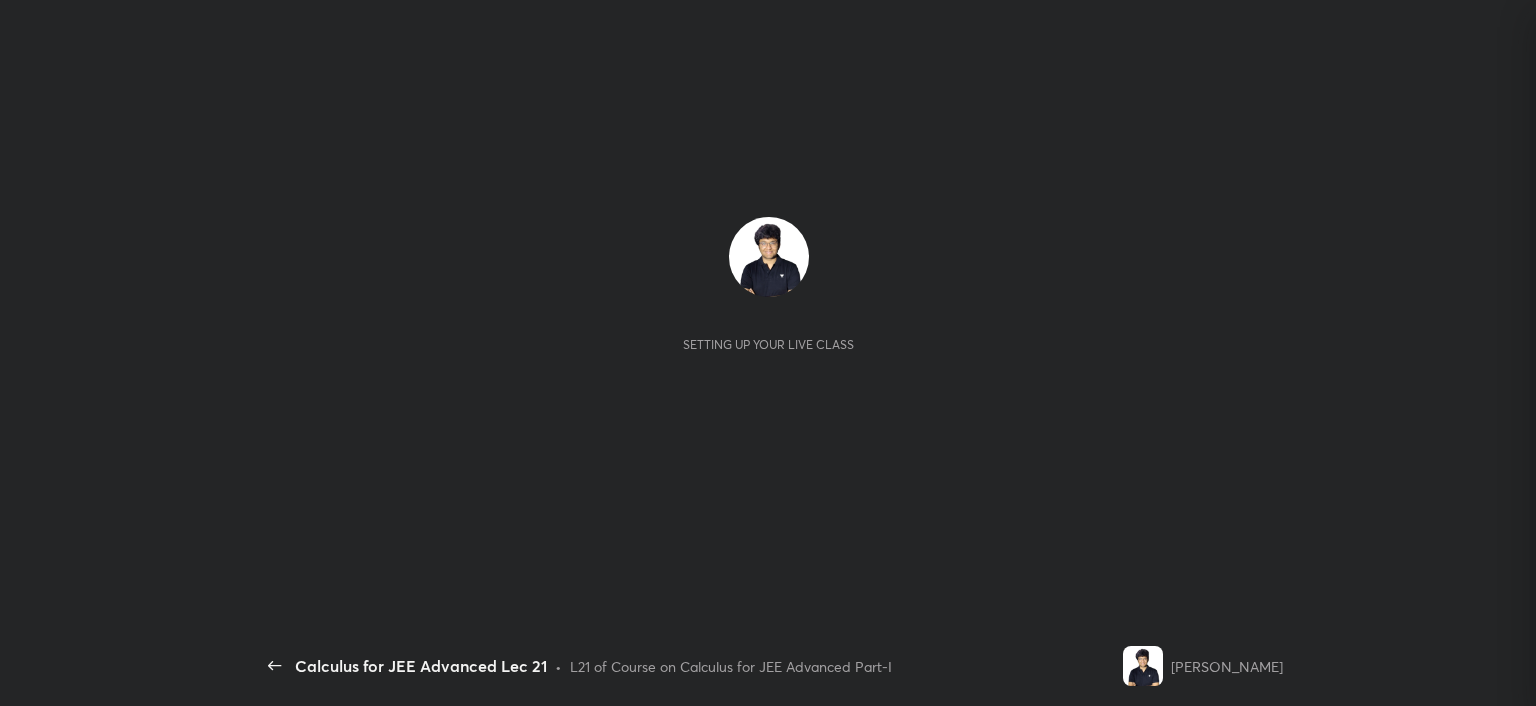 scroll, scrollTop: 0, scrollLeft: 0, axis: both 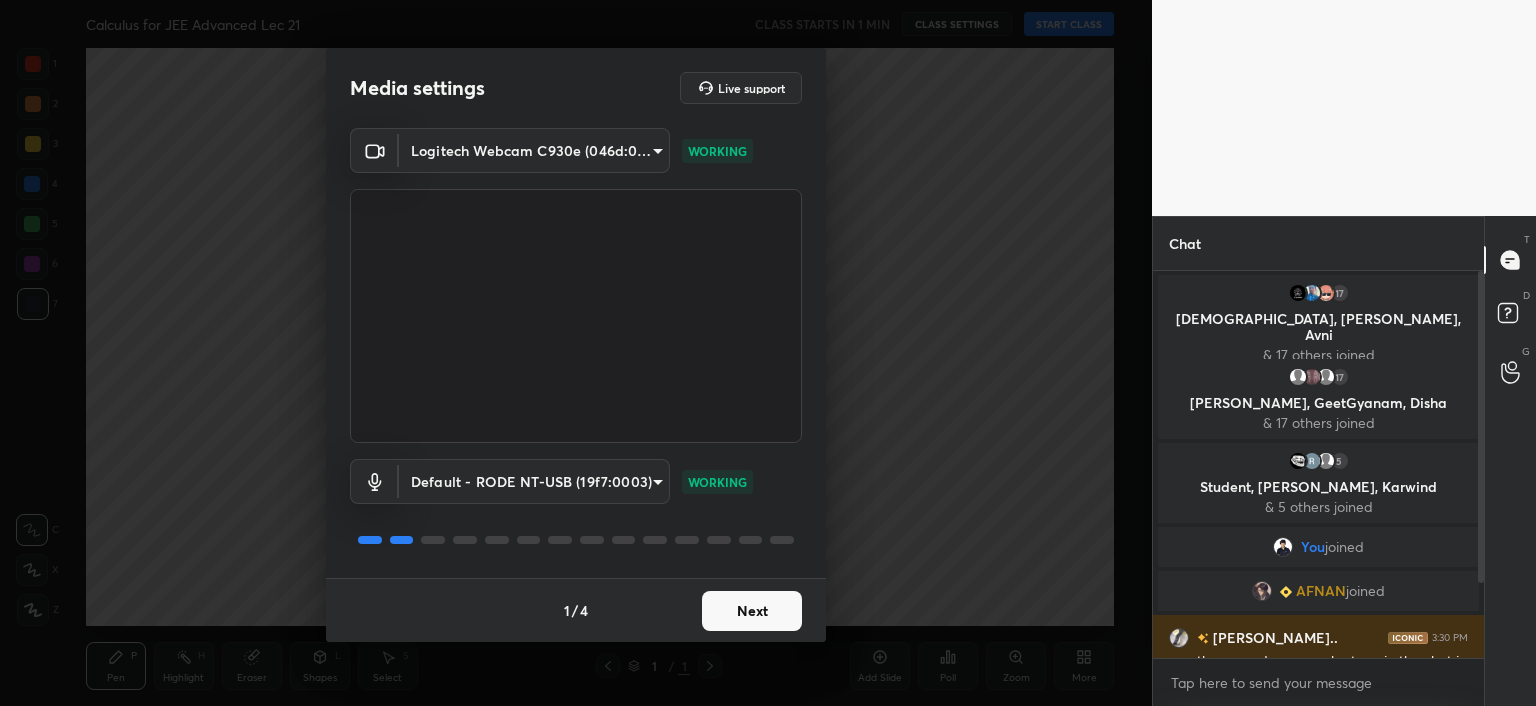 click on "Next" at bounding box center [752, 611] 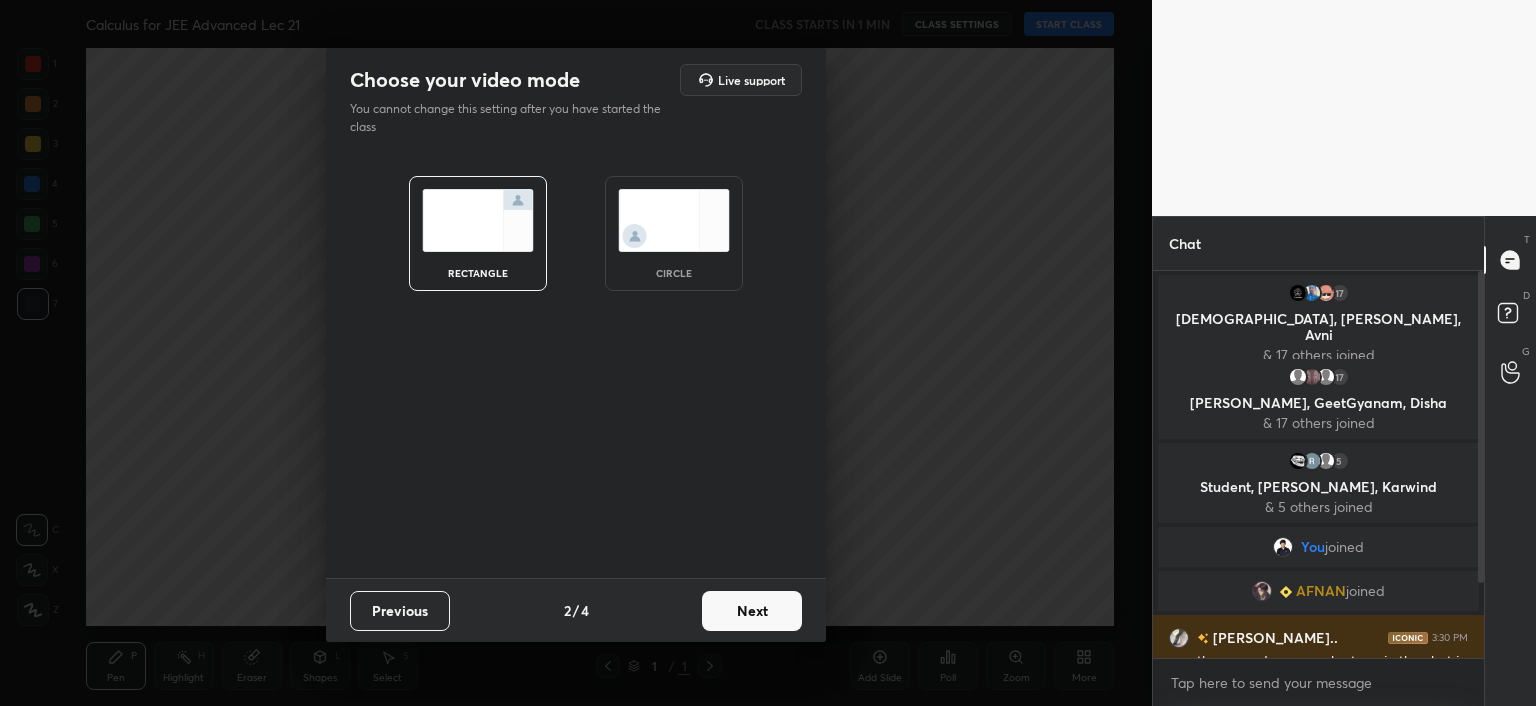 click on "Next" at bounding box center (752, 611) 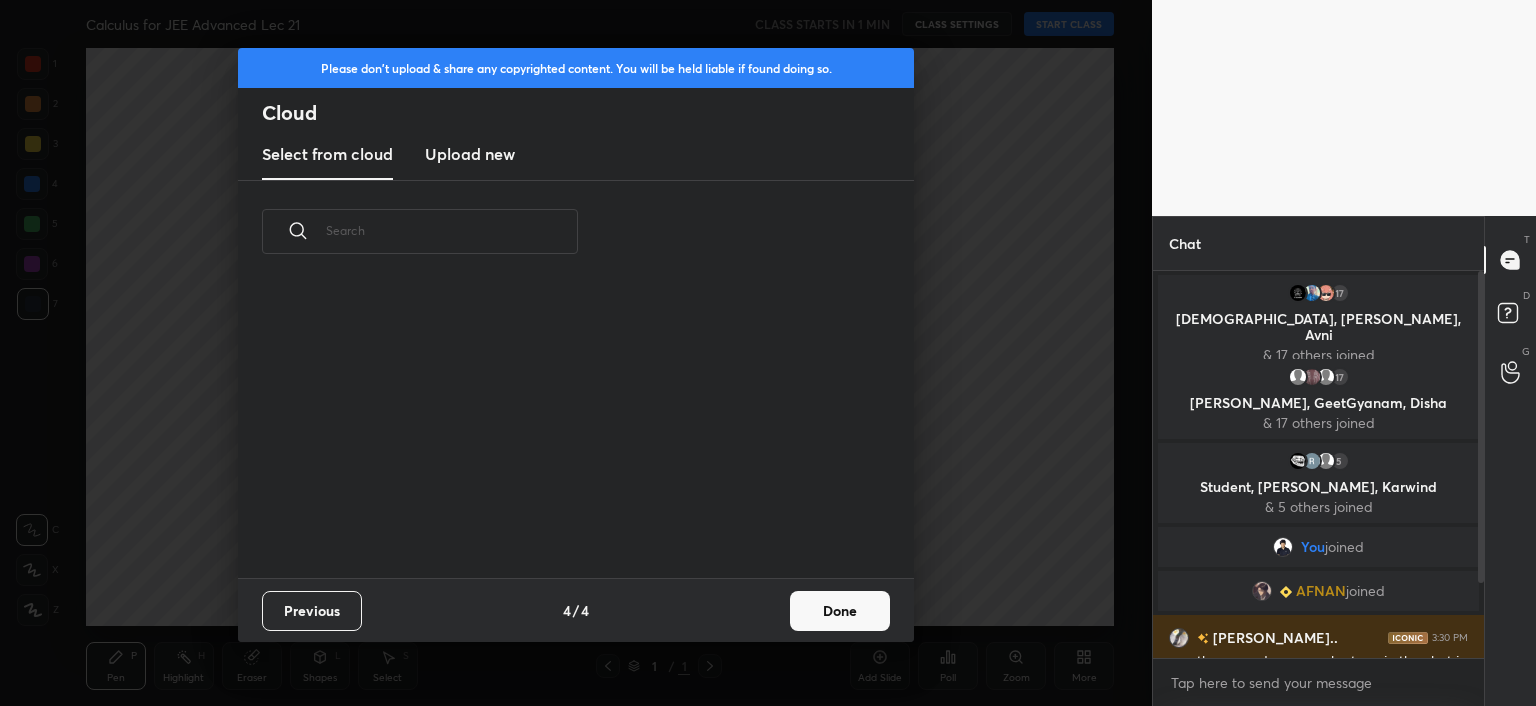 scroll, scrollTop: 6, scrollLeft: 10, axis: both 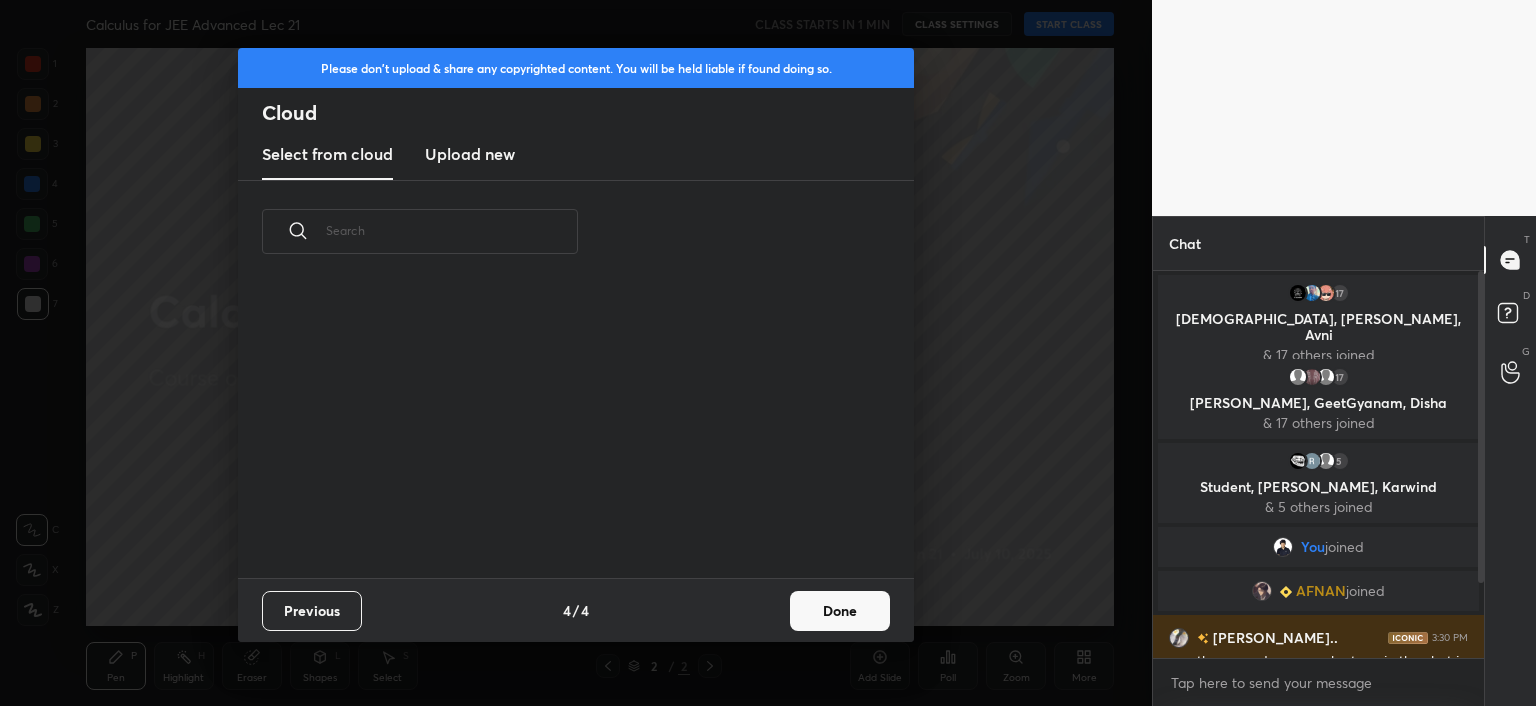 click on "Done" at bounding box center [840, 611] 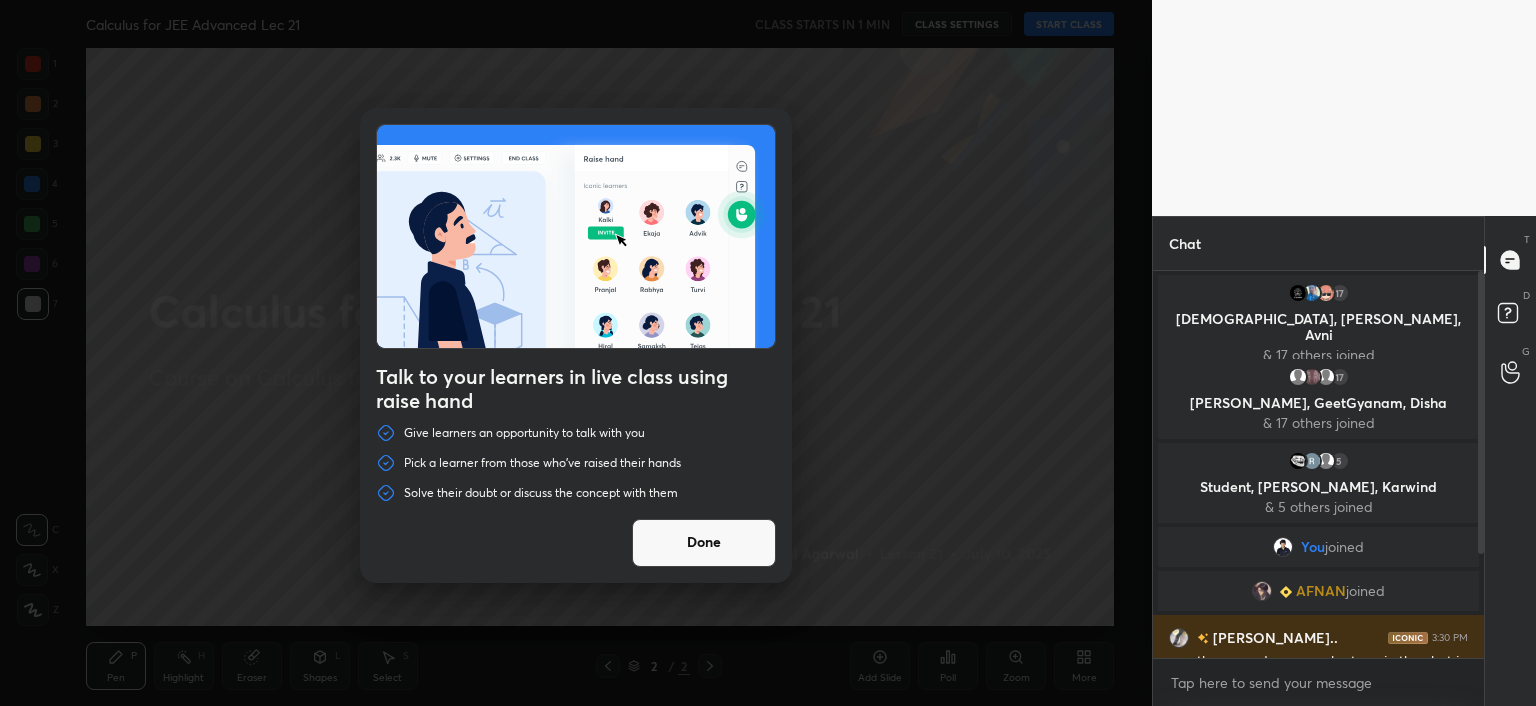 click on "Done" at bounding box center (704, 543) 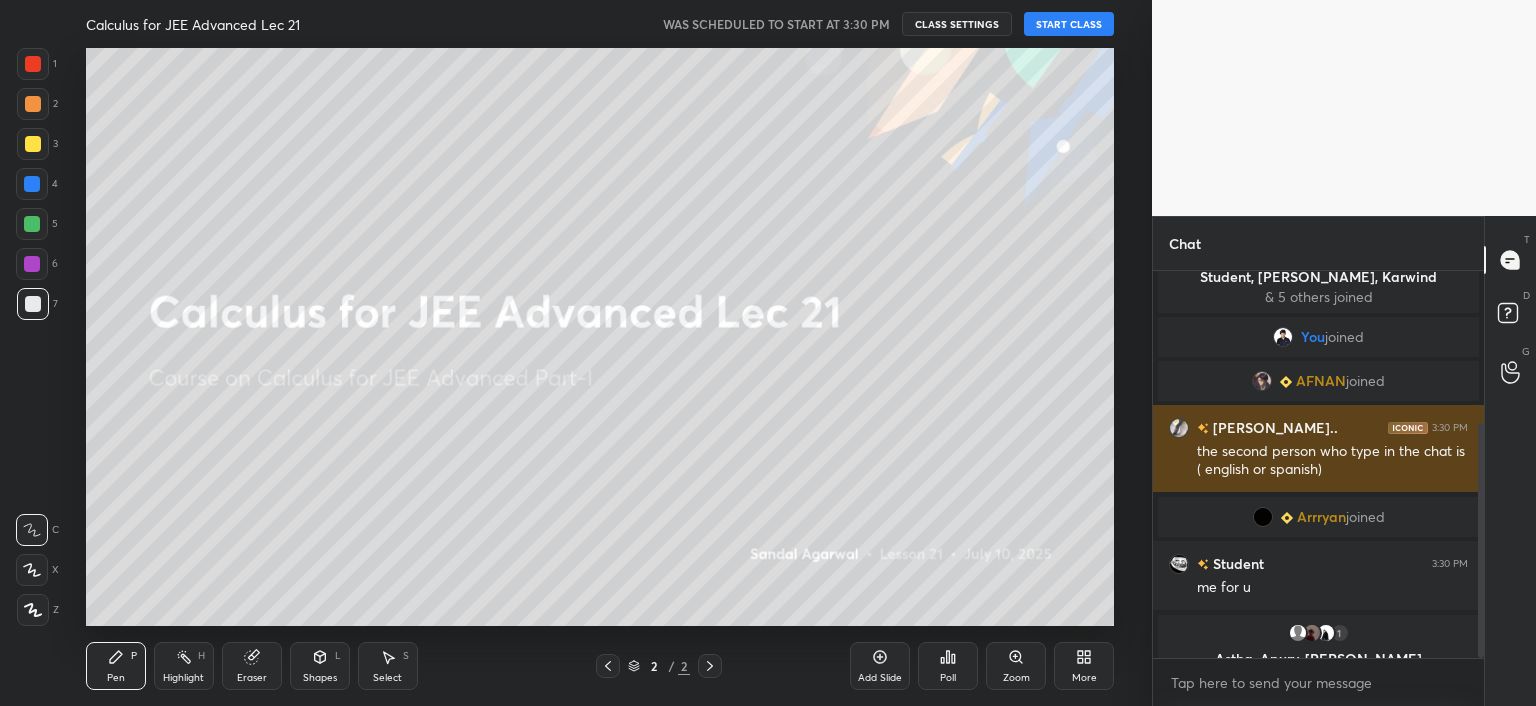 scroll, scrollTop: 250, scrollLeft: 0, axis: vertical 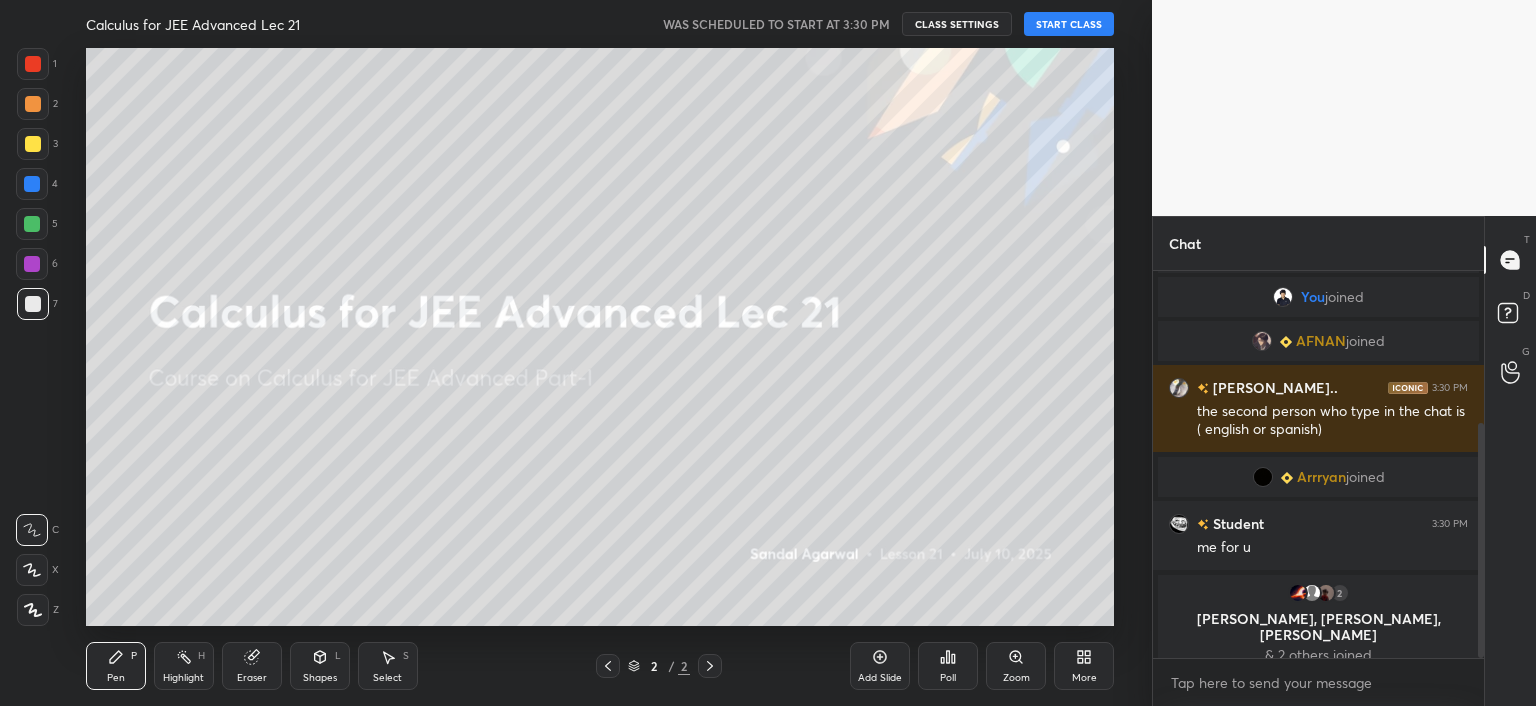 click on "START CLASS" at bounding box center (1069, 24) 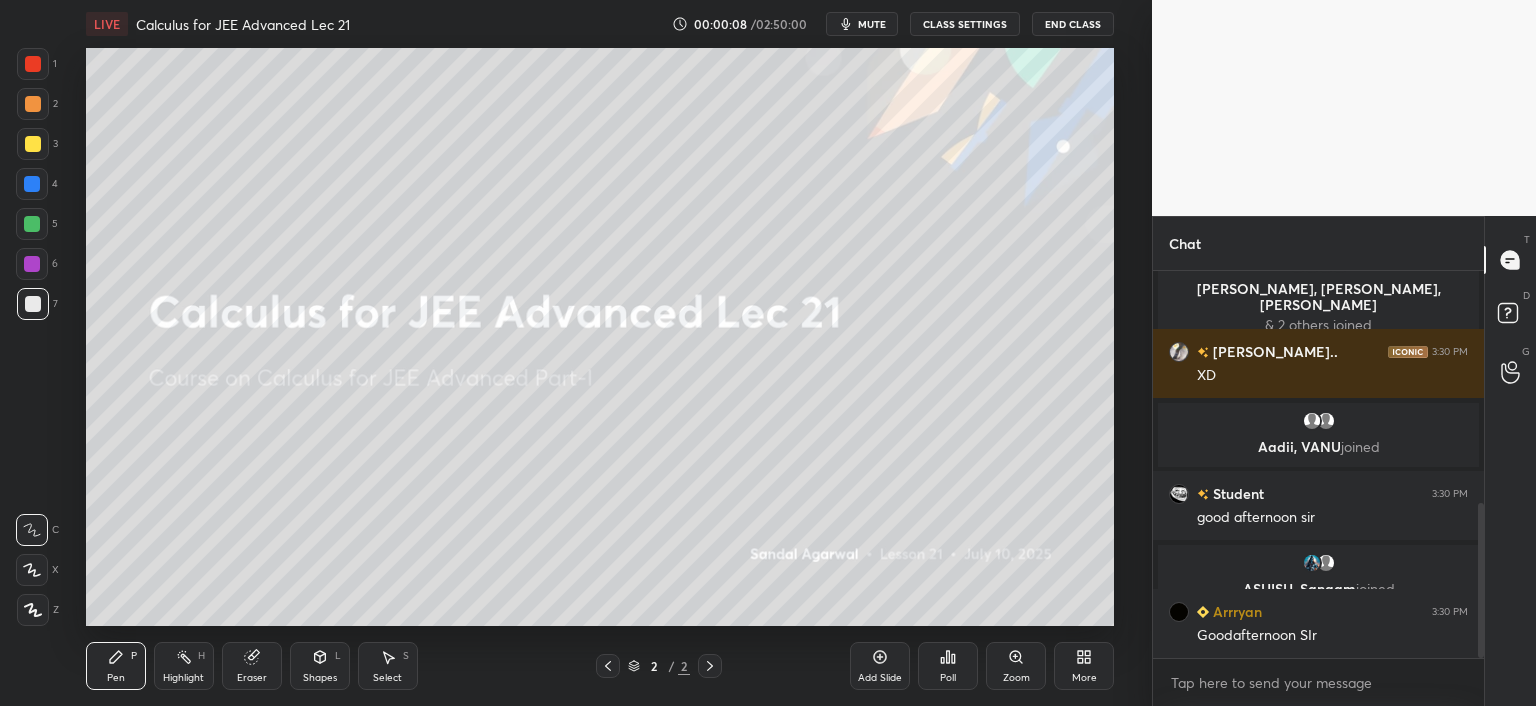 scroll, scrollTop: 650, scrollLeft: 0, axis: vertical 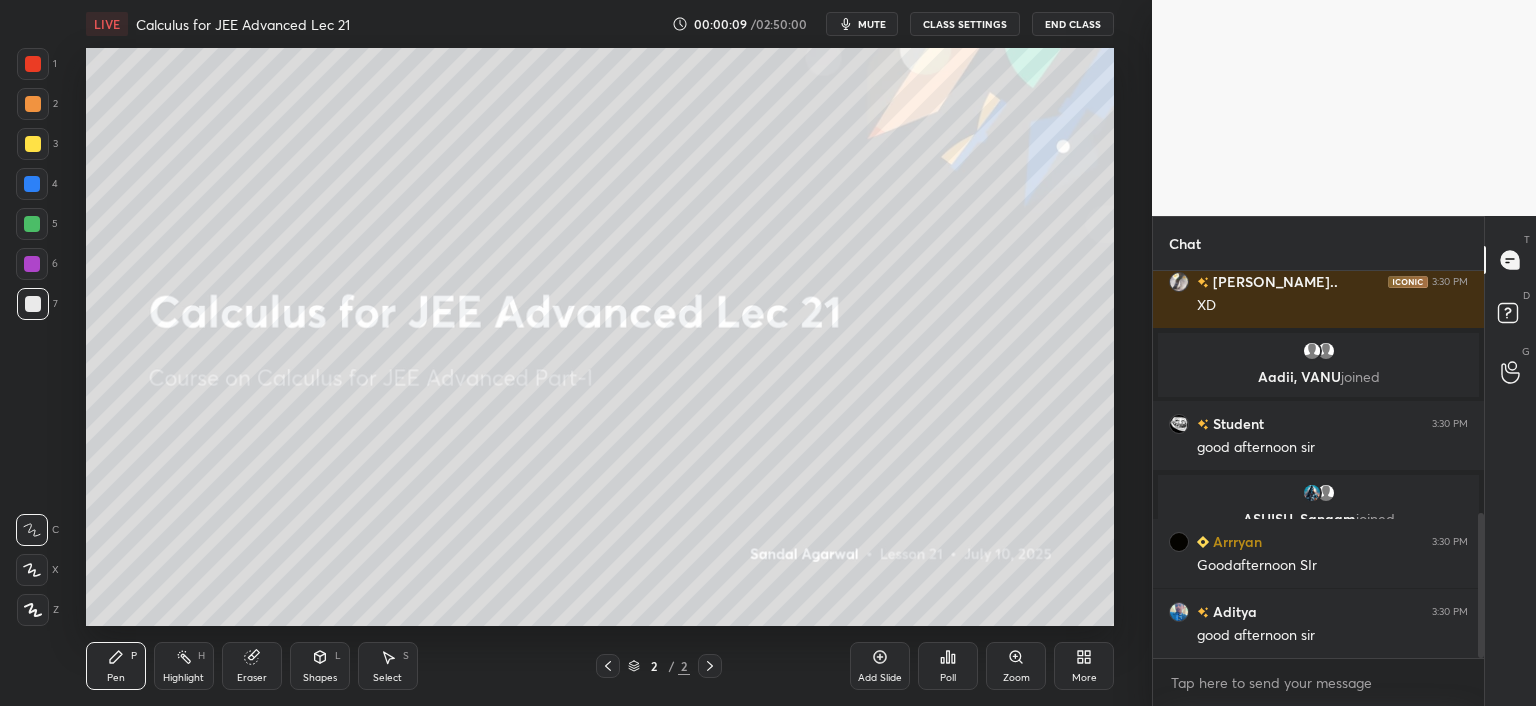 click 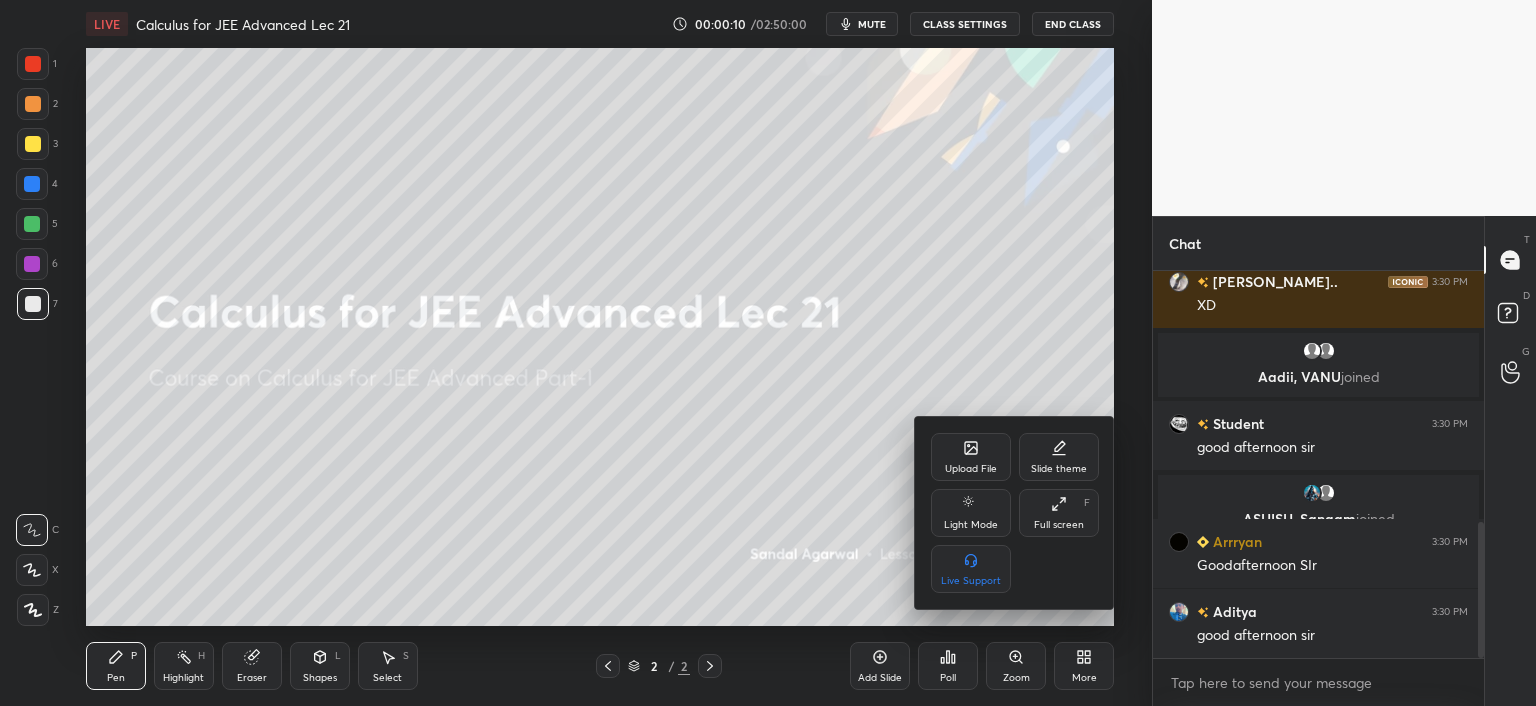 click at bounding box center [768, 353] 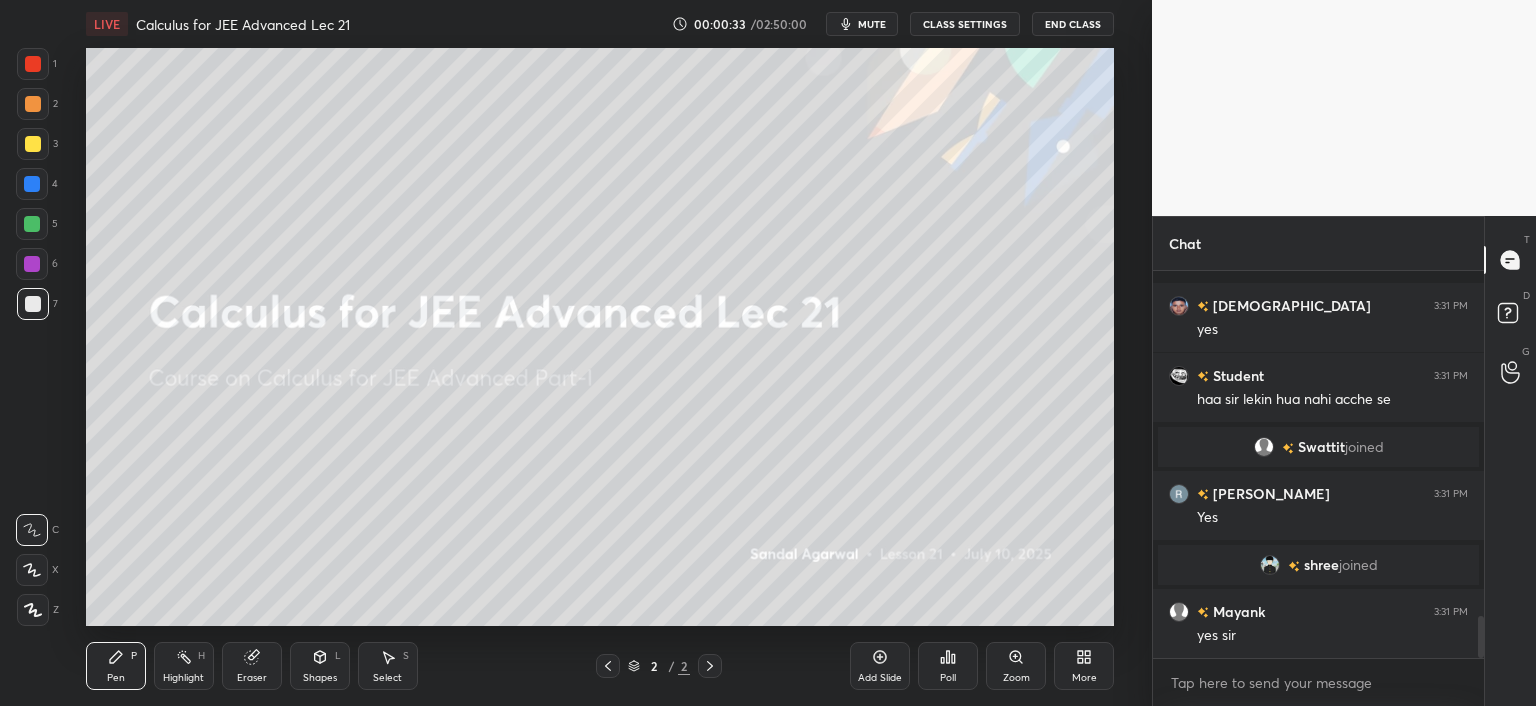 scroll, scrollTop: 3196, scrollLeft: 0, axis: vertical 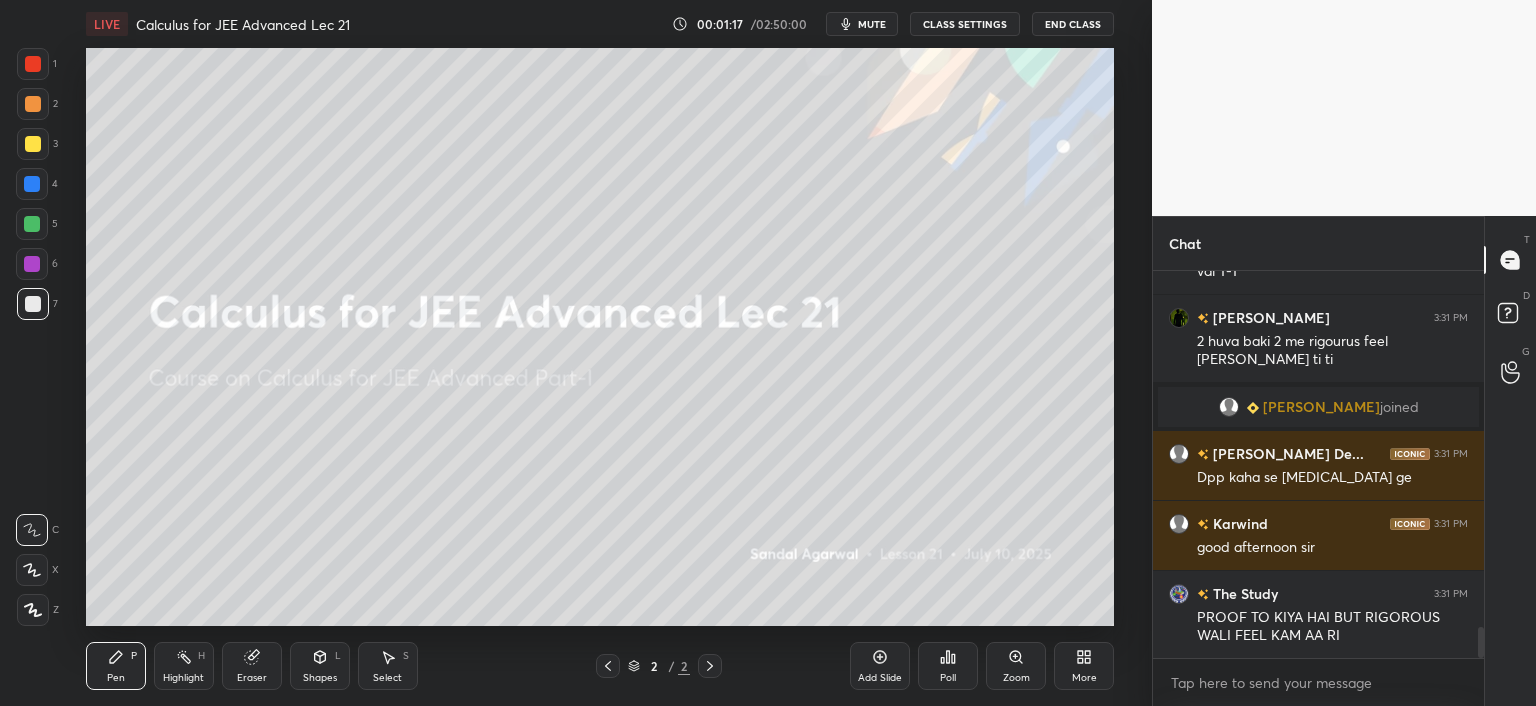click on "More" at bounding box center [1084, 666] 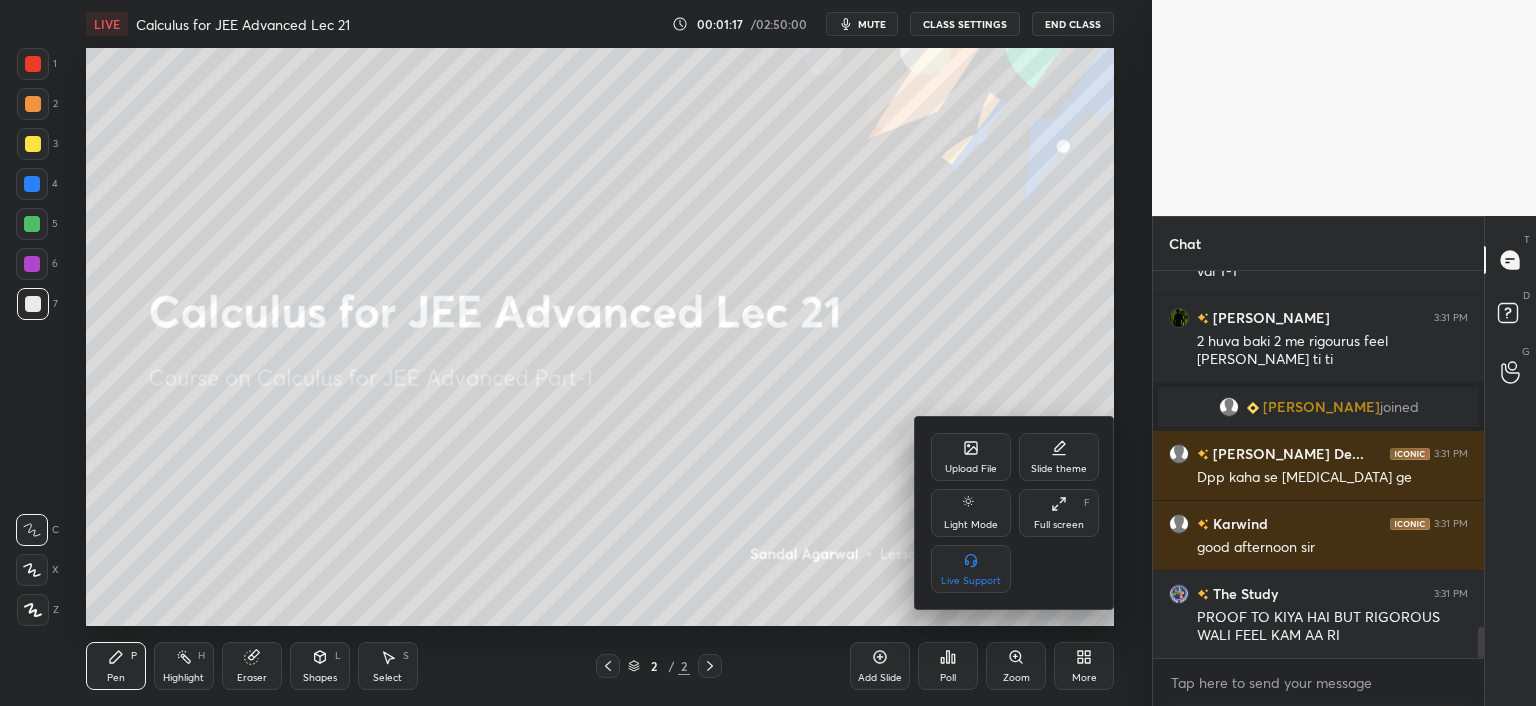 click at bounding box center [768, 353] 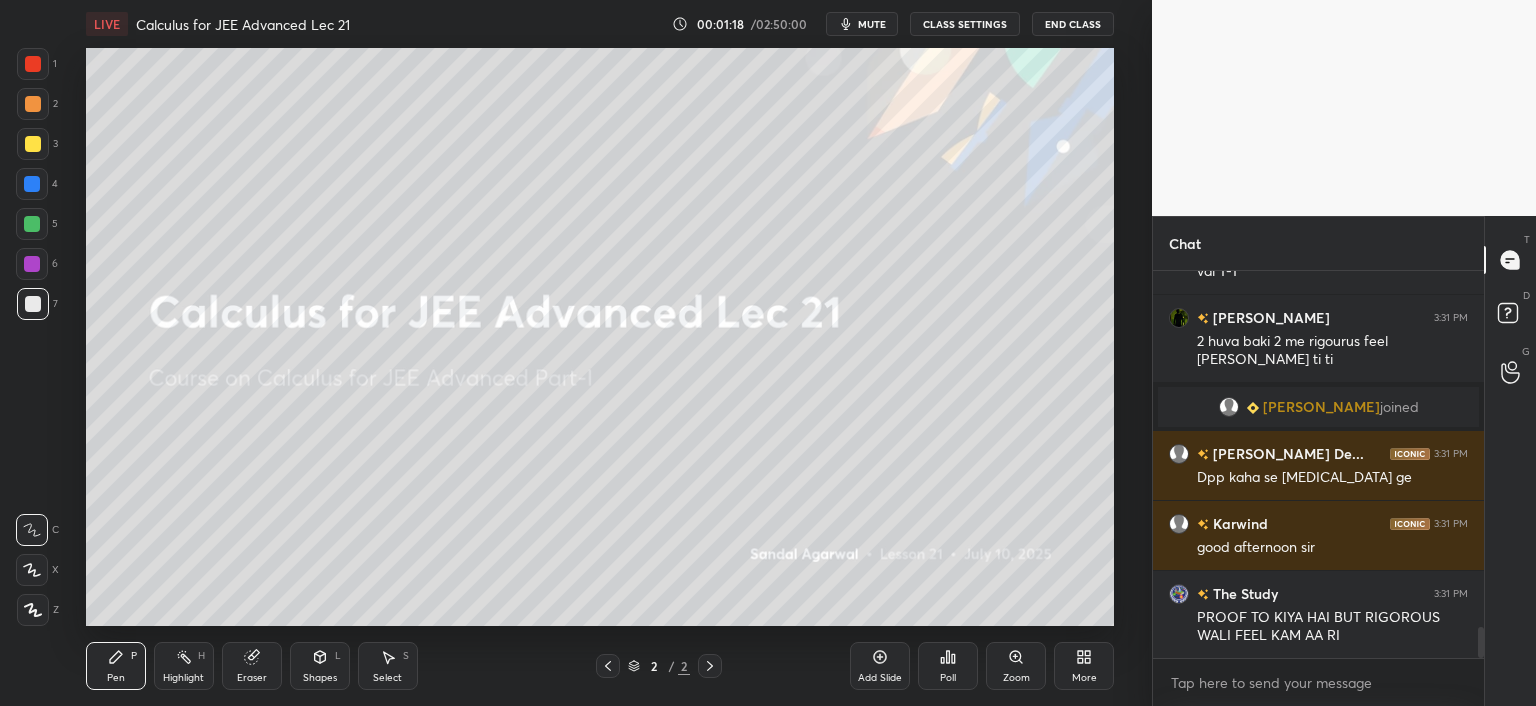click on "More" at bounding box center (1084, 666) 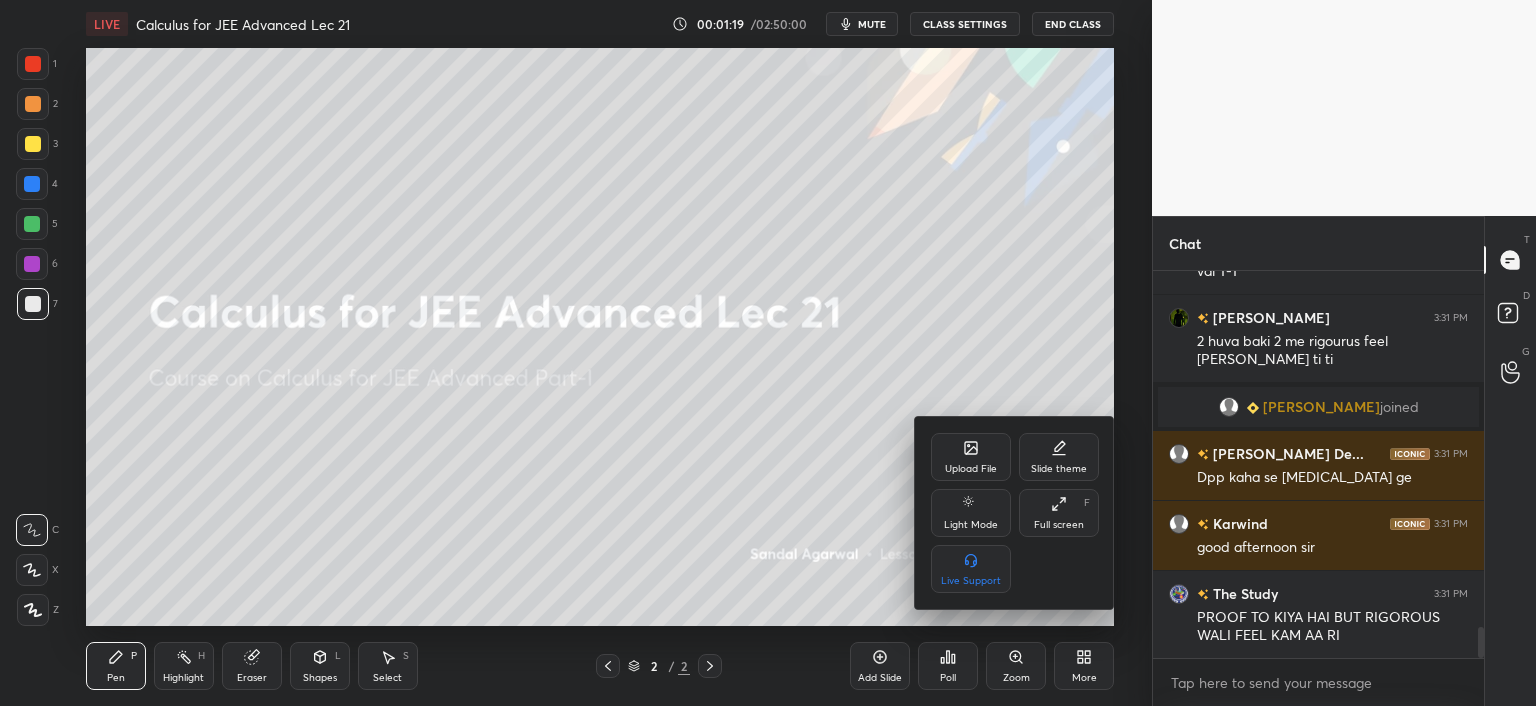 click on "Full screen" at bounding box center [1059, 525] 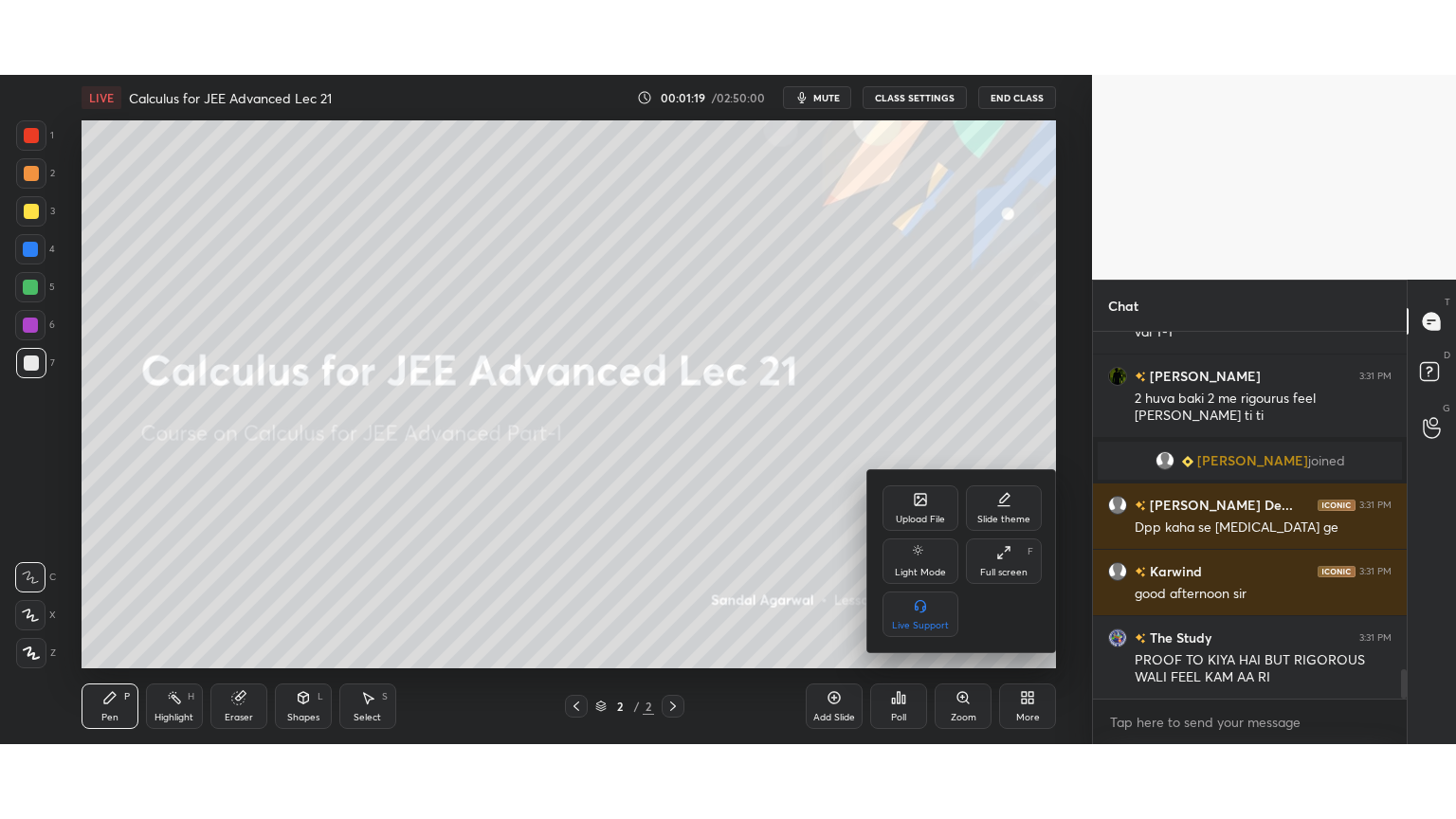 scroll, scrollTop: 94094, scrollLeft: 93776, axis: both 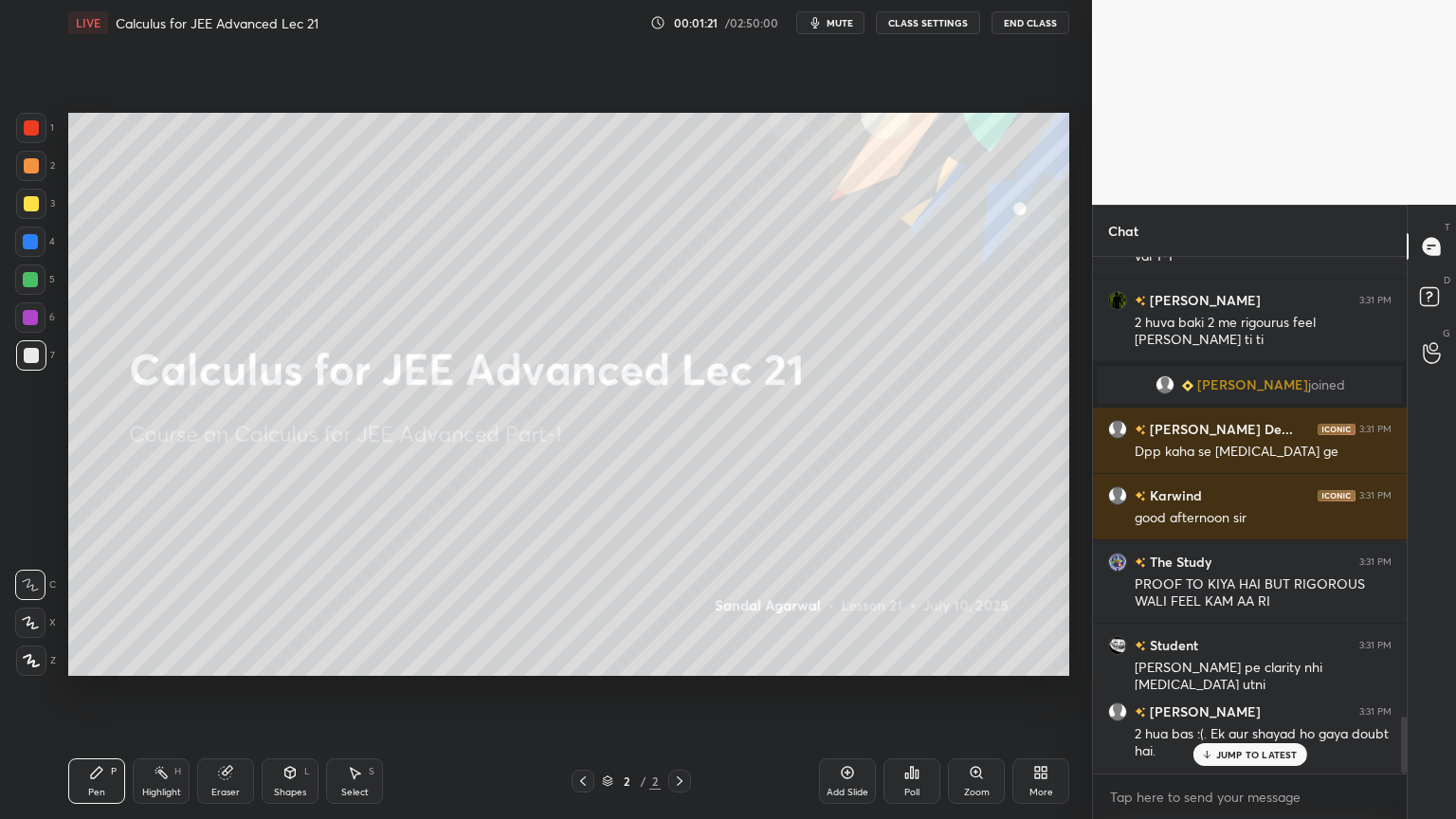 click on "[PERSON_NAME] 3:31 PM [PERSON_NAME] Si... 3:31 PM try kia but [PERSON_NAME] T-T [PERSON_NAME] 3:31 PM [PERSON_NAME]  joined [PERSON_NAME] 3:31 PM try kia ek [PERSON_NAME] :( [PERSON_NAME].. 3:31 PM [PERSON_NAME] hmm The Study 3:31 PM TRUE [PERSON_NAME]  joined [PERSON_NAME] 3:31 PM 9th nahi [PERSON_NAME], [PERSON_NAME]  joined Avni 3:31 PM vai T-T [PERSON_NAME] 3:31 PM 2 huva baki 2 me rigourus feel [PERSON_NAME] ti ti [PERSON_NAME]  joined [PERSON_NAME] De... 3:31 PM Dpp kaha se [MEDICAL_DATA] ge Karwind 3:31 PM good afternoon sir The Study 3:31 PM PROOF TO KIYA HAI BUT RIGOROUS WALI FEEL KAM AA RI Student 3:31 PM [PERSON_NAME] pe clarity nhi [MEDICAL_DATA] utni [PERSON_NAME] 3:31 PM 2 hua bas :(. Ek aur shayad ho gaya doubt hai." at bounding box center (1249, 515) 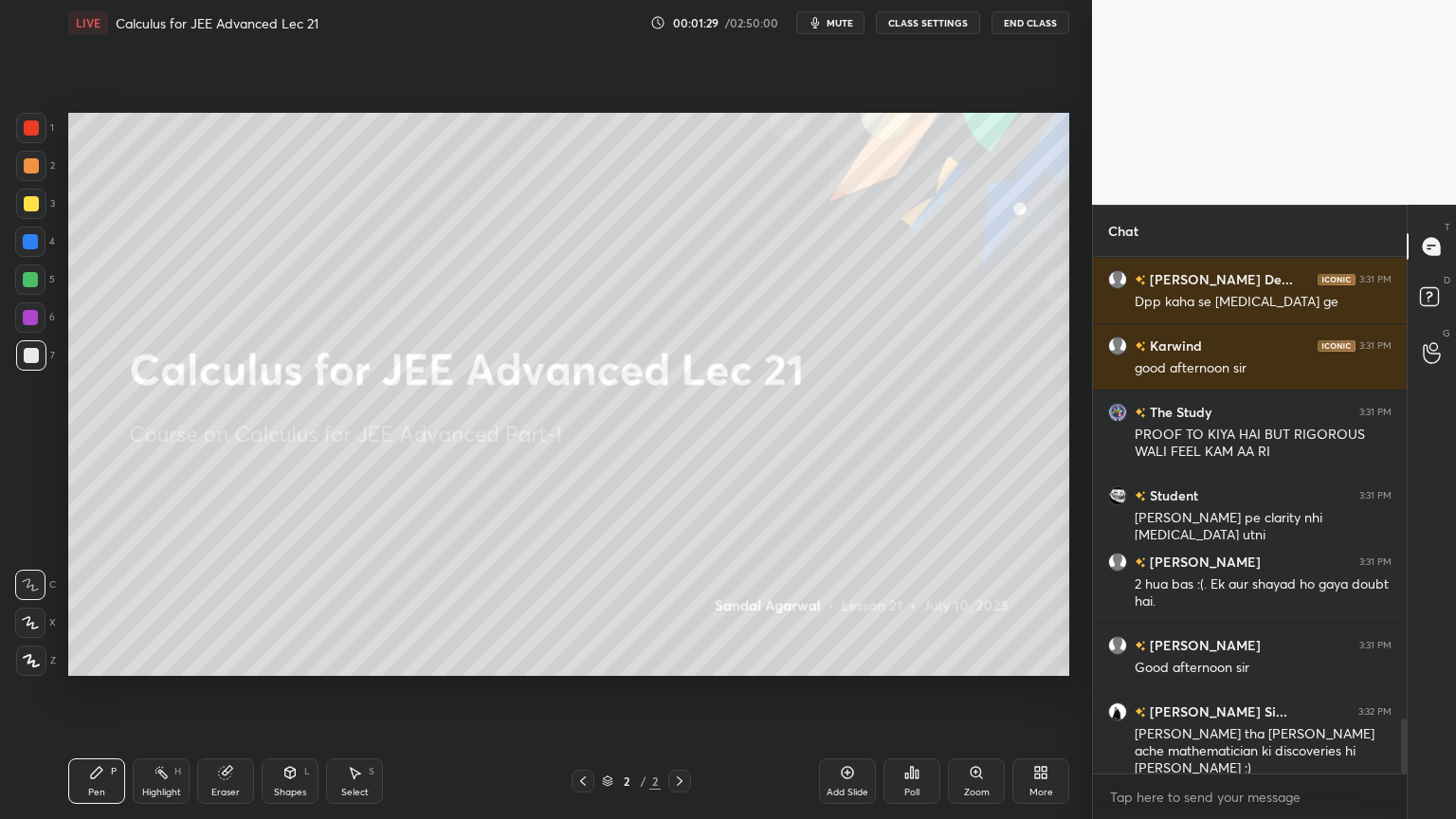 click on "More" at bounding box center [1041, 781] 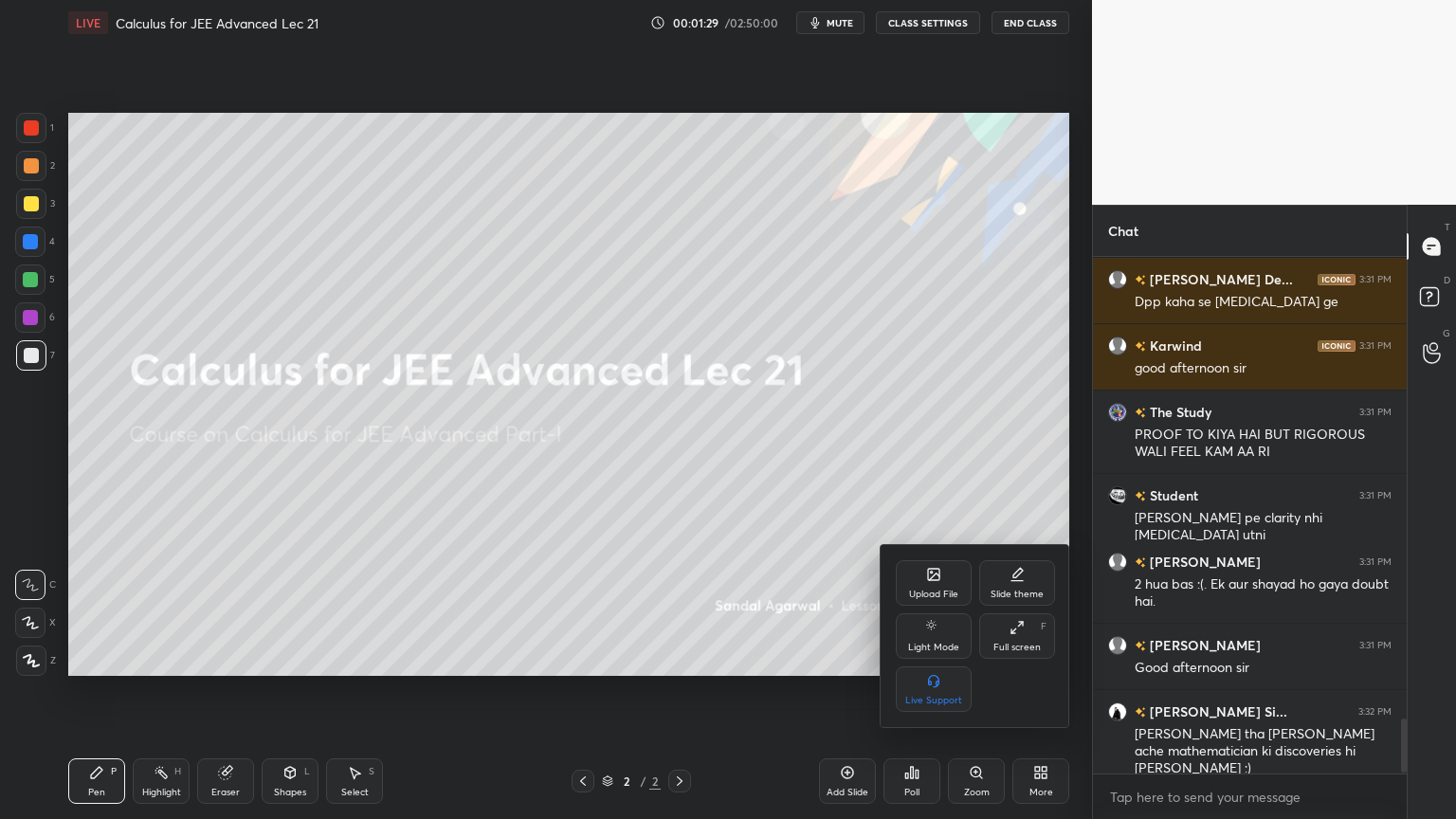 scroll, scrollTop: 4410, scrollLeft: 0, axis: vertical 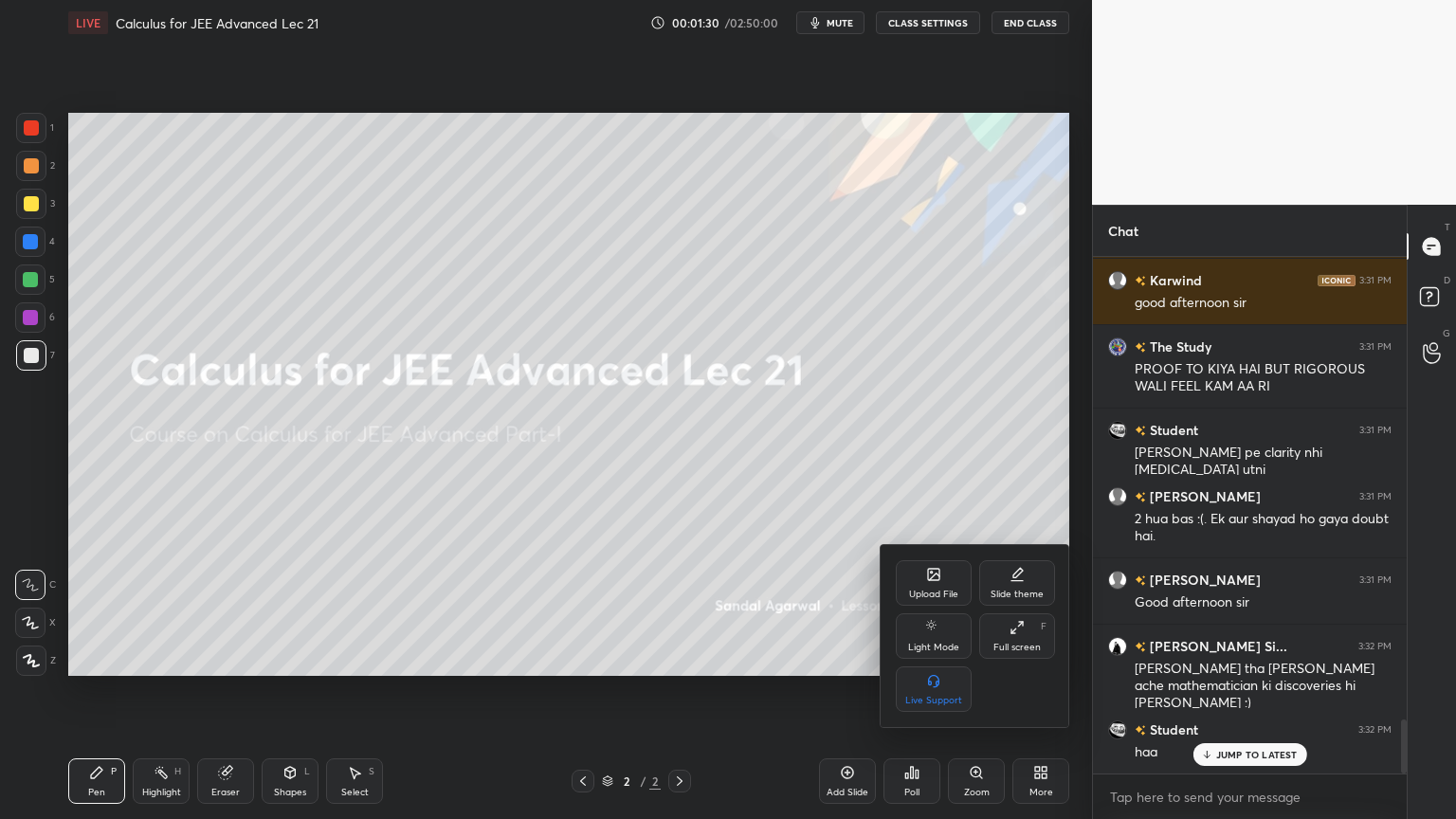 click on "Upload File" at bounding box center [934, 583] 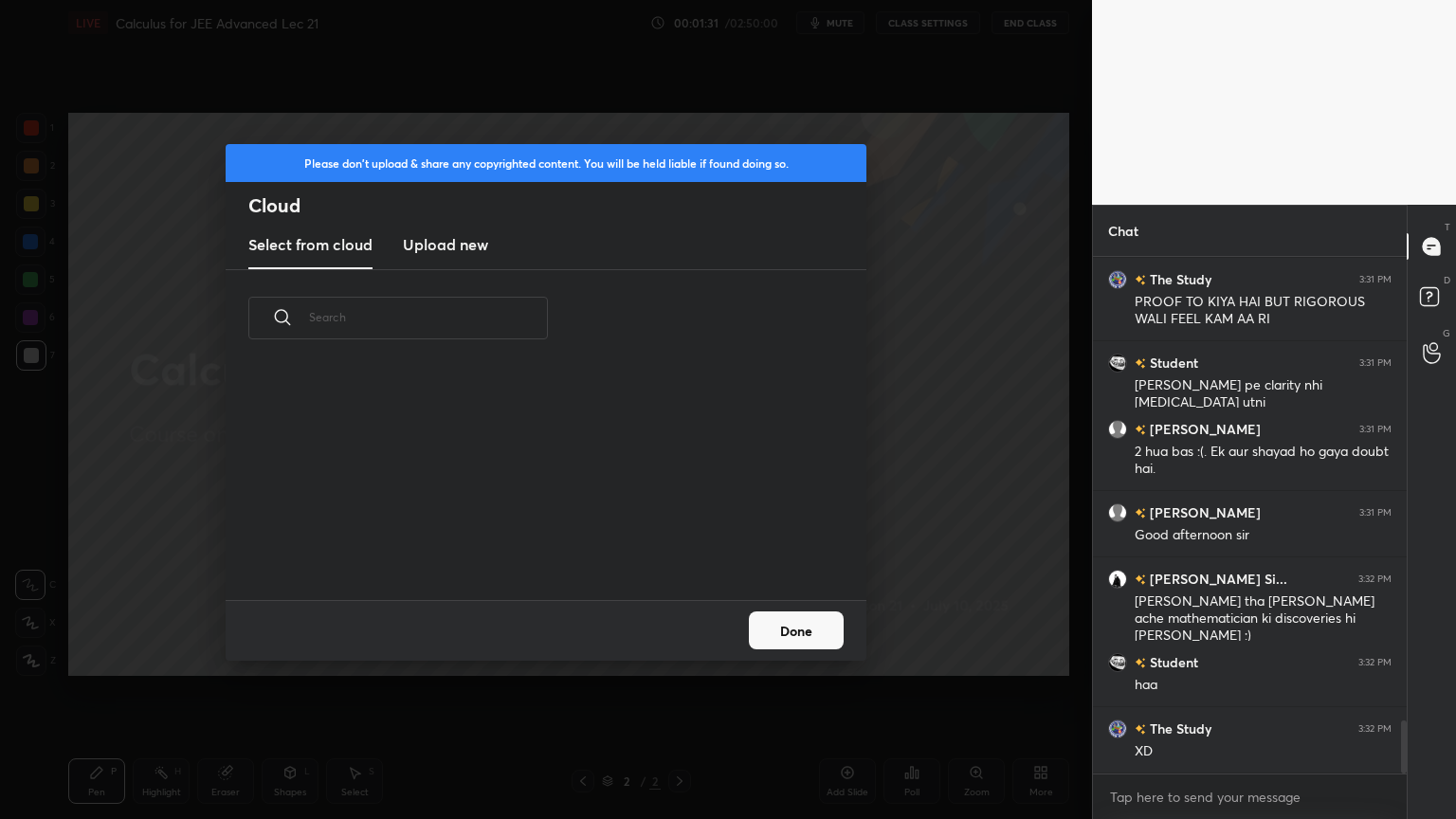 click on "Upload new" at bounding box center [446, 246] 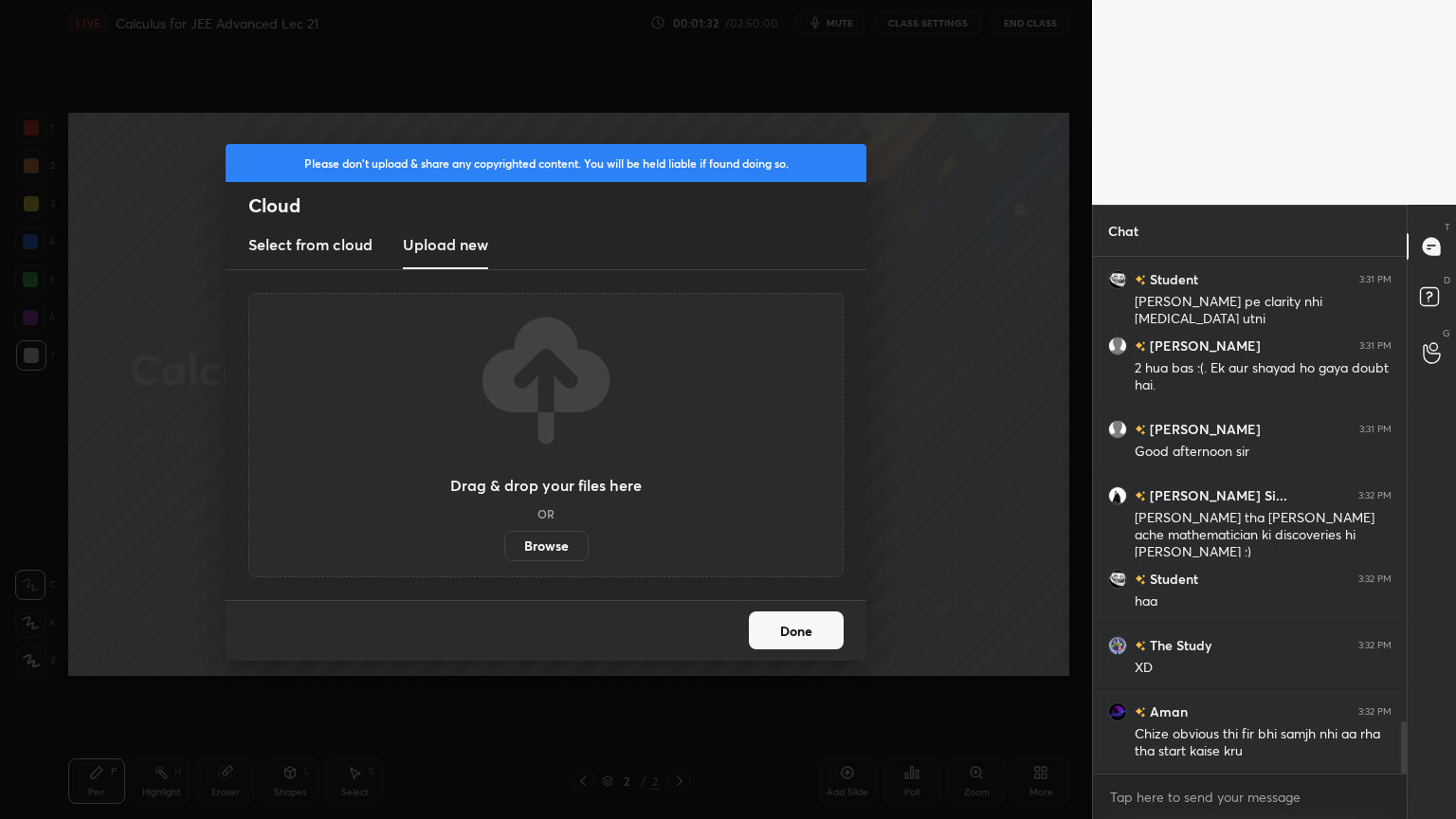 click on "Browse" at bounding box center [546, 546] 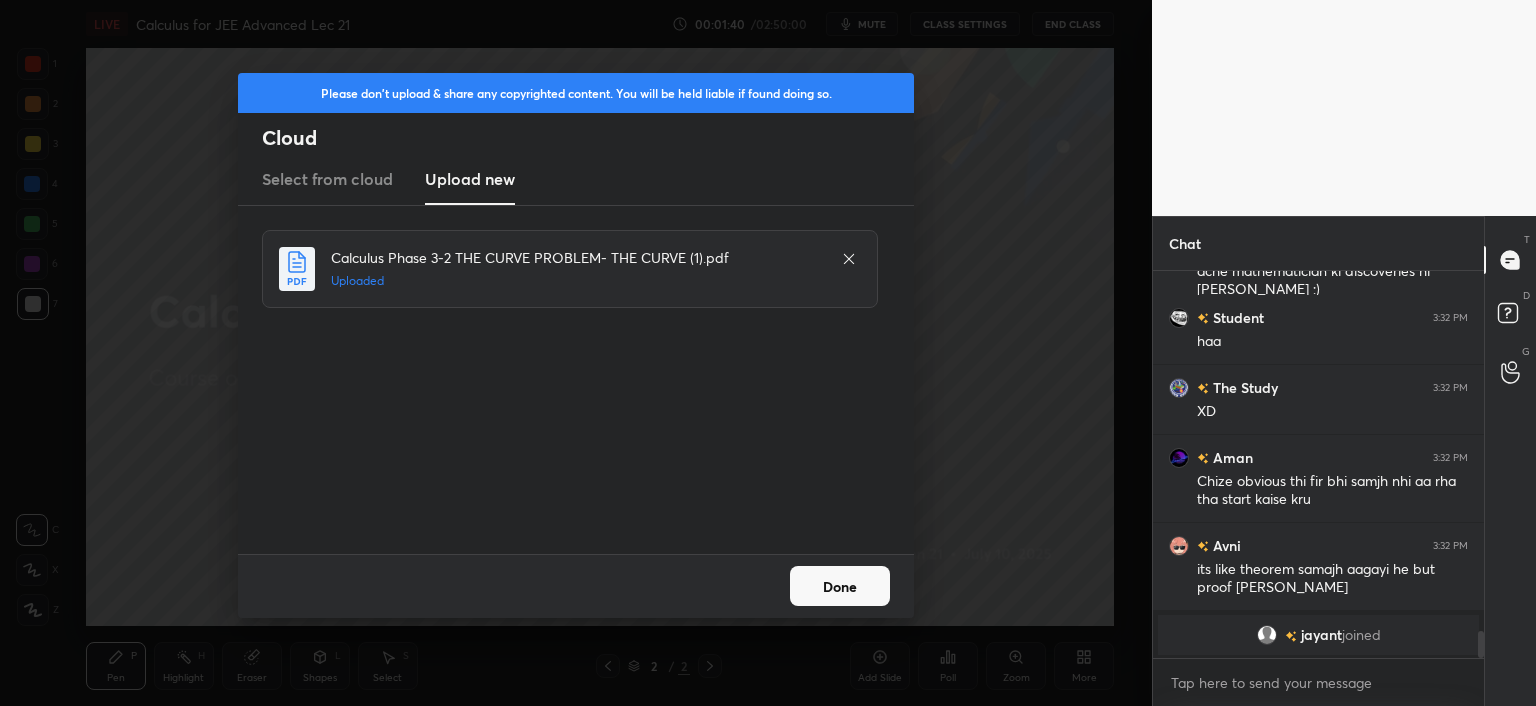 click on "Done" at bounding box center [840, 586] 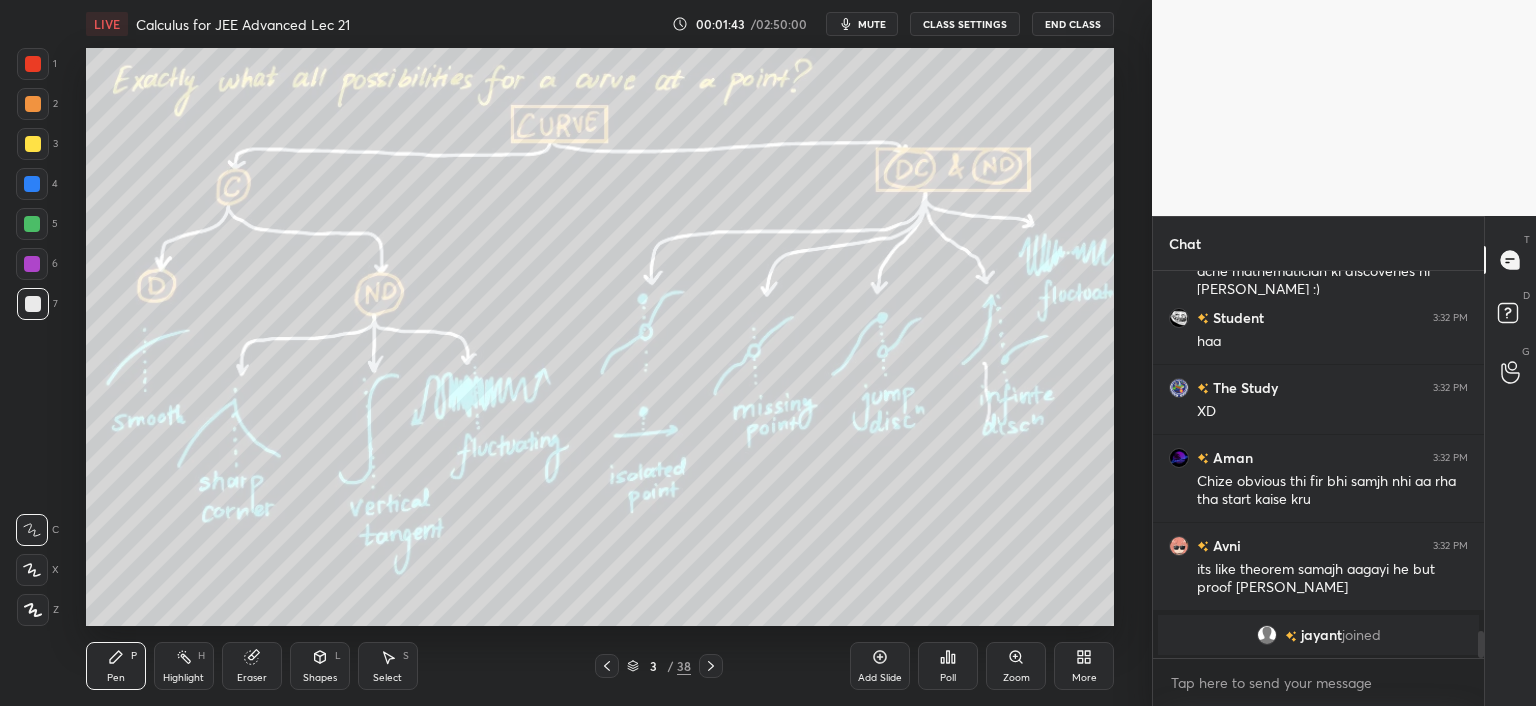 click 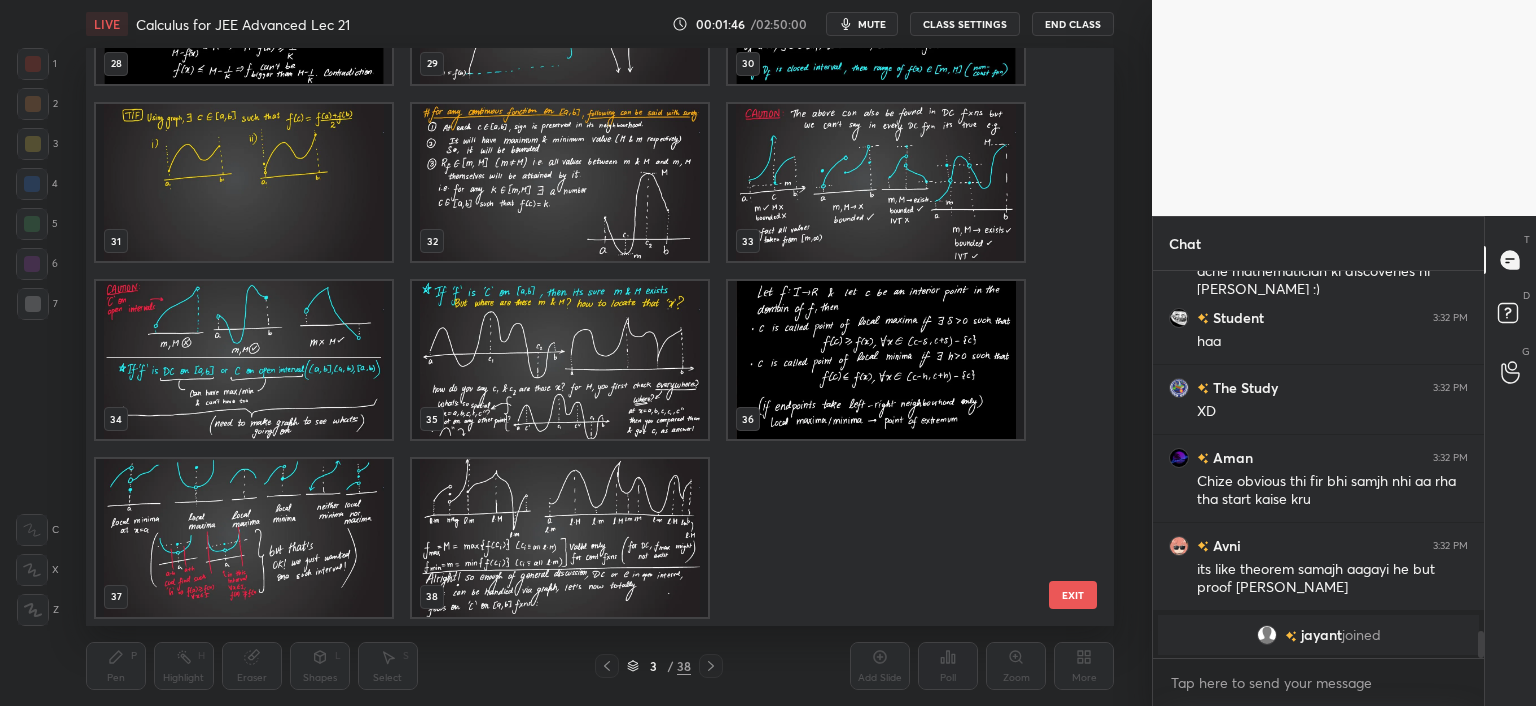 click at bounding box center (560, 538) 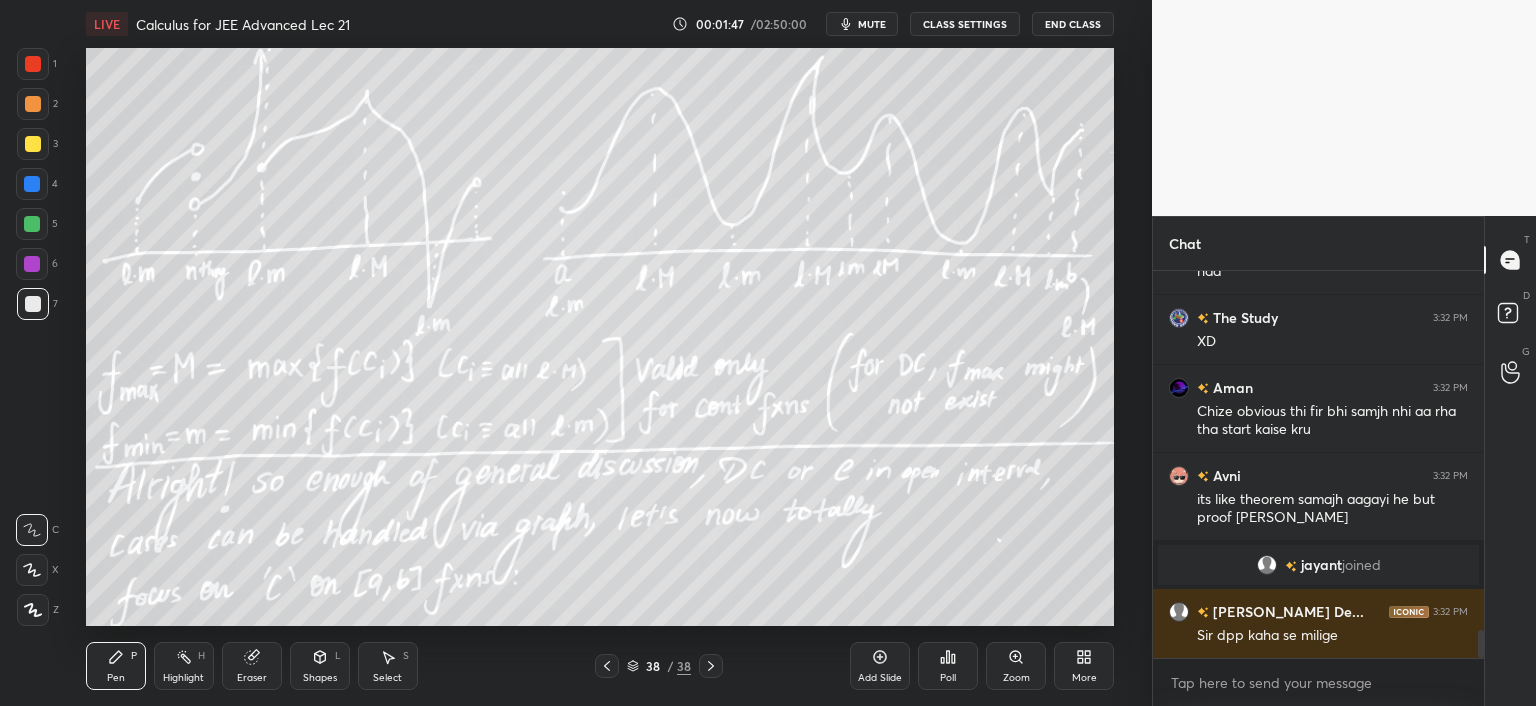 click on "More" at bounding box center [1084, 666] 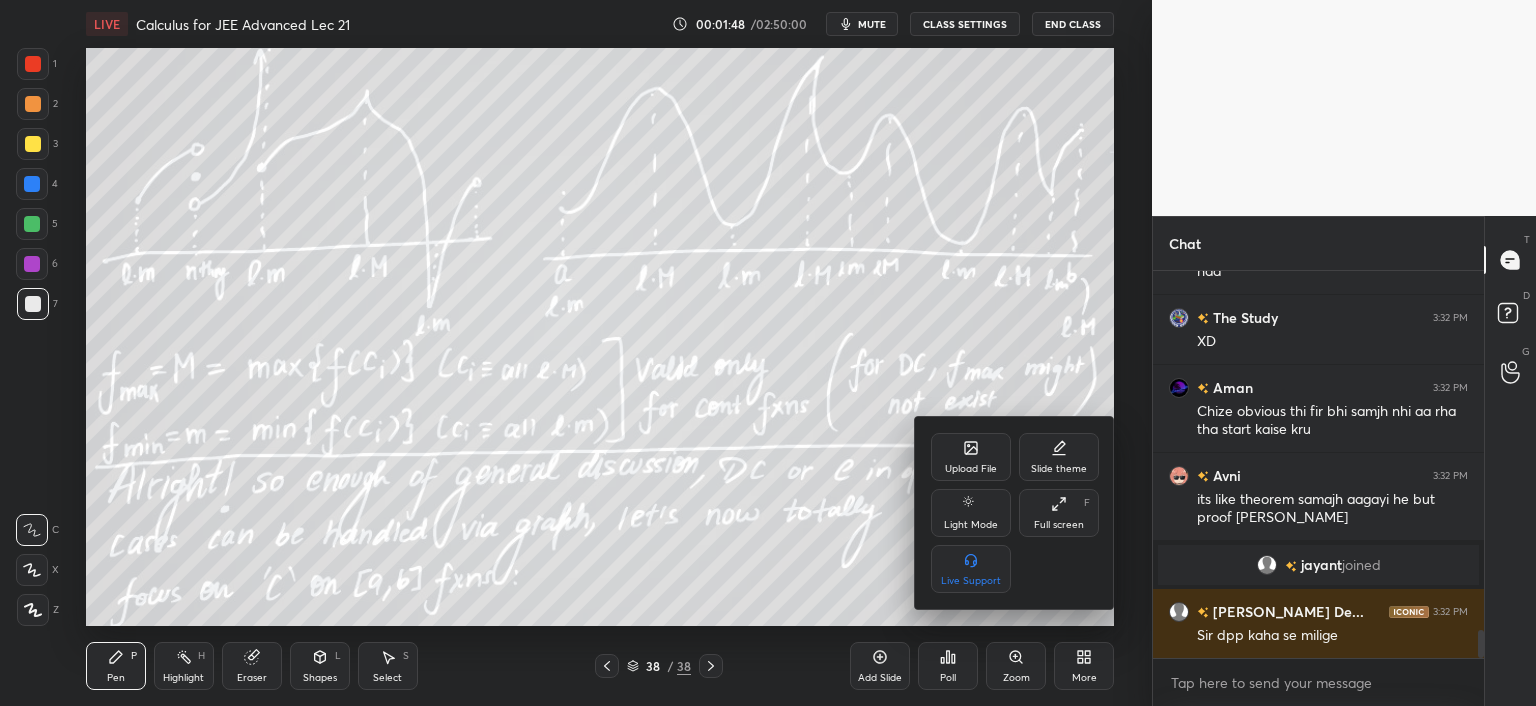 click on "Upload File" at bounding box center (971, 457) 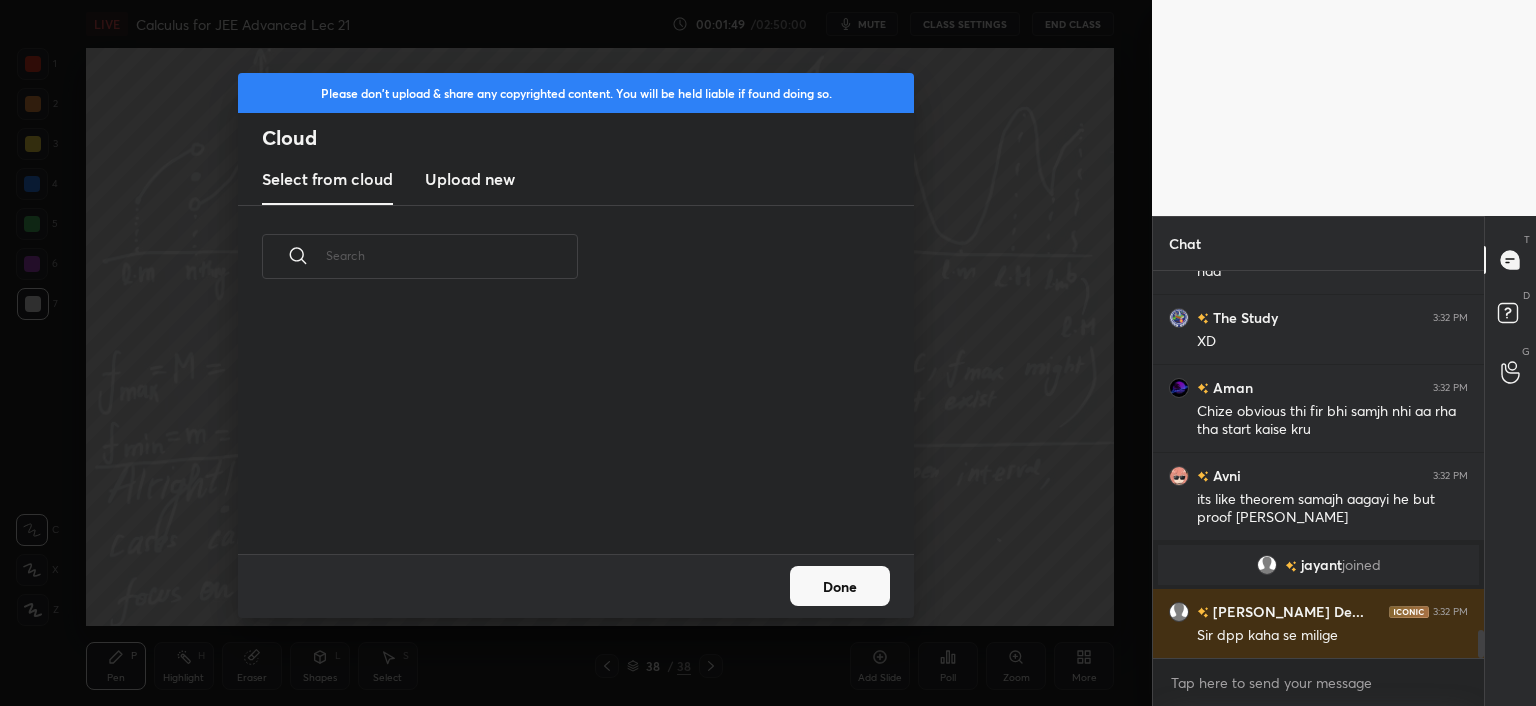 click on "Upload new" at bounding box center (470, 179) 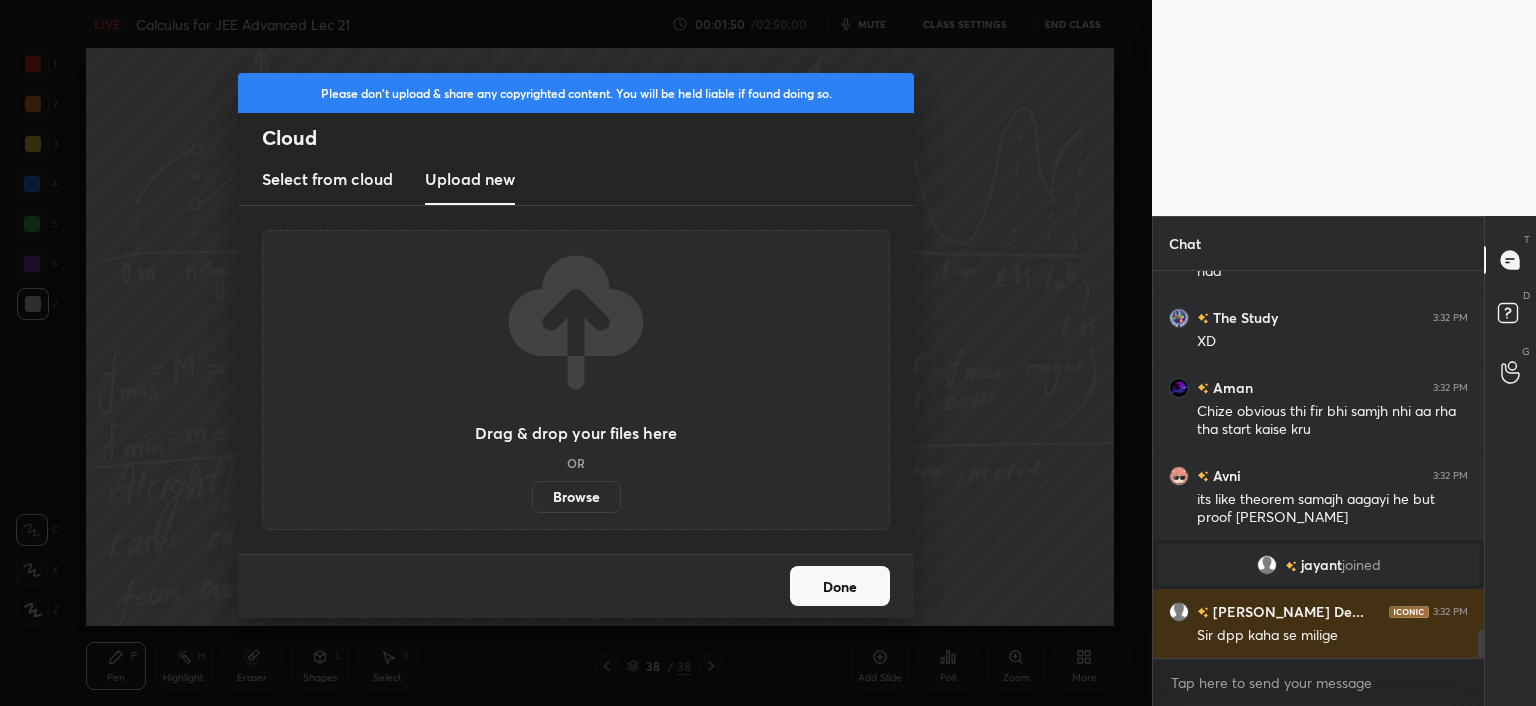 click on "Browse" at bounding box center (576, 497) 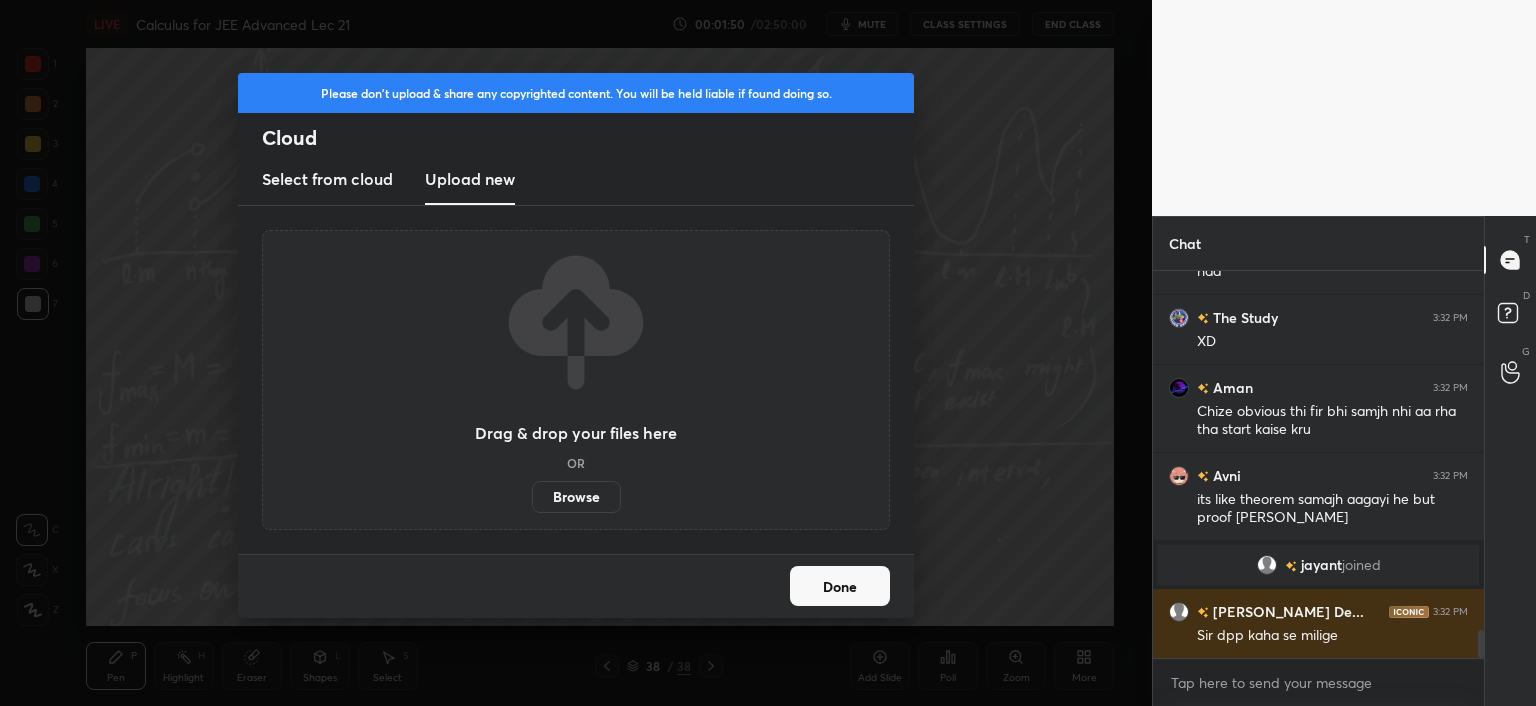 click on "Browse" at bounding box center (532, 497) 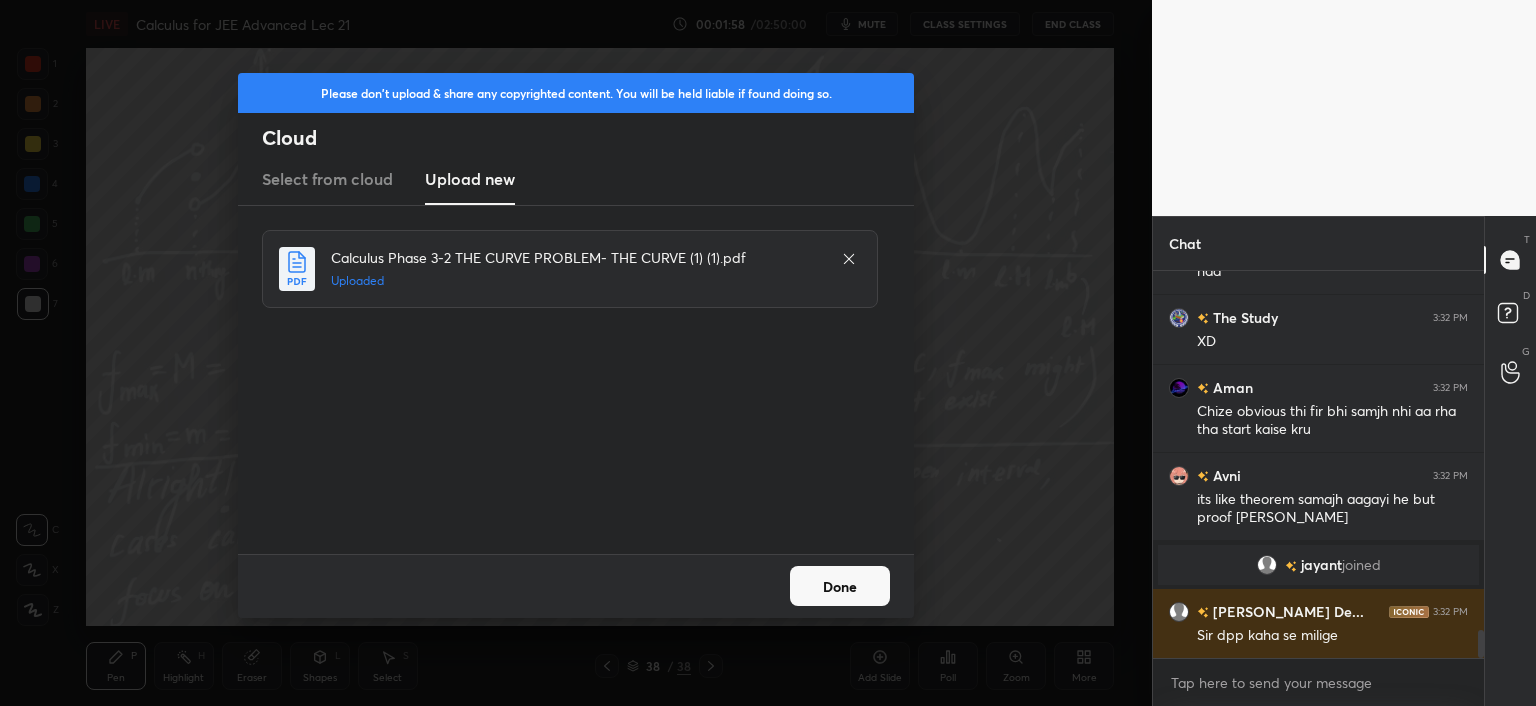 click on "Done" at bounding box center (840, 586) 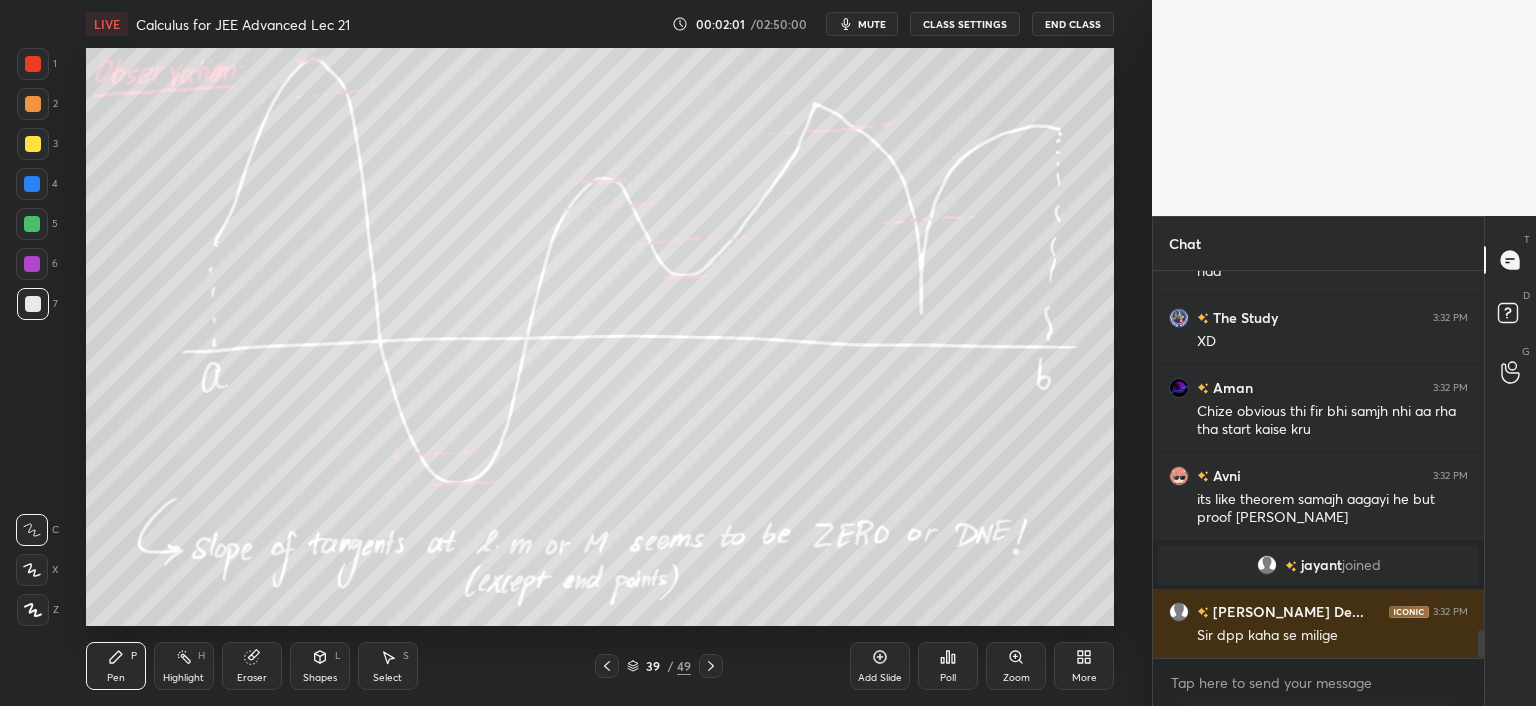 click on "More" at bounding box center [1084, 678] 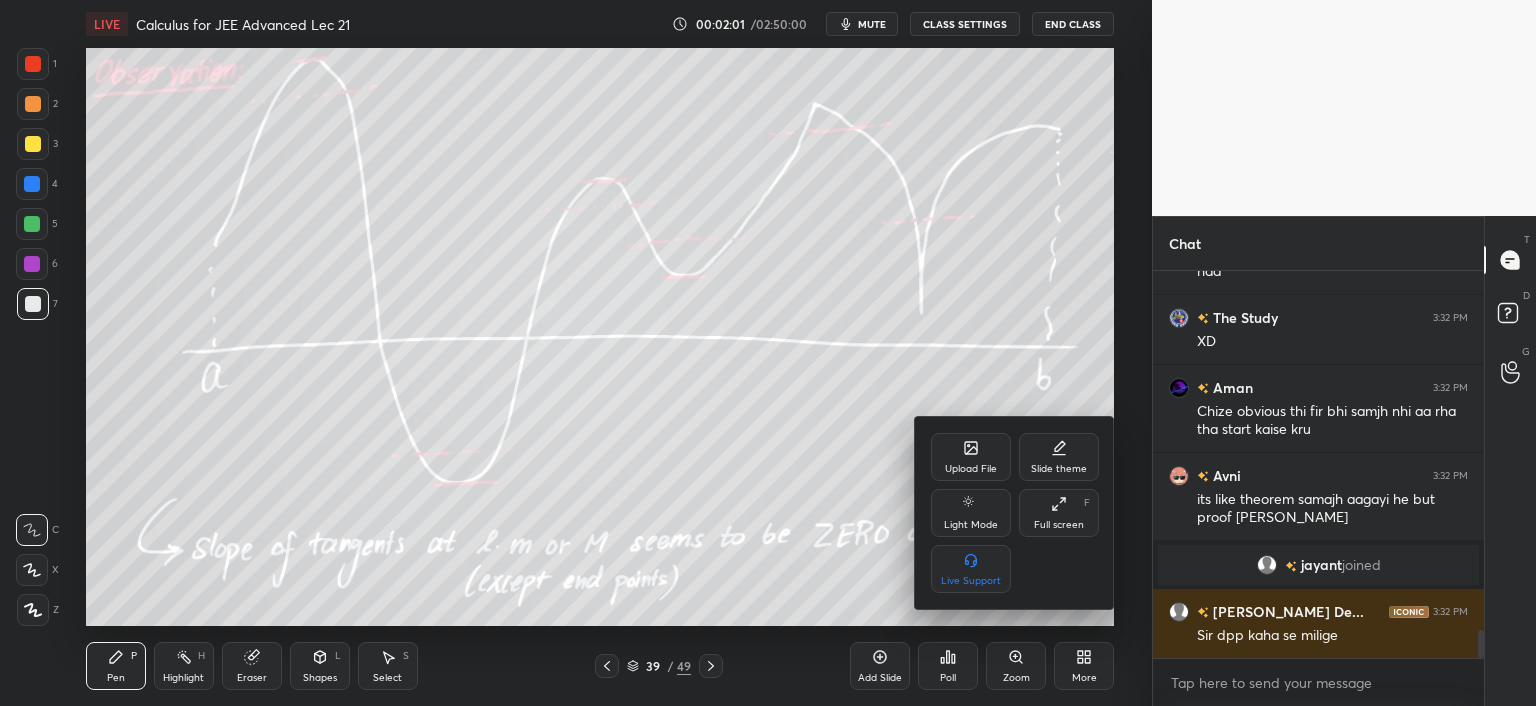 click on "Full screen F" at bounding box center [1059, 513] 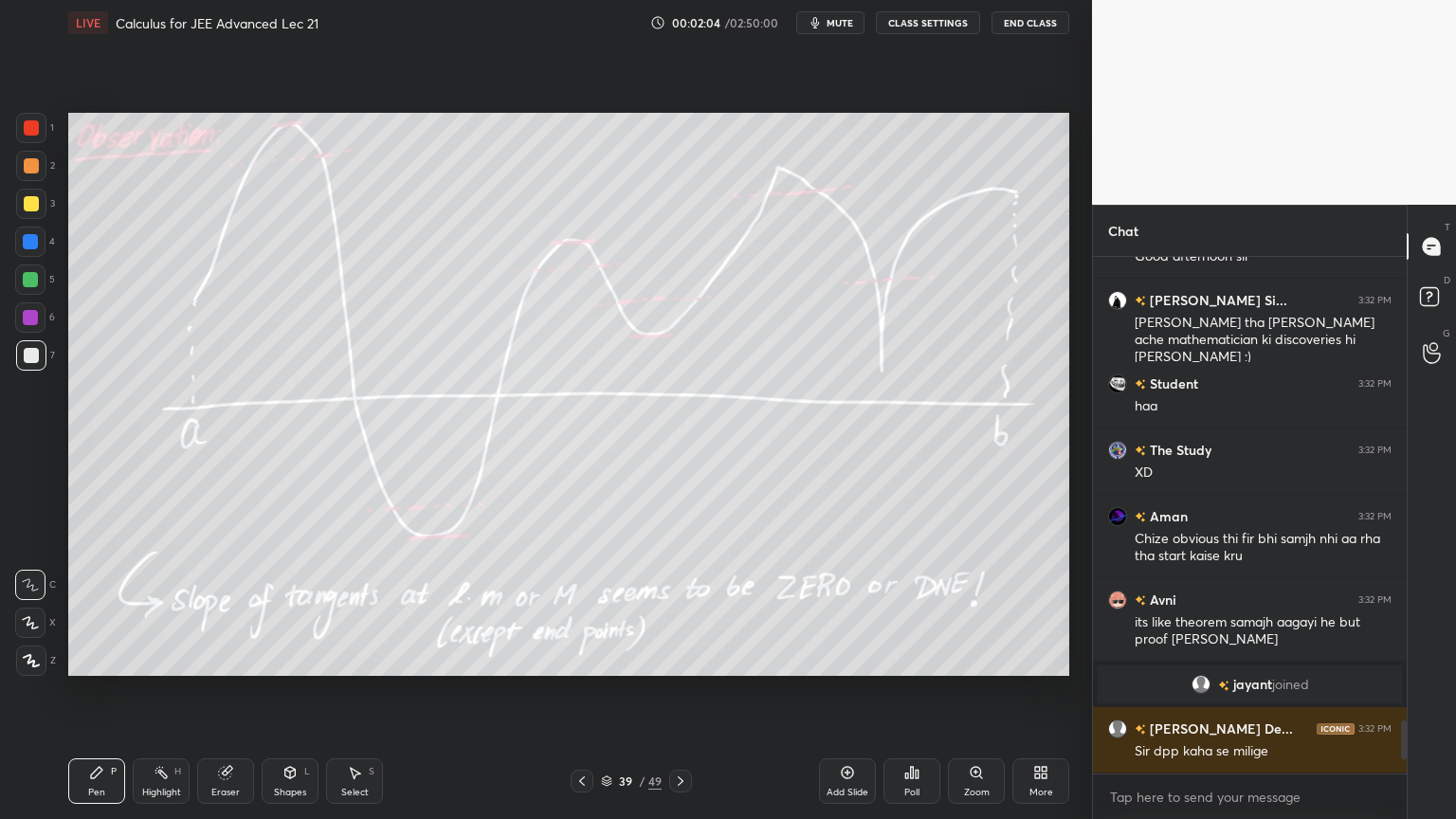 click on "39 / 49" at bounding box center [631, 781] 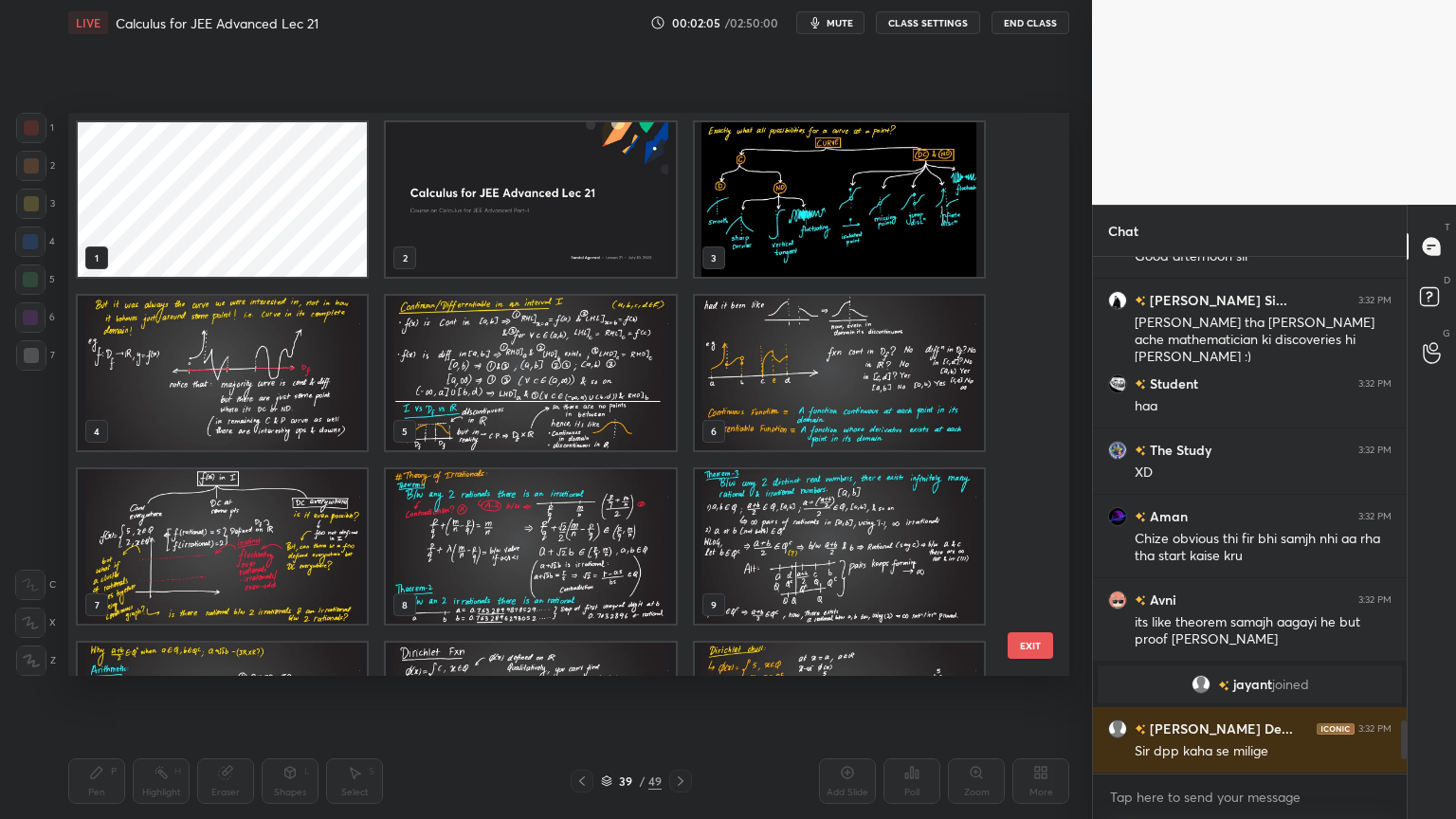 click at bounding box center (530, 199) 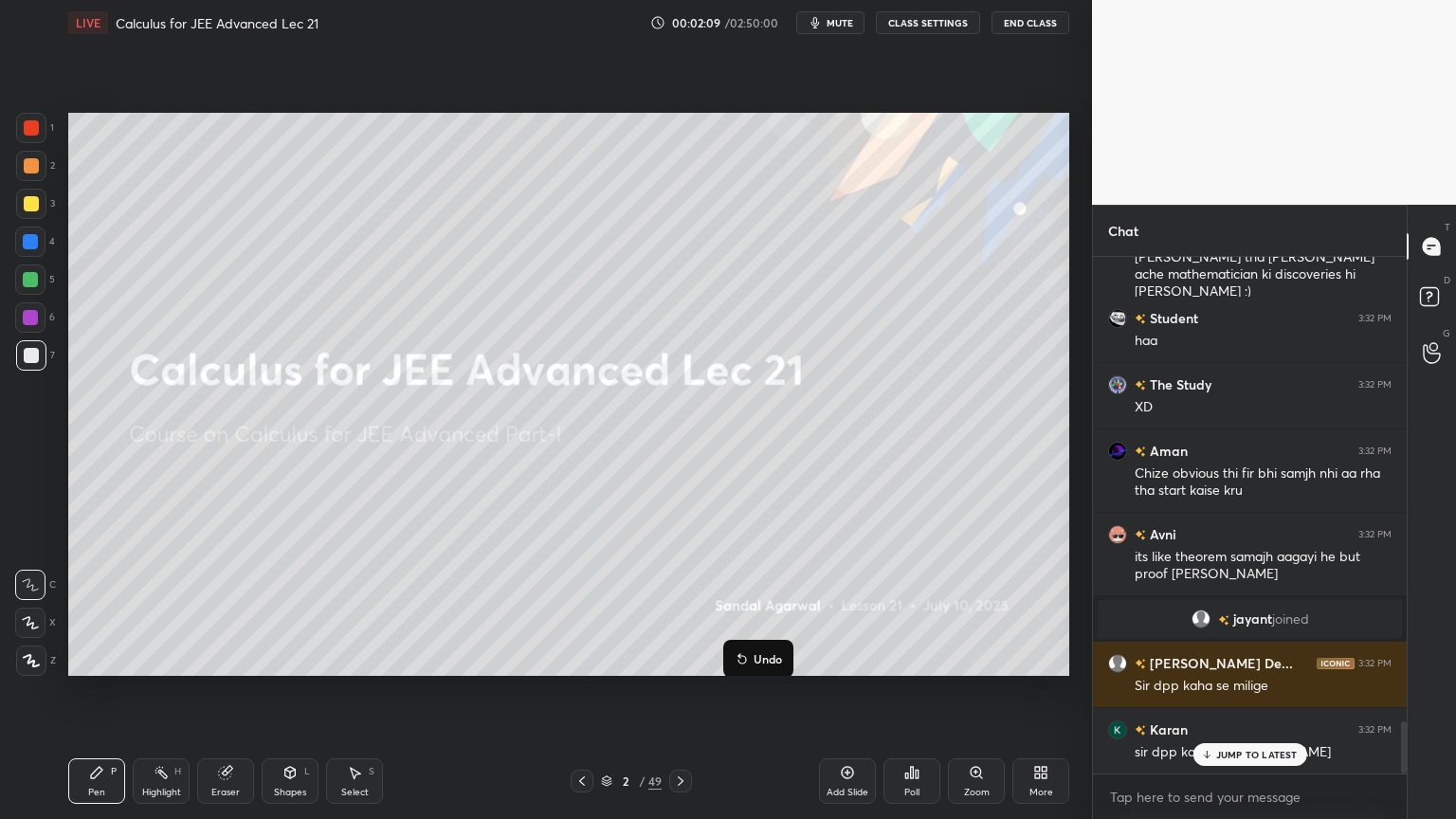 click on "JUMP TO LATEST" at bounding box center (1257, 755) 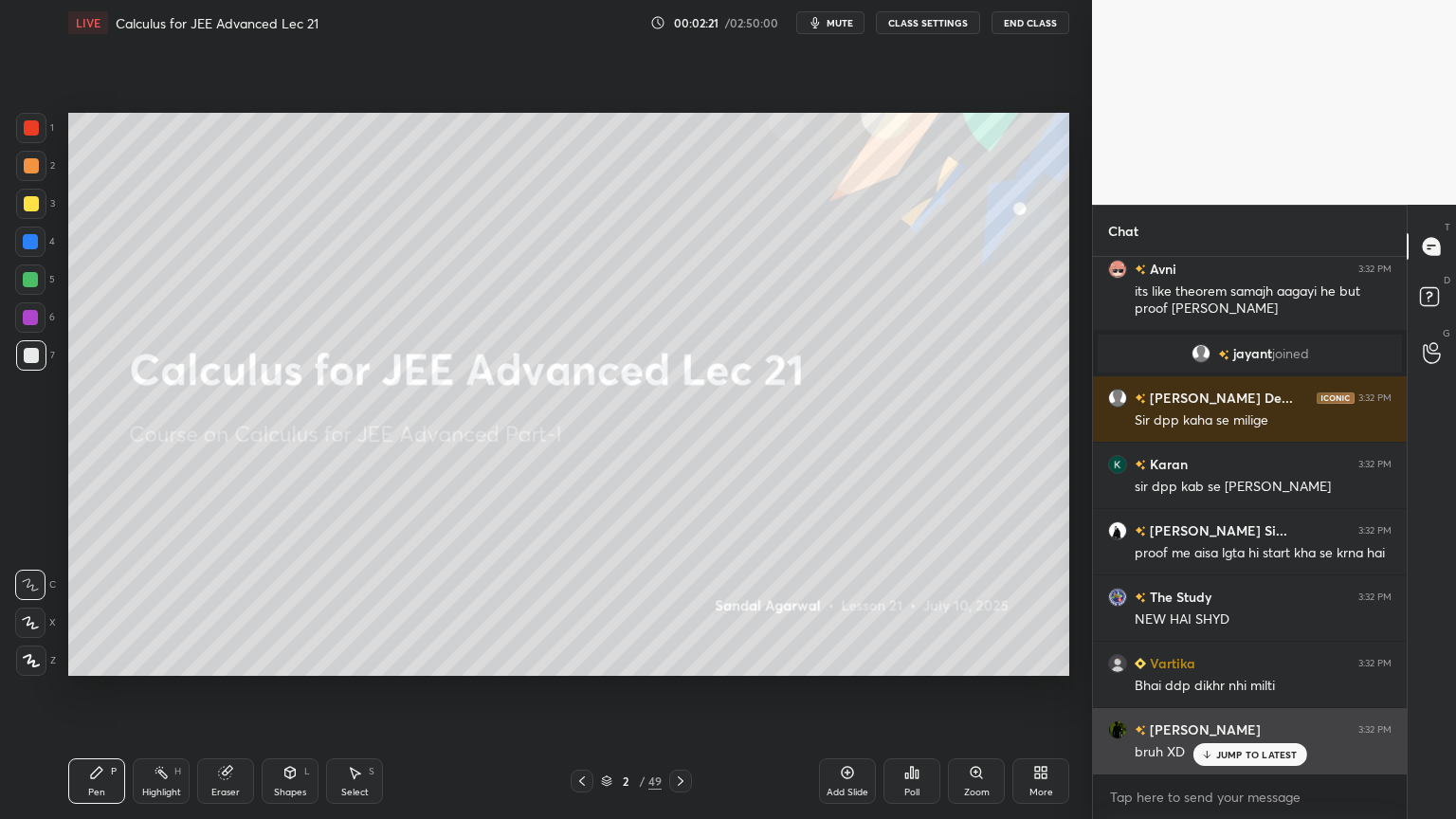 drag, startPoint x: 1224, startPoint y: 755, endPoint x: 1225, endPoint y: 742, distance: 13.038405 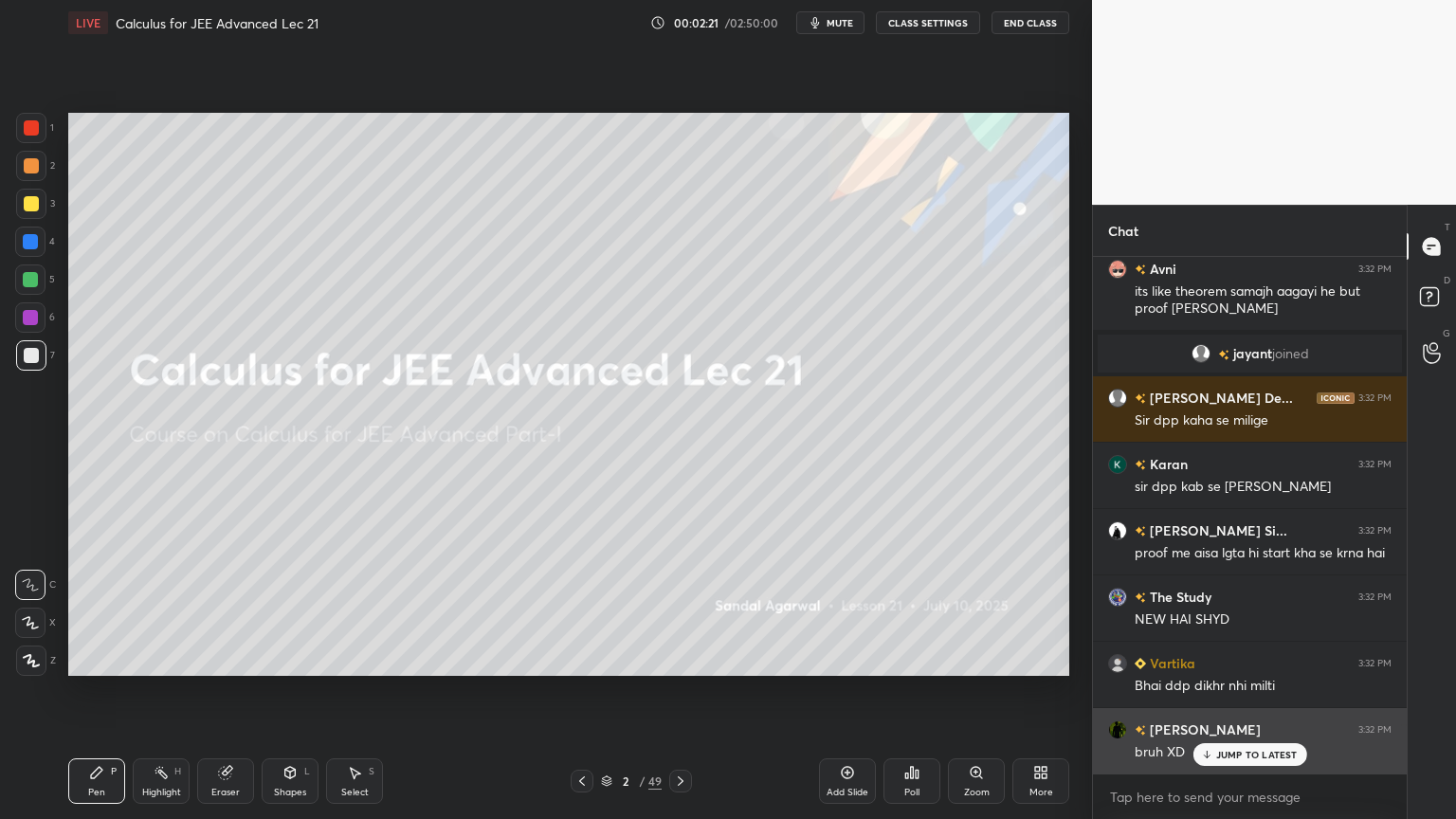 click on "JUMP TO LATEST" at bounding box center (1257, 755) 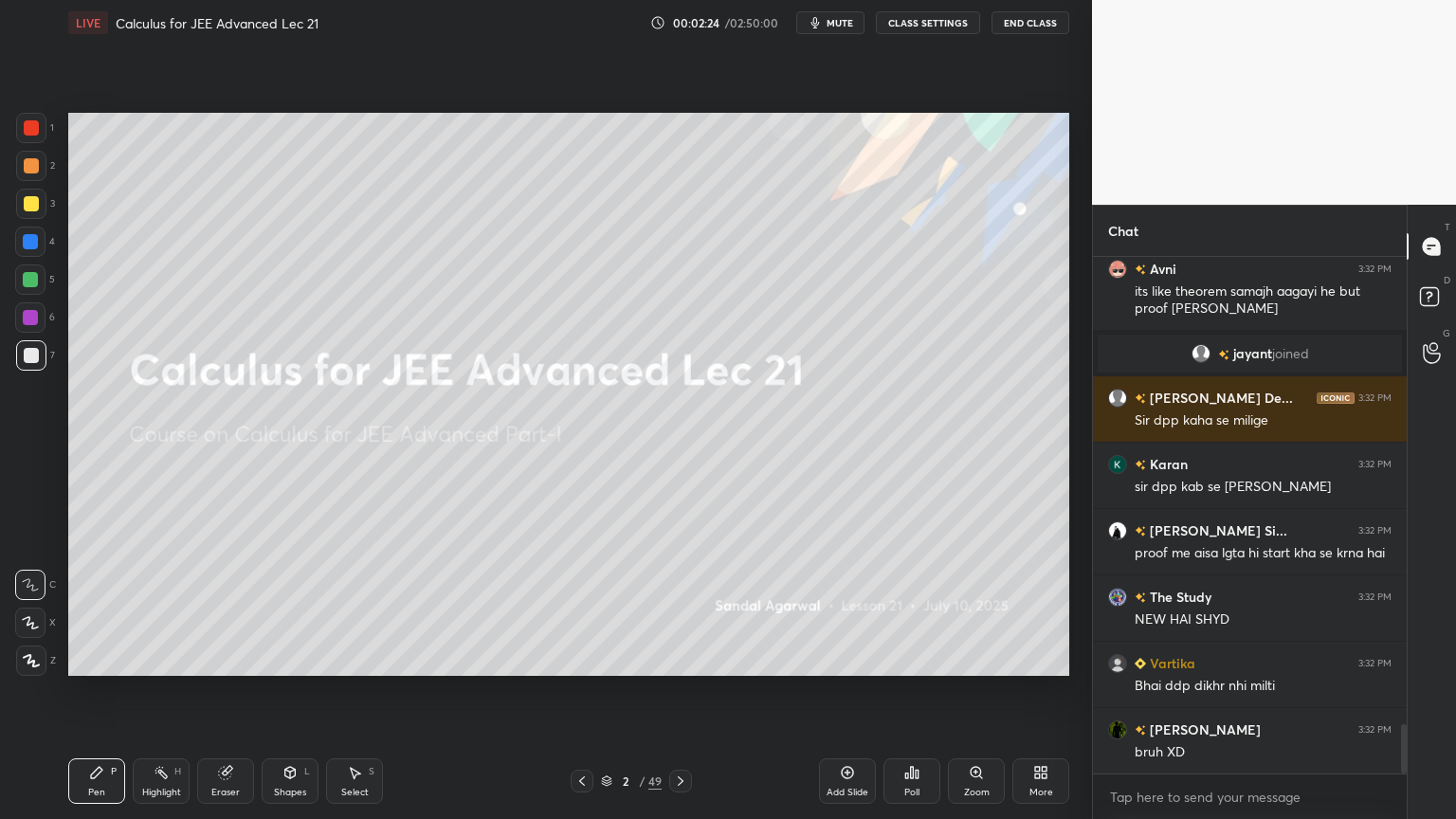 click at bounding box center [681, 781] 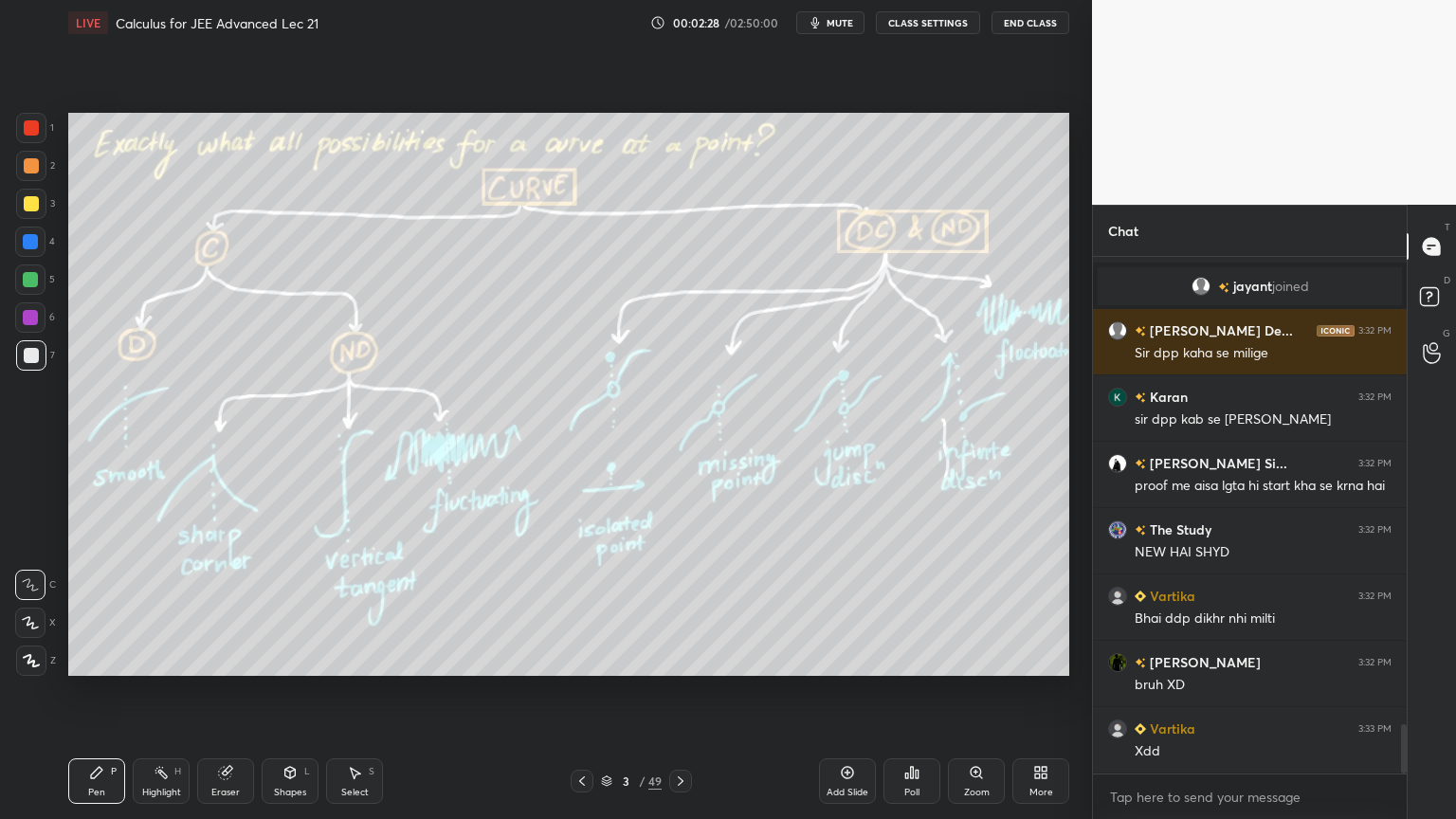 click at bounding box center [681, 781] 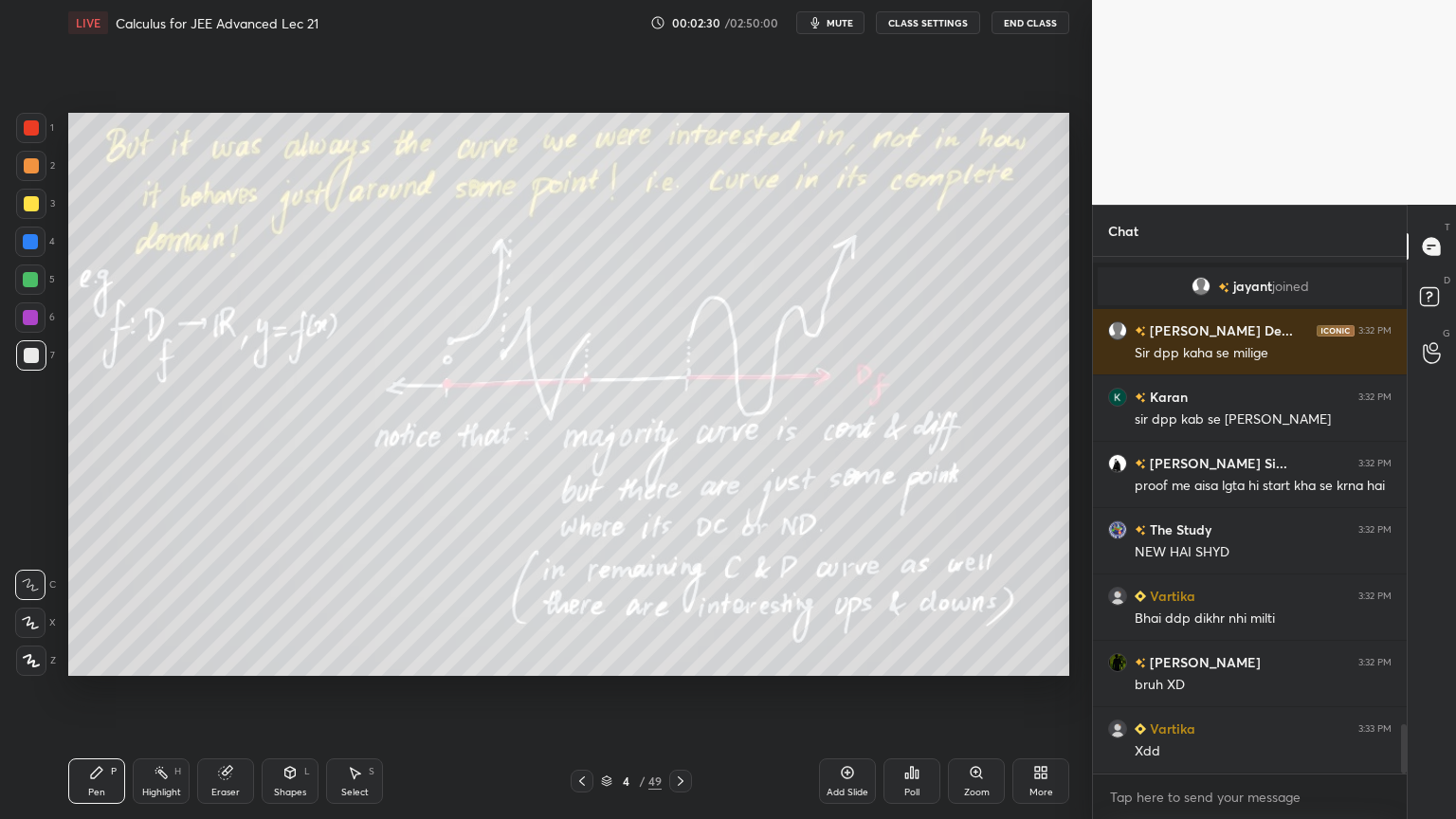 click at bounding box center (681, 781) 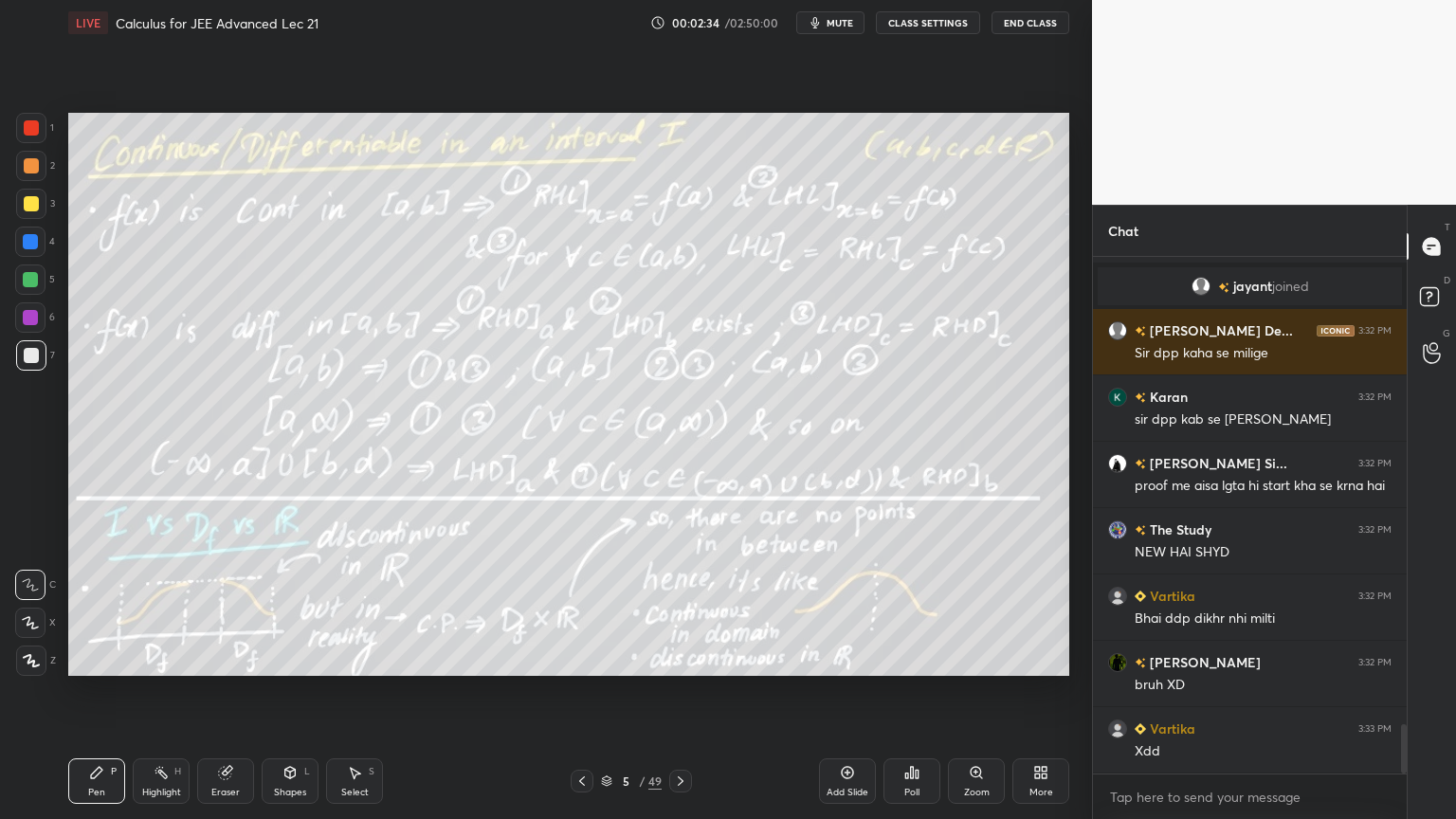 click at bounding box center [681, 781] 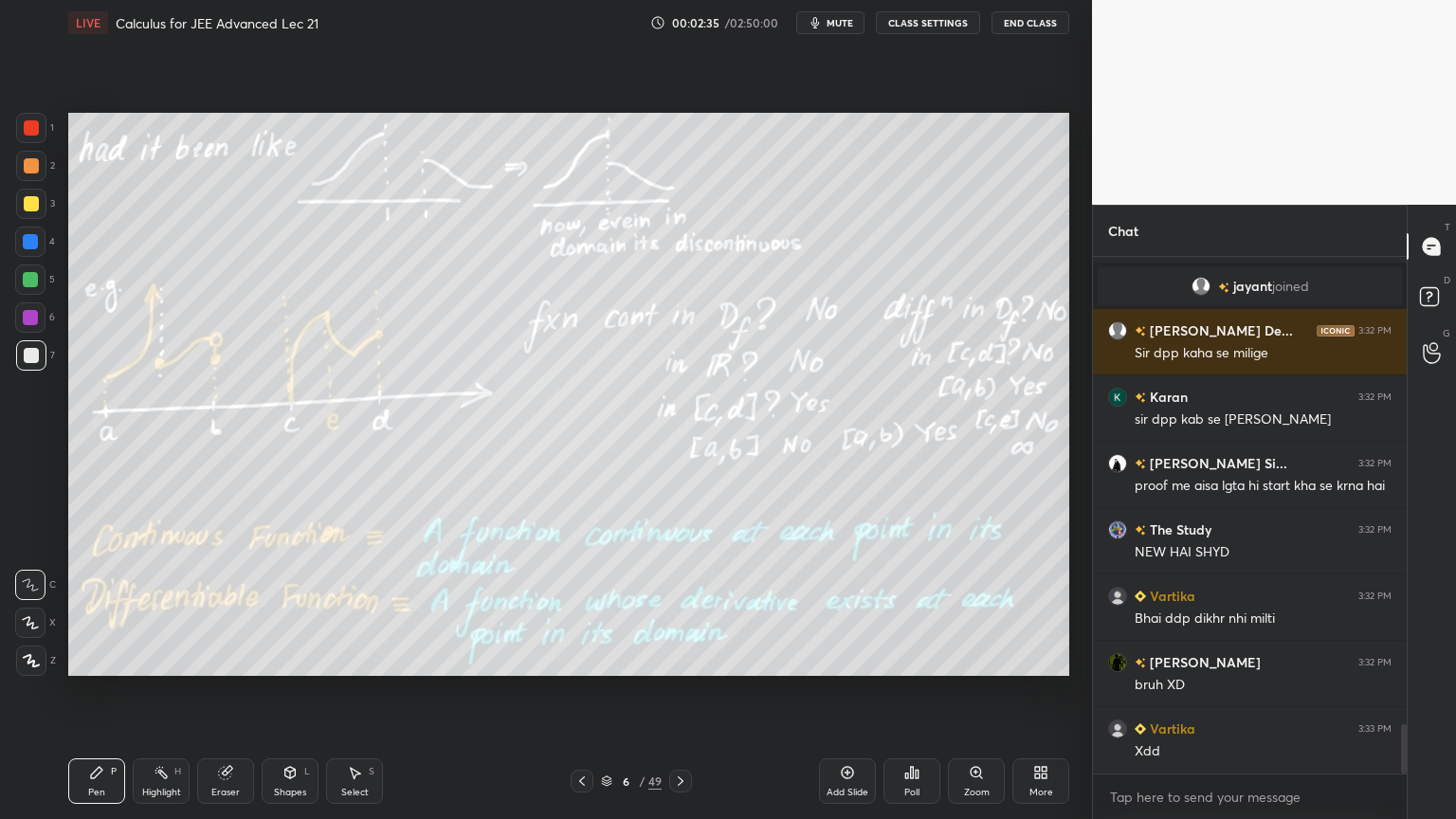 click at bounding box center (681, 781) 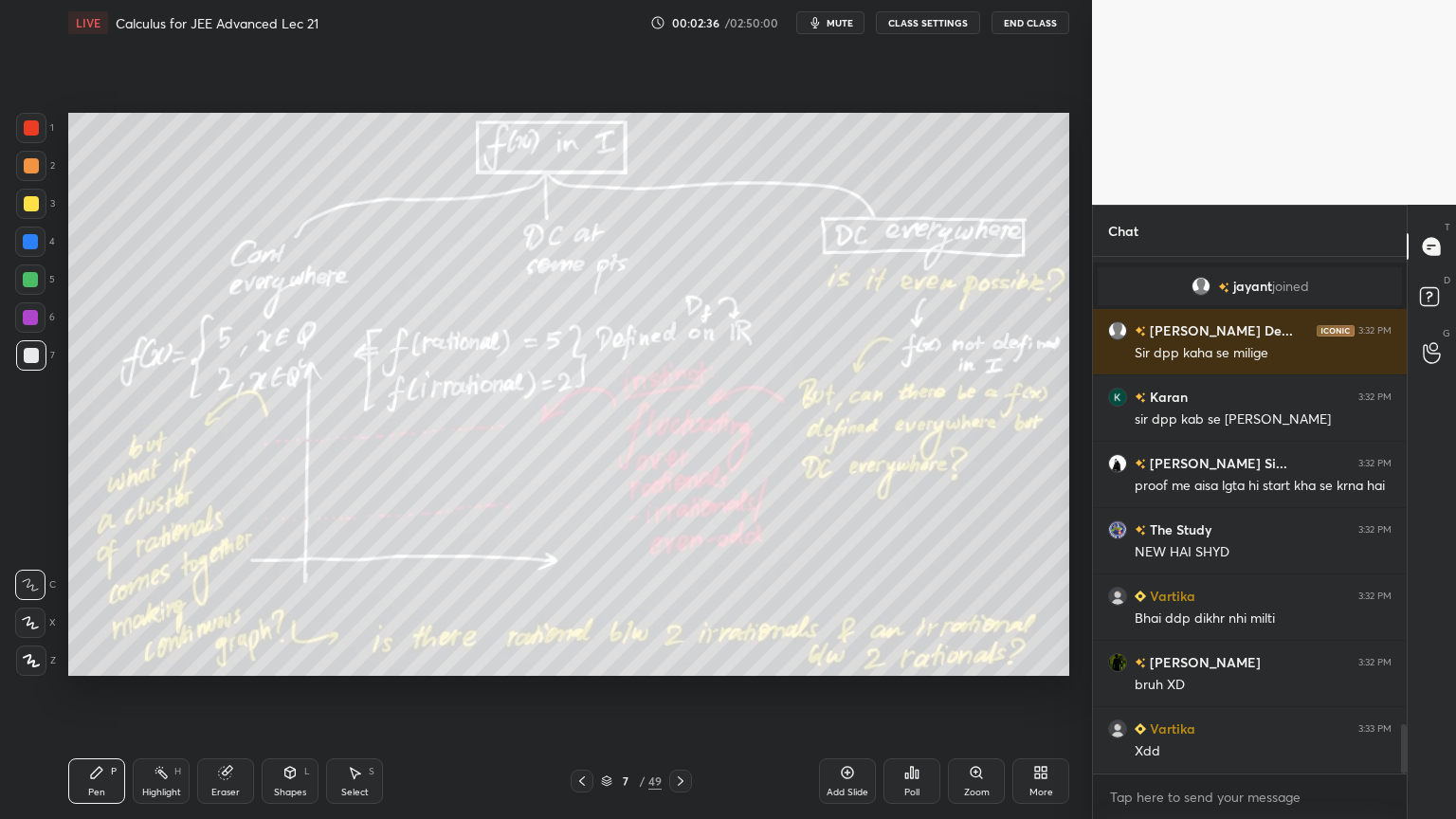 click at bounding box center (681, 781) 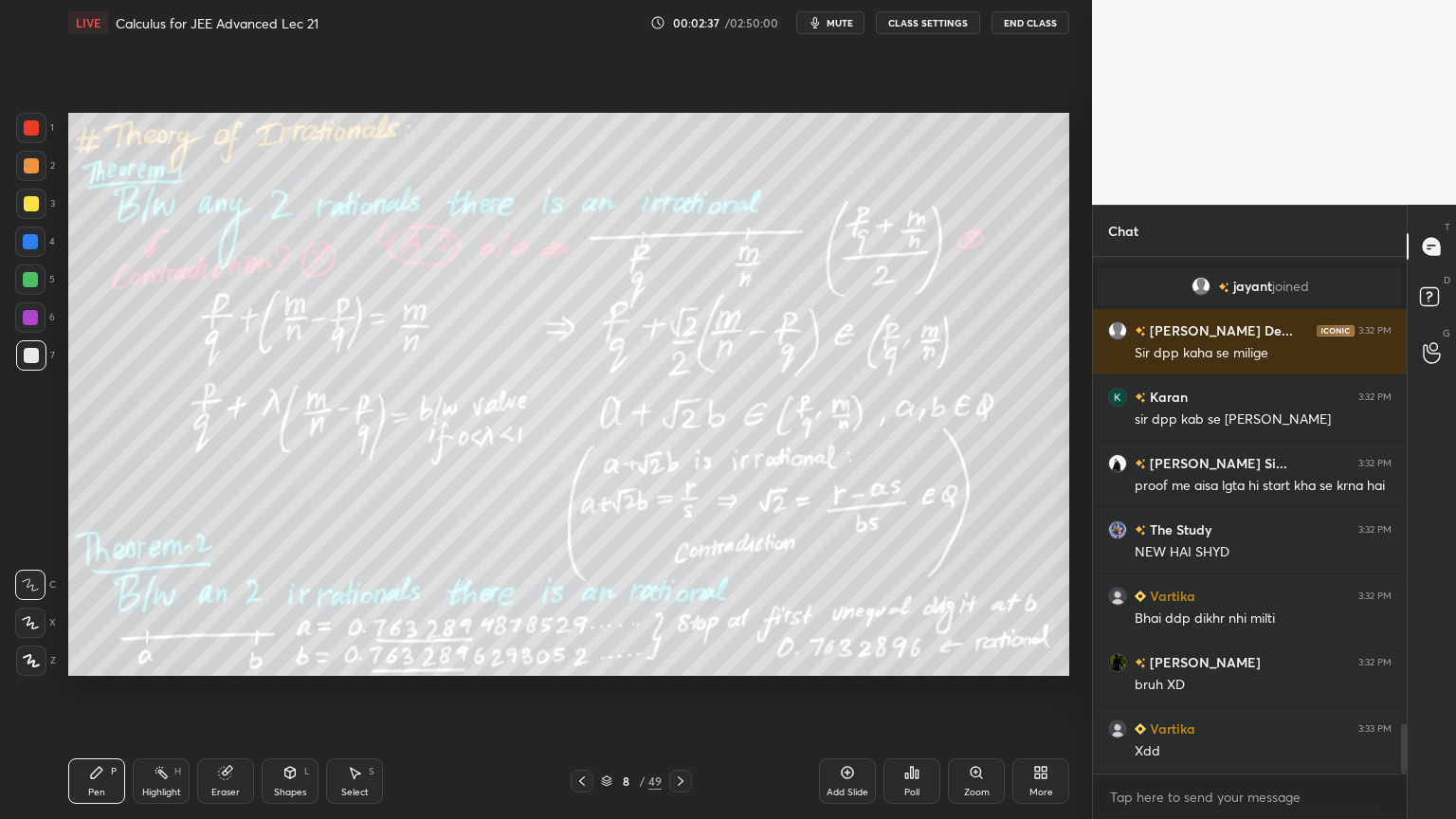 scroll, scrollTop: 4974, scrollLeft: 0, axis: vertical 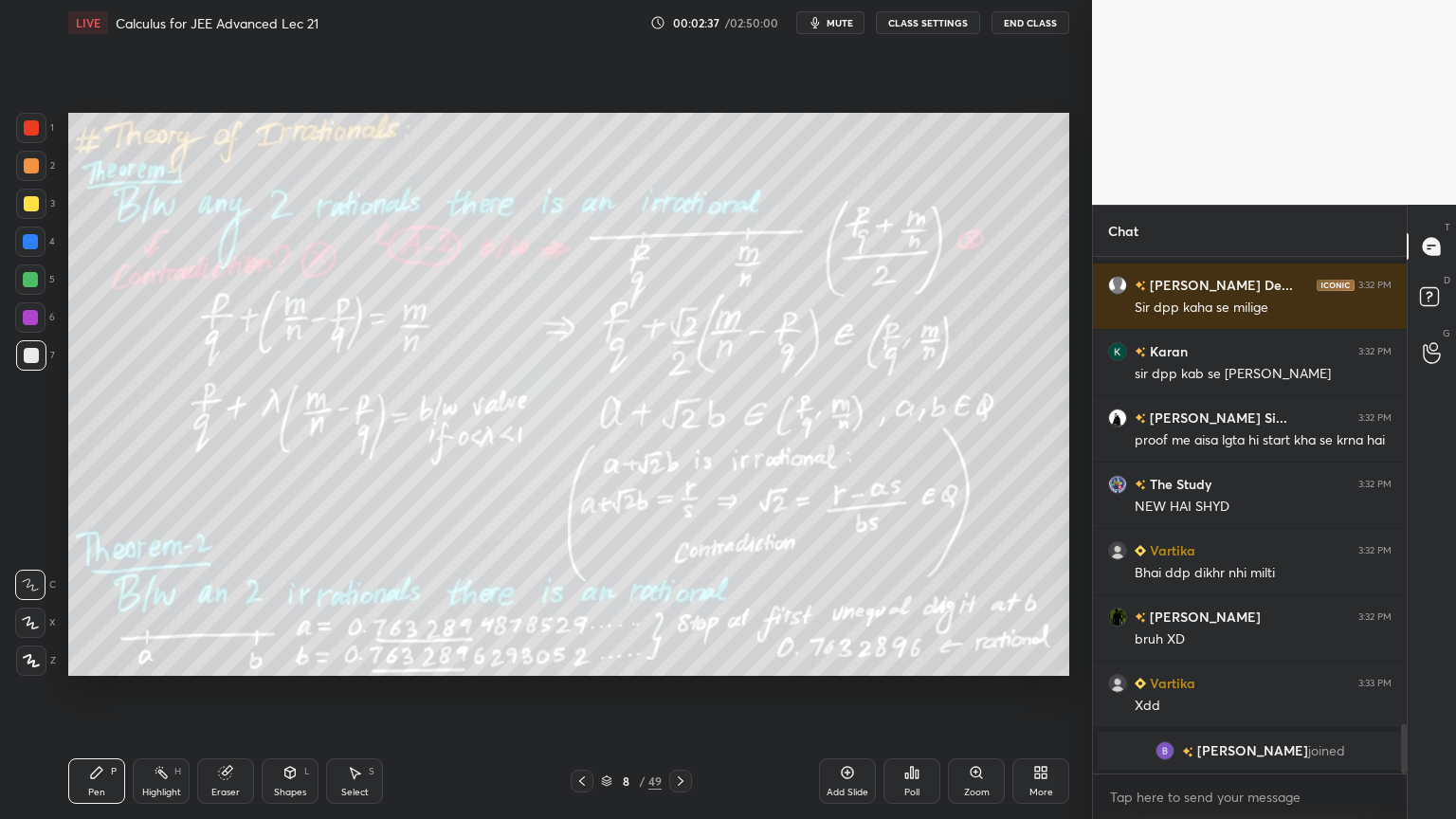 click at bounding box center [681, 781] 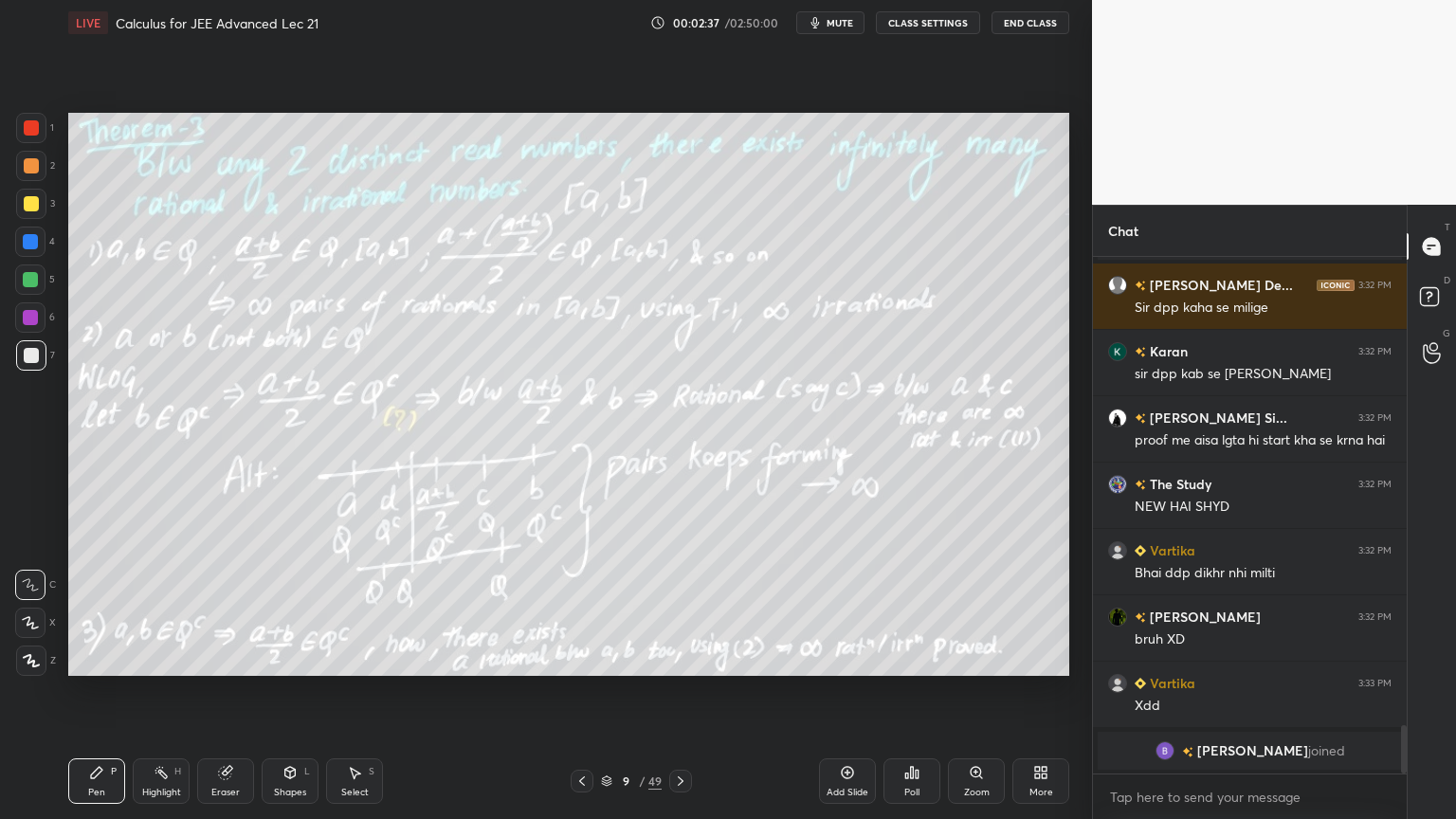 click at bounding box center (681, 781) 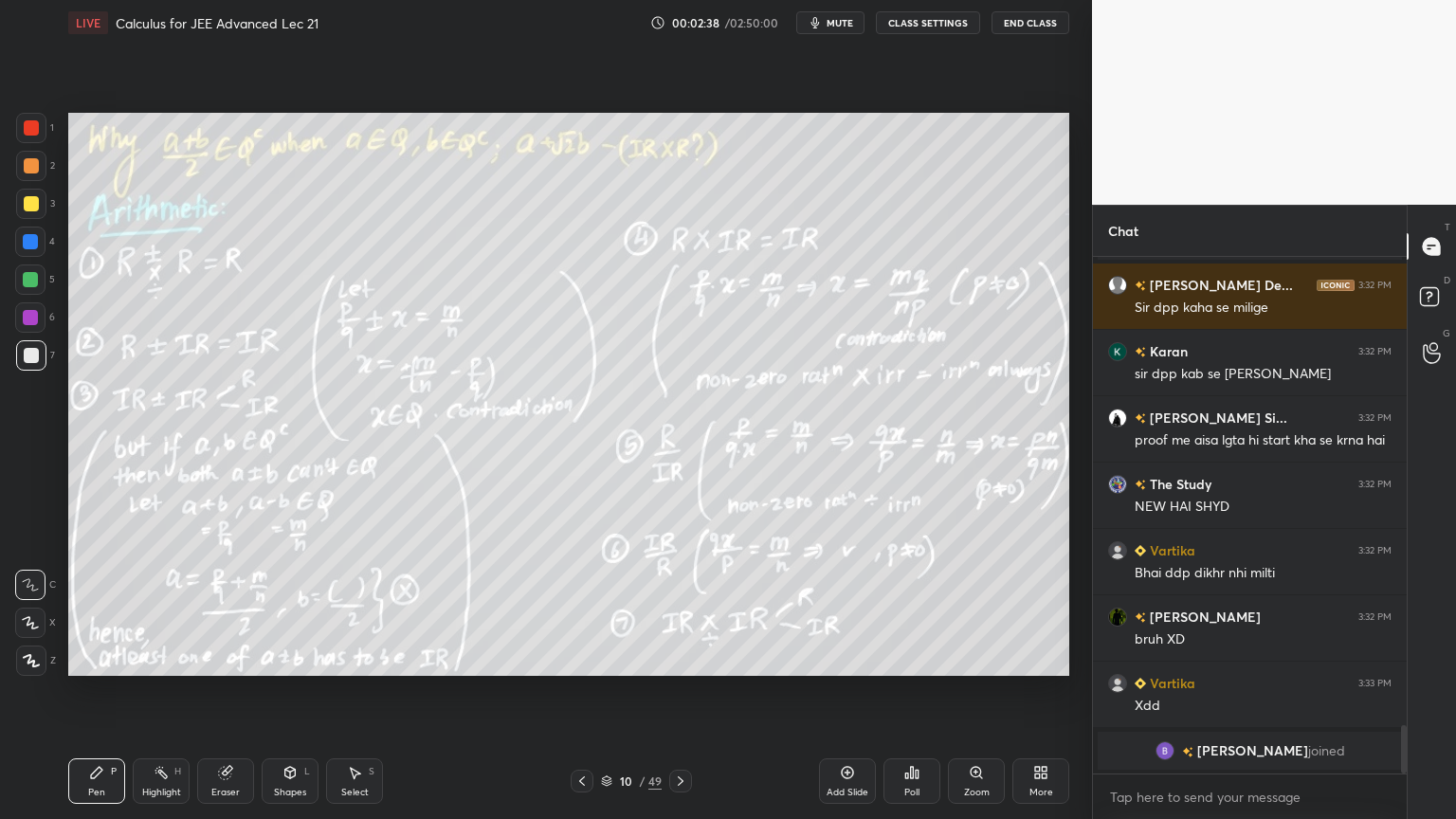 click at bounding box center (681, 781) 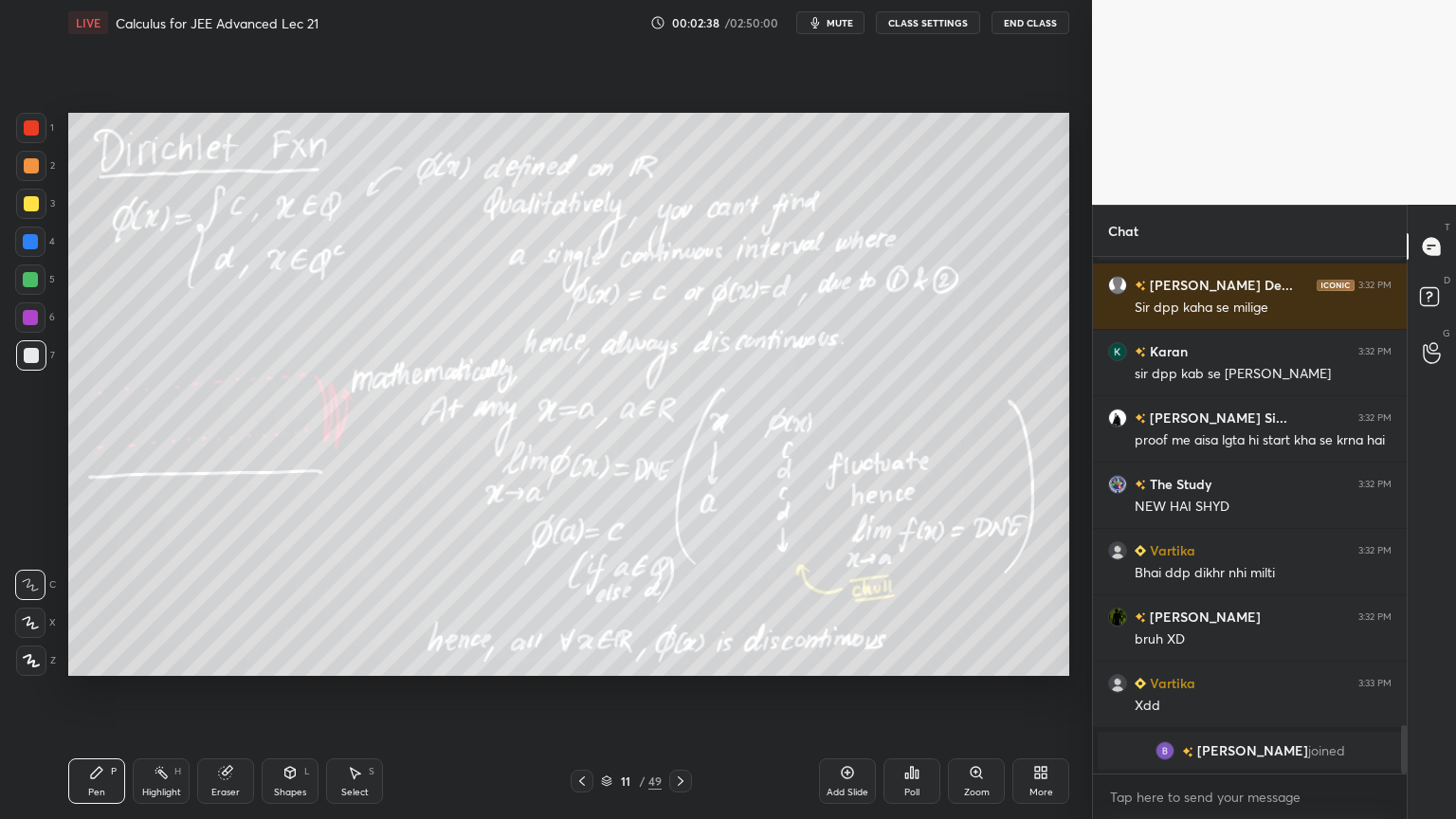 click at bounding box center (681, 781) 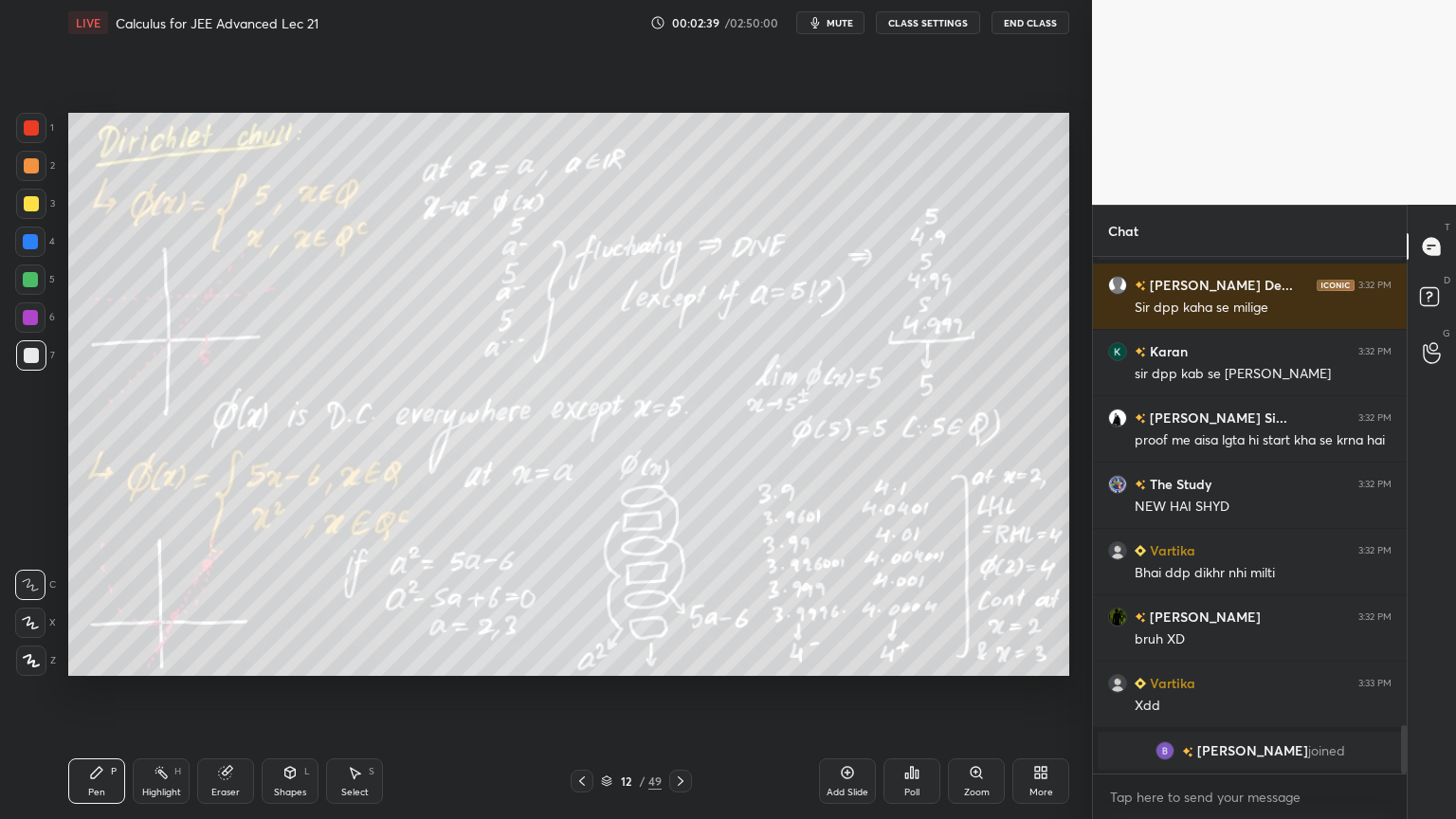 click at bounding box center (681, 781) 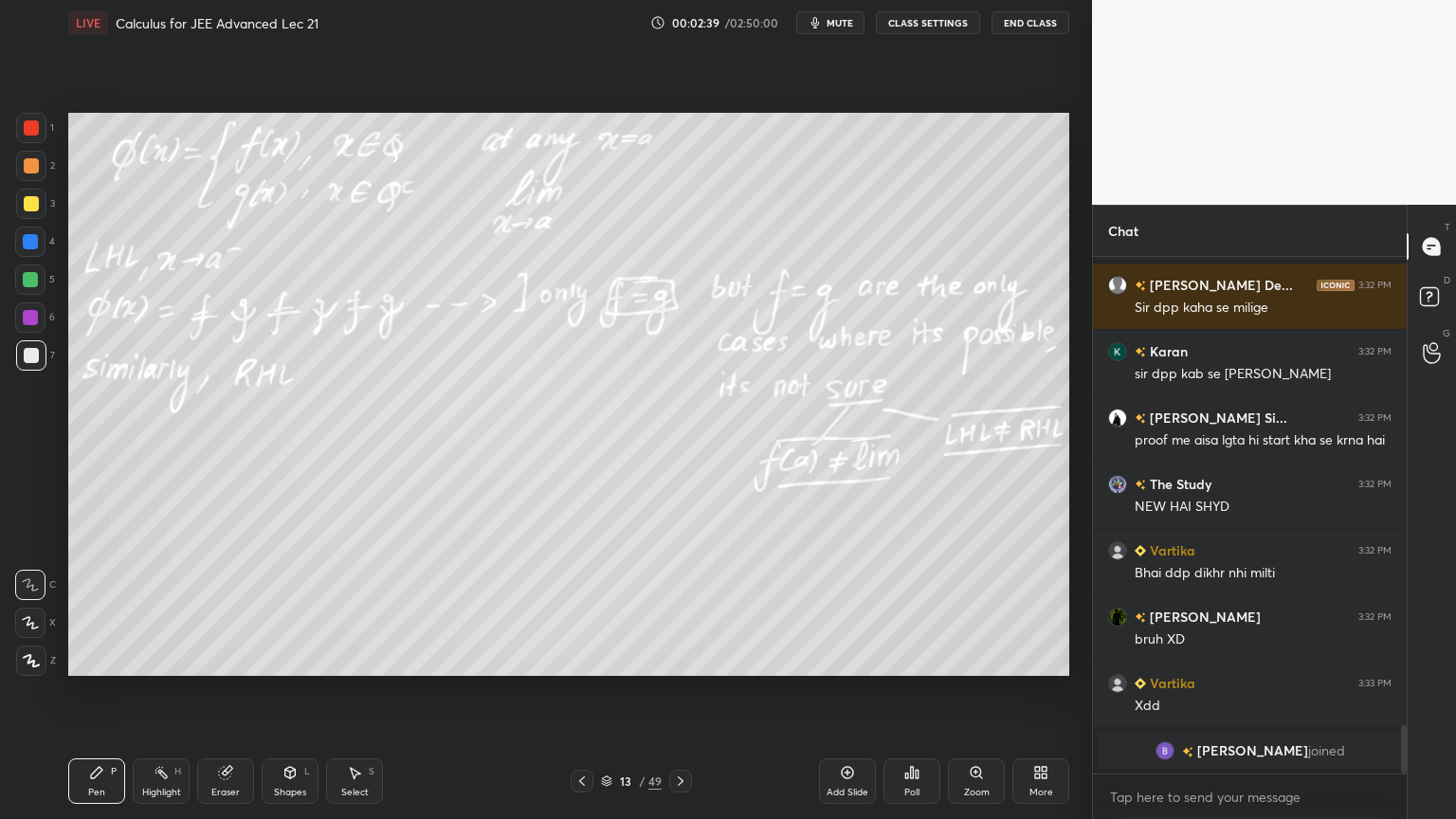 click at bounding box center [681, 781] 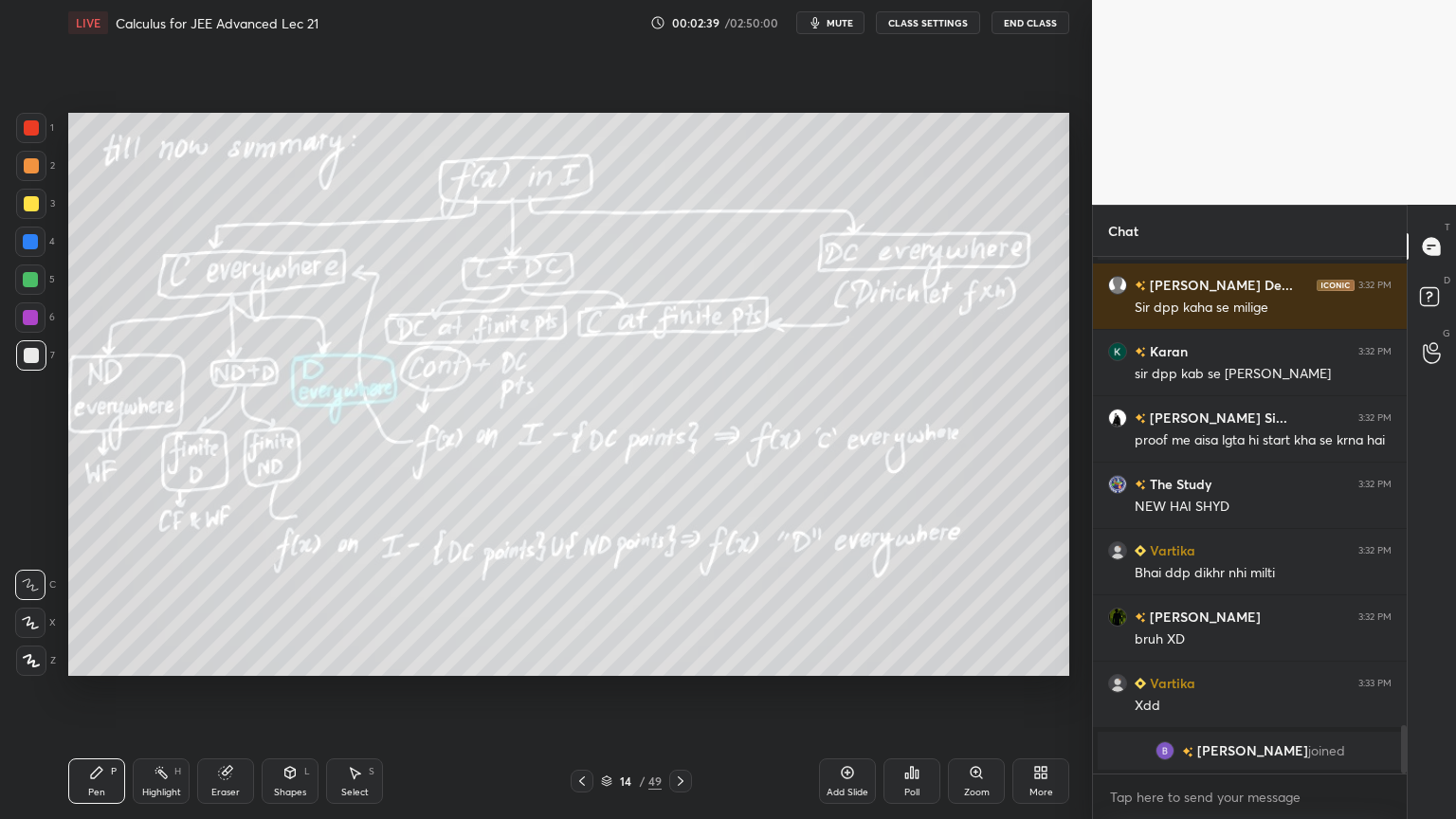 click at bounding box center [681, 781] 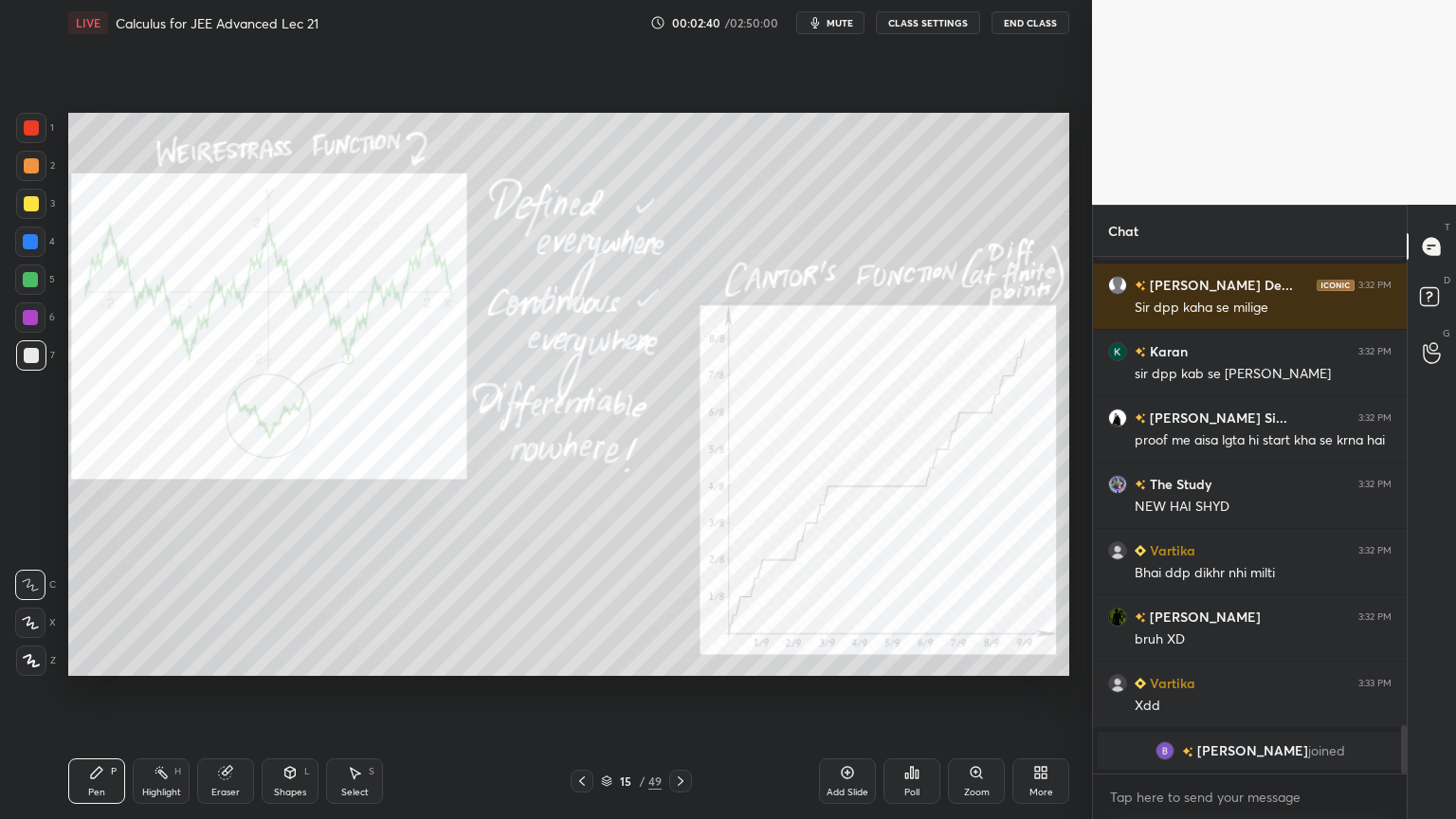 click at bounding box center [681, 781] 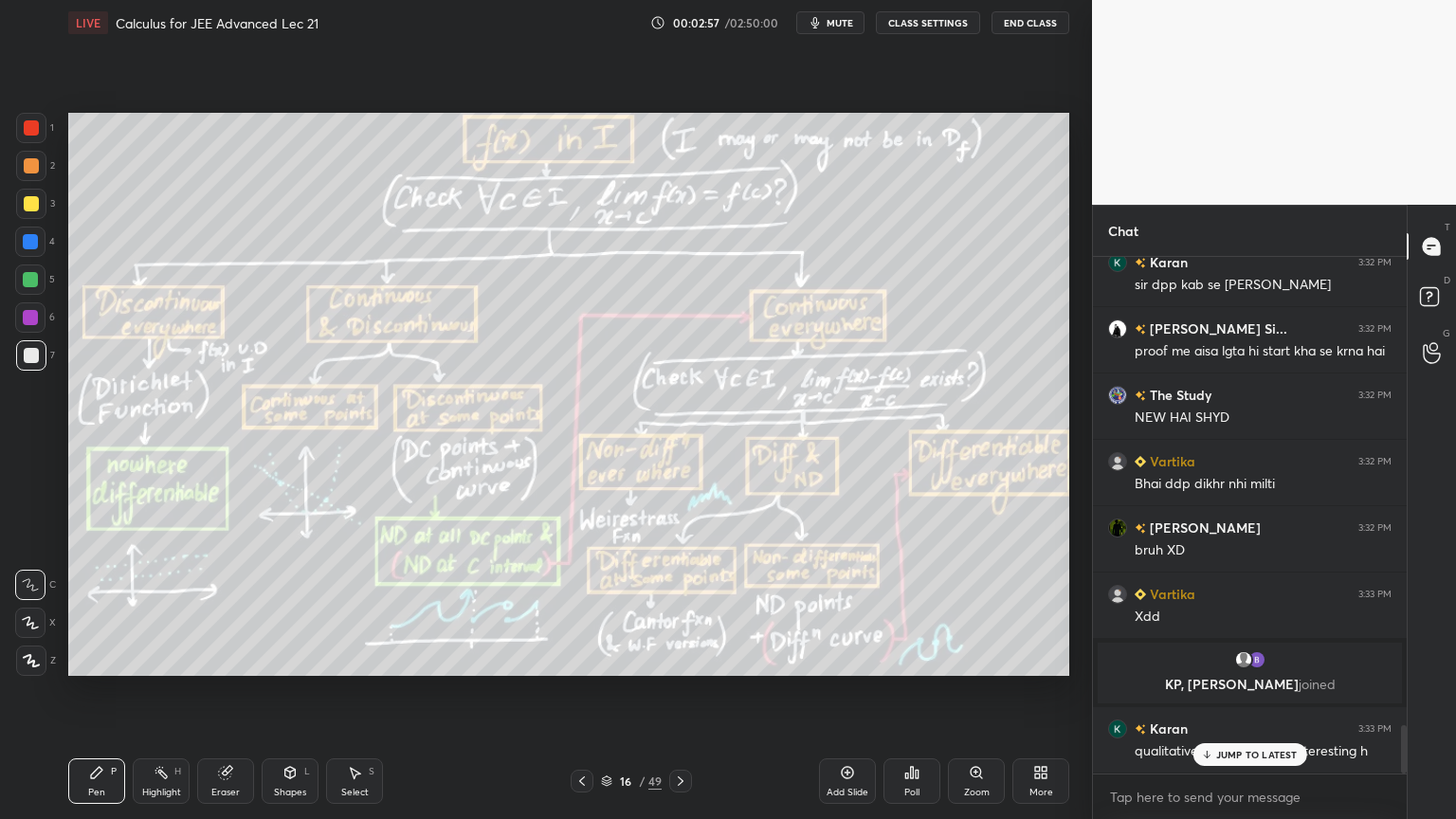 scroll, scrollTop: 5035, scrollLeft: 0, axis: vertical 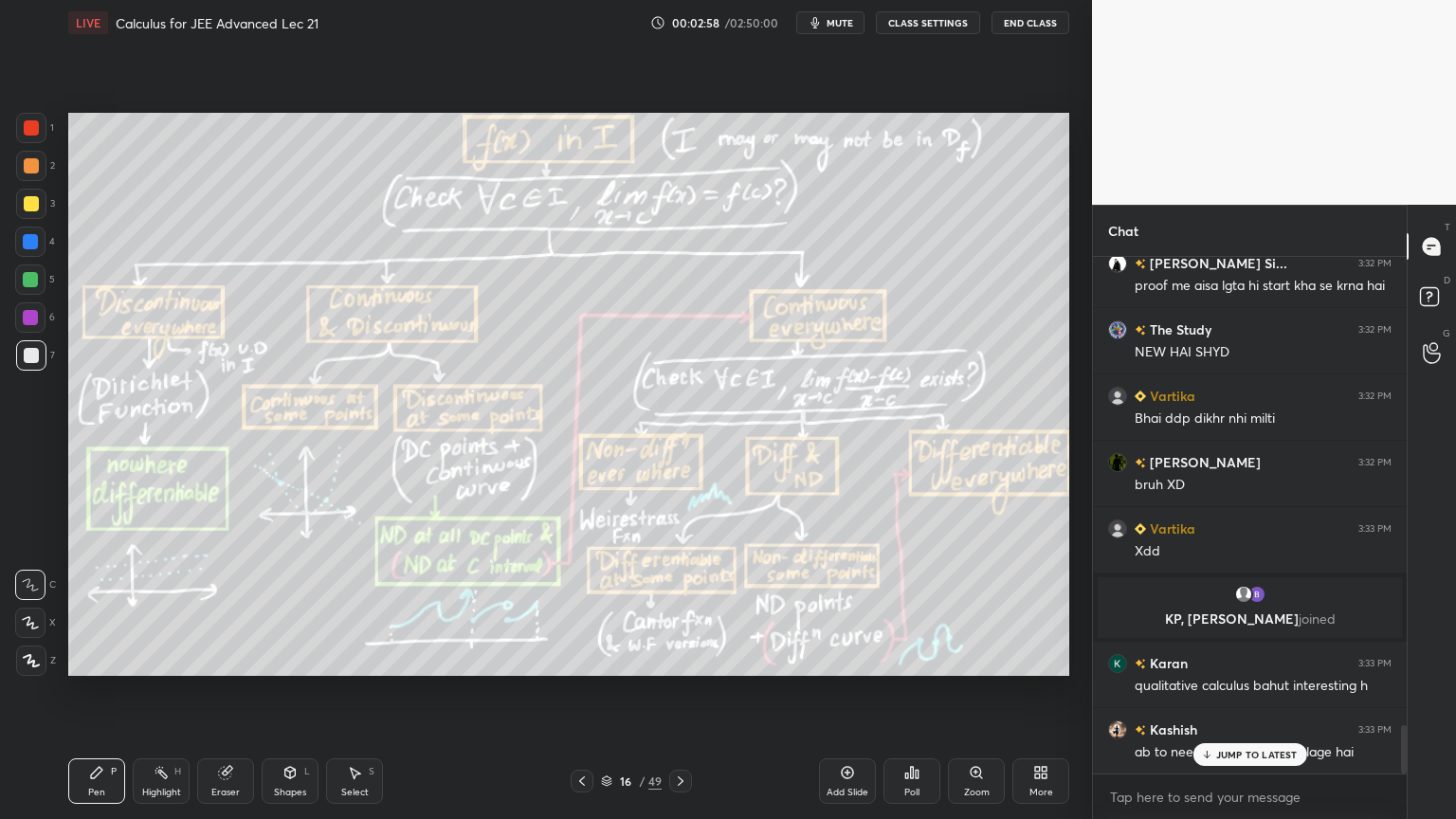 click 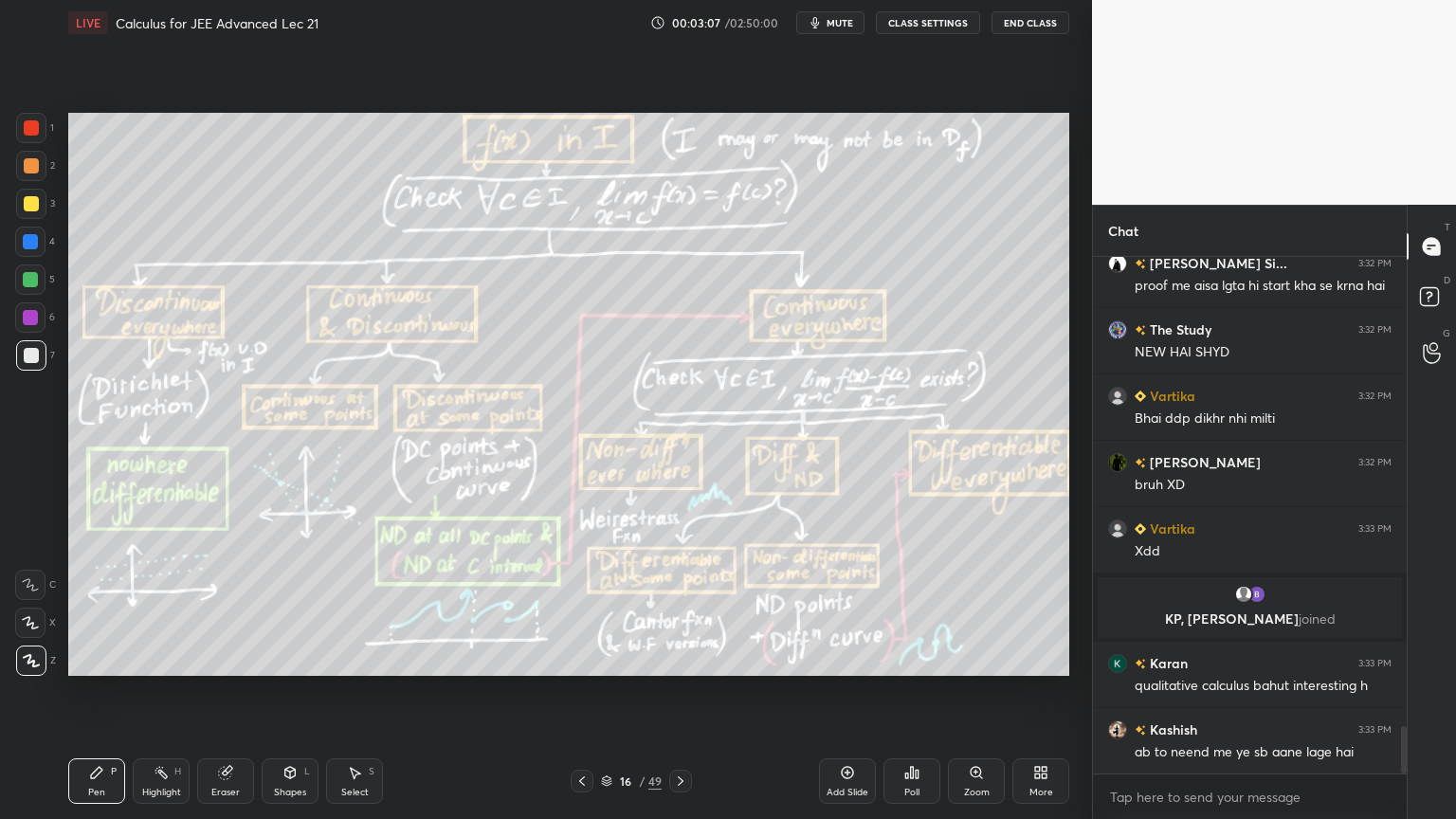 scroll, scrollTop: 5103, scrollLeft: 0, axis: vertical 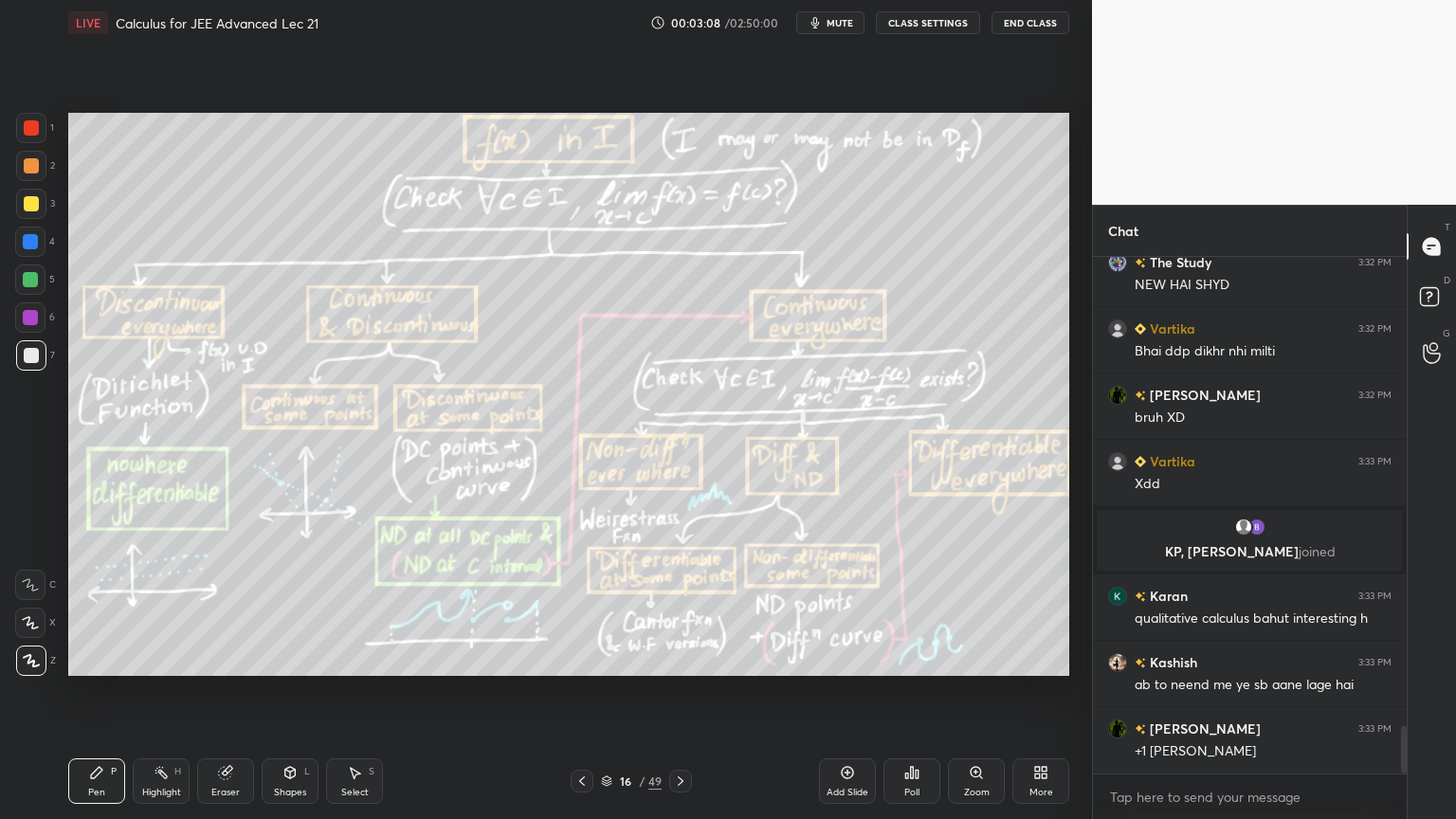 click on "Eraser" at bounding box center [226, 792] 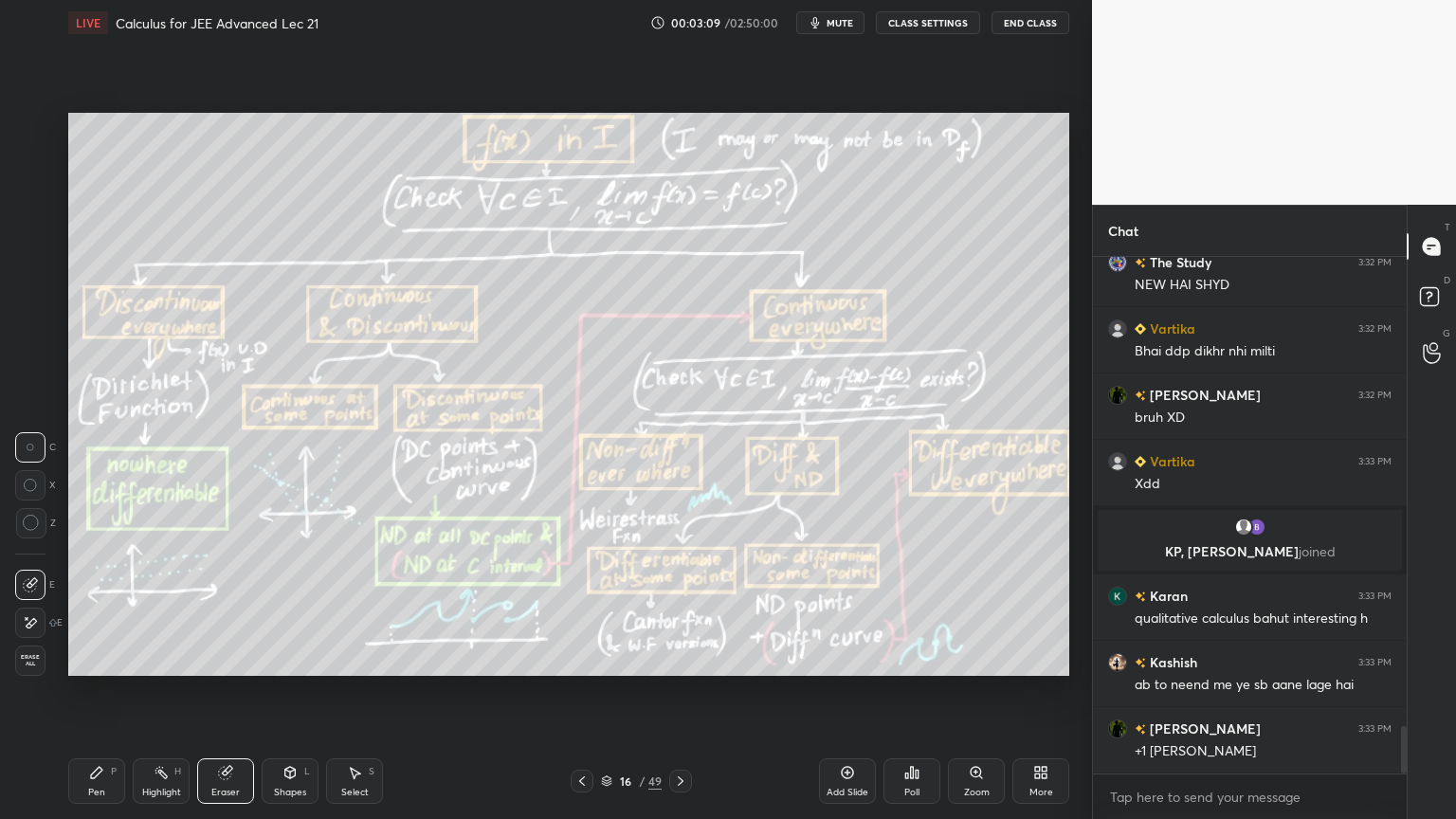click at bounding box center (30, 623) 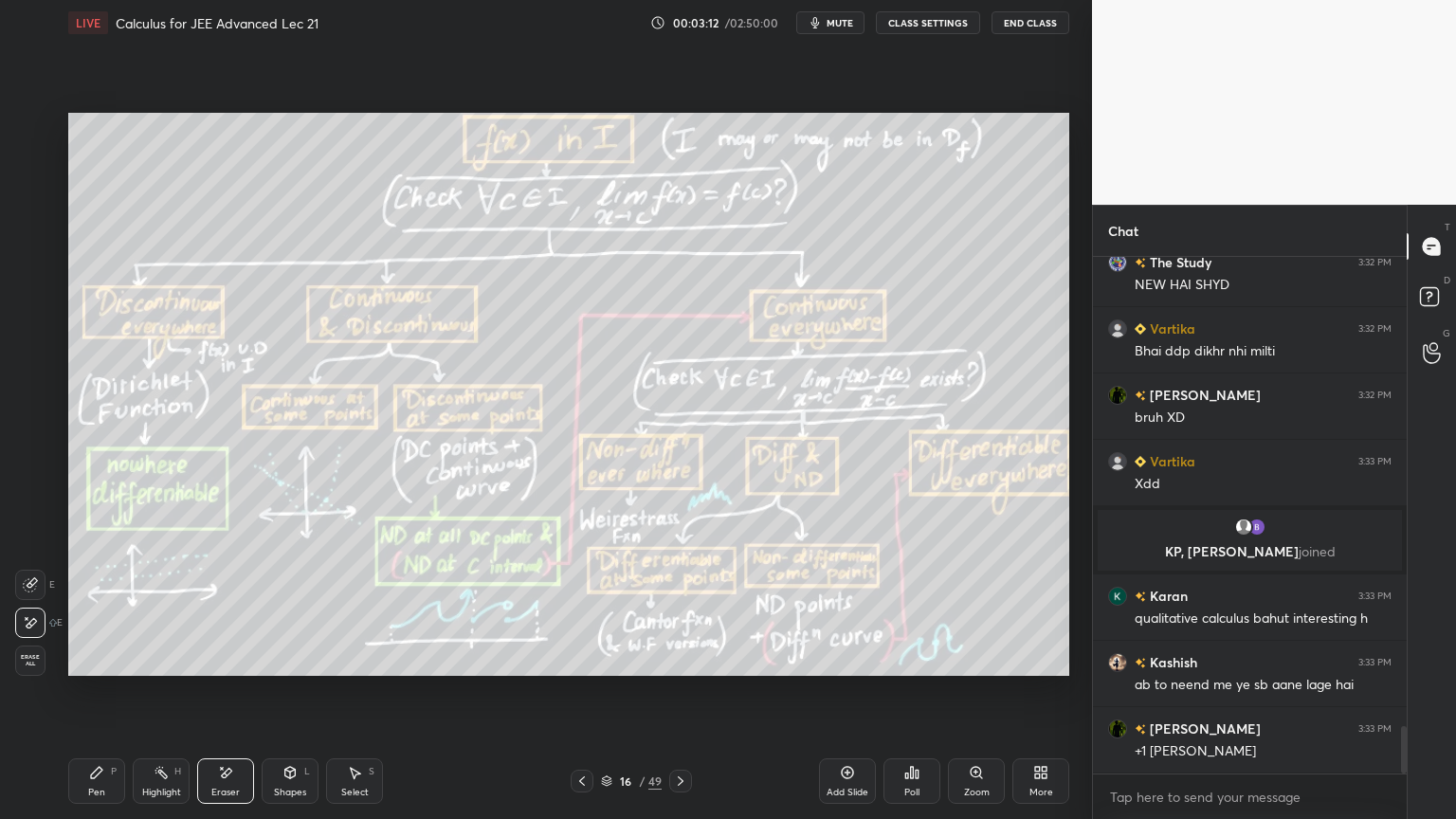 click on "Pen" at bounding box center [97, 792] 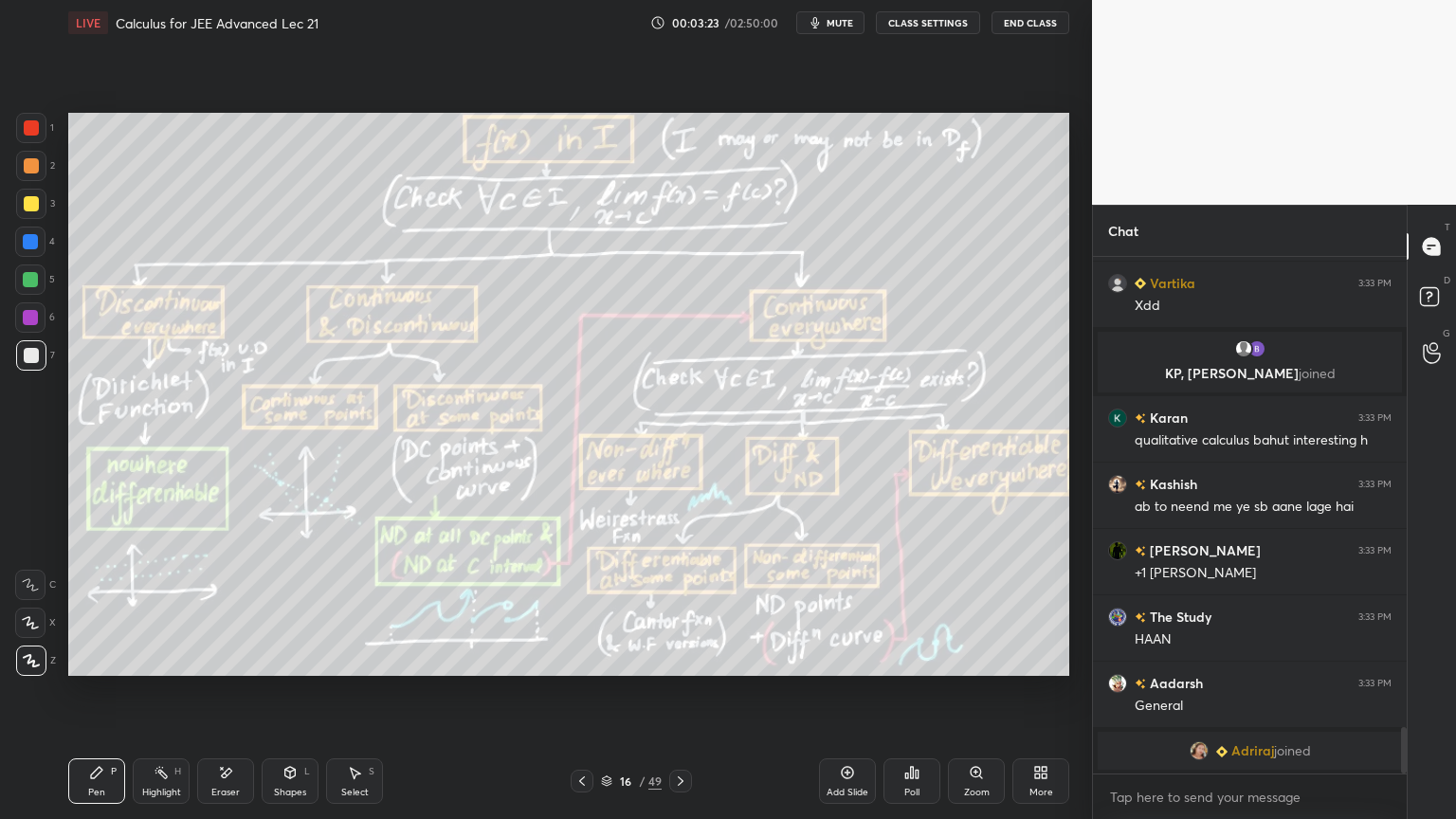 scroll, scrollTop: 5220, scrollLeft: 0, axis: vertical 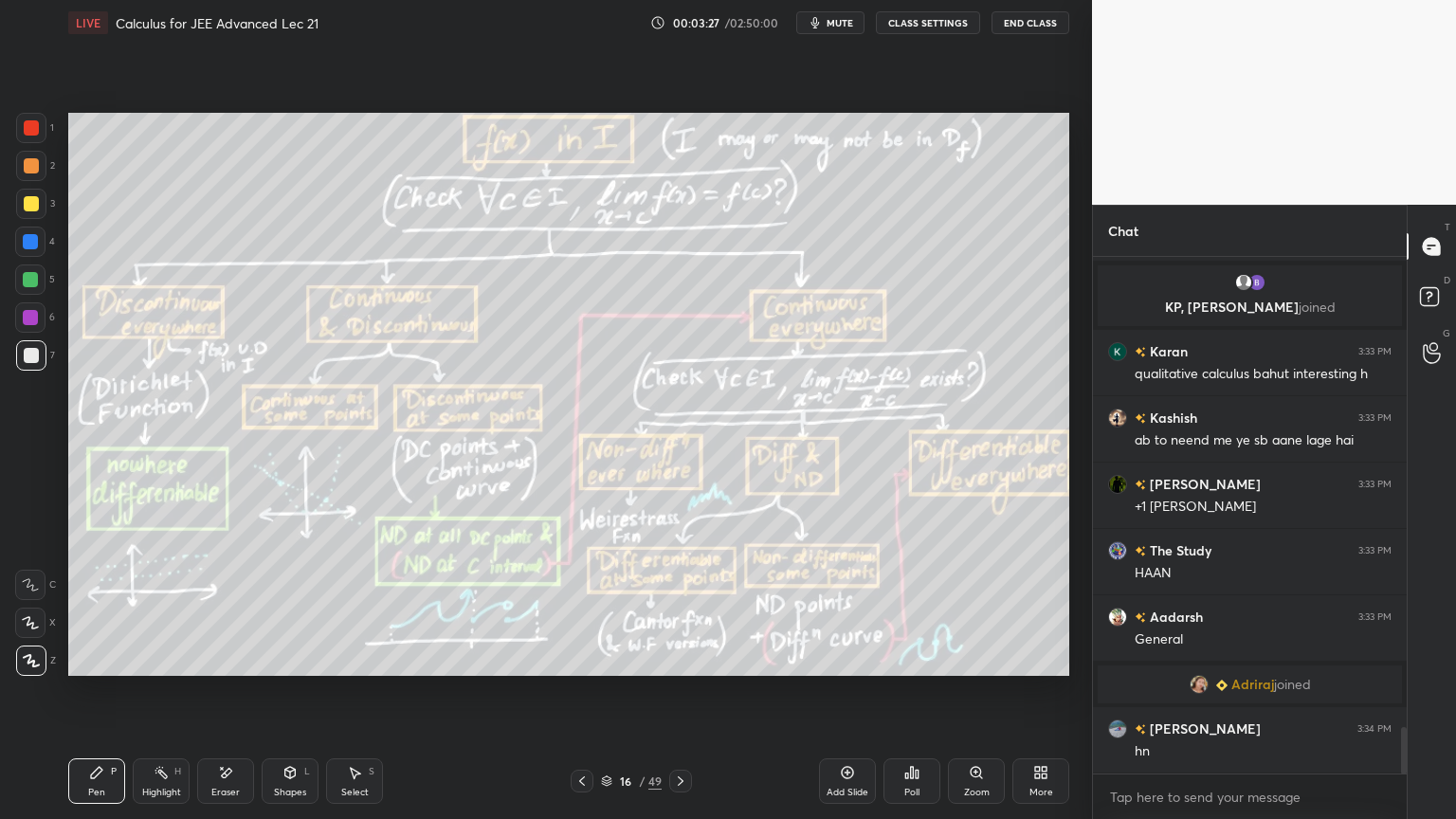 click 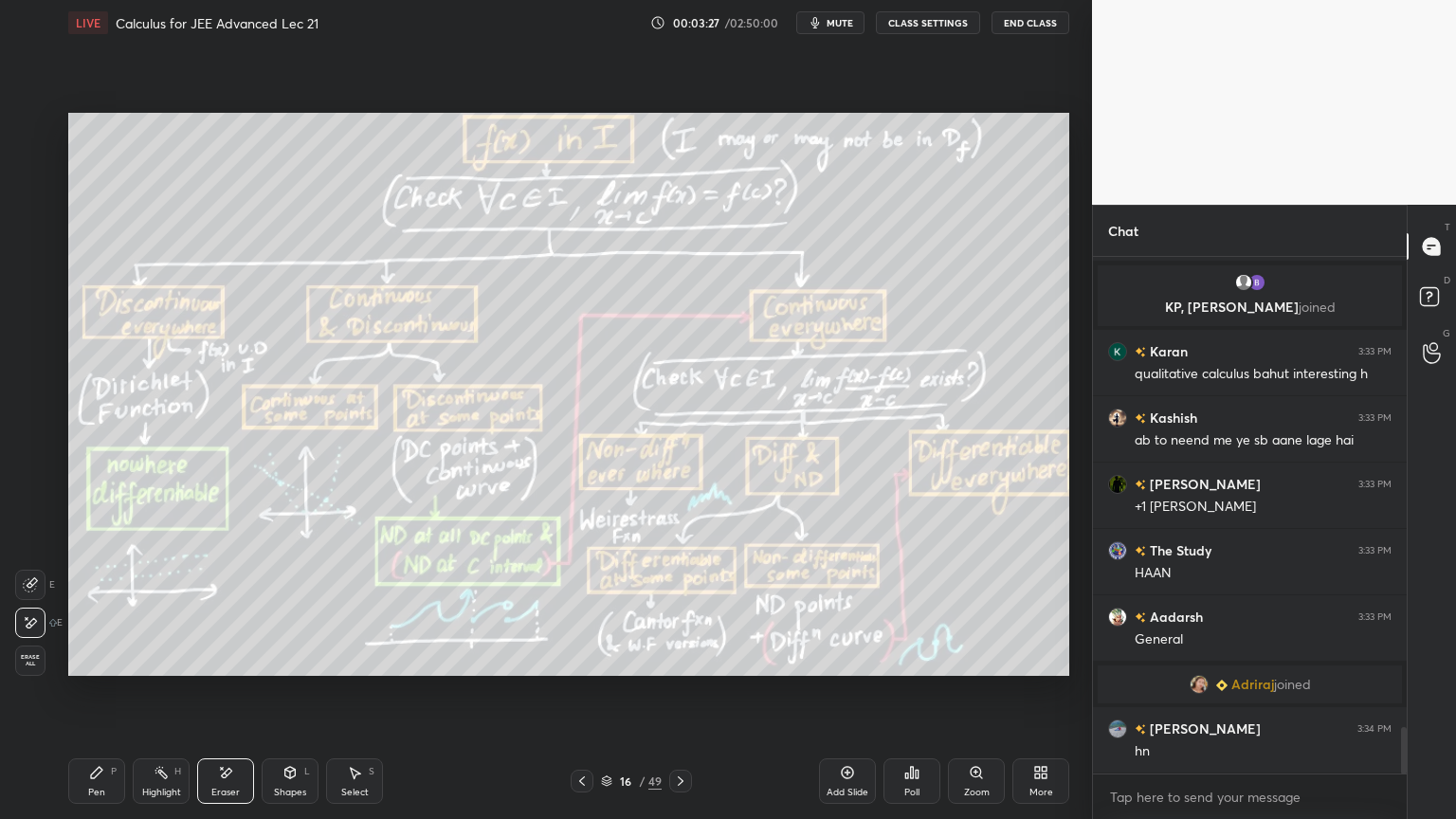 click on "Highlight H" at bounding box center (161, 781) 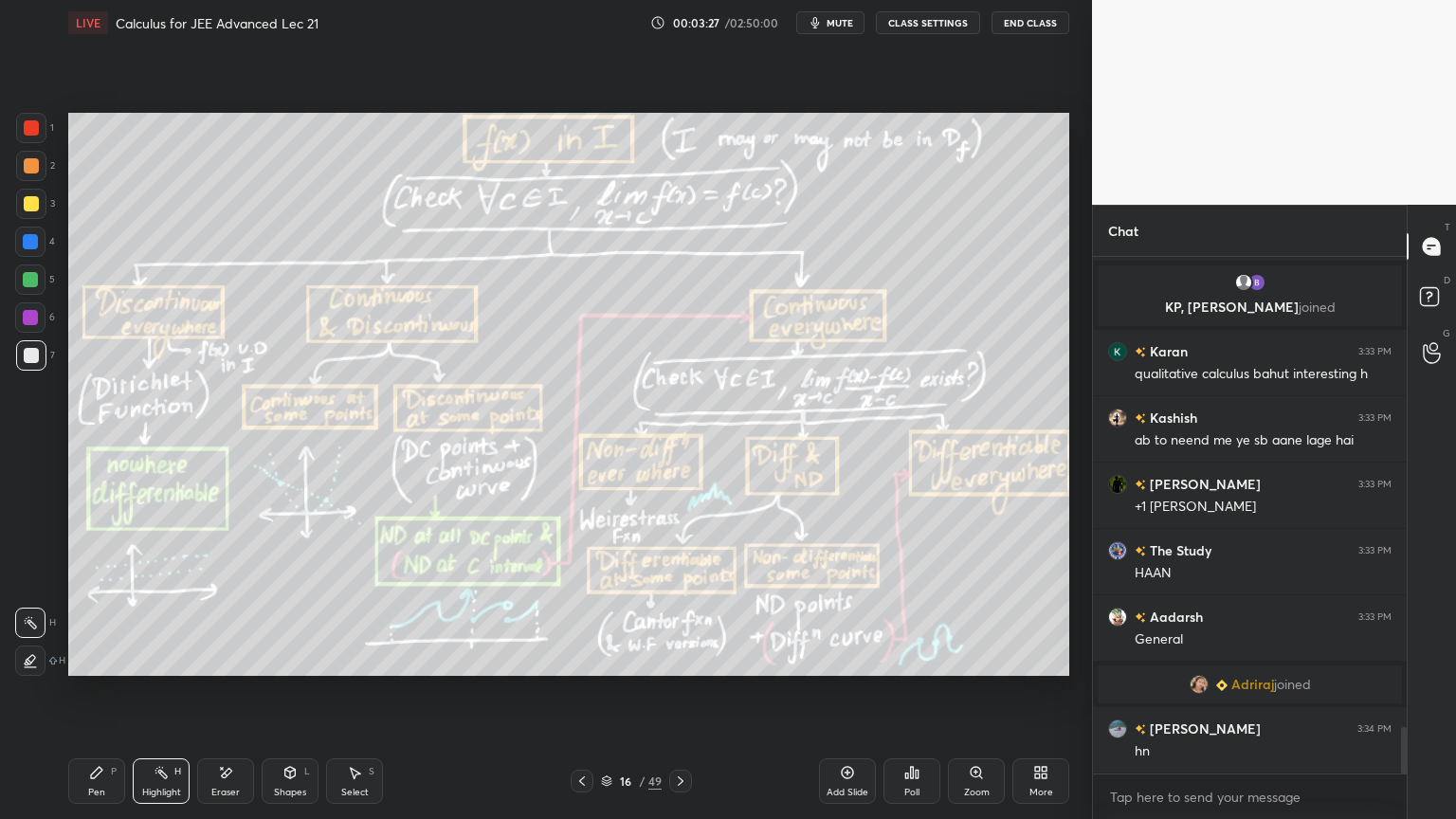 click 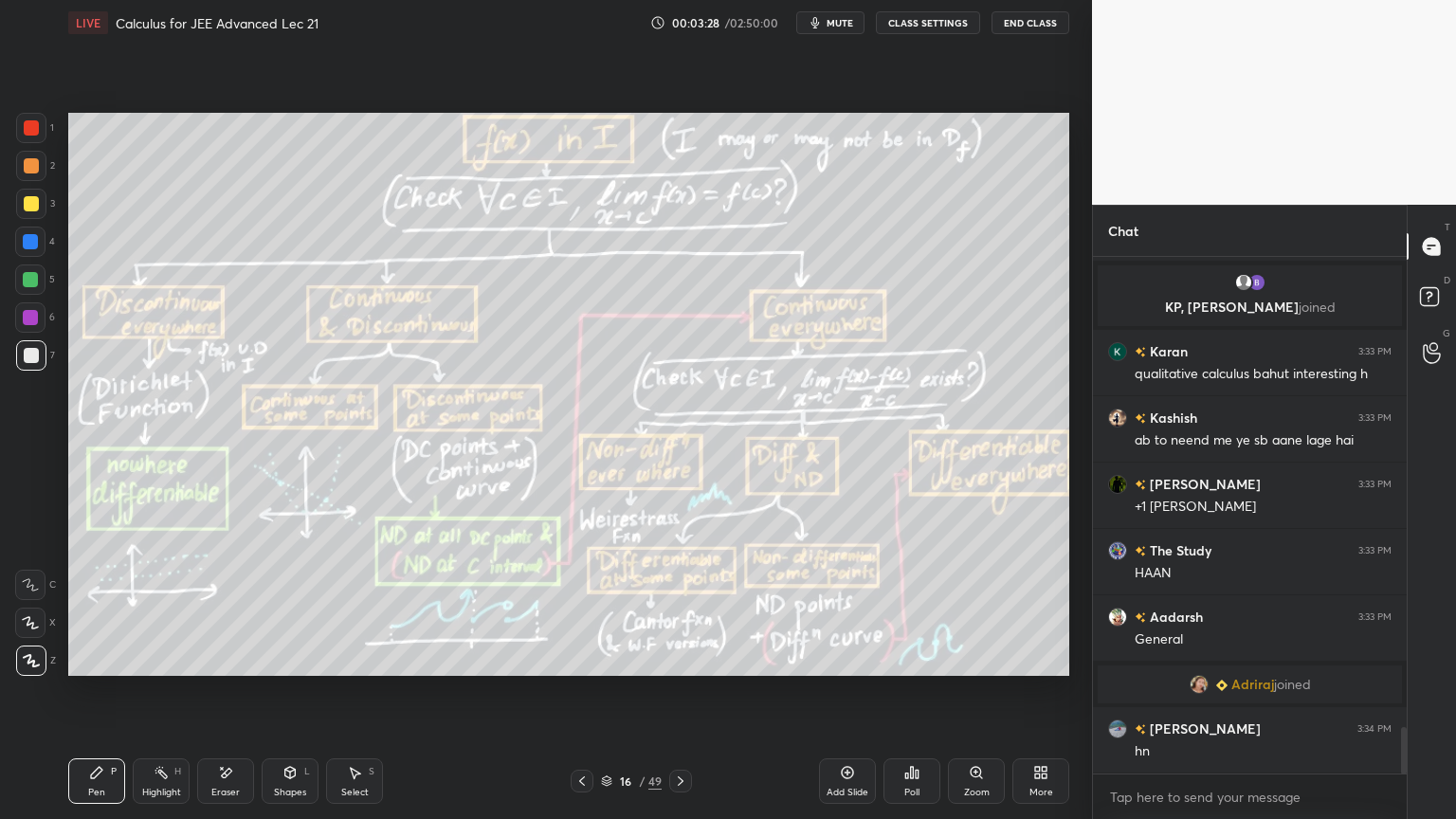 click at bounding box center [31, 204] 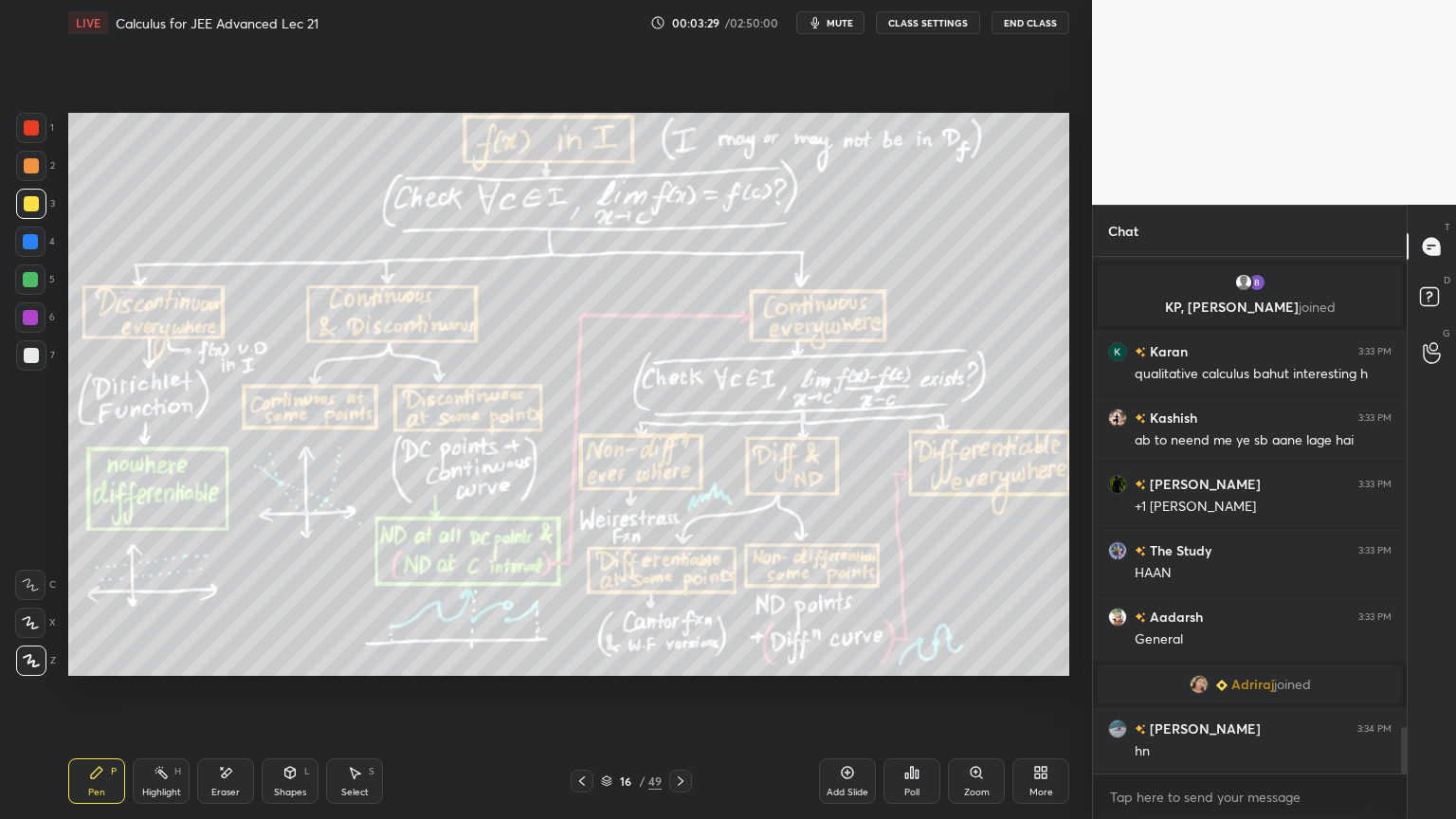 click at bounding box center (31, 355) 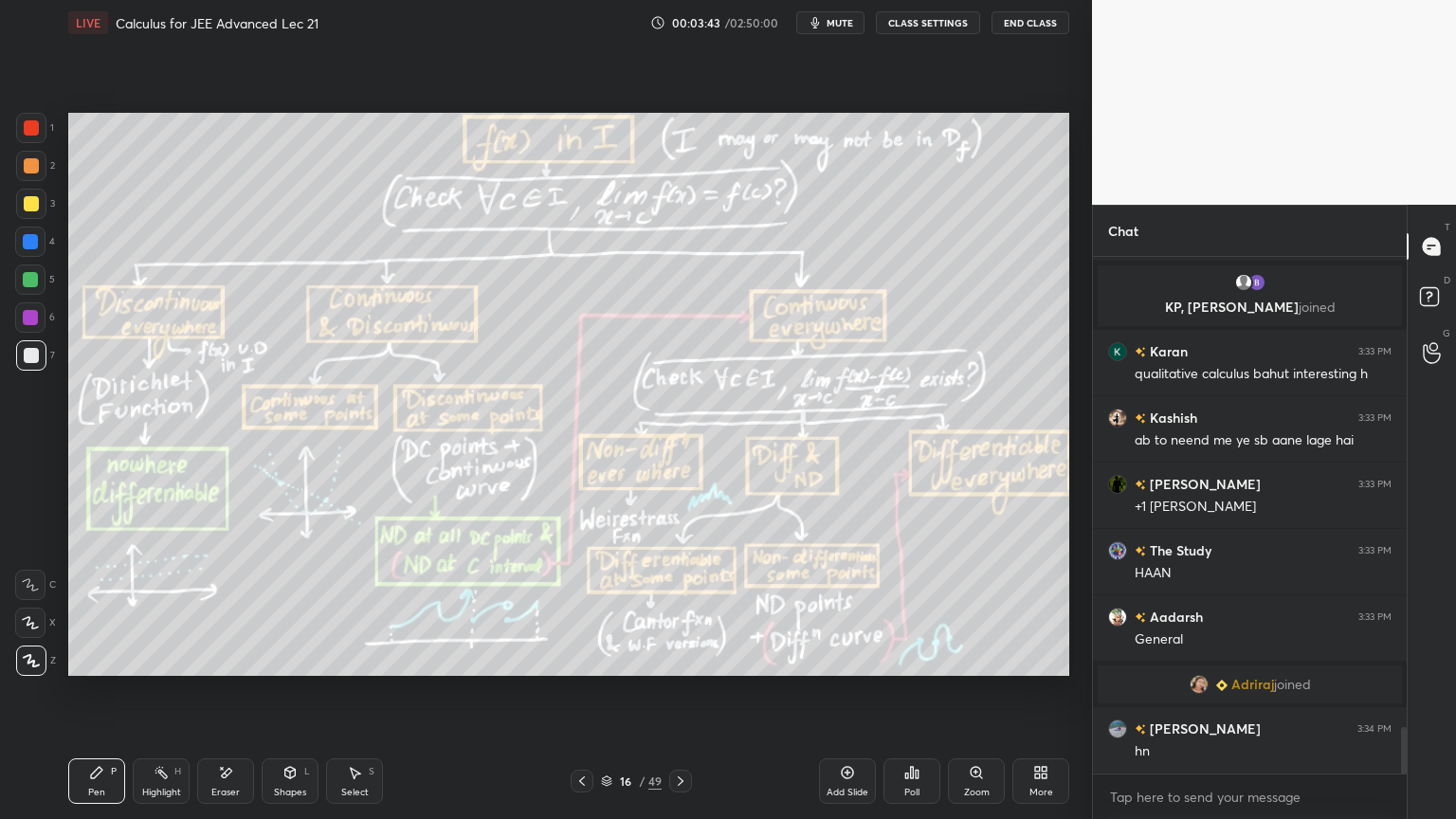 click 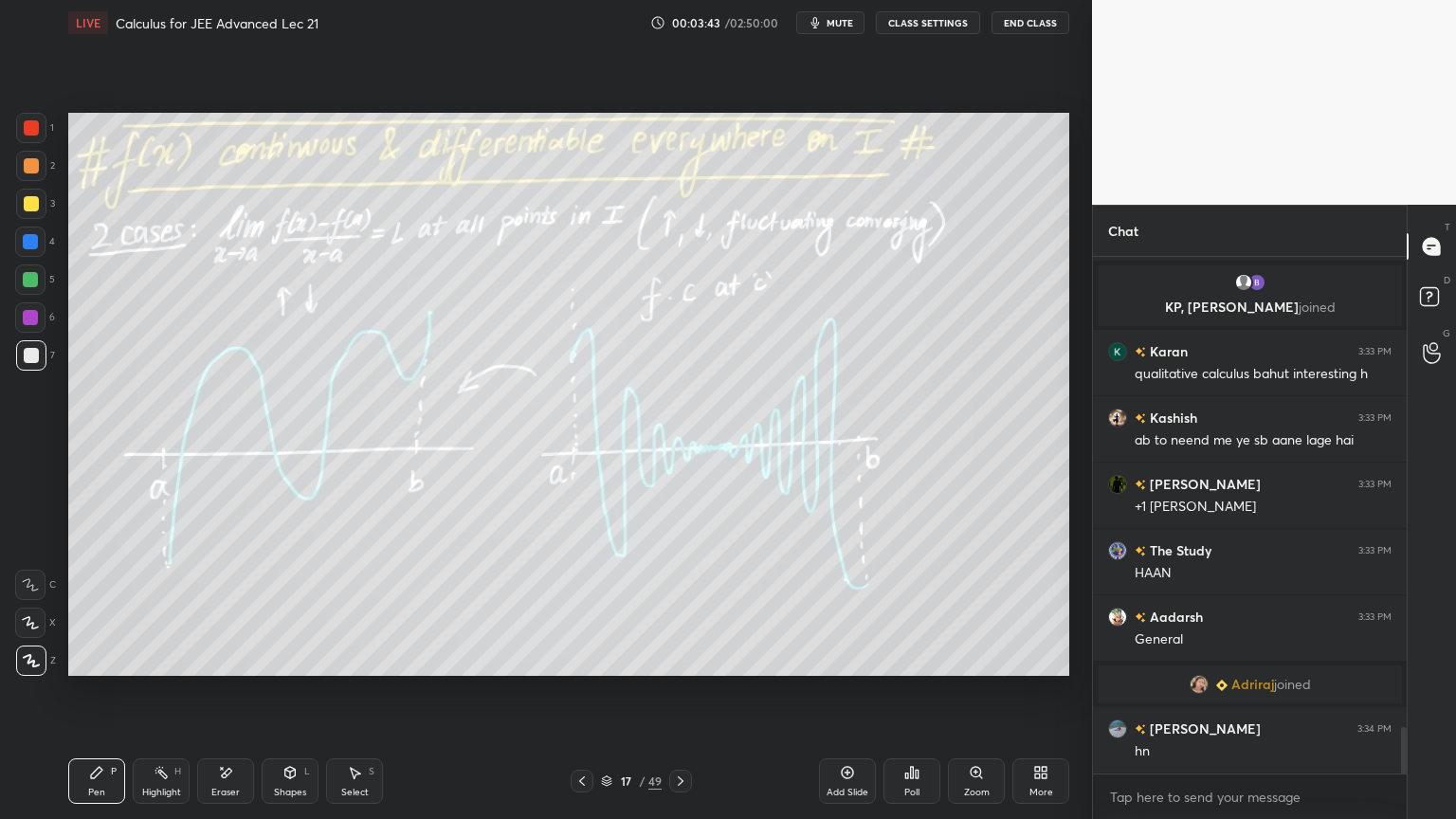 click 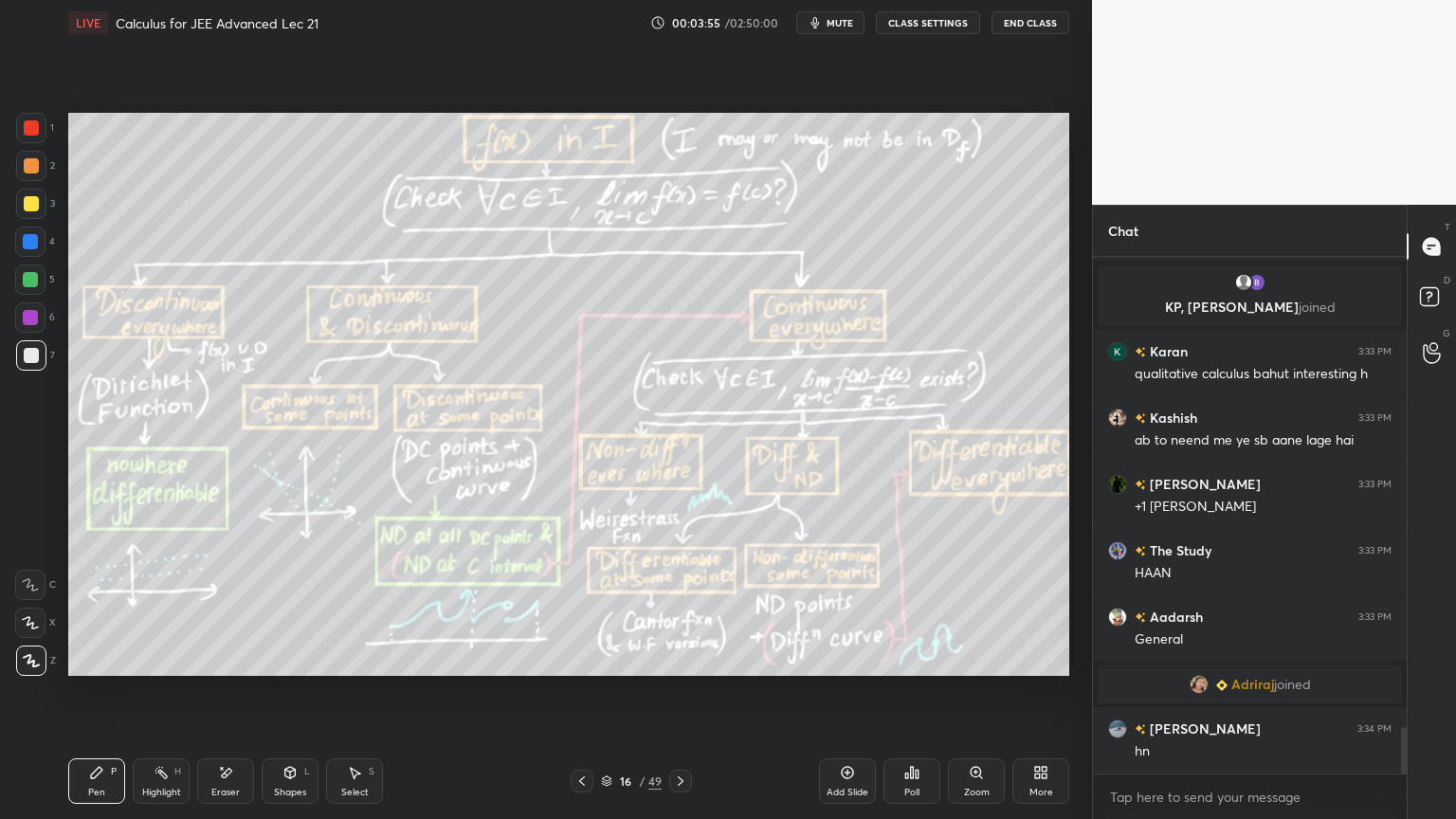scroll, scrollTop: 5286, scrollLeft: 0, axis: vertical 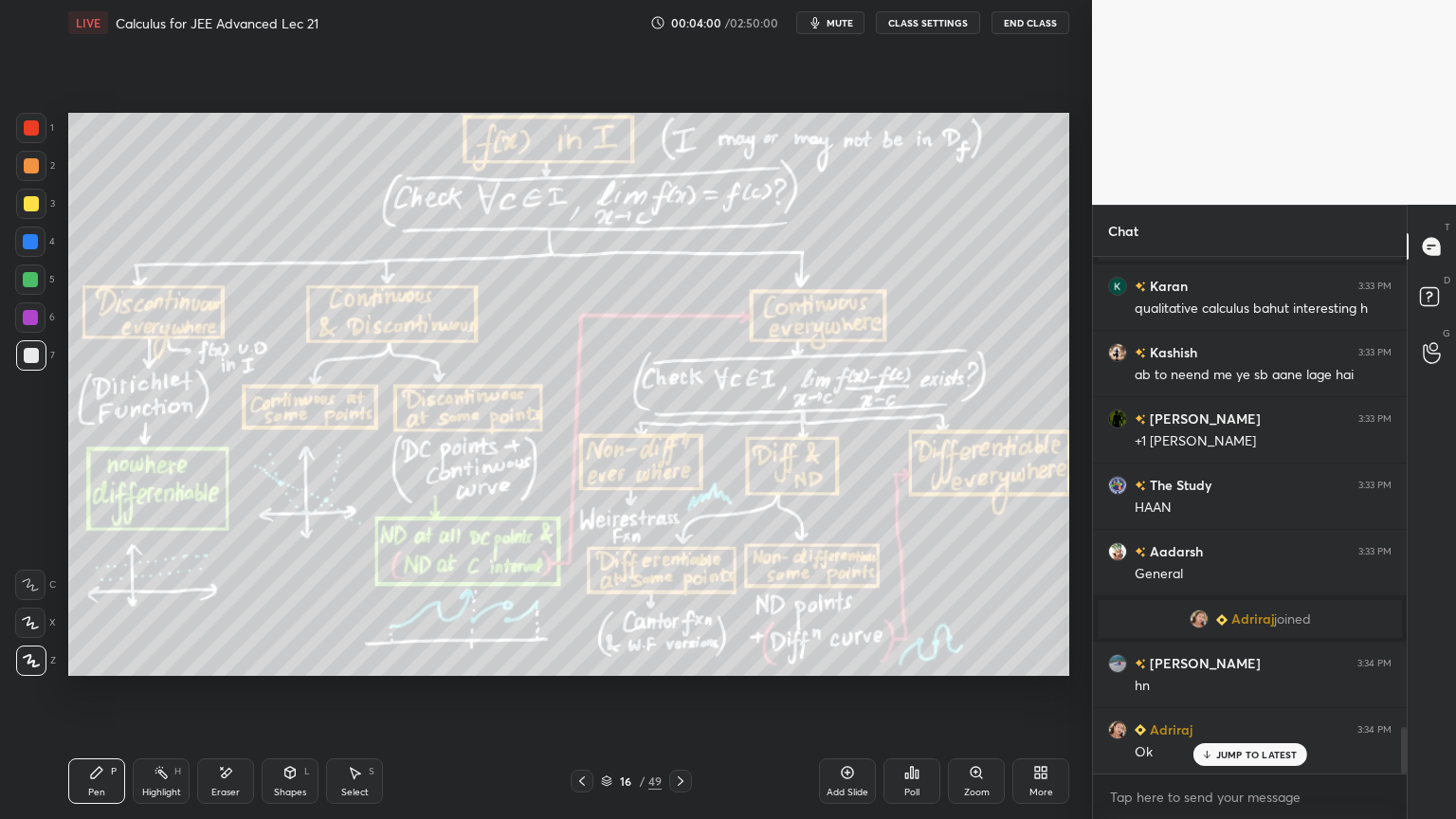 click 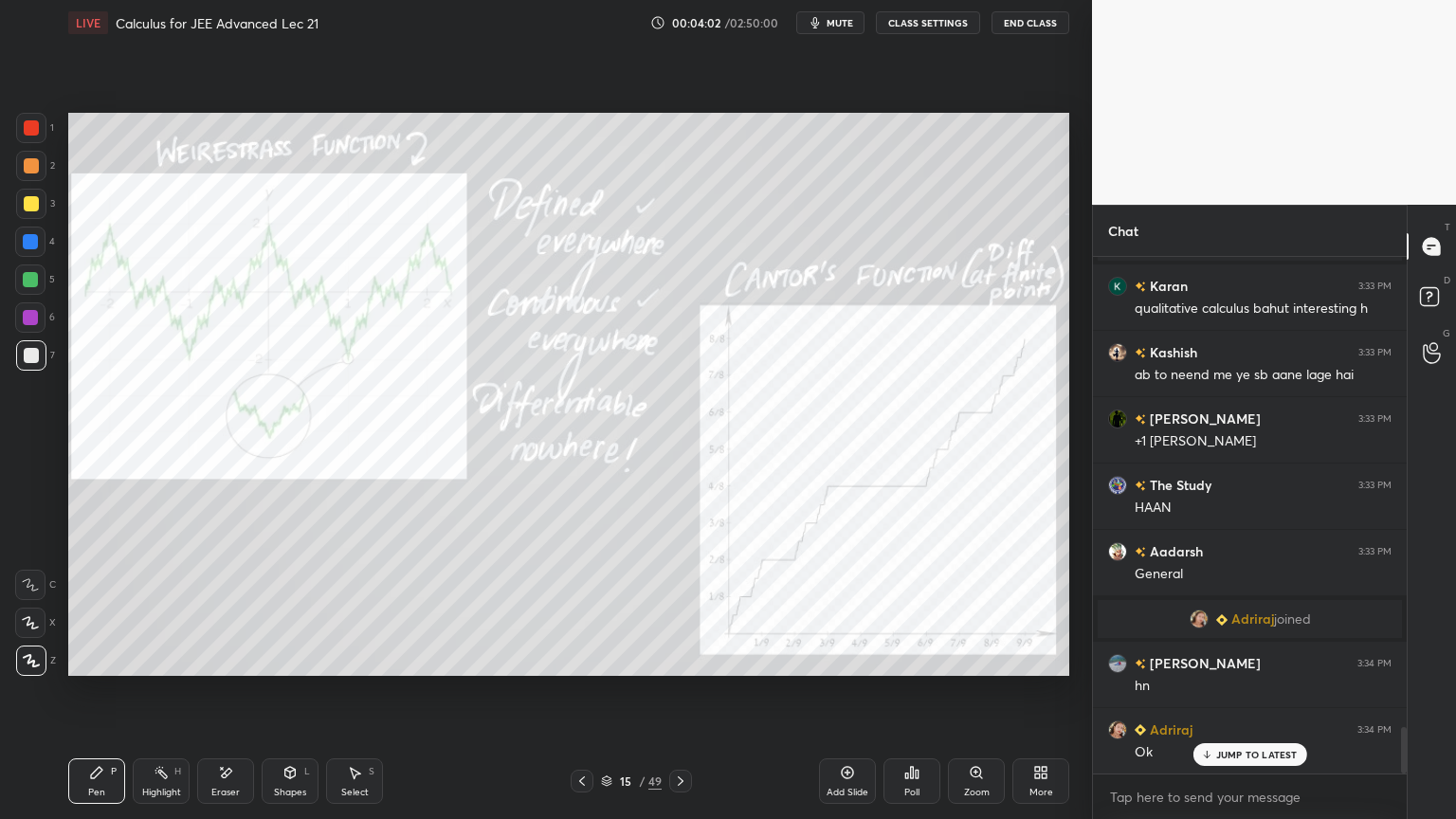 click 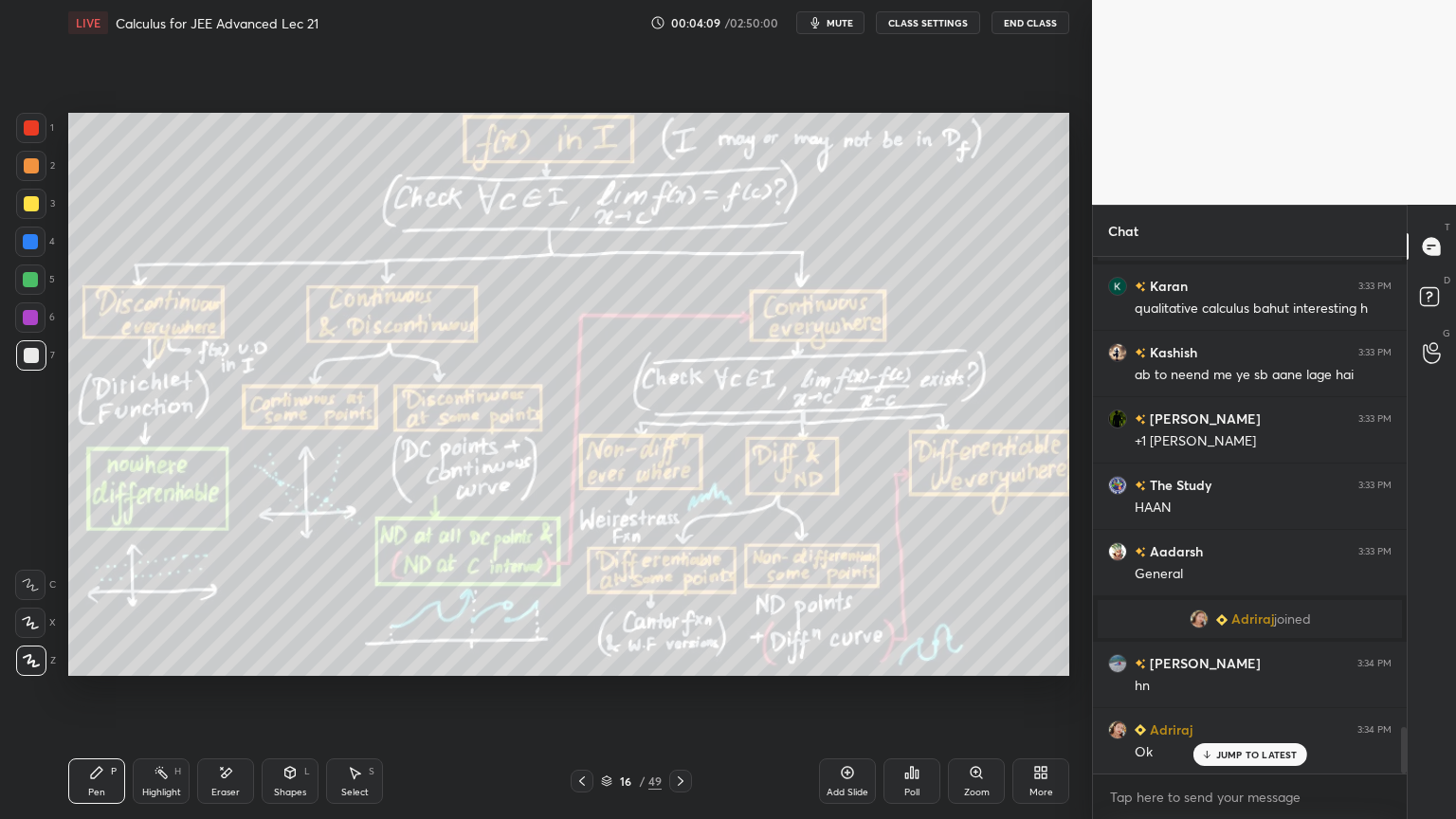 click 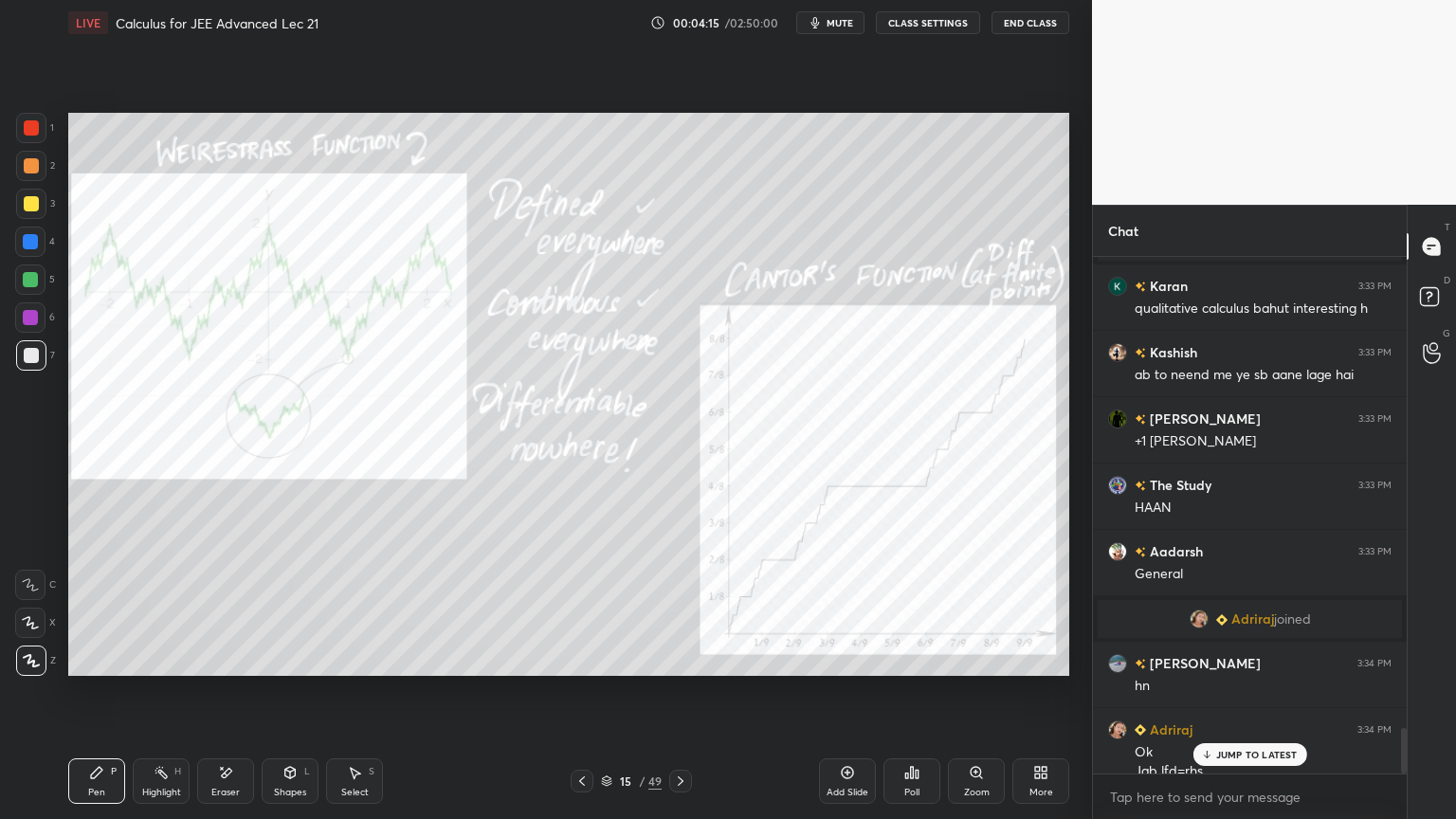 scroll, scrollTop: 5305, scrollLeft: 0, axis: vertical 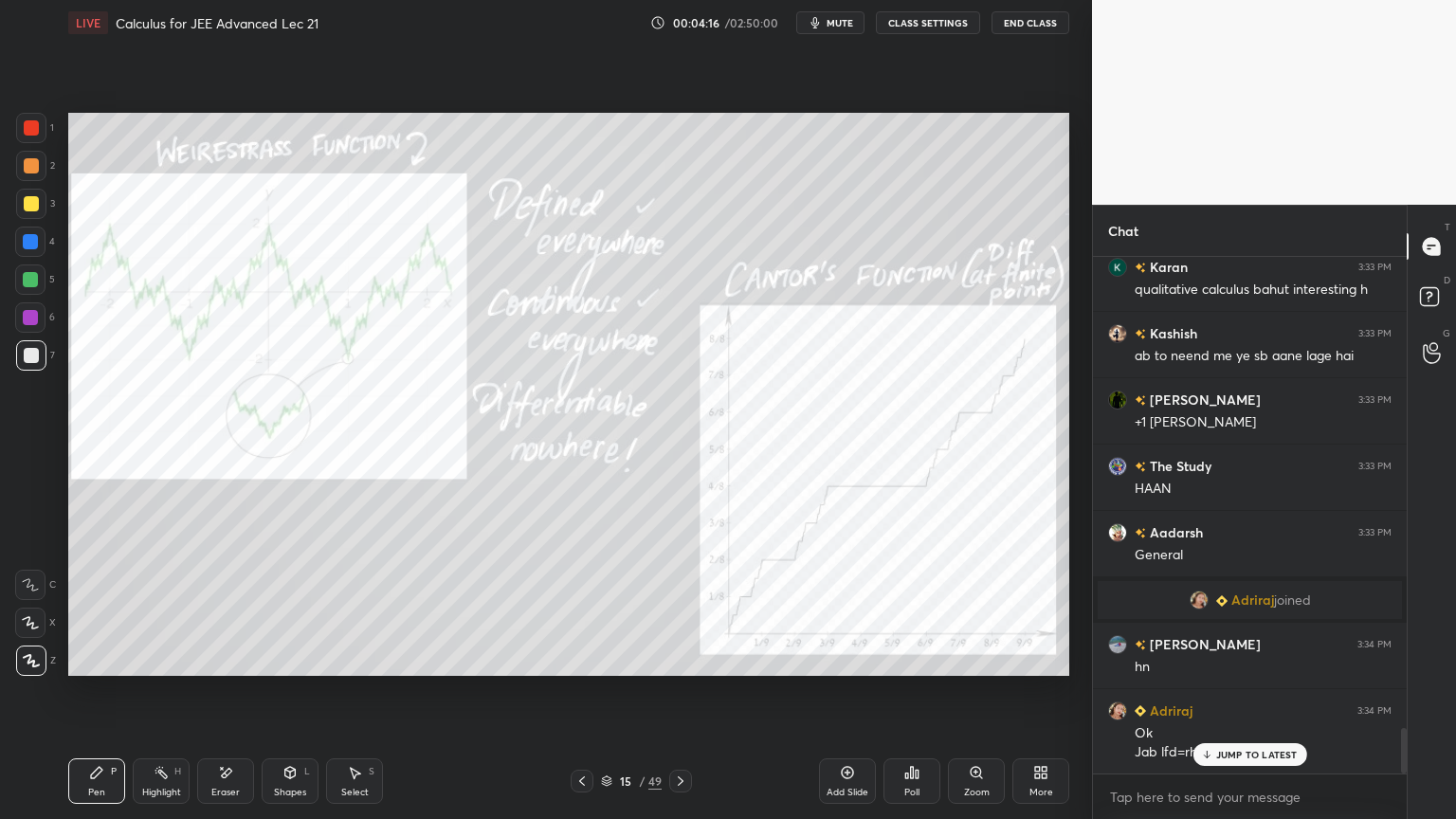 click 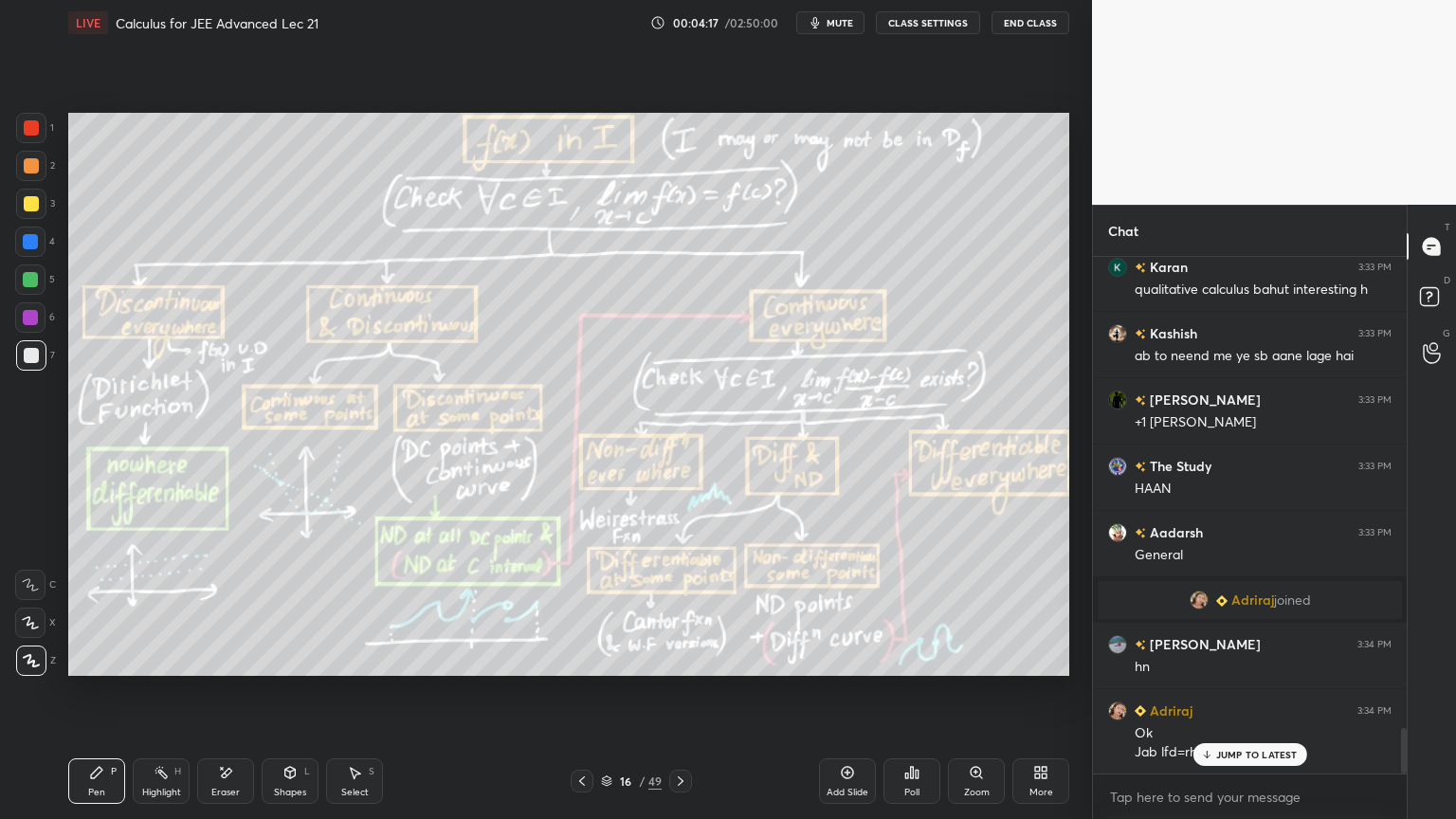 click on "JUMP TO LATEST" at bounding box center [1257, 755] 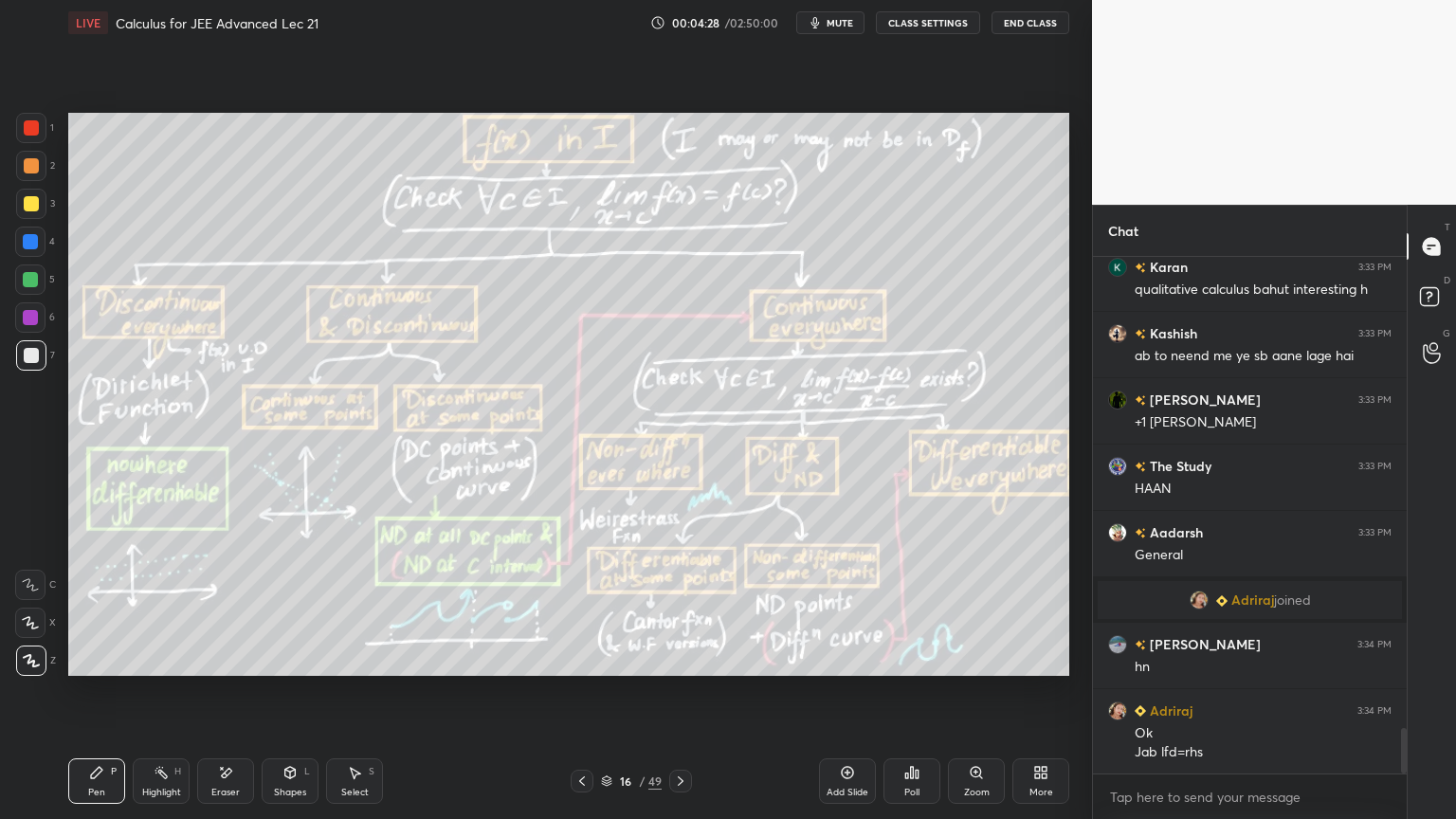 click 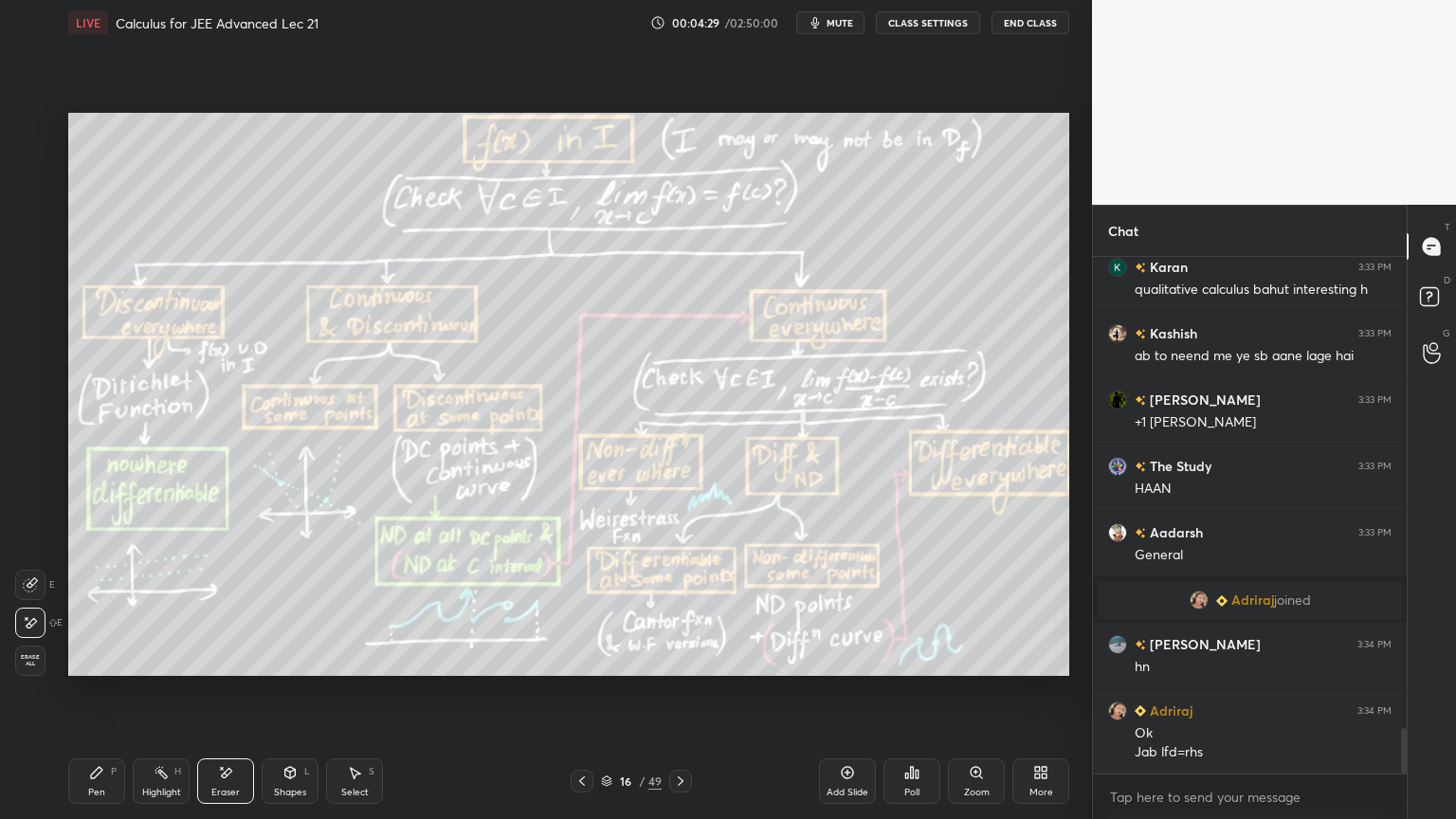 click on "Highlight H" at bounding box center [161, 781] 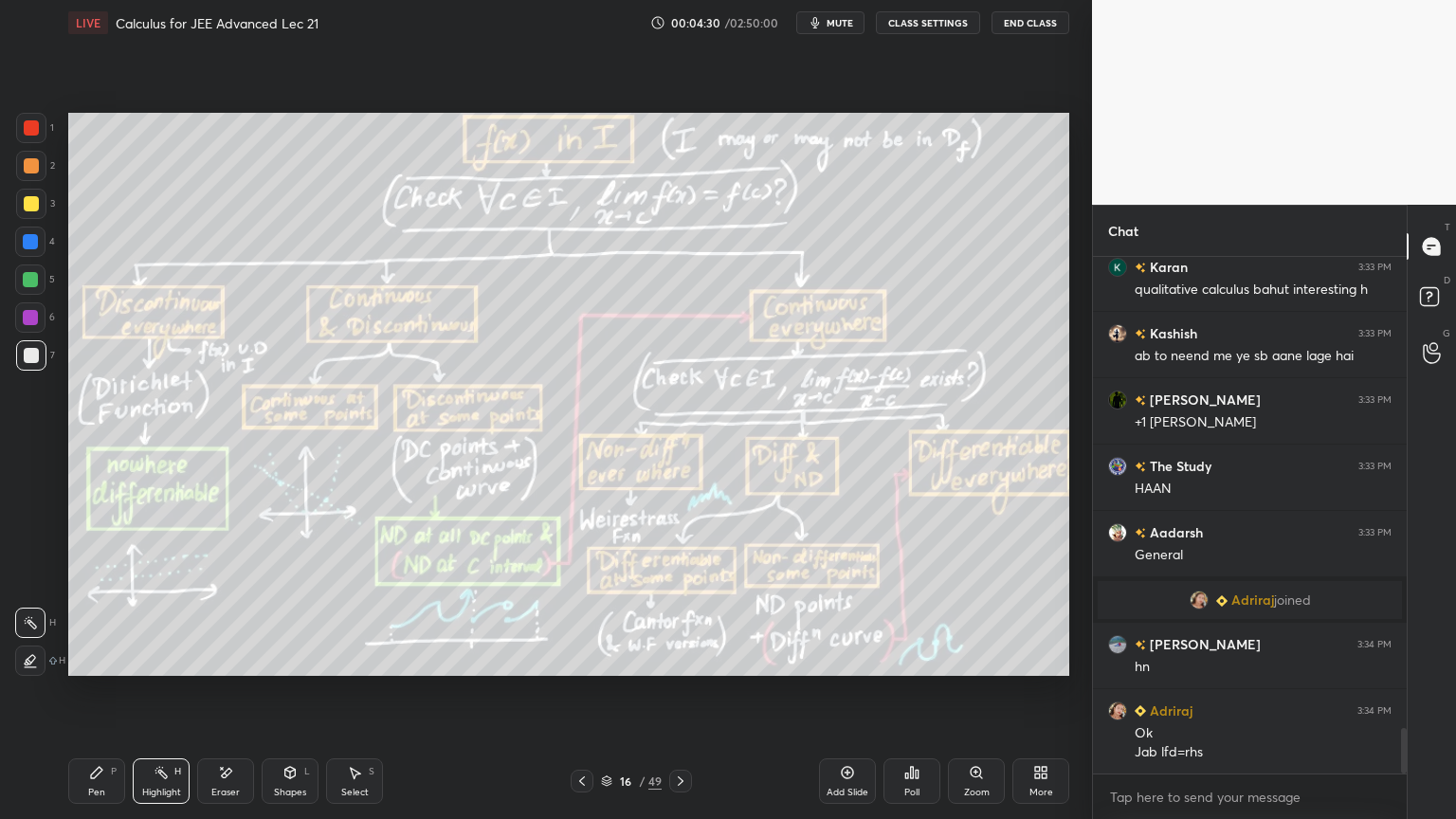 click 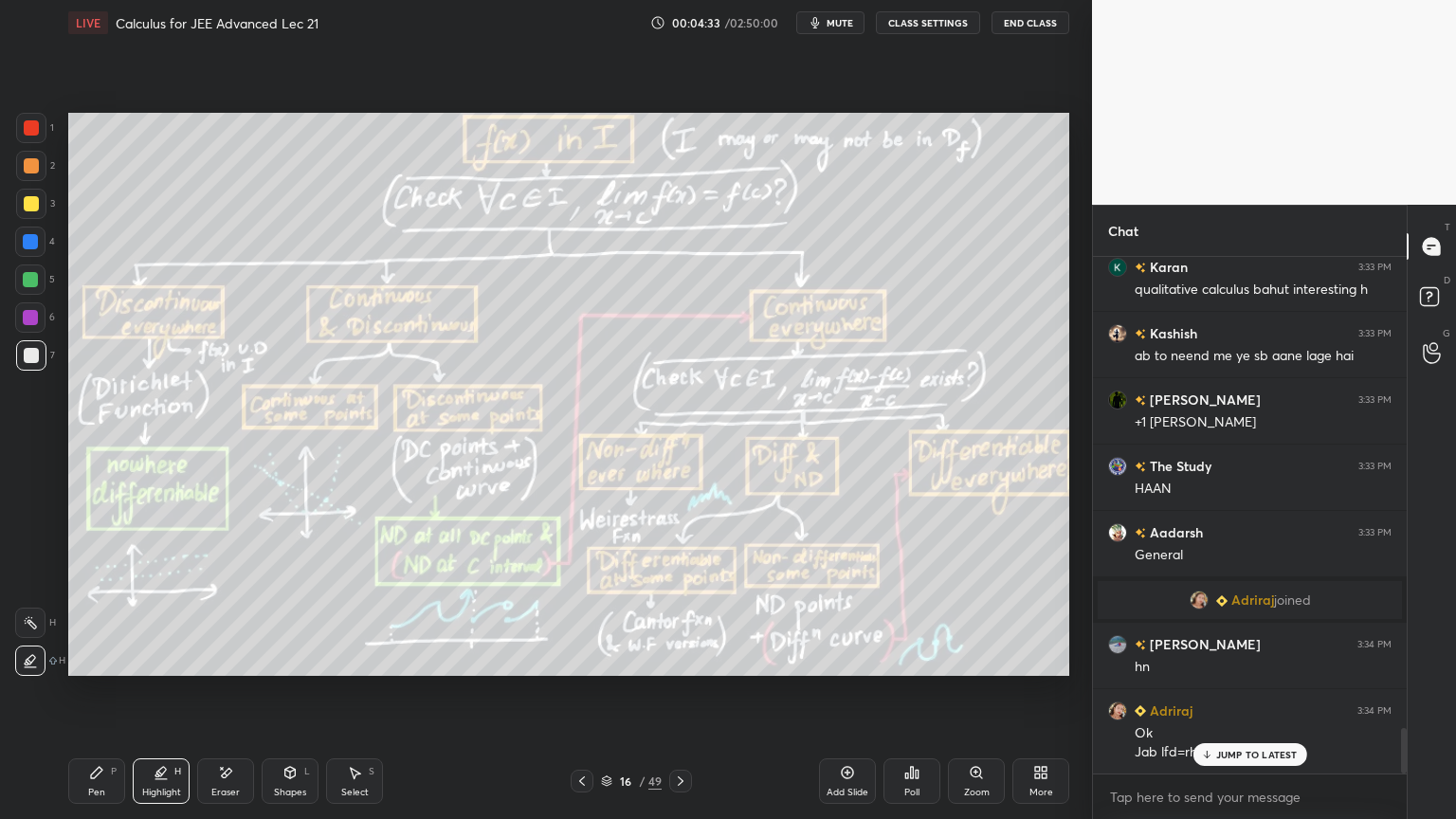 scroll, scrollTop: 5350, scrollLeft: 0, axis: vertical 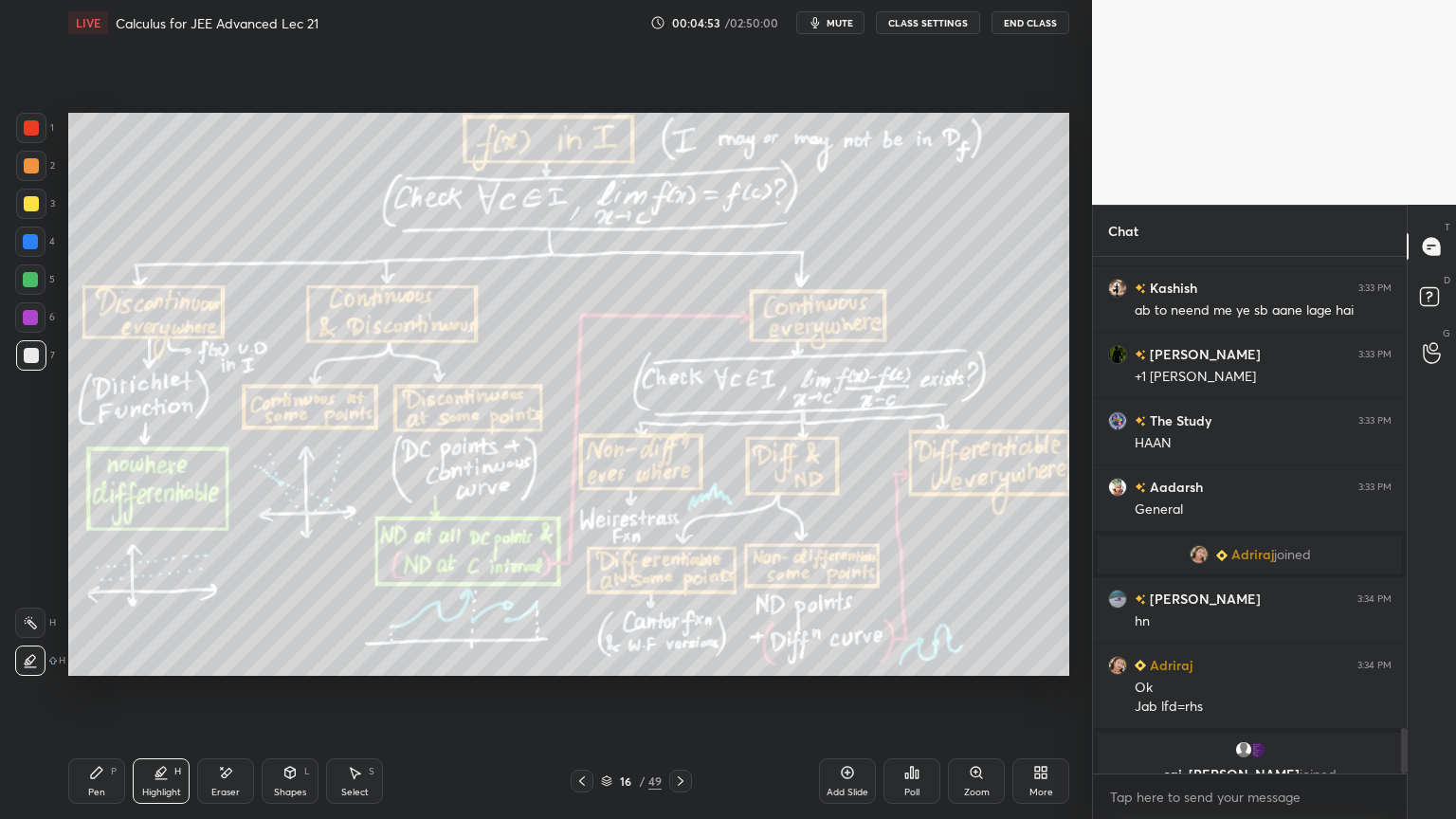 click on "Eraser" at bounding box center [226, 781] 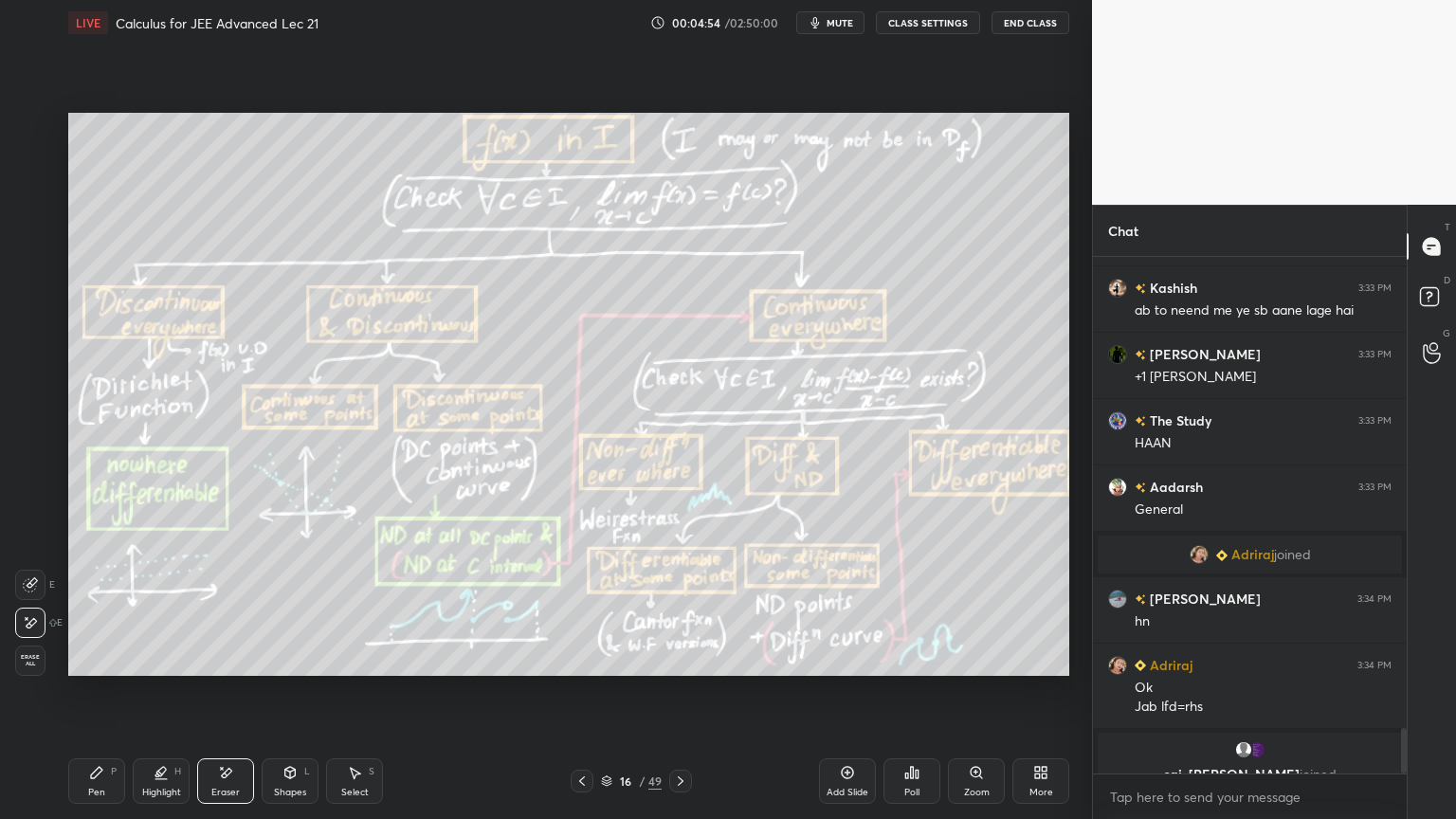 click on "Erase all" at bounding box center [30, 661] 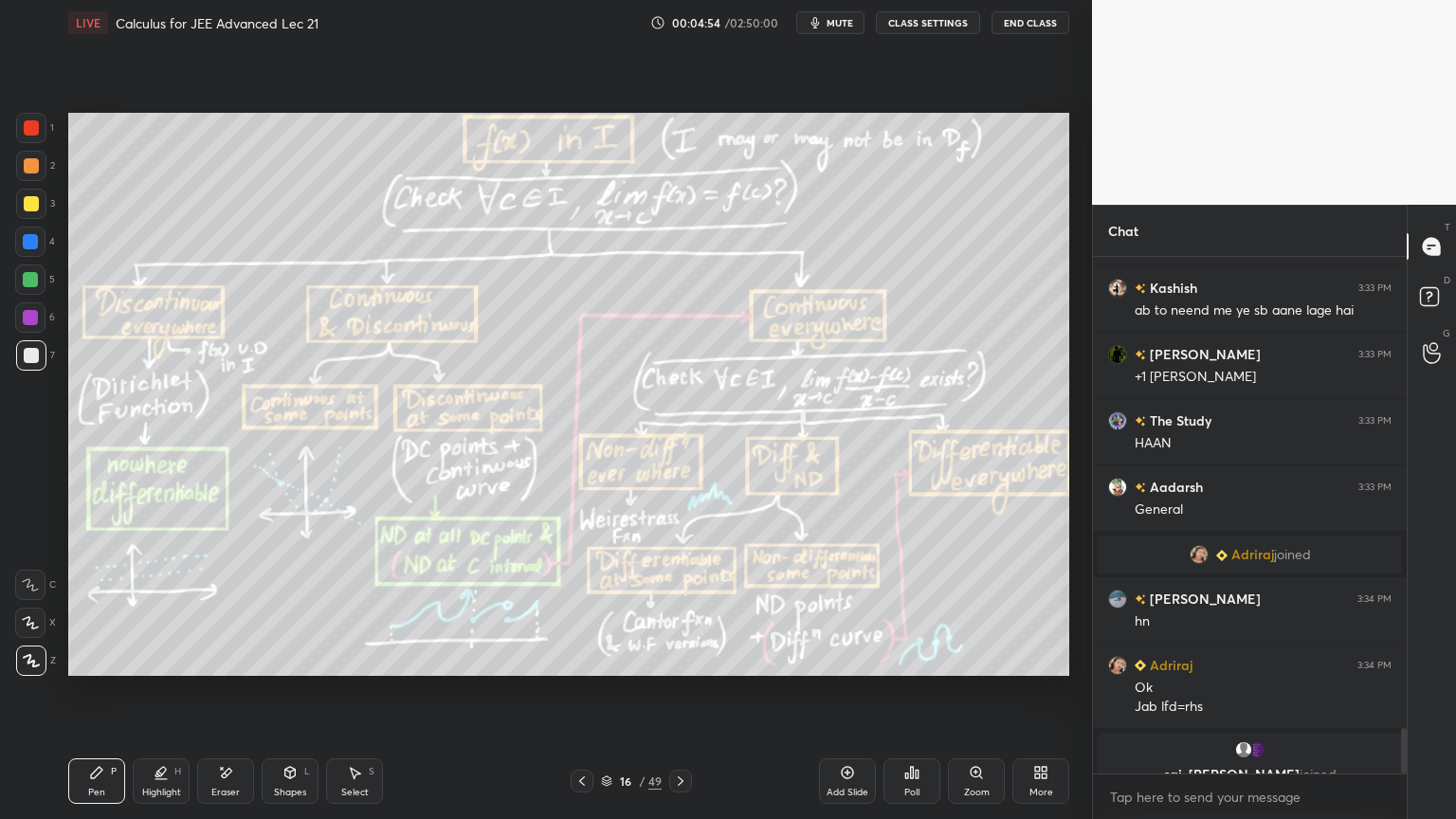 click on "Highlight H" at bounding box center [161, 781] 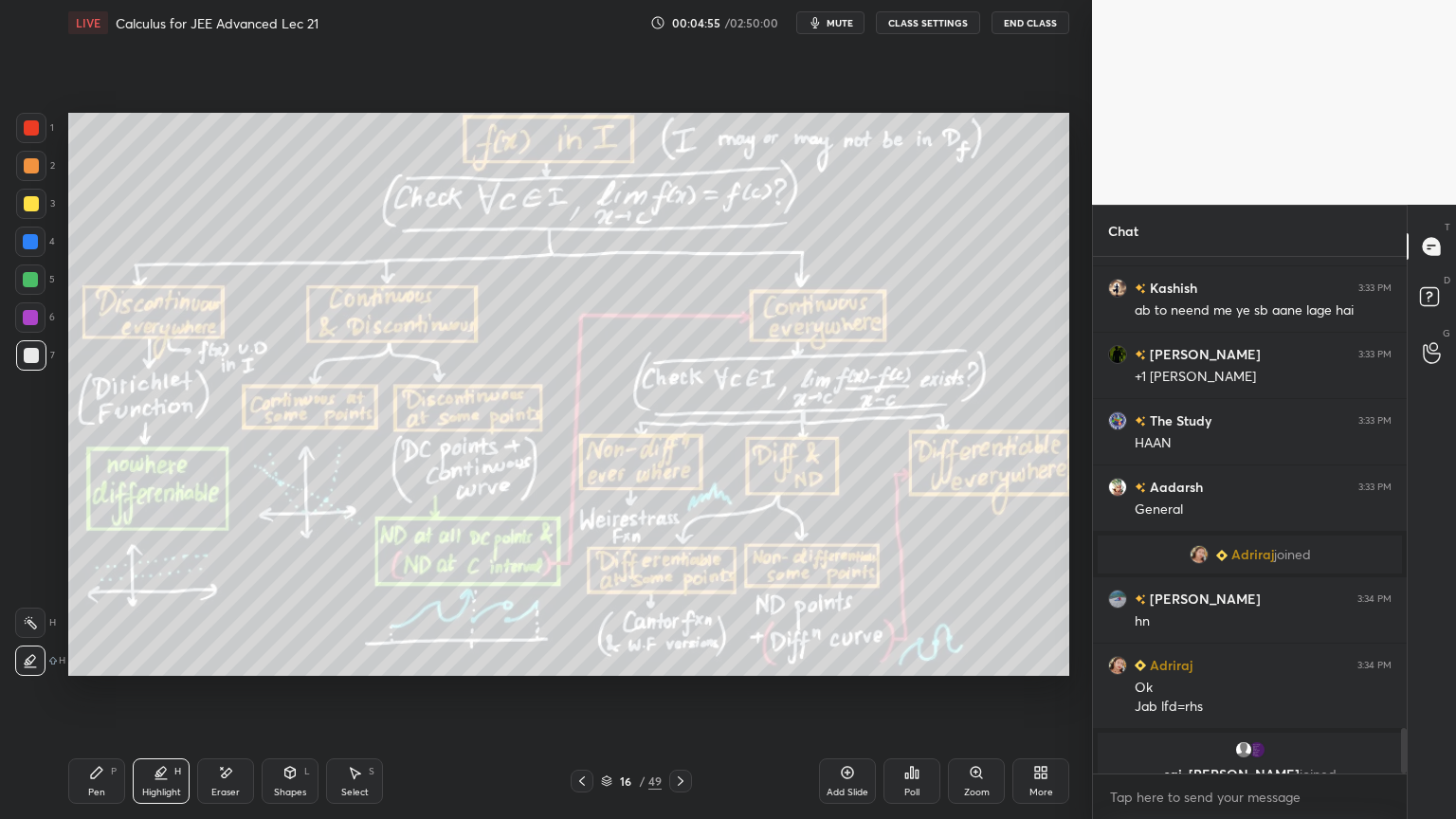click 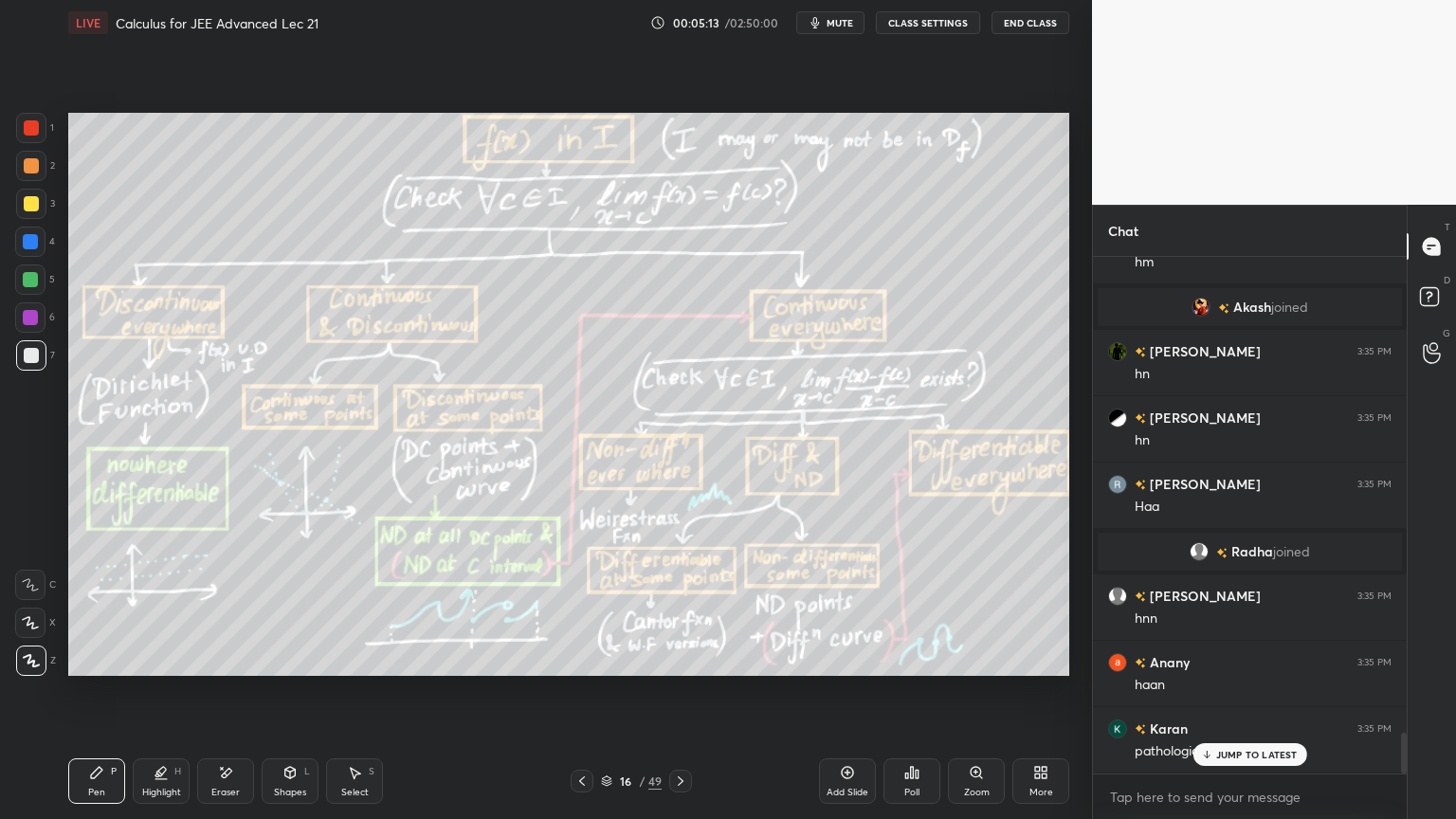 scroll, scrollTop: 5976, scrollLeft: 0, axis: vertical 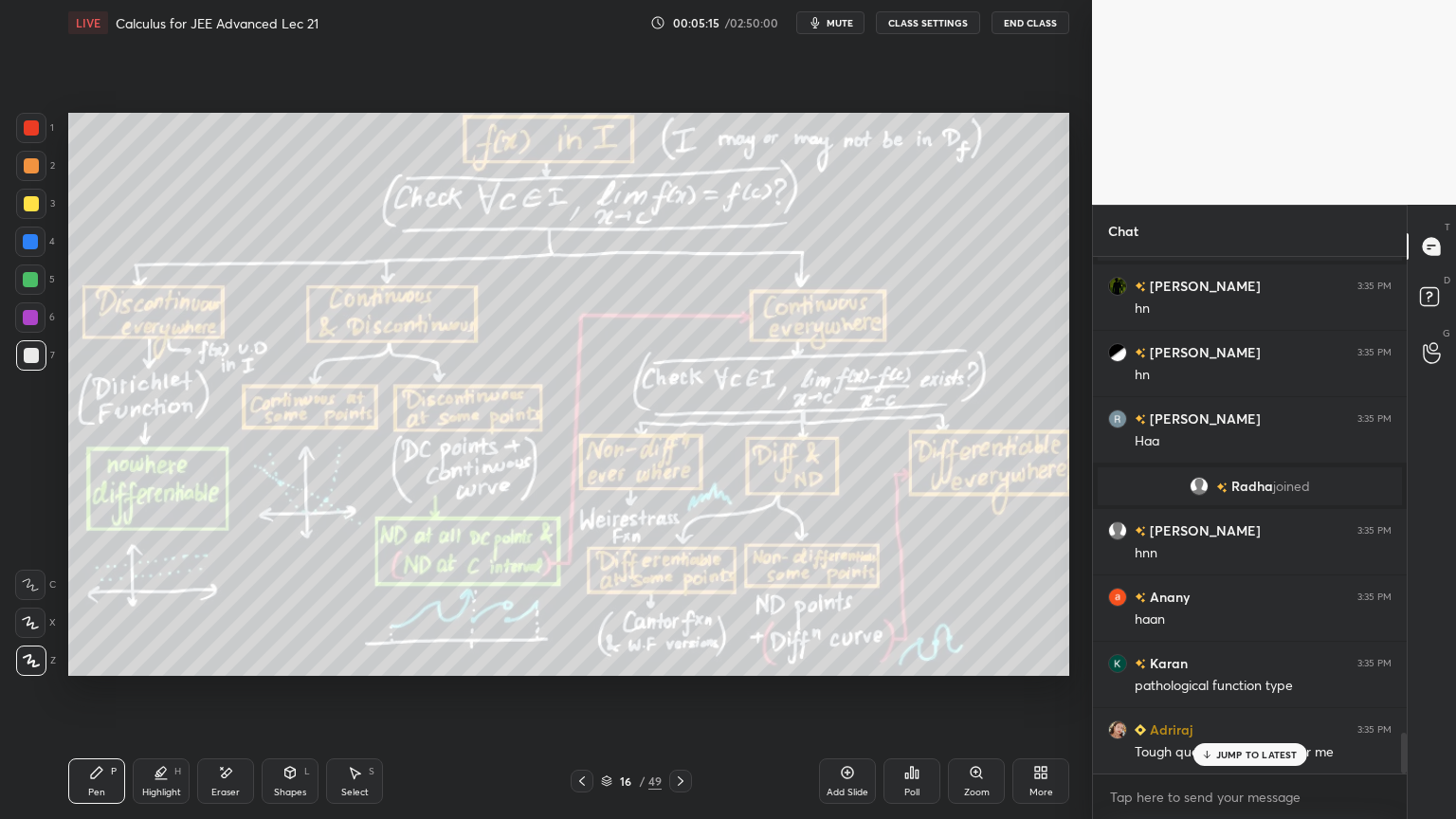 click on "JUMP TO LATEST" at bounding box center (1257, 755) 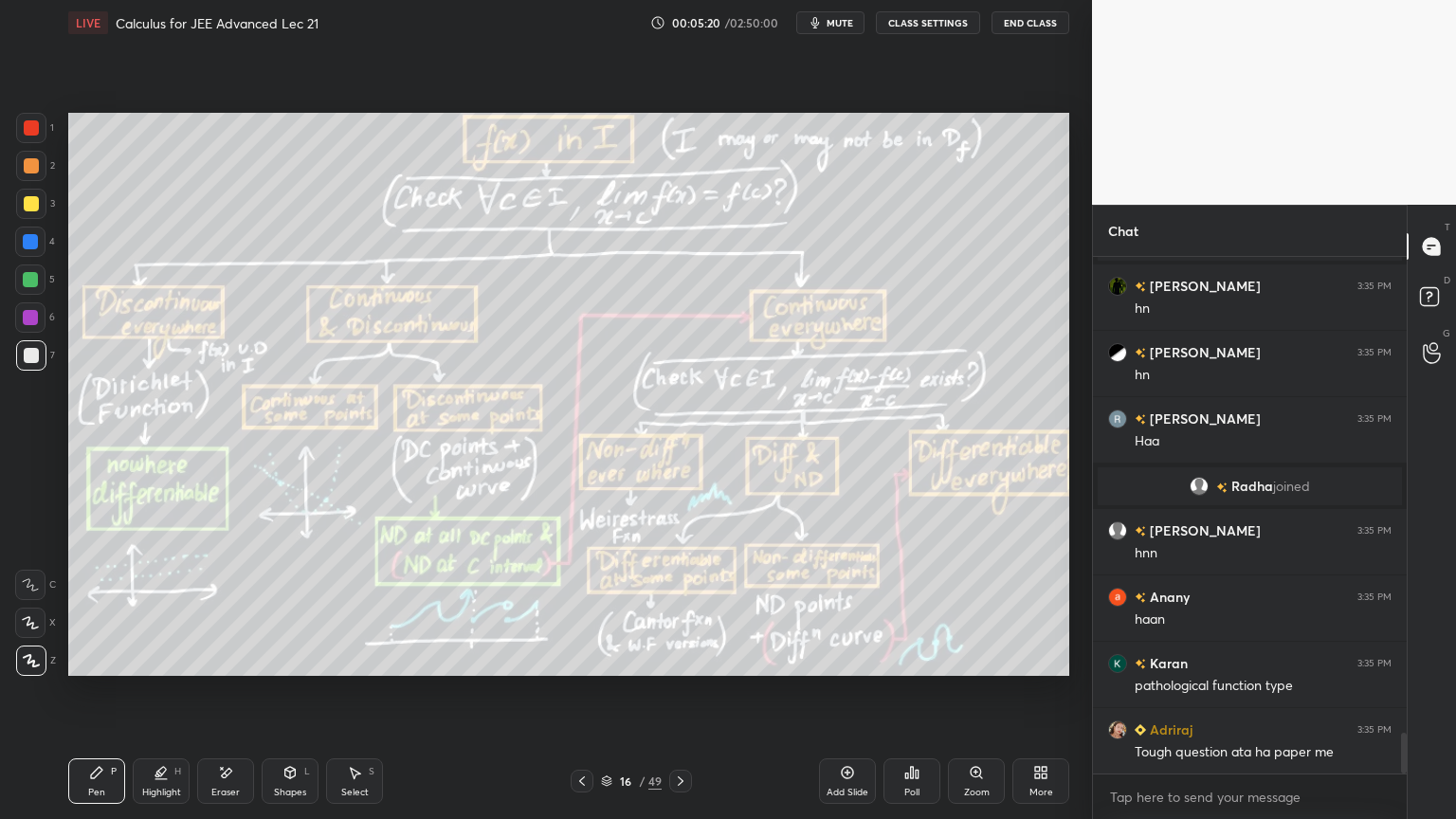 click on "Eraser" at bounding box center [226, 781] 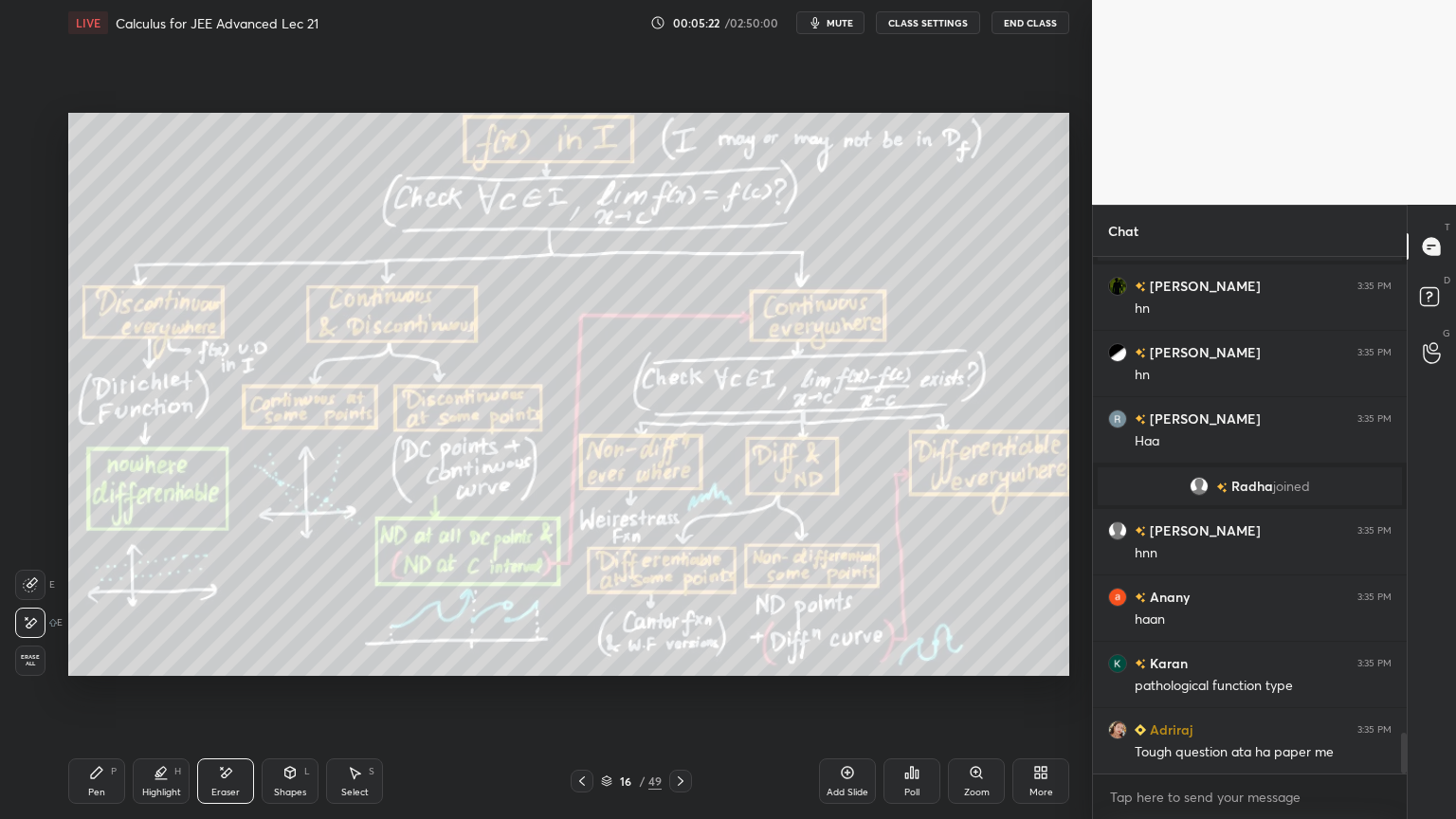 scroll, scrollTop: 6077, scrollLeft: 0, axis: vertical 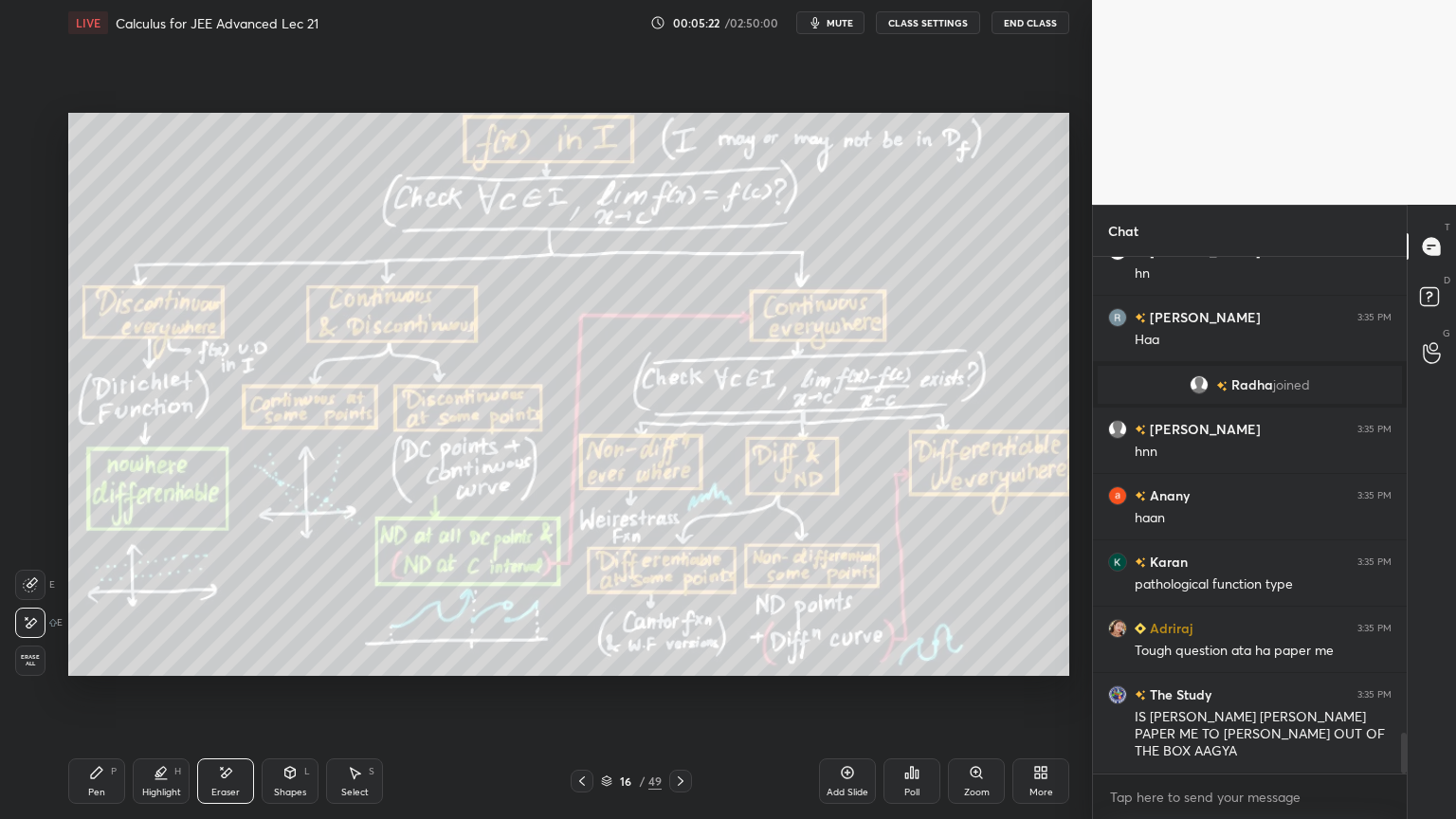 click on "Erase all" at bounding box center [30, 661] 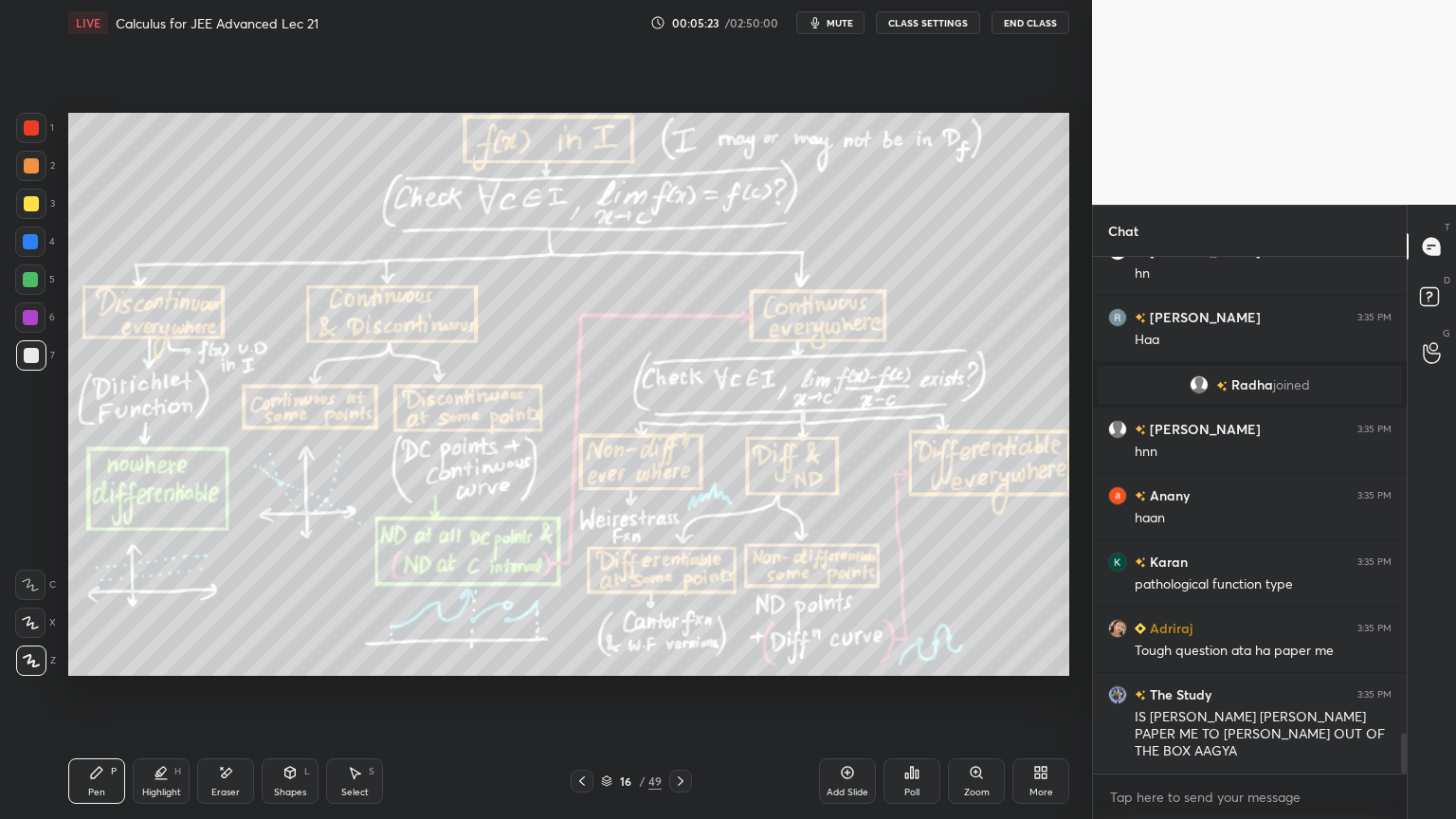 click 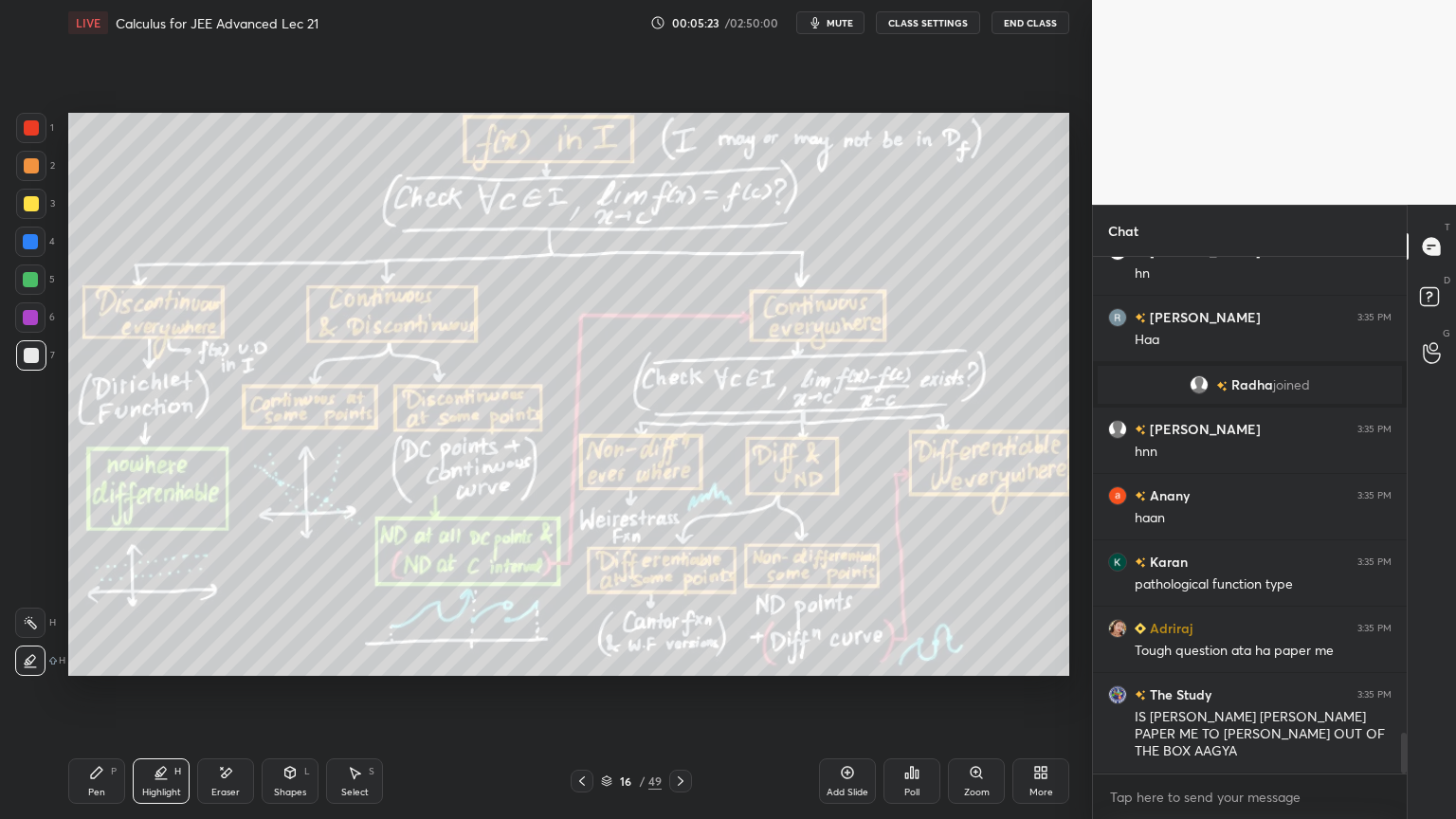 drag, startPoint x: 107, startPoint y: 775, endPoint x: 139, endPoint y: 771, distance: 32.24903 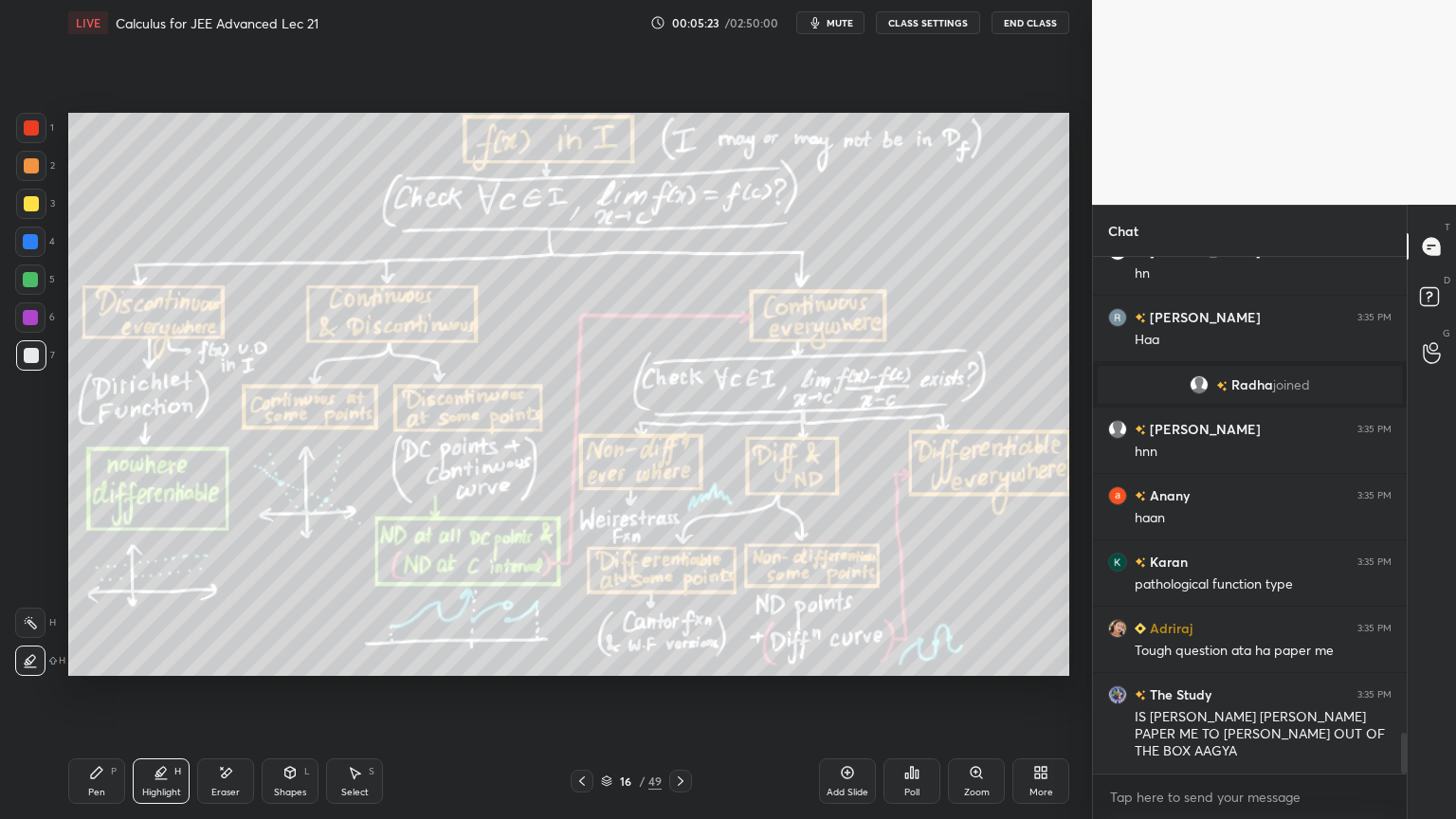 click on "Pen P" at bounding box center [97, 781] 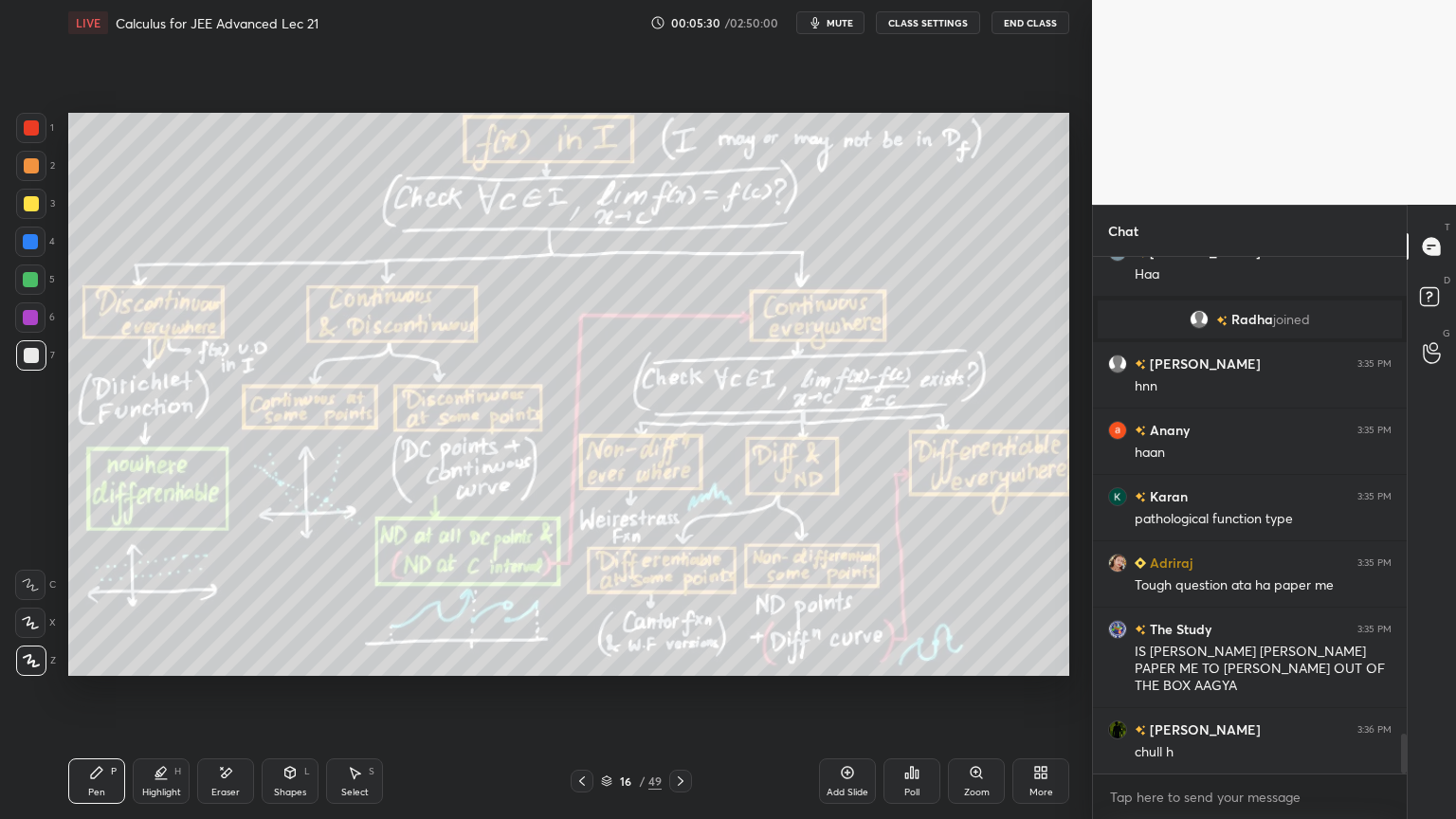 scroll, scrollTop: 6210, scrollLeft: 0, axis: vertical 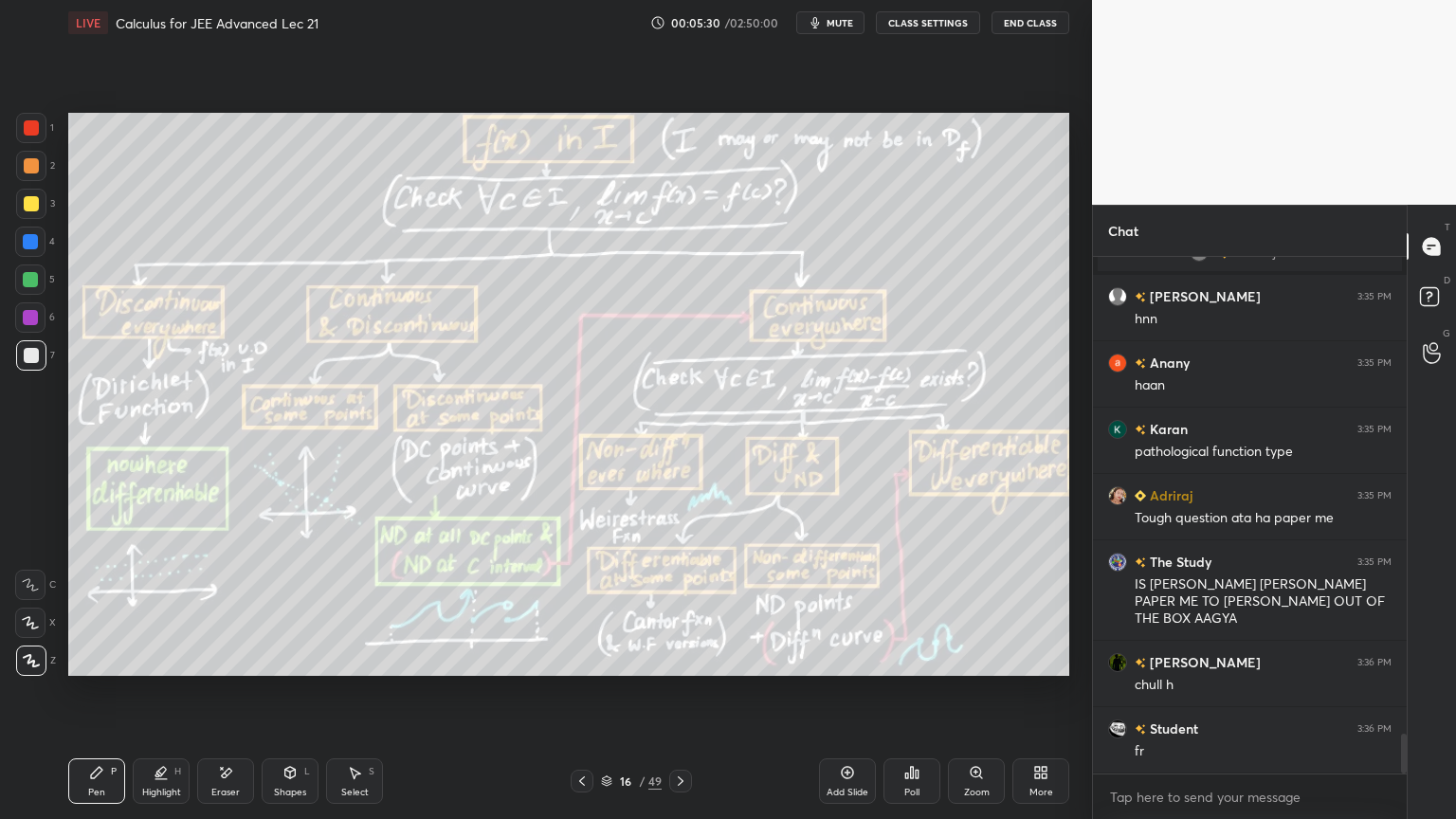 click on "fr" at bounding box center [1263, 752] 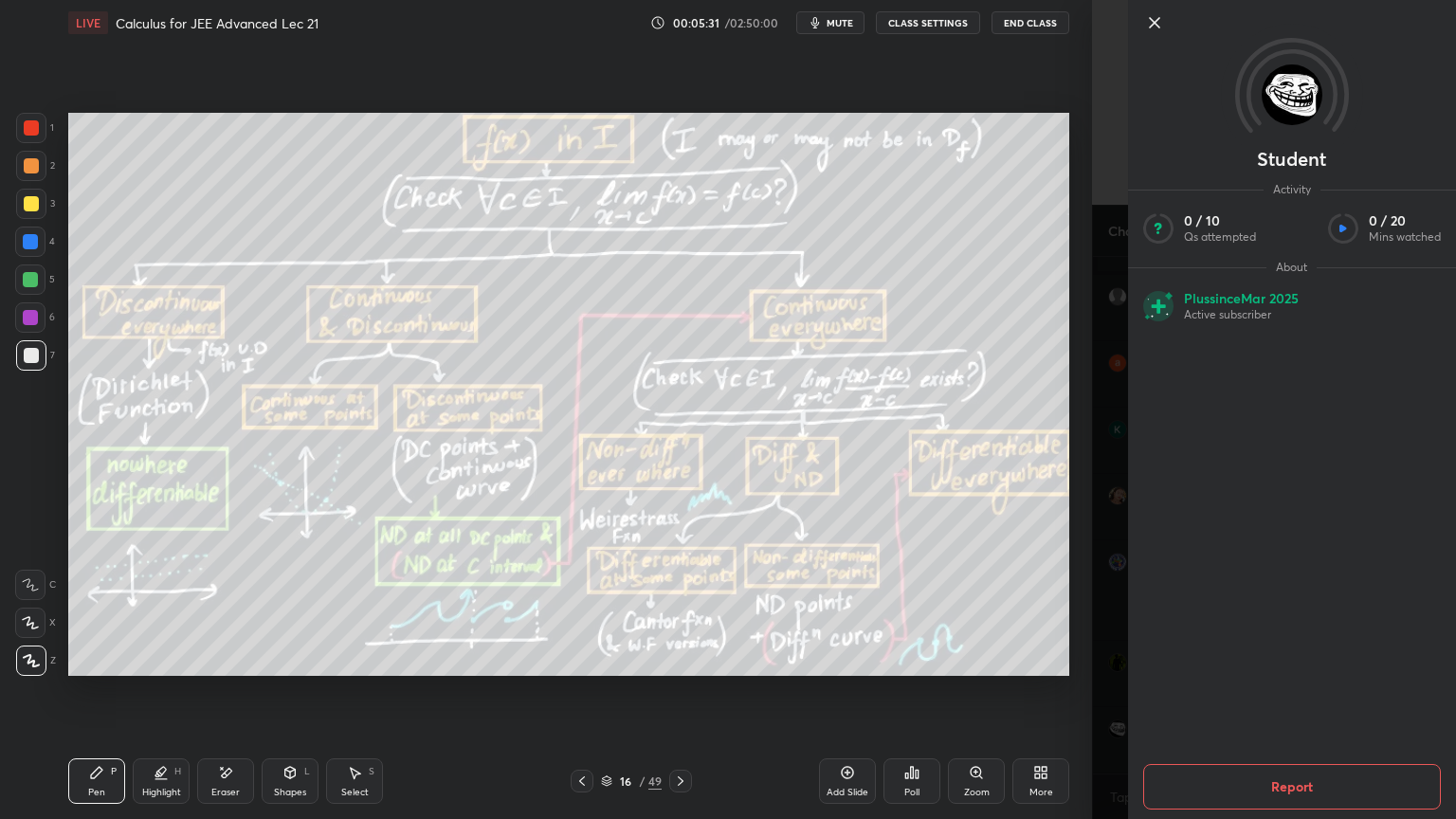 click on "Student Activity 0 / 10 Qs attempted 0 / 20 Mins watched About Plus  since  [DATE] Active subscriber Report" at bounding box center (1274, 410) 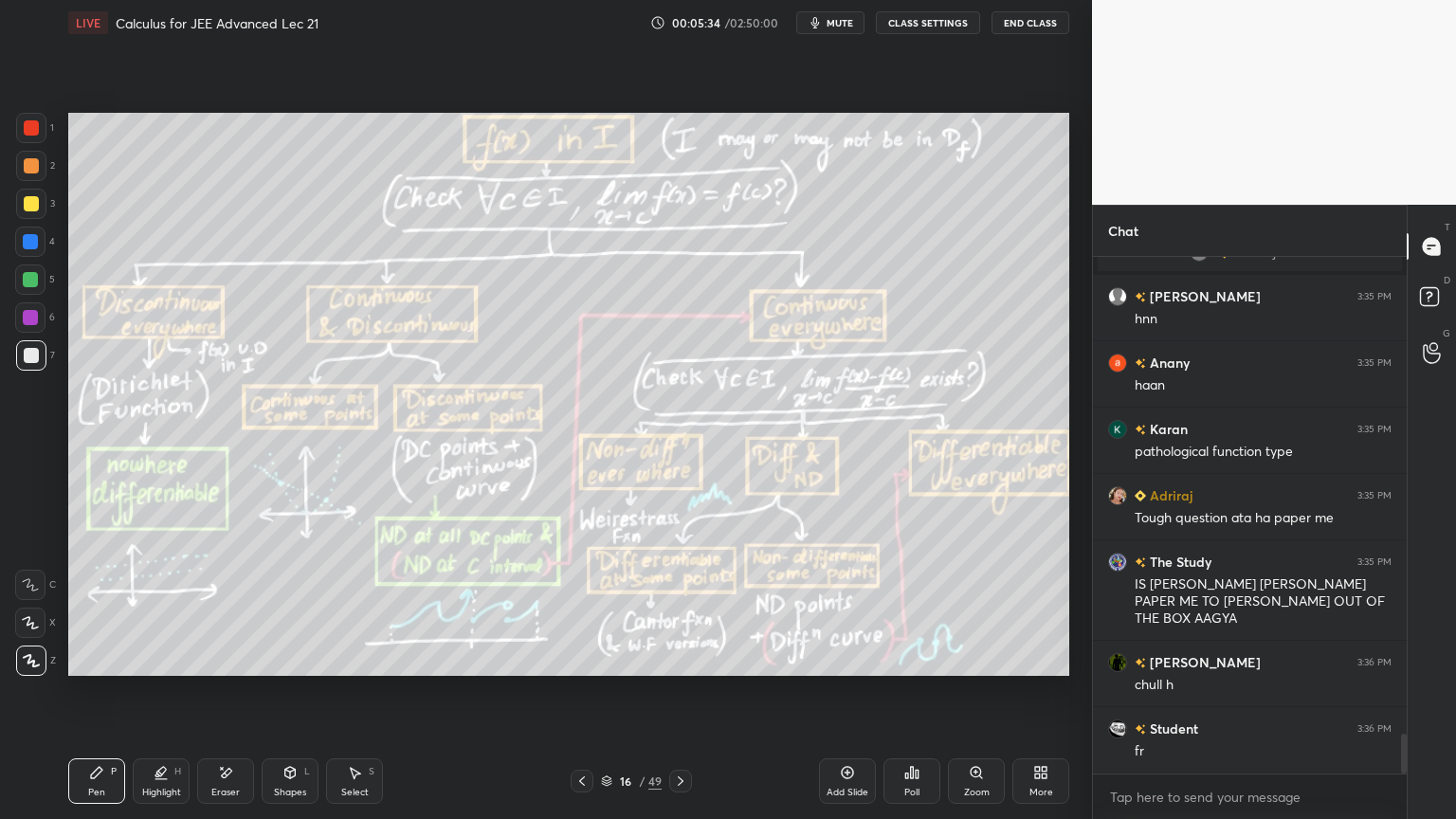 drag, startPoint x: 604, startPoint y: 780, endPoint x: 629, endPoint y: 785, distance: 25.4951 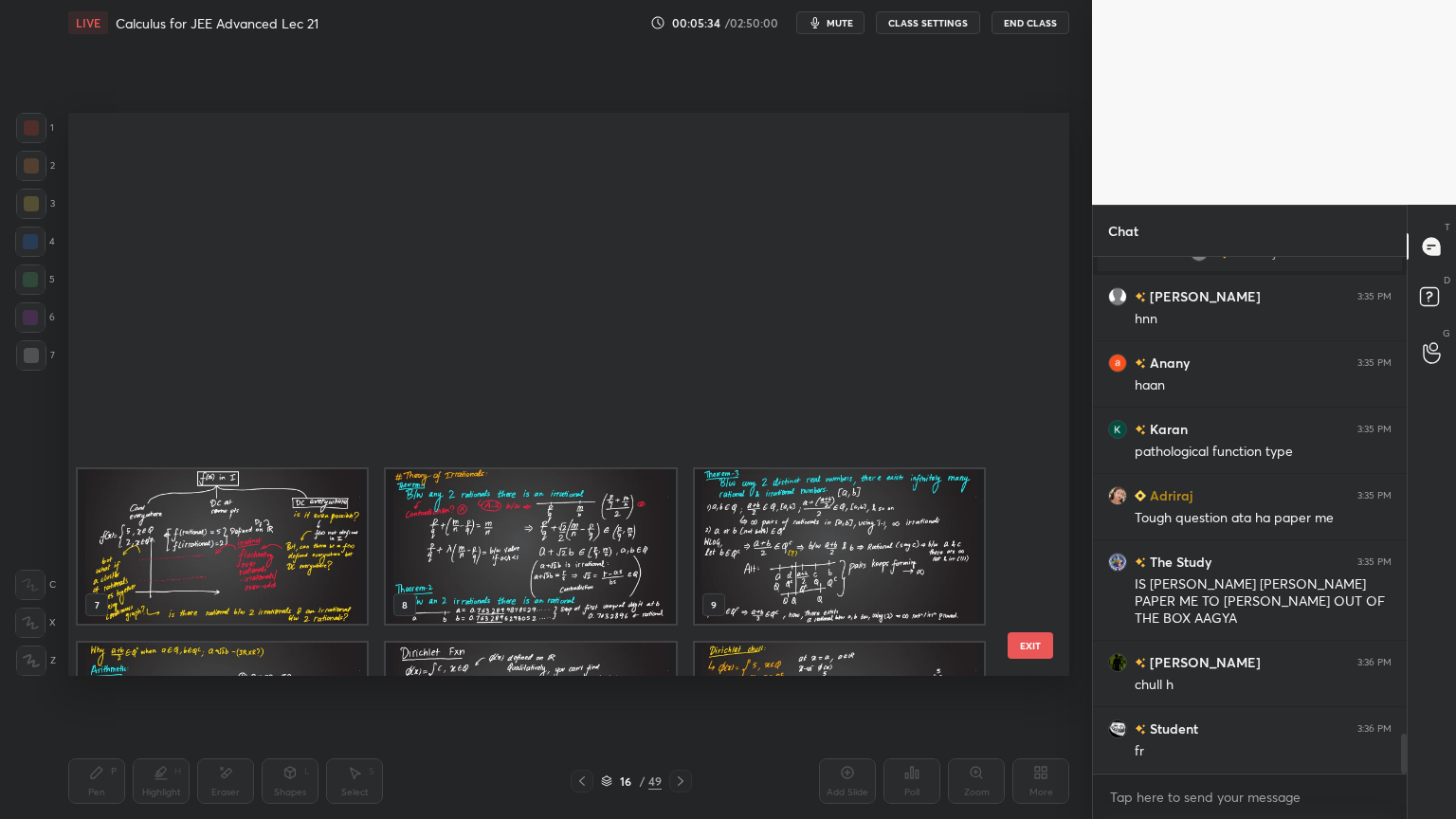 scroll, scrollTop: 478, scrollLeft: 0, axis: vertical 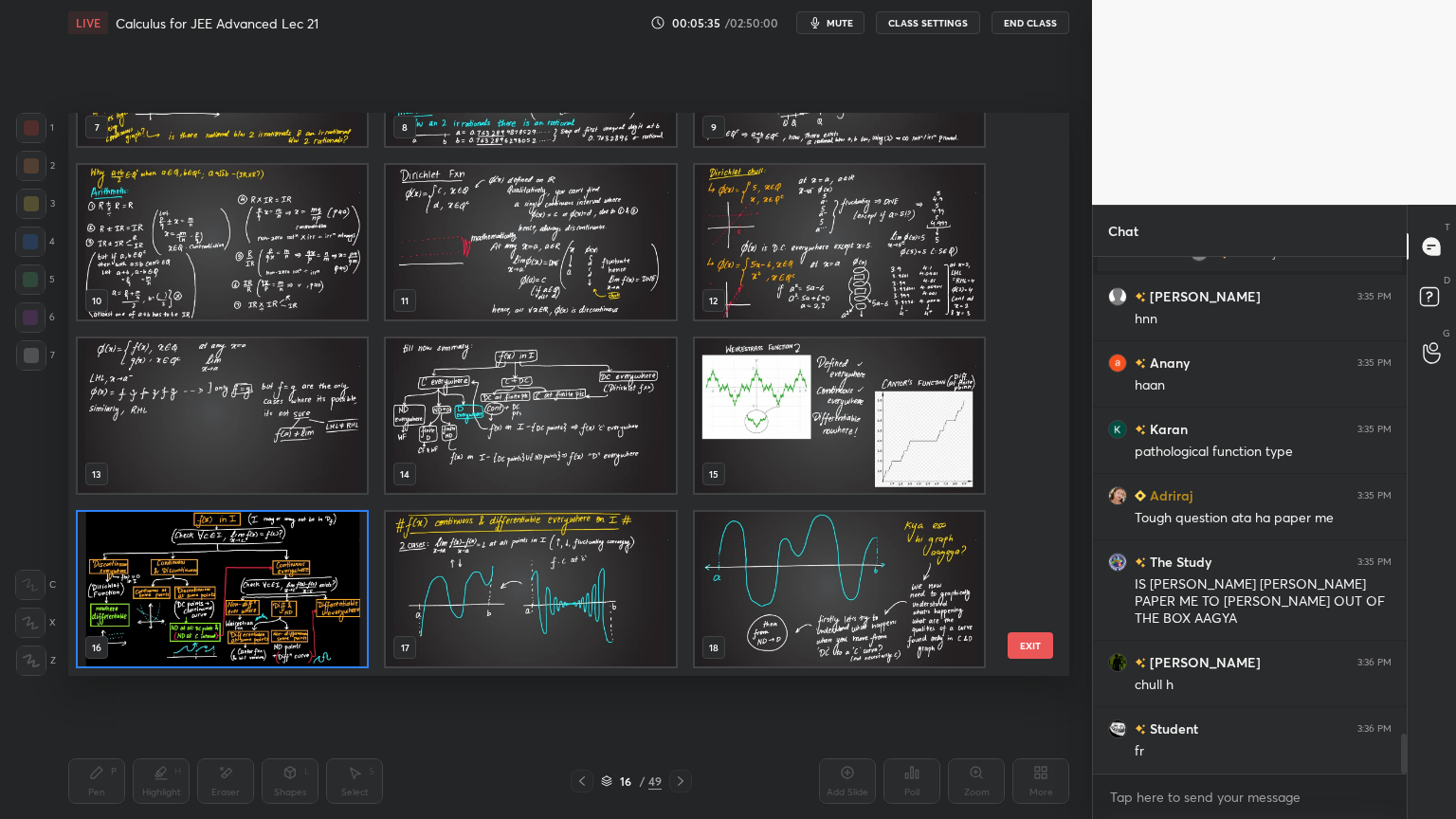 click at bounding box center [222, 589] 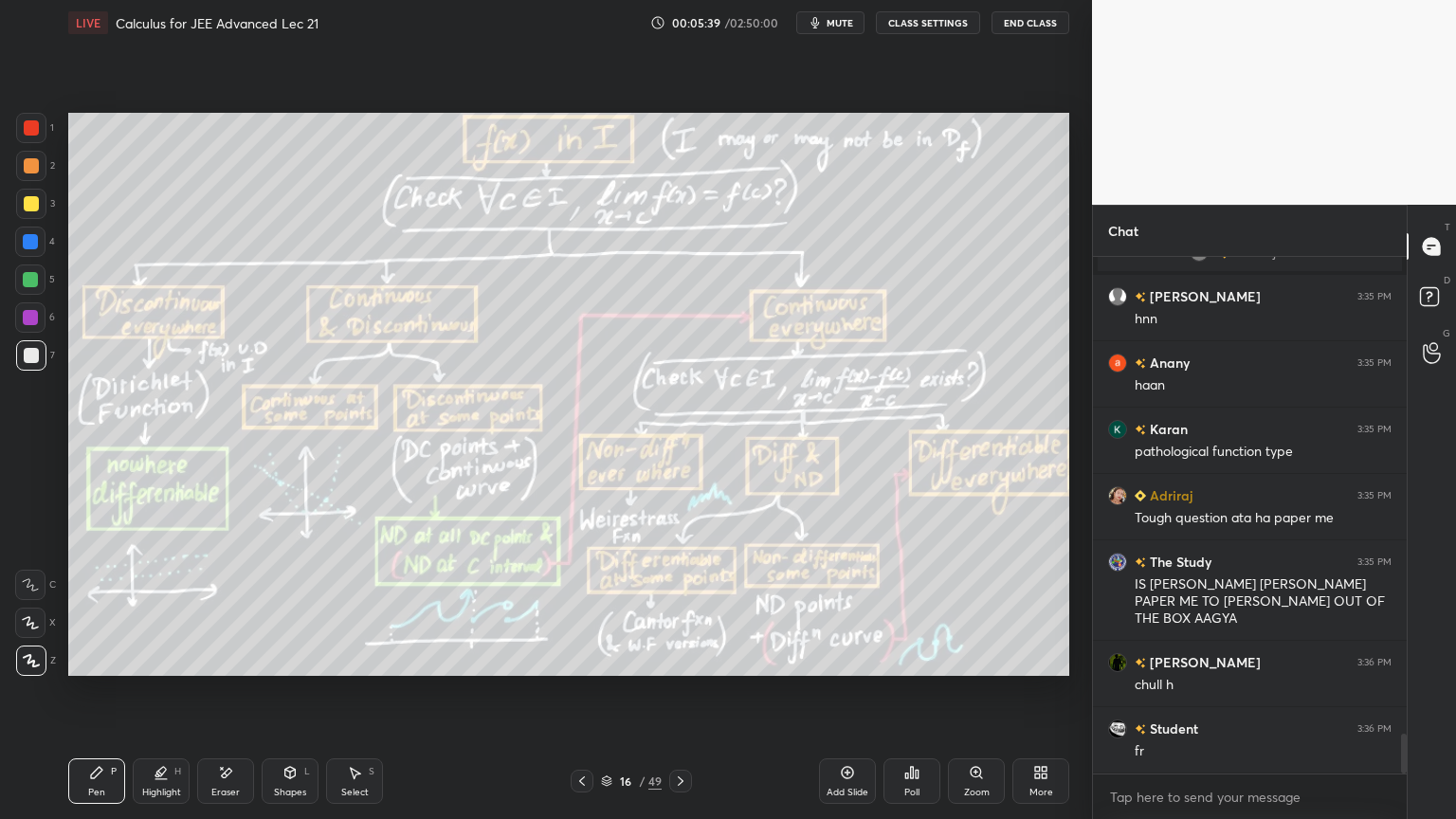 click 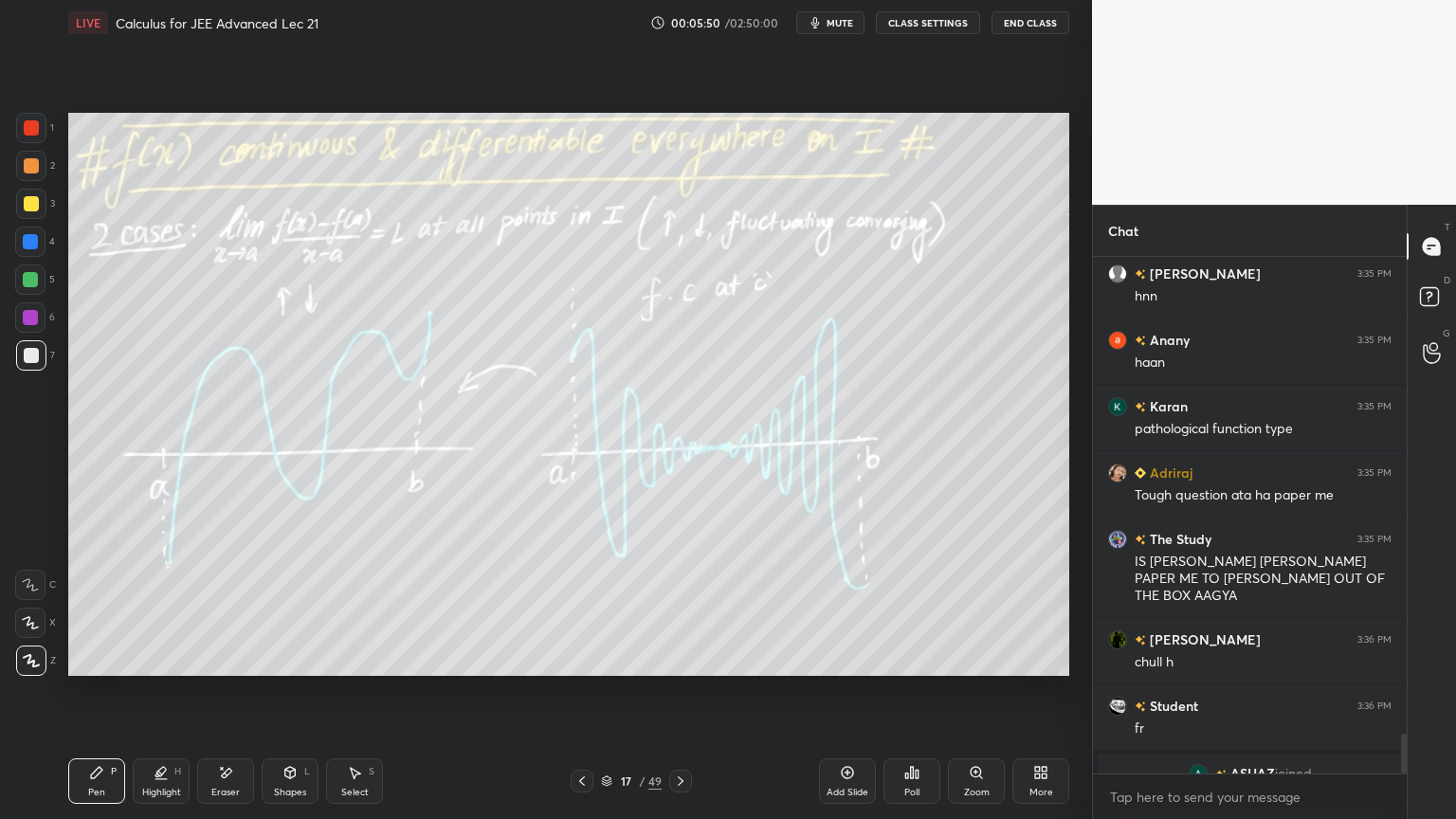 scroll, scrollTop: 6301, scrollLeft: 0, axis: vertical 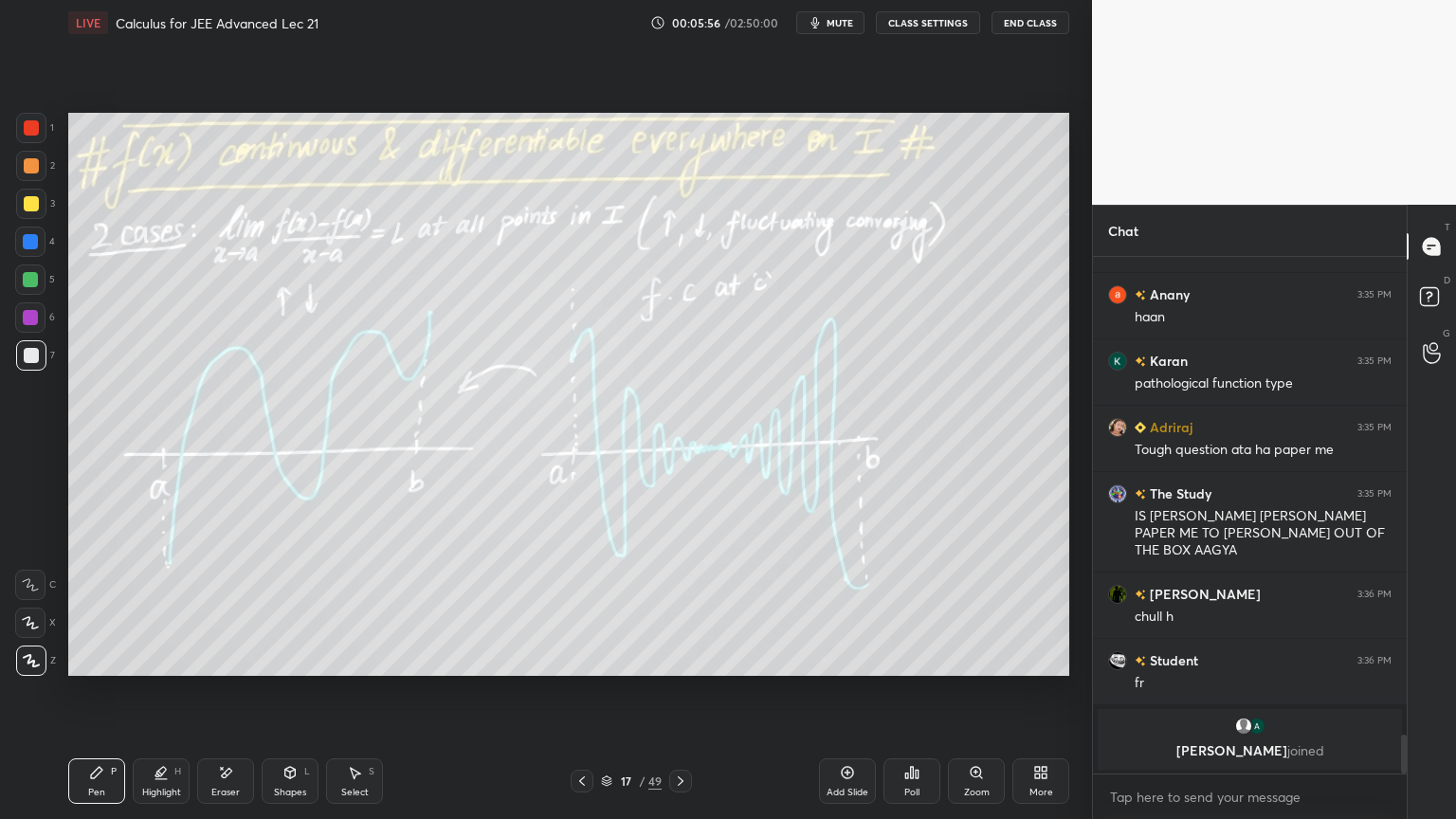 click 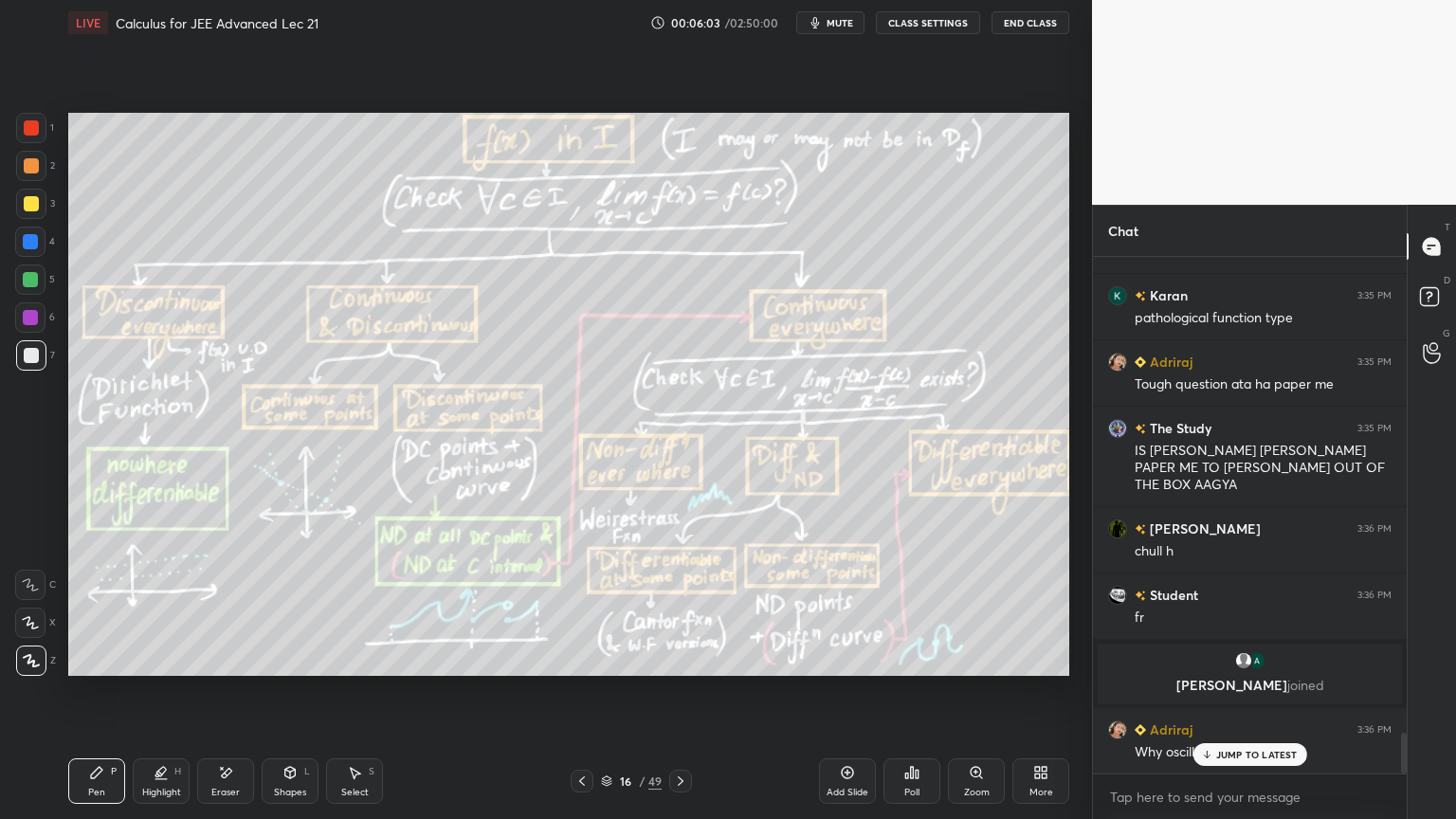 scroll, scrollTop: 6134, scrollLeft: 0, axis: vertical 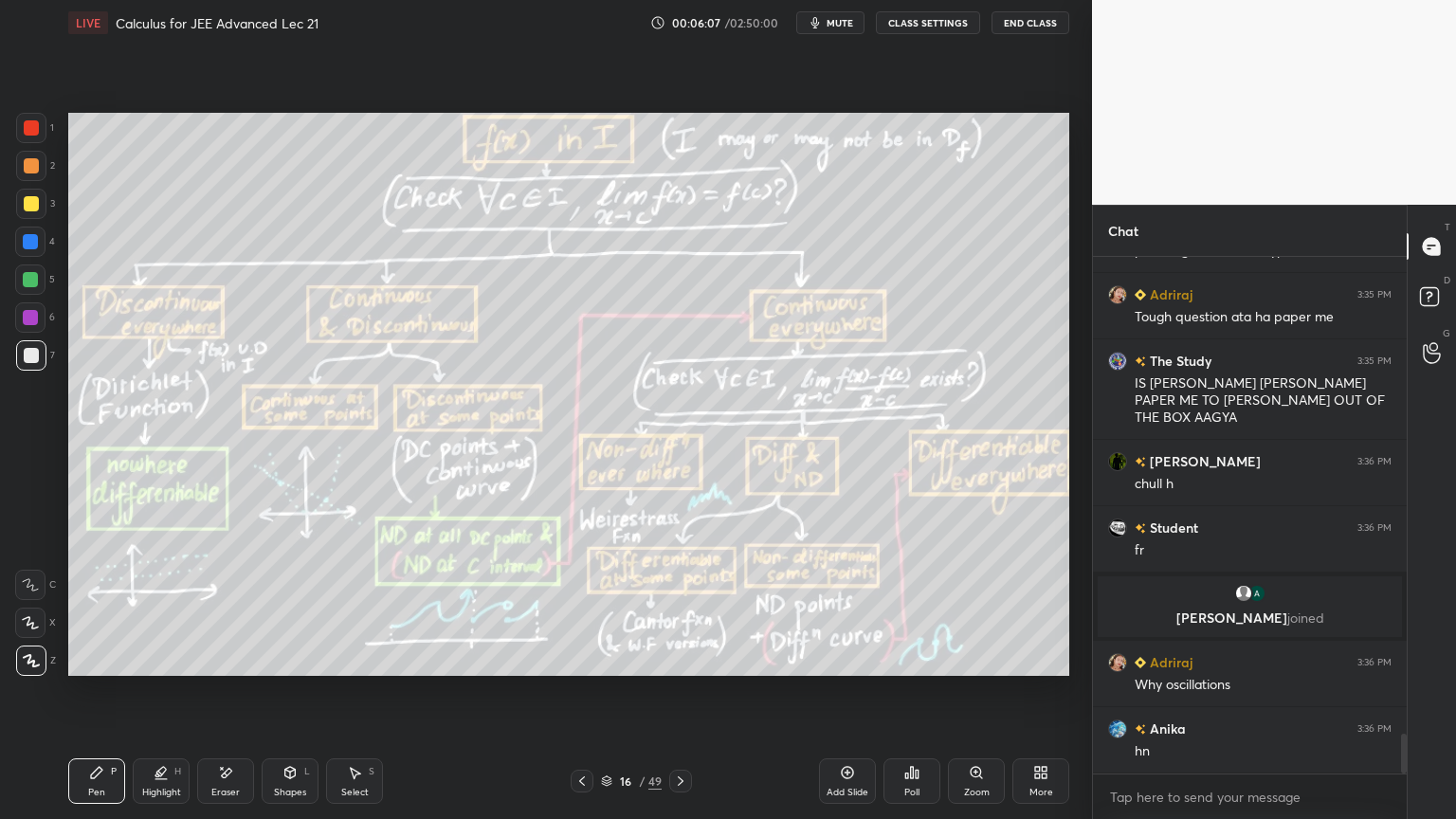 click 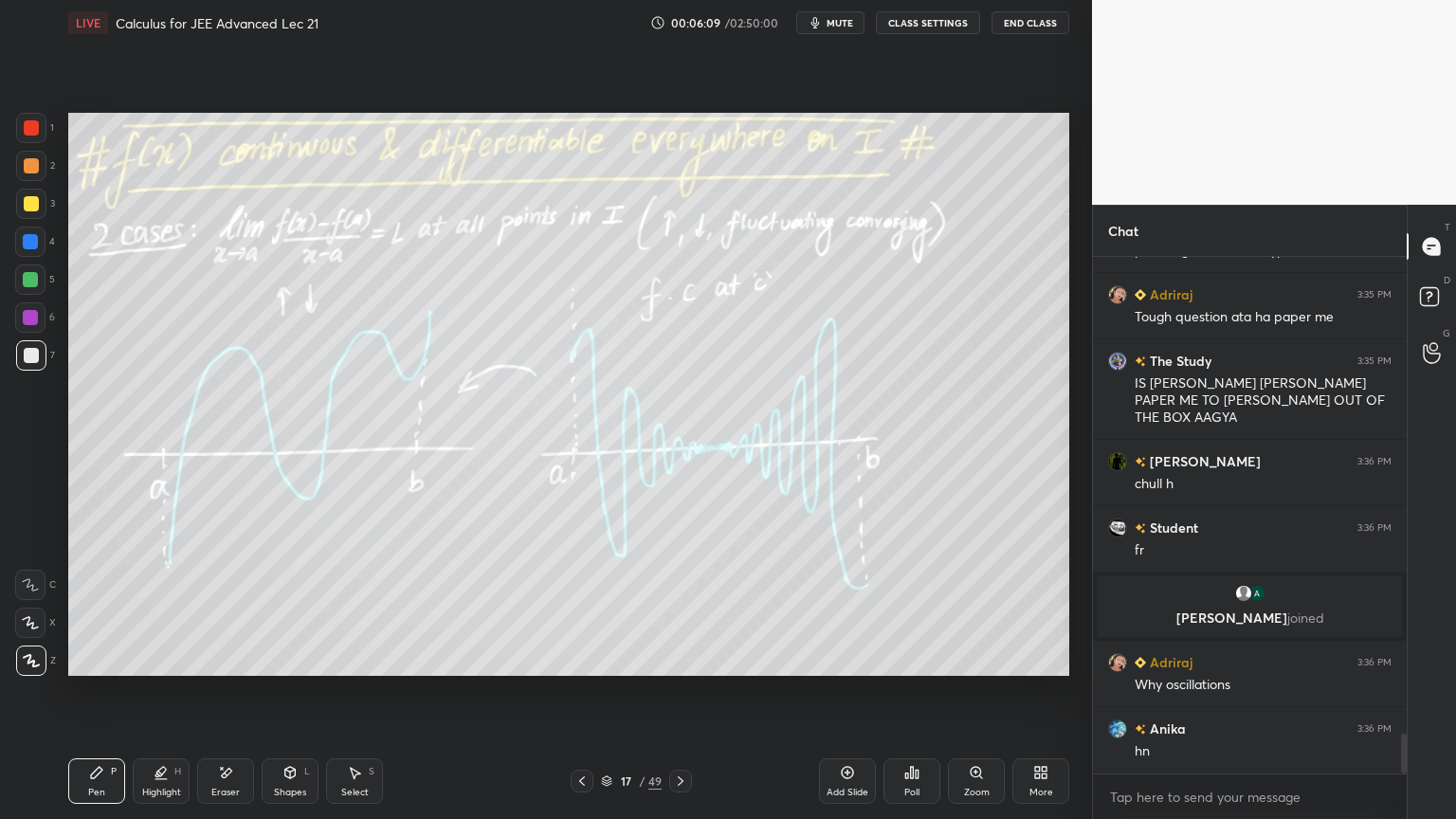 scroll, scrollTop: 6179, scrollLeft: 0, axis: vertical 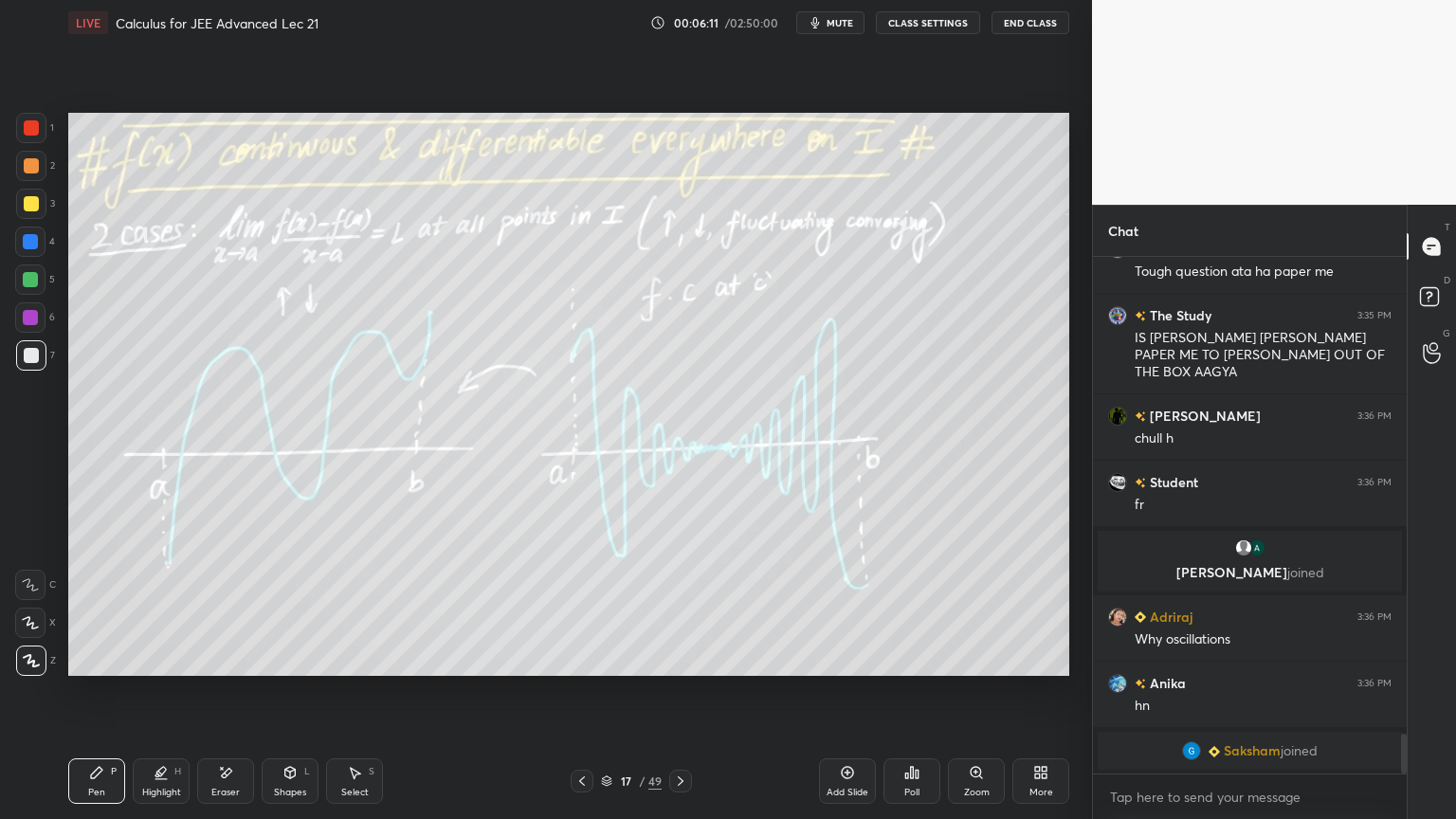 click on "Eraser" at bounding box center (226, 792) 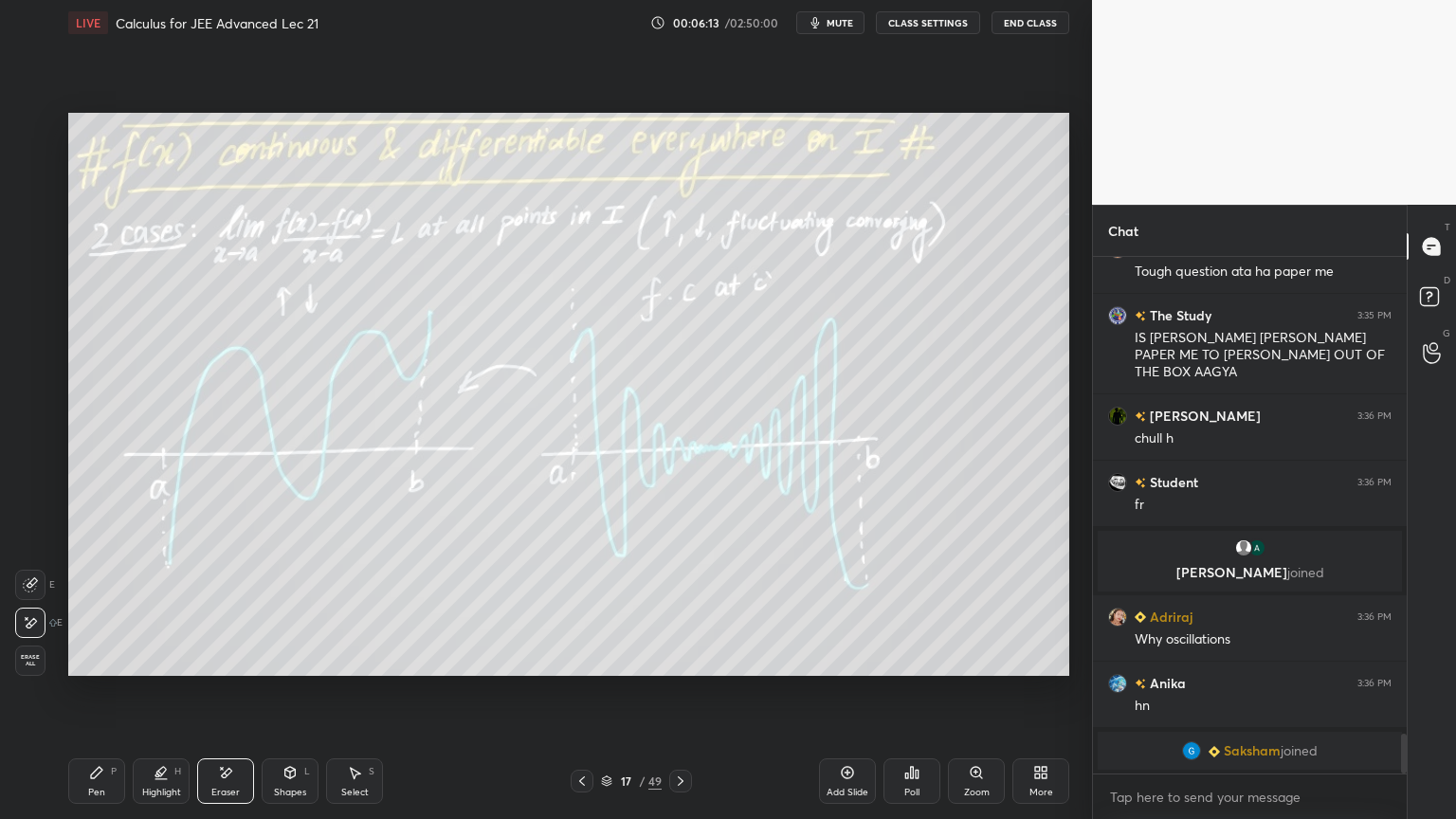 click on "Pen" at bounding box center [97, 792] 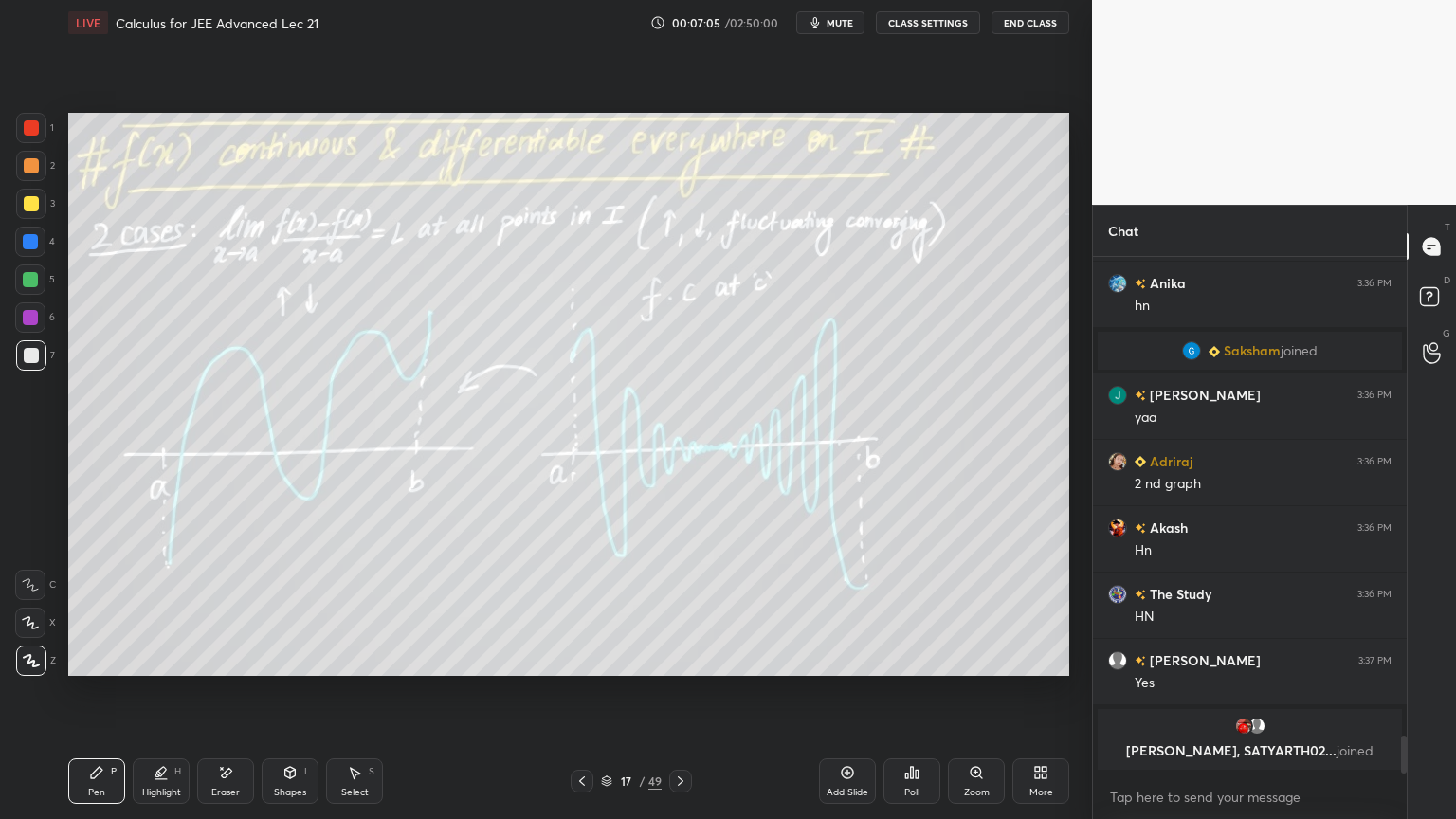 scroll, scrollTop: 6494, scrollLeft: 0, axis: vertical 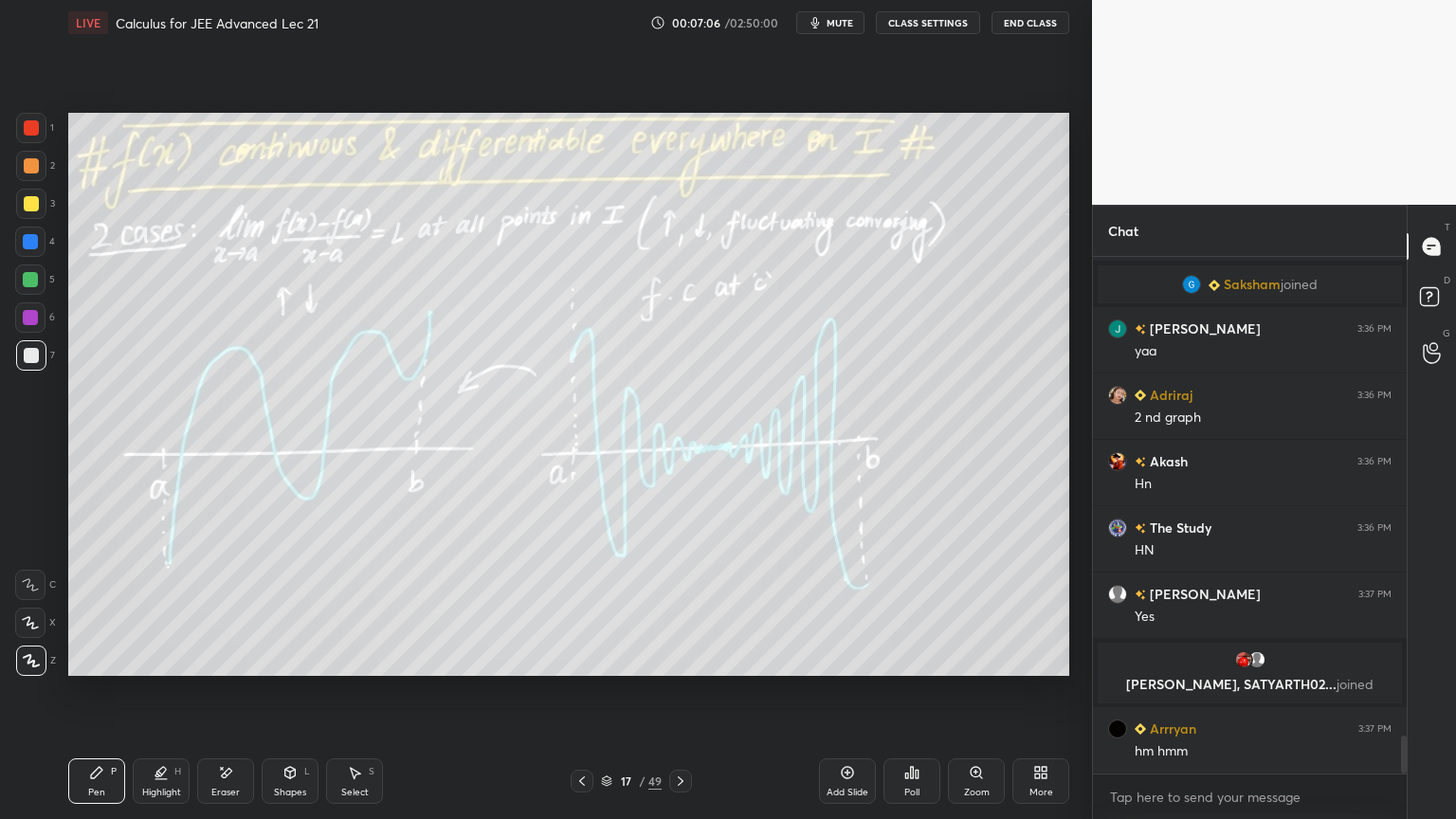 click 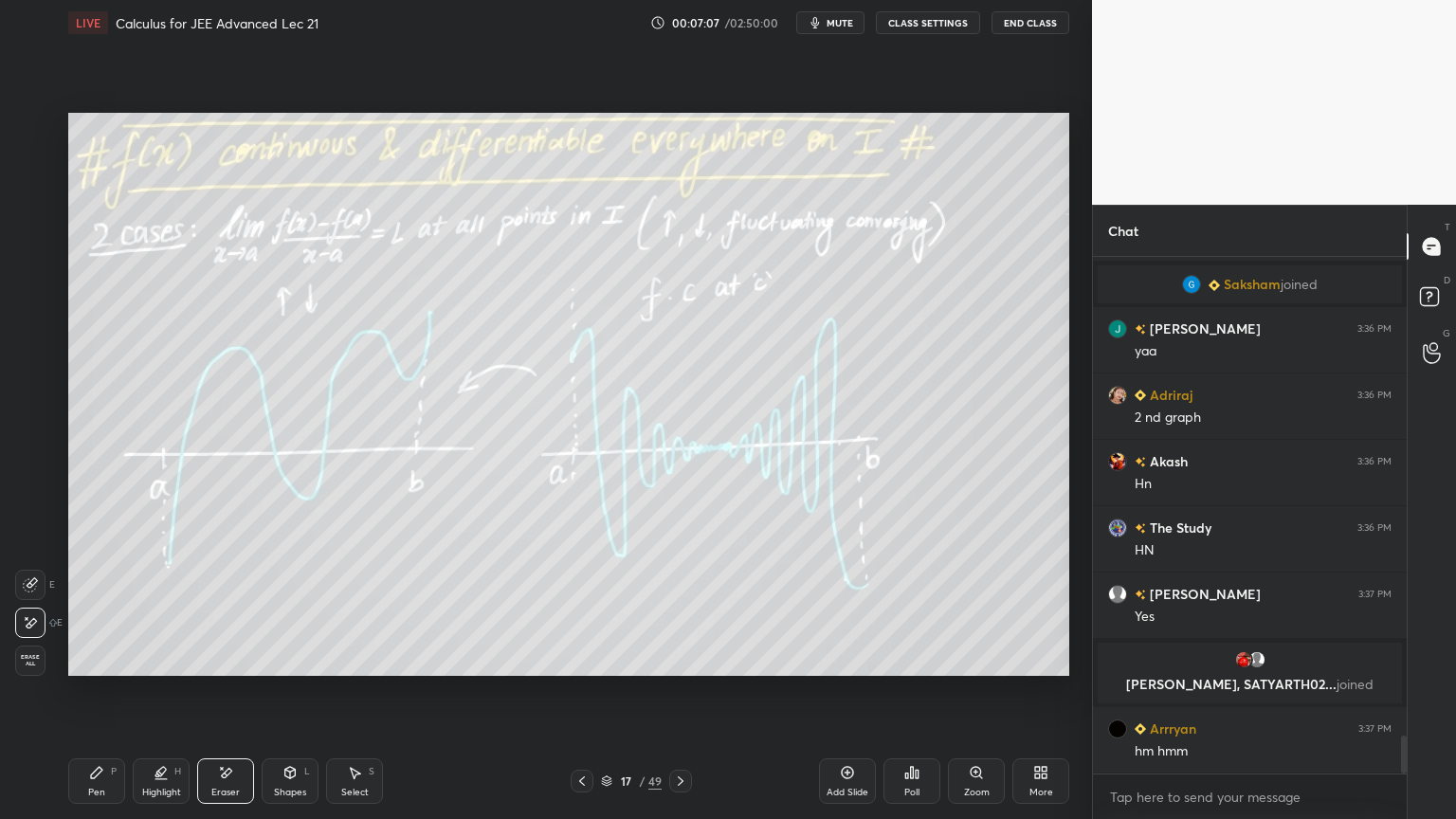 drag, startPoint x: 94, startPoint y: 785, endPoint x: 206, endPoint y: 691, distance: 146.21901 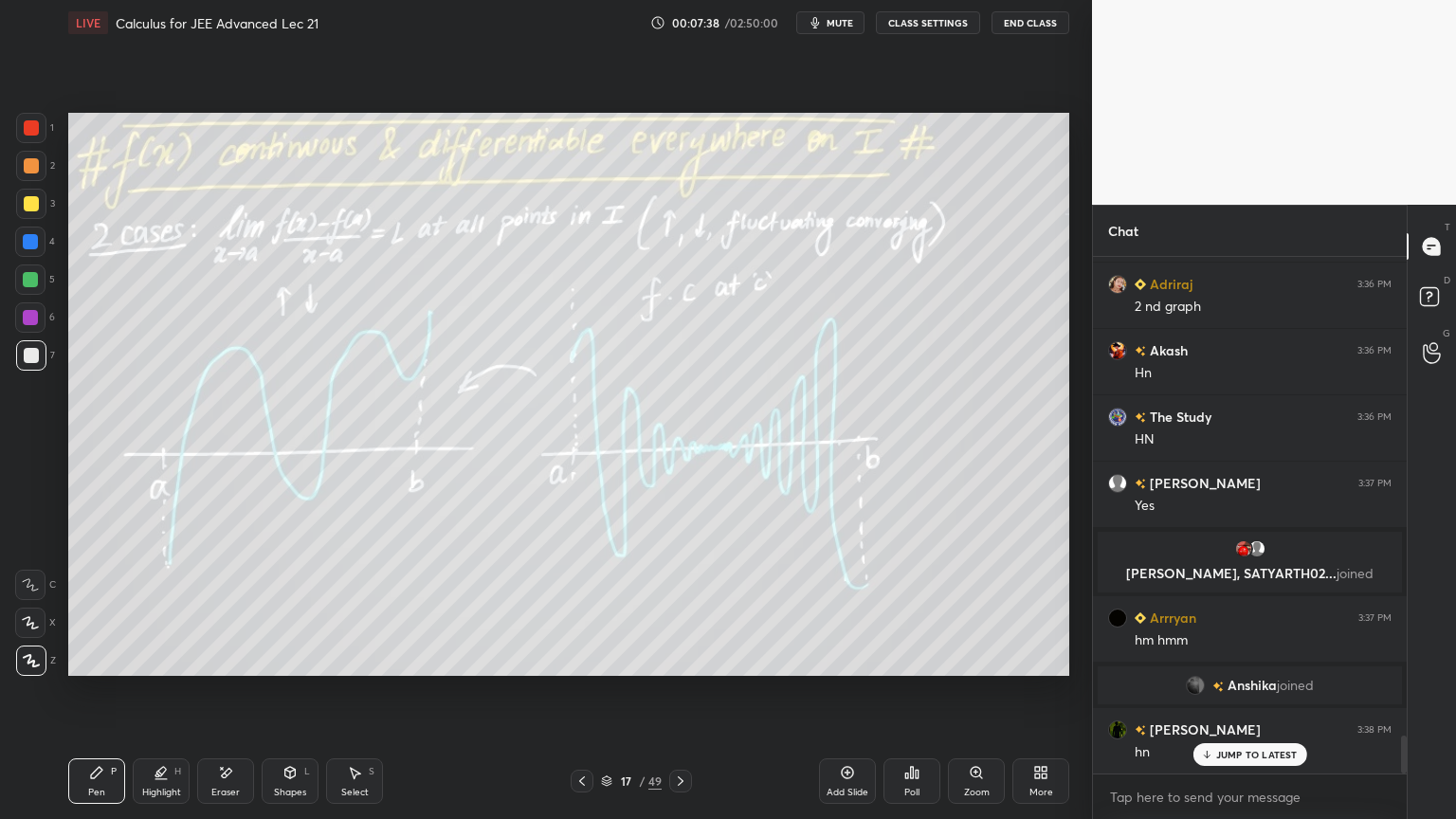 scroll, scrollTop: 6653, scrollLeft: 0, axis: vertical 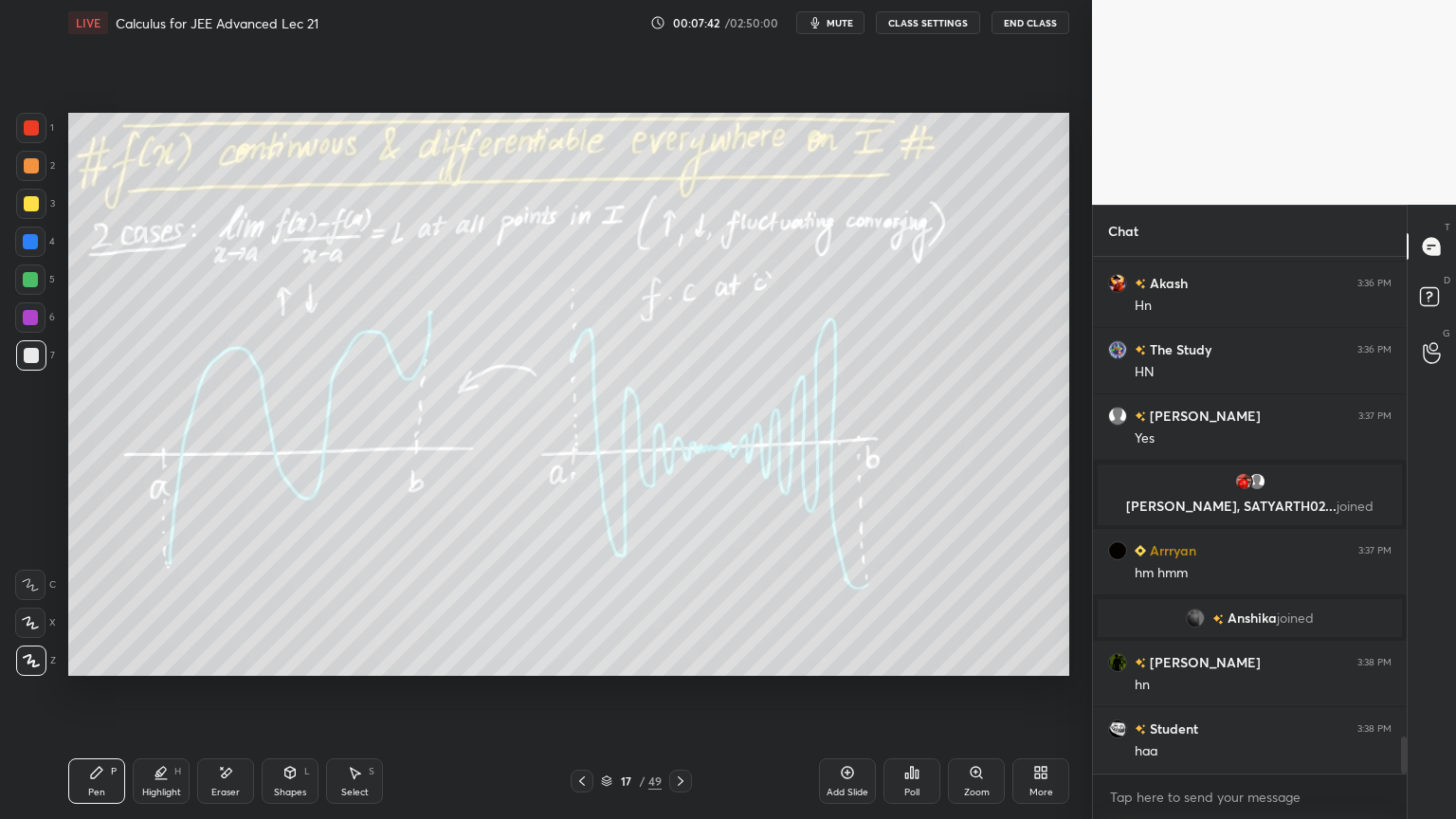 click on "Eraser" at bounding box center [226, 781] 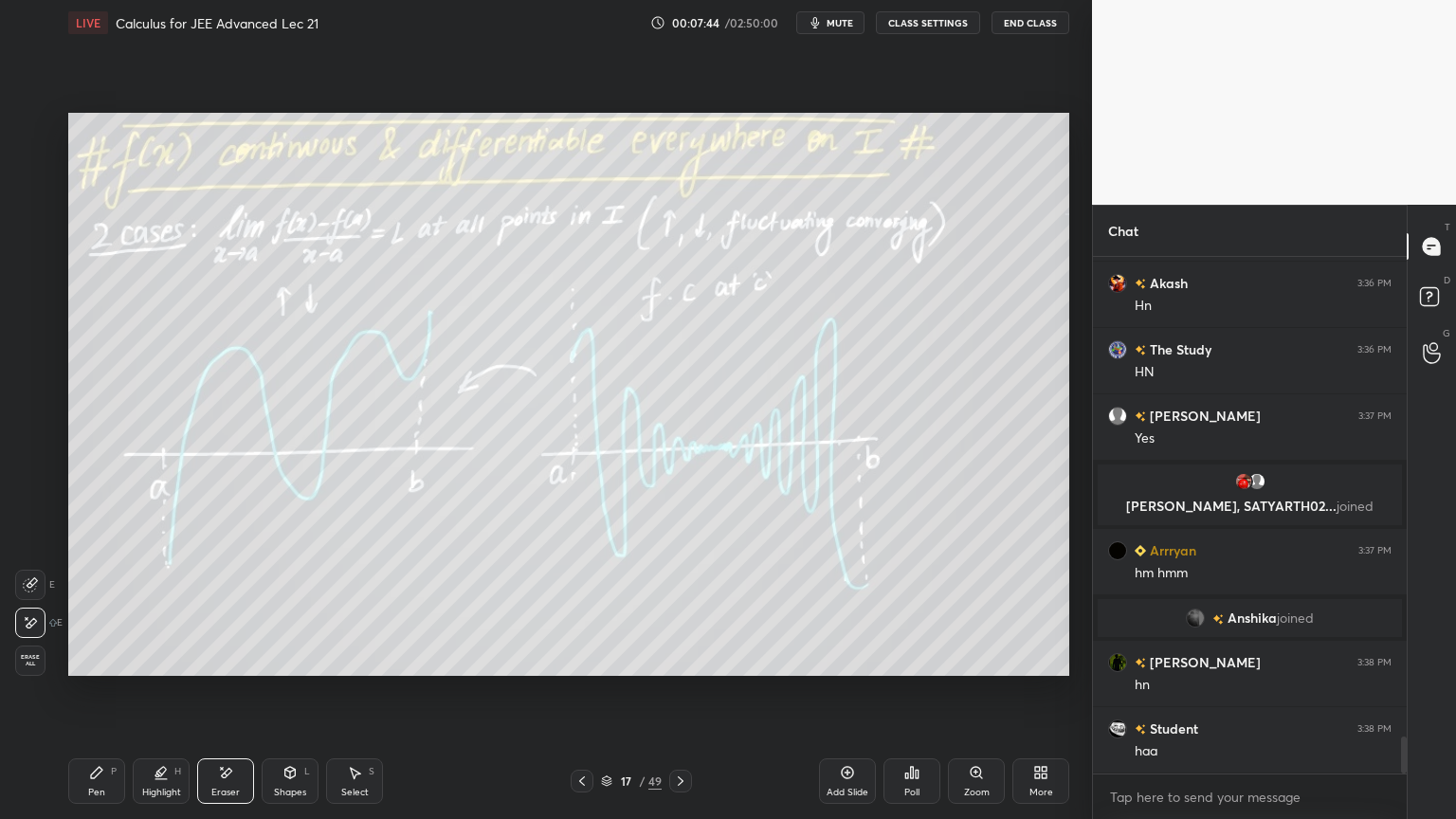 click on "Pen" at bounding box center [97, 792] 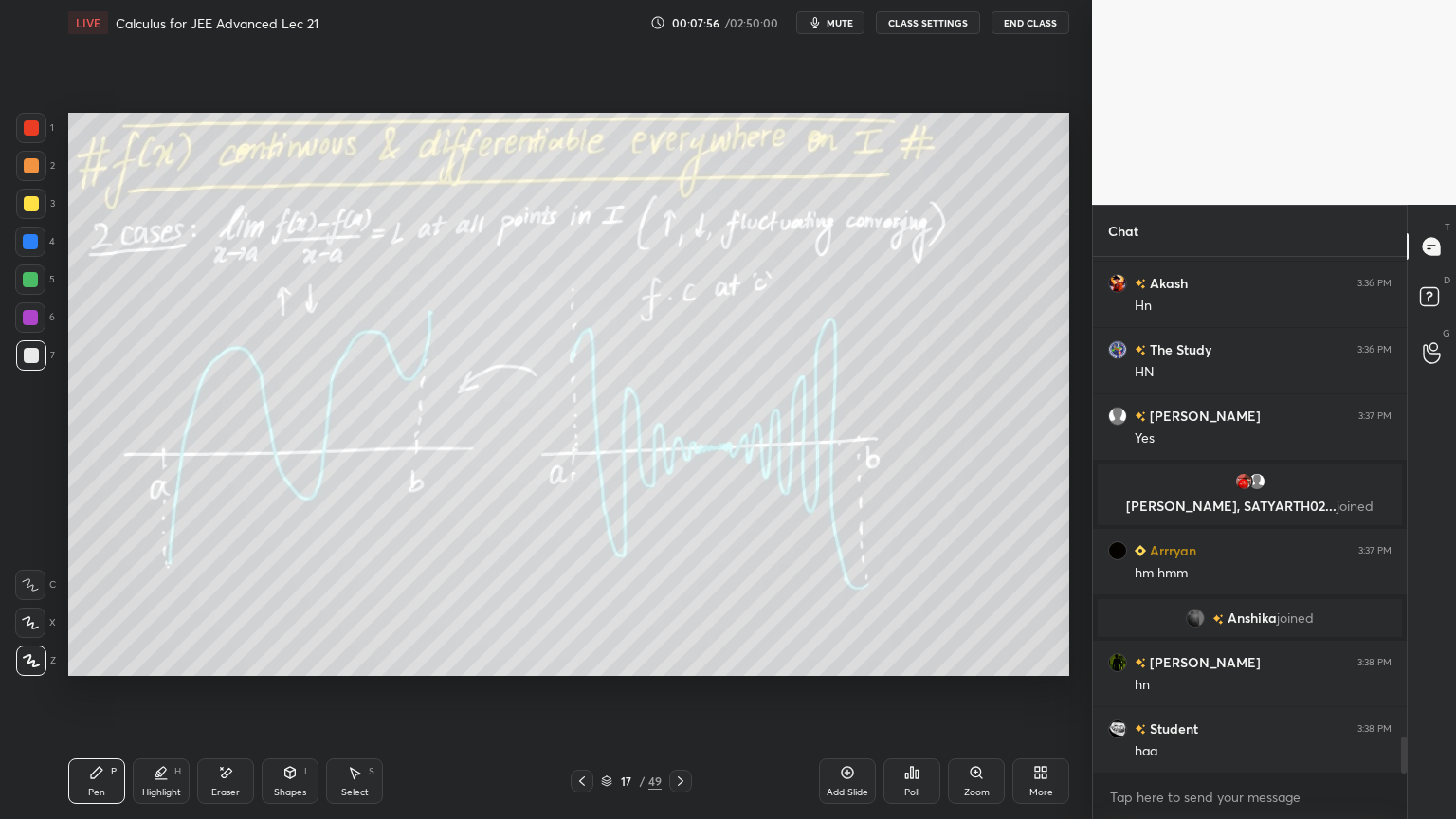 click on "Eraser" at bounding box center (226, 781) 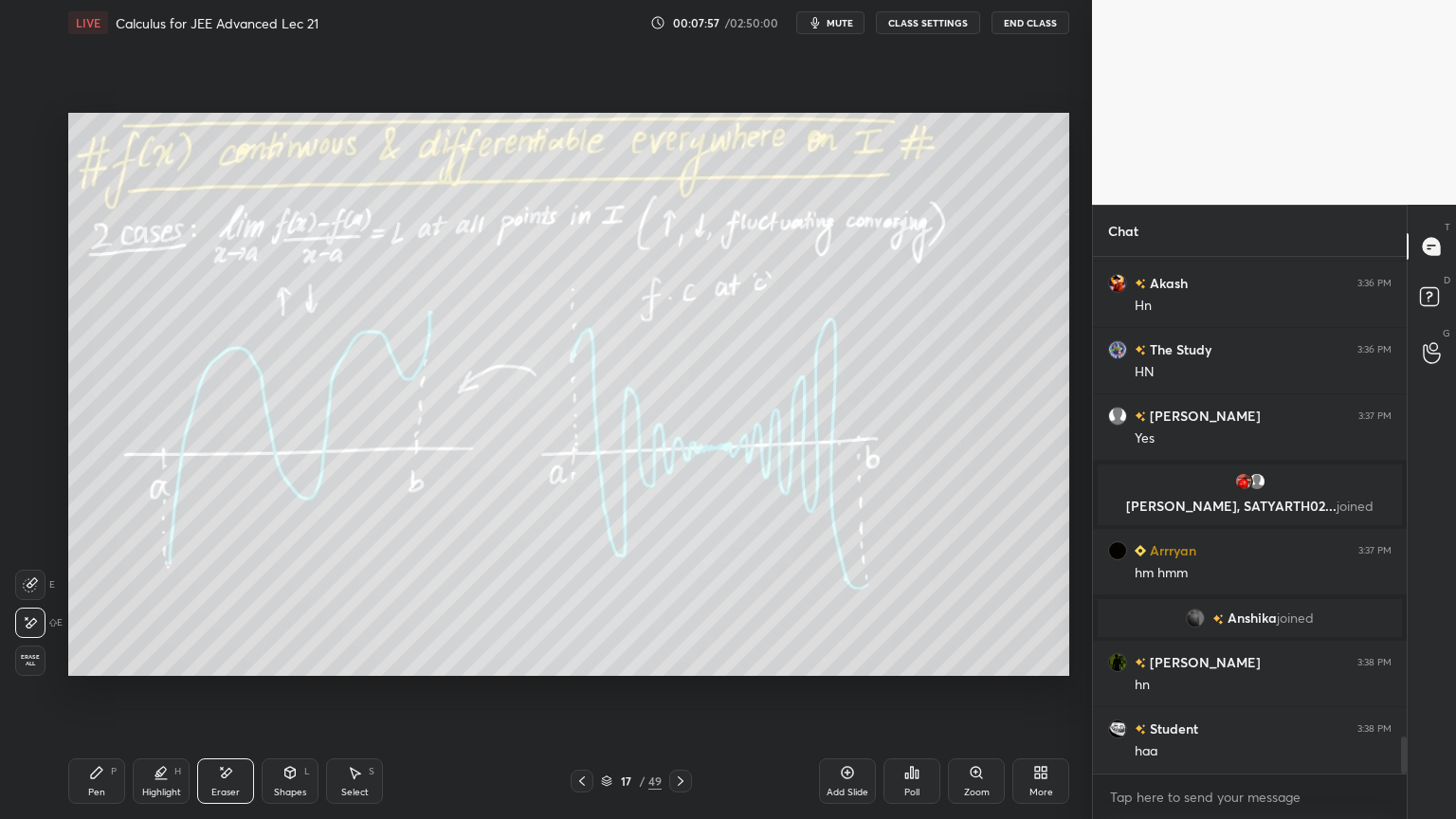 scroll, scrollTop: 6719, scrollLeft: 0, axis: vertical 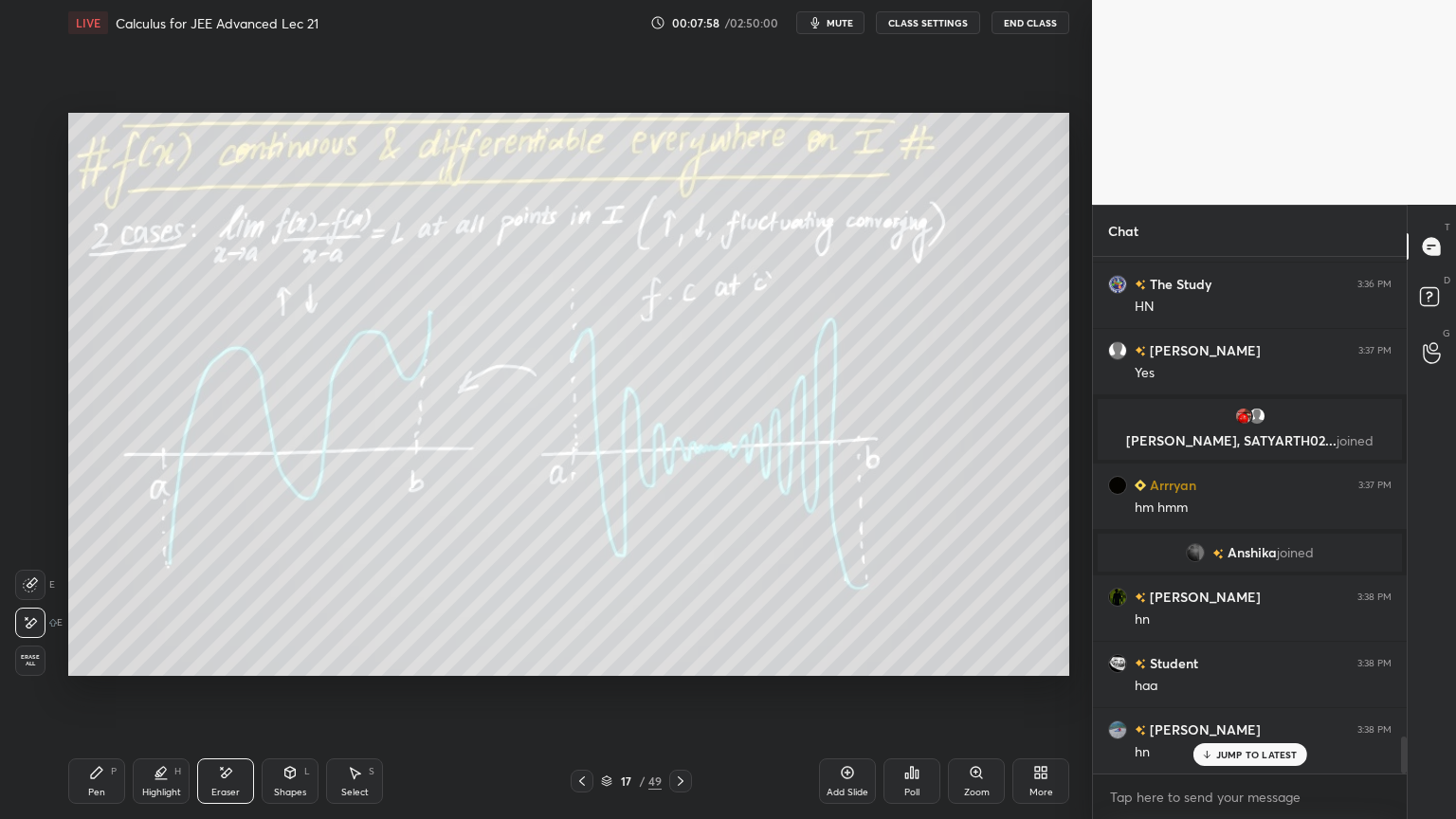 drag, startPoint x: 91, startPoint y: 790, endPoint x: 106, endPoint y: 774, distance: 21.931712 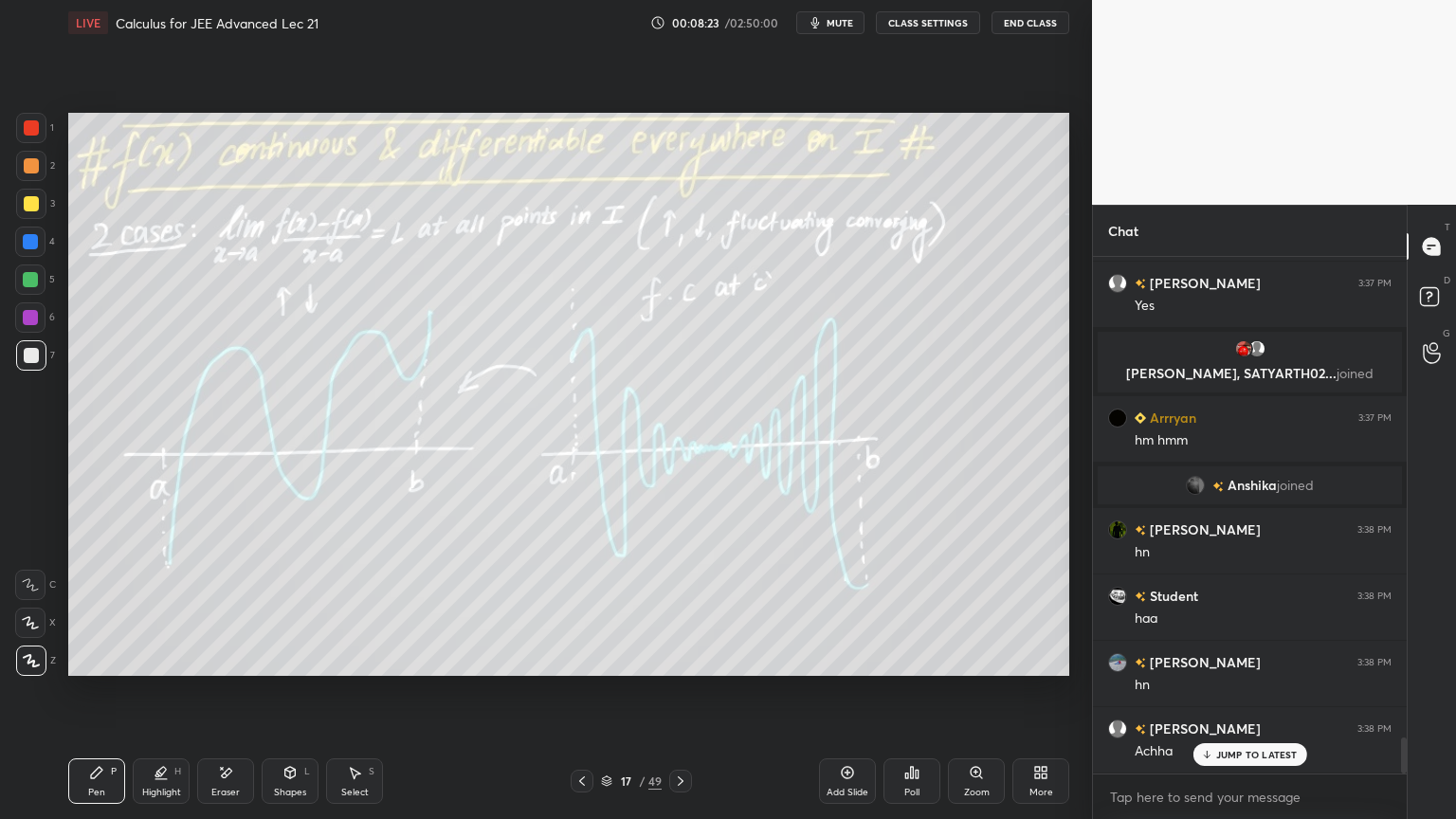 scroll, scrollTop: 6852, scrollLeft: 0, axis: vertical 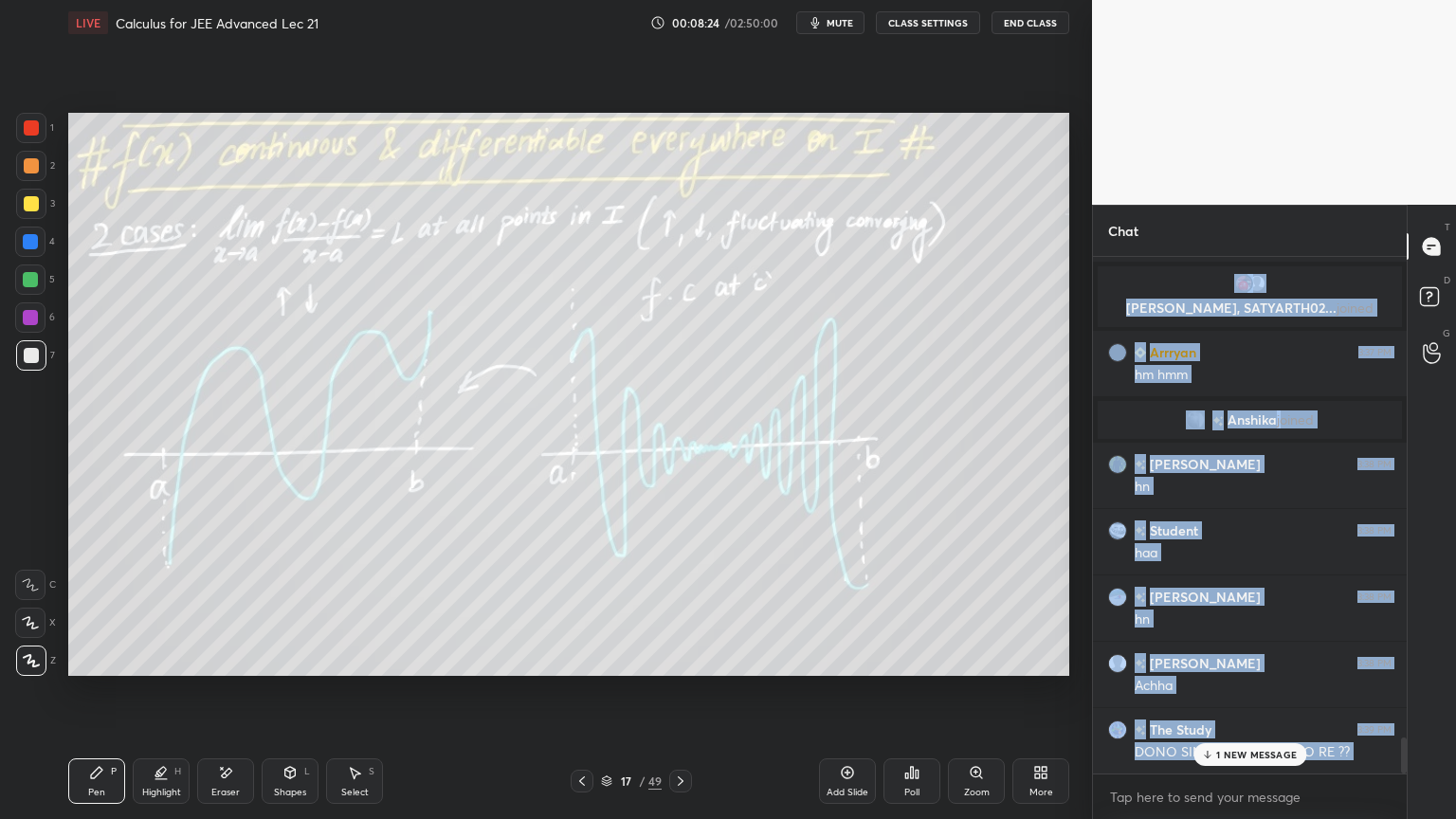 click on "[PERSON_NAME] 3:36 PM chull h Student 3:36 PM fr [PERSON_NAME], [PERSON_NAME]  joined Adriraj 3:36 PM Why oscillations Anika 3:36 PM hn [PERSON_NAME]  joined [PERSON_NAME] 3:36 PM yaa Adriraj 3:36 PM 2 nd graph Akash 3:36 PM Hn The Study 3:36 PM HN [PERSON_NAME] 3:37 PM Yes [PERSON_NAME], SATYARTH02...  joined Arrryan 3:37 PM hm hmm [PERSON_NAME]  joined [PERSON_NAME] 3:38 PM hn Student 3:38 PM haa [PERSON_NAME] 3:38 PM hn [PERSON_NAME] 3:38 PM Achha The Study 3:39 PM DONO SIMULATANEOUS HO RE ?? [PERSON_NAME] 3:39 PM hn 1 NEW MESSAGE" at bounding box center [1249, 515] 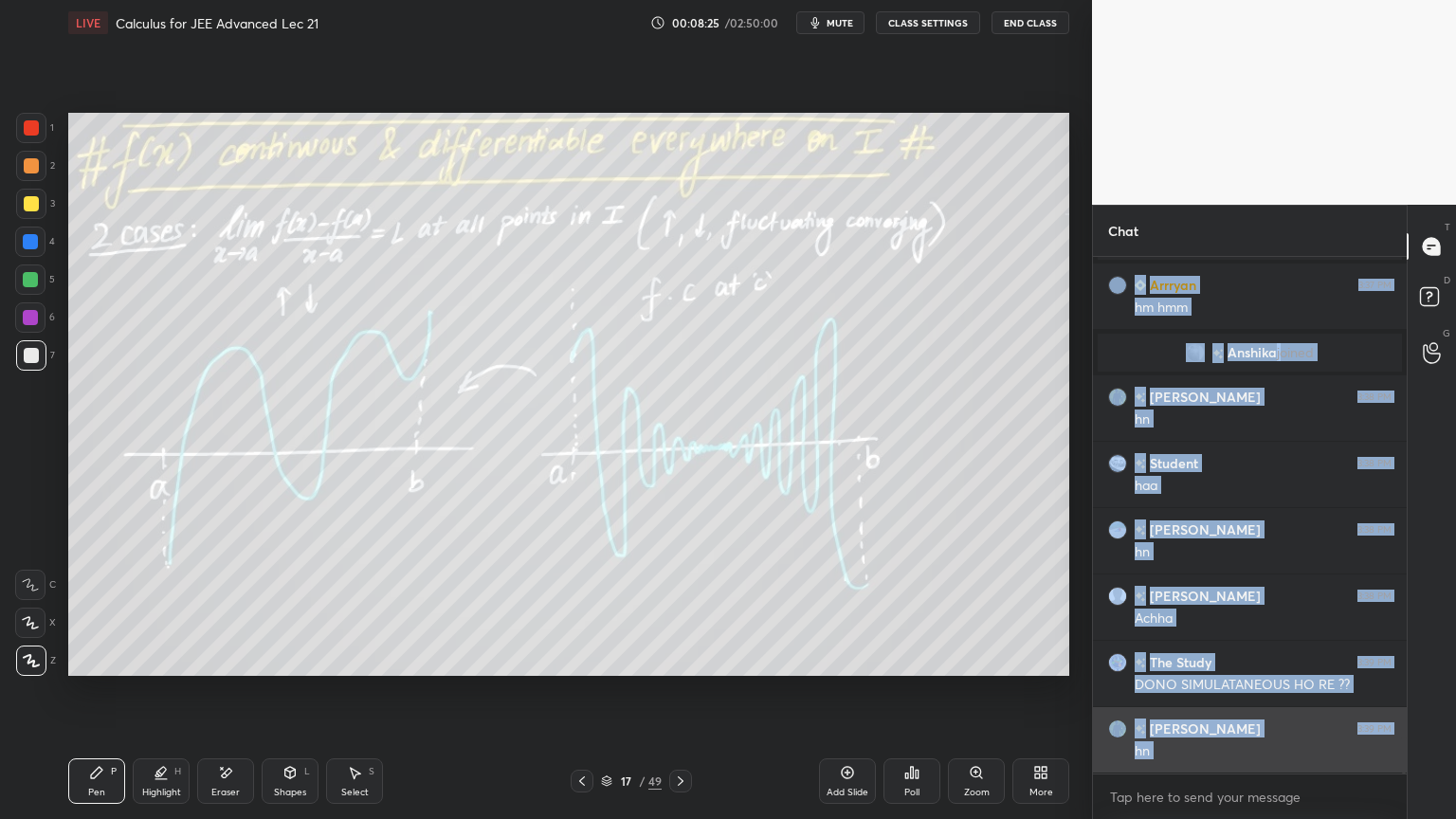 click on "hn" at bounding box center (1263, 752) 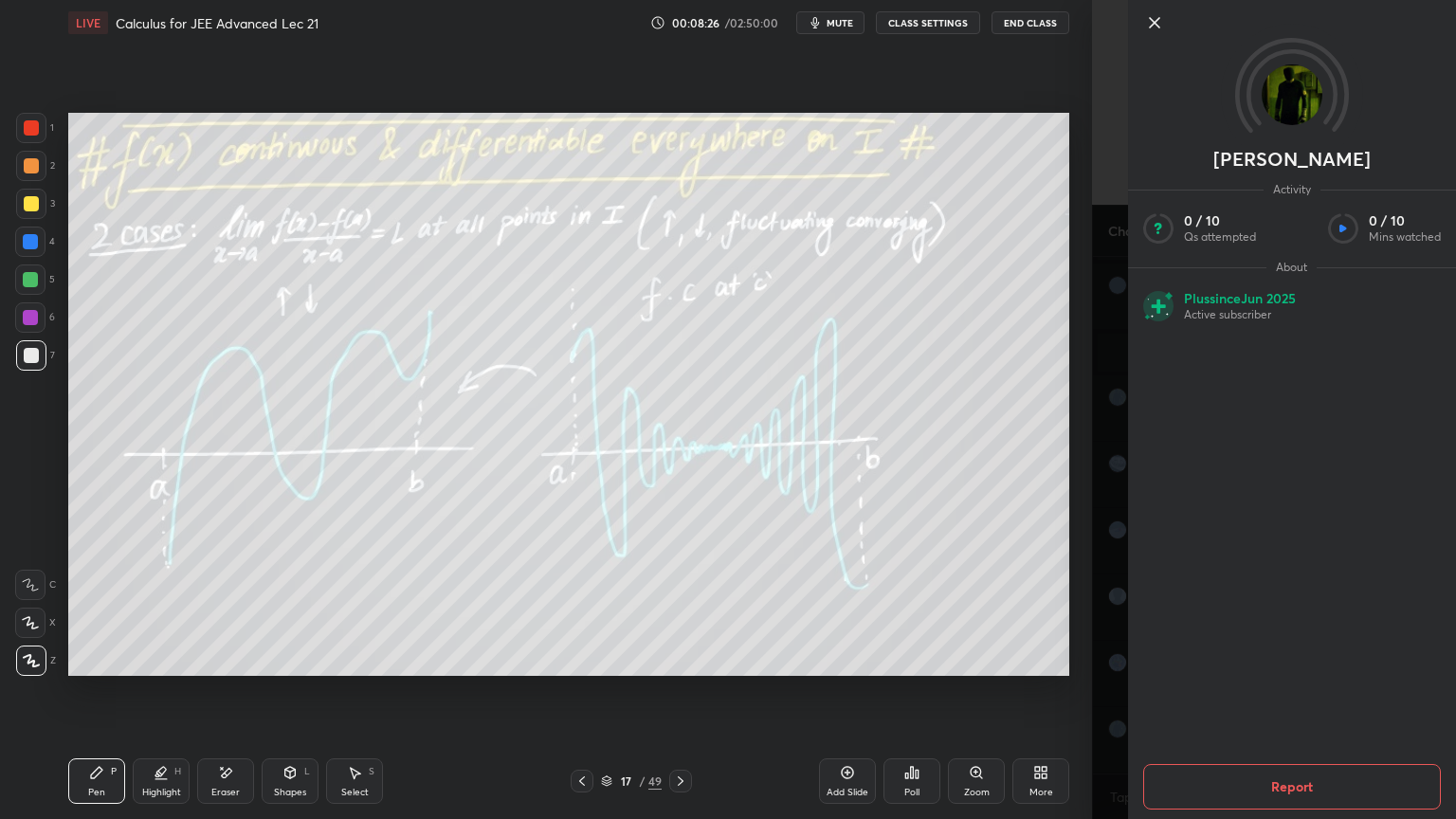 click on "[PERSON_NAME] Activity 0 / 10 Qs attempted 0 / 10 Mins watched About Plus  since  [DATE] Active subscriber Report" at bounding box center [1274, 410] 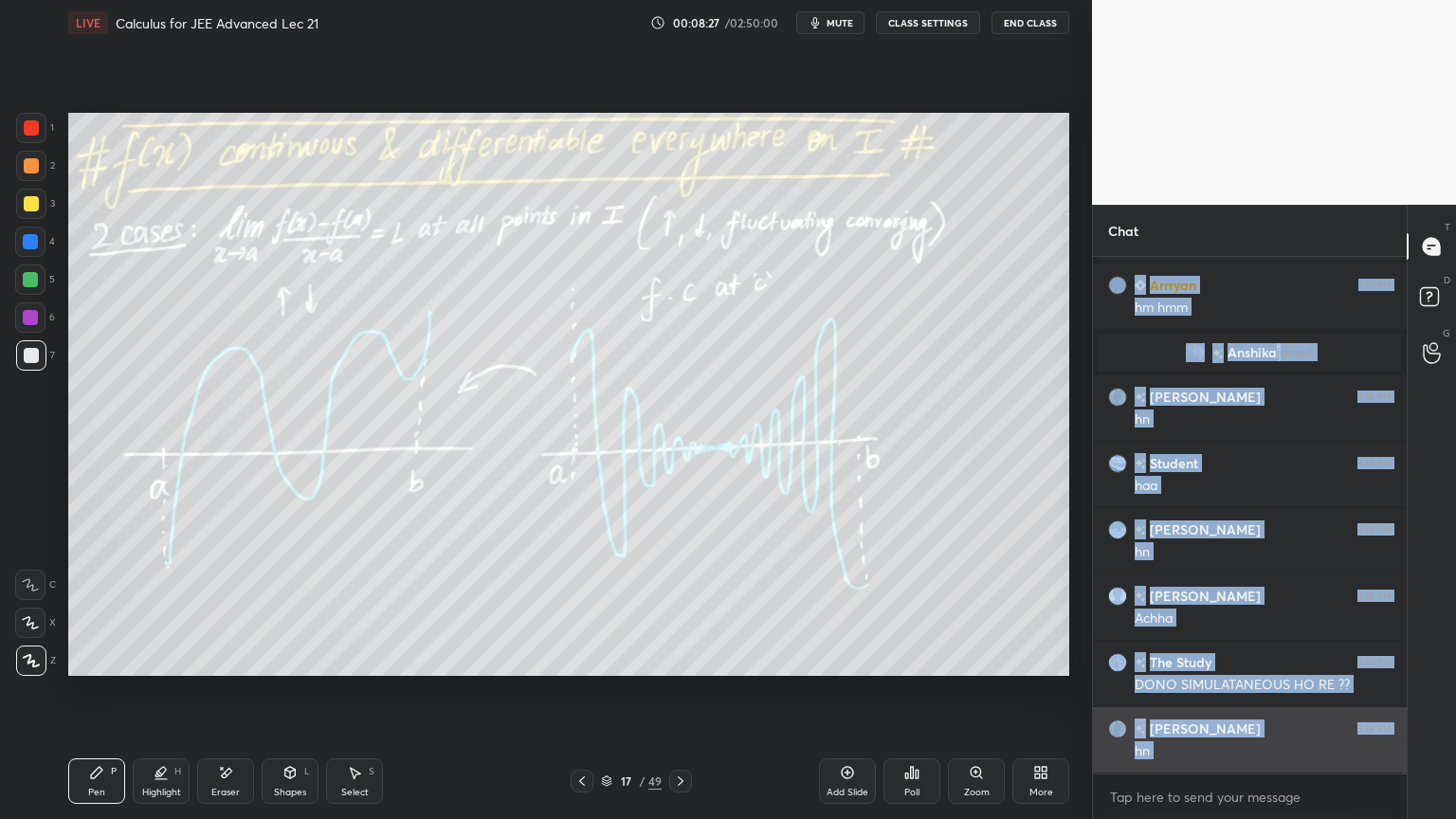 click on "[PERSON_NAME] 3:39 PM" at bounding box center (1249, 728) 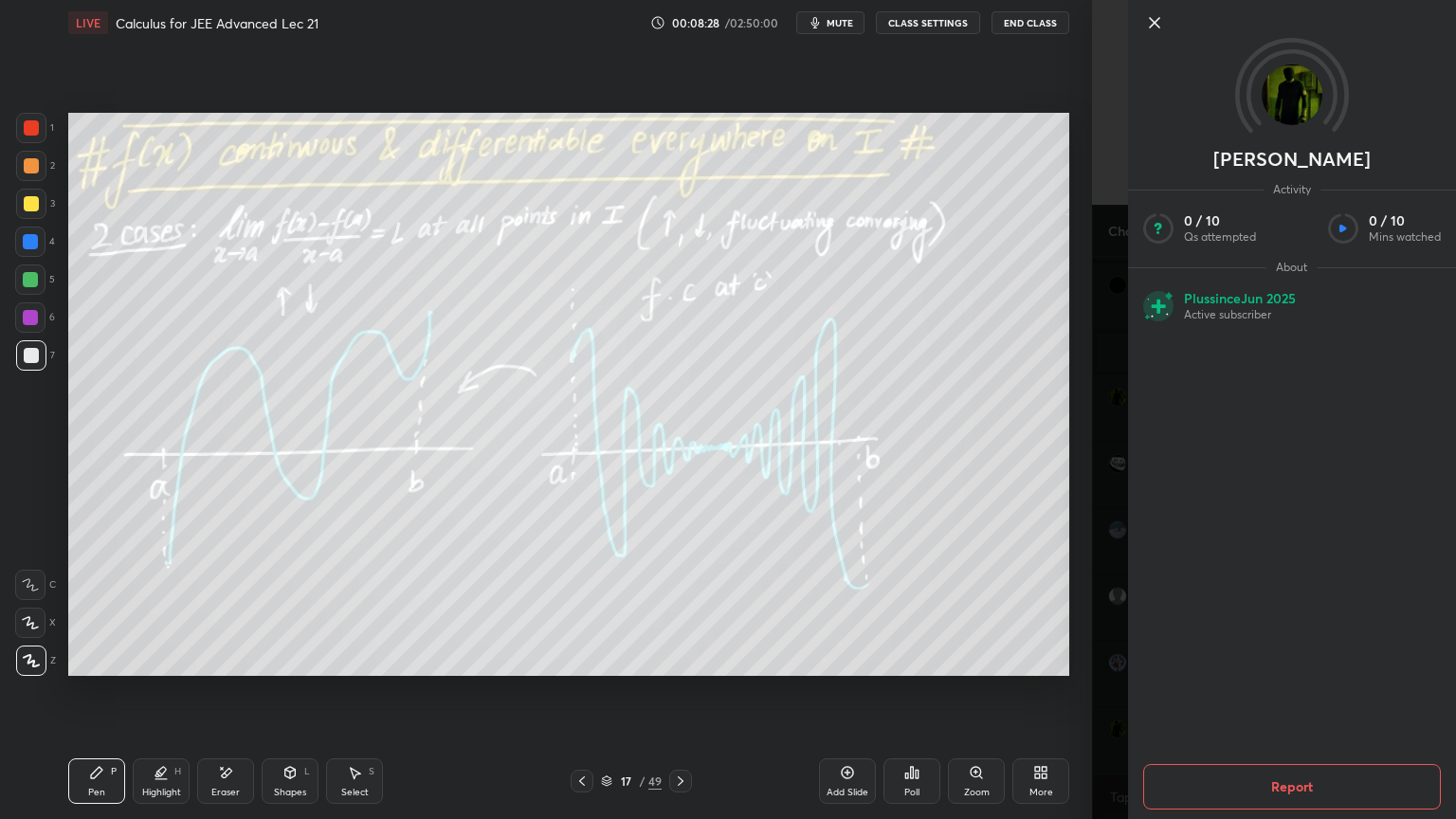 click on "[PERSON_NAME] Activity 0 / 10 Qs attempted 0 / 10 Mins watched About Plus  since  [DATE] Active subscriber Report" at bounding box center [1274, 410] 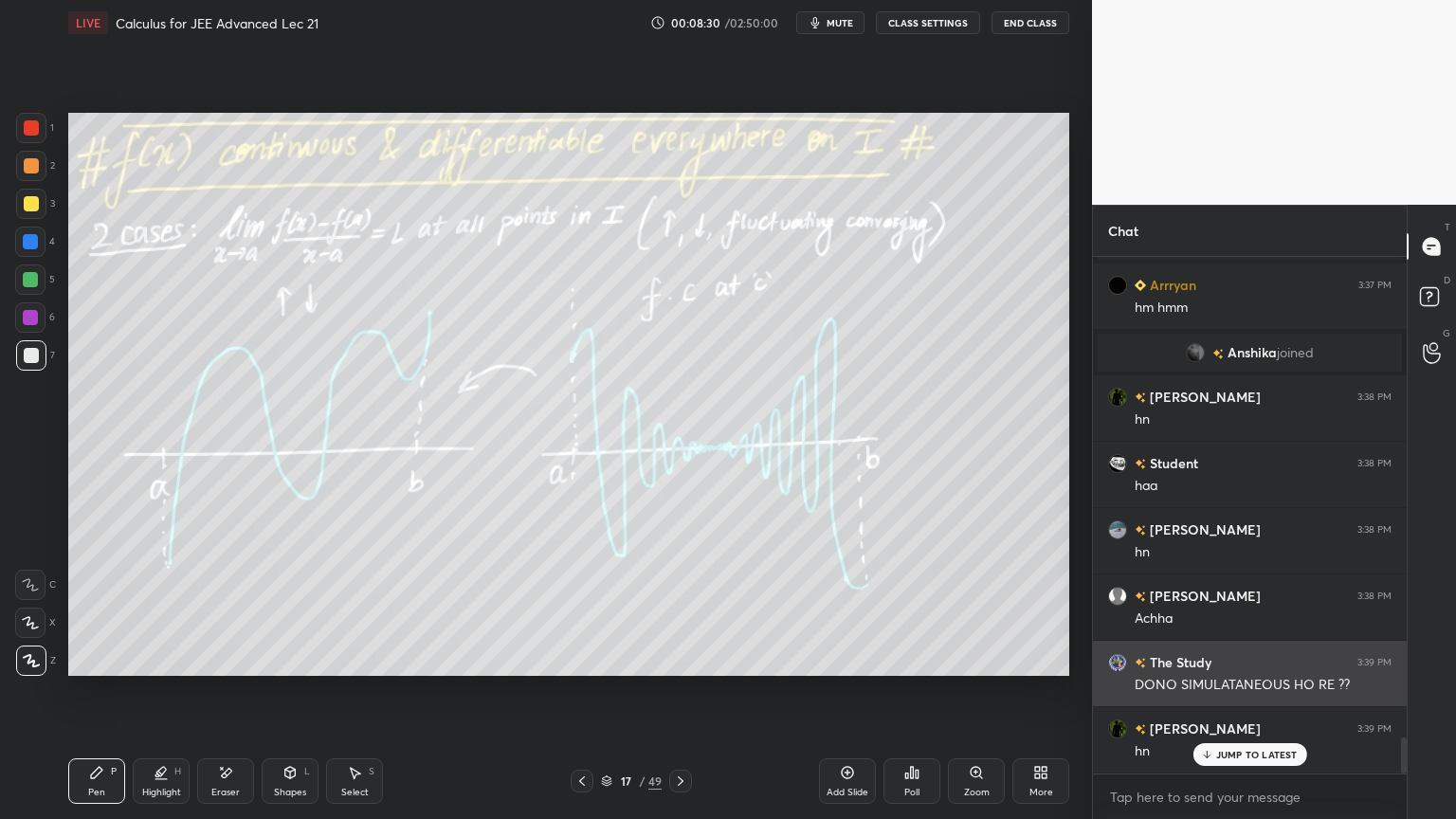 scroll, scrollTop: 6984, scrollLeft: 0, axis: vertical 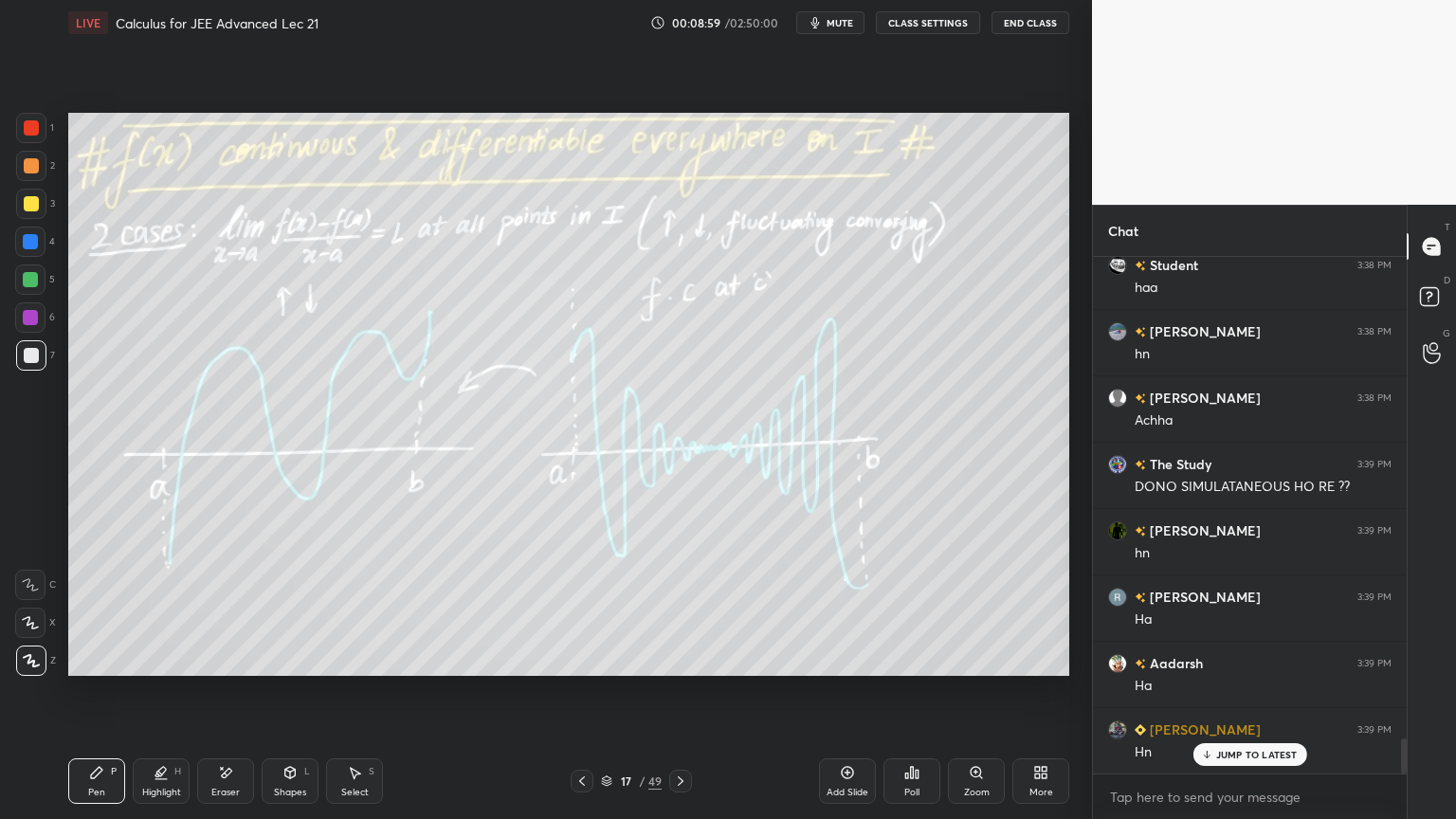 click 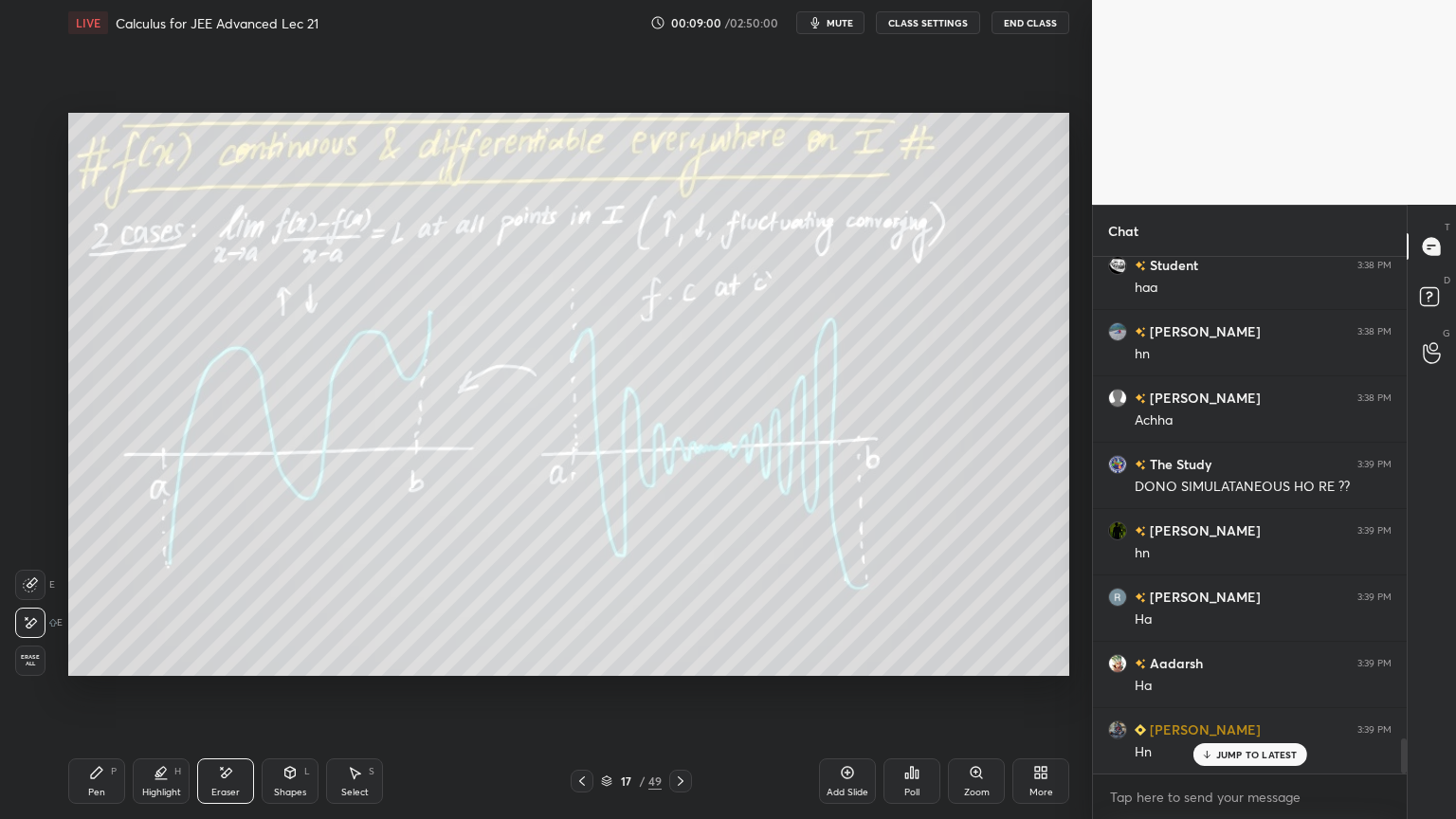 click on "Erase all" at bounding box center [30, 661] 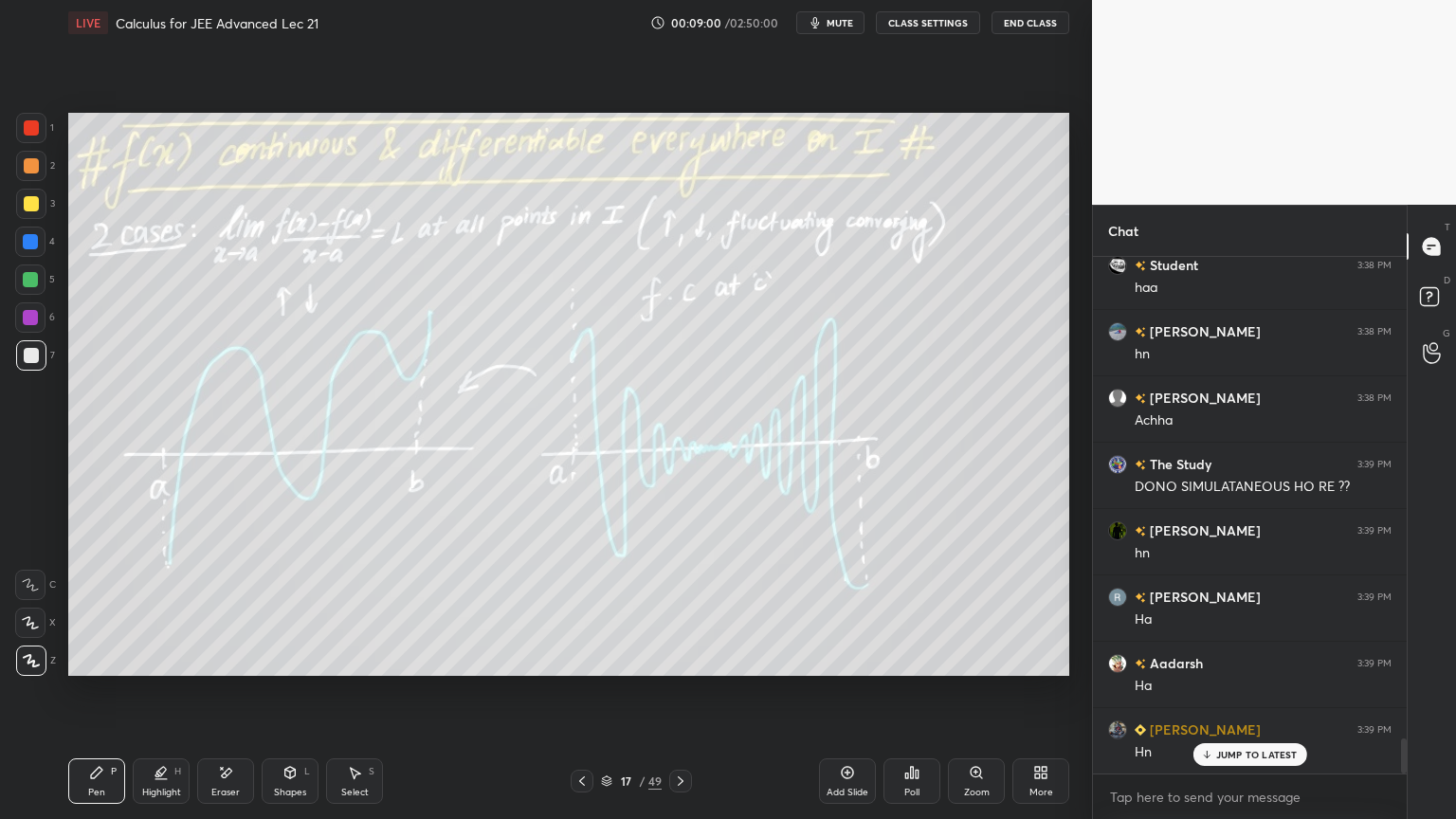 click on "Highlight" at bounding box center [161, 792] 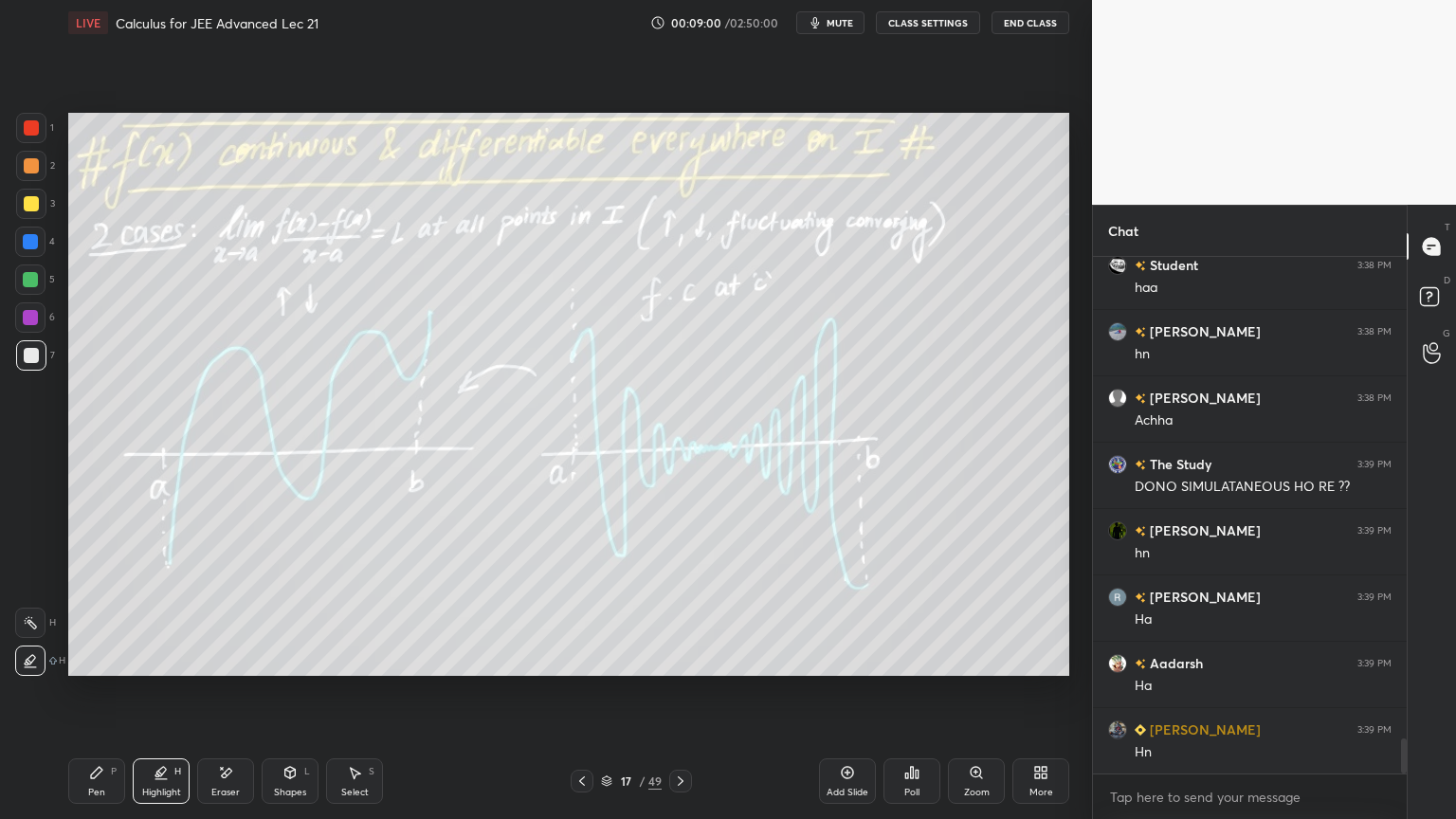 scroll, scrollTop: 7184, scrollLeft: 0, axis: vertical 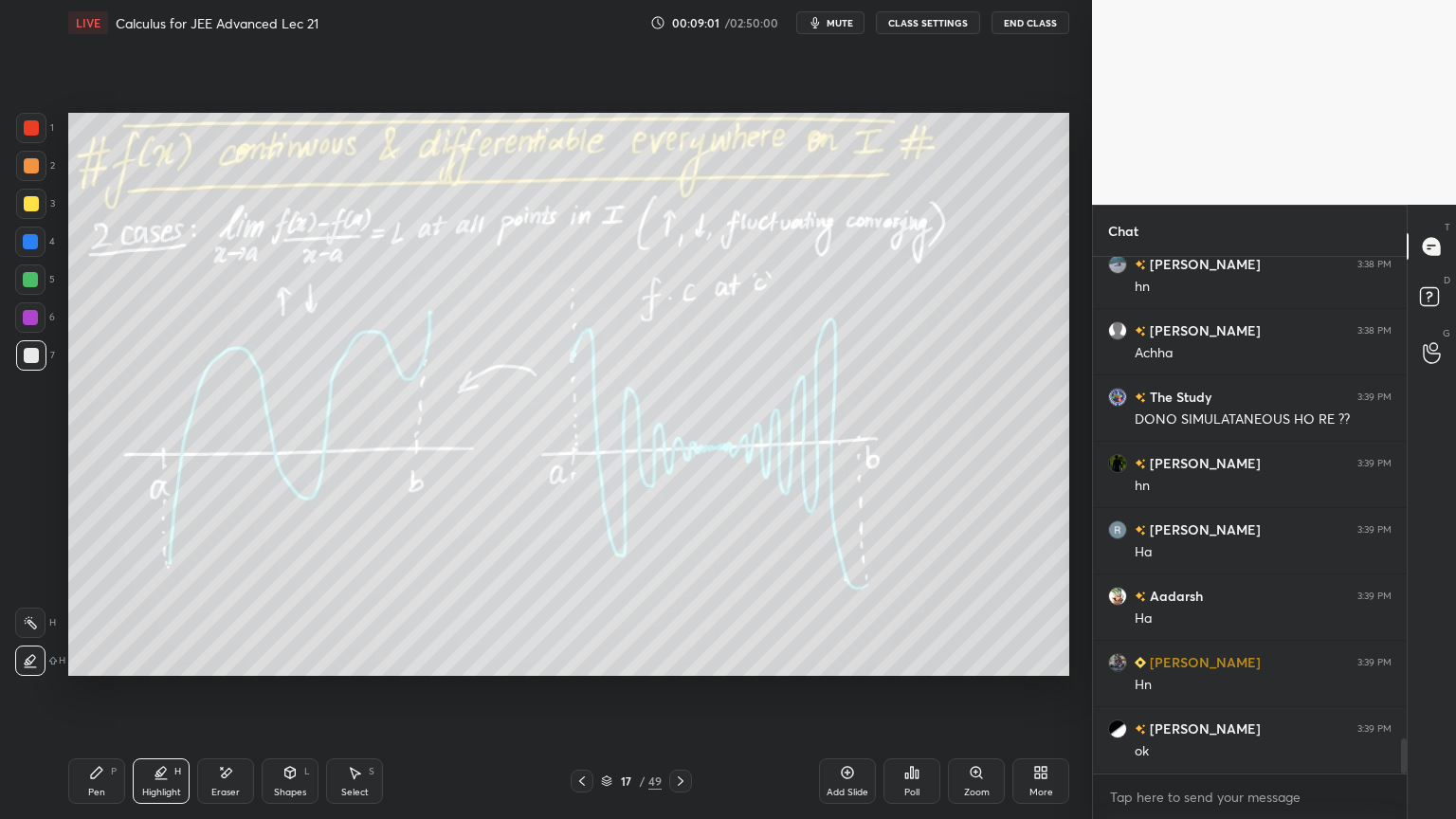 click on "Pen" at bounding box center (97, 792) 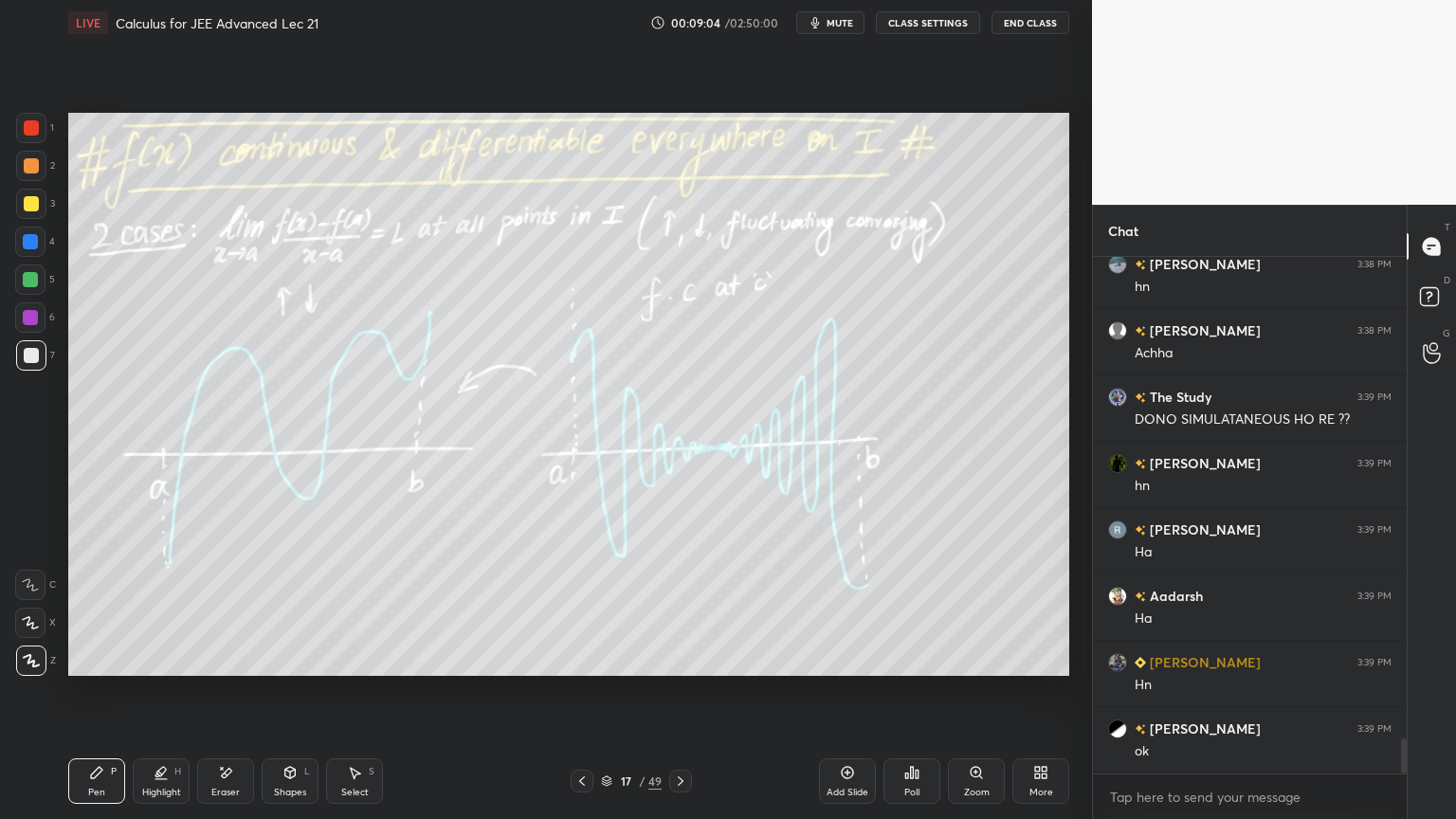 click at bounding box center (681, 781) 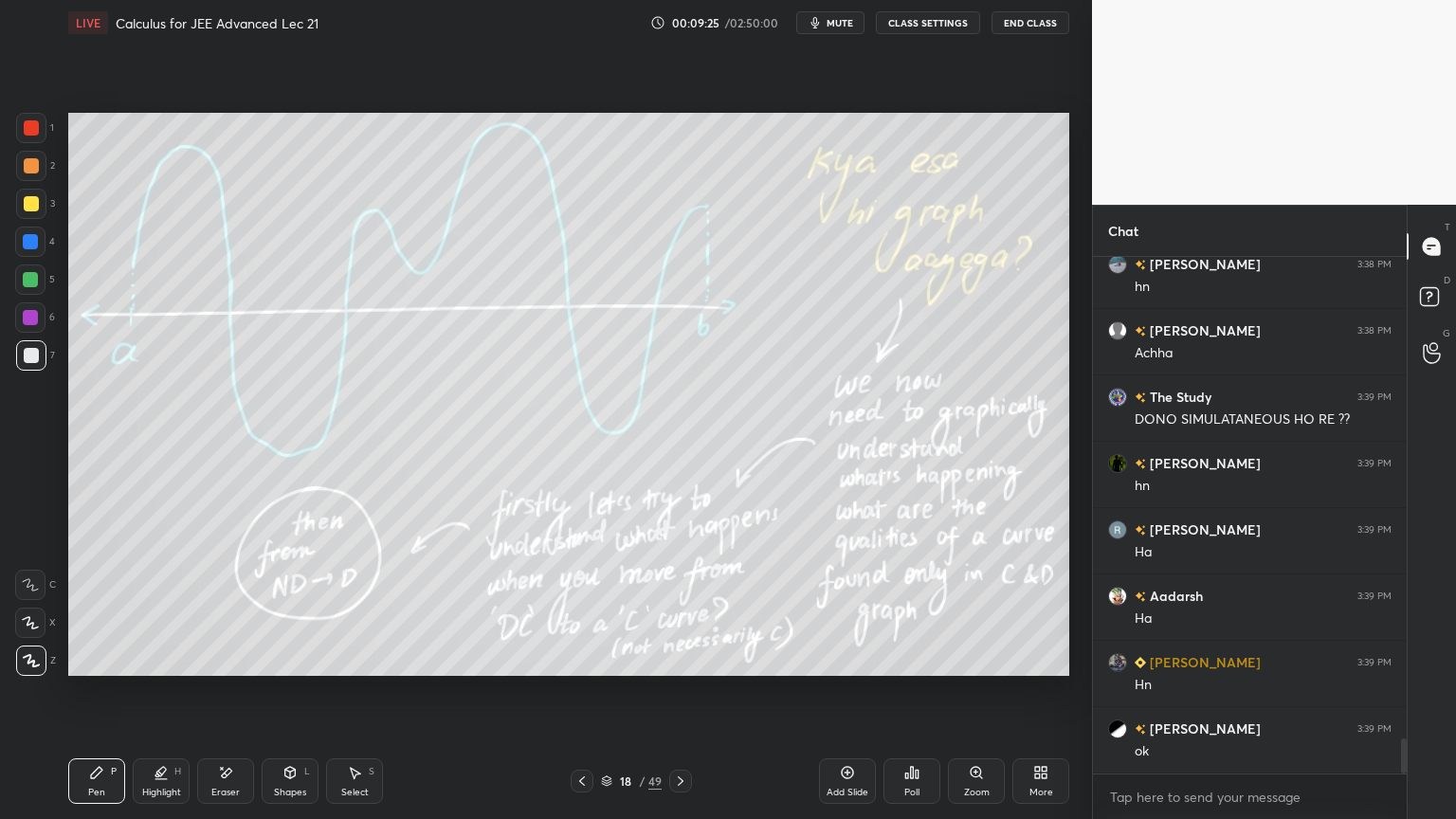 scroll, scrollTop: 7250, scrollLeft: 0, axis: vertical 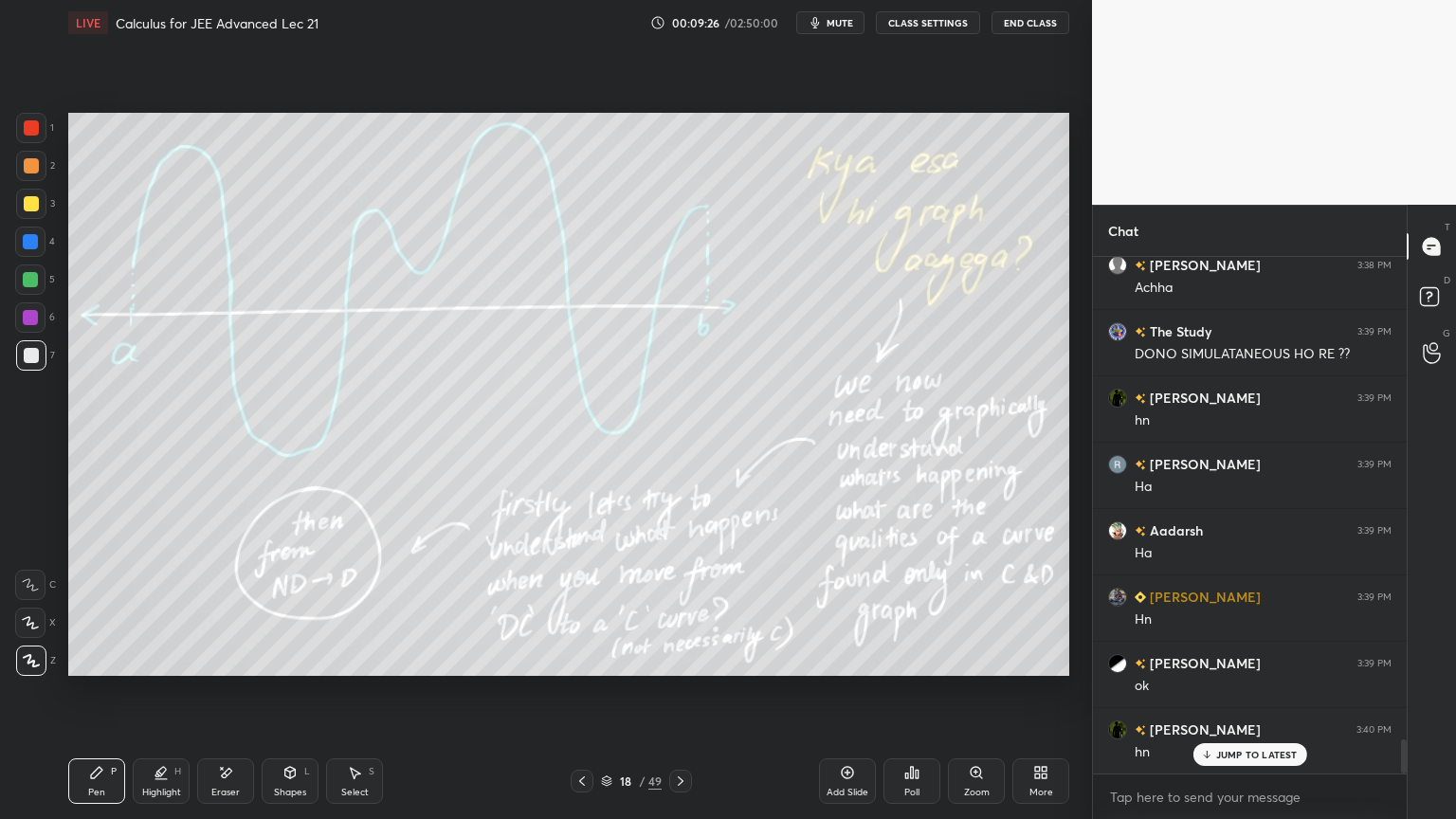 click 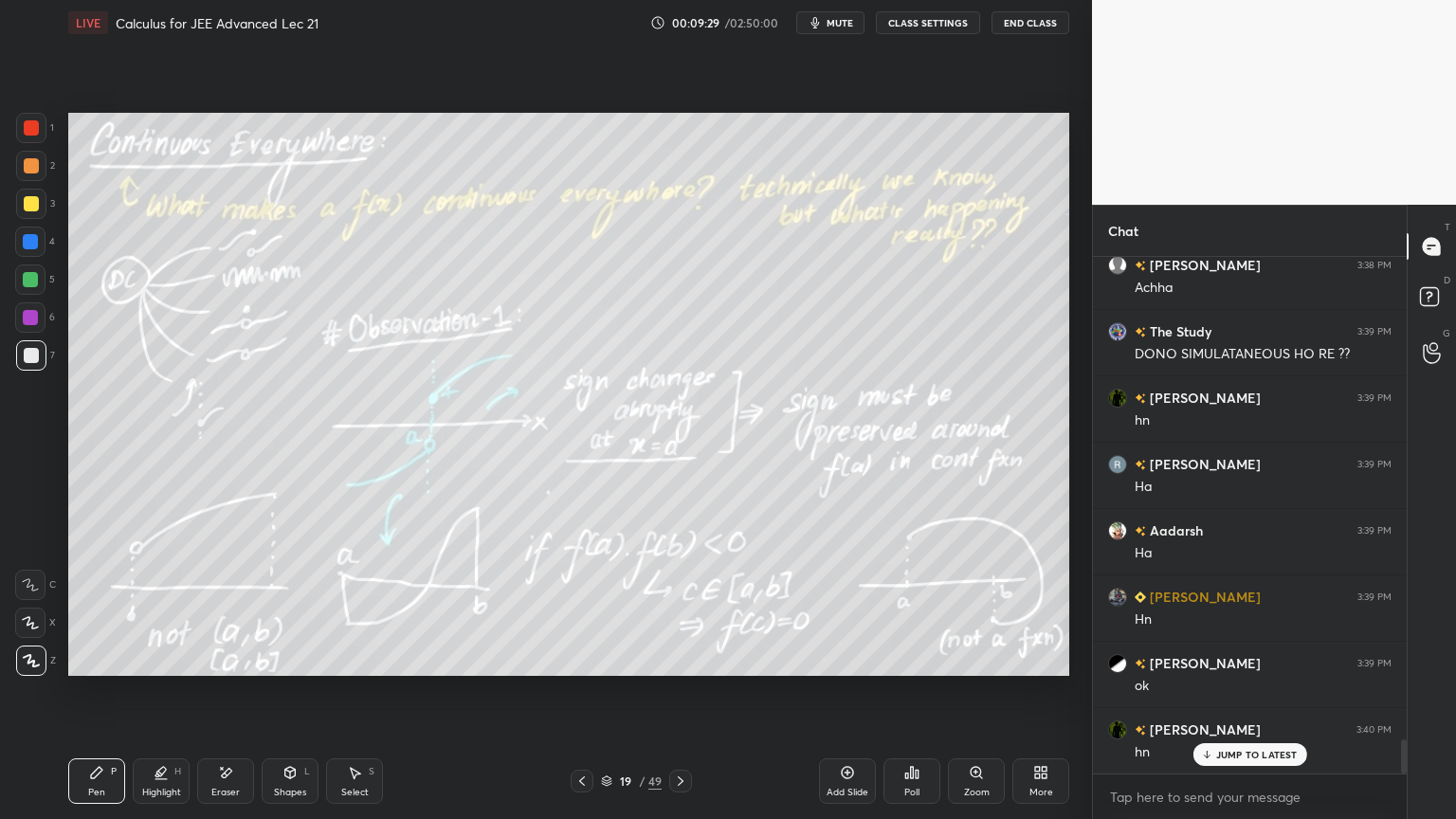 click 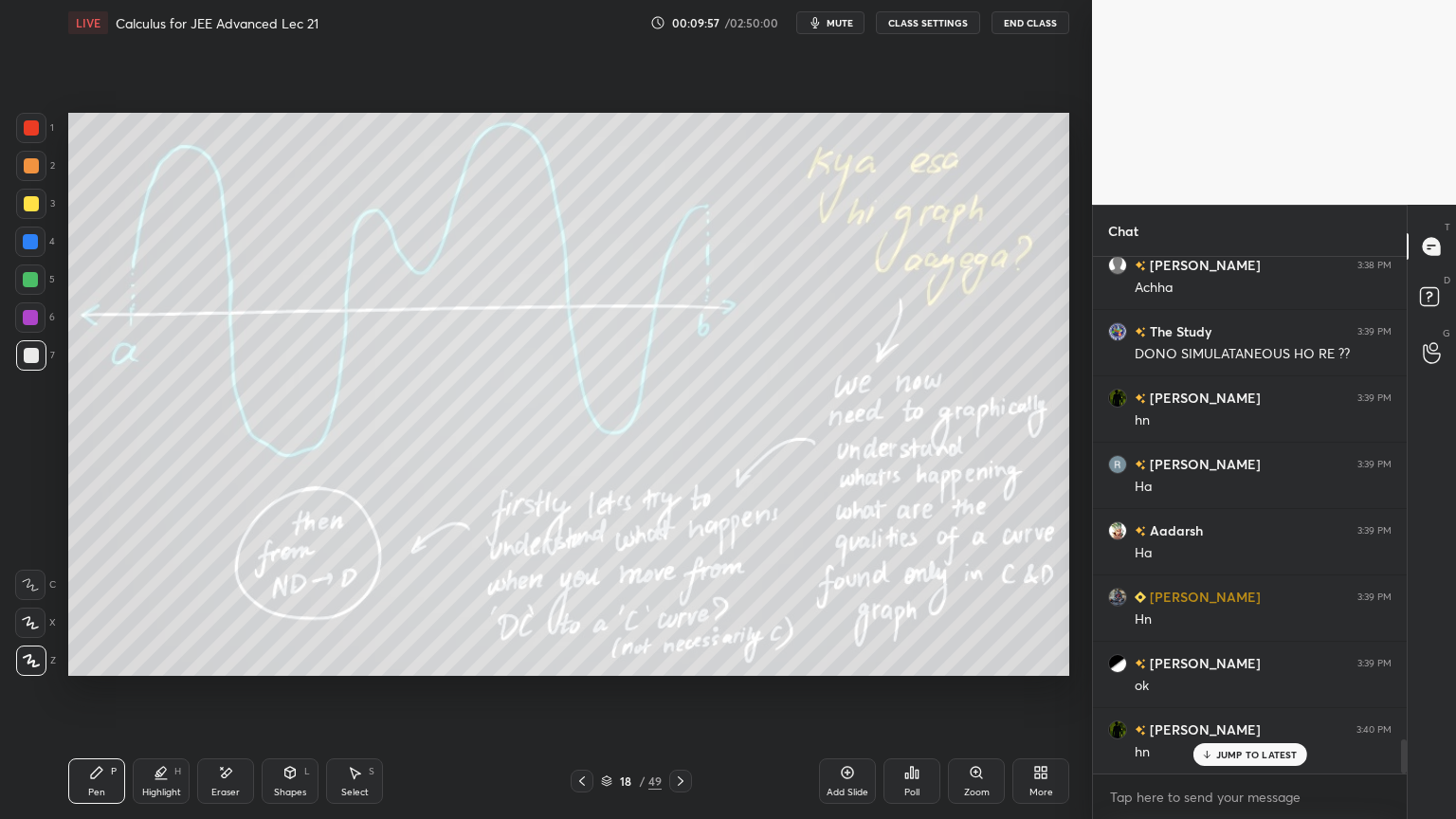 click on "Eraser" at bounding box center (226, 792) 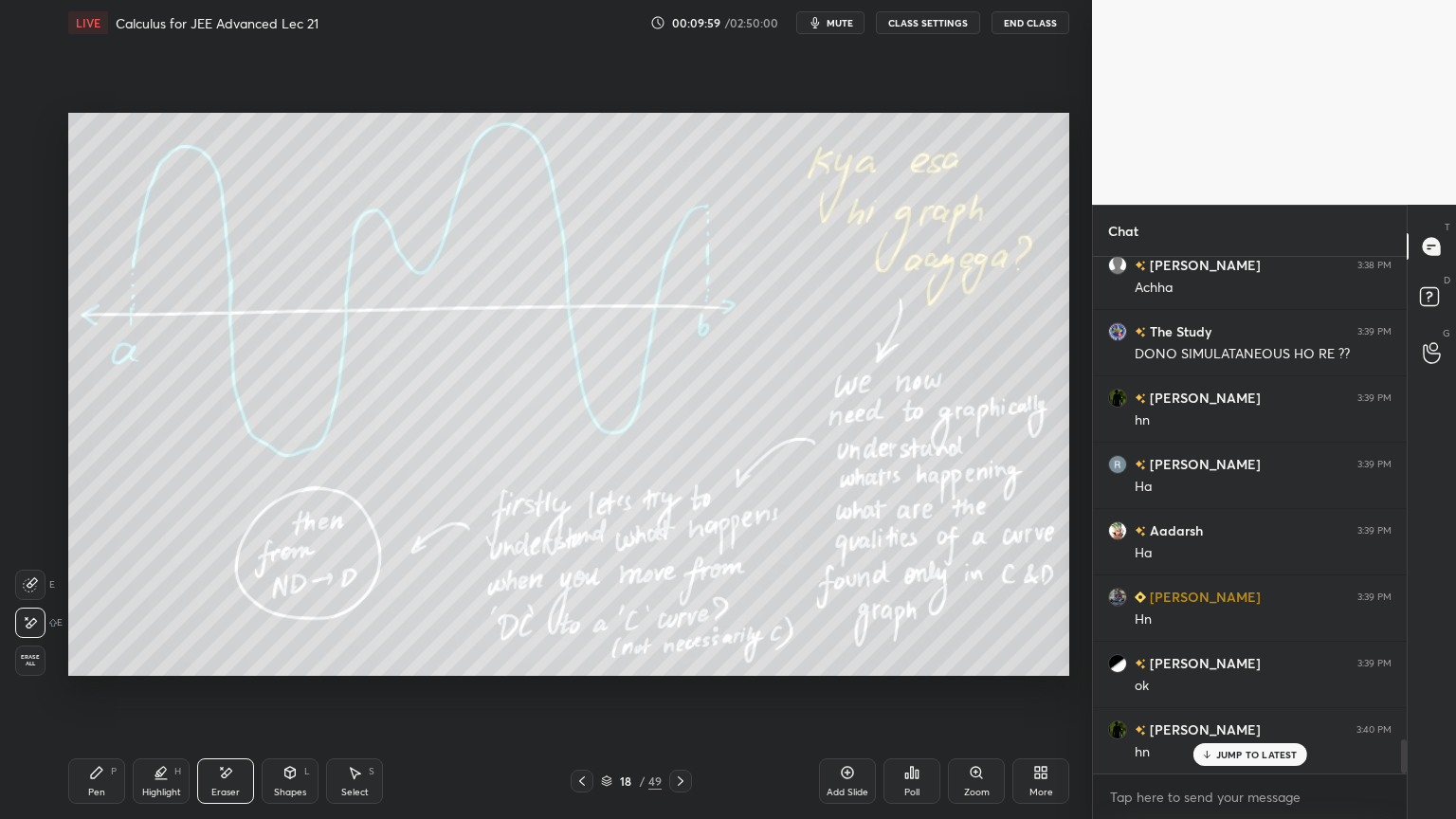 scroll, scrollTop: 7317, scrollLeft: 0, axis: vertical 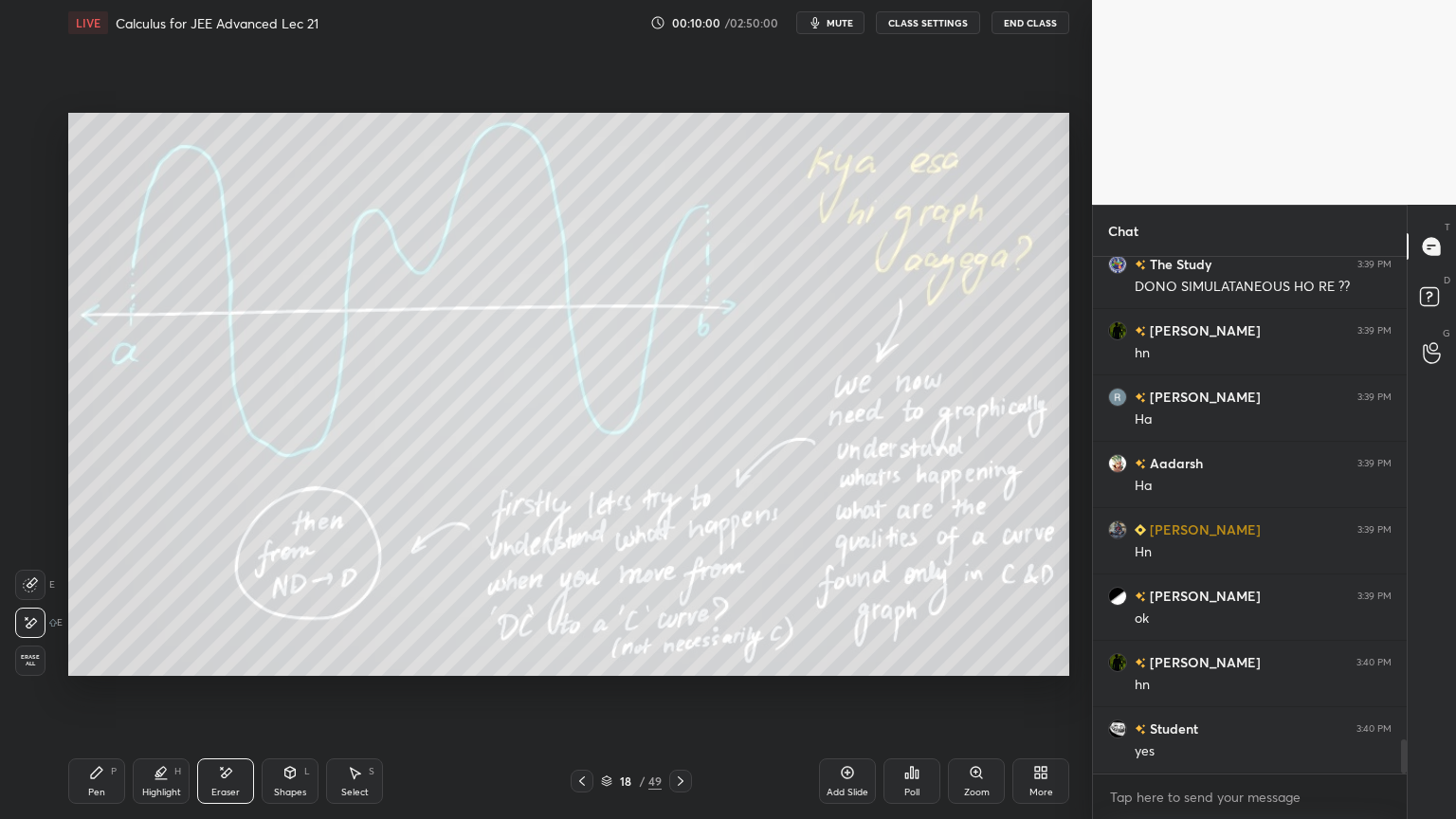 click 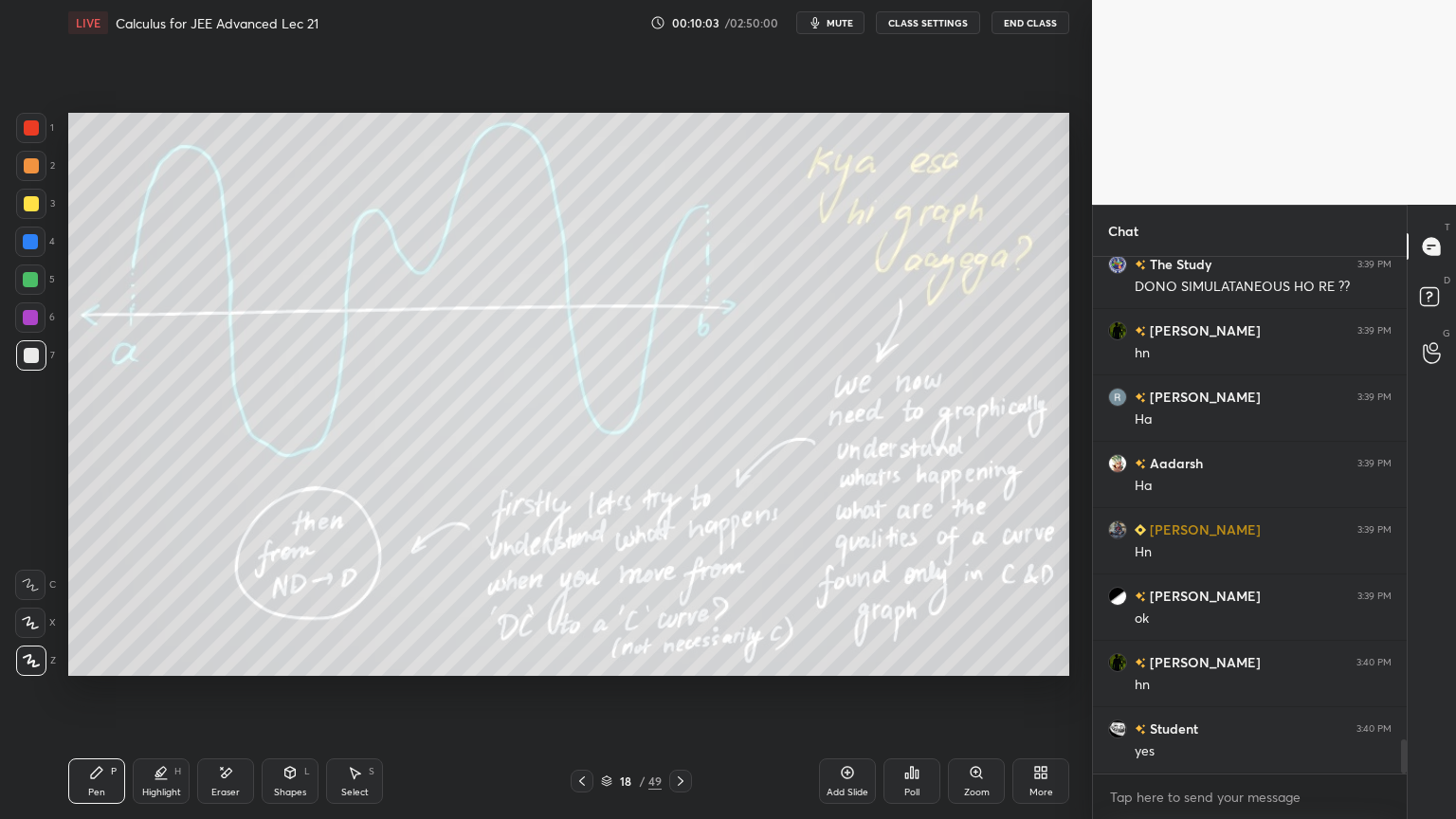 click at bounding box center [681, 781] 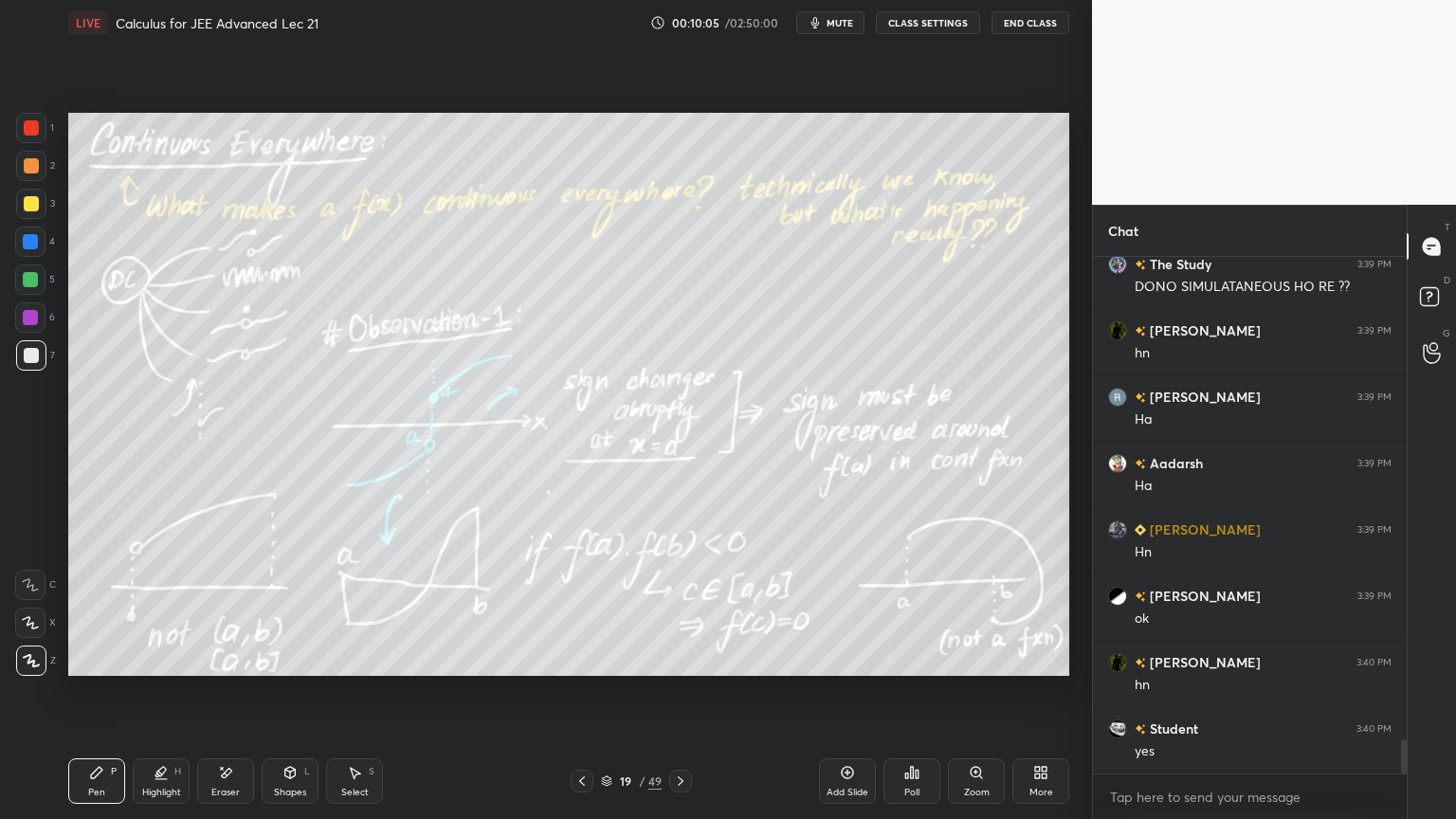 click 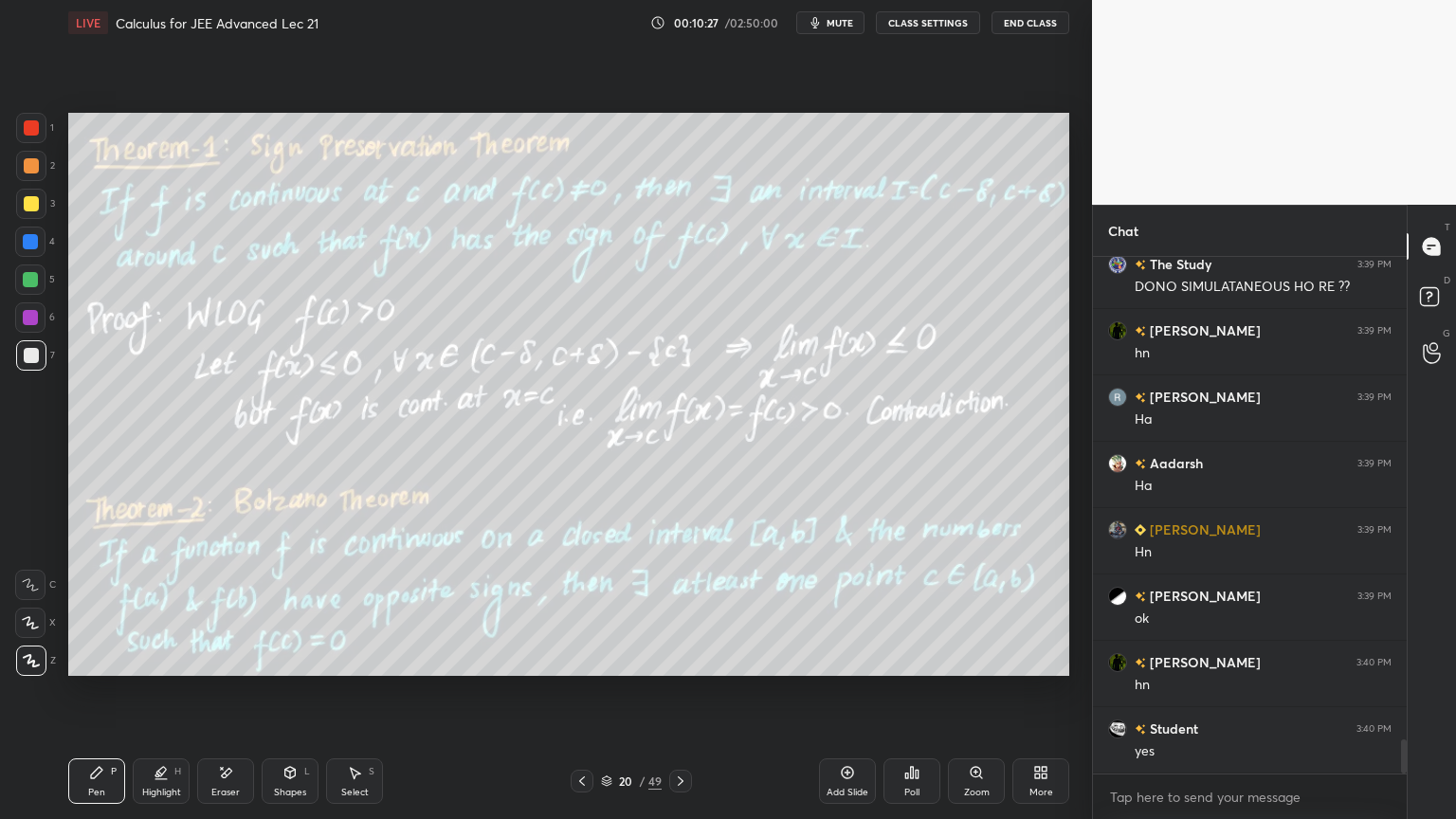 click 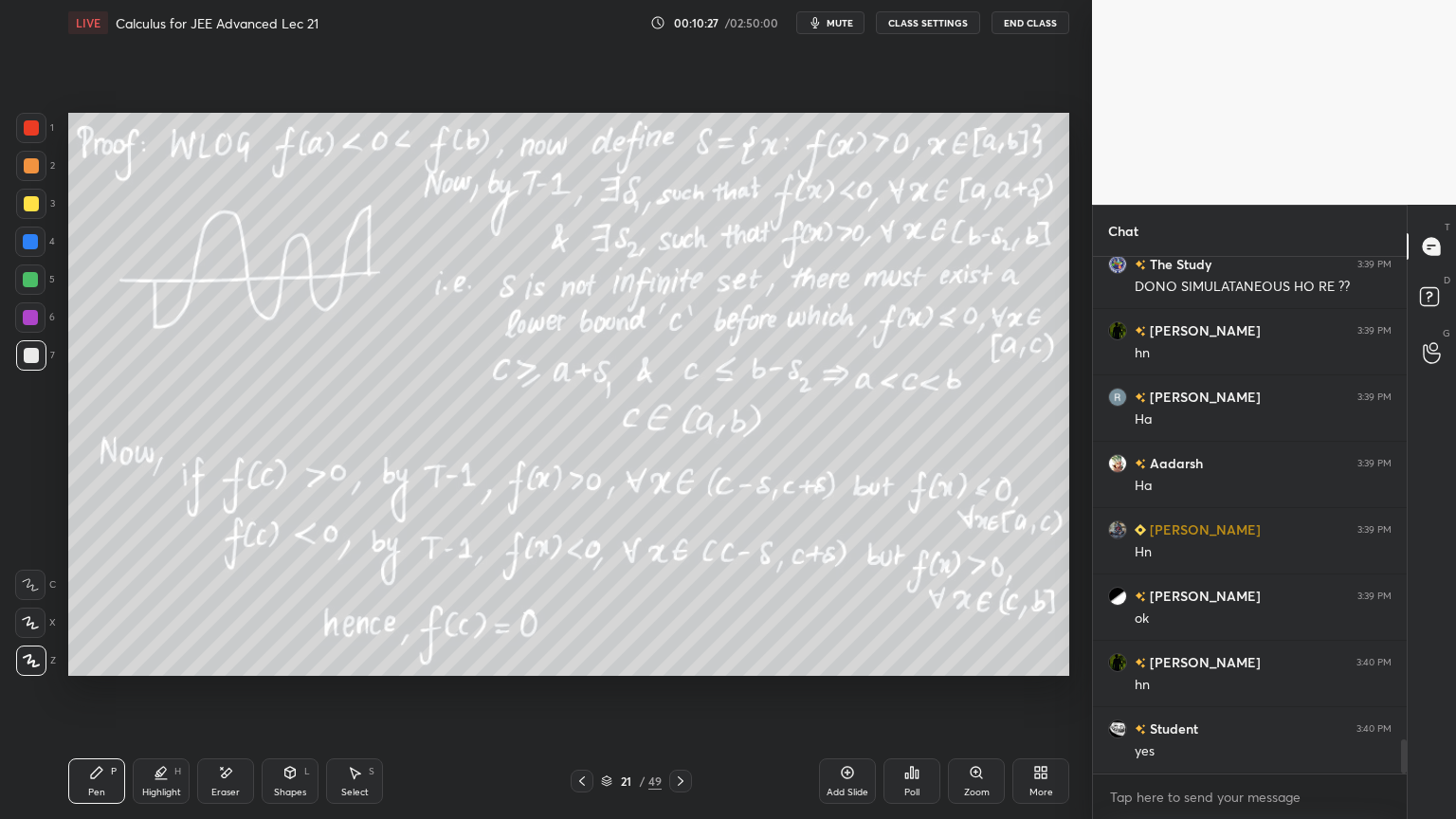 click 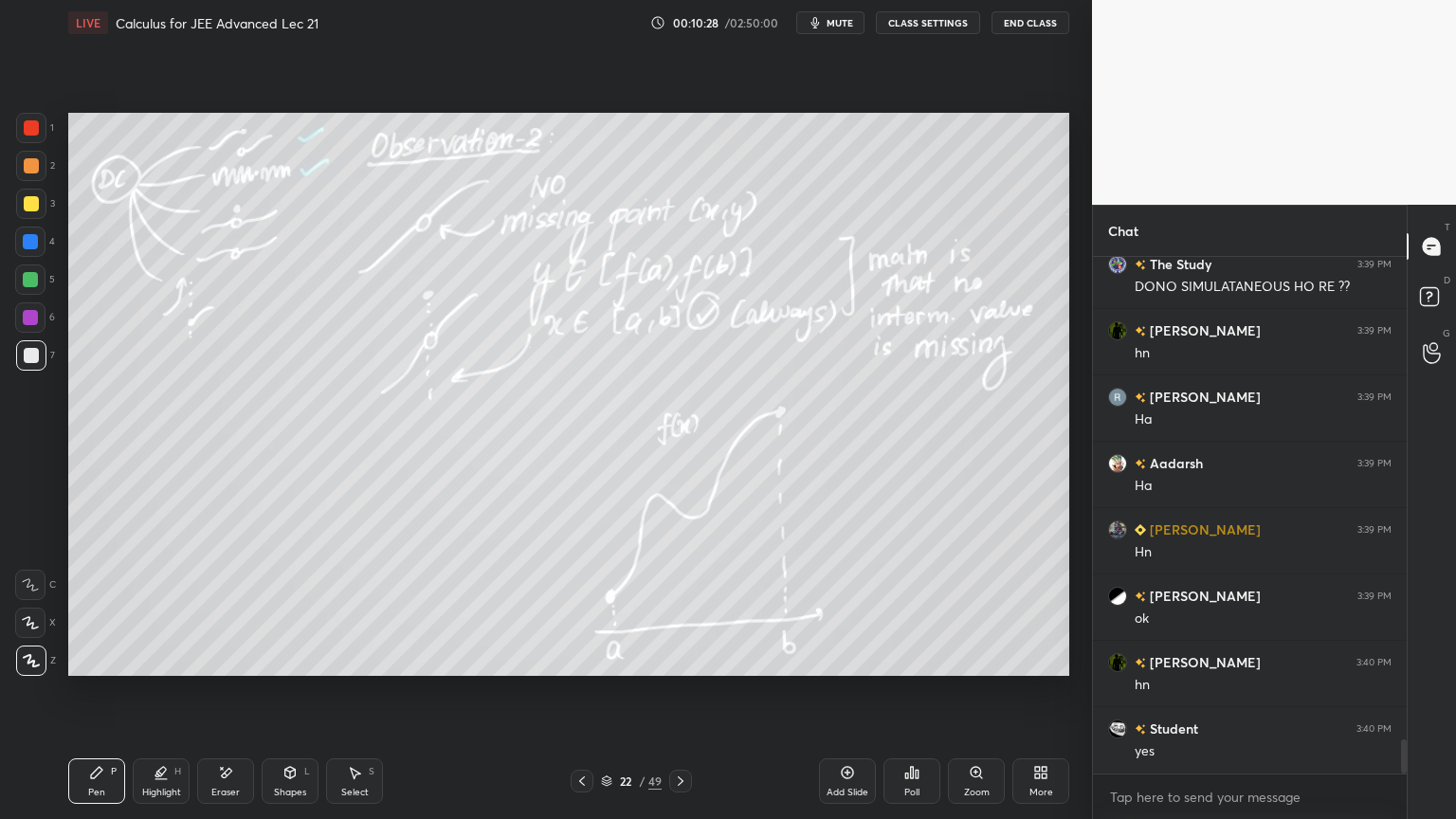 click 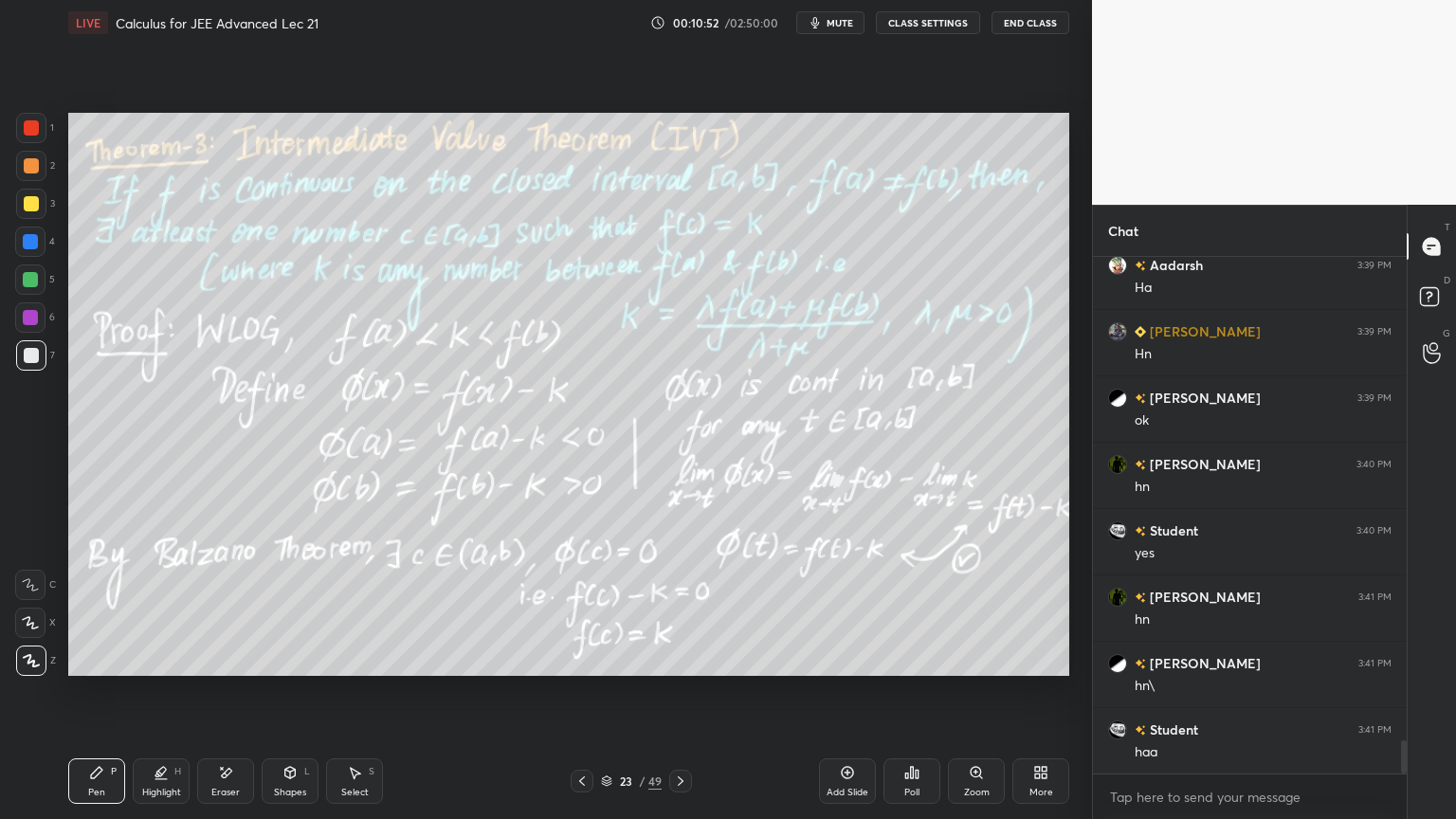 scroll, scrollTop: 7582, scrollLeft: 0, axis: vertical 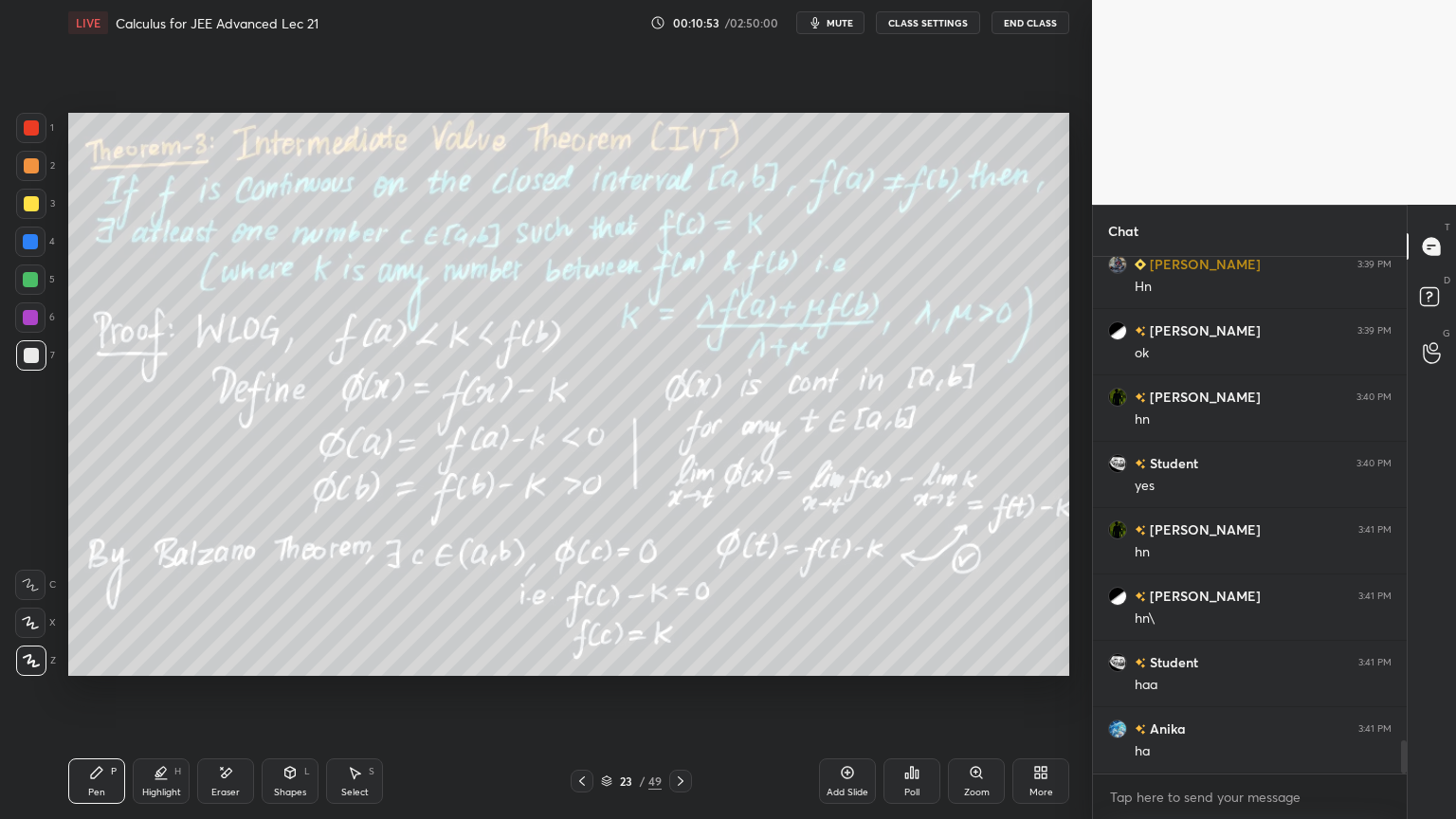 click on "Eraser" at bounding box center [226, 792] 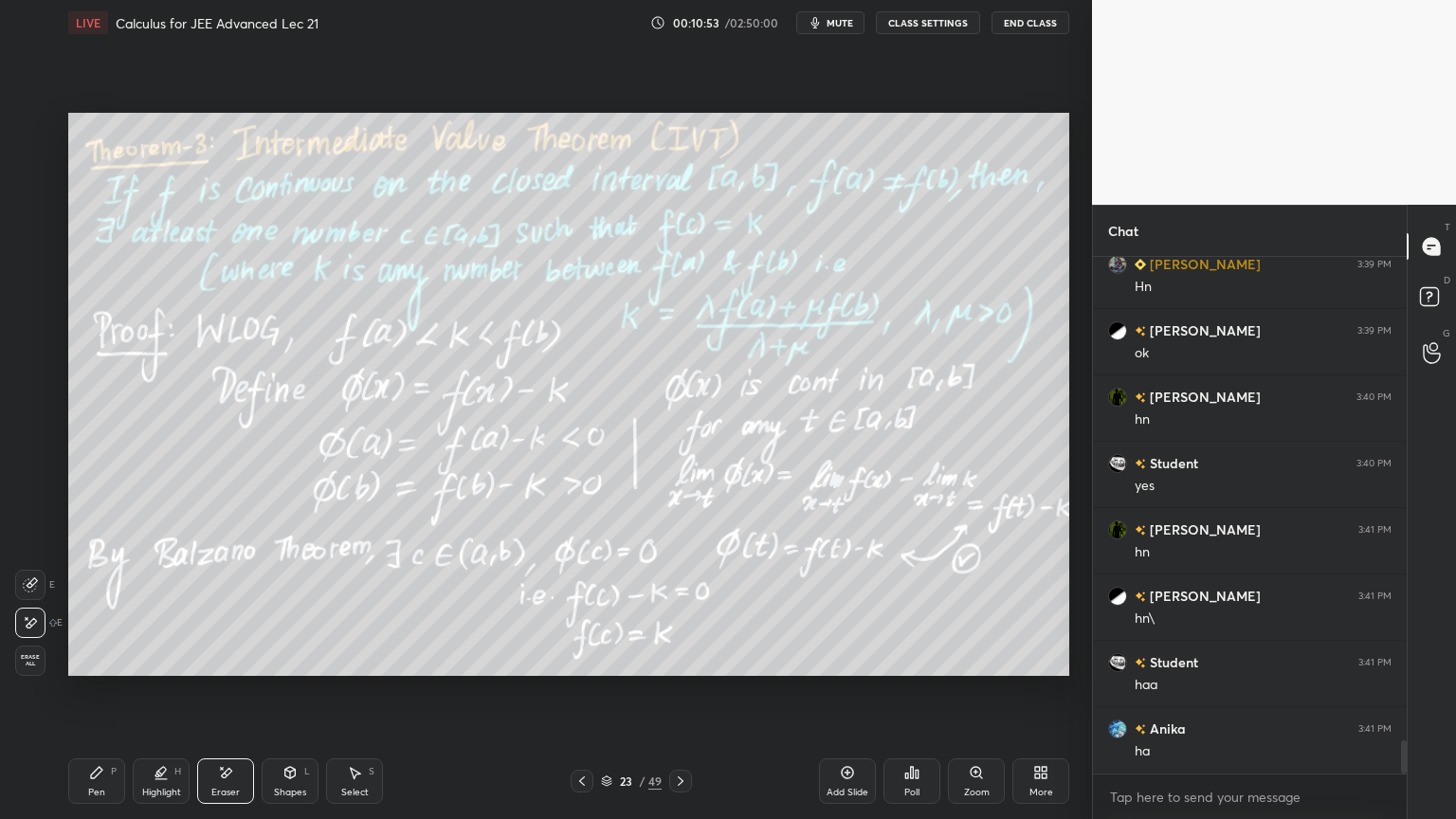 click on "Erase all" at bounding box center (30, 661) 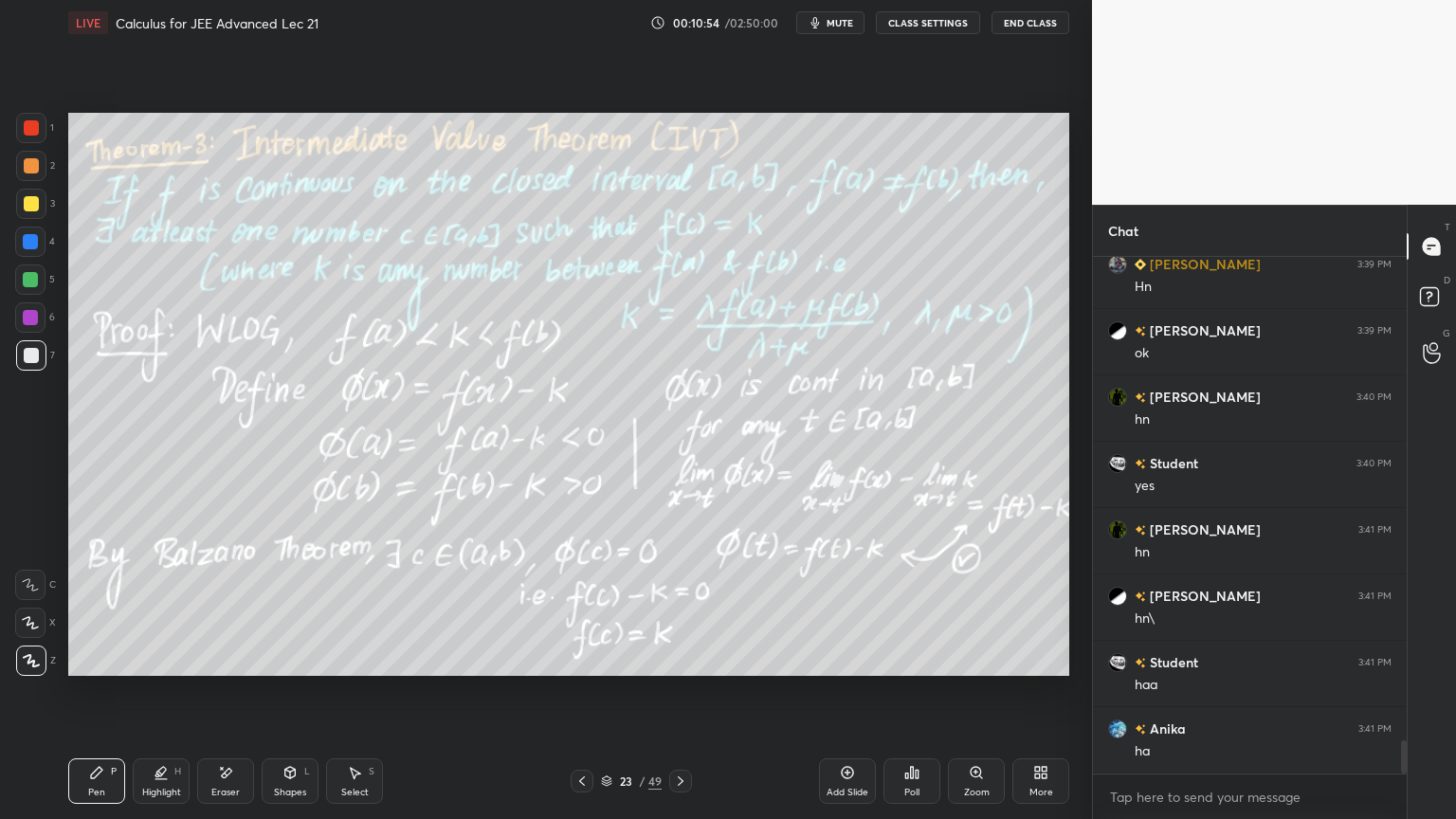 click on "Highlight" at bounding box center (161, 792) 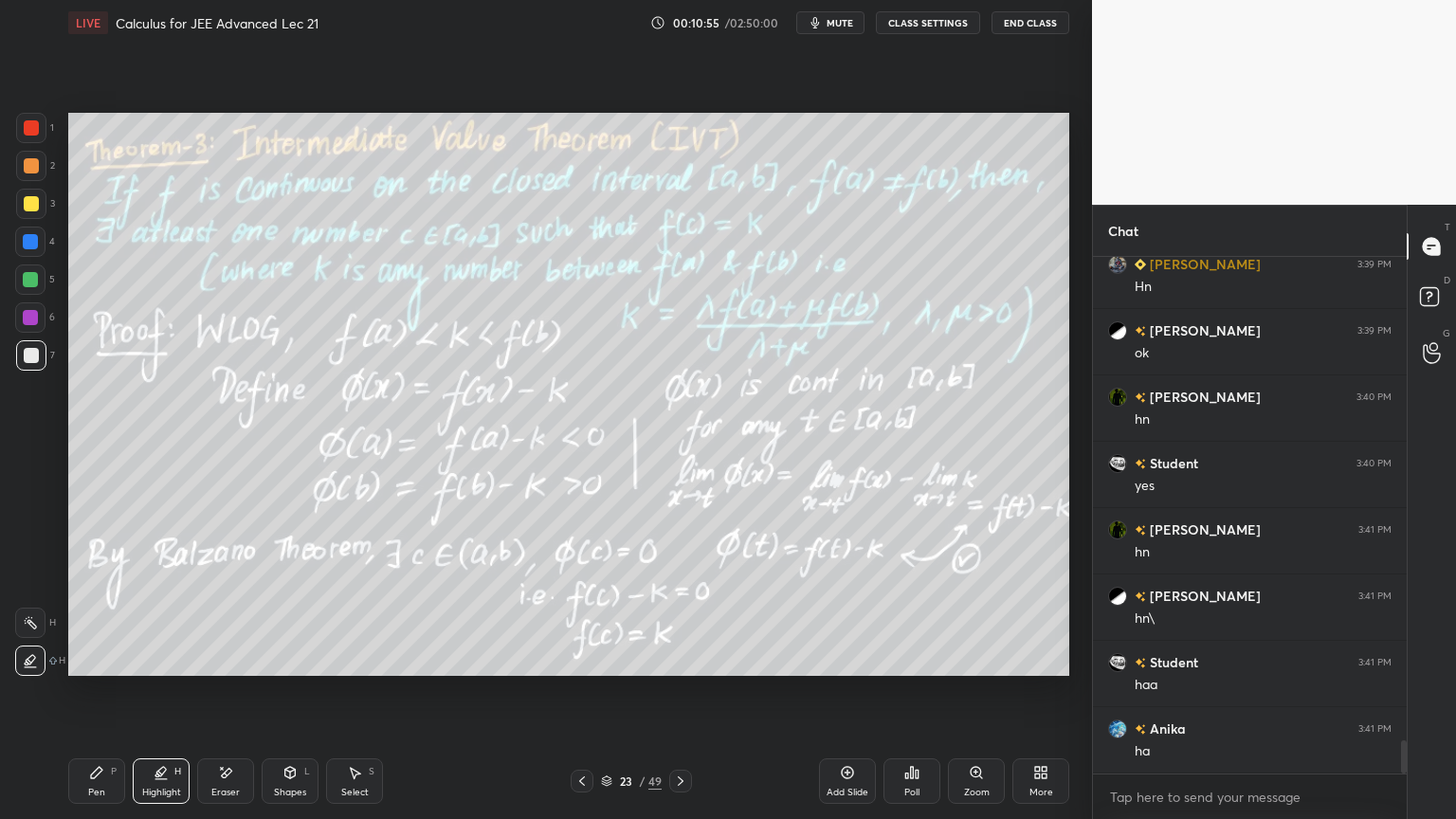 click 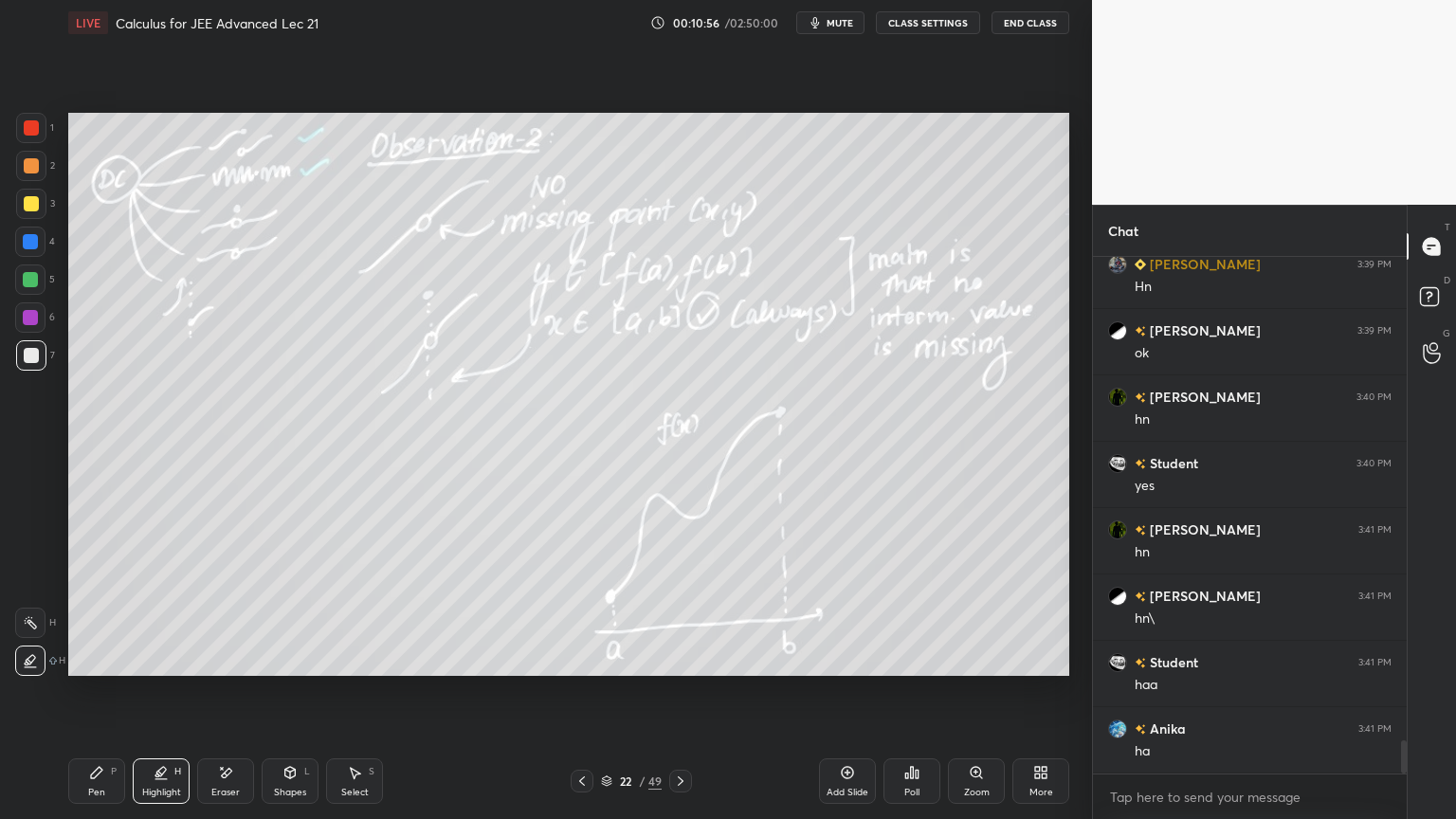 click 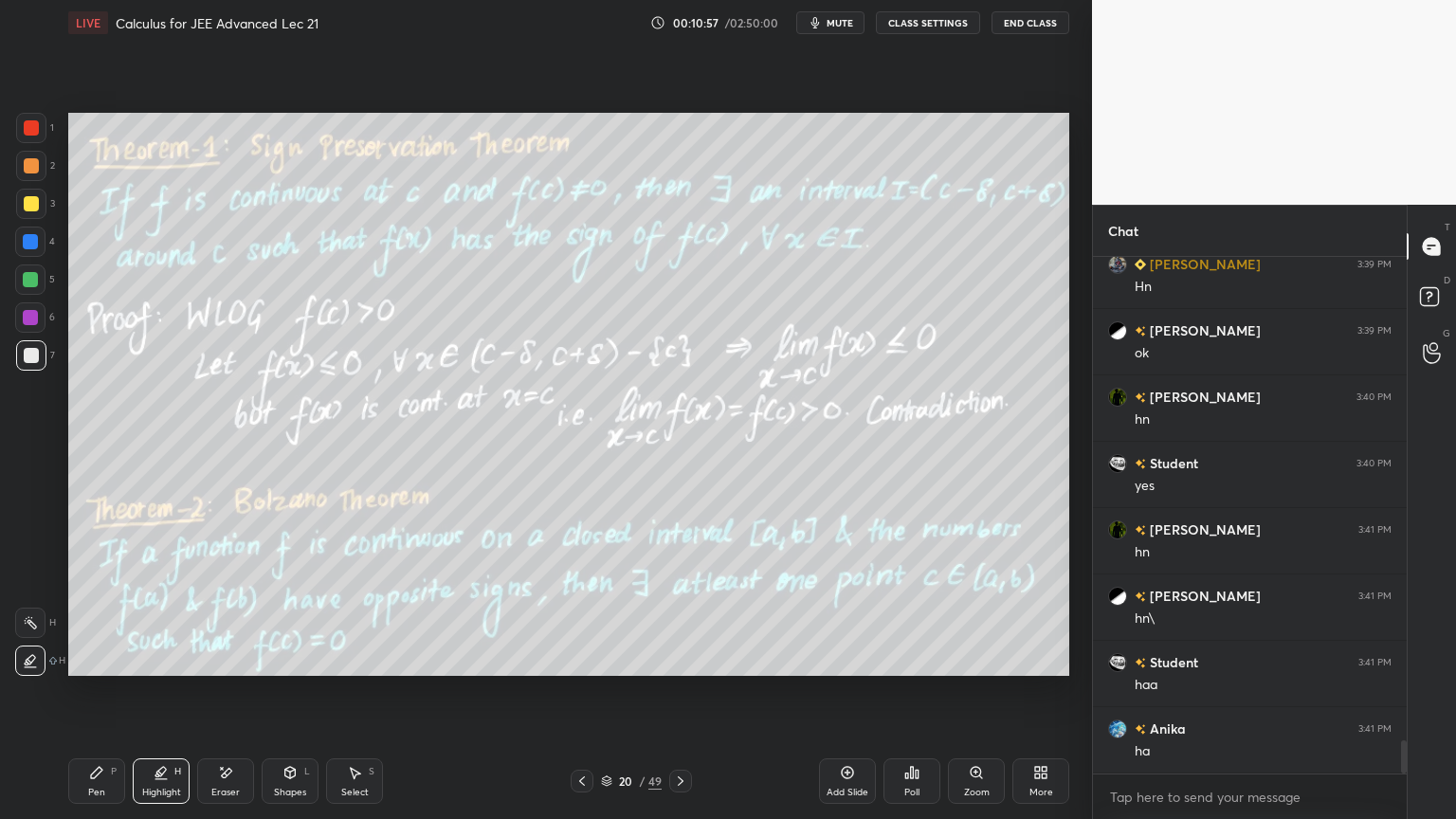 click on "Eraser" at bounding box center (226, 781) 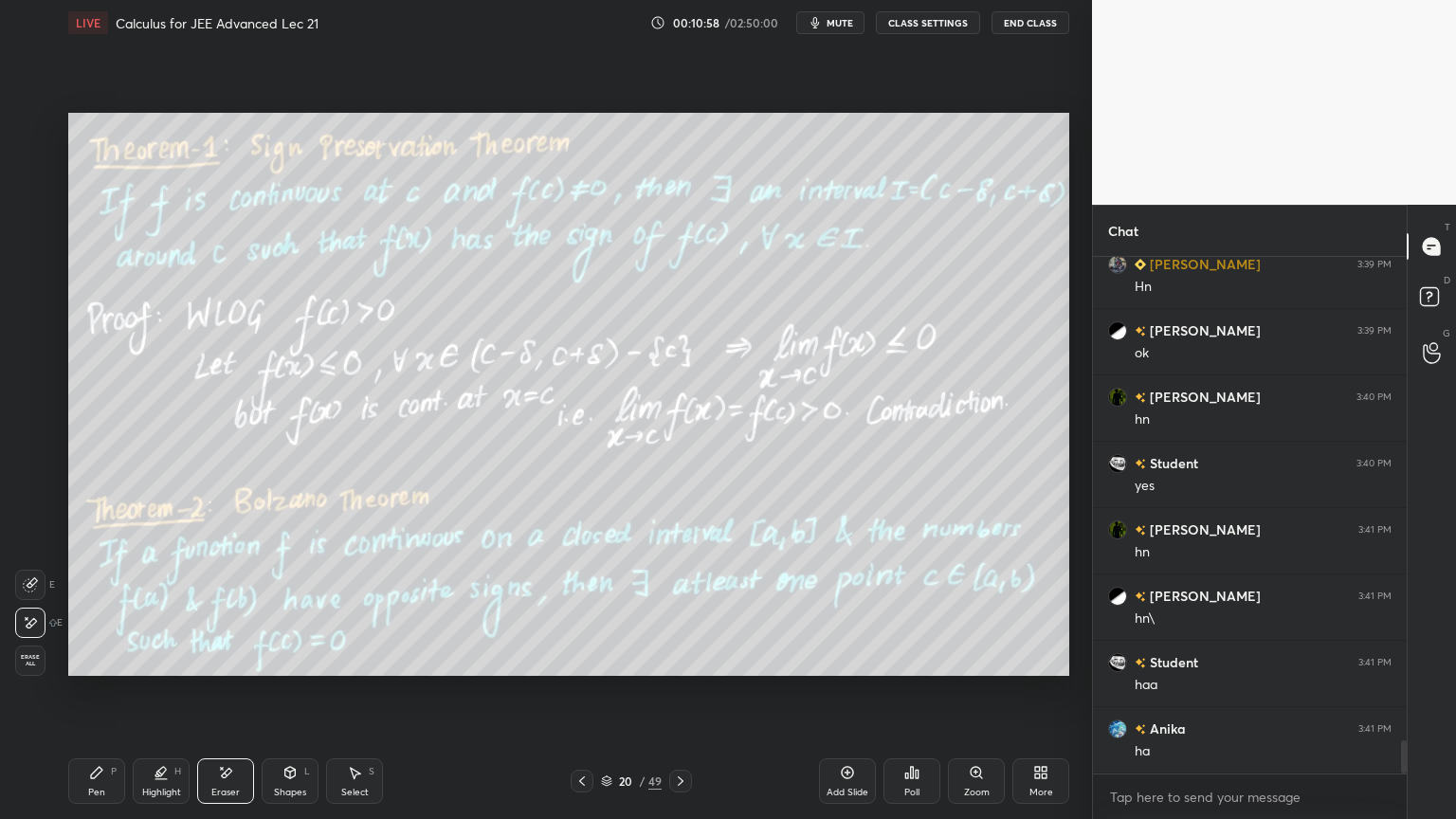 scroll, scrollTop: 7648, scrollLeft: 0, axis: vertical 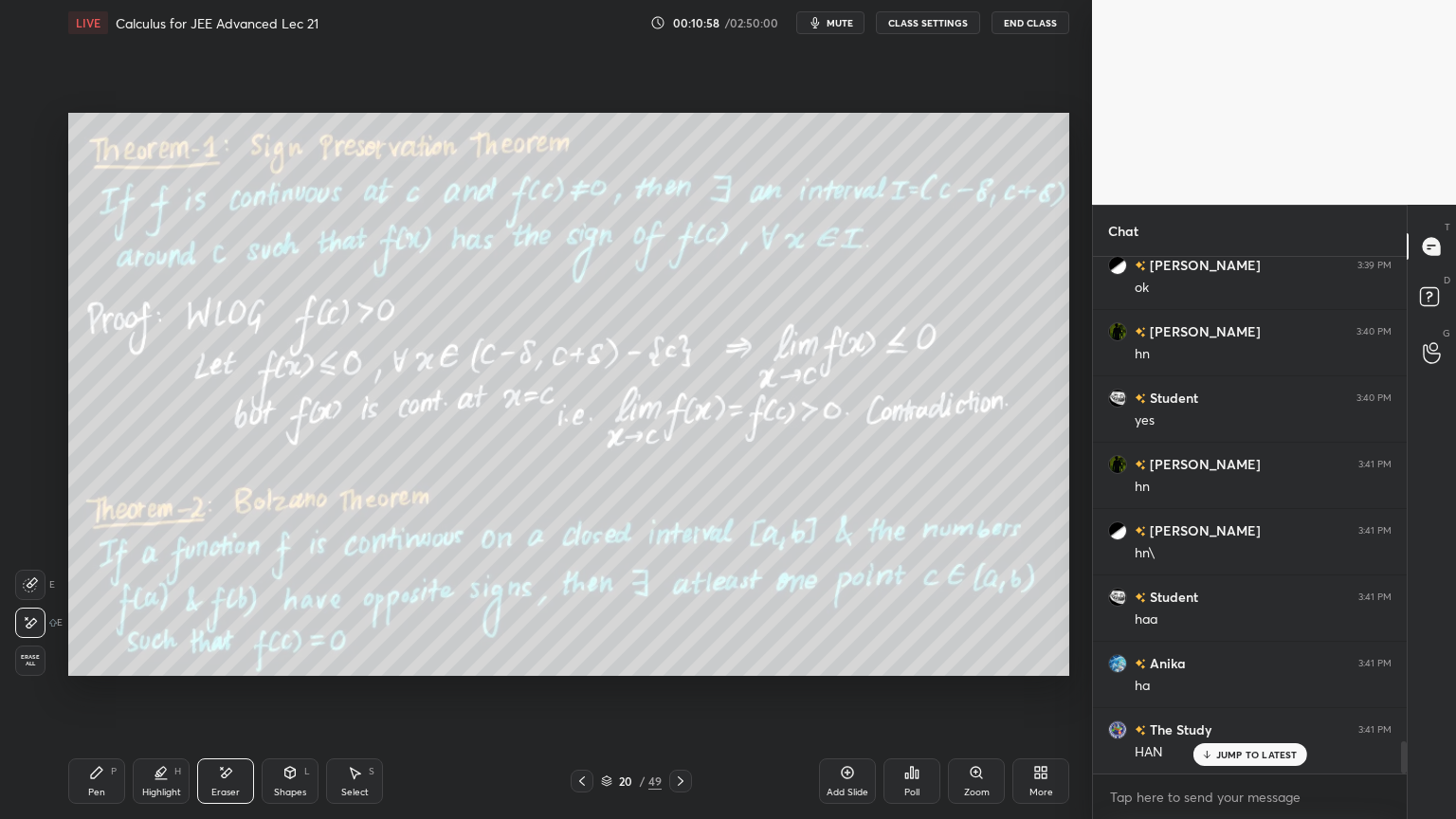 click on "Erase all" at bounding box center (30, 661) 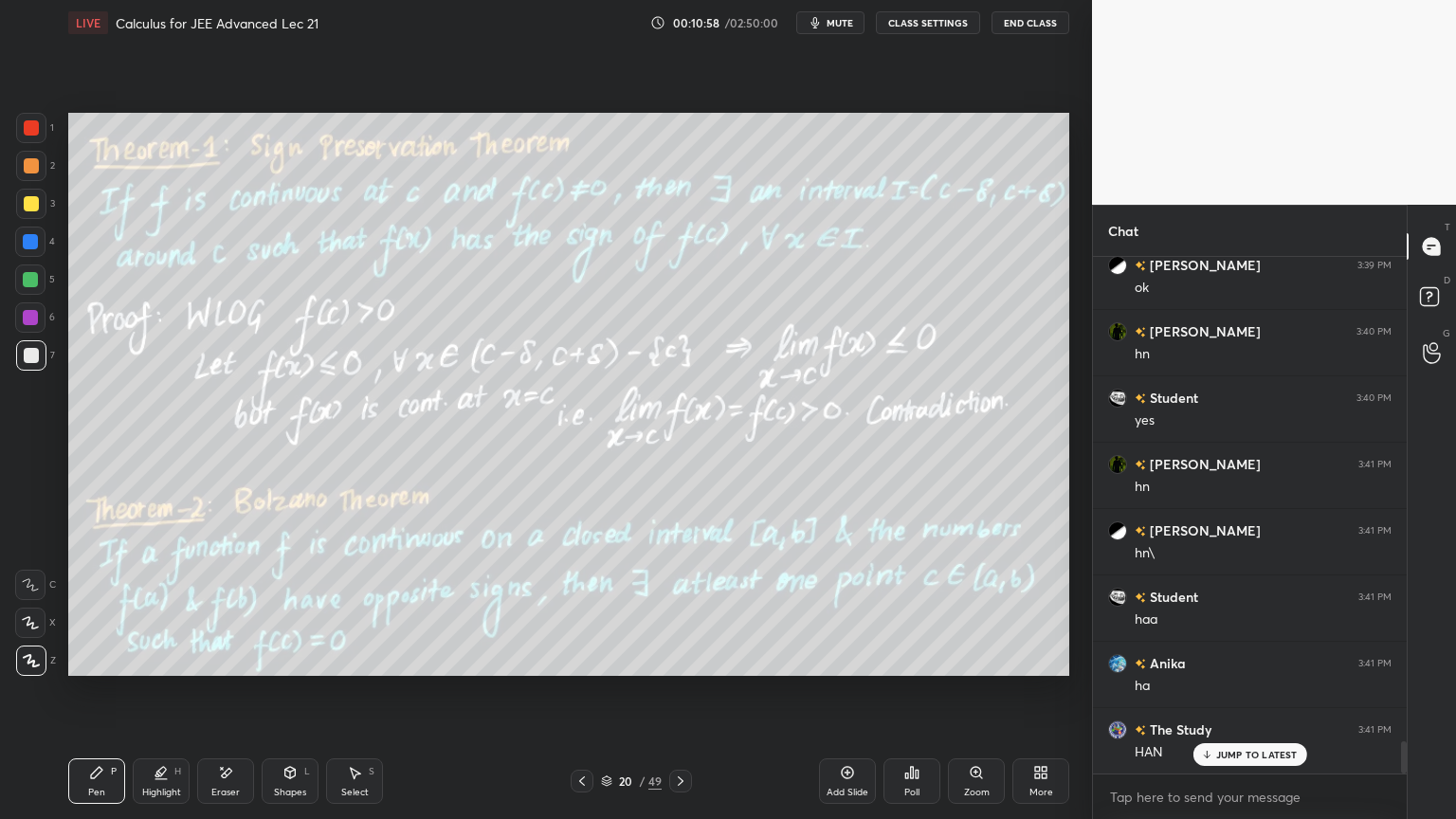 click on "Highlight H" at bounding box center (161, 781) 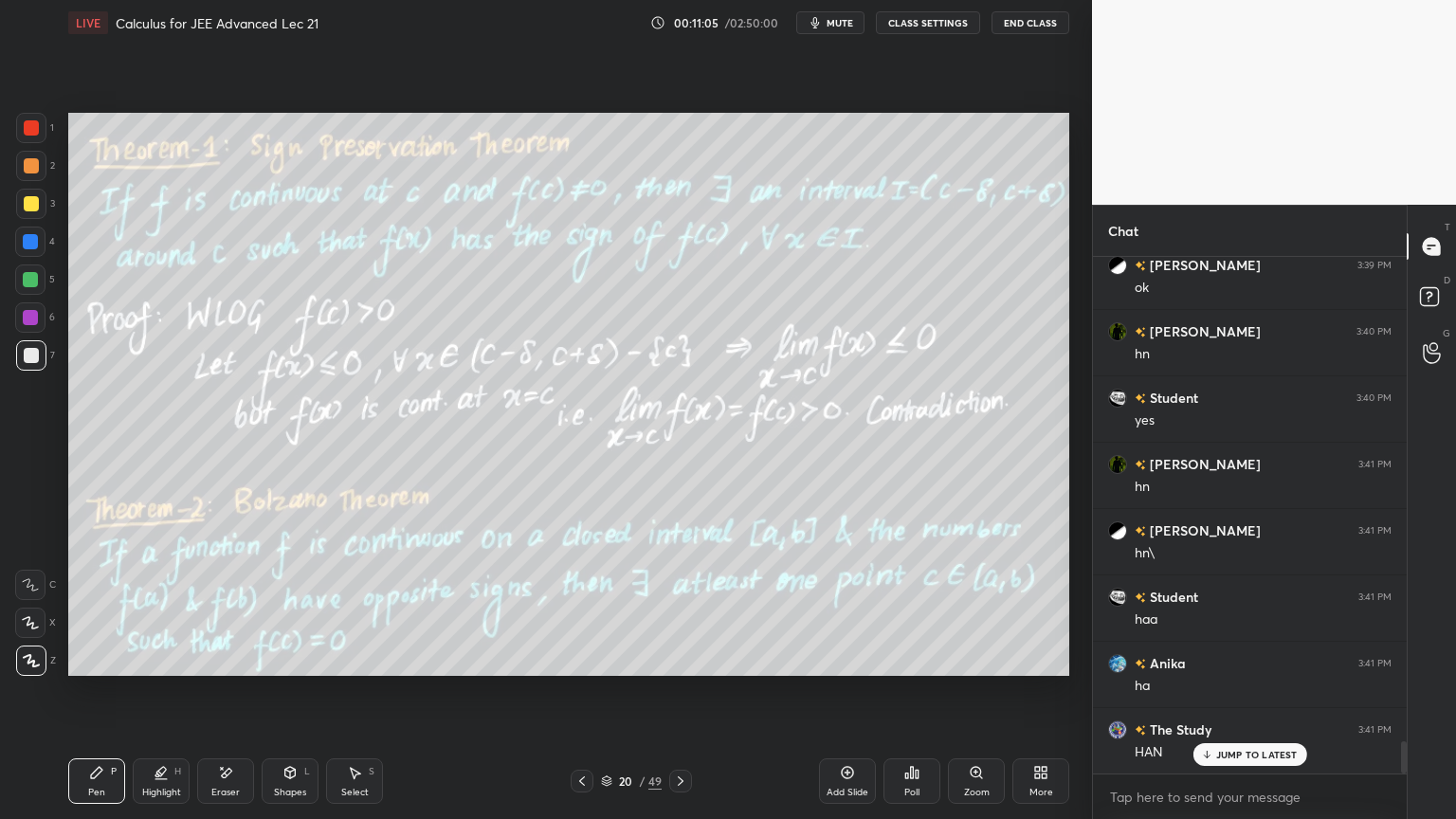 click 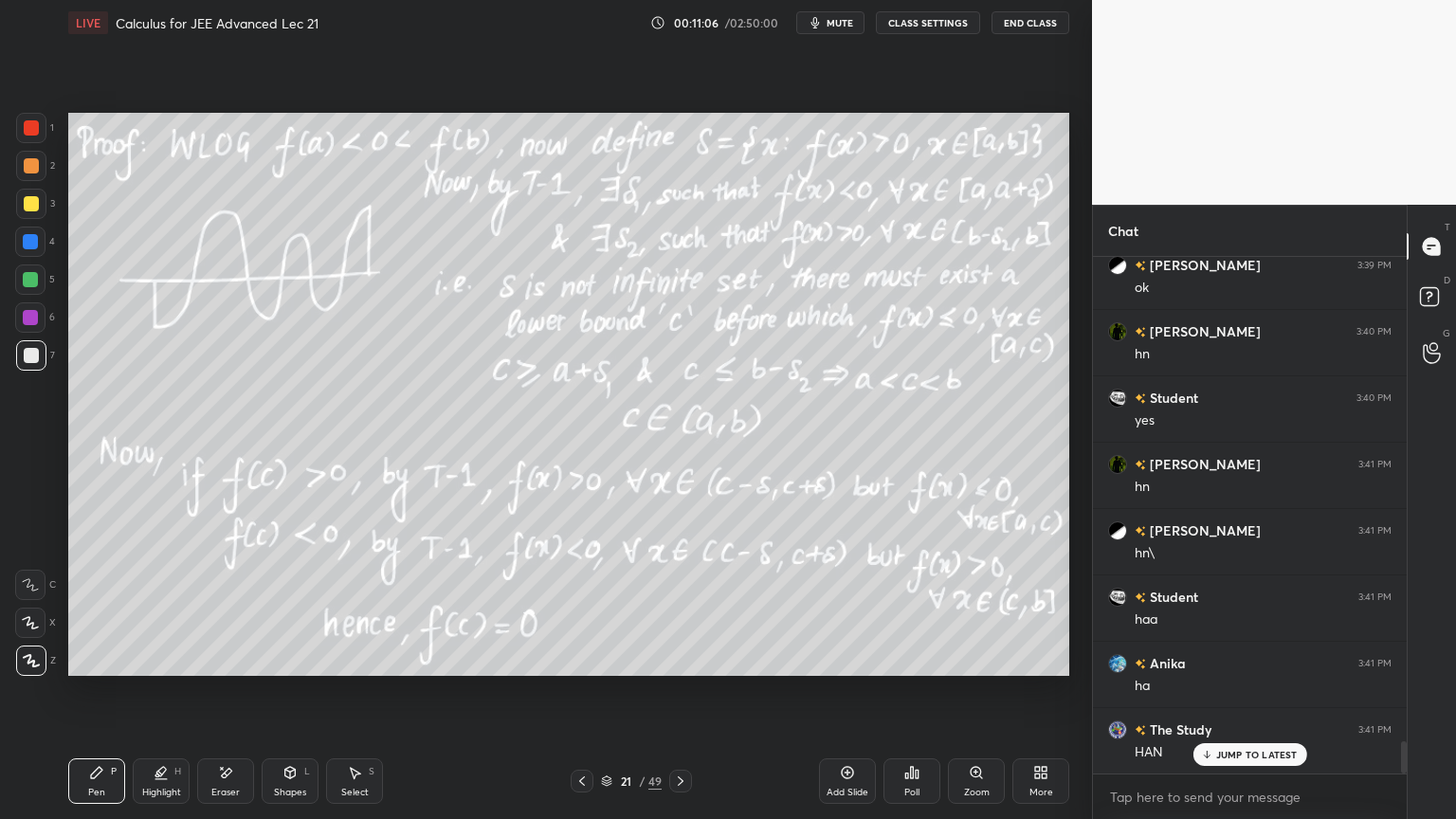 click 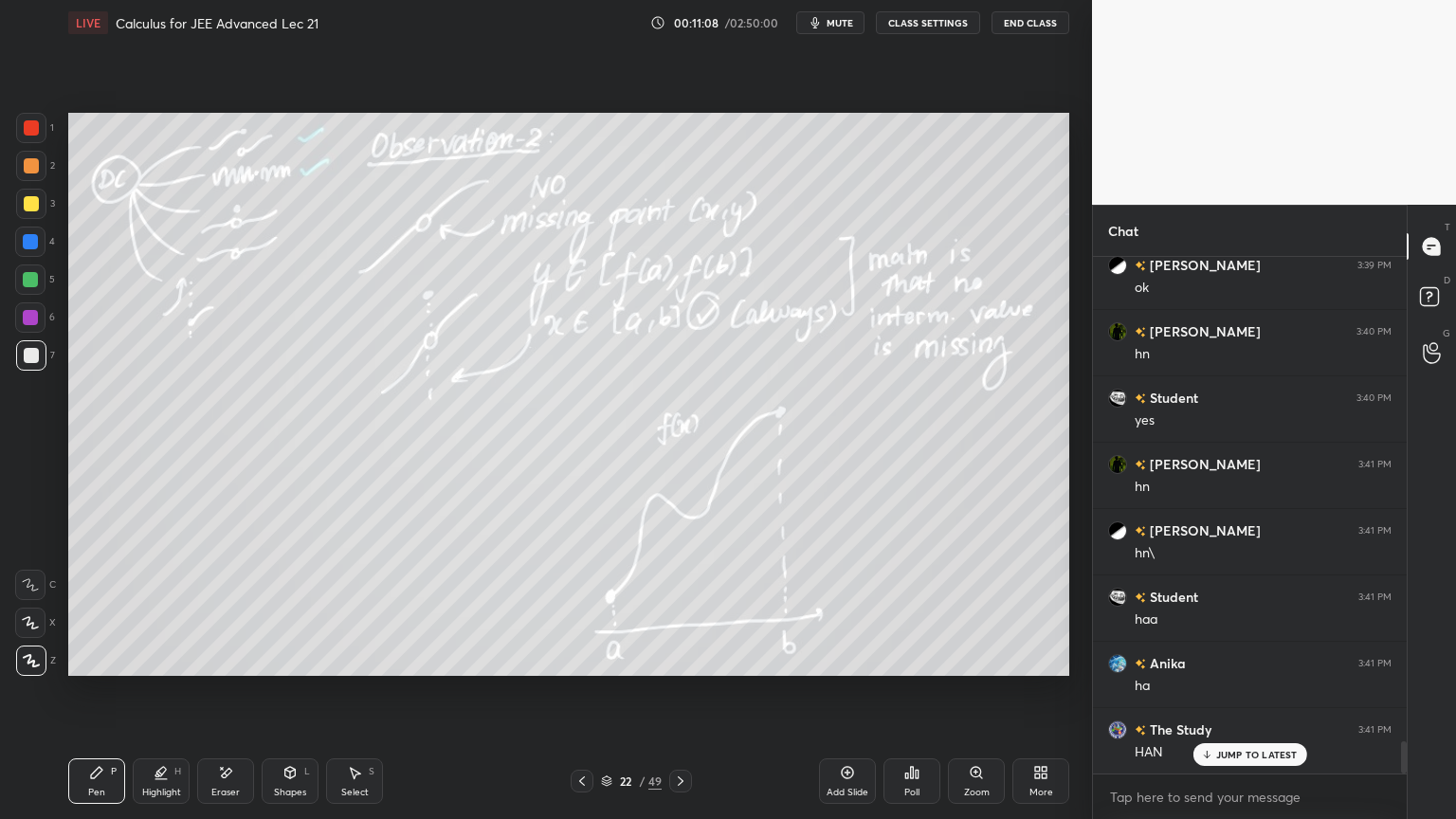 click 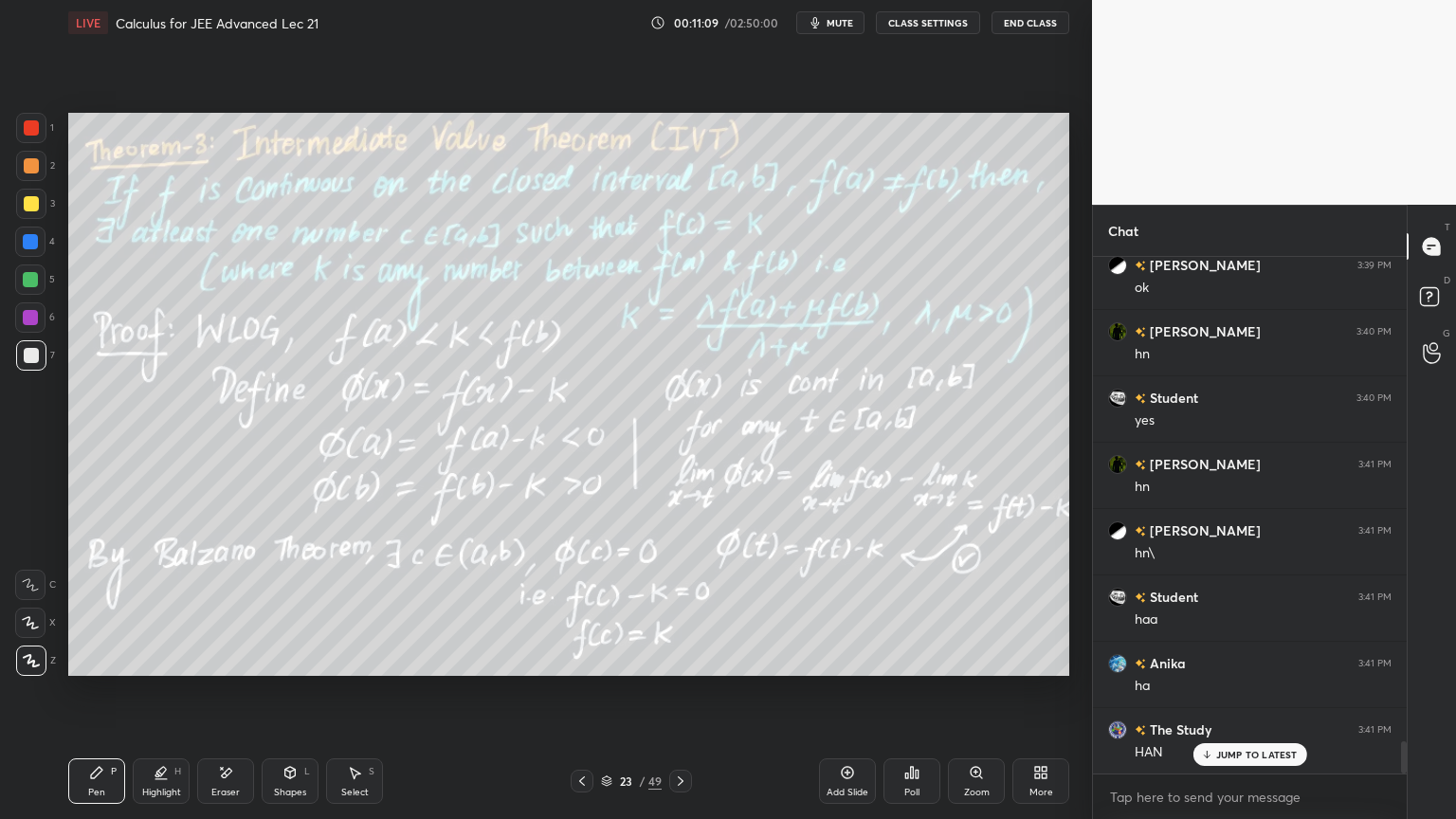 scroll, scrollTop: 7693, scrollLeft: 0, axis: vertical 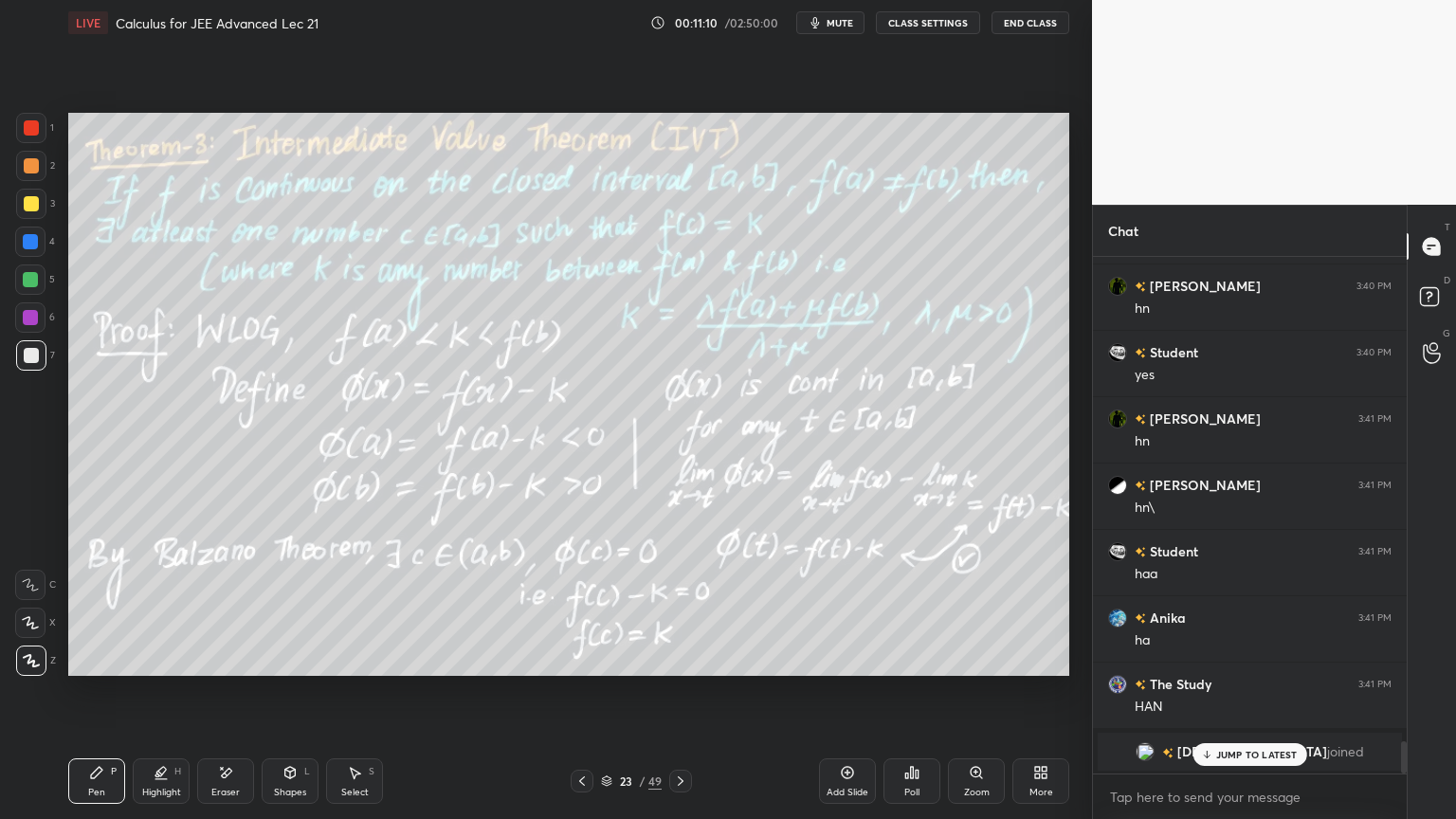 click on "JUMP TO LATEST" at bounding box center [1257, 755] 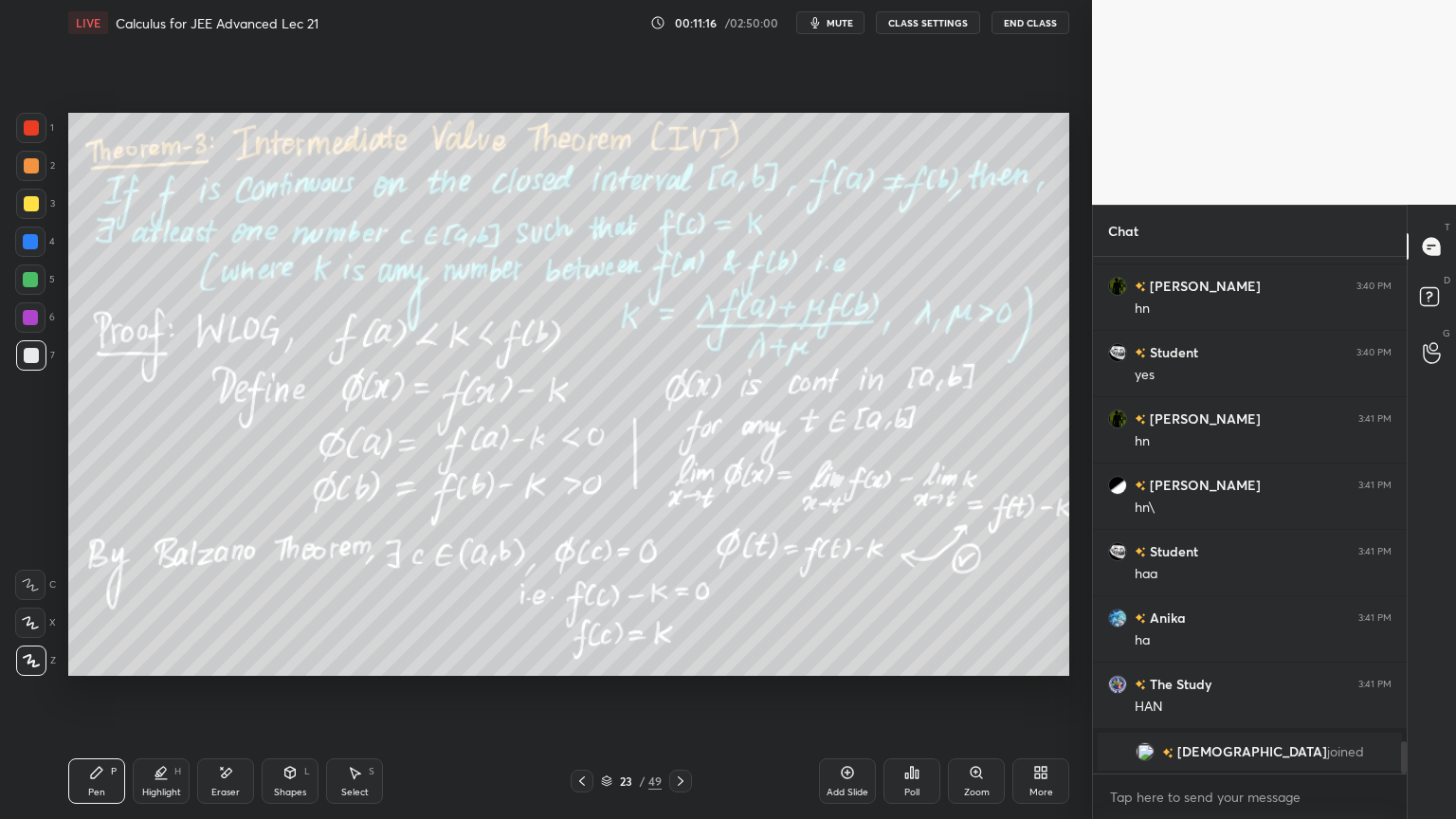 click 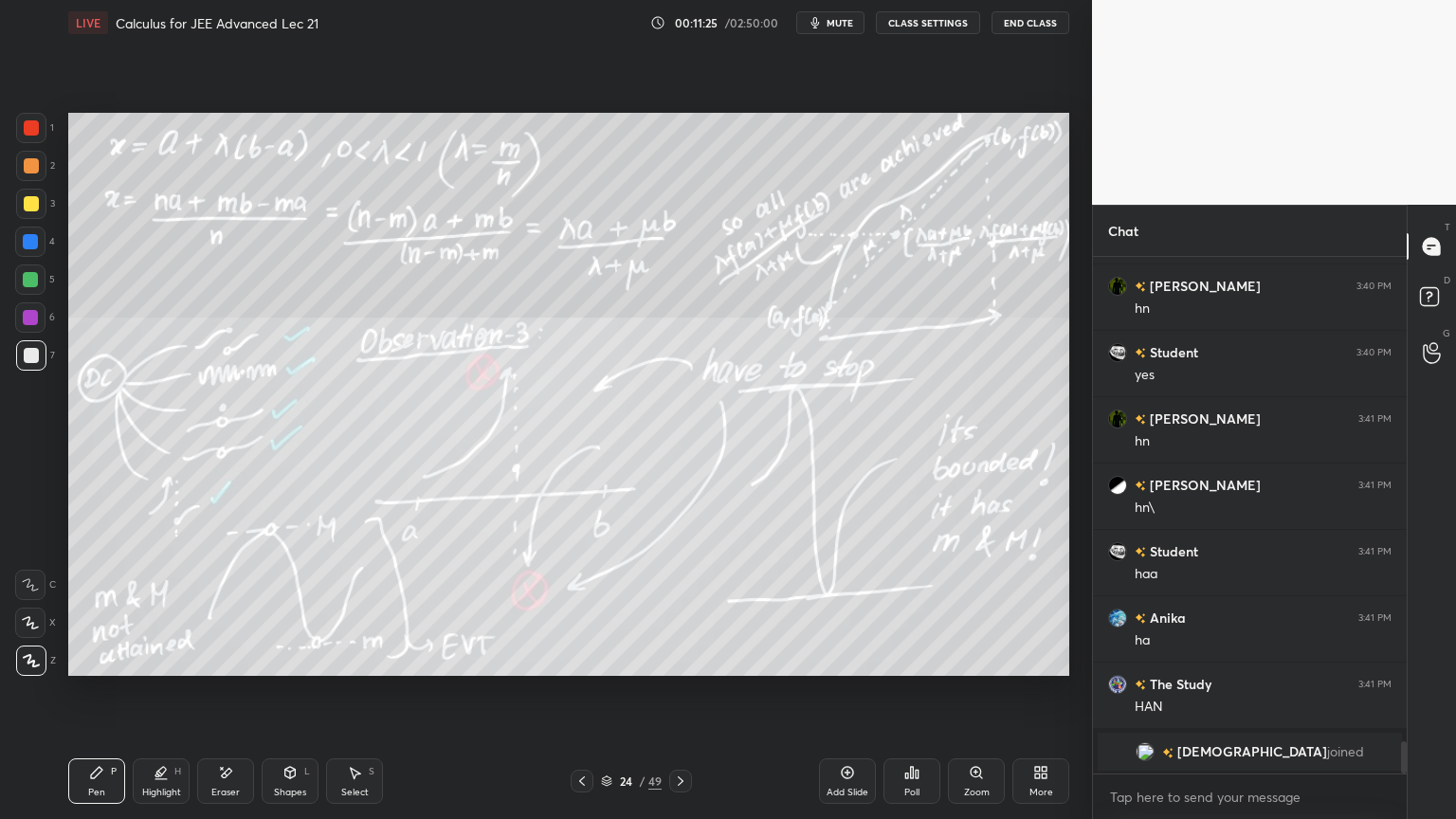 scroll, scrollTop: 7761, scrollLeft: 0, axis: vertical 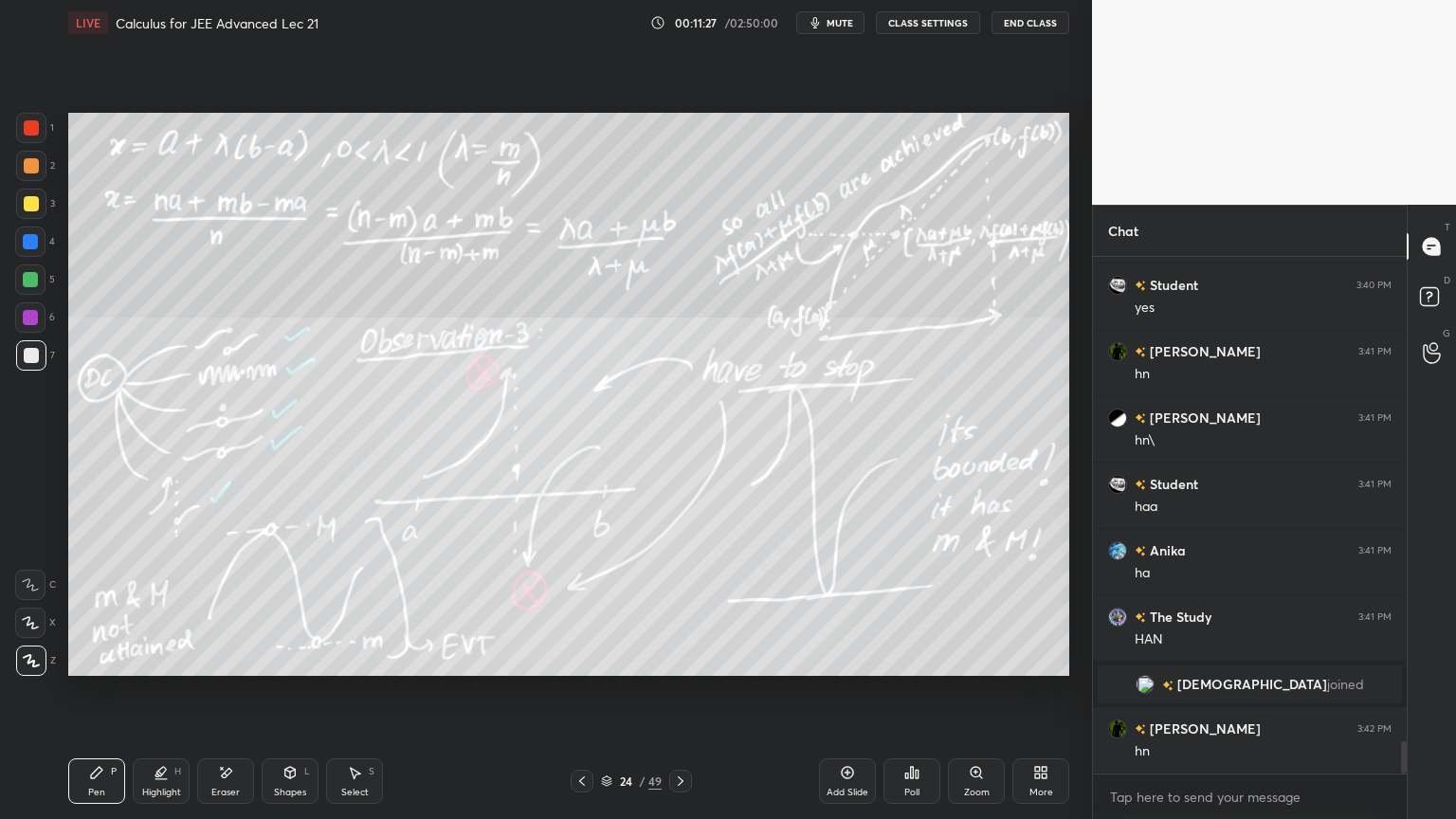click on "Eraser" at bounding box center (226, 781) 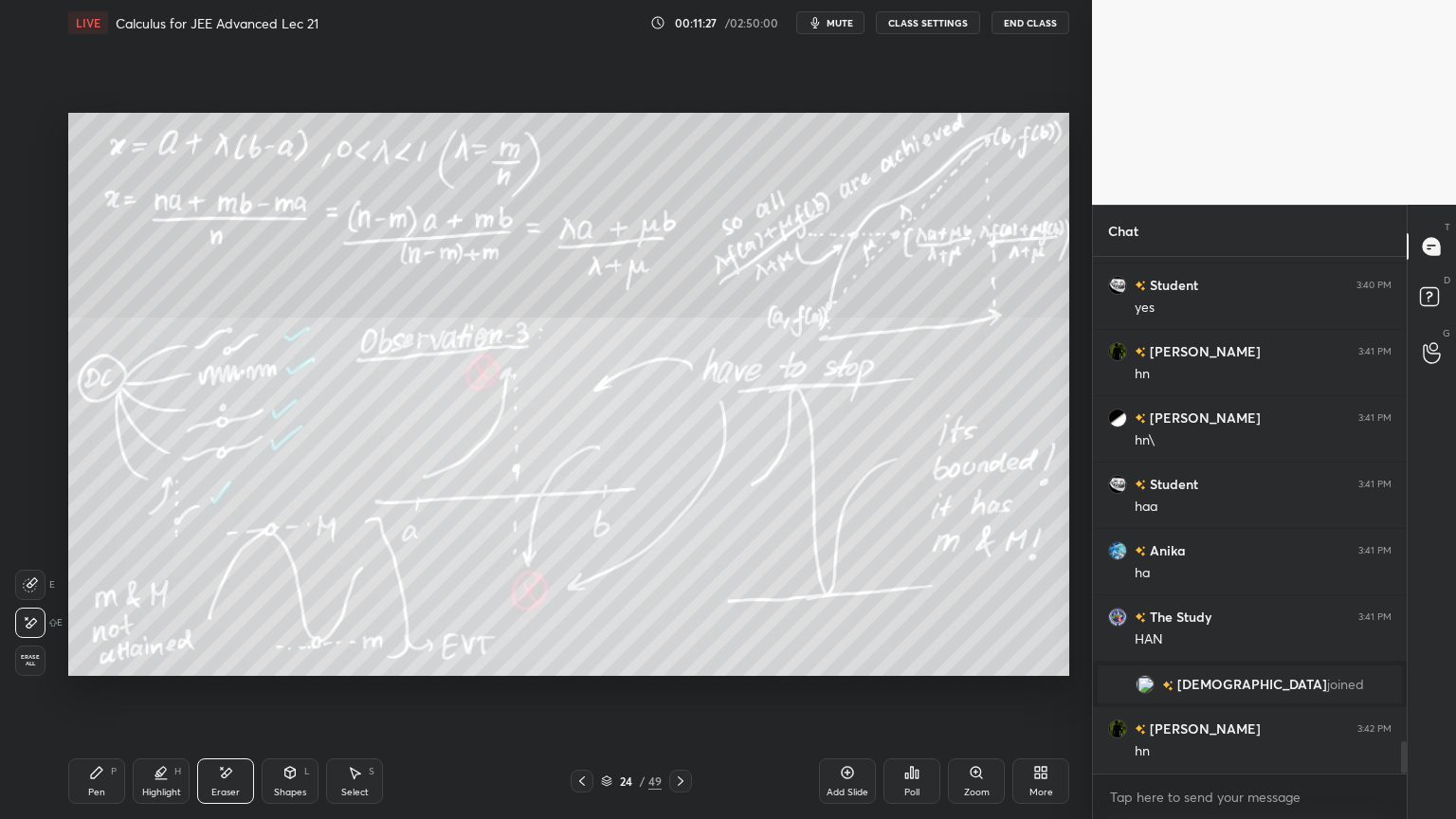 scroll, scrollTop: 7826, scrollLeft: 0, axis: vertical 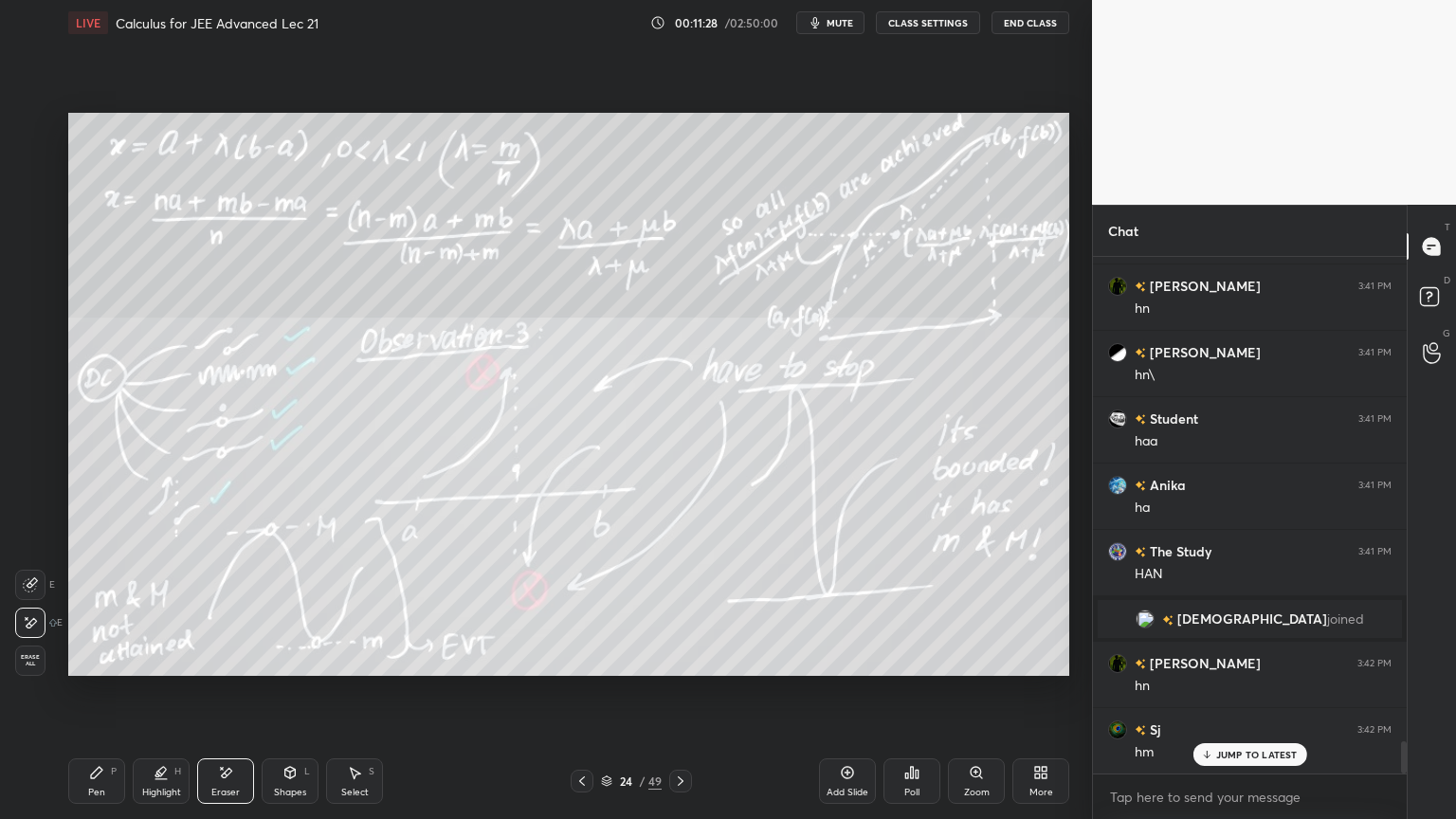 click on "Pen P" at bounding box center (97, 781) 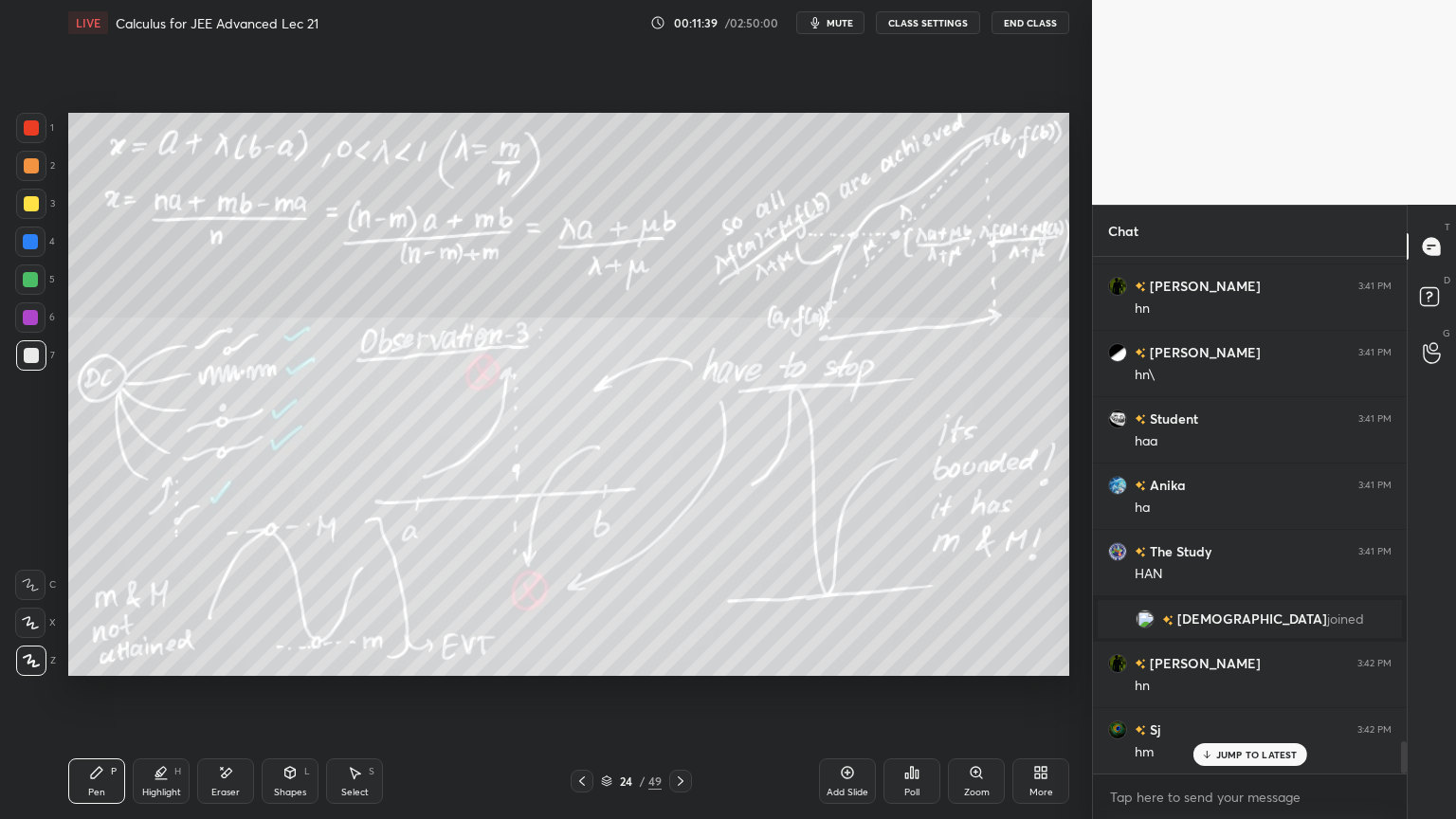 scroll, scrollTop: 7893, scrollLeft: 0, axis: vertical 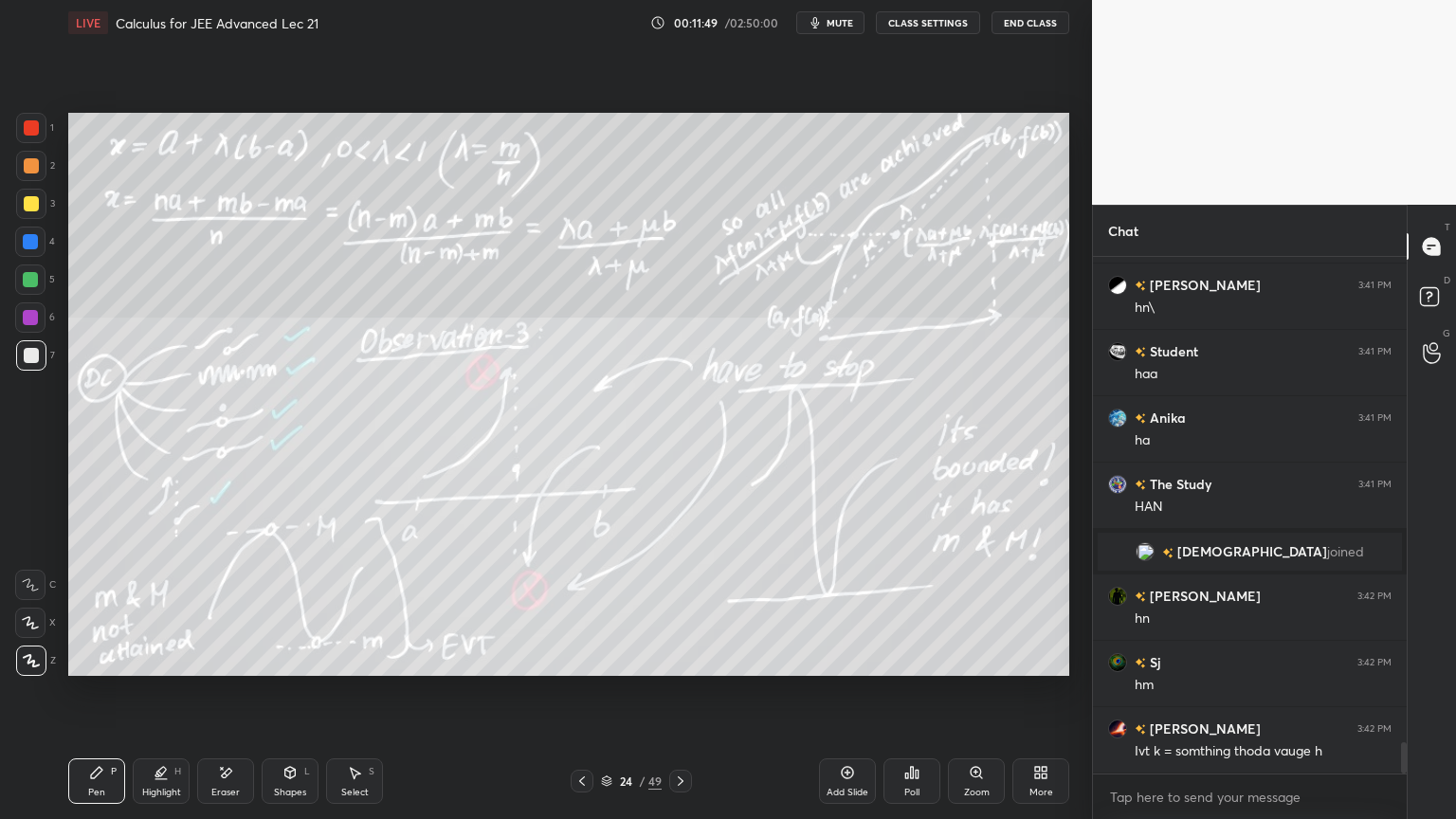 drag, startPoint x: 229, startPoint y: 780, endPoint x: 250, endPoint y: 772, distance: 22.472205 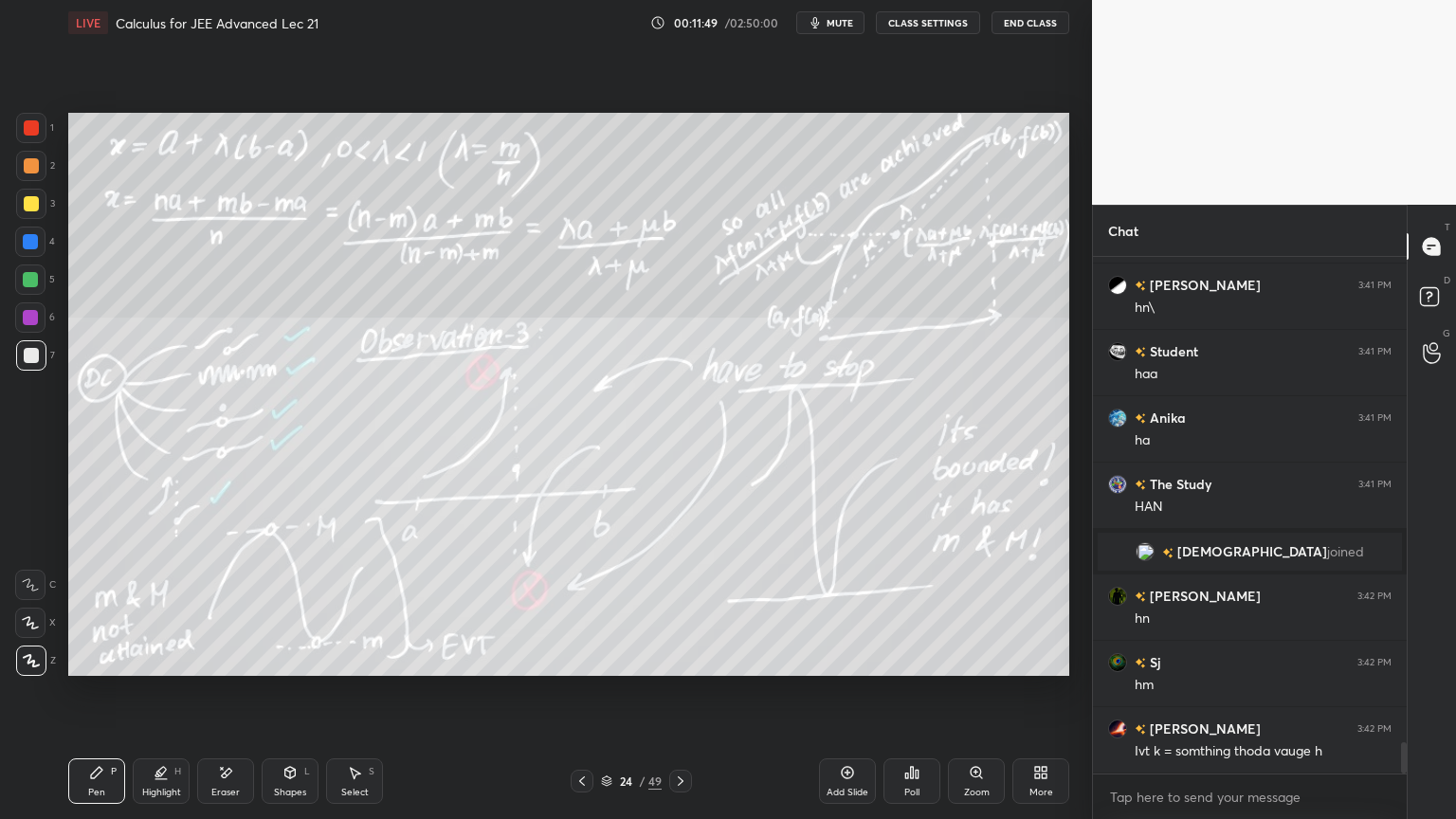 click 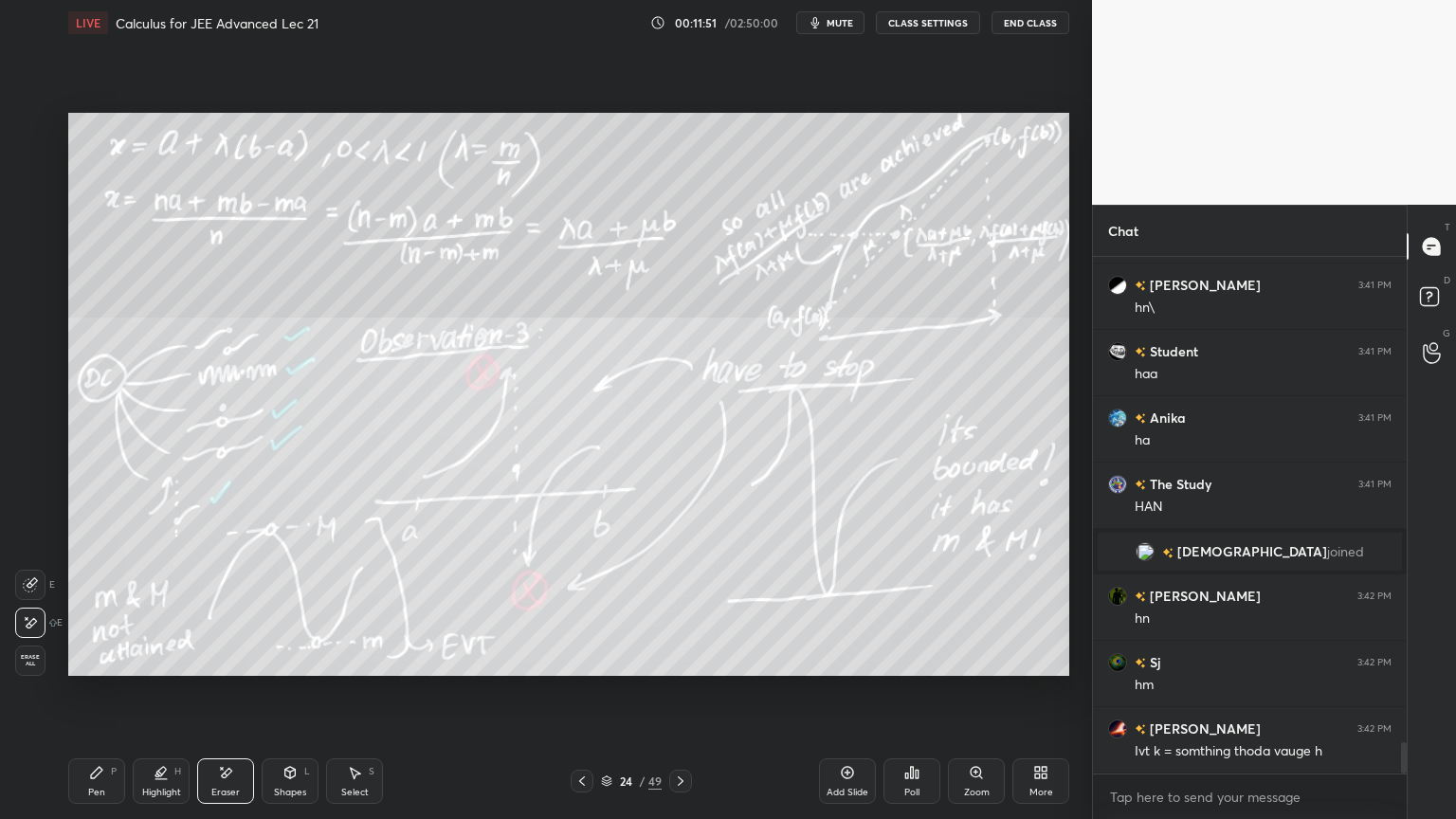 click on "Pen P" at bounding box center (97, 781) 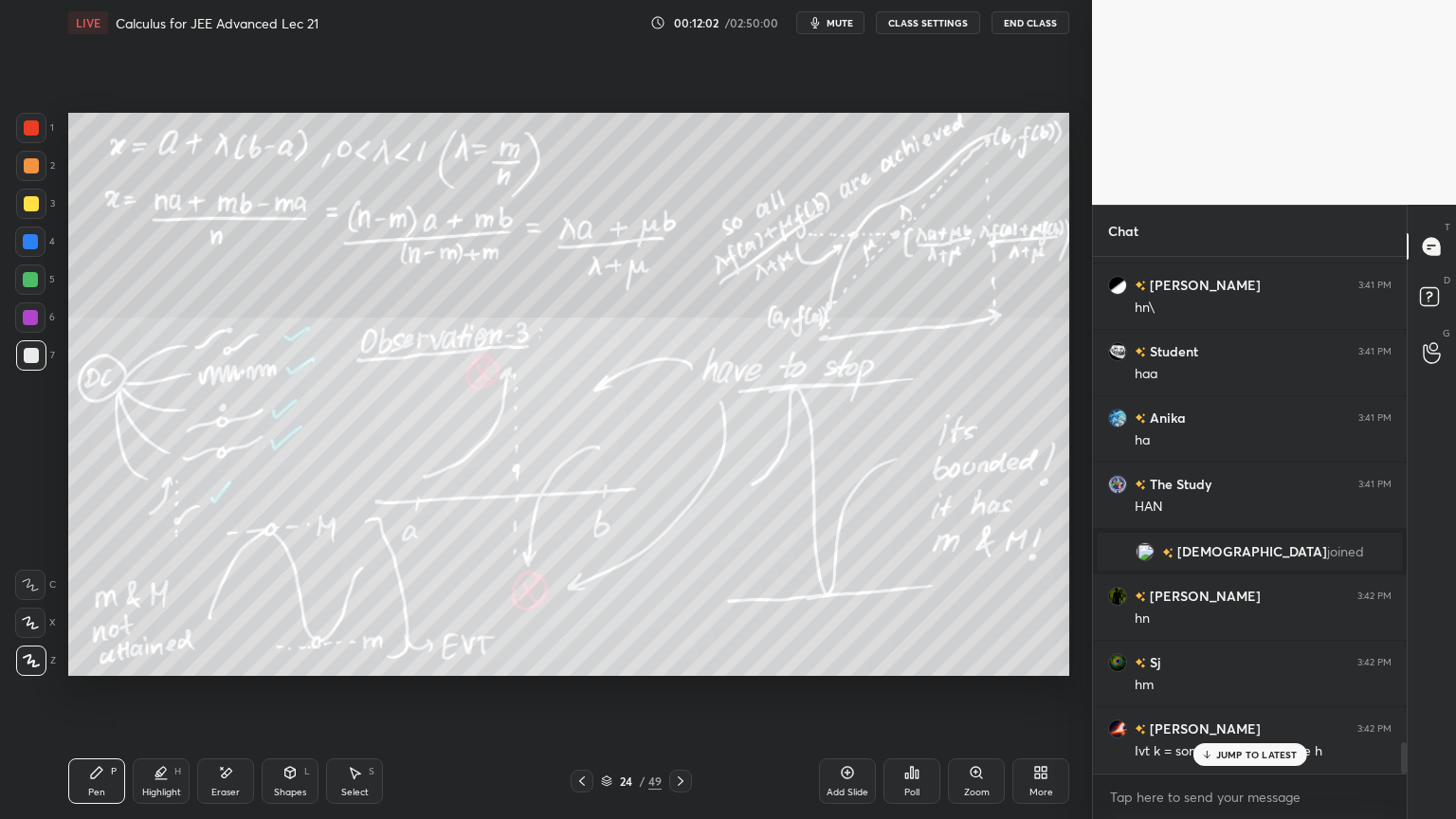scroll, scrollTop: 7959, scrollLeft: 0, axis: vertical 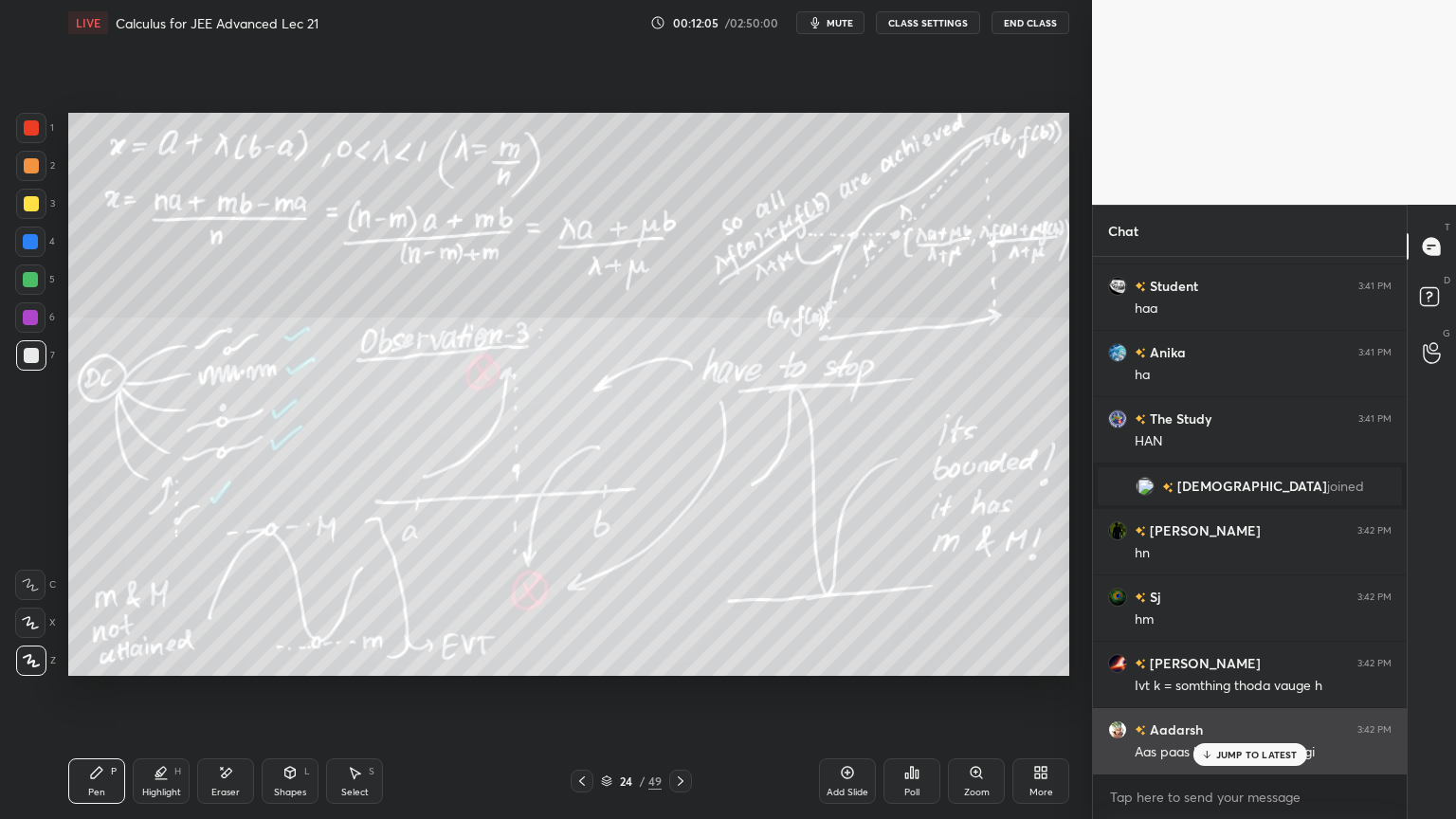 click on "JUMP TO LATEST" at bounding box center (1257, 755) 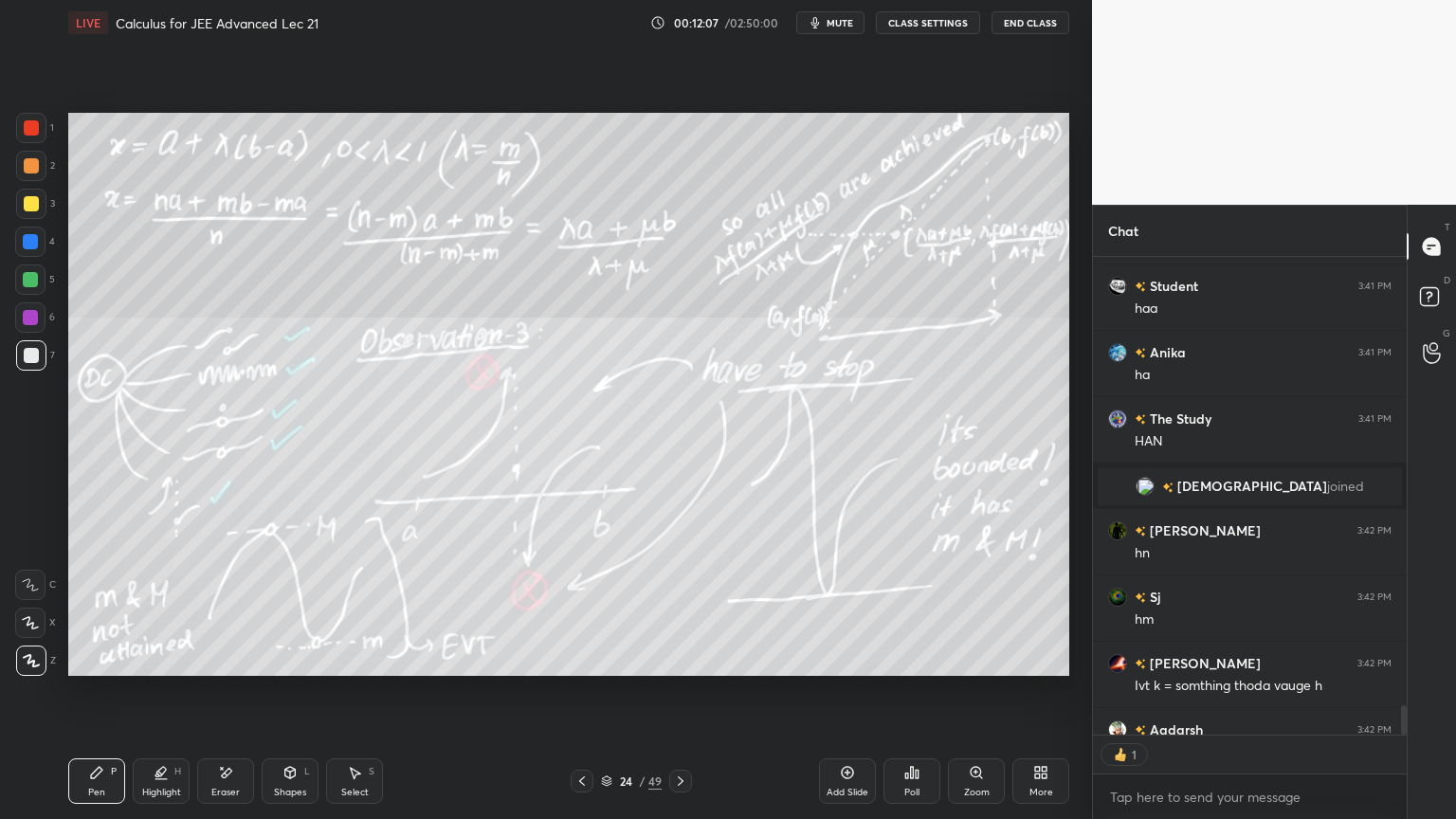scroll, scrollTop: 473, scrollLeft: 308, axis: both 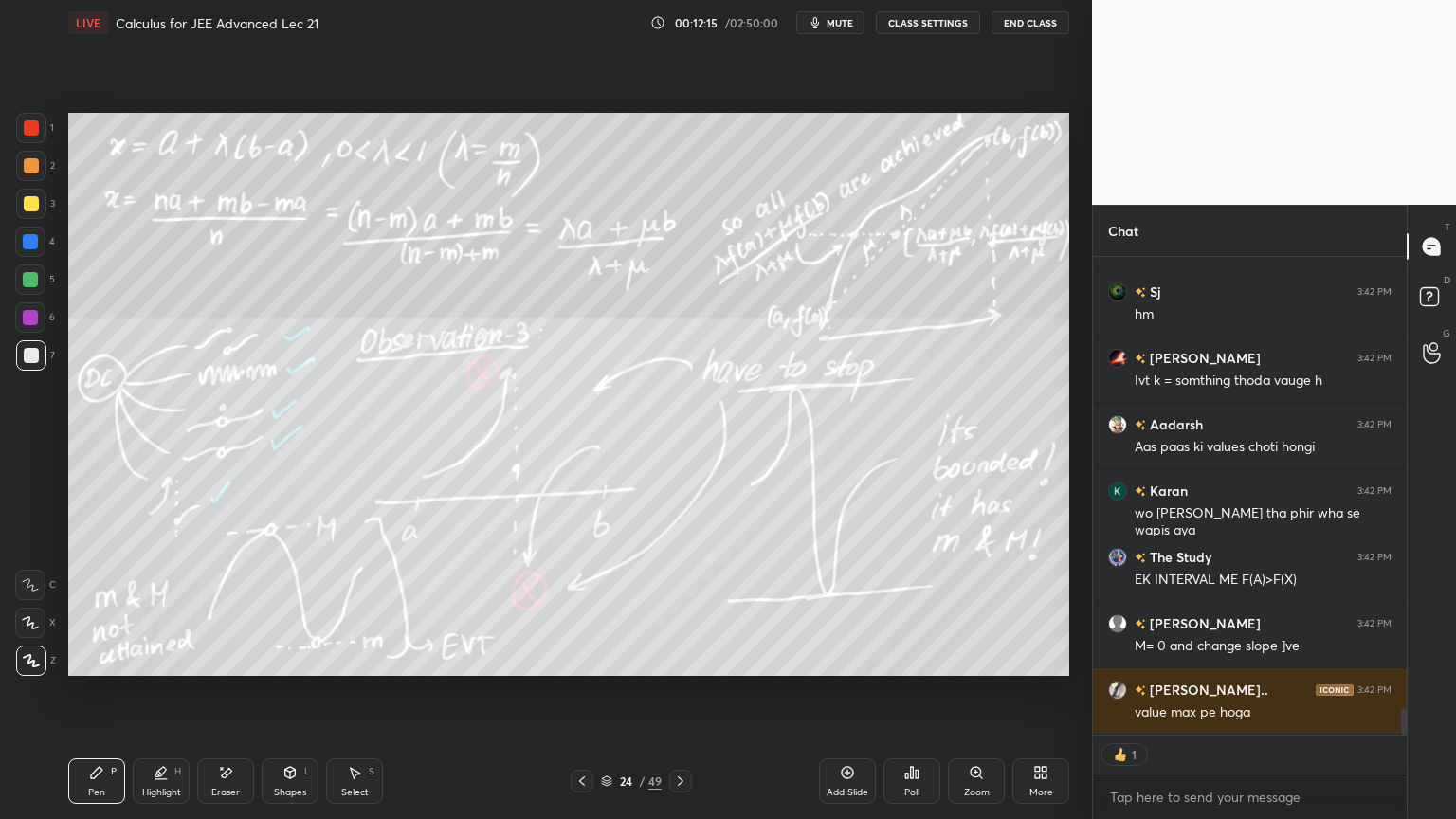 click 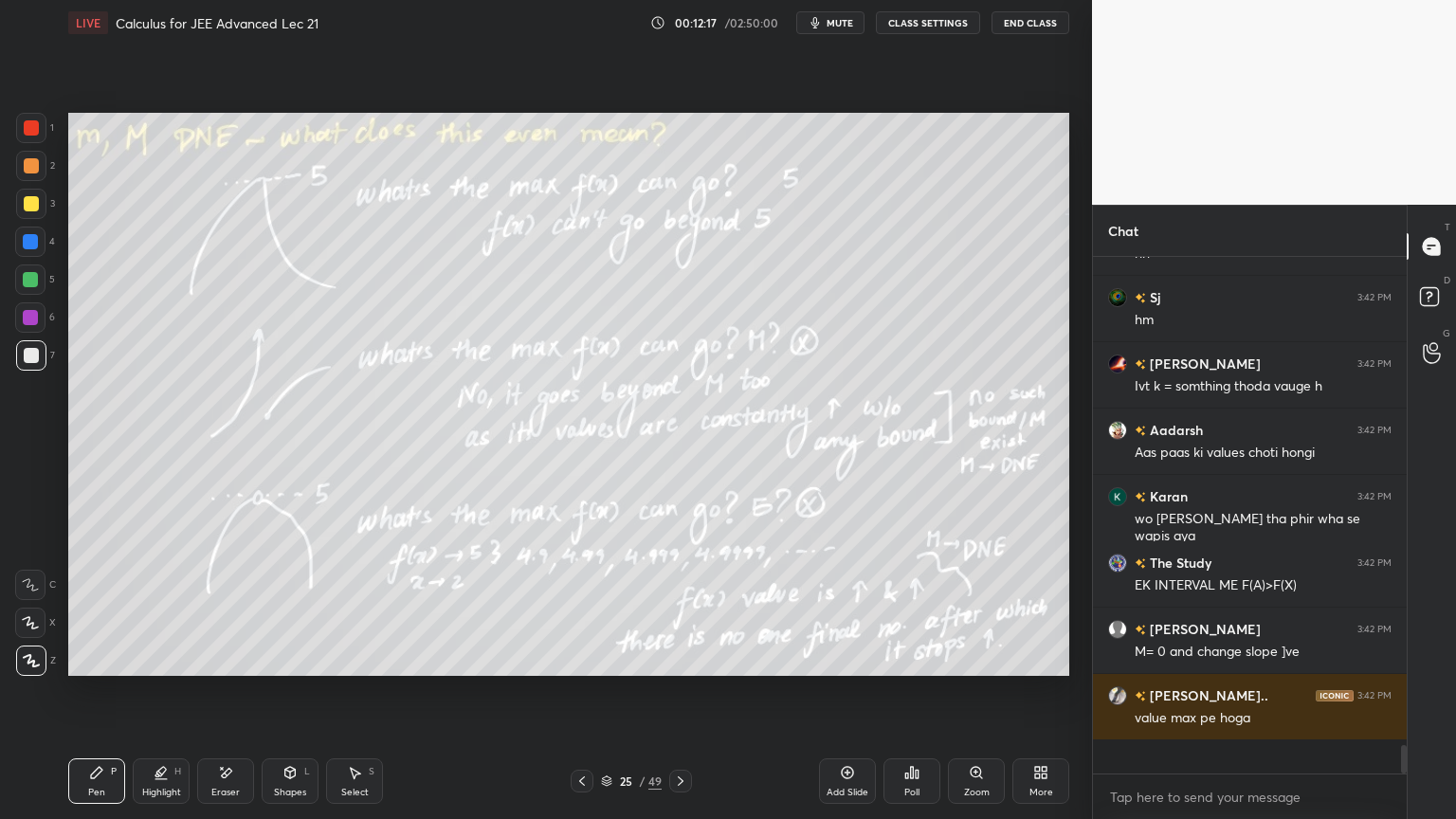 scroll, scrollTop: 6, scrollLeft: 6, axis: both 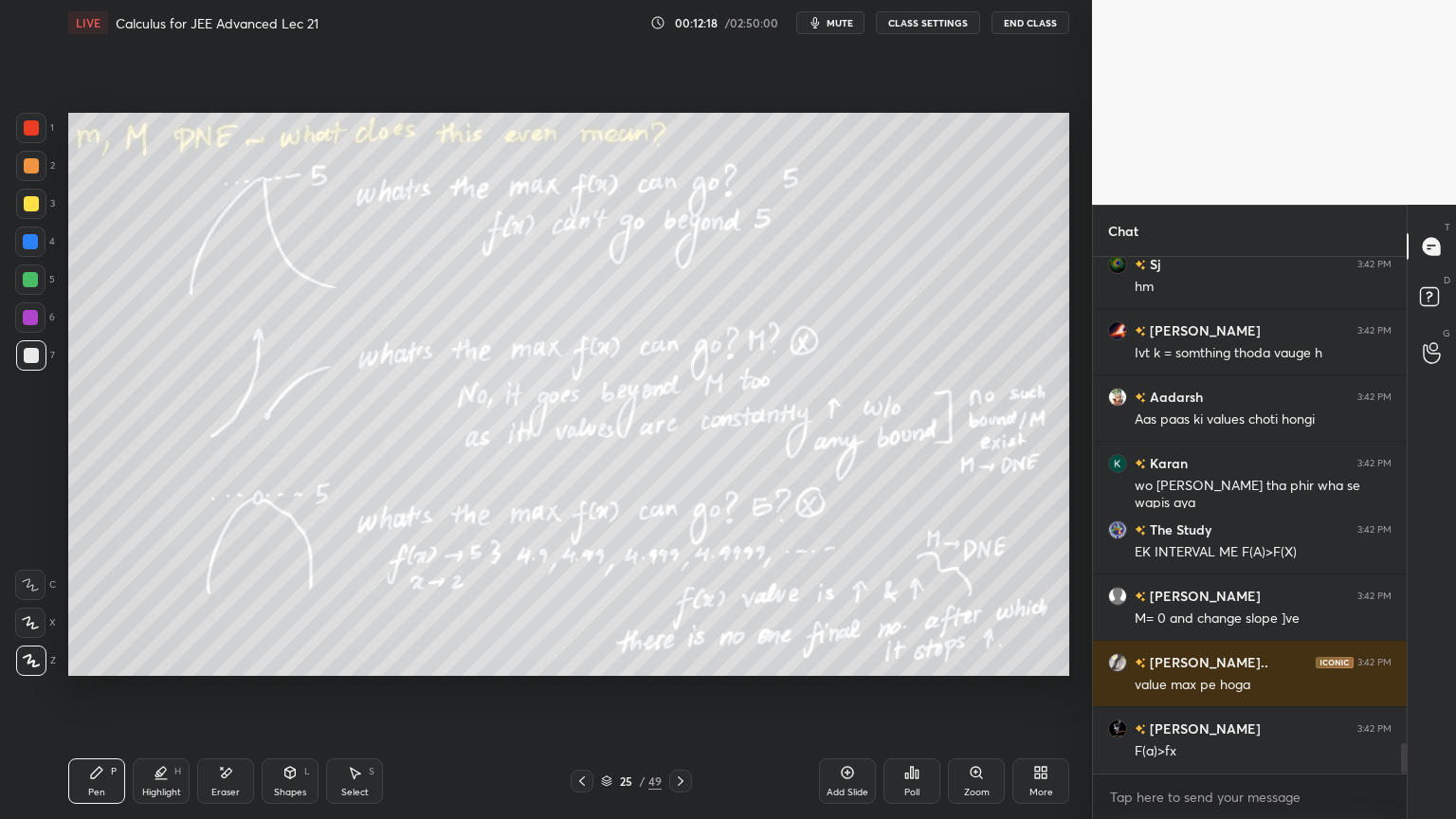 click 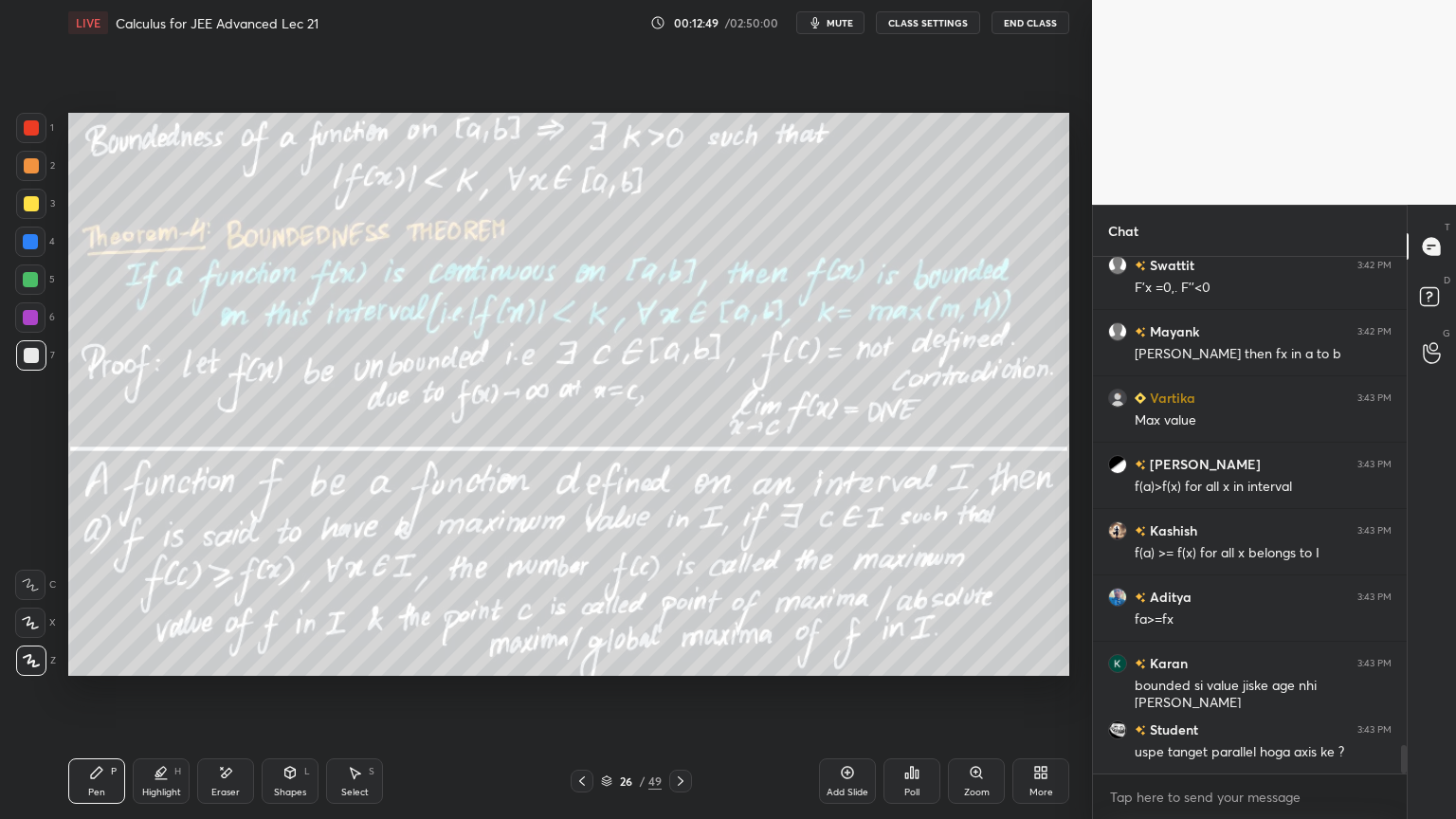 scroll, scrollTop: 8955, scrollLeft: 0, axis: vertical 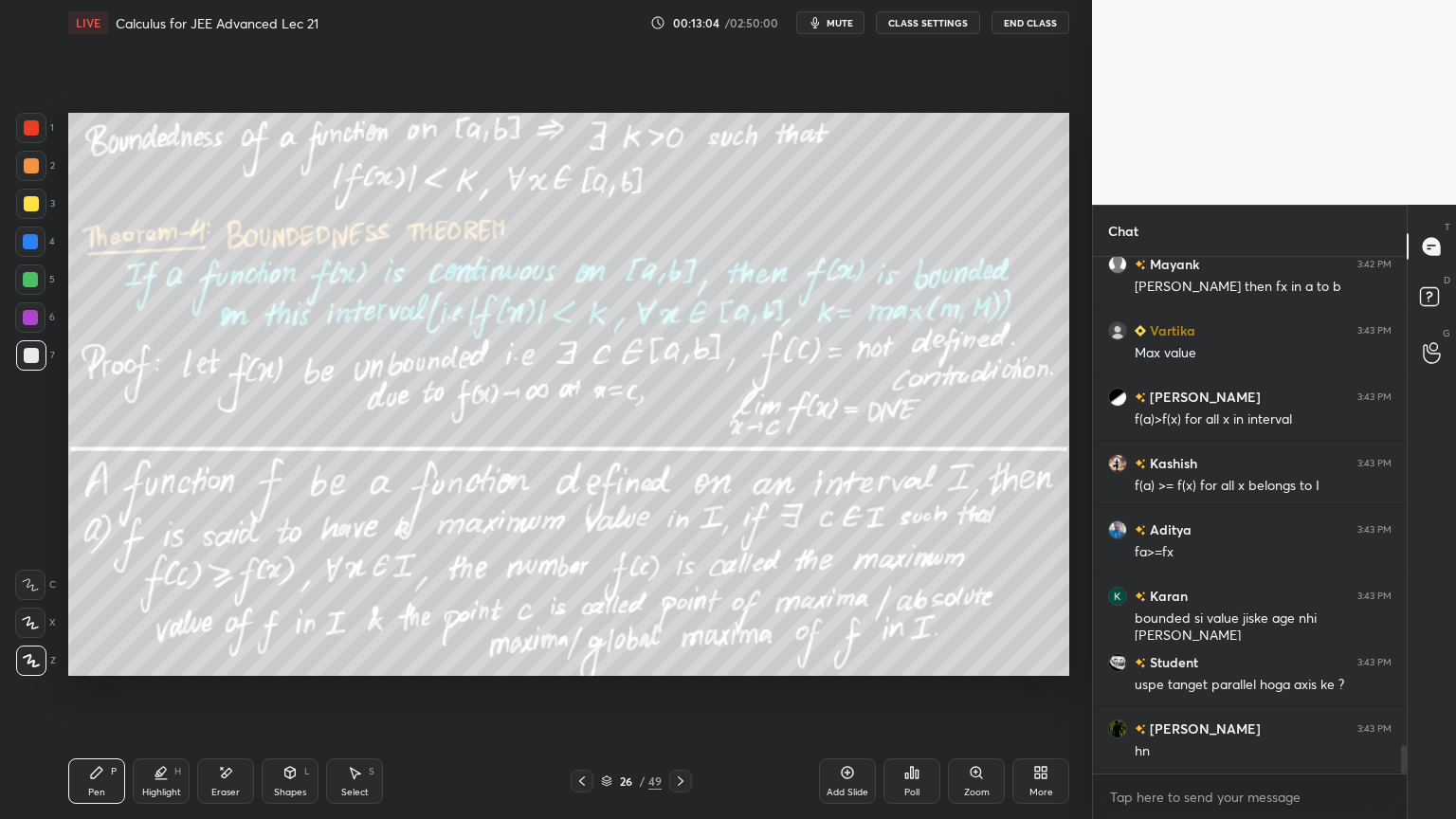 drag, startPoint x: 225, startPoint y: 774, endPoint x: 297, endPoint y: 695, distance: 106.88779 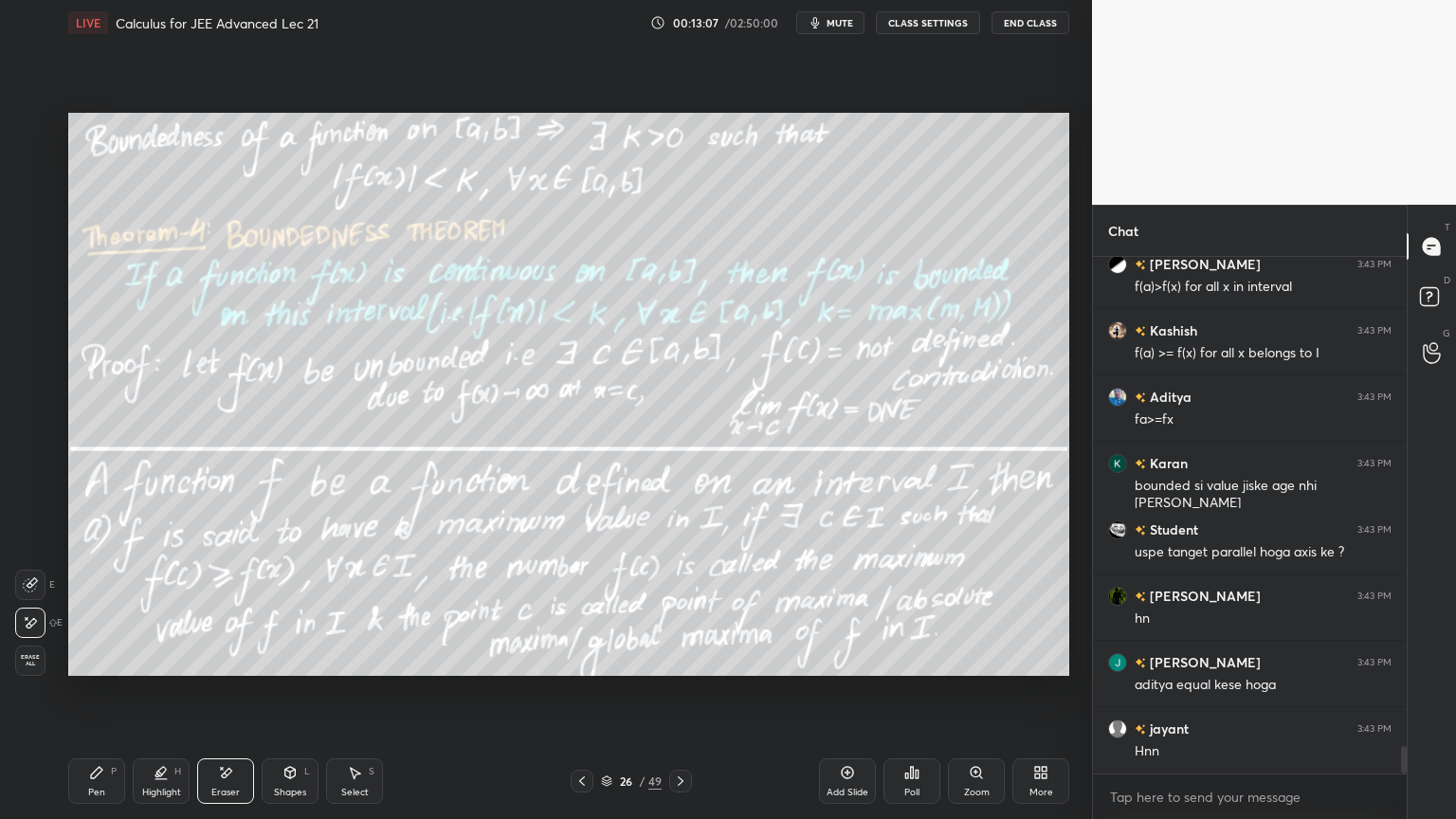 scroll, scrollTop: 9153, scrollLeft: 0, axis: vertical 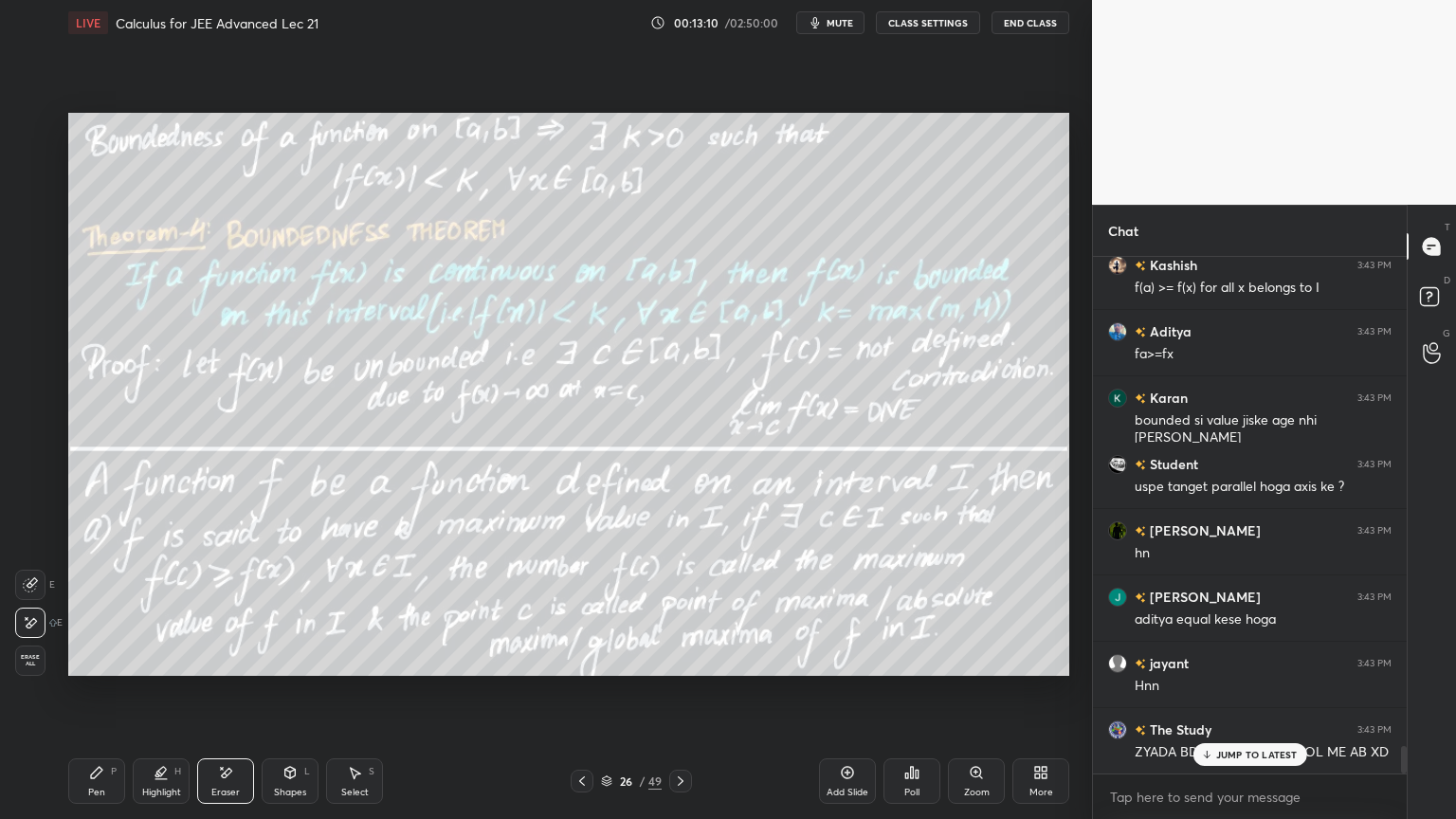 click 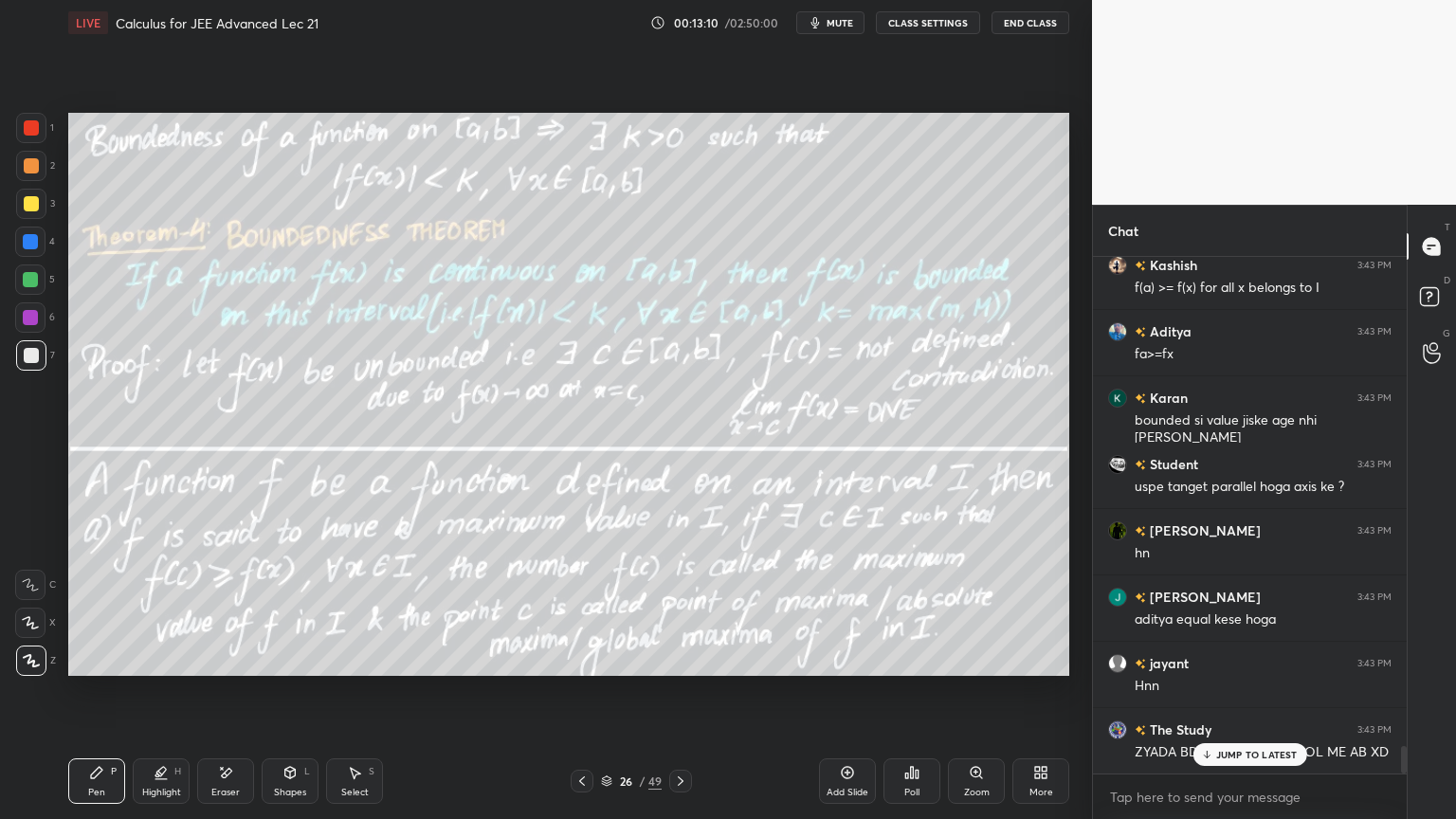 scroll, scrollTop: 9220, scrollLeft: 0, axis: vertical 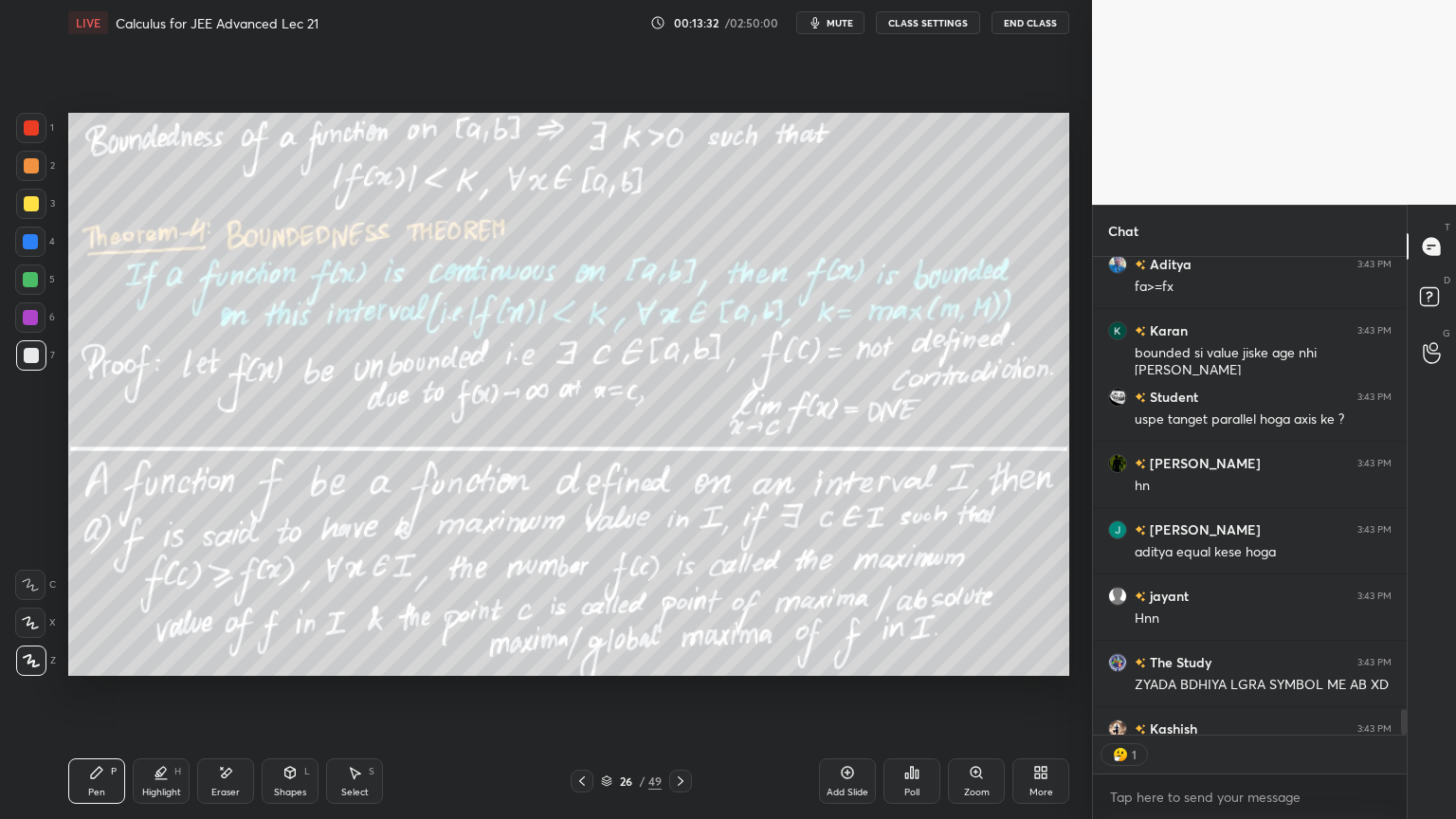 drag, startPoint x: 225, startPoint y: 766, endPoint x: 231, endPoint y: 758, distance: 10 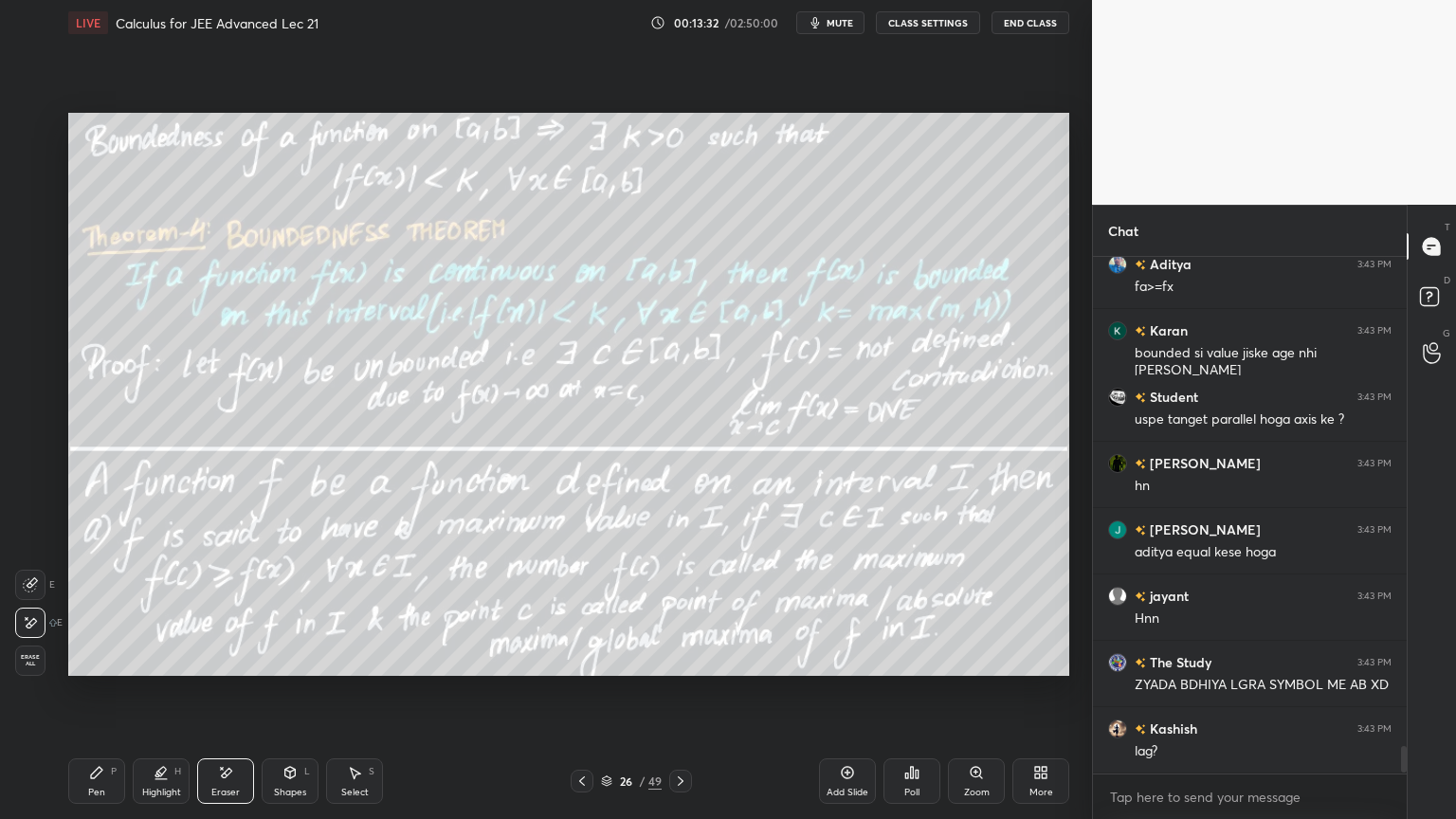 scroll, scrollTop: 9220, scrollLeft: 0, axis: vertical 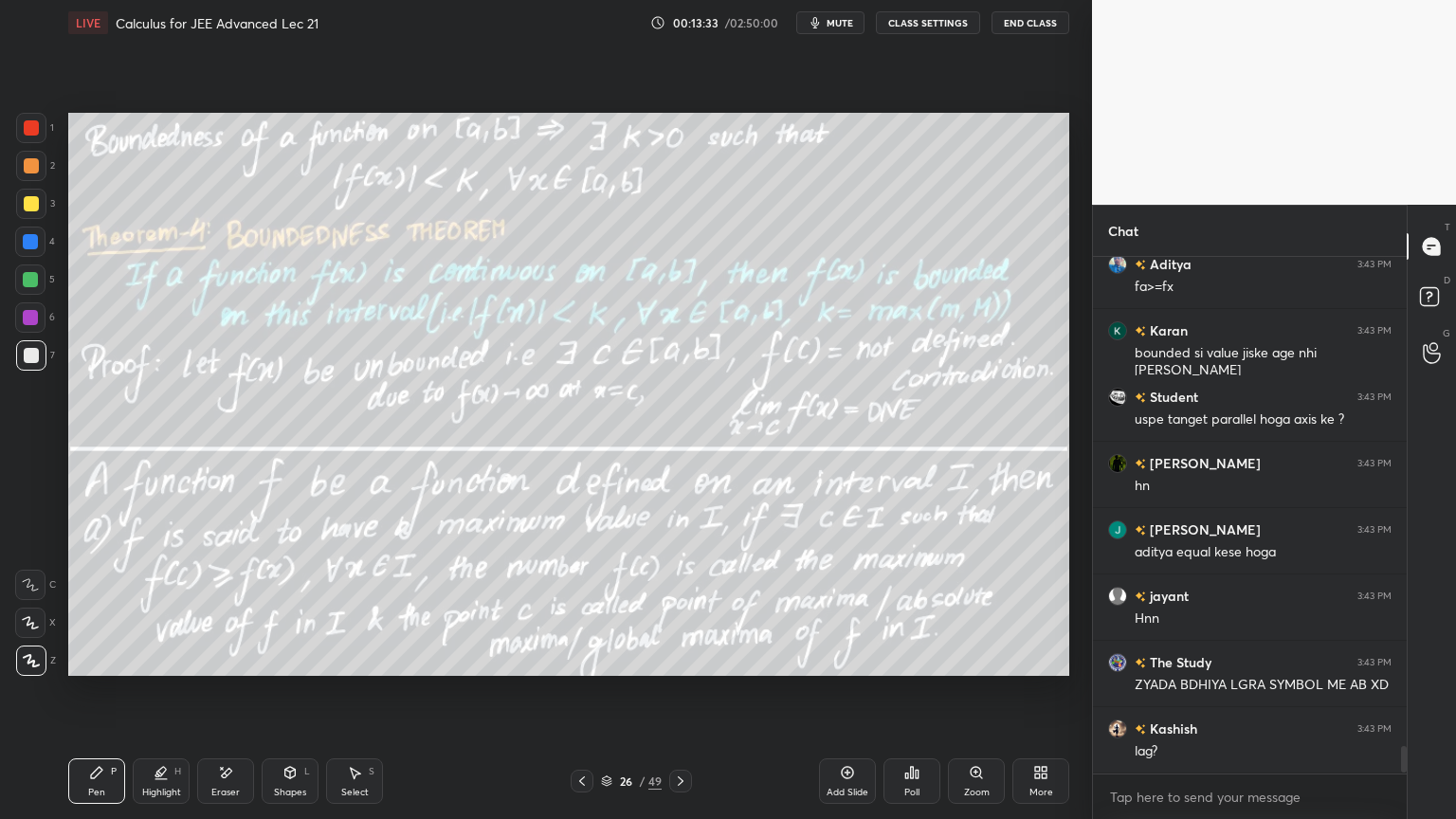 click on "Highlight H" at bounding box center (161, 781) 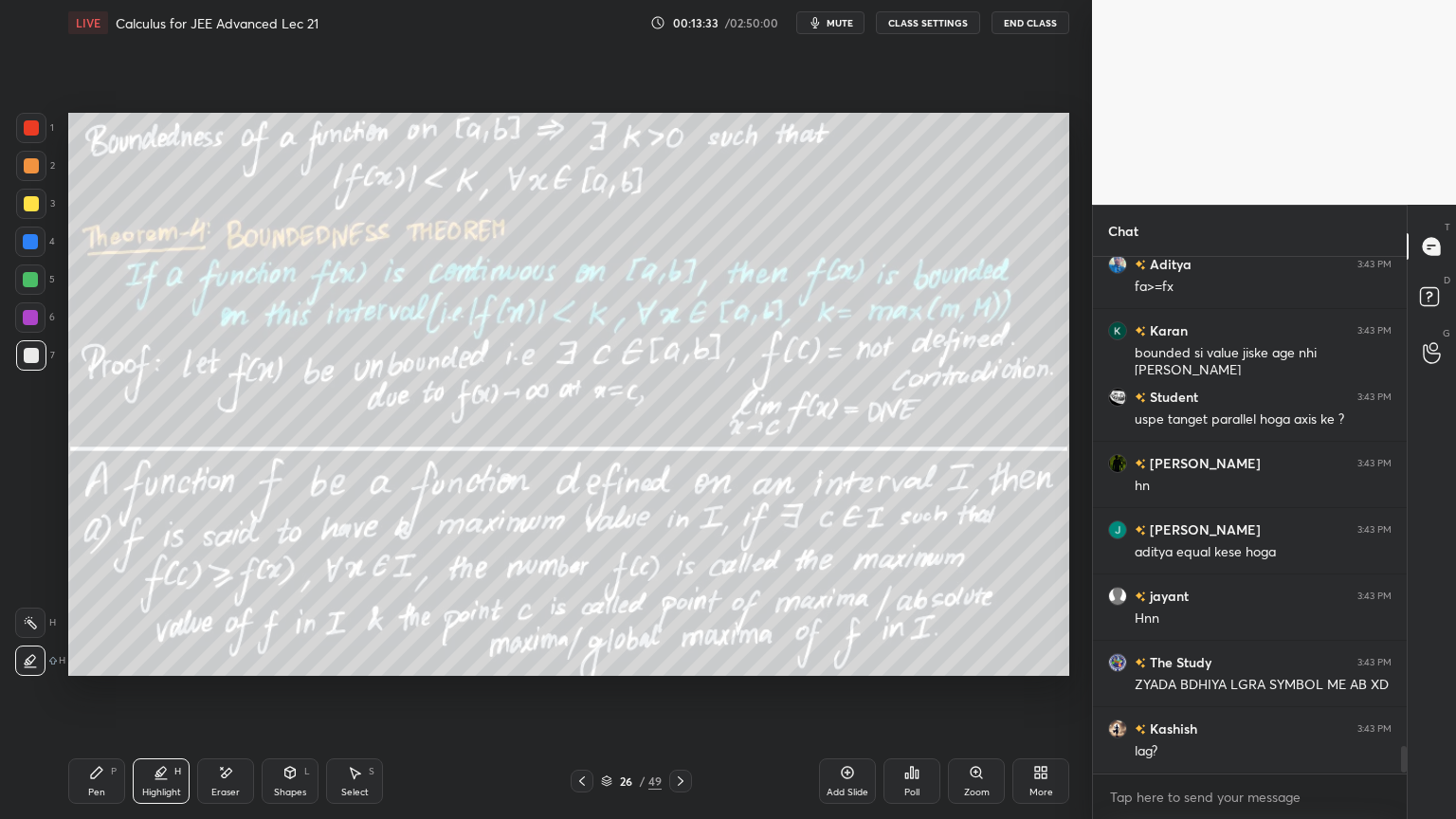 drag, startPoint x: 110, startPoint y: 771, endPoint x: 123, endPoint y: 759, distance: 17.691806 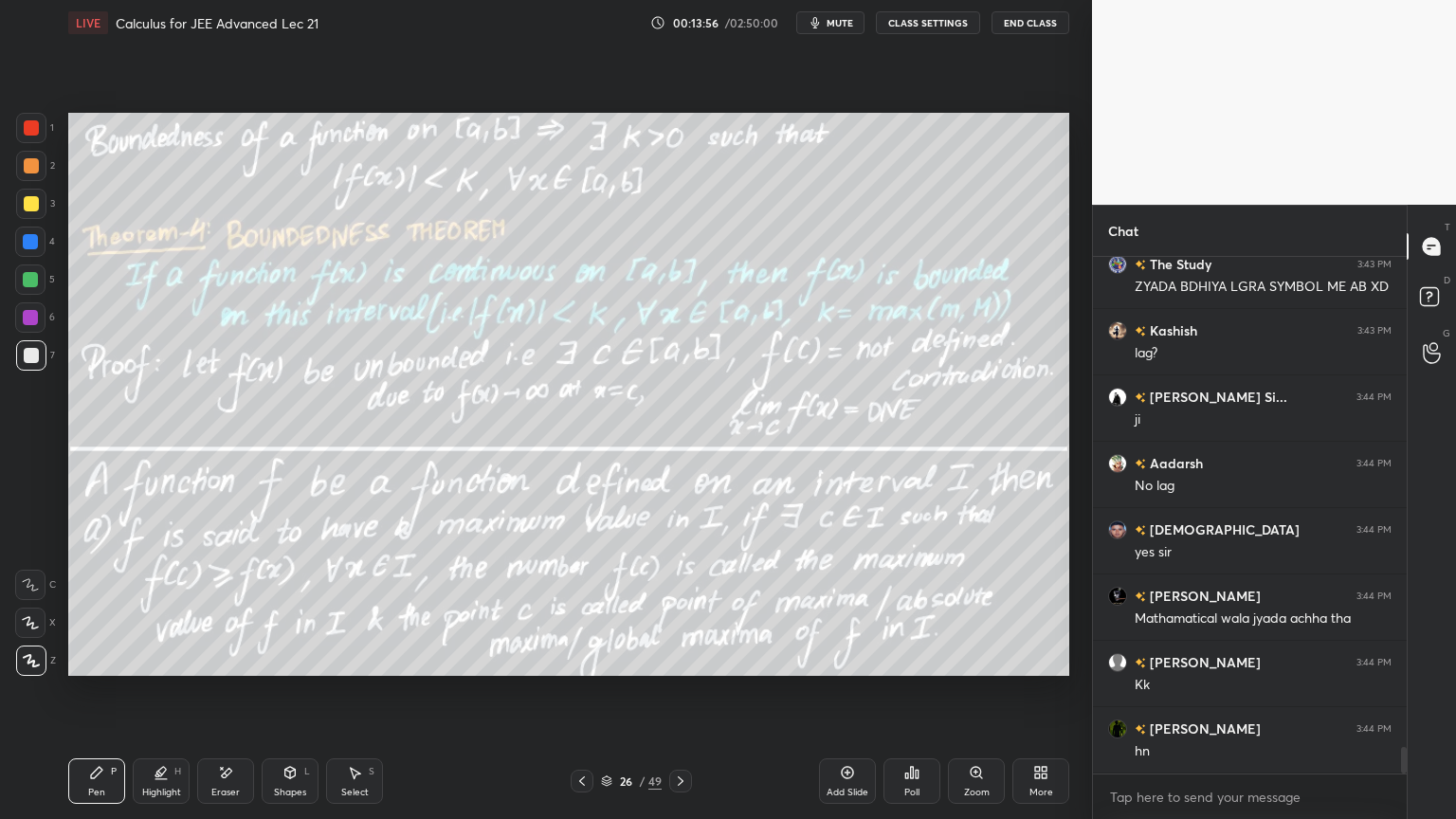 scroll, scrollTop: 9684, scrollLeft: 0, axis: vertical 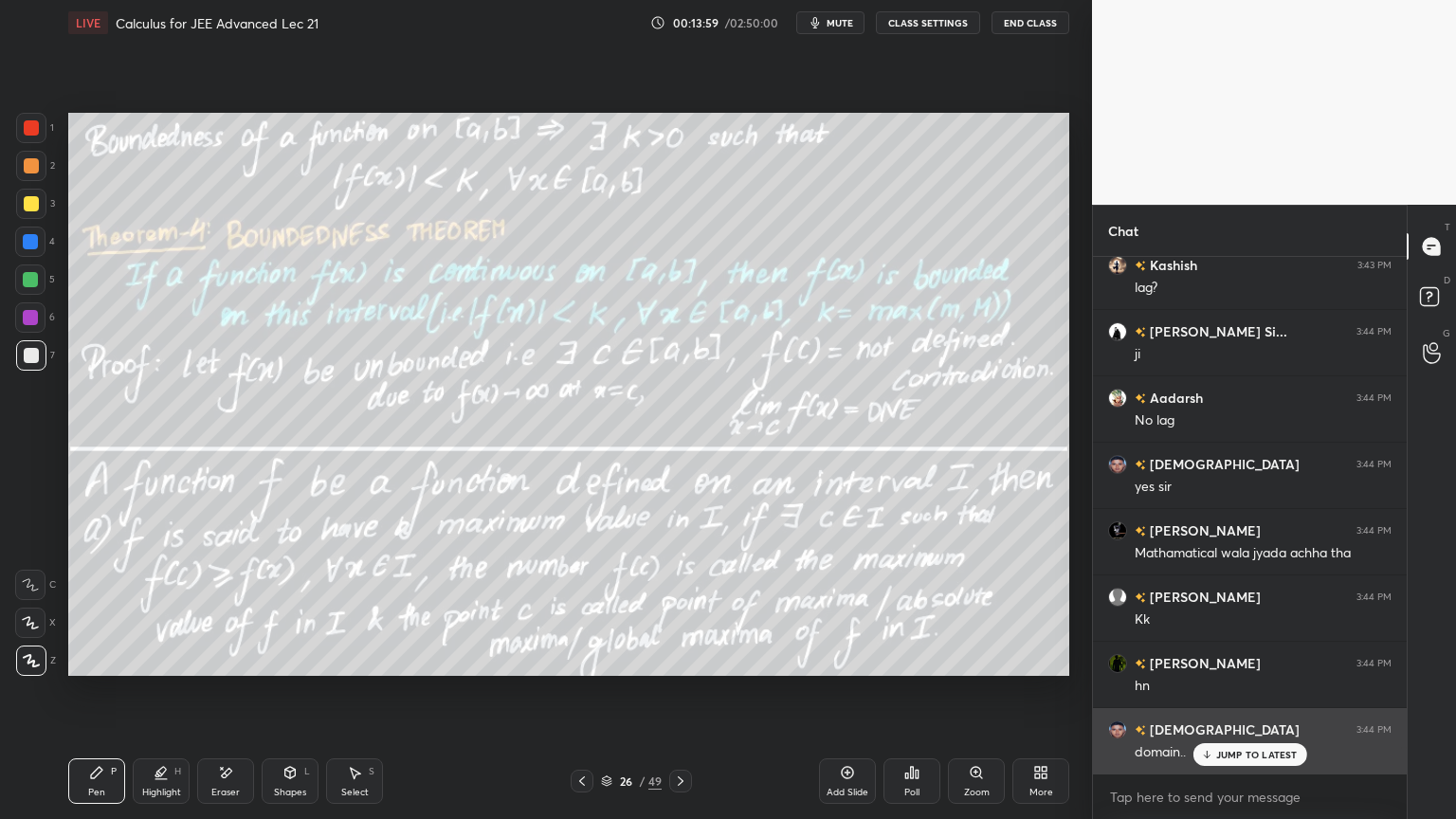 click on "JUMP TO LATEST" at bounding box center [1257, 755] 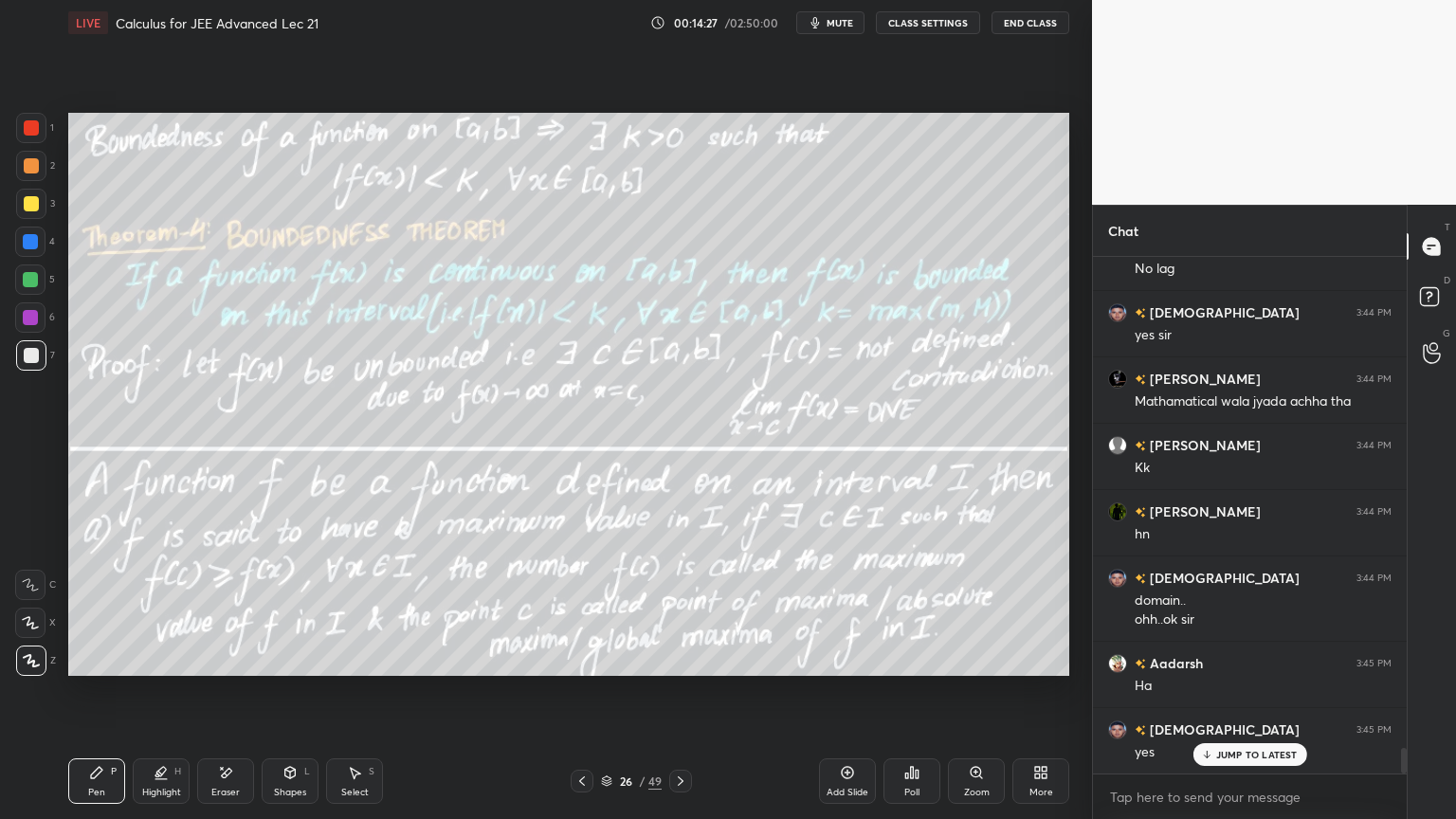 scroll, scrollTop: 9903, scrollLeft: 0, axis: vertical 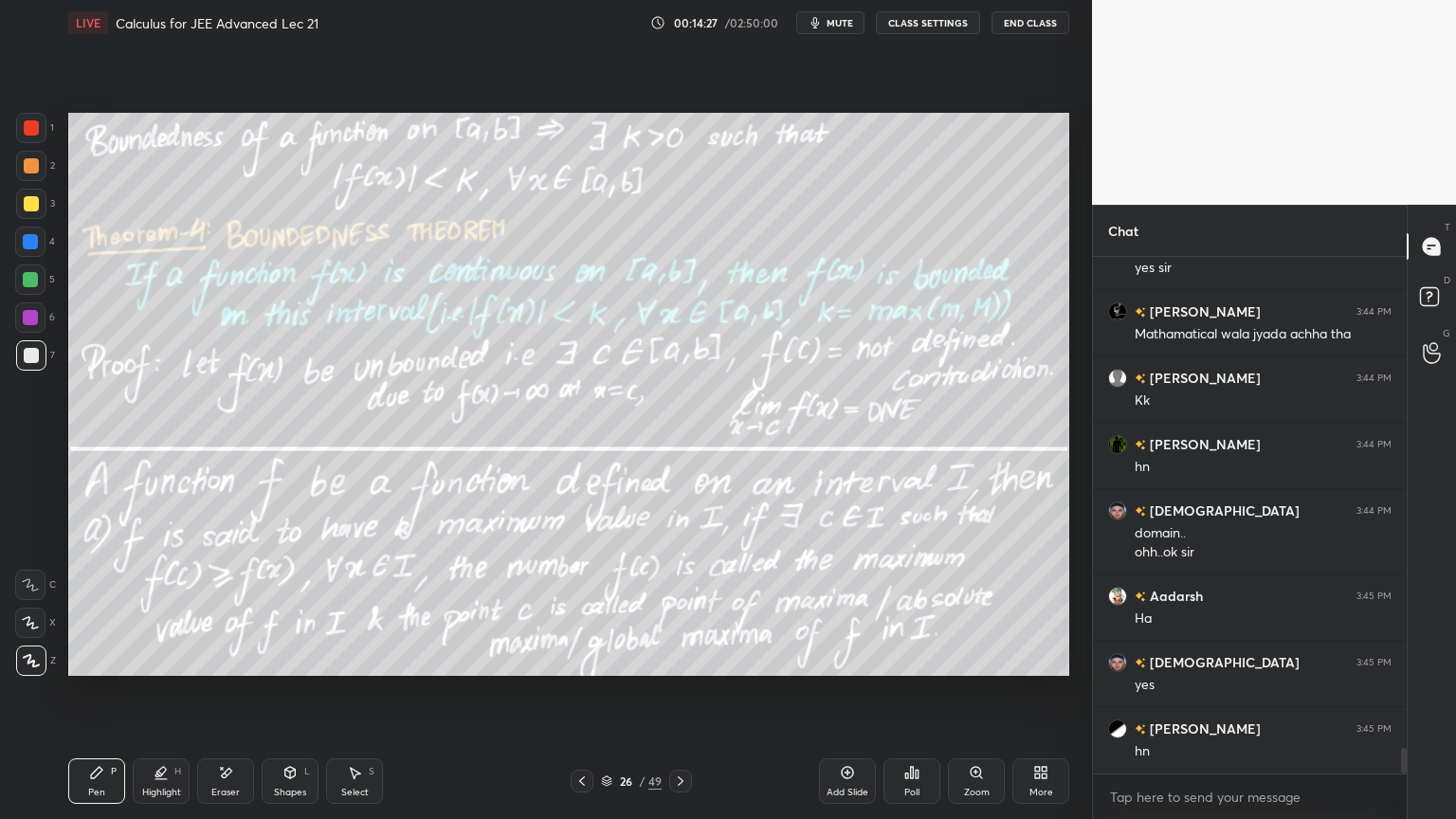 click on "Eraser" at bounding box center (226, 781) 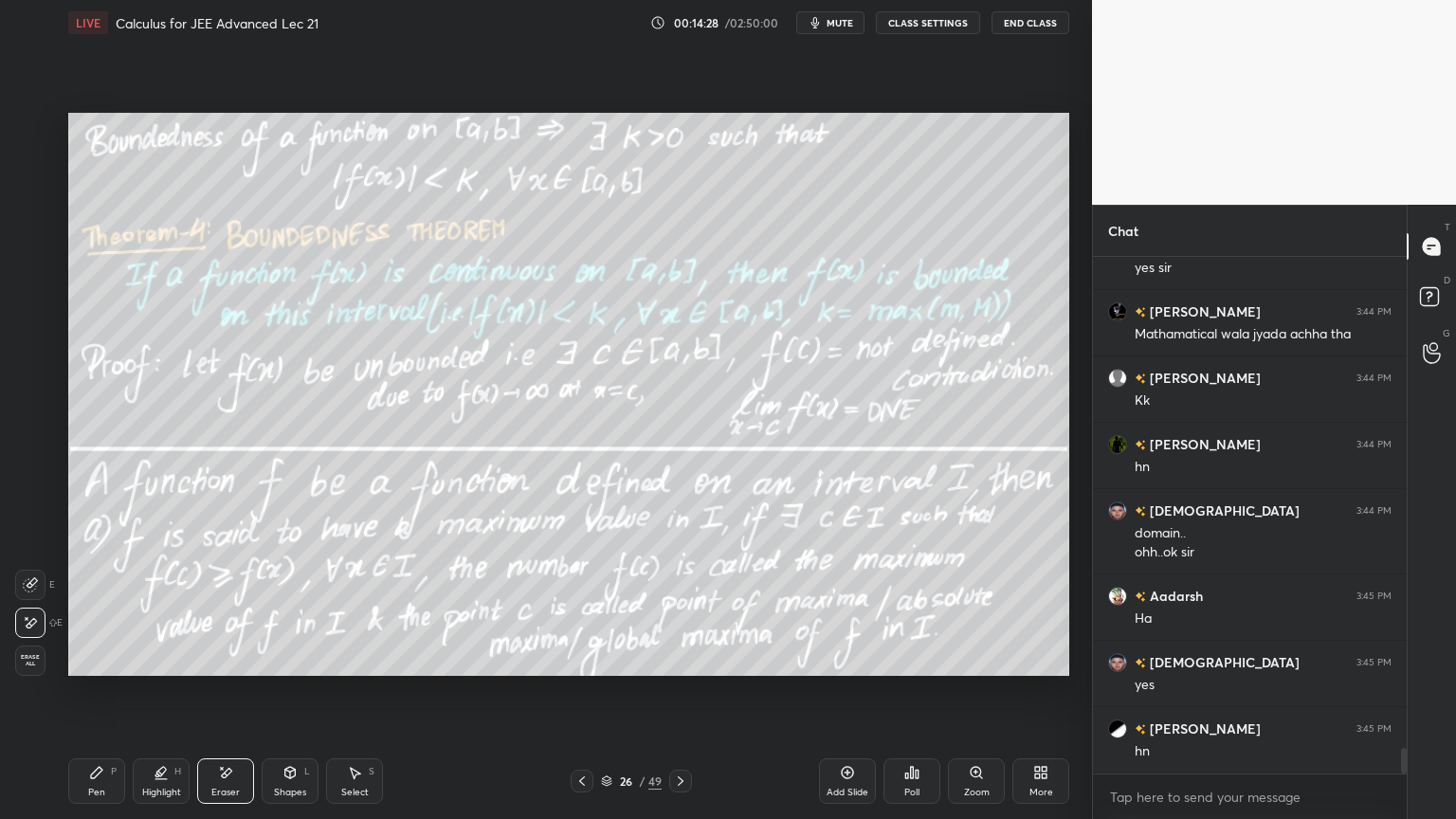 scroll, scrollTop: 9968, scrollLeft: 0, axis: vertical 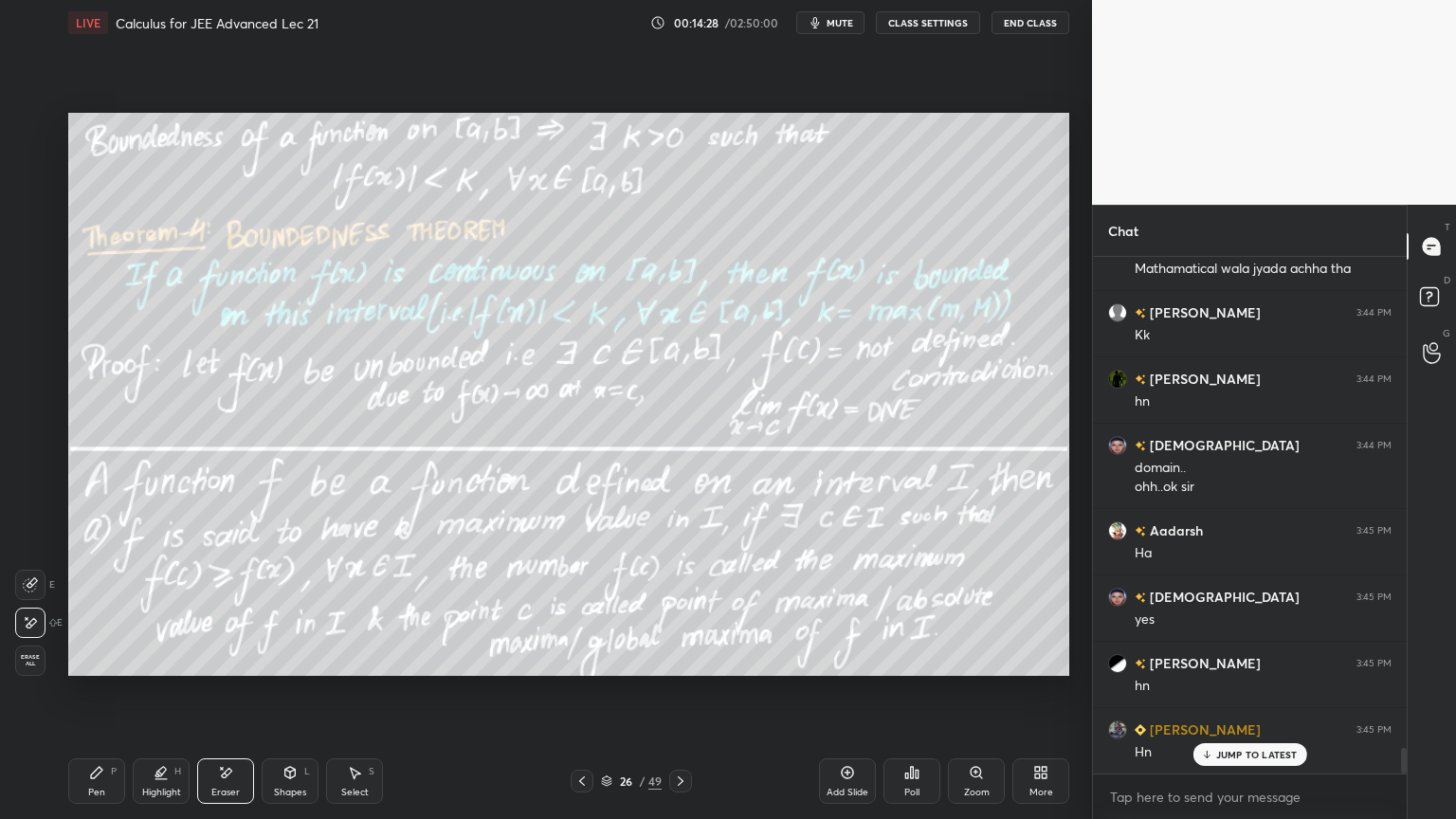 click on "Erase all" at bounding box center [30, 661] 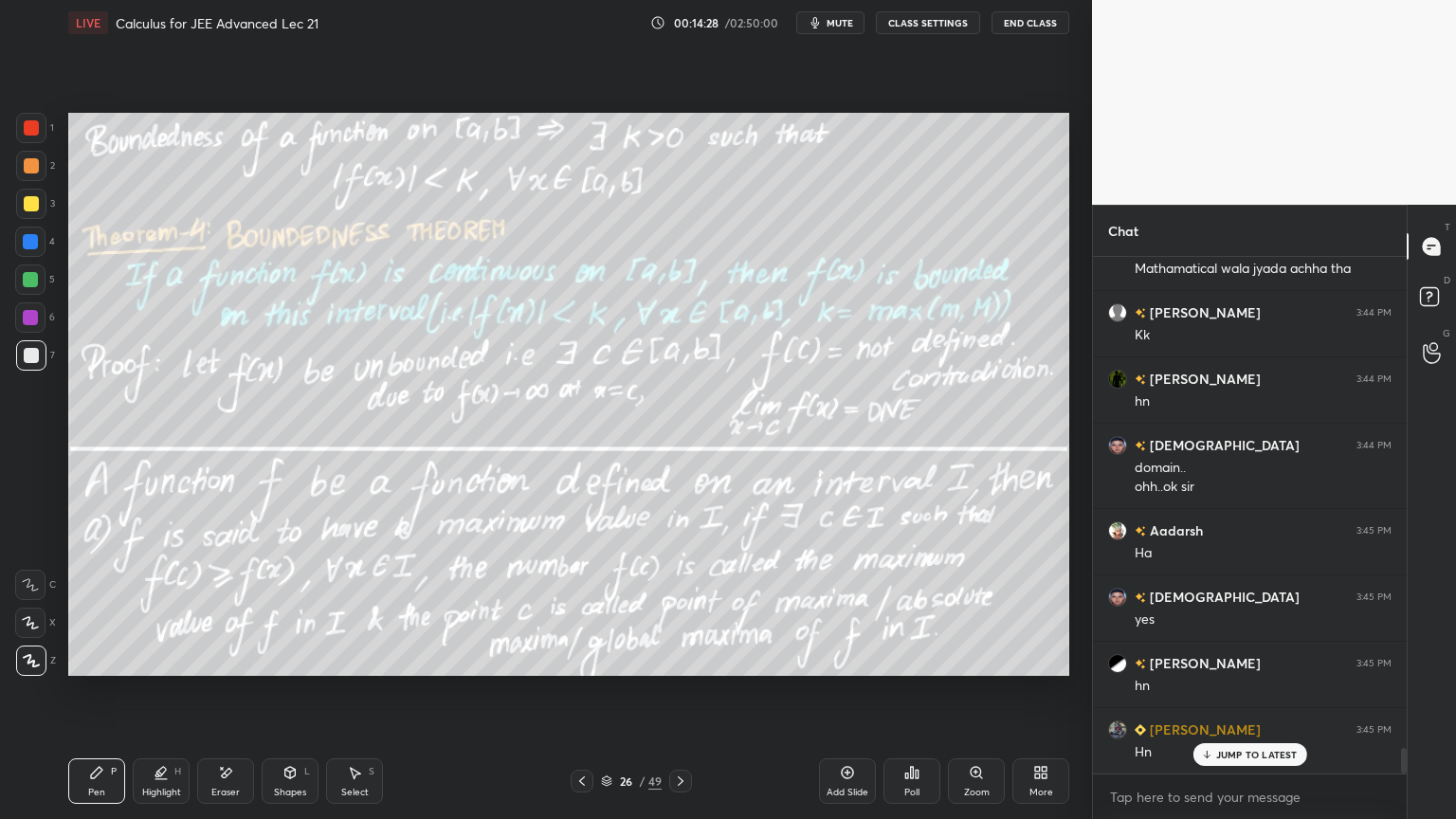 click 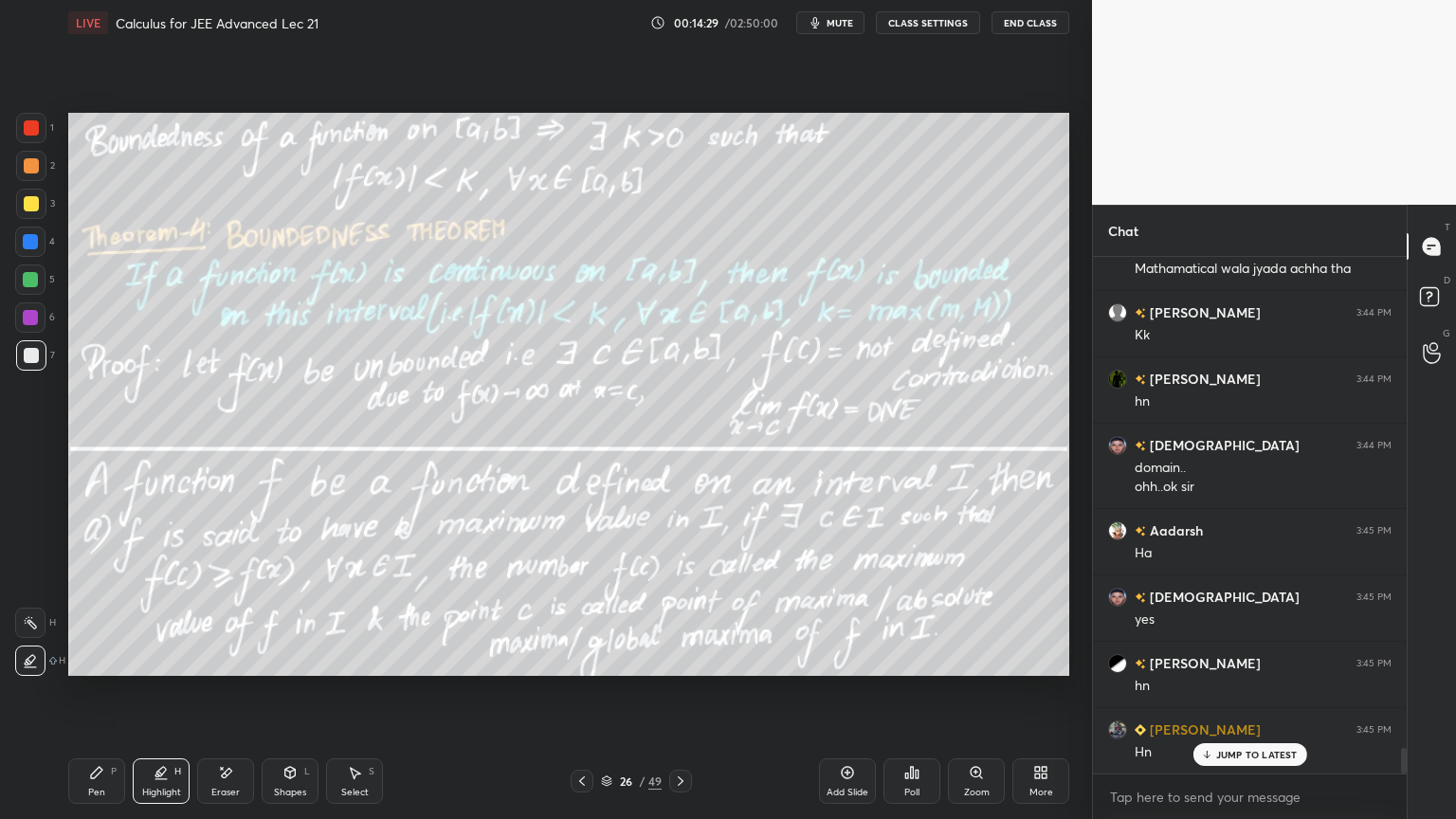 click on "Pen P" at bounding box center [97, 781] 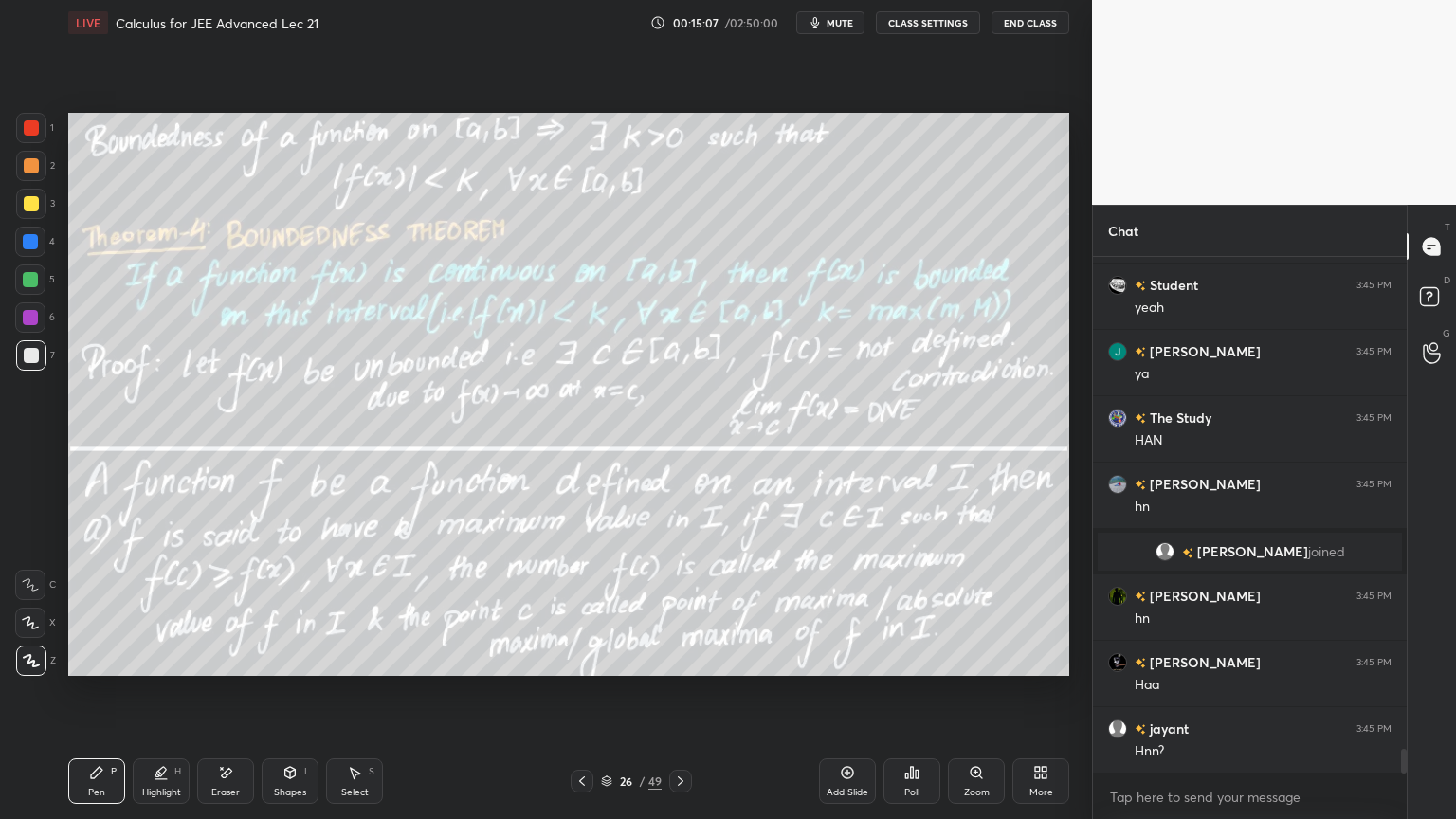 scroll, scrollTop: 10545, scrollLeft: 0, axis: vertical 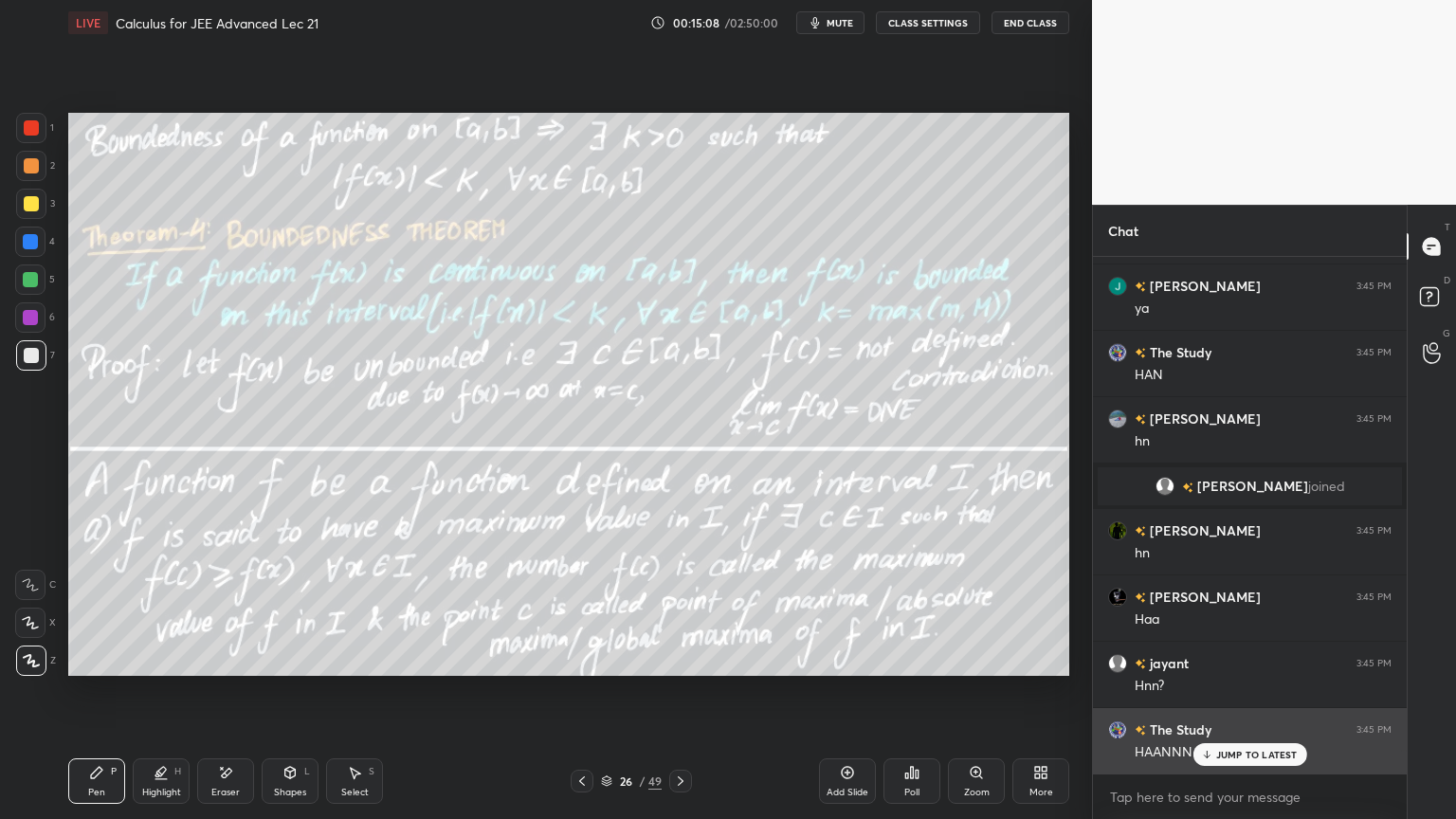 click 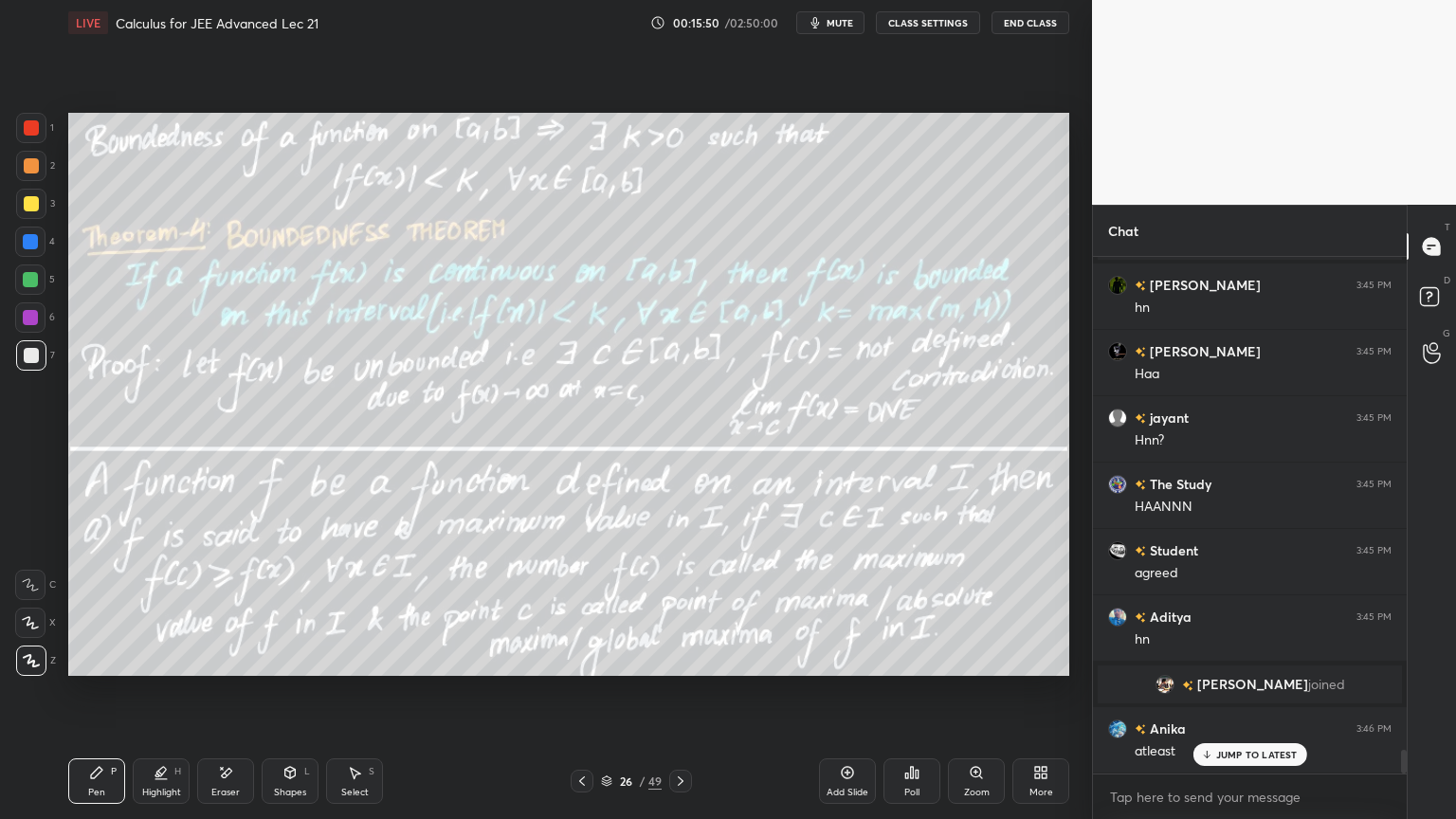 scroll, scrollTop: 10856, scrollLeft: 0, axis: vertical 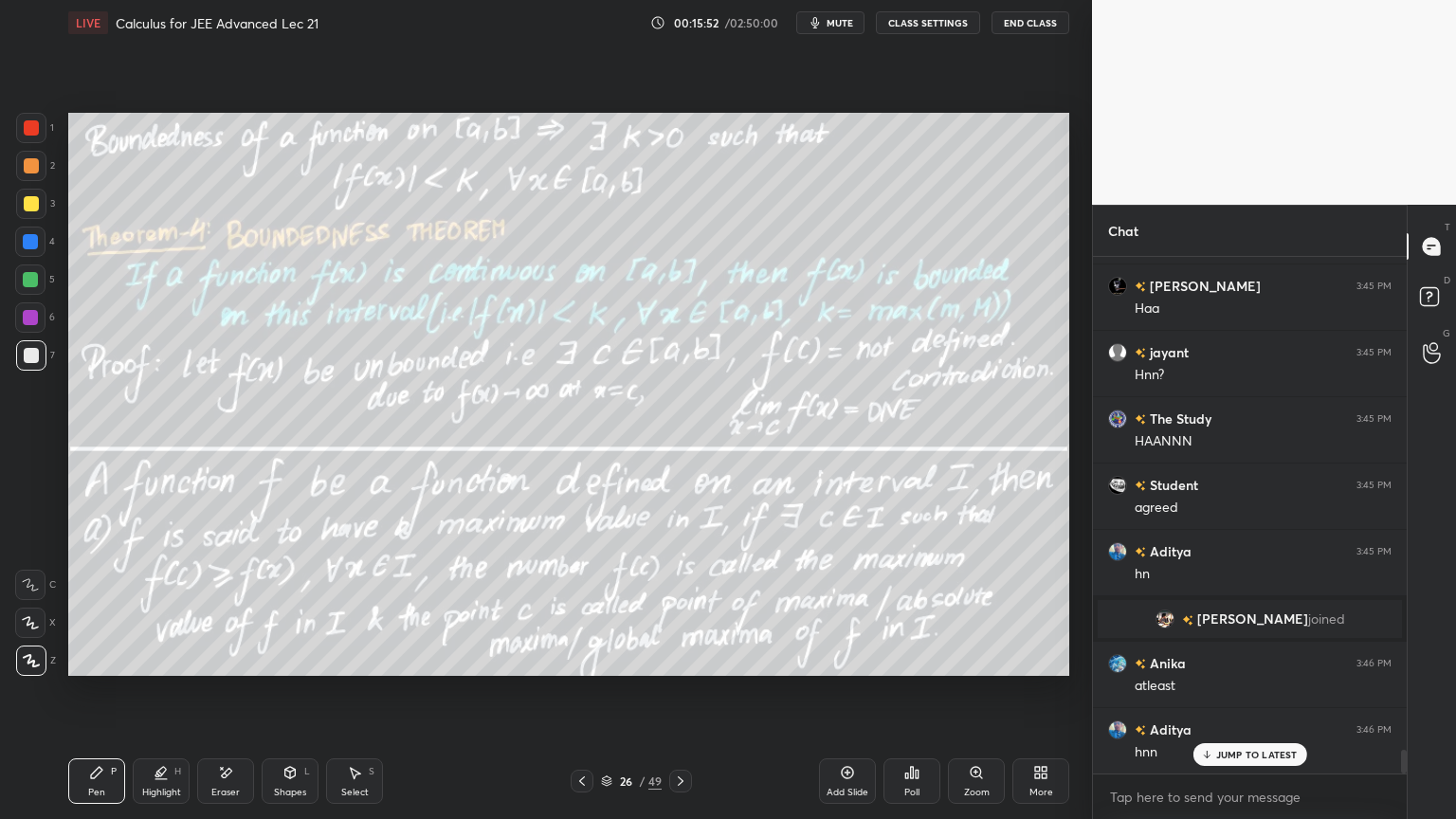 click on "Eraser" at bounding box center [226, 781] 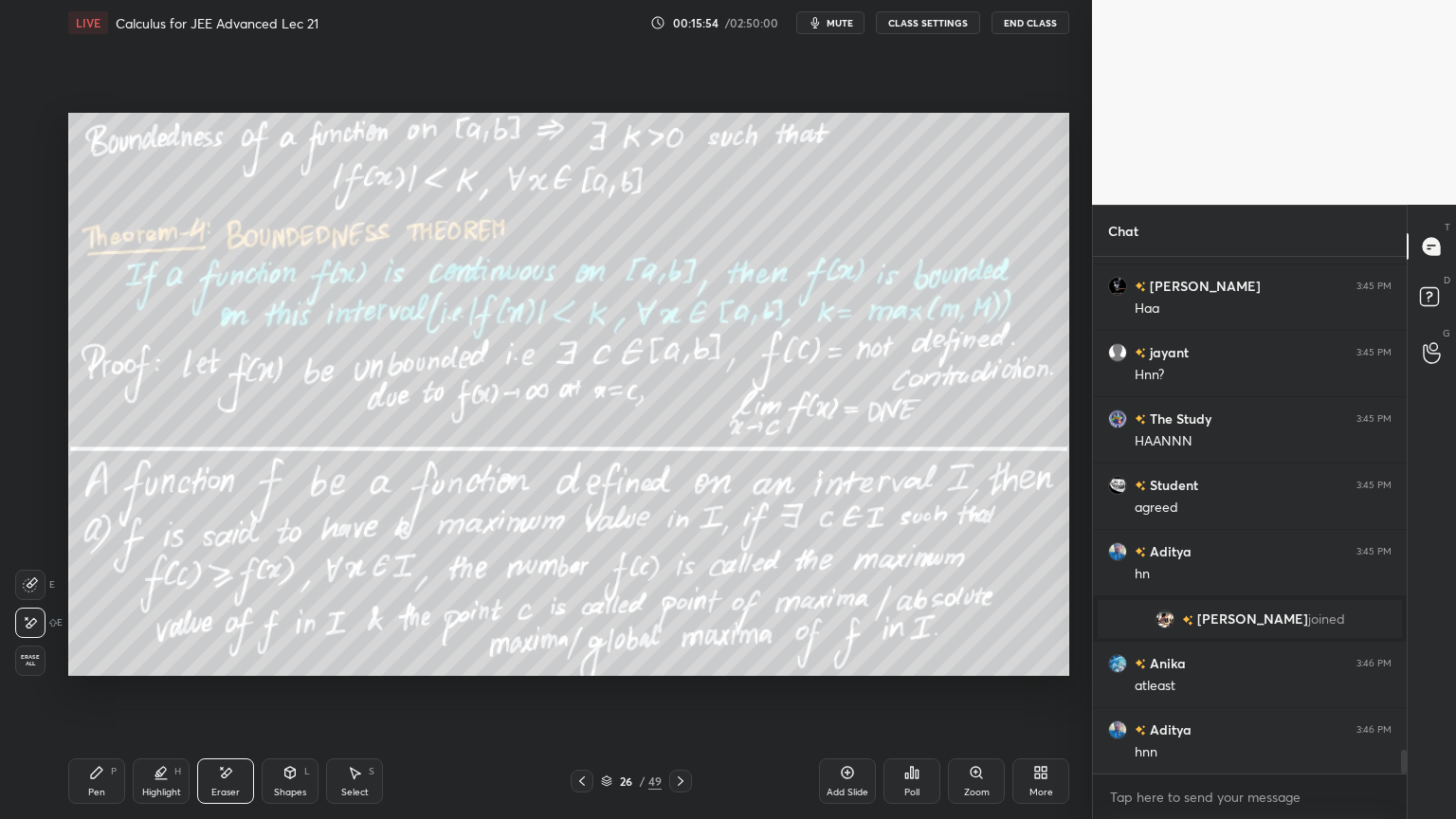 click on "Pen P" at bounding box center [97, 781] 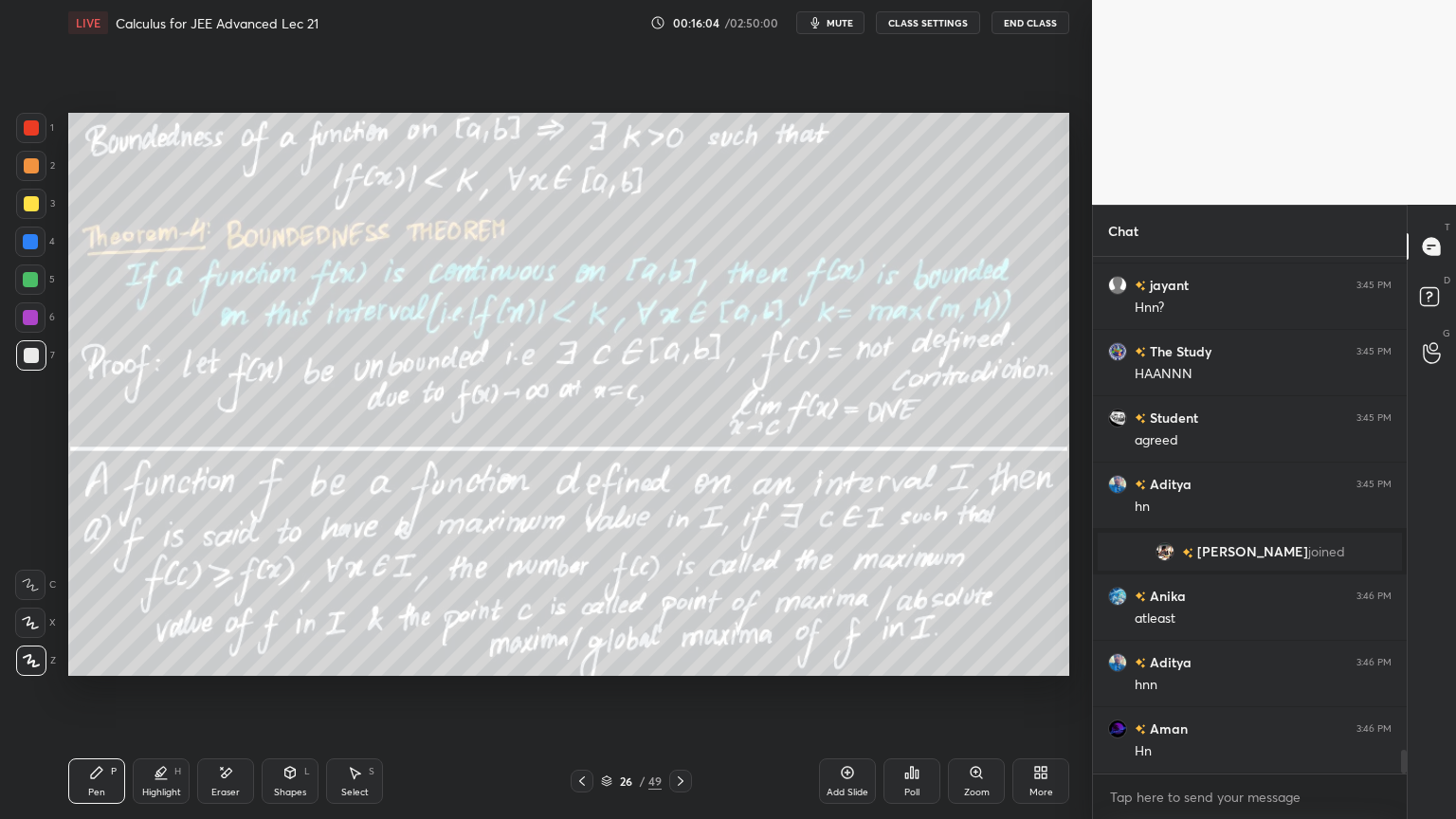 scroll, scrollTop: 10988, scrollLeft: 0, axis: vertical 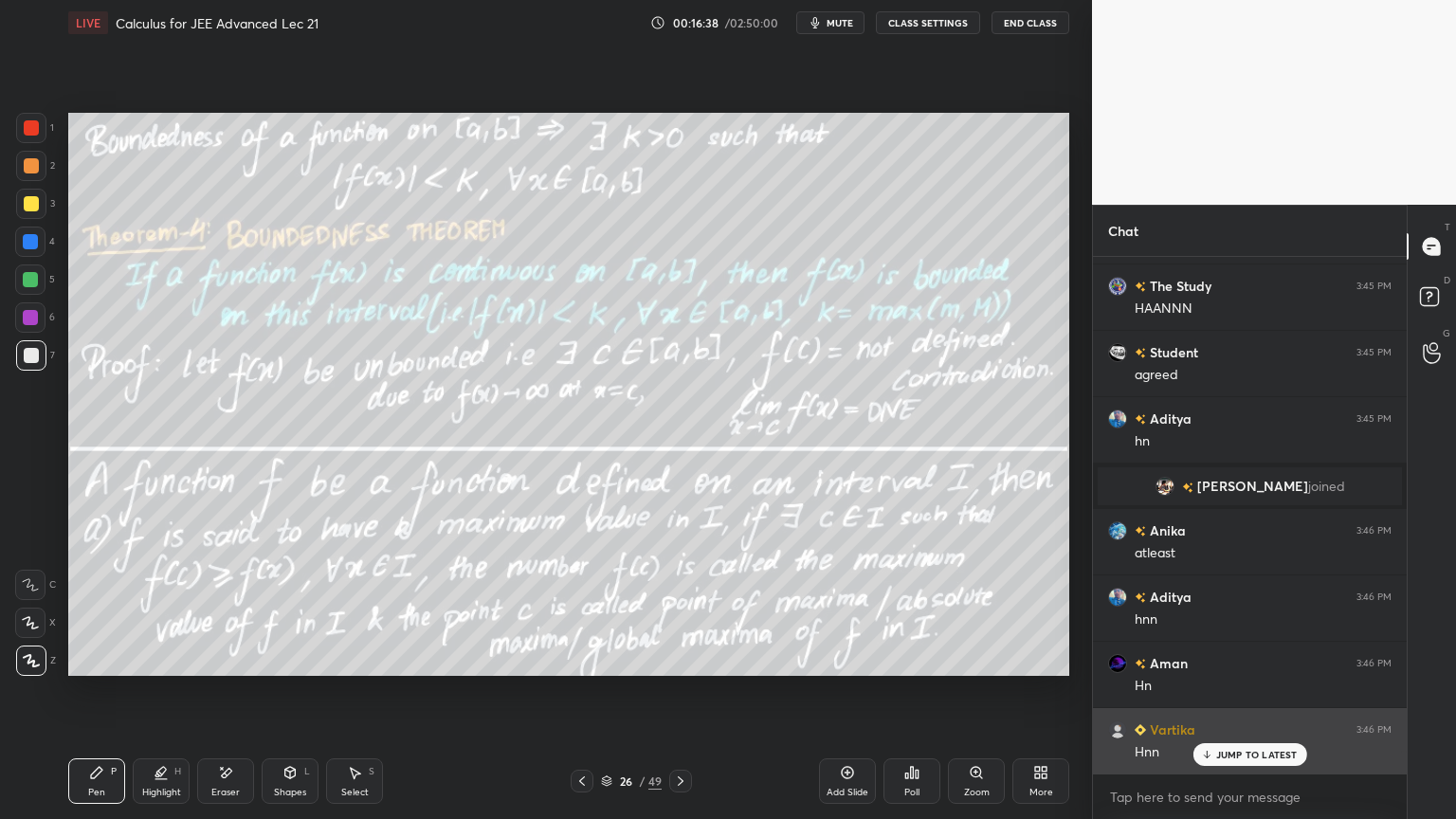 drag, startPoint x: 1228, startPoint y: 757, endPoint x: 1197, endPoint y: 749, distance: 32.01562 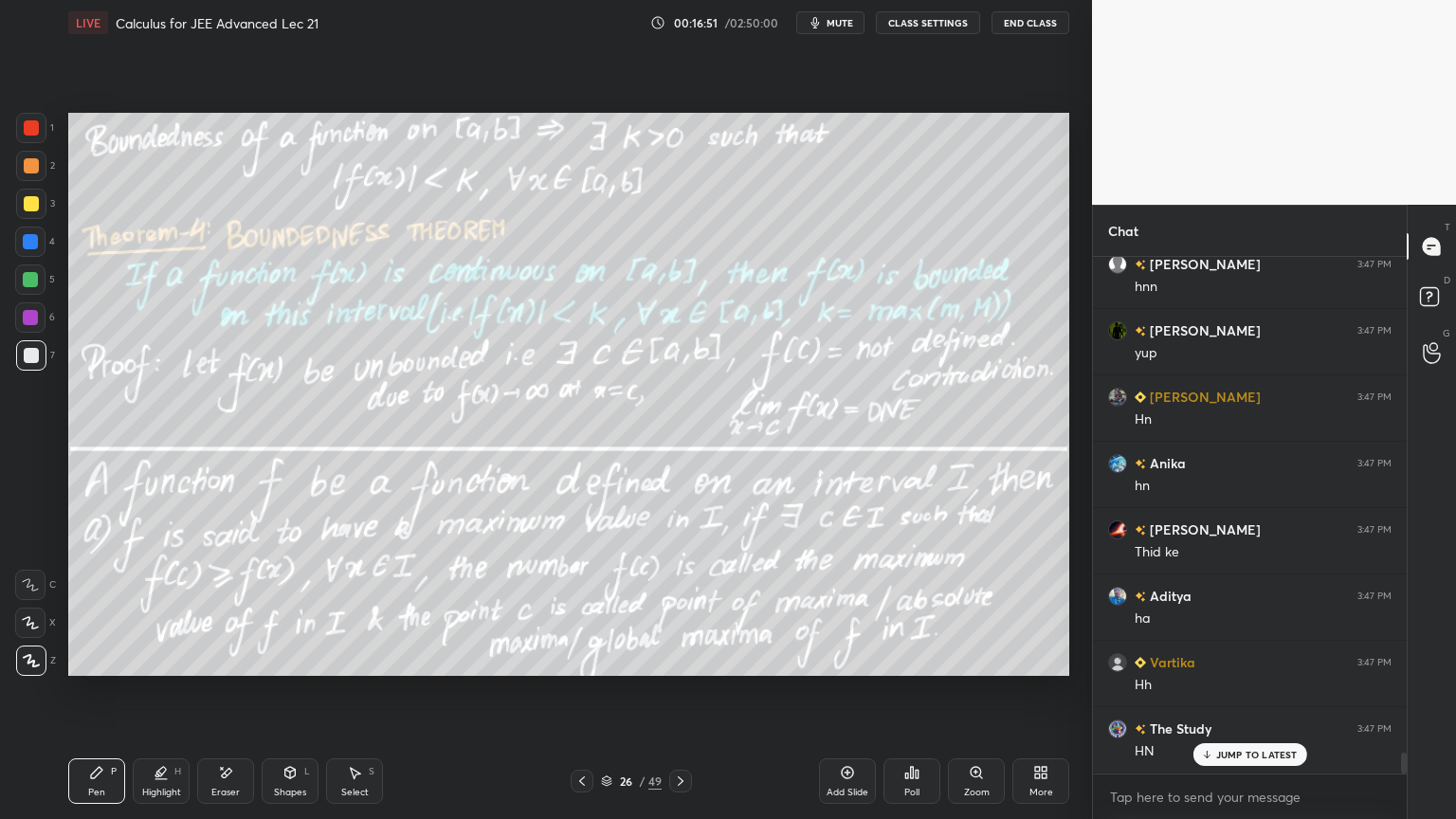 scroll, scrollTop: 12183, scrollLeft: 0, axis: vertical 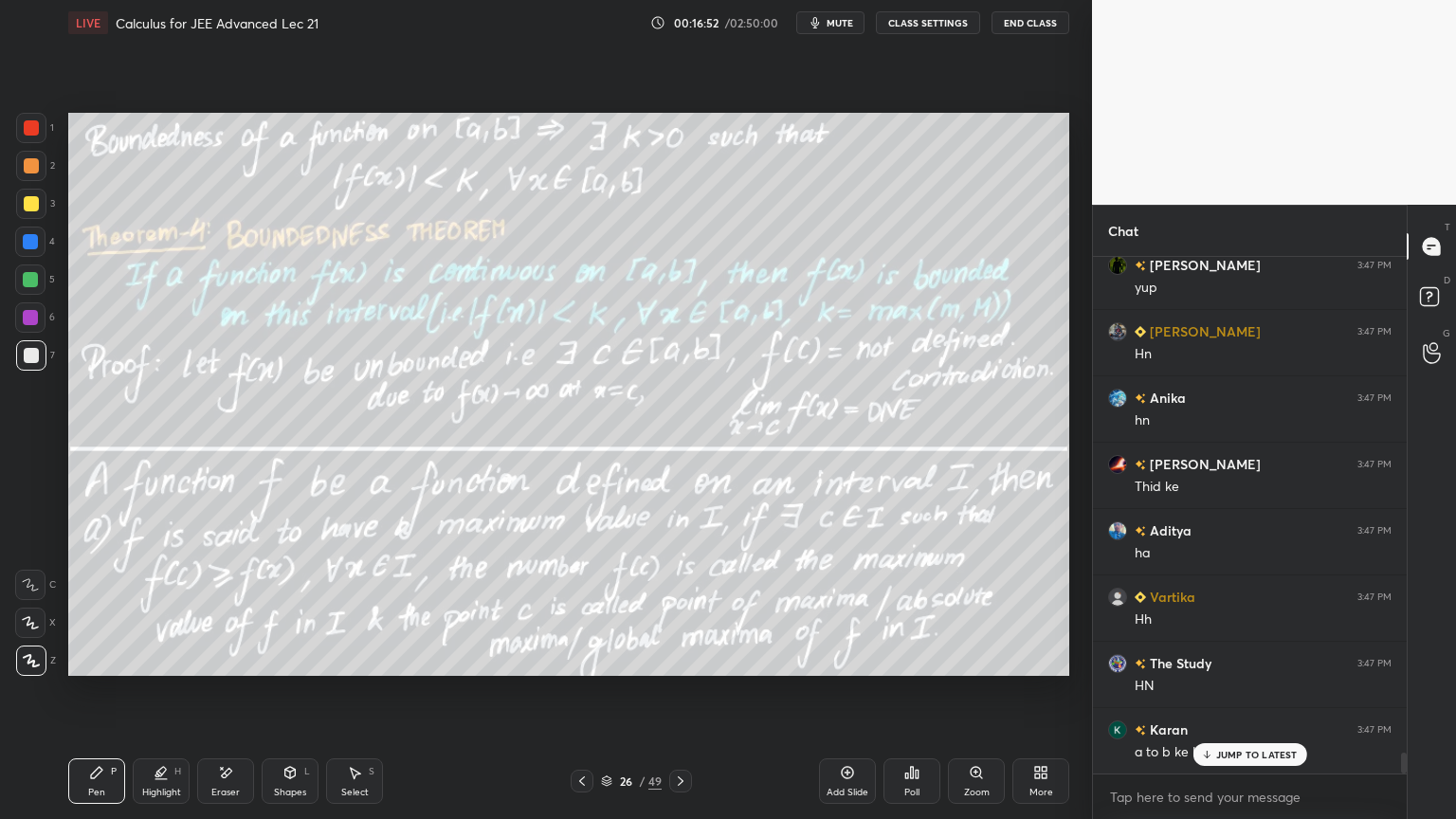 click on "Eraser" at bounding box center [226, 781] 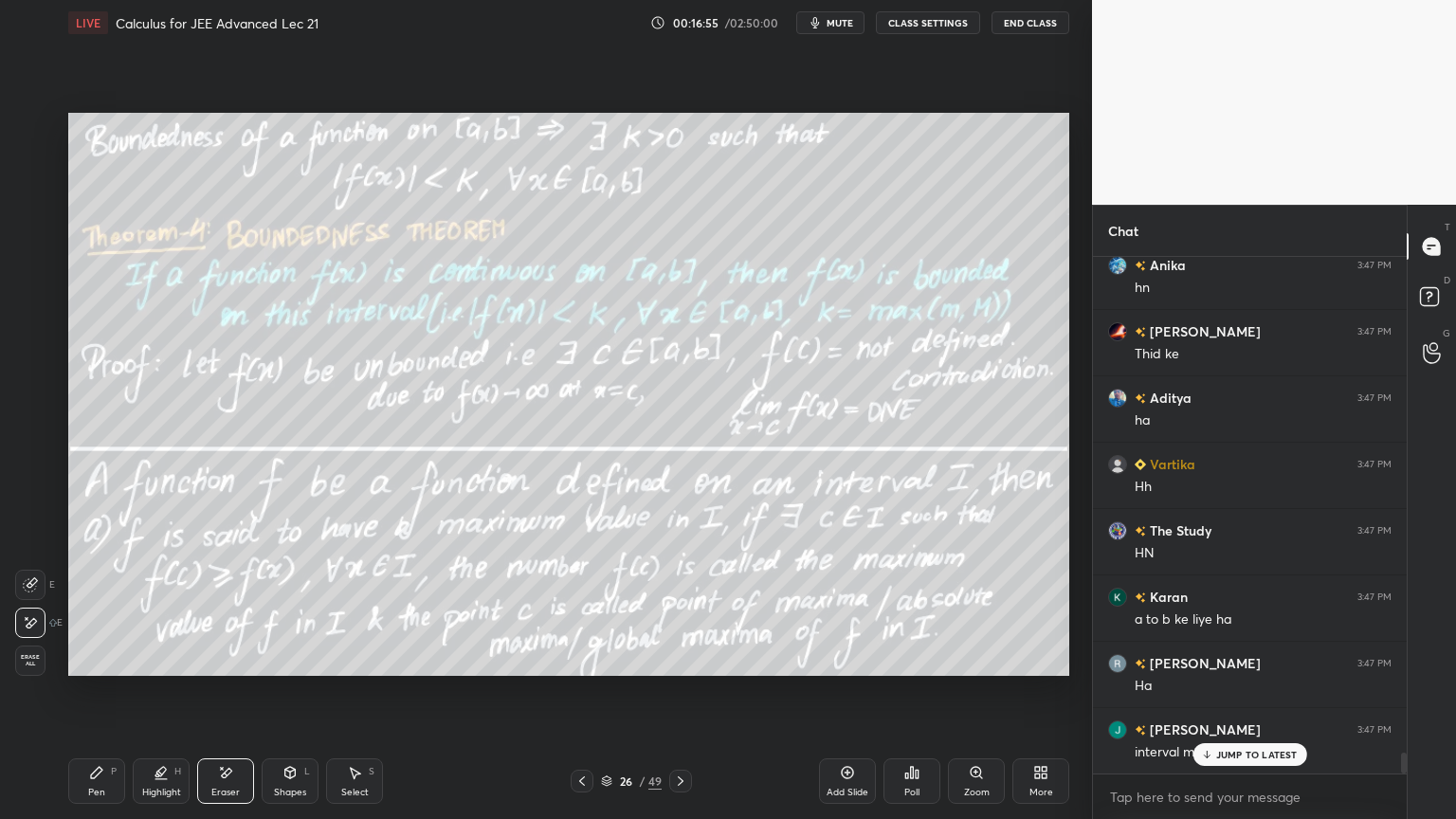 scroll, scrollTop: 12383, scrollLeft: 0, axis: vertical 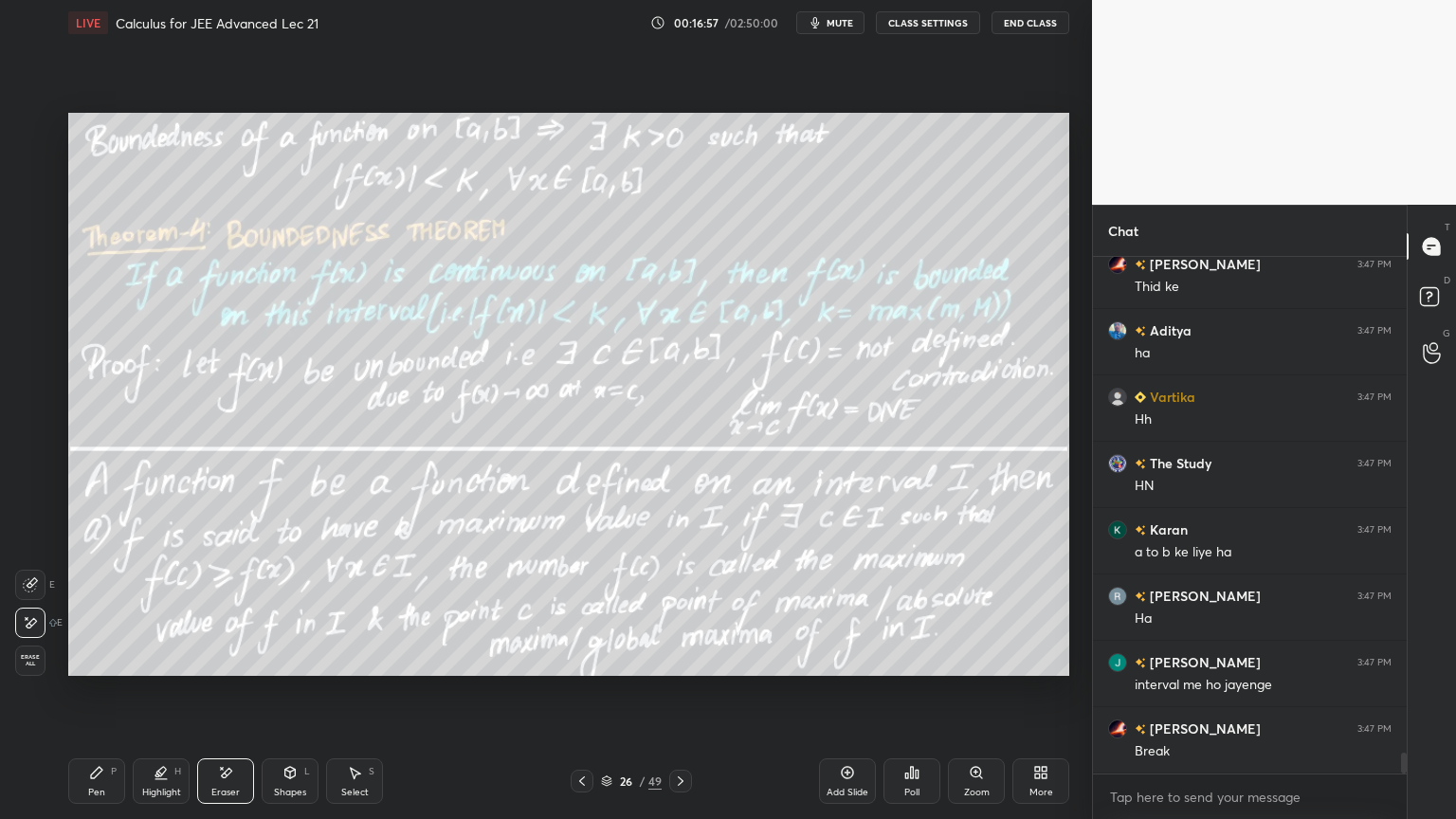 click on "Pen P" at bounding box center [97, 781] 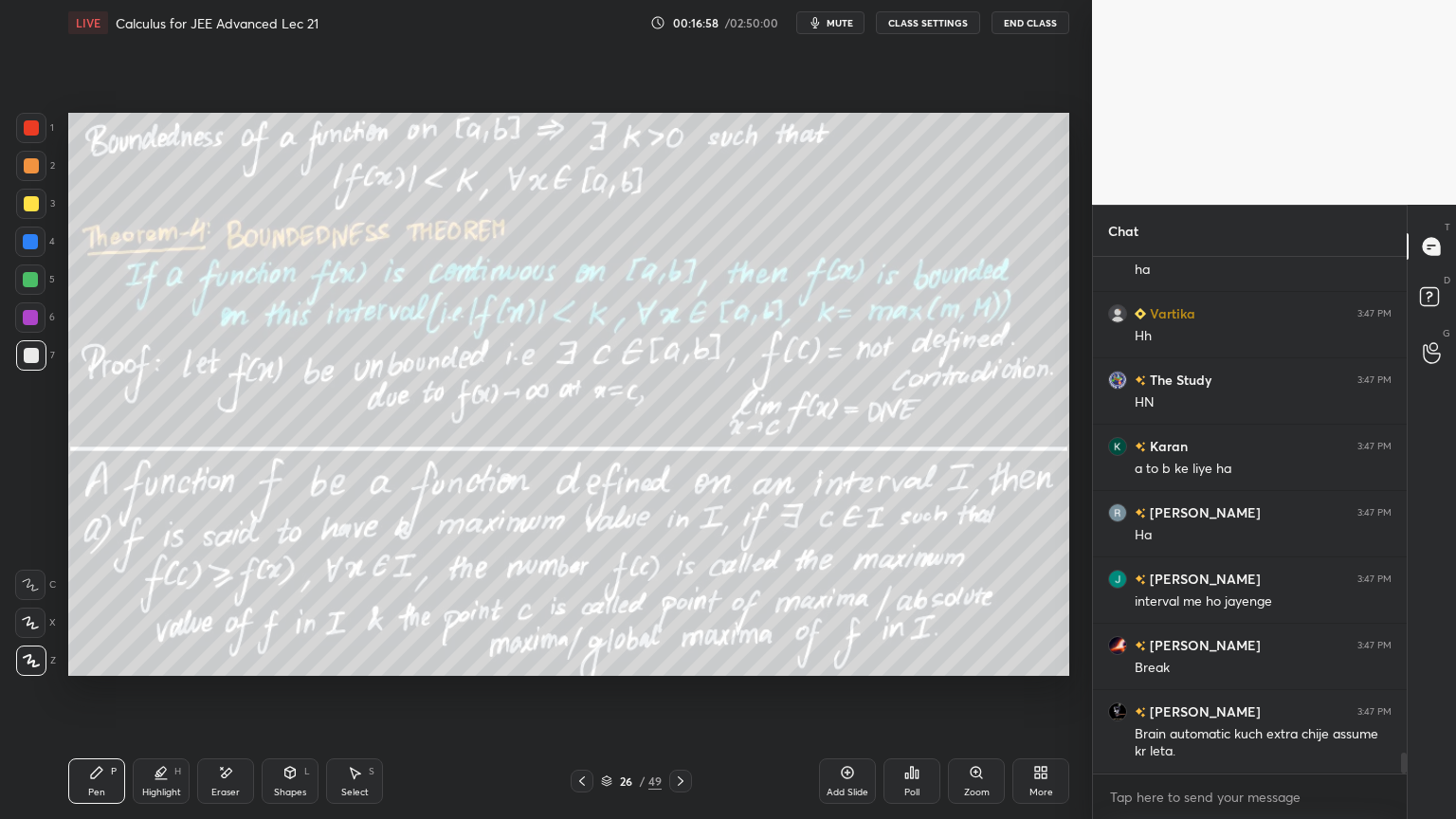 scroll, scrollTop: 12531, scrollLeft: 0, axis: vertical 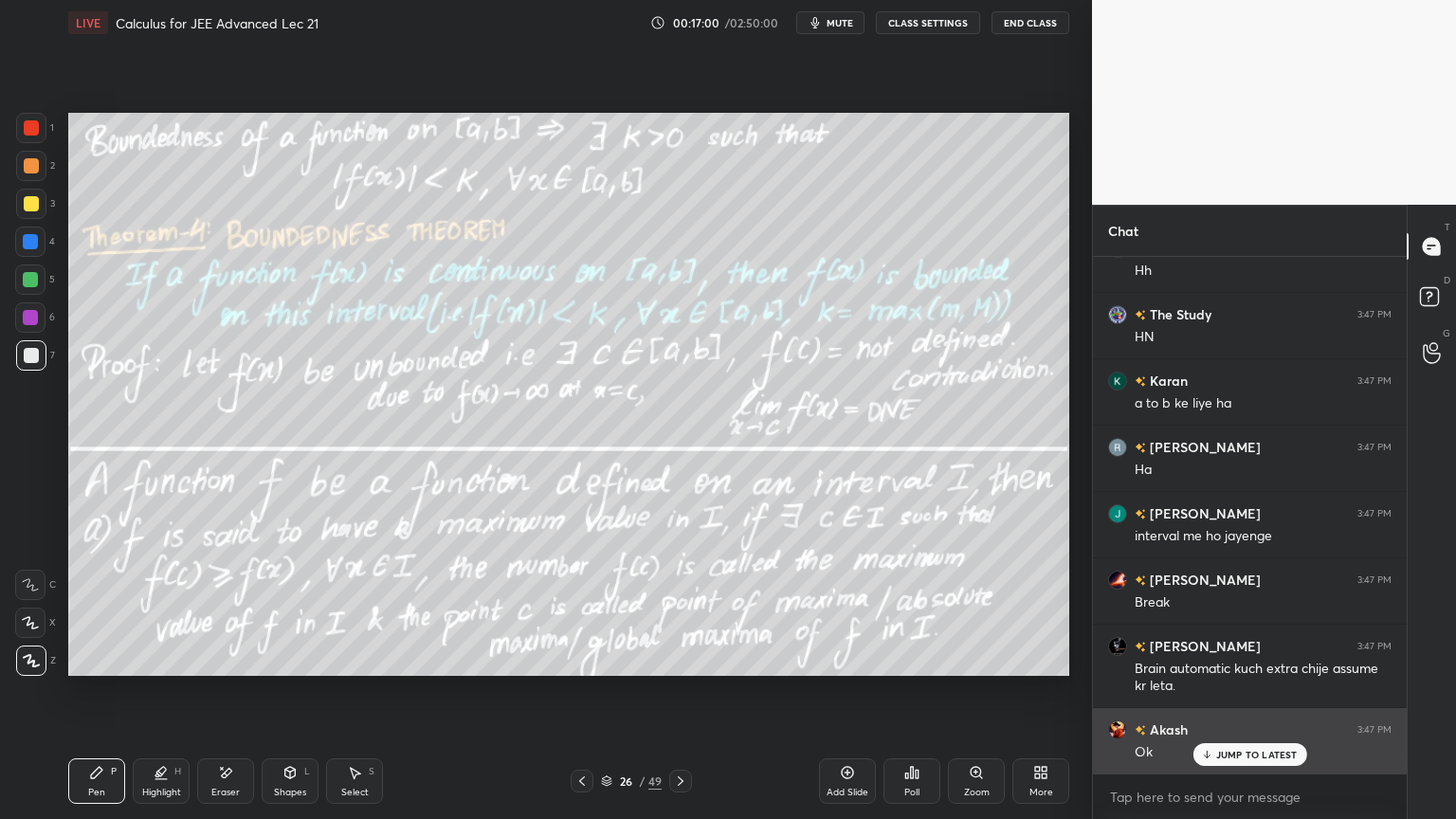 click on "JUMP TO LATEST" at bounding box center (1249, 755) 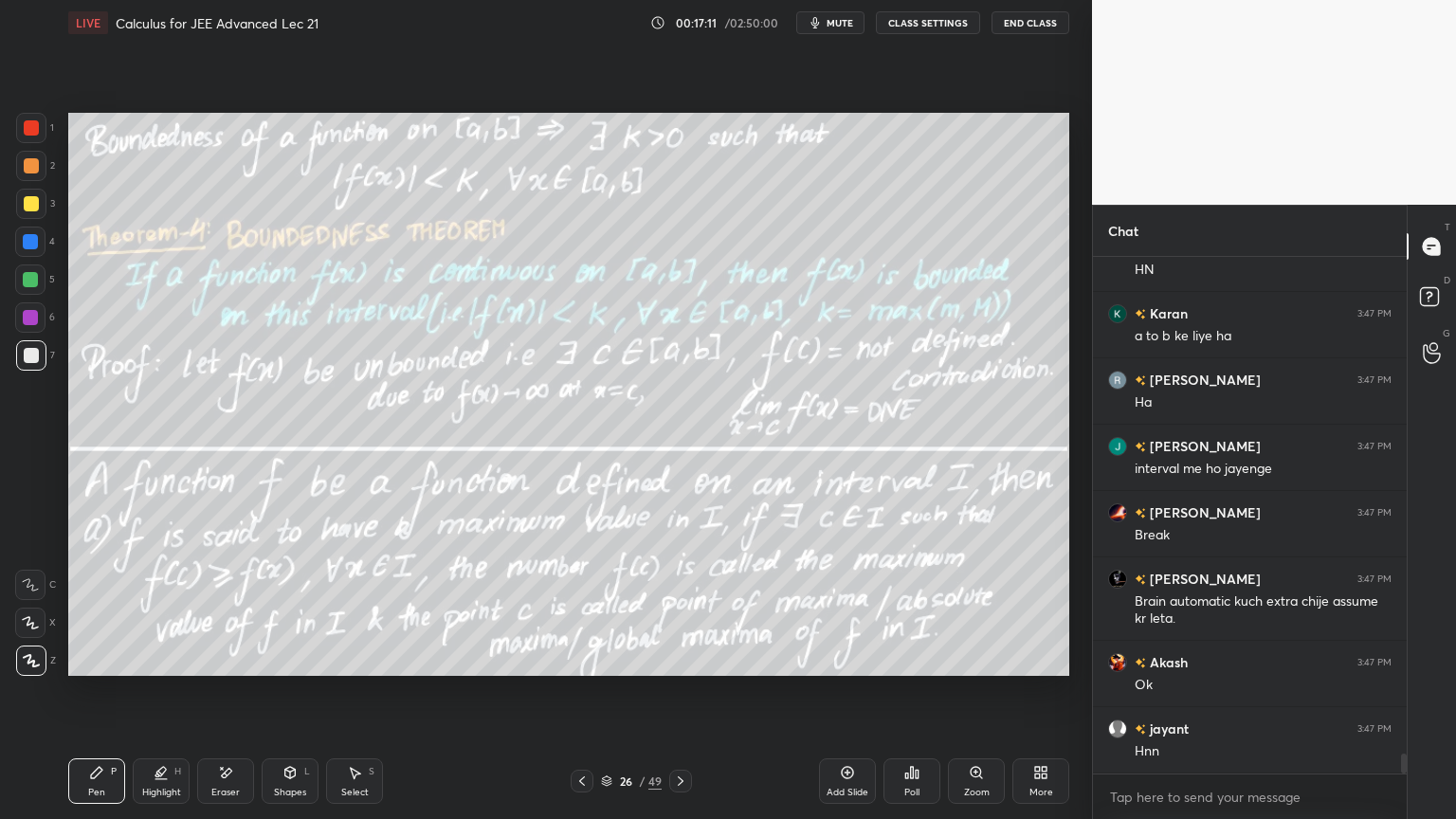scroll, scrollTop: 12644, scrollLeft: 0, axis: vertical 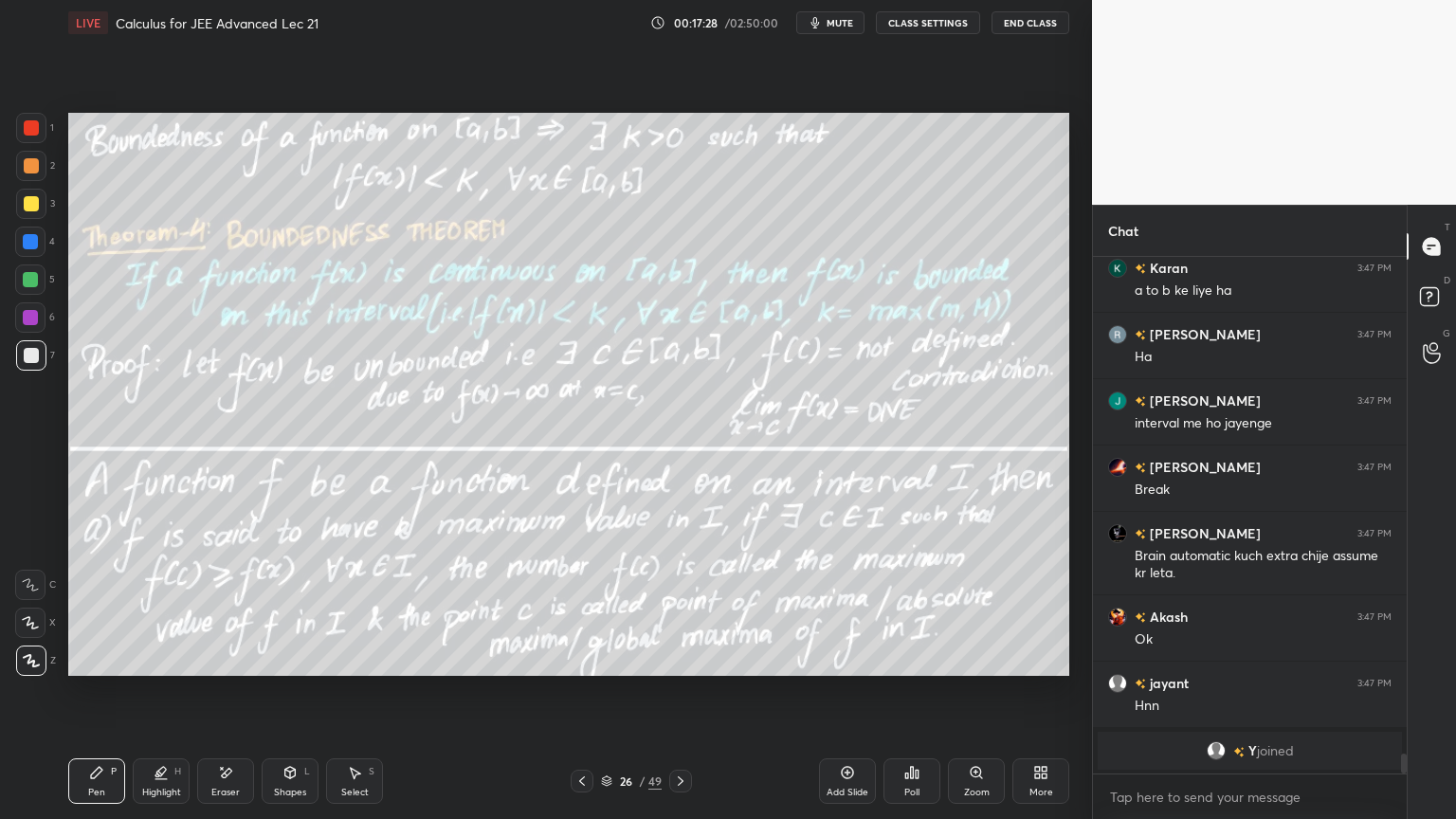 click on "Eraser" at bounding box center [226, 781] 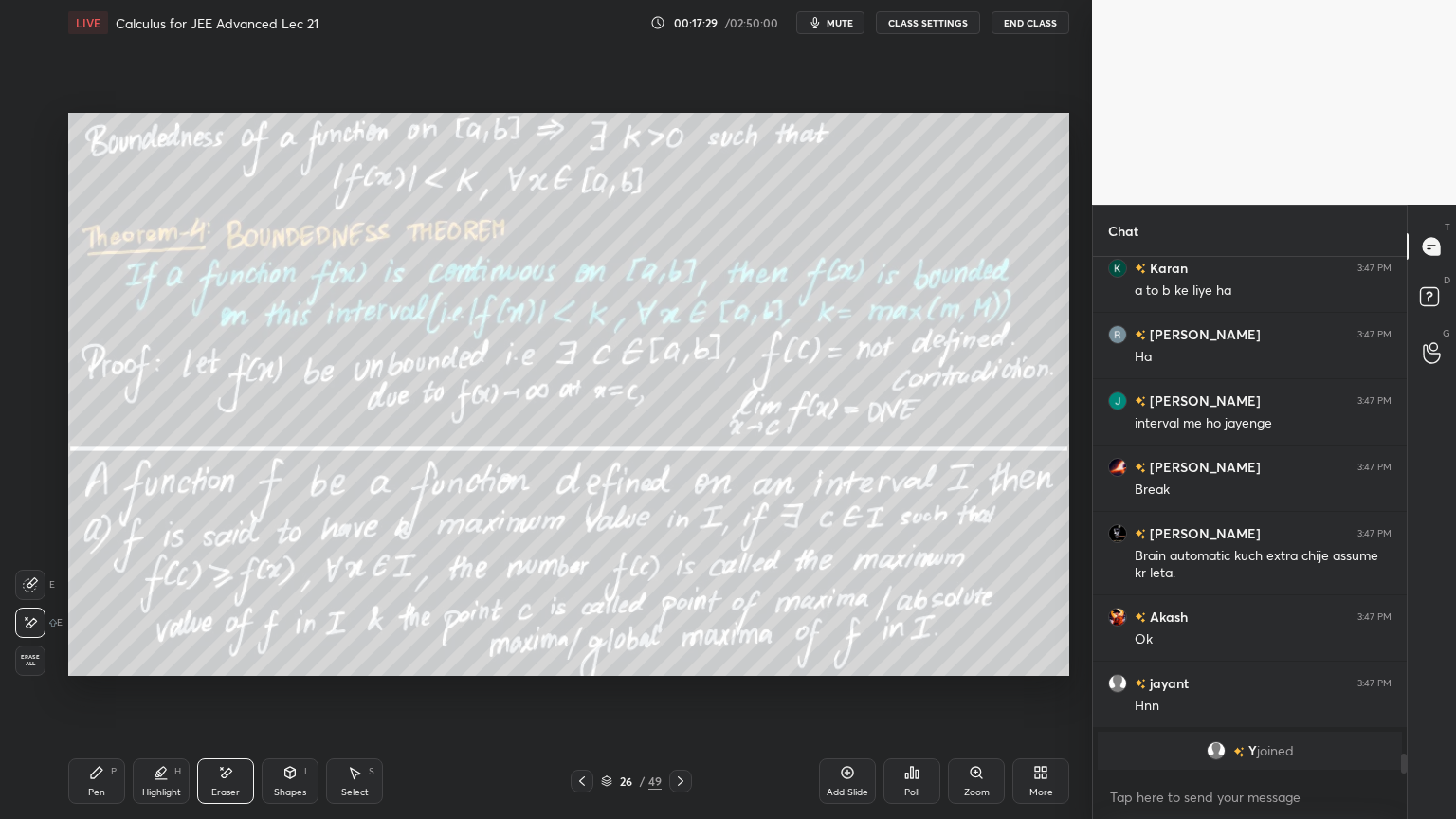 click on "Pen P" at bounding box center (97, 781) 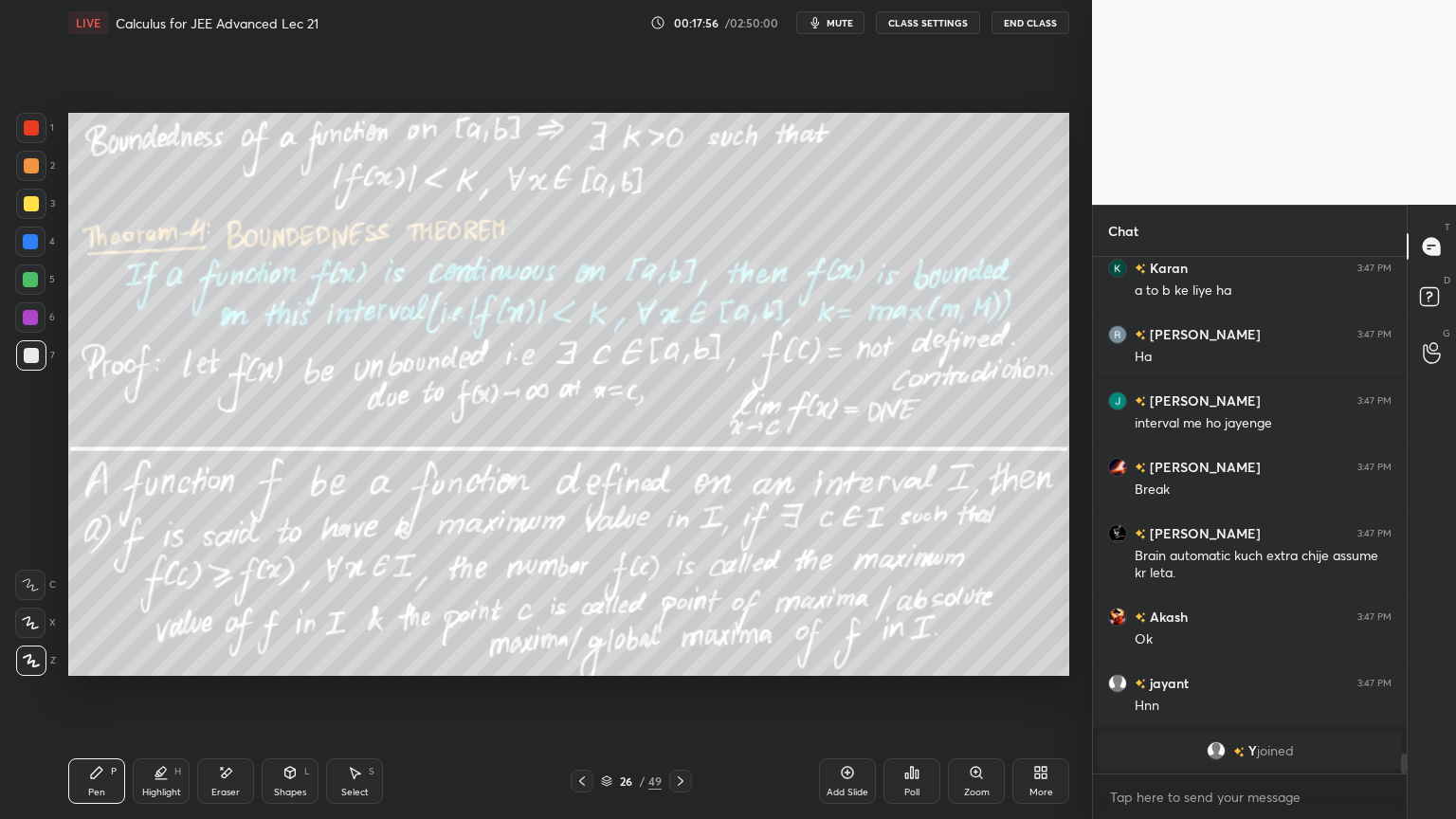 scroll, scrollTop: 11015, scrollLeft: 0, axis: vertical 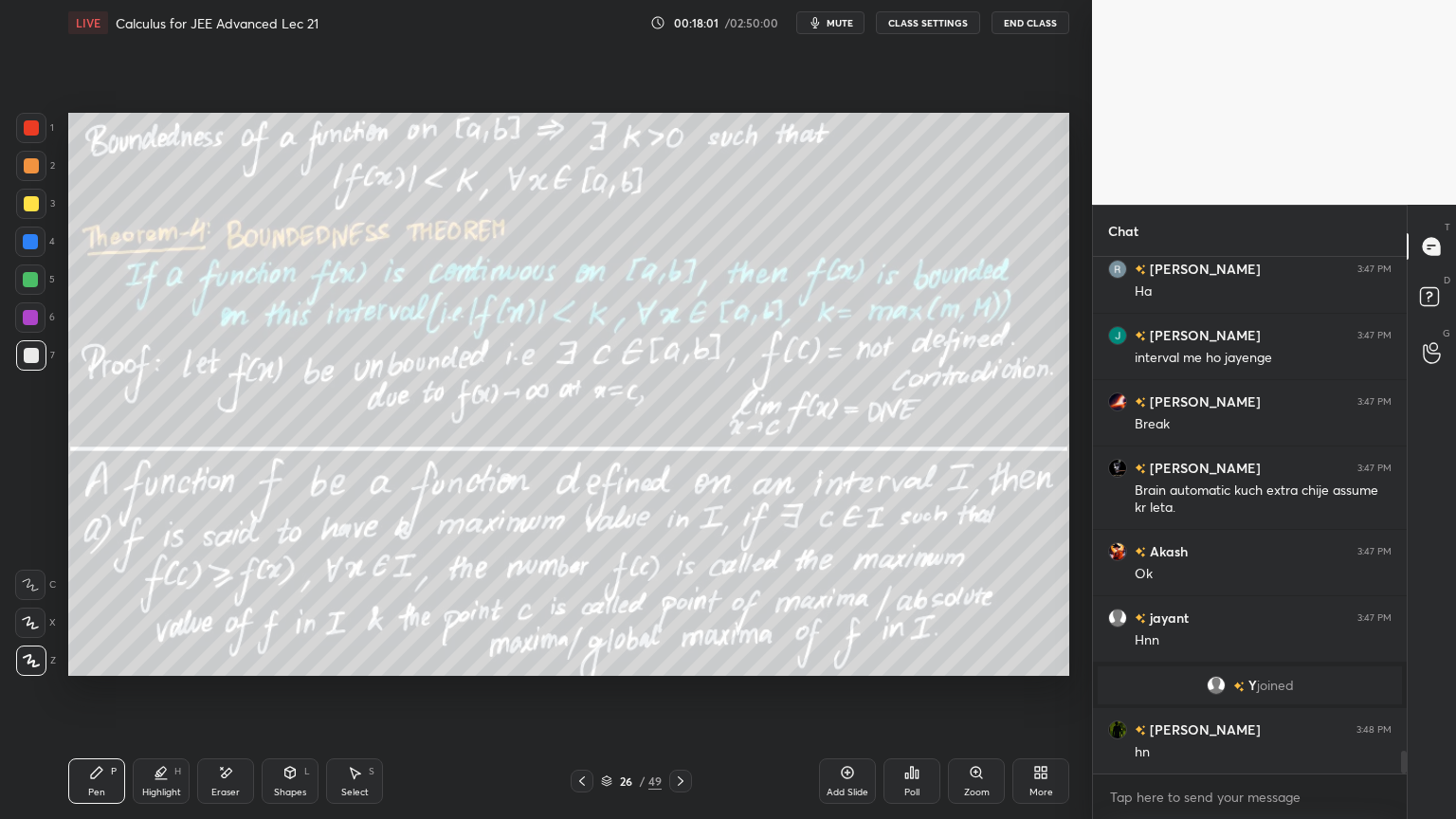 click on "Eraser" at bounding box center [226, 781] 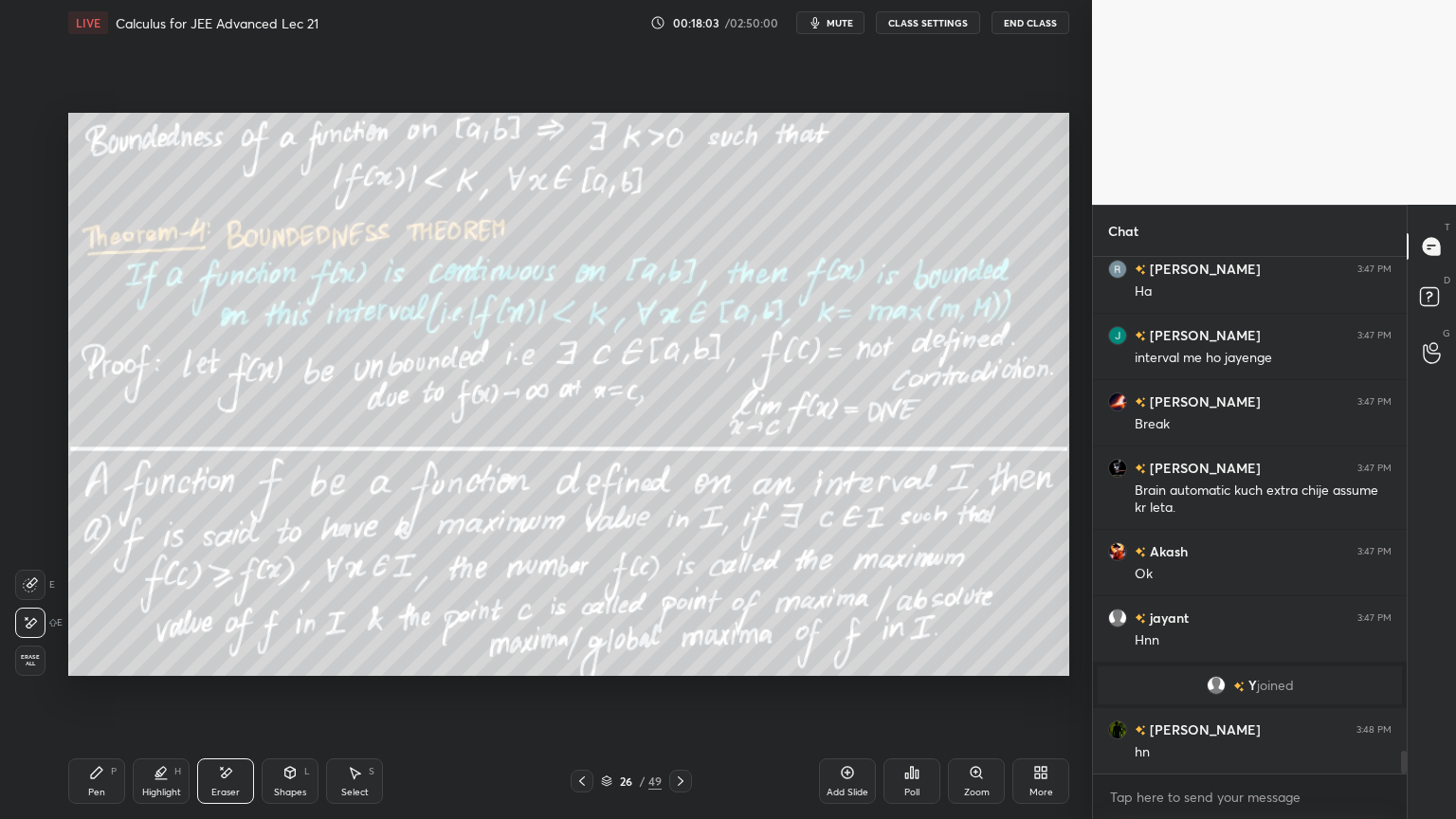 click on "Pen" at bounding box center (97, 792) 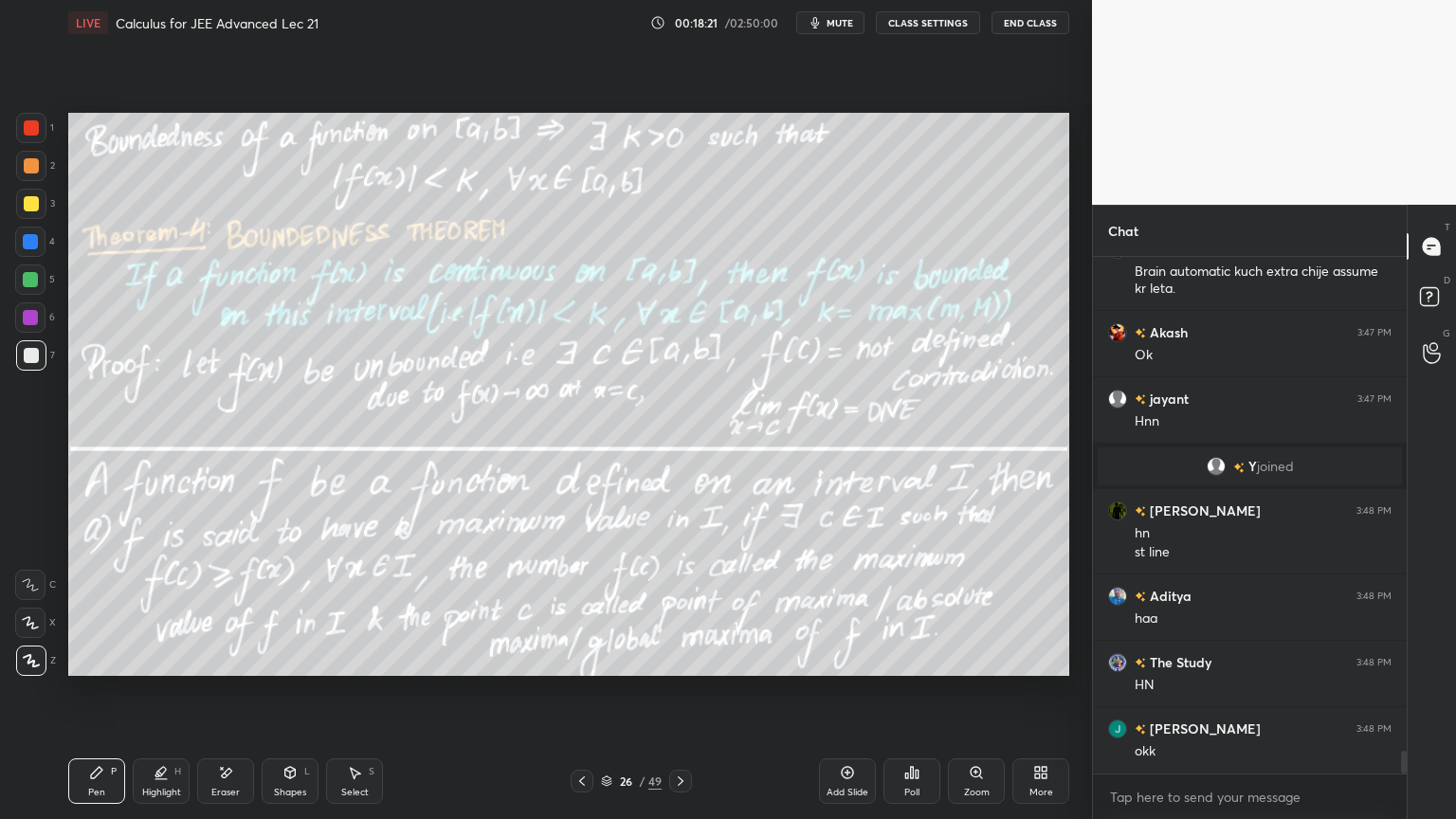 scroll, scrollTop: 11299, scrollLeft: 0, axis: vertical 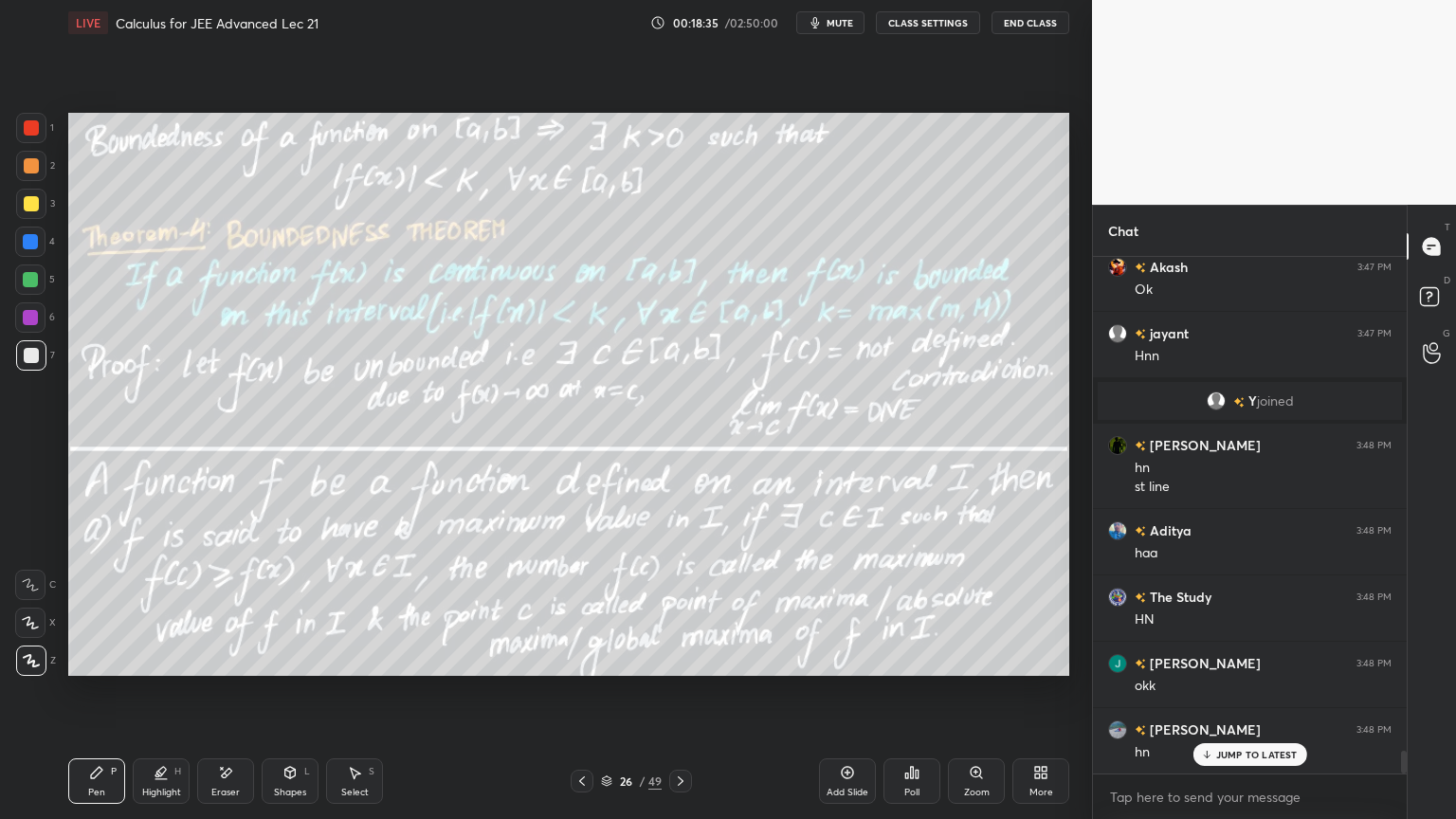 click on "Add Slide" at bounding box center [847, 781] 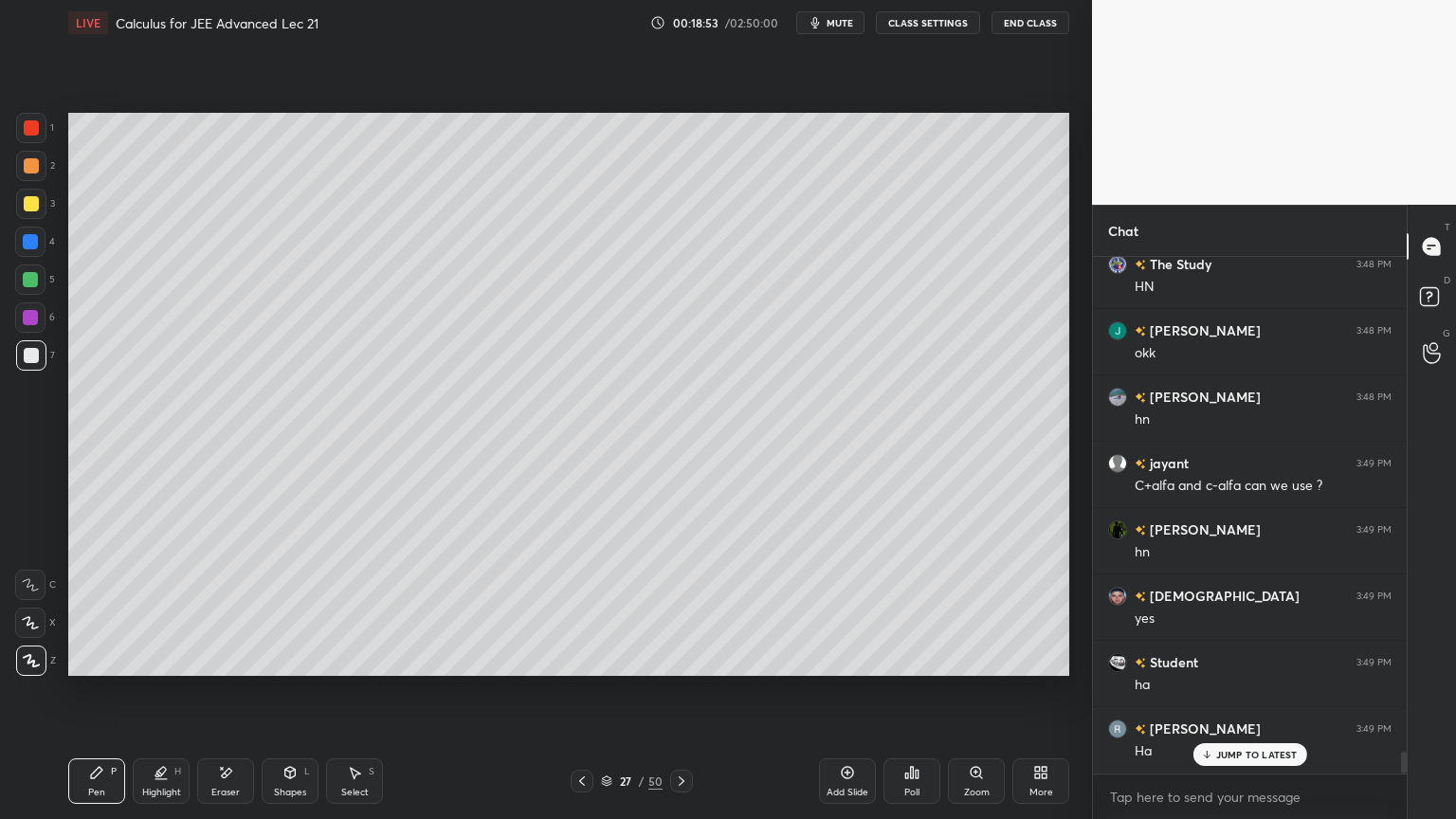 scroll, scrollTop: 11743, scrollLeft: 0, axis: vertical 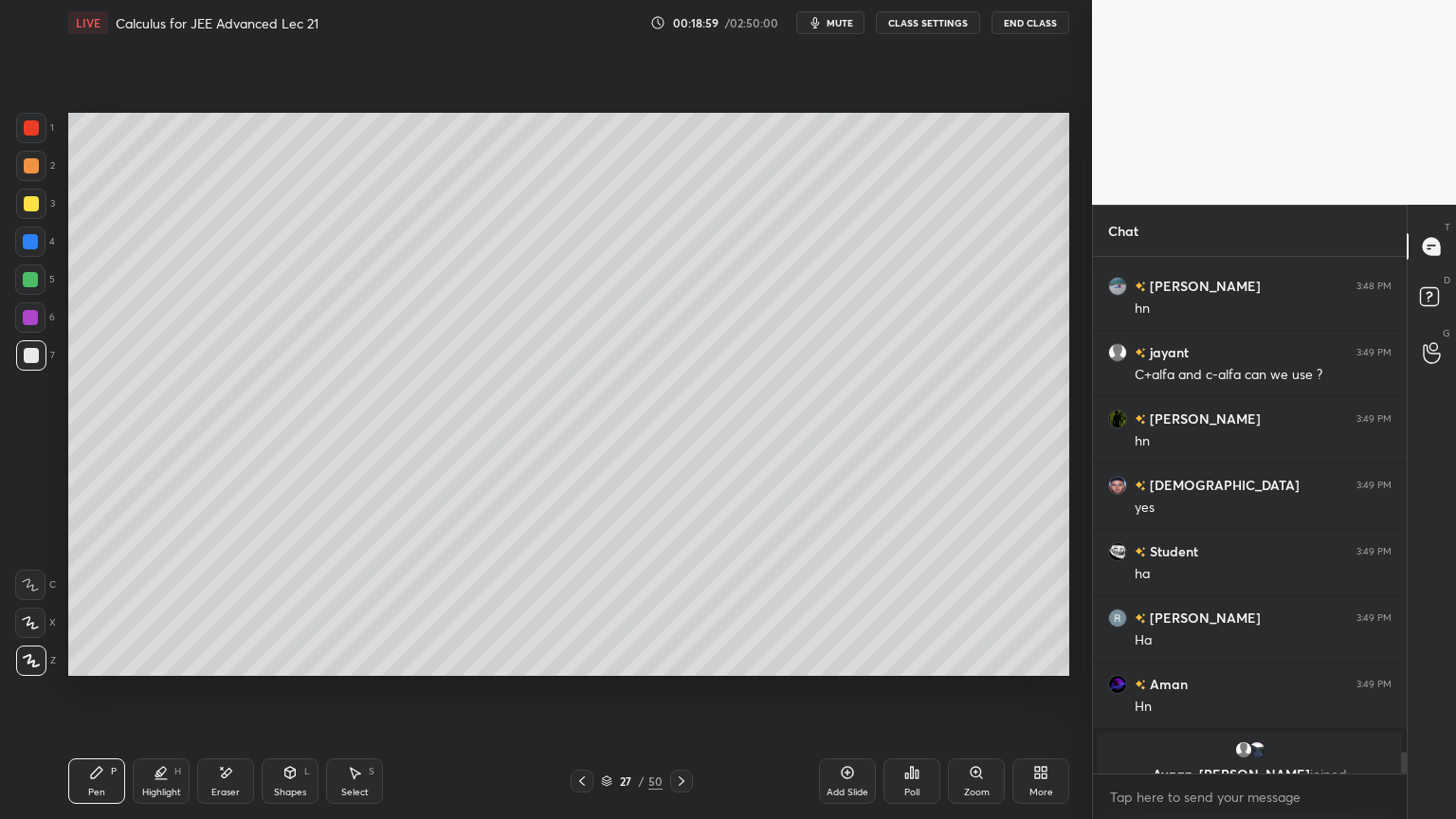 click 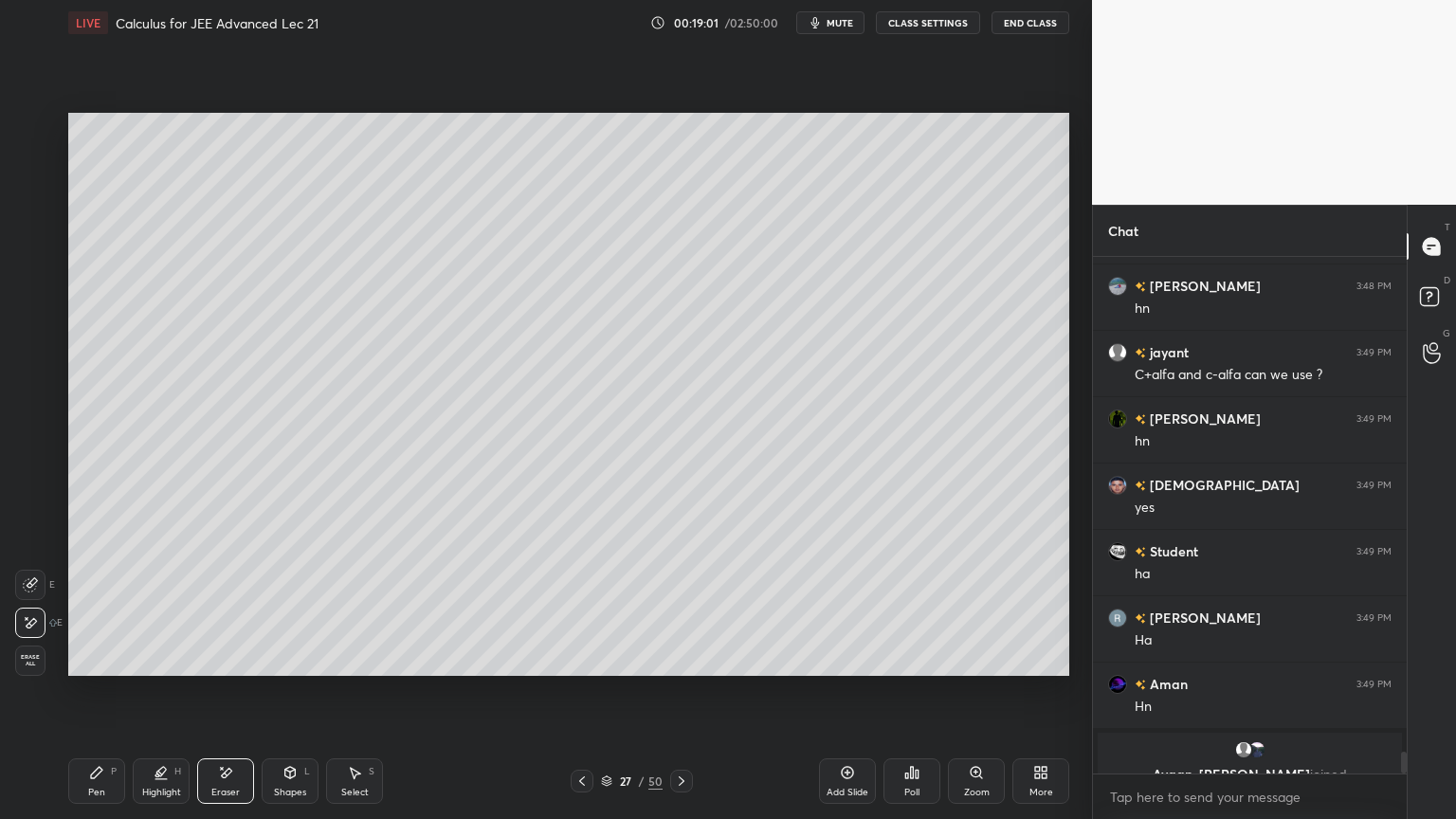 click 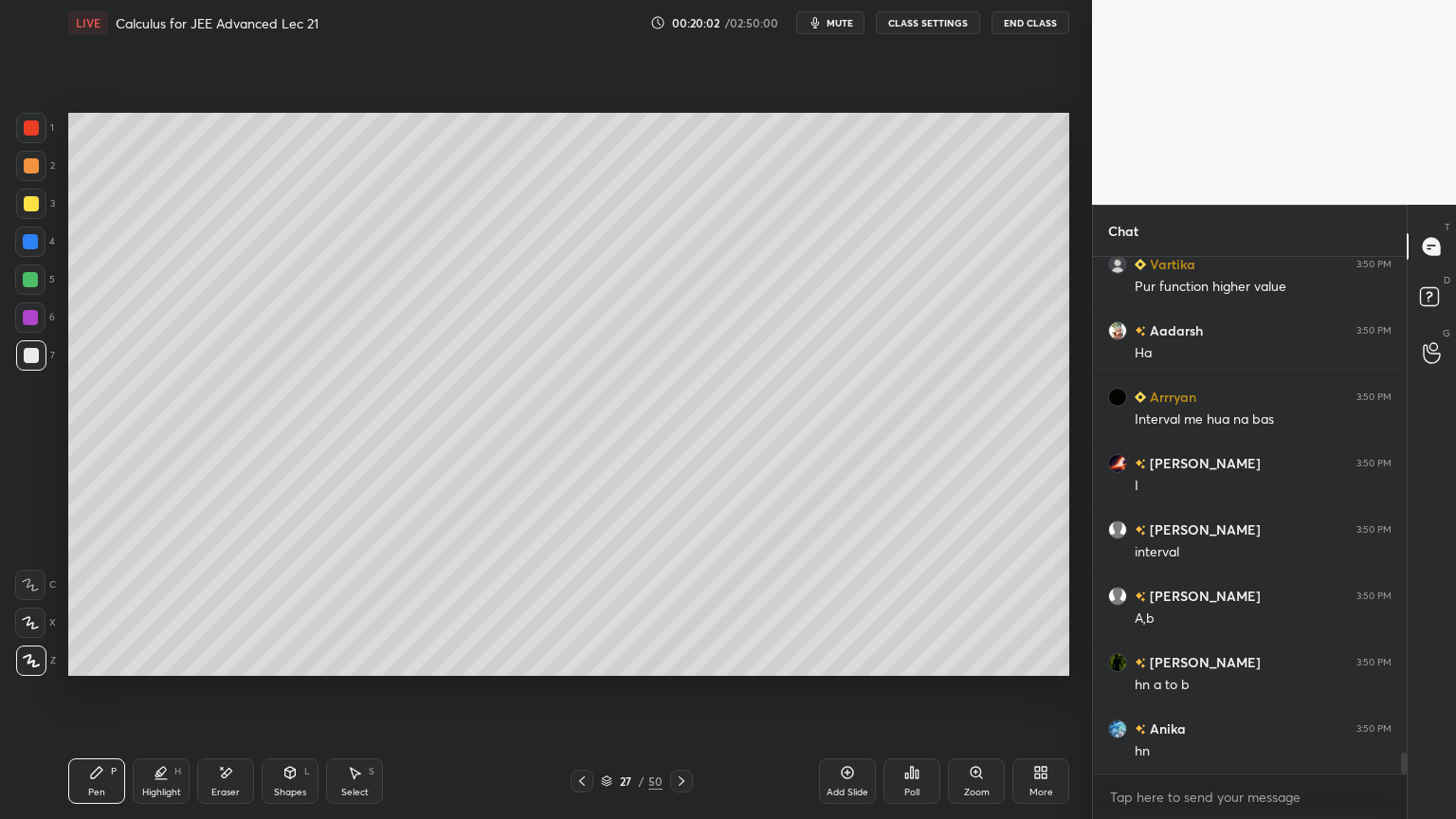 scroll, scrollTop: 12558, scrollLeft: 0, axis: vertical 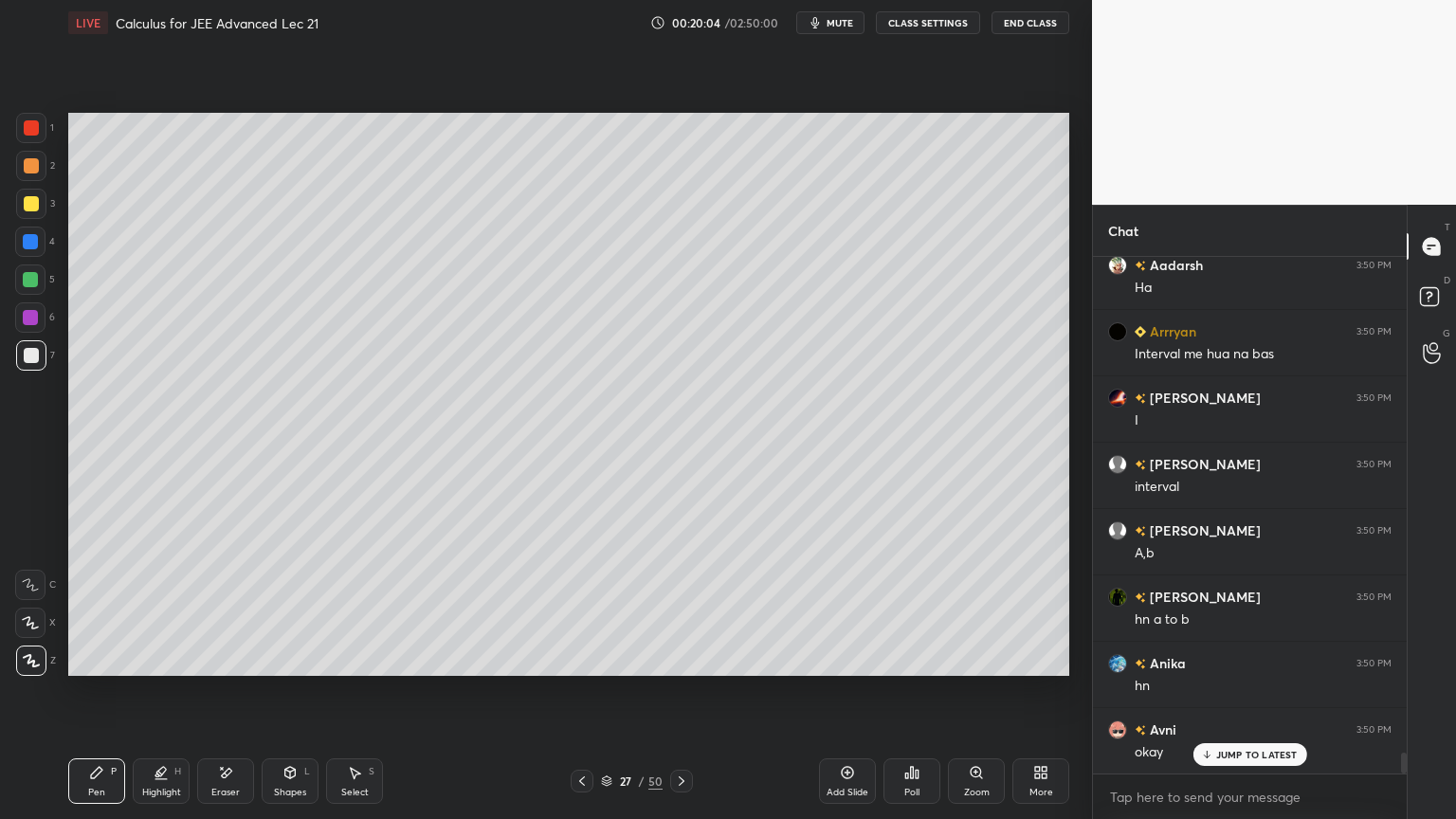 click 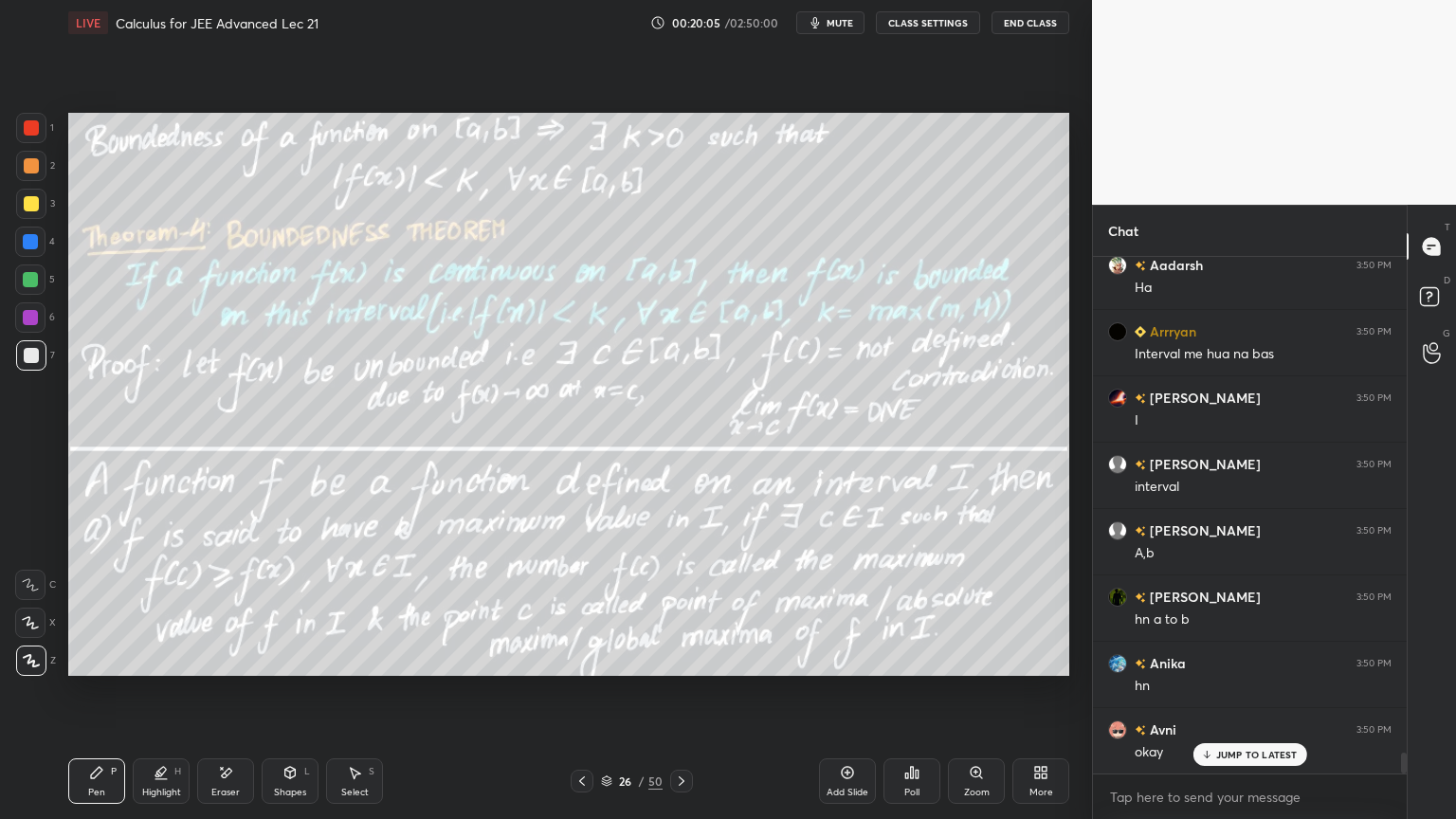 click 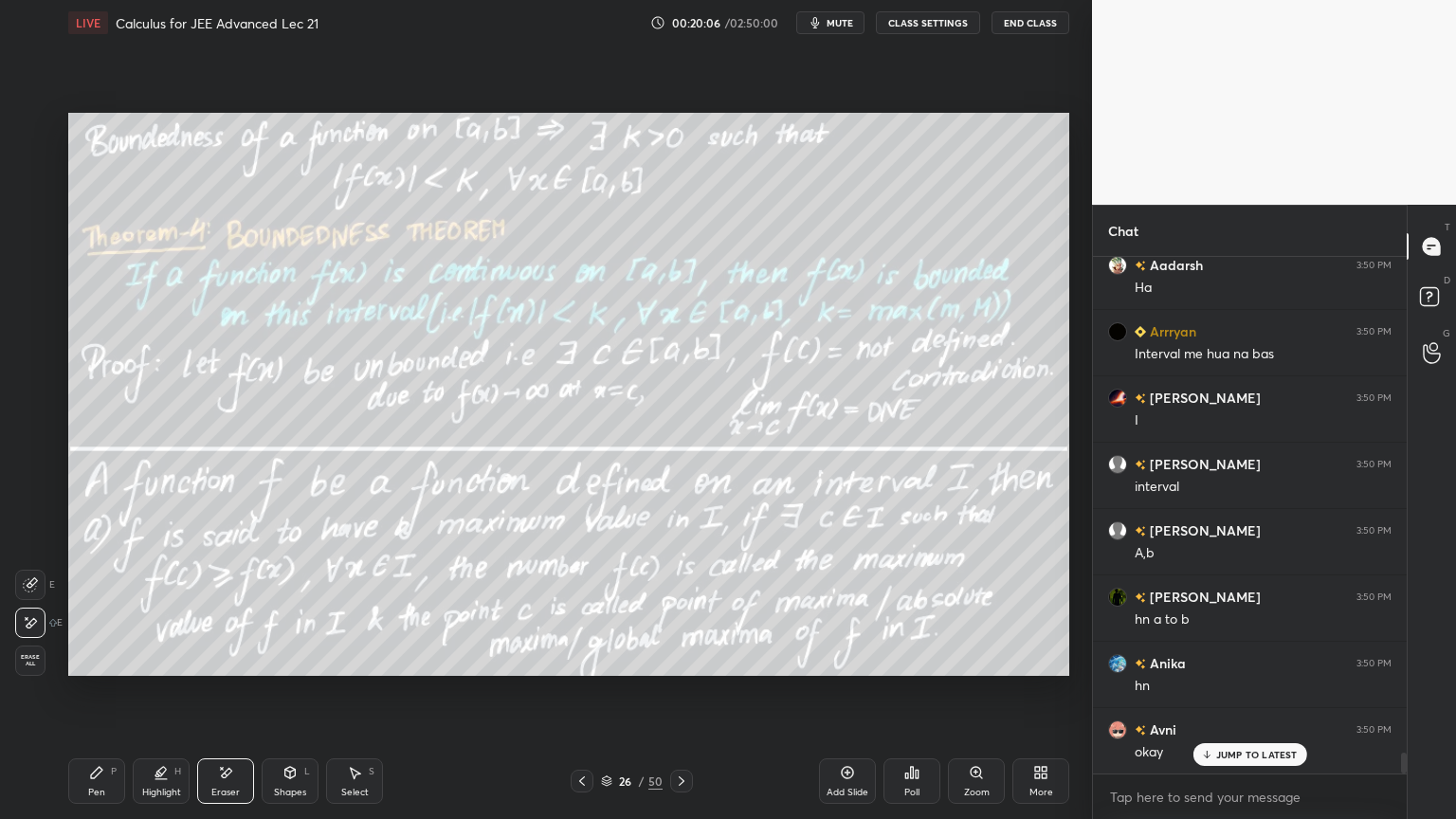 click on "Erase all" at bounding box center (30, 661) 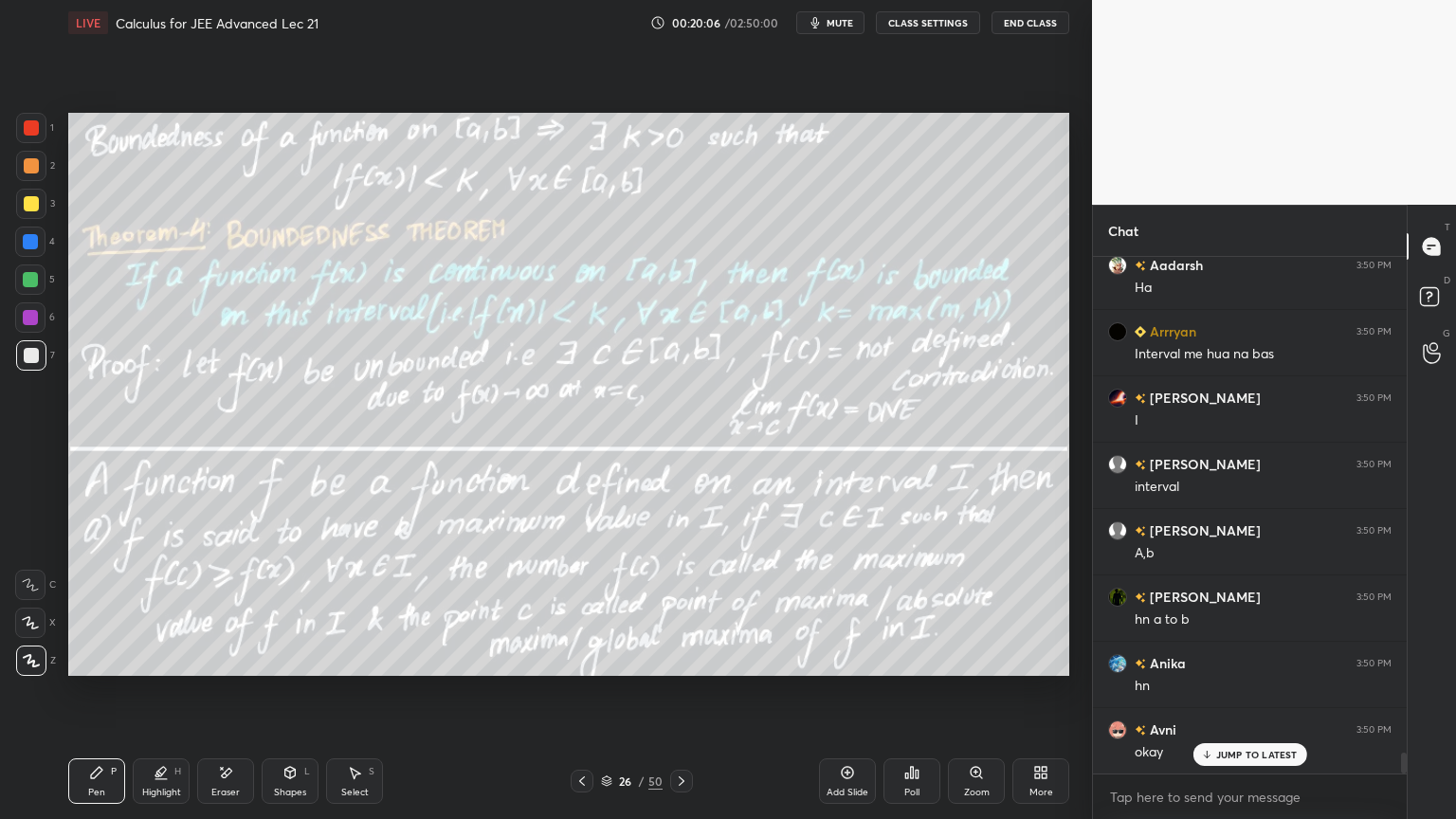 click on "Highlight H" at bounding box center [161, 781] 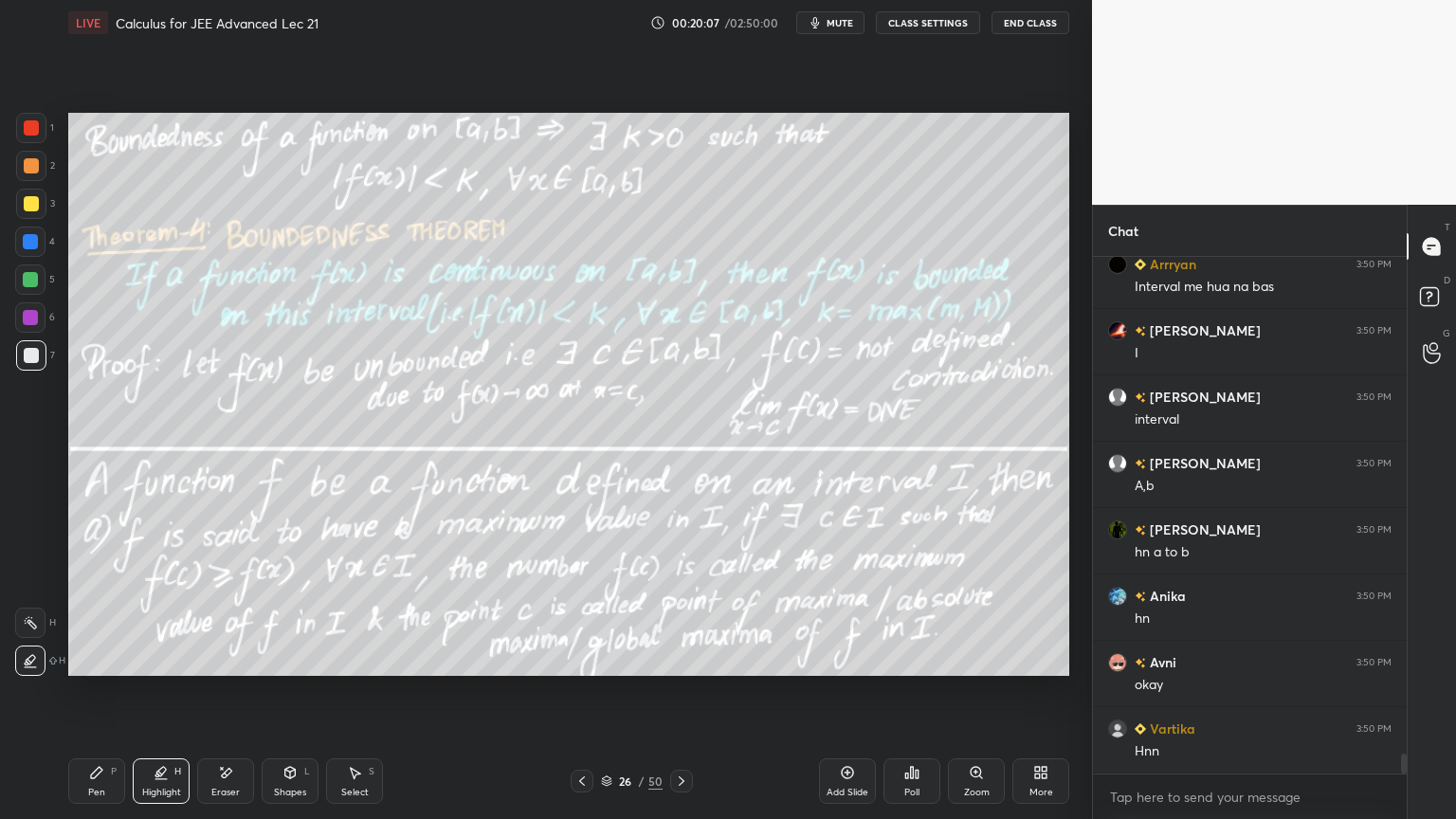 click 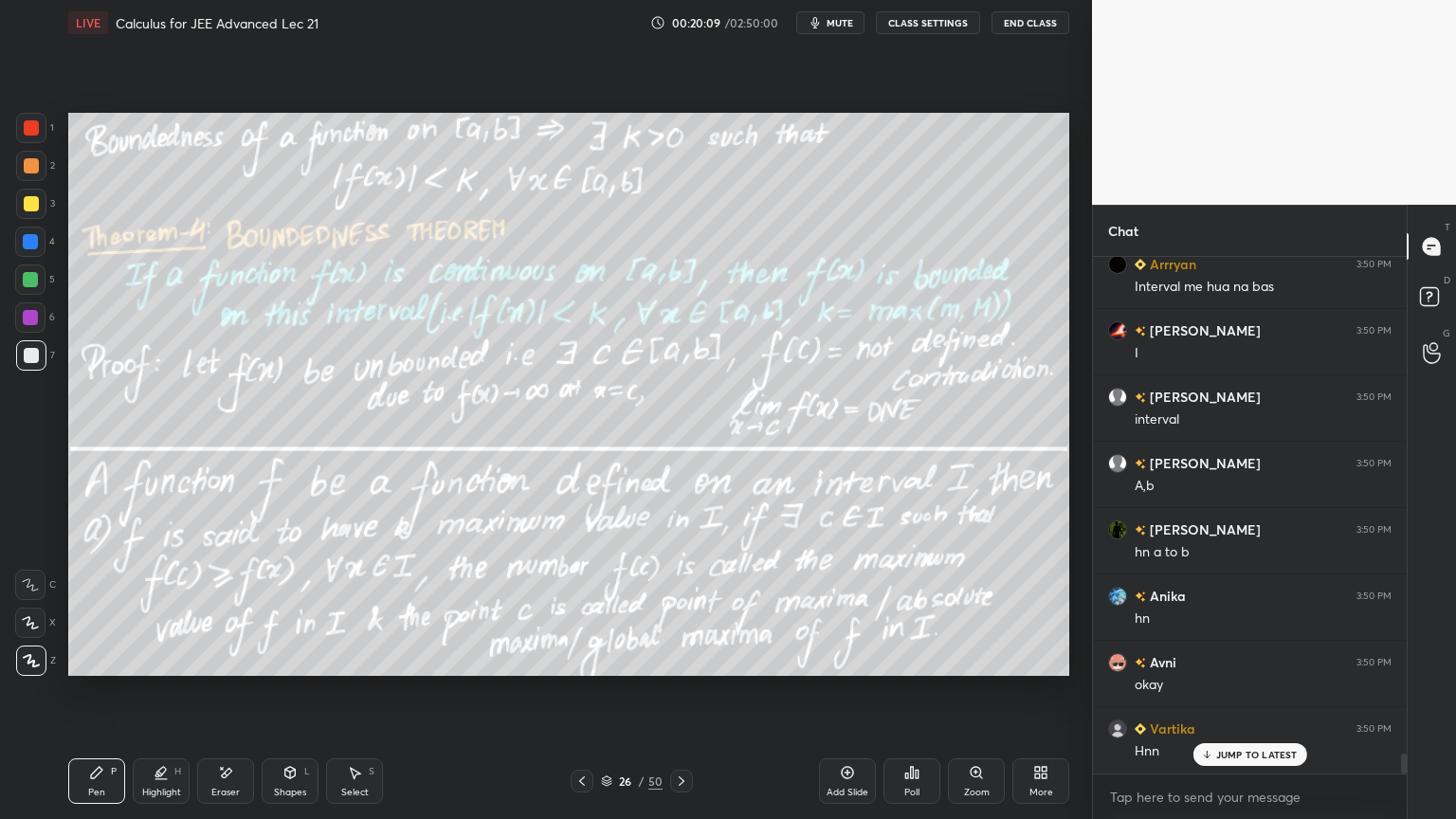 scroll, scrollTop: 12691, scrollLeft: 0, axis: vertical 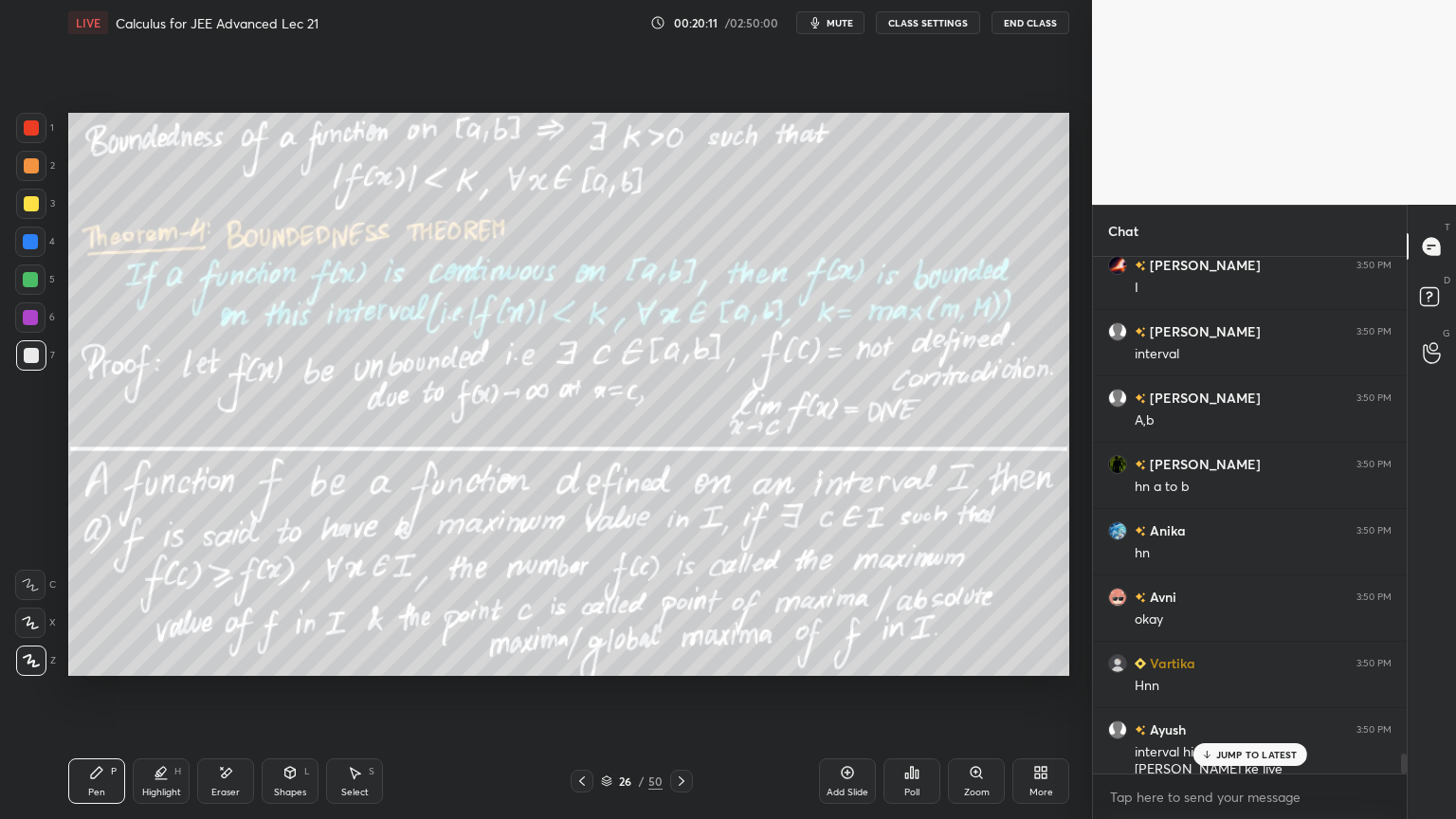 click 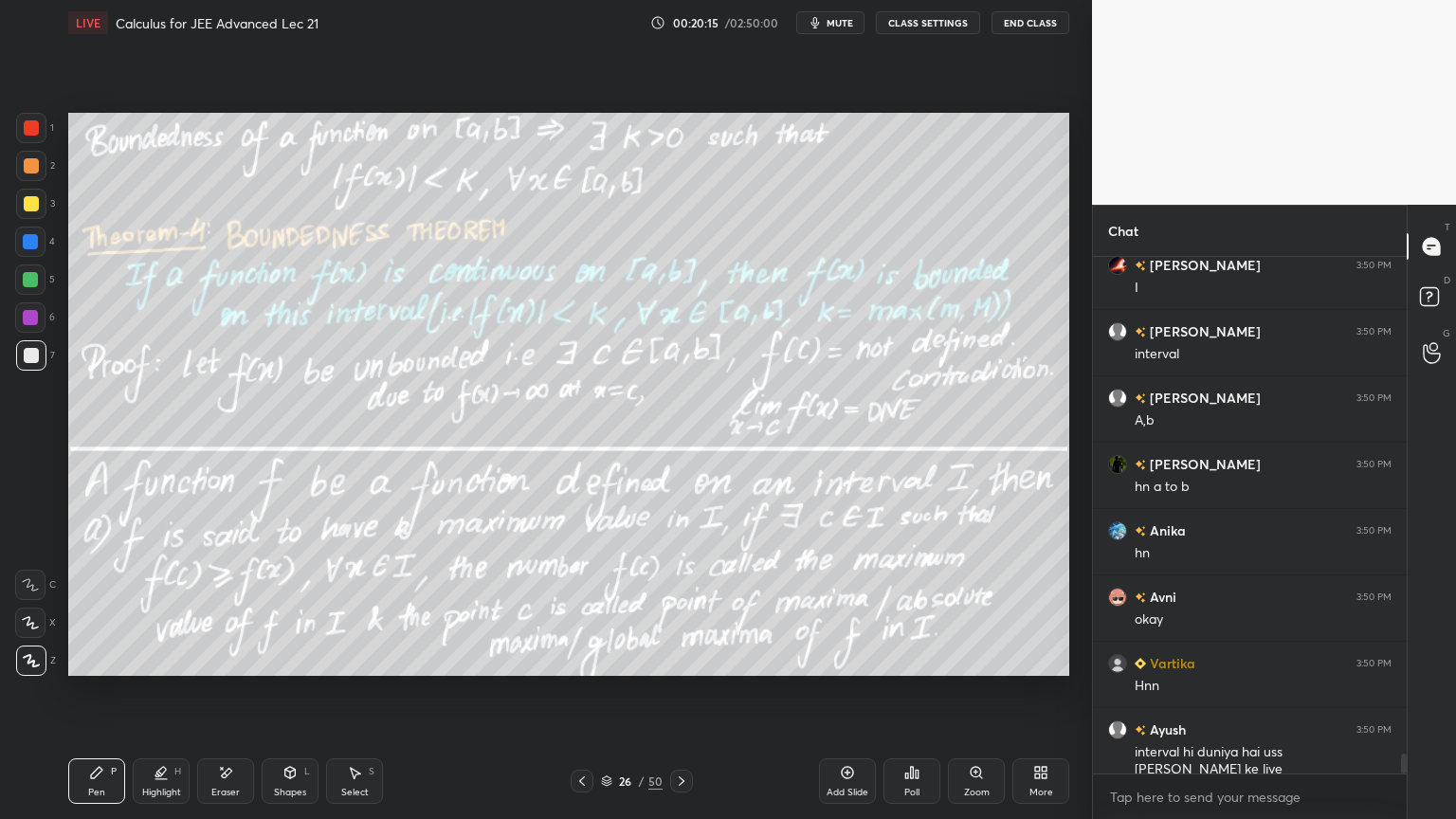 scroll, scrollTop: 12736, scrollLeft: 0, axis: vertical 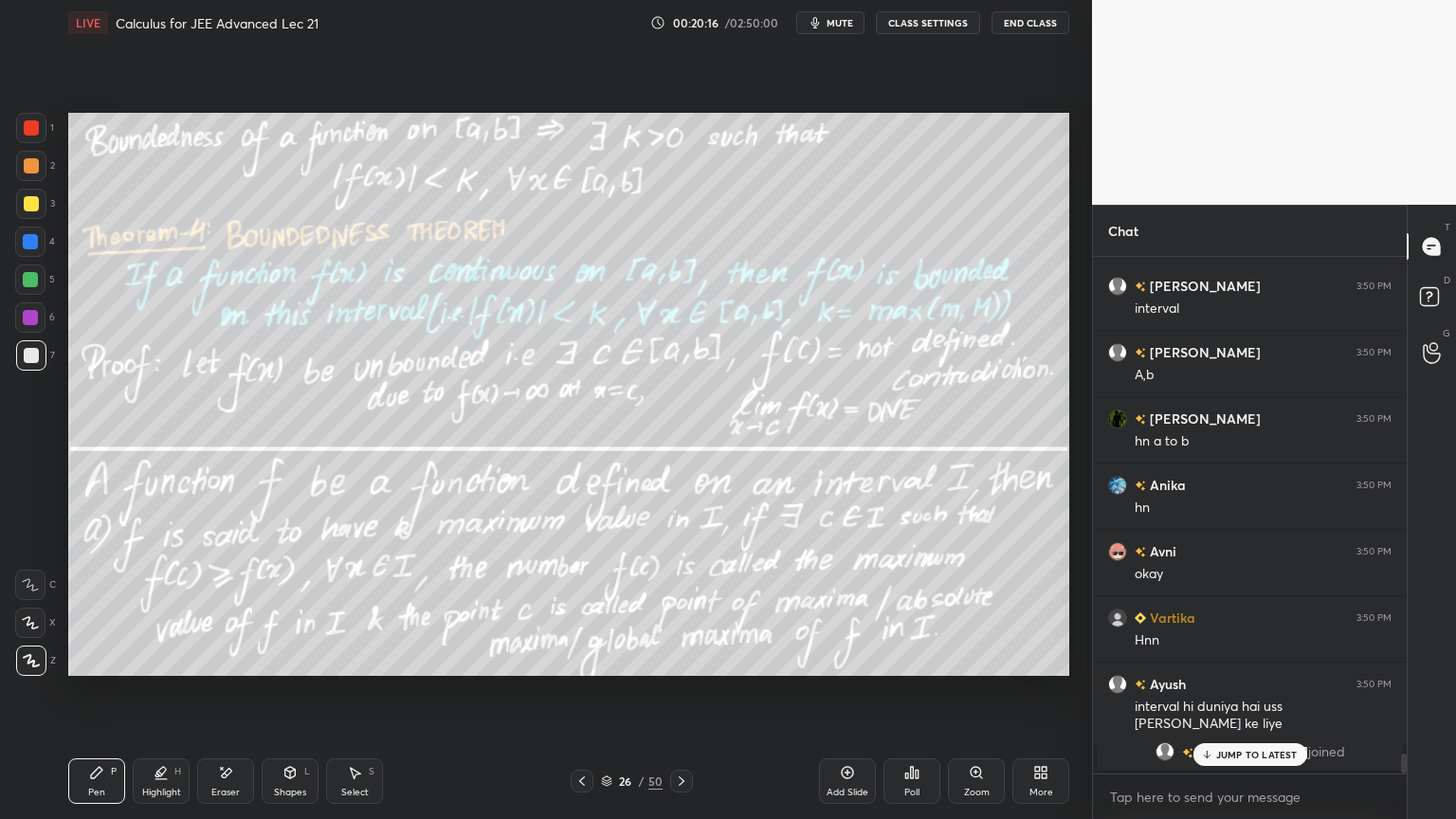 click on "JUMP TO LATEST" at bounding box center (1257, 755) 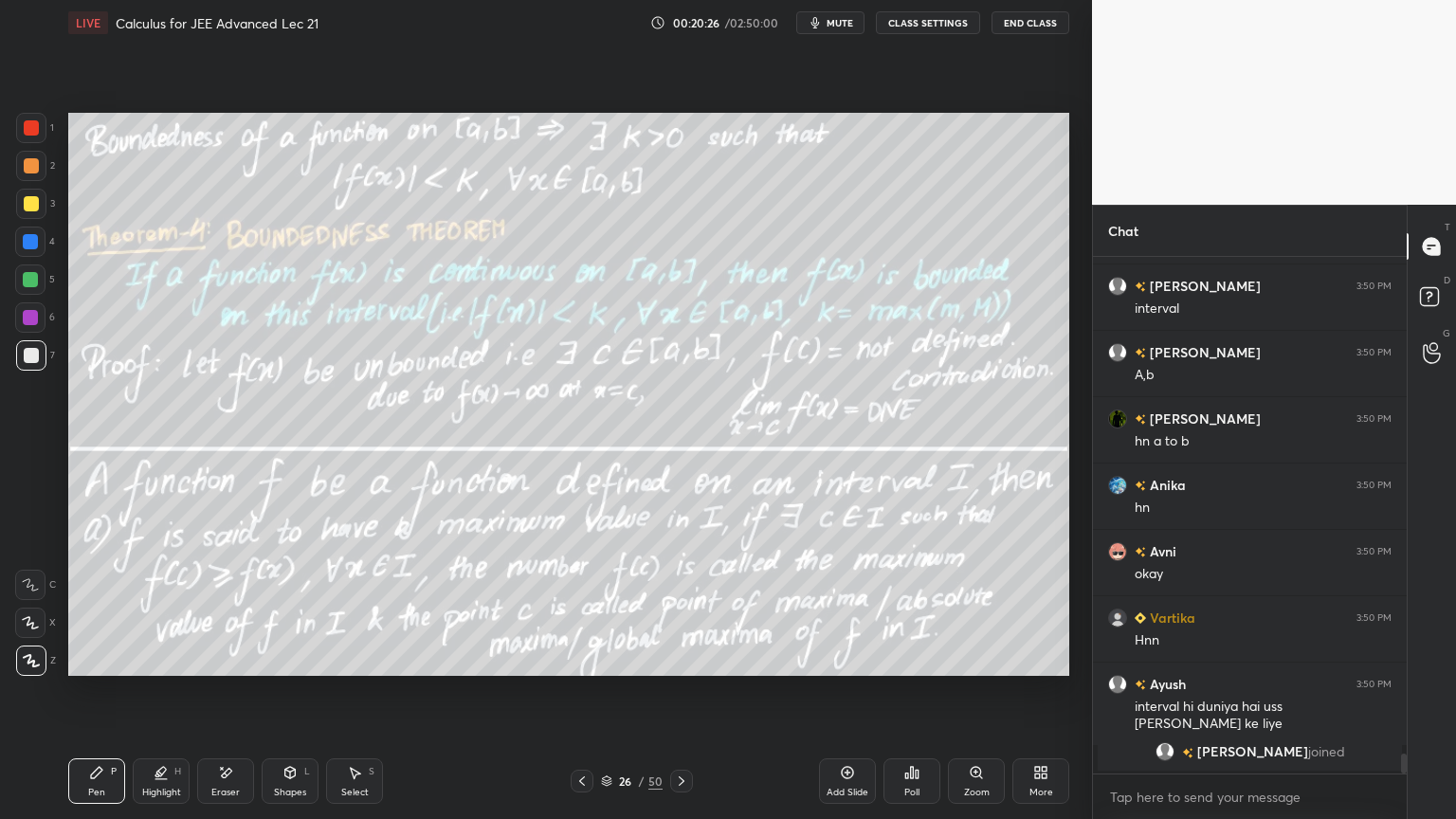 click 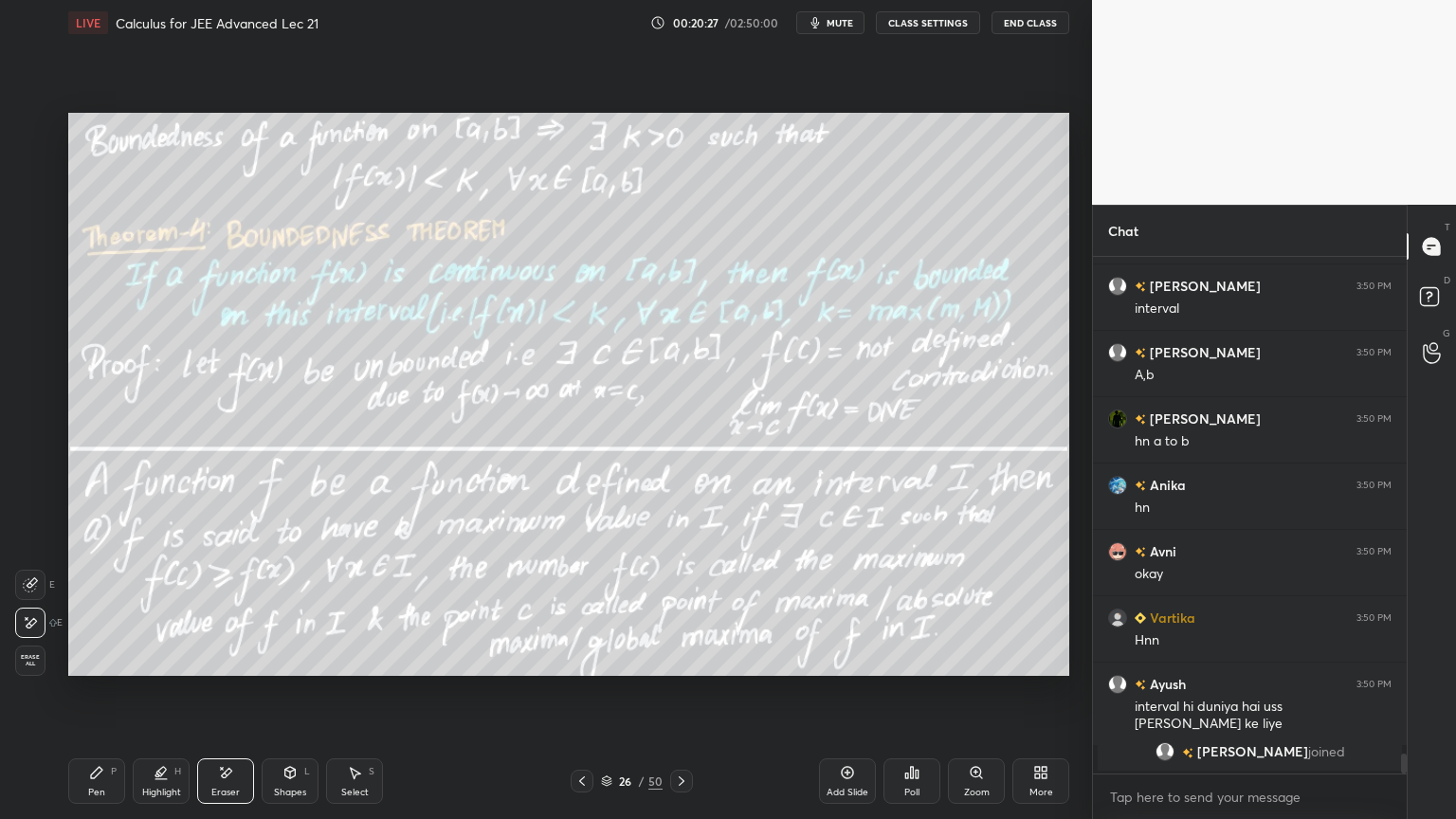 click on "Pen P" at bounding box center (97, 781) 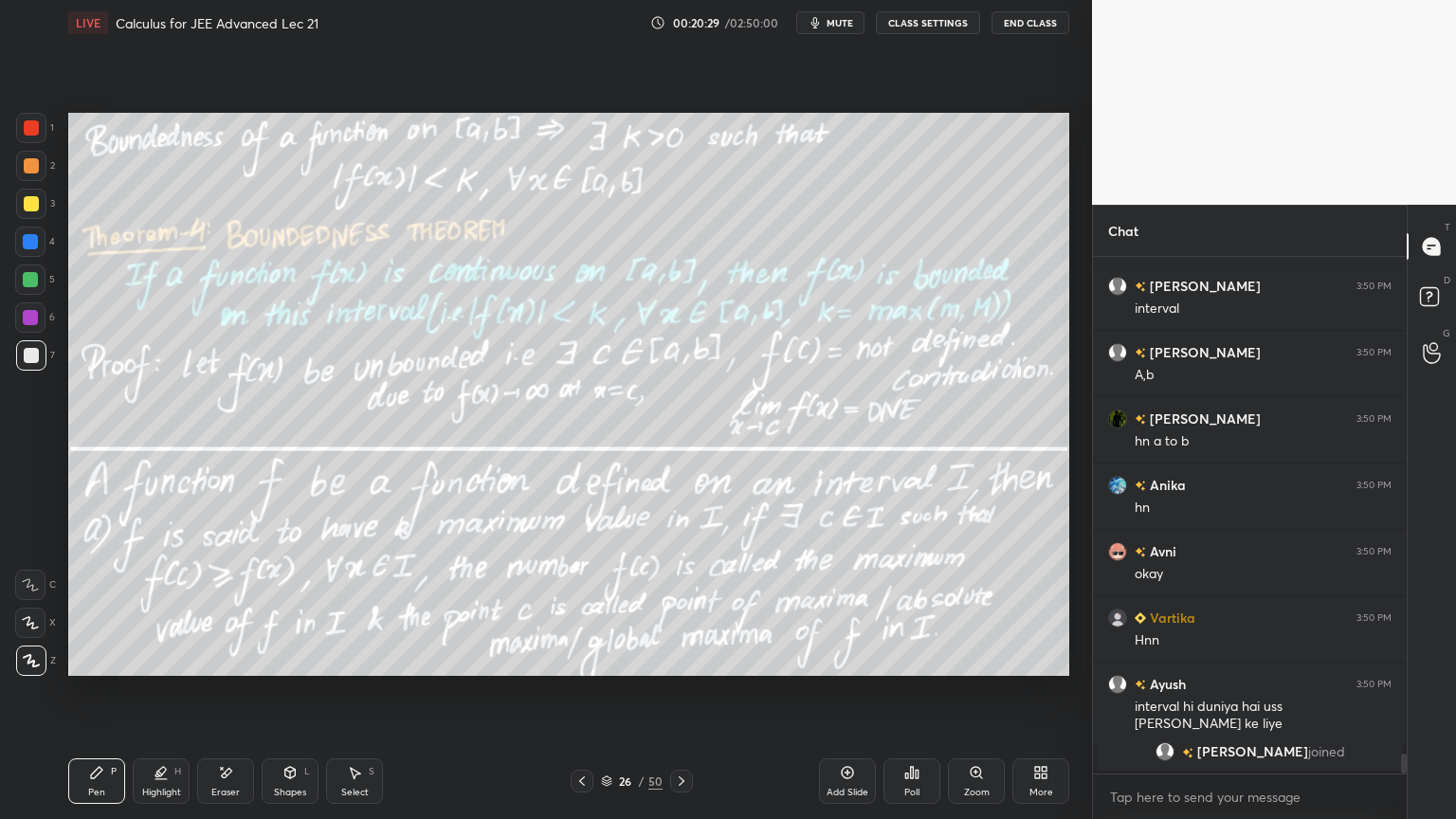 scroll, scrollTop: 12448, scrollLeft: 0, axis: vertical 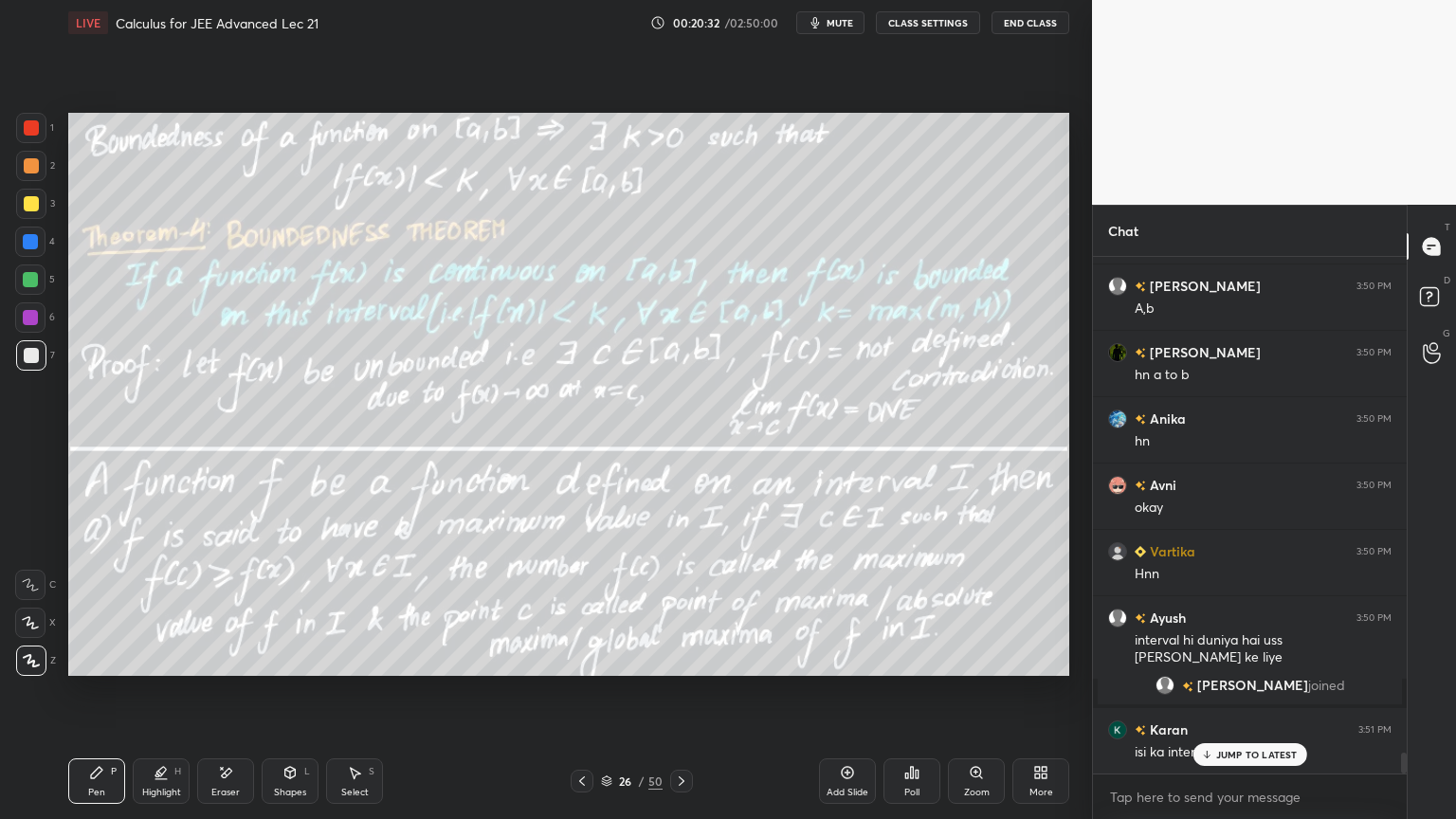 click on "JUMP TO LATEST" at bounding box center (1257, 755) 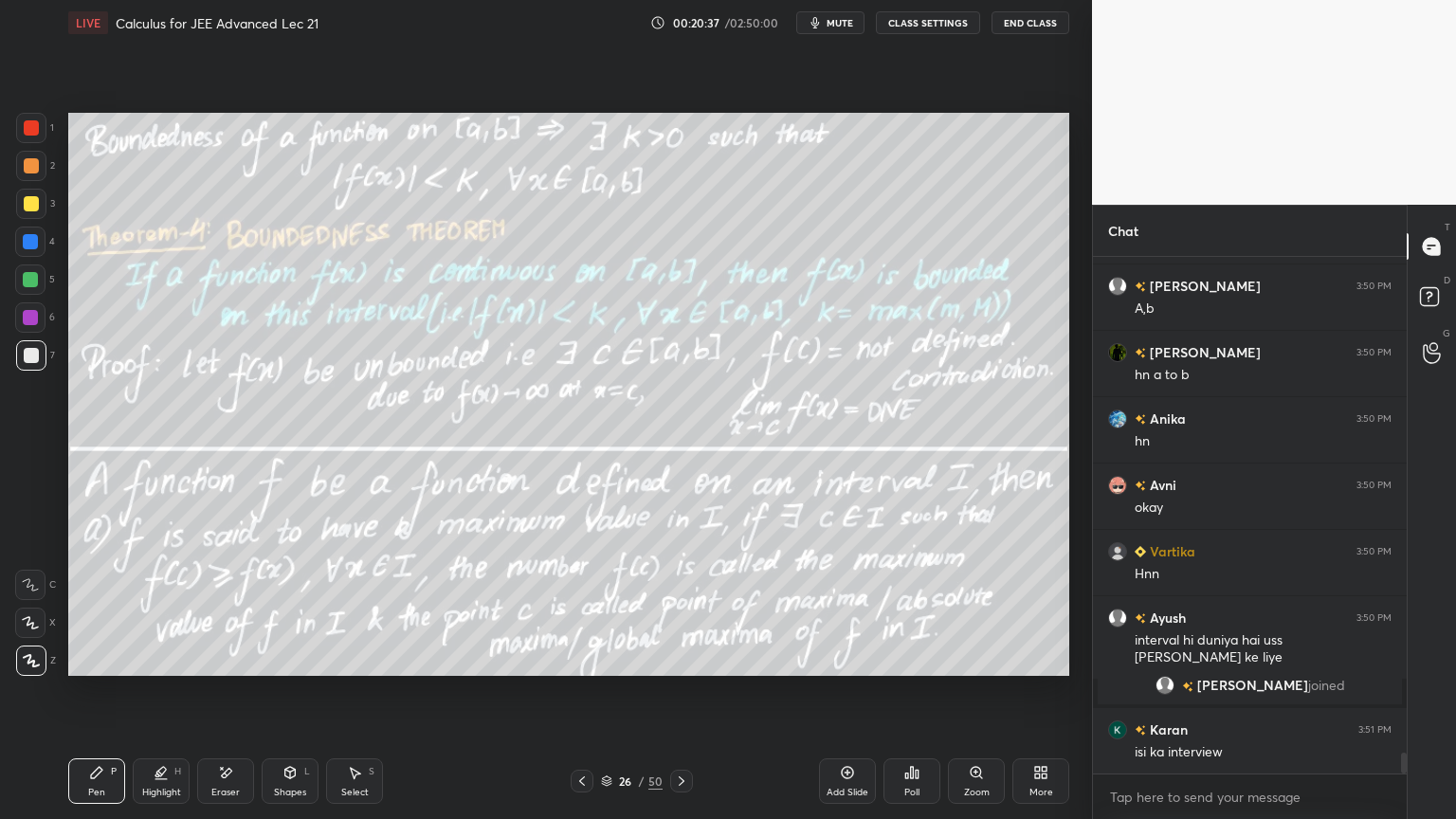 click on "Eraser" at bounding box center [226, 781] 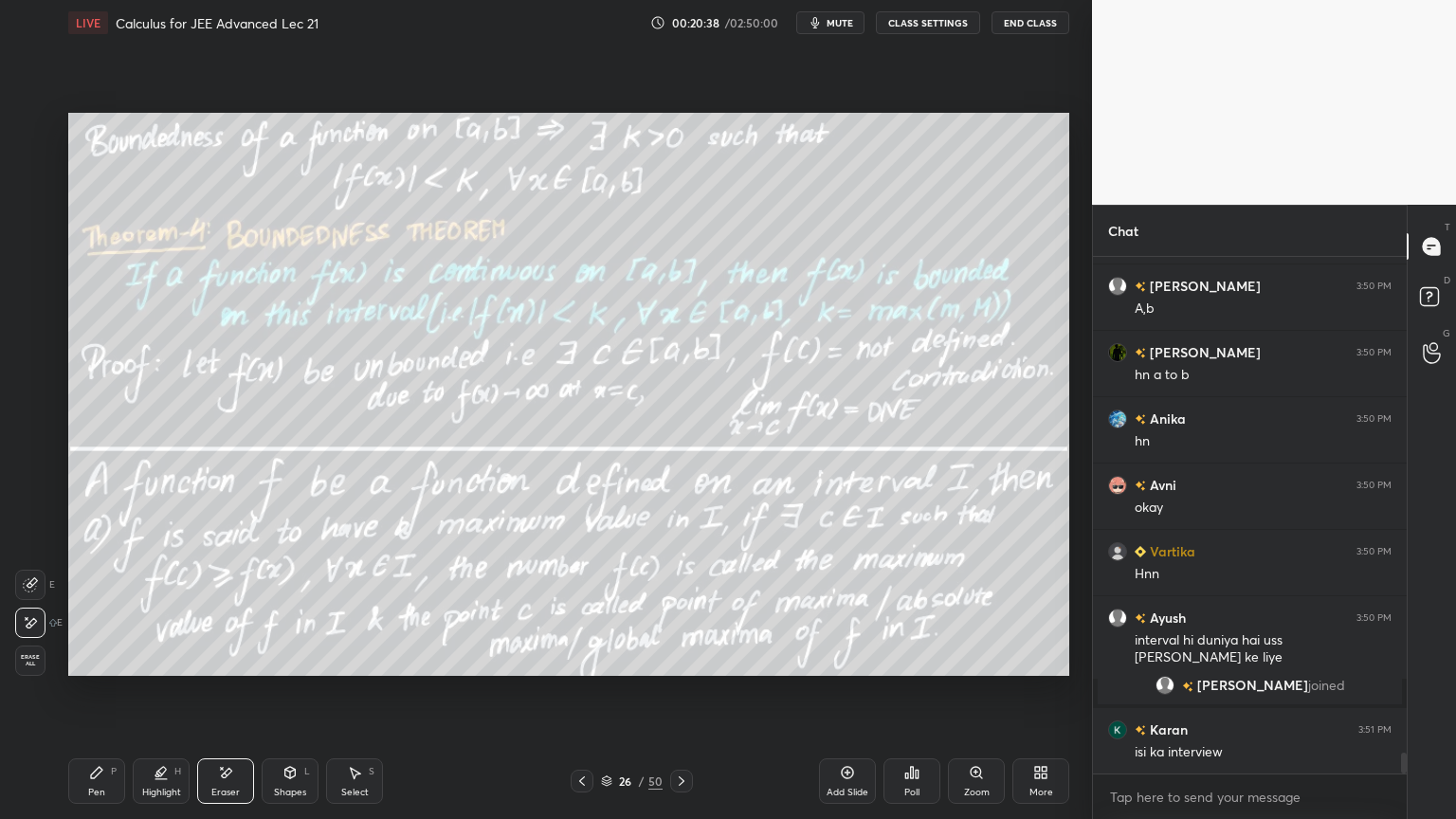 drag, startPoint x: 17, startPoint y: 665, endPoint x: 68, endPoint y: 690, distance: 56.797887 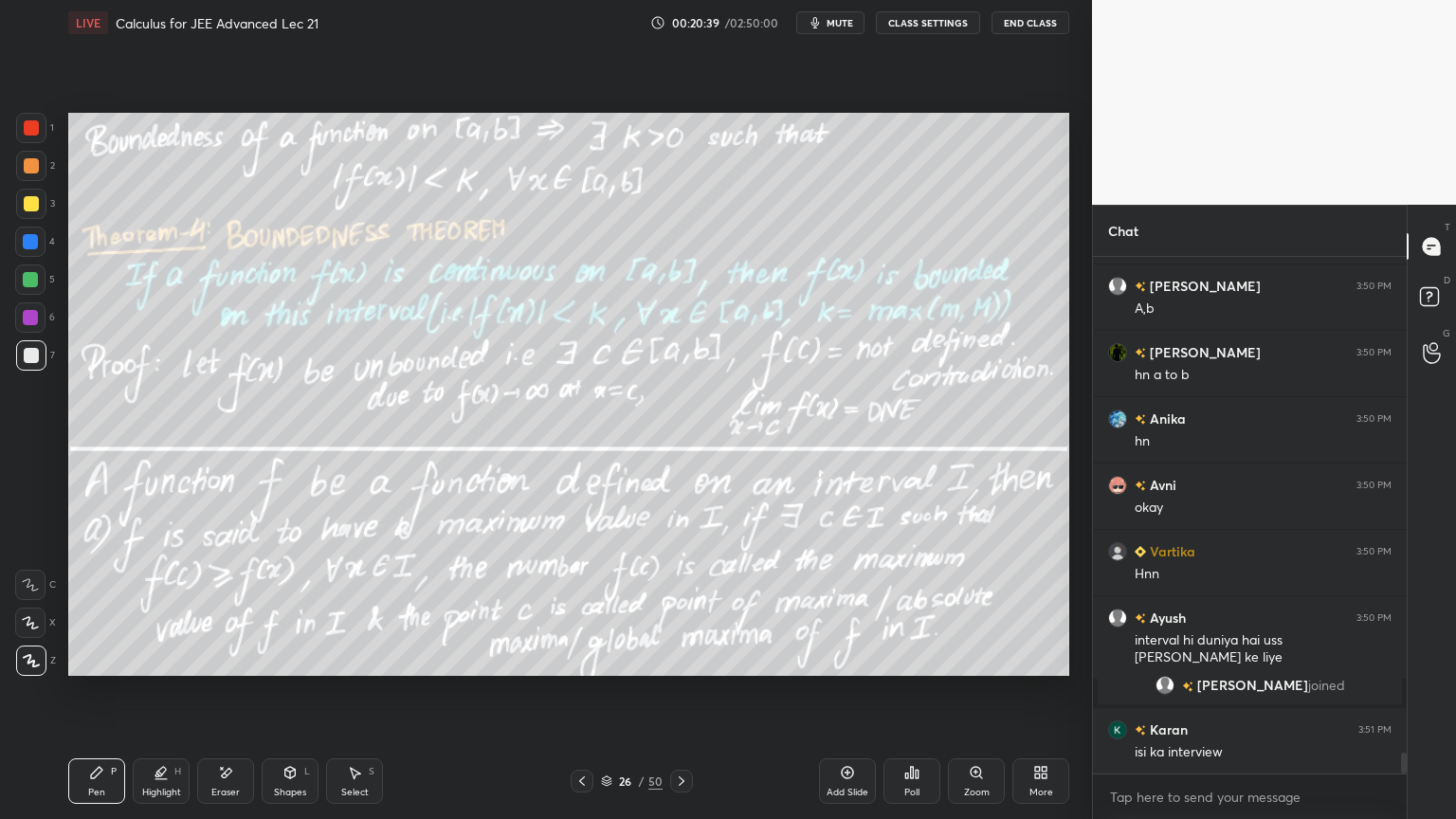 click 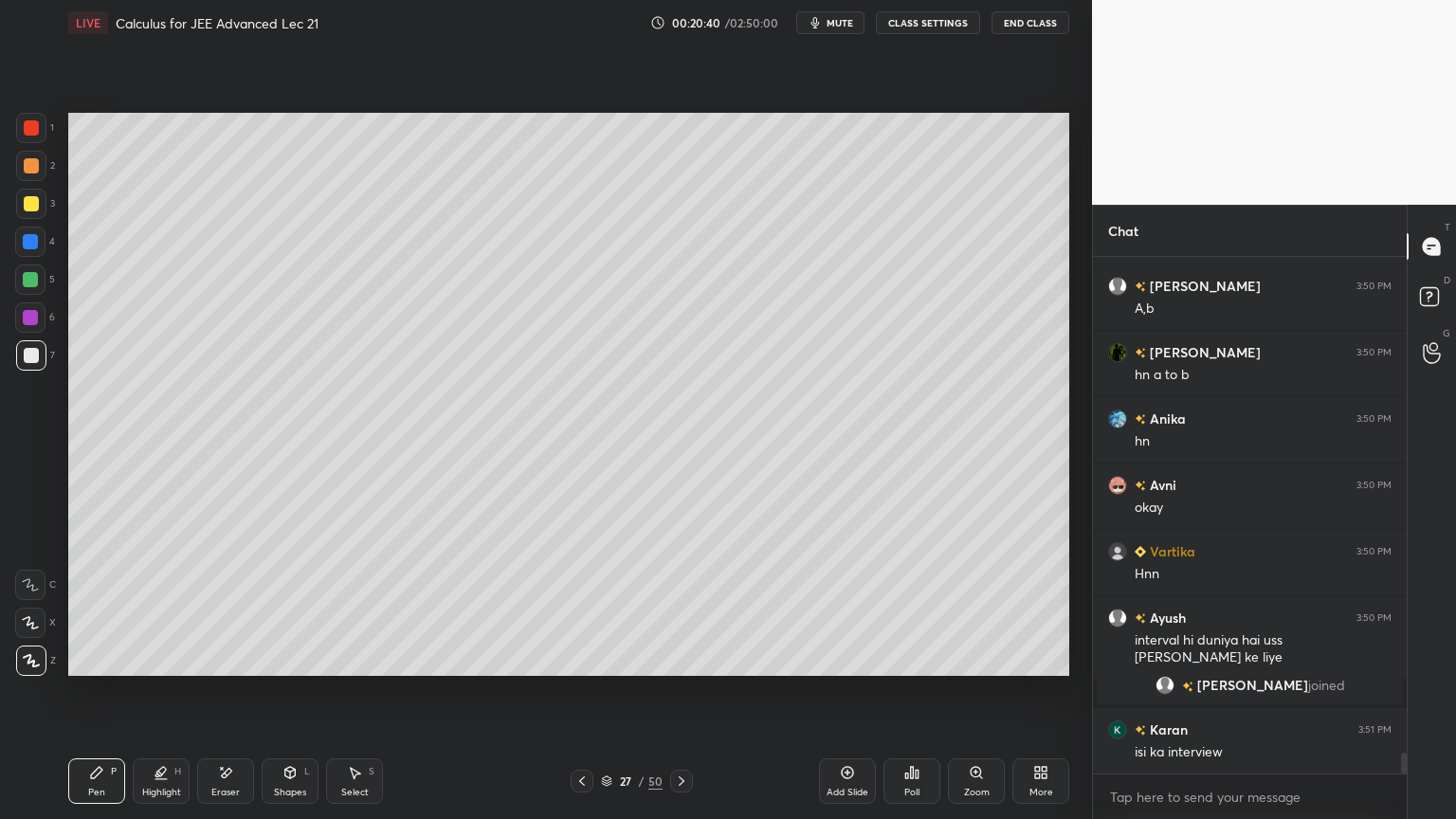 drag, startPoint x: 683, startPoint y: 779, endPoint x: 694, endPoint y: 754, distance: 27.313 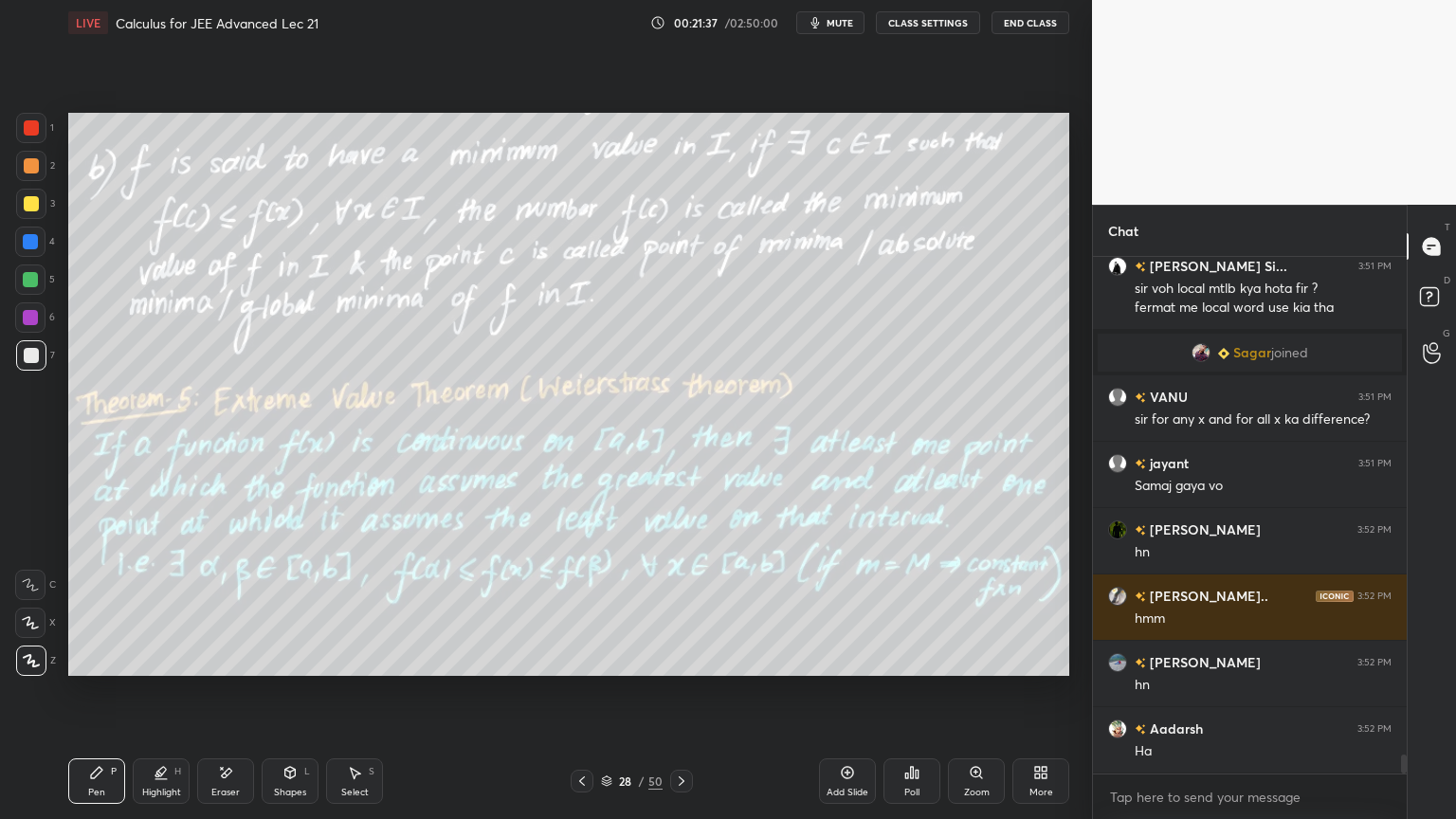 scroll, scrollTop: 13324, scrollLeft: 0, axis: vertical 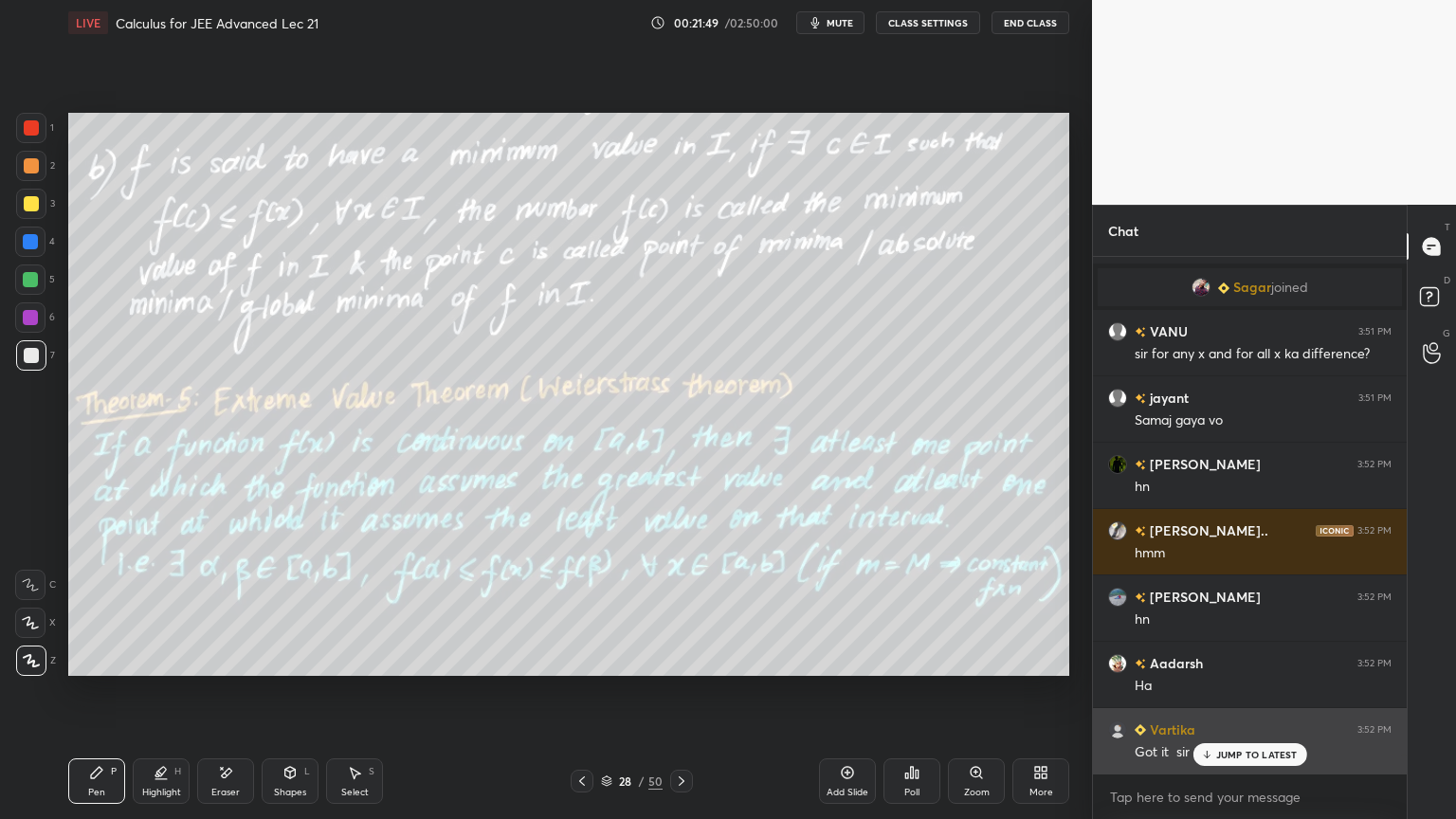 click on "JUMP TO LATEST" at bounding box center (1257, 755) 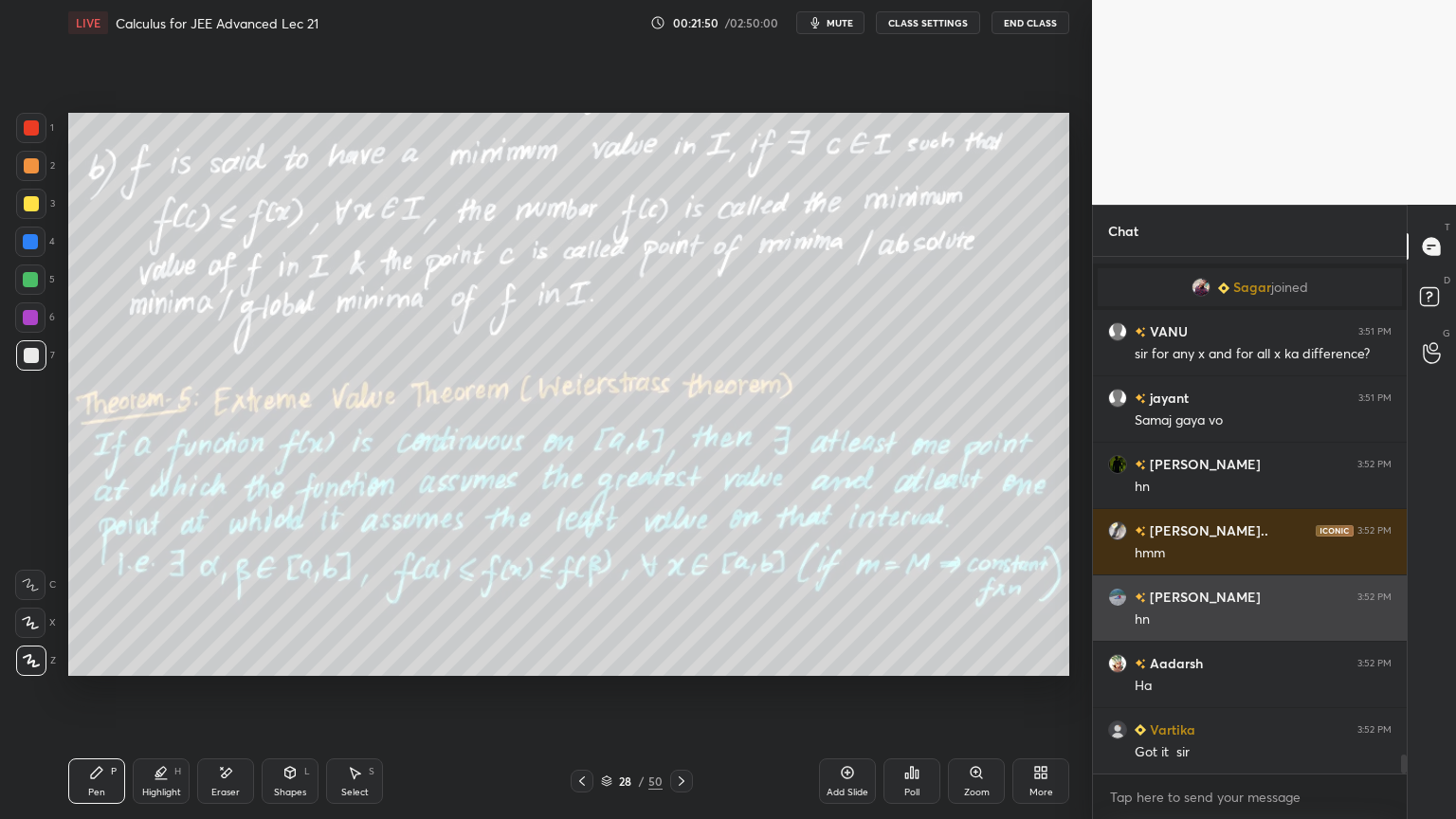 scroll, scrollTop: 13369, scrollLeft: 0, axis: vertical 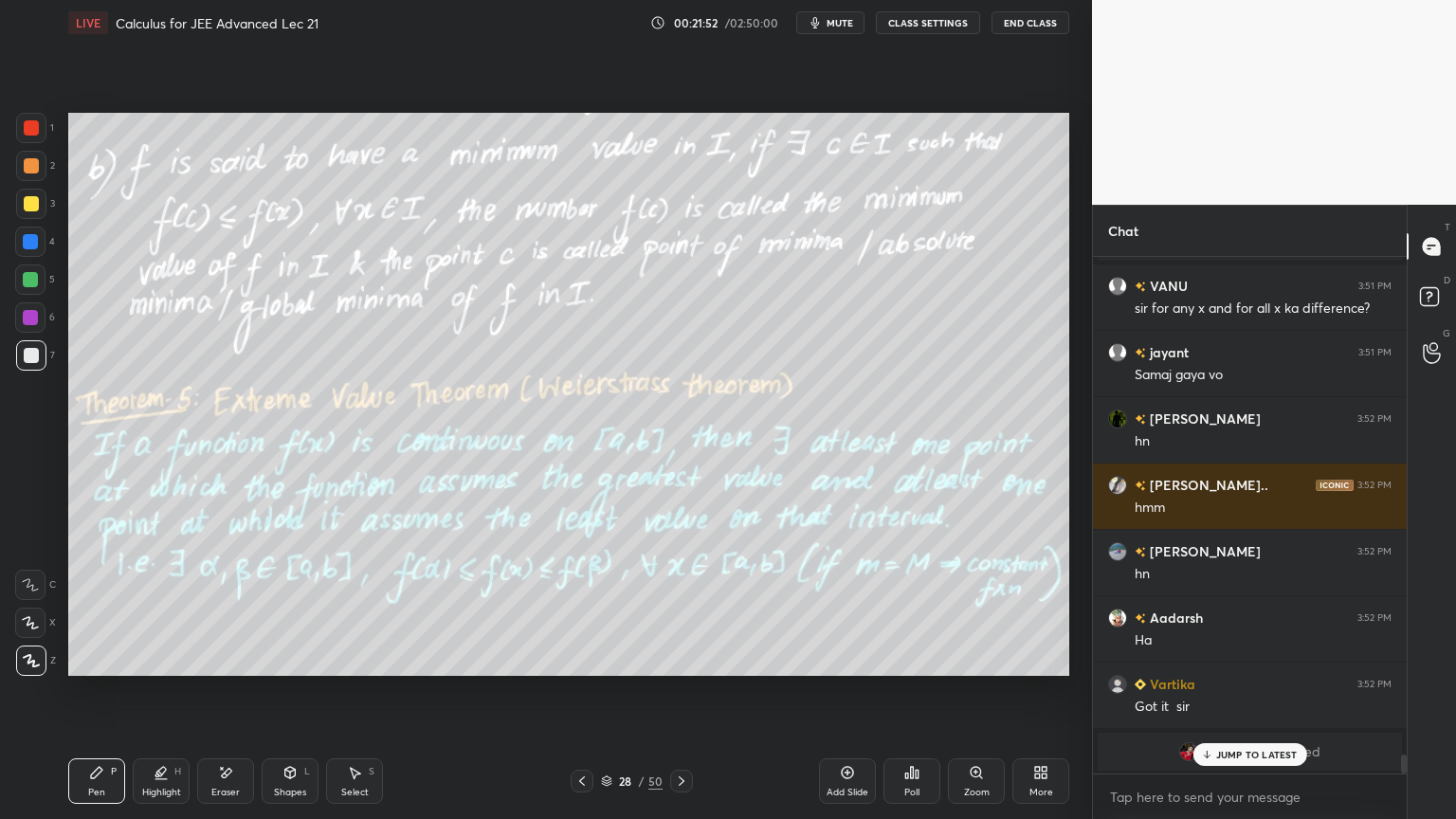 drag, startPoint x: 1251, startPoint y: 758, endPoint x: 1266, endPoint y: 750, distance: 17 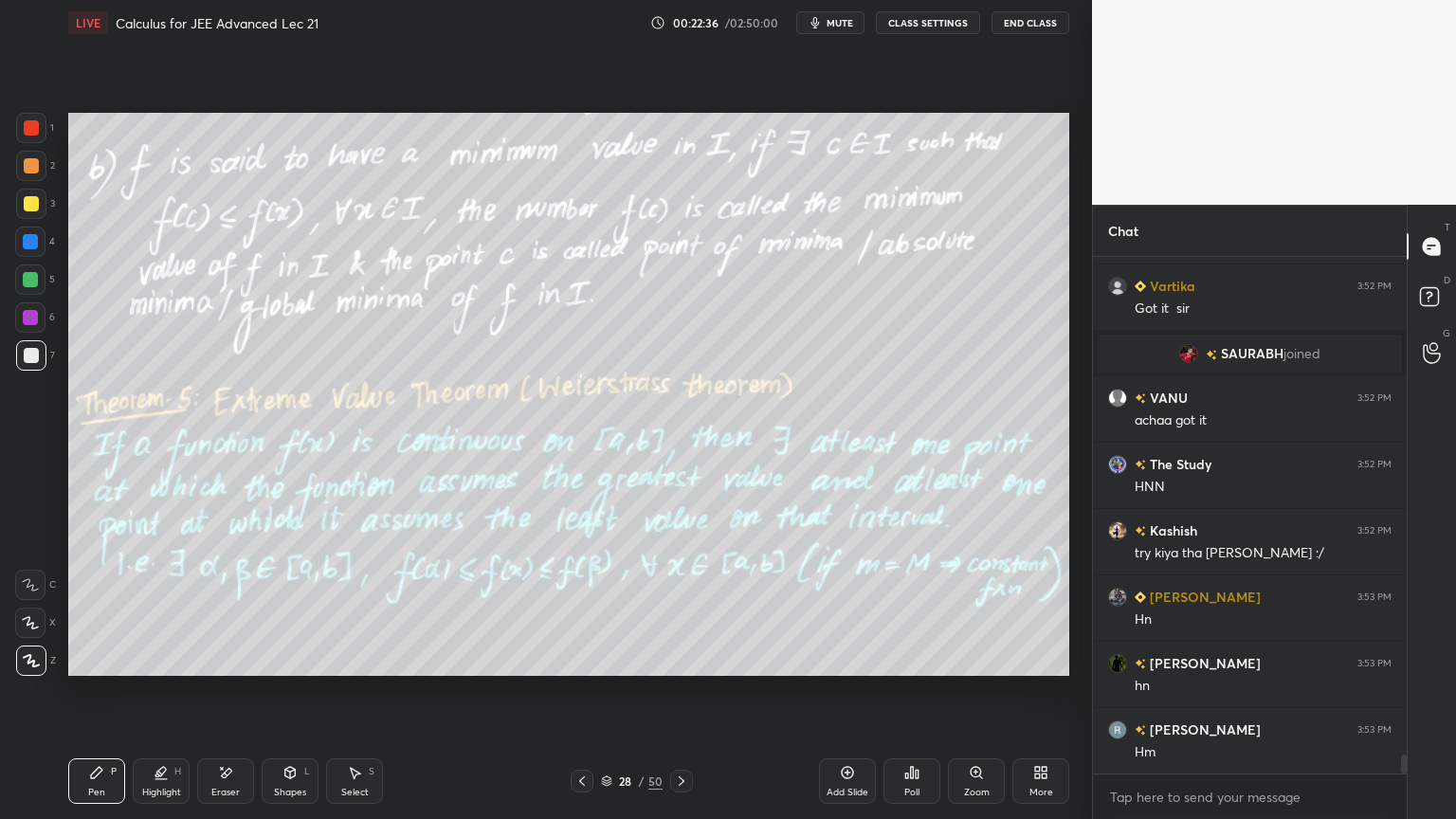 scroll, scrollTop: 13664, scrollLeft: 0, axis: vertical 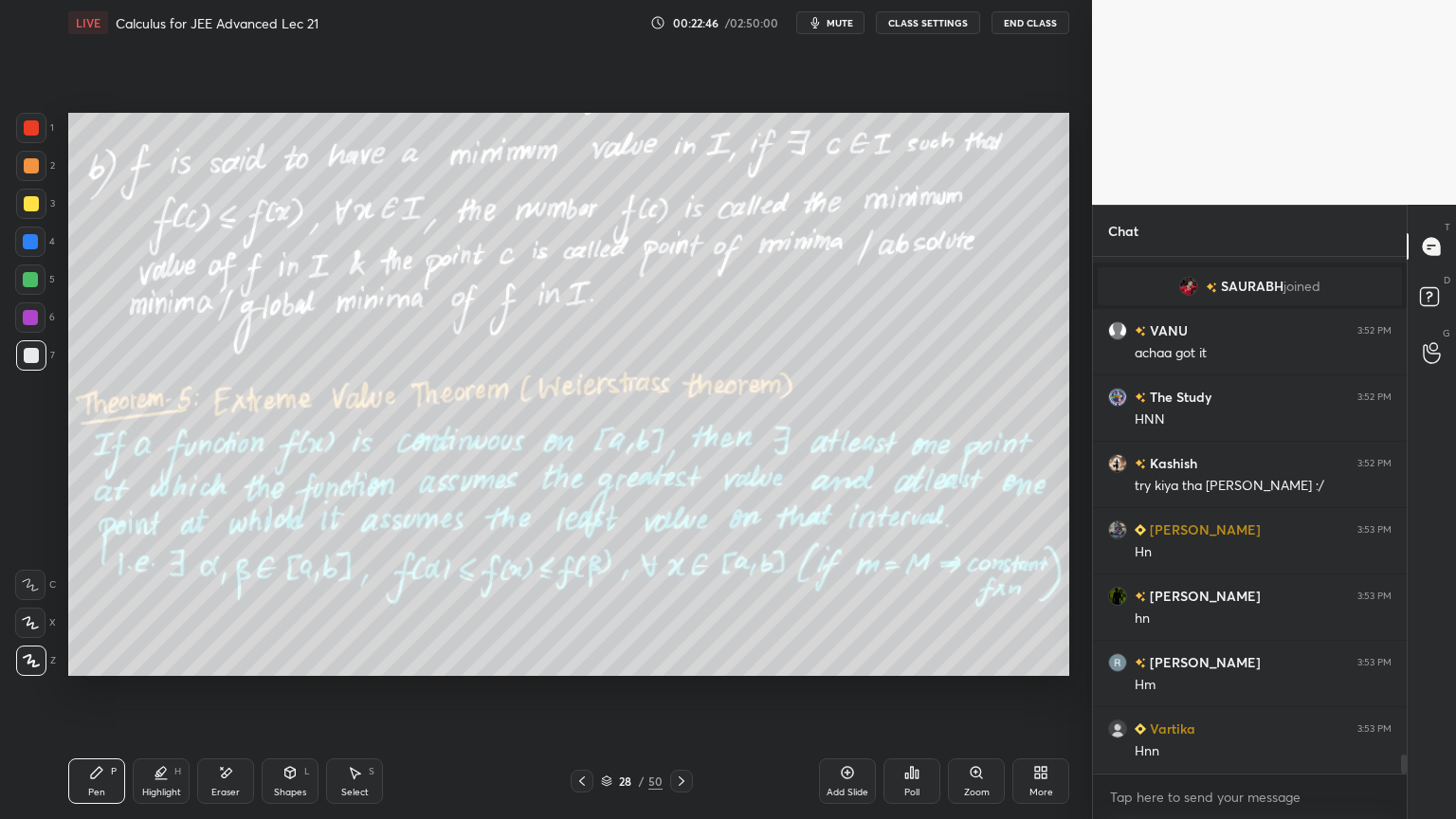 click on "Eraser" at bounding box center [226, 781] 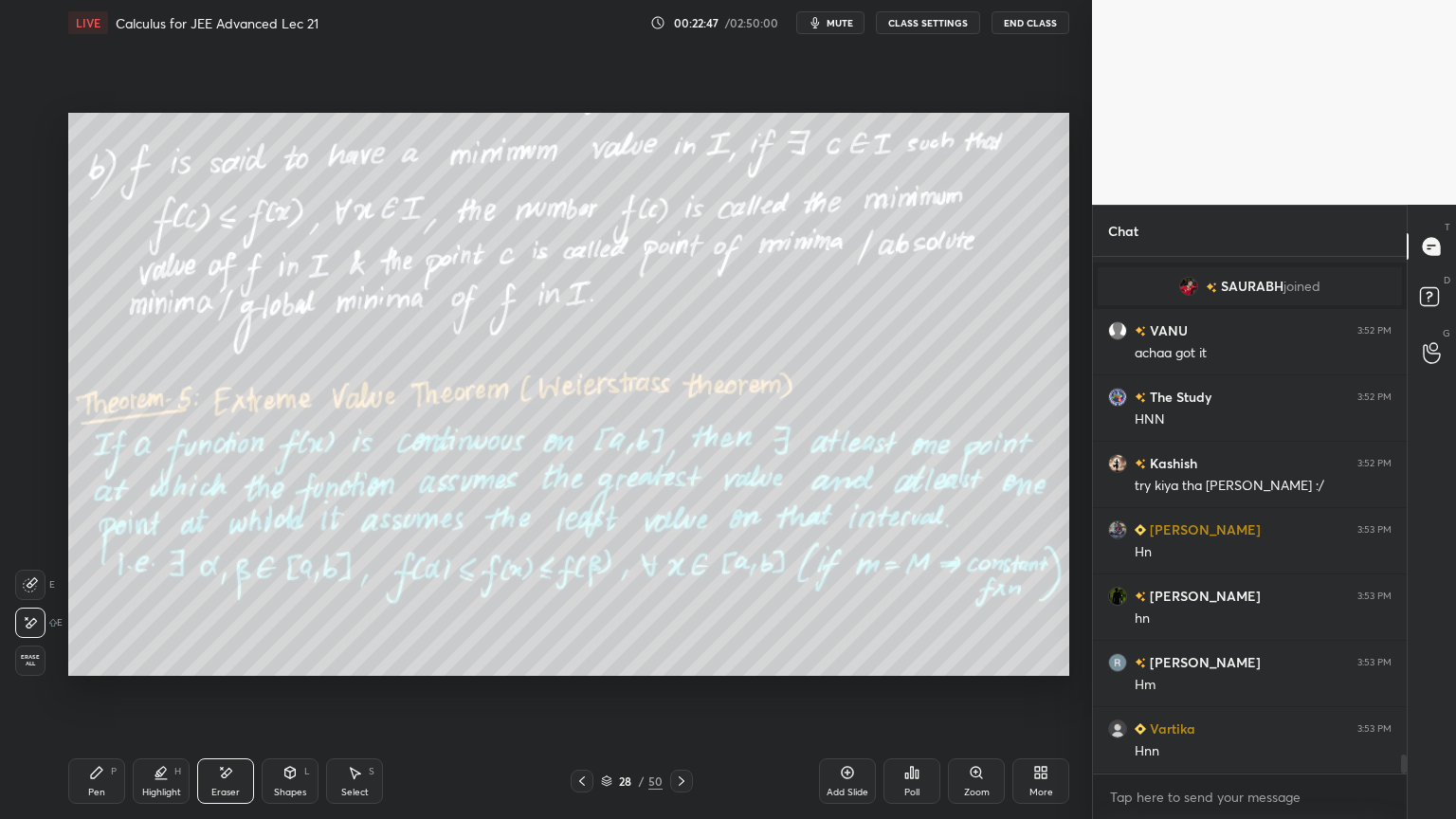 click on "Pen P" at bounding box center [97, 781] 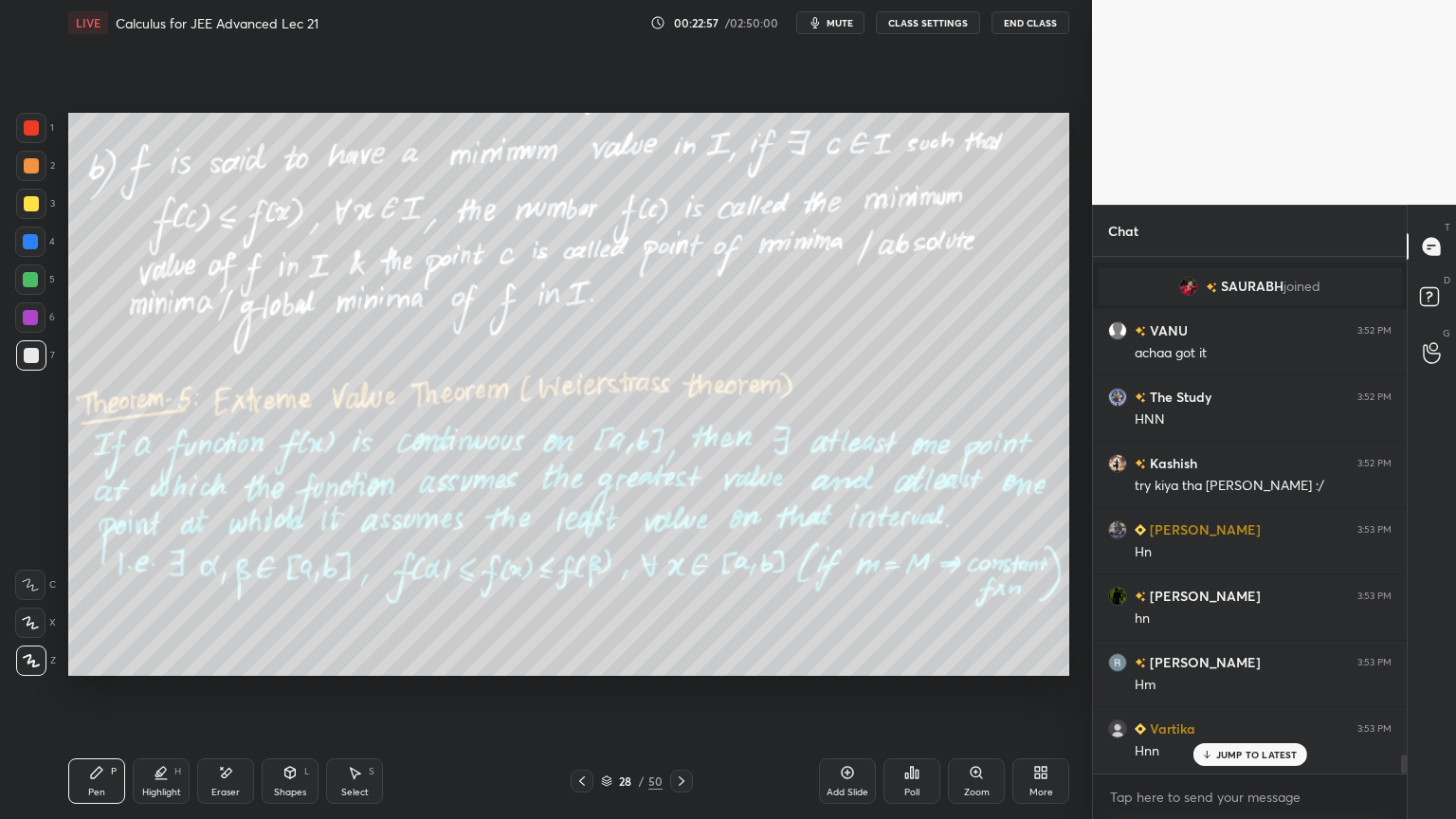 scroll, scrollTop: 13730, scrollLeft: 0, axis: vertical 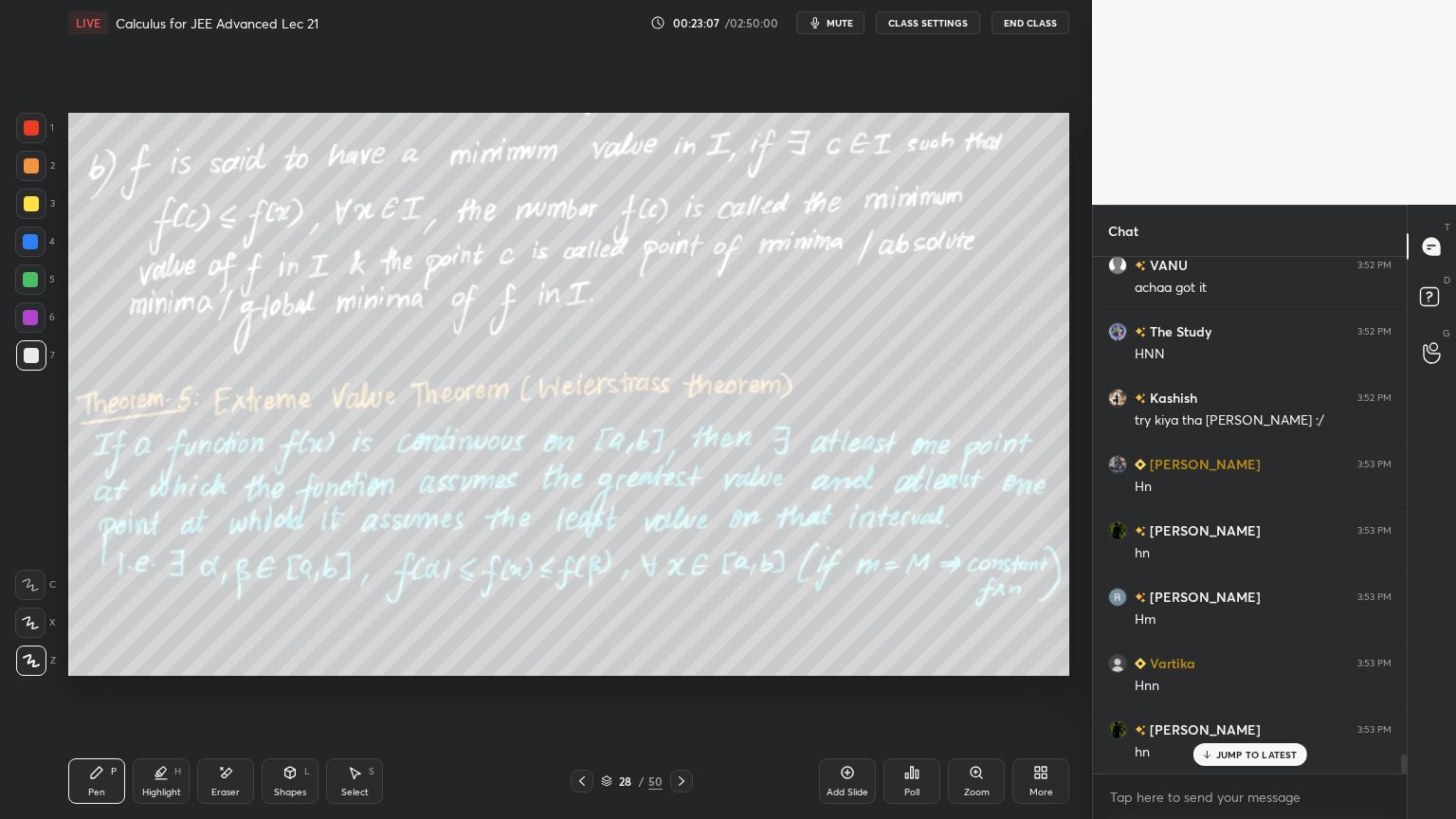 click on "Eraser" at bounding box center (226, 792) 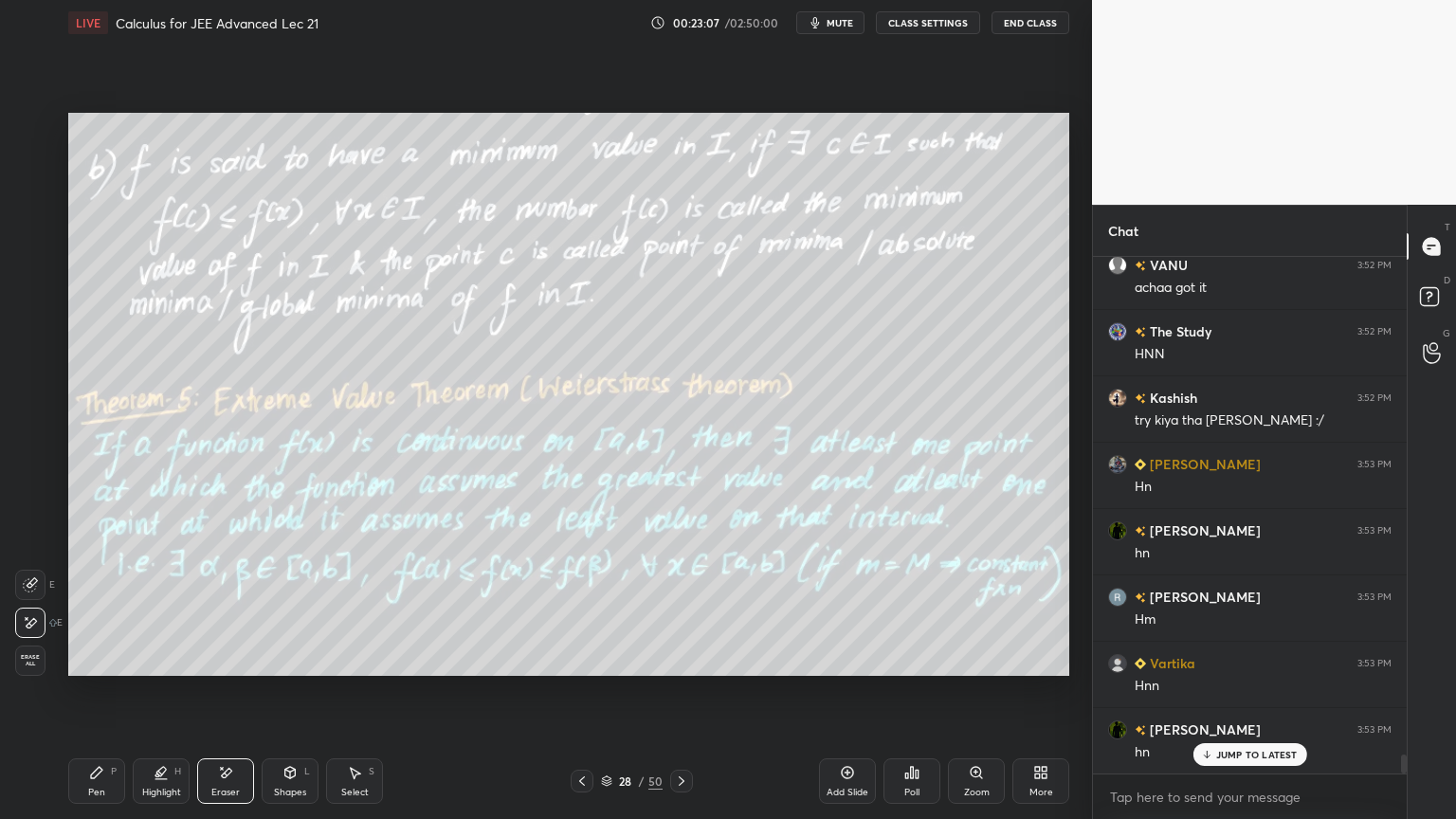 scroll, scrollTop: 13797, scrollLeft: 0, axis: vertical 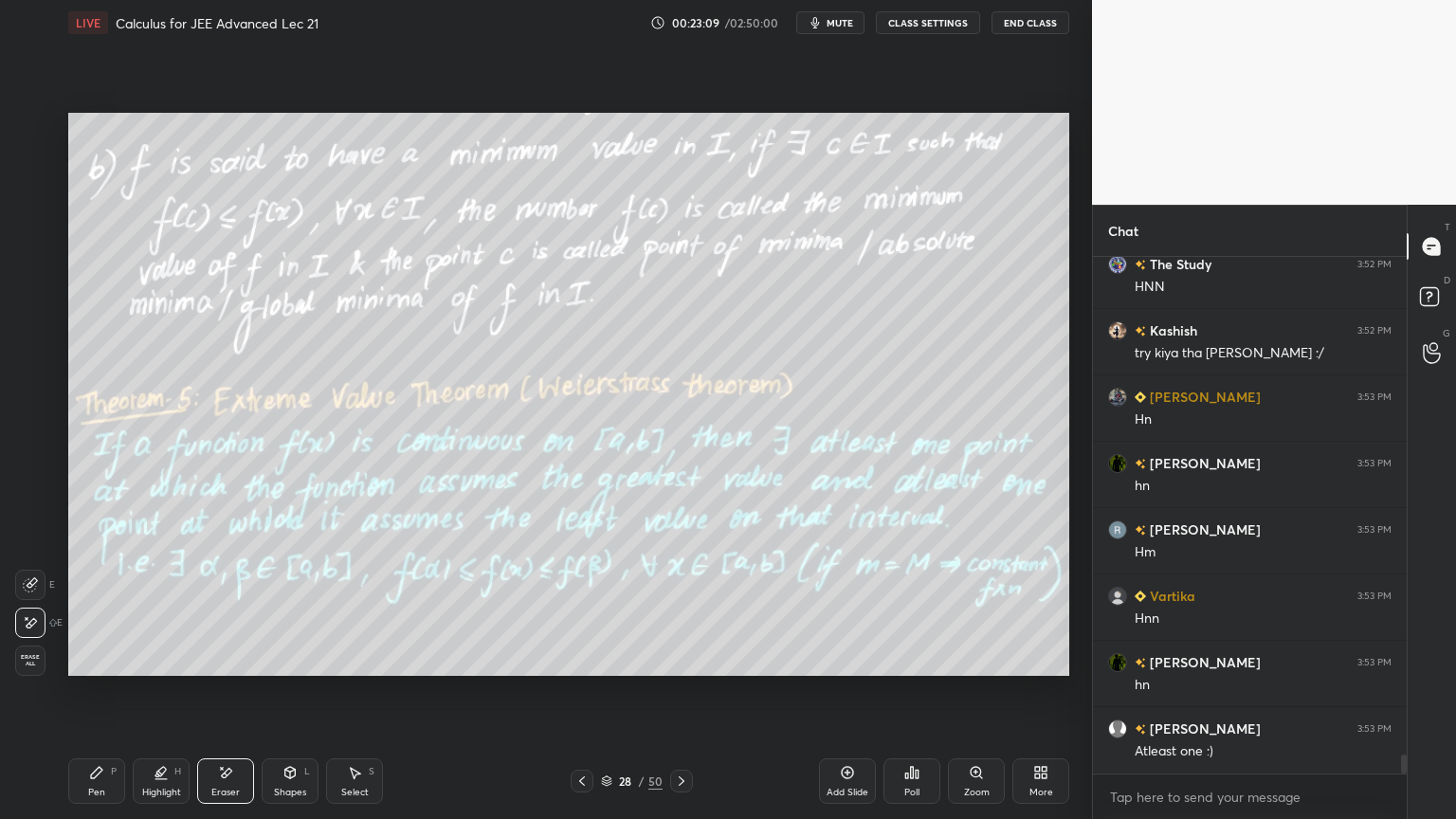 drag, startPoint x: 84, startPoint y: 792, endPoint x: 186, endPoint y: 743, distance: 113.15918 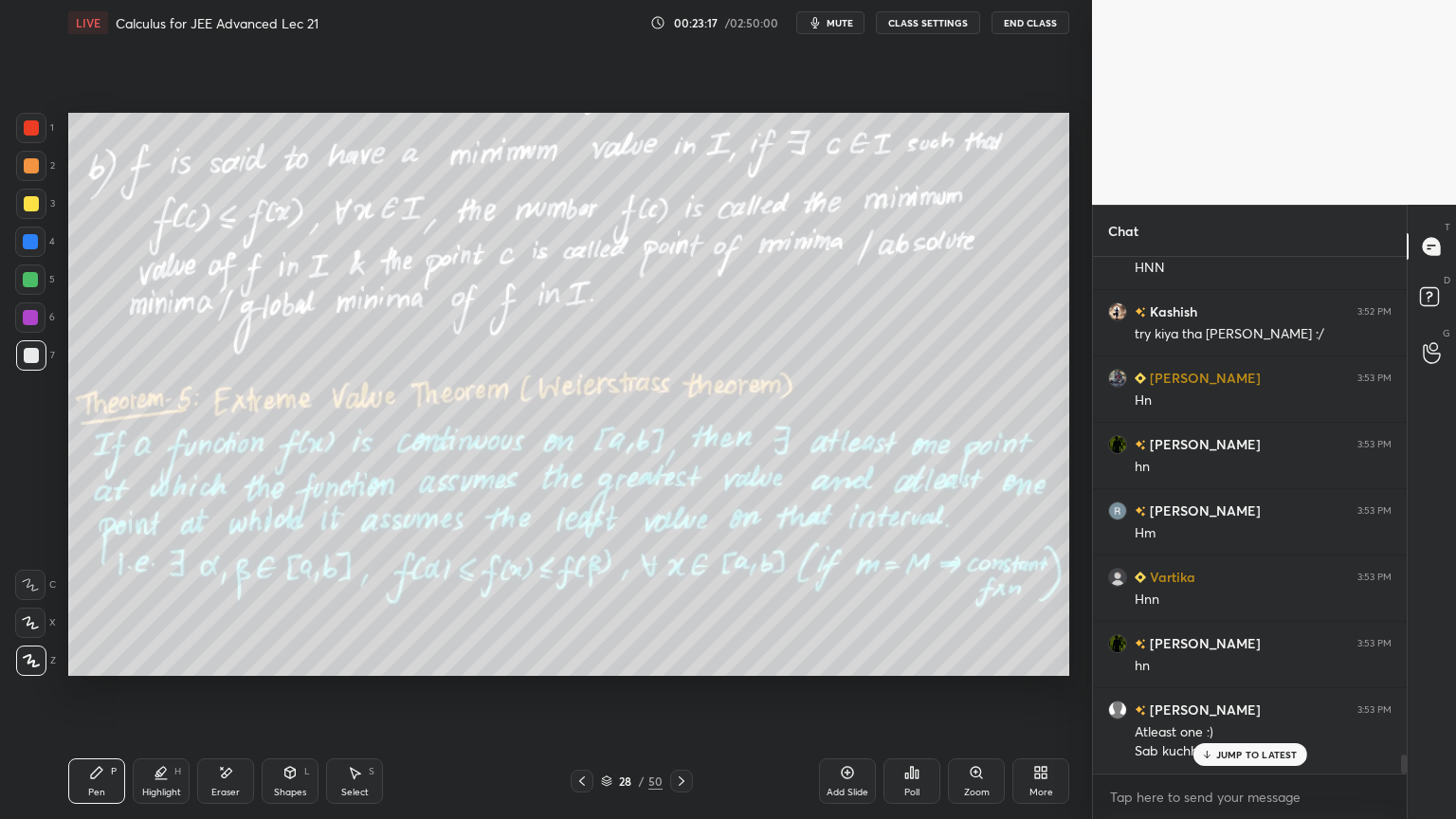 scroll, scrollTop: 13881, scrollLeft: 0, axis: vertical 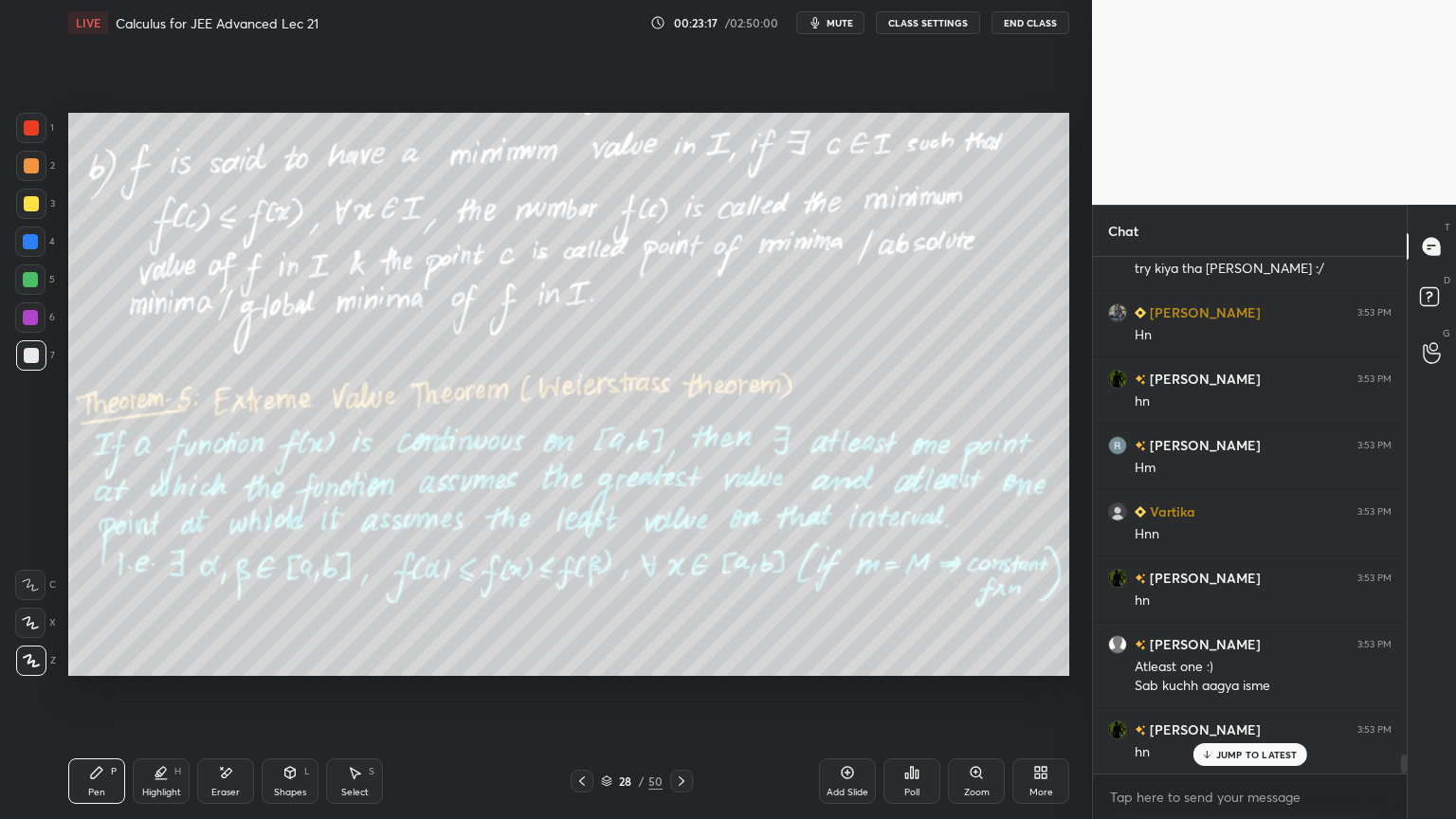 click on "Eraser" at bounding box center [226, 781] 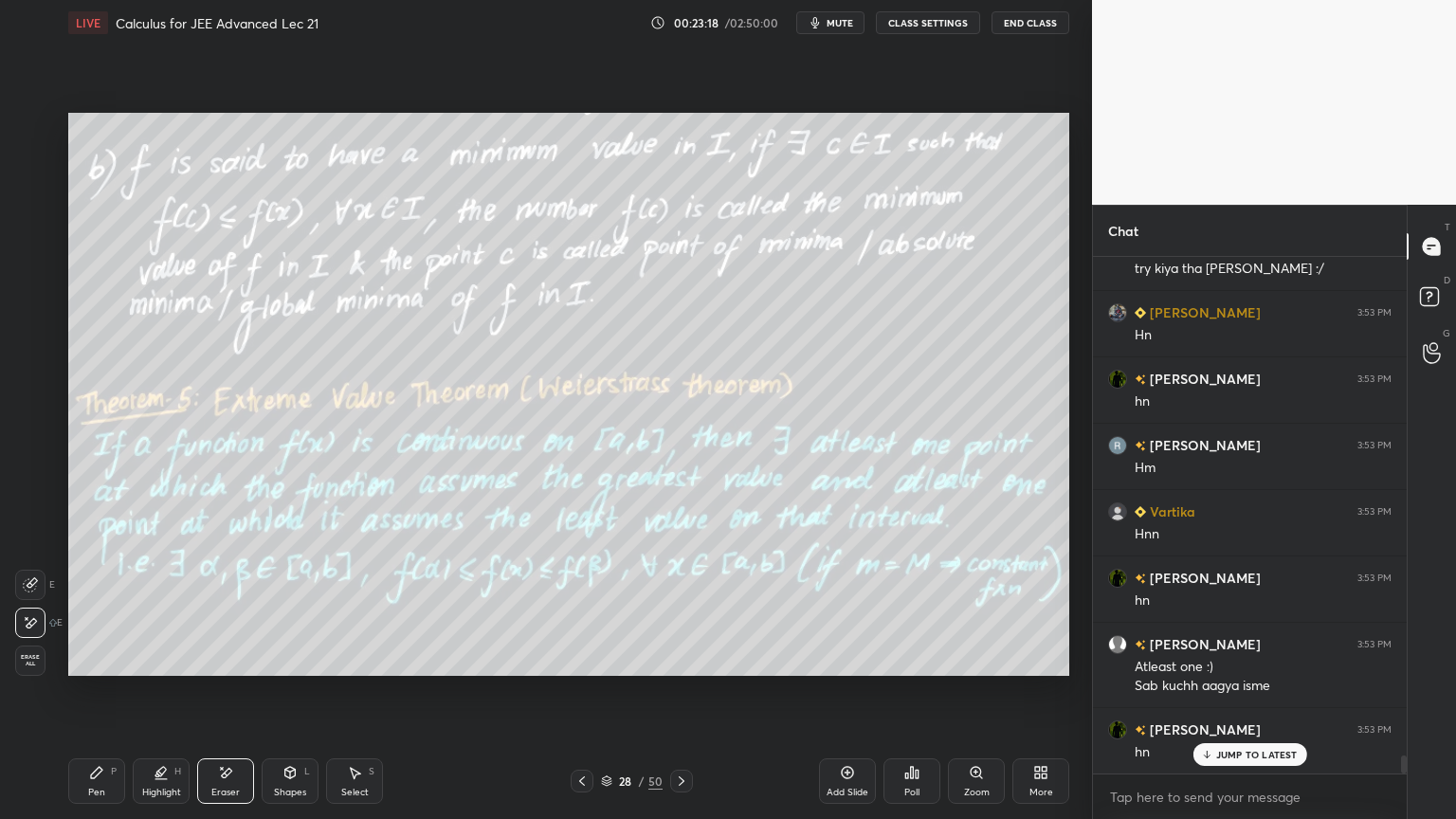 scroll, scrollTop: 14014, scrollLeft: 0, axis: vertical 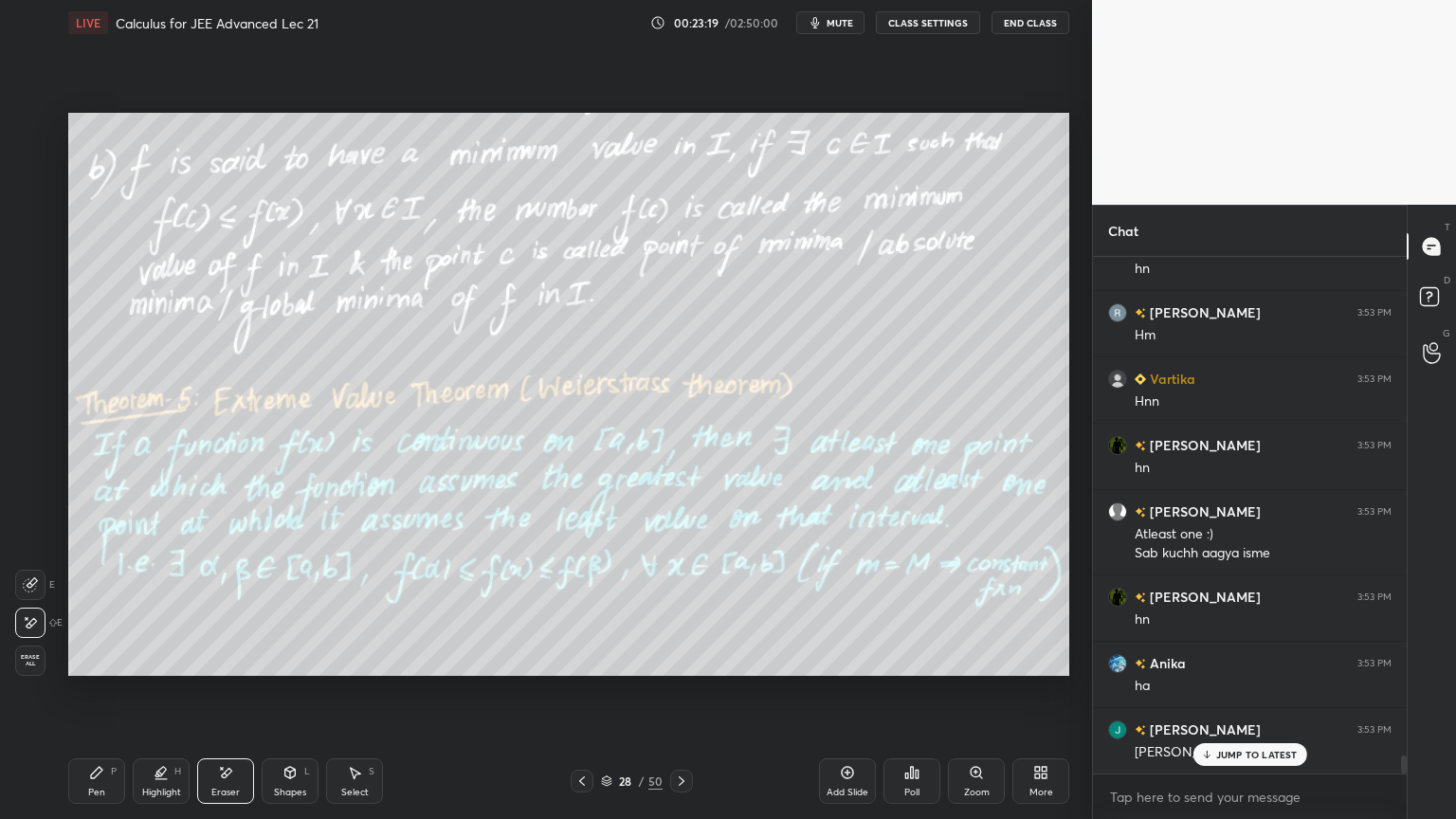 click on "Pen P" at bounding box center (97, 781) 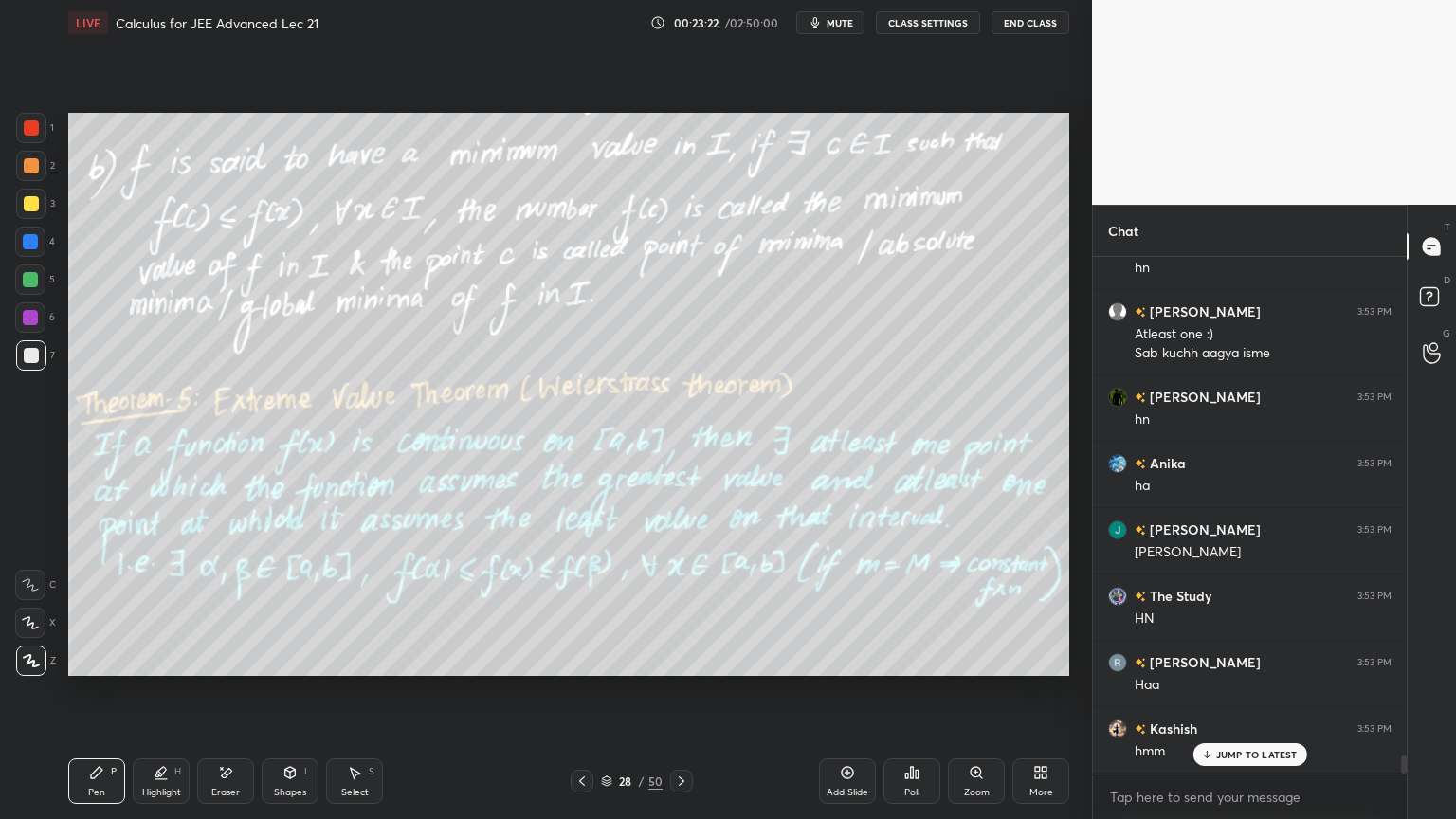 scroll, scrollTop: 14279, scrollLeft: 0, axis: vertical 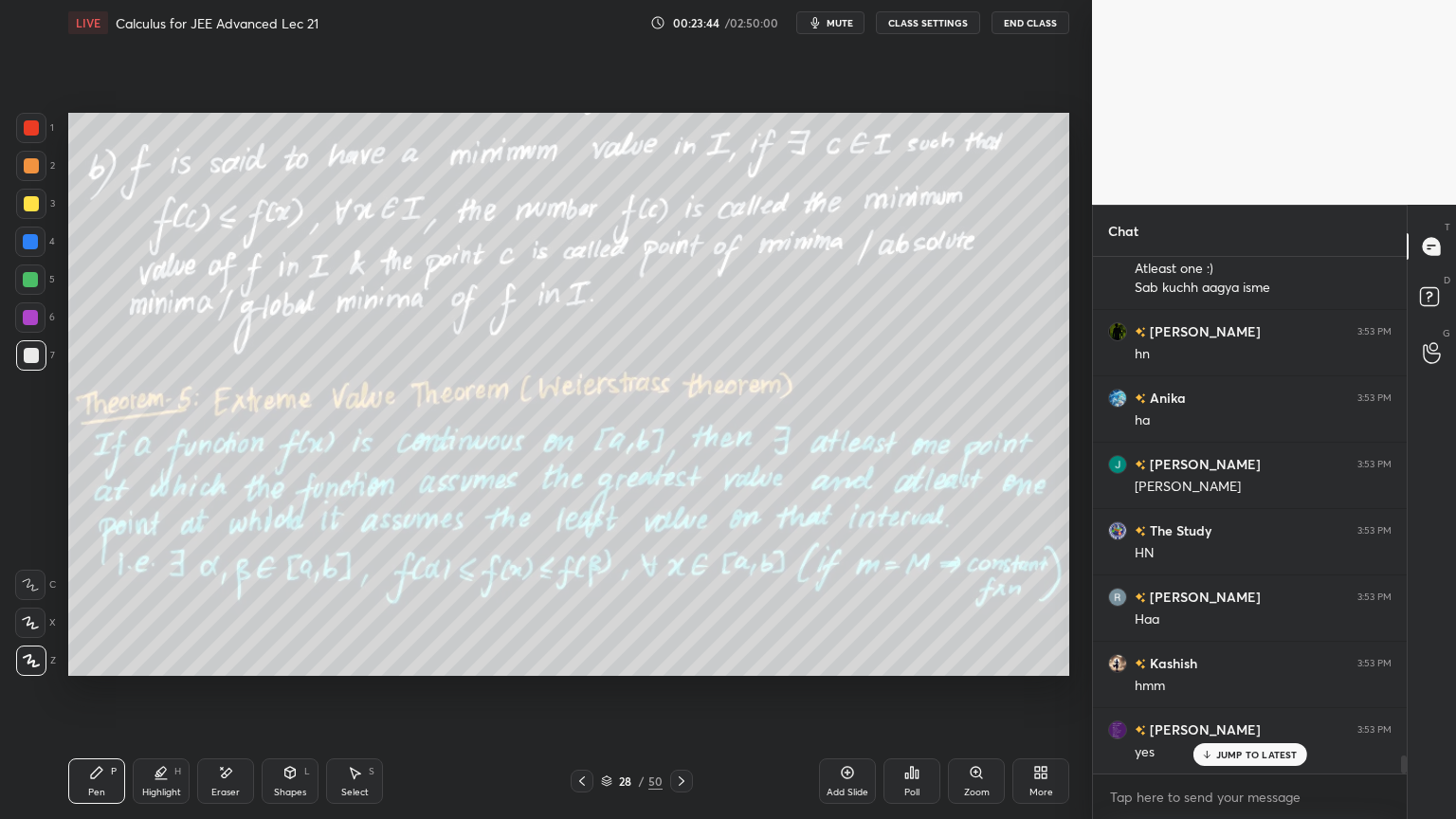 click 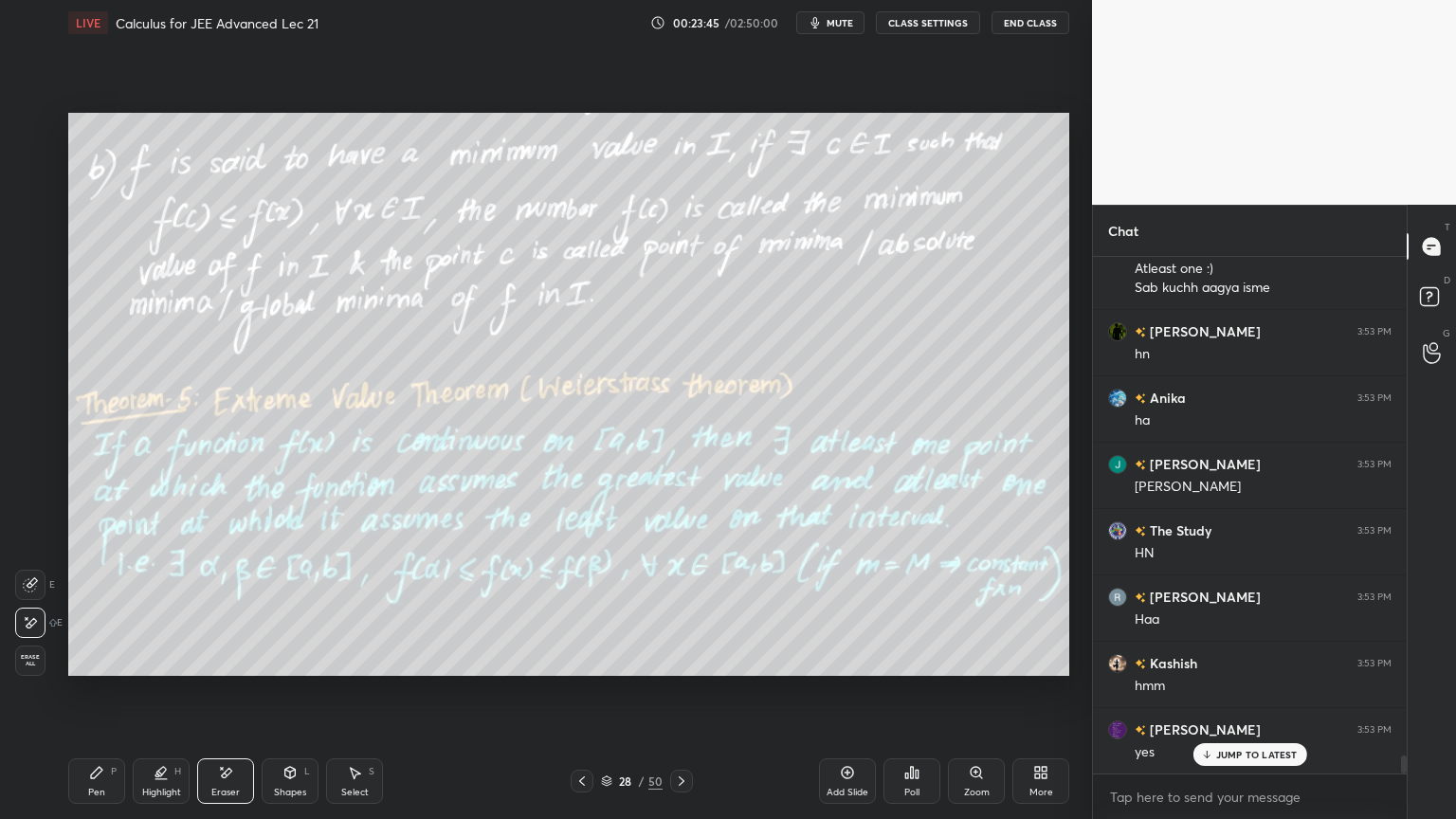 scroll, scrollTop: 14347, scrollLeft: 0, axis: vertical 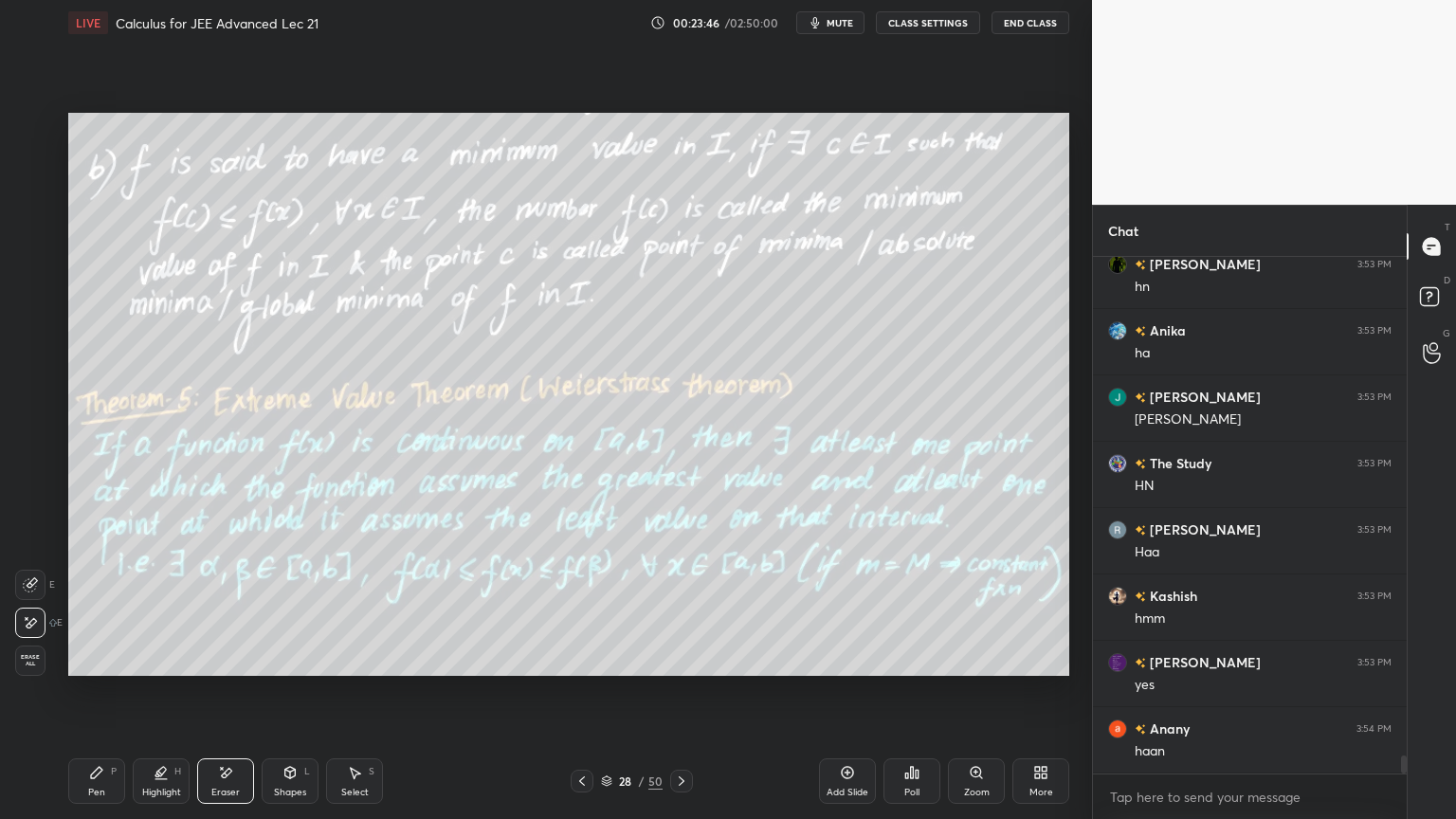 drag, startPoint x: 109, startPoint y: 774, endPoint x: 119, endPoint y: 775, distance: 10.049876 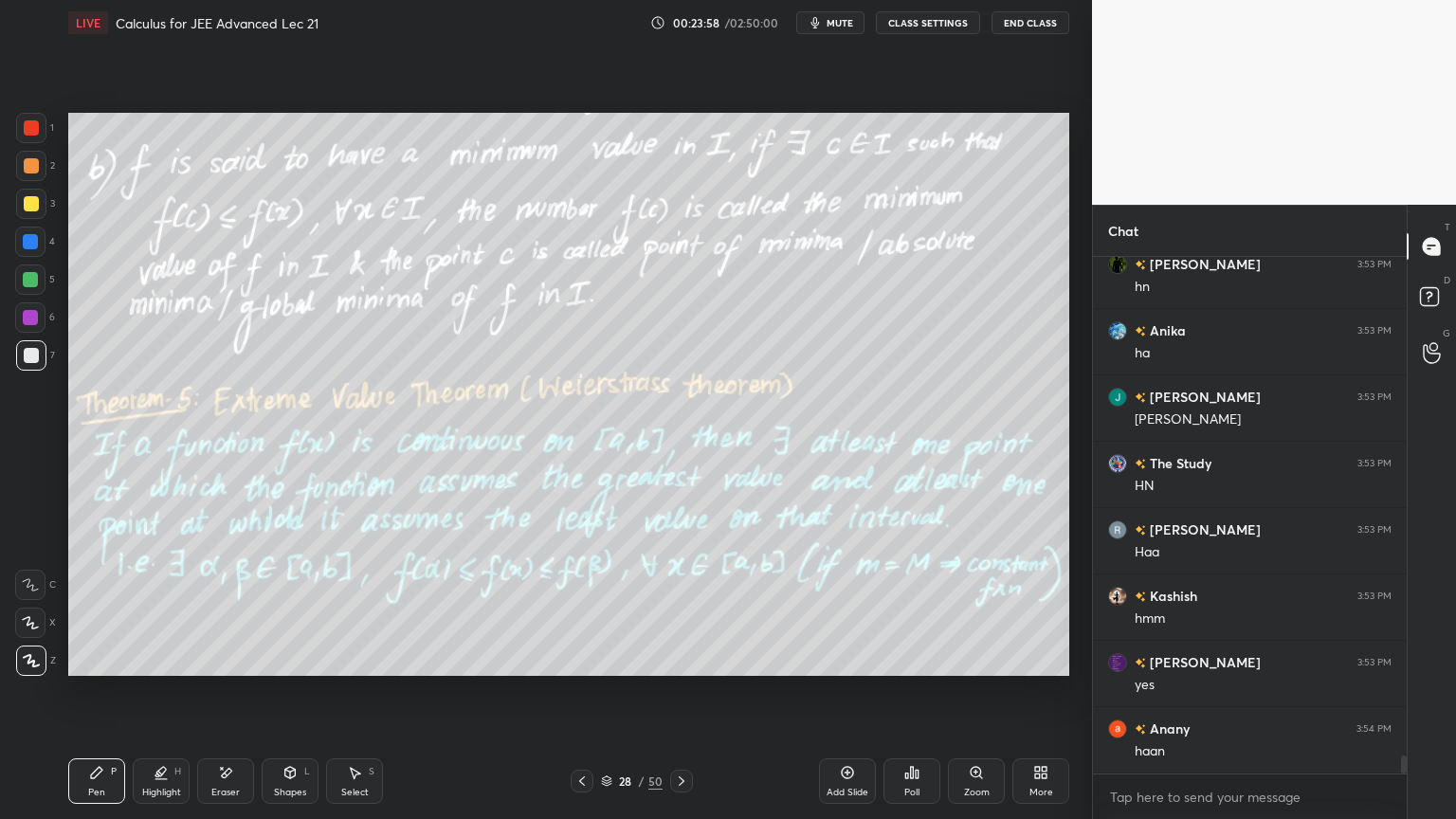 click on "Eraser" at bounding box center [226, 781] 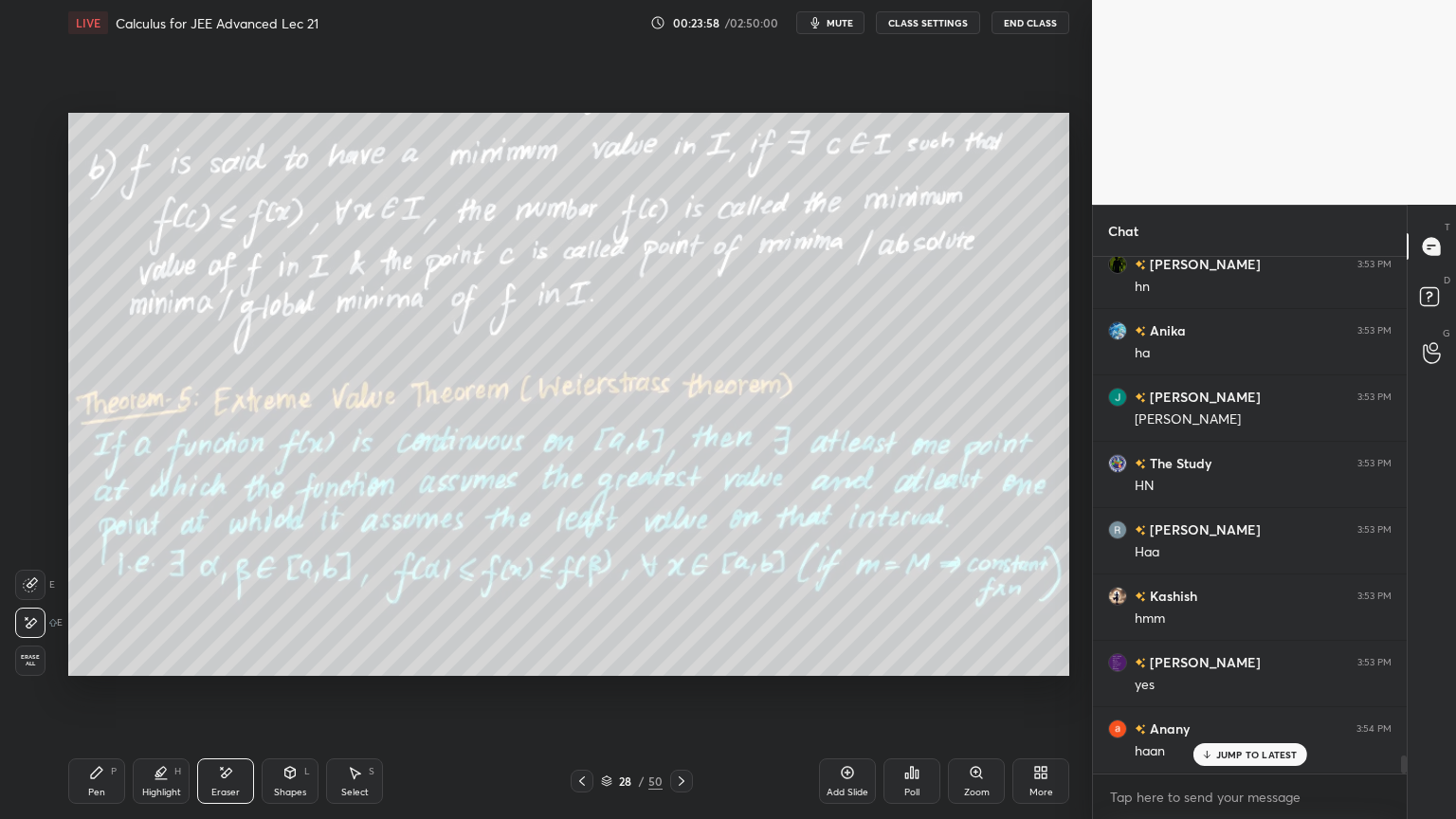 scroll, scrollTop: 14412, scrollLeft: 0, axis: vertical 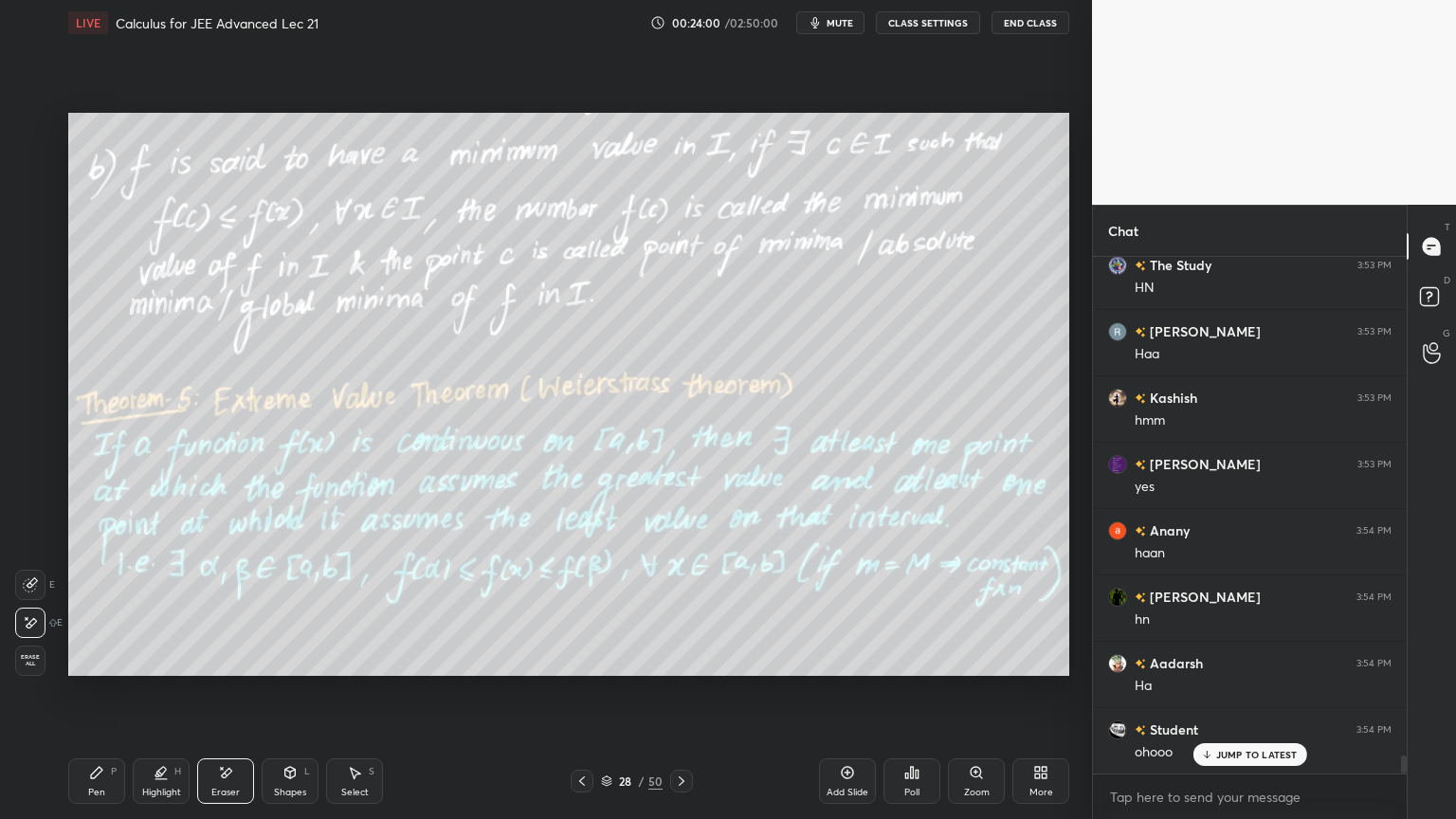 click on "P" at bounding box center [114, 772] 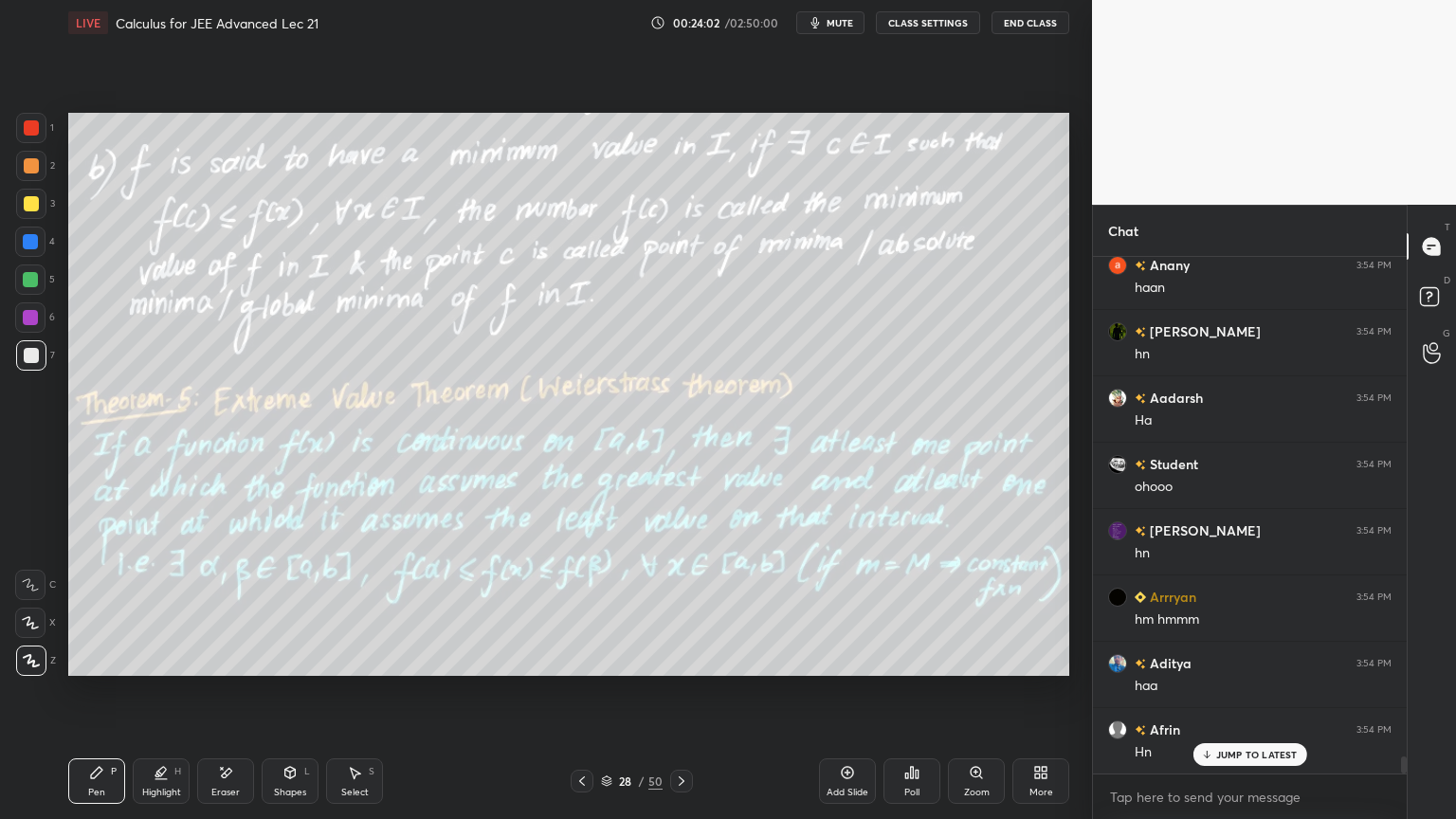 scroll, scrollTop: 14943, scrollLeft: 0, axis: vertical 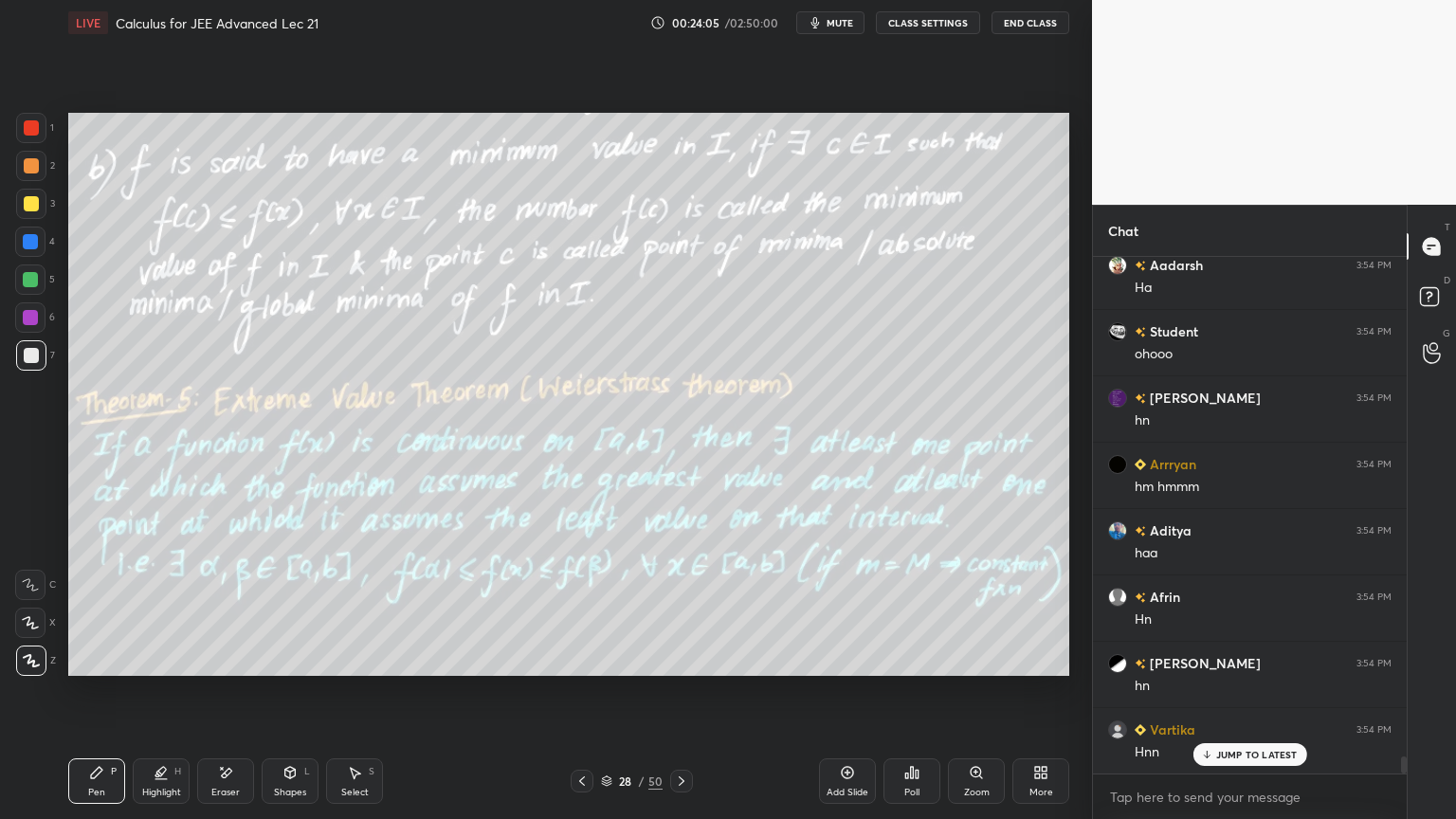 click 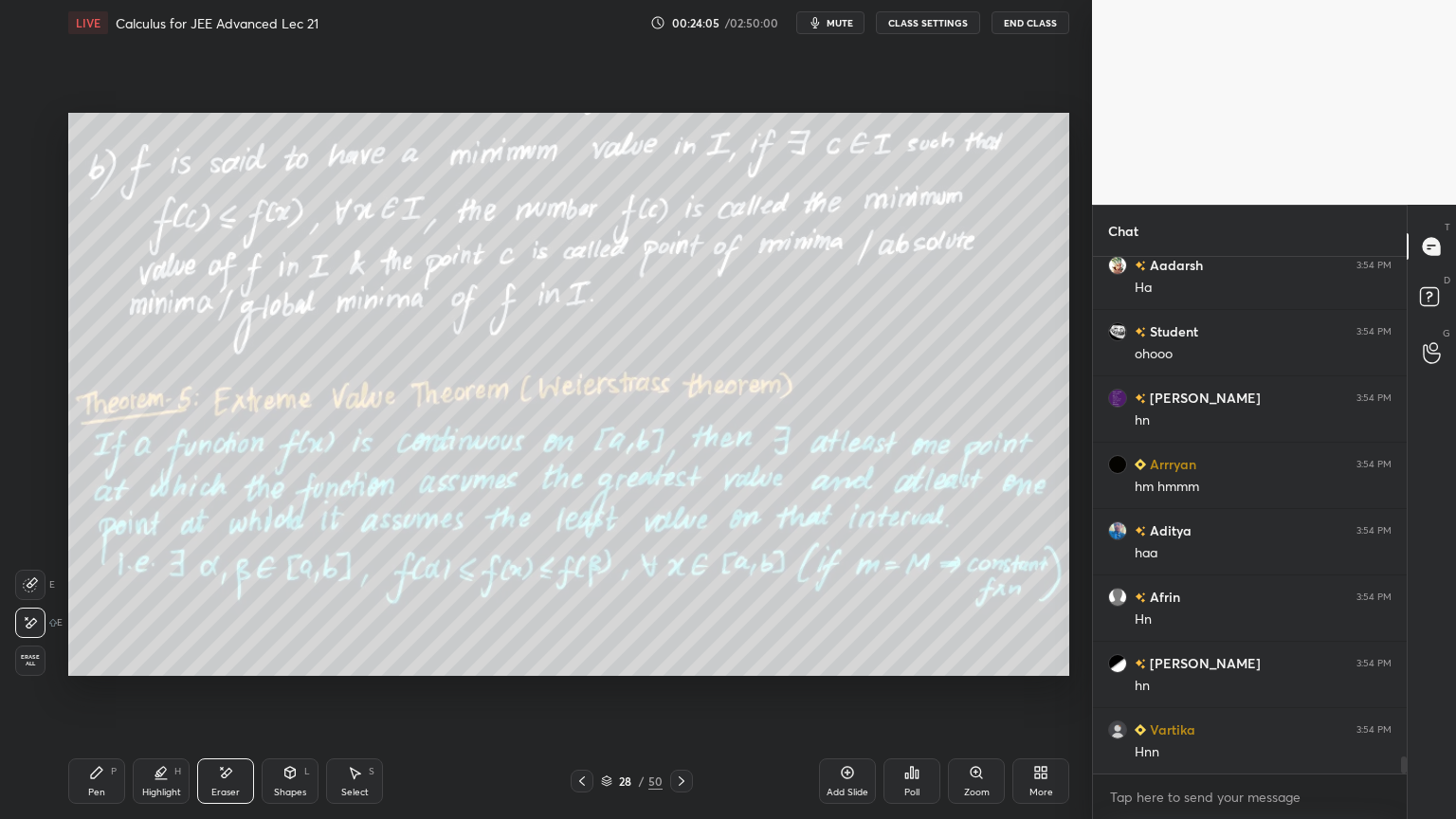scroll, scrollTop: 15010, scrollLeft: 0, axis: vertical 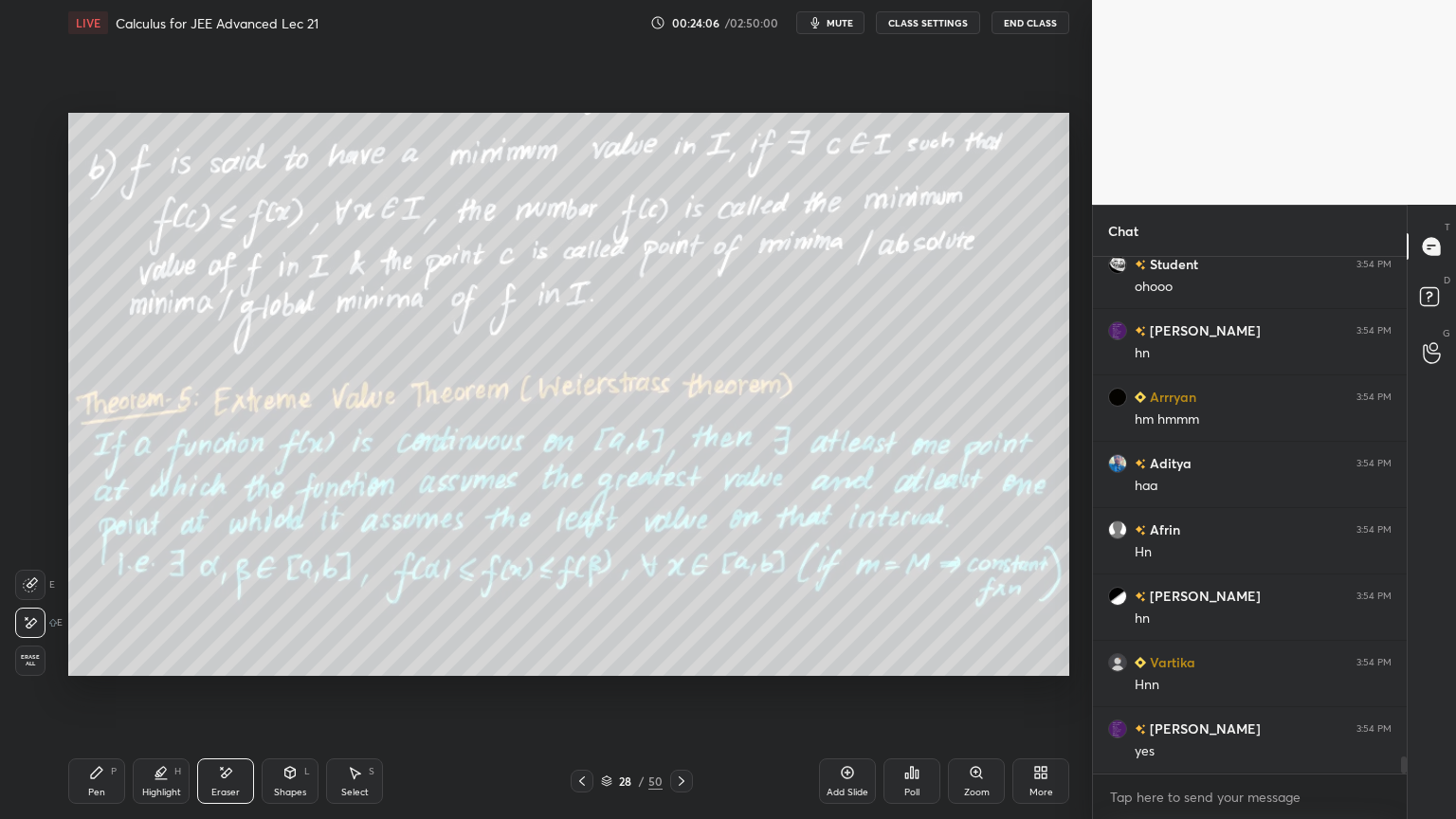 click 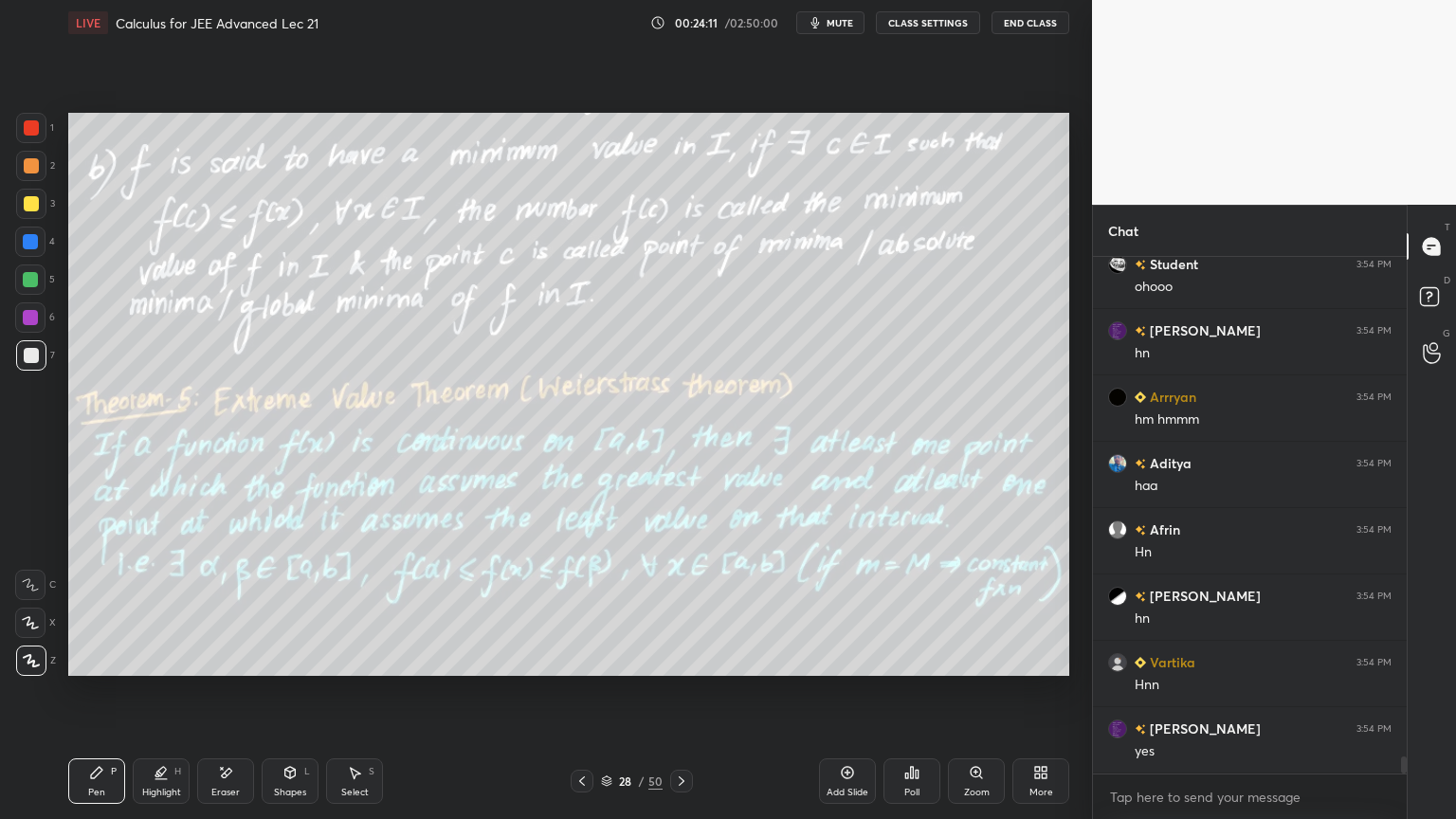 scroll, scrollTop: 15076, scrollLeft: 0, axis: vertical 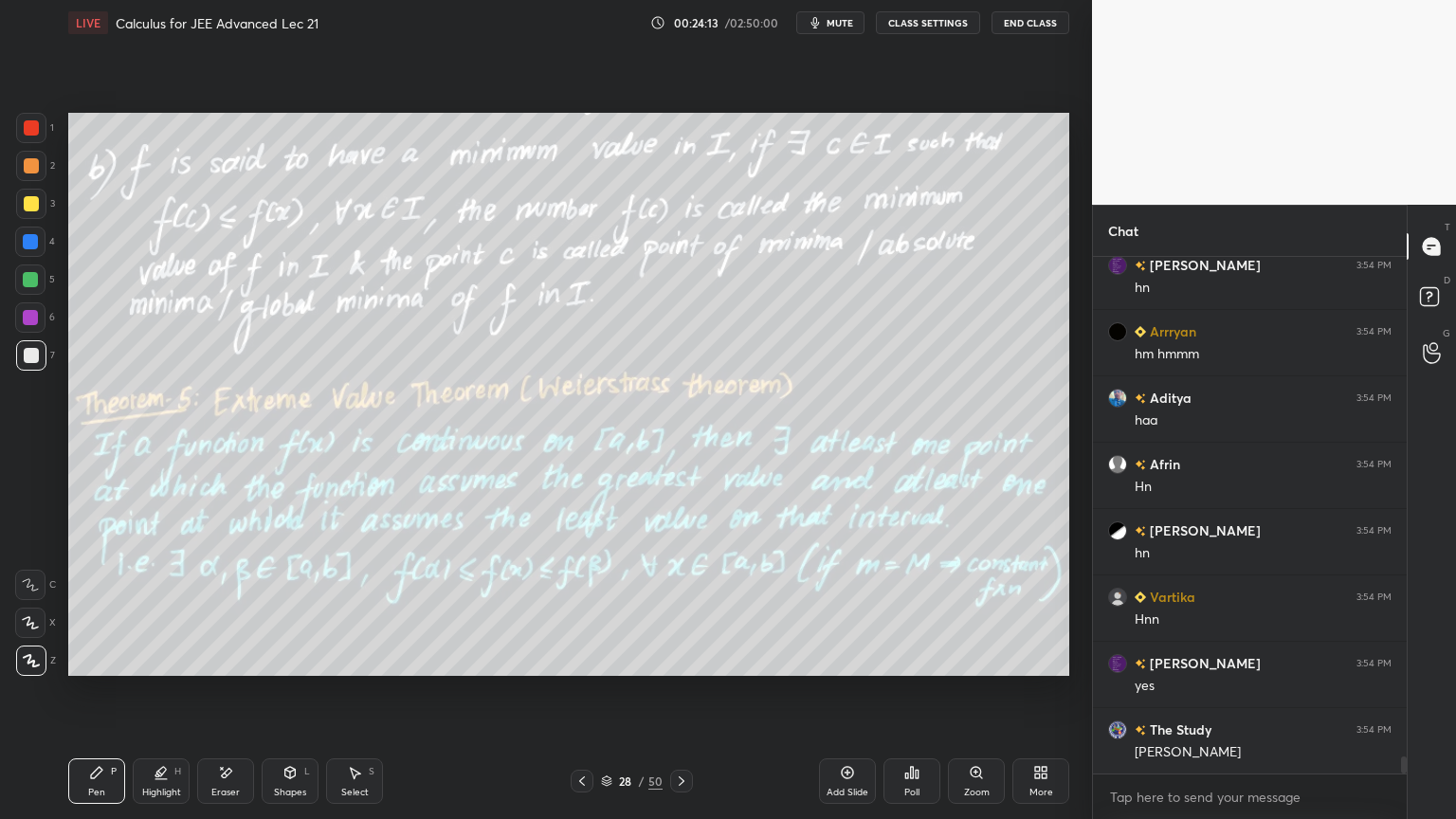 click on "Eraser" at bounding box center (226, 781) 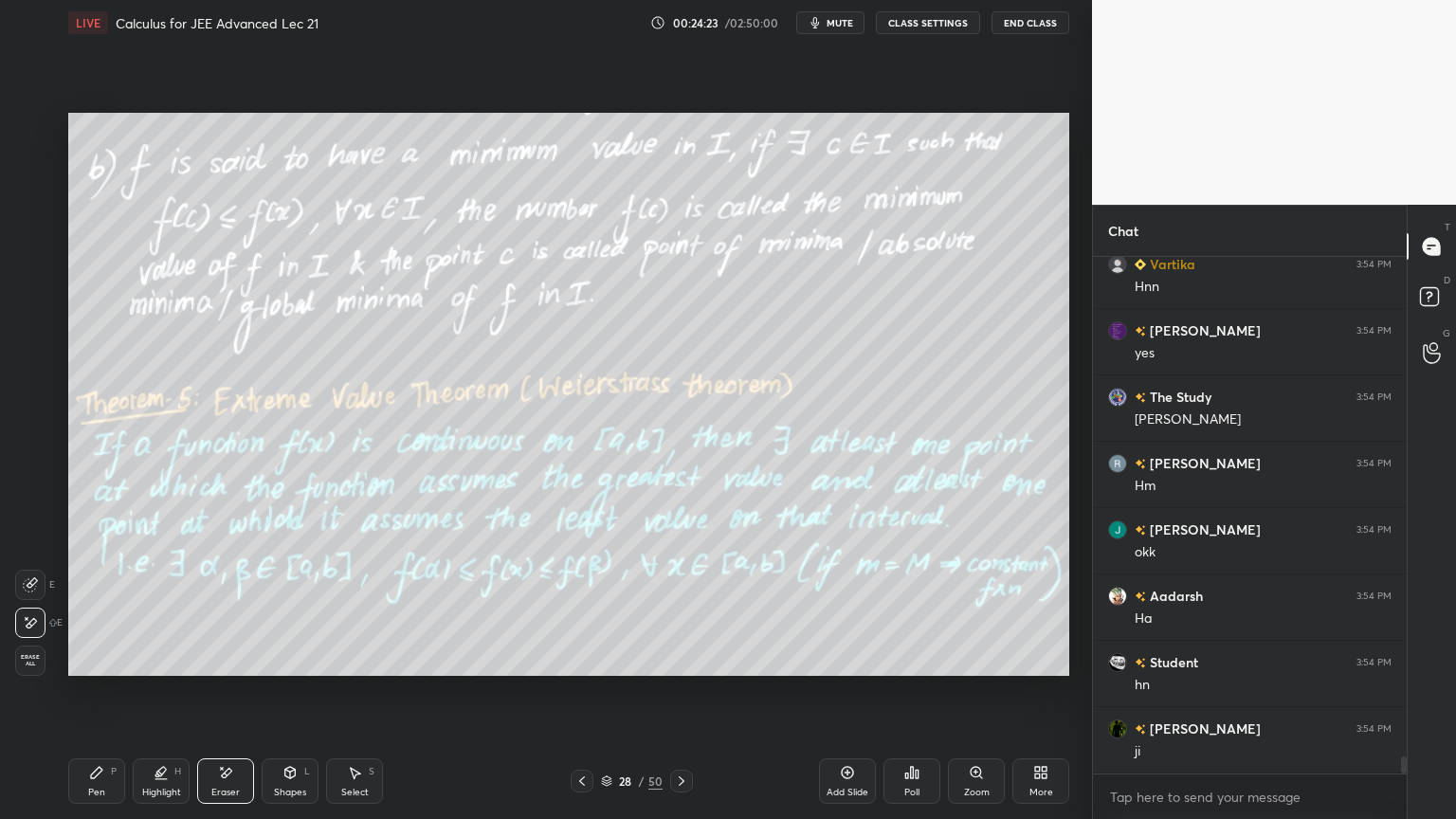 scroll, scrollTop: 15474, scrollLeft: 0, axis: vertical 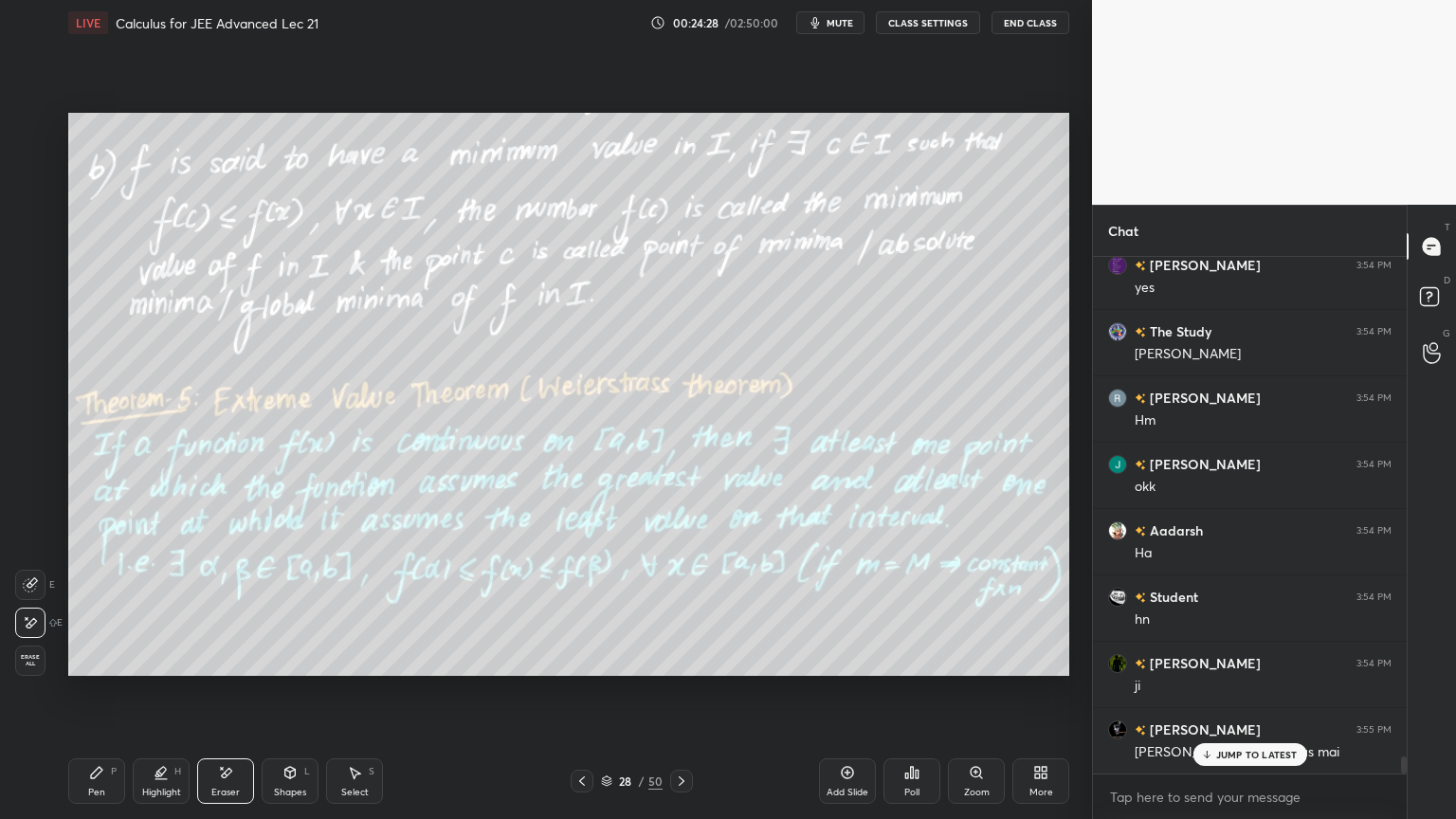drag, startPoint x: 99, startPoint y: 787, endPoint x: 115, endPoint y: 756, distance: 34.88553 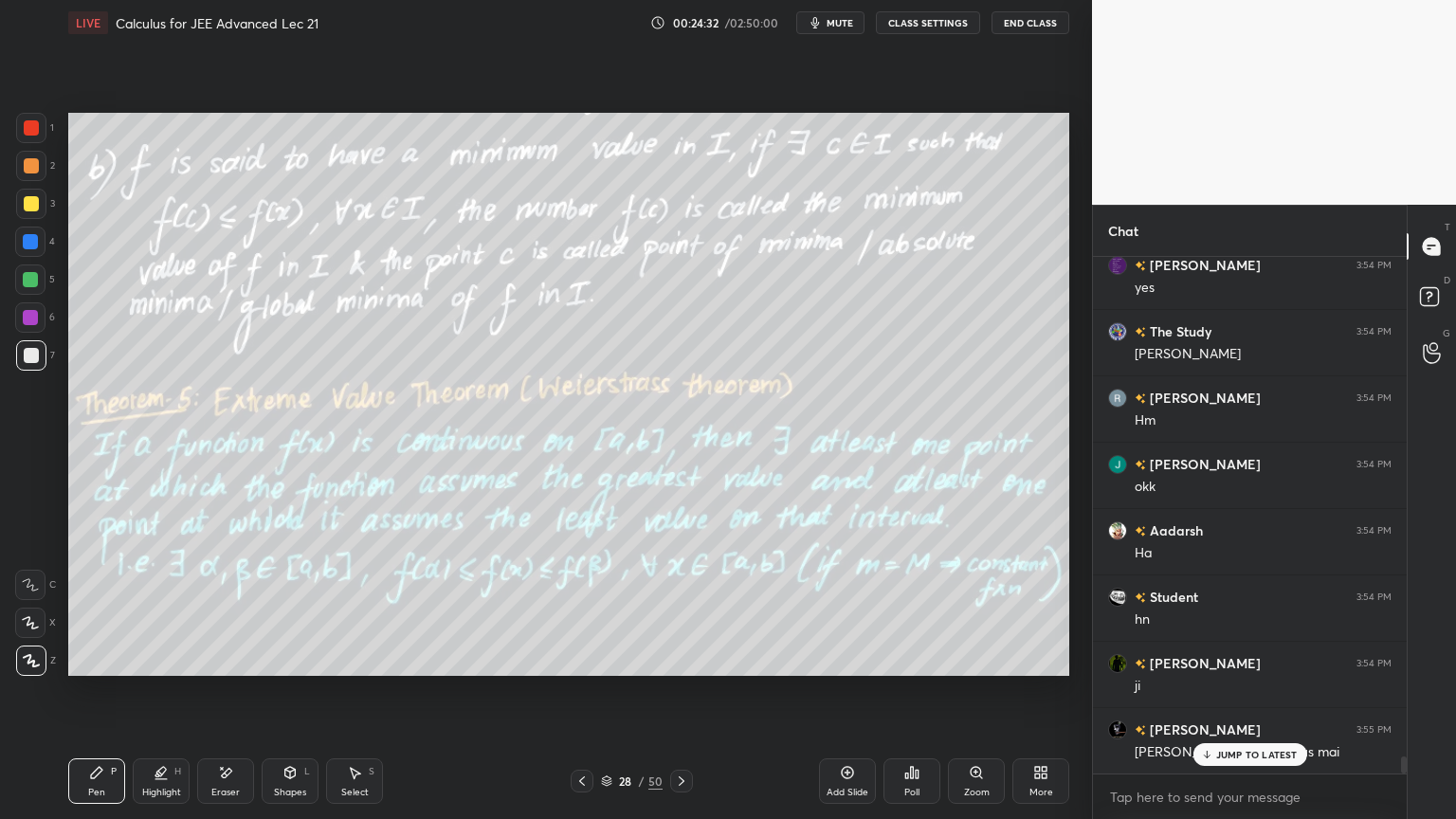 click on "JUMP TO LATEST" at bounding box center (1257, 755) 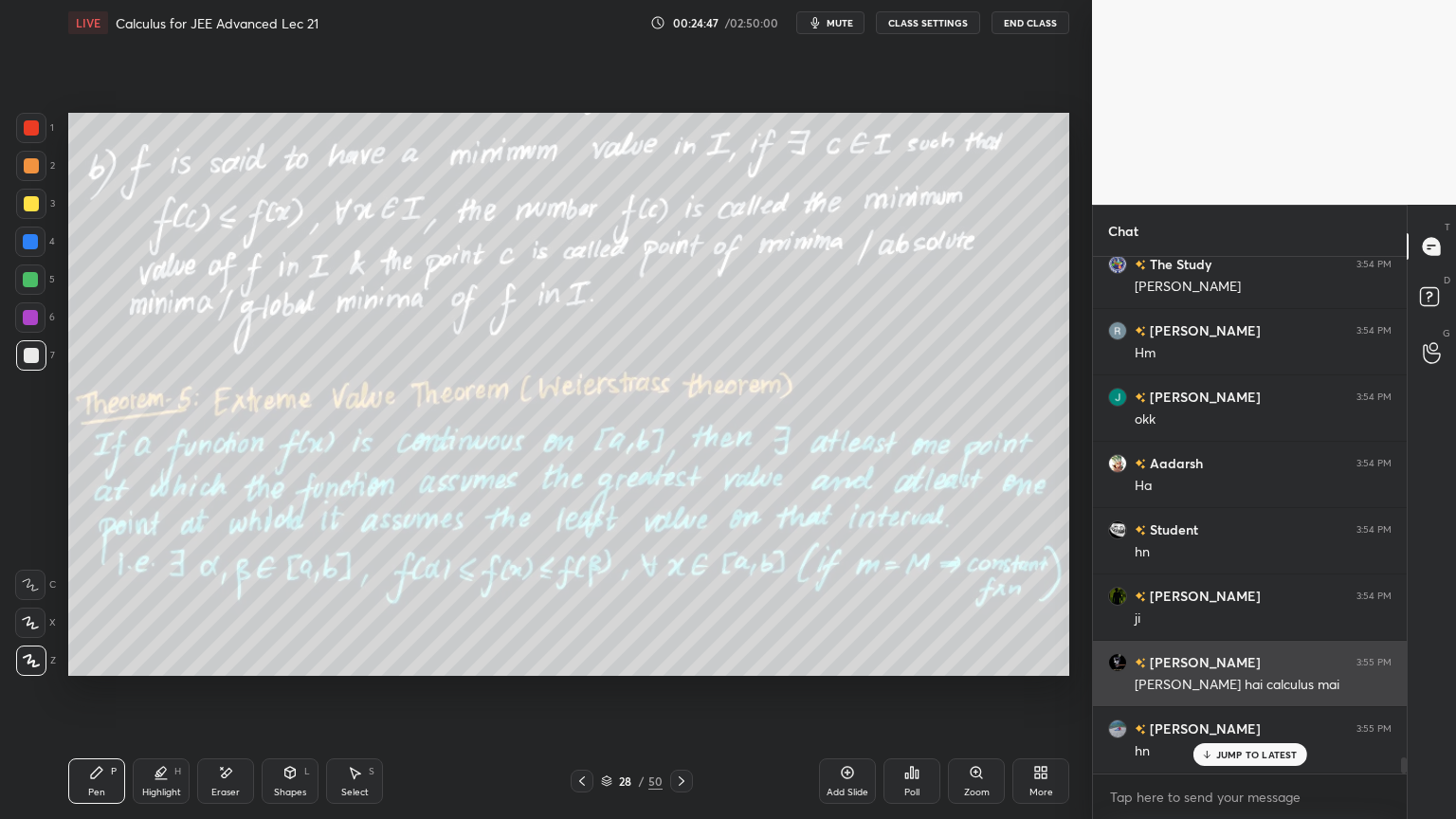 scroll, scrollTop: 15606, scrollLeft: 0, axis: vertical 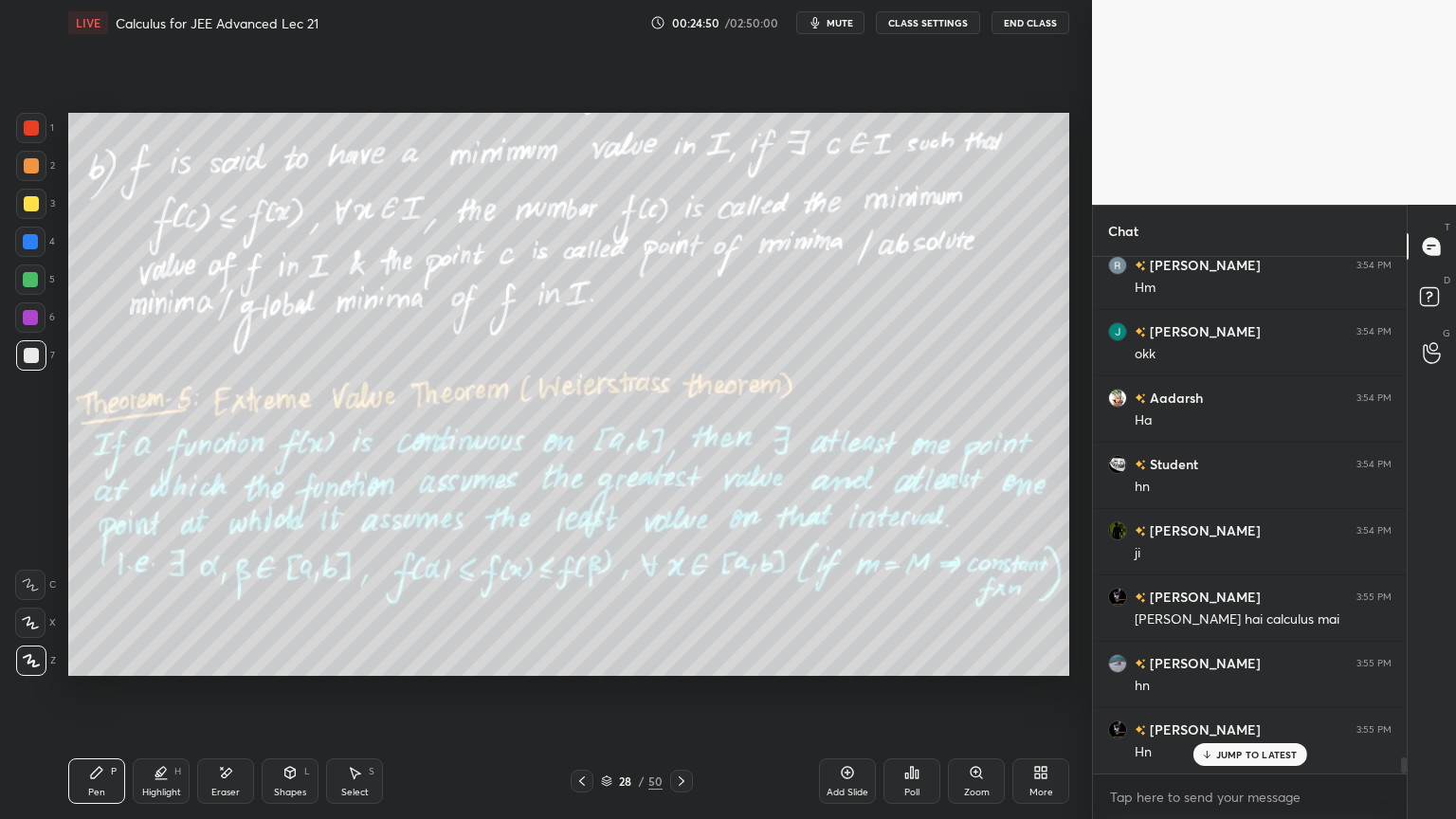 click on "Eraser" at bounding box center (226, 781) 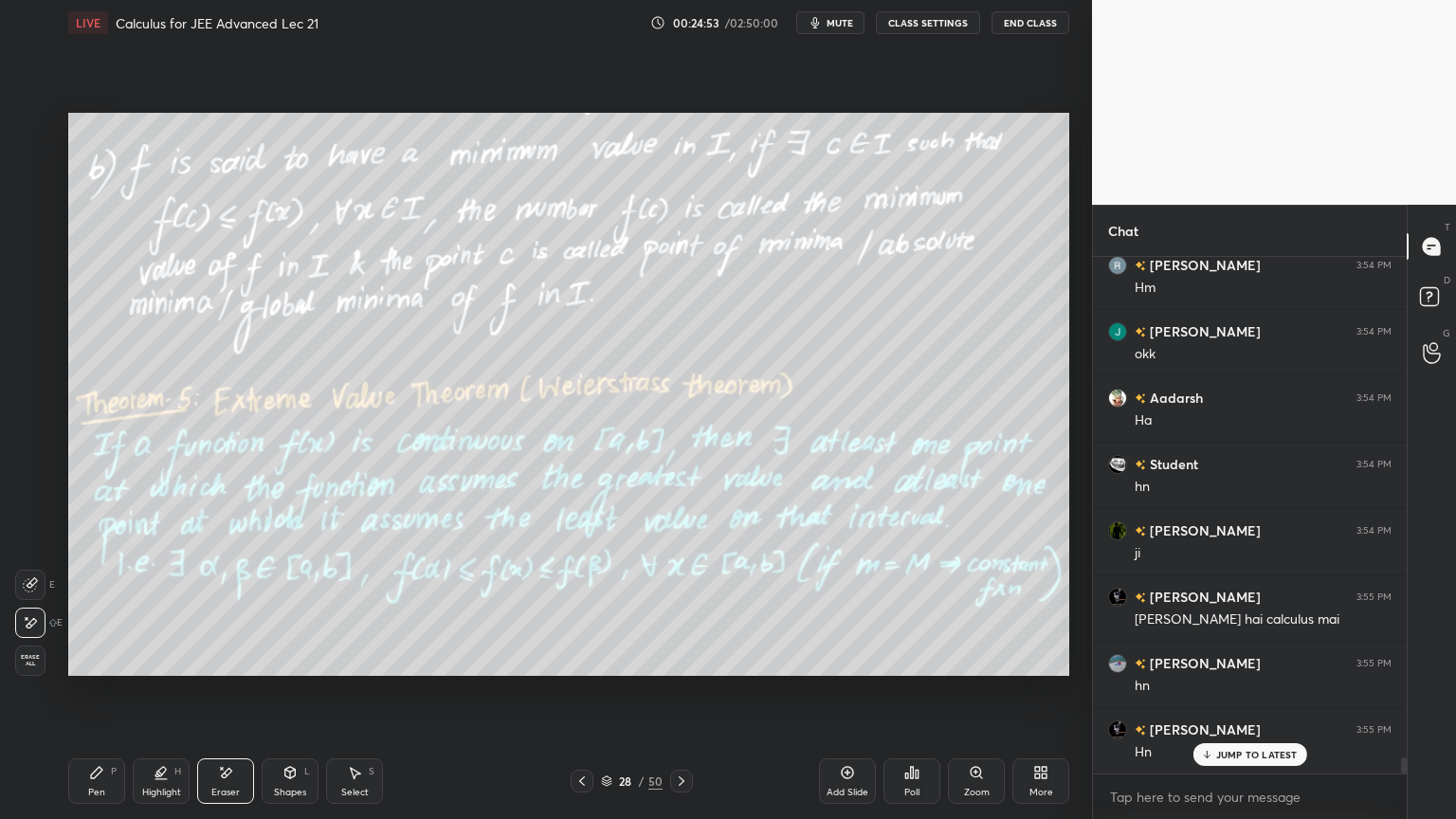 click 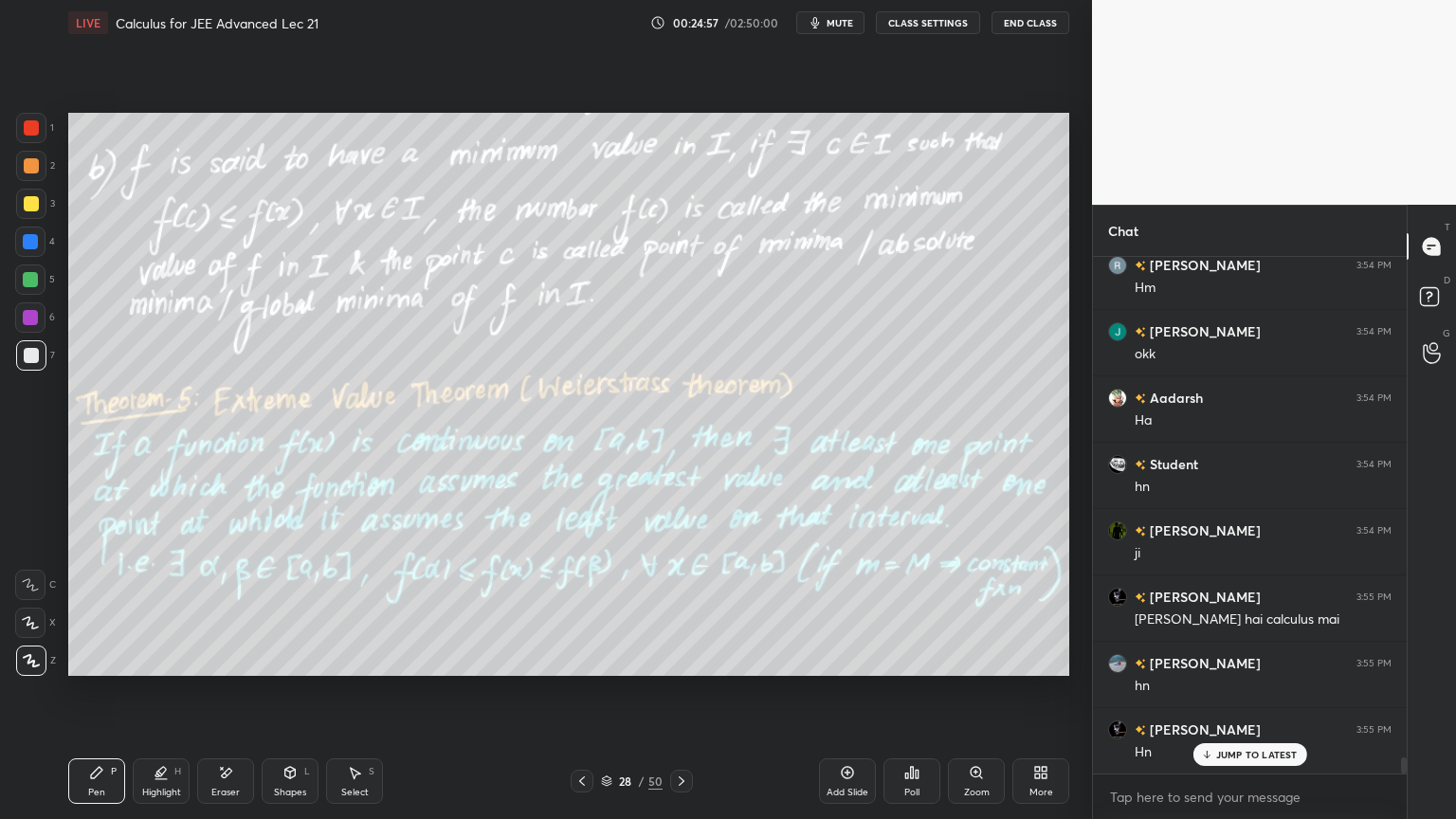 click on "28 / 50" at bounding box center (631, 781) 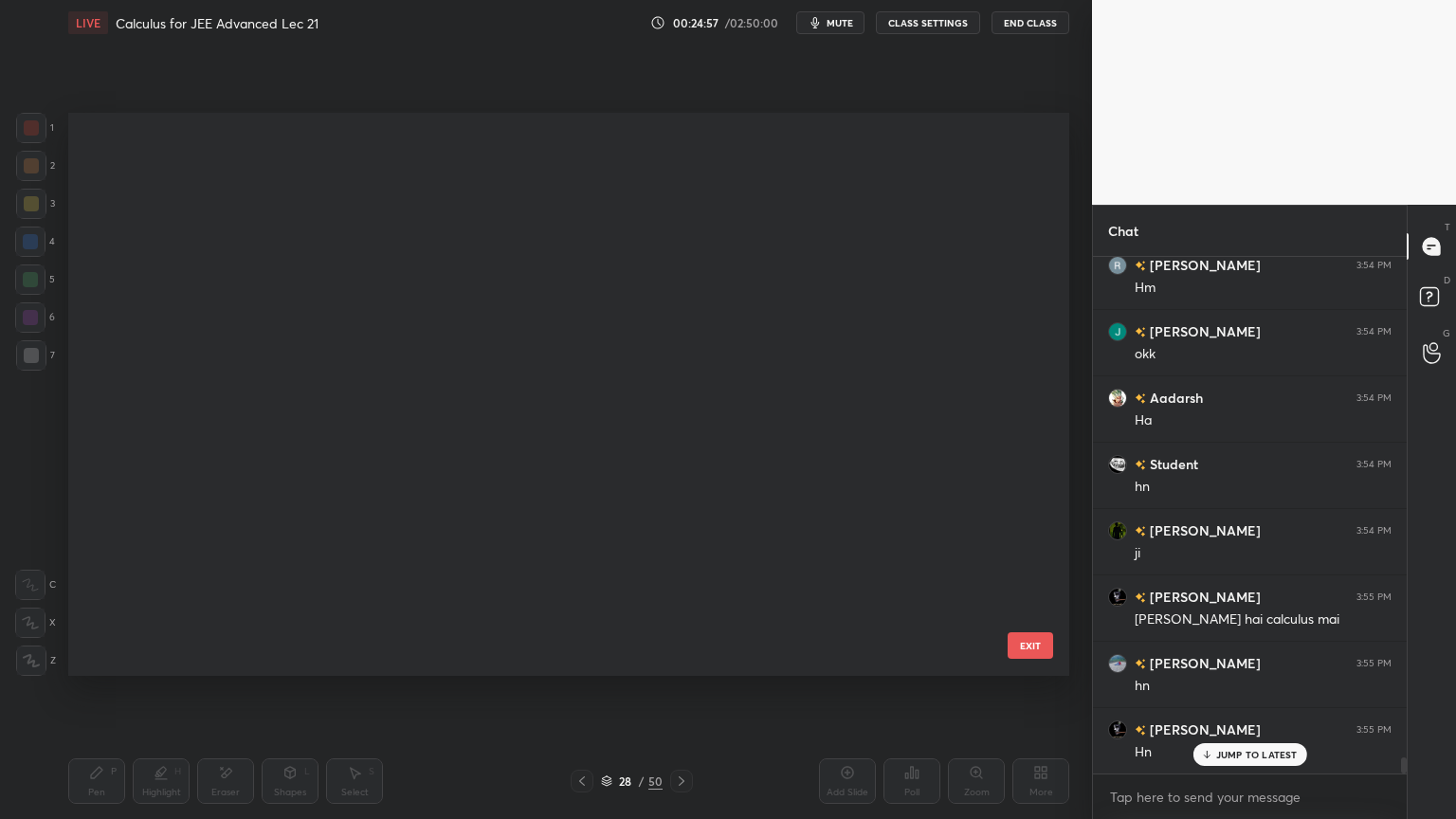 scroll, scrollTop: 1172, scrollLeft: 0, axis: vertical 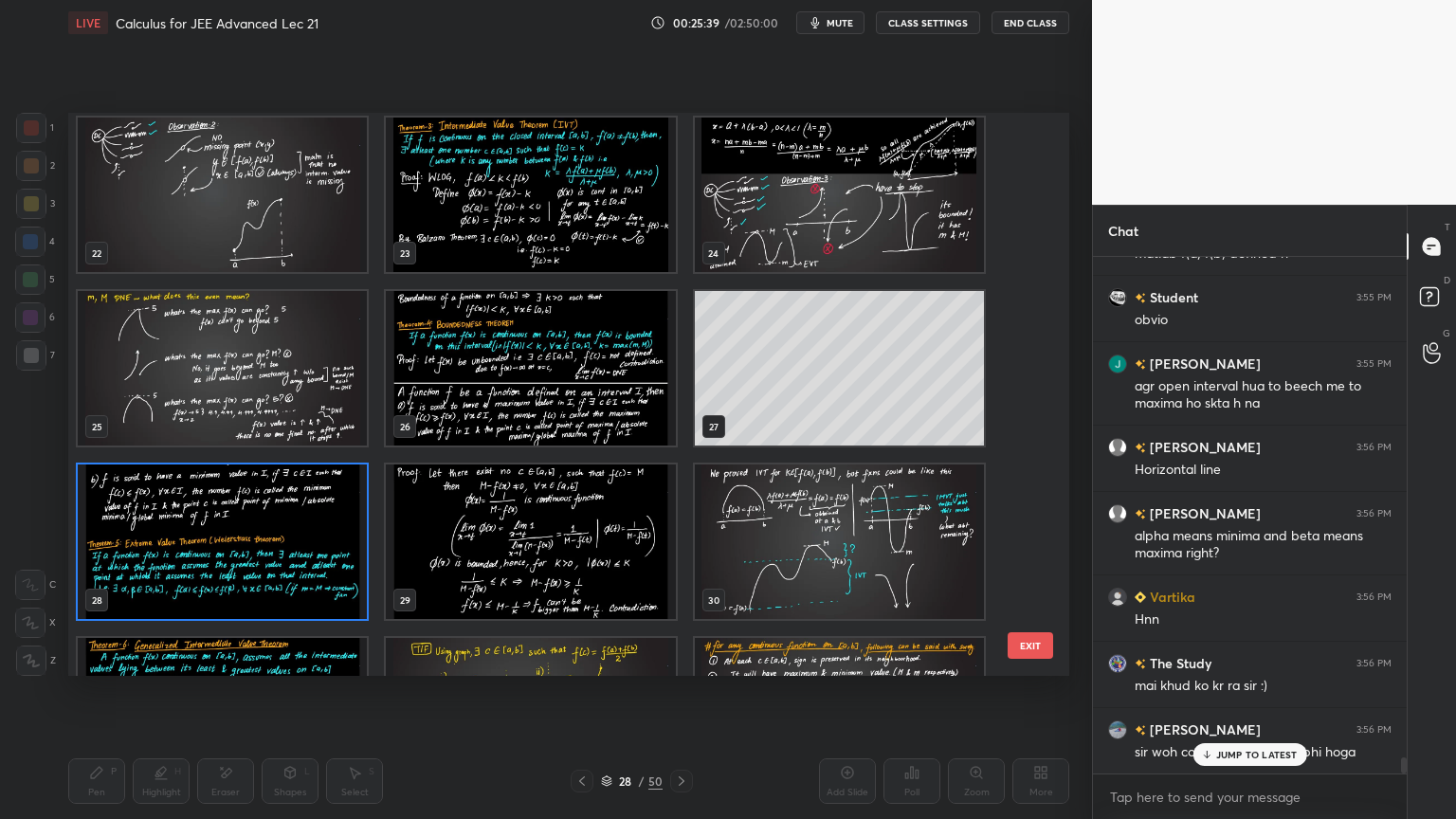 click at bounding box center (222, 541) 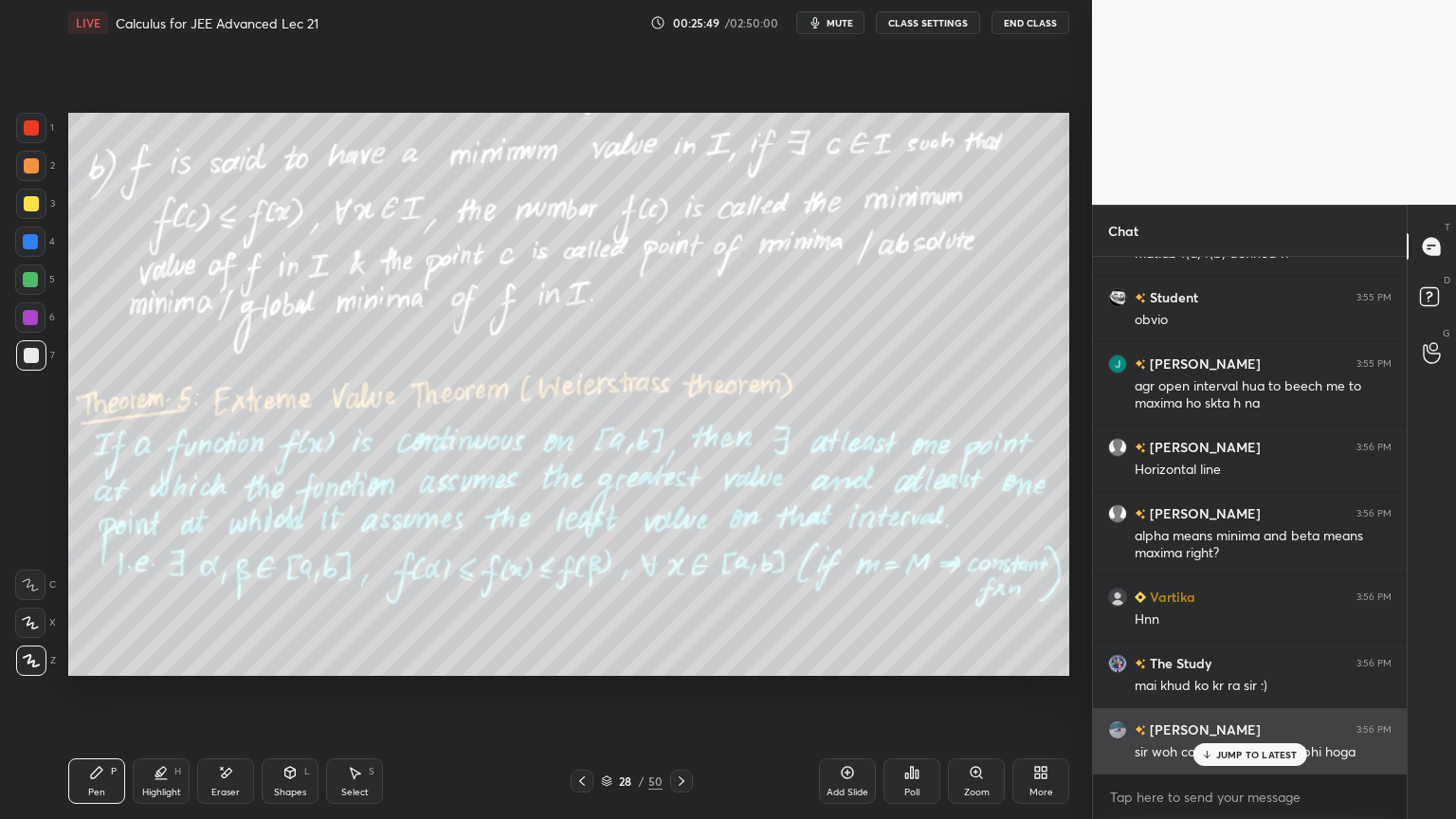 click on "JUMP TO LATEST" at bounding box center [1249, 755] 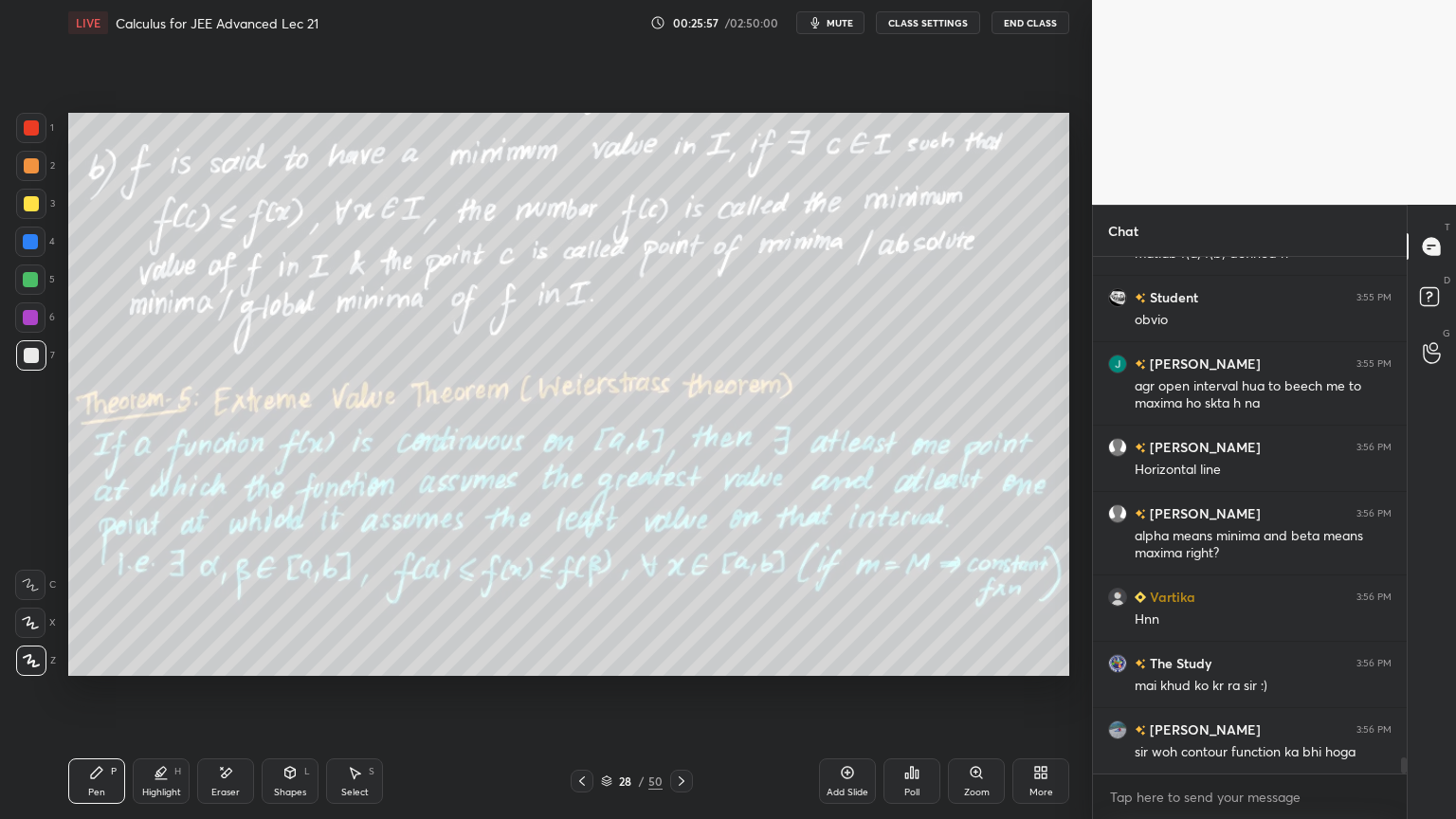 click 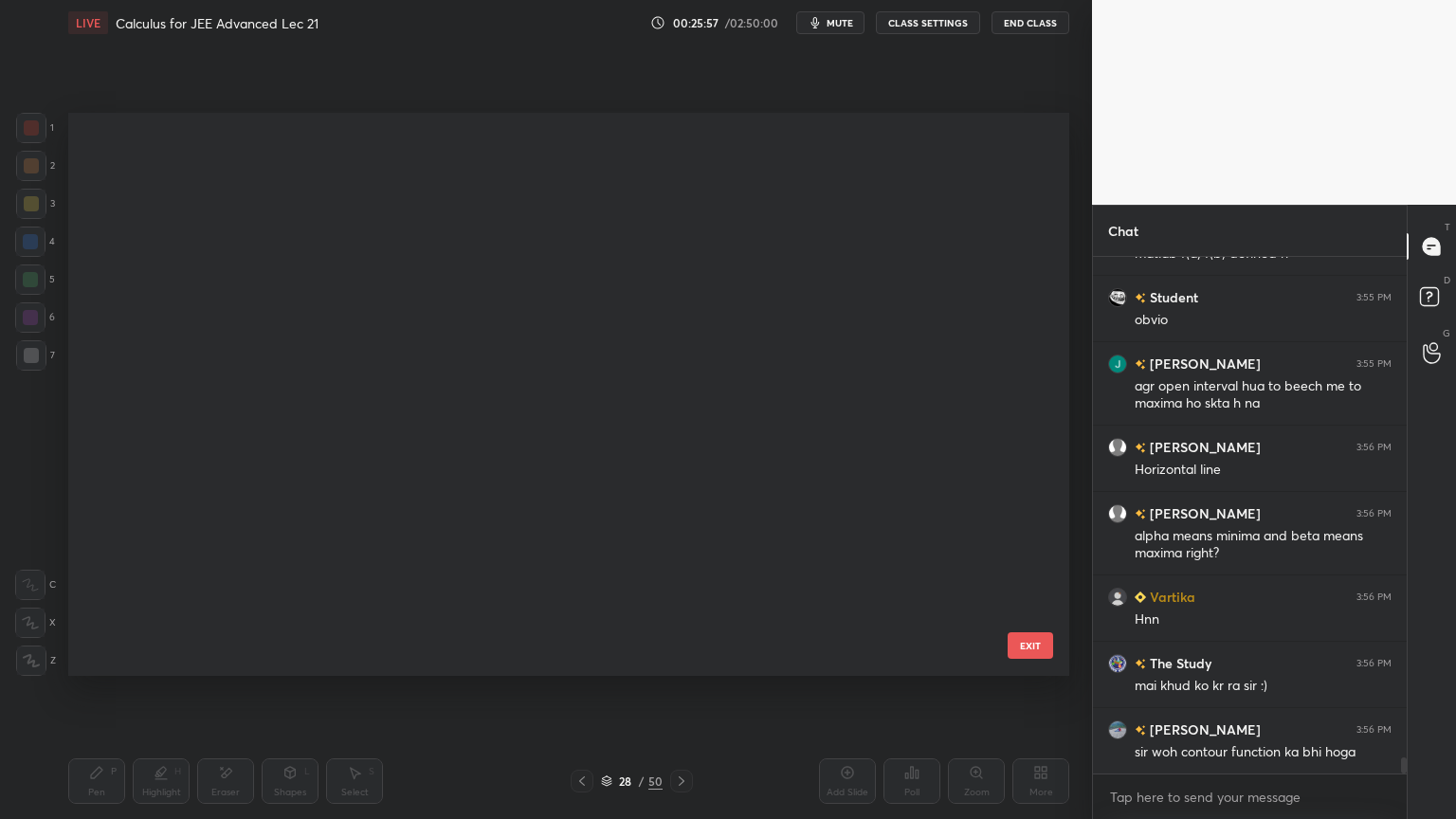 scroll, scrollTop: 1172, scrollLeft: 0, axis: vertical 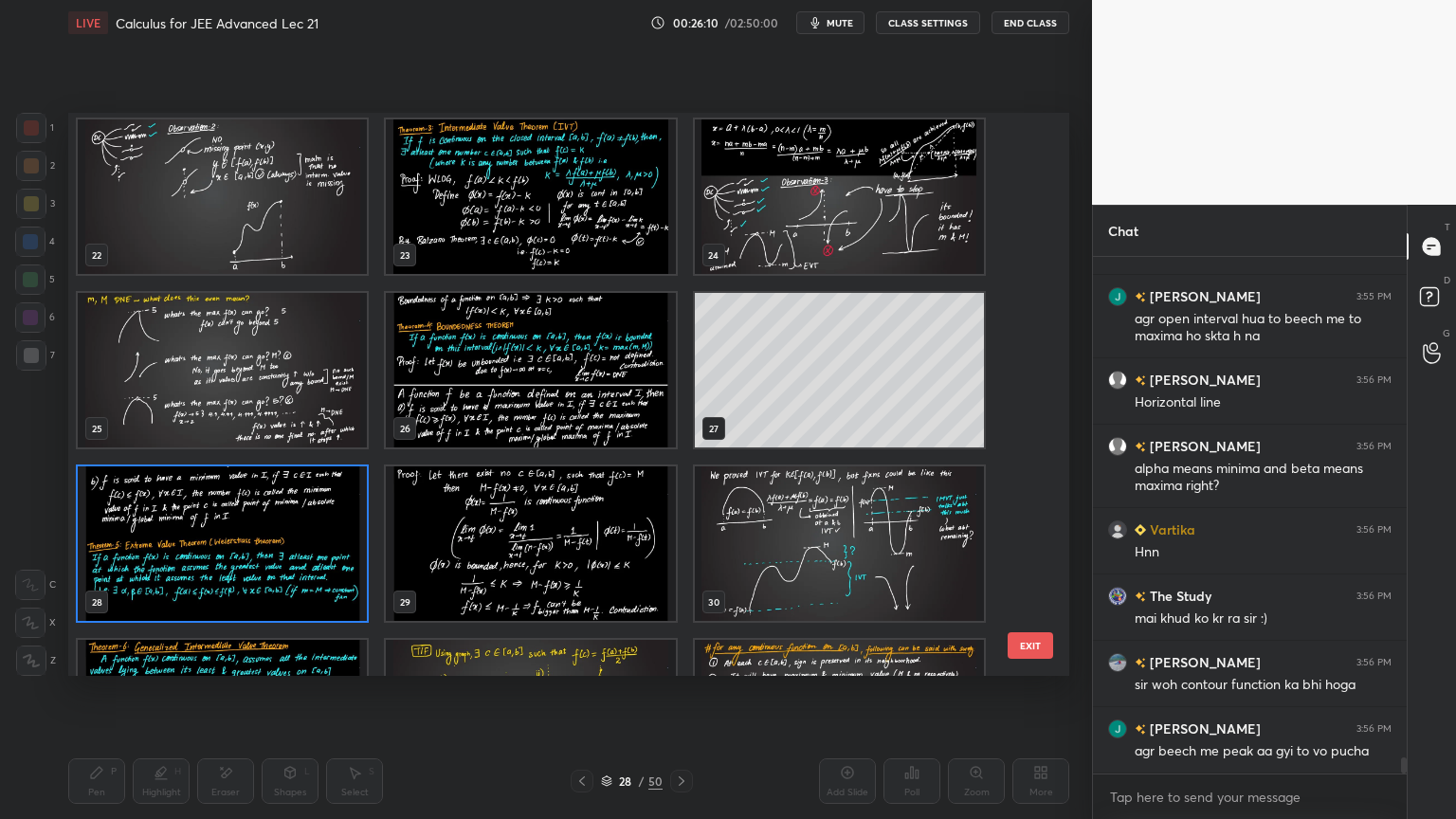 click at bounding box center (222, 543) 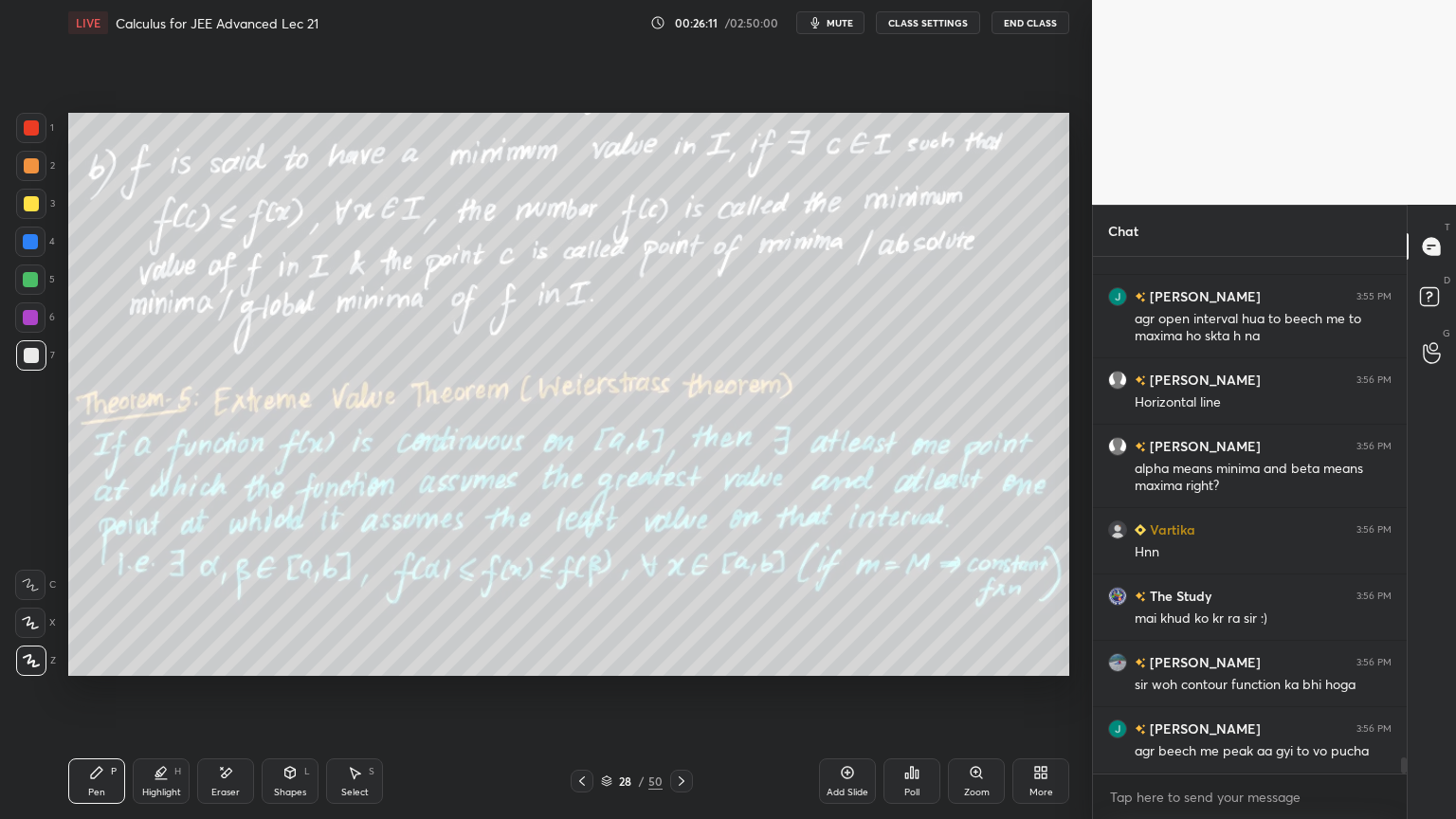 click at bounding box center [222, 543] 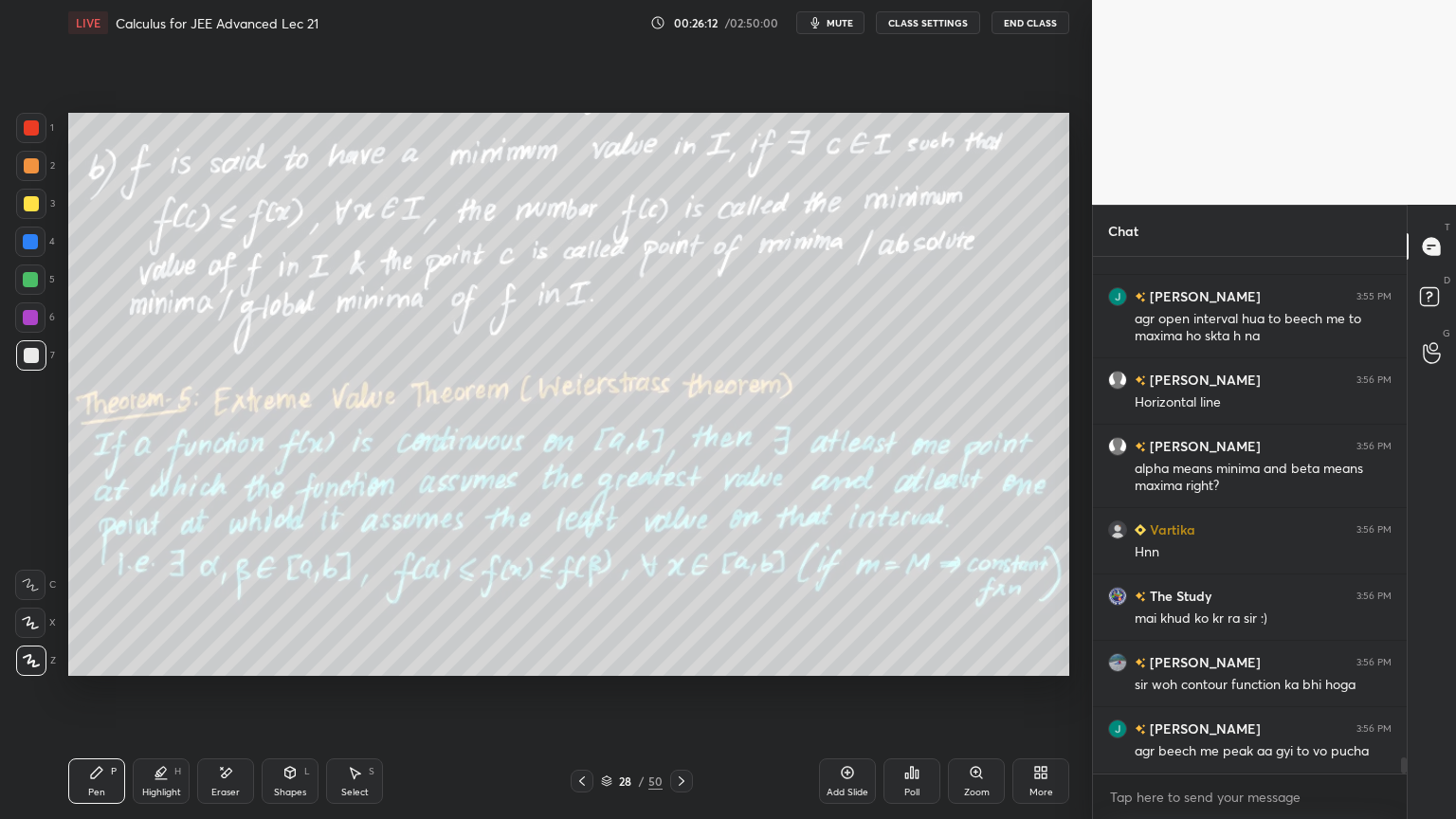 click on "Eraser" at bounding box center [226, 792] 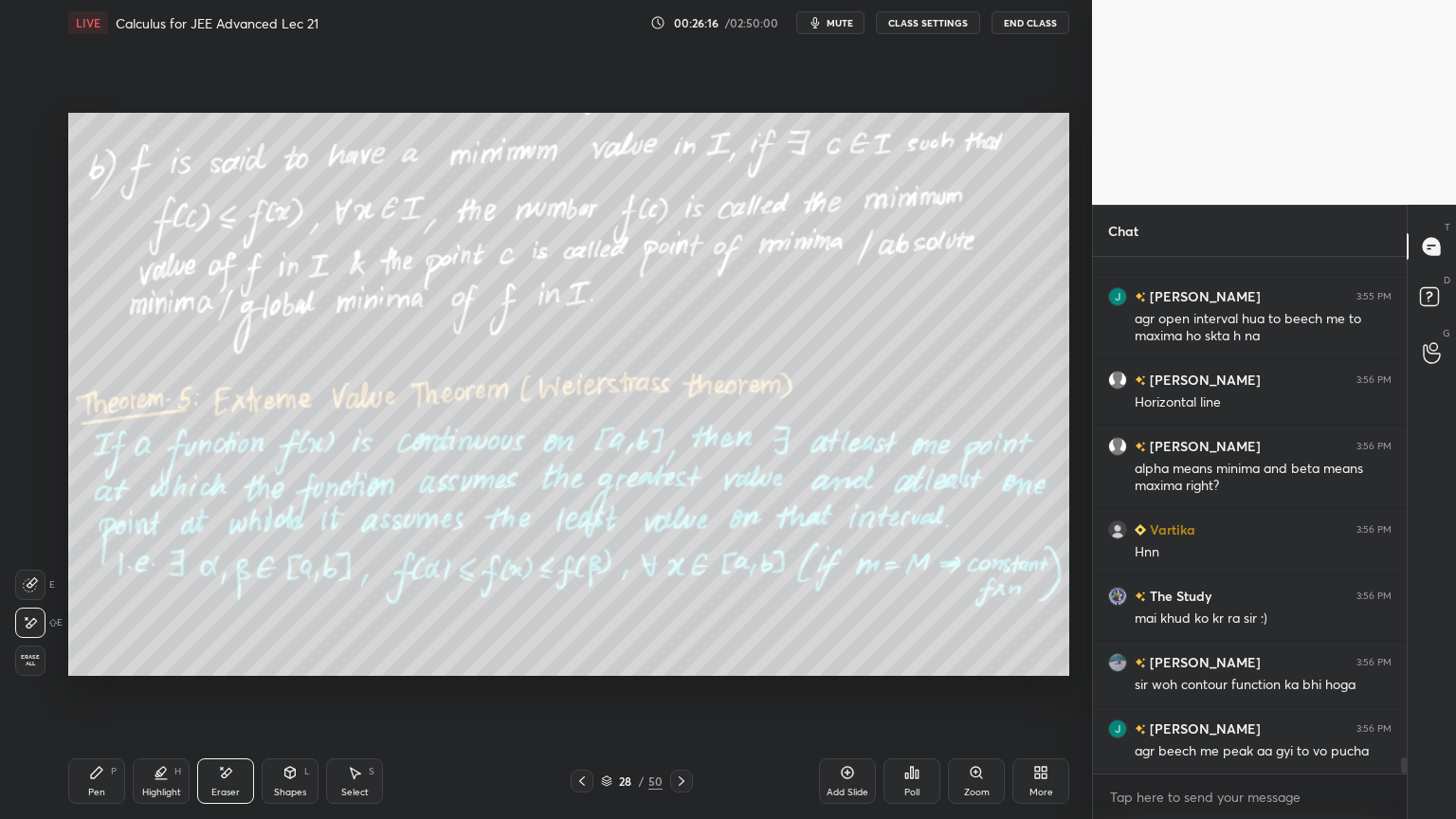 click on "Pen P" at bounding box center [97, 781] 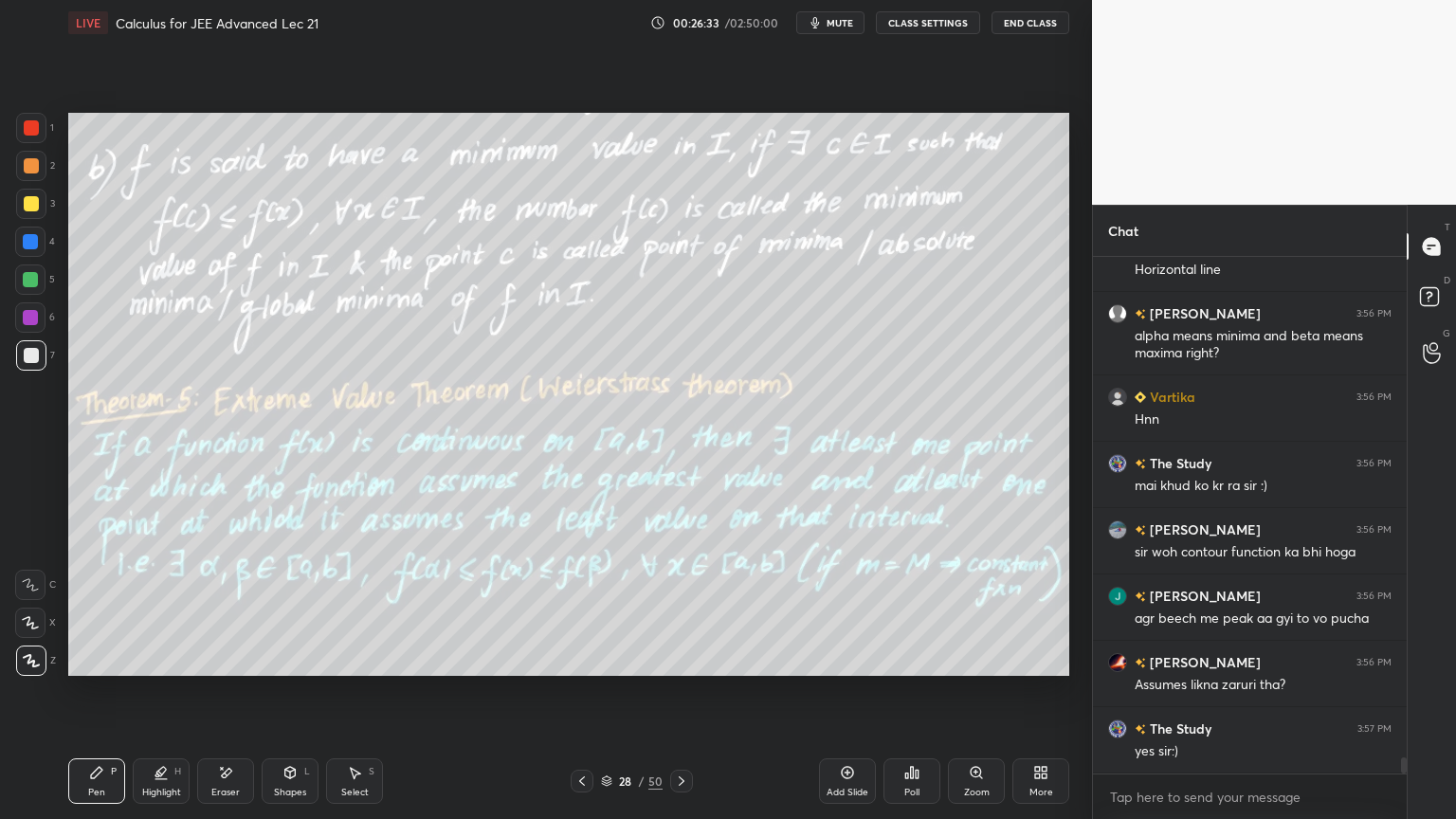 scroll, scrollTop: 16437, scrollLeft: 0, axis: vertical 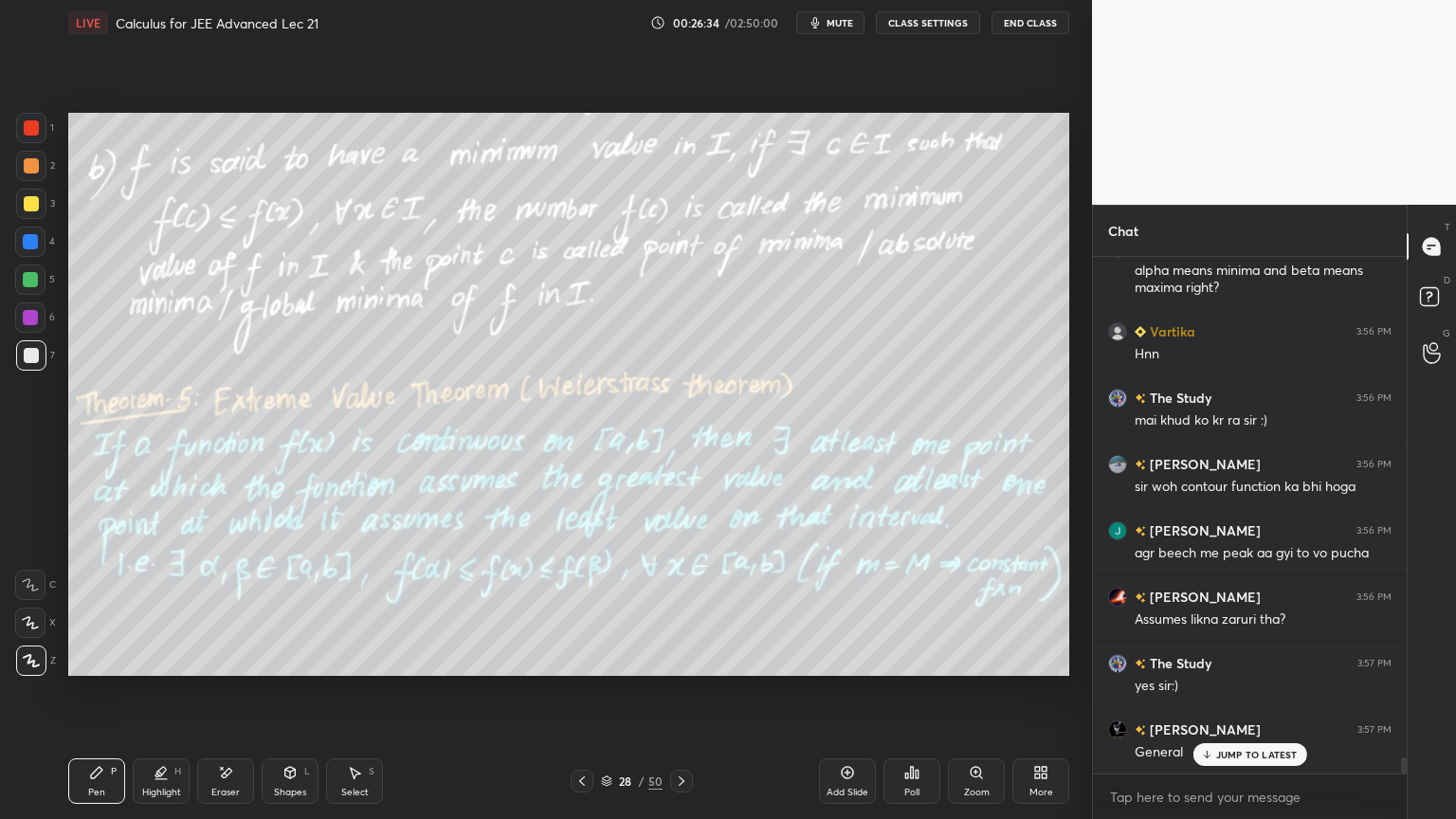 click on "Eraser" at bounding box center [226, 792] 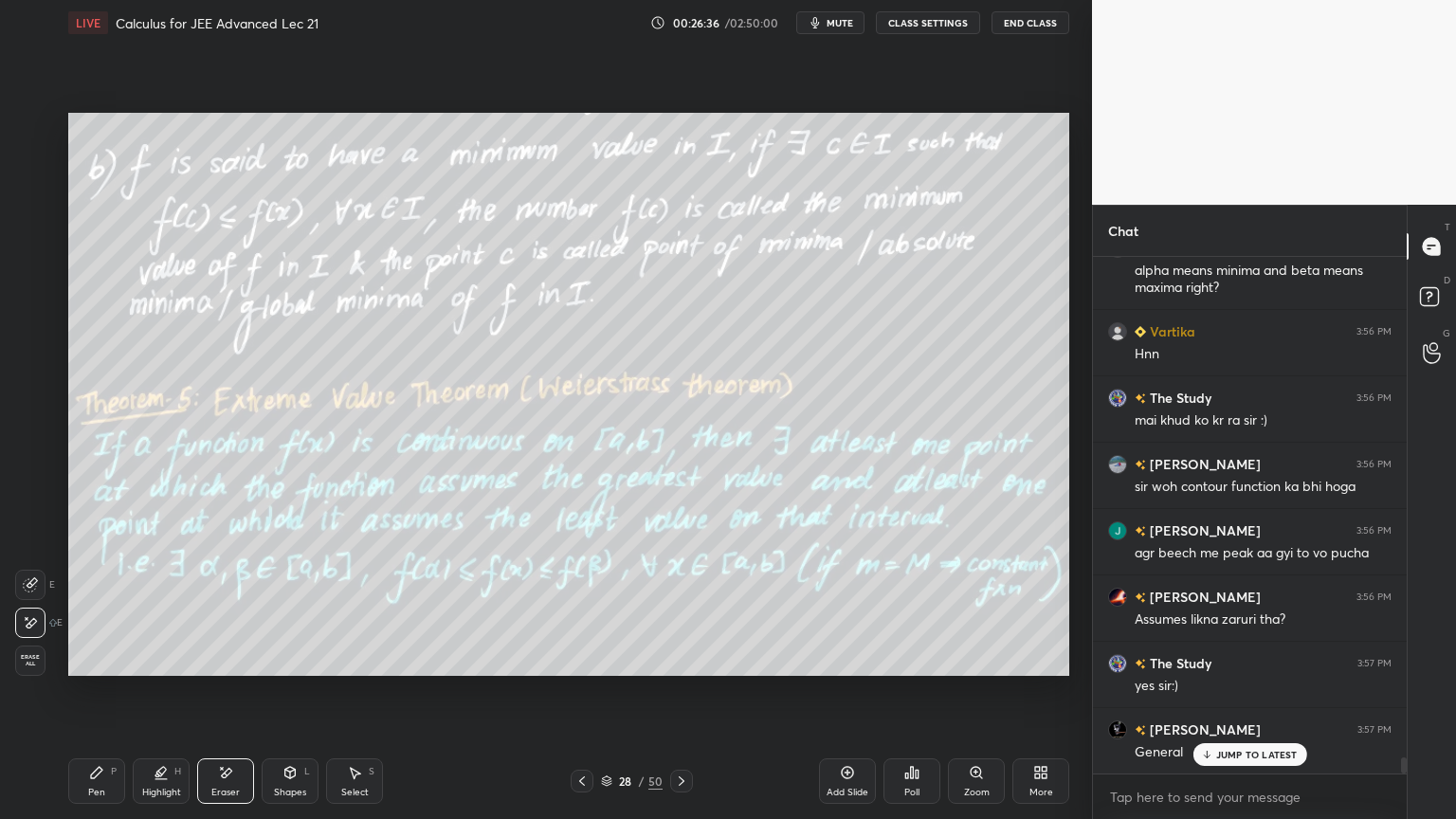 click on "Pen" at bounding box center (97, 792) 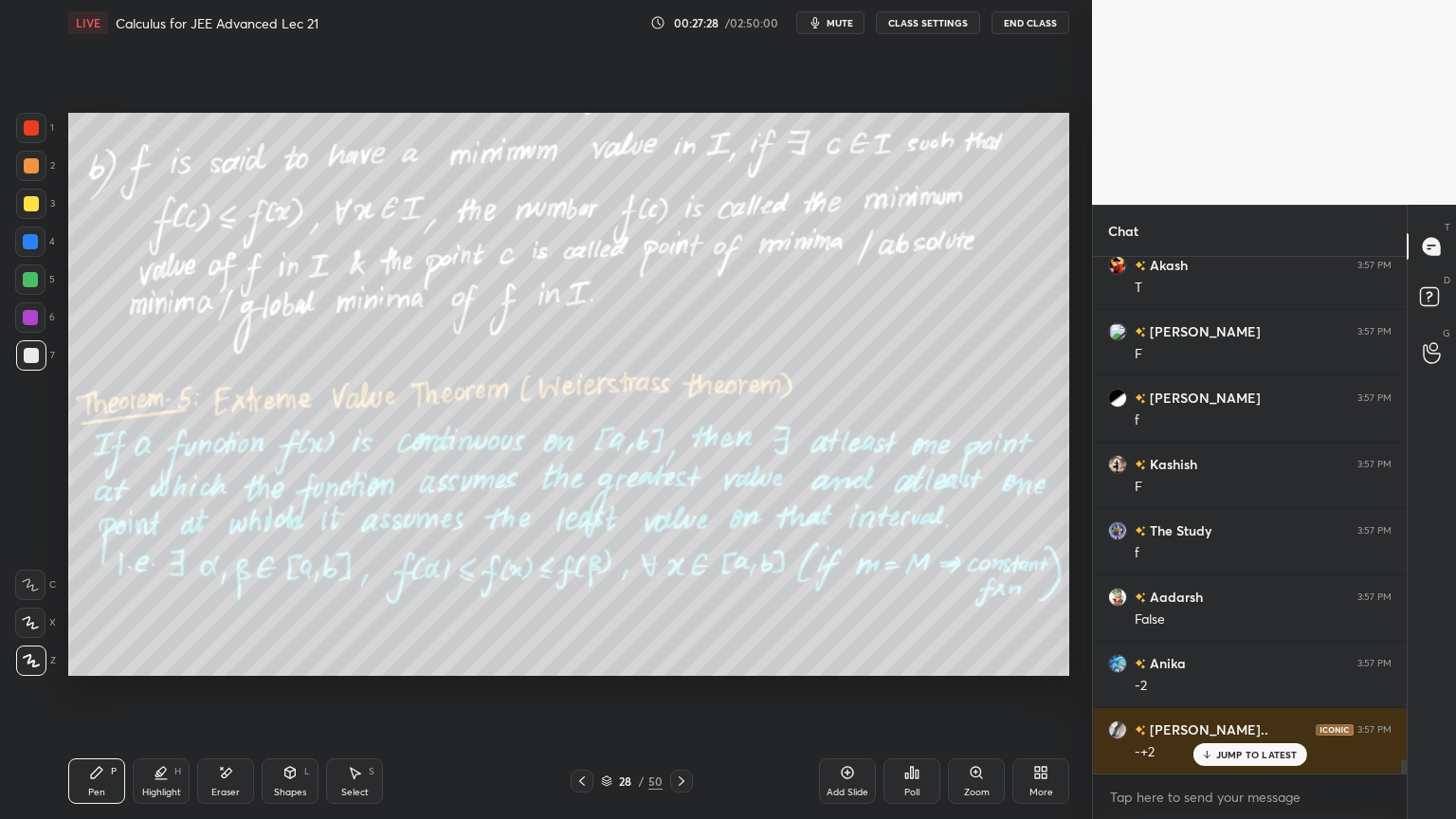 scroll, scrollTop: 18075, scrollLeft: 0, axis: vertical 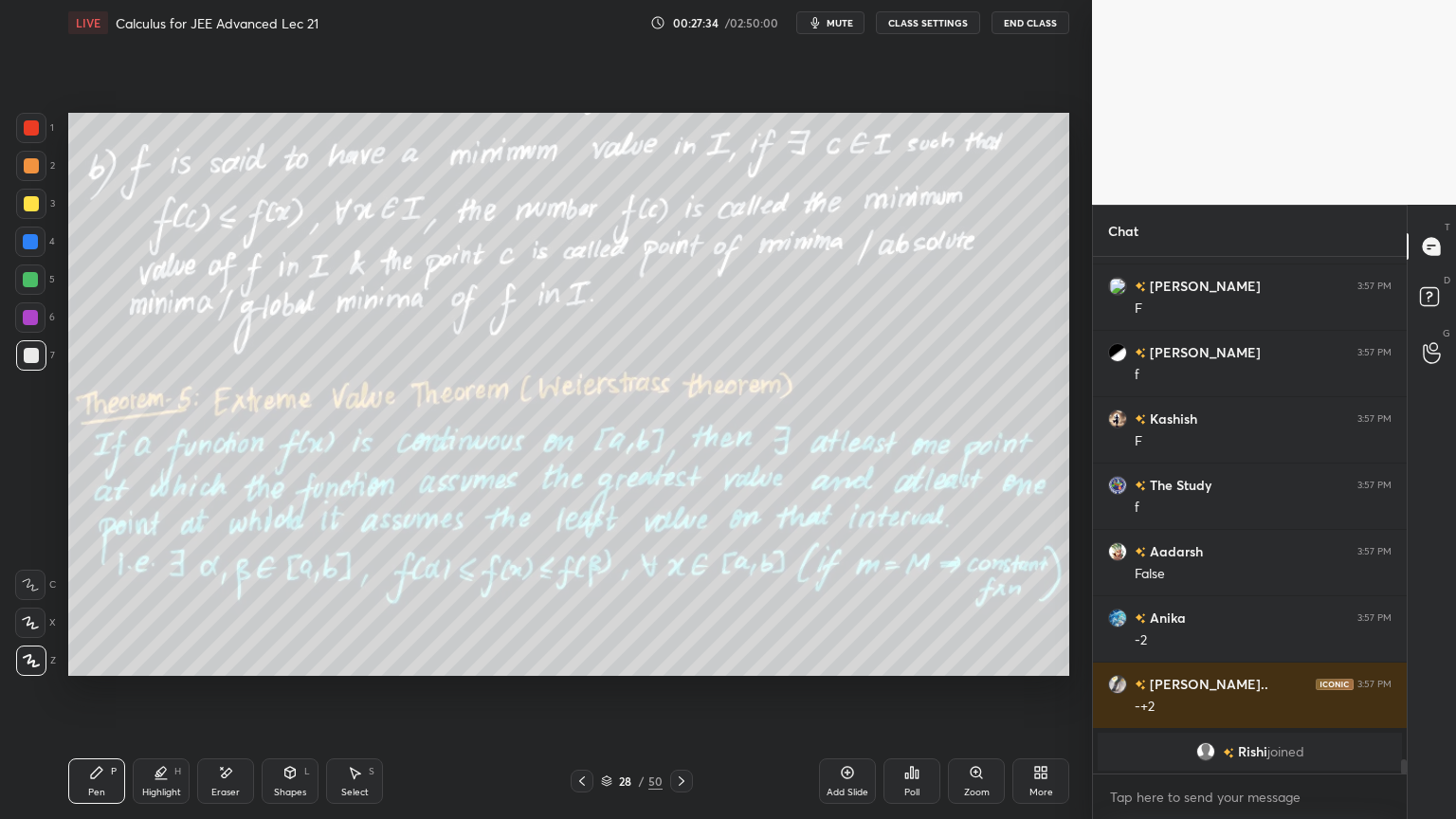 click on "Eraser" at bounding box center [226, 781] 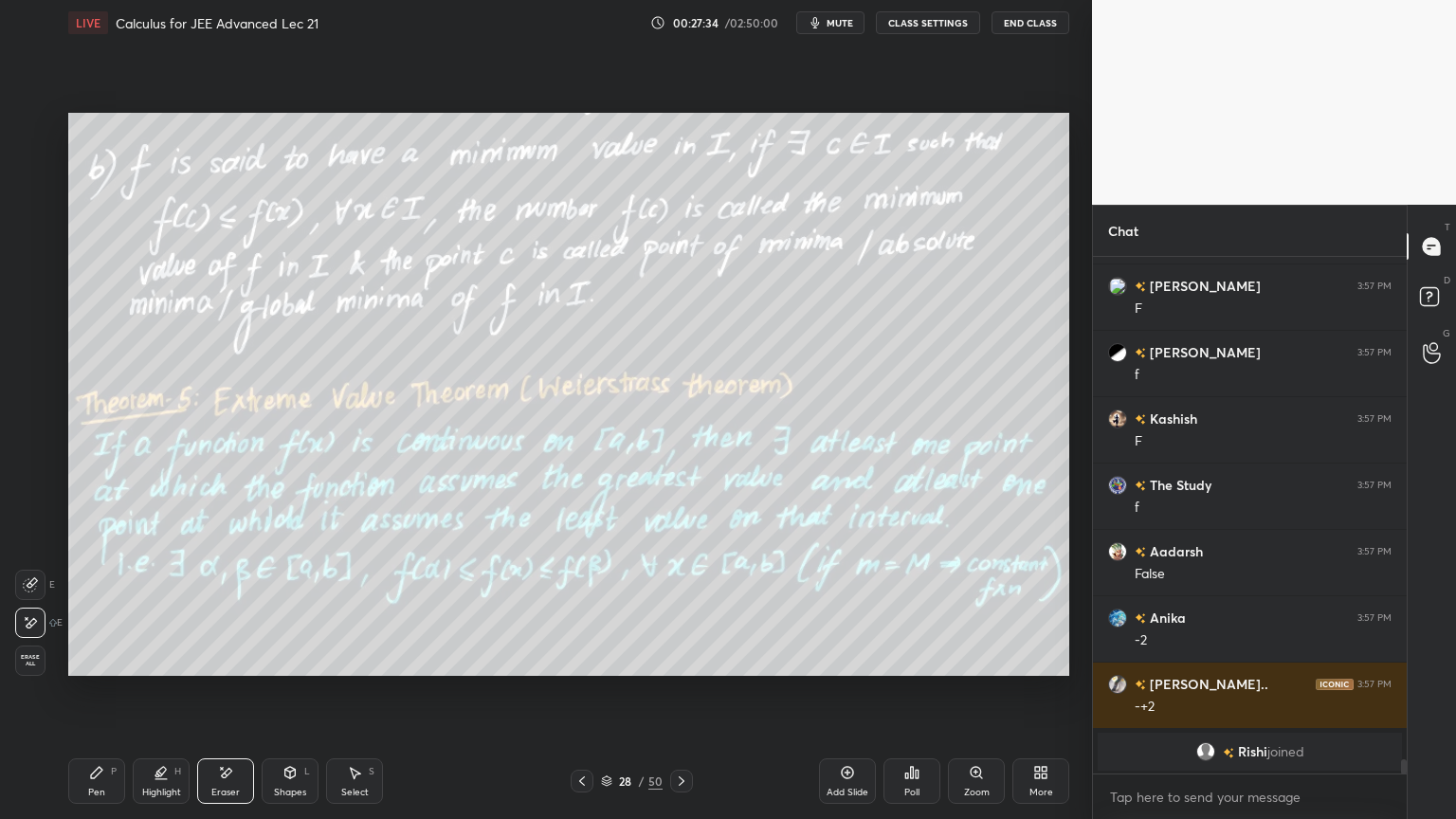 scroll, scrollTop: 18142, scrollLeft: 0, axis: vertical 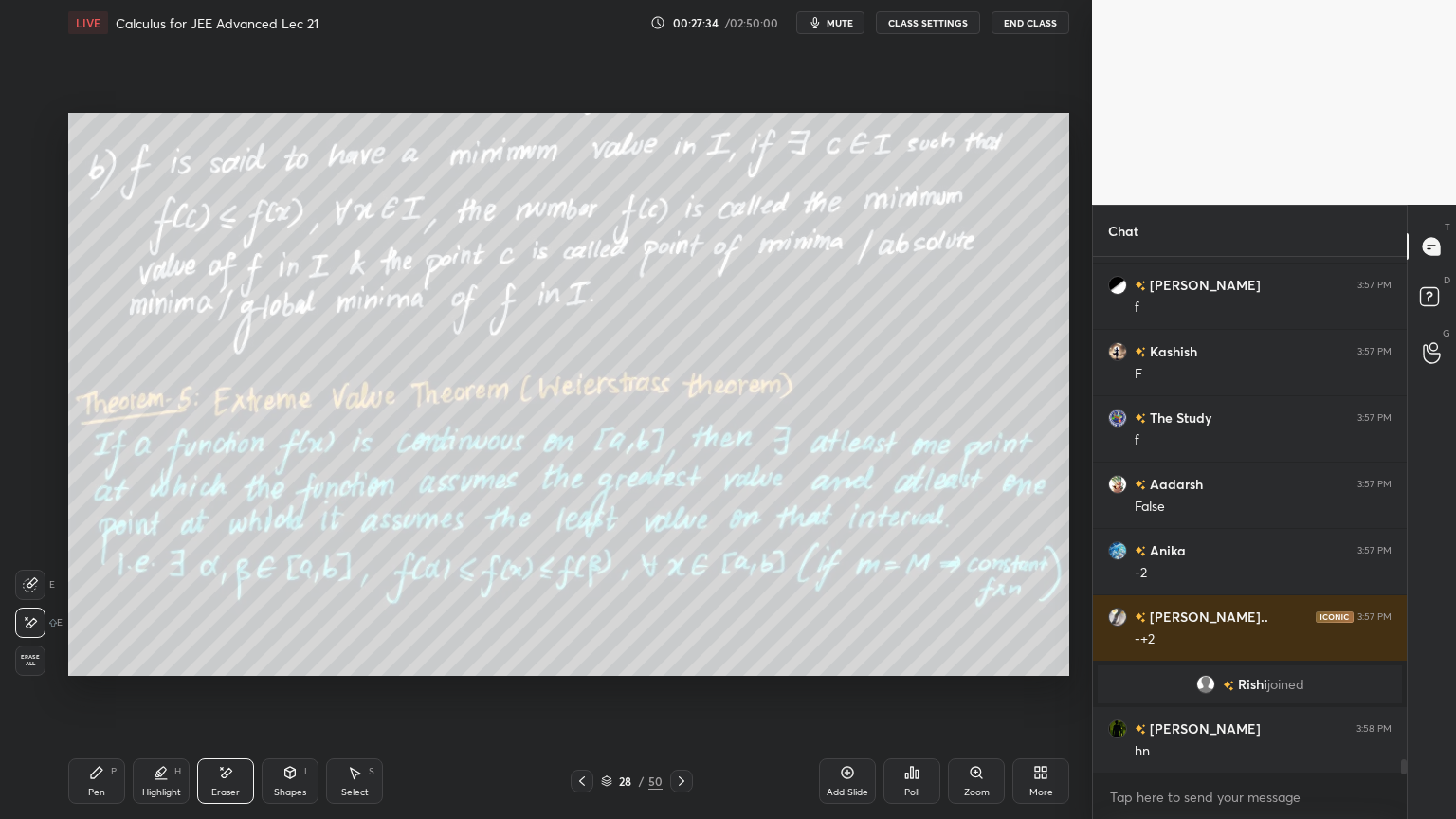 click on "Erase all" at bounding box center (30, 661) 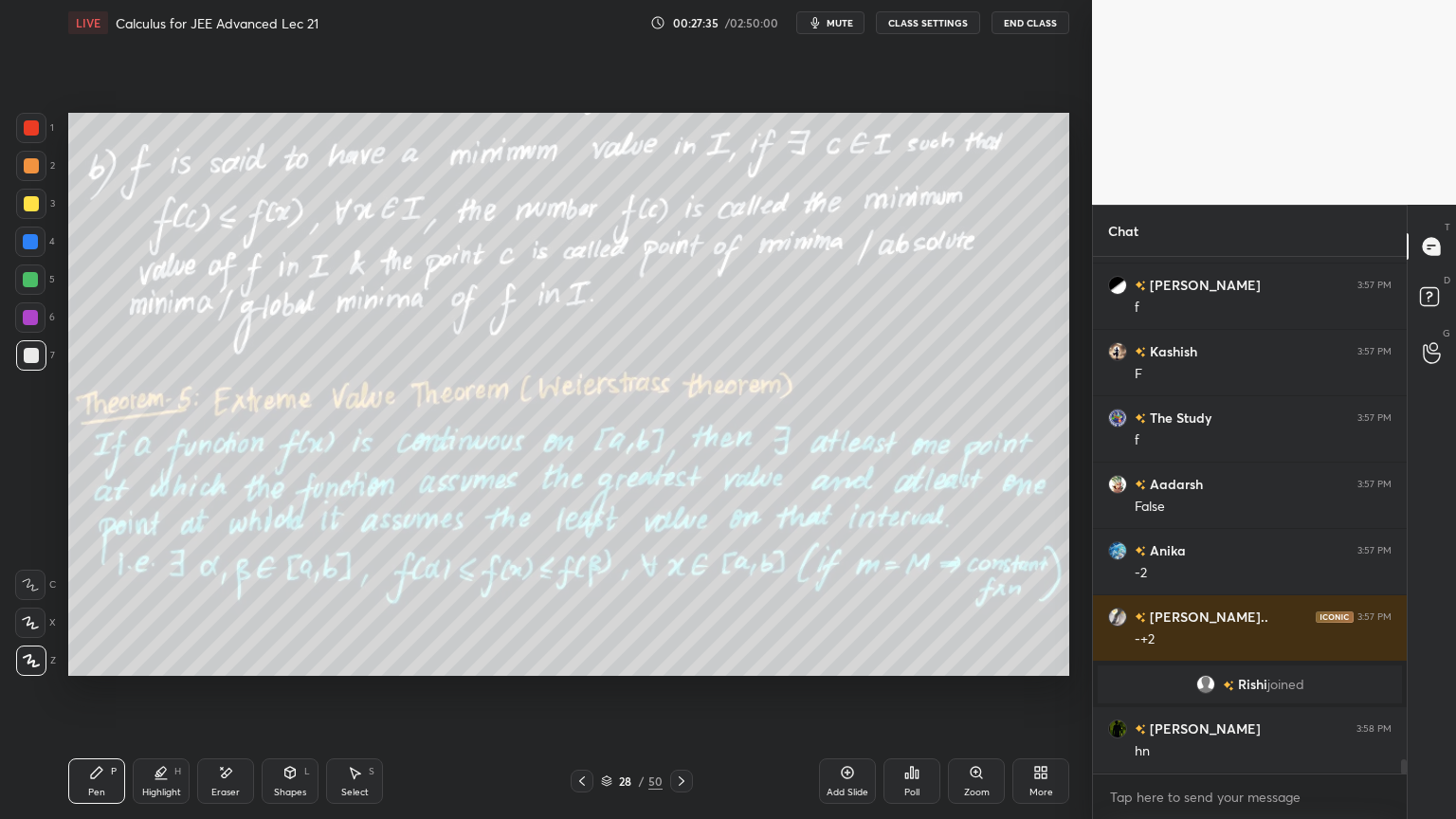 drag, startPoint x: 158, startPoint y: 770, endPoint x: 118, endPoint y: 766, distance: 40.199502 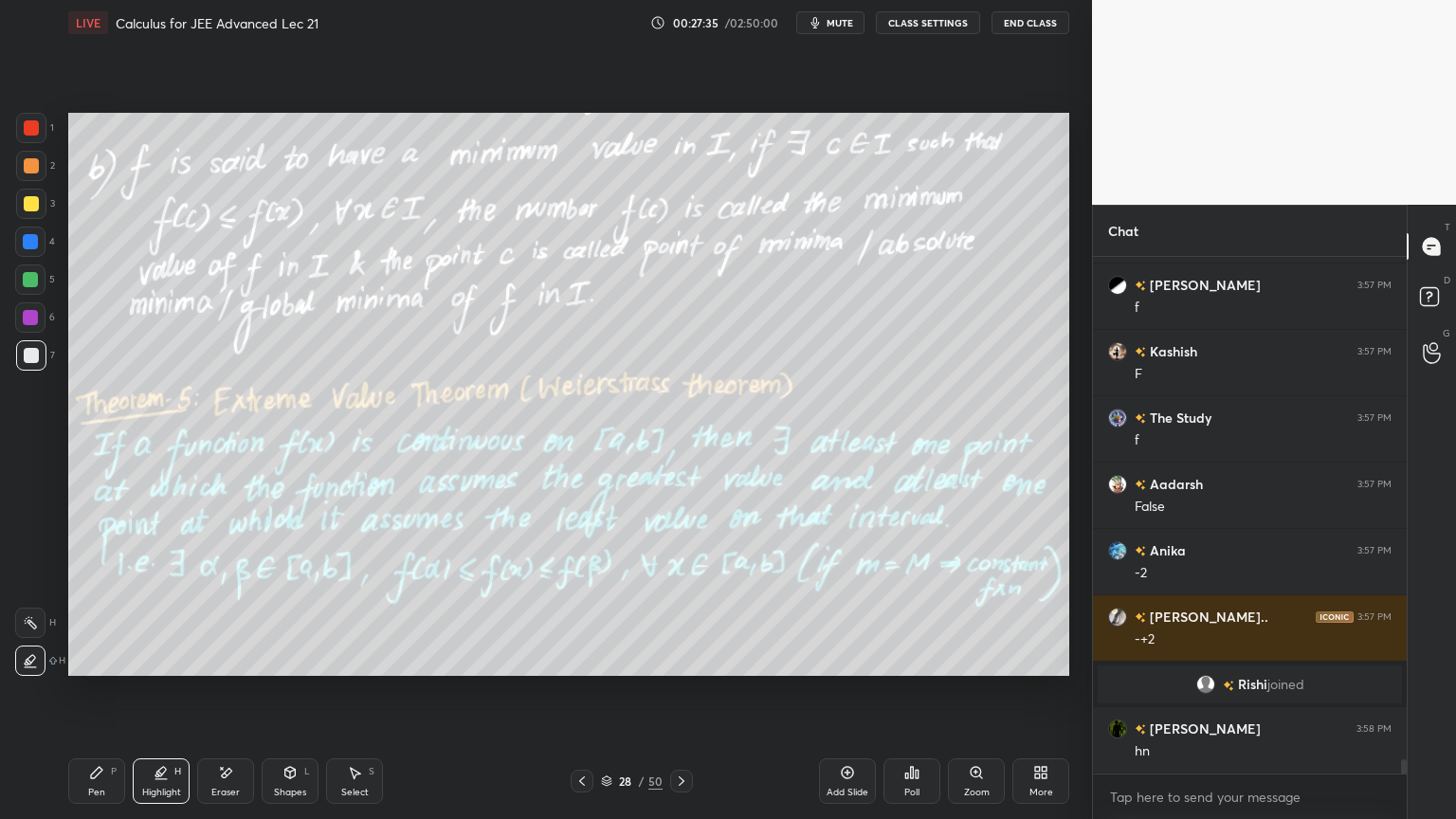 drag, startPoint x: 118, startPoint y: 766, endPoint x: 129, endPoint y: 766, distance: 11 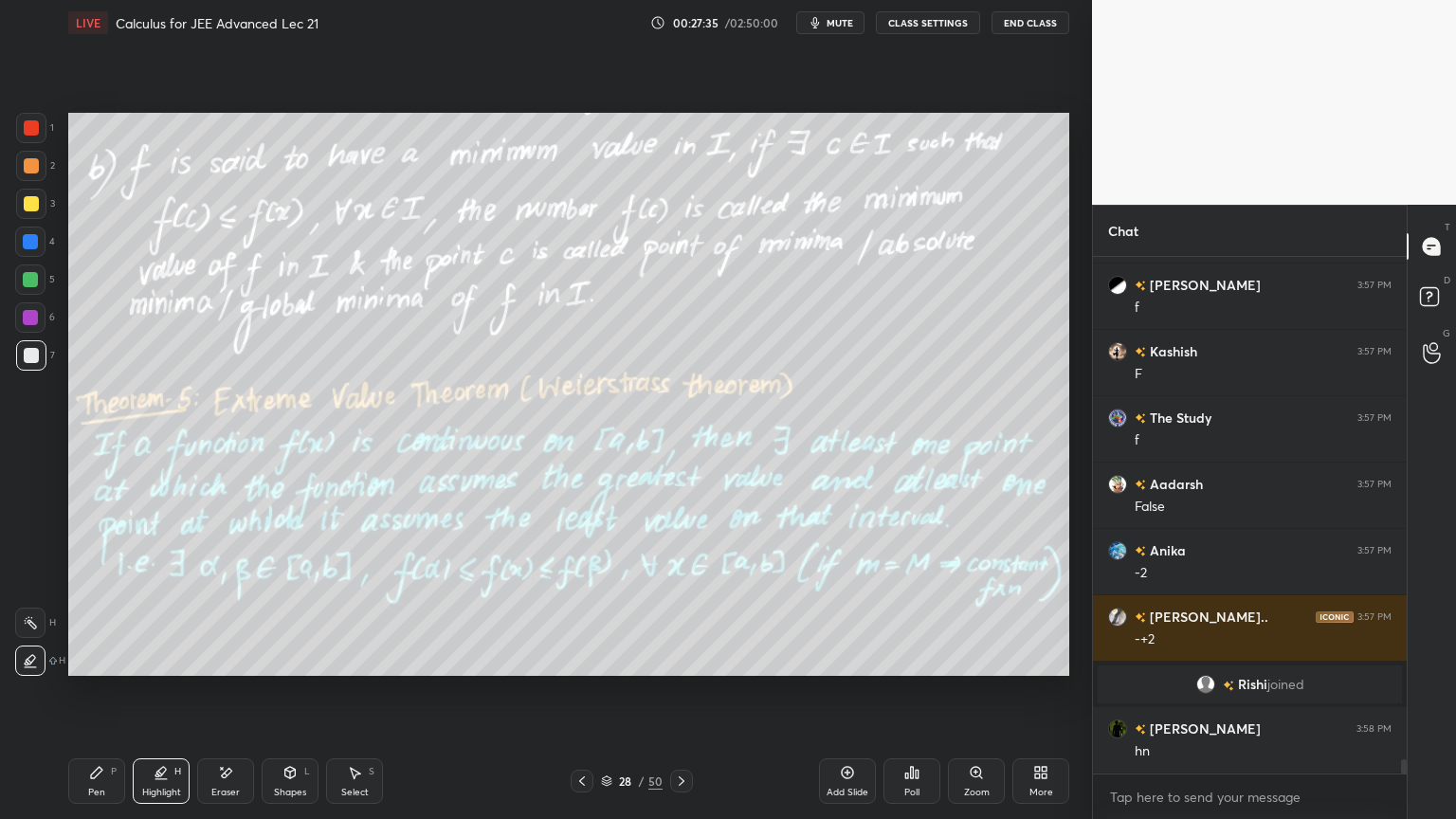 click on "Pen P" at bounding box center (97, 781) 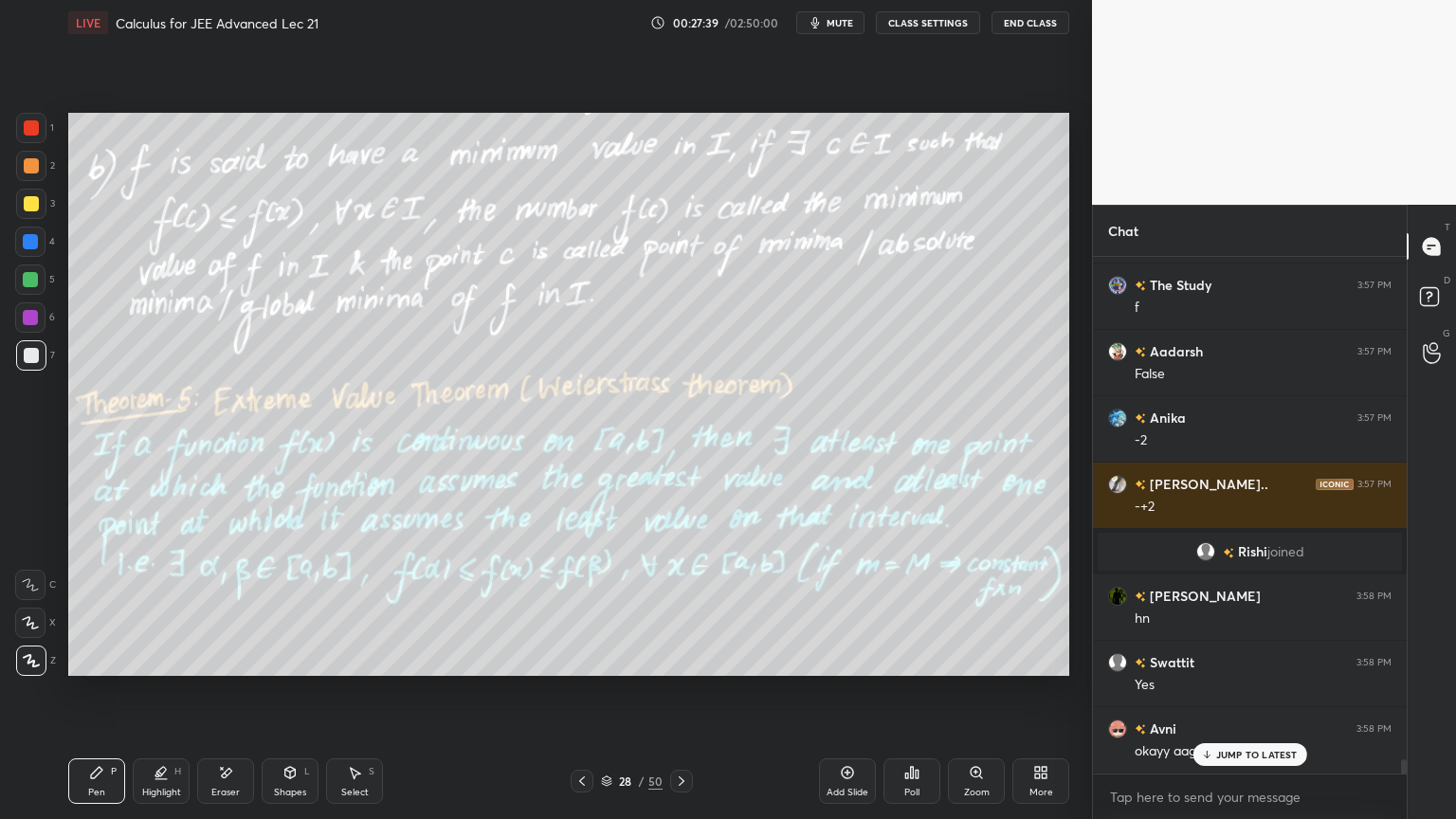 scroll, scrollTop: 18340, scrollLeft: 0, axis: vertical 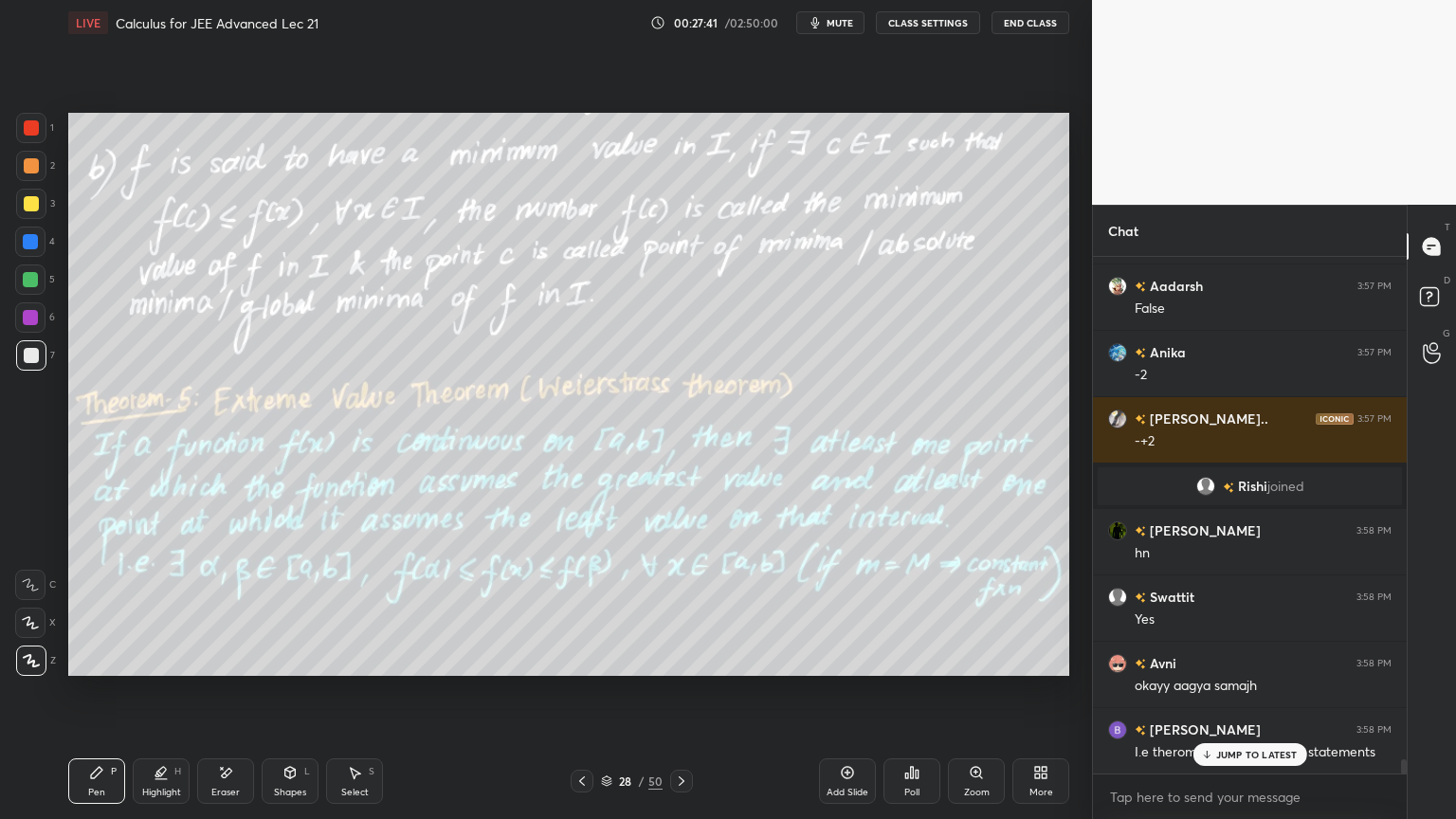drag, startPoint x: 1248, startPoint y: 749, endPoint x: 1244, endPoint y: 727, distance: 22.36068 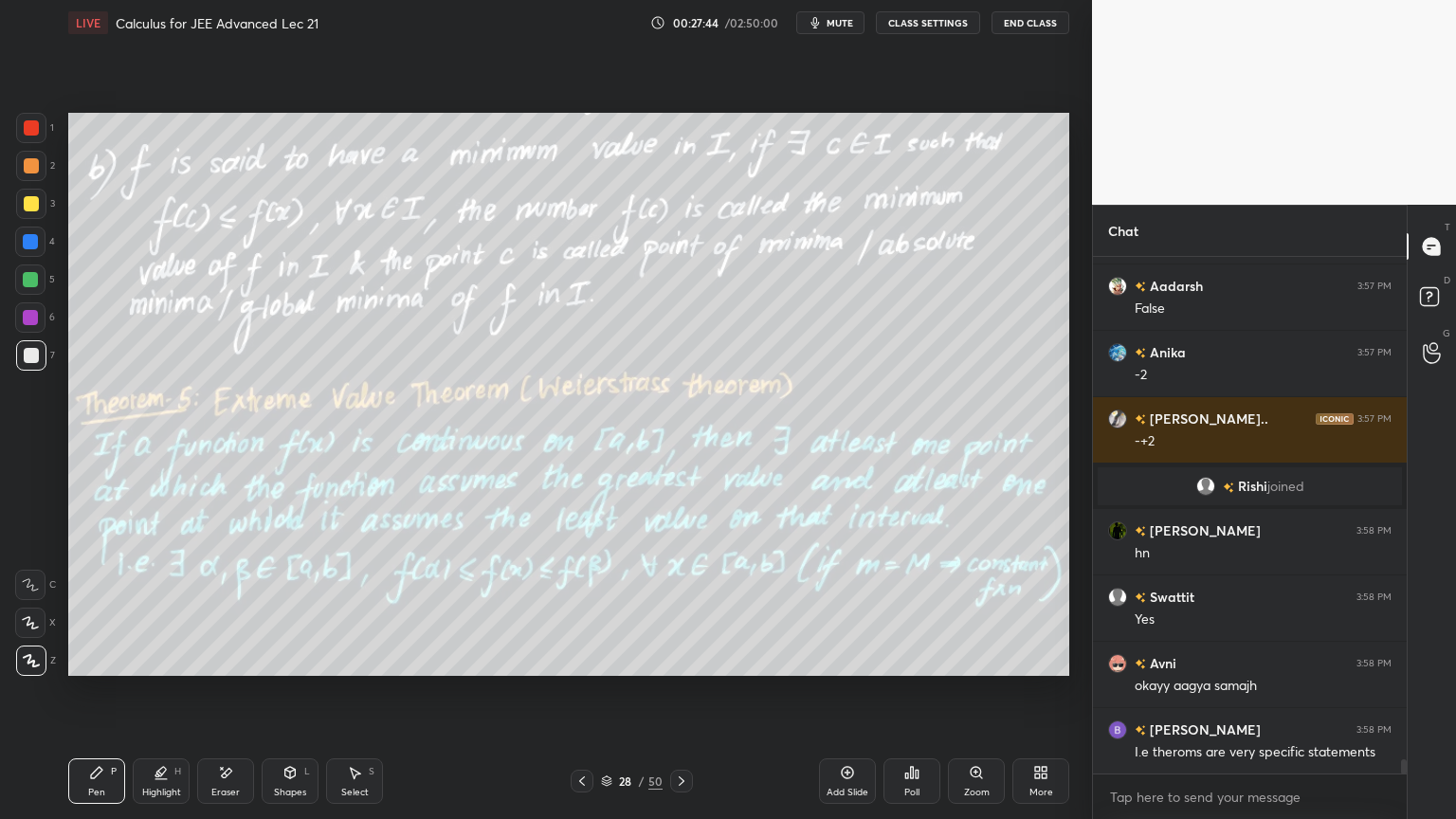 drag, startPoint x: 164, startPoint y: 787, endPoint x: 142, endPoint y: 788, distance: 22.022716 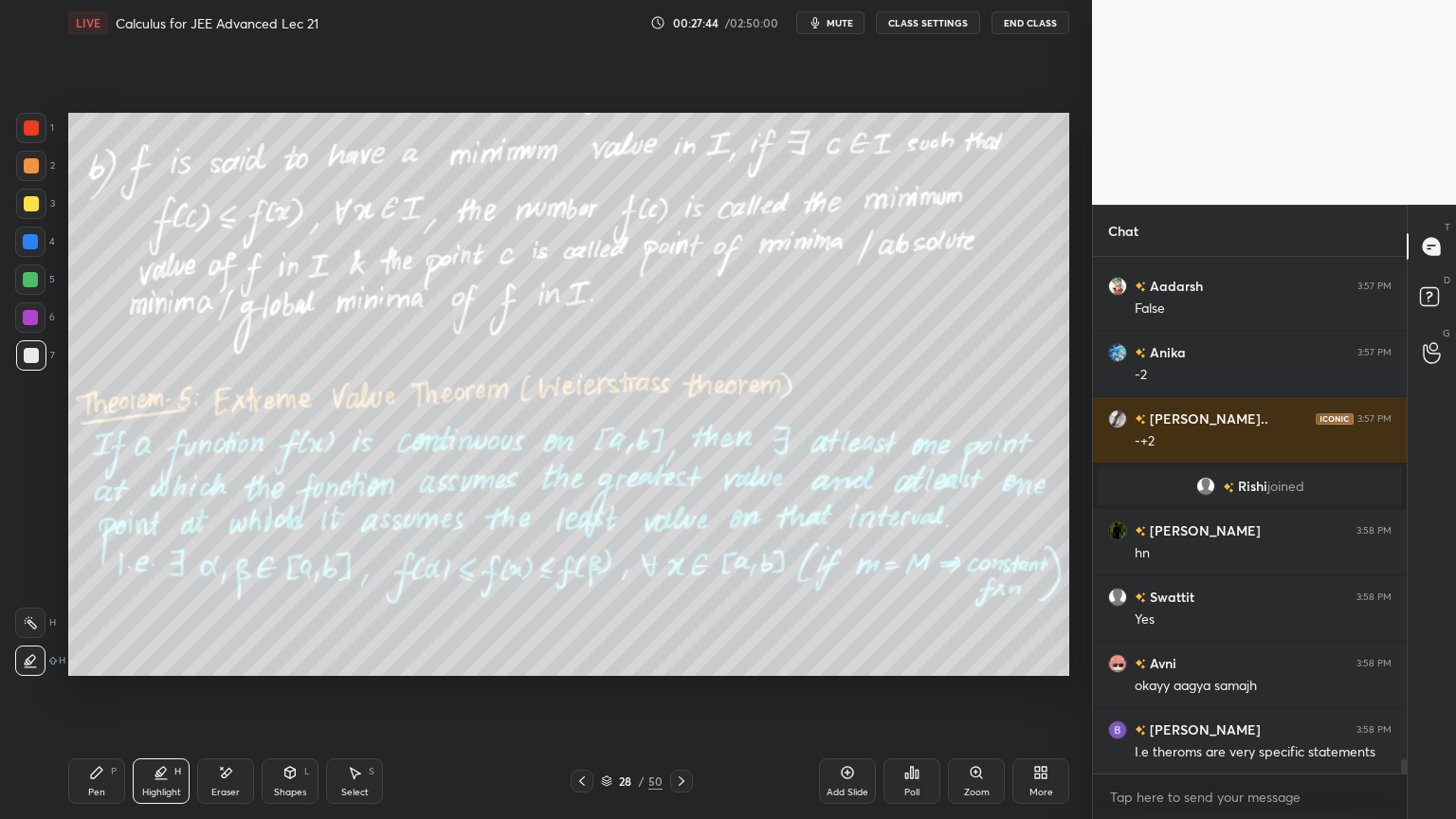 click on "Pen P" at bounding box center [97, 781] 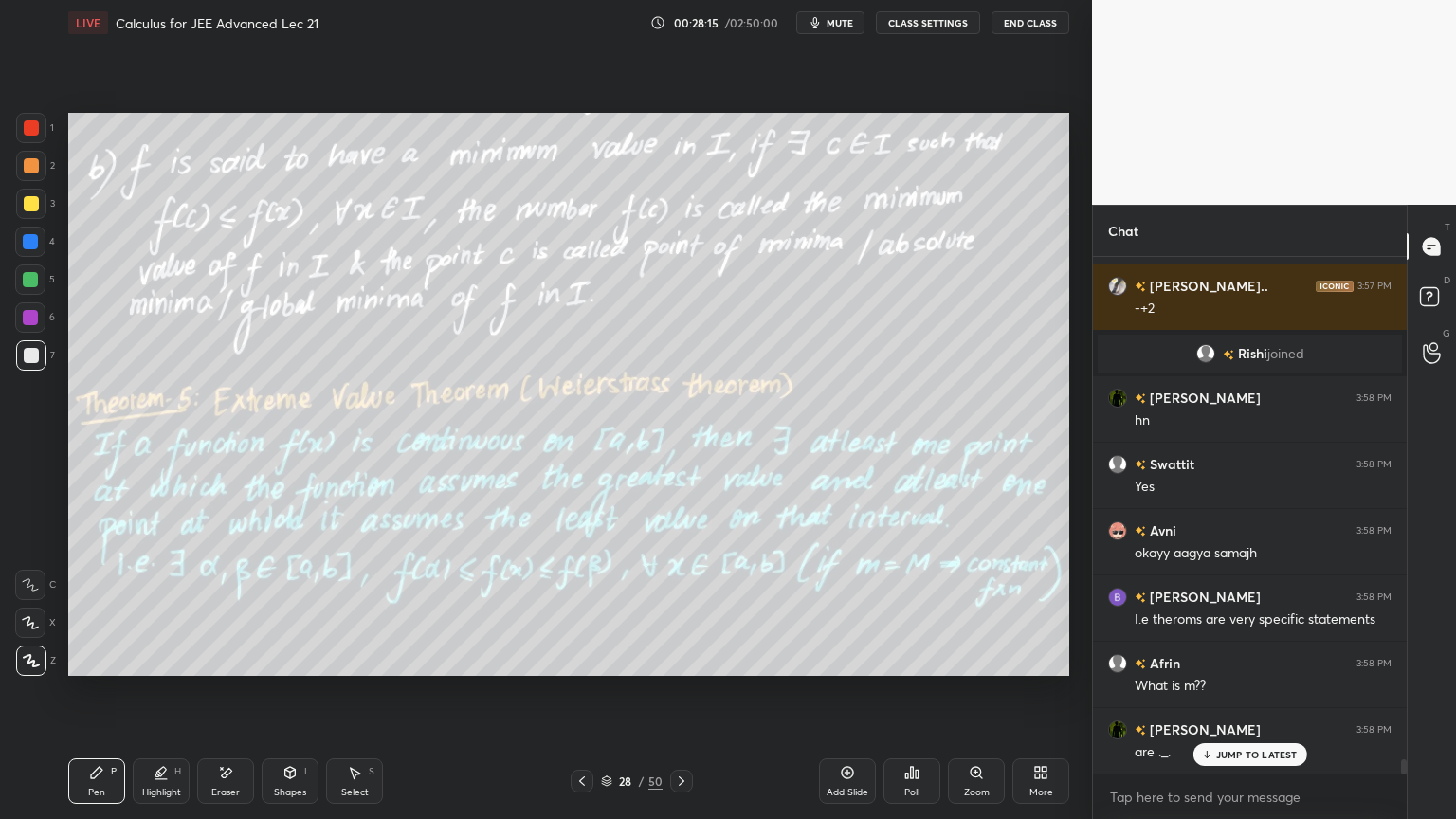 scroll, scrollTop: 18540, scrollLeft: 0, axis: vertical 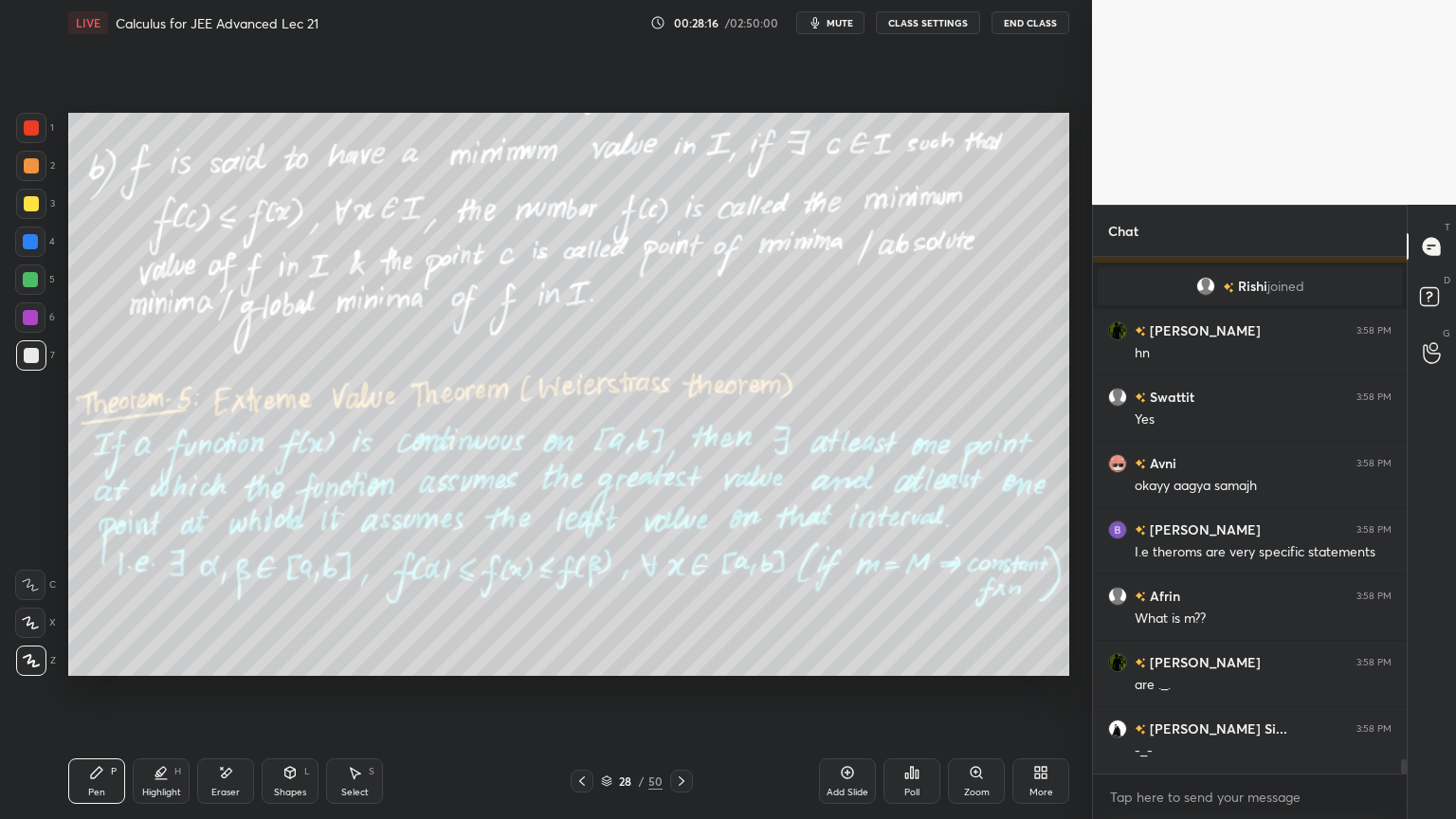 drag, startPoint x: 232, startPoint y: 790, endPoint x: 243, endPoint y: 785, distance: 12.083046 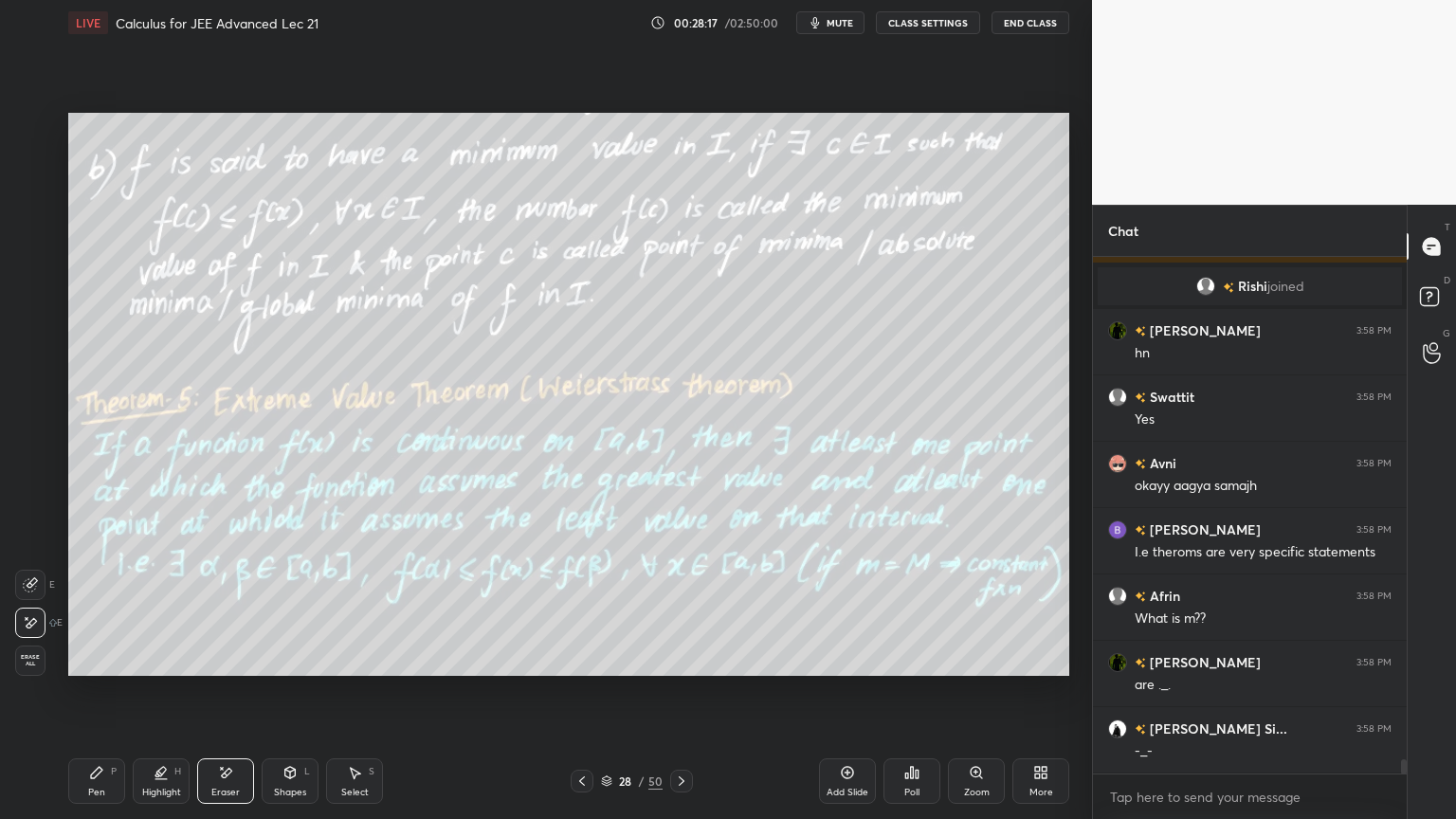scroll, scrollTop: 18606, scrollLeft: 0, axis: vertical 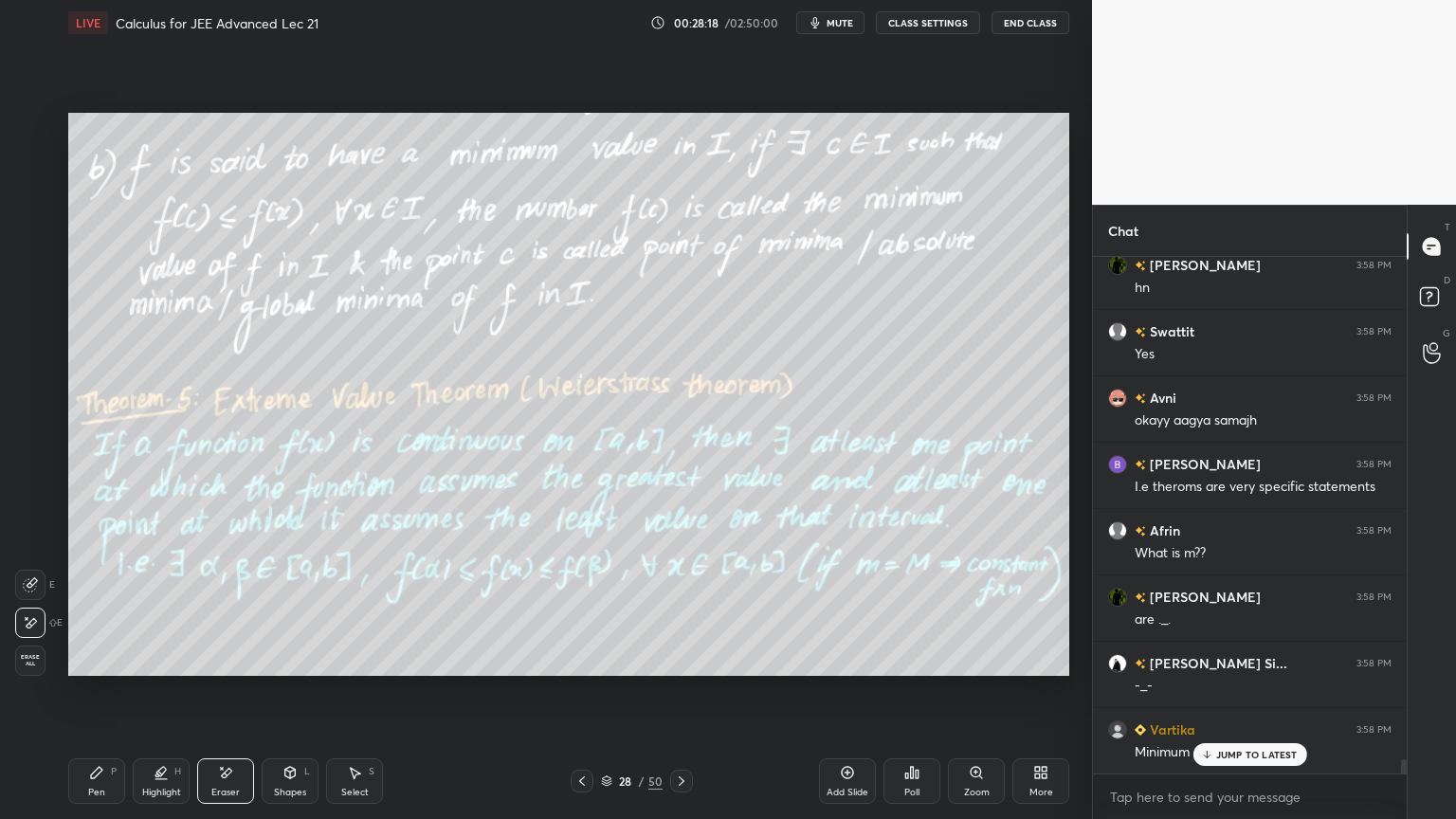 click on "Pen P" at bounding box center [97, 781] 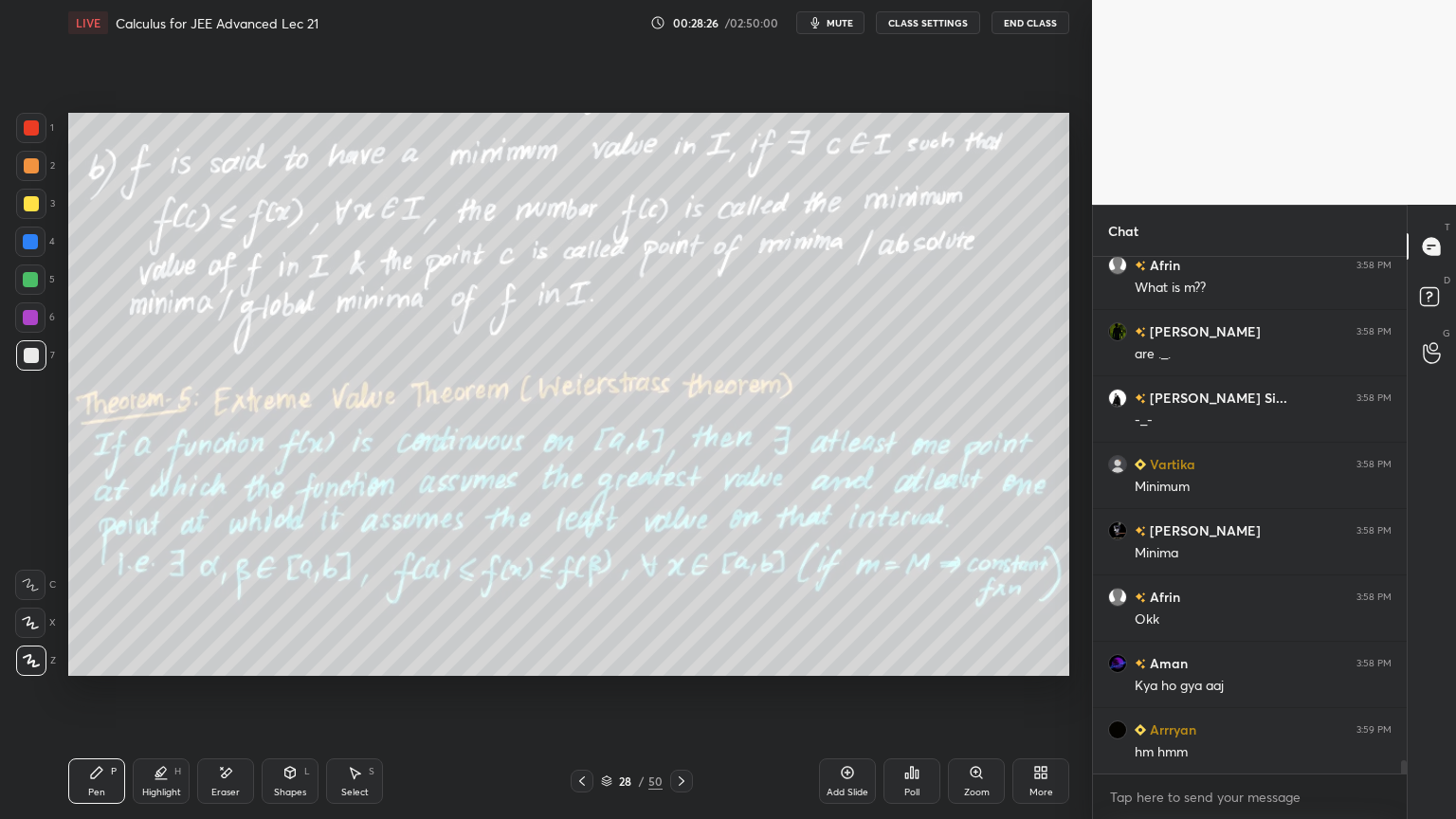 scroll, scrollTop: 18973, scrollLeft: 0, axis: vertical 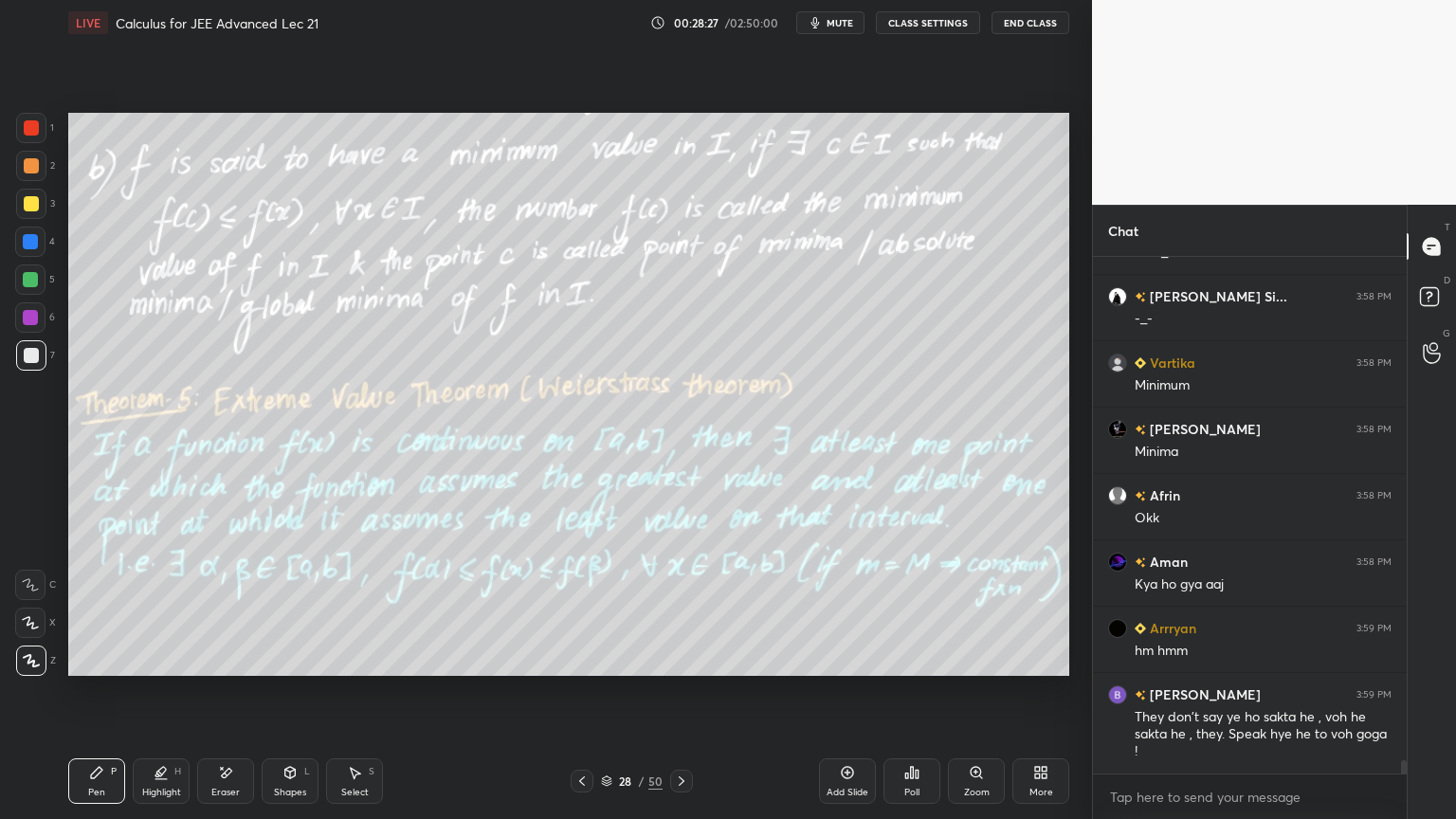 click 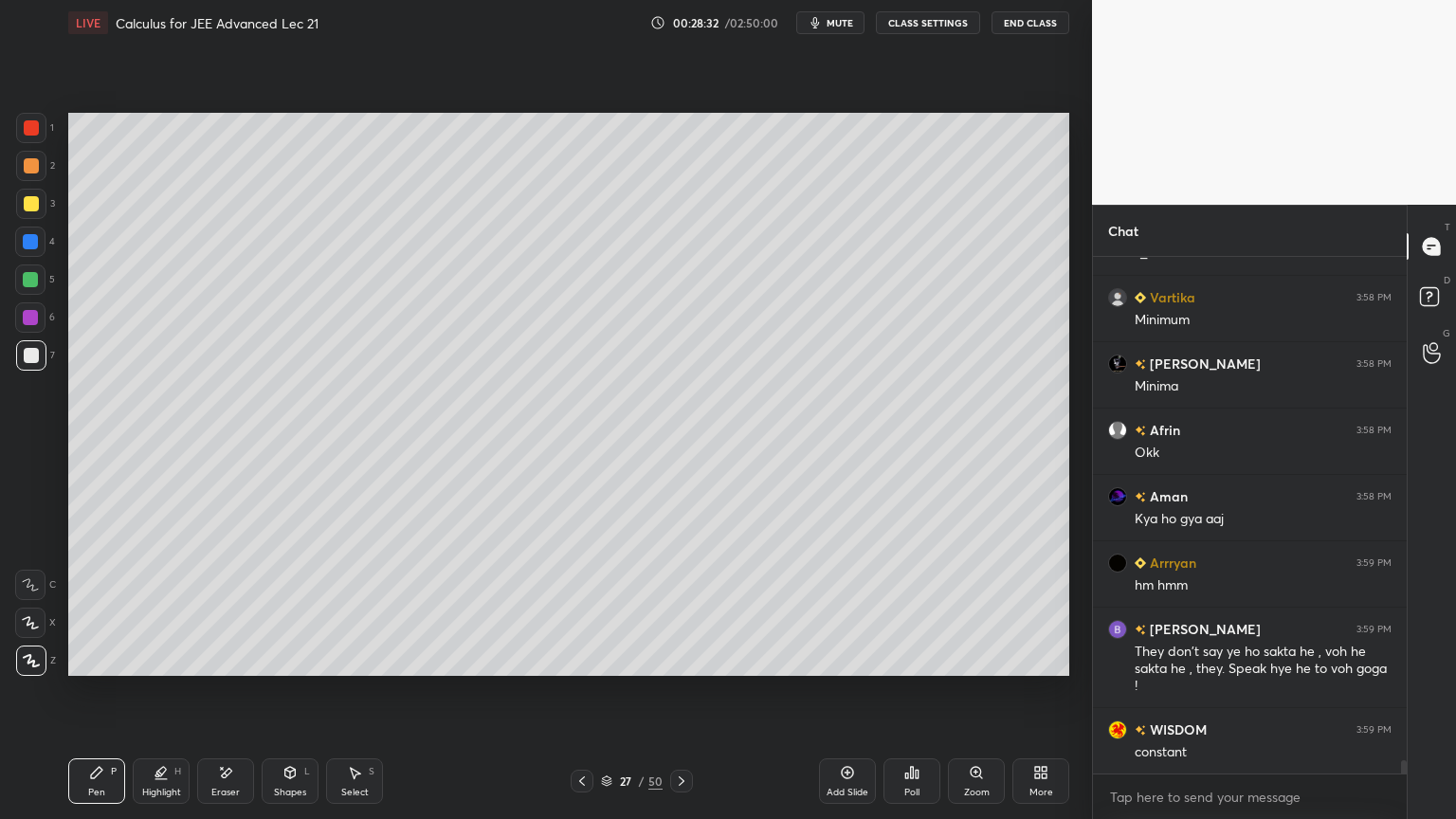scroll, scrollTop: 19105, scrollLeft: 0, axis: vertical 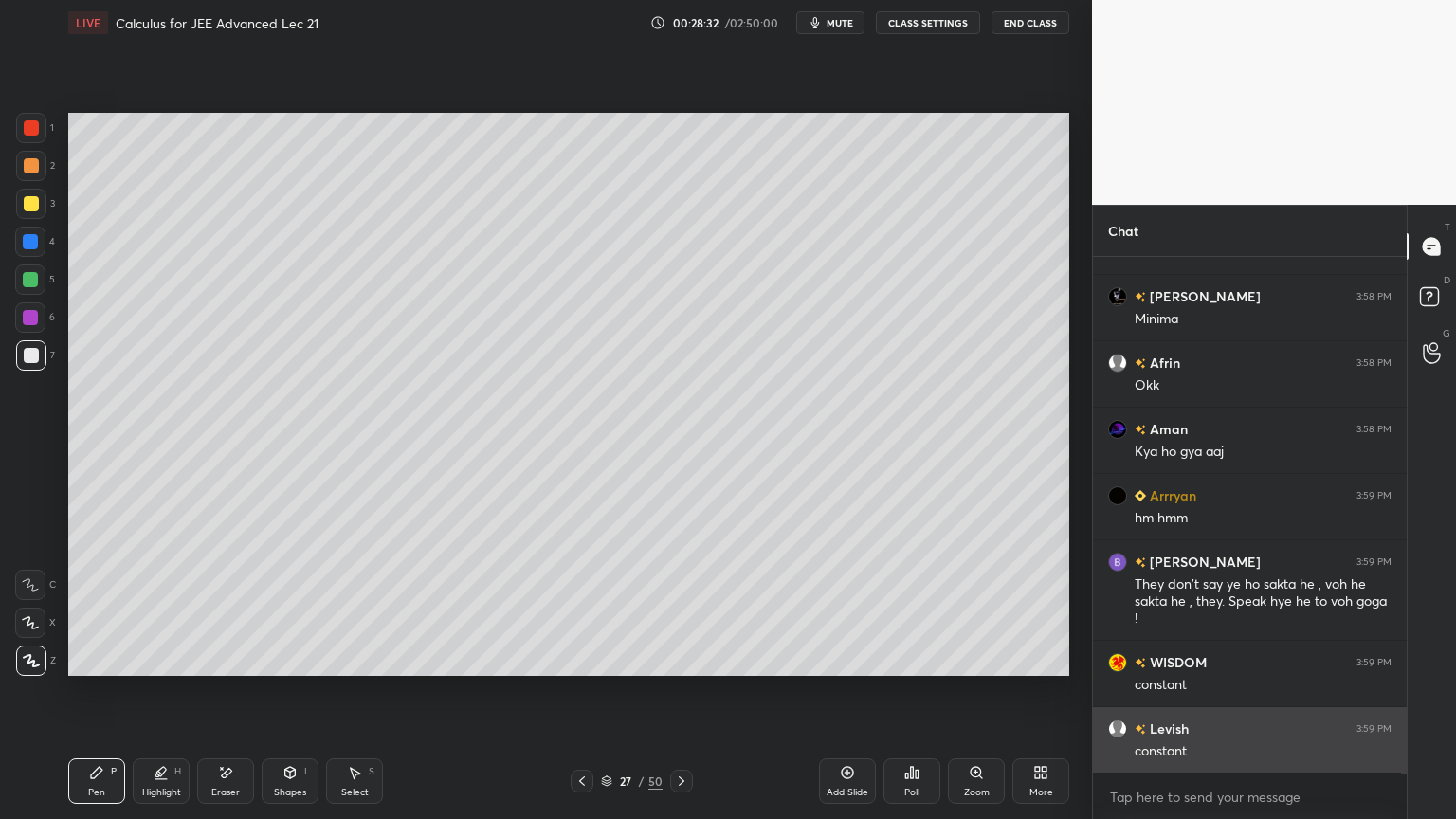 click on "constant" at bounding box center [1263, 752] 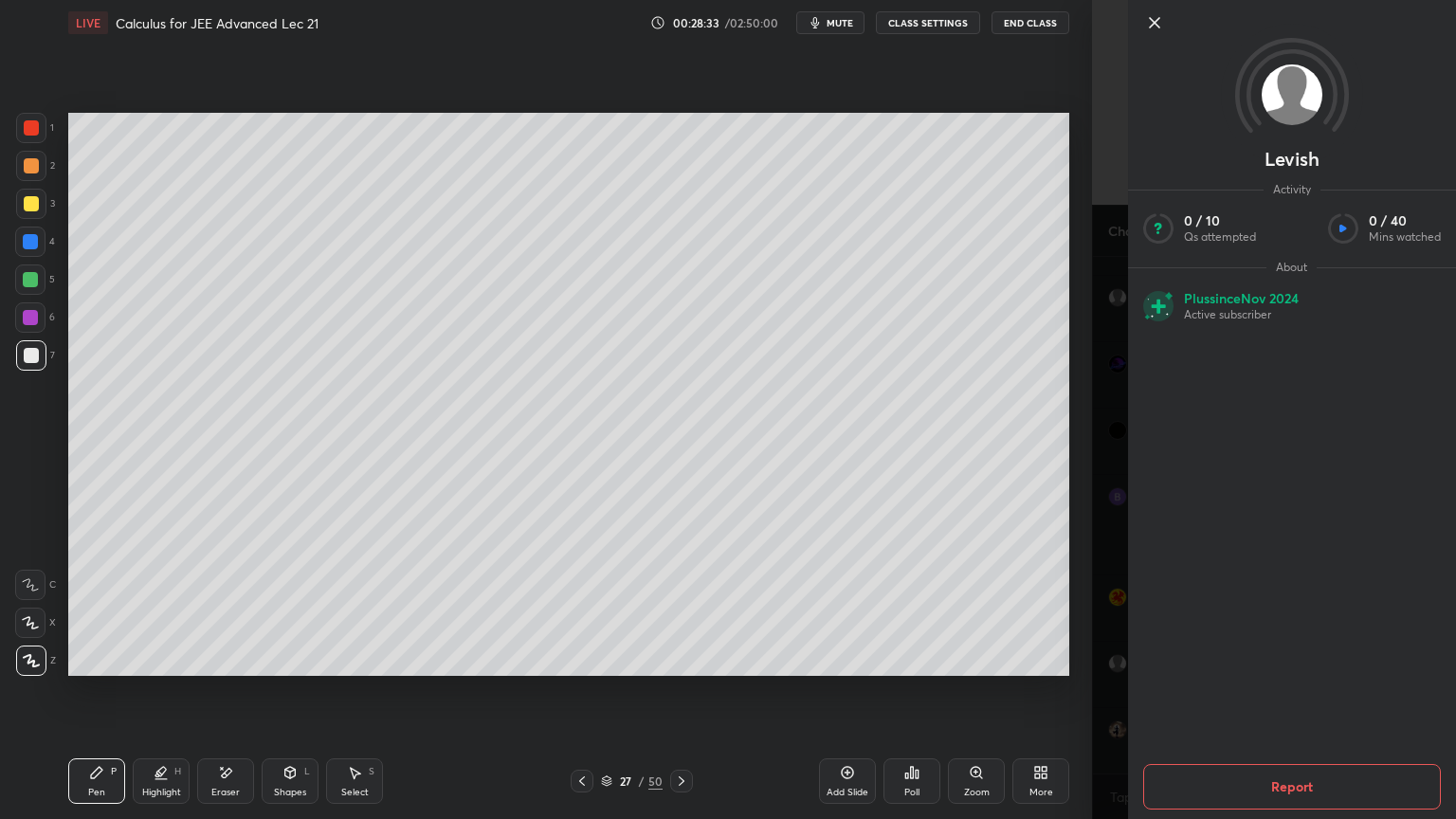click on "Levish Activity 0 / 10 Qs attempted 0 / 40 Mins watched About Plus  since  [DATE] Active subscriber Report" at bounding box center (1274, 410) 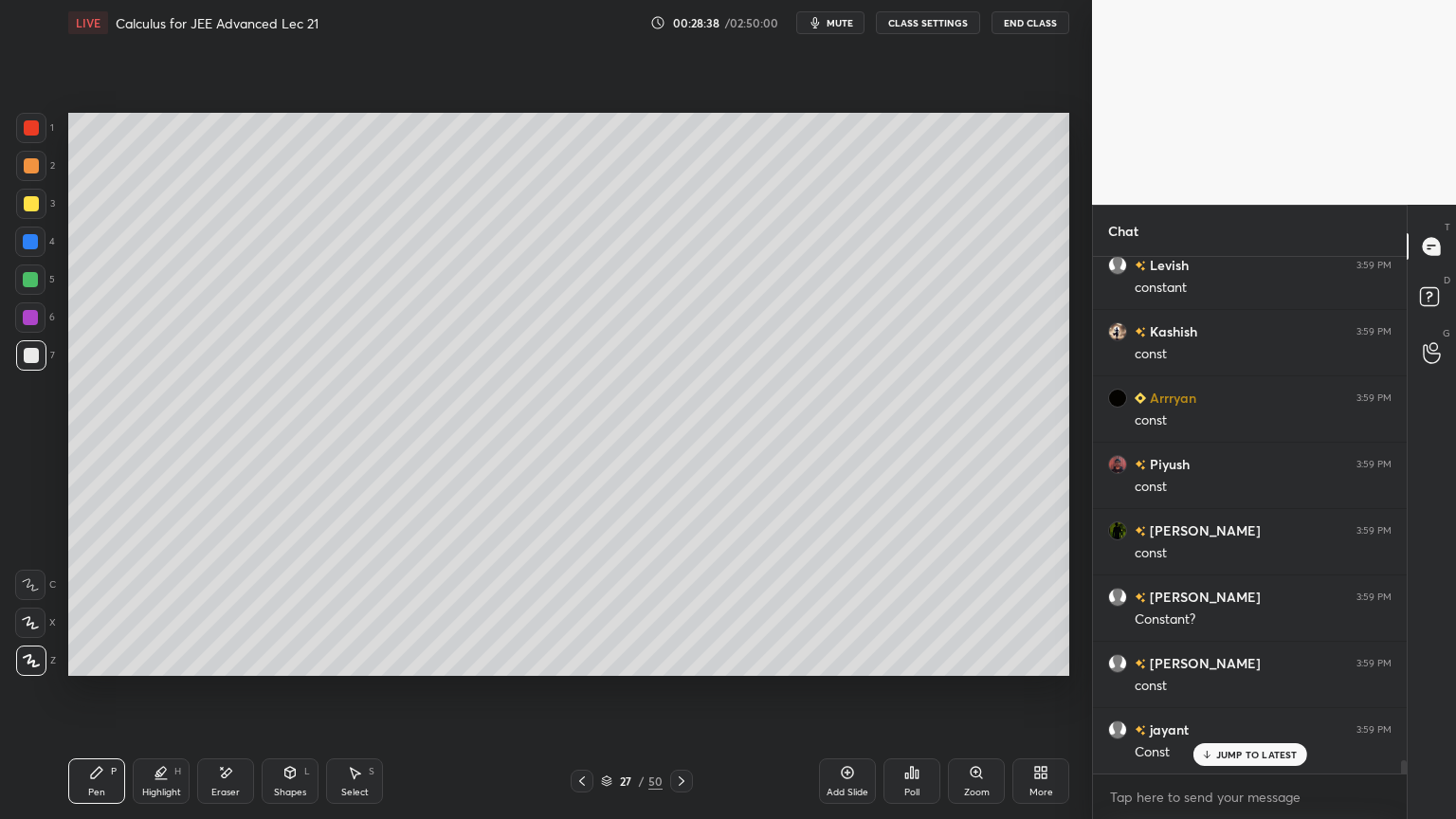 scroll, scrollTop: 19636, scrollLeft: 0, axis: vertical 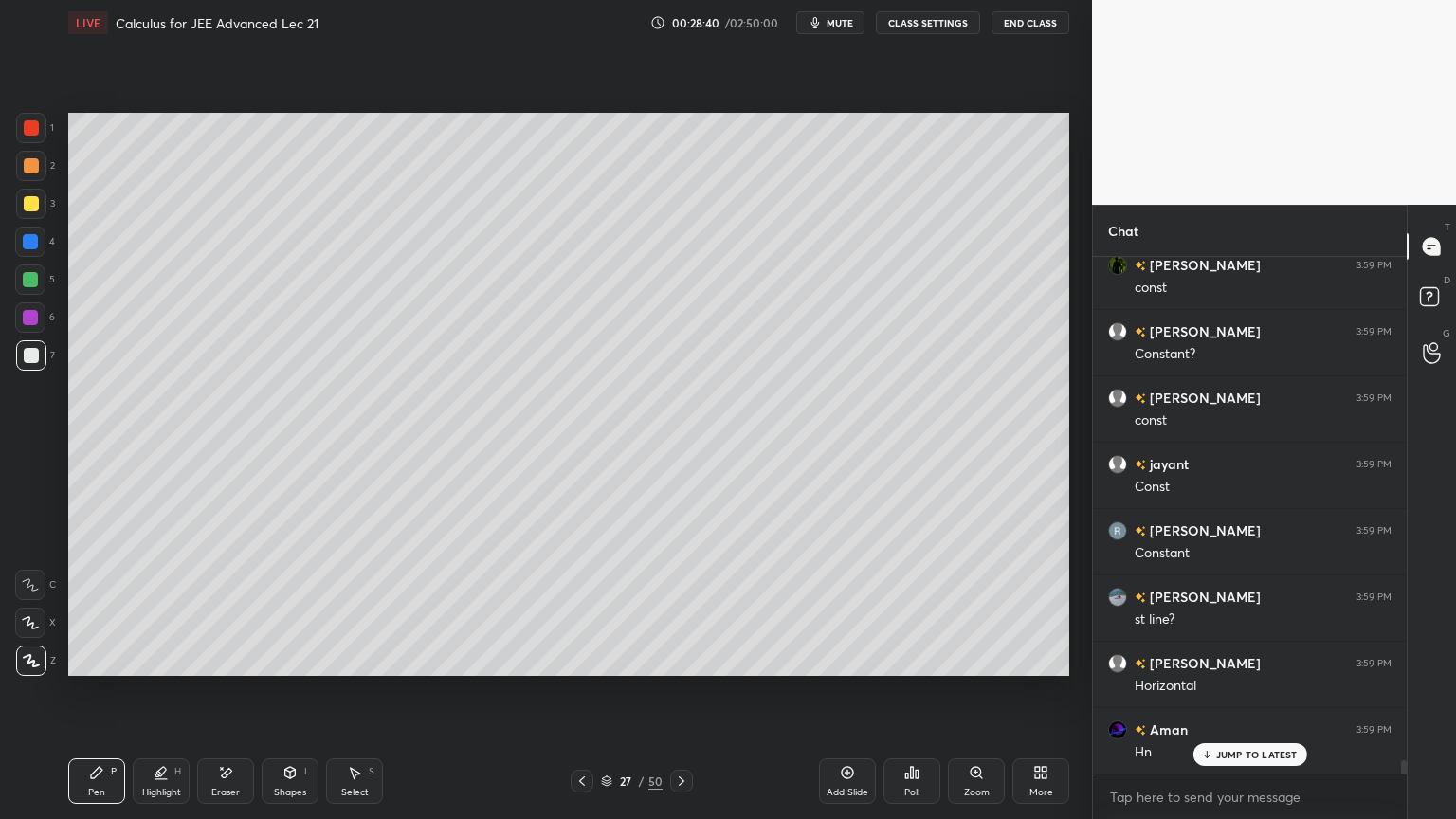 click on "Eraser" at bounding box center (226, 781) 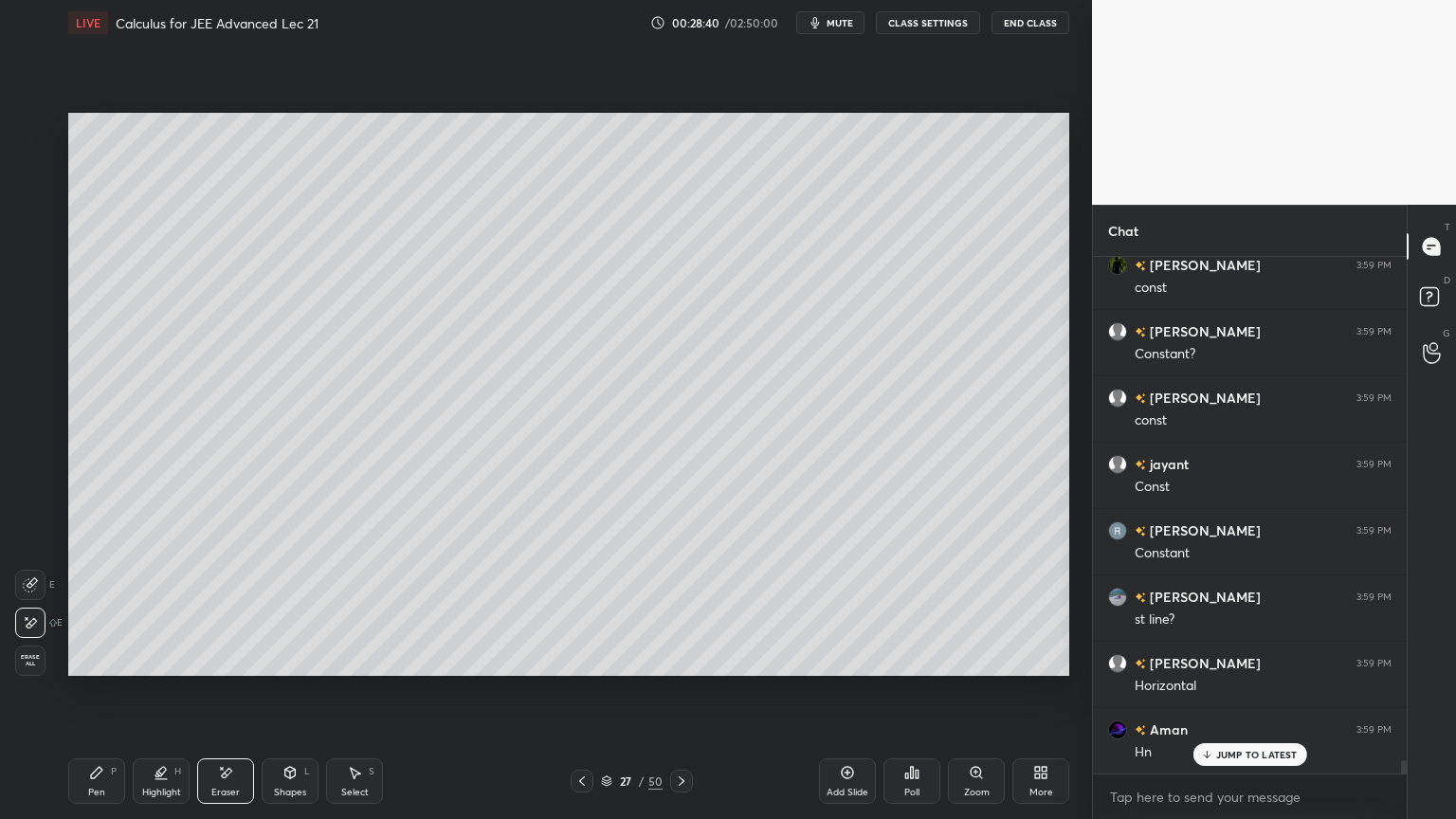 click on "Erase all" at bounding box center [30, 661] 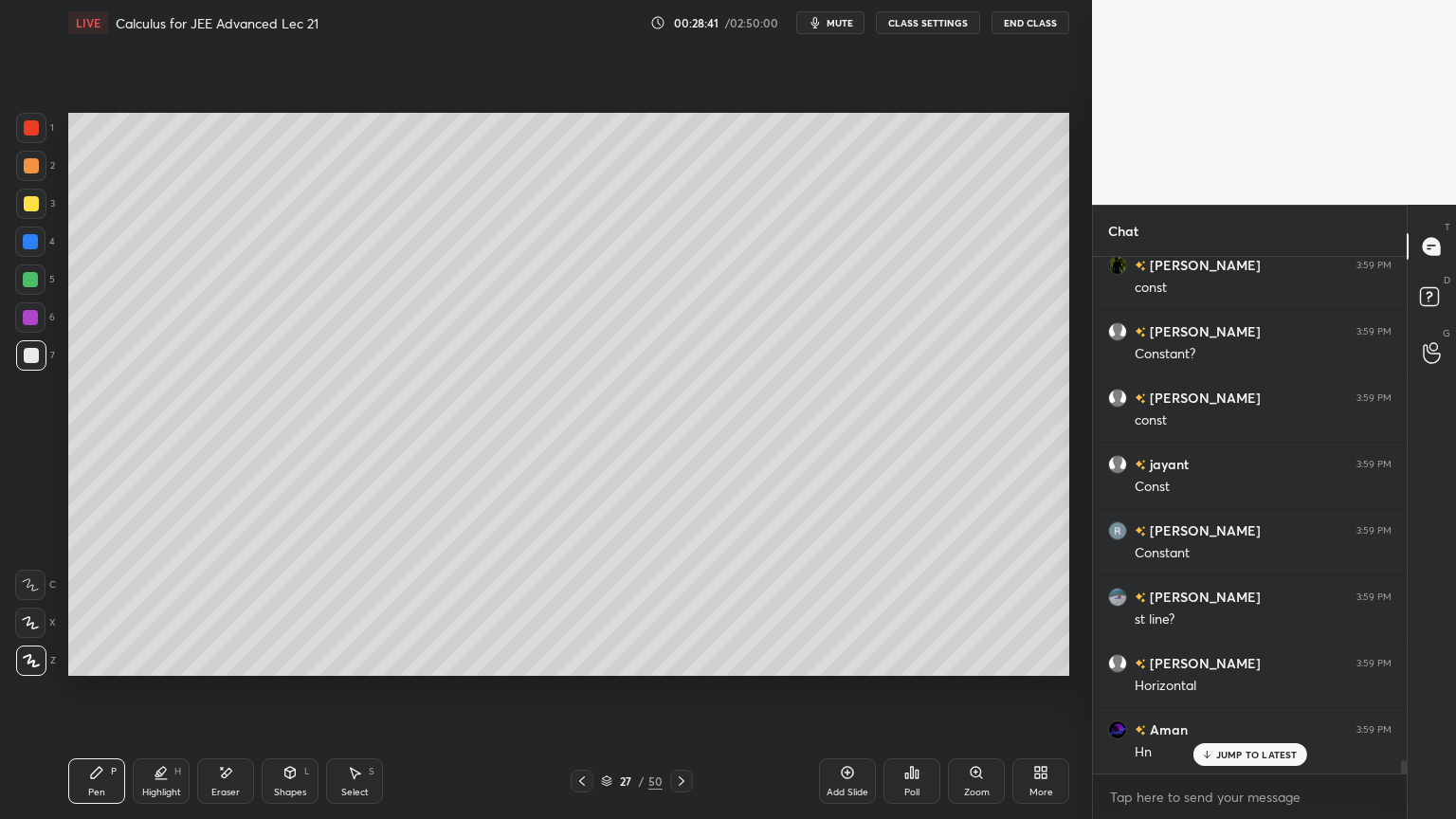 drag, startPoint x: 160, startPoint y: 781, endPoint x: 147, endPoint y: 780, distance: 13.038405 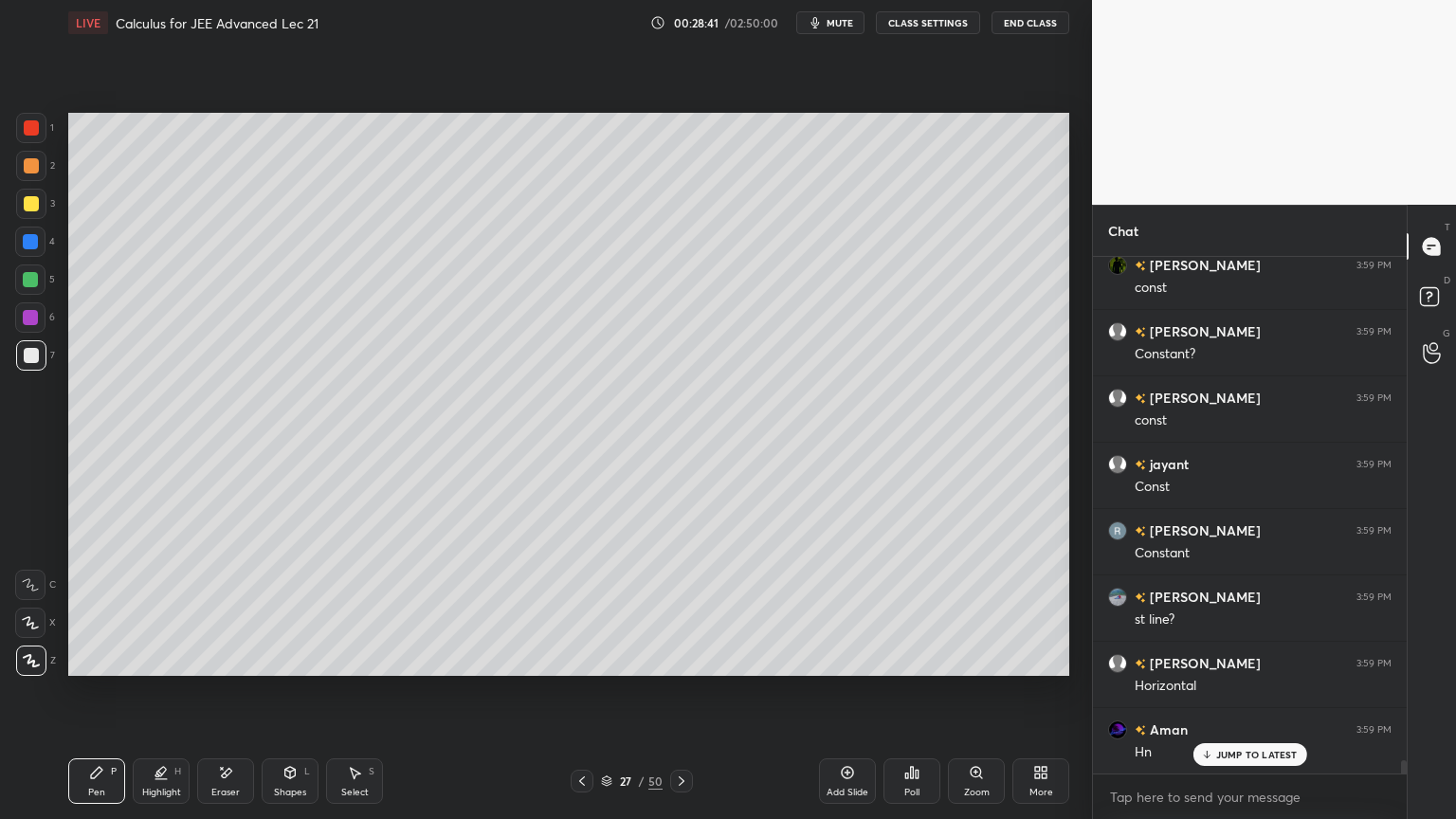 click on "Highlight H" at bounding box center (161, 781) 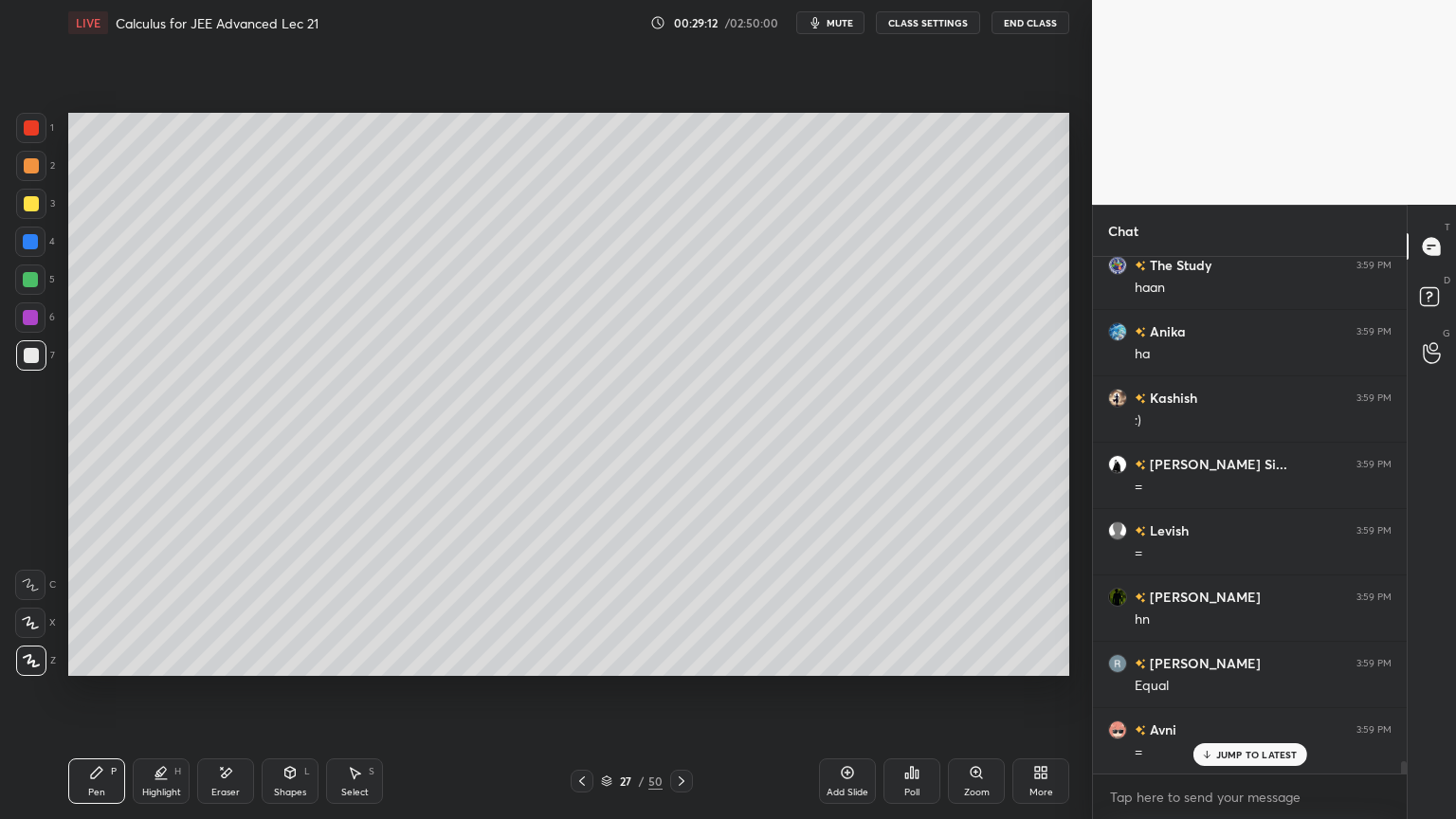 scroll, scrollTop: 20963, scrollLeft: 0, axis: vertical 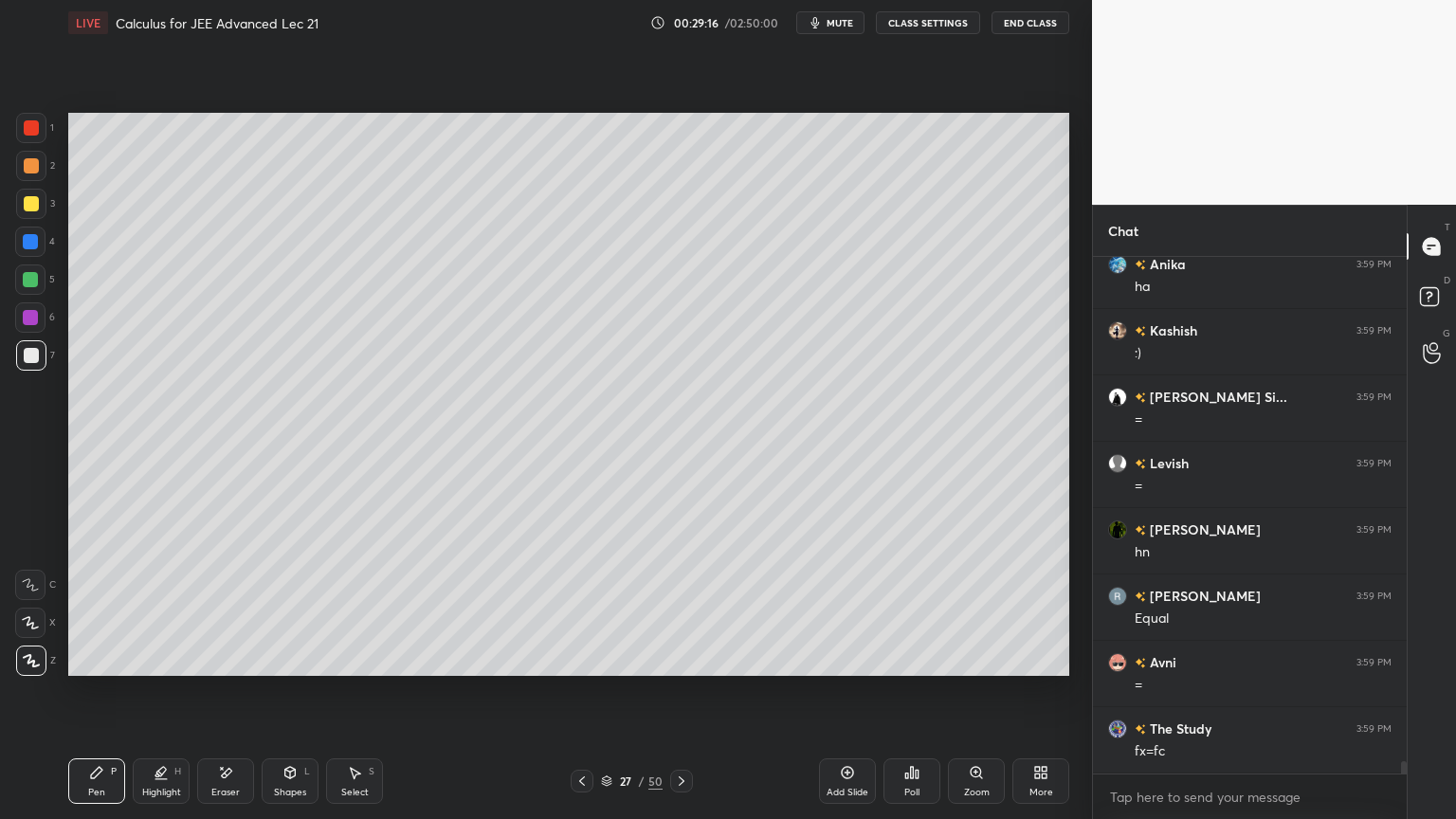 click on "Eraser" at bounding box center (226, 781) 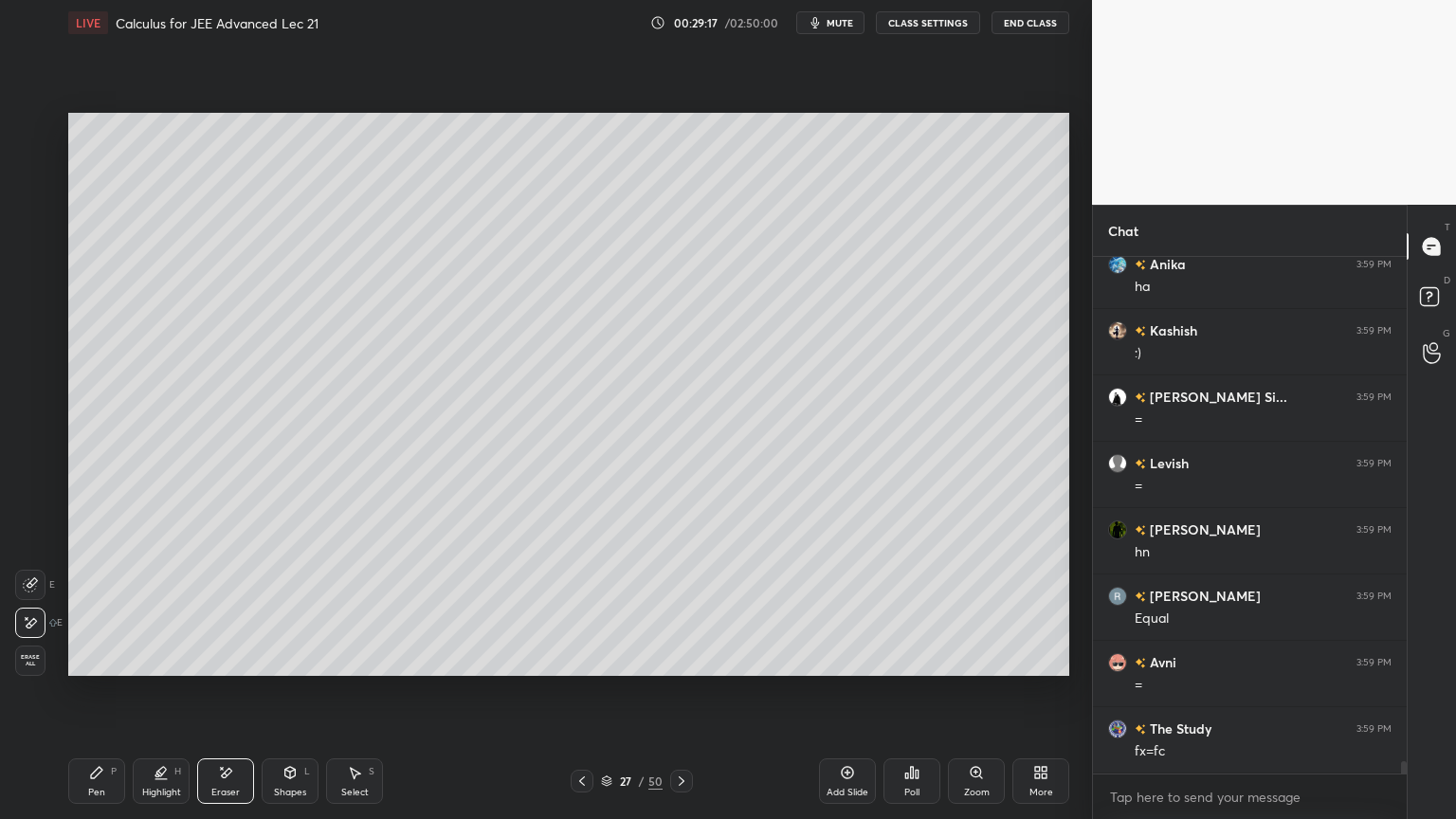 drag, startPoint x: 98, startPoint y: 777, endPoint x: 126, endPoint y: 694, distance: 87.595662 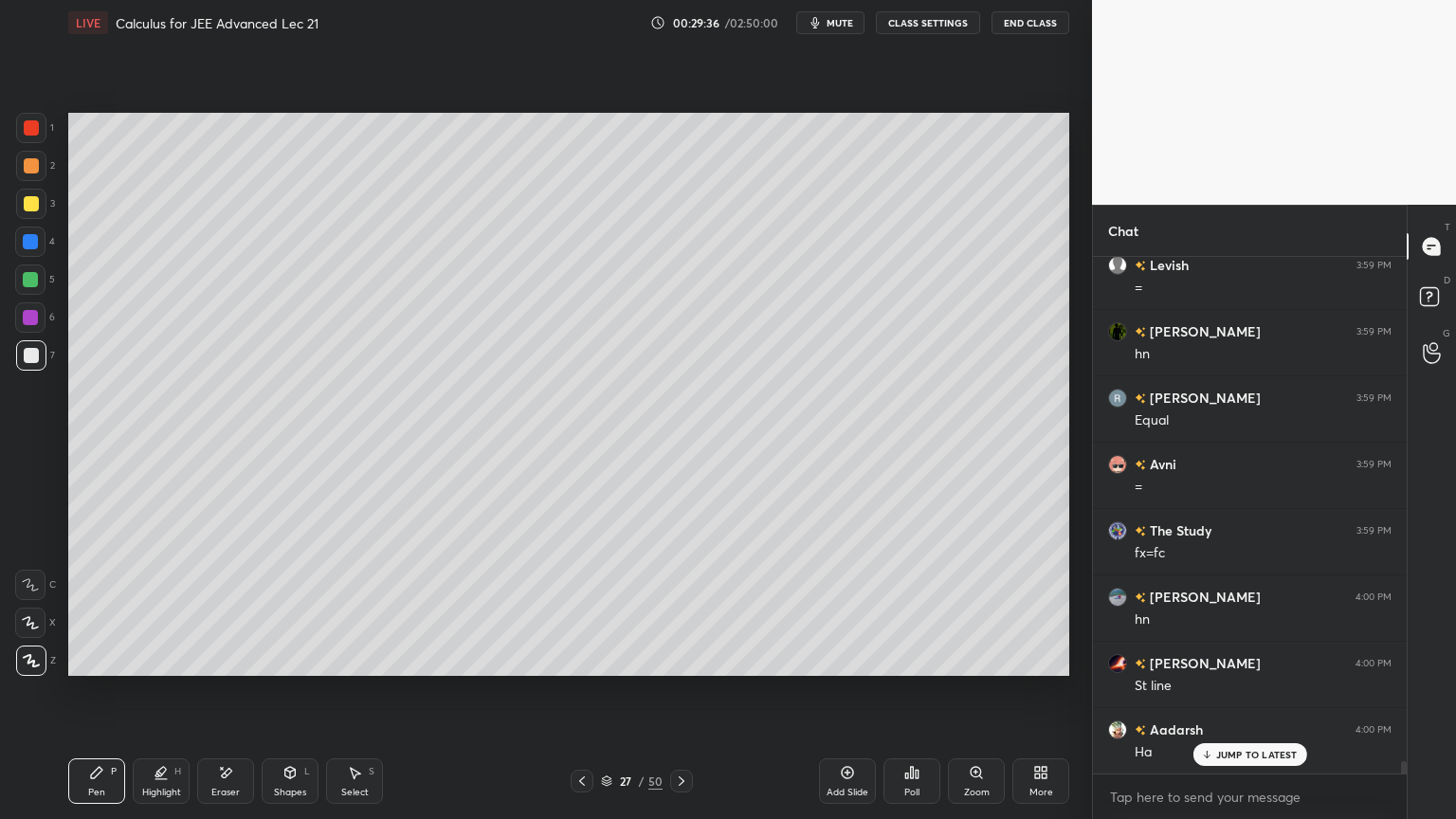 scroll, scrollTop: 21207, scrollLeft: 0, axis: vertical 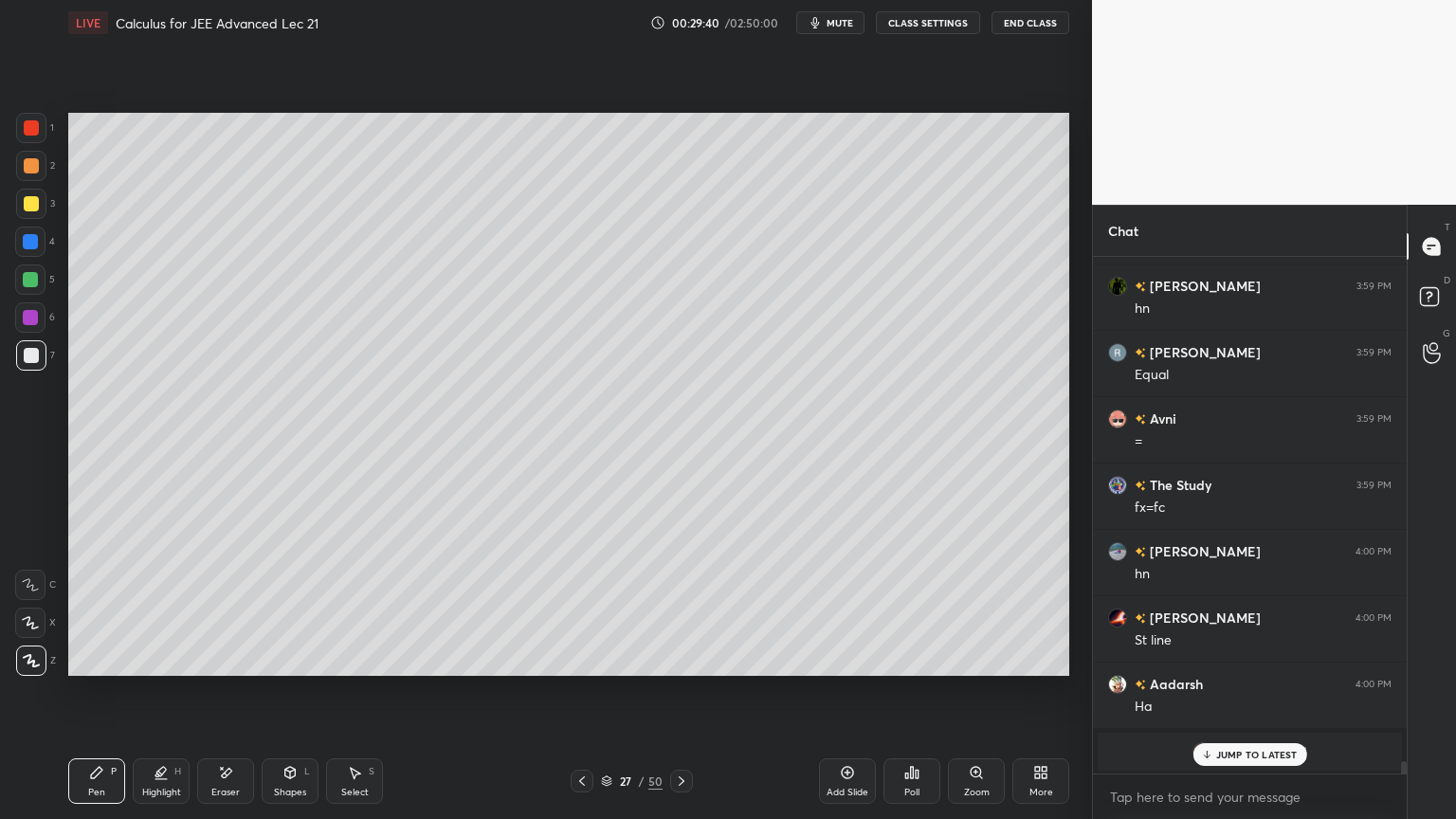 click on "JUMP TO LATEST" at bounding box center [1257, 755] 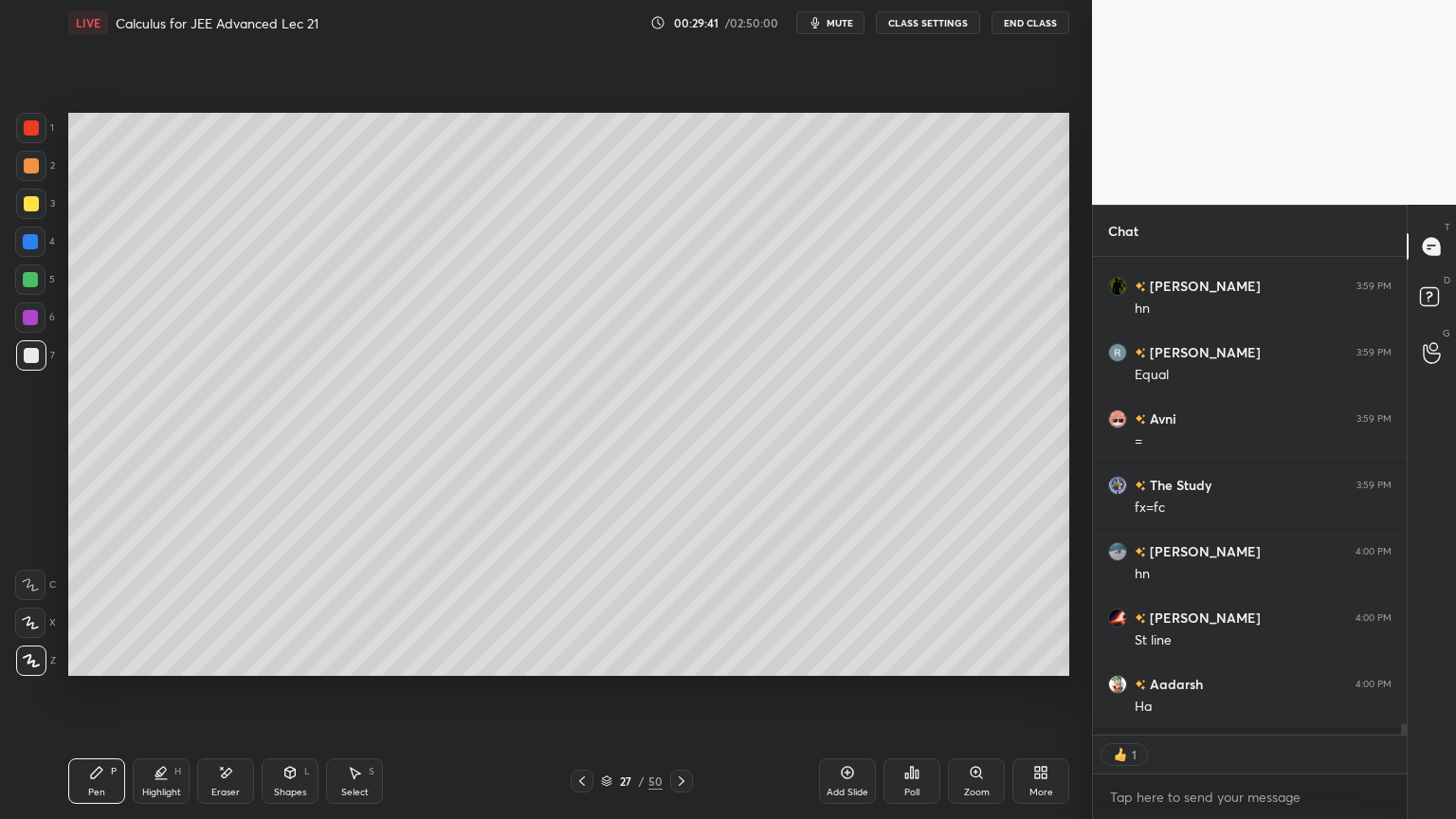 scroll, scrollTop: 473, scrollLeft: 308, axis: both 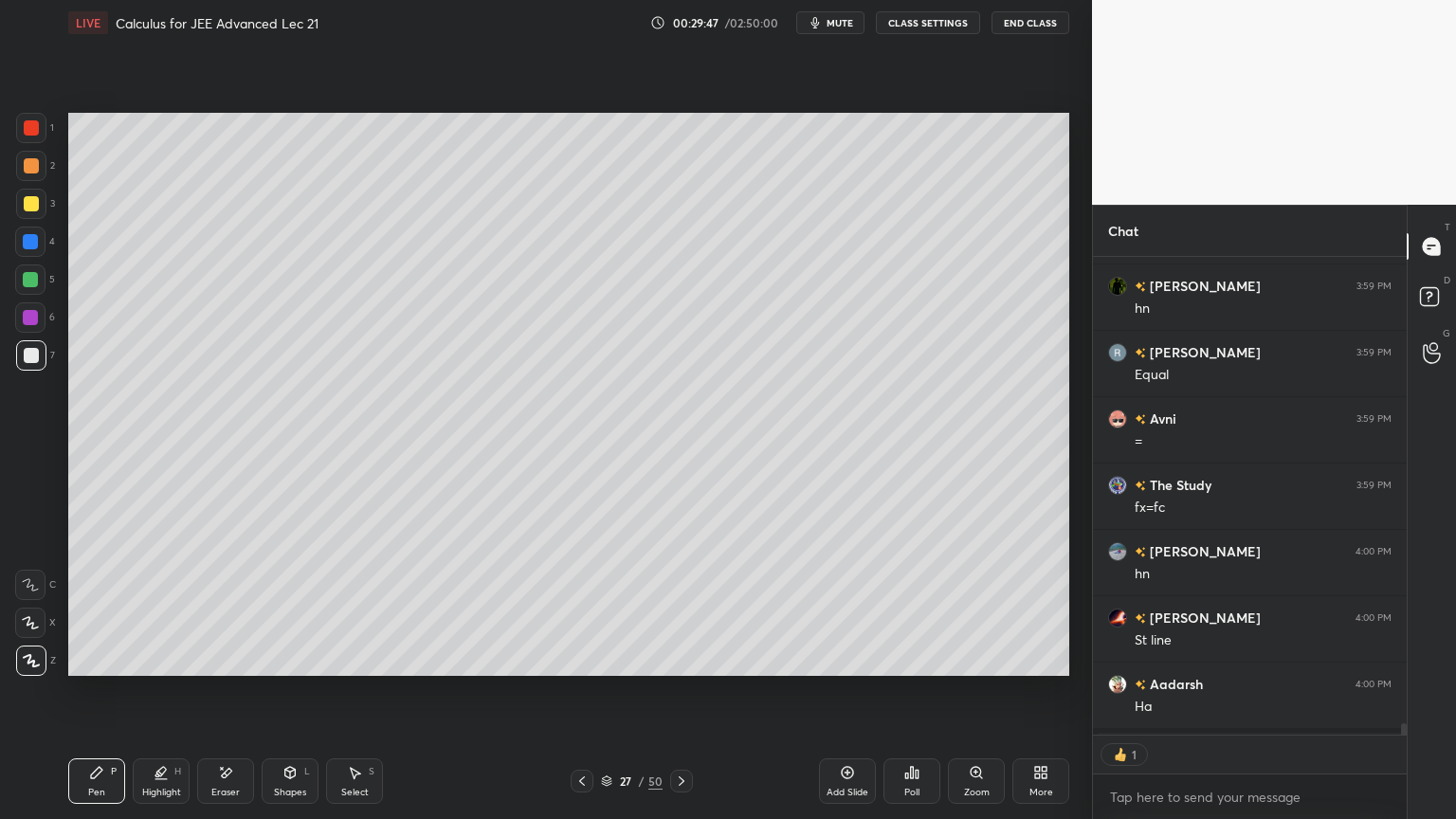 click on "Eraser" at bounding box center [226, 781] 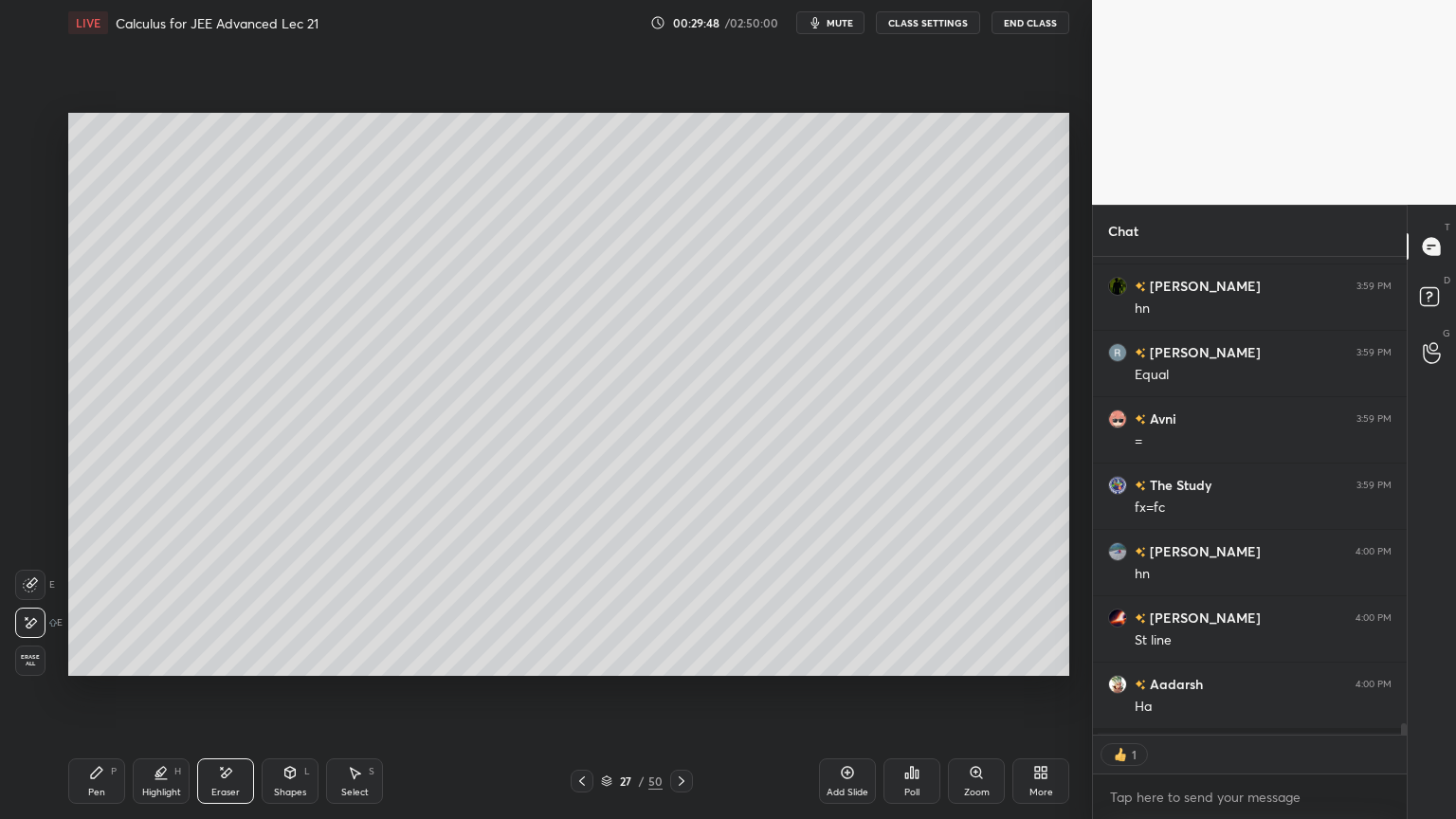 click on "Pen" at bounding box center [97, 792] 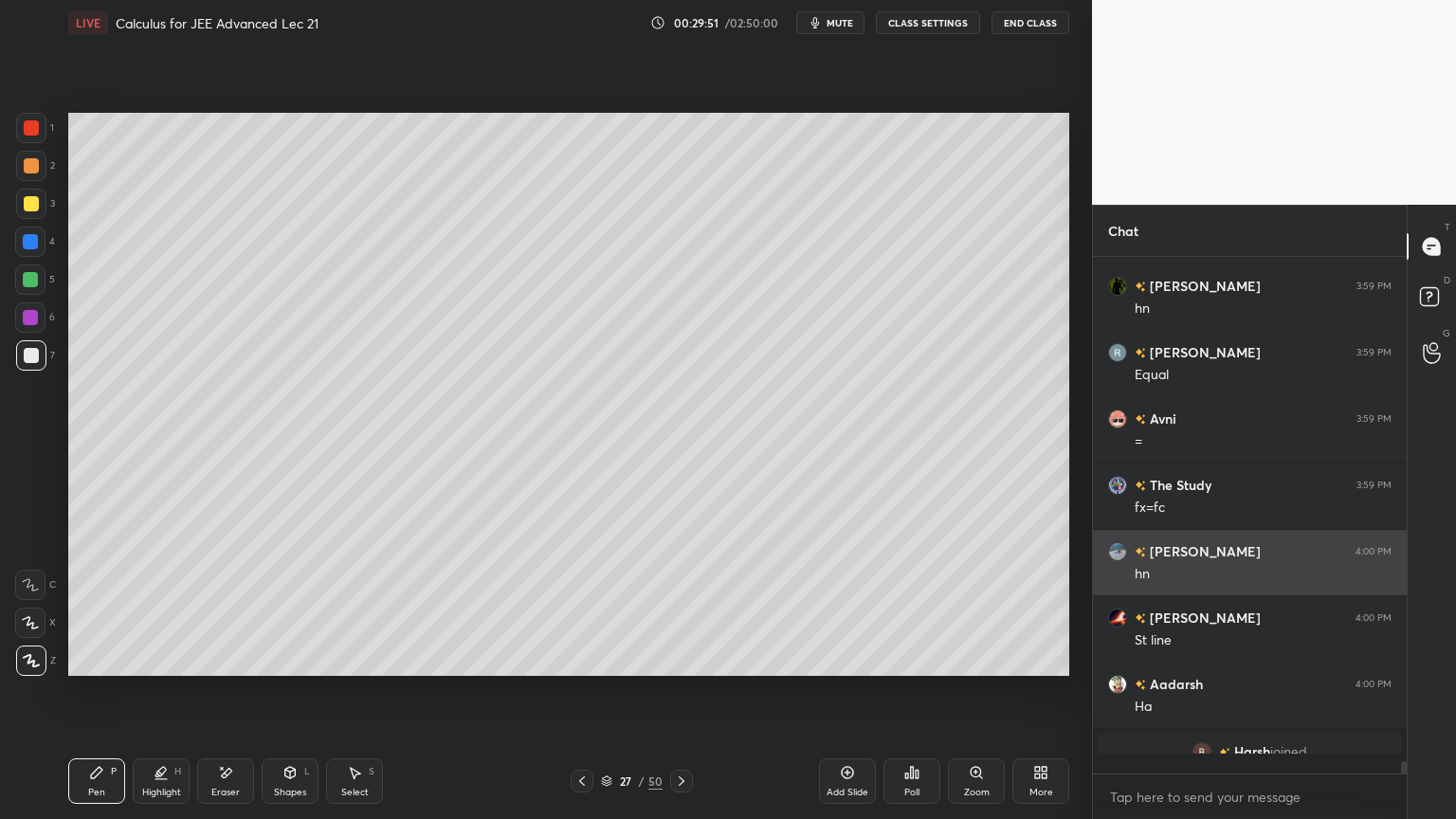 scroll, scrollTop: 6, scrollLeft: 6, axis: both 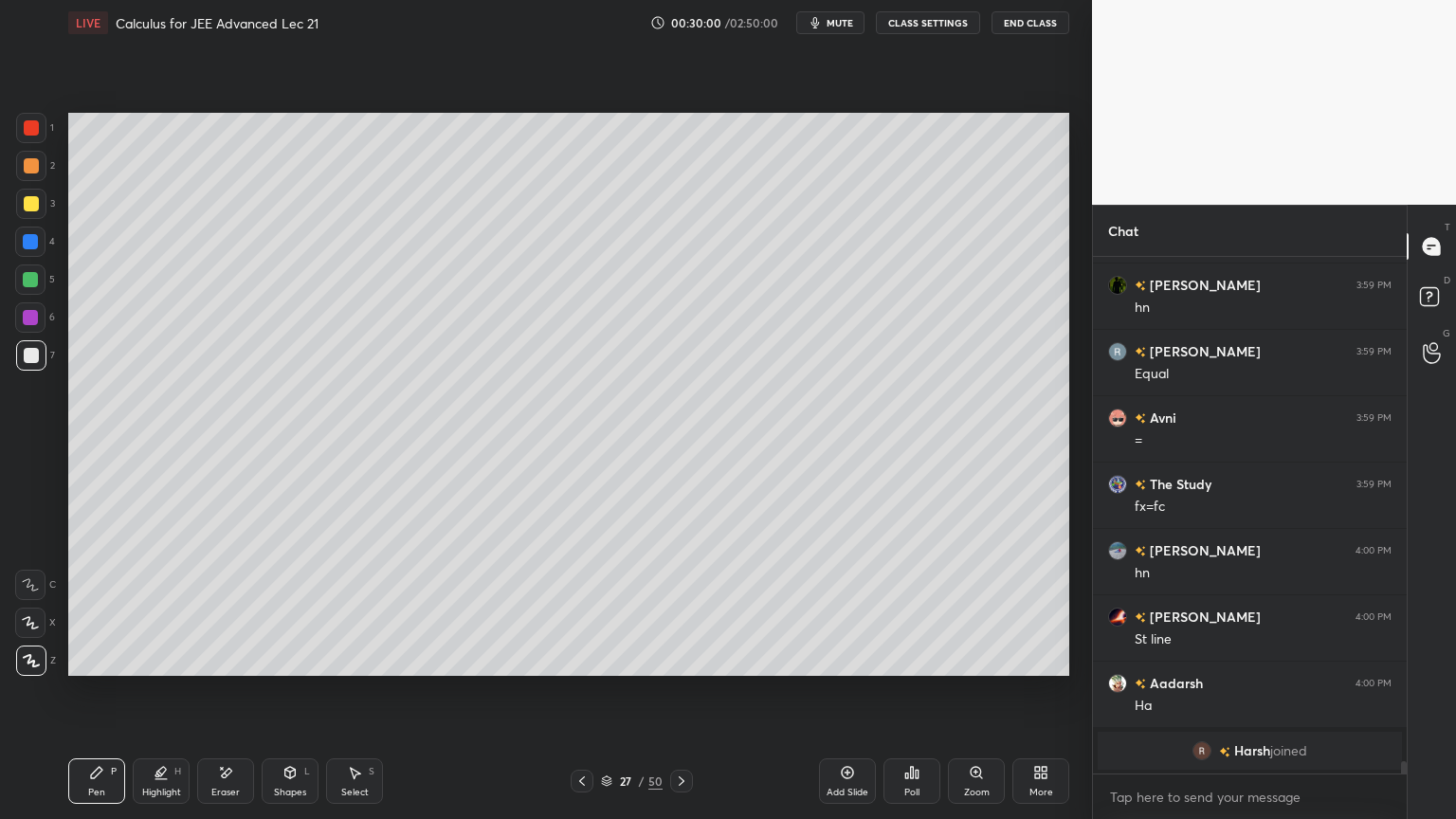 click 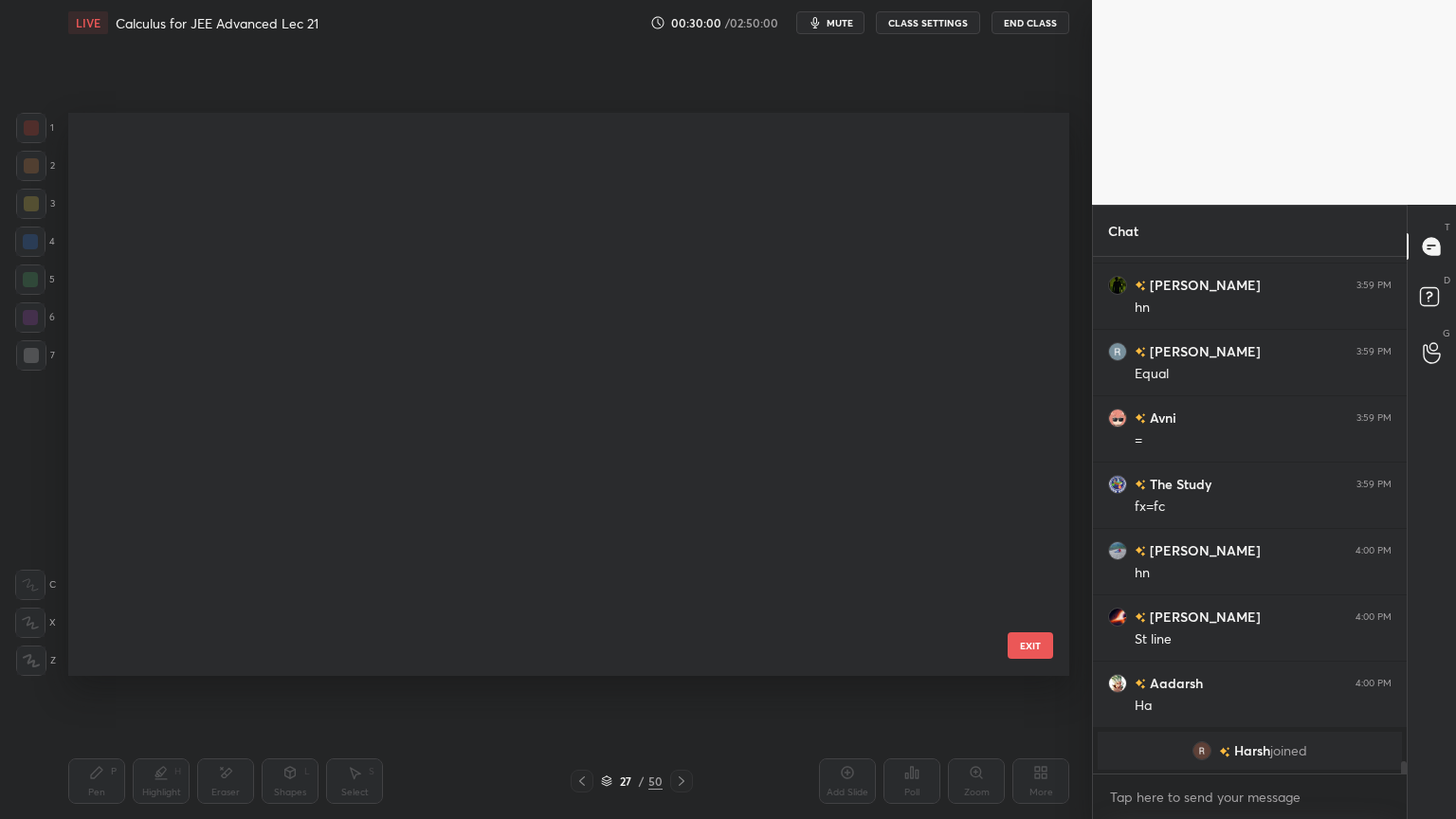 scroll, scrollTop: 997, scrollLeft: 0, axis: vertical 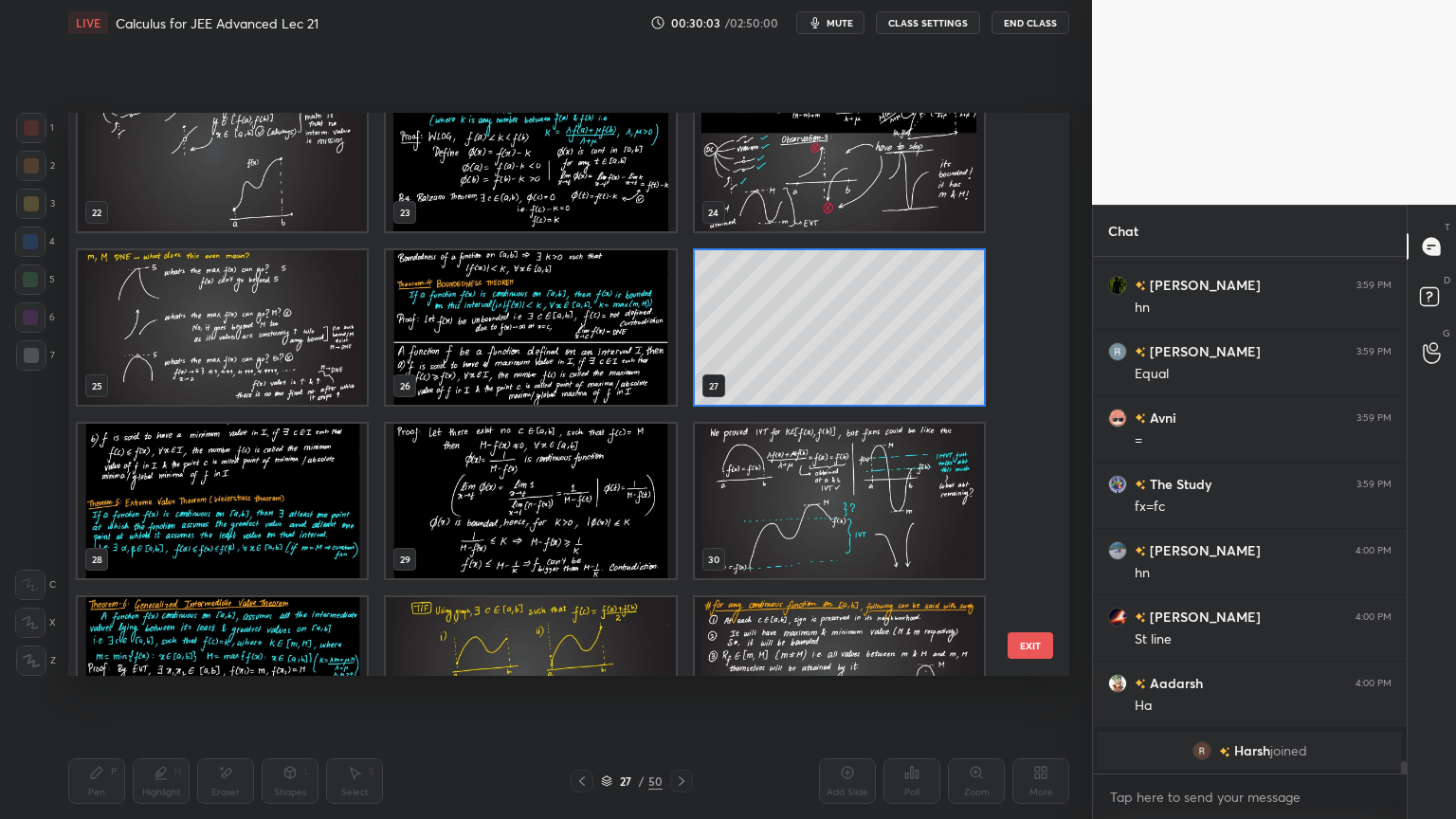 click at bounding box center (222, 500) 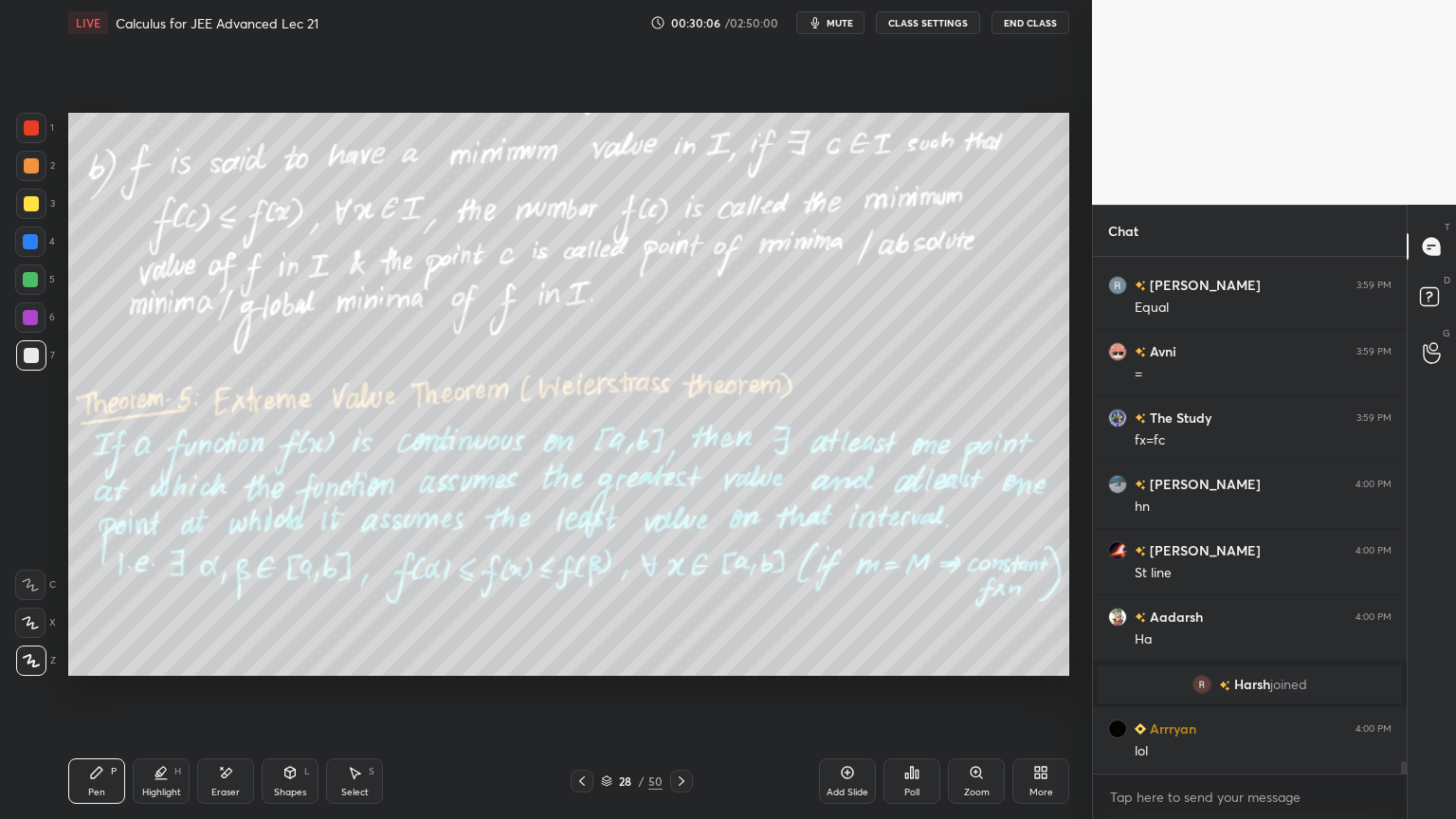scroll, scrollTop: 21472, scrollLeft: 0, axis: vertical 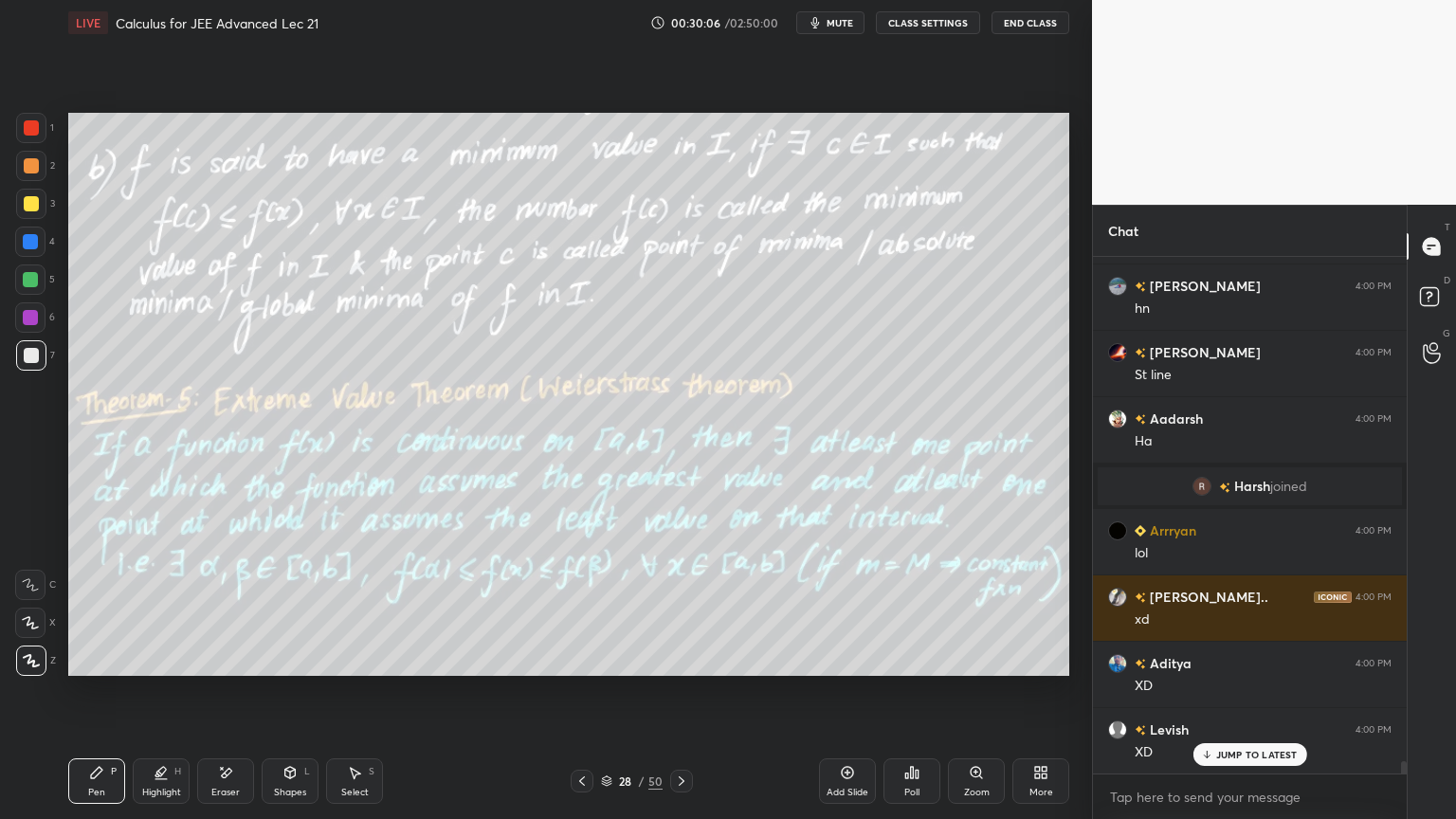 click on "28 / 50" at bounding box center [631, 781] 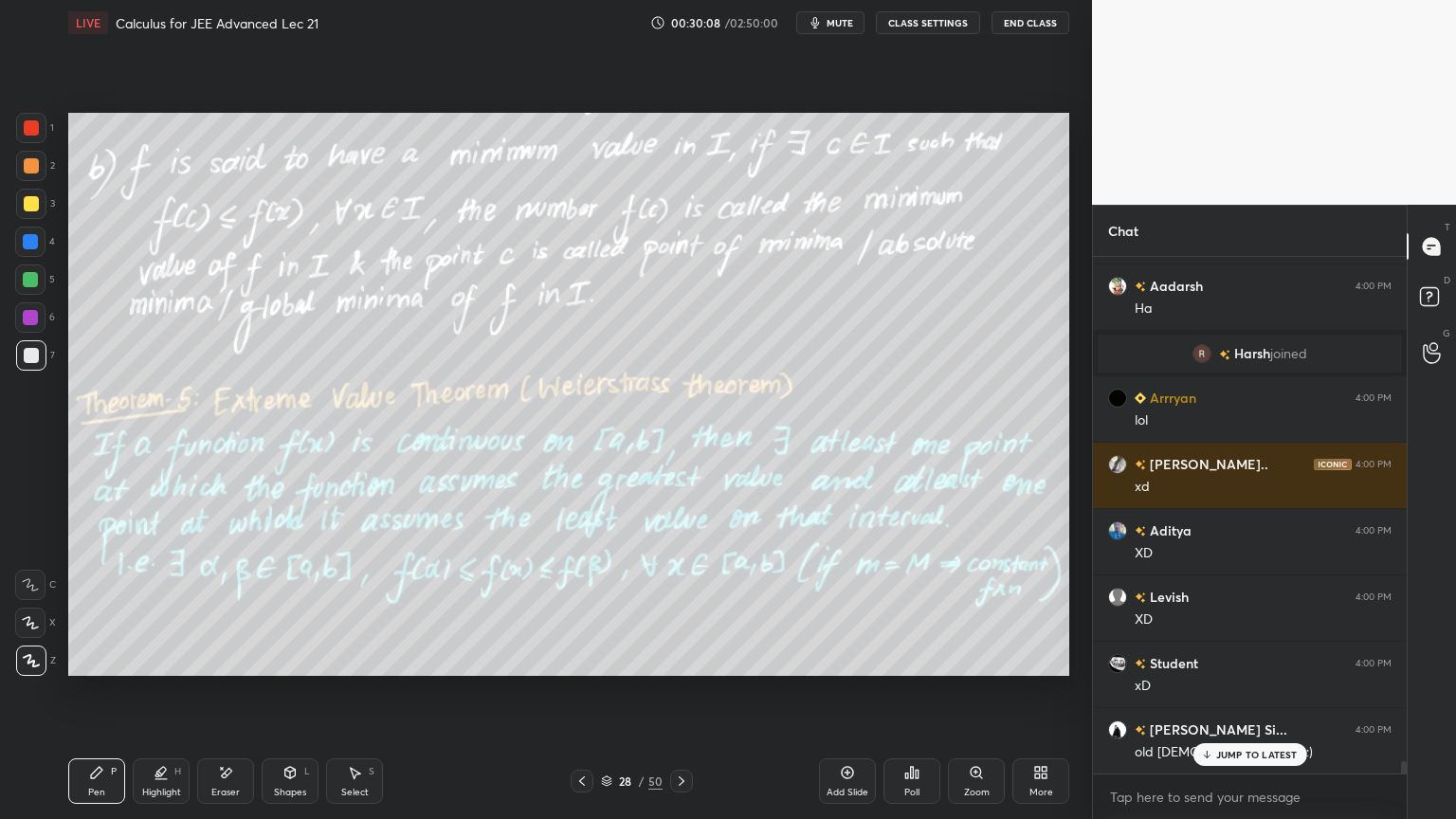 scroll, scrollTop: 21672, scrollLeft: 0, axis: vertical 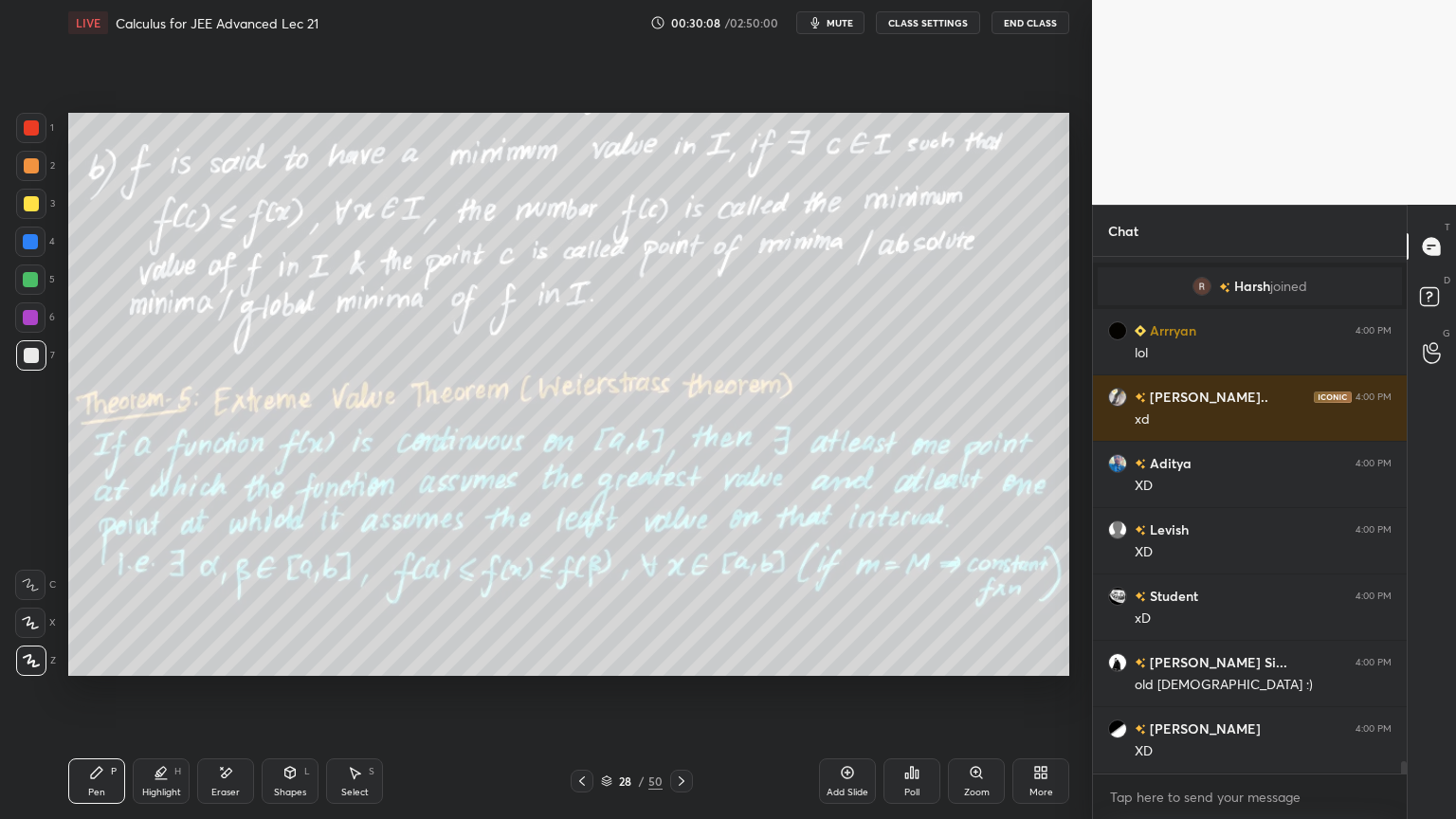 click 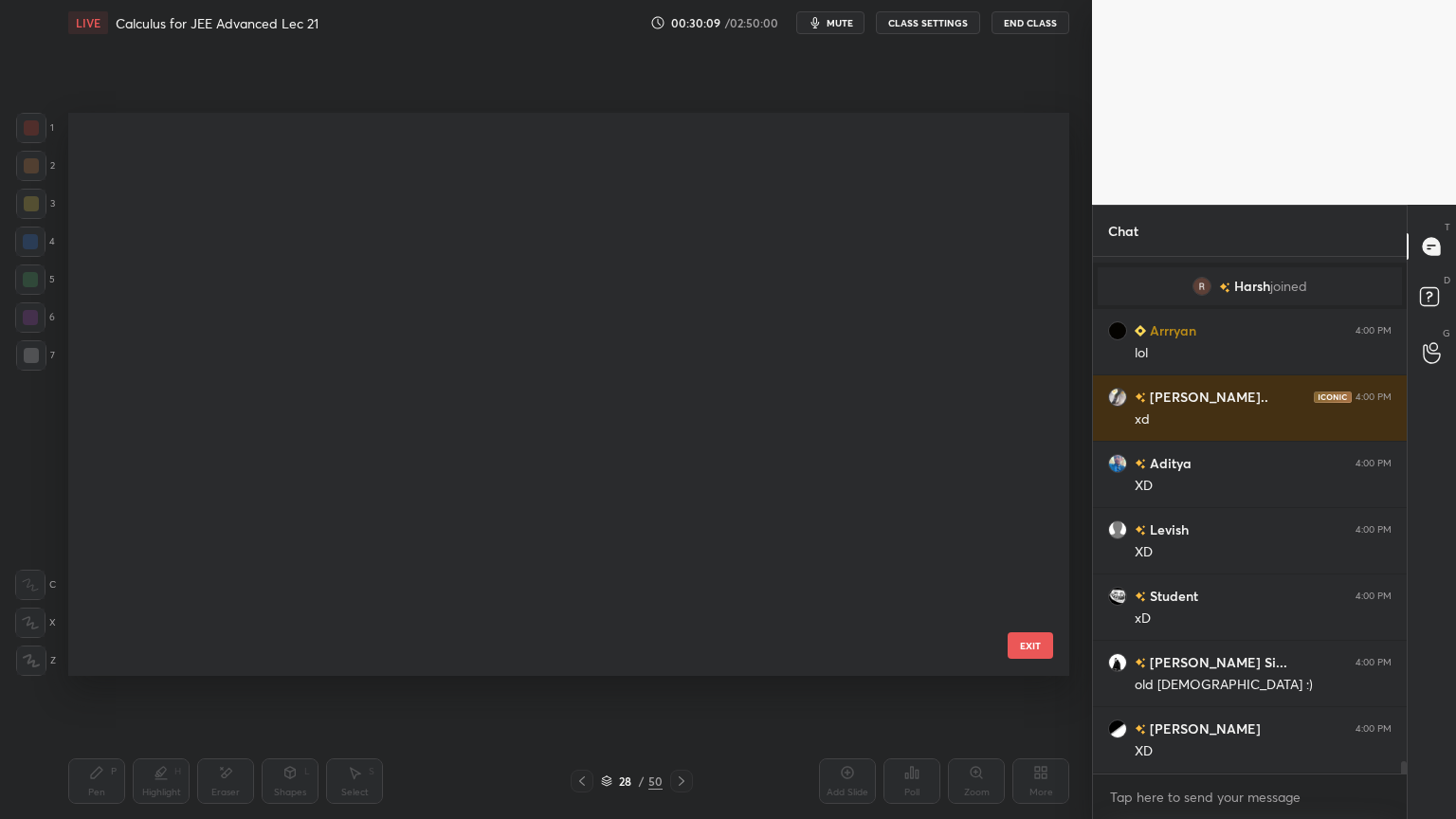 scroll, scrollTop: 1172, scrollLeft: 0, axis: vertical 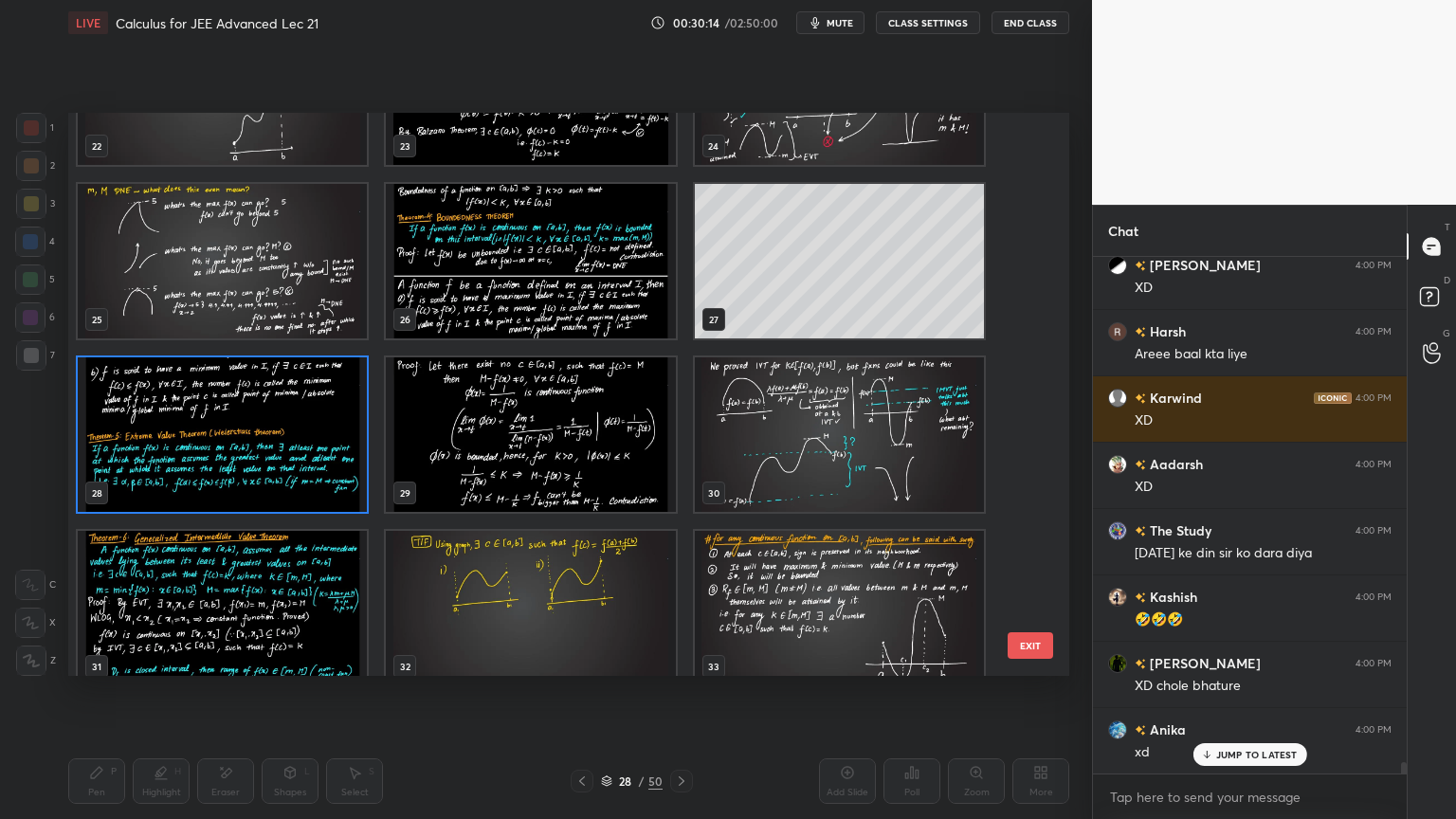 click on "[PERSON_NAME] 4:00 PM hn Keerthana 4:00 PM St line [PERSON_NAME] 4:00 PM [PERSON_NAME]  joined Arrryan 4:00 PM lol [PERSON_NAME].. 4:00 PM xd Aditya 4:00 PM XD Levish 4:00 PM XD Student 4:00 PM xD [PERSON_NAME] Si... 4:00 PM old monk :) [PERSON_NAME] 4:00 PM XD Harsh 4:00 PM Areee baal kta liye Karwind 4:00 PM XD [PERSON_NAME] 4:00 PM XD The Study 4:00 PM [DATE] ke din sir ko dara diya [PERSON_NAME] 4:00 PM 🤣🤣🤣 [PERSON_NAME] 4:00 PM XD chole bhature Anika 4:00 PM xd" at bounding box center [1249, 515] 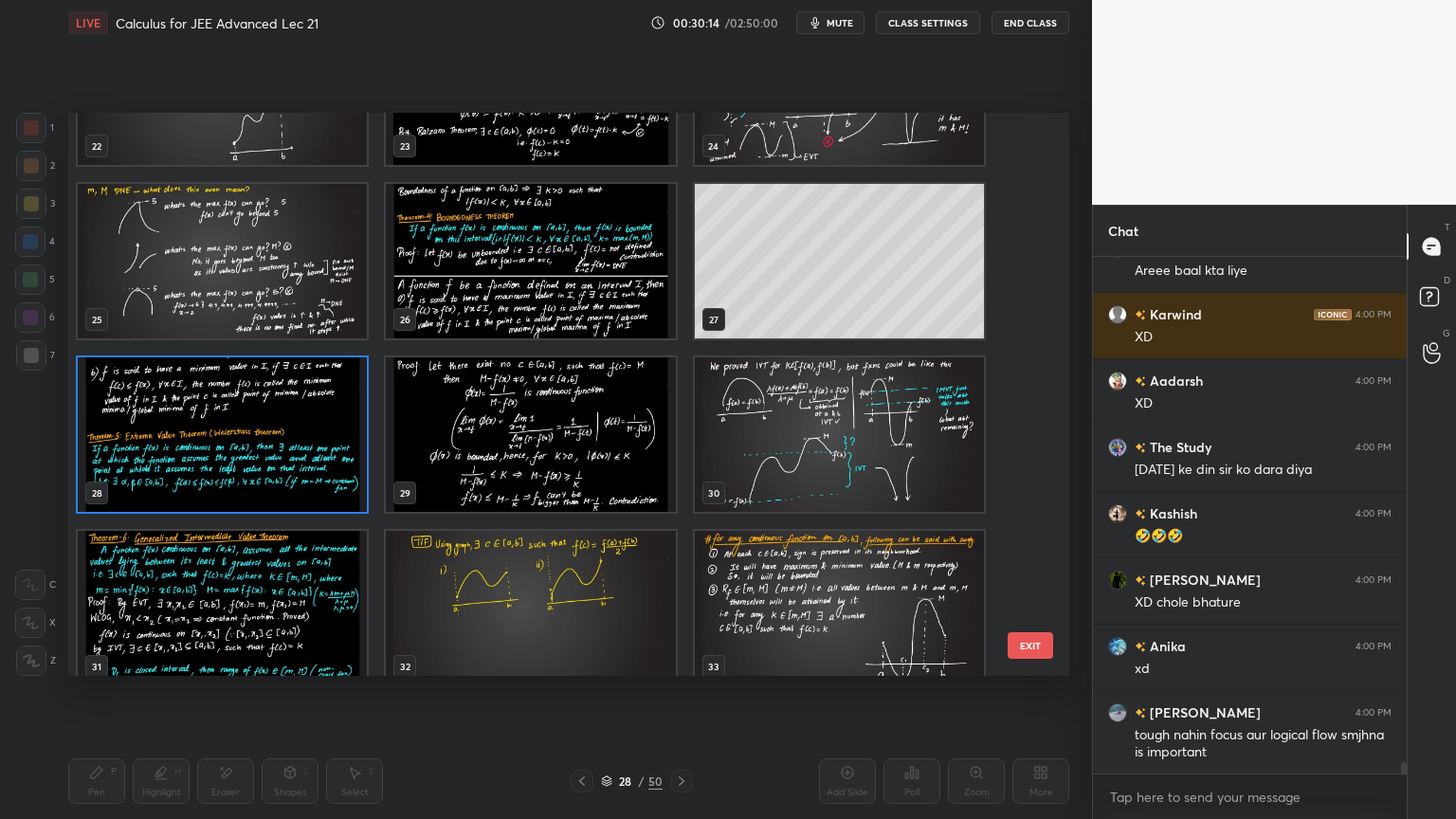 scroll, scrollTop: 22286, scrollLeft: 0, axis: vertical 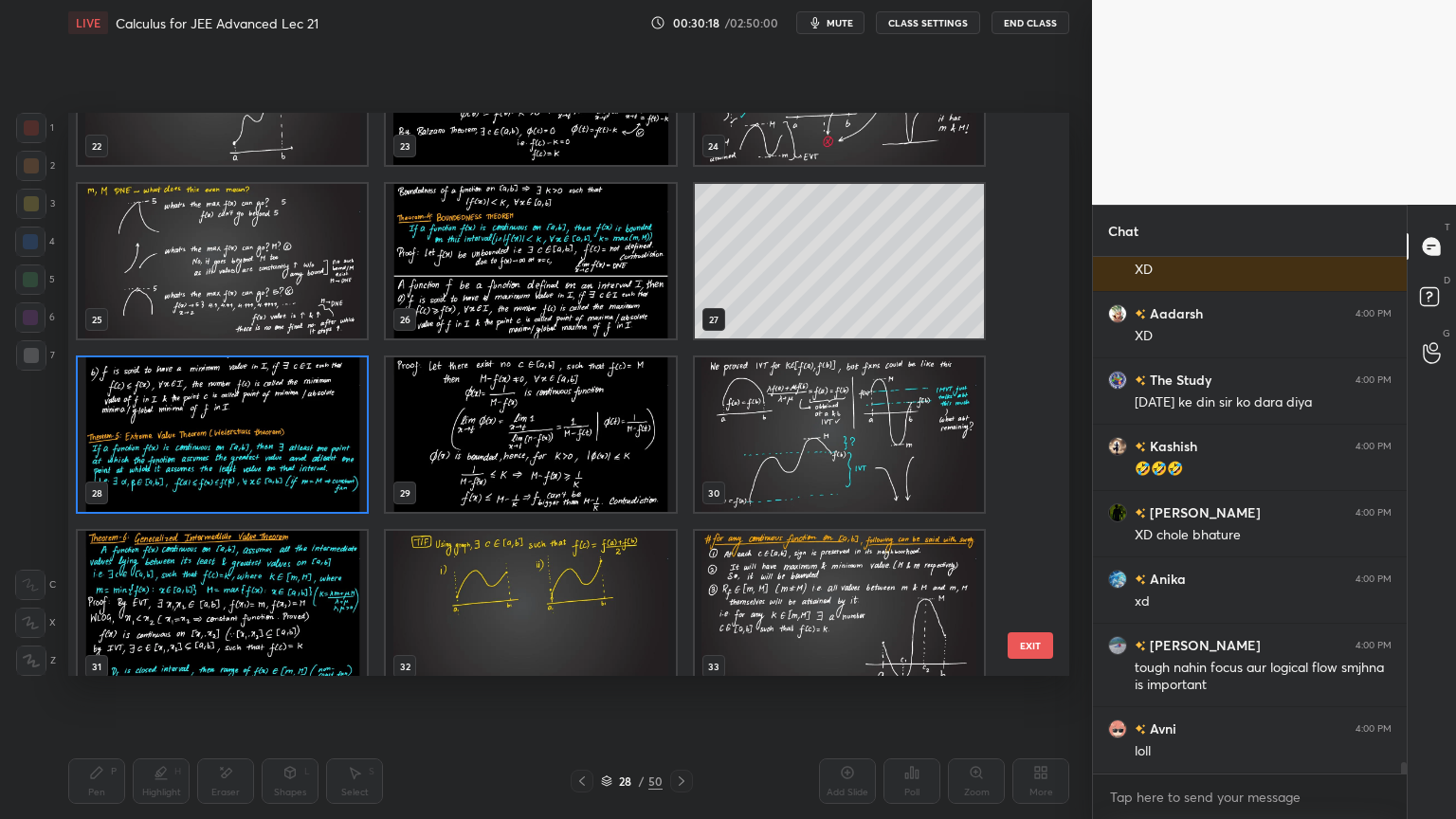 click at bounding box center (222, 434) 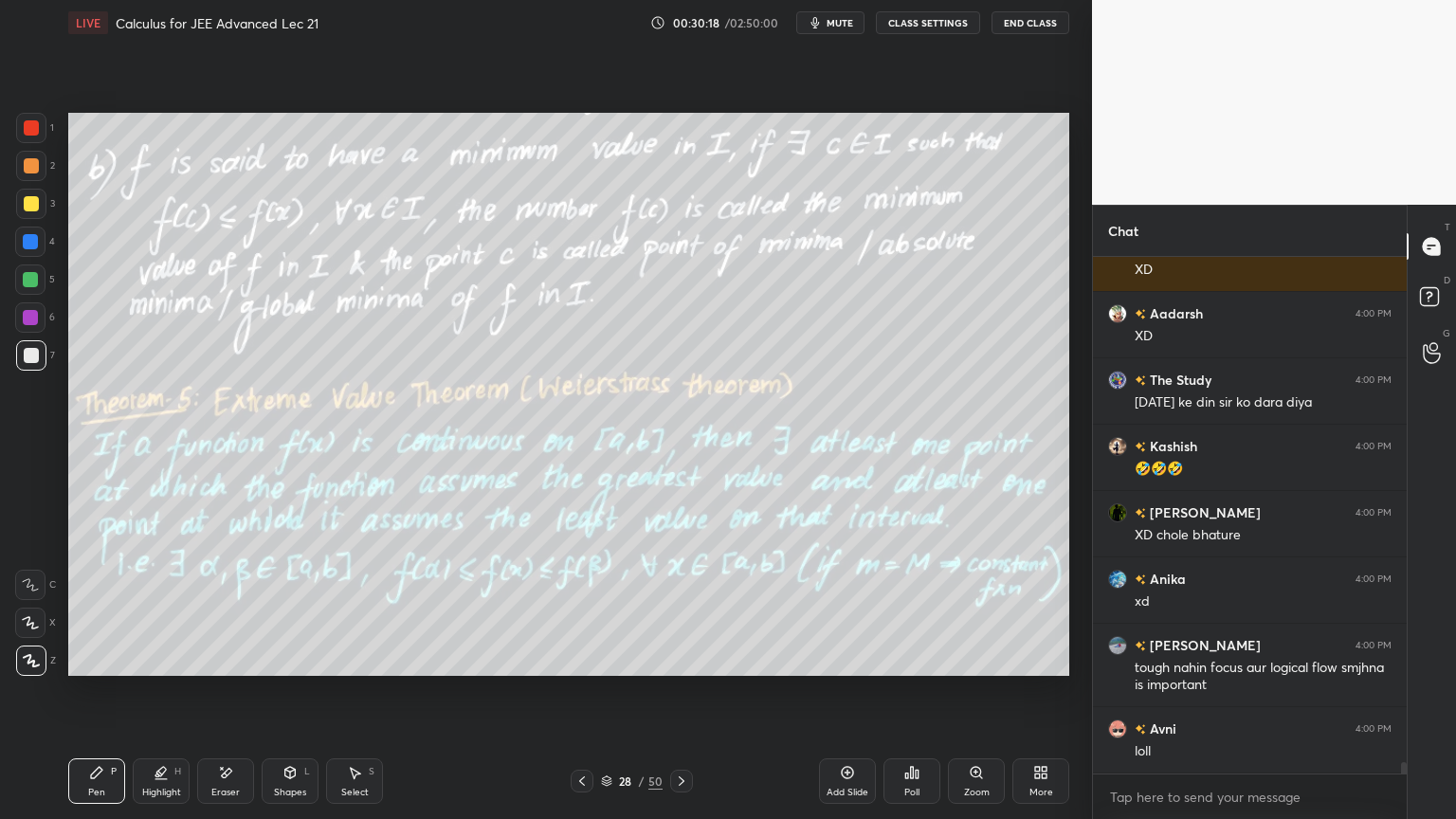 click at bounding box center [222, 434] 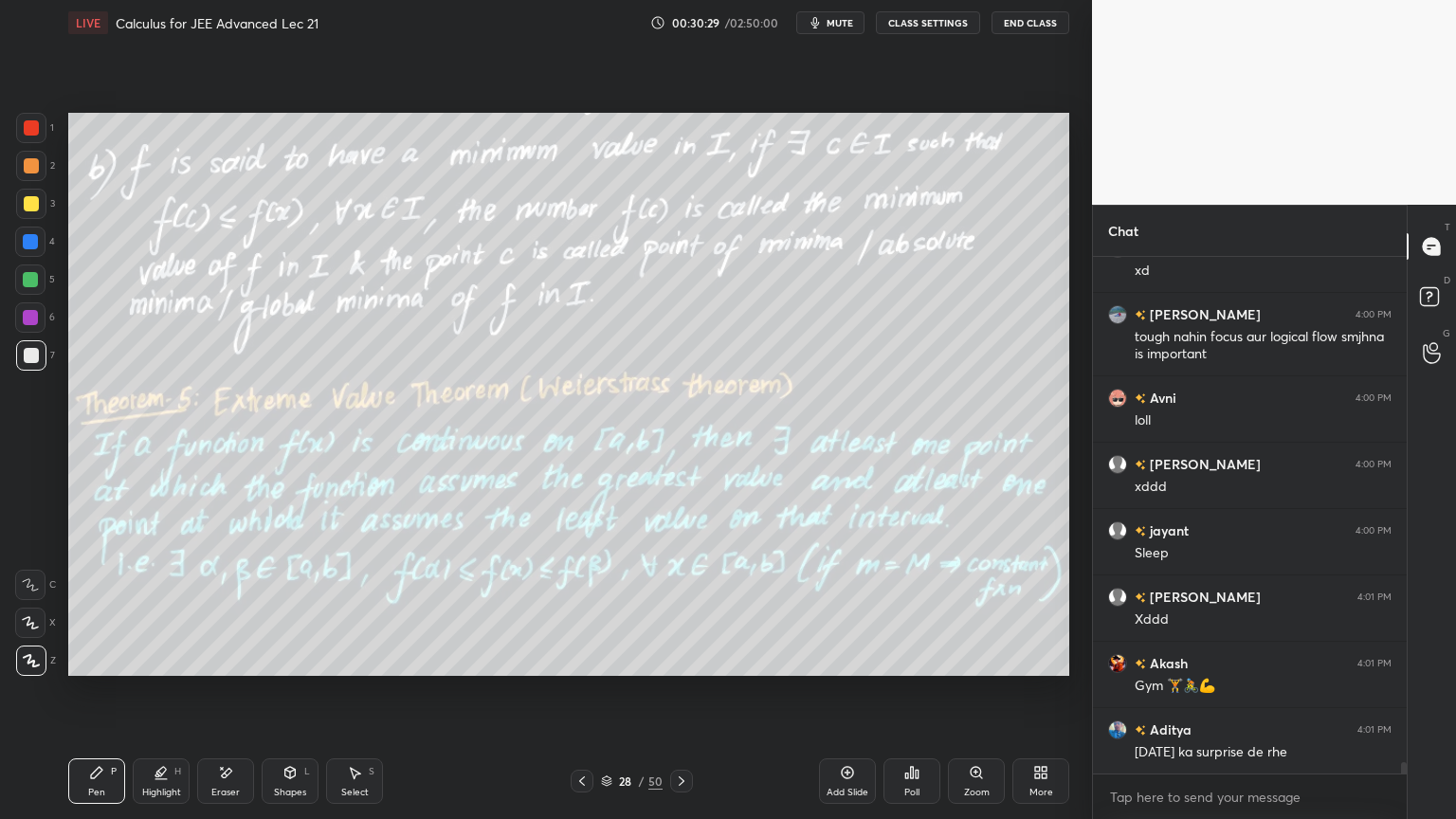 scroll, scrollTop: 22685, scrollLeft: 0, axis: vertical 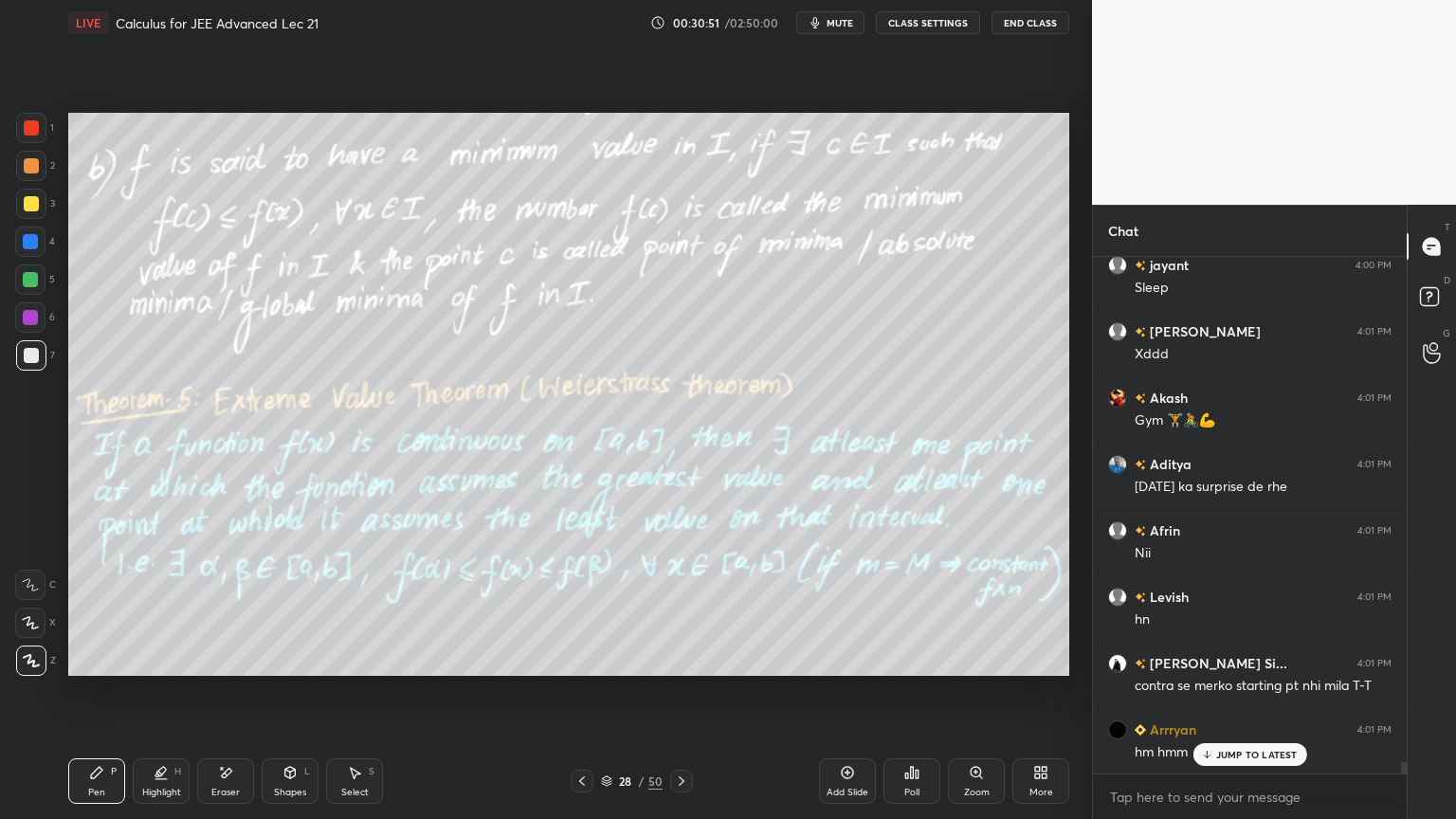 click on "Pen P Highlight H Eraser Shapes L Select S 28 / 50 Add Slide Poll Zoom More" at bounding box center [569, 781] 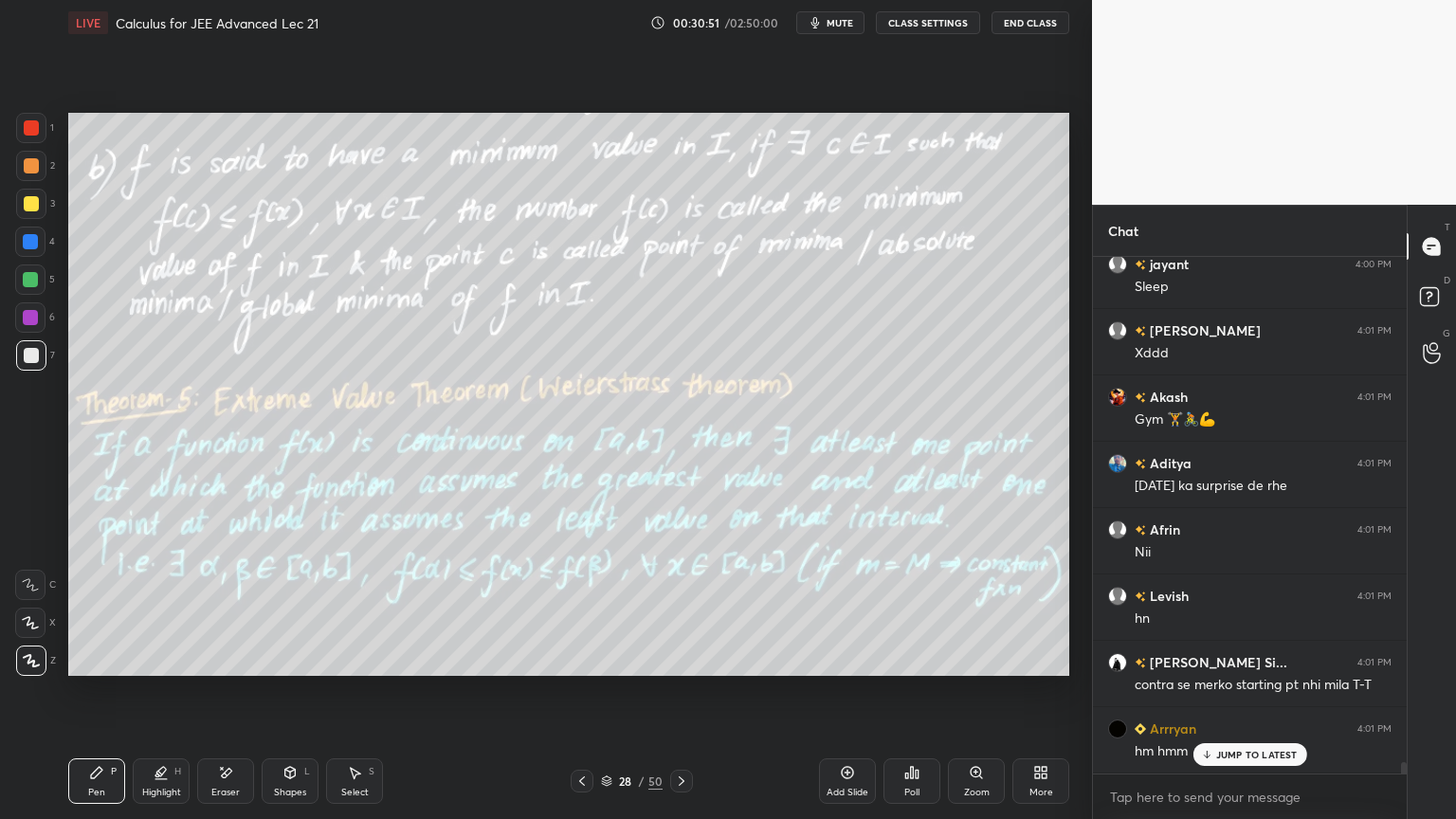 click on "Eraser" at bounding box center [226, 792] 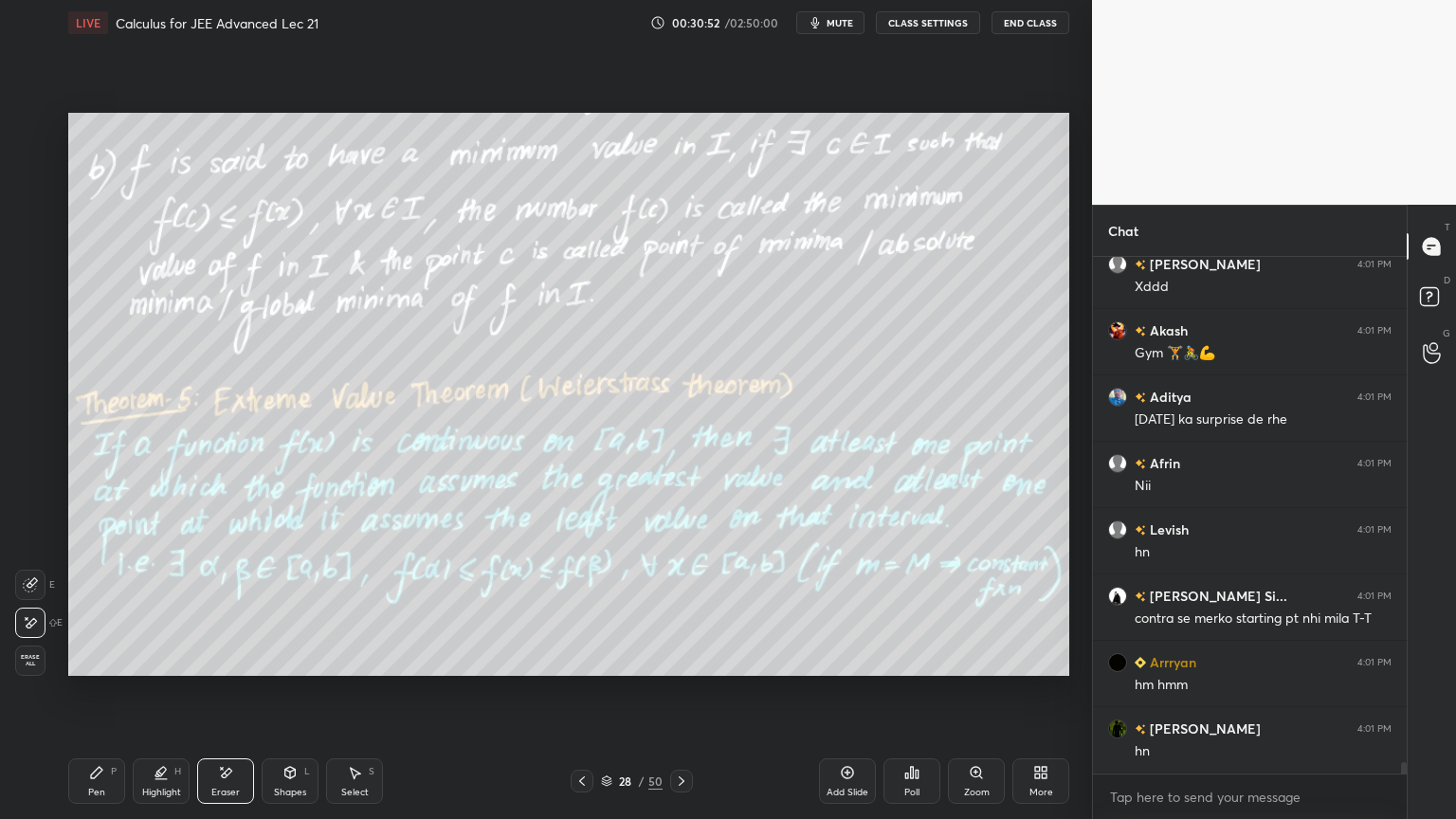 click on "Pen P" at bounding box center (97, 781) 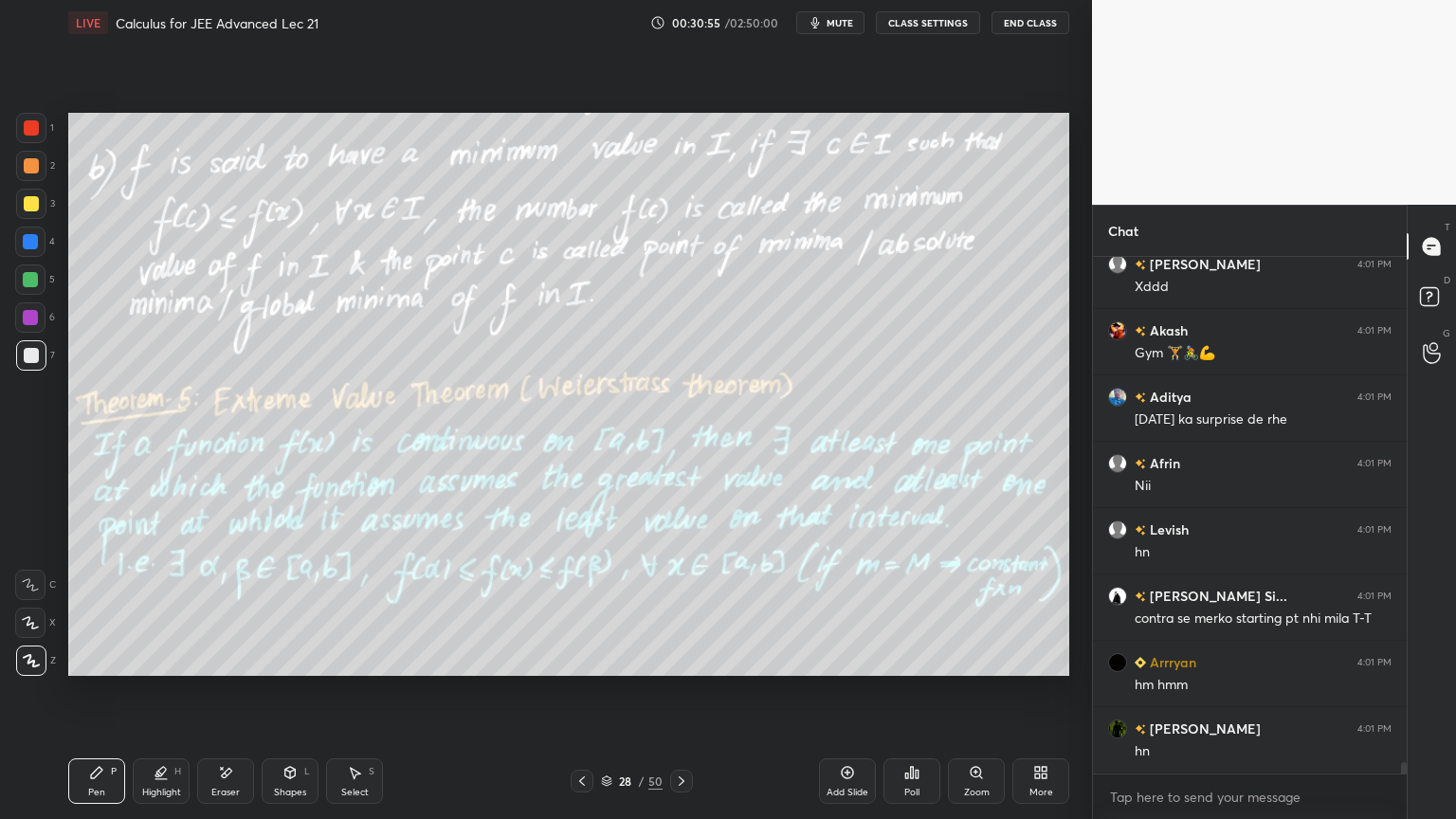 click on "Eraser" at bounding box center (226, 781) 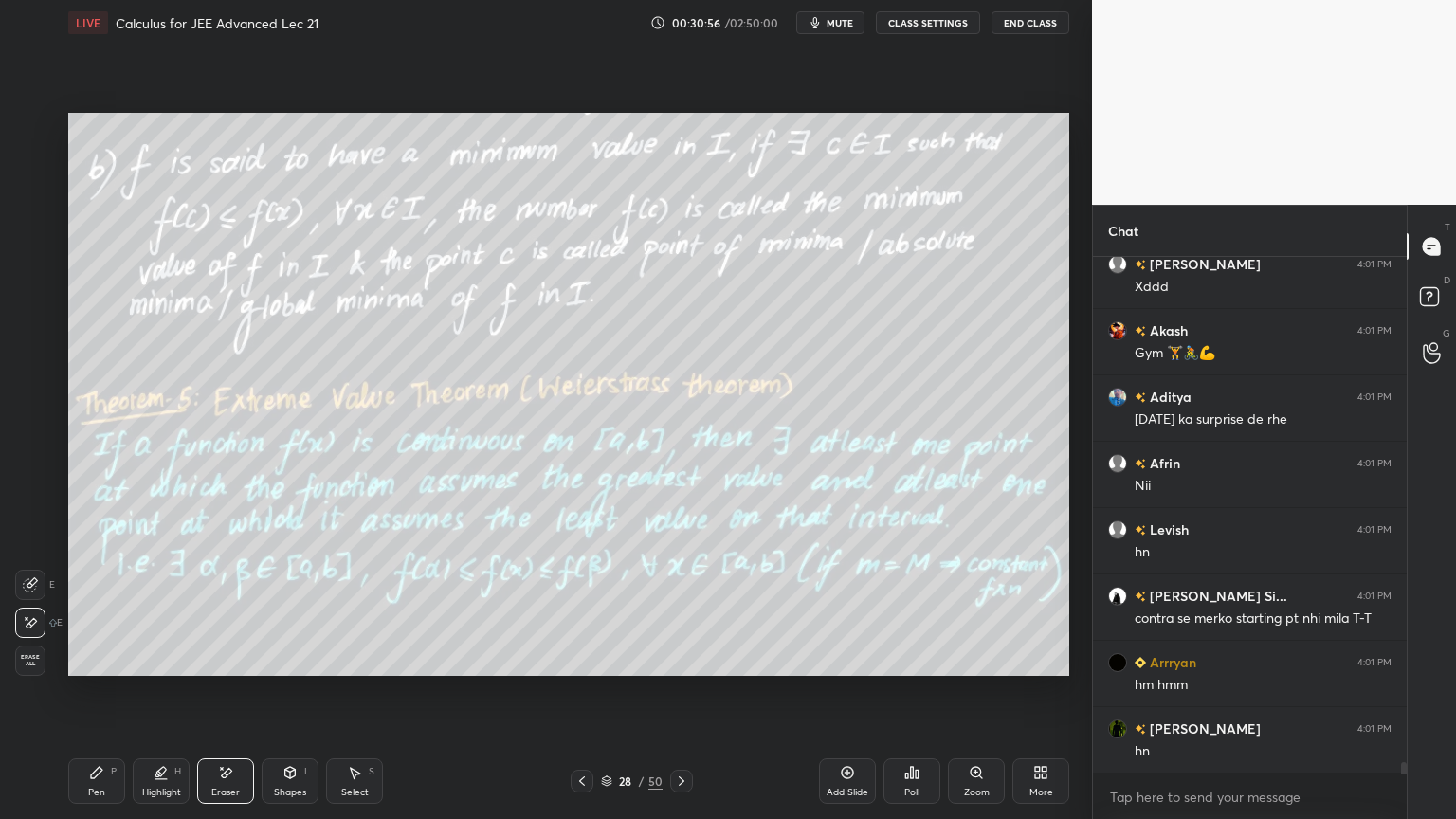 drag, startPoint x: 93, startPoint y: 792, endPoint x: 128, endPoint y: 686, distance: 111.628849 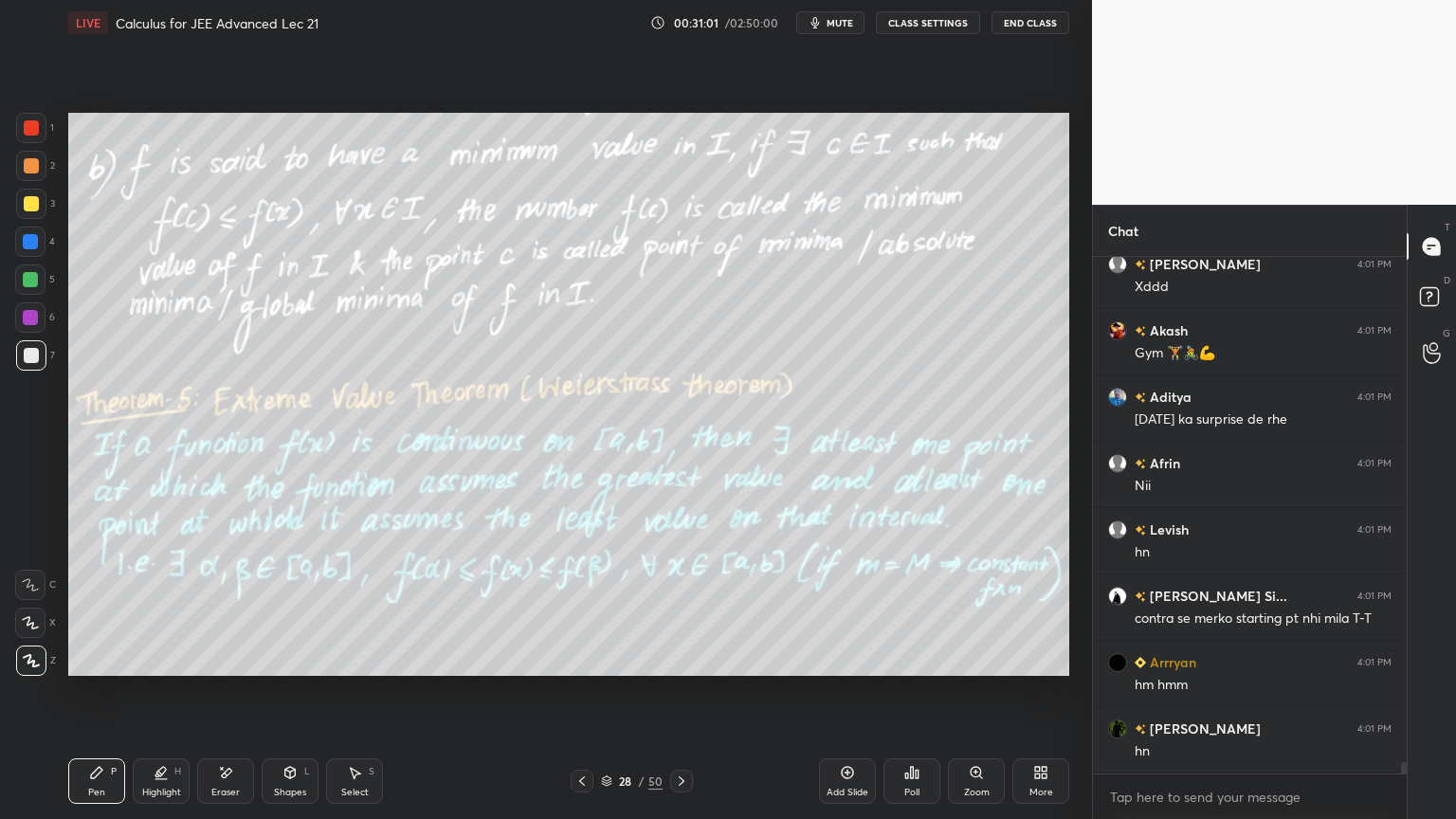 click on "Eraser" at bounding box center [226, 781] 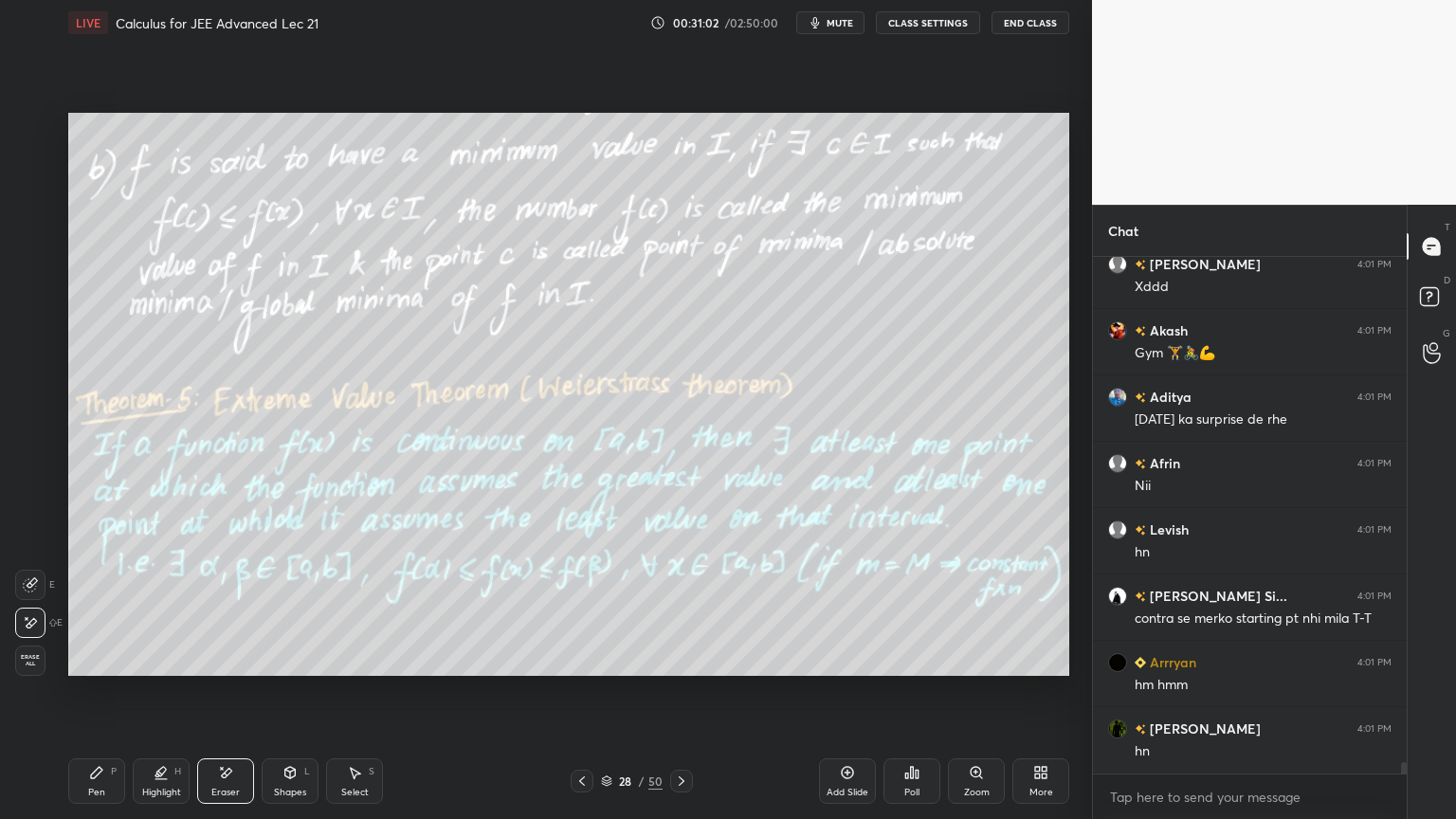 click on "Pen P" at bounding box center (97, 781) 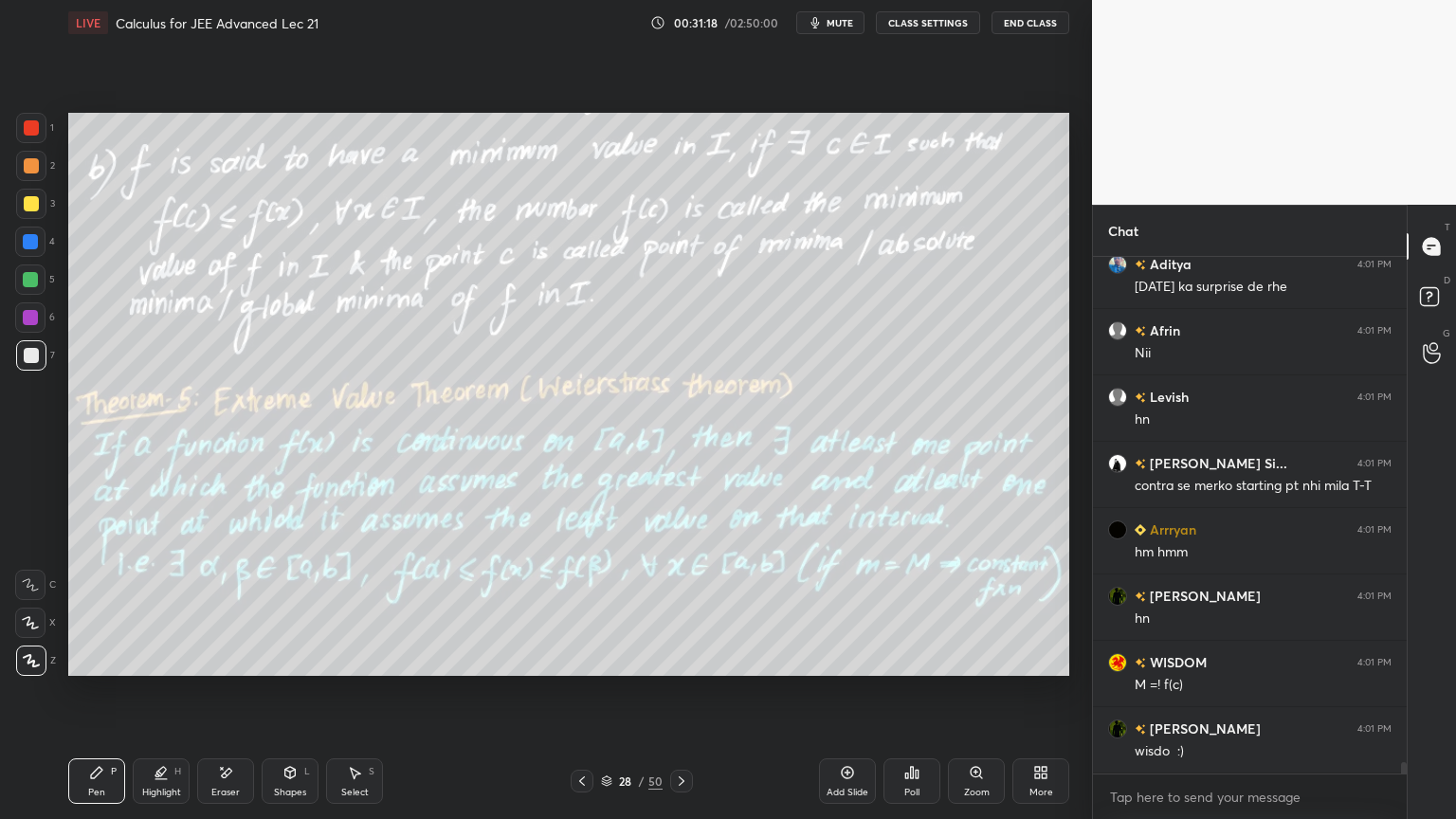 scroll, scrollTop: 23148, scrollLeft: 0, axis: vertical 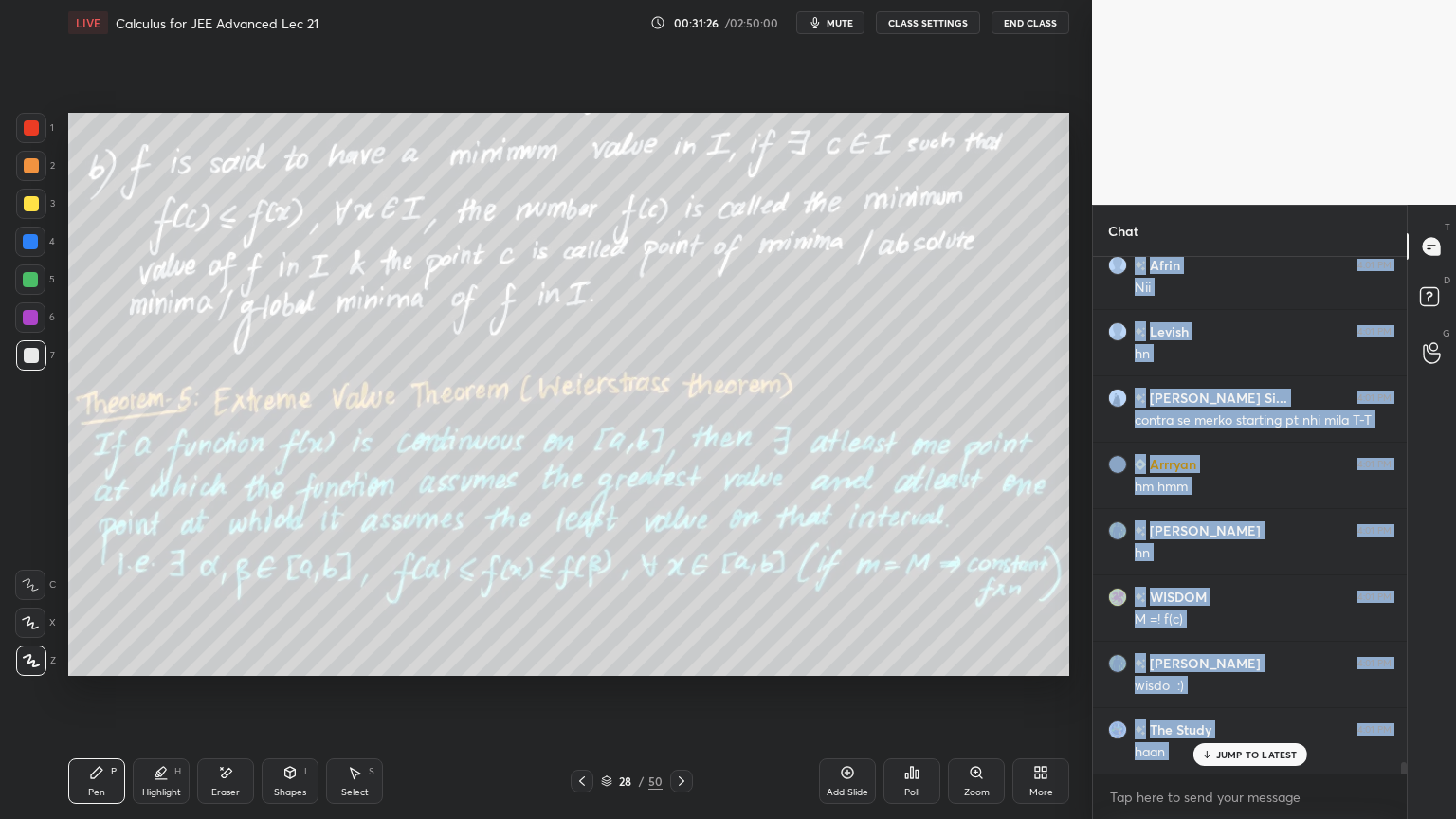click on "[PERSON_NAME] 4:00 PM 🤣🤣🤣 [PERSON_NAME] 4:00 PM XD chole bhature Anika 4:00 PM xd [PERSON_NAME] 4:00 PM tough nahin focus aur logical flow smjhna is important Avni 4:00 PM [PERSON_NAME] 4:00 PM xddd jayant 4:00 PM Sleep [PERSON_NAME] 4:01 PM Xddd Akash 4:01 PM Gym 🏋🚴💪 Aditya 4:01 PM [DATE] ka surprise de rhe Afrin 4:01 PM [PERSON_NAME] 4:01 PM [PERSON_NAME] Si... 4:01 PM contra se merko starting pt nhi mila T-T Arrryan 4:01 PM hm hmm [PERSON_NAME] 4:01 PM hn WISDOM 4:01 PM M =! f(c) [PERSON_NAME] 4:01 PM wisdo  :) The Study 4:01 PM haan JUMP TO LATEST" at bounding box center [1249, 515] 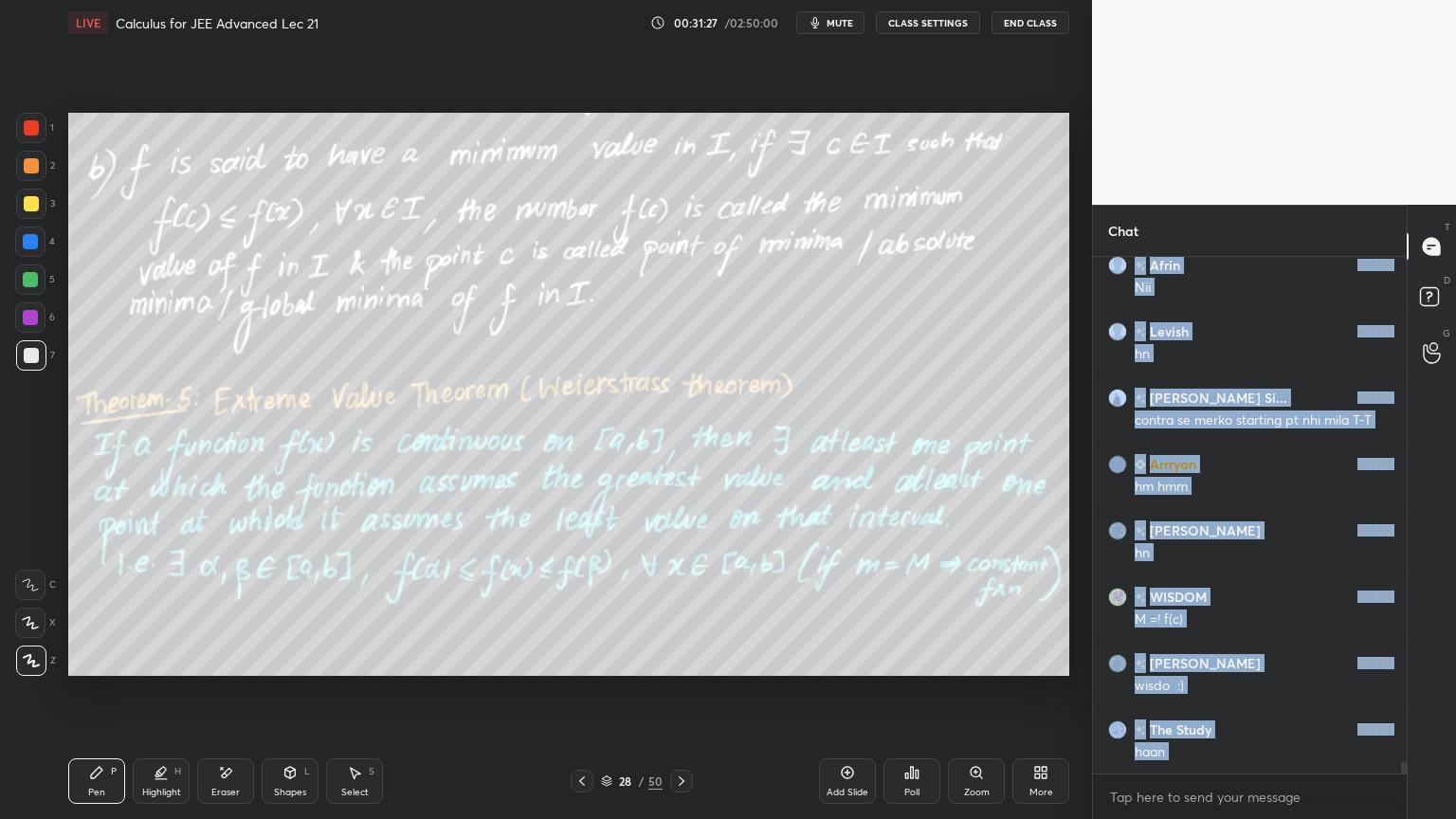 scroll, scrollTop: 23215, scrollLeft: 0, axis: vertical 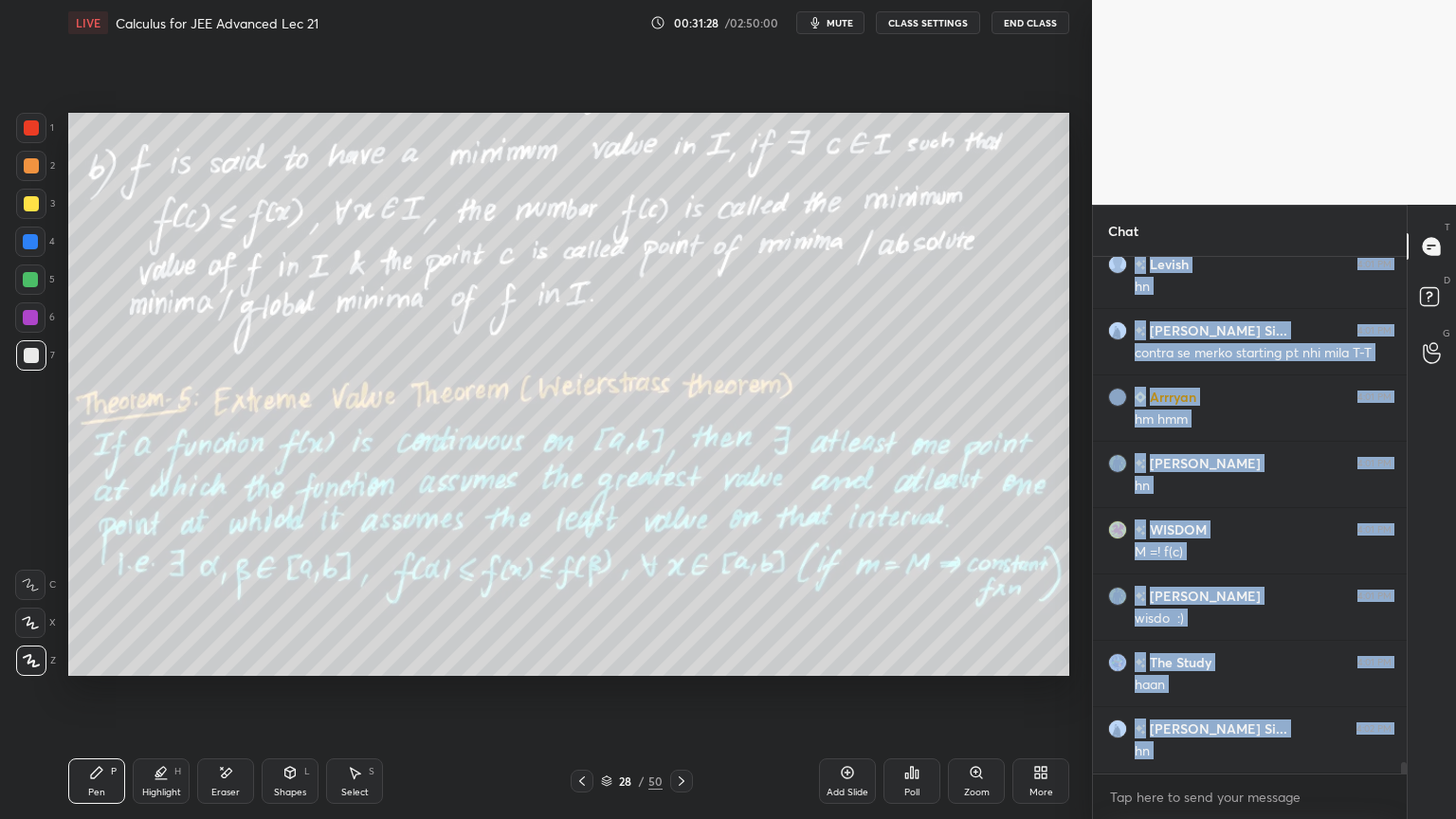 click on "hn" at bounding box center (1263, 752) 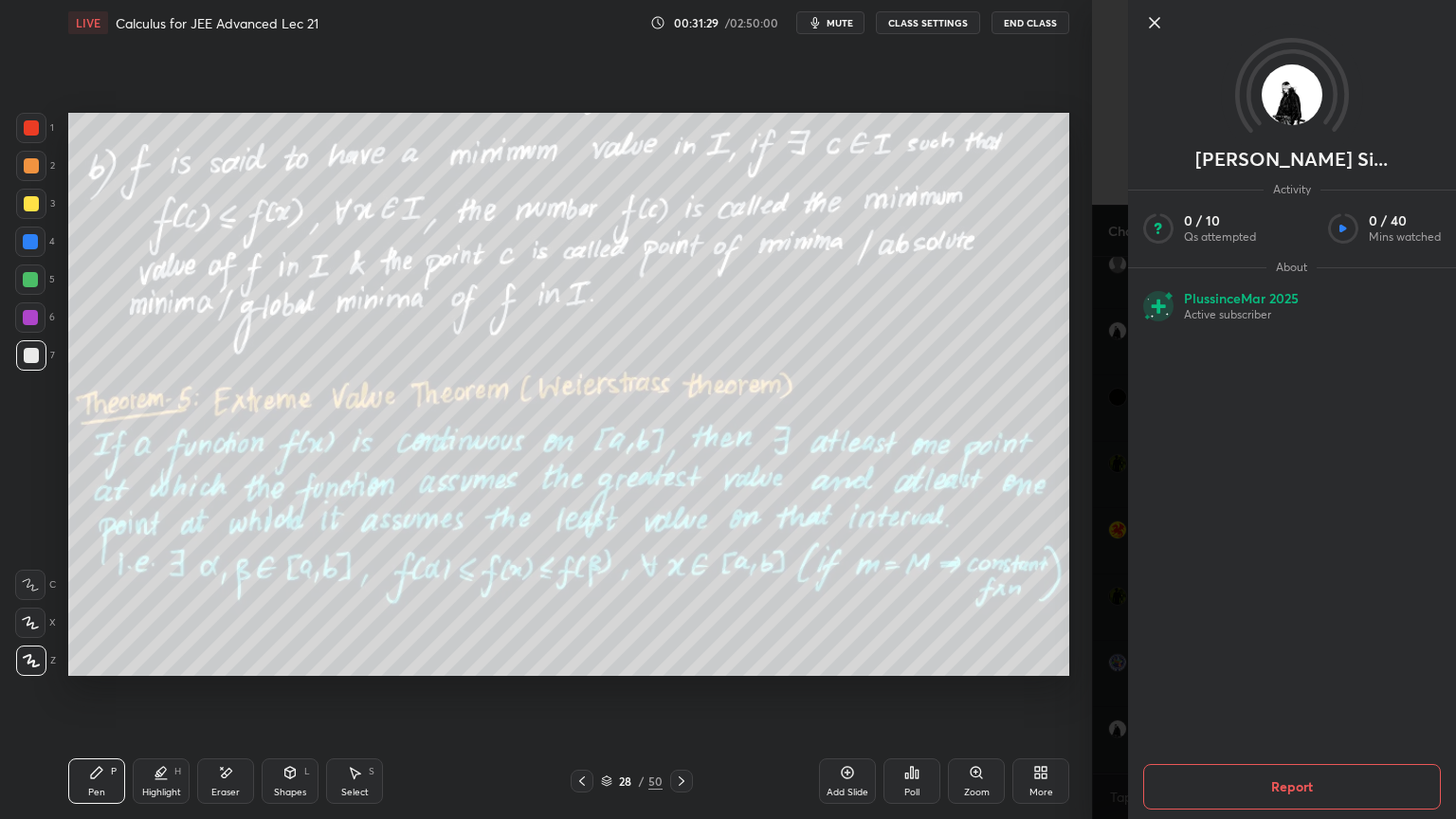 click on "[PERSON_NAME] Si... Activity 0 / 10 Qs attempted 0 / 40 Mins watched About Plus  since  [DATE] Active subscriber Report" at bounding box center (1274, 410) 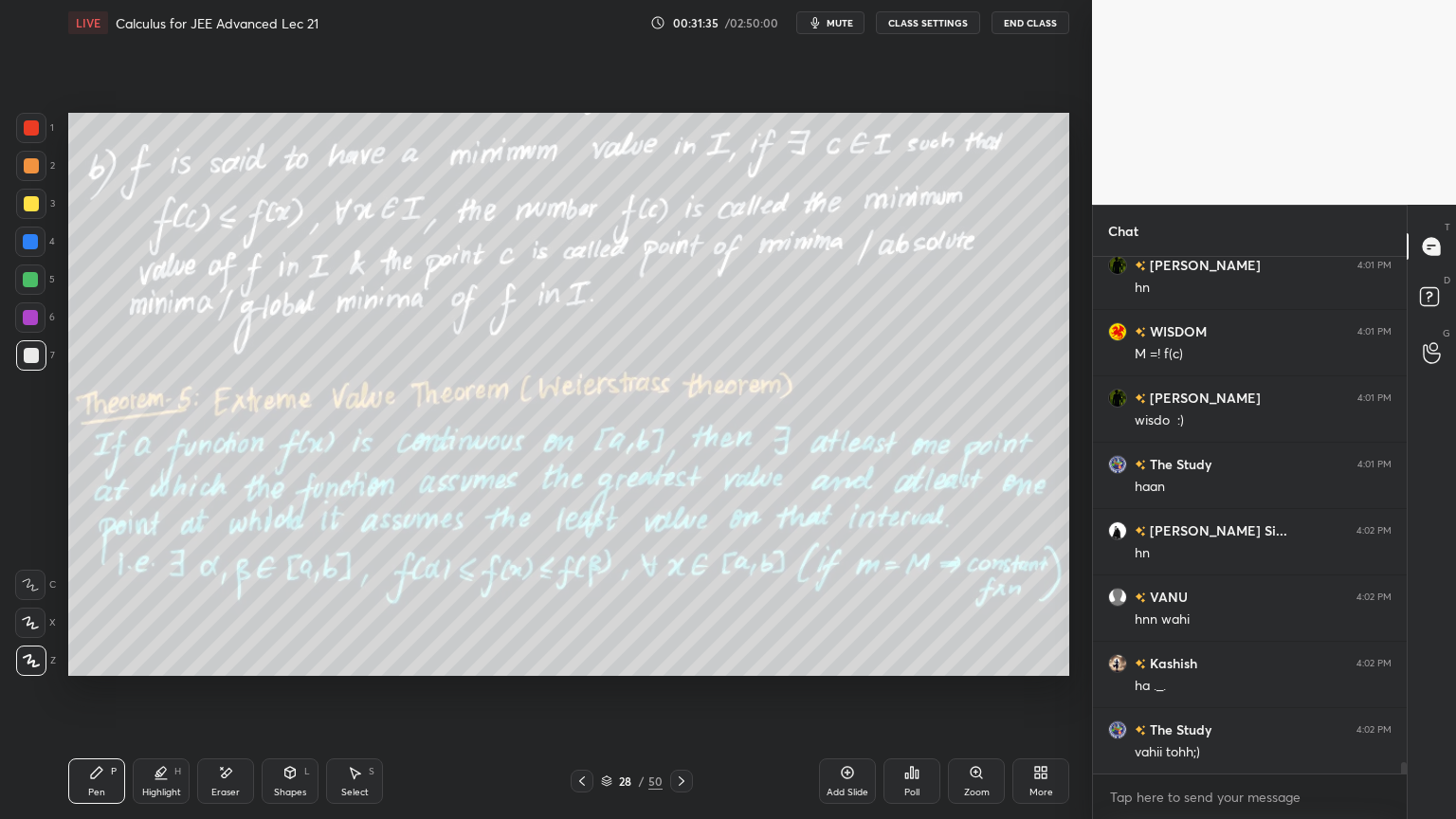 scroll, scrollTop: 23515, scrollLeft: 0, axis: vertical 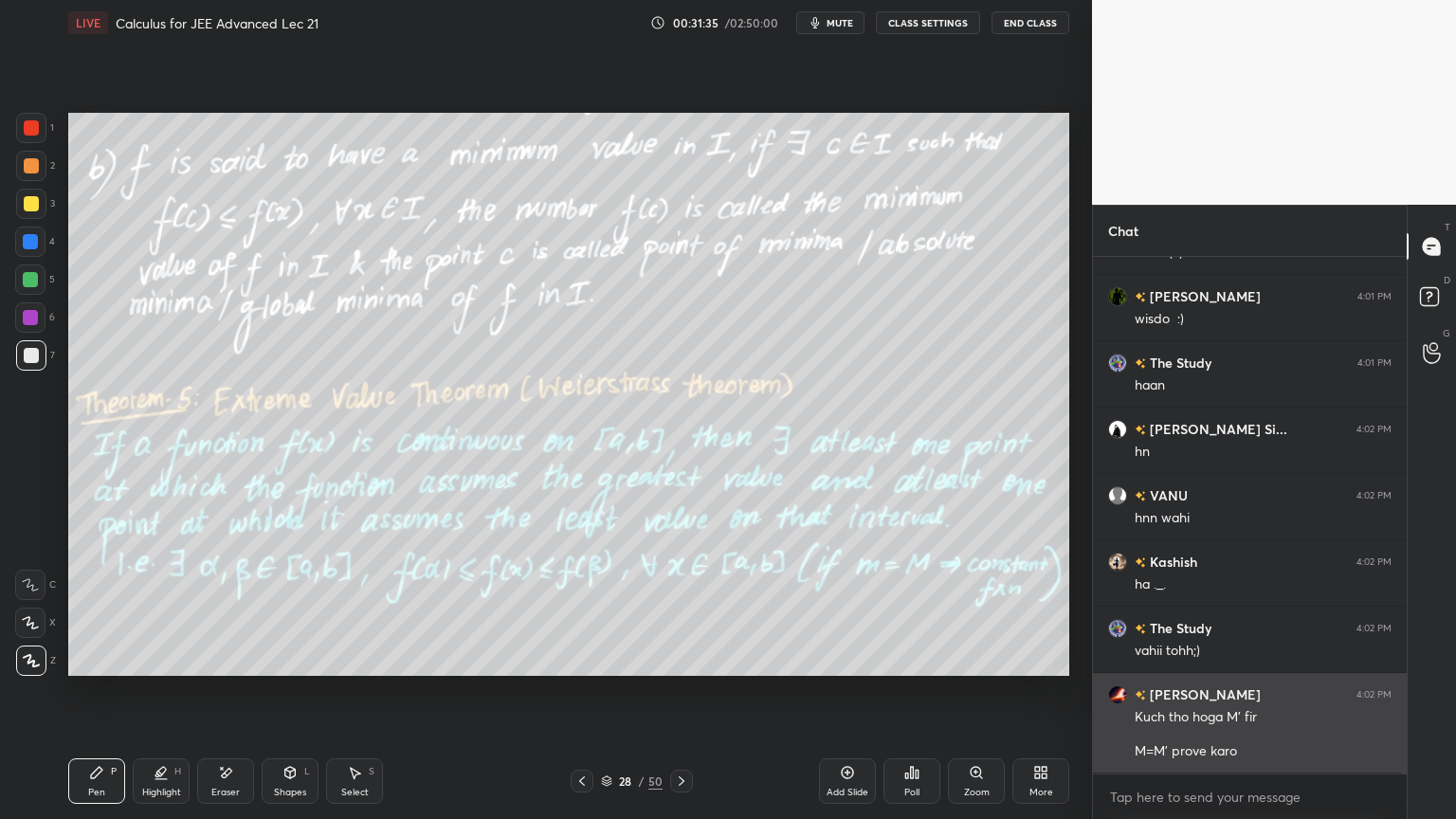 click on "[PERSON_NAME] 4:01 PM hn WISDOM 4:01 PM M =! f(c) [PERSON_NAME] 4:01 PM wisdo  :) The Study 4:01 PM [PERSON_NAME] Si... 4:02 PM hn VANU 4:02 PM hnn [PERSON_NAME] 4:02 PM ha ._. The Study 4:02 PM vahii tohh;) [PERSON_NAME] 4:02 PM Kuch tho hoga M' fir
M=M' prove karo" at bounding box center (1249, 515) 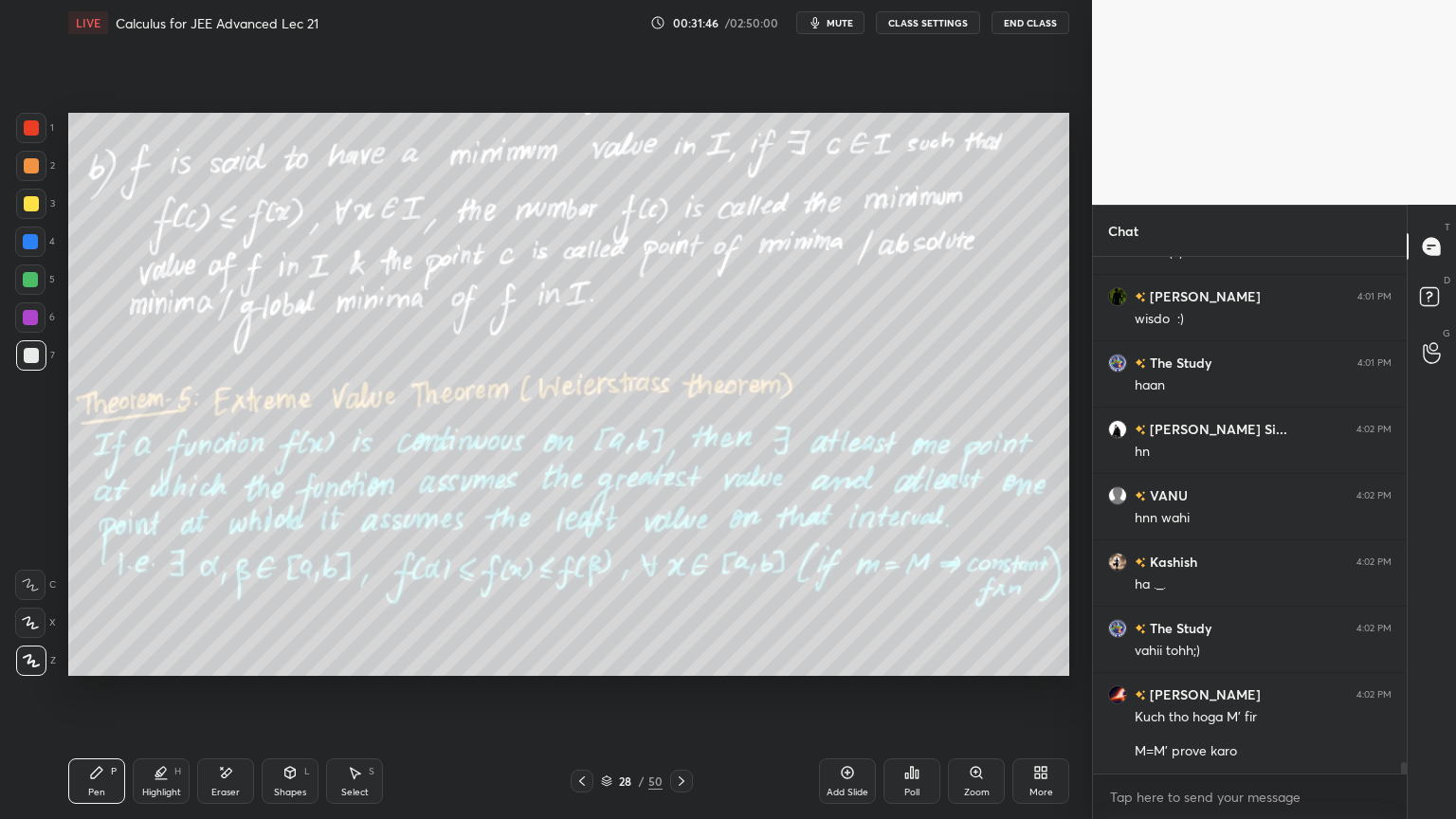 click on "Eraser" at bounding box center [226, 781] 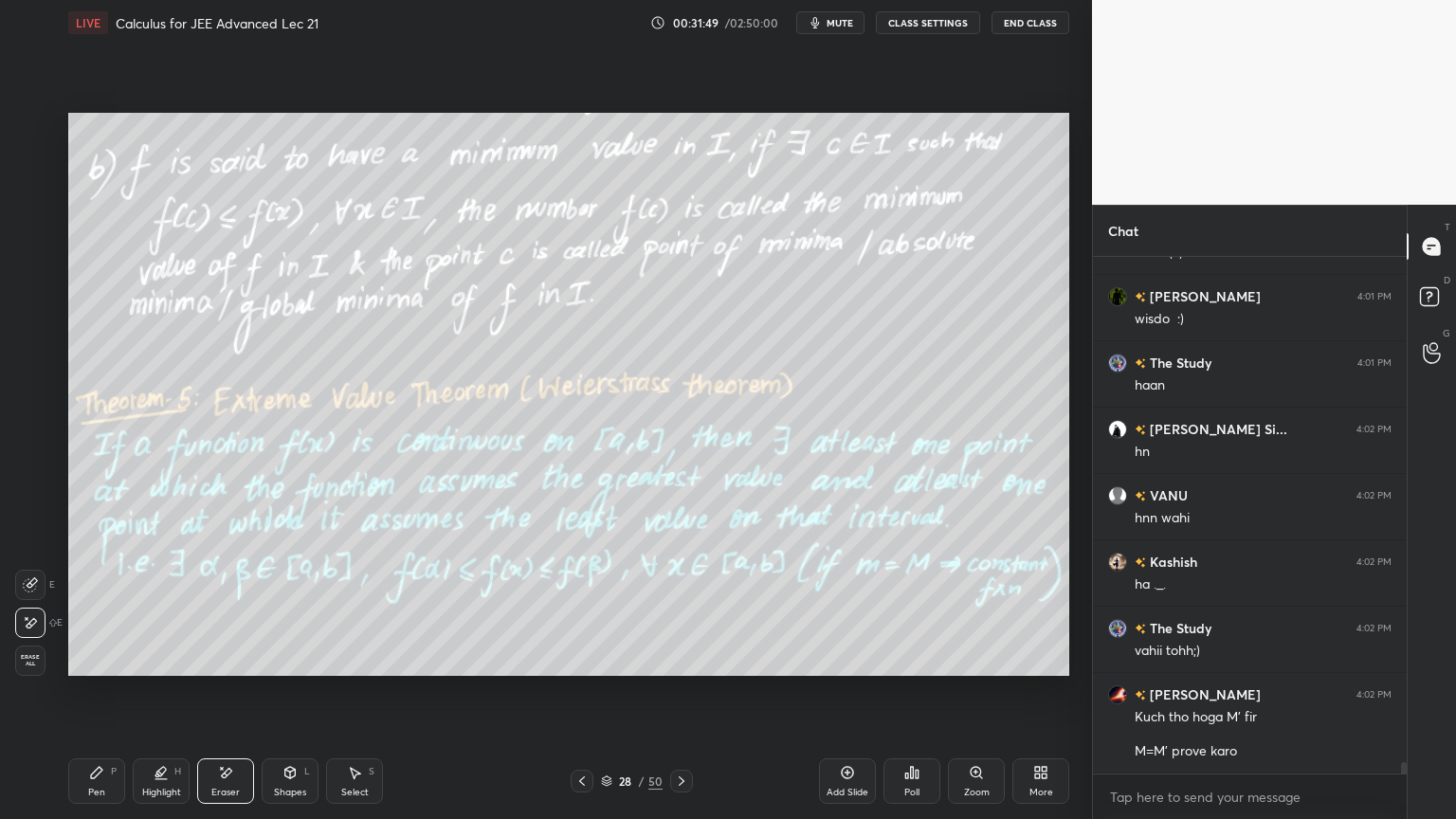 click on "Pen P" at bounding box center (97, 781) 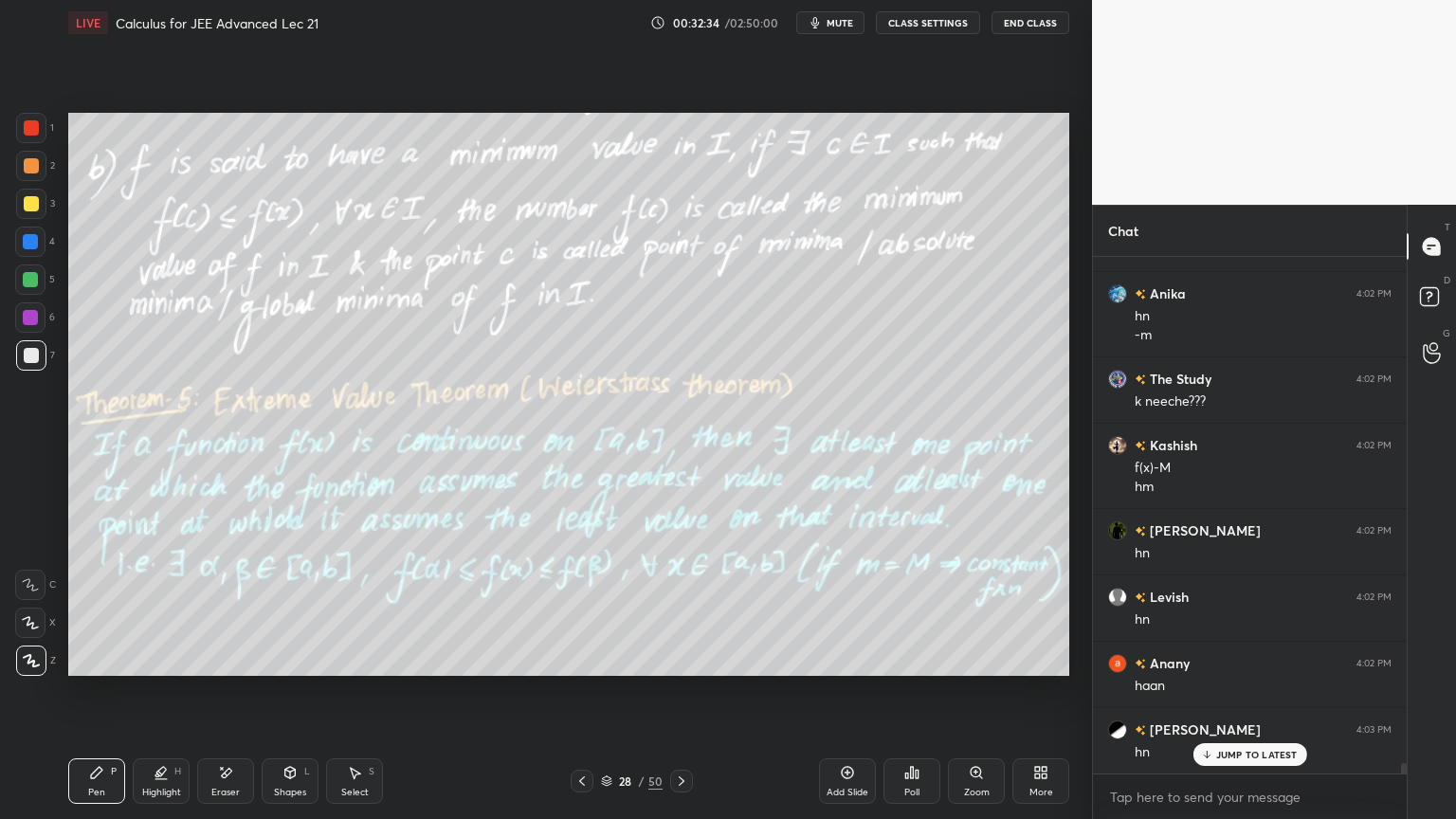 scroll, scrollTop: 24216, scrollLeft: 0, axis: vertical 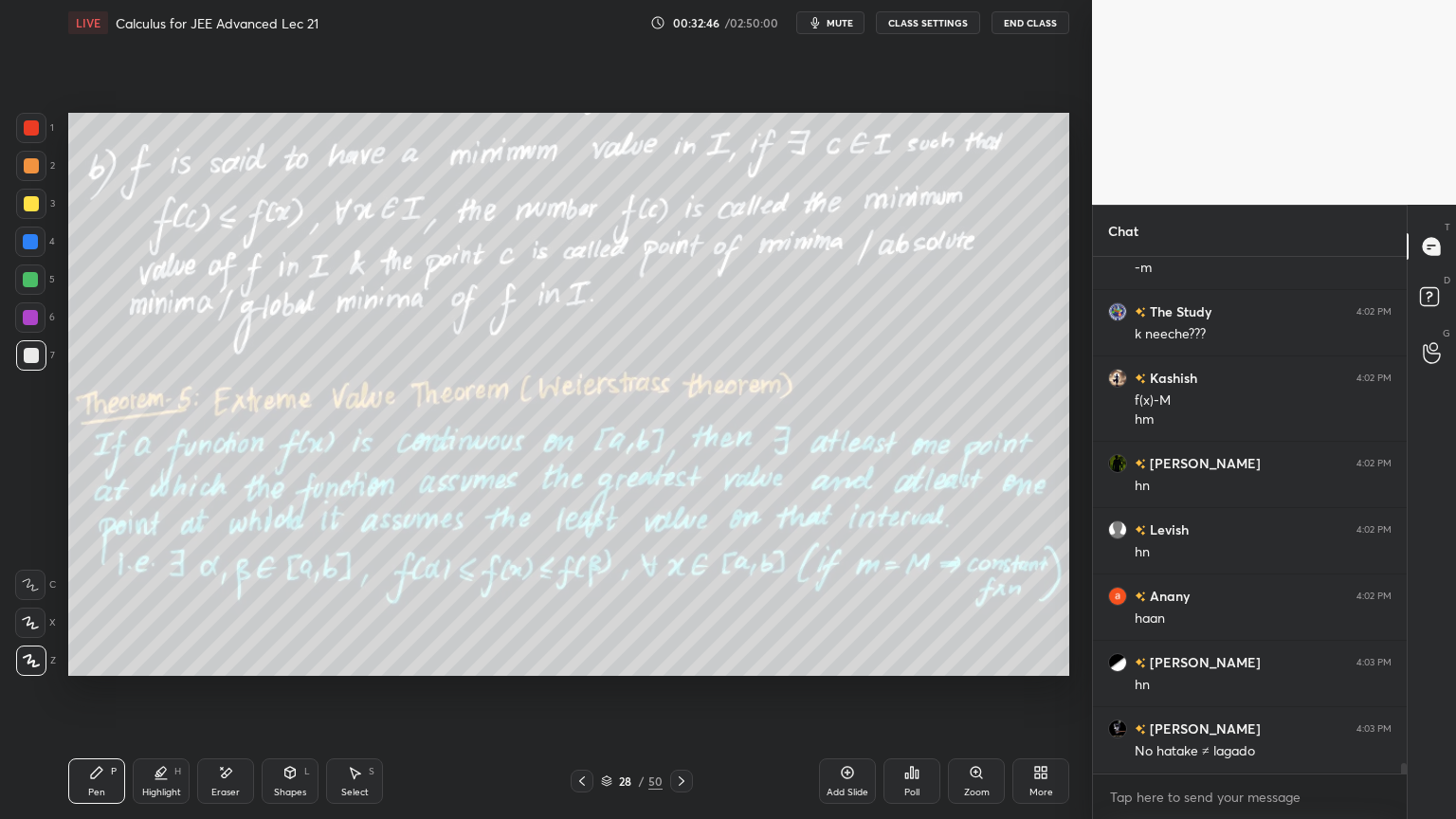 drag, startPoint x: 215, startPoint y: 781, endPoint x: 300, endPoint y: 698, distance: 118.802357 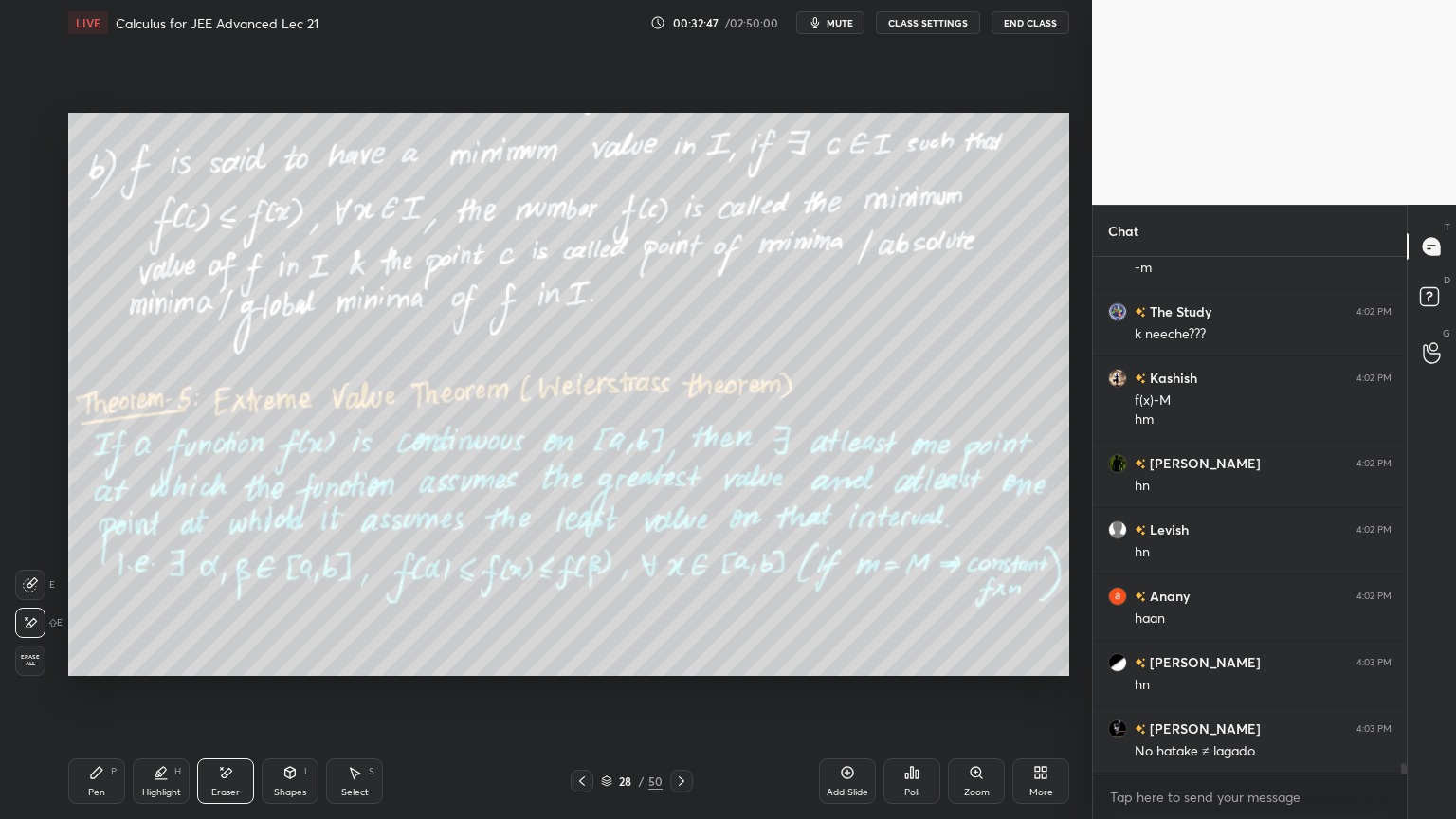 click on "Pen" at bounding box center [97, 792] 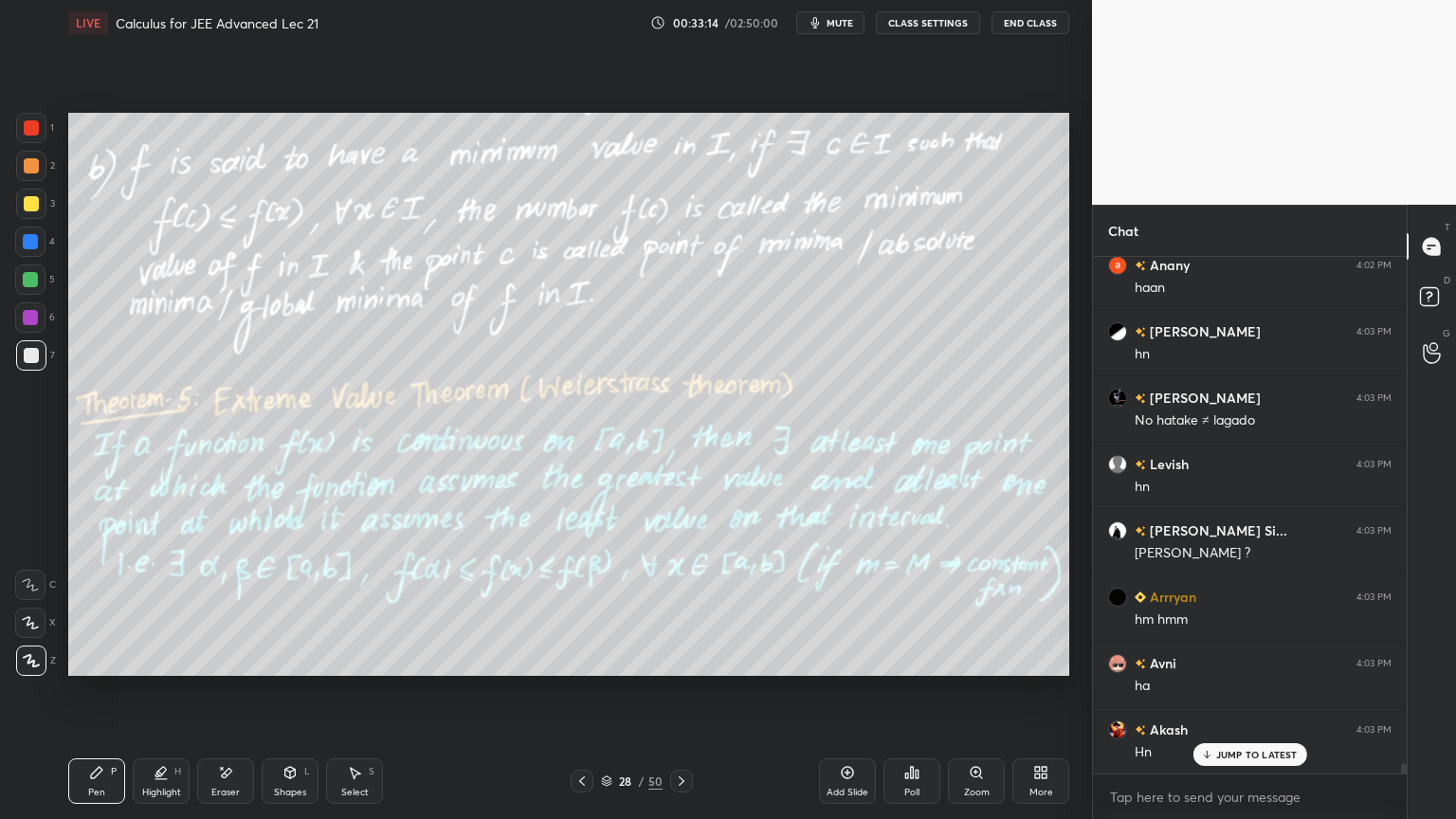 scroll, scrollTop: 24615, scrollLeft: 0, axis: vertical 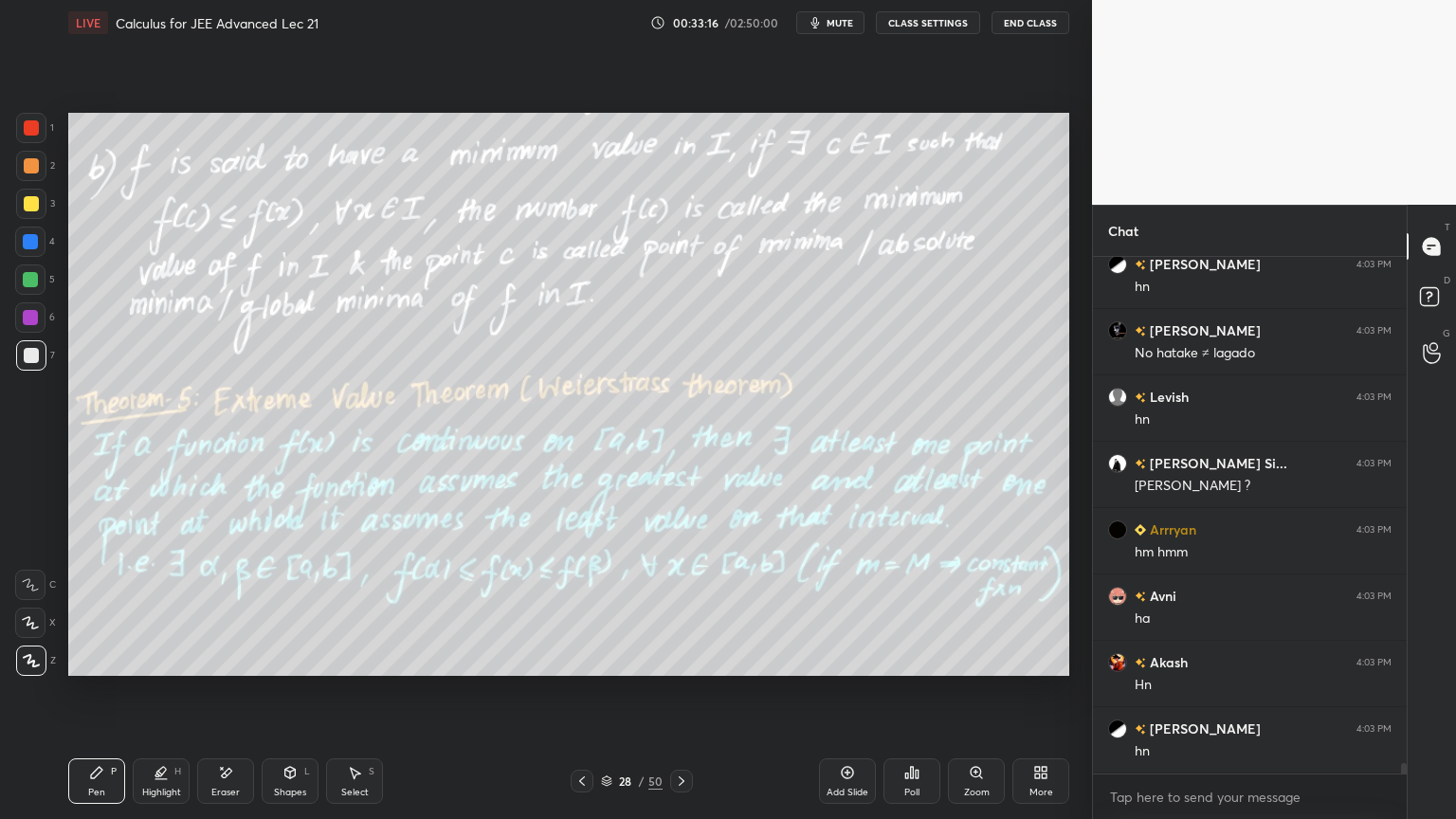 click on "Eraser" at bounding box center (226, 792) 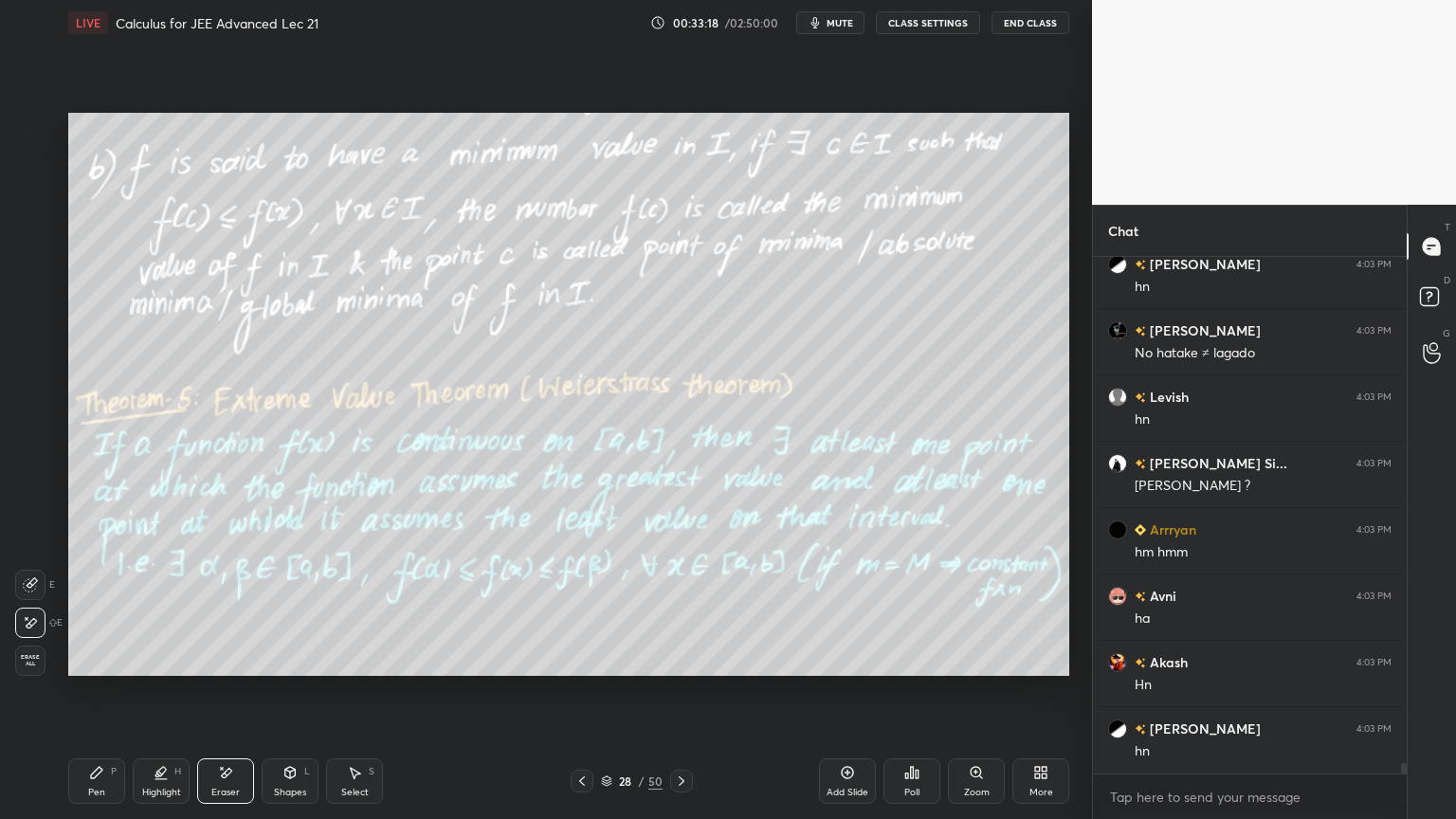 drag, startPoint x: 95, startPoint y: 770, endPoint x: 117, endPoint y: 762, distance: 23.4094 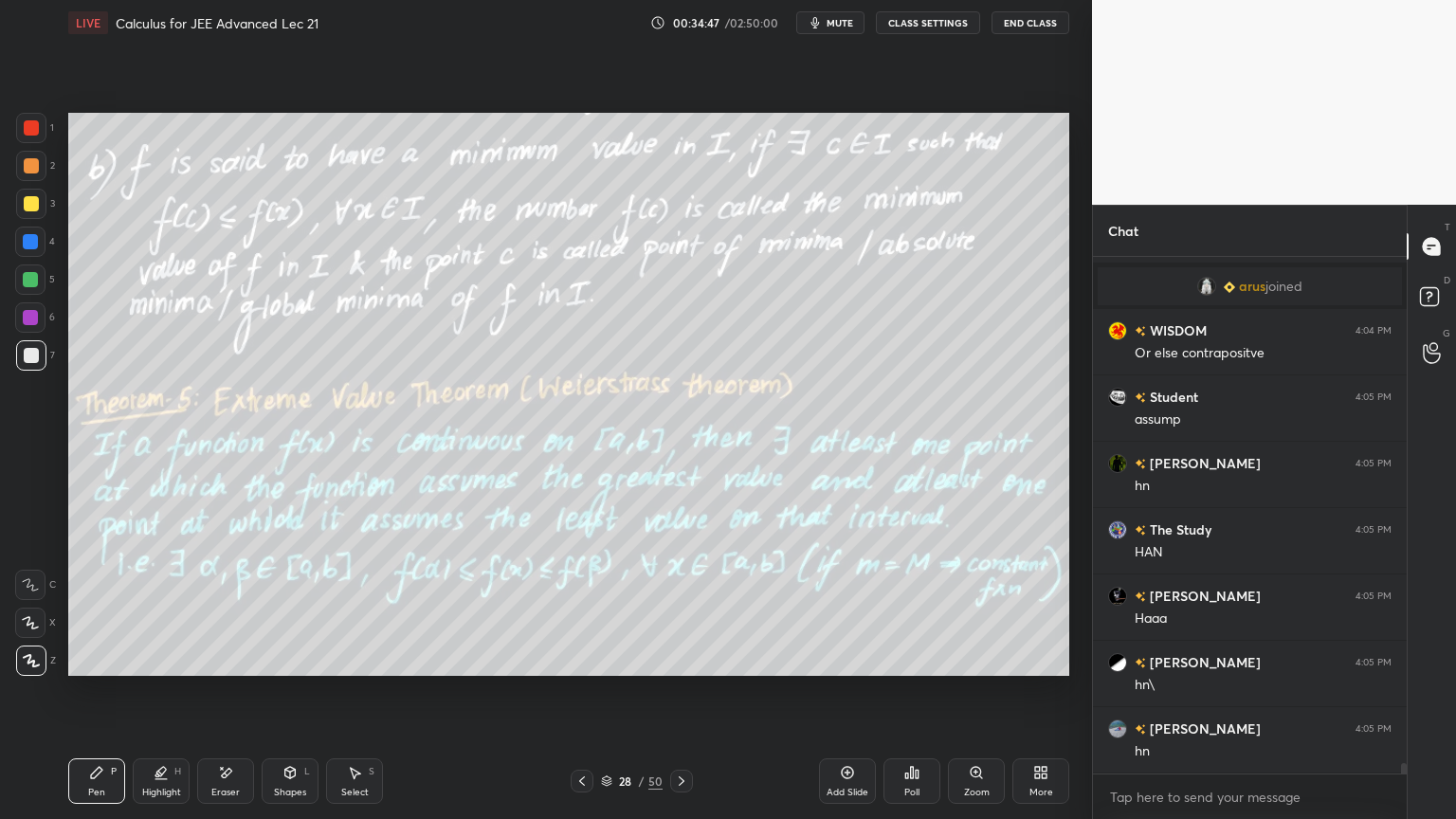 scroll, scrollTop: 25654, scrollLeft: 0, axis: vertical 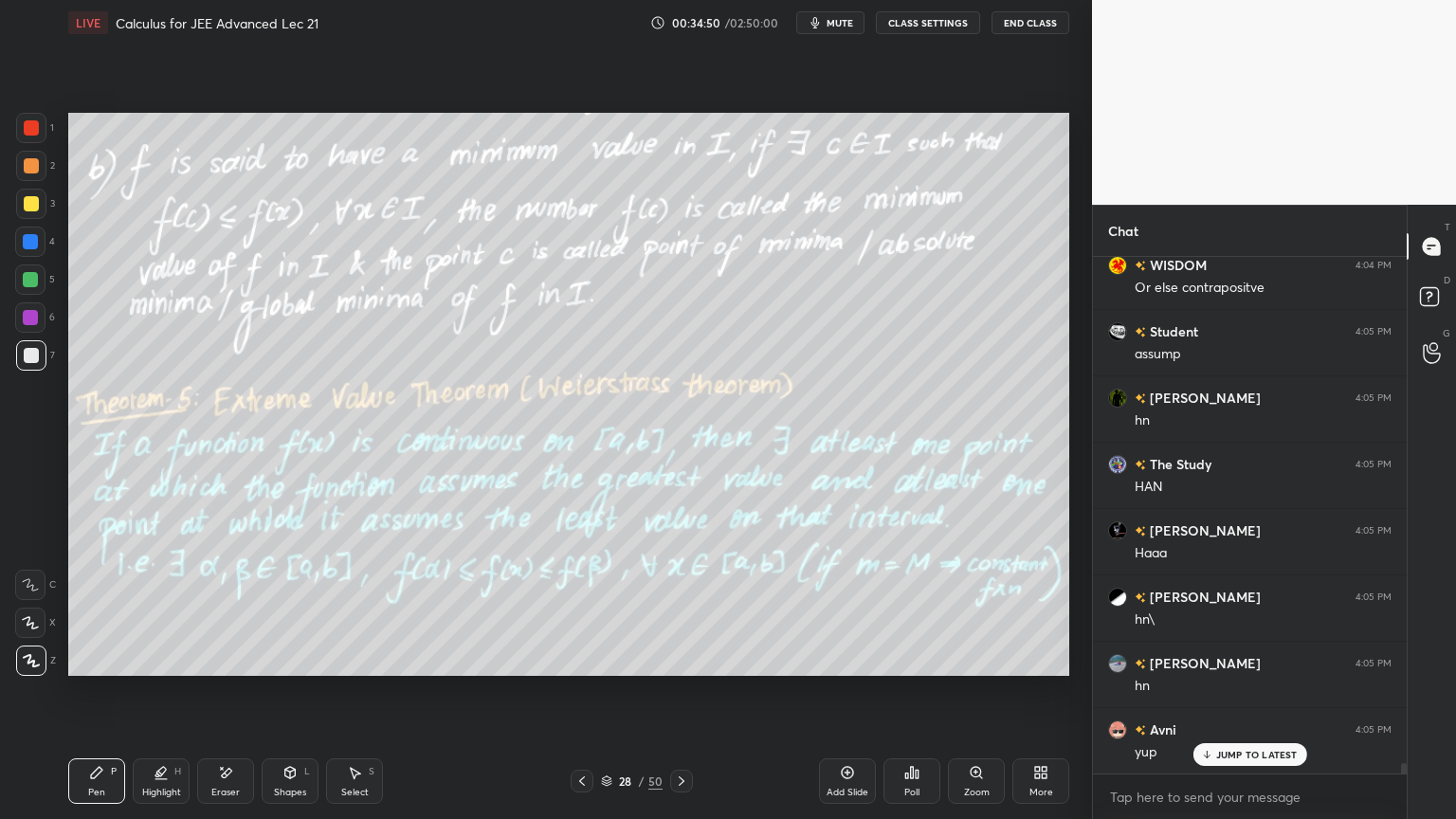 click 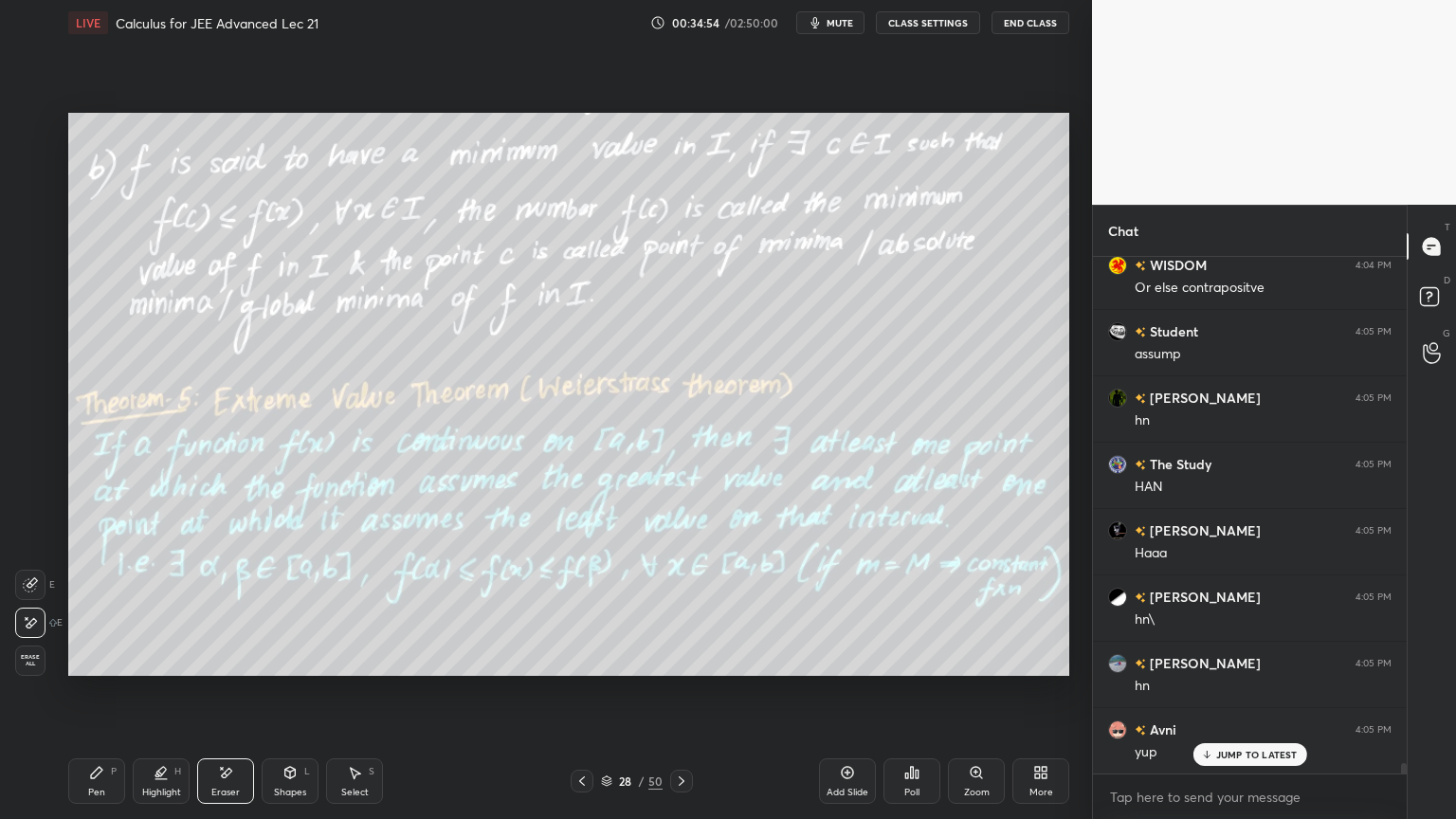 drag, startPoint x: 87, startPoint y: 802, endPoint x: 101, endPoint y: 790, distance: 18.439089 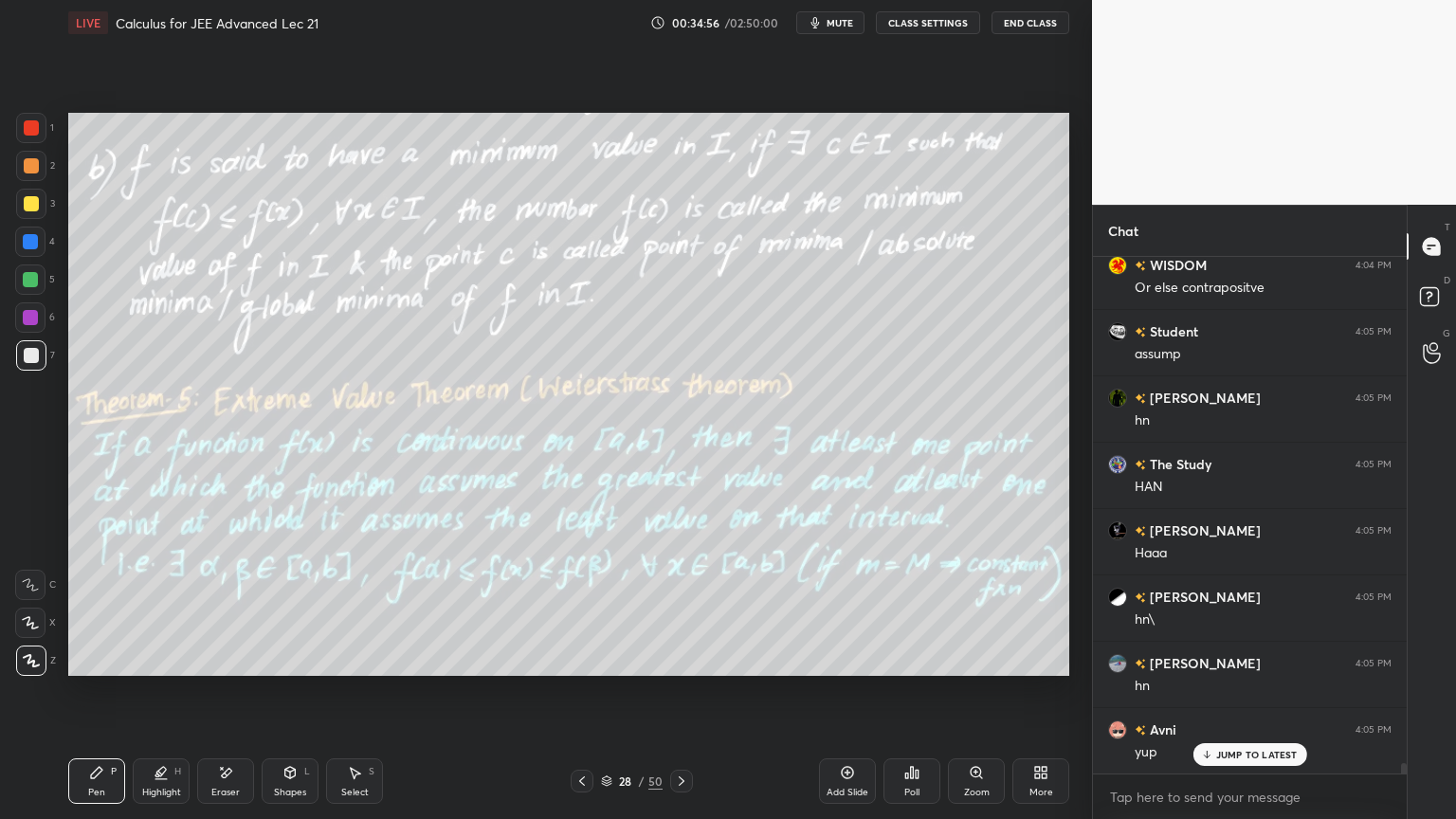 drag, startPoint x: 360, startPoint y: 774, endPoint x: 390, endPoint y: 686, distance: 92.973114 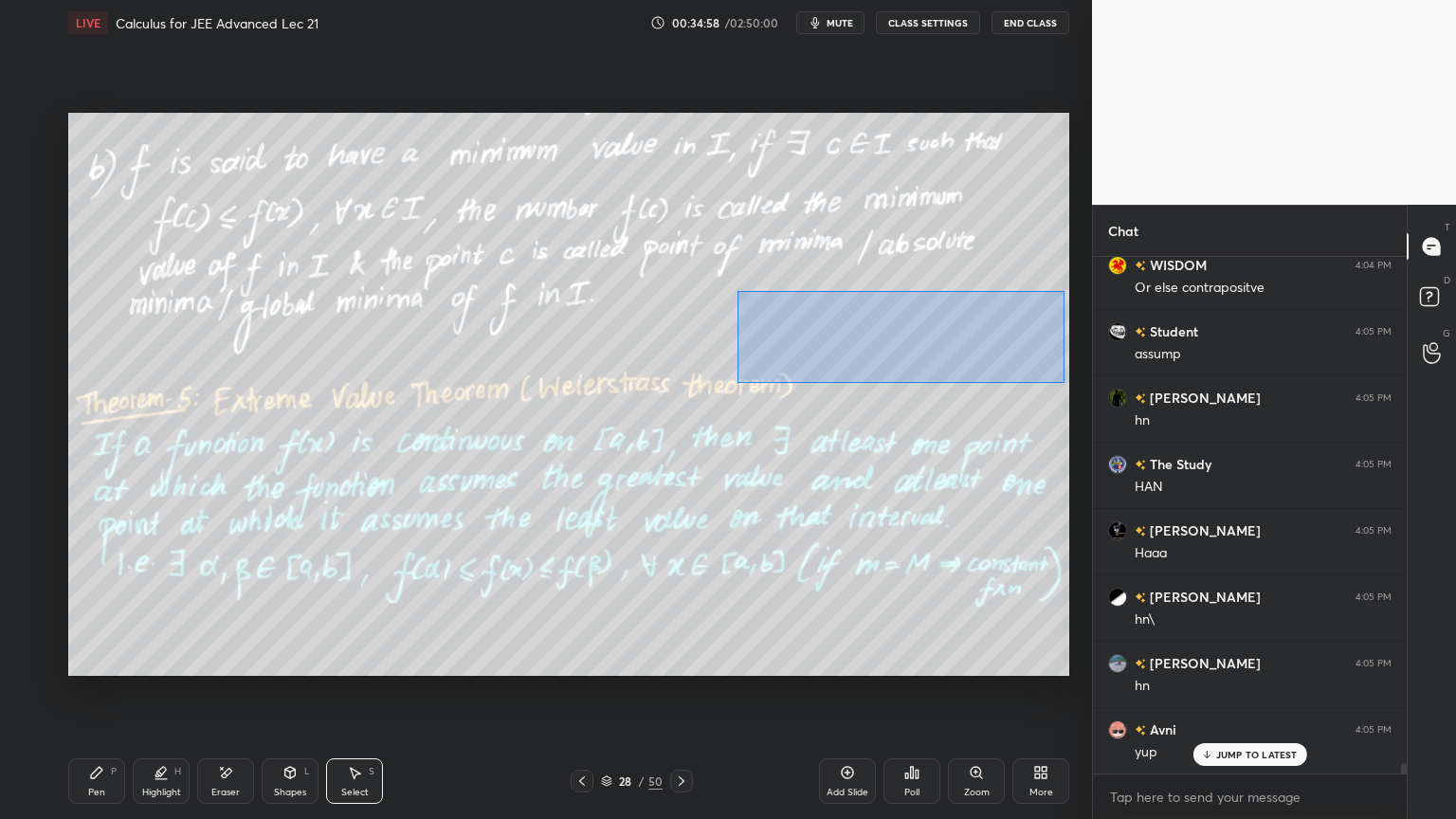 drag, startPoint x: 736, startPoint y: 291, endPoint x: 1058, endPoint y: 373, distance: 332.277 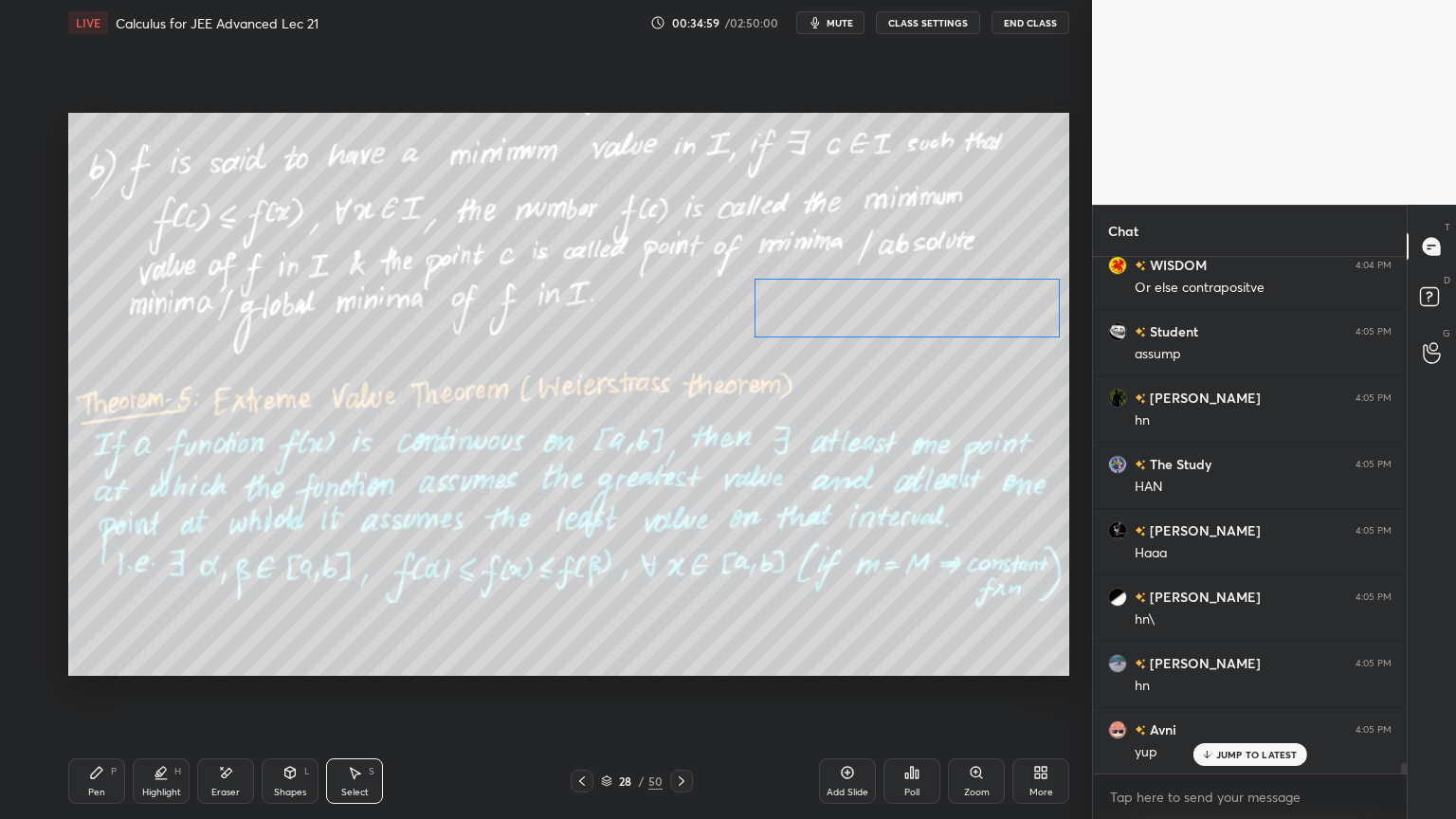 drag, startPoint x: 1025, startPoint y: 339, endPoint x: 1023, endPoint y: 320, distance: 19.10497 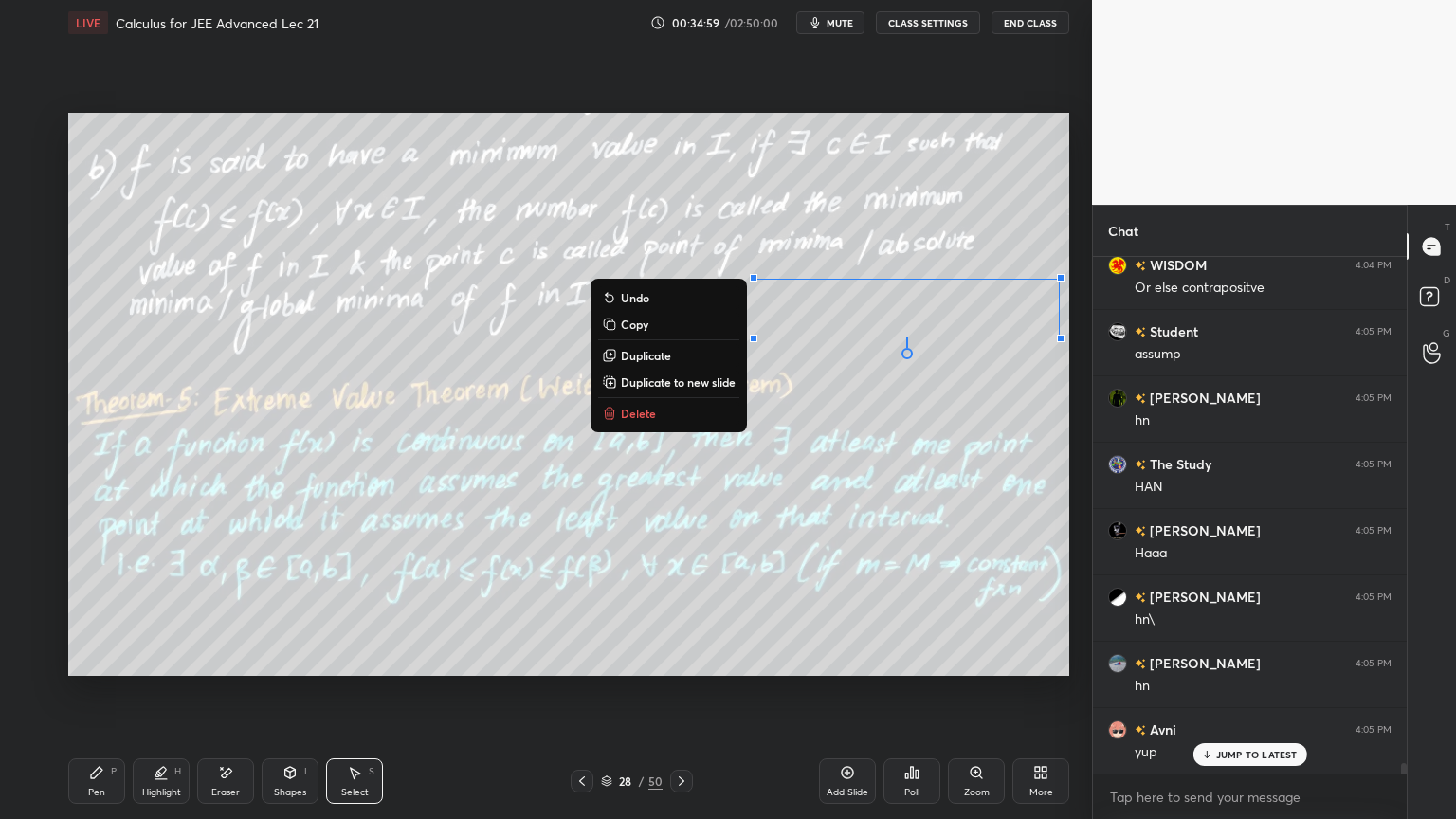 click on "0 ° Undo Copy Duplicate Duplicate to new slide Delete" at bounding box center (569, 394) 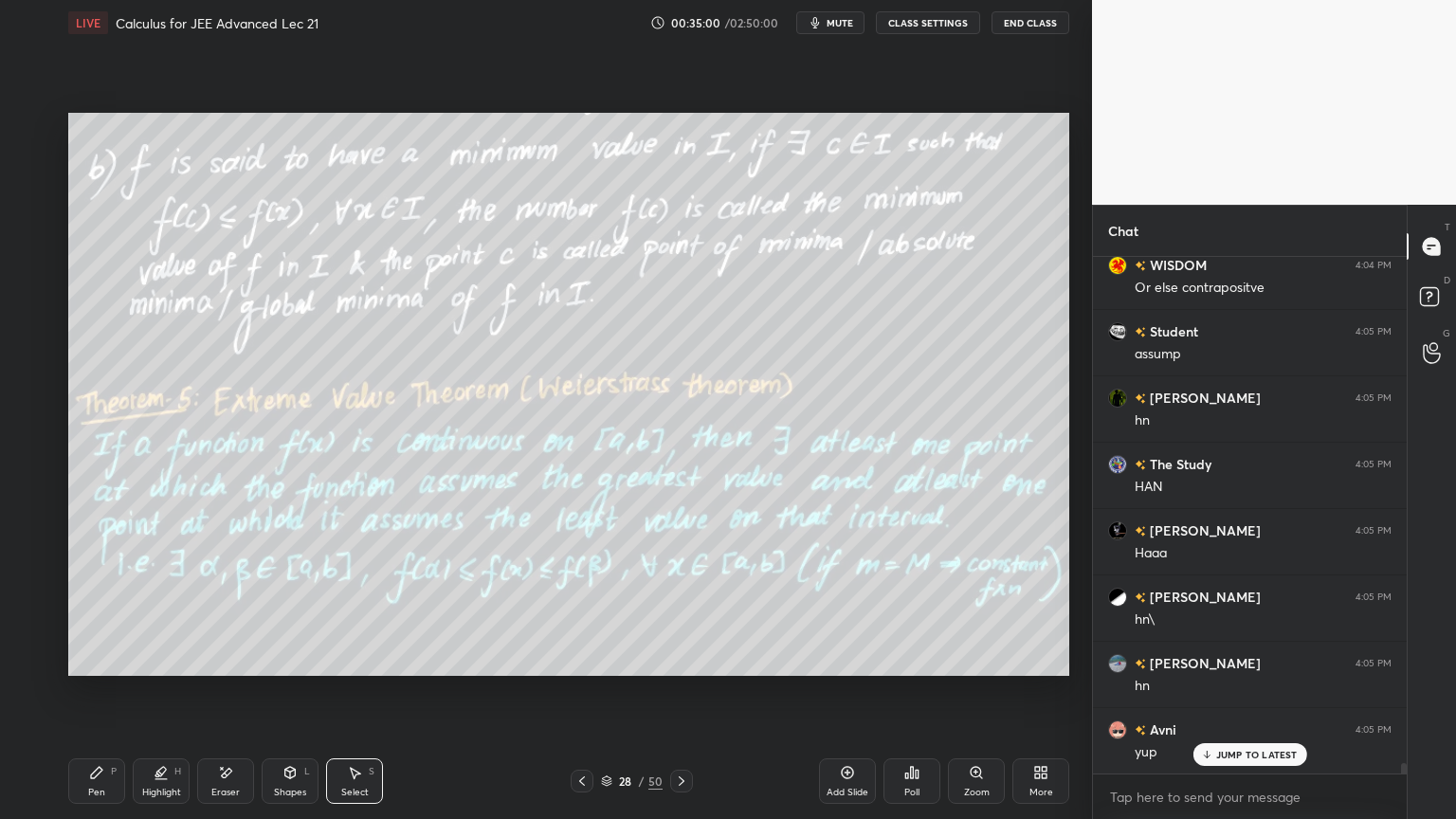 click on "Pen P" at bounding box center (97, 781) 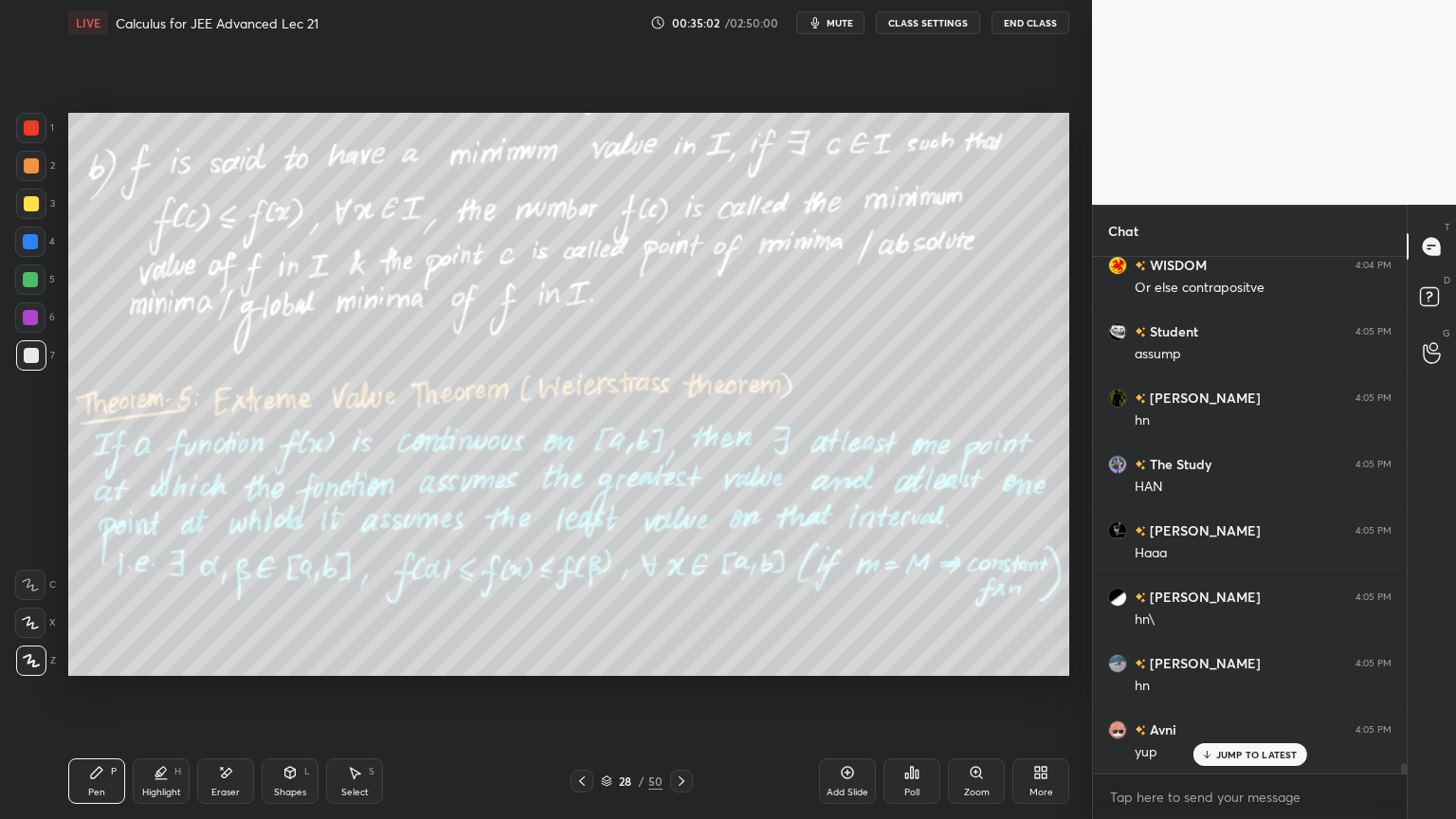 click at bounding box center [31, 204] 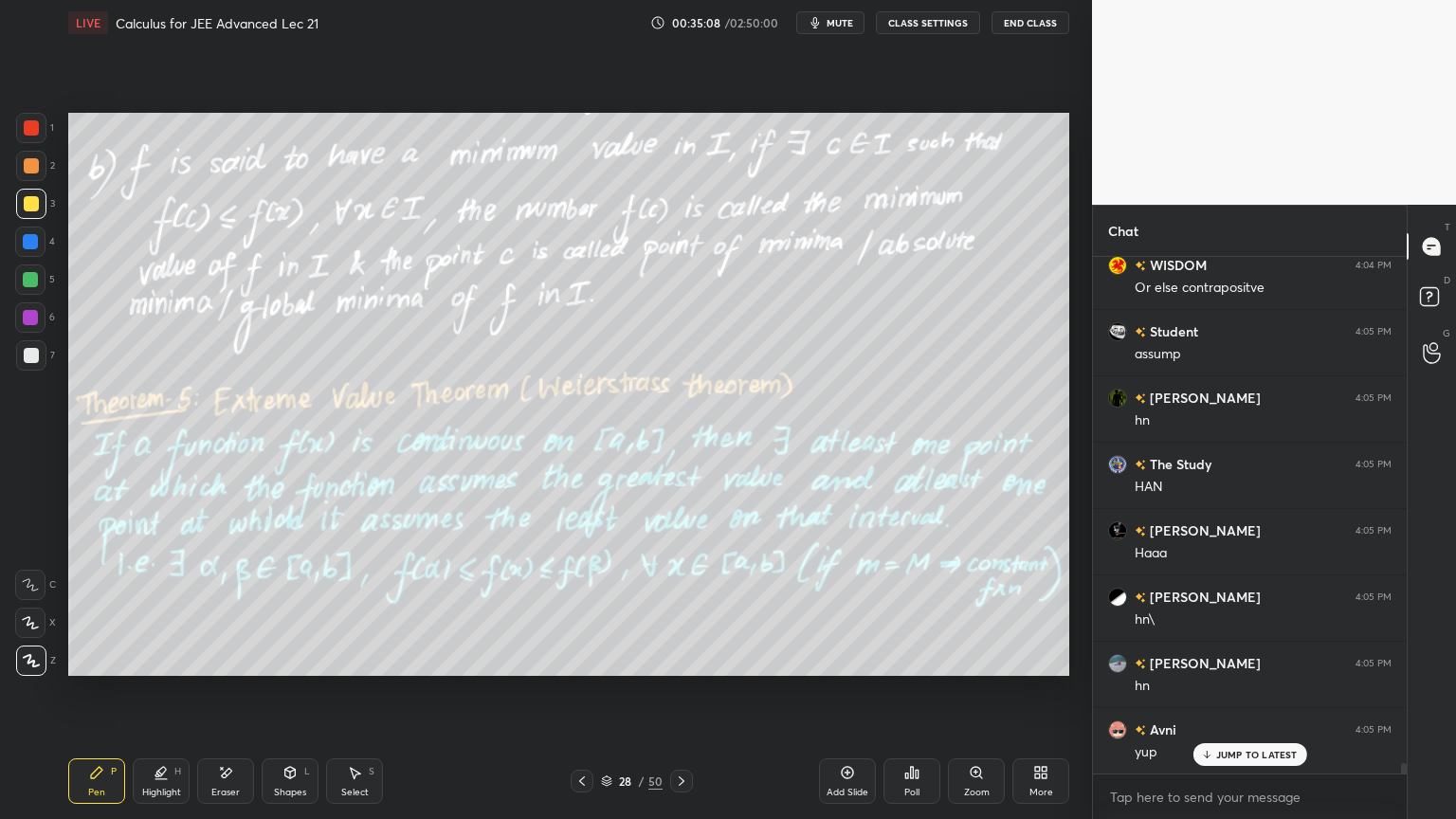 click on "Eraser" at bounding box center [226, 781] 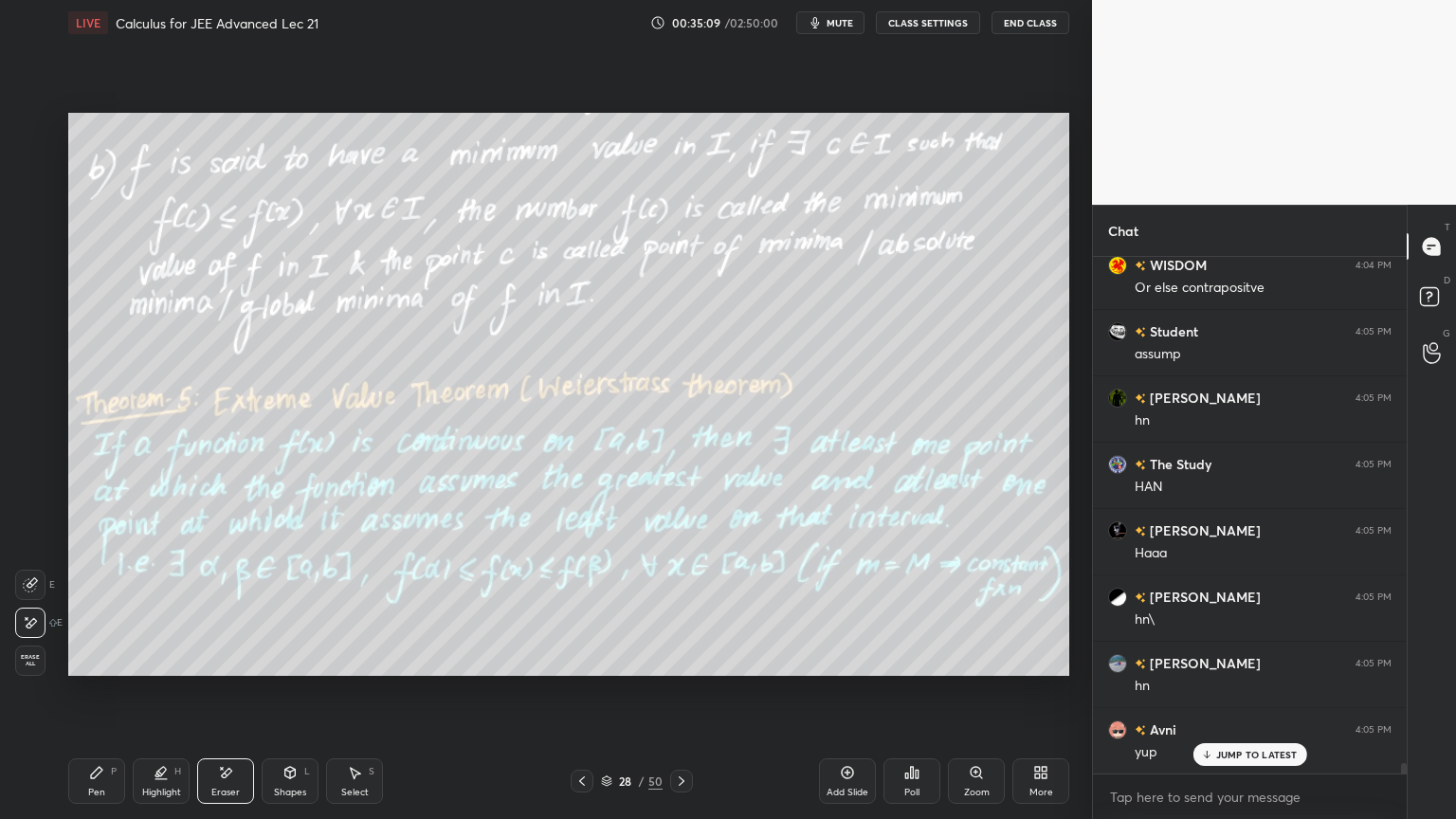 scroll, scrollTop: 25722, scrollLeft: 0, axis: vertical 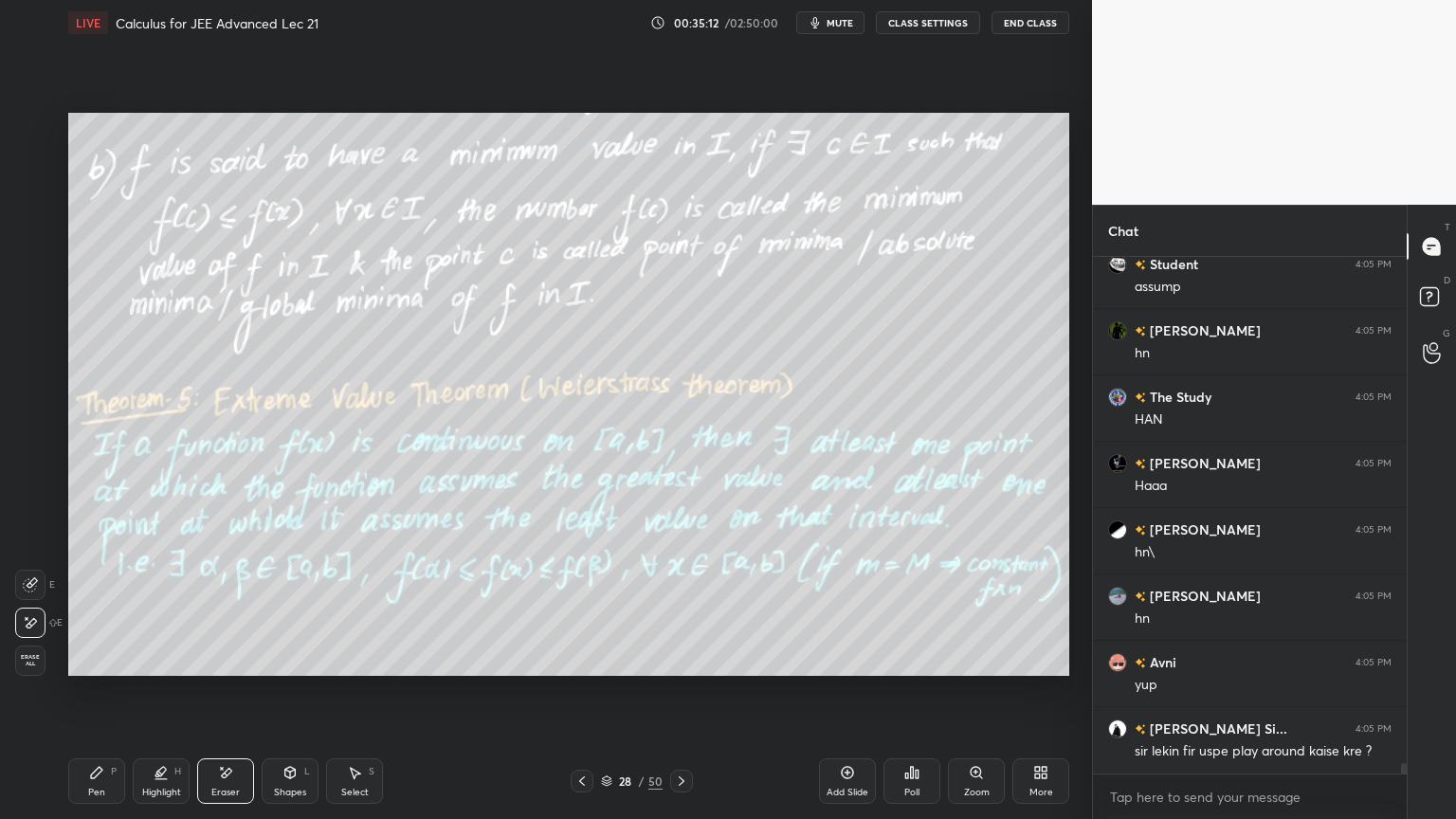 click 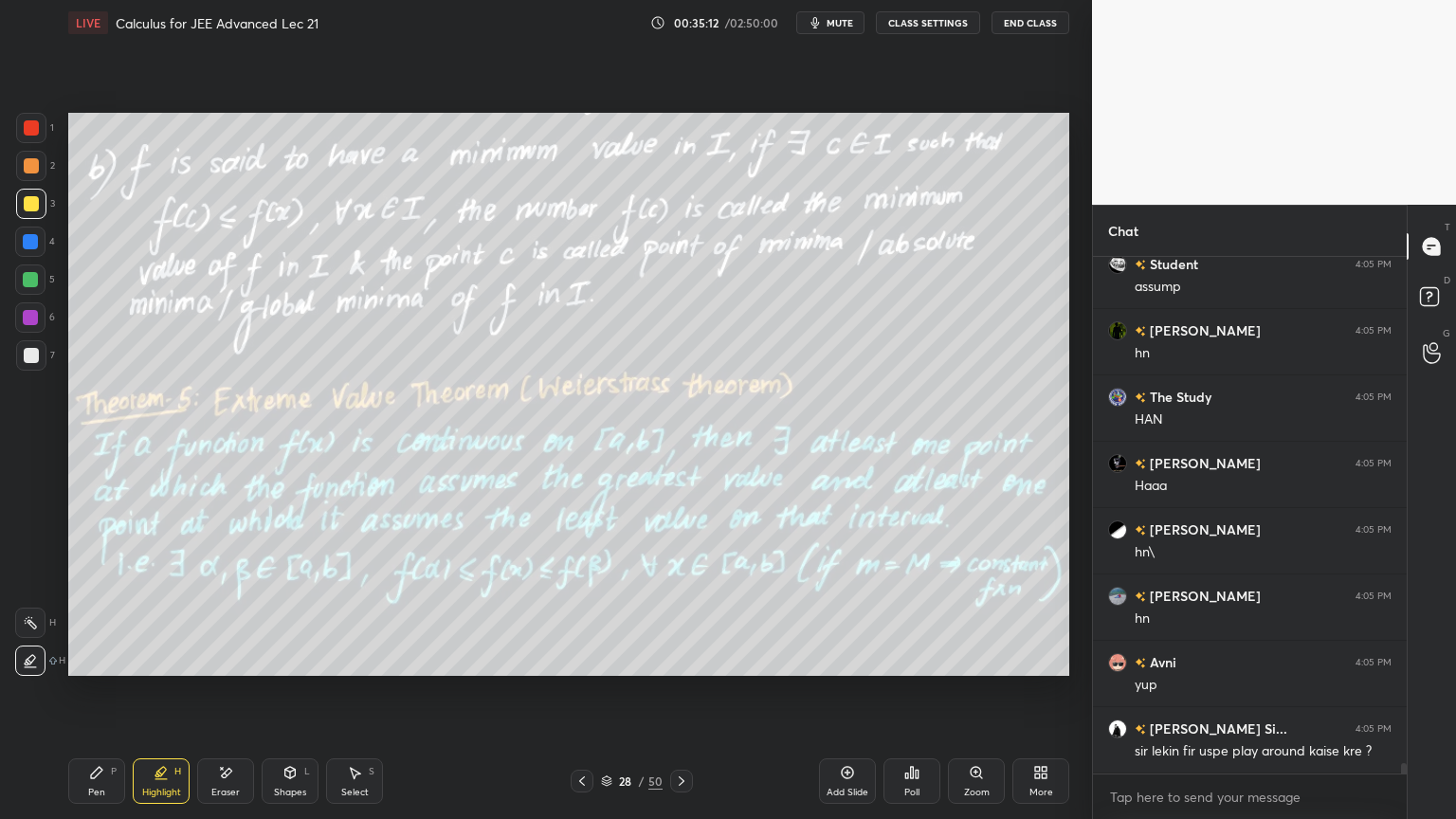 scroll, scrollTop: 25787, scrollLeft: 0, axis: vertical 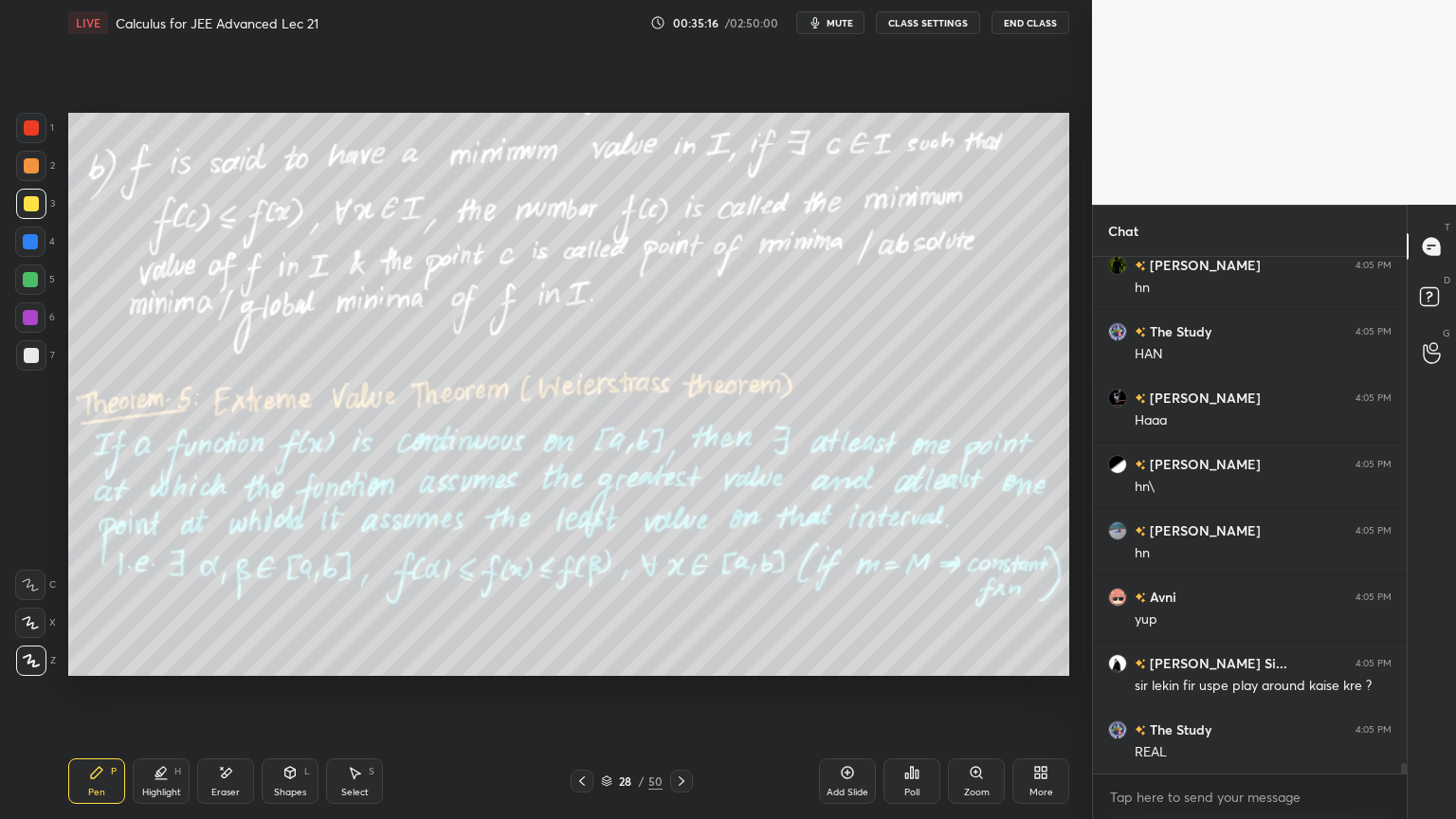 click on "Highlight H" at bounding box center [161, 781] 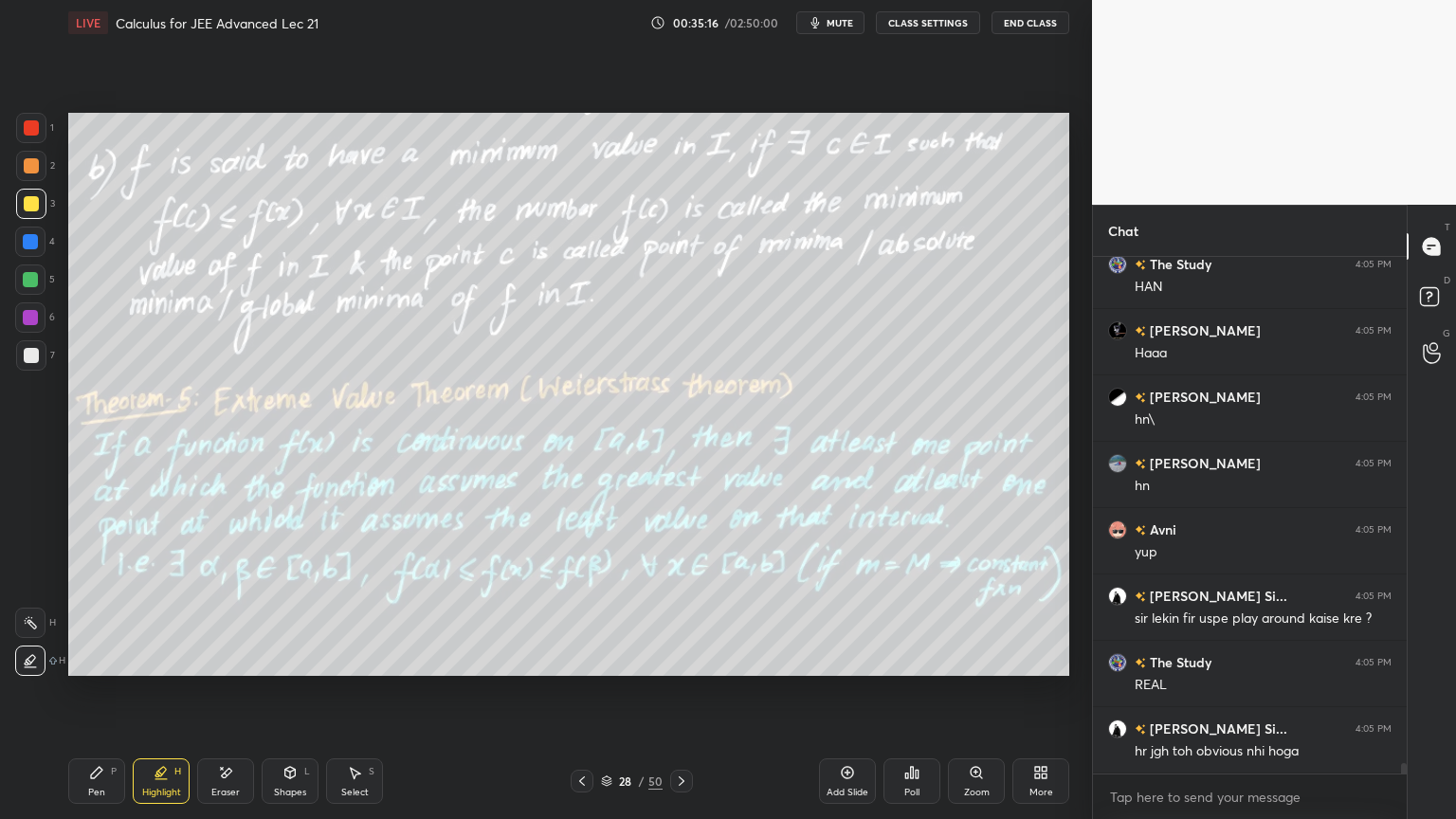 click on "Eraser" at bounding box center (226, 781) 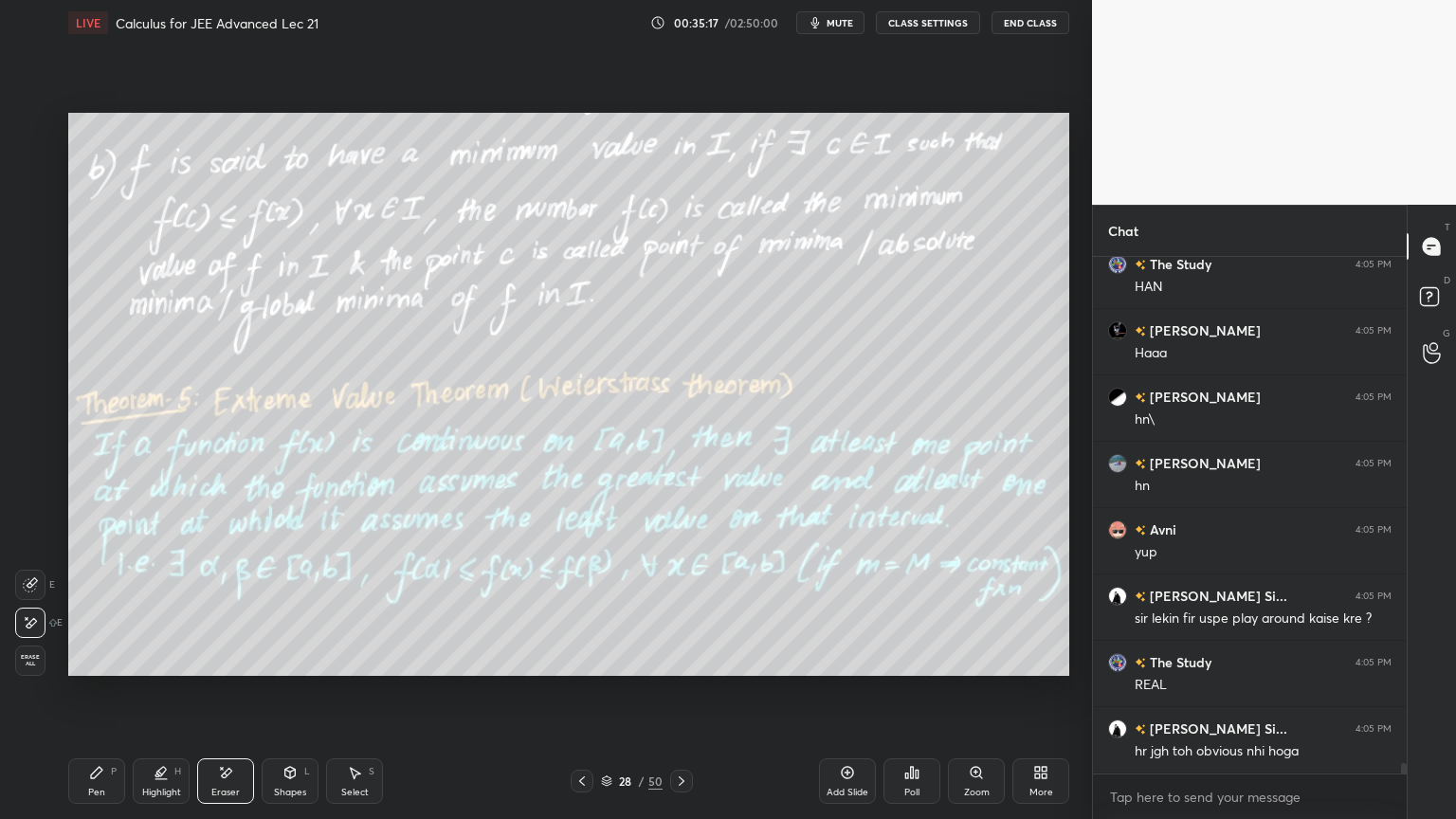 click on "Highlight H" at bounding box center (161, 781) 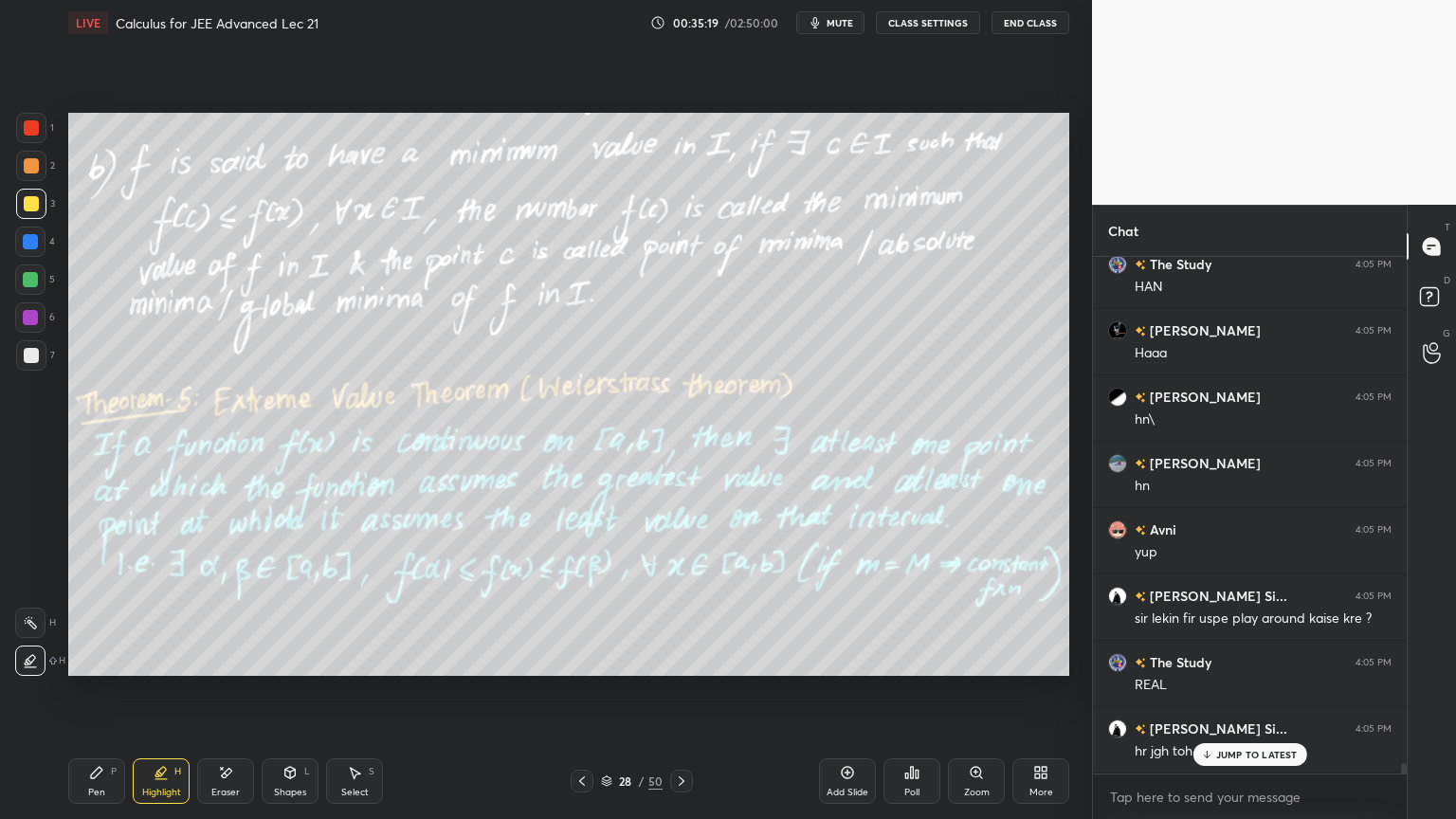 scroll, scrollTop: 25920, scrollLeft: 0, axis: vertical 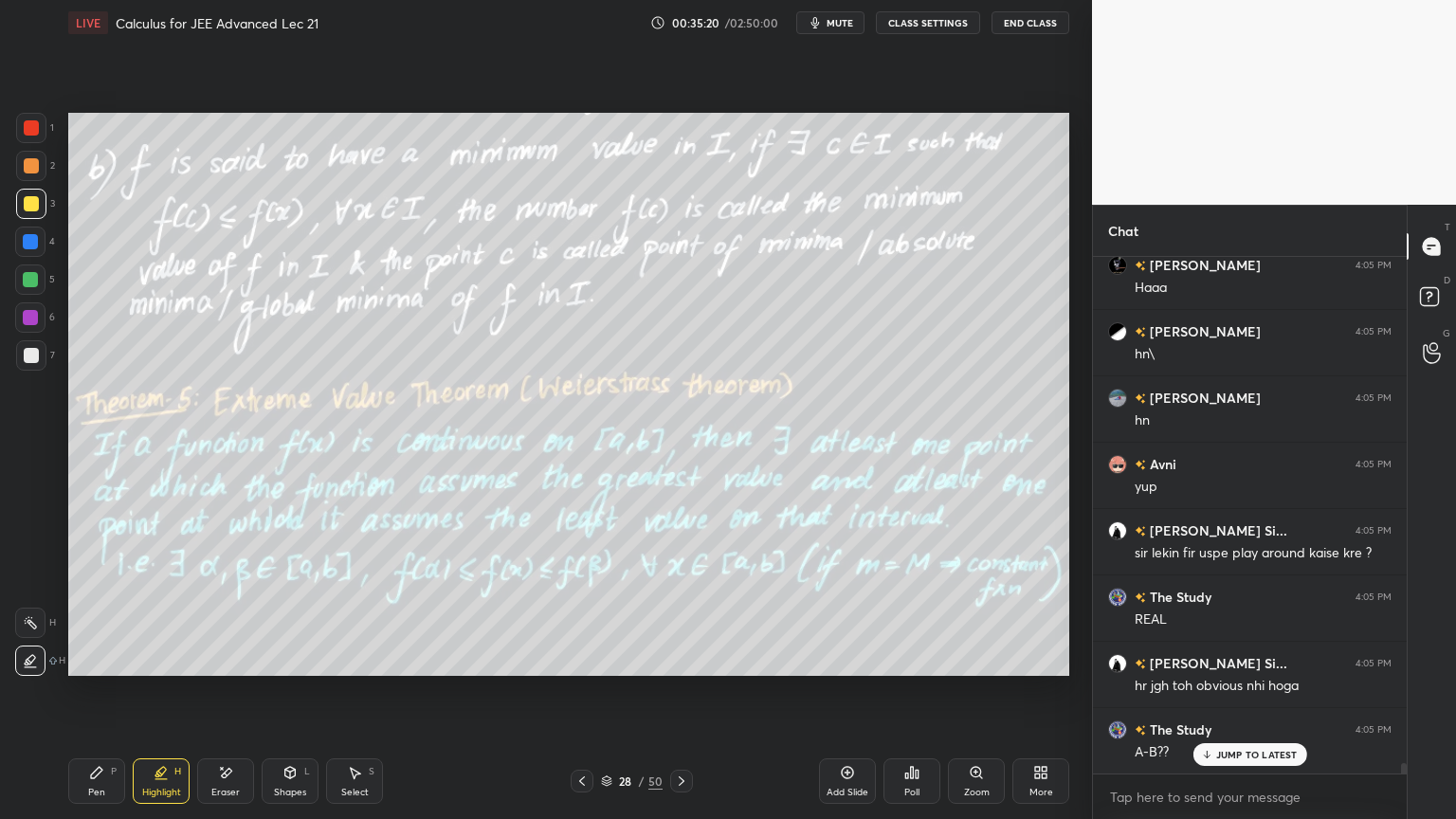 click on "Eraser" at bounding box center [226, 781] 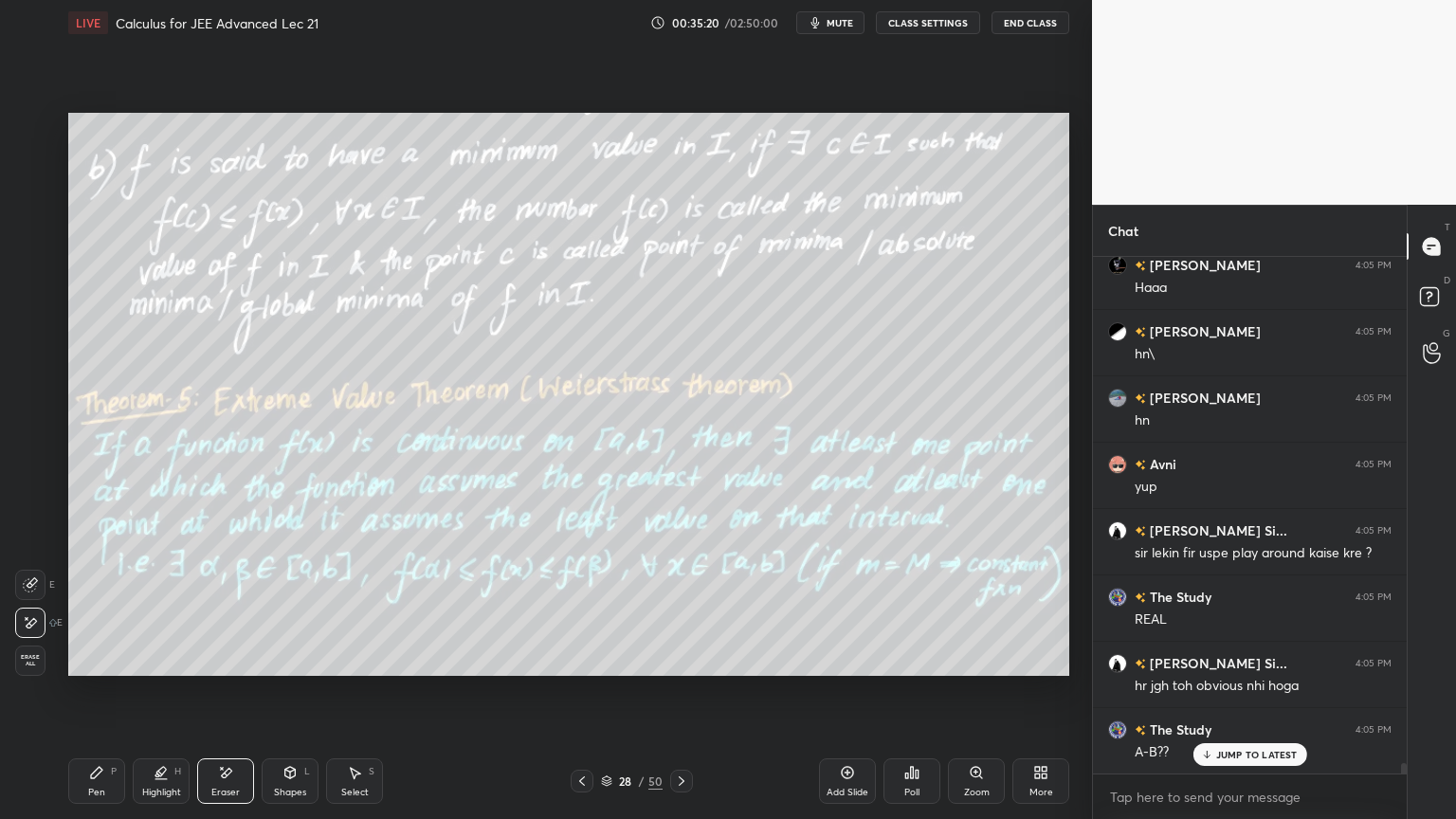 click 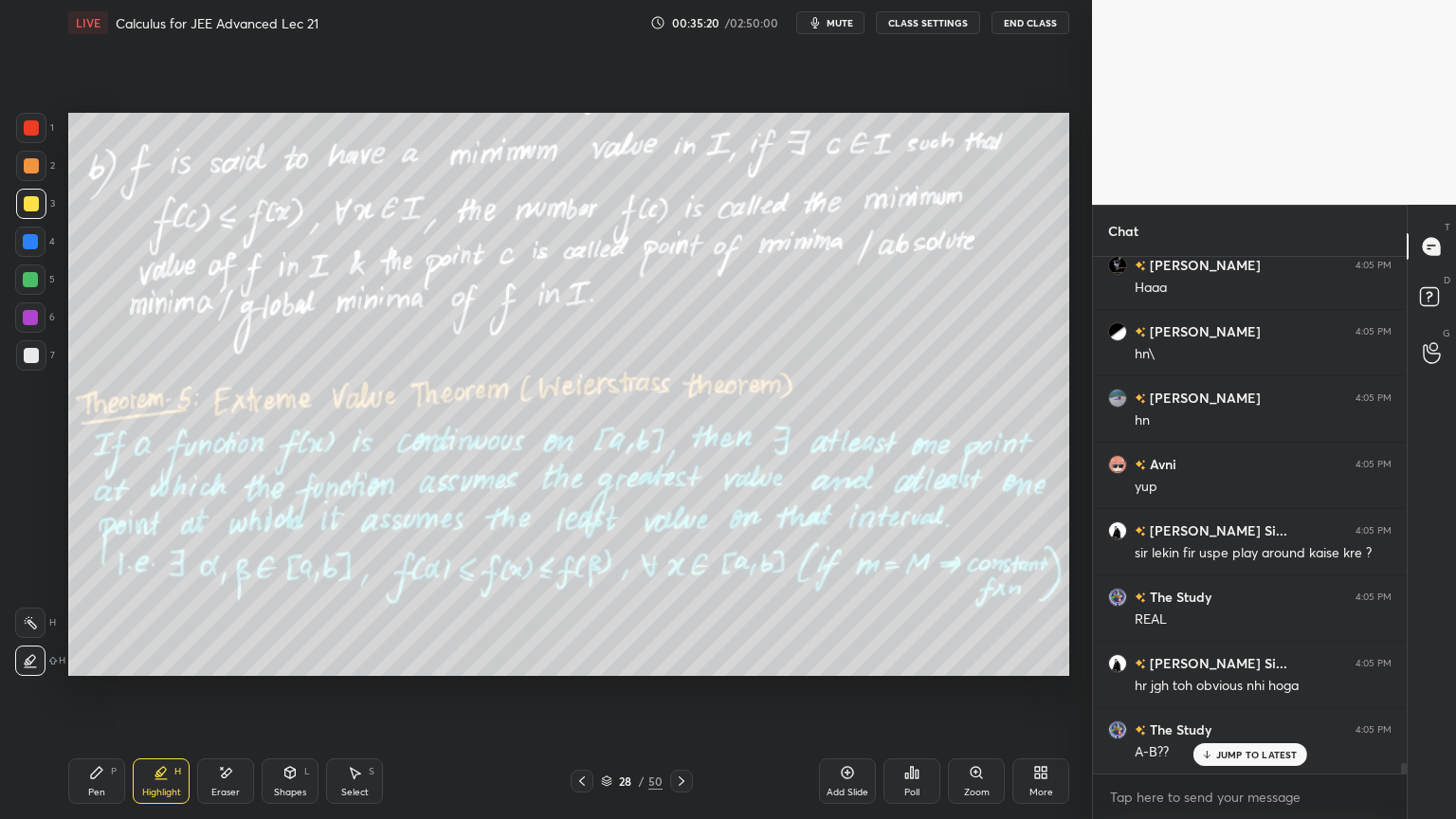click on "Pen P" at bounding box center [97, 781] 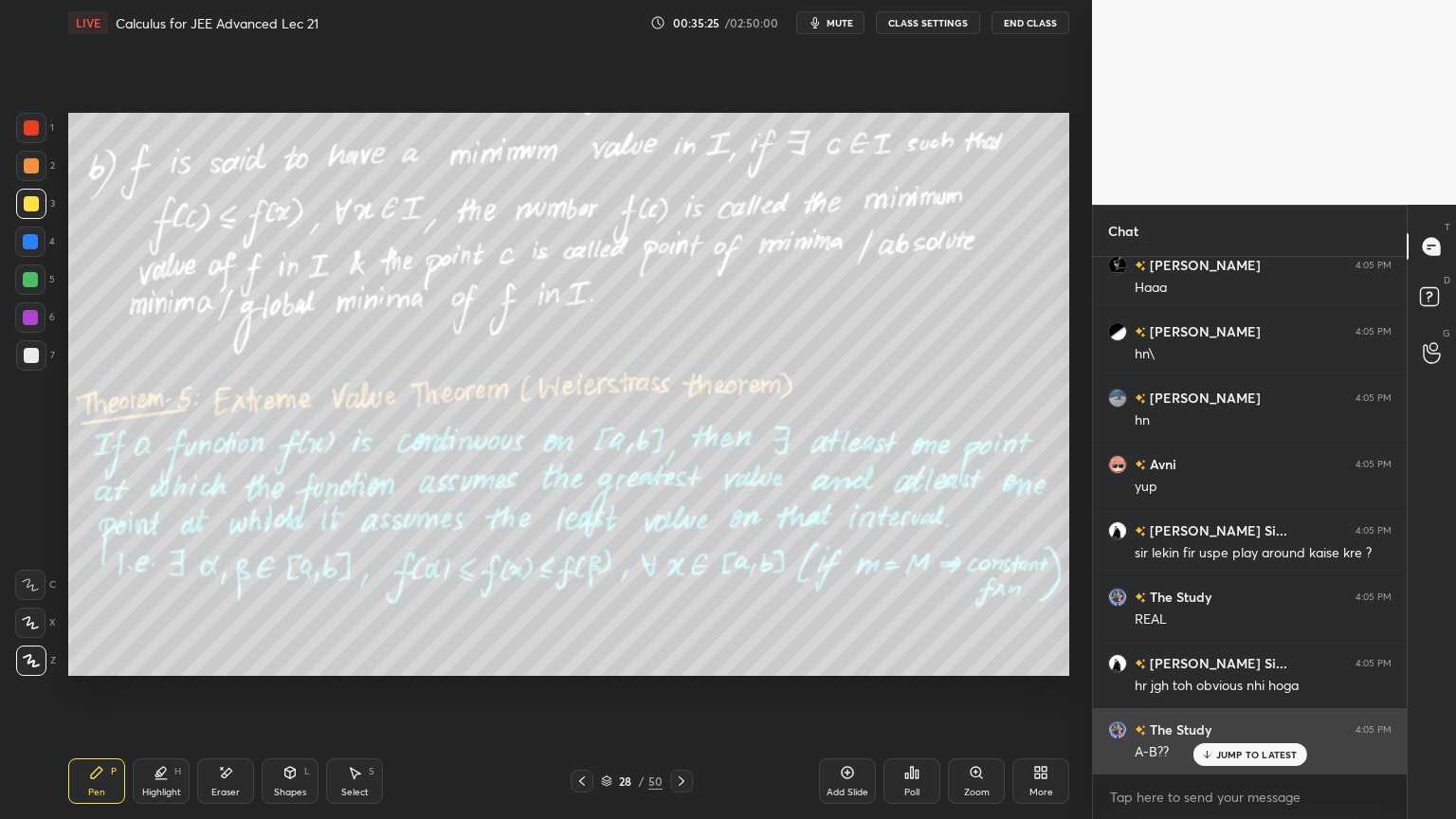 click on "JUMP TO LATEST" at bounding box center (1257, 755) 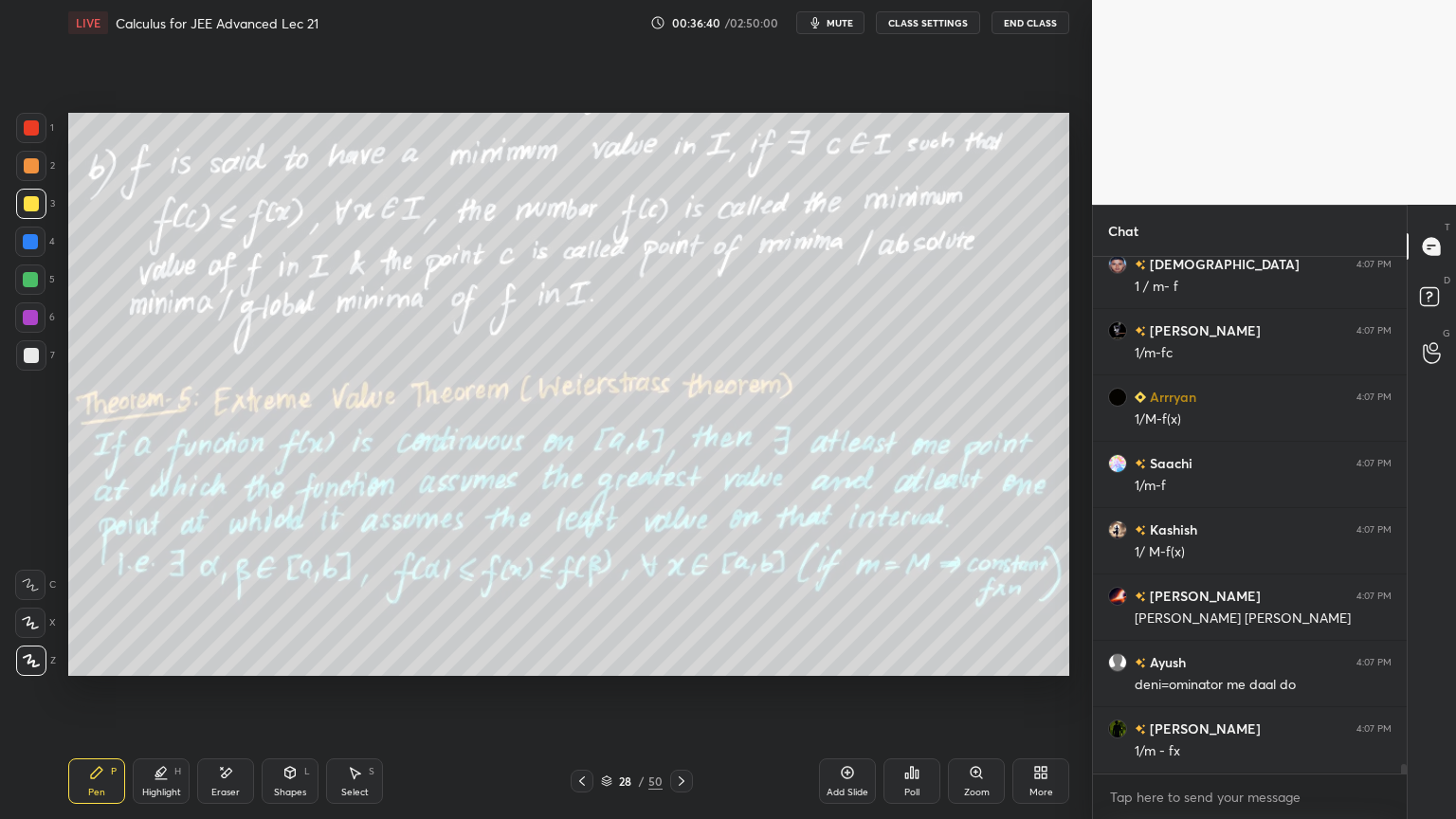 scroll, scrollTop: 27876, scrollLeft: 0, axis: vertical 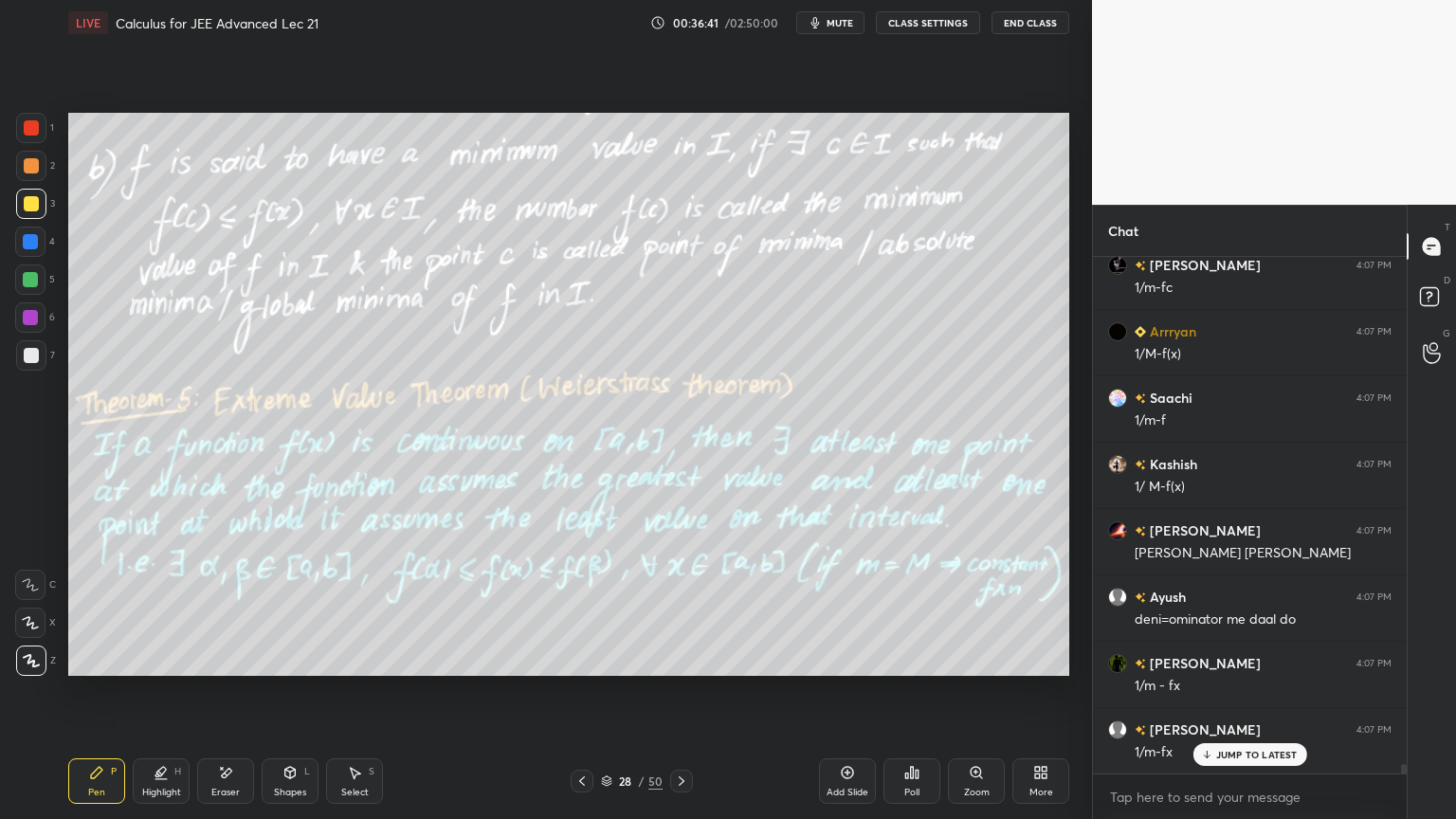 drag, startPoint x: 229, startPoint y: 777, endPoint x: 269, endPoint y: 749, distance: 48.826222 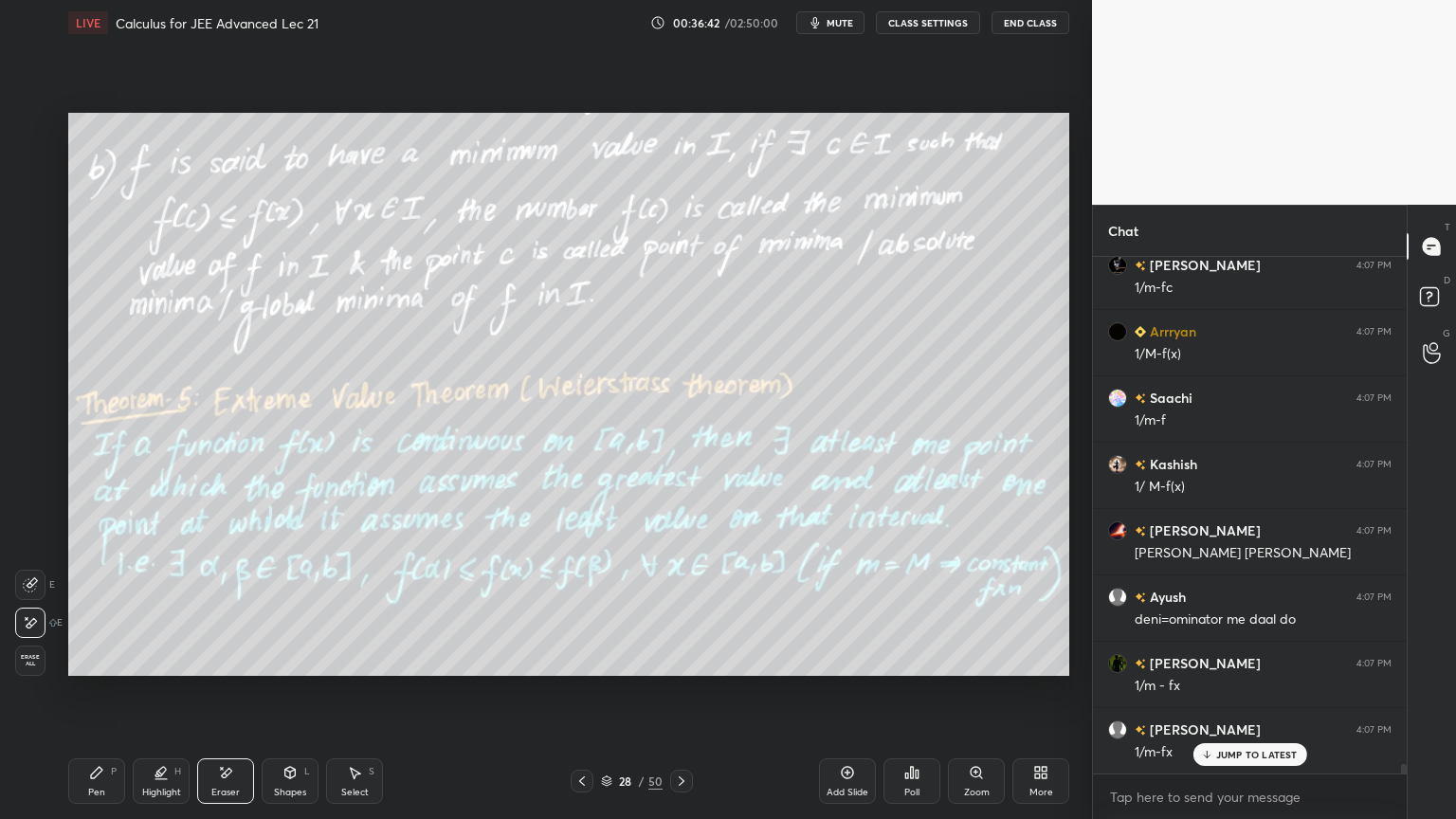 scroll, scrollTop: 27944, scrollLeft: 0, axis: vertical 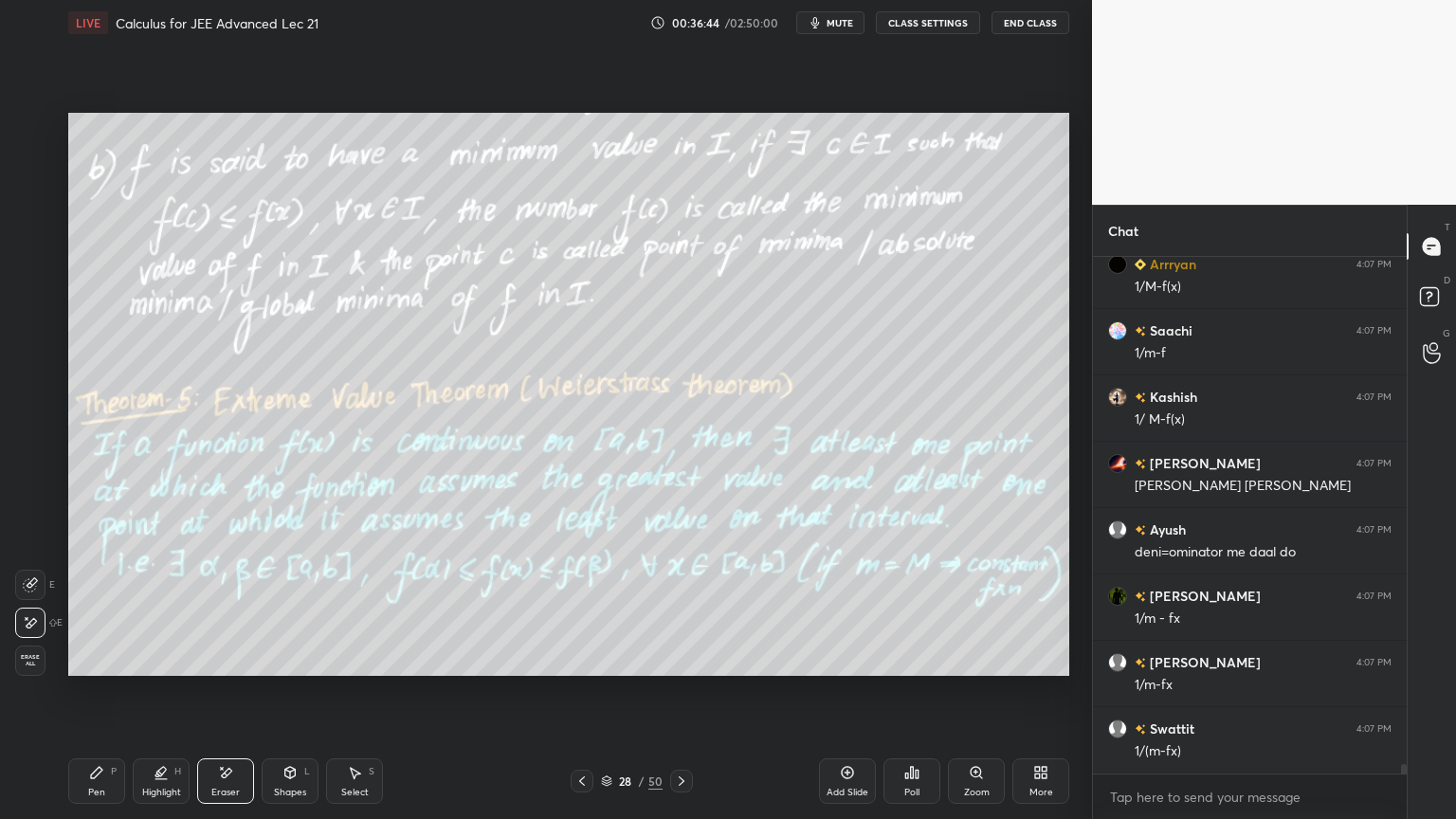click 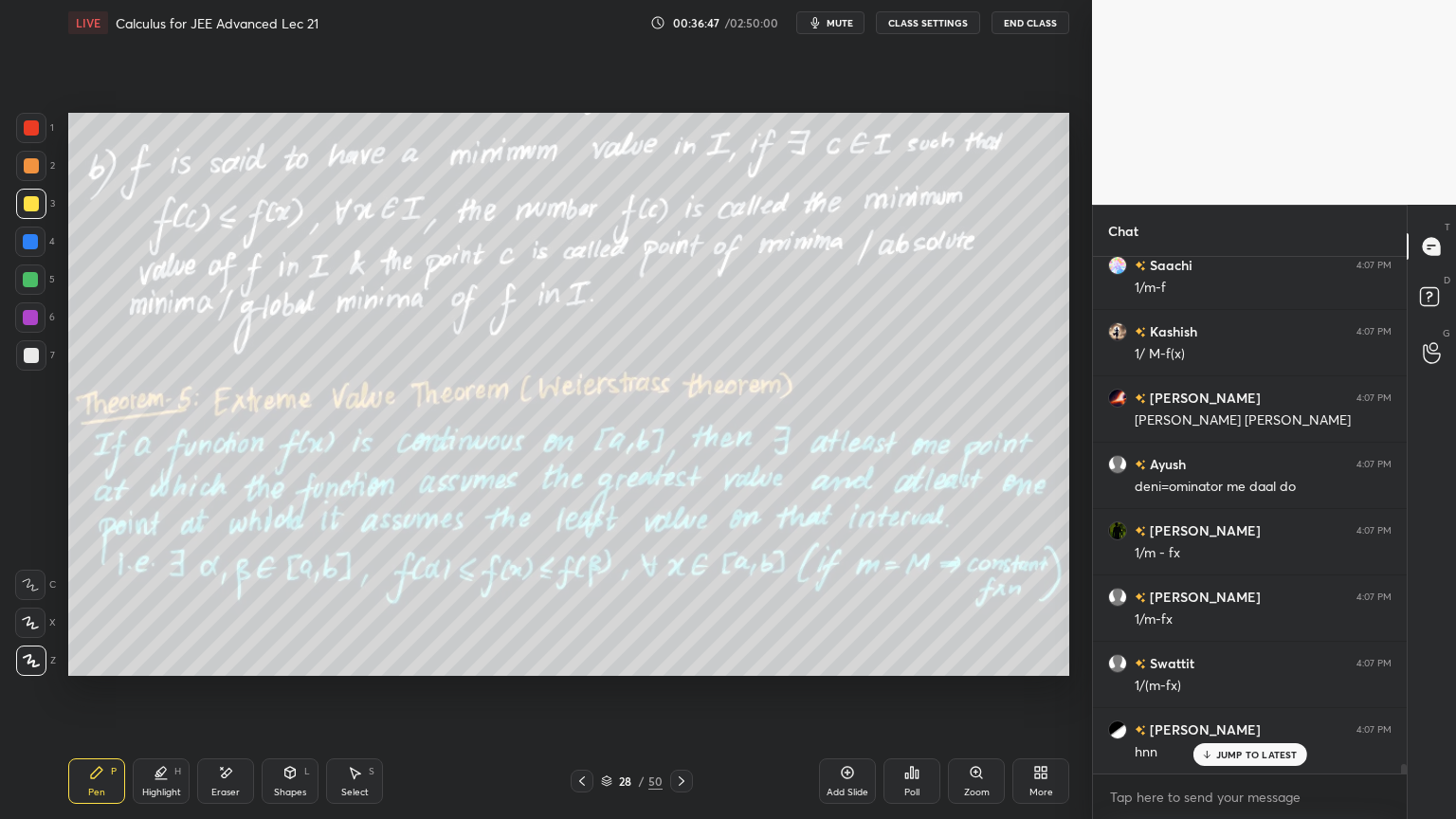 scroll, scrollTop: 28076, scrollLeft: 0, axis: vertical 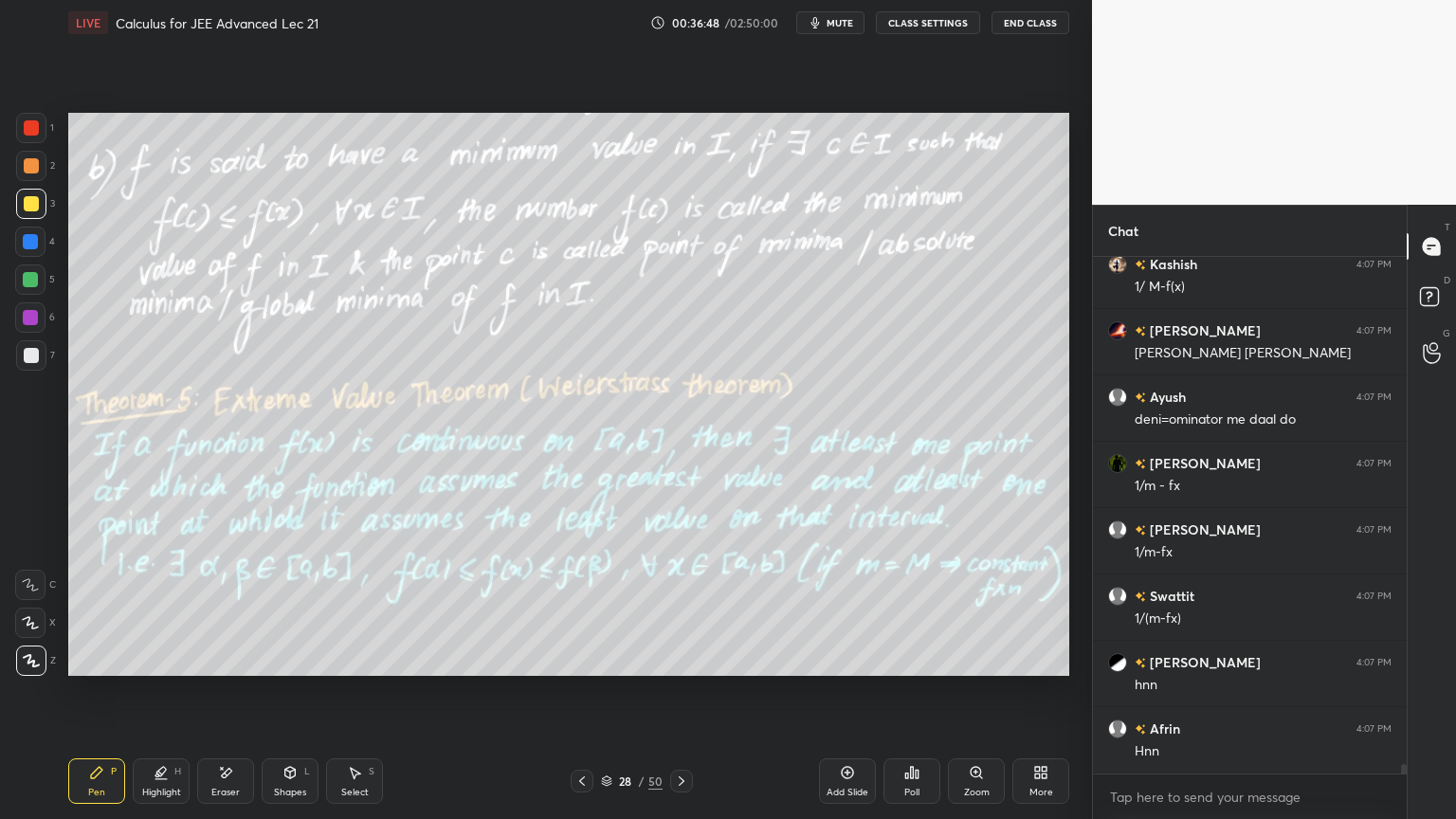click on "Highlight H" at bounding box center [161, 781] 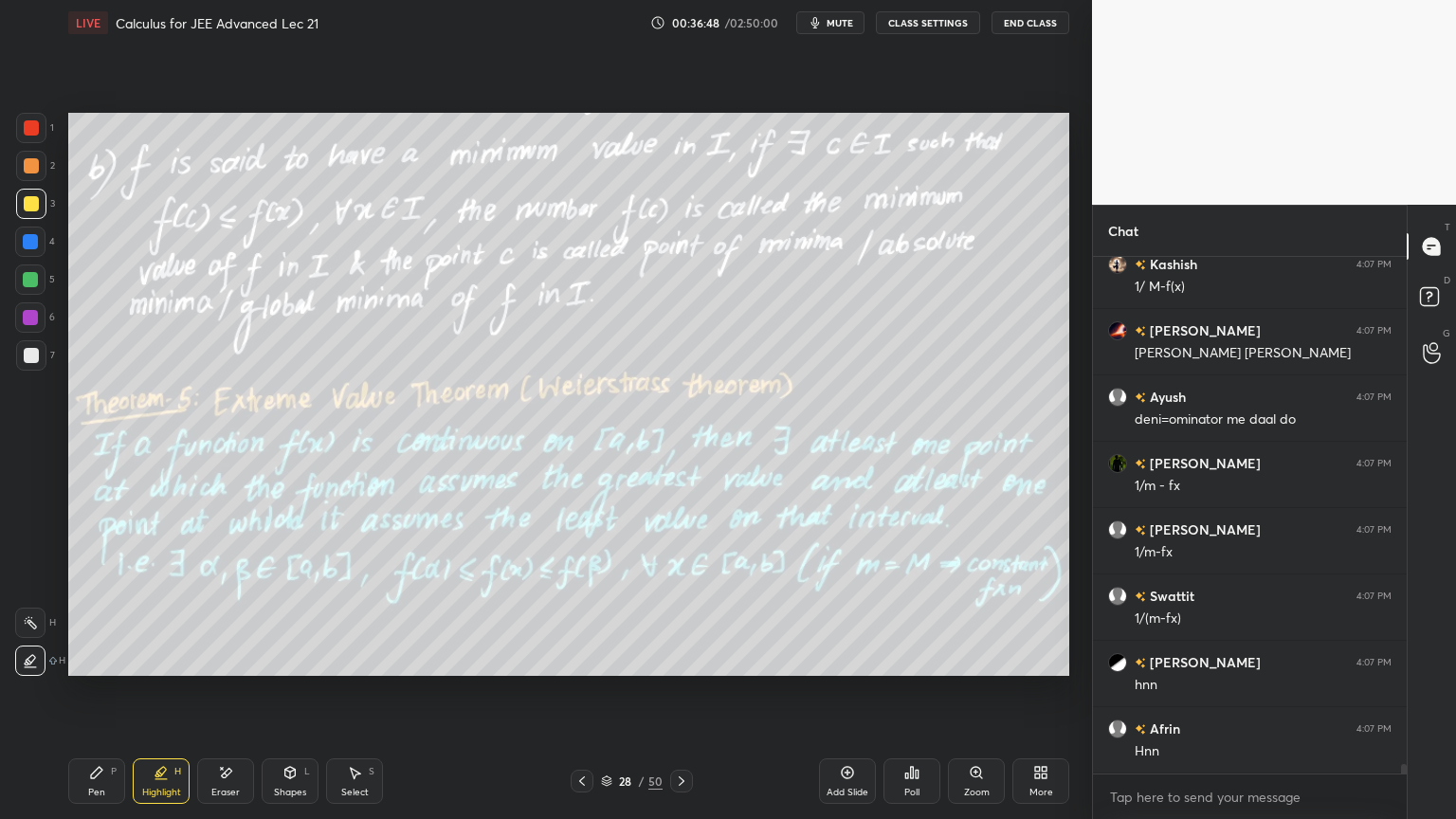 click on "Pen P" at bounding box center (97, 781) 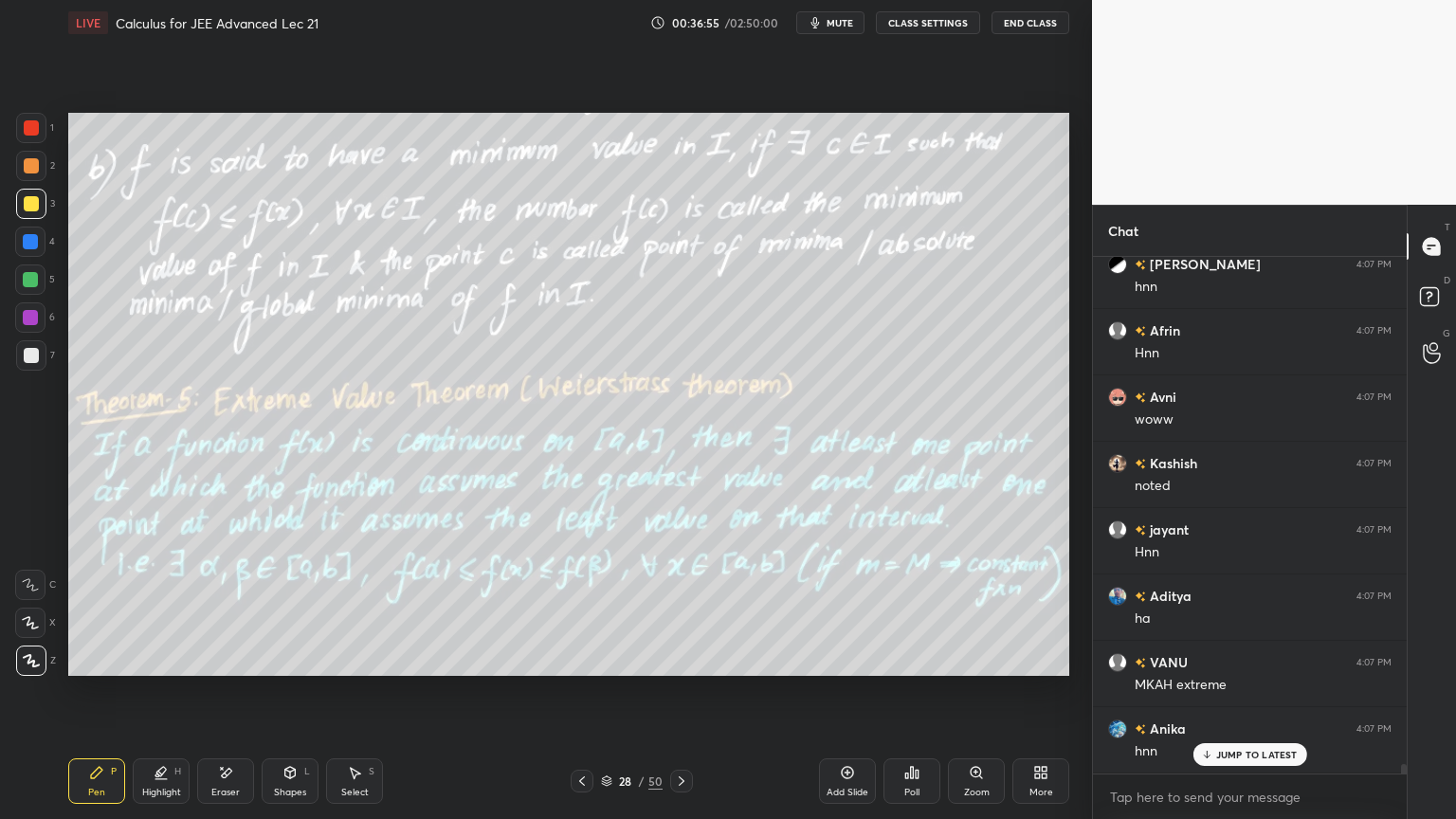 scroll, scrollTop: 28540, scrollLeft: 0, axis: vertical 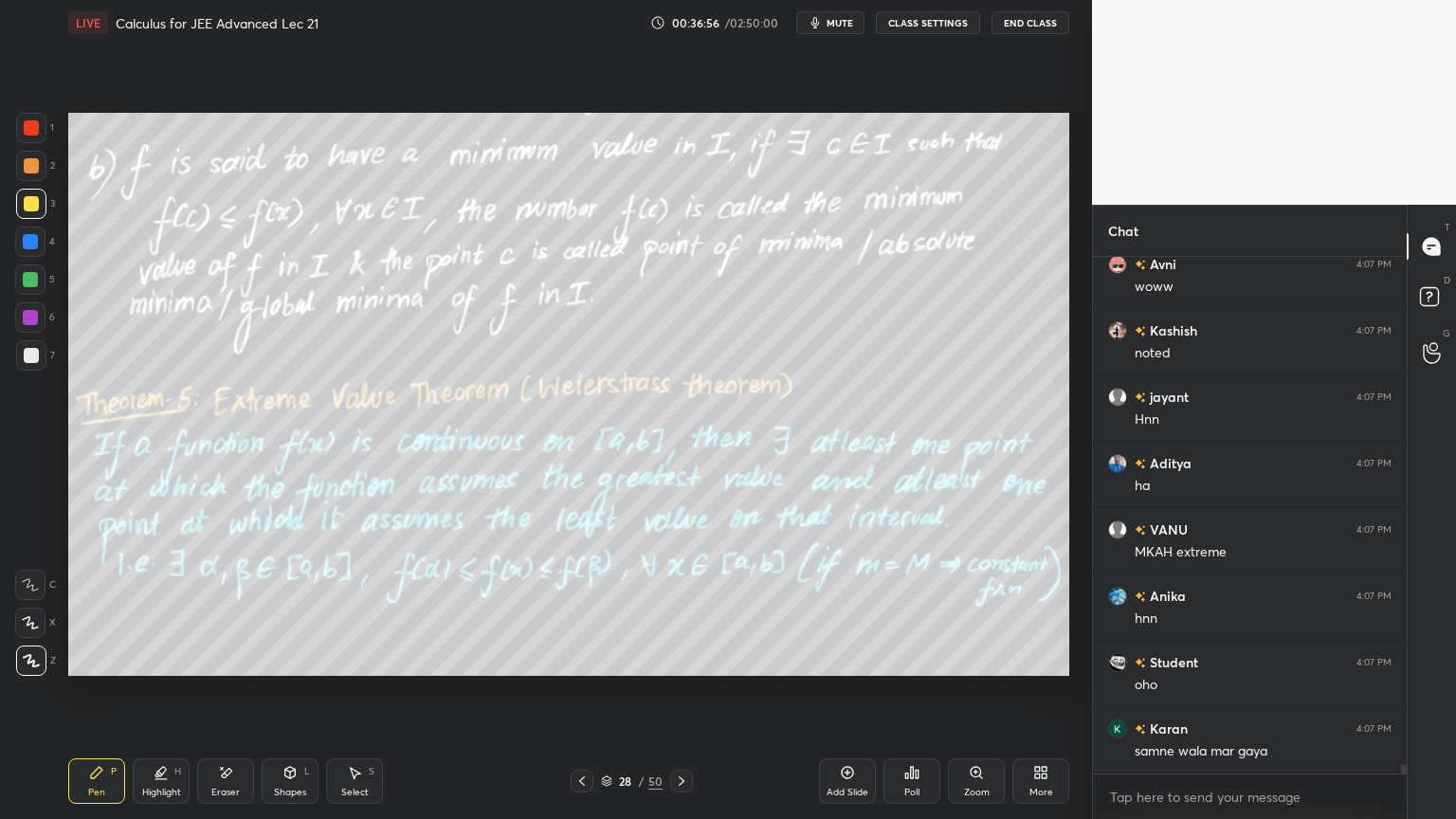 click on "Eraser" at bounding box center (226, 792) 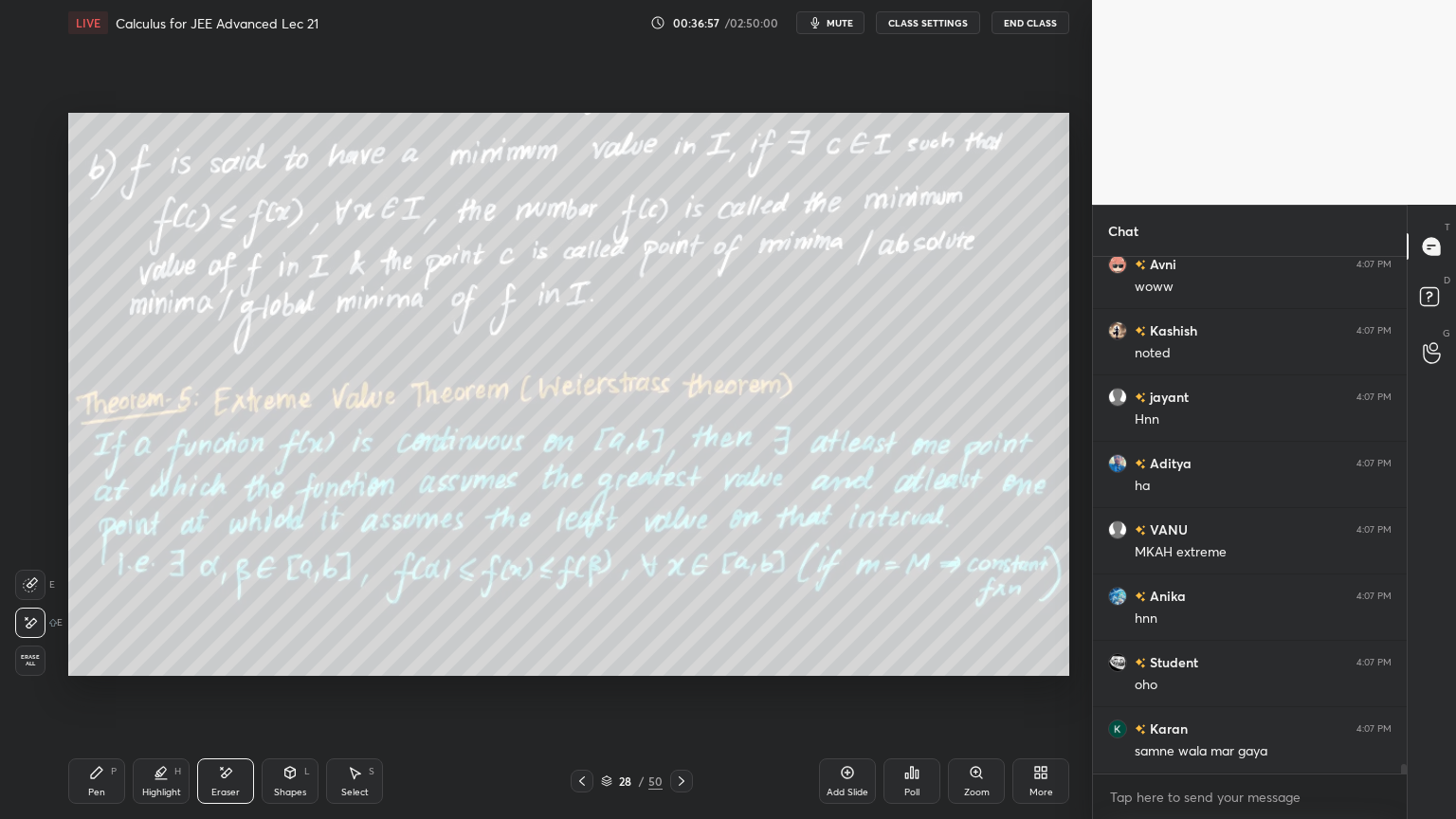 scroll, scrollTop: 28673, scrollLeft: 0, axis: vertical 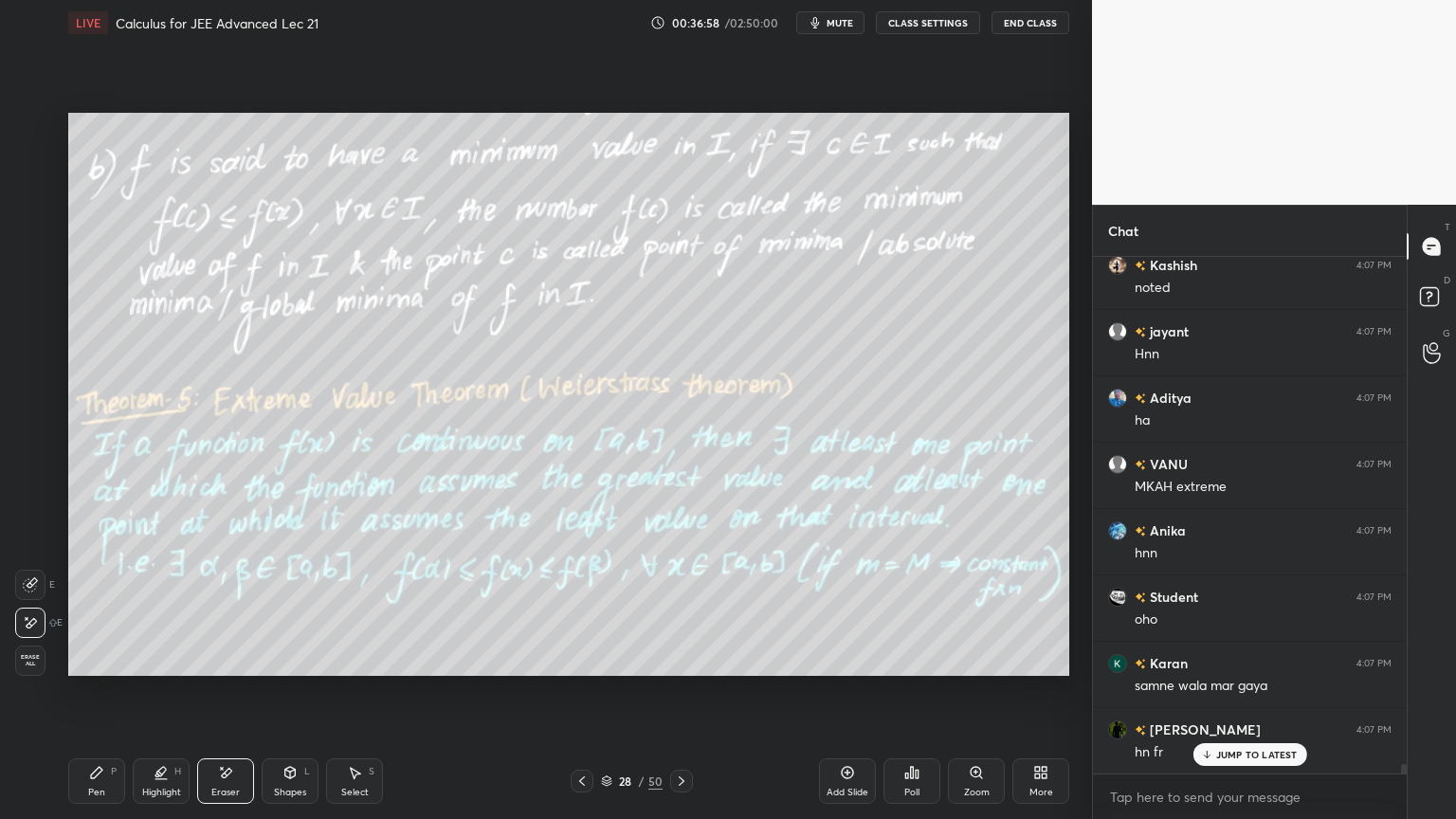 drag, startPoint x: 90, startPoint y: 778, endPoint x: 104, endPoint y: 762, distance: 21.260292 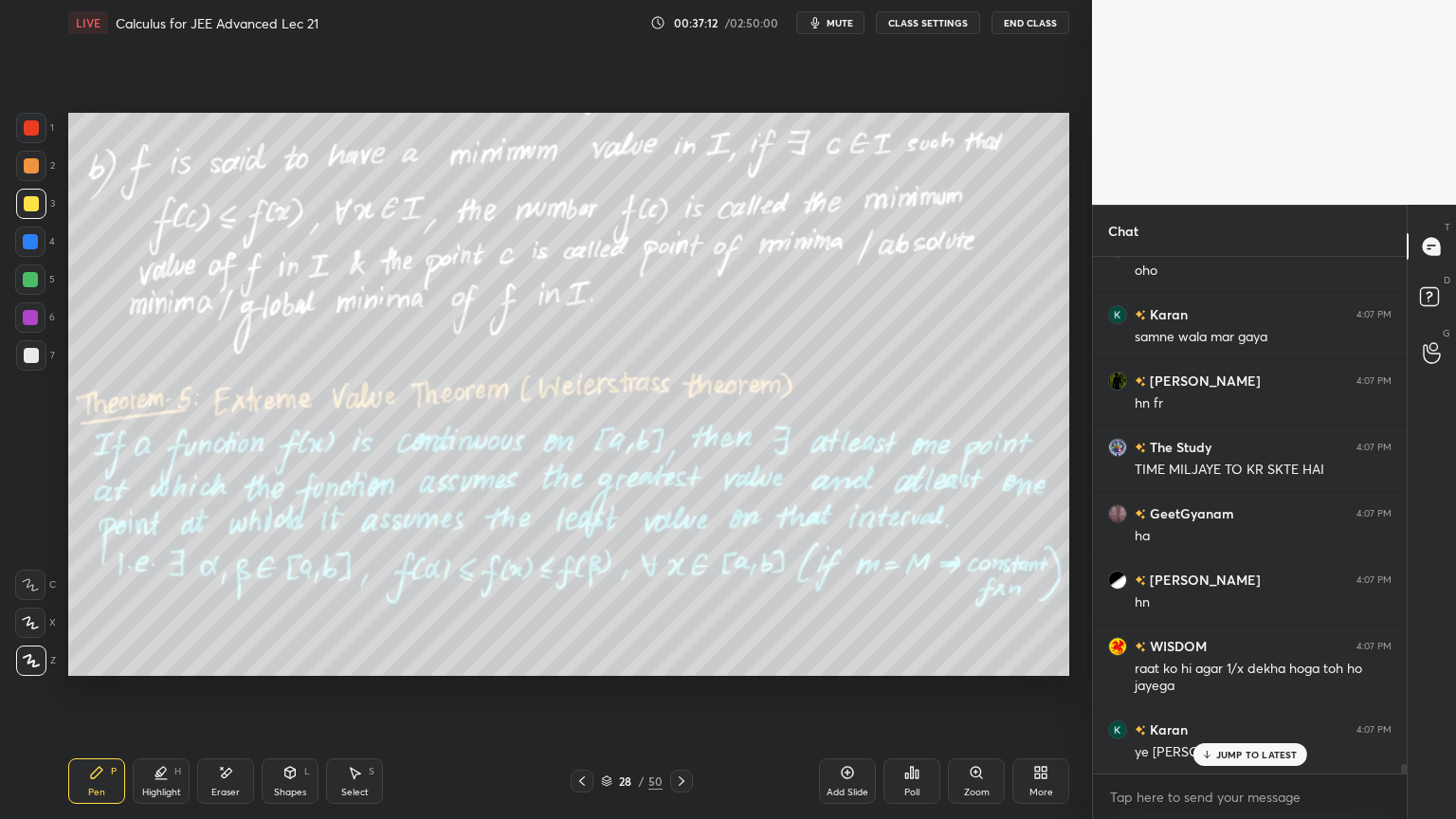 scroll, scrollTop: 29089, scrollLeft: 0, axis: vertical 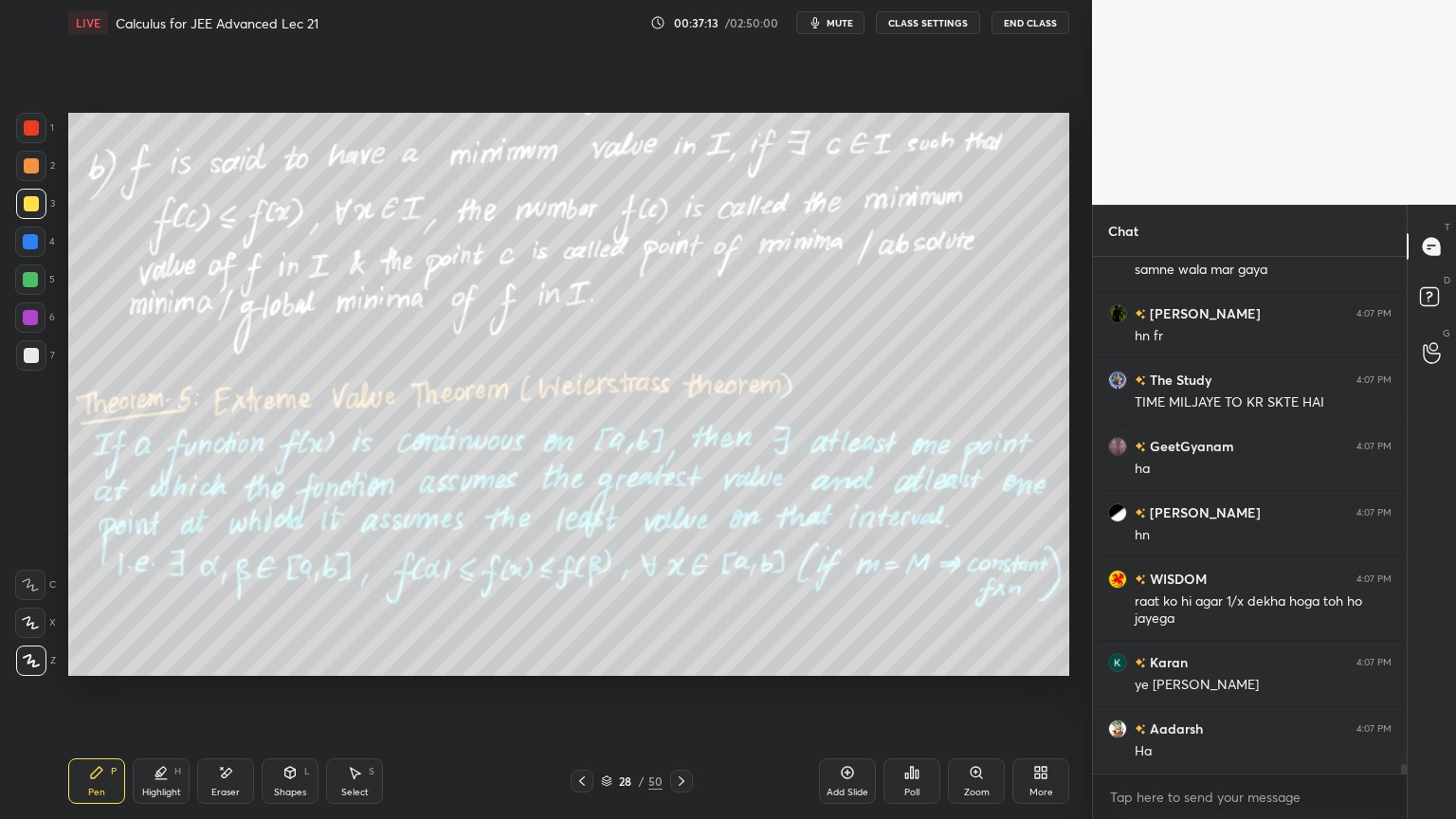 click 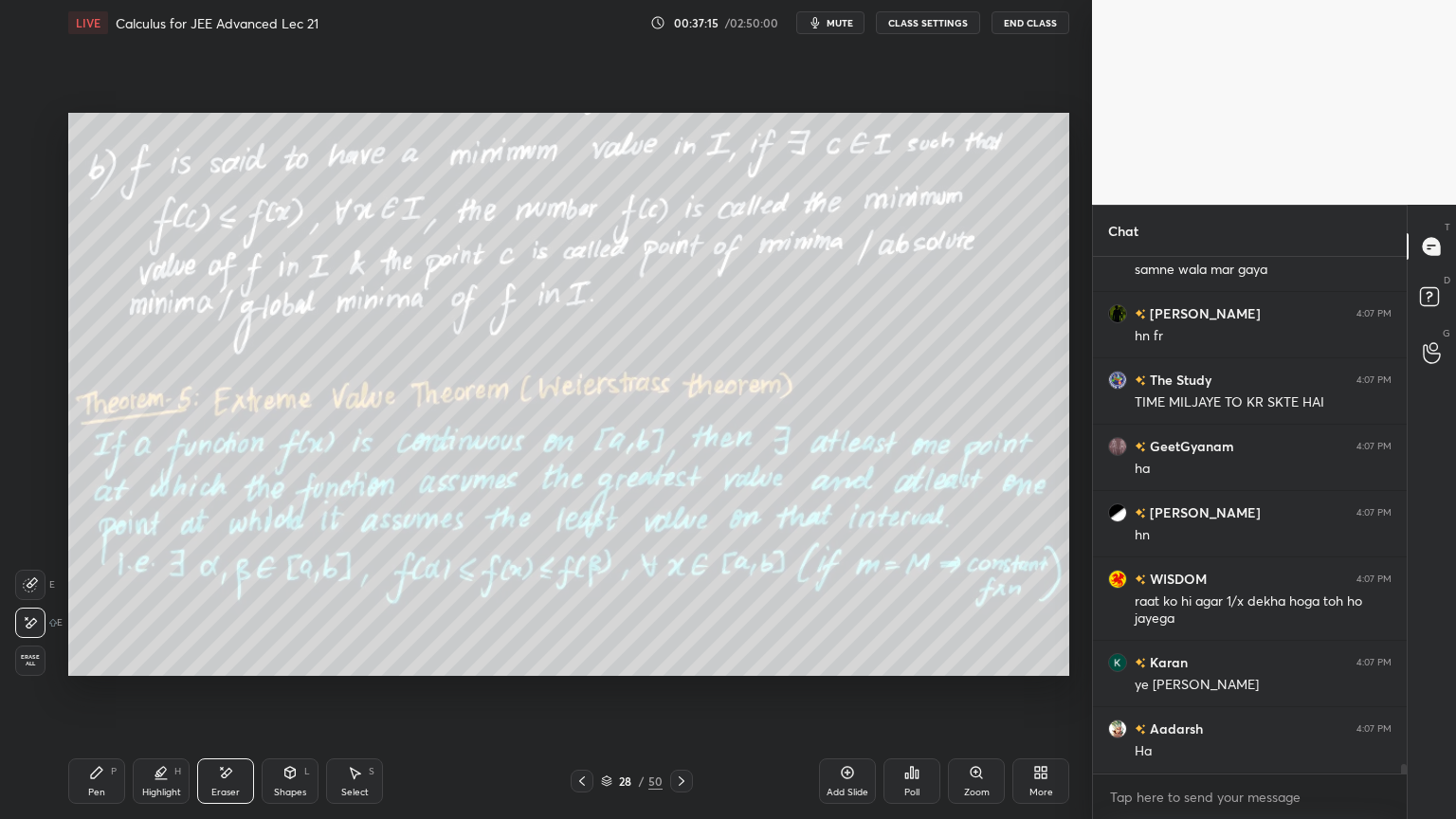 scroll, scrollTop: 29154, scrollLeft: 0, axis: vertical 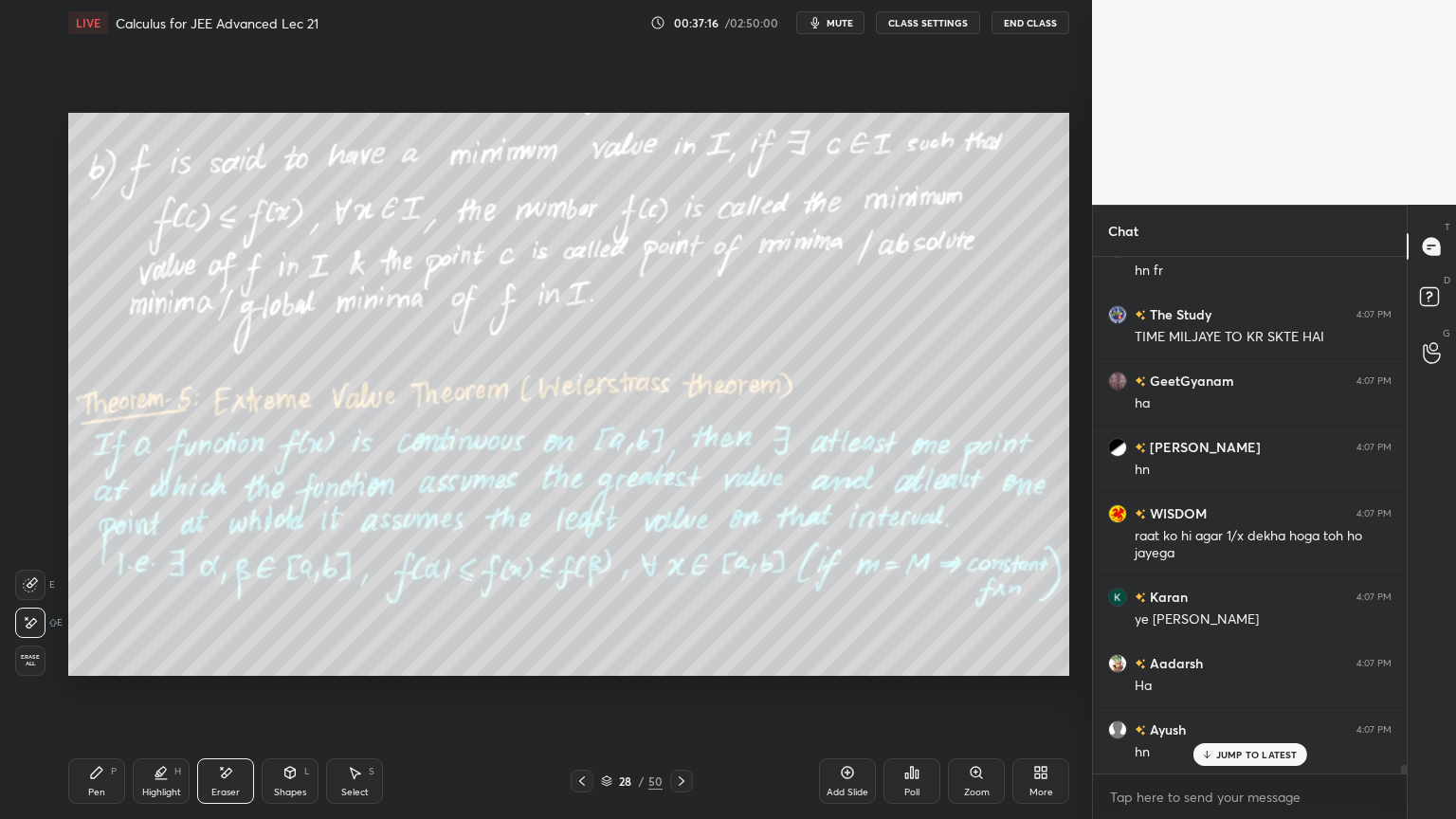 click 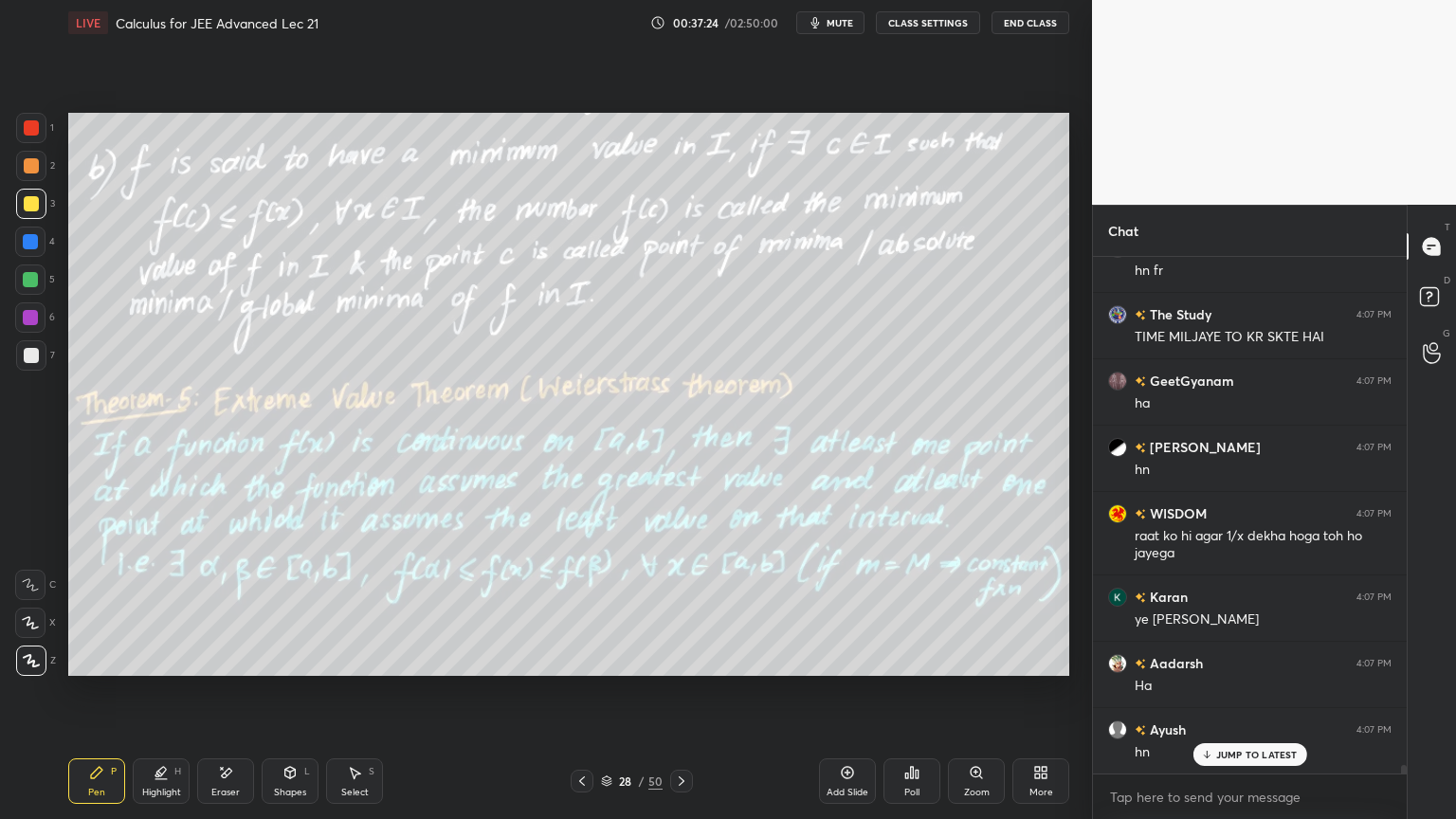 click on "Eraser" at bounding box center [226, 792] 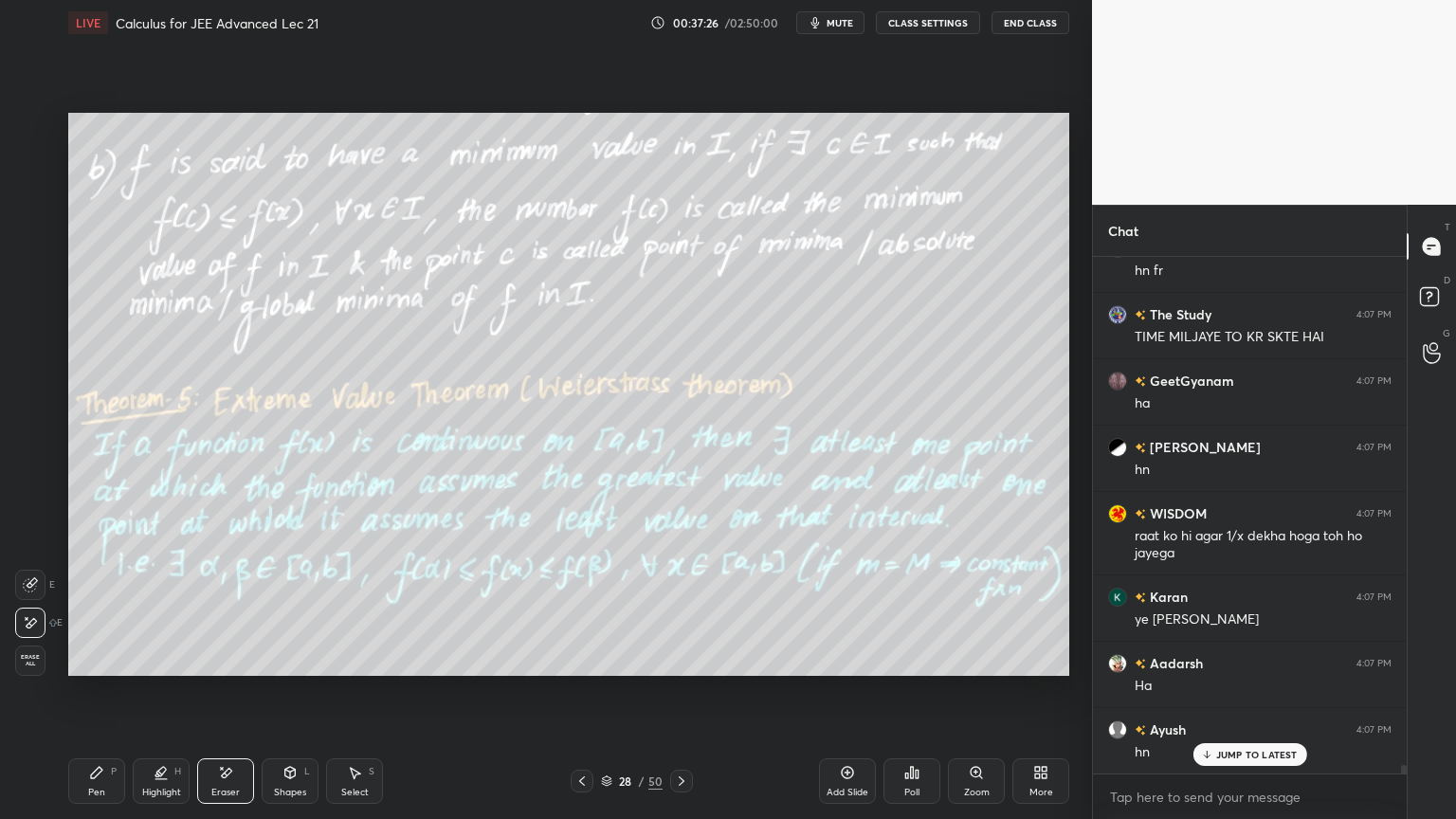 drag, startPoint x: 109, startPoint y: 776, endPoint x: 135, endPoint y: 752, distance: 35.38361 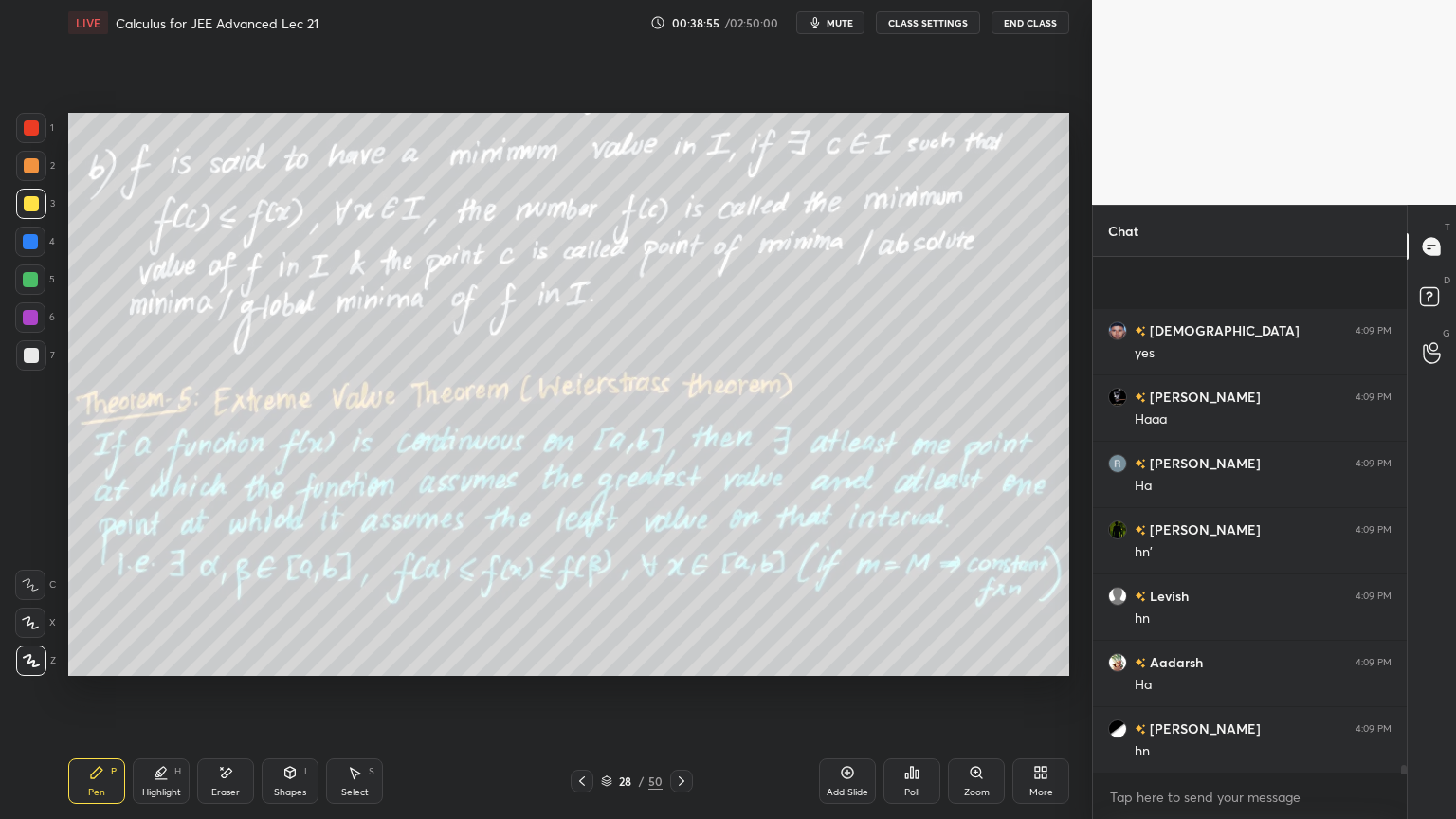 scroll, scrollTop: 31895, scrollLeft: 0, axis: vertical 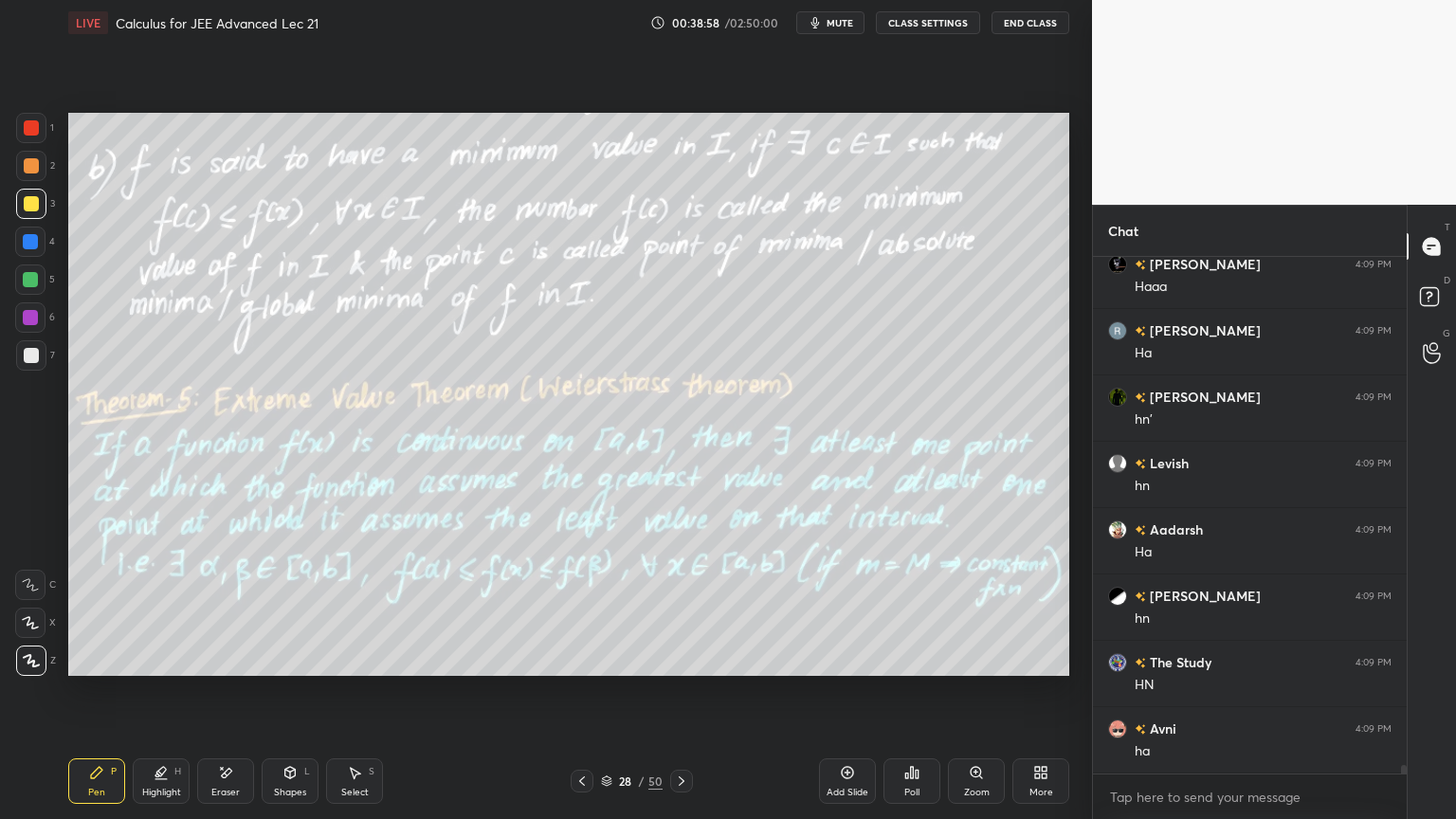 click on "Eraser" at bounding box center [226, 792] 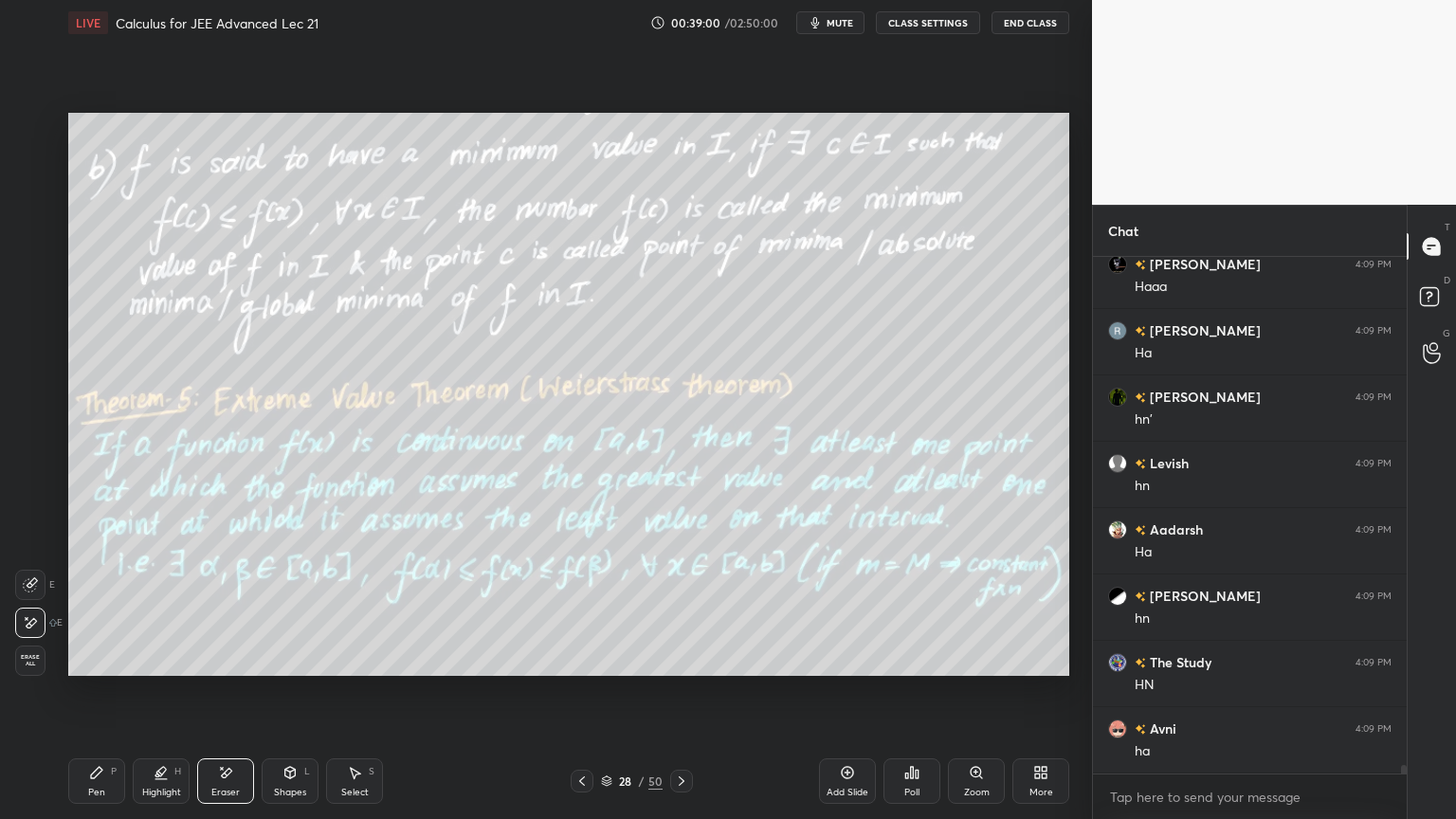 drag, startPoint x: 111, startPoint y: 778, endPoint x: 125, endPoint y: 771, distance: 16 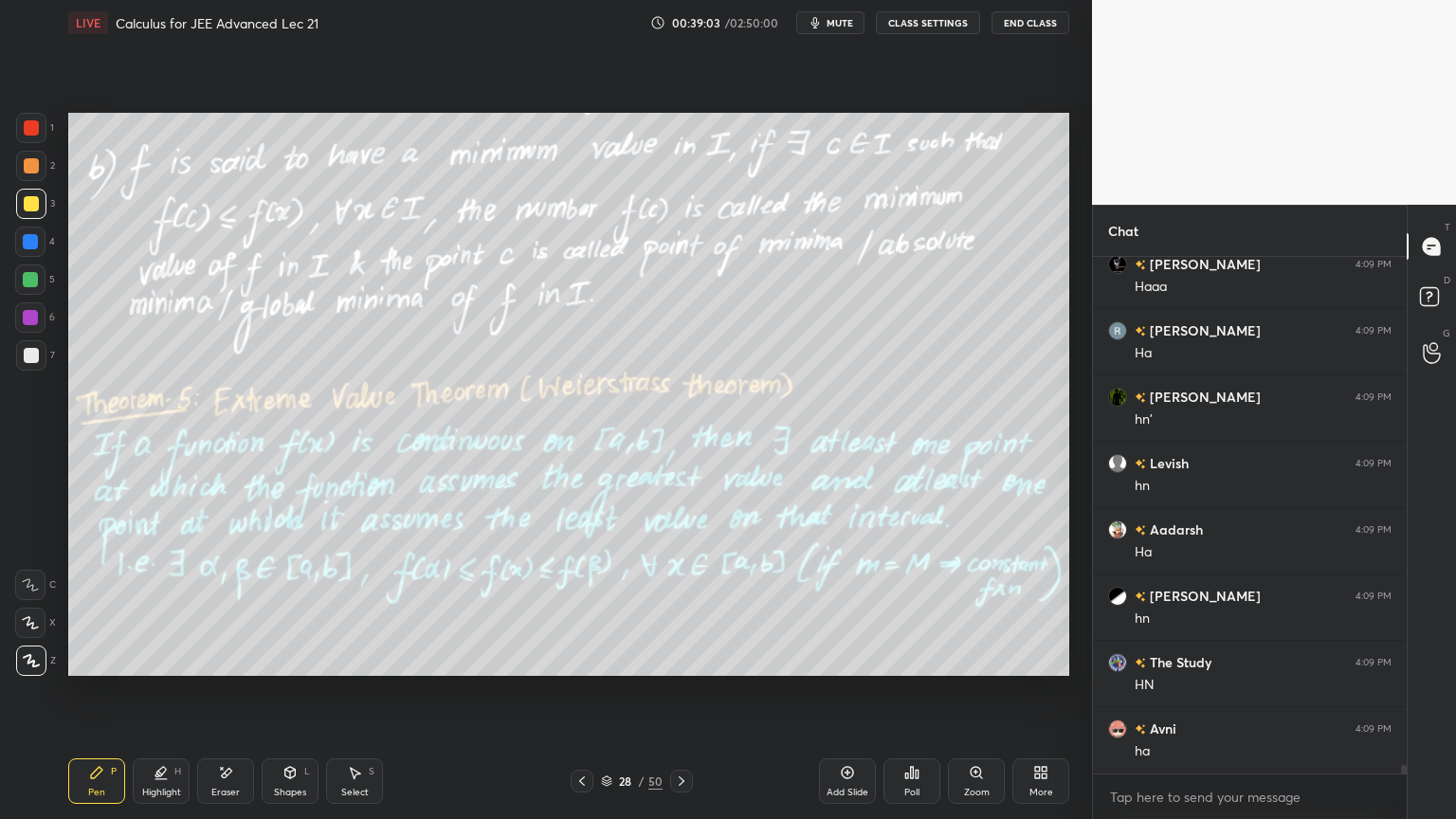 click on "Eraser" at bounding box center [226, 792] 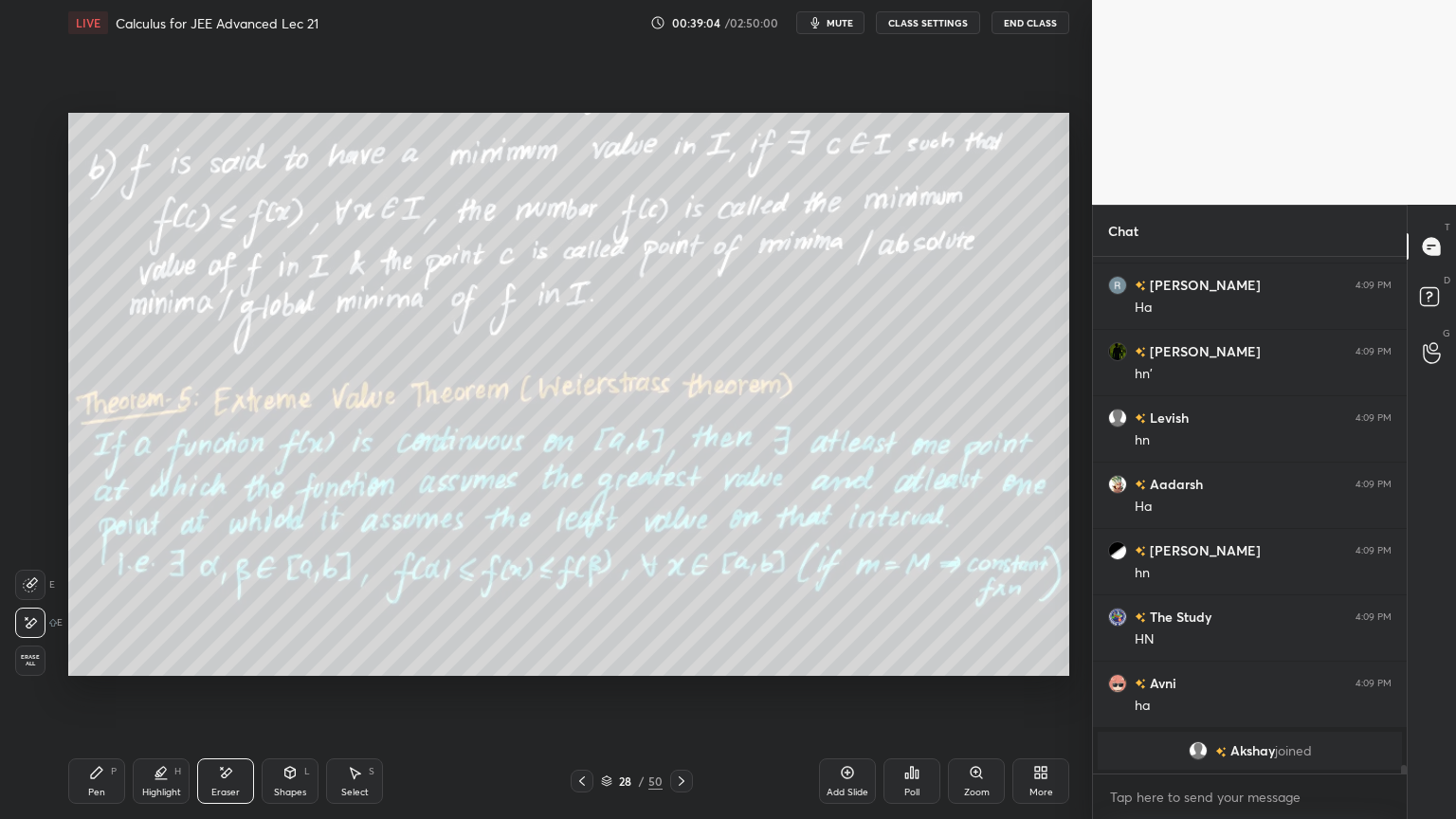 scroll, scrollTop: 26563, scrollLeft: 0, axis: vertical 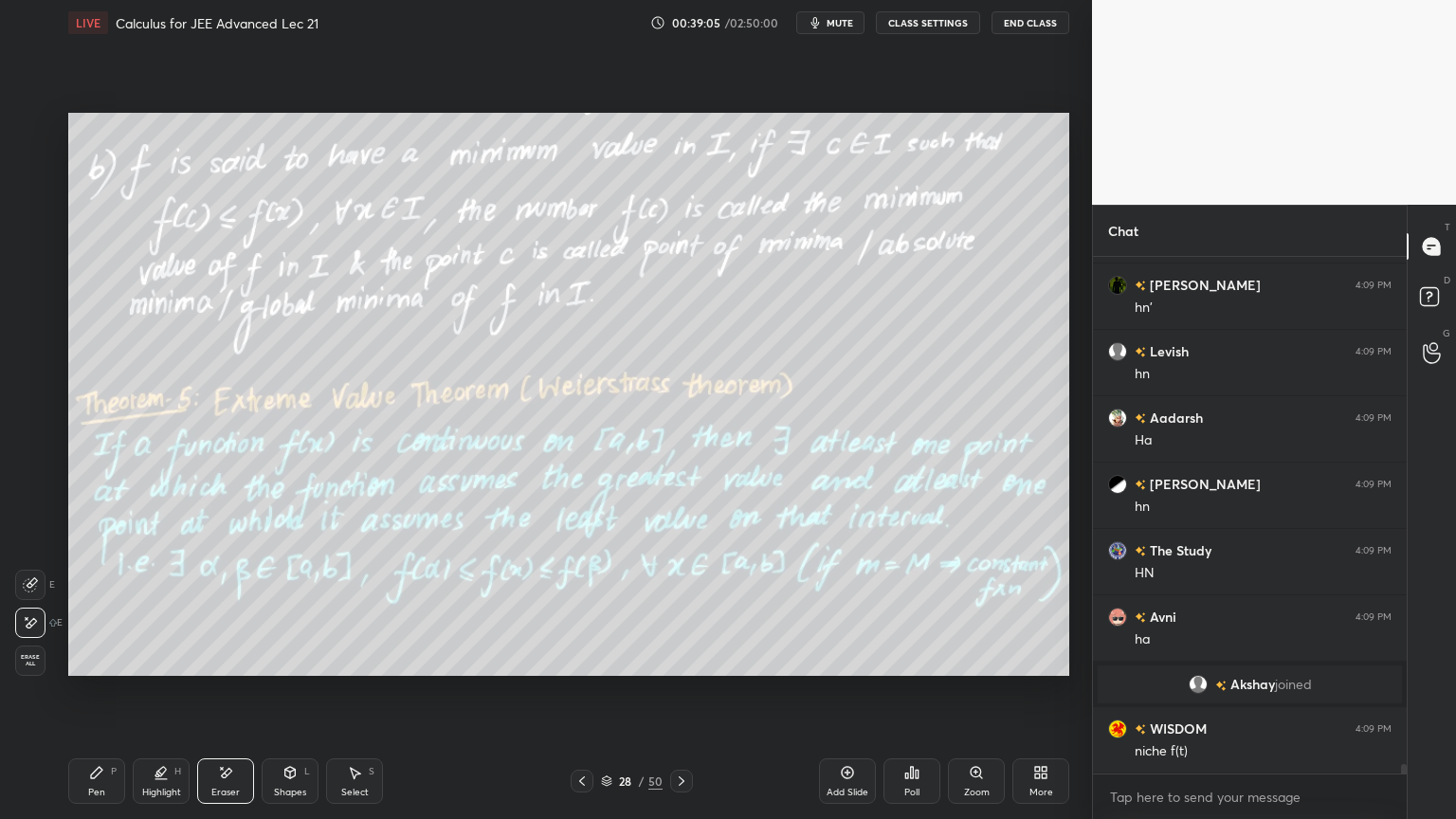 drag, startPoint x: 99, startPoint y: 781, endPoint x: 145, endPoint y: 756, distance: 52.35456 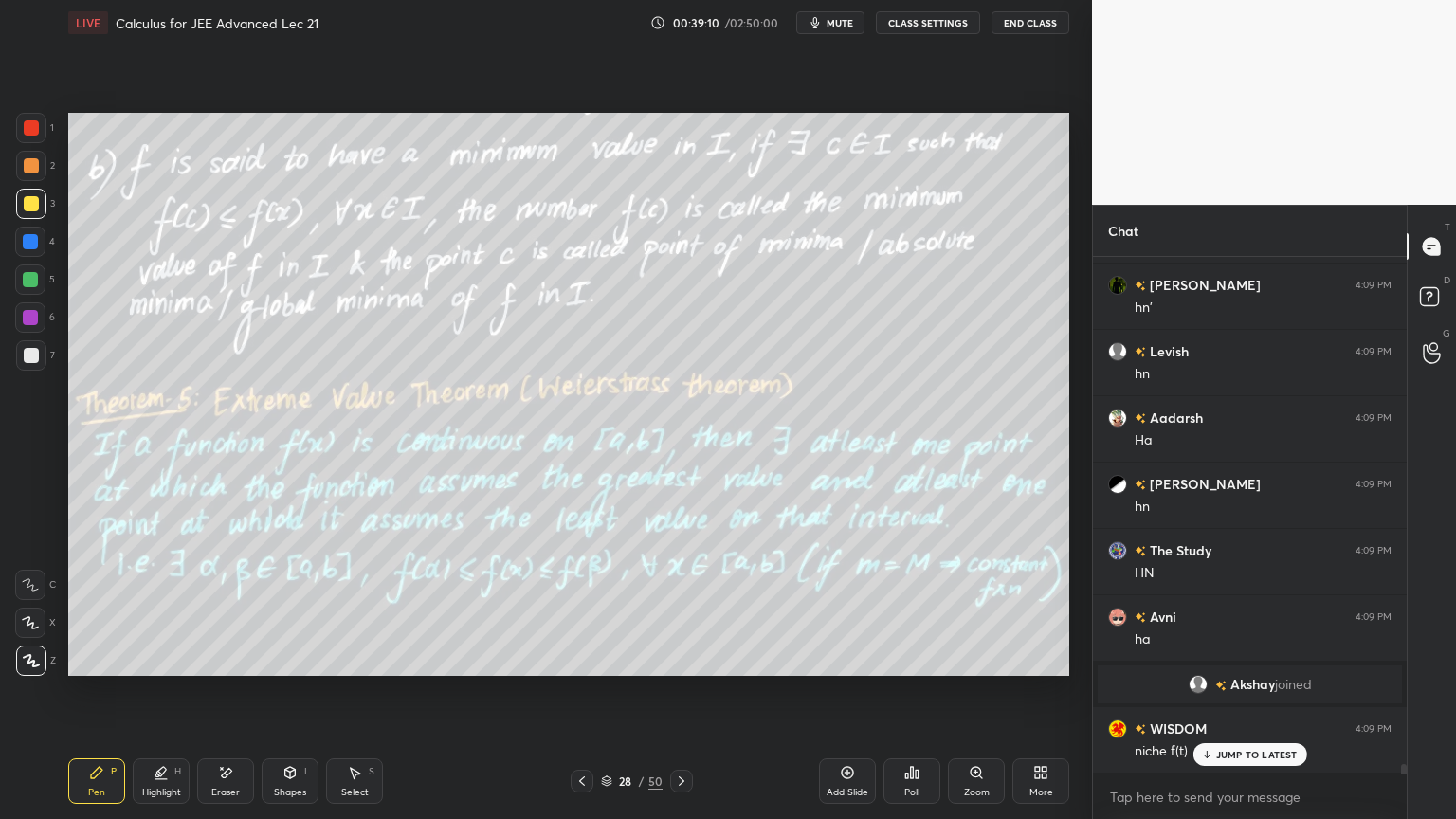 click on "Eraser" at bounding box center (226, 792) 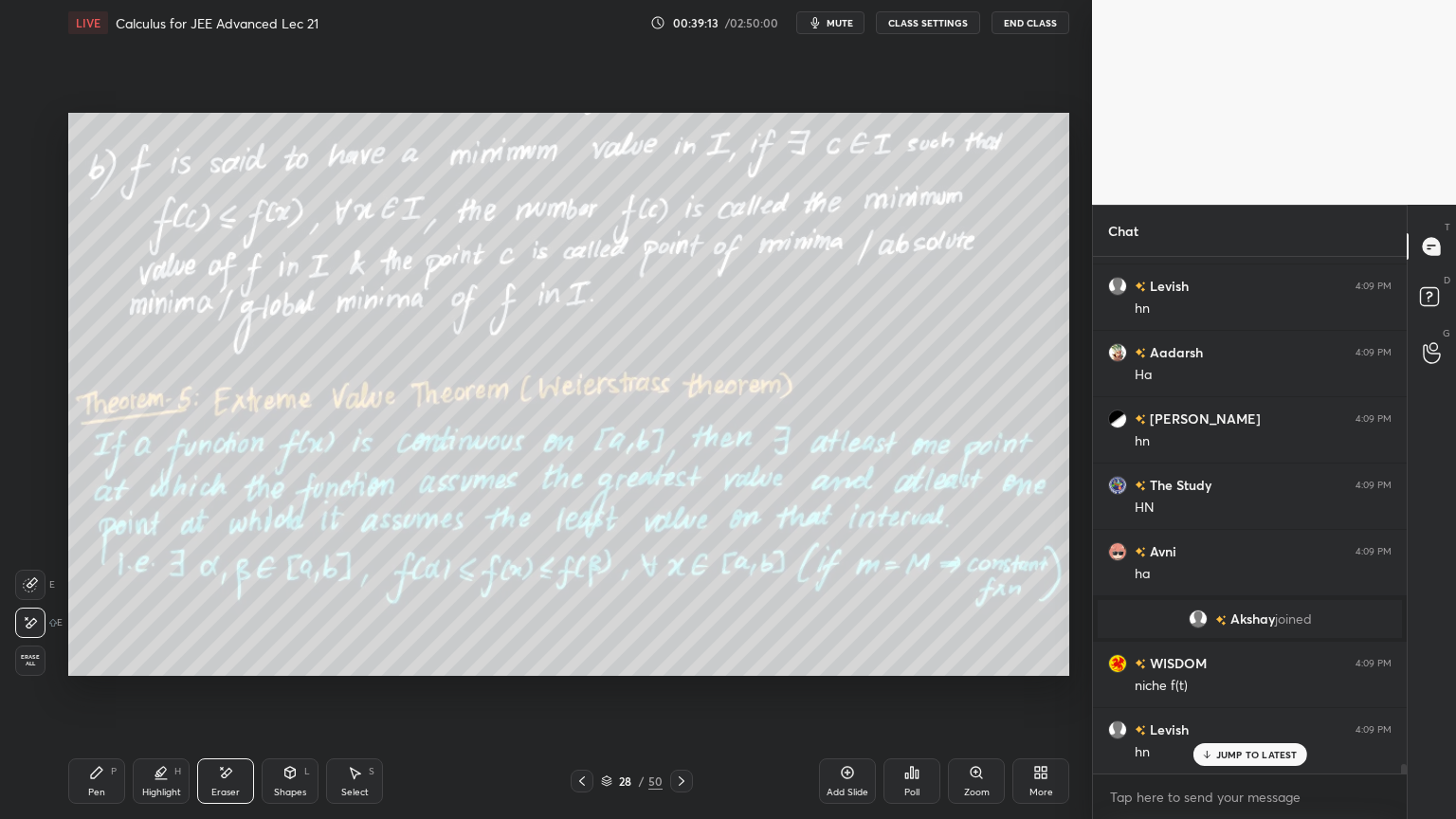 click on "Pen P" at bounding box center (97, 781) 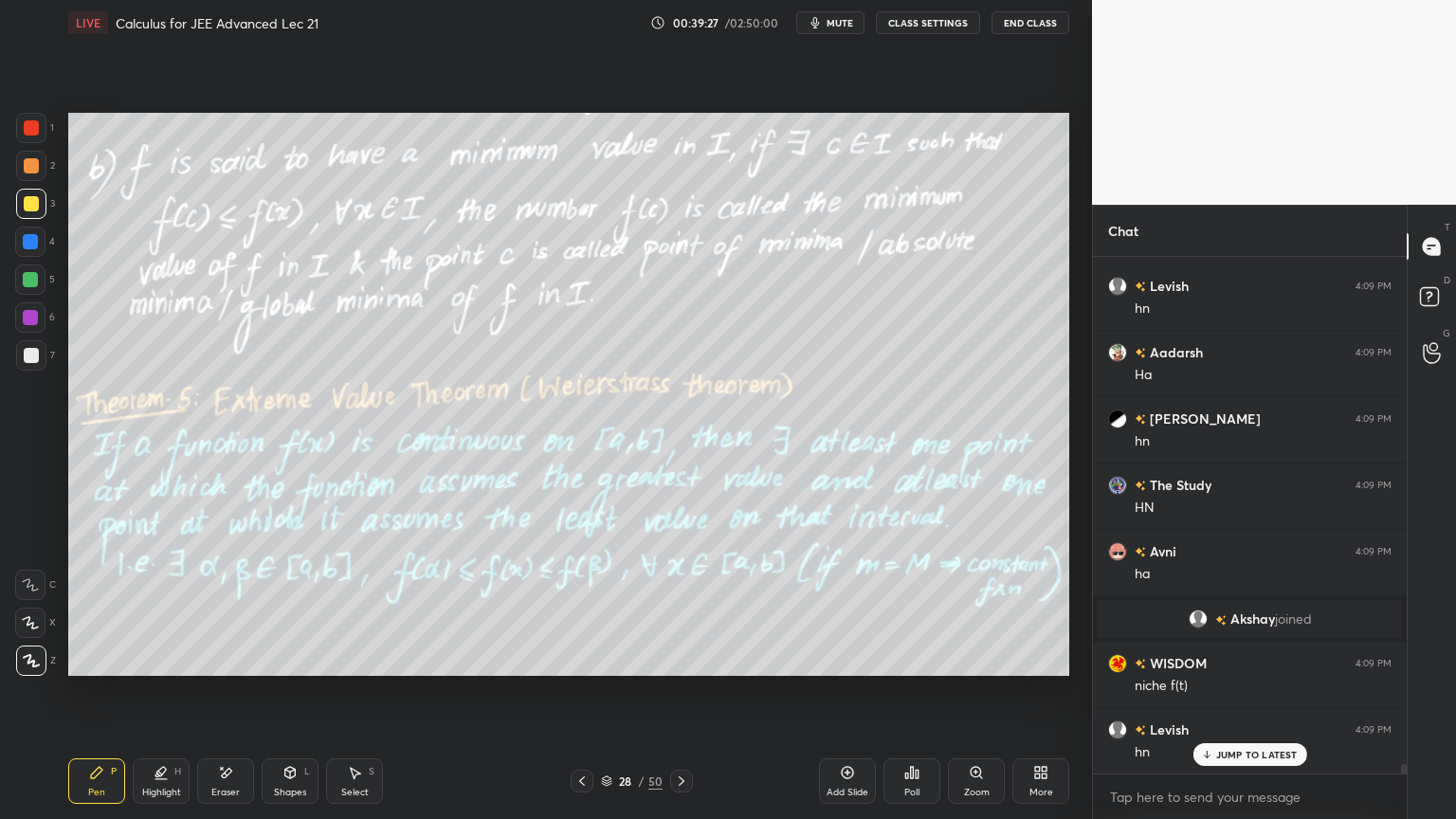 drag, startPoint x: 227, startPoint y: 774, endPoint x: 208, endPoint y: 774, distance: 19 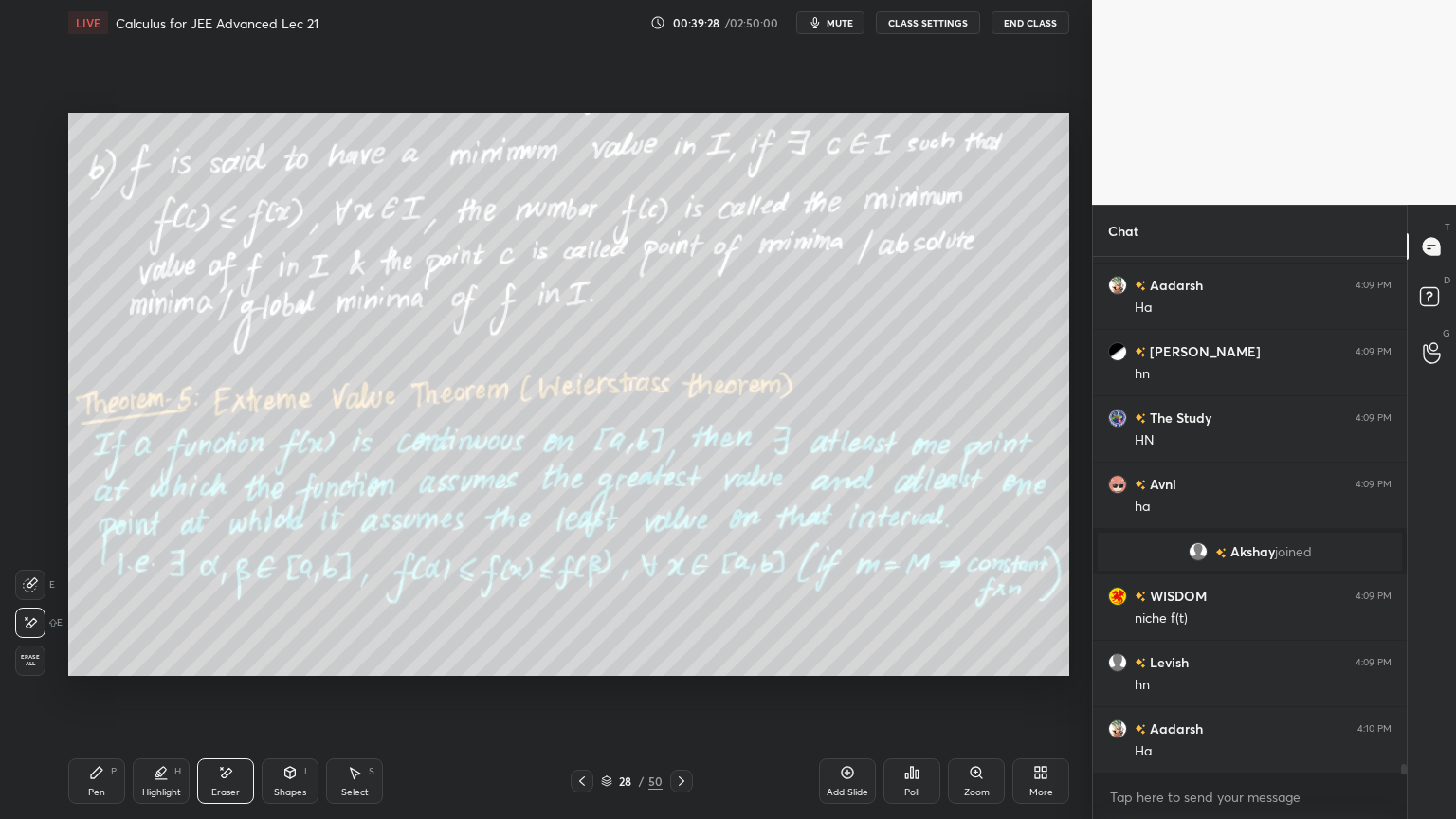 click on "Erase all" at bounding box center [30, 661] 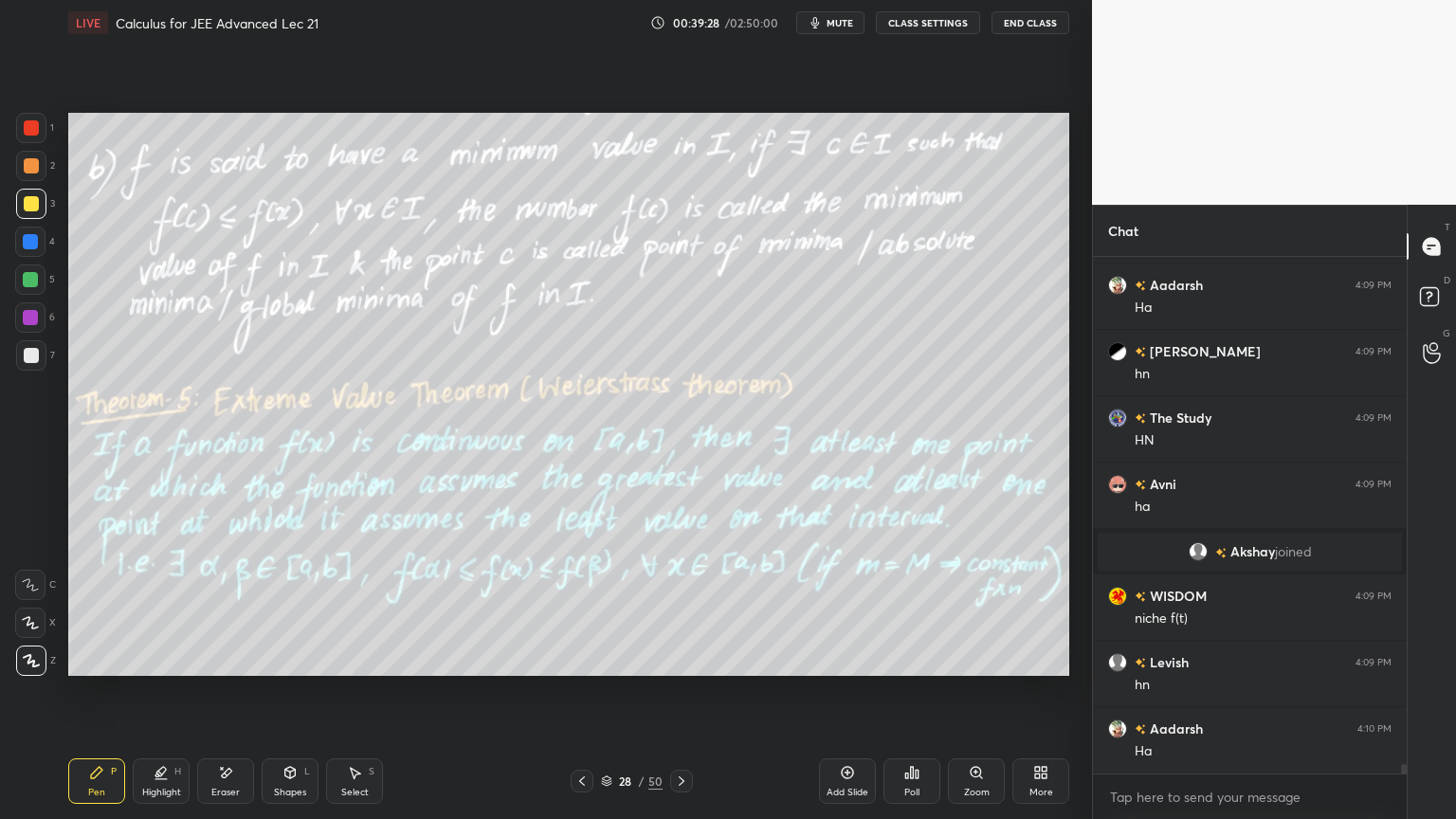 click on "Highlight H" at bounding box center (161, 781) 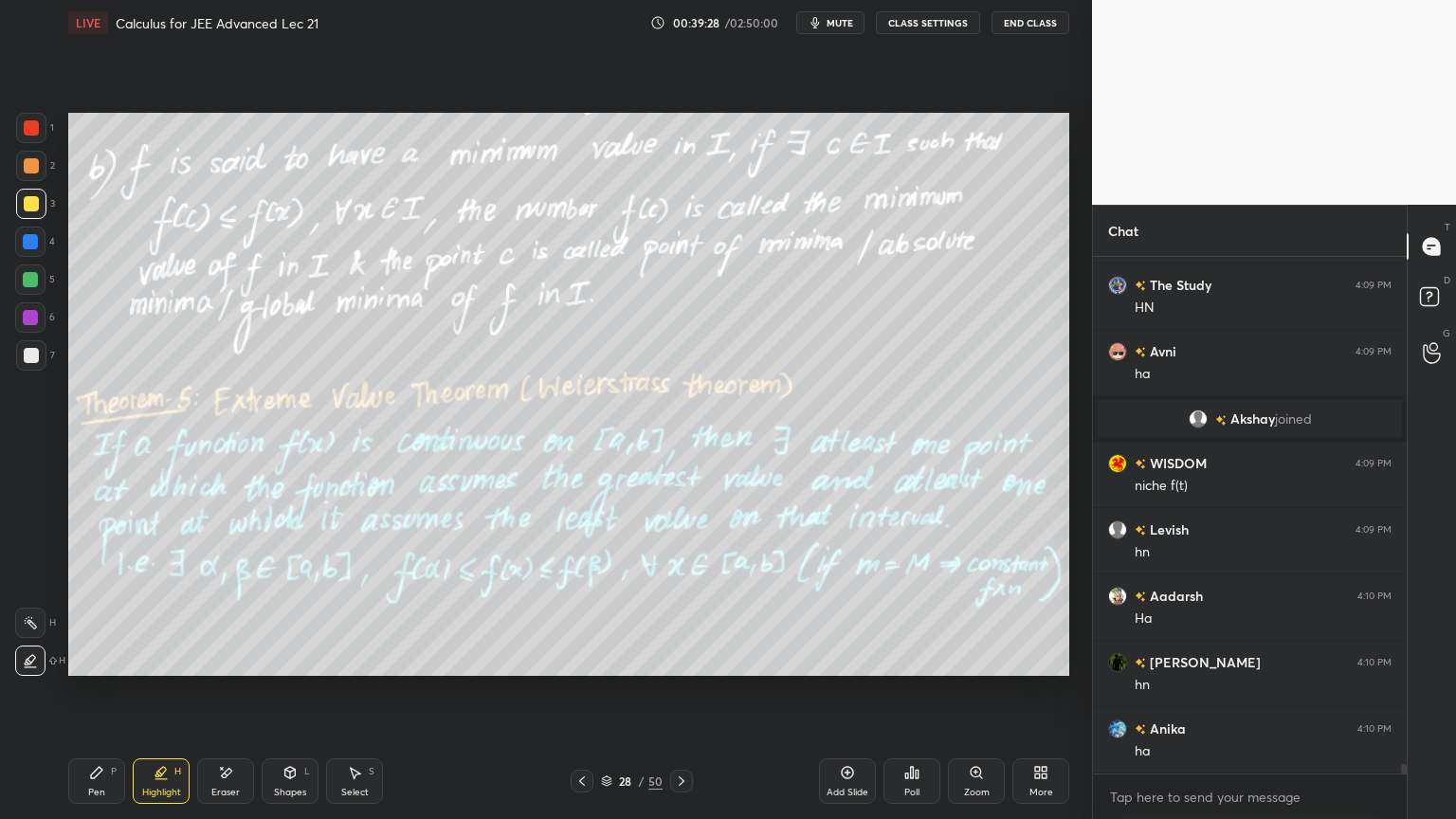 click on "Pen P" at bounding box center (97, 781) 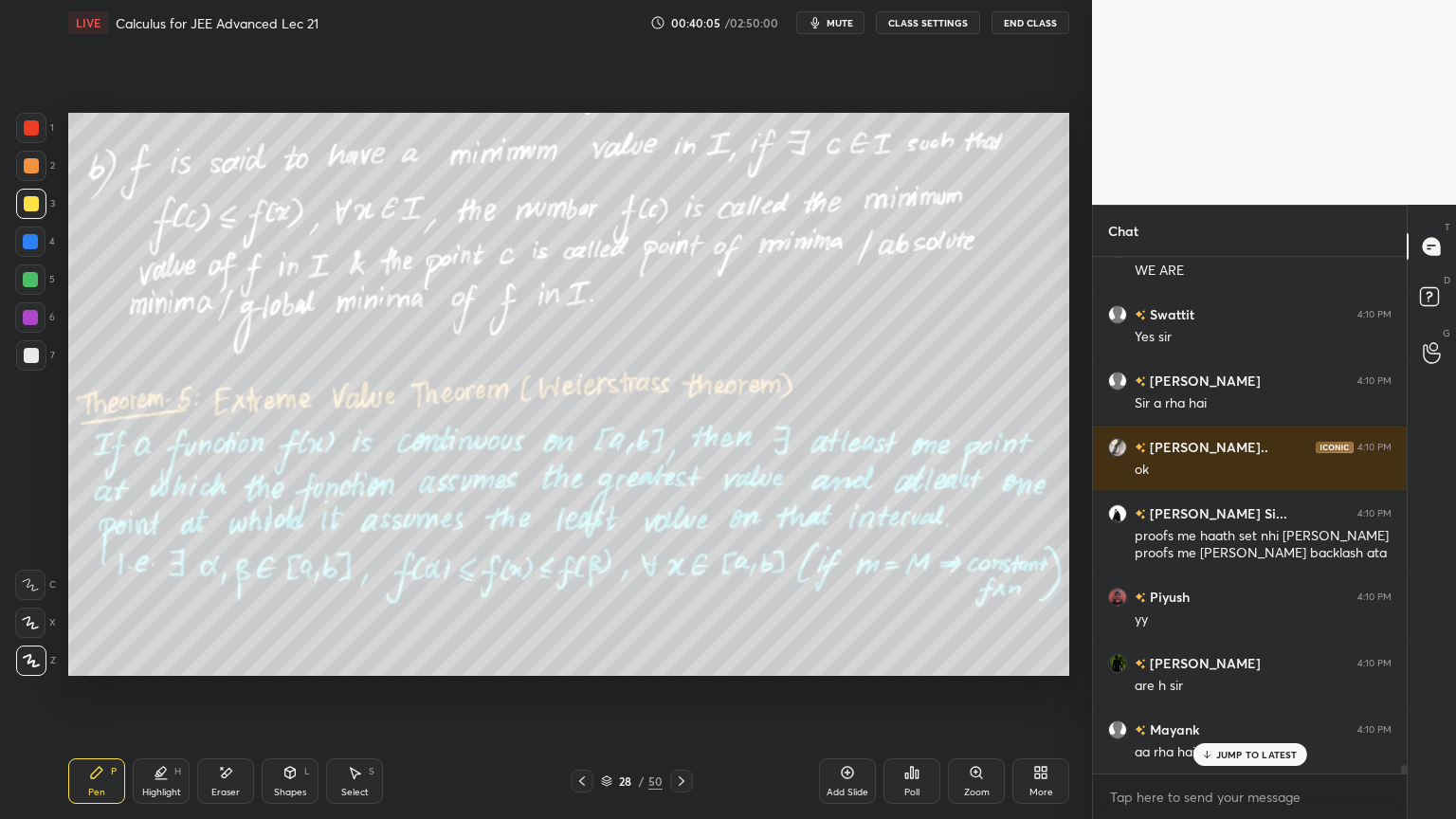 scroll, scrollTop: 29765, scrollLeft: 0, axis: vertical 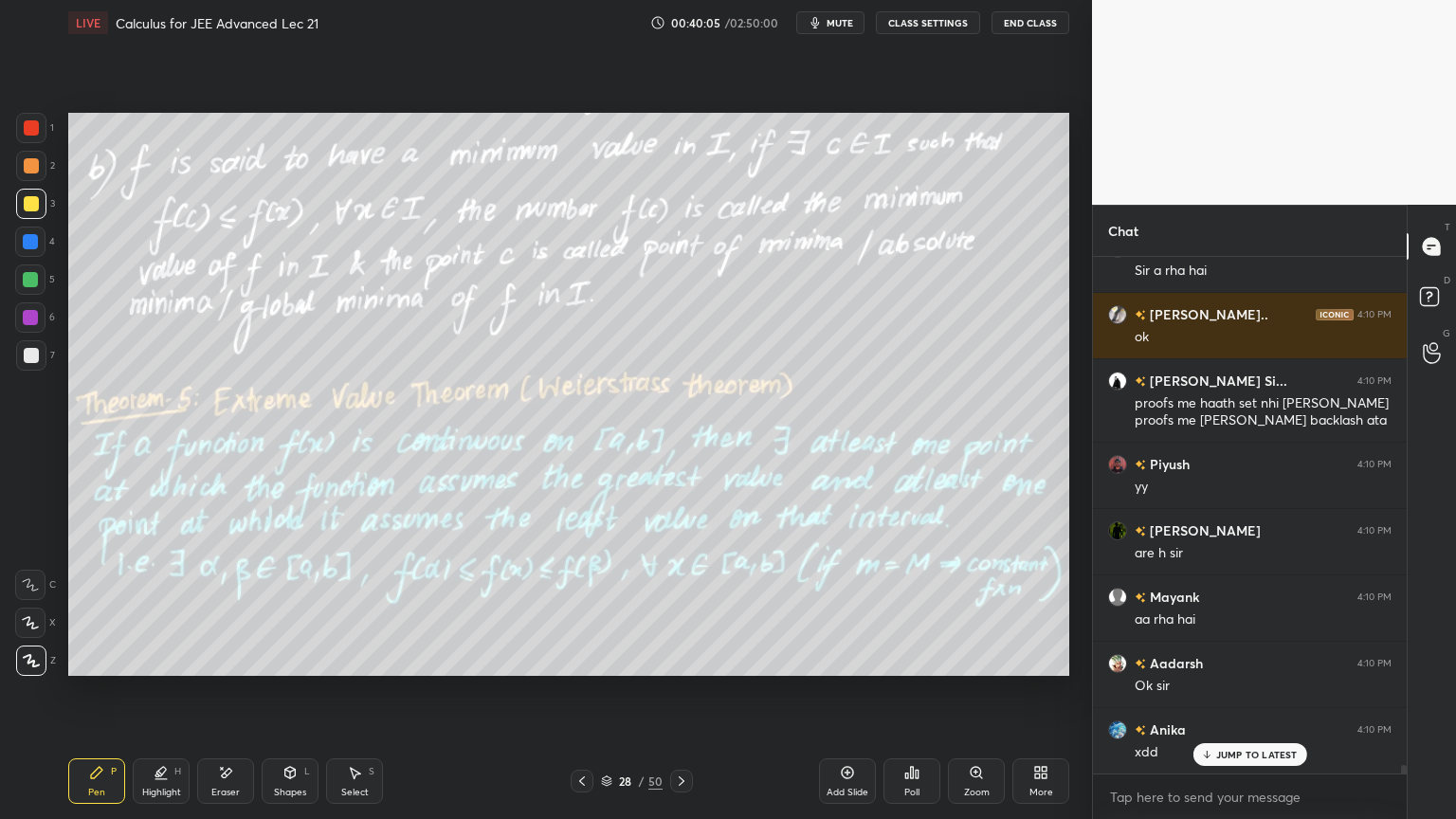 drag, startPoint x: 221, startPoint y: 781, endPoint x: 171, endPoint y: 772, distance: 50.803543 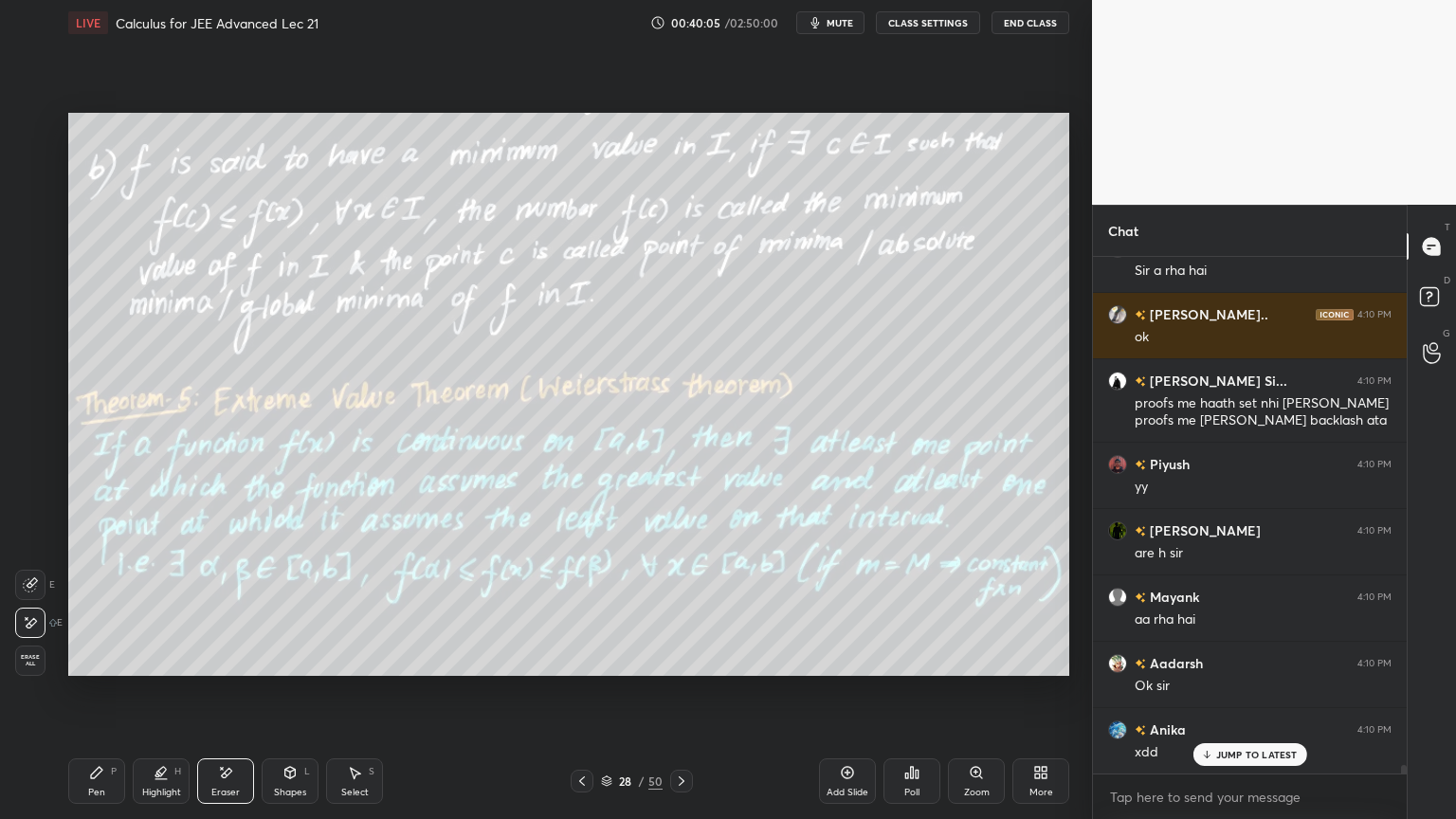drag, startPoint x: 155, startPoint y: 777, endPoint x: 143, endPoint y: 774, distance: 12.369317 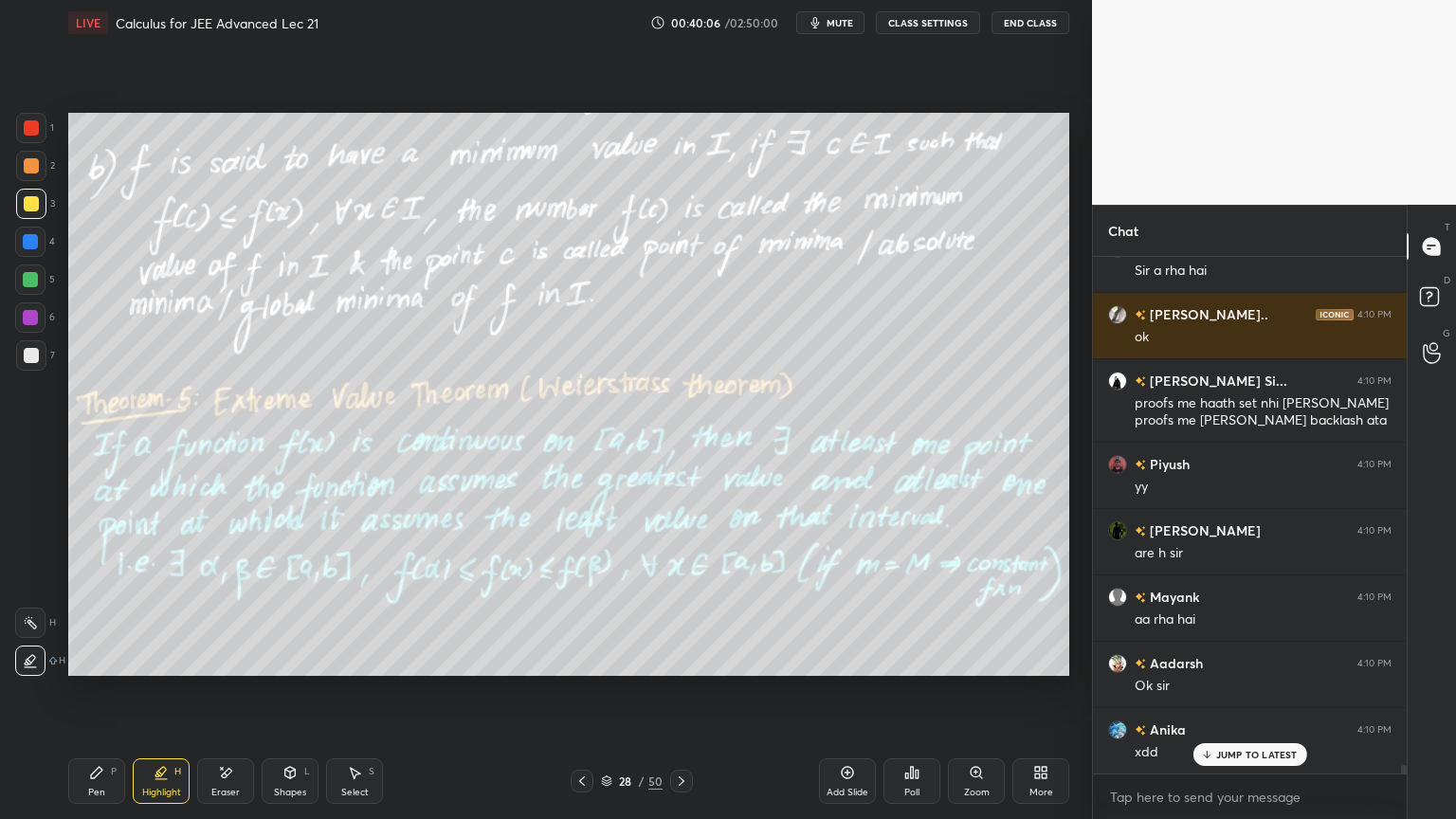 click on "Pen" at bounding box center (97, 792) 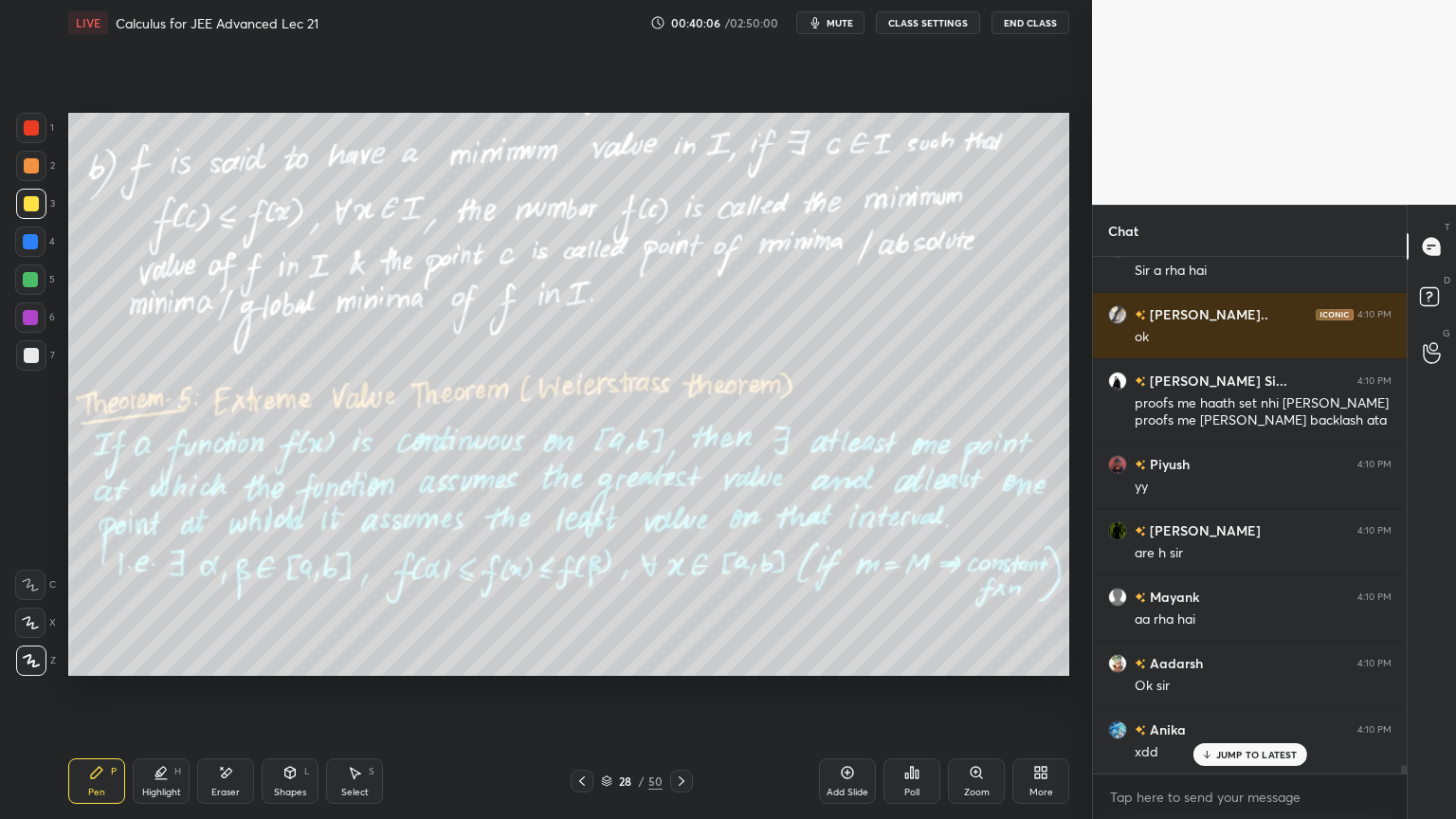 scroll, scrollTop: 30163, scrollLeft: 0, axis: vertical 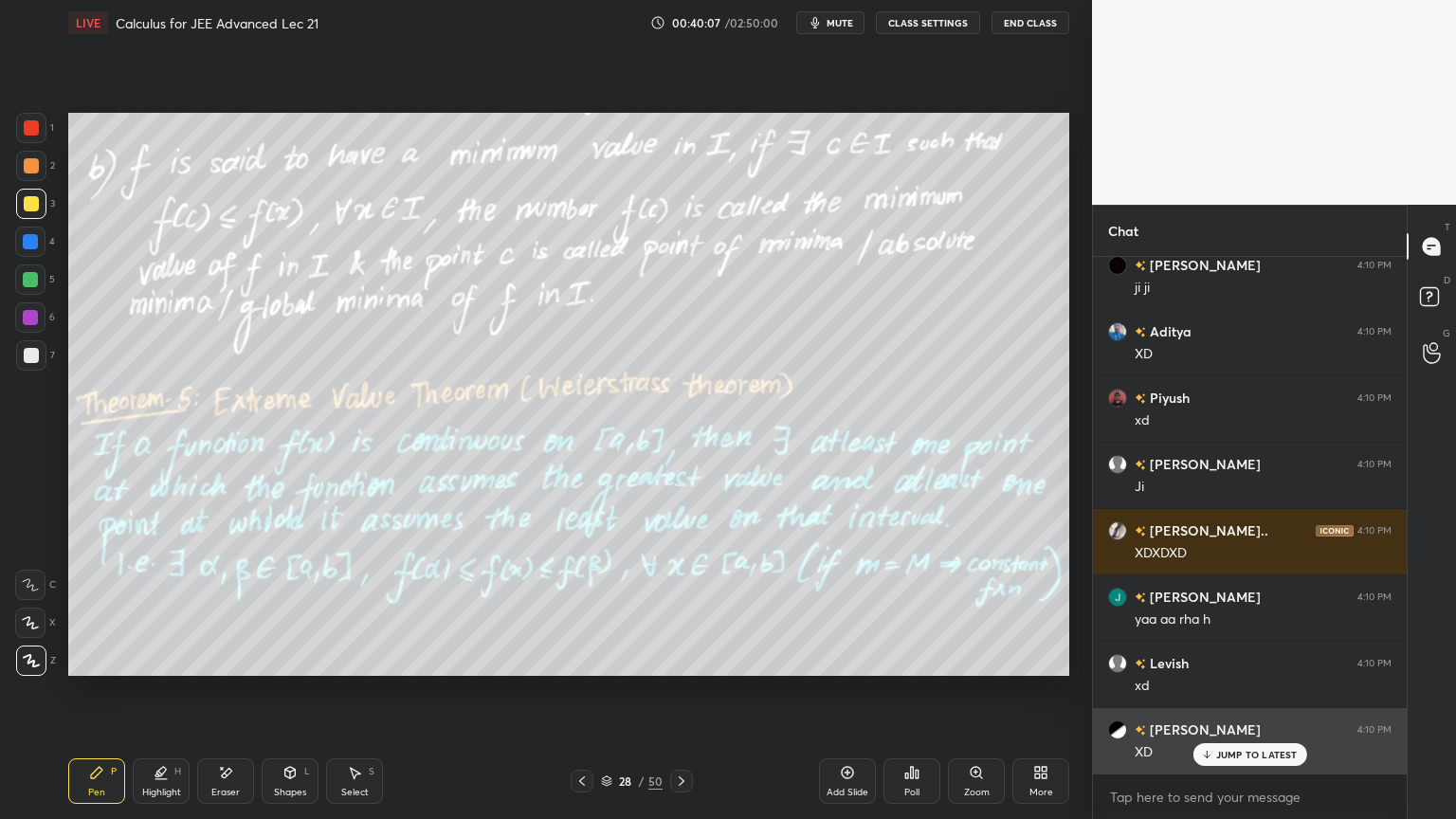 click on "JUMP TO LATEST" at bounding box center [1257, 755] 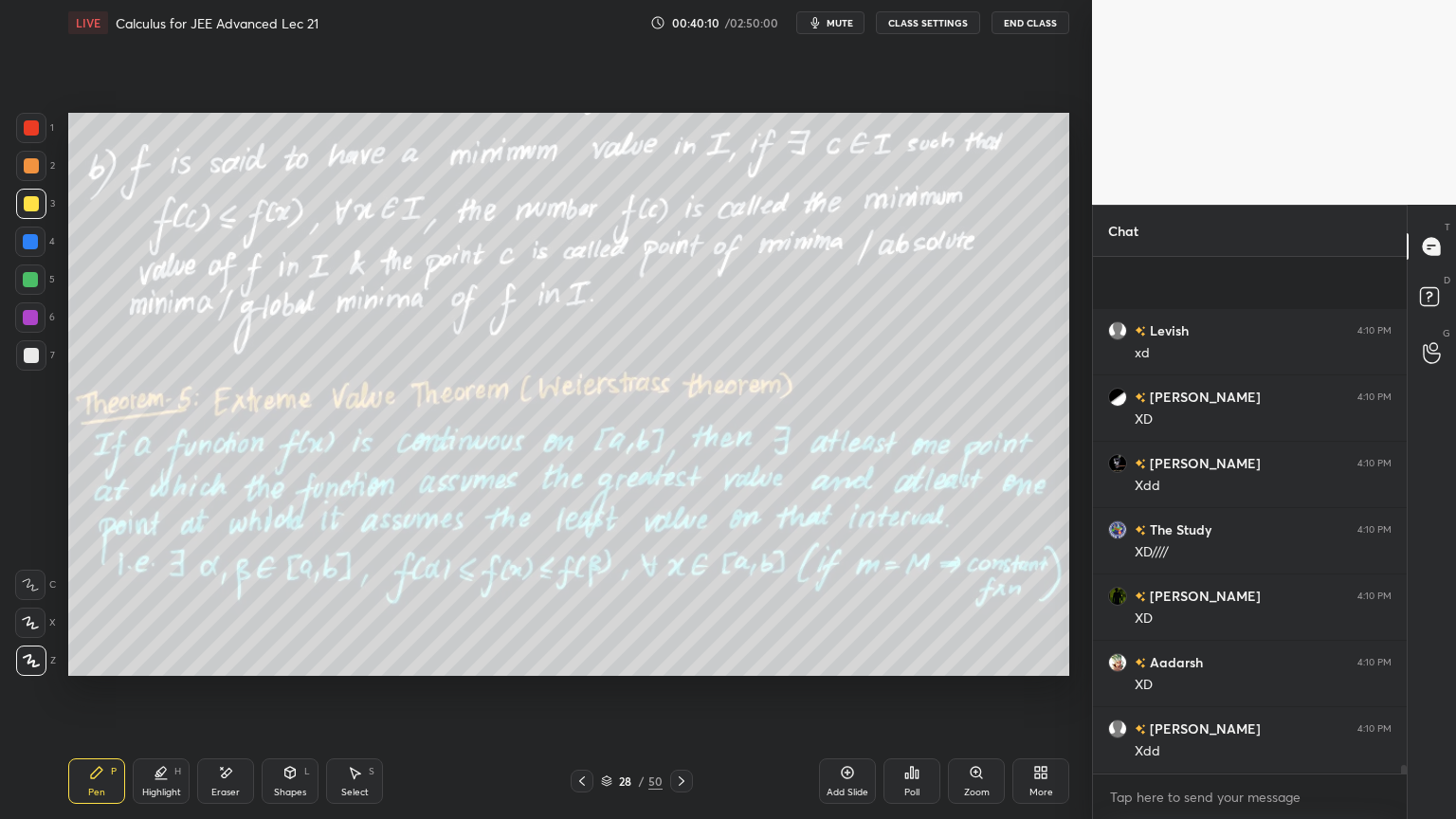 scroll, scrollTop: 30761, scrollLeft: 0, axis: vertical 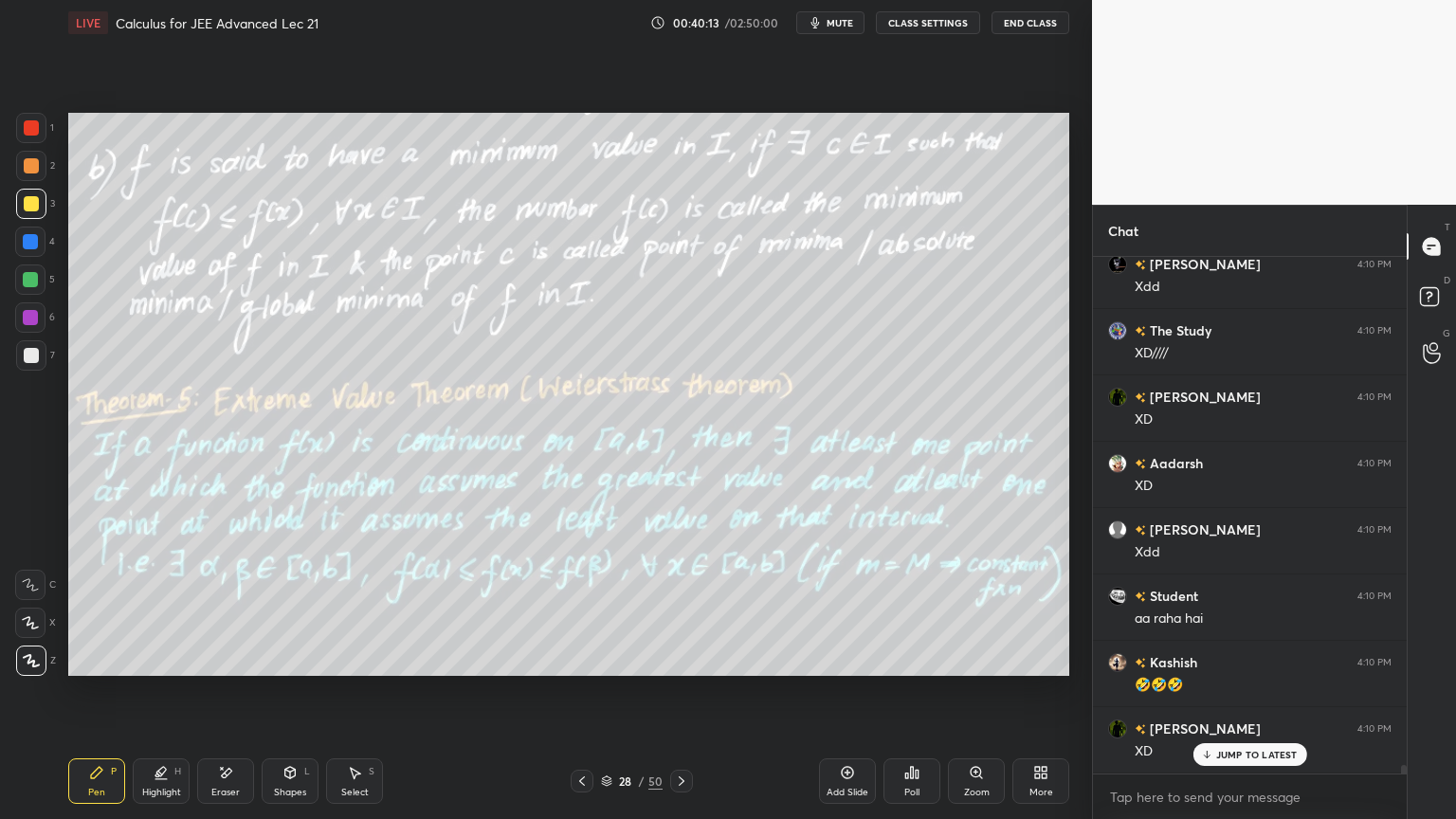 click on "Eraser" at bounding box center [226, 792] 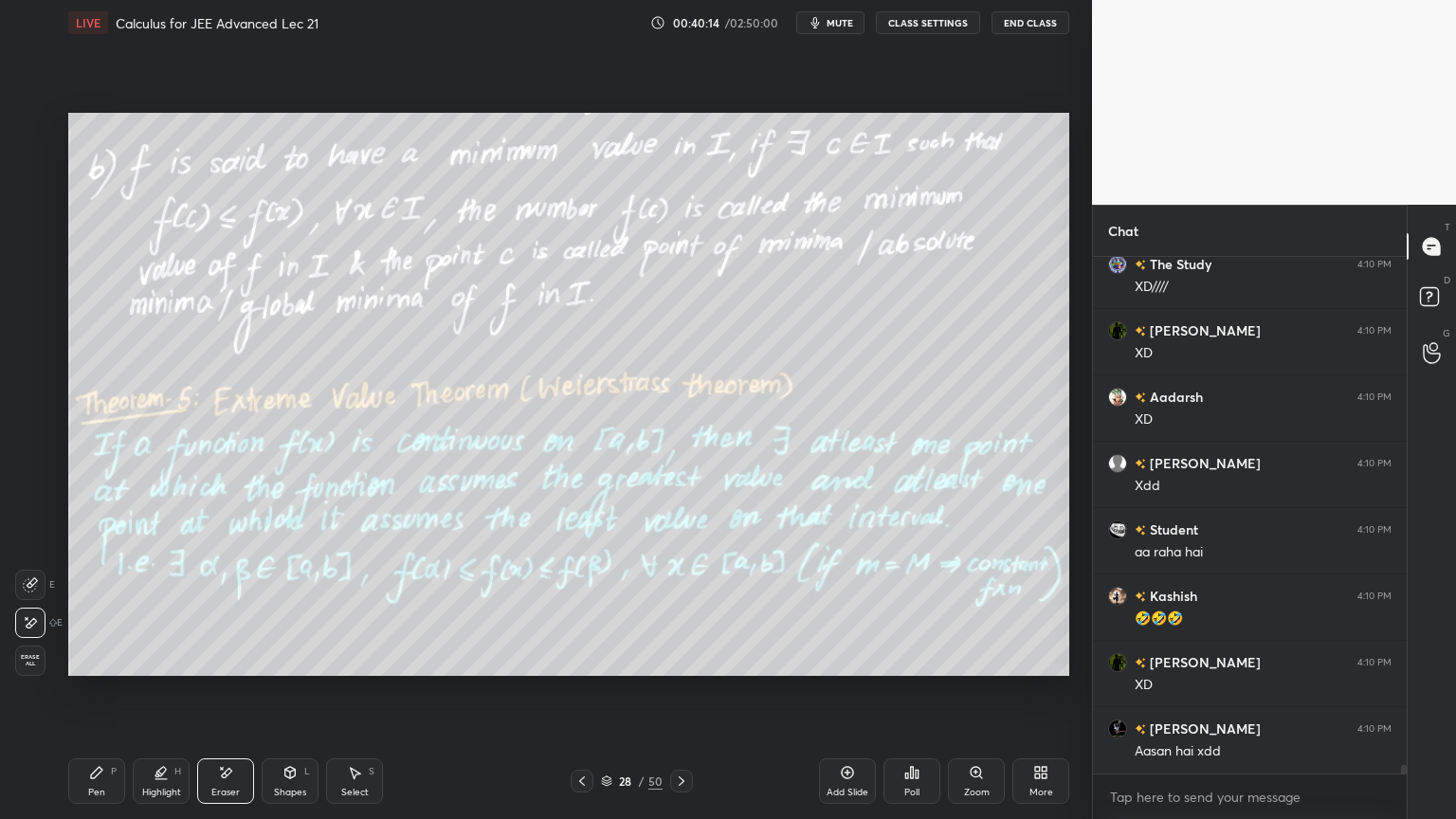 click on "Pen P" at bounding box center [97, 781] 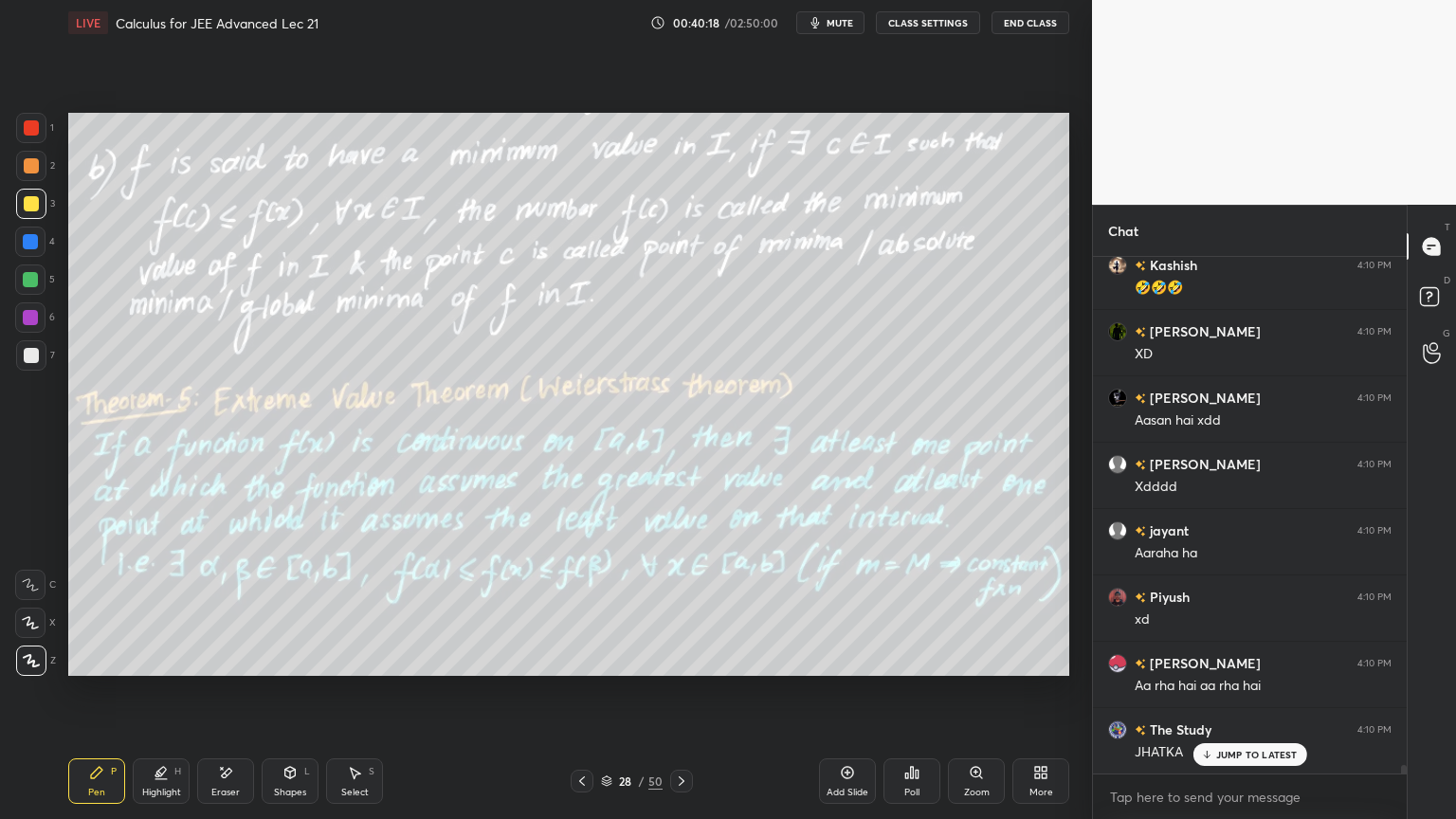 drag, startPoint x: 148, startPoint y: 779, endPoint x: 96, endPoint y: 773, distance: 52.345009 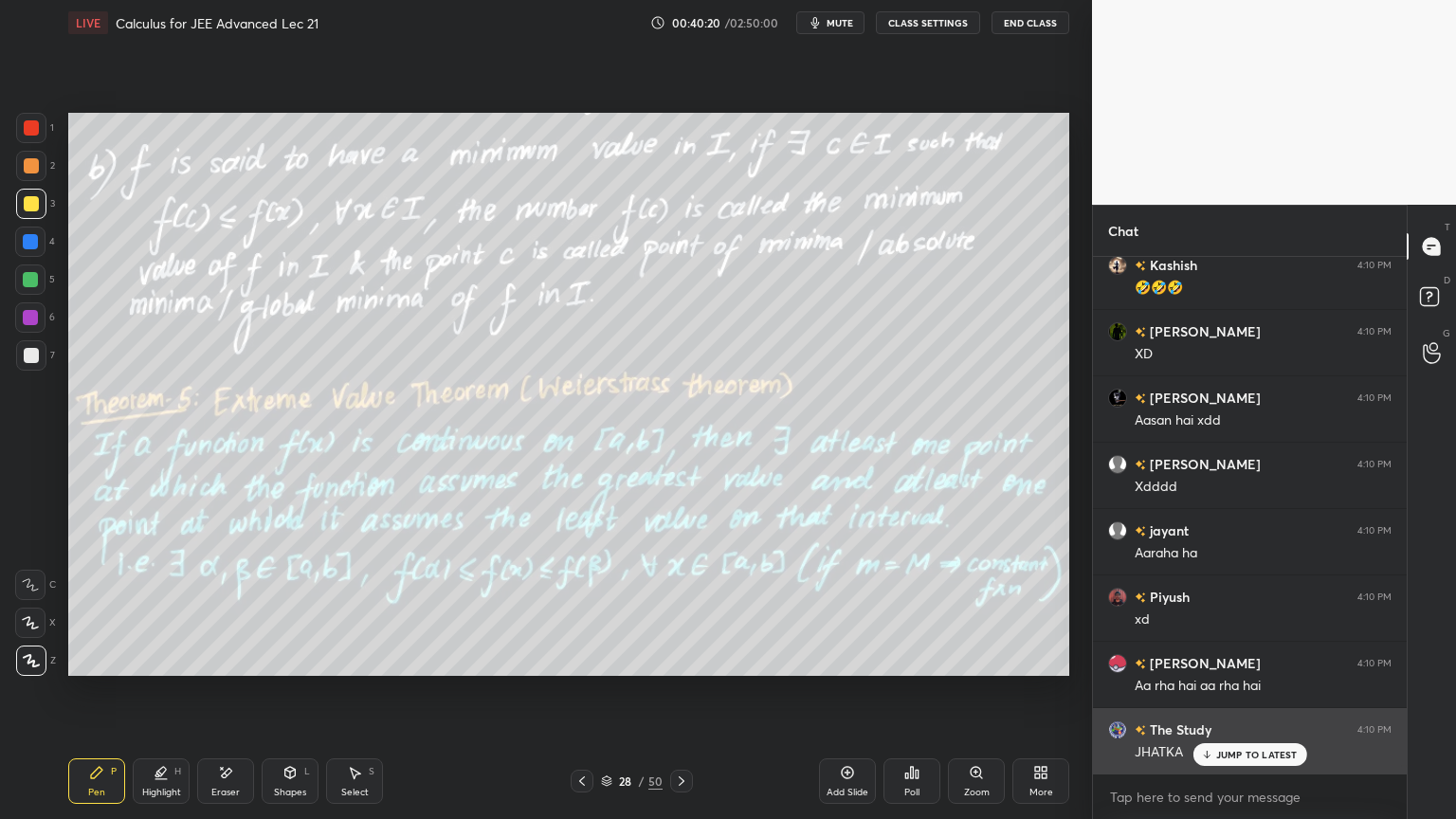 click on "JUMP TO LATEST" at bounding box center [1257, 755] 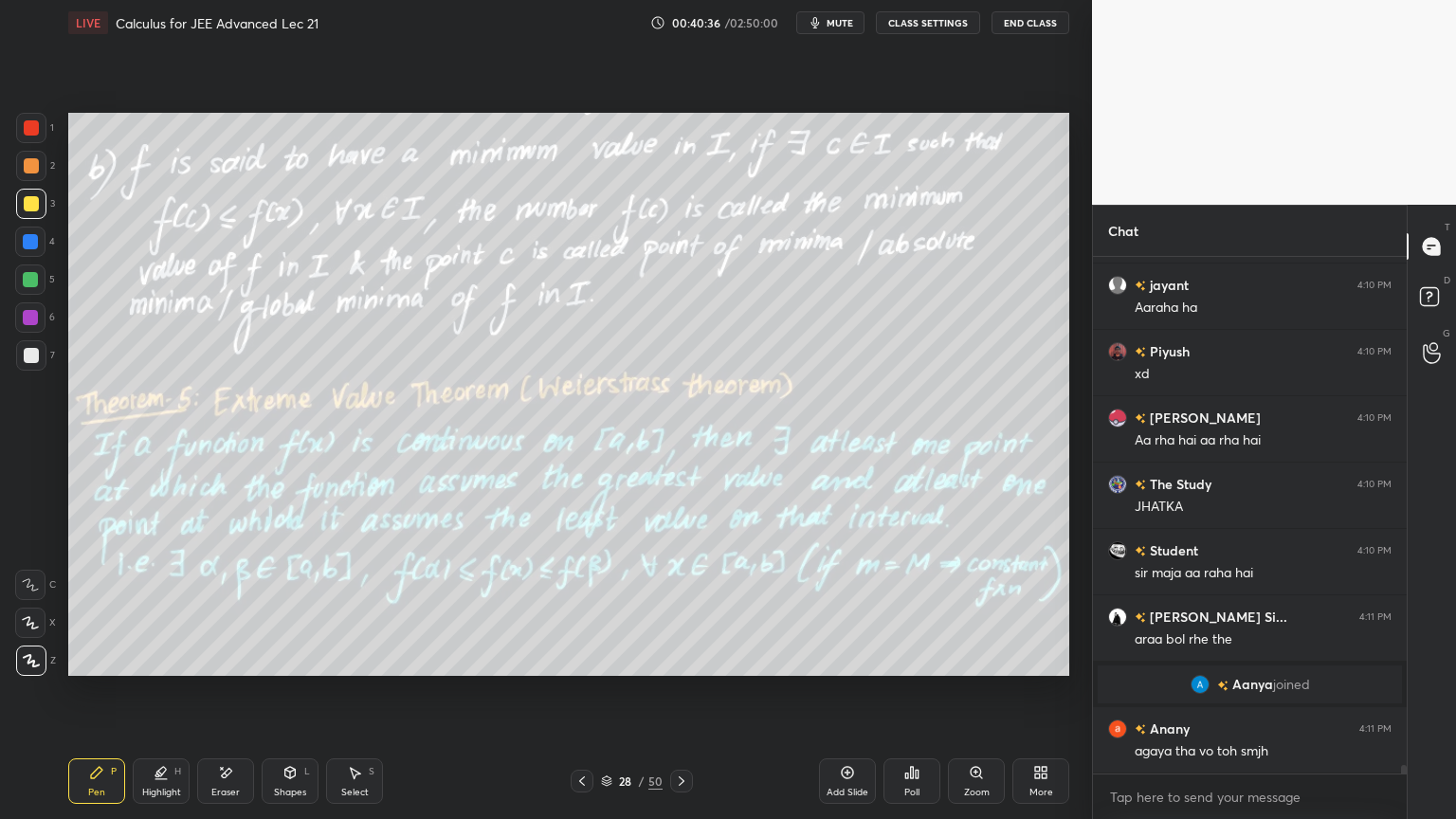 click on "Eraser" at bounding box center (226, 781) 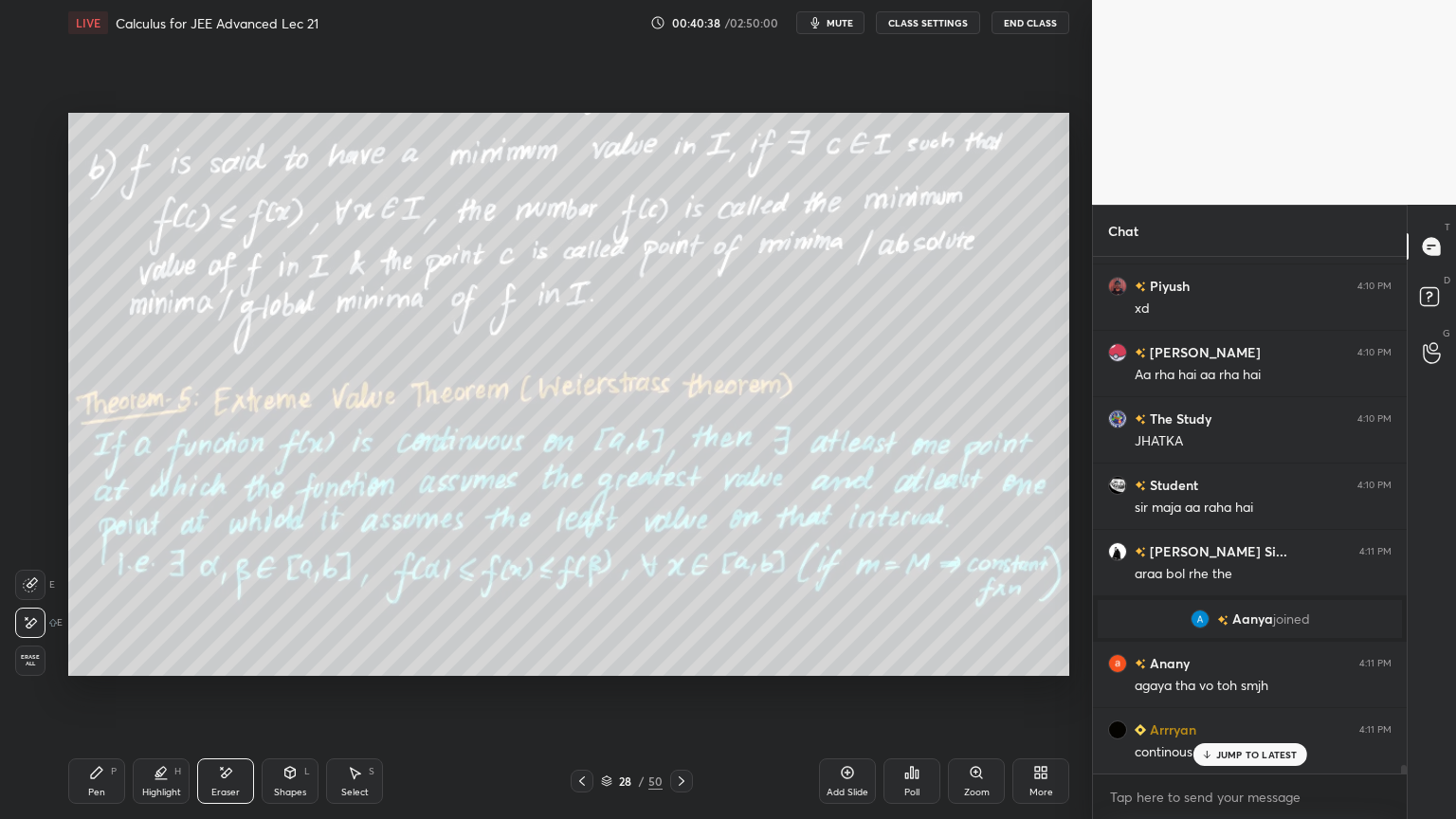 drag, startPoint x: 109, startPoint y: 786, endPoint x: 208, endPoint y: 766, distance: 101 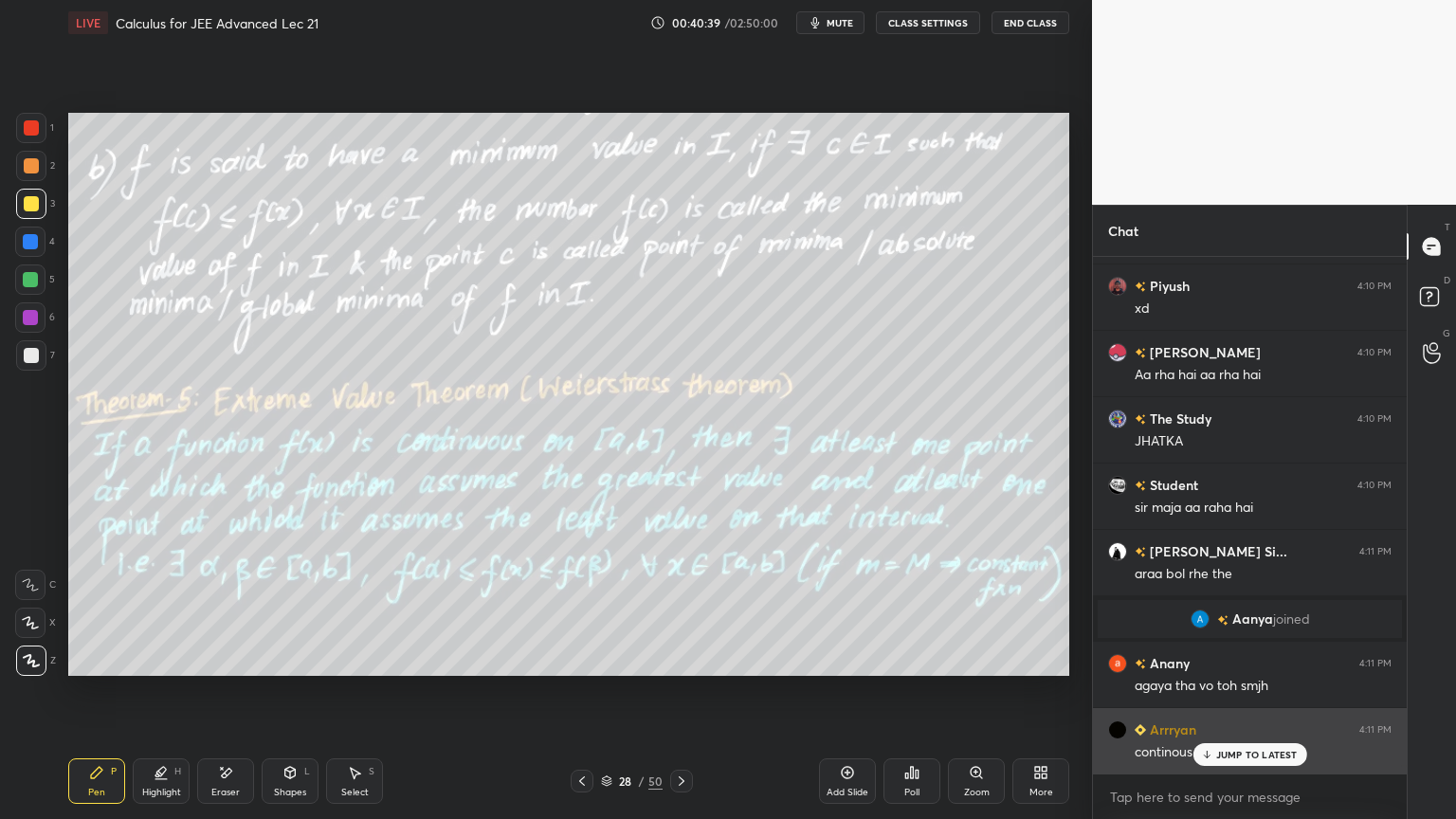 click on "JUMP TO LATEST" at bounding box center [1257, 755] 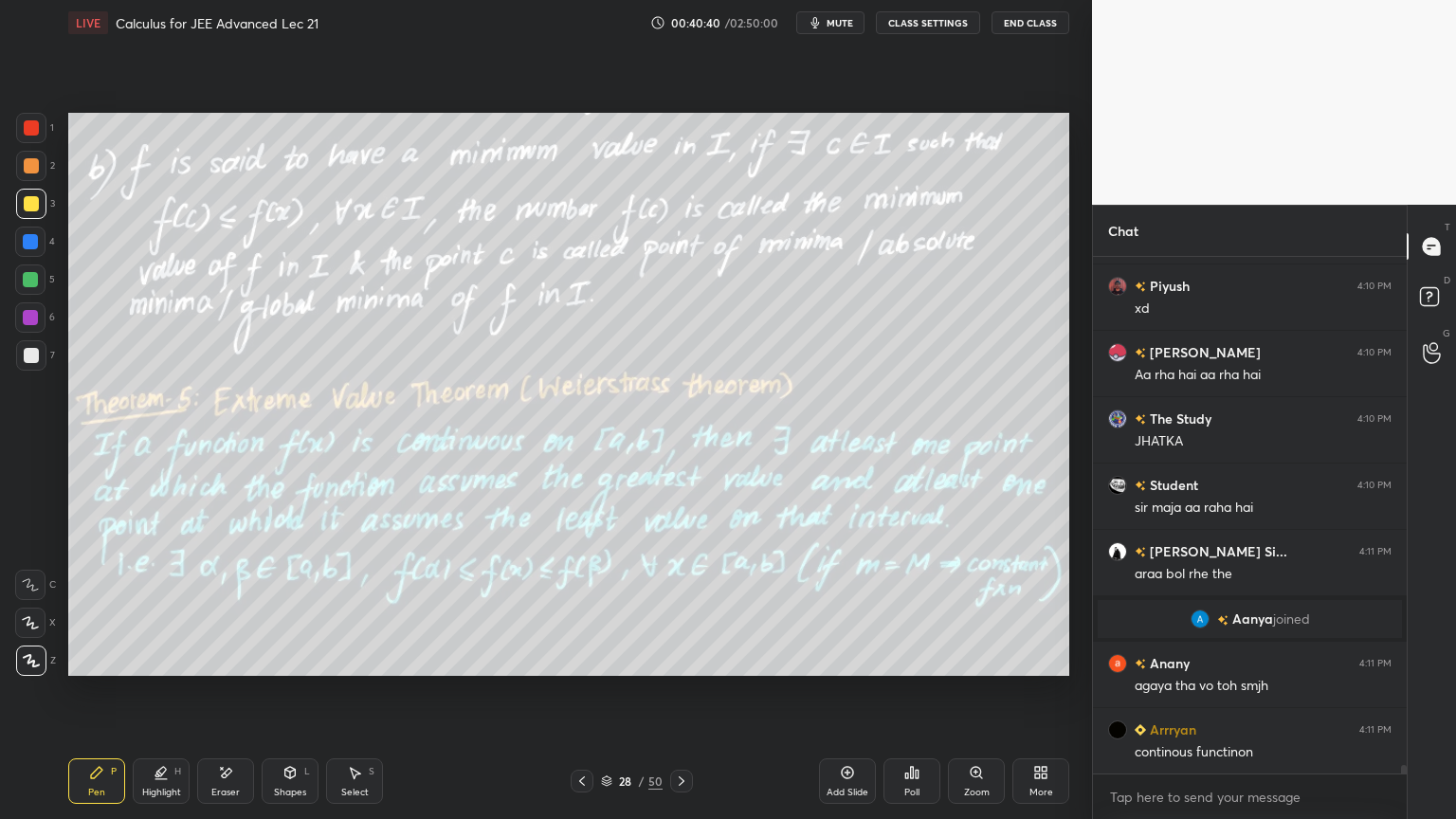drag, startPoint x: 202, startPoint y: 789, endPoint x: 153, endPoint y: 786, distance: 49.091751 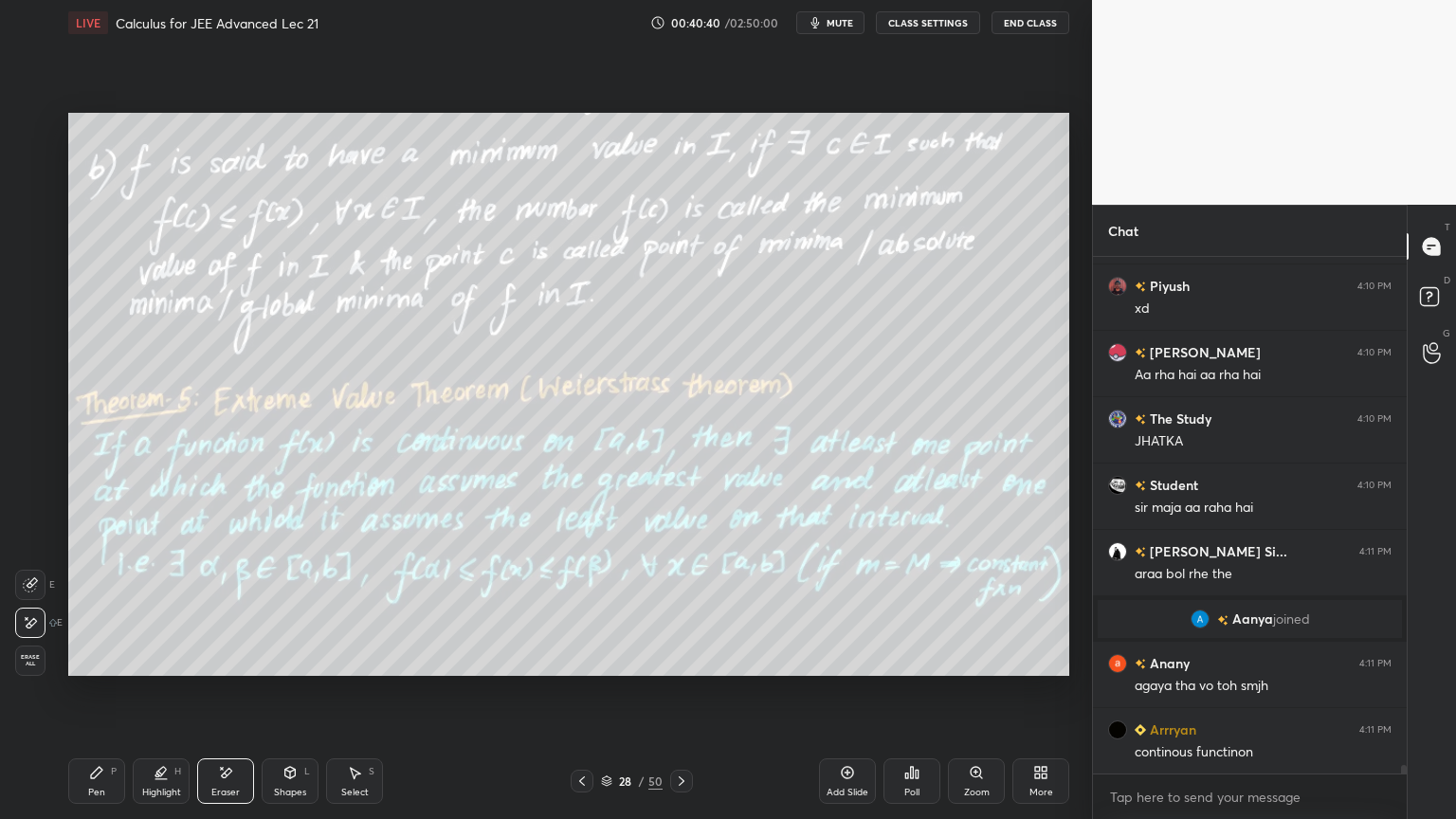 drag, startPoint x: 153, startPoint y: 786, endPoint x: 100, endPoint y: 781, distance: 53.235327 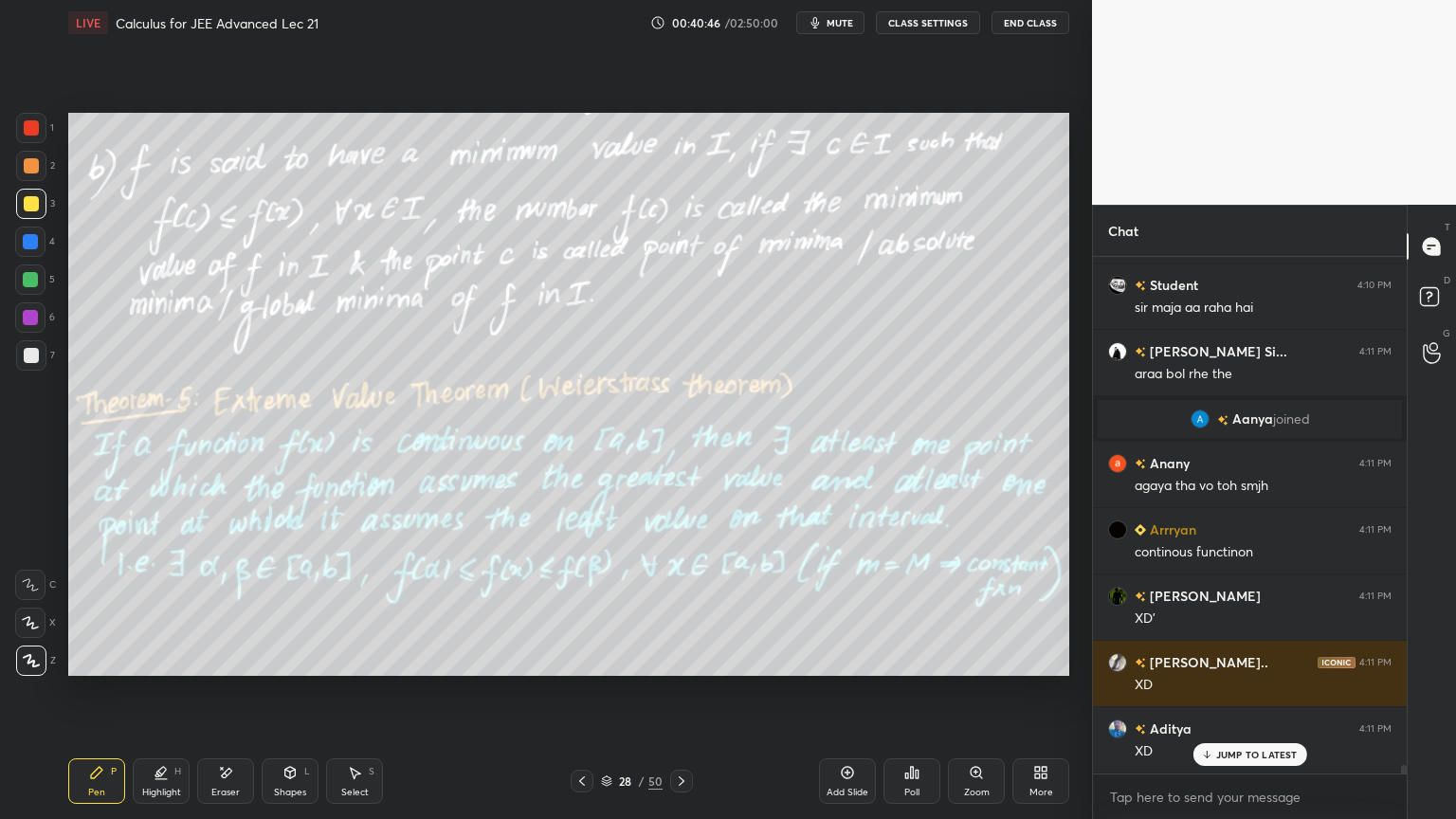 scroll, scrollTop: 31801, scrollLeft: 0, axis: vertical 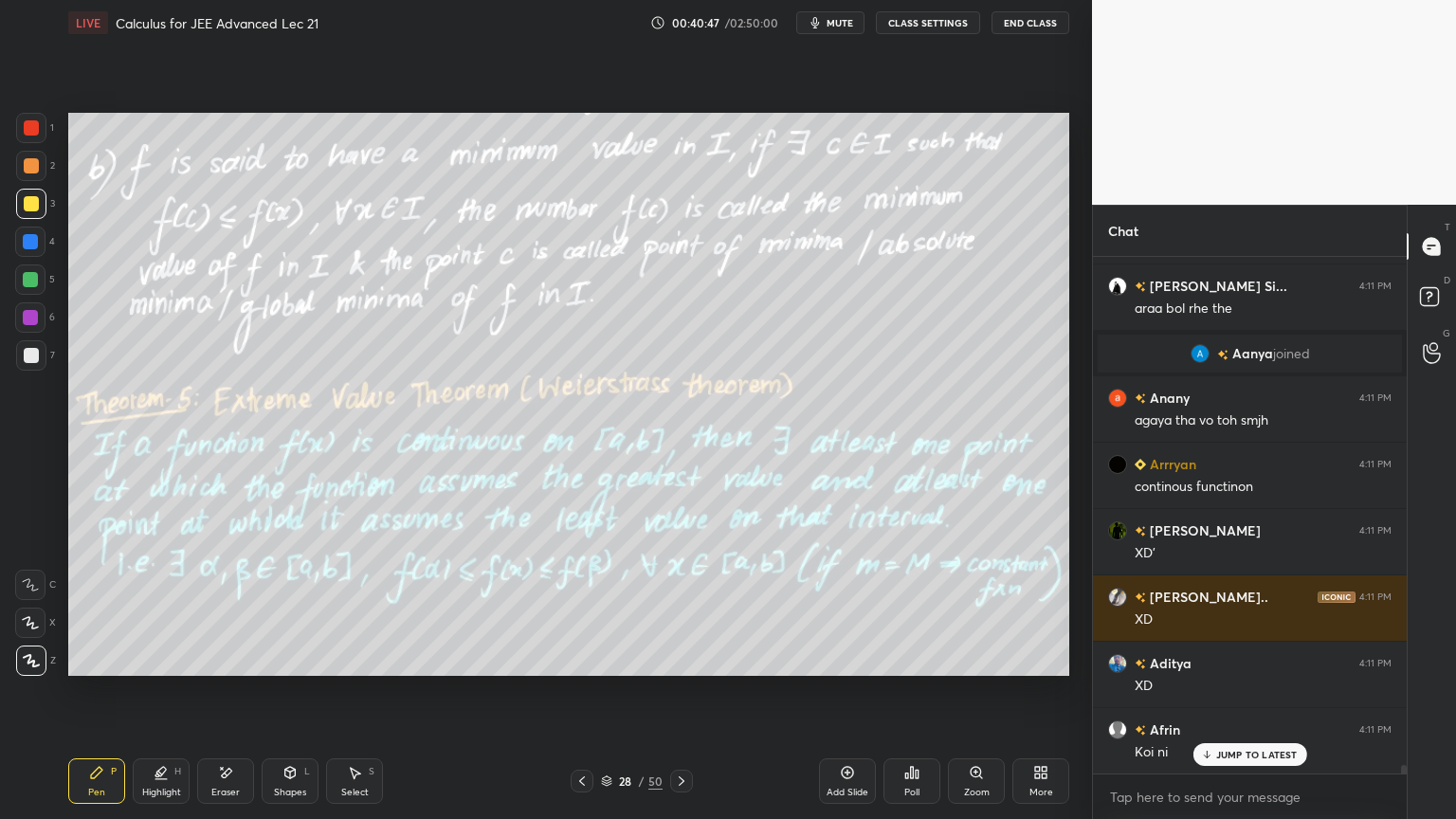 click on "Highlight H" at bounding box center (161, 781) 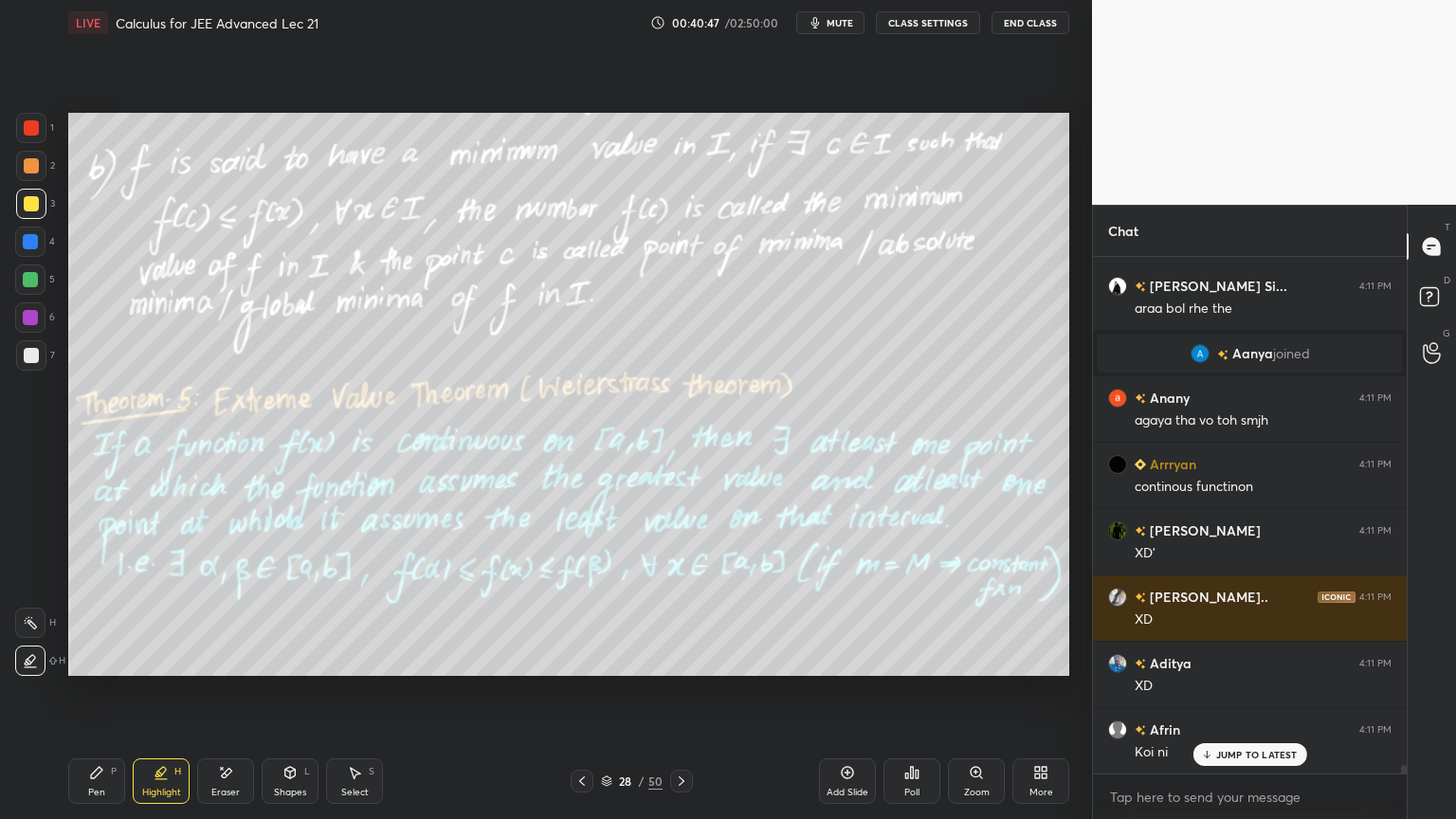 click 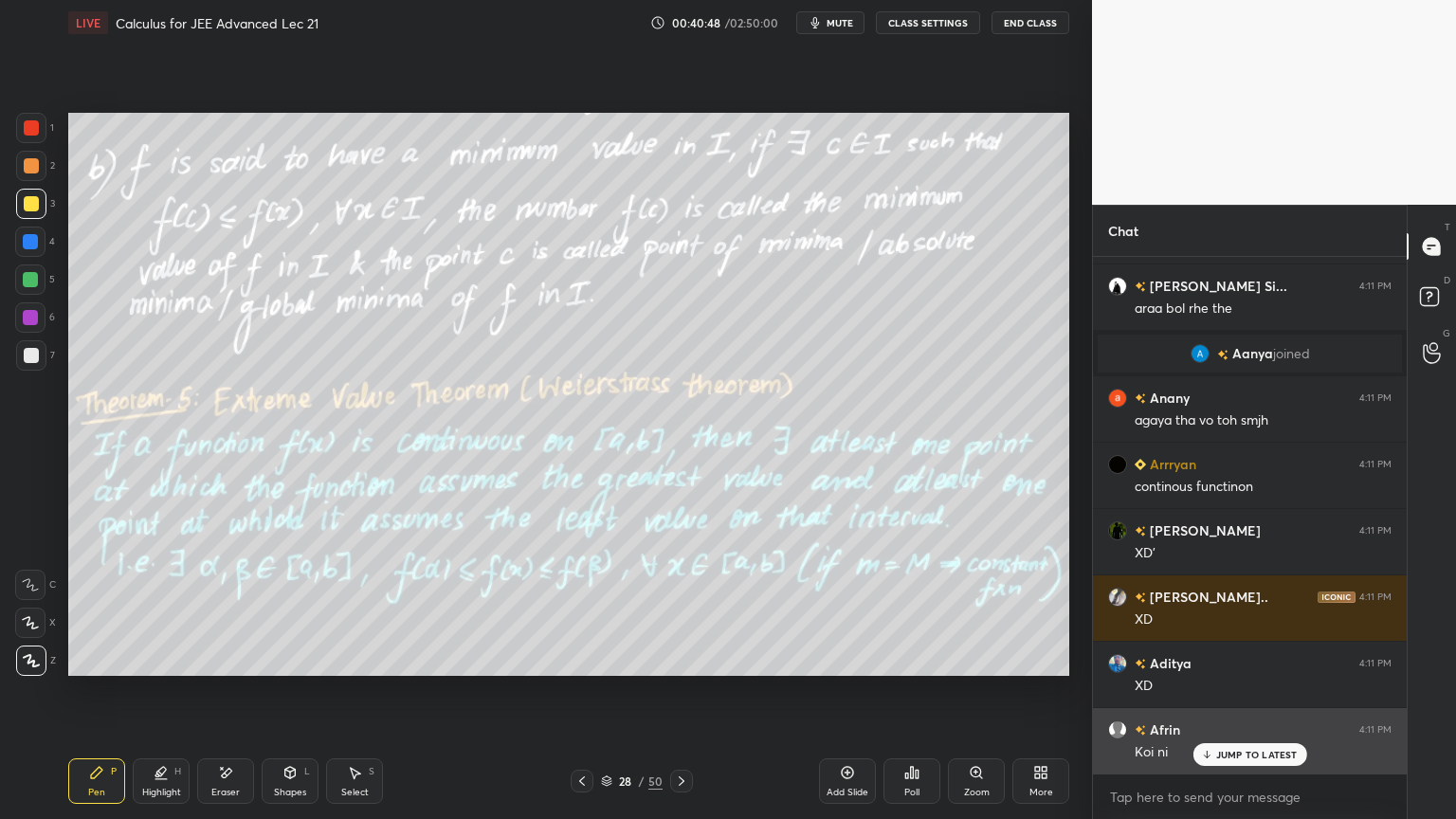click on "JUMP TO LATEST" at bounding box center [1249, 755] 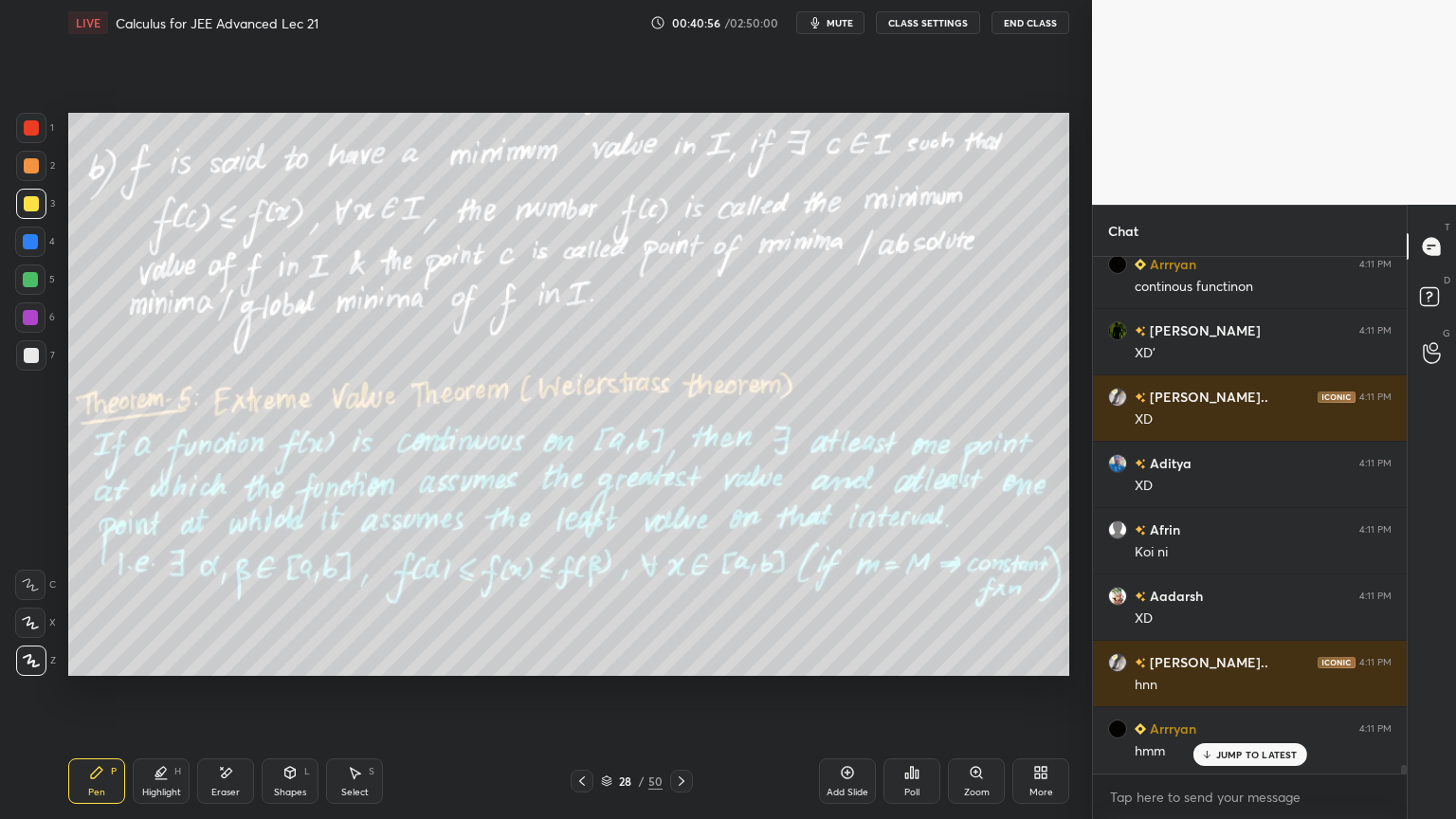 scroll, scrollTop: 32066, scrollLeft: 0, axis: vertical 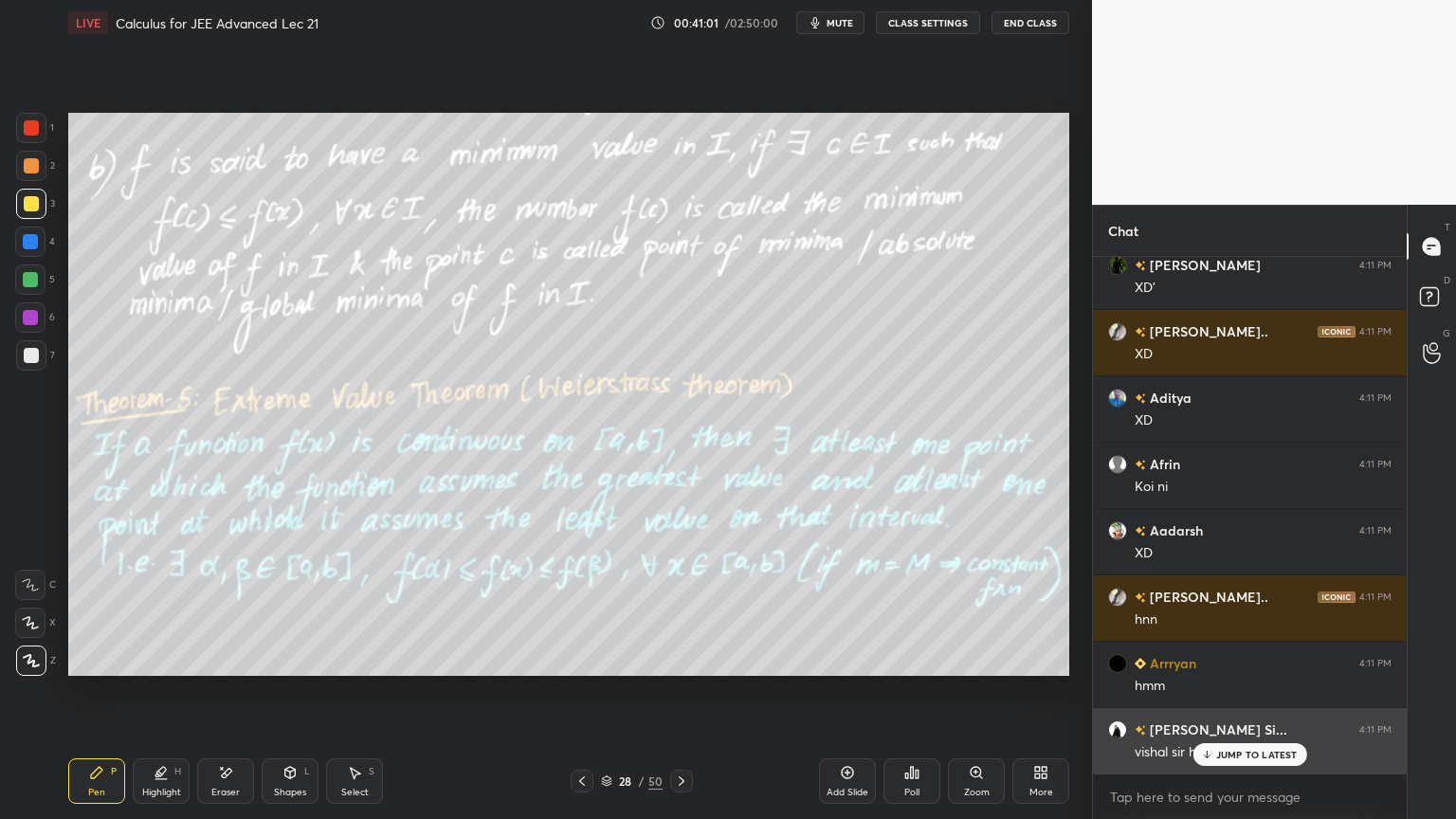 click on "JUMP TO LATEST" at bounding box center (1257, 755) 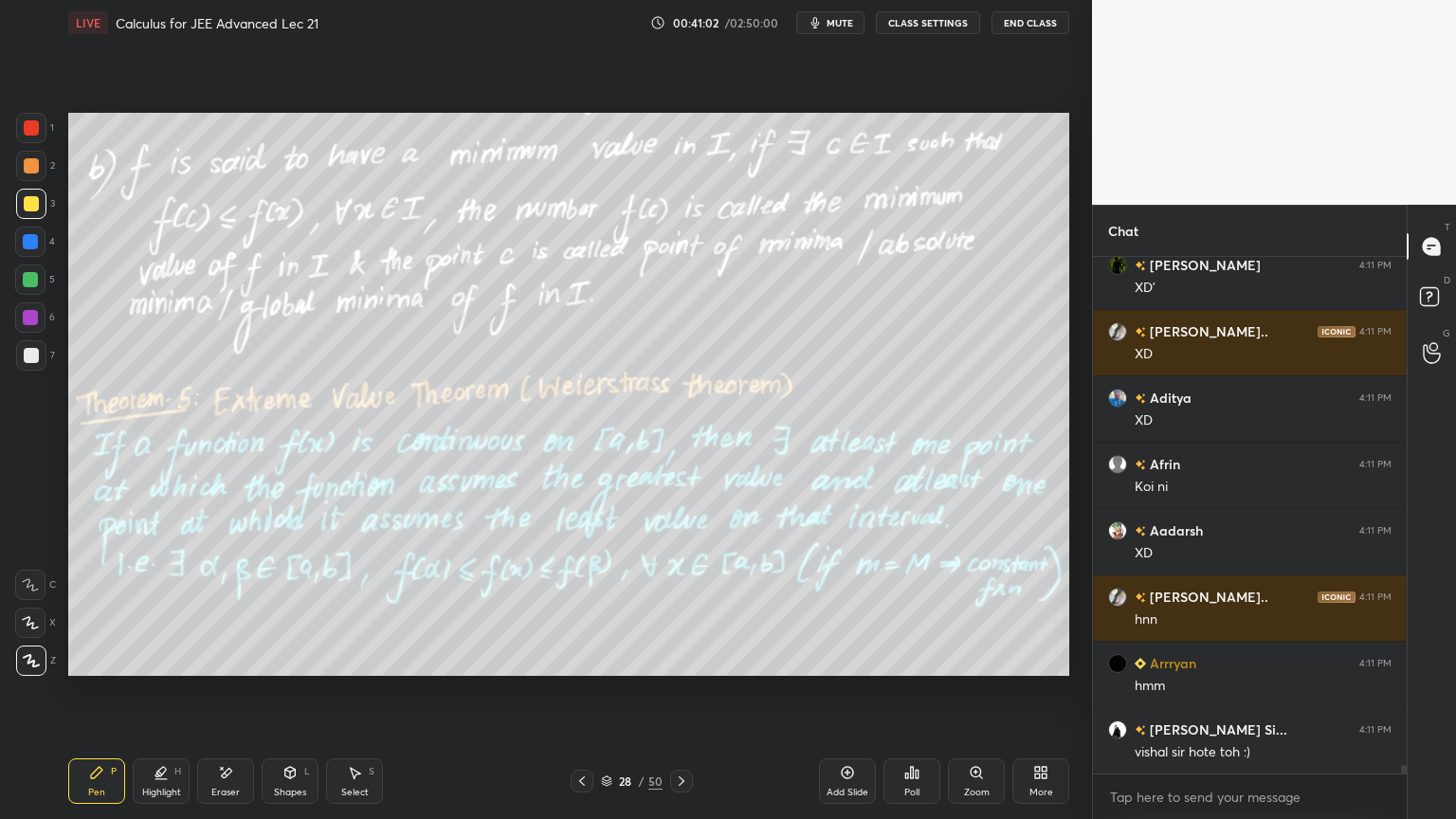 scroll, scrollTop: 32112, scrollLeft: 0, axis: vertical 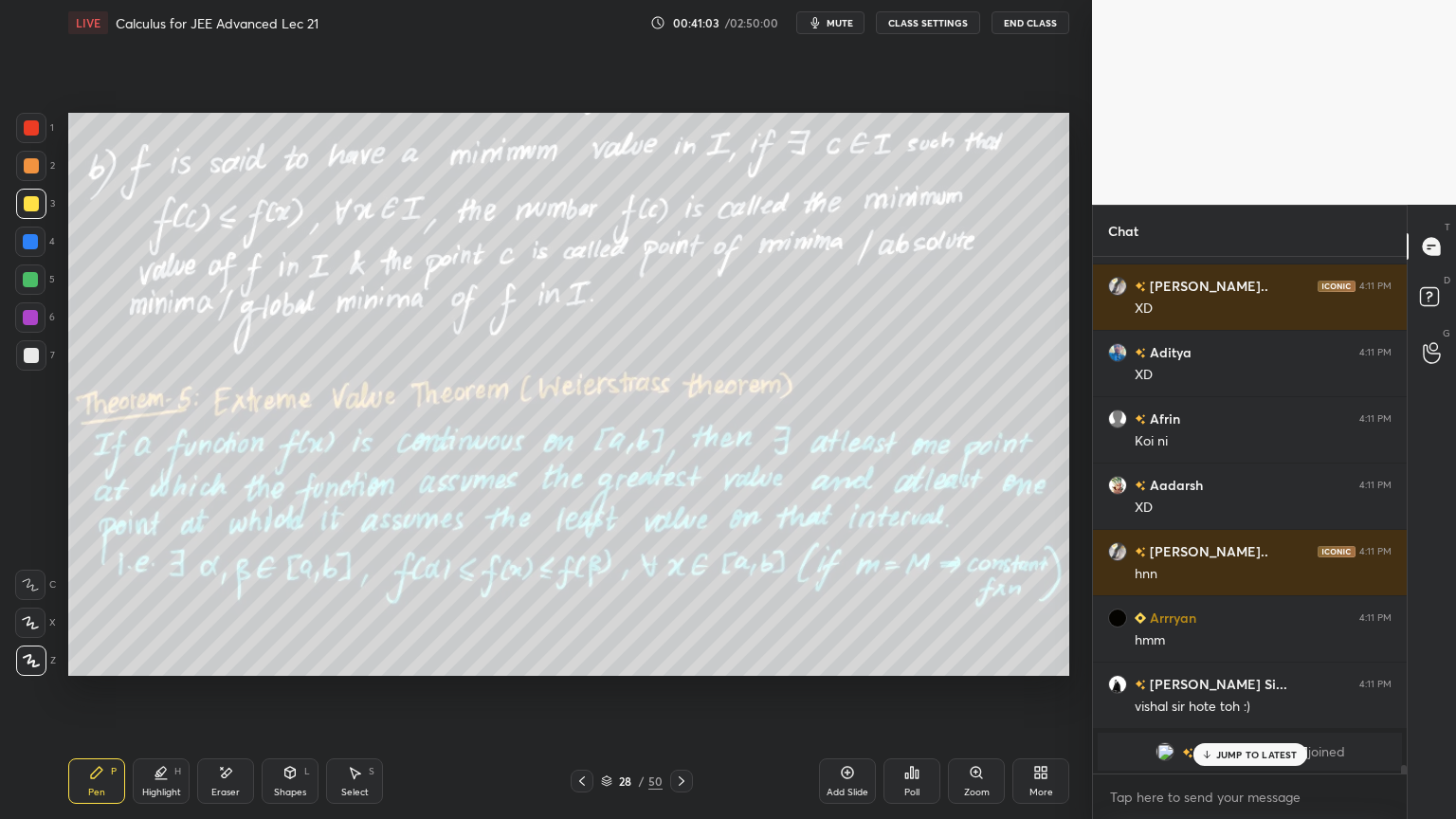 drag, startPoint x: 1217, startPoint y: 757, endPoint x: 1214, endPoint y: 772, distance: 15.297059 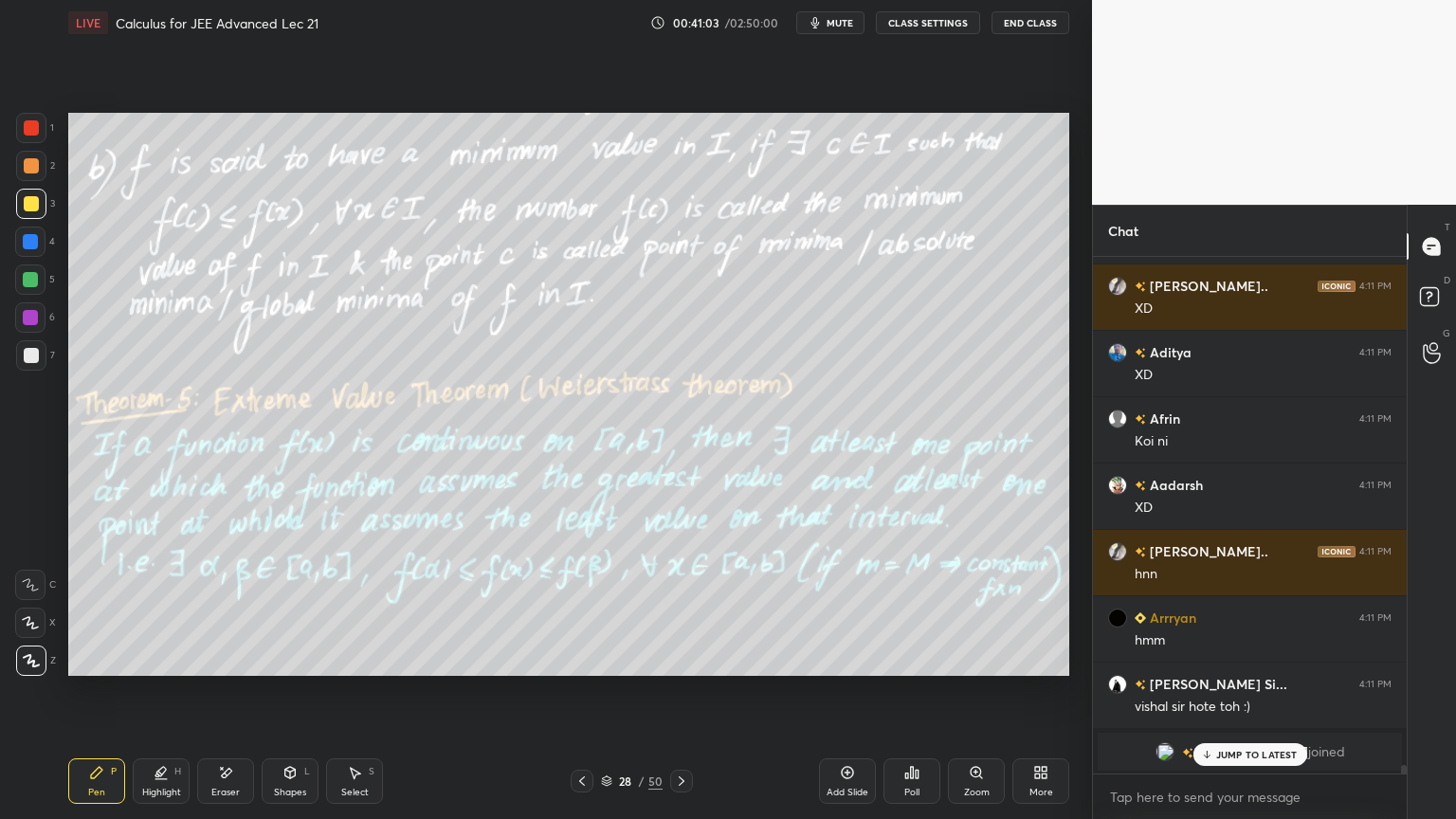 click on "JUMP TO LATEST" at bounding box center [1257, 755] 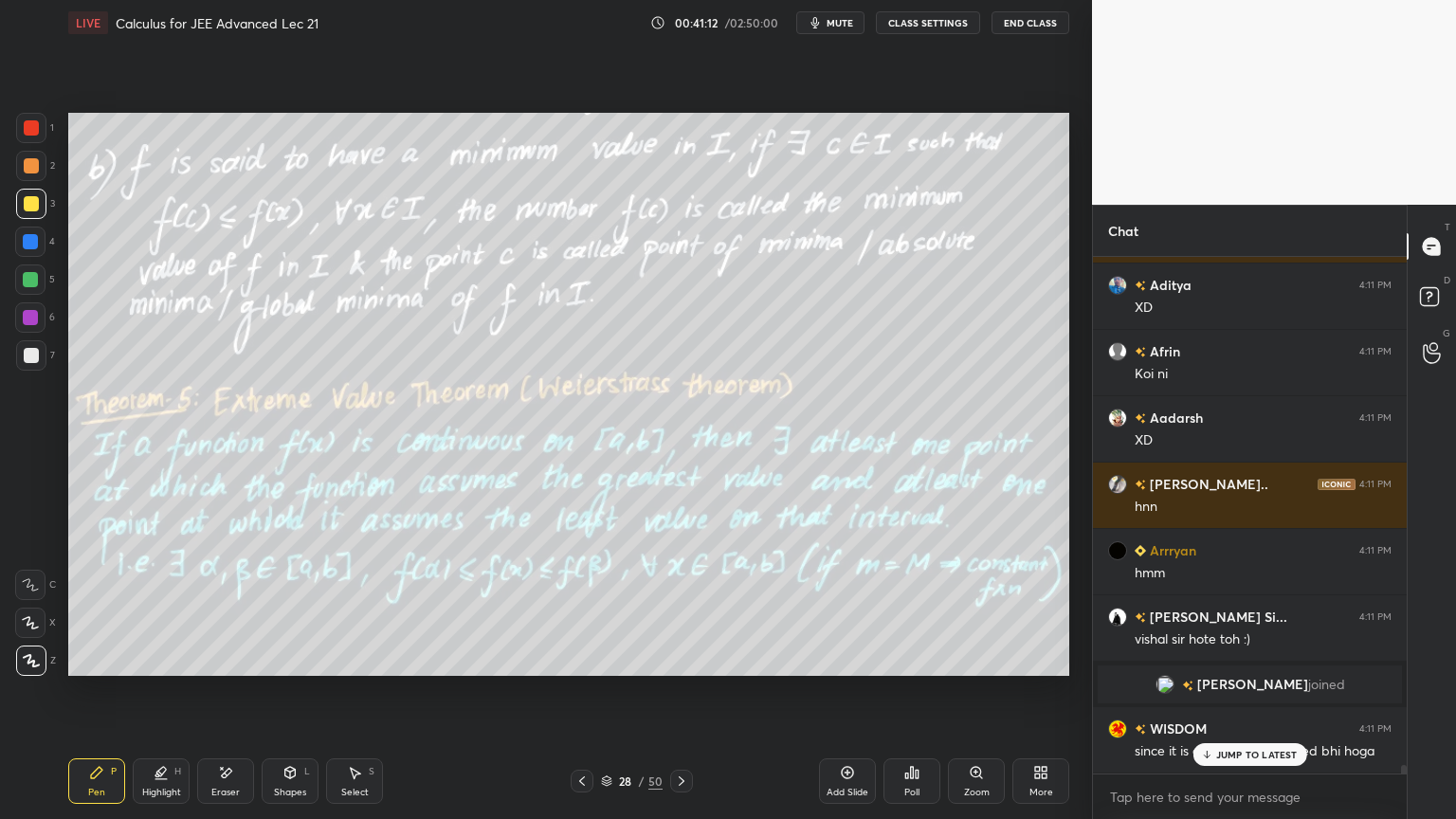 scroll, scrollTop: 30599, scrollLeft: 0, axis: vertical 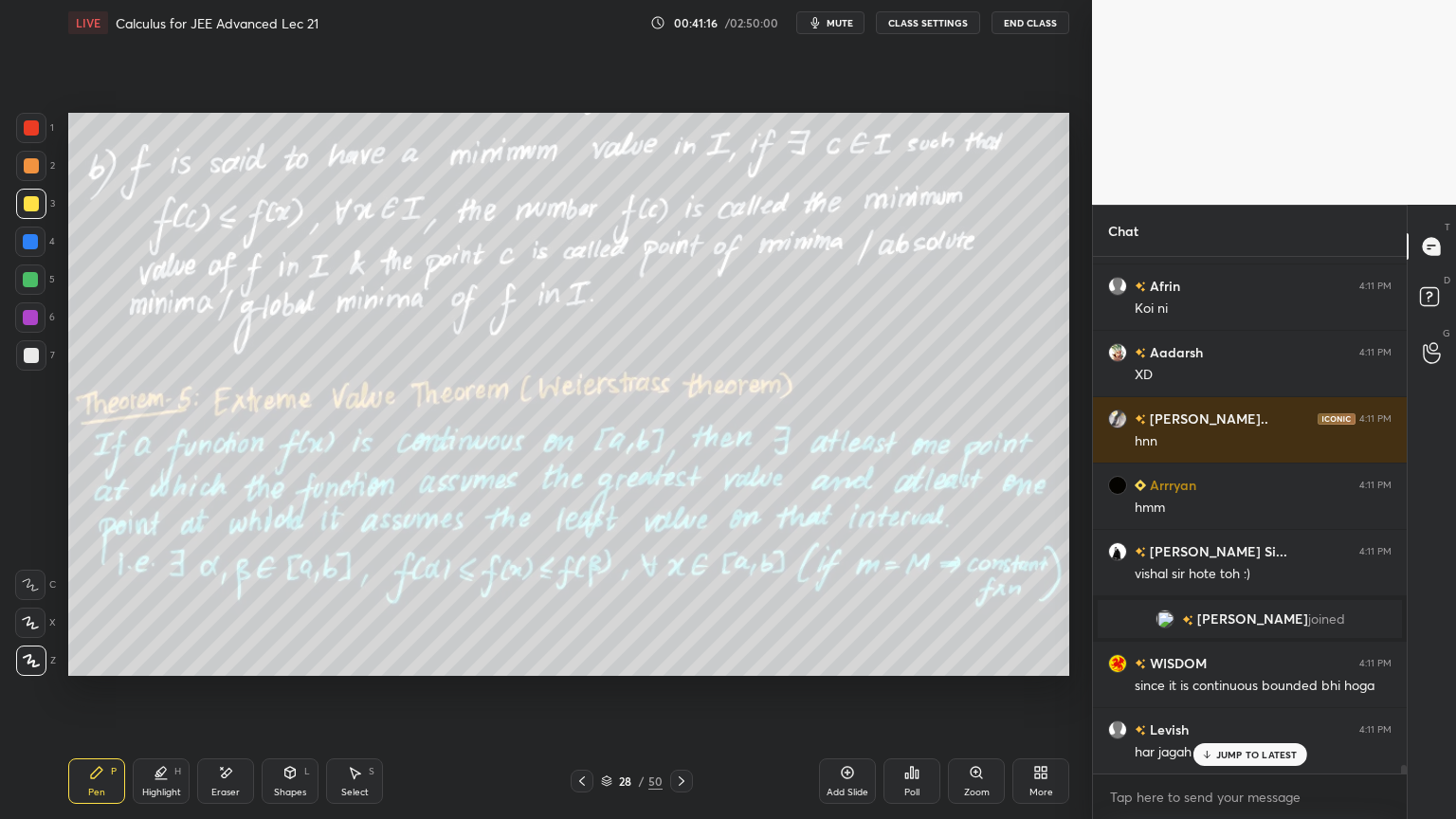 drag, startPoint x: 1237, startPoint y: 763, endPoint x: 1219, endPoint y: 776, distance: 22.203603 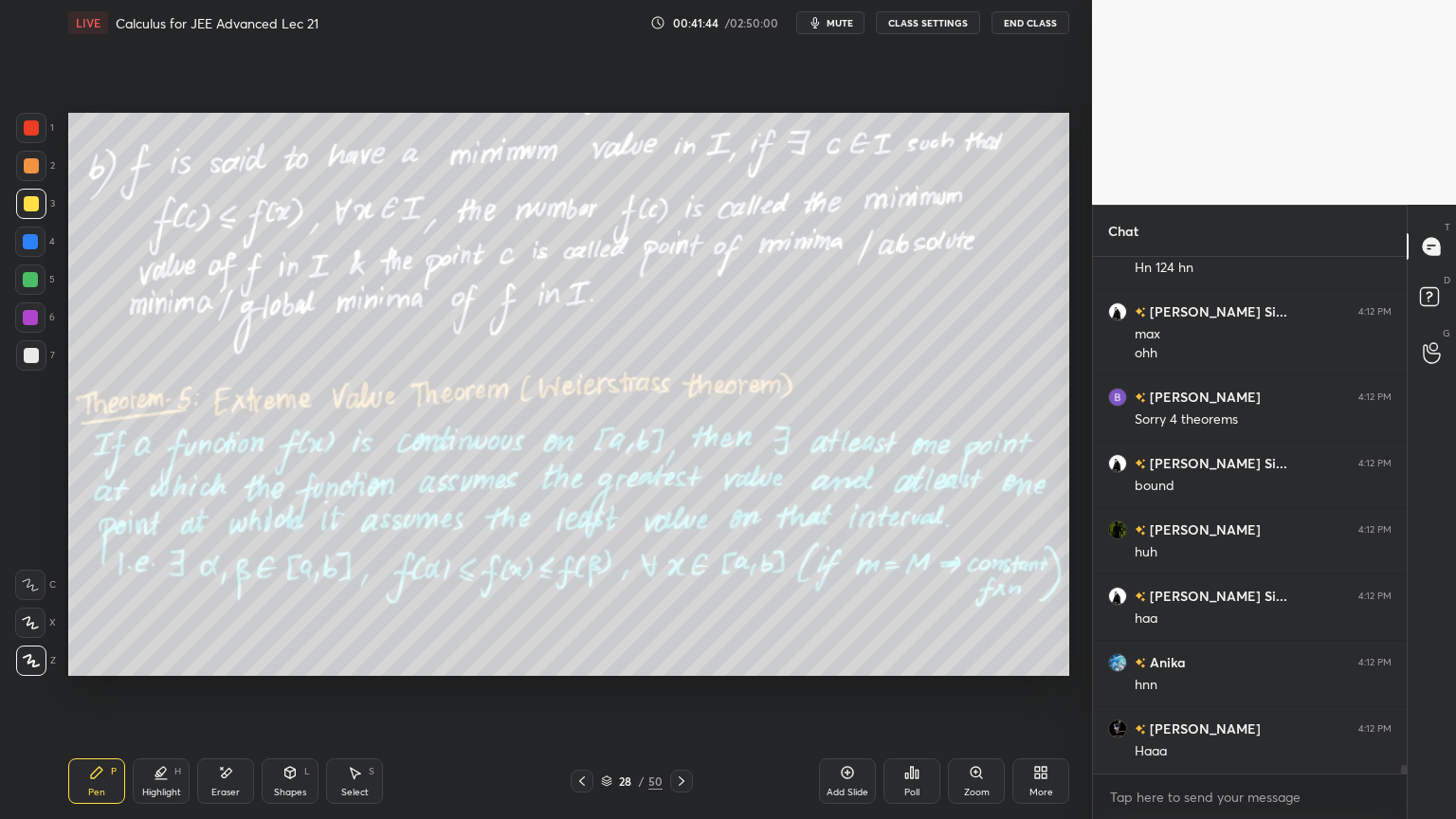 scroll, scrollTop: 31679, scrollLeft: 0, axis: vertical 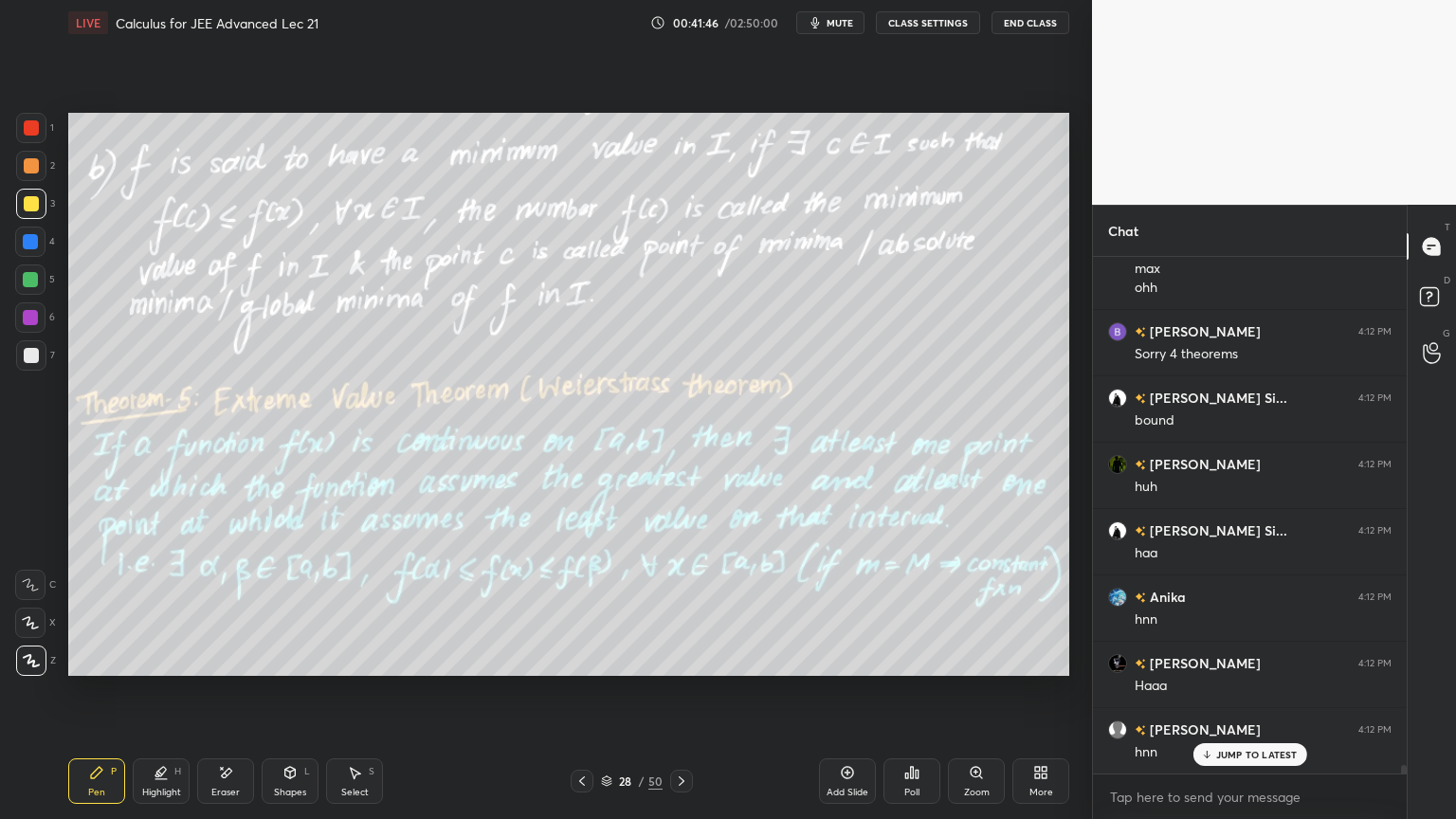drag, startPoint x: 228, startPoint y: 784, endPoint x: 253, endPoint y: 710, distance: 78.1089 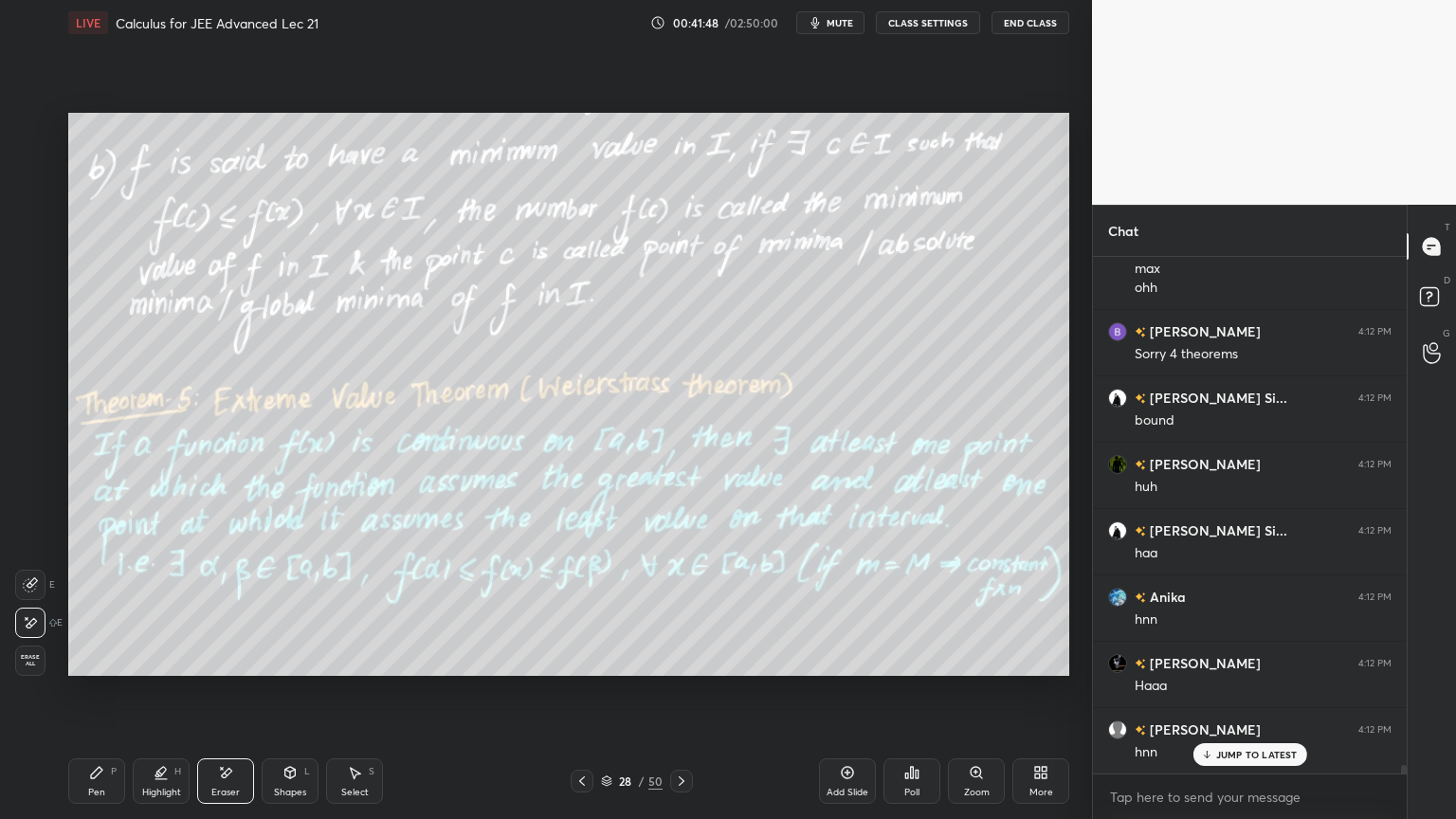 click on "Pen P" at bounding box center [97, 781] 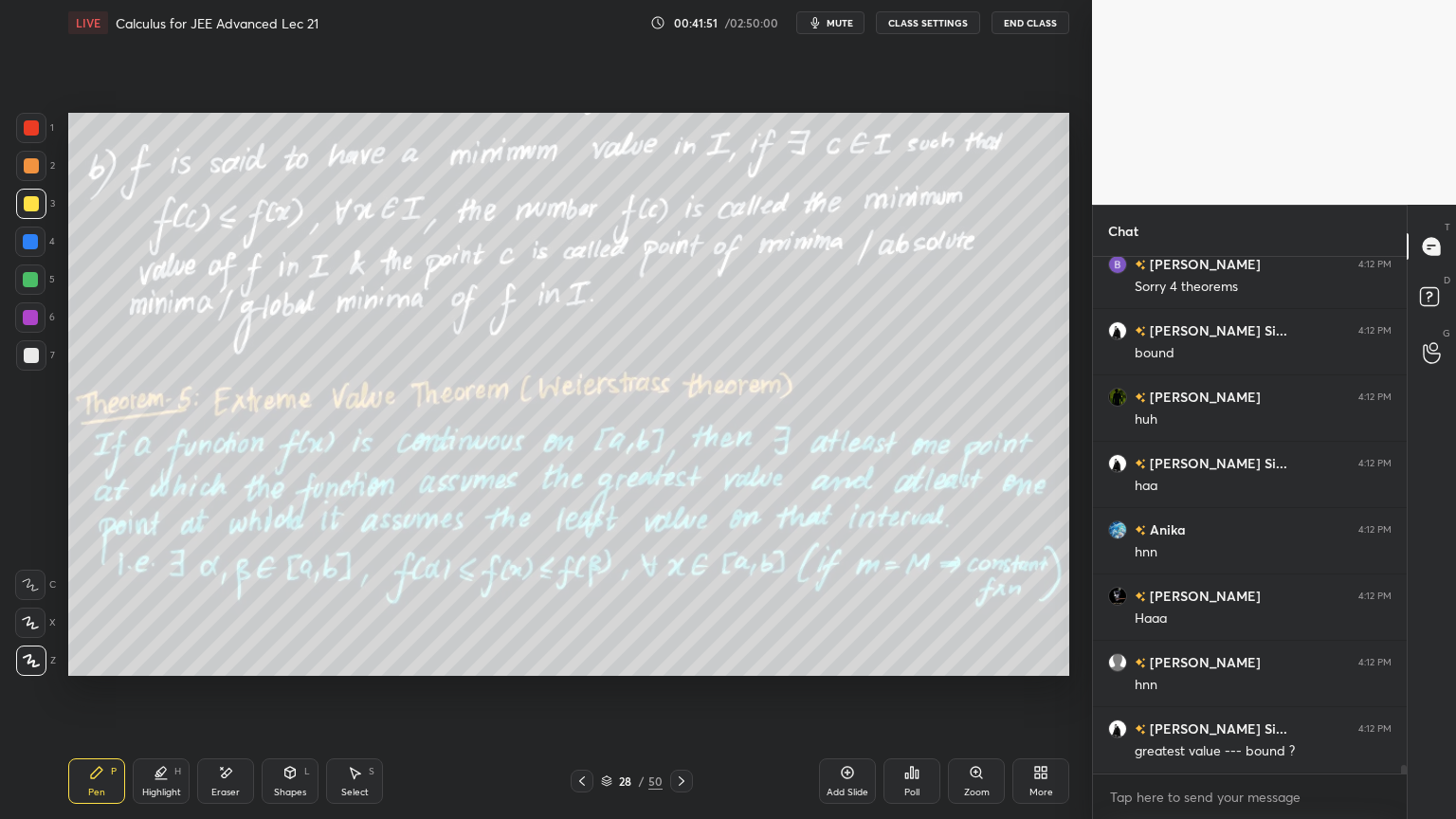 scroll, scrollTop: 31830, scrollLeft: 0, axis: vertical 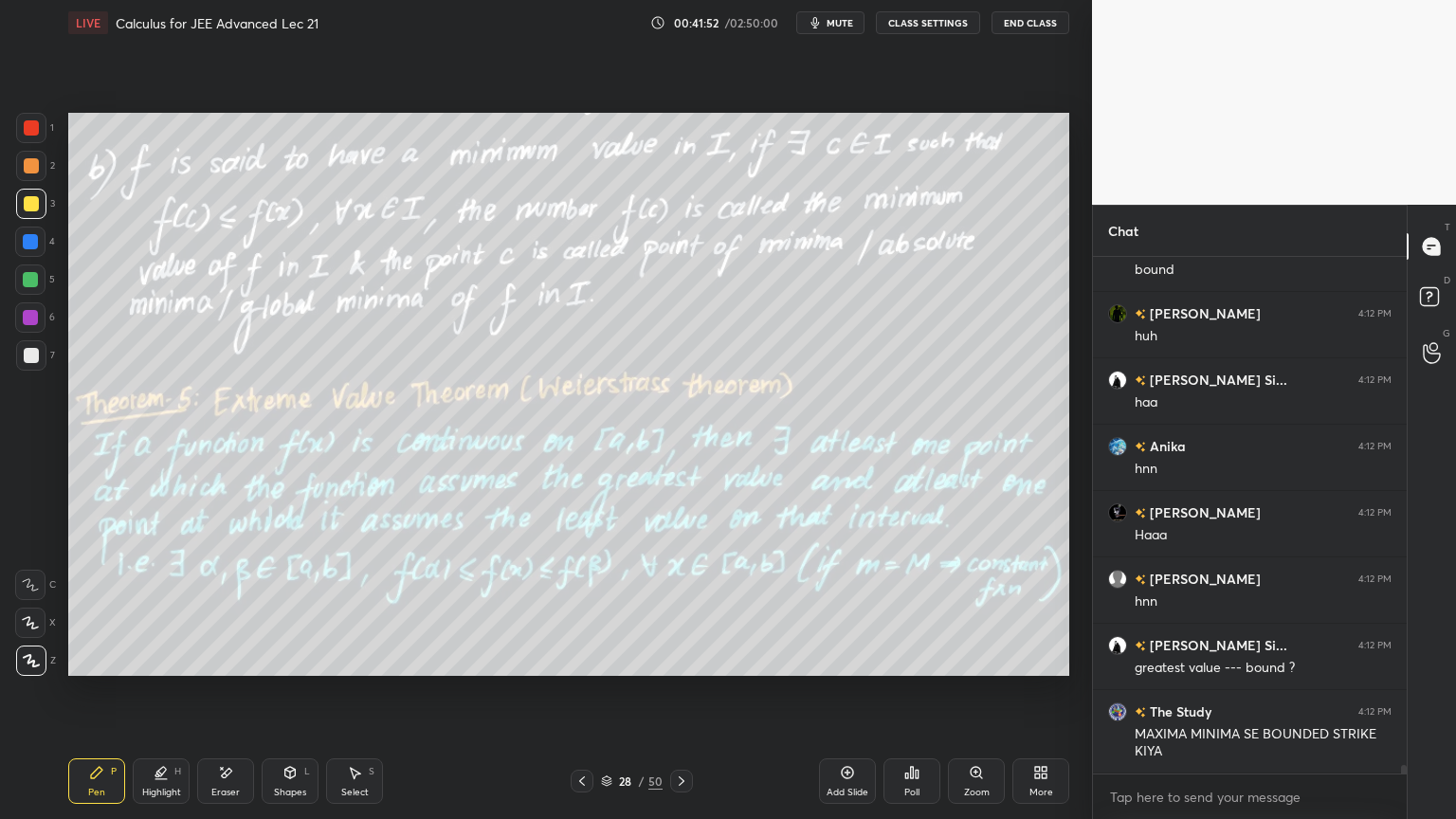 click on "Eraser" at bounding box center [226, 781] 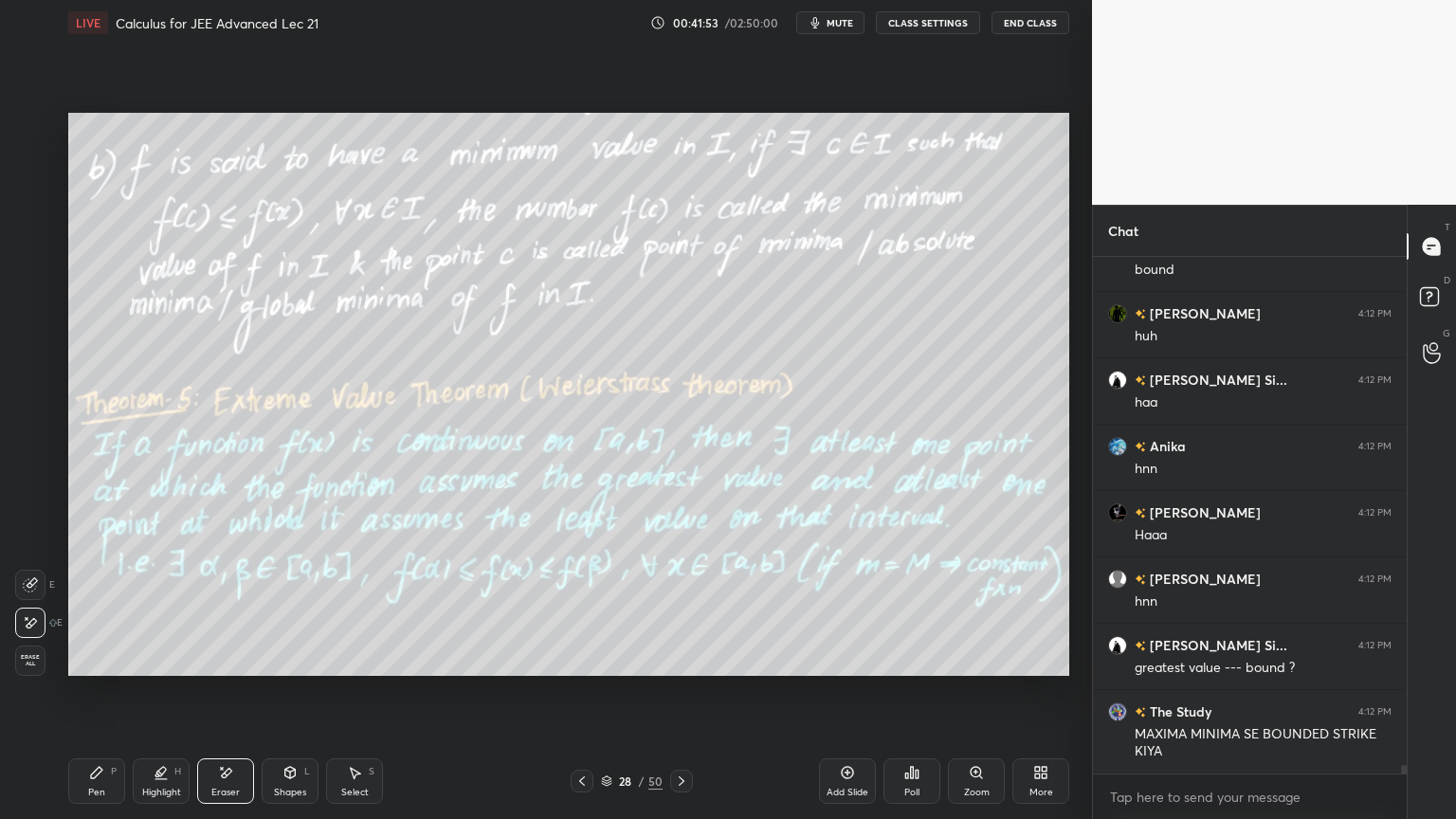 scroll, scrollTop: 31896, scrollLeft: 0, axis: vertical 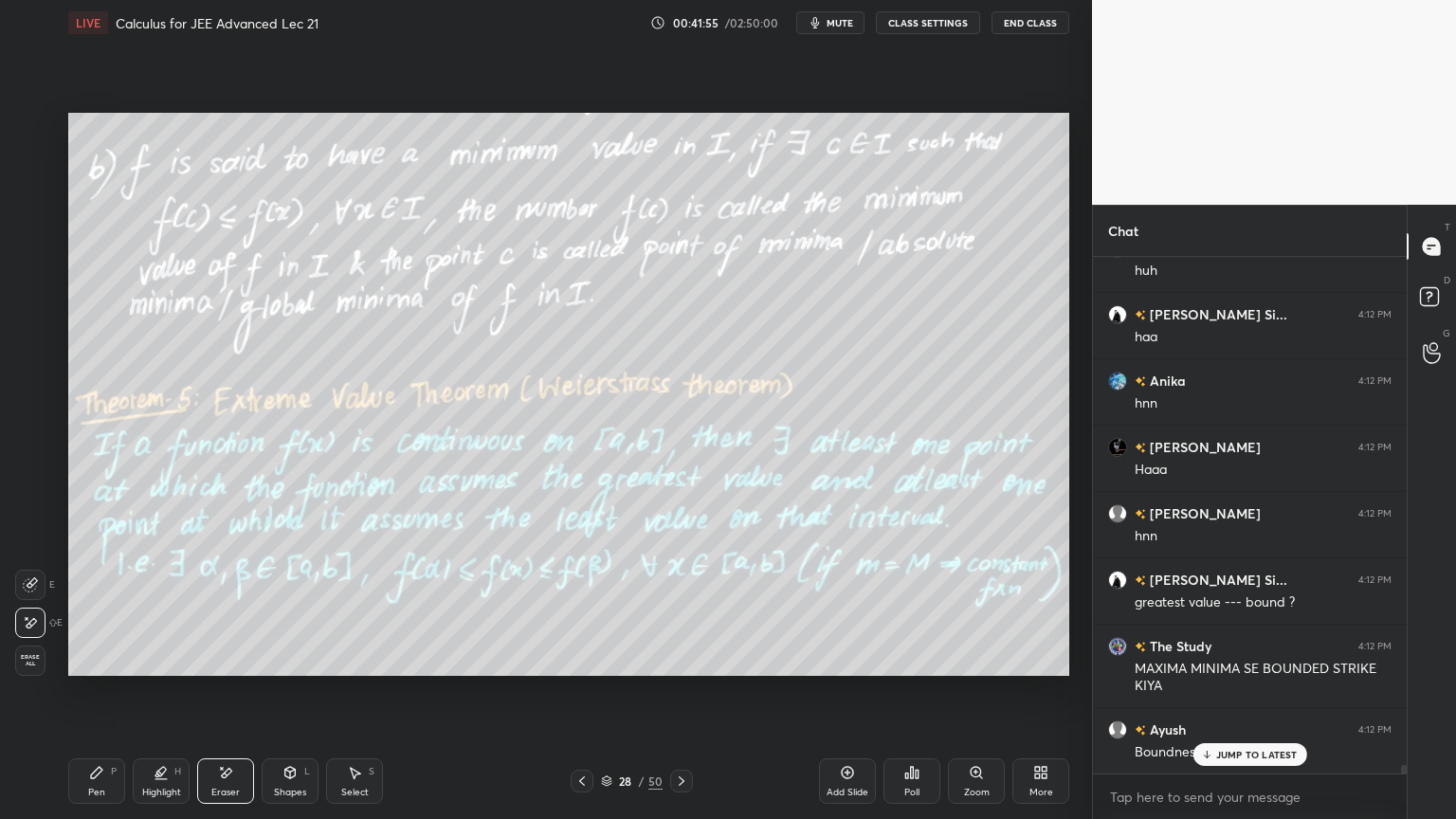 drag, startPoint x: 99, startPoint y: 774, endPoint x: 102, endPoint y: 762, distance: 12.369317 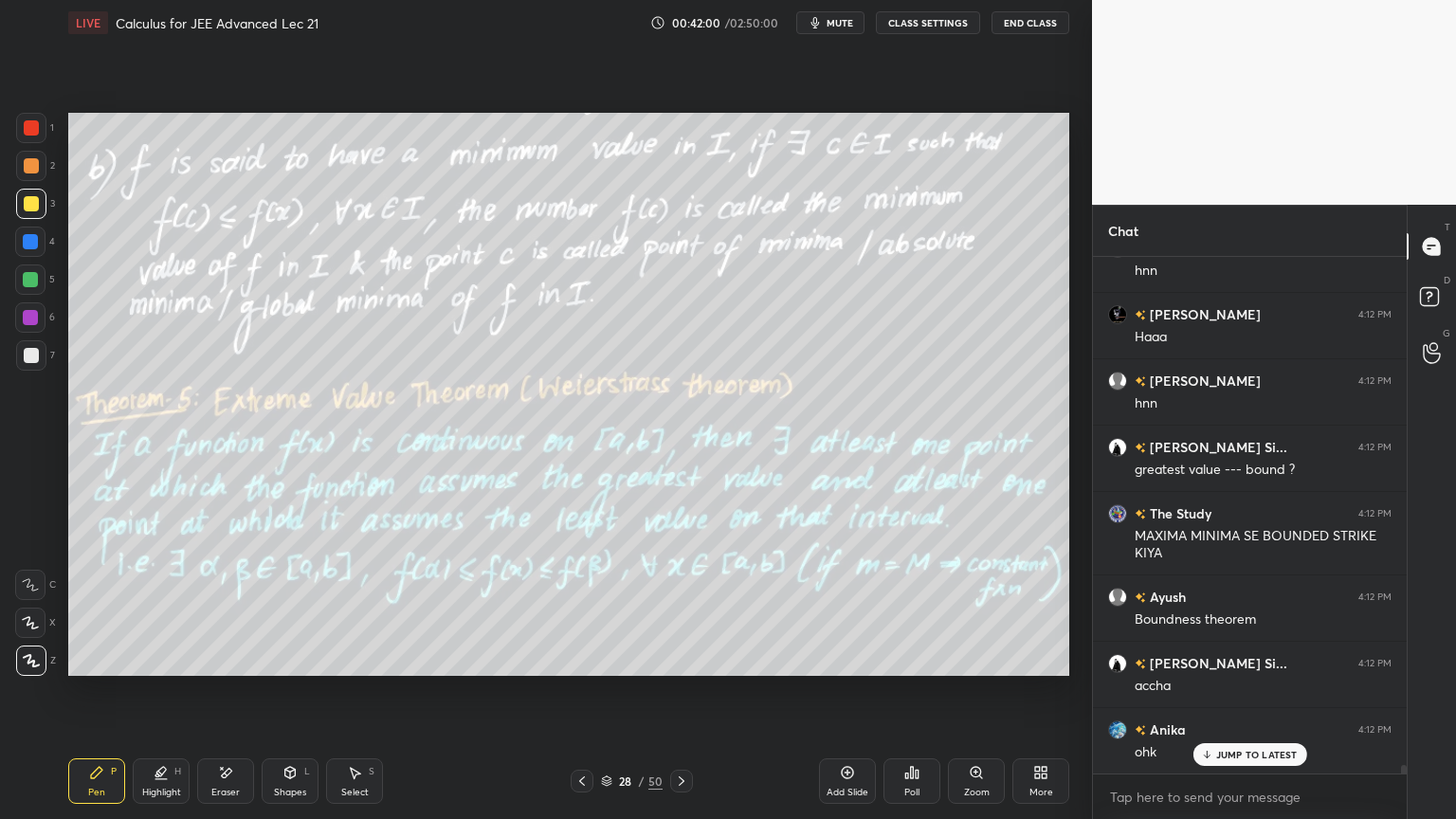 scroll, scrollTop: 32096, scrollLeft: 0, axis: vertical 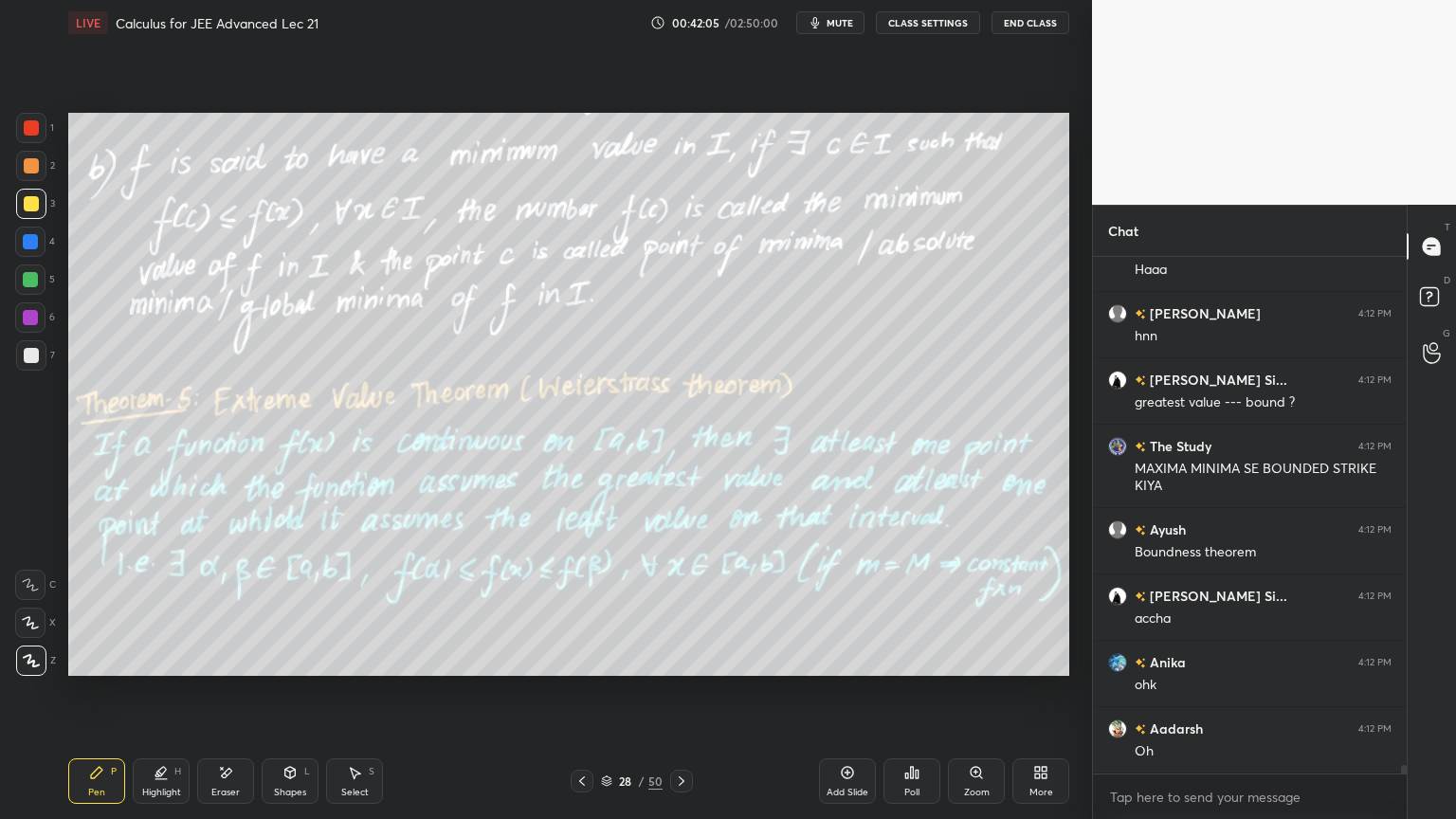 drag, startPoint x: 228, startPoint y: 786, endPoint x: 244, endPoint y: 765, distance: 26.400758 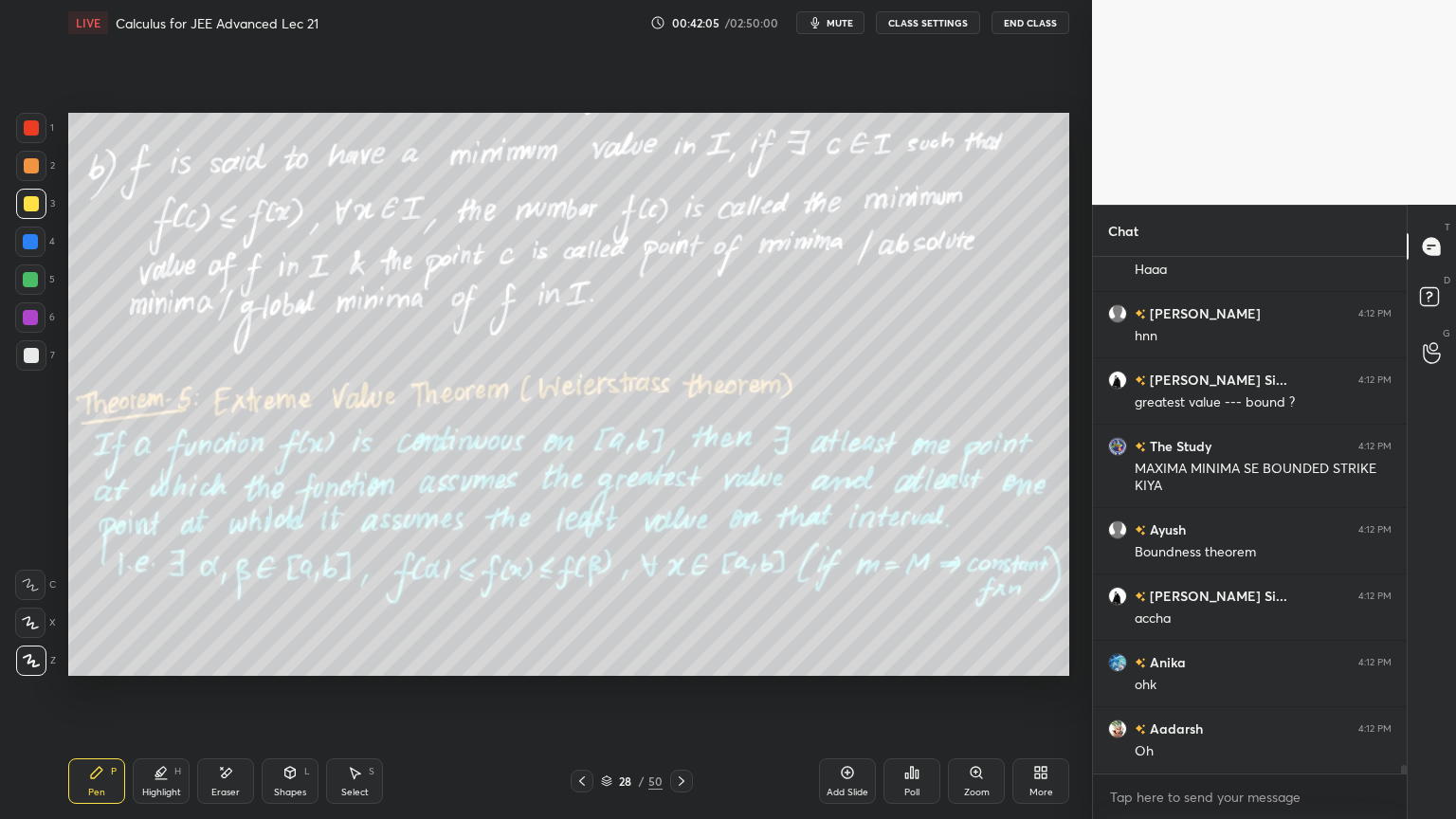 click on "Eraser" at bounding box center (226, 792) 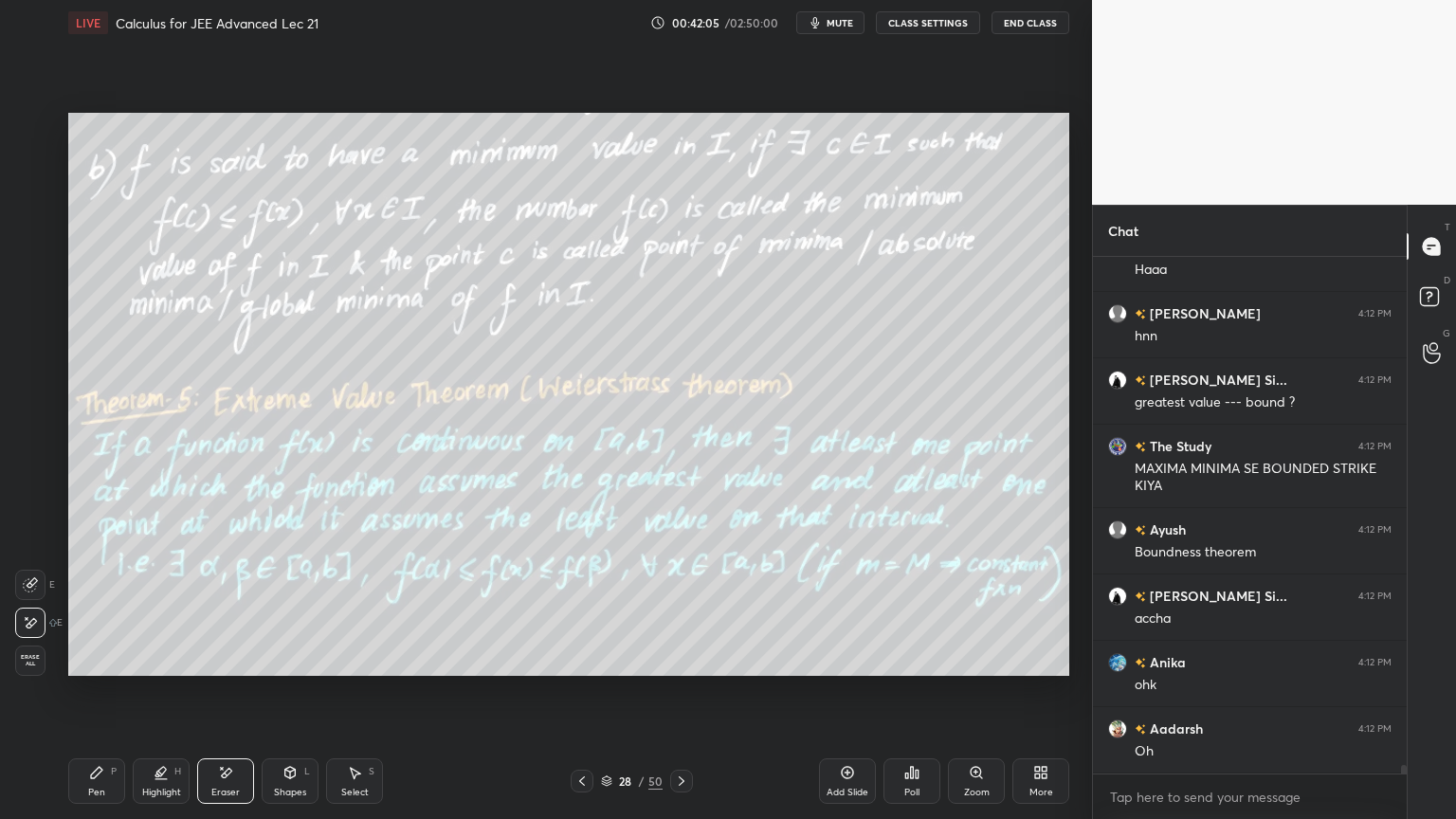 scroll, scrollTop: 32161, scrollLeft: 0, axis: vertical 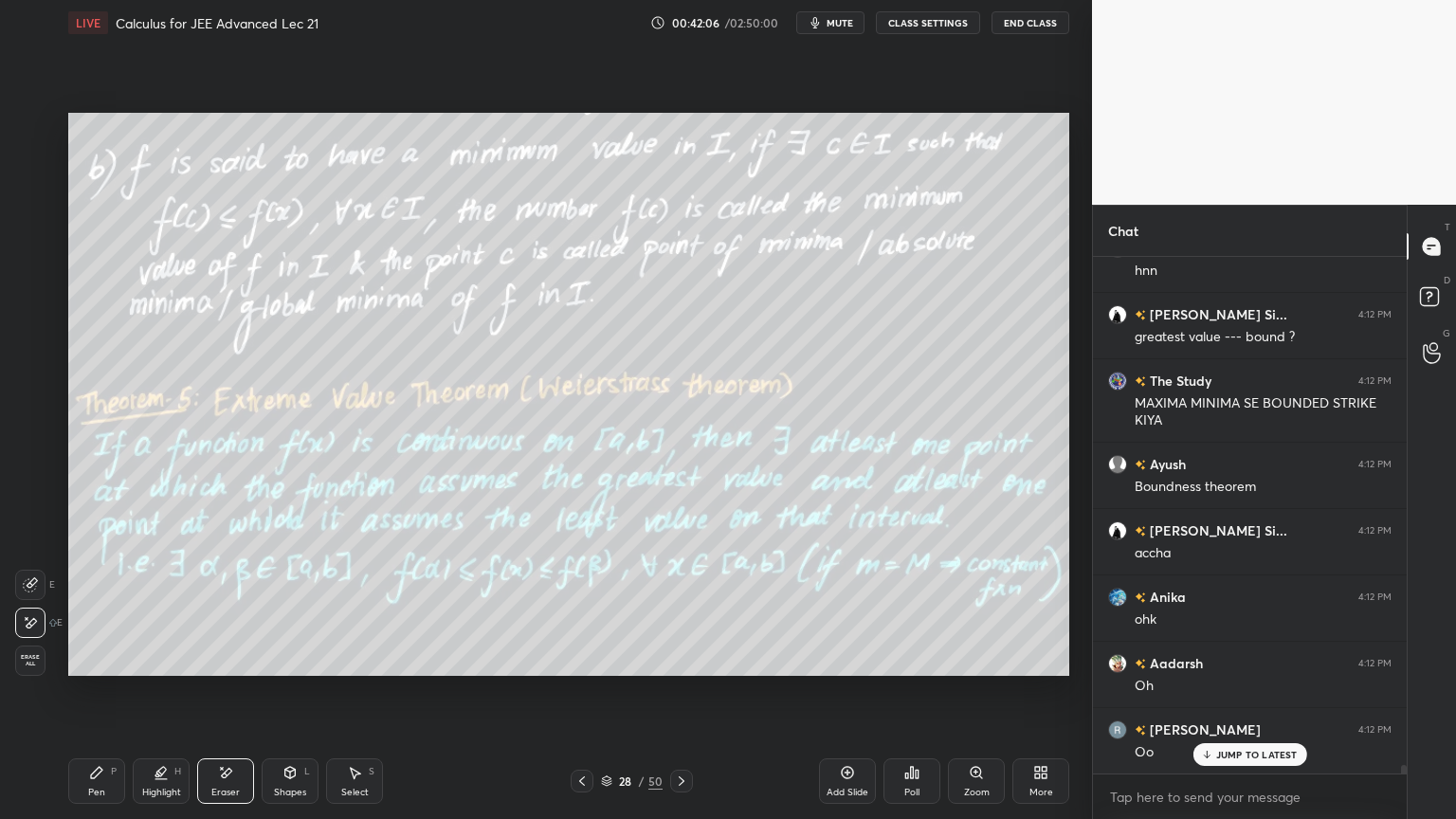 drag, startPoint x: 91, startPoint y: 787, endPoint x: 246, endPoint y: 710, distance: 173.07224 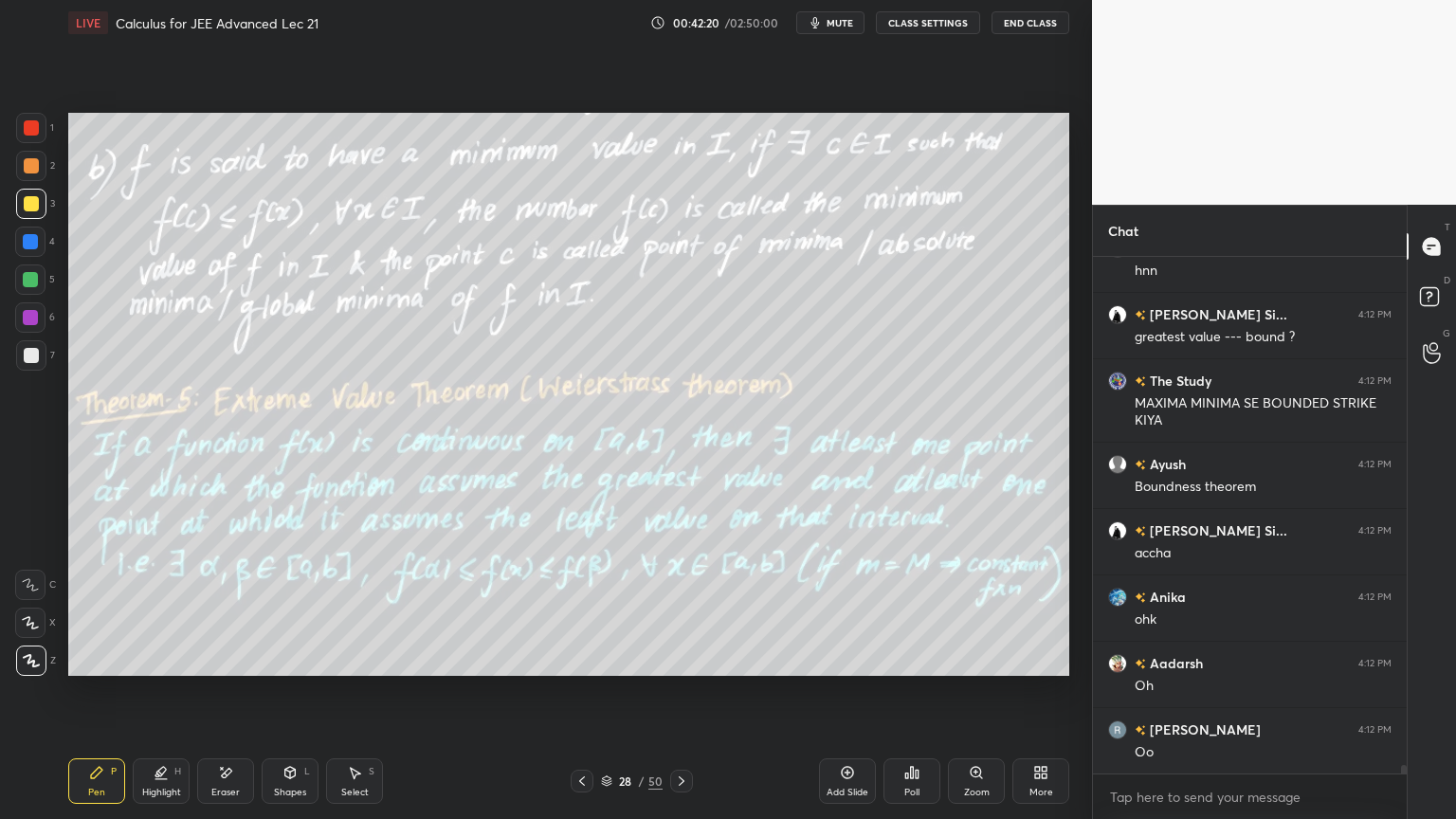 scroll, scrollTop: 32228, scrollLeft: 0, axis: vertical 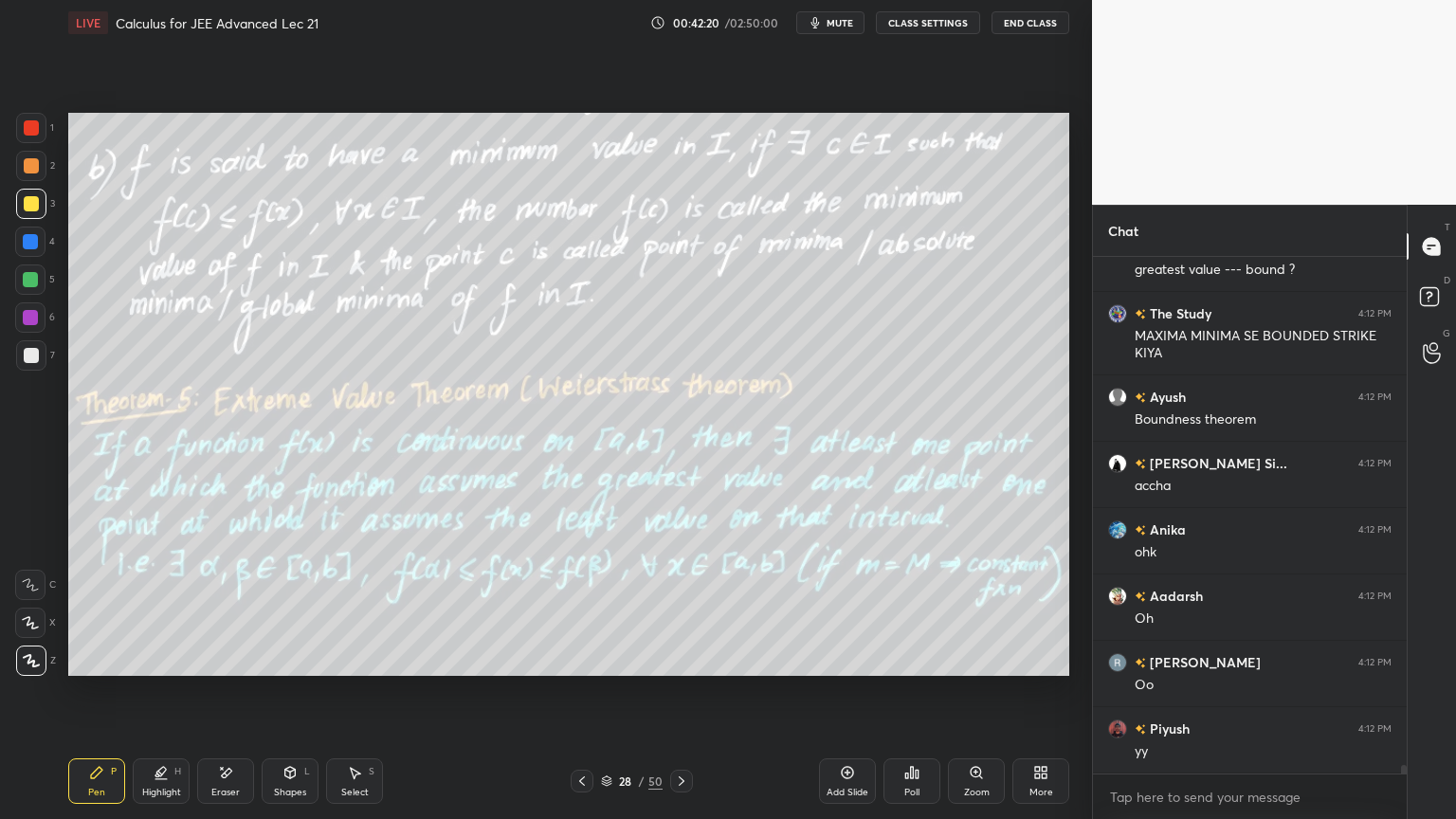 drag, startPoint x: 229, startPoint y: 795, endPoint x: 313, endPoint y: 711, distance: 118.7939 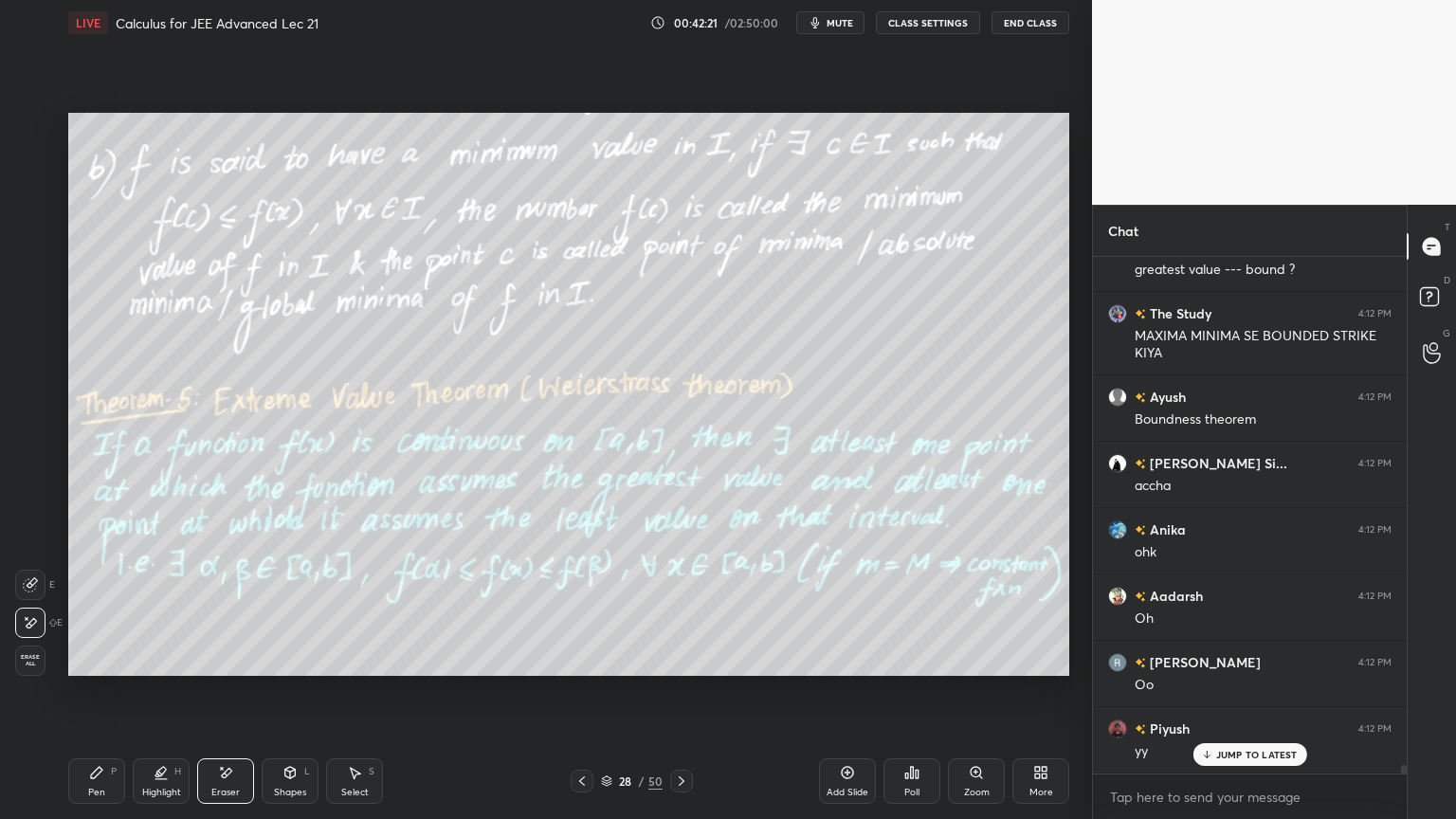 scroll, scrollTop: 32294, scrollLeft: 0, axis: vertical 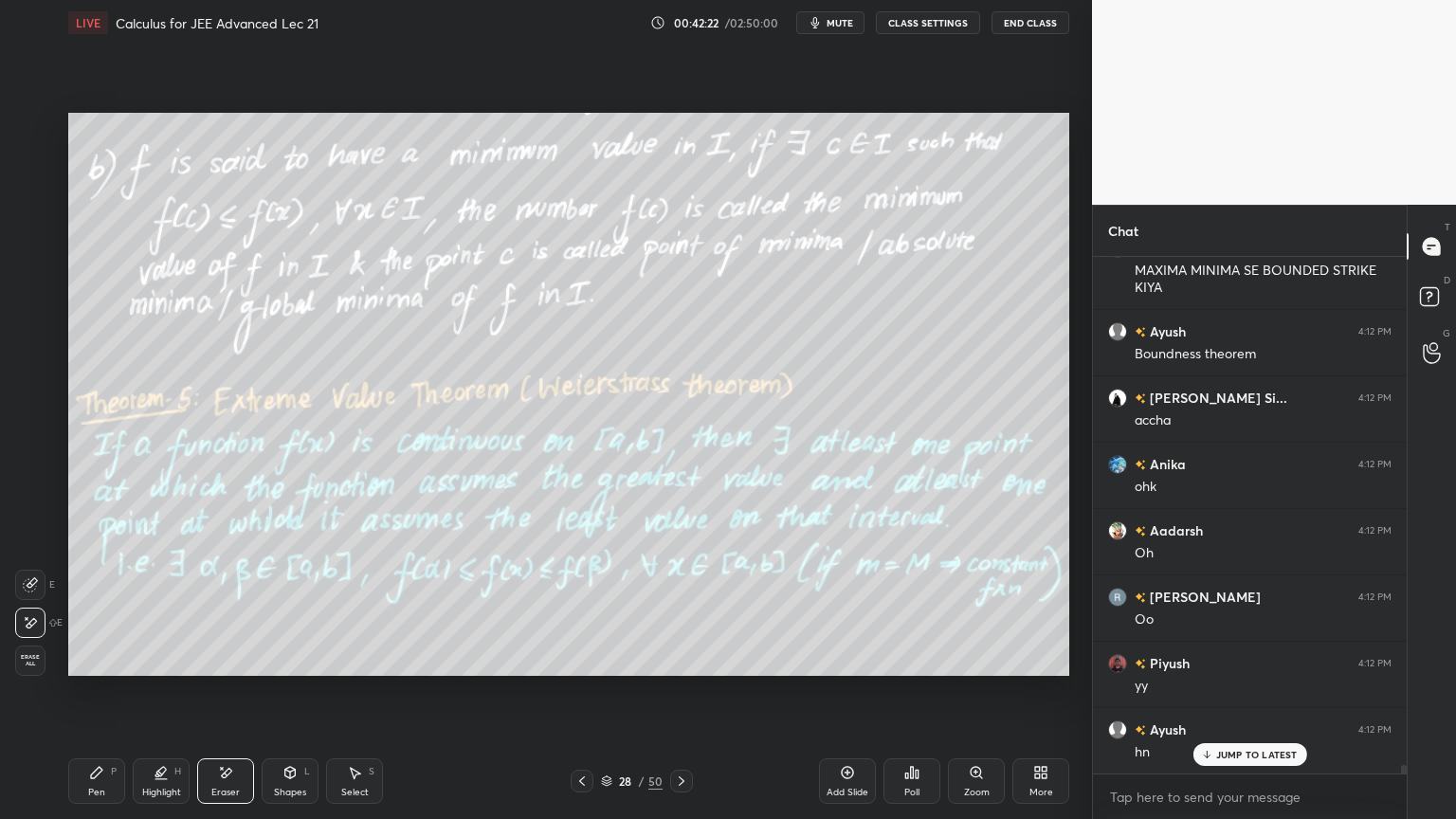click 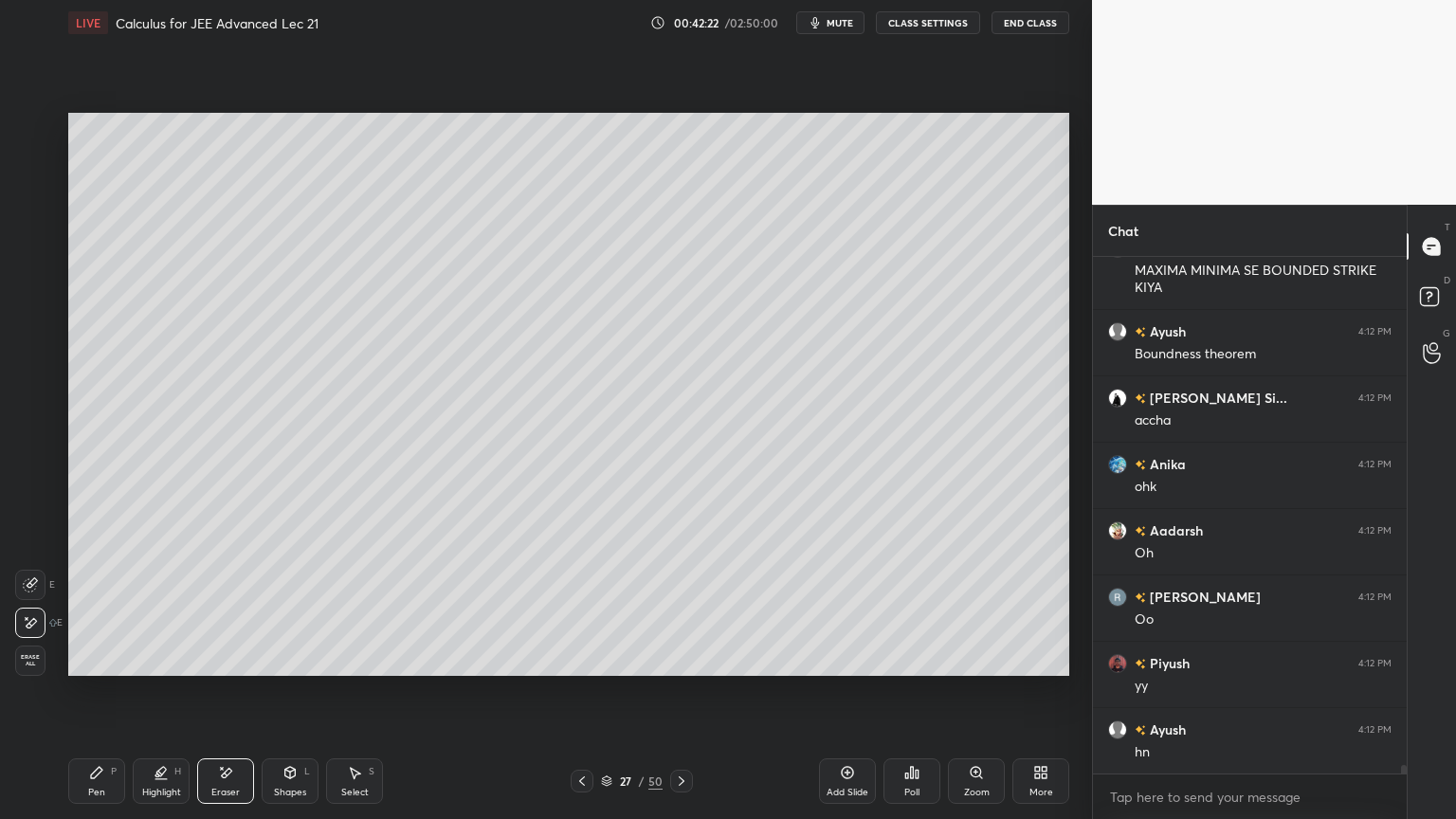 scroll, scrollTop: 32361, scrollLeft: 0, axis: vertical 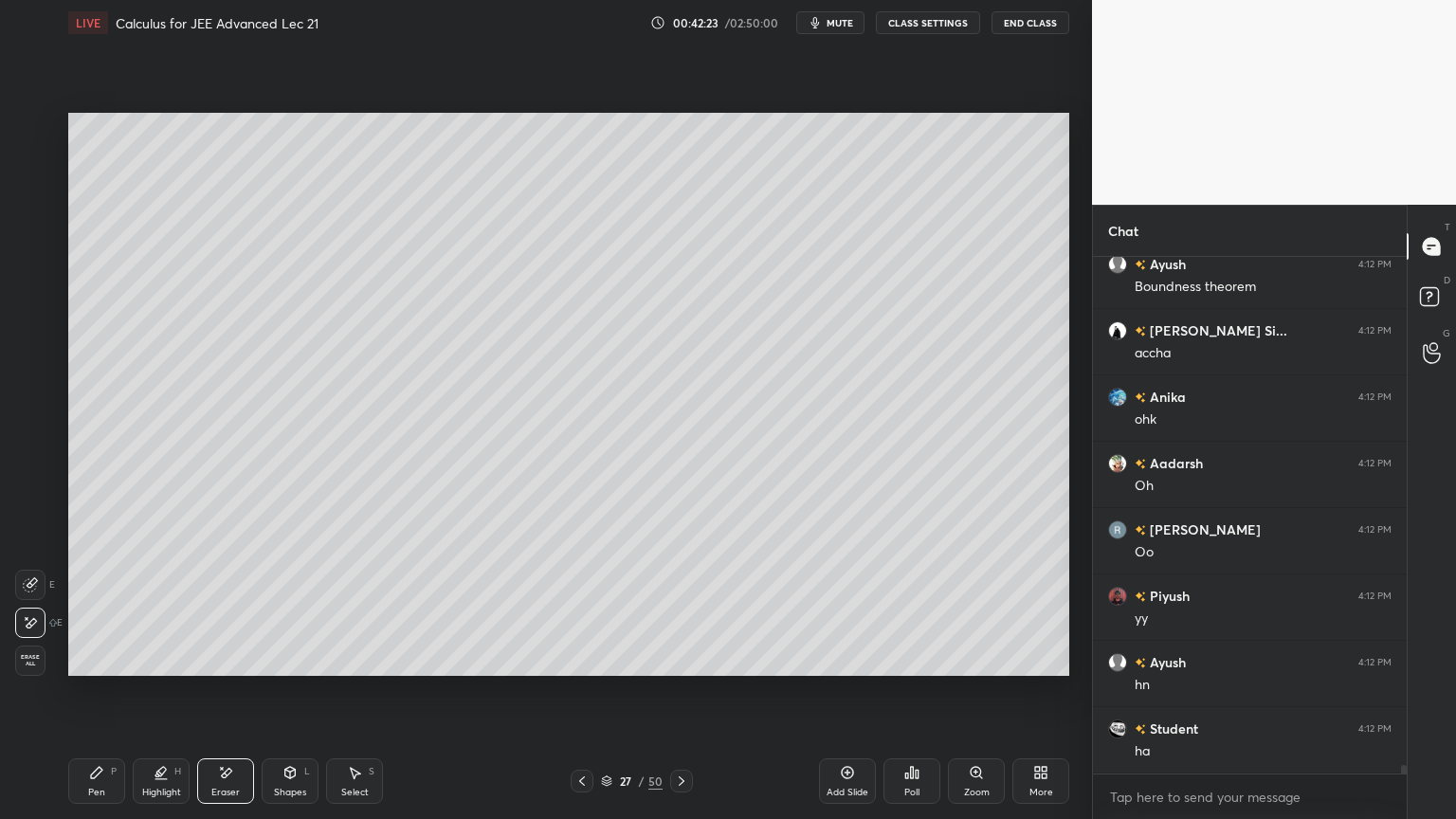 click 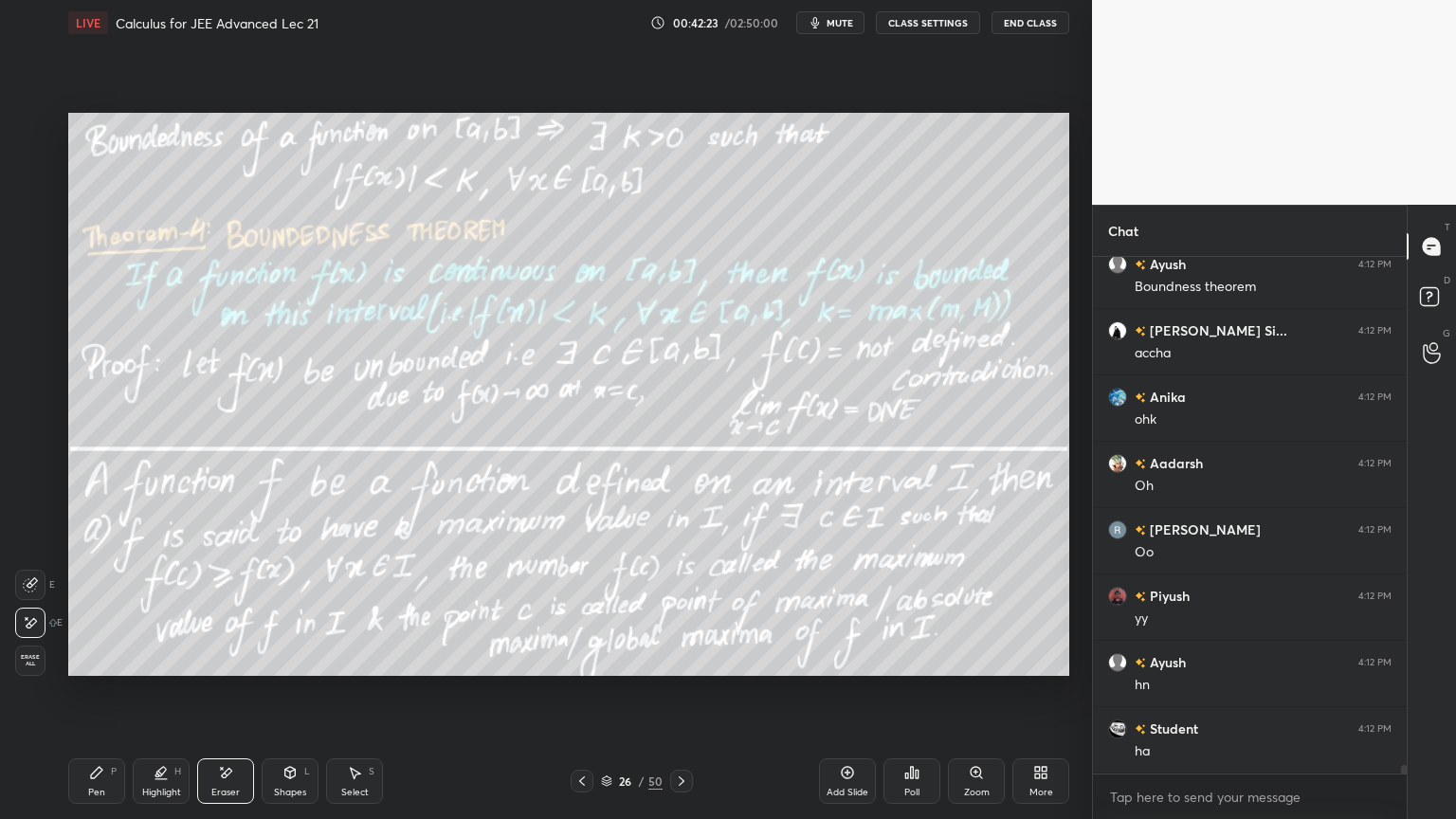 scroll, scrollTop: 32426, scrollLeft: 0, axis: vertical 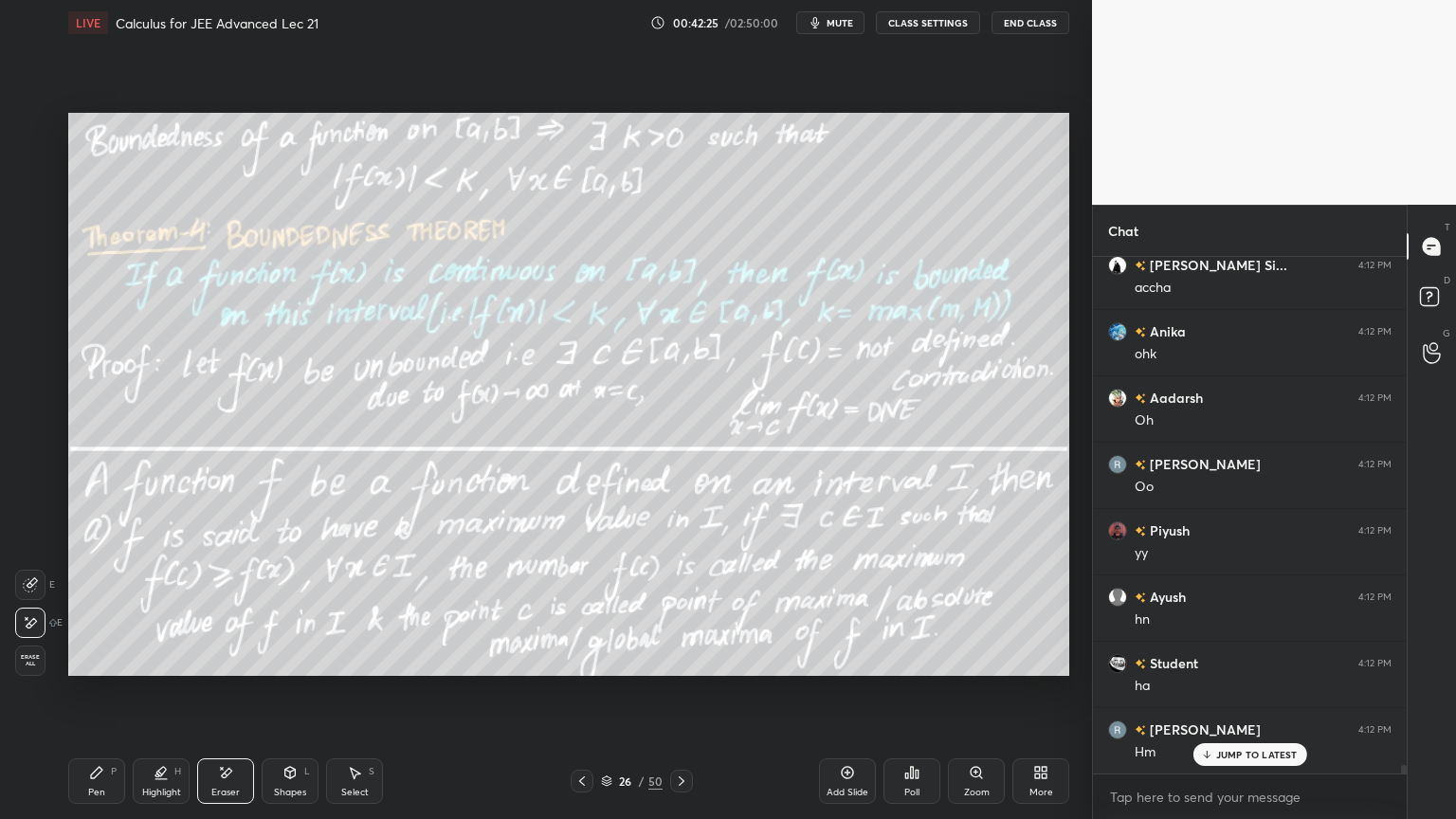 click on "Pen P" at bounding box center (97, 781) 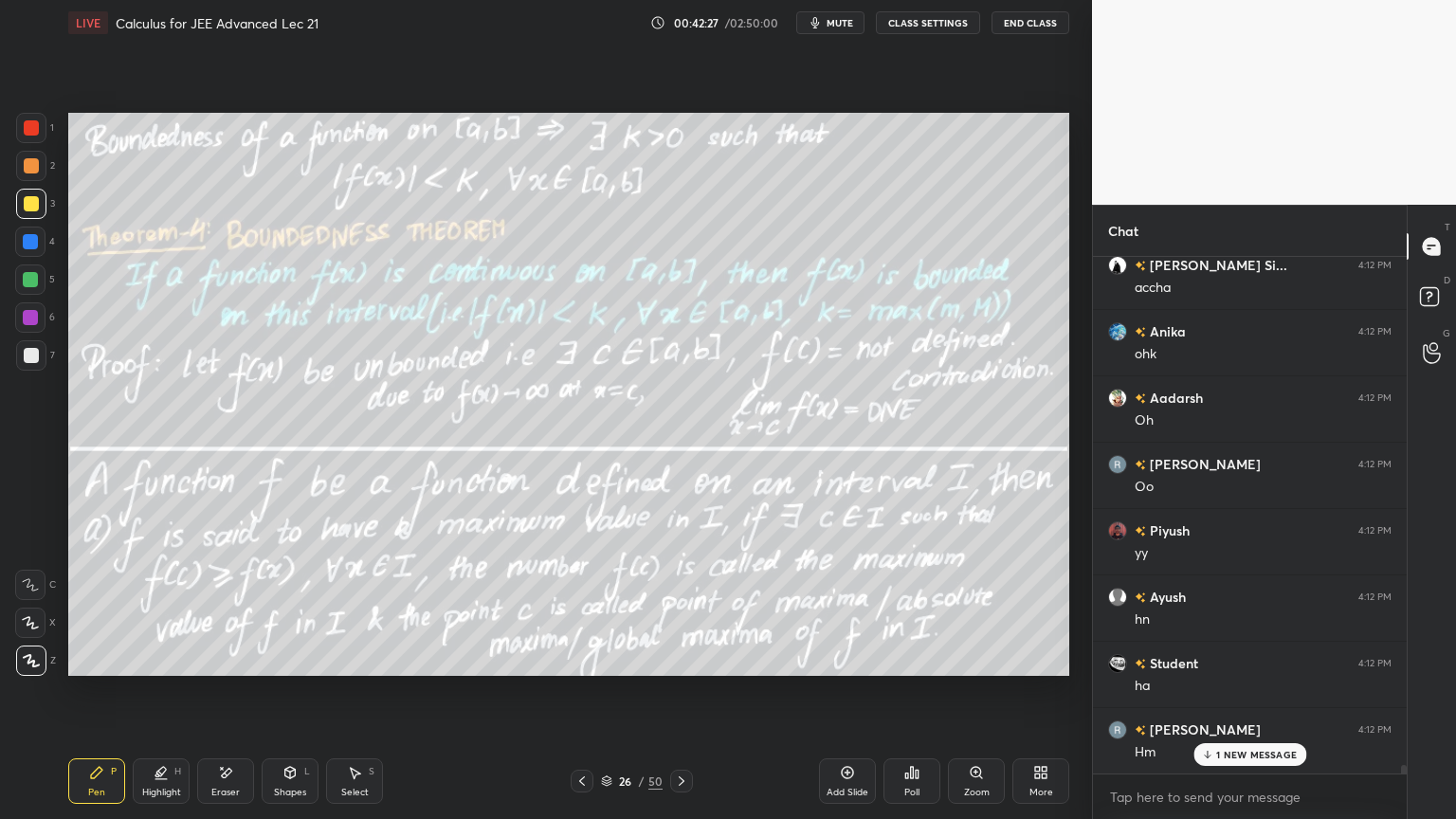 scroll, scrollTop: 32494, scrollLeft: 0, axis: vertical 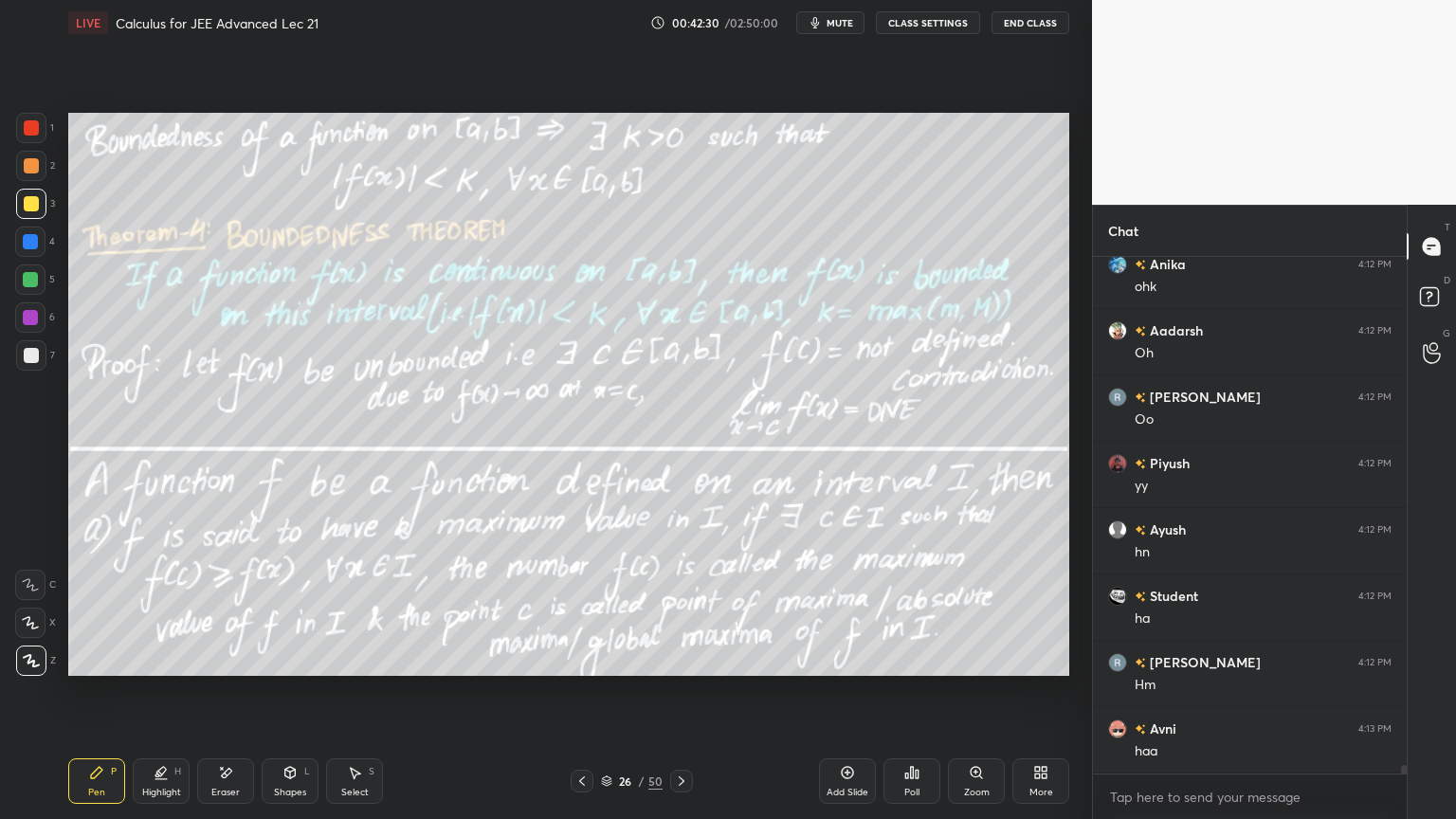 click 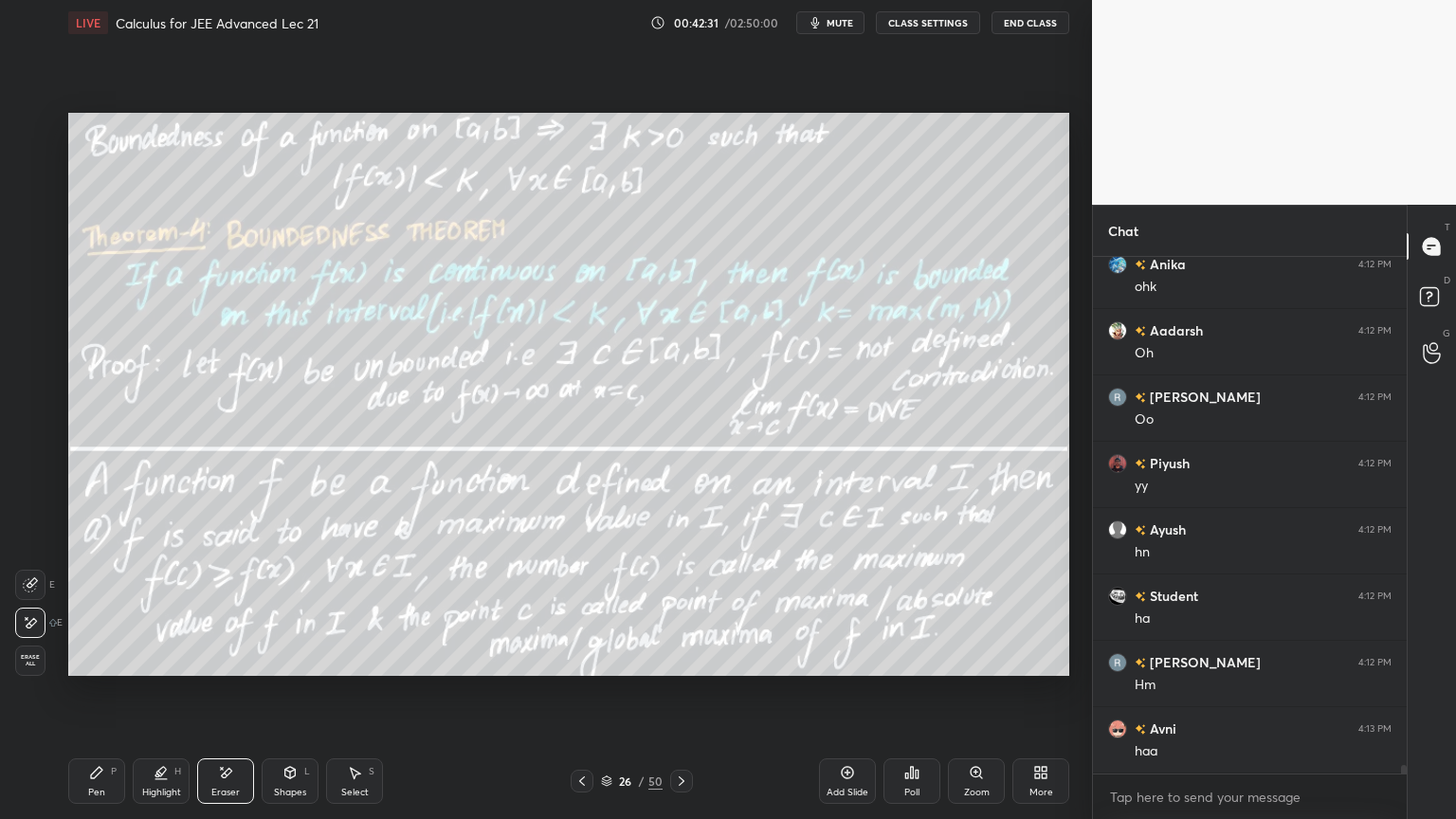 scroll, scrollTop: 32559, scrollLeft: 0, axis: vertical 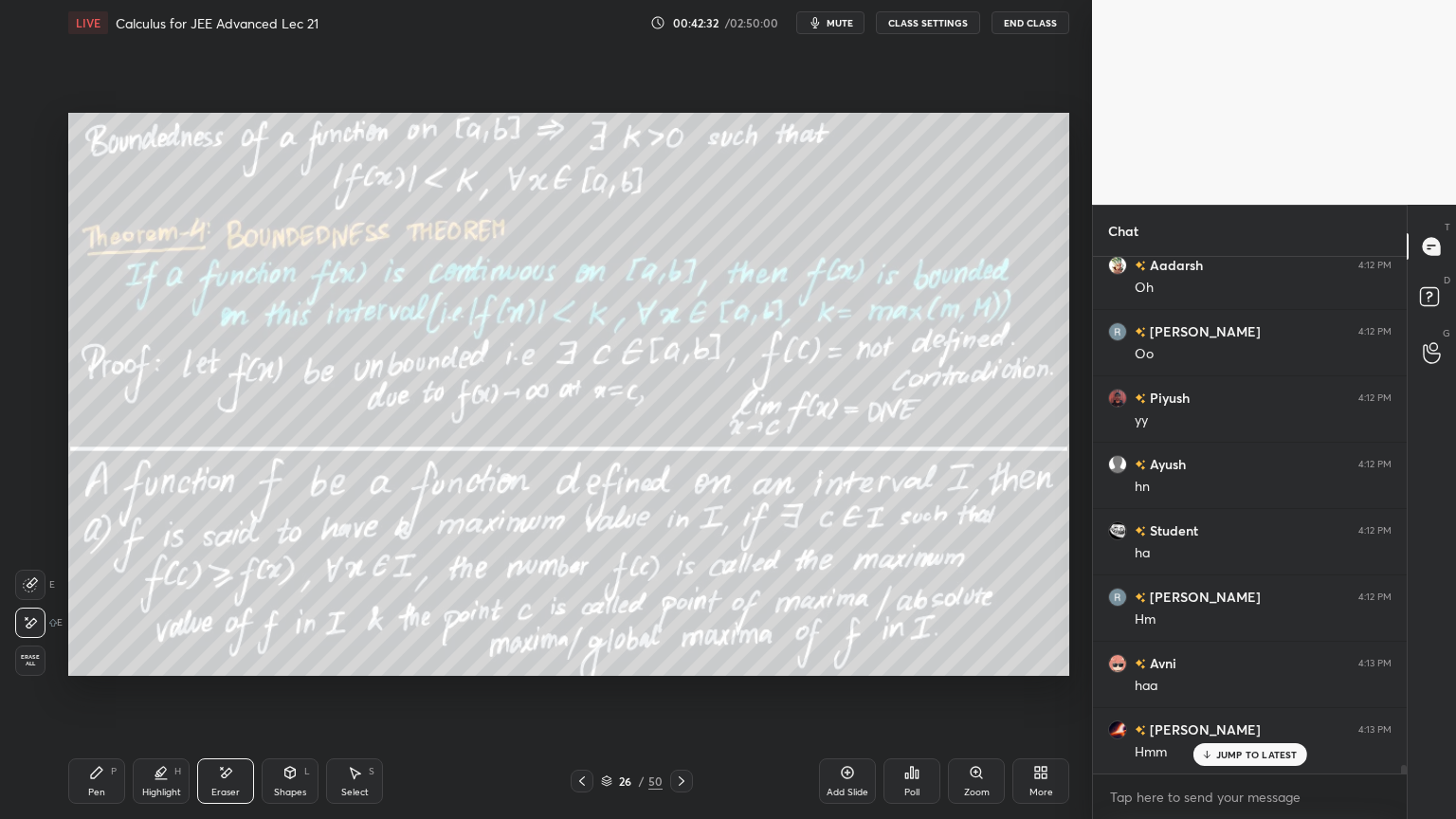 drag, startPoint x: 77, startPoint y: 784, endPoint x: 111, endPoint y: 739, distance: 56.40035 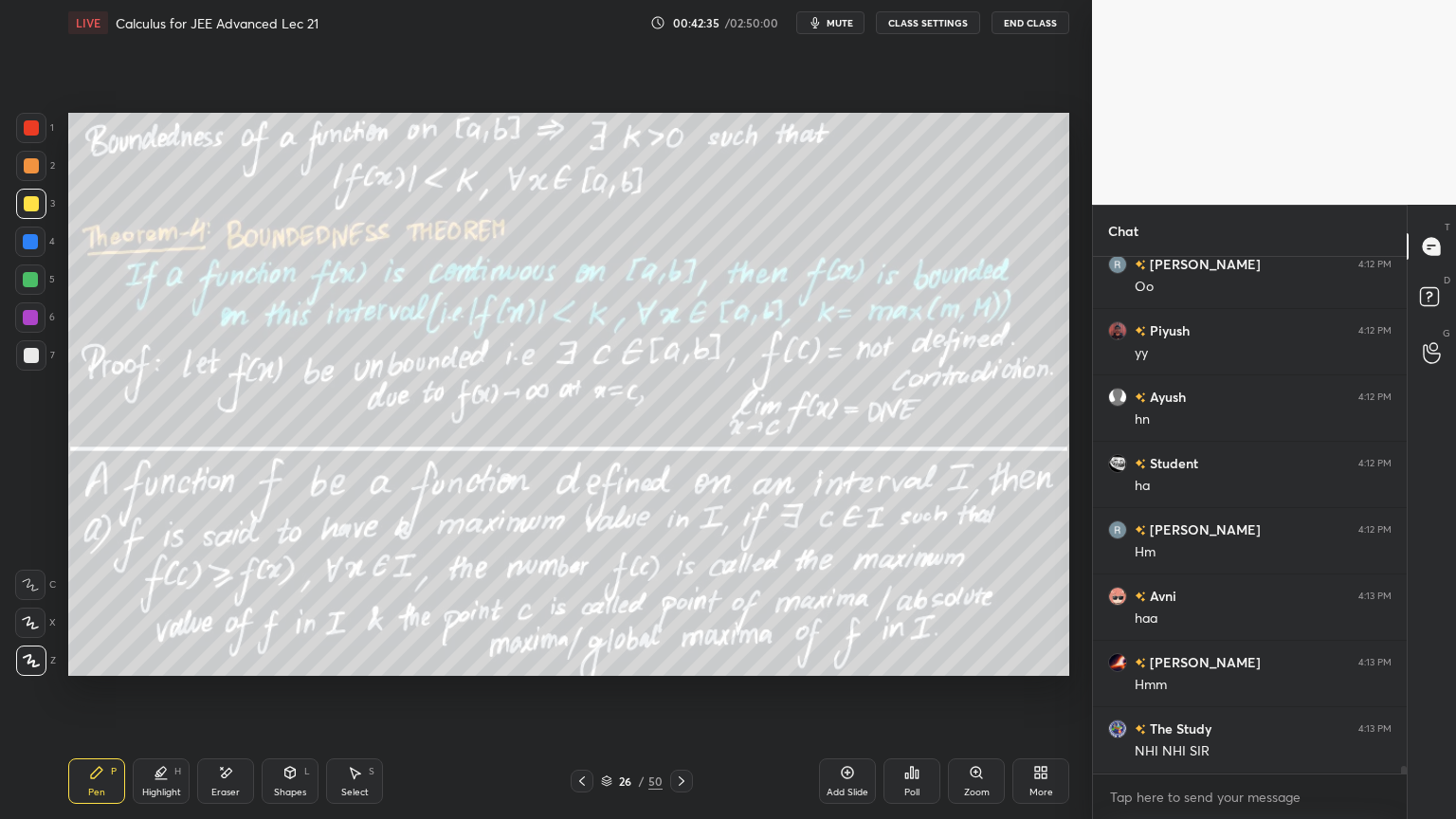 scroll, scrollTop: 32692, scrollLeft: 0, axis: vertical 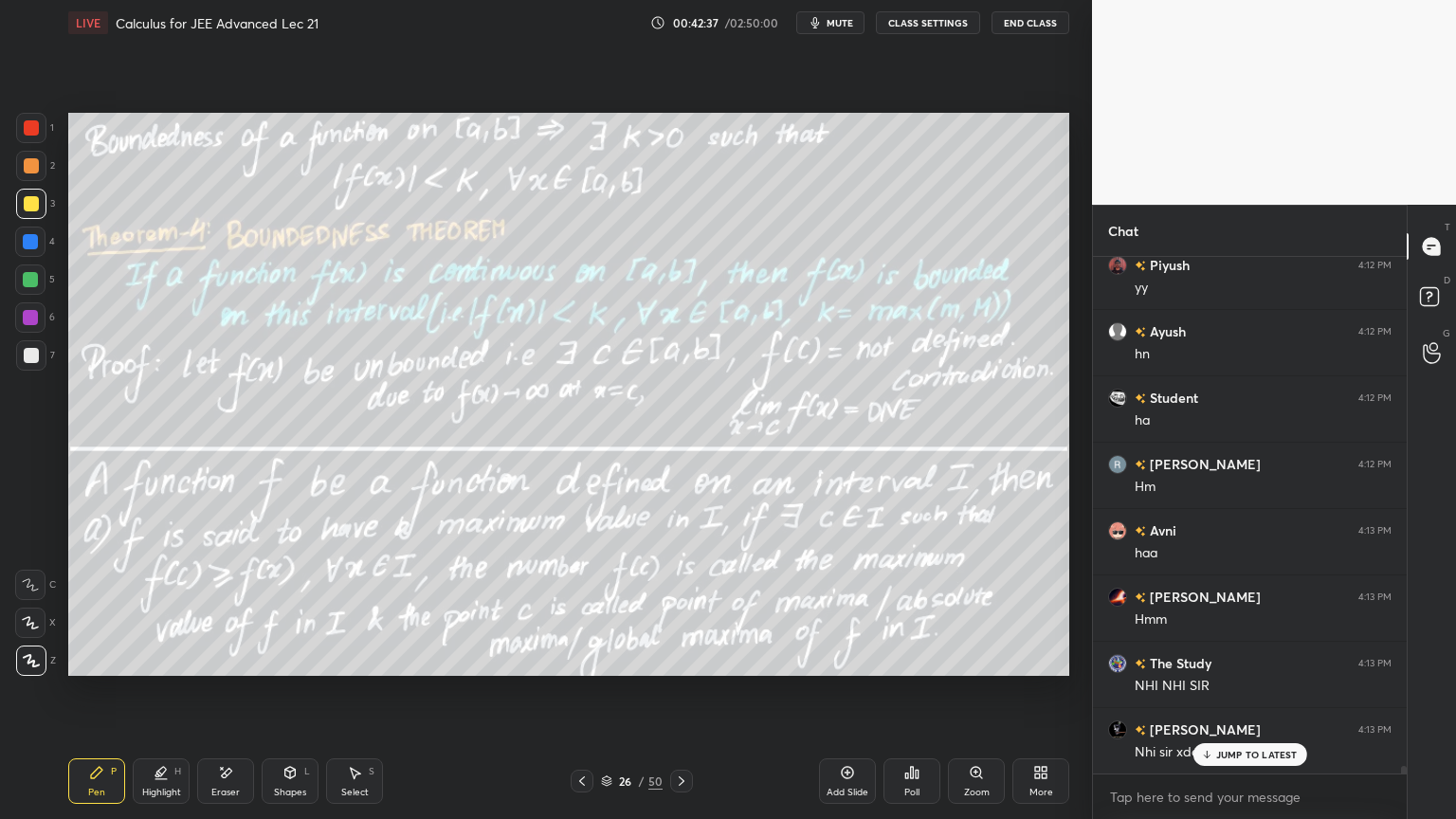click at bounding box center [682, 781] 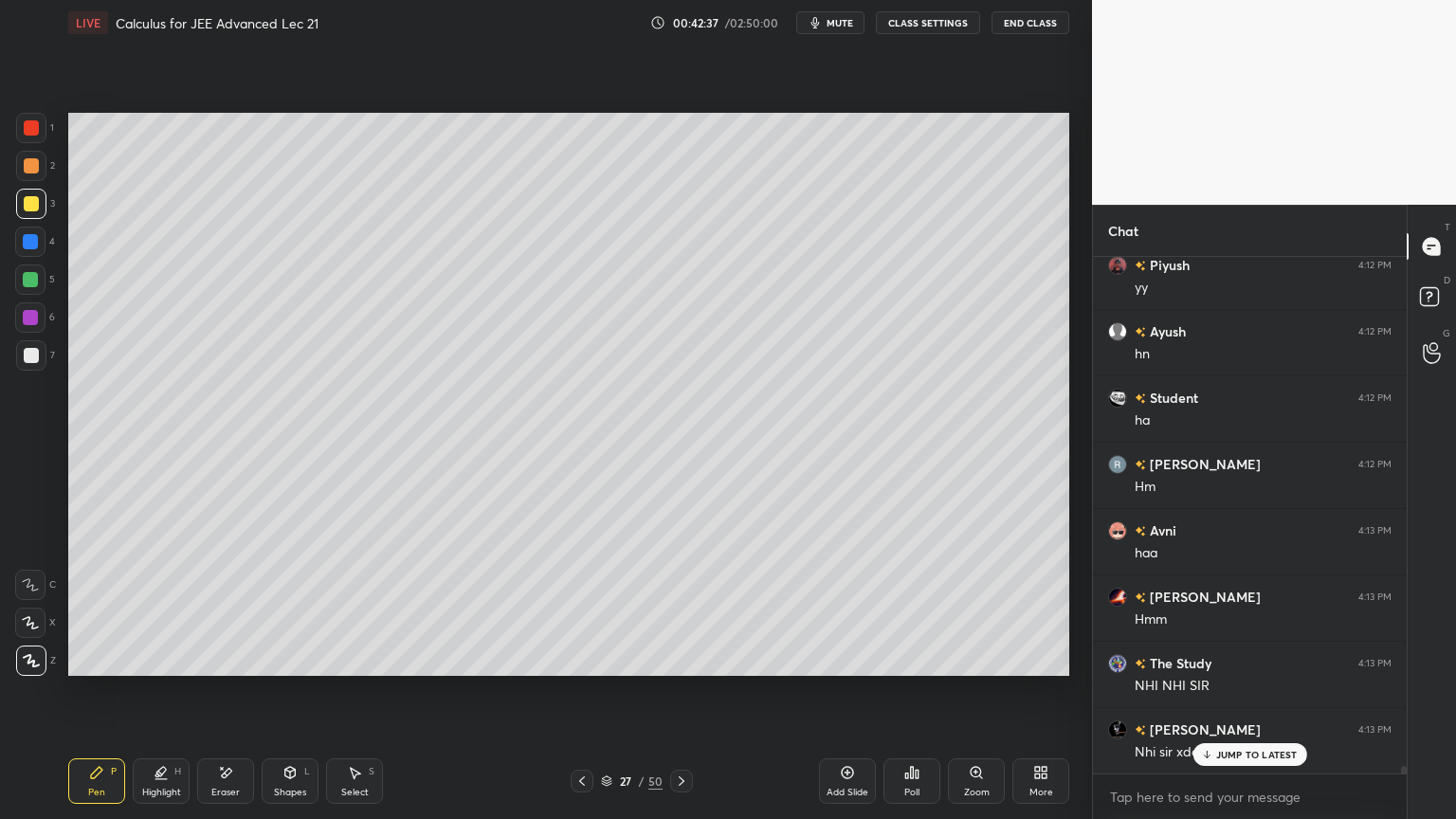 click on "27 / 50" at bounding box center (631, 781) 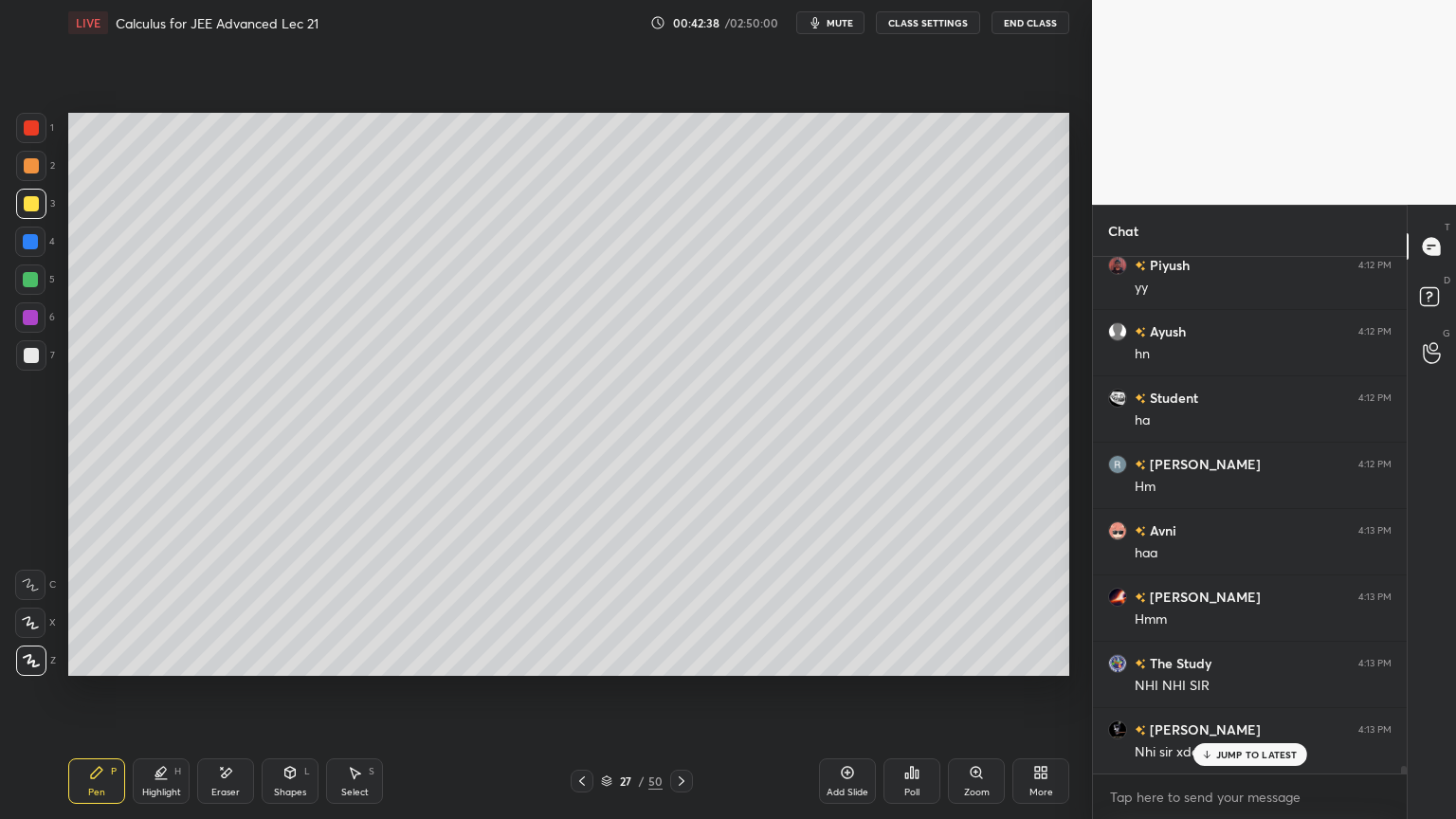 click at bounding box center [682, 781] 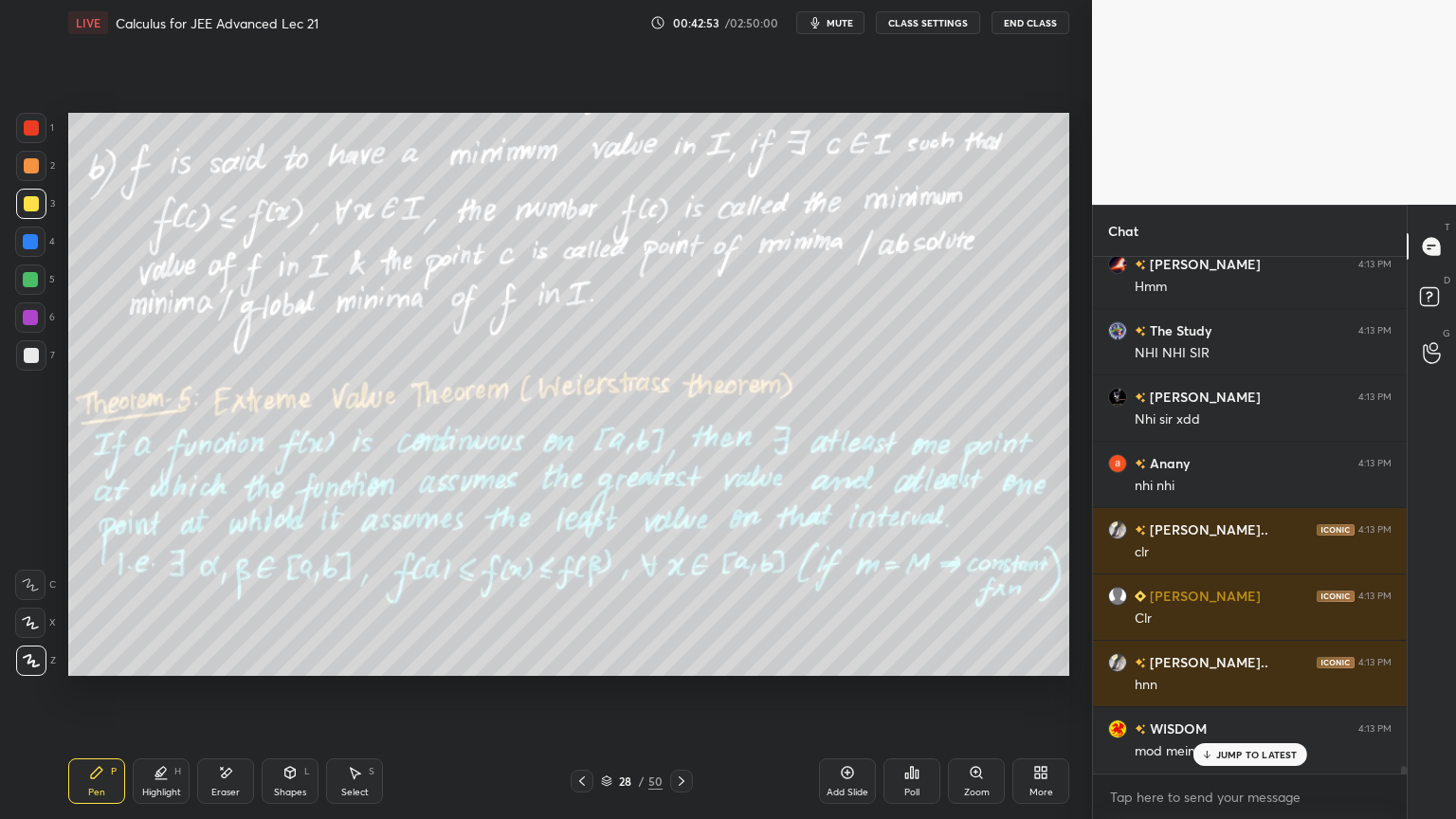 scroll, scrollTop: 33090, scrollLeft: 0, axis: vertical 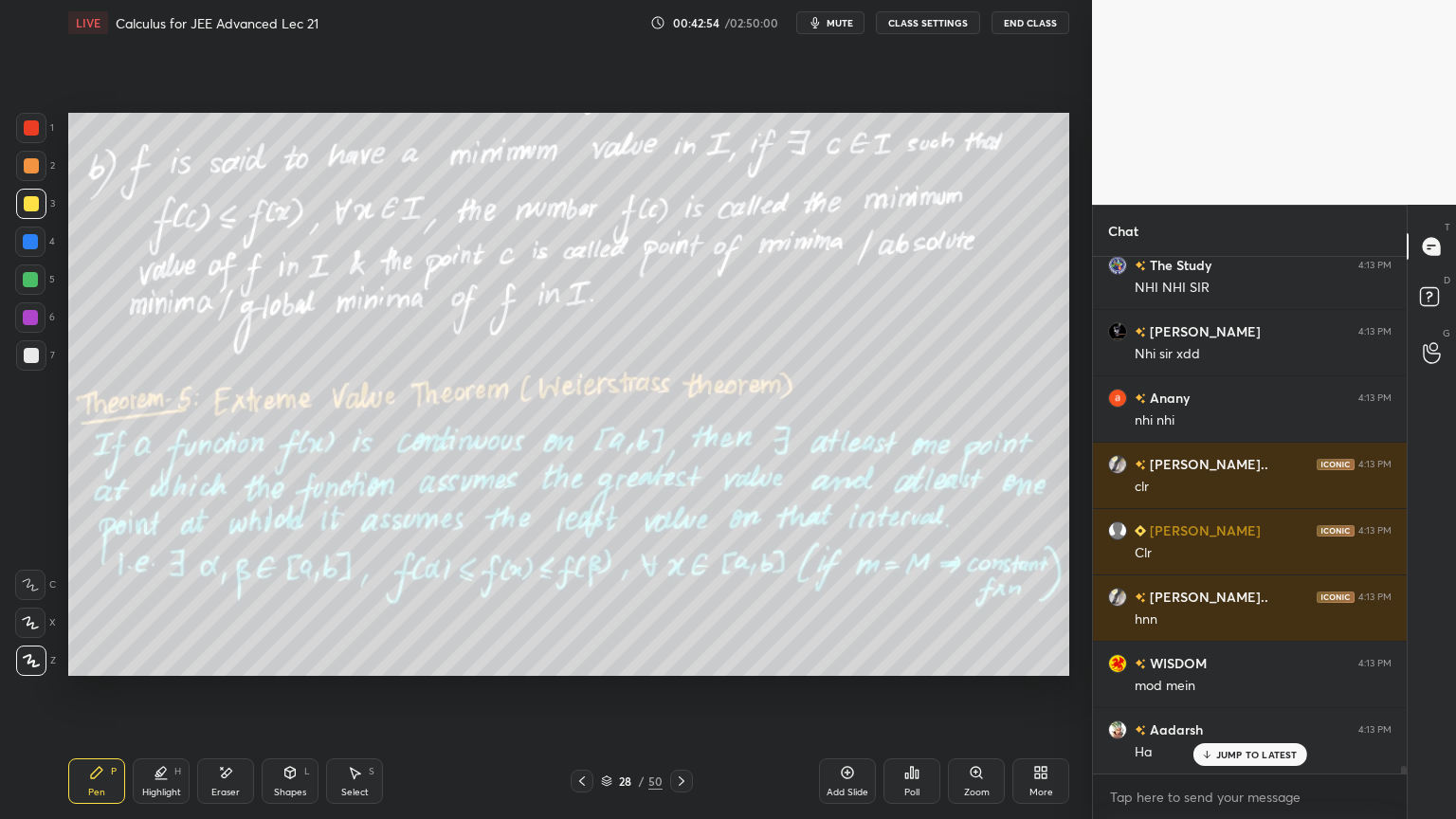 click on "Eraser" at bounding box center (226, 781) 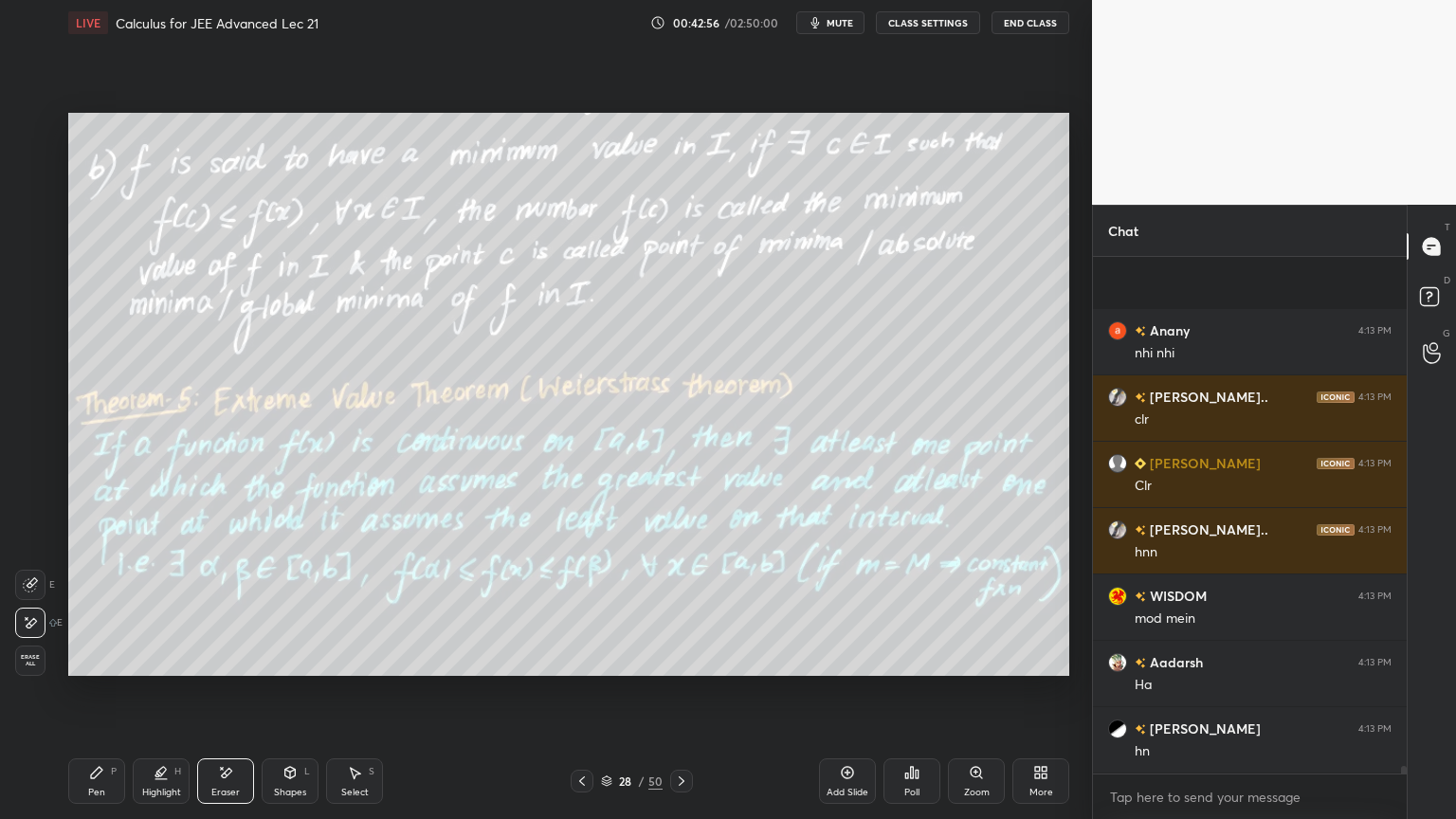 scroll, scrollTop: 33290, scrollLeft: 0, axis: vertical 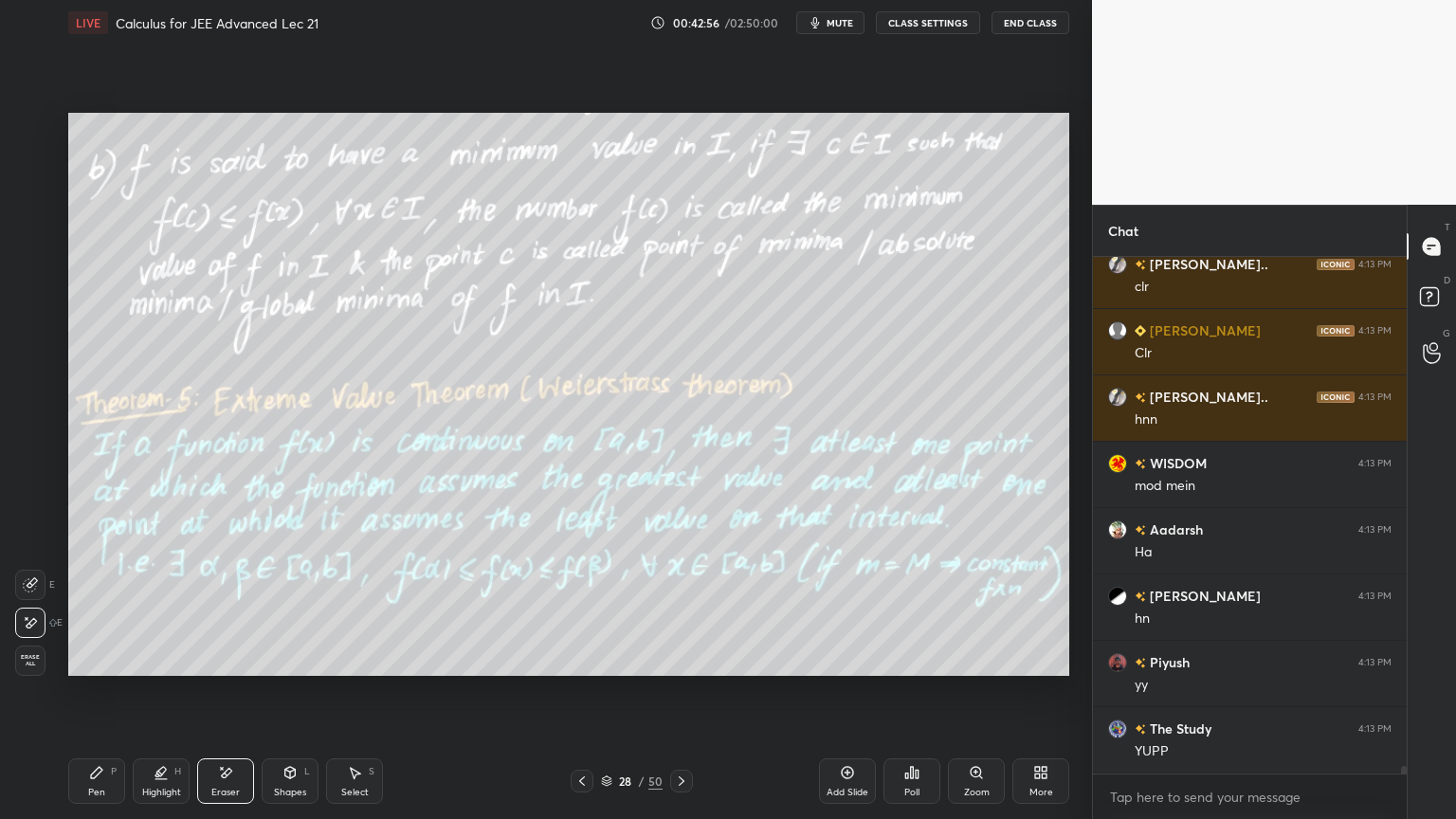 click on "Pen P" at bounding box center [97, 781] 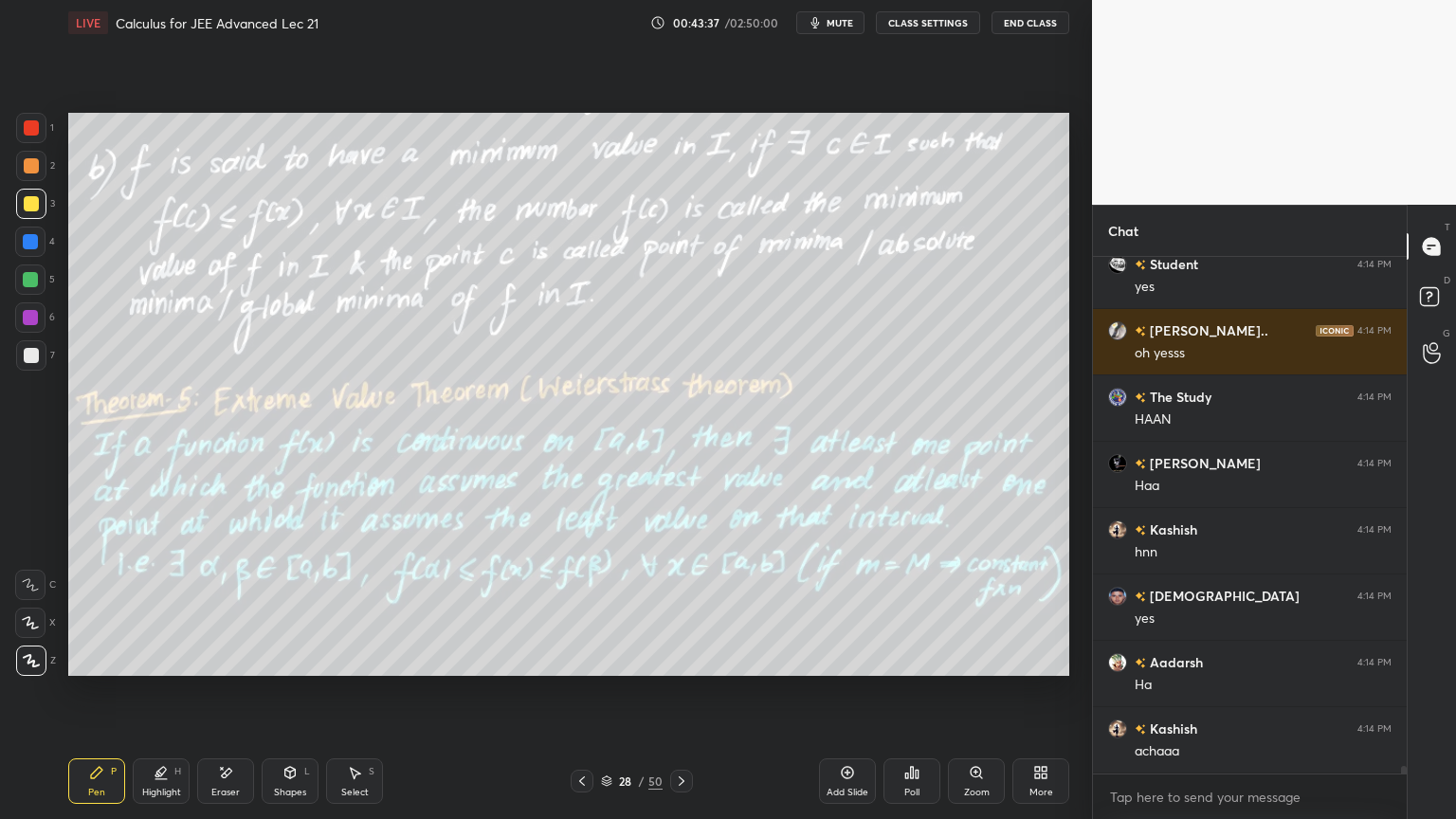 scroll, scrollTop: 35213, scrollLeft: 0, axis: vertical 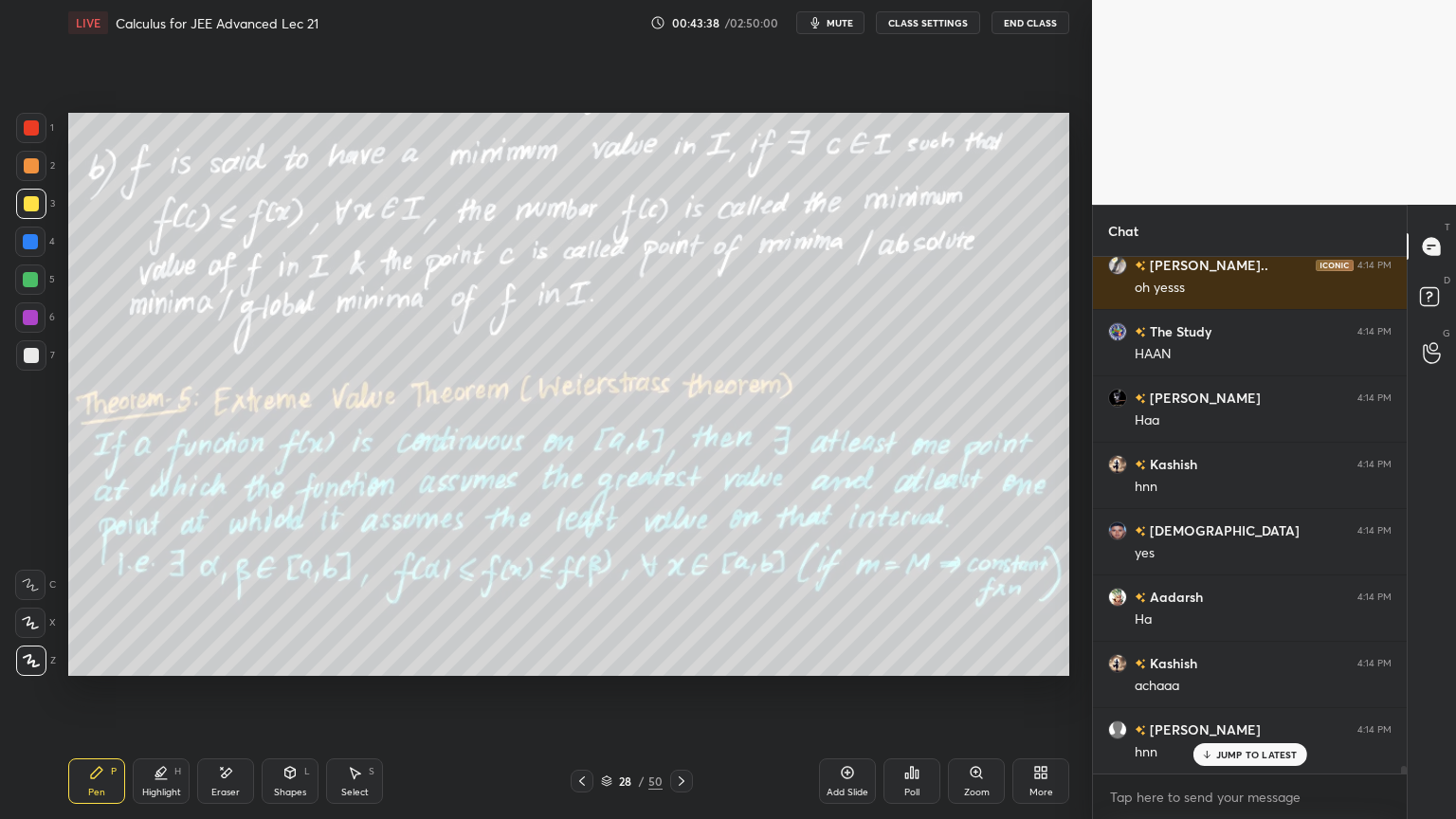 click on "Eraser" at bounding box center [226, 781] 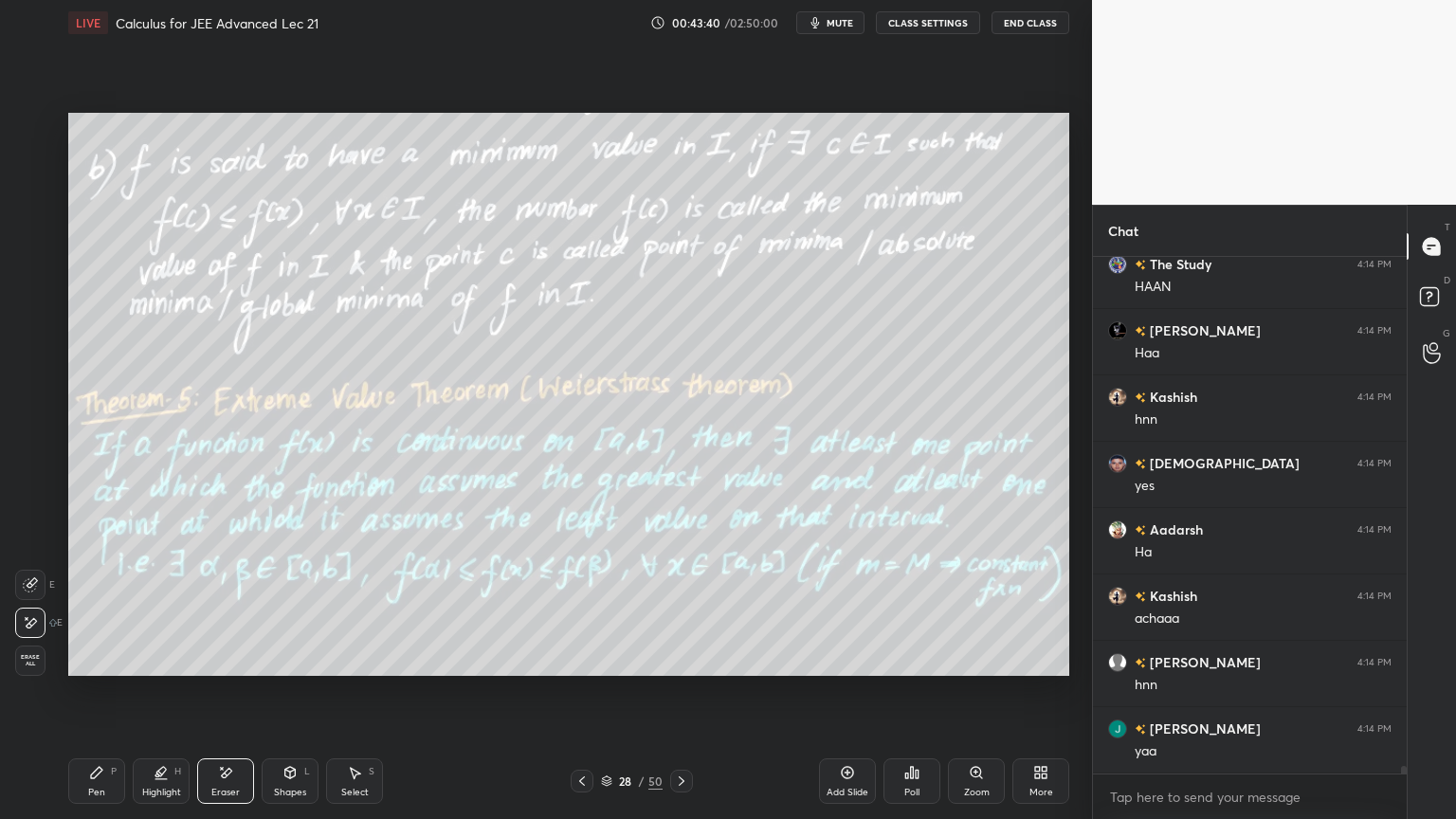 click on "Pen P" at bounding box center [97, 781] 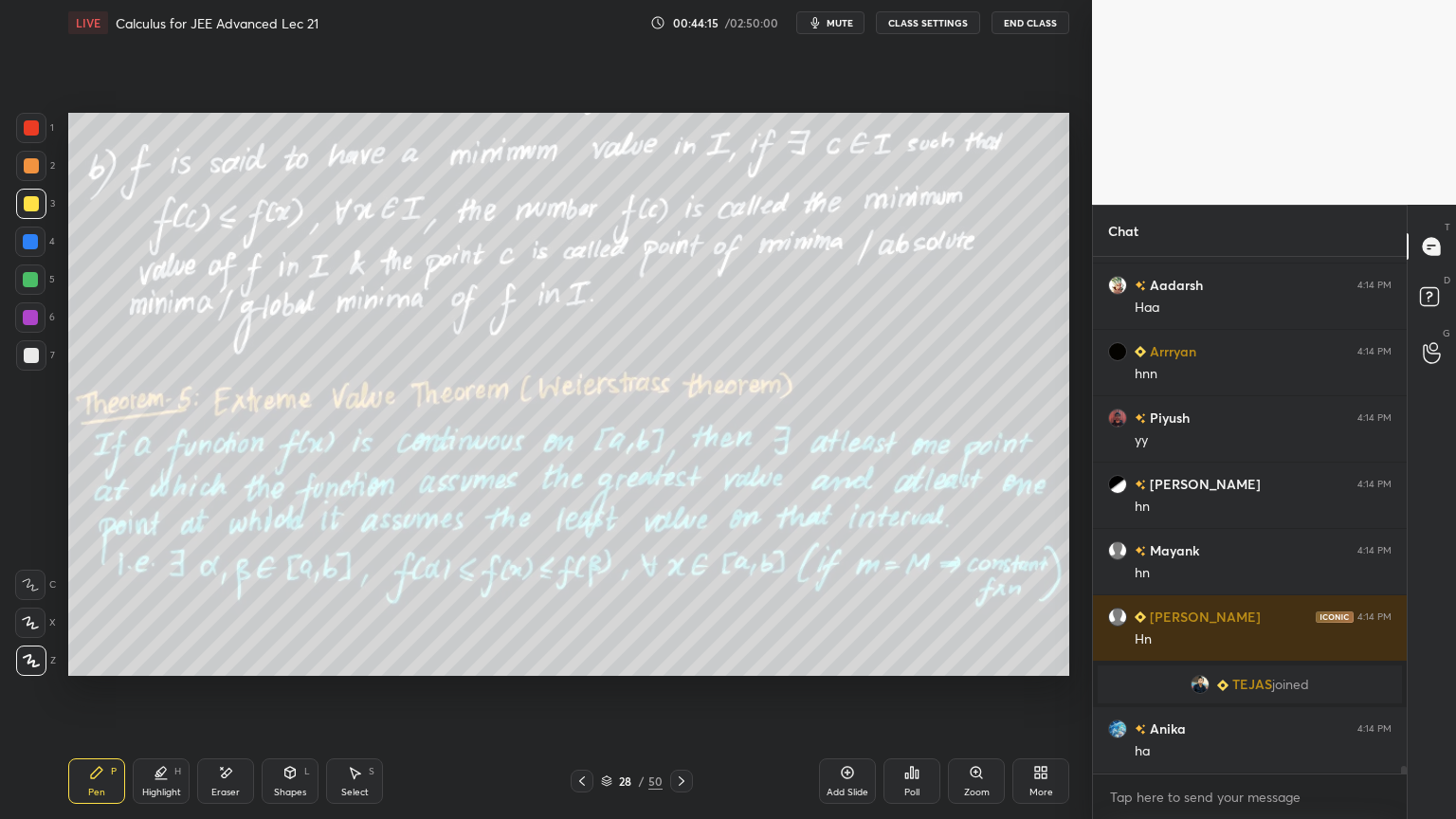 scroll, scrollTop: 34678, scrollLeft: 0, axis: vertical 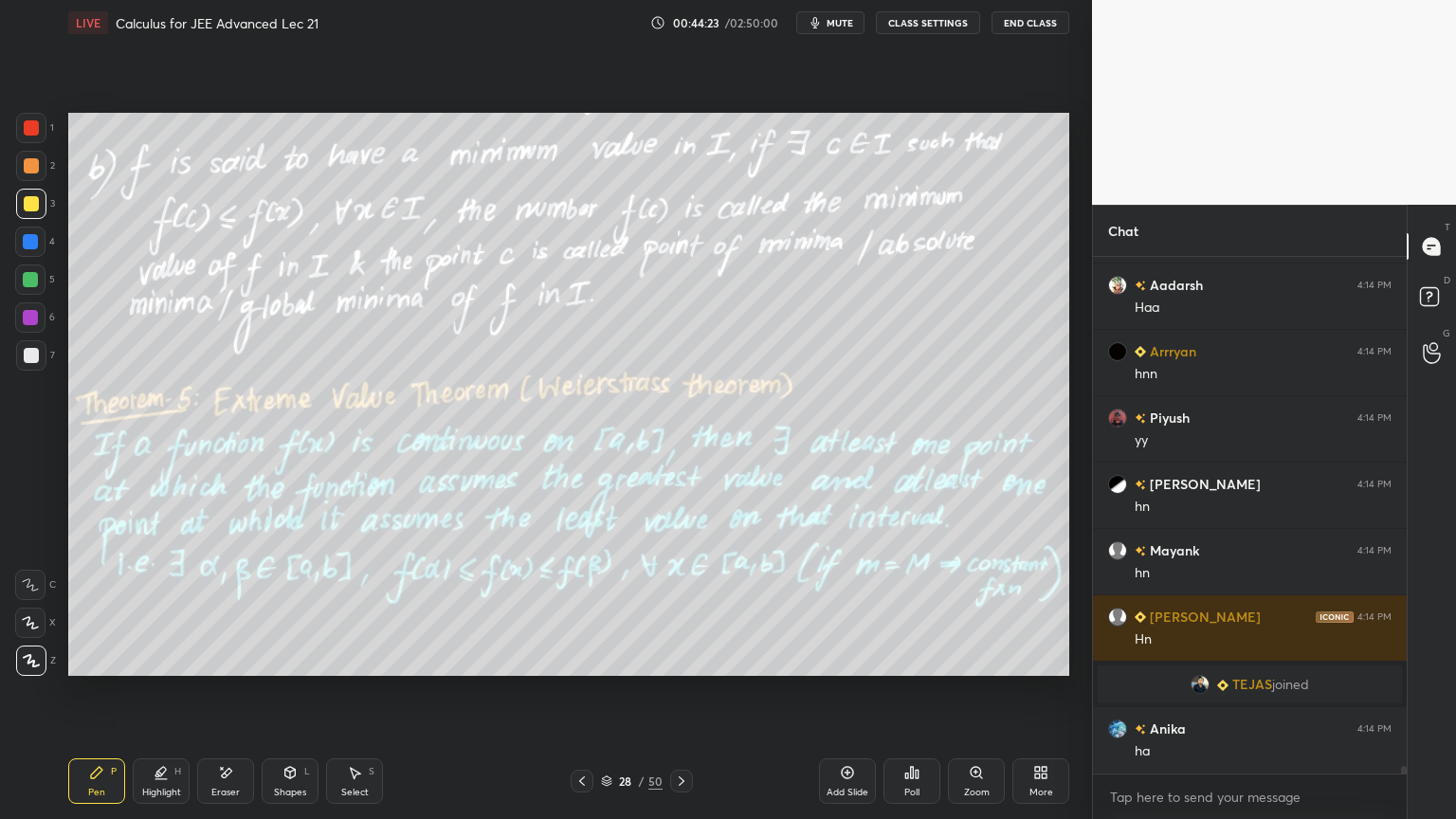 click on "Eraser" at bounding box center (226, 792) 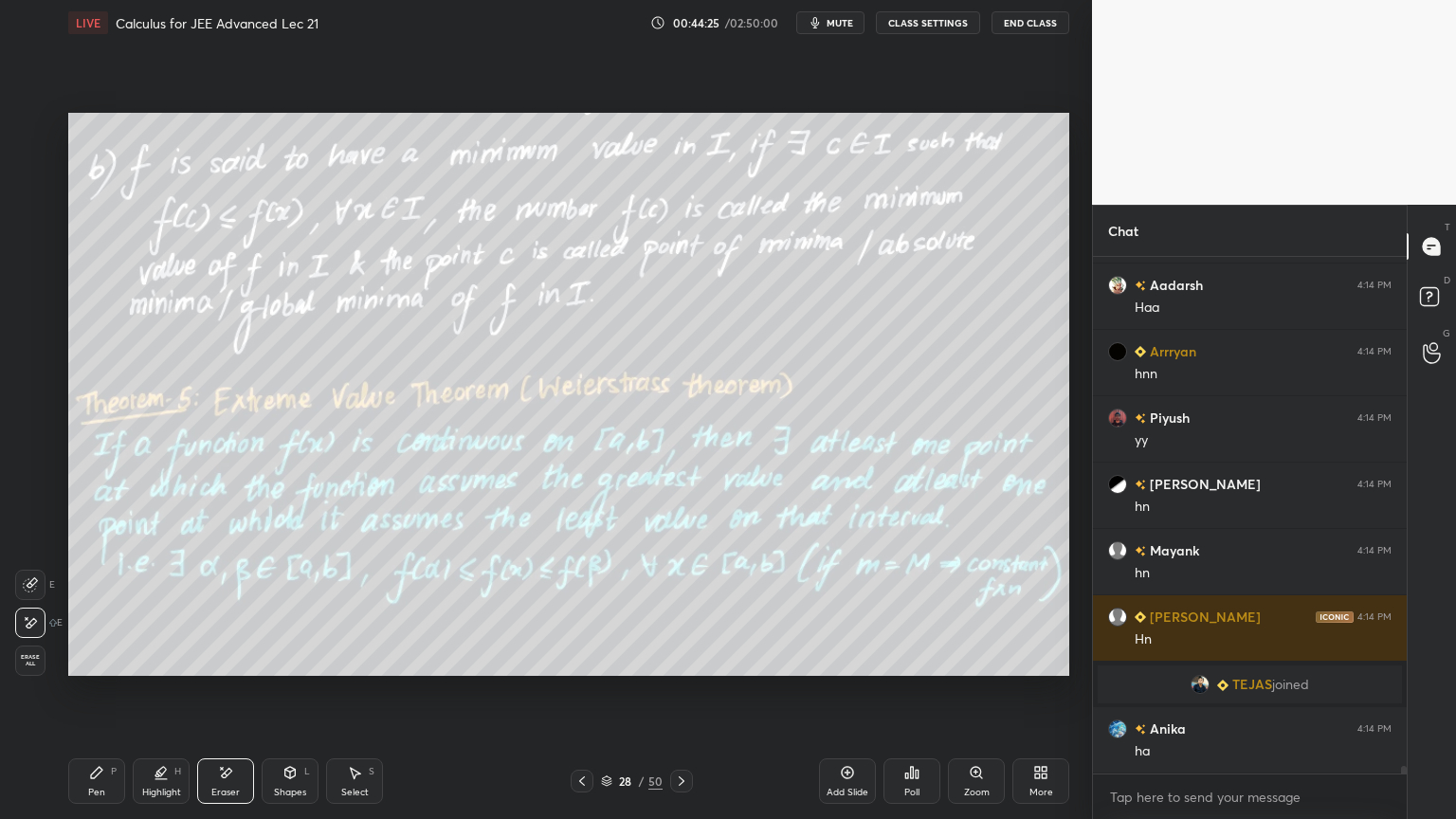 click on "Pen P" at bounding box center [97, 781] 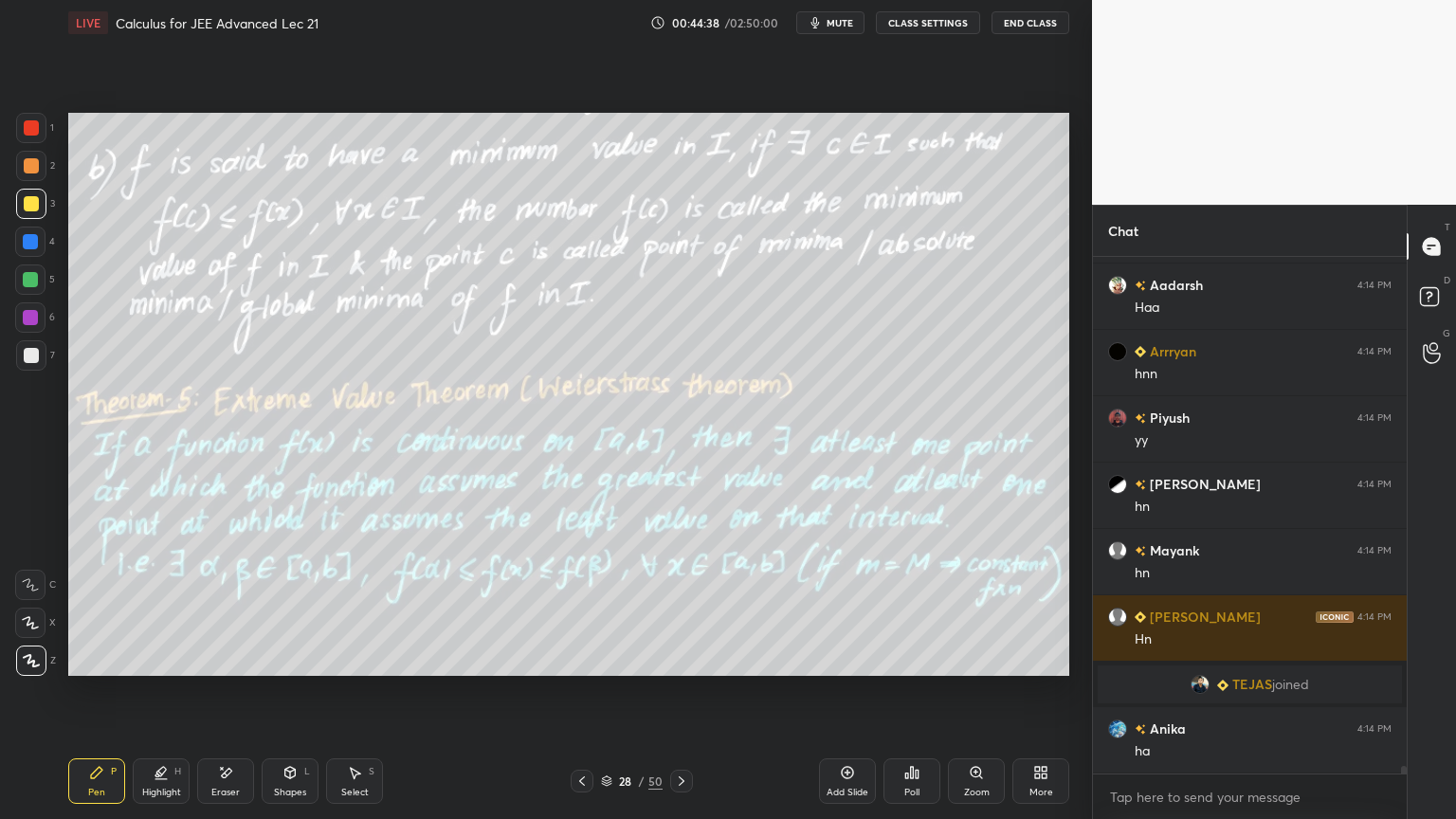 click on "Eraser" at bounding box center (226, 792) 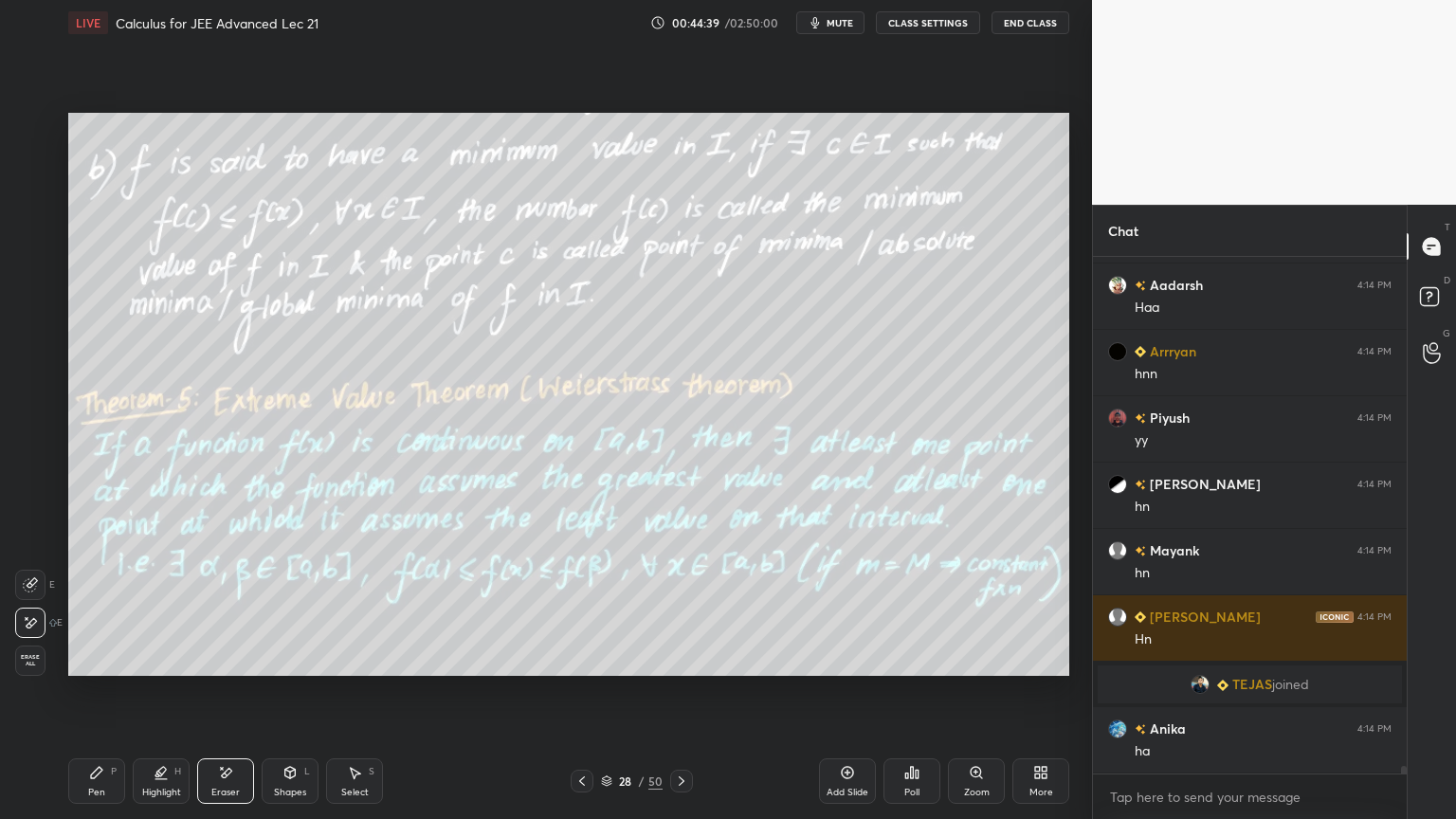 click on "Pen P" at bounding box center (97, 781) 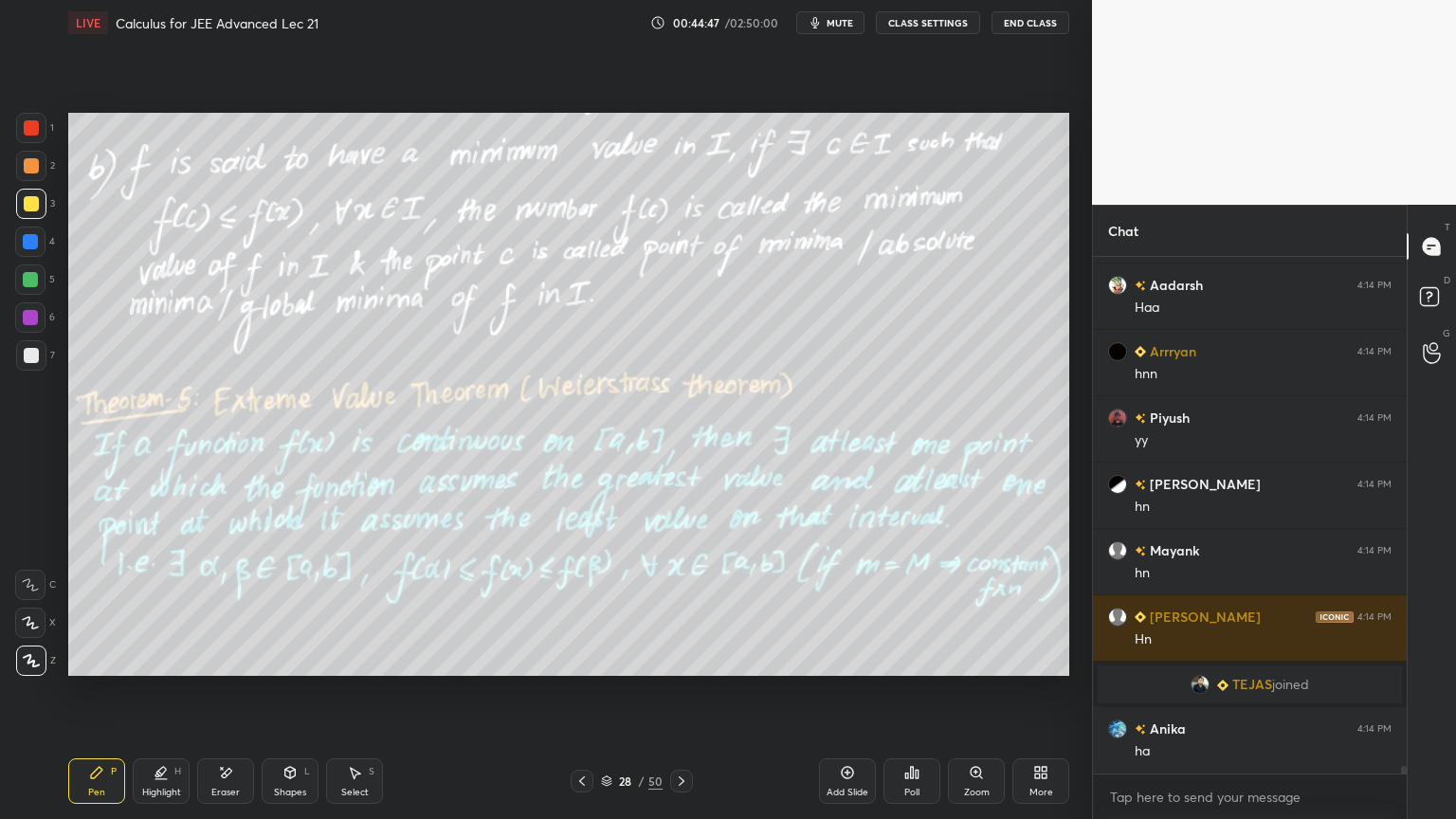 drag, startPoint x: 219, startPoint y: 784, endPoint x: 444, endPoint y: 693, distance: 242.70558 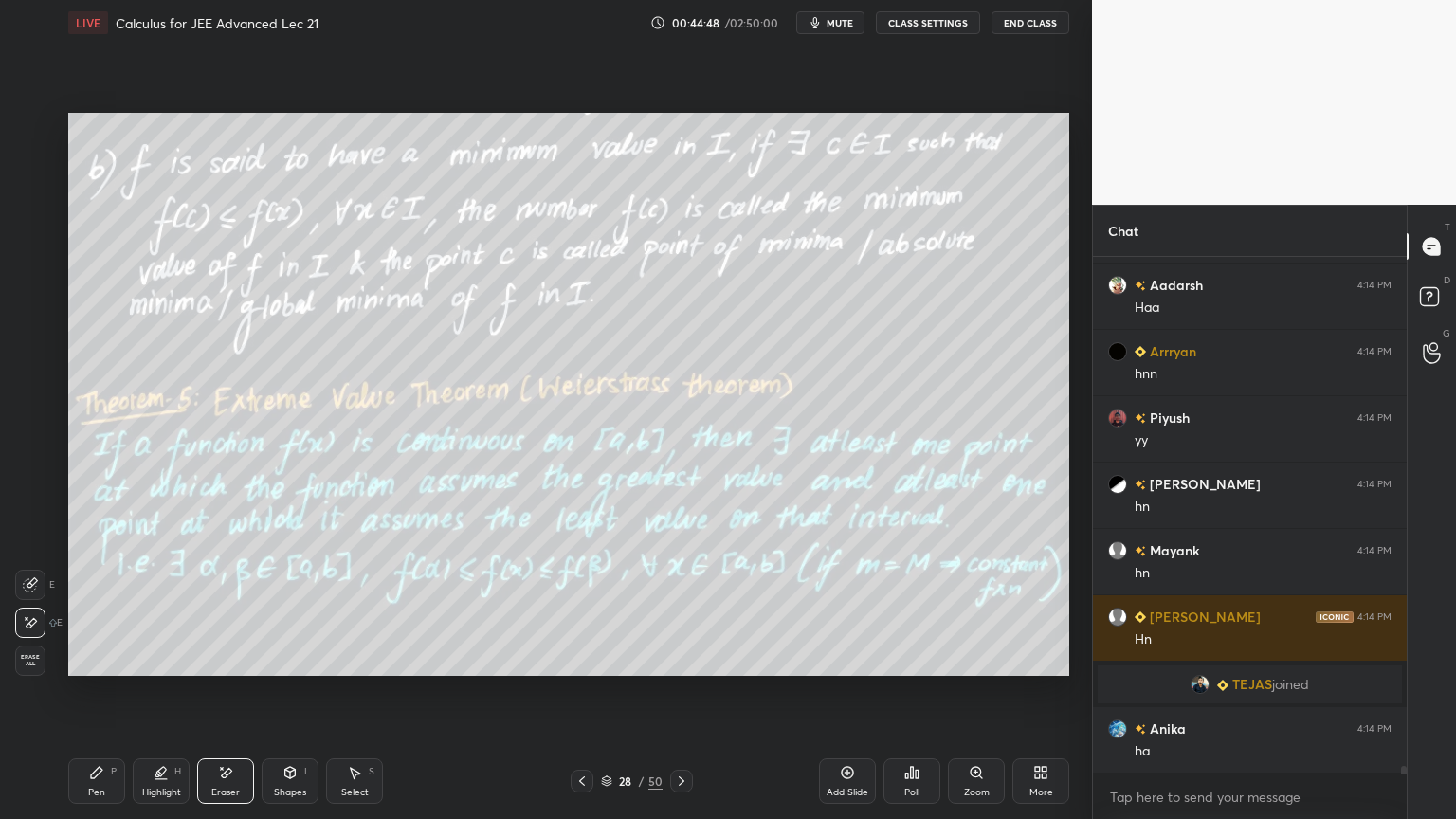 drag, startPoint x: 85, startPoint y: 786, endPoint x: 217, endPoint y: 774, distance: 132.54433 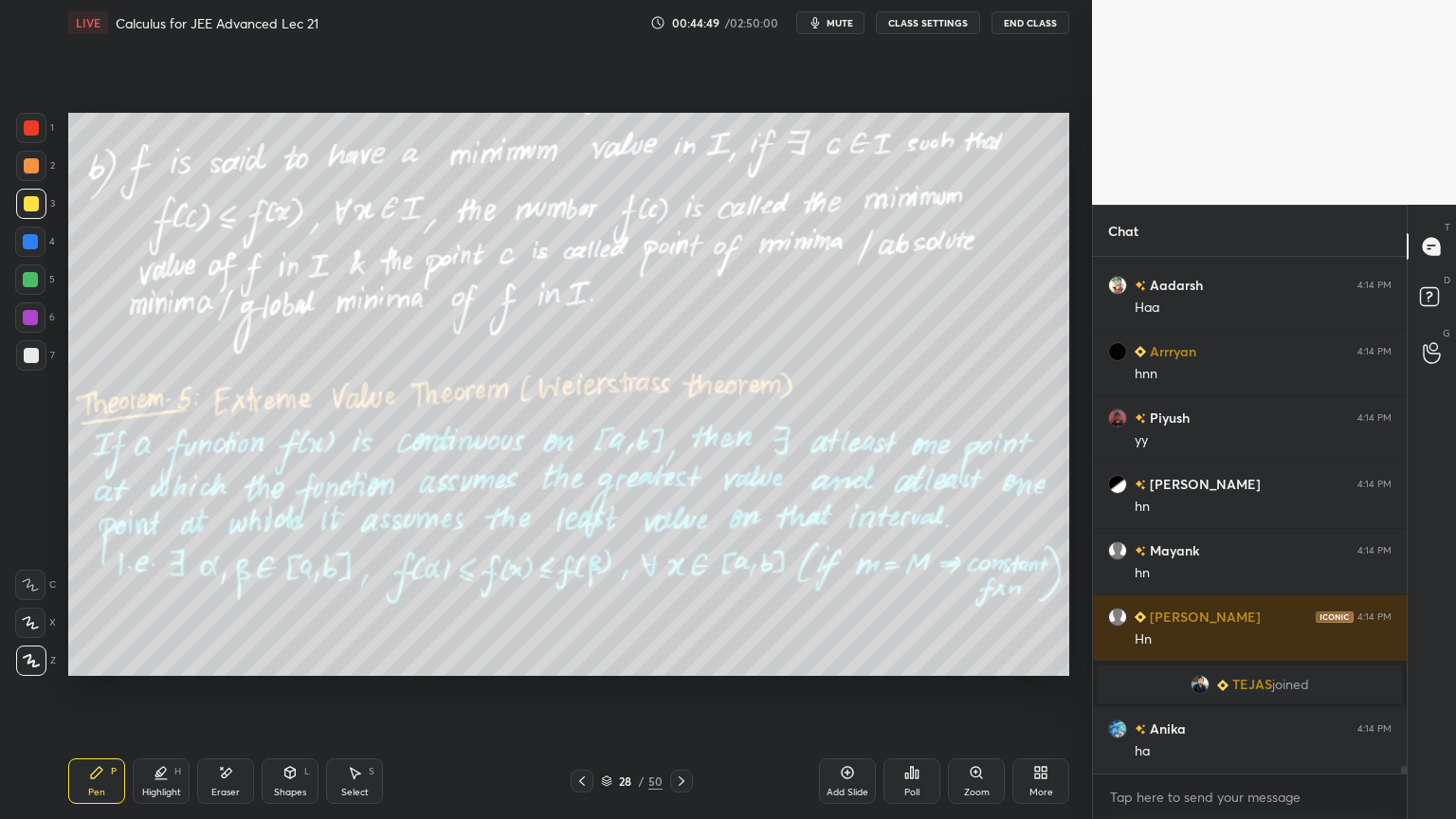 click on "Select S" at bounding box center [355, 781] 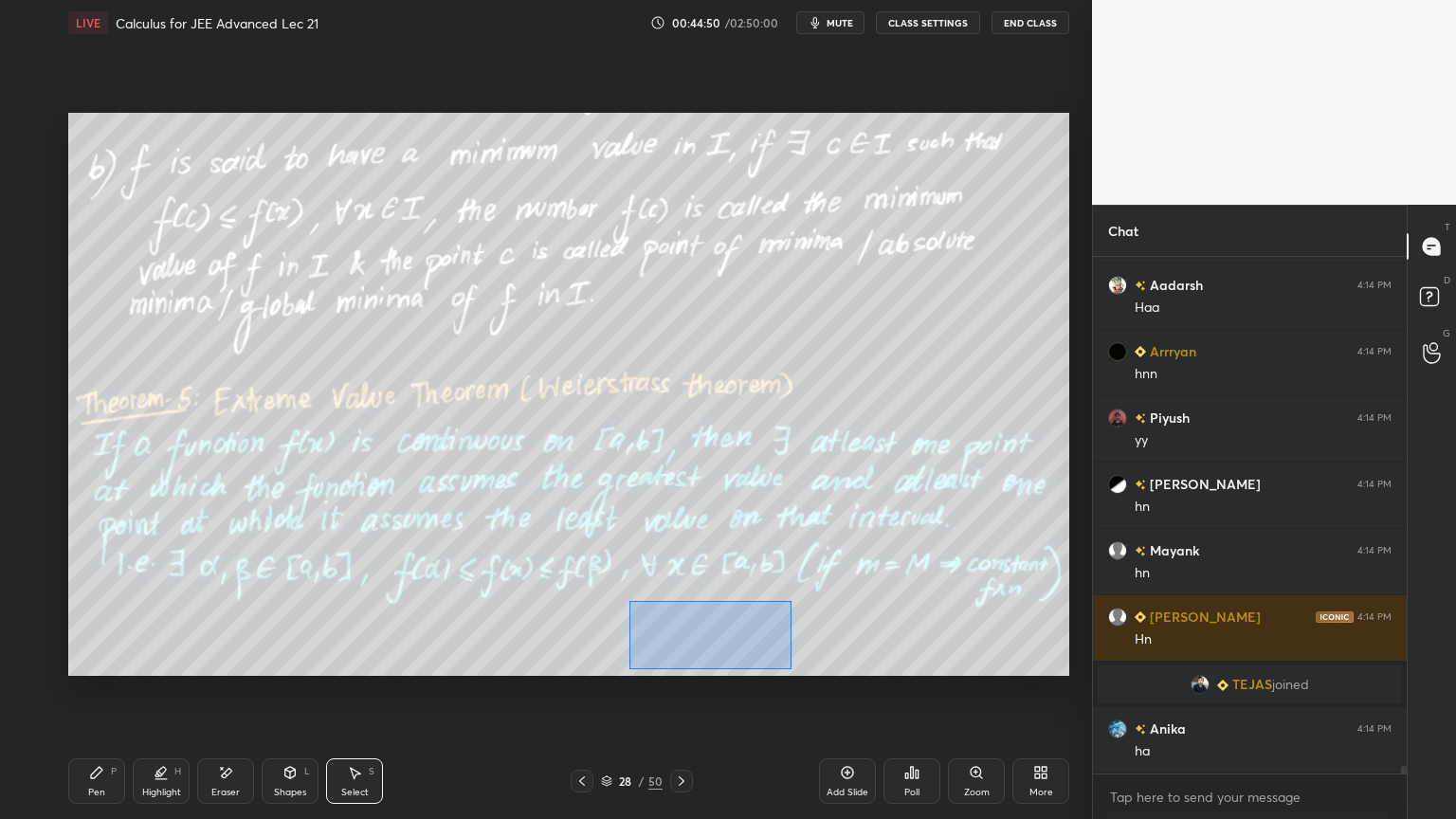 drag, startPoint x: 628, startPoint y: 600, endPoint x: 766, endPoint y: 666, distance: 152.97059 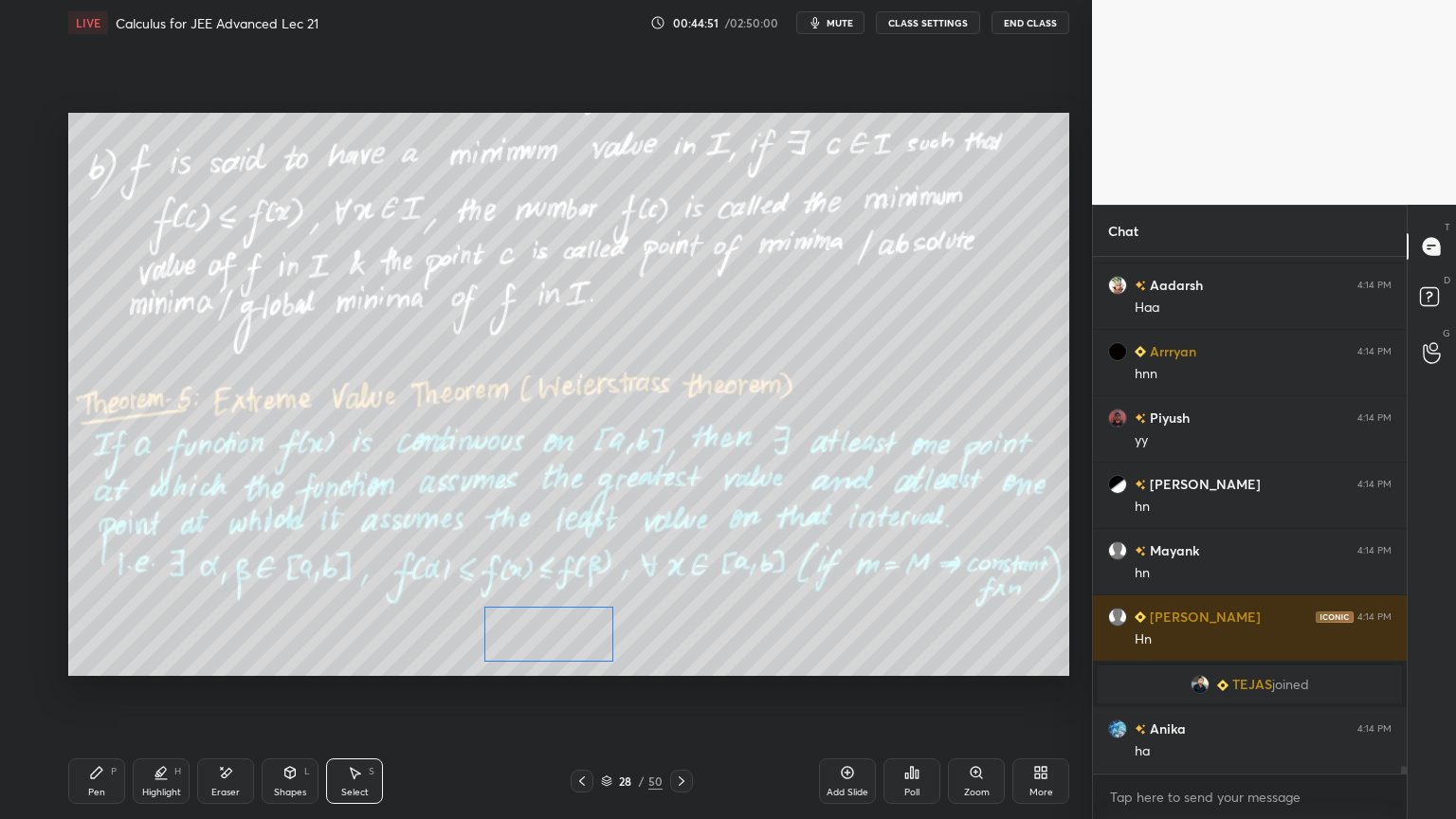 drag, startPoint x: 683, startPoint y: 633, endPoint x: 585, endPoint y: 577, distance: 112.87161 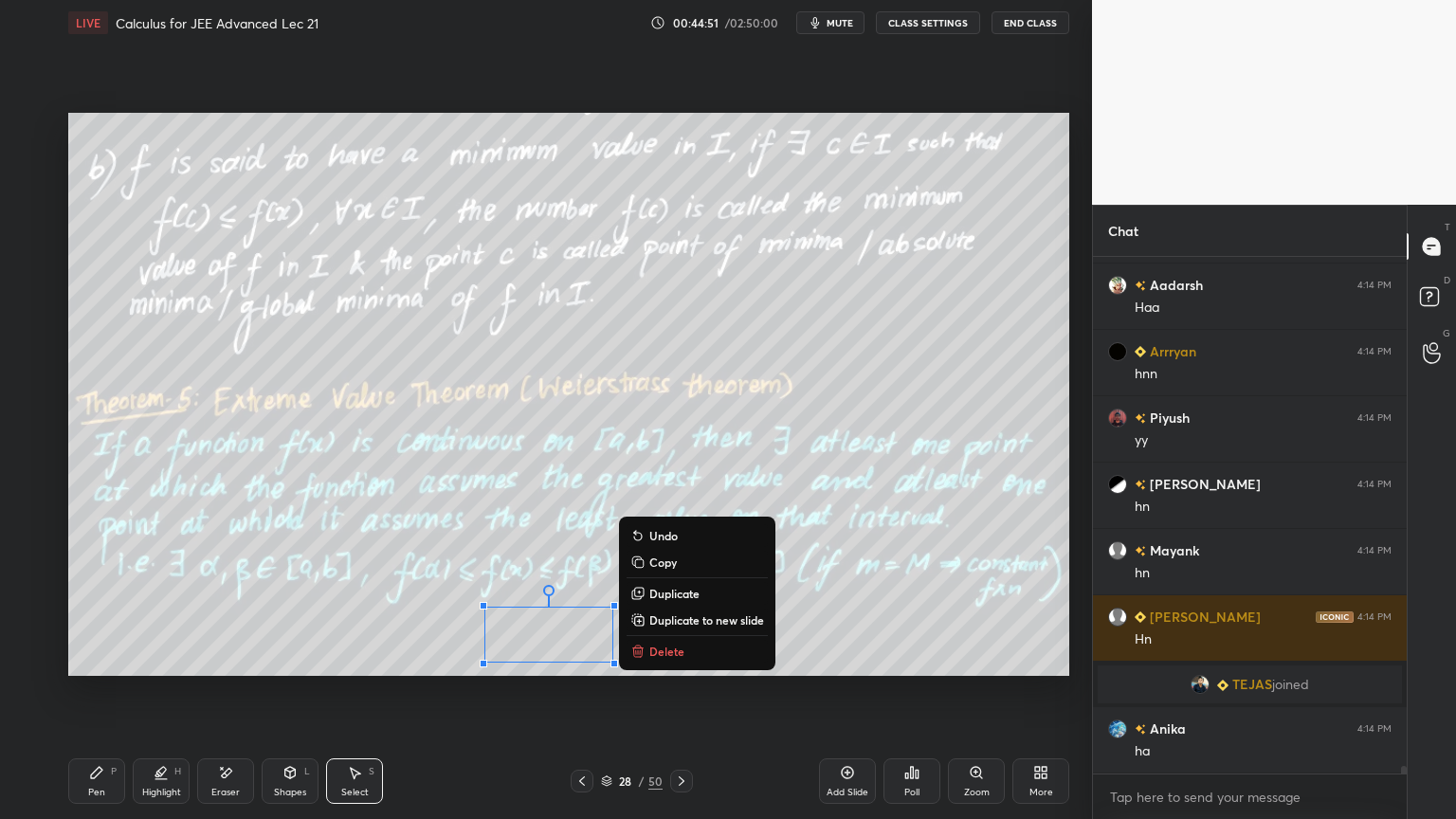 click on "0 ° Undo Copy Duplicate Duplicate to new slide Delete" at bounding box center (569, 394) 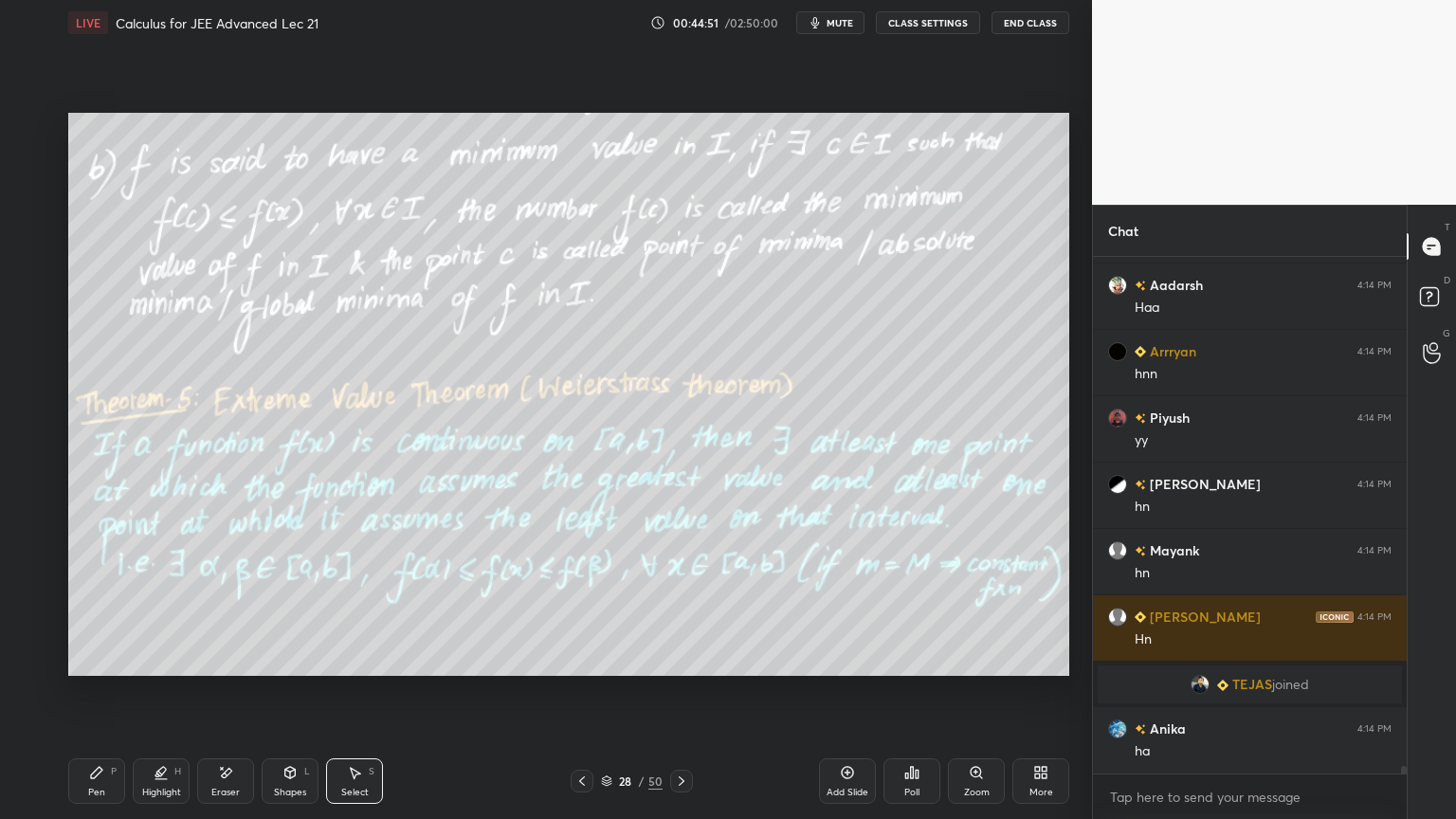 click on "Pen P" at bounding box center (97, 781) 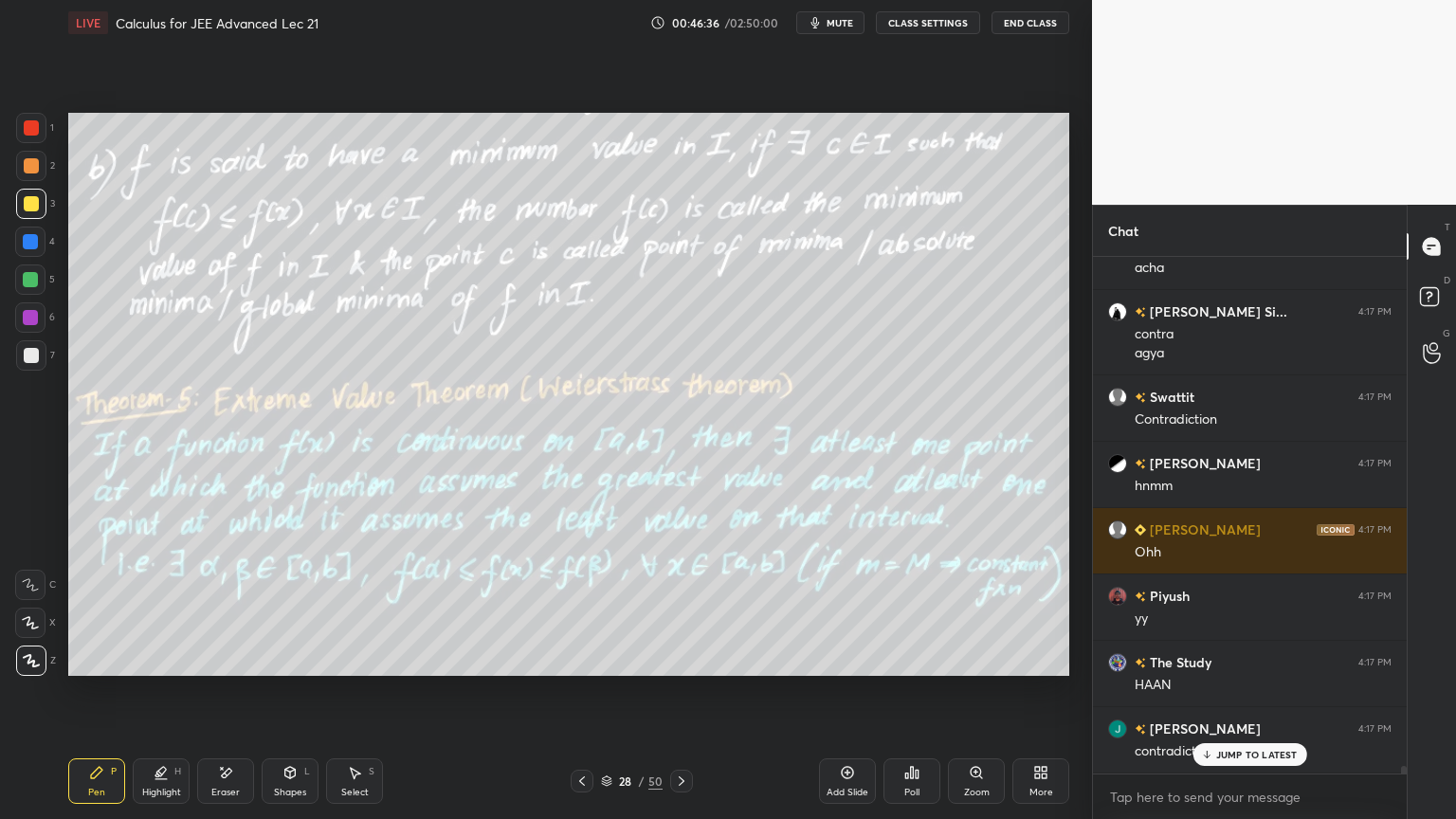 scroll, scrollTop: 36904, scrollLeft: 0, axis: vertical 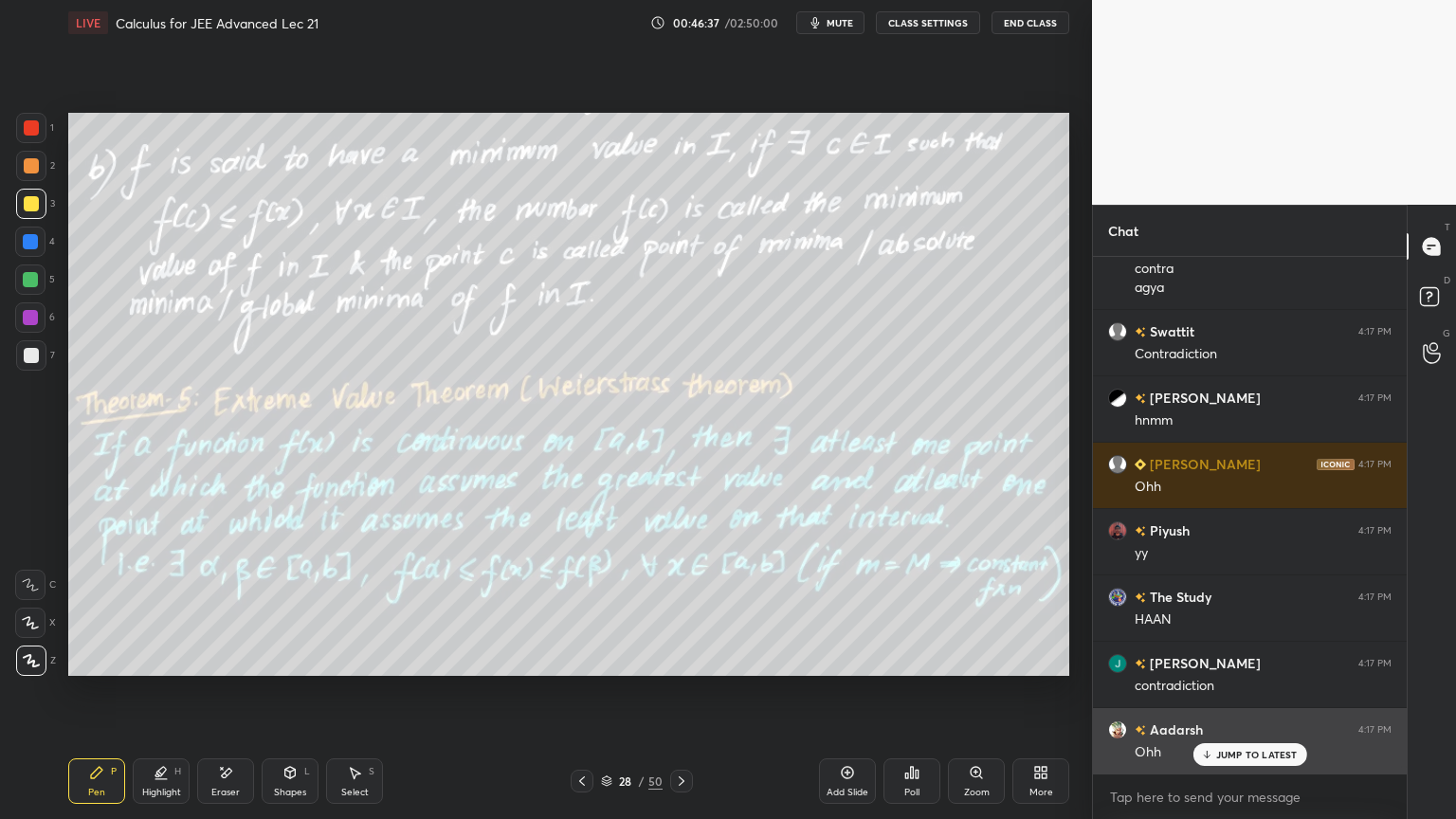 drag, startPoint x: 1237, startPoint y: 755, endPoint x: 1227, endPoint y: 751, distance: 10.7703296 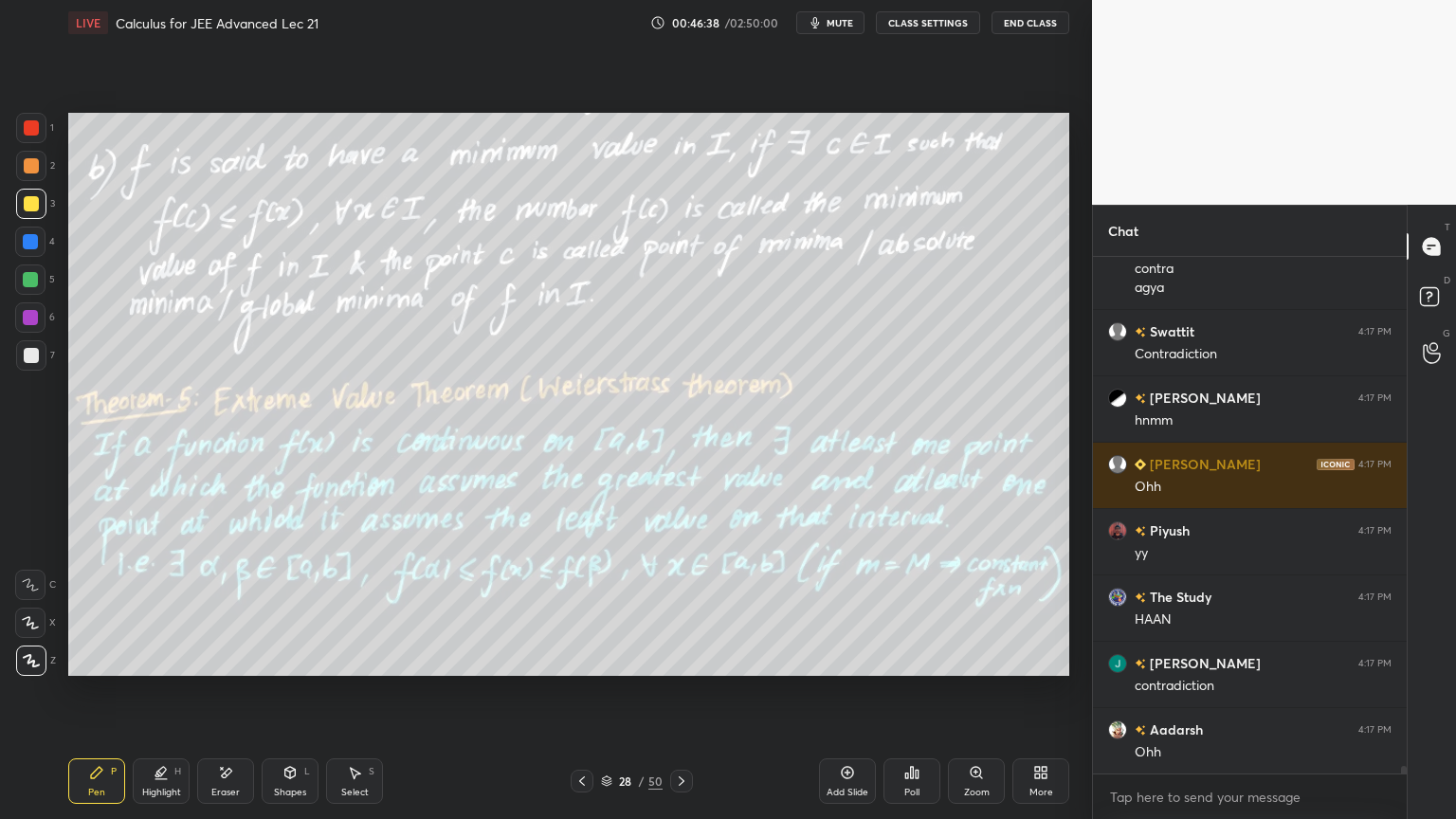 click 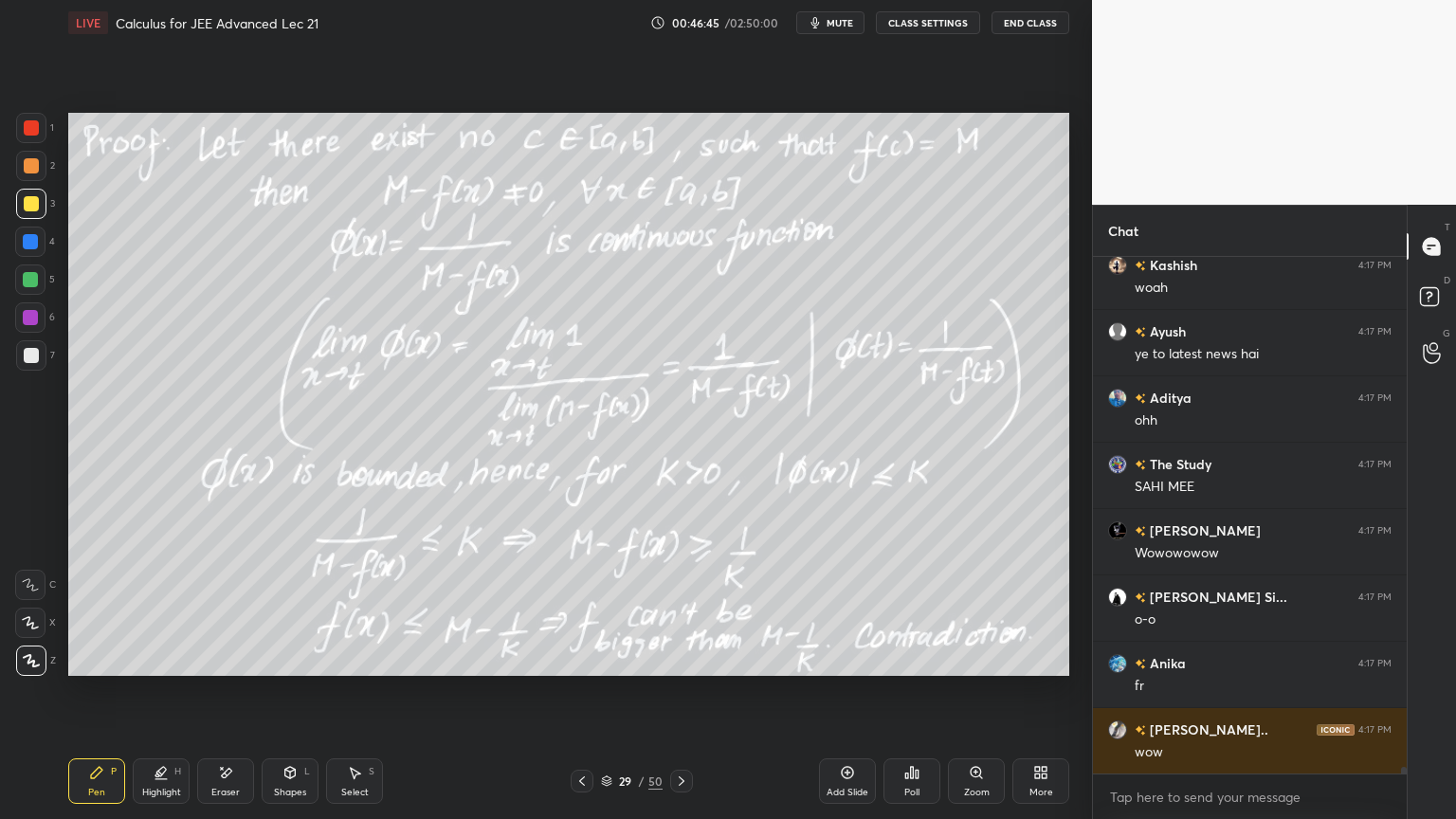 scroll, scrollTop: 37502, scrollLeft: 0, axis: vertical 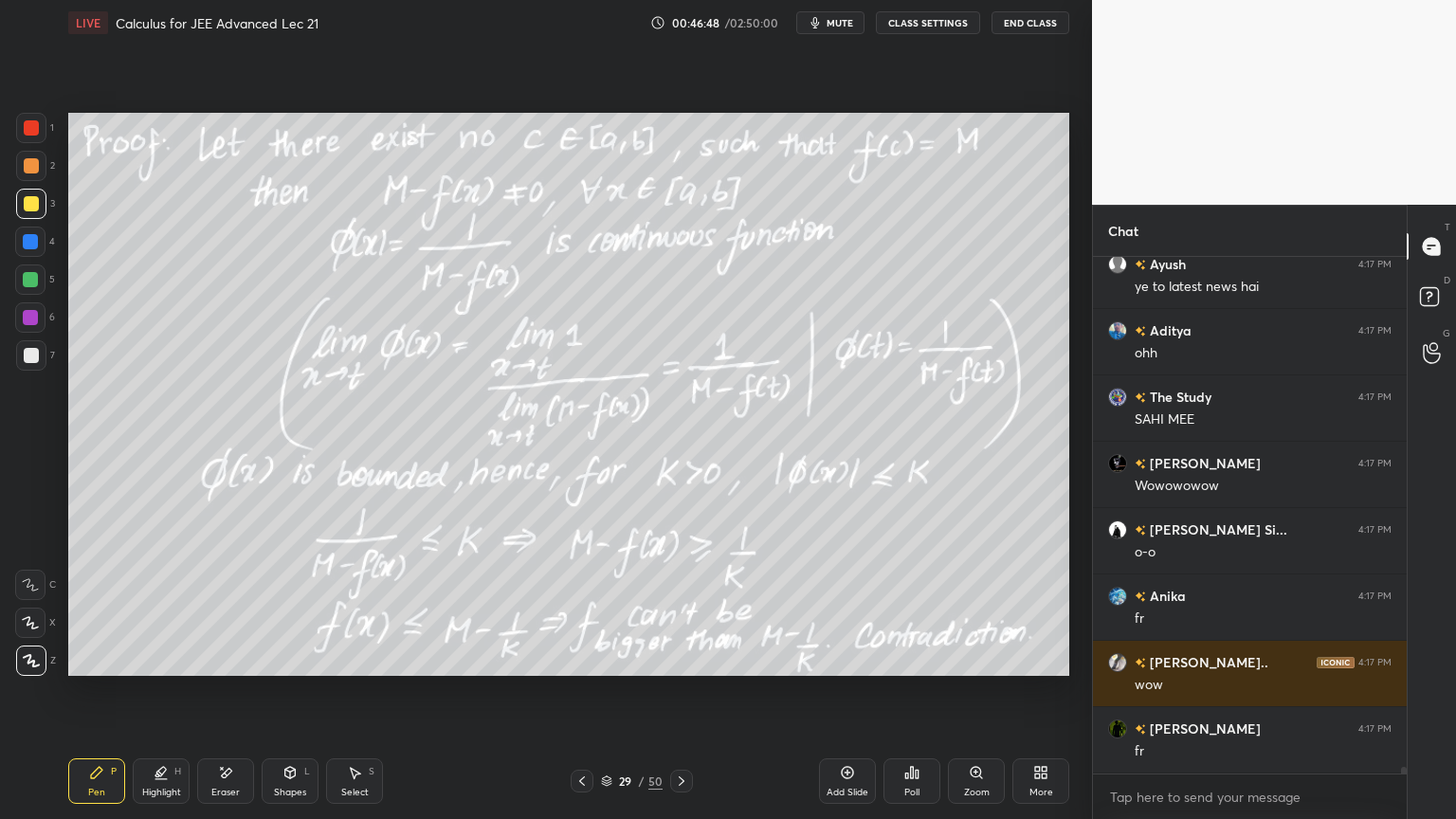 click on "Eraser" at bounding box center [226, 781] 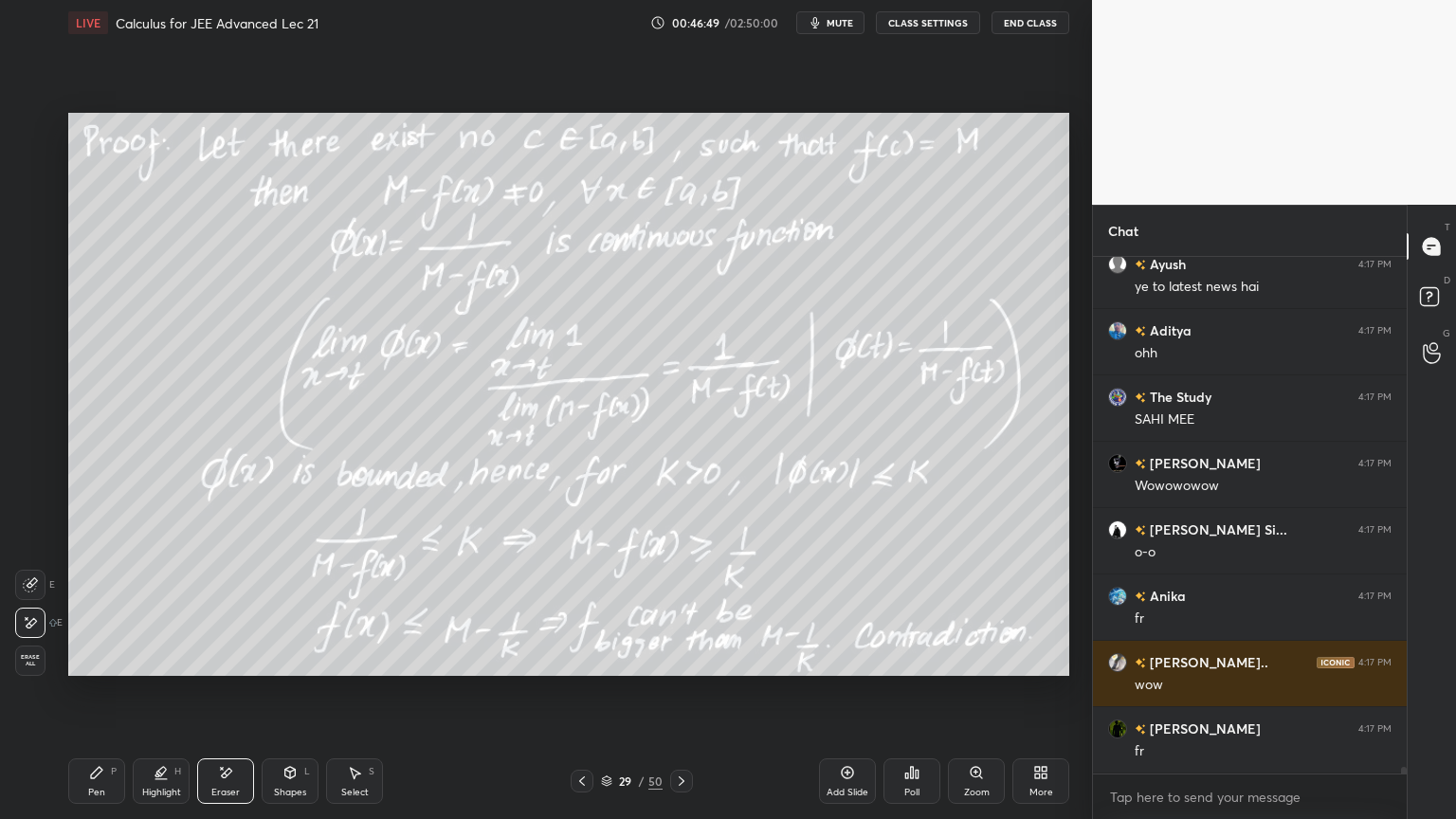 scroll, scrollTop: 37568, scrollLeft: 0, axis: vertical 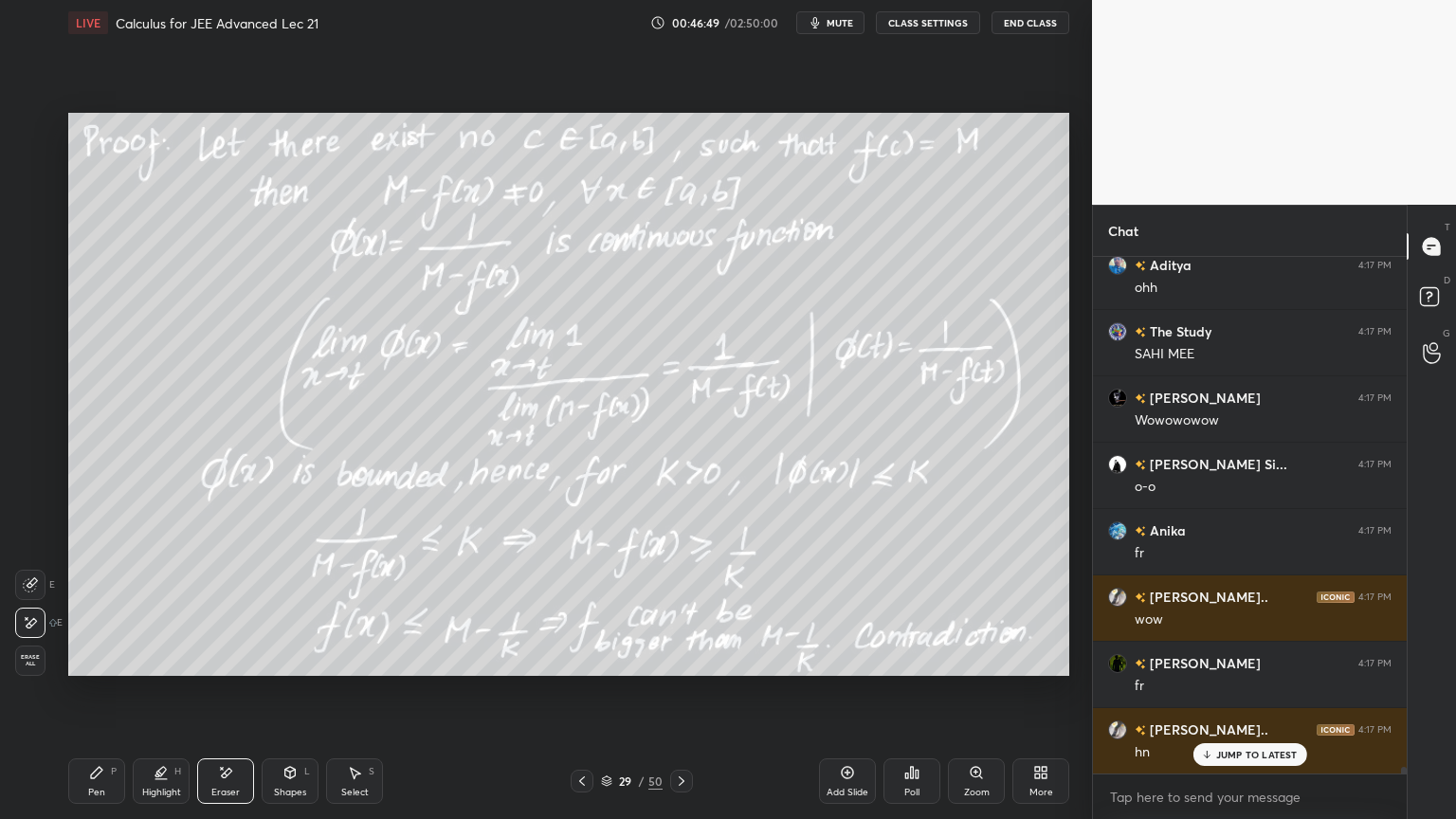 drag, startPoint x: 95, startPoint y: 781, endPoint x: 144, endPoint y: 772, distance: 49.81967 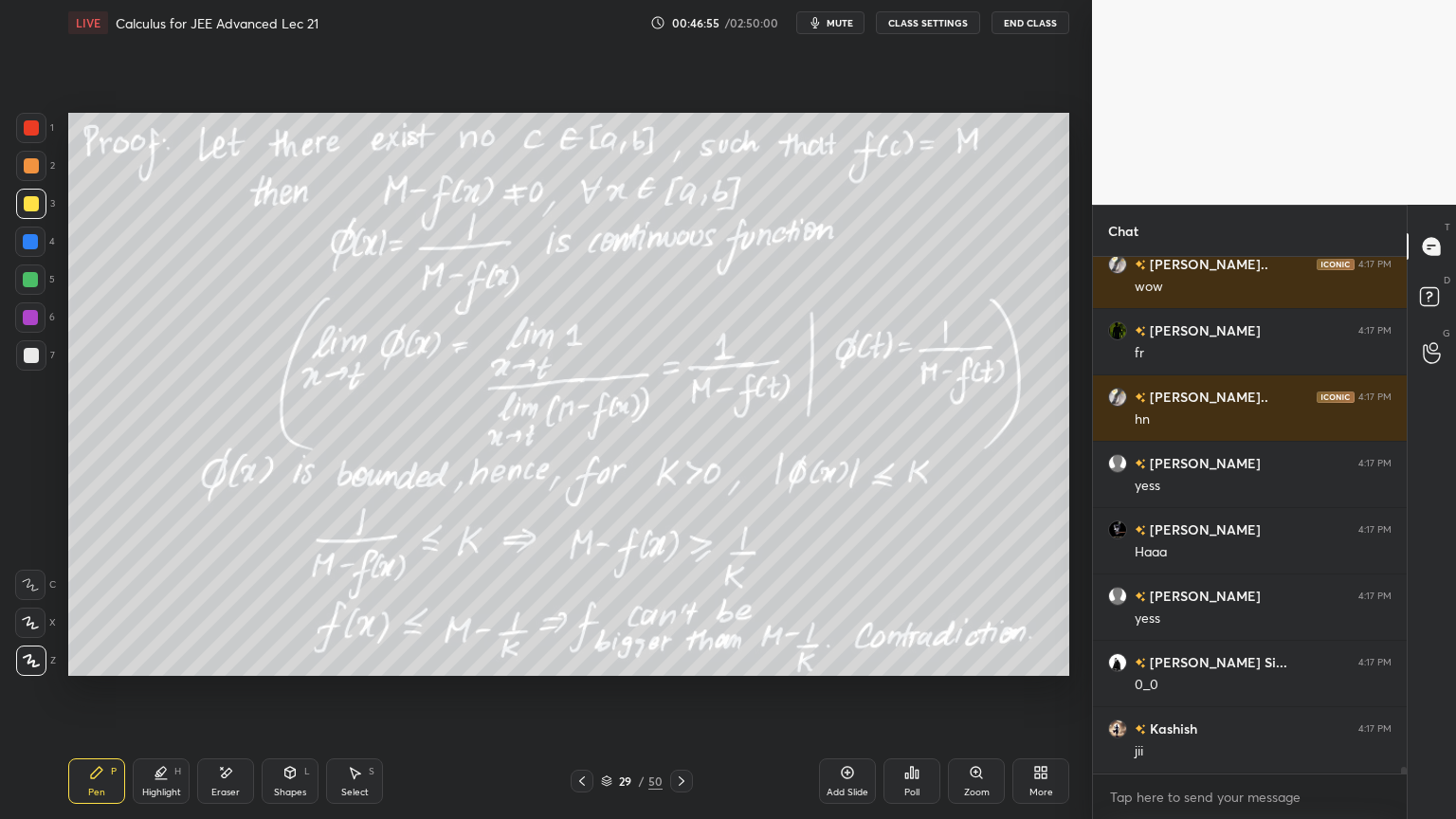 scroll, scrollTop: 37966, scrollLeft: 0, axis: vertical 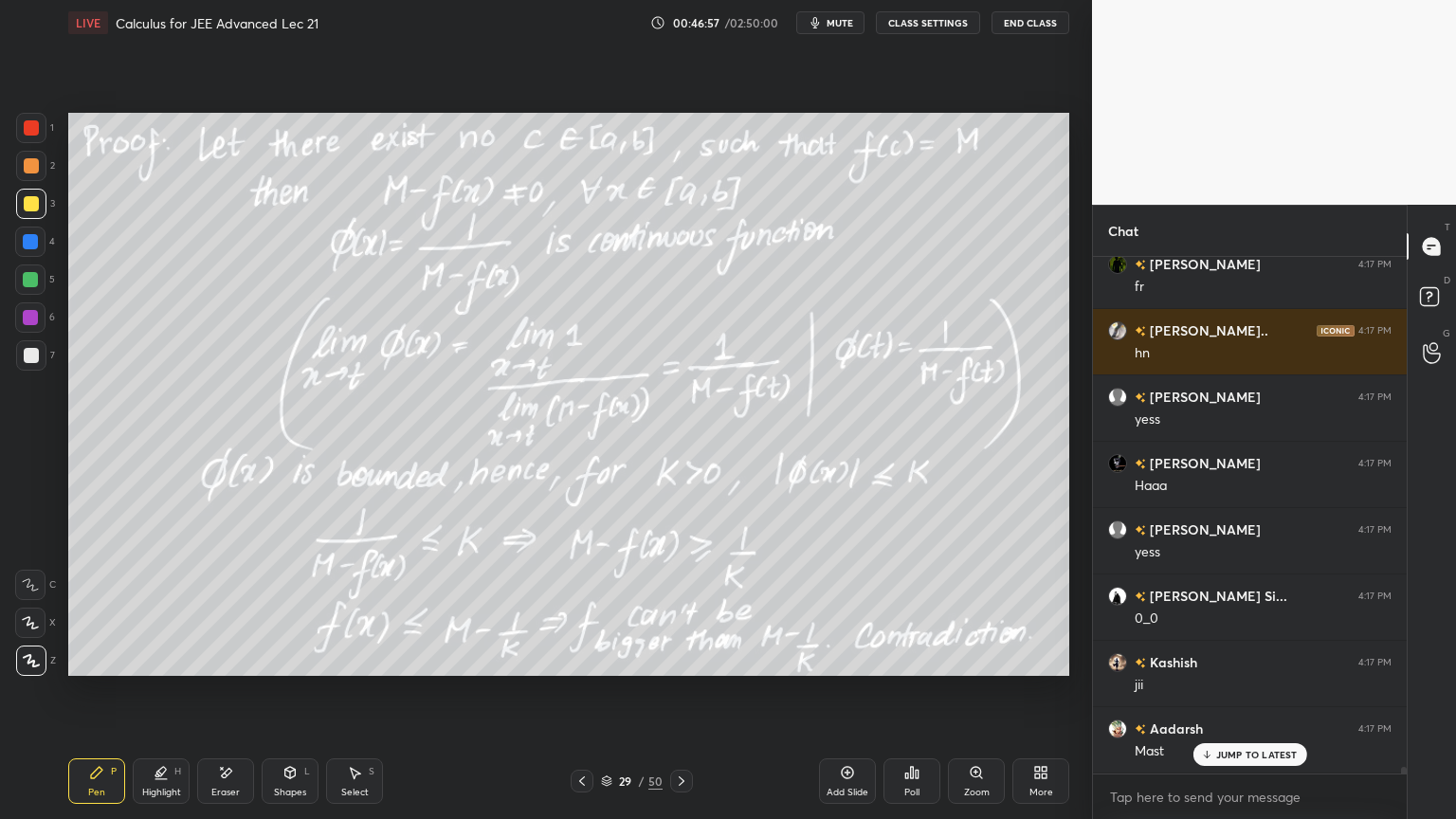 click on "[PERSON_NAME] 4:17 PM contradiction [PERSON_NAME] 4:17 PM Ohh [PERSON_NAME] 4:17 PM woah [PERSON_NAME] 4:17 PM ye to latest news hai Aditya 4:17 PM ohh The Study 4:17 PM SAHI [PERSON_NAME] 4:17 PM Wowowowow [PERSON_NAME] Si... 4:17 PM o-o Anika 4:17 PM fr [PERSON_NAME].. 4:17 PM wow [PERSON_NAME] 4:17 PM fr [PERSON_NAME].. 4:17 PM [PERSON_NAME] 4:17 PM [PERSON_NAME] 4:17 PM Haaa [PERSON_NAME] 4:17 PM [PERSON_NAME] Si... 4:17 PM 0_0 [PERSON_NAME] 4:17 PM [PERSON_NAME] 4:17 PM Mast" at bounding box center [1249, 515] 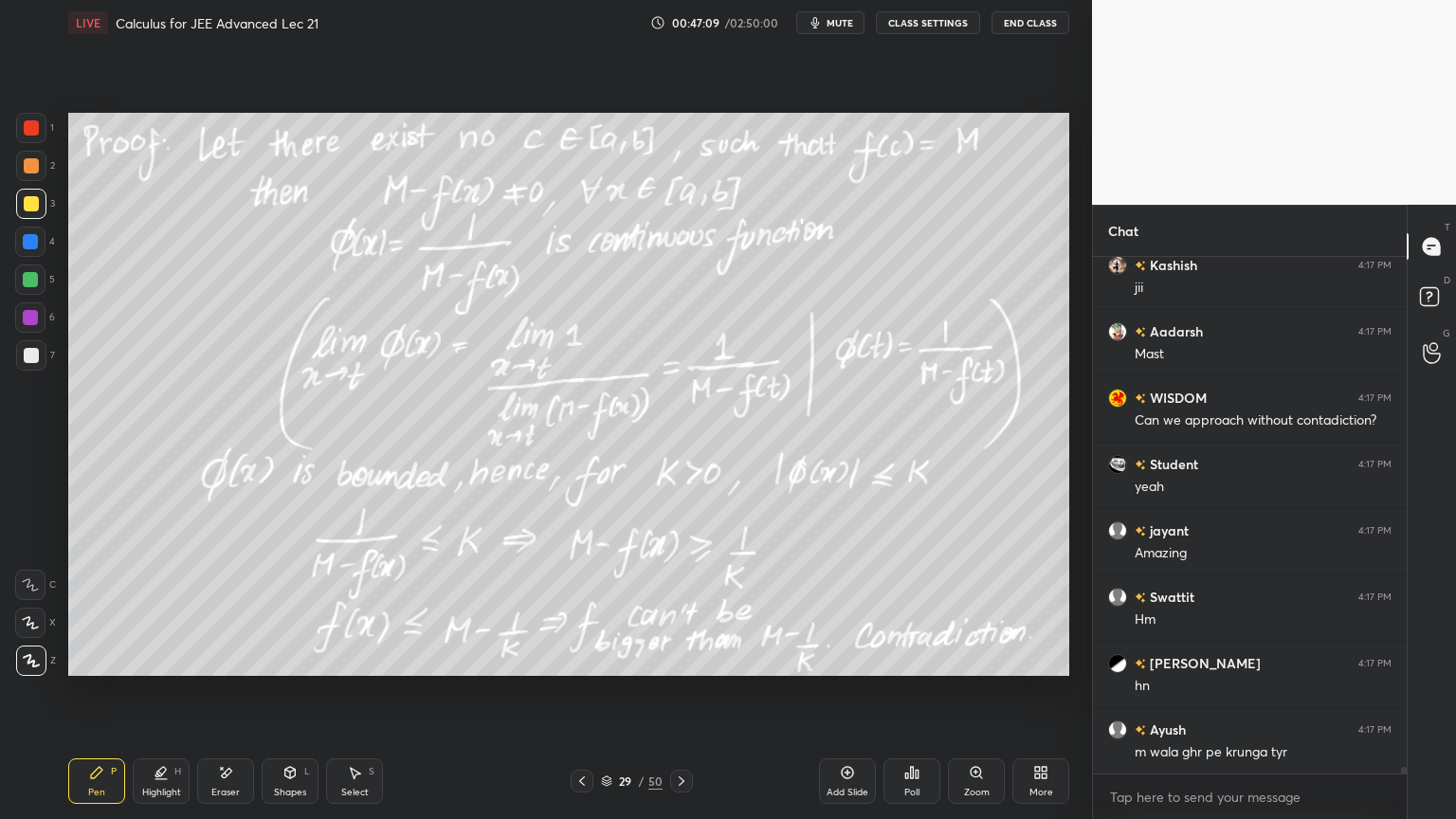 scroll, scrollTop: 38497, scrollLeft: 0, axis: vertical 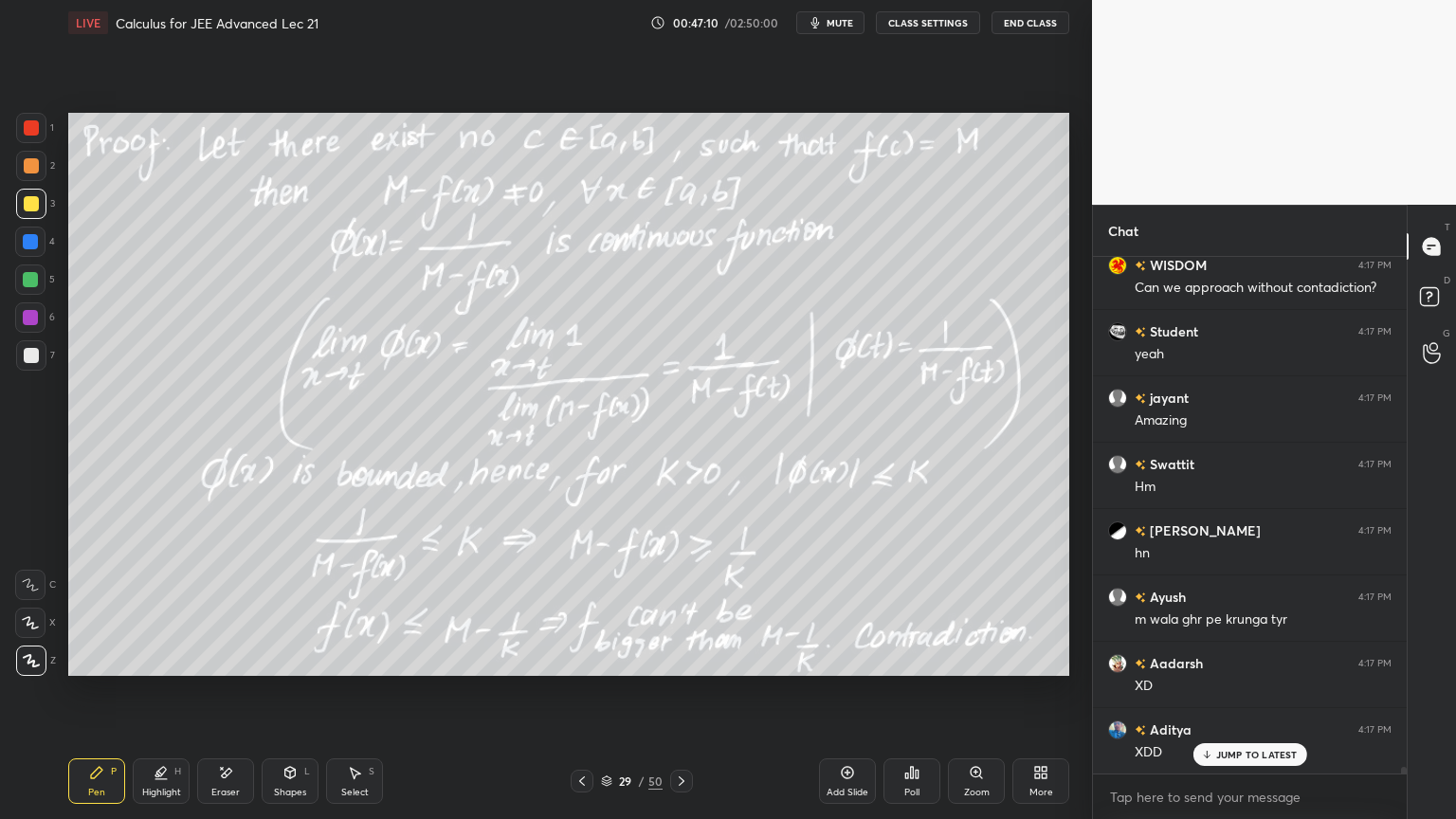 click on "JUMP TO LATEST" at bounding box center (1257, 755) 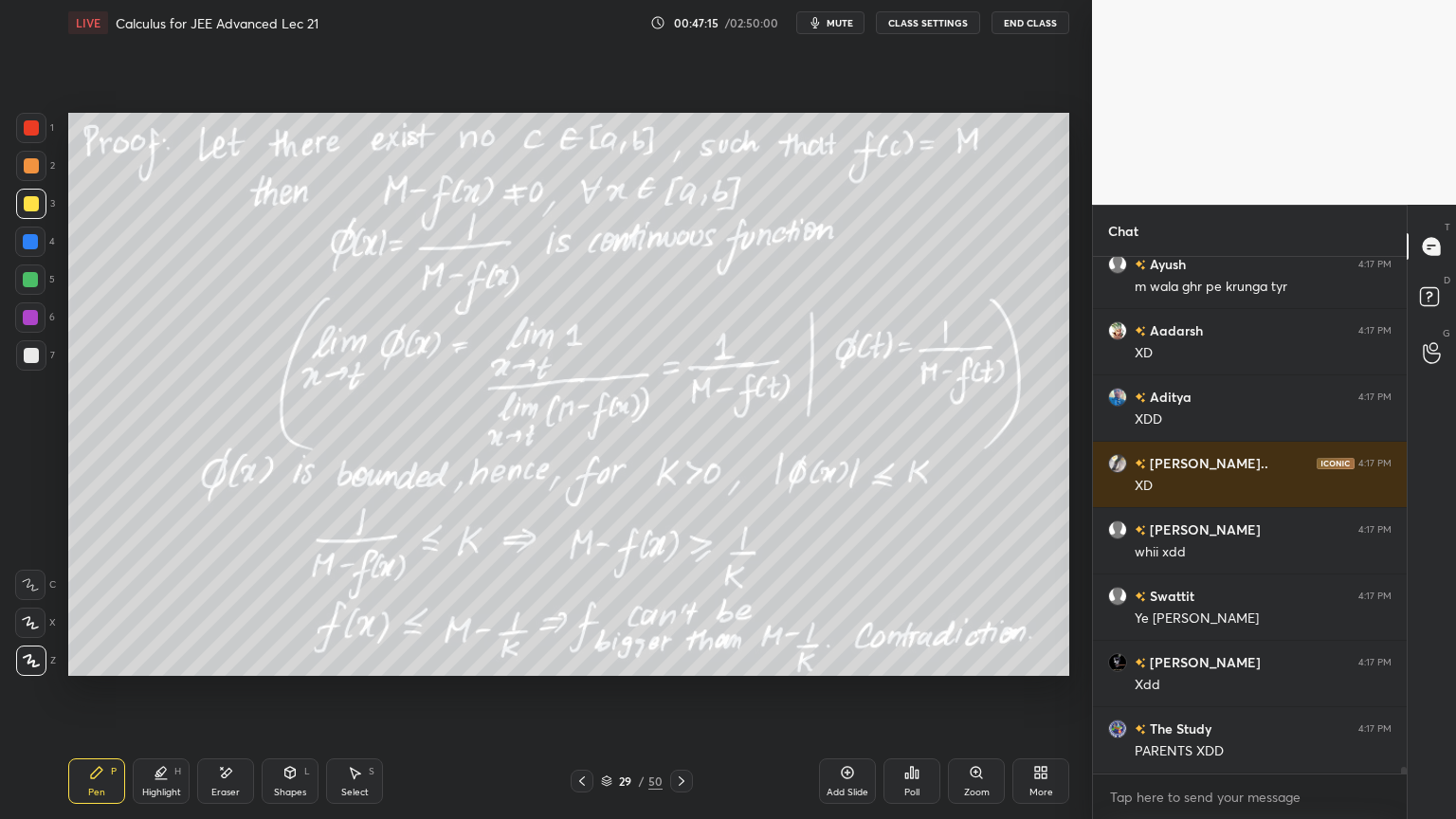 scroll, scrollTop: 38895, scrollLeft: 0, axis: vertical 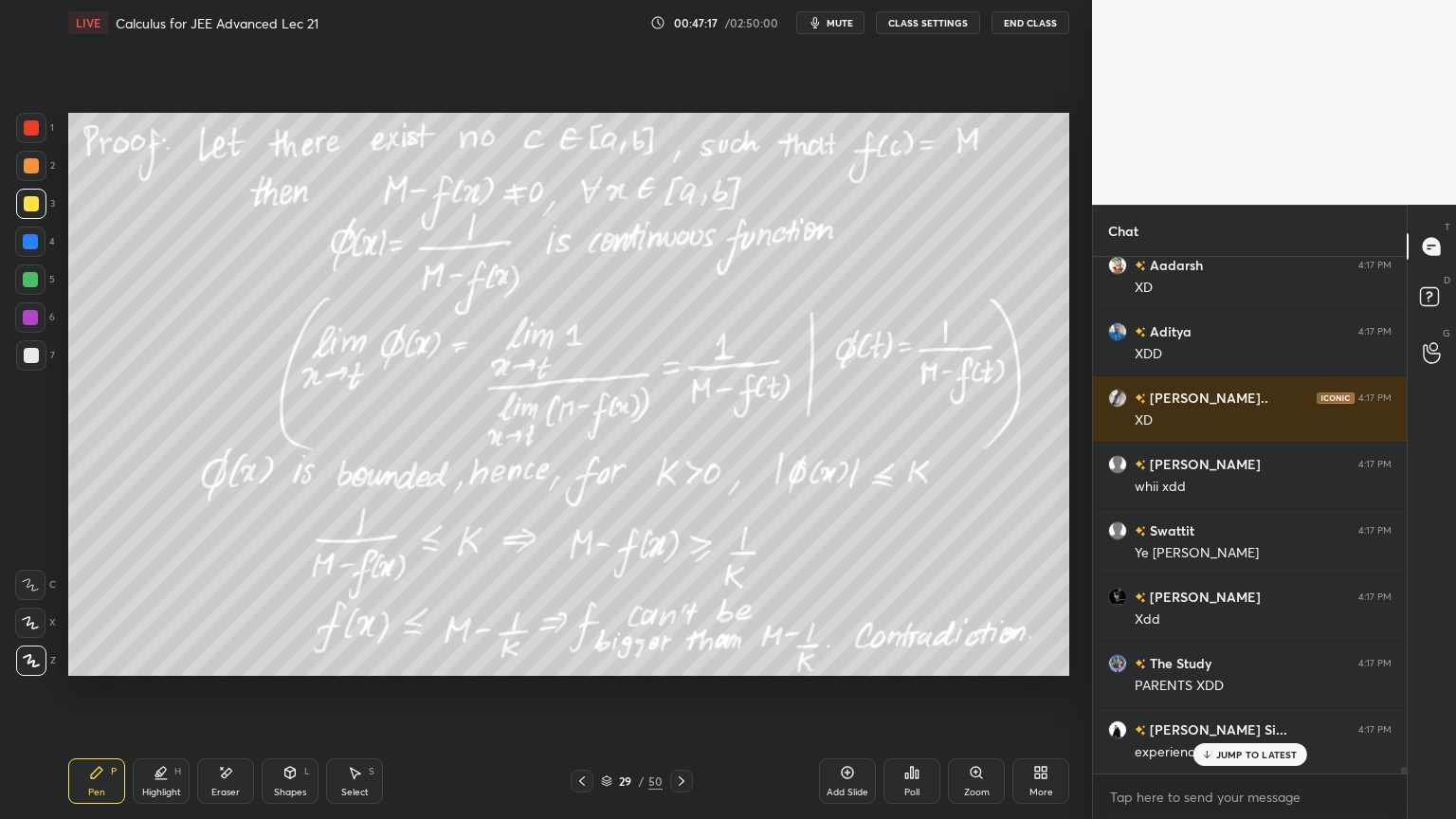 click on "JUMP TO LATEST" at bounding box center [1257, 755] 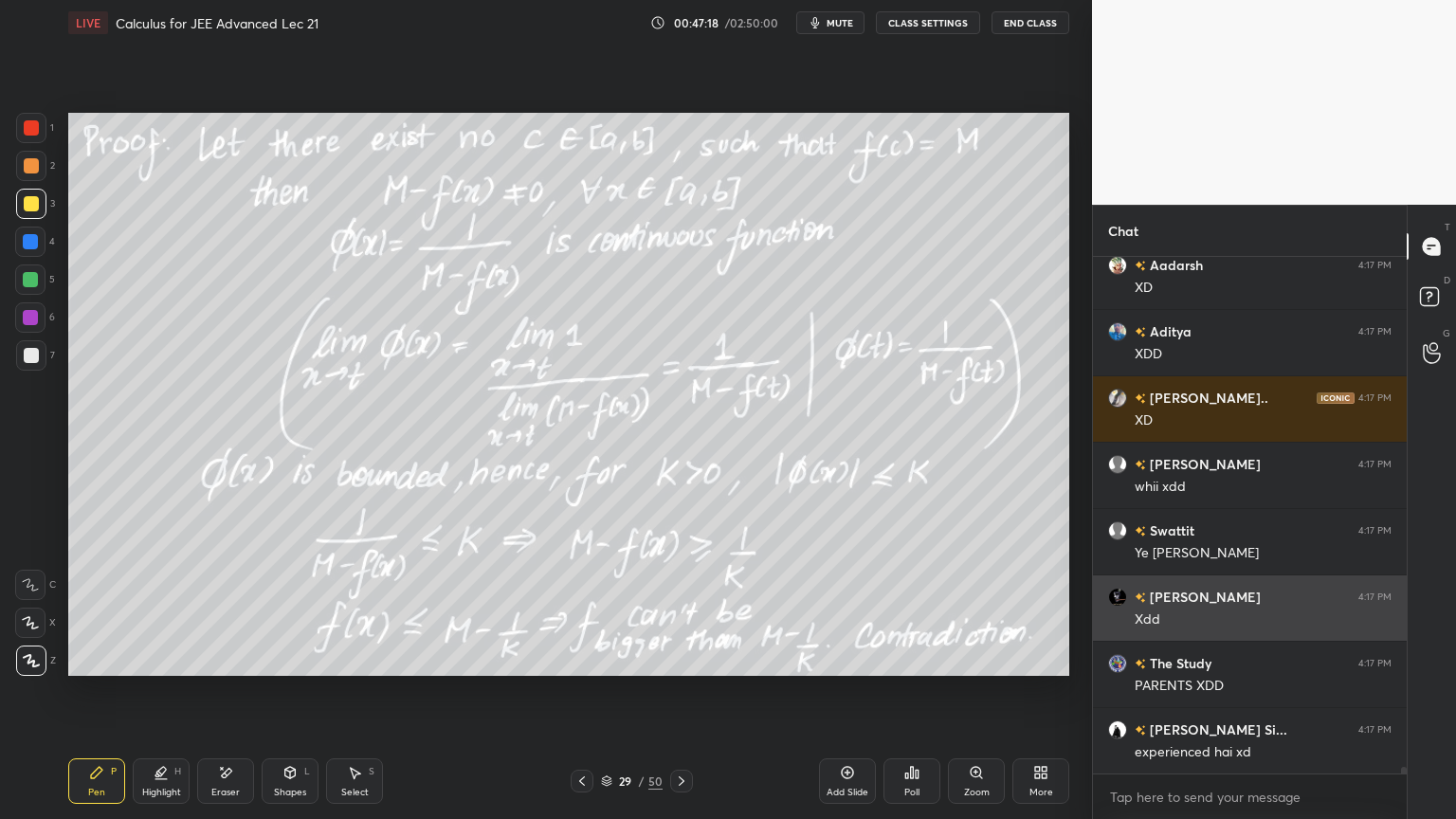 scroll, scrollTop: 38978, scrollLeft: 0, axis: vertical 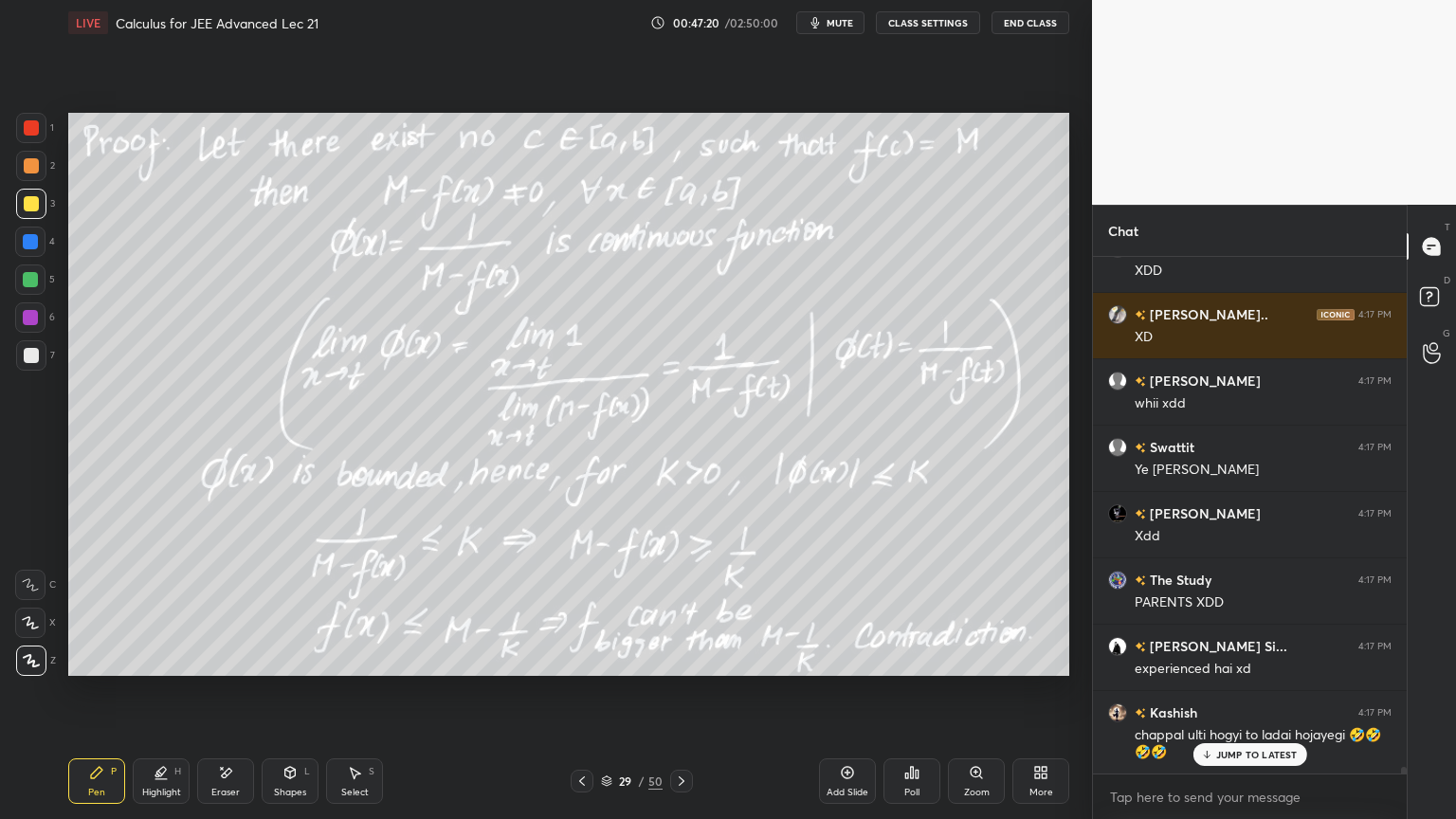 click on "JUMP TO LATEST" at bounding box center [1257, 755] 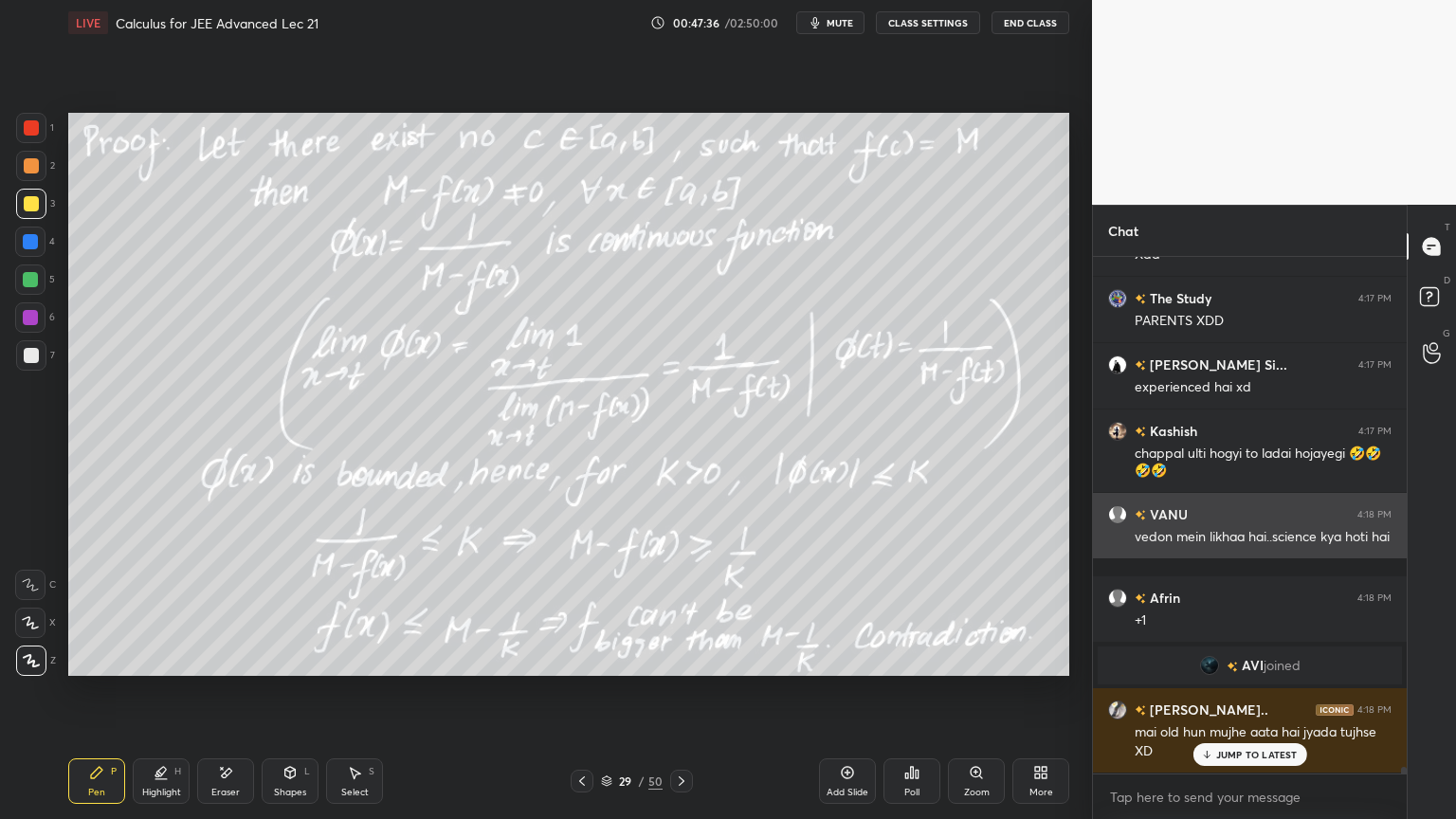scroll, scrollTop: 38038, scrollLeft: 0, axis: vertical 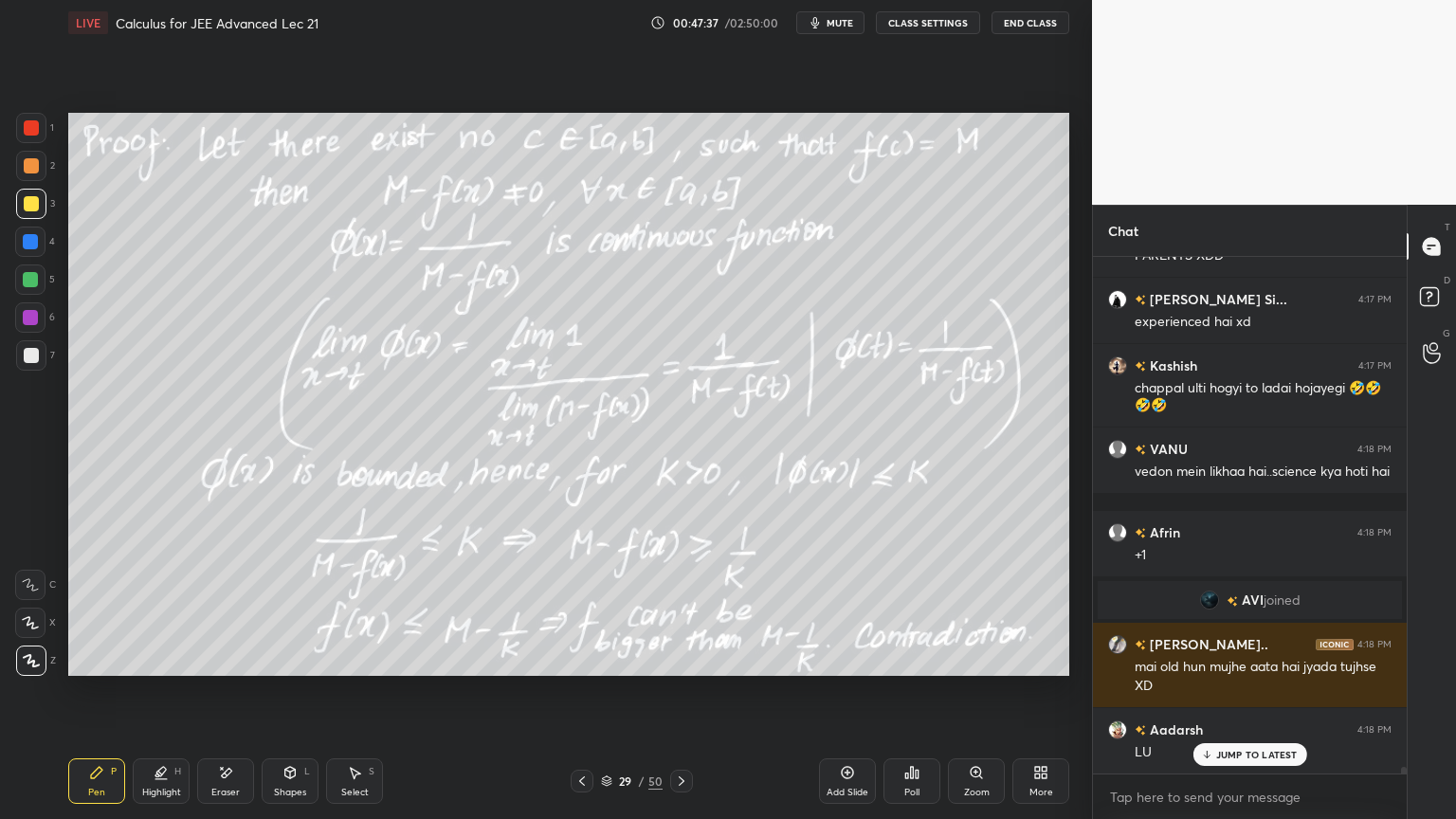 click on "JUMP TO LATEST" at bounding box center [1257, 755] 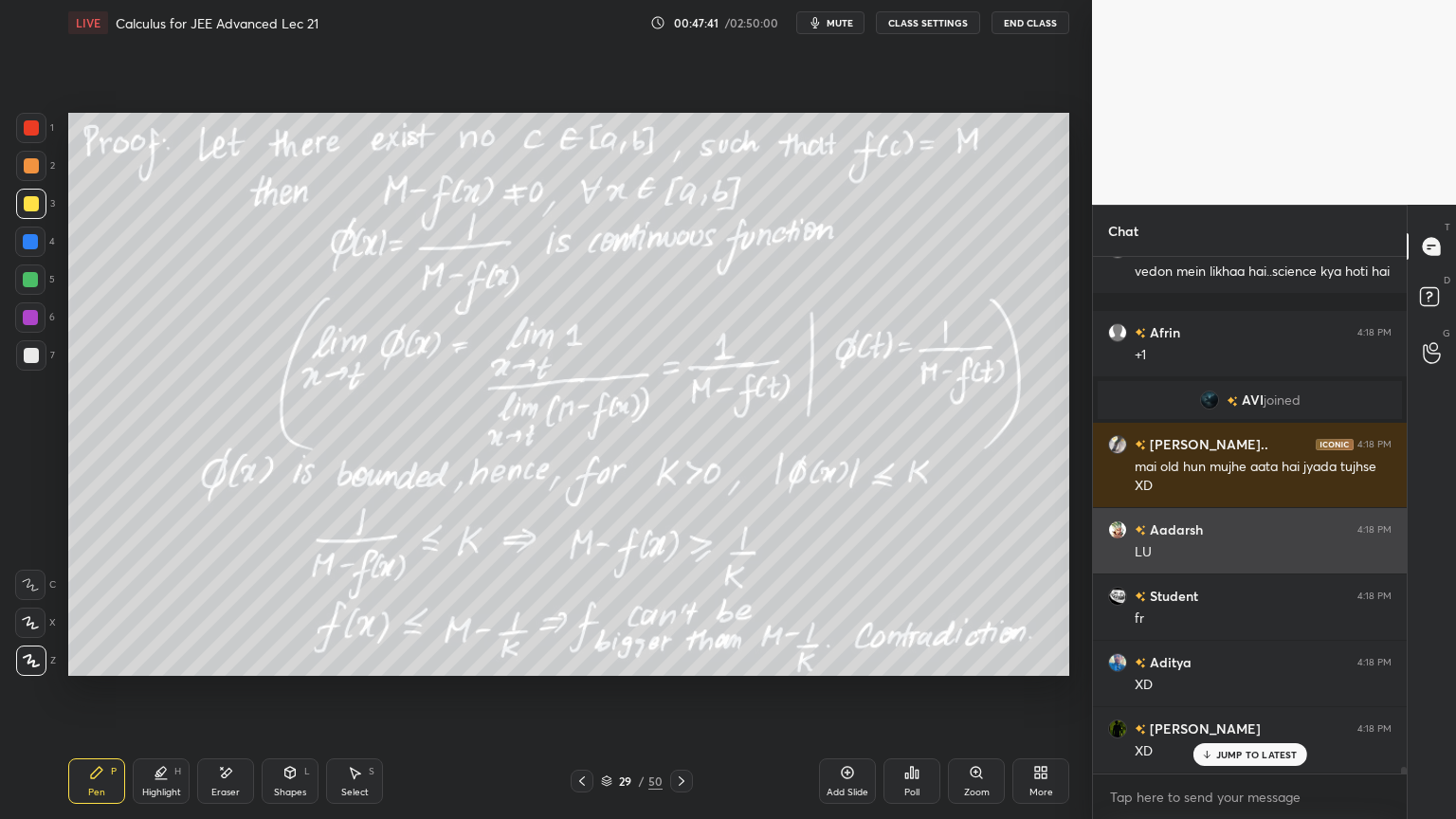 scroll, scrollTop: 38303, scrollLeft: 0, axis: vertical 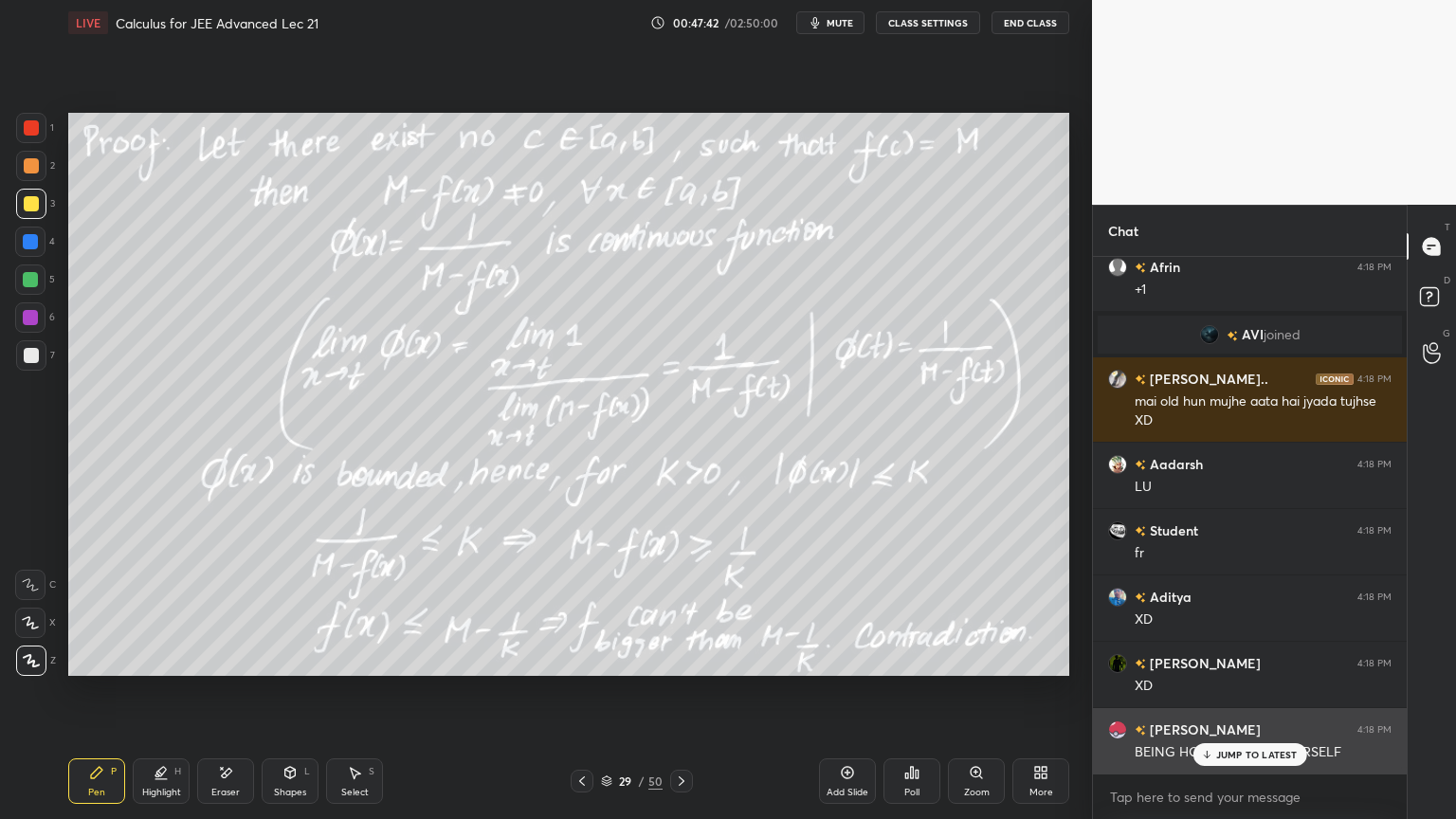 click on "JUMP TO LATEST" at bounding box center [1257, 755] 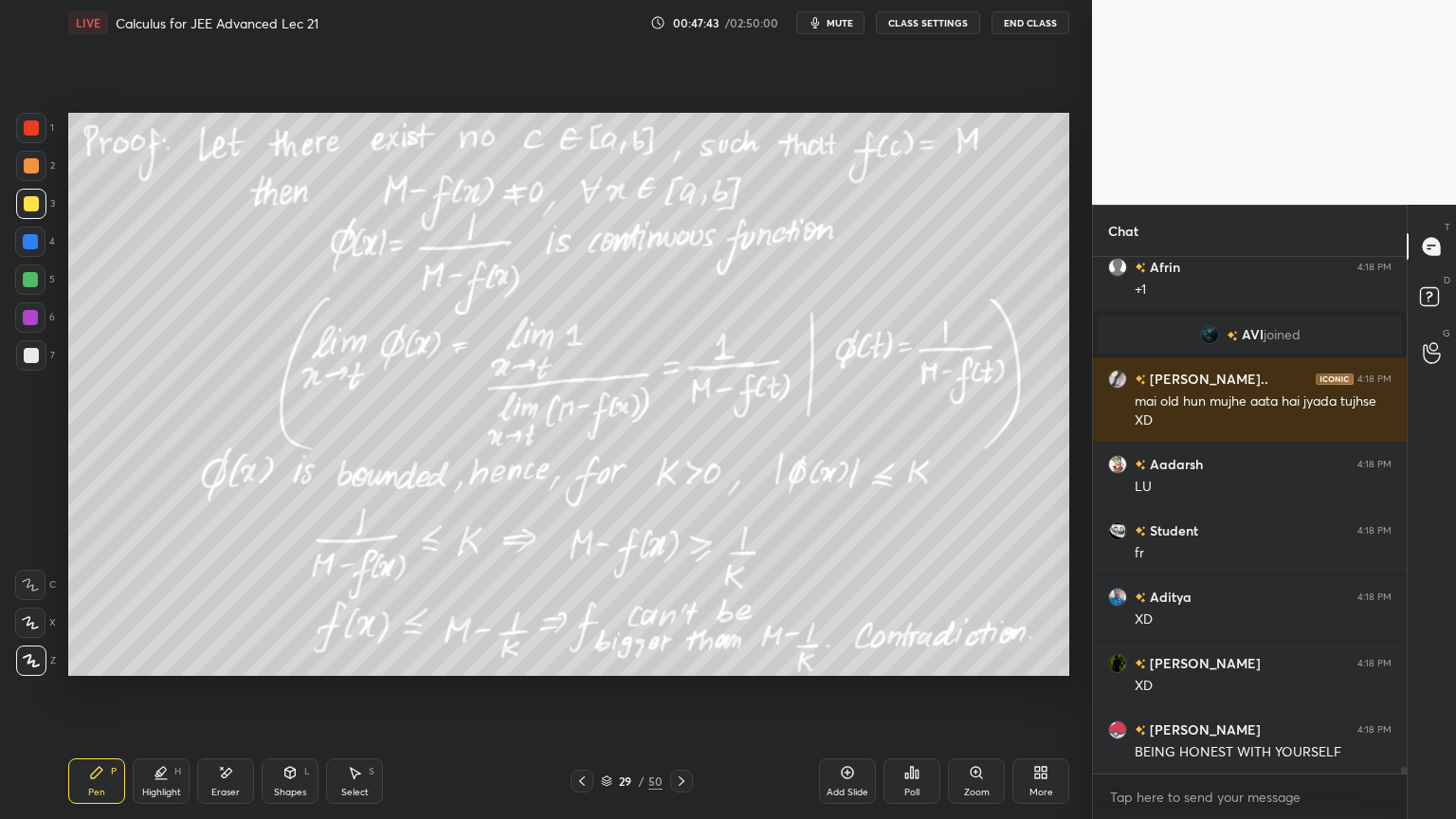 scroll, scrollTop: 38371, scrollLeft: 0, axis: vertical 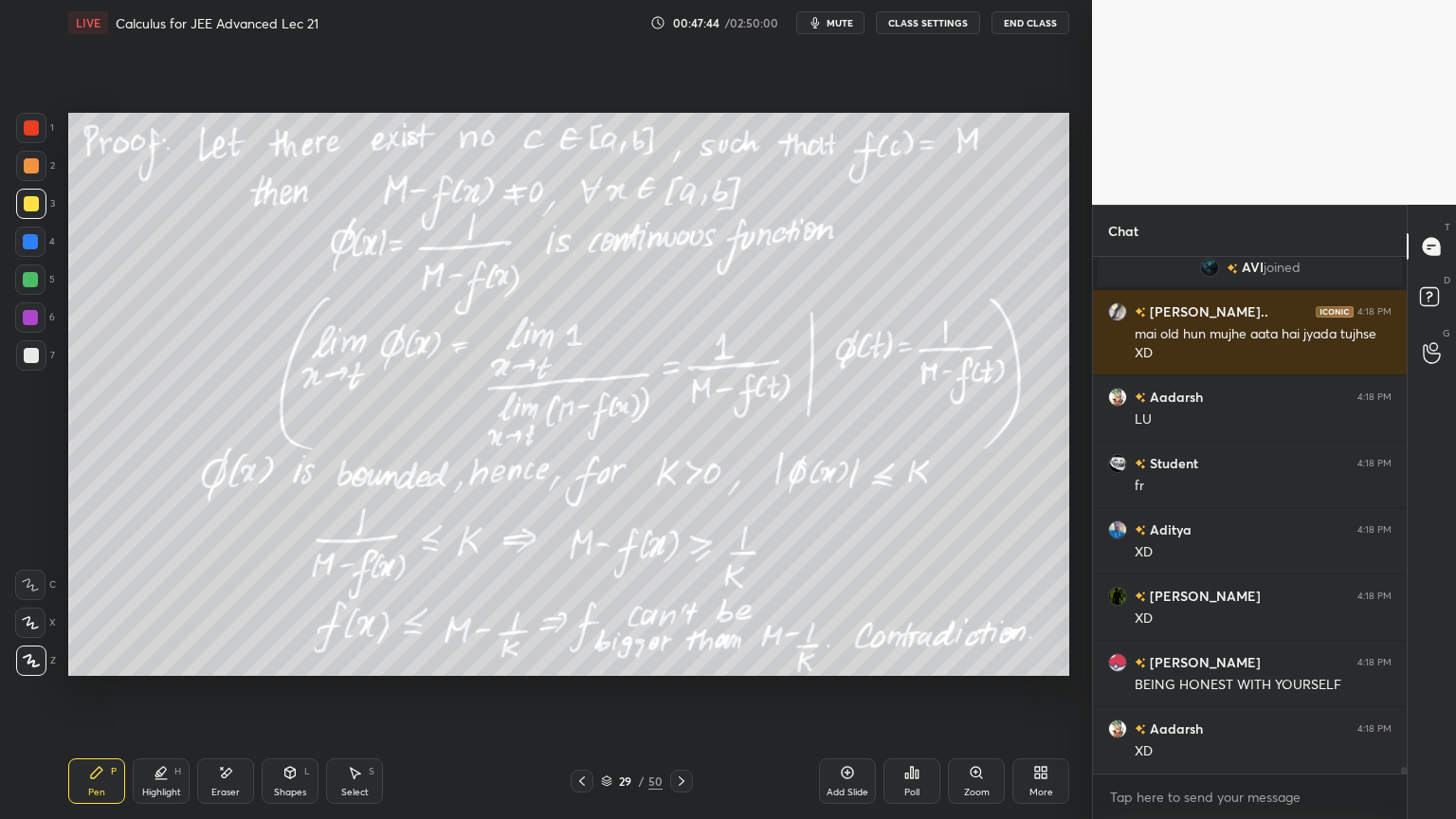 click 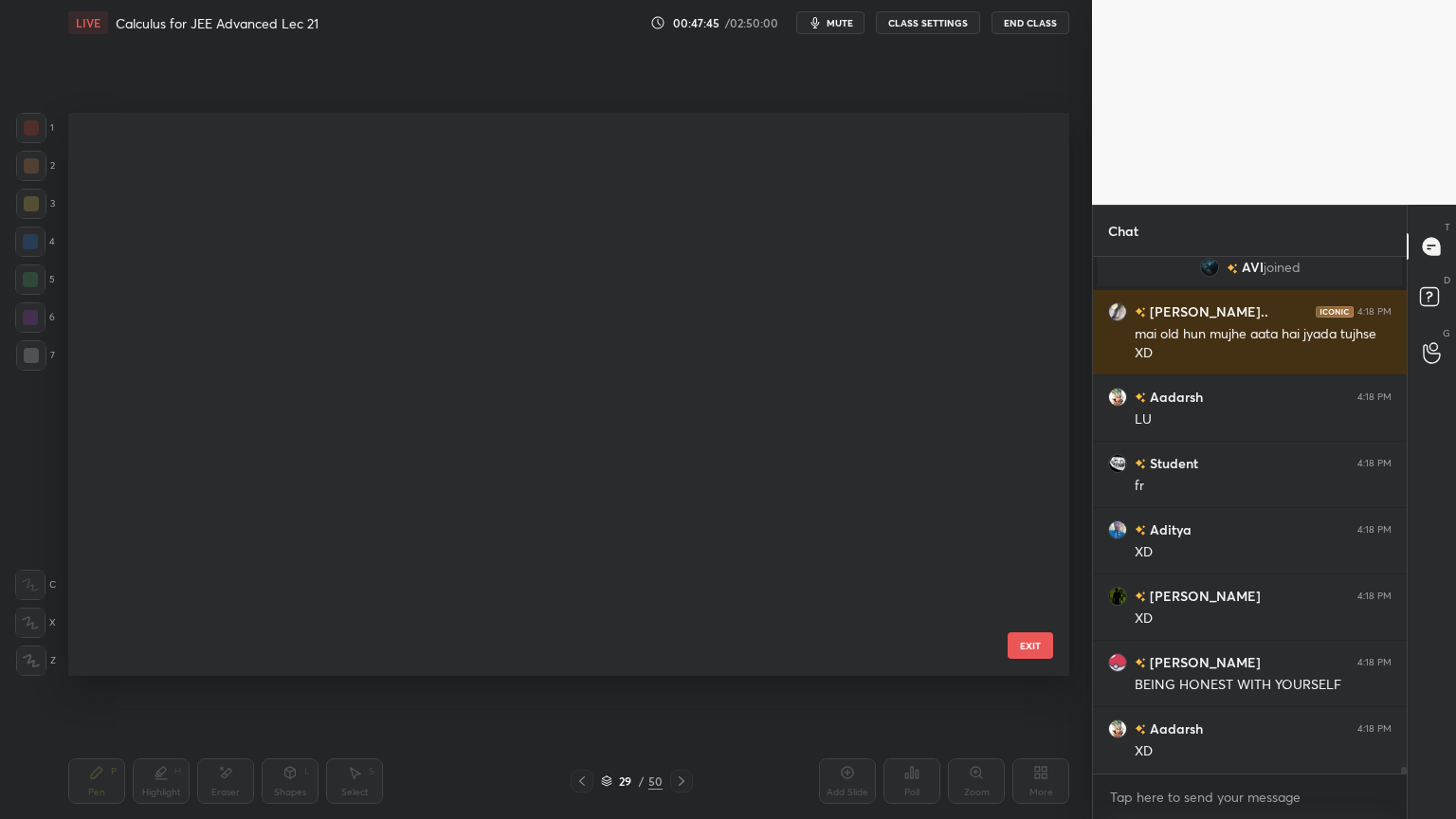 scroll, scrollTop: 1172, scrollLeft: 0, axis: vertical 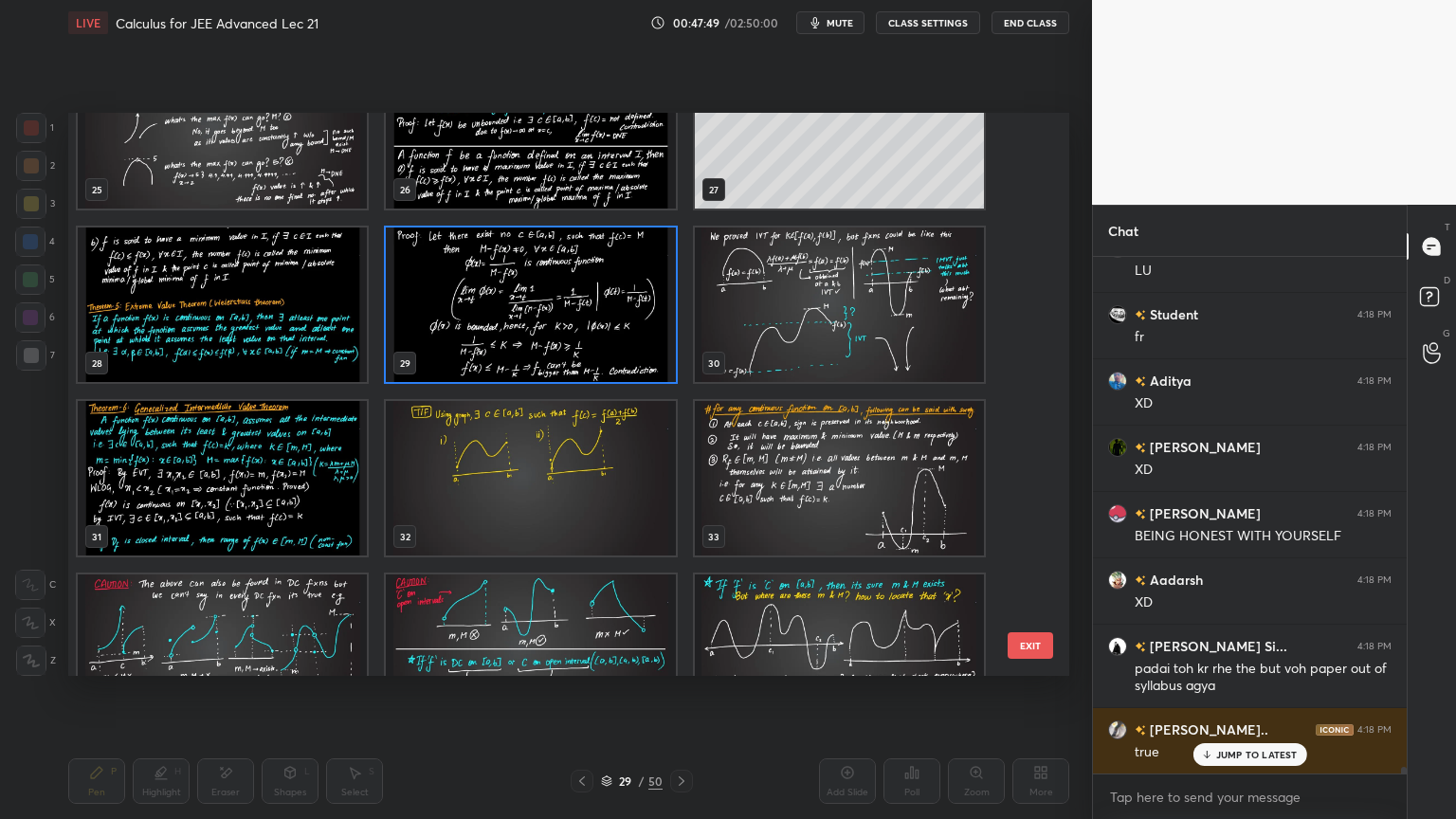 click at bounding box center (530, 304) 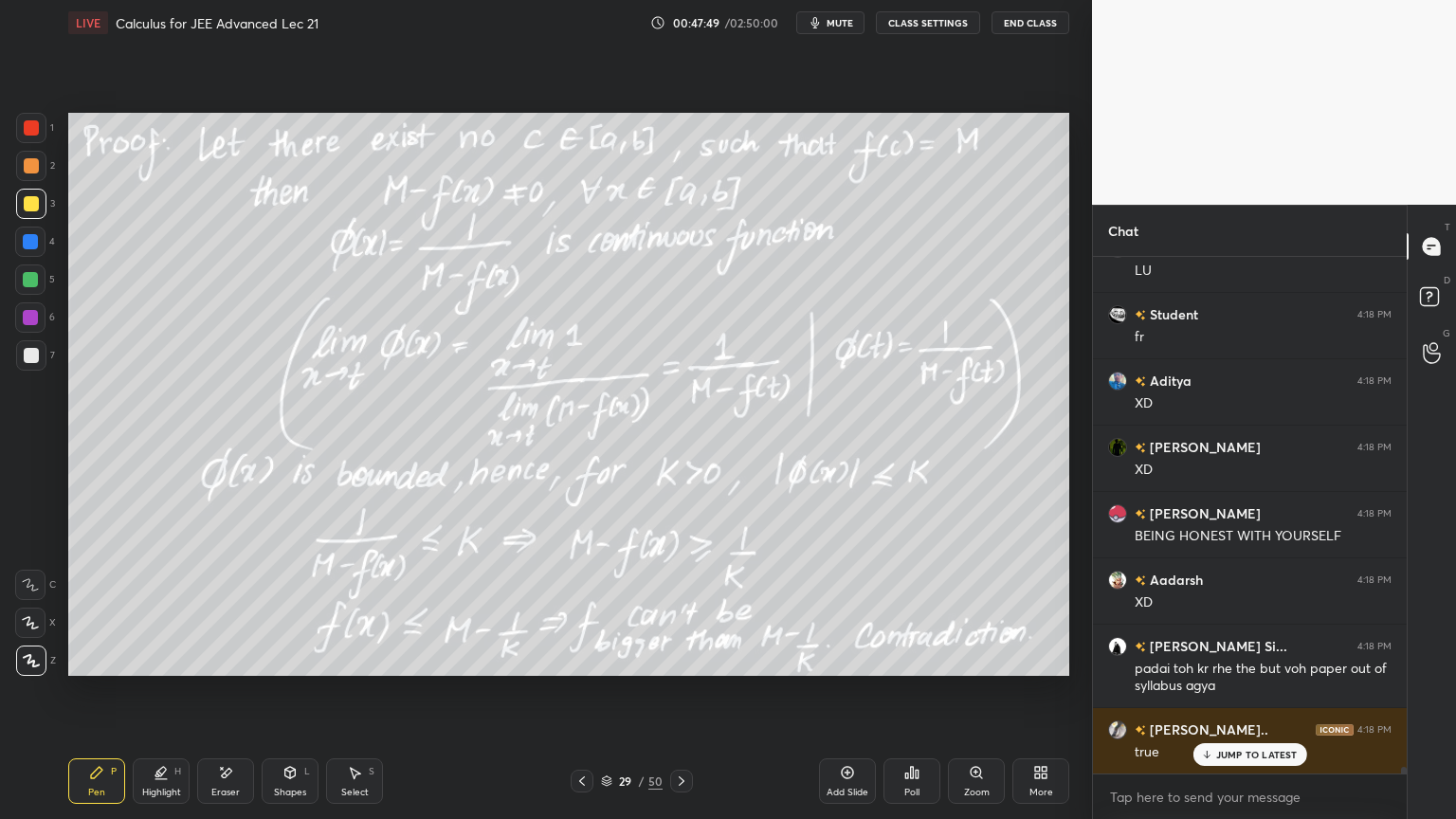 click at bounding box center (530, 304) 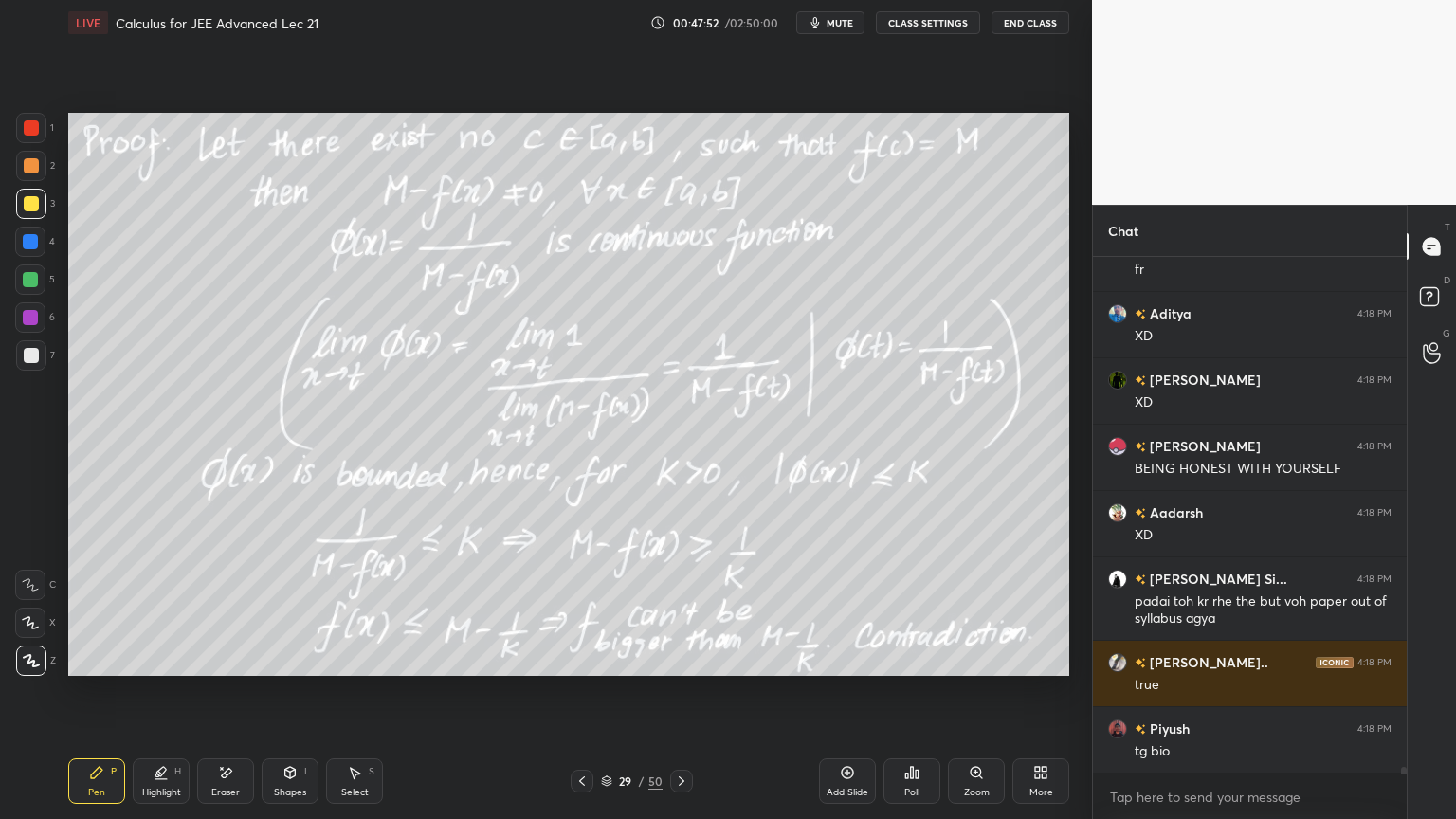 scroll, scrollTop: 38652, scrollLeft: 0, axis: vertical 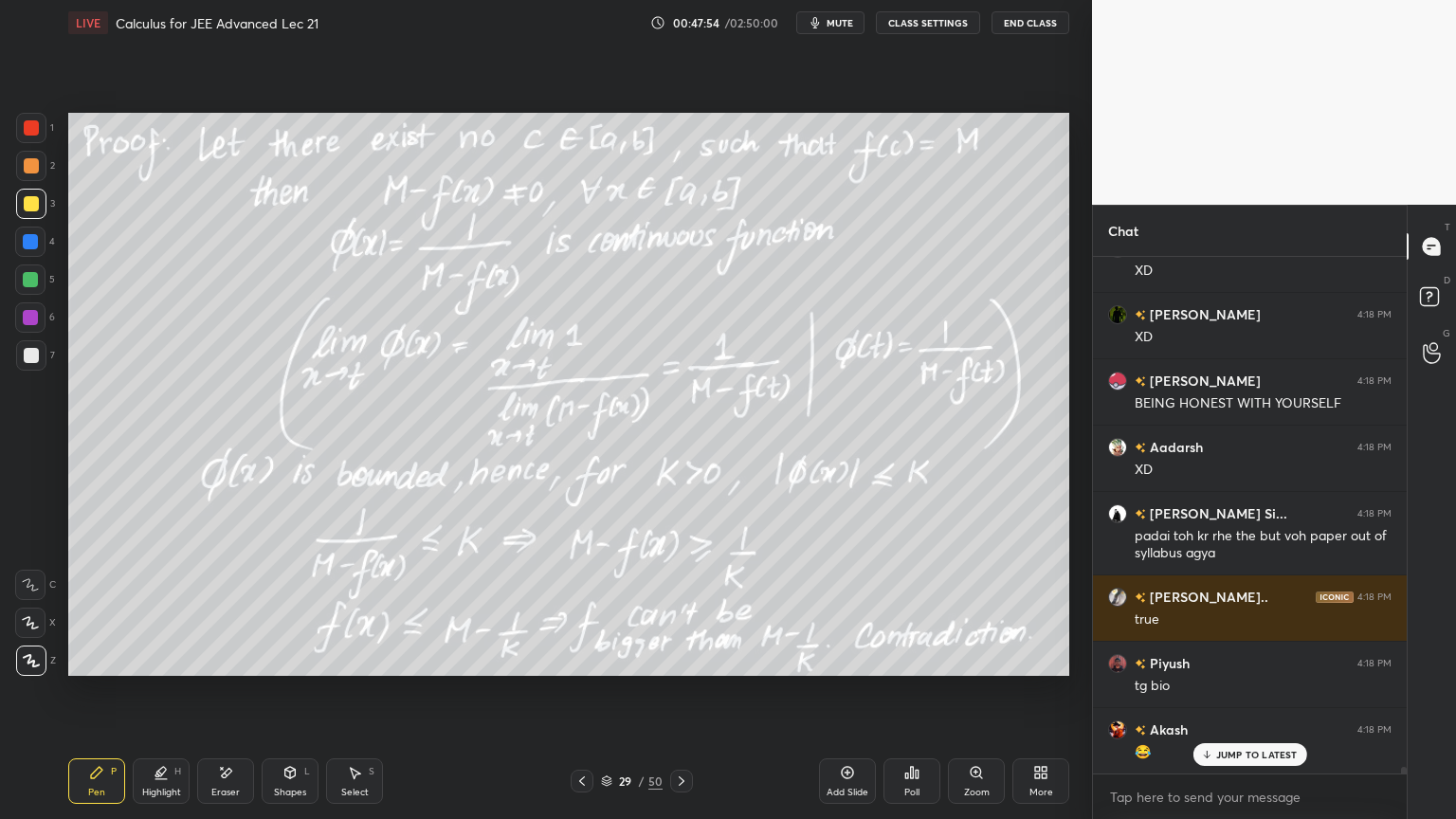 click on "JUMP TO LATEST" at bounding box center [1257, 755] 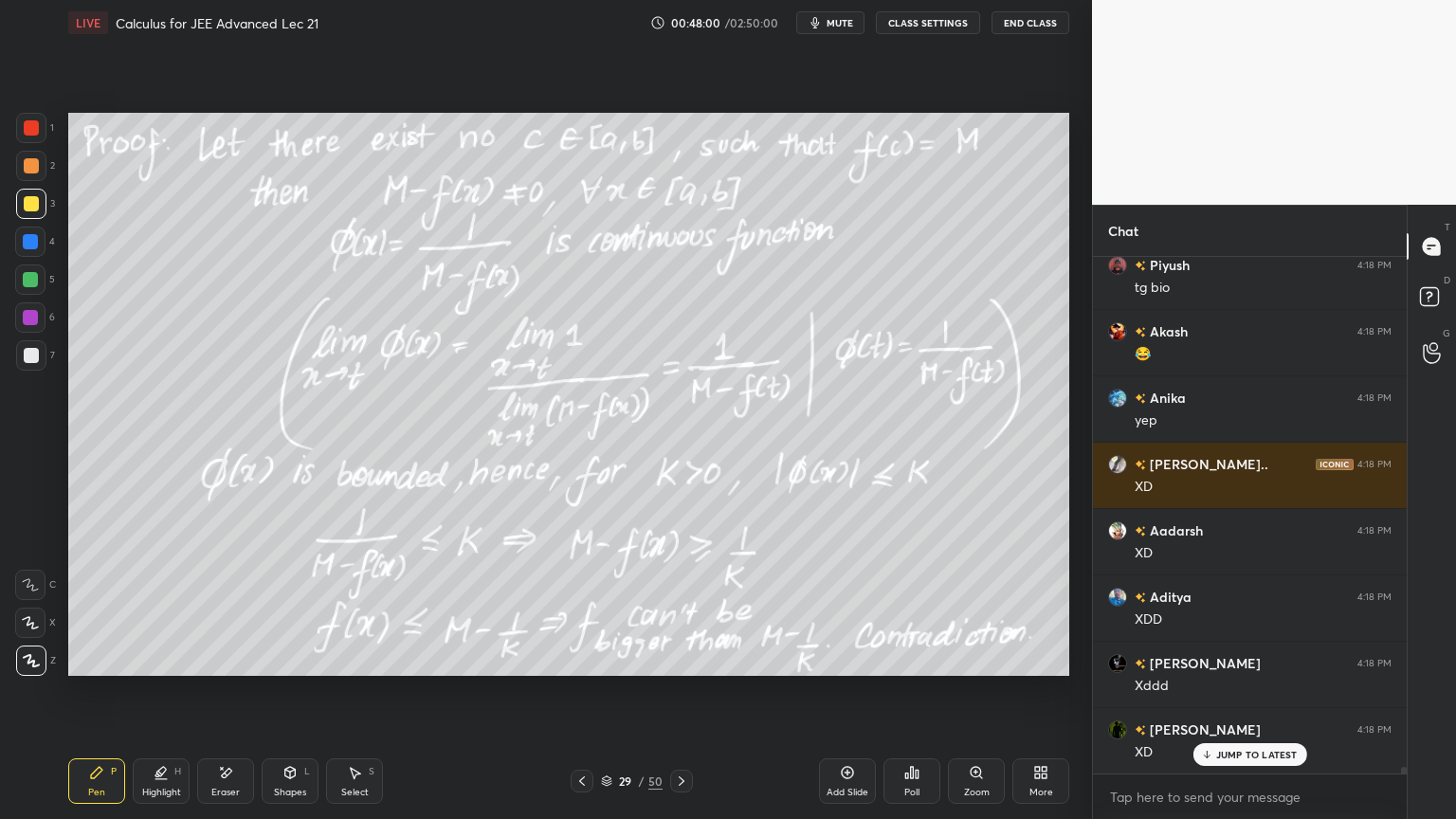 scroll, scrollTop: 39118, scrollLeft: 0, axis: vertical 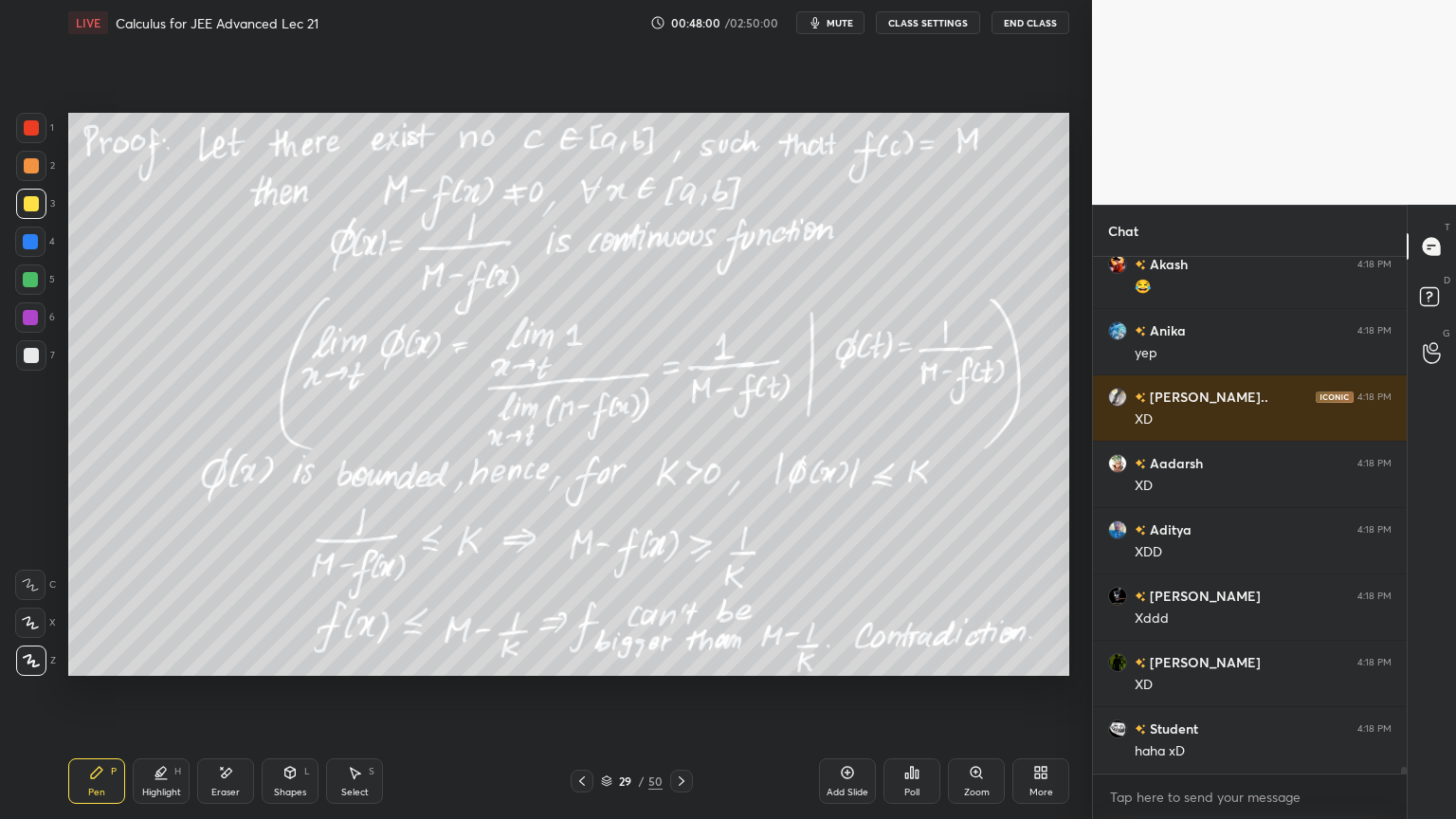 click 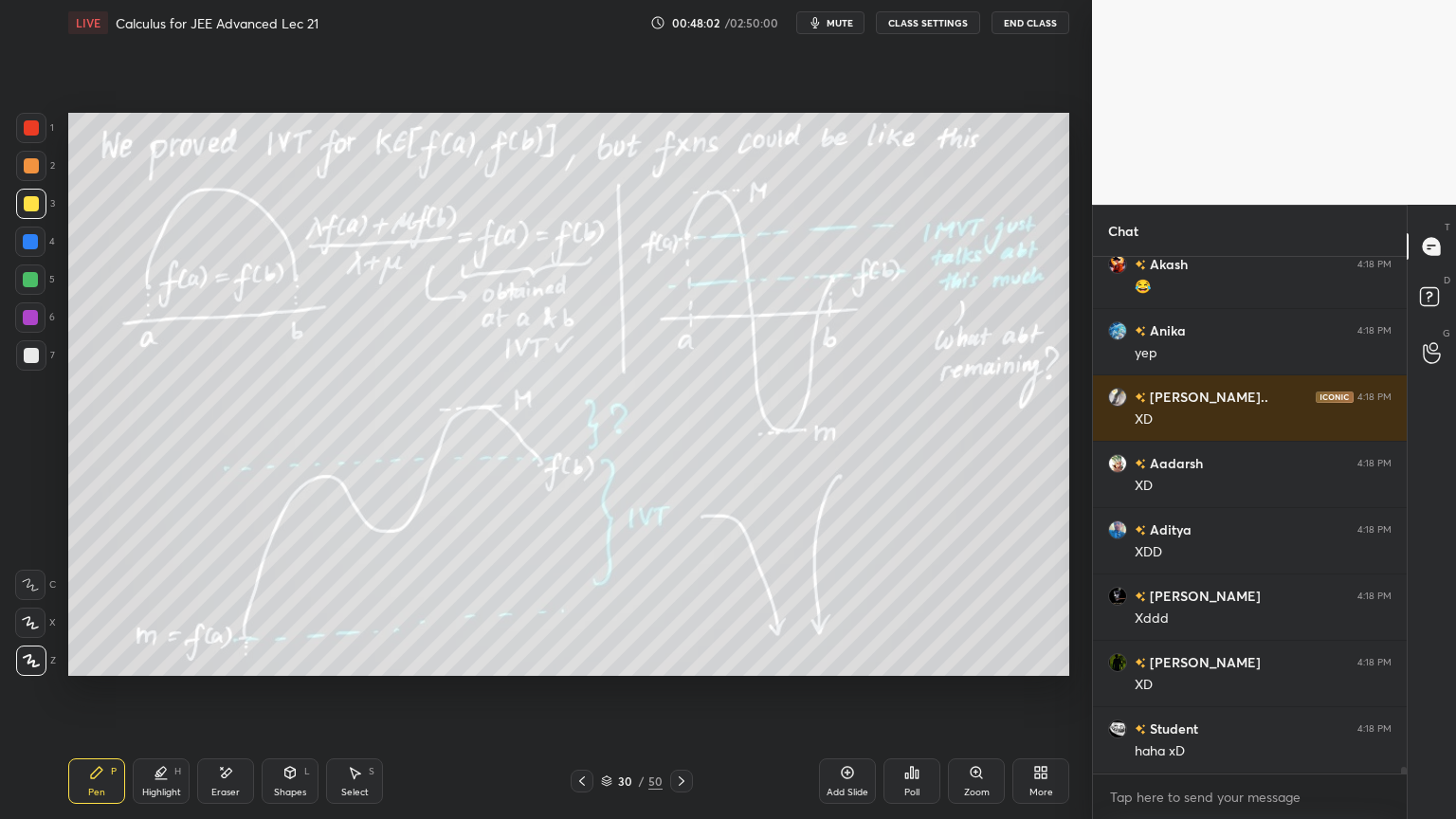 scroll, scrollTop: 39183, scrollLeft: 0, axis: vertical 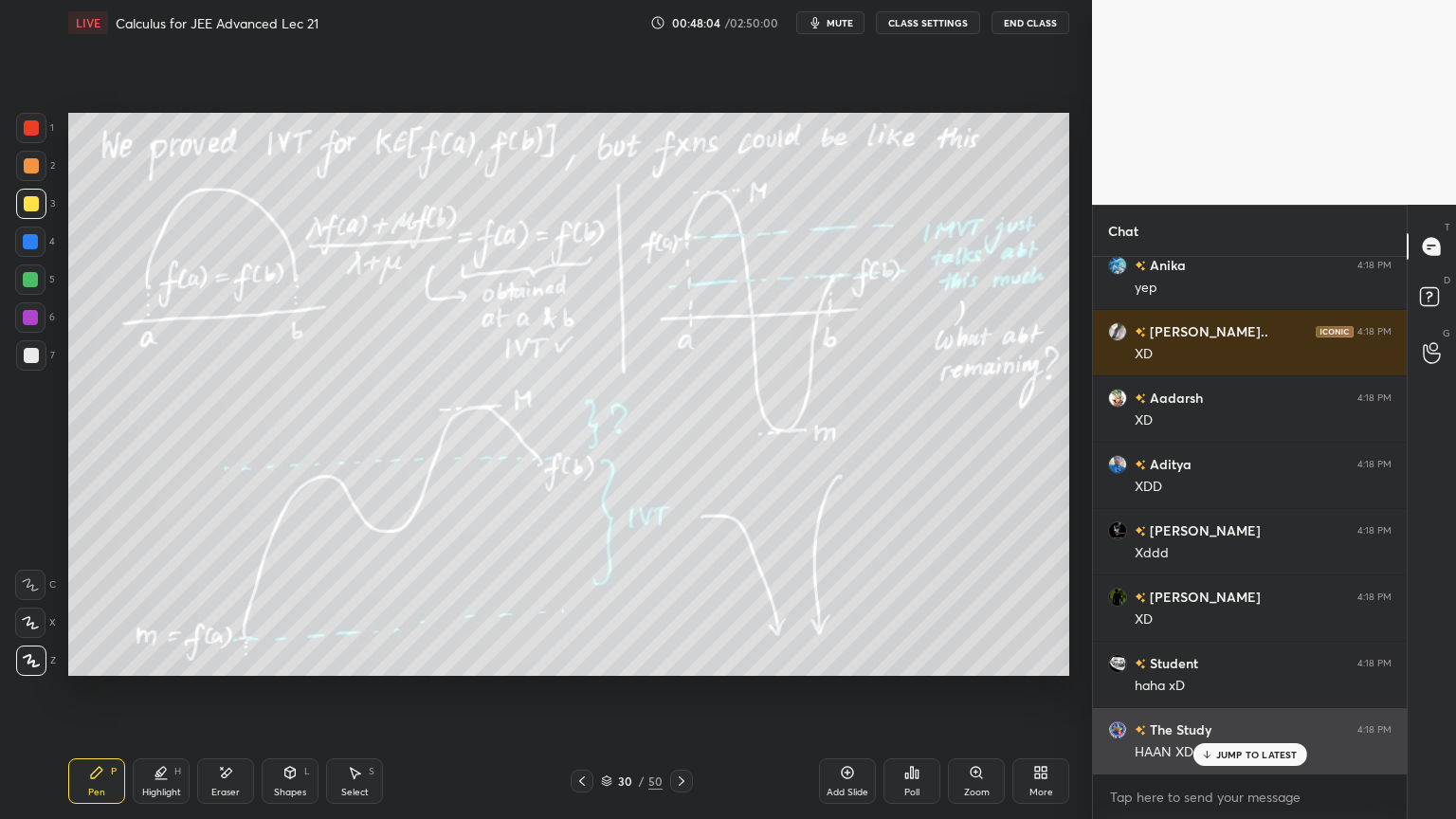 click on "JUMP TO LATEST" at bounding box center [1257, 755] 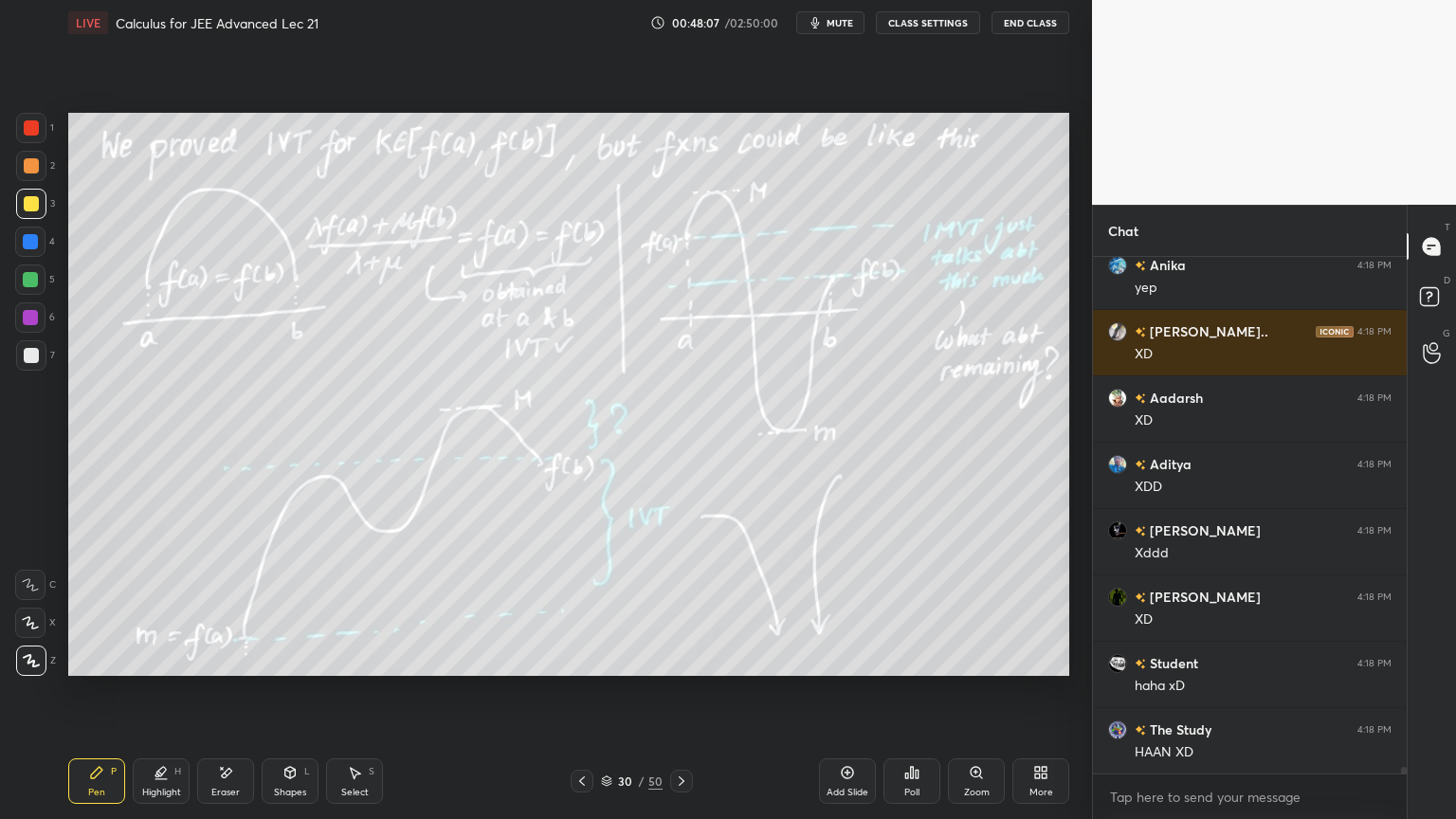 scroll, scrollTop: 39250, scrollLeft: 0, axis: vertical 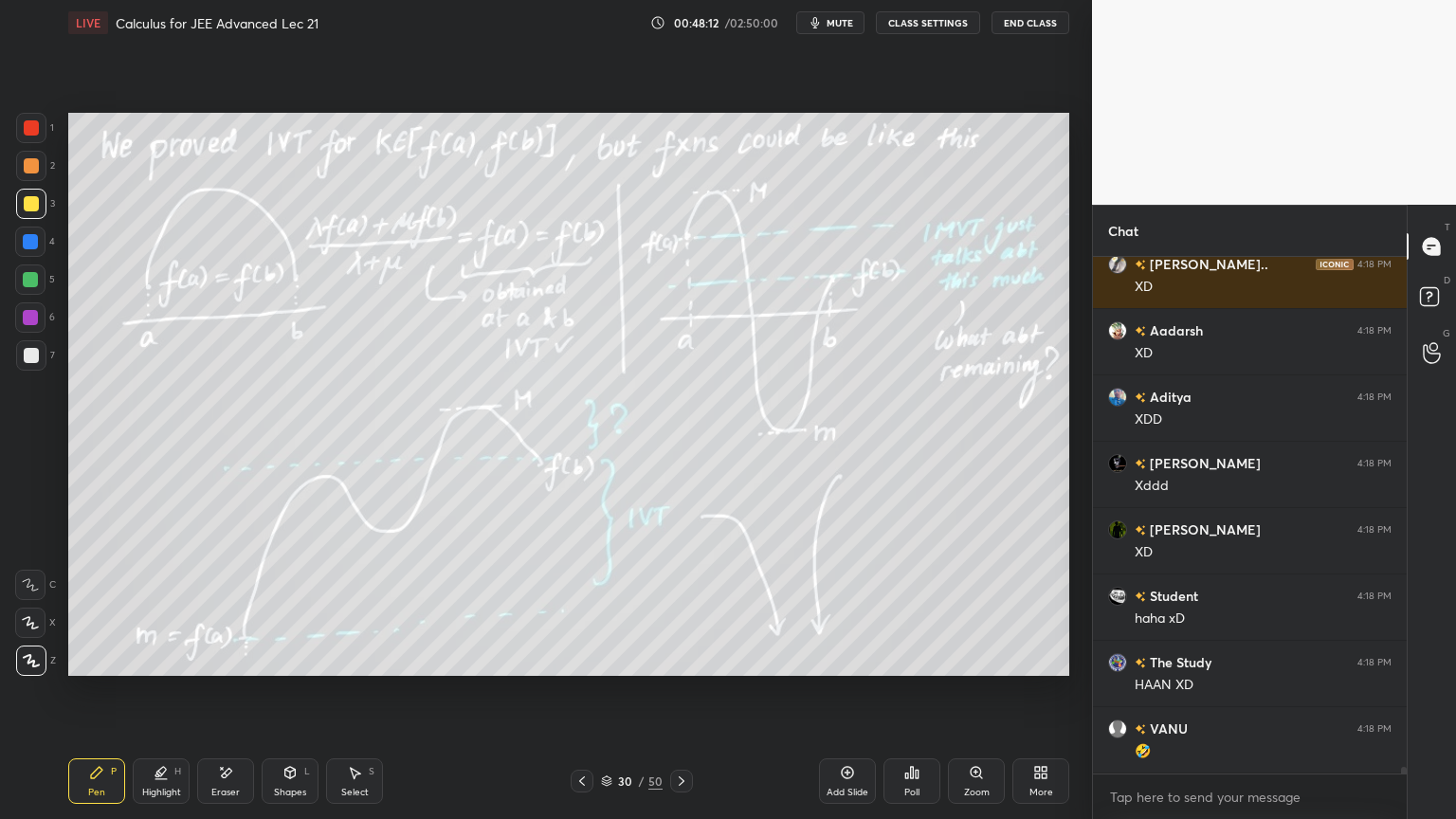 click 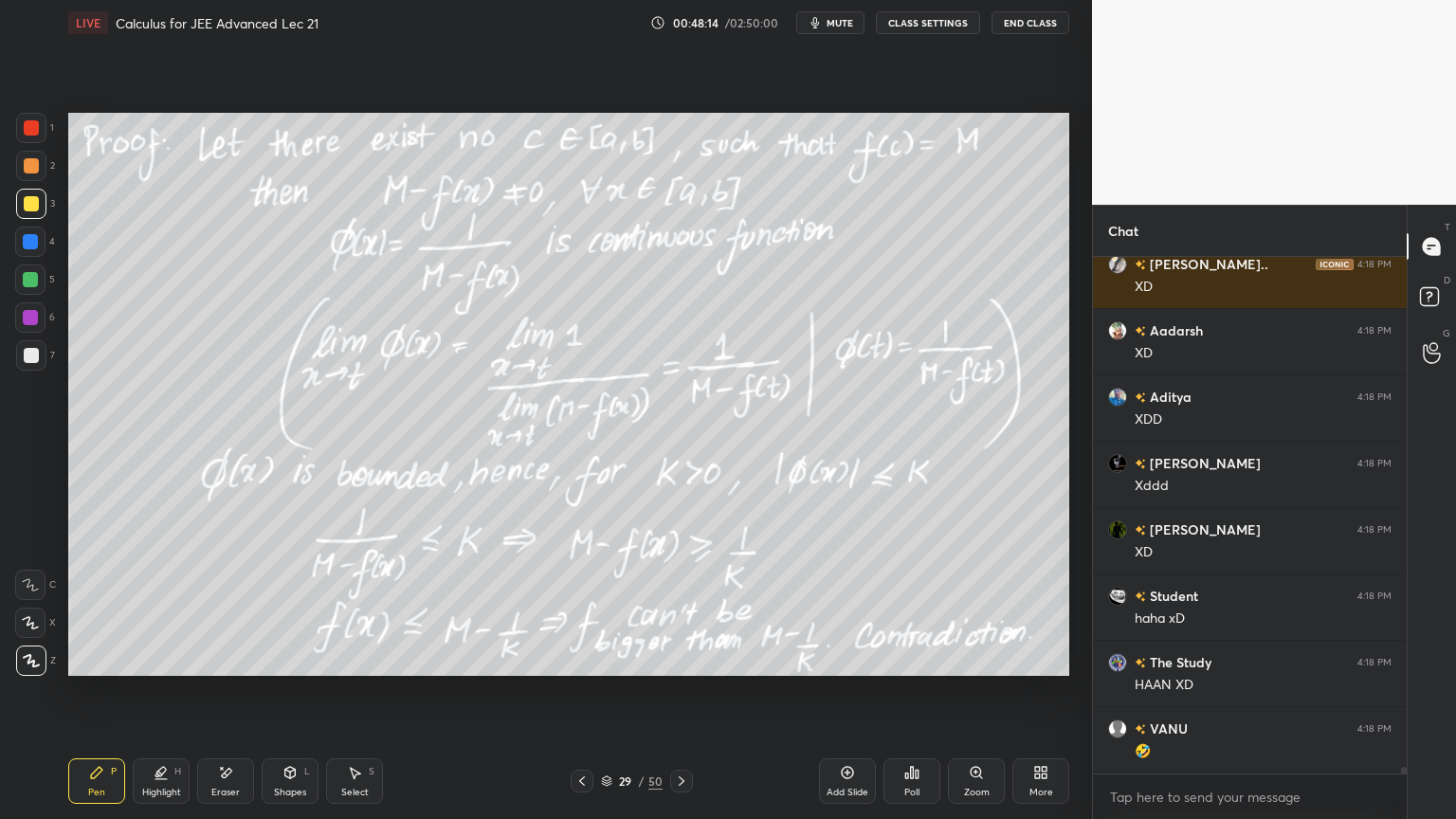 click 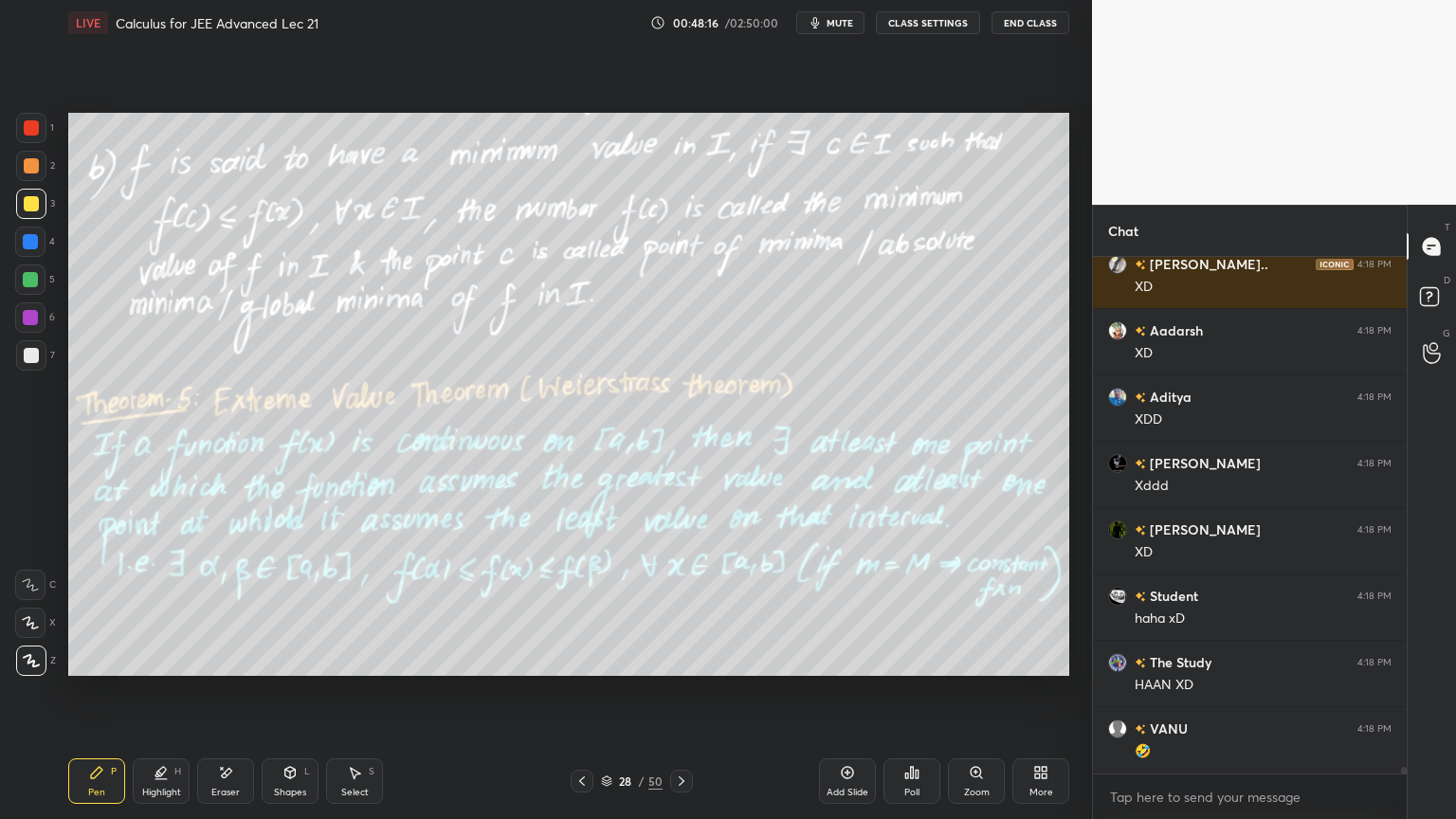drag, startPoint x: 677, startPoint y: 777, endPoint x: 679, endPoint y: 764, distance: 13.152946 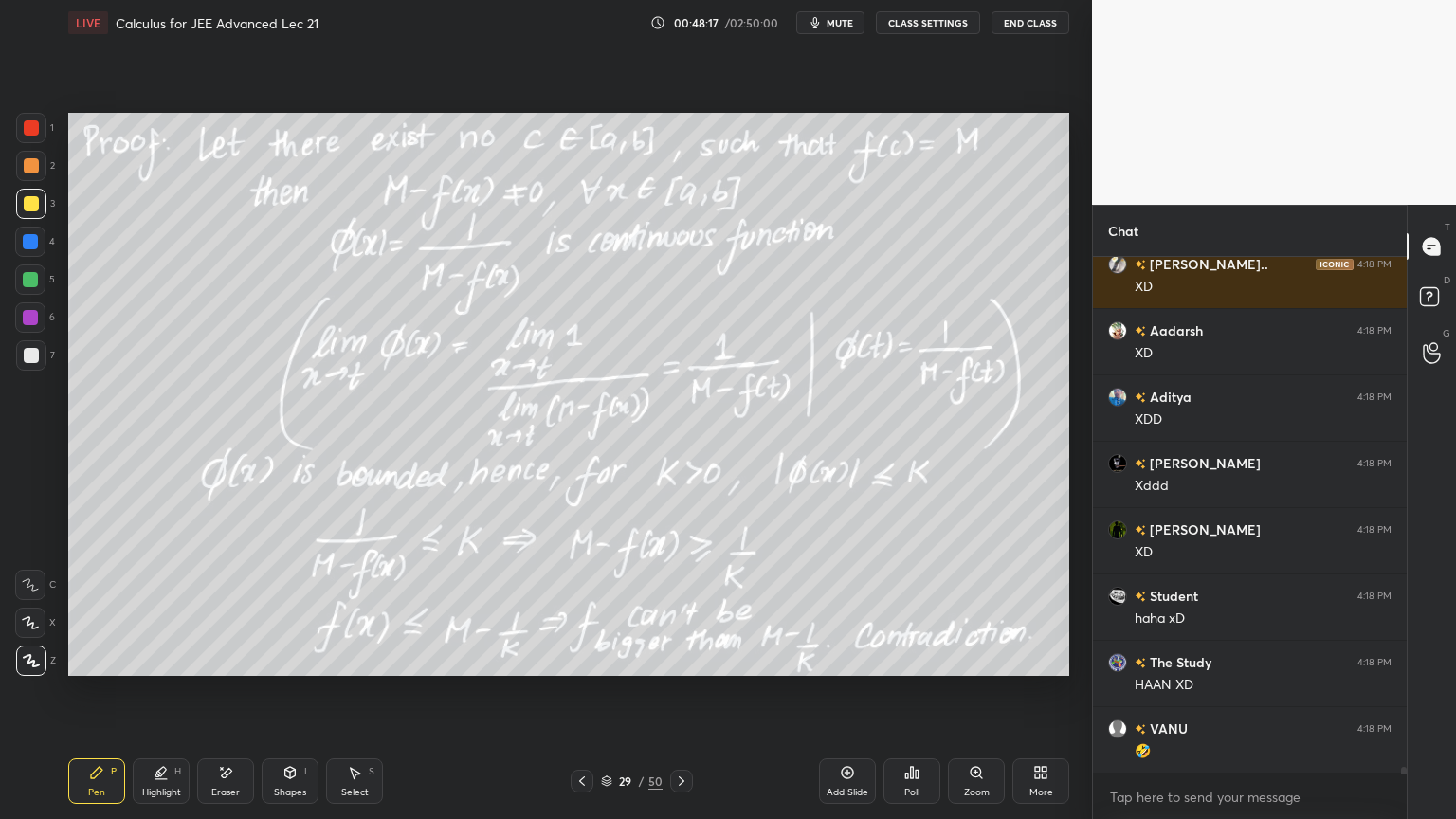 click 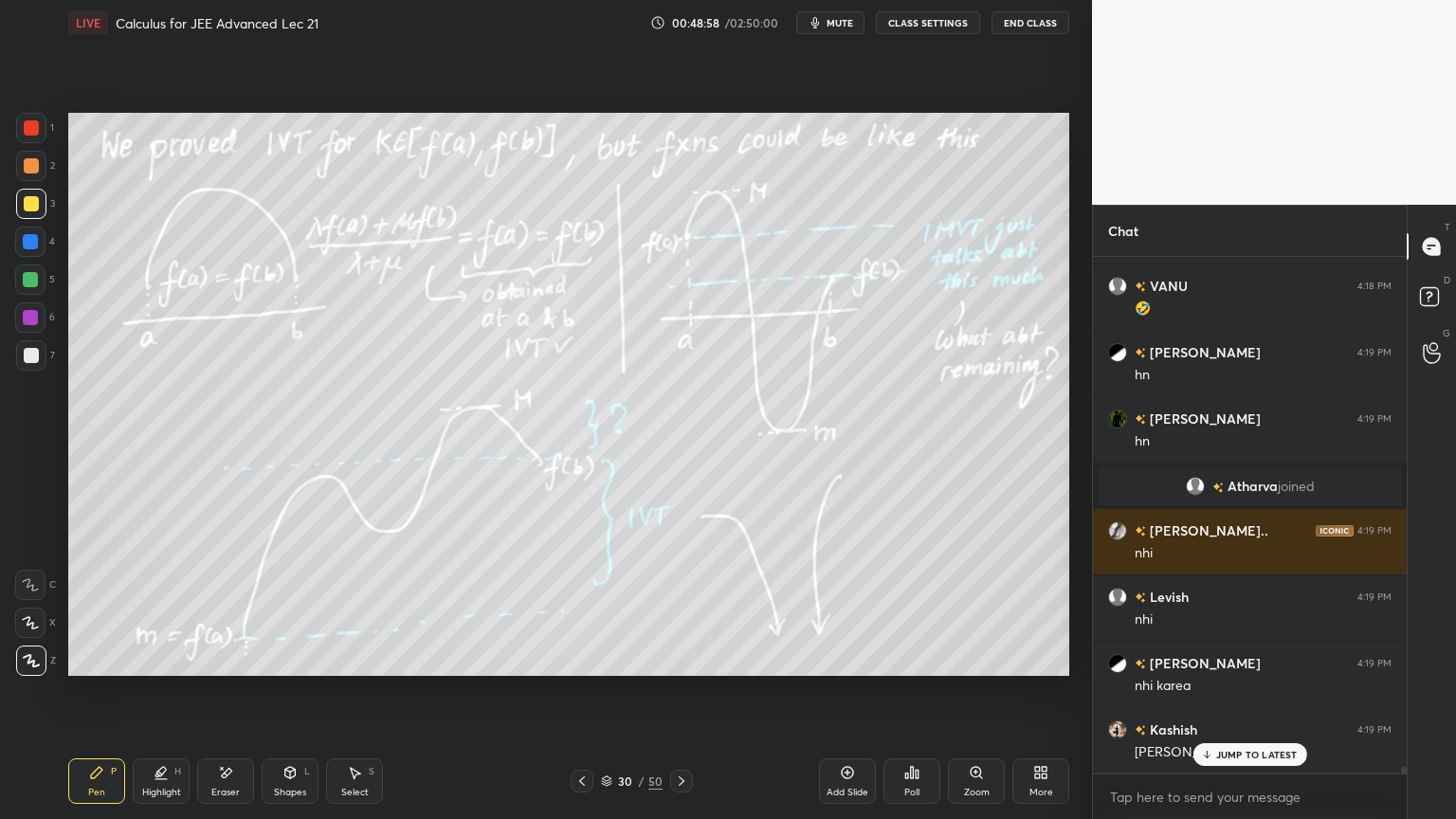 scroll, scrollTop: 39576, scrollLeft: 0, axis: vertical 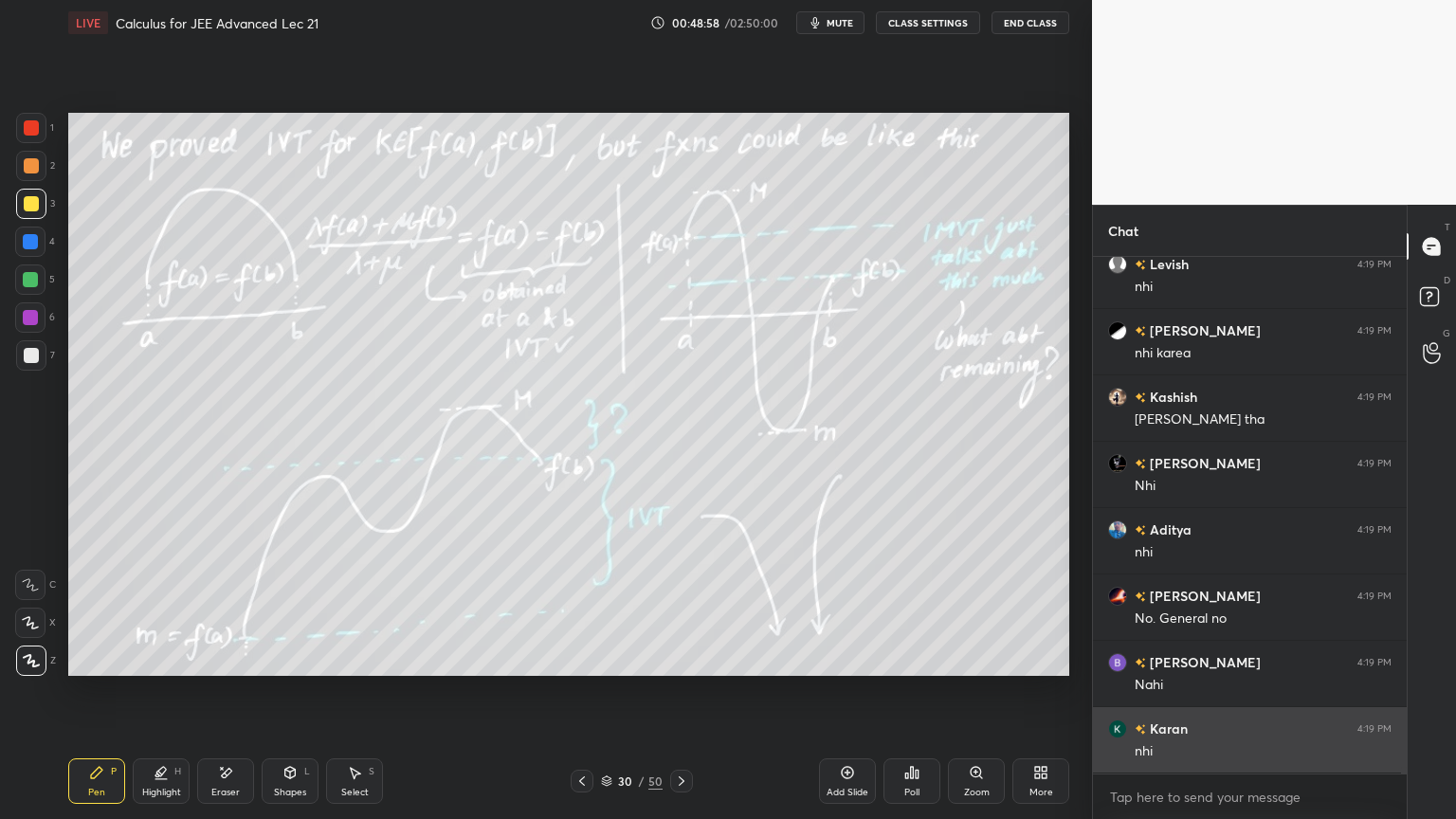 click on "nhi" at bounding box center (1263, 752) 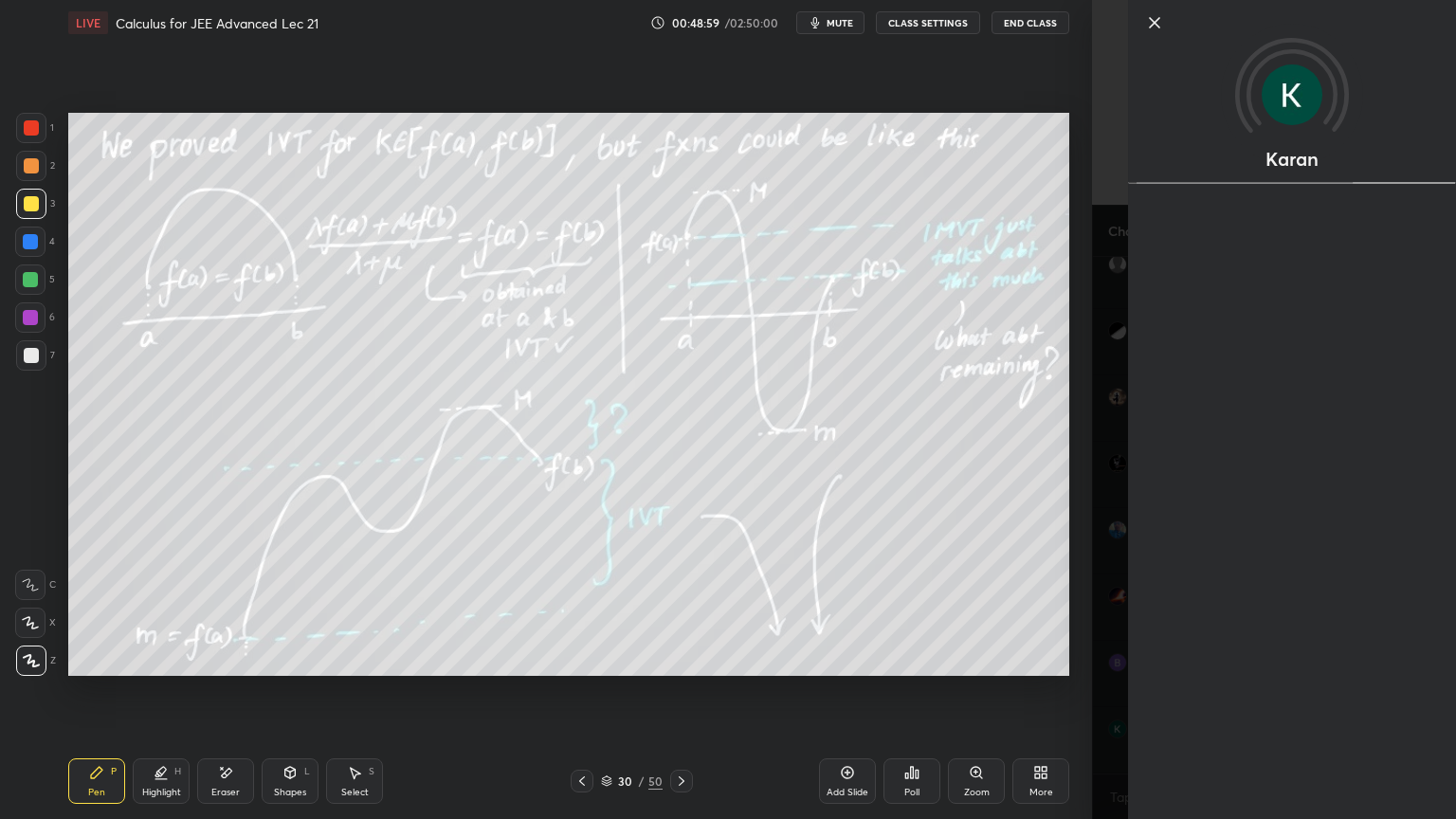 click on "Karan" at bounding box center (1274, 410) 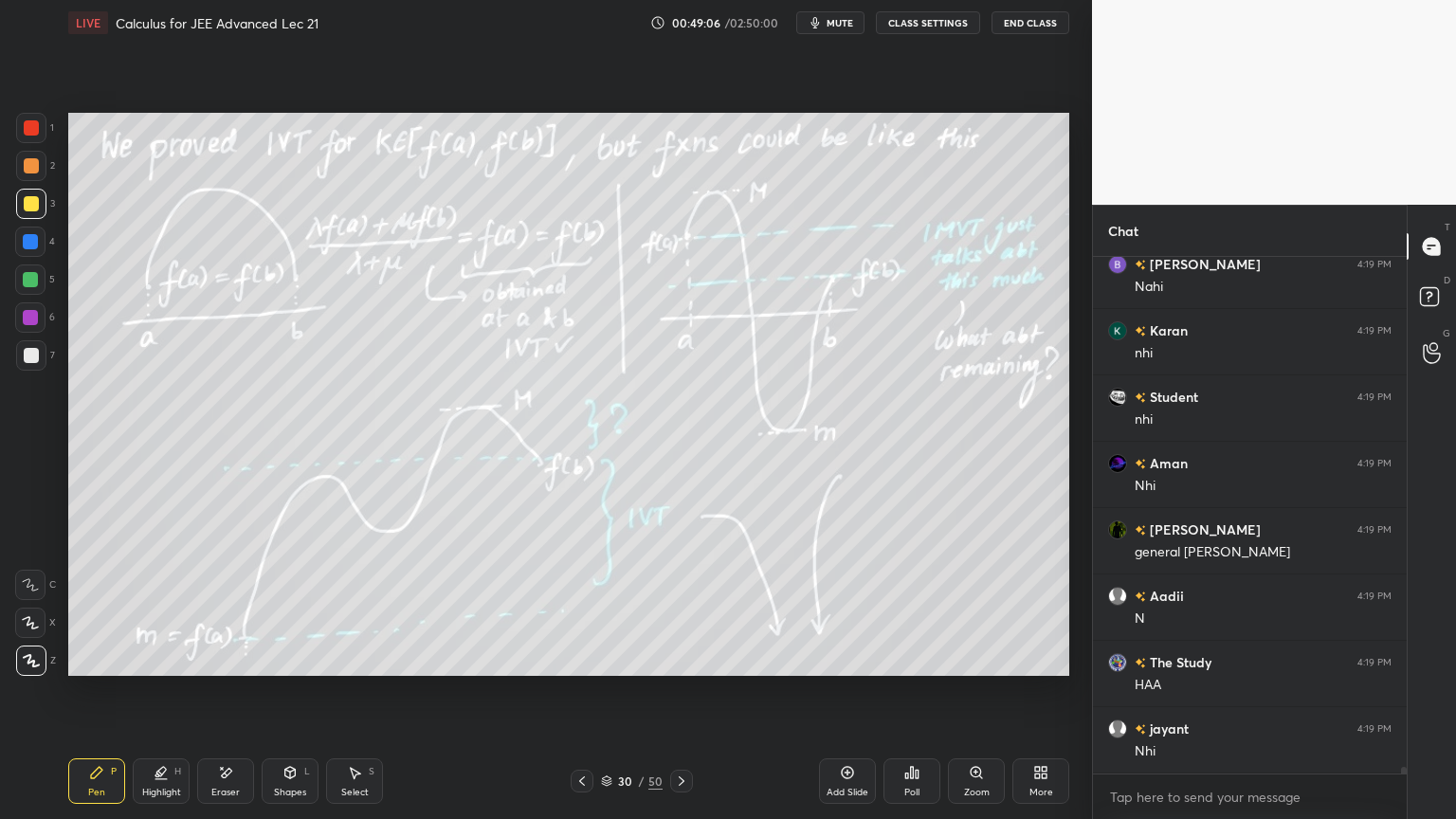 scroll, scrollTop: 40040, scrollLeft: 0, axis: vertical 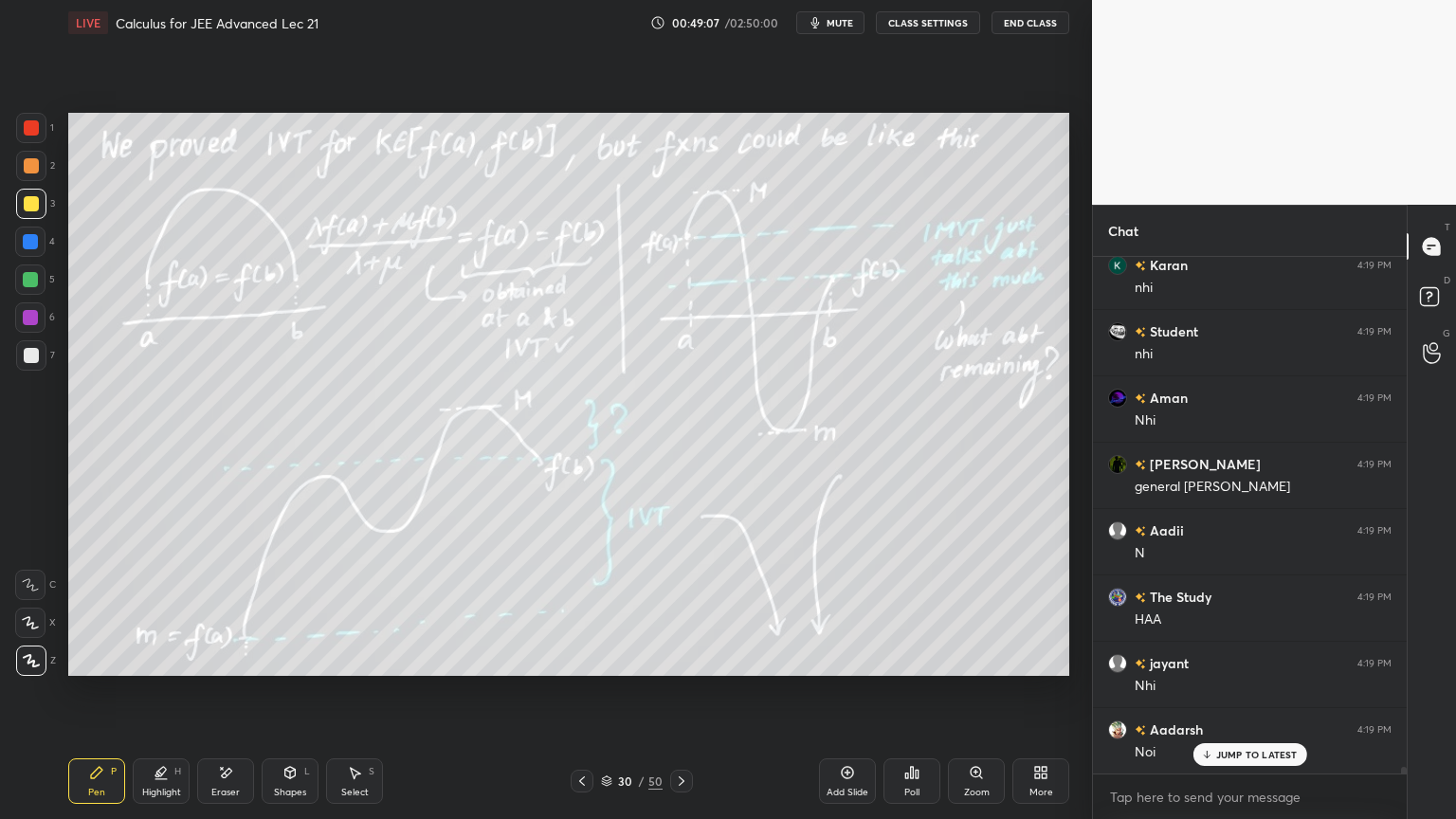 click on "Add Slide" at bounding box center (847, 781) 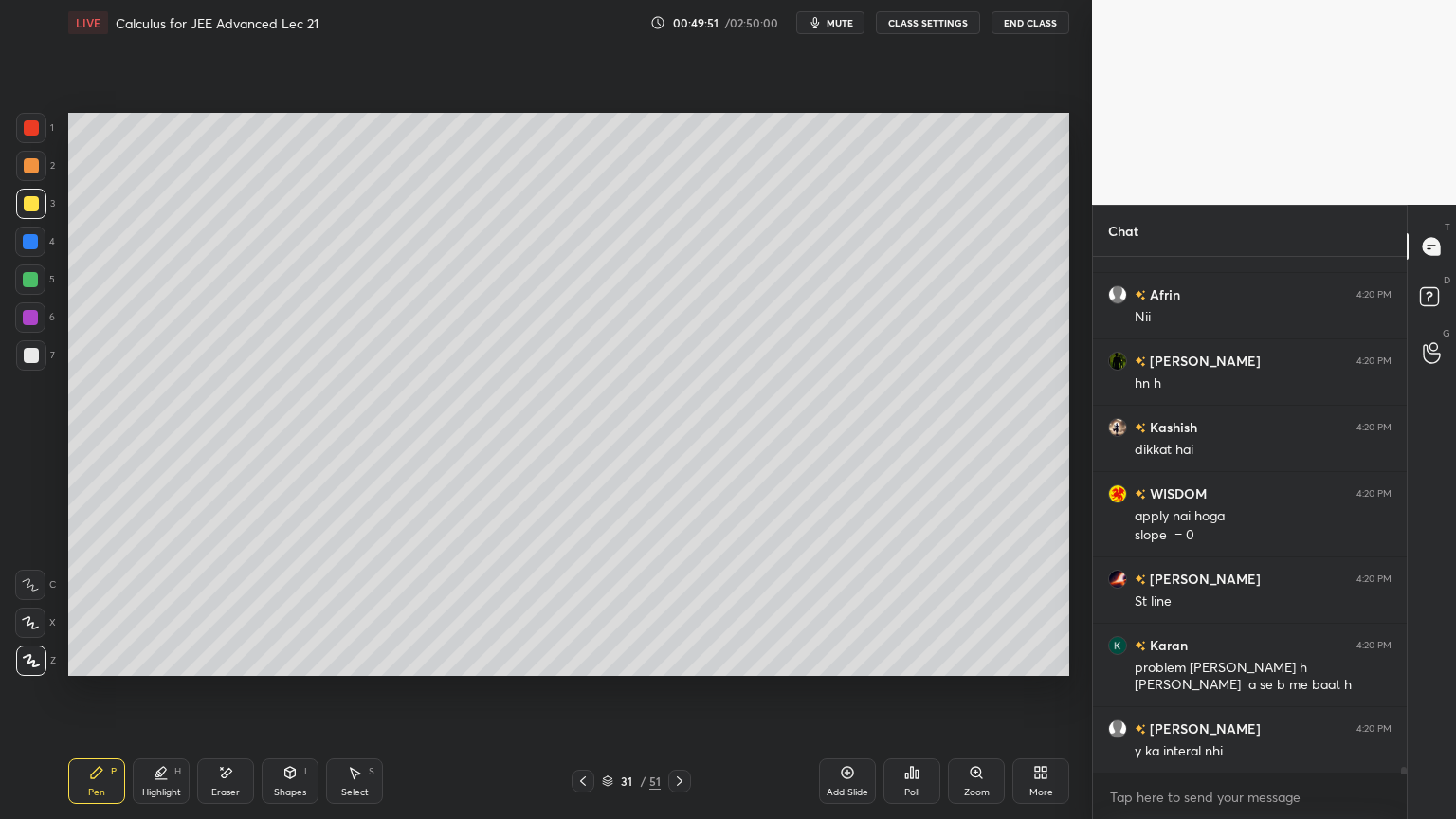 scroll, scrollTop: 41071, scrollLeft: 0, axis: vertical 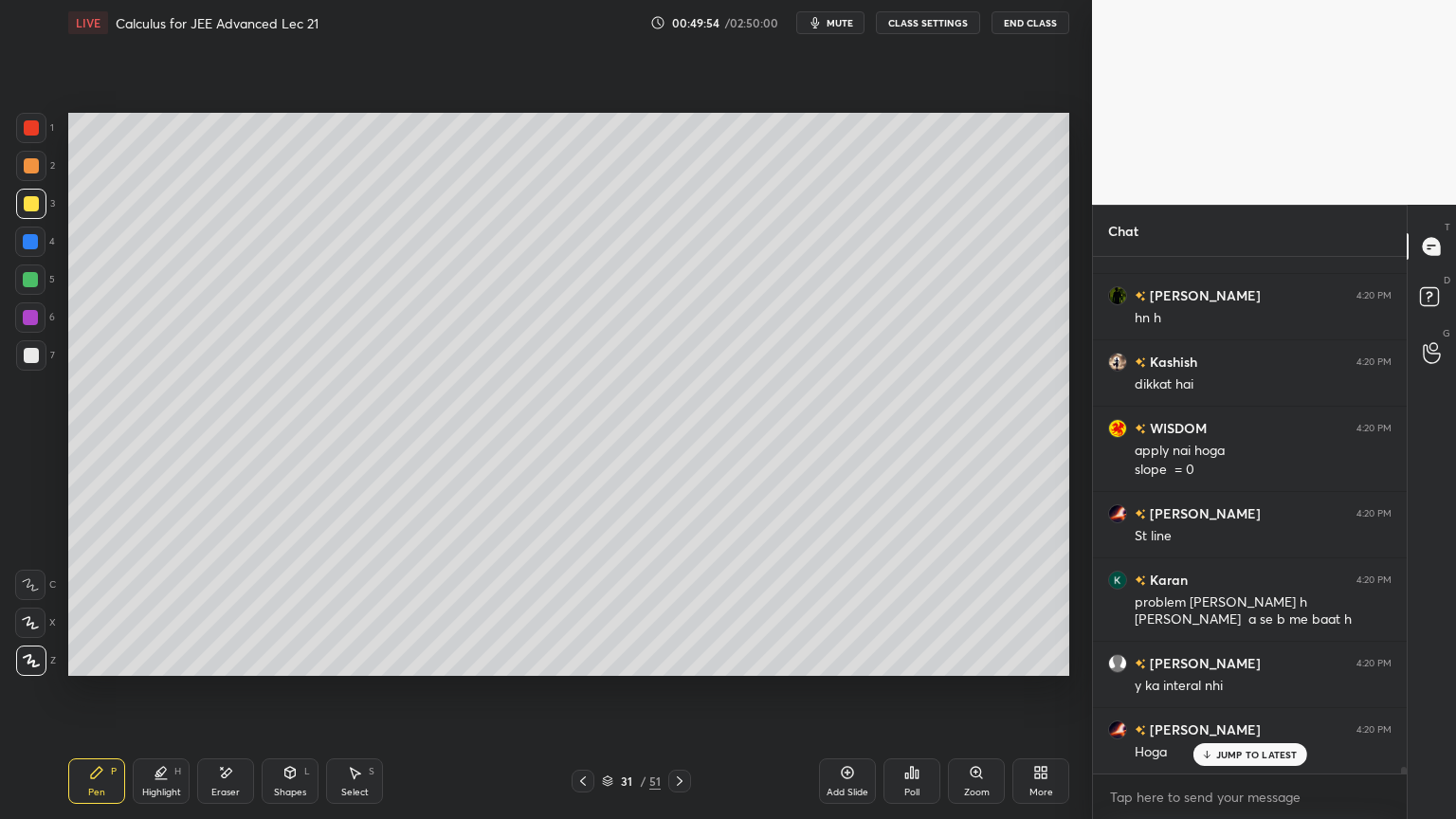 click 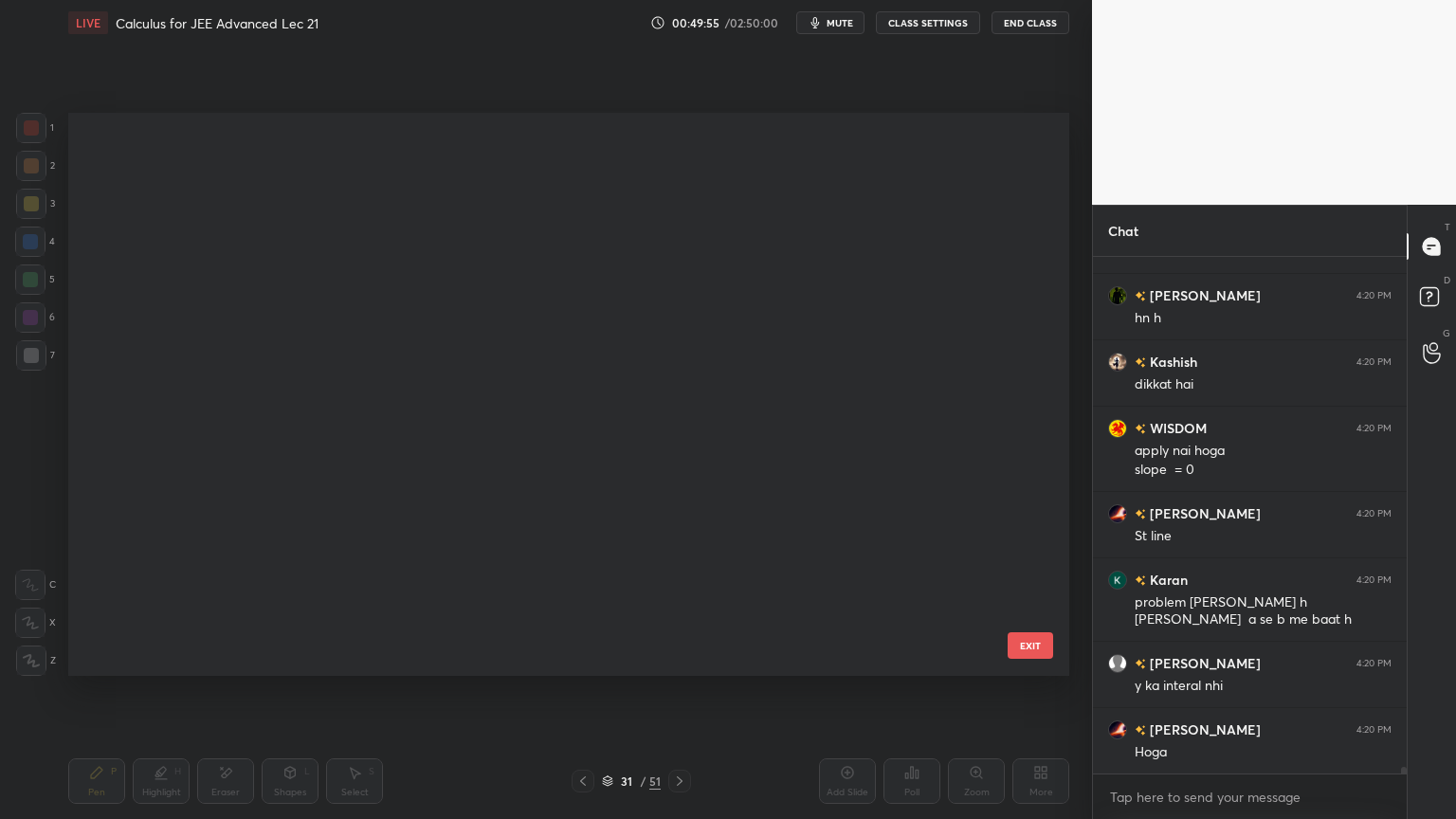 scroll, scrollTop: 41139, scrollLeft: 0, axis: vertical 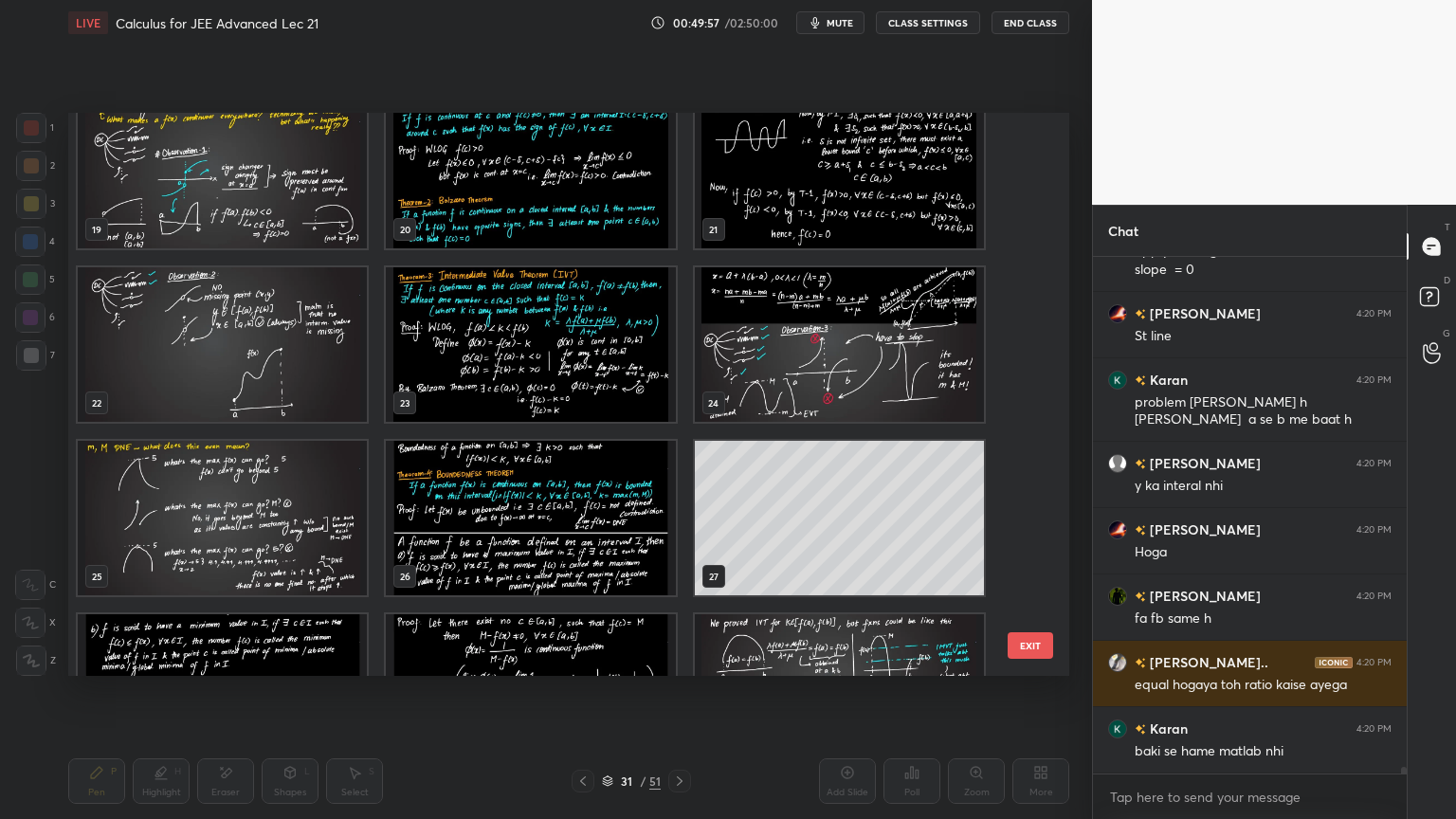click at bounding box center (530, 344) 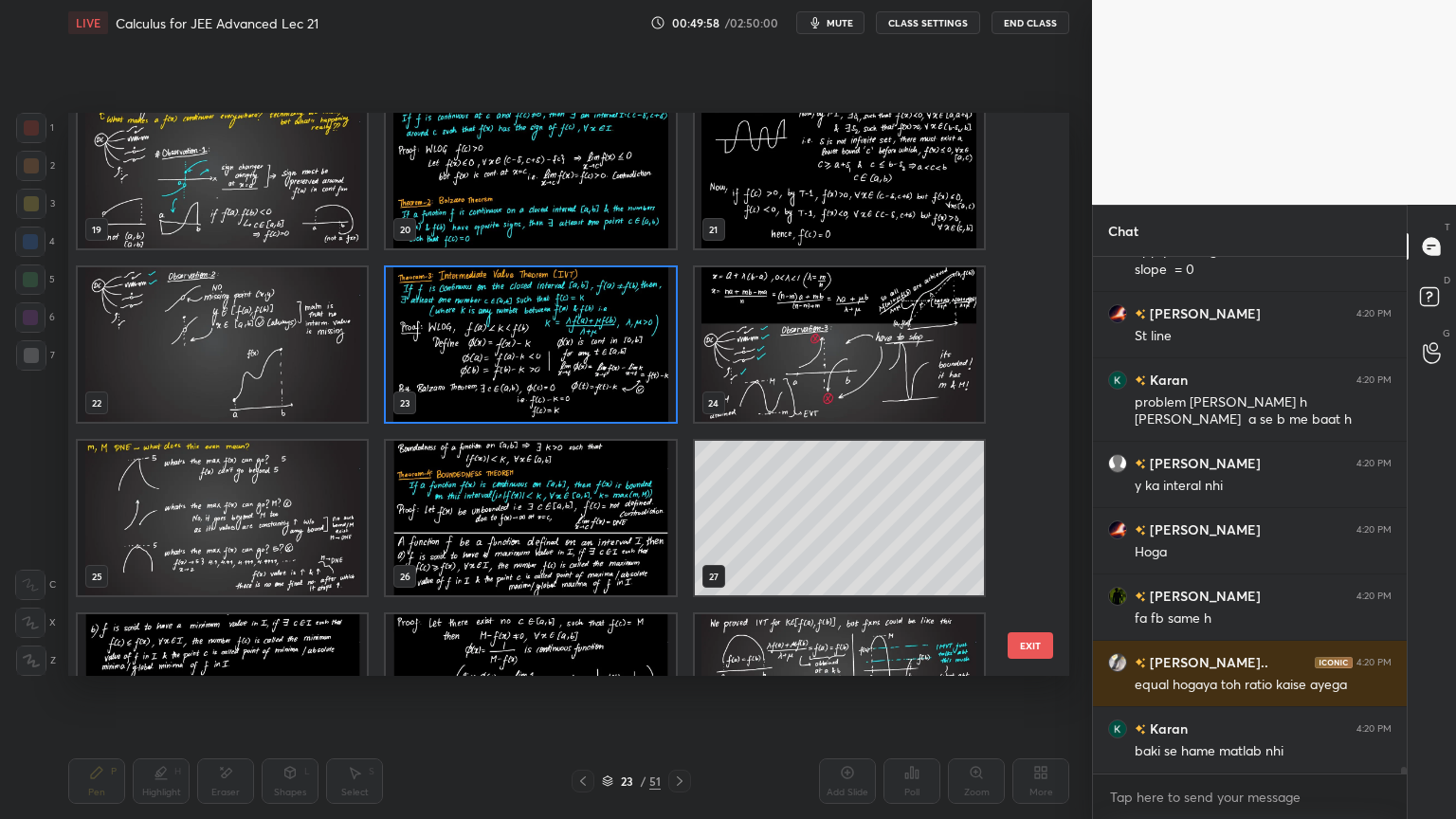 click at bounding box center (530, 344) 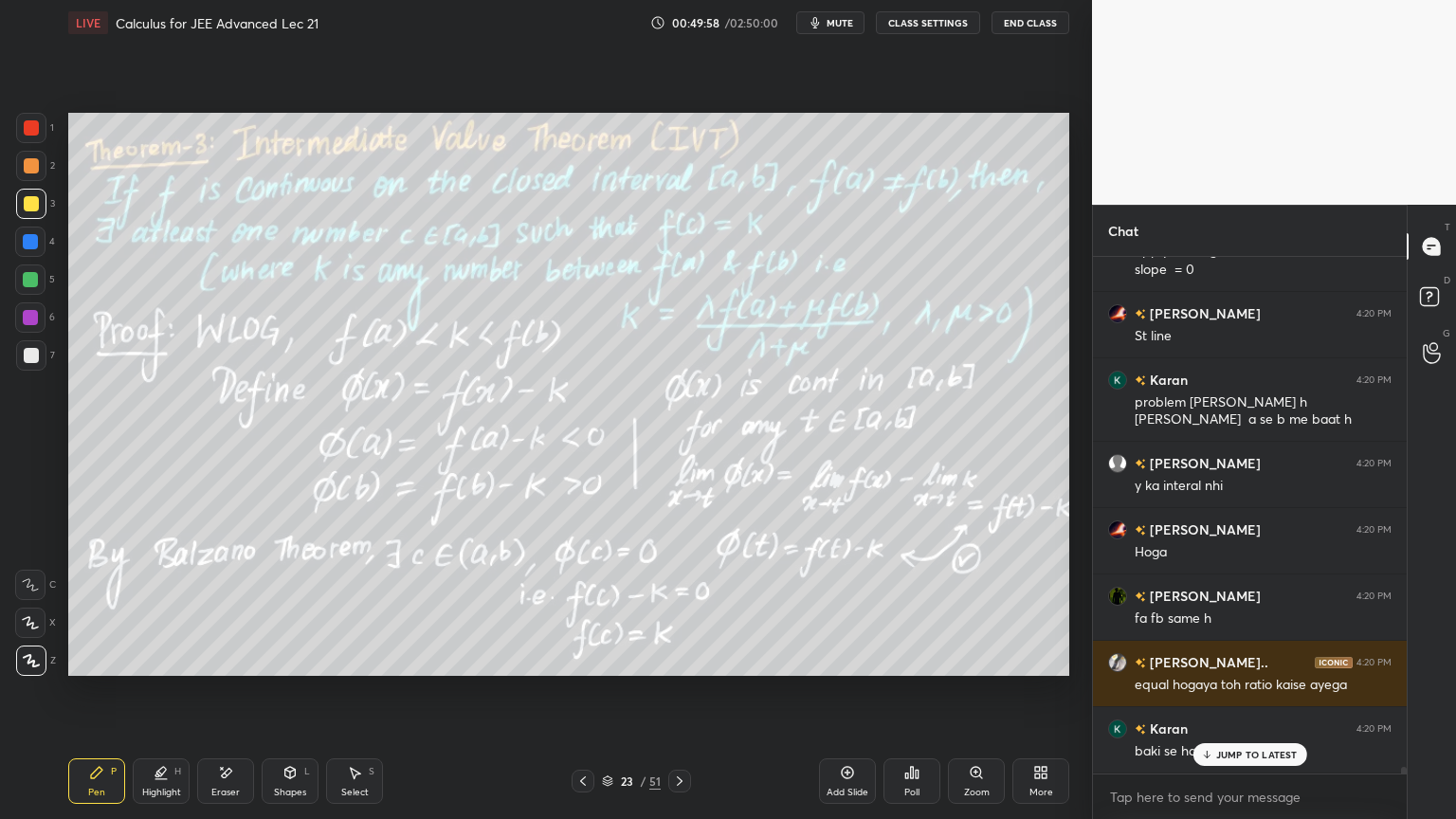 scroll, scrollTop: 41337, scrollLeft: 0, axis: vertical 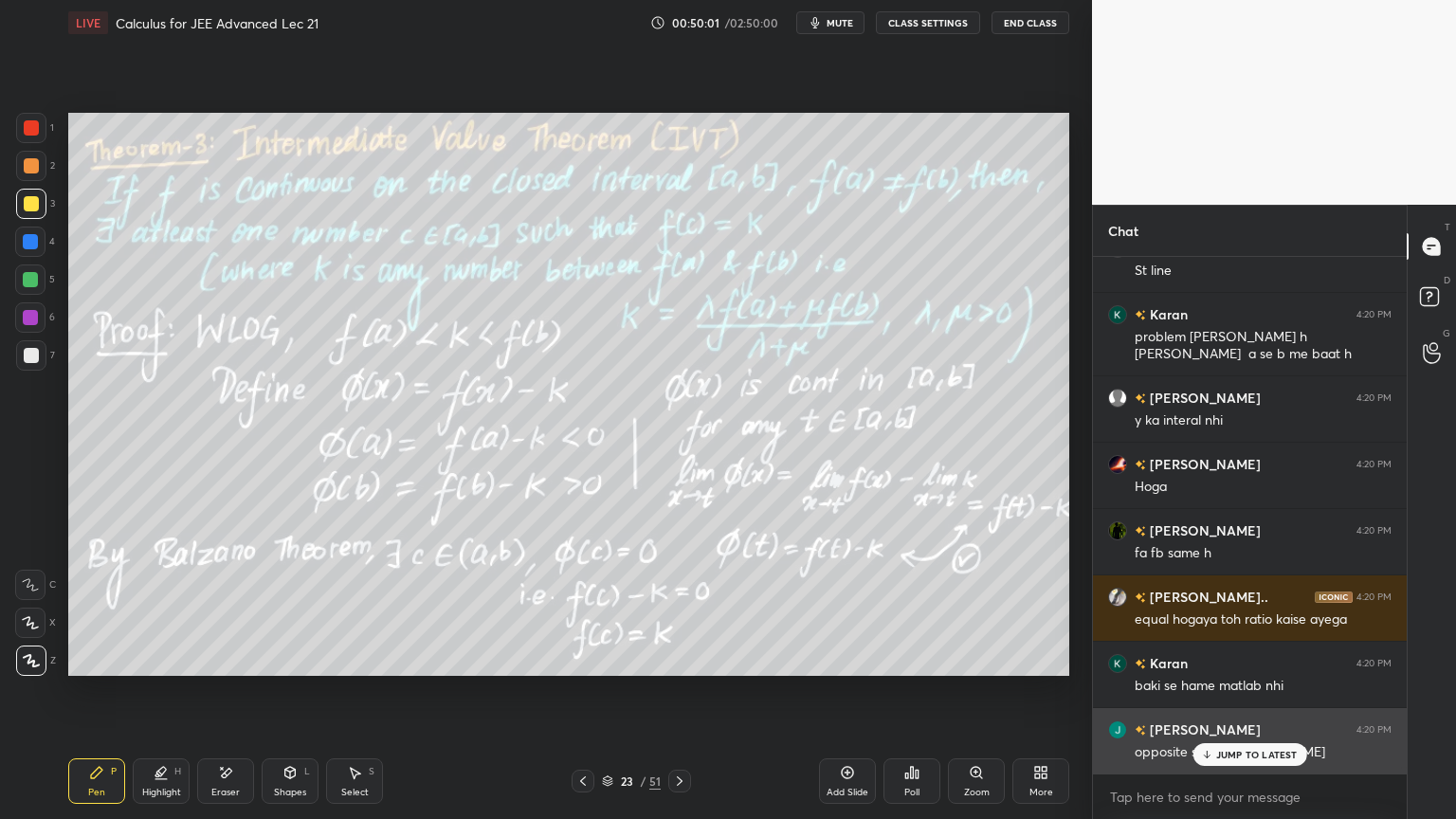 click on "JUMP TO LATEST" at bounding box center [1257, 755] 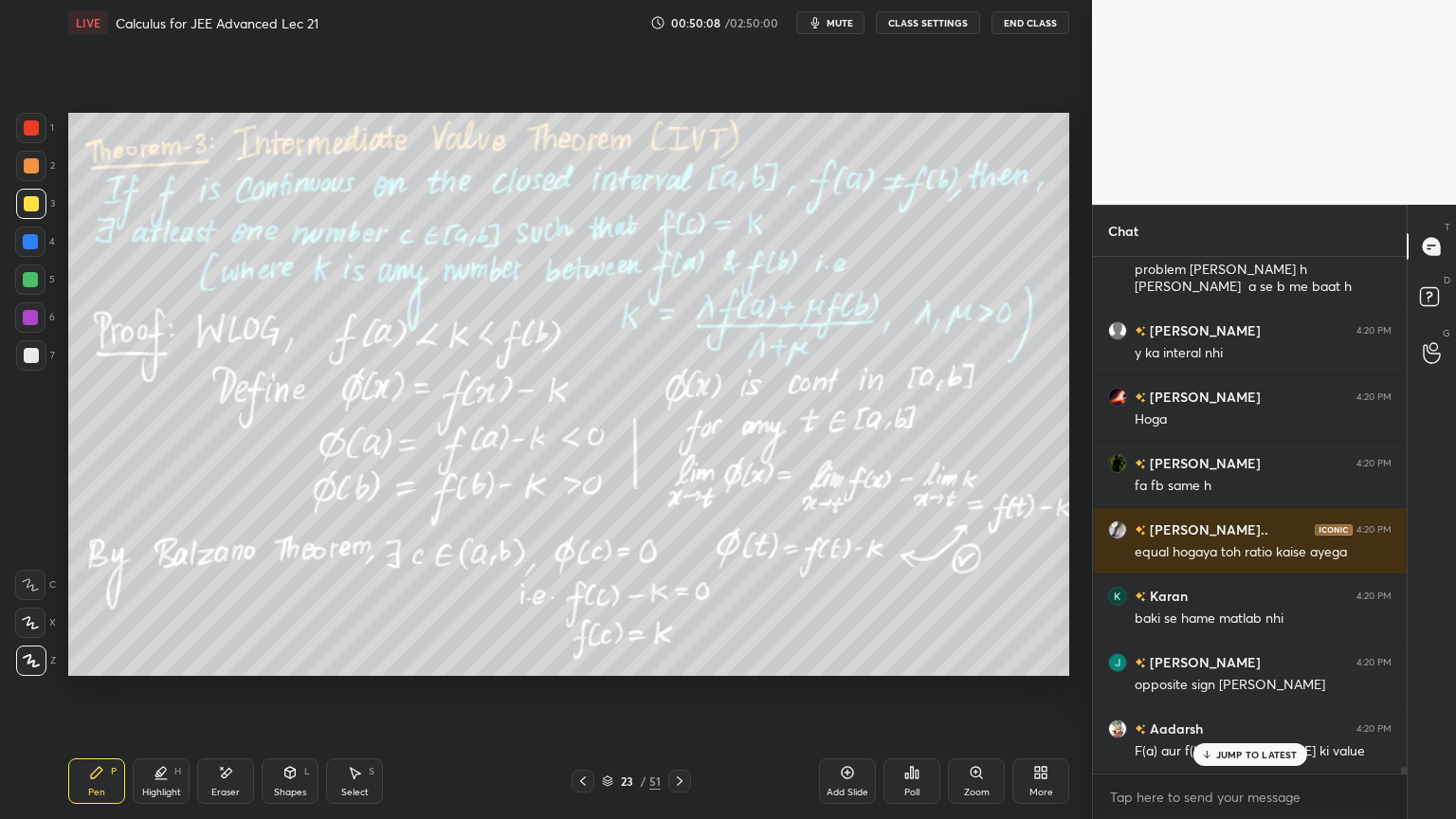 scroll, scrollTop: 41469, scrollLeft: 0, axis: vertical 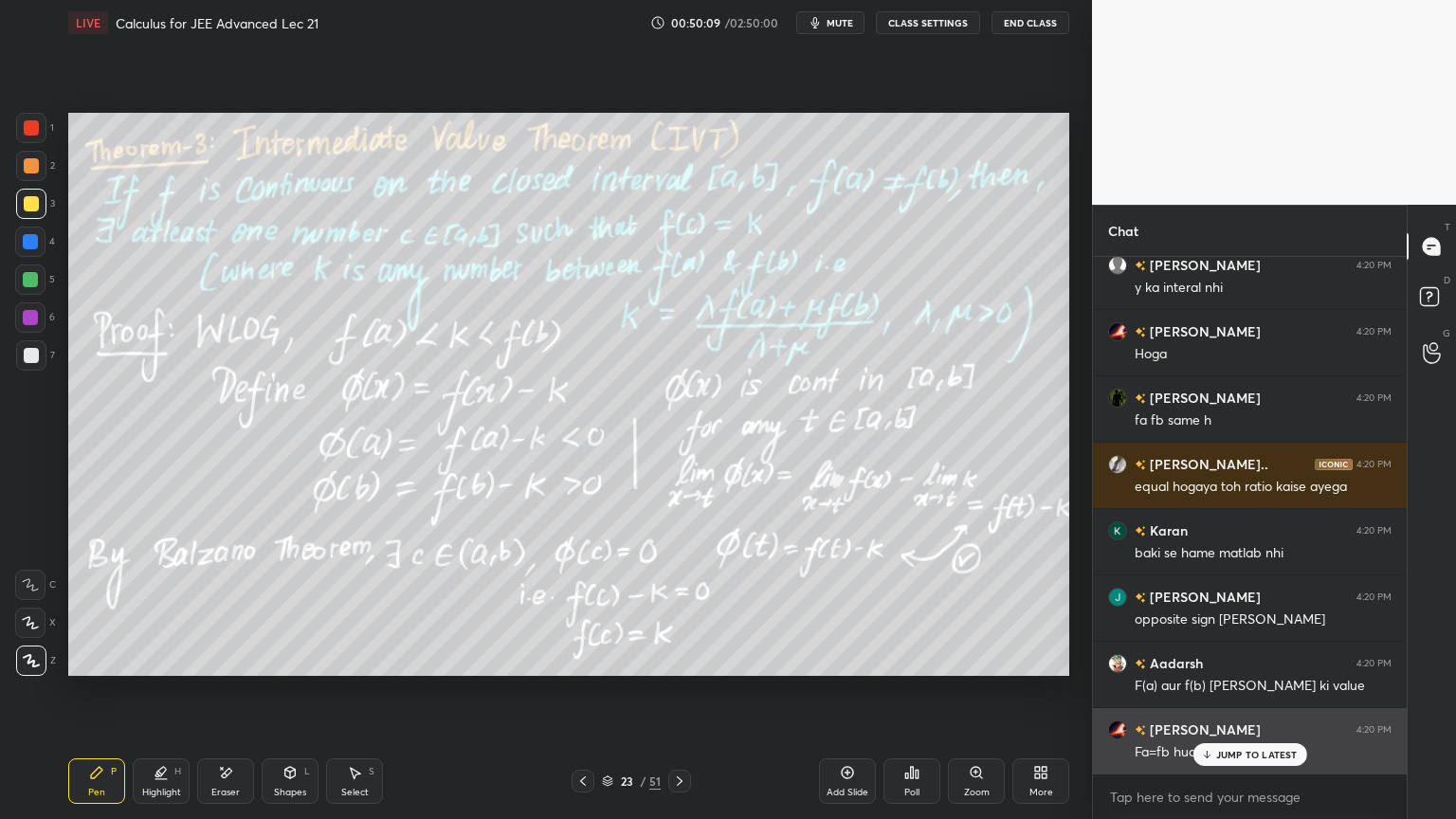 click on "JUMP TO LATEST" at bounding box center [1249, 755] 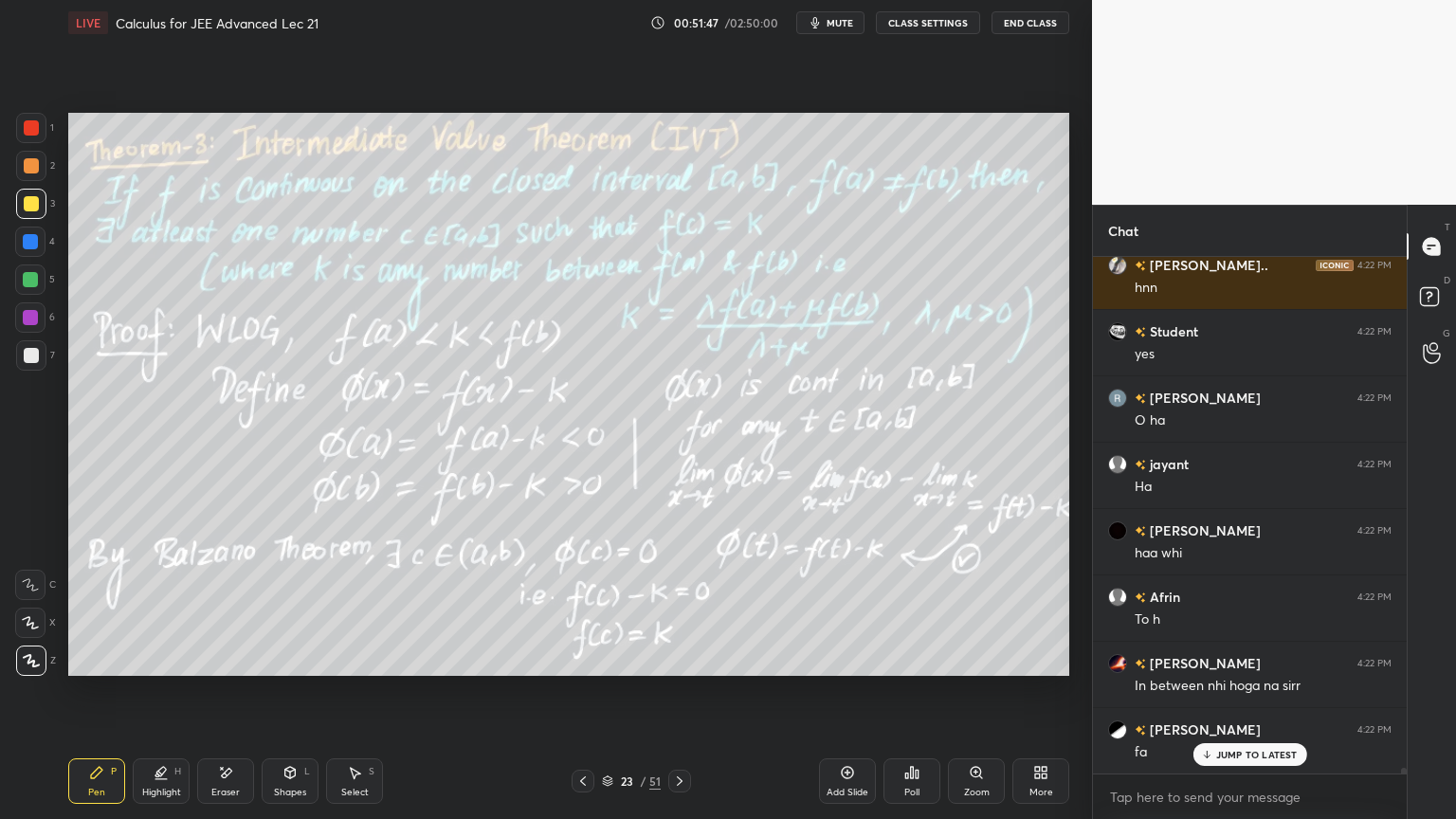scroll, scrollTop: 43175, scrollLeft: 0, axis: vertical 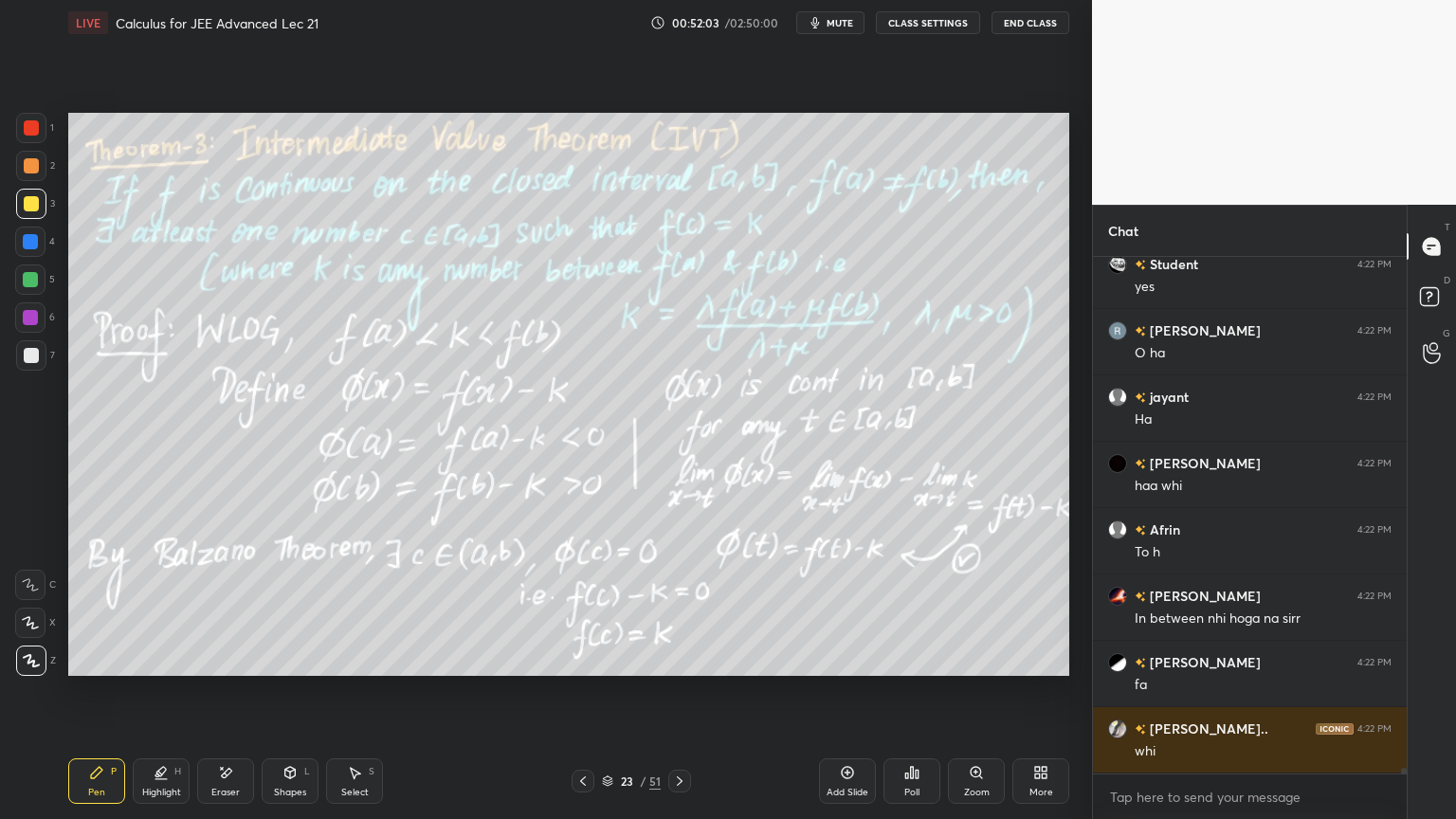drag, startPoint x: 212, startPoint y: 789, endPoint x: 296, endPoint y: 709, distance: 116 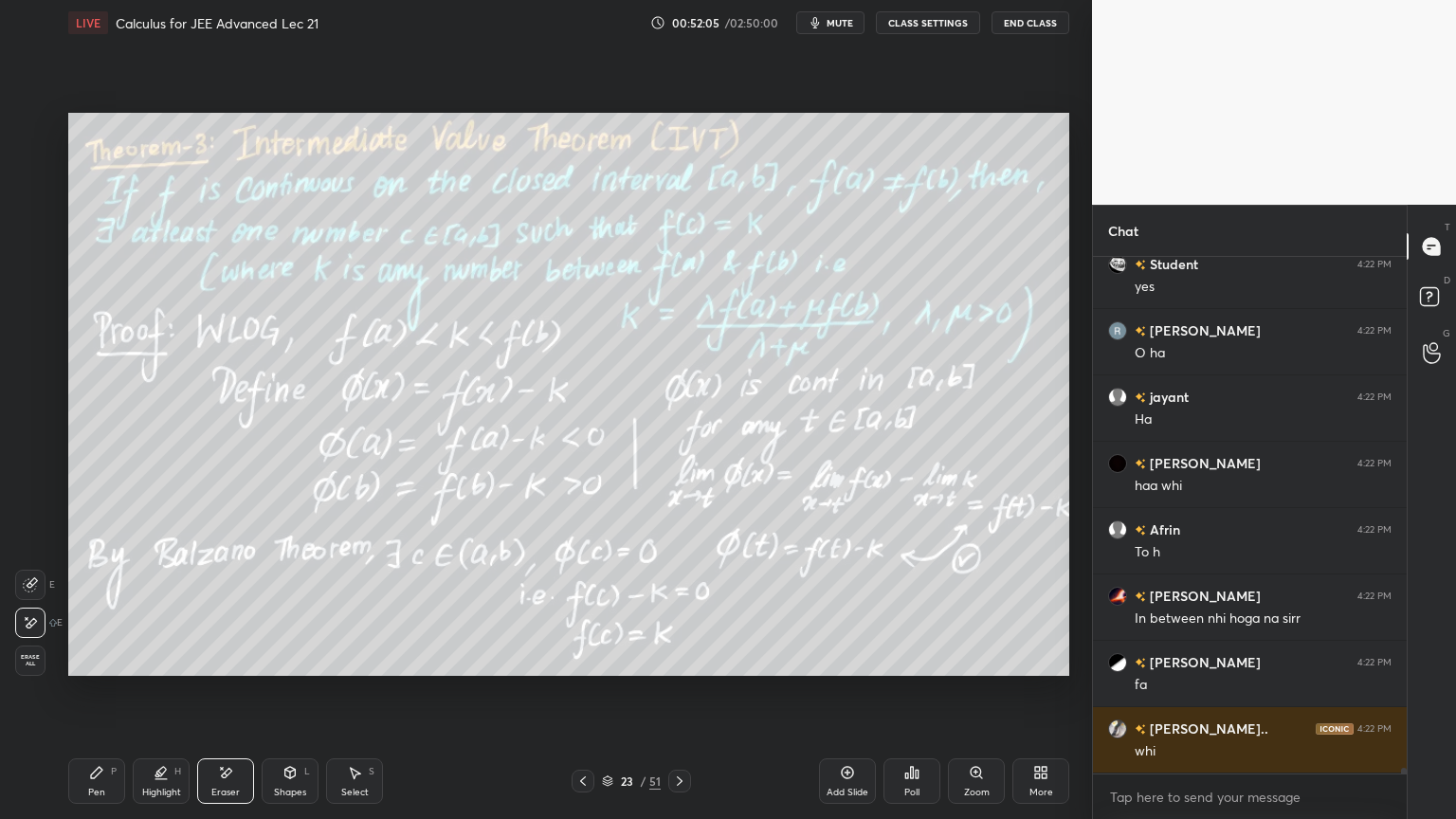 drag, startPoint x: 91, startPoint y: 784, endPoint x: 196, endPoint y: 690, distance: 140.92906 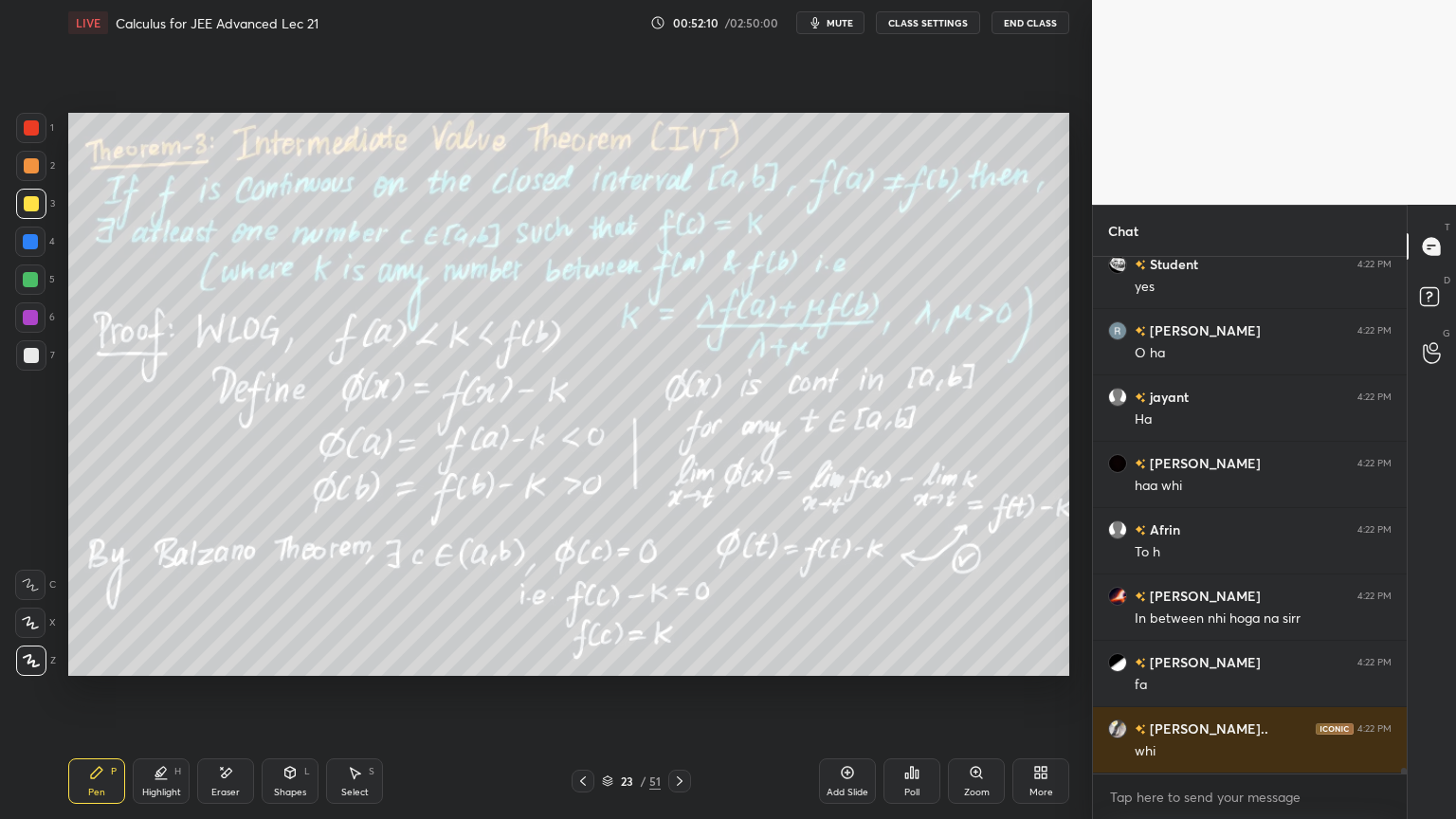 scroll, scrollTop: 43240, scrollLeft: 0, axis: vertical 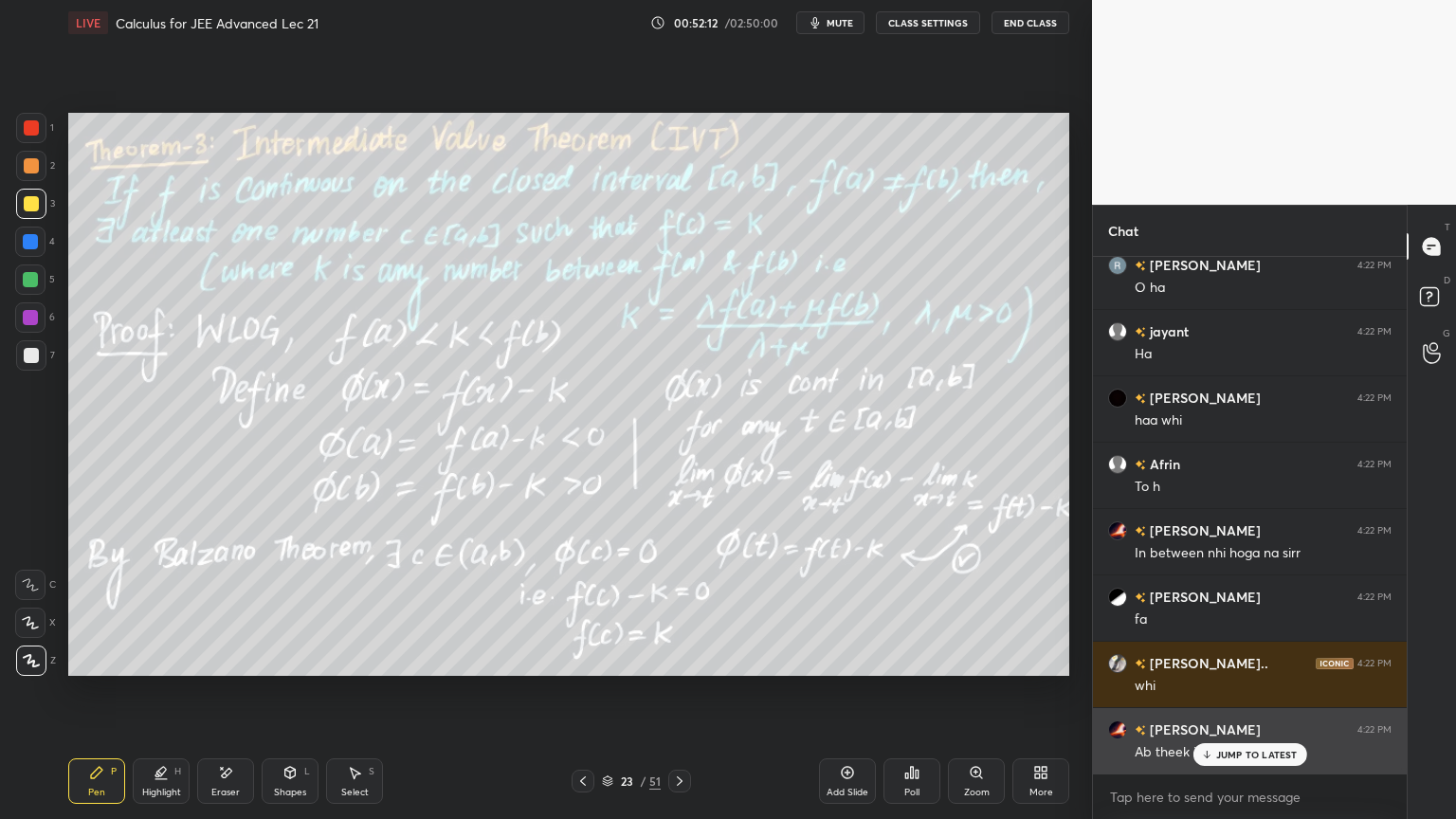 click on "JUMP TO LATEST" at bounding box center [1249, 755] 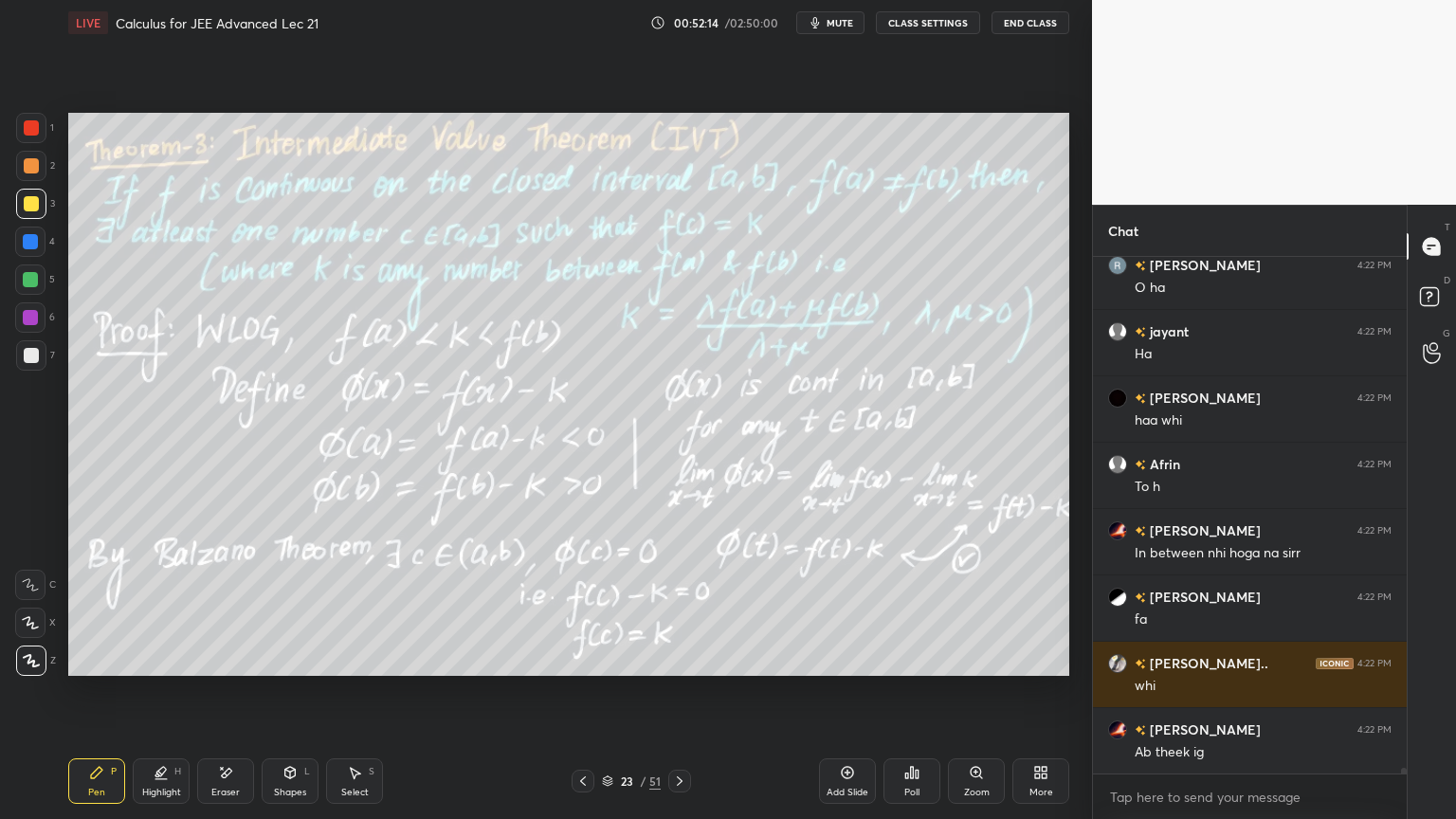 scroll, scrollTop: 43286, scrollLeft: 0, axis: vertical 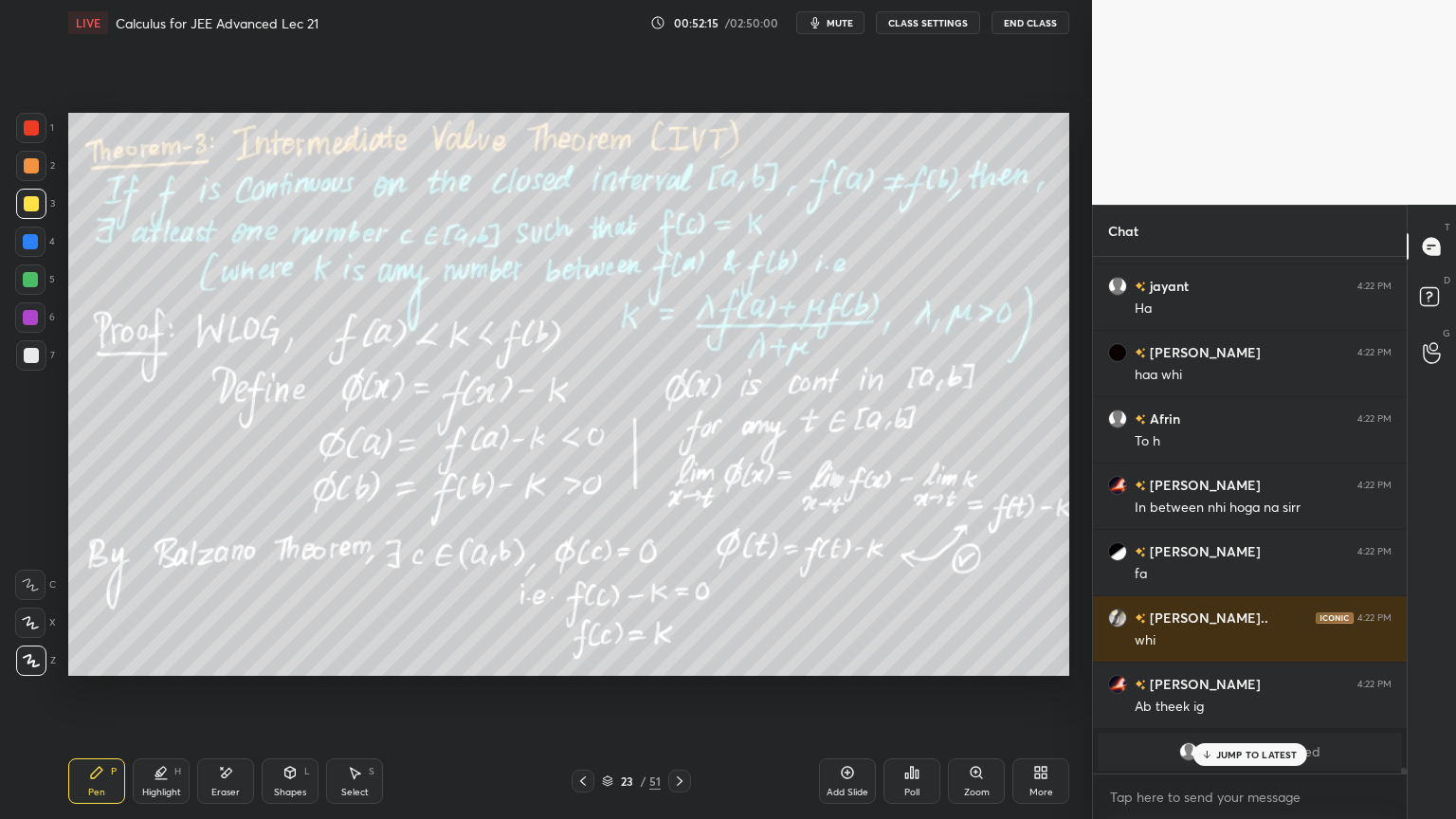click on "JUMP TO LATEST" at bounding box center [1257, 755] 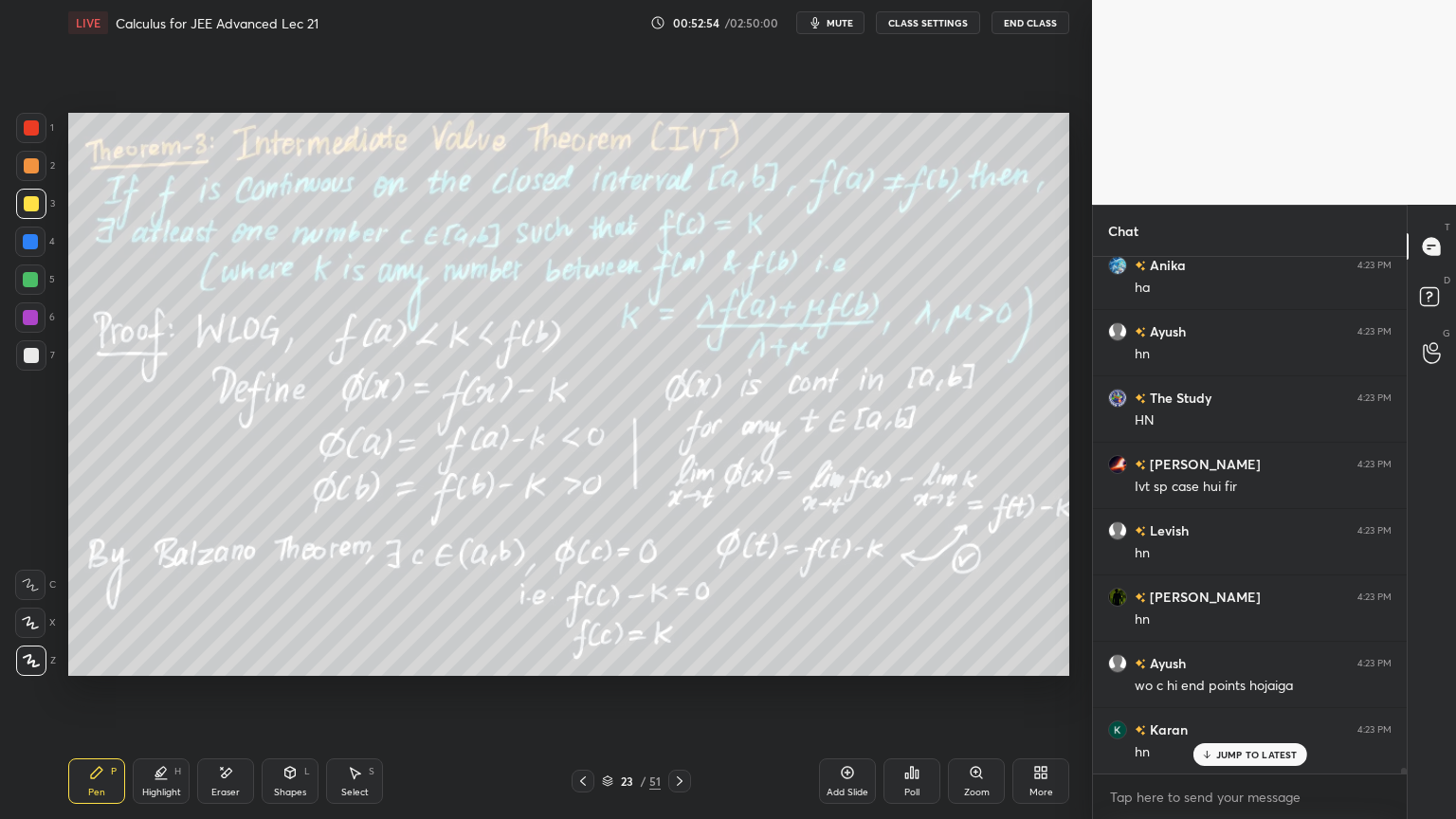 scroll, scrollTop: 43550, scrollLeft: 0, axis: vertical 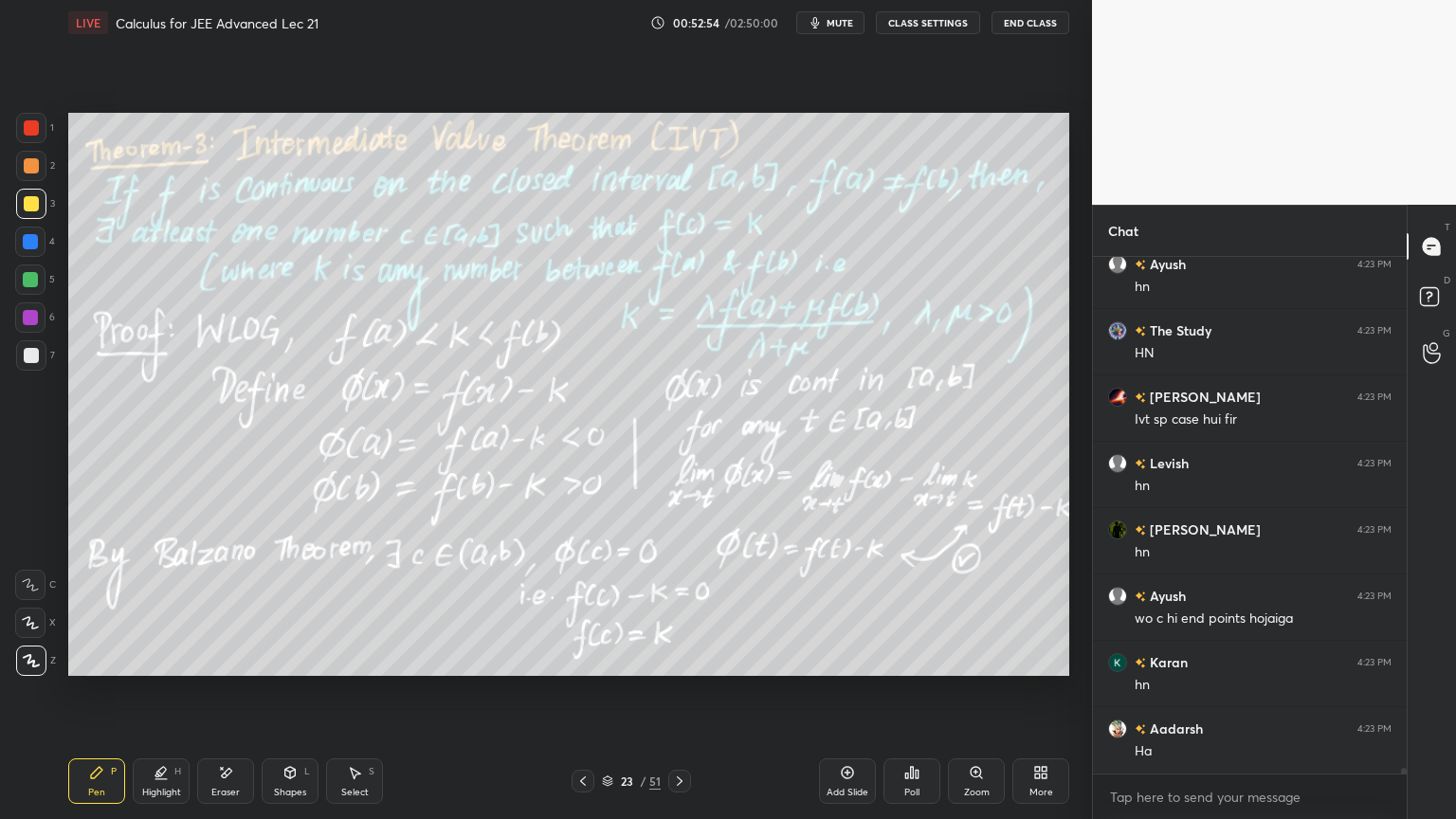 drag, startPoint x: 220, startPoint y: 785, endPoint x: 192, endPoint y: 750, distance: 44.82187 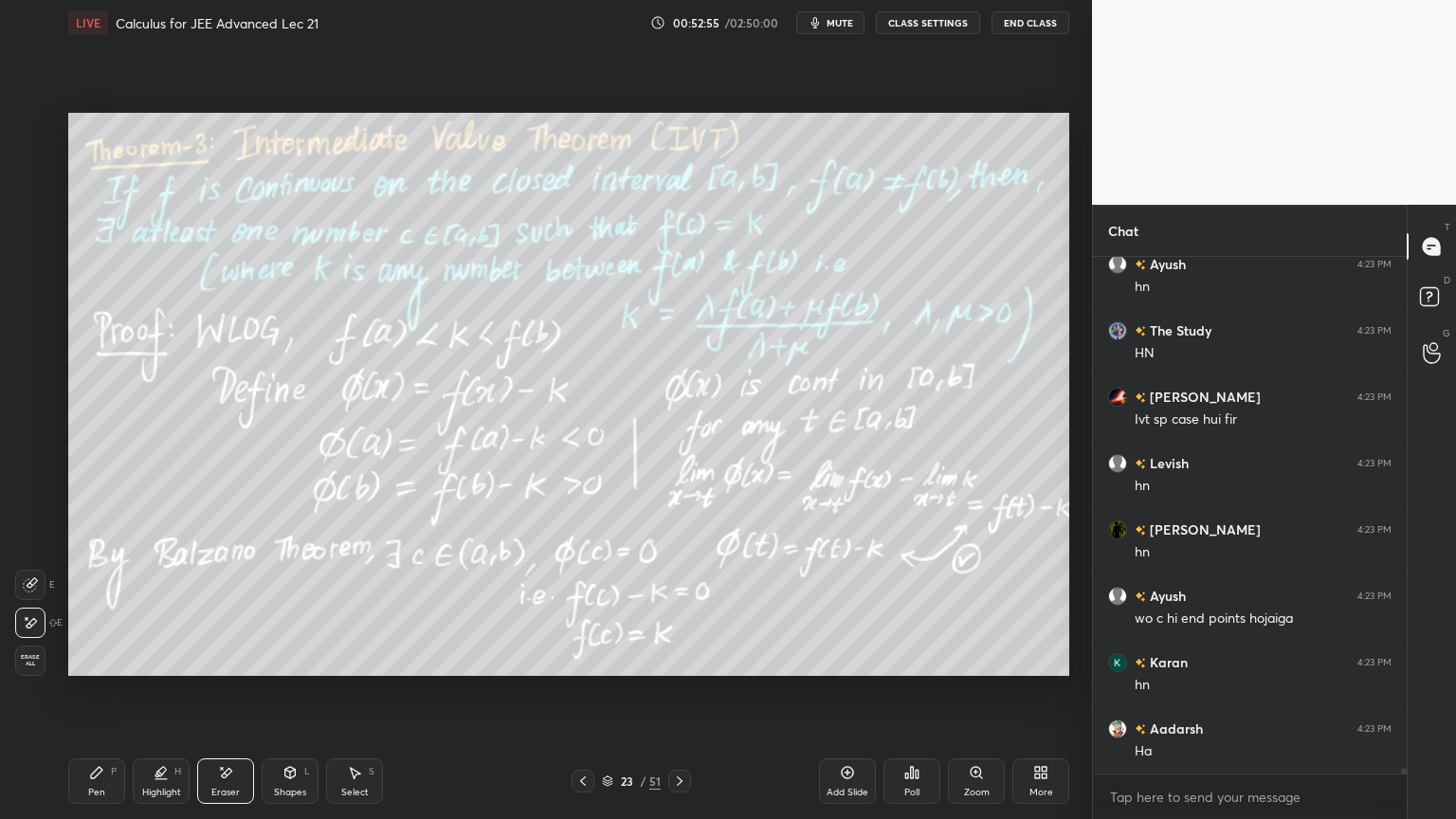 click on "Erase all" at bounding box center (30, 661) 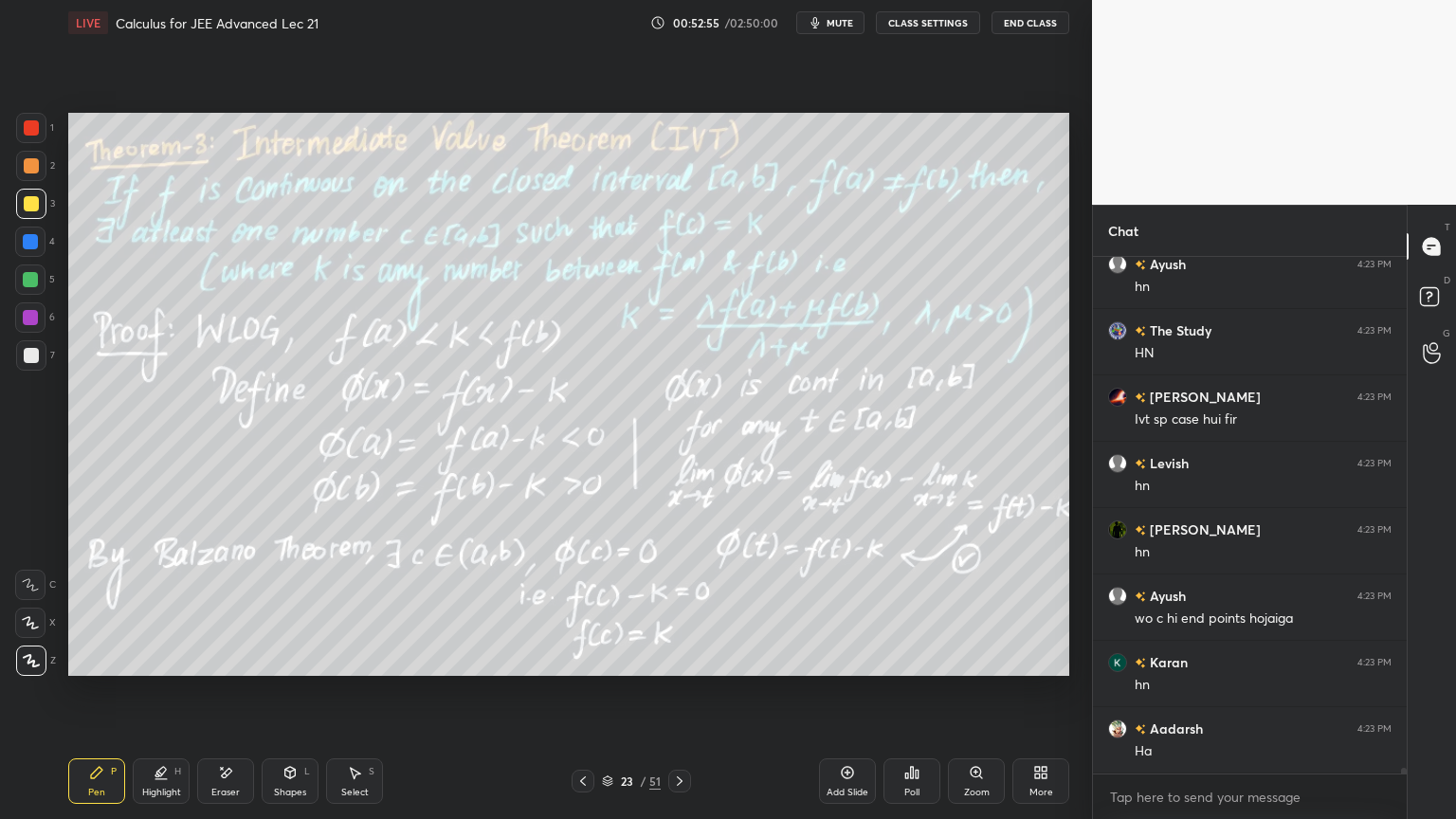 drag, startPoint x: 183, startPoint y: 772, endPoint x: 119, endPoint y: 772, distance: 64 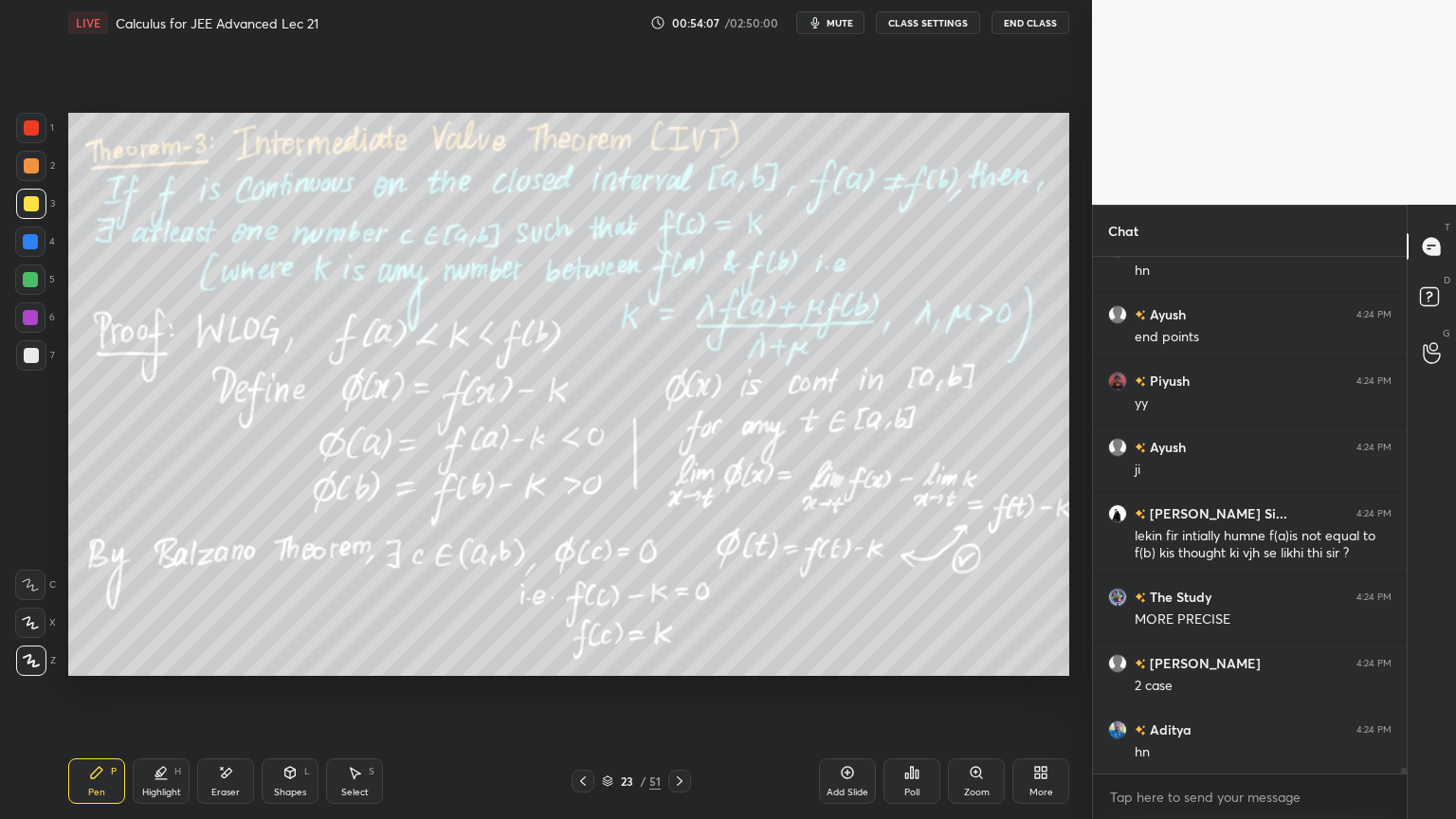 scroll, scrollTop: 45226, scrollLeft: 0, axis: vertical 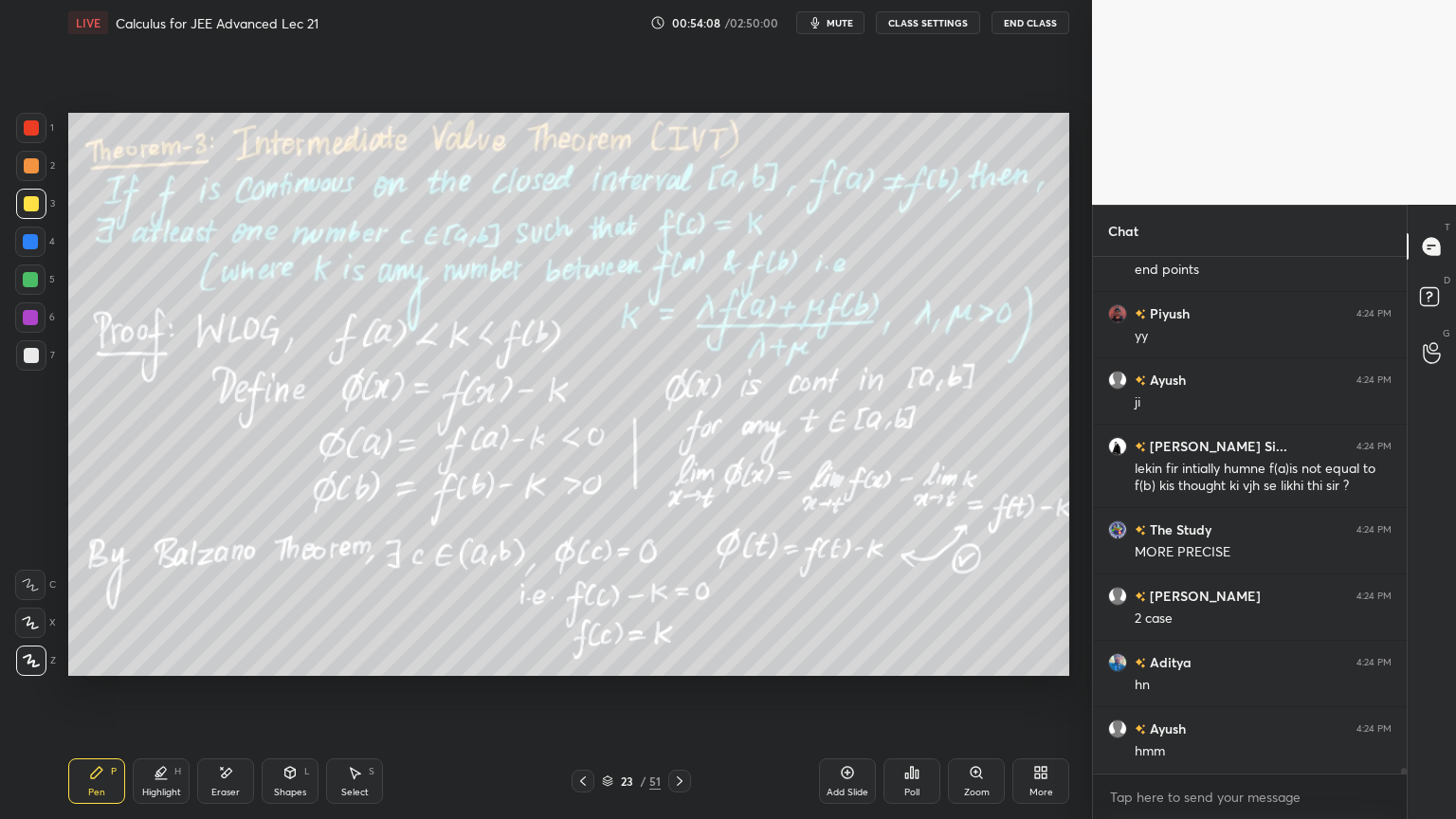 click 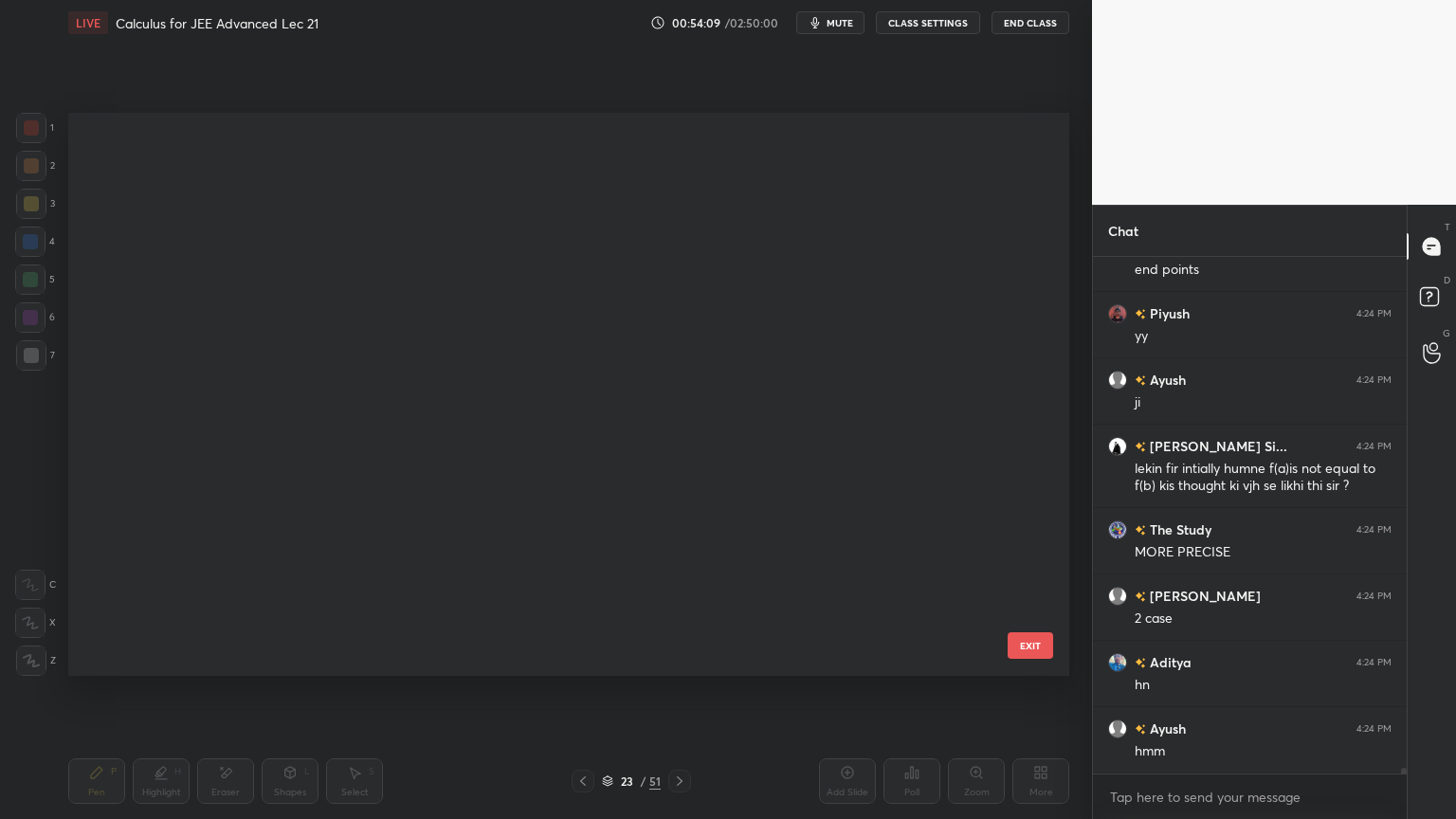 scroll, scrollTop: 825, scrollLeft: 0, axis: vertical 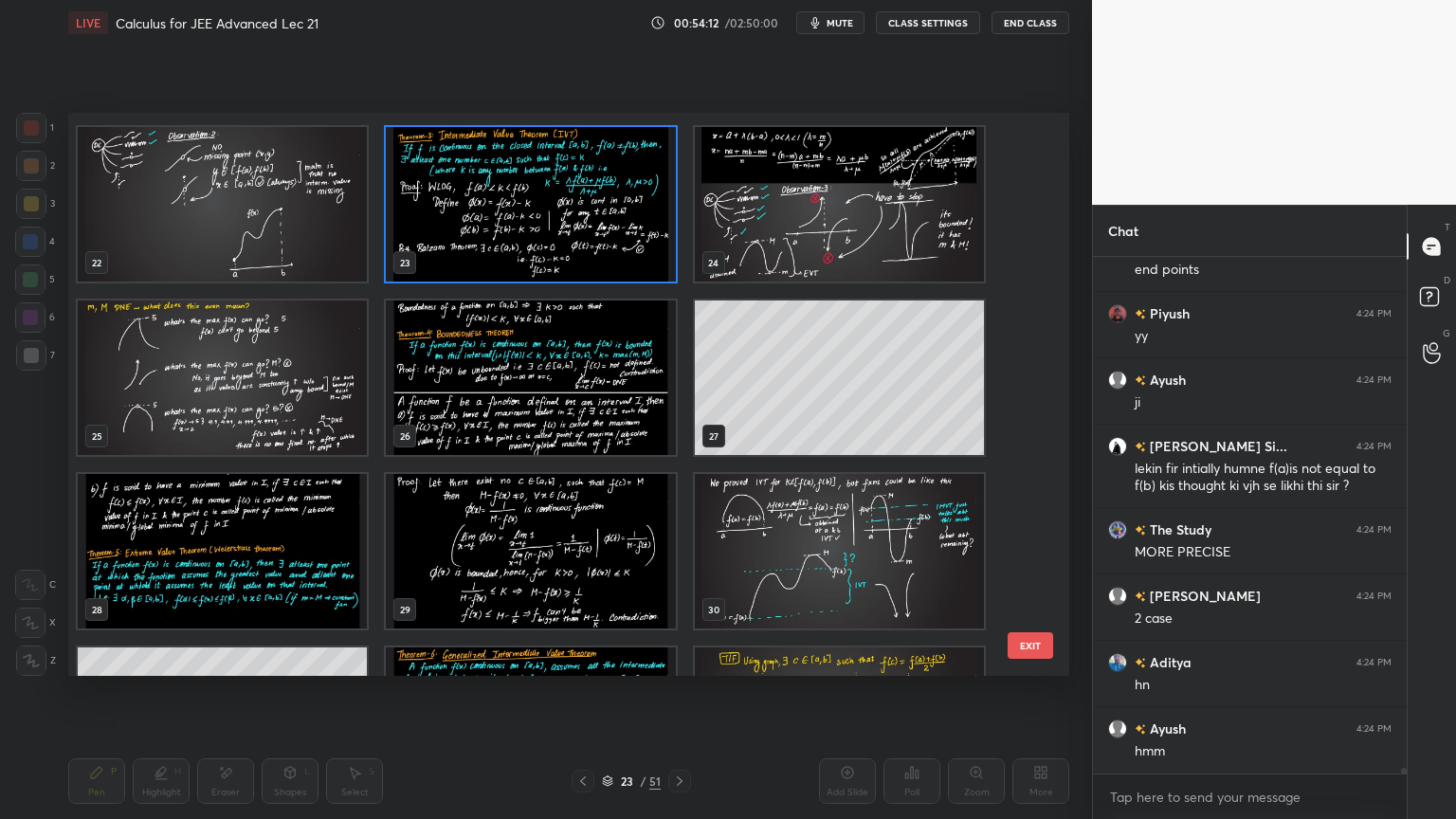click at bounding box center [839, 551] 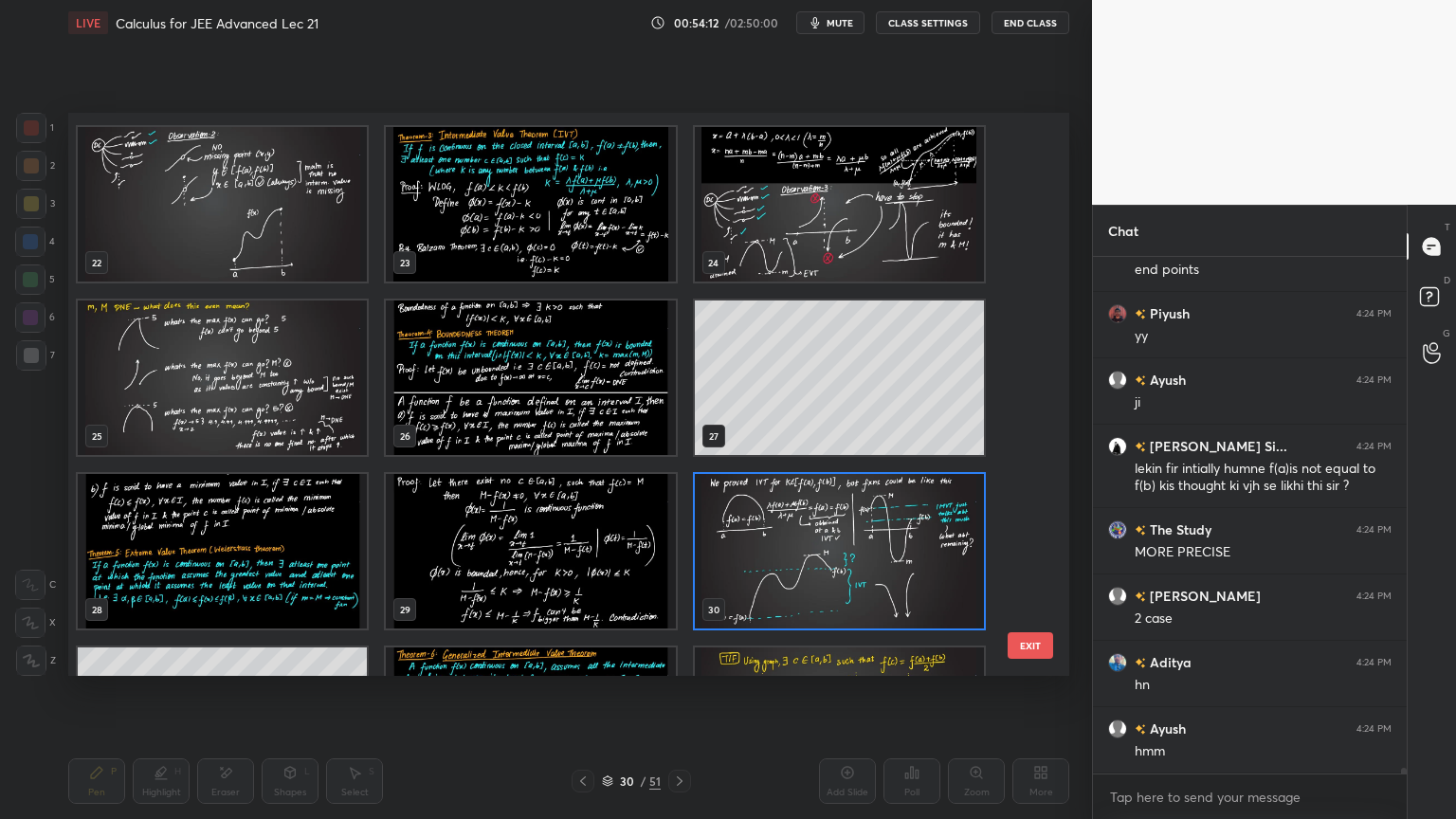 click at bounding box center [839, 551] 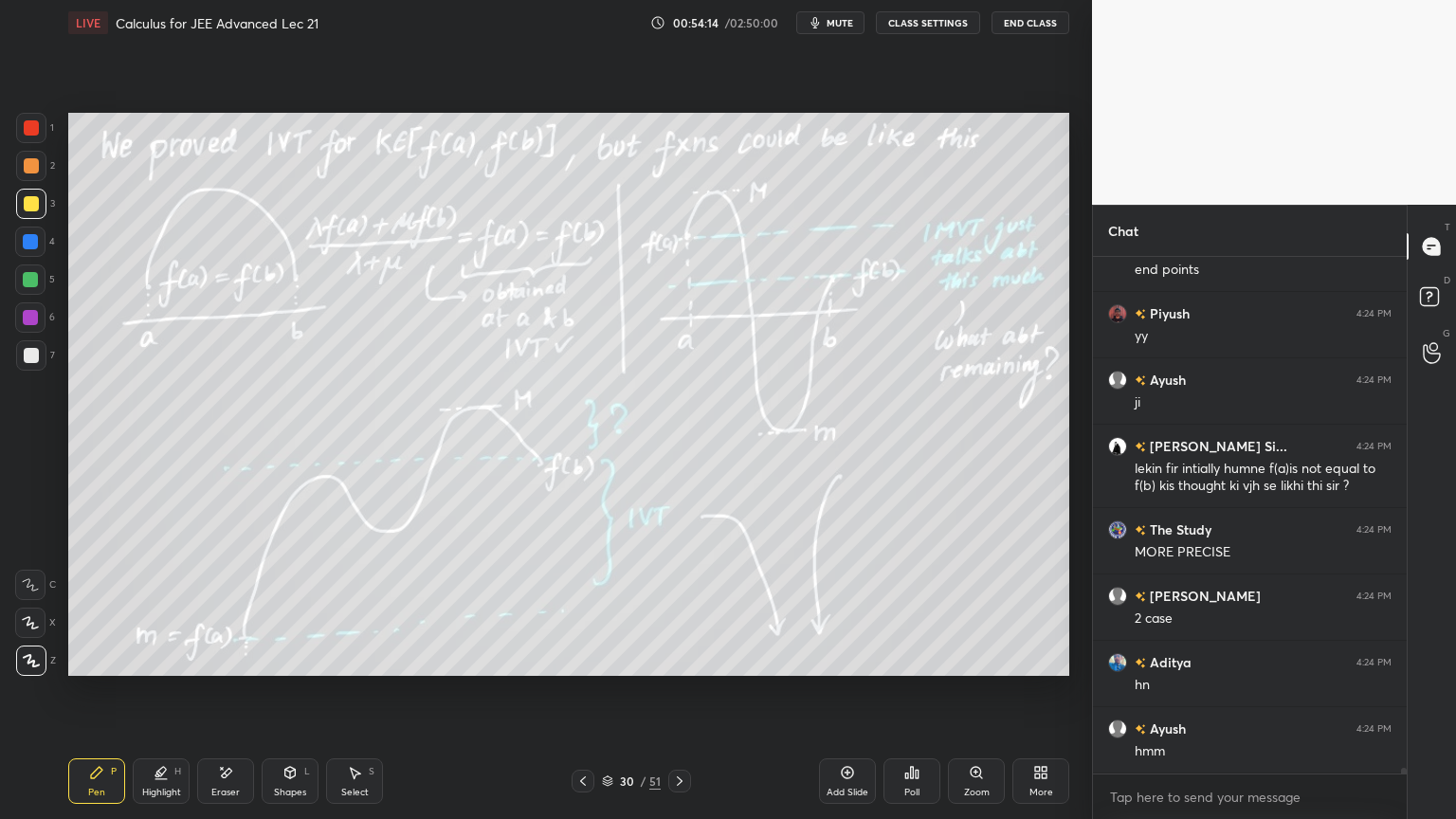 scroll, scrollTop: 45291, scrollLeft: 0, axis: vertical 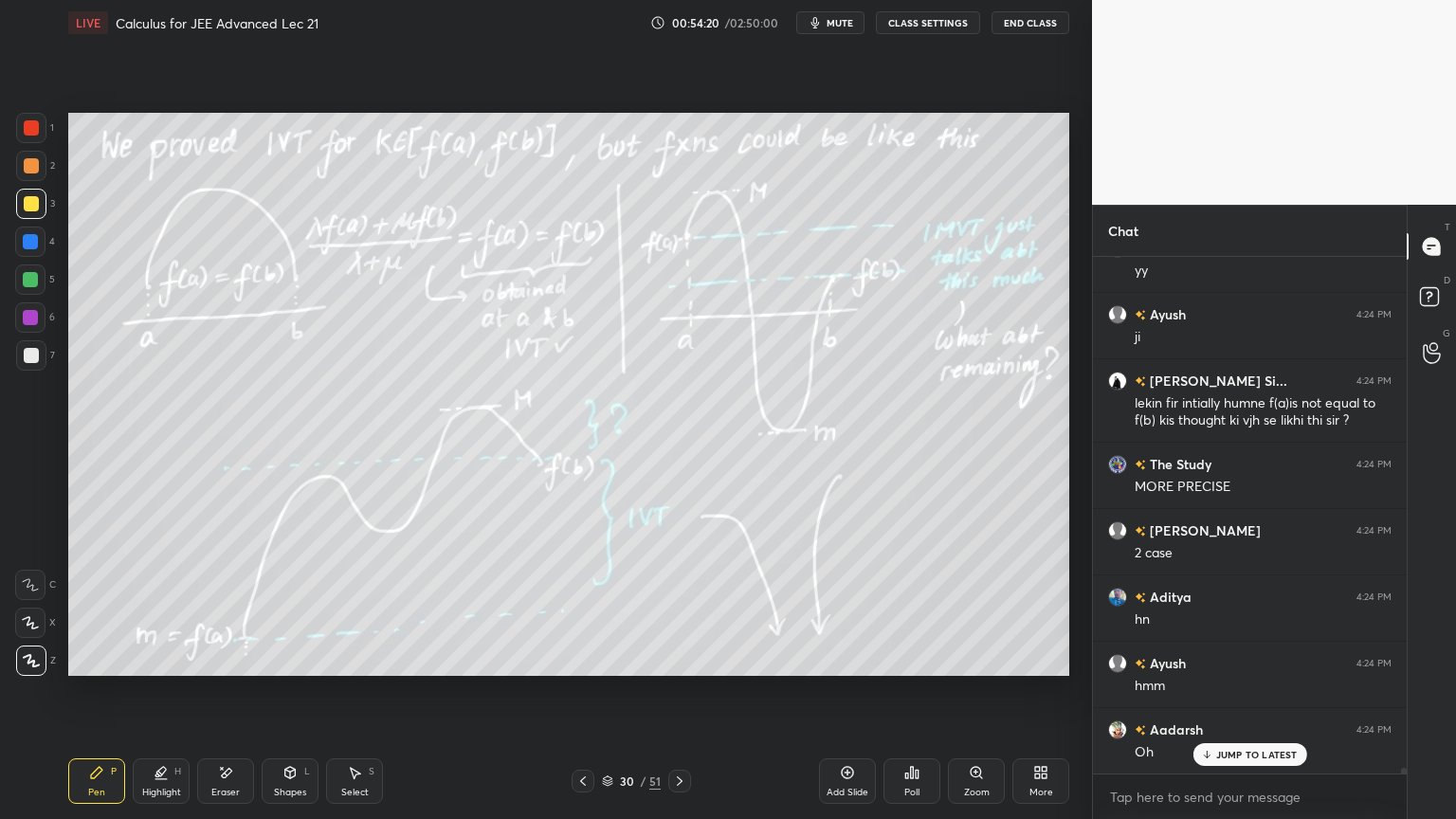click 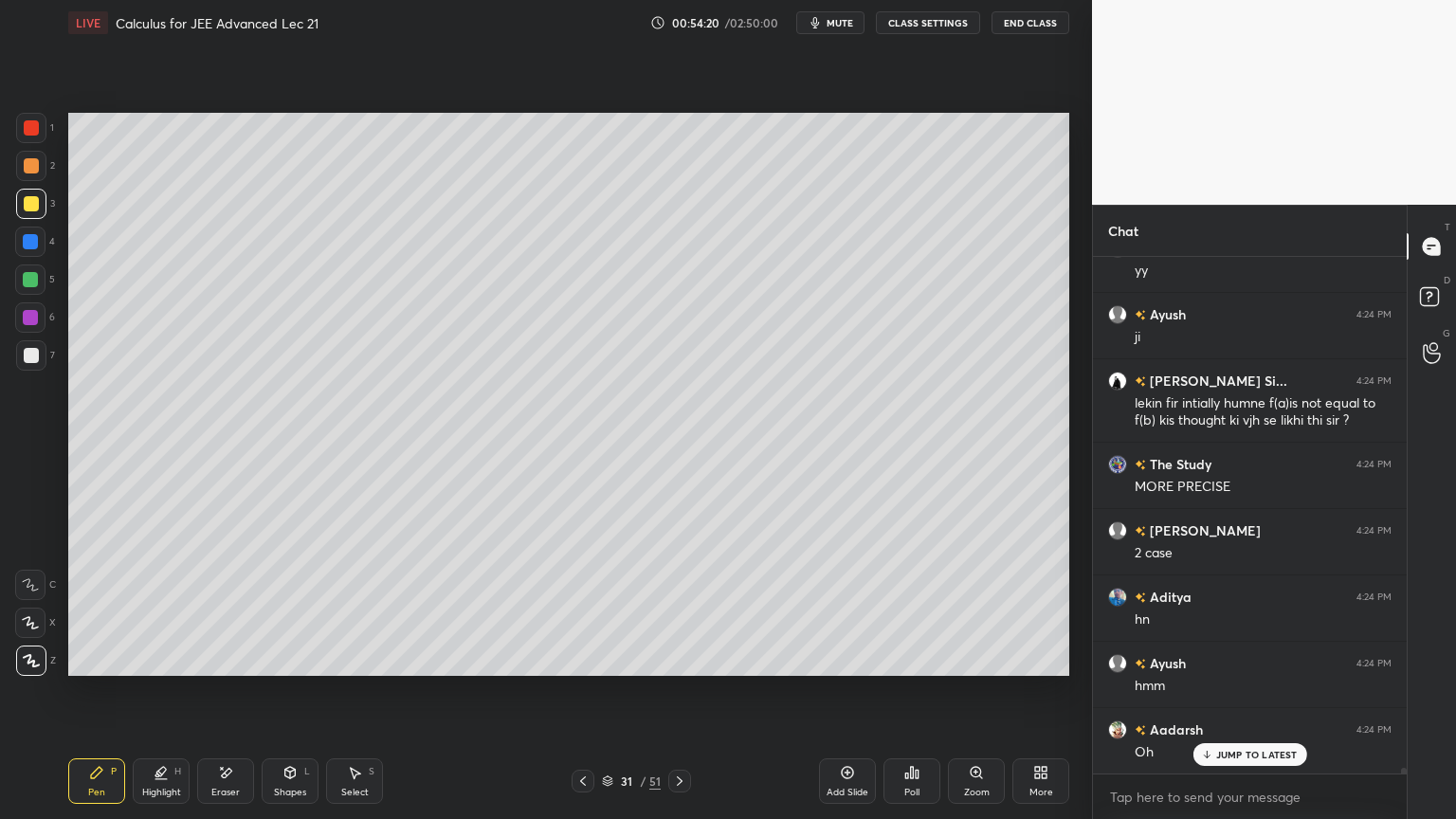 click 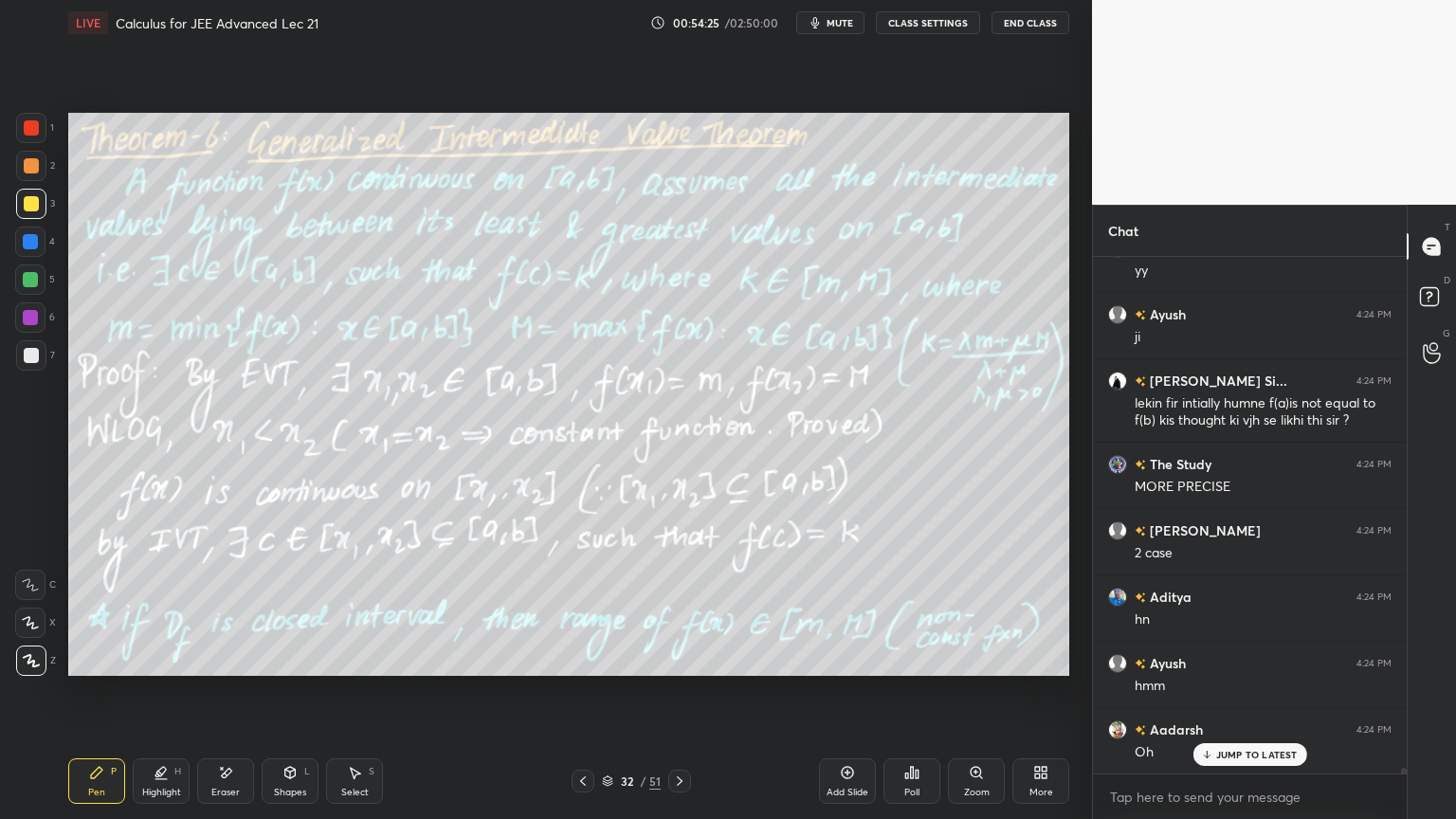scroll, scrollTop: 45359, scrollLeft: 0, axis: vertical 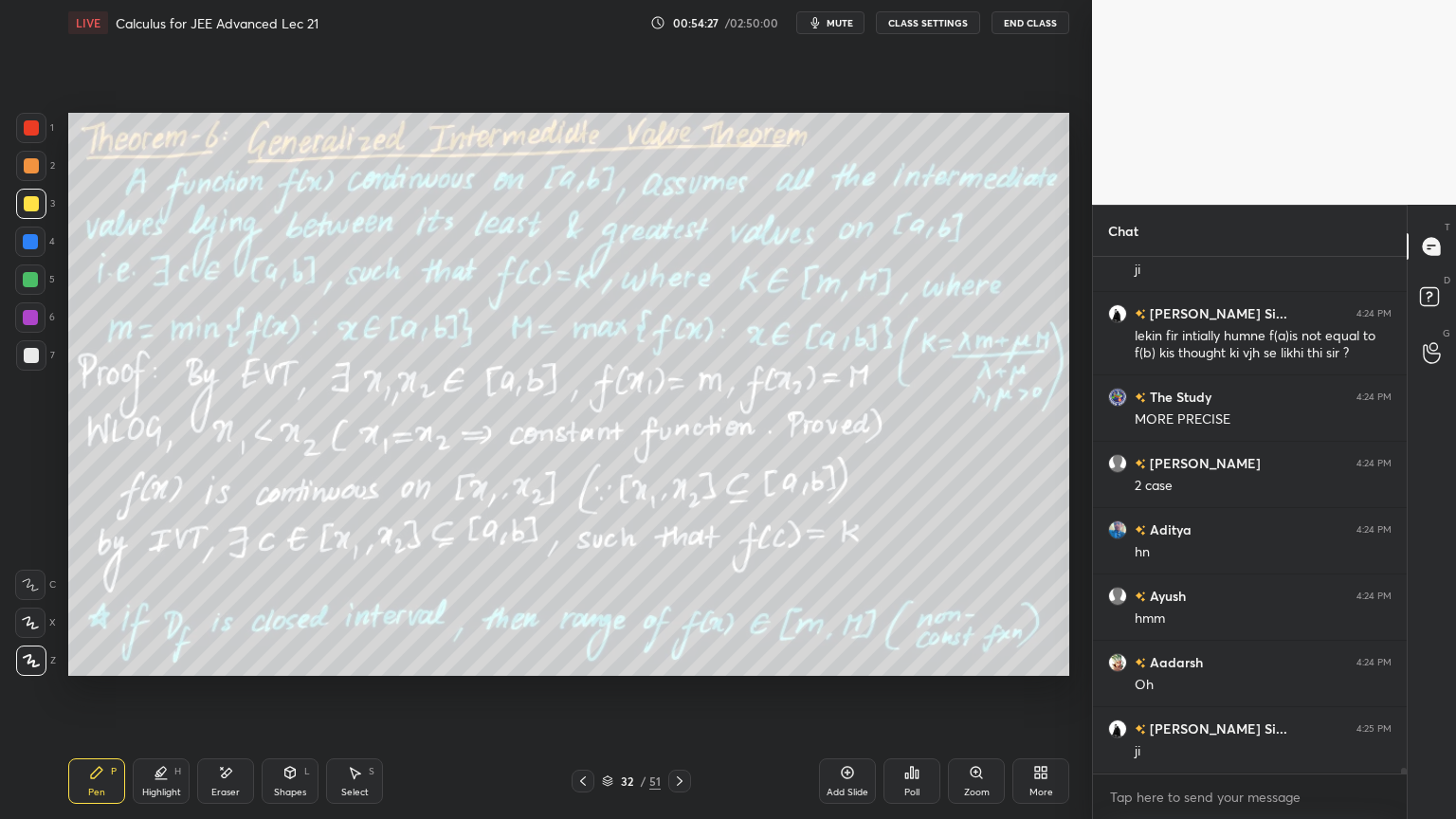 click 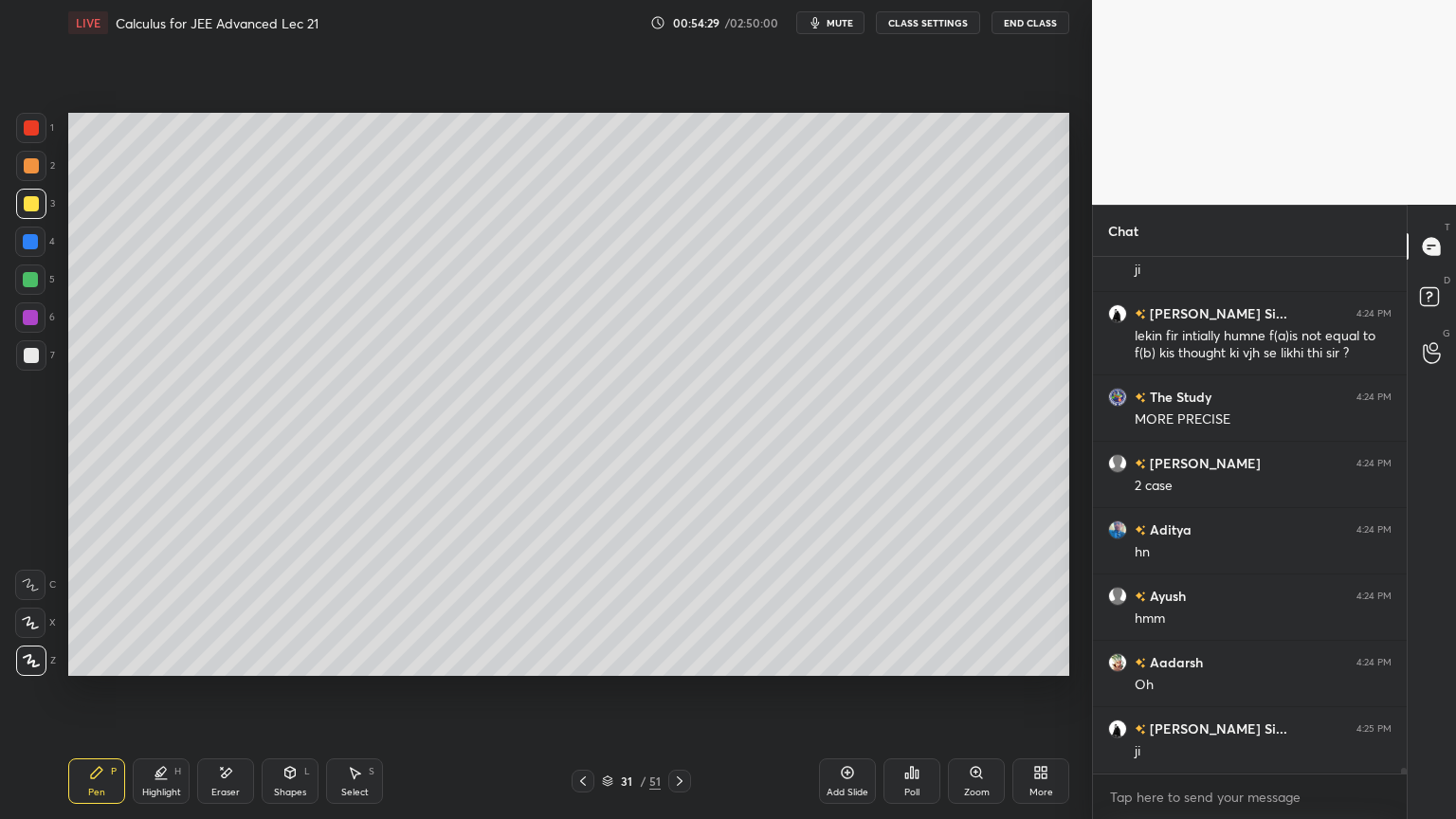 click at bounding box center (680, 781) 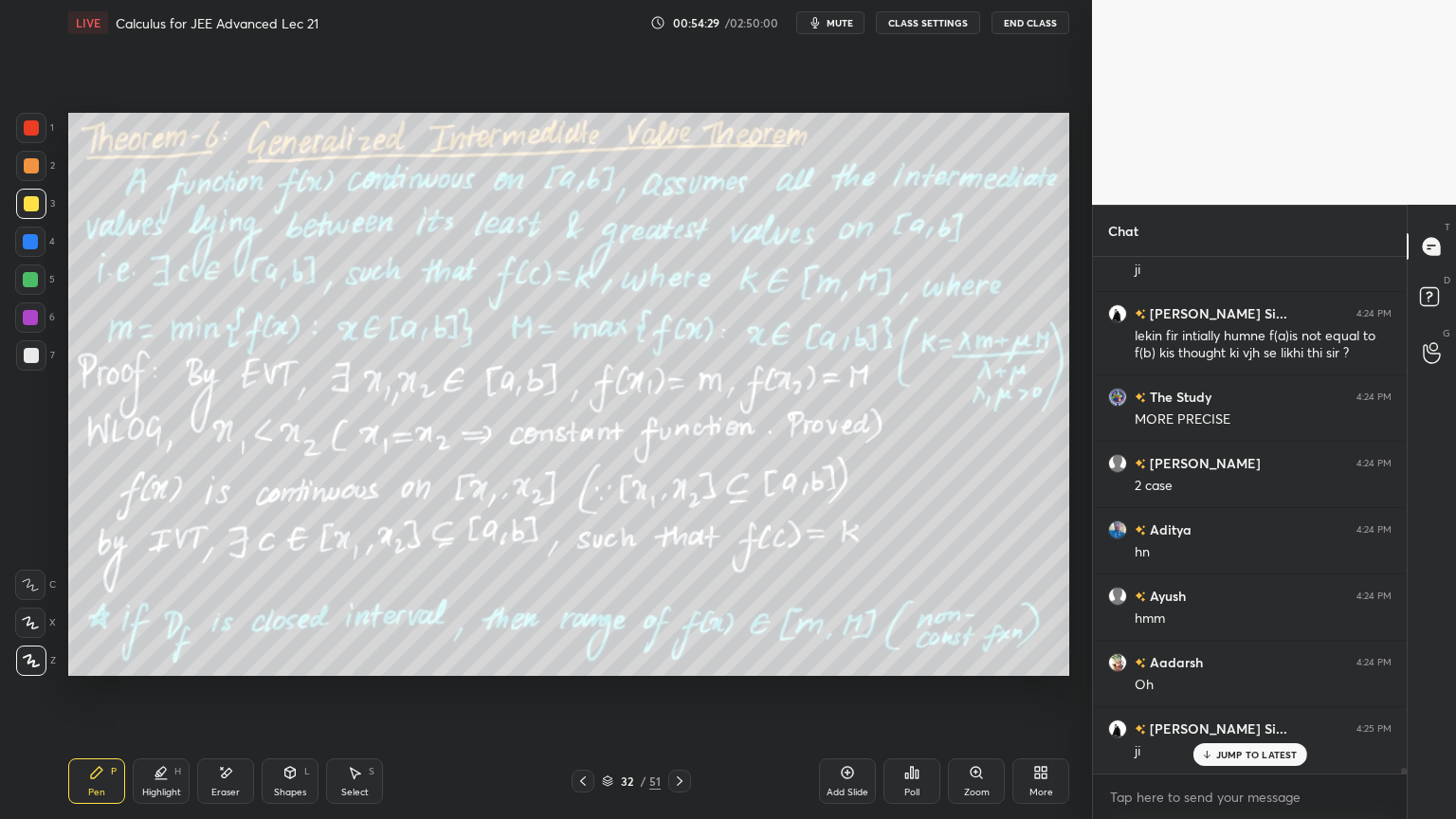scroll, scrollTop: 45424, scrollLeft: 0, axis: vertical 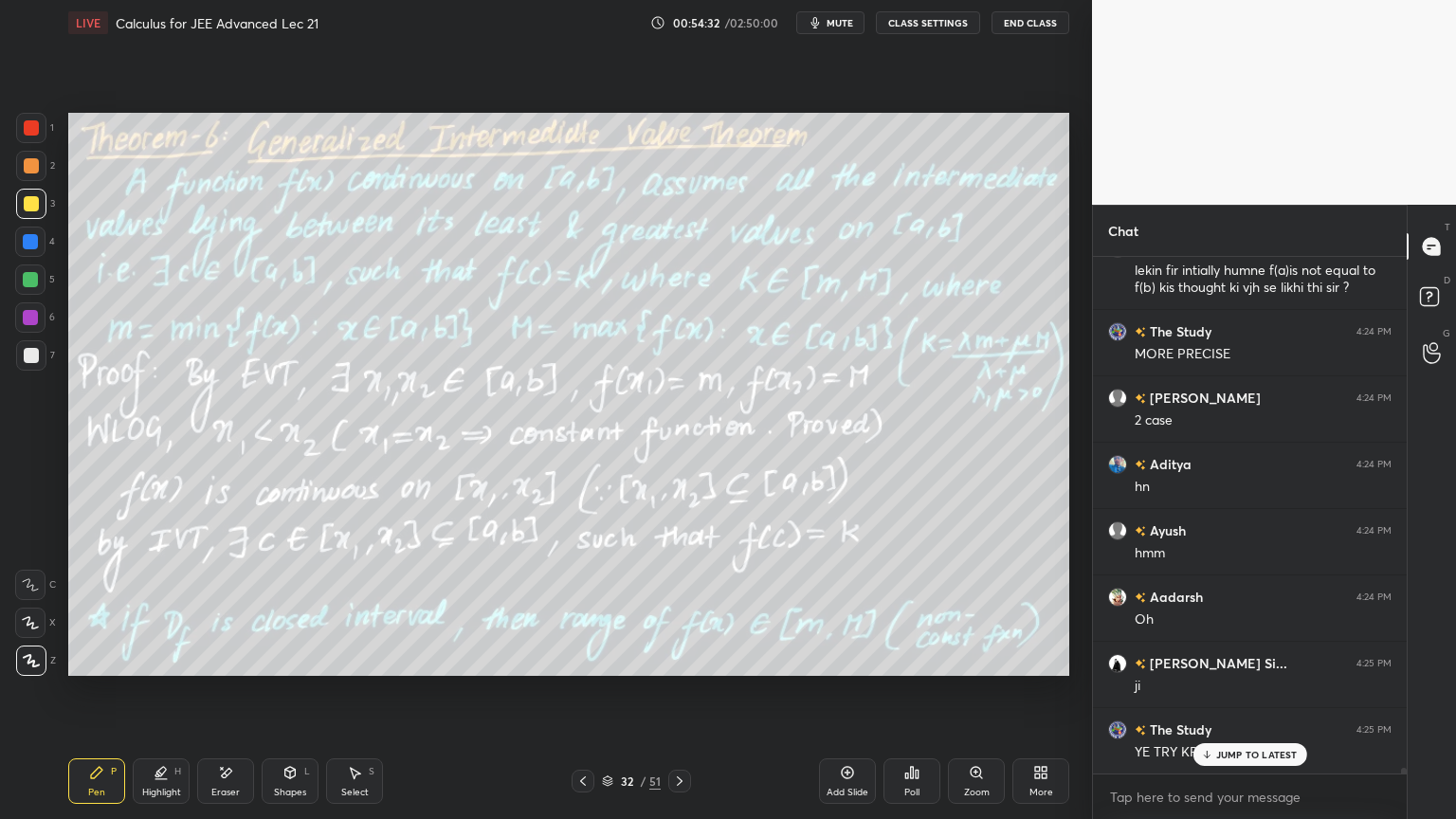 click on "JUMP TO LATEST" at bounding box center [1257, 755] 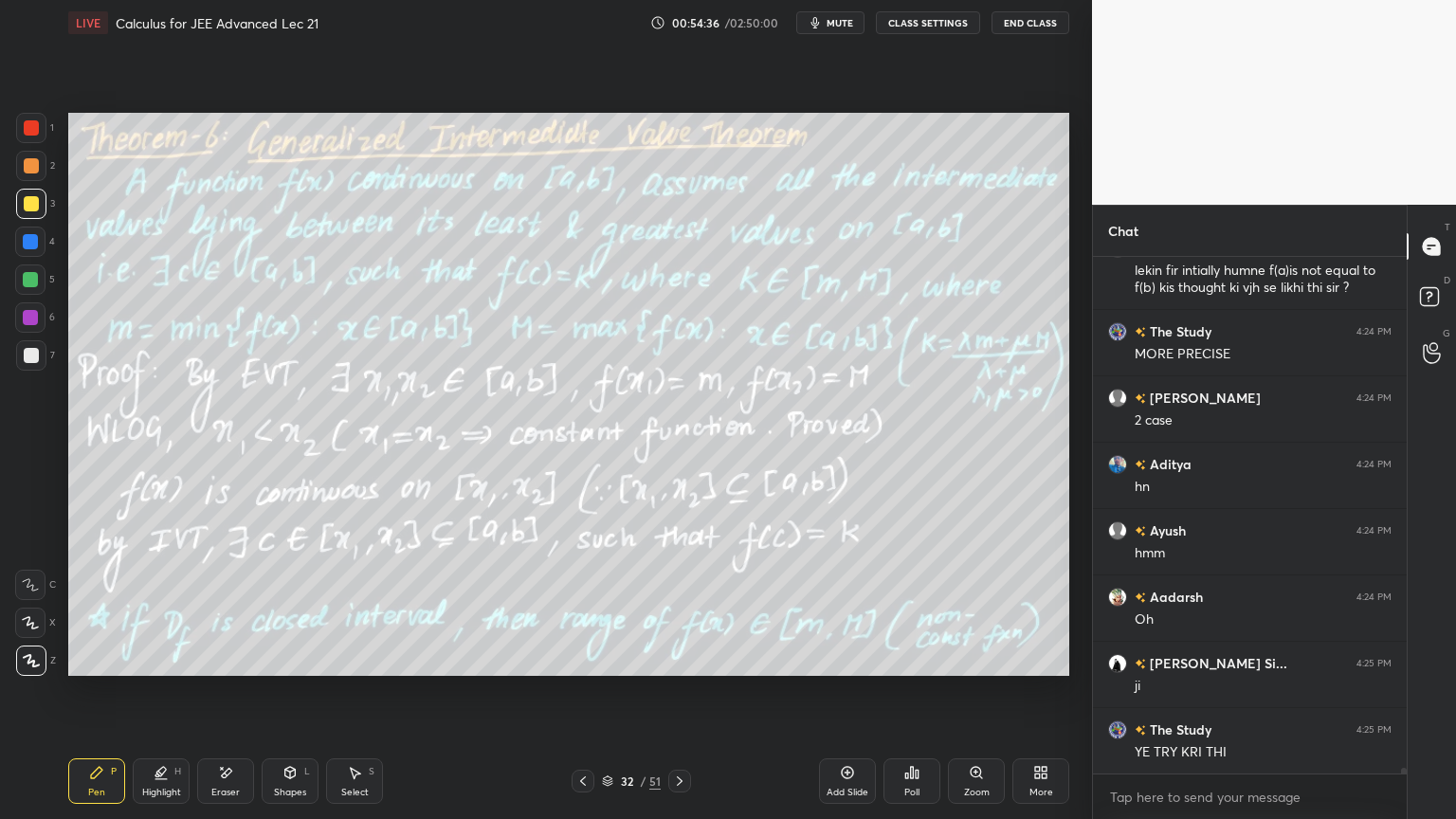 click on "Add Slide" at bounding box center (847, 781) 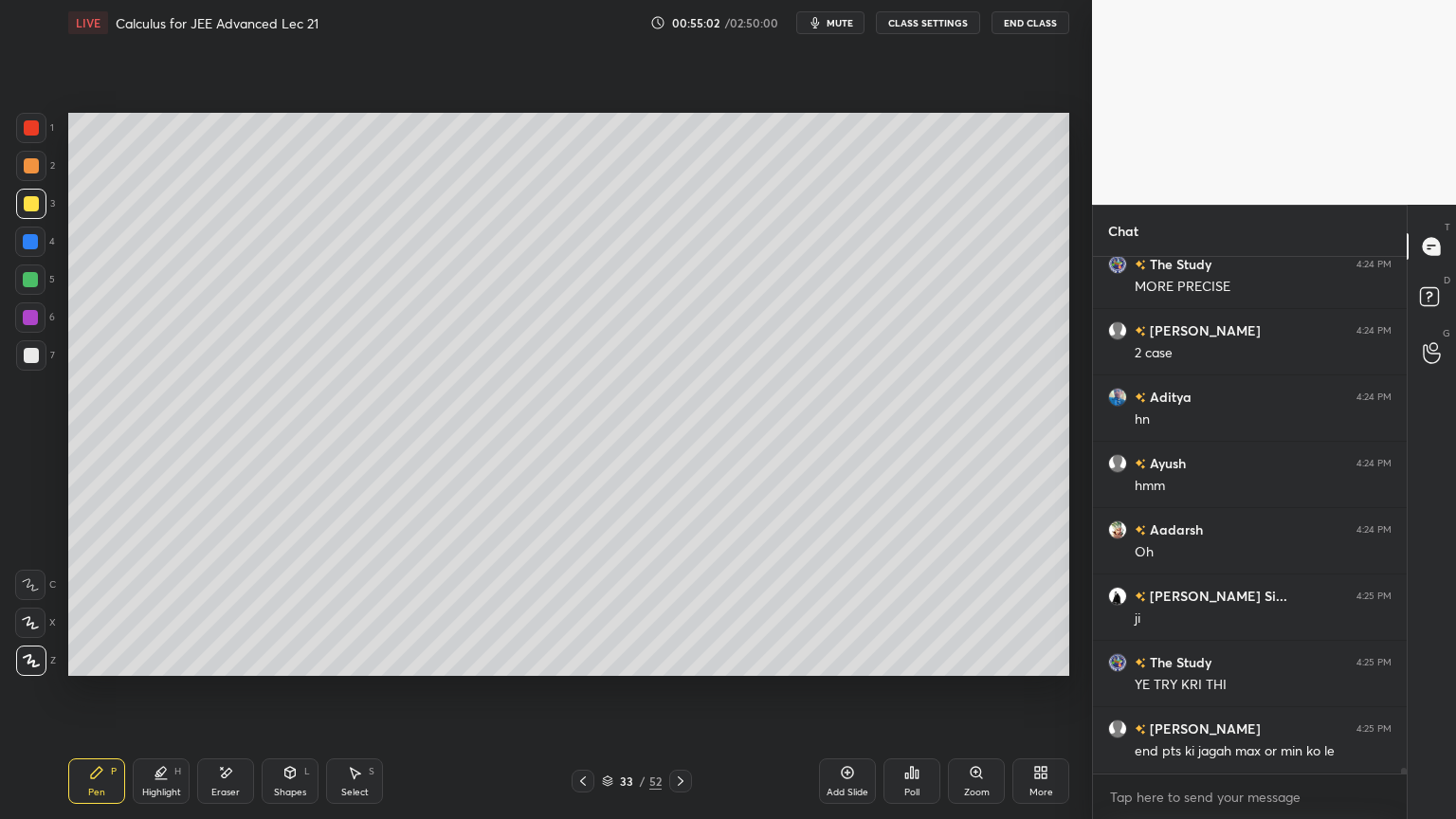 scroll, scrollTop: 45557, scrollLeft: 0, axis: vertical 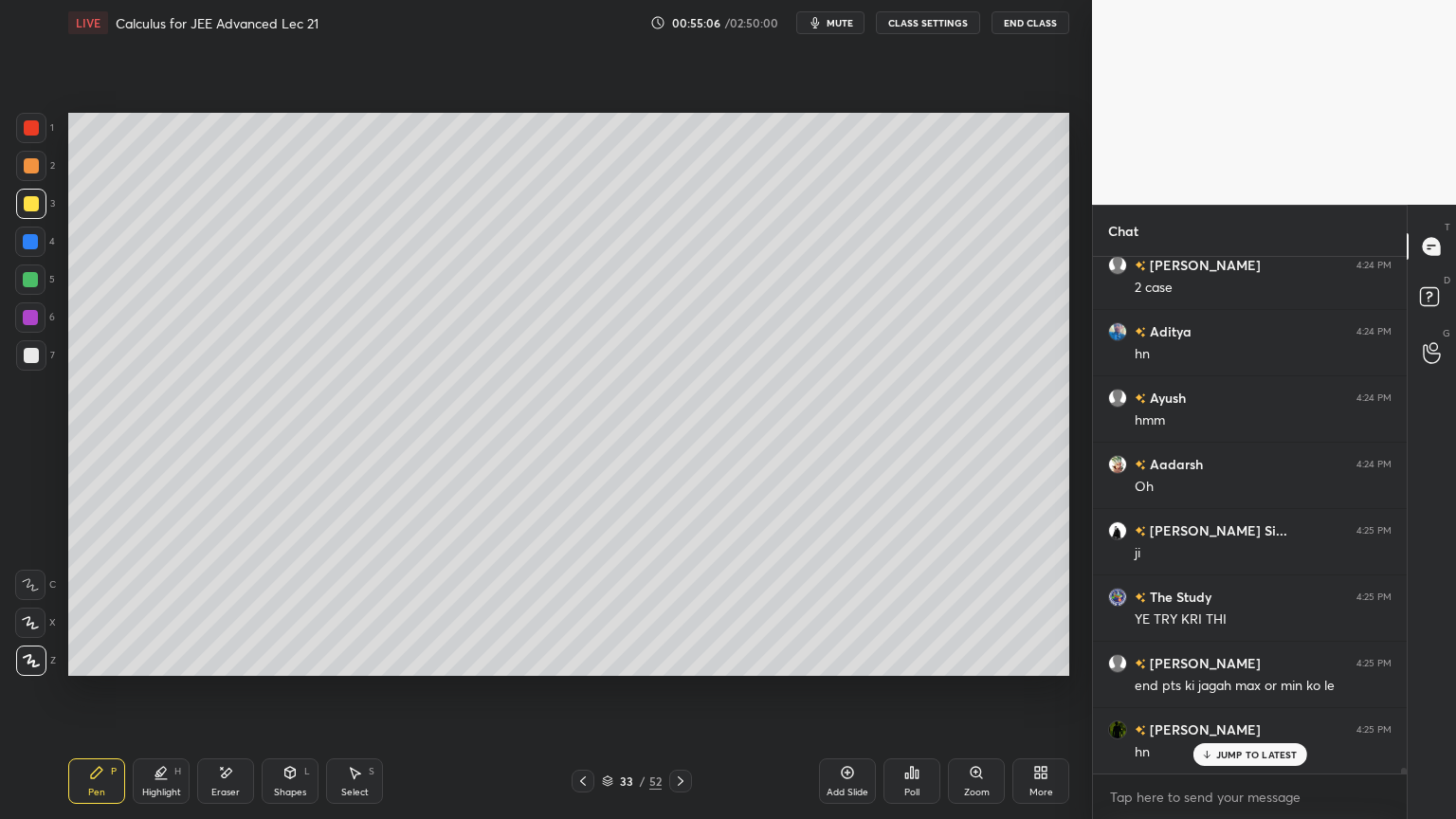 drag, startPoint x: 249, startPoint y: 792, endPoint x: 288, endPoint y: 698, distance: 101.76935 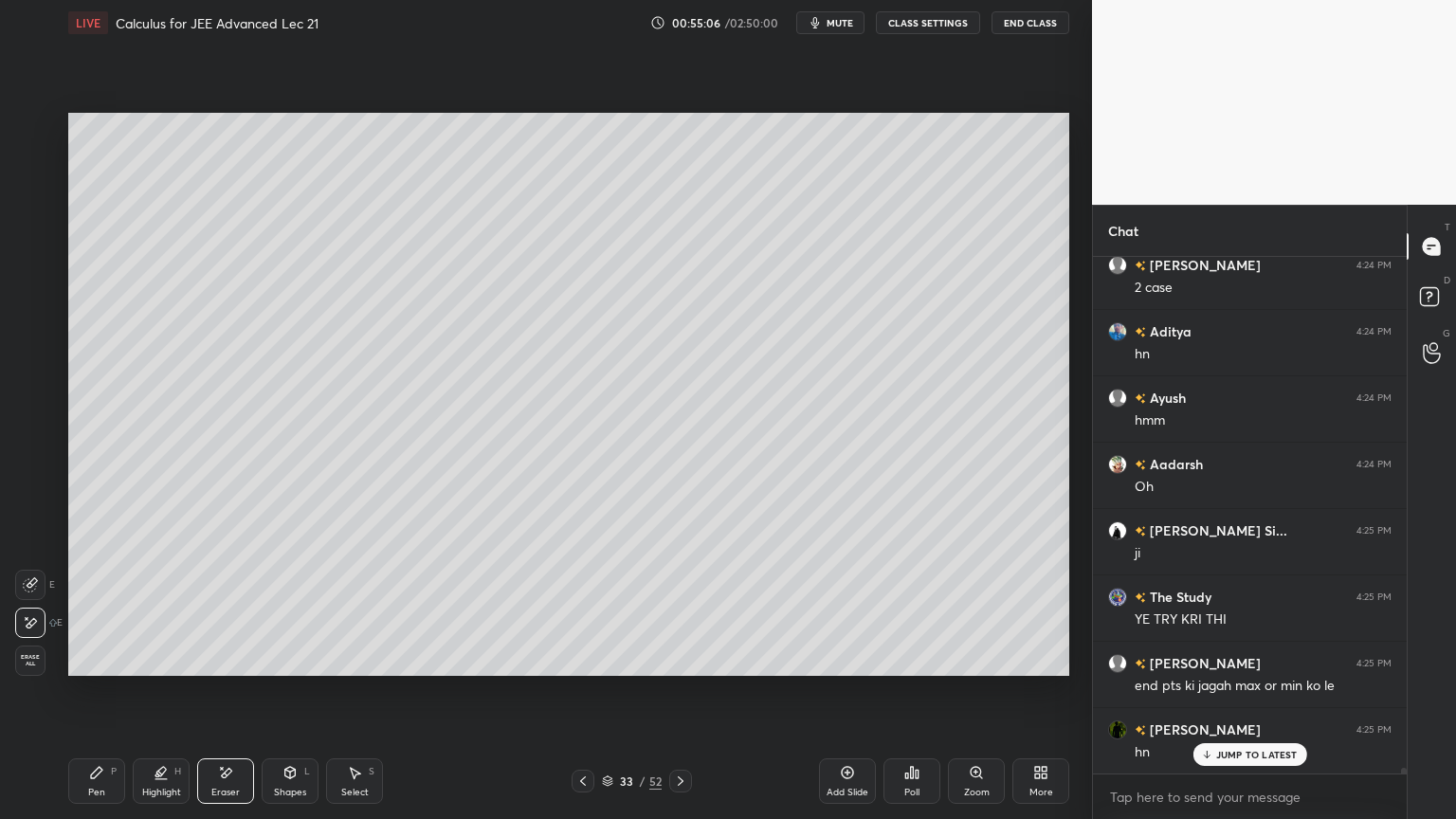 scroll, scrollTop: 45624, scrollLeft: 0, axis: vertical 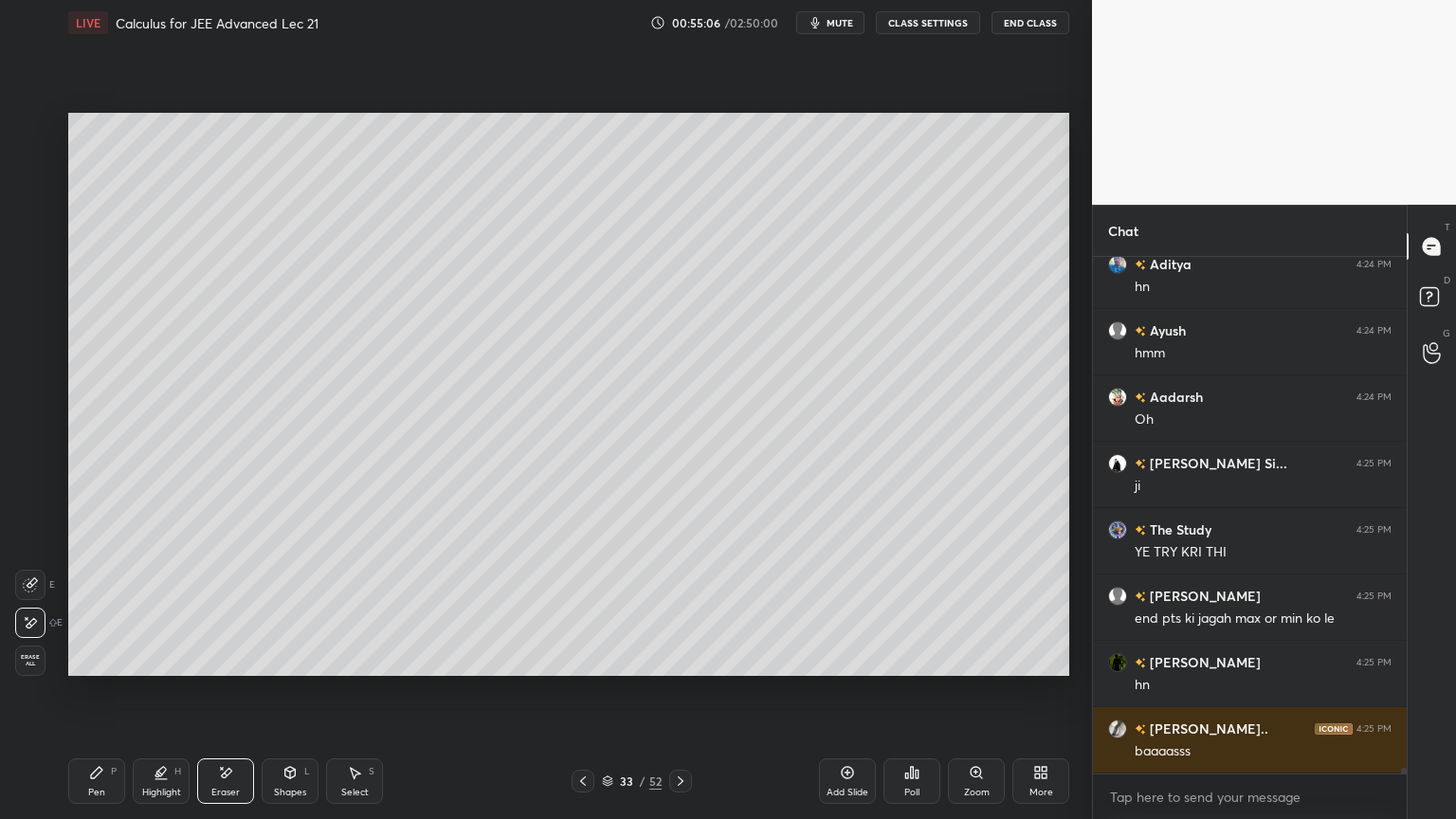 click on "Select S" at bounding box center [355, 781] 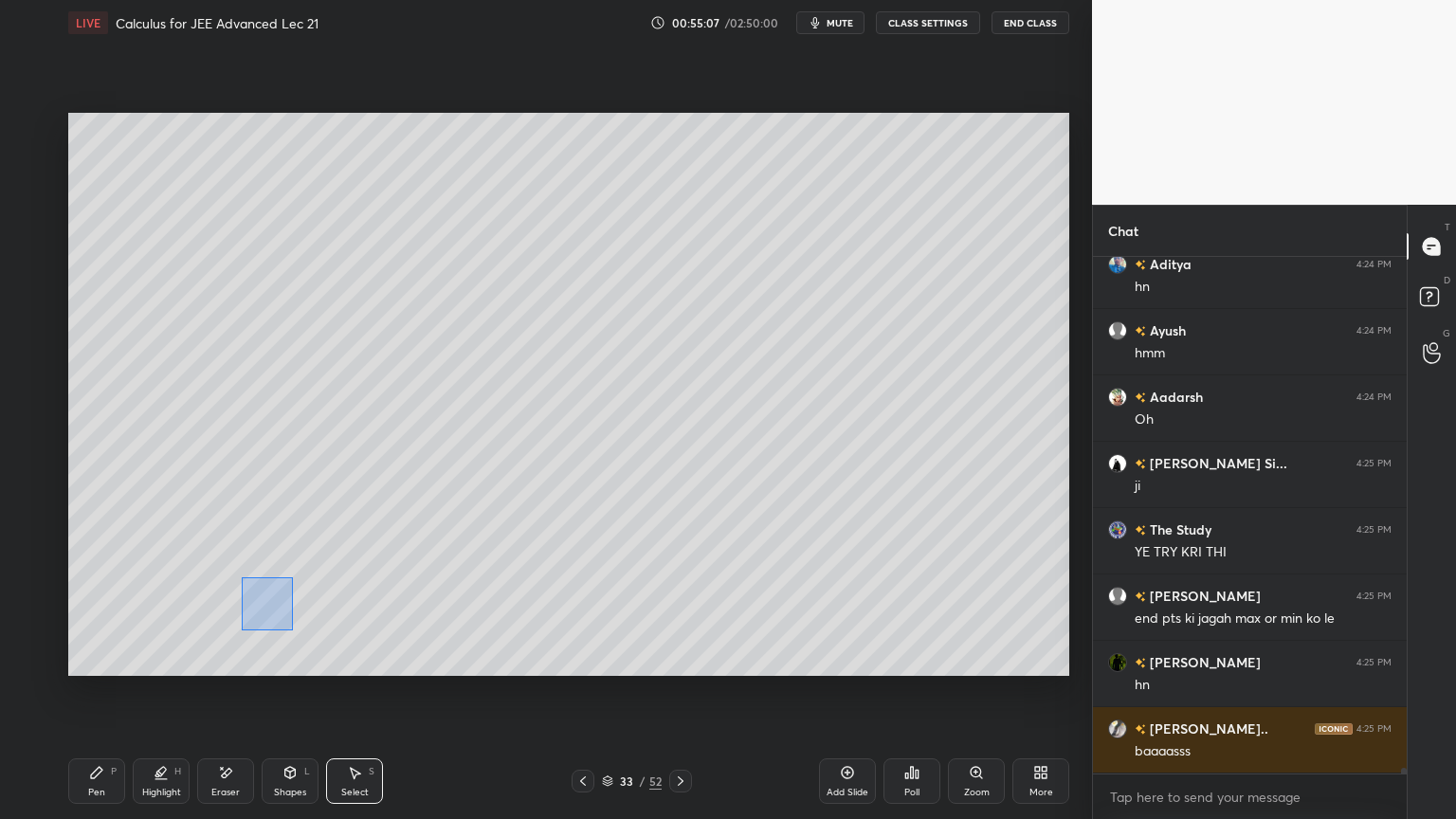 click on "0 ° Undo Copy Duplicate Duplicate to new slide Delete" at bounding box center [569, 394] 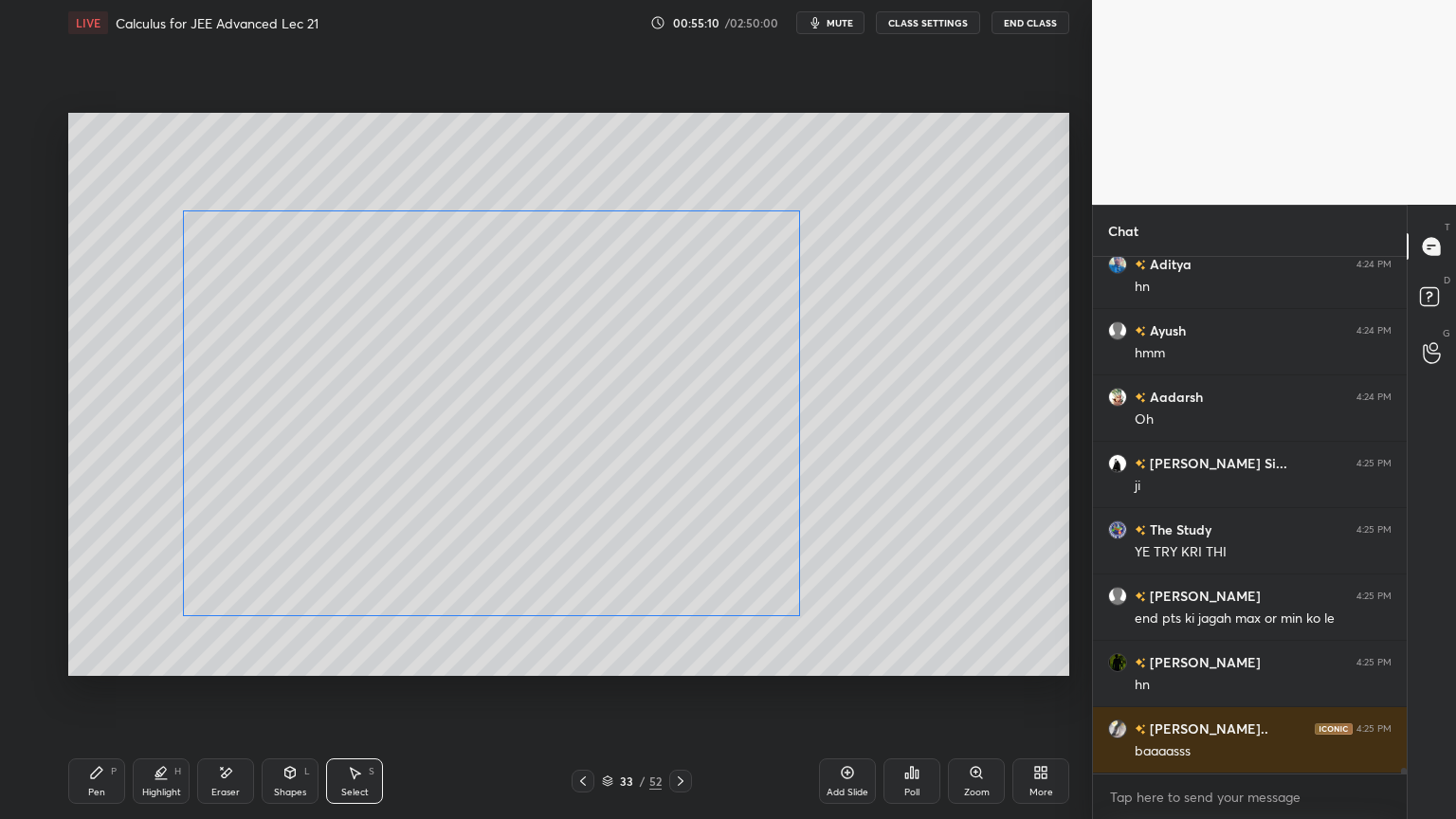 click on "0 ° Undo Copy Duplicate Duplicate to new slide Delete" at bounding box center [569, 394] 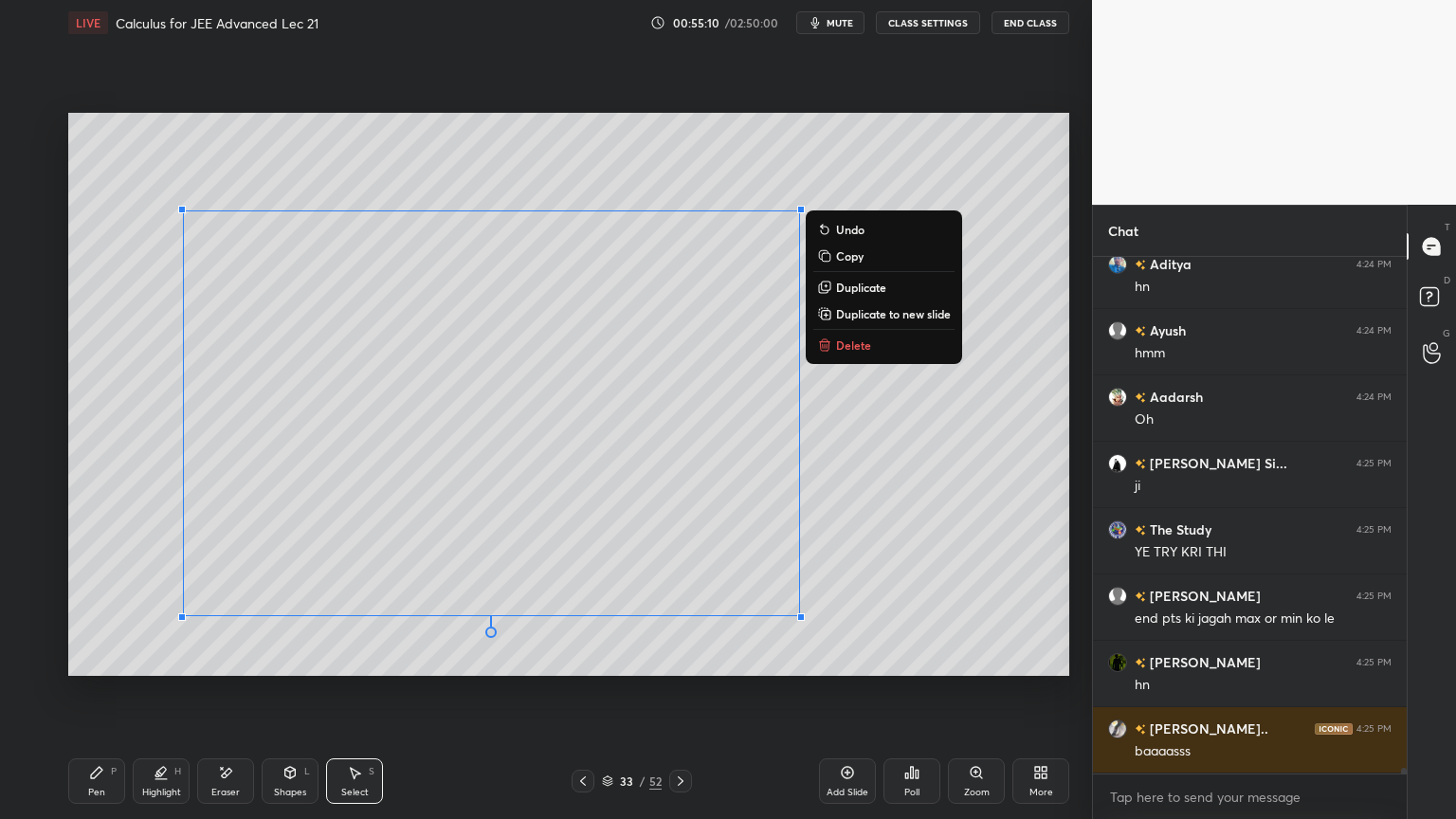 click on "0 ° Undo Copy Duplicate Duplicate to new slide Delete" at bounding box center [569, 394] 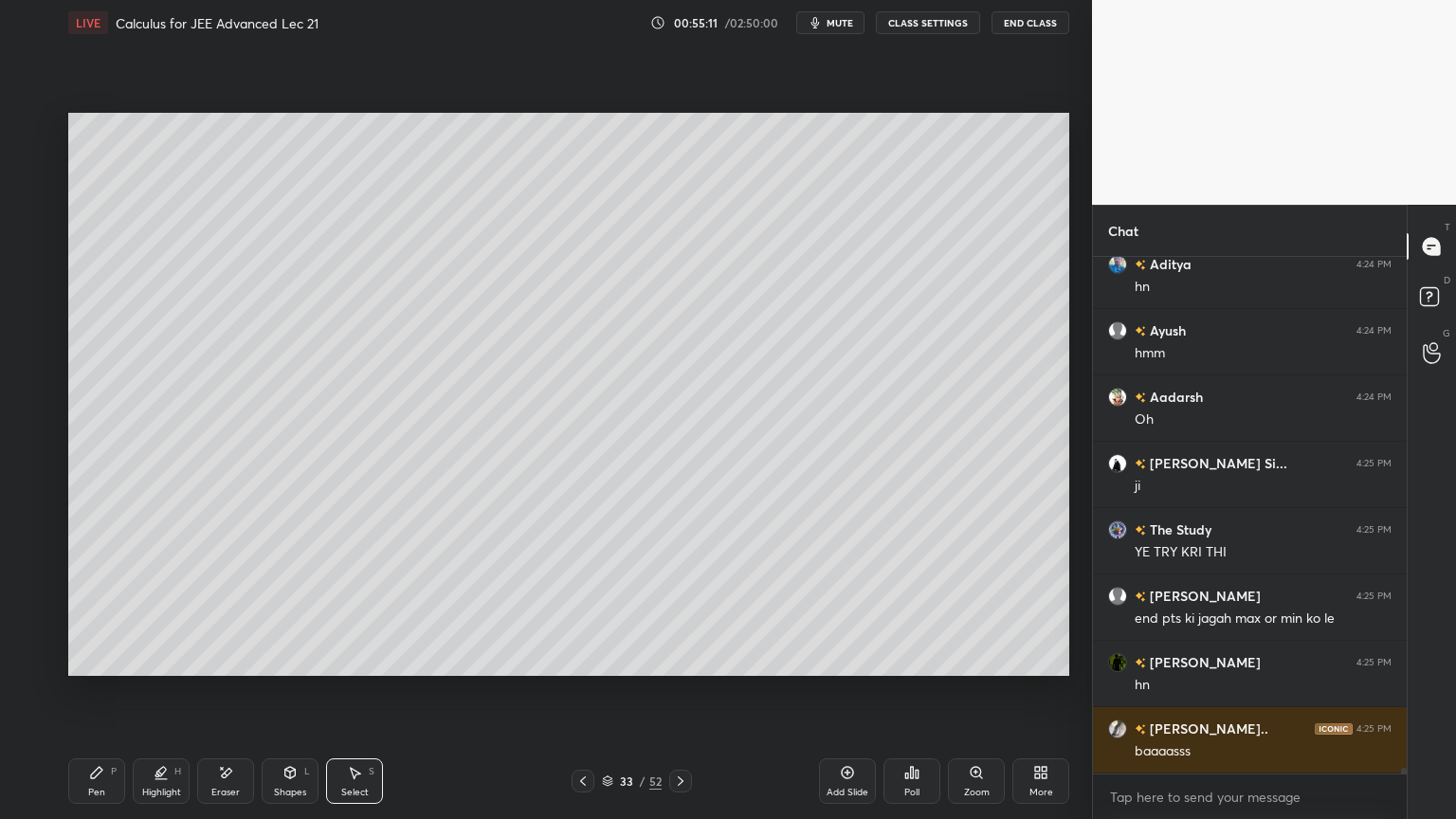 click on "Eraser" at bounding box center (226, 781) 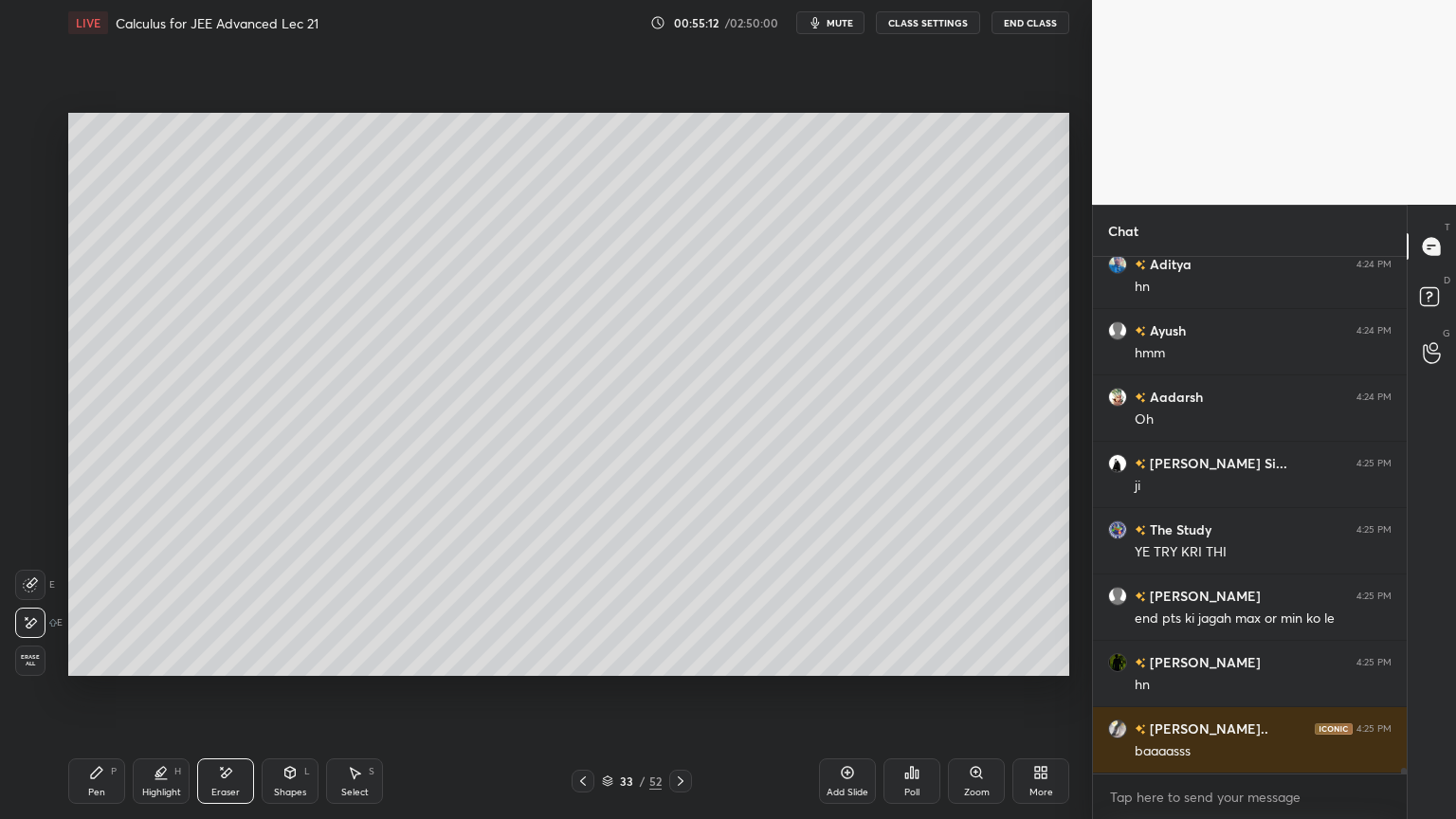 drag, startPoint x: 90, startPoint y: 778, endPoint x: 174, endPoint y: 732, distance: 95.770559 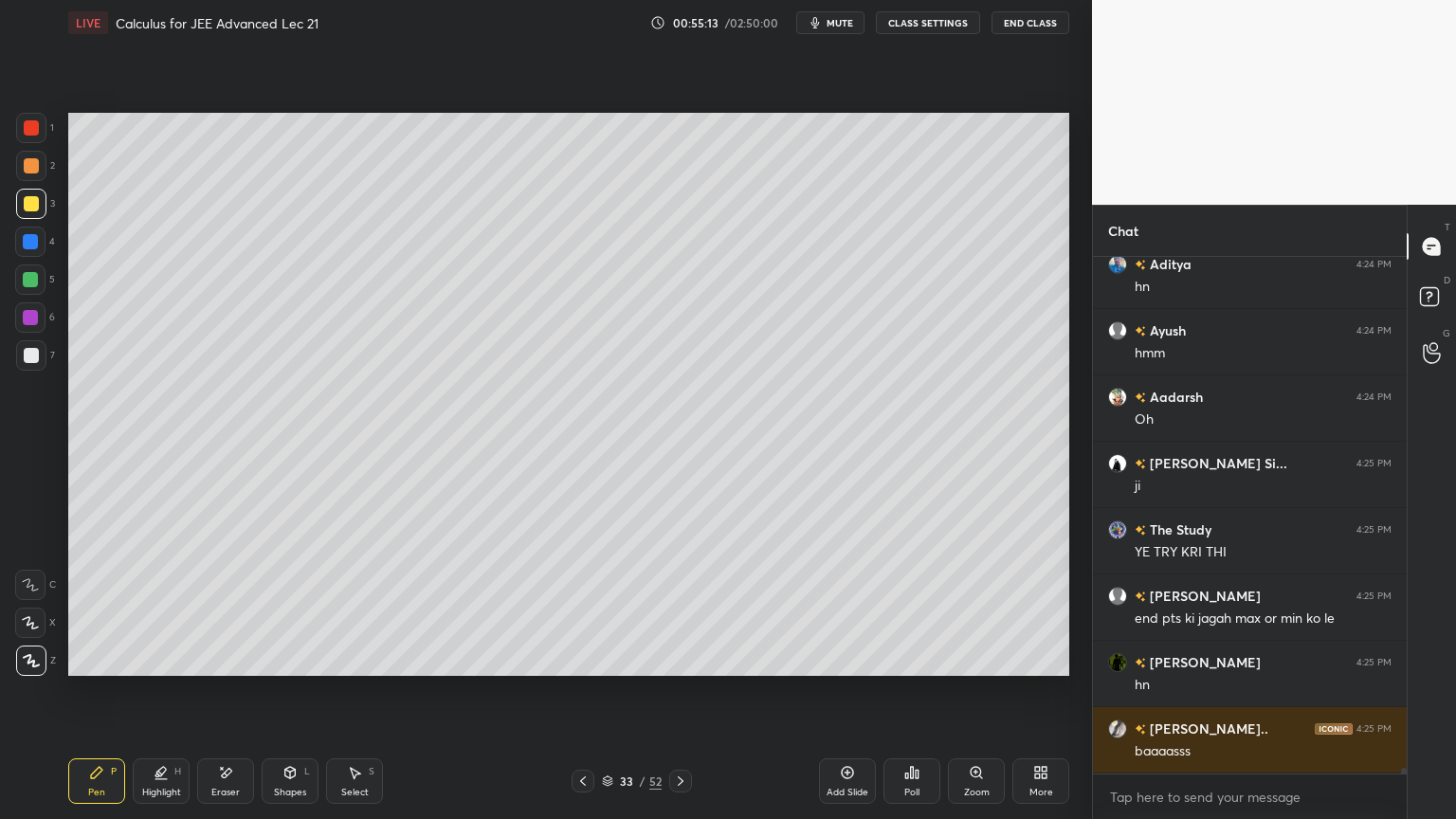 drag, startPoint x: 228, startPoint y: 780, endPoint x: 343, endPoint y: 699, distance: 140.66272 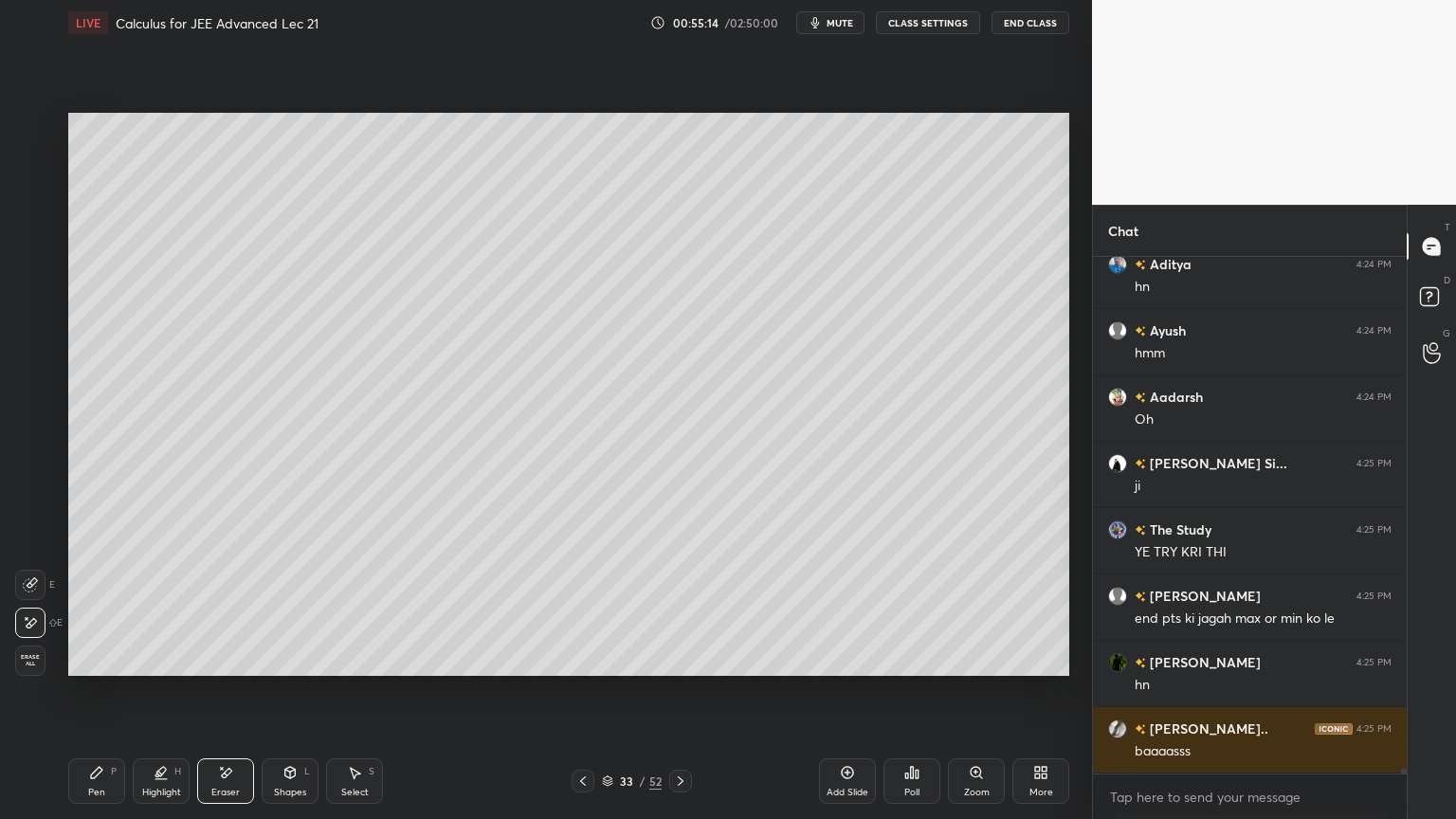 click on "Pen P" at bounding box center (97, 781) 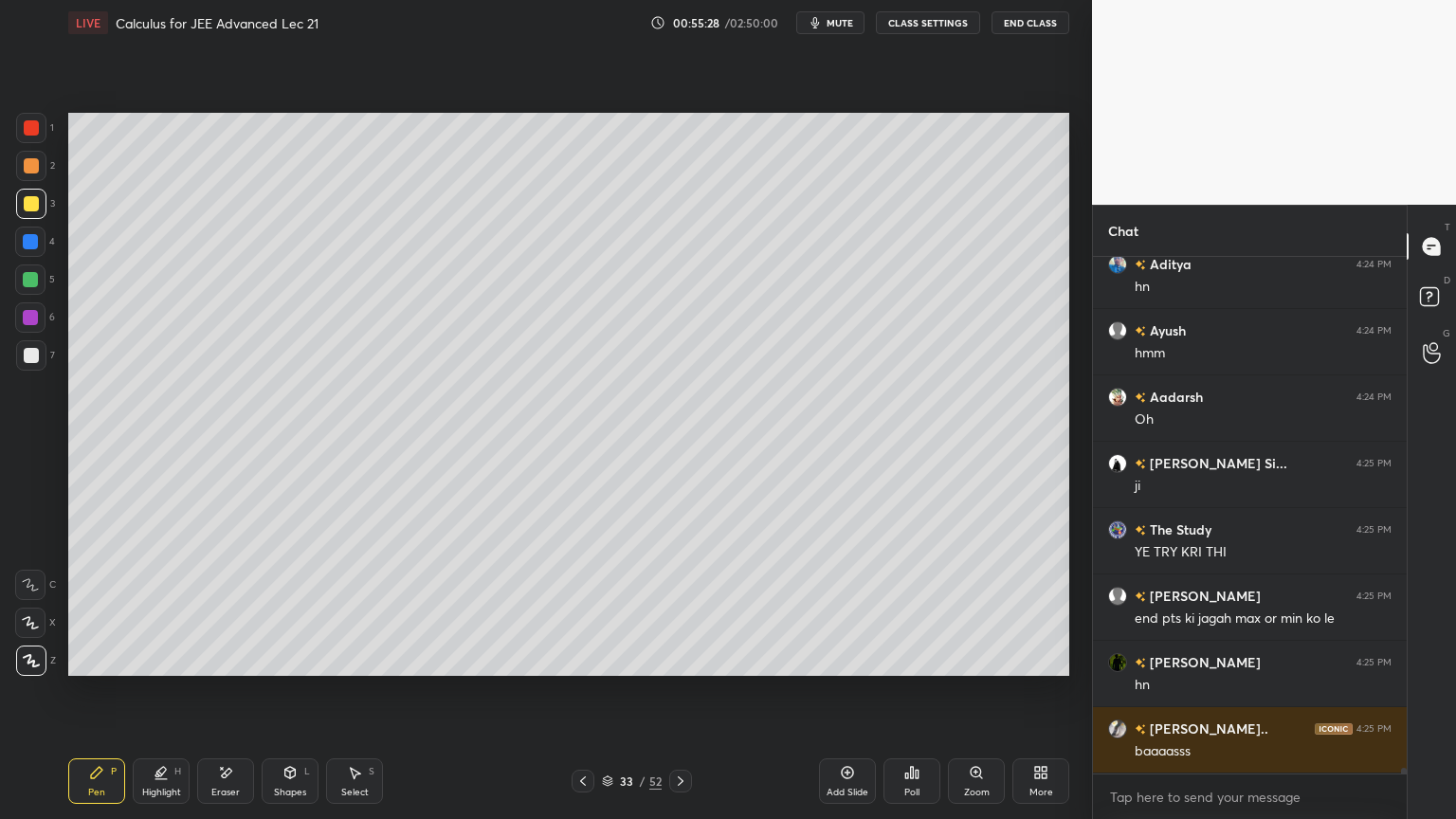 click at bounding box center (31, 355) 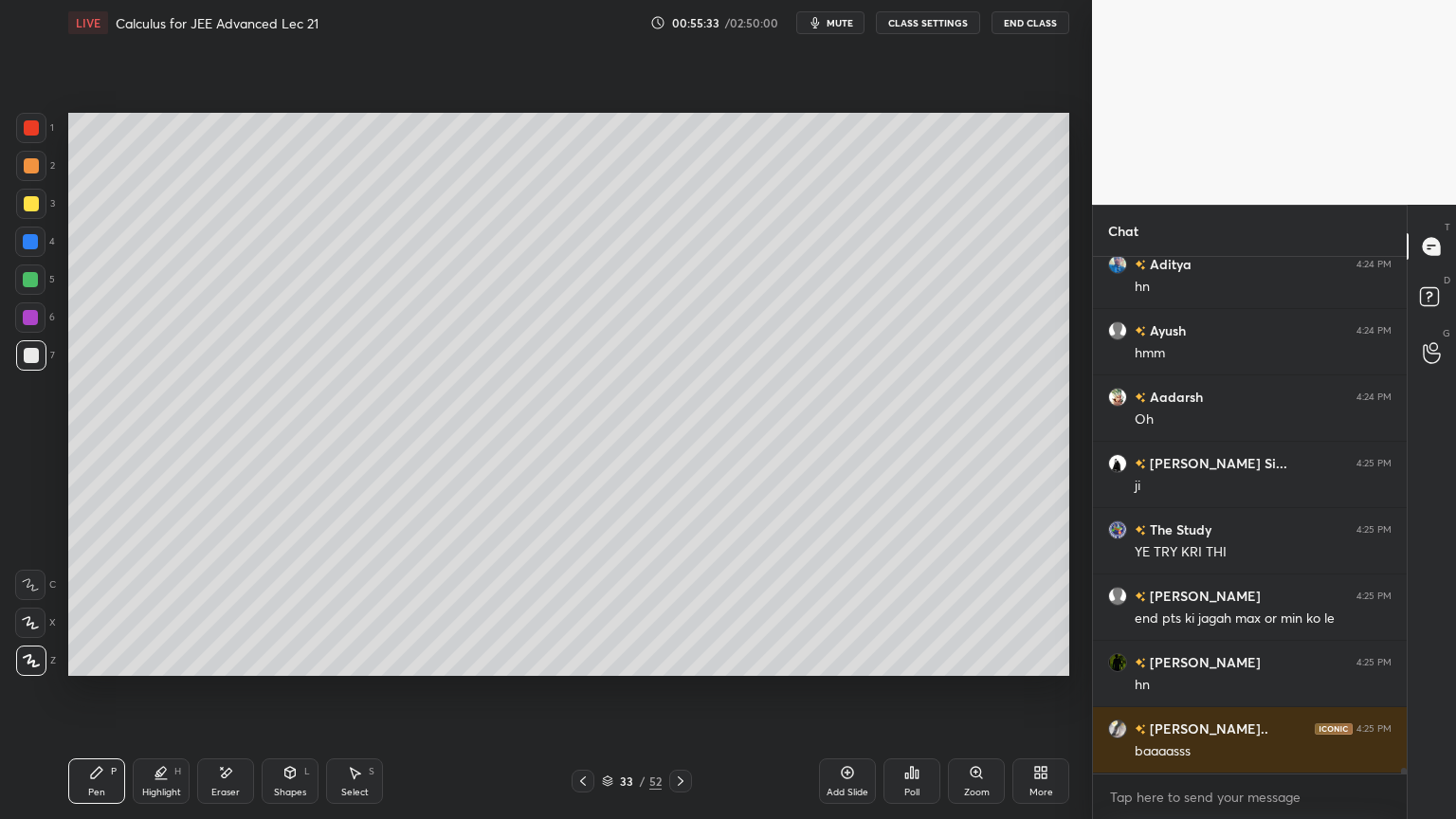 scroll, scrollTop: 45690, scrollLeft: 0, axis: vertical 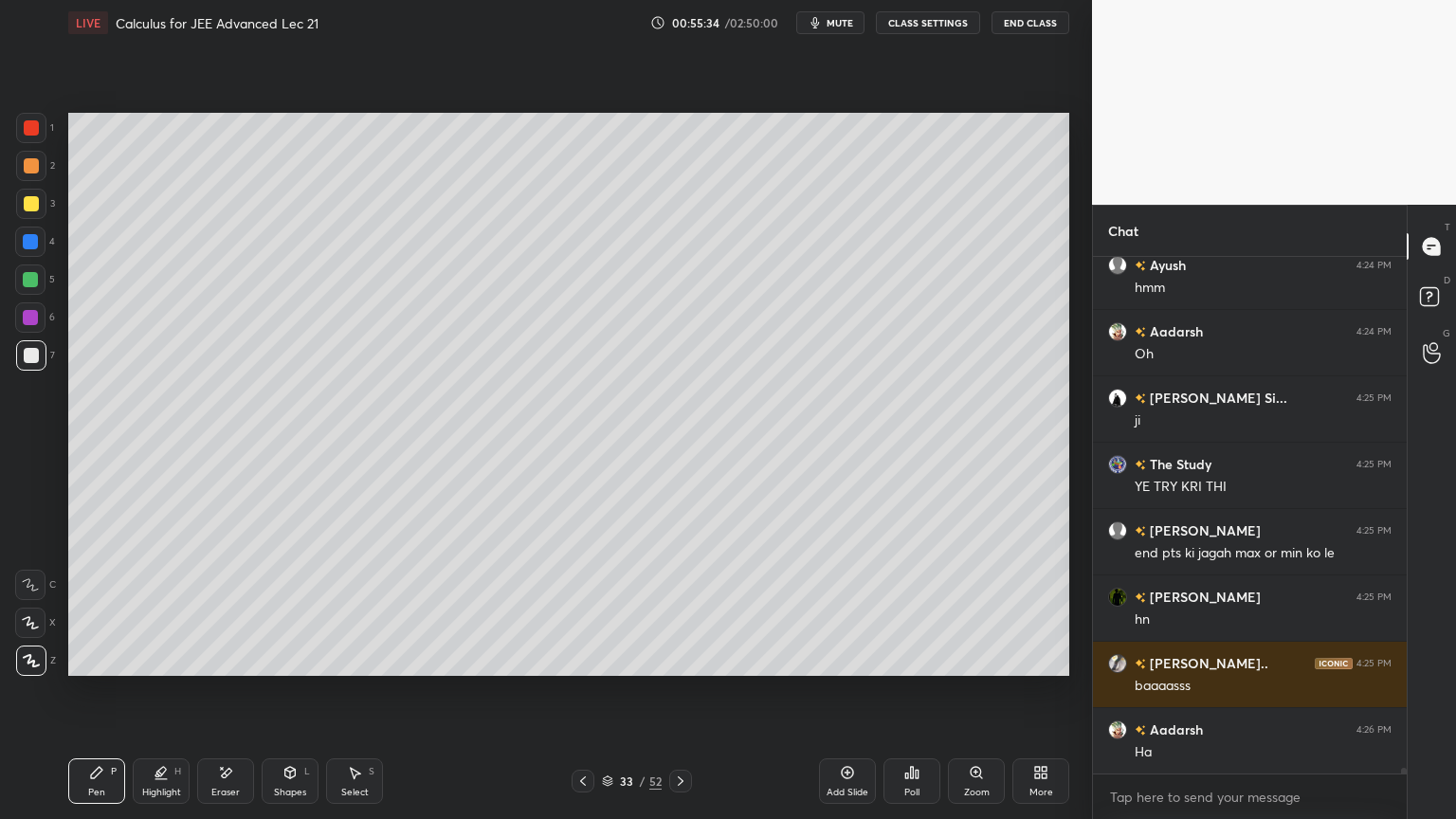 drag, startPoint x: 225, startPoint y: 783, endPoint x: 267, endPoint y: 687, distance: 104.7855 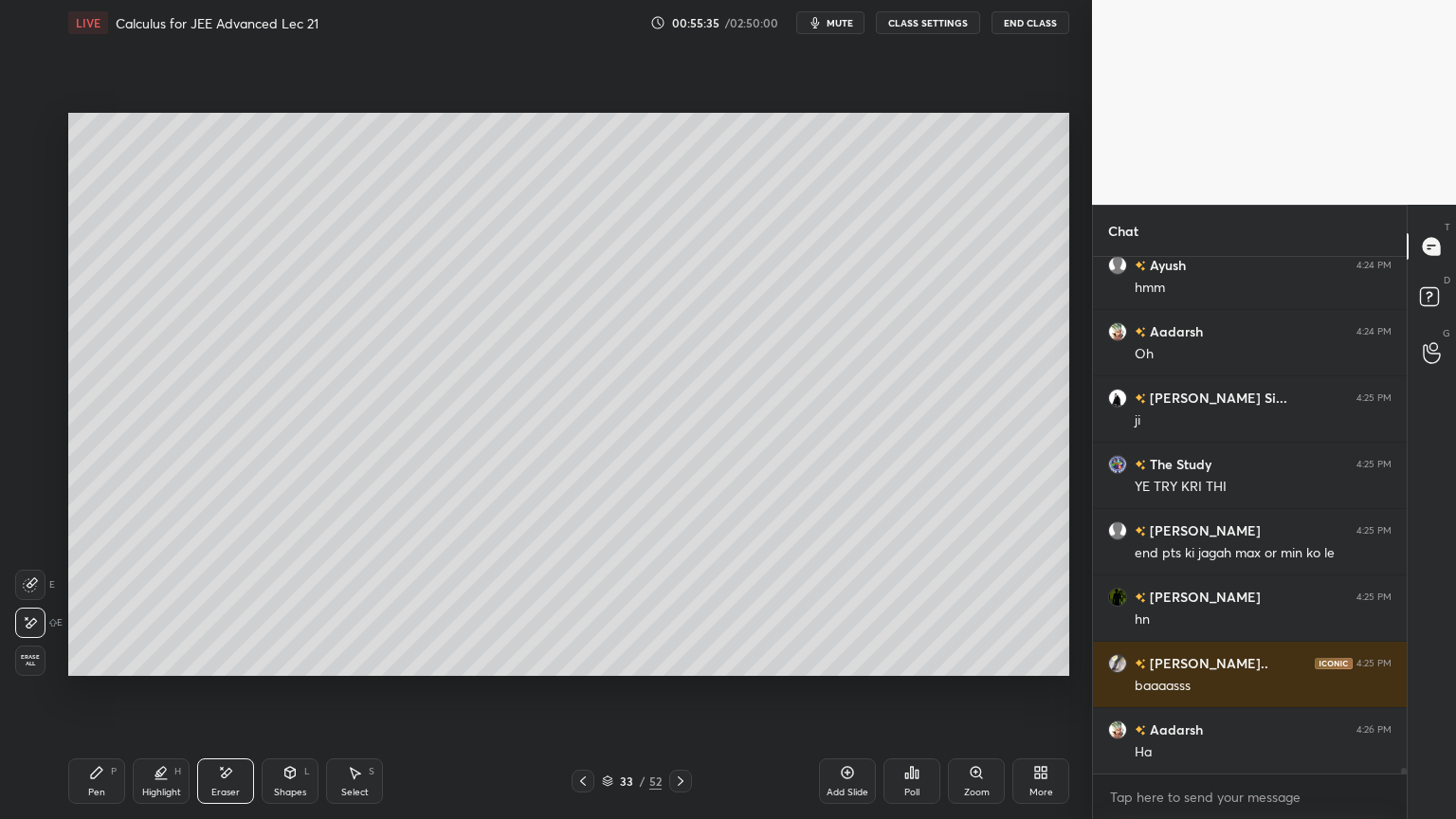 click 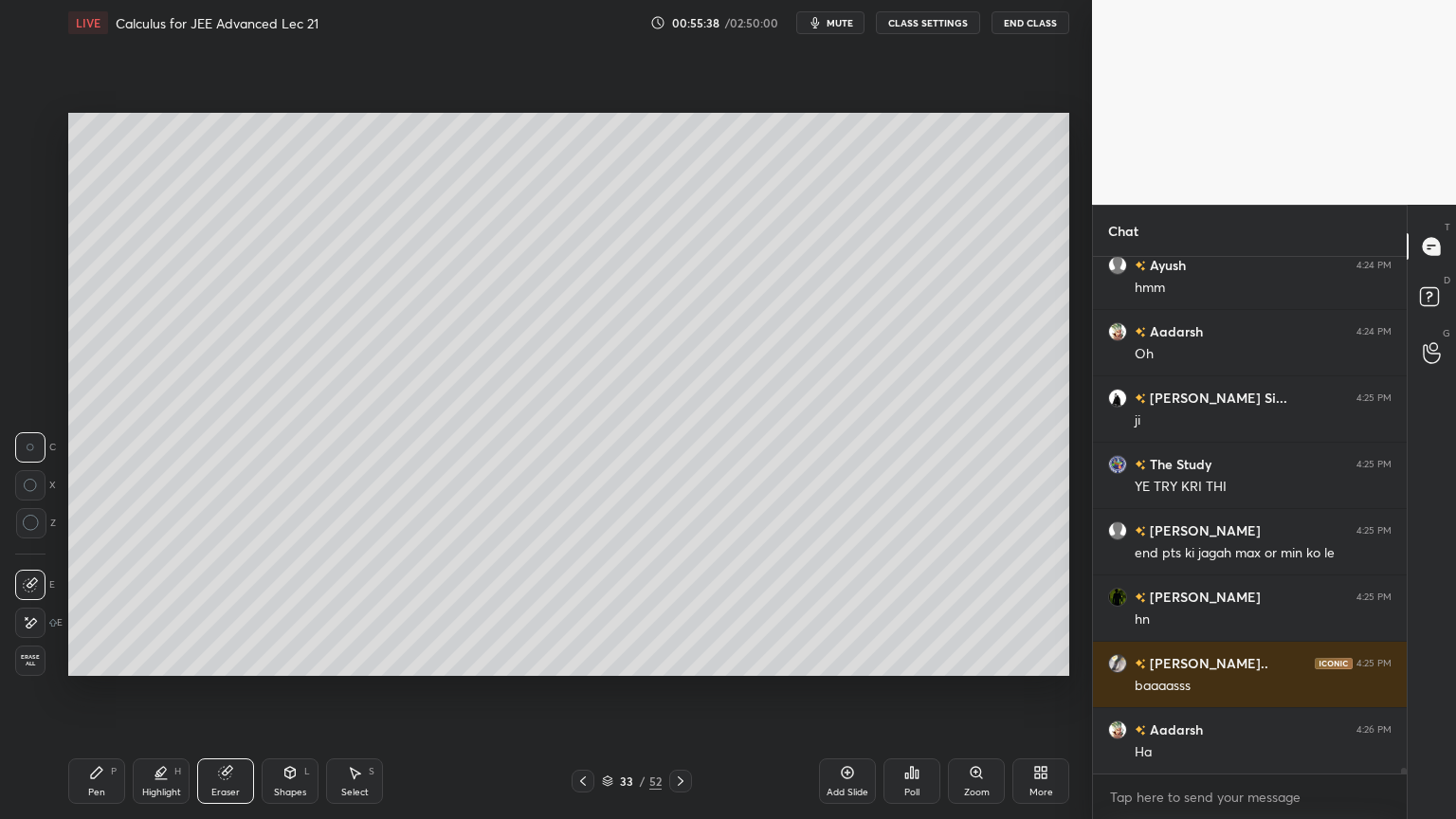 click on "Pen" at bounding box center (97, 792) 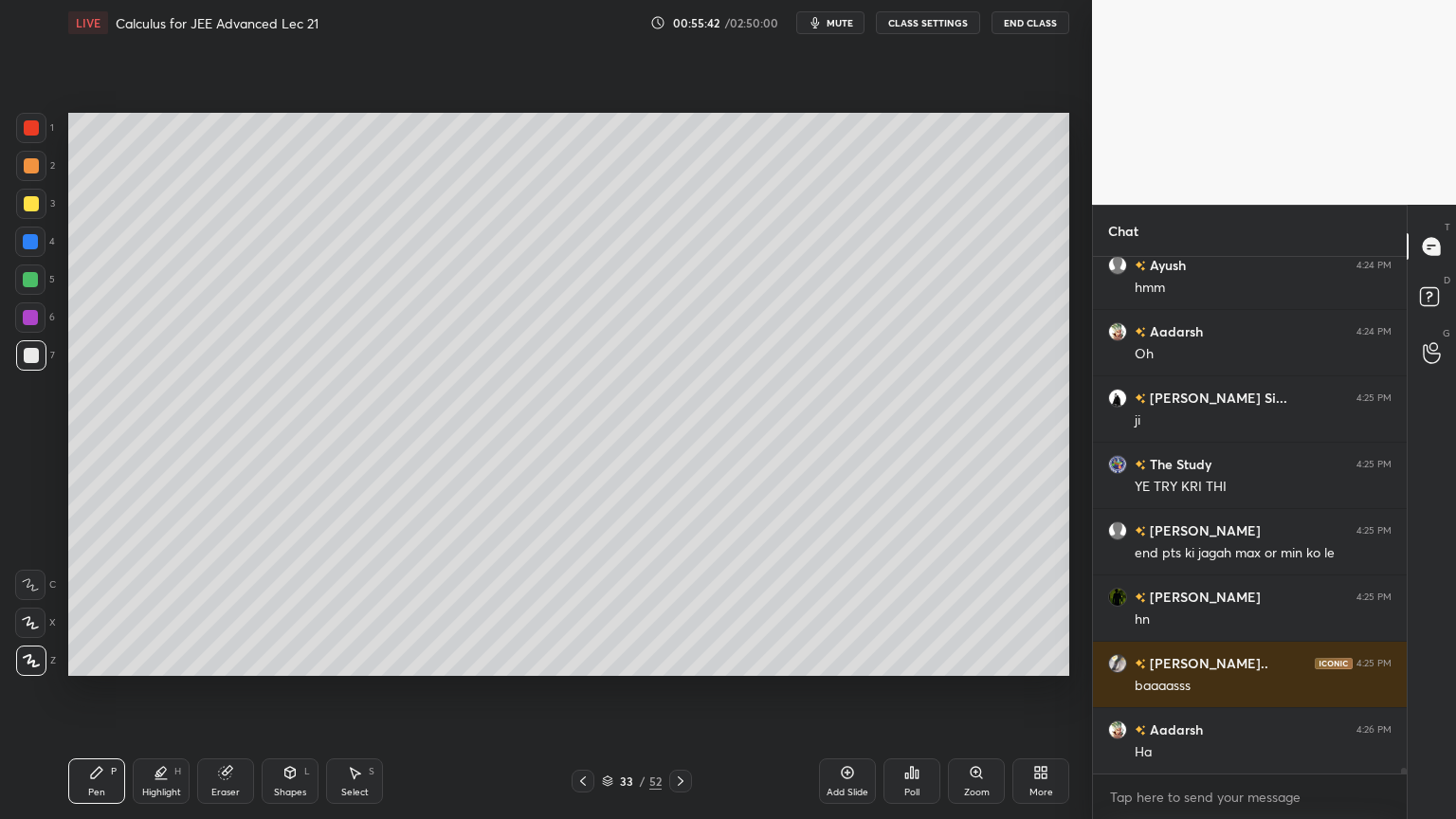 drag, startPoint x: 33, startPoint y: 206, endPoint x: 61, endPoint y: 237, distance: 41.773197 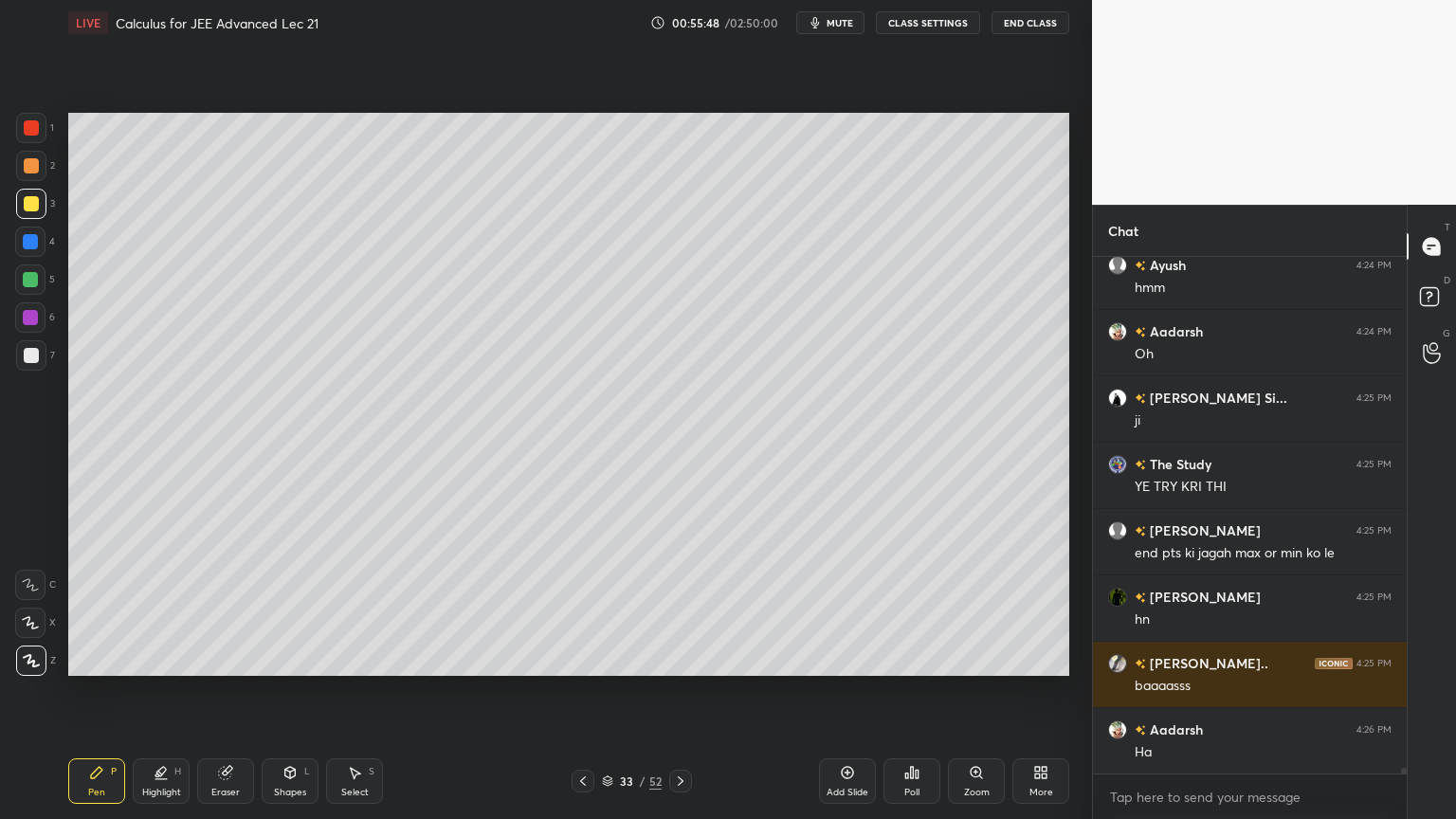 click at bounding box center [30, 242] 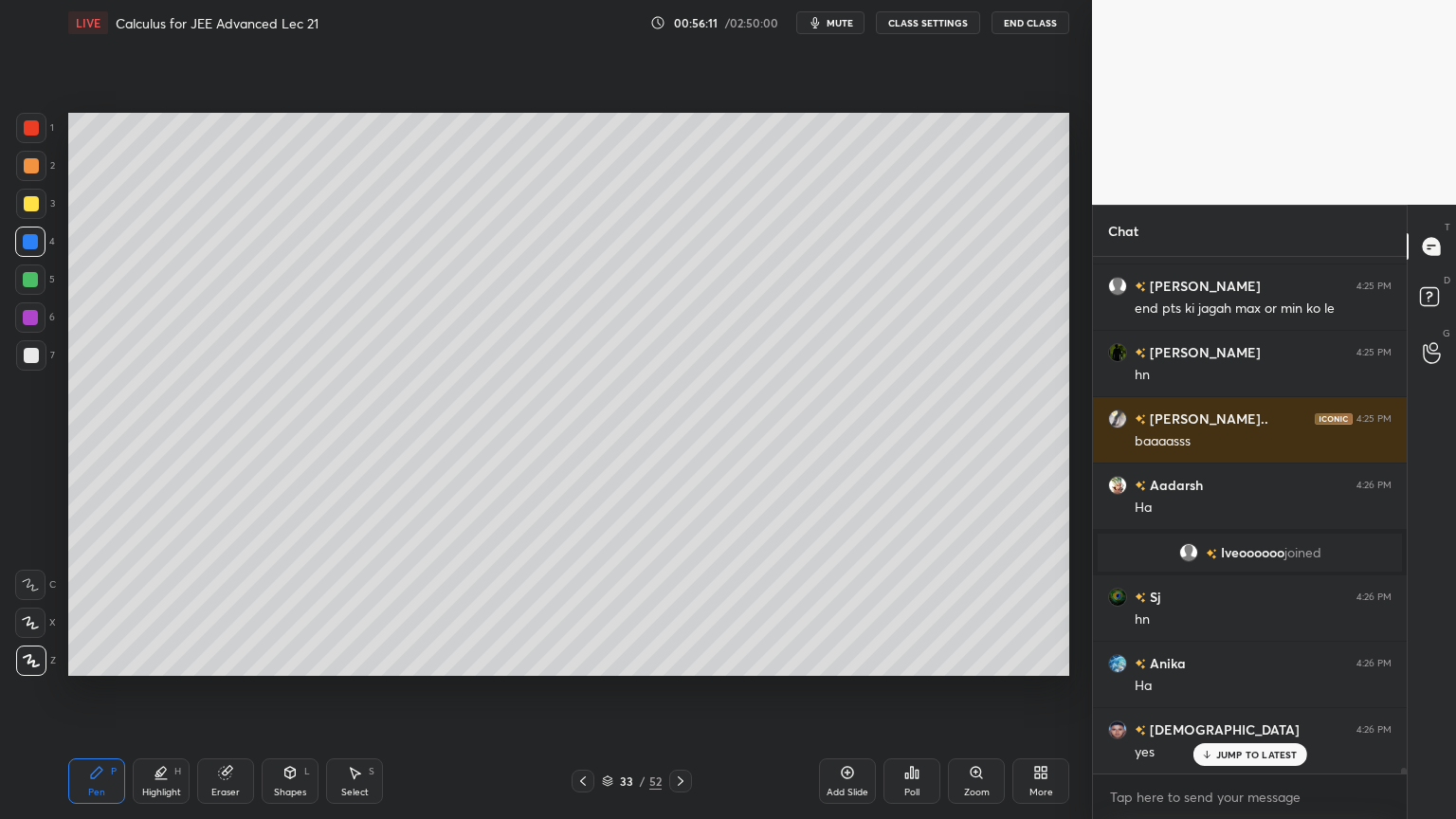 scroll, scrollTop: 45131, scrollLeft: 0, axis: vertical 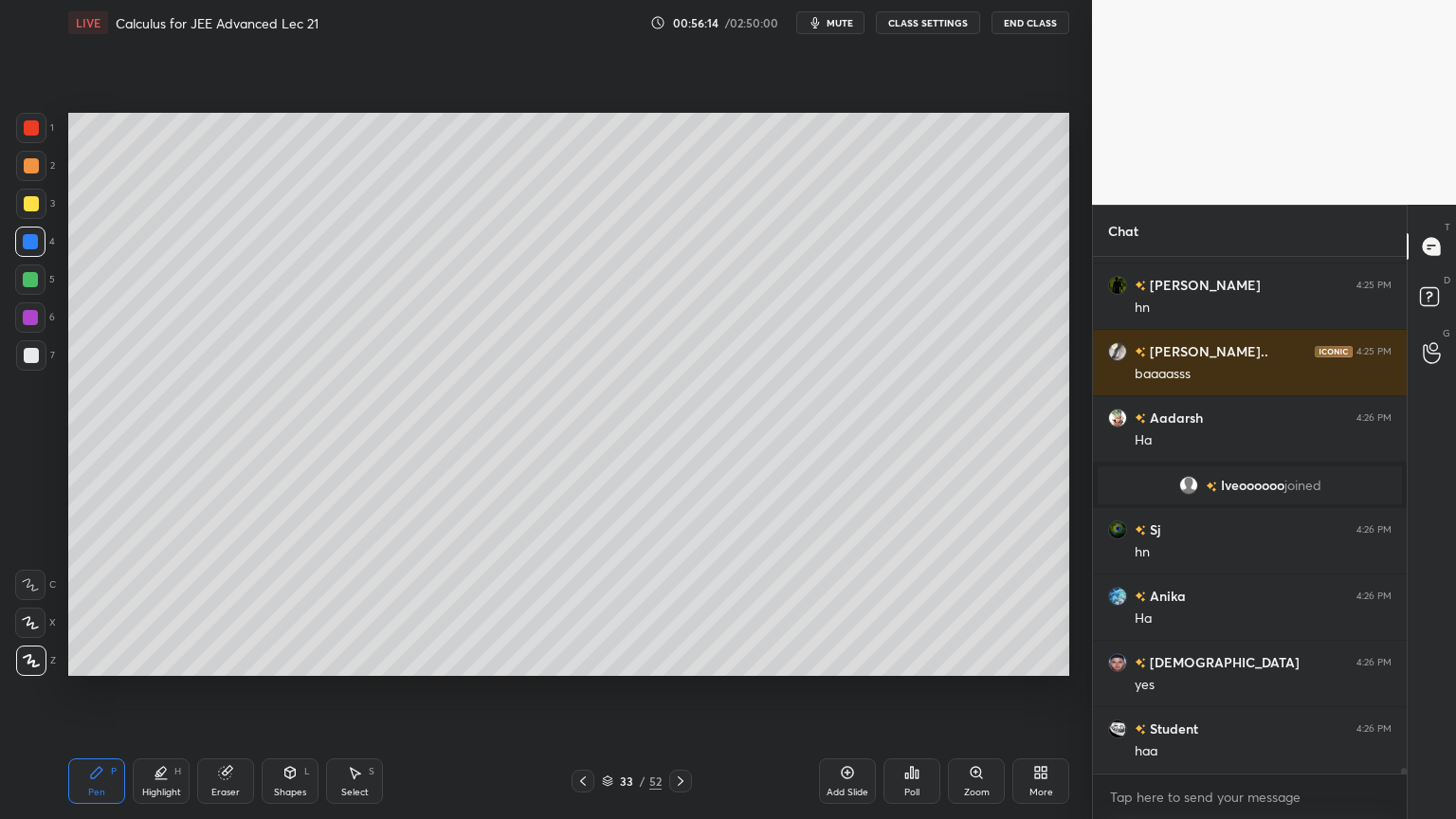 click on "Eraser" at bounding box center (226, 792) 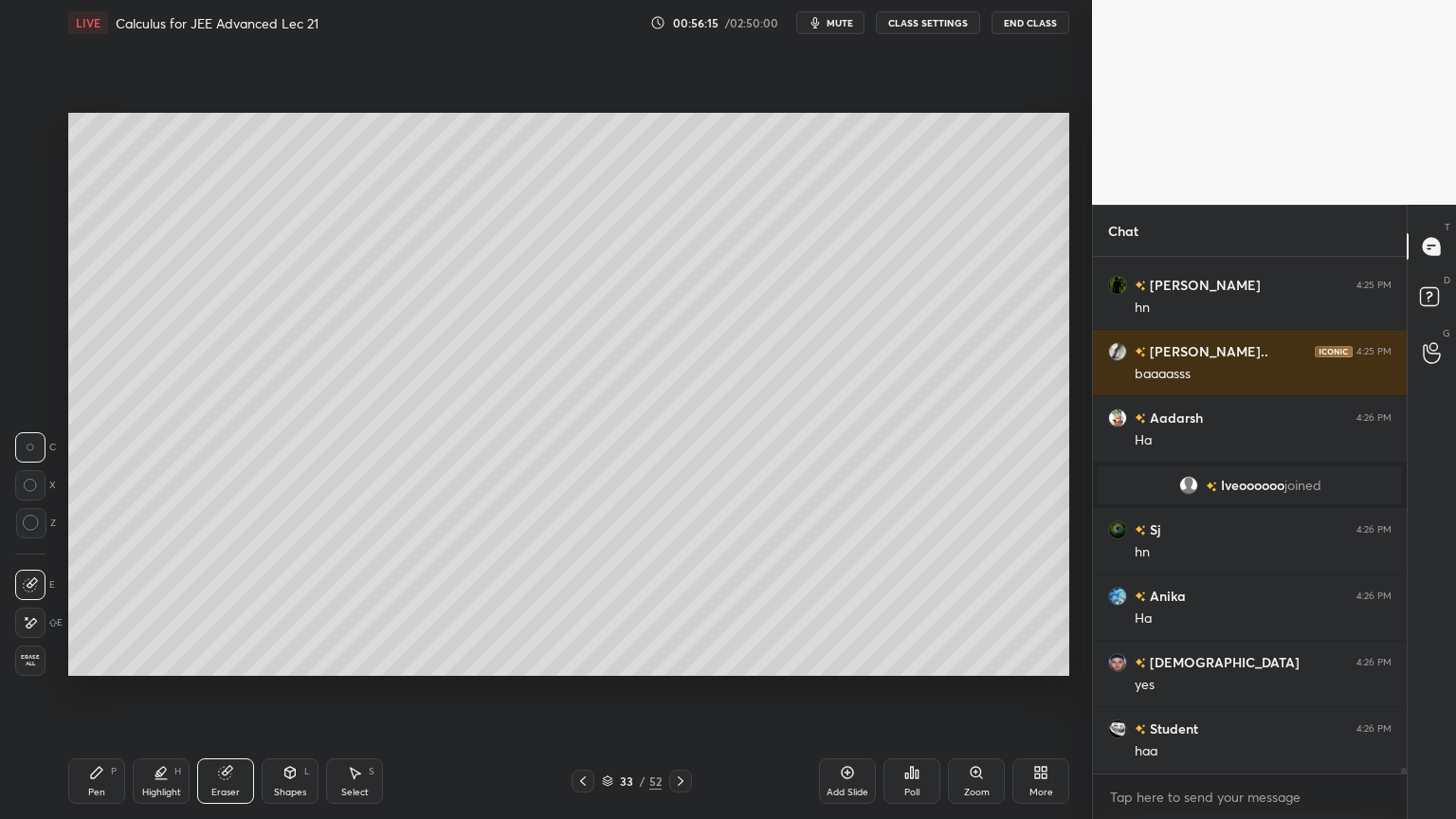 click 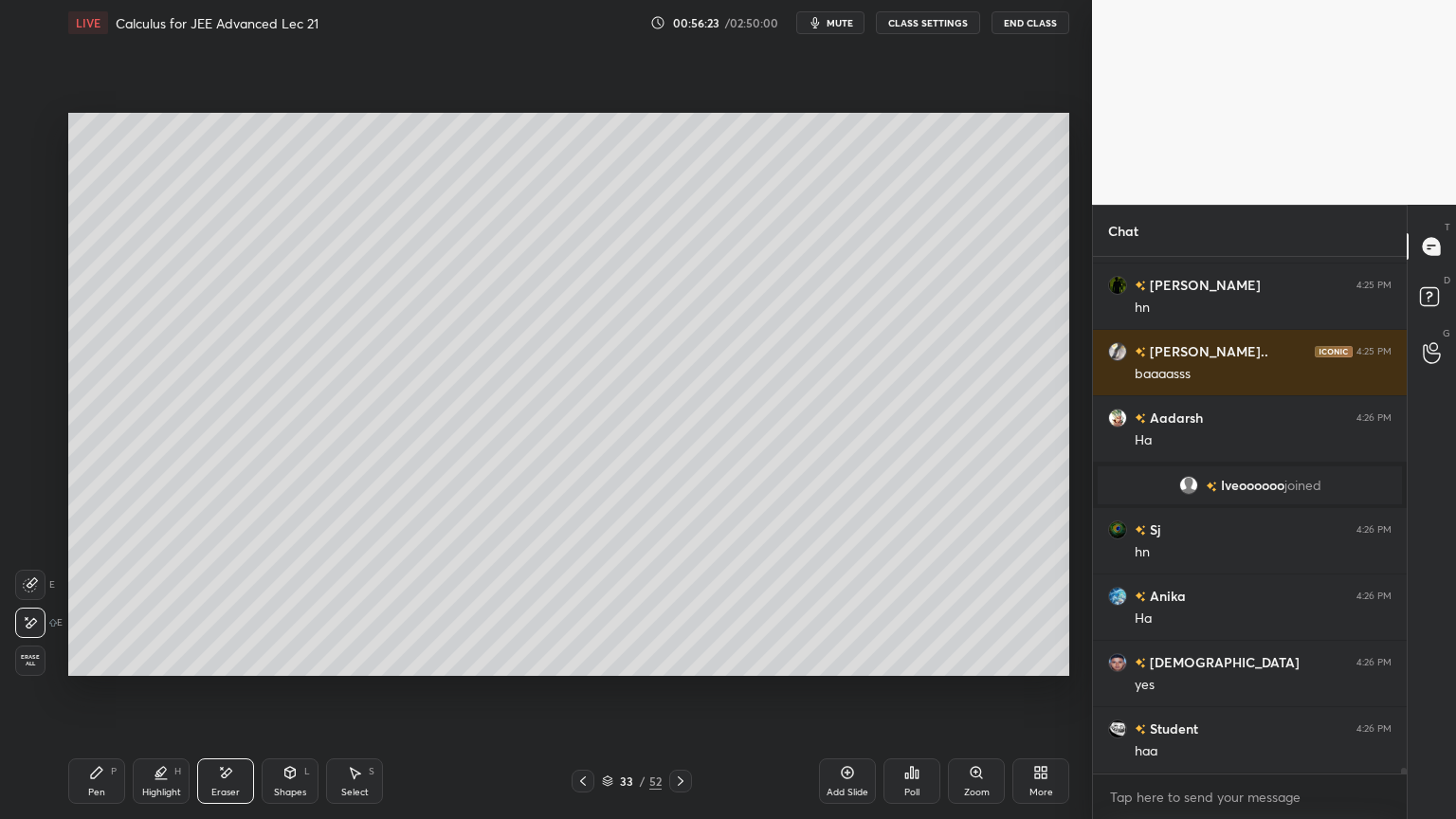 scroll, scrollTop: 45197, scrollLeft: 0, axis: vertical 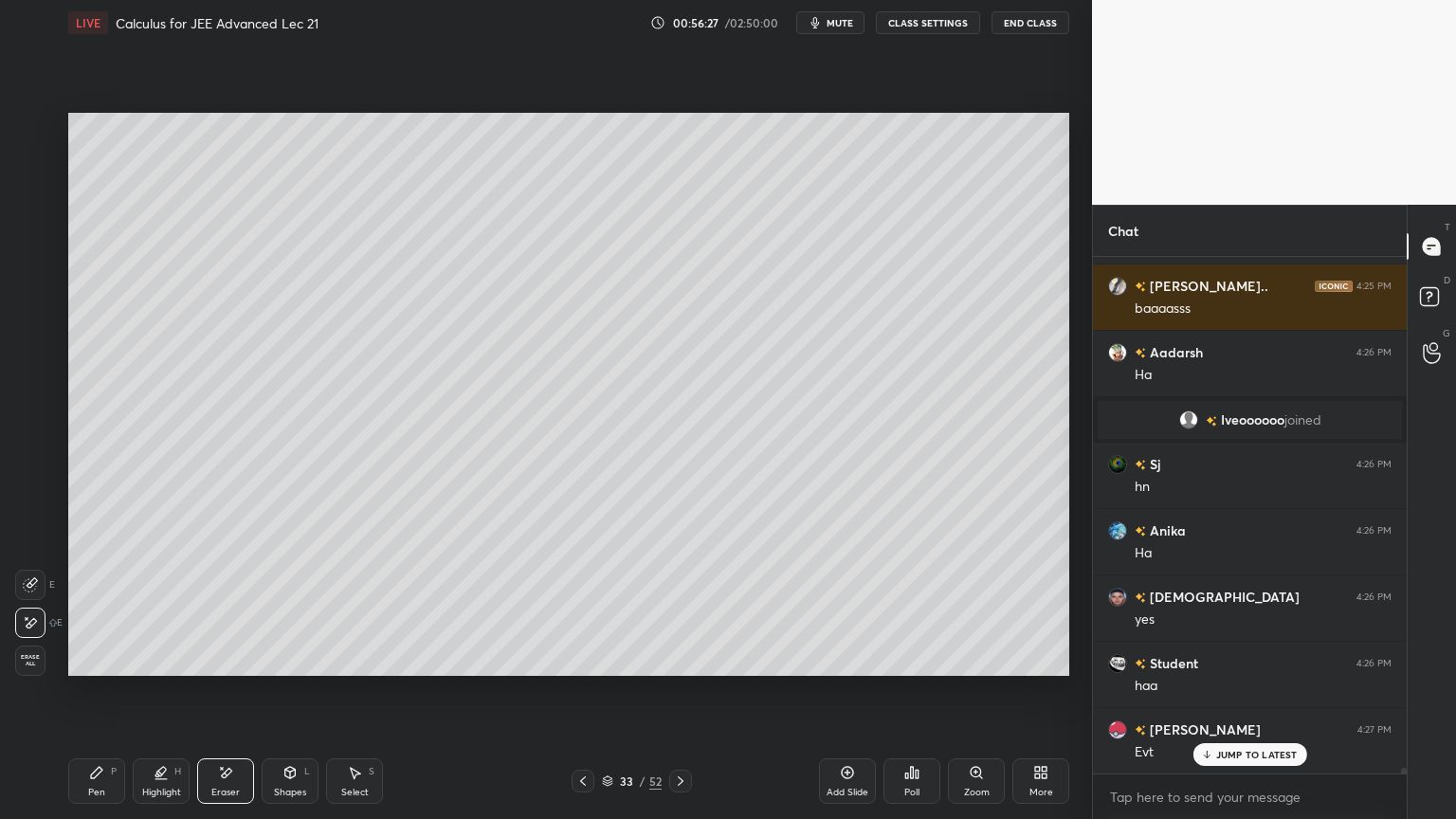 click 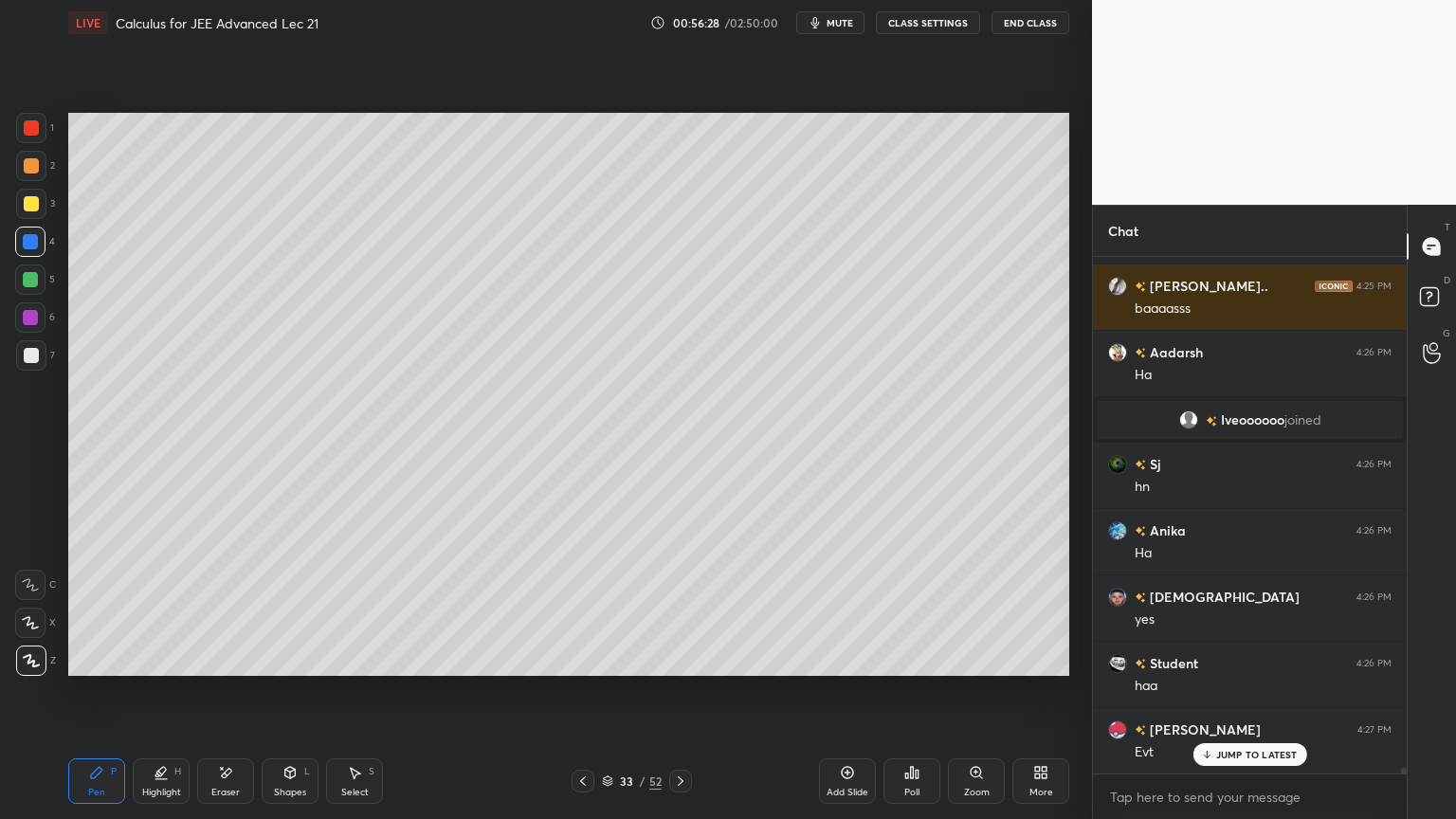 click on "Eraser" at bounding box center [226, 792] 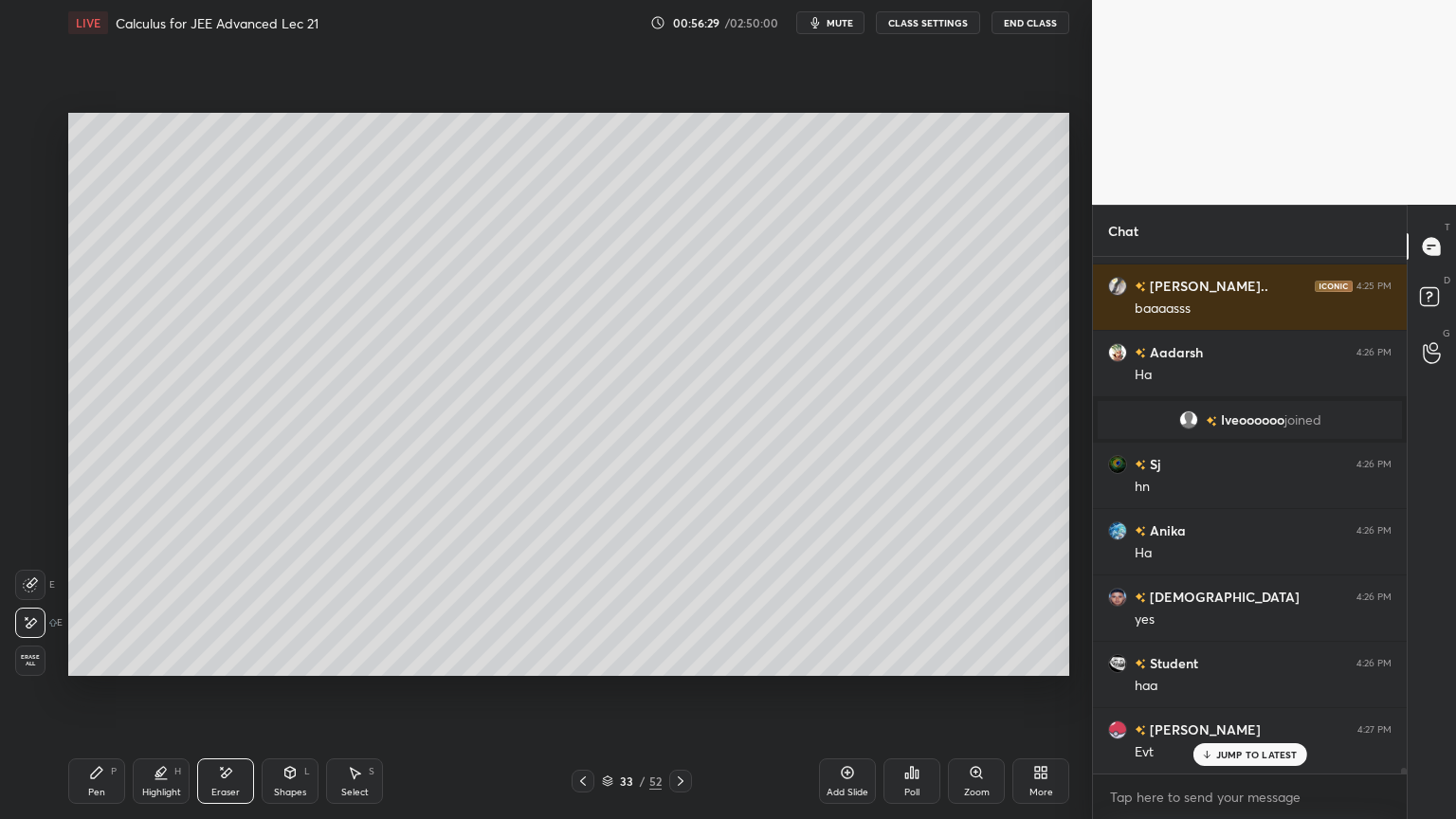 scroll, scrollTop: 45264, scrollLeft: 0, axis: vertical 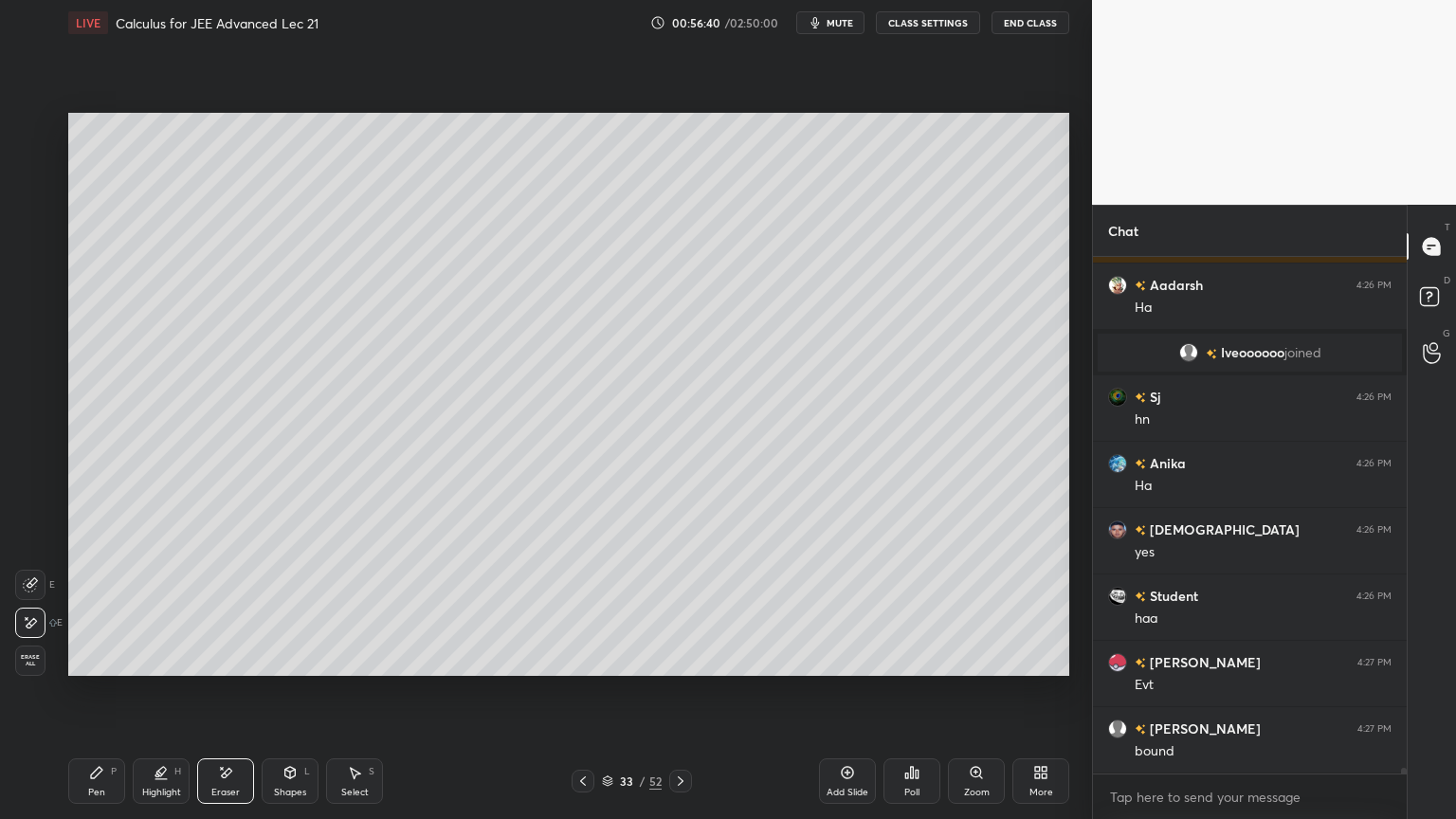 click on "Pen P" at bounding box center (97, 781) 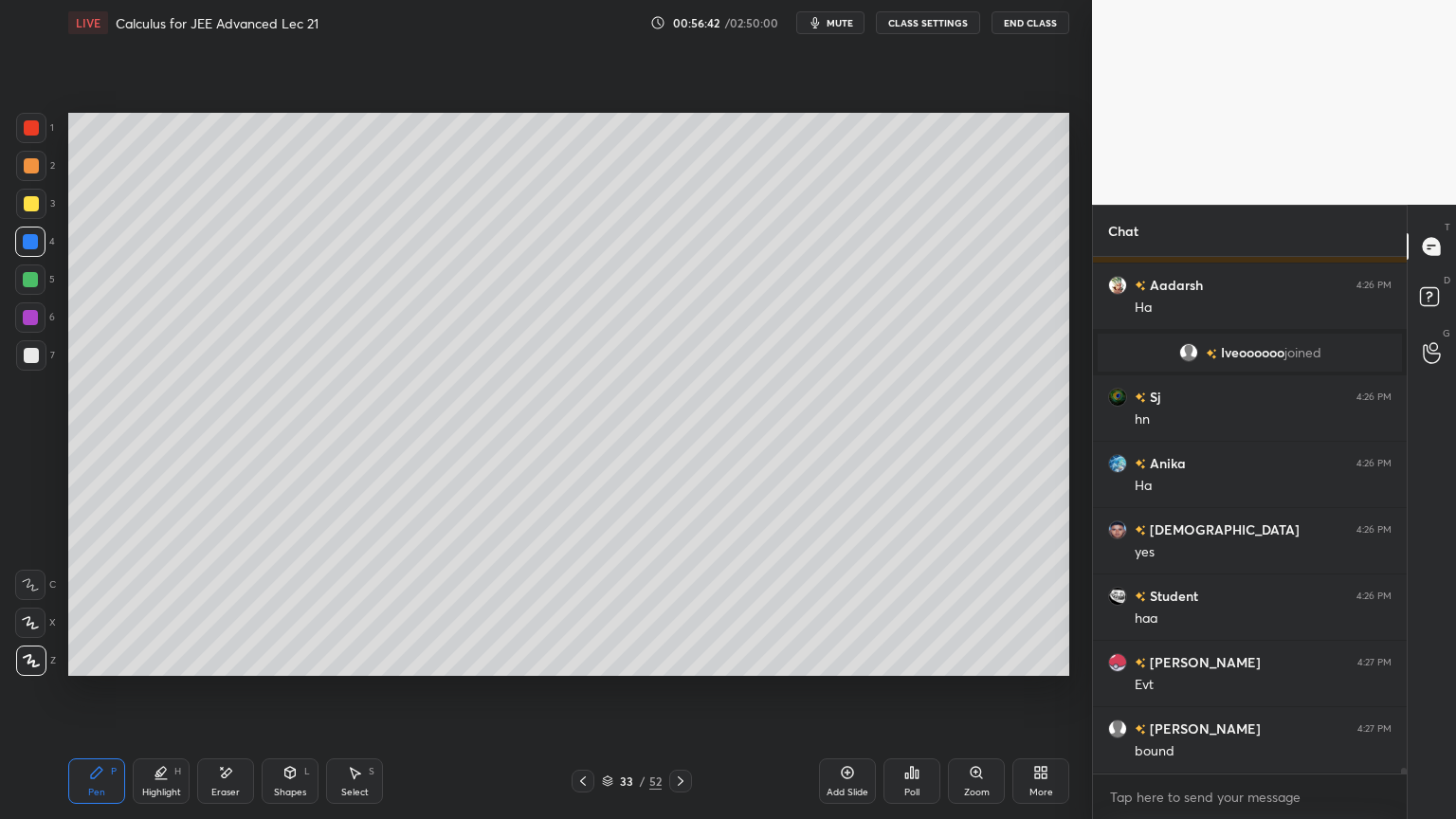 click at bounding box center (31, 355) 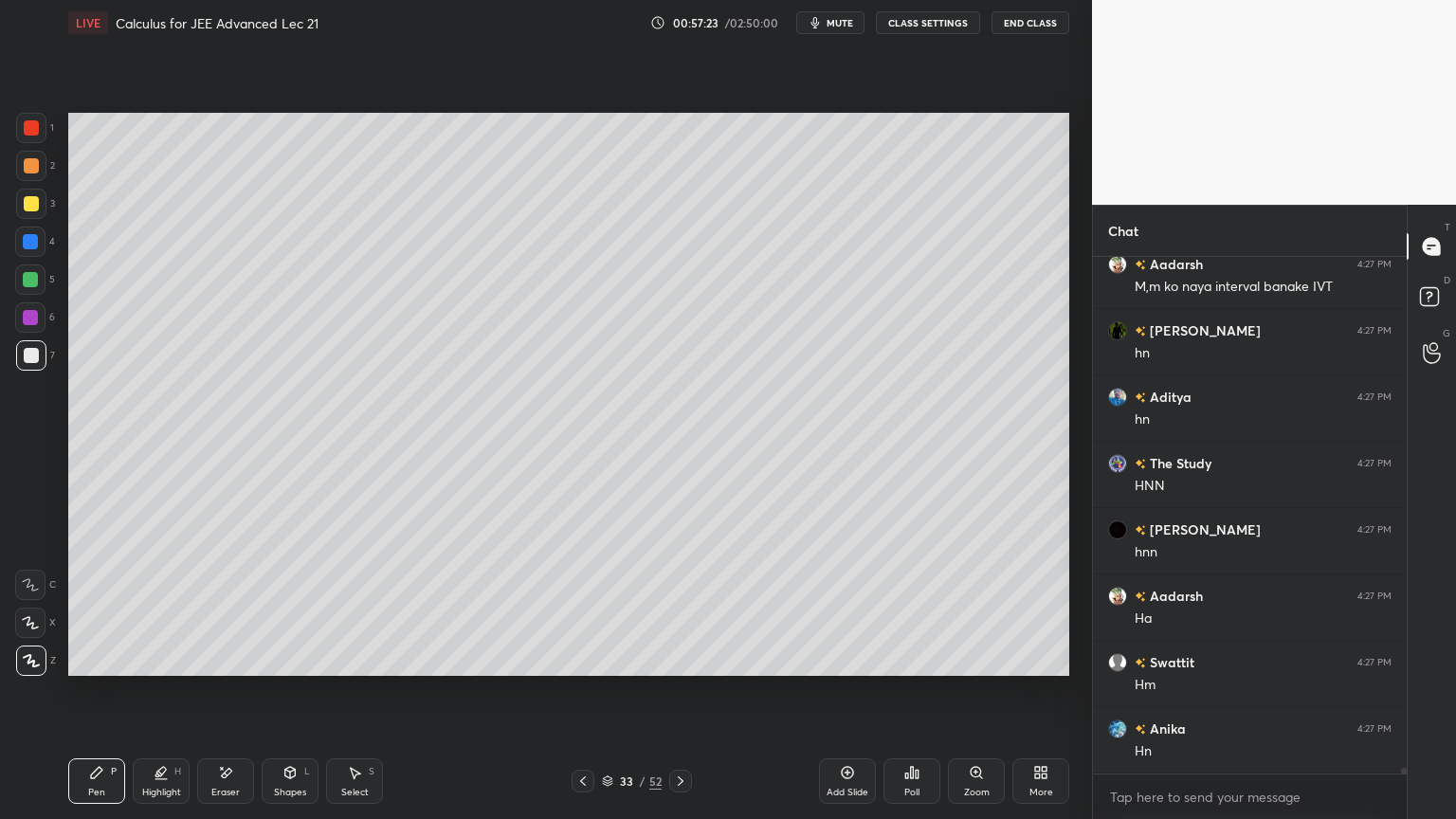 scroll, scrollTop: 46311, scrollLeft: 0, axis: vertical 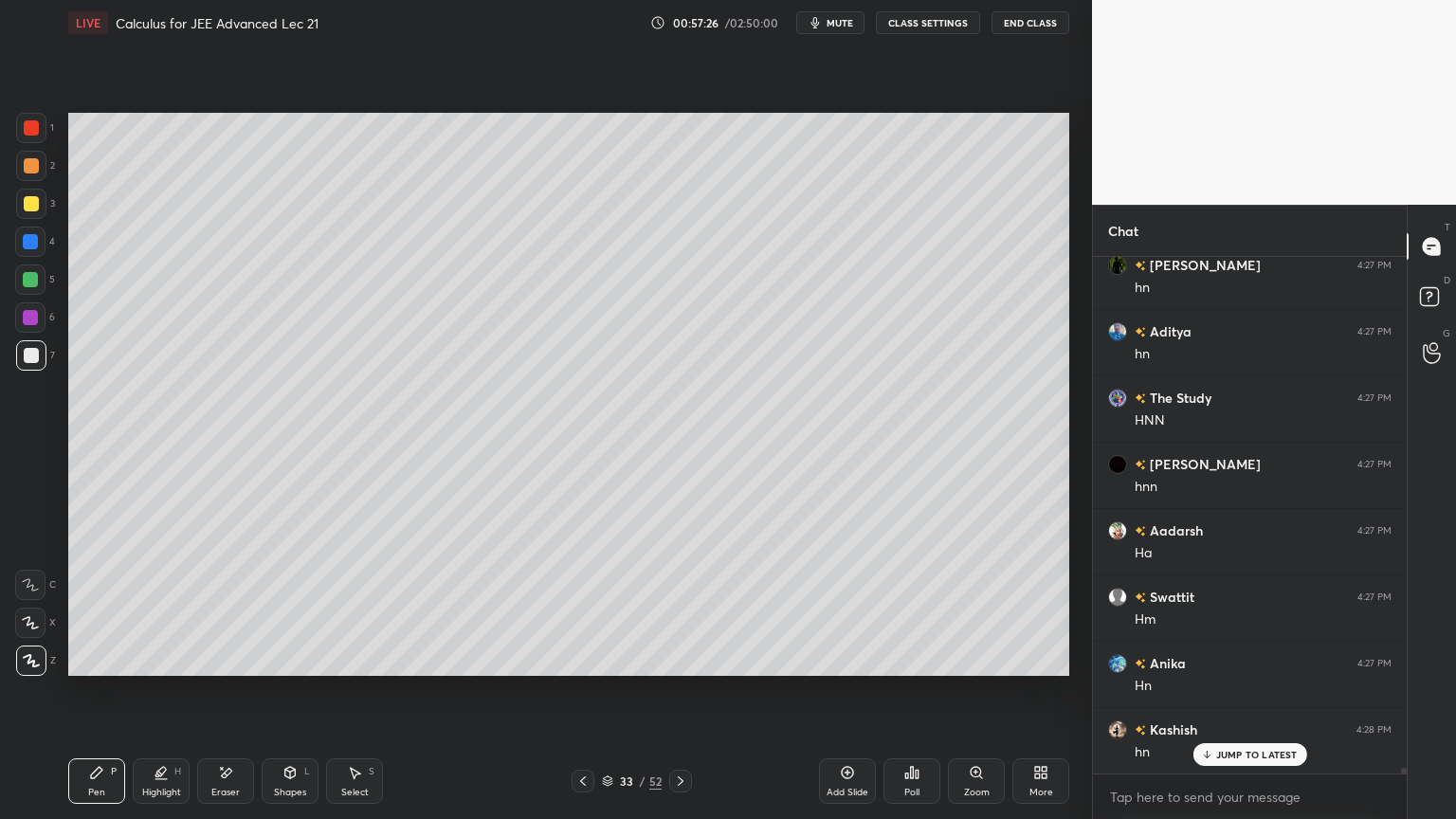click on "Eraser" at bounding box center [226, 781] 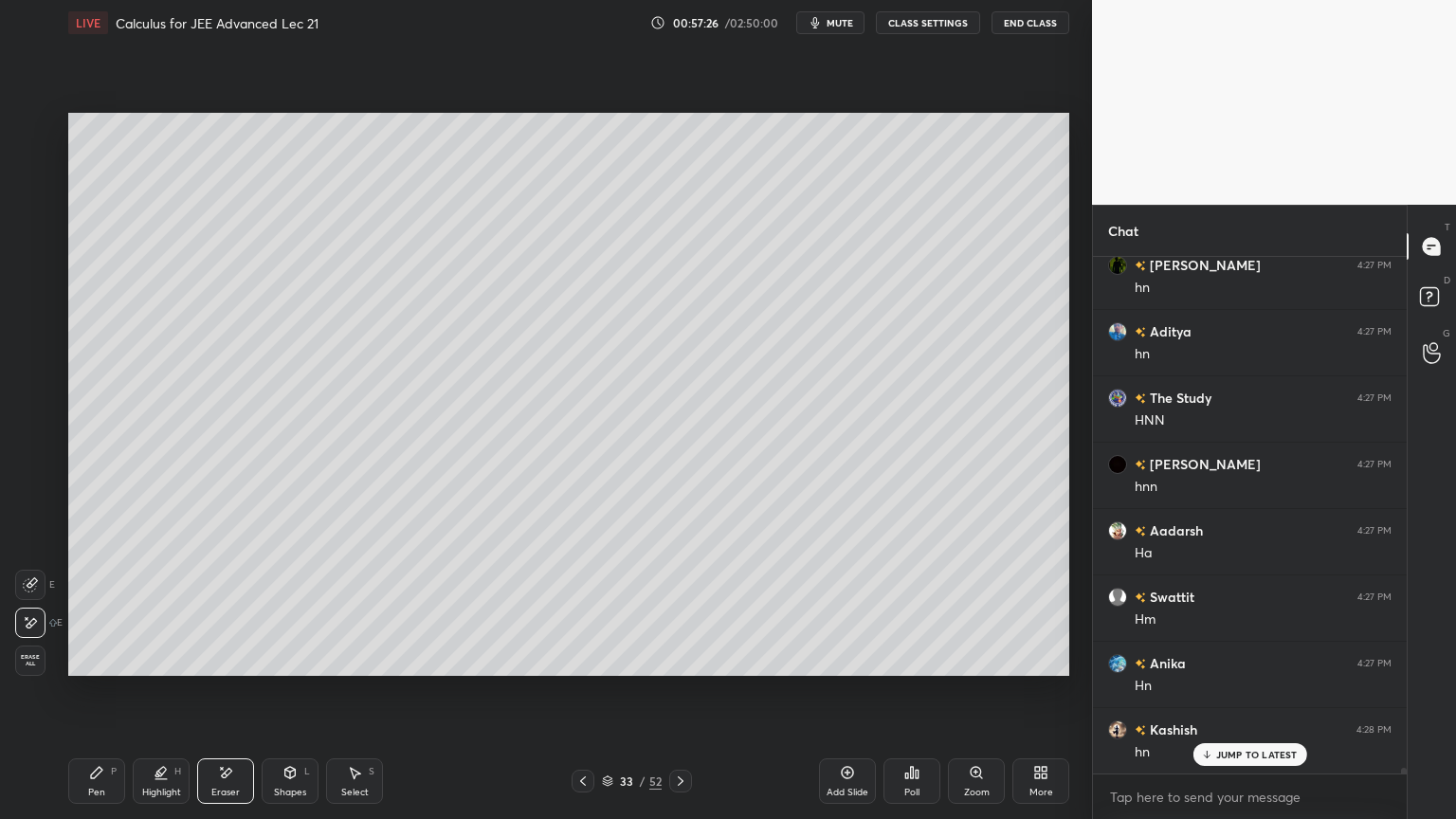 scroll, scrollTop: 46379, scrollLeft: 0, axis: vertical 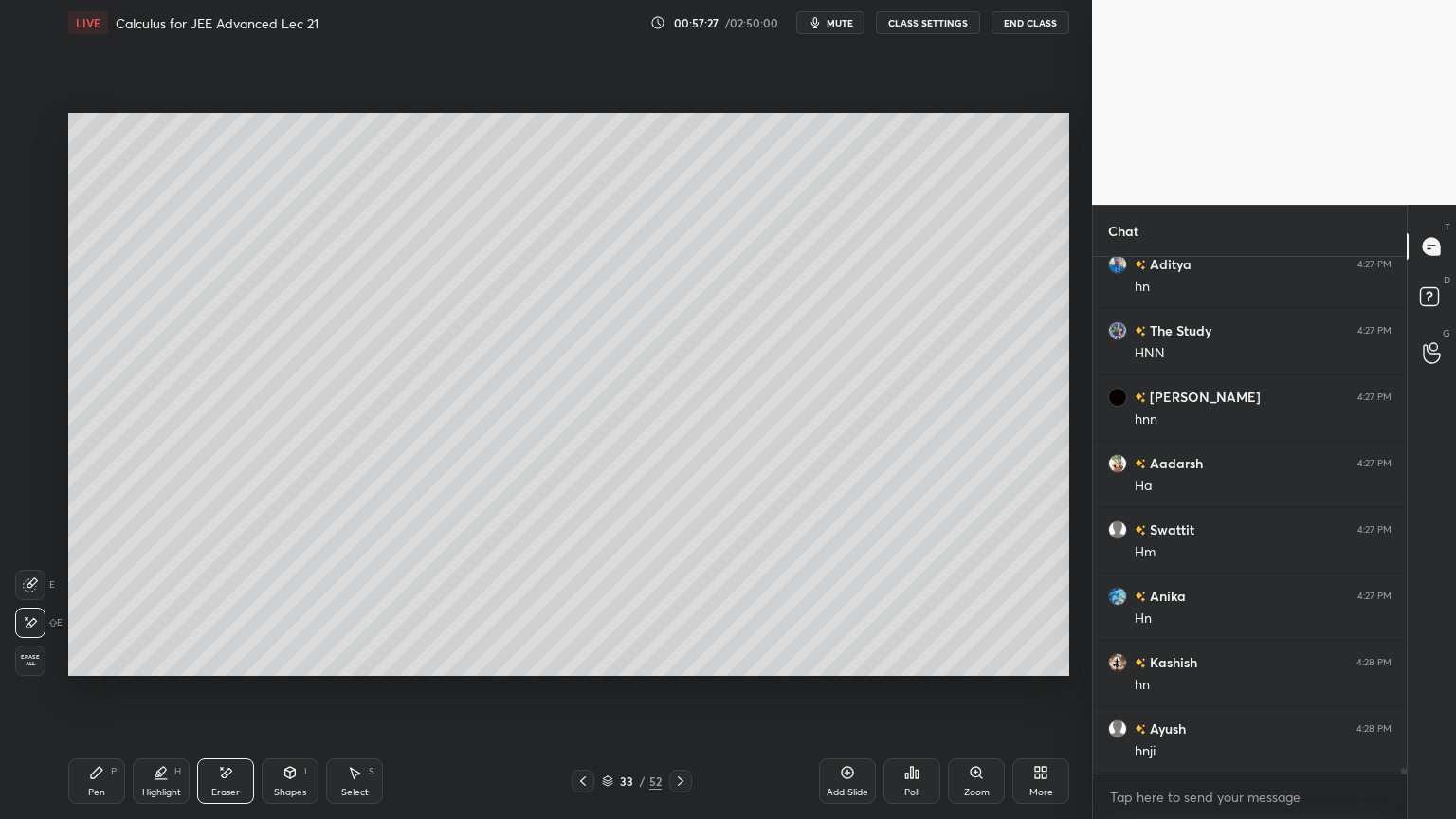 click 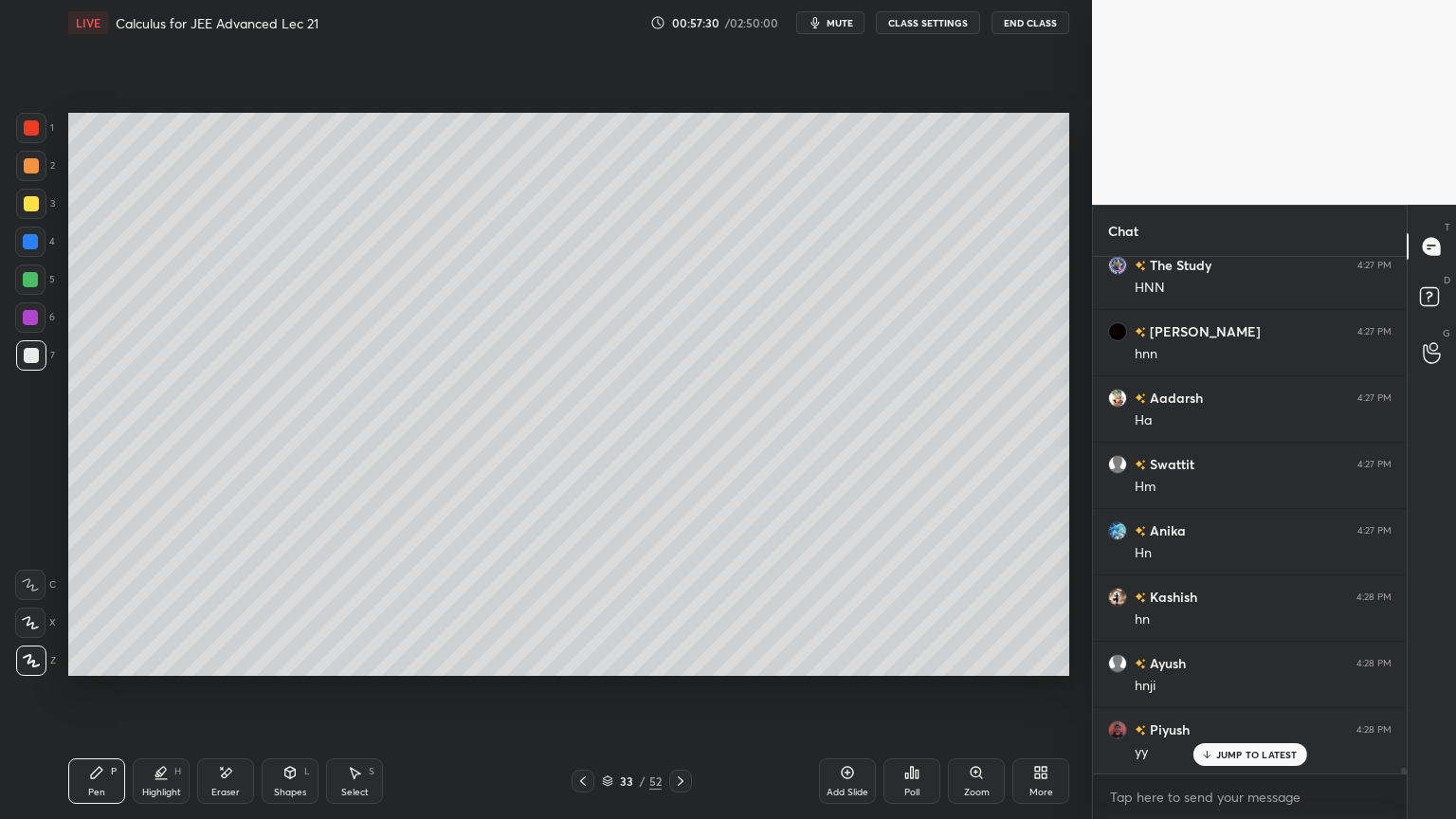 scroll, scrollTop: 46511, scrollLeft: 0, axis: vertical 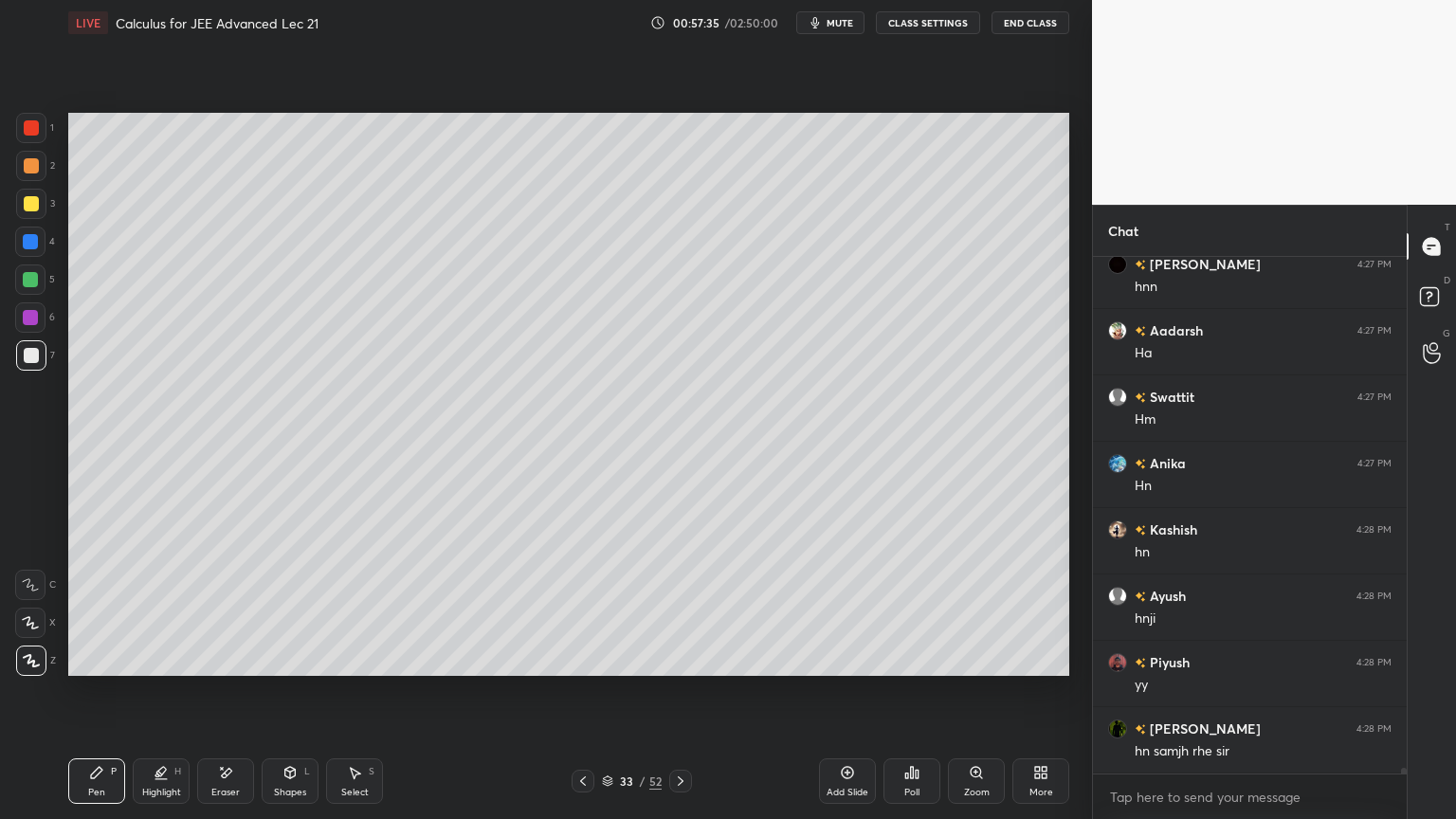 drag, startPoint x: 232, startPoint y: 777, endPoint x: 233, endPoint y: 753, distance: 24.020824 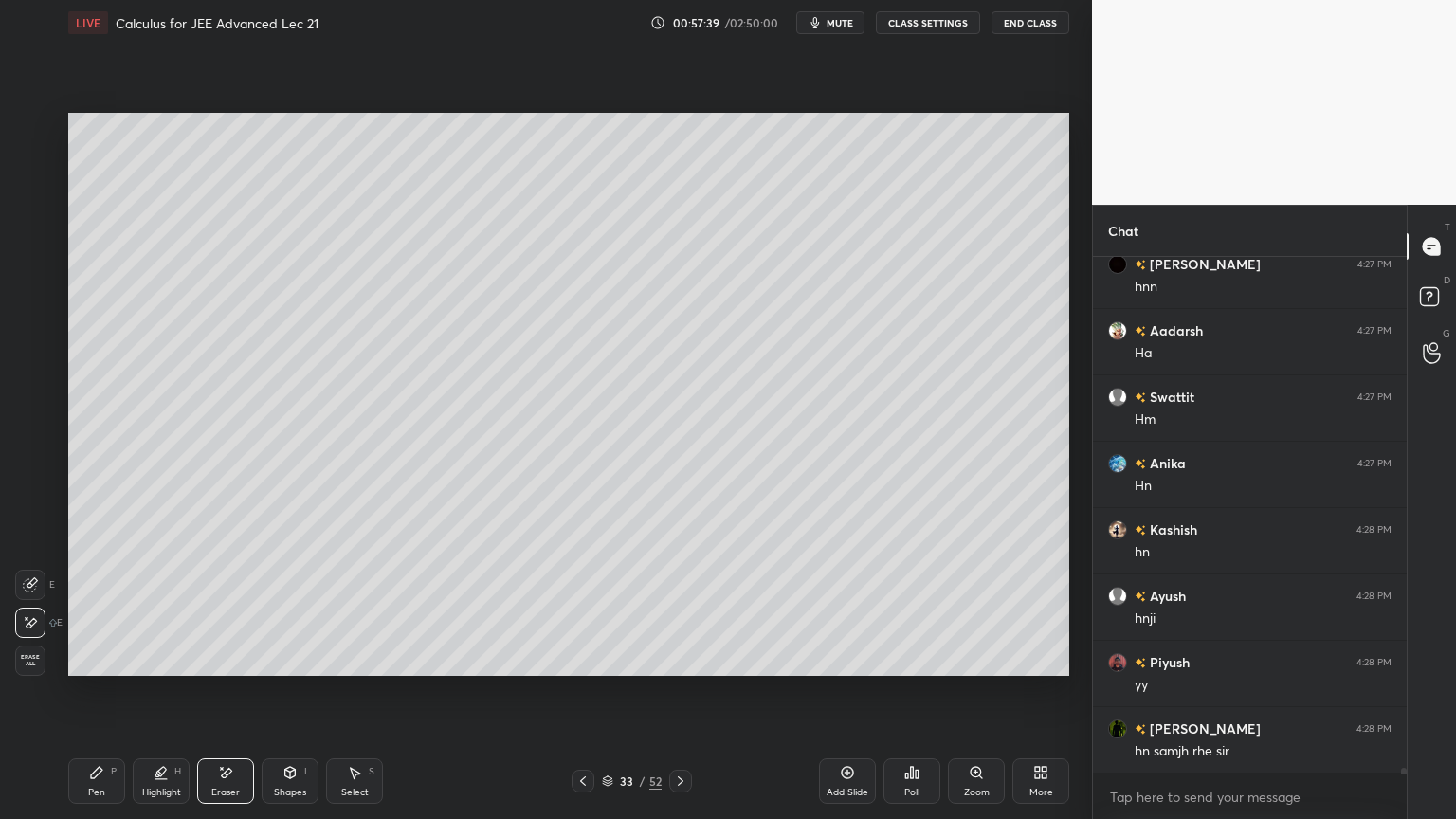 click on "Pen" at bounding box center (97, 792) 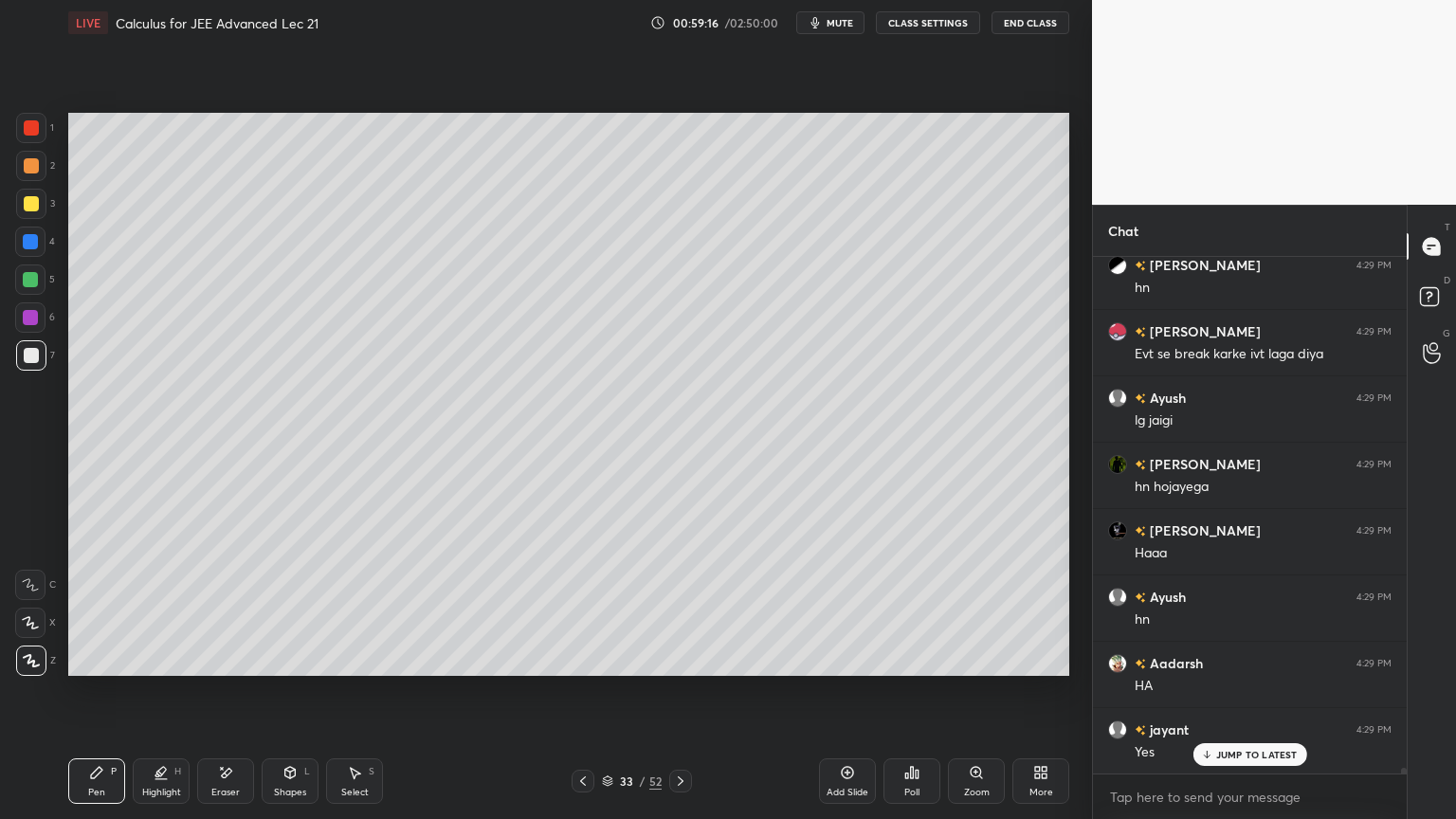 scroll, scrollTop: 49416, scrollLeft: 0, axis: vertical 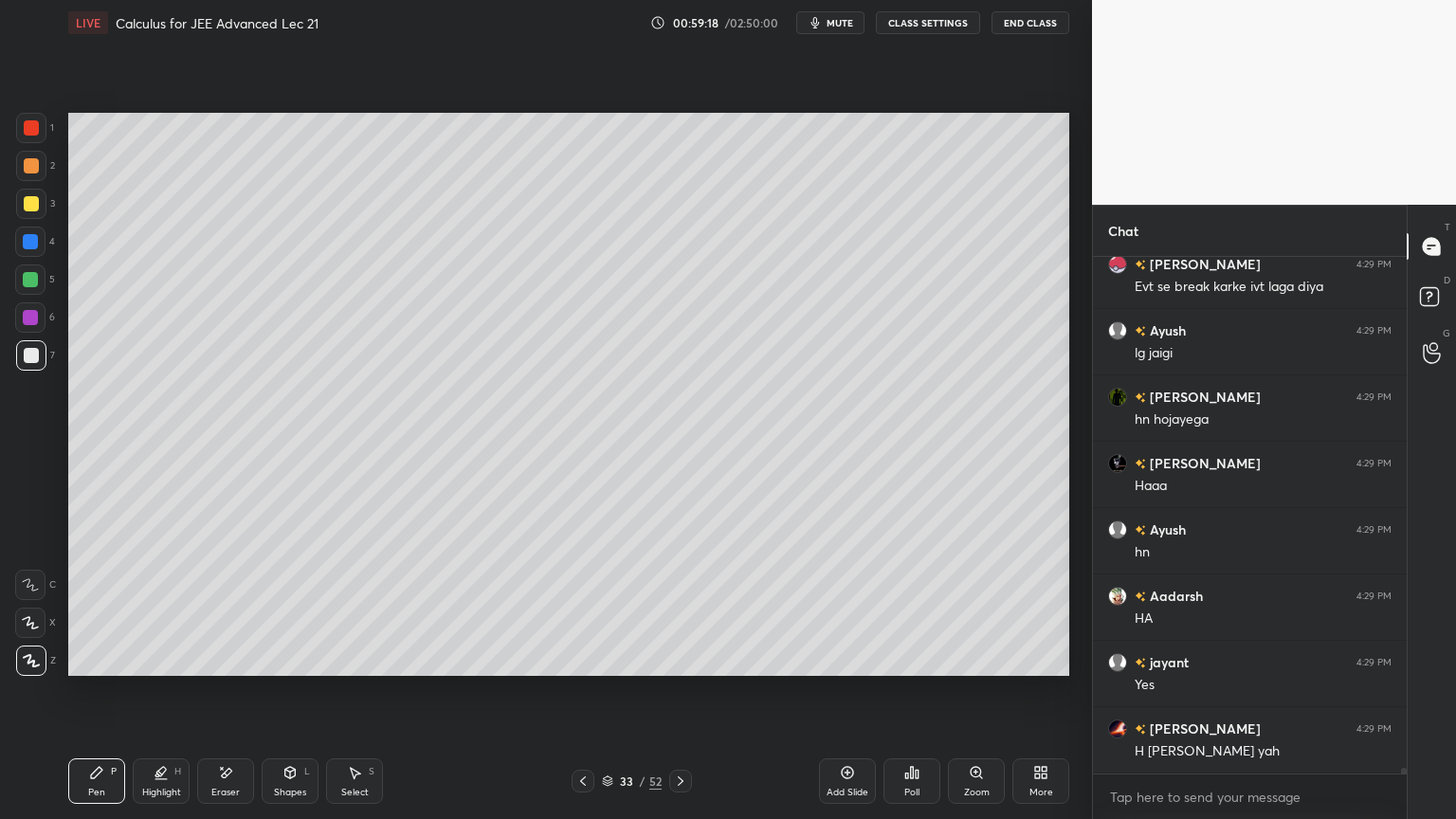 click on "Eraser" at bounding box center [226, 781] 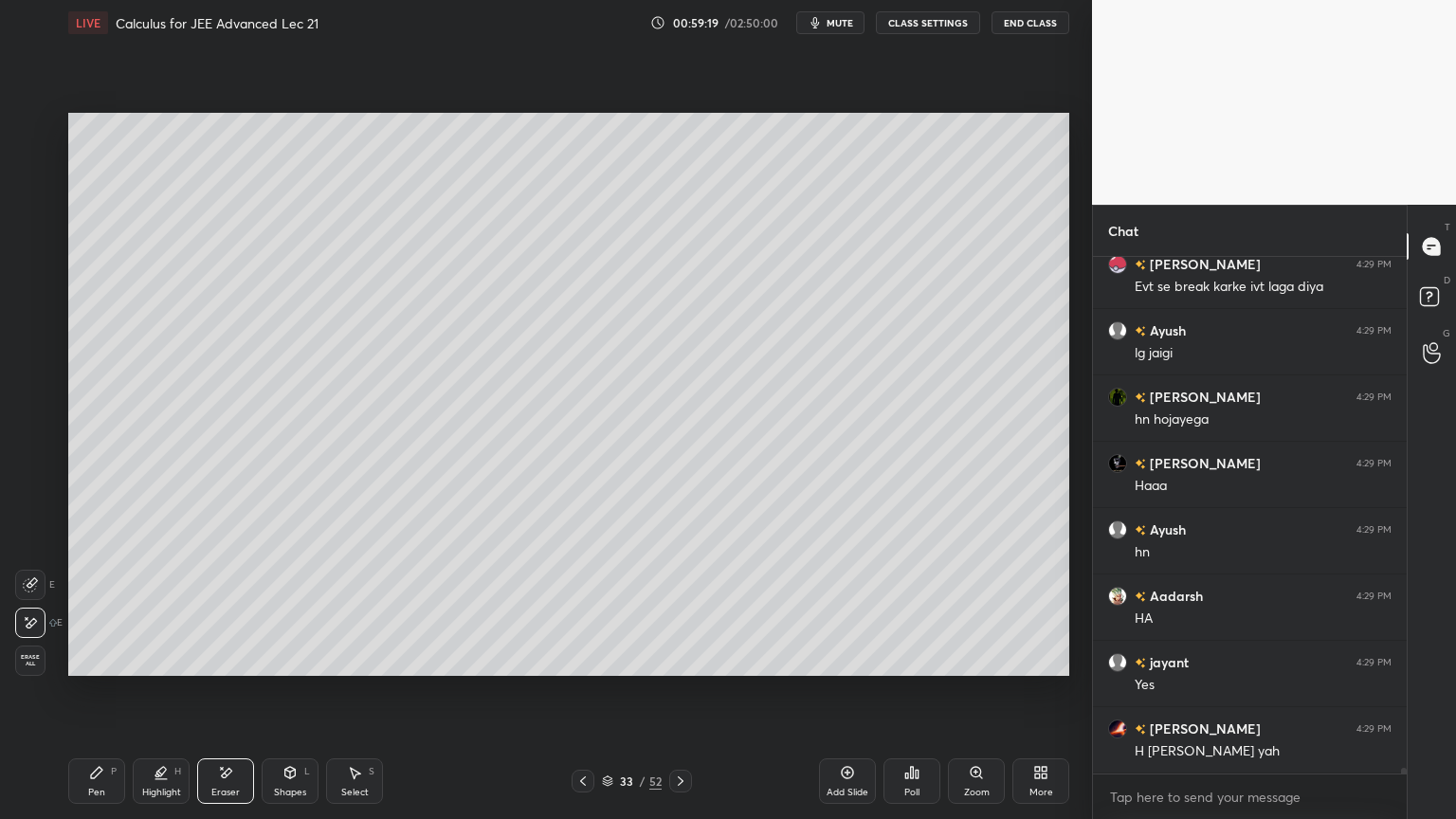 drag, startPoint x: 115, startPoint y: 776, endPoint x: 136, endPoint y: 712, distance: 67.3573 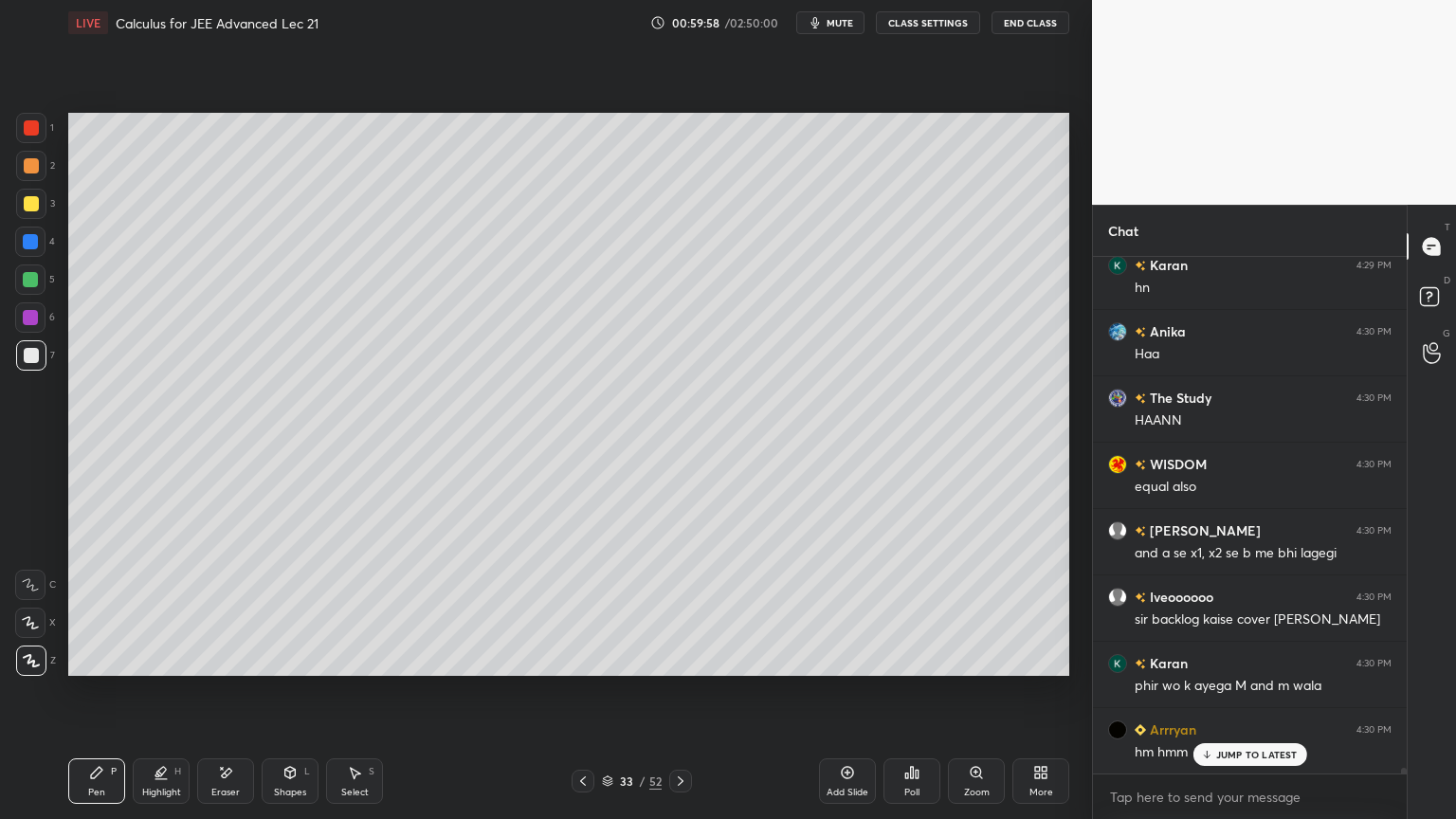 scroll, scrollTop: 50079, scrollLeft: 0, axis: vertical 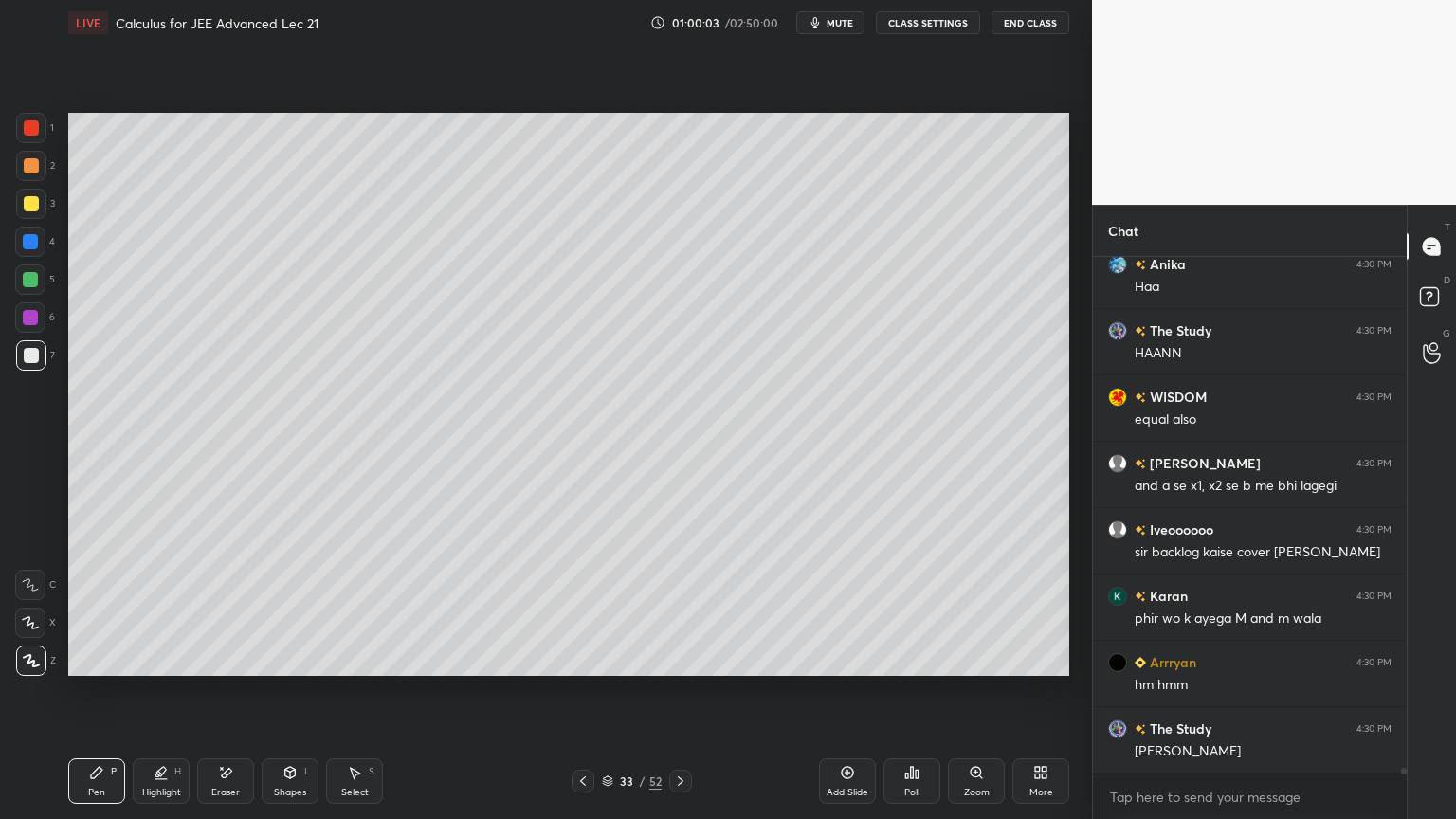 click at bounding box center [583, 781] 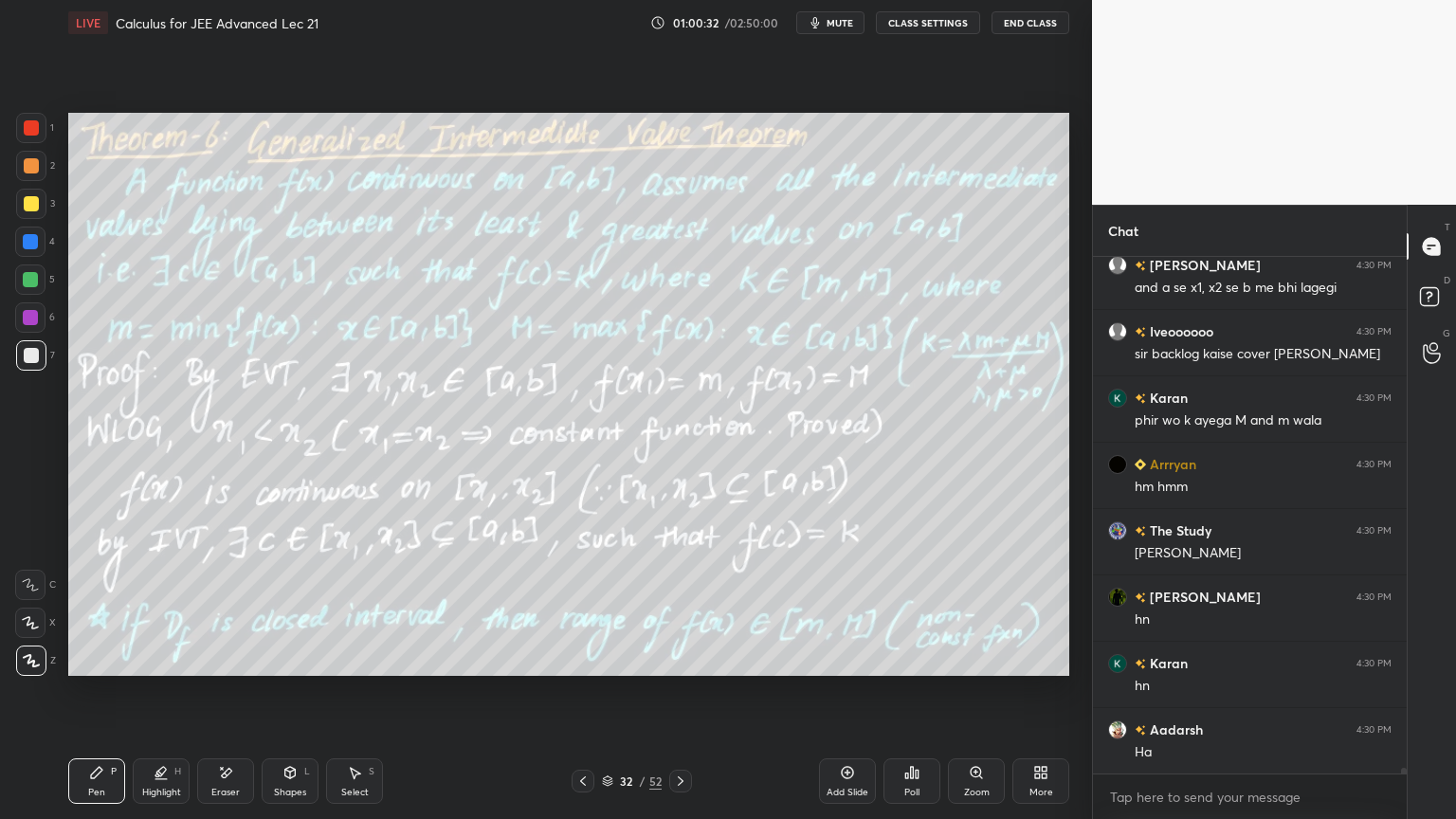 scroll, scrollTop: 50345, scrollLeft: 0, axis: vertical 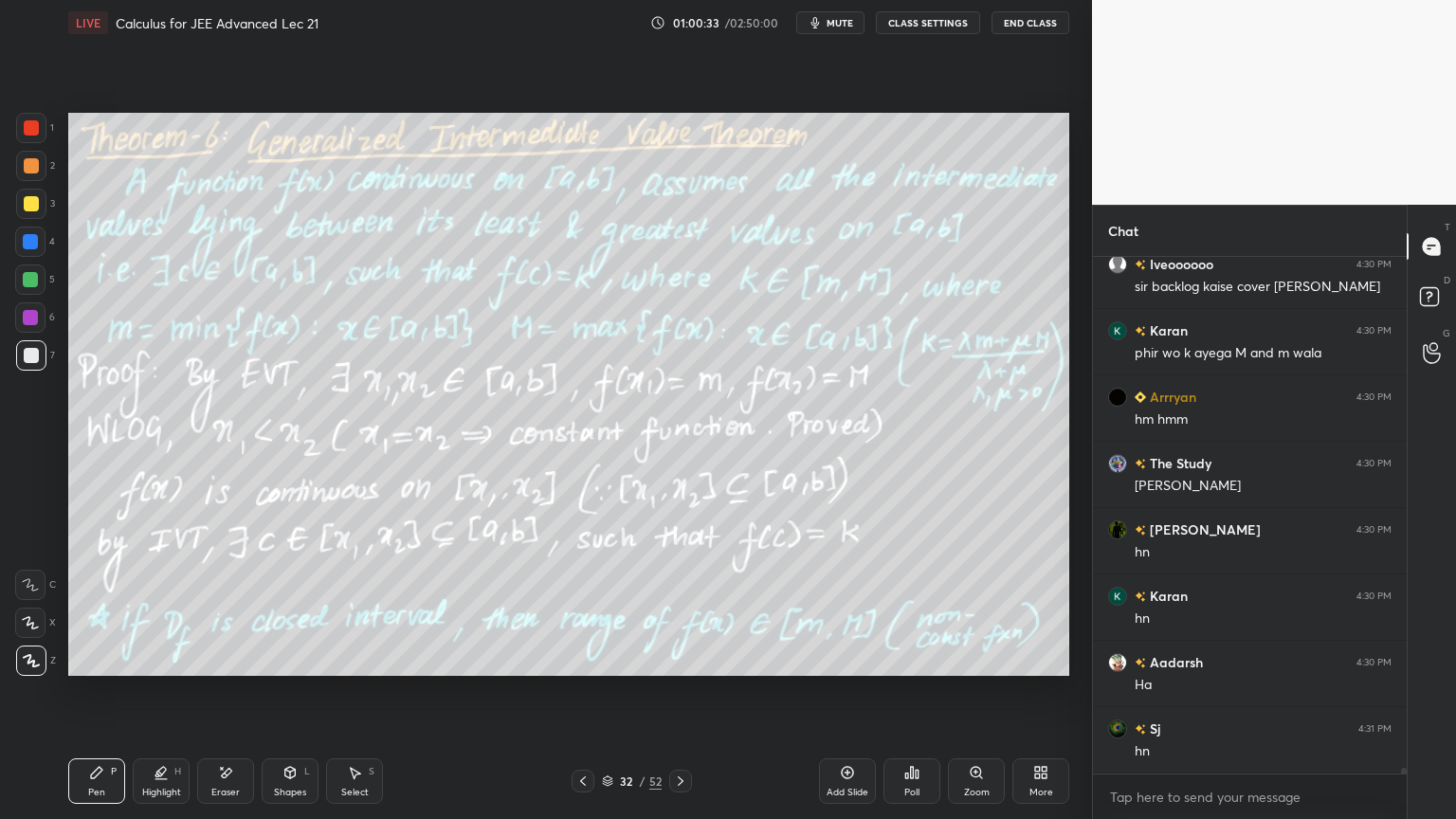 drag, startPoint x: 219, startPoint y: 793, endPoint x: 245, endPoint y: 776, distance: 31.064449 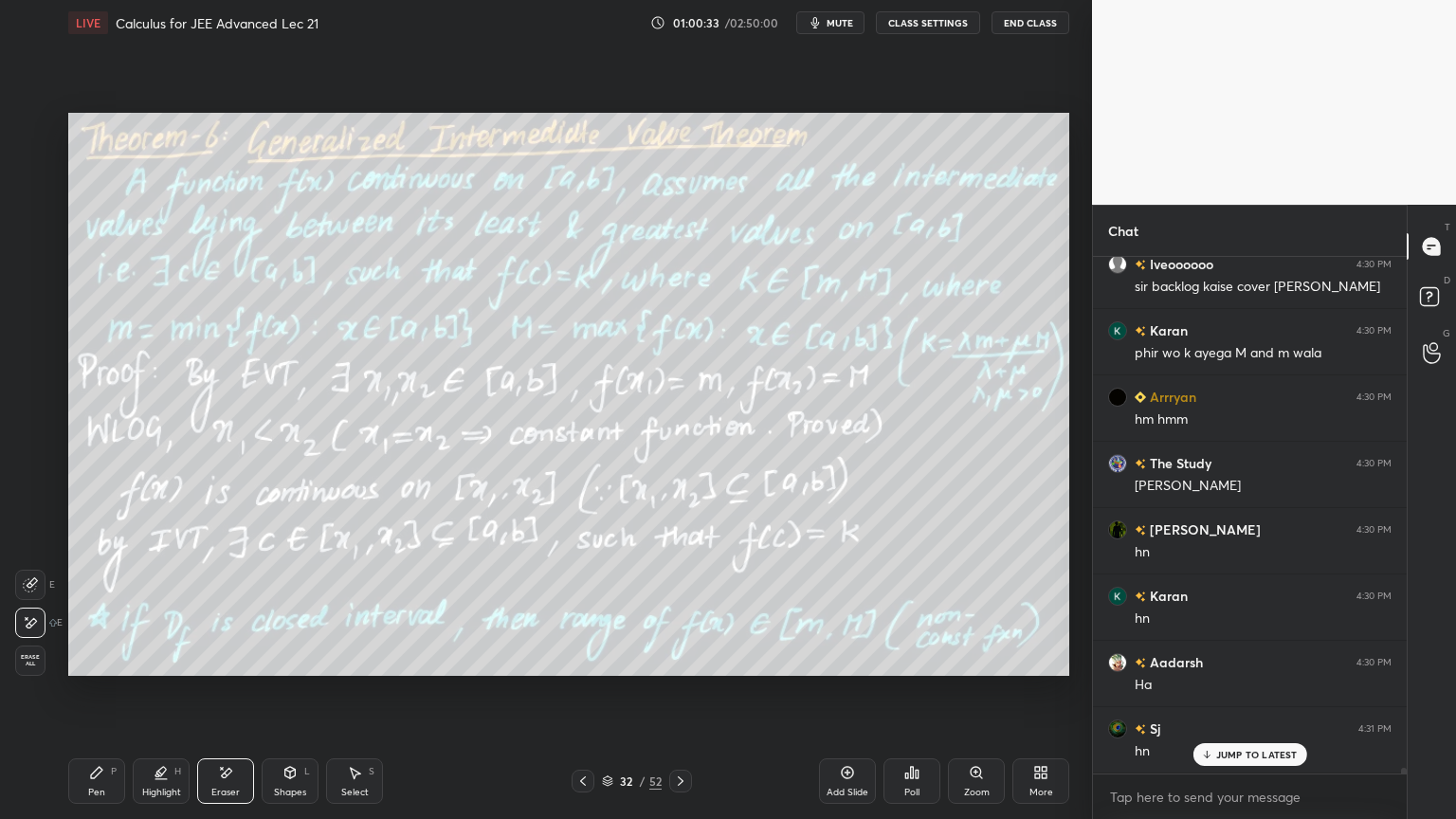 scroll, scrollTop: 50410, scrollLeft: 0, axis: vertical 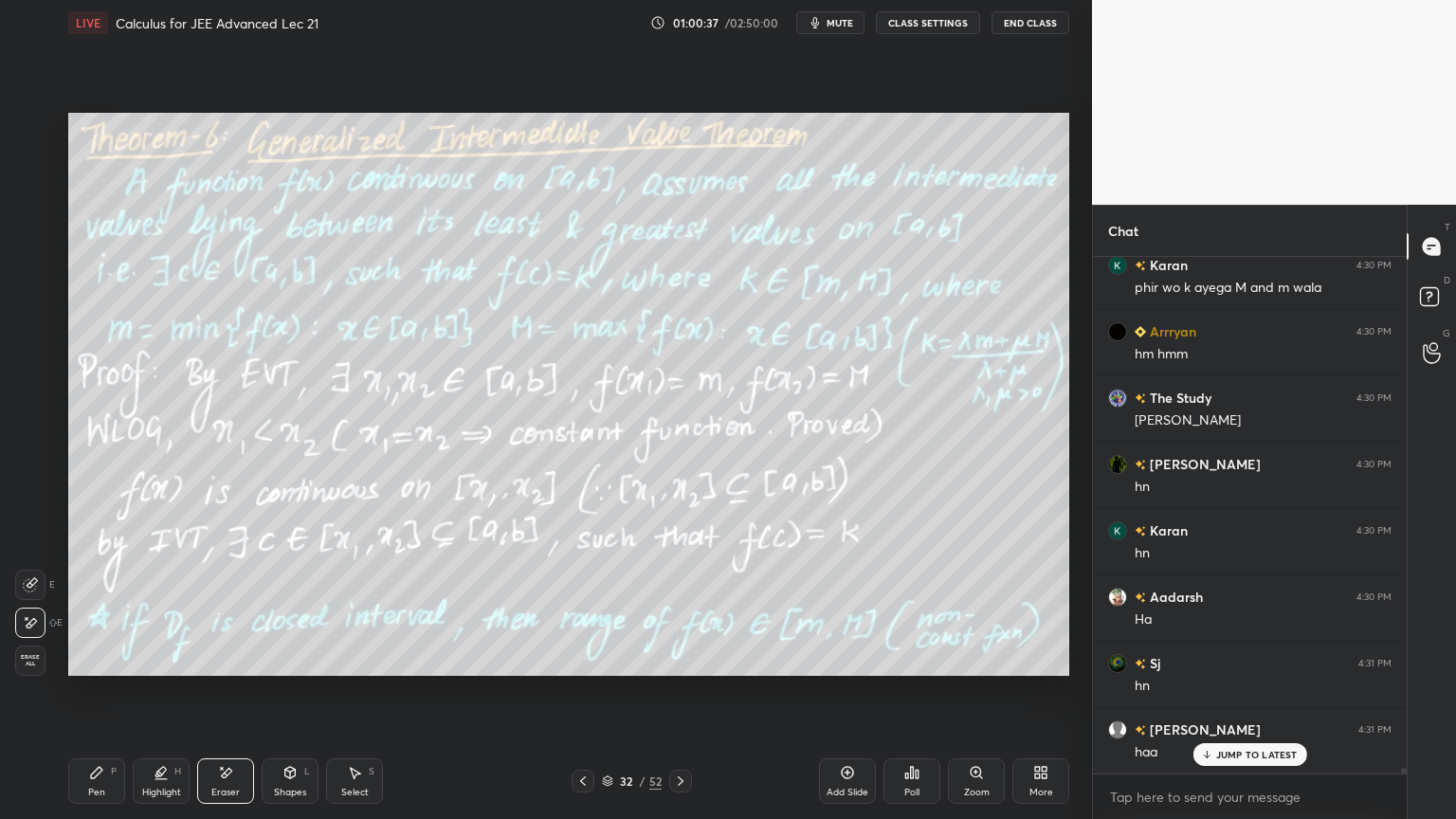drag, startPoint x: 116, startPoint y: 782, endPoint x: 199, endPoint y: 700, distance: 116.674762 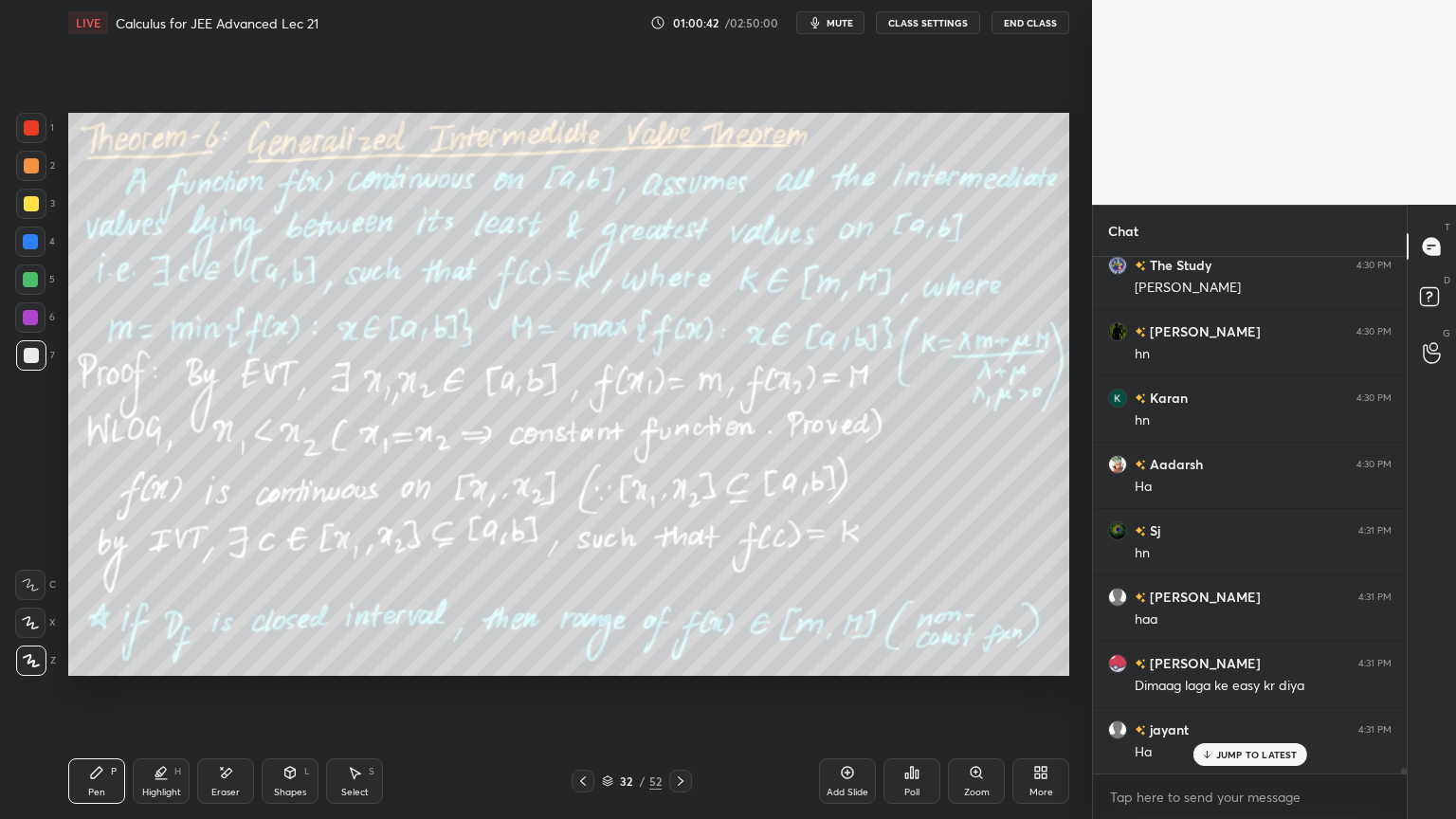 scroll, scrollTop: 50610, scrollLeft: 0, axis: vertical 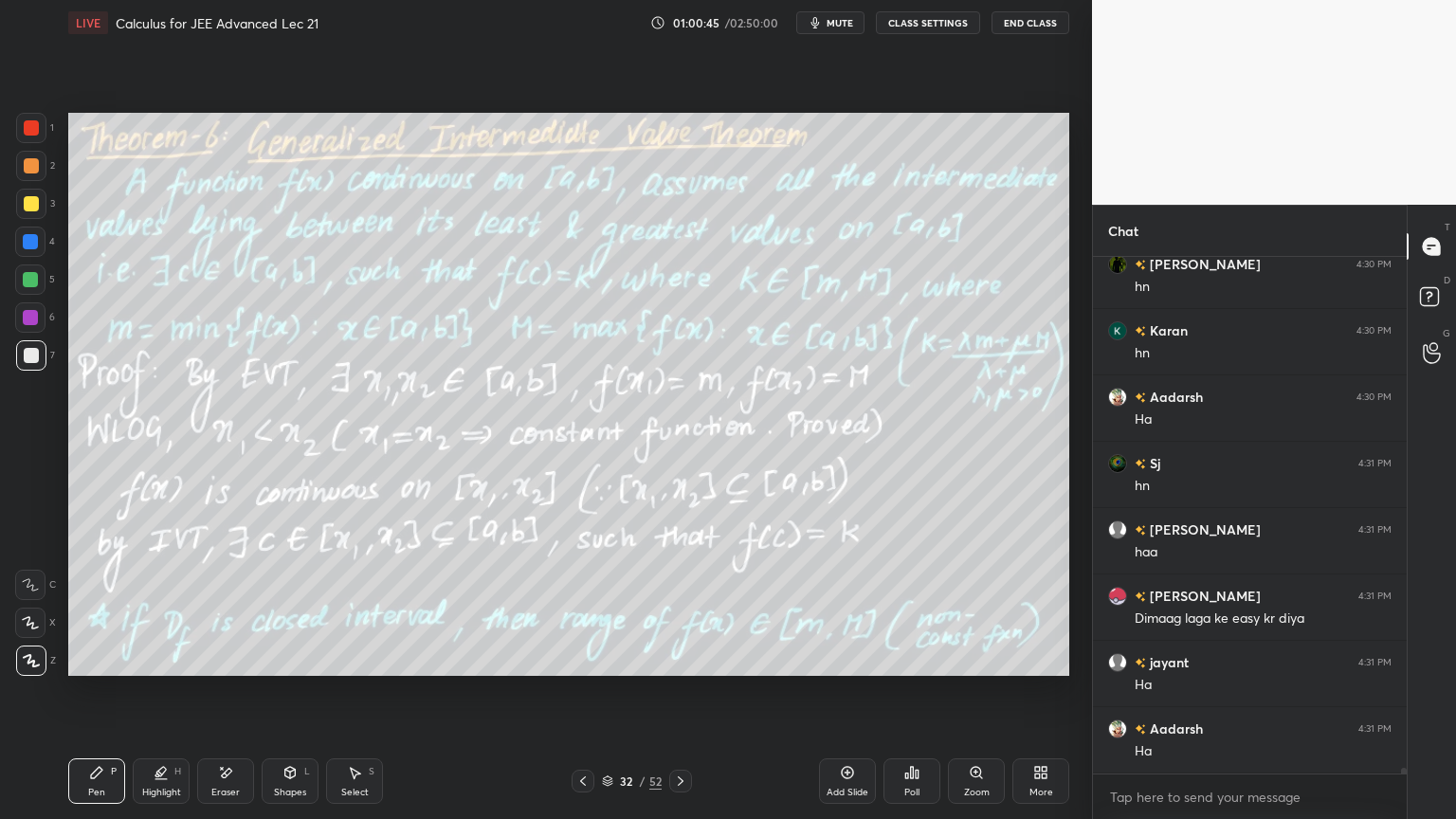 click on "Eraser" at bounding box center (226, 781) 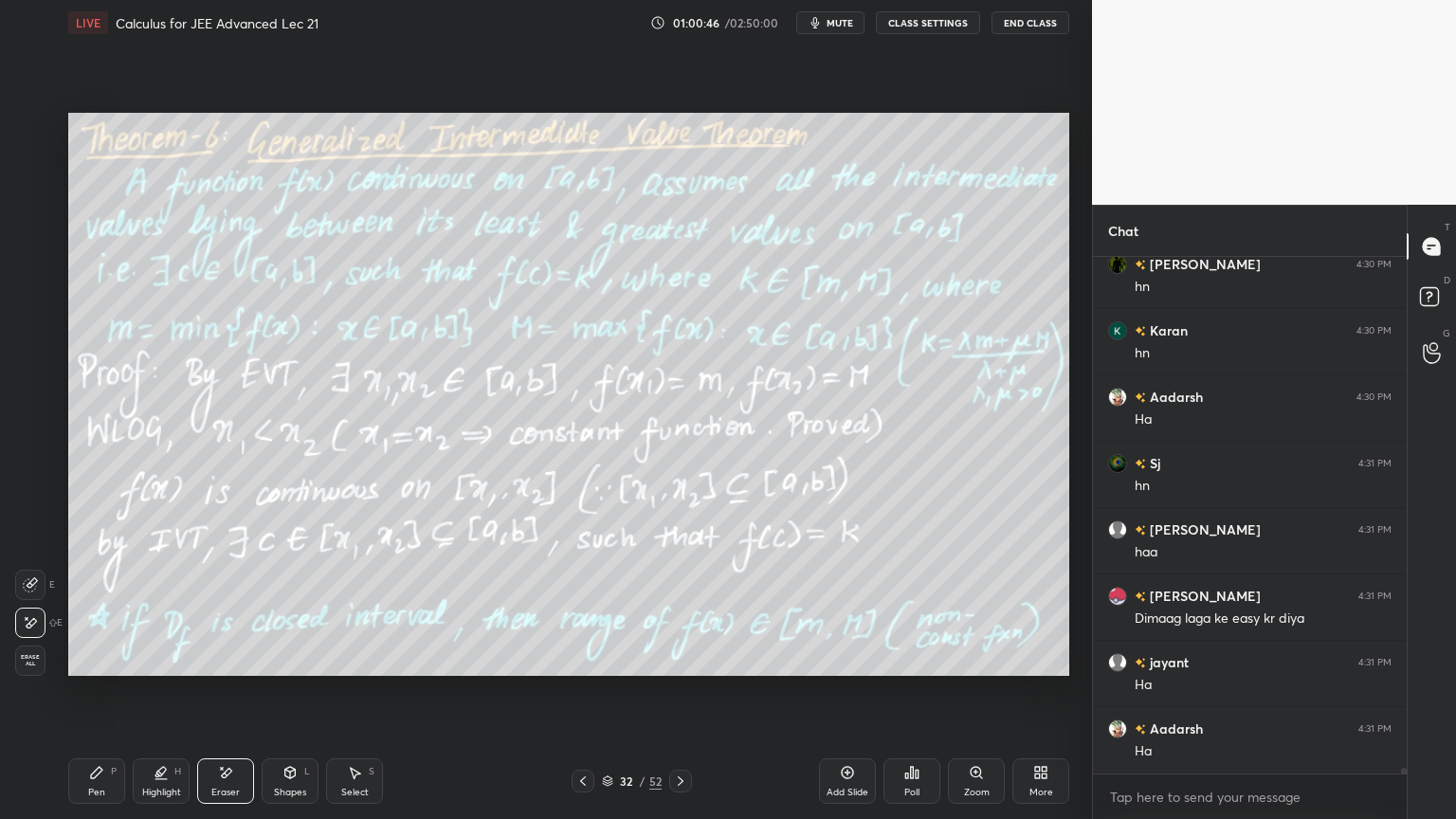 click on "Pen P" at bounding box center [97, 781] 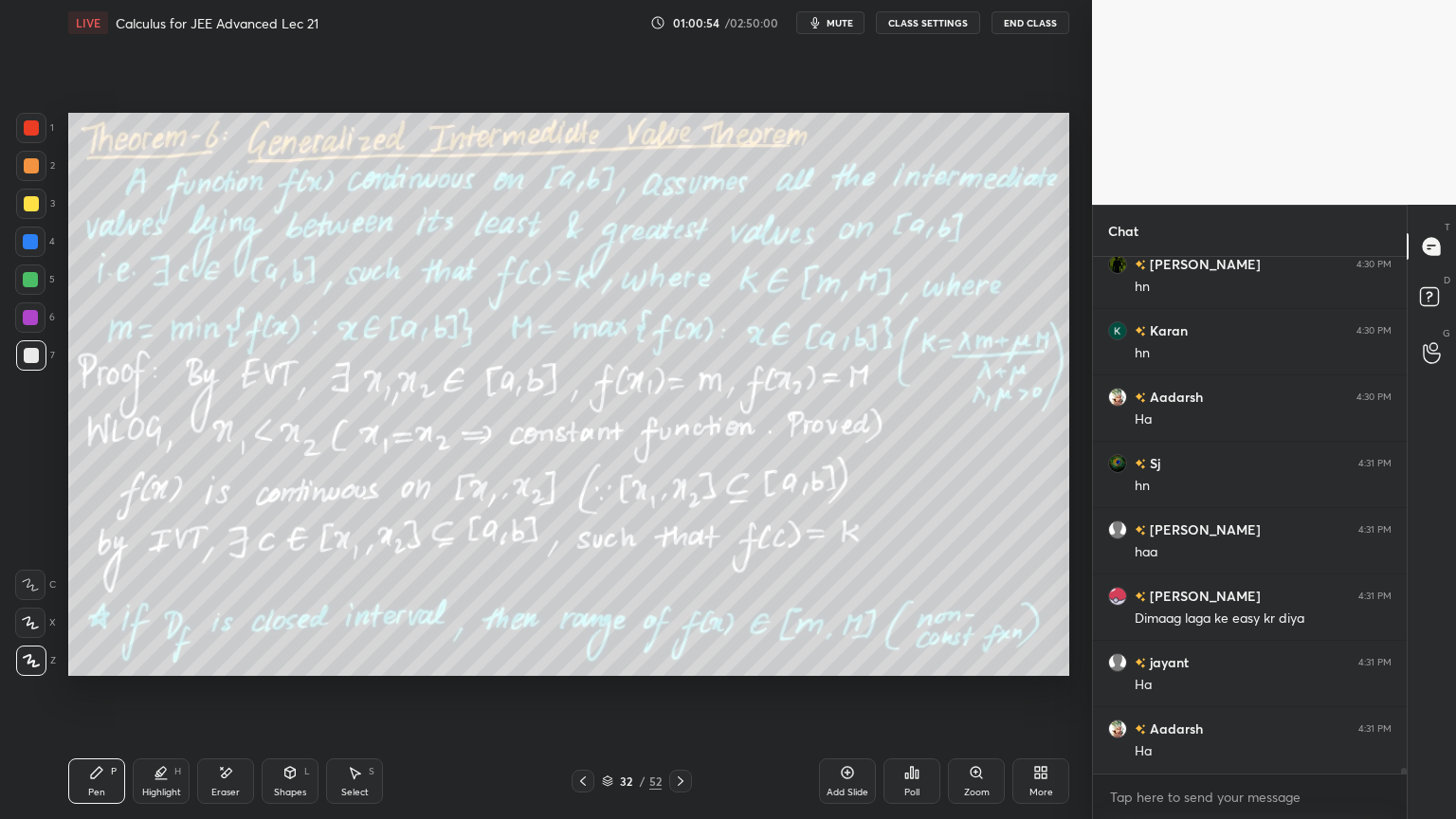 drag, startPoint x: 214, startPoint y: 775, endPoint x: 391, endPoint y: 709, distance: 188.90474 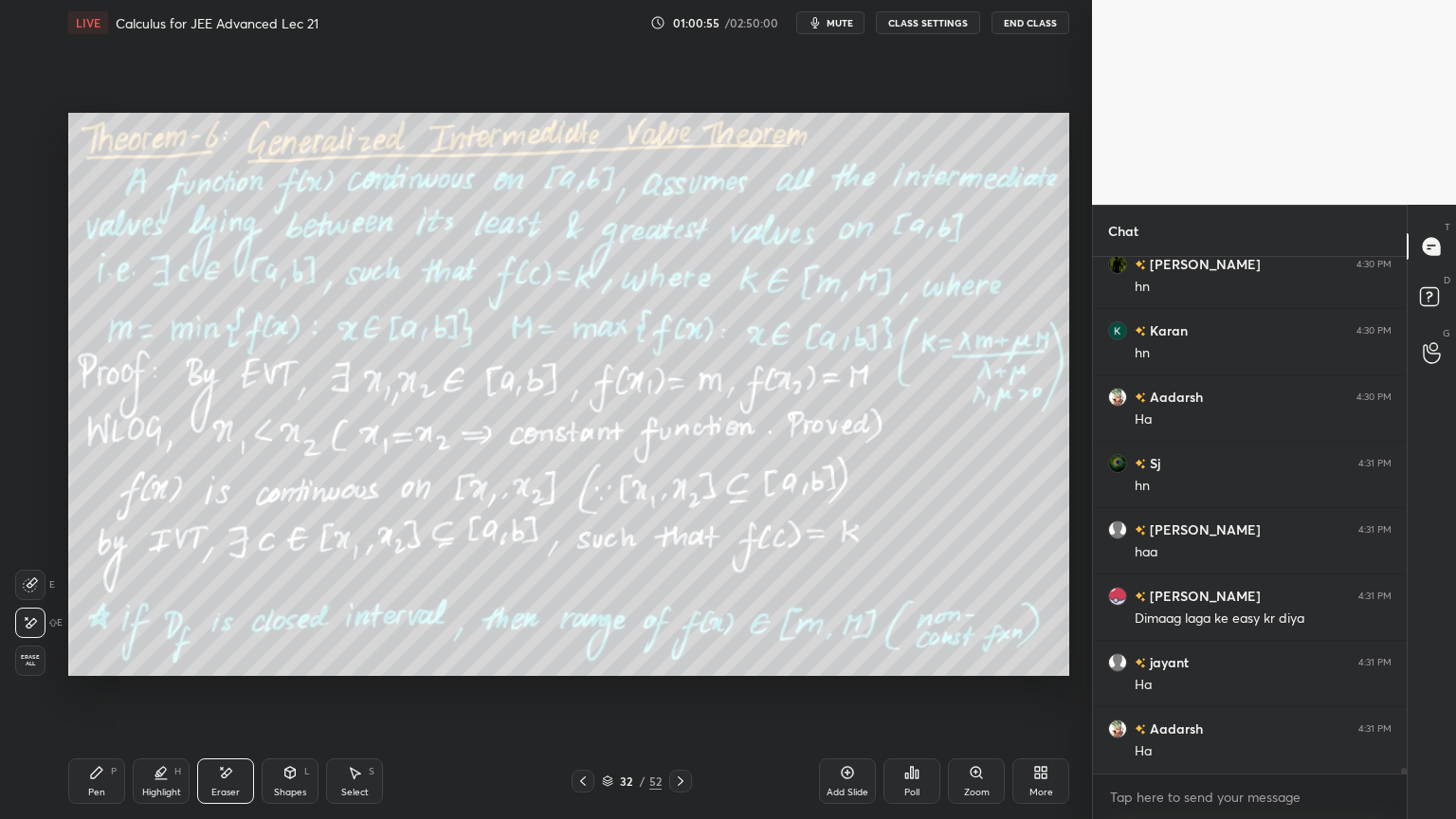 click on "Pen P" at bounding box center [97, 781] 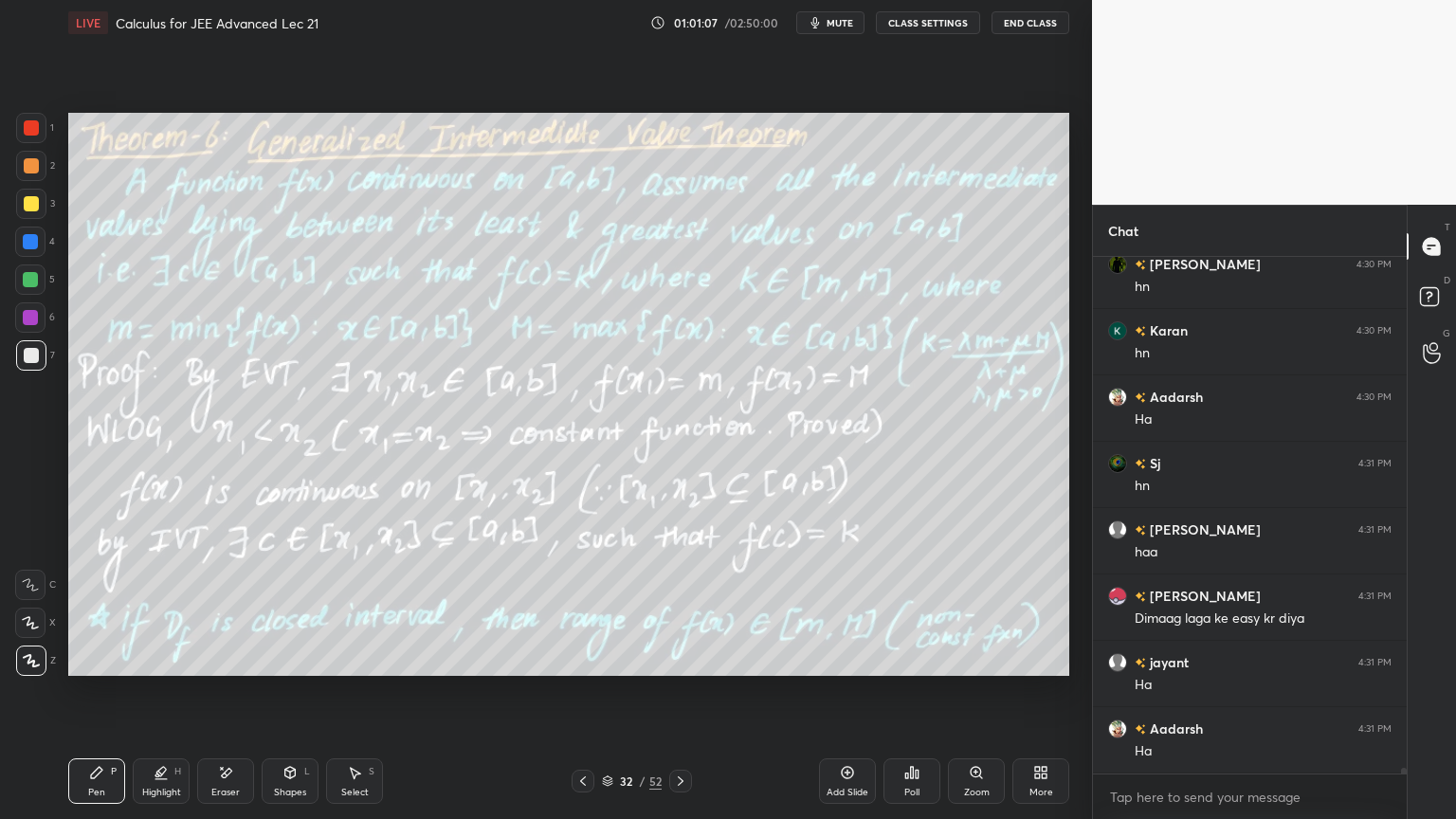 click 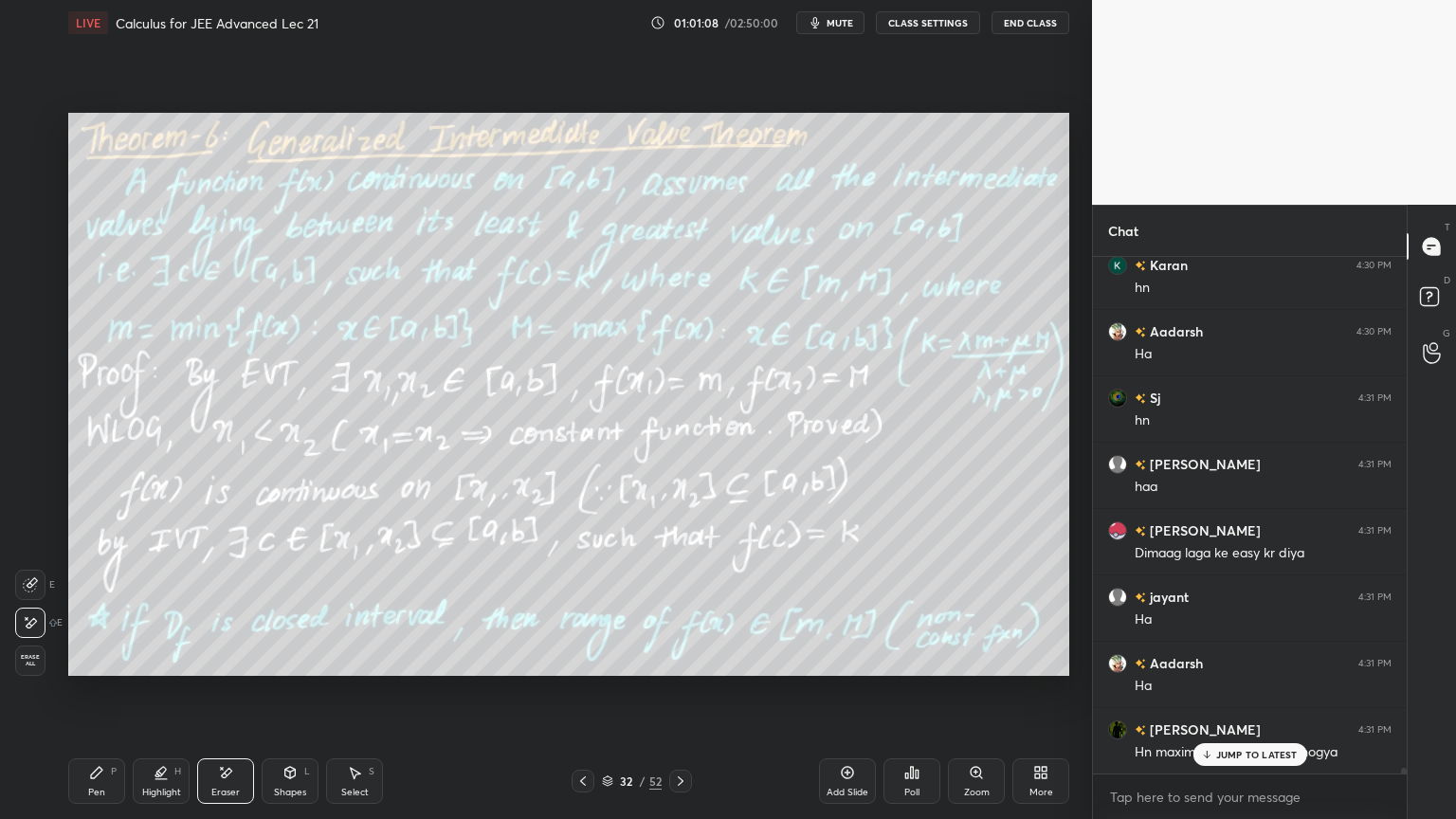 scroll, scrollTop: 50743, scrollLeft: 0, axis: vertical 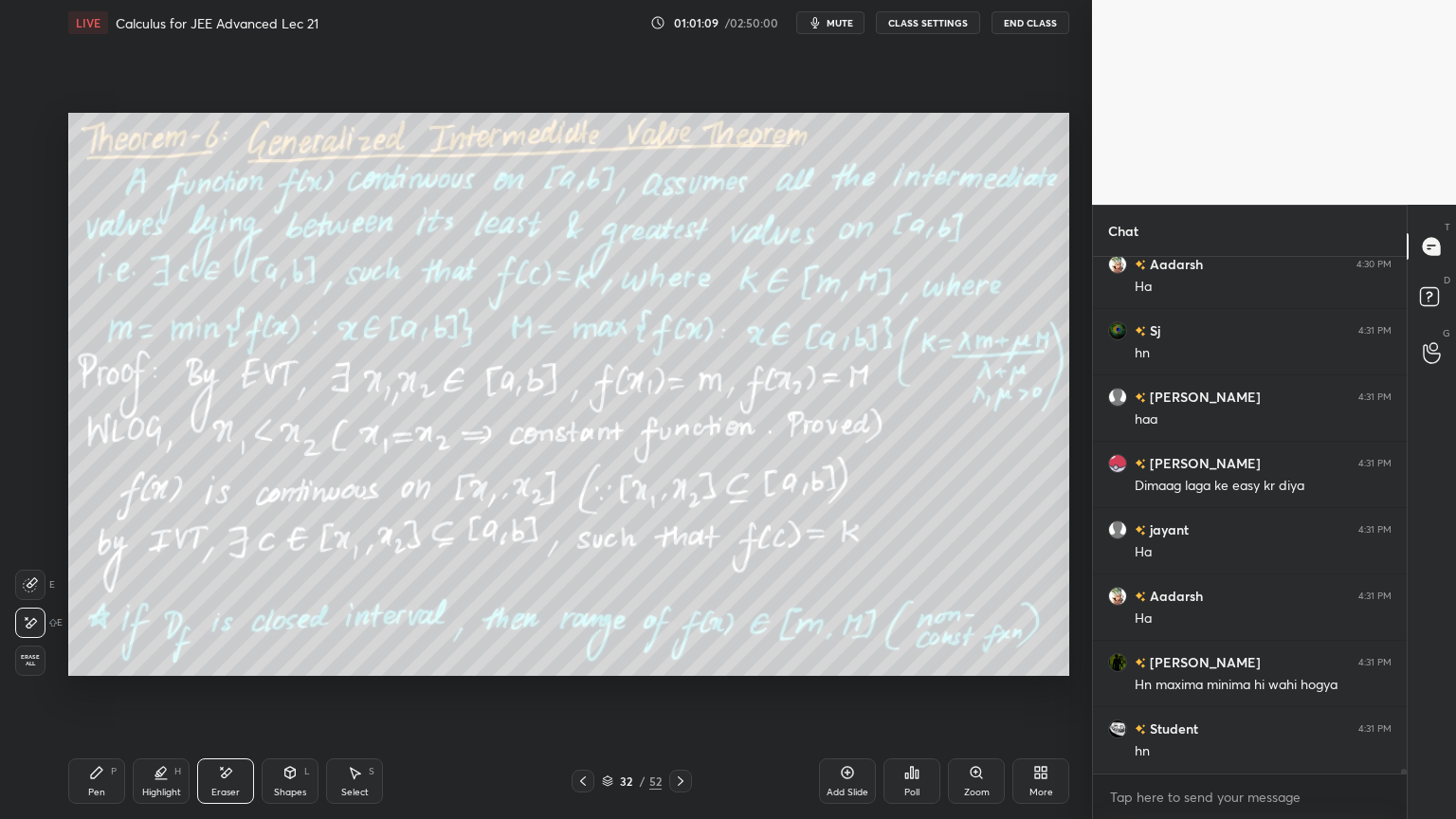 drag, startPoint x: 95, startPoint y: 793, endPoint x: 104, endPoint y: 791, distance: 9.219544 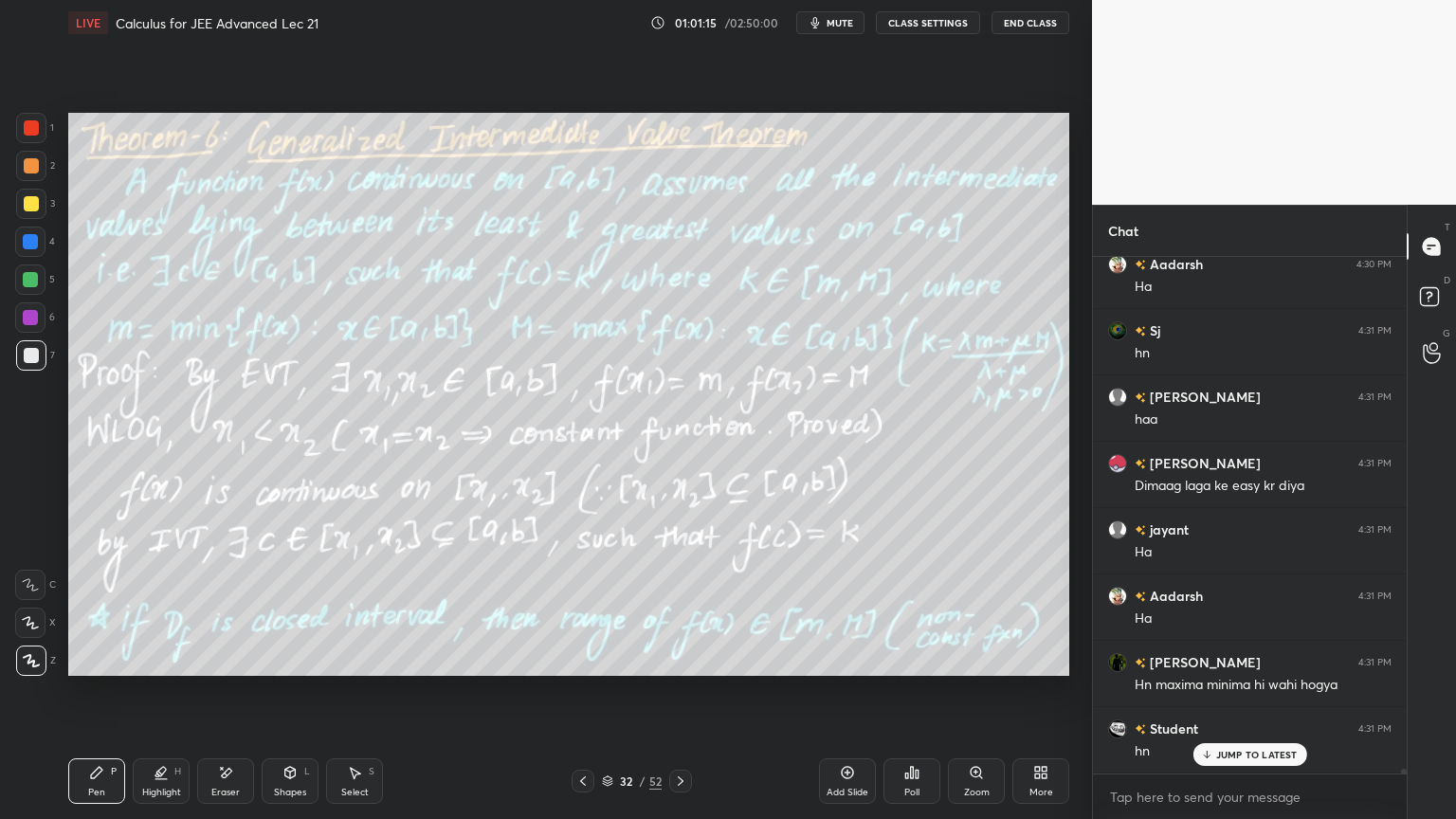 scroll, scrollTop: 50808, scrollLeft: 0, axis: vertical 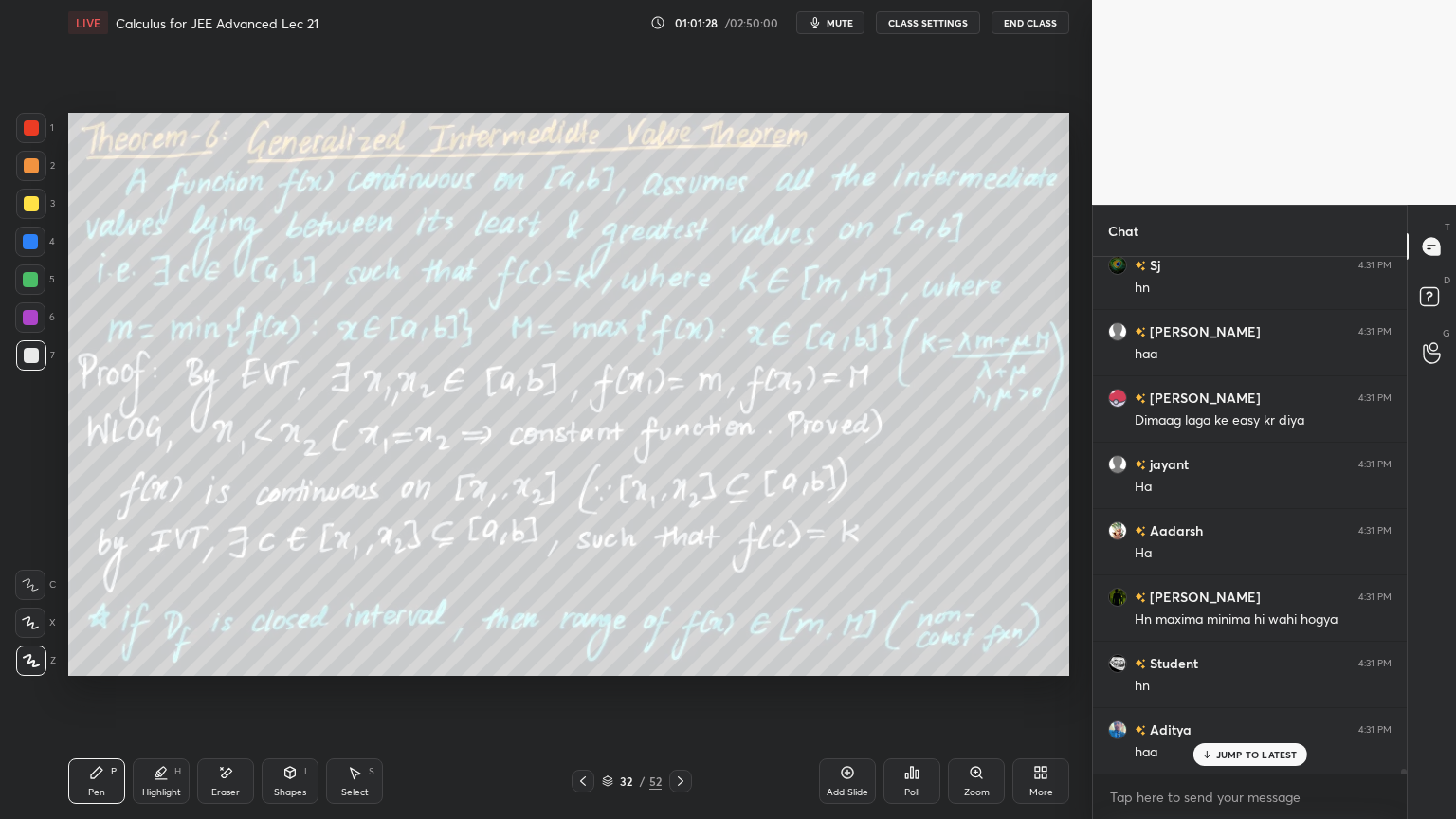 click on "Eraser" at bounding box center [226, 792] 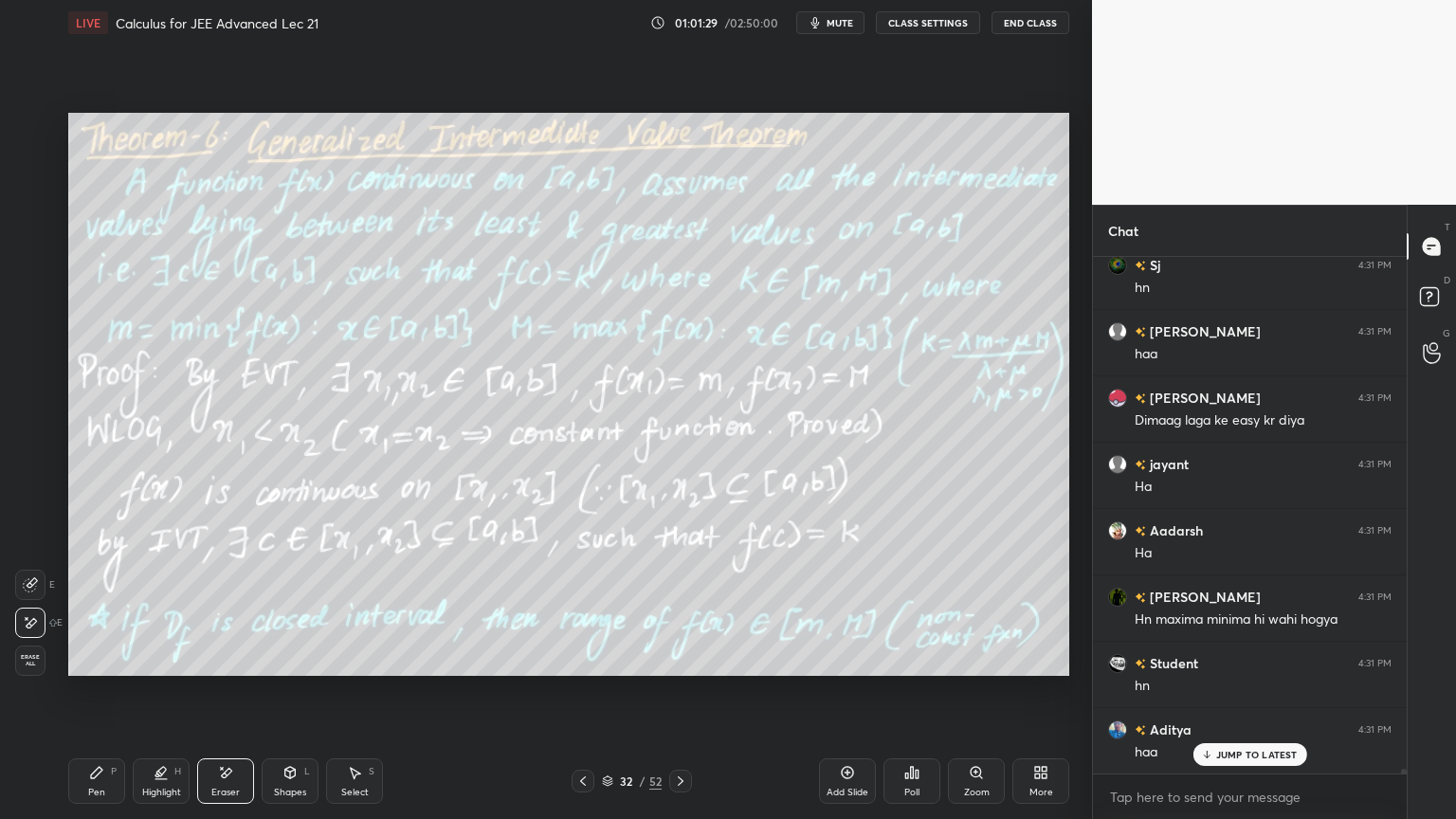 click on "Erase all" at bounding box center [30, 661] 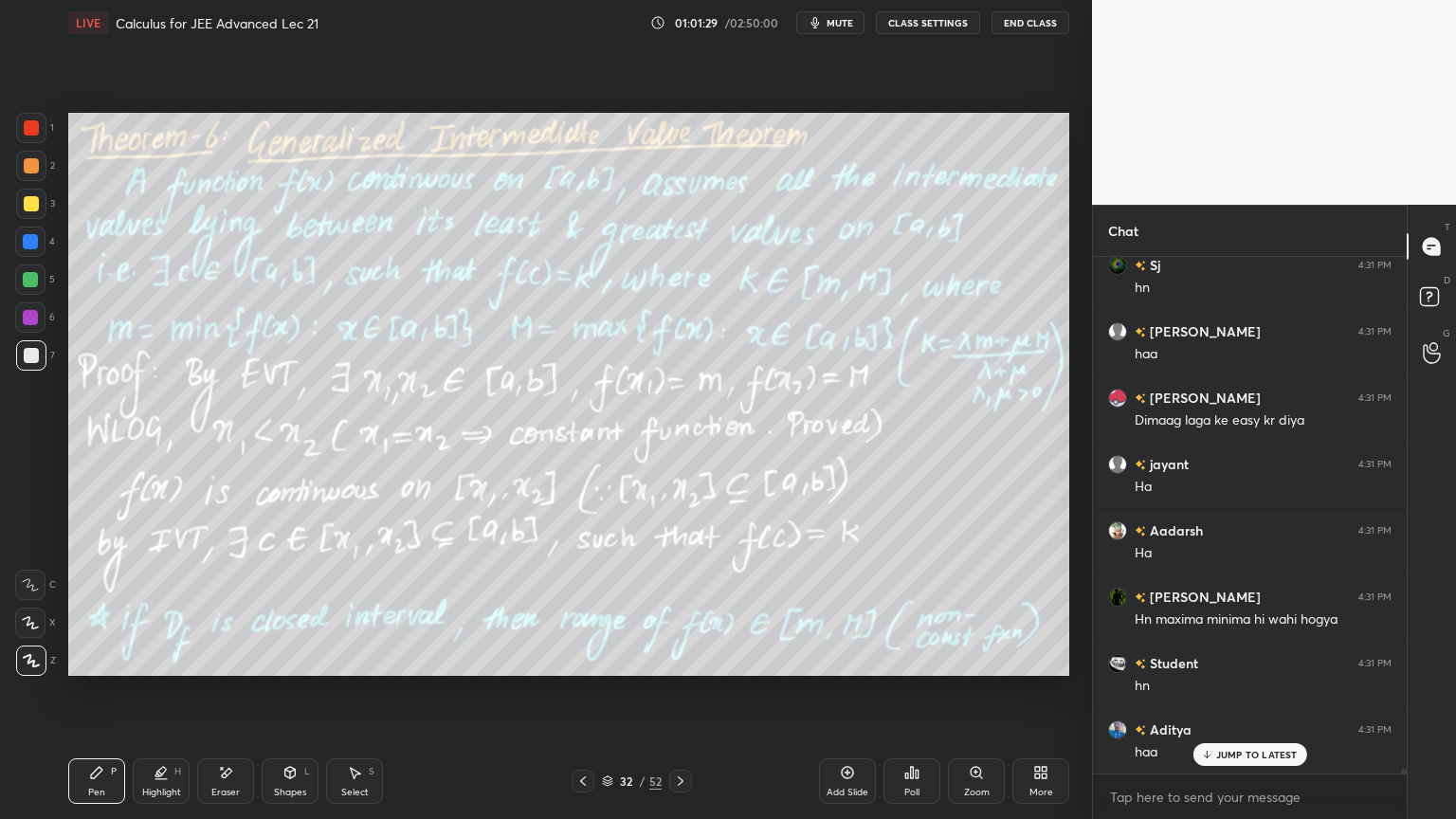 click on "Highlight H" at bounding box center [161, 781] 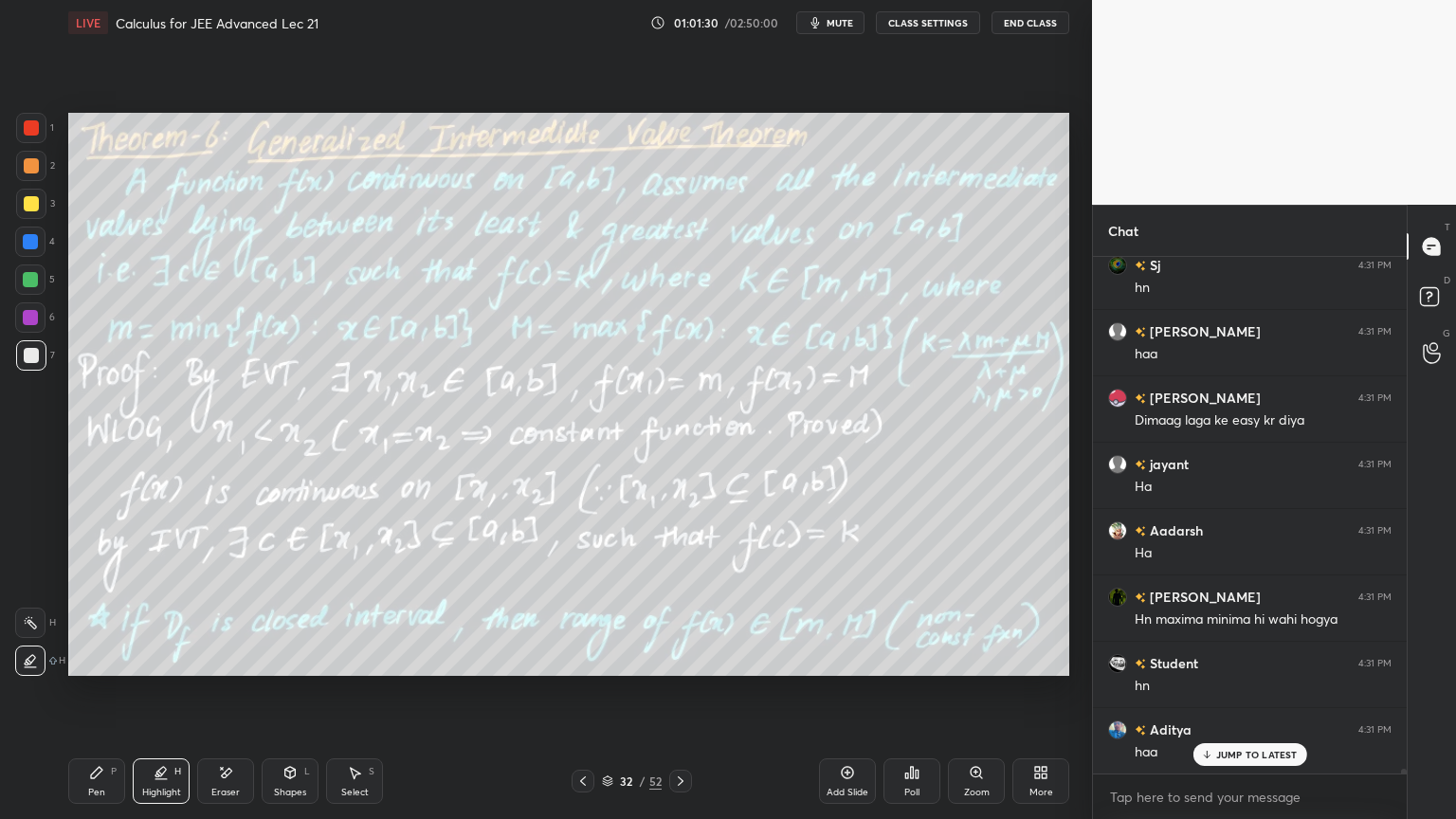 click 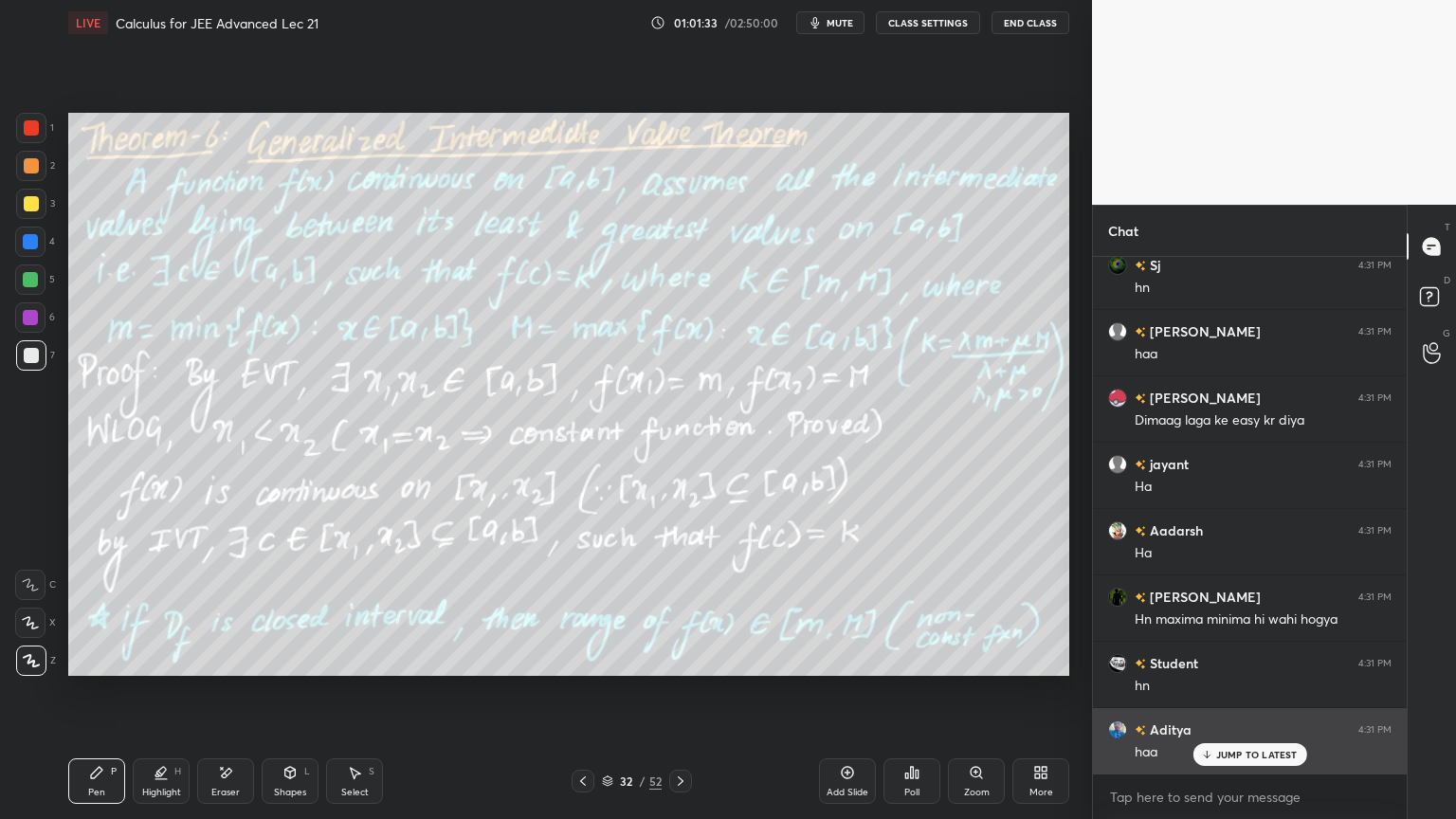 click on "JUMP TO LATEST" at bounding box center (1257, 755) 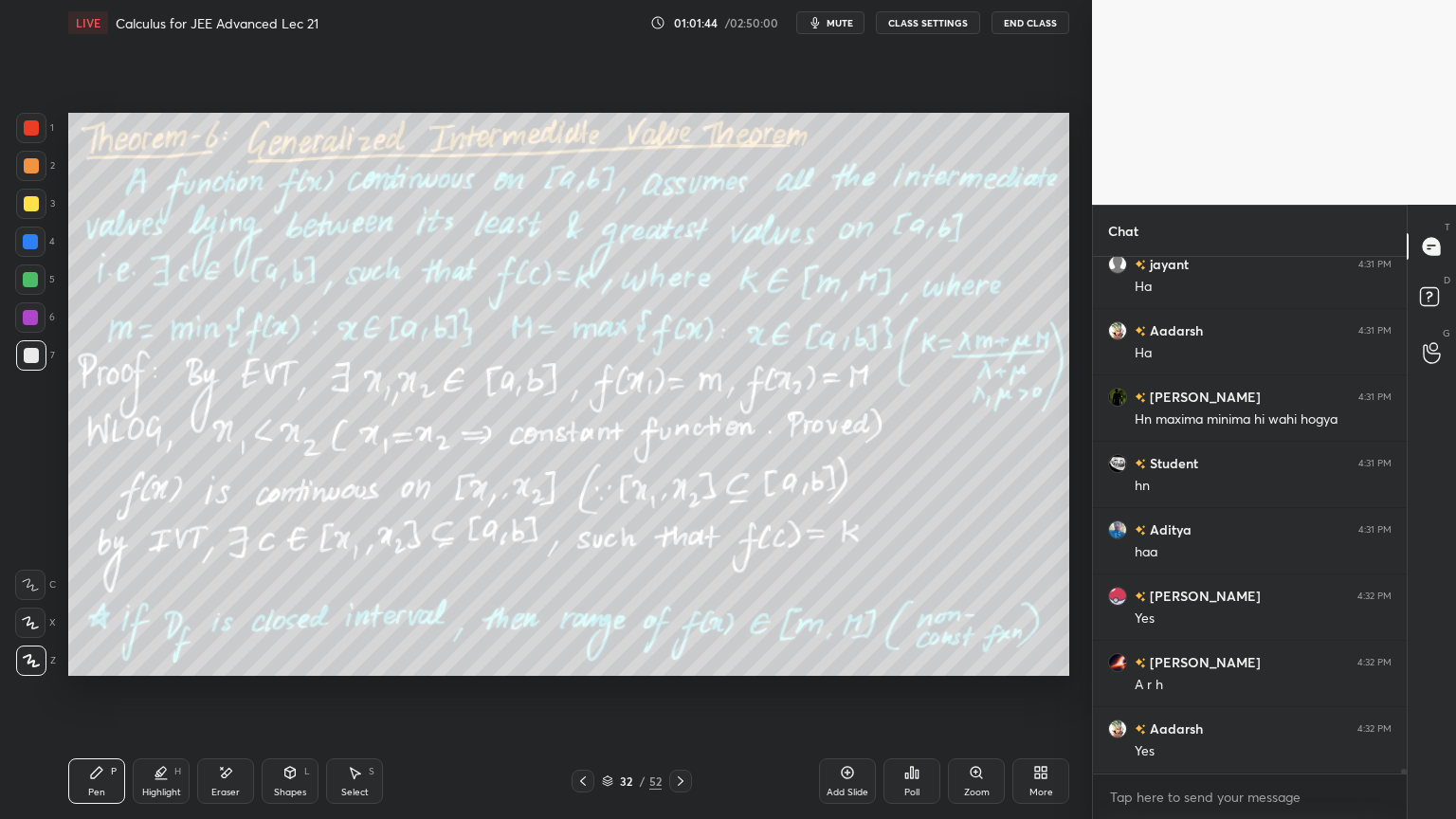 scroll, scrollTop: 51074, scrollLeft: 0, axis: vertical 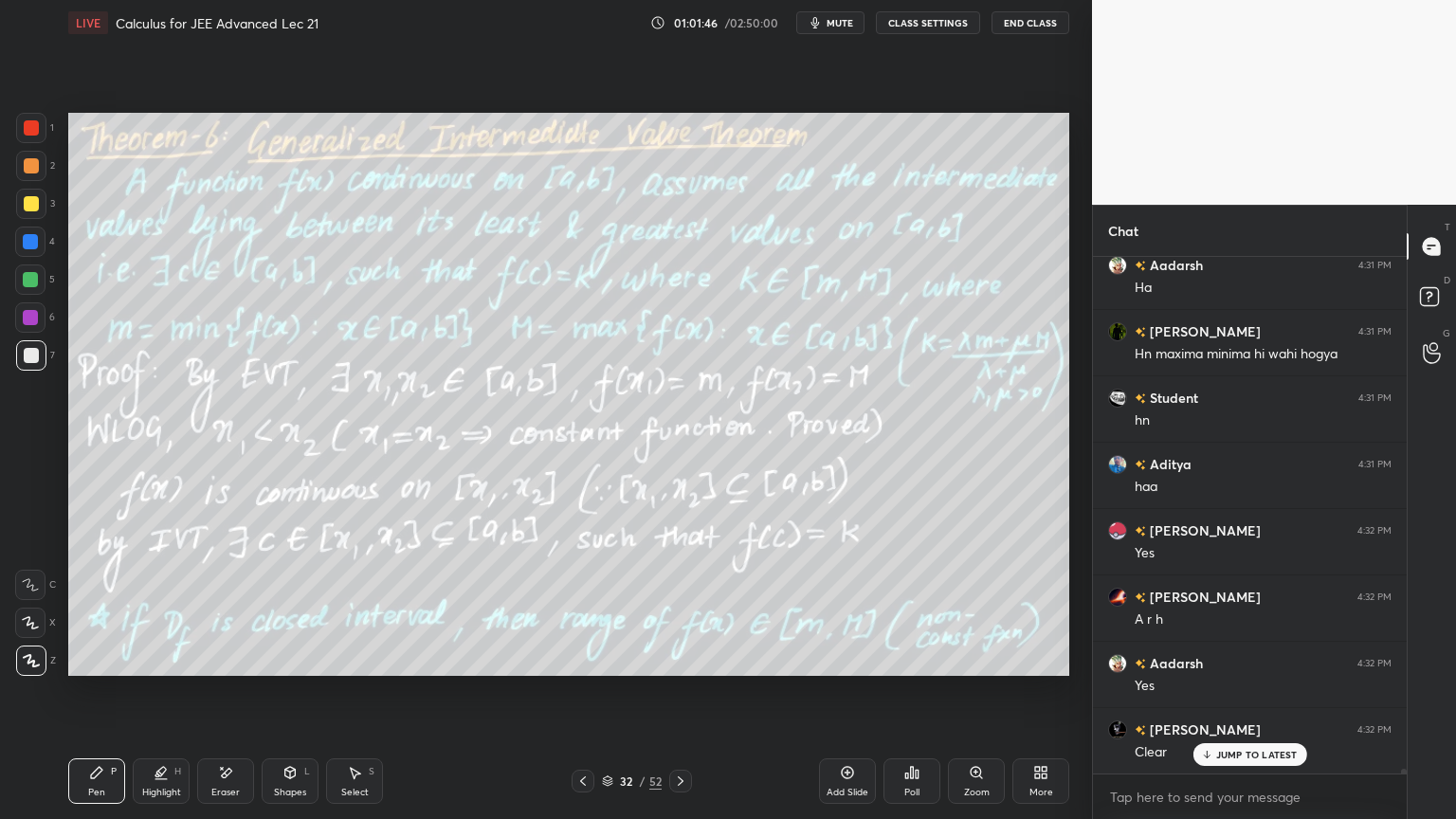click on "Eraser" at bounding box center (226, 781) 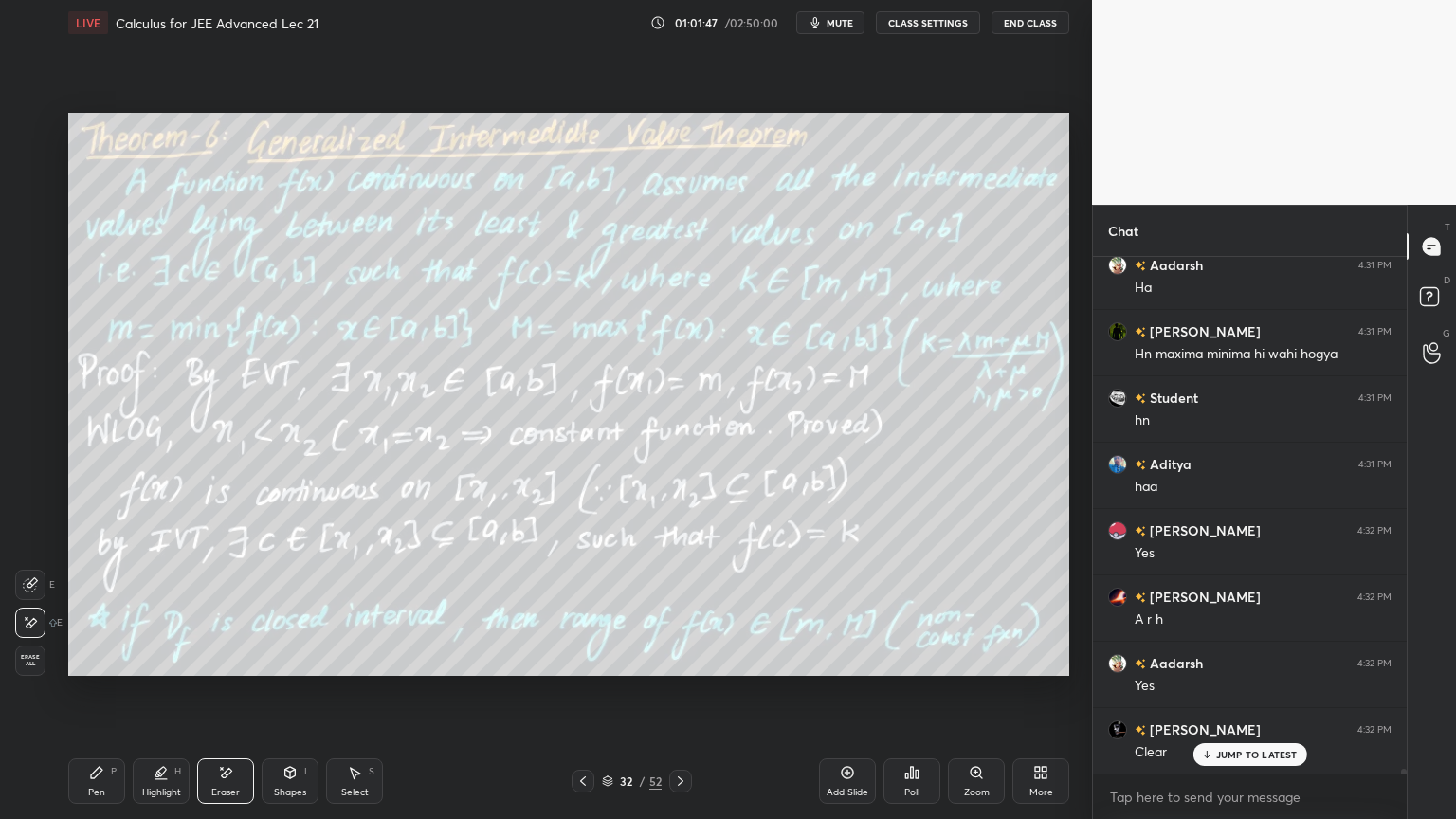 drag, startPoint x: 36, startPoint y: 668, endPoint x: 109, endPoint y: 724, distance: 92.00543 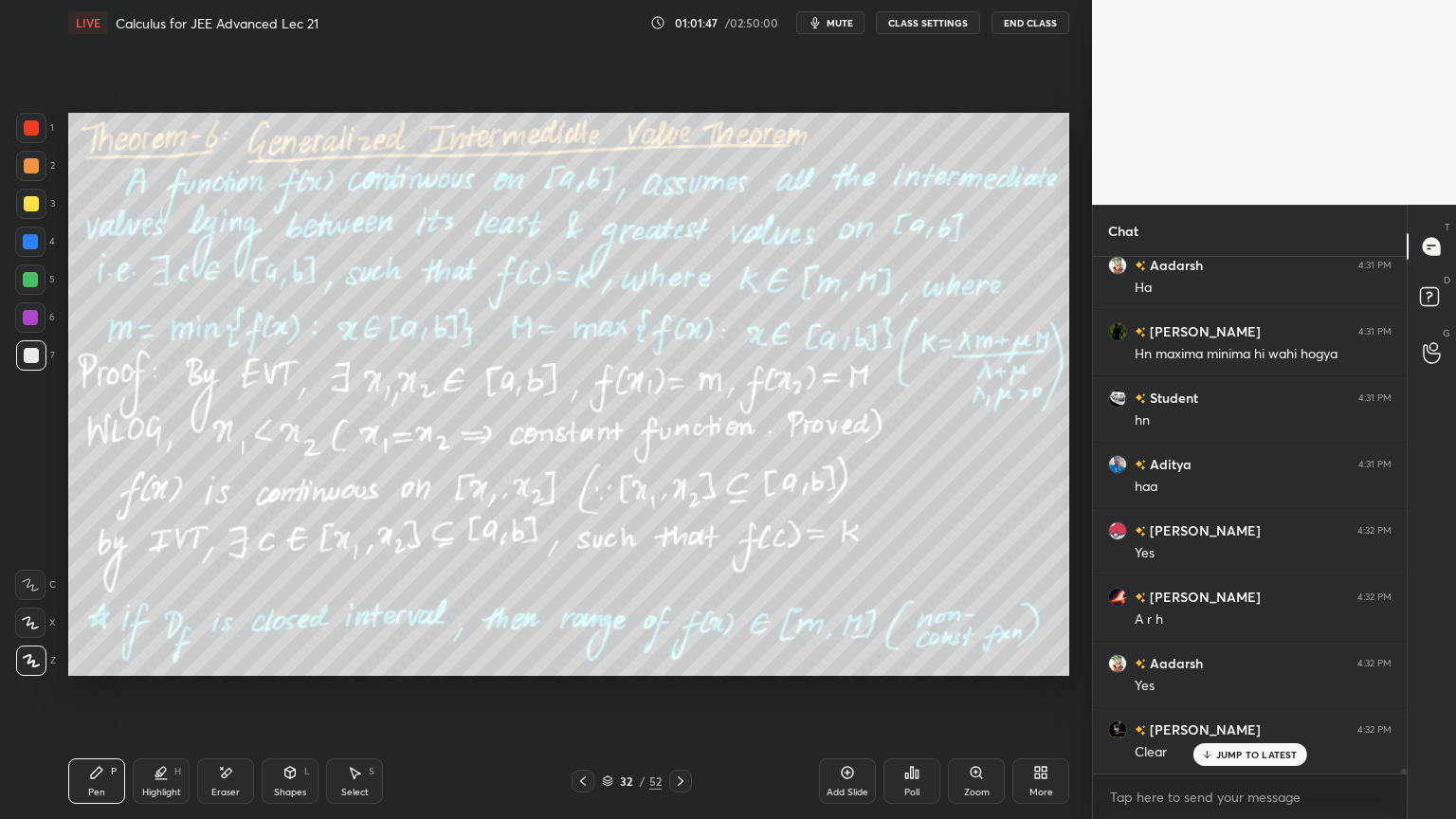 click on "Highlight" at bounding box center [161, 792] 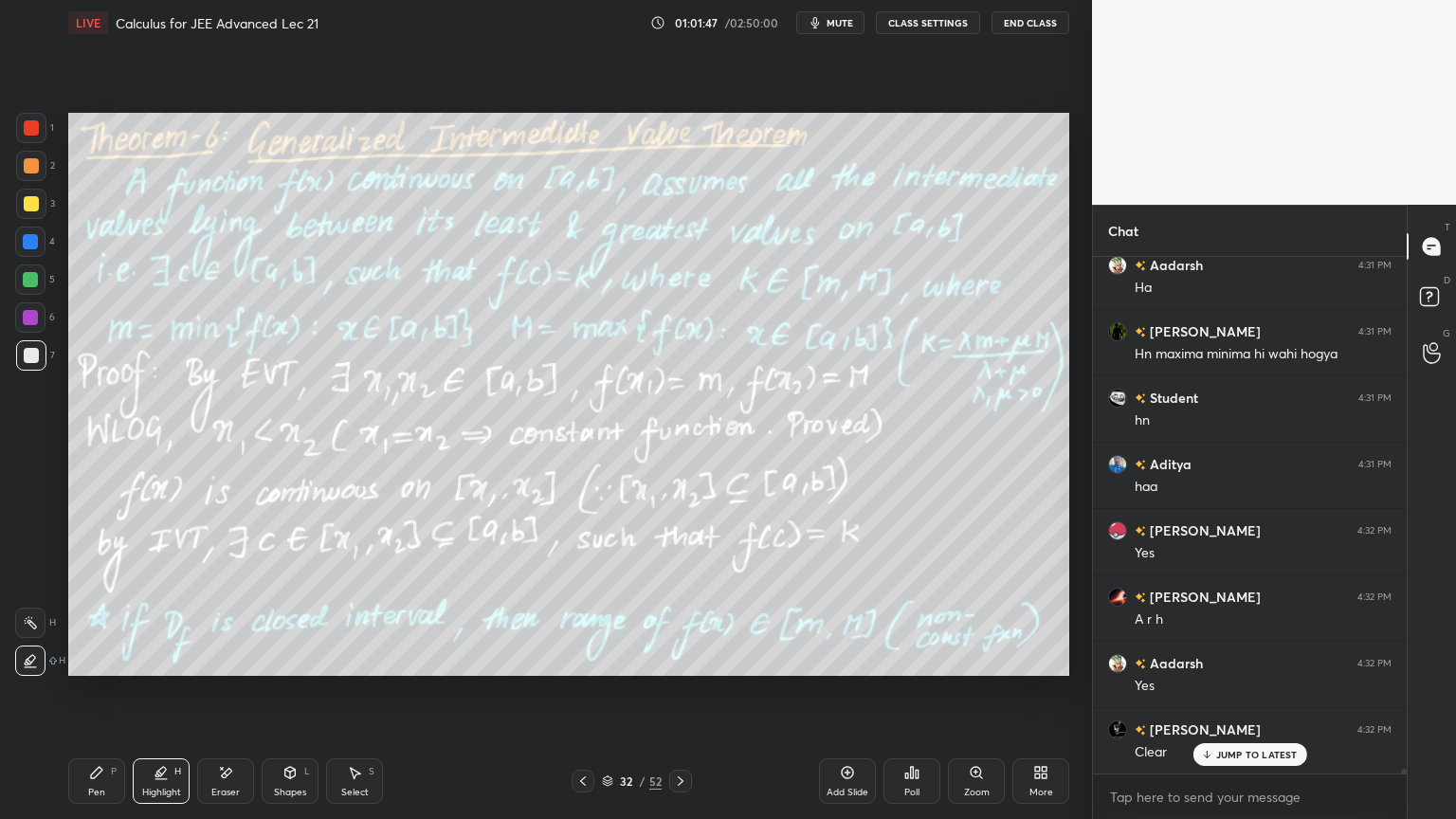 click on "Pen" at bounding box center [97, 792] 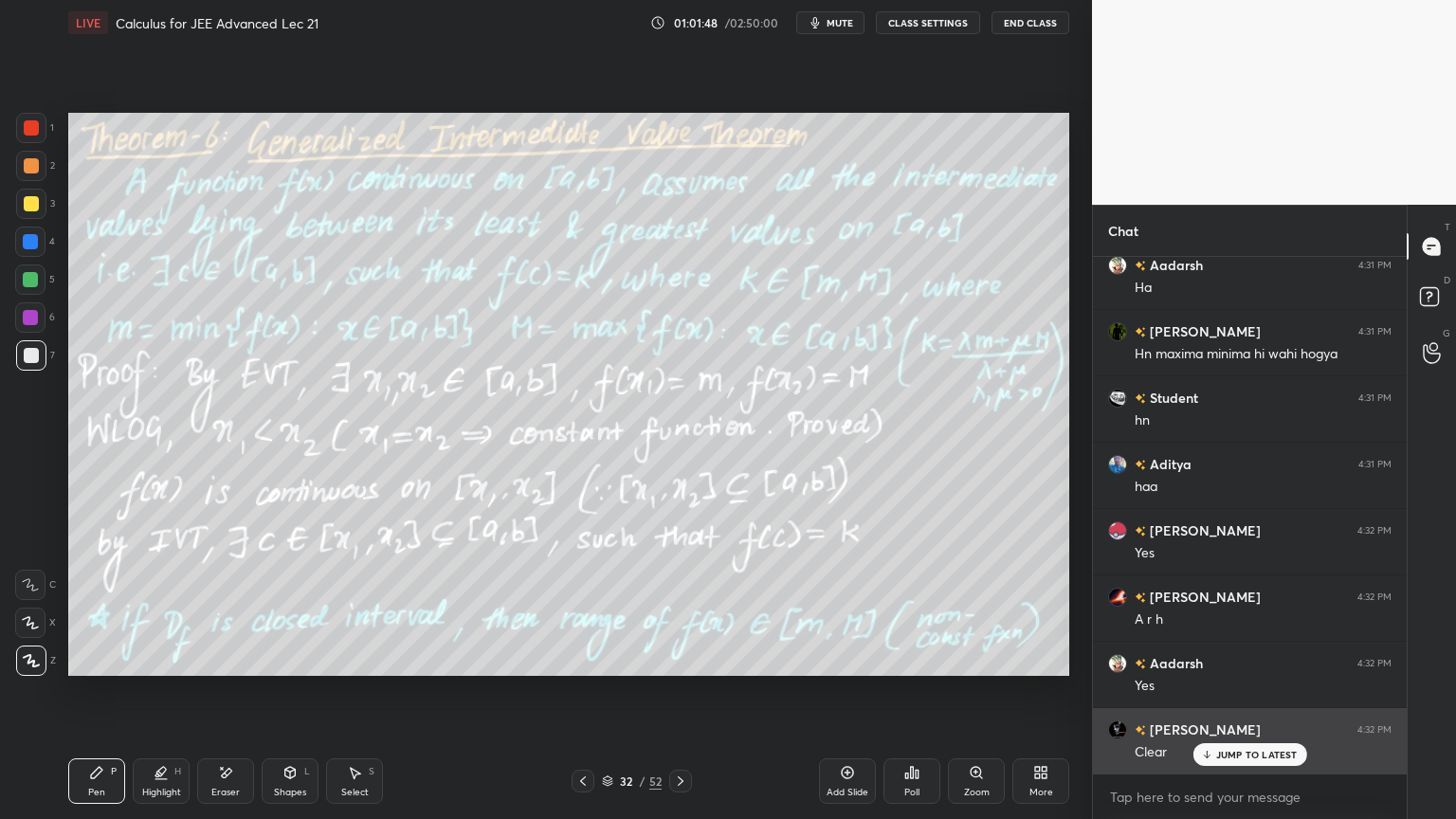 drag, startPoint x: 1232, startPoint y: 751, endPoint x: 1232, endPoint y: 734, distance: 17 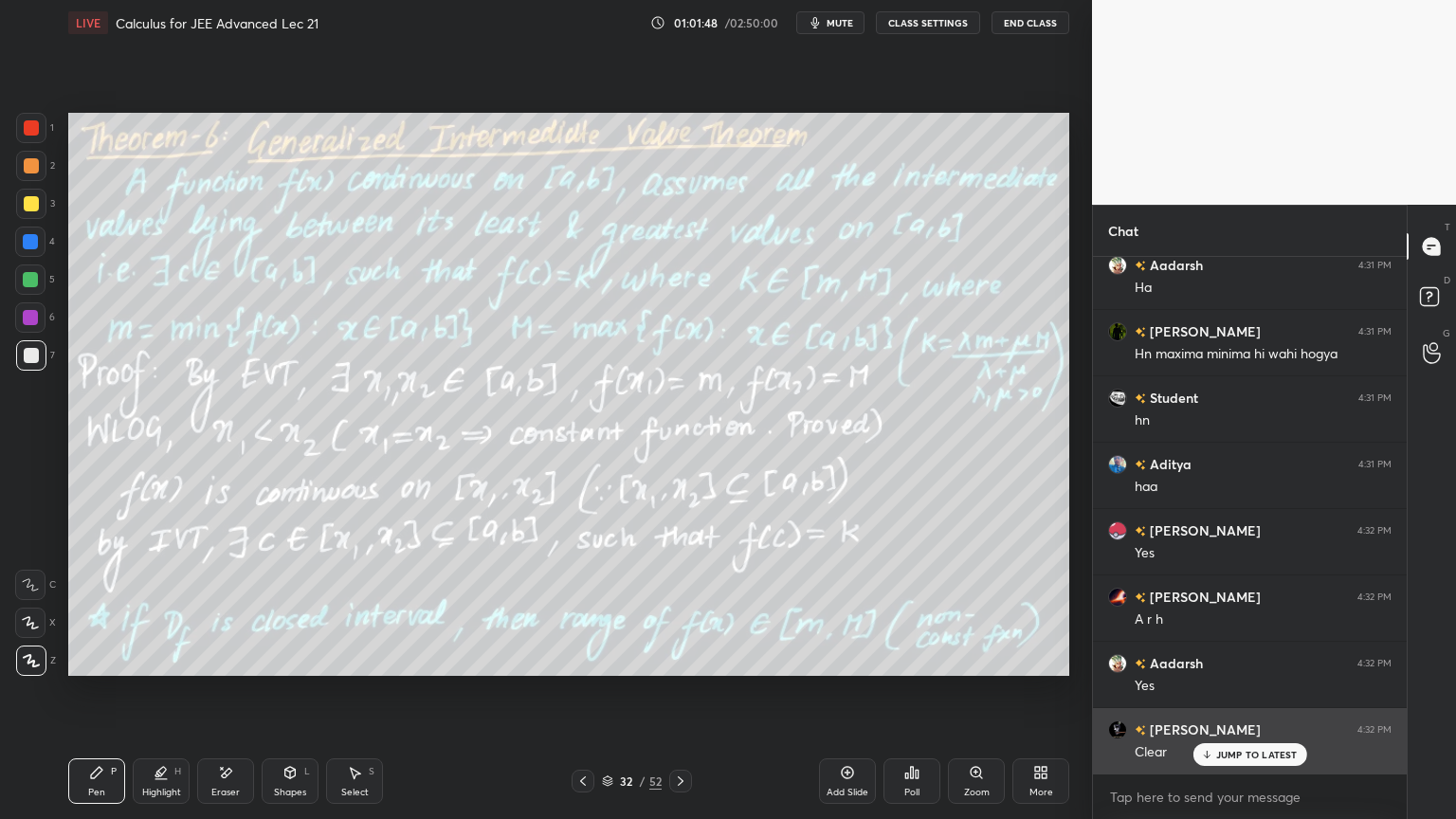 click on "JUMP TO LATEST" at bounding box center (1257, 755) 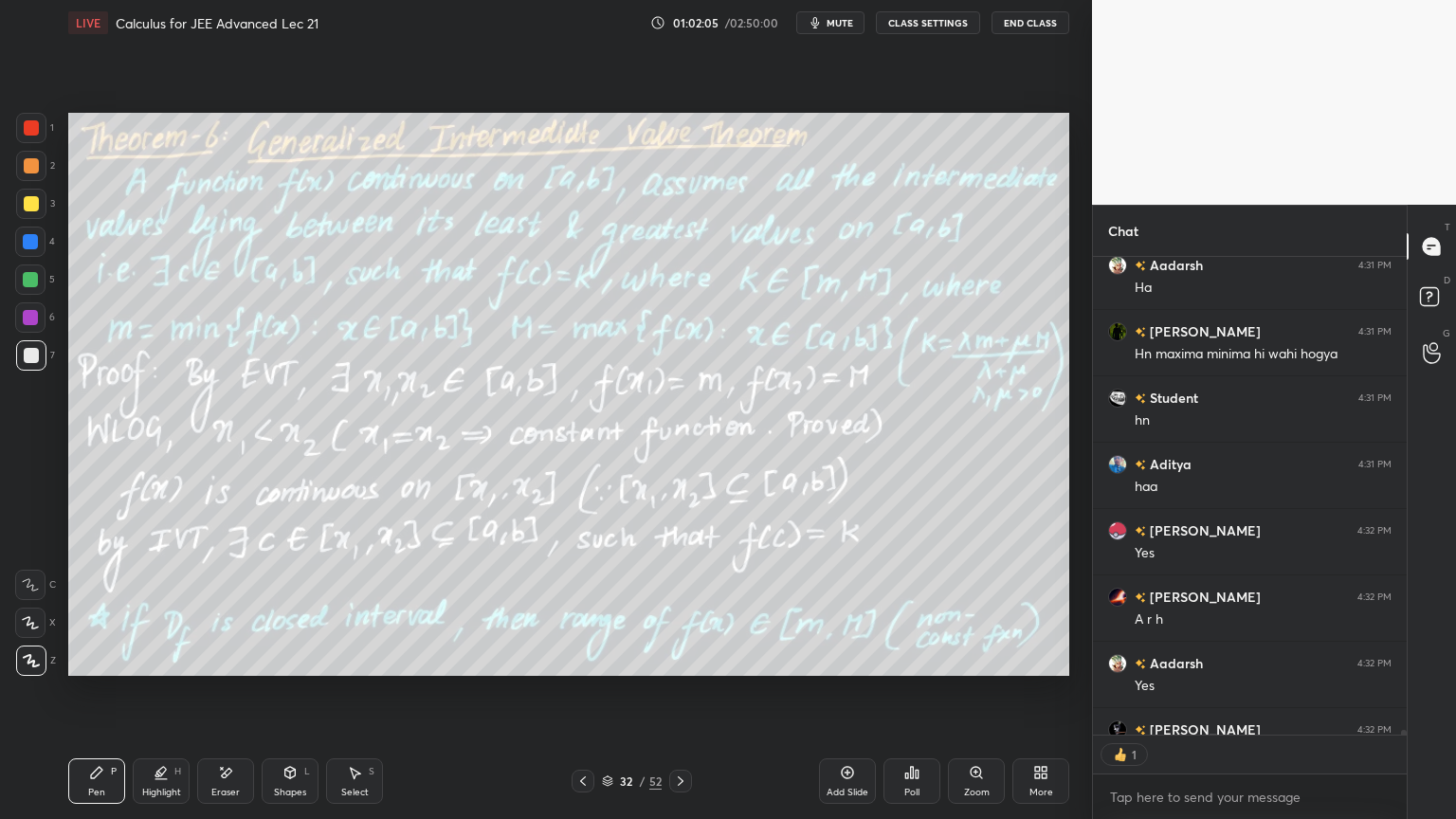 scroll, scrollTop: 473, scrollLeft: 308, axis: both 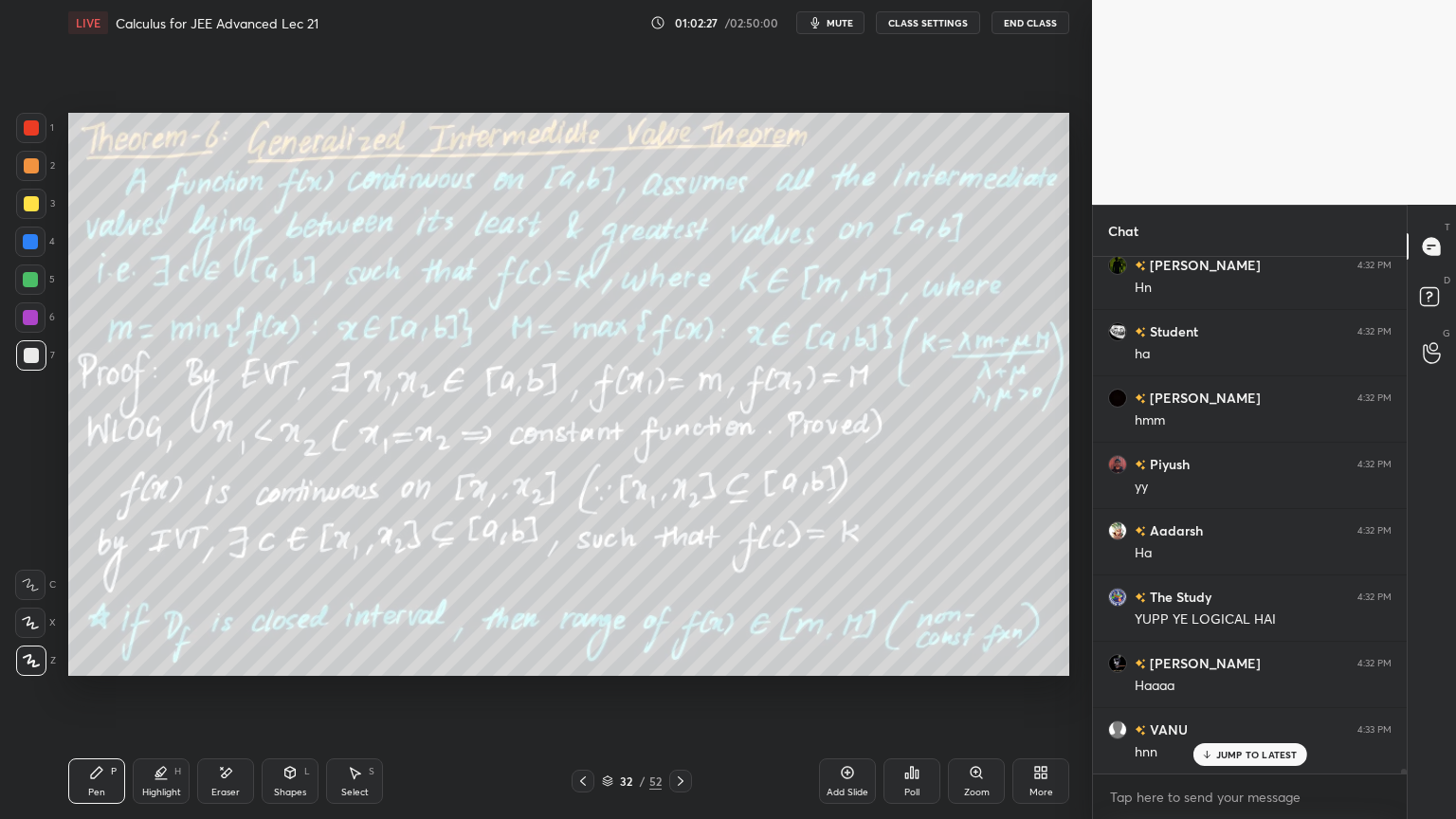 click on "Eraser" at bounding box center [226, 781] 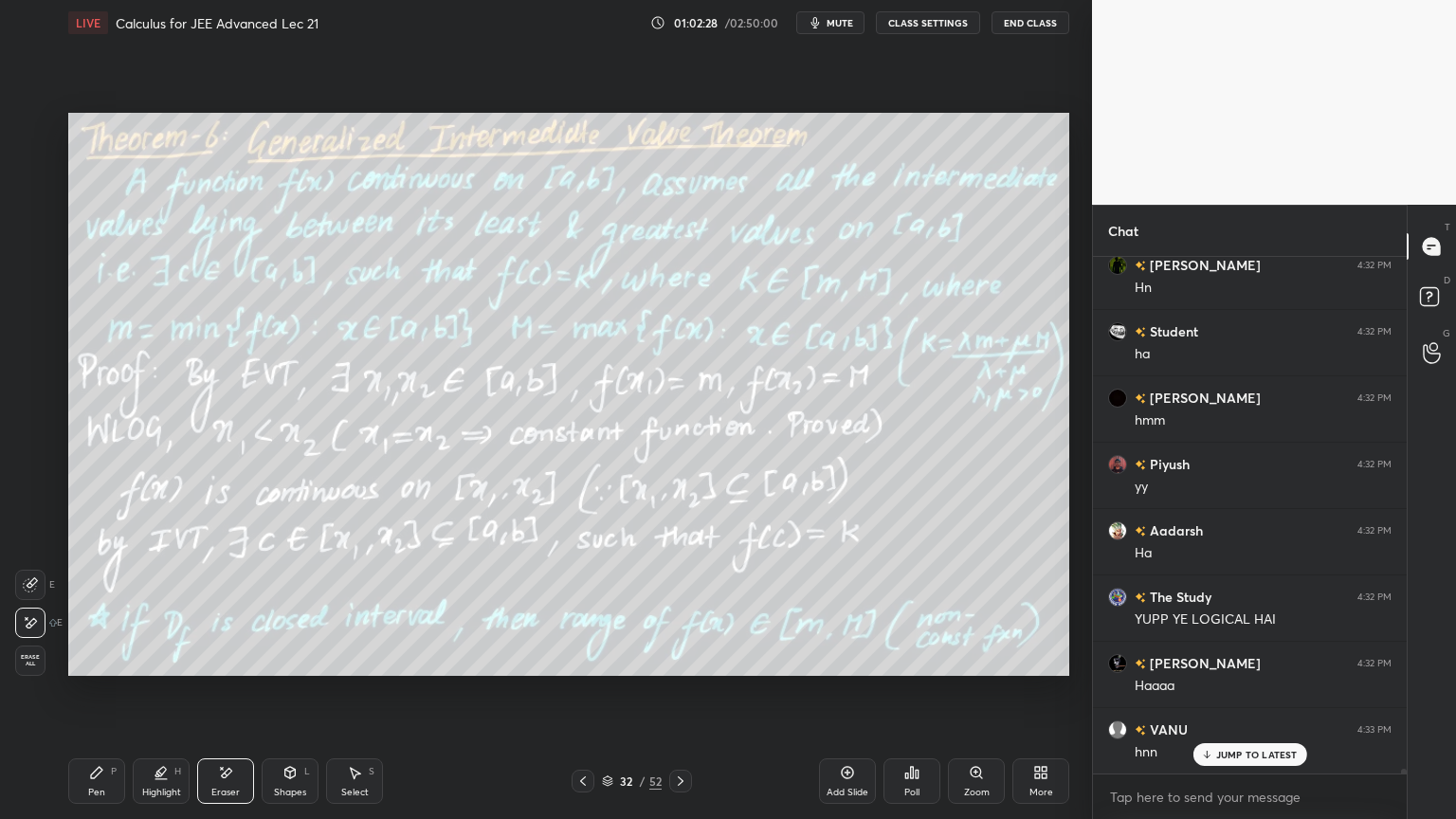 click on "Erase all" at bounding box center (30, 661) 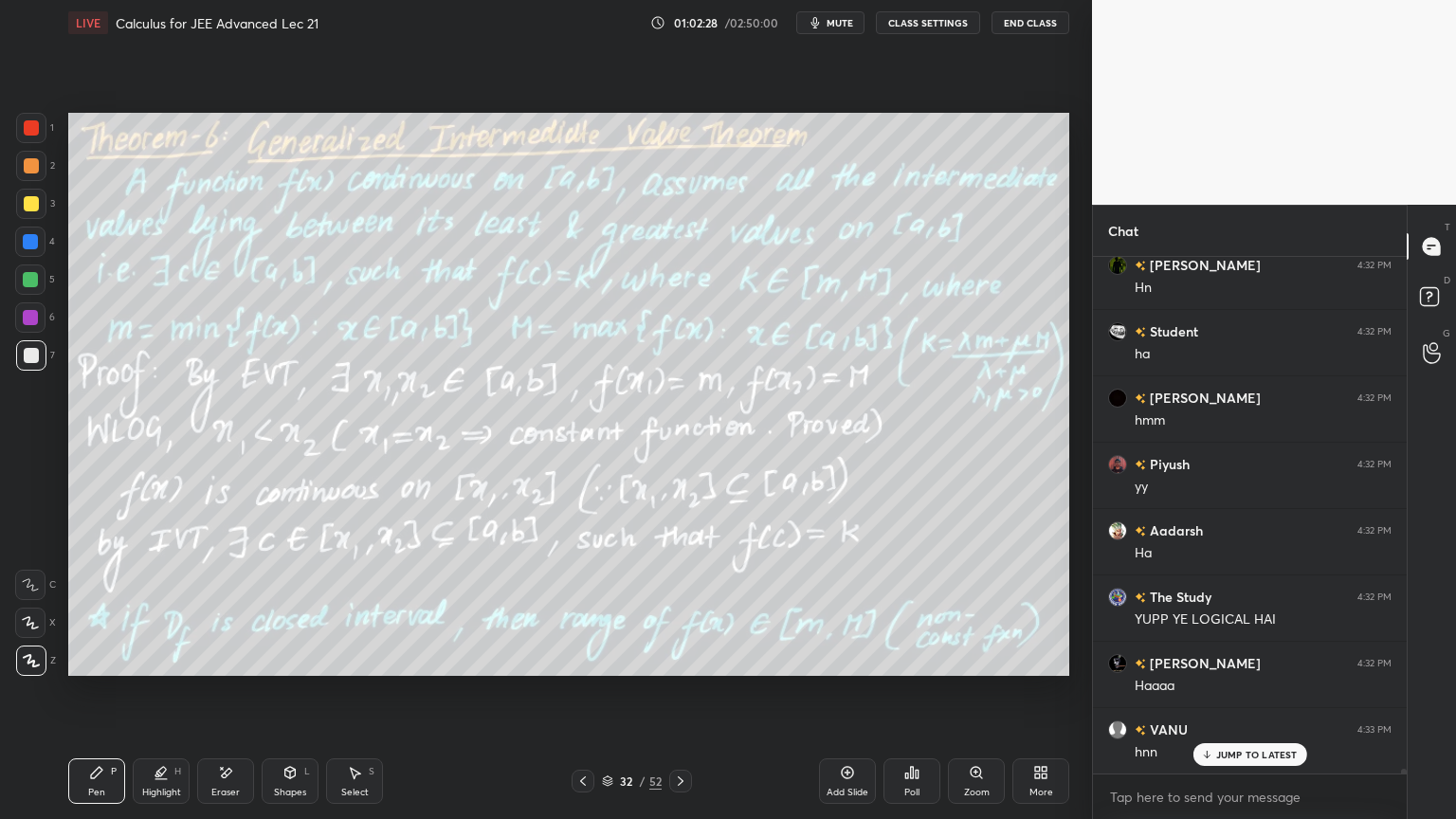 drag, startPoint x: 164, startPoint y: 776, endPoint x: 109, endPoint y: 770, distance: 55.326305 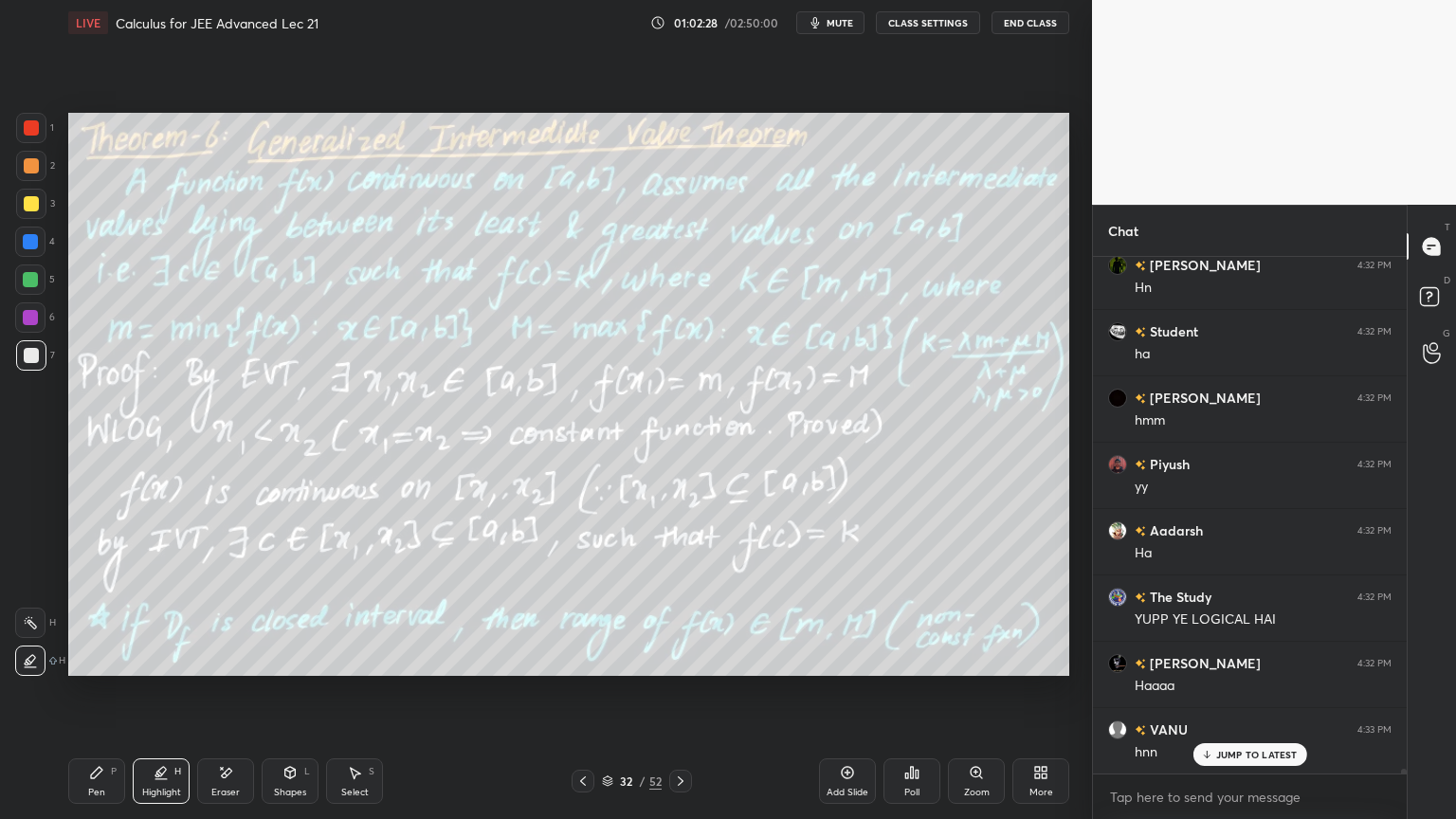 drag, startPoint x: 97, startPoint y: 774, endPoint x: 206, endPoint y: 736, distance: 115.43396 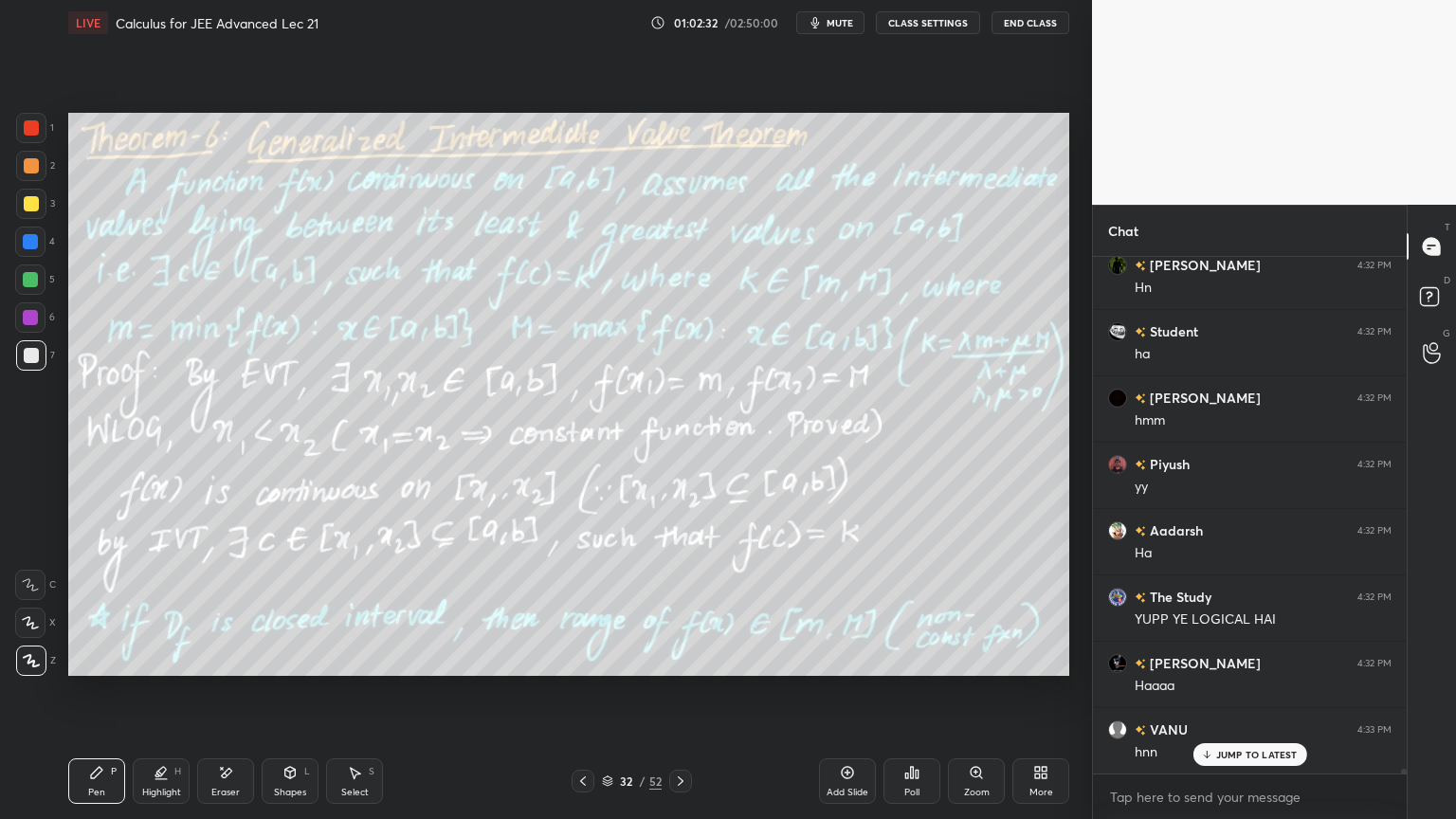 drag, startPoint x: 228, startPoint y: 784, endPoint x: 199, endPoint y: 737, distance: 55.22681 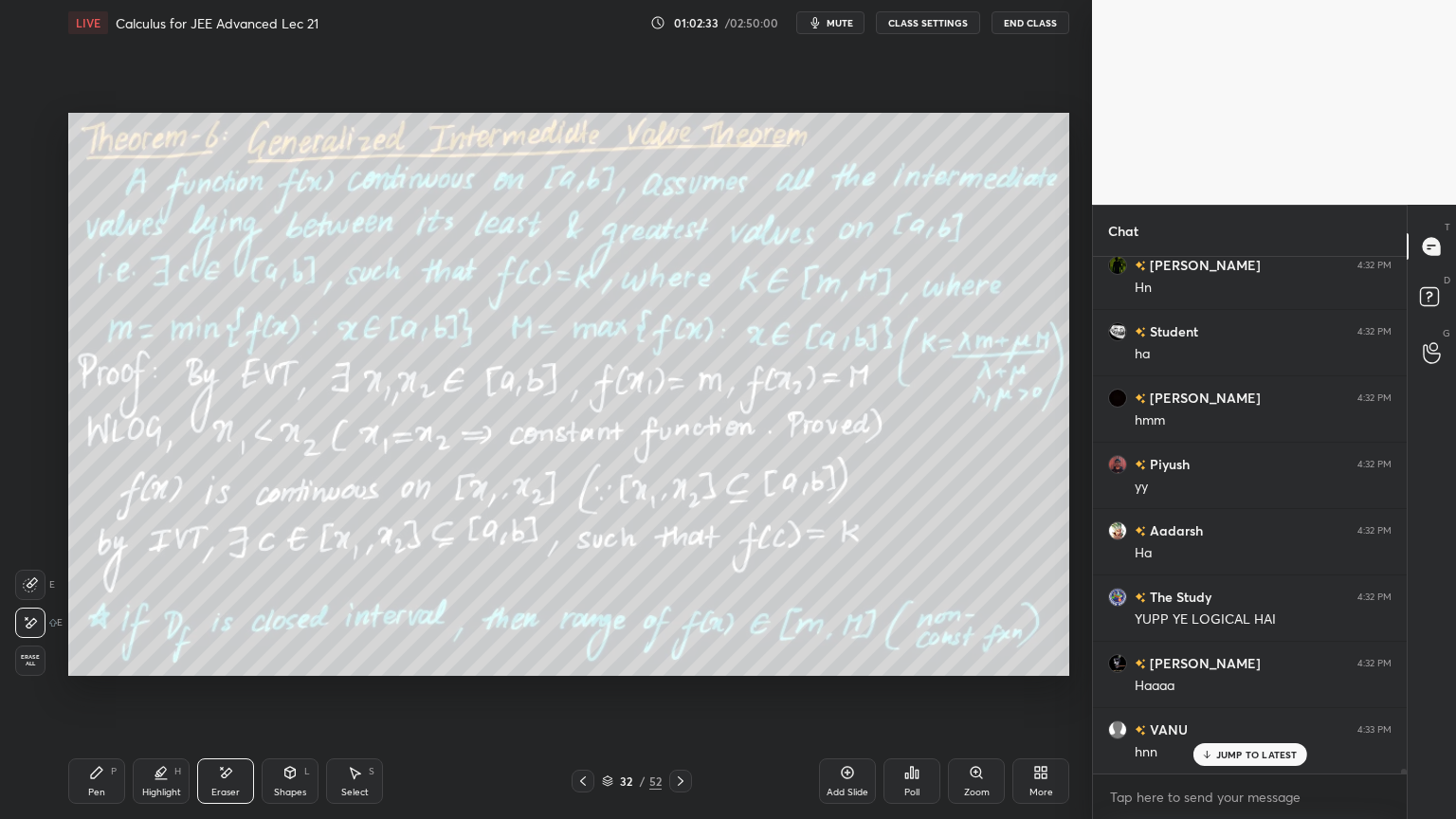 click on "Pen" at bounding box center (97, 792) 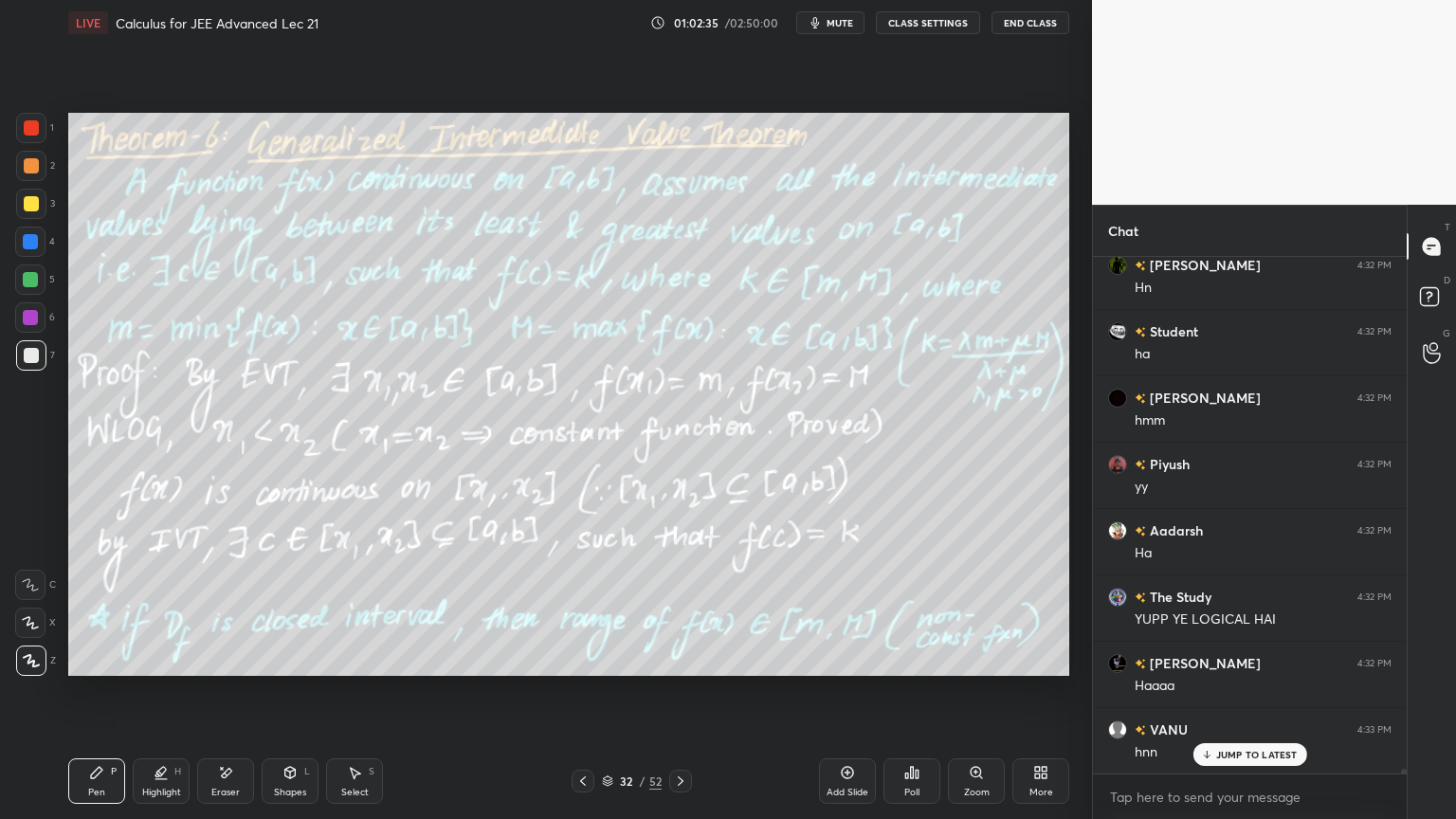 click 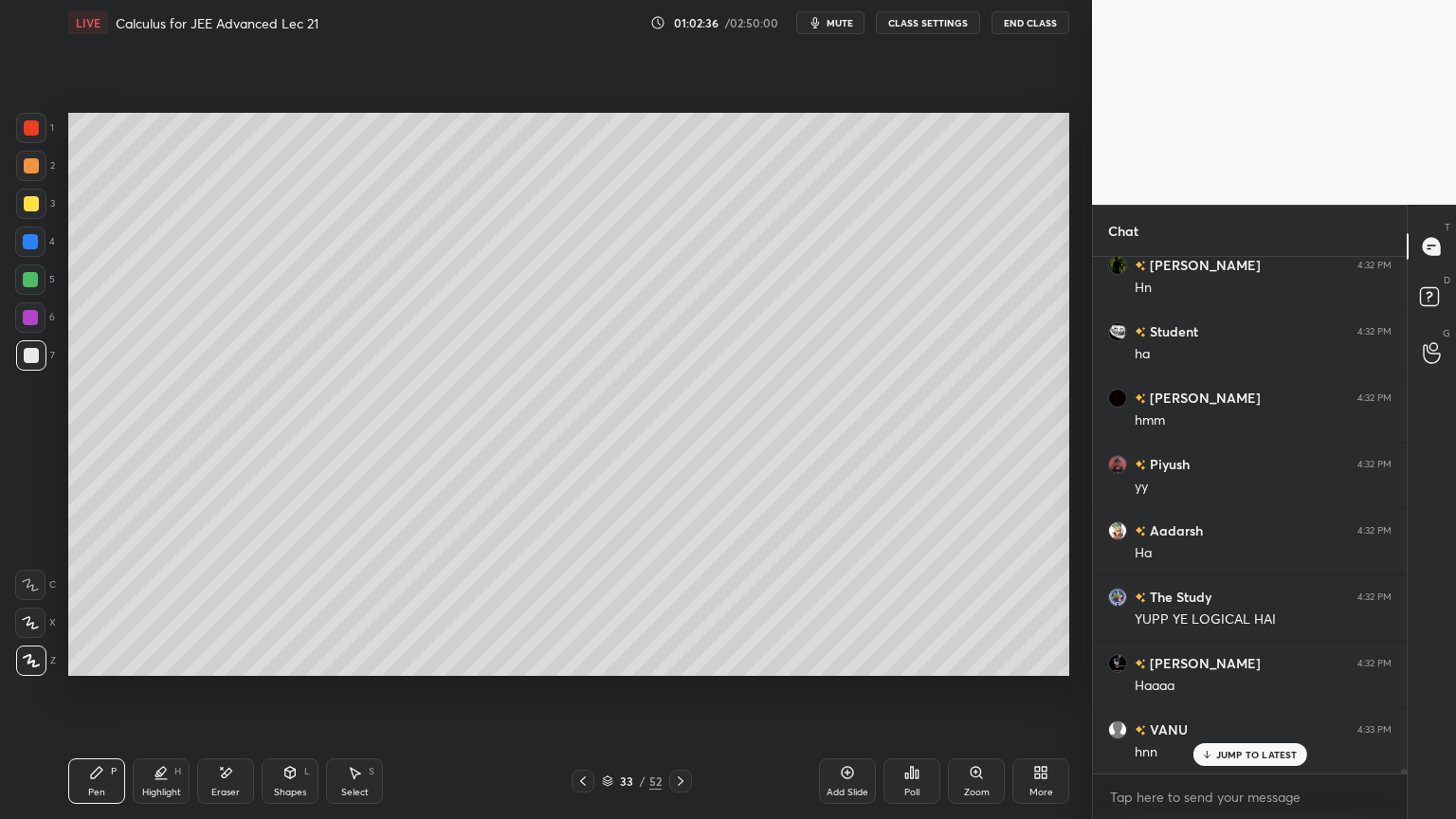 scroll, scrollTop: 51672, scrollLeft: 0, axis: vertical 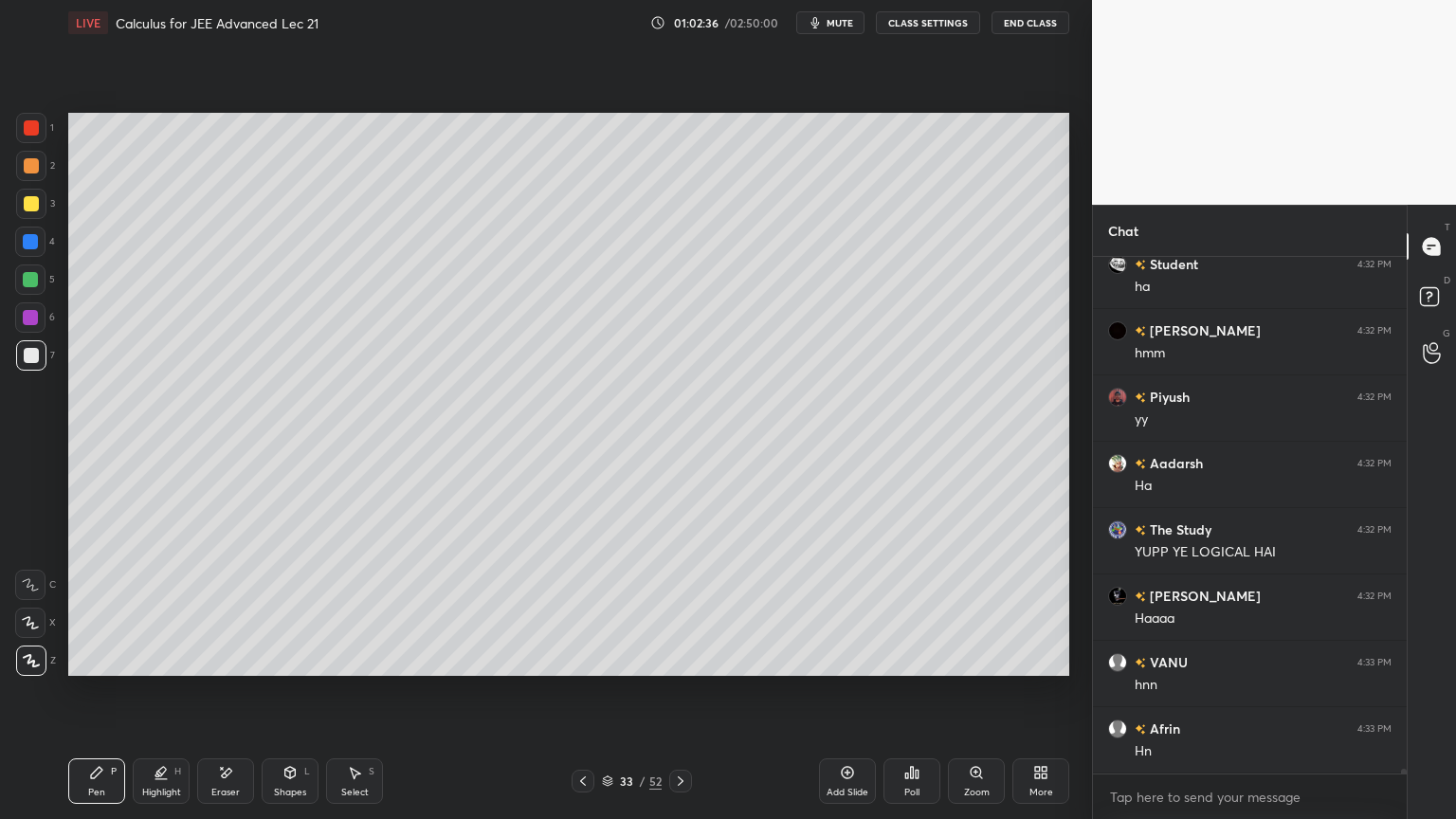 click 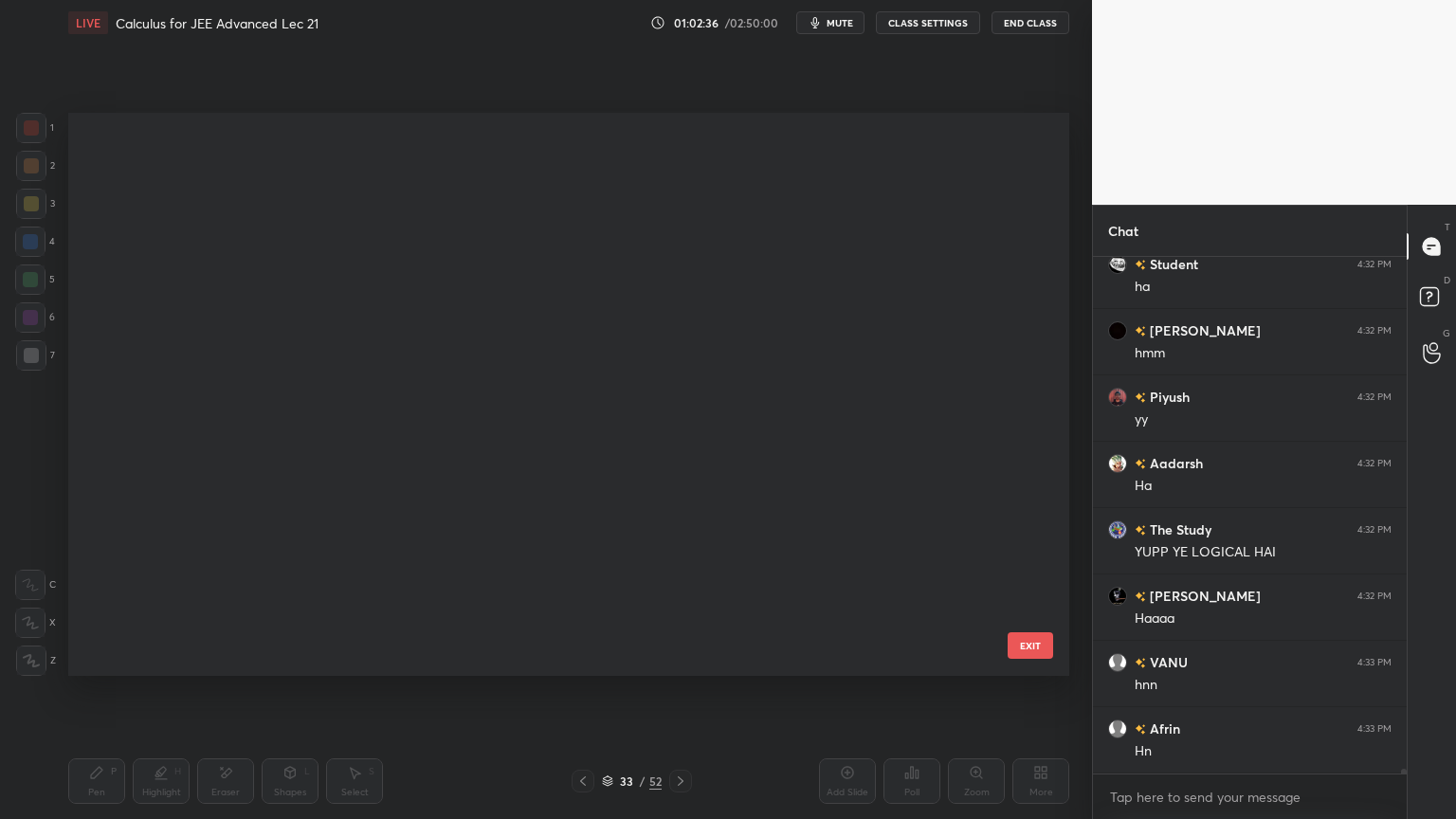 scroll, scrollTop: 1345, scrollLeft: 0, axis: vertical 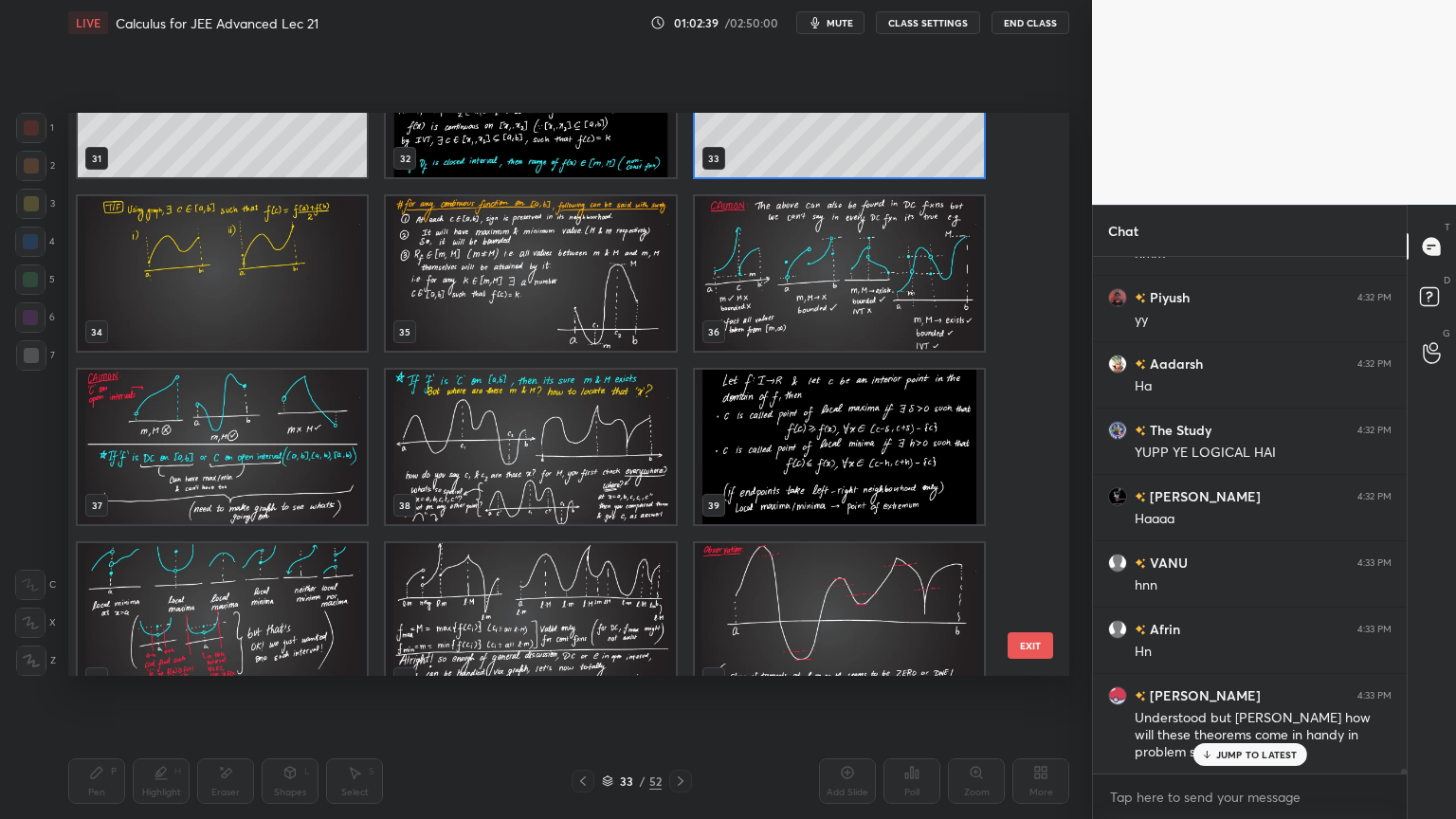 click at bounding box center (222, 273) 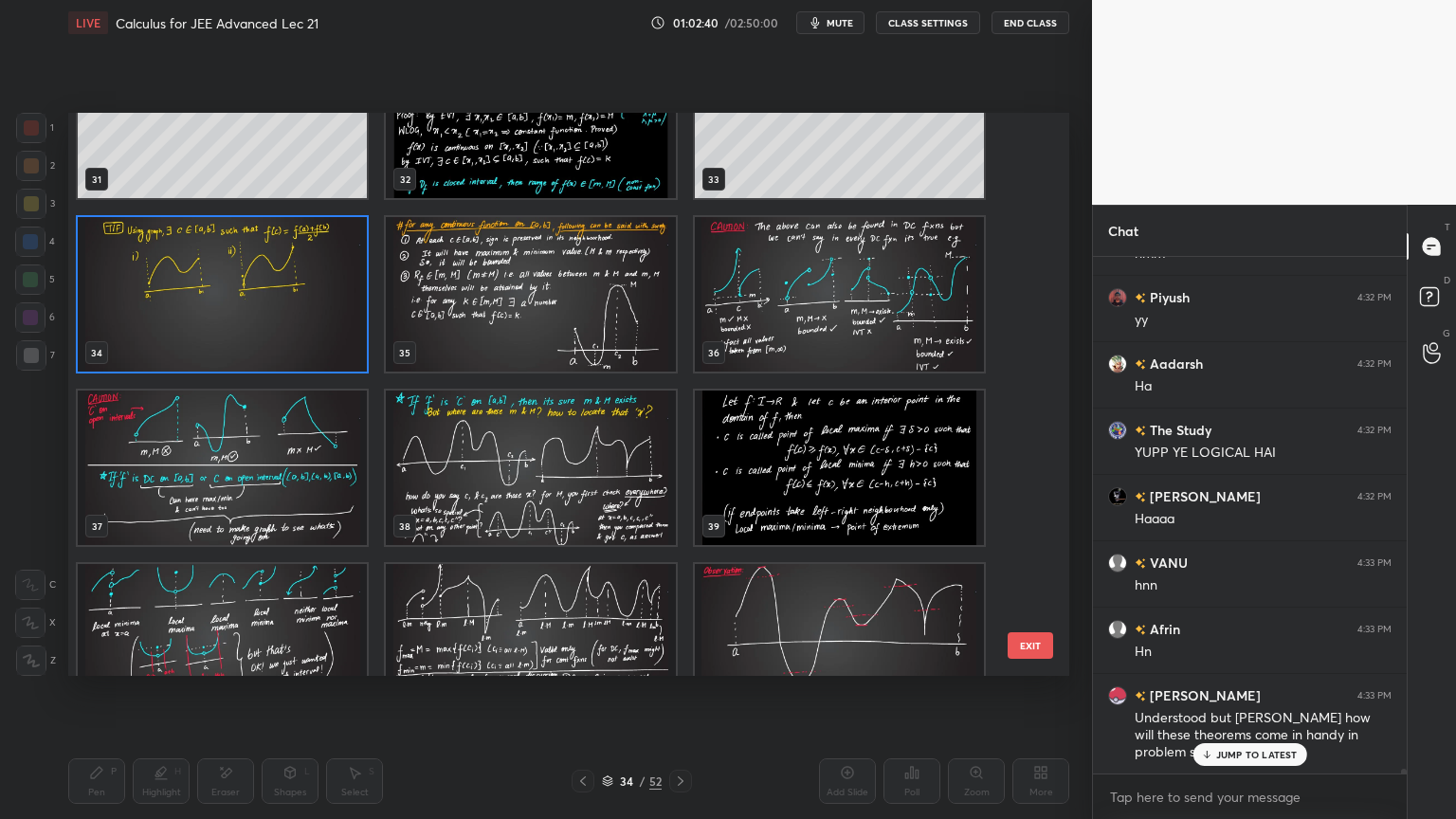 scroll, scrollTop: 1812, scrollLeft: 0, axis: vertical 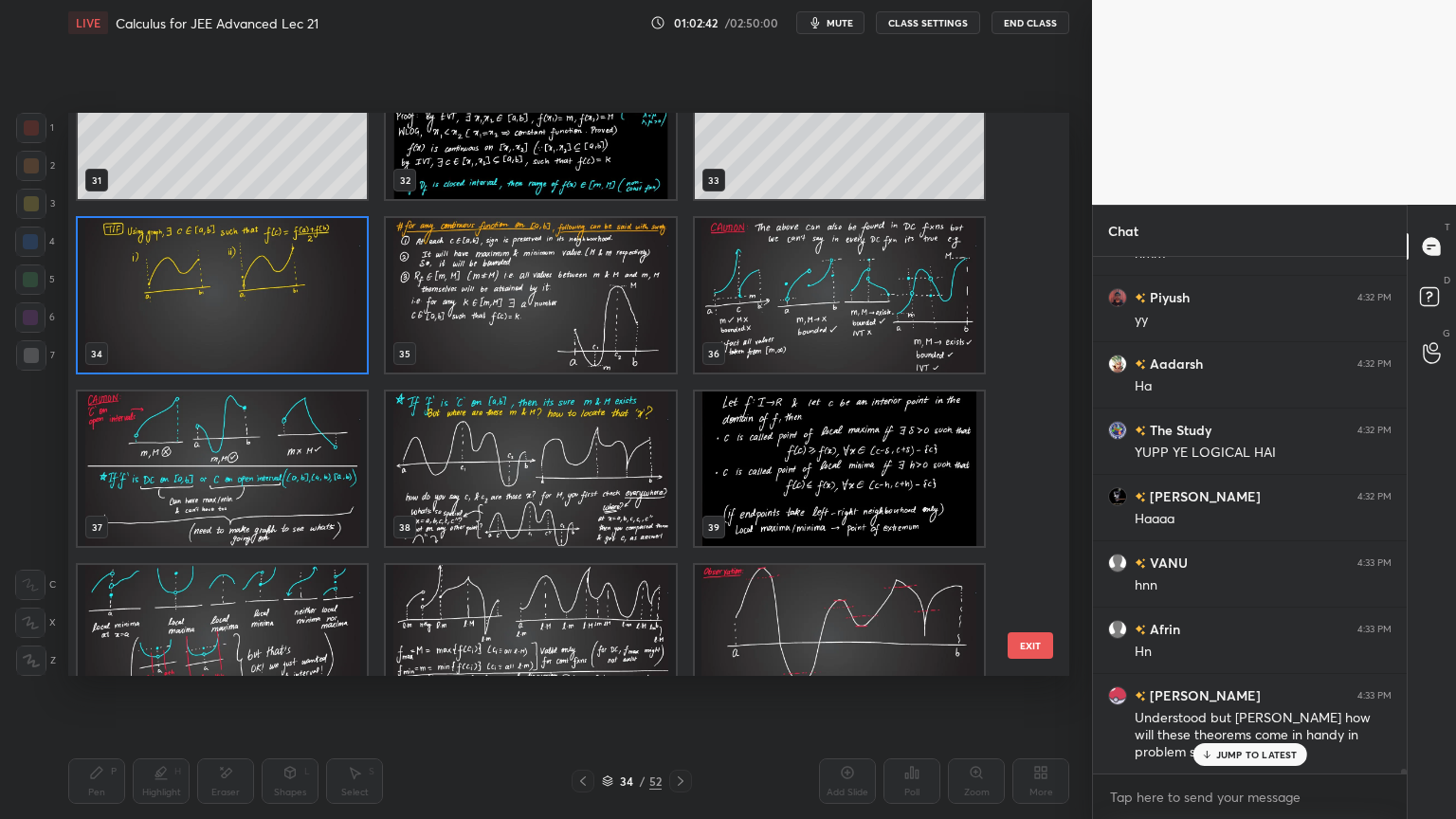 click on "JUMP TO LATEST" at bounding box center (1257, 755) 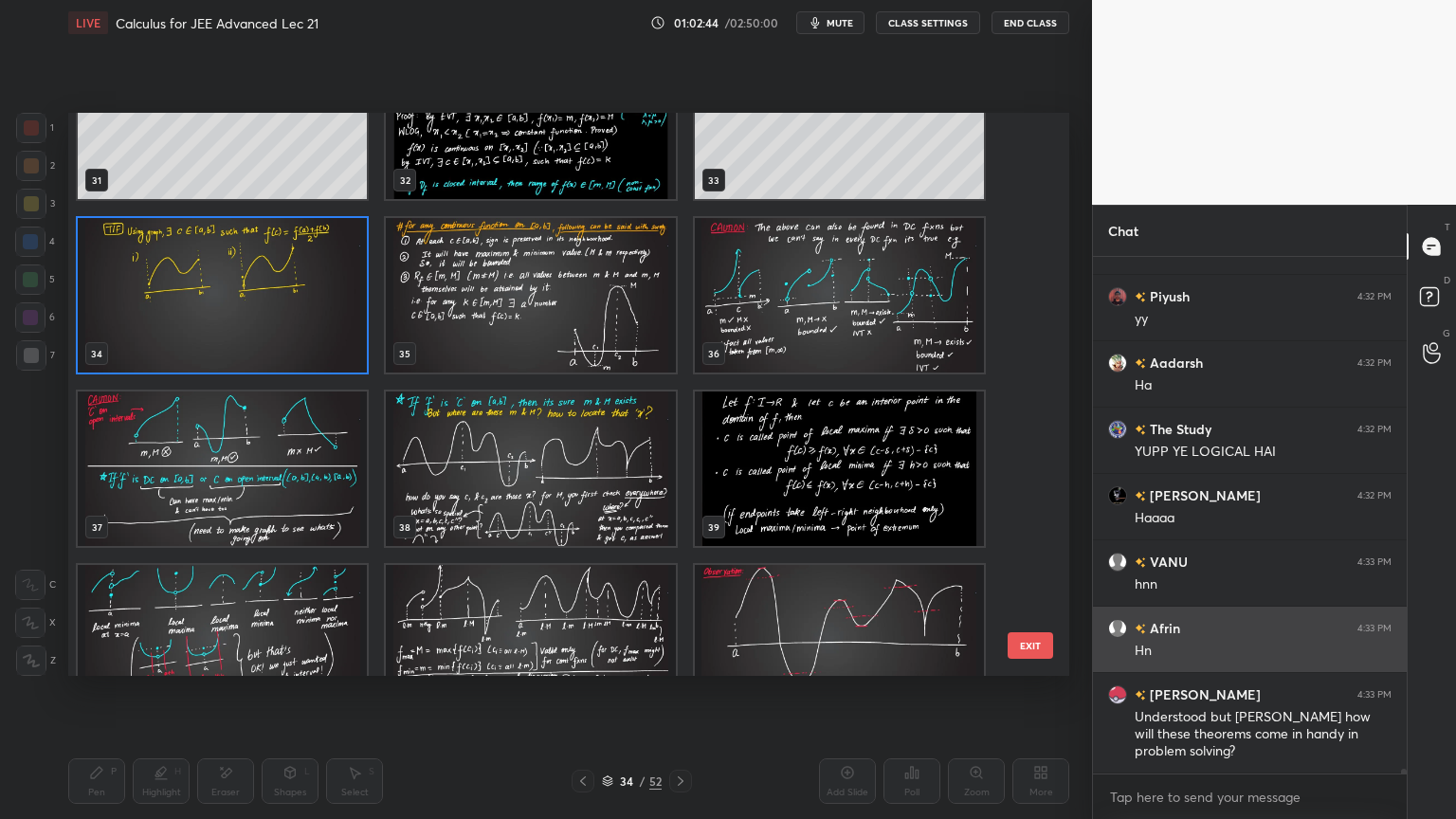 scroll, scrollTop: 51839, scrollLeft: 0, axis: vertical 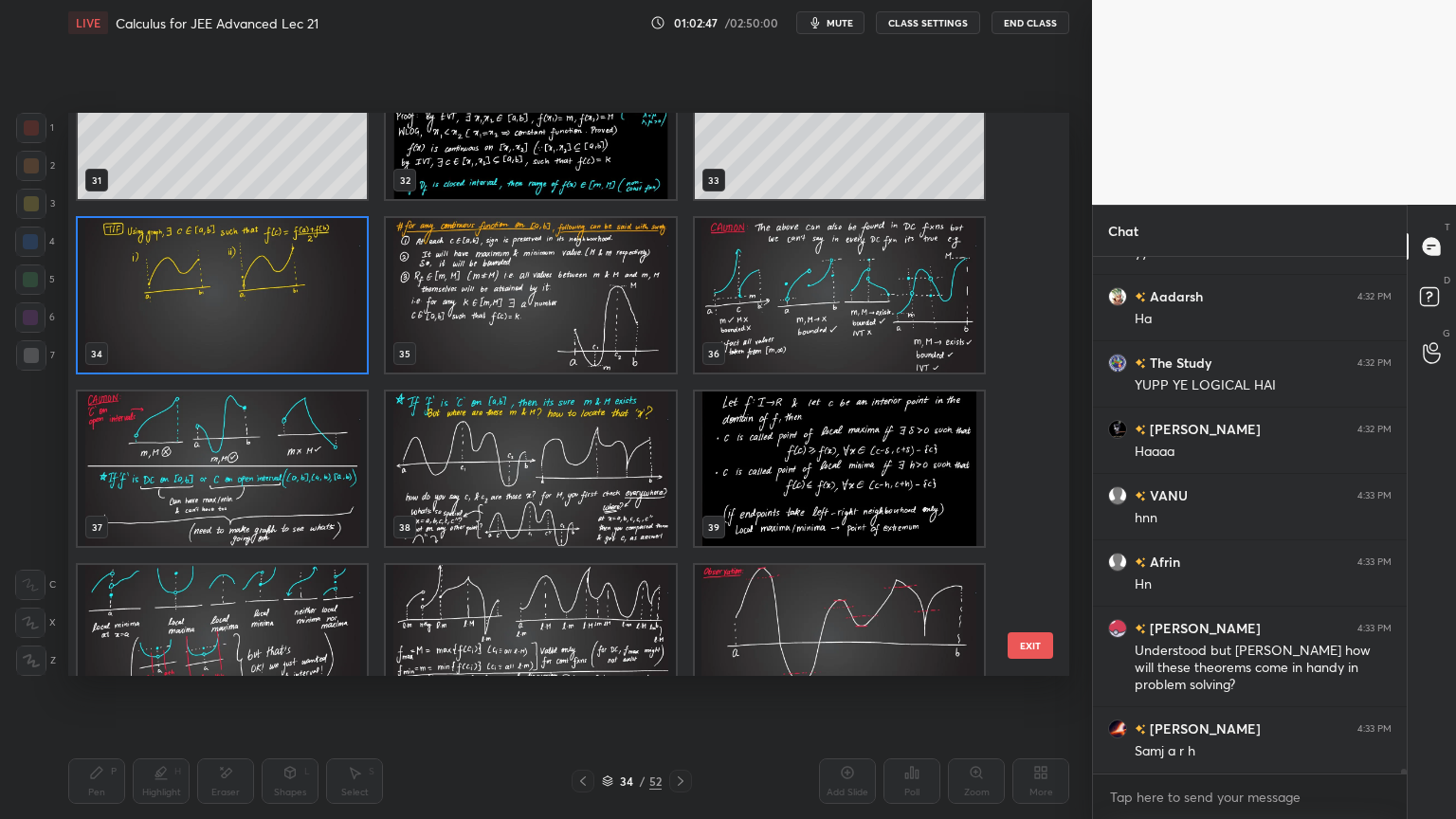 click at bounding box center [222, 295] 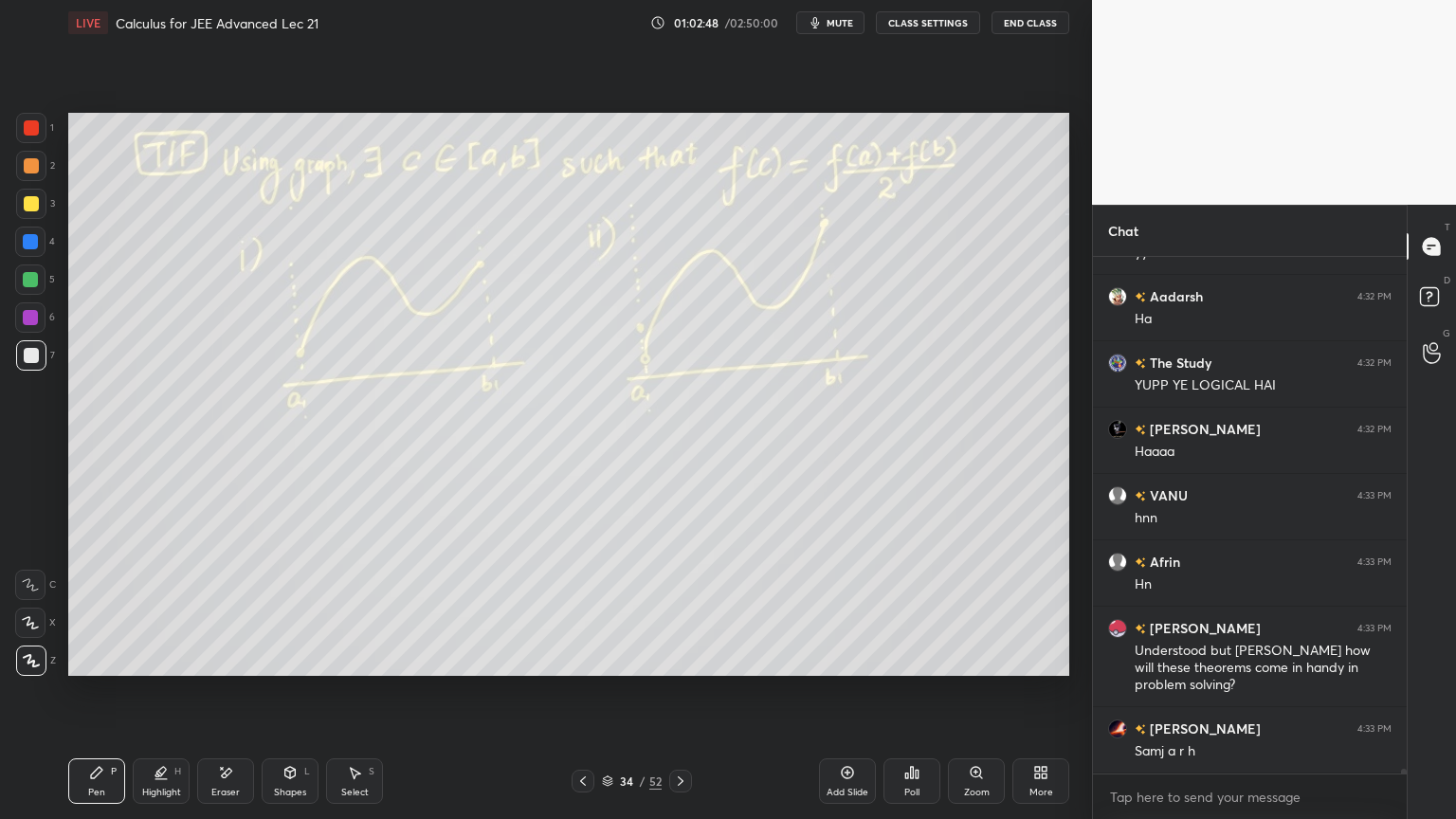 click at bounding box center [222, 295] 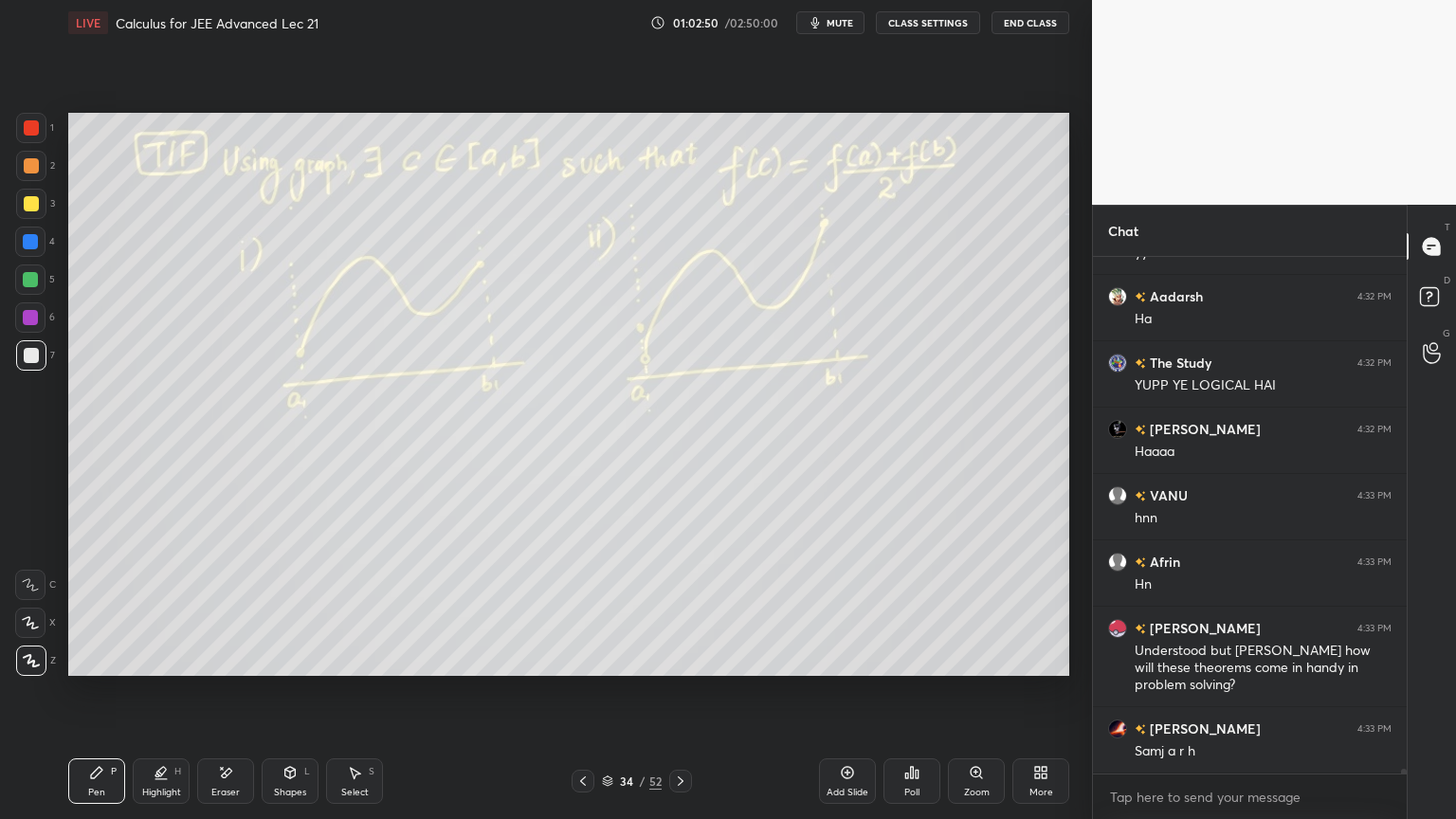 scroll, scrollTop: 51904, scrollLeft: 0, axis: vertical 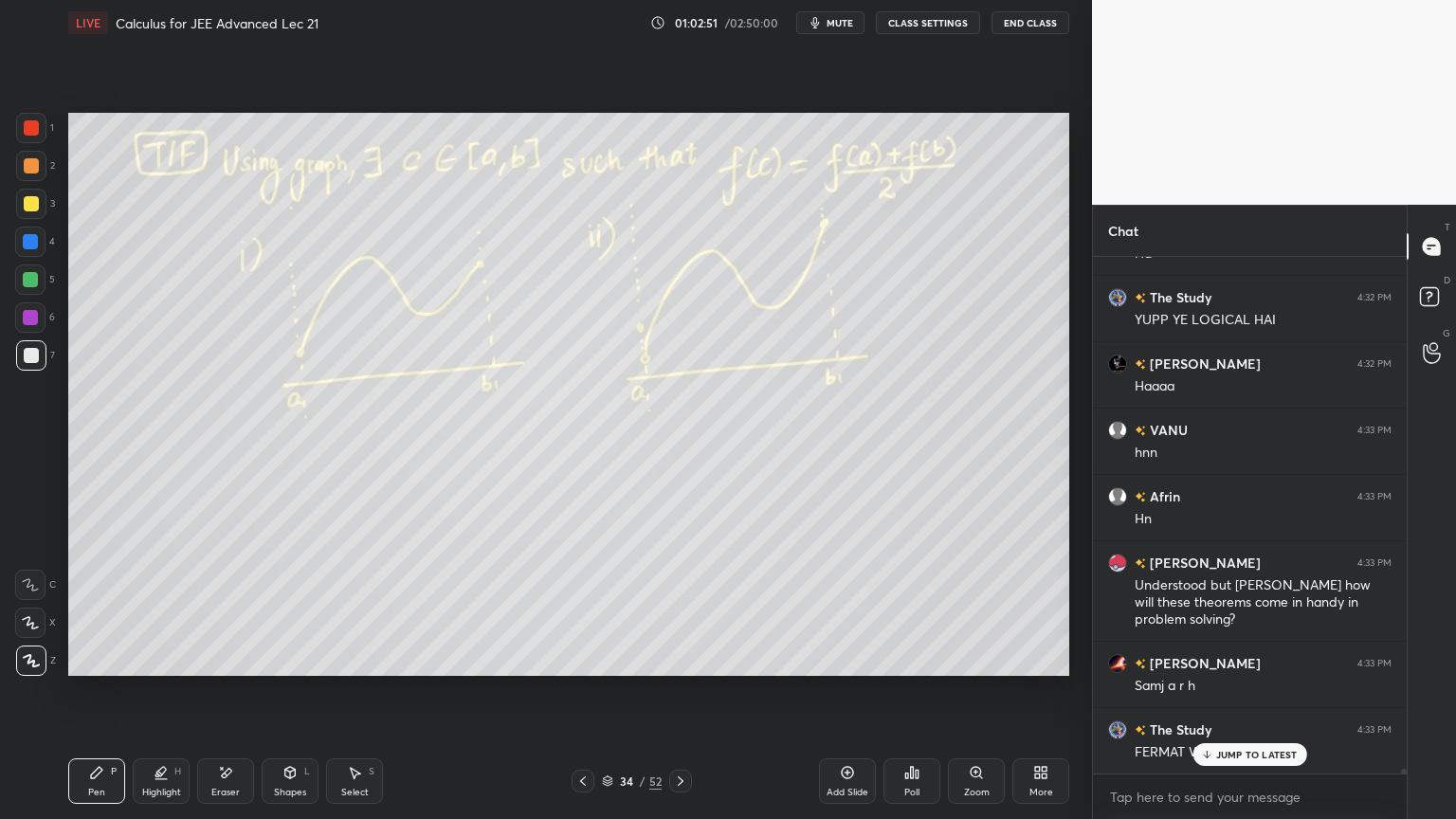 click on "34 / 52" at bounding box center (631, 781) 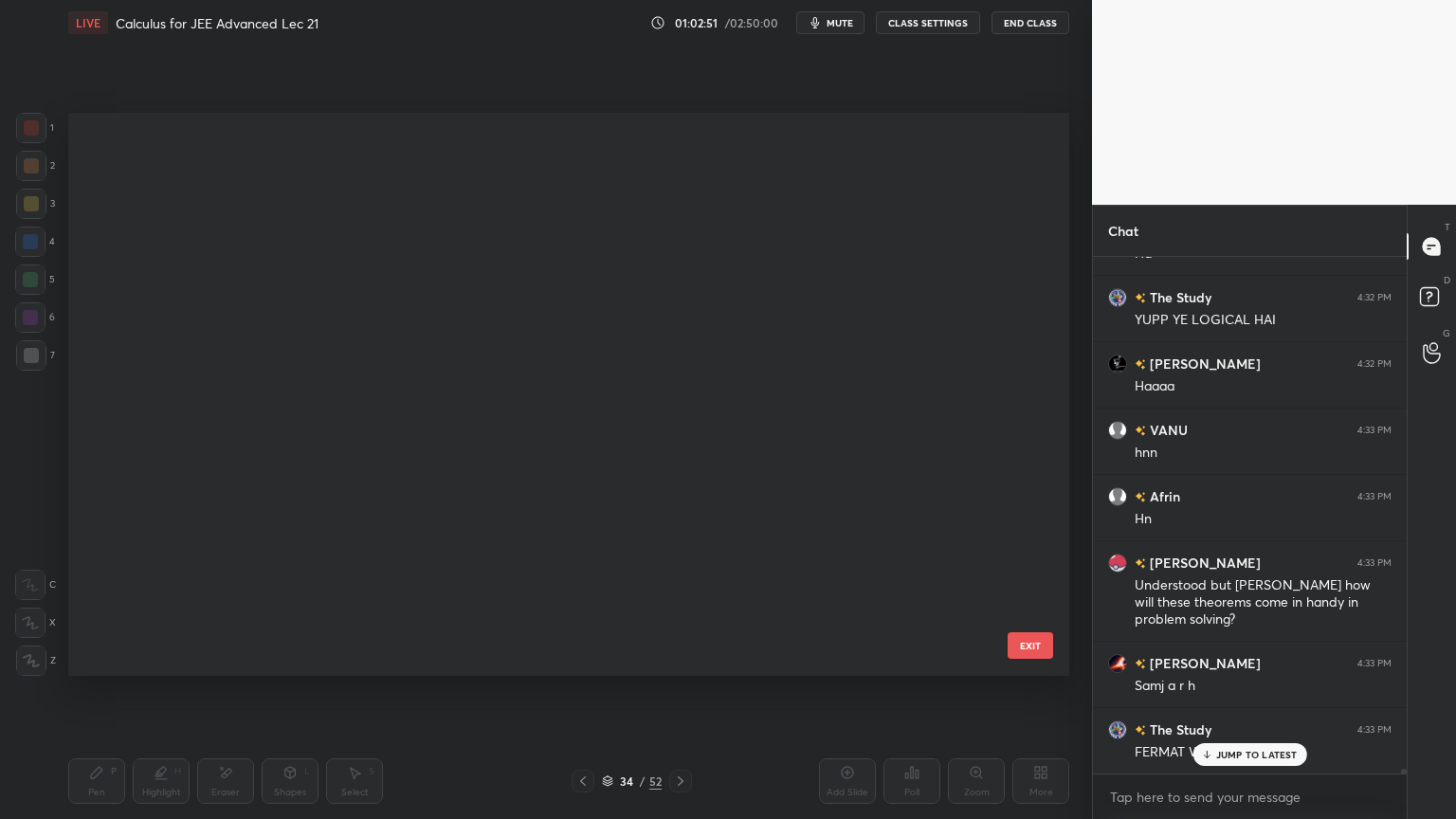 scroll, scrollTop: 1519, scrollLeft: 0, axis: vertical 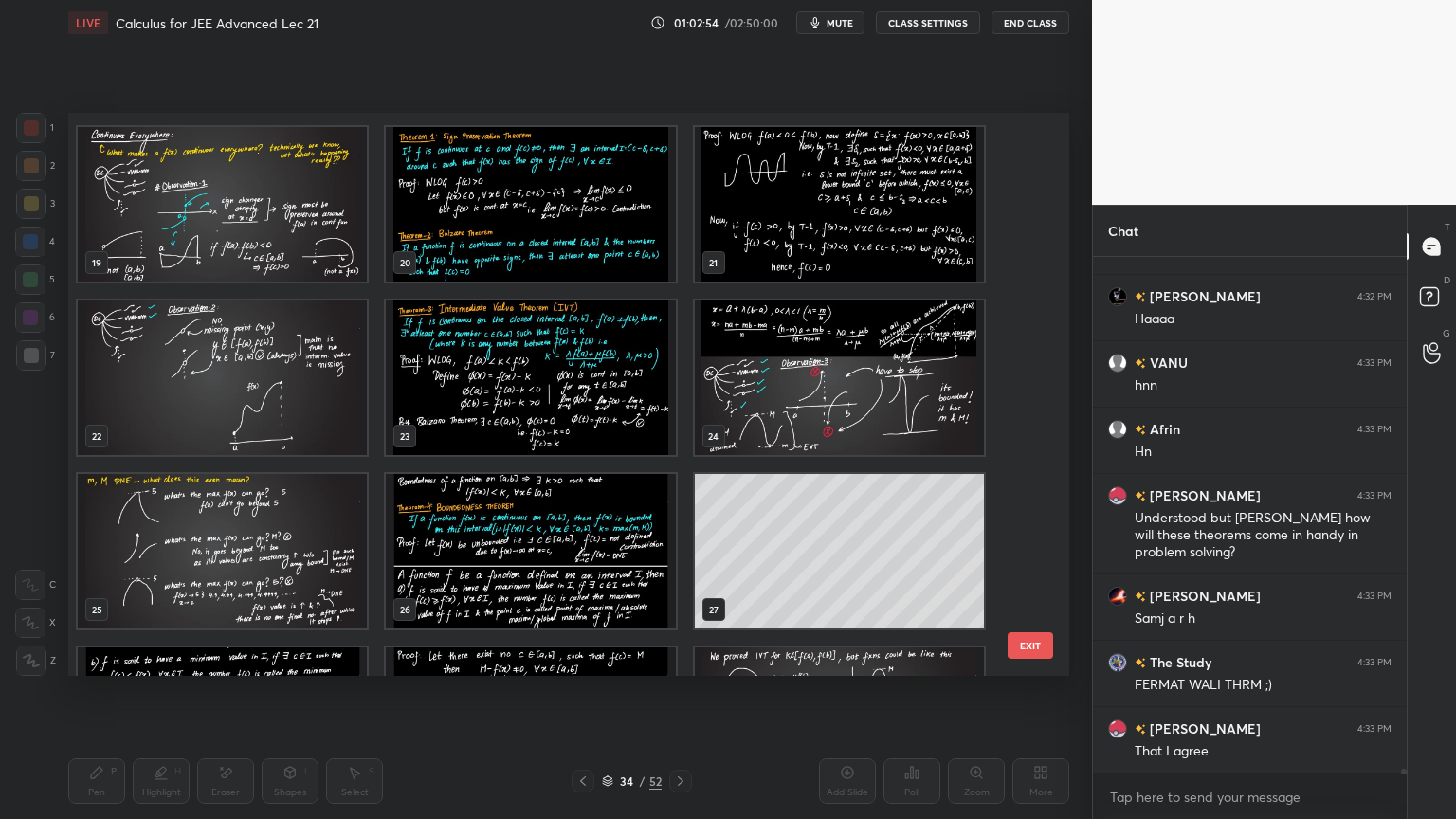 click at bounding box center [530, 377] 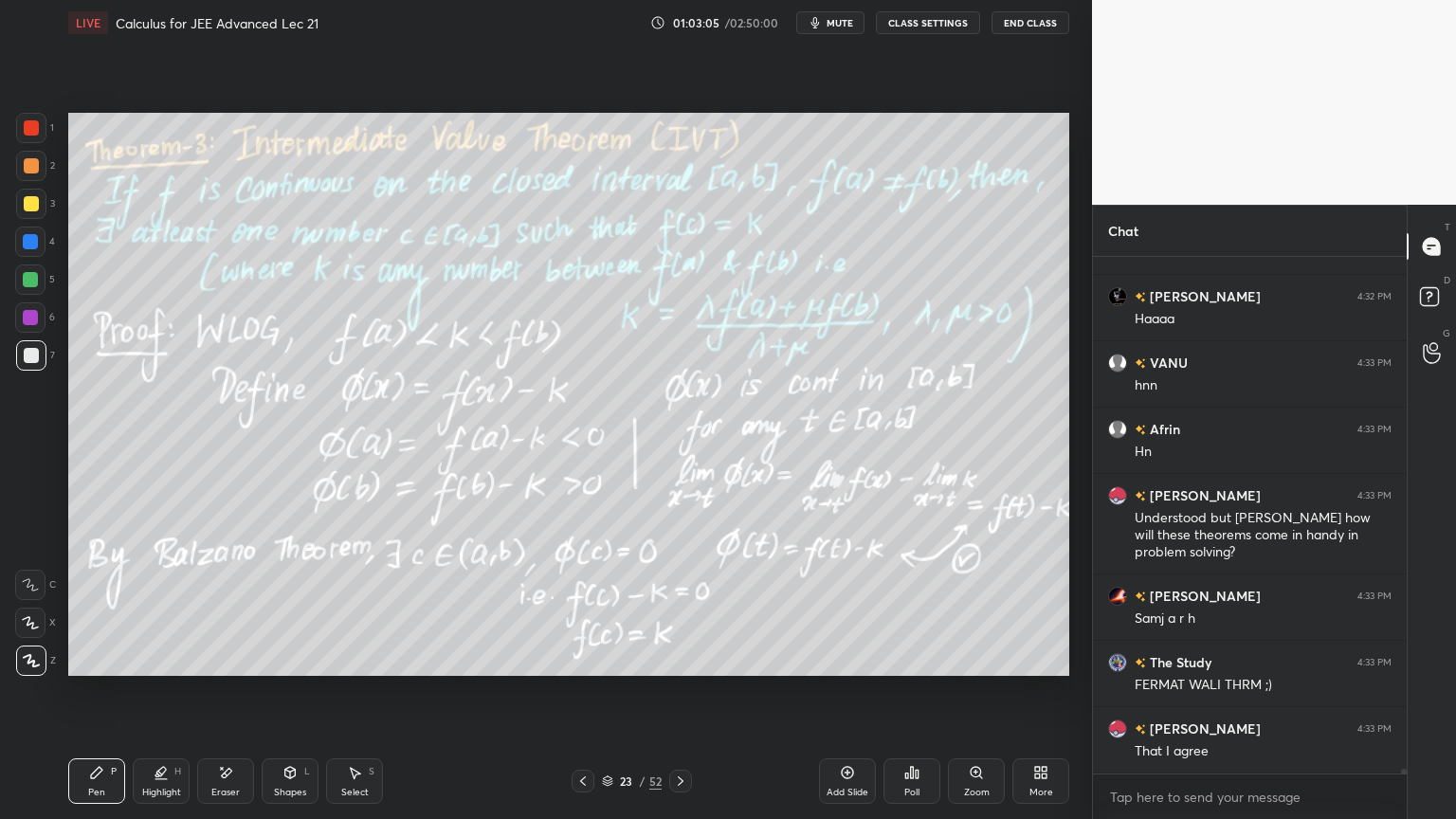 scroll, scrollTop: 52037, scrollLeft: 0, axis: vertical 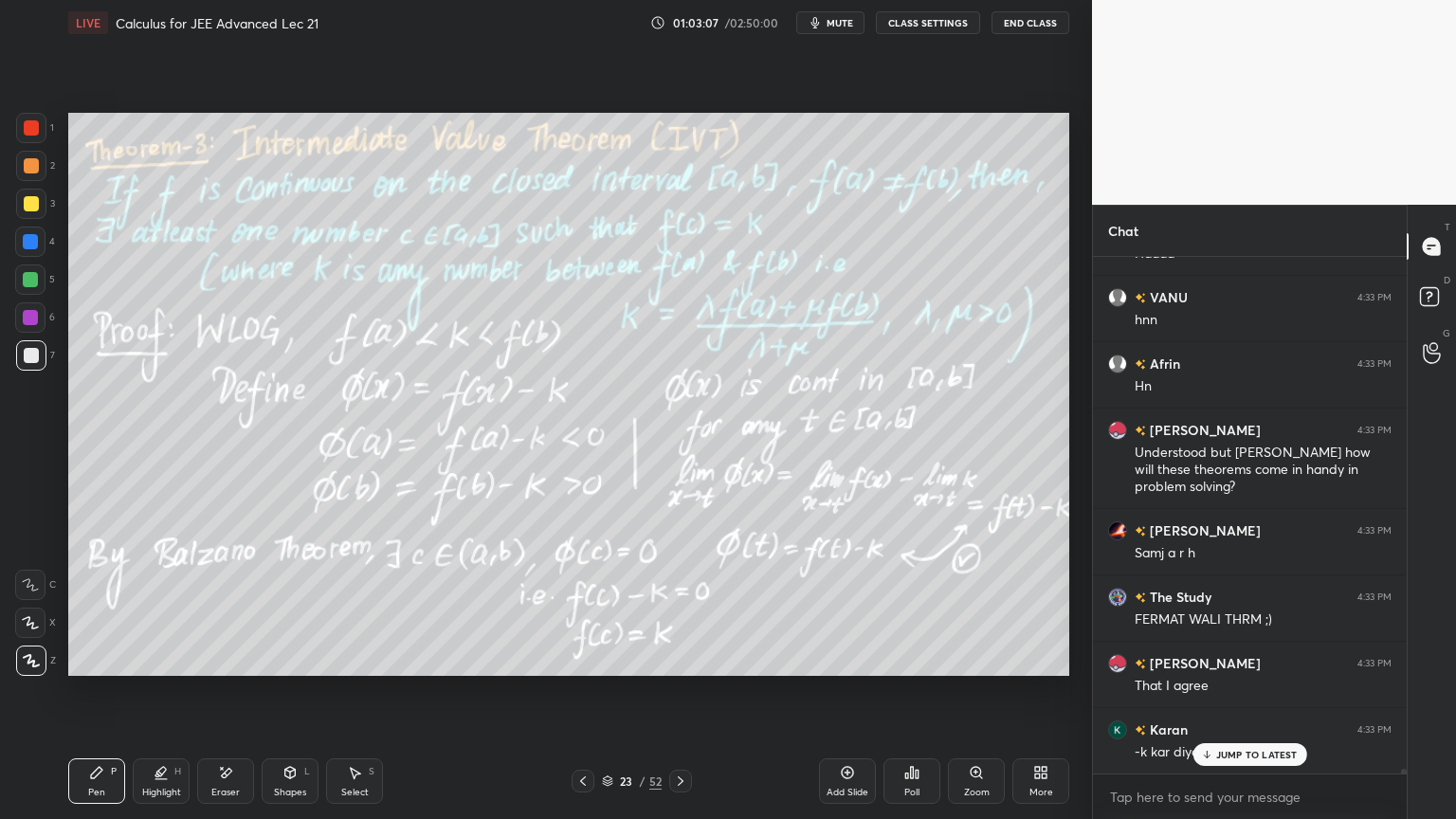 click 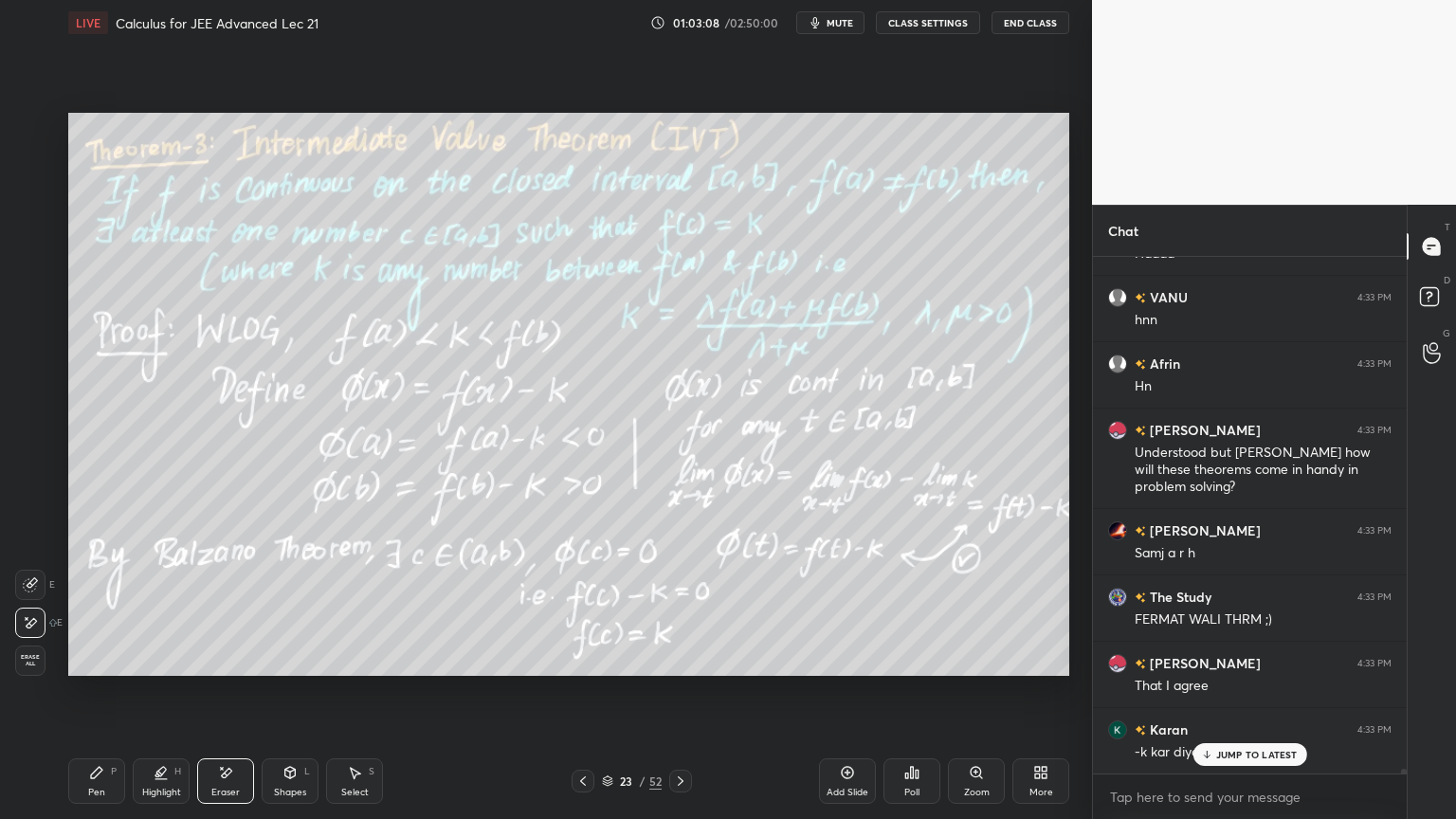 click on "Erase all" at bounding box center [30, 661] 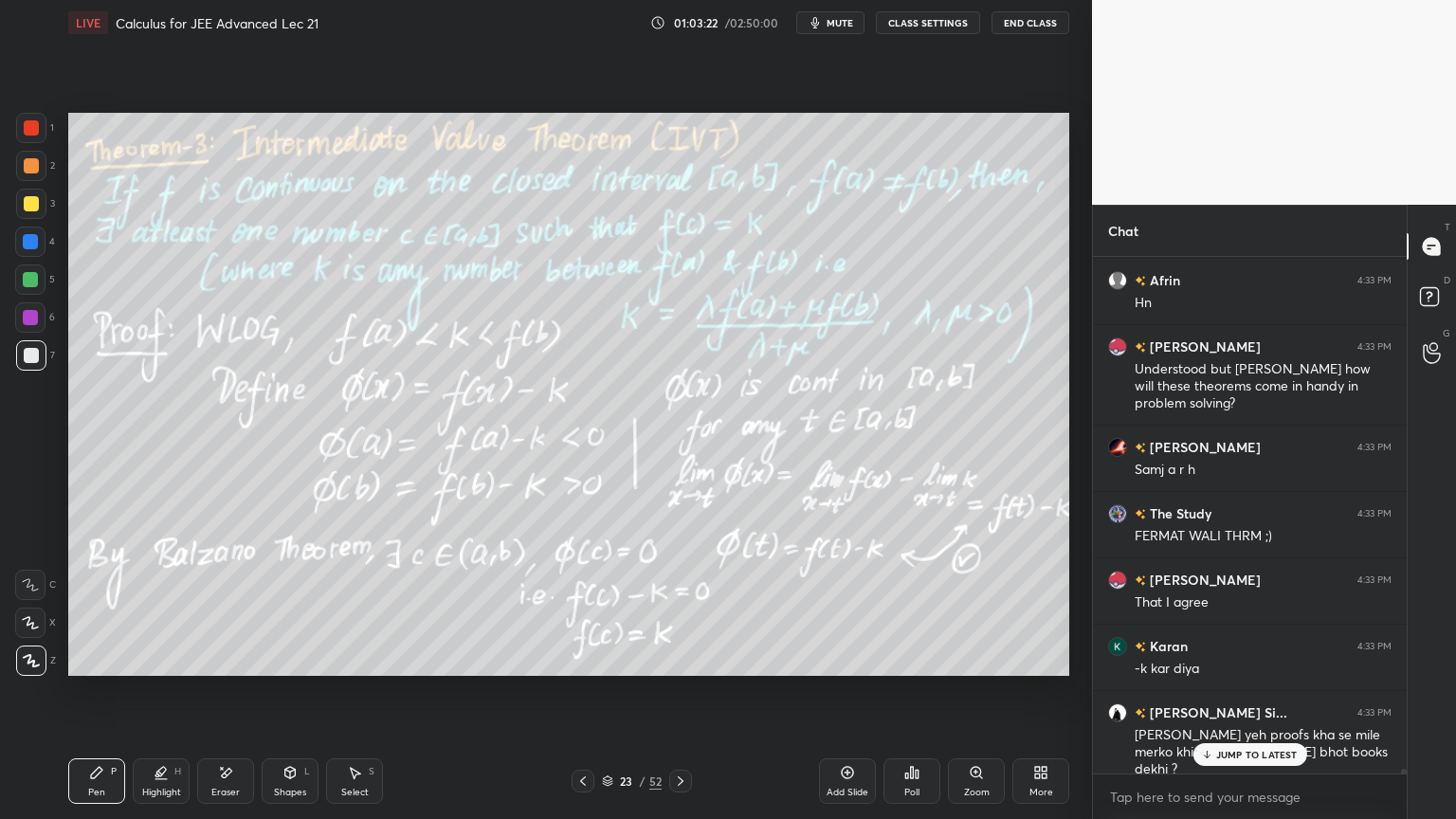scroll, scrollTop: 52188, scrollLeft: 0, axis: vertical 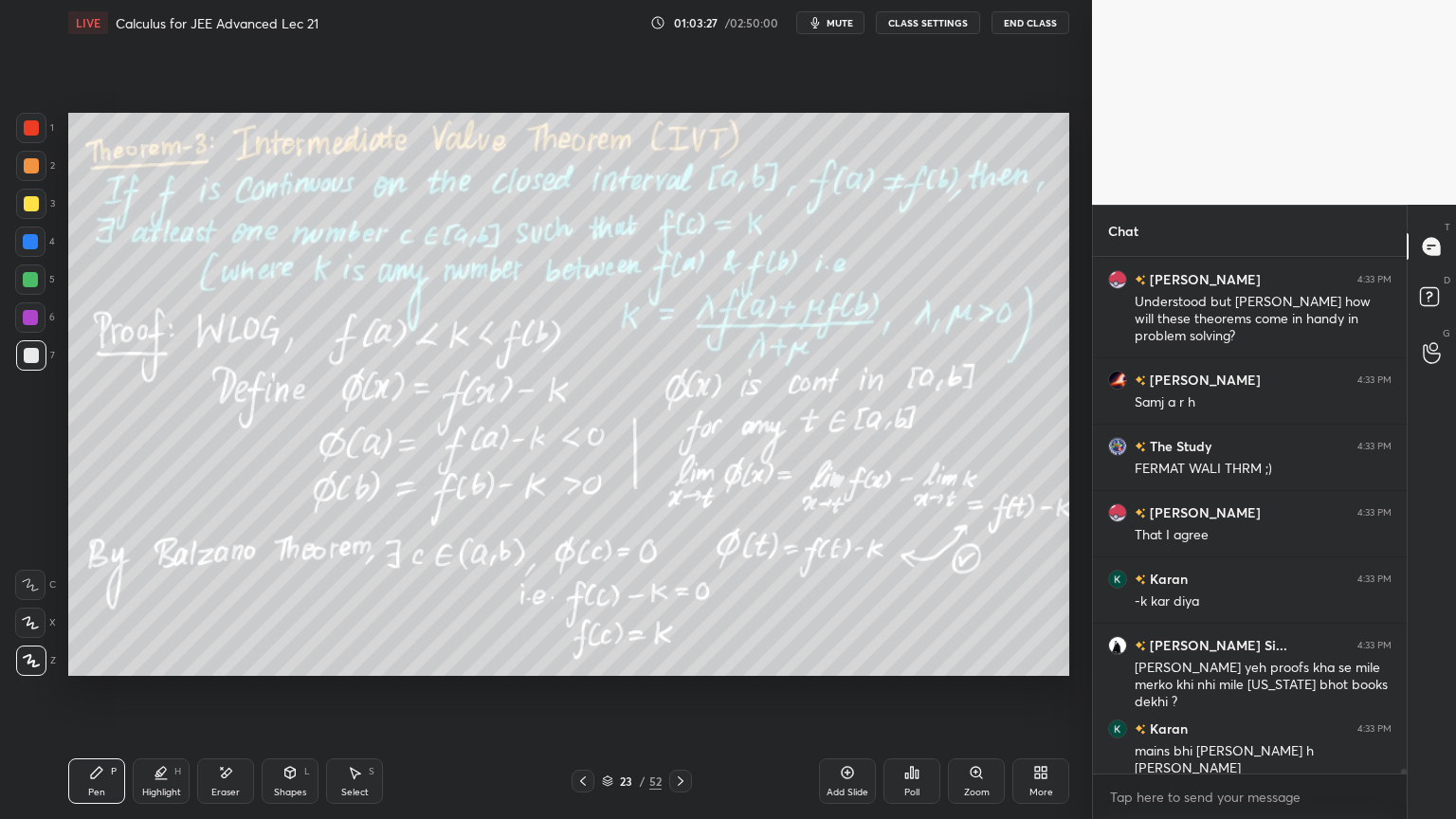 click 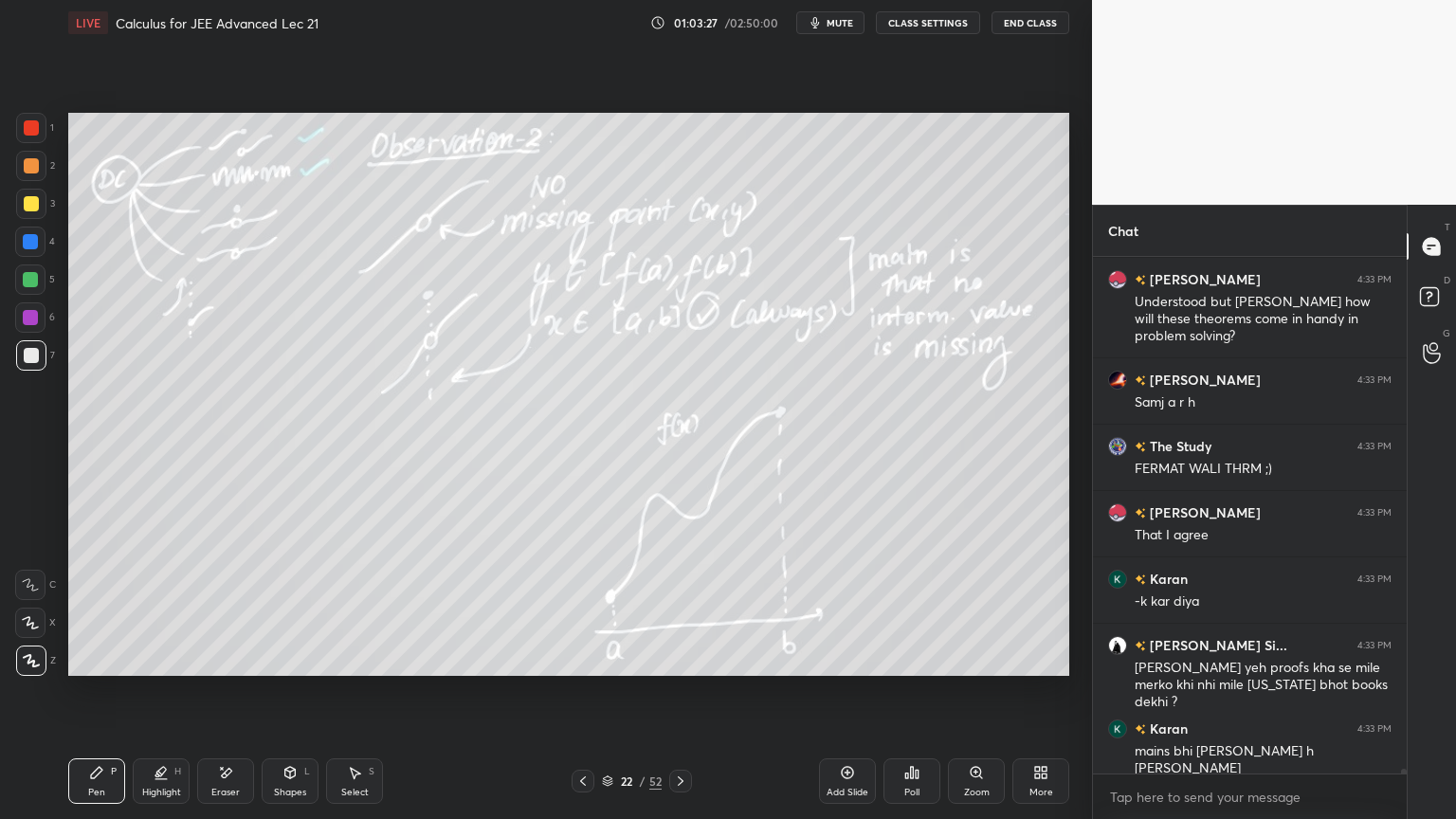 click 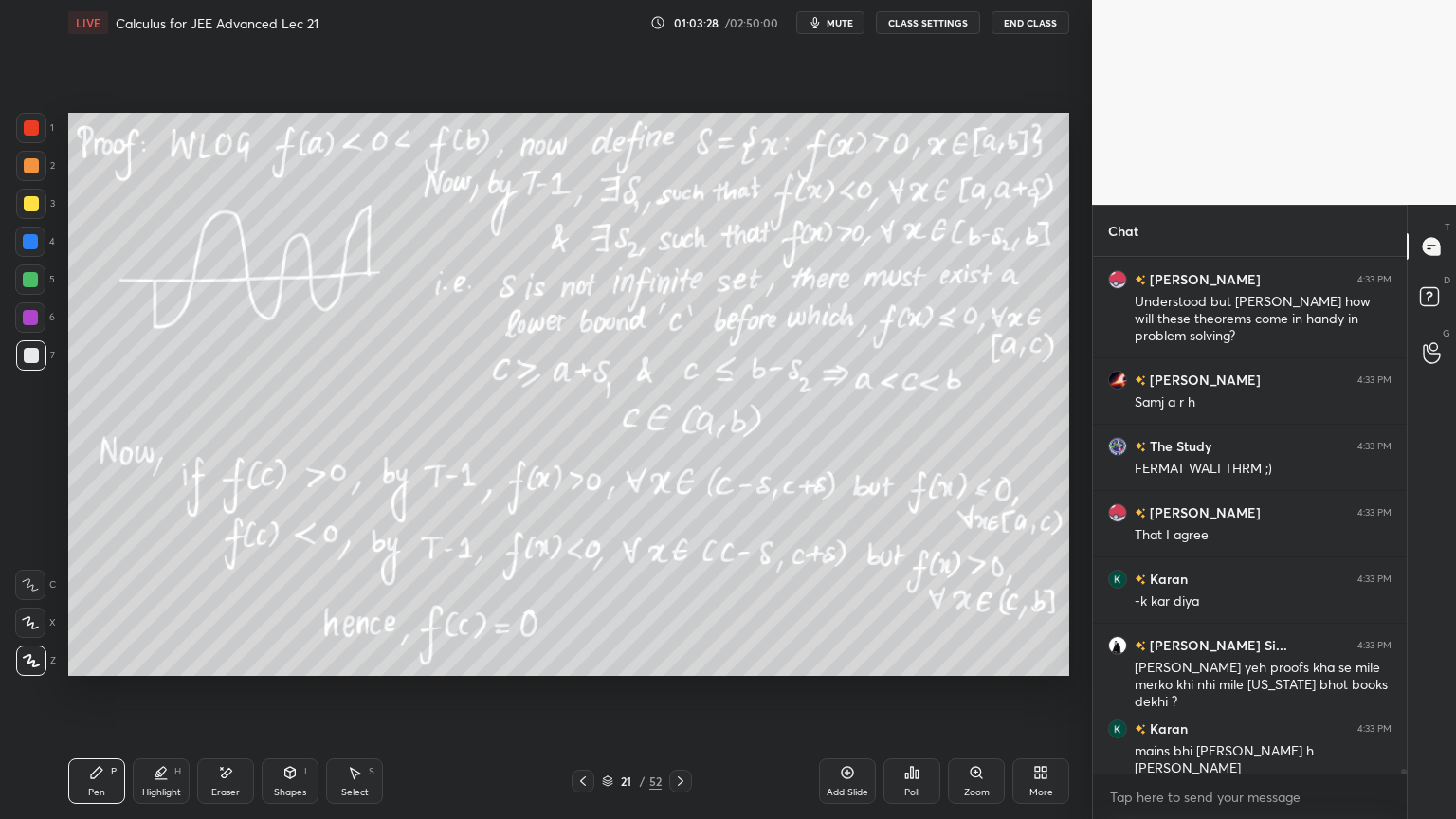 click on "21 / 52" at bounding box center [631, 781] 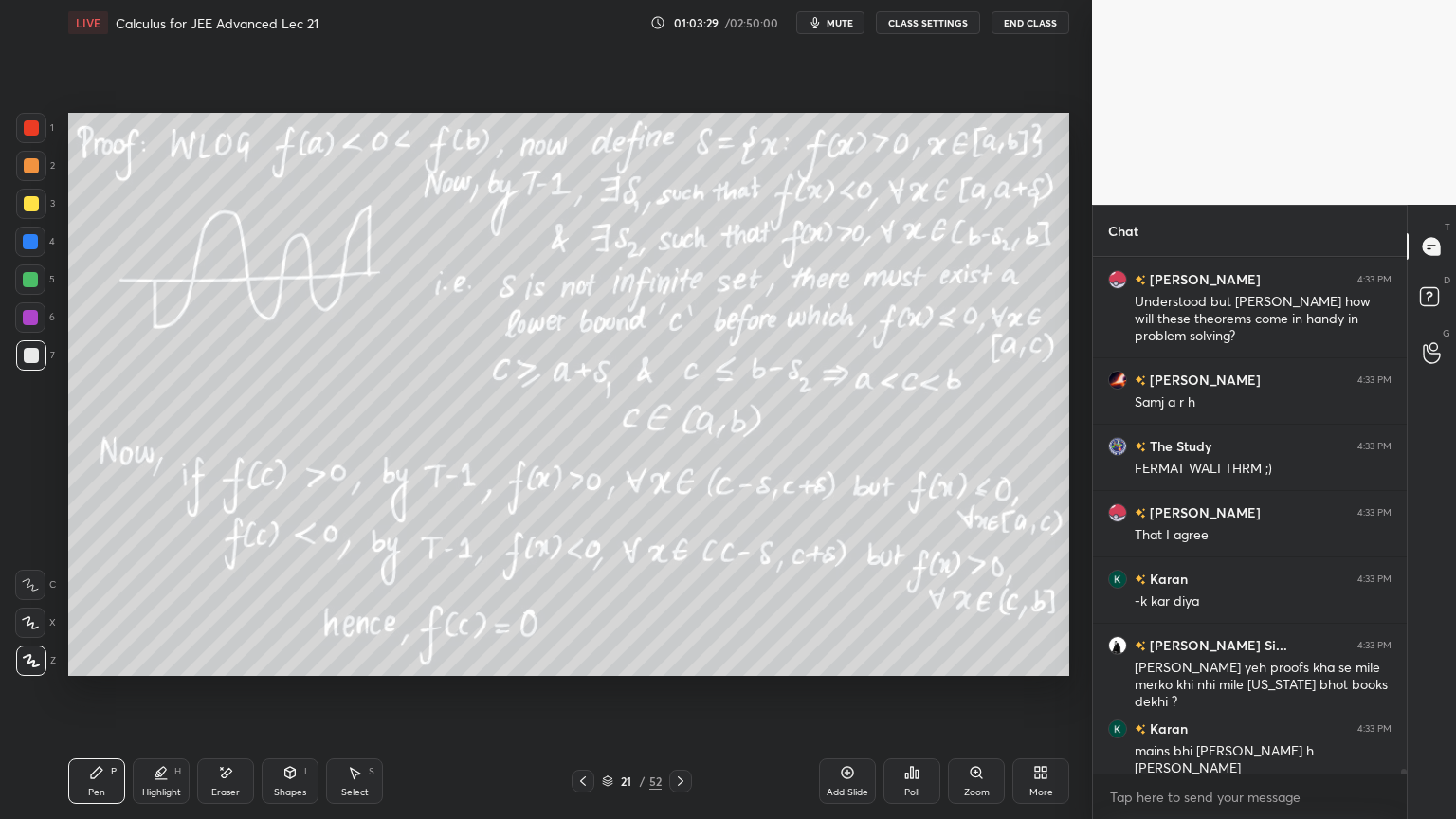 click 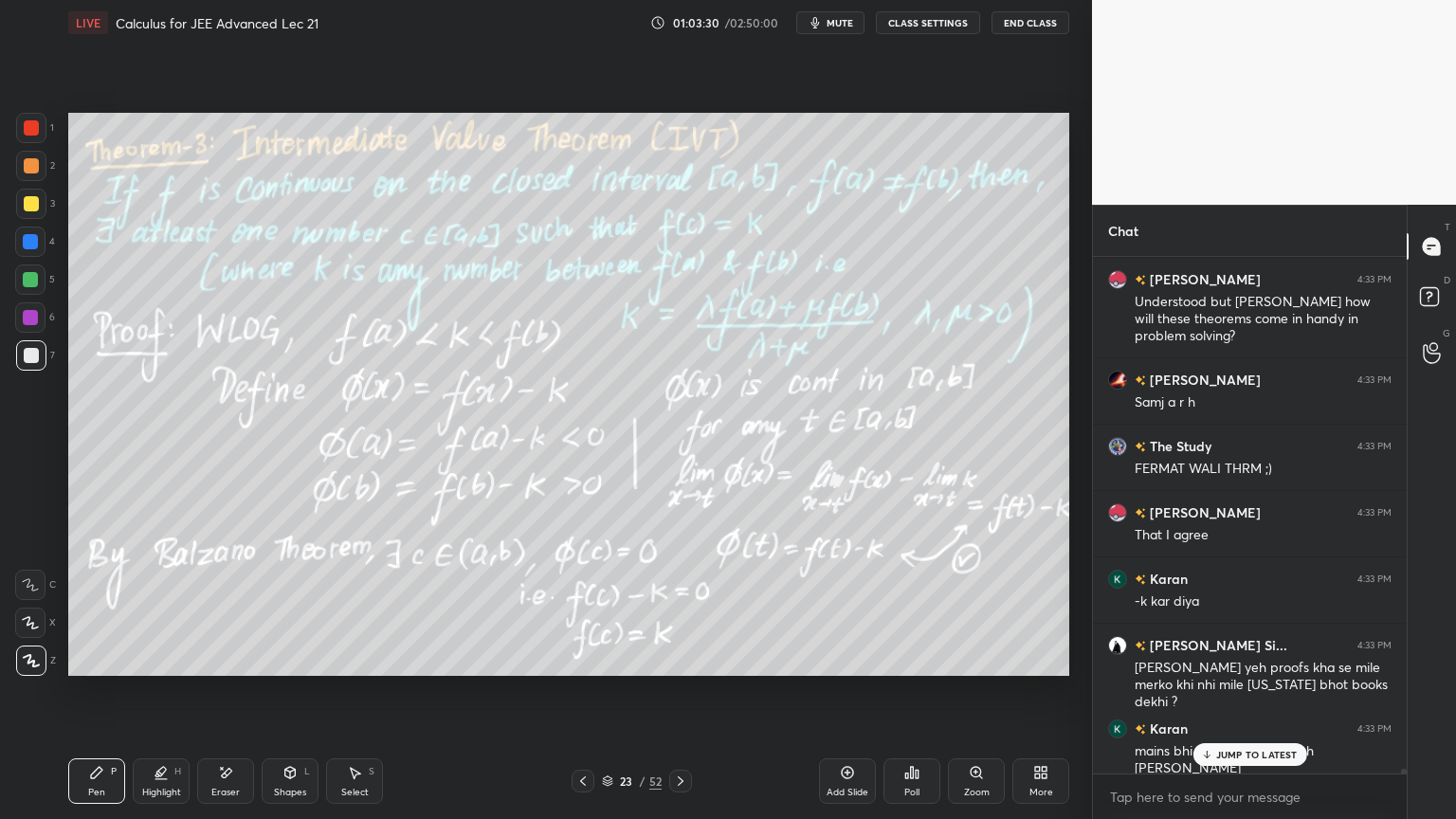 scroll, scrollTop: 52253, scrollLeft: 0, axis: vertical 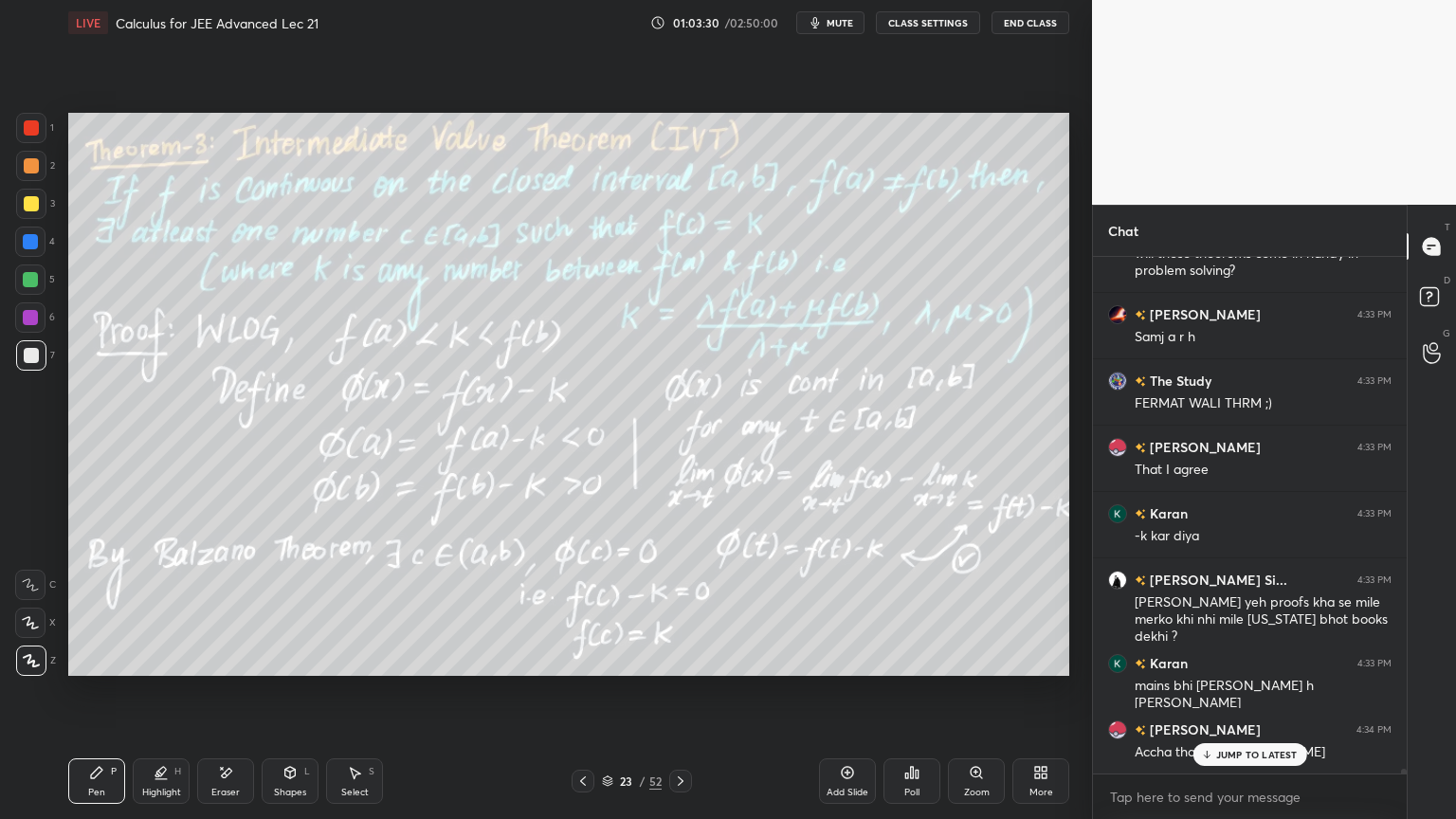 click 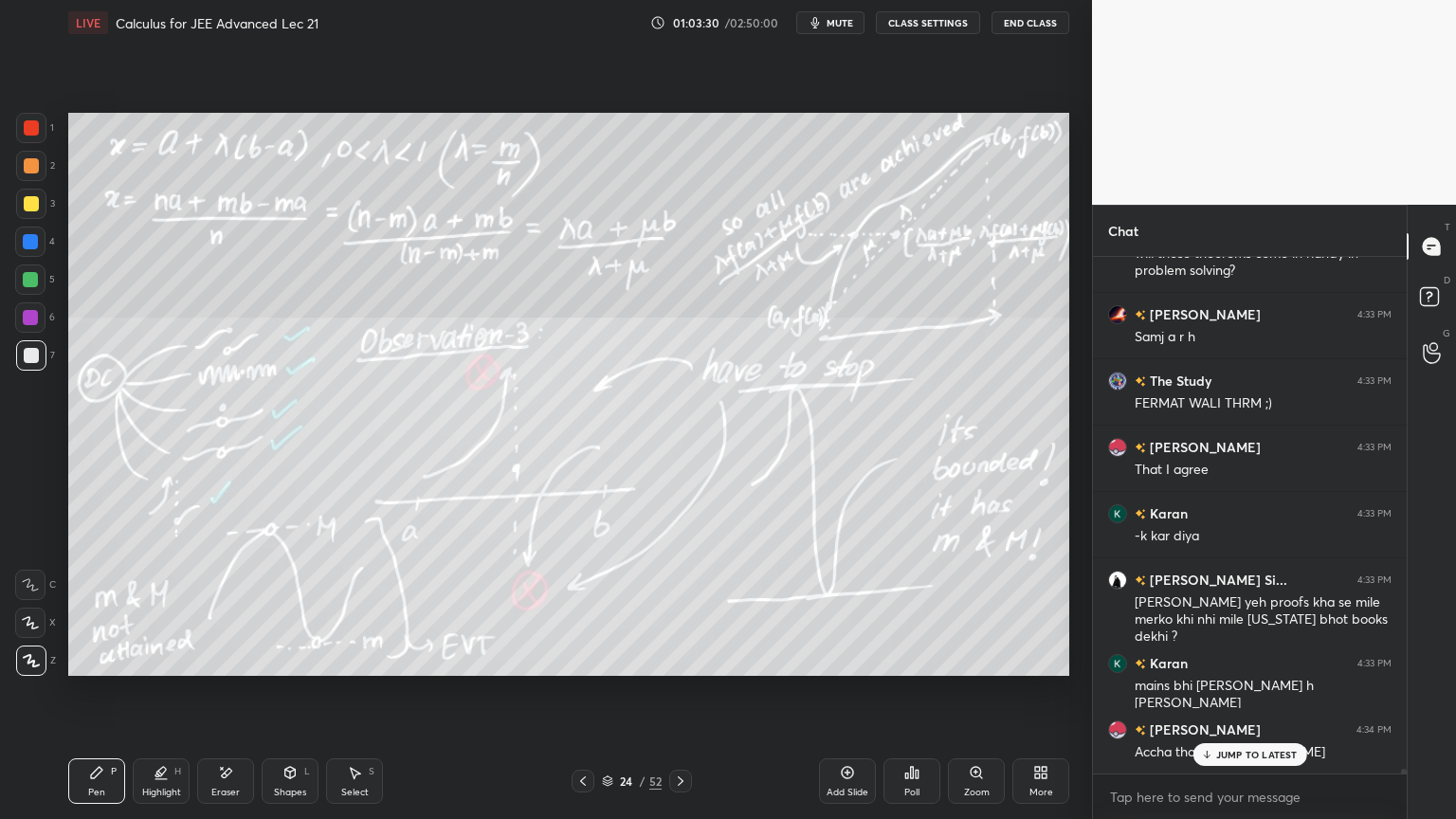 click 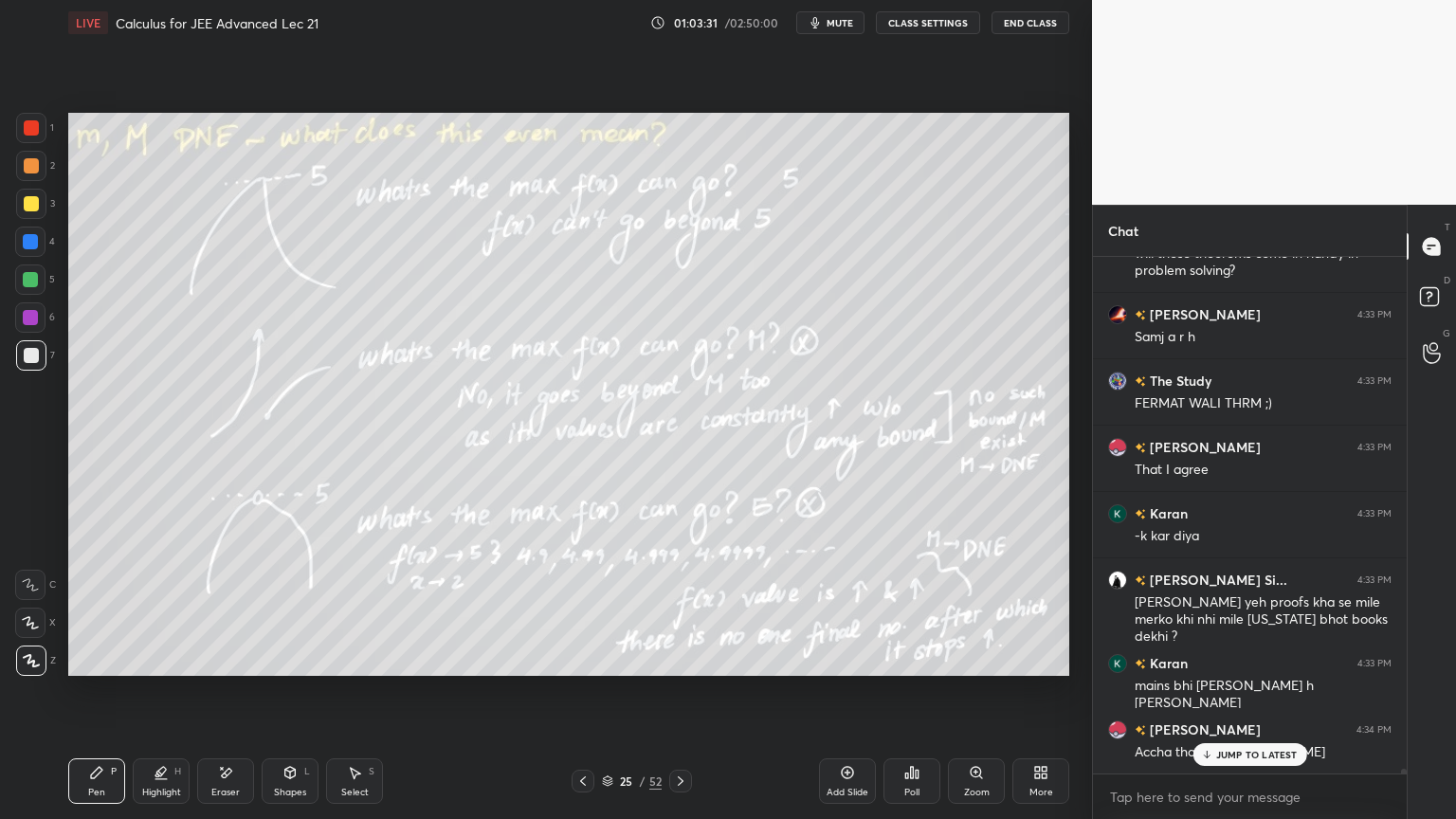 click 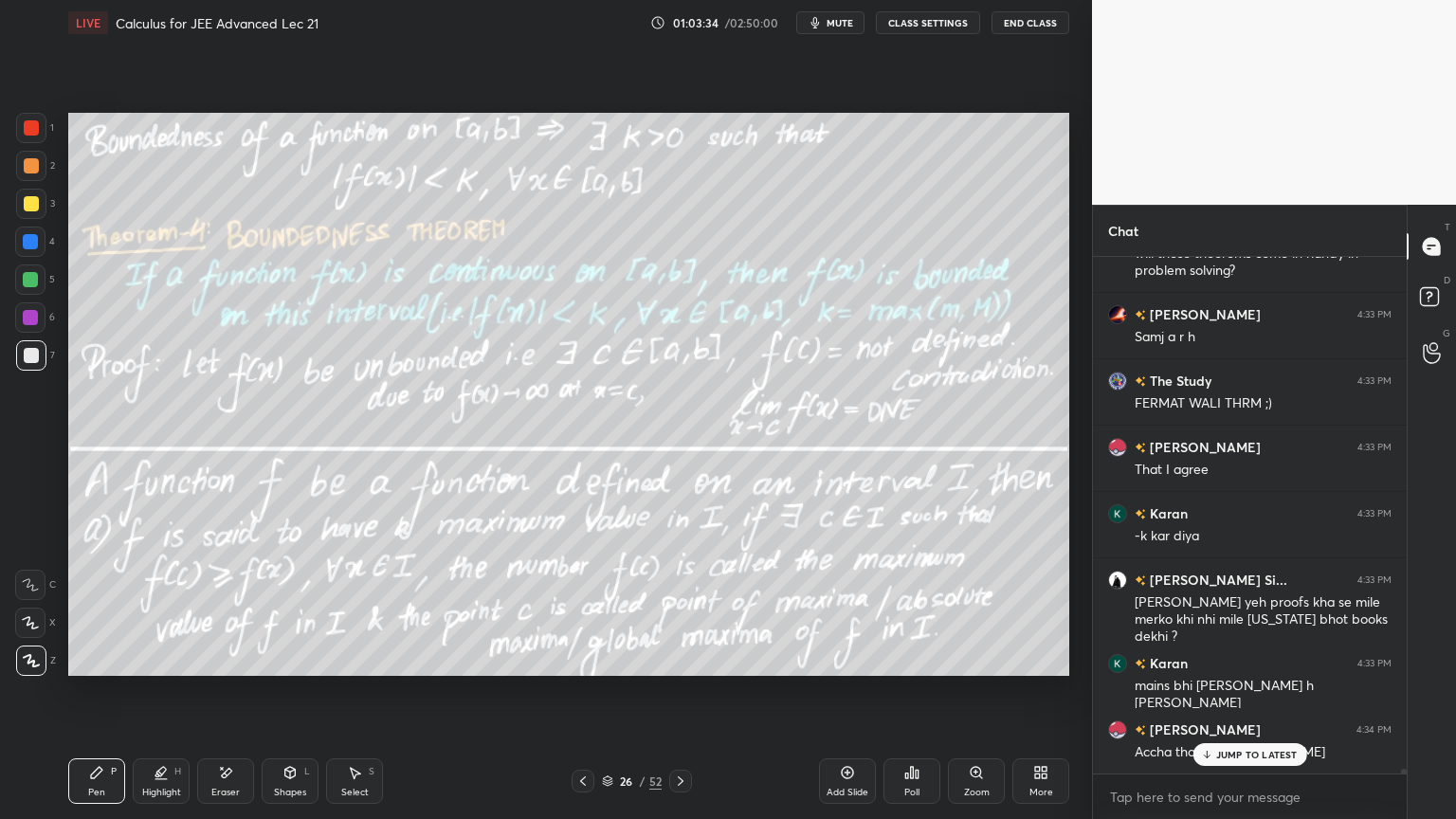 click on "JUMP TO LATEST" at bounding box center (1257, 755) 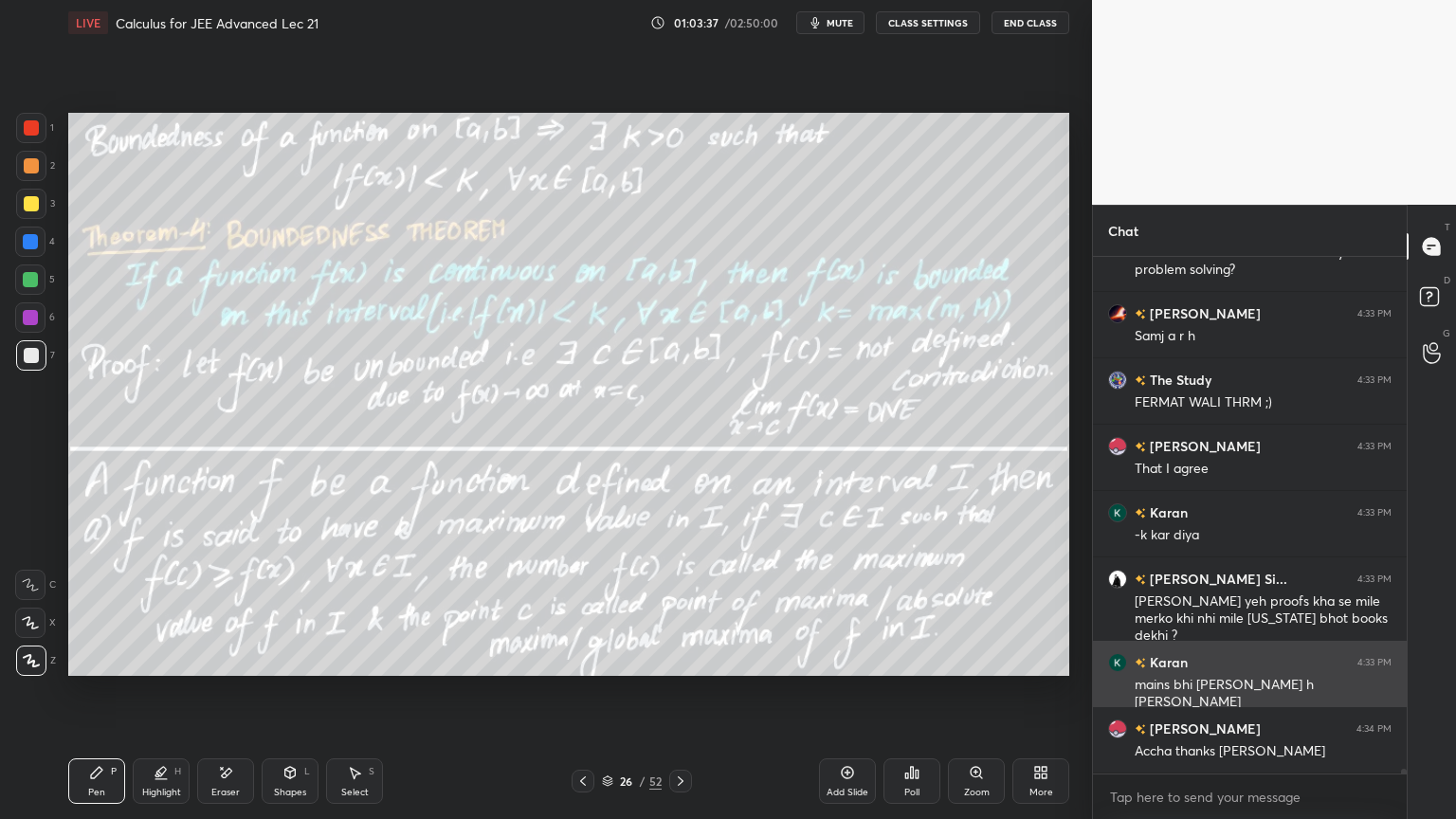 scroll, scrollTop: 52320, scrollLeft: 0, axis: vertical 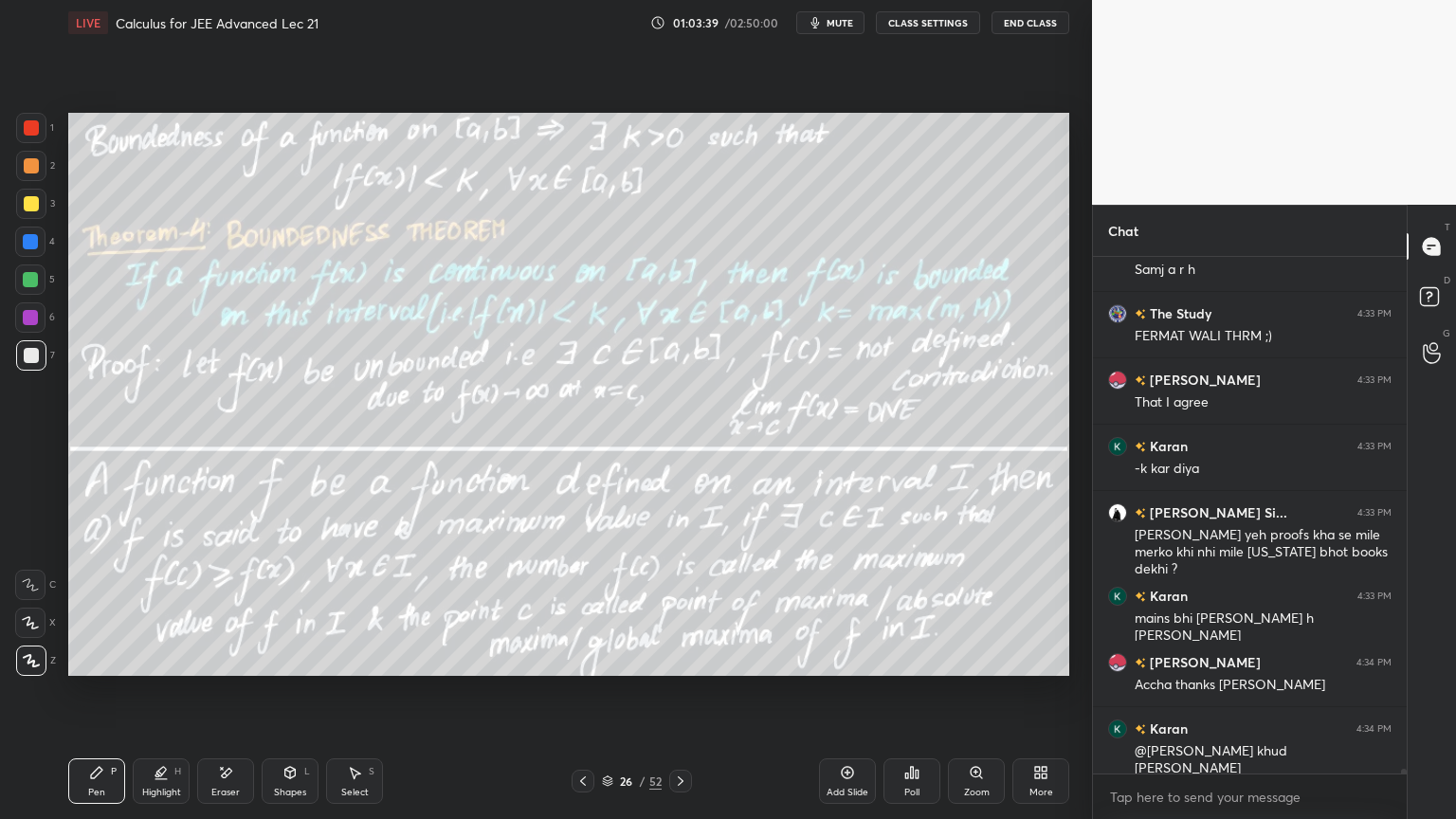 click on "26 / 52" at bounding box center (631, 781) 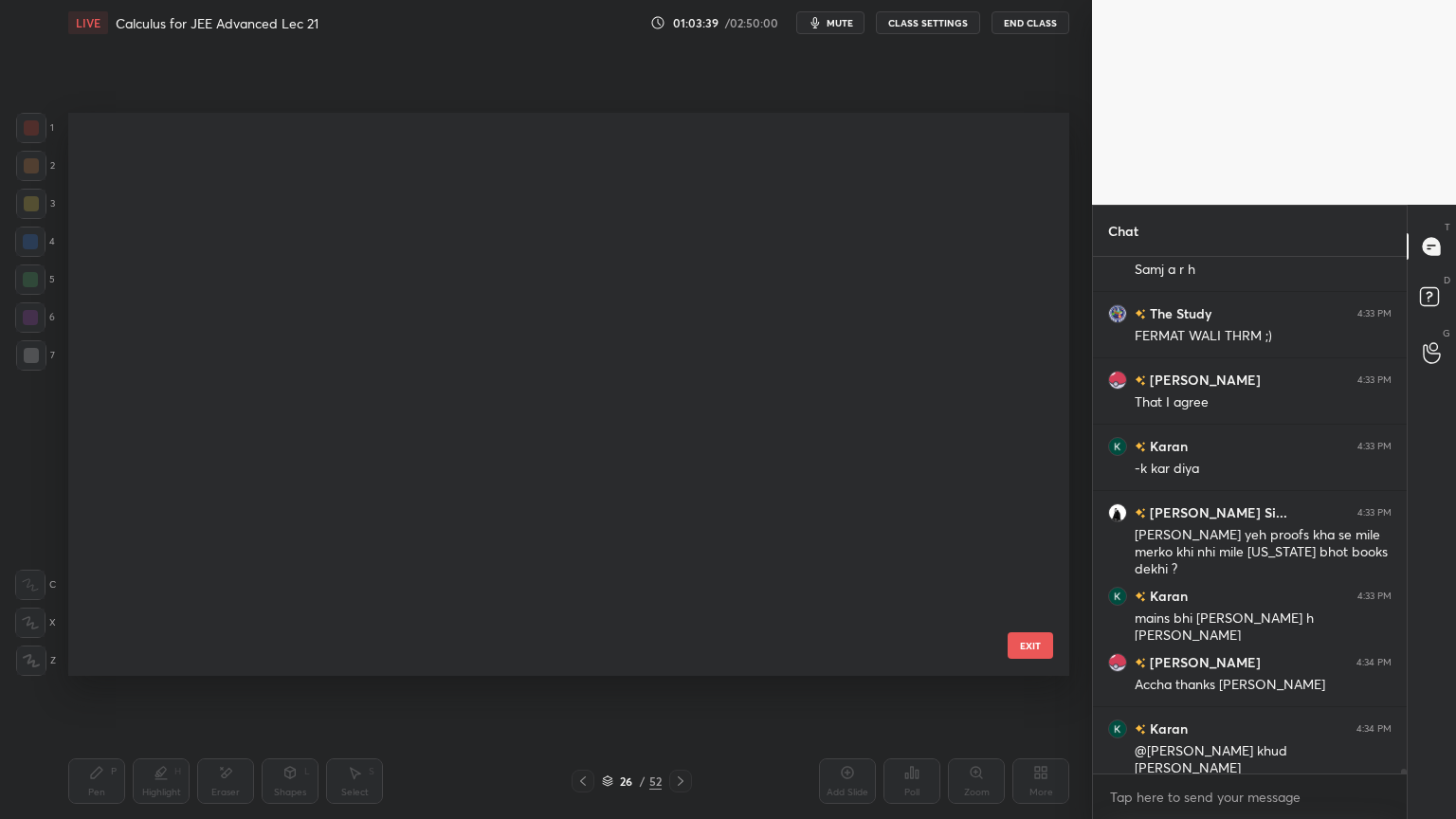 scroll, scrollTop: 997, scrollLeft: 0, axis: vertical 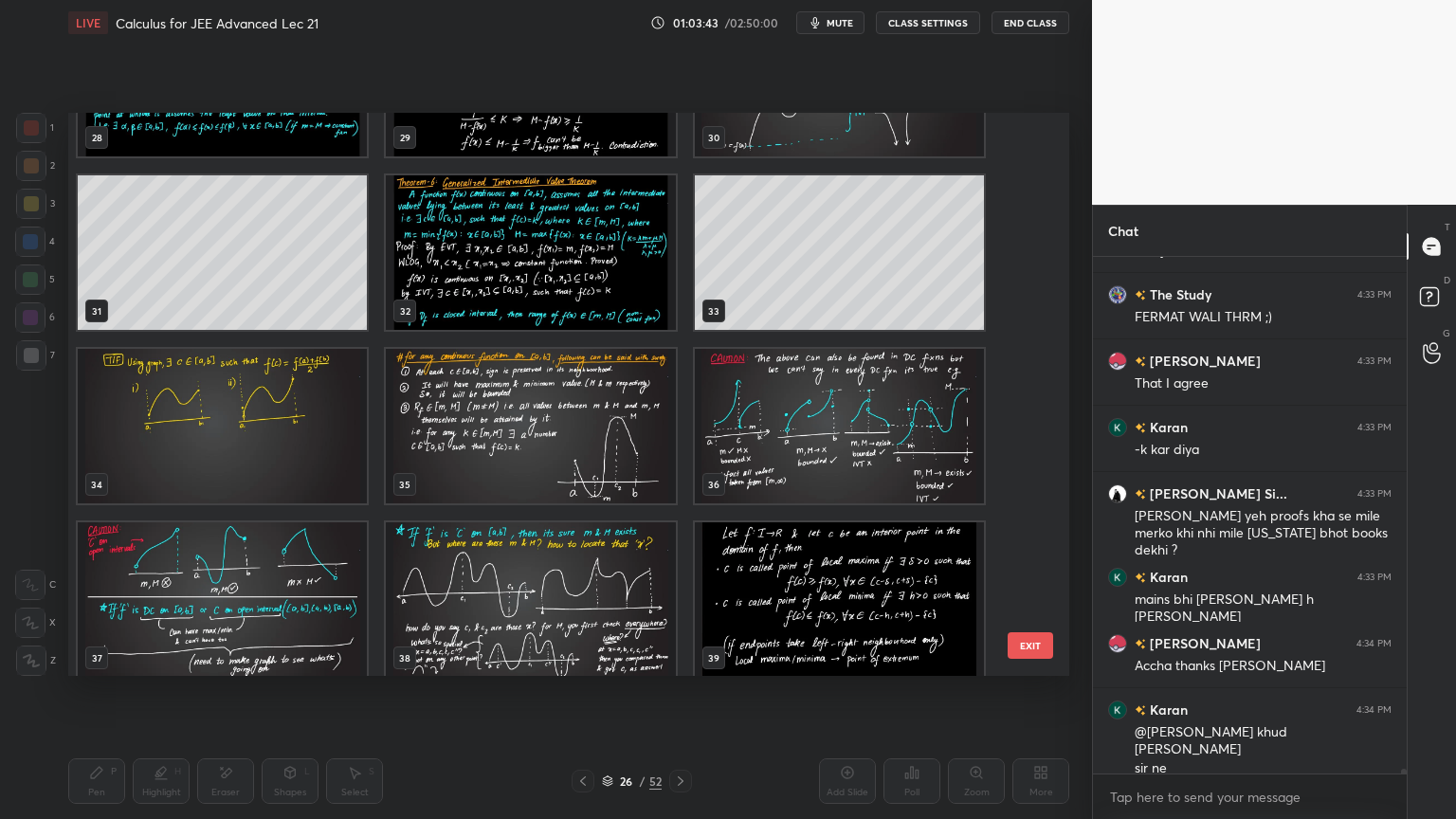 click at bounding box center [222, 426] 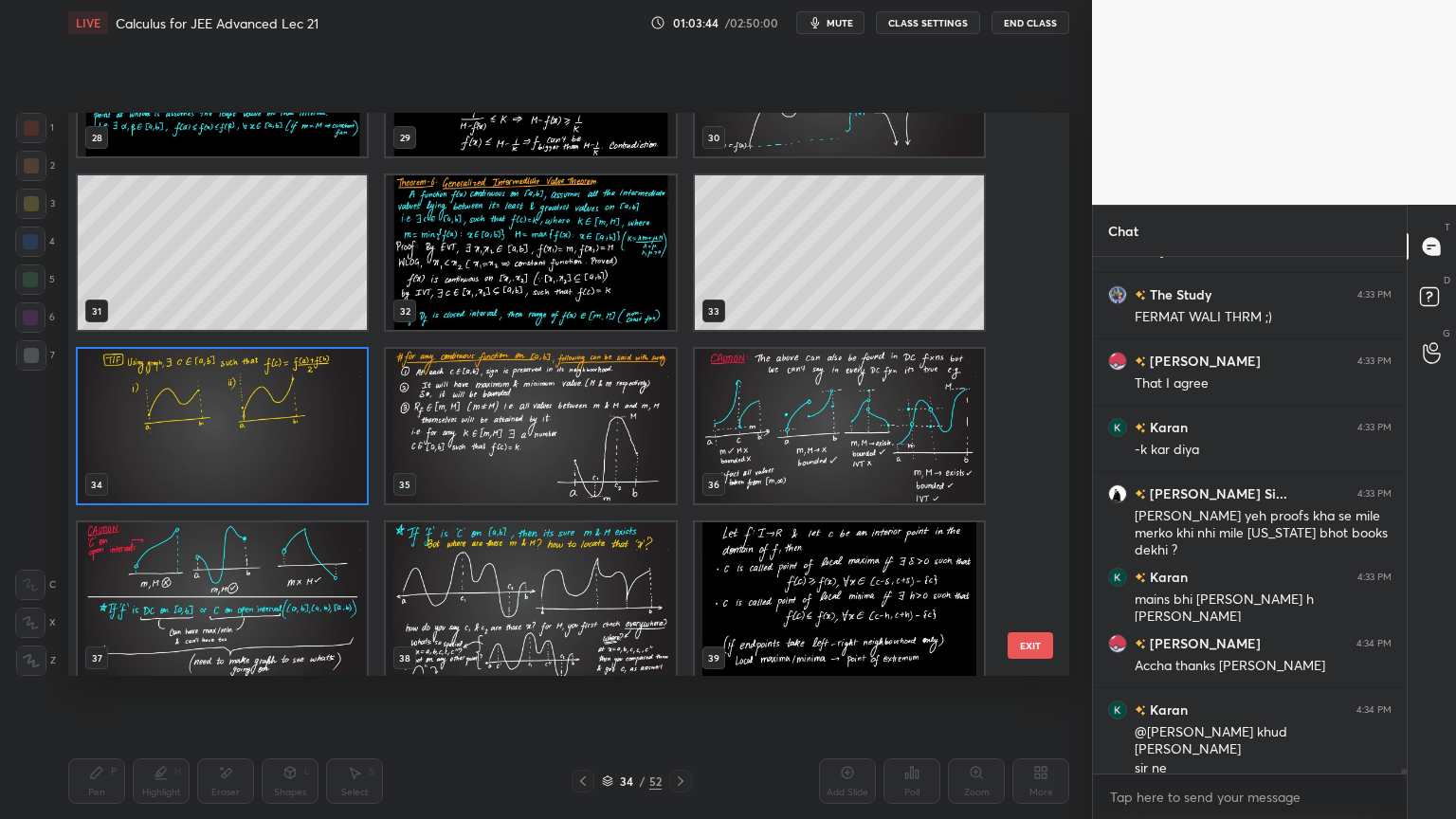 click at bounding box center [222, 426] 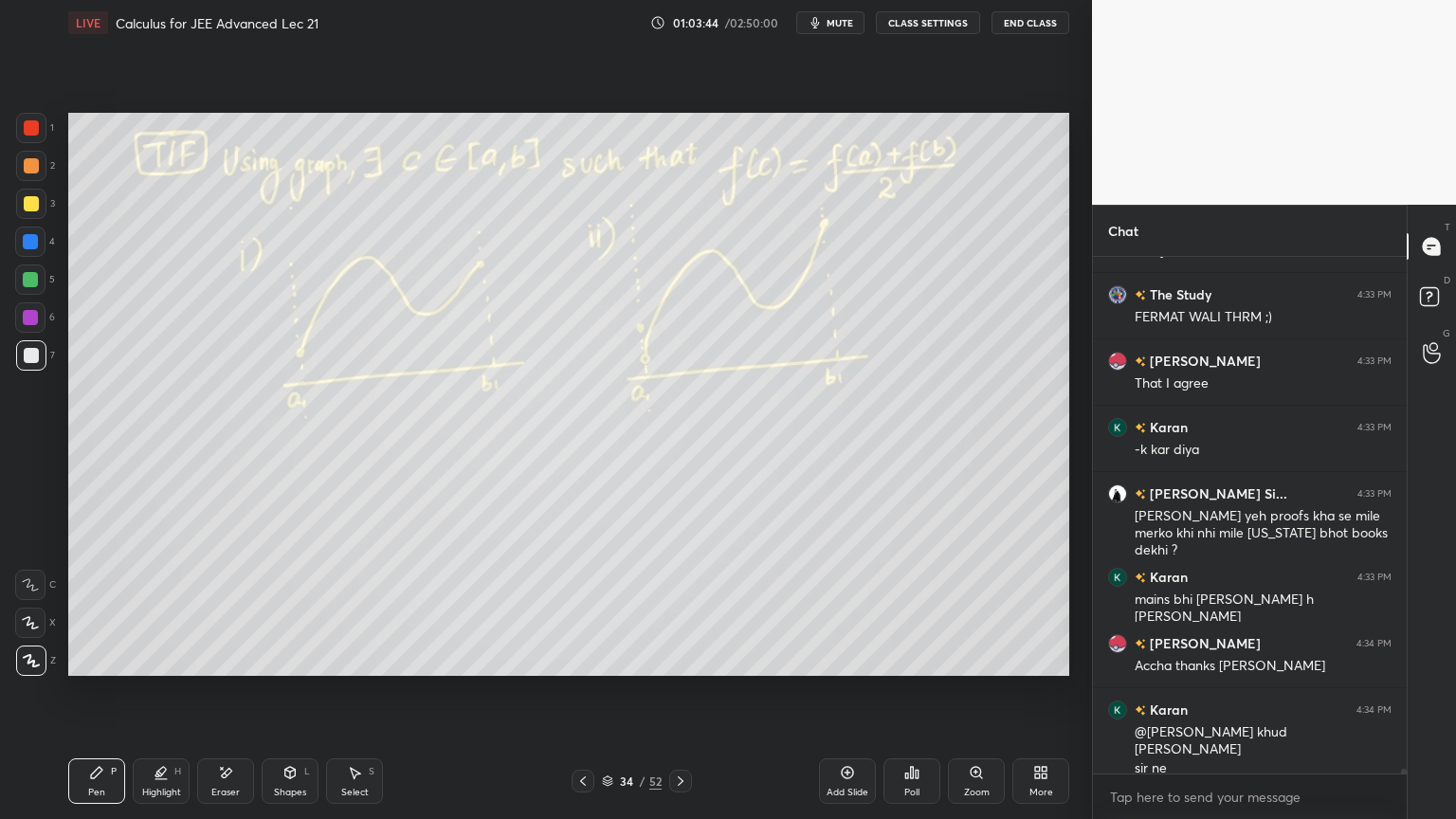 scroll, scrollTop: 52405, scrollLeft: 0, axis: vertical 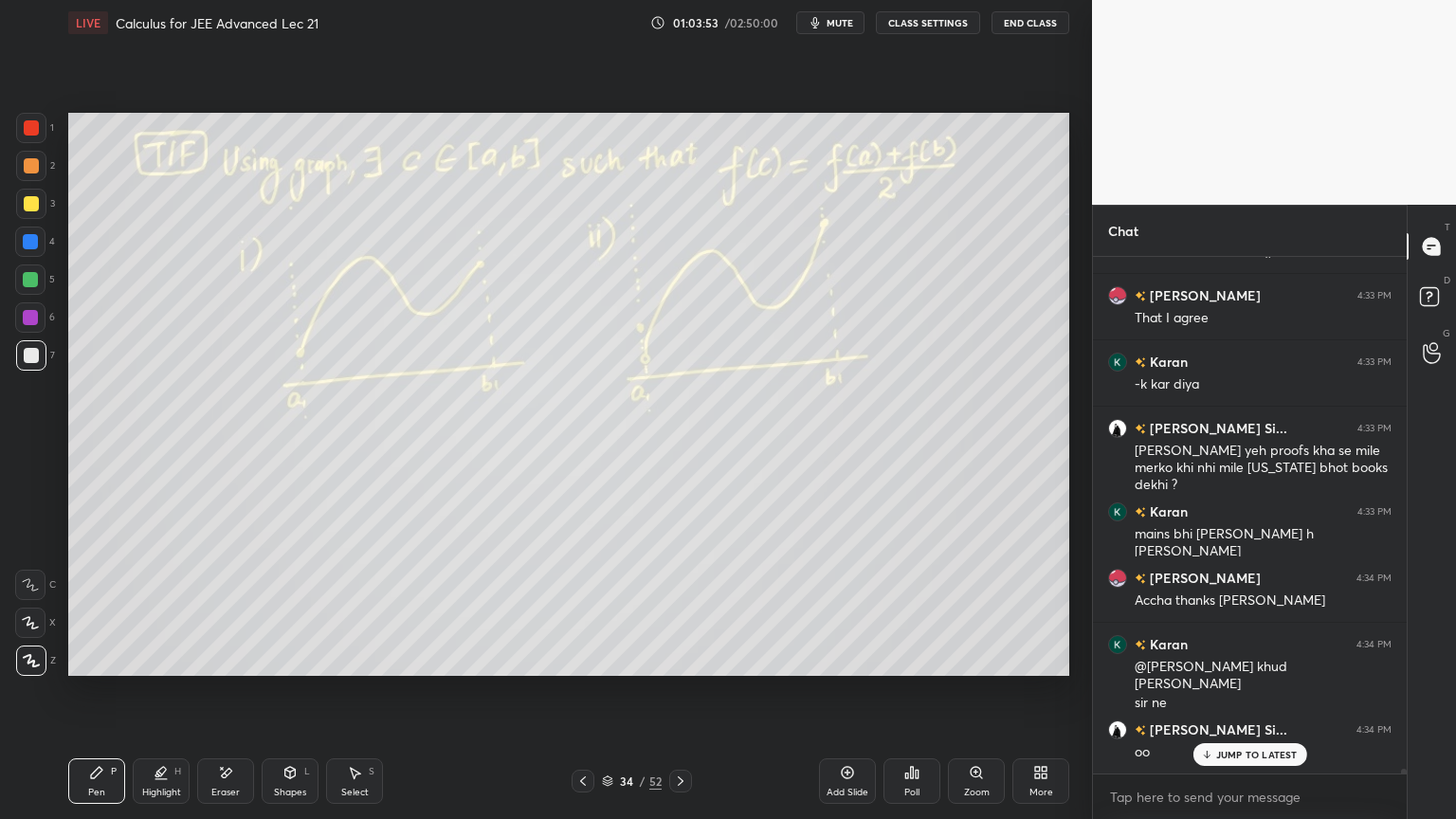 click on "Eraser" at bounding box center [226, 792] 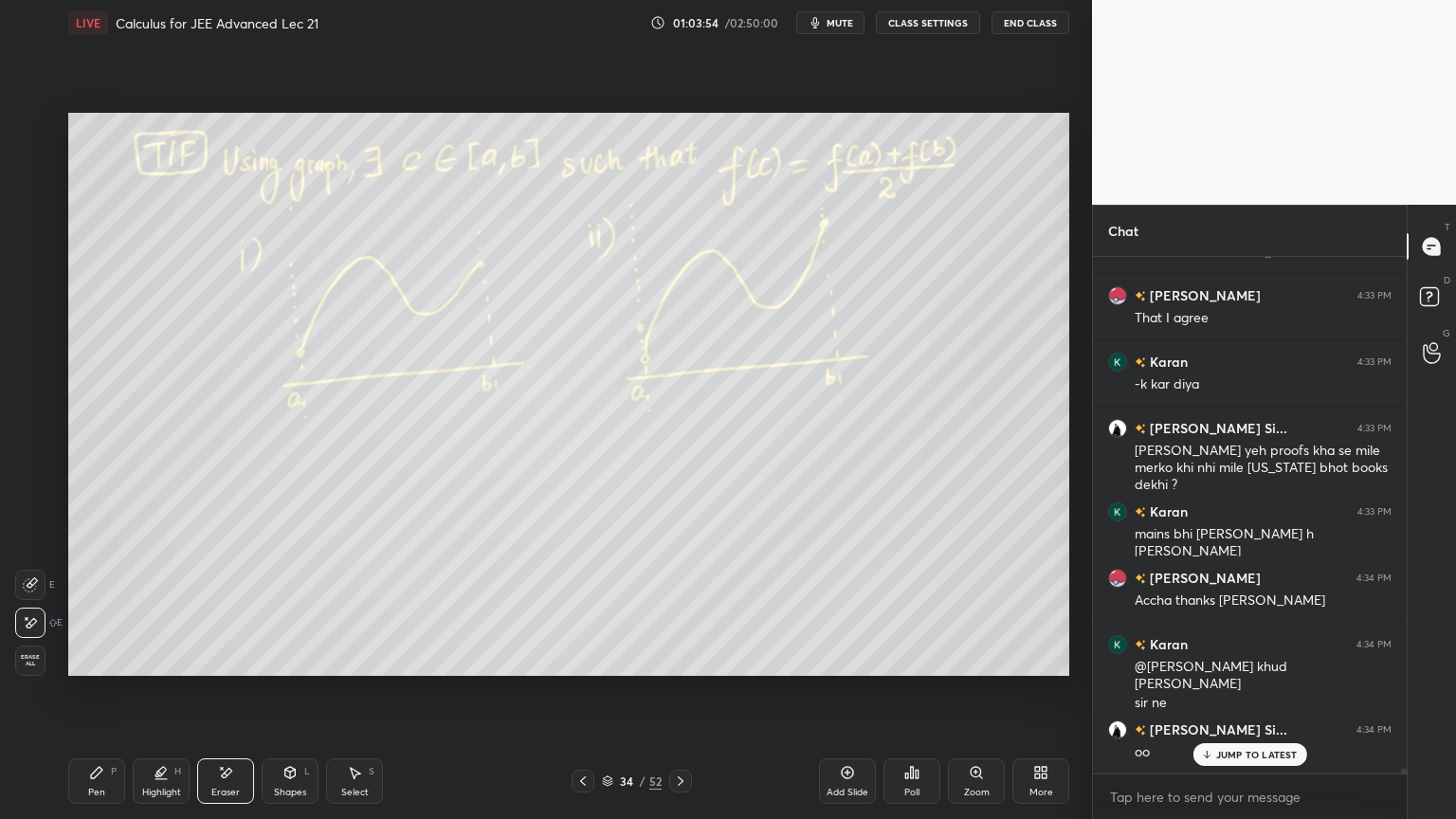click on "Pen P" at bounding box center (97, 781) 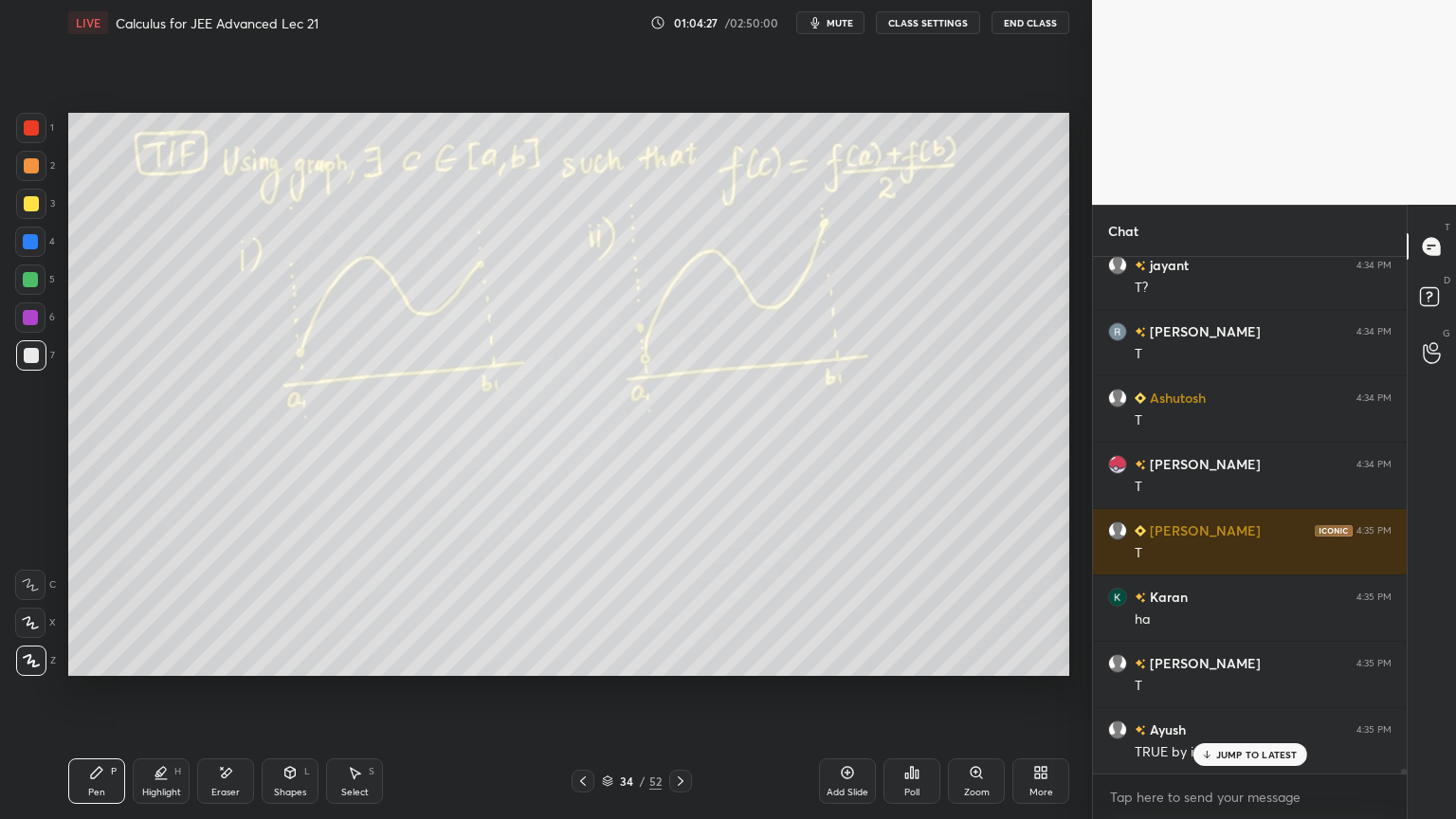 scroll, scrollTop: 54349, scrollLeft: 0, axis: vertical 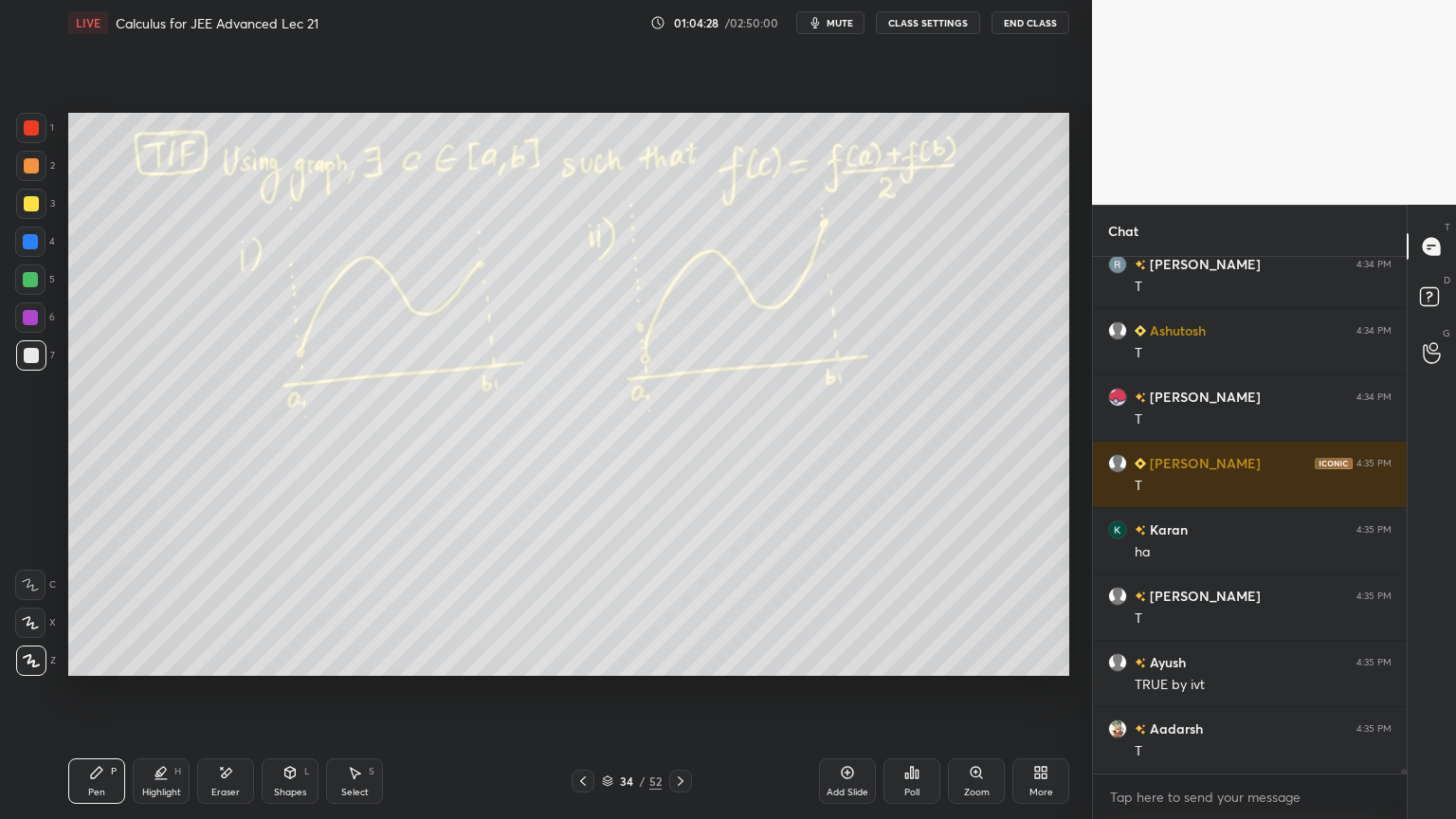 click on "Pen P Highlight H Eraser Shapes L Select S" at bounding box center (256, 781) 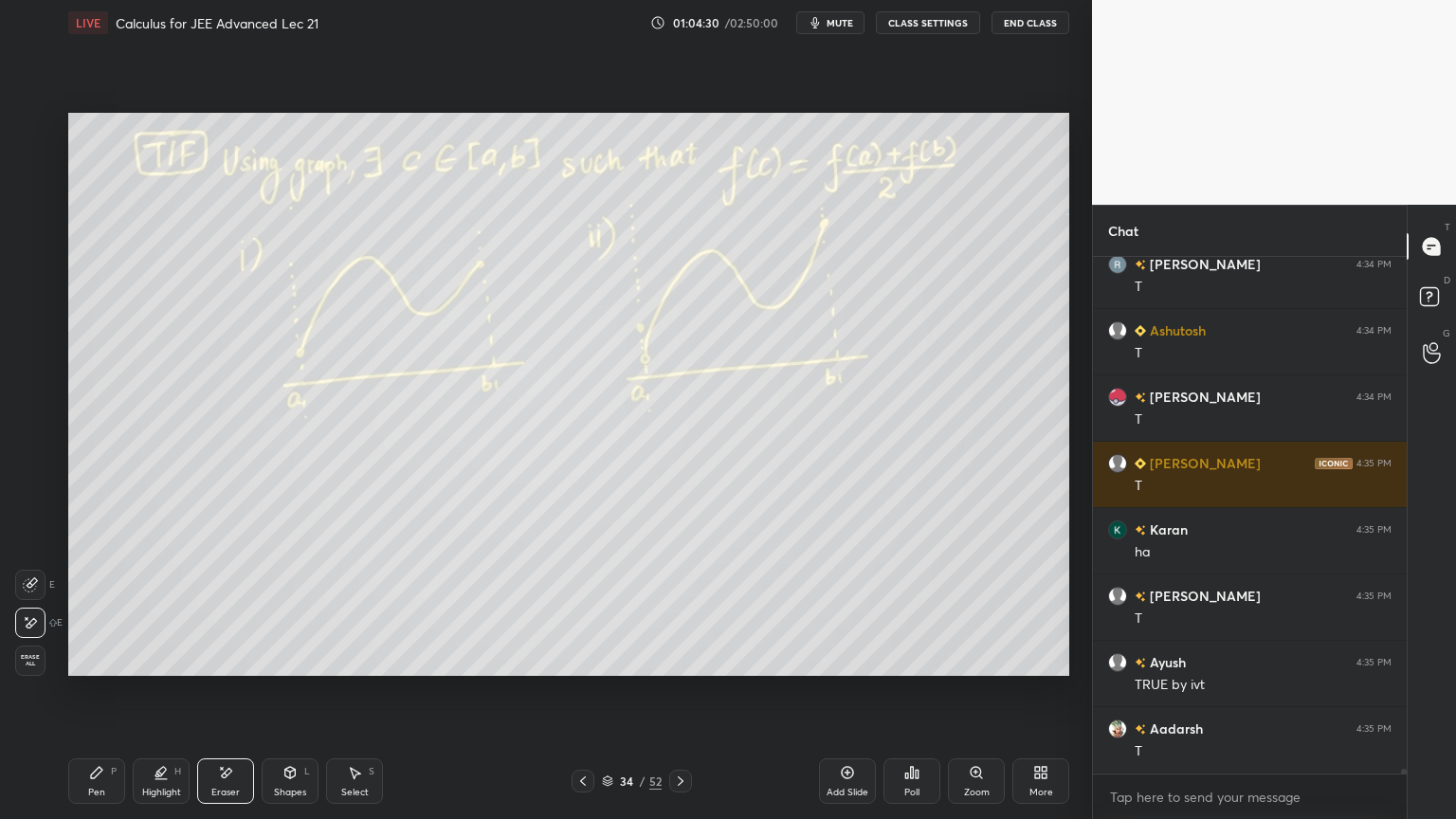 drag, startPoint x: 103, startPoint y: 793, endPoint x: 102, endPoint y: 783, distance: 10.049876 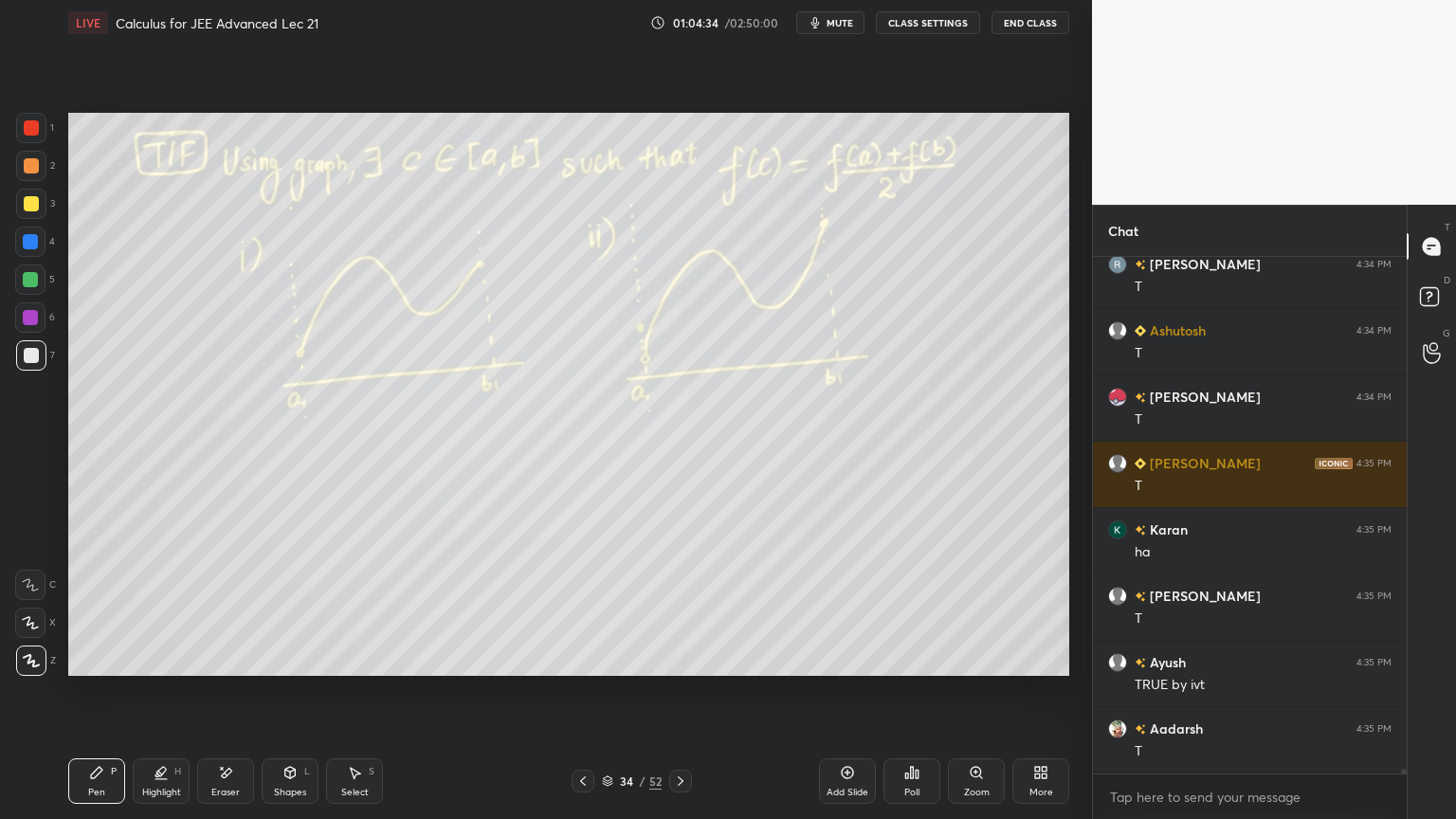click 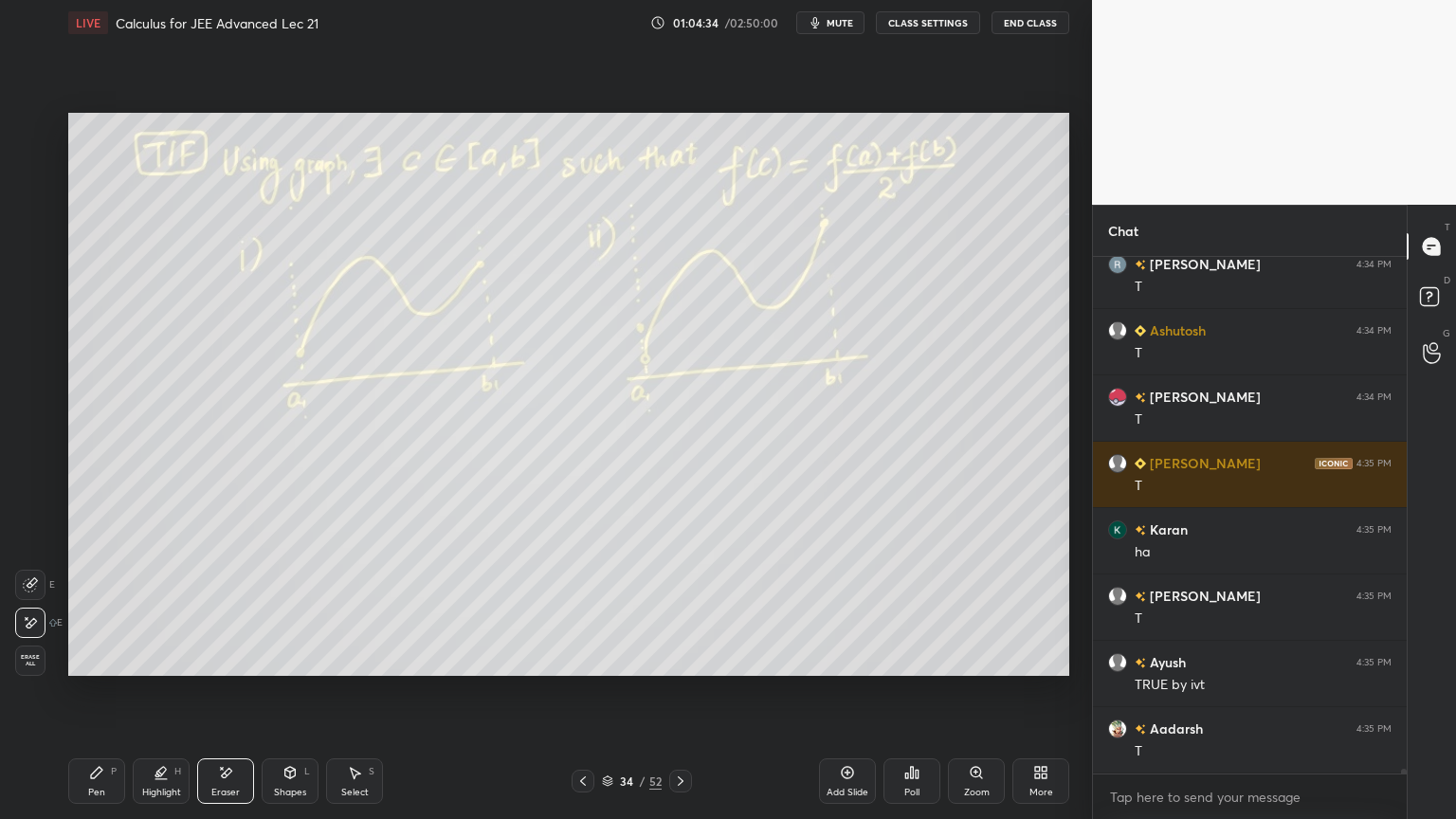 scroll, scrollTop: 54414, scrollLeft: 0, axis: vertical 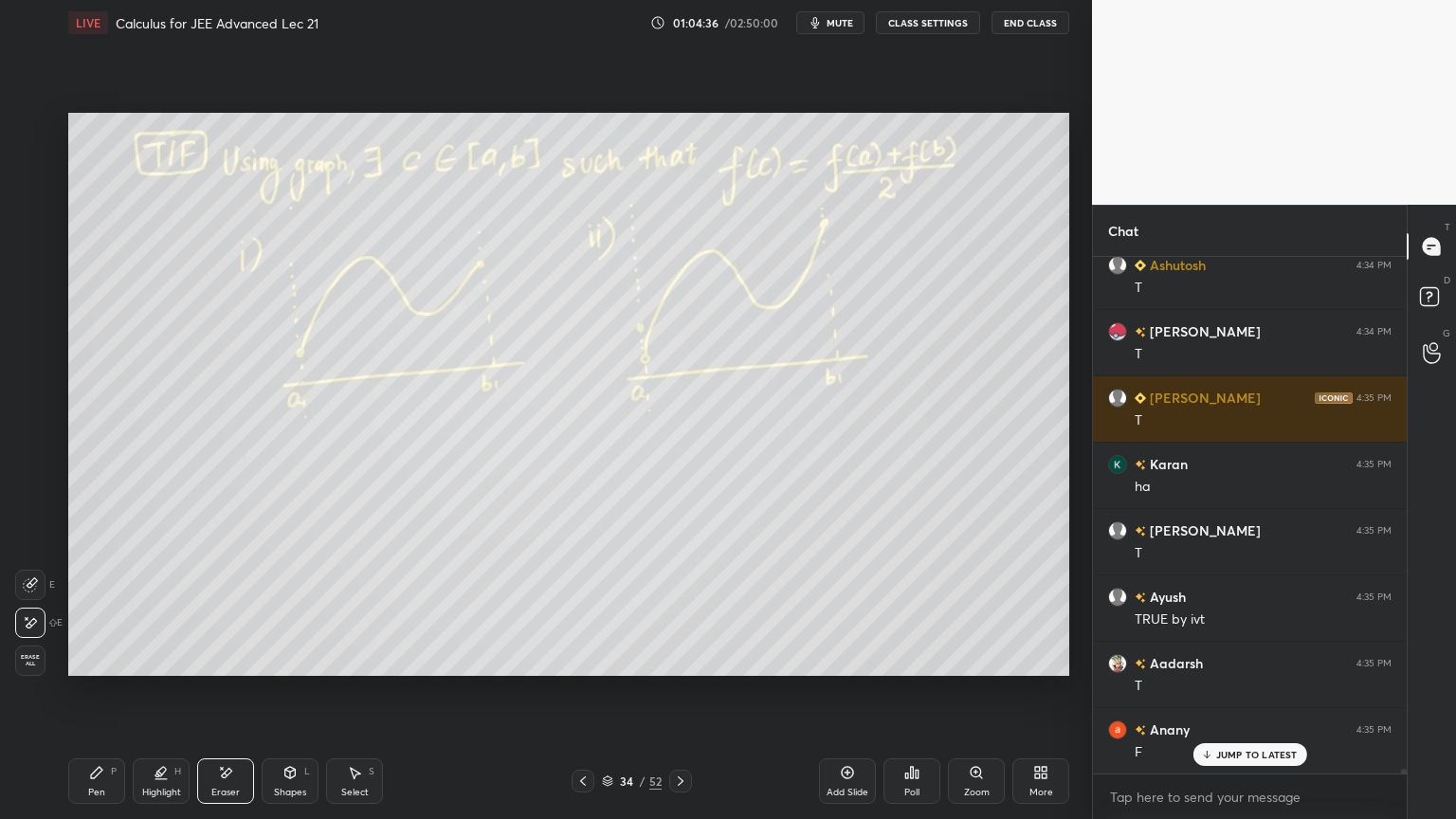 click on "Pen P" at bounding box center [97, 781] 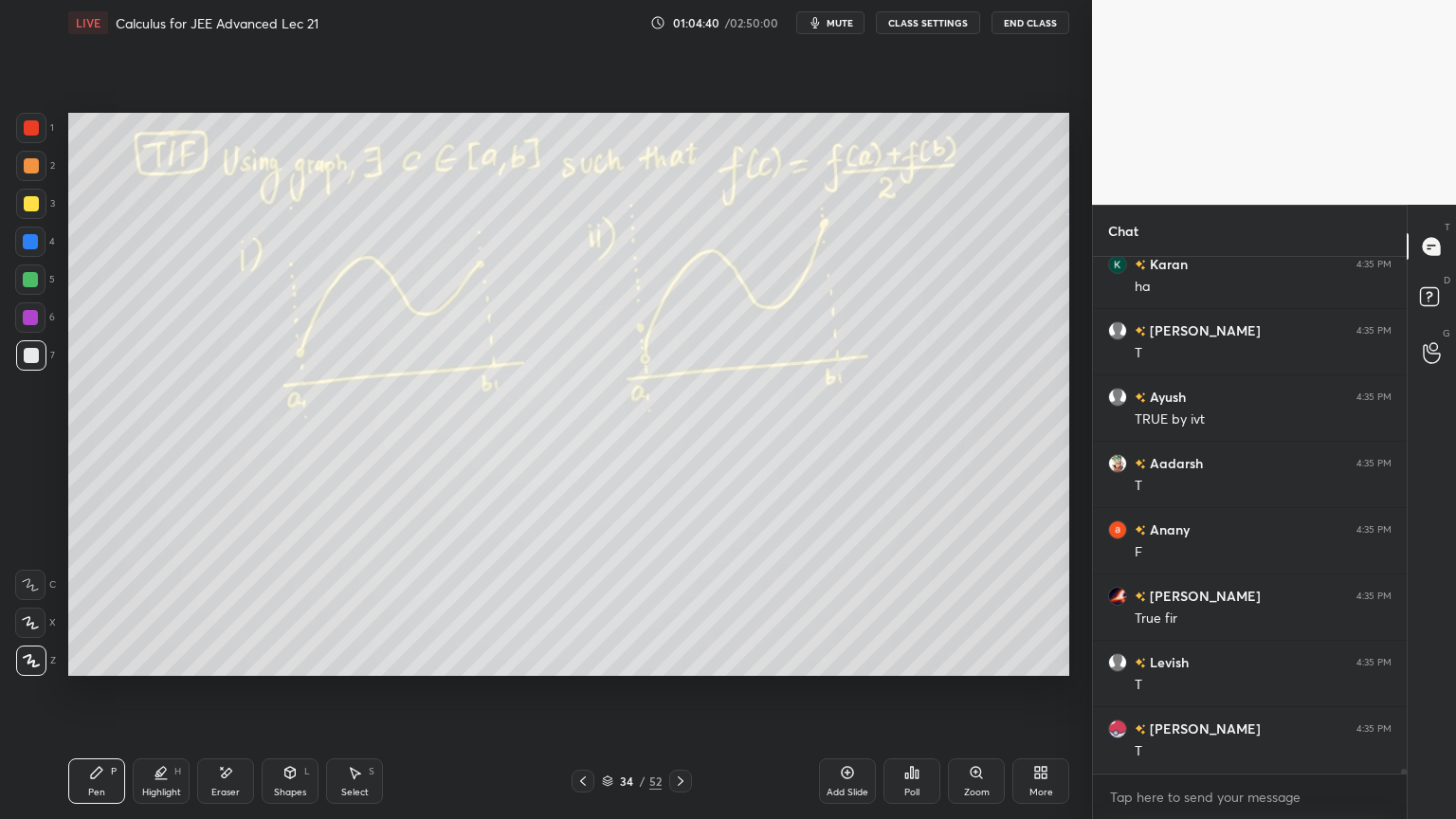 scroll, scrollTop: 54680, scrollLeft: 0, axis: vertical 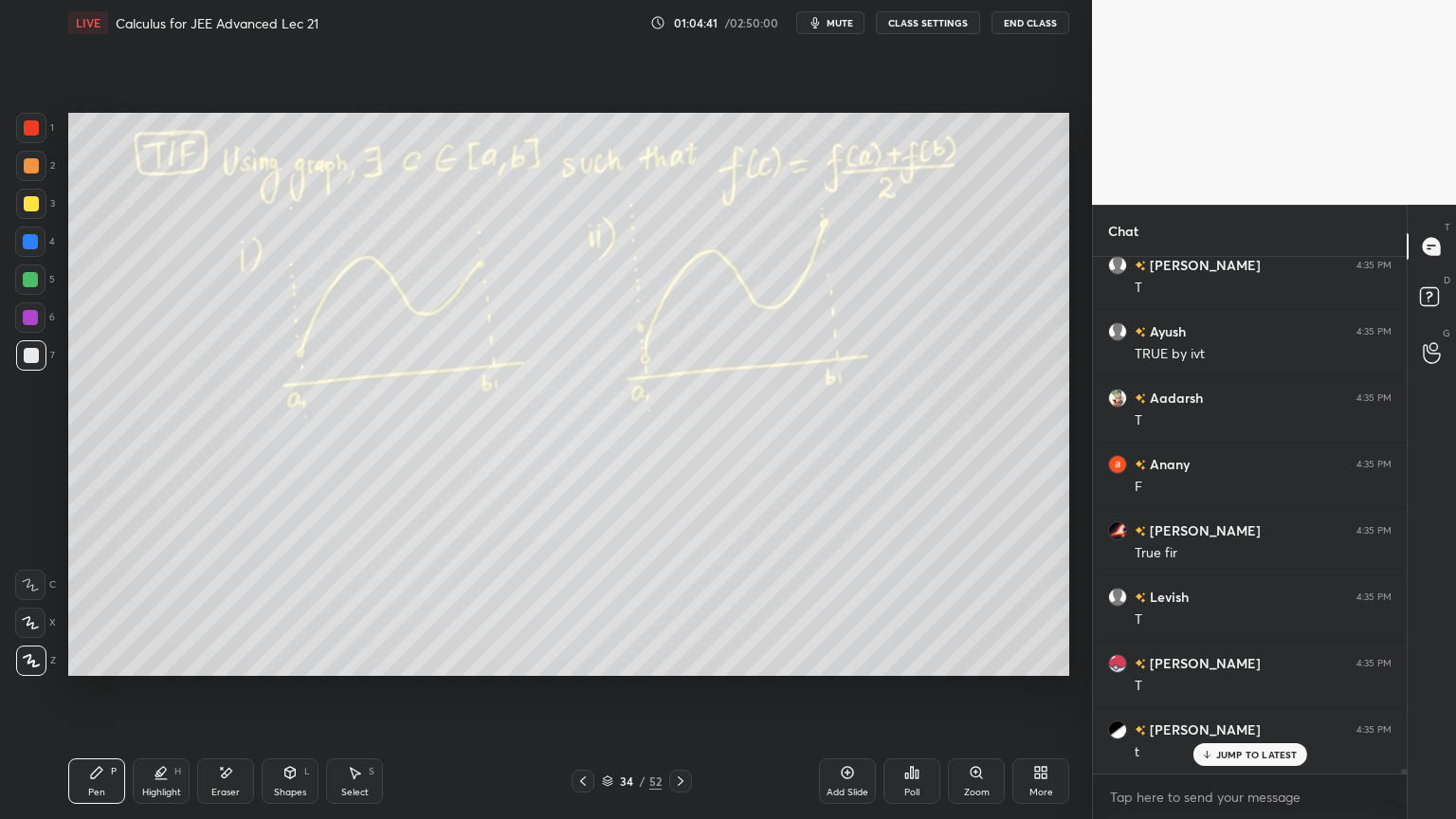 click on "Poll" at bounding box center [912, 792] 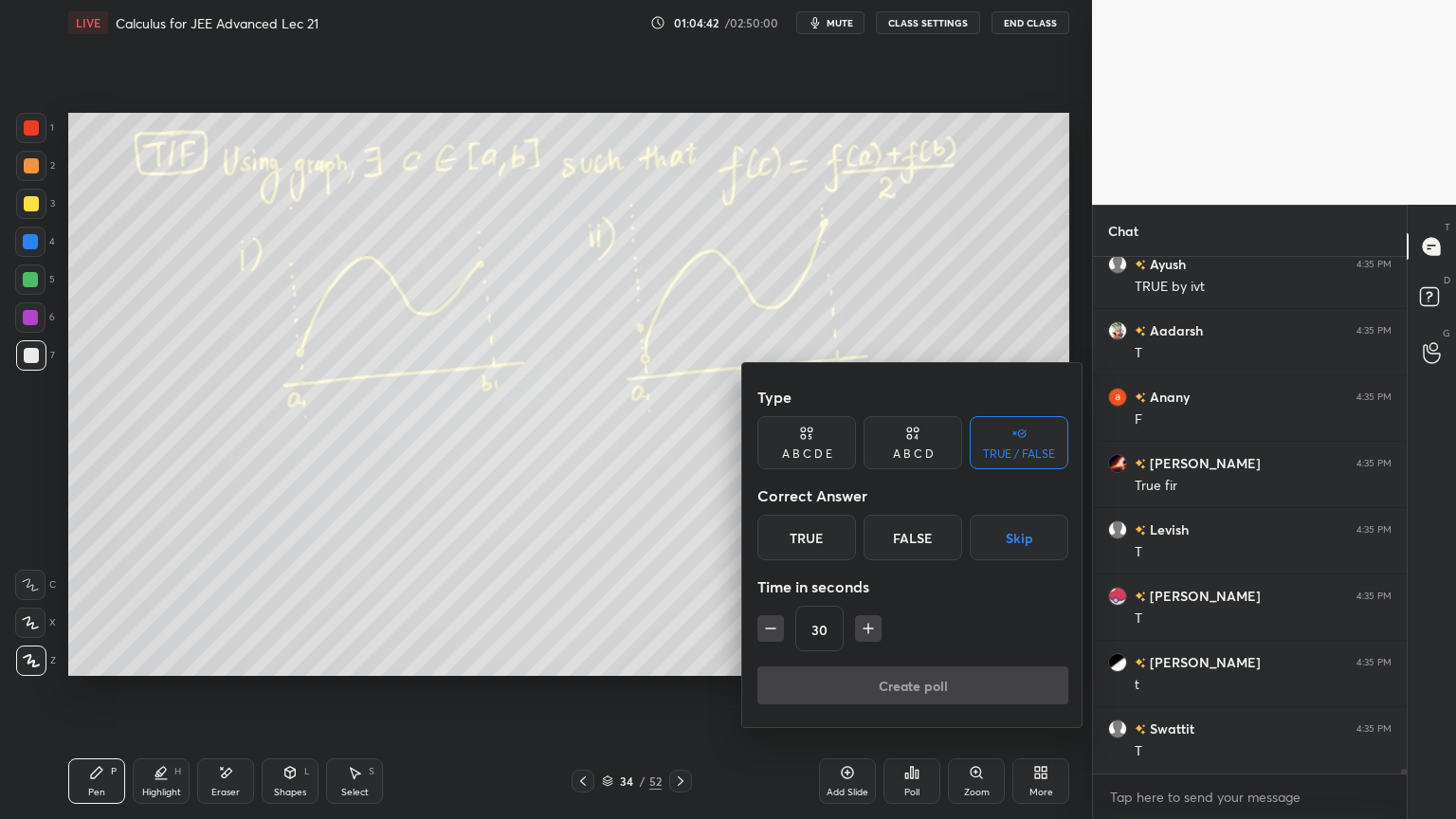 click on "Skip" at bounding box center [1019, 537] 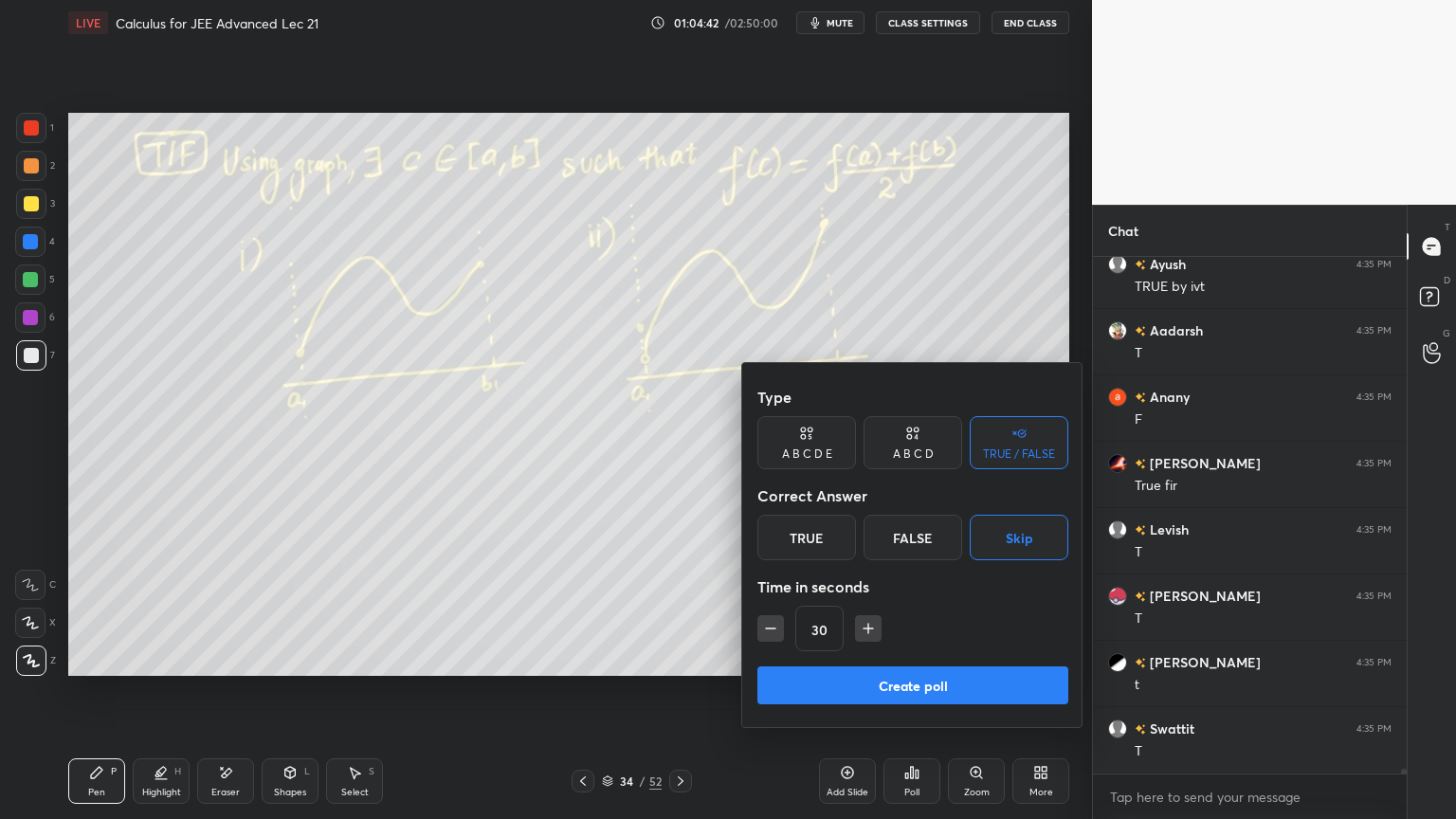 click on "Create poll" at bounding box center (913, 685) 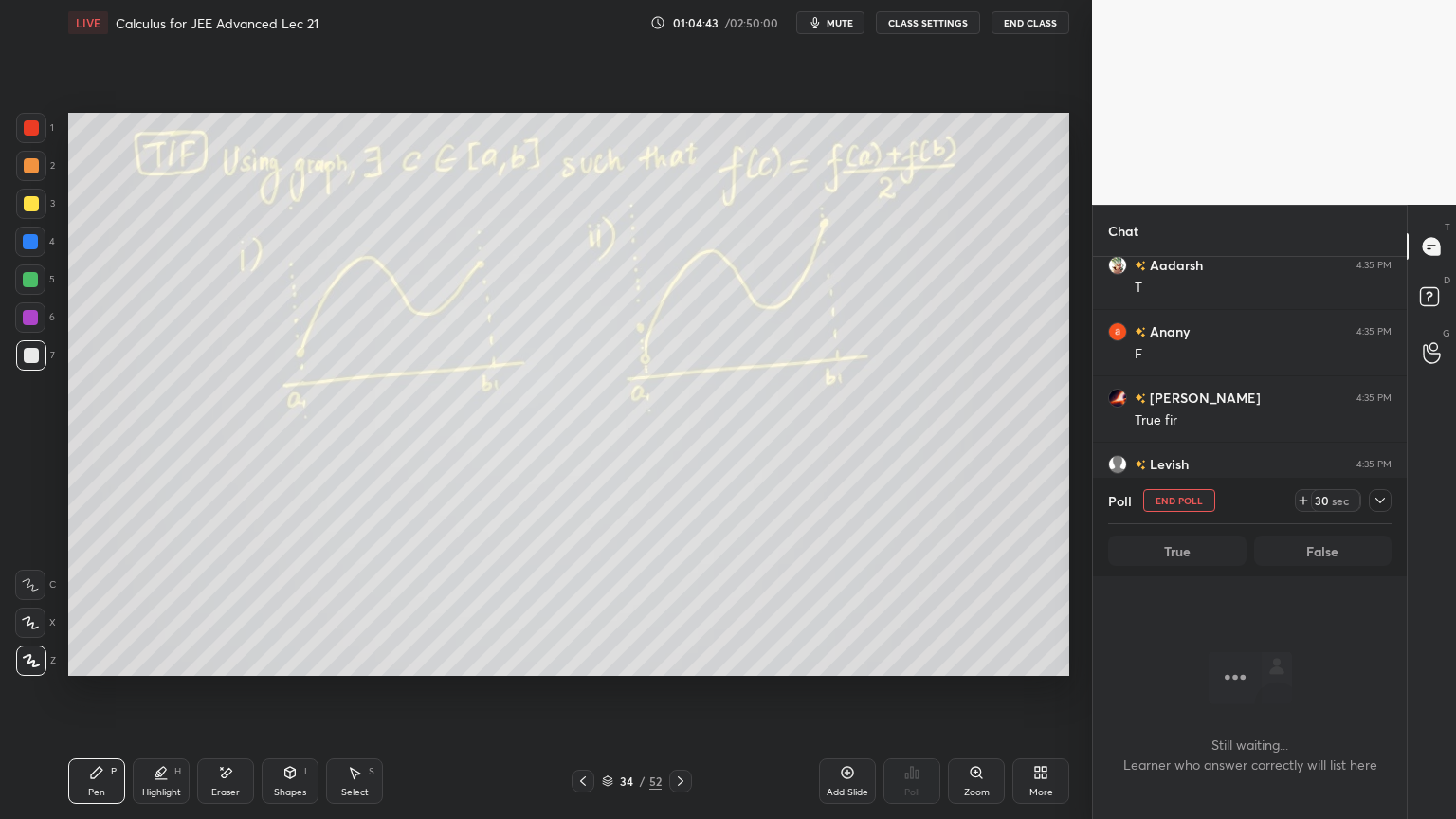 scroll, scrollTop: 412, scrollLeft: 308, axis: both 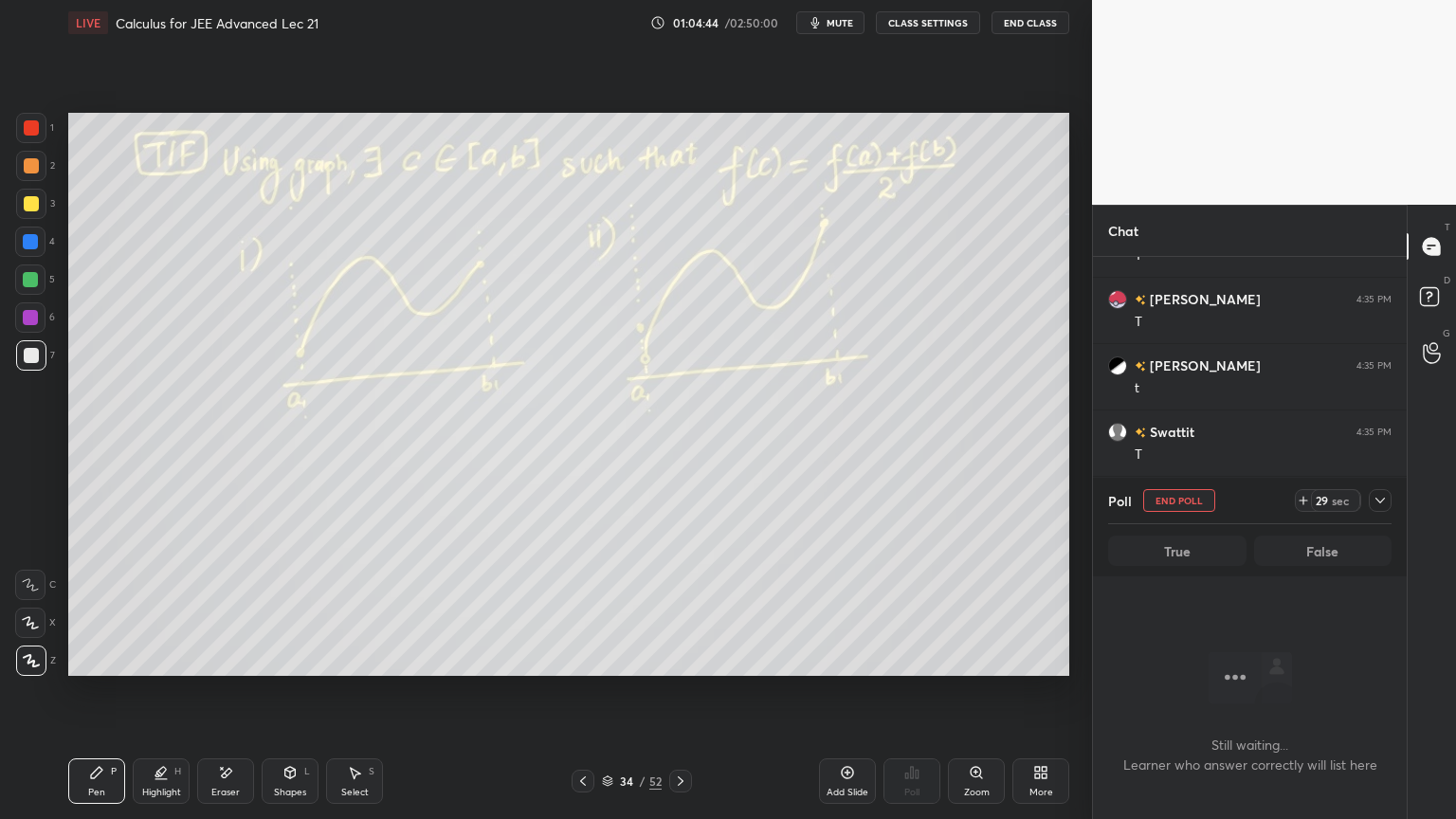 click at bounding box center [1380, 500] 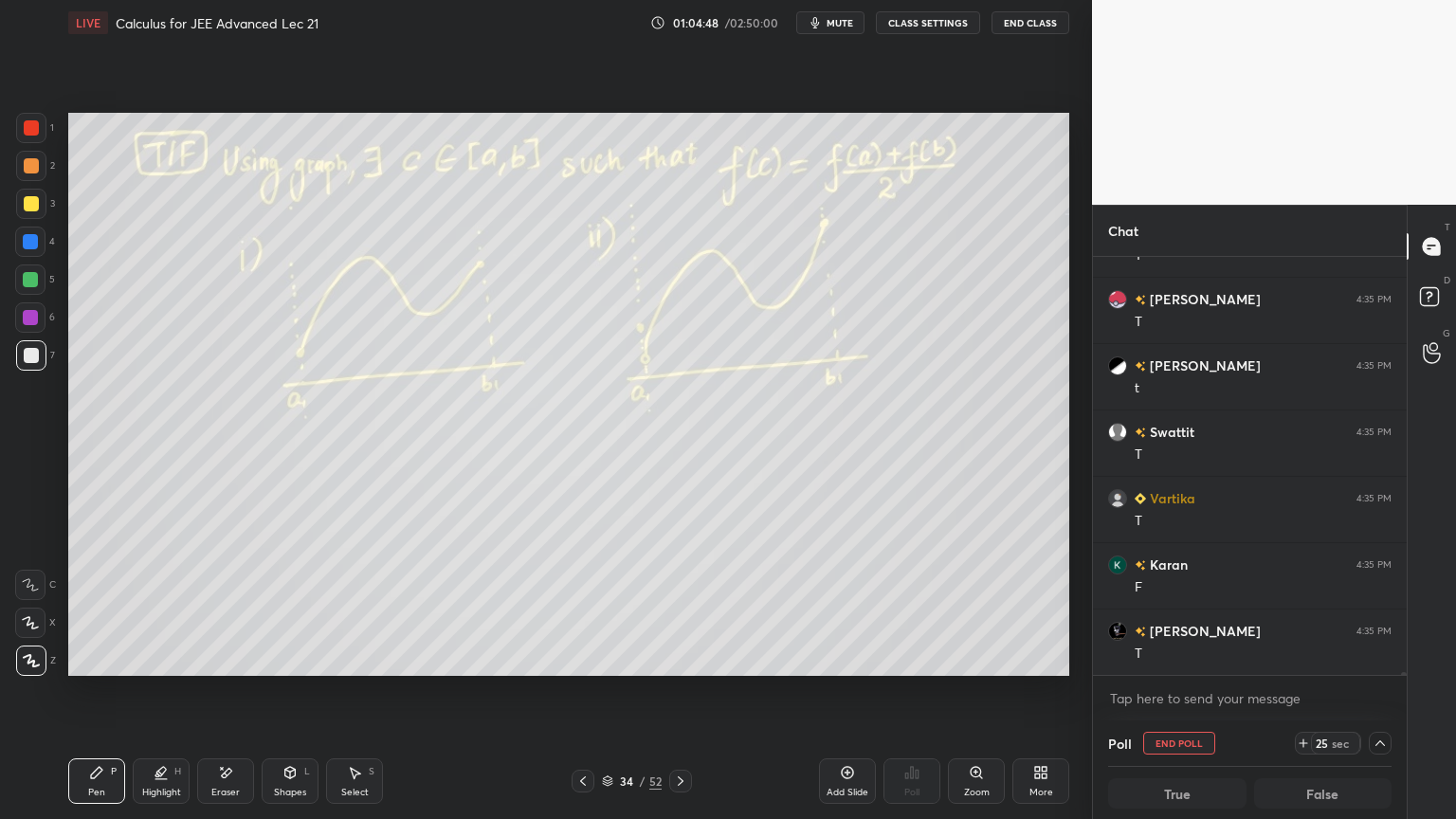 scroll, scrollTop: 55111, scrollLeft: 0, axis: vertical 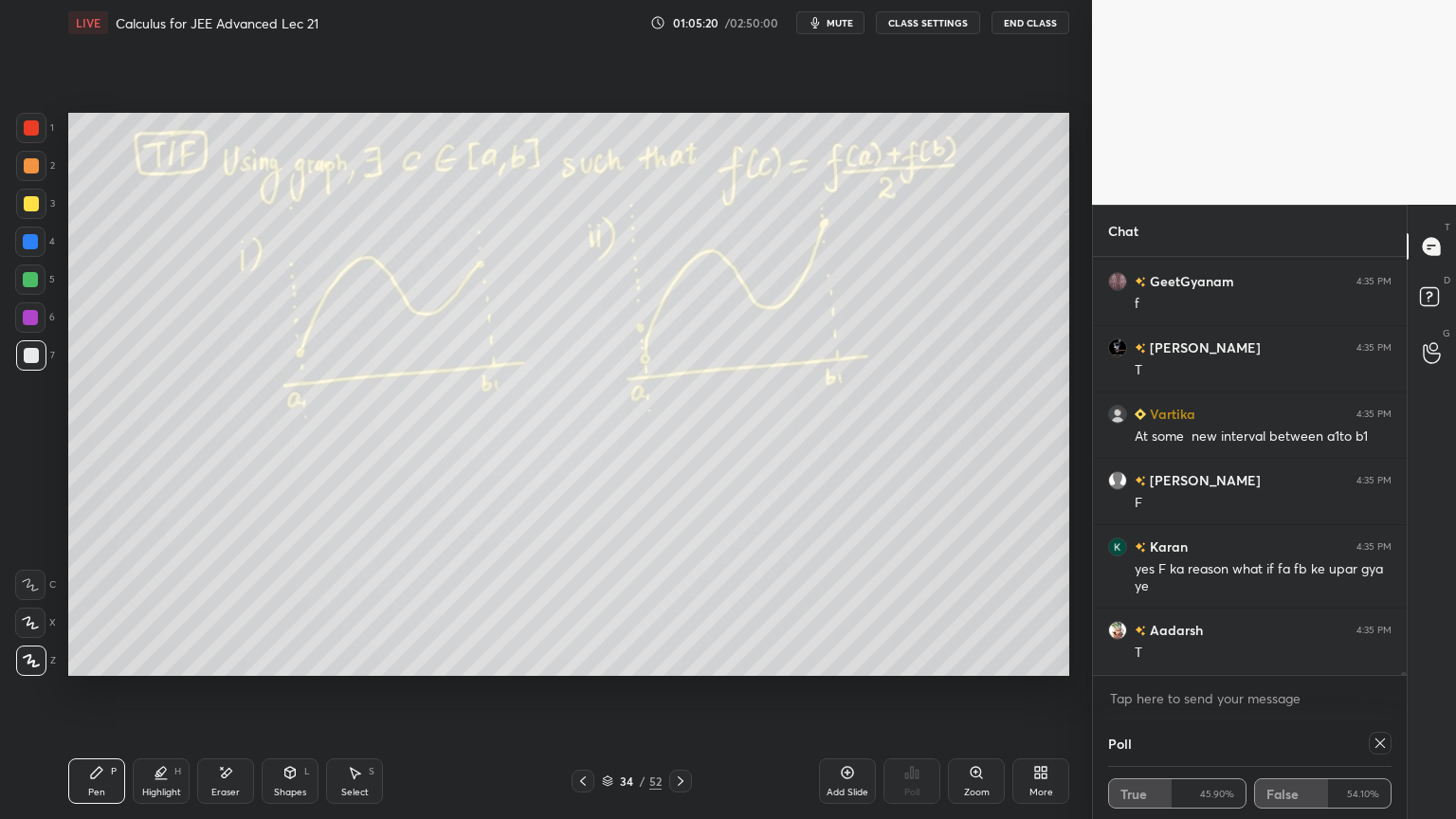 click 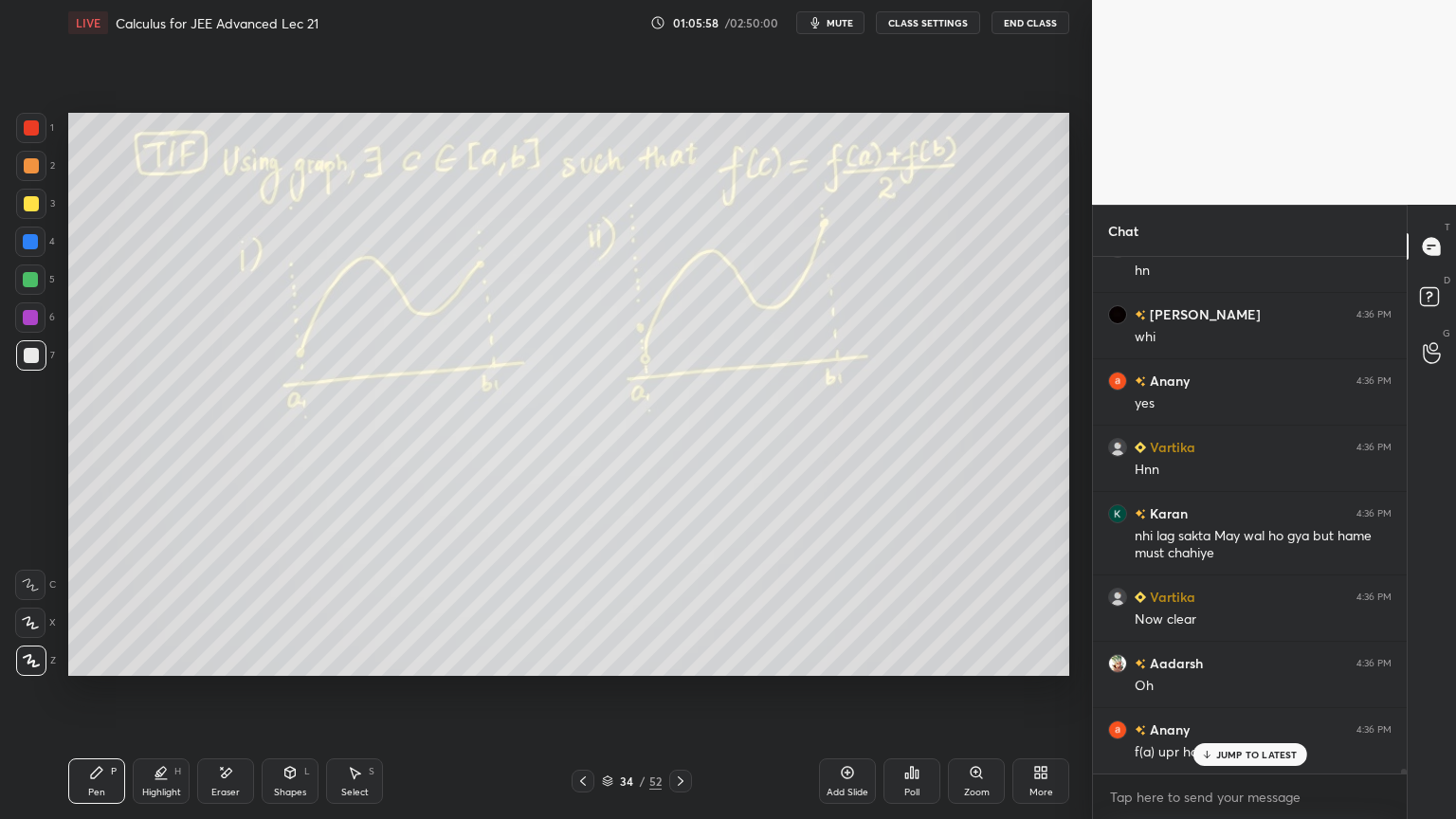drag, startPoint x: 228, startPoint y: 772, endPoint x: 269, endPoint y: 750, distance: 46.52956 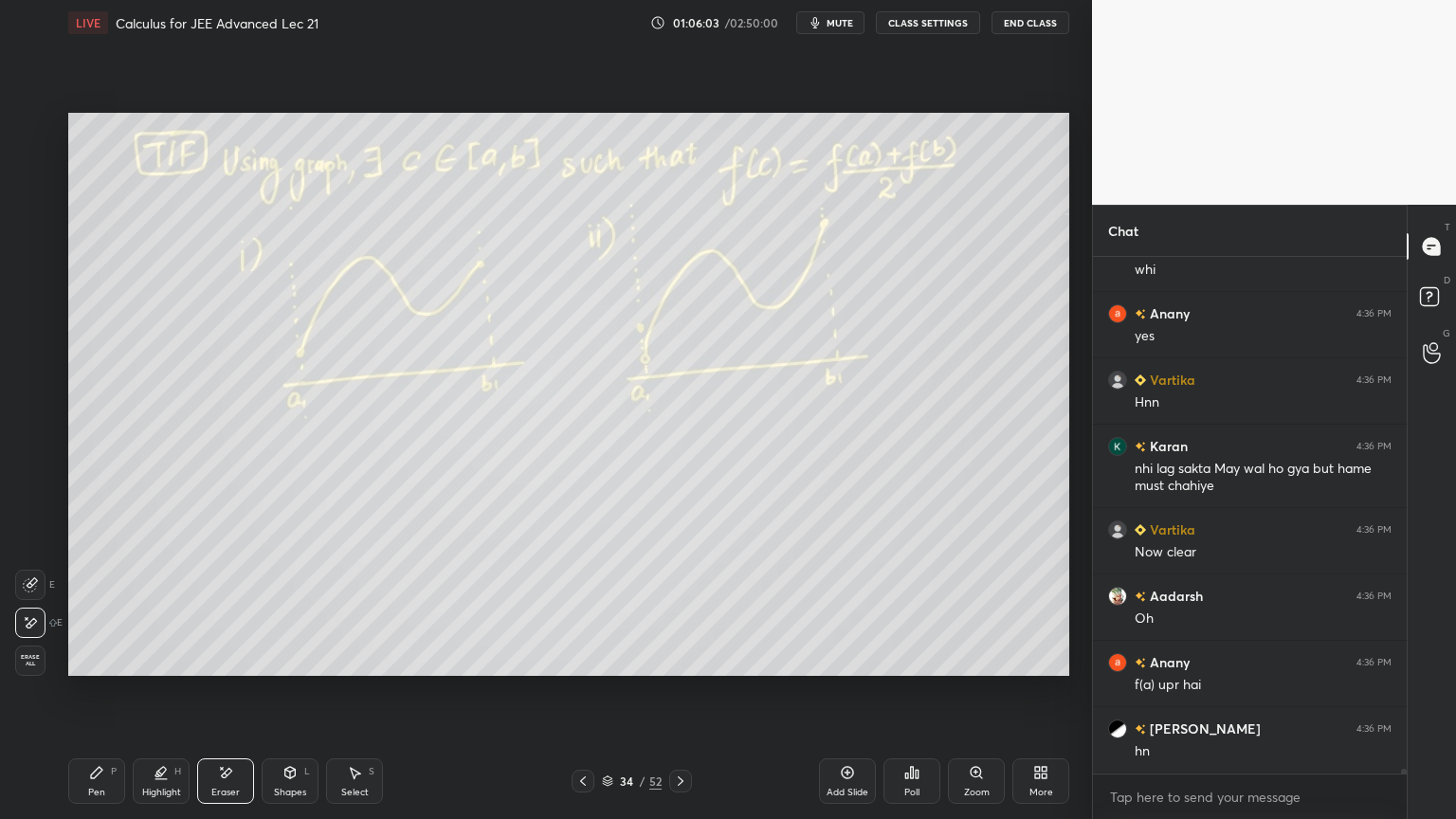 scroll, scrollTop: 57235, scrollLeft: 0, axis: vertical 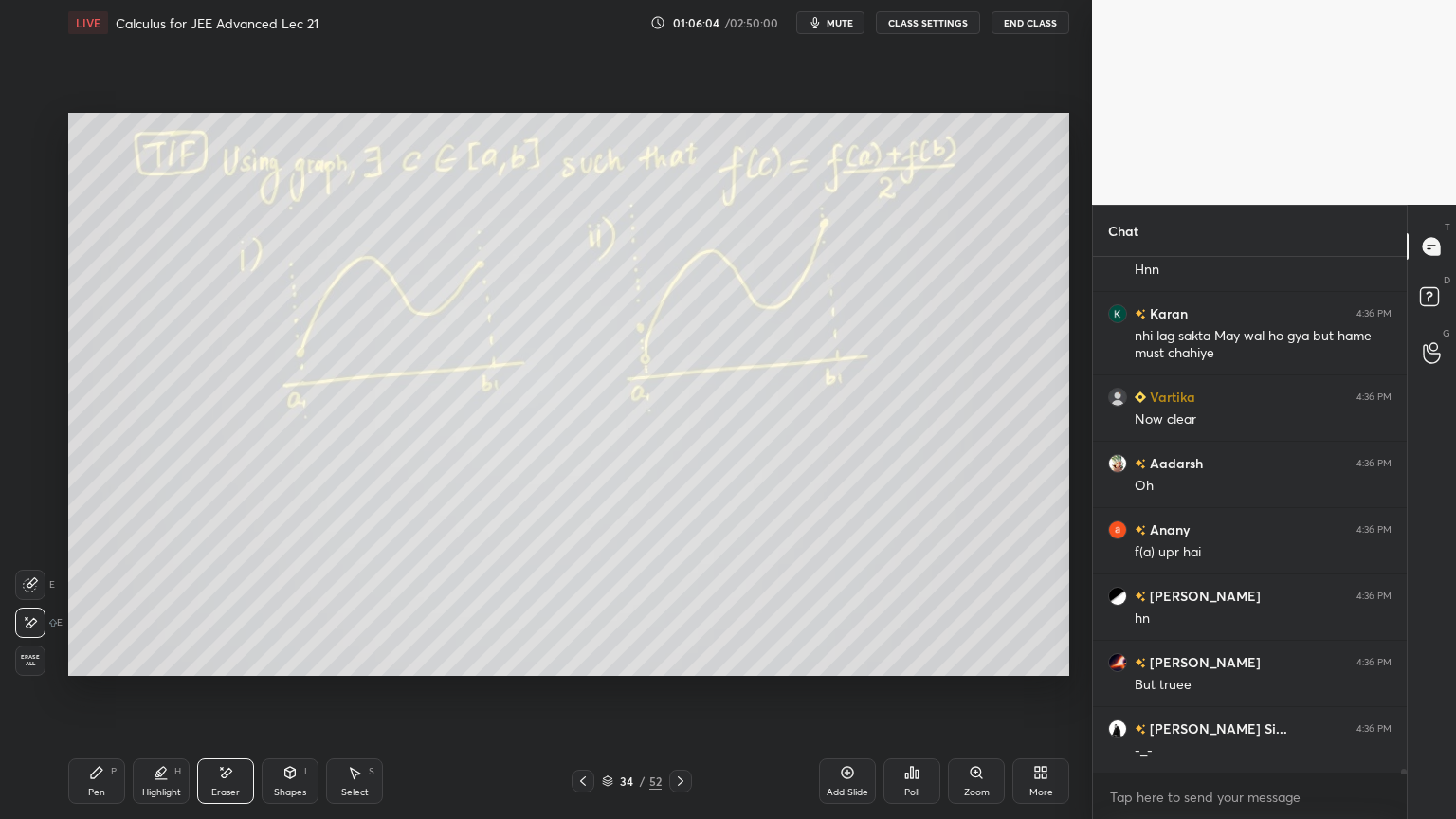 drag, startPoint x: 103, startPoint y: 776, endPoint x: 136, endPoint y: 729, distance: 57.428216 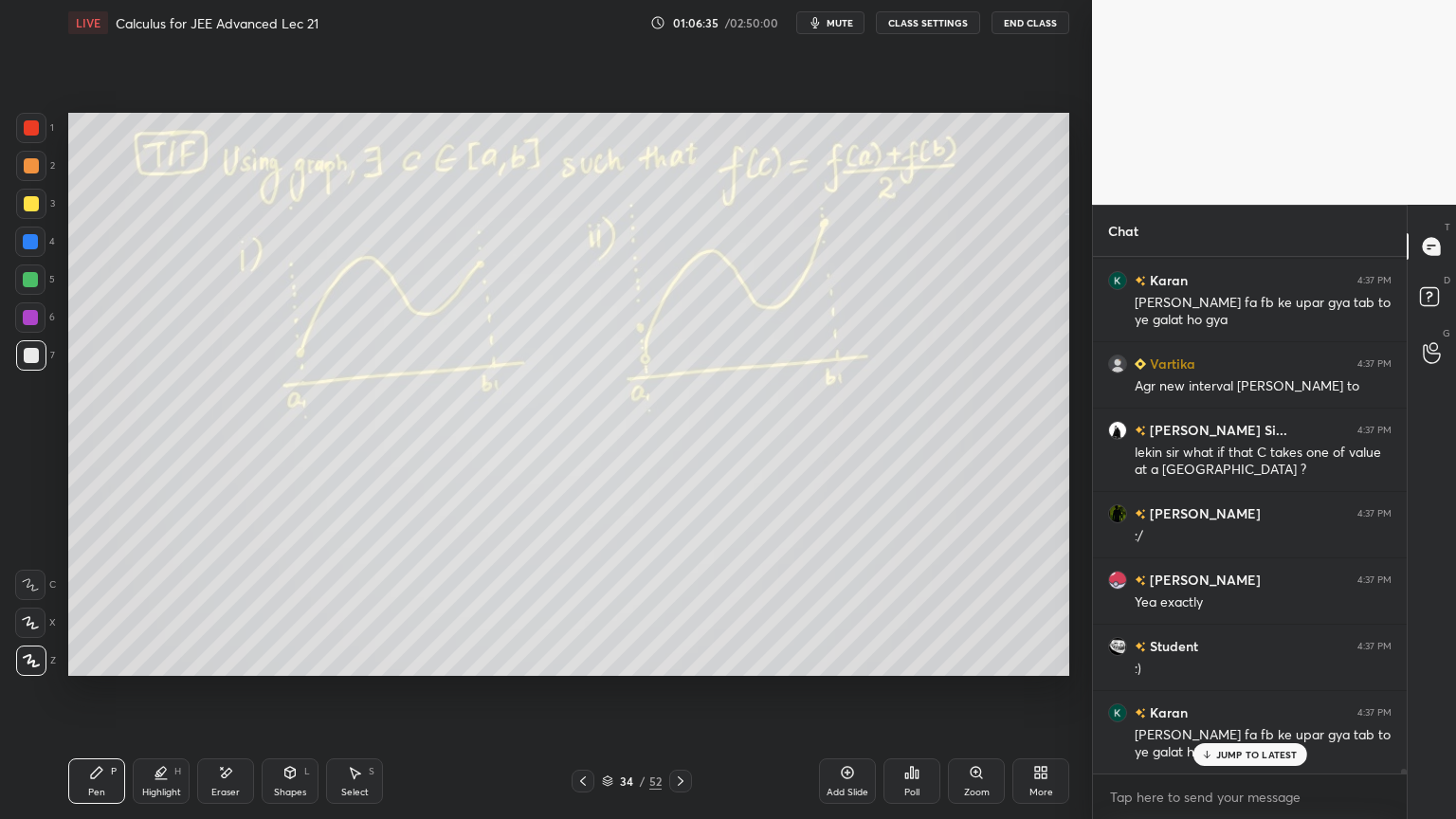 scroll, scrollTop: 58747, scrollLeft: 0, axis: vertical 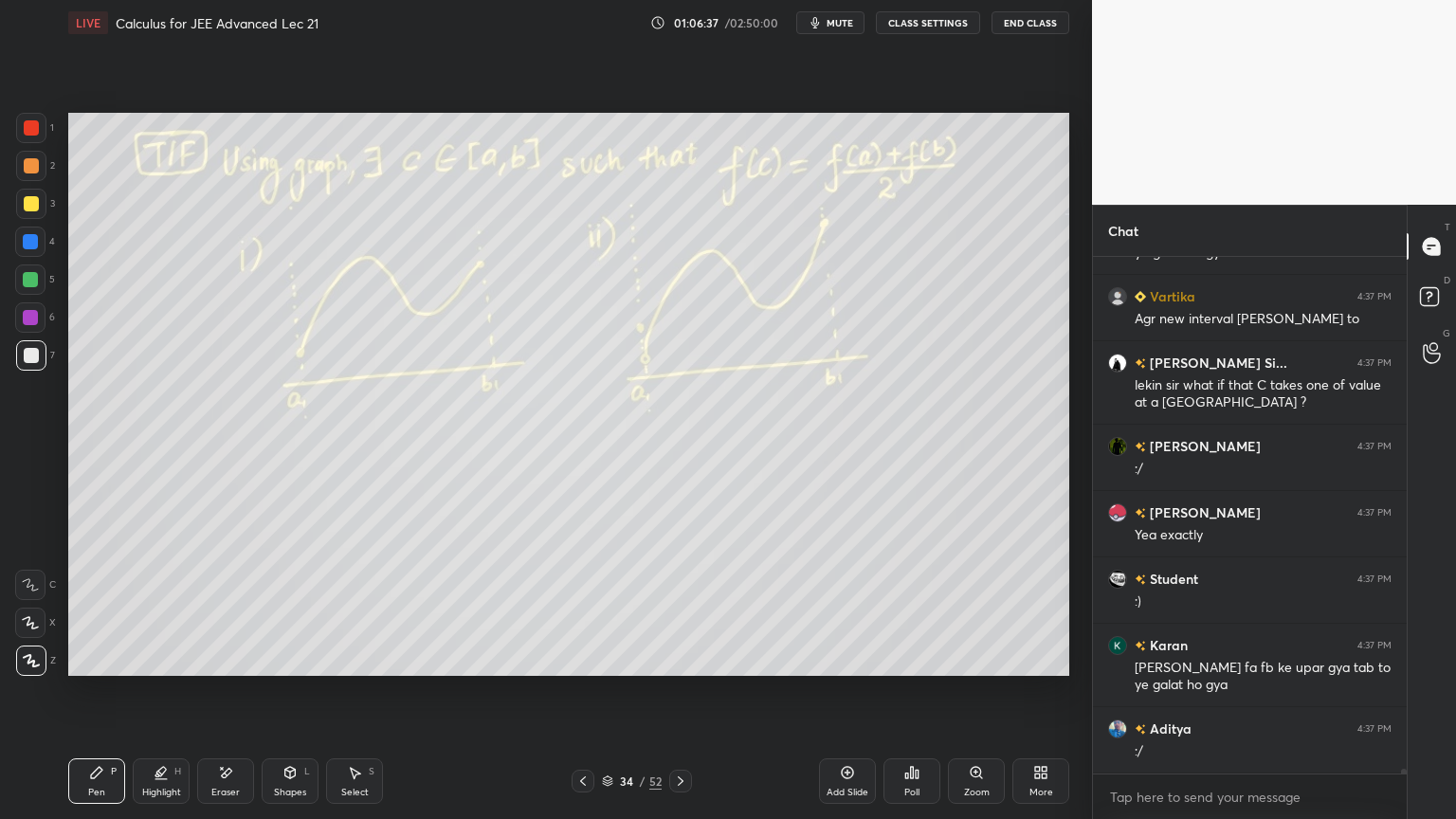 click on "Eraser" at bounding box center (226, 781) 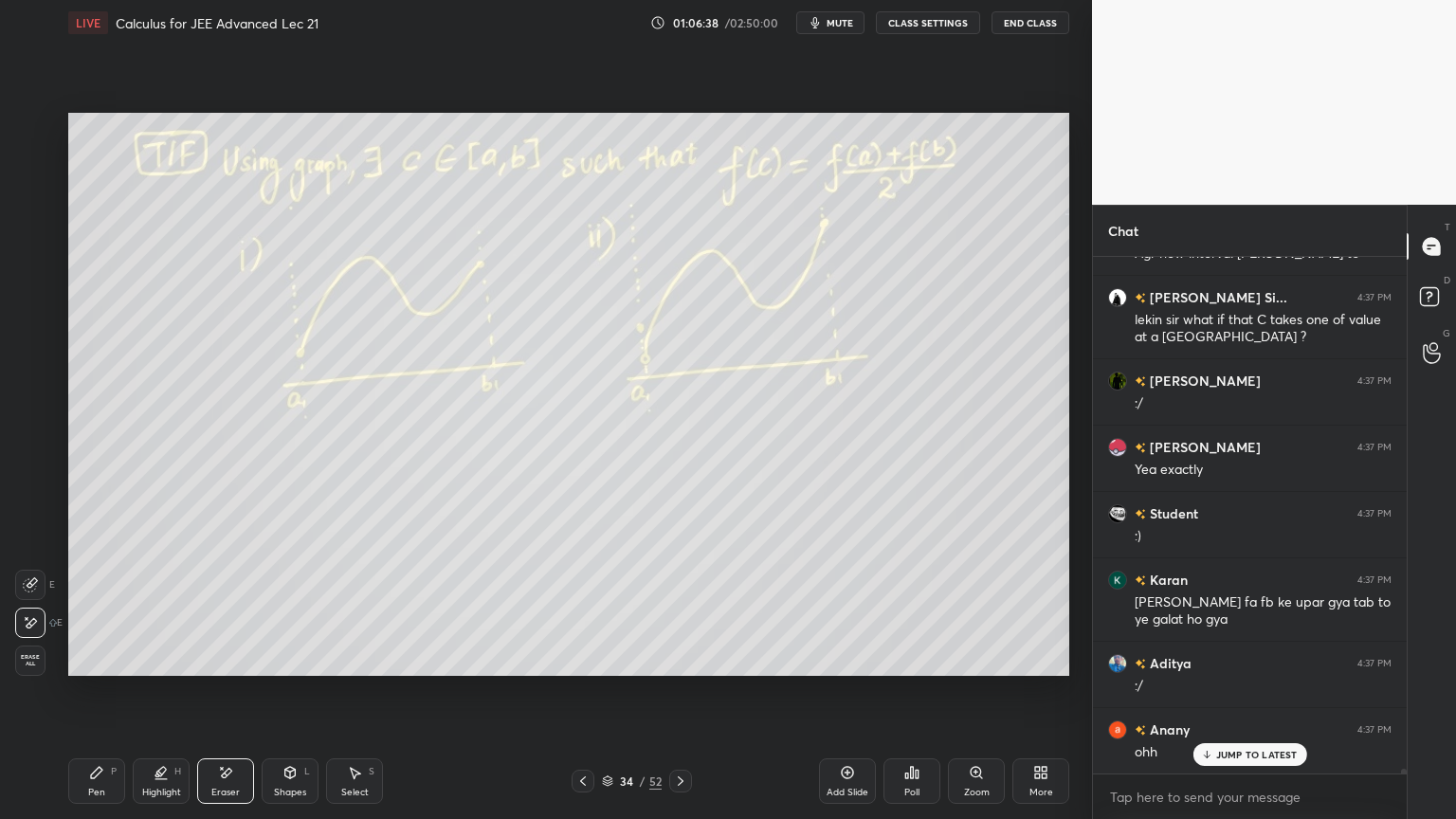 scroll, scrollTop: 58880, scrollLeft: 0, axis: vertical 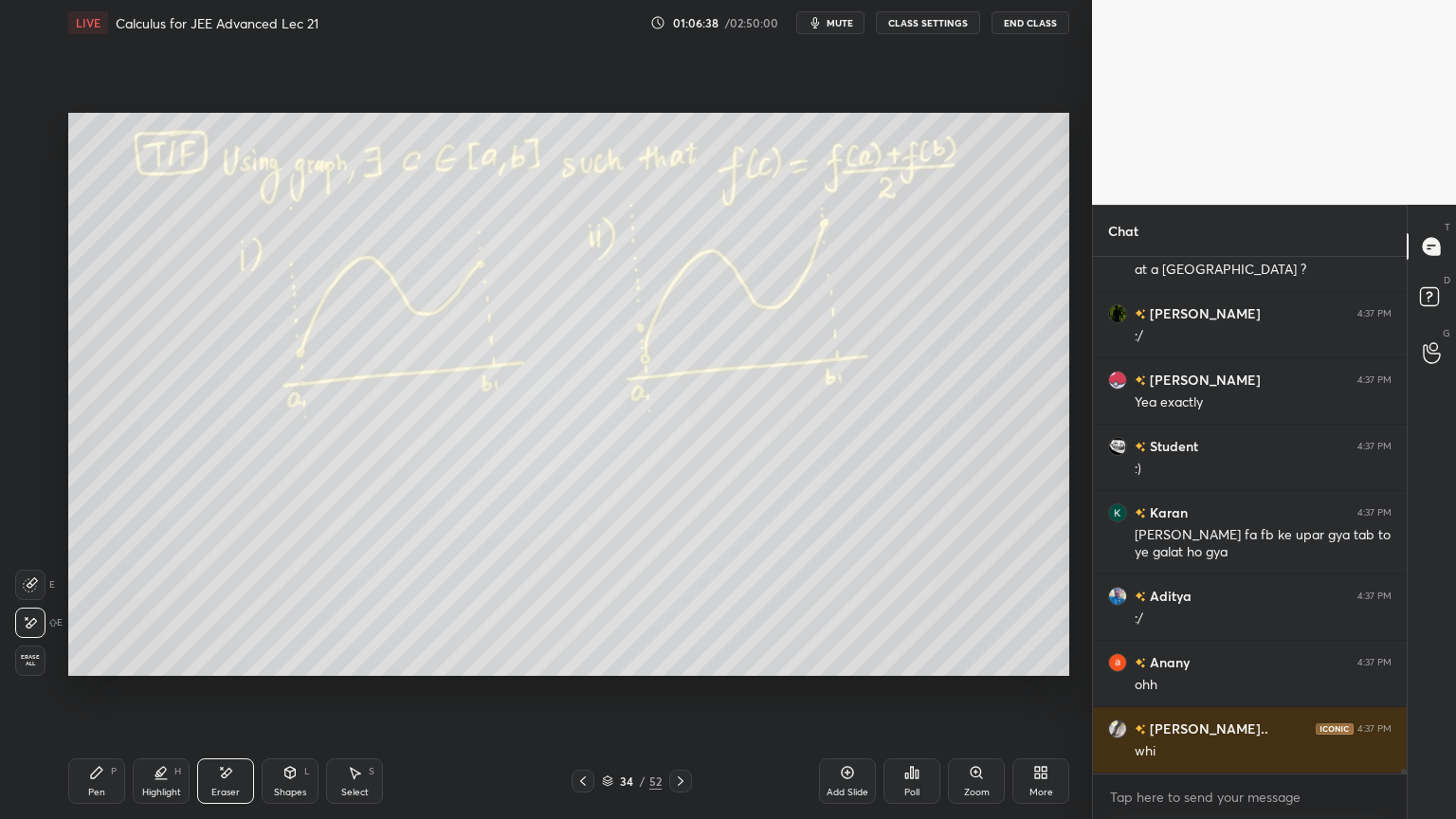 click on "Pen P" at bounding box center [97, 781] 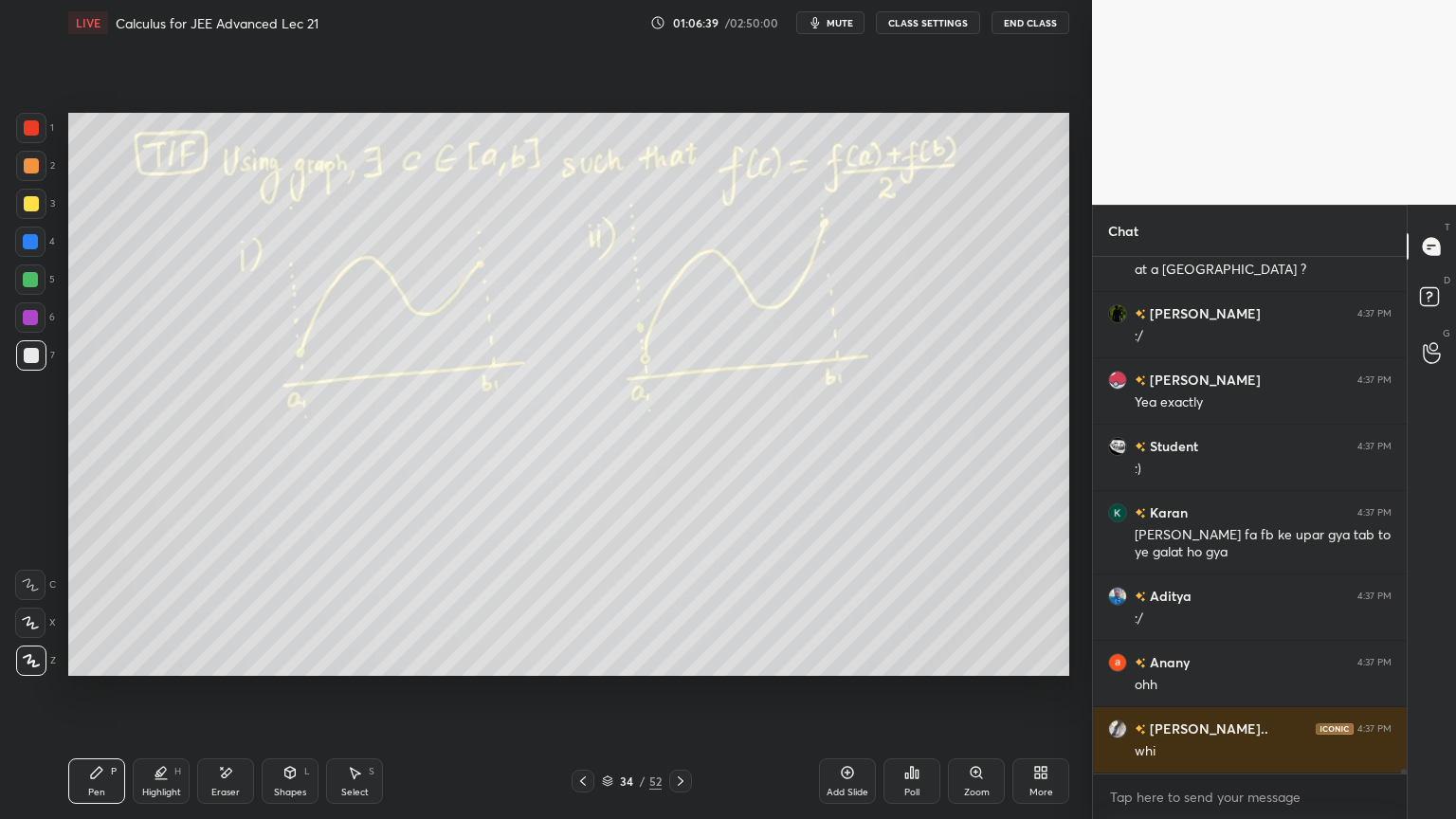 scroll, scrollTop: 58945, scrollLeft: 0, axis: vertical 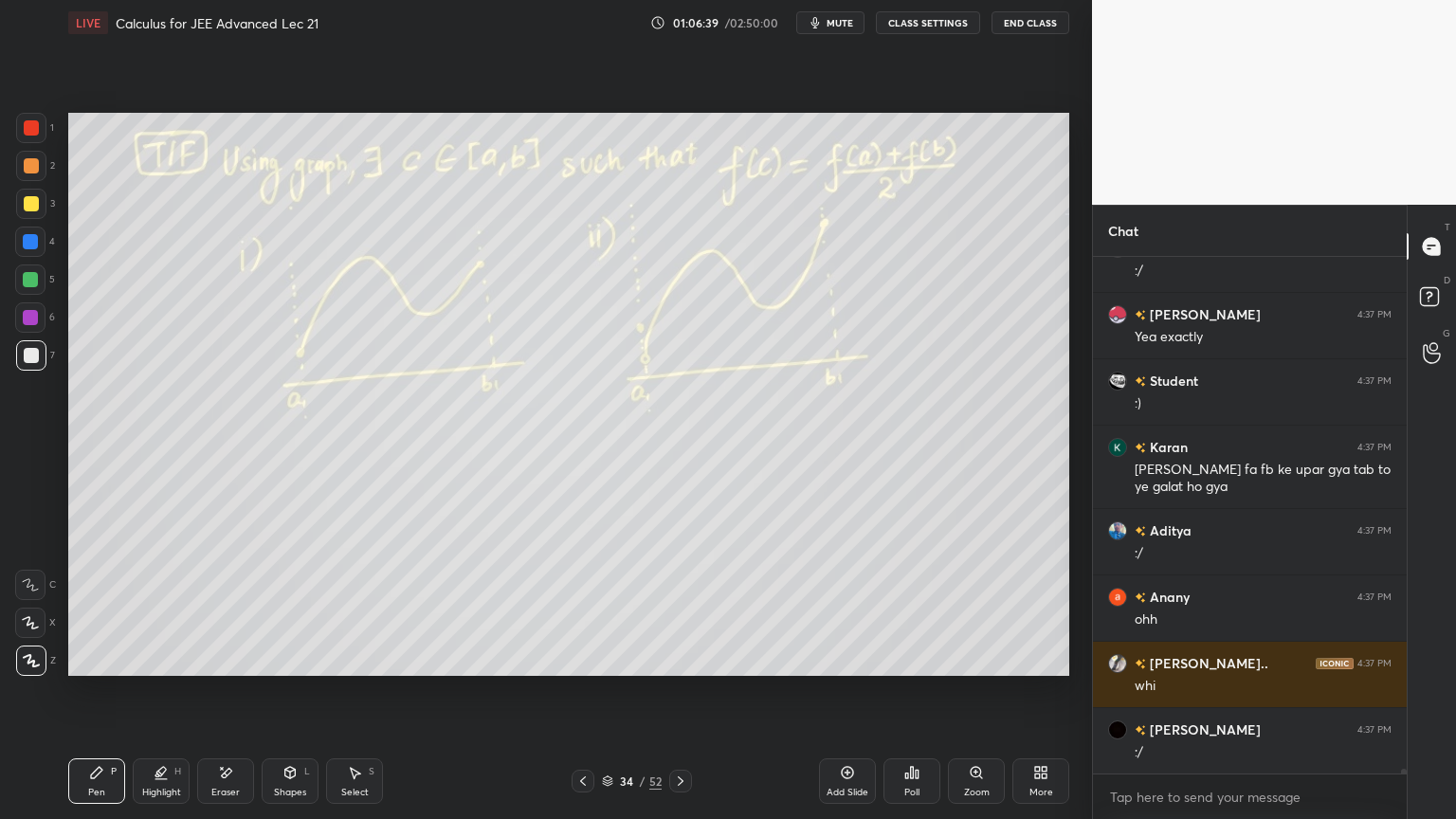 click on "Eraser" at bounding box center (226, 781) 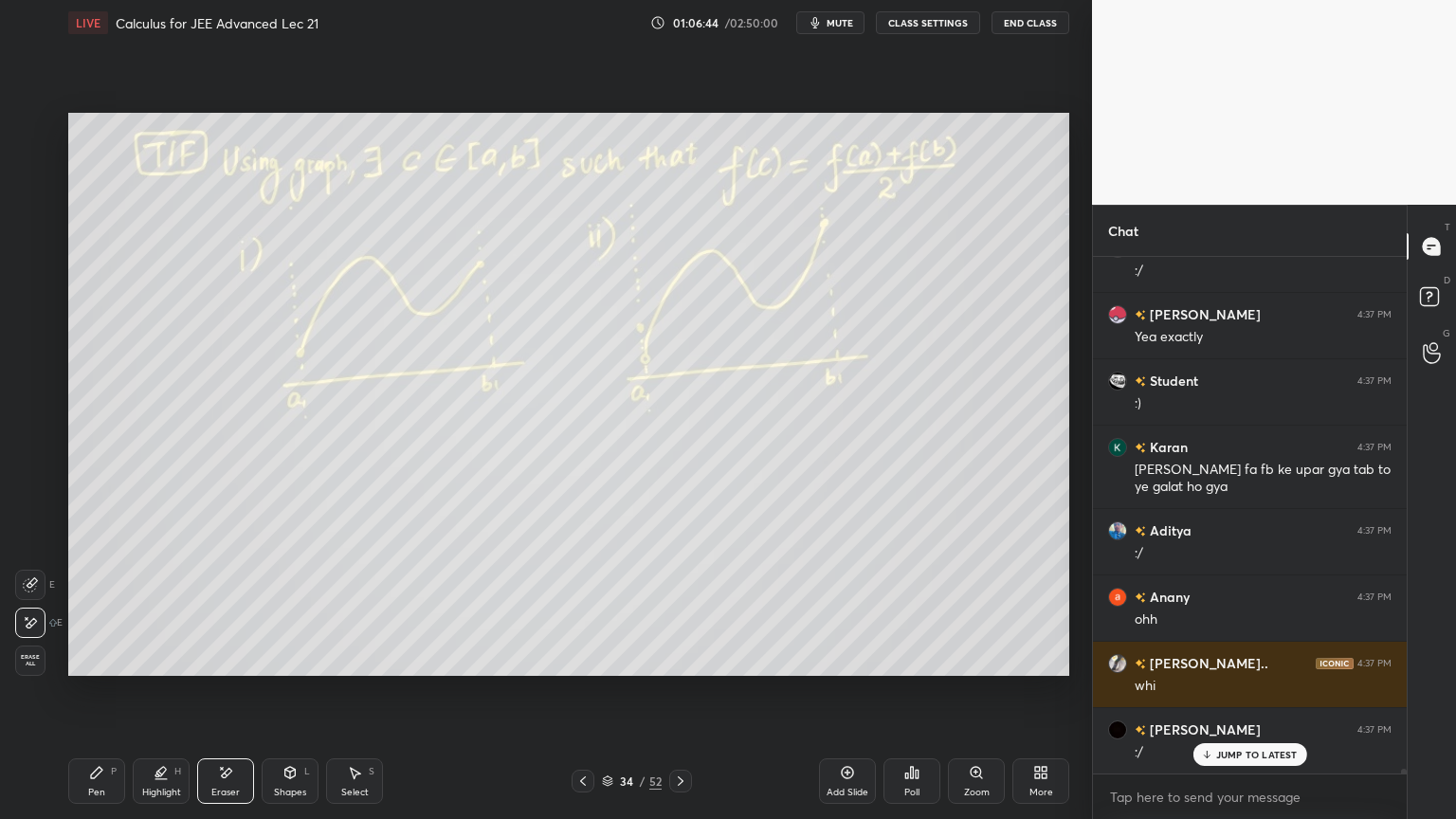 click on "Pen P" at bounding box center (97, 781) 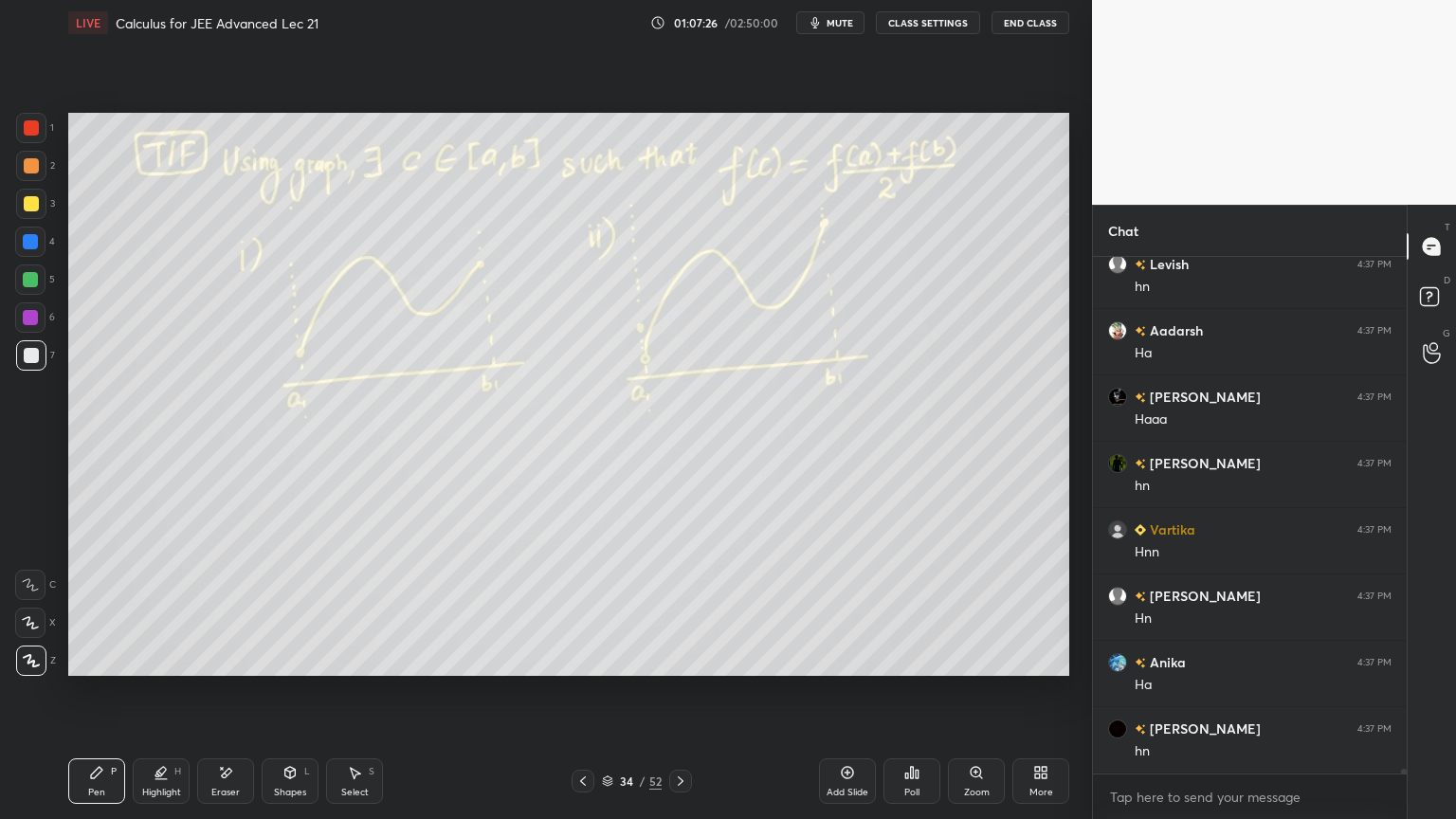 scroll, scrollTop: 60070, scrollLeft: 0, axis: vertical 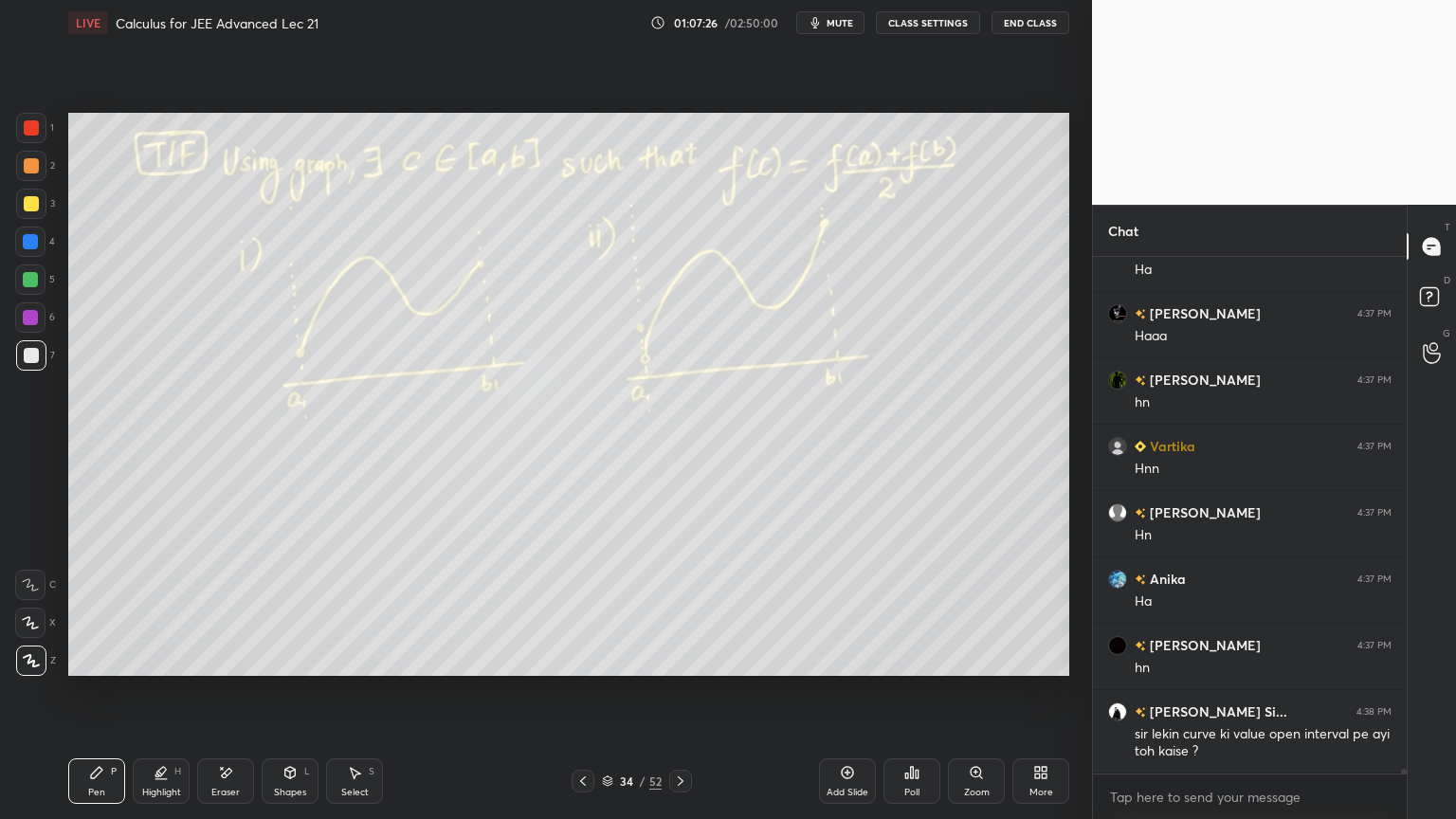click 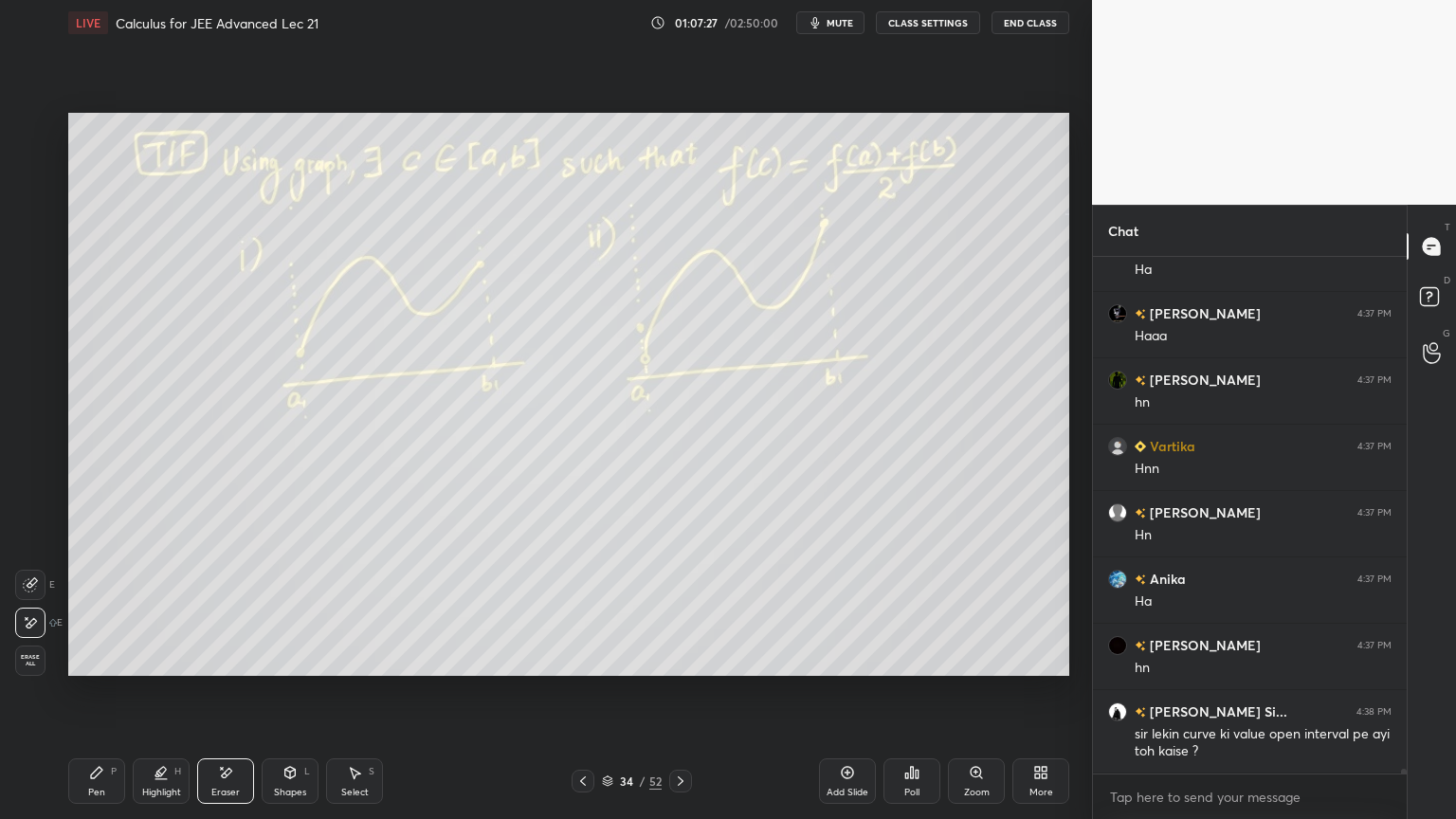click on "Erase all" at bounding box center (30, 661) 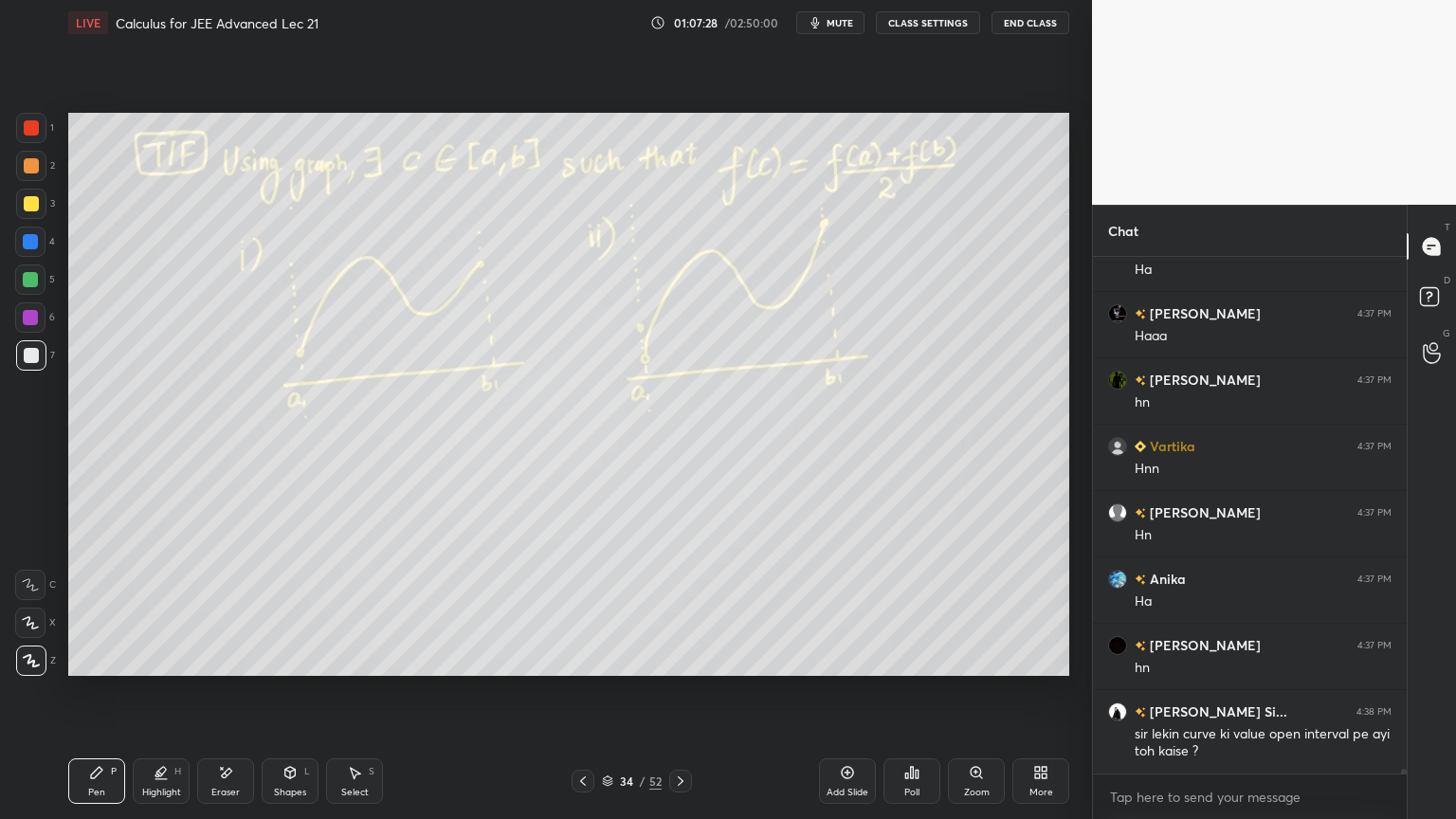 drag, startPoint x: 139, startPoint y: 774, endPoint x: 128, endPoint y: 774, distance: 11 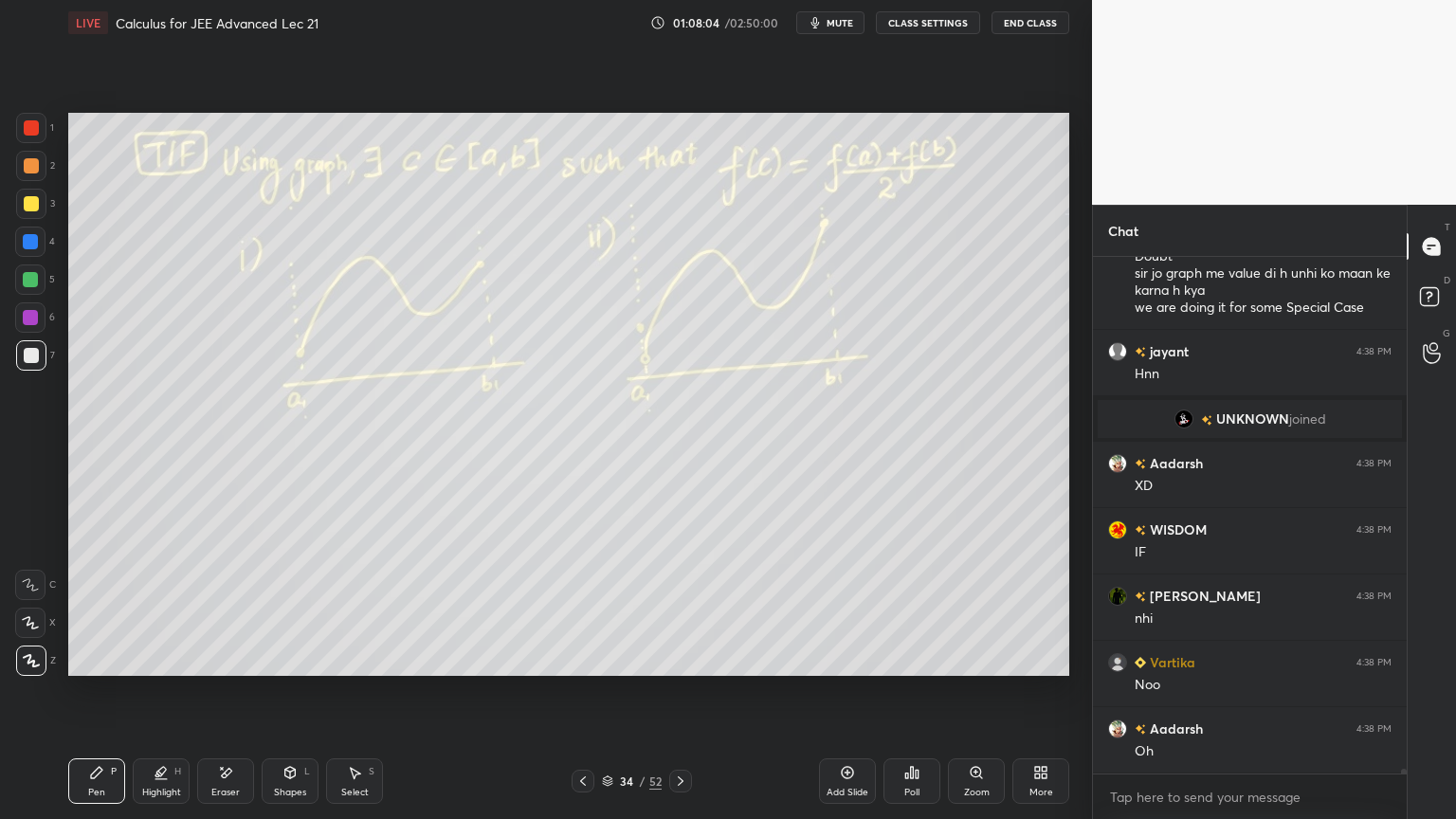 scroll, scrollTop: 56147, scrollLeft: 0, axis: vertical 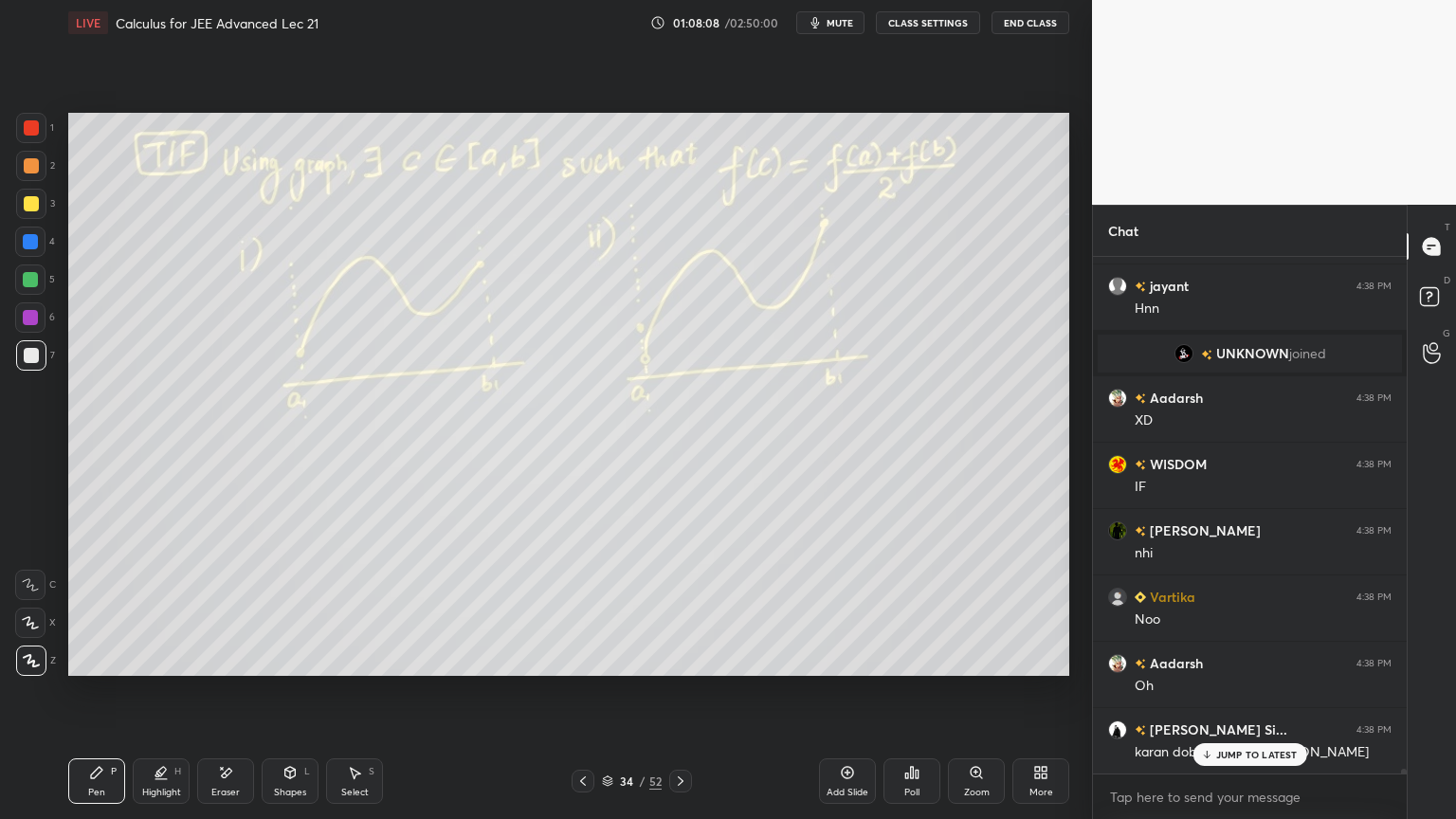 drag, startPoint x: 228, startPoint y: 779, endPoint x: 366, endPoint y: 713, distance: 152.97059 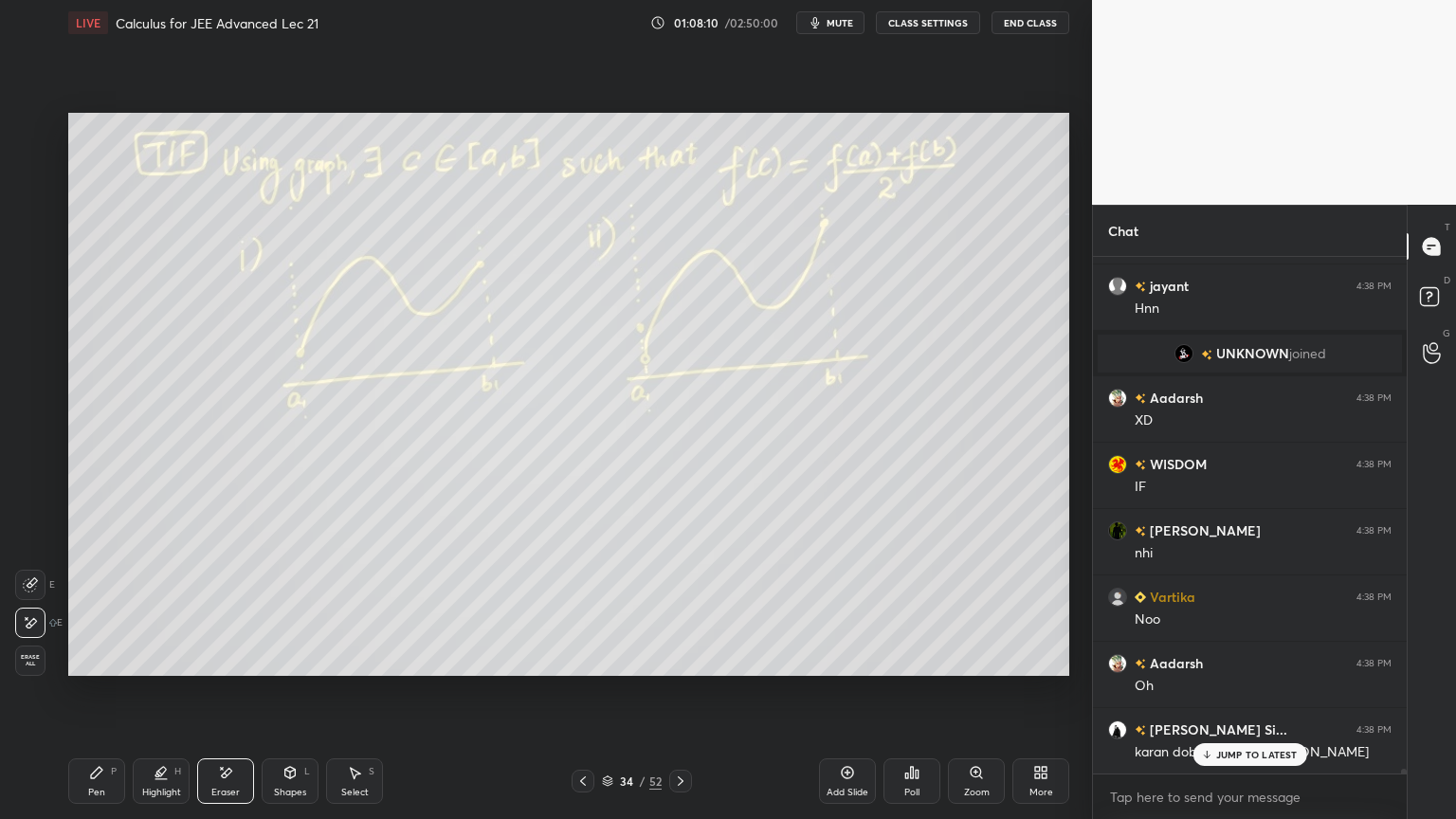 scroll, scrollTop: 56214, scrollLeft: 0, axis: vertical 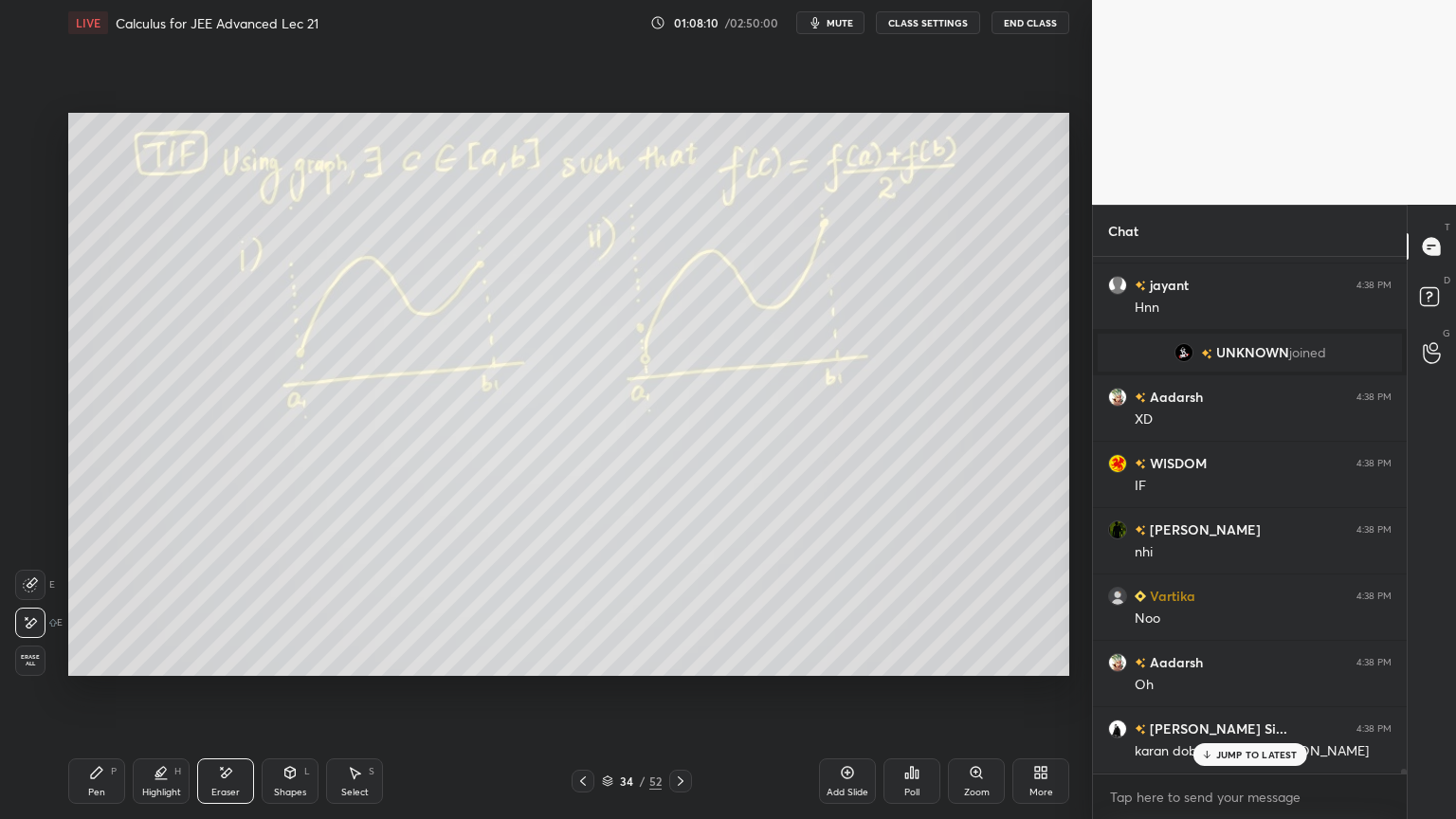 click on "Pen" at bounding box center (97, 792) 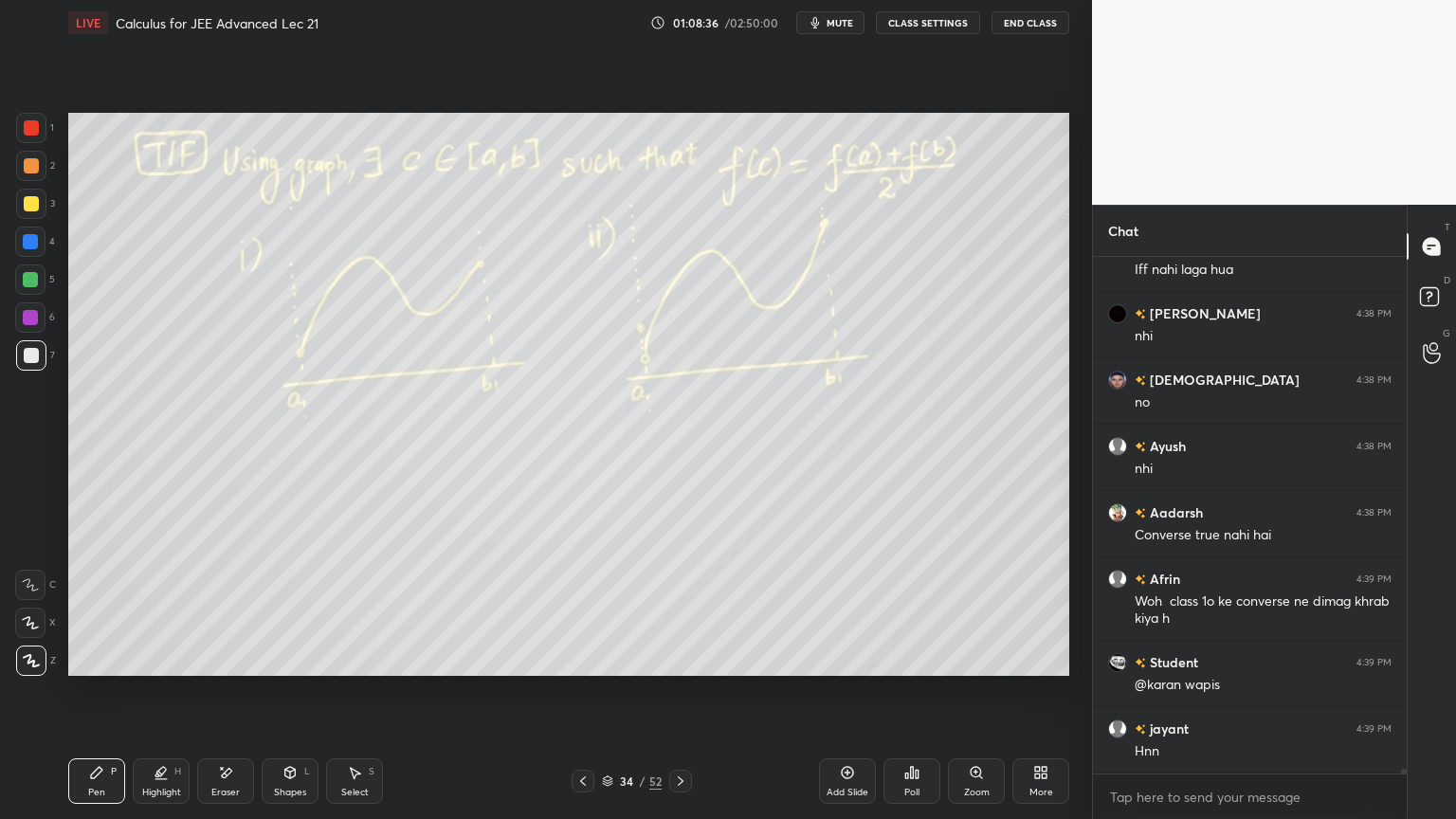 scroll, scrollTop: 56962, scrollLeft: 0, axis: vertical 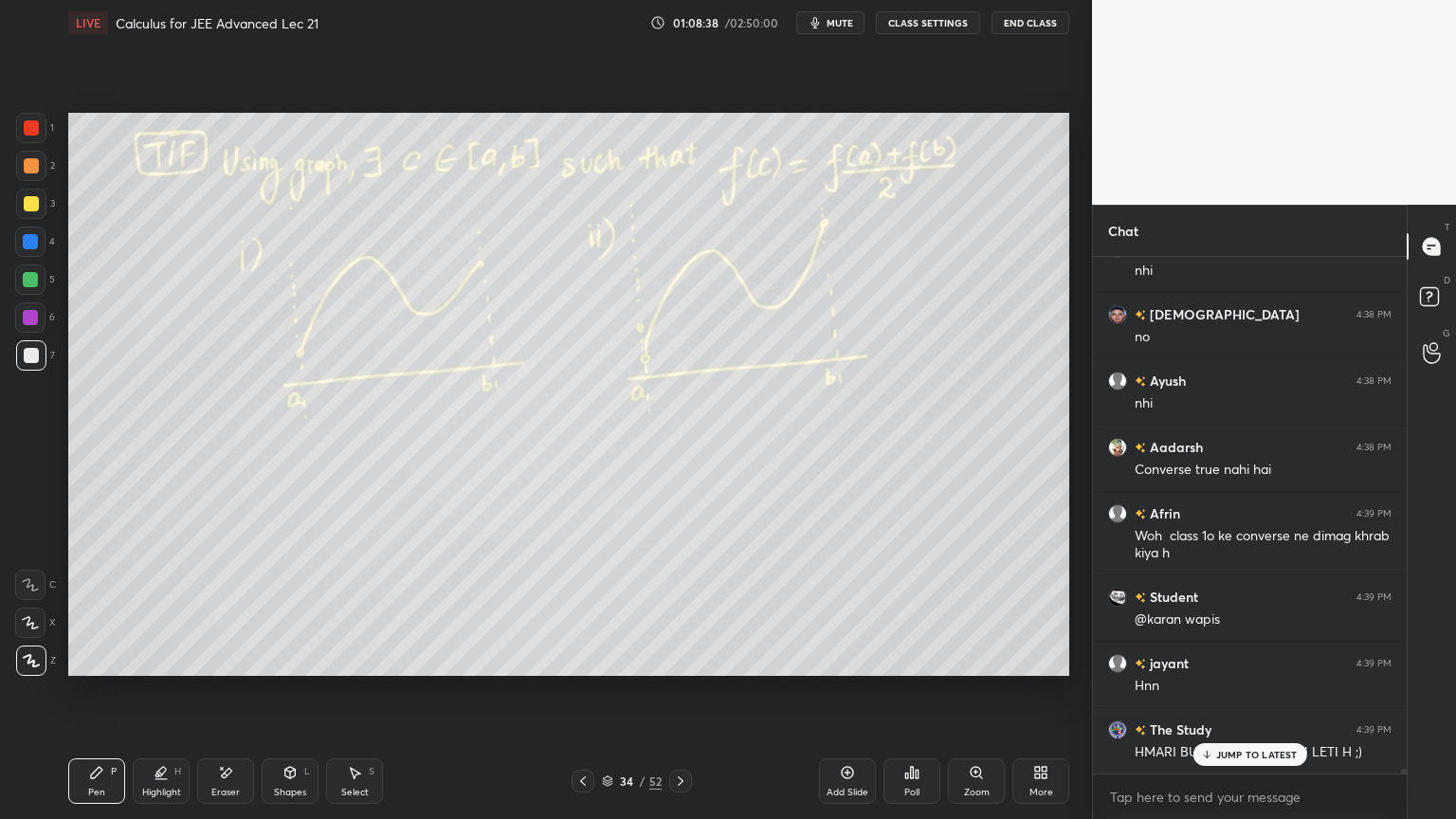 click on "UNKNOWN  joined [PERSON_NAME] 4:38 PM XD WISDOM 4:38 PM IF [PERSON_NAME] 4:38 PM nhi [PERSON_NAME] 4:38 PM Noo [PERSON_NAME] 4:38 PM Oh [PERSON_NAME] Si... 4:38 PM karan dobara pooch ek [PERSON_NAME] 4:38 PM nah Karan 4:38 PM Doubt
sir jo graph me value di h unhi ko maan ke karna h kya
we are doing it for some Special Case here in this one [PERSON_NAME] 4:38 PM Iff nahi laga [PERSON_NAME] 4:38 PM nhi Krishna 4:38 PM no [PERSON_NAME] 4:38 PM [PERSON_NAME] 4:38 PM Converse true nahi hai Afrin 4:39 PM Woh  class 1o ke converse ne dimag khrab kiya h Student 4:39 PM @karan wapis jayant 4:39 PM Hnn The Study 4:39 PM HMARI BUDHHI ULTA MAAN LETI H ;) JUMP TO LATEST" at bounding box center [1249, 515] 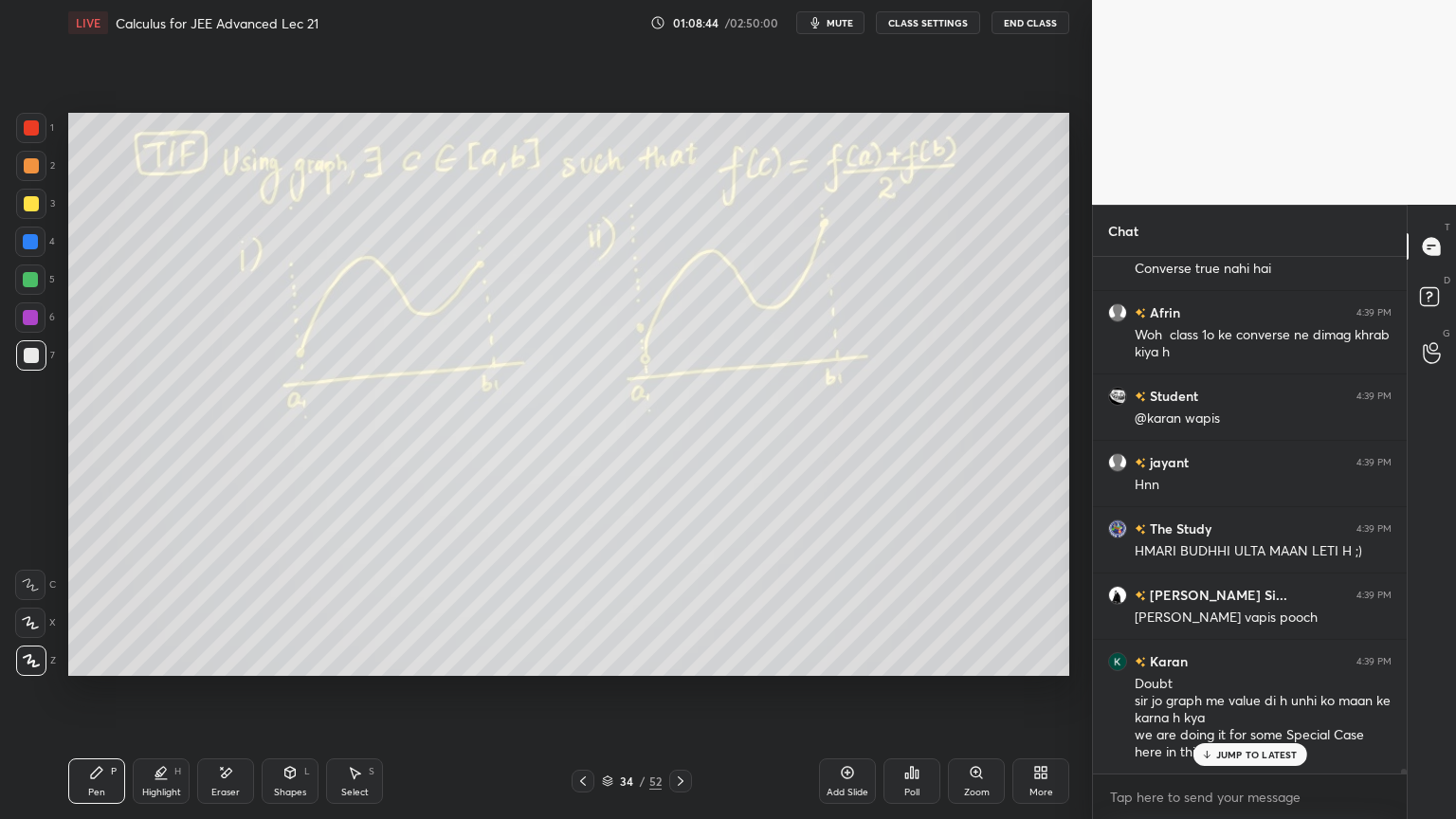 scroll, scrollTop: 57230, scrollLeft: 0, axis: vertical 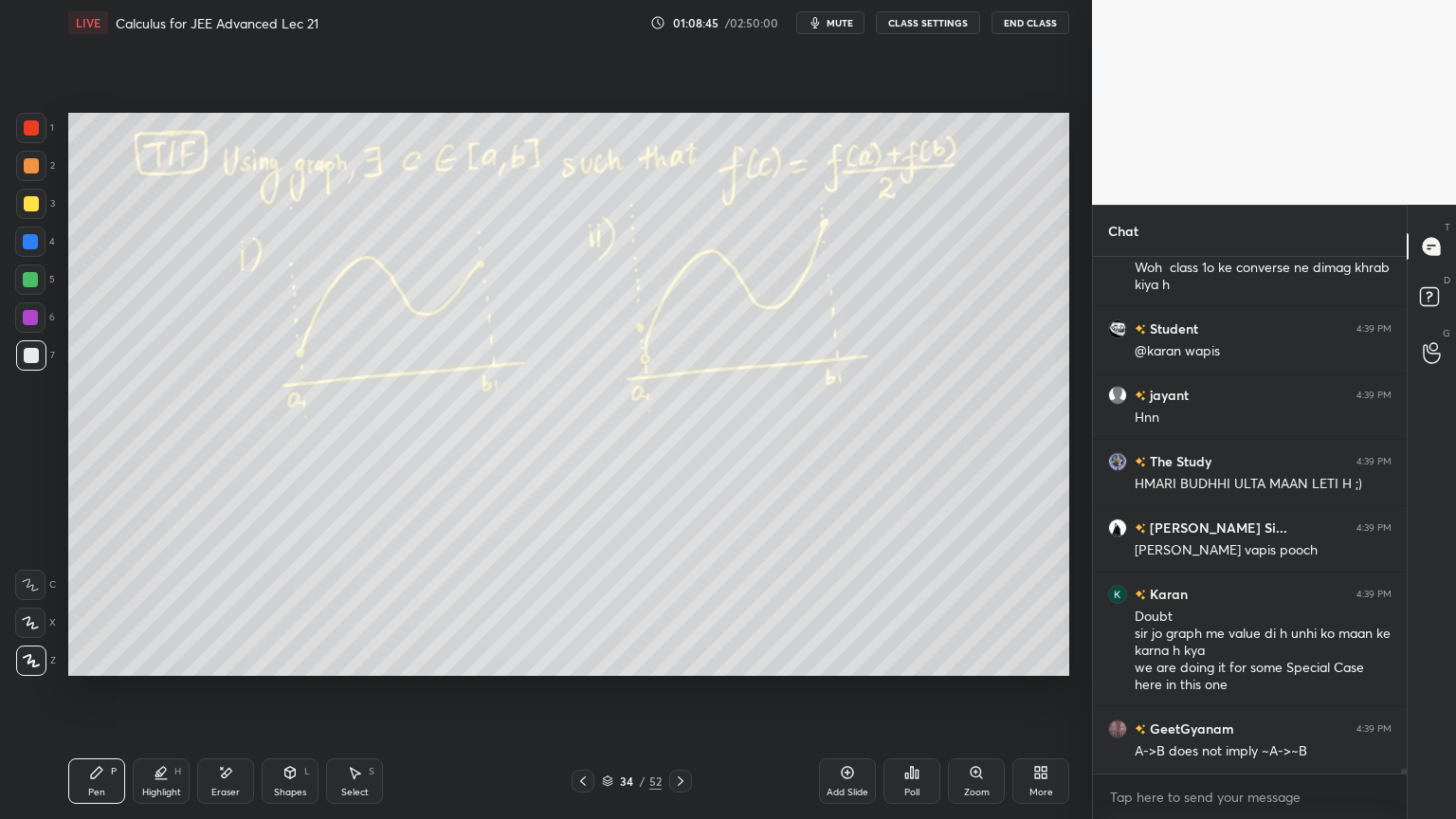 click on "Eraser" at bounding box center (226, 792) 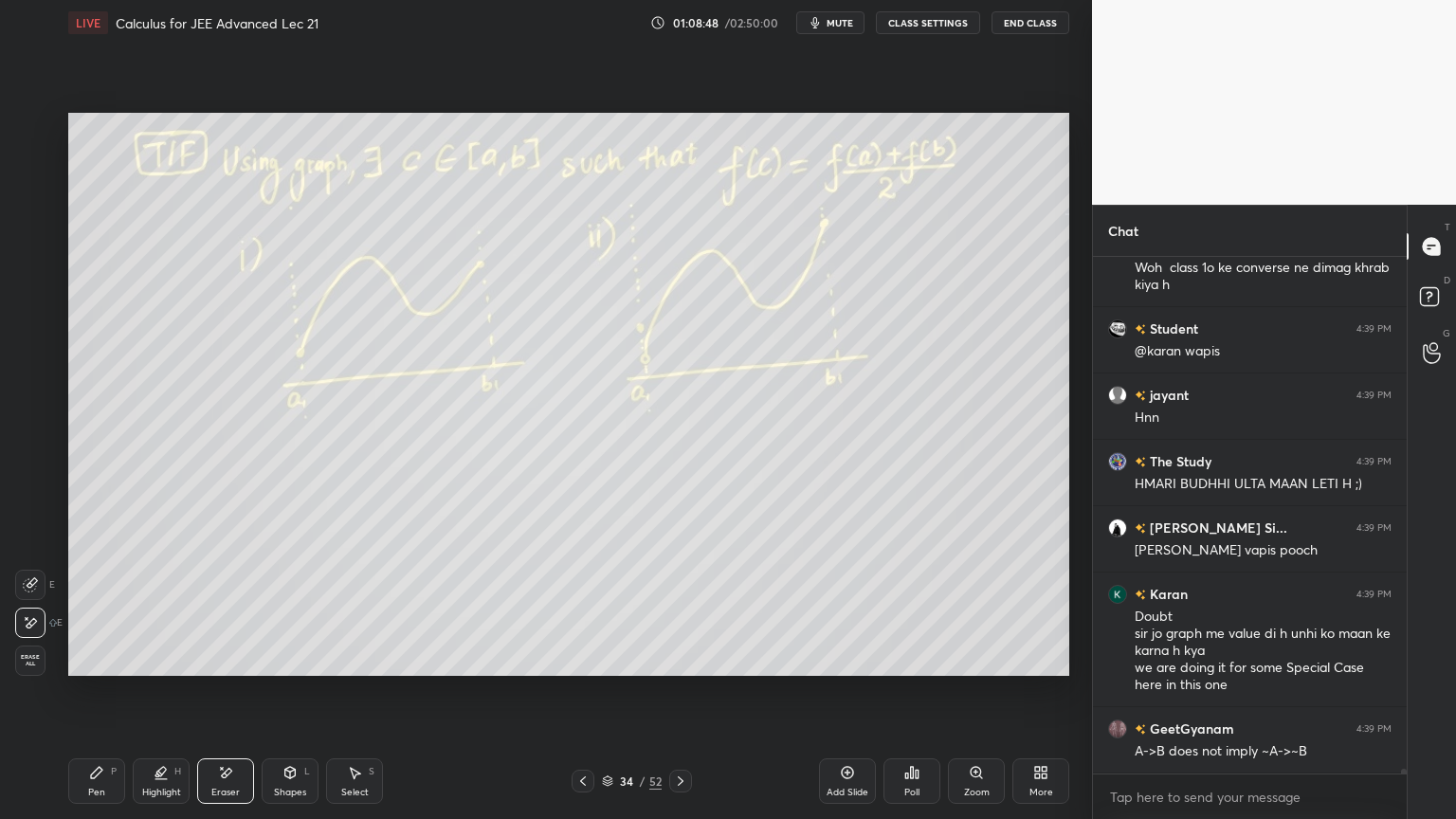 click on "Pen P" at bounding box center (97, 781) 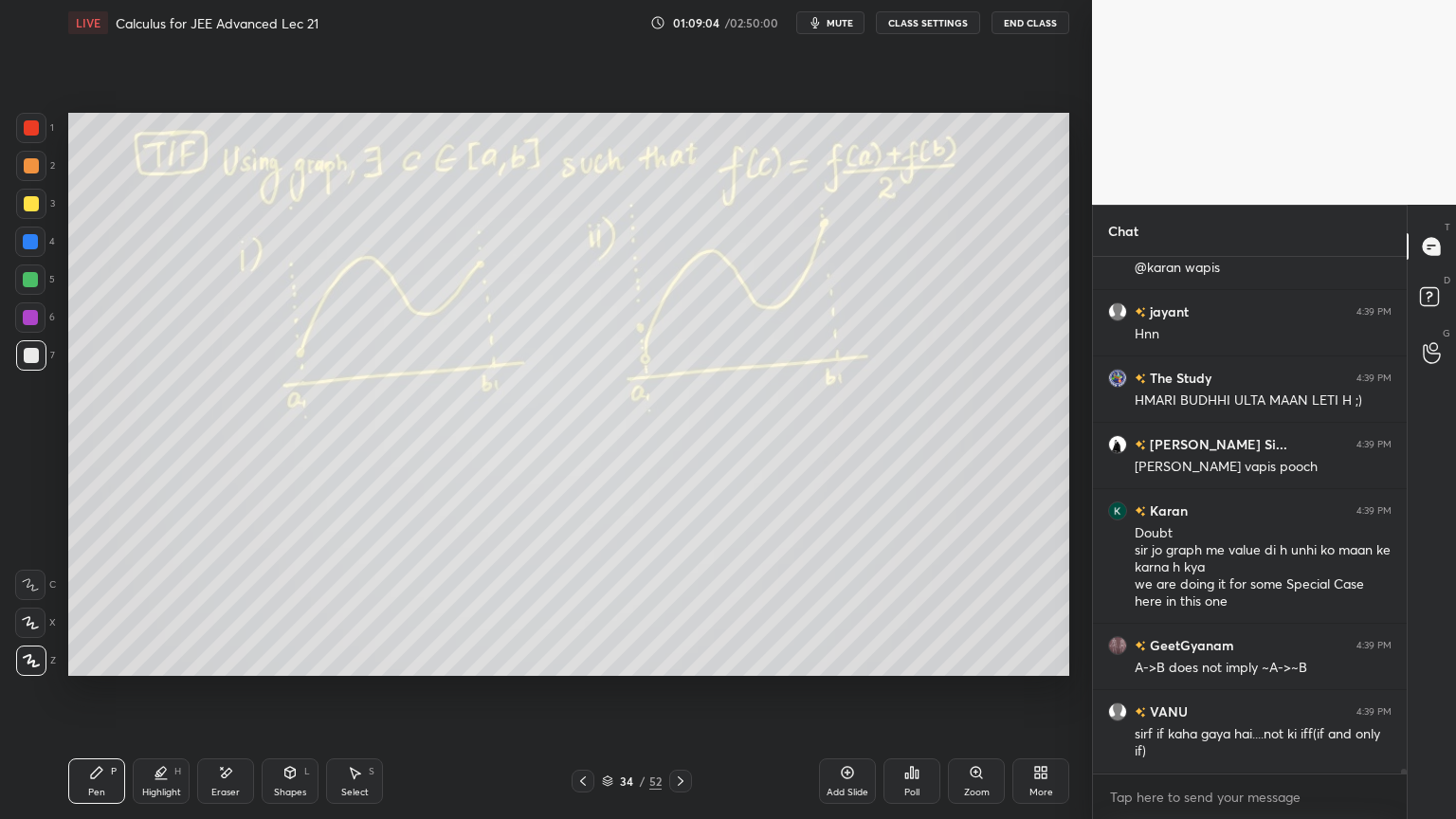 scroll, scrollTop: 57379, scrollLeft: 0, axis: vertical 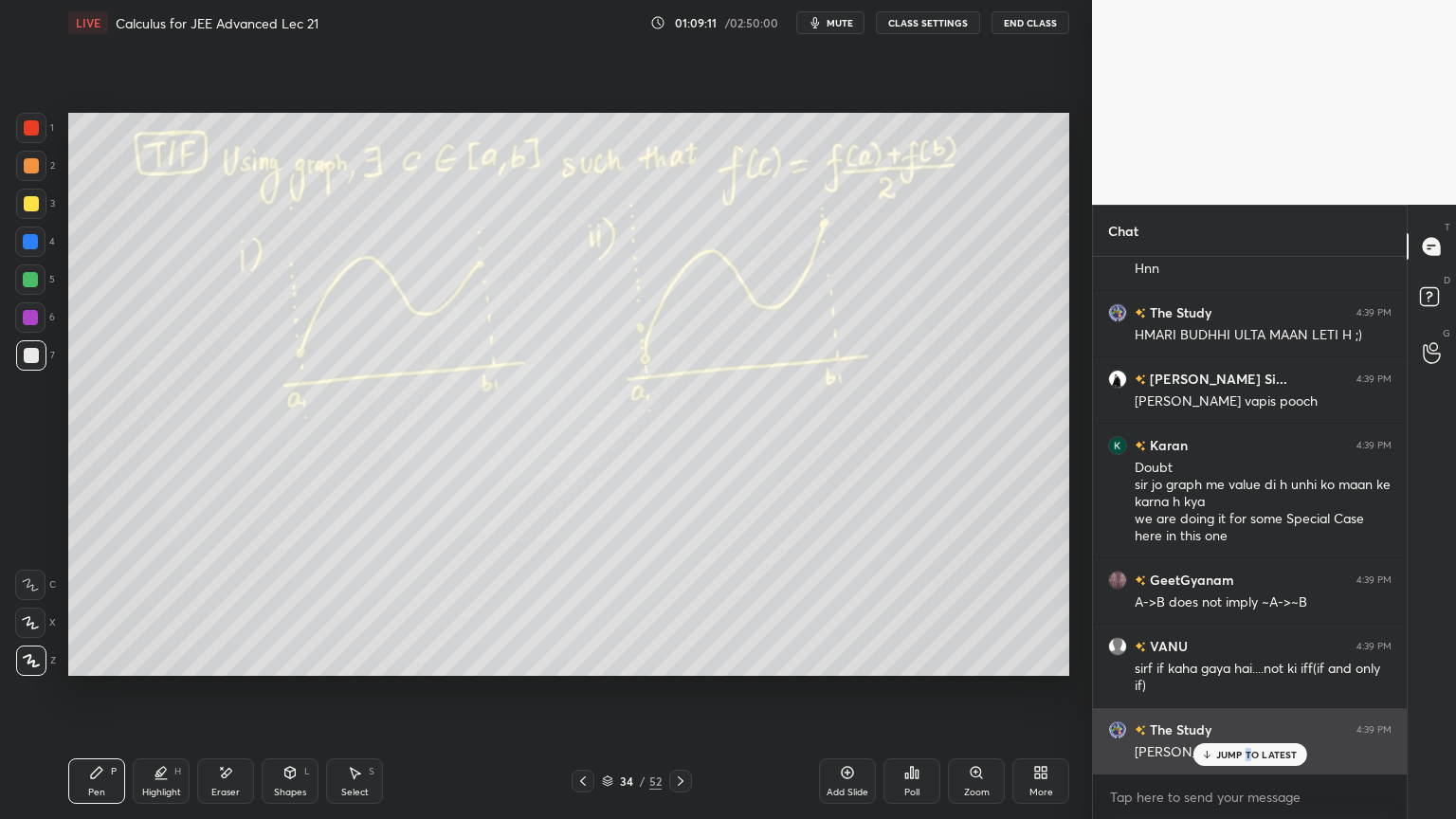 click on "JUMP TO LATEST" at bounding box center [1257, 755] 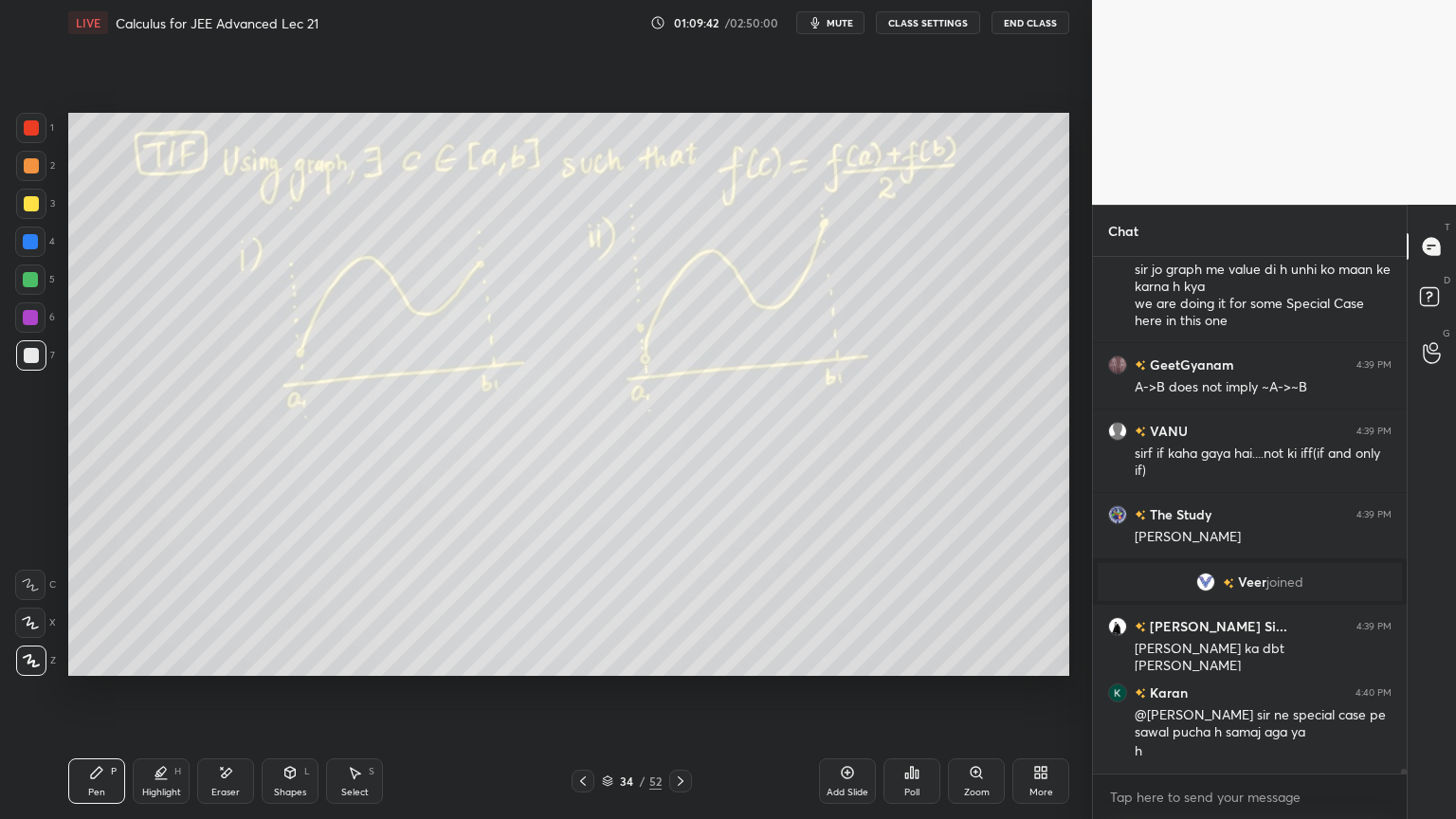 scroll, scrollTop: 57159, scrollLeft: 0, axis: vertical 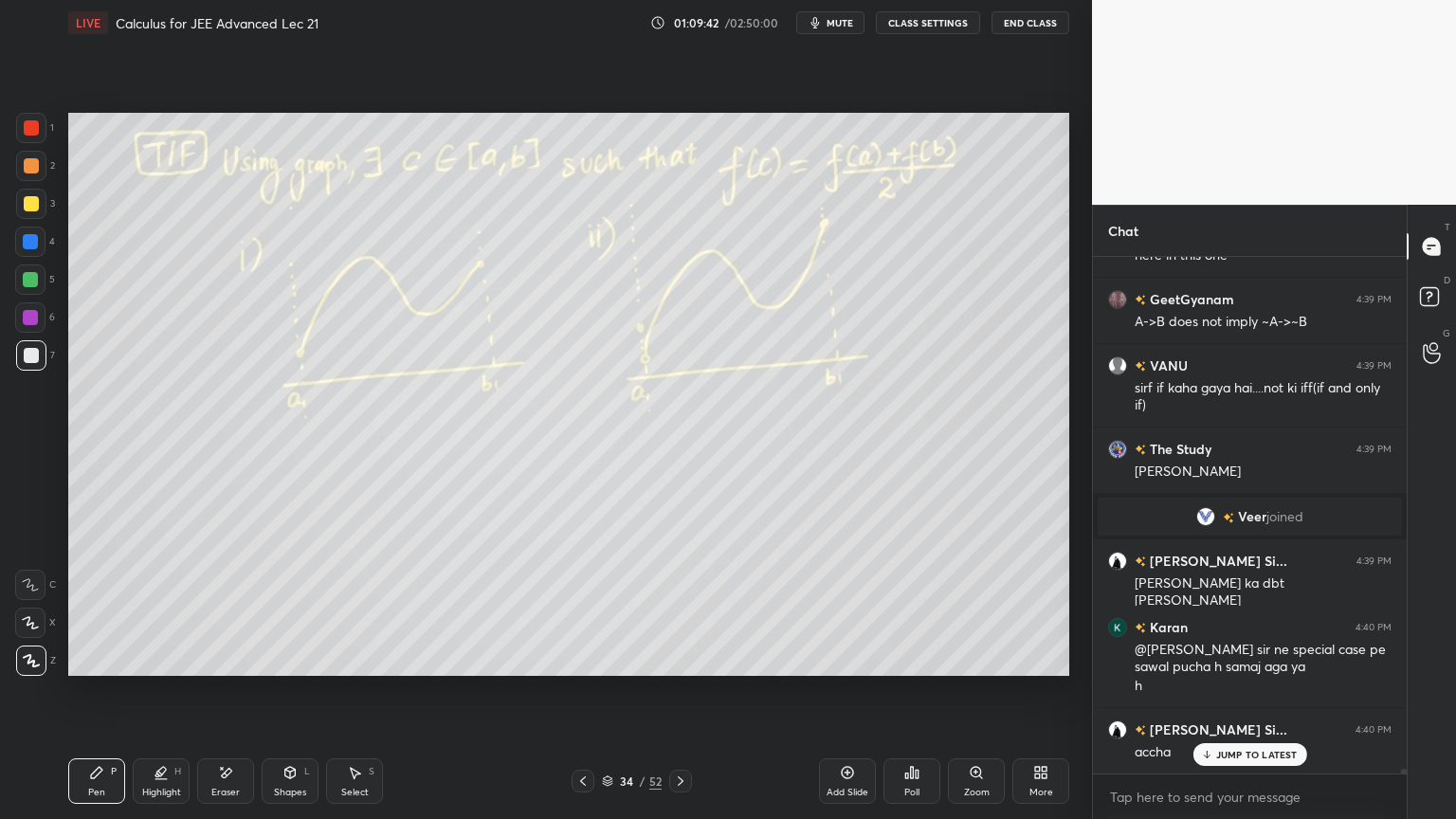 click on "Eraser" at bounding box center (226, 781) 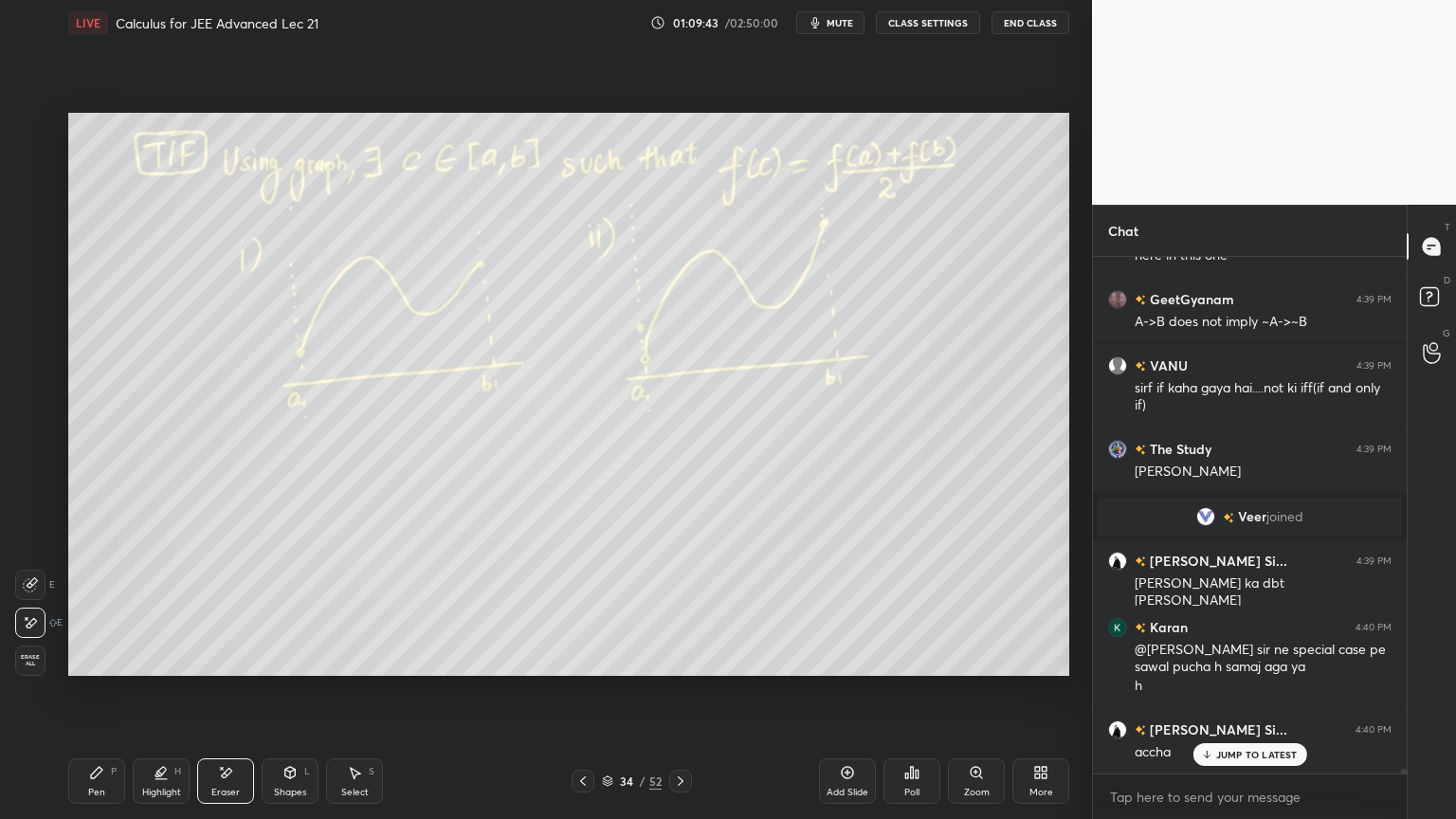 drag, startPoint x: 38, startPoint y: 654, endPoint x: 44, endPoint y: 664, distance: 11.661904 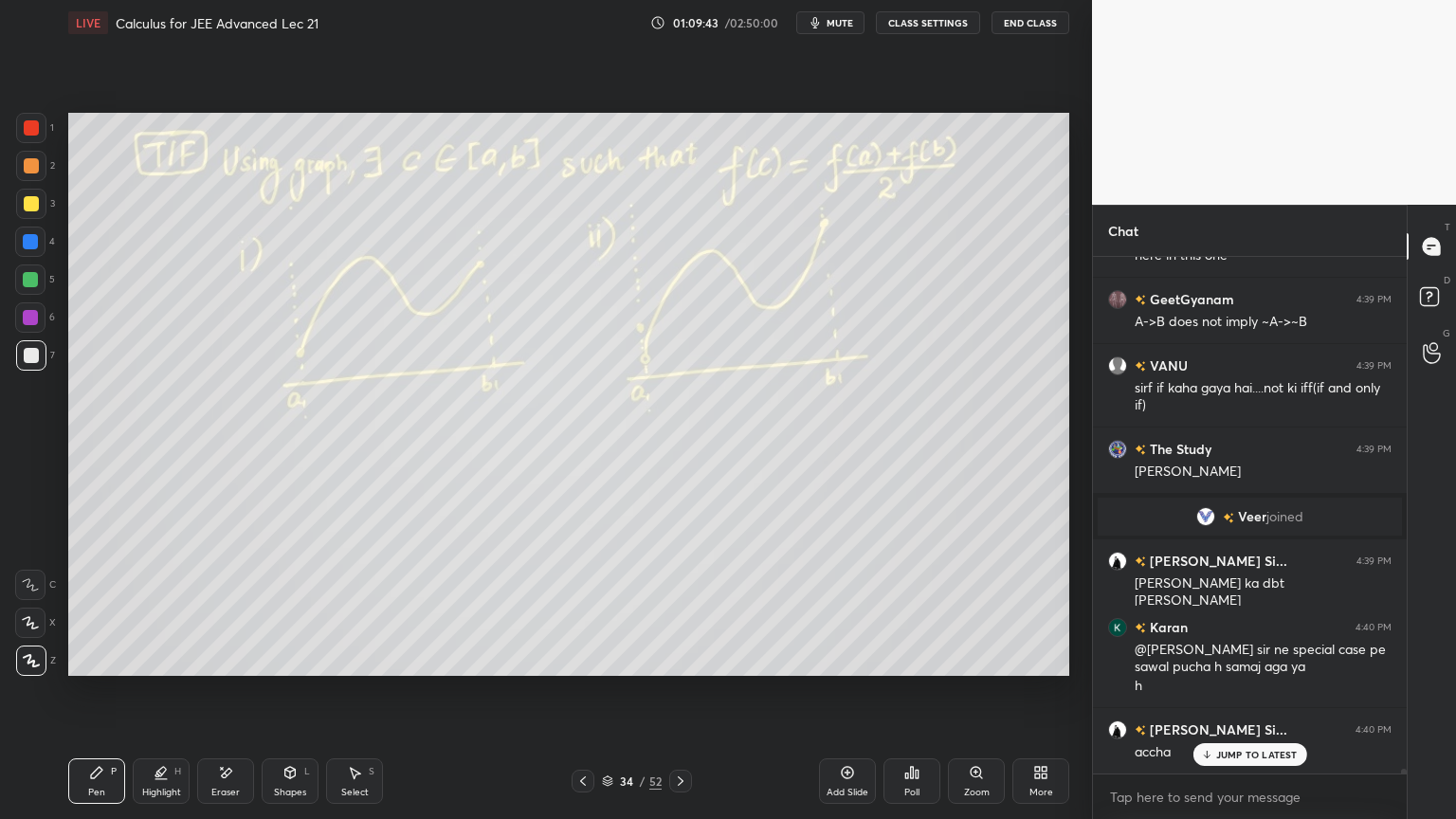 drag, startPoint x: 154, startPoint y: 784, endPoint x: 100, endPoint y: 774, distance: 54.918121 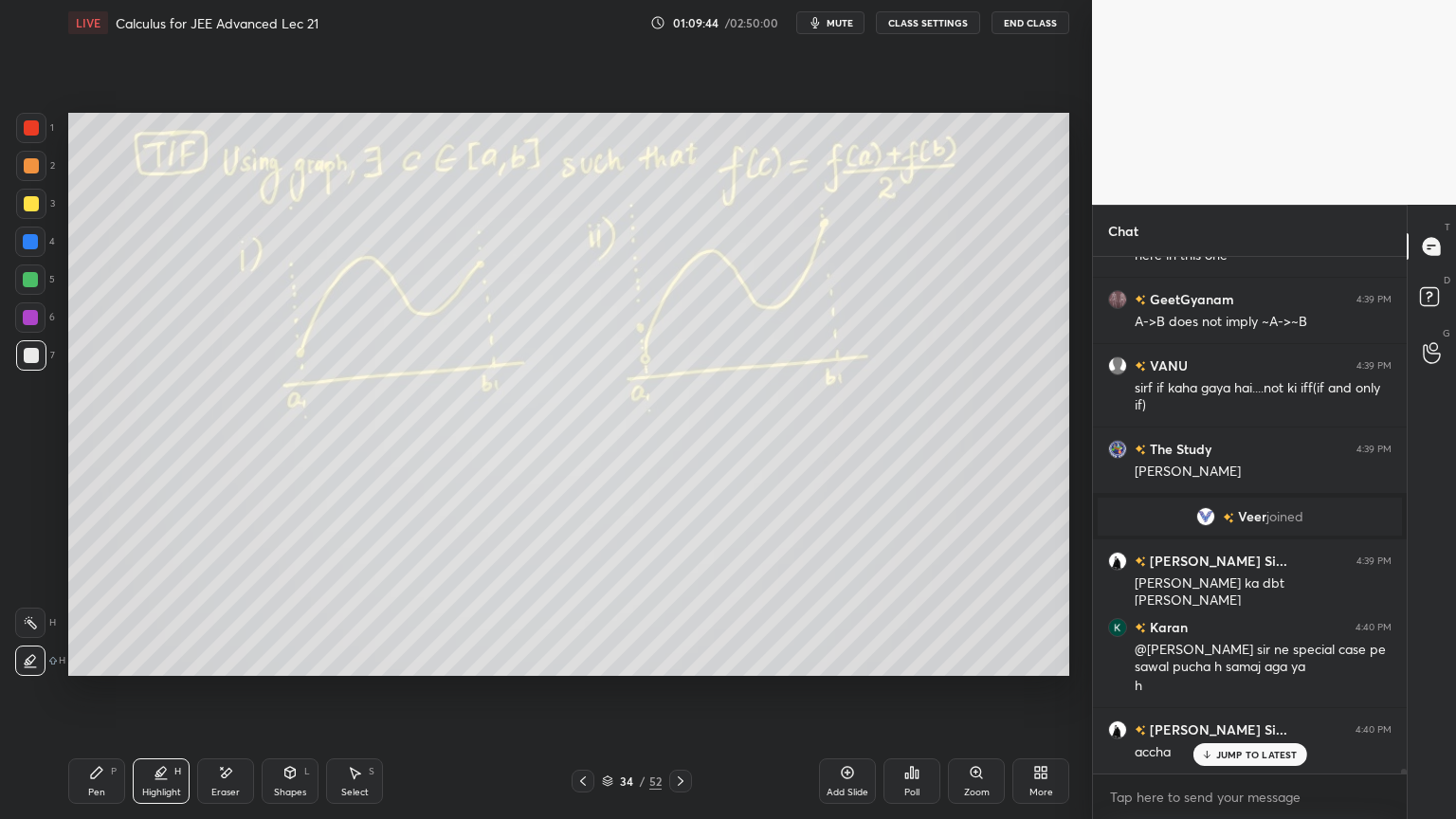 drag, startPoint x: 100, startPoint y: 774, endPoint x: 200, endPoint y: 679, distance: 138 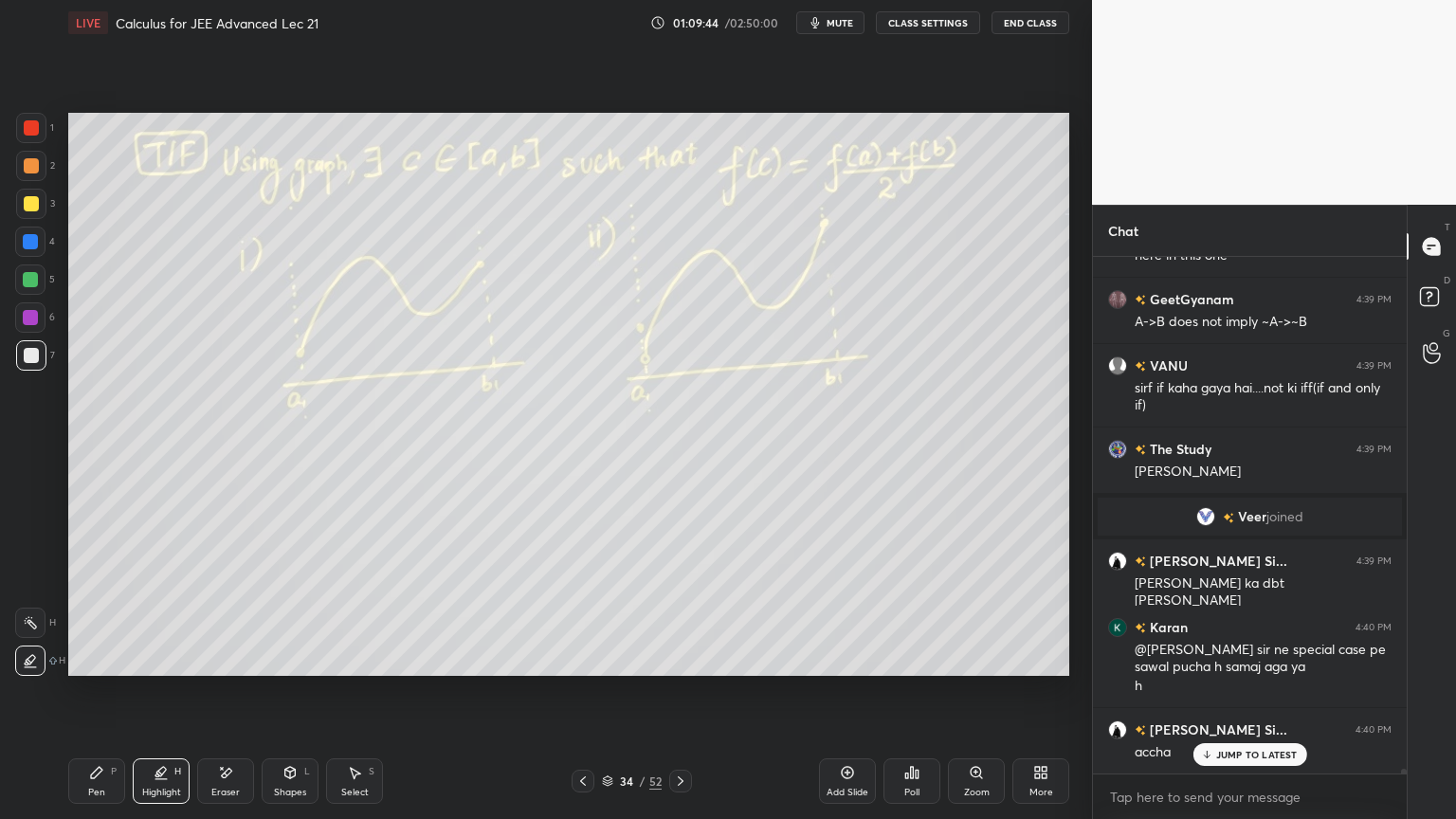 click 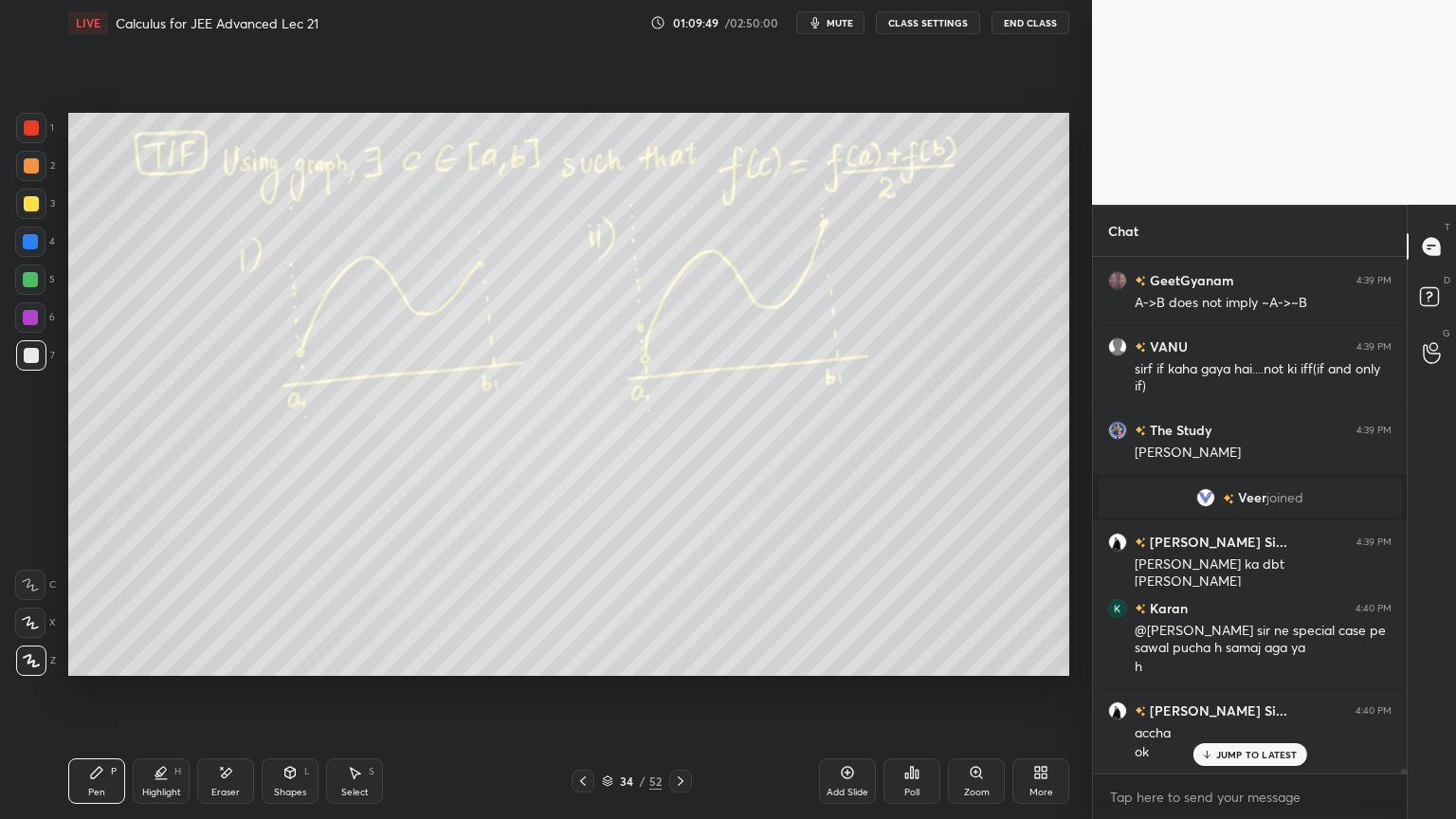 scroll, scrollTop: 57246, scrollLeft: 0, axis: vertical 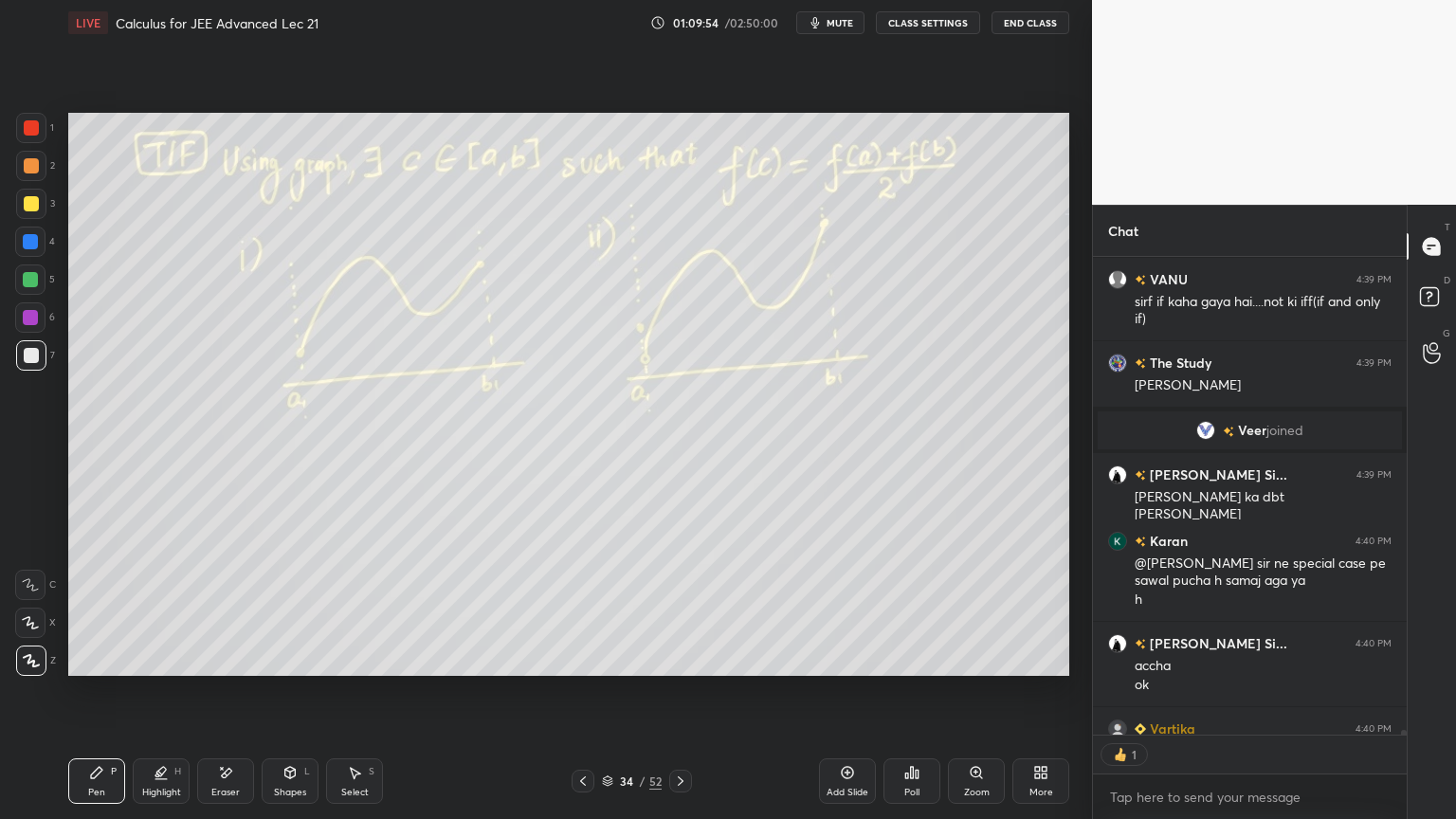 click on "Eraser" at bounding box center (226, 781) 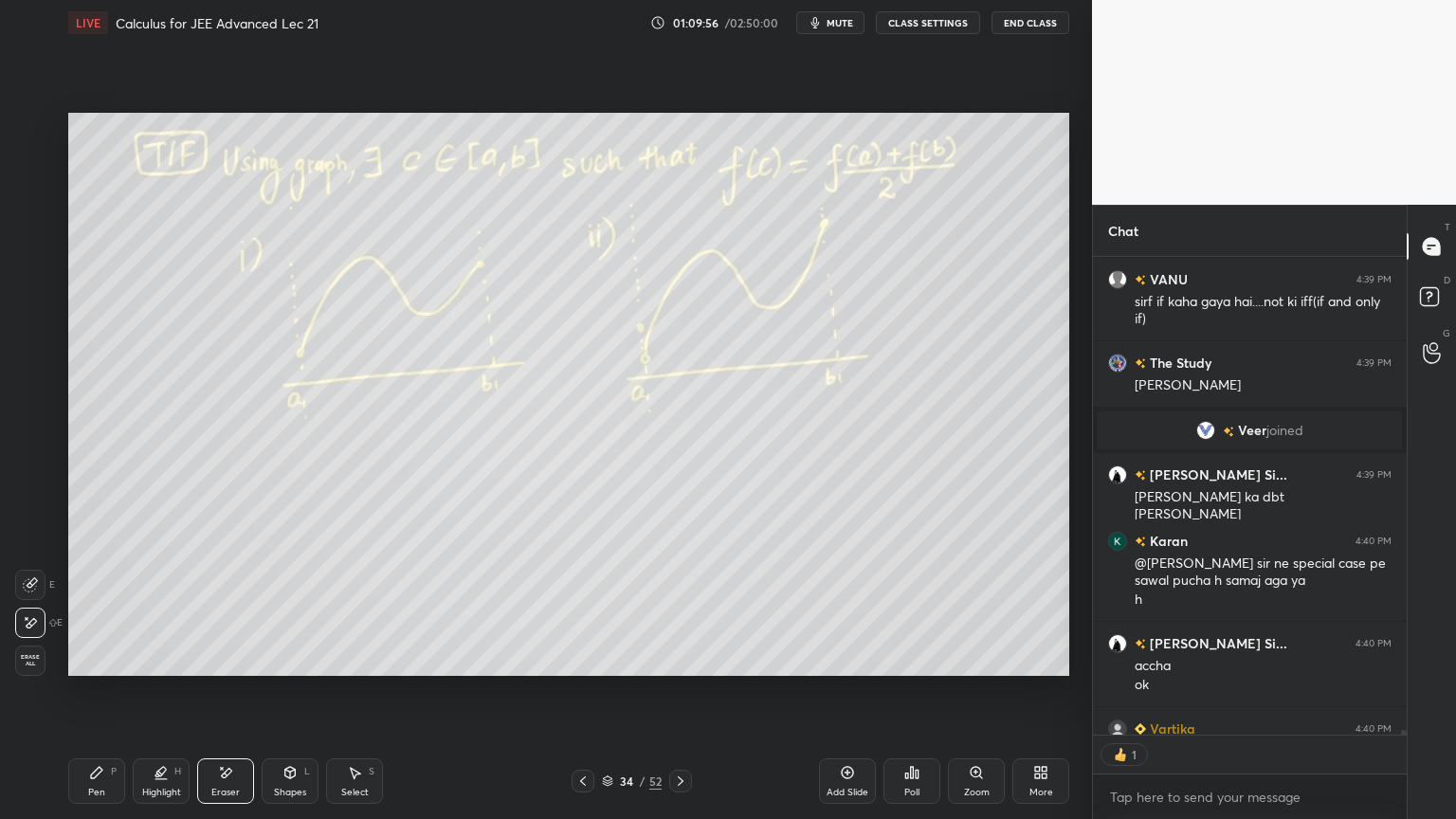 click on "Pen P" at bounding box center [97, 781] 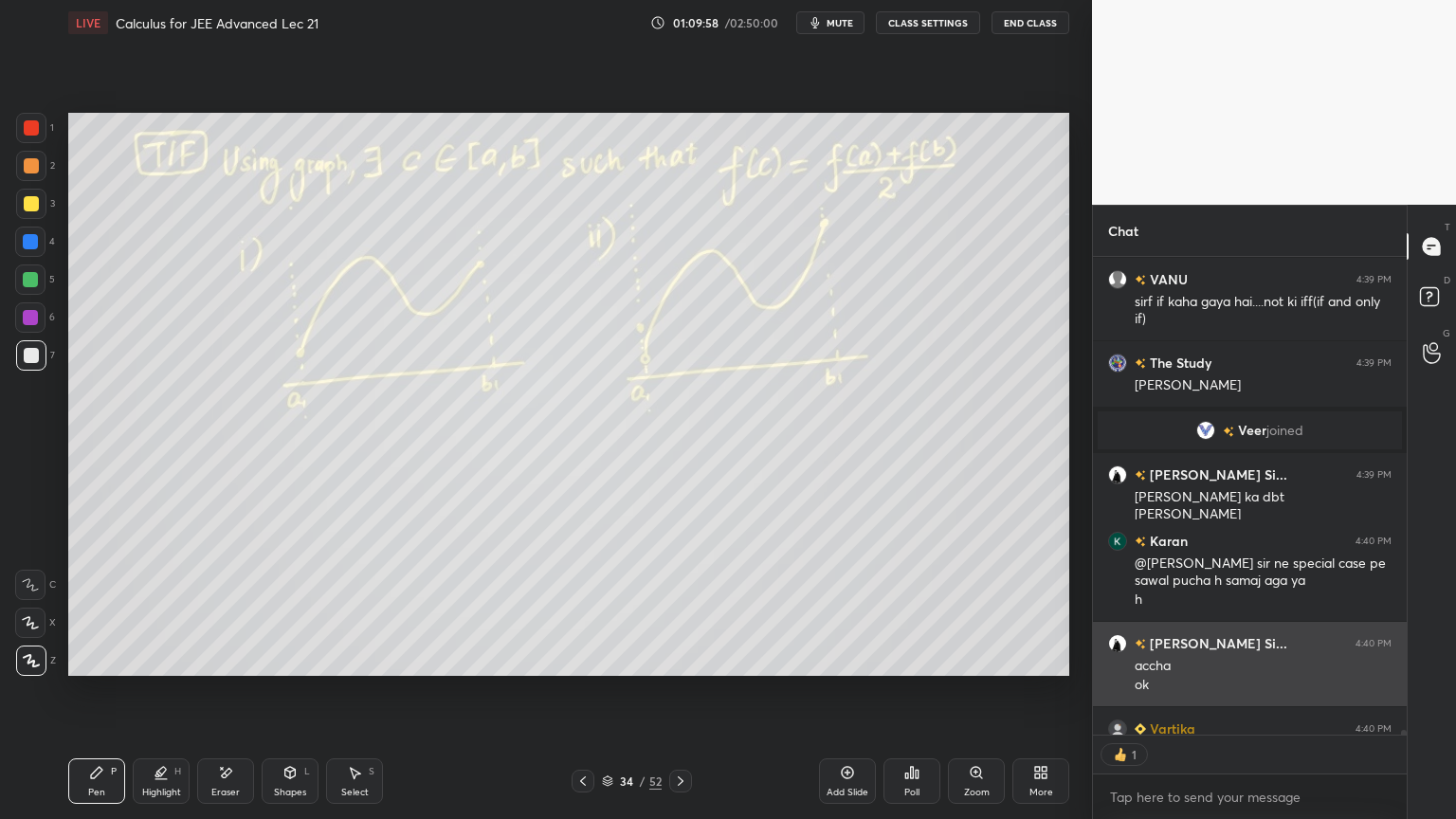 scroll, scrollTop: 57351, scrollLeft: 0, axis: vertical 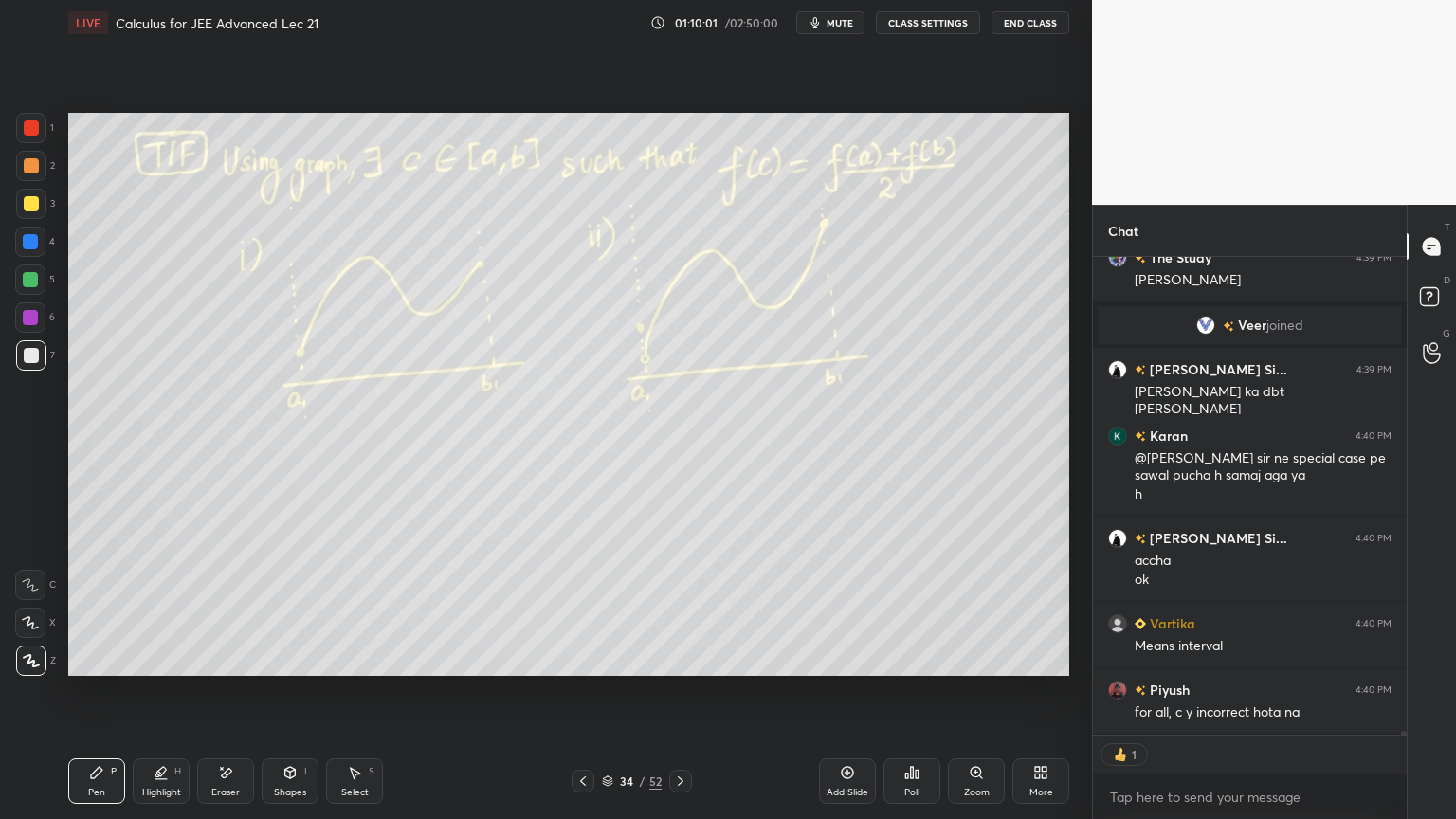 click on "34" at bounding box center [627, 781] 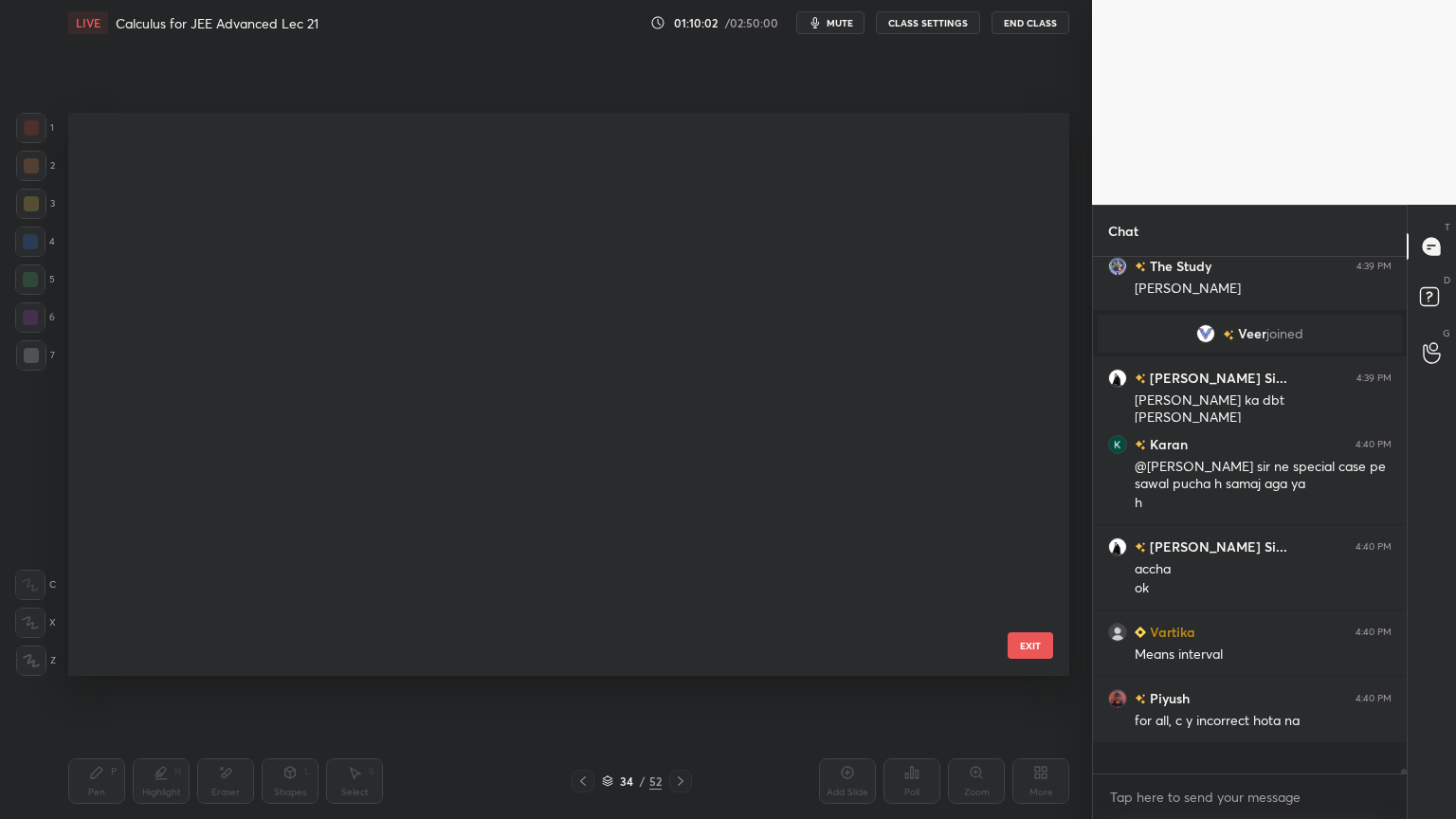 scroll, scrollTop: 7, scrollLeft: 6, axis: both 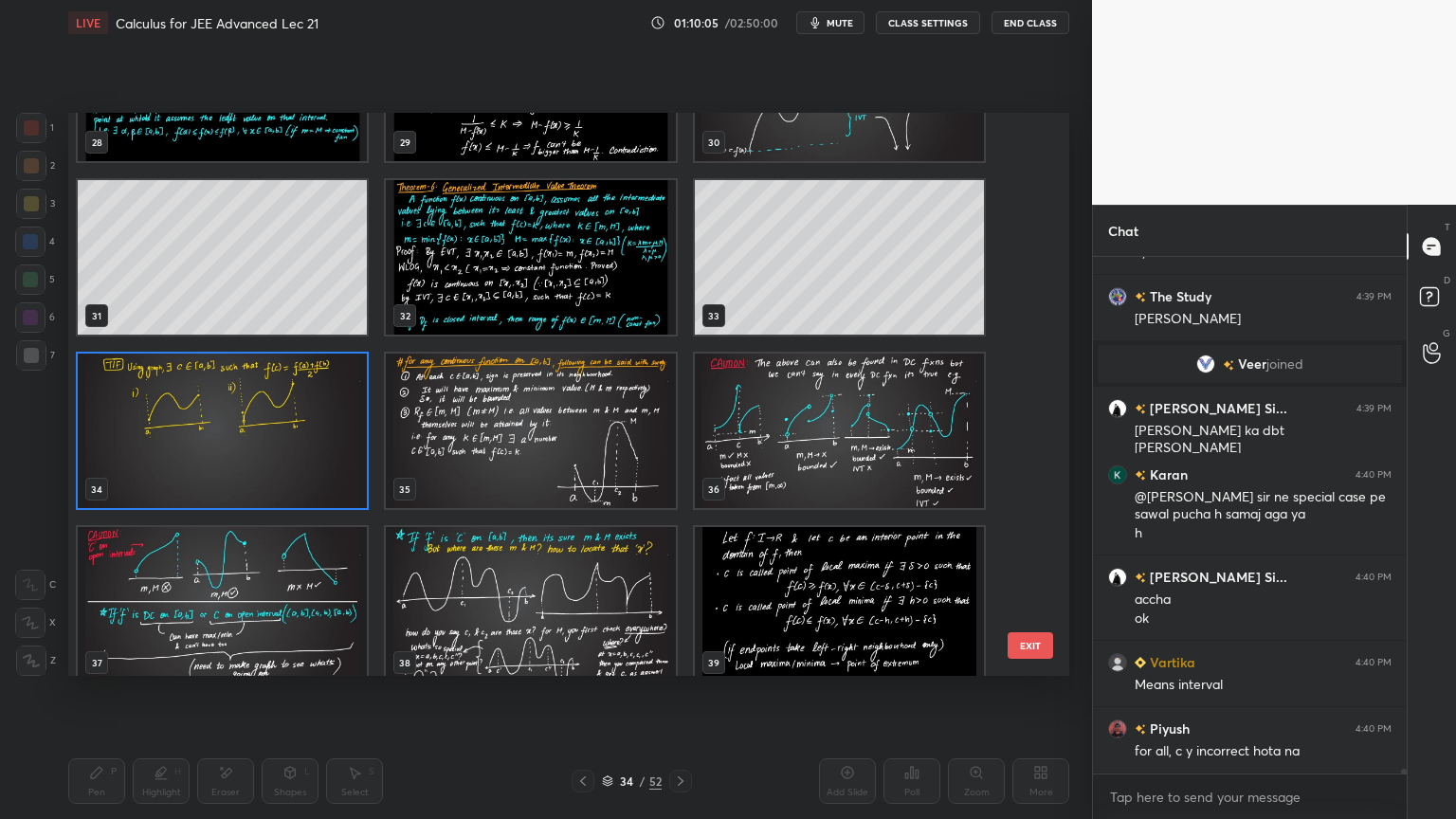 click at bounding box center (530, 430) 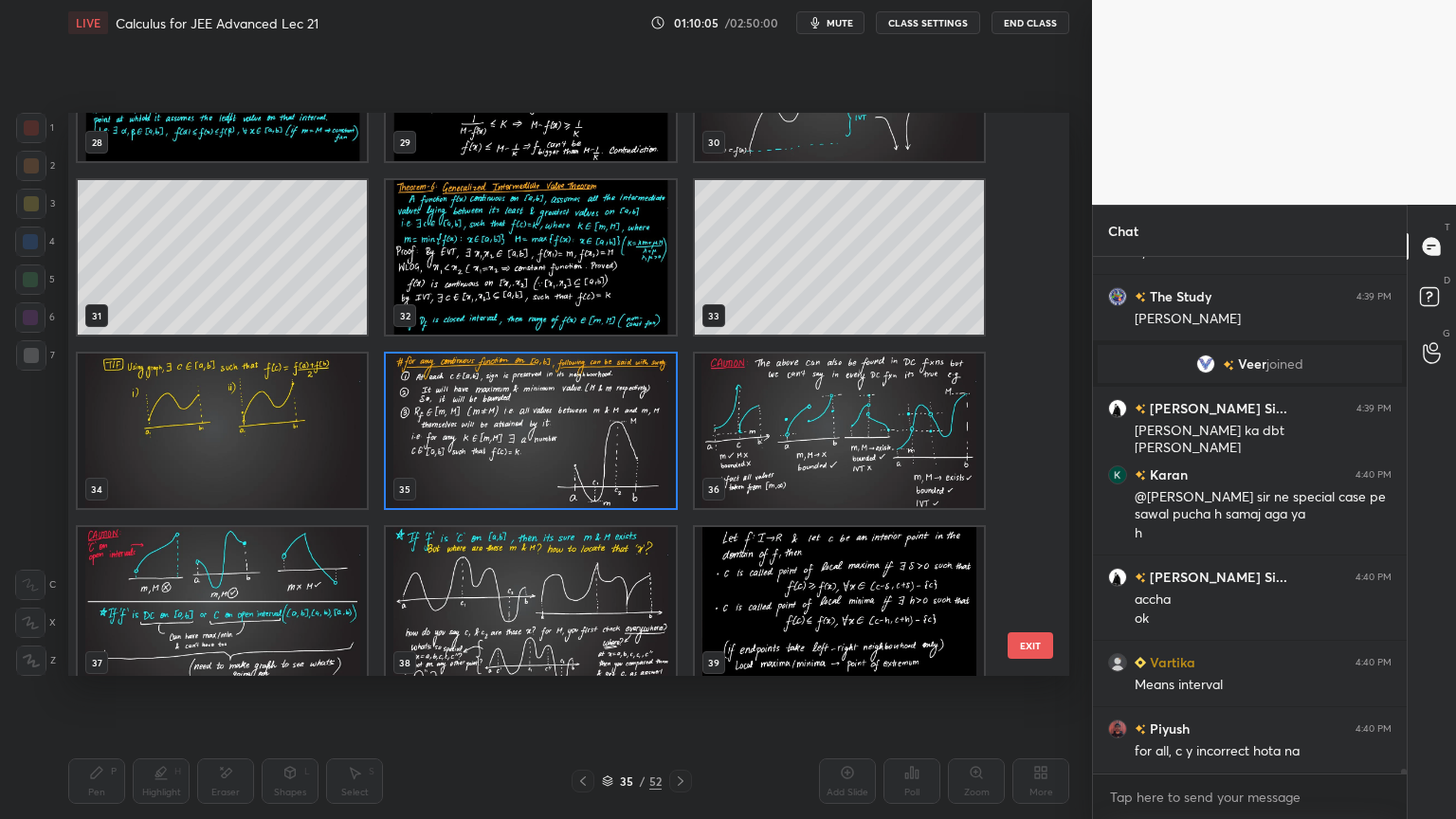 click at bounding box center [530, 430] 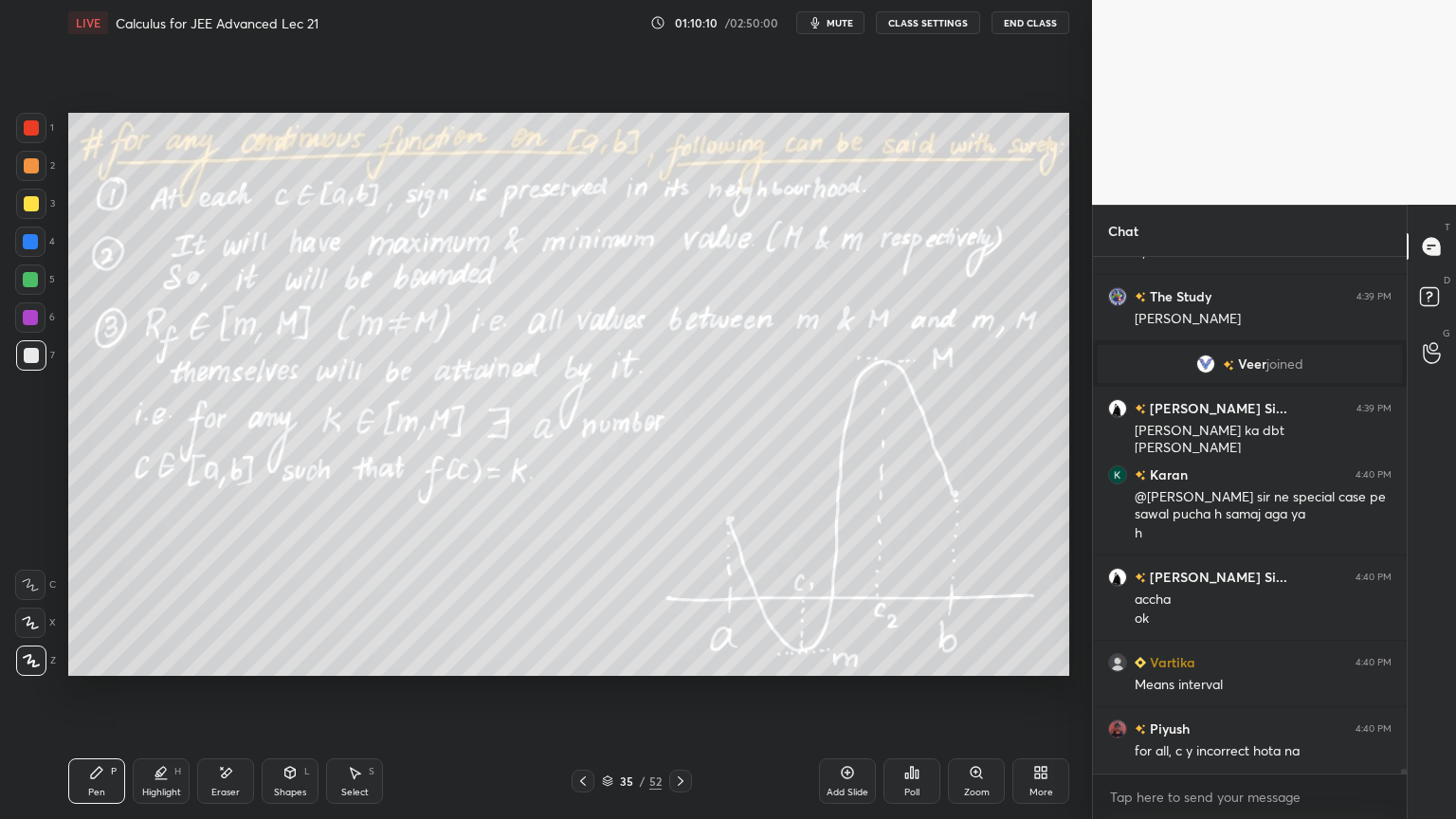 click 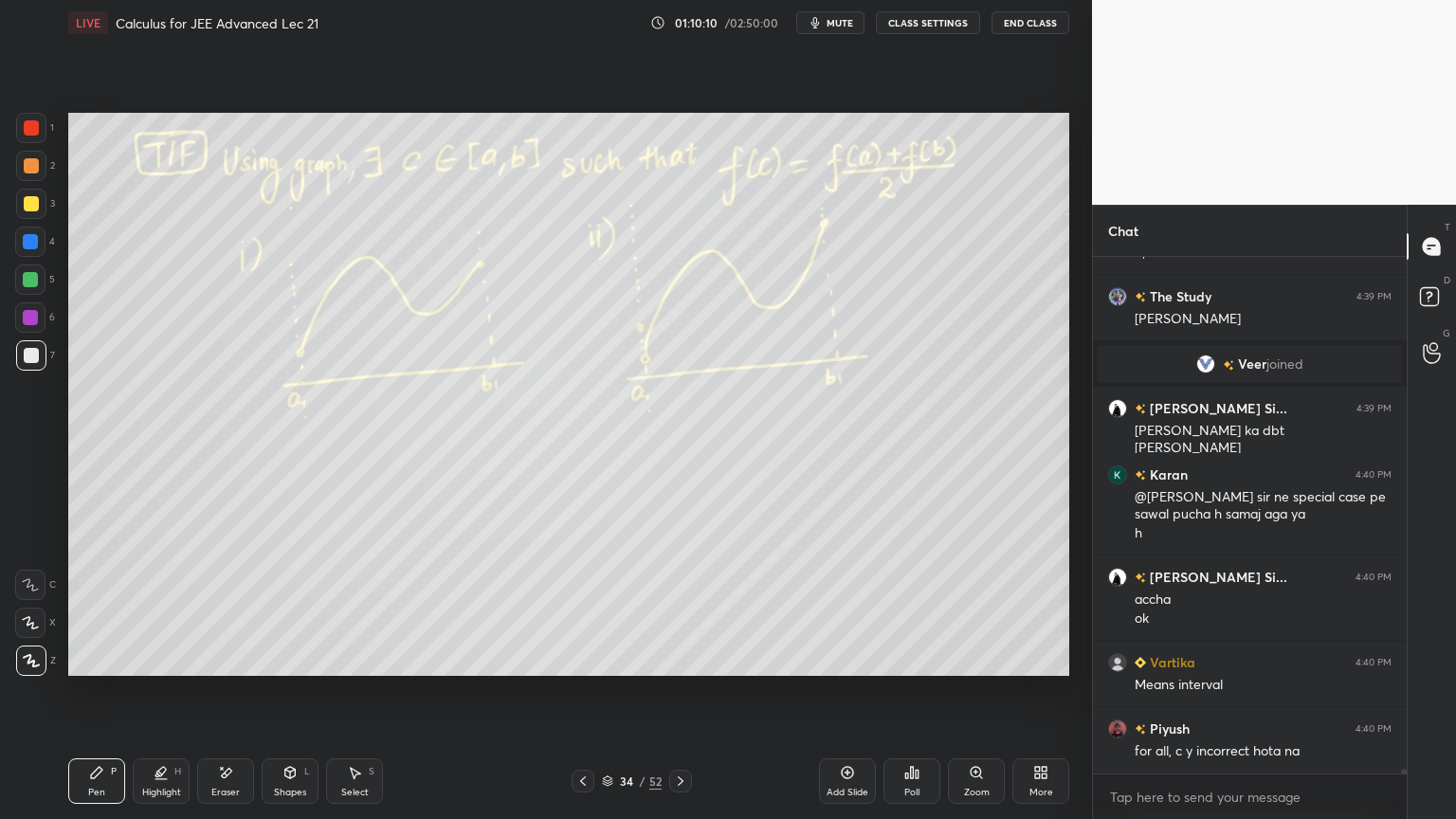 click on "Add Slide" at bounding box center (847, 792) 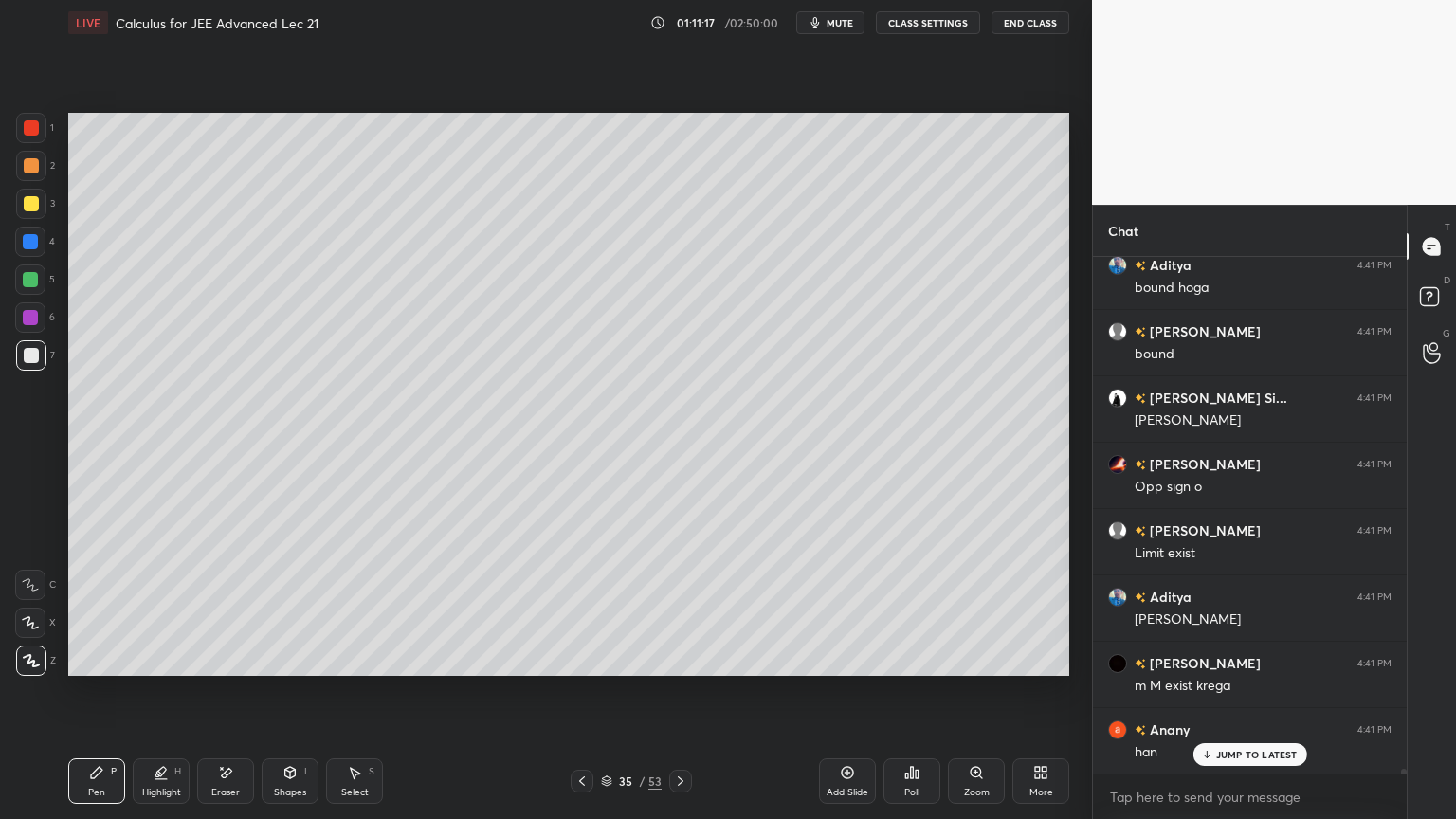 scroll, scrollTop: 59869, scrollLeft: 0, axis: vertical 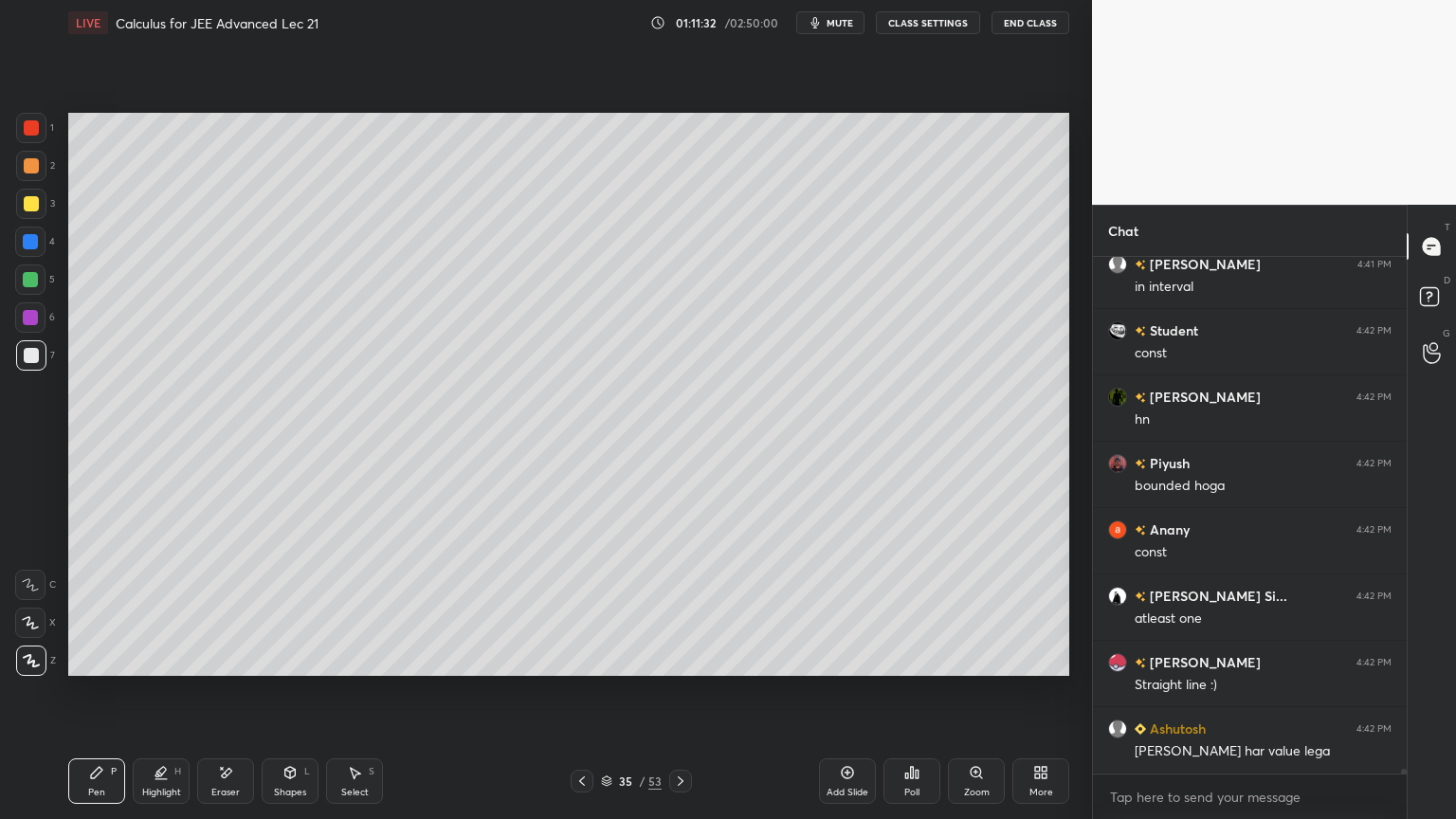 click on "Eraser" at bounding box center (226, 792) 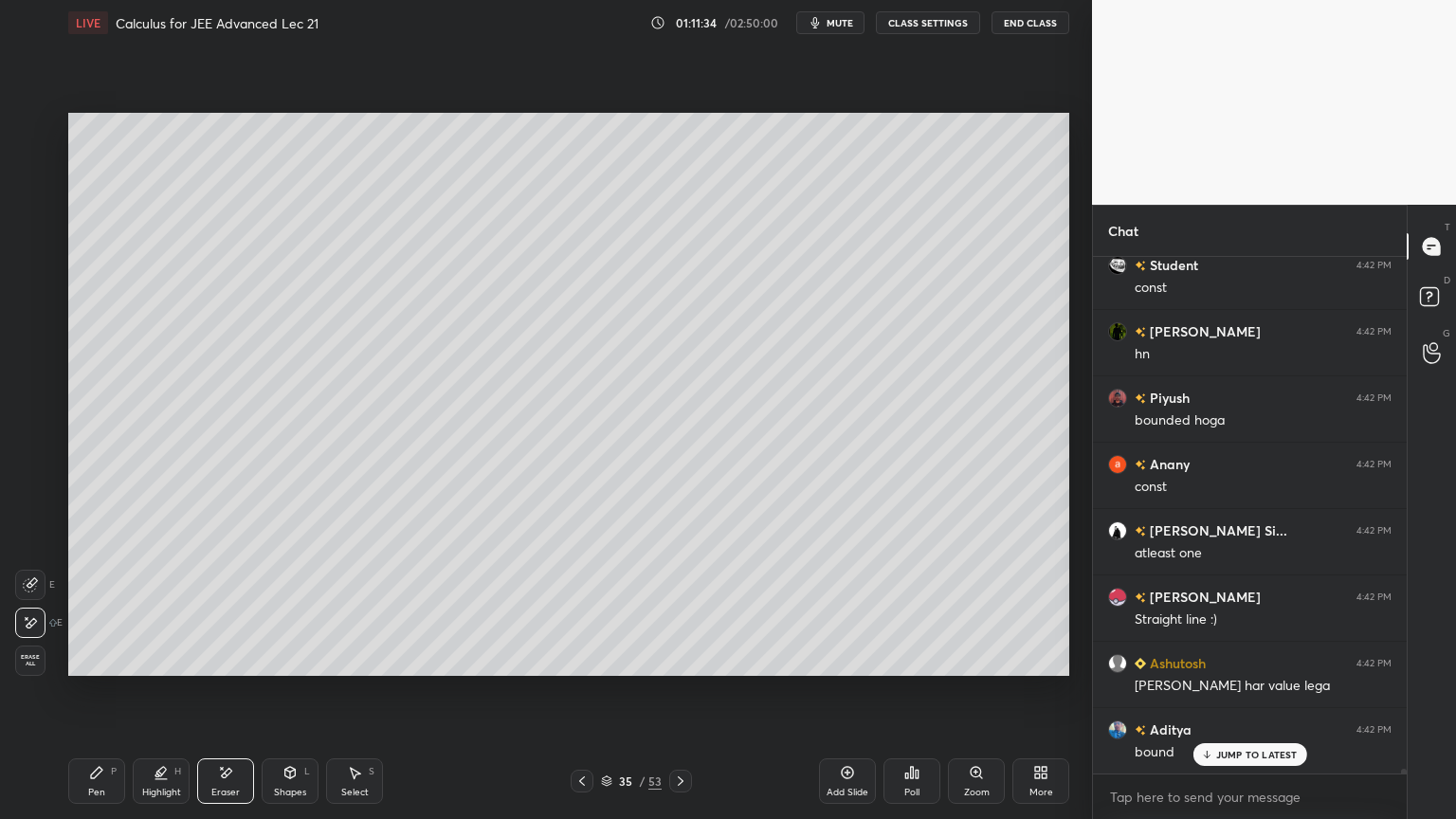 drag, startPoint x: 80, startPoint y: 783, endPoint x: 85, endPoint y: 770, distance: 13.928388 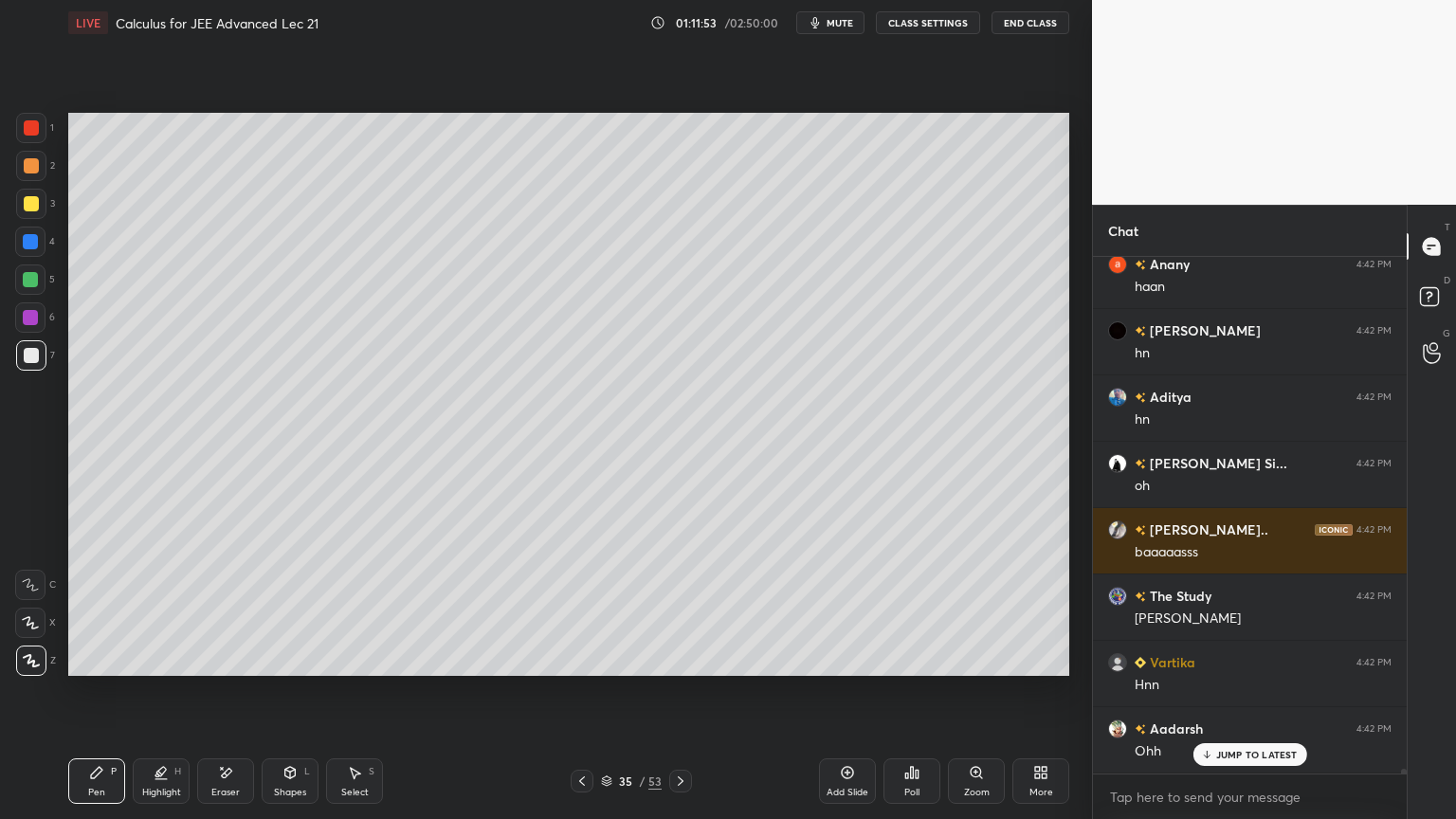 scroll, scrollTop: 61345, scrollLeft: 0, axis: vertical 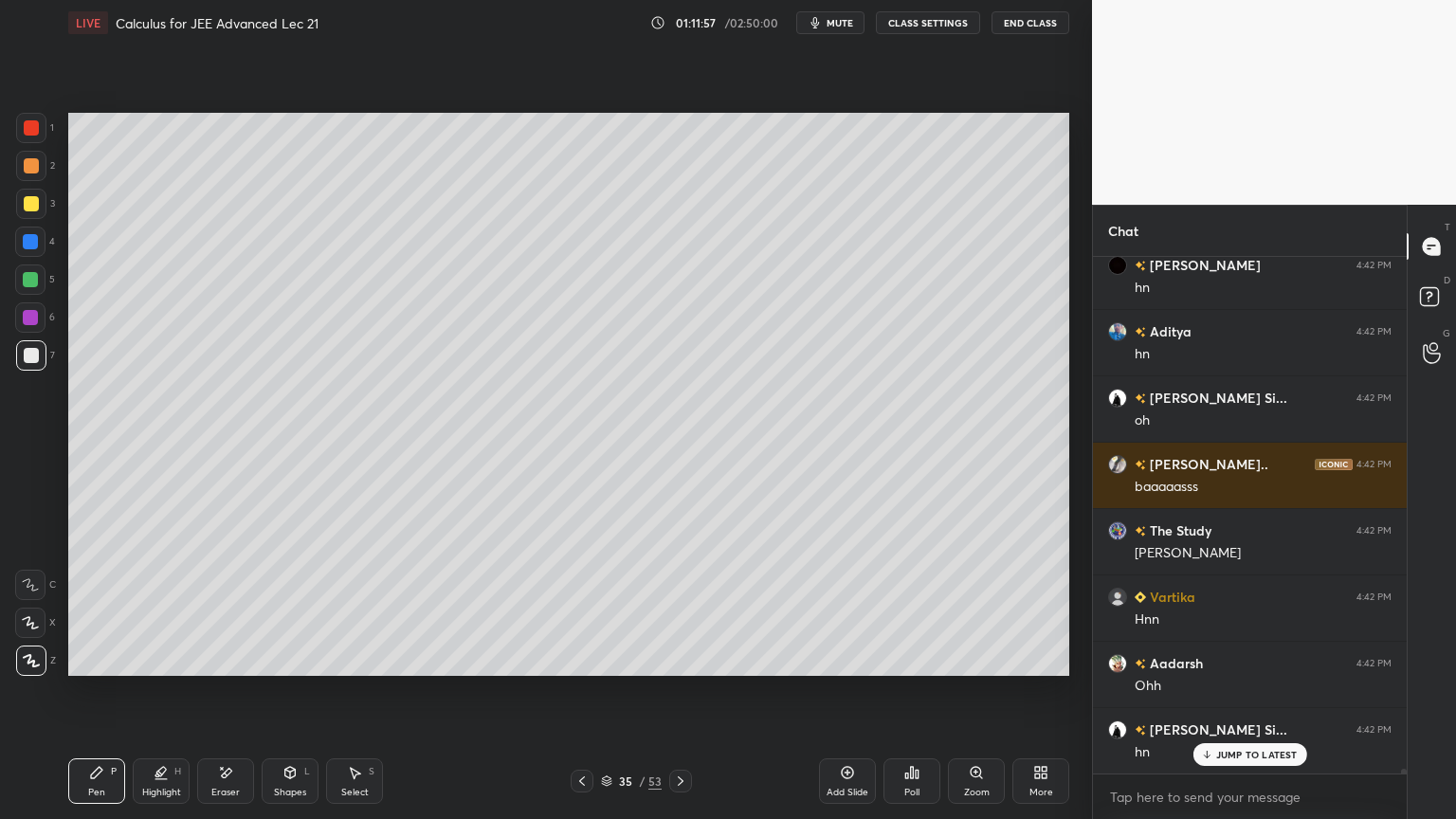 drag, startPoint x: 233, startPoint y: 773, endPoint x: 246, endPoint y: 700, distance: 74.1485 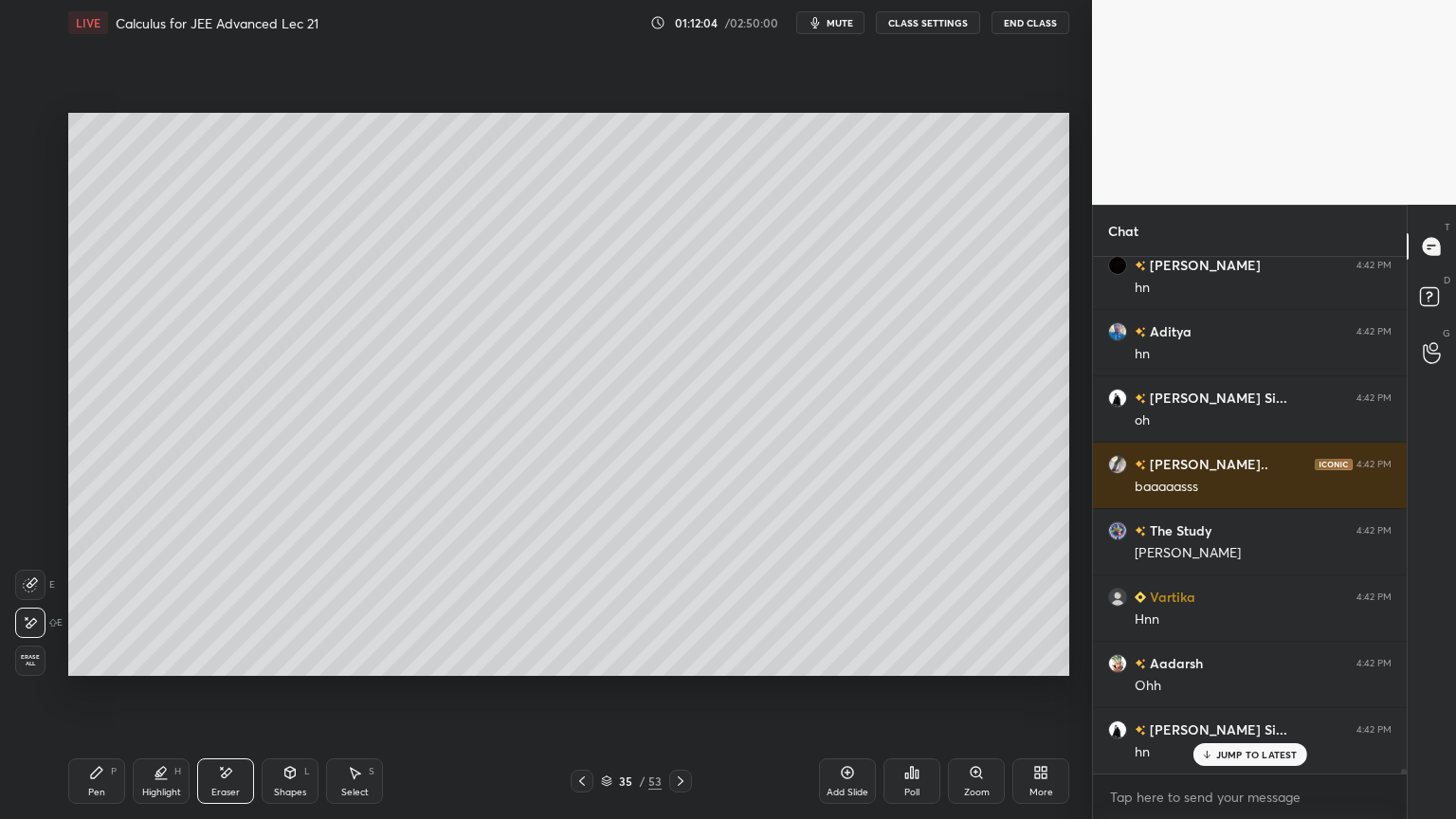 click on "Pen" at bounding box center [97, 792] 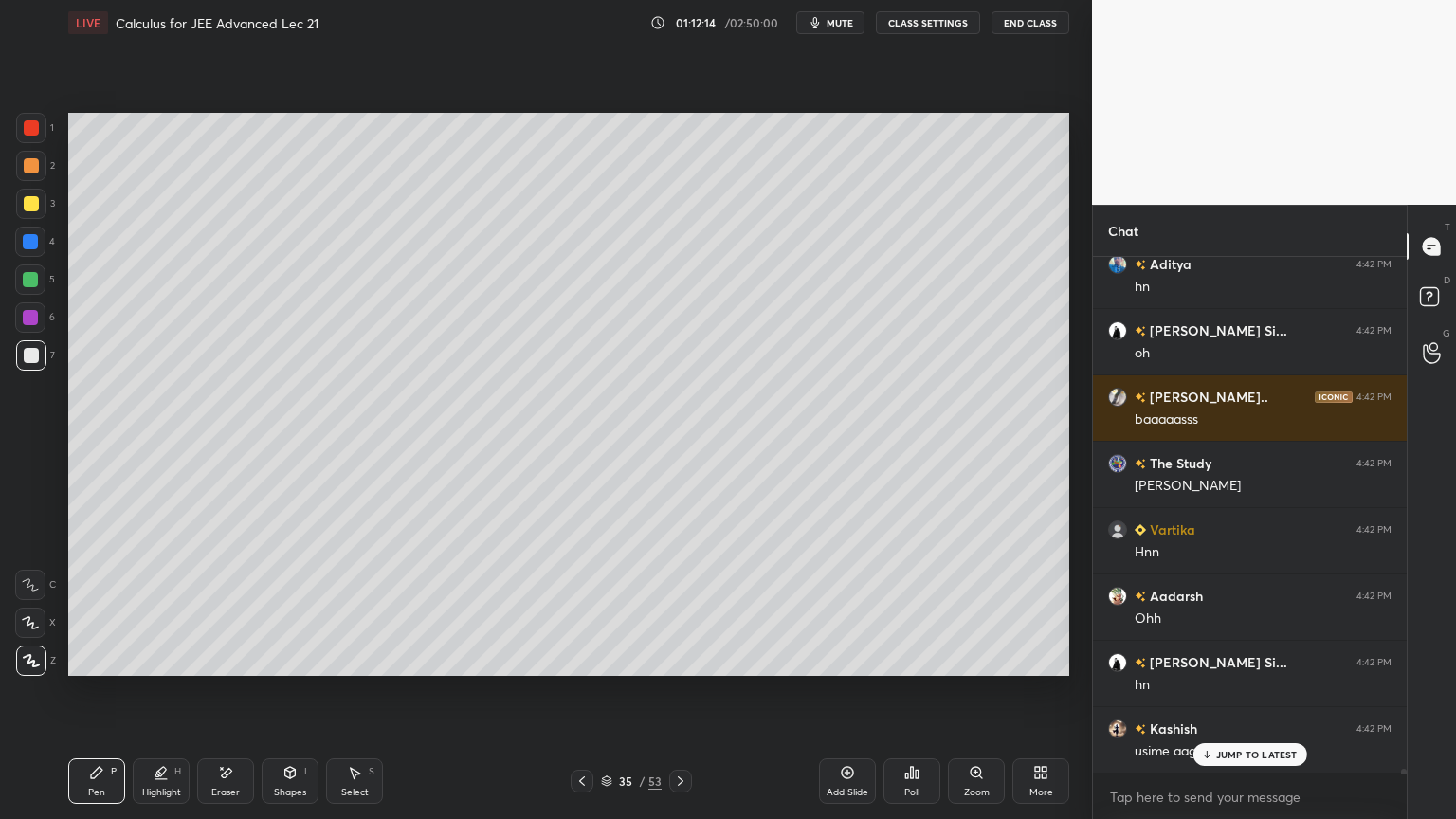 scroll, scrollTop: 61478, scrollLeft: 0, axis: vertical 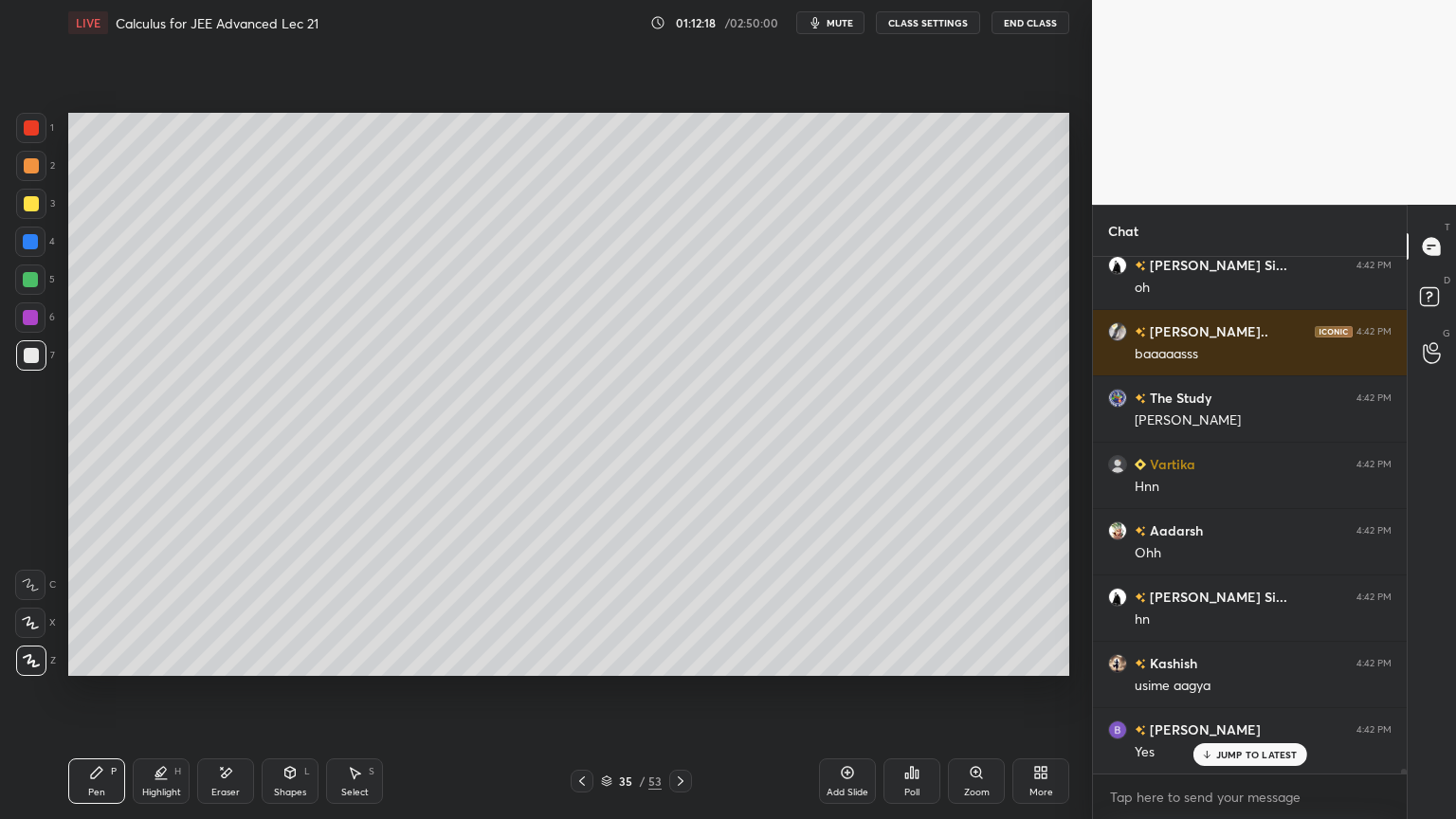 drag, startPoint x: 233, startPoint y: 772, endPoint x: 250, endPoint y: 705, distance: 69.123079 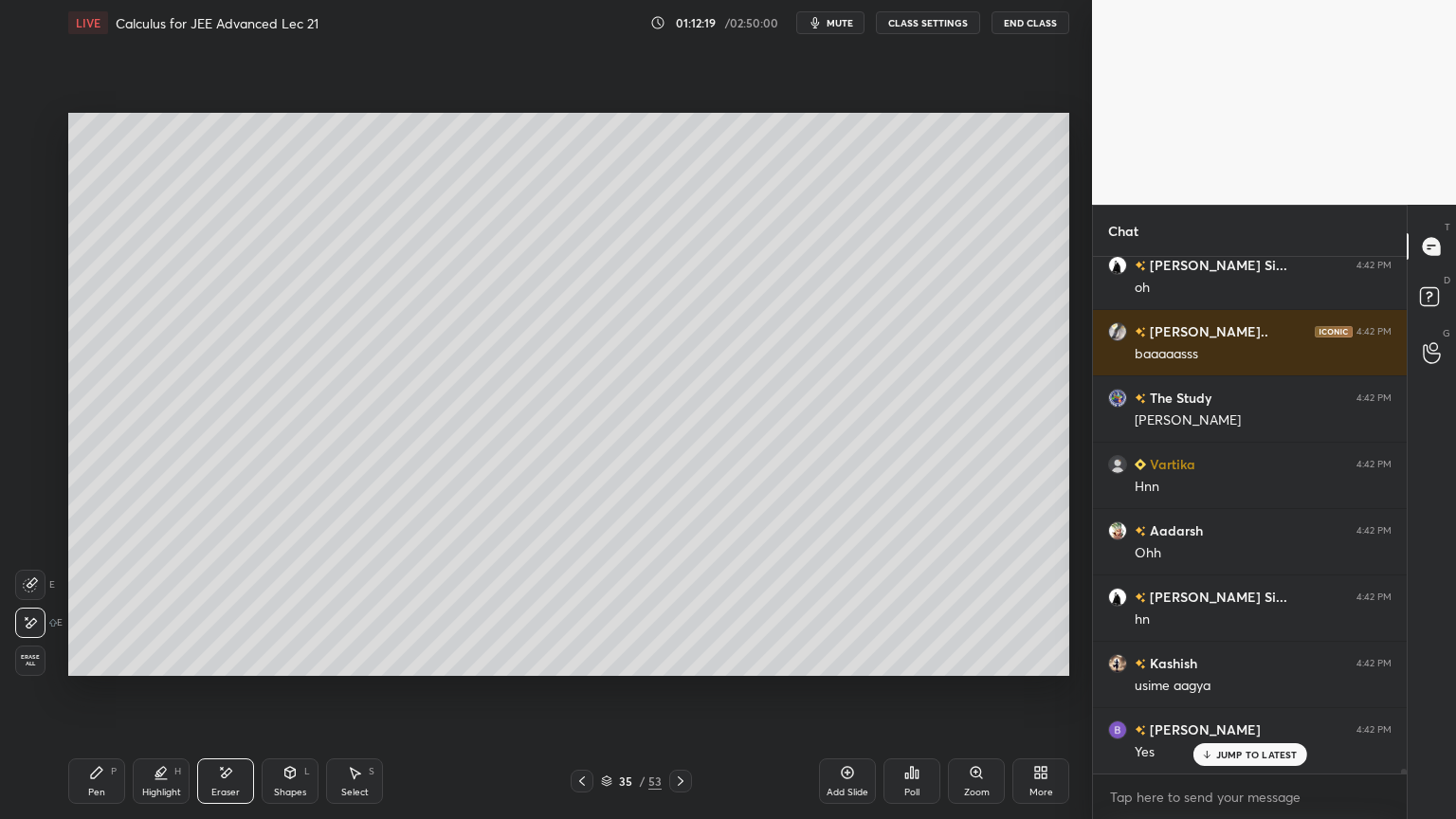 scroll, scrollTop: 61545, scrollLeft: 0, axis: vertical 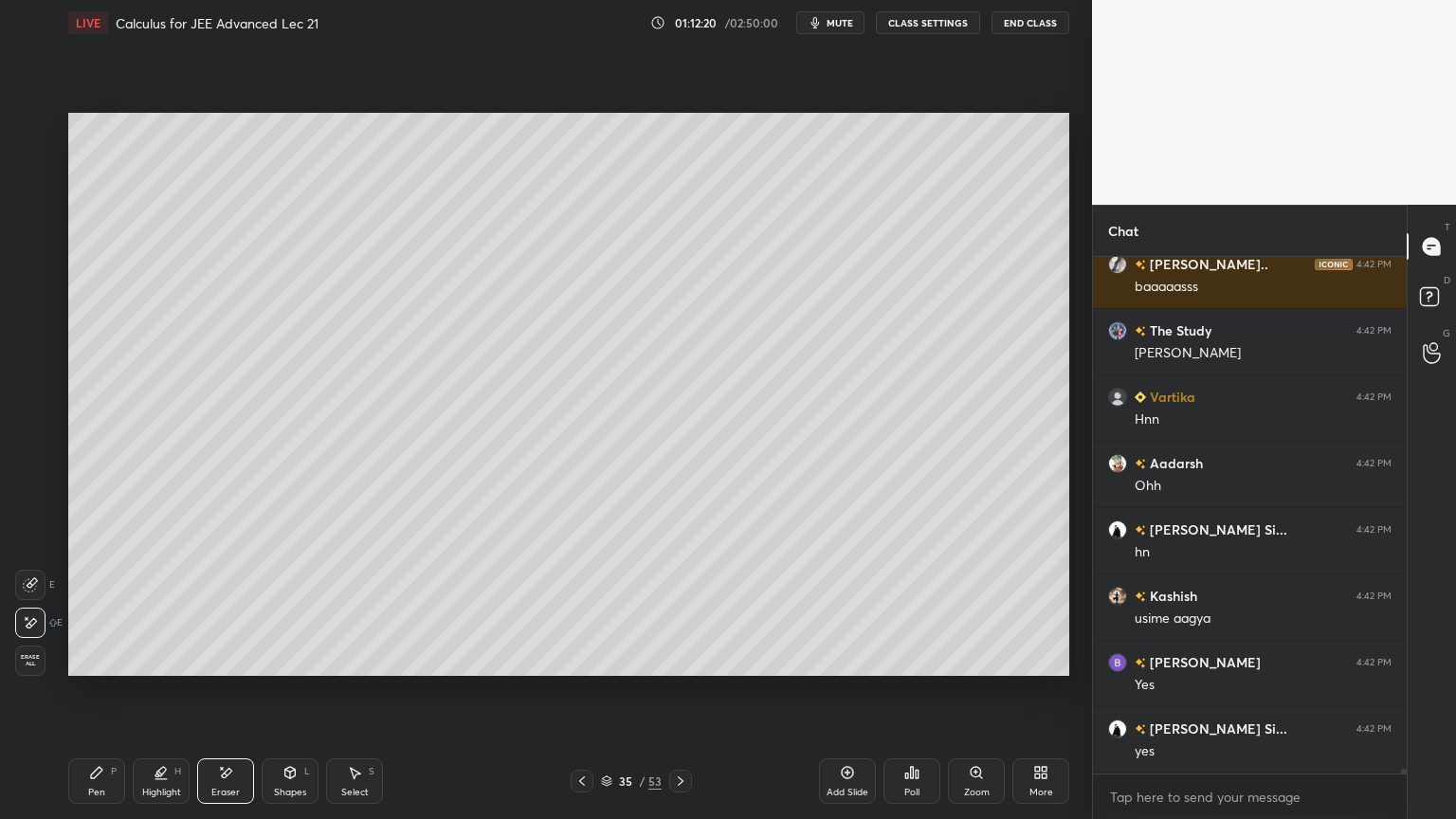 drag, startPoint x: 108, startPoint y: 765, endPoint x: 118, endPoint y: 770, distance: 11.18034 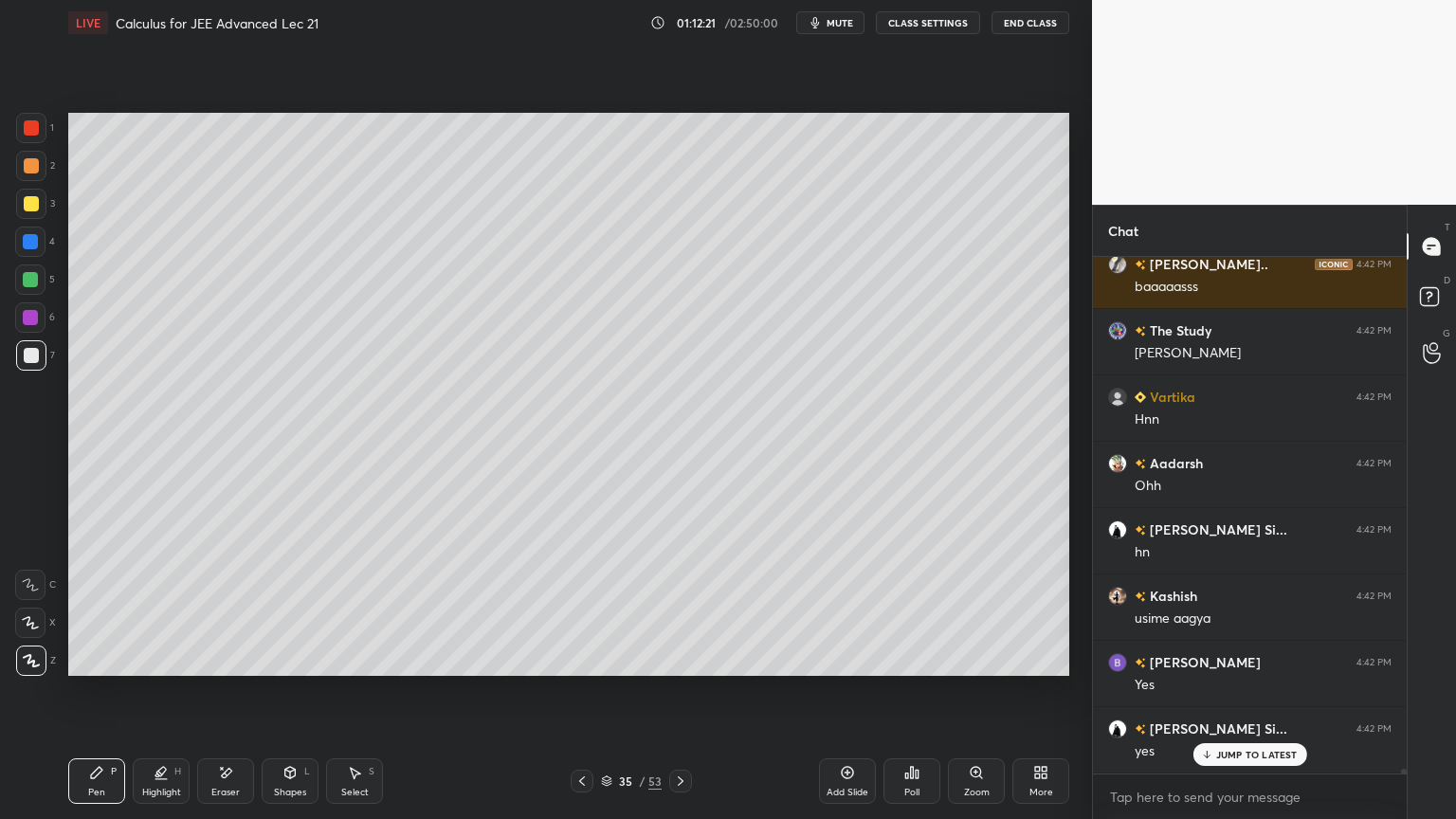 scroll, scrollTop: 61611, scrollLeft: 0, axis: vertical 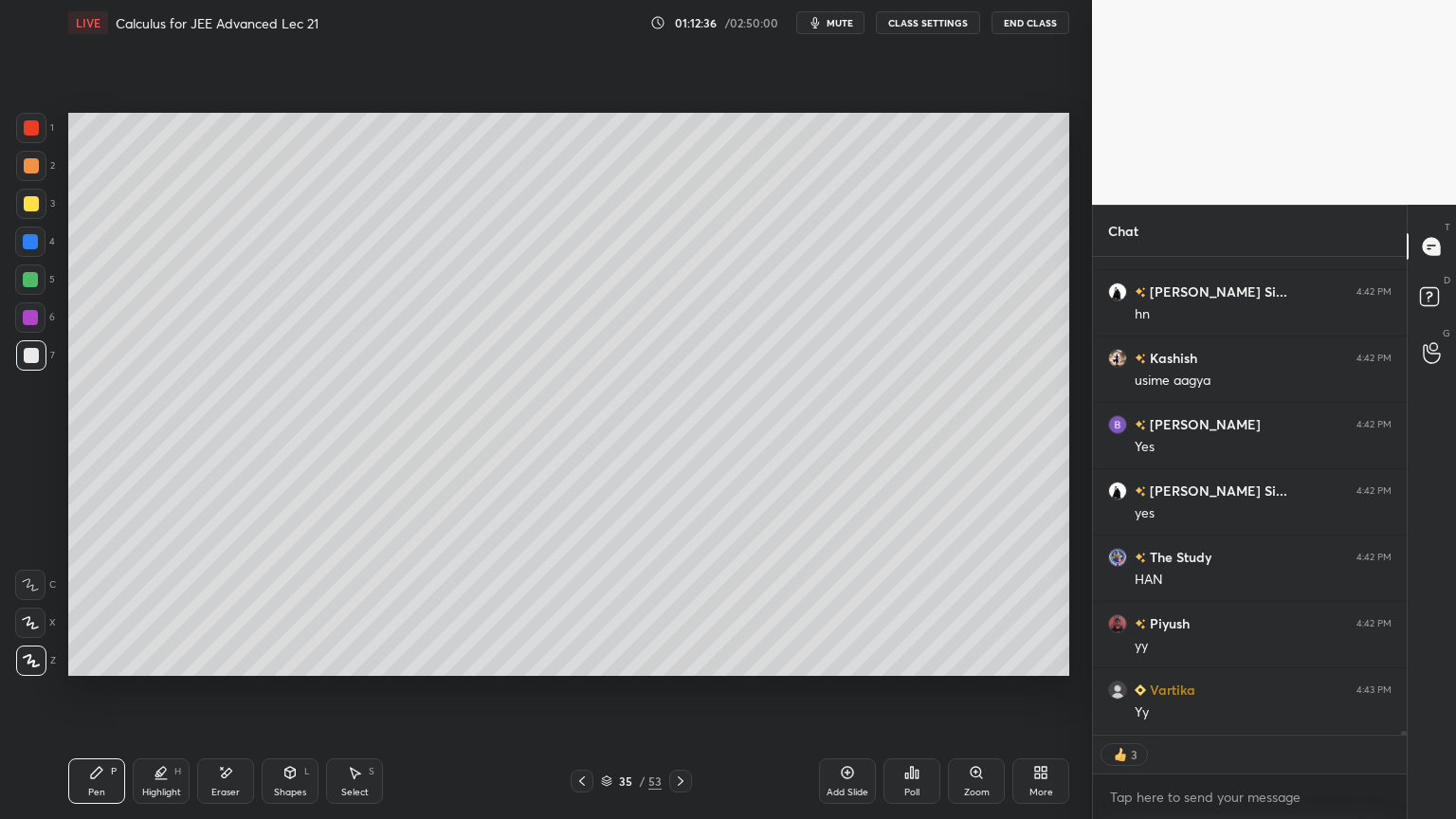 click at bounding box center [582, 781] 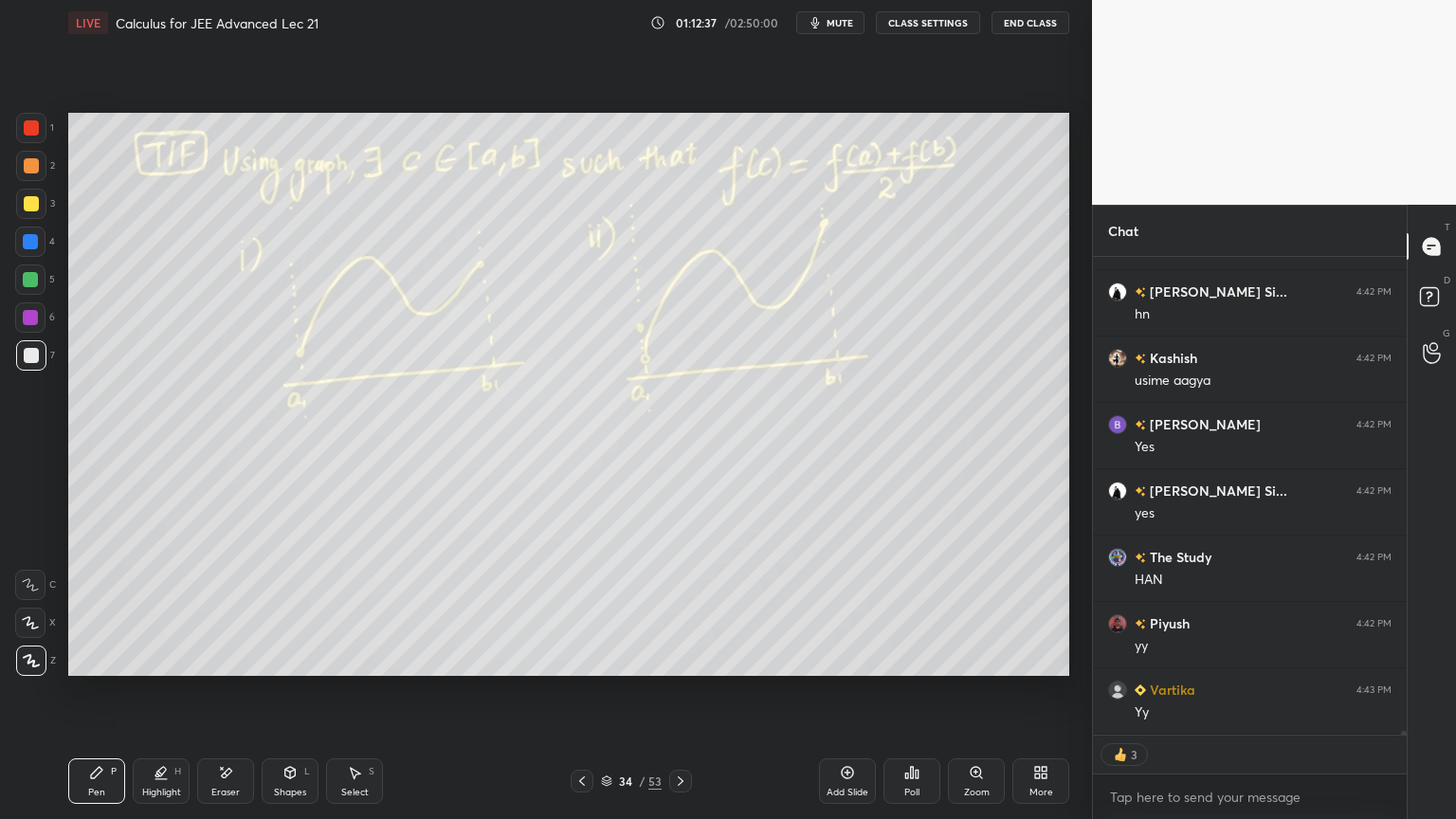 click at bounding box center [681, 781] 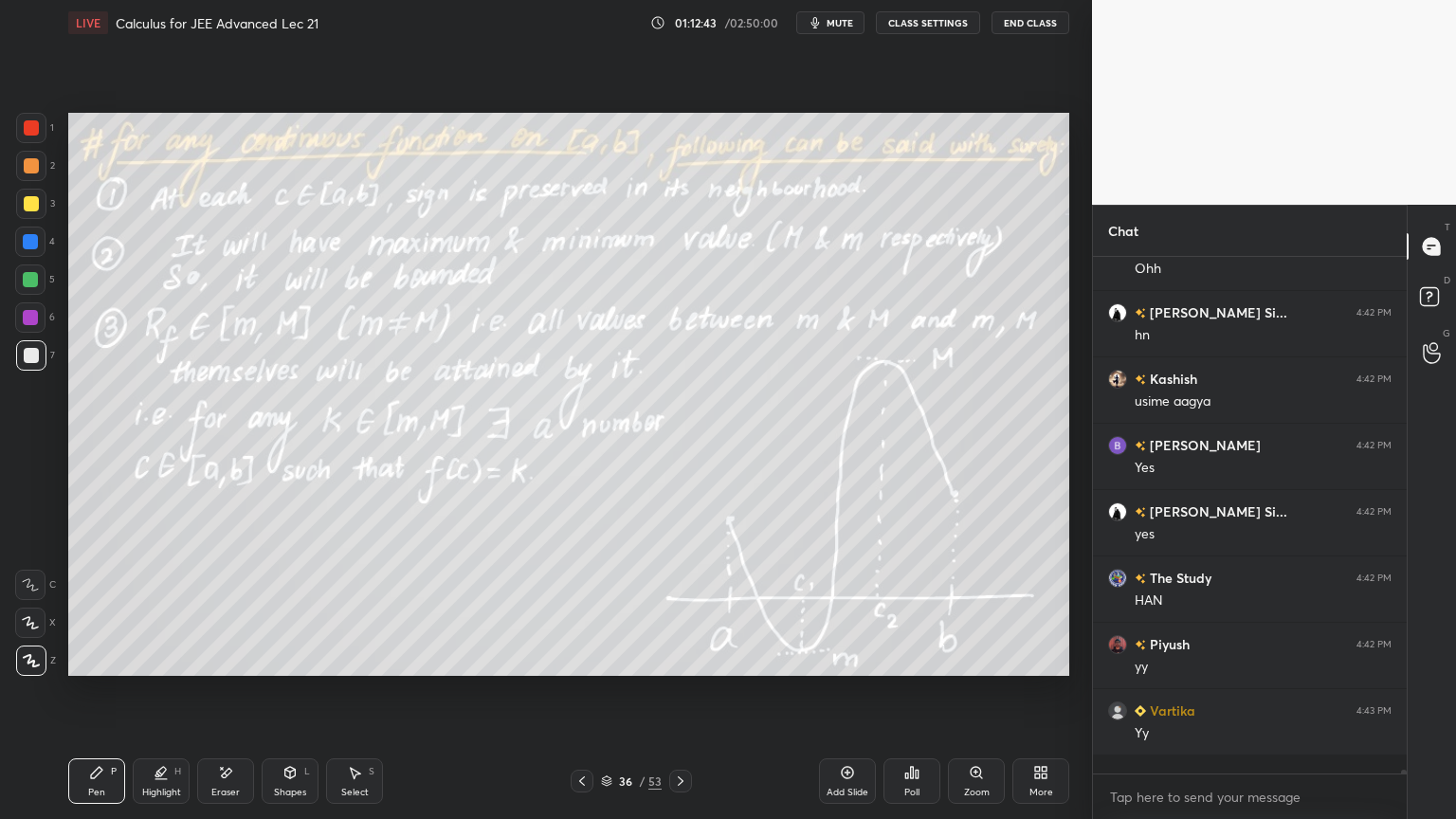 scroll, scrollTop: 6, scrollLeft: 6, axis: both 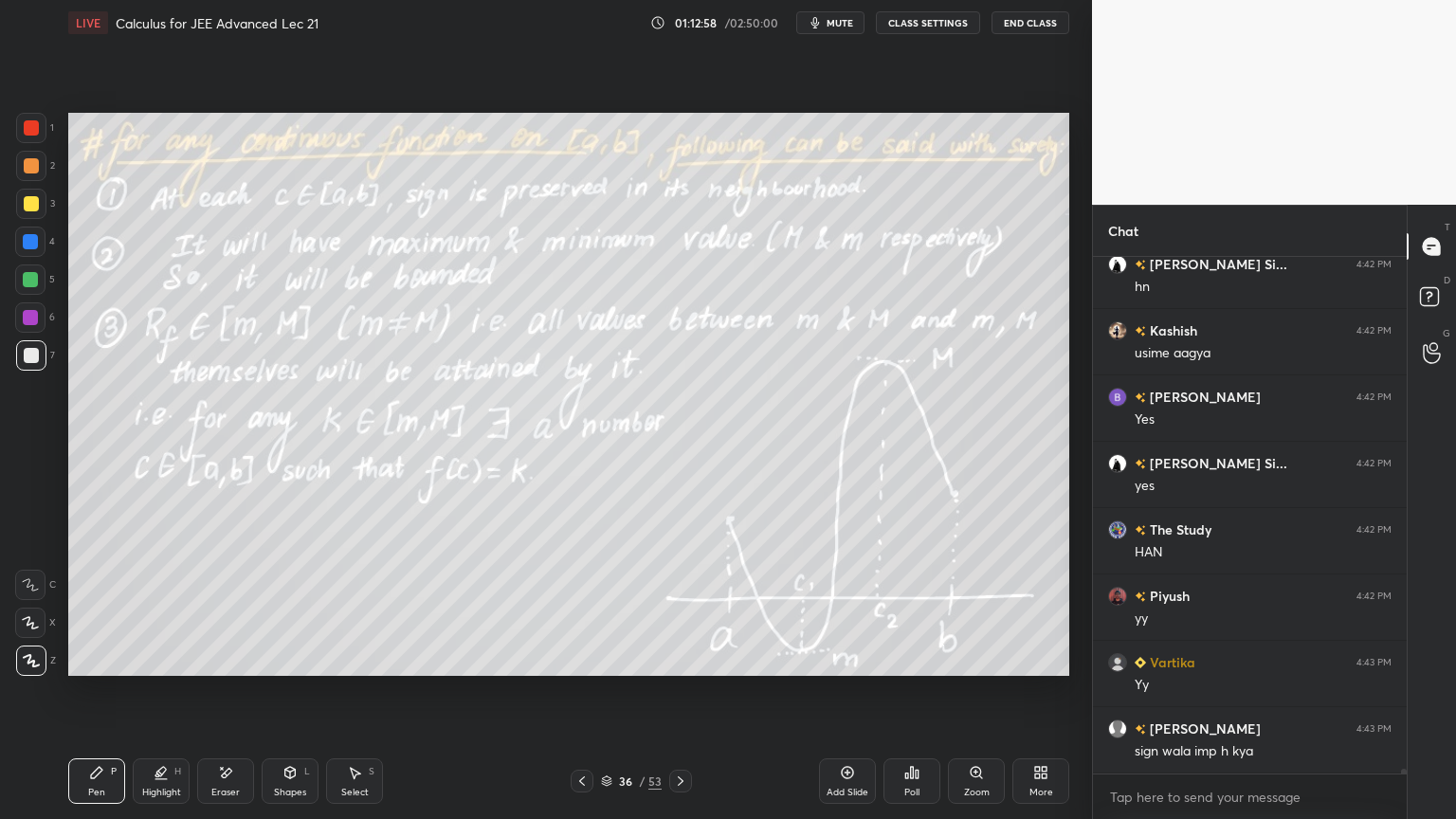click 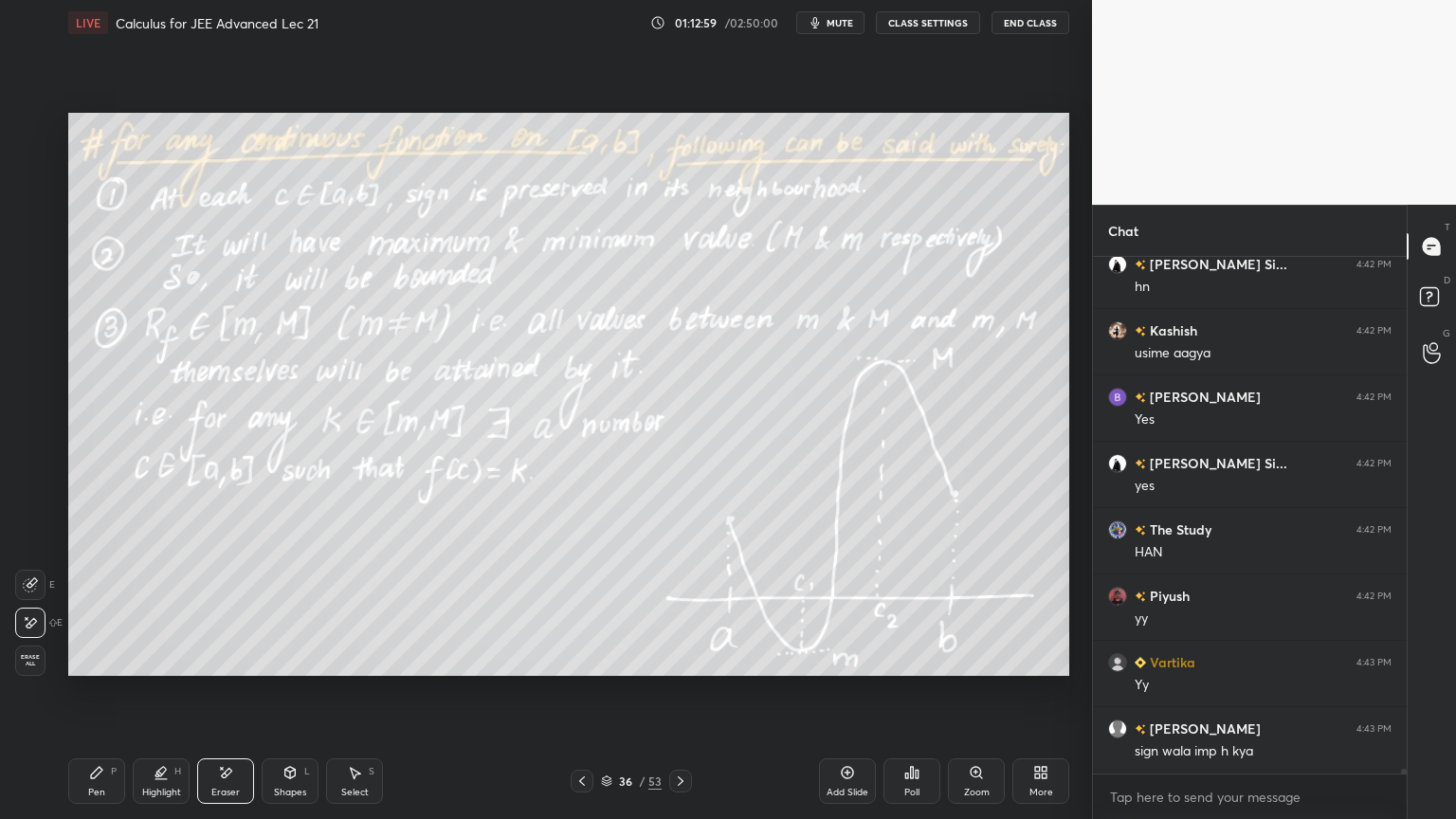 drag, startPoint x: 98, startPoint y: 800, endPoint x: 155, endPoint y: 724, distance: 95 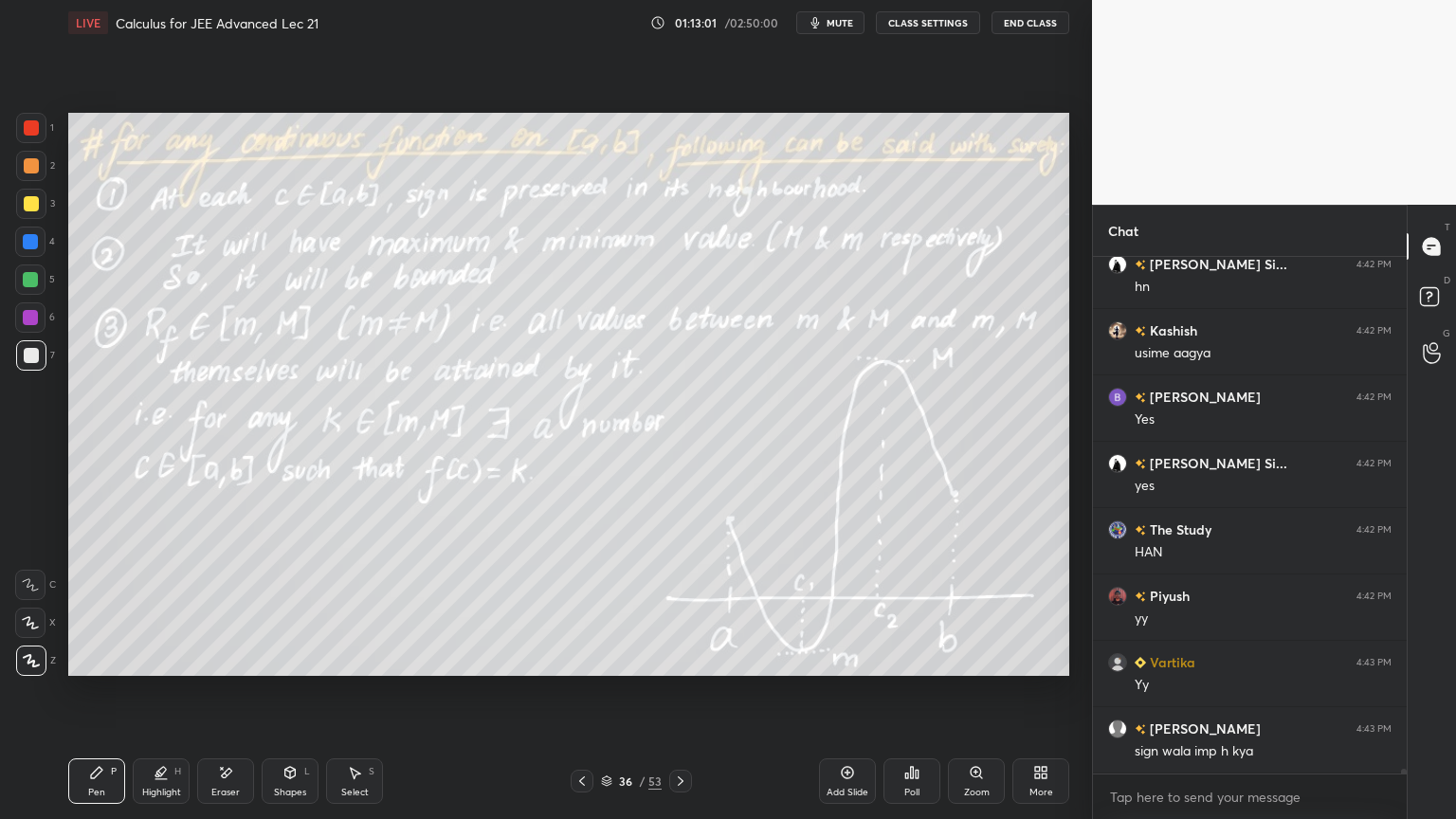 scroll, scrollTop: 61876, scrollLeft: 0, axis: vertical 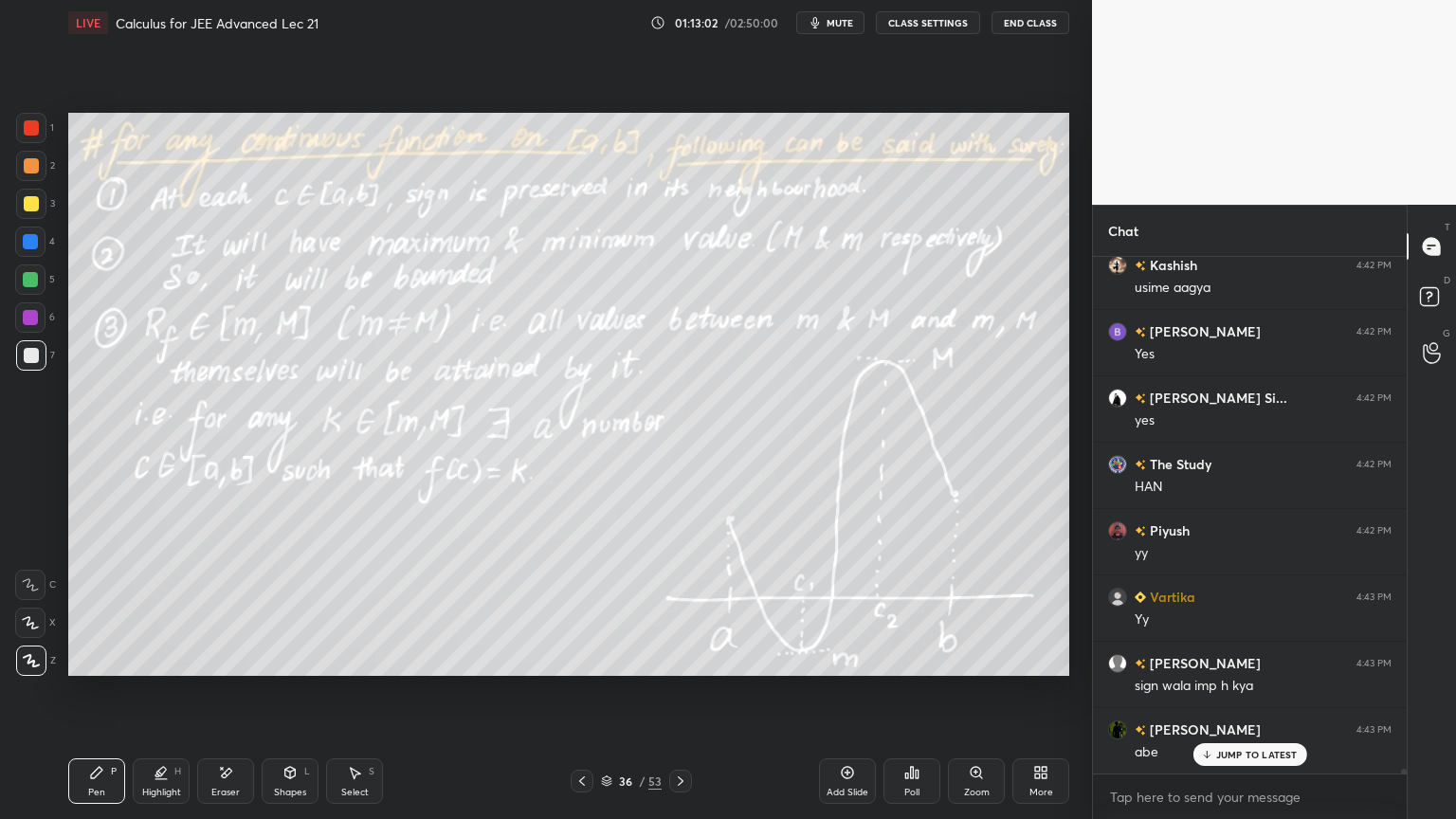 drag, startPoint x: 232, startPoint y: 785, endPoint x: 289, endPoint y: 679, distance: 120.353646 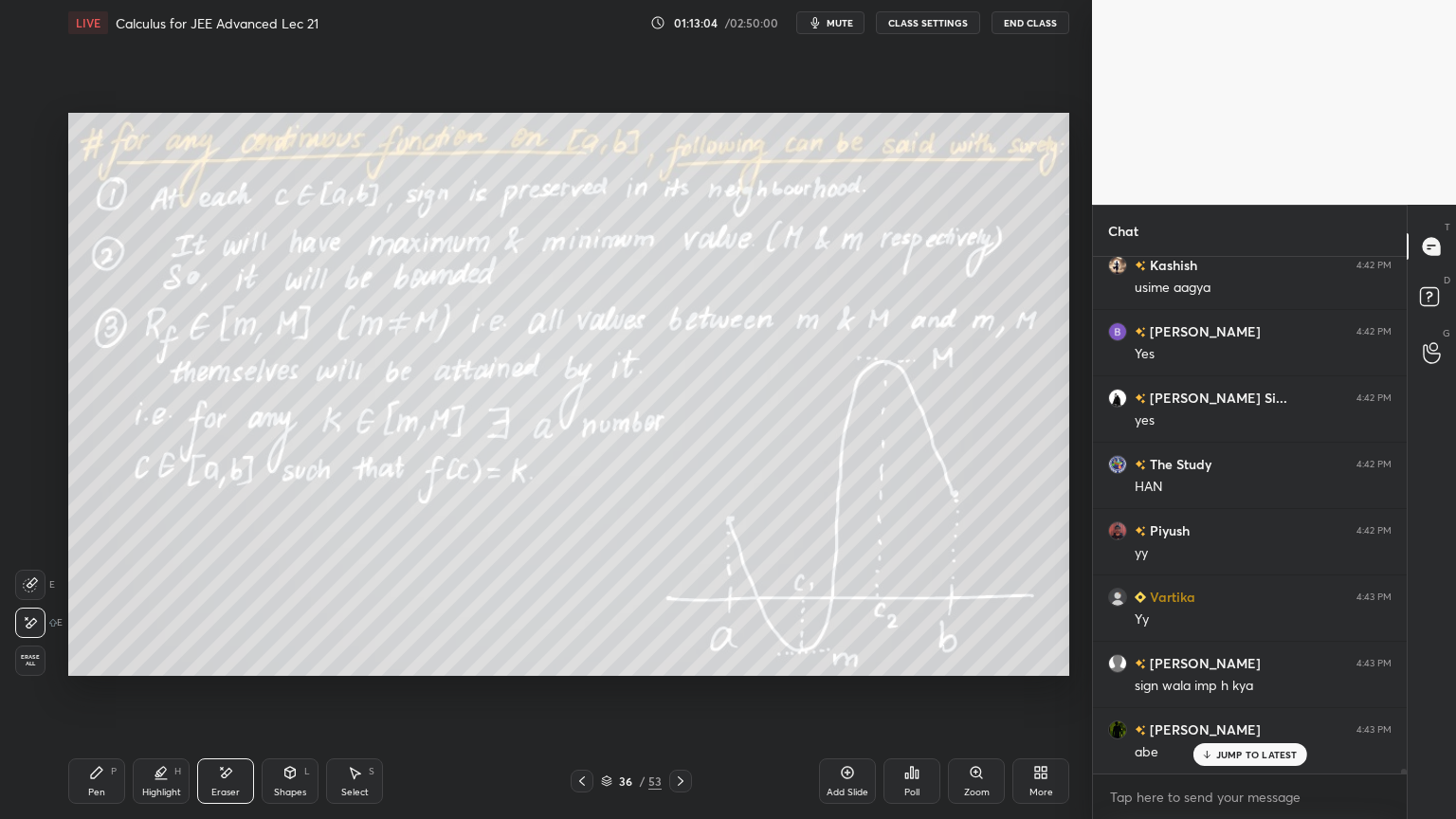 click on "Pen P" at bounding box center (97, 781) 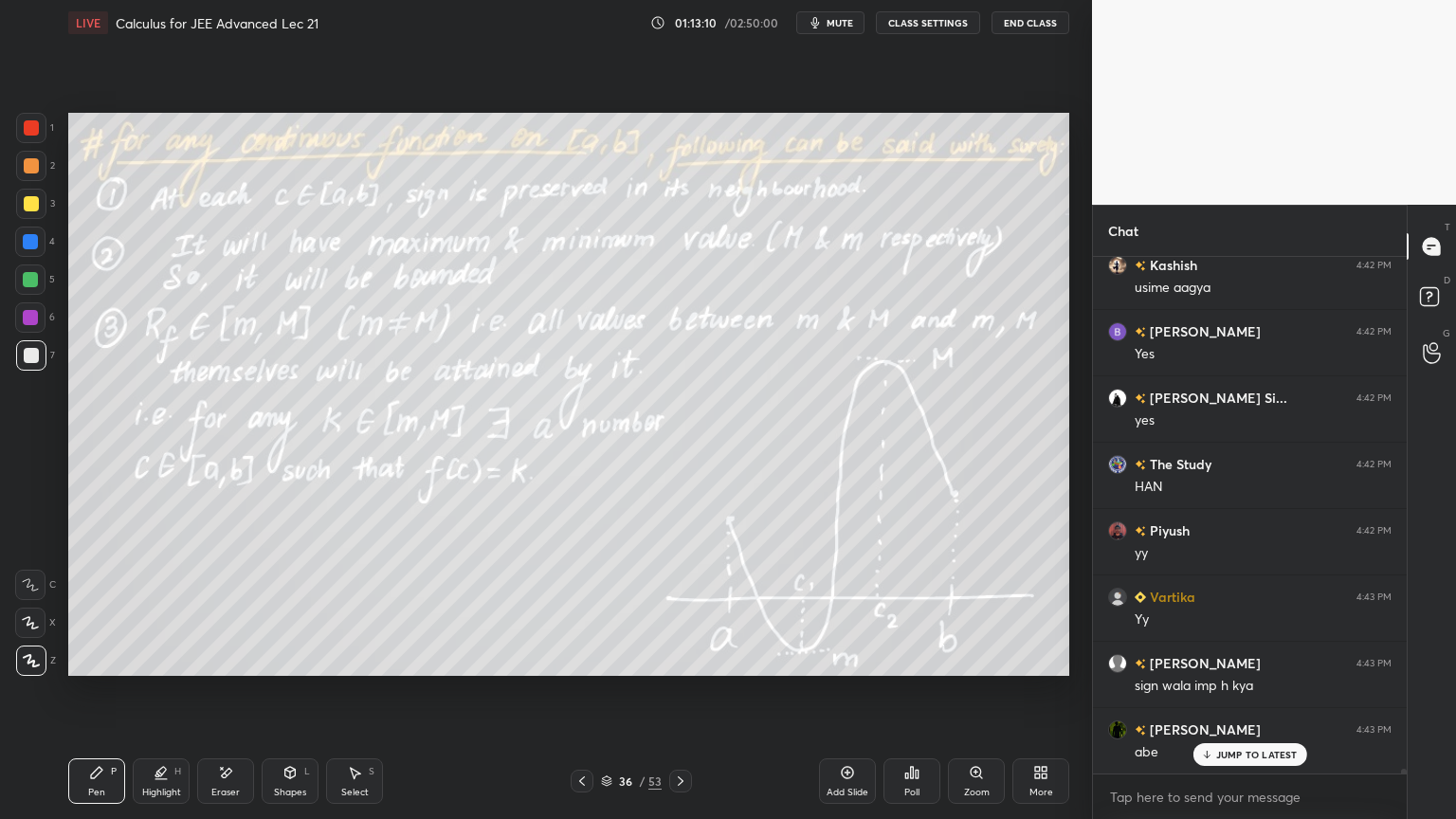 scroll, scrollTop: 61944, scrollLeft: 0, axis: vertical 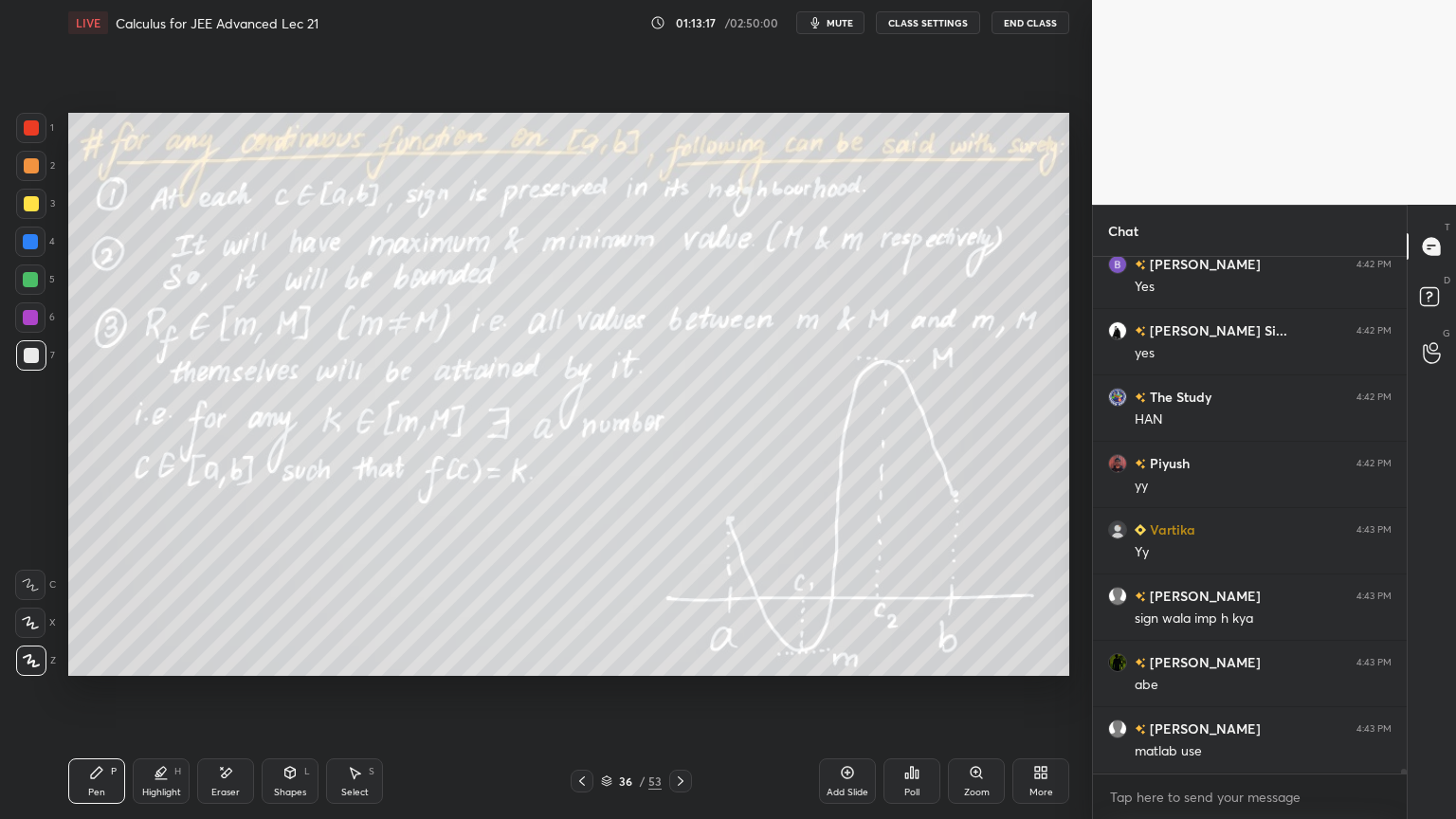 click 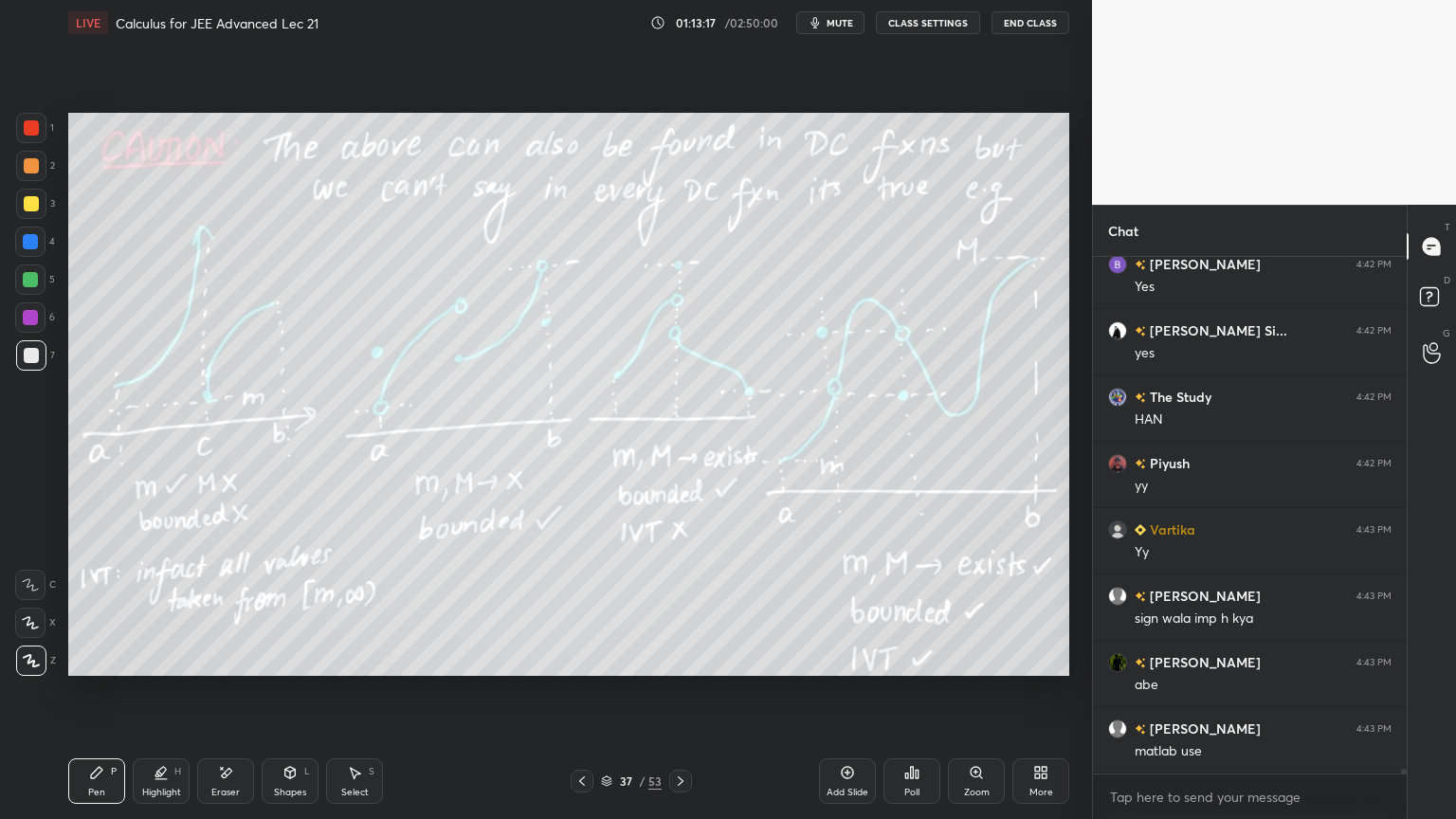 click 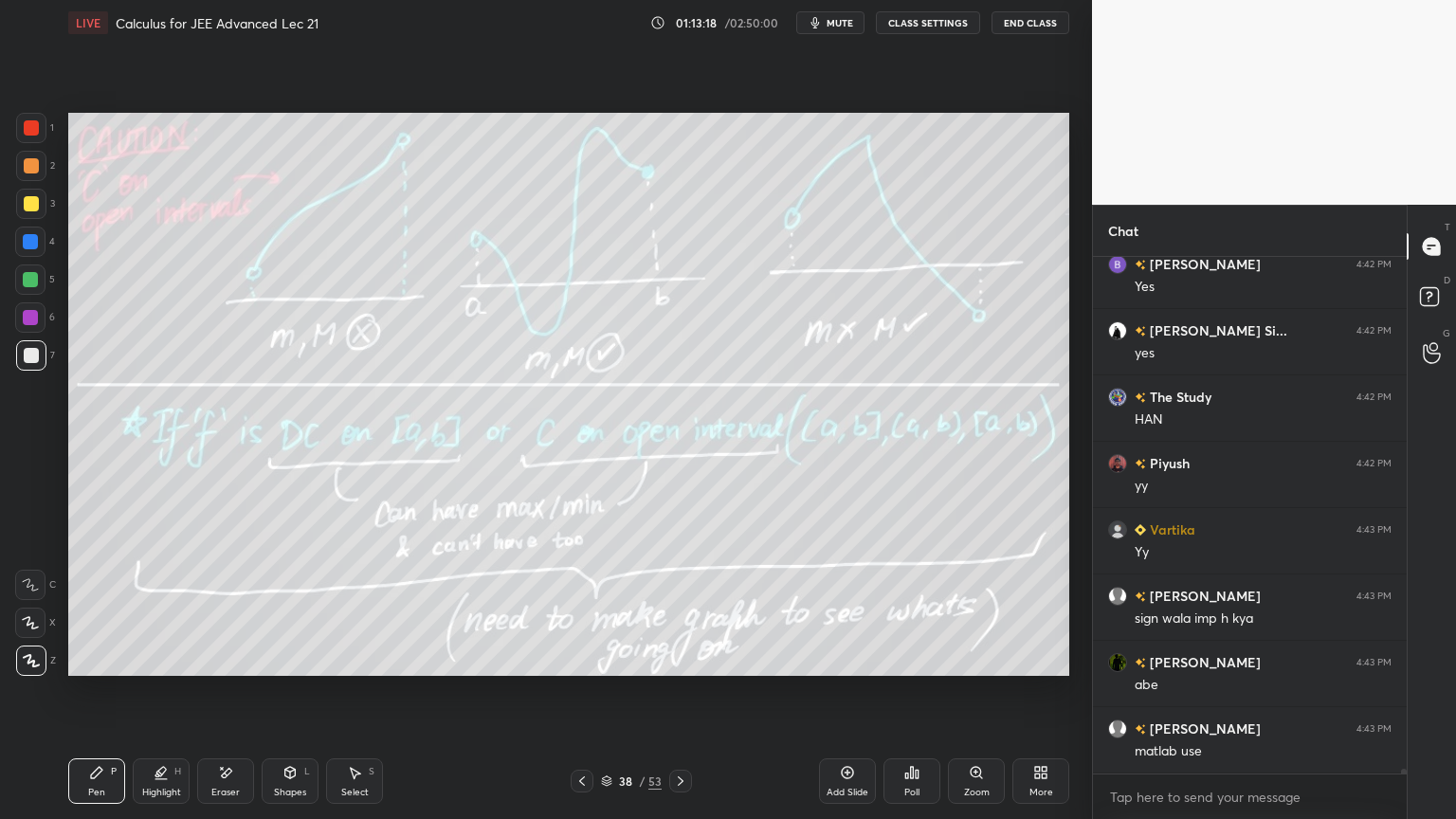 click at bounding box center [582, 781] 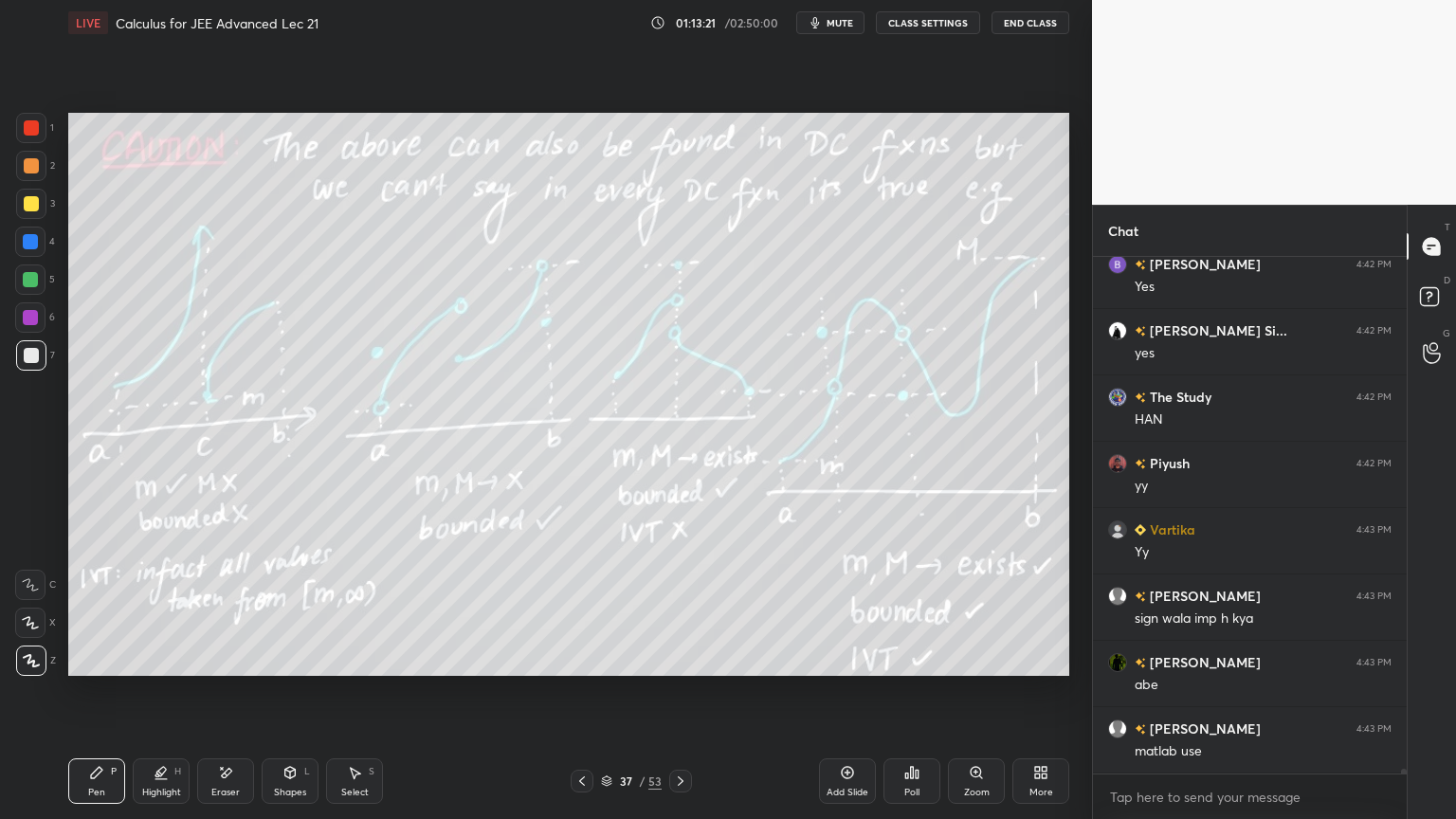 scroll, scrollTop: 62009, scrollLeft: 0, axis: vertical 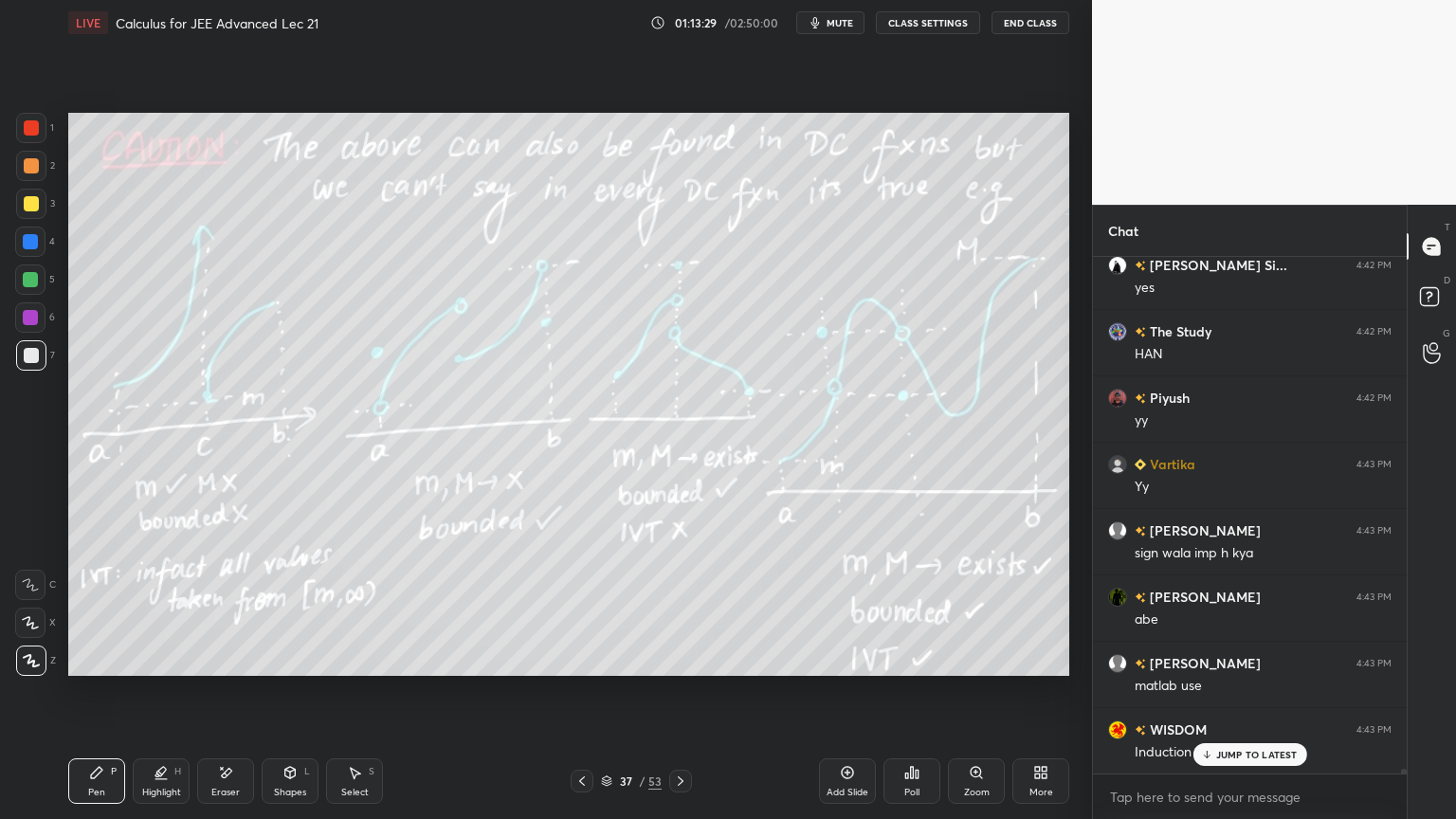 drag, startPoint x: 581, startPoint y: 789, endPoint x: 590, endPoint y: 751, distance: 39 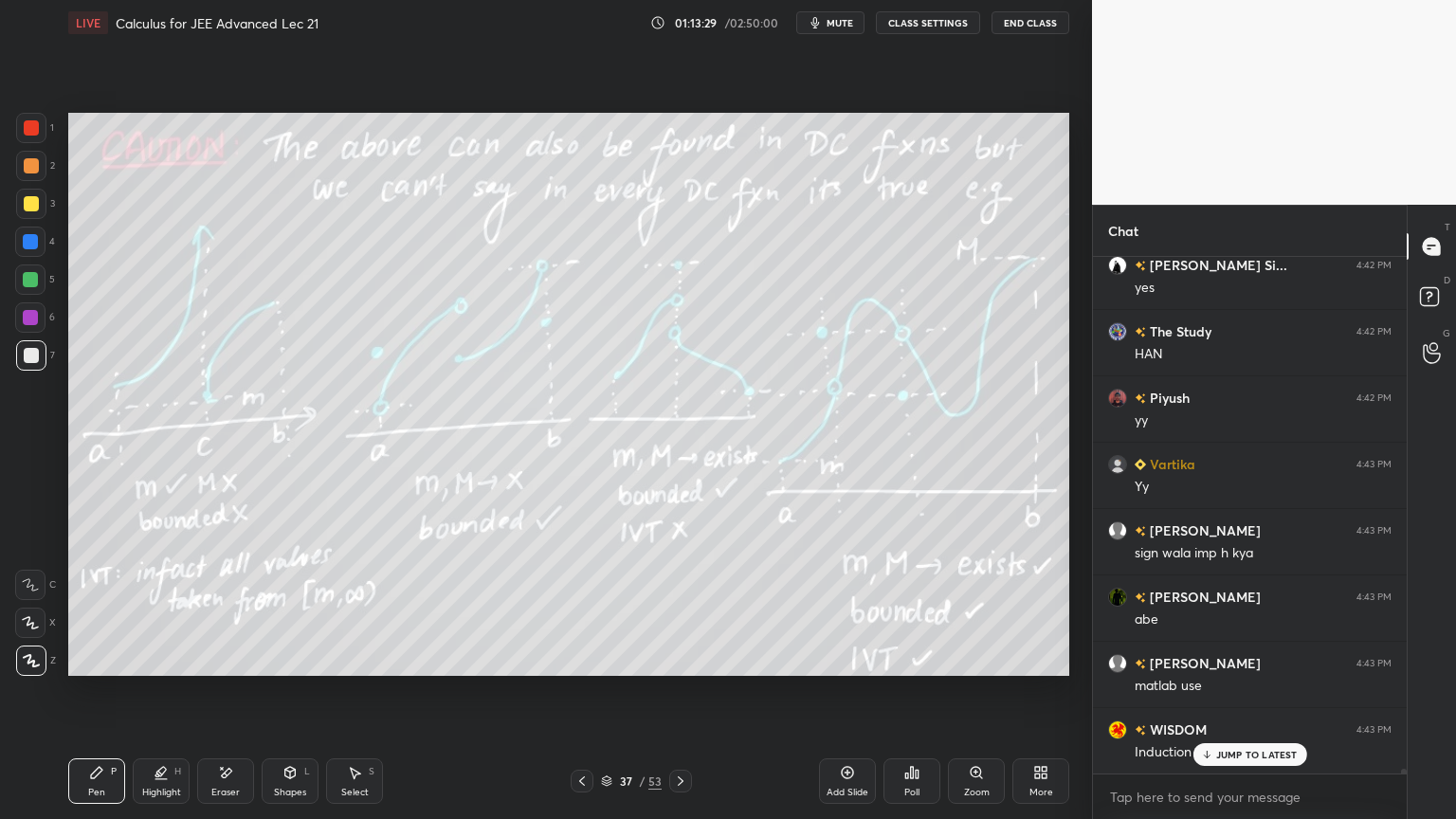 click at bounding box center [582, 781] 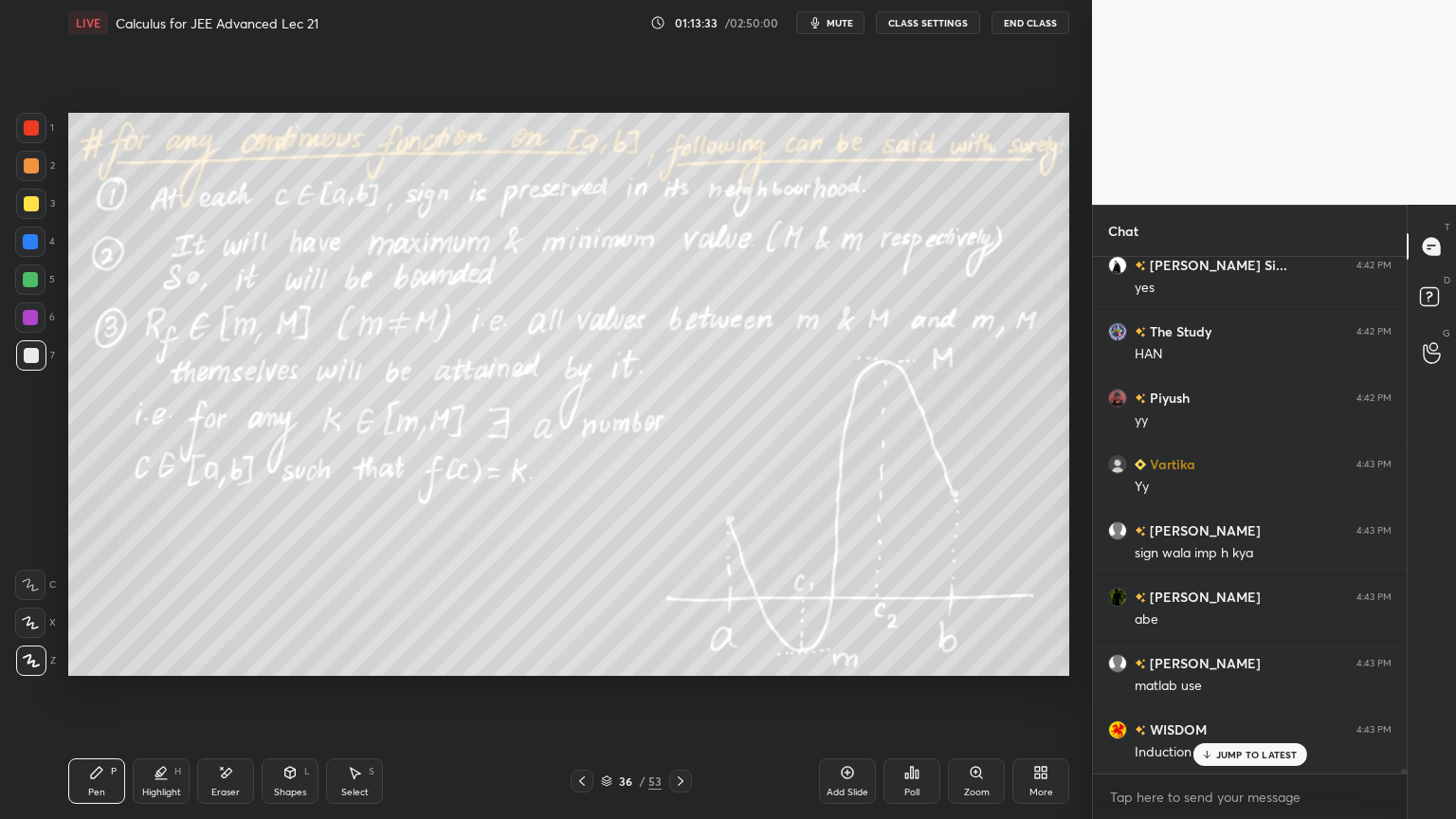 drag, startPoint x: 679, startPoint y: 779, endPoint x: 656, endPoint y: 682, distance: 99.68952 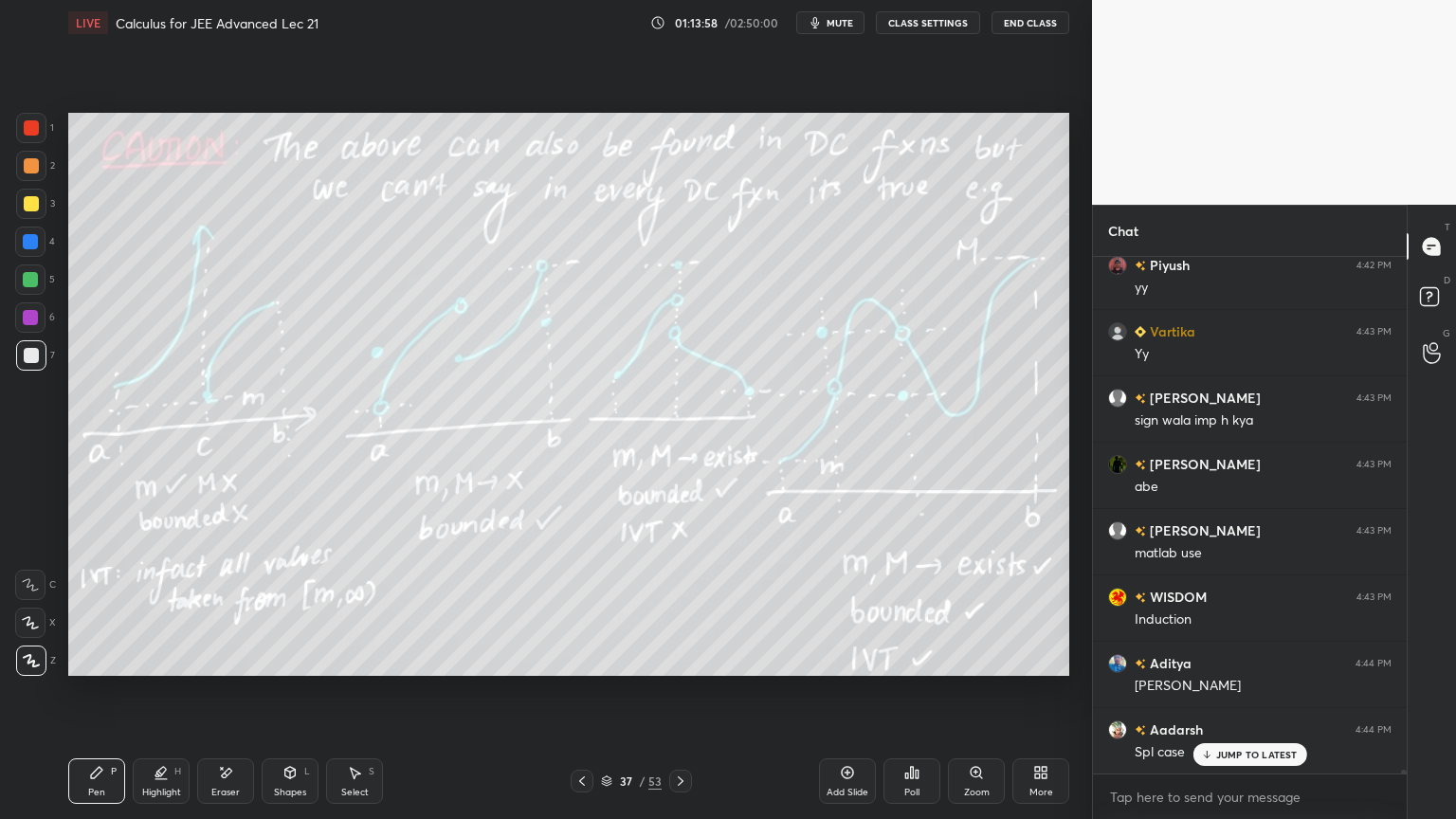 scroll, scrollTop: 62161, scrollLeft: 0, axis: vertical 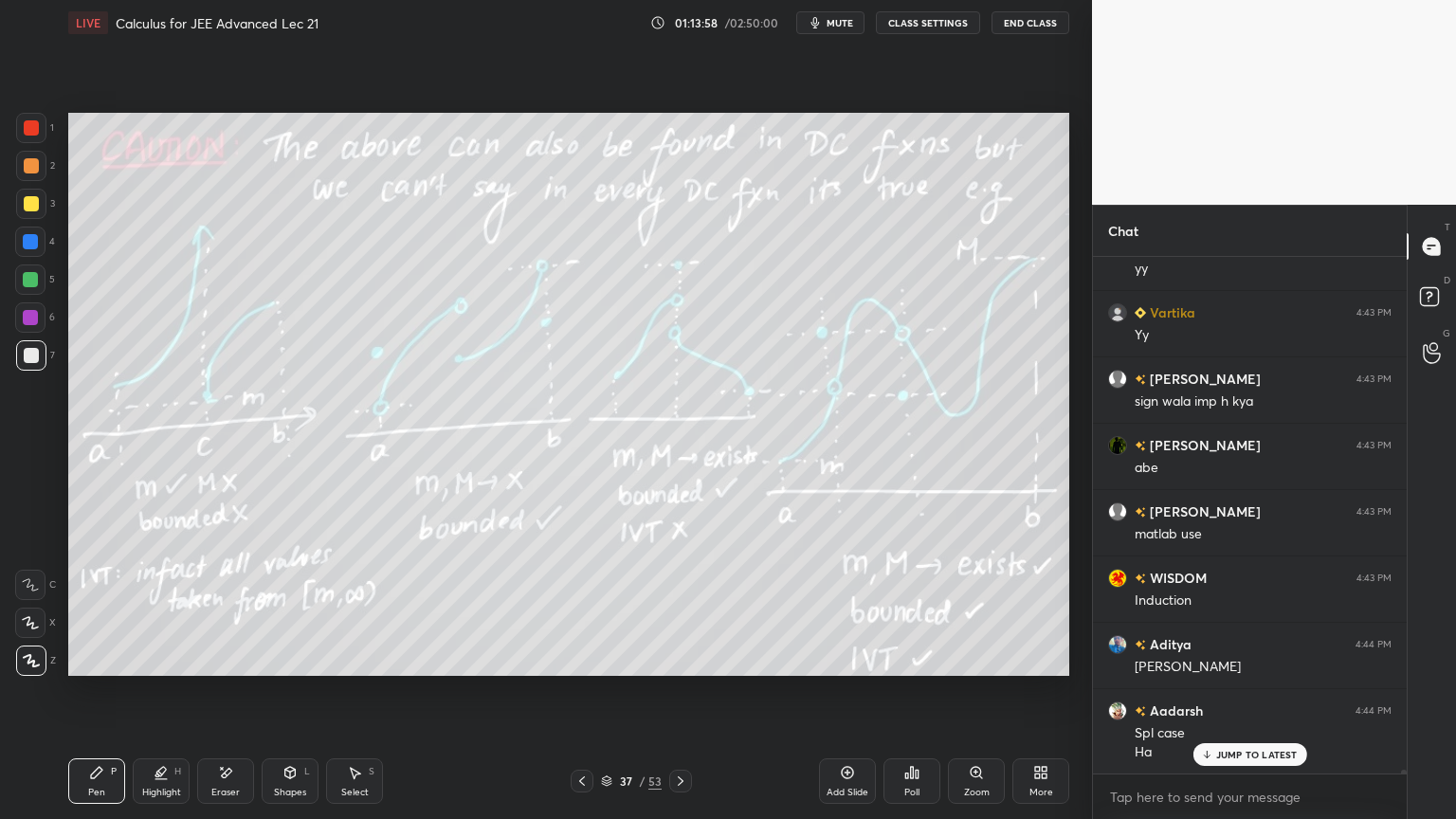 click on "Eraser" at bounding box center [226, 781] 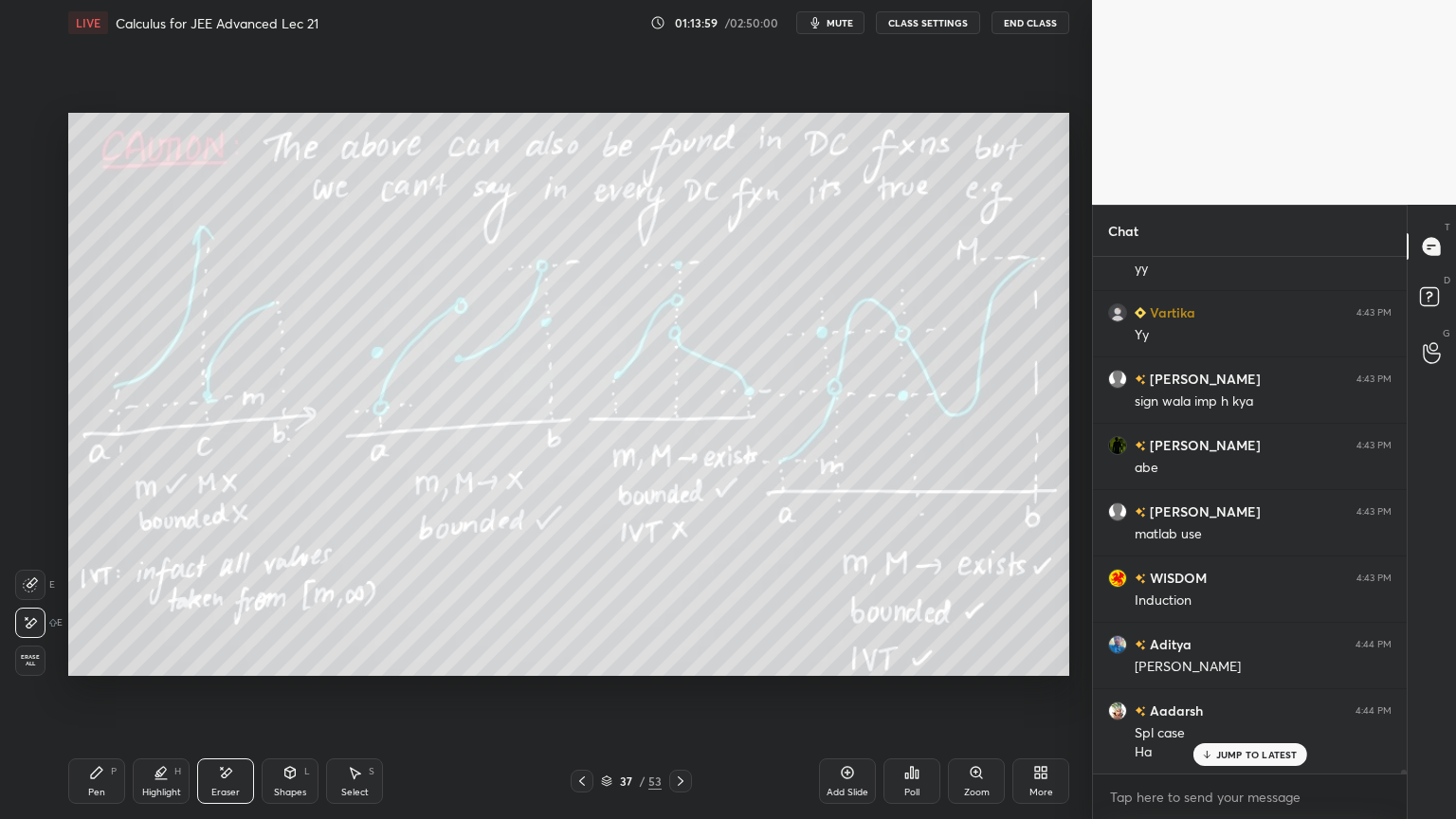 drag, startPoint x: 44, startPoint y: 651, endPoint x: 49, endPoint y: 661, distance: 11.18034 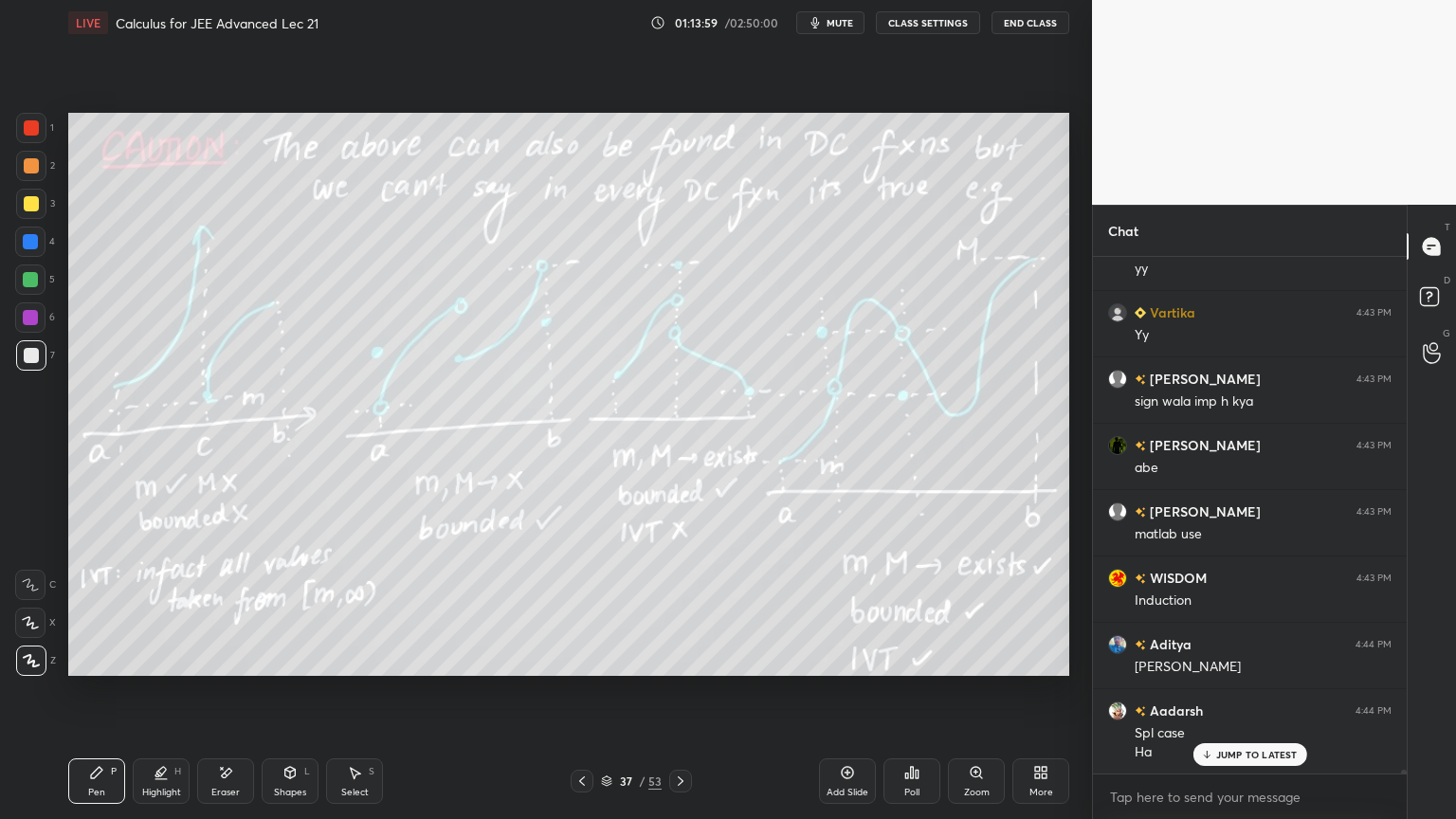 click 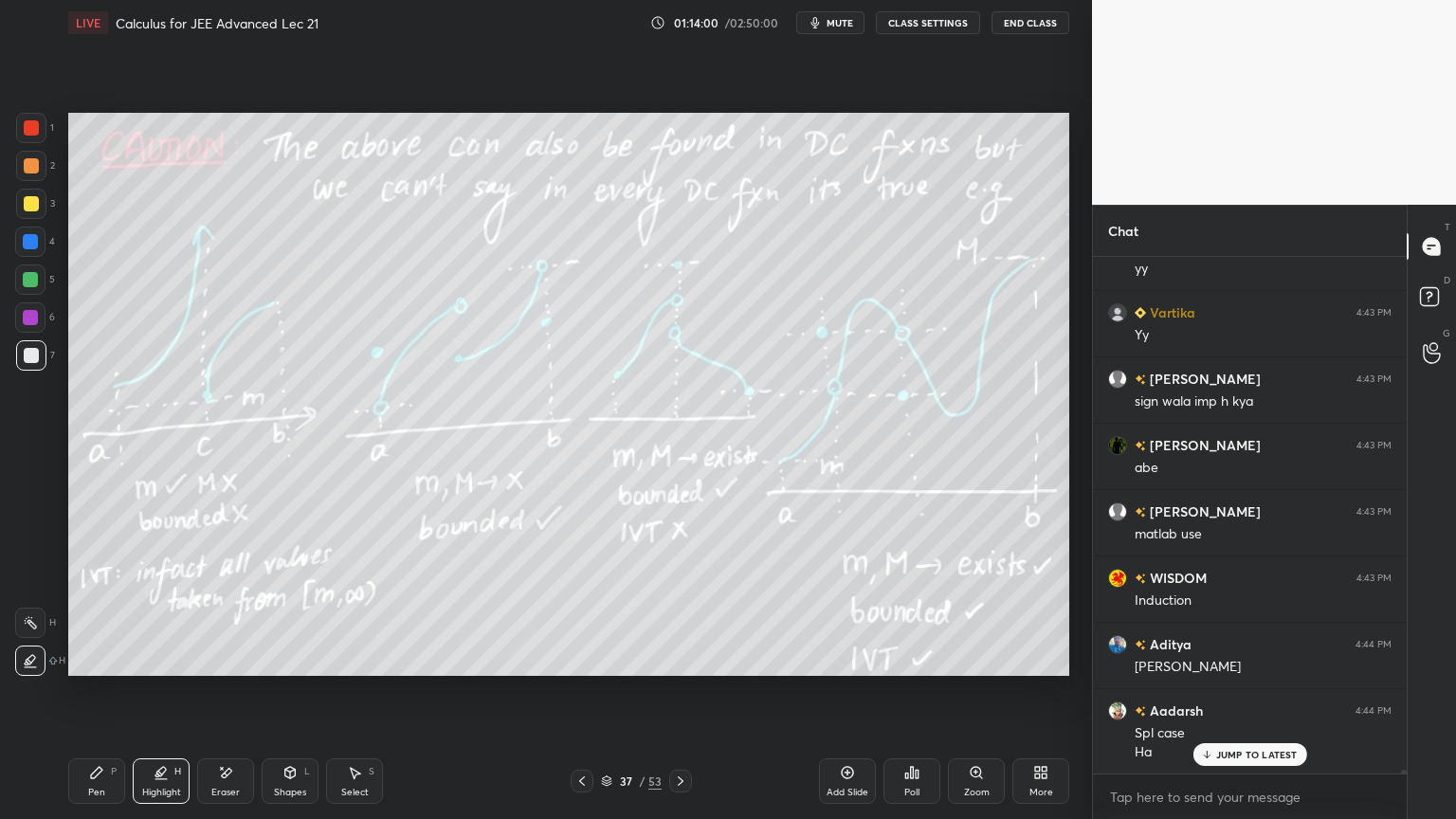 click on "Pen P" at bounding box center (97, 781) 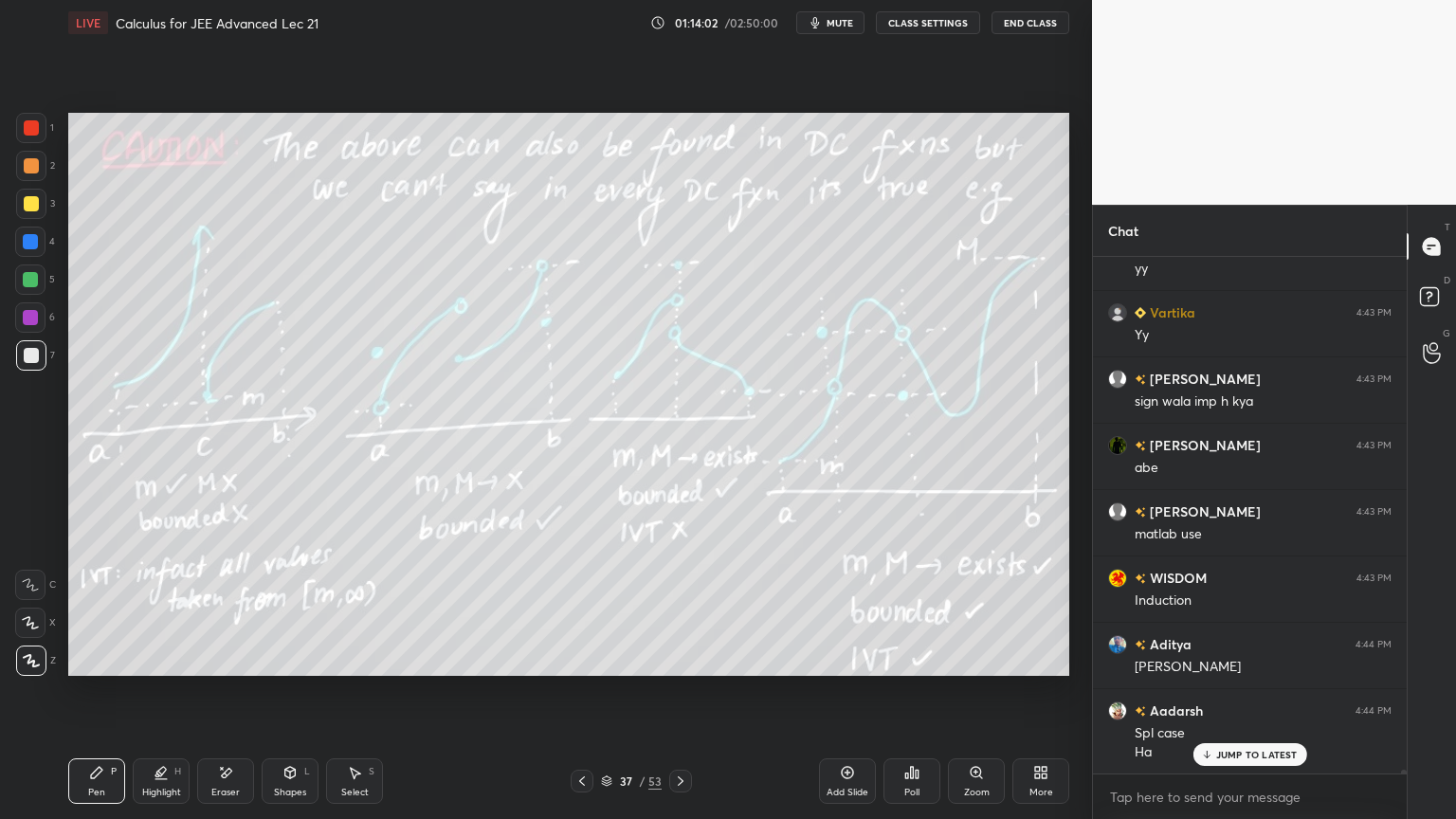 scroll, scrollTop: 62228, scrollLeft: 0, axis: vertical 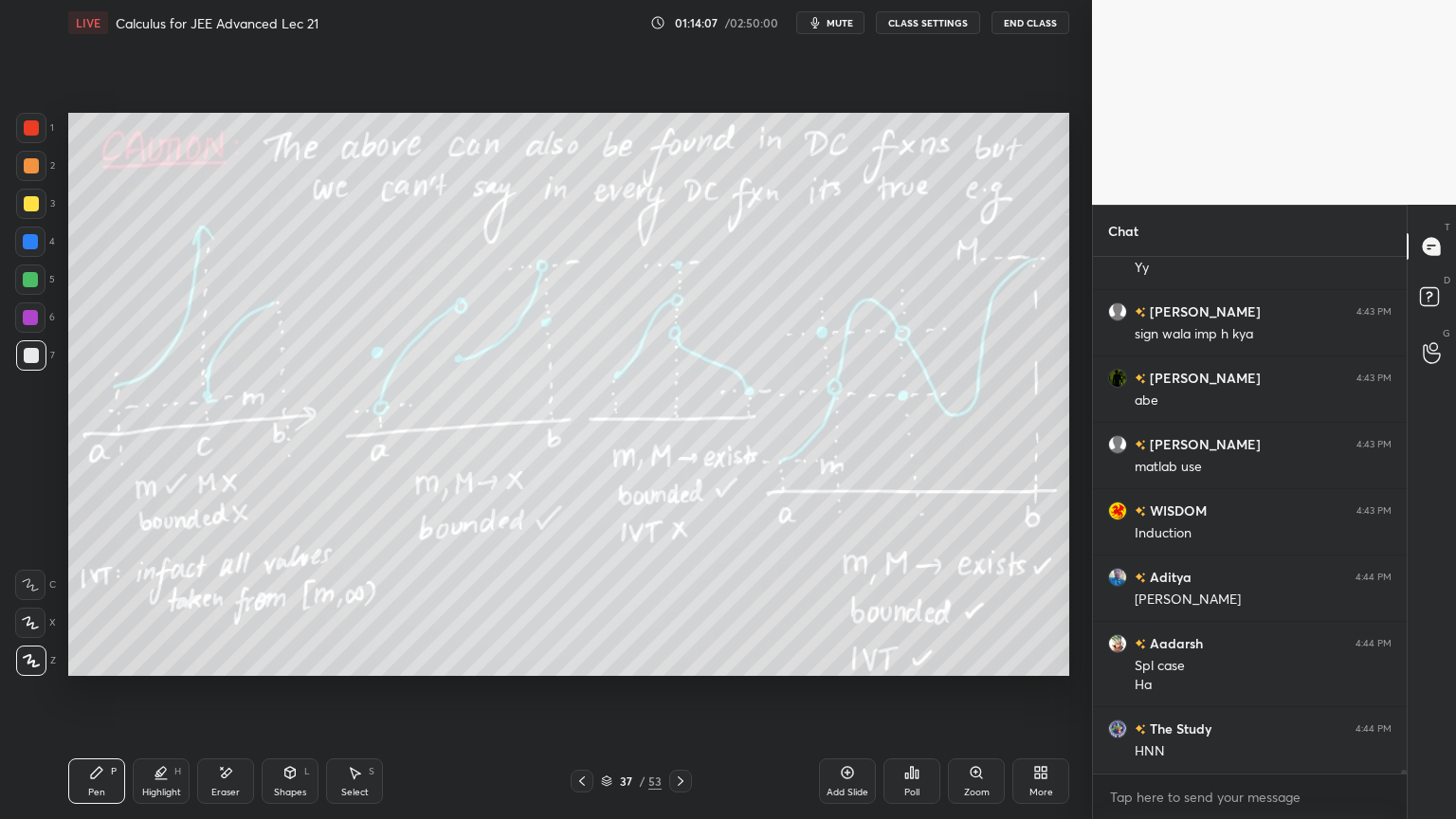 drag, startPoint x: 224, startPoint y: 791, endPoint x: 305, endPoint y: 676, distance: 140.66272 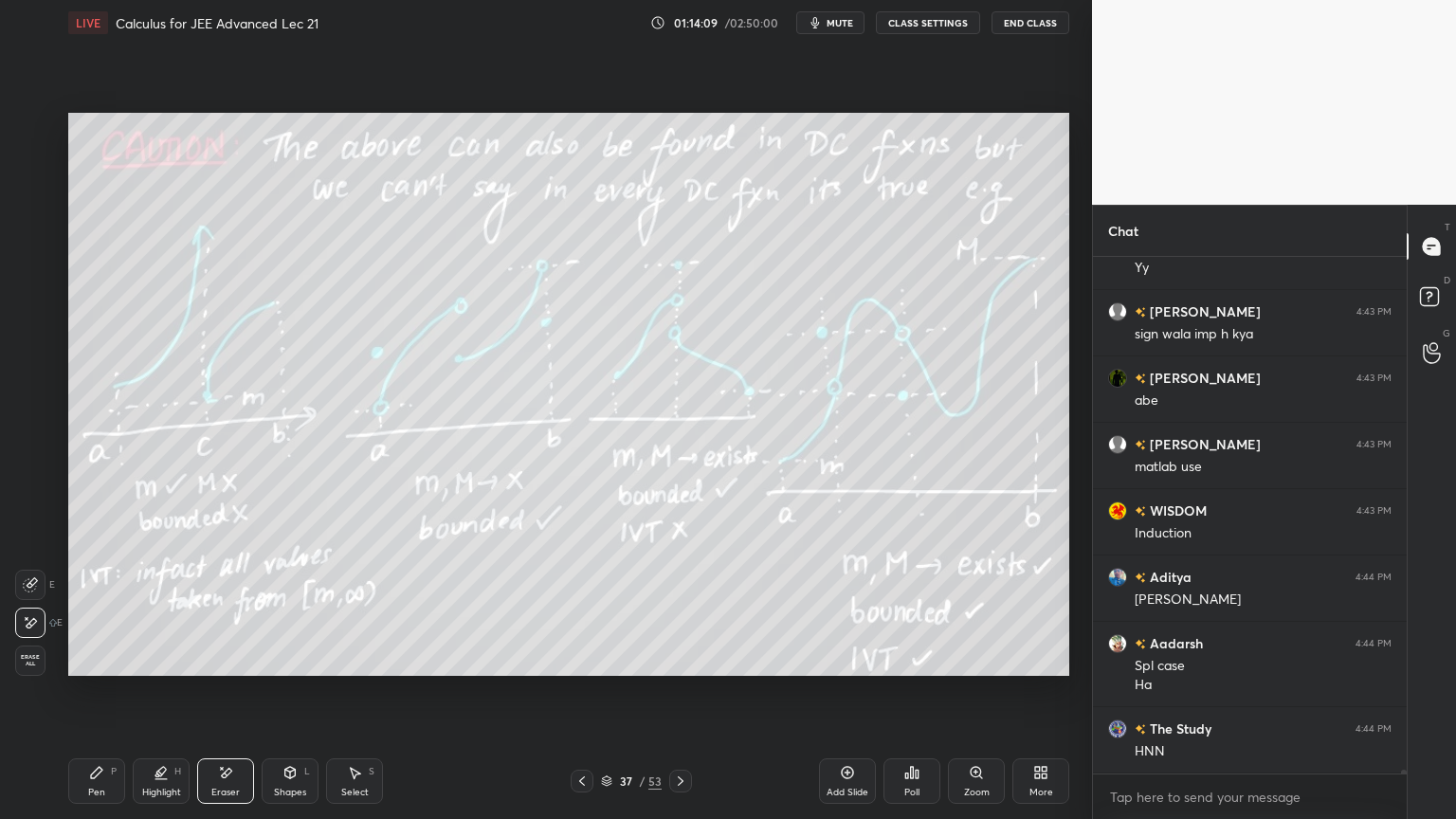 click on "Pen P" at bounding box center (97, 781) 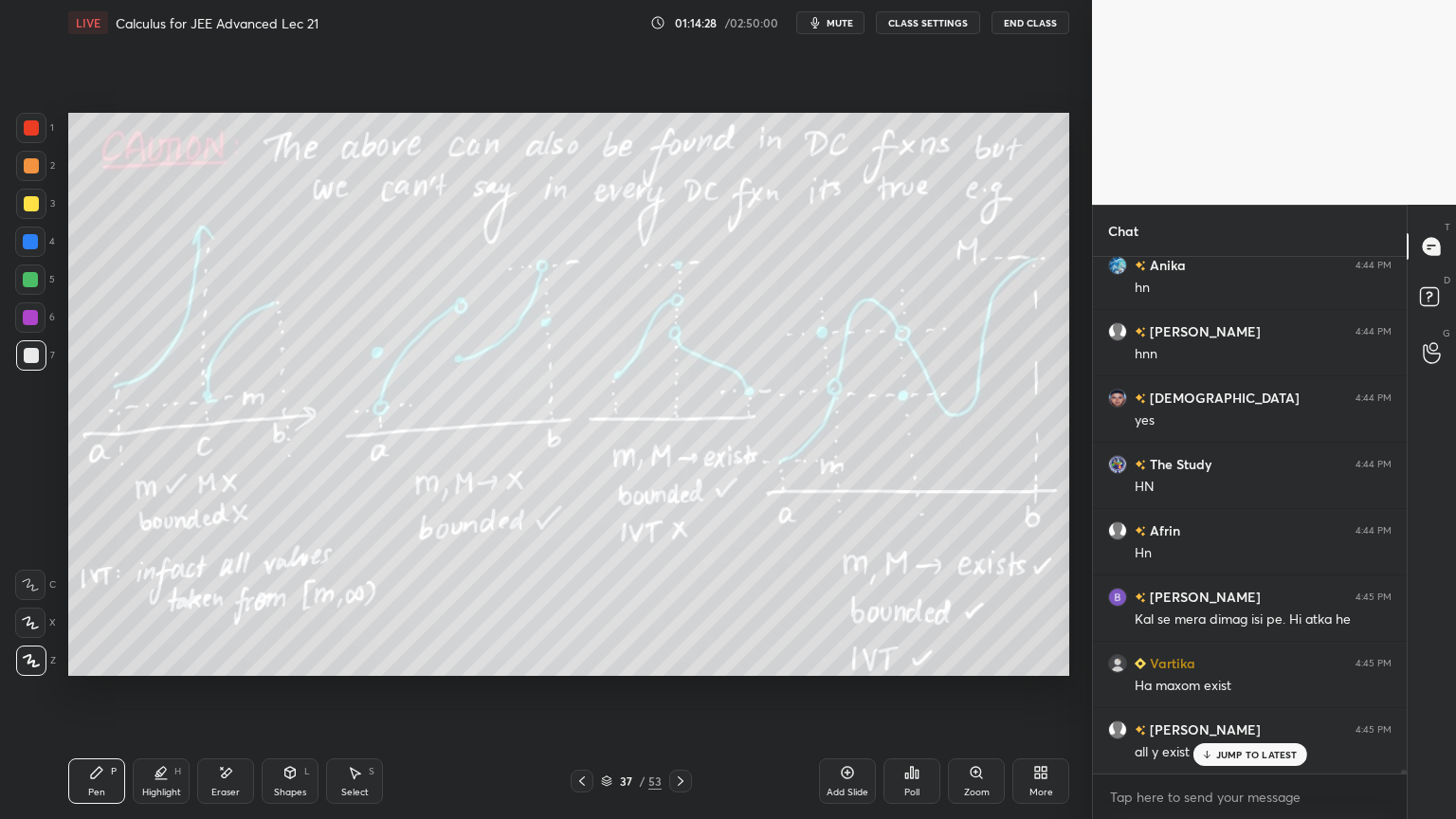 scroll, scrollTop: 62891, scrollLeft: 0, axis: vertical 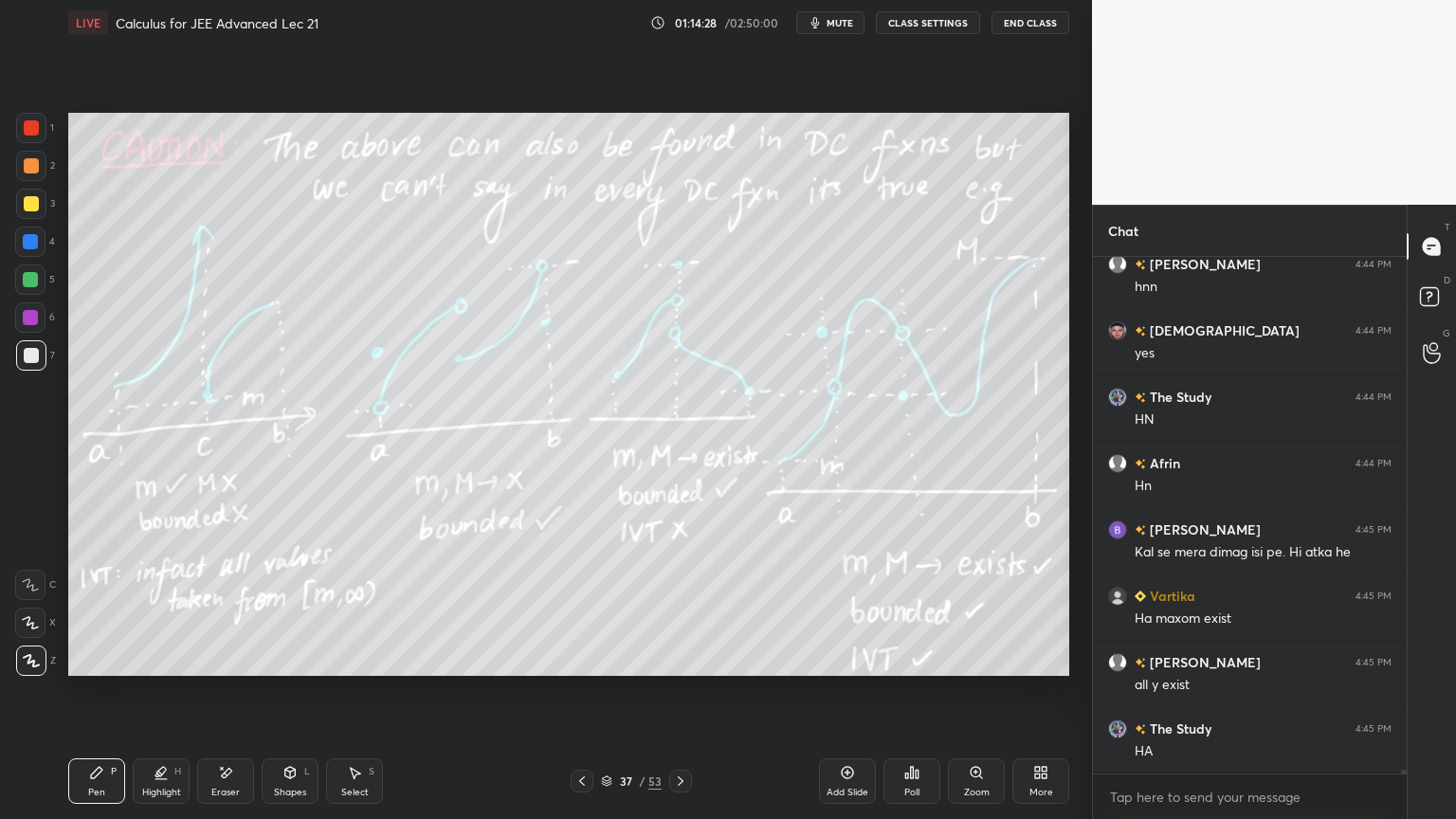 click on "Eraser" at bounding box center [226, 781] 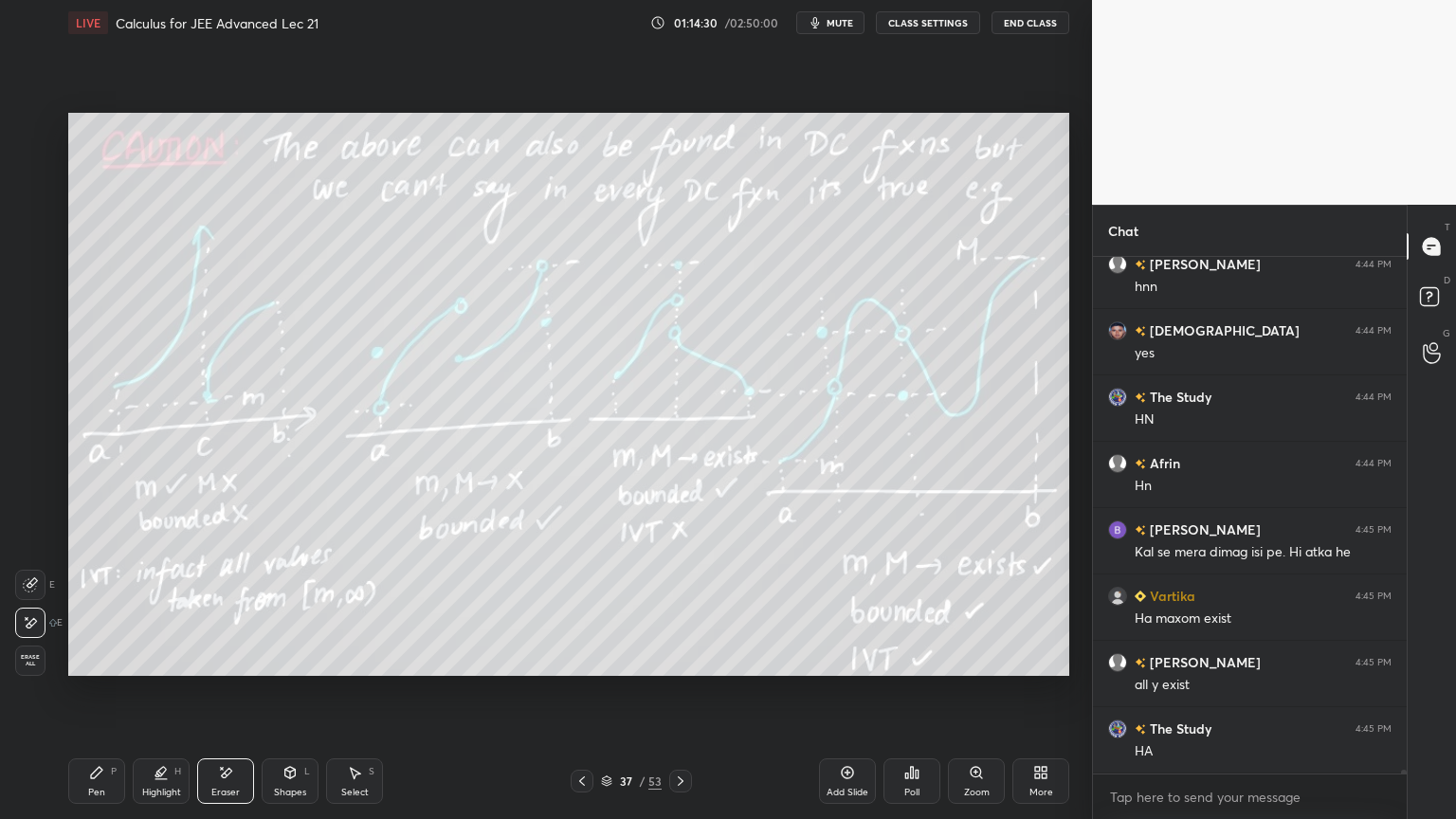 click on "Pen P" at bounding box center (97, 781) 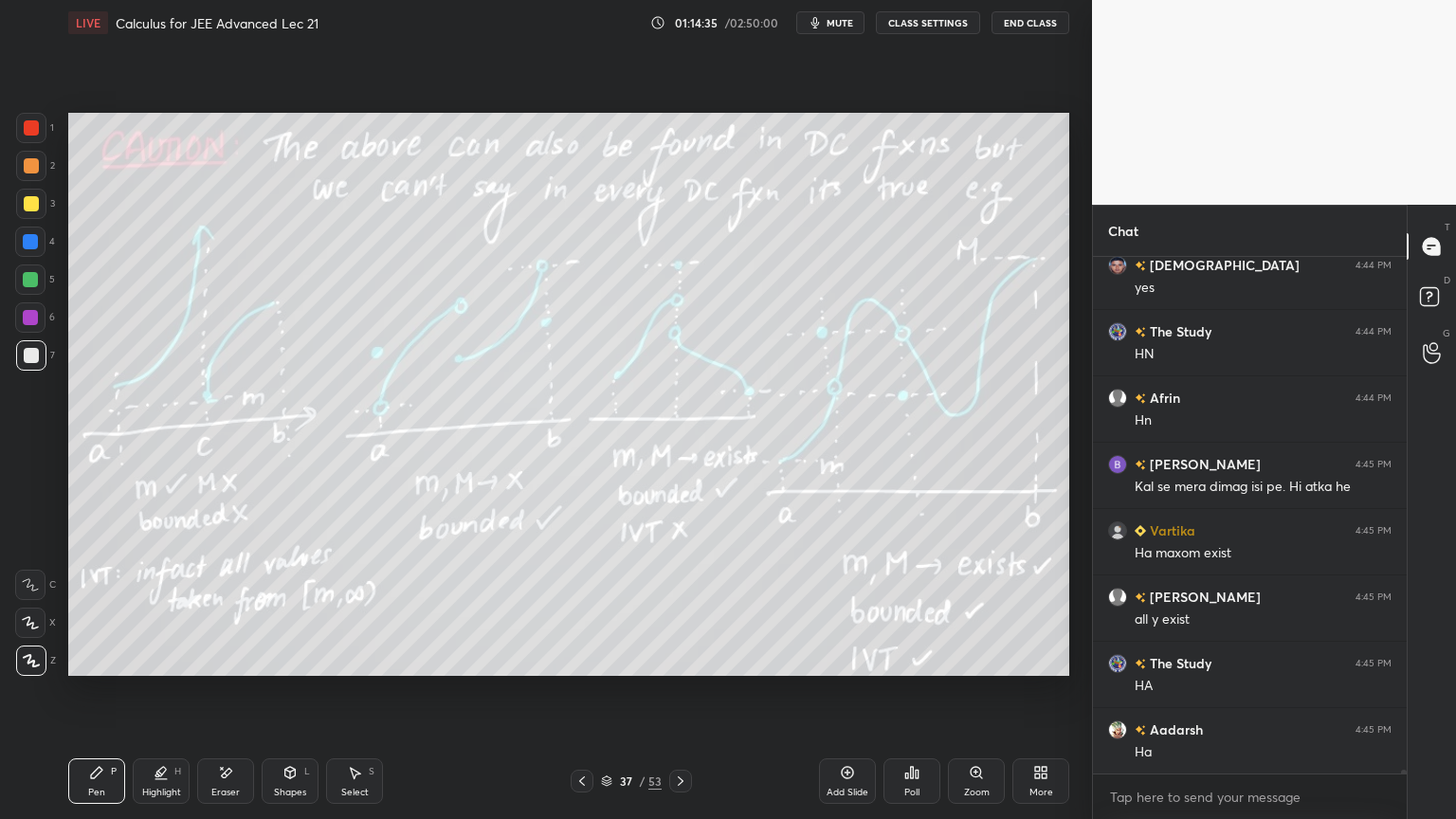 scroll, scrollTop: 63024, scrollLeft: 0, axis: vertical 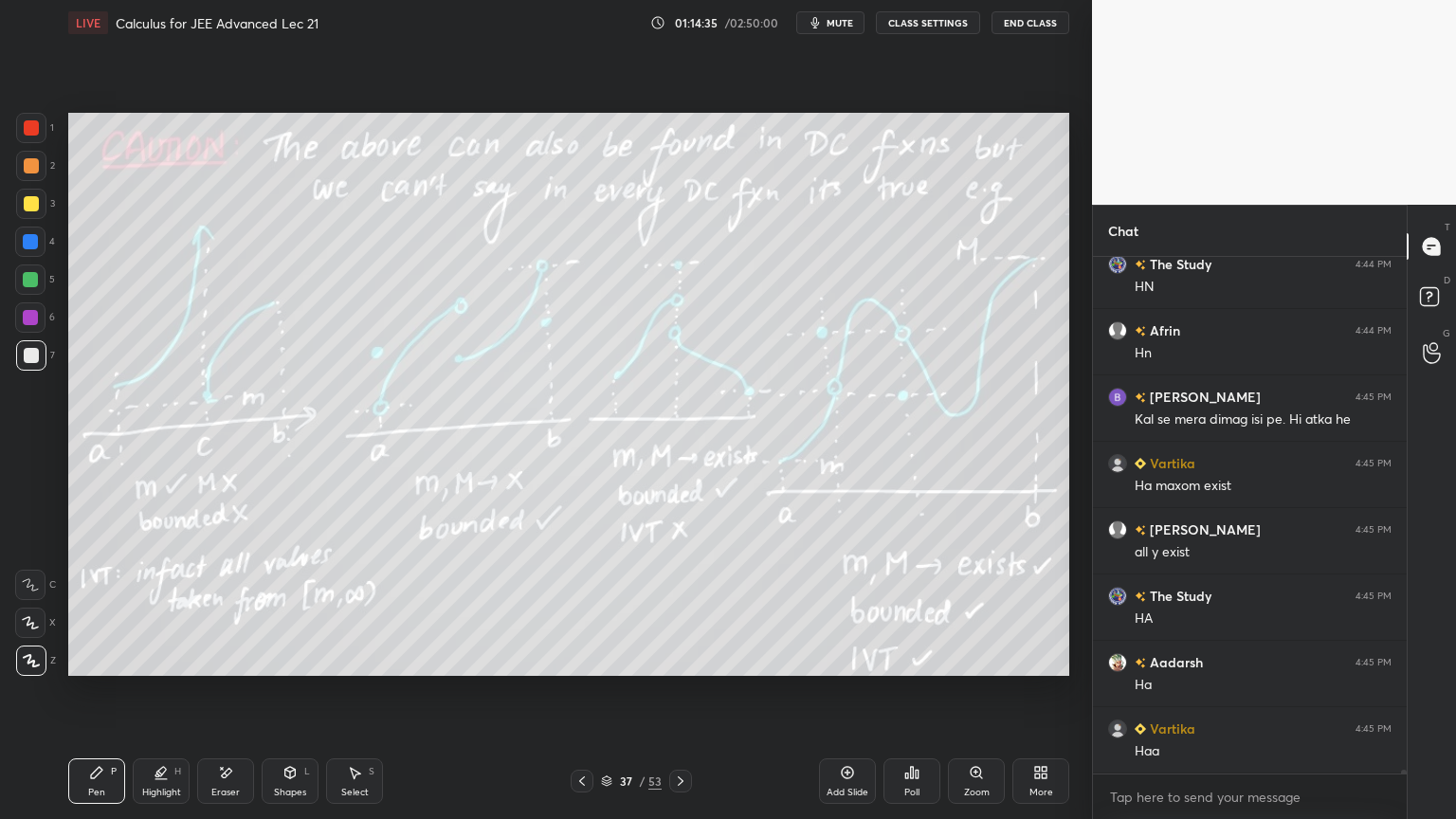 drag, startPoint x: 240, startPoint y: 770, endPoint x: 258, endPoint y: 748, distance: 28.425341 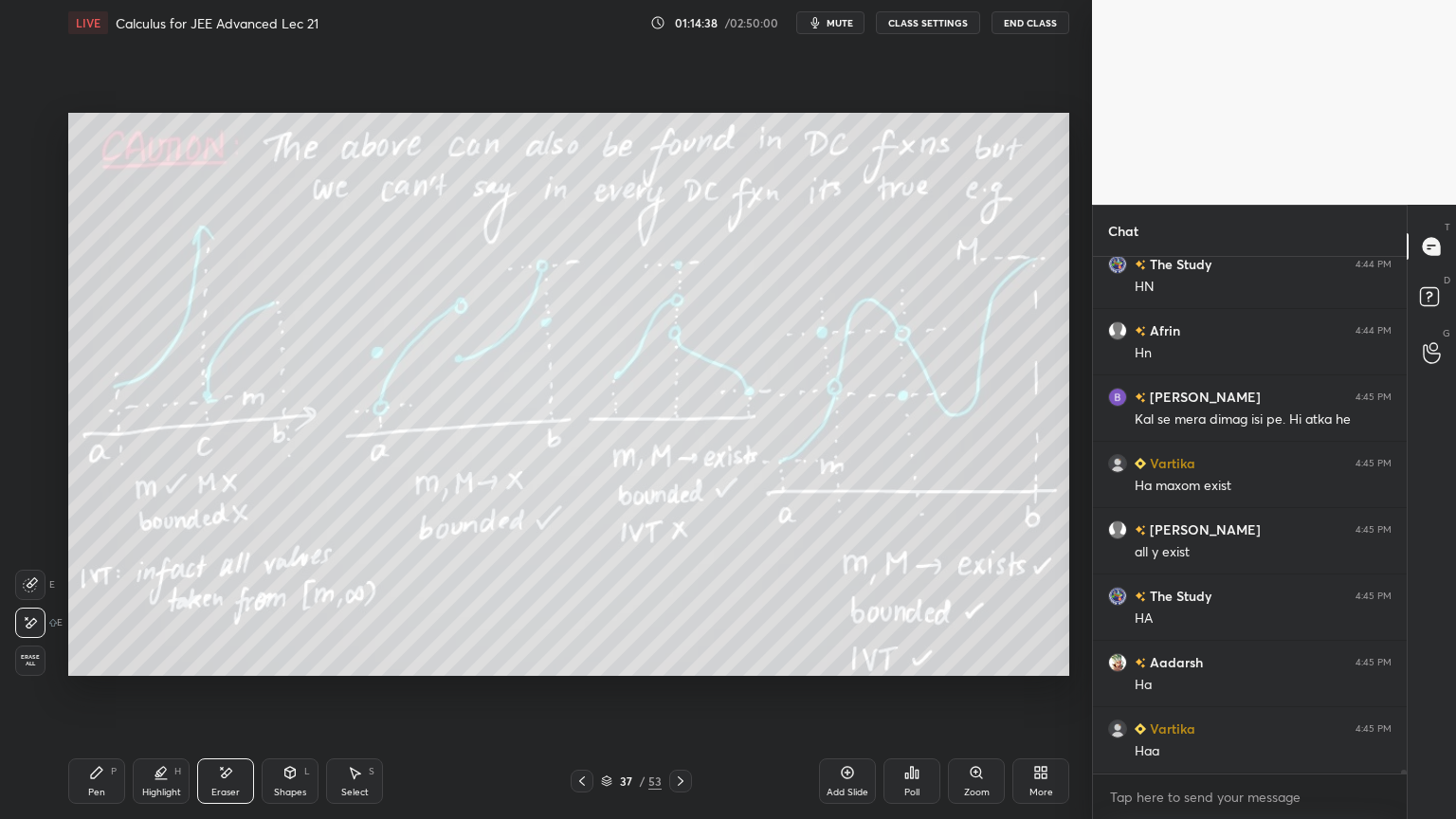 click on "Pen" at bounding box center (97, 792) 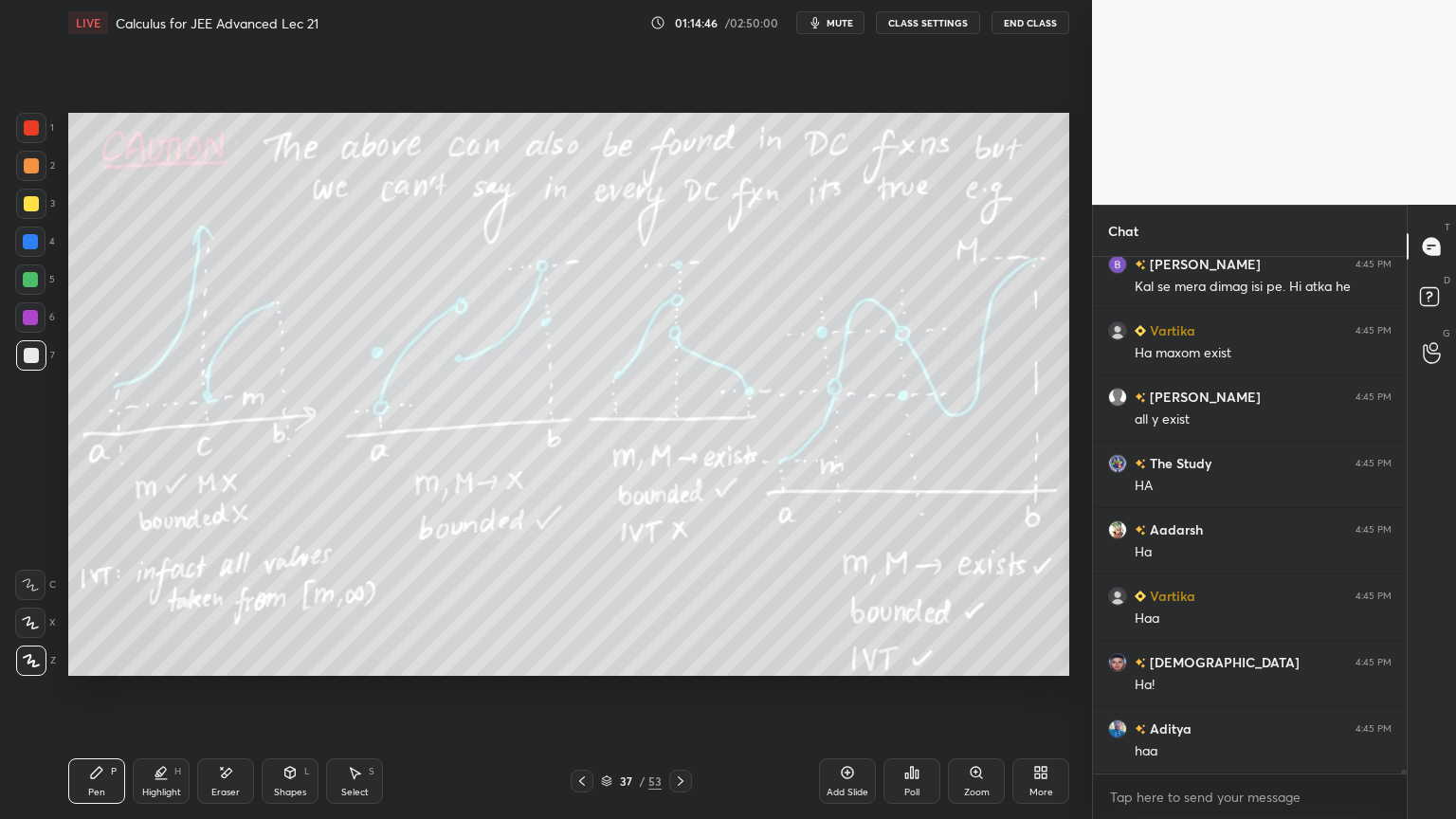 scroll, scrollTop: 63222, scrollLeft: 0, axis: vertical 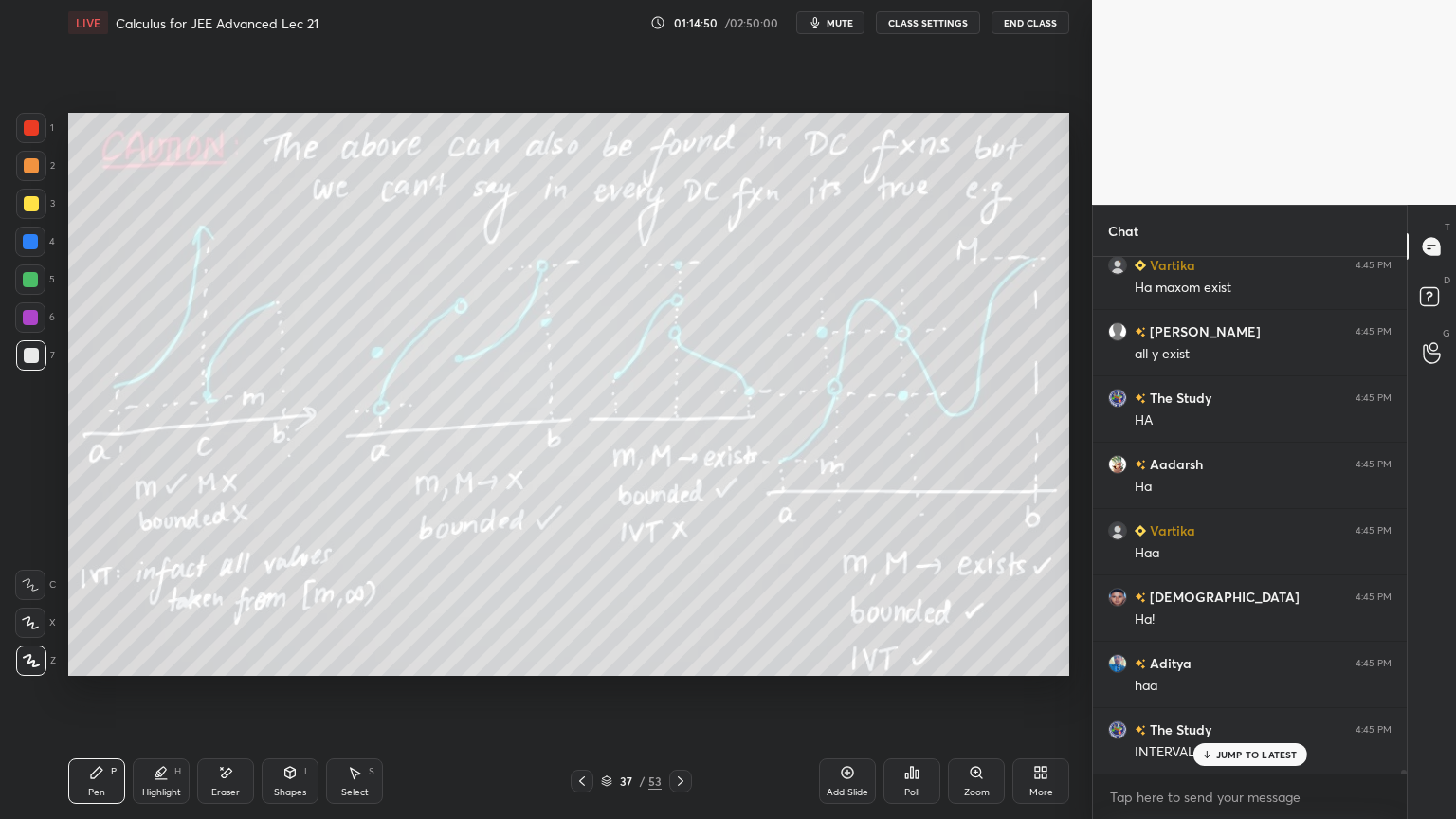 click on "Eraser" at bounding box center (226, 781) 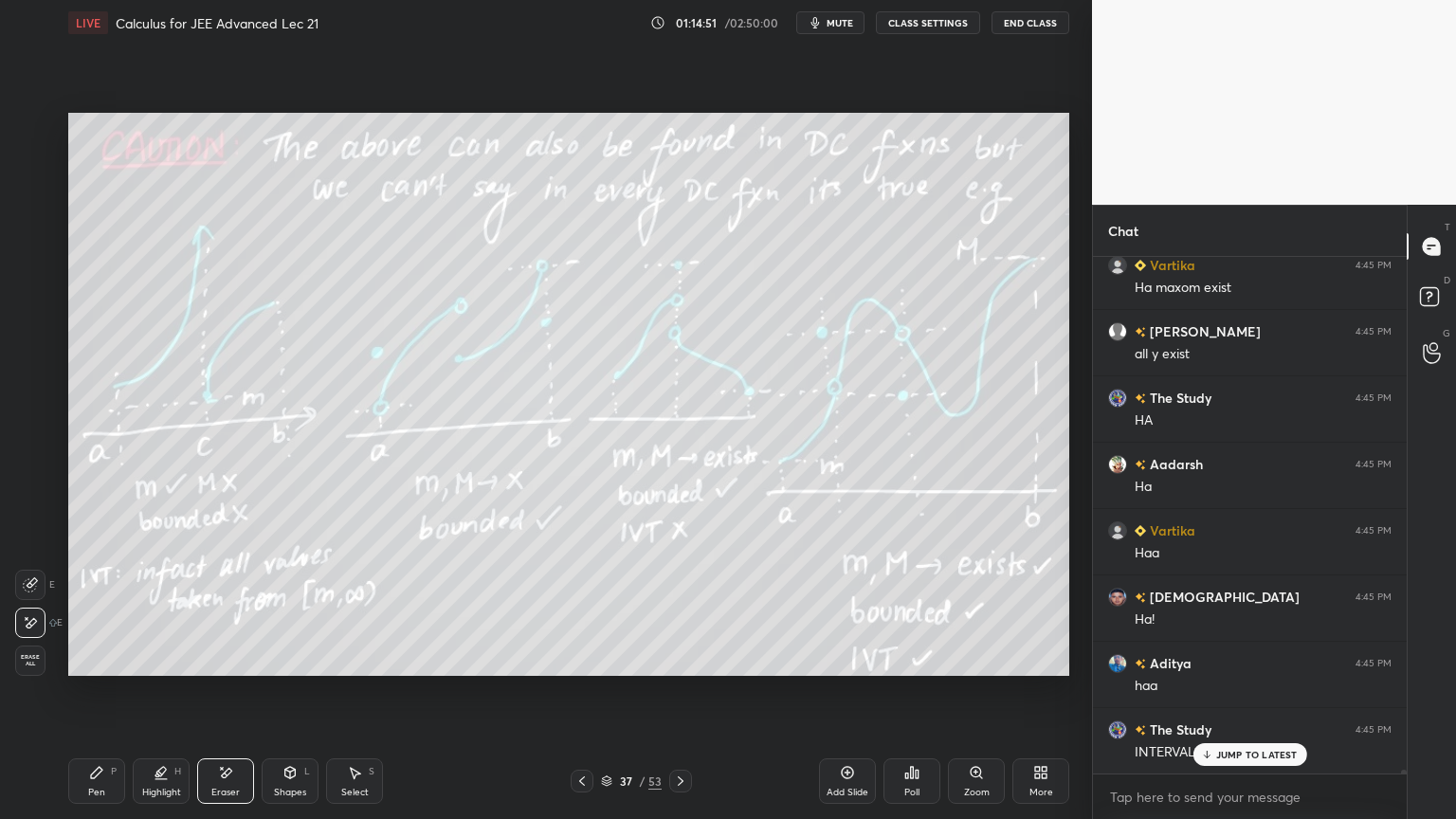 click on "Pen P" at bounding box center [97, 781] 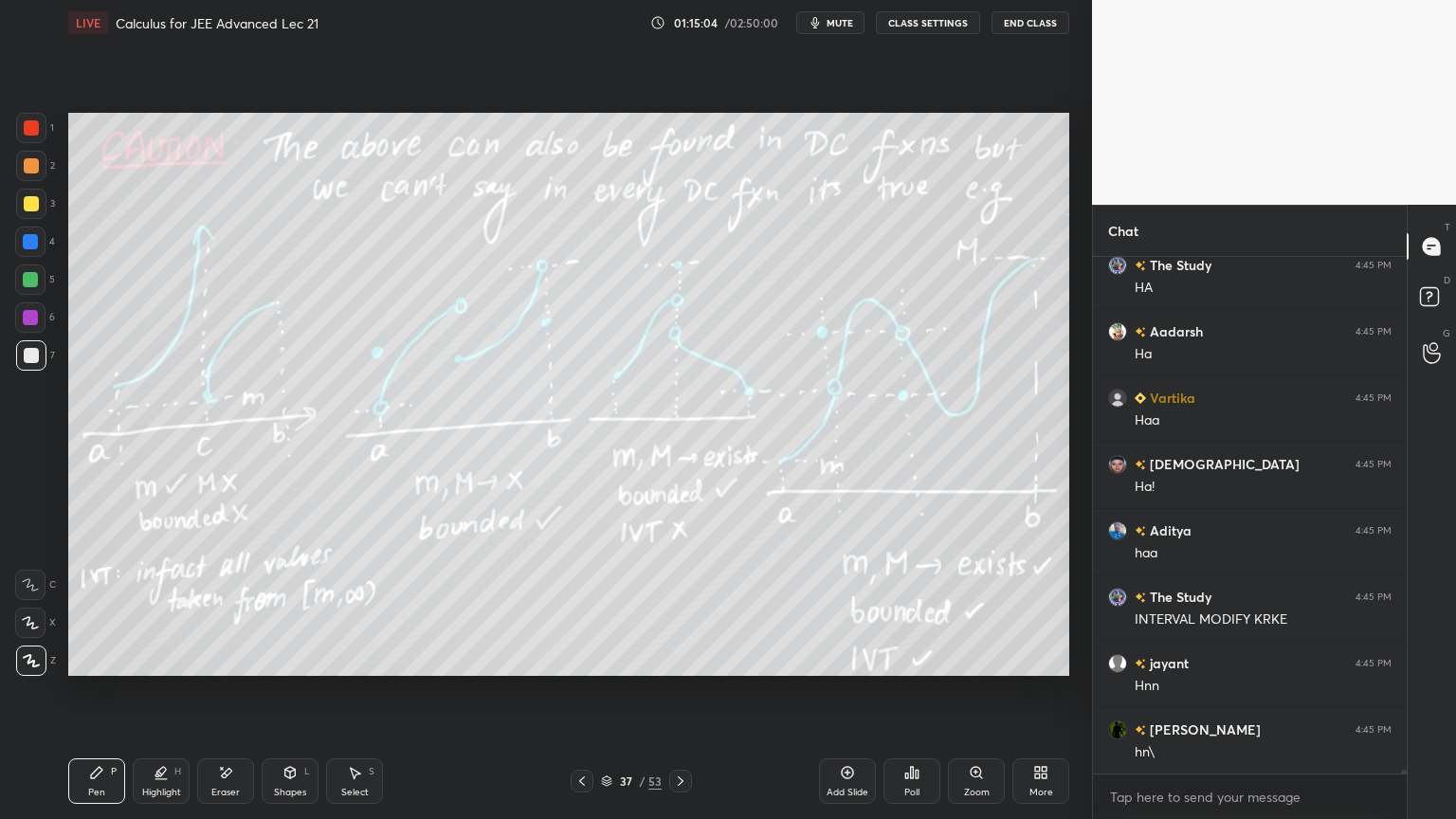 scroll, scrollTop: 63422, scrollLeft: 0, axis: vertical 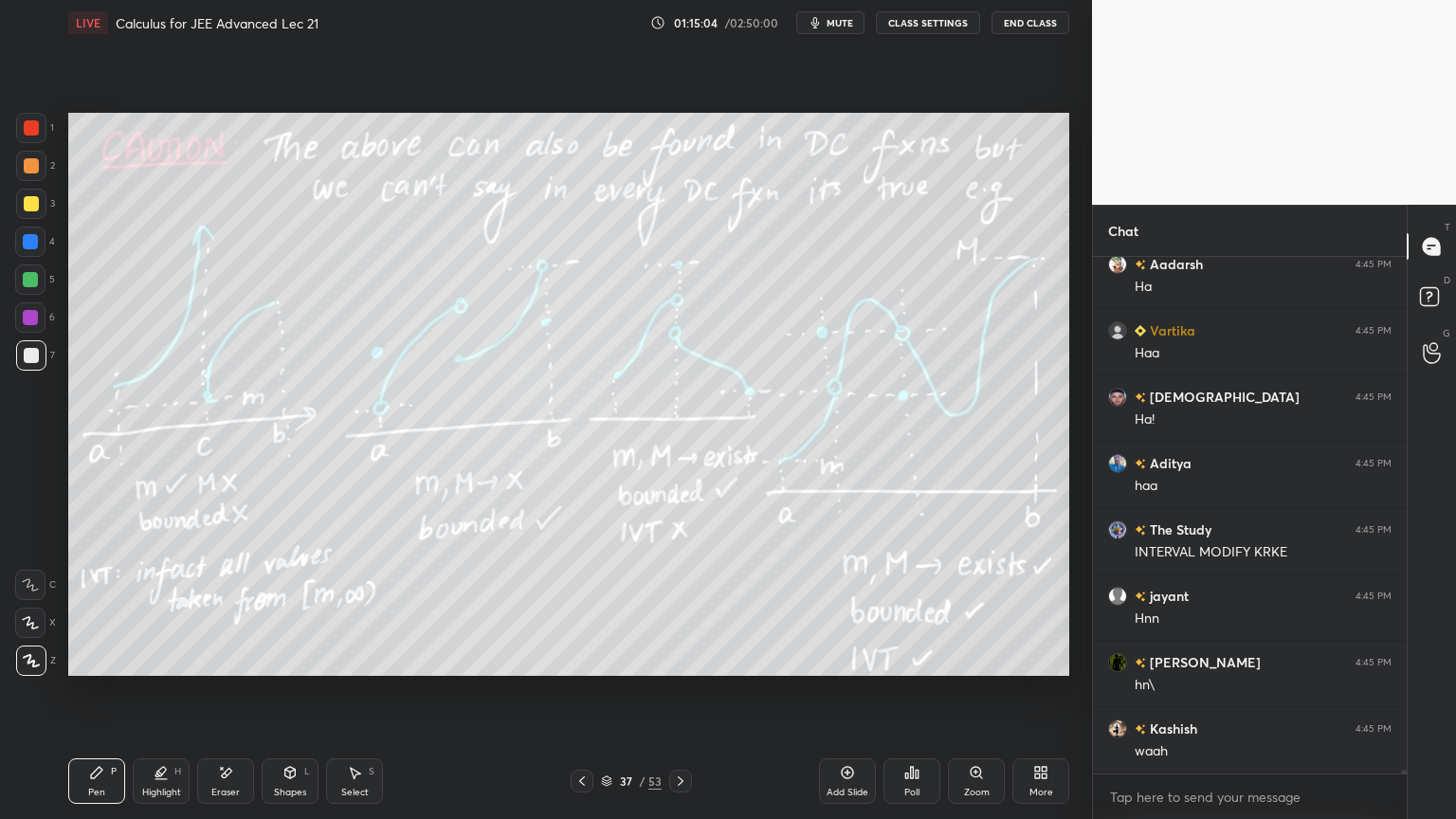click on "Eraser" at bounding box center [226, 781] 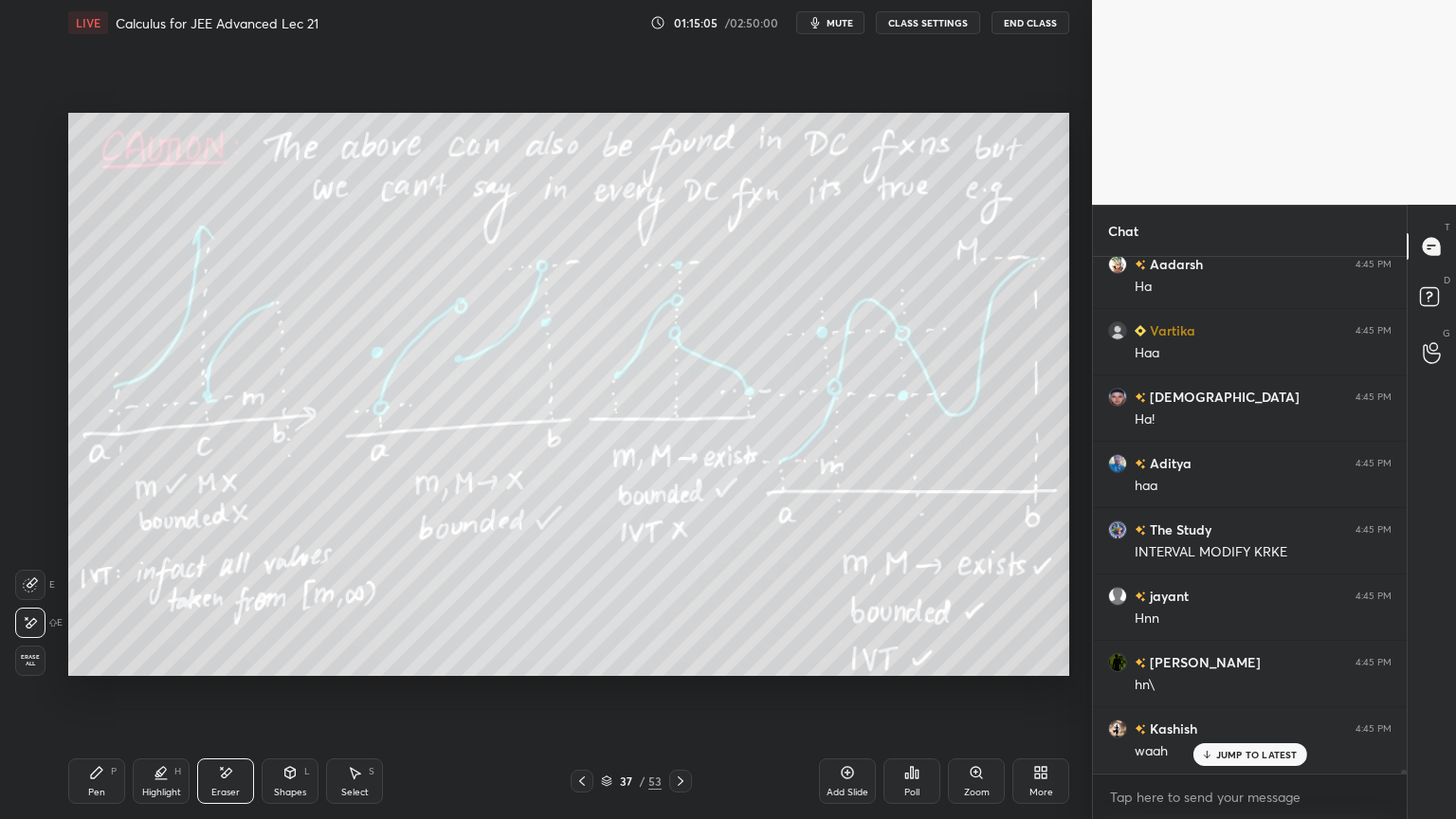 scroll, scrollTop: 63488, scrollLeft: 0, axis: vertical 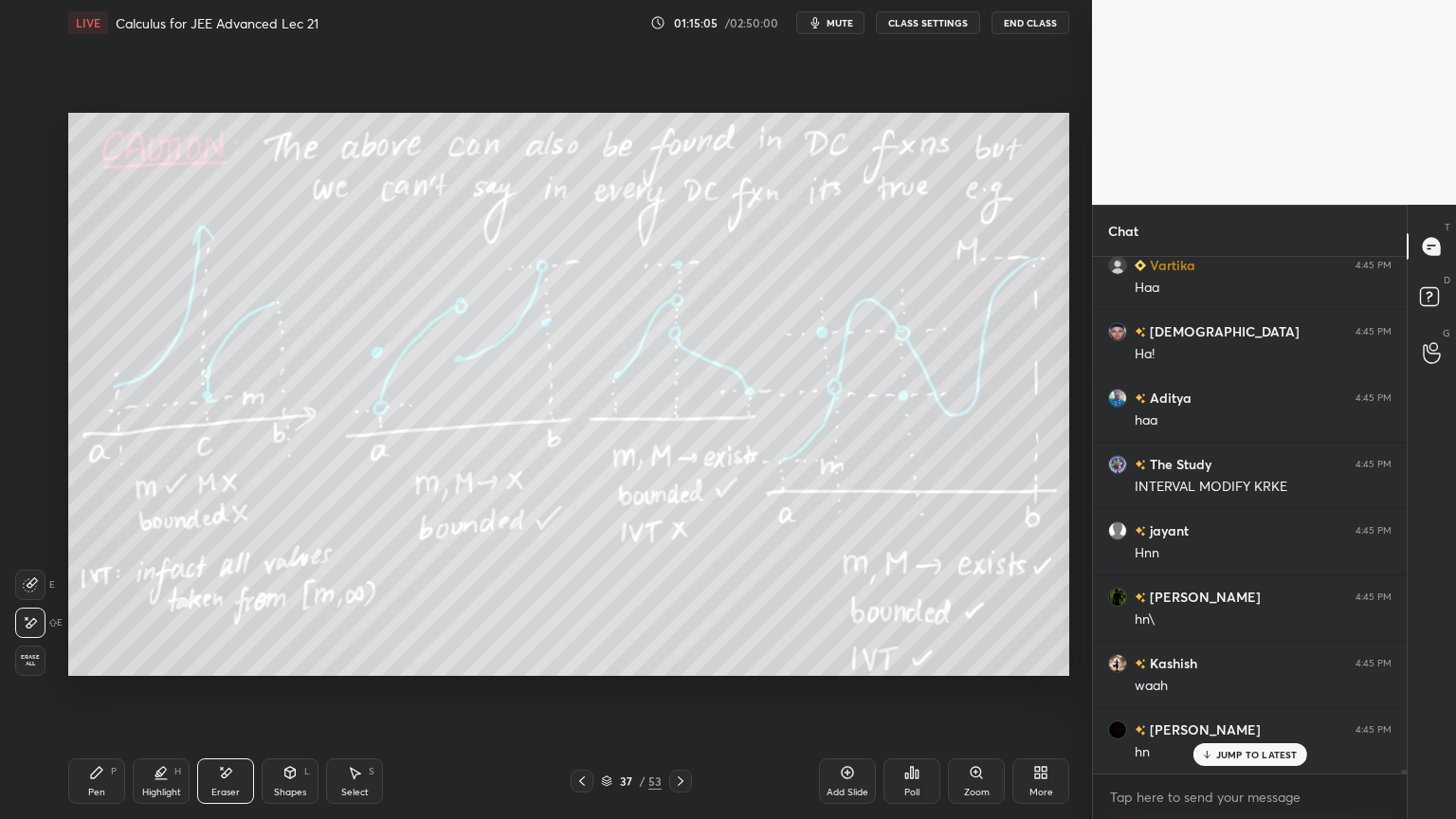 click on "Highlight H" at bounding box center [161, 781] 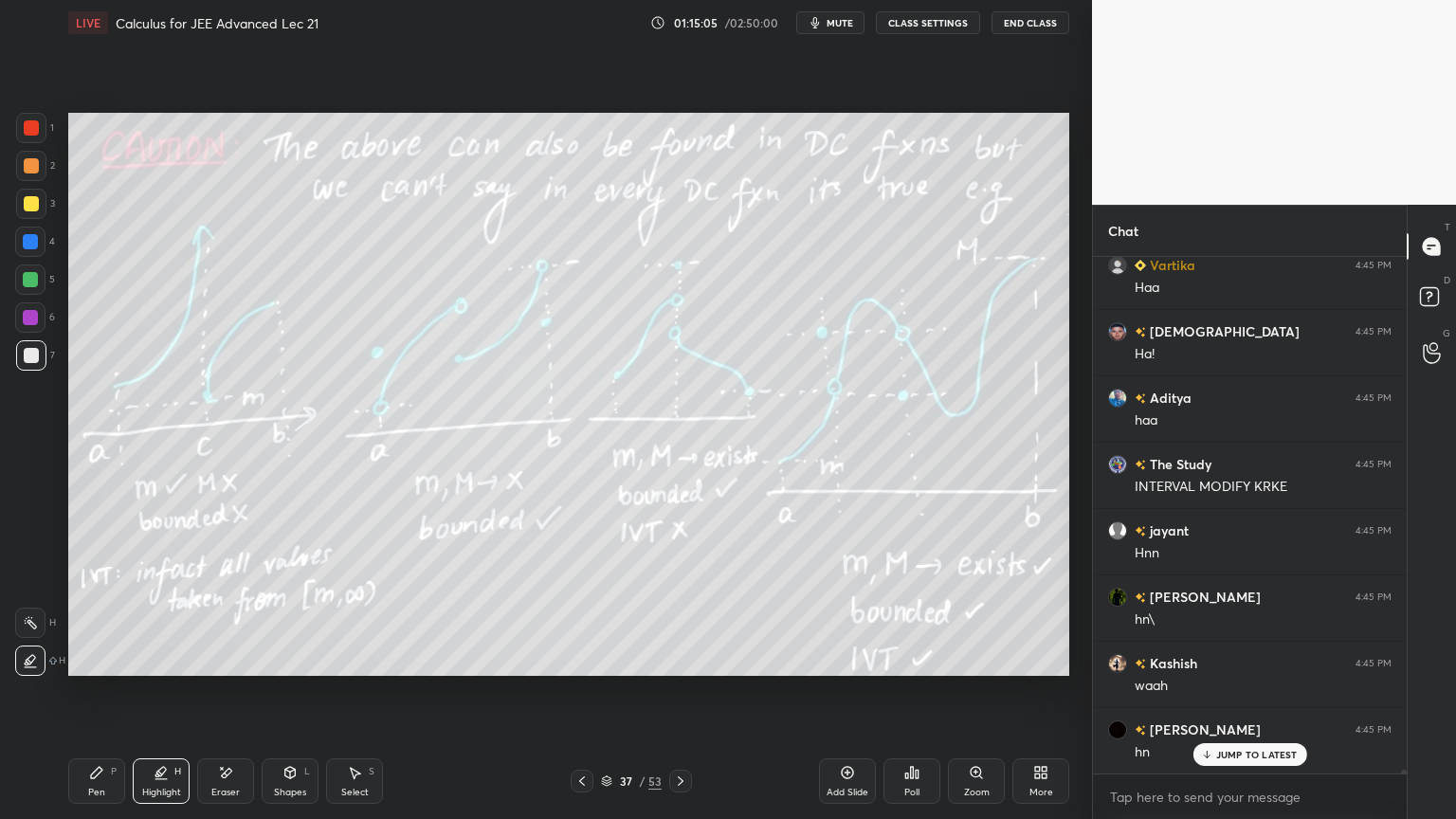 click on "Pen" at bounding box center [97, 792] 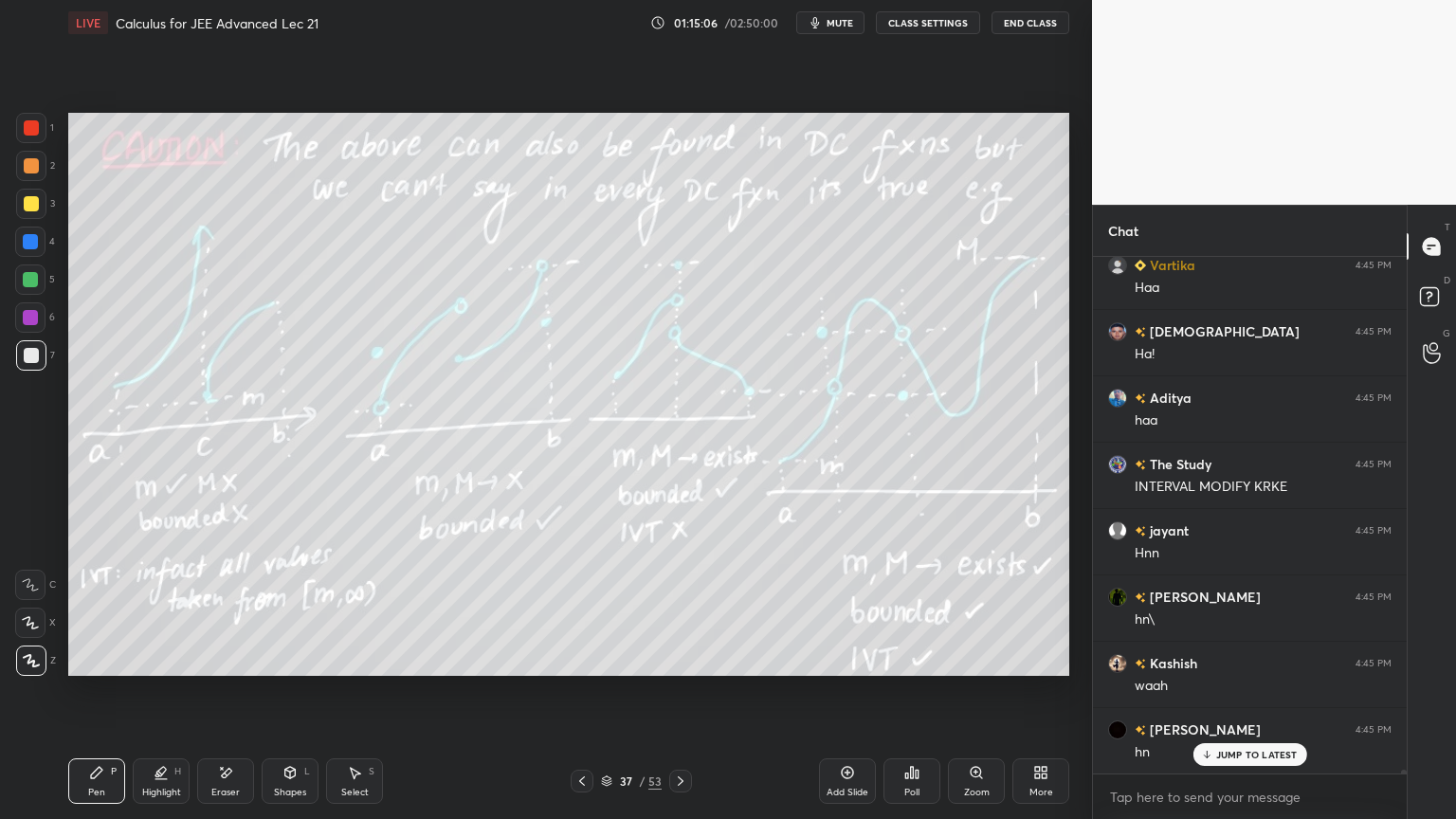 click on "Shapes L" at bounding box center [290, 781] 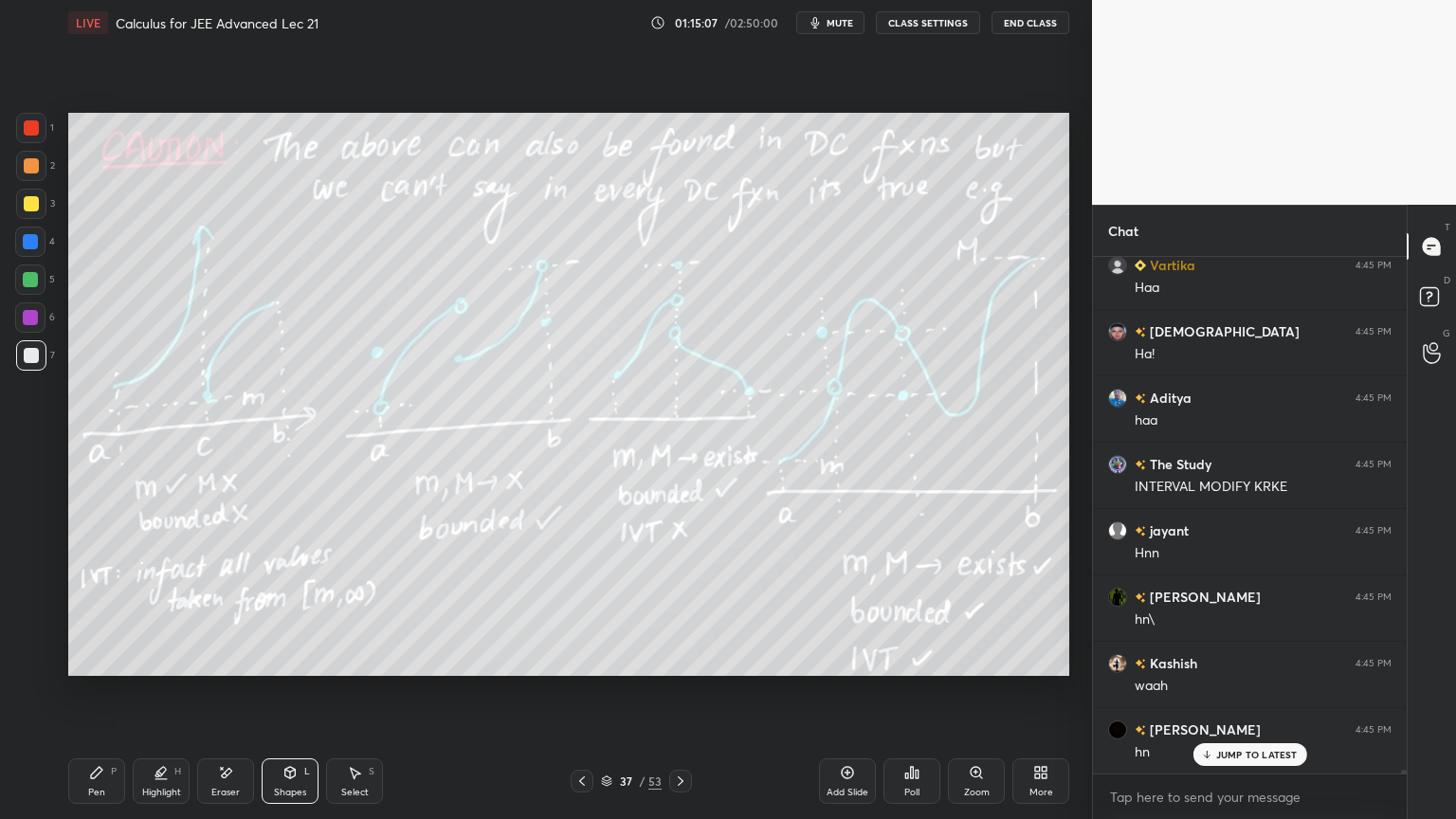 drag, startPoint x: 230, startPoint y: 771, endPoint x: 248, endPoint y: 804, distance: 37.589892 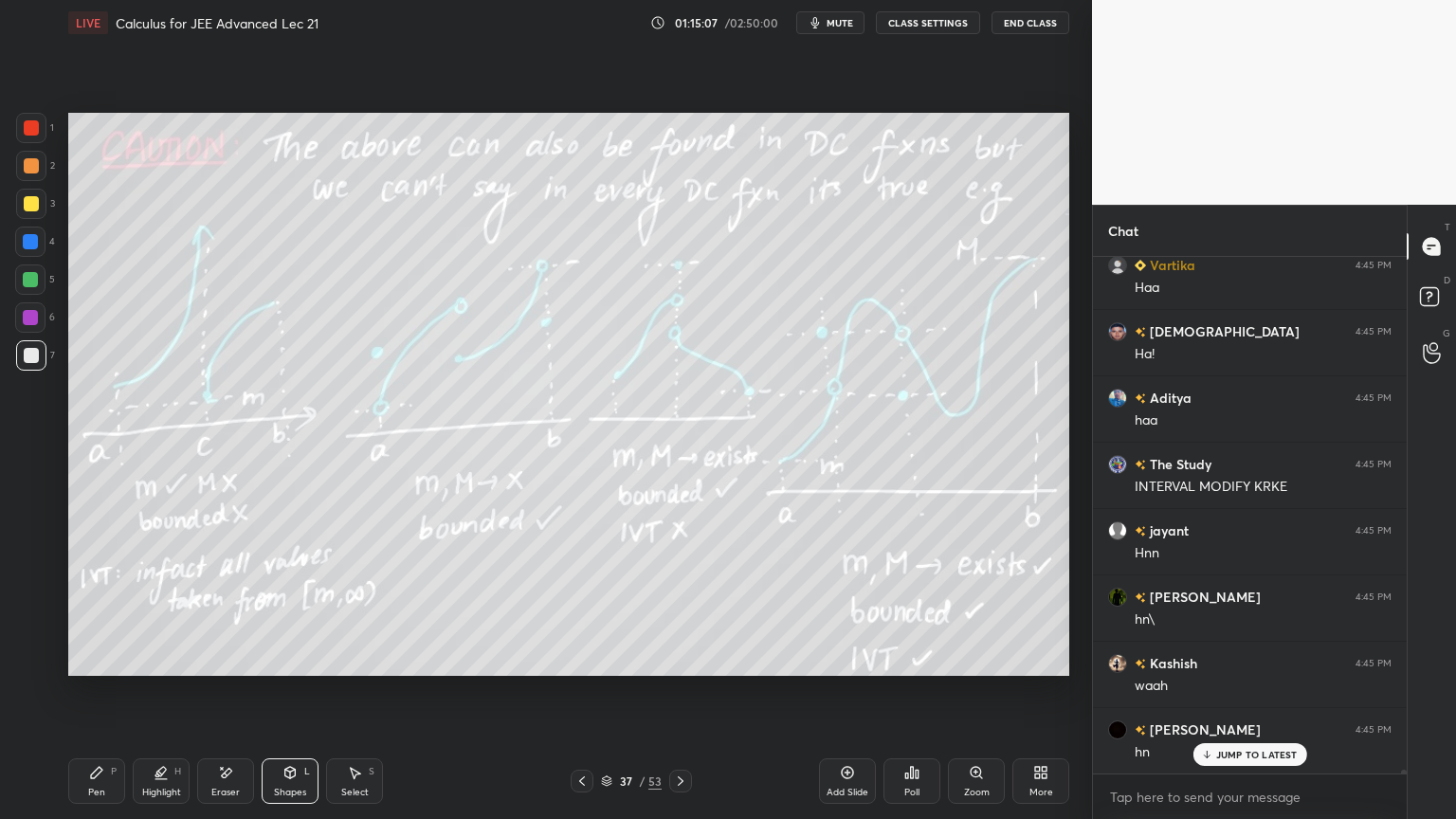 click 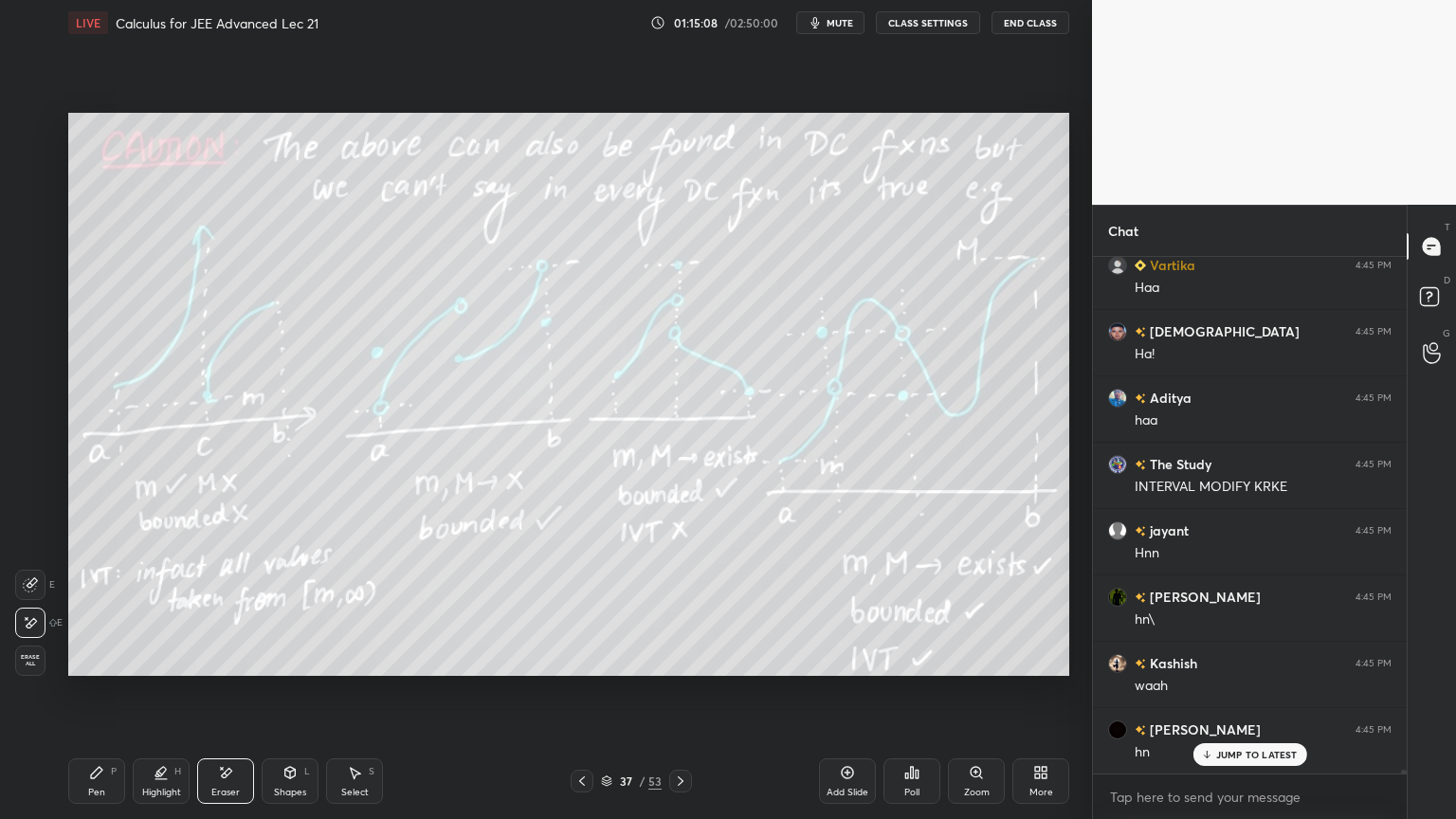 click on "Erase all" at bounding box center [30, 661] 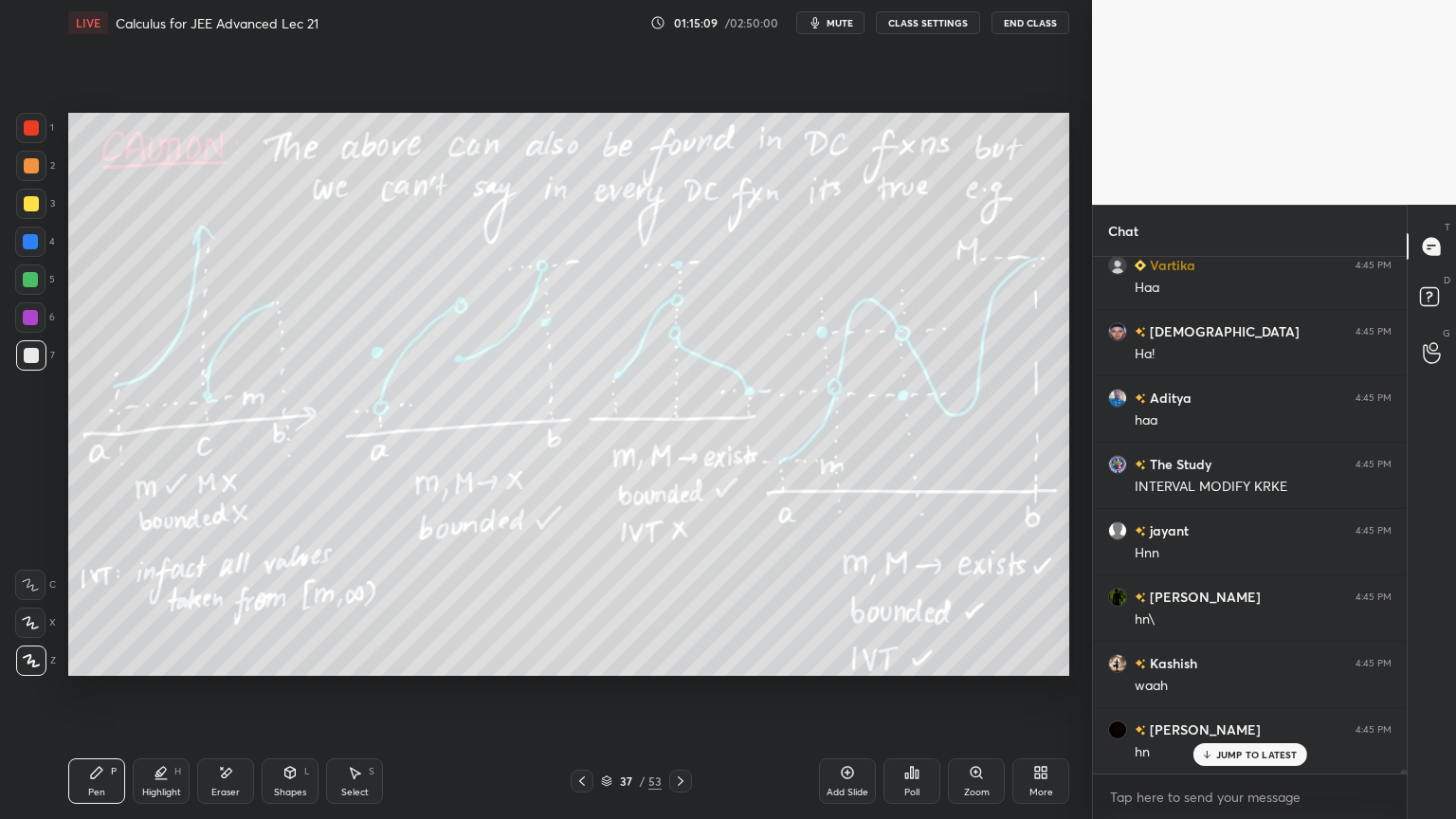 scroll, scrollTop: 63555, scrollLeft: 0, axis: vertical 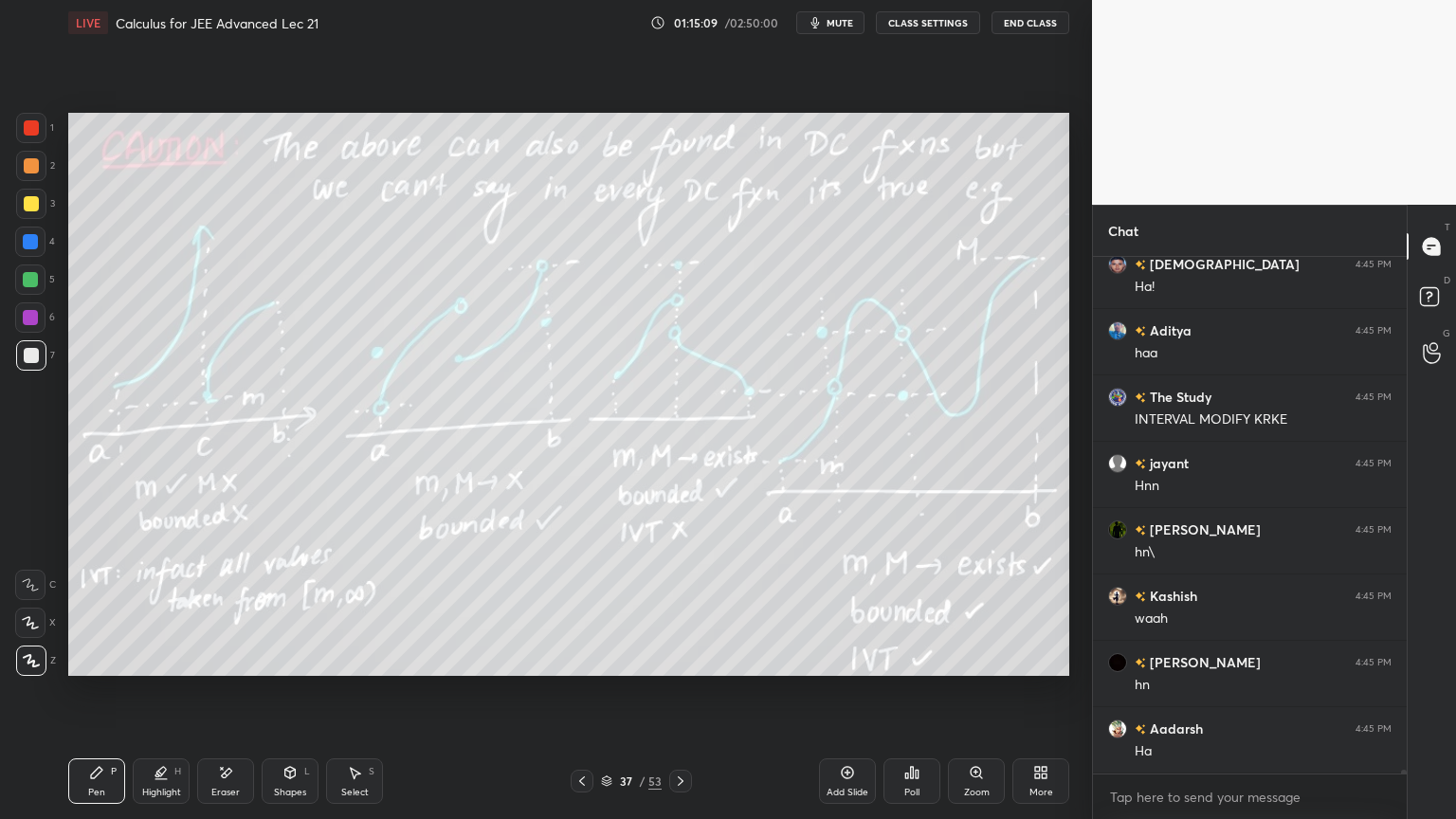 drag, startPoint x: 147, startPoint y: 775, endPoint x: 122, endPoint y: 774, distance: 25.019992 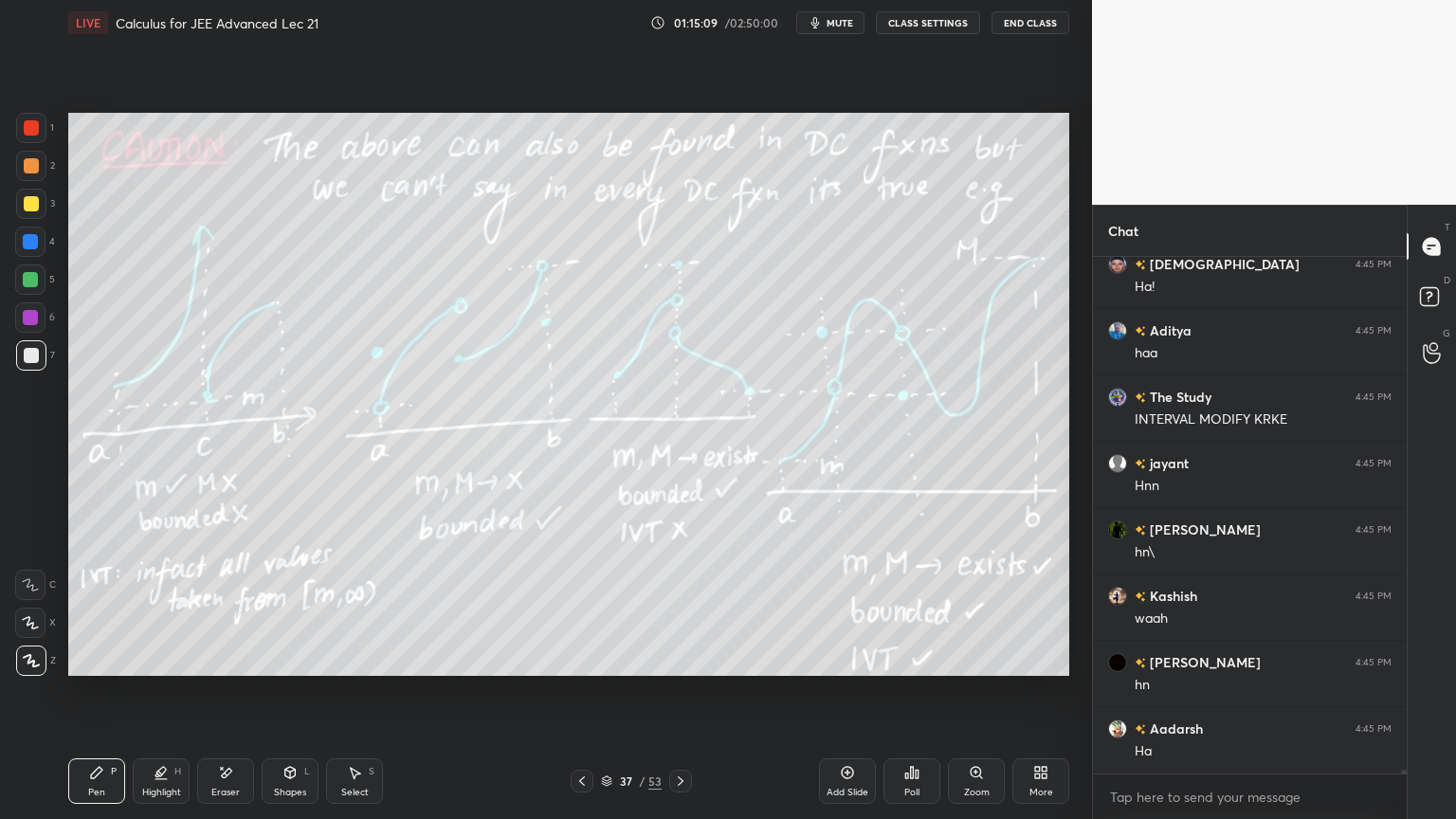 click on "Highlight H" at bounding box center [161, 781] 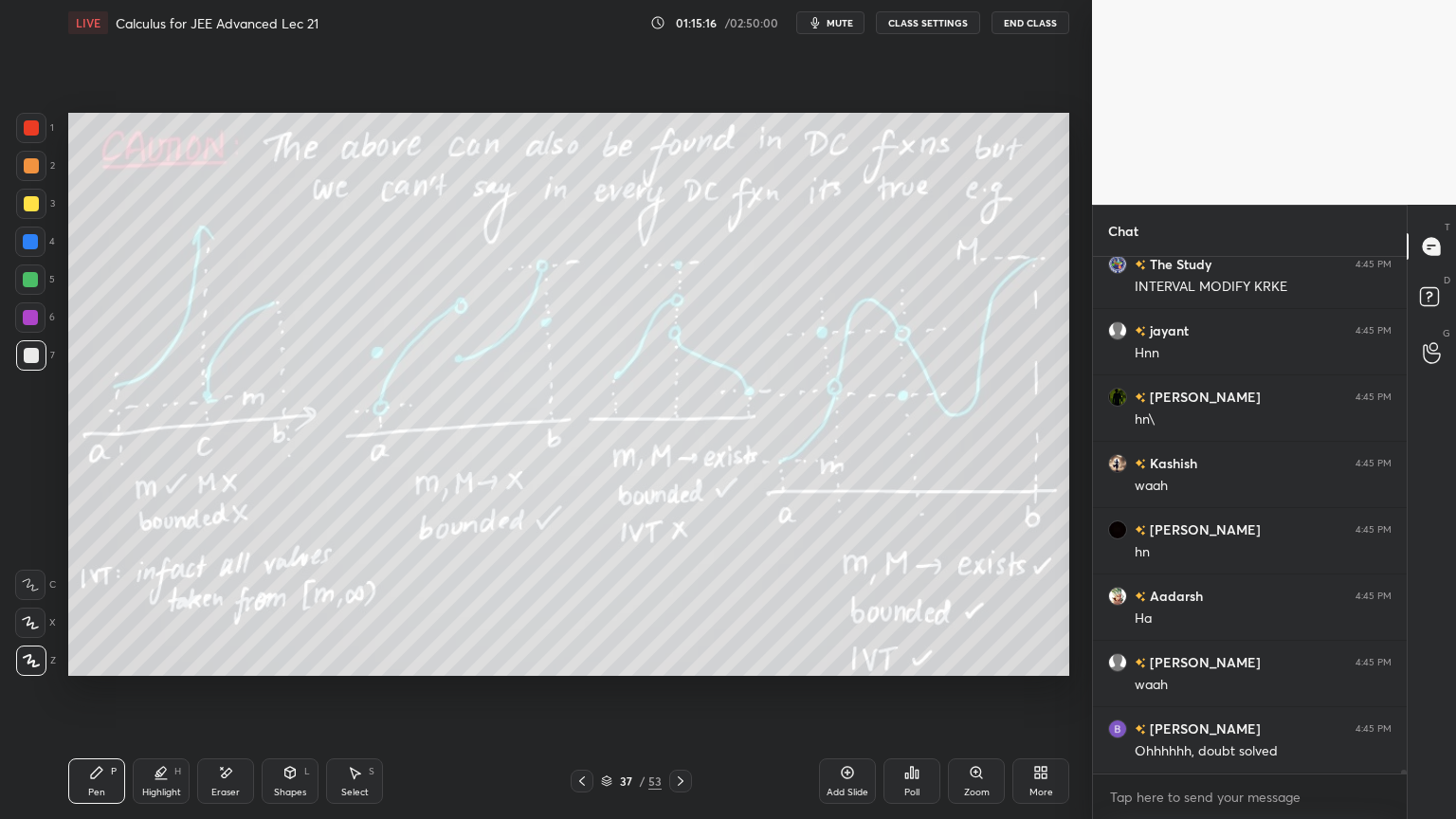 scroll, scrollTop: 63771, scrollLeft: 0, axis: vertical 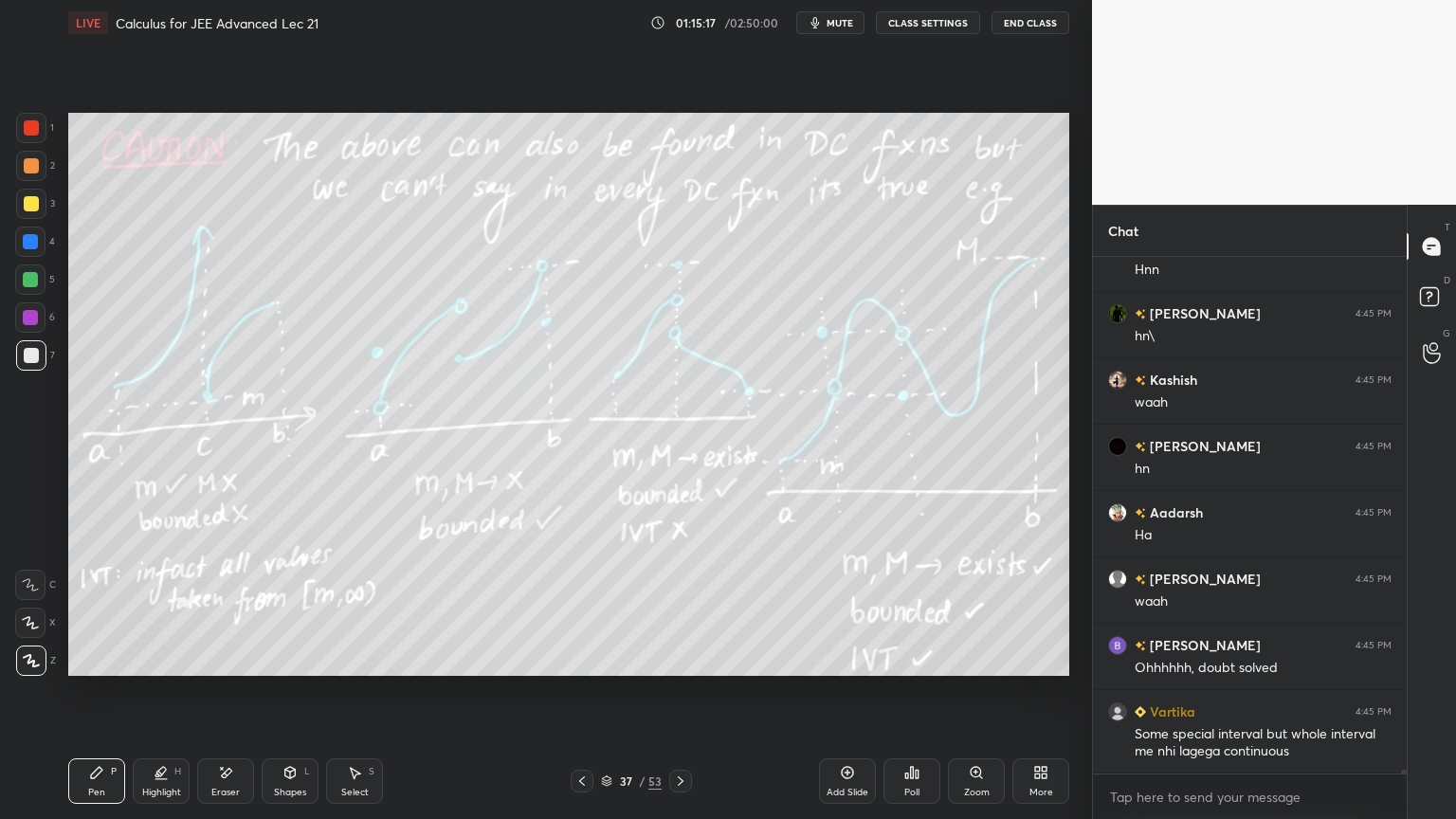 click 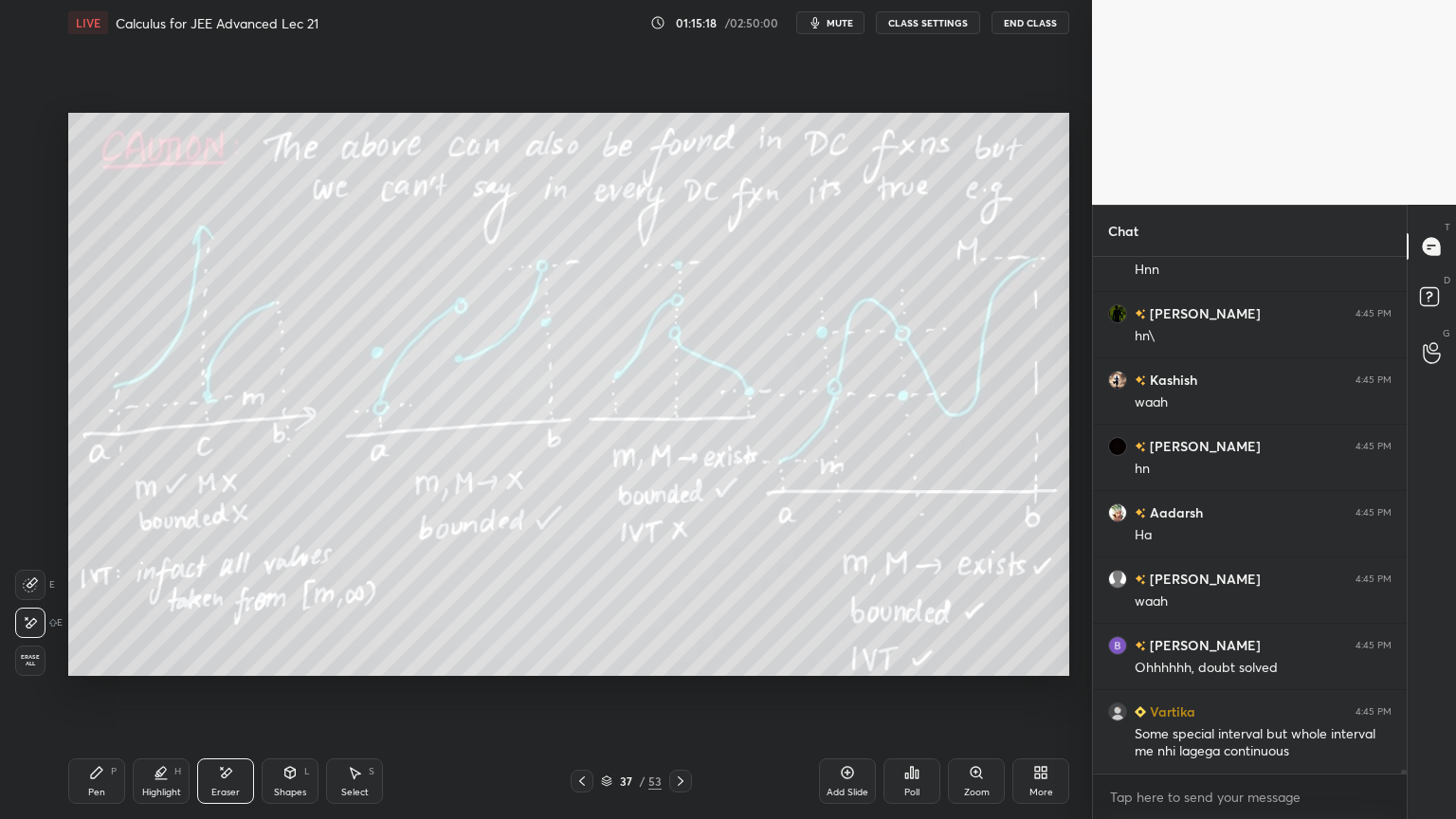 click on "Pen" at bounding box center (97, 792) 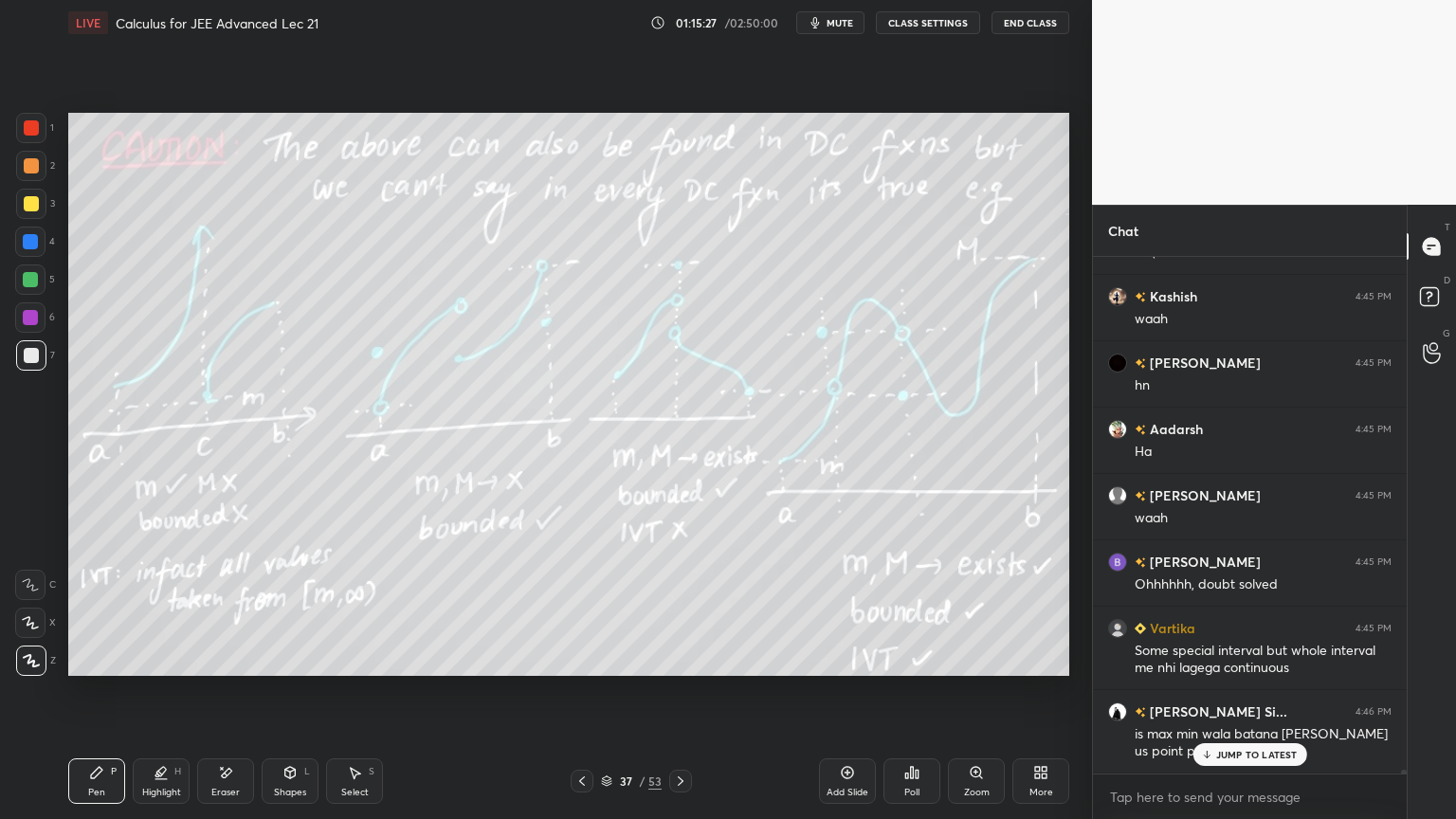 scroll, scrollTop: 63920, scrollLeft: 0, axis: vertical 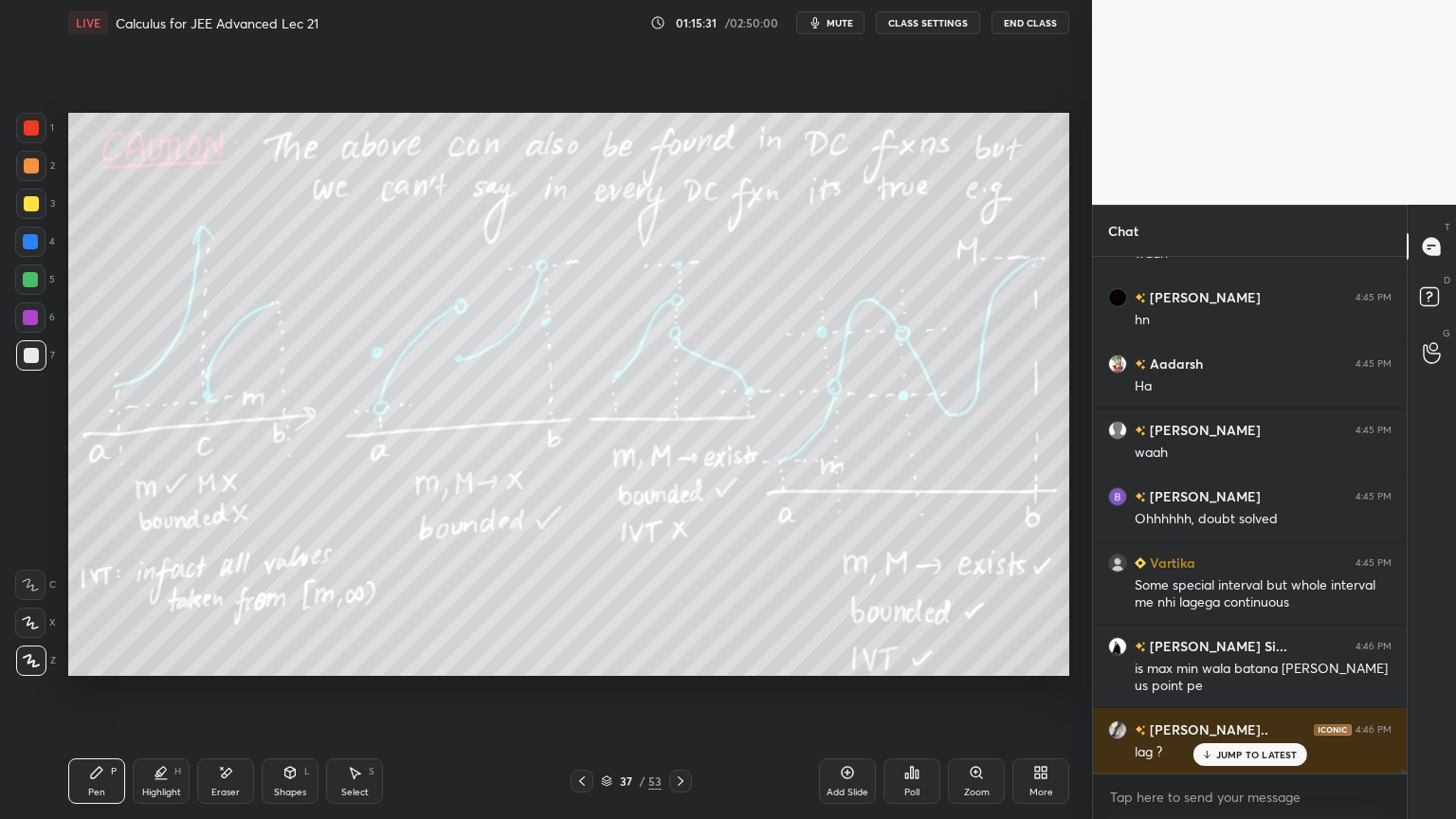 click on "Eraser" at bounding box center (226, 781) 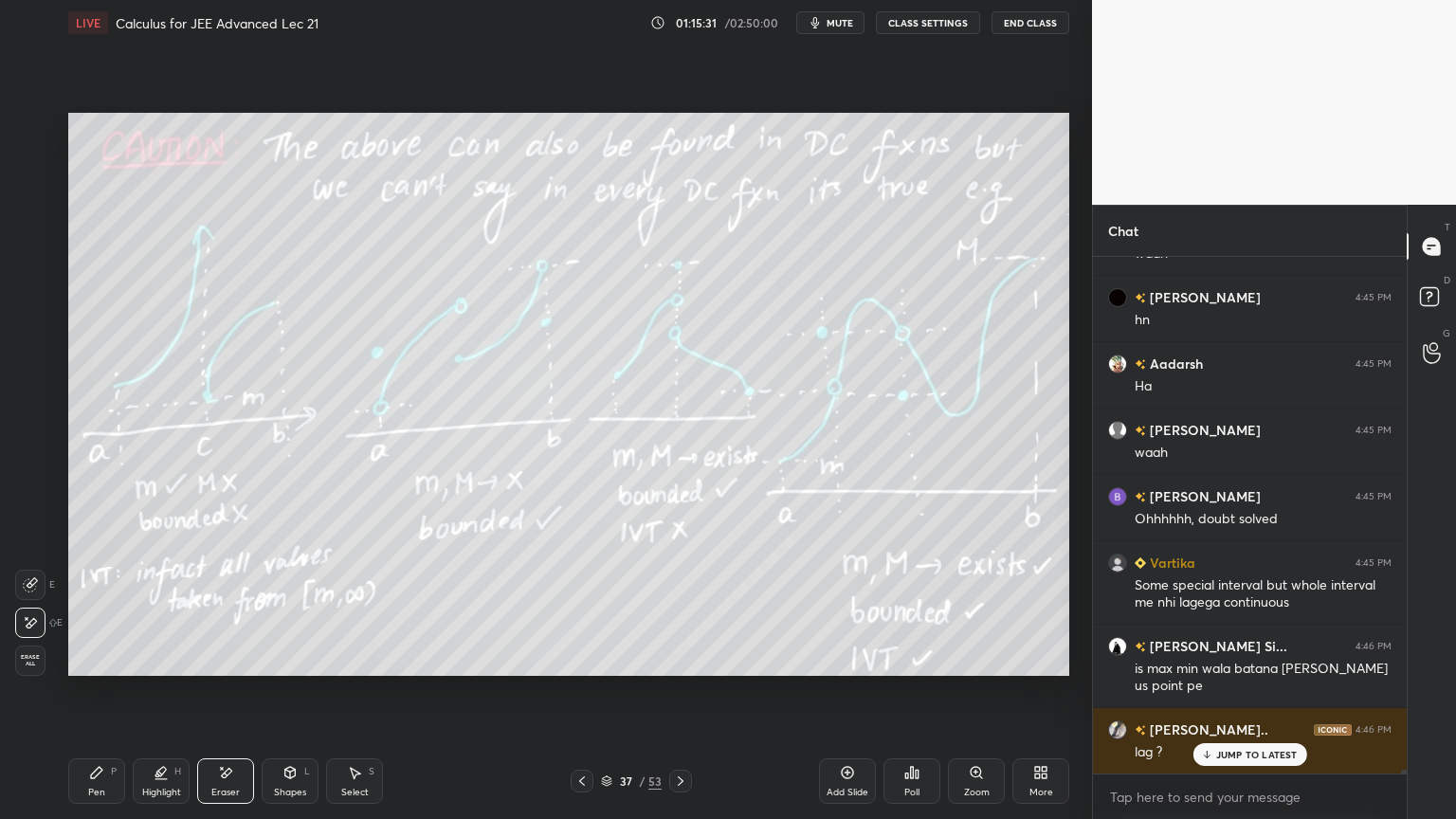 click on "Erase all" at bounding box center [30, 661] 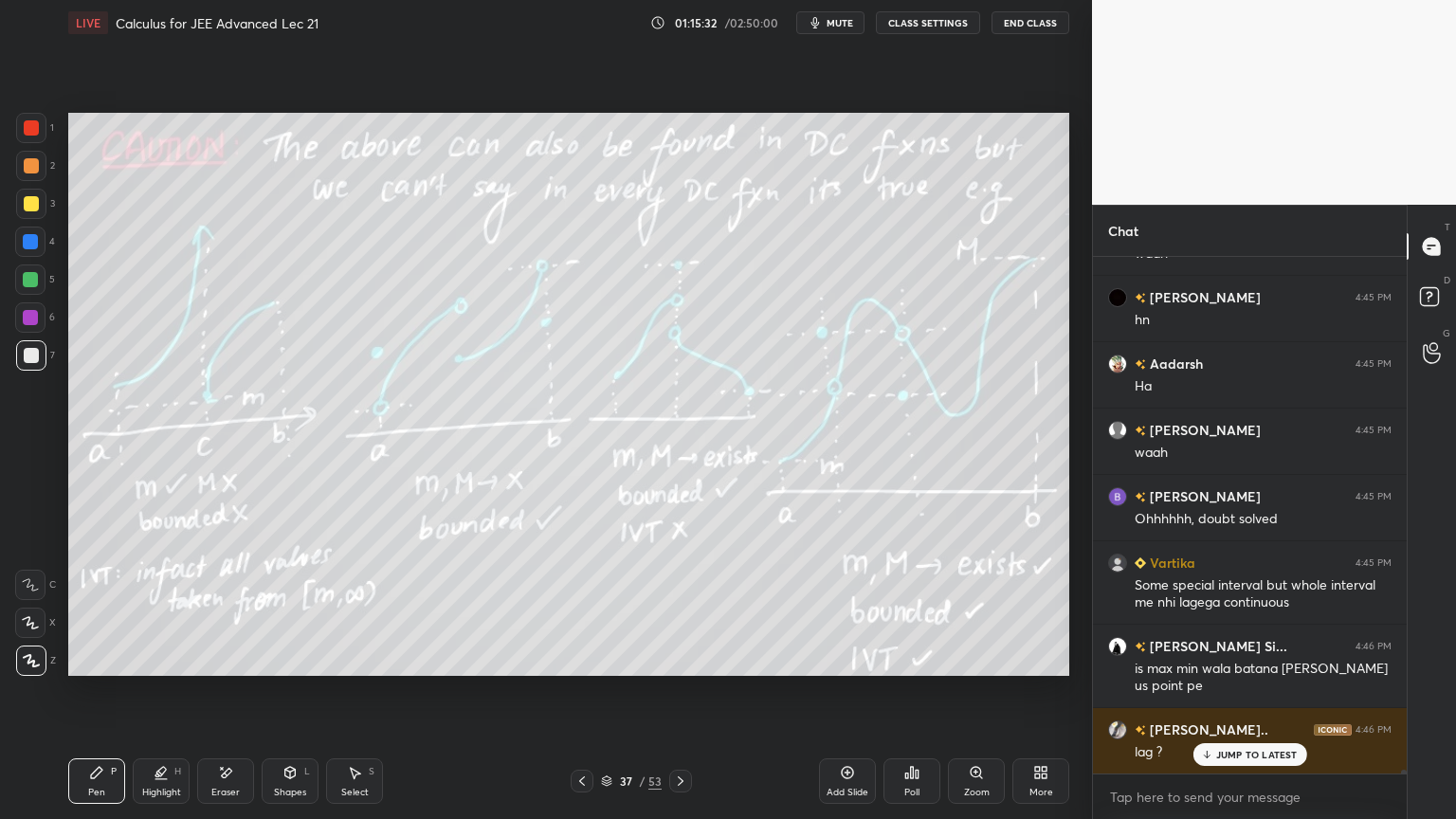 click on "Highlight H" at bounding box center (161, 781) 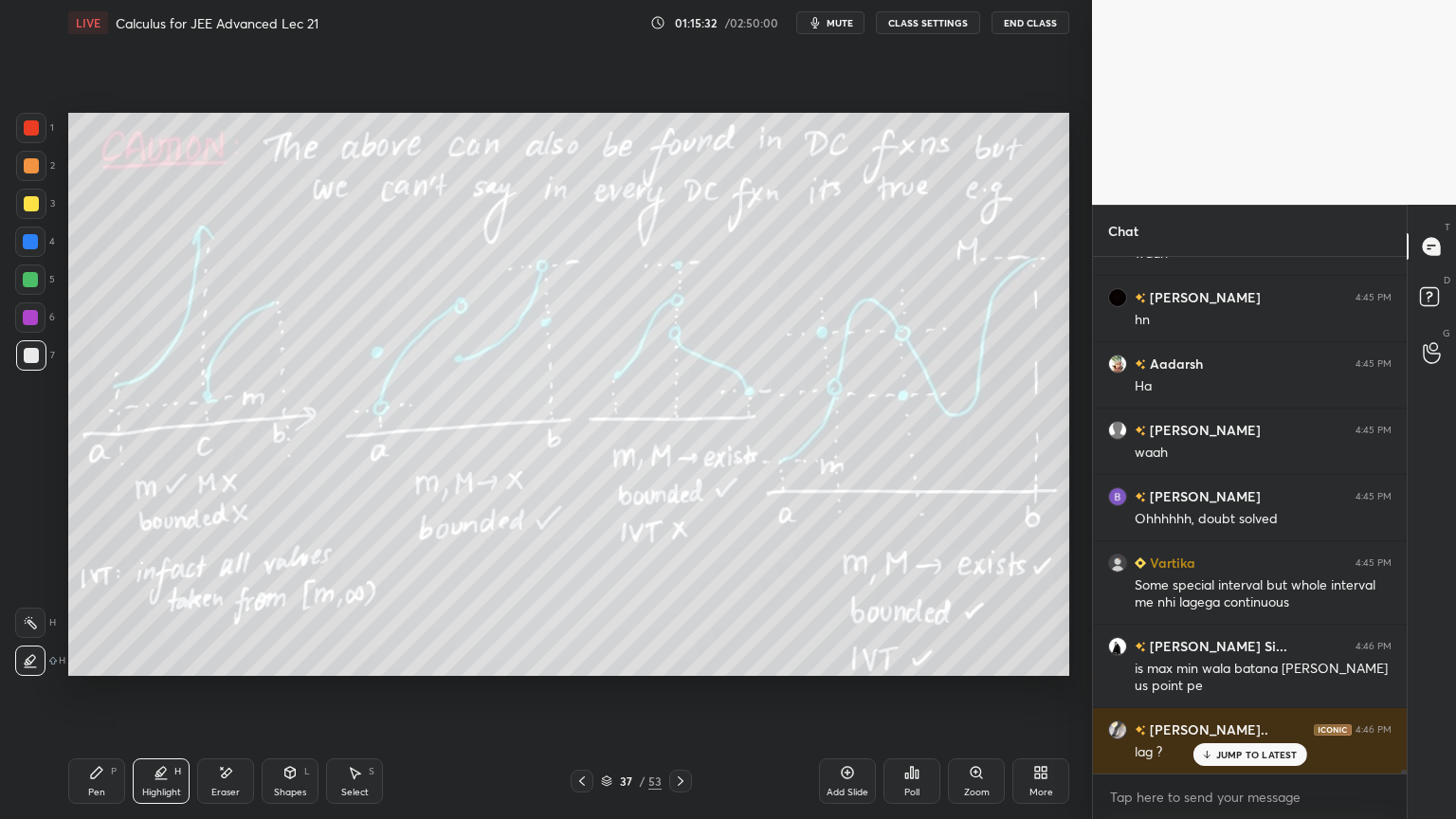 click on "Pen P" at bounding box center [97, 781] 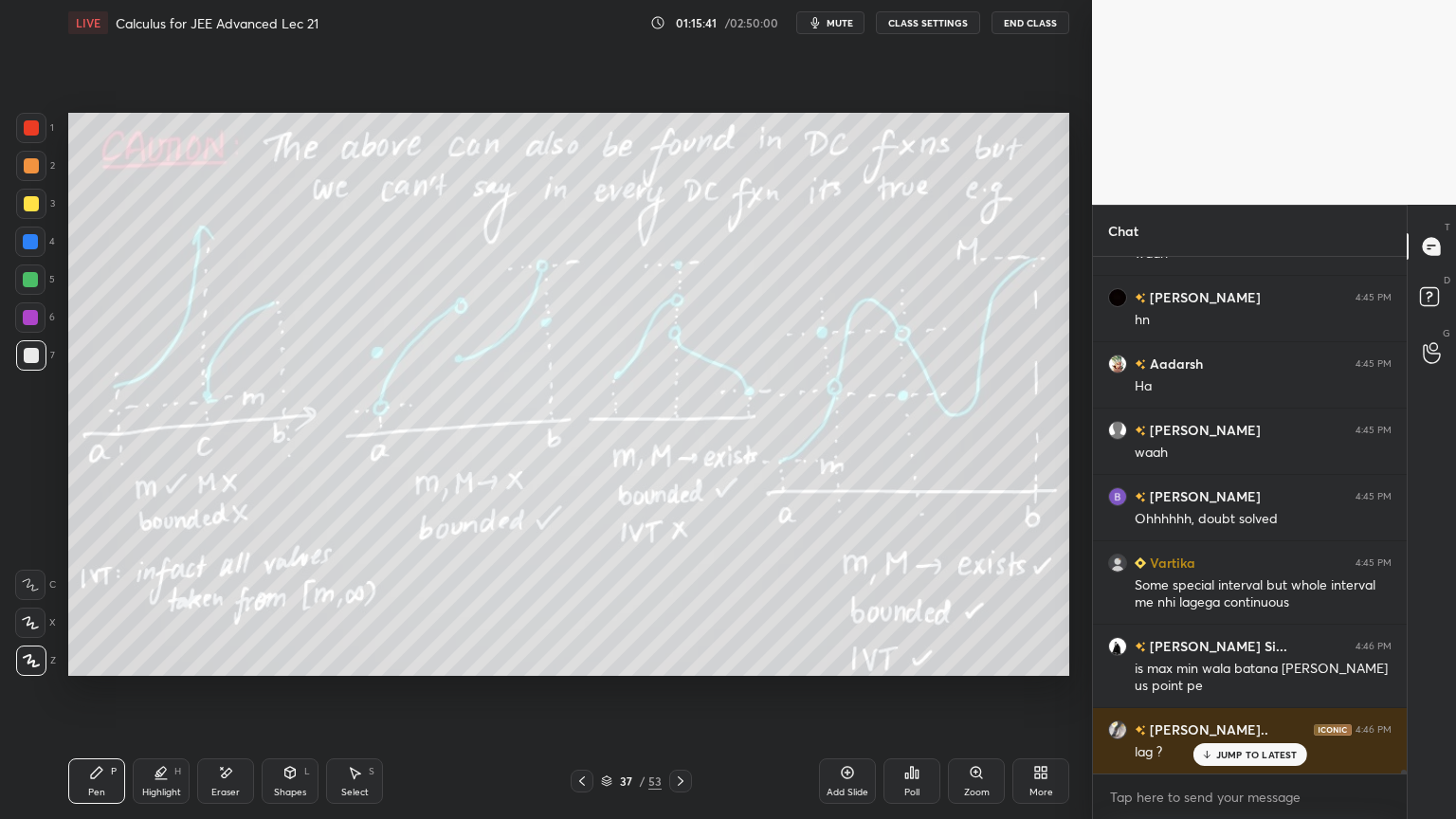 scroll, scrollTop: 63965, scrollLeft: 0, axis: vertical 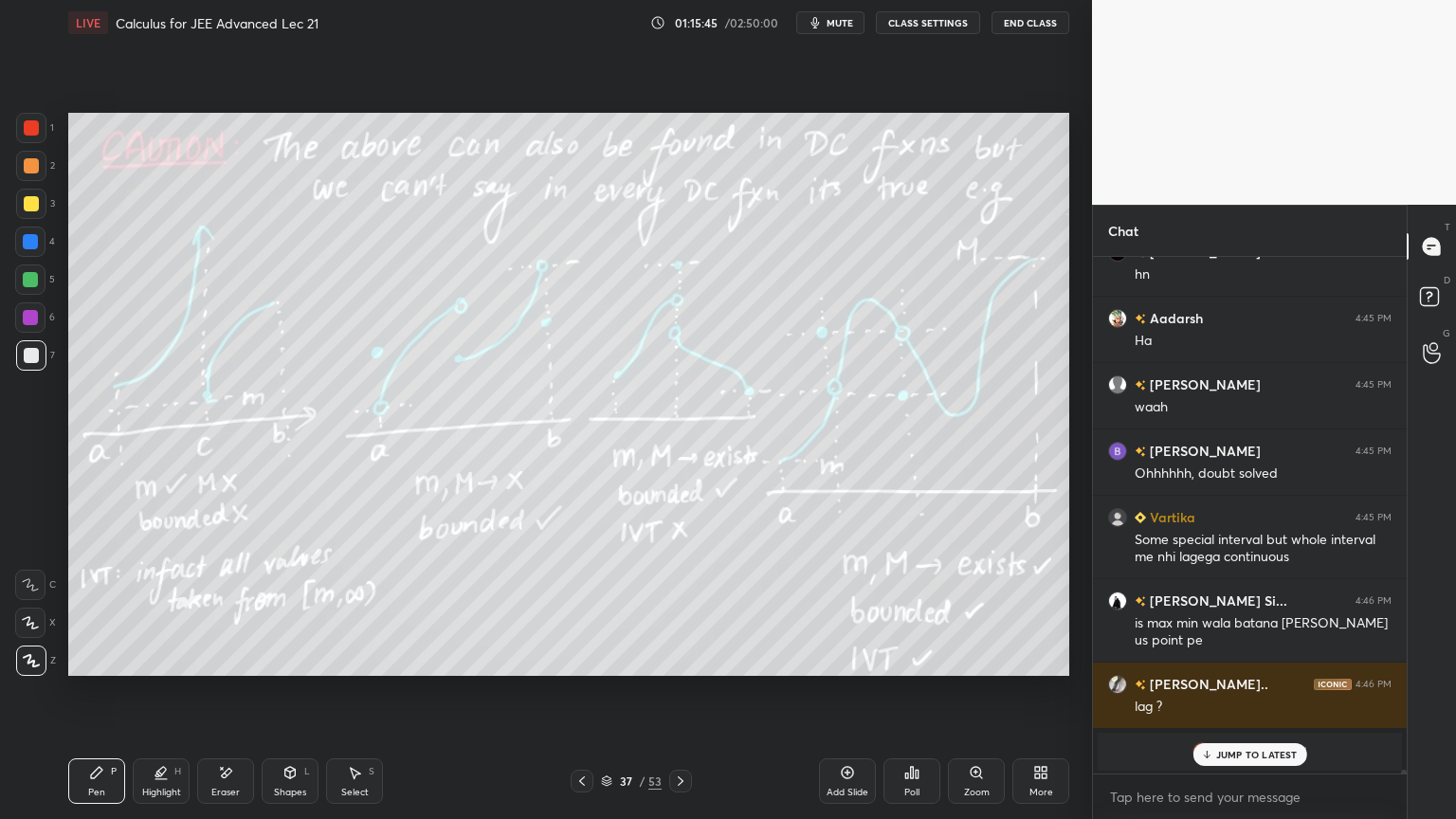 click on "Eraser" at bounding box center (226, 781) 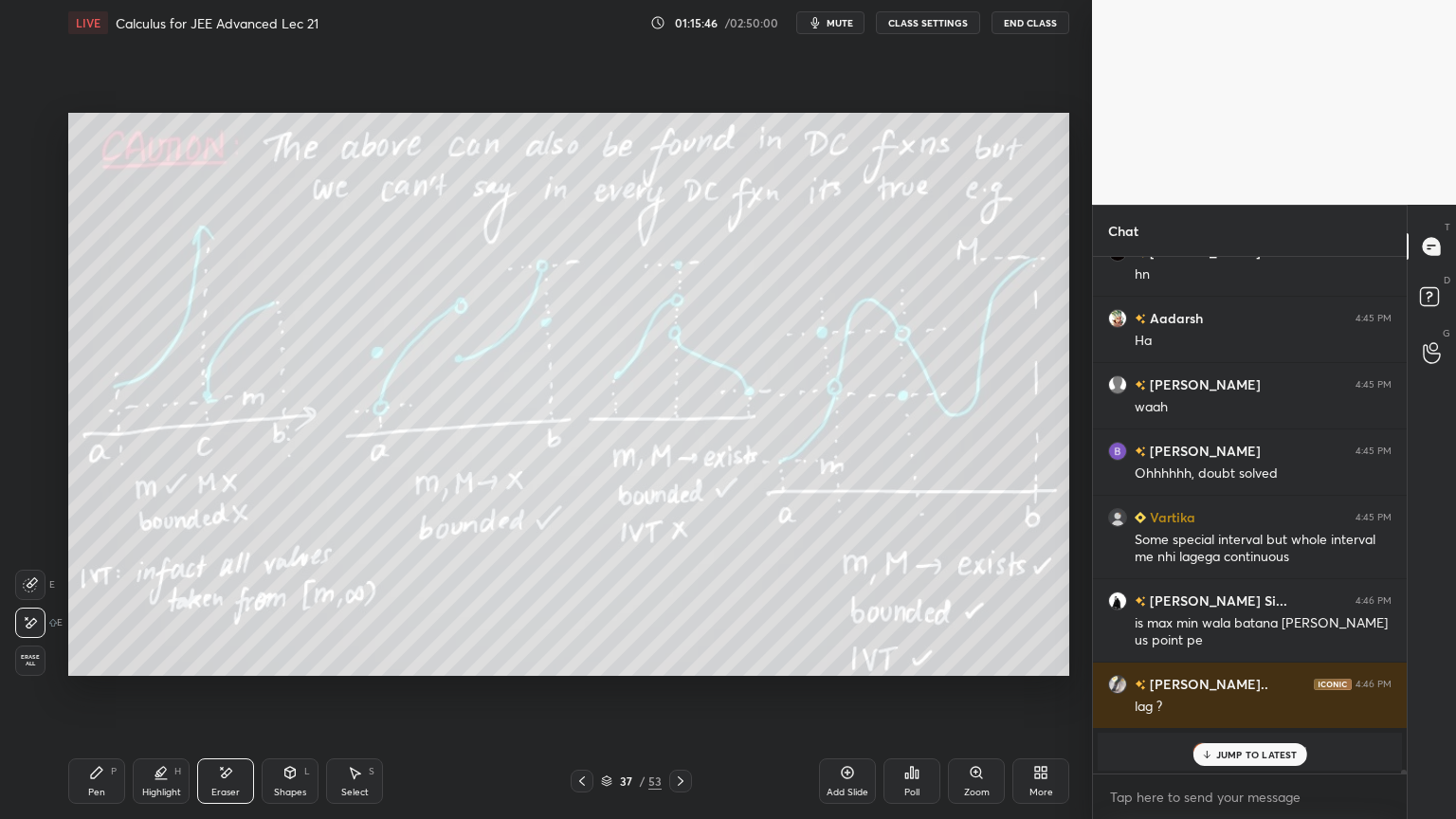 scroll, scrollTop: 64049, scrollLeft: 0, axis: vertical 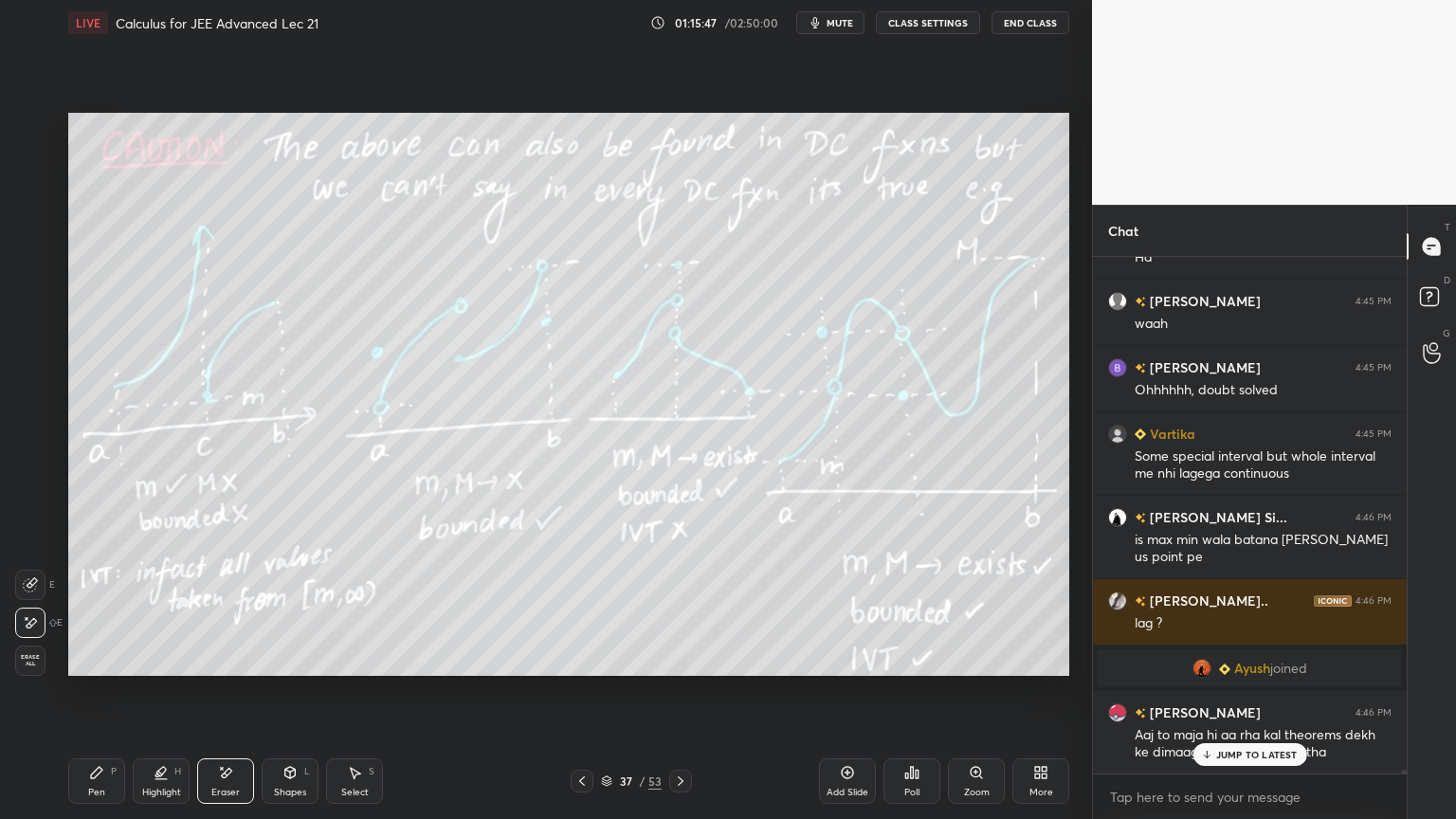 drag, startPoint x: 103, startPoint y: 779, endPoint x: 93, endPoint y: 724, distance: 55.9017 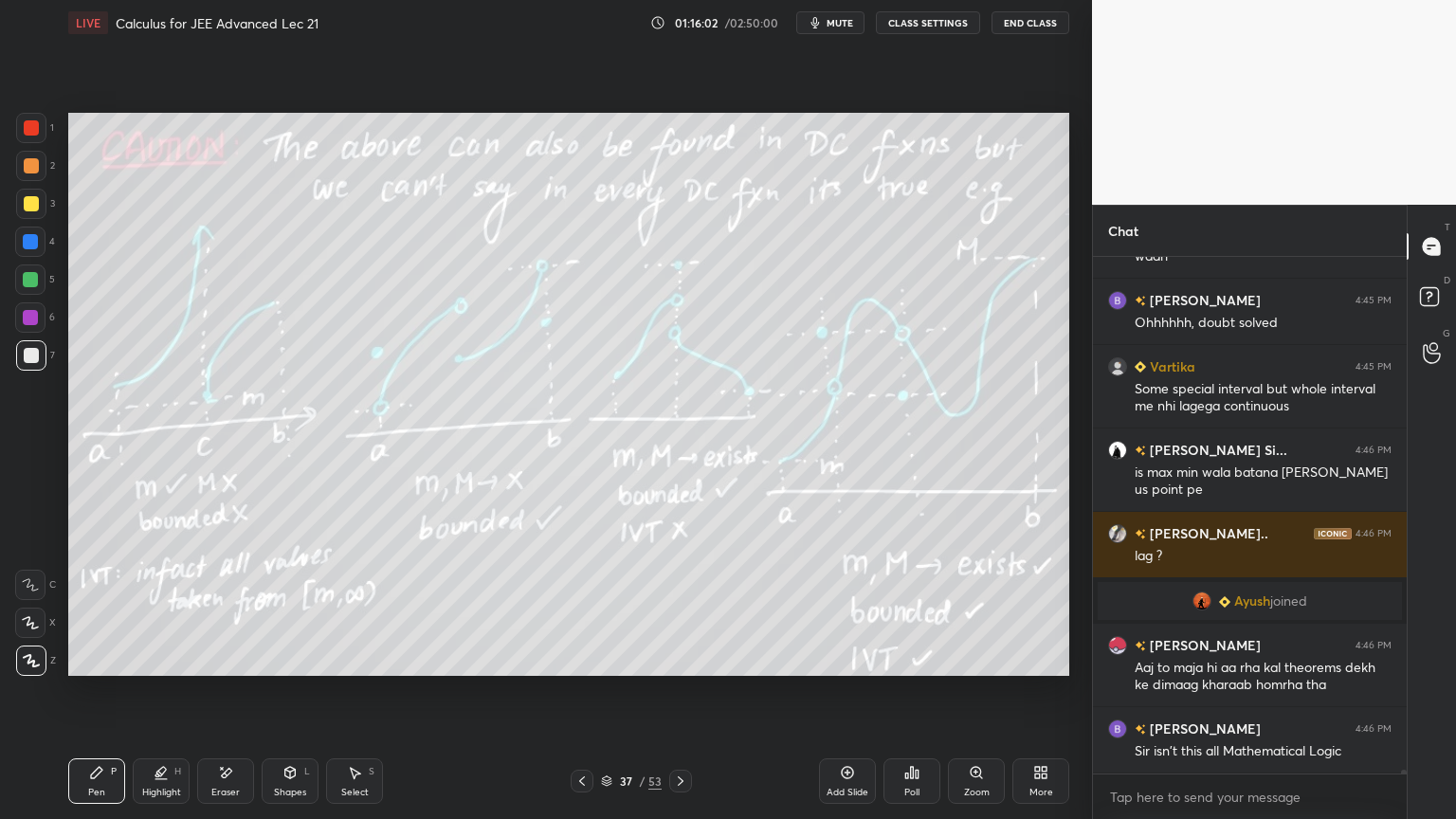 scroll, scrollTop: 64182, scrollLeft: 0, axis: vertical 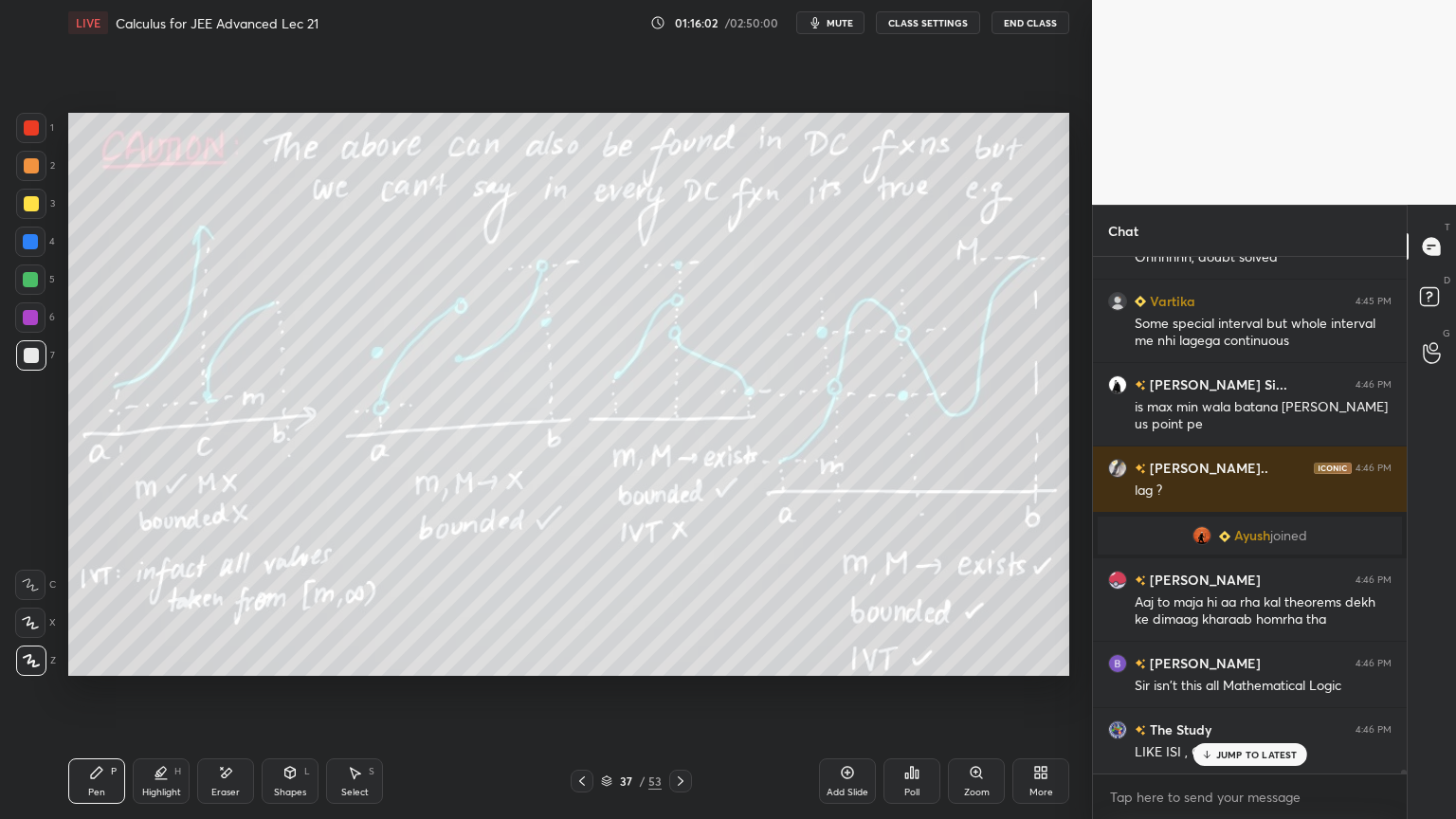 click on "Eraser" at bounding box center (226, 781) 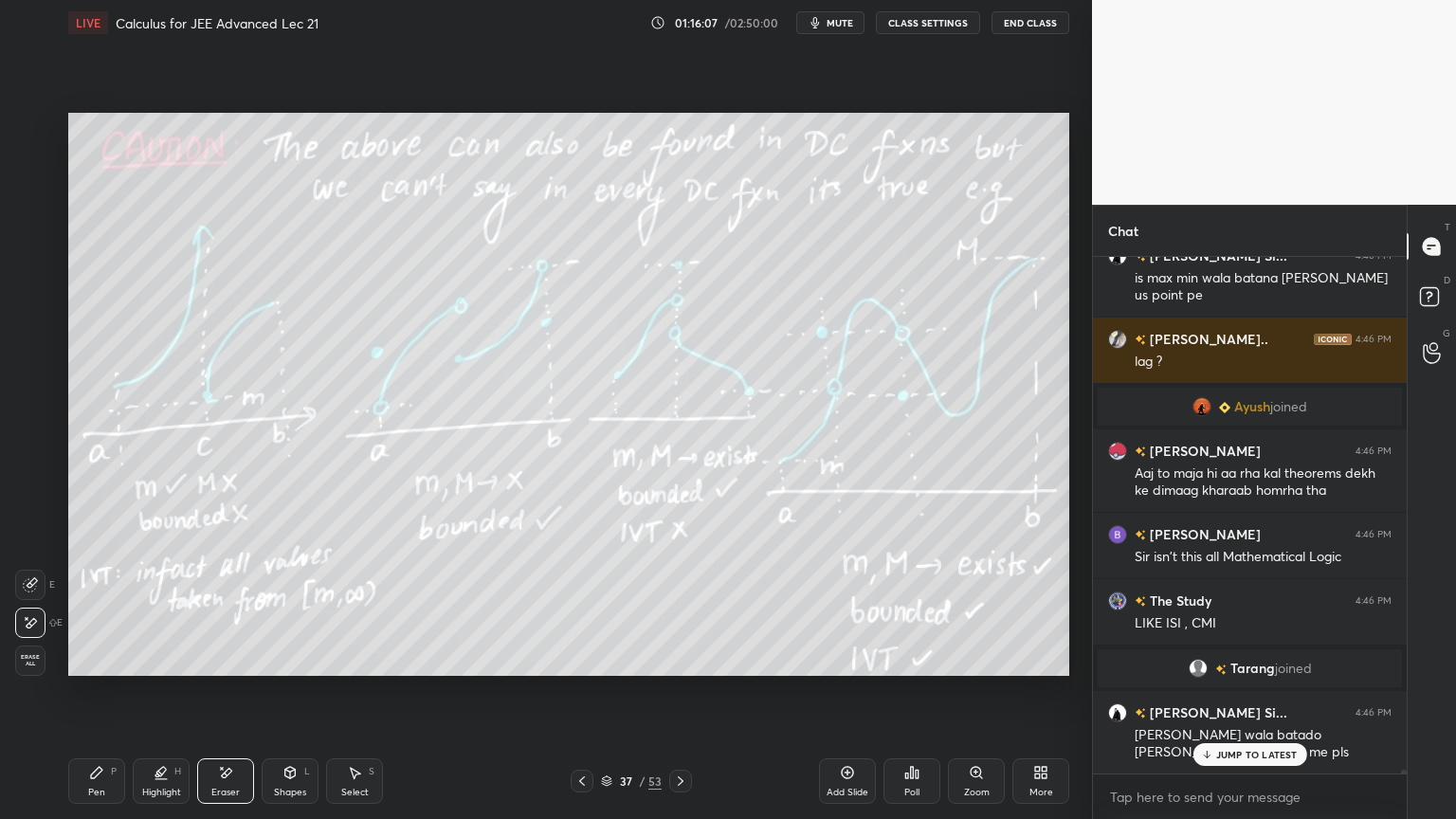 scroll, scrollTop: 64378, scrollLeft: 0, axis: vertical 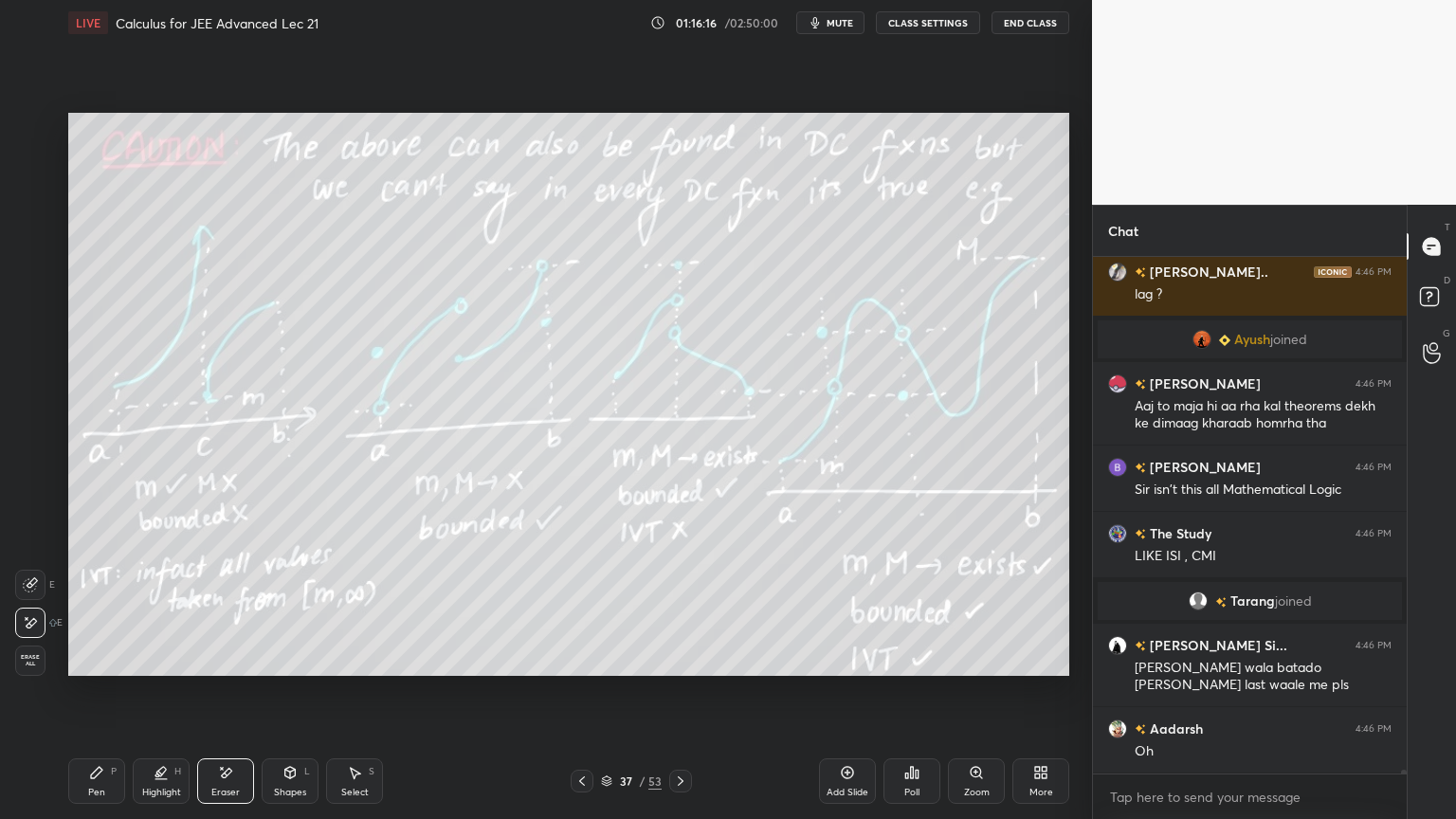 drag, startPoint x: 98, startPoint y: 784, endPoint x: 108, endPoint y: 783, distance: 10.049876 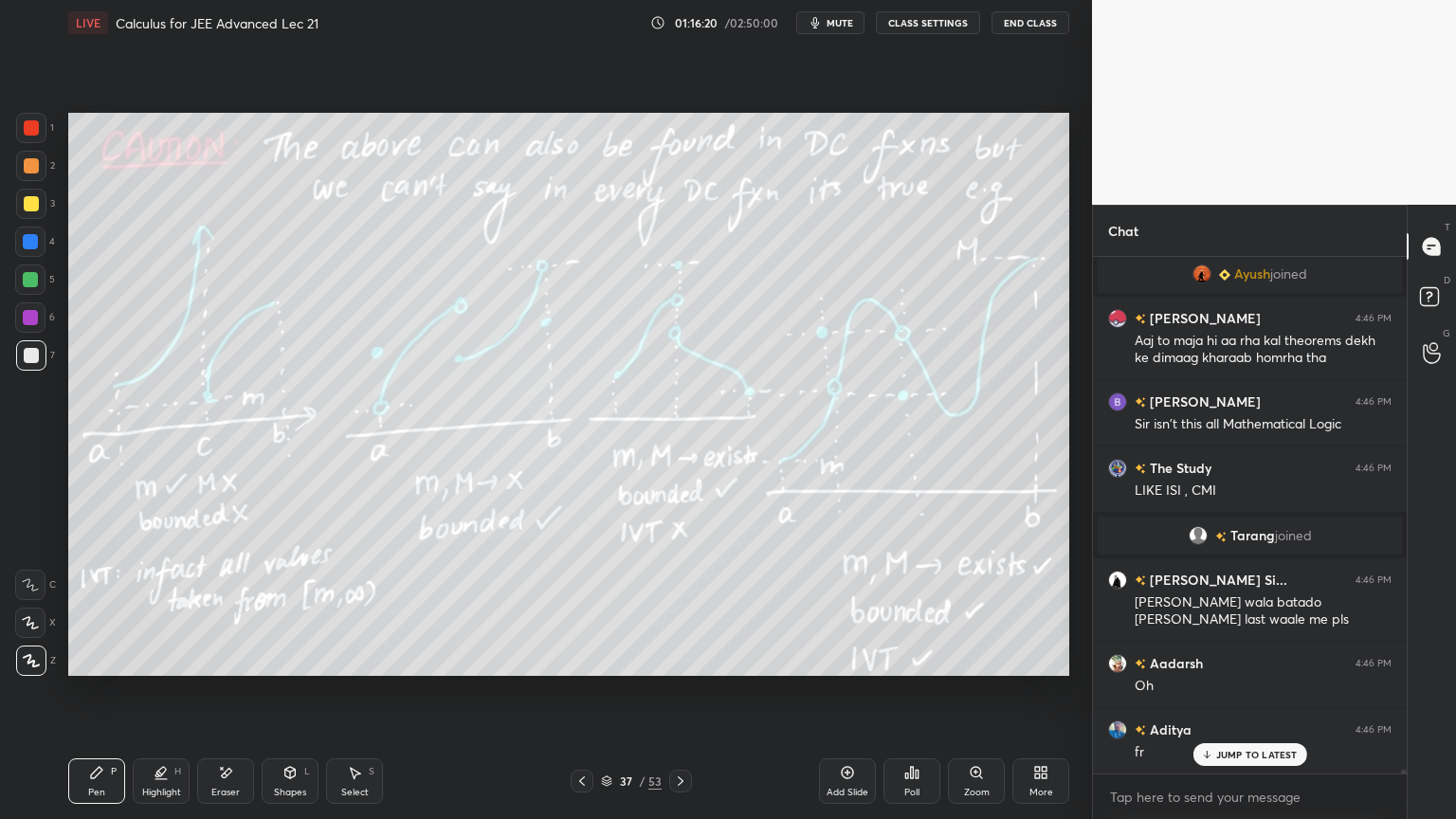 scroll, scrollTop: 64527, scrollLeft: 0, axis: vertical 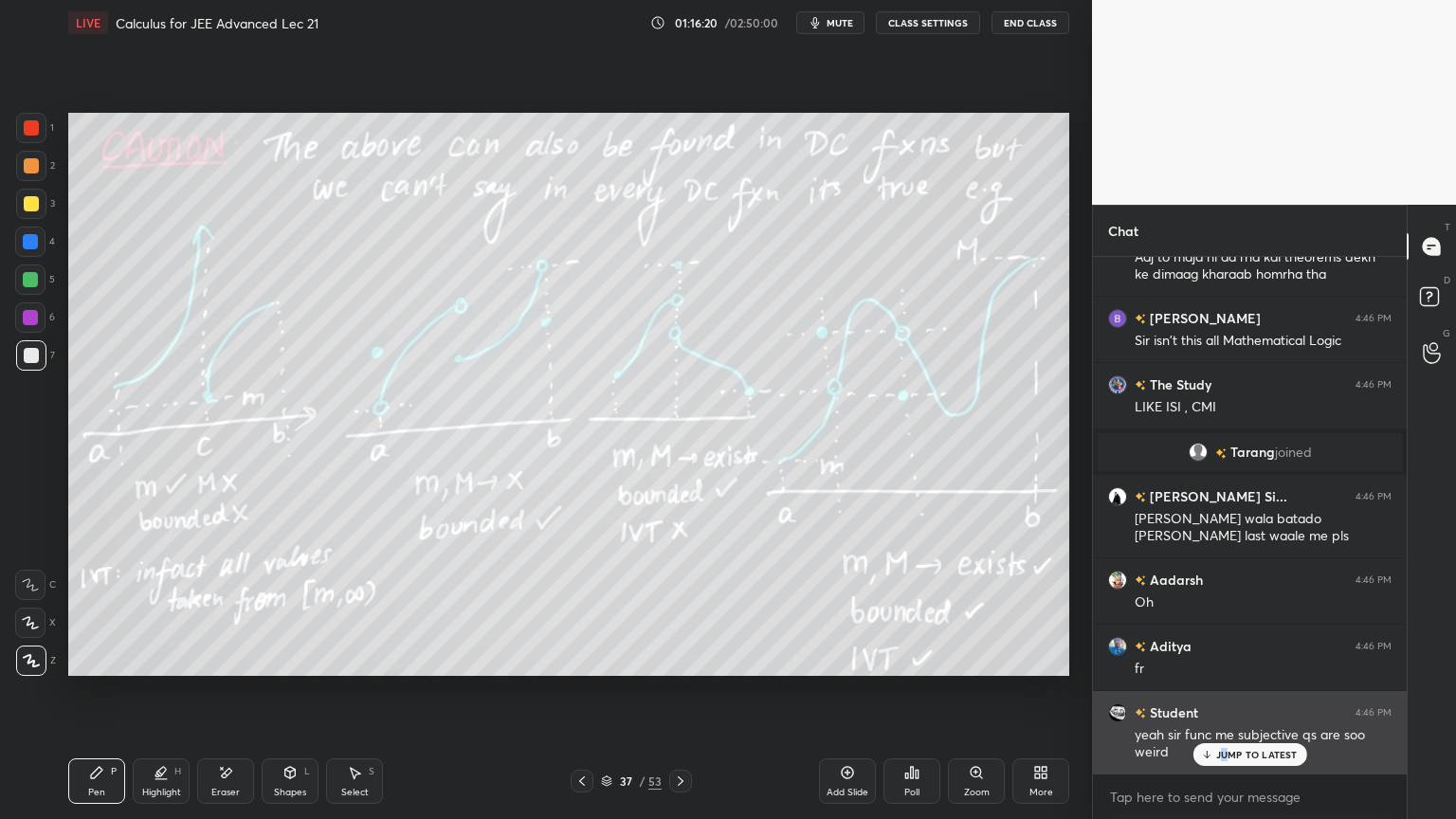 click on "JUMP TO LATEST" at bounding box center (1257, 755) 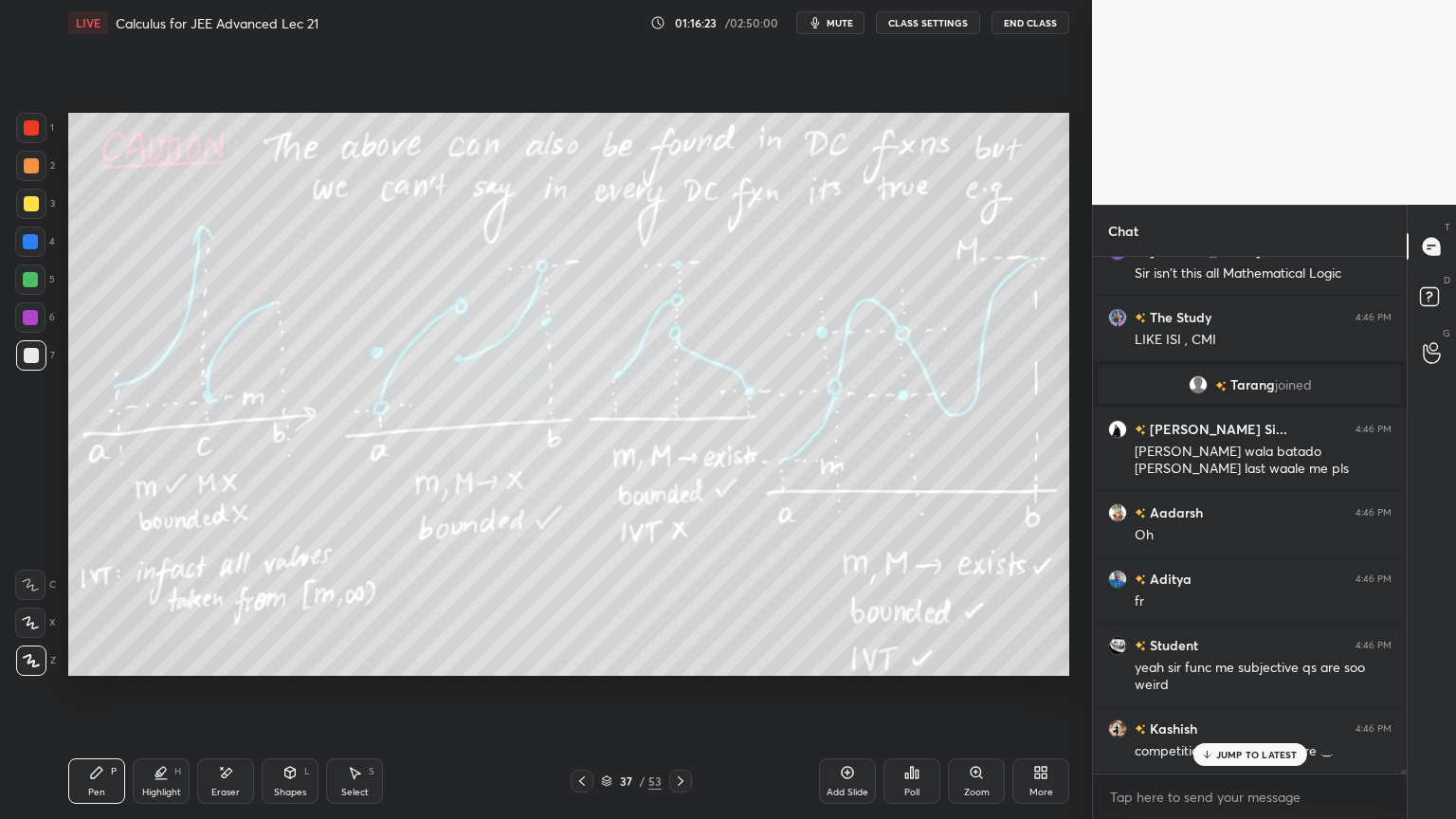 scroll, scrollTop: 64659, scrollLeft: 0, axis: vertical 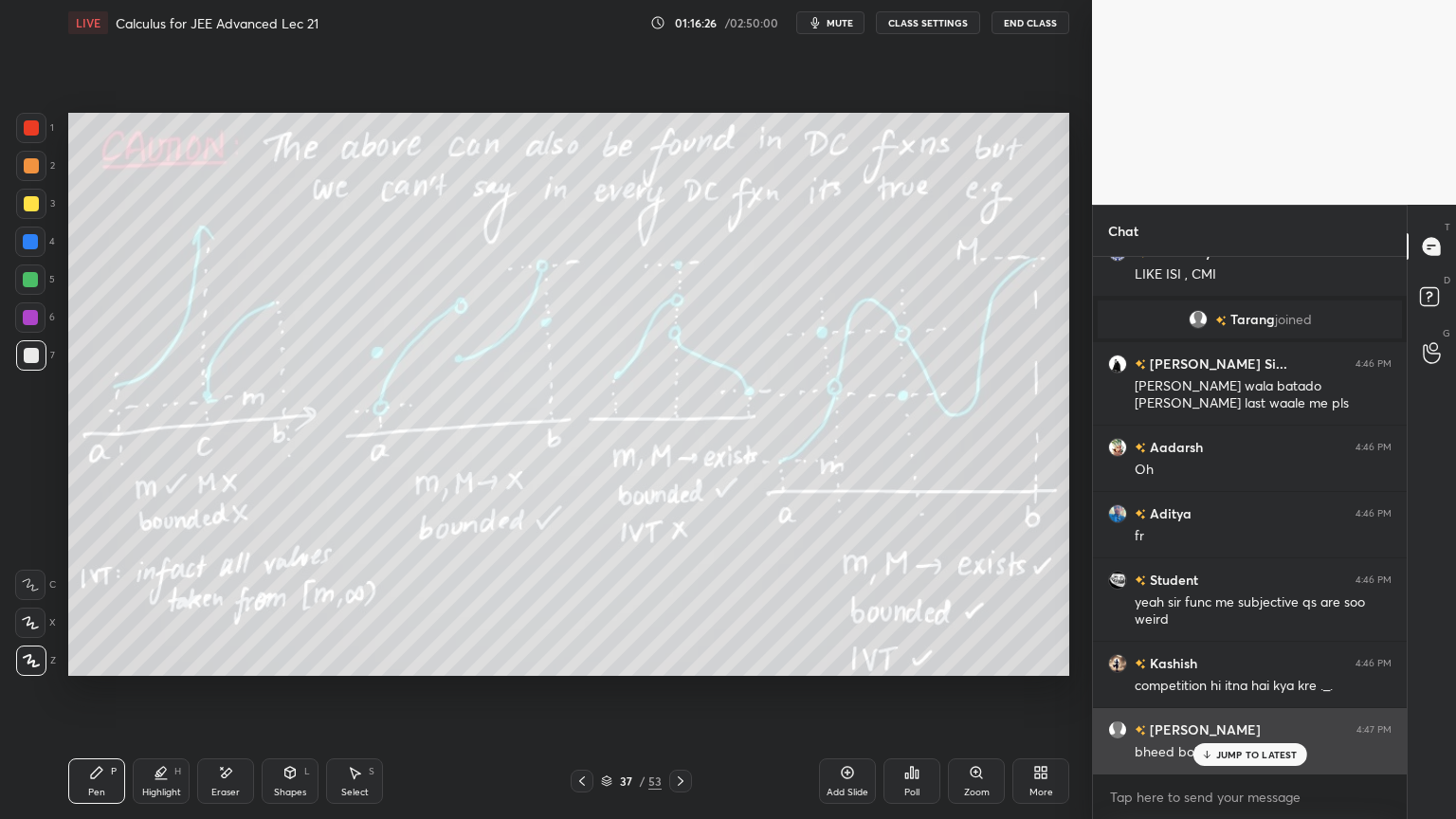 click on "JUMP TO LATEST" at bounding box center (1257, 755) 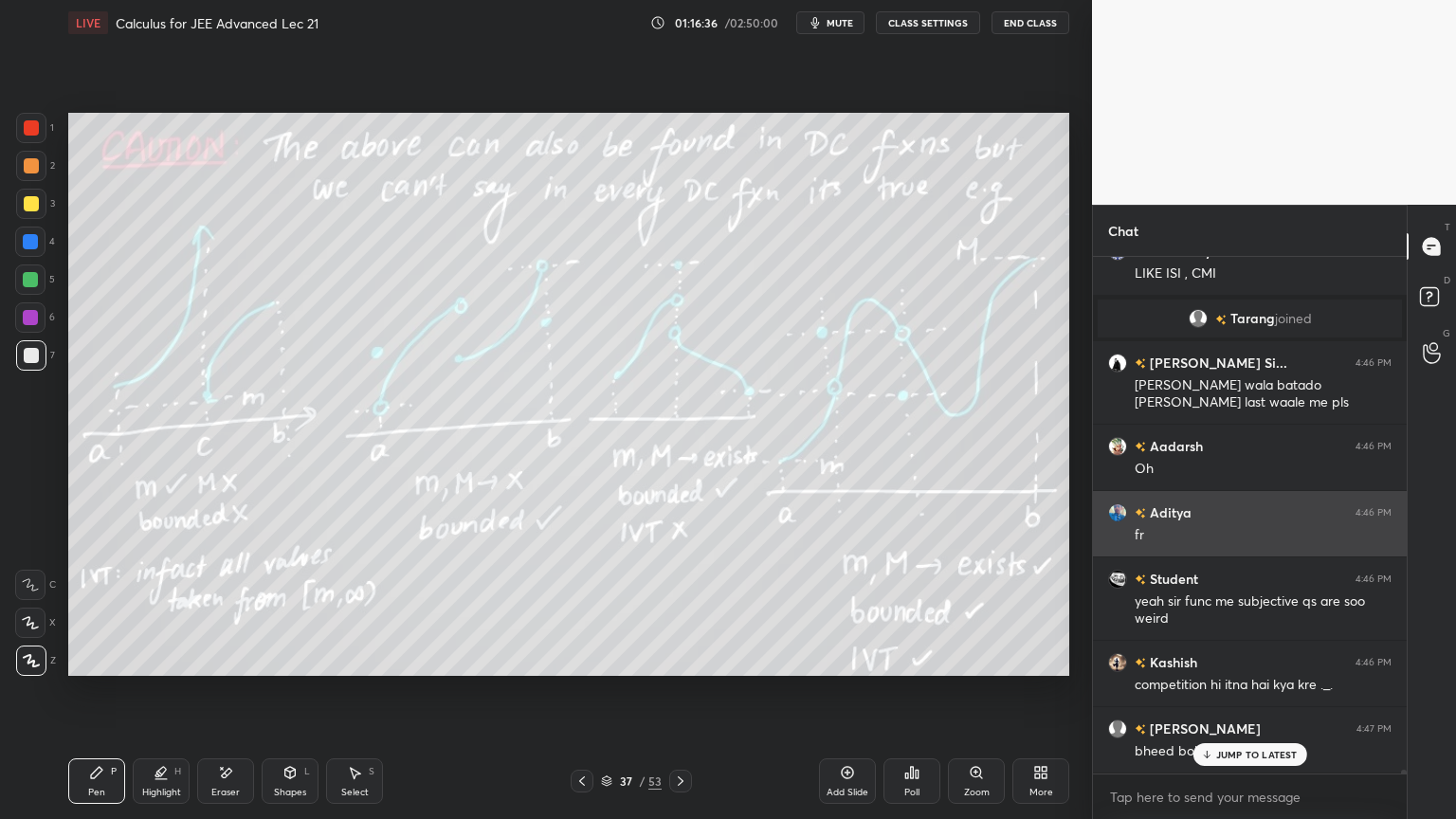 scroll, scrollTop: 64743, scrollLeft: 0, axis: vertical 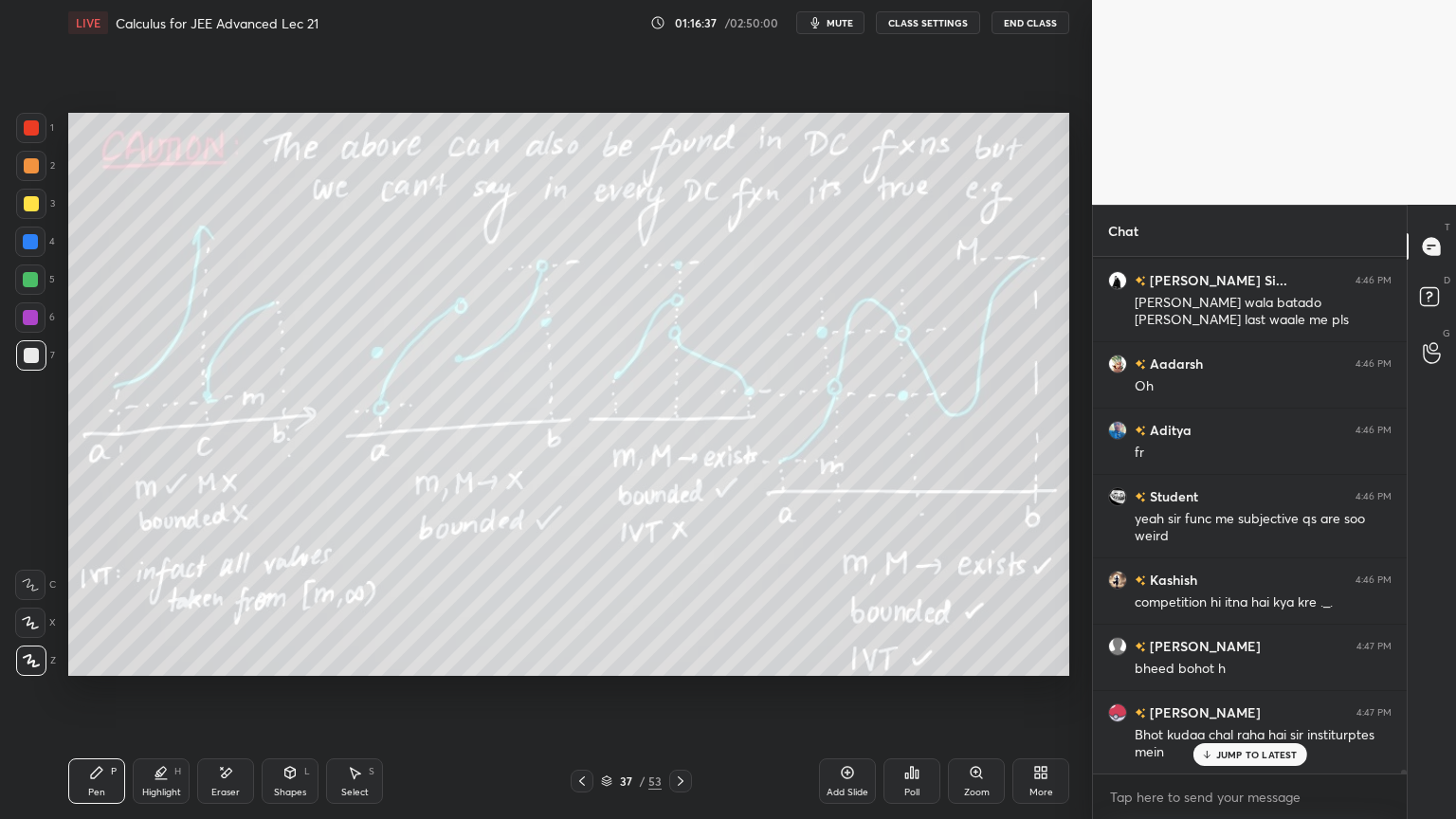 drag, startPoint x: 1220, startPoint y: 755, endPoint x: 1217, endPoint y: 735, distance: 20.223748 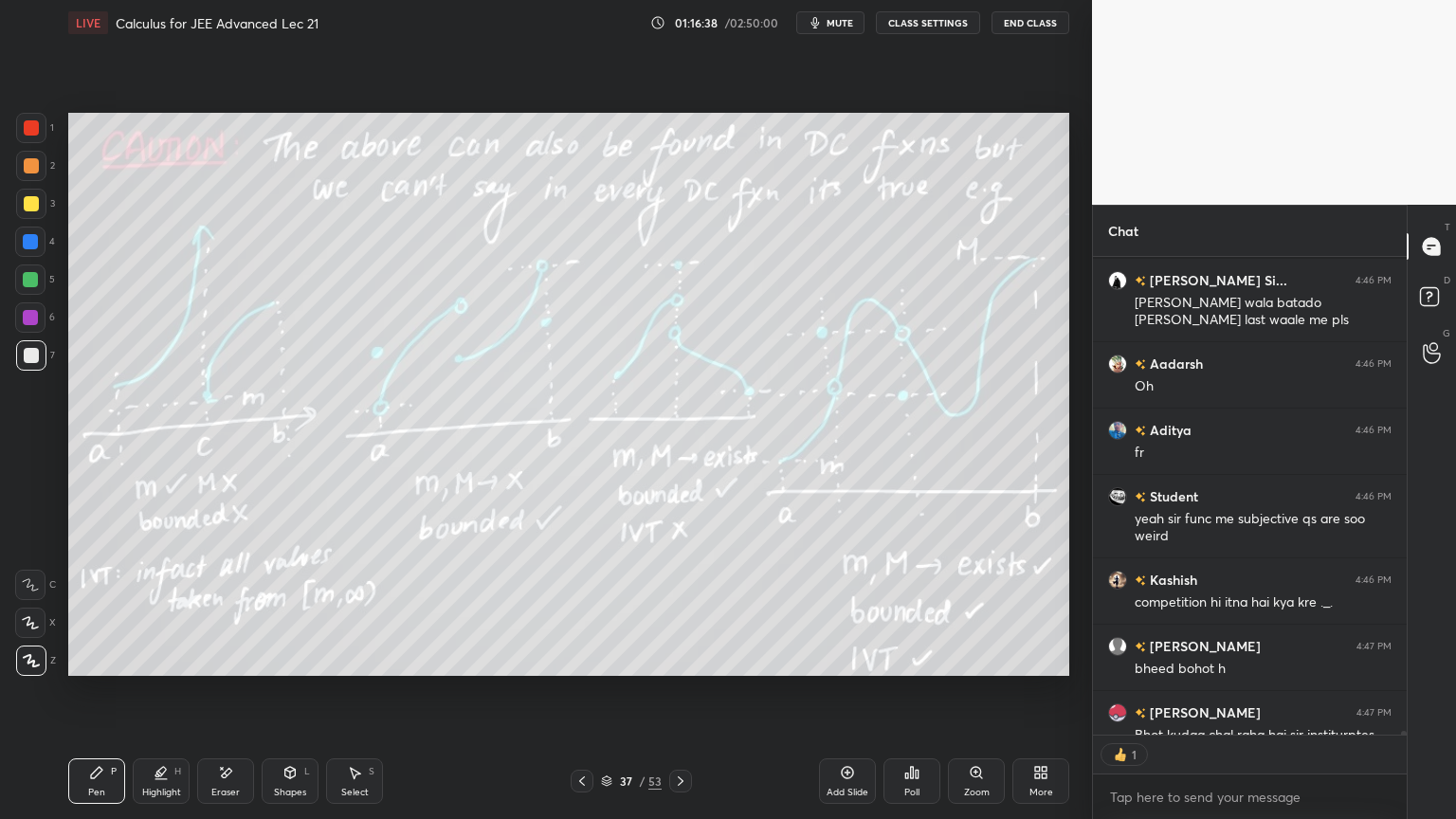 scroll, scrollTop: 64810, scrollLeft: 0, axis: vertical 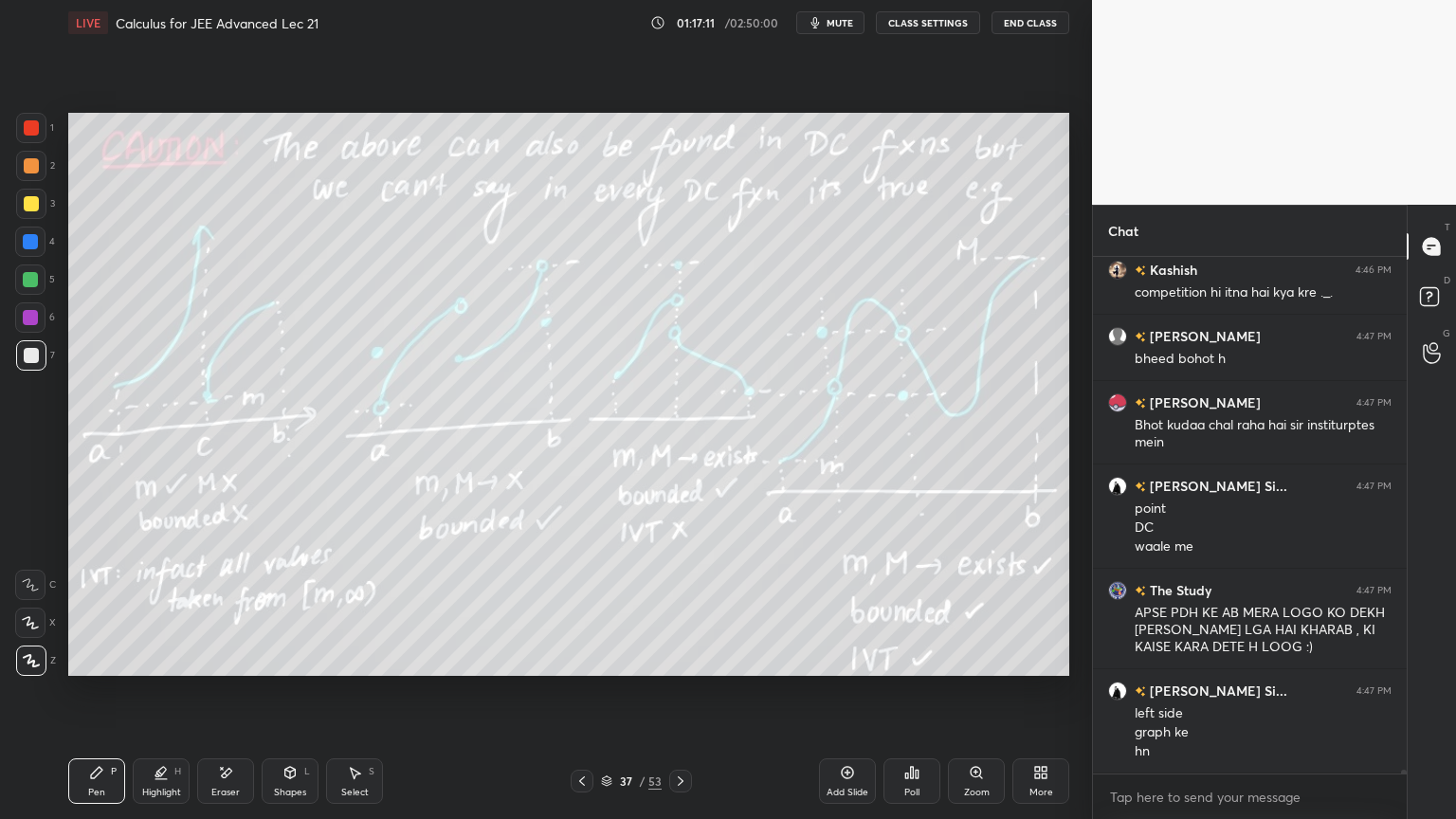click on "Eraser" at bounding box center (226, 781) 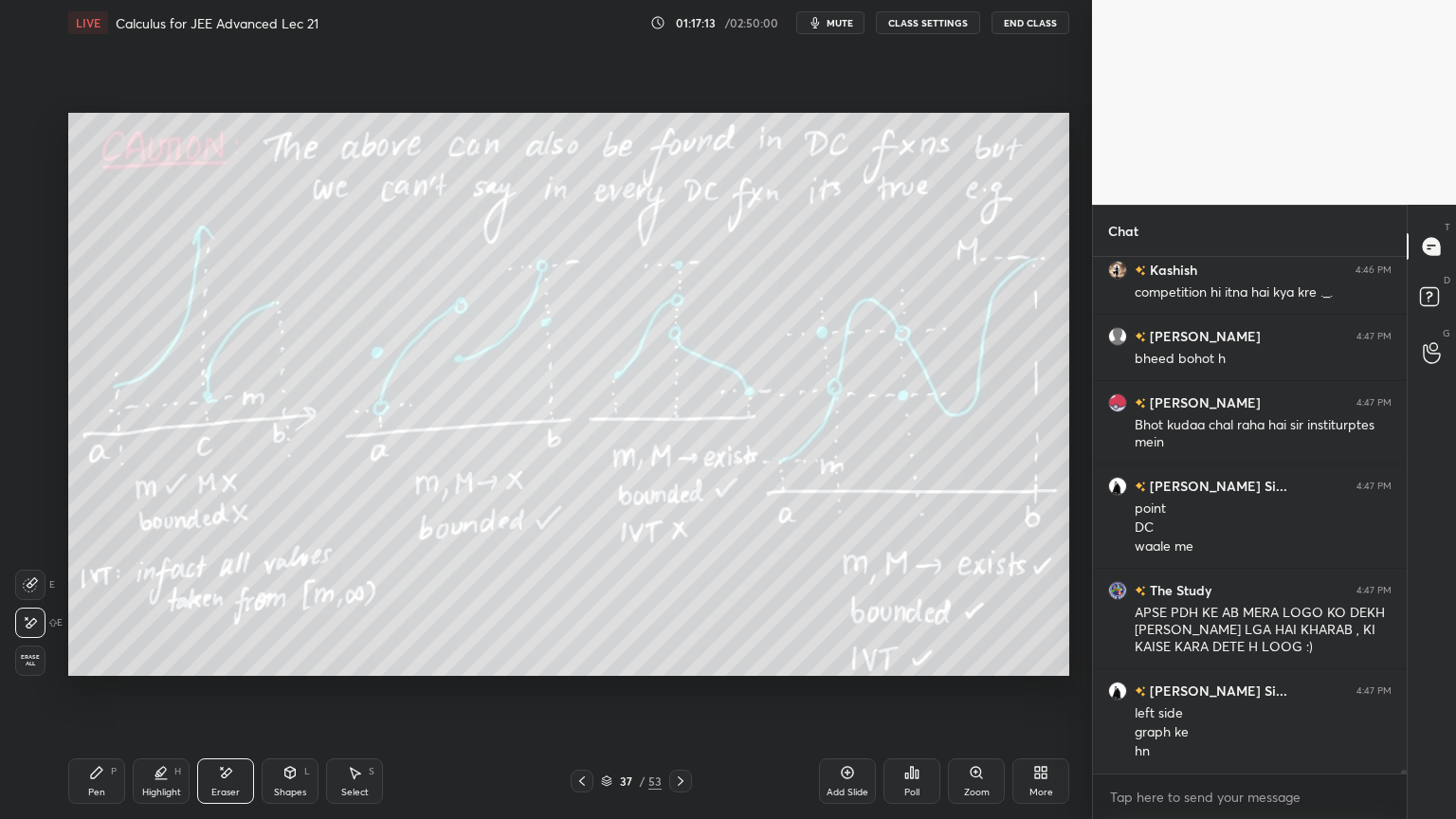 drag, startPoint x: 85, startPoint y: 767, endPoint x: 189, endPoint y: 682, distance: 134.31679 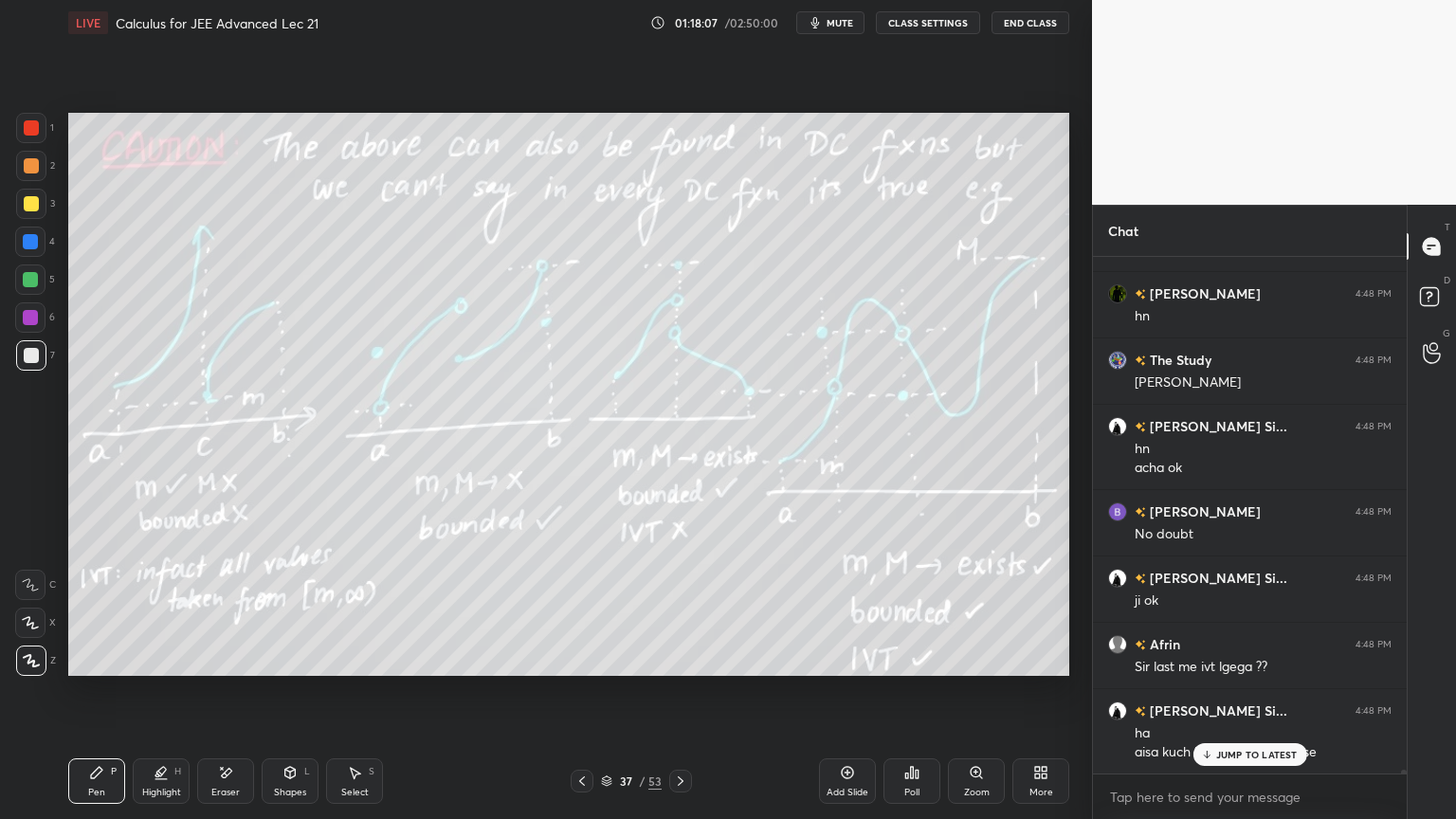 scroll, scrollTop: 65573, scrollLeft: 0, axis: vertical 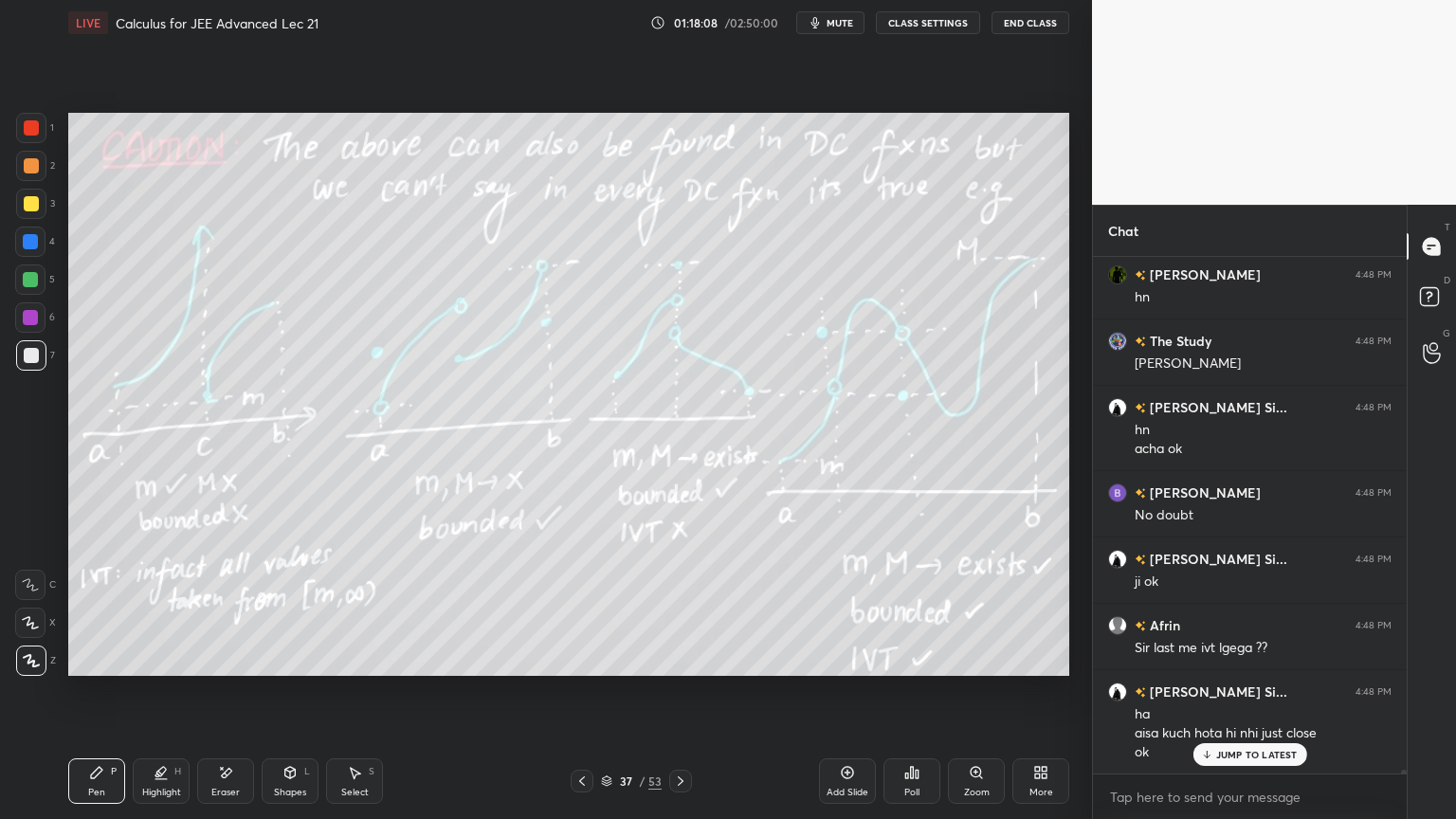 click on "JUMP TO LATEST" at bounding box center [1257, 755] 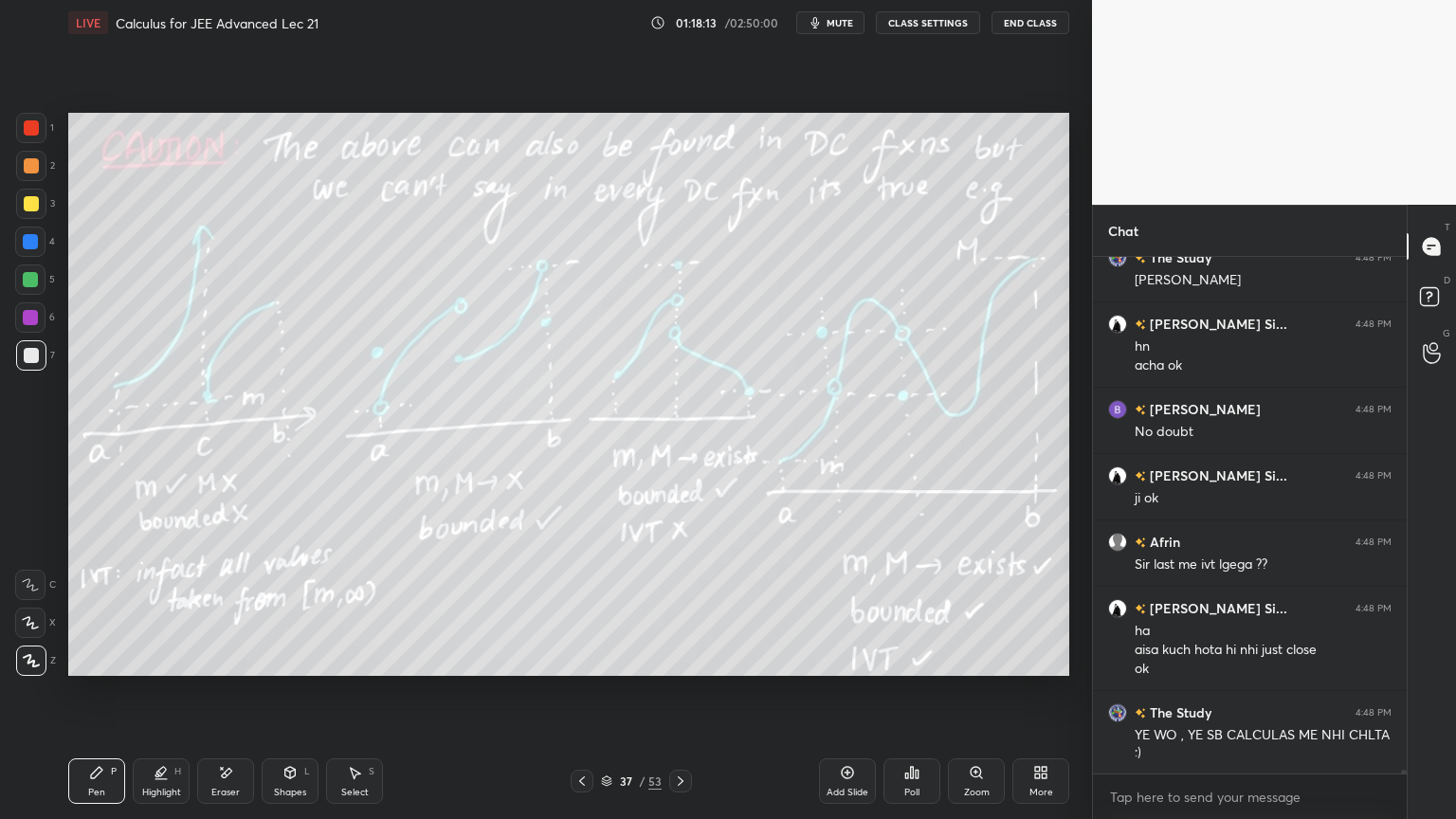 scroll, scrollTop: 65724, scrollLeft: 0, axis: vertical 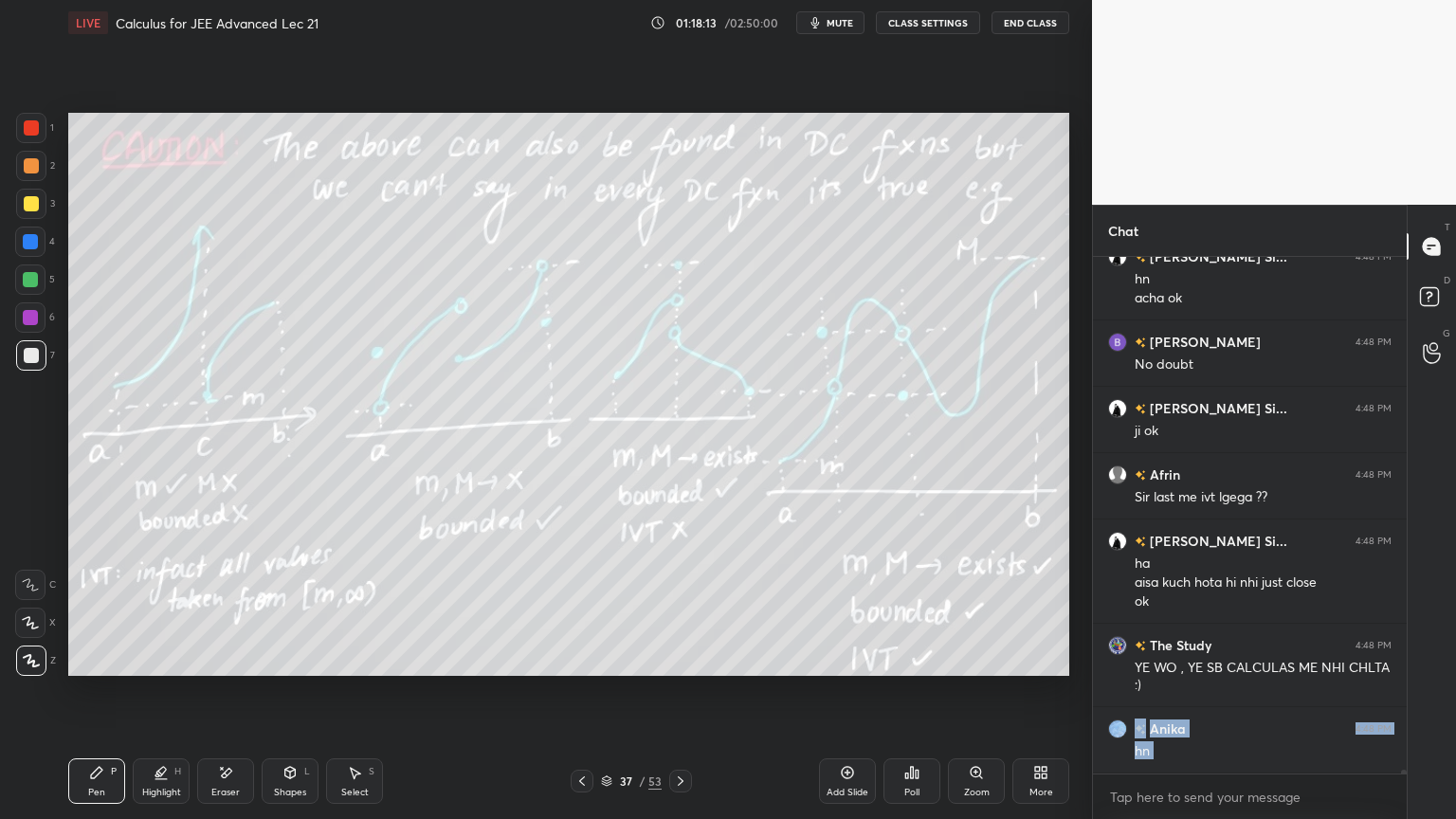 click 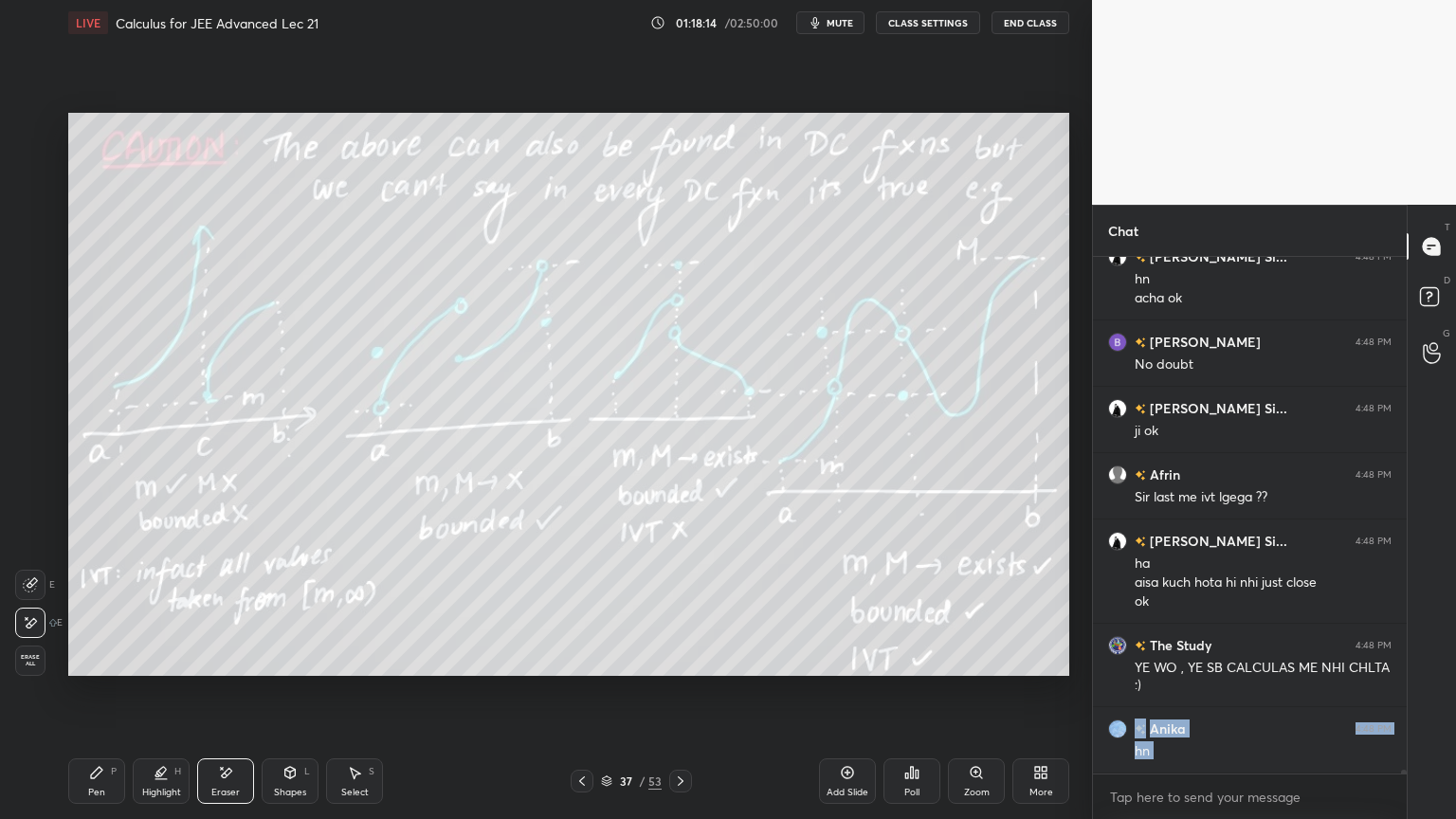 click on "Erase all" at bounding box center (30, 661) 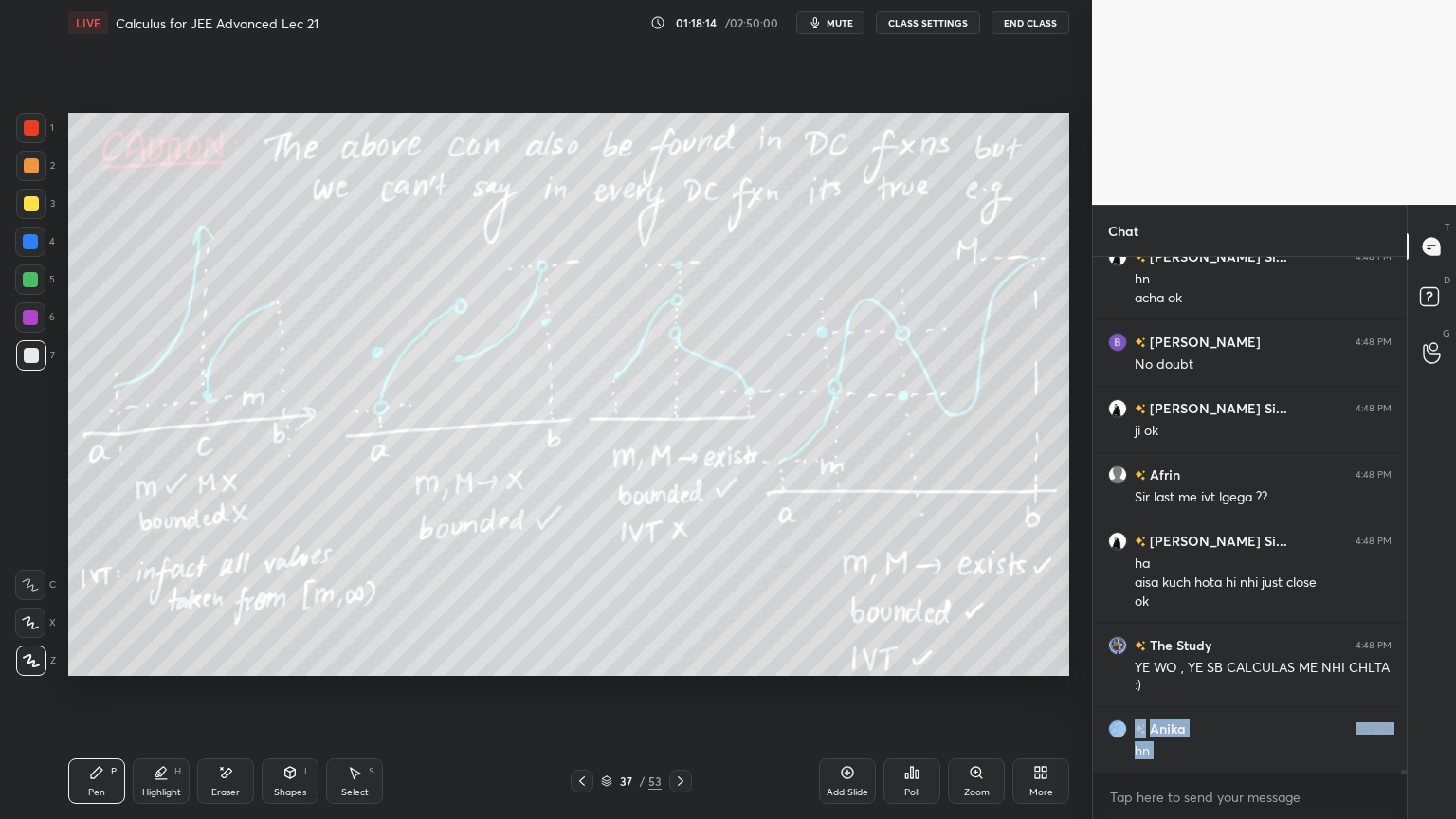 click on "Highlight H" at bounding box center [161, 781] 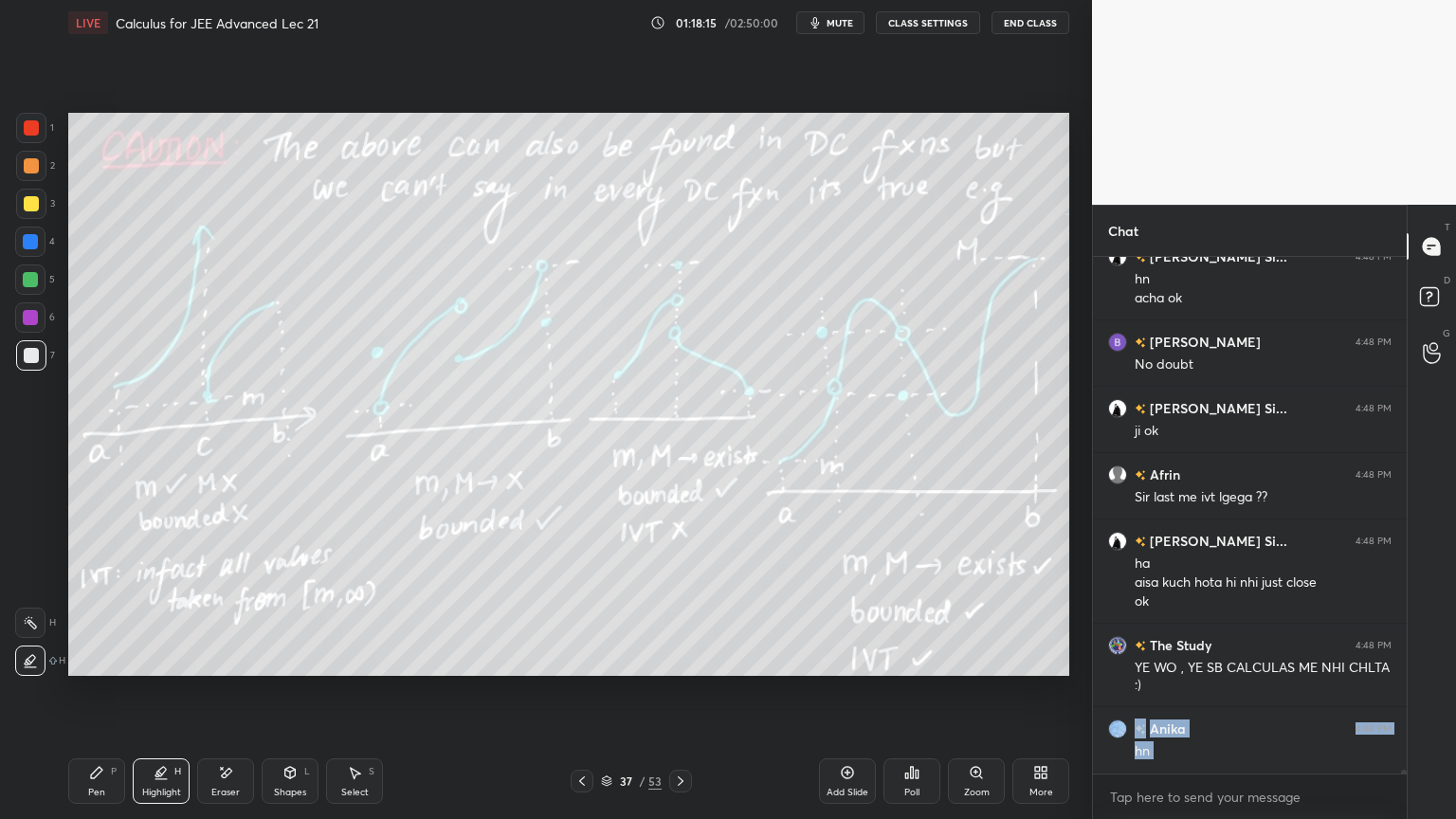 click on "Pen P" at bounding box center (97, 781) 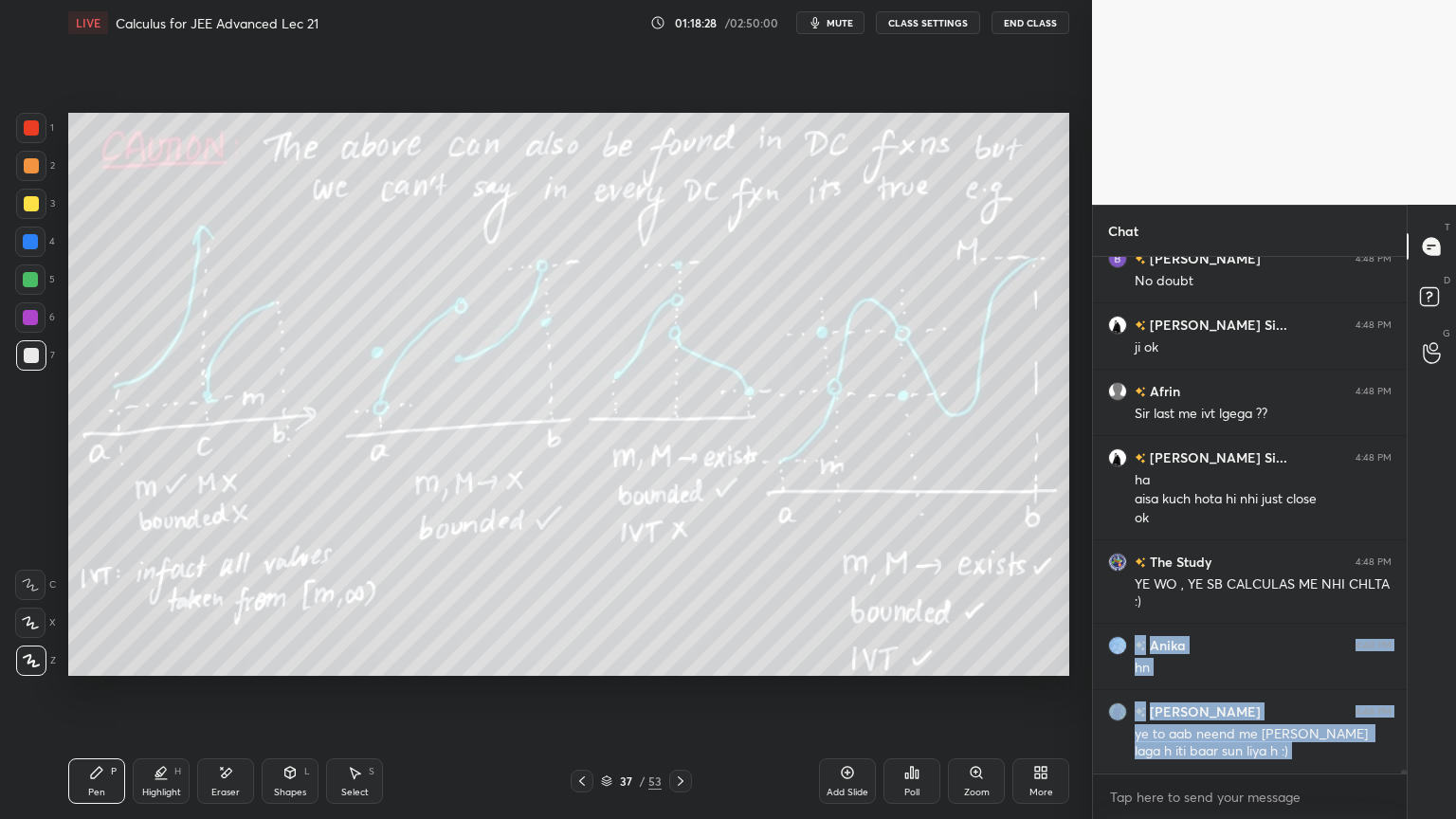scroll, scrollTop: 65873, scrollLeft: 0, axis: vertical 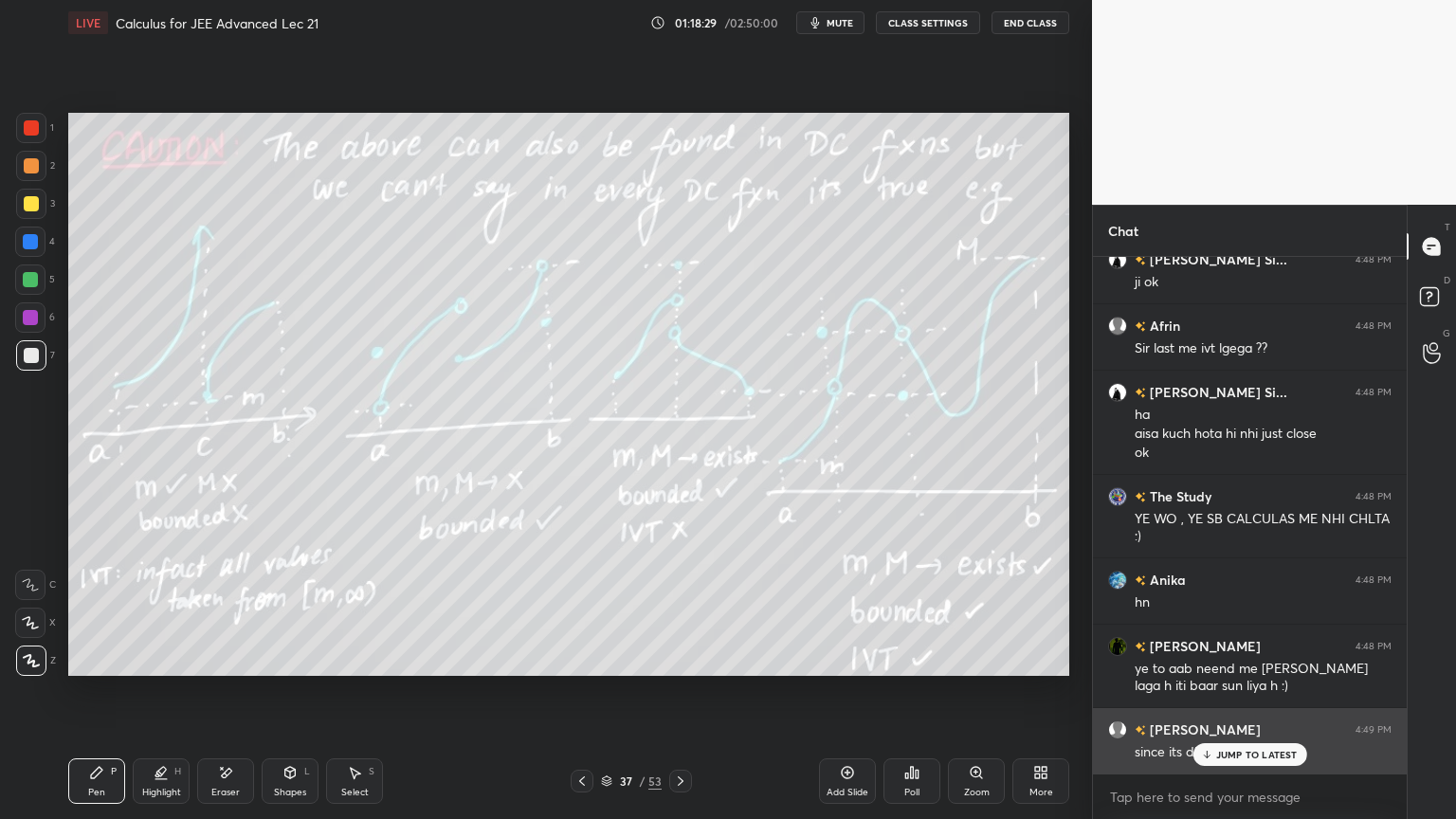 click on "JUMP TO LATEST" at bounding box center [1257, 755] 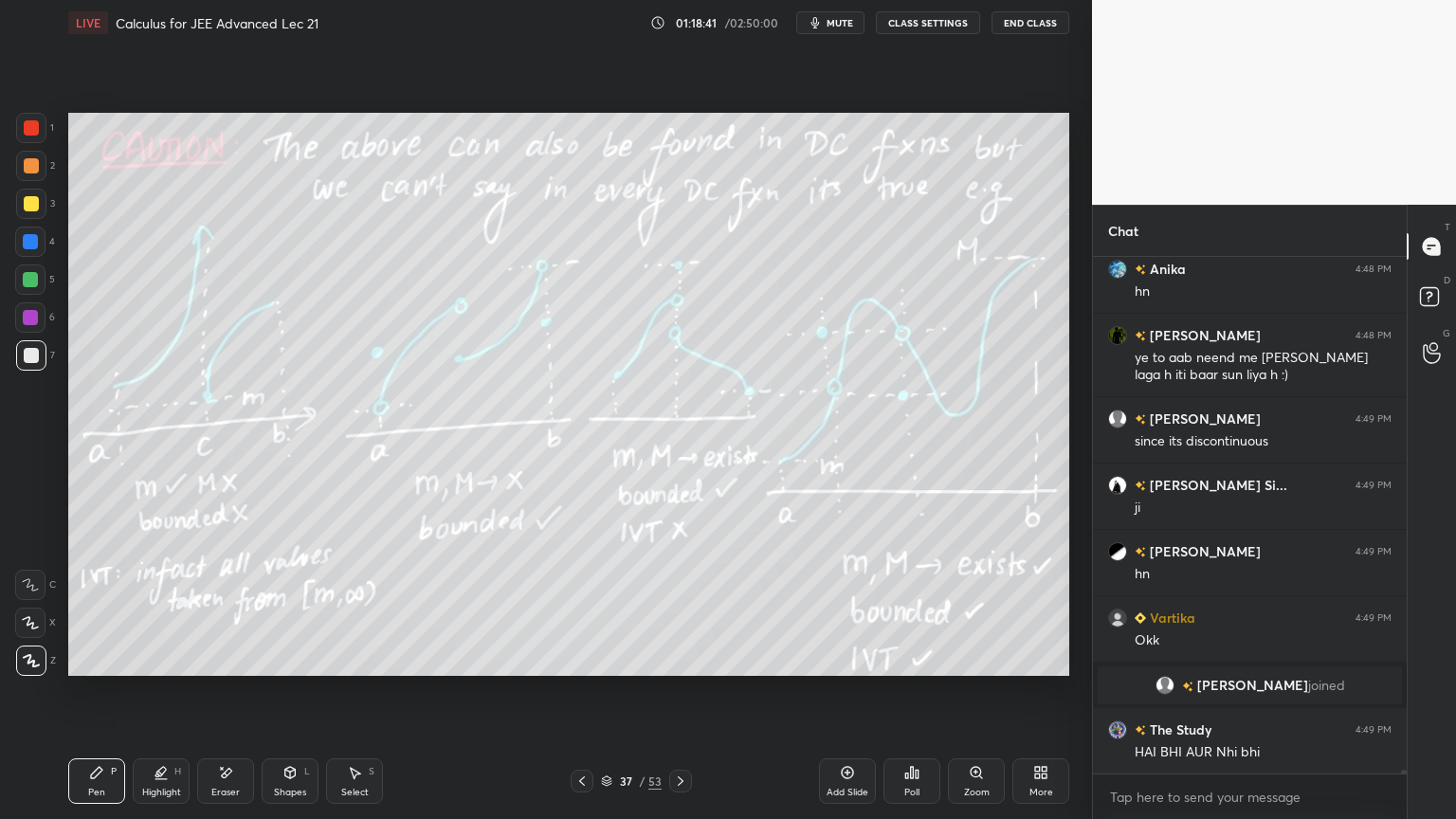 scroll, scrollTop: 63635, scrollLeft: 0, axis: vertical 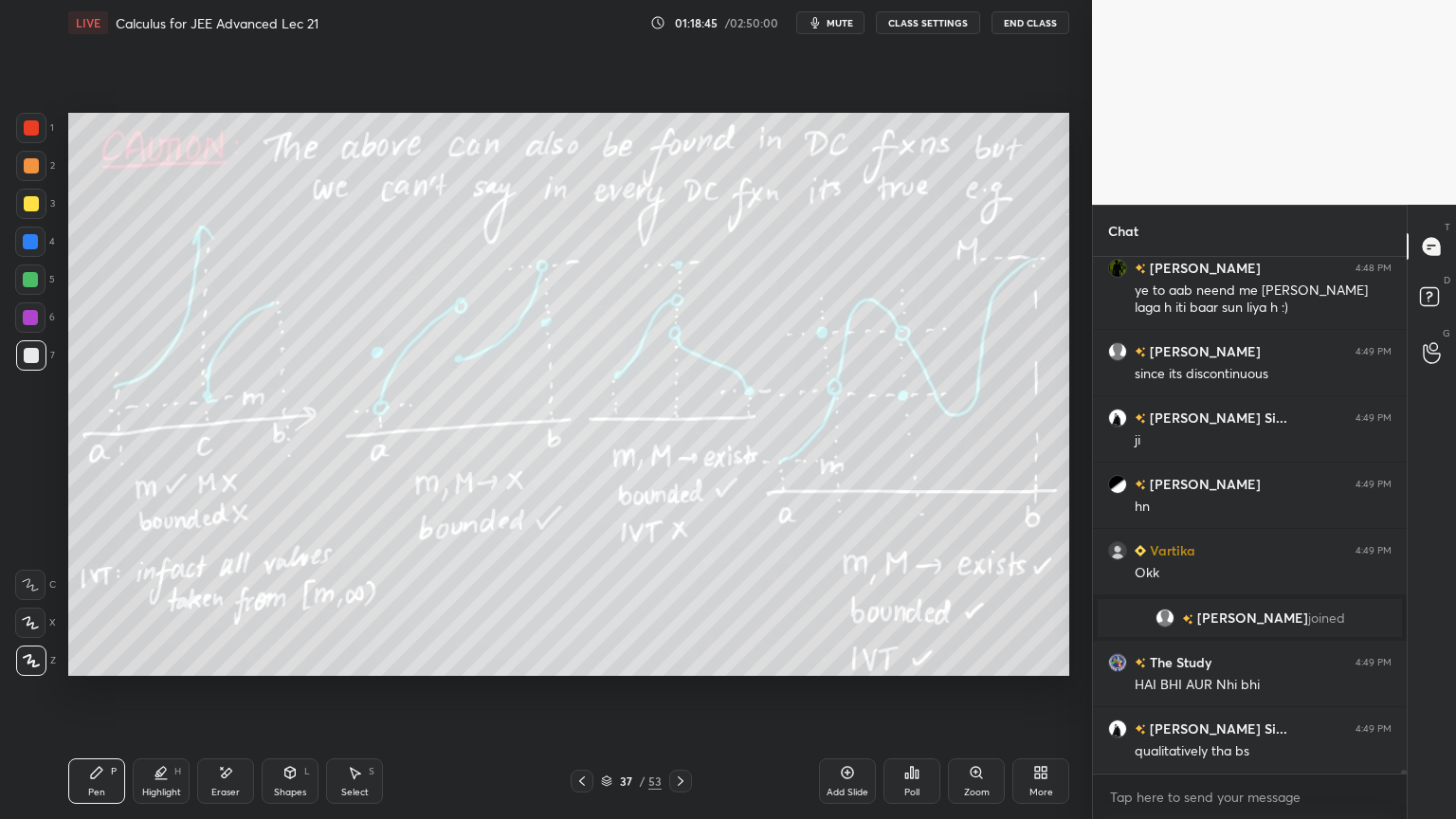 click on "37 / 53" at bounding box center [631, 781] 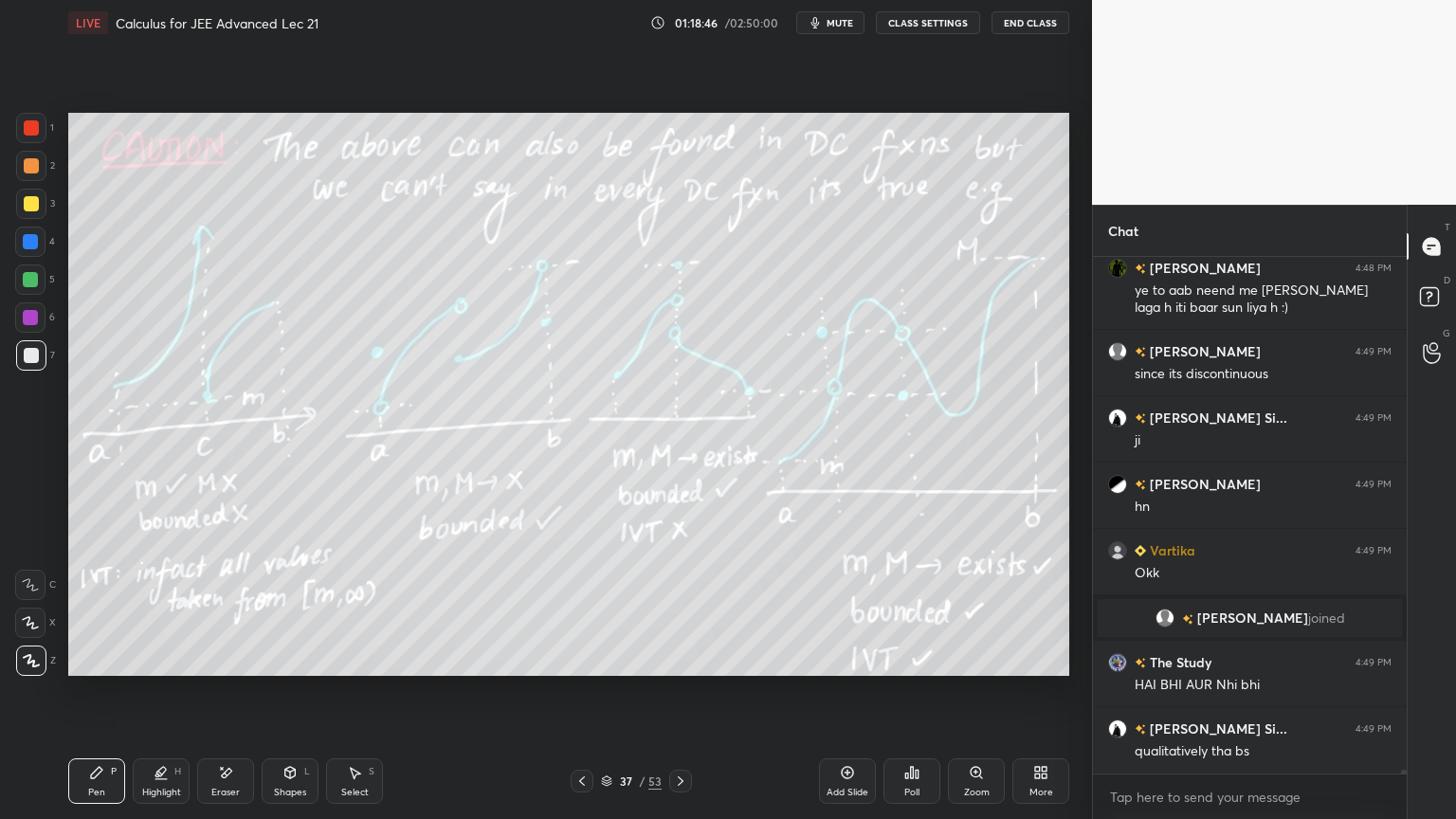 click 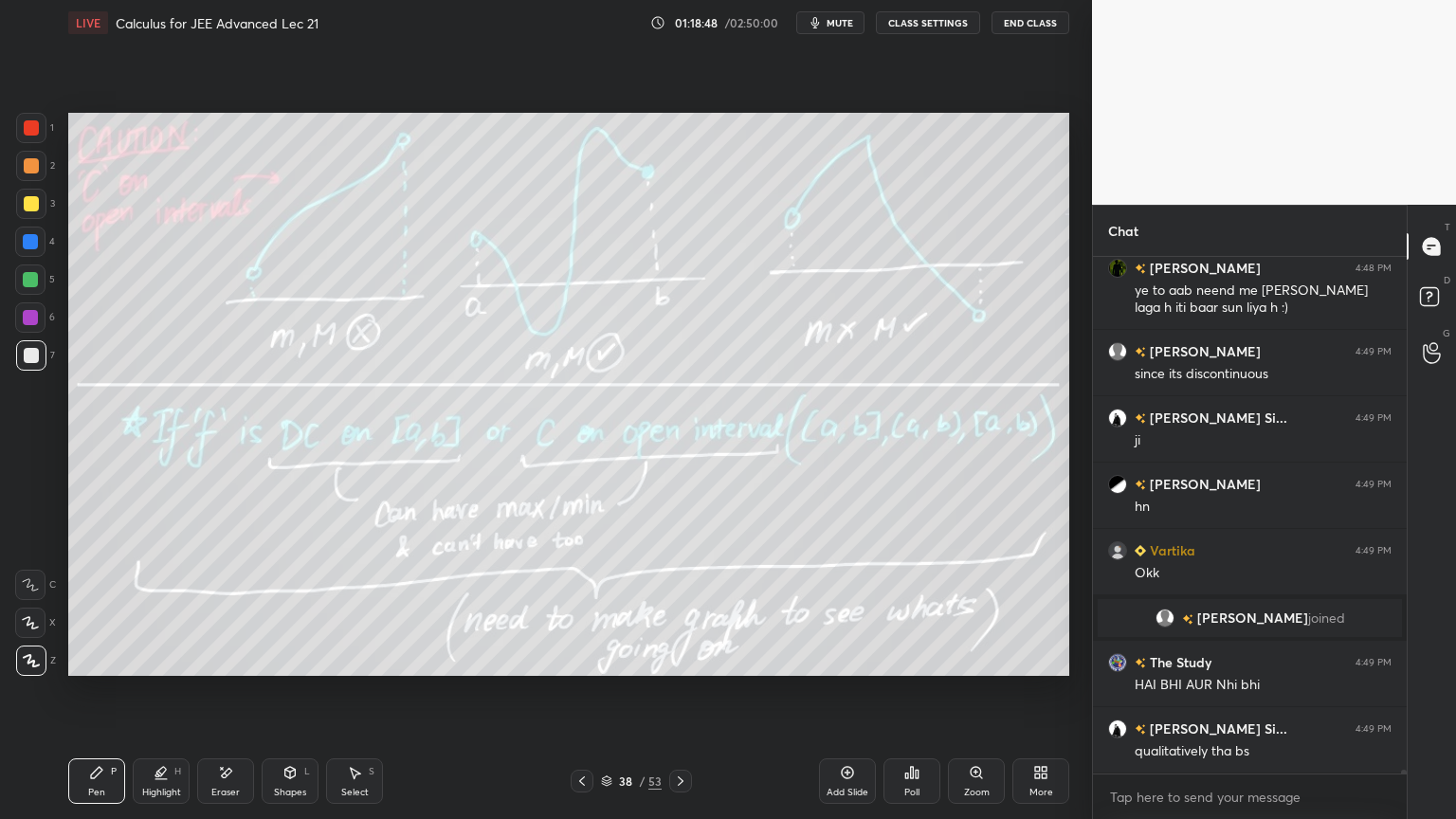 click 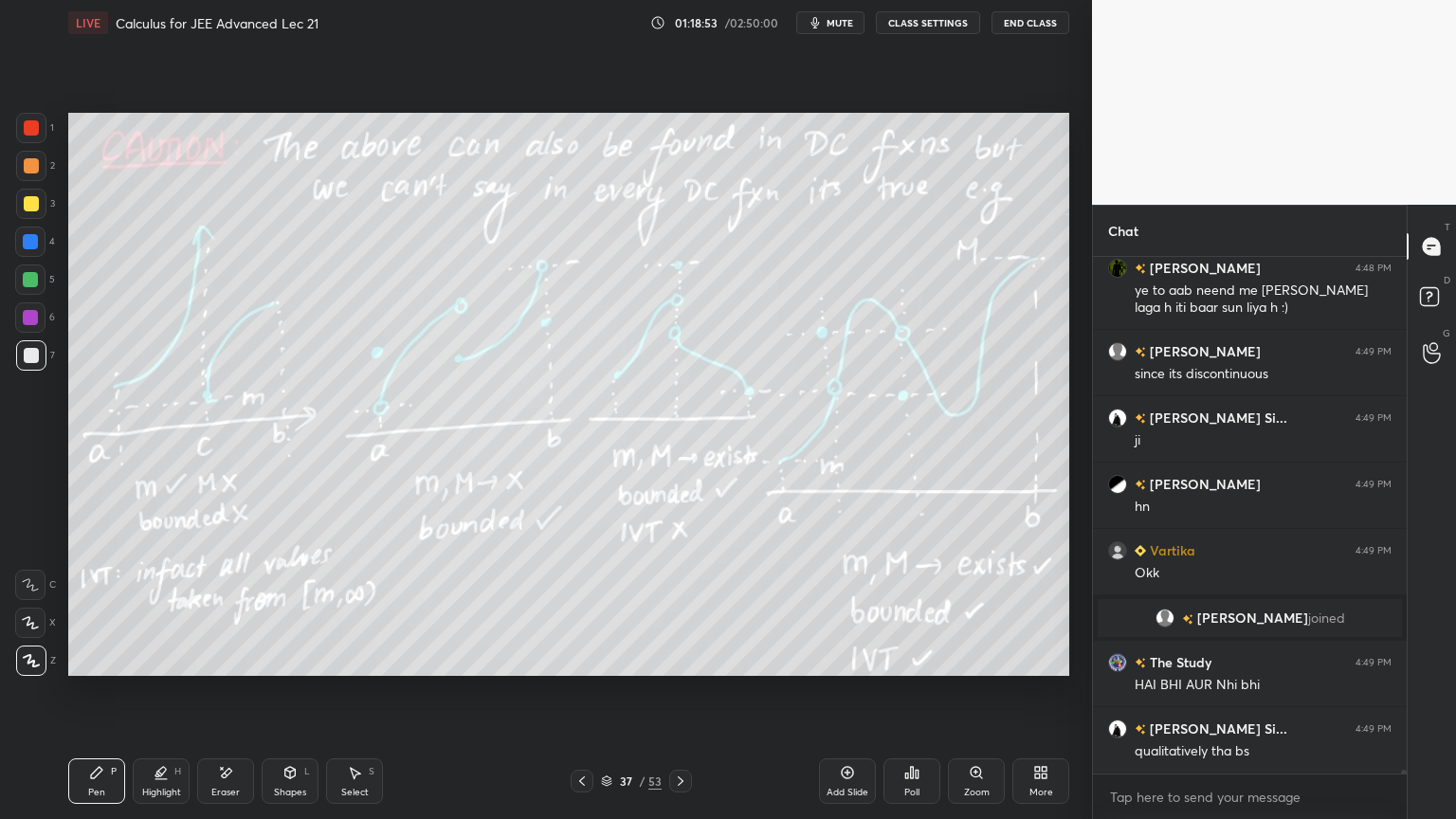 click 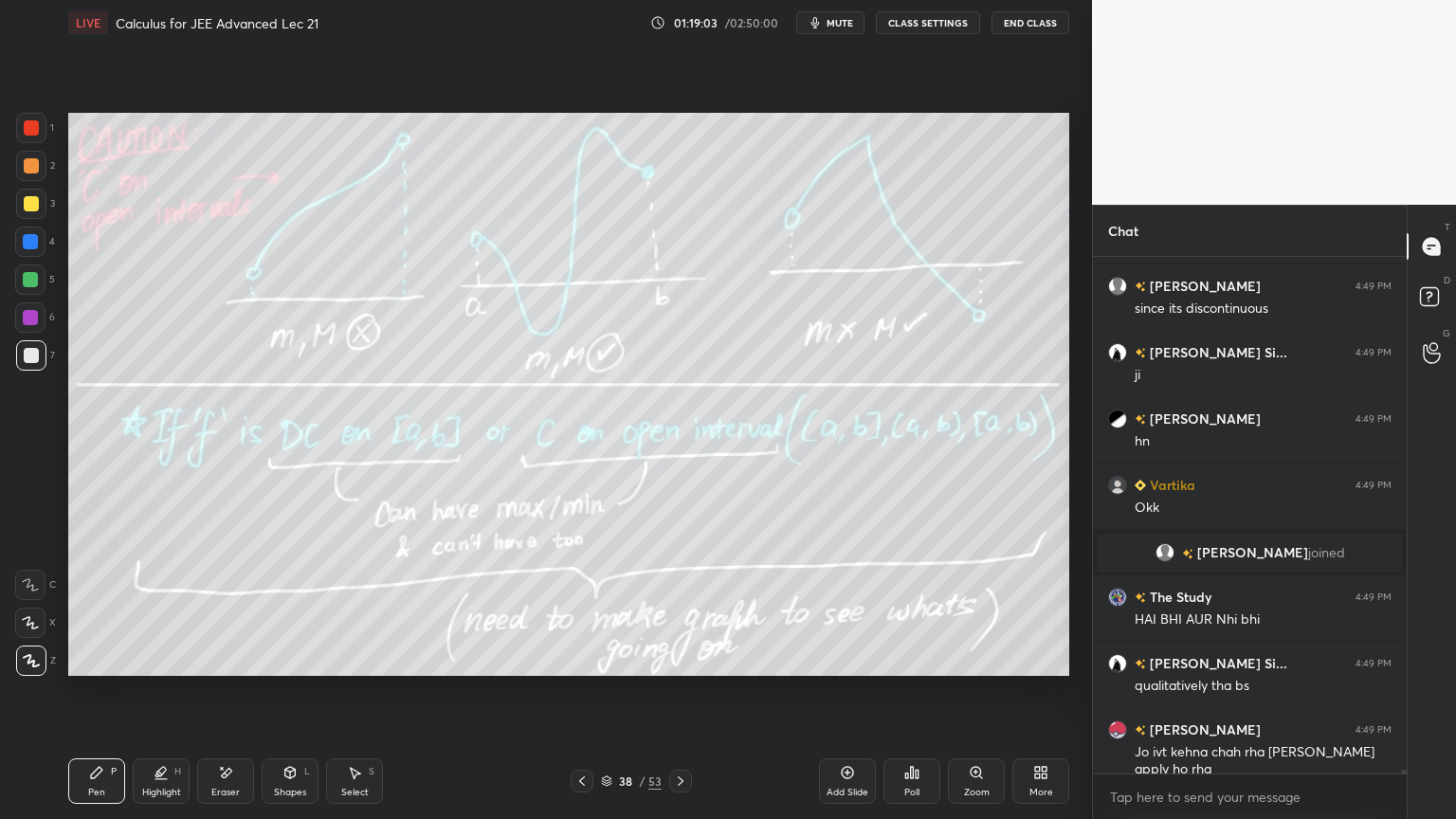 scroll, scrollTop: 63746, scrollLeft: 0, axis: vertical 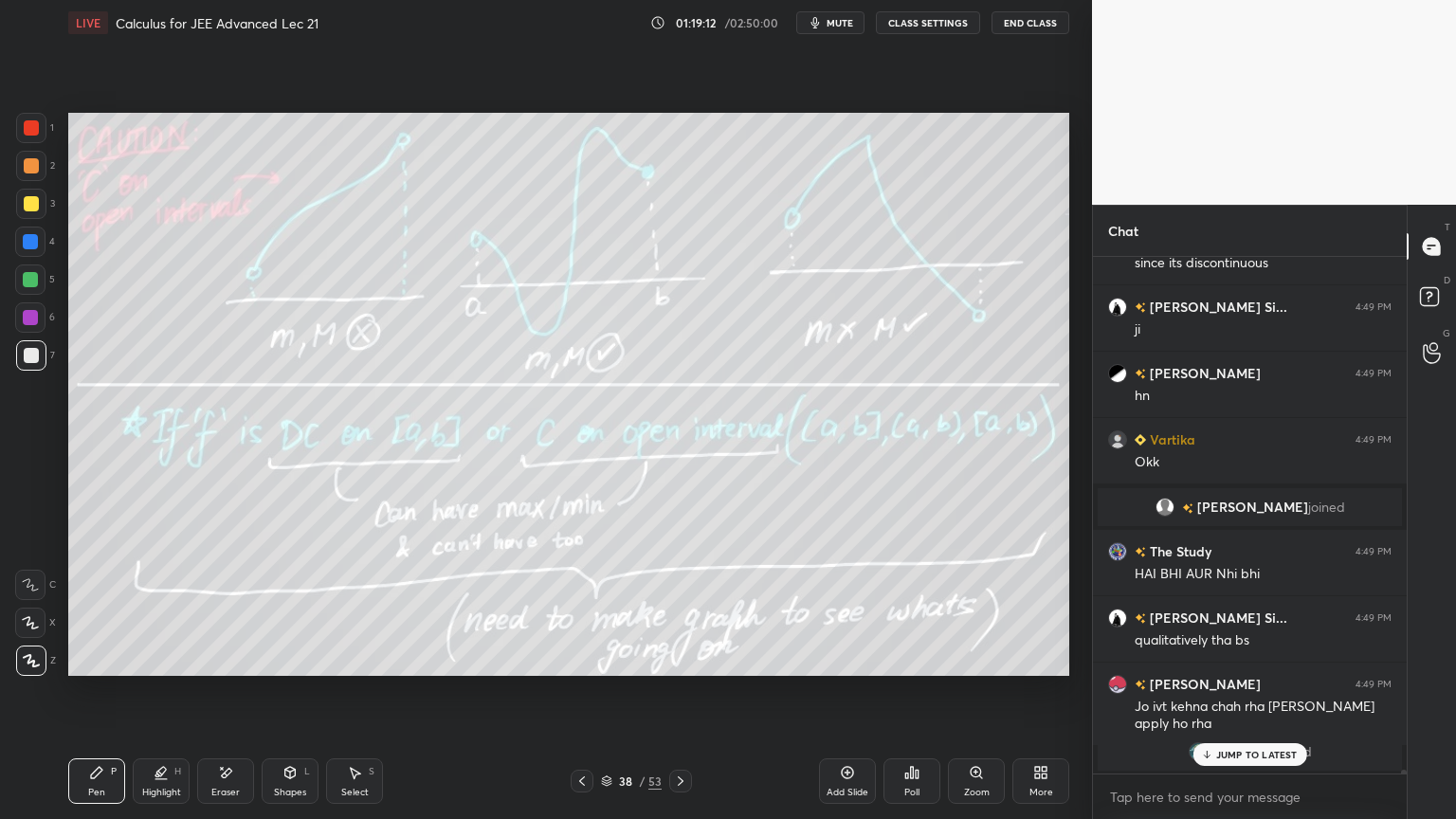 click on "JUMP TO LATEST" at bounding box center (1249, 755) 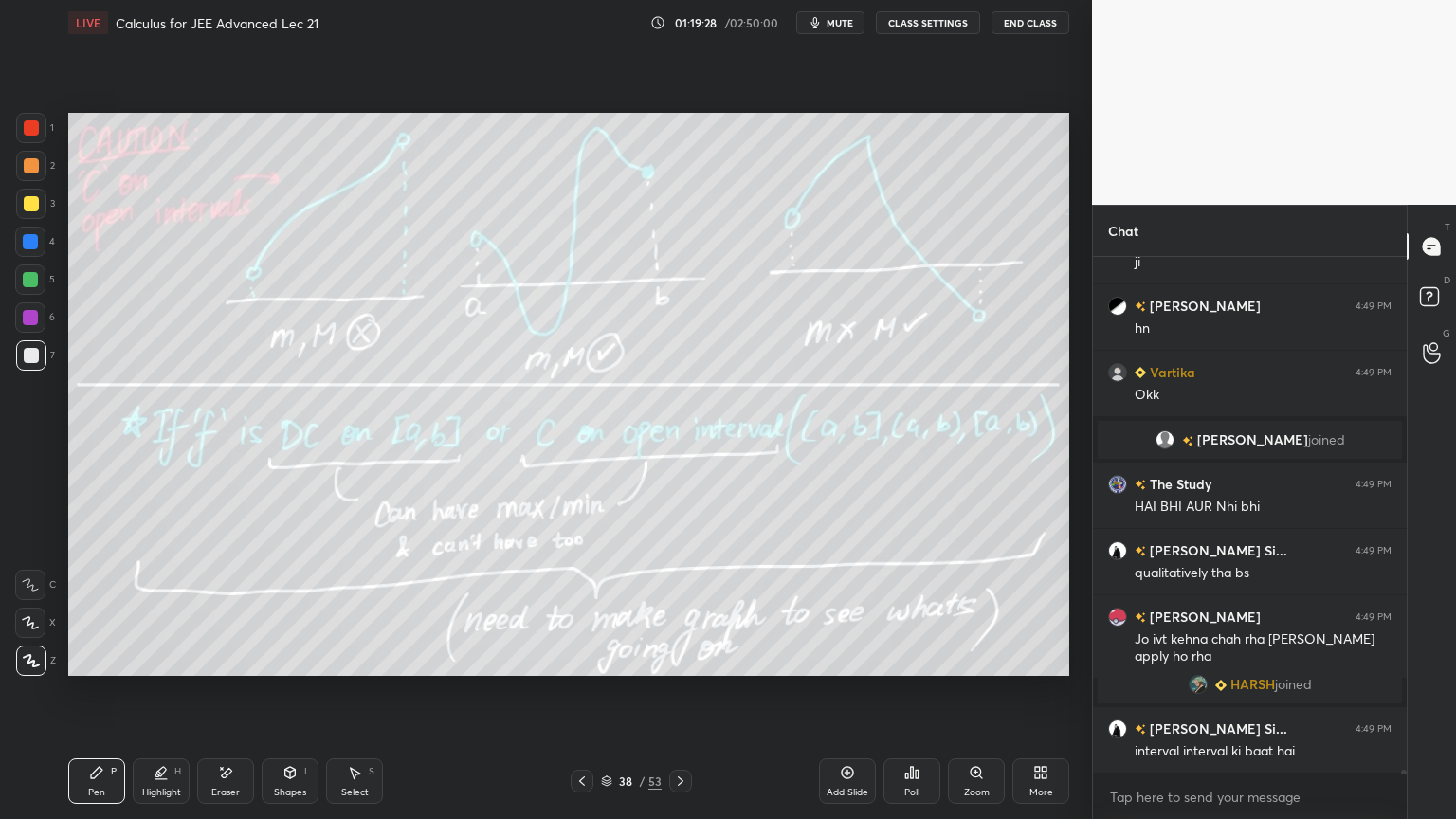 scroll, scrollTop: 63582, scrollLeft: 0, axis: vertical 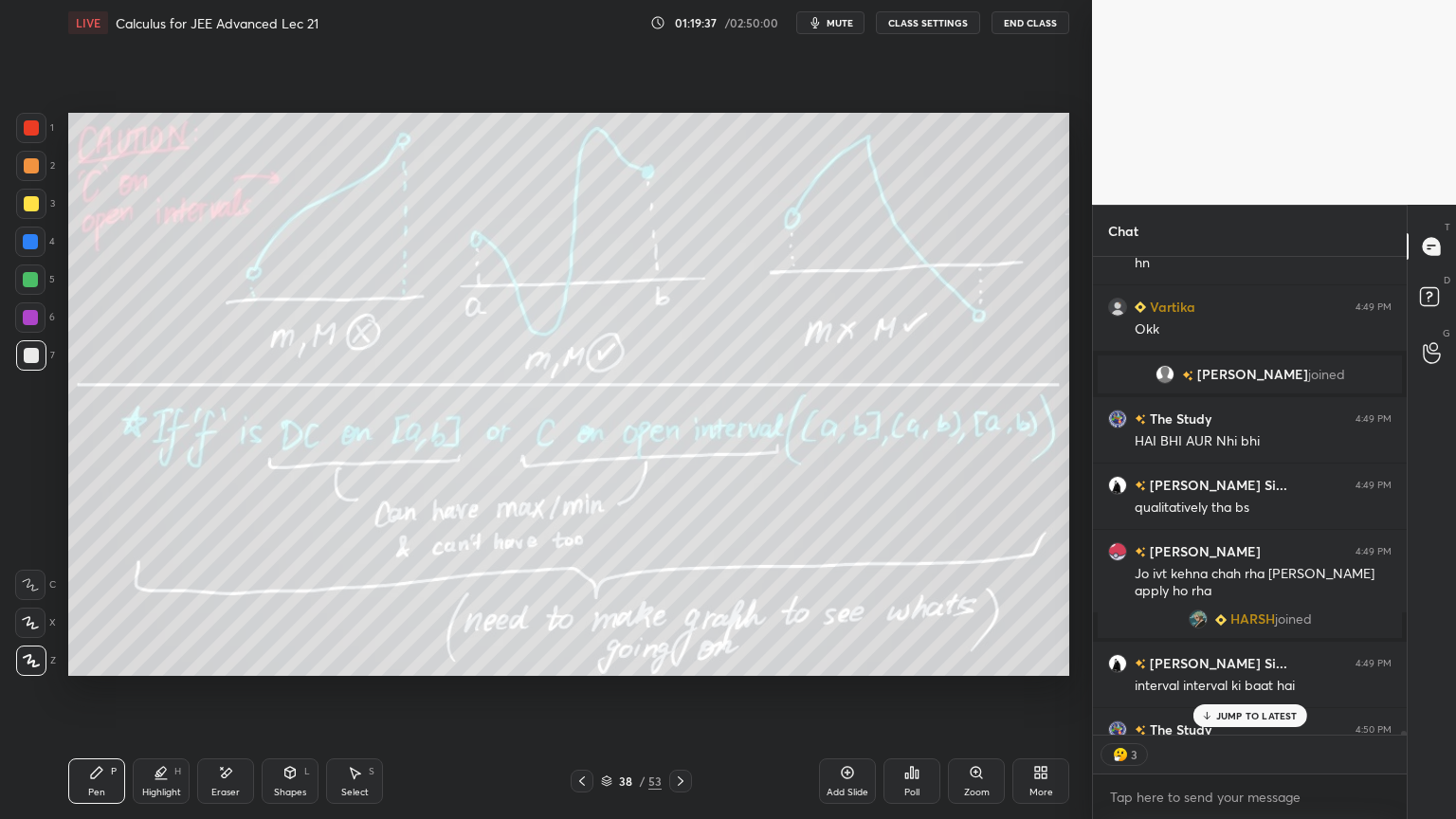 click on "JUMP TO LATEST" at bounding box center [1257, 716] 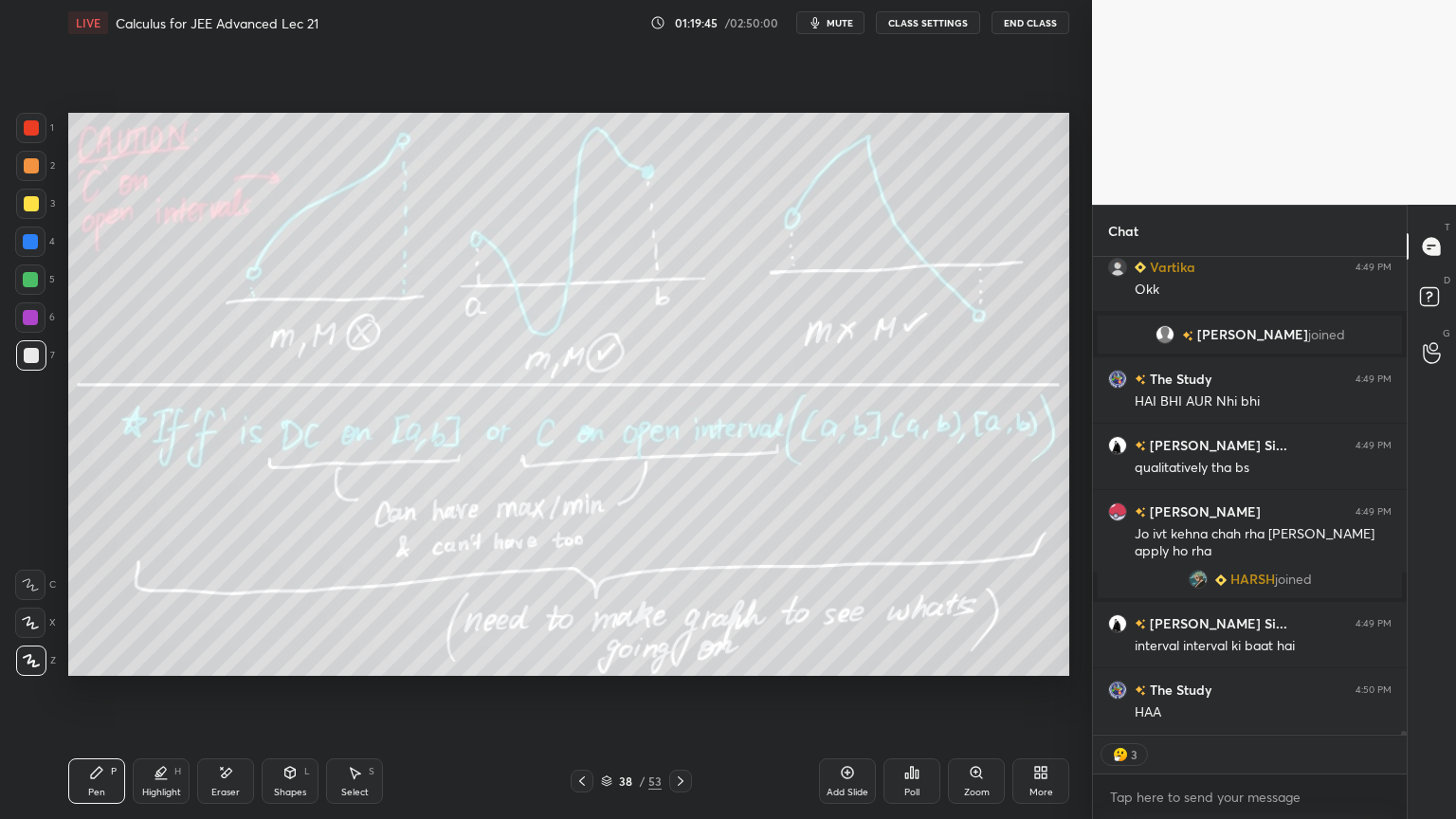 click 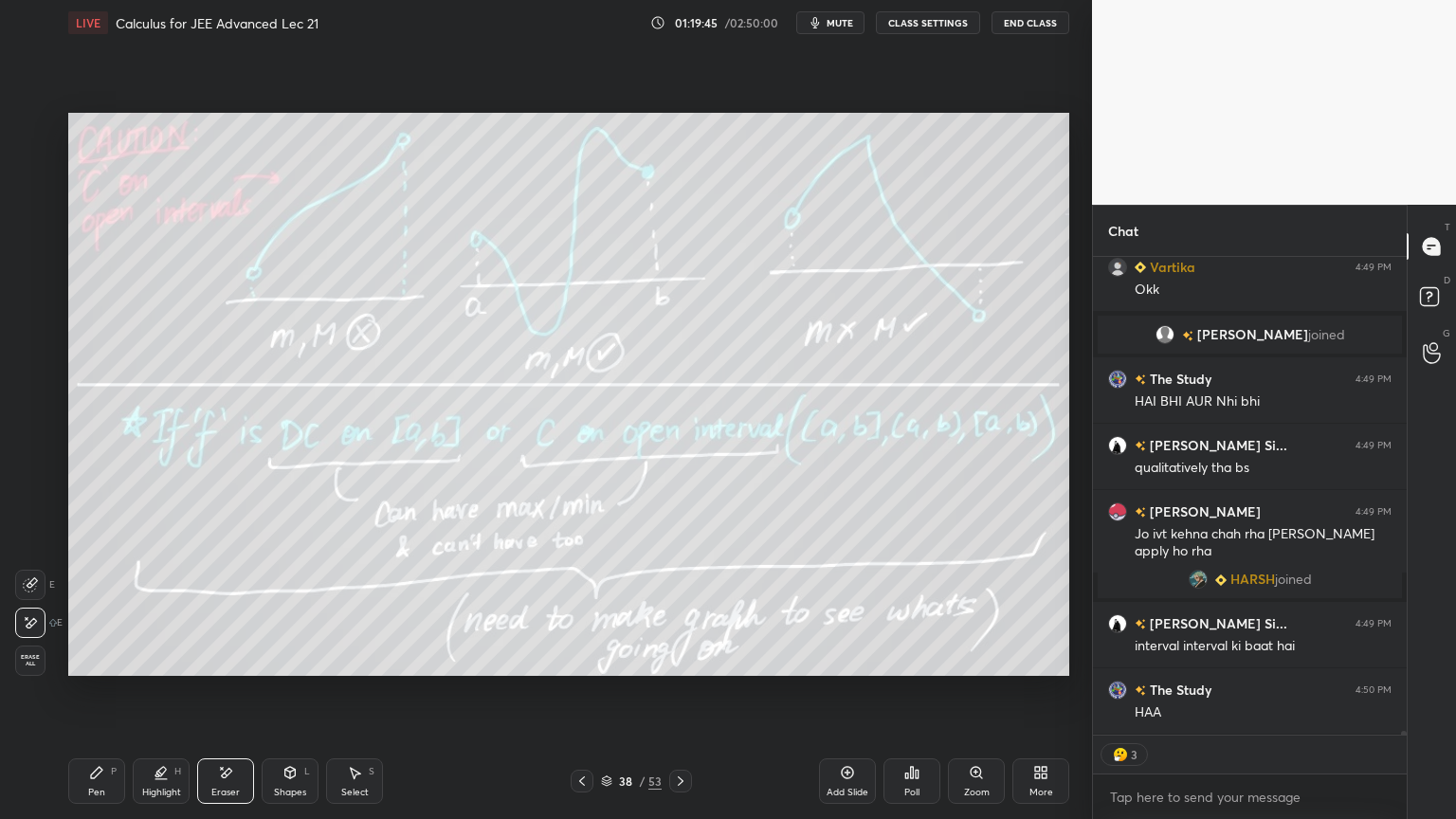 drag, startPoint x: 30, startPoint y: 660, endPoint x: 65, endPoint y: 679, distance: 39.824616 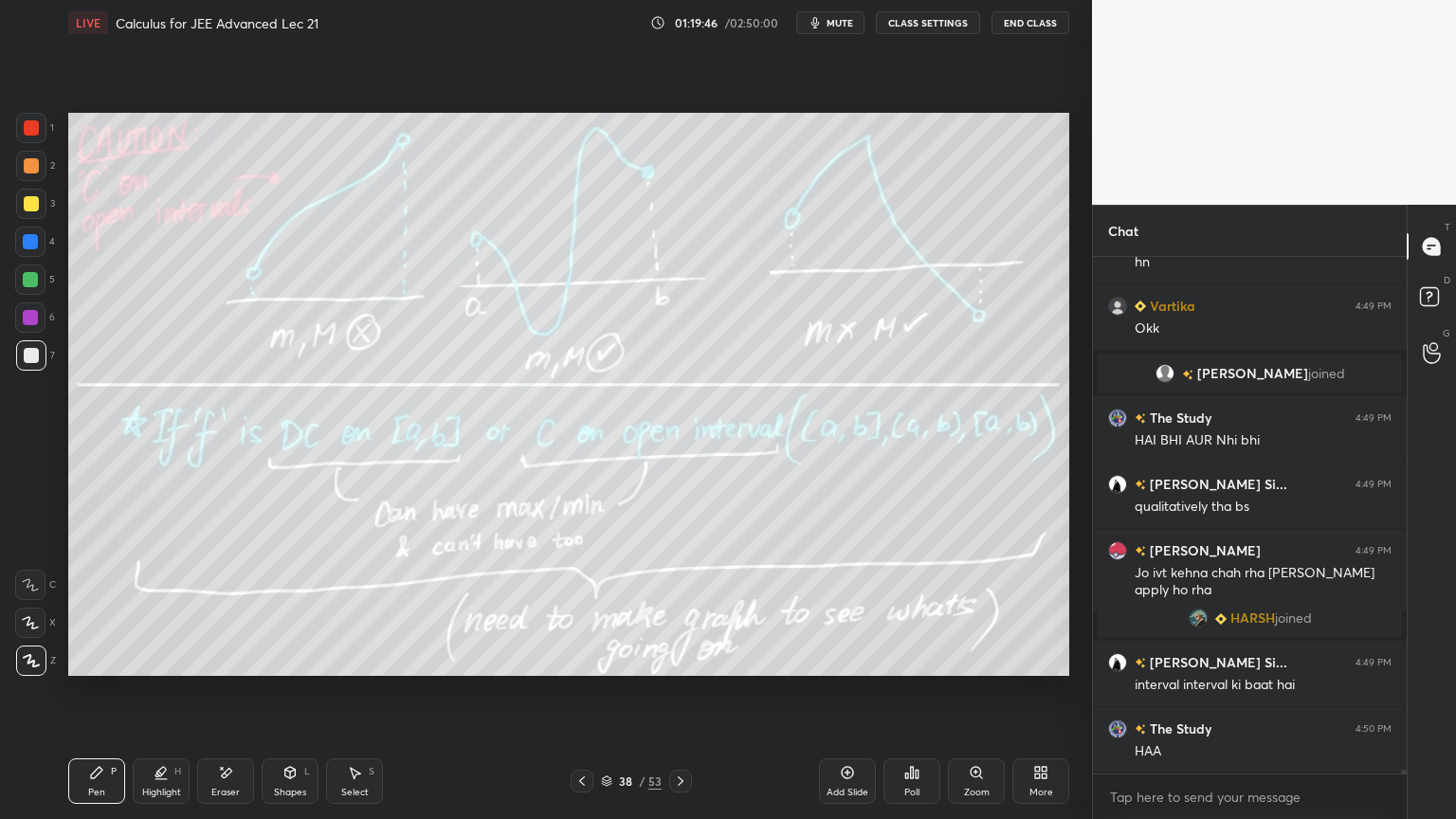 scroll, scrollTop: 511, scrollLeft: 308, axis: both 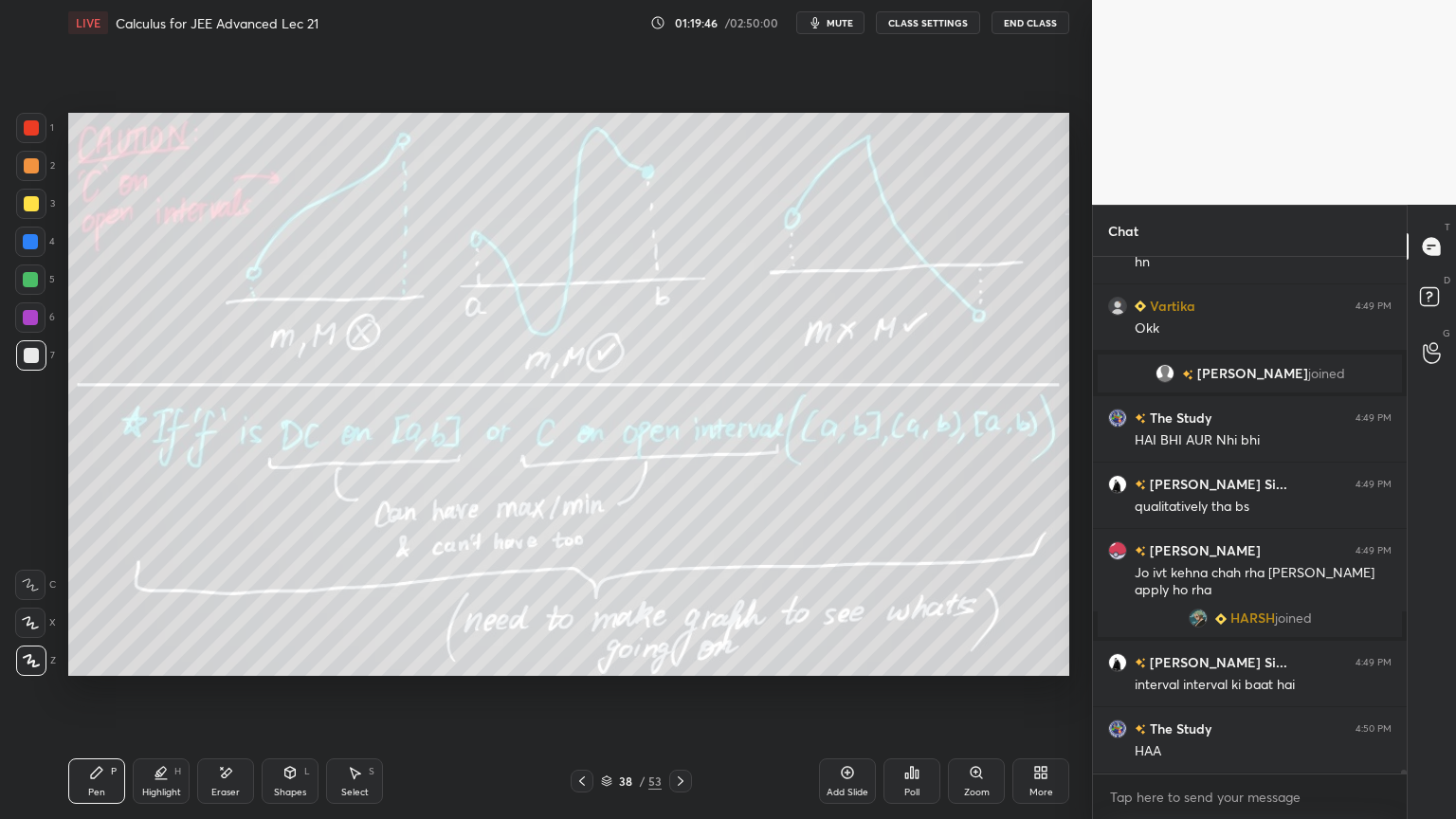 drag, startPoint x: 159, startPoint y: 794, endPoint x: 149, endPoint y: 792, distance: 10.198039 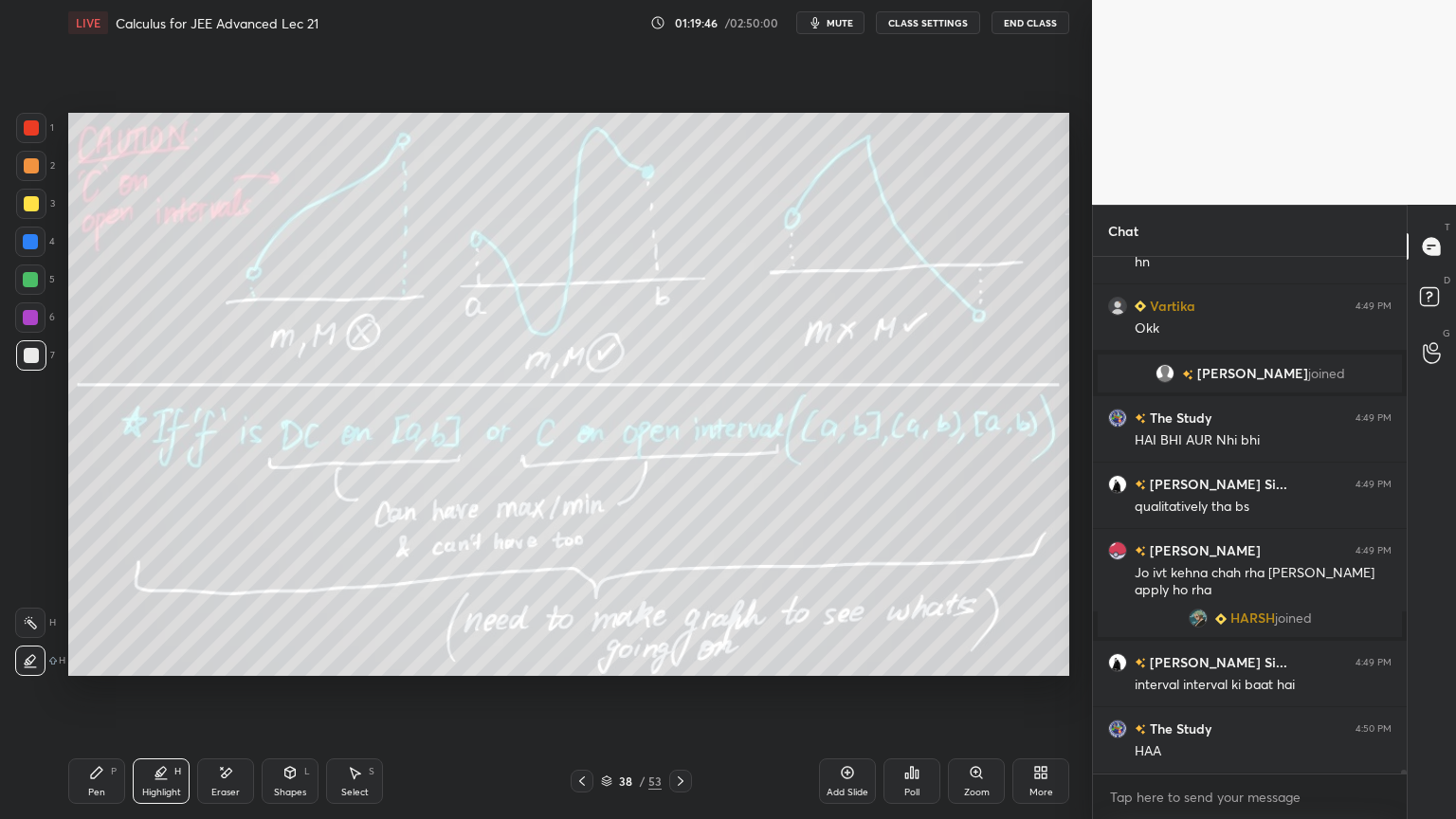 click on "Pen P" at bounding box center (97, 781) 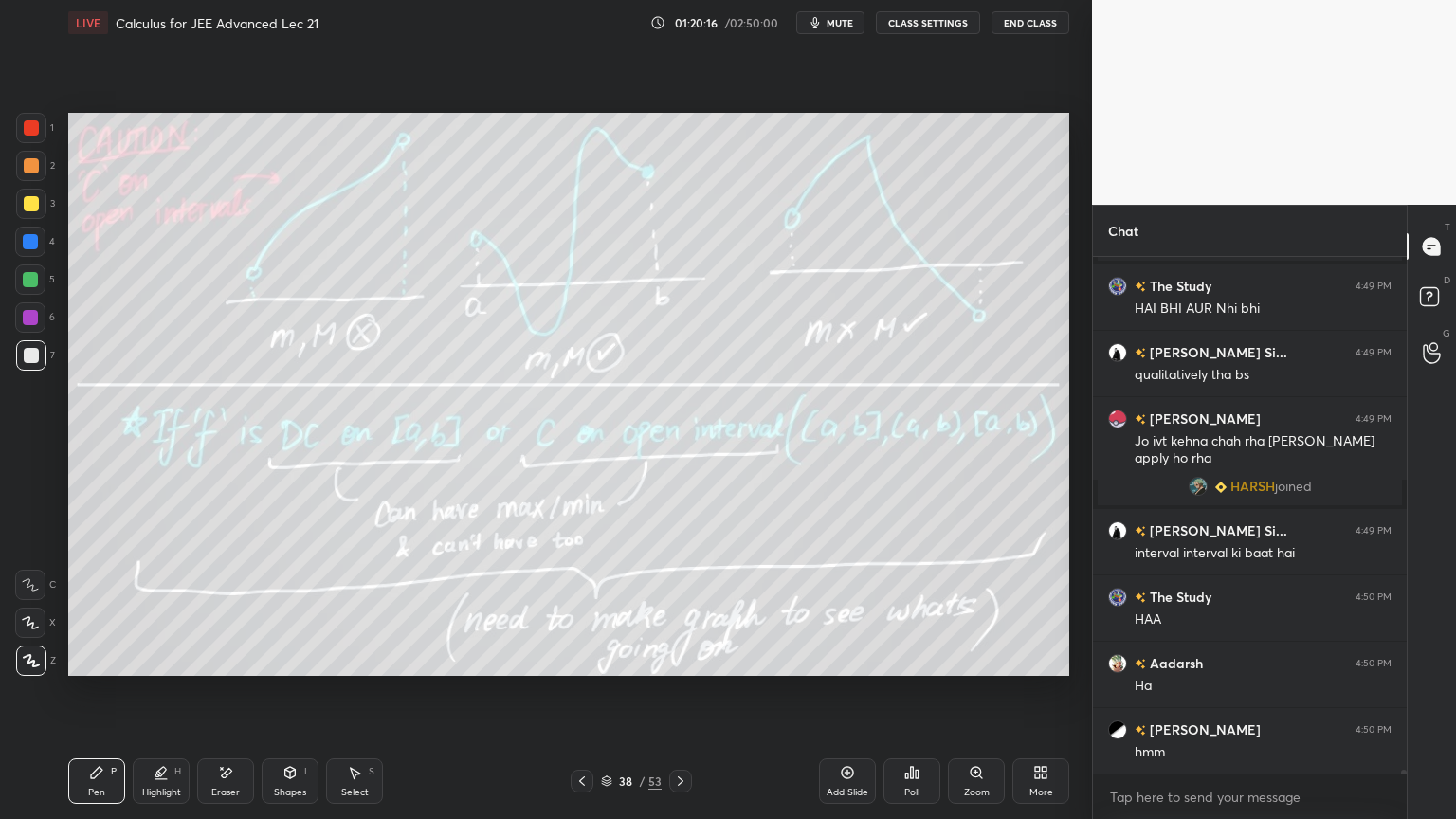 scroll, scrollTop: 63782, scrollLeft: 0, axis: vertical 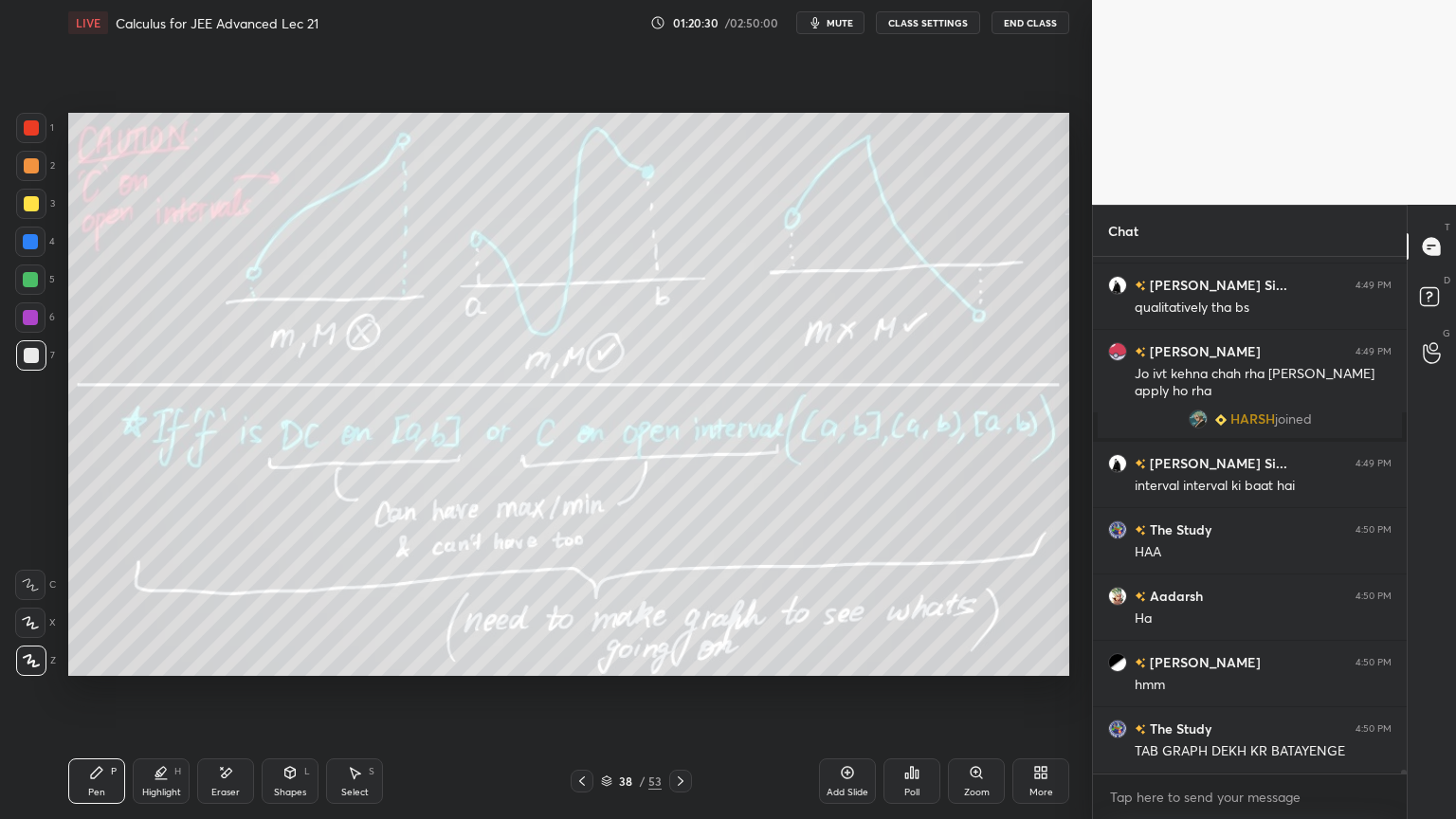 click on "38 / 53" at bounding box center [631, 781] 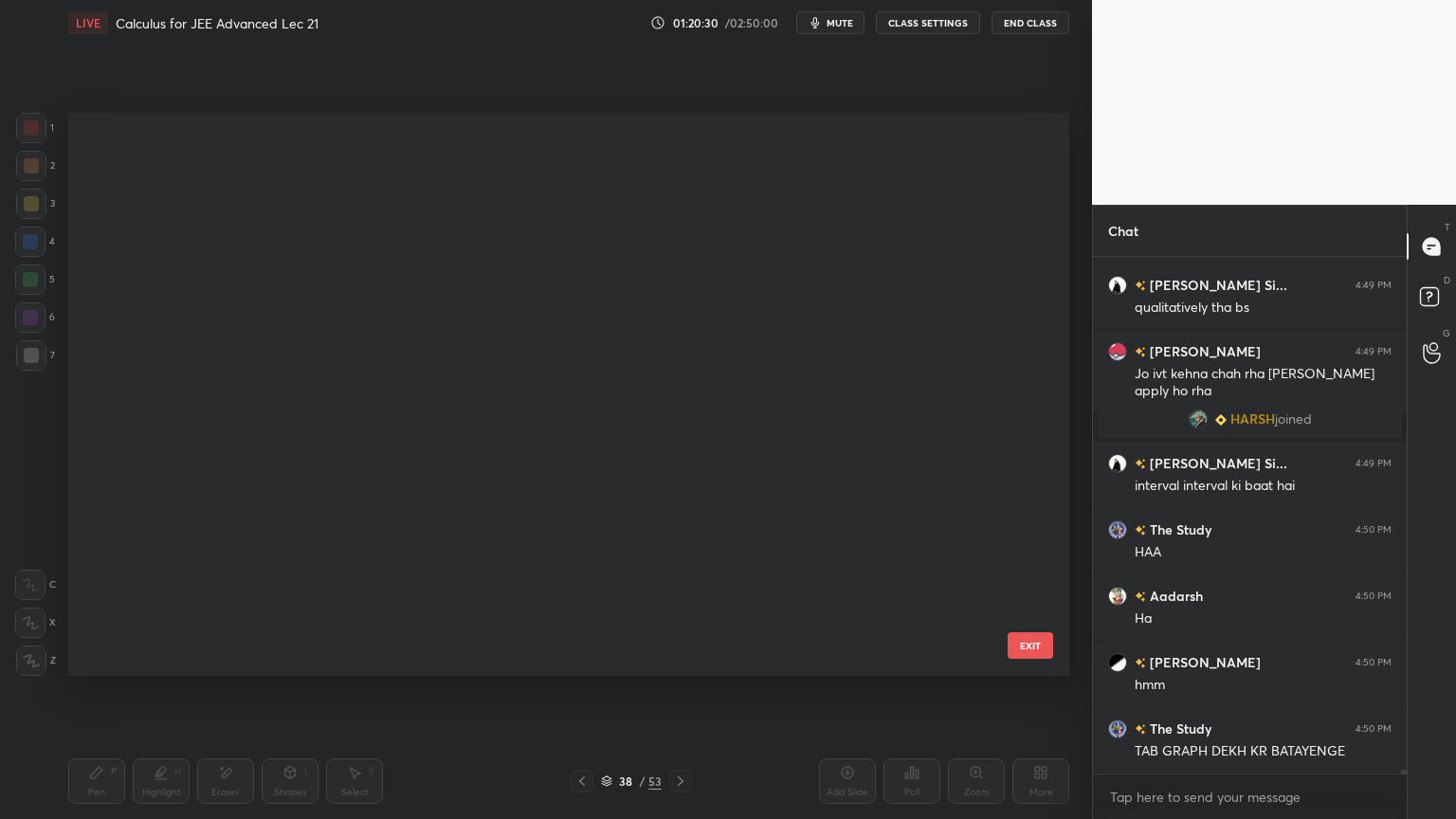 scroll, scrollTop: 1691, scrollLeft: 0, axis: vertical 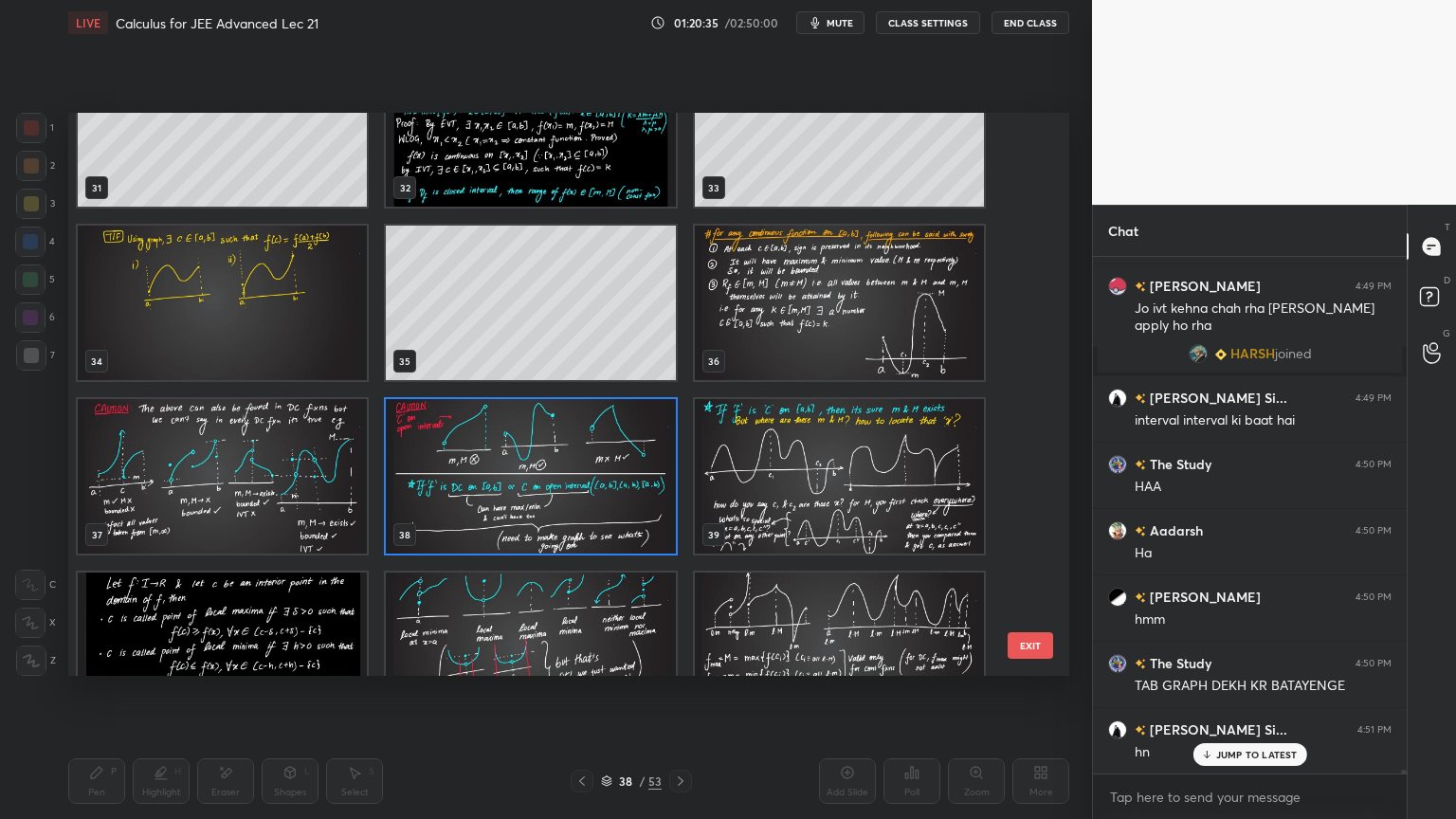 click at bounding box center [839, 476] 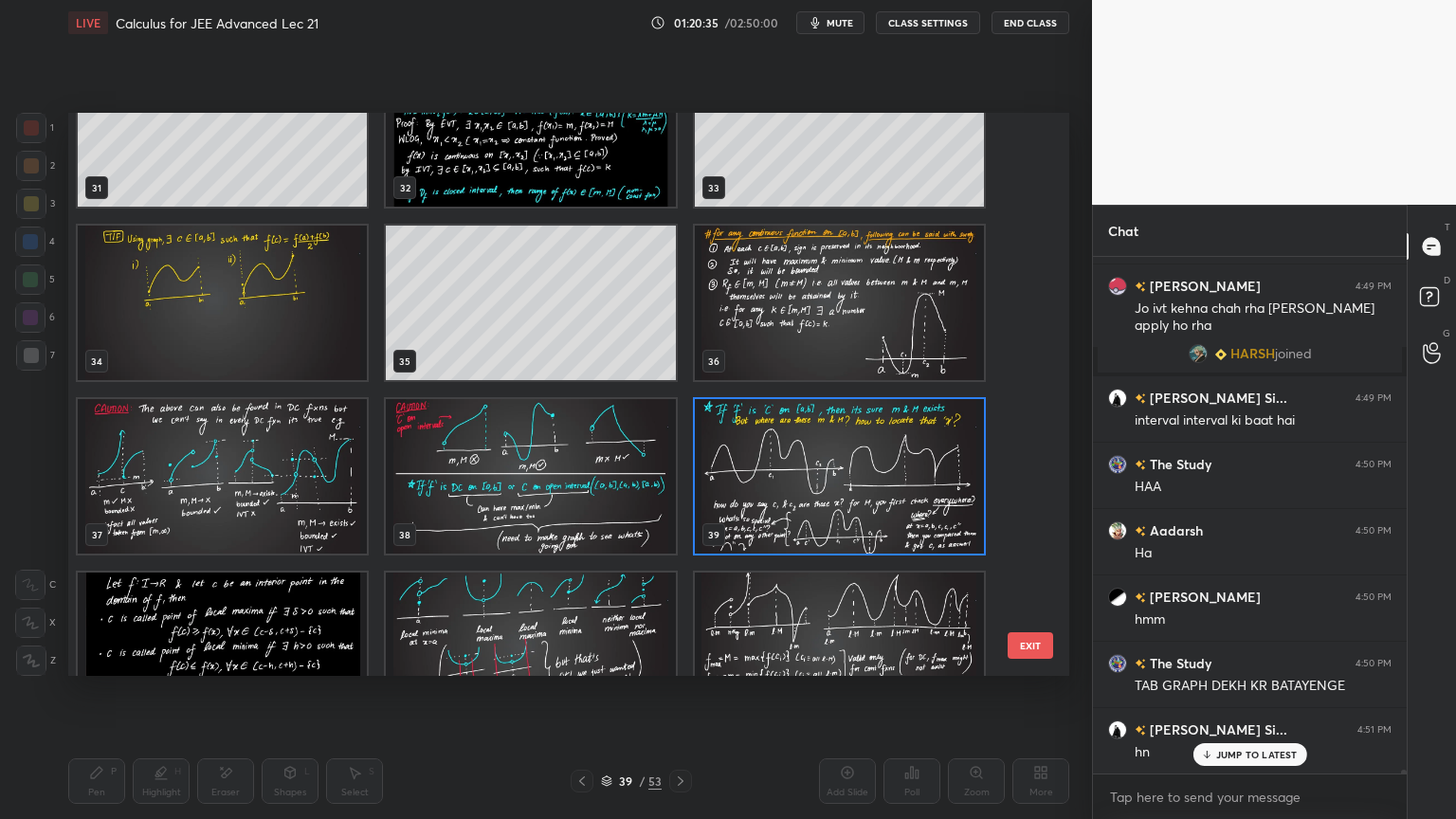click at bounding box center [839, 476] 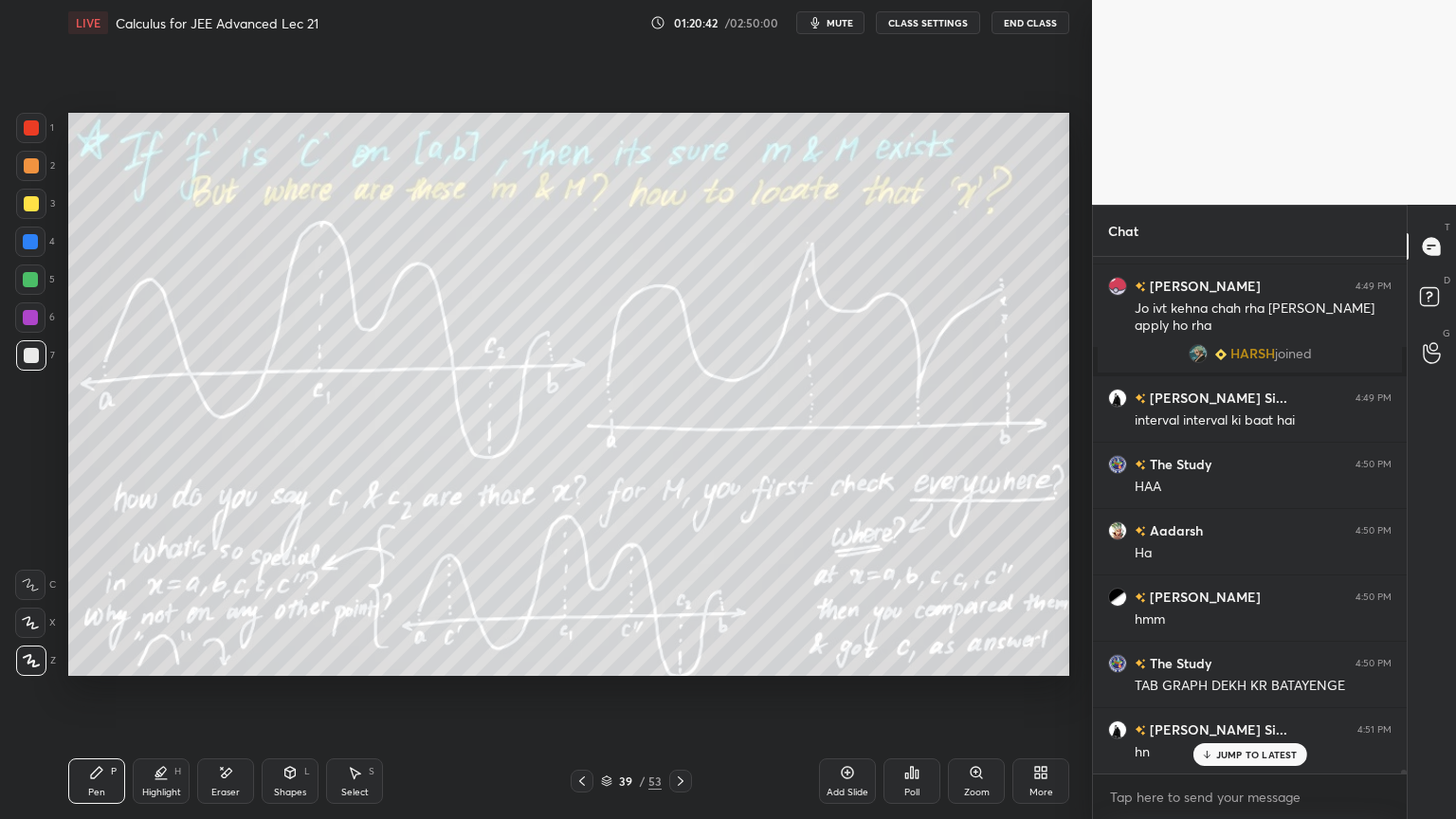 click on "JUMP TO LATEST" at bounding box center [1249, 755] 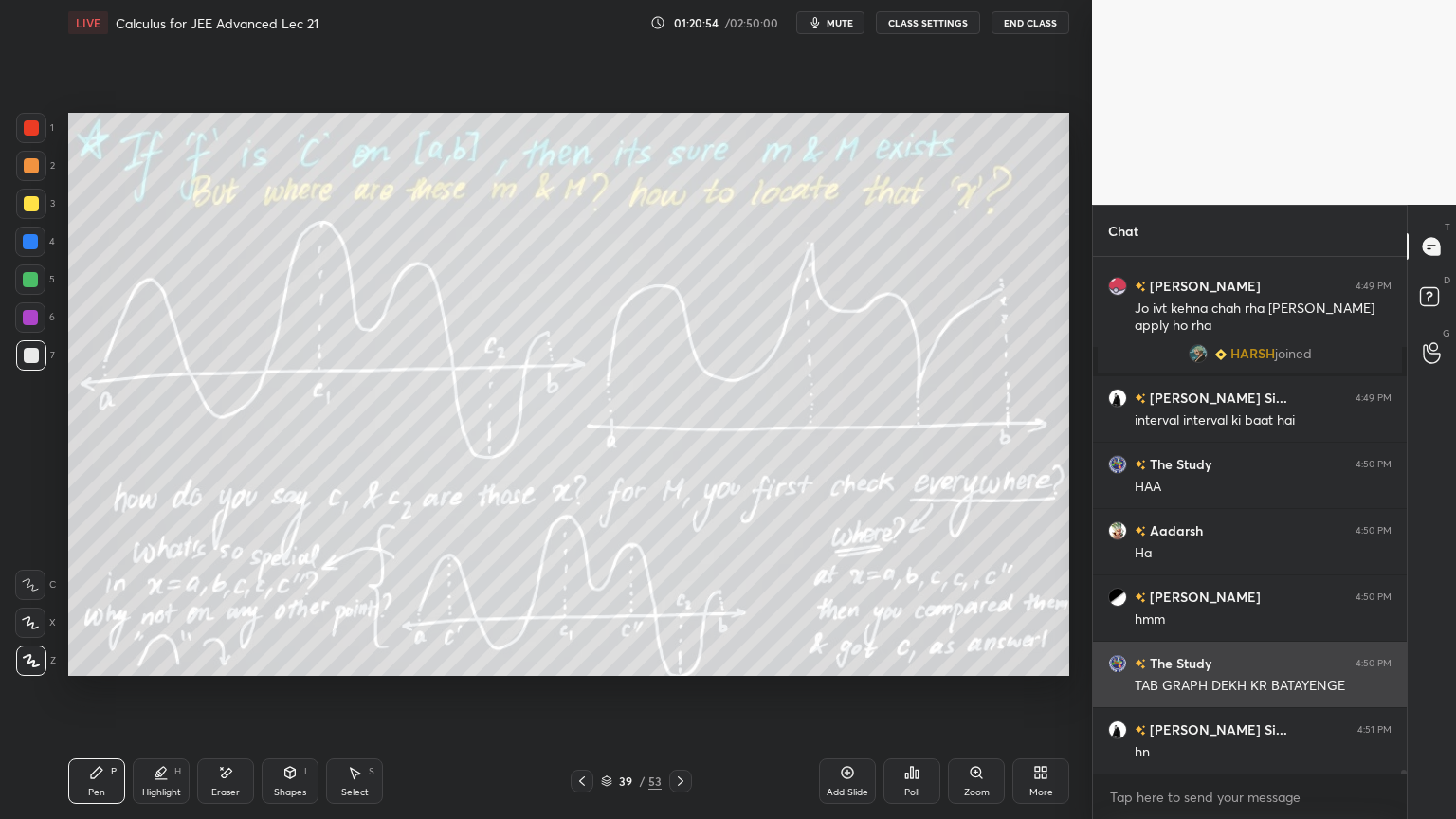 scroll, scrollTop: 63915, scrollLeft: 0, axis: vertical 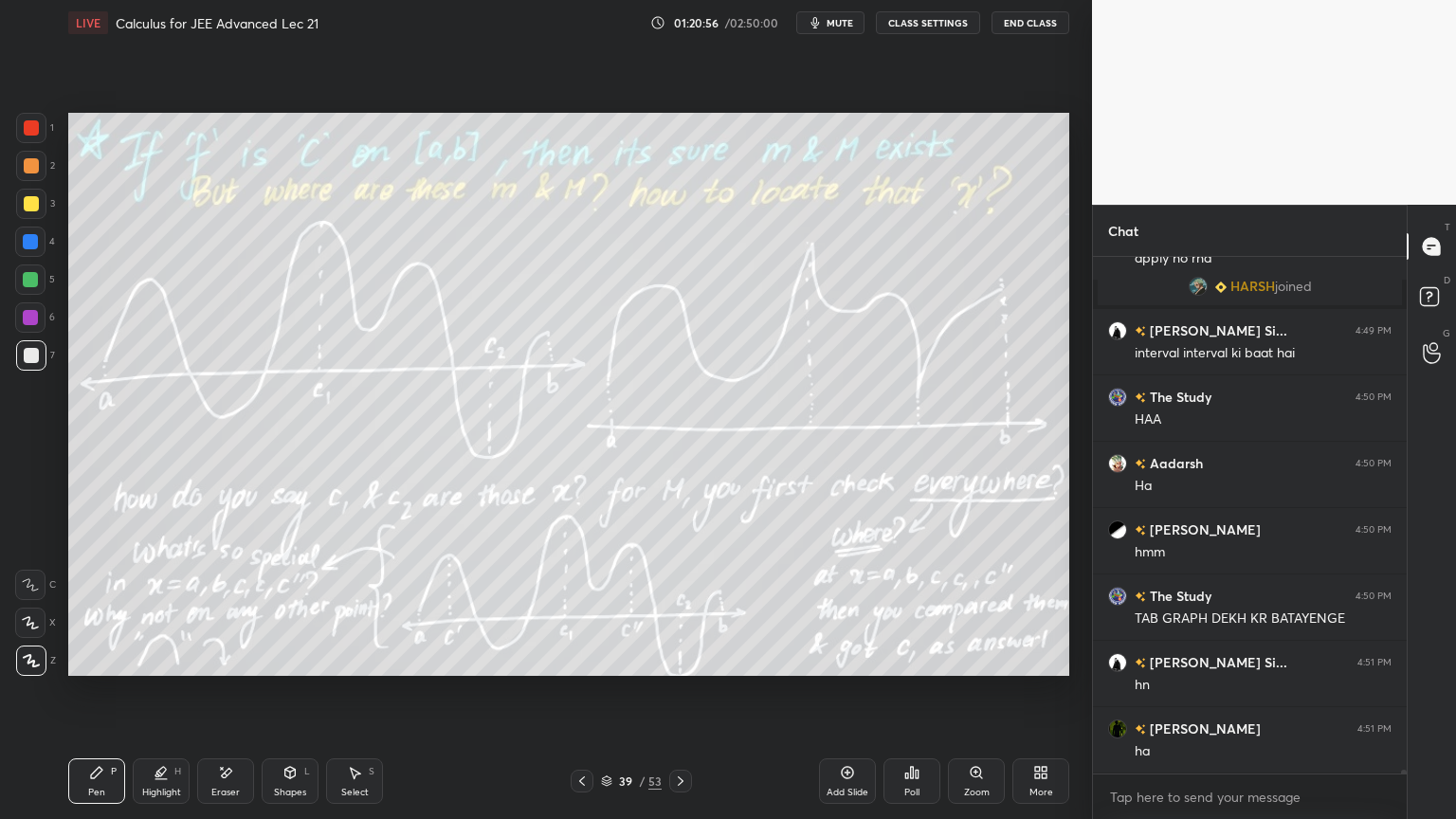 drag, startPoint x: 212, startPoint y: 778, endPoint x: 219, endPoint y: 760, distance: 19.313208 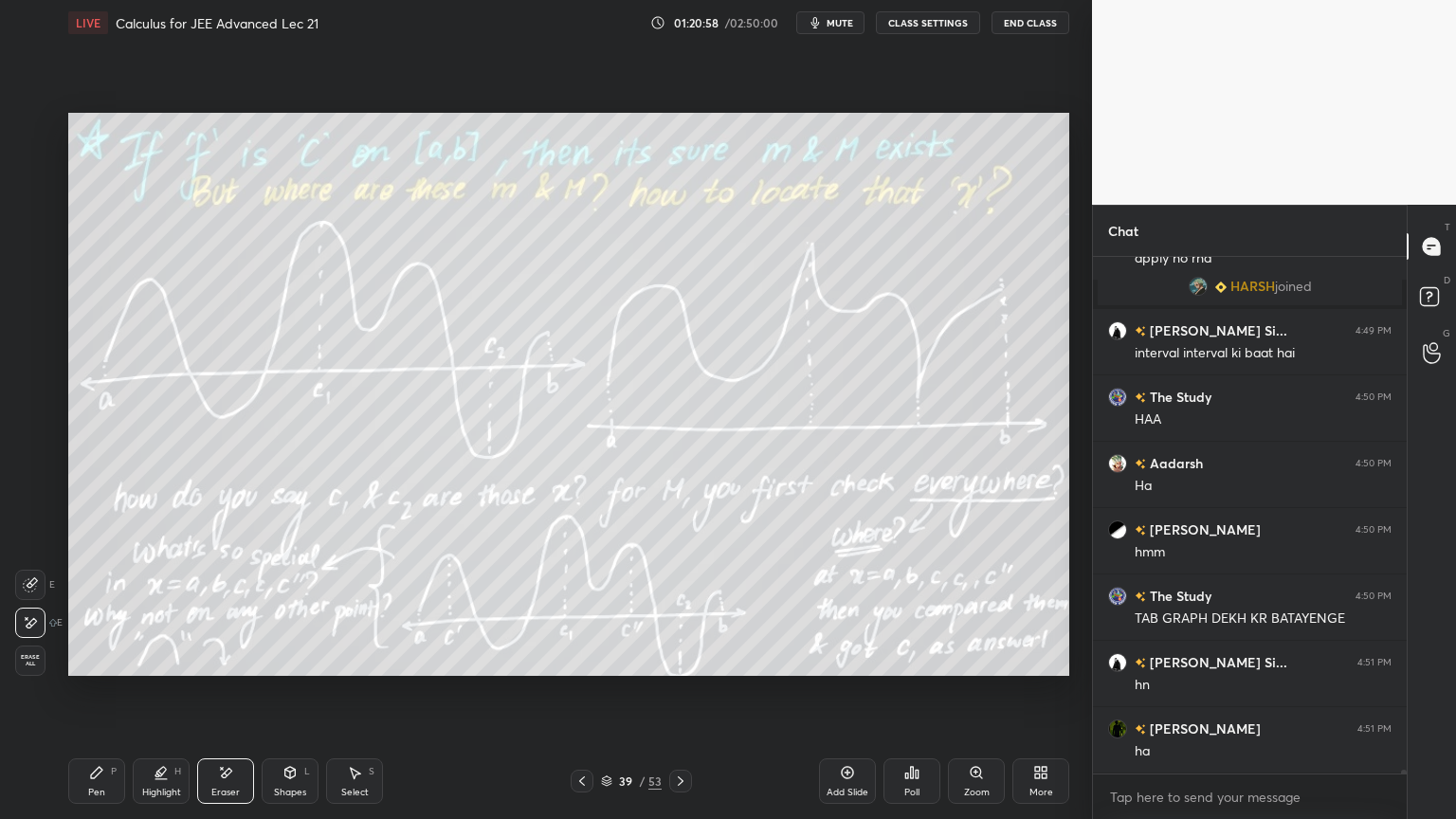drag, startPoint x: 125, startPoint y: 781, endPoint x: 125, endPoint y: 770, distance: 11 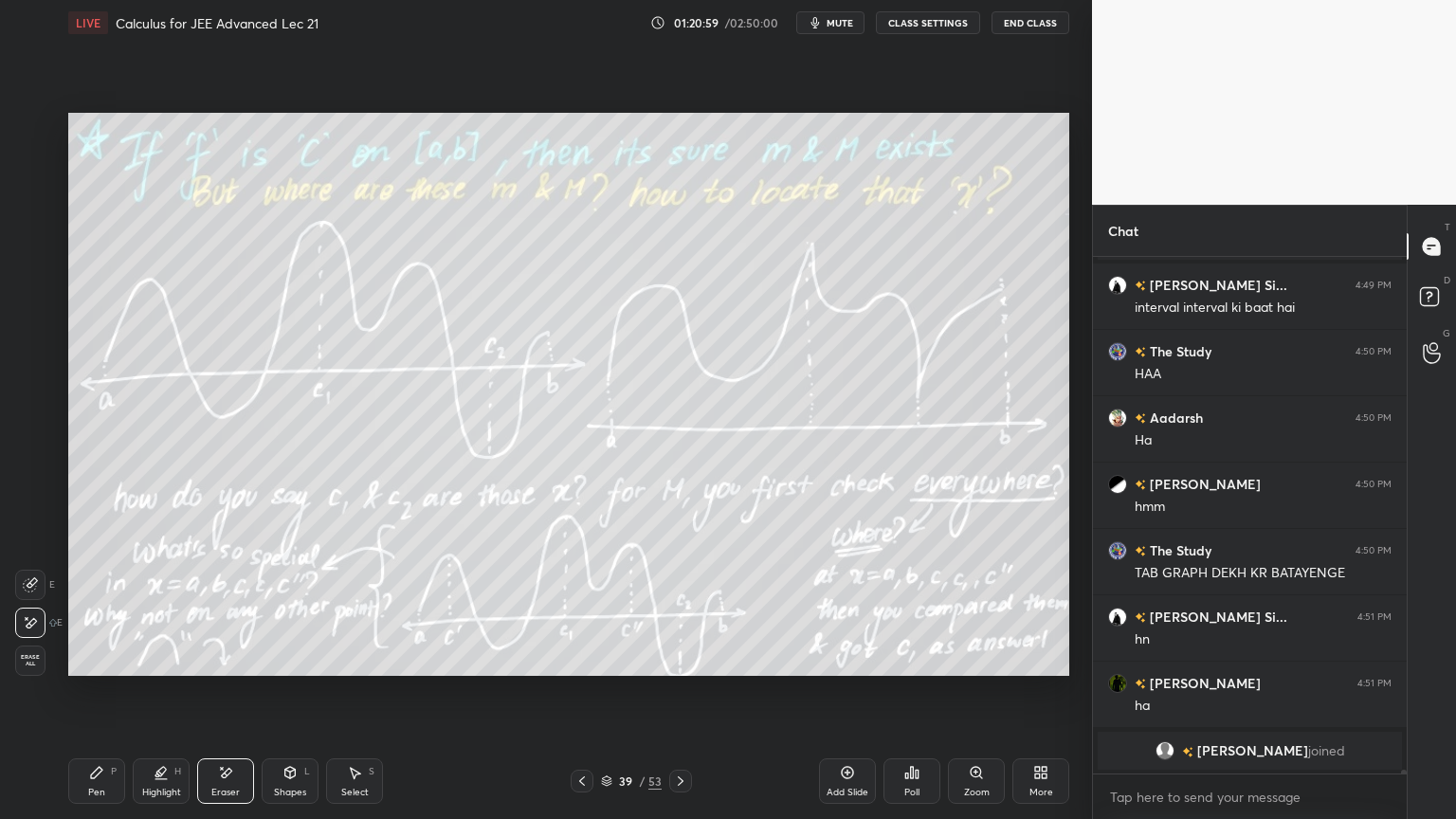 click on "Pen P" at bounding box center [97, 781] 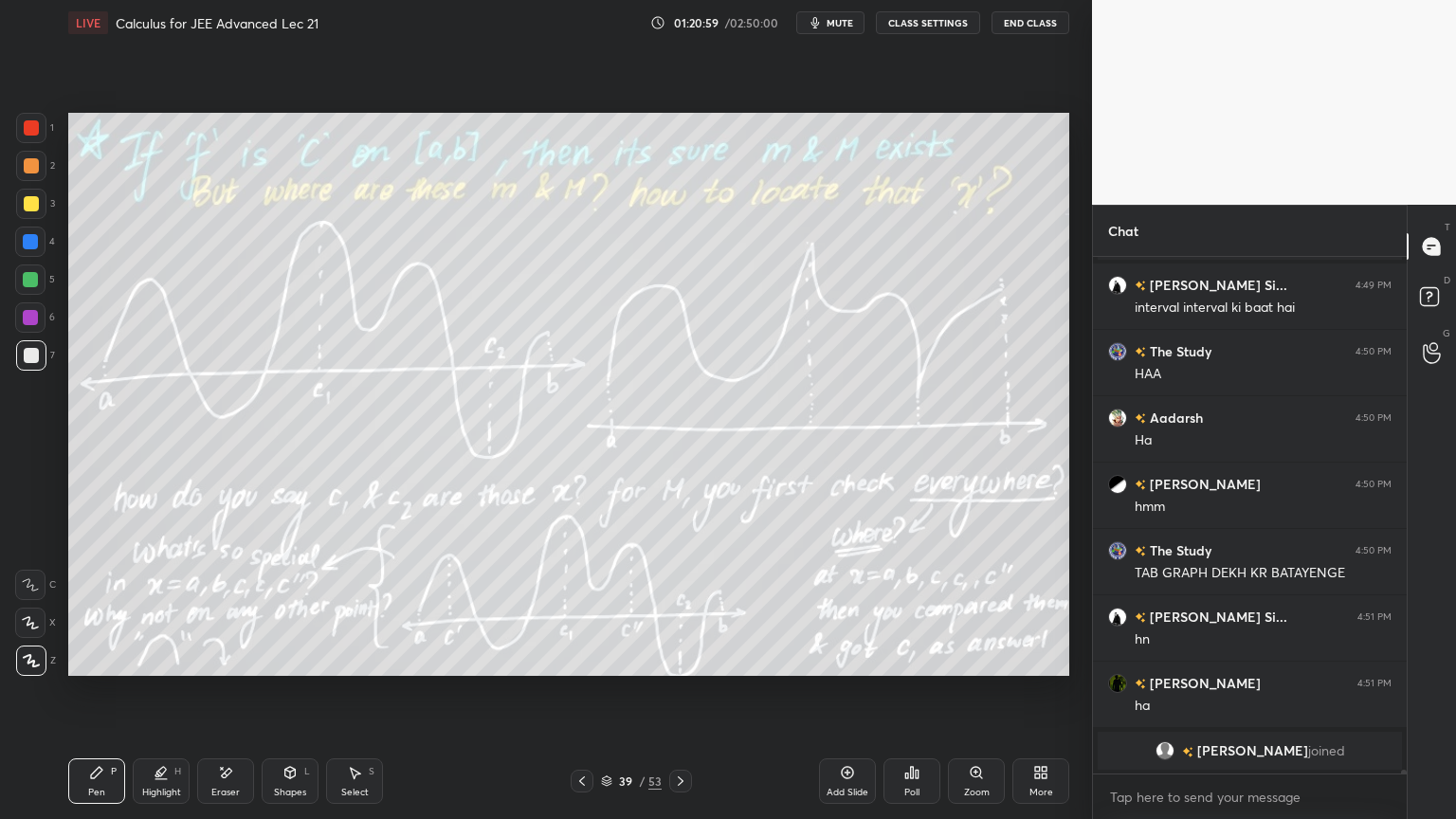 scroll, scrollTop: 63836, scrollLeft: 0, axis: vertical 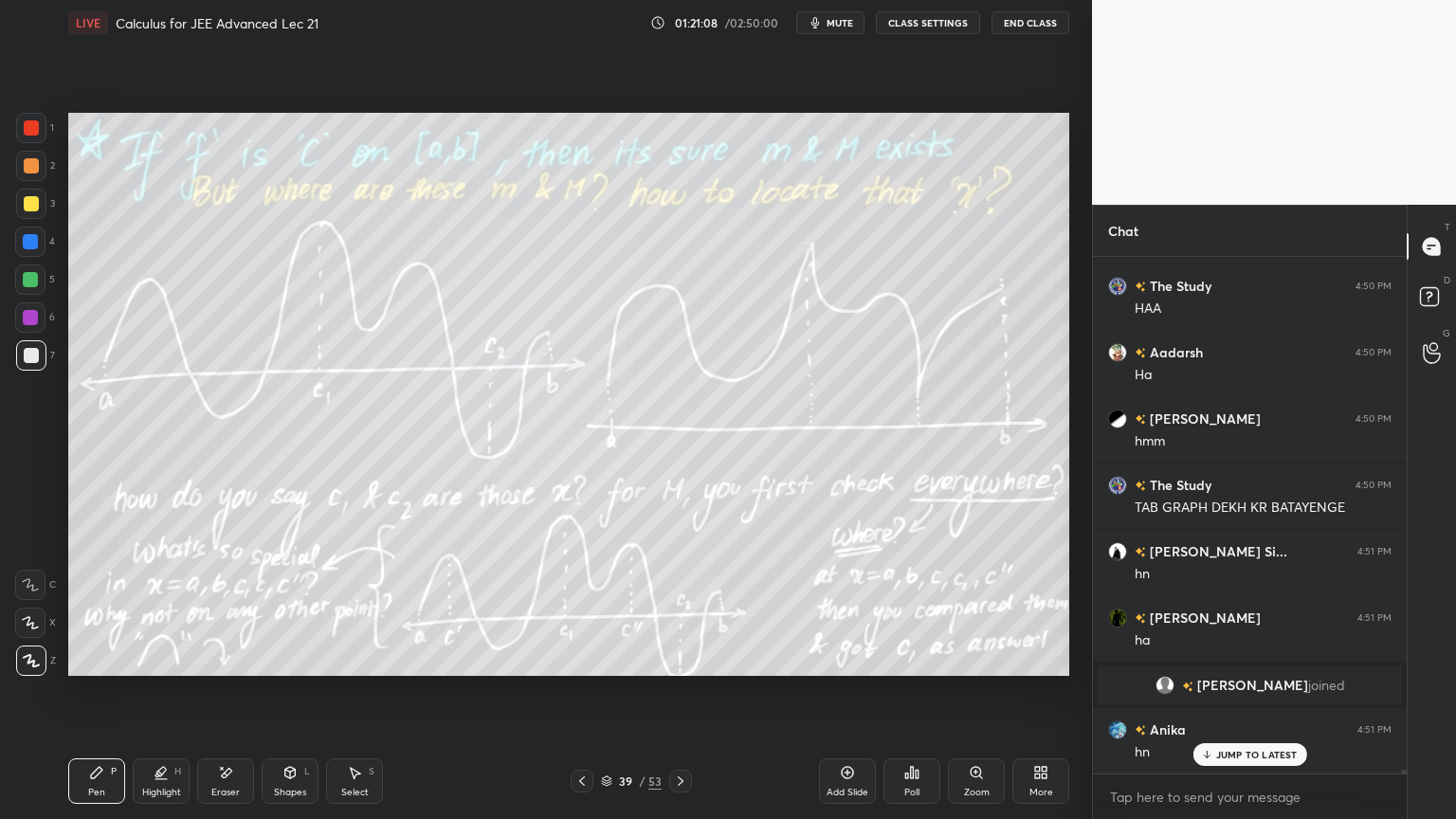 click on "Add Slide" at bounding box center (847, 792) 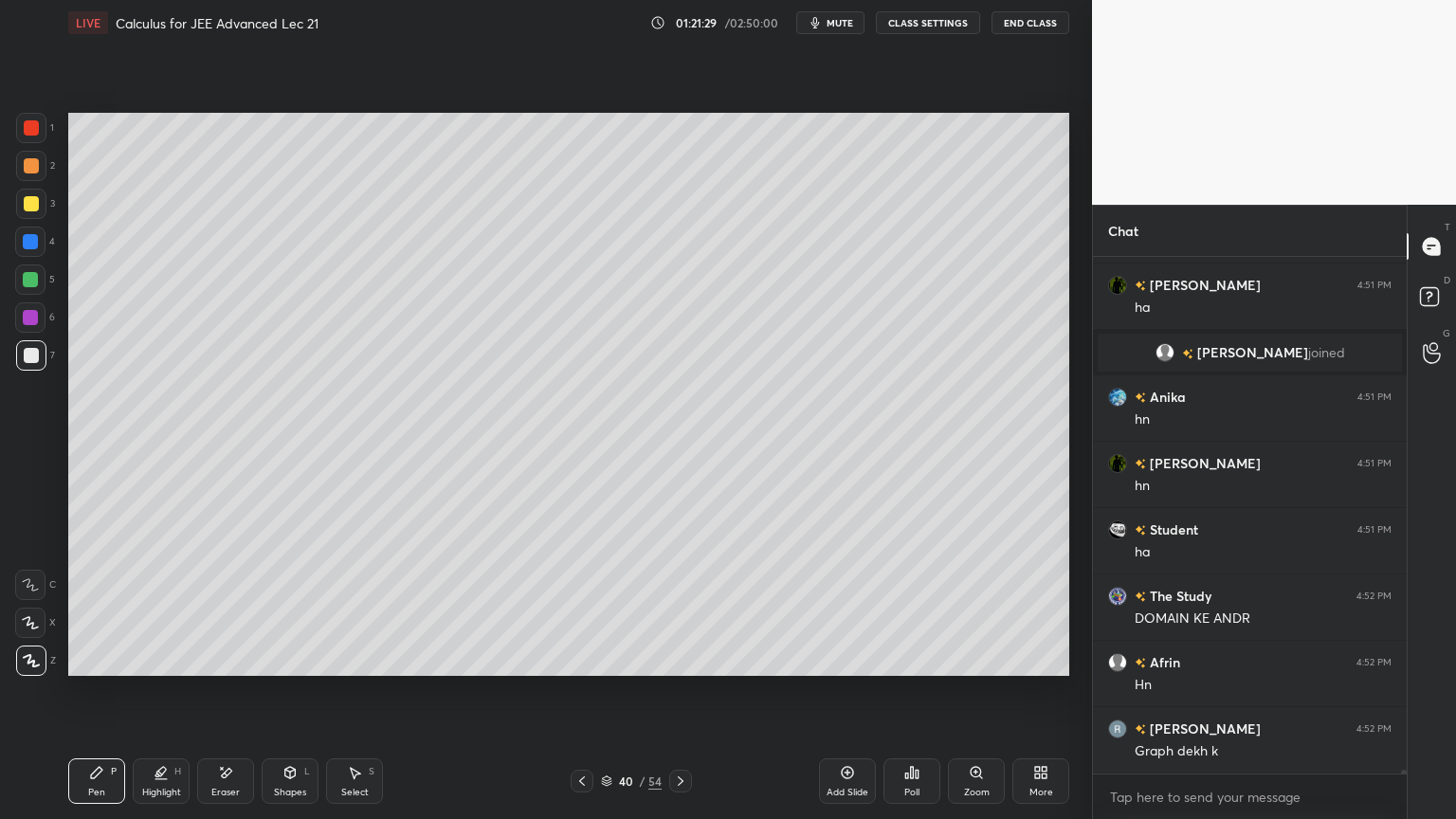 scroll, scrollTop: 64235, scrollLeft: 0, axis: vertical 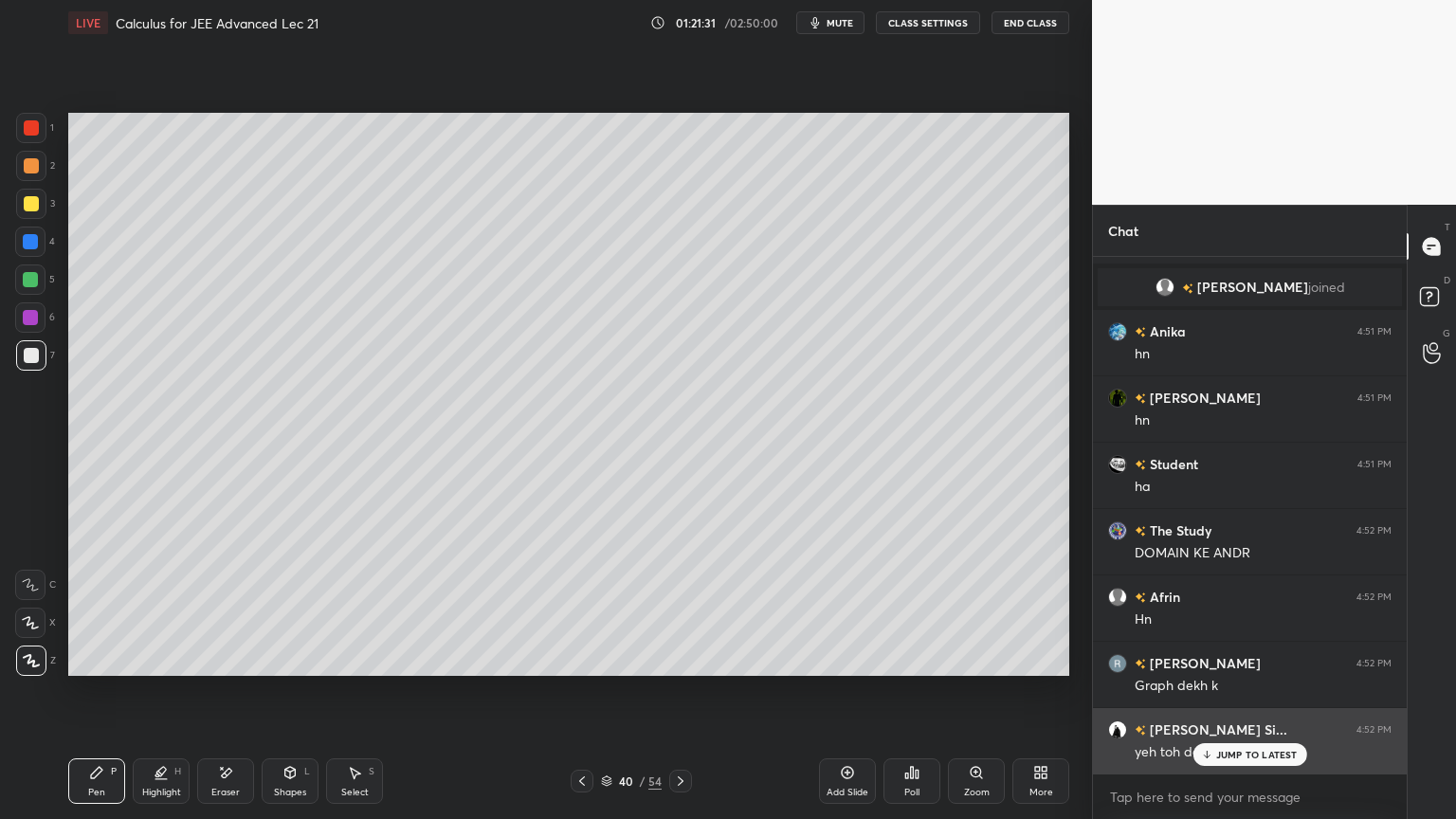click on "JUMP TO LATEST" at bounding box center [1257, 755] 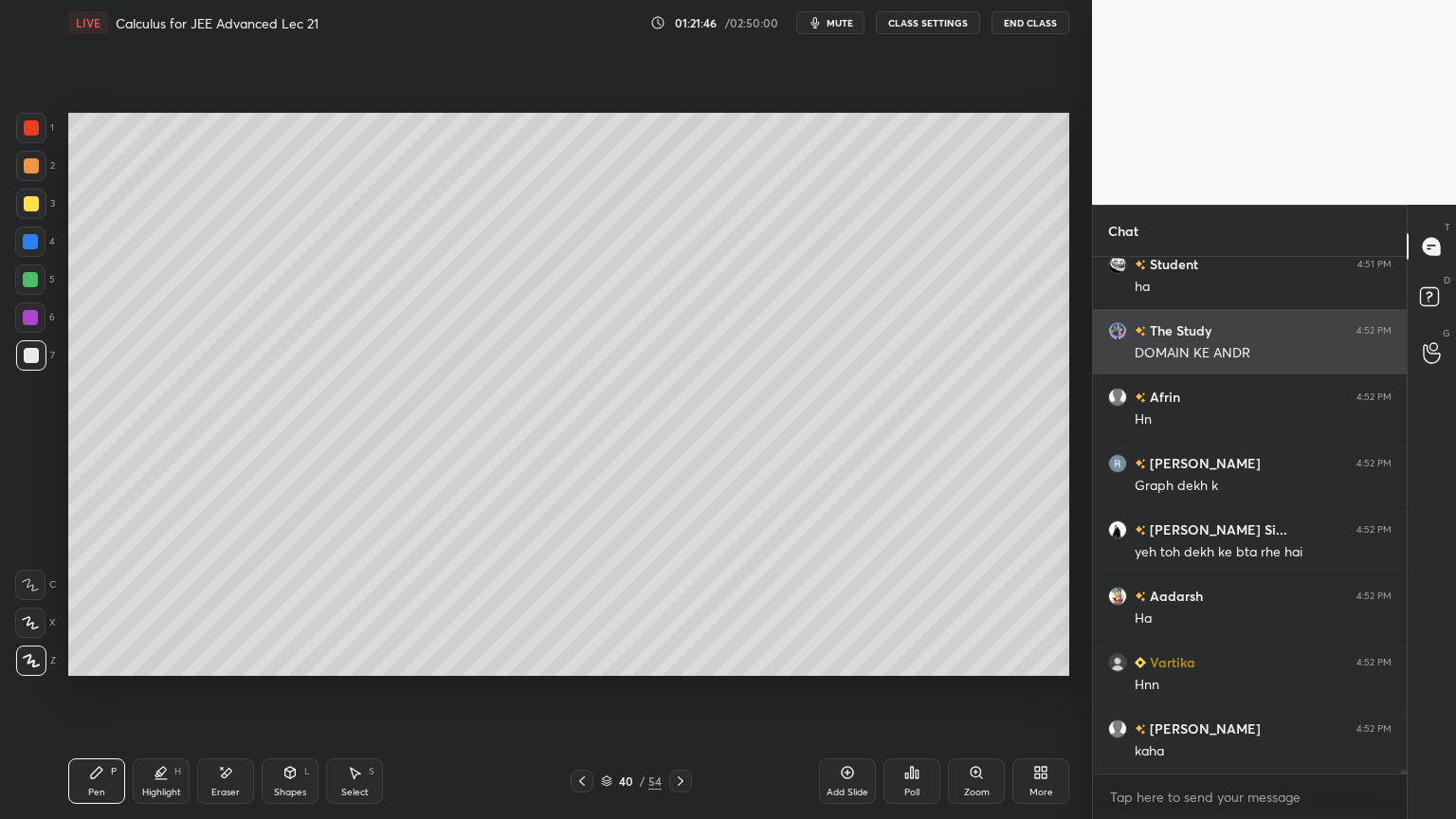 scroll, scrollTop: 64500, scrollLeft: 0, axis: vertical 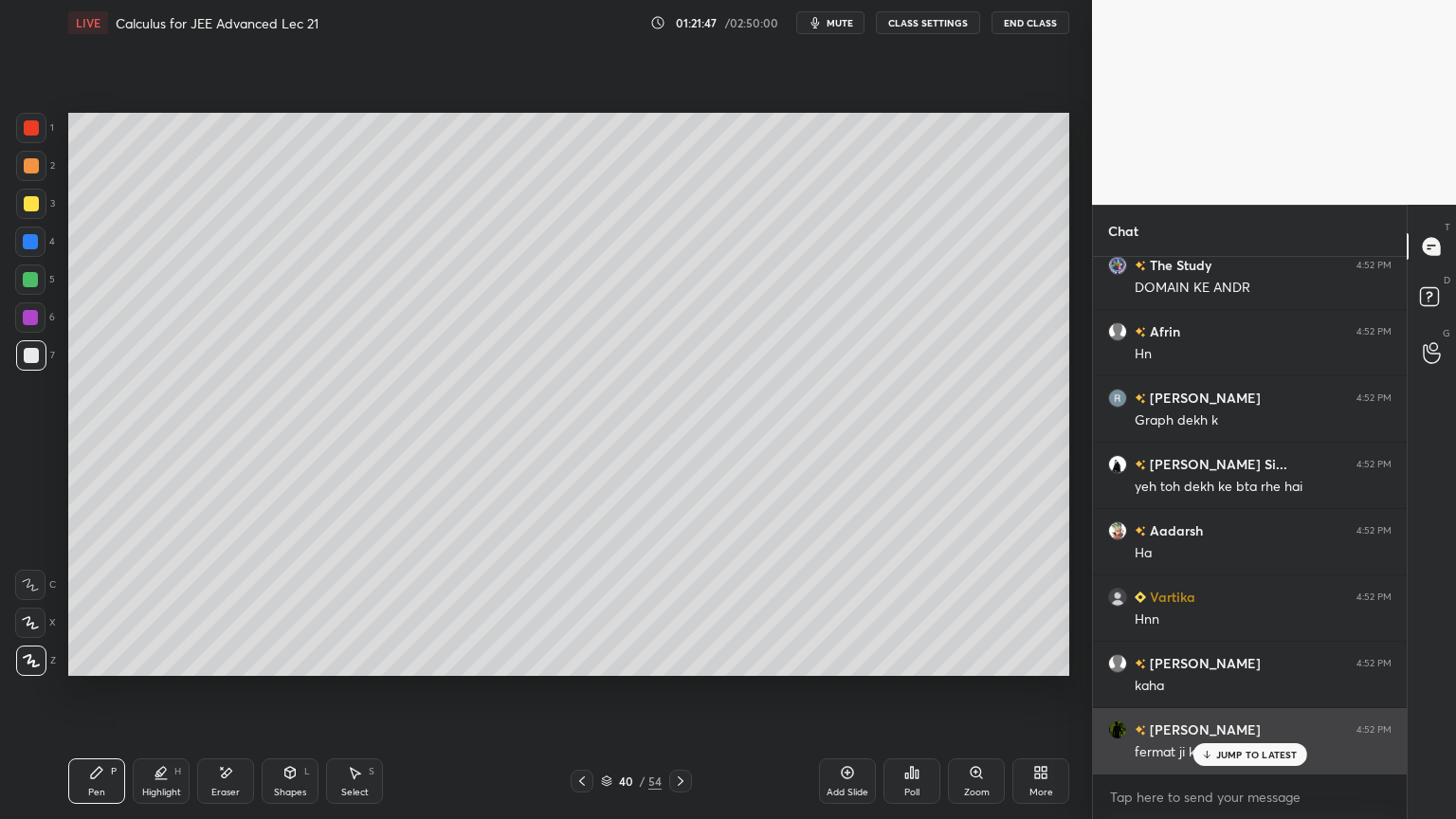 click on "JUMP TO LATEST" at bounding box center (1257, 755) 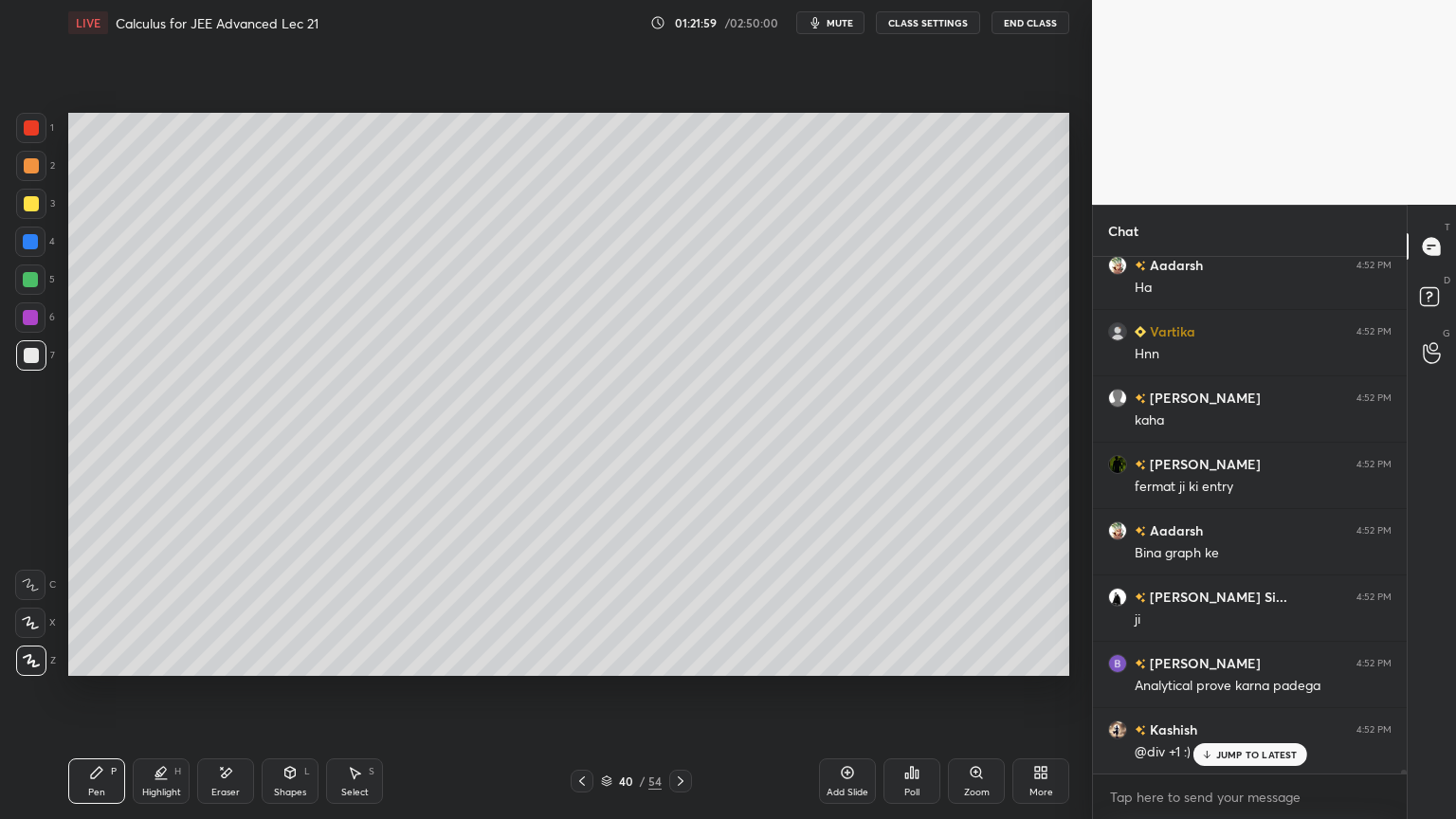 scroll, scrollTop: 64833, scrollLeft: 0, axis: vertical 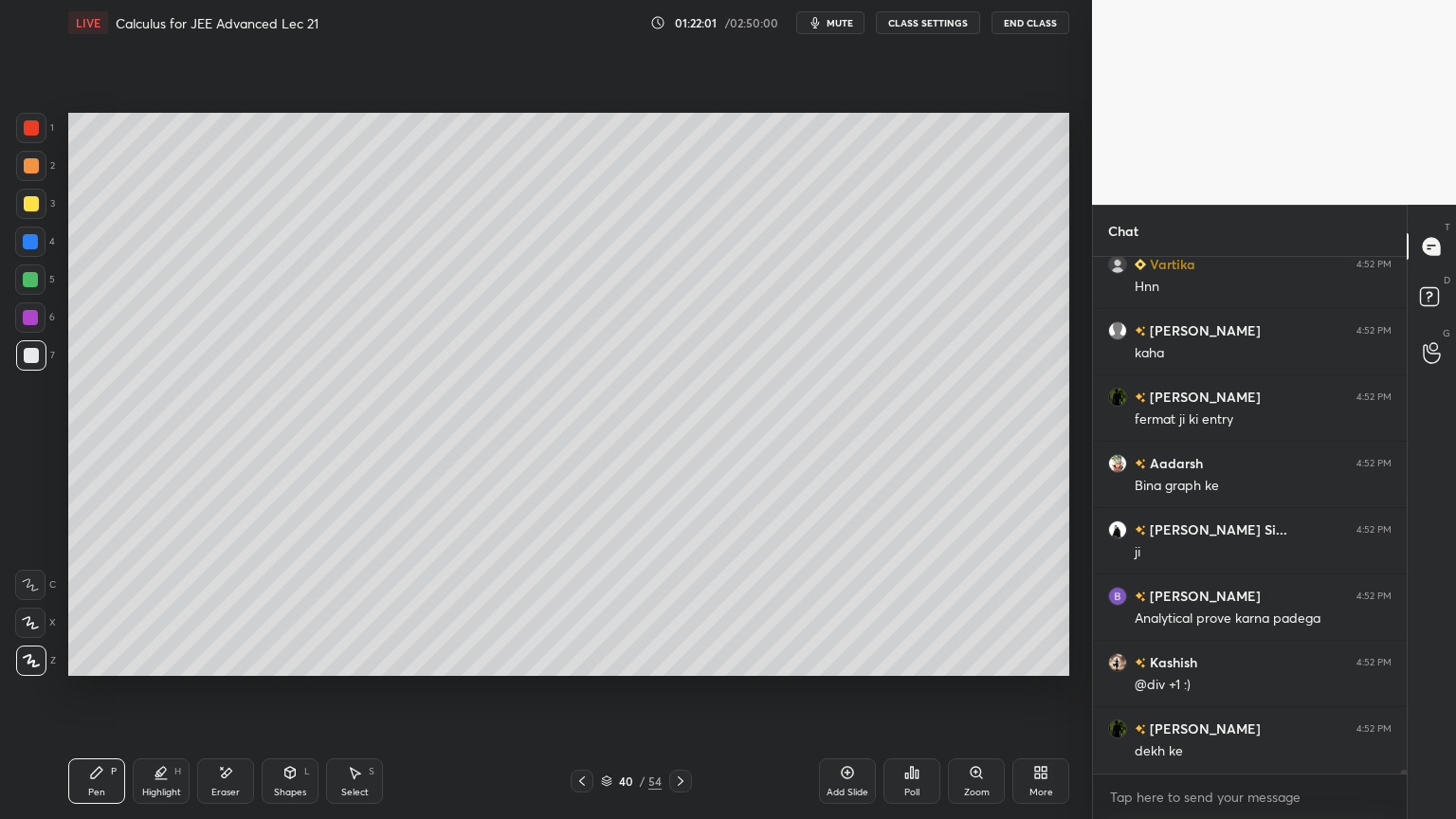 drag, startPoint x: 24, startPoint y: 127, endPoint x: 45, endPoint y: 138, distance: 23.706539 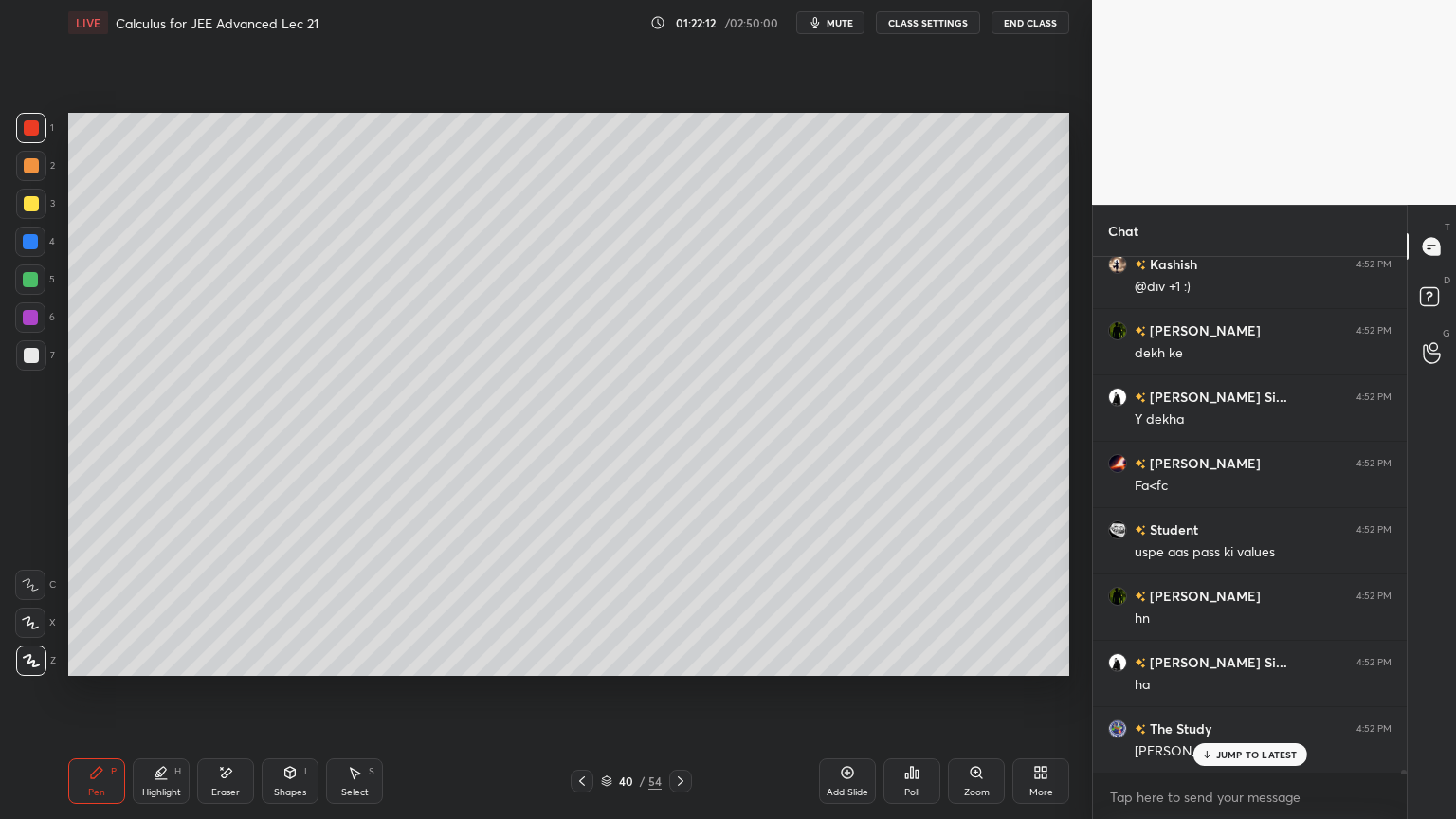 scroll, scrollTop: 65296, scrollLeft: 0, axis: vertical 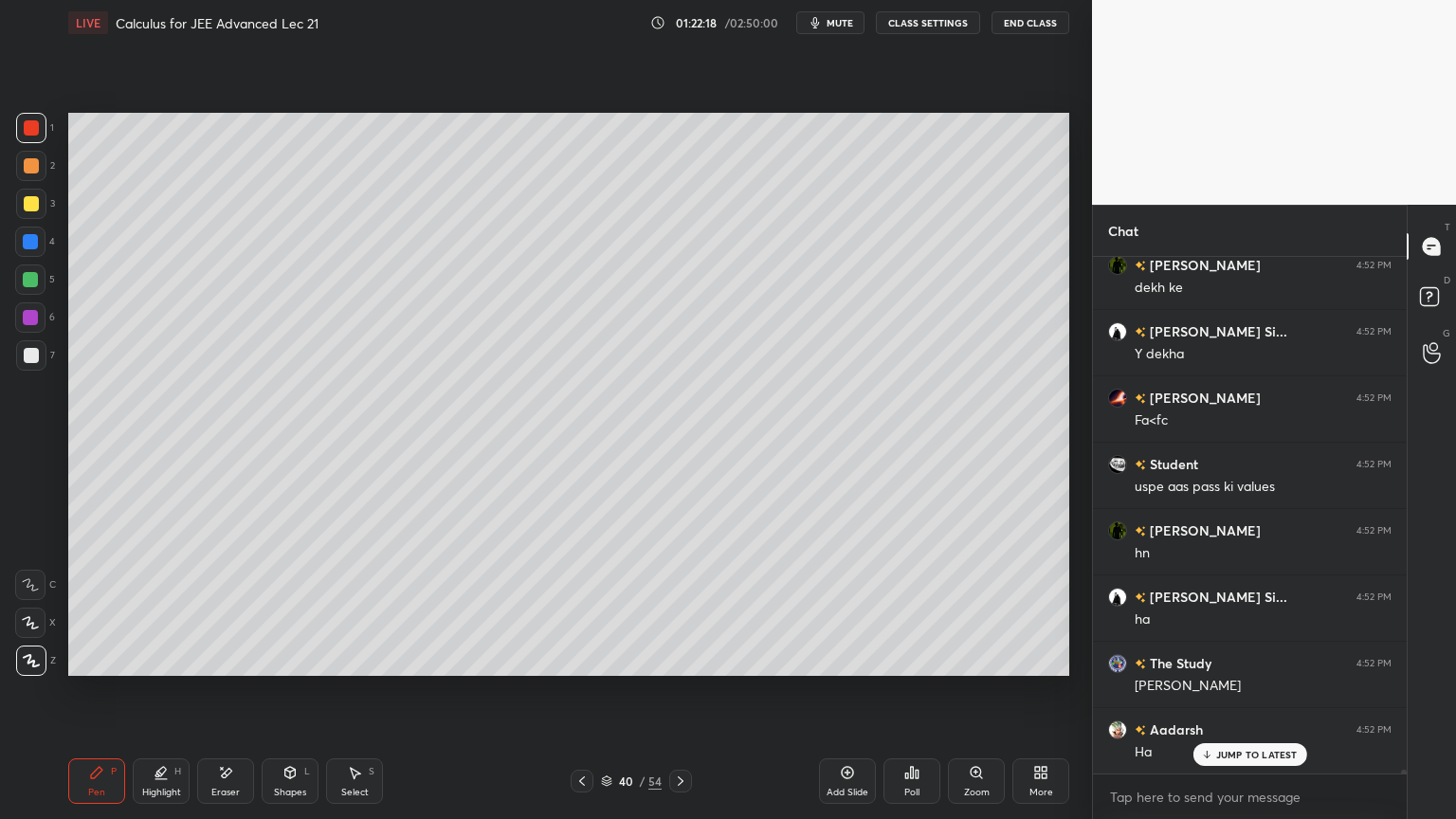 click at bounding box center (30, 280) 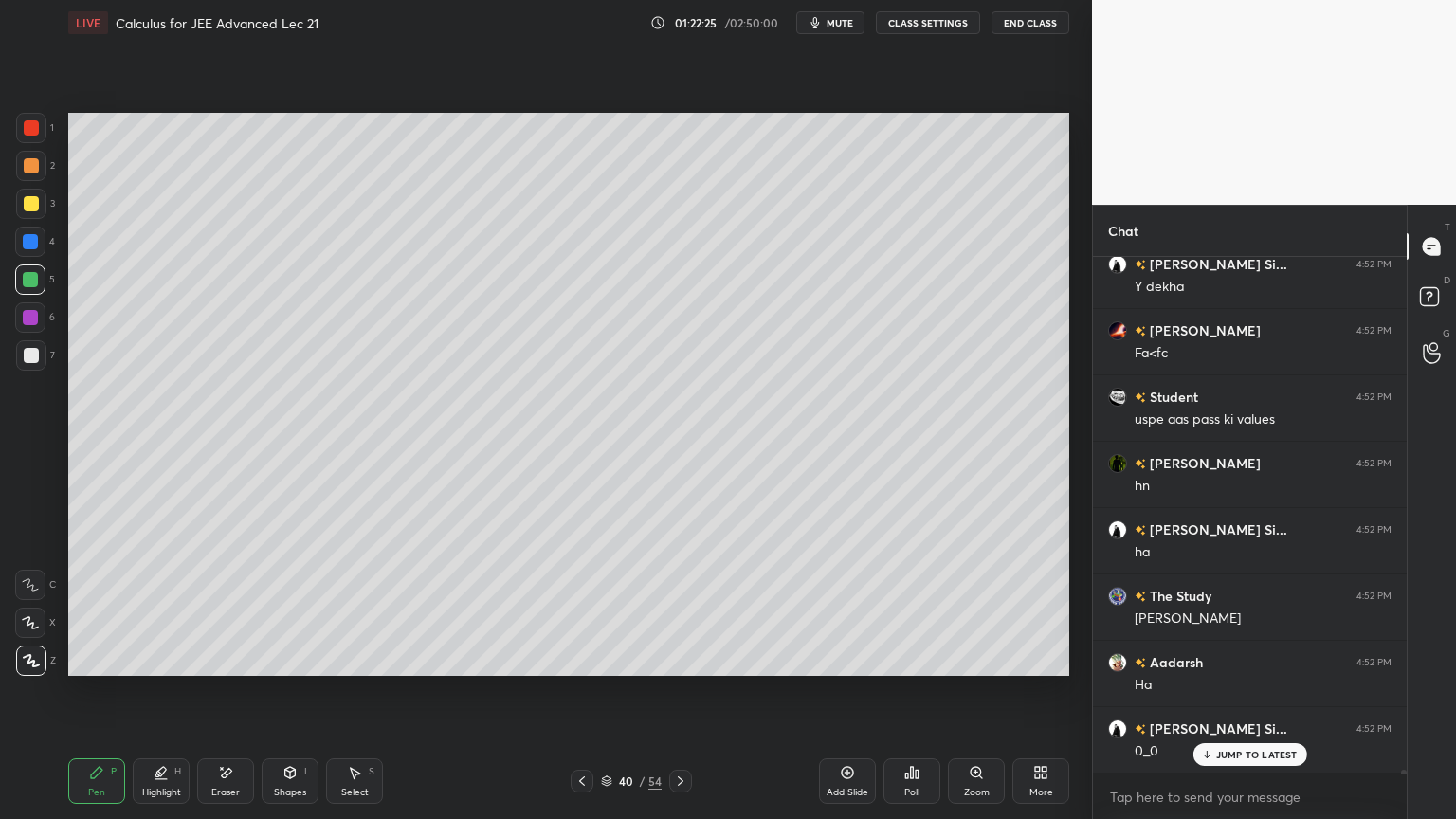 scroll, scrollTop: 65429, scrollLeft: 0, axis: vertical 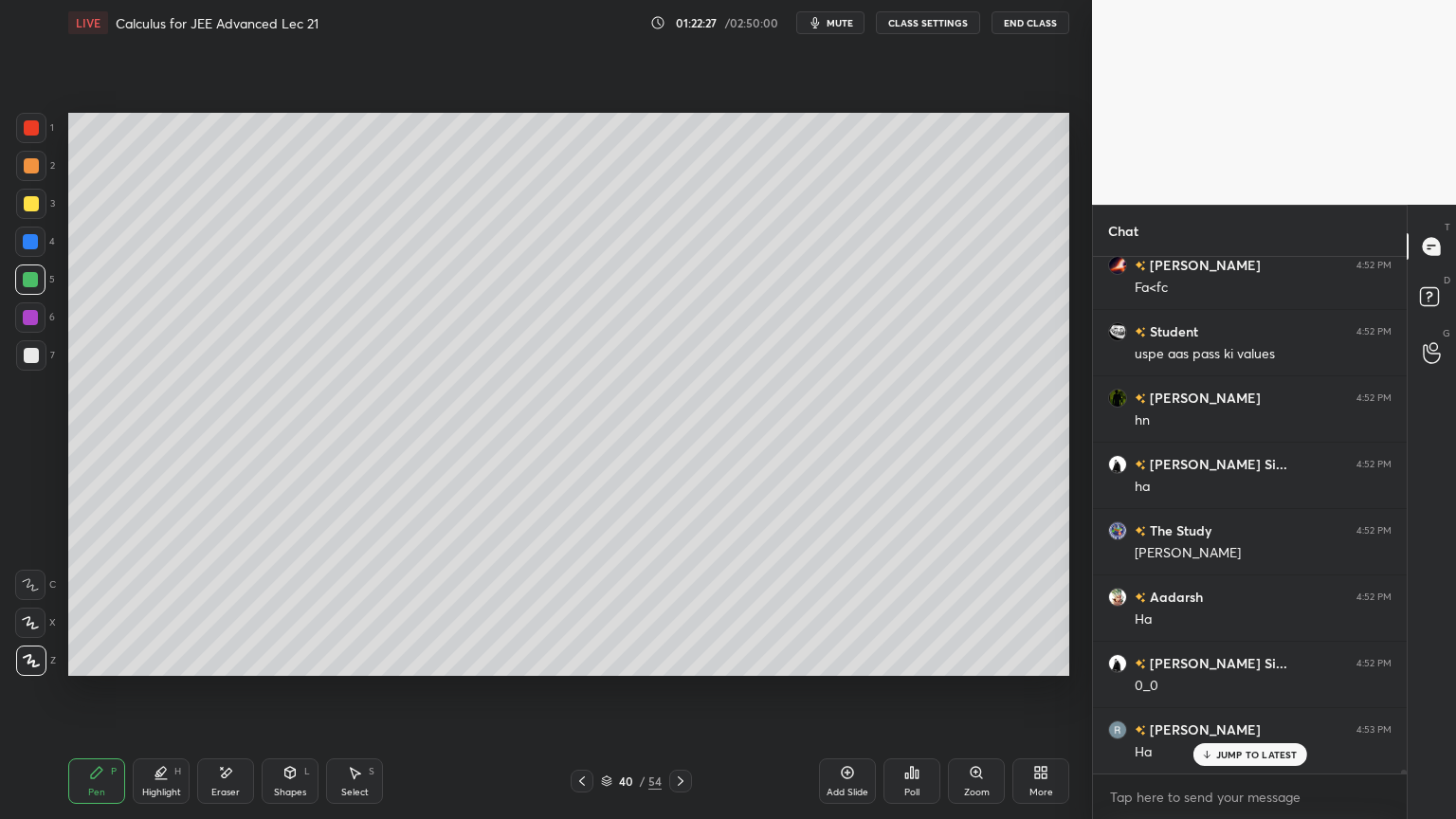 click on "Add Slide" at bounding box center (847, 781) 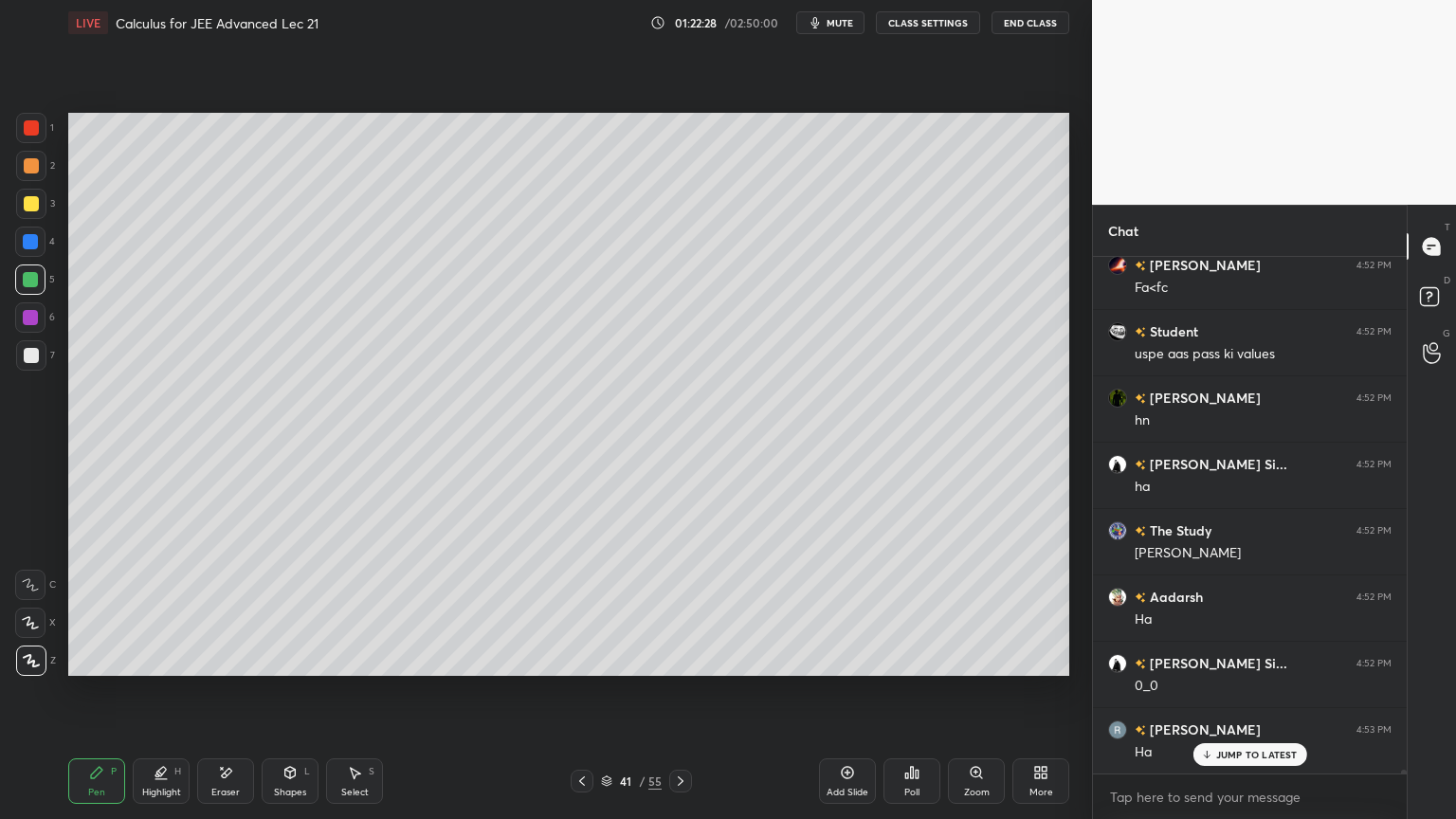drag, startPoint x: 34, startPoint y: 353, endPoint x: 63, endPoint y: 360, distance: 29.83287 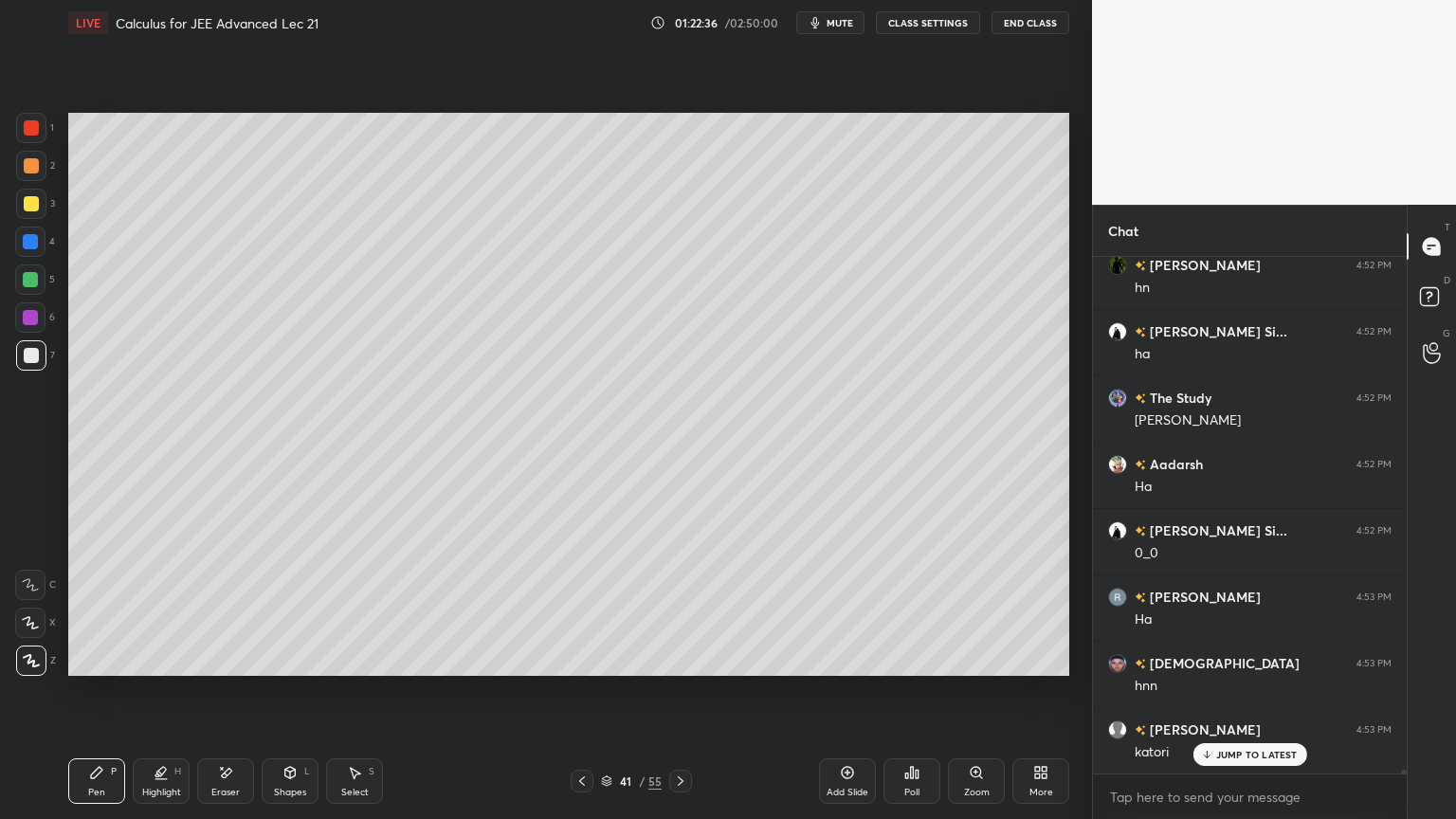 scroll, scrollTop: 65629, scrollLeft: 0, axis: vertical 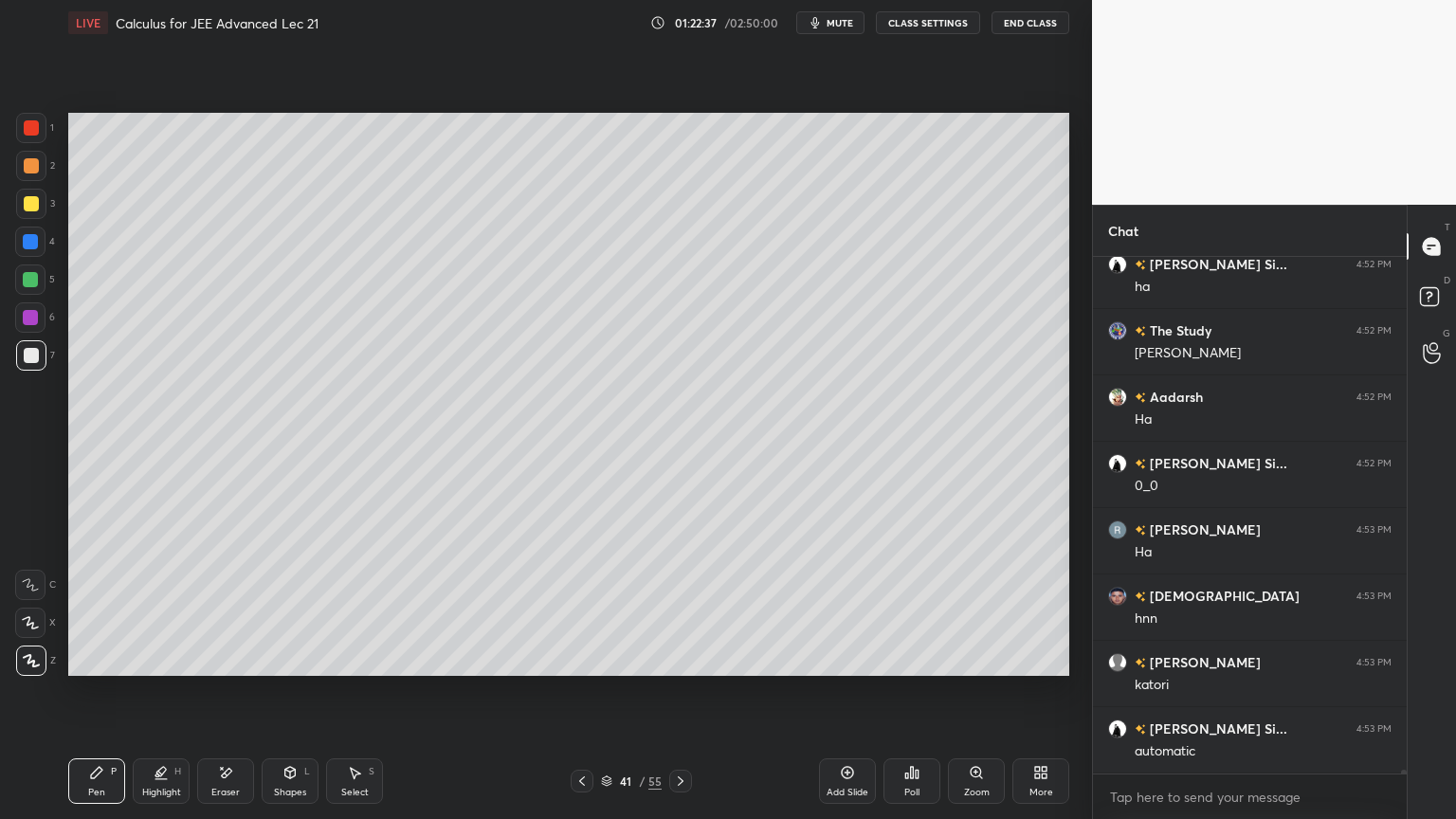 click on "Setting up your live class Poll for   secs No correct answer Start poll" at bounding box center (569, 394) 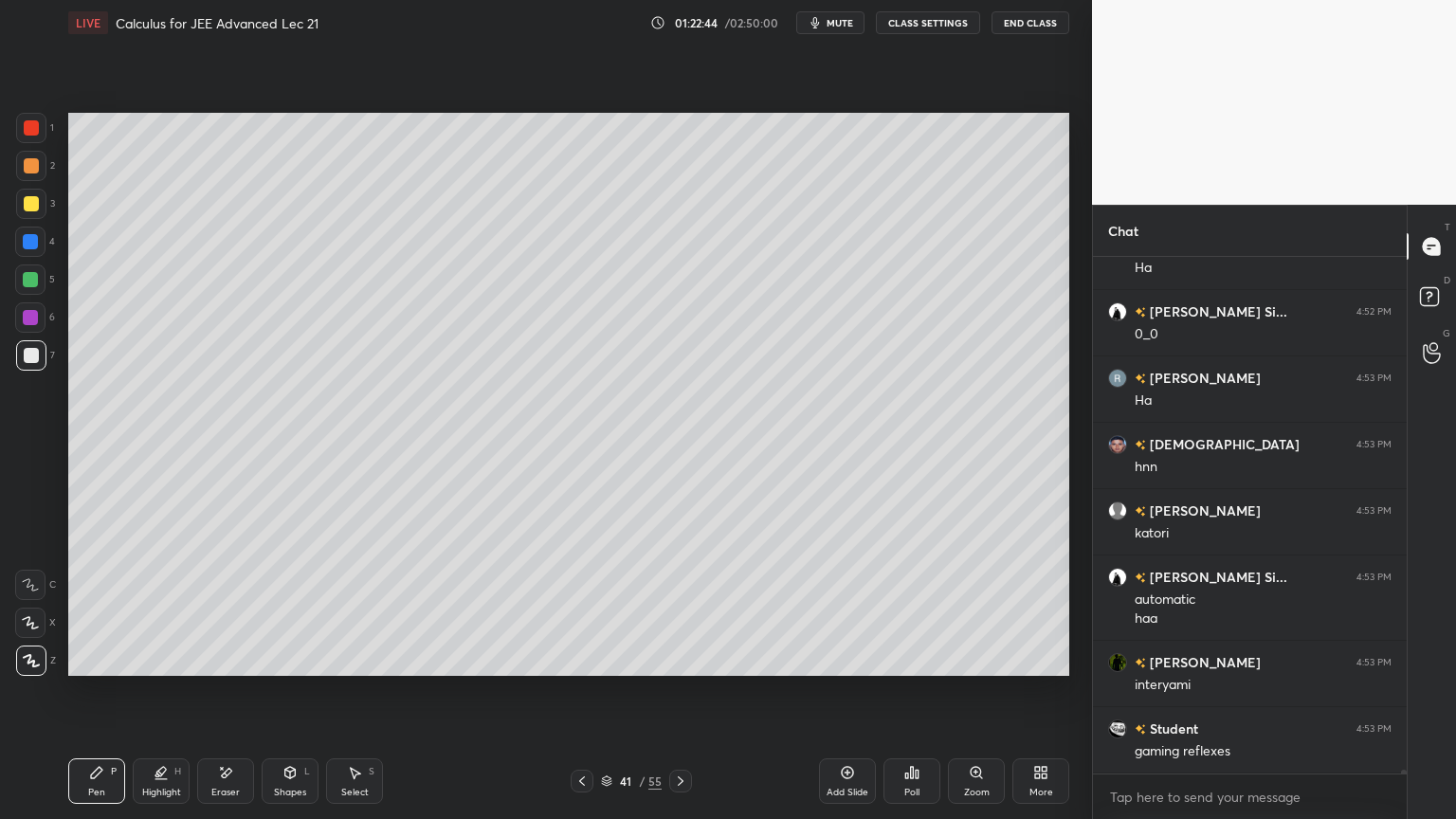 scroll, scrollTop: 65846, scrollLeft: 0, axis: vertical 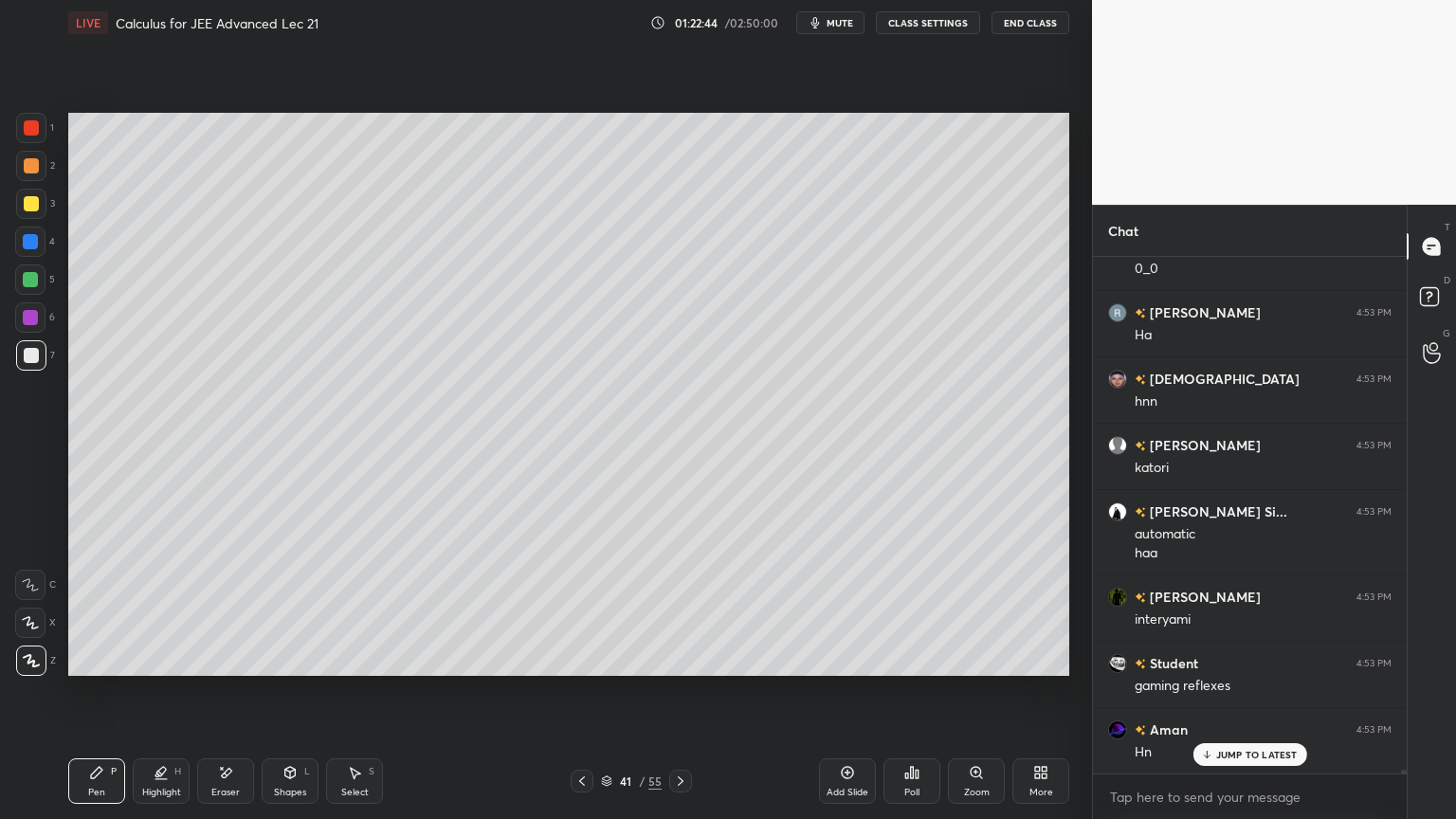 click at bounding box center (582, 781) 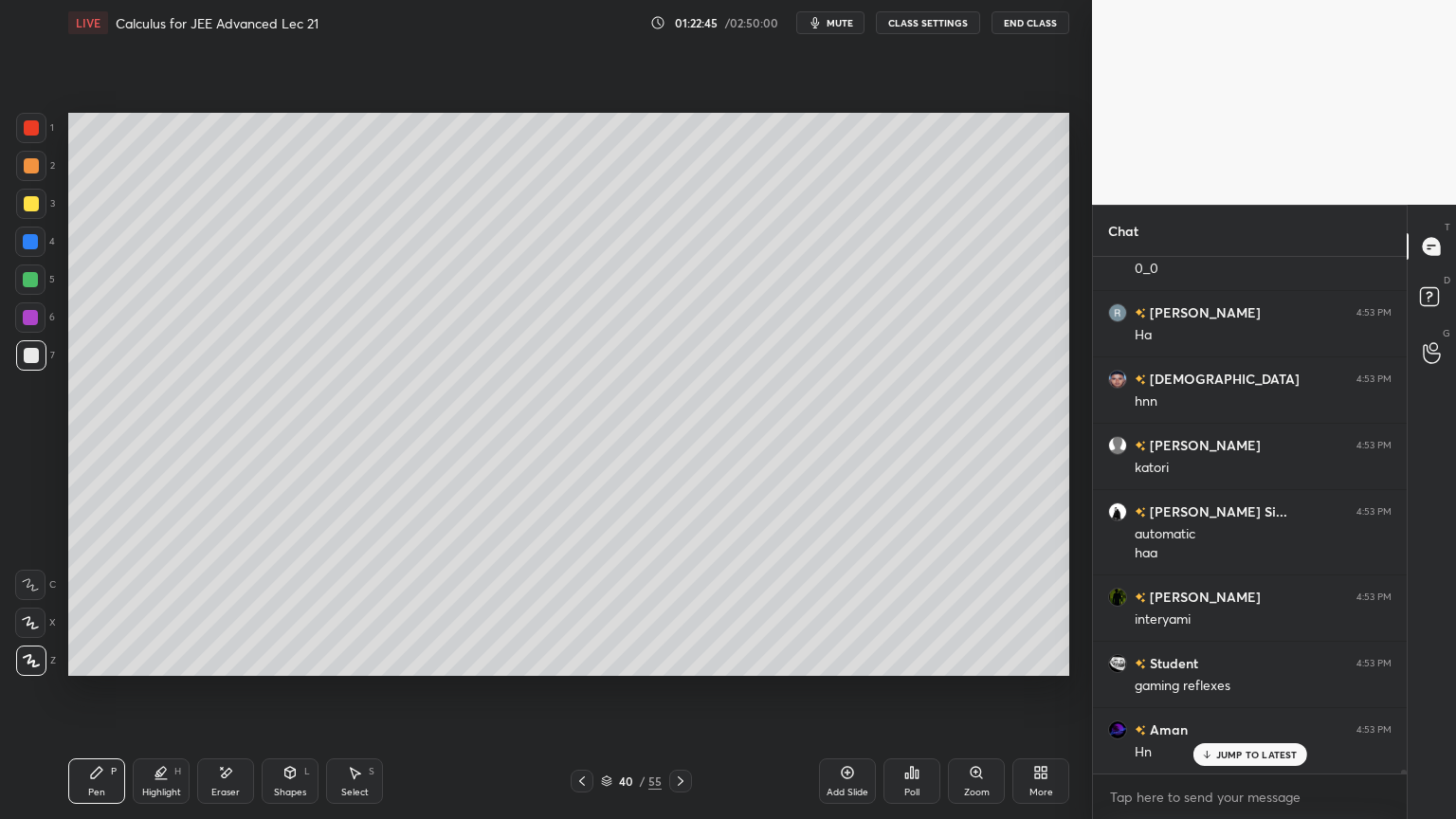 click 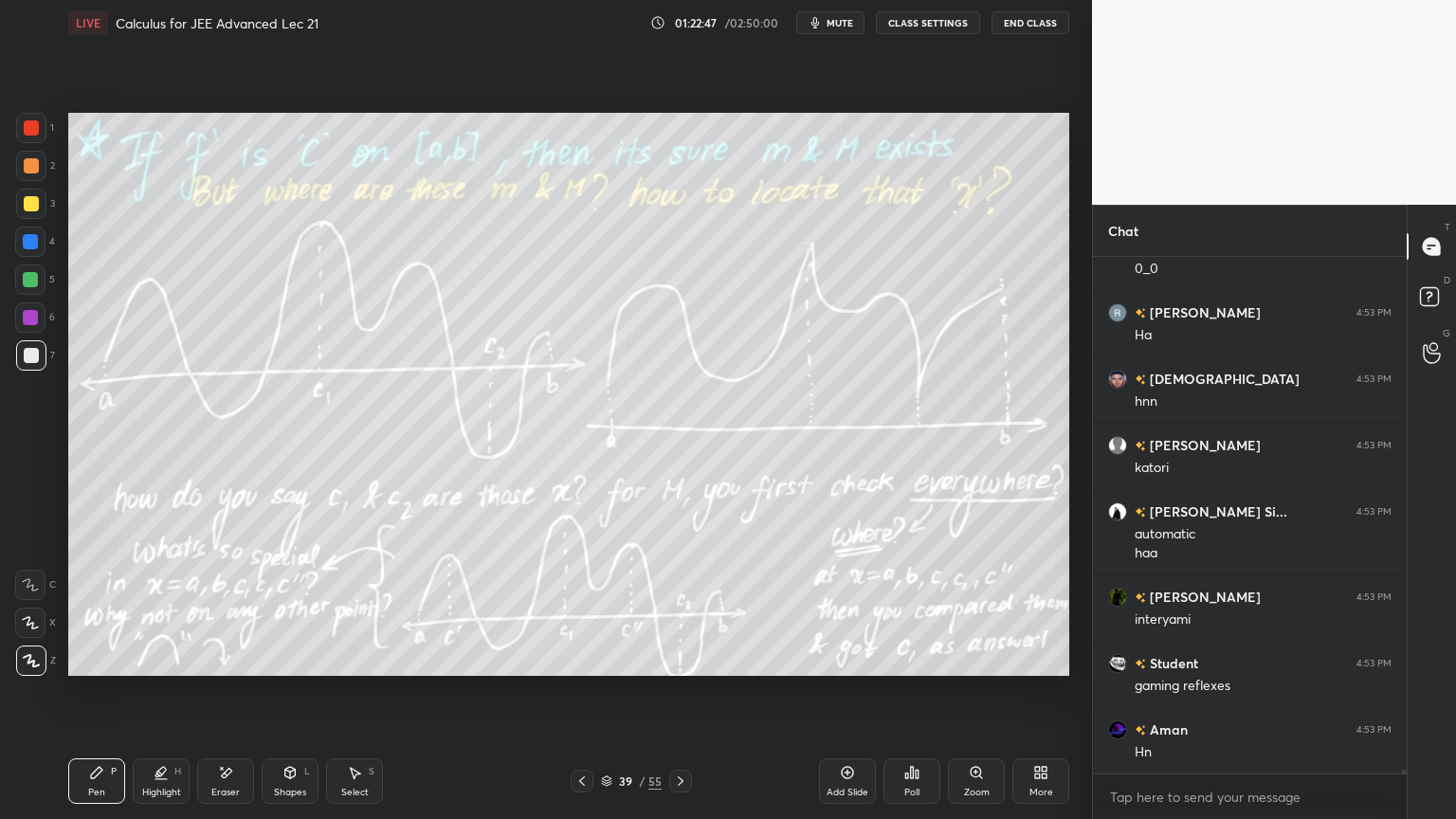 scroll, scrollTop: 65913, scrollLeft: 0, axis: vertical 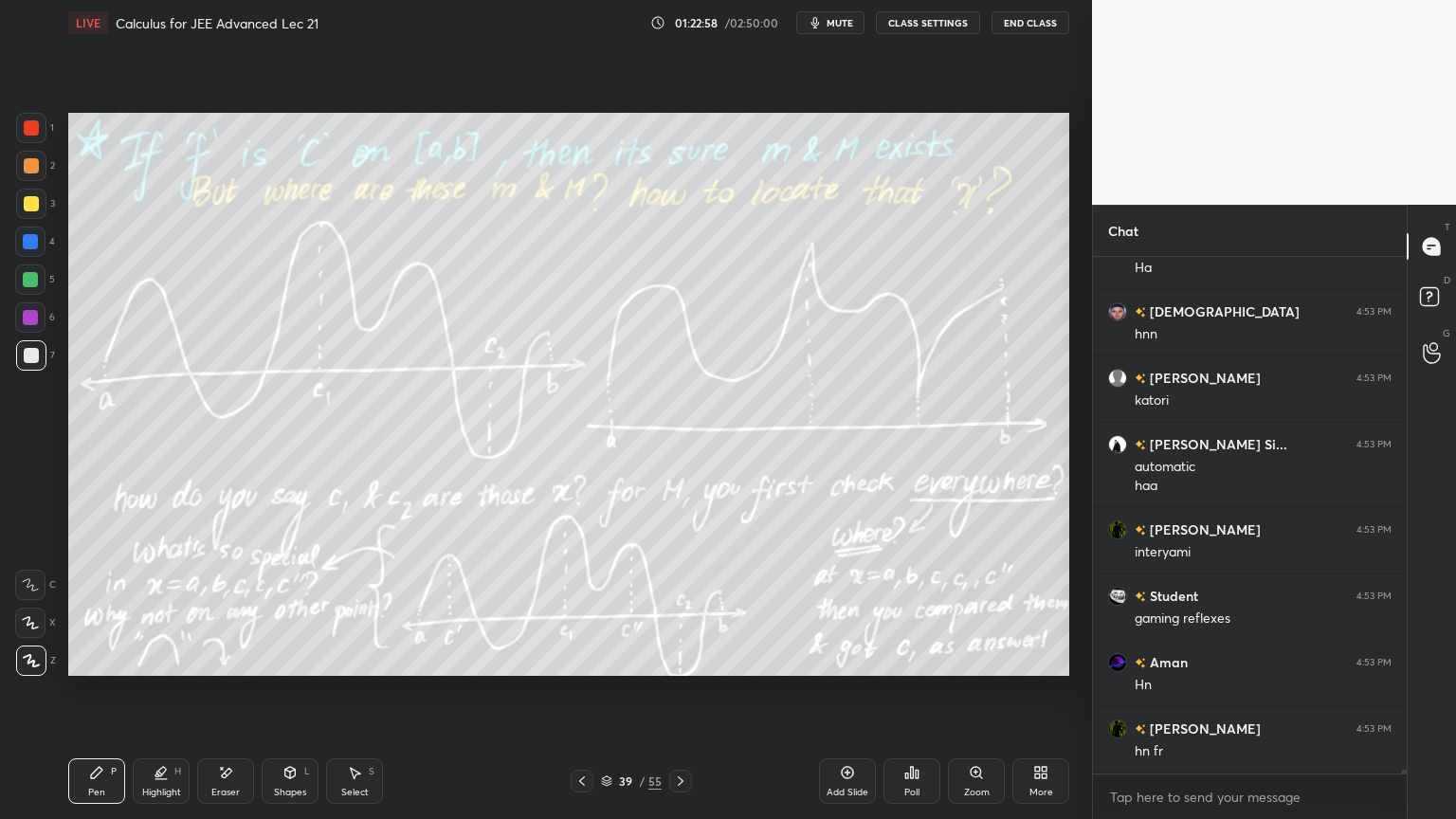 click on "Eraser" at bounding box center (226, 781) 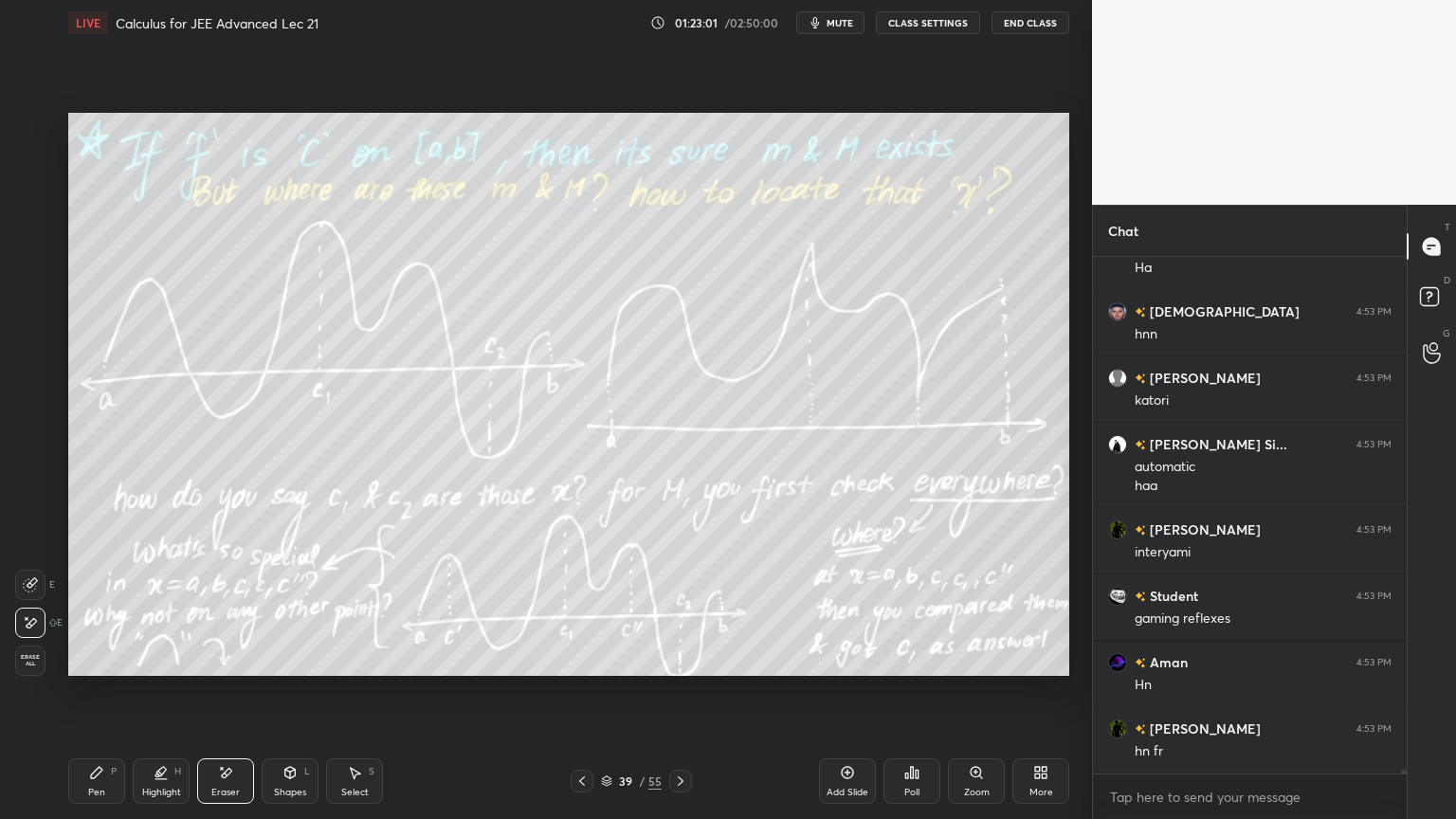click on "Pen" at bounding box center [97, 792] 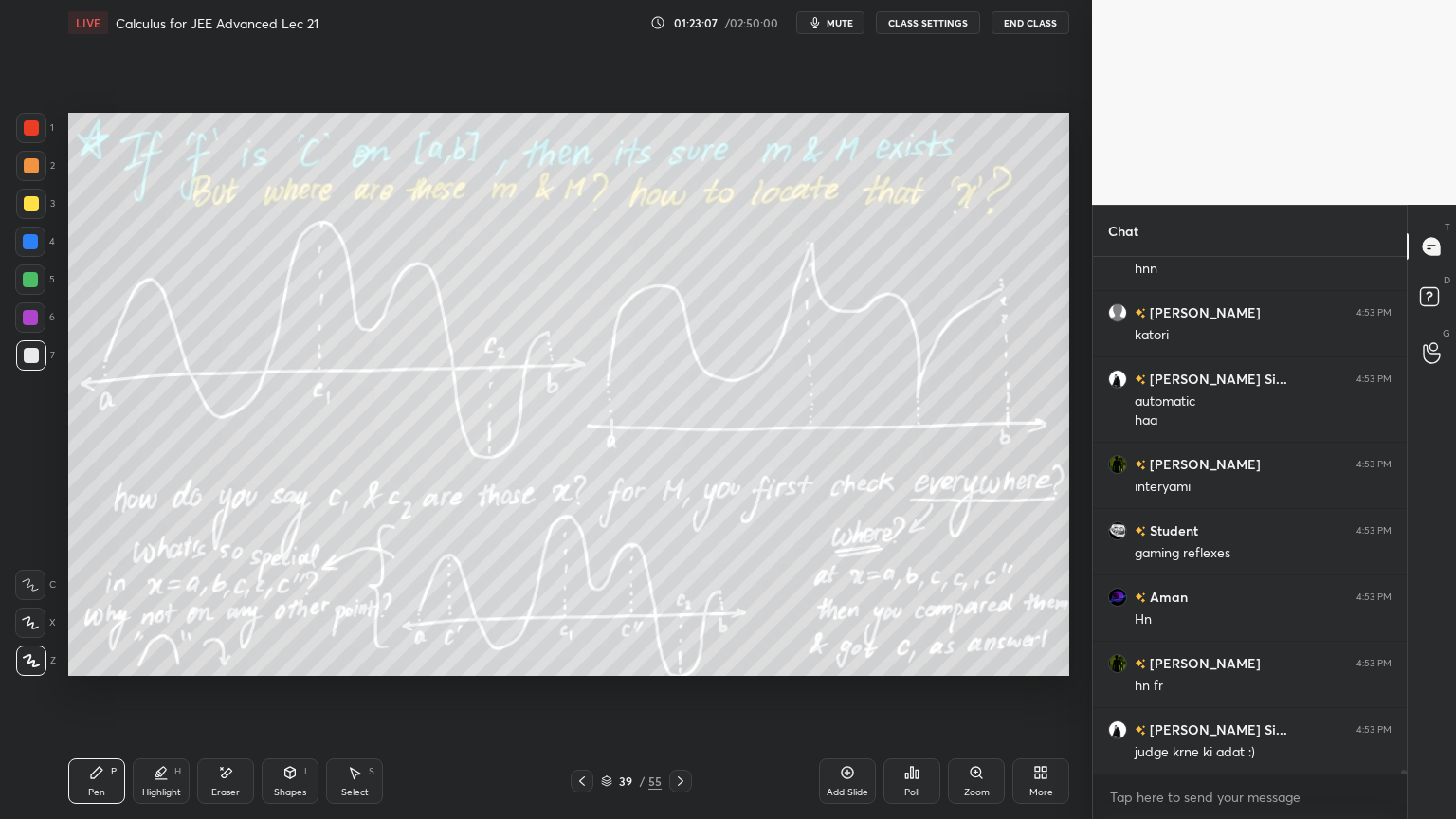 scroll, scrollTop: 66024, scrollLeft: 0, axis: vertical 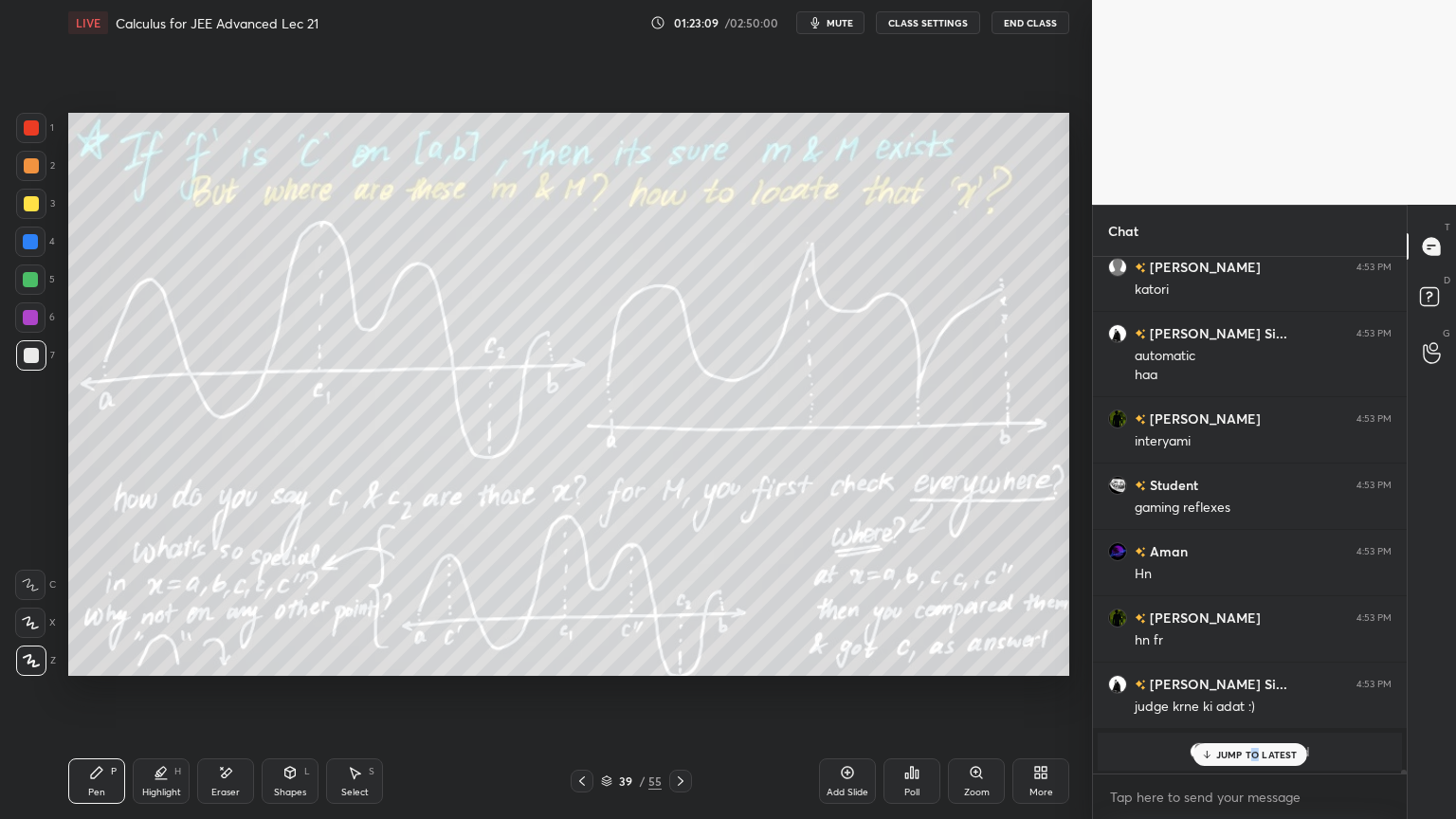 click on "JUMP TO LATEST" at bounding box center [1257, 755] 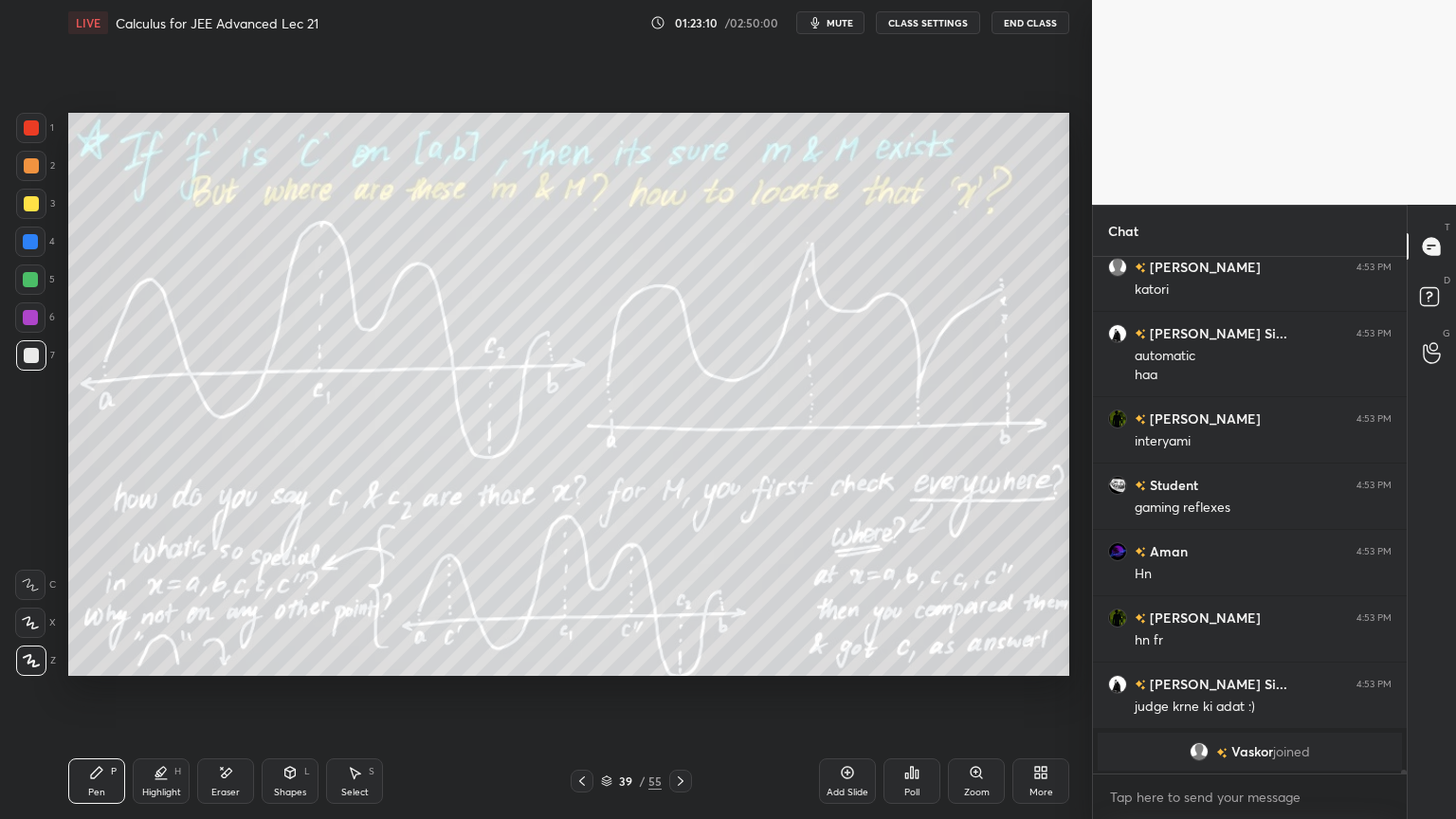 click 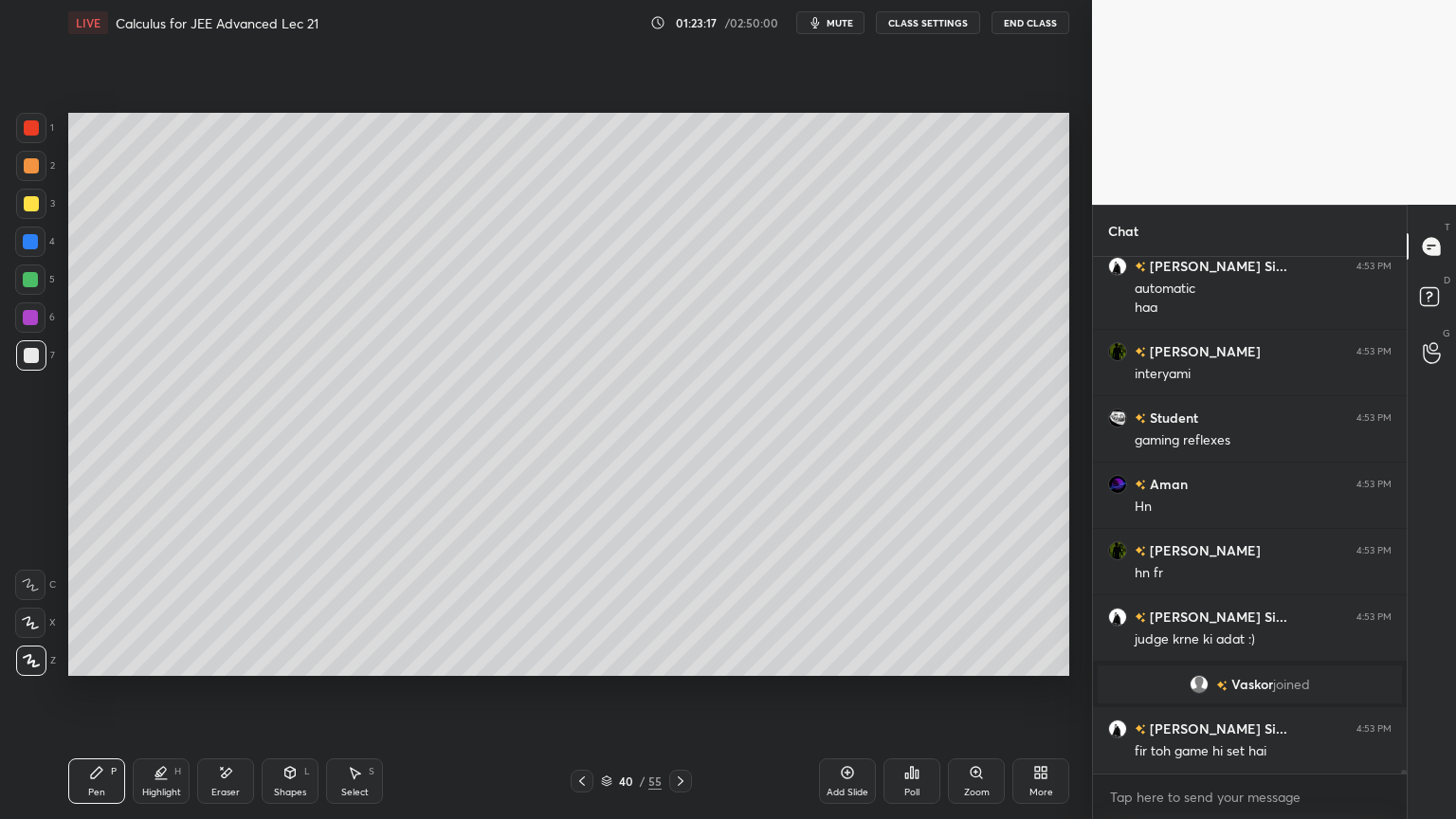 scroll, scrollTop: 66157, scrollLeft: 0, axis: vertical 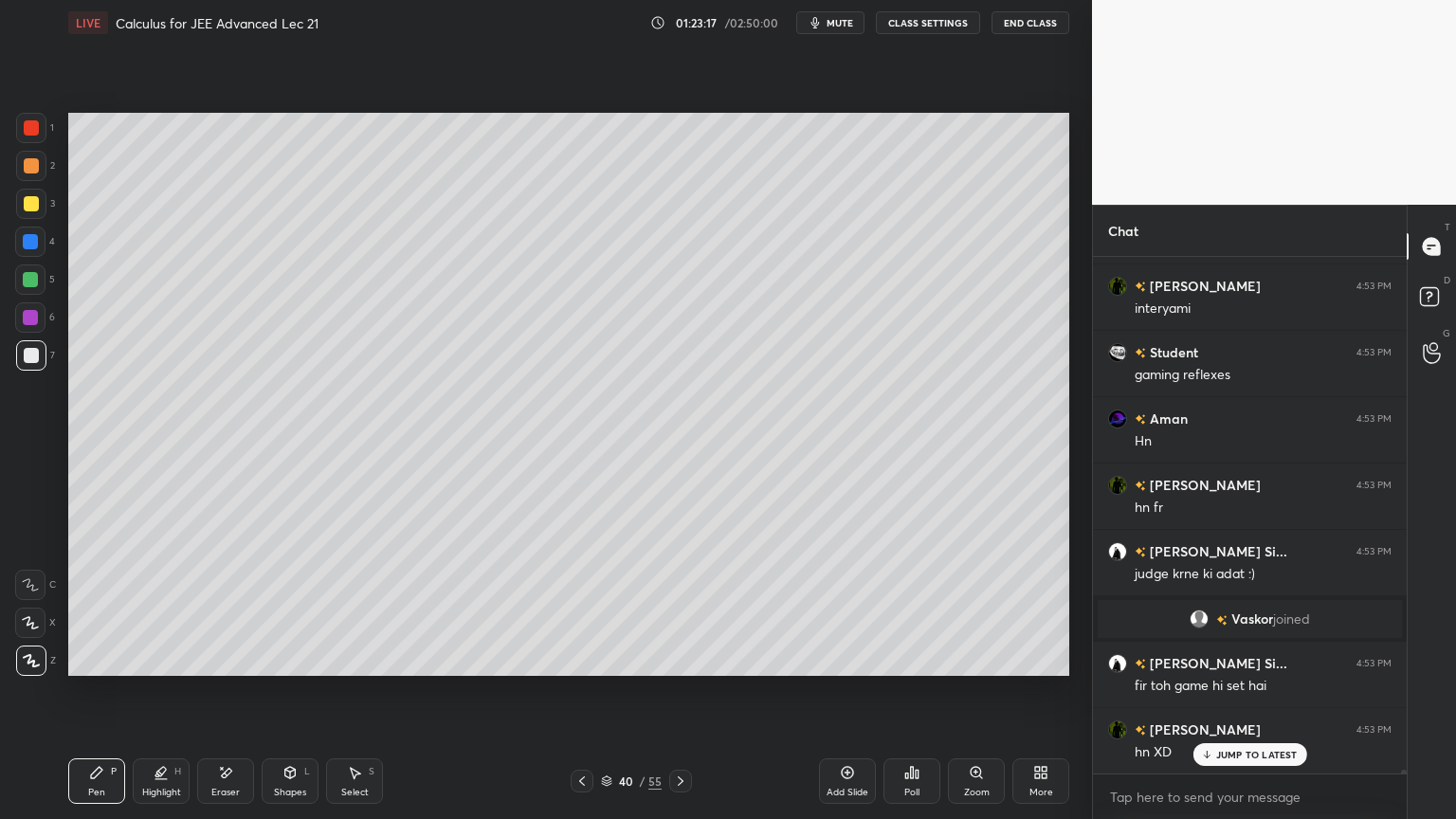 click on "Highlight H" at bounding box center [161, 781] 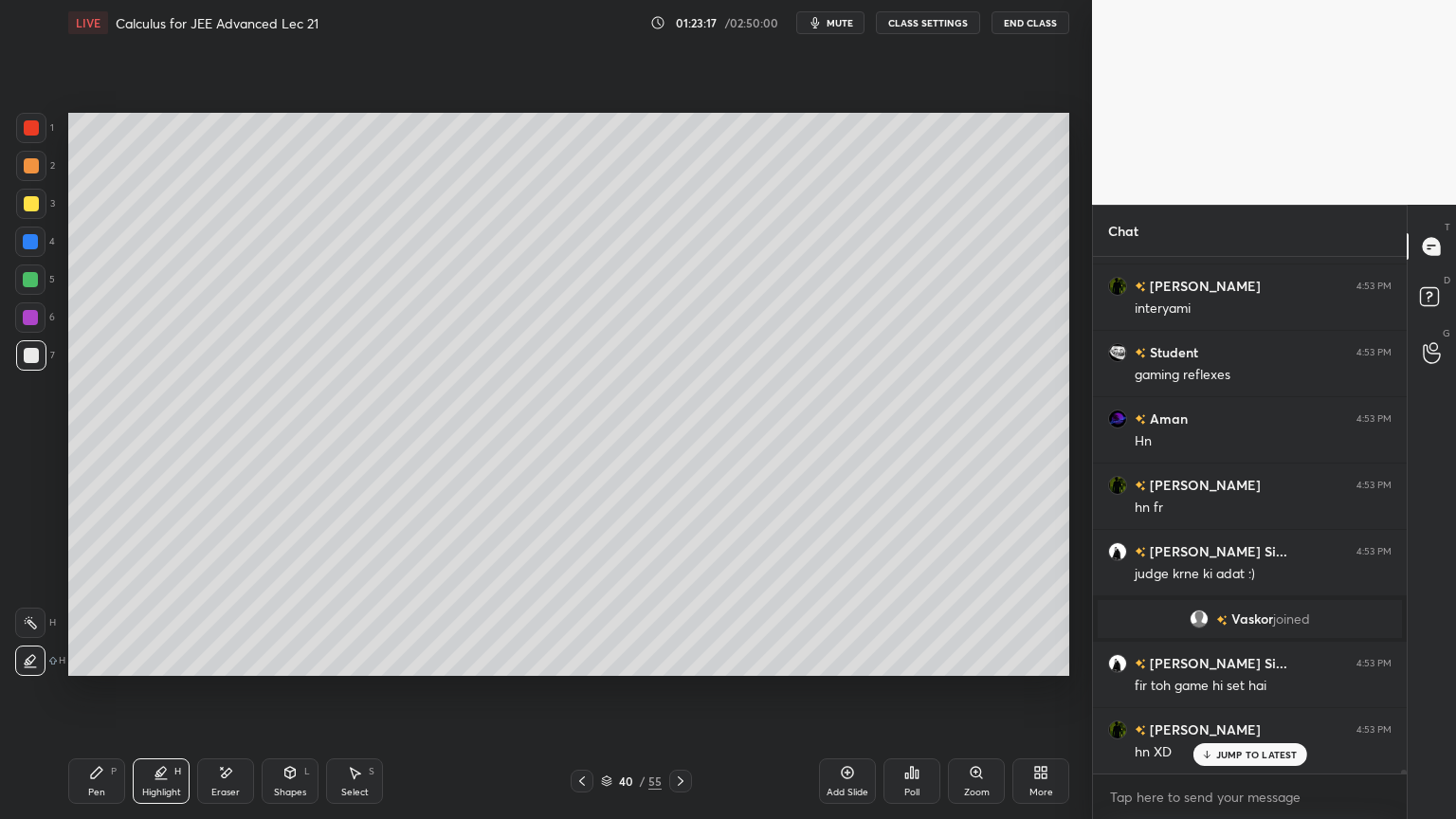 click on "Pen P" at bounding box center (97, 781) 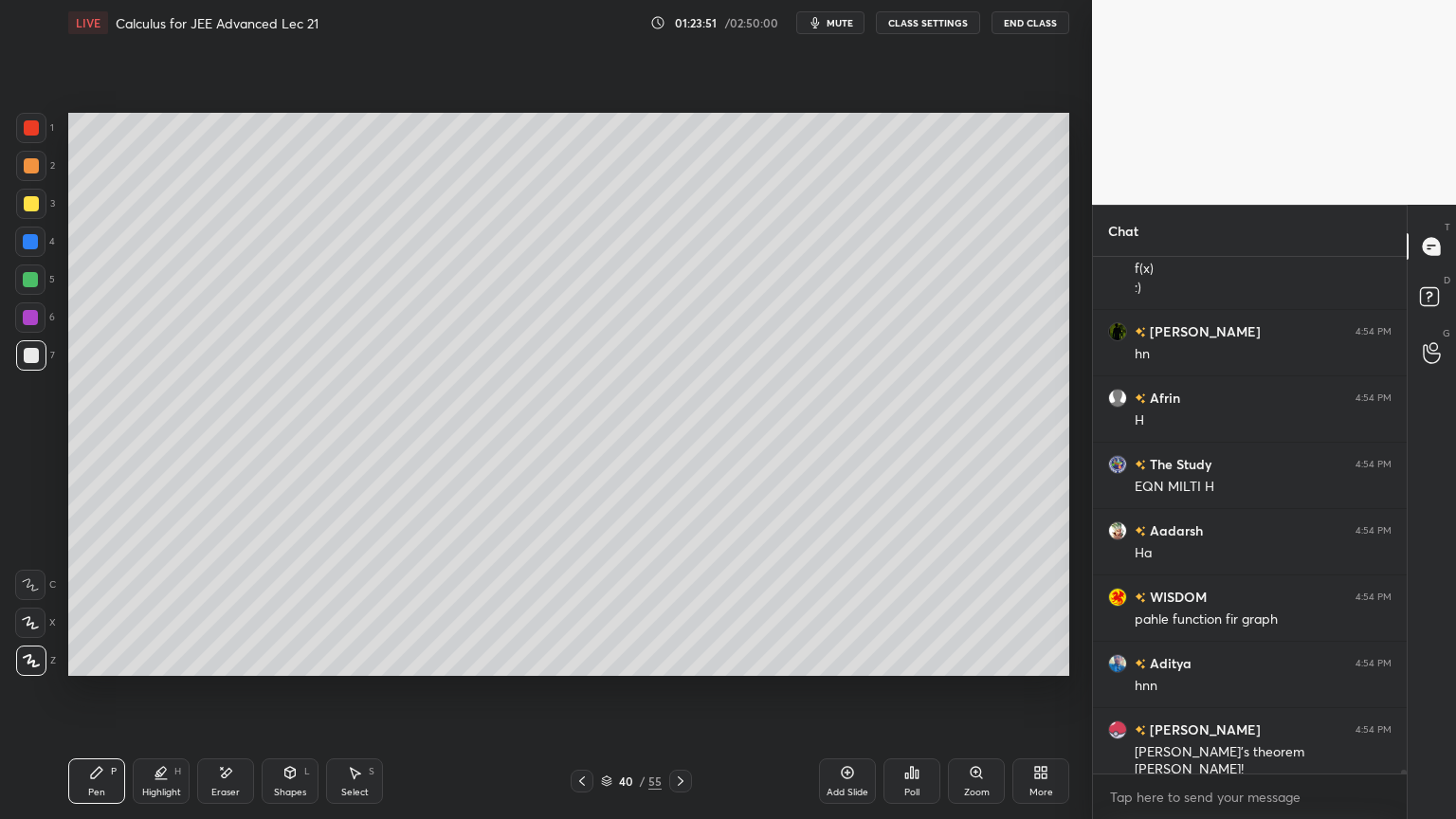 scroll, scrollTop: 67218, scrollLeft: 0, axis: vertical 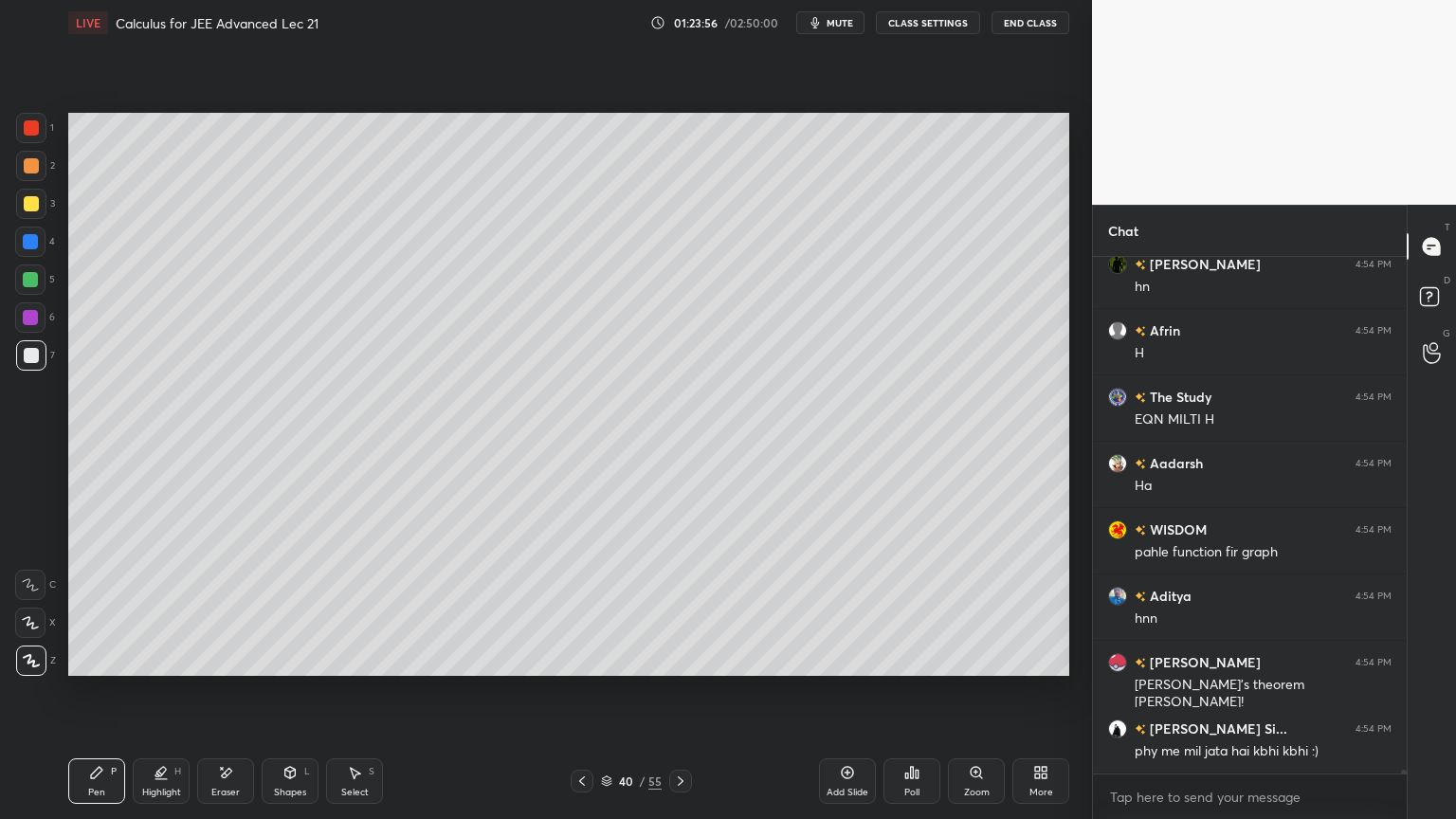 click 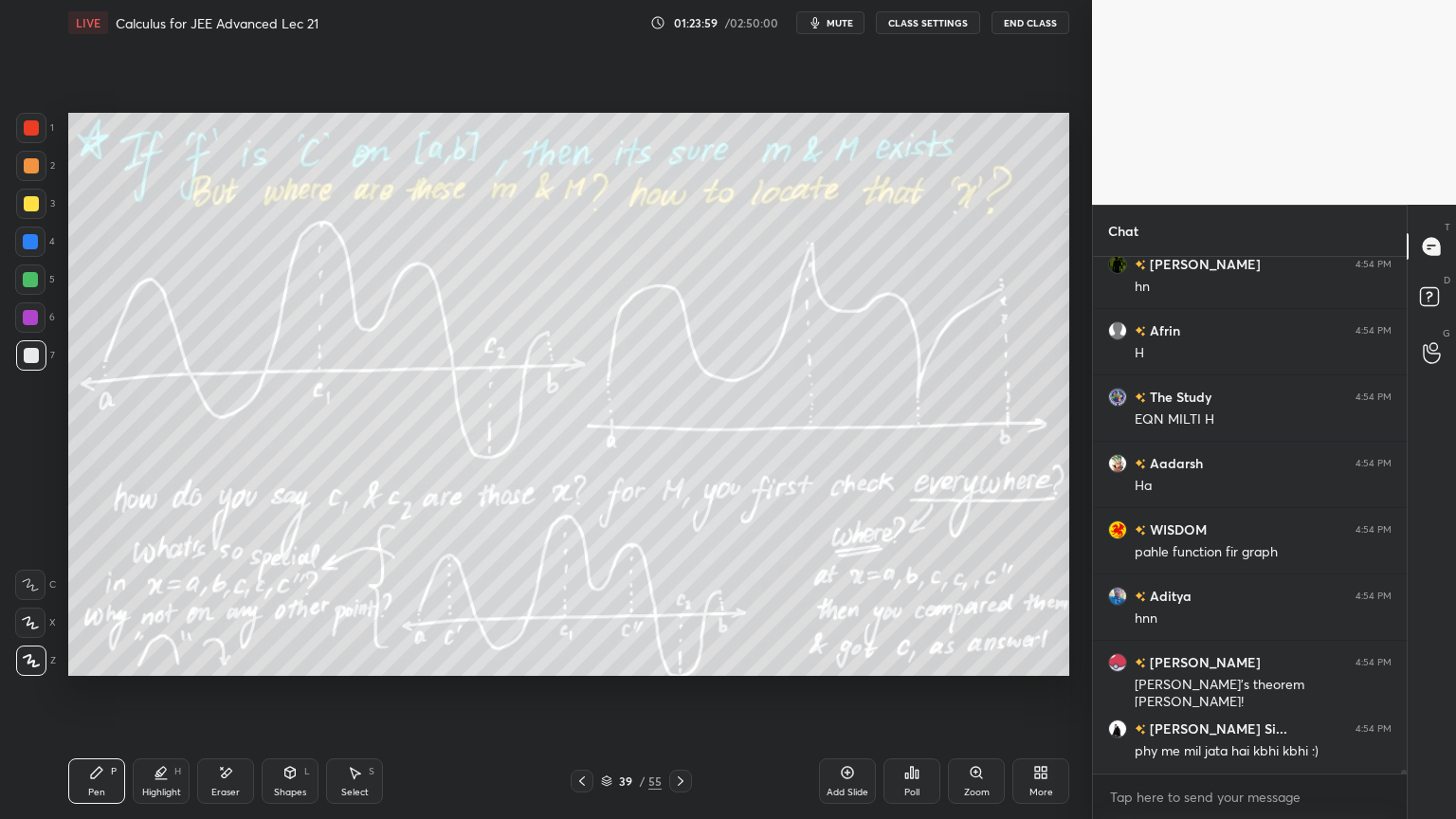 click 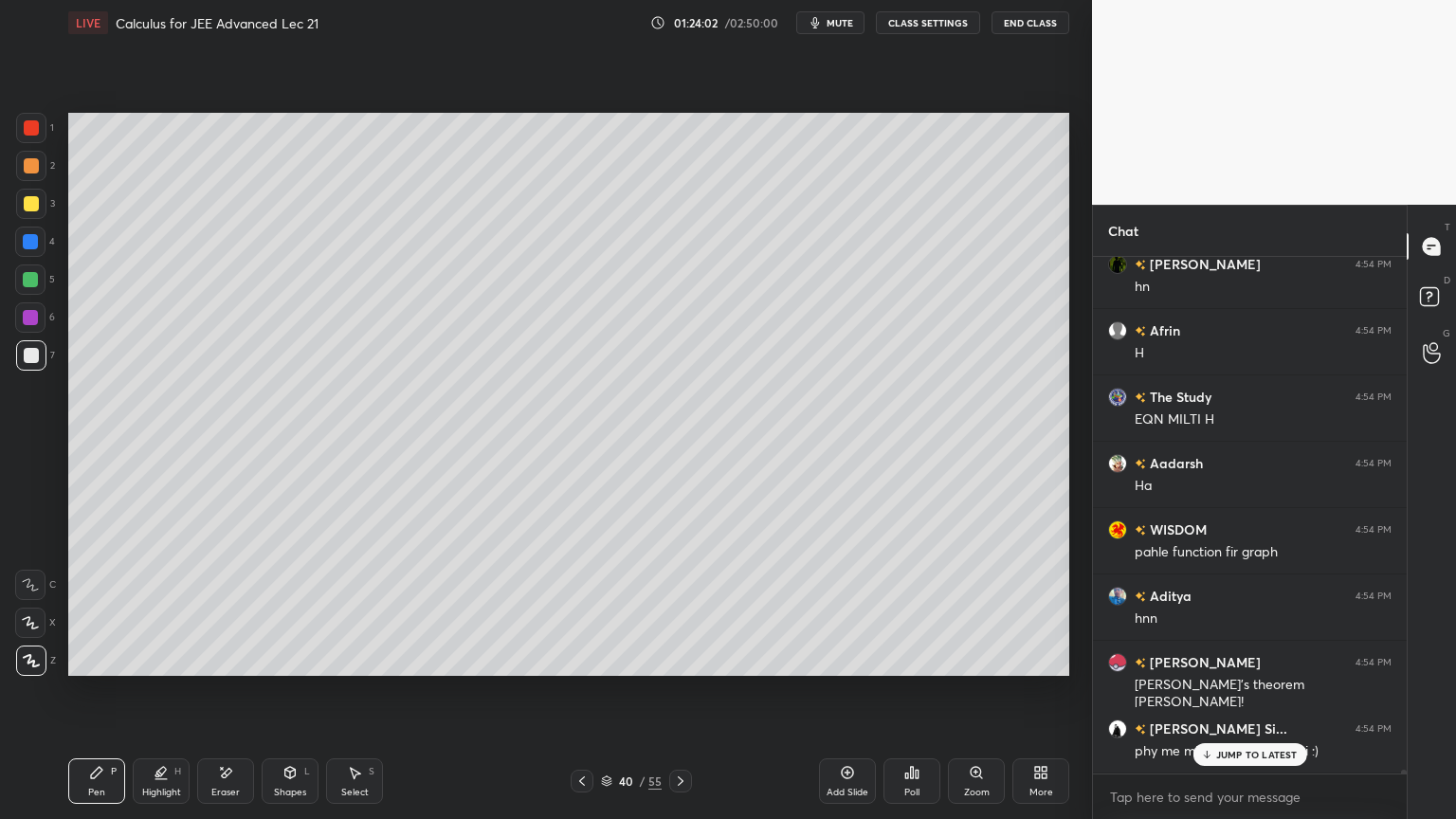 scroll, scrollTop: 67283, scrollLeft: 0, axis: vertical 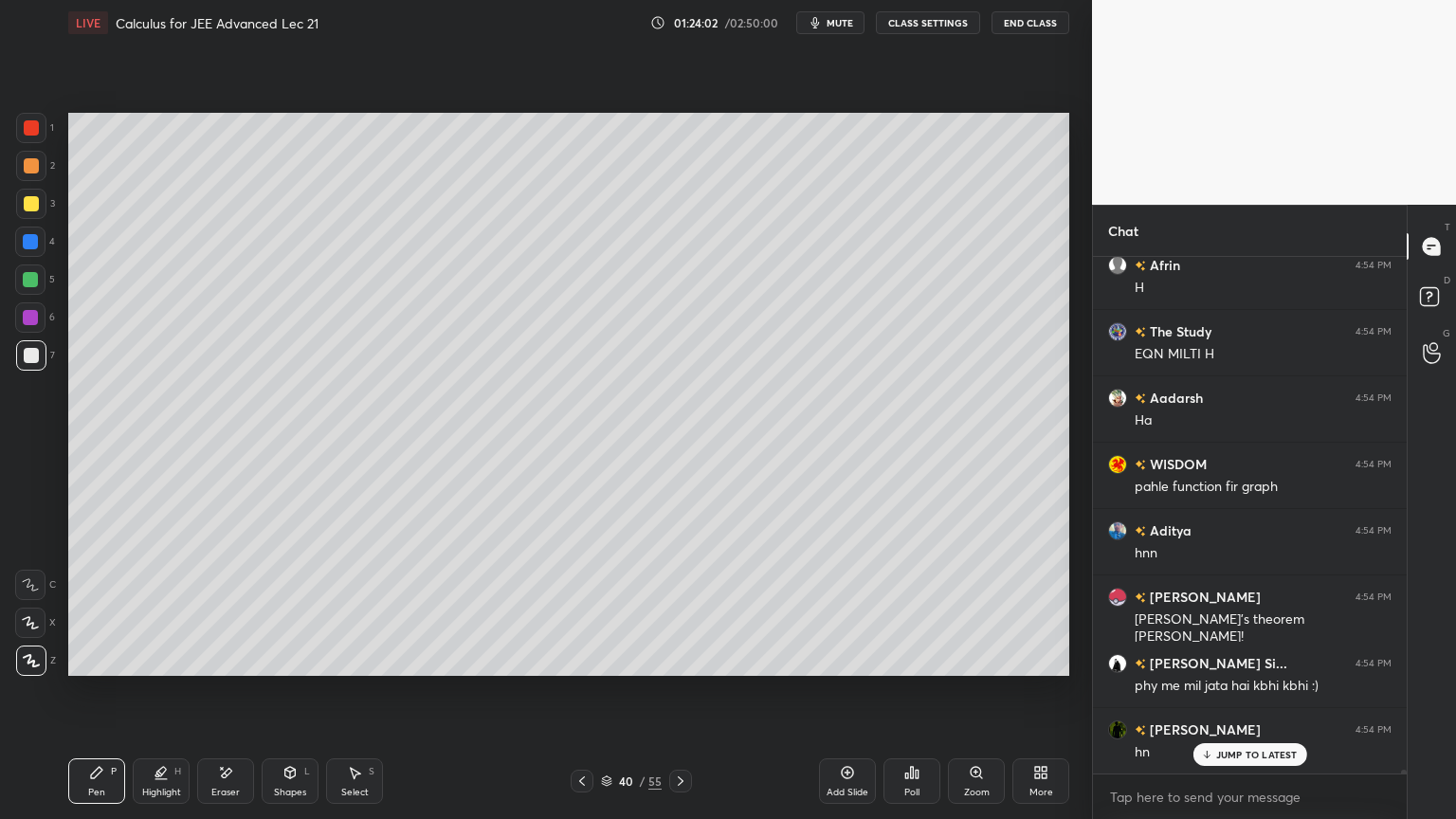 click at bounding box center [31, 128] 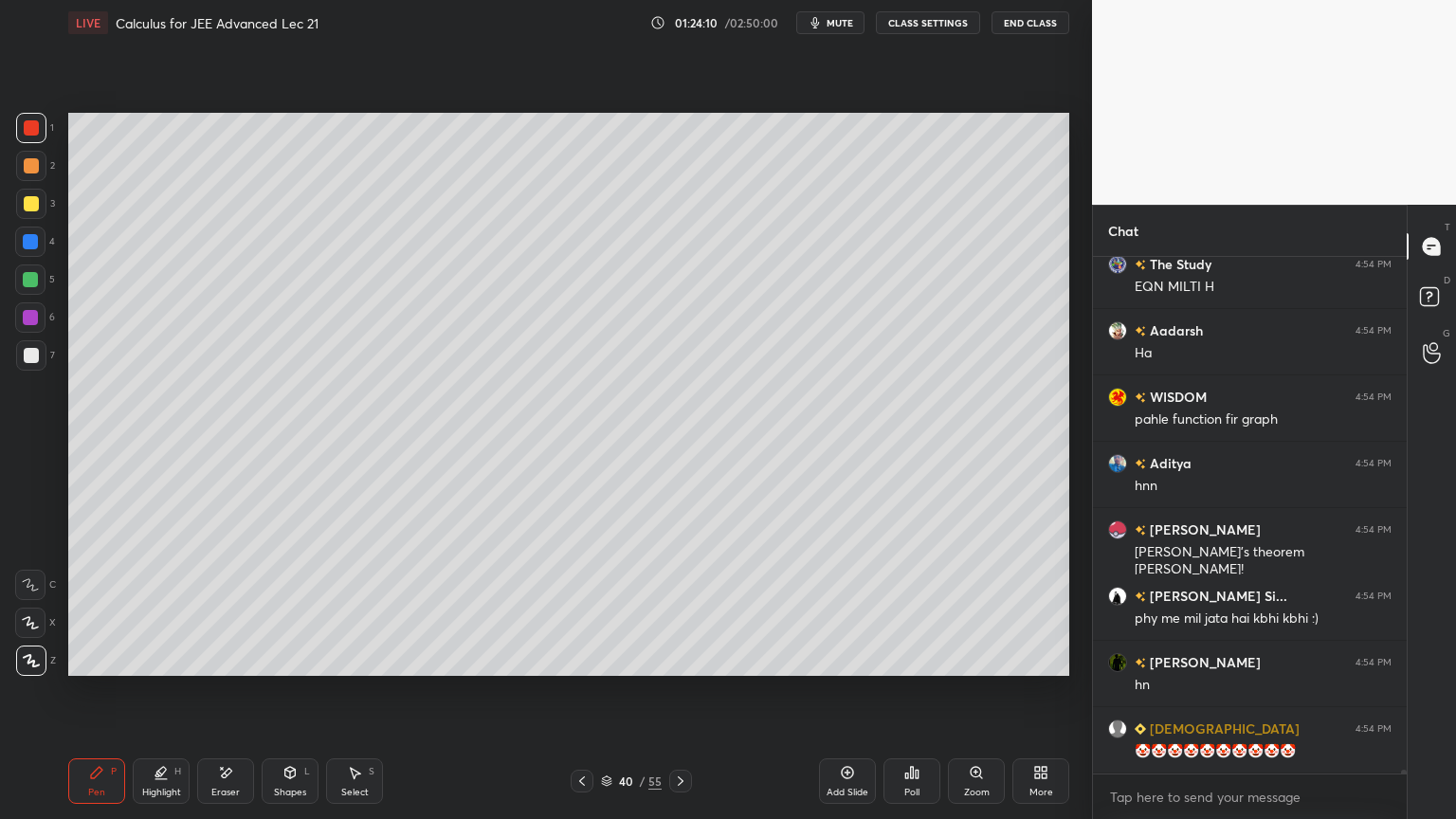 scroll, scrollTop: 67416, scrollLeft: 0, axis: vertical 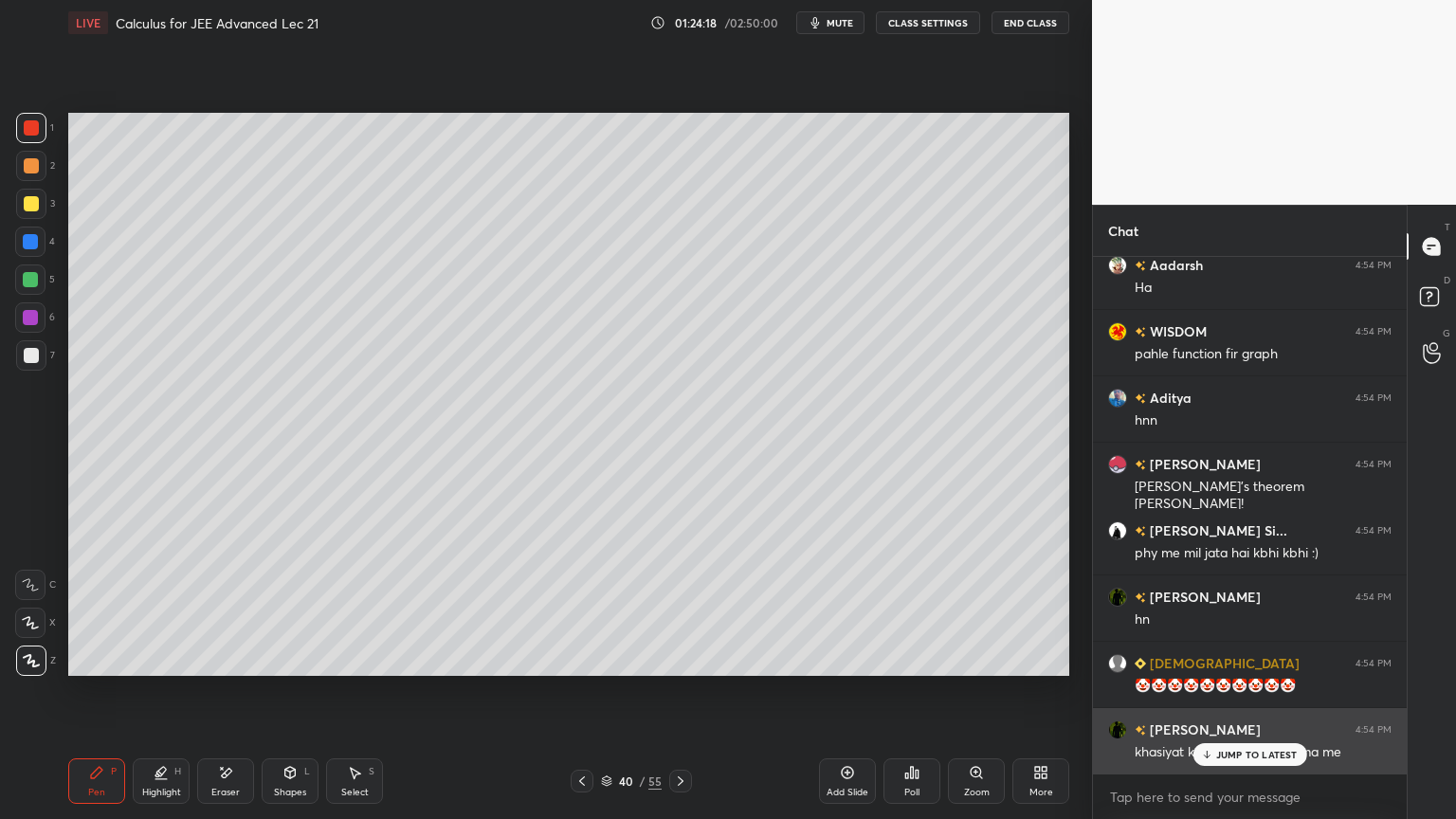 click on "JUMP TO LATEST" at bounding box center (1257, 755) 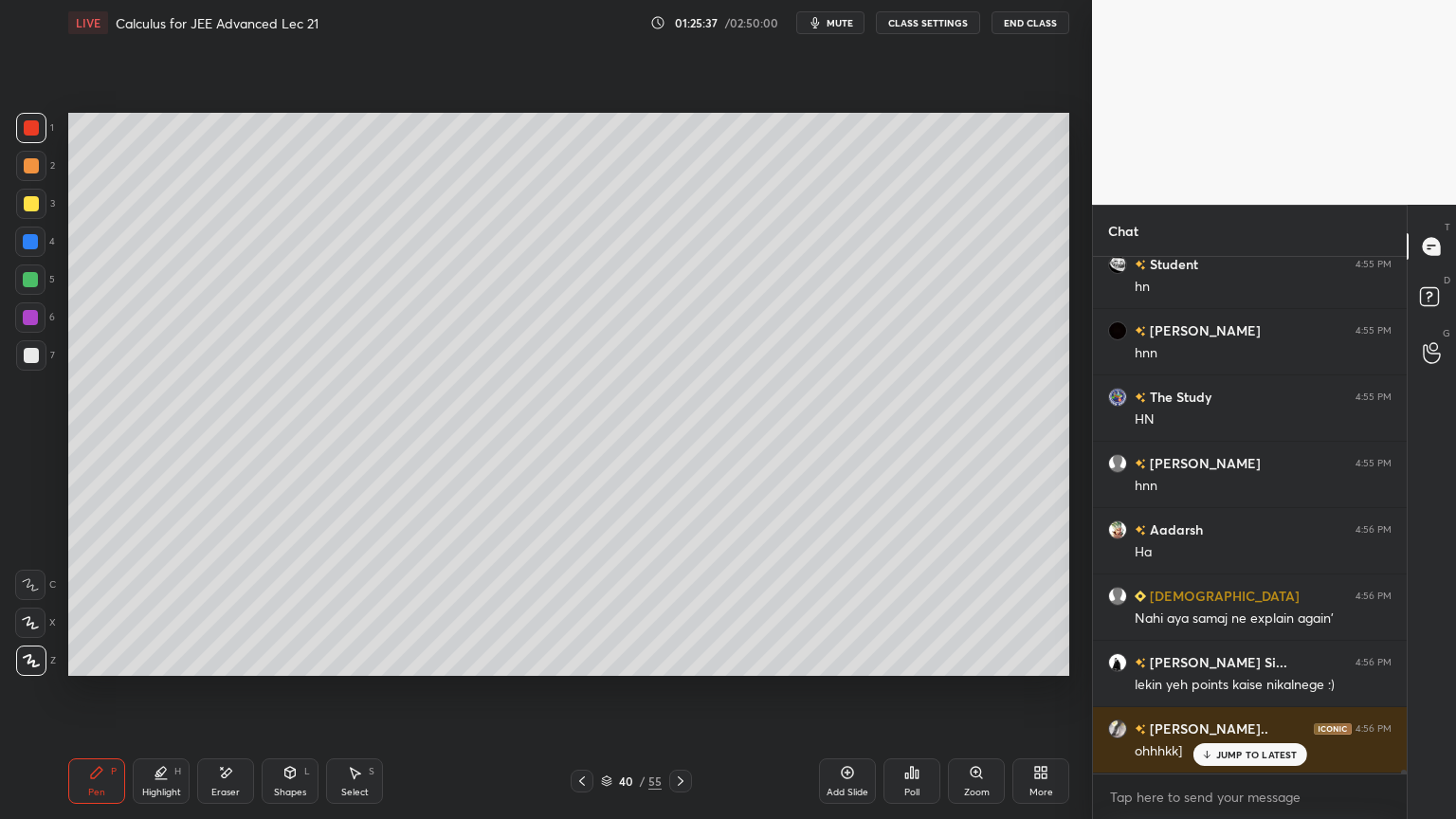 scroll, scrollTop: 69971, scrollLeft: 0, axis: vertical 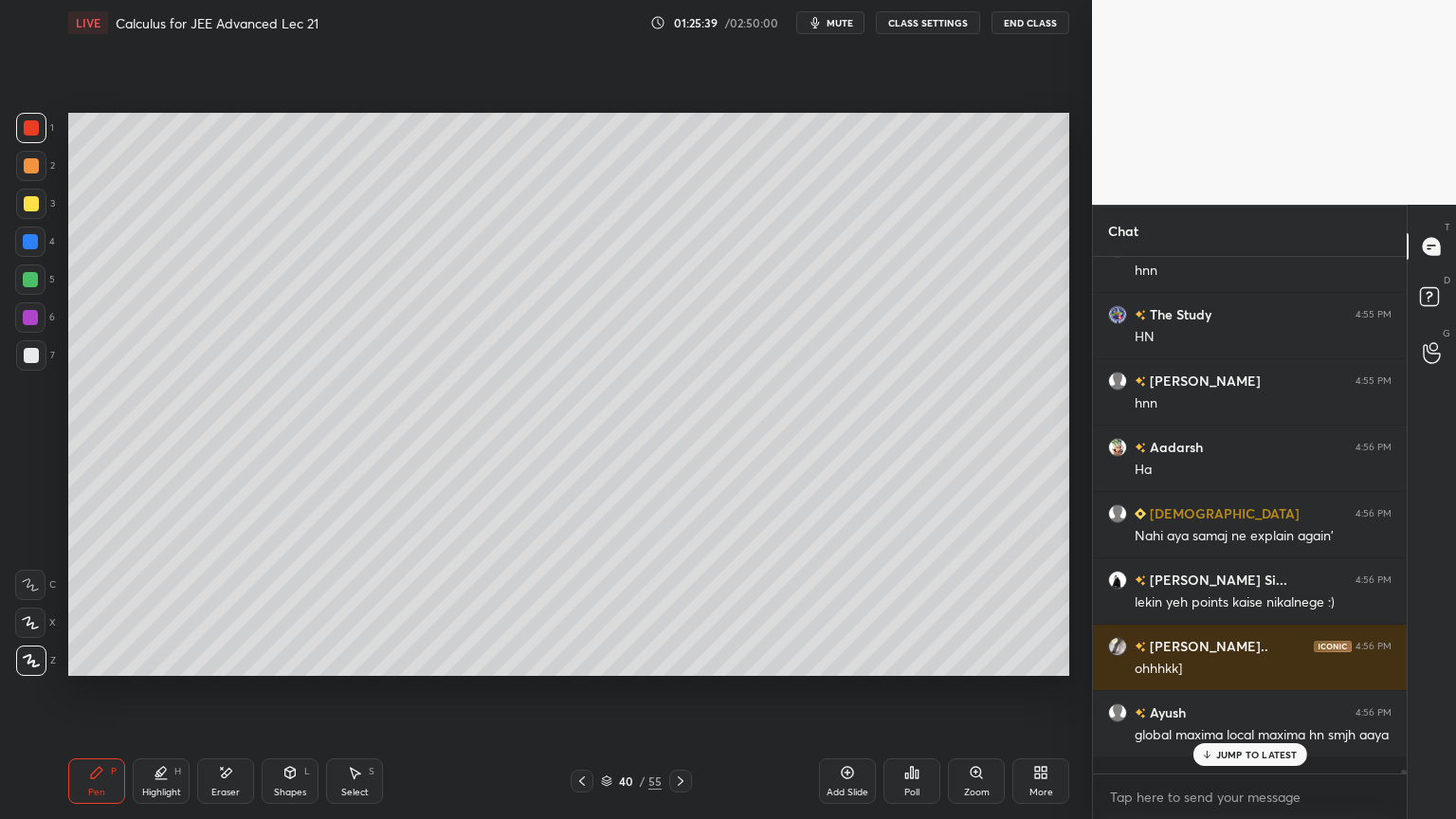 click on "JUMP TO LATEST" at bounding box center [1257, 755] 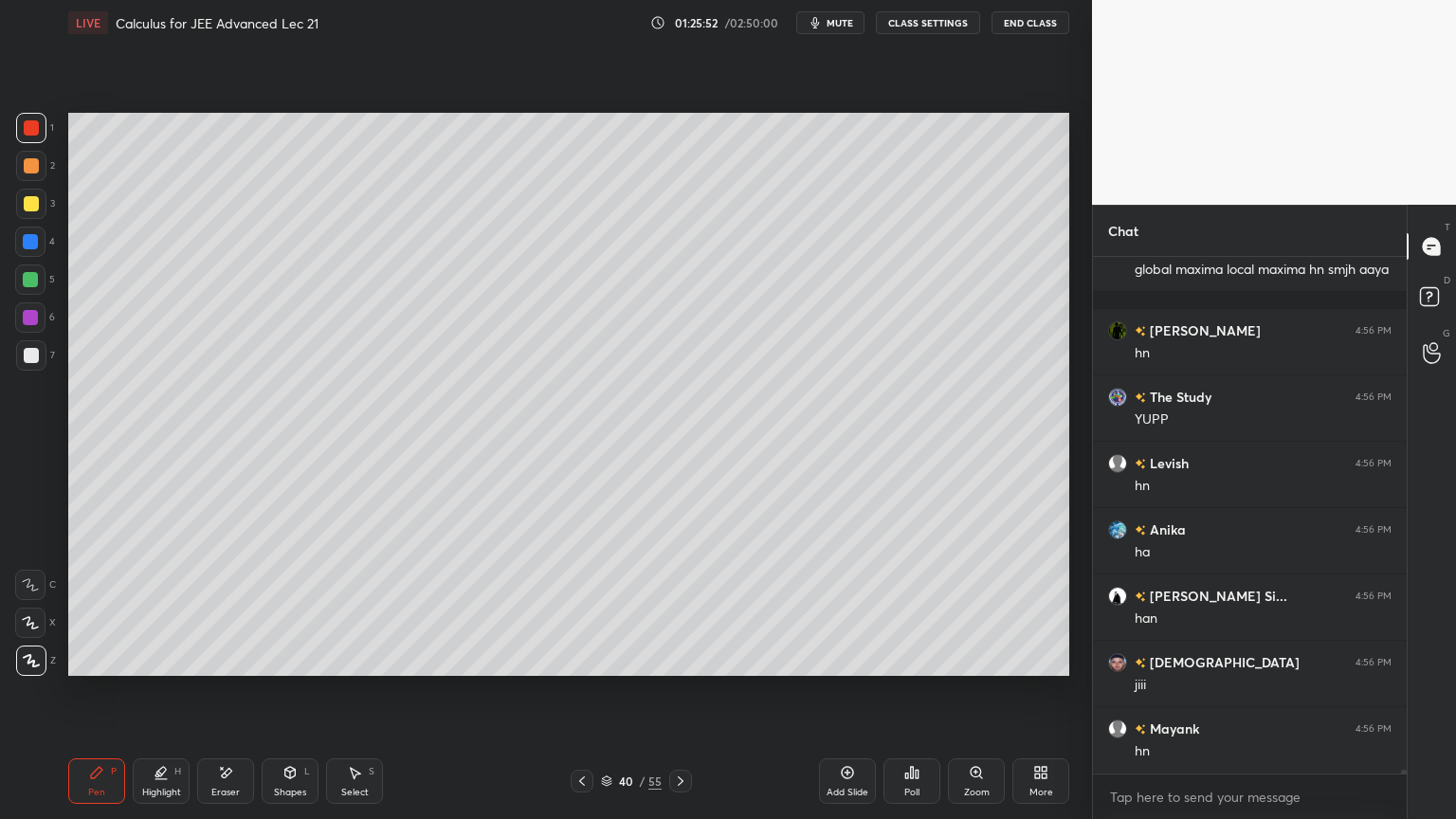 scroll, scrollTop: 70502, scrollLeft: 0, axis: vertical 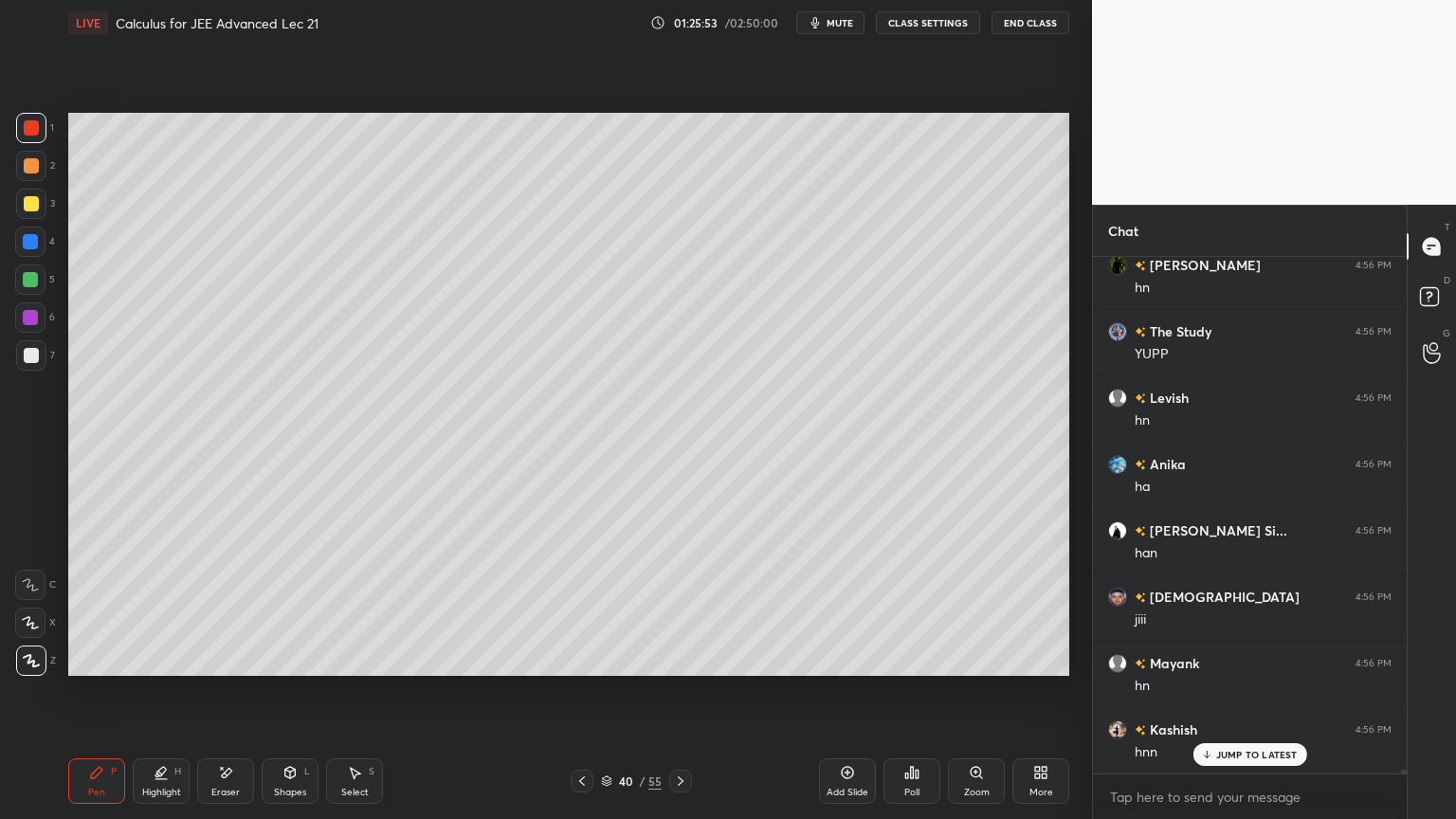 drag, startPoint x: 37, startPoint y: 357, endPoint x: 64, endPoint y: 346, distance: 29.15476 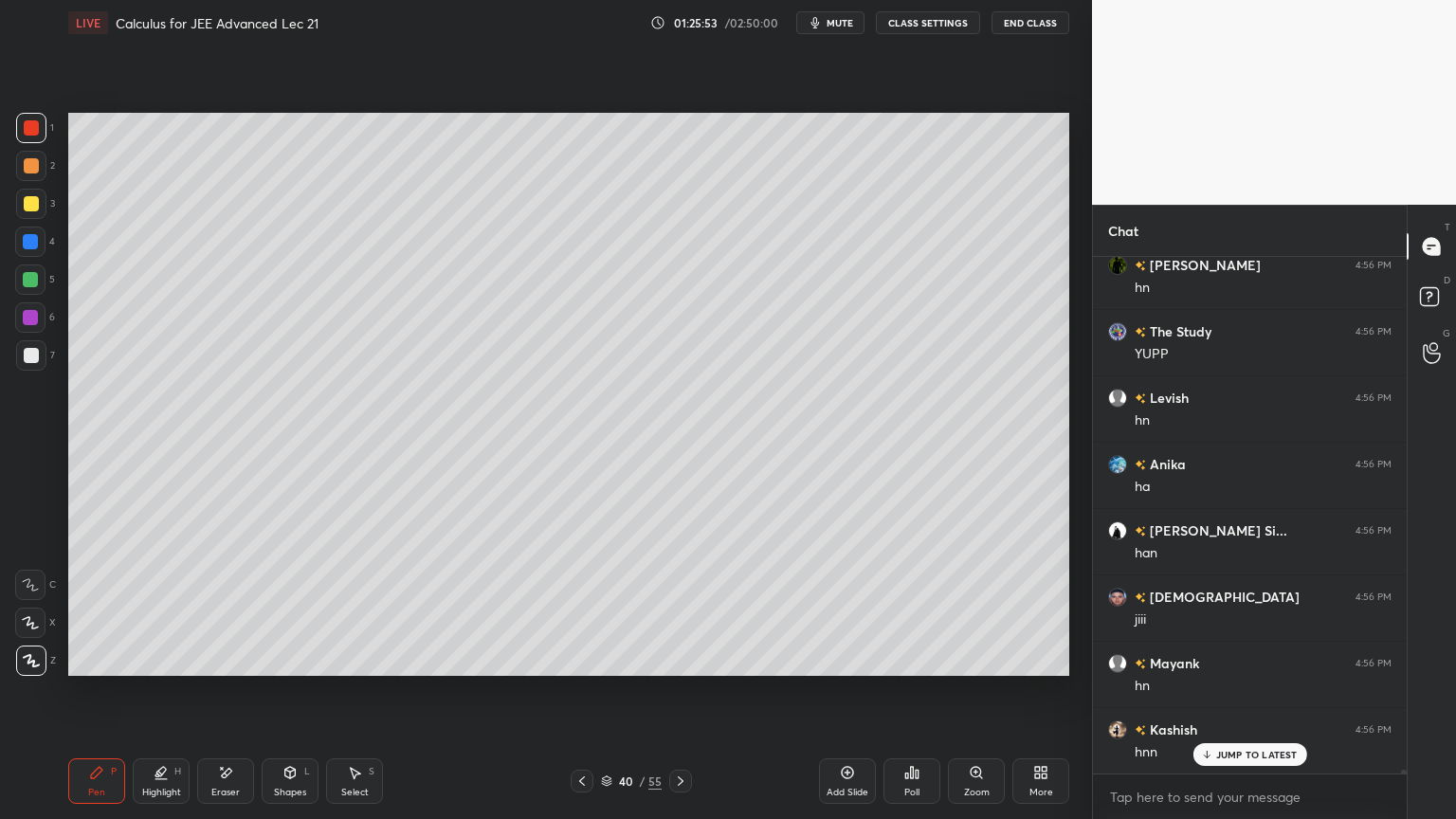 click at bounding box center [31, 355] 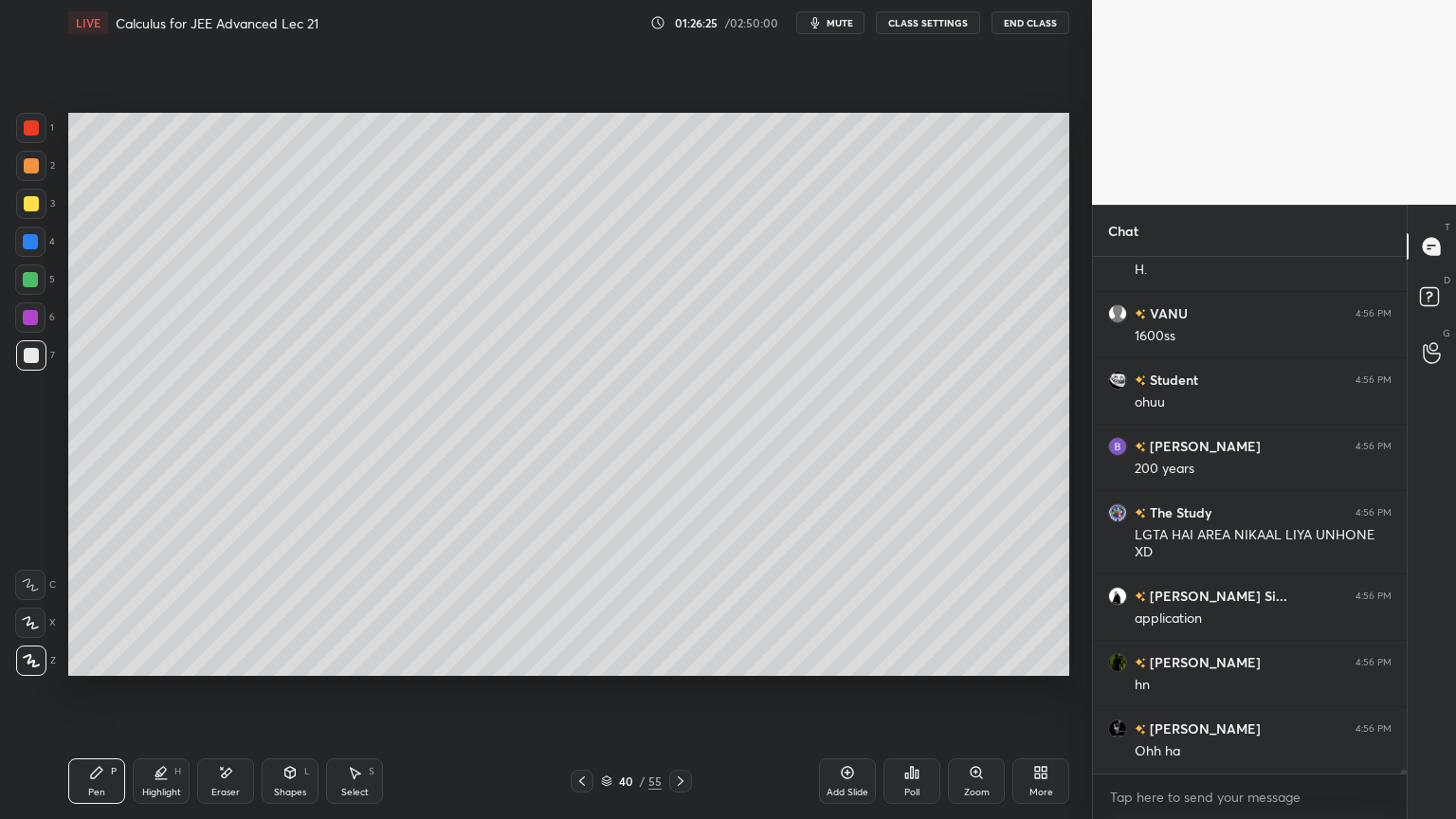 scroll, scrollTop: 71515, scrollLeft: 0, axis: vertical 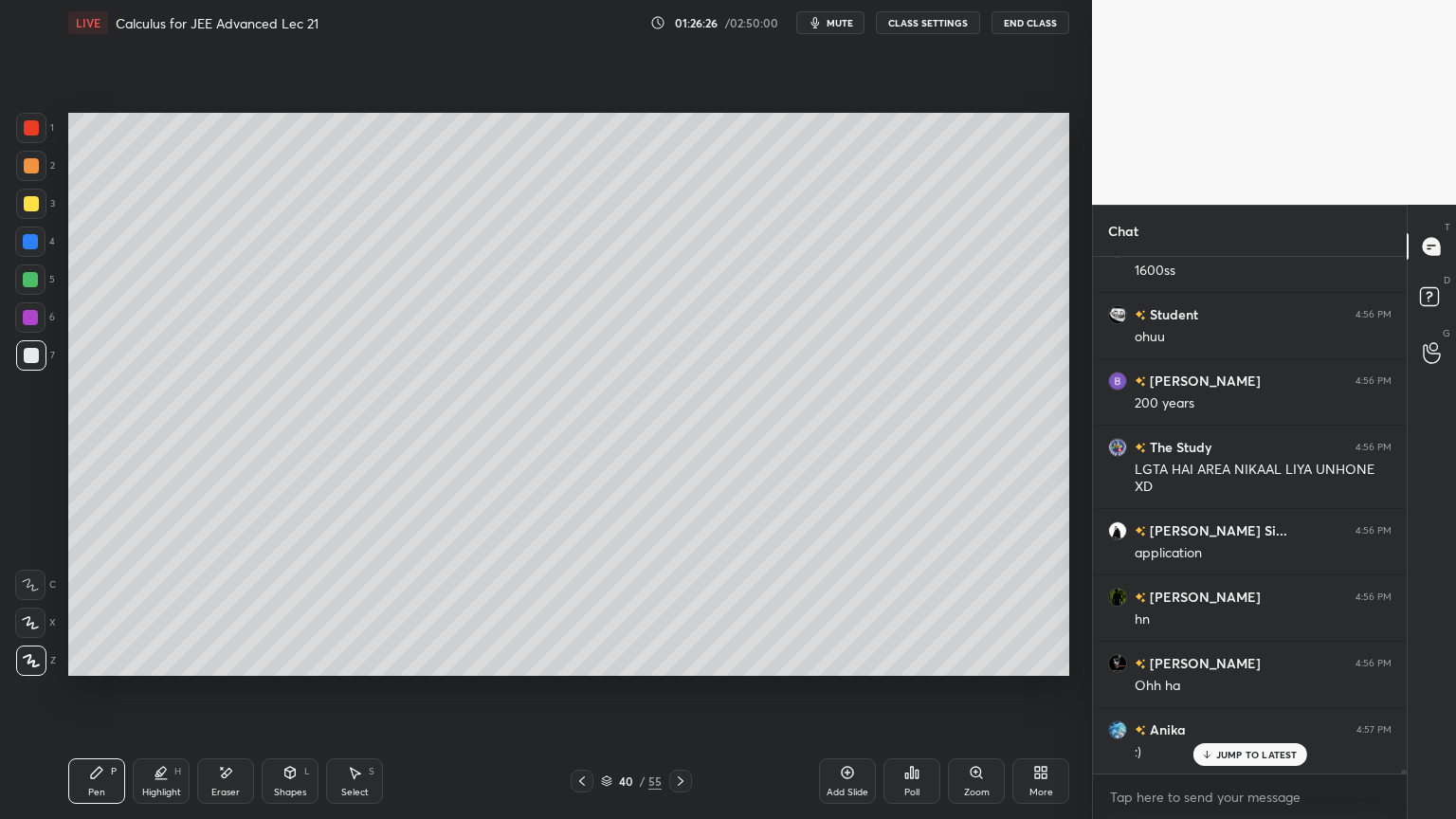 click on "Eraser" at bounding box center [226, 781] 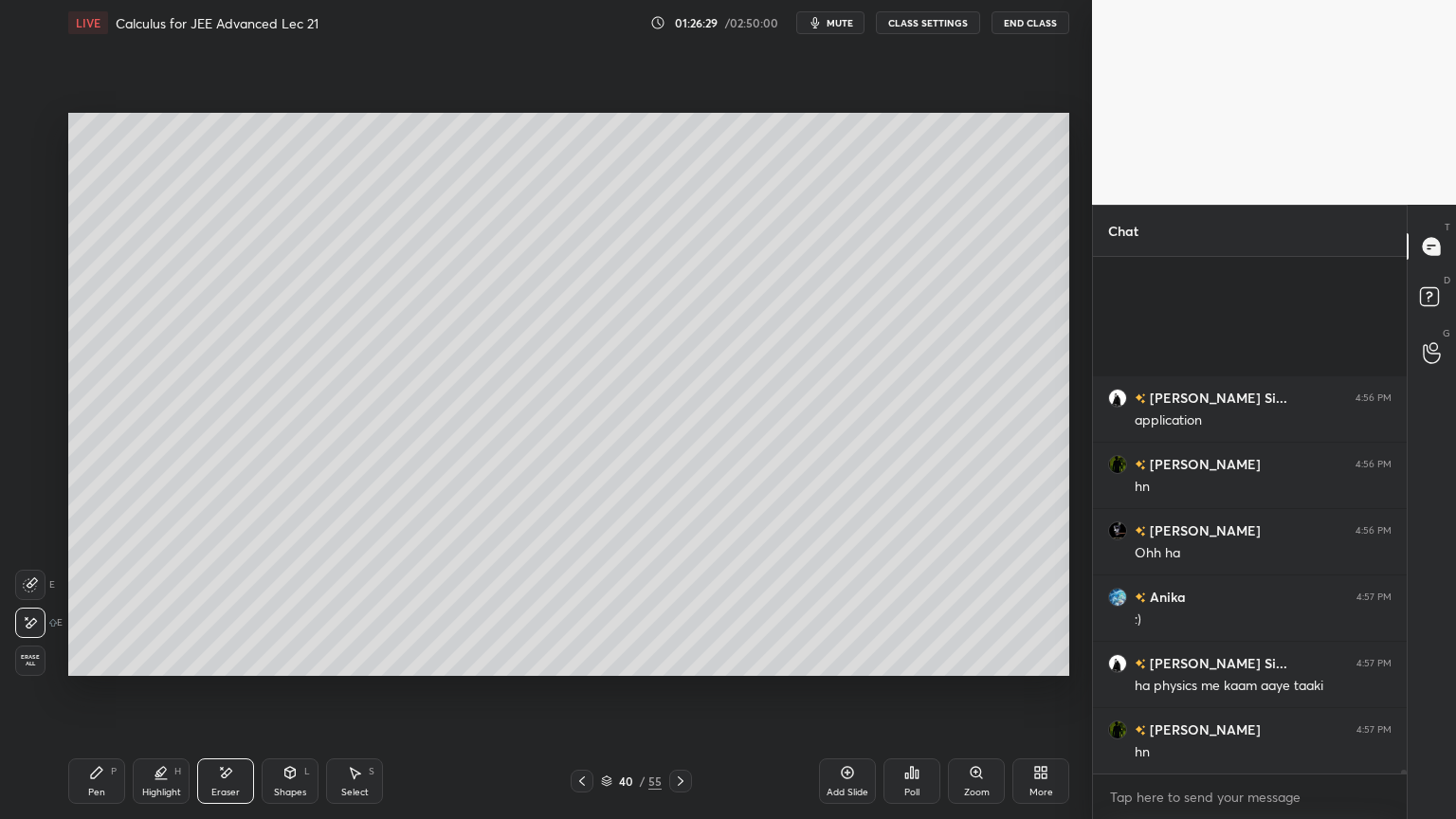 scroll, scrollTop: 71847, scrollLeft: 0, axis: vertical 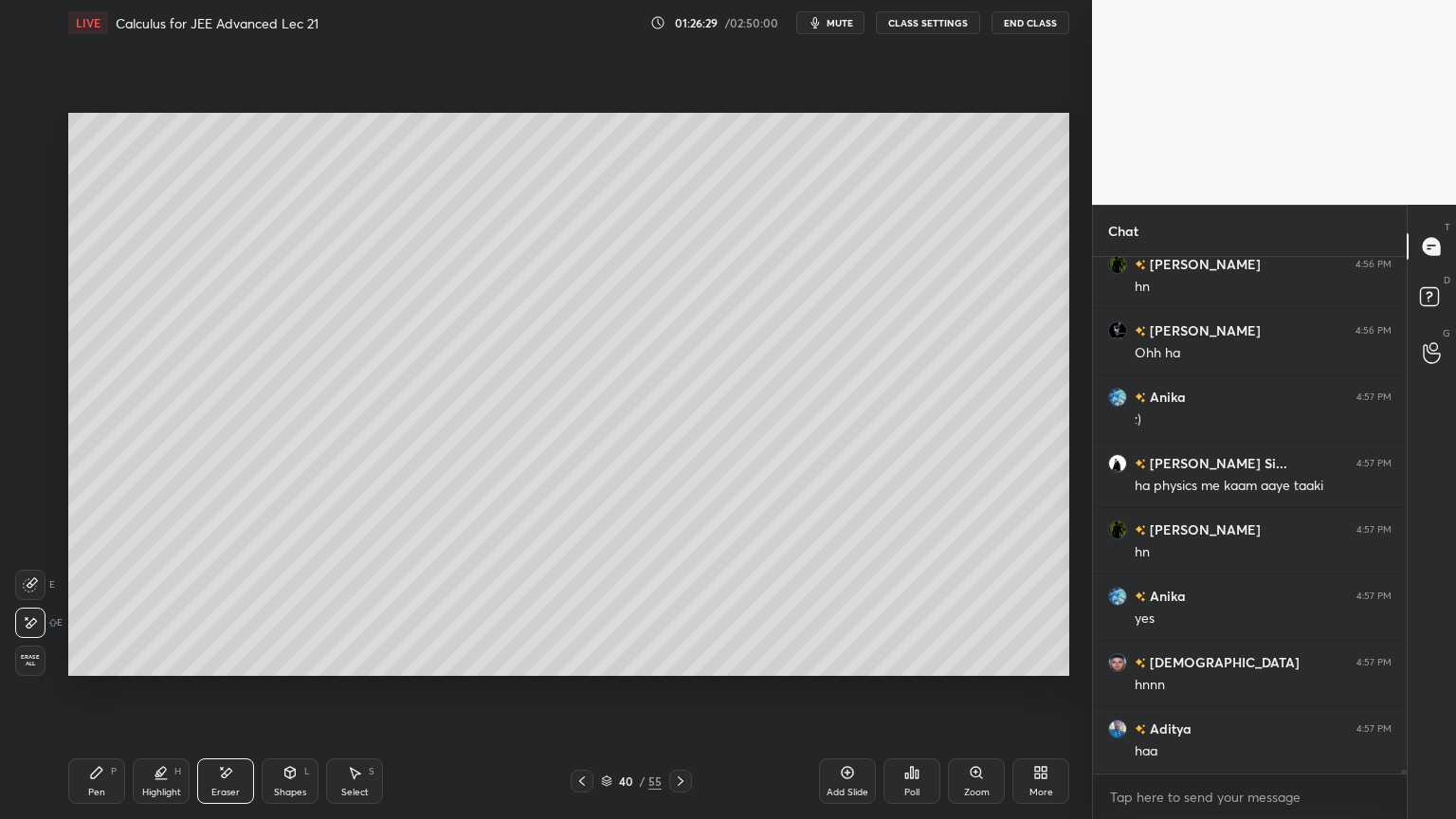 click on "Pen P" at bounding box center [97, 781] 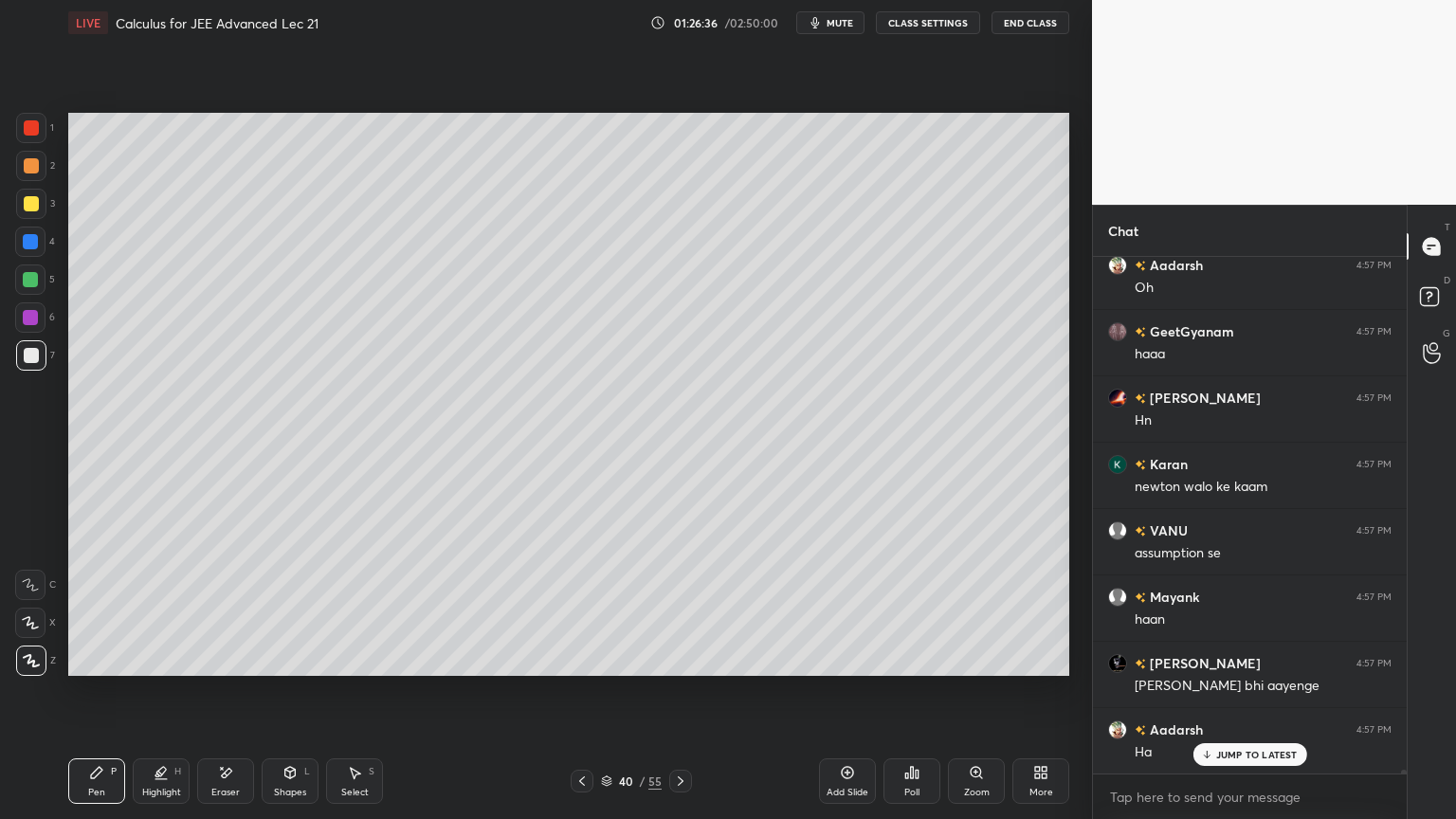 scroll, scrollTop: 72776, scrollLeft: 0, axis: vertical 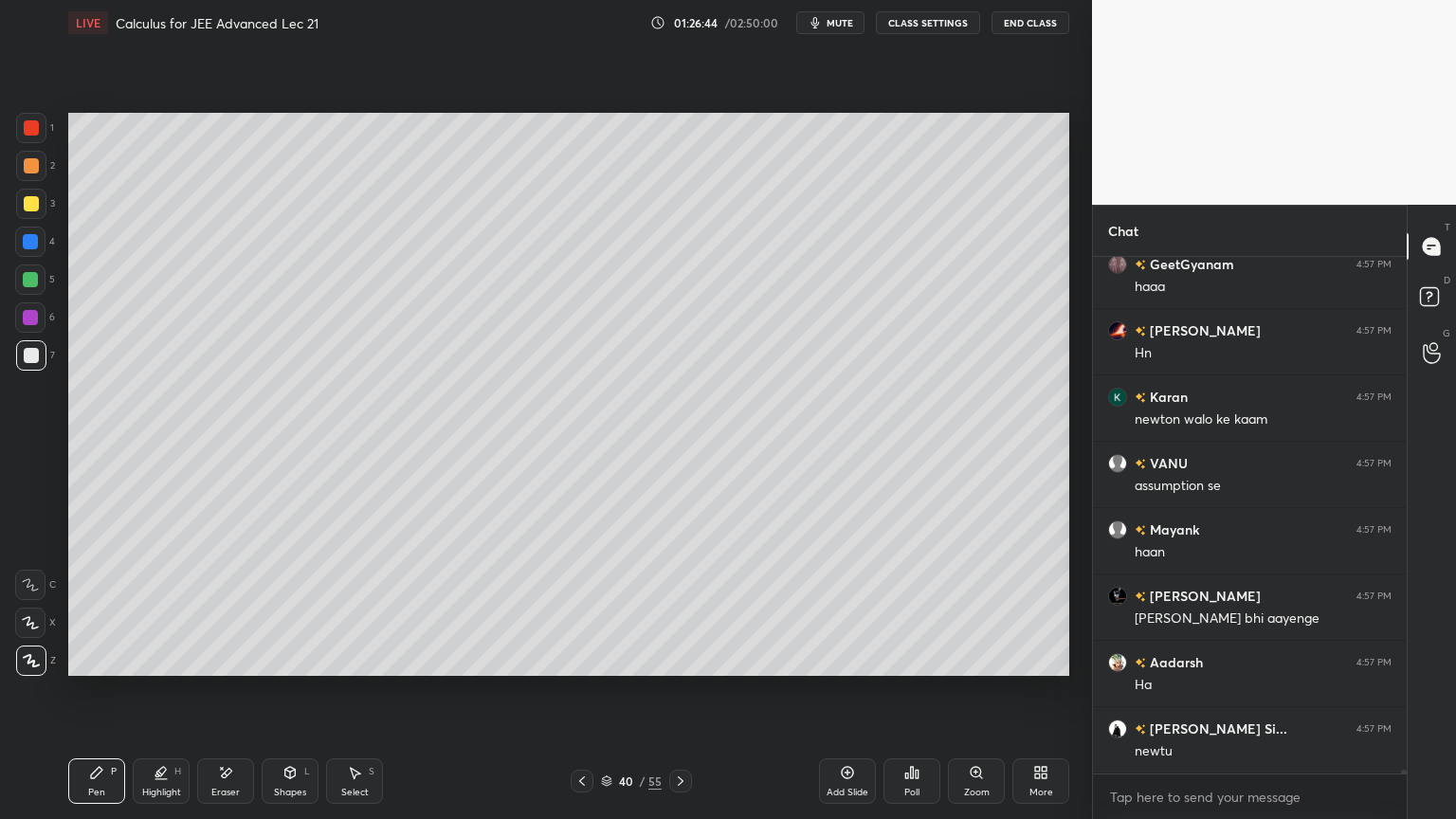 click 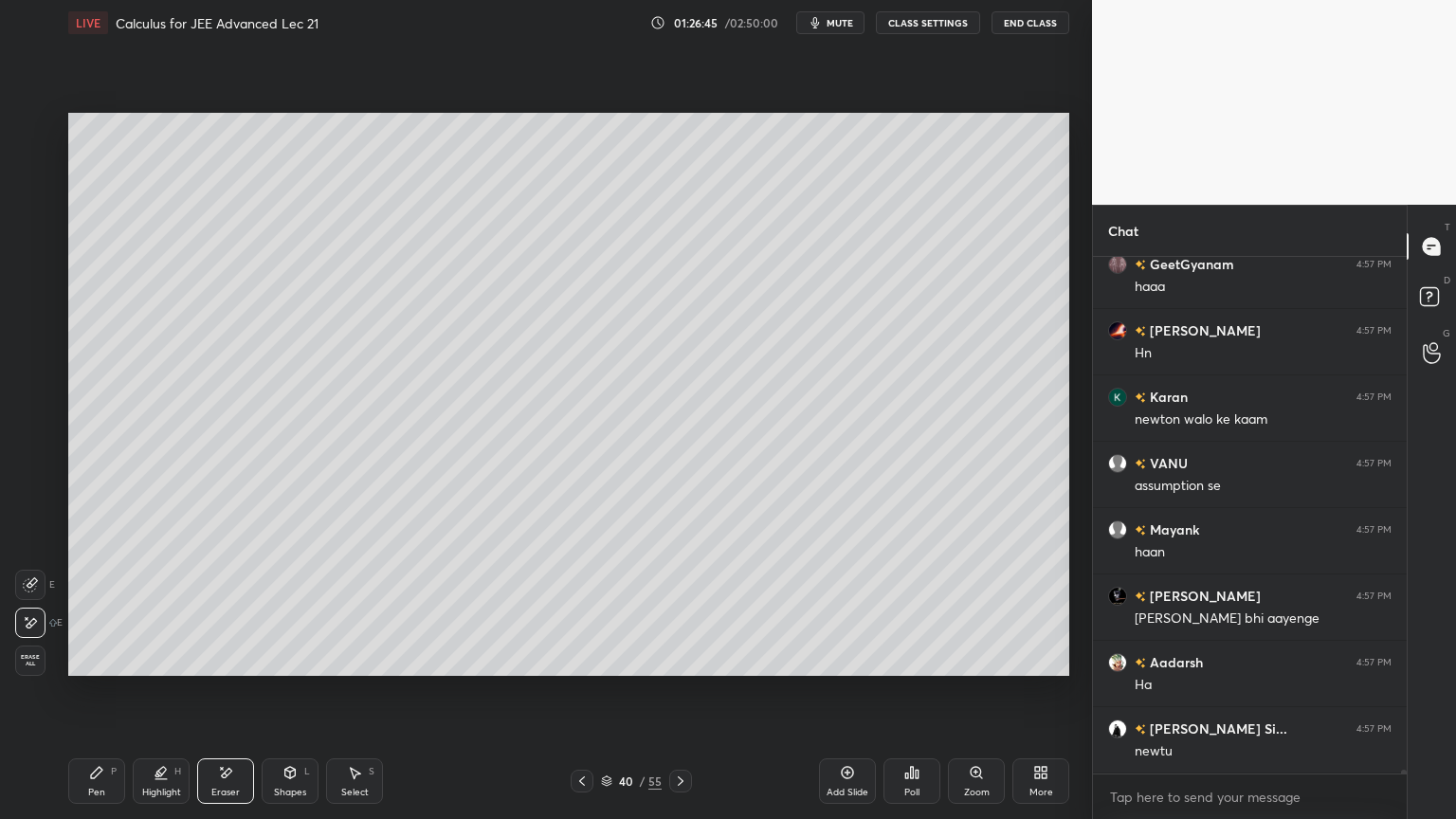 scroll, scrollTop: 72795, scrollLeft: 0, axis: vertical 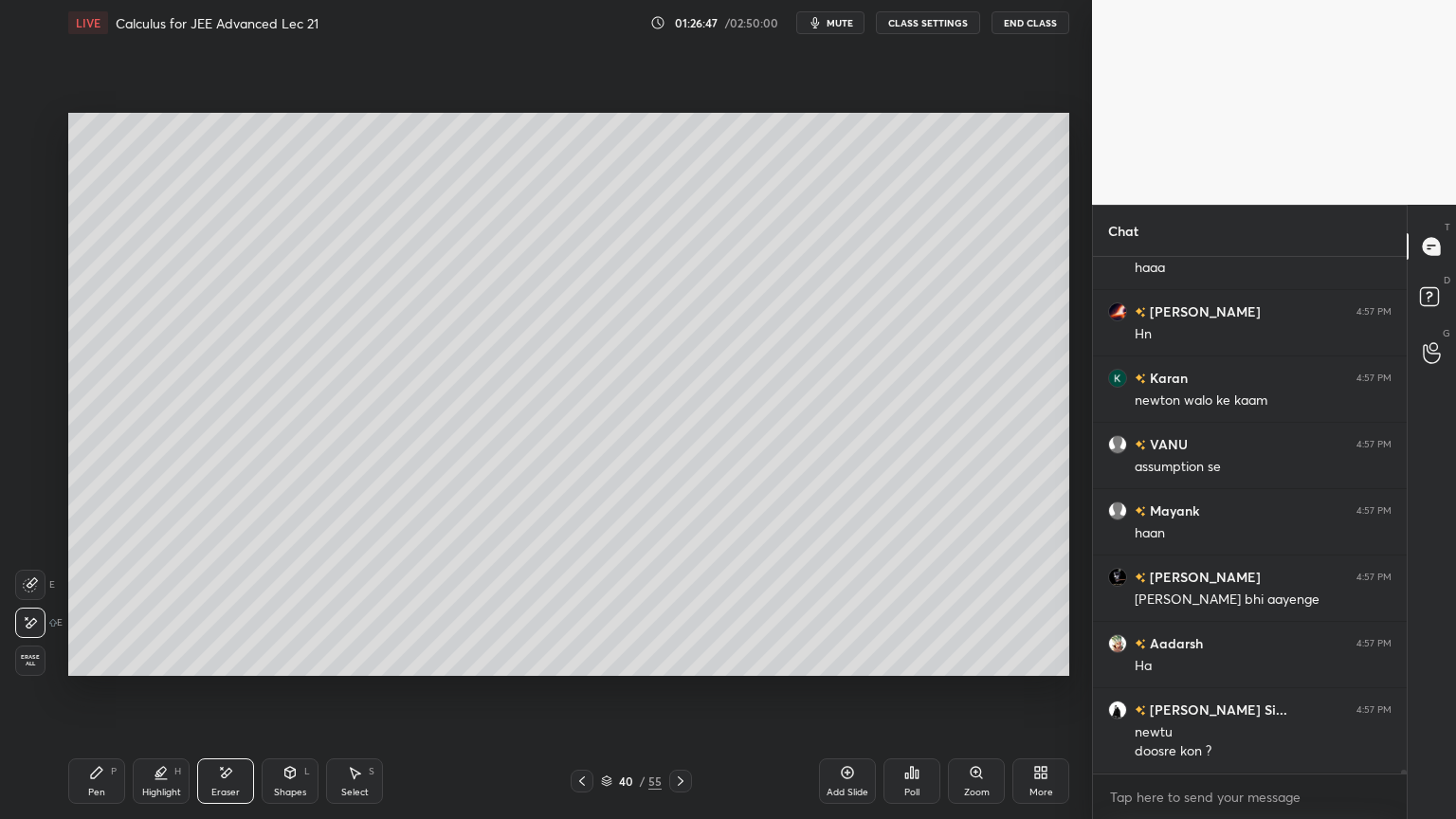 drag, startPoint x: 97, startPoint y: 781, endPoint x: 110, endPoint y: 773, distance: 15.264338 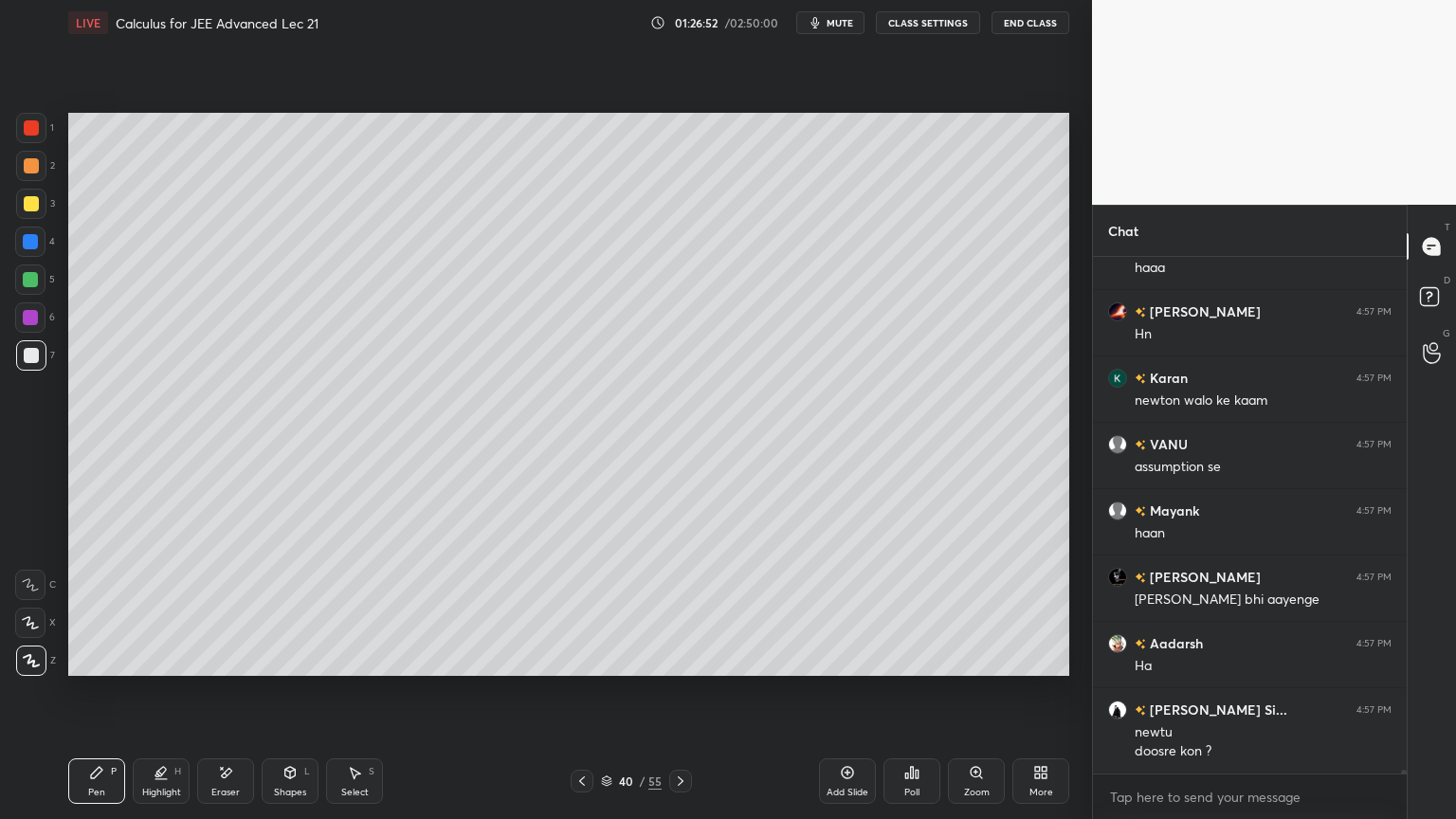 scroll, scrollTop: 72861, scrollLeft: 0, axis: vertical 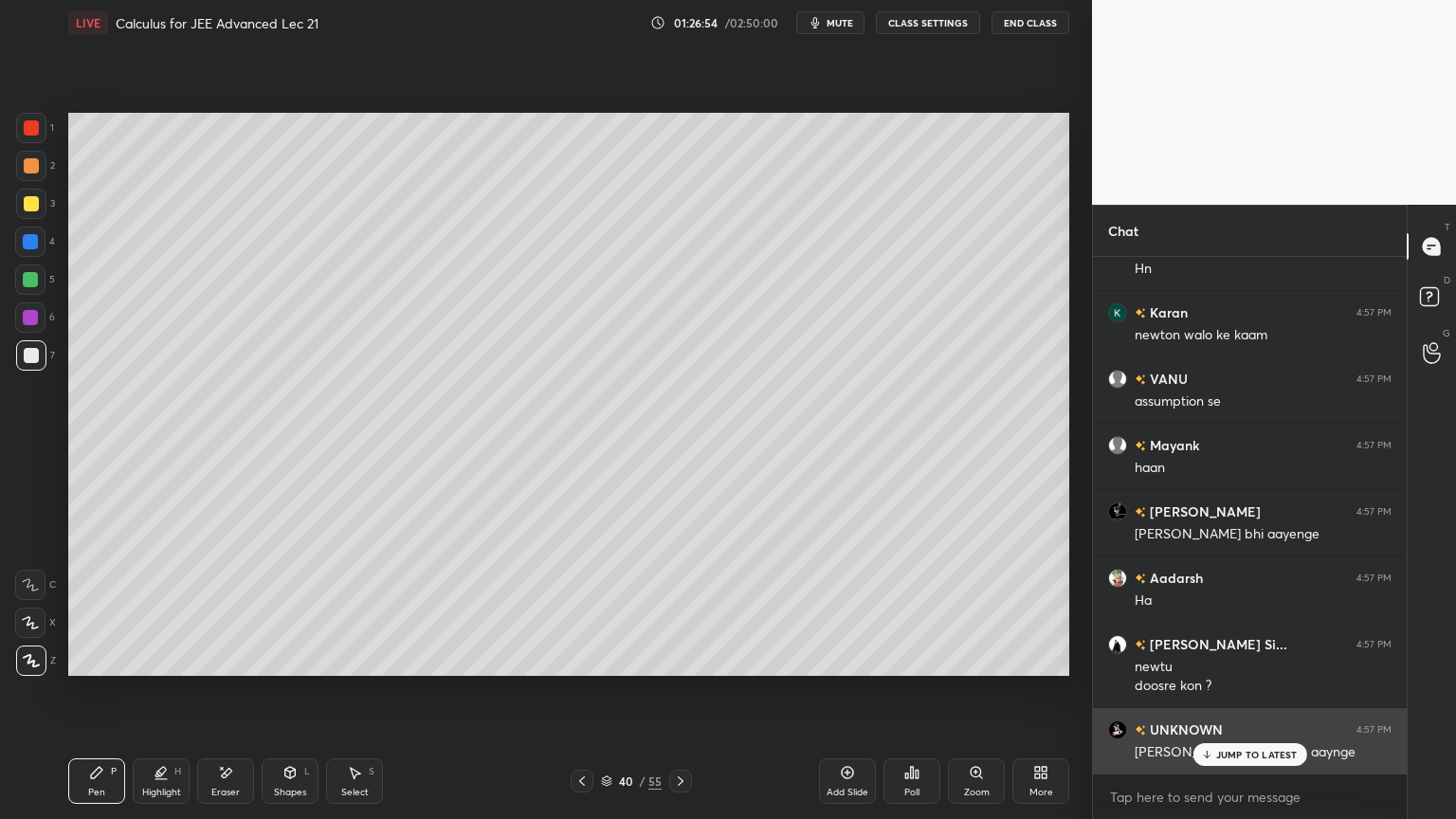 drag, startPoint x: 1244, startPoint y: 754, endPoint x: 1193, endPoint y: 754, distance: 51 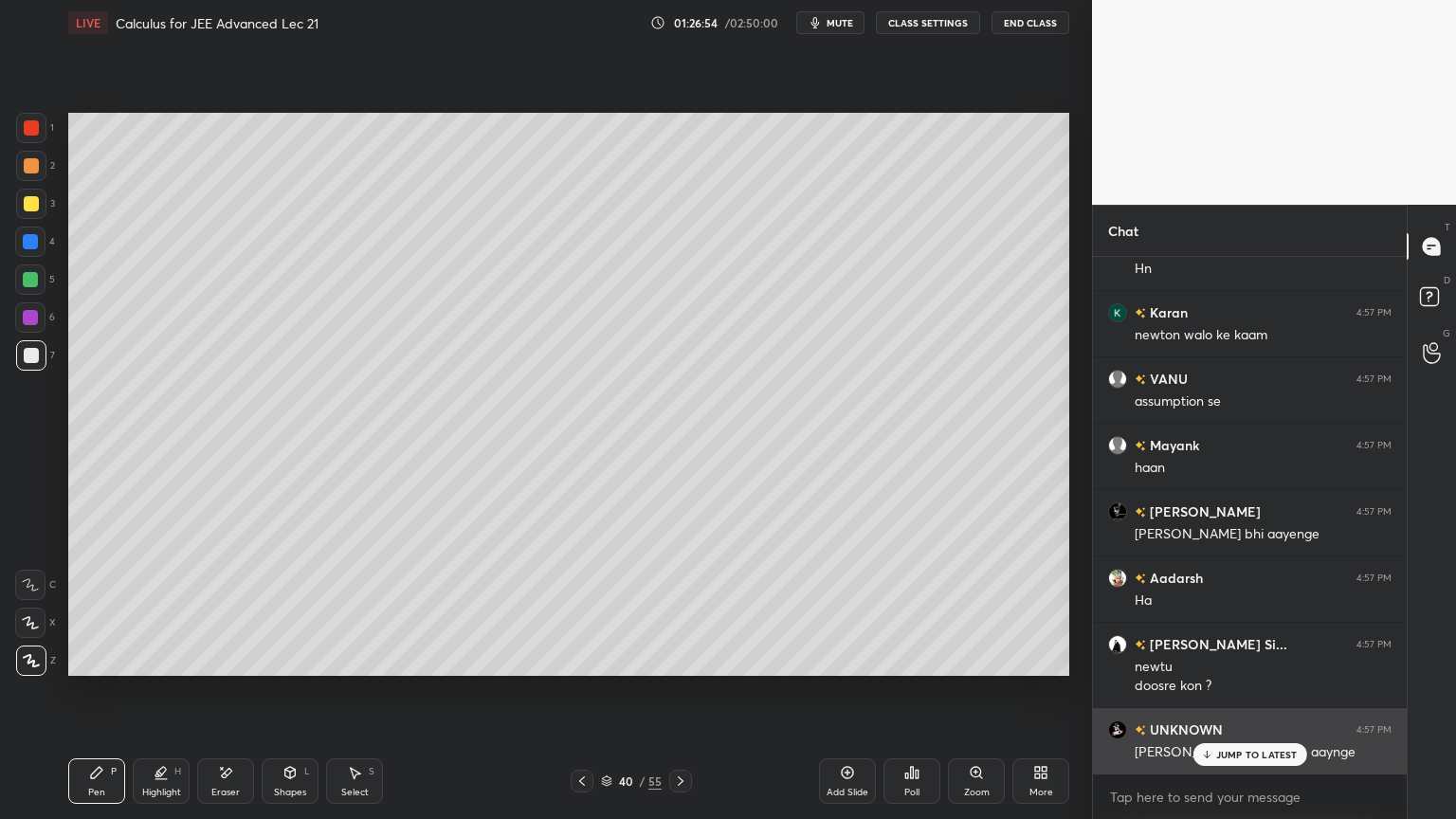 click on "JUMP TO LATEST" at bounding box center [1257, 755] 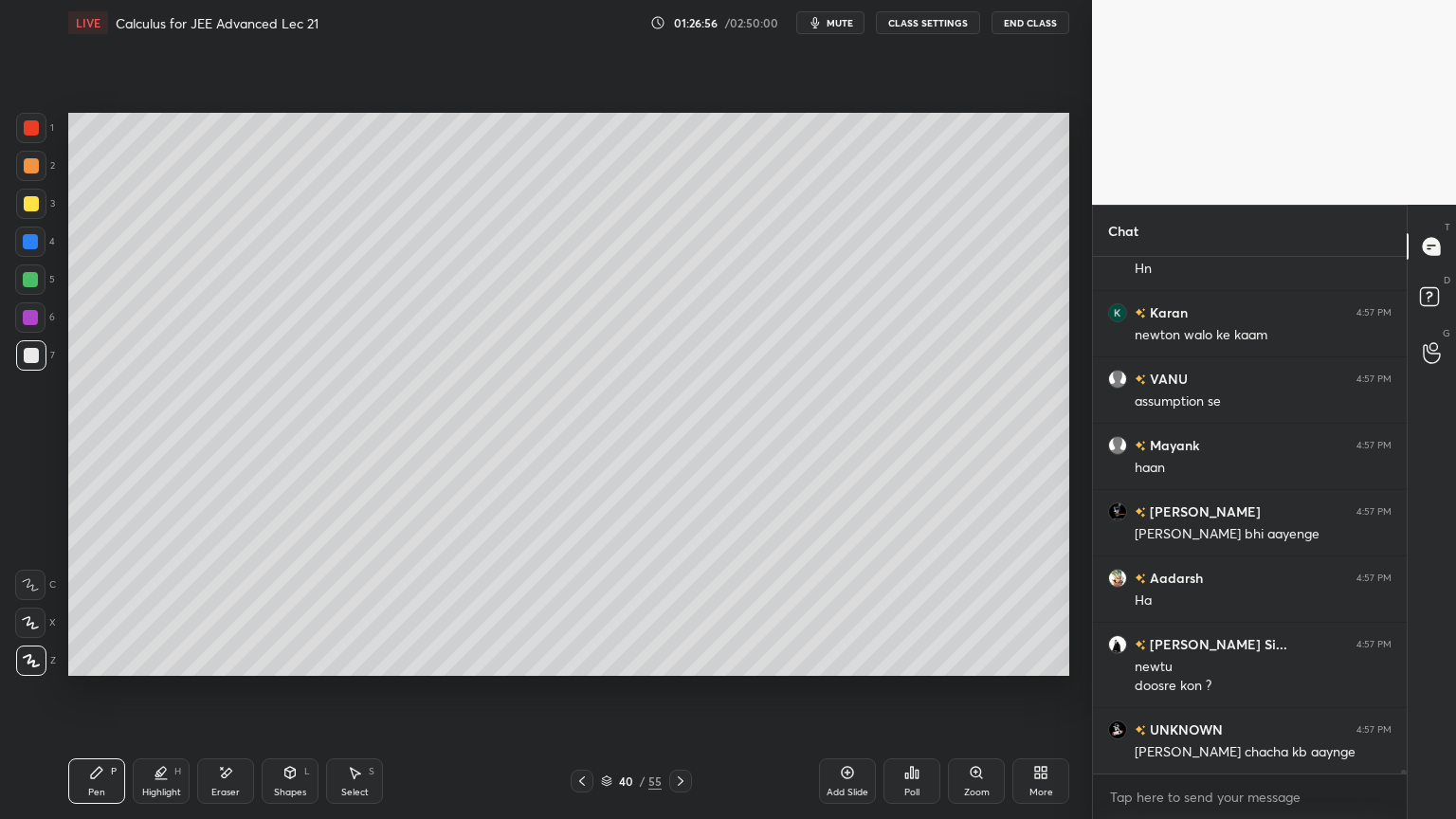 drag, startPoint x: 588, startPoint y: 776, endPoint x: 549, endPoint y: 684, distance: 99.92497 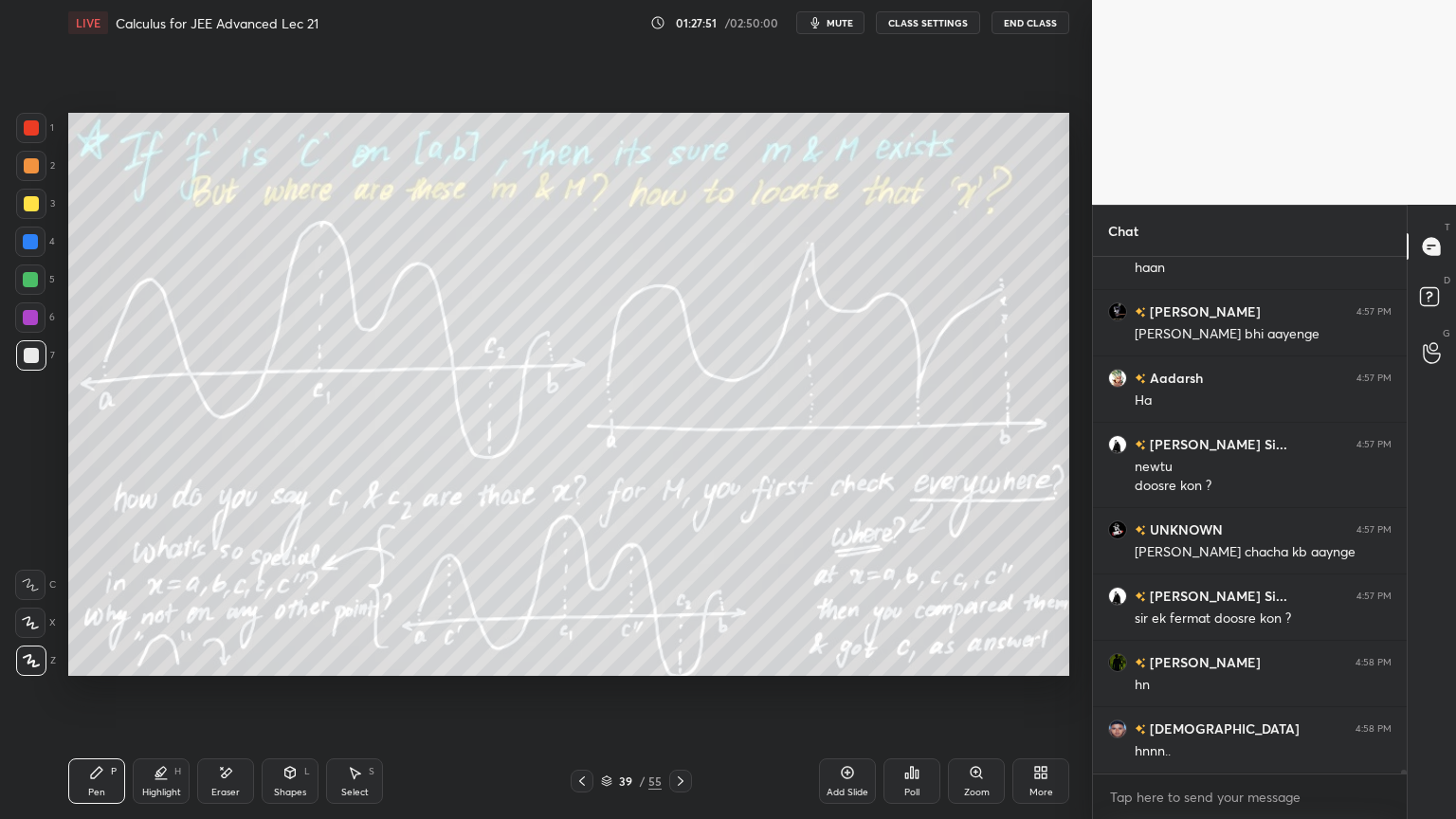 scroll, scrollTop: 73126, scrollLeft: 0, axis: vertical 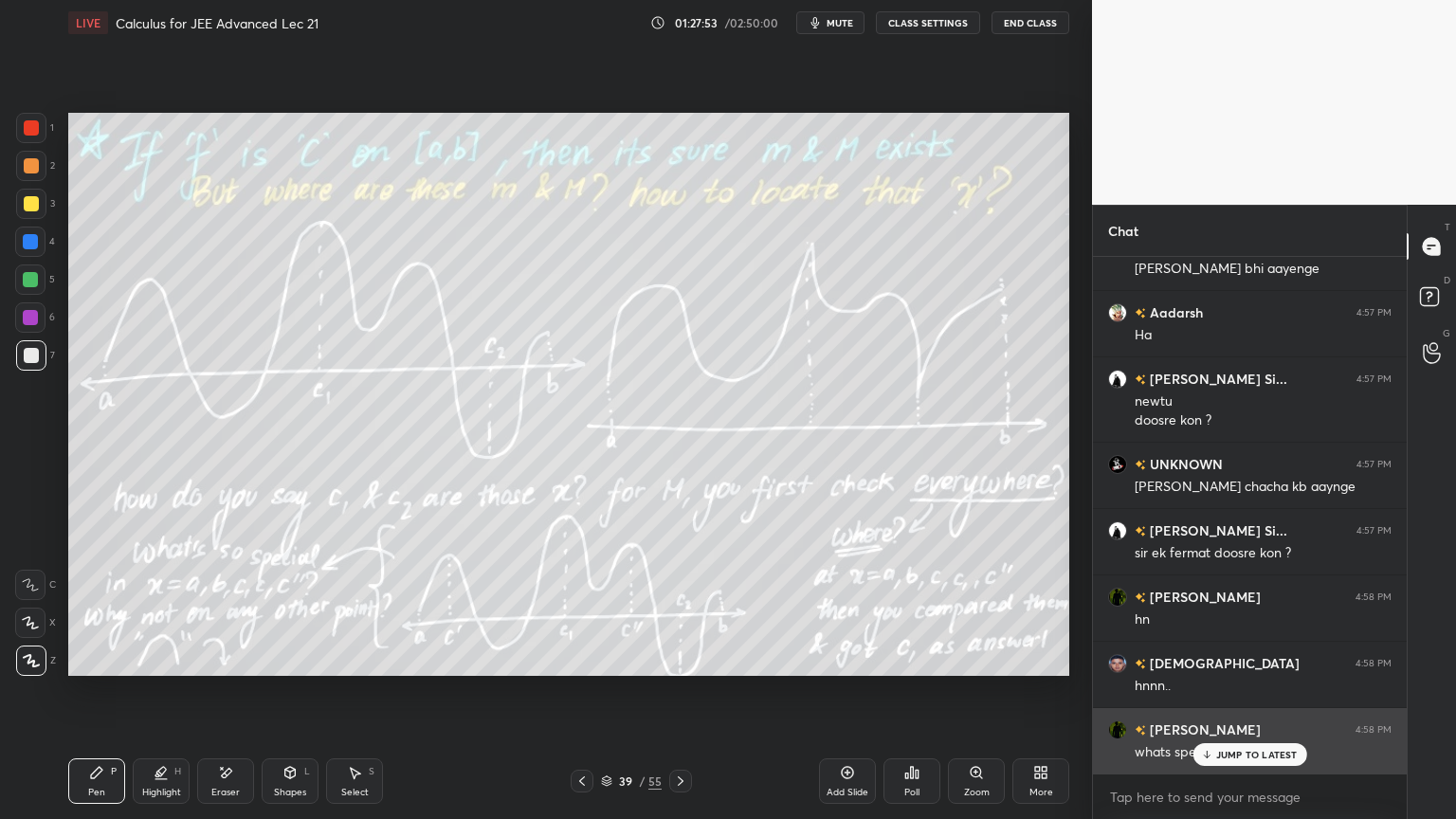 drag, startPoint x: 1239, startPoint y: 754, endPoint x: 1204, endPoint y: 764, distance: 36.400549 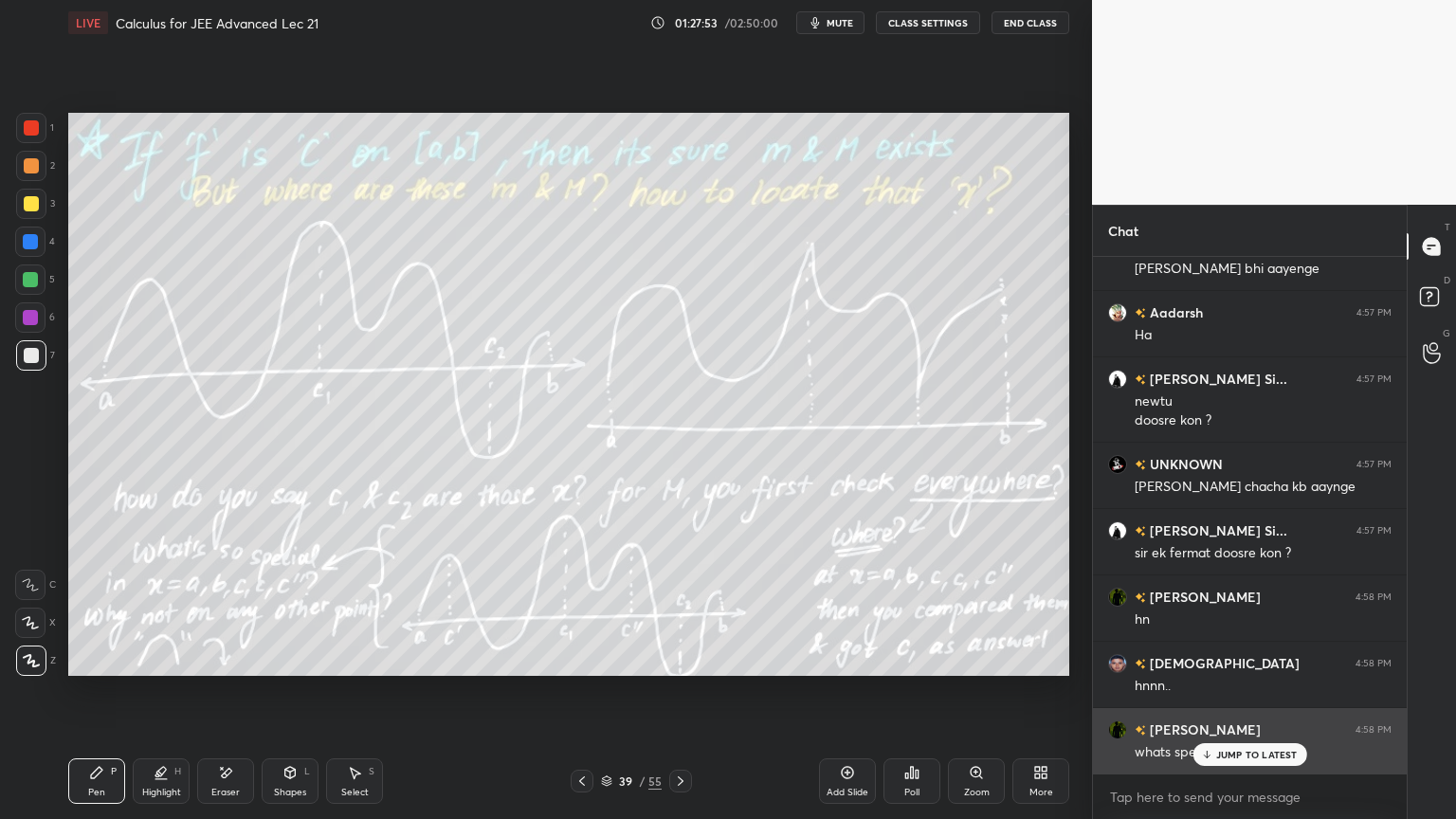 click on "JUMP TO LATEST" at bounding box center [1257, 755] 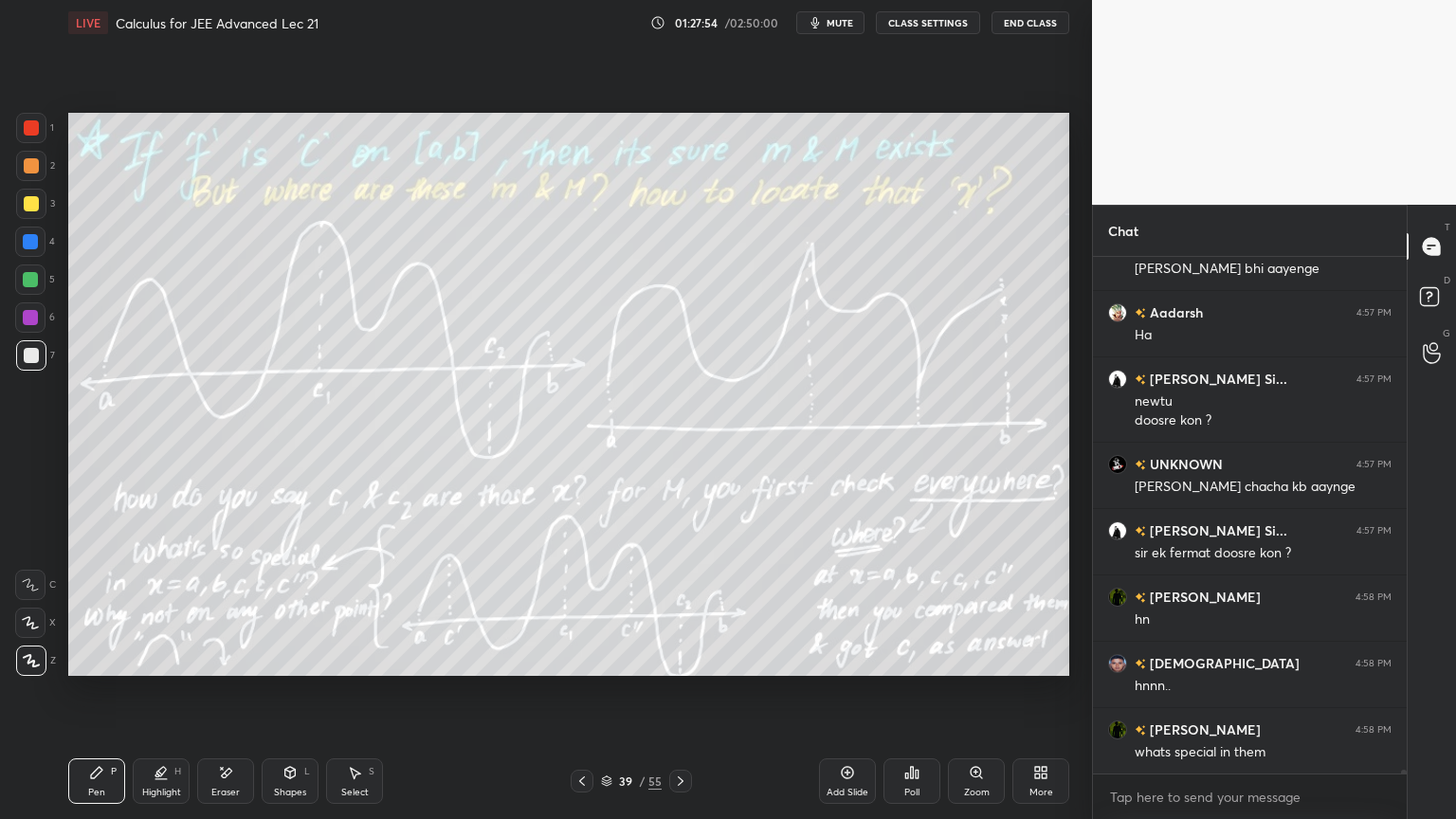 click on "Eraser" at bounding box center [226, 781] 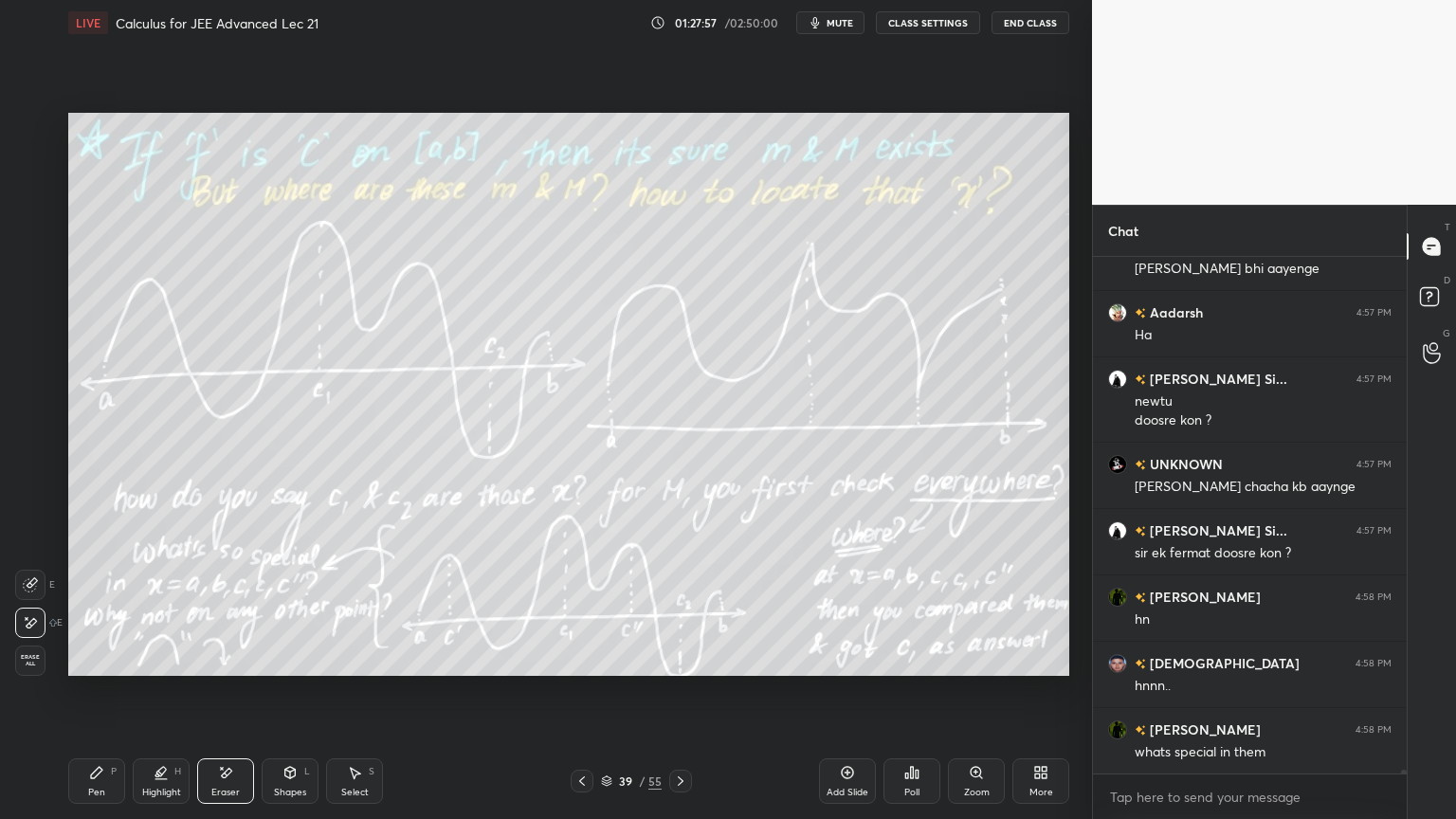 click on "Pen P" at bounding box center (97, 781) 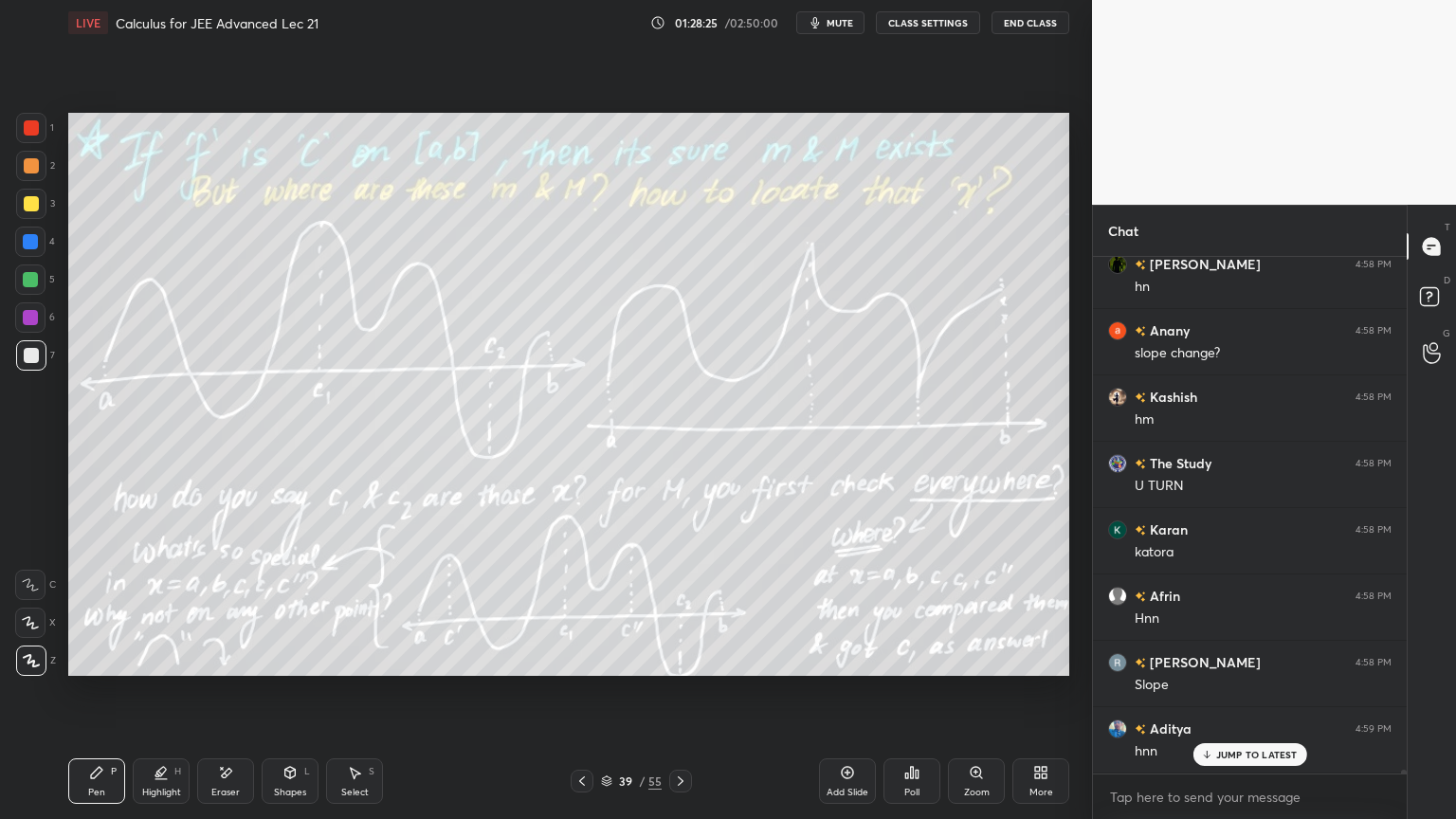 scroll, scrollTop: 74188, scrollLeft: 0, axis: vertical 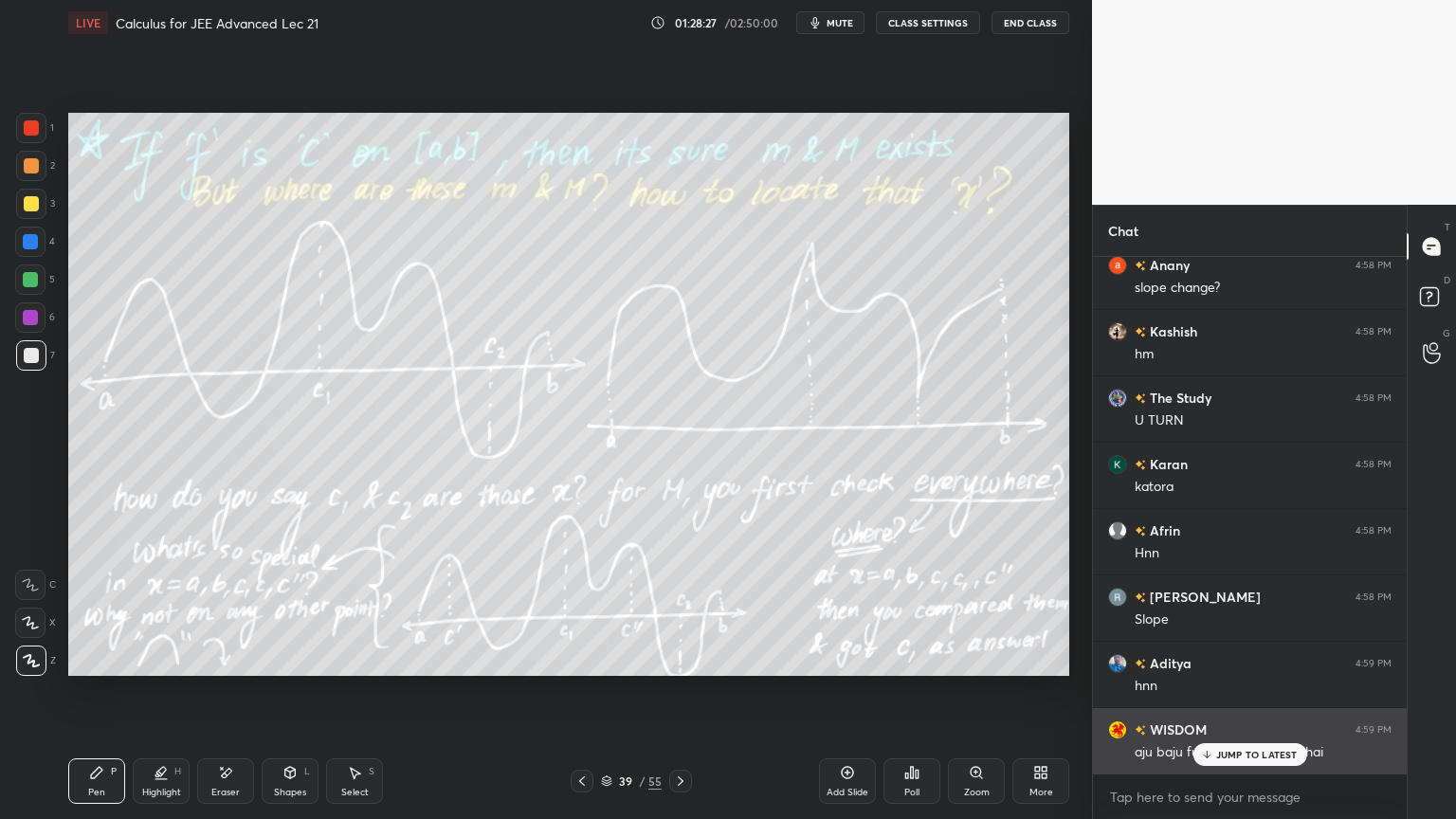 click 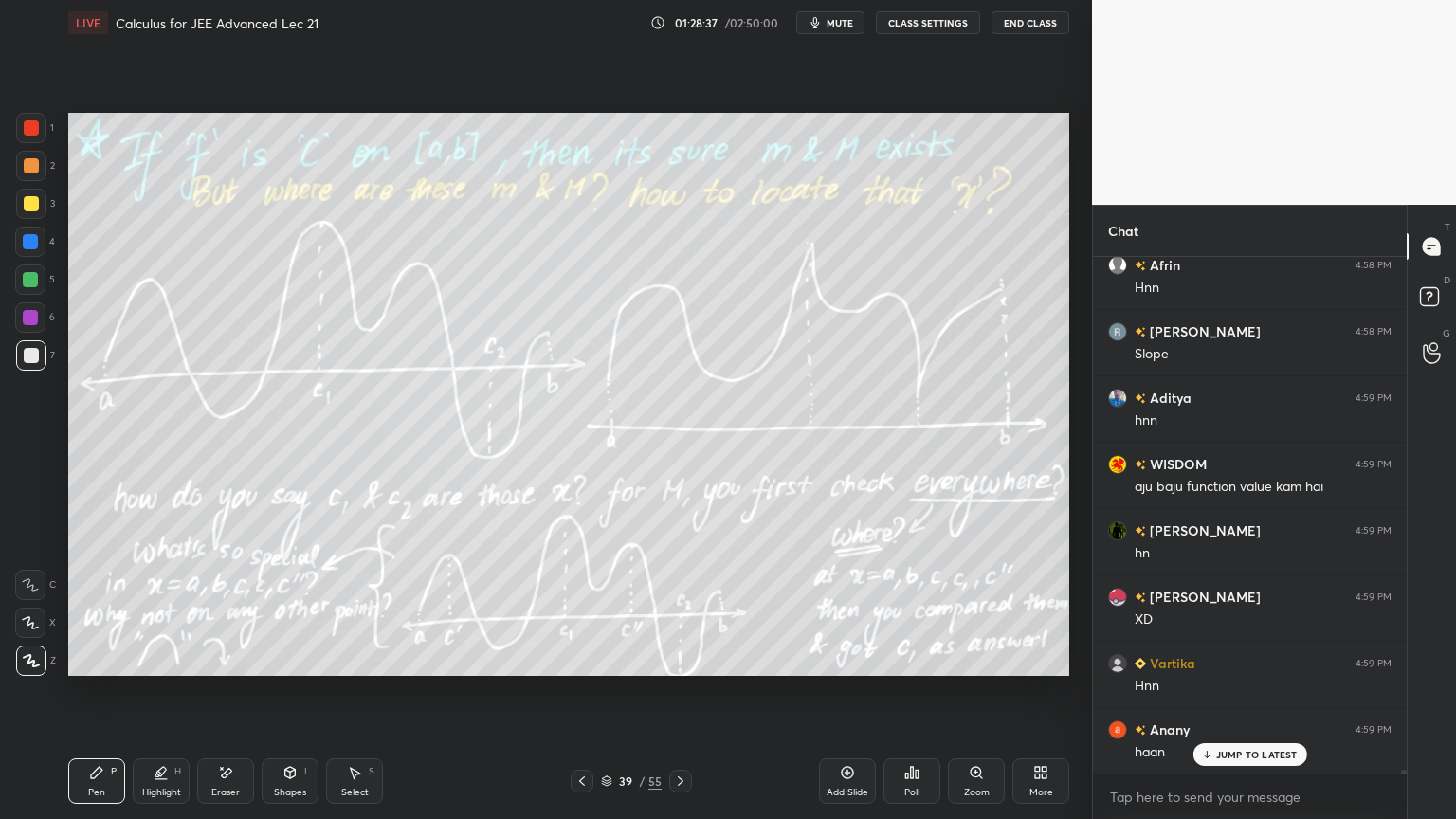 scroll, scrollTop: 74520, scrollLeft: 0, axis: vertical 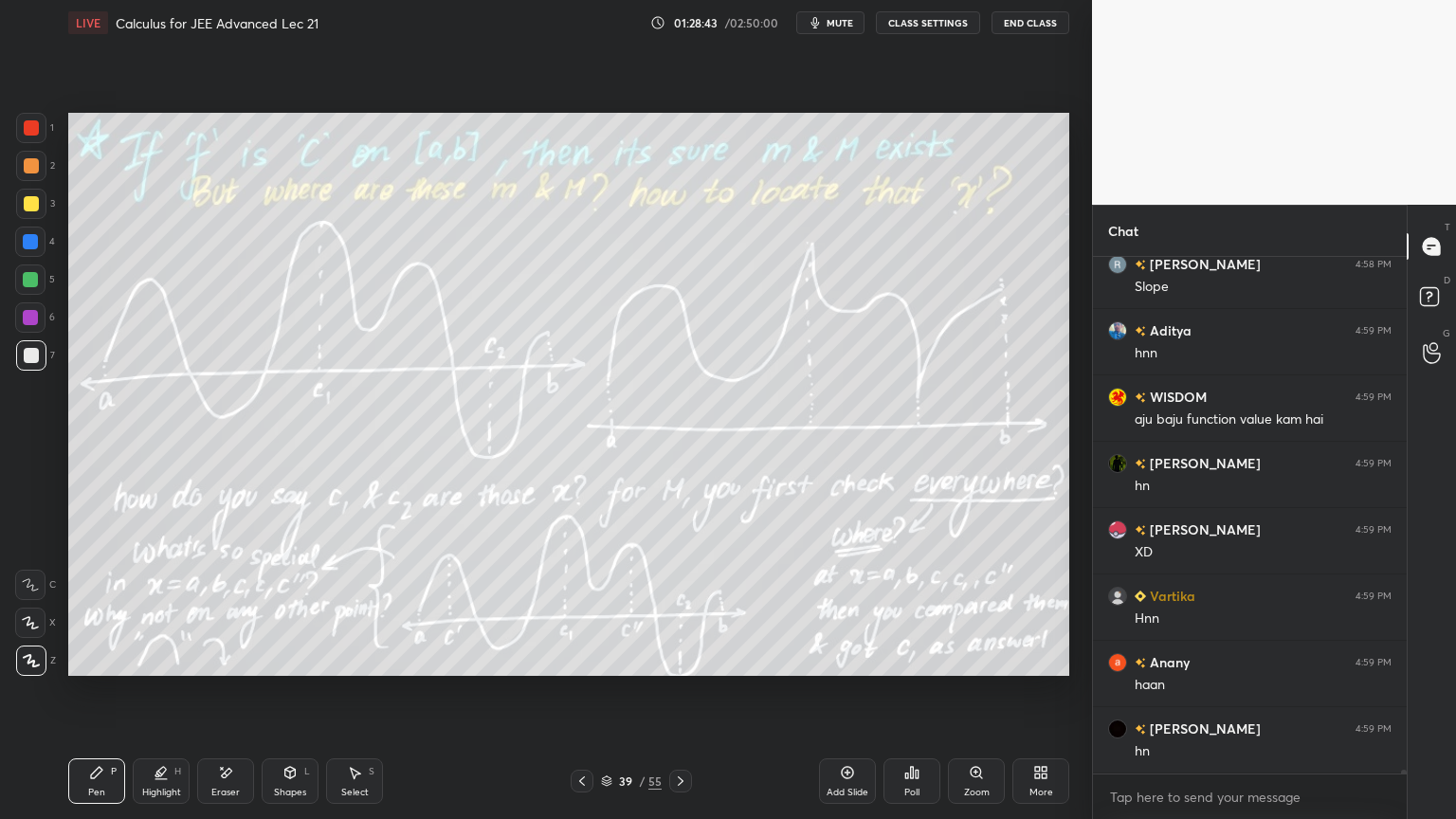 drag, startPoint x: 220, startPoint y: 775, endPoint x: 313, endPoint y: 722, distance: 107.042048 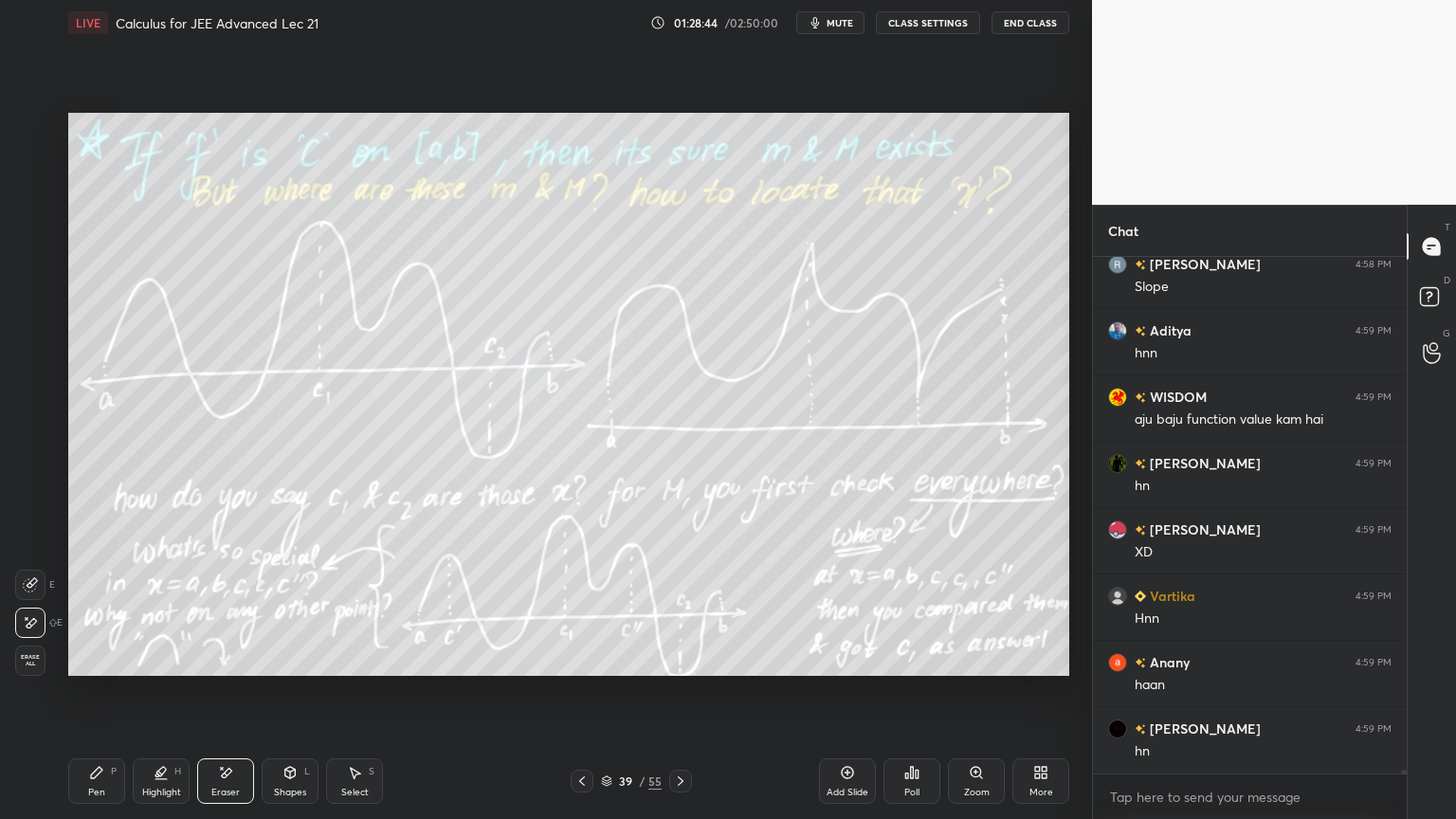 scroll, scrollTop: 74586, scrollLeft: 0, axis: vertical 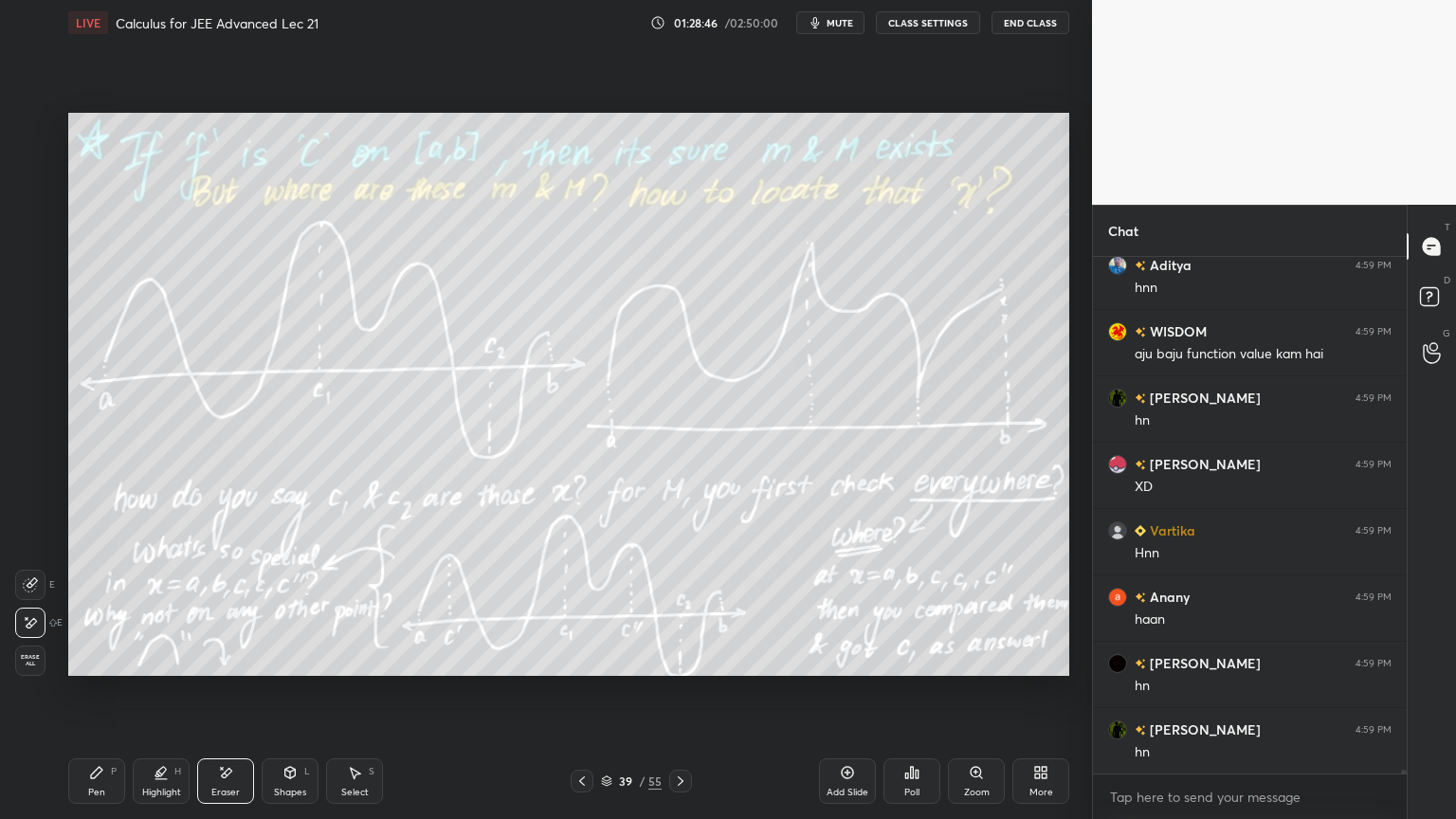 drag, startPoint x: 118, startPoint y: 771, endPoint x: 138, endPoint y: 763, distance: 21.540659 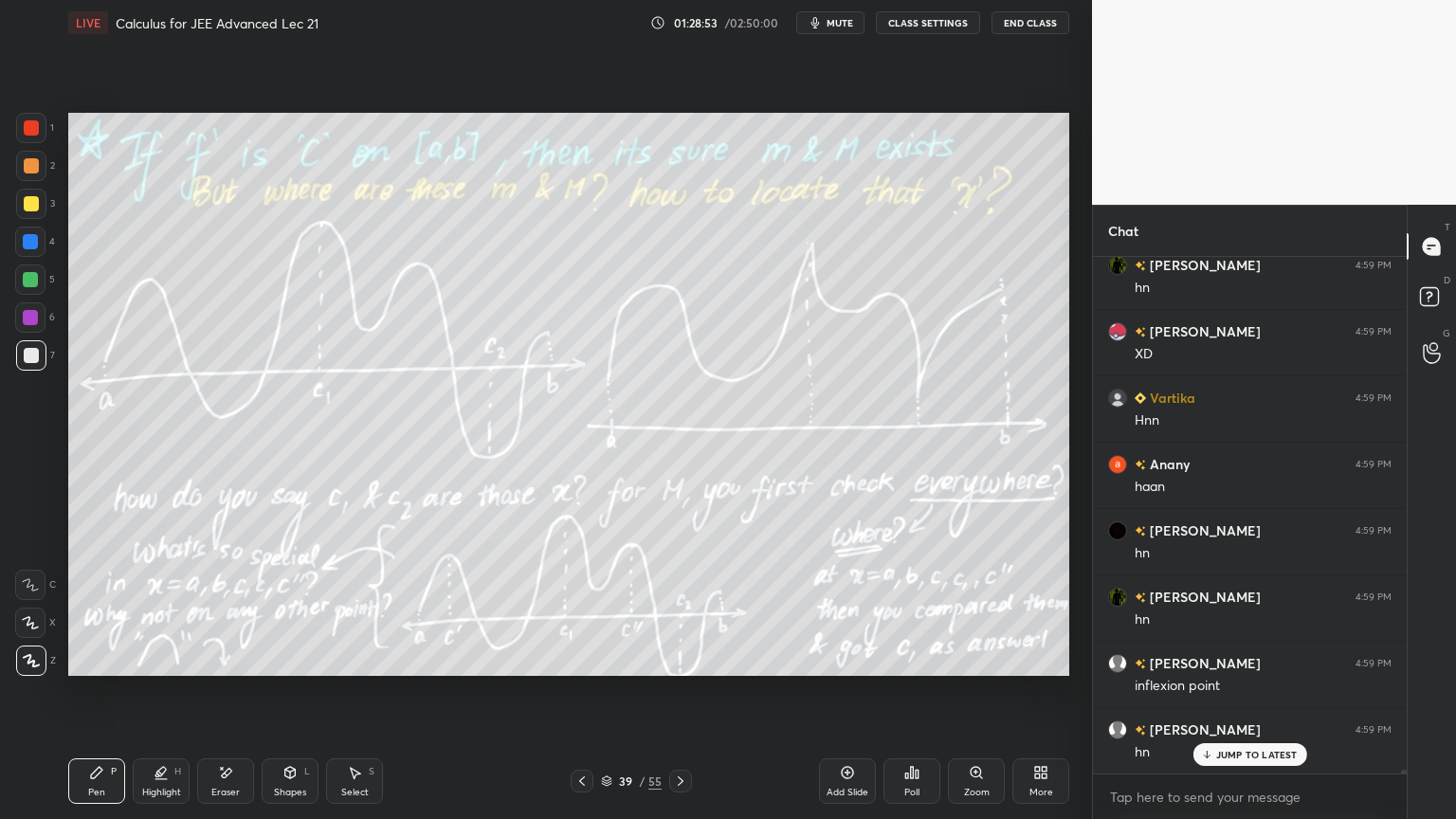 scroll, scrollTop: 74786, scrollLeft: 0, axis: vertical 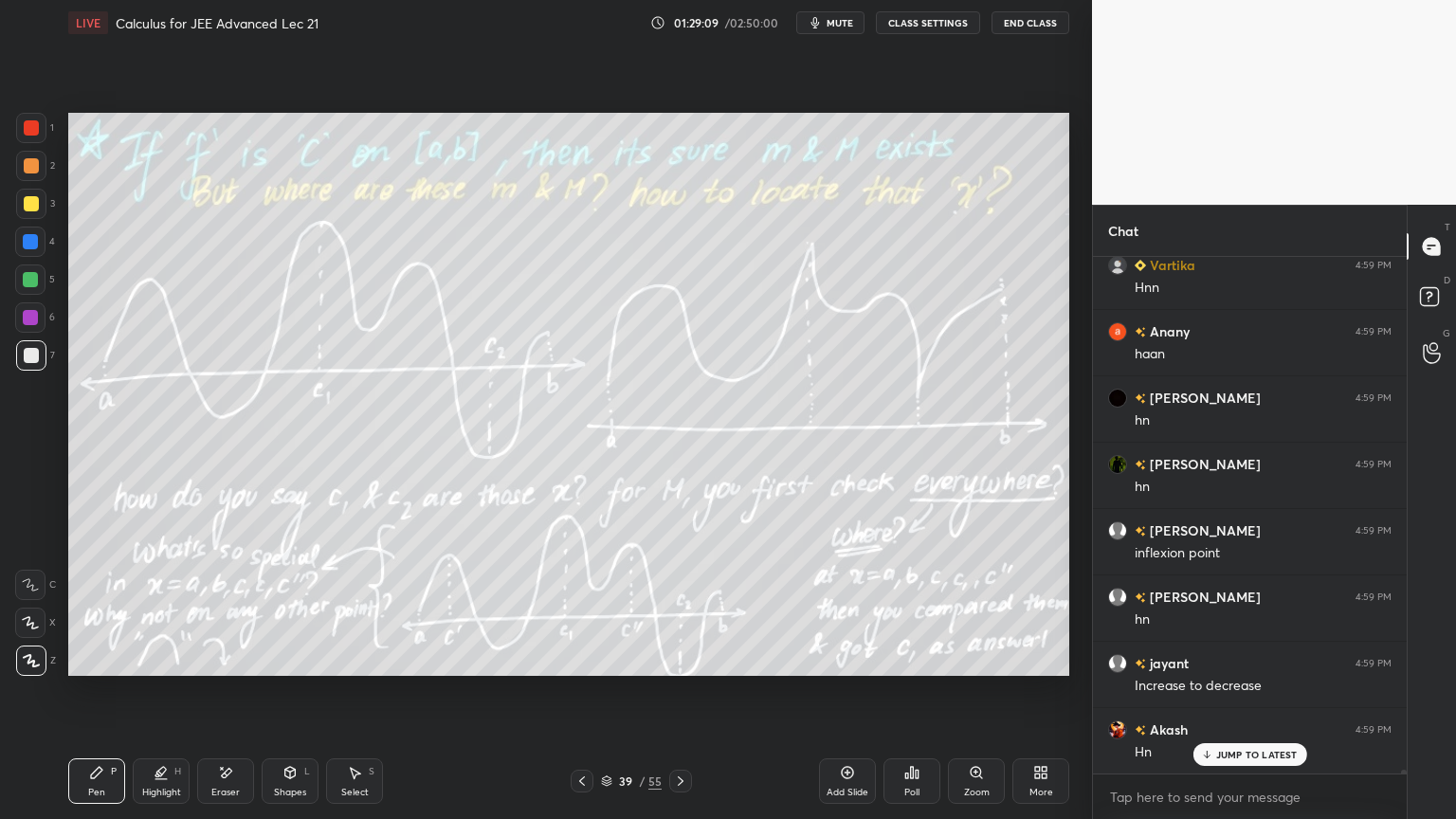 click on "Eraser" at bounding box center (226, 781) 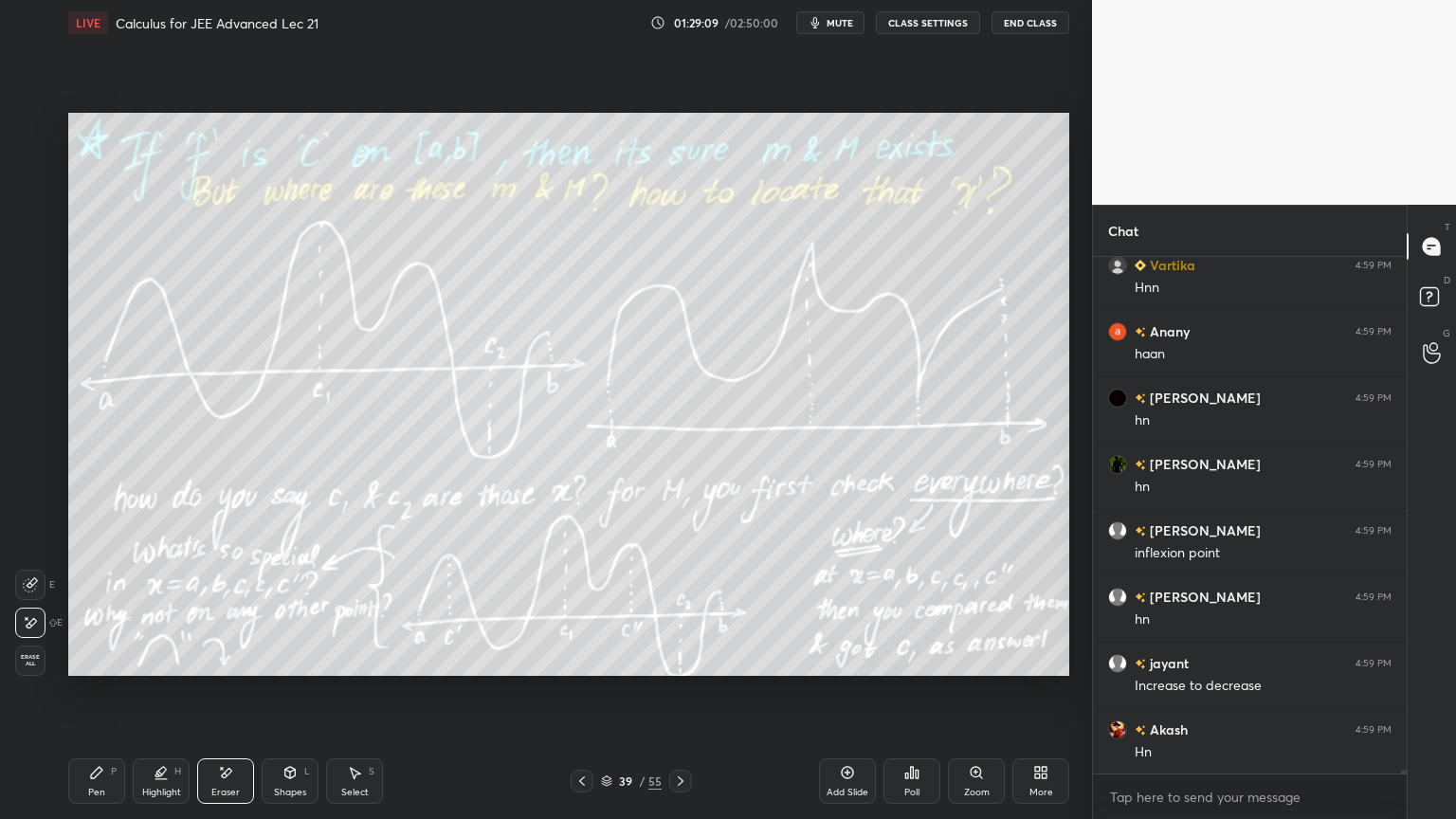 scroll, scrollTop: 74919, scrollLeft: 0, axis: vertical 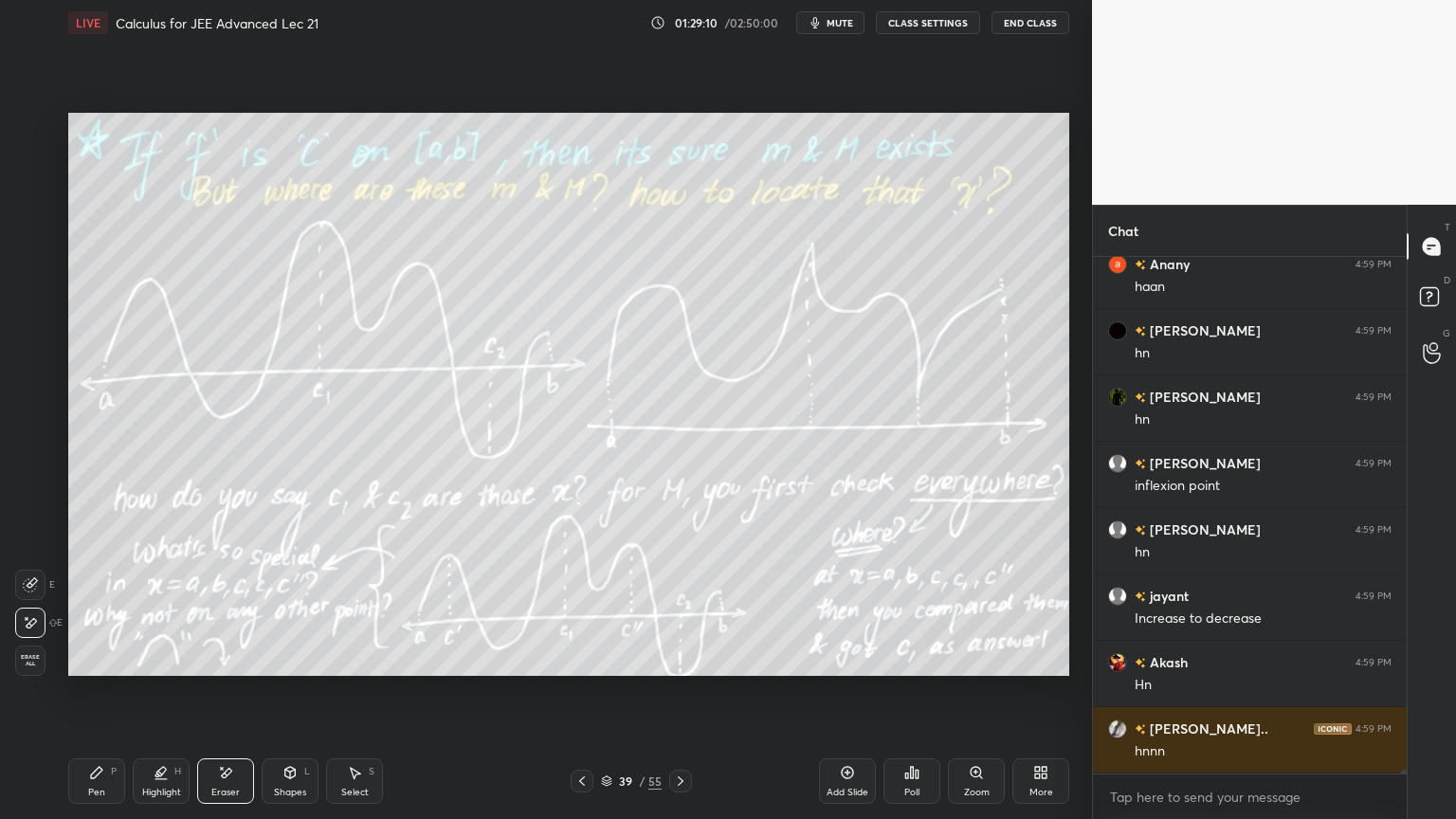 click on "Erase all" at bounding box center [30, 661] 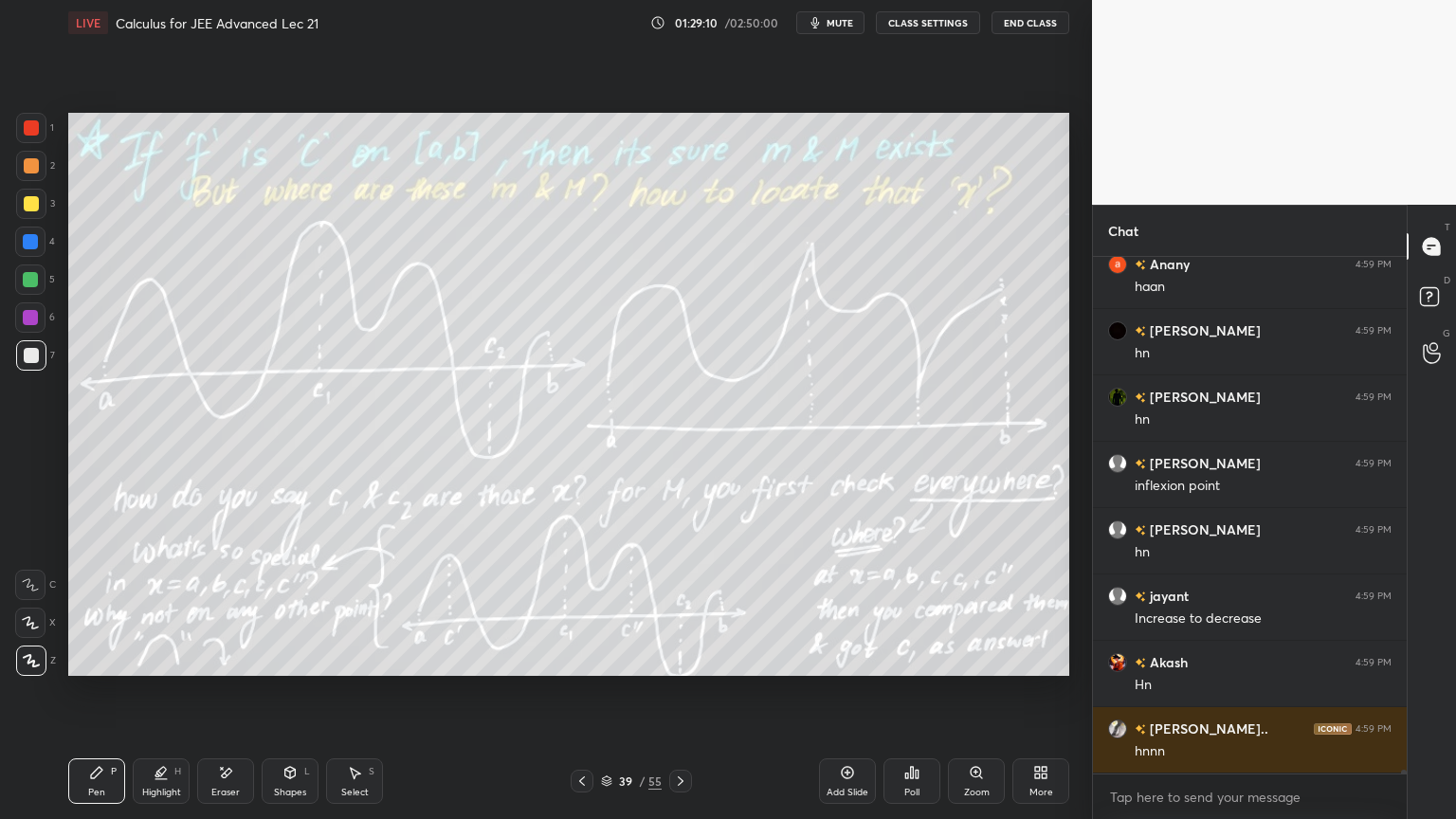 drag, startPoint x: 149, startPoint y: 781, endPoint x: 139, endPoint y: 783, distance: 10.198039 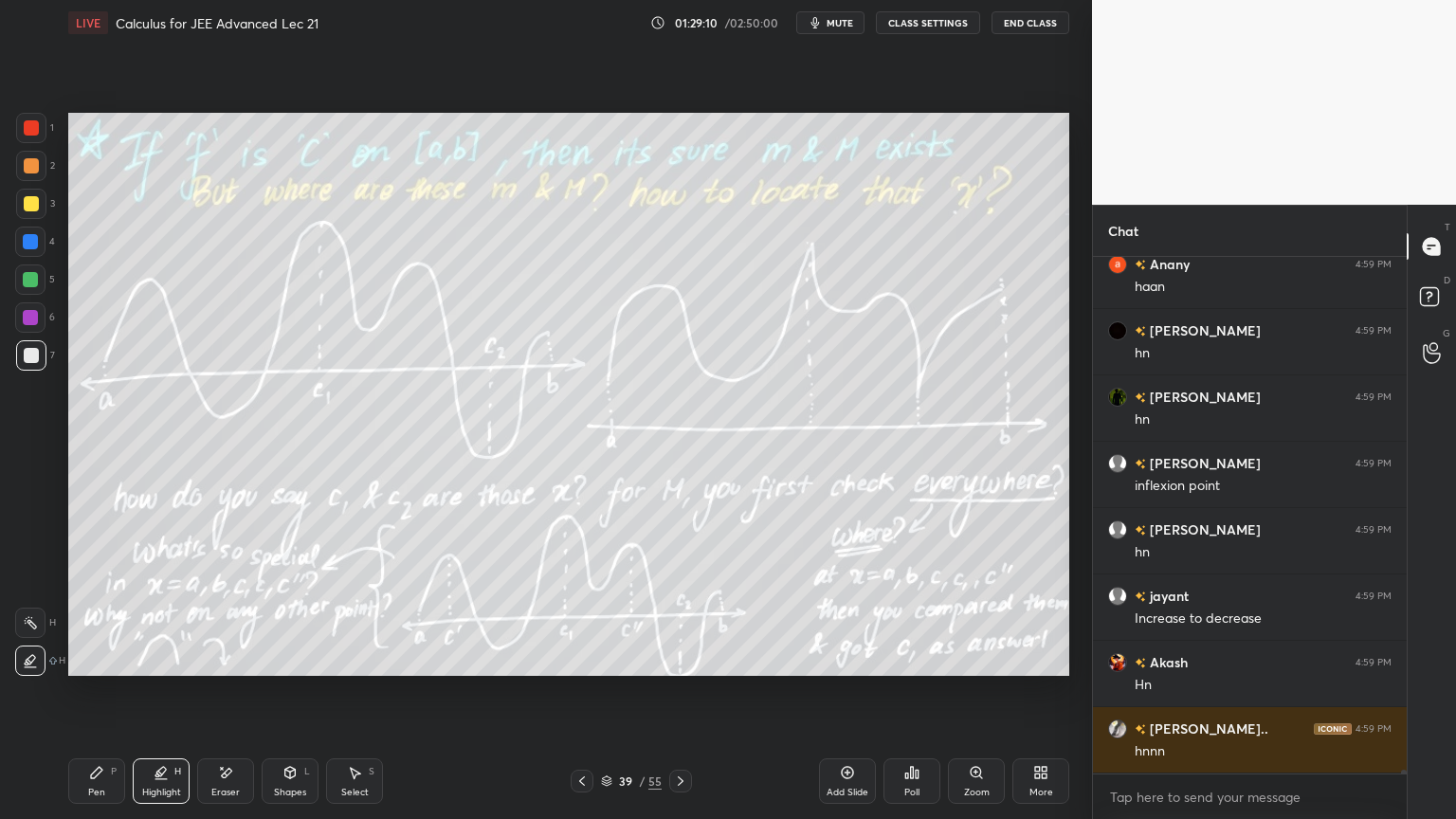 drag, startPoint x: 99, startPoint y: 781, endPoint x: 178, endPoint y: 747, distance: 86.005814 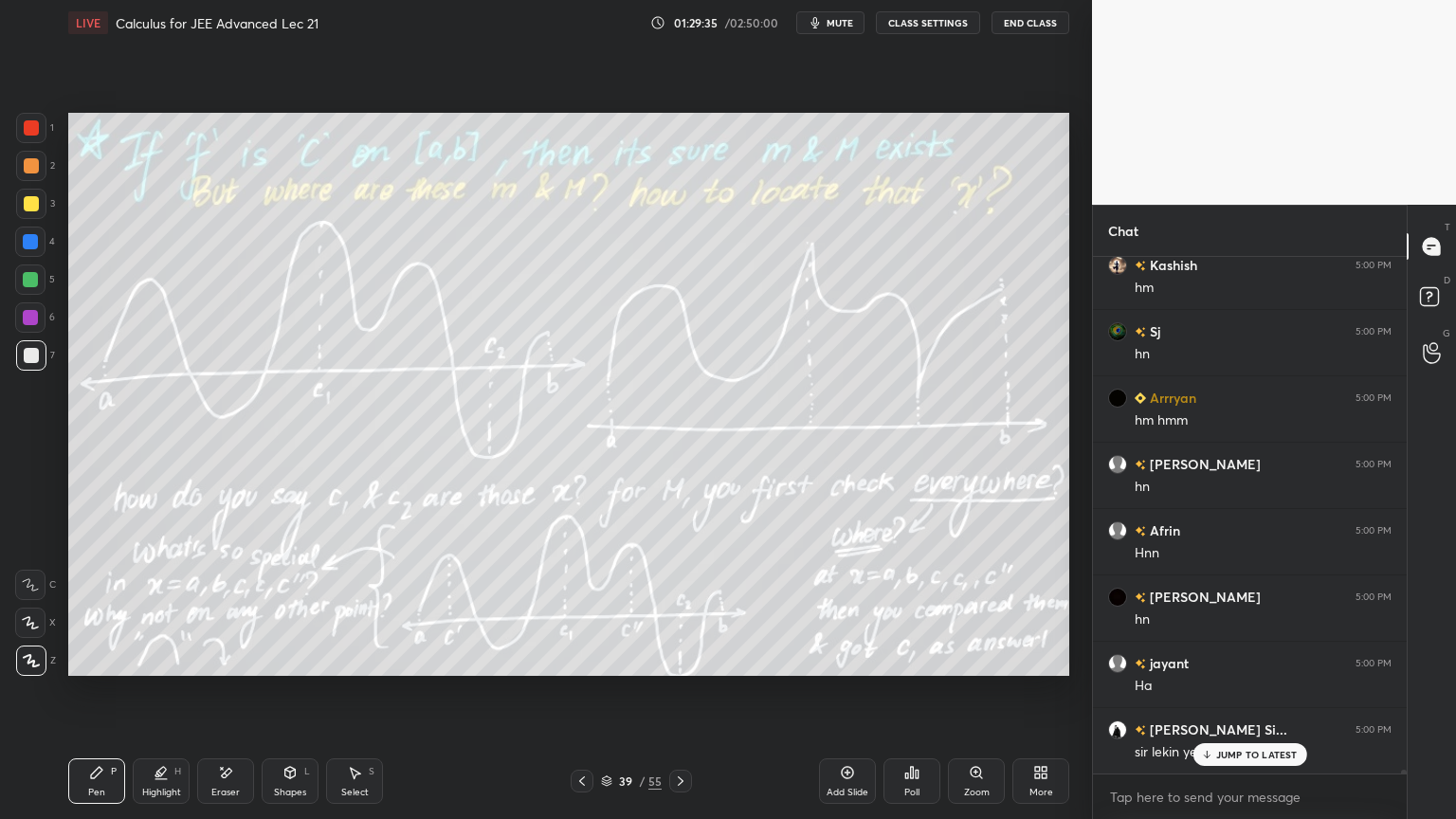 scroll, scrollTop: 76065, scrollLeft: 0, axis: vertical 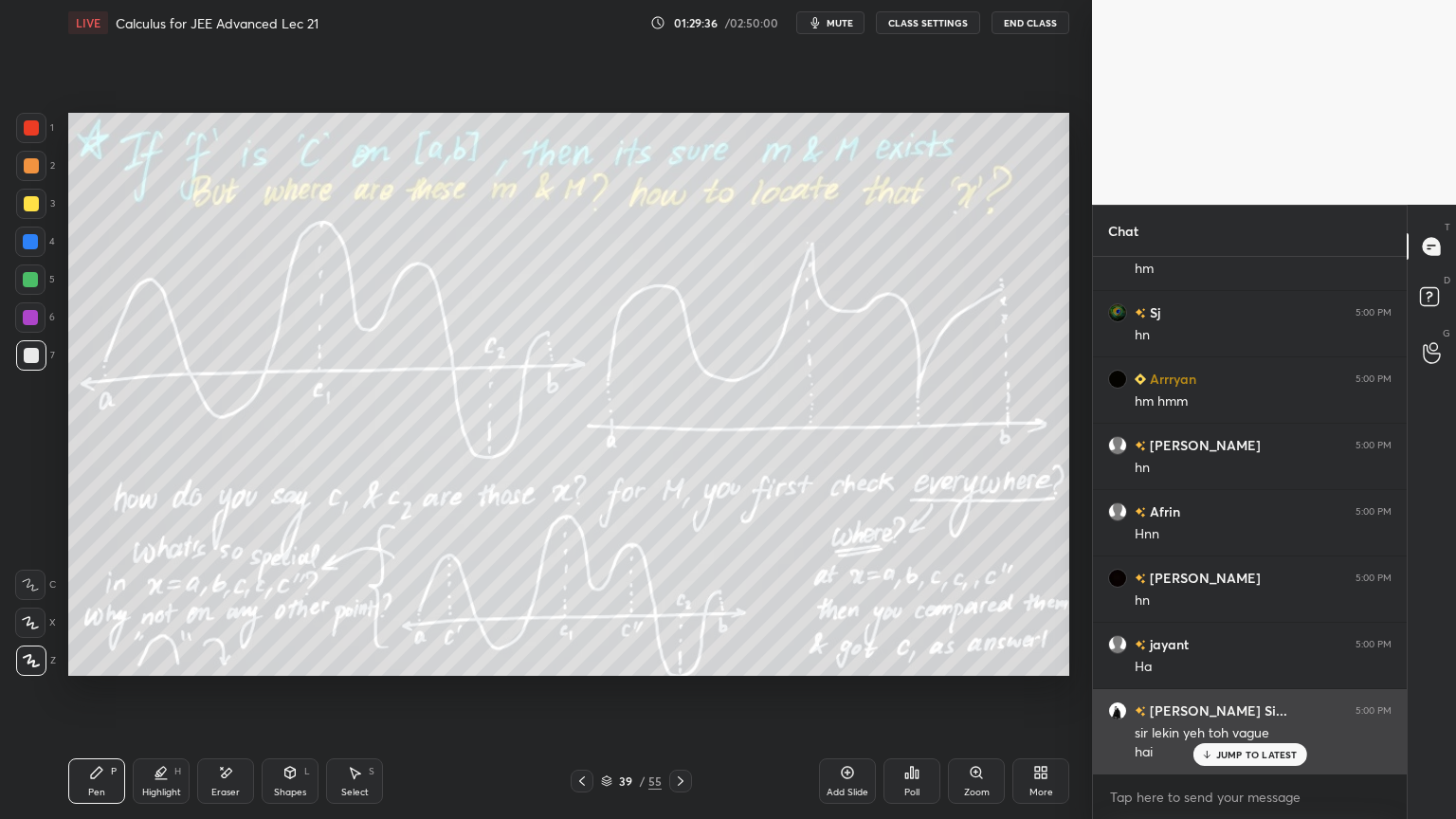 drag, startPoint x: 1225, startPoint y: 753, endPoint x: 1215, endPoint y: 746, distance: 12.206556 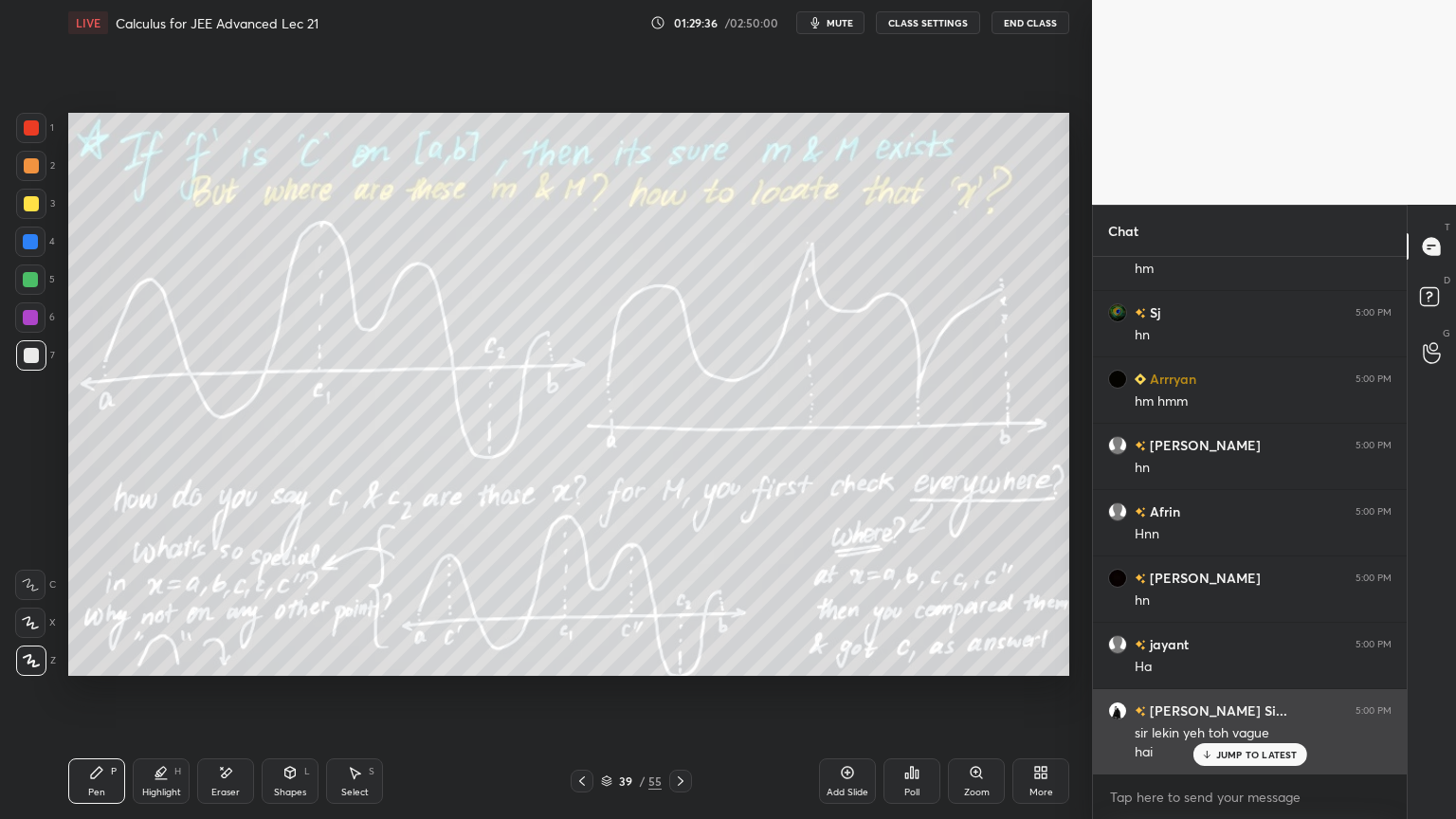 click on "JUMP TO LATEST" at bounding box center (1257, 755) 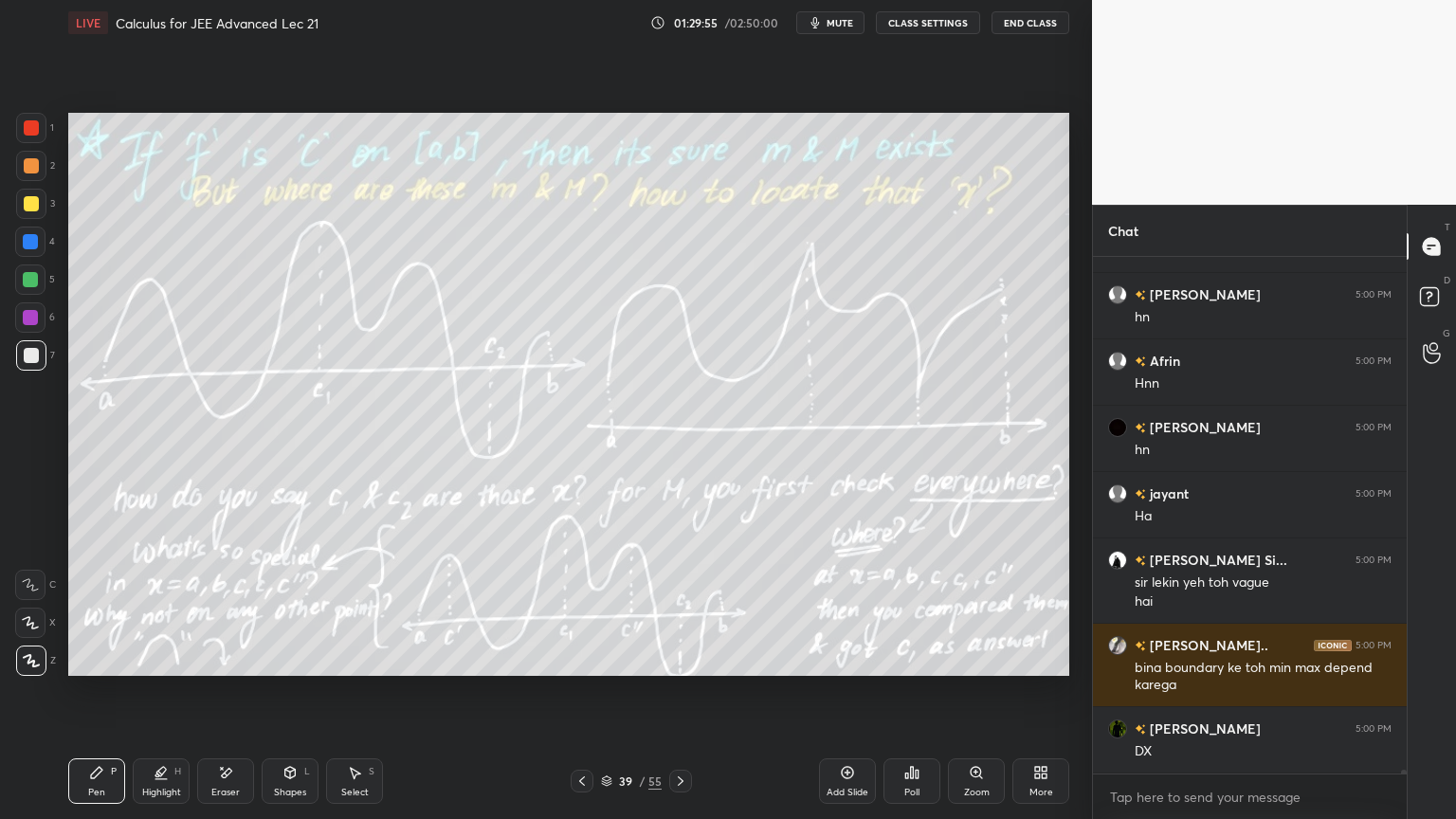 scroll, scrollTop: 76281, scrollLeft: 0, axis: vertical 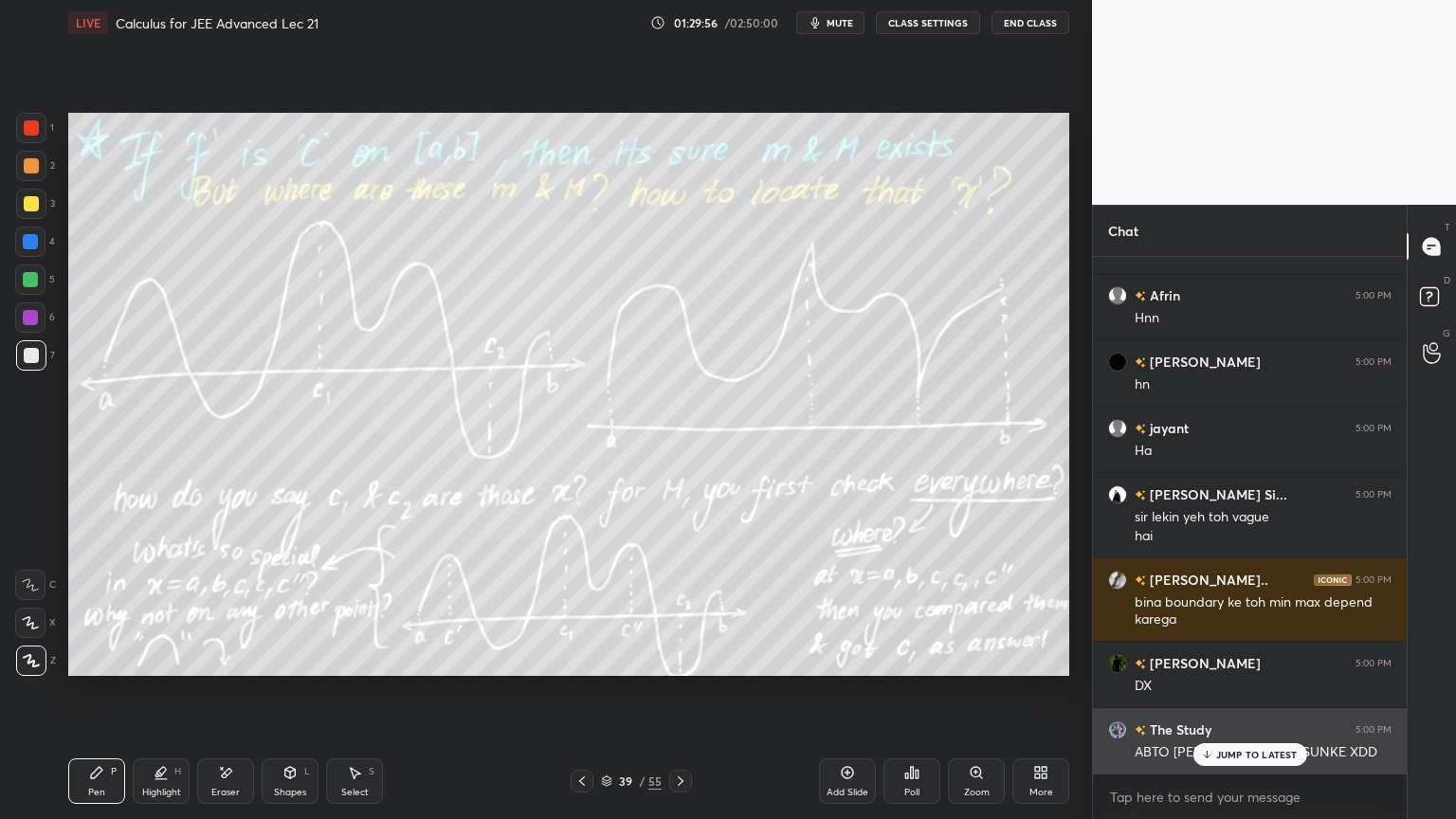 click on "JUMP TO LATEST" at bounding box center (1257, 755) 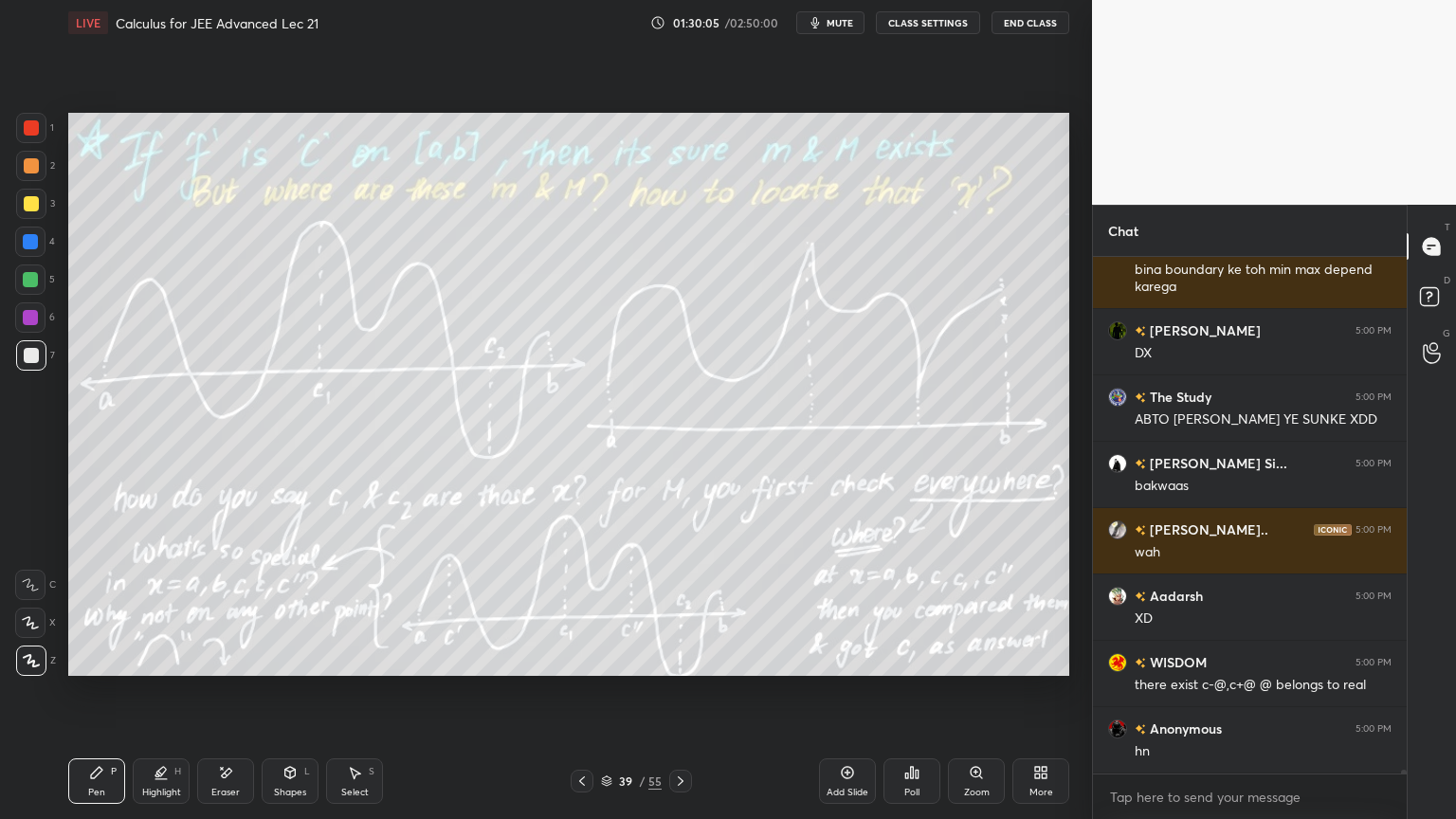 scroll, scrollTop: 76679, scrollLeft: 0, axis: vertical 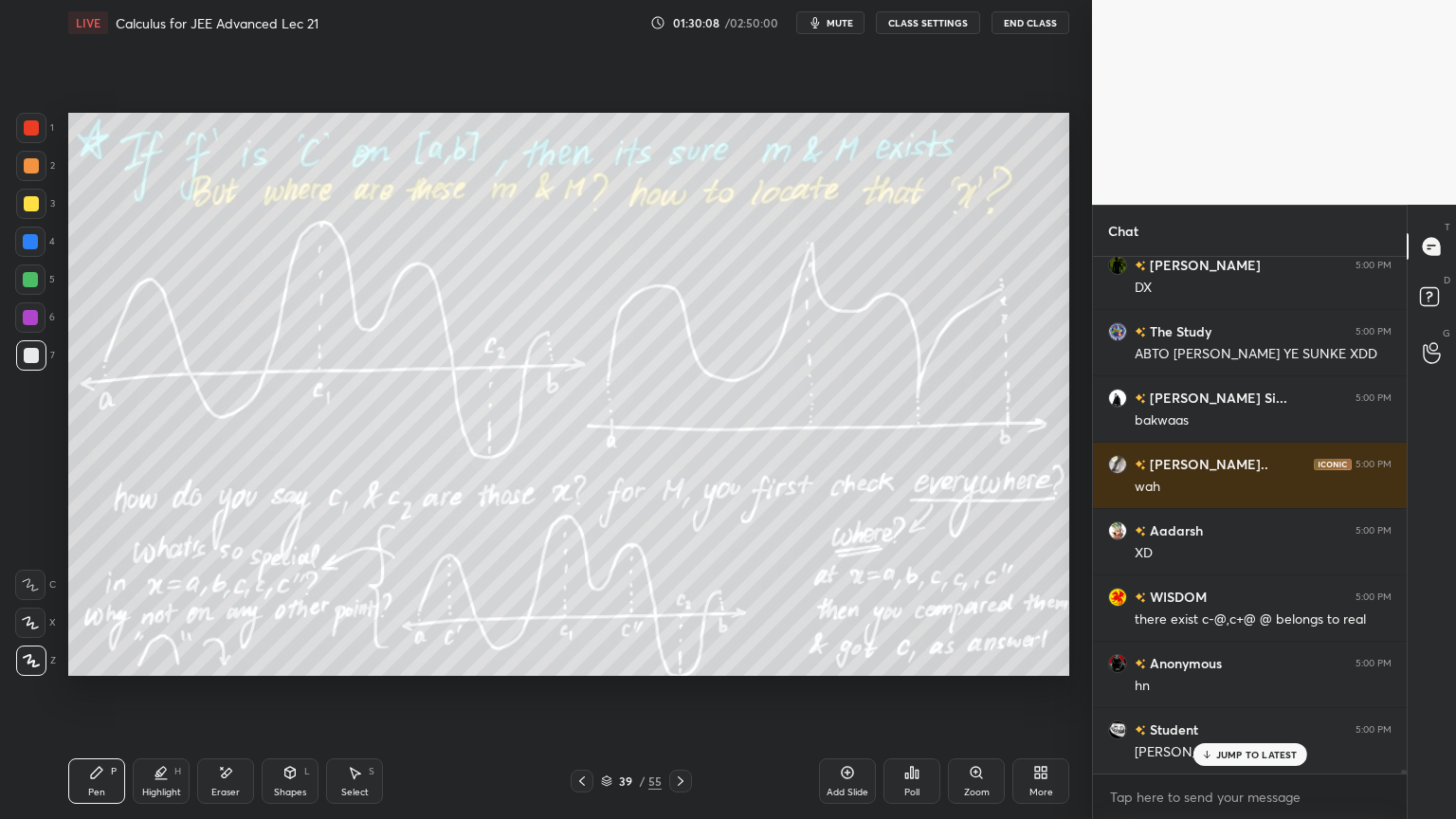 click on "Eraser" at bounding box center [226, 781] 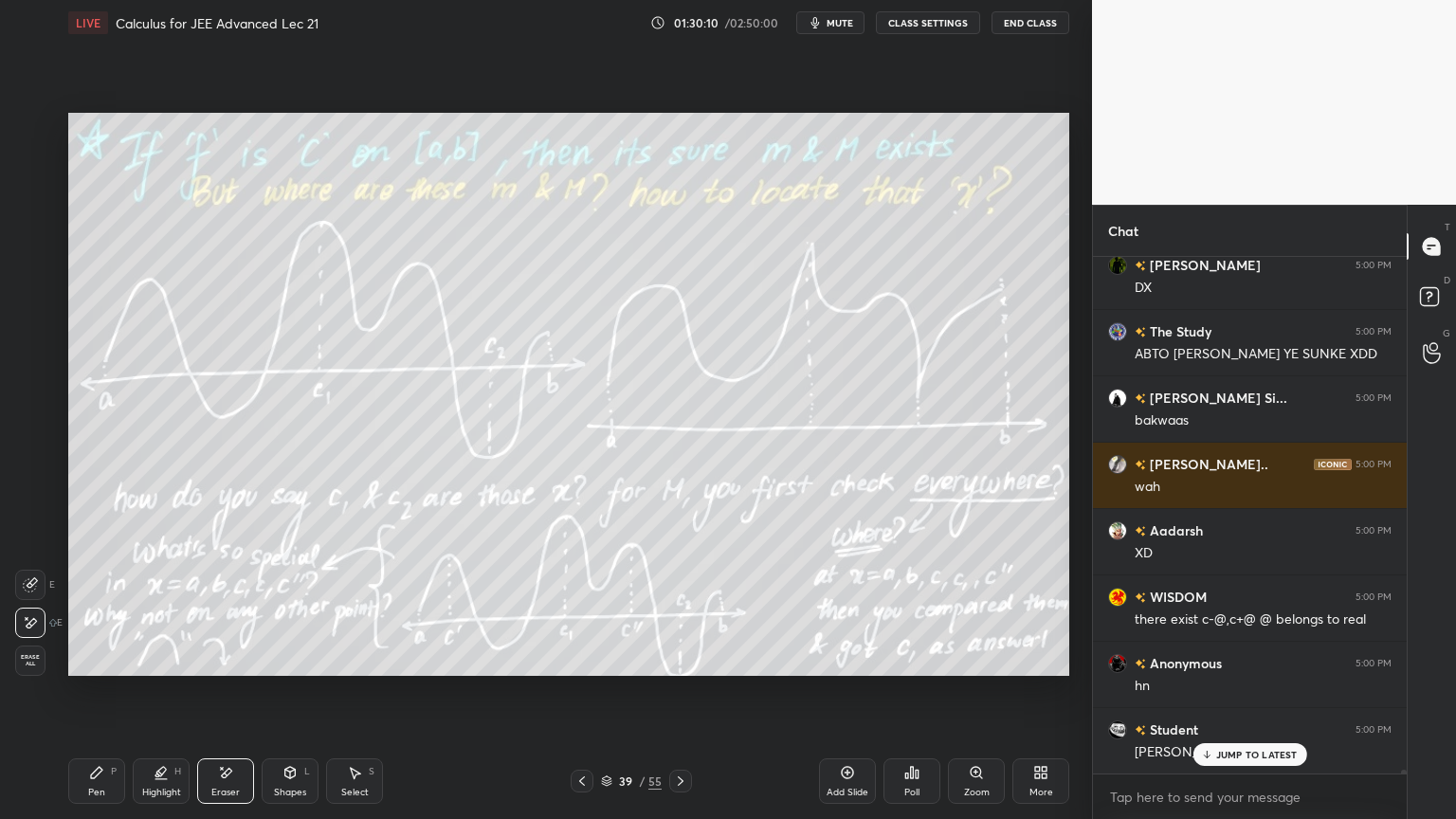 click on "Pen P" at bounding box center [97, 781] 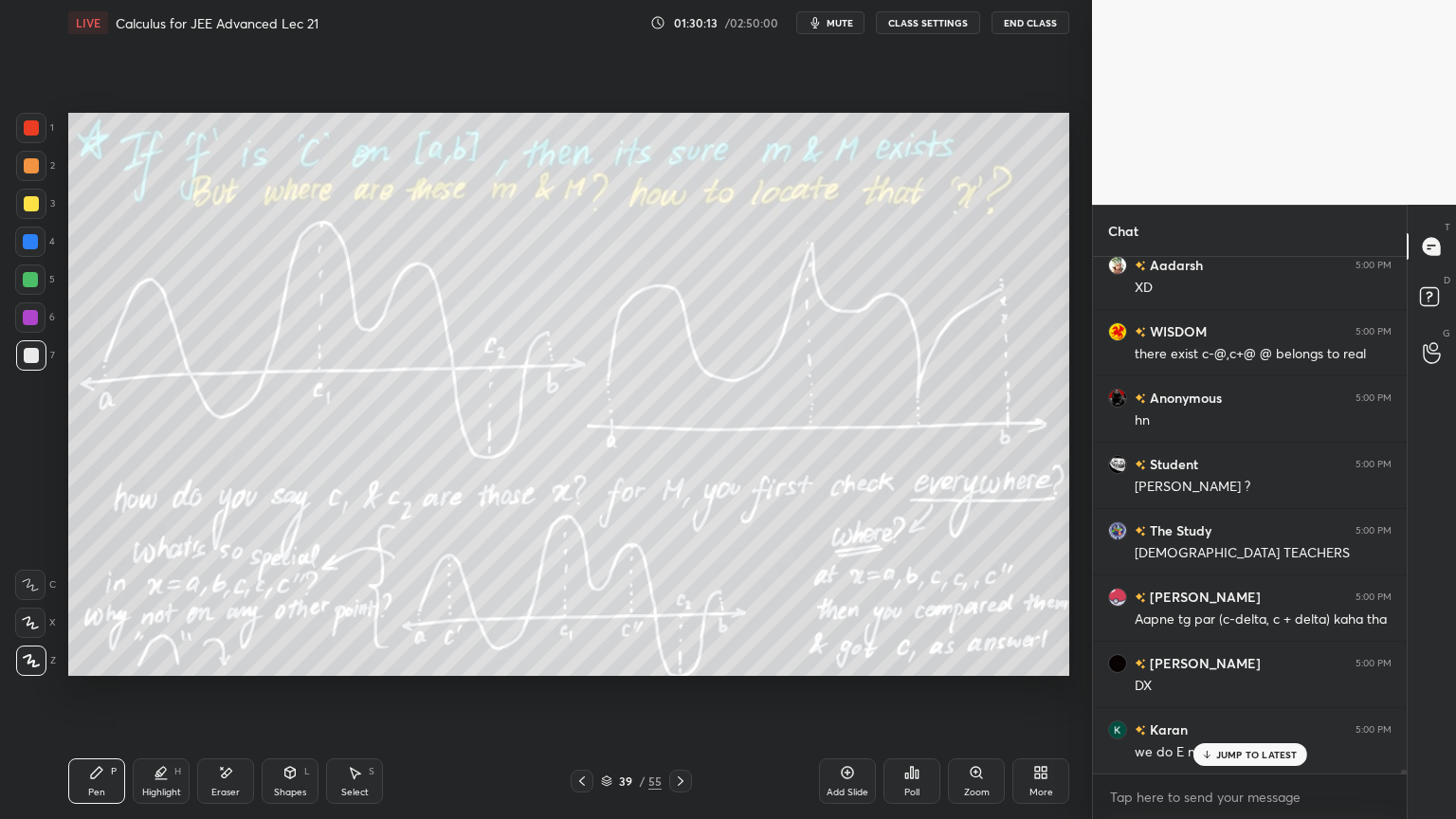 scroll, scrollTop: 77077, scrollLeft: 0, axis: vertical 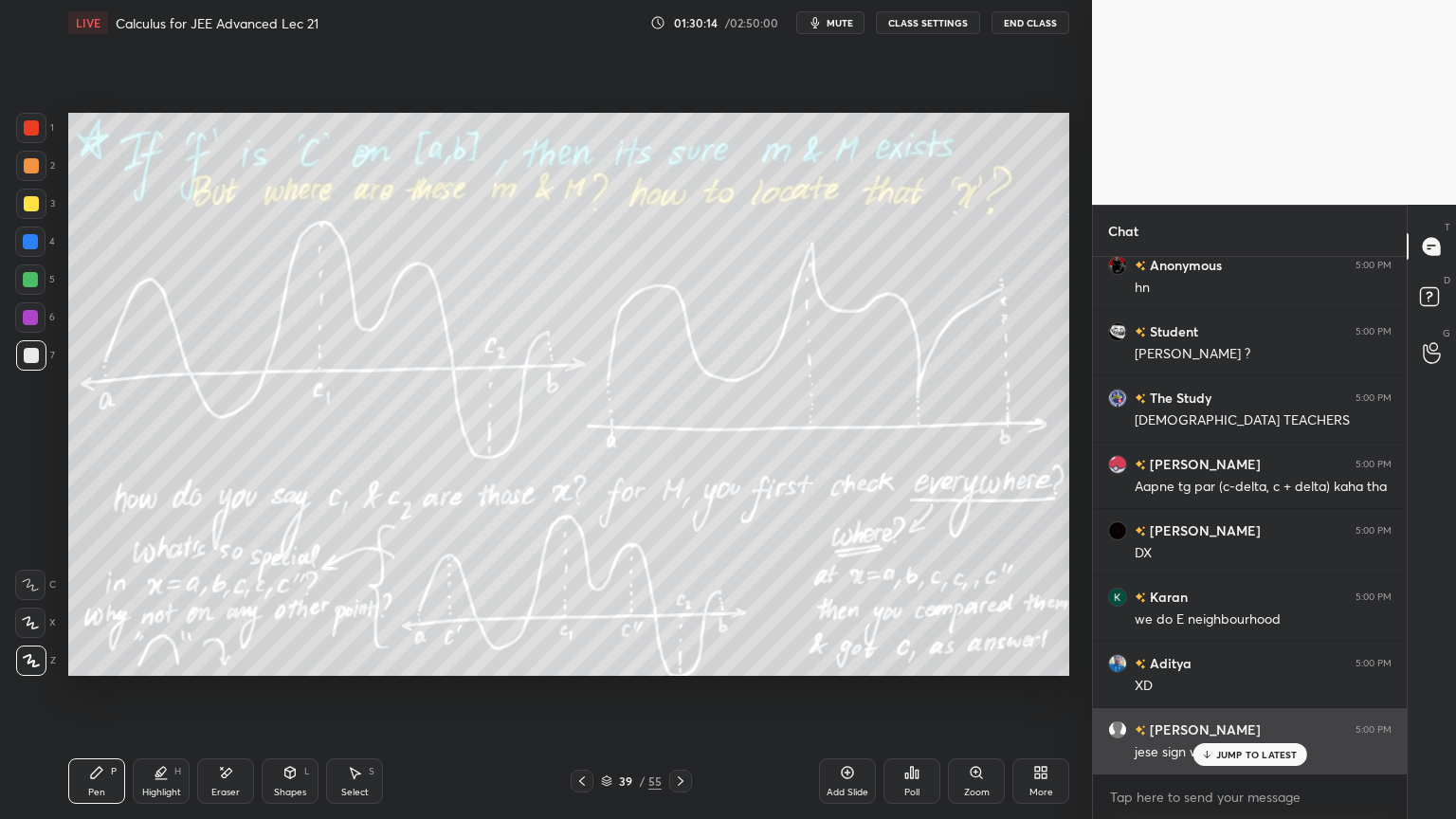 click on "JUMP TO LATEST" at bounding box center [1257, 755] 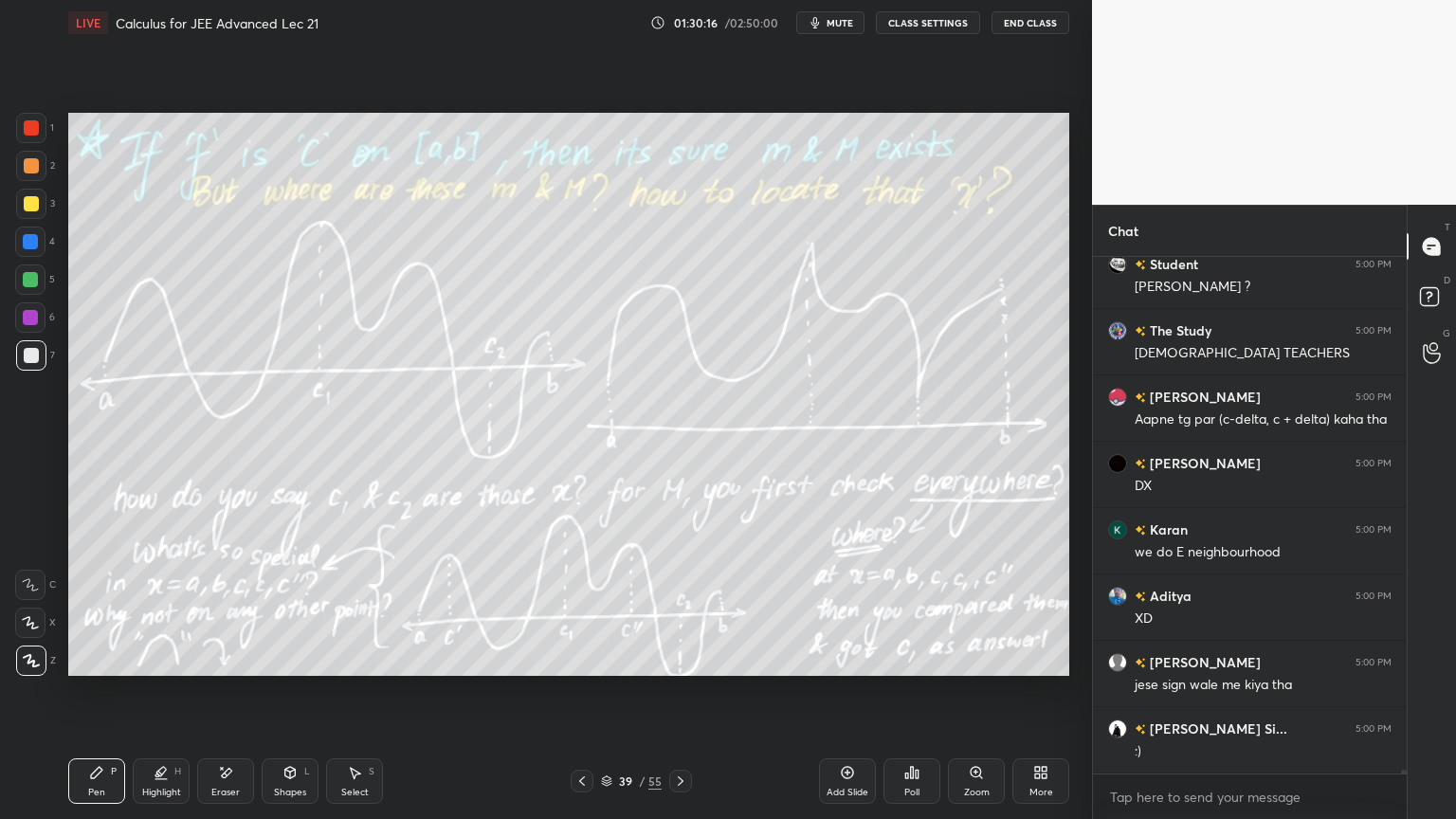 scroll, scrollTop: 77210, scrollLeft: 0, axis: vertical 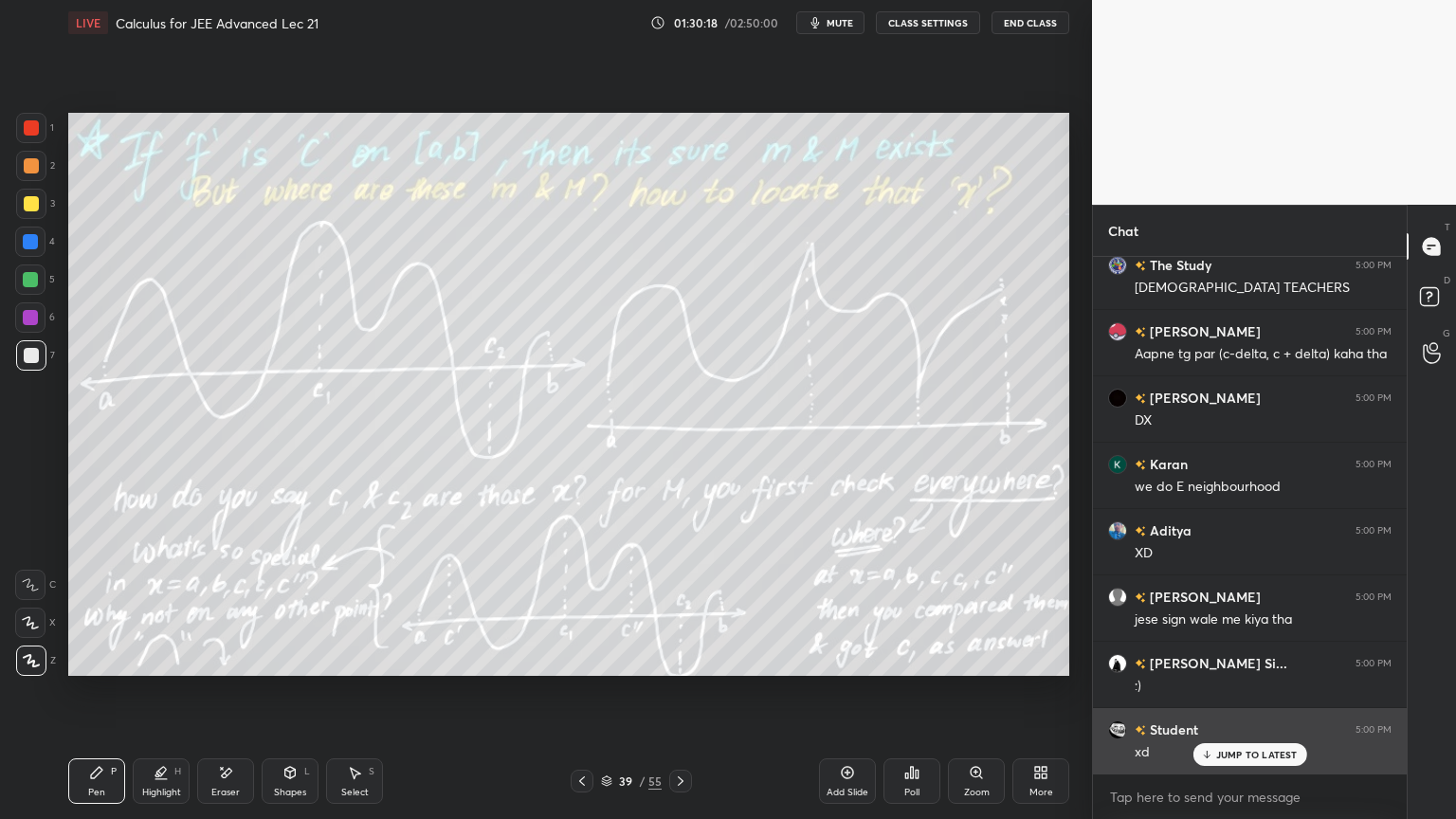 click on "JUMP TO LATEST" at bounding box center [1257, 755] 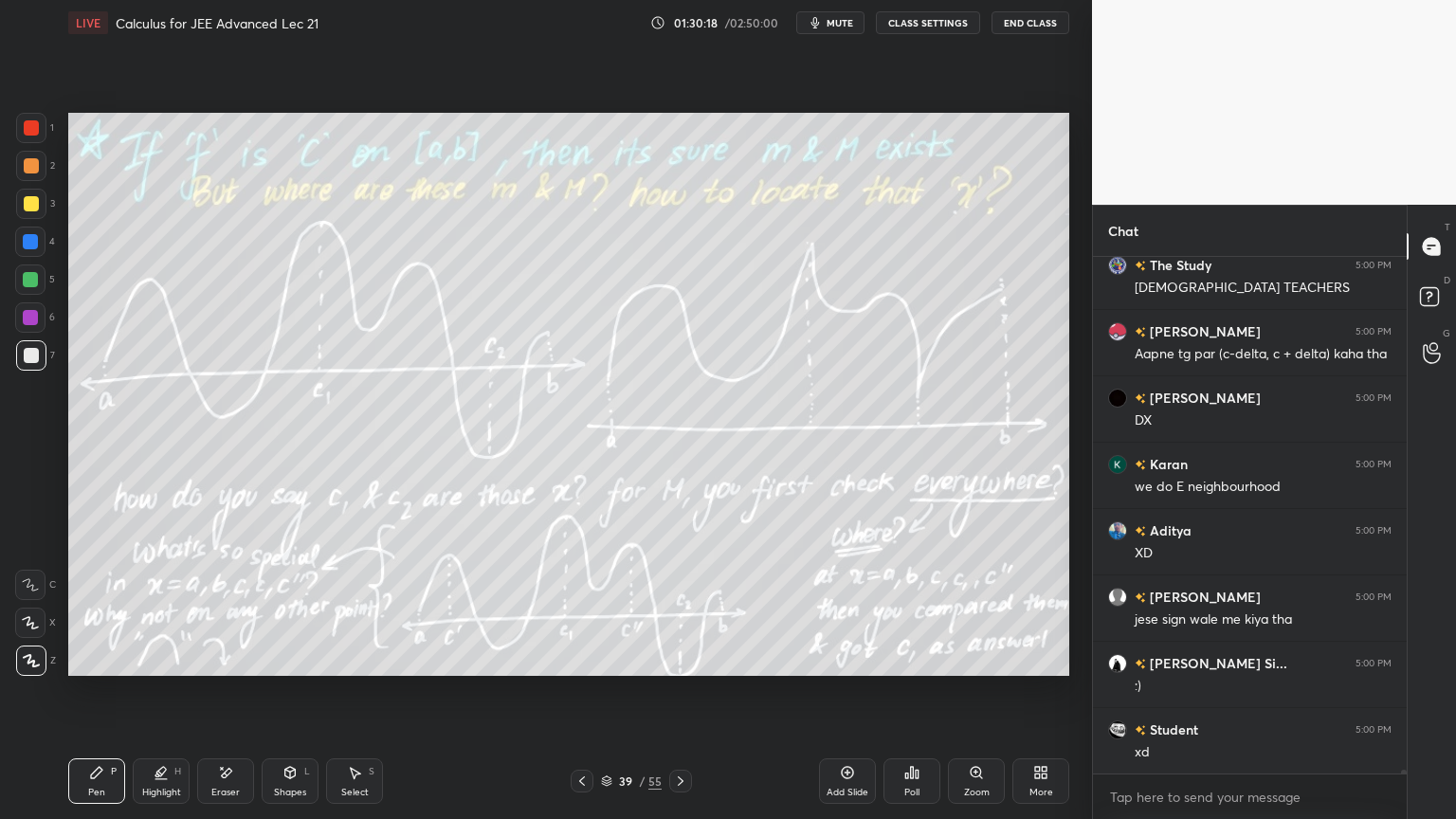 scroll, scrollTop: 77277, scrollLeft: 0, axis: vertical 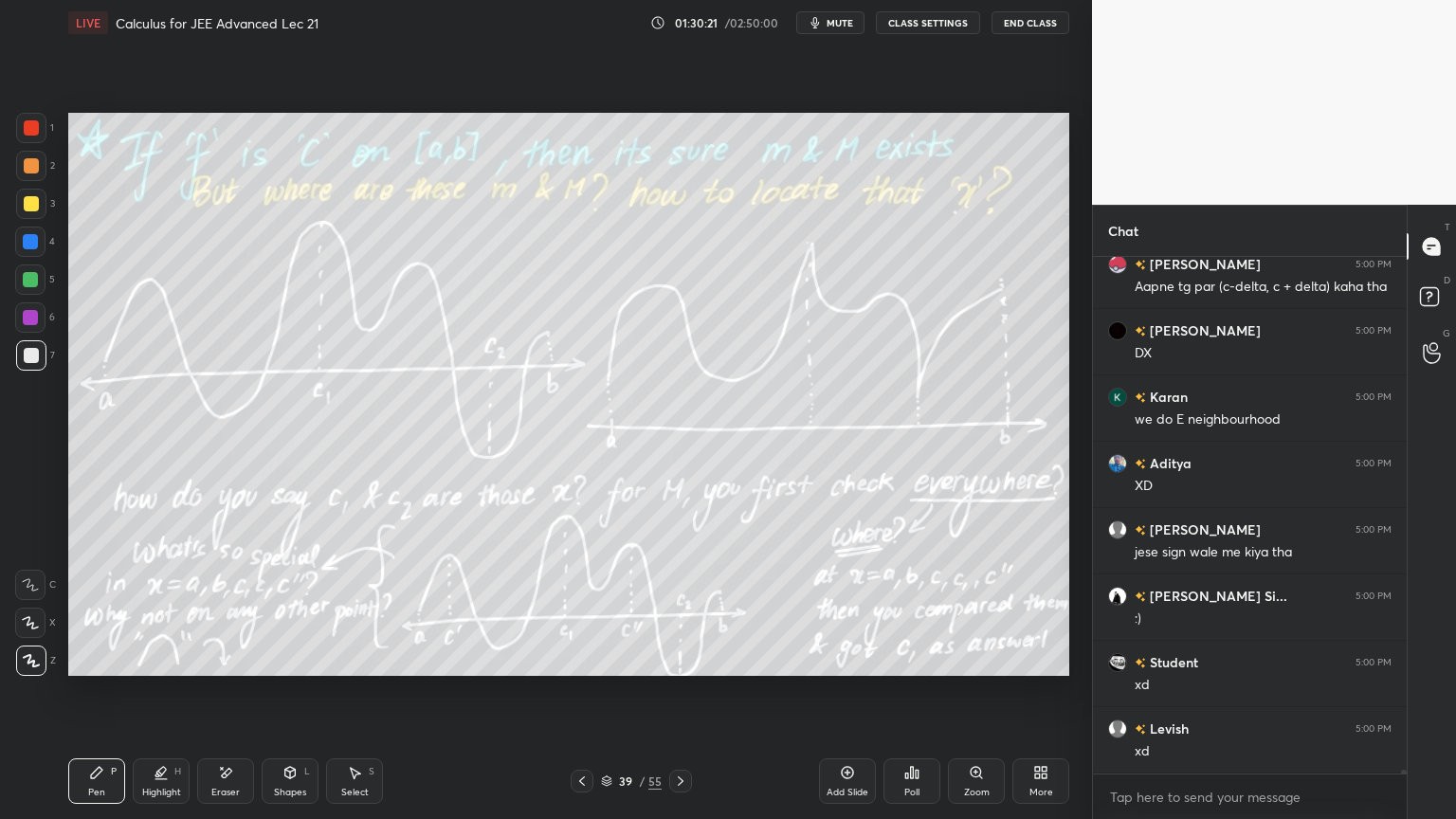 click on "Eraser" at bounding box center [226, 781] 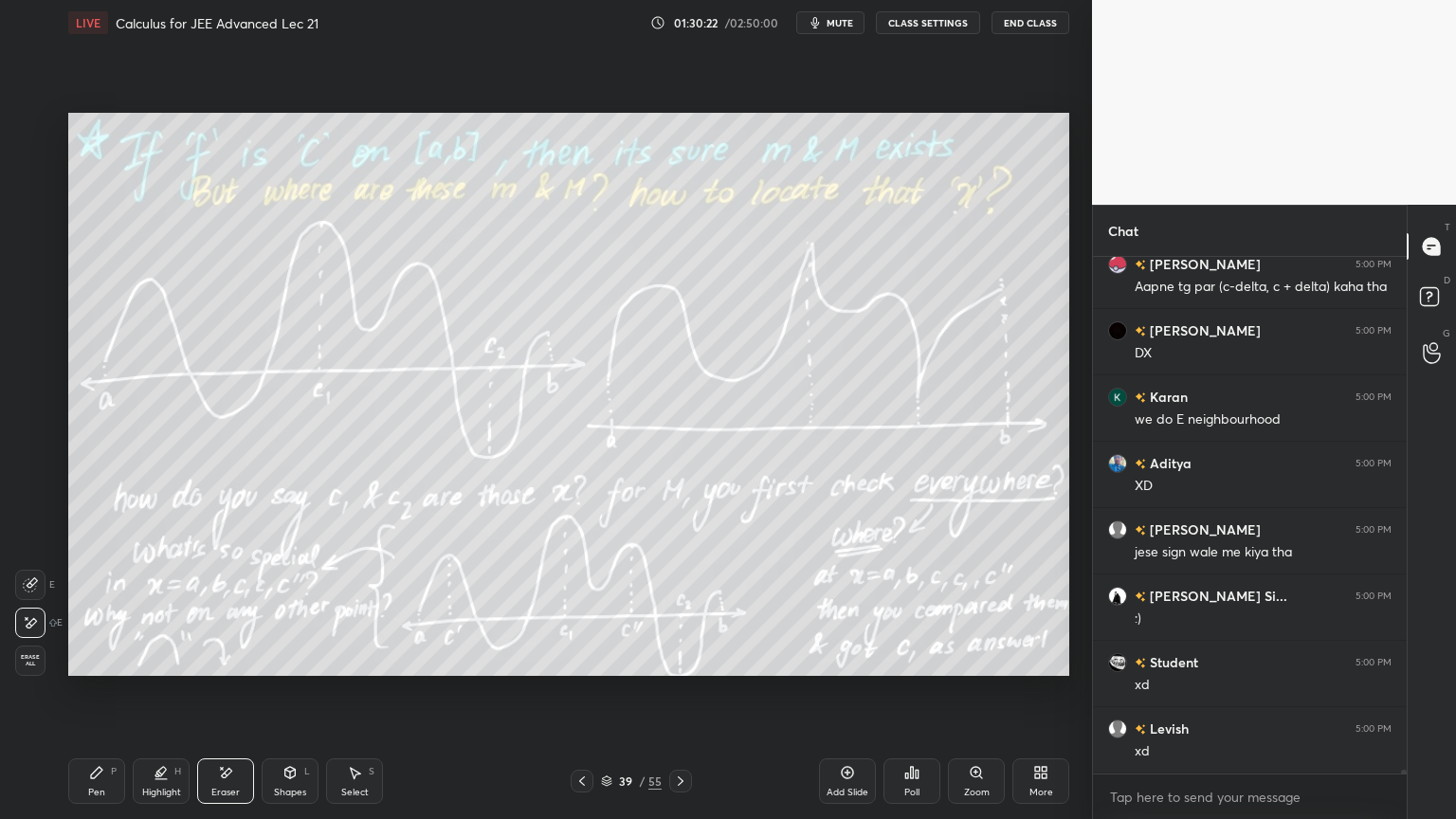 click on "Pen P" at bounding box center [97, 781] 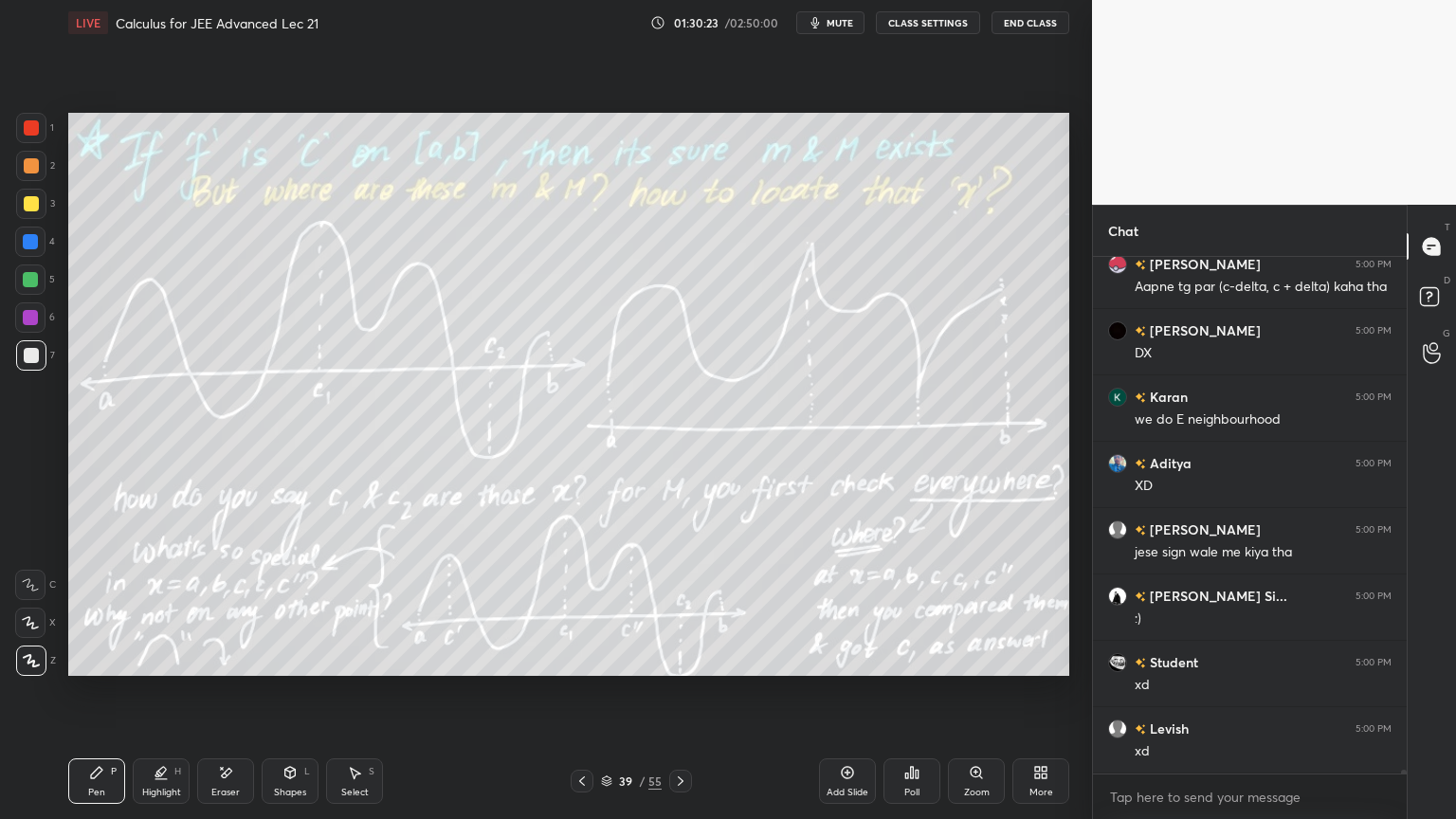 drag, startPoint x: 16, startPoint y: 159, endPoint x: 57, endPoint y: 195, distance: 54.561891 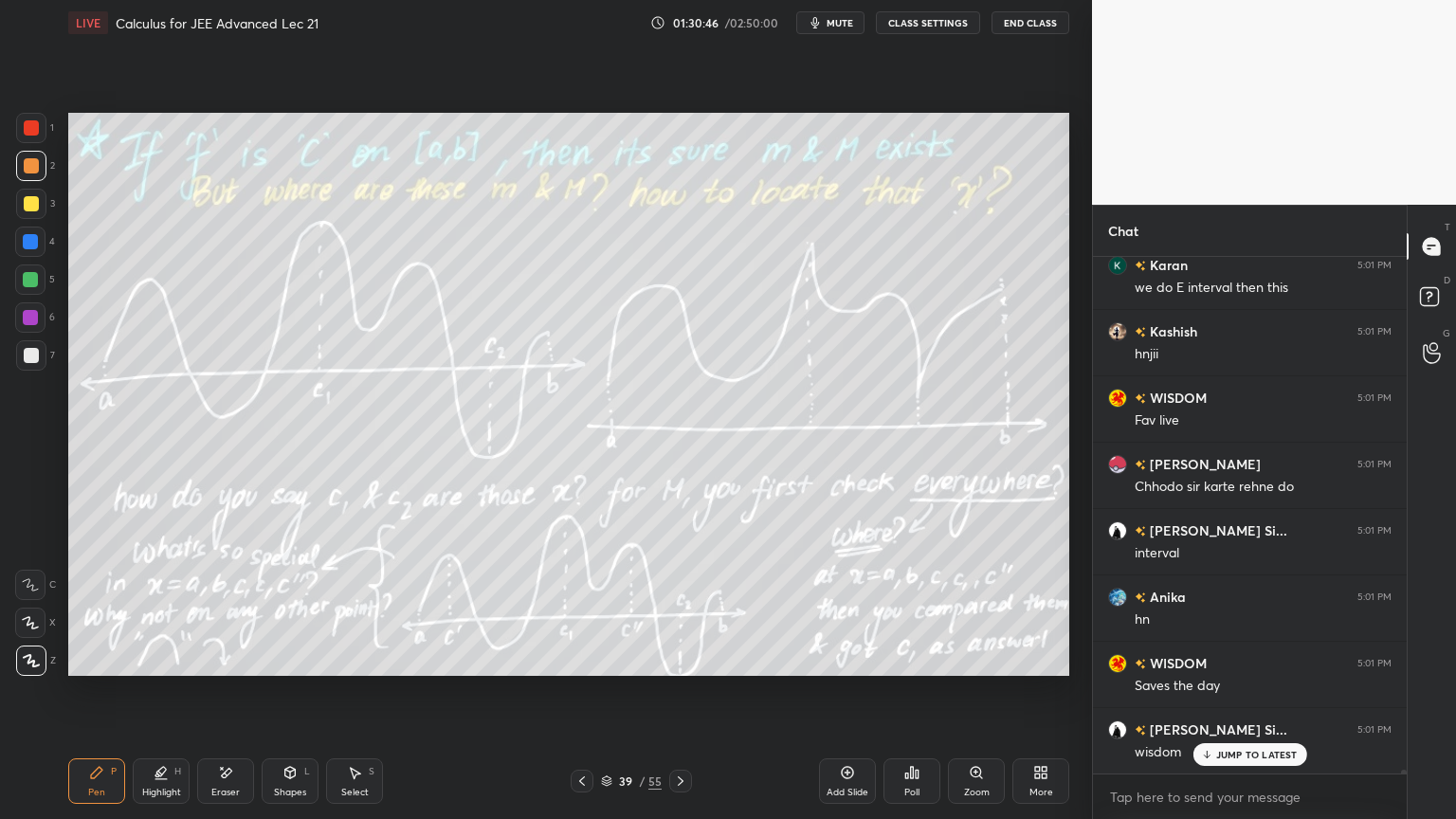 scroll, scrollTop: 77892, scrollLeft: 0, axis: vertical 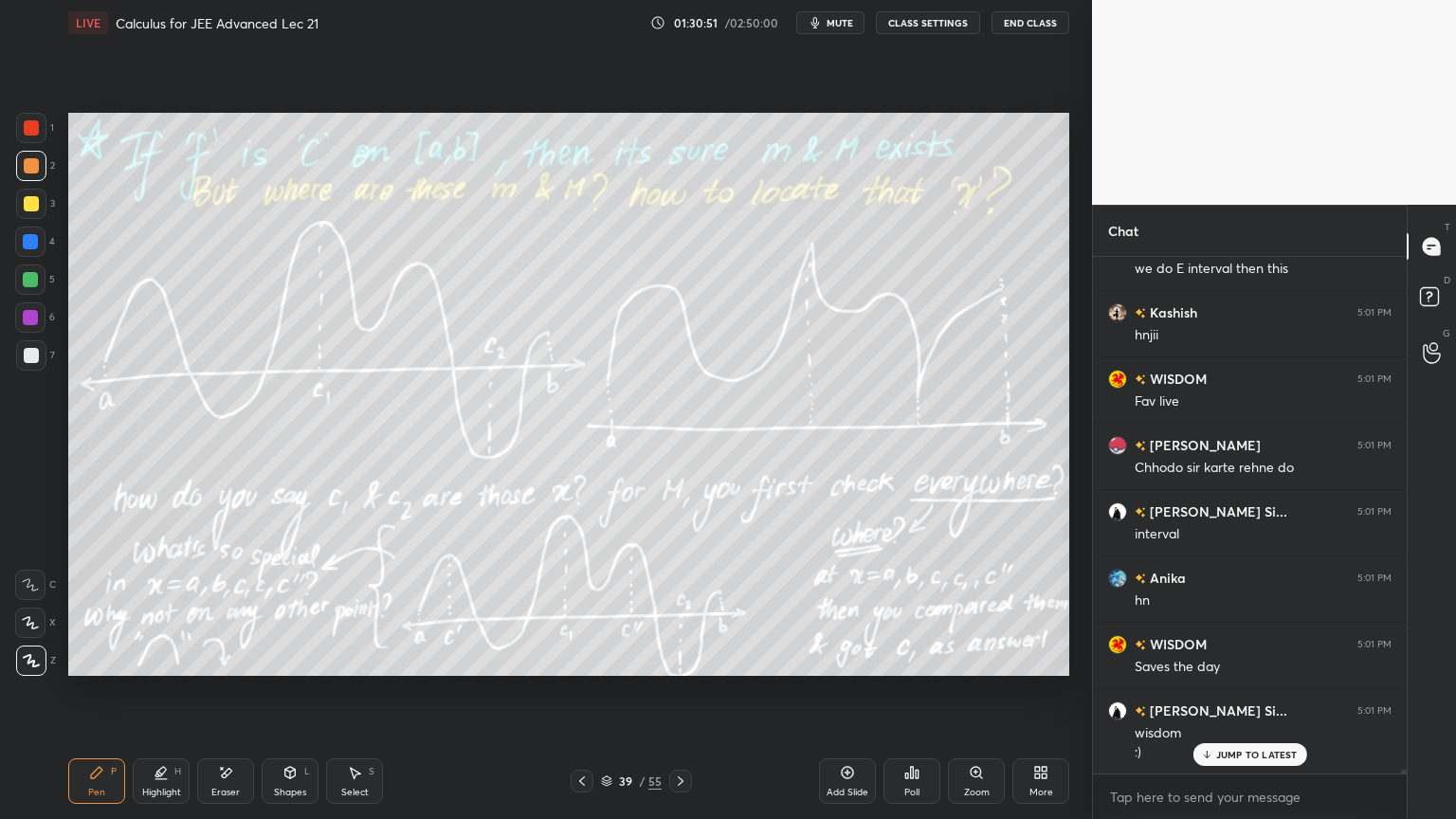 click on "Eraser" at bounding box center [226, 781] 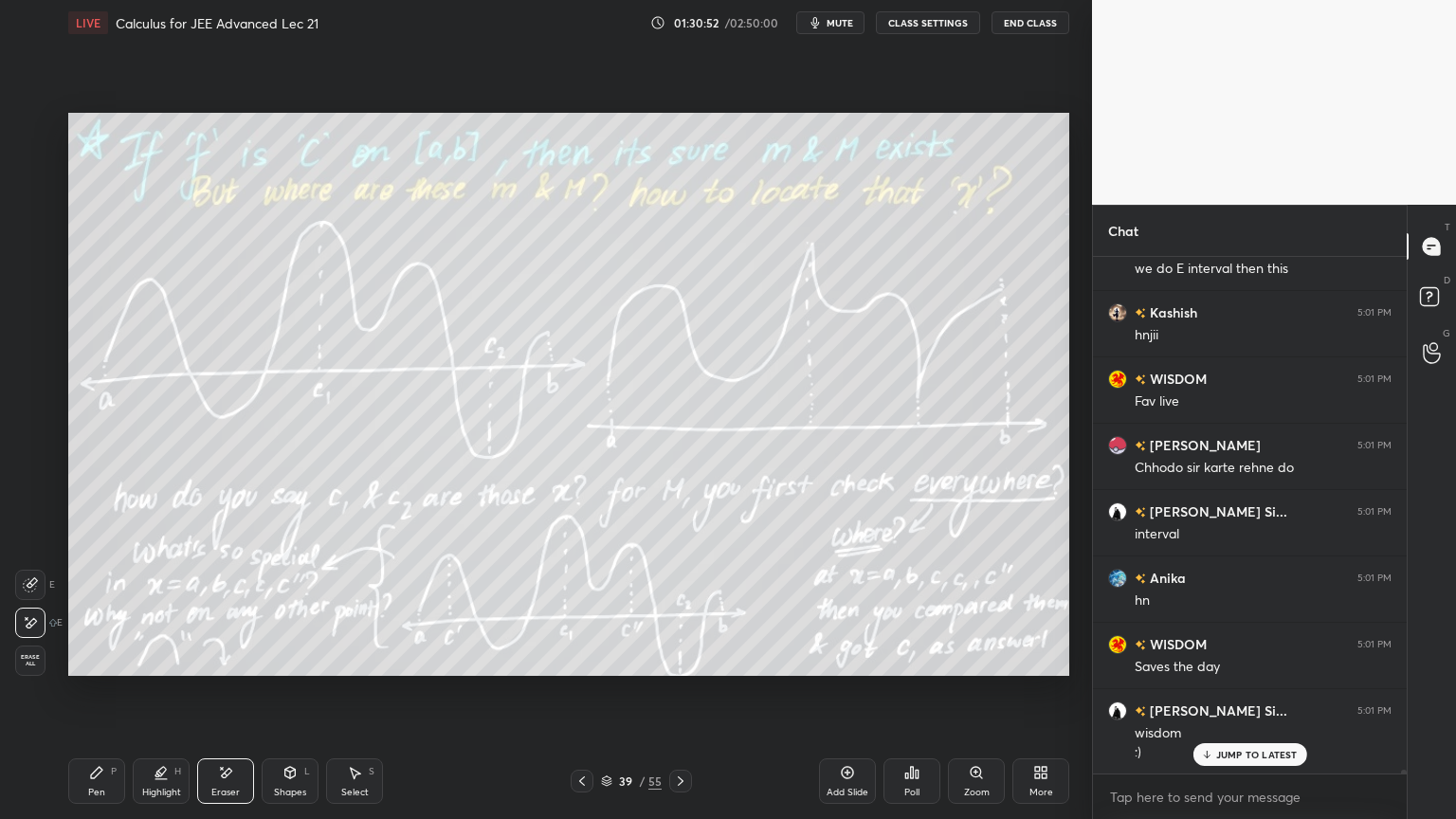 click on "Pen P" at bounding box center [97, 781] 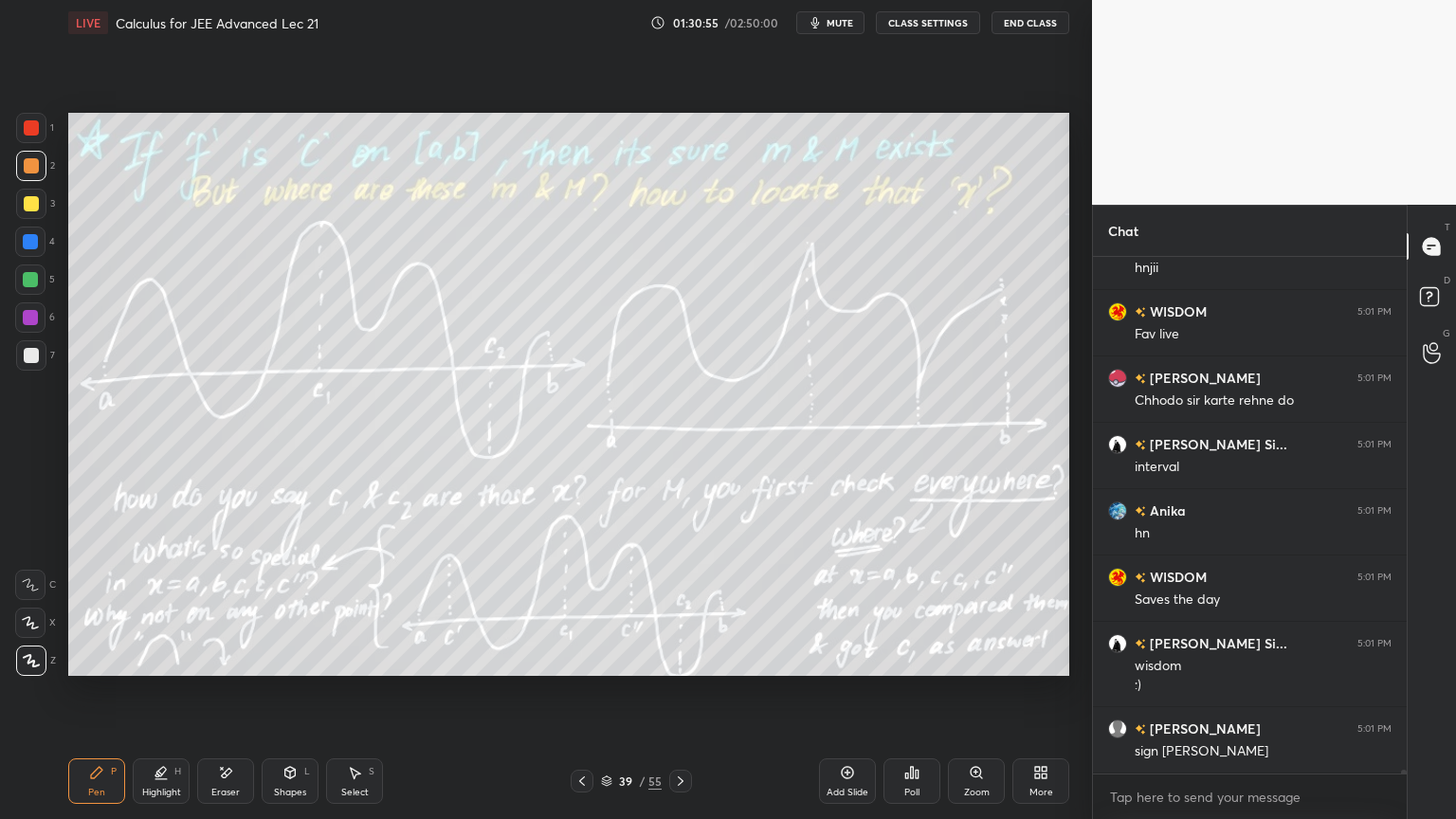 scroll, scrollTop: 78025, scrollLeft: 0, axis: vertical 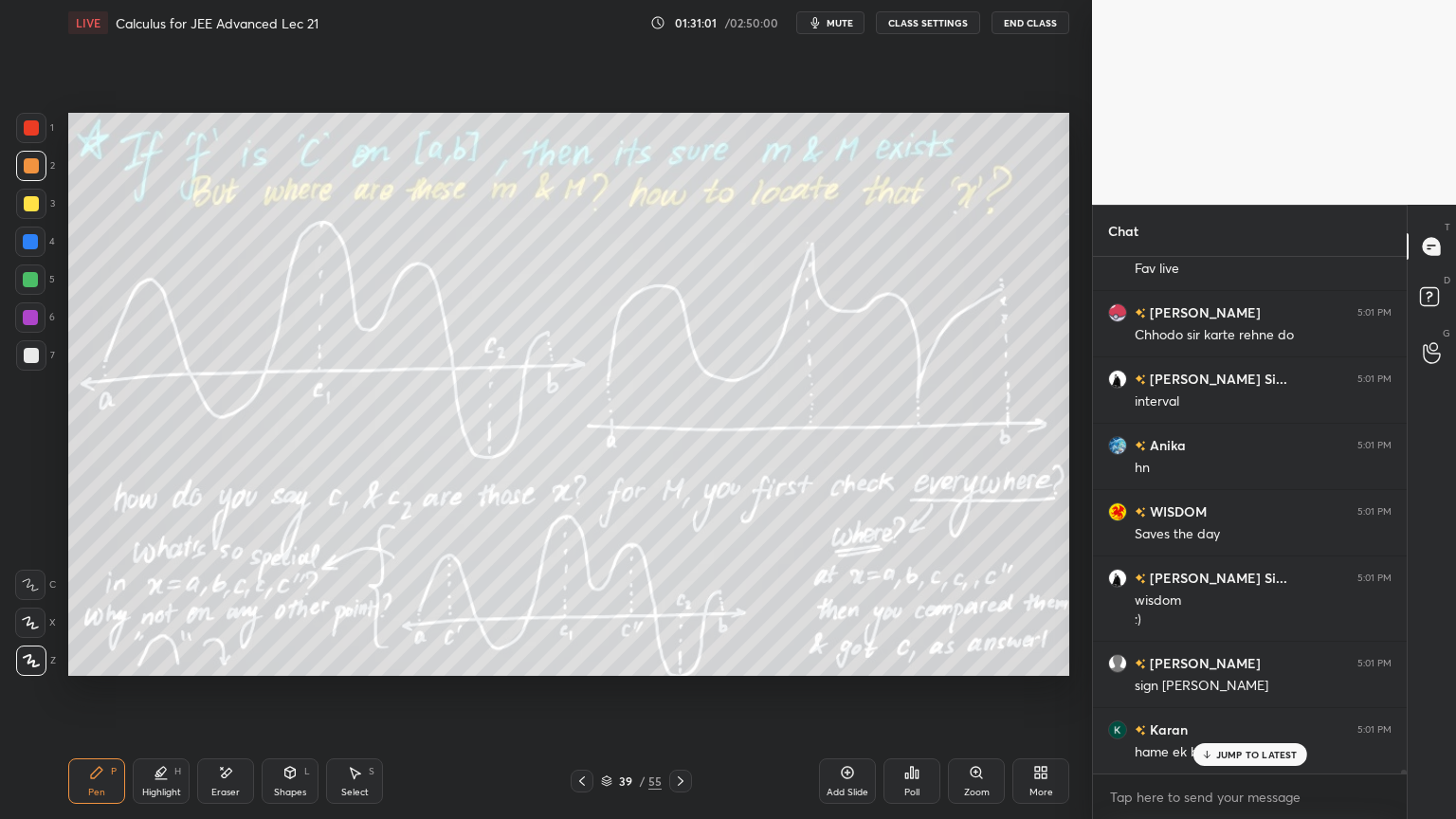 click 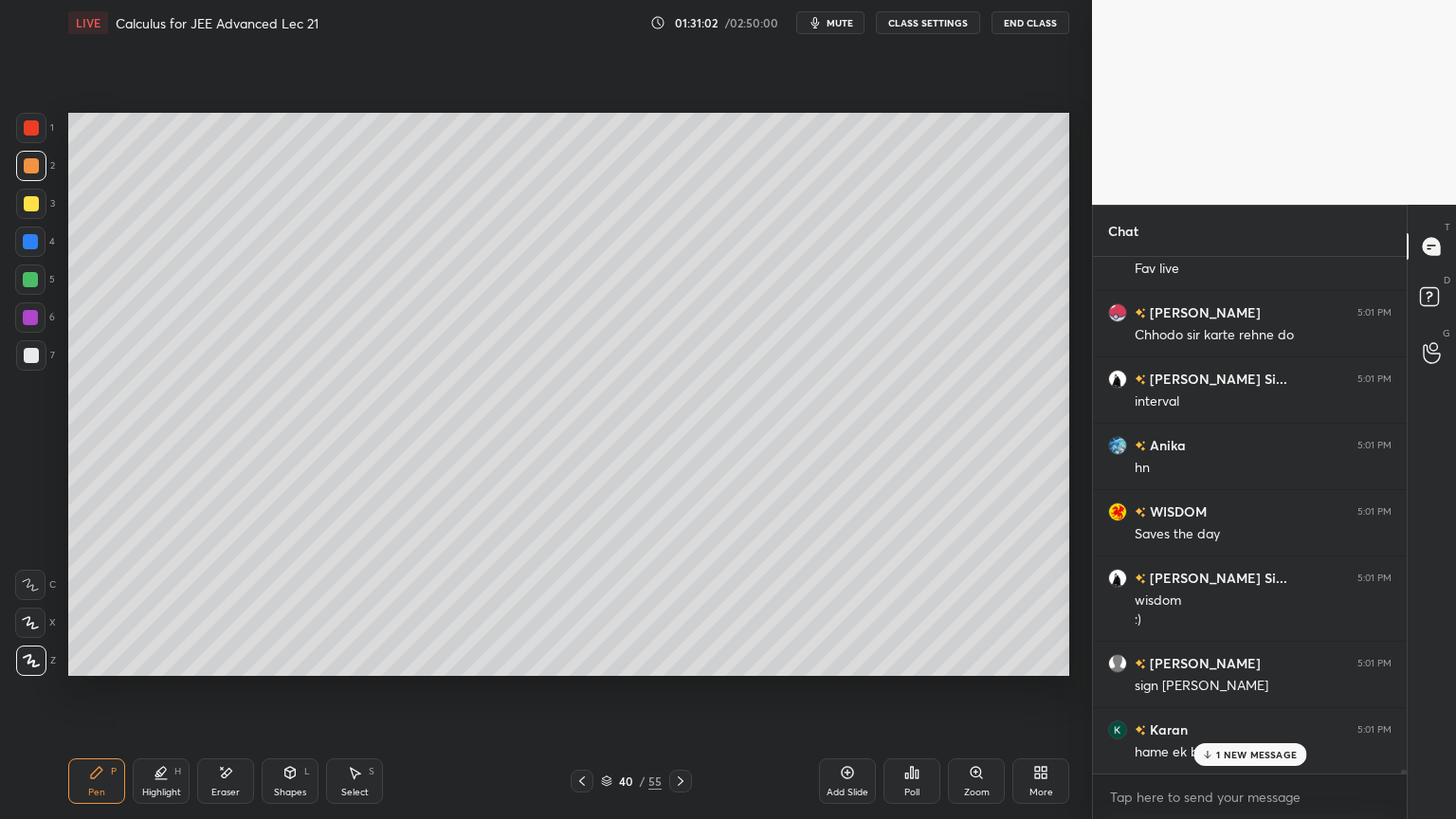 scroll, scrollTop: 78092, scrollLeft: 0, axis: vertical 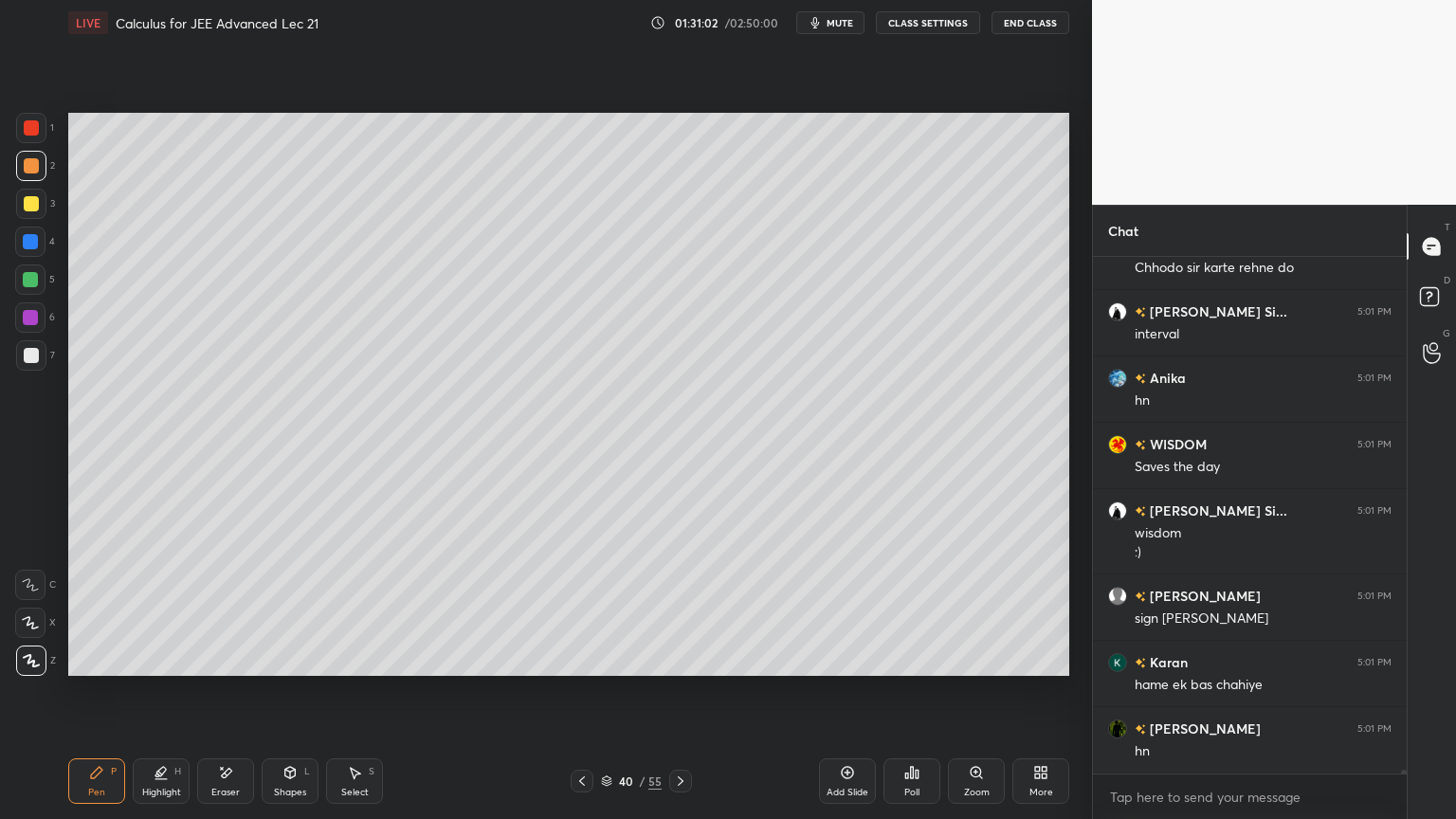 click 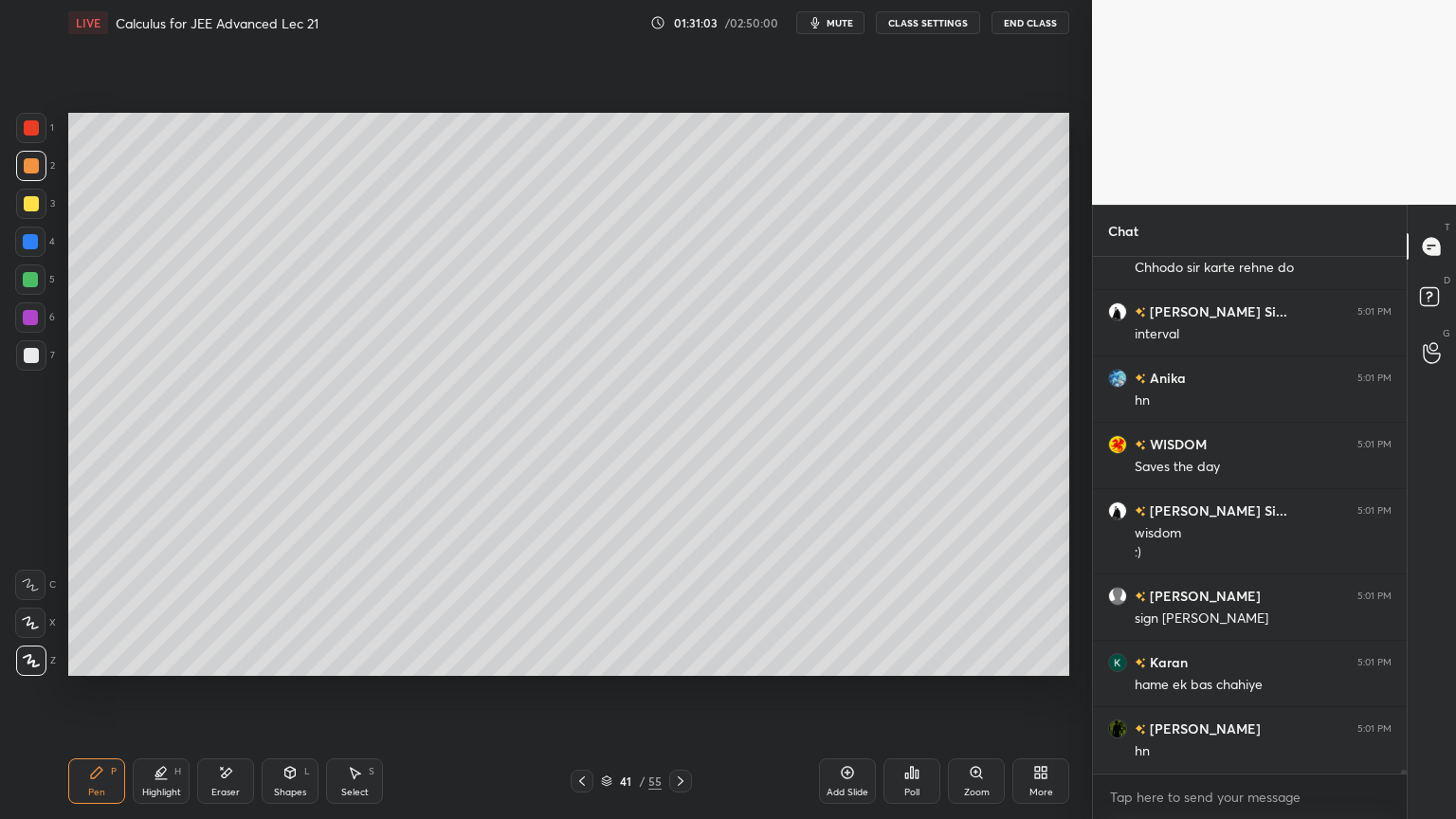 click 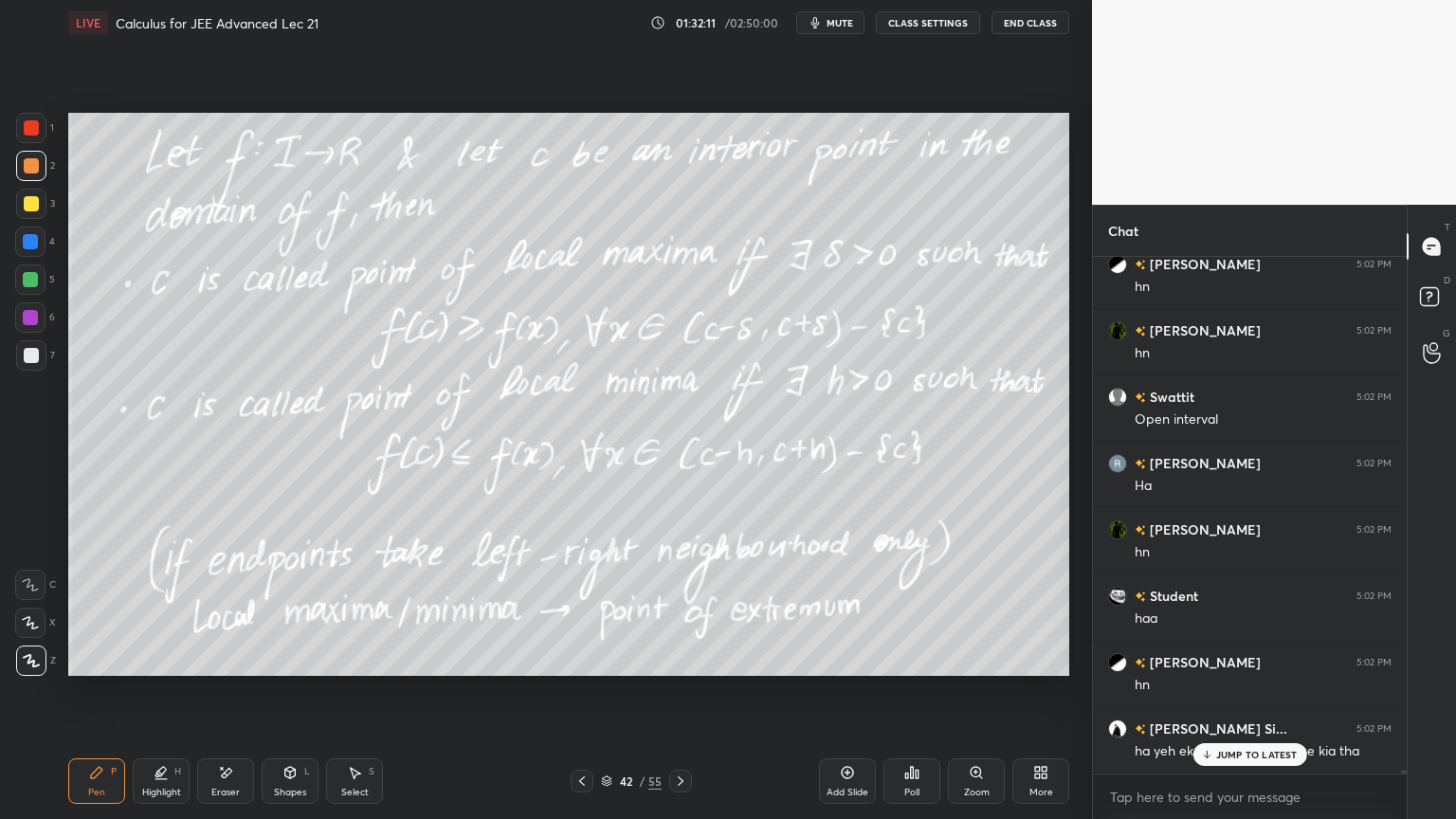 scroll, scrollTop: 78821, scrollLeft: 0, axis: vertical 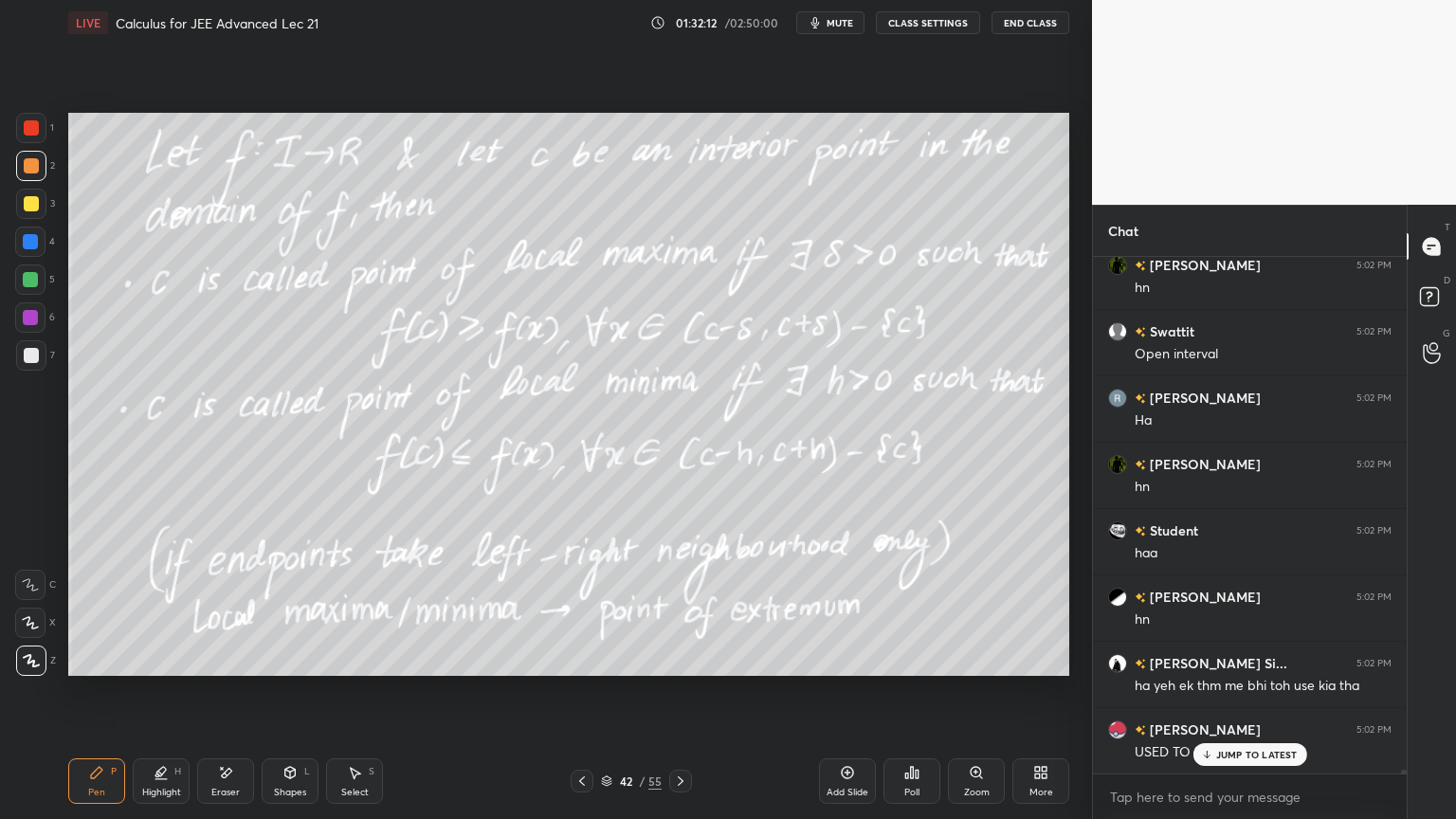 drag, startPoint x: 234, startPoint y: 773, endPoint x: 209, endPoint y: 682, distance: 94.371606 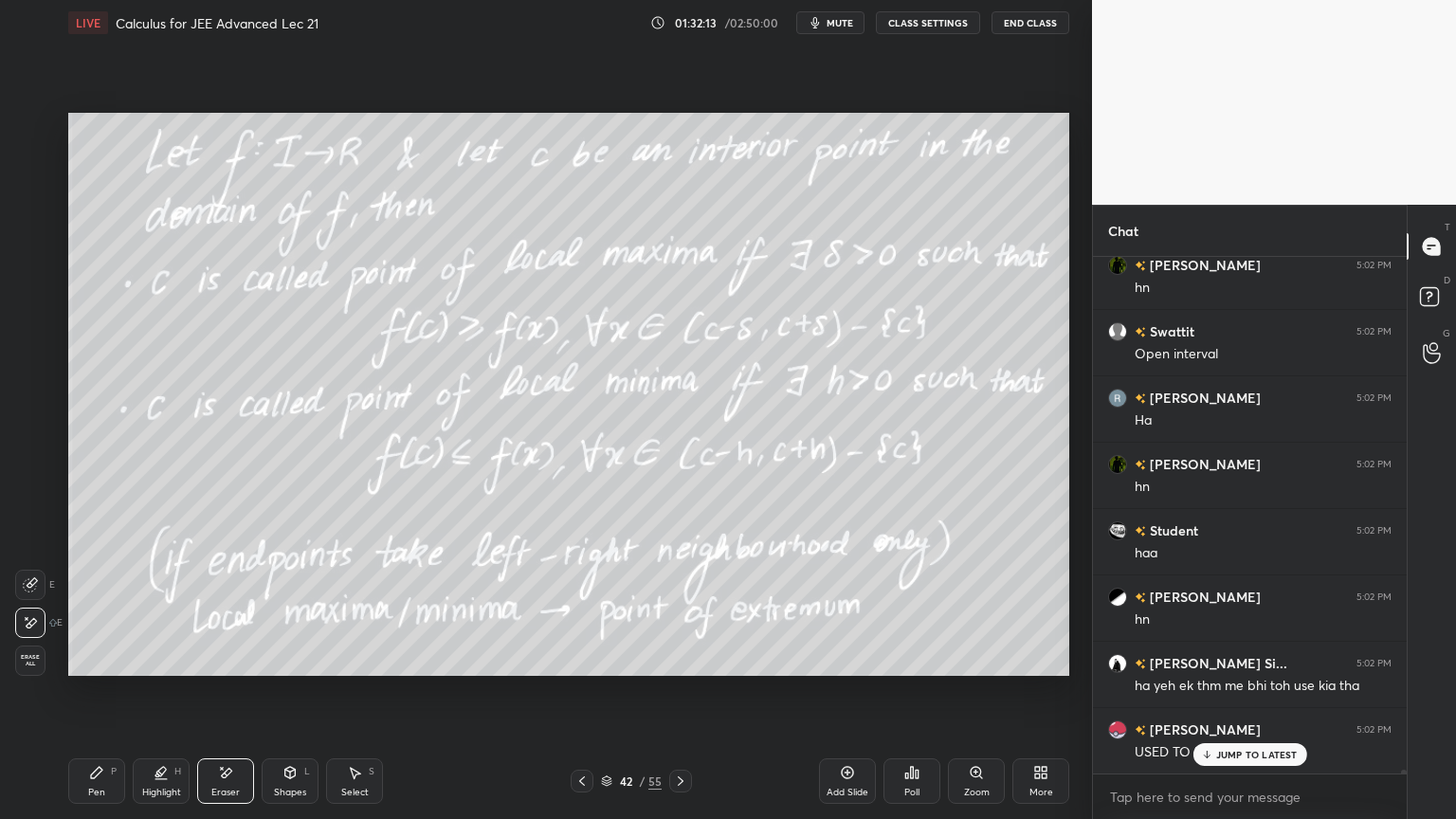 click on "Pen P" at bounding box center [97, 781] 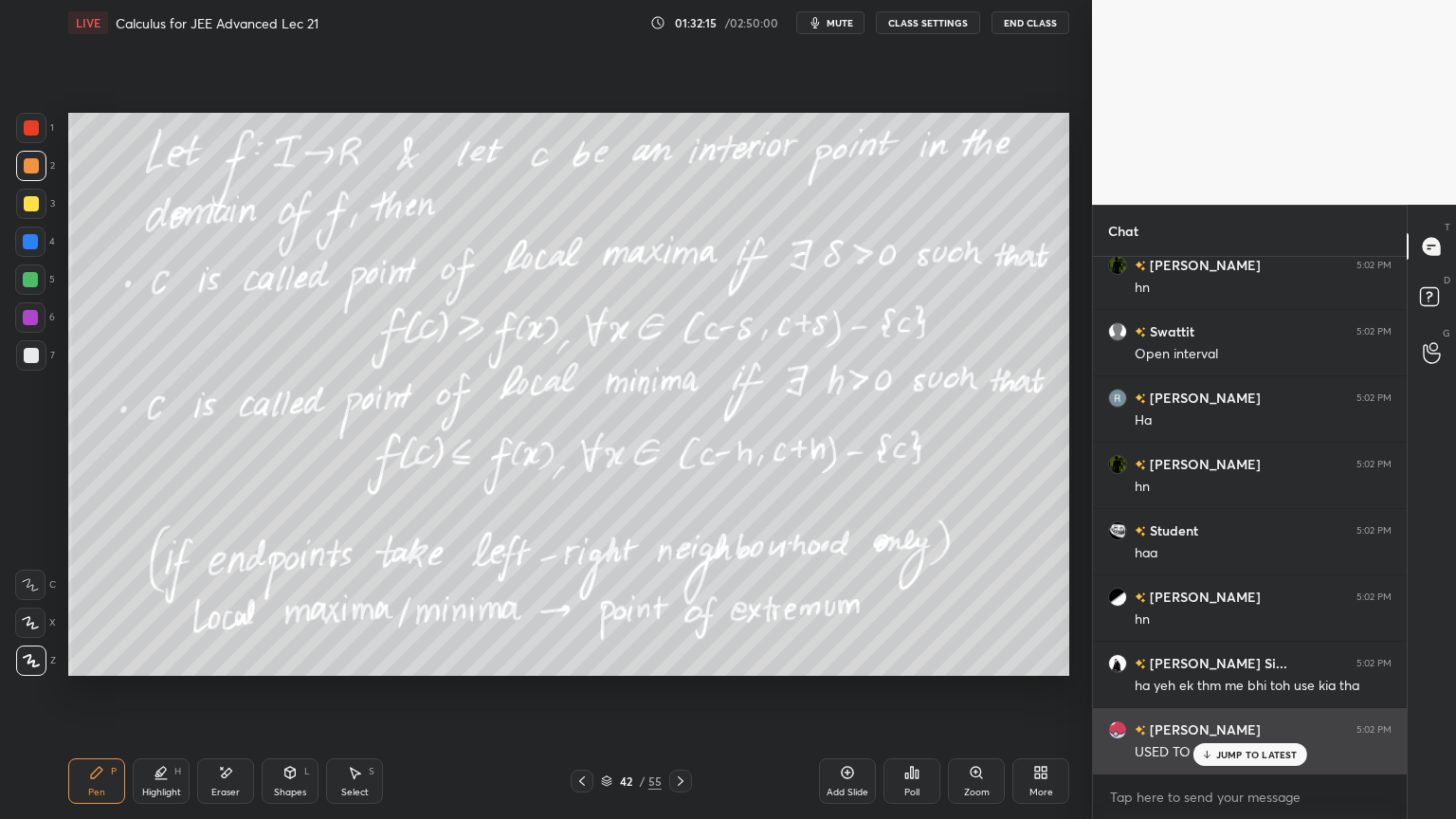 drag, startPoint x: 1236, startPoint y: 745, endPoint x: 1225, endPoint y: 754, distance: 14 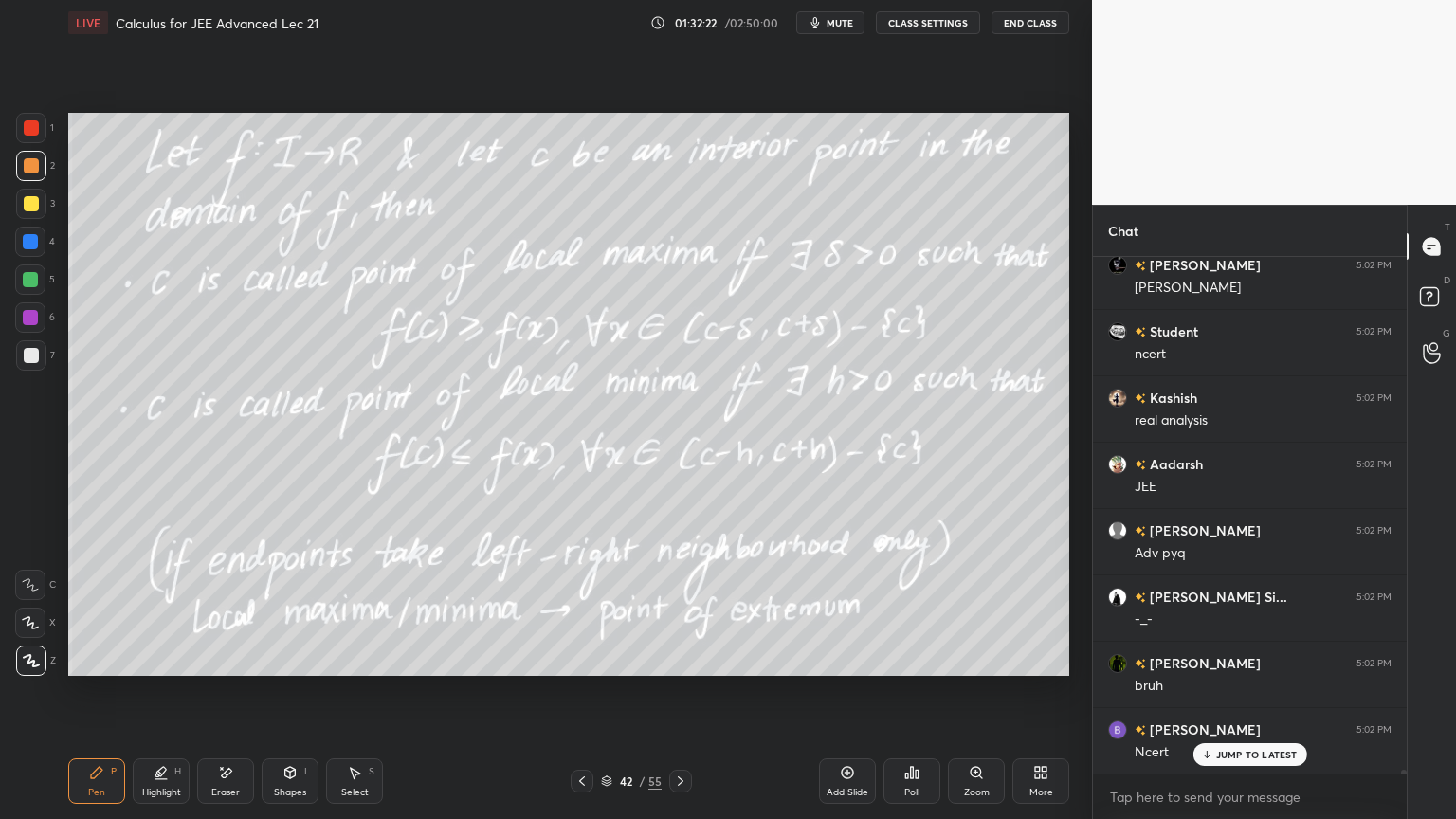 scroll, scrollTop: 79617, scrollLeft: 0, axis: vertical 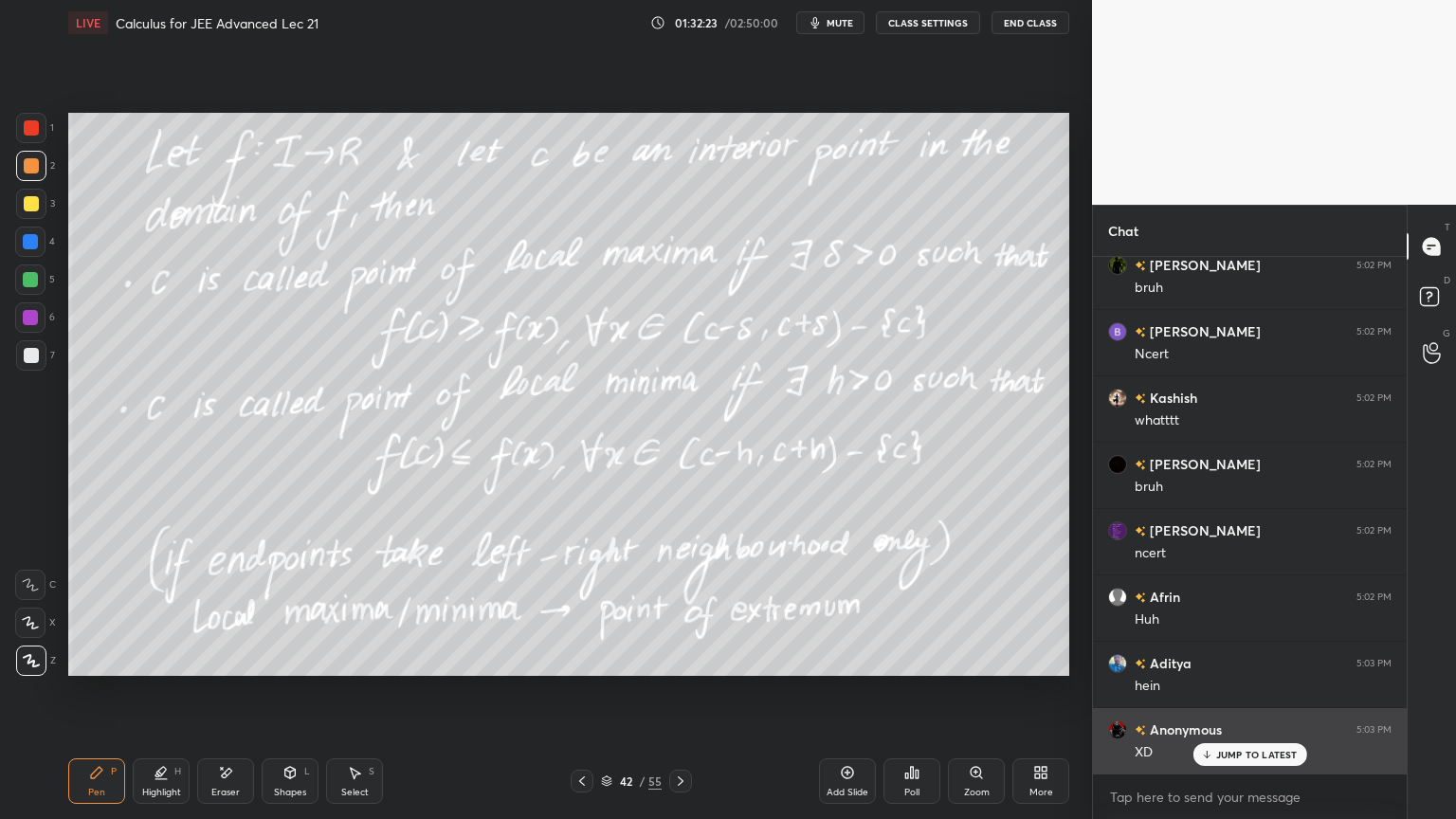 click on "JUMP TO LATEST" at bounding box center (1257, 755) 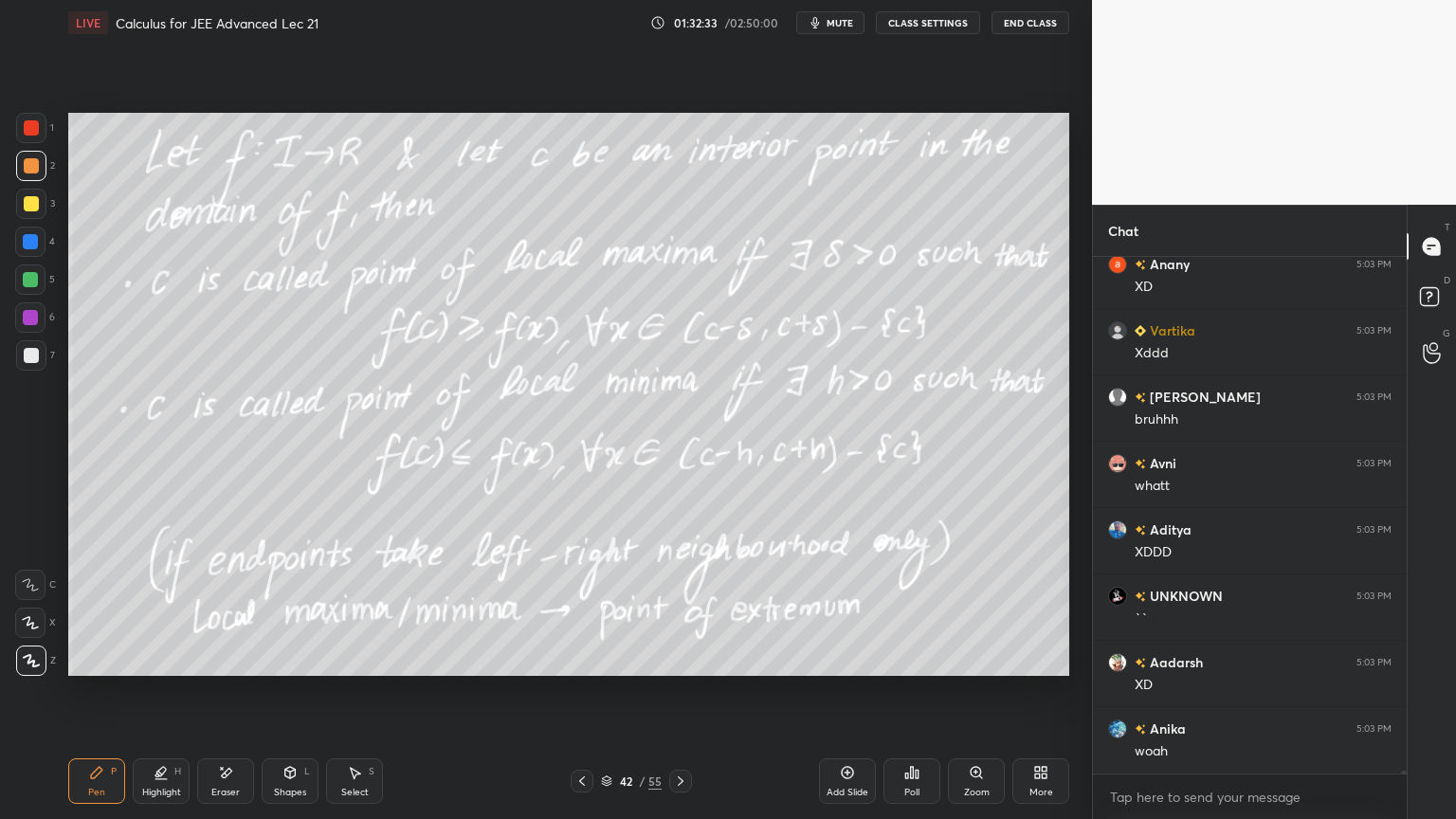 scroll, scrollTop: 81277, scrollLeft: 0, axis: vertical 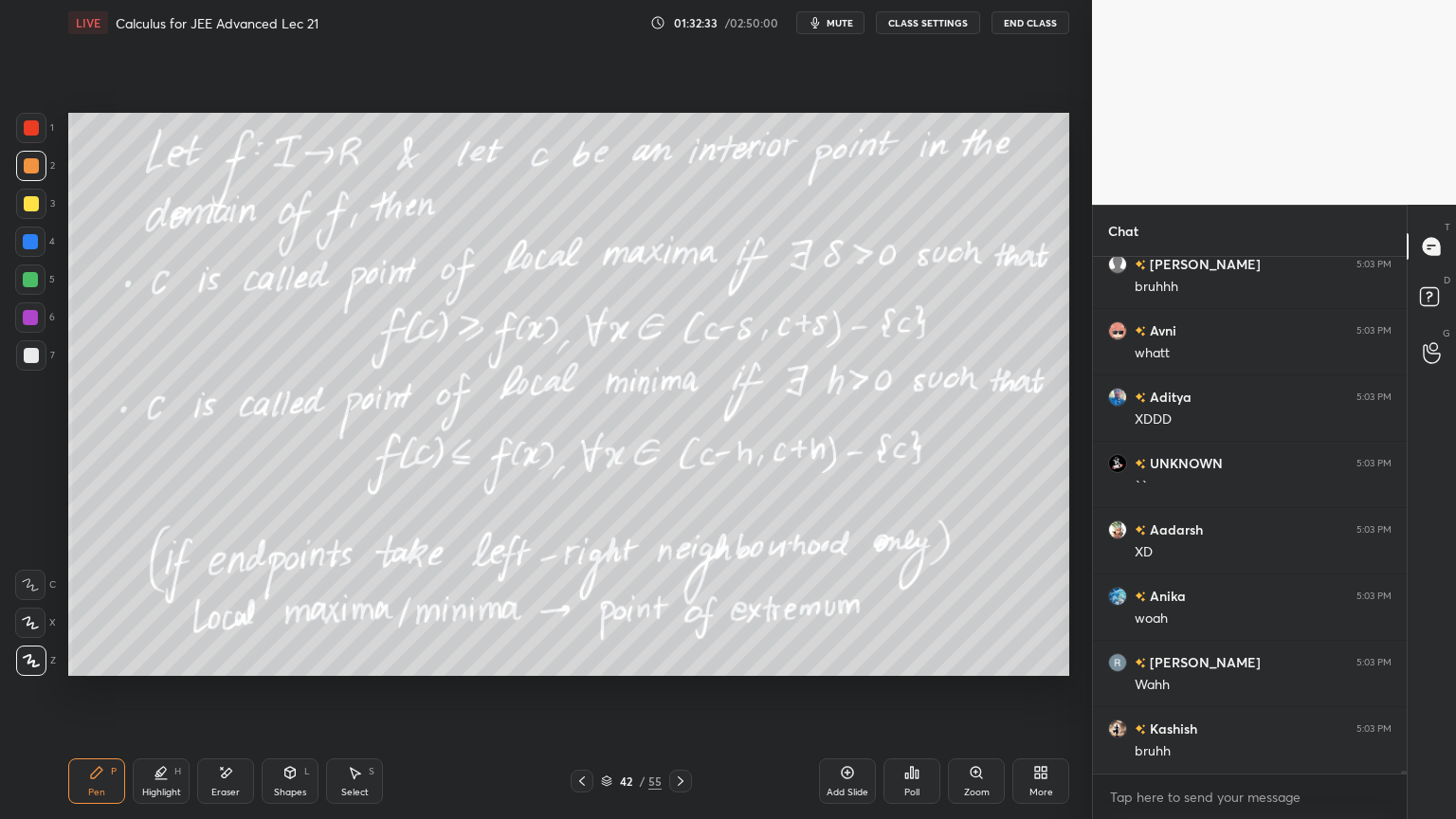 click on "Eraser" at bounding box center (226, 781) 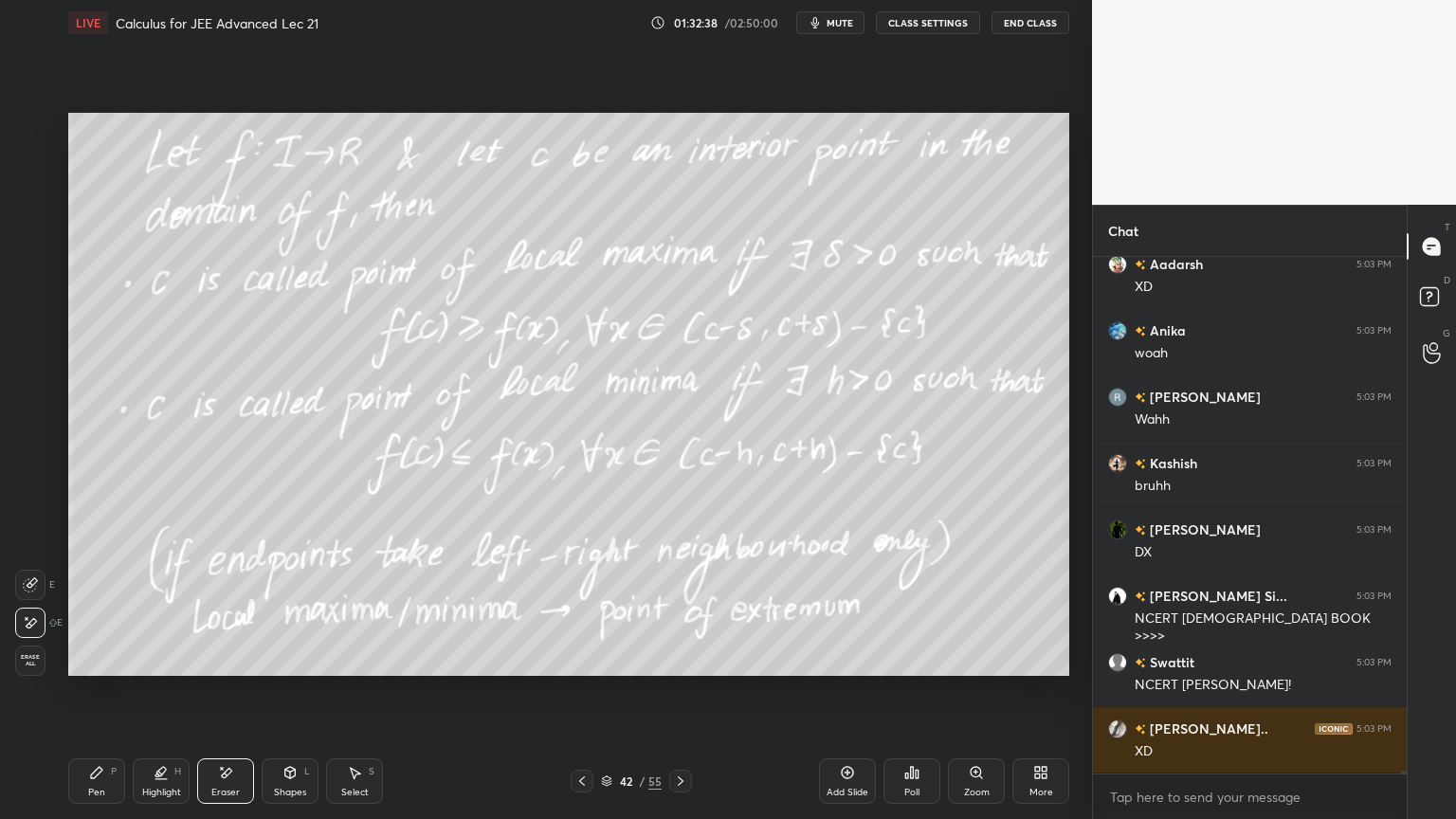scroll, scrollTop: 81608, scrollLeft: 0, axis: vertical 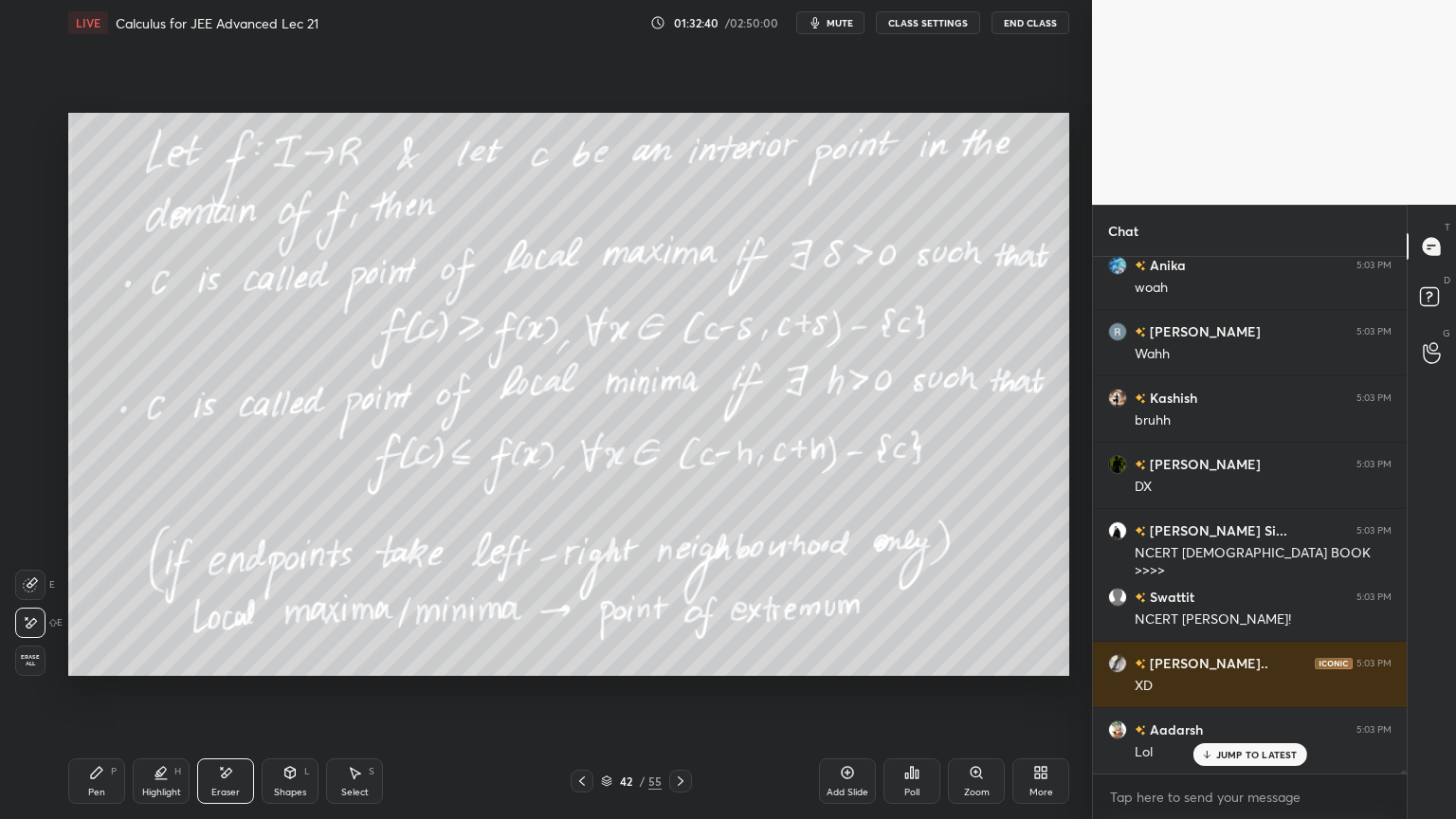 drag, startPoint x: 154, startPoint y: 796, endPoint x: 97, endPoint y: 784, distance: 58.24946 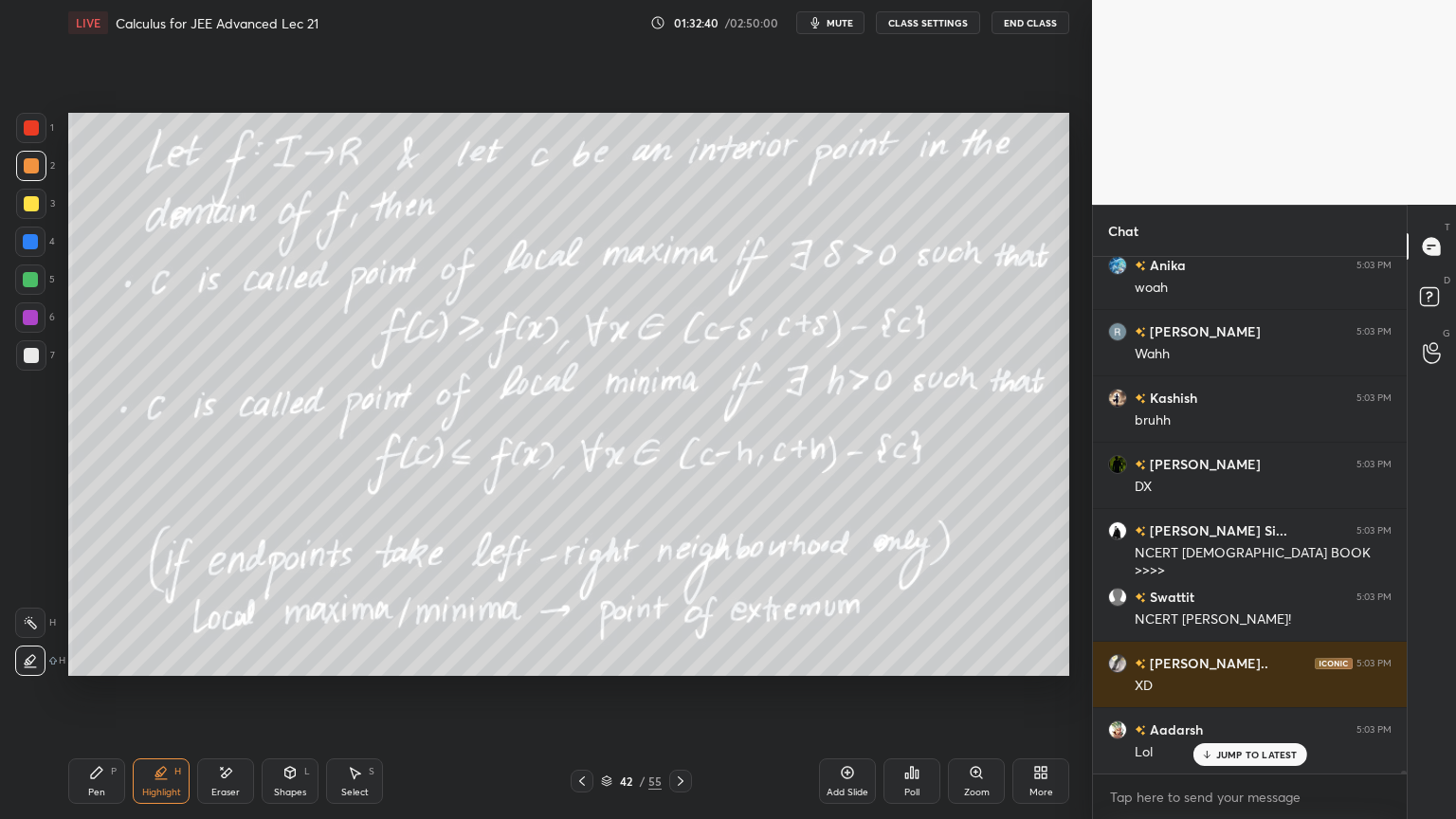 drag, startPoint x: 97, startPoint y: 784, endPoint x: 112, endPoint y: 778, distance: 16.155494 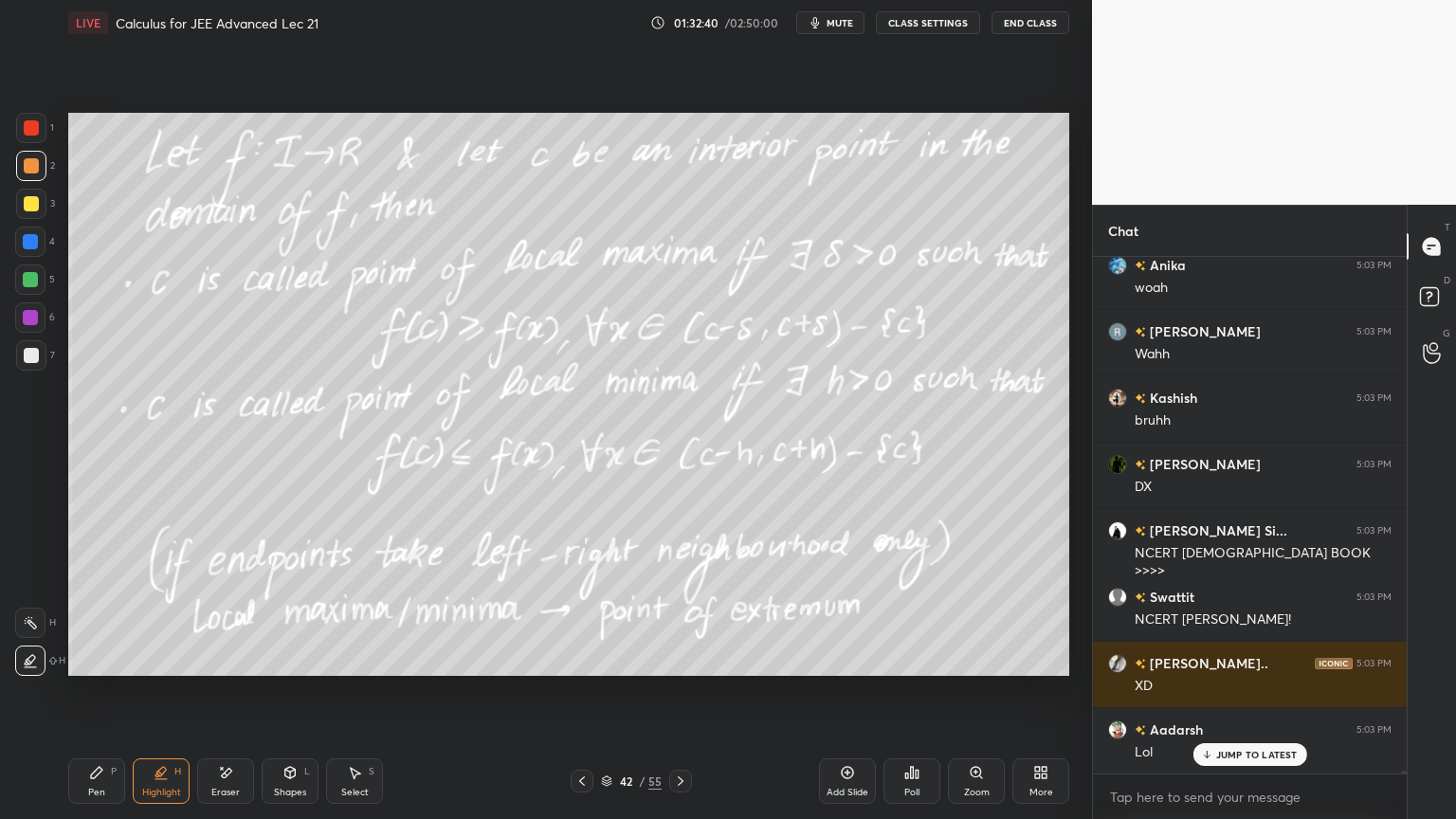 click on "Pen P" at bounding box center [97, 781] 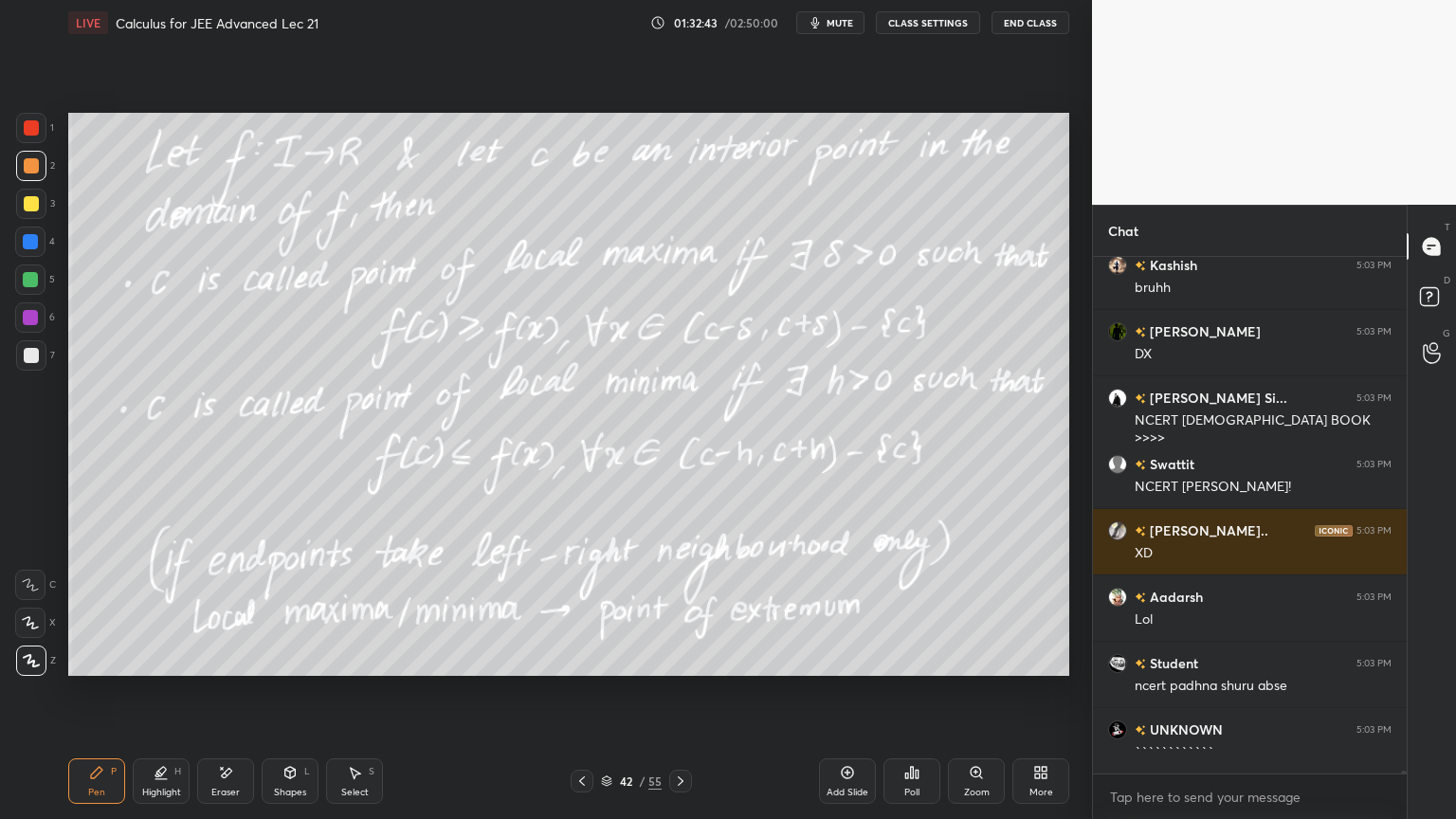 scroll, scrollTop: 81808, scrollLeft: 0, axis: vertical 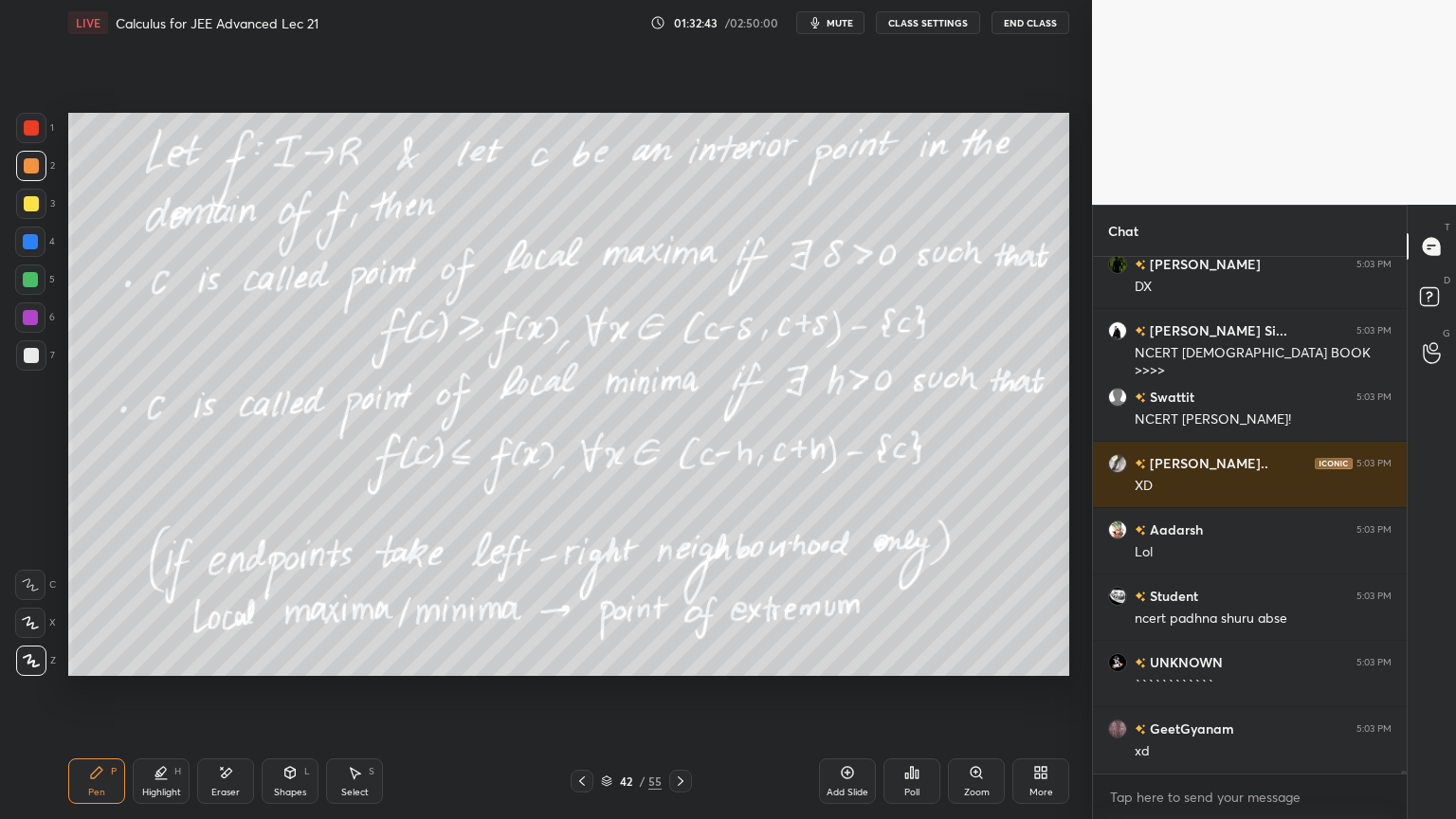click 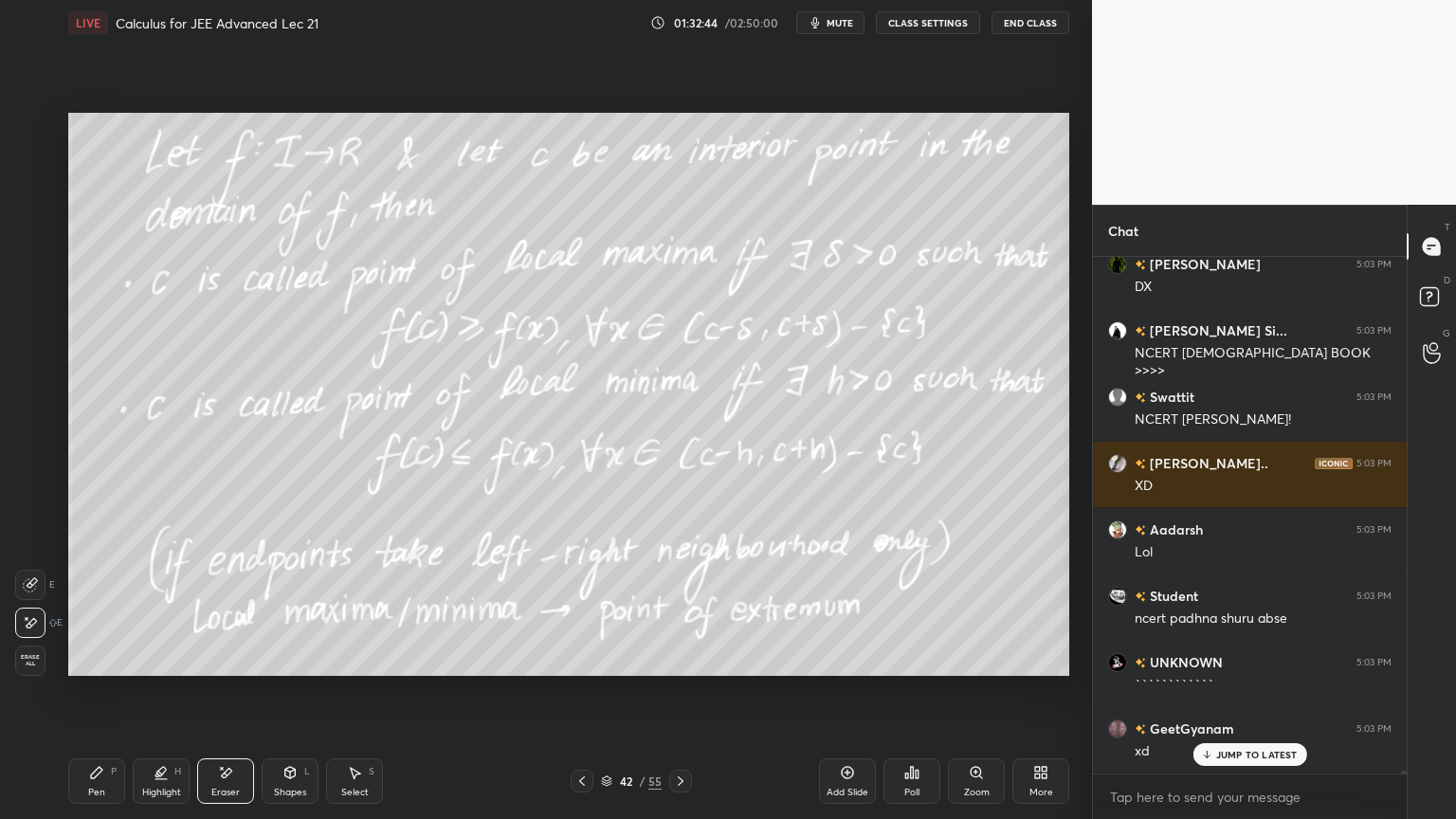 scroll, scrollTop: 81873, scrollLeft: 0, axis: vertical 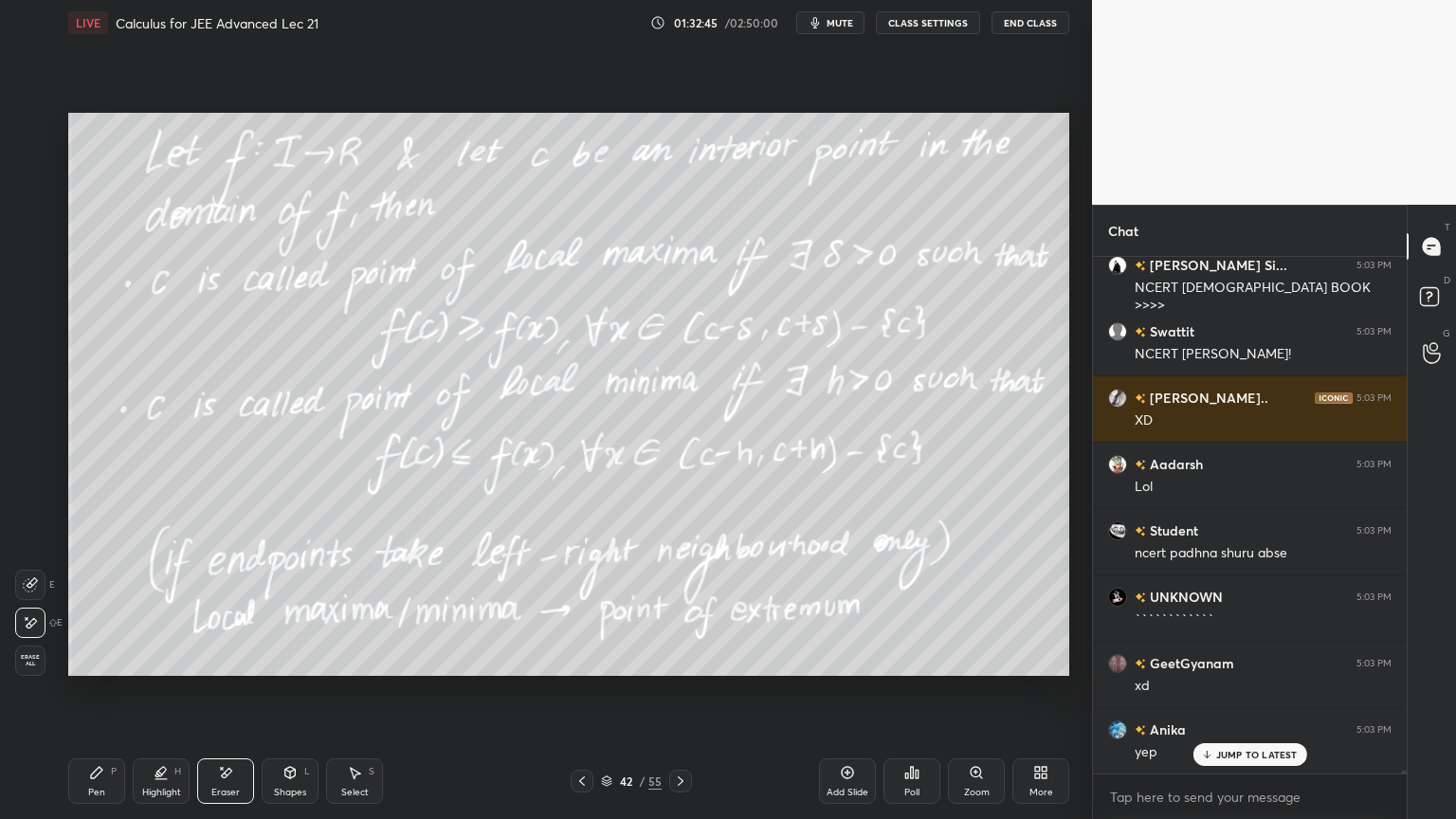 click on "Pen P" at bounding box center [97, 781] 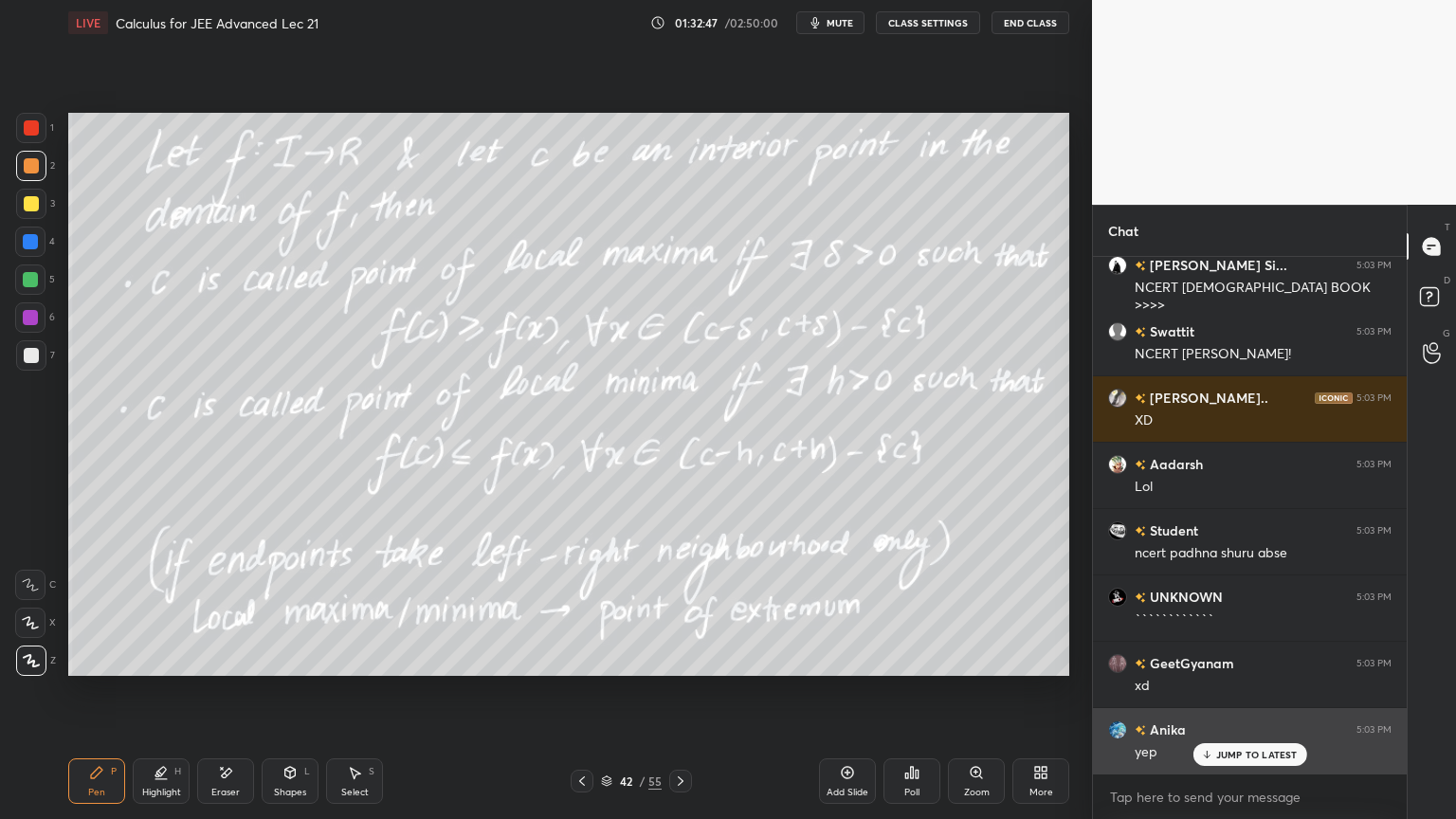 drag, startPoint x: 1227, startPoint y: 755, endPoint x: 1217, endPoint y: 753, distance: 10.198039 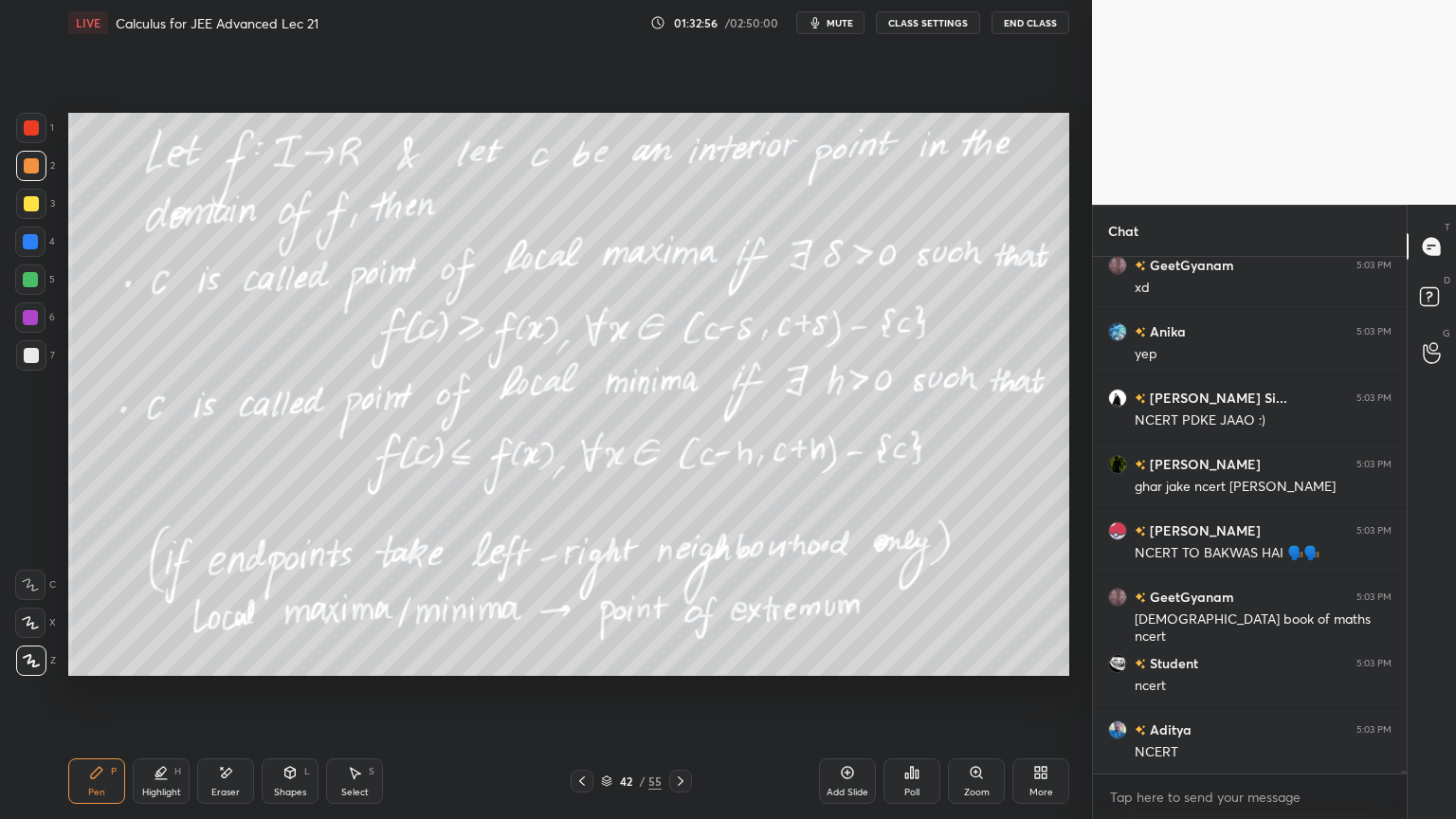 scroll, scrollTop: 82339, scrollLeft: 0, axis: vertical 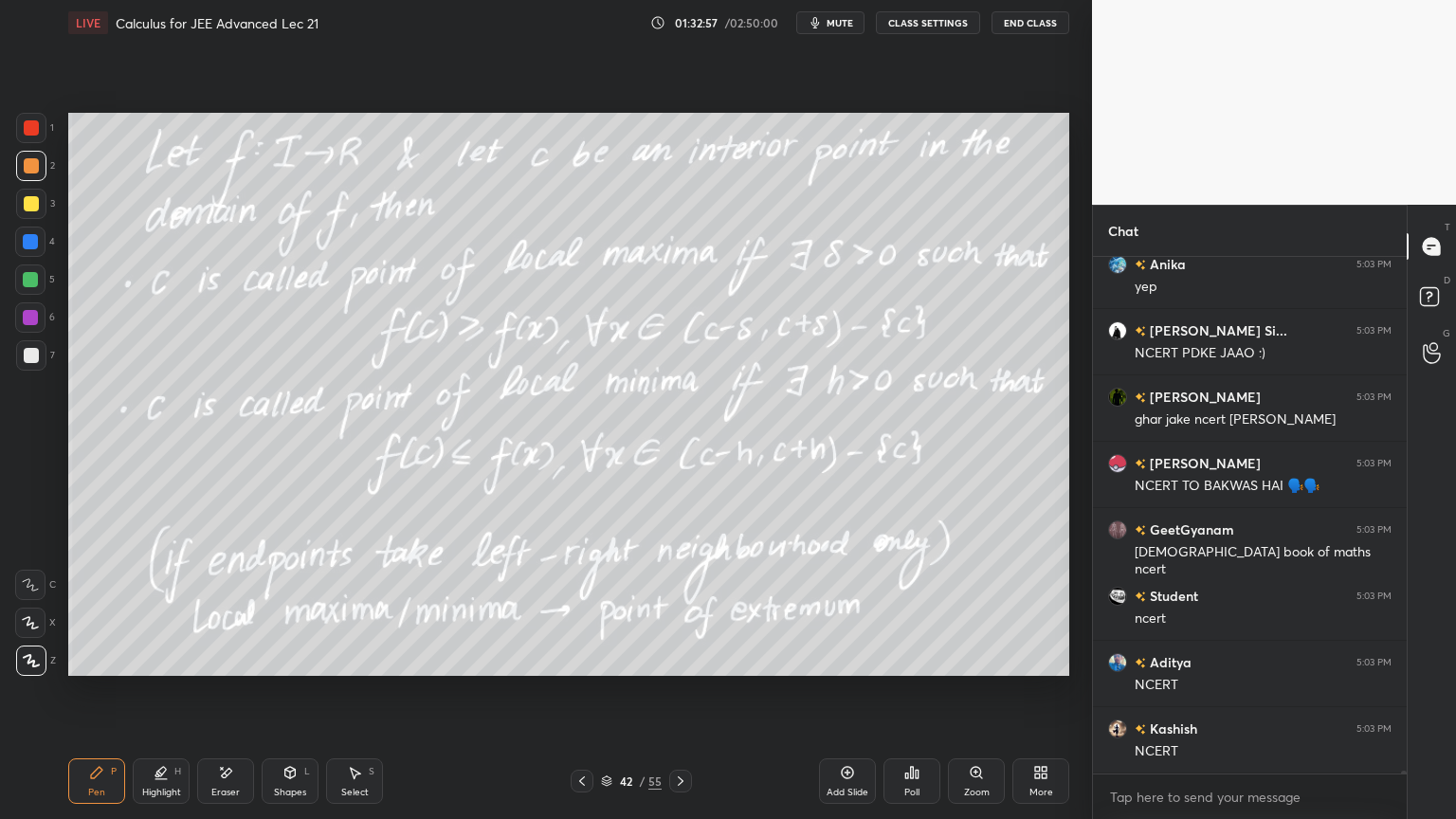 click on "Eraser" at bounding box center [226, 781] 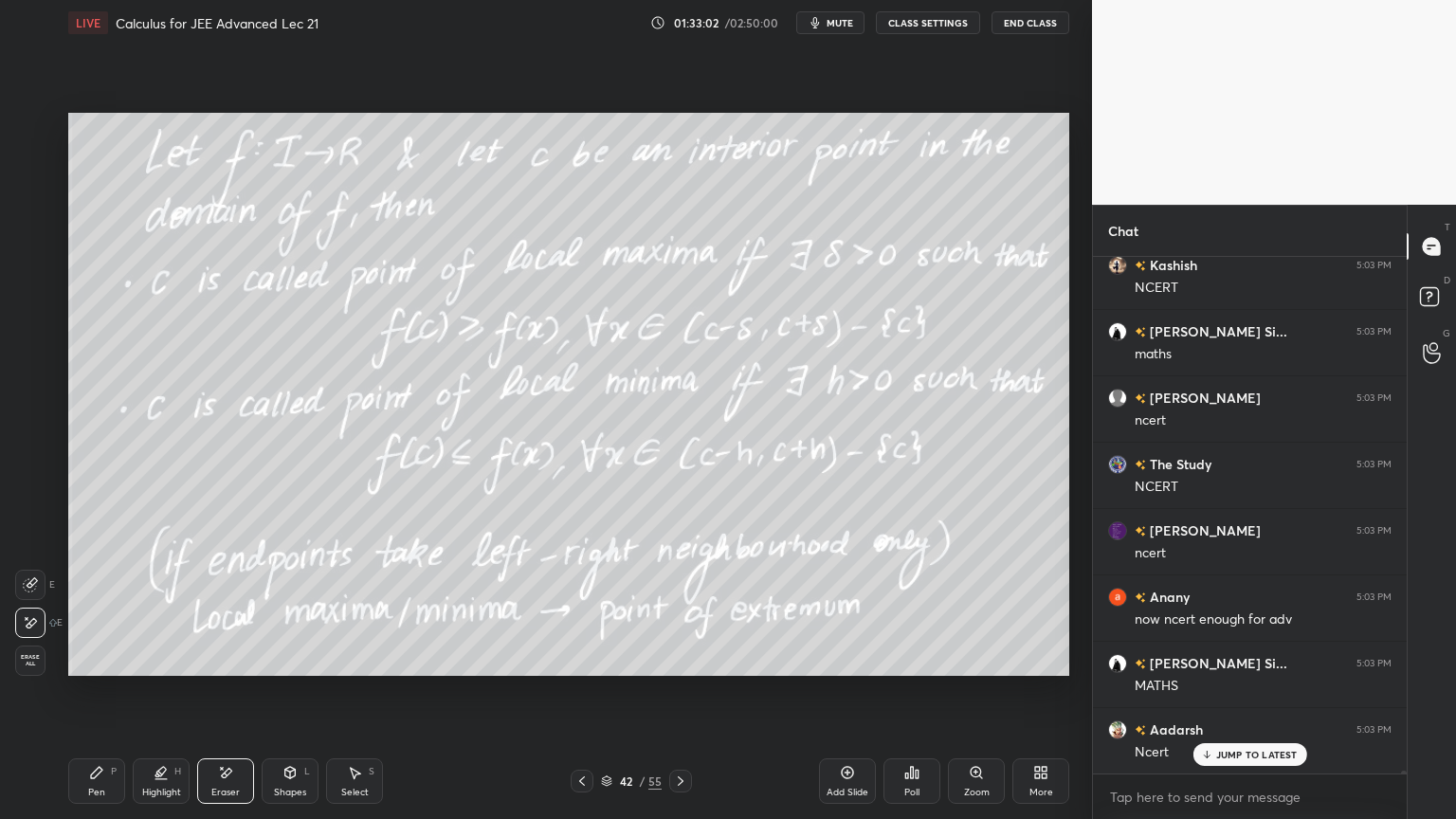 drag, startPoint x: 88, startPoint y: 792, endPoint x: 112, endPoint y: 738, distance: 59.093147 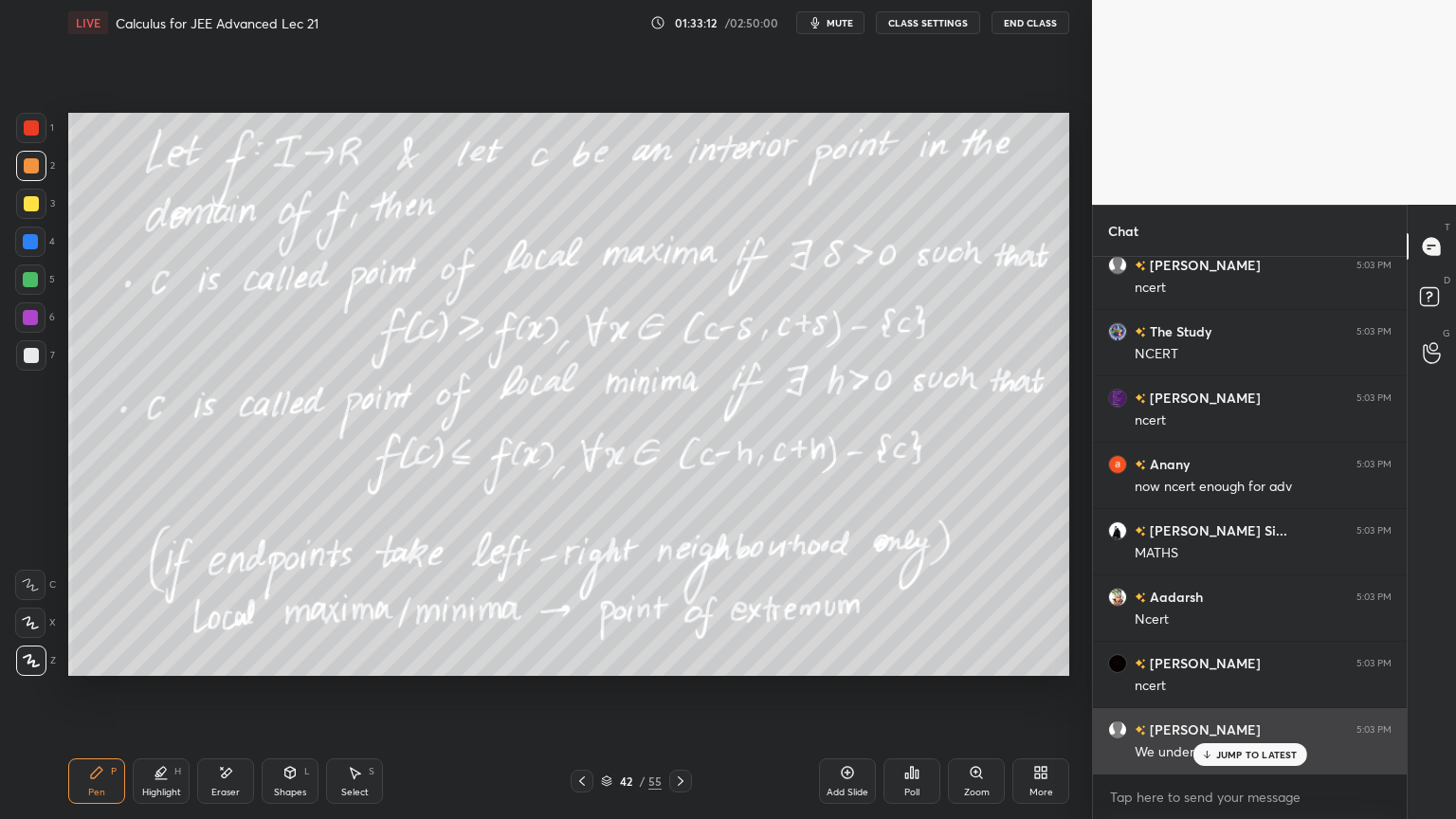 click on "JUMP TO LATEST" at bounding box center (1257, 755) 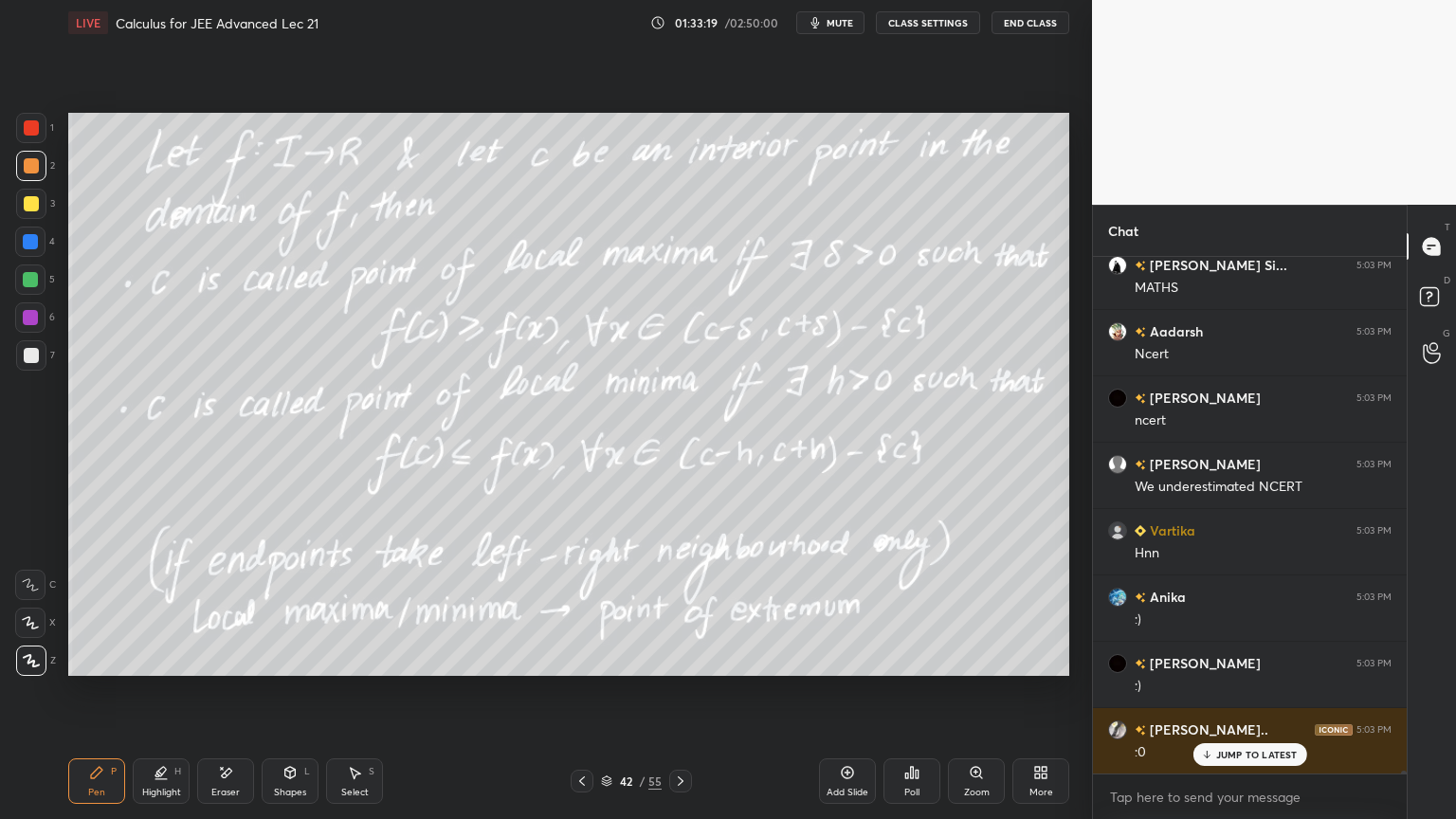 drag, startPoint x: 227, startPoint y: 777, endPoint x: 232, endPoint y: 767, distance: 11.18034 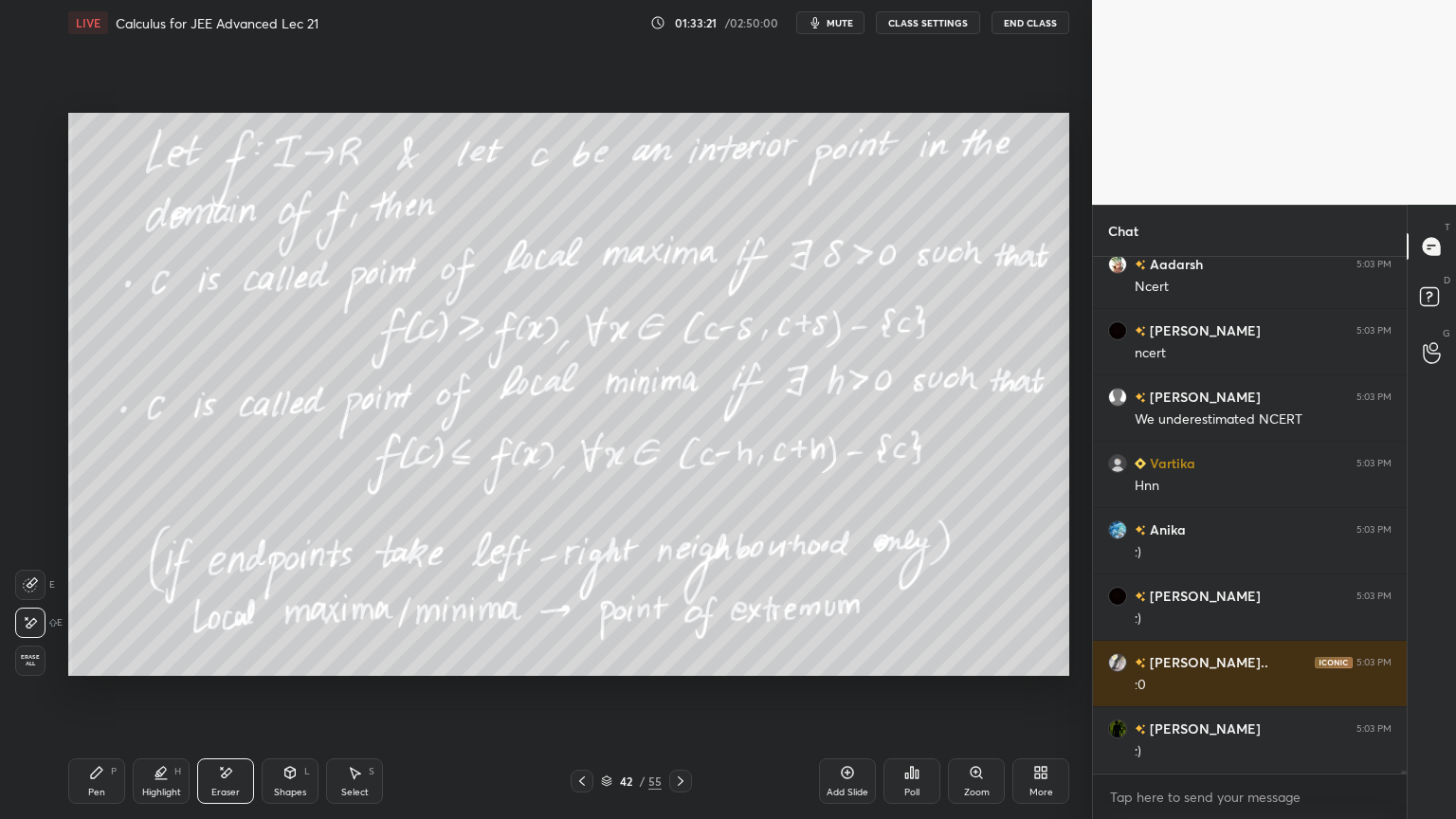 click on "Erase all" at bounding box center (30, 661) 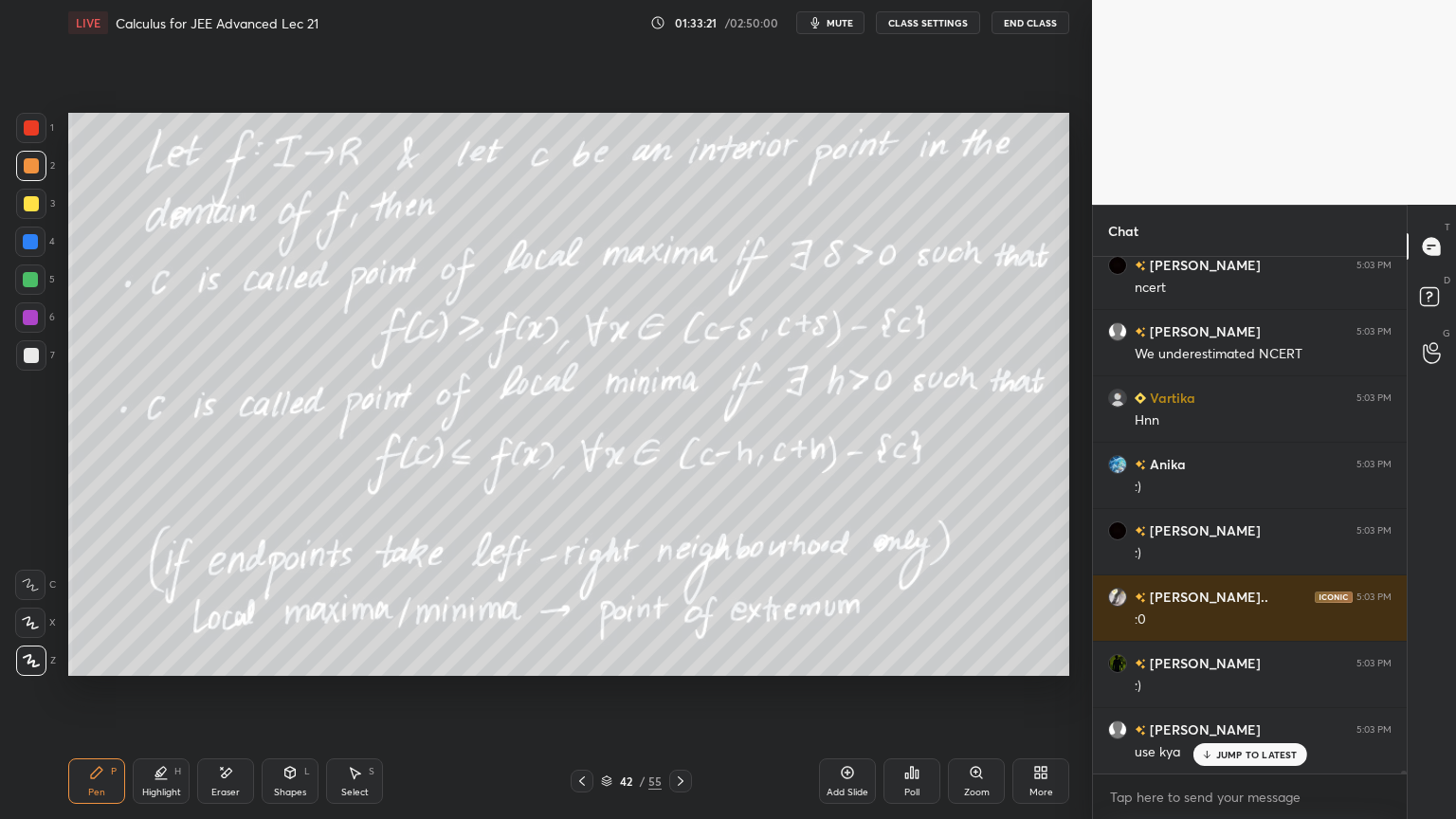 click on "Highlight H" at bounding box center [161, 781] 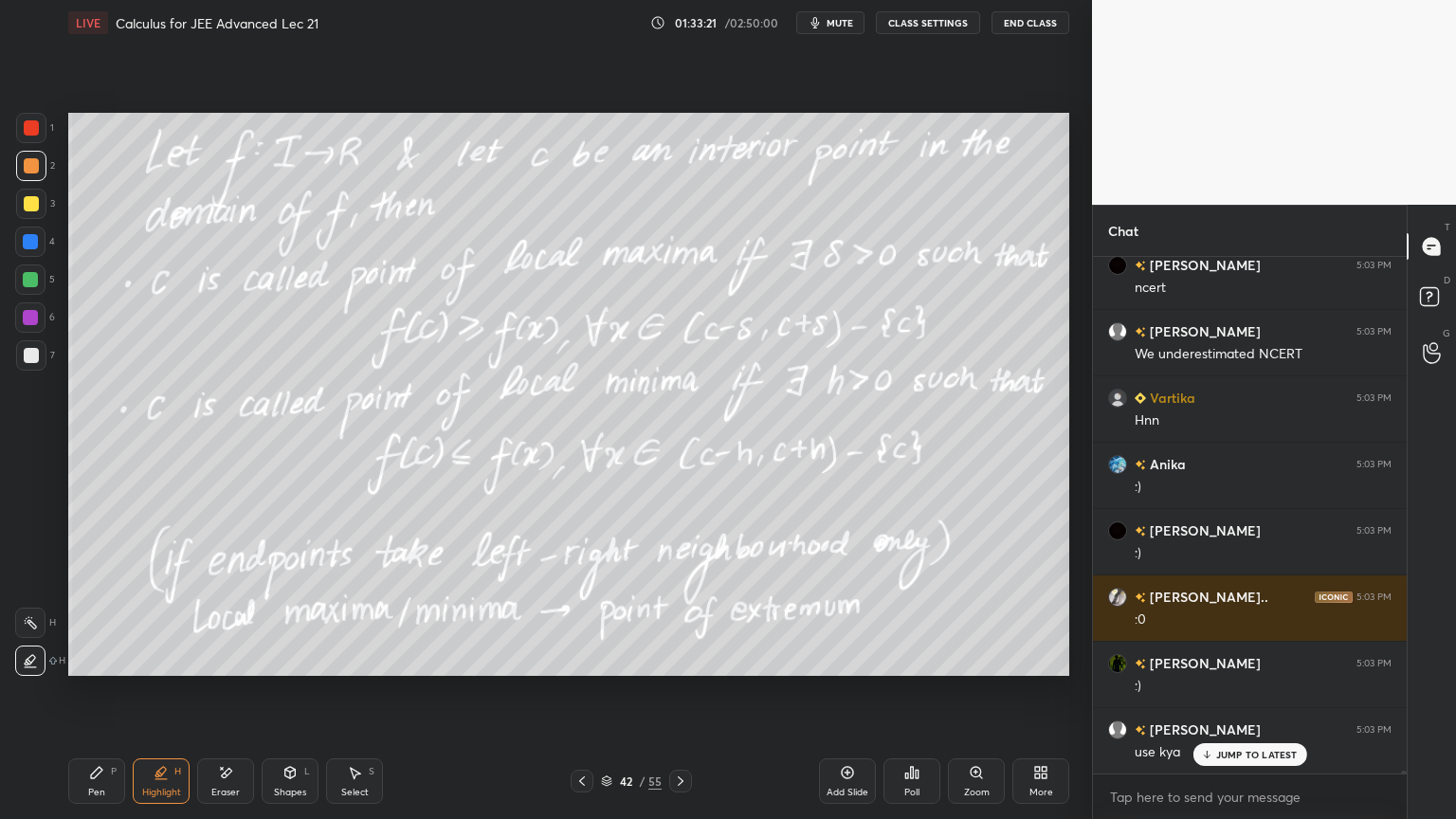click on "Pen P" at bounding box center [97, 781] 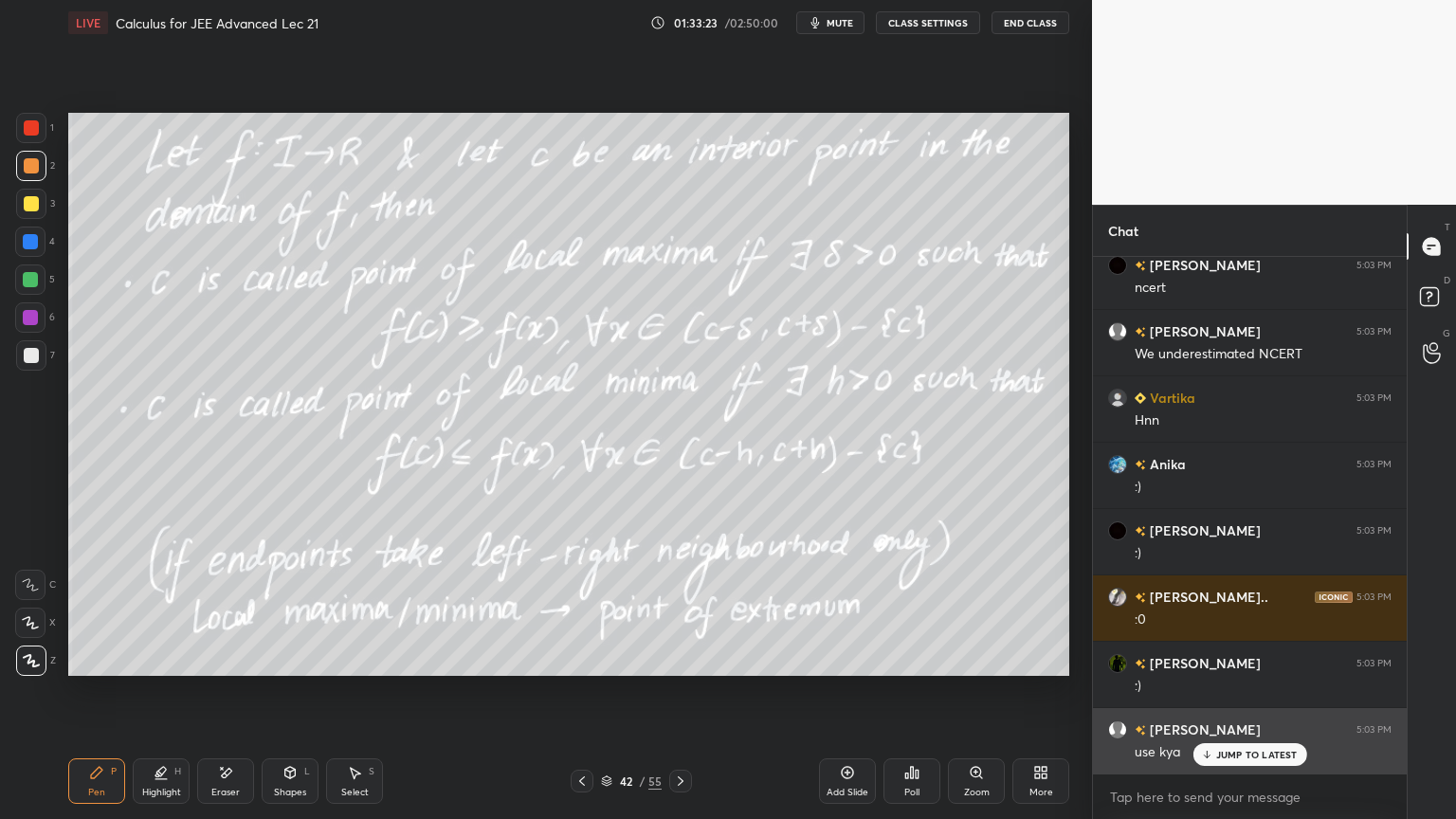 click on "JUMP TO LATEST" at bounding box center [1257, 755] 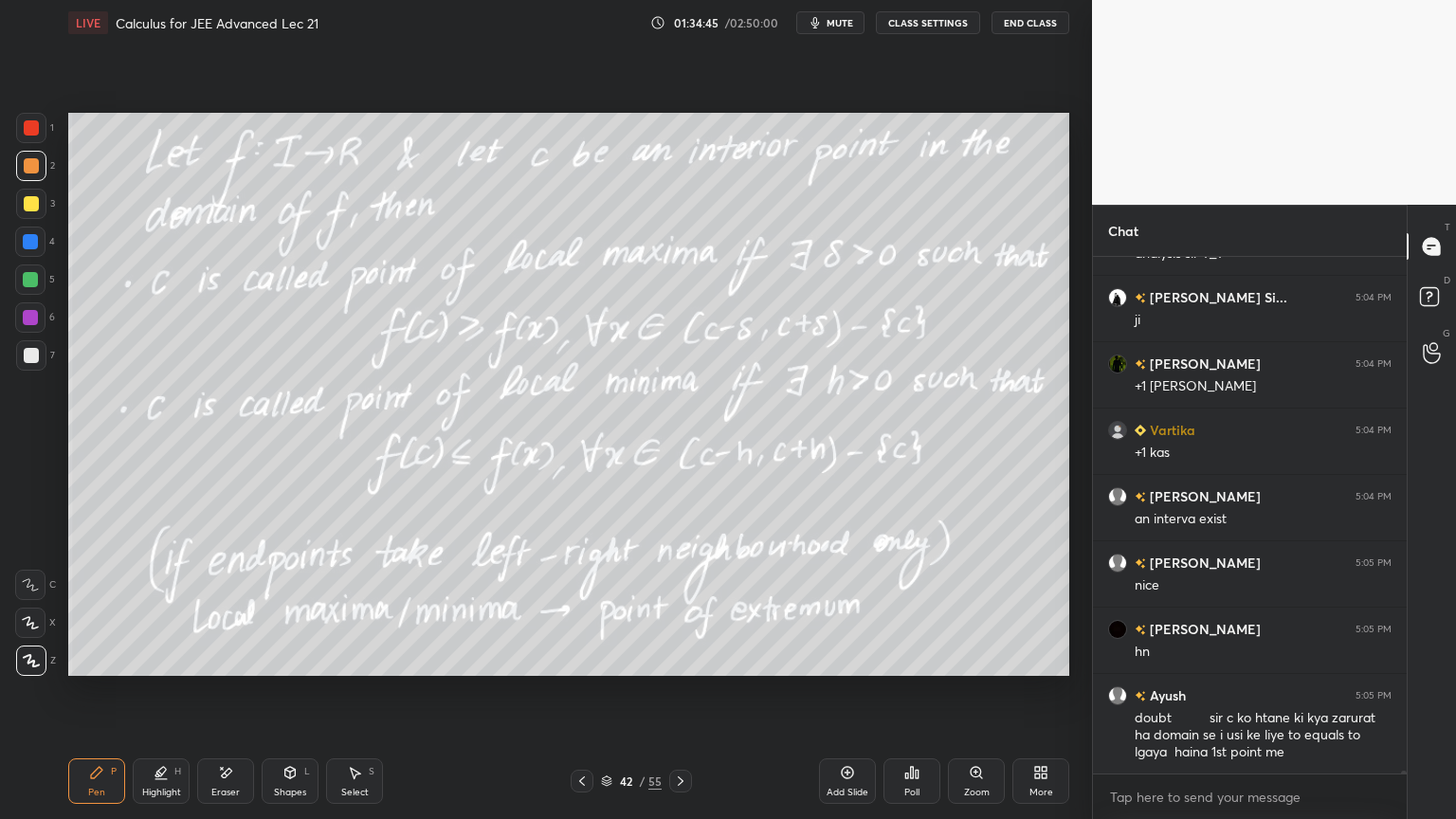 scroll, scrollTop: 84314, scrollLeft: 0, axis: vertical 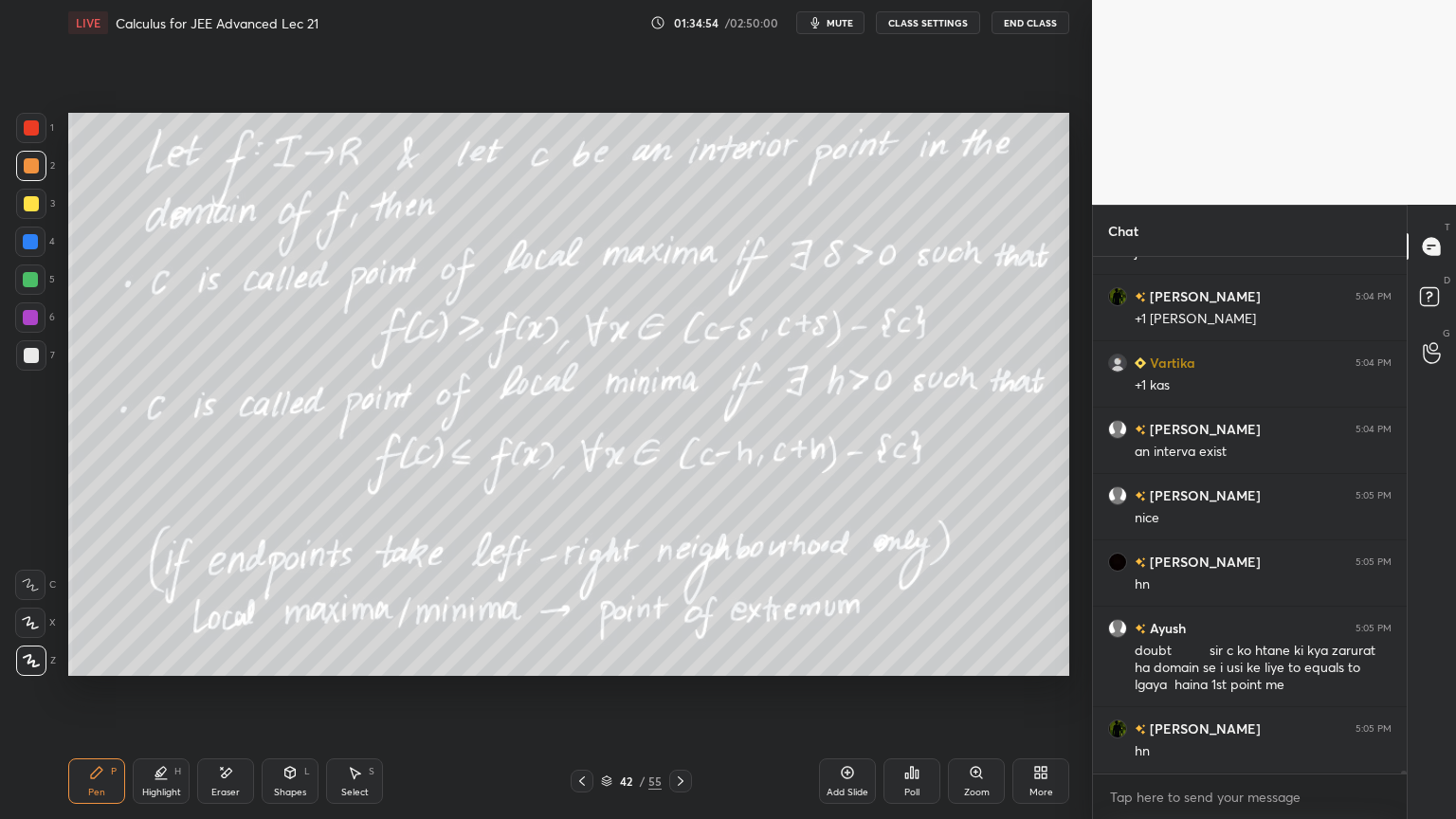 click 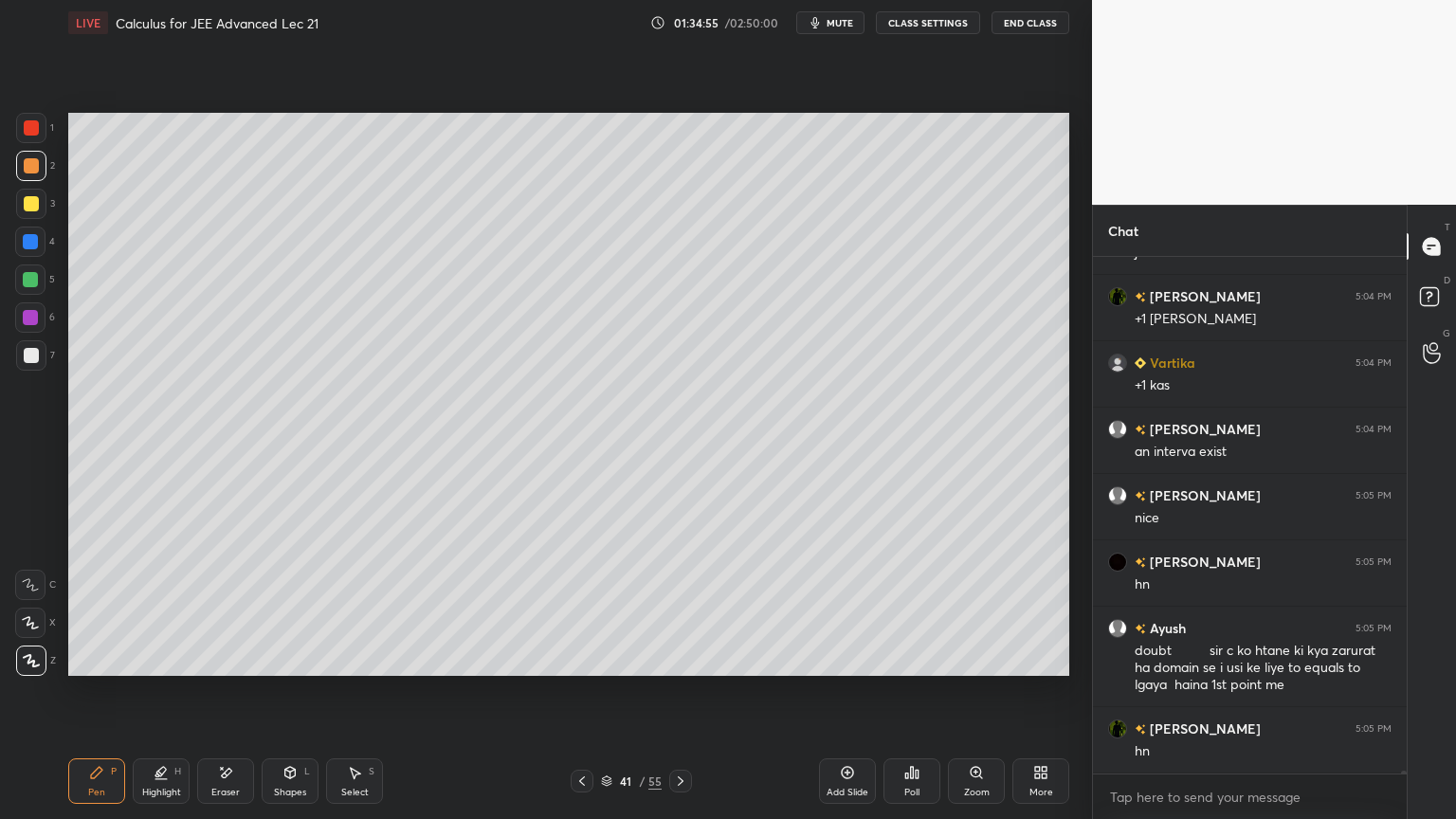 click 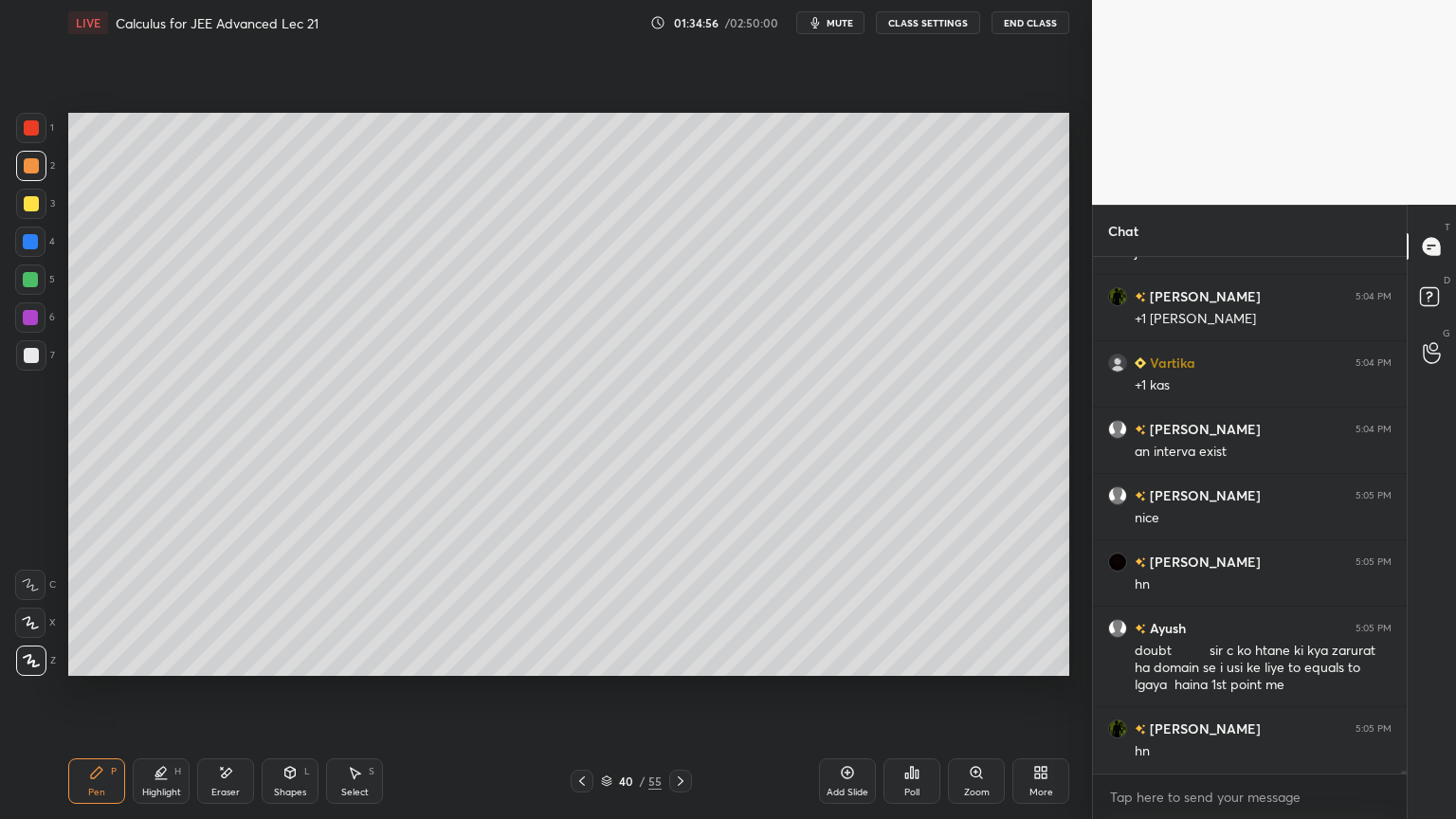 click 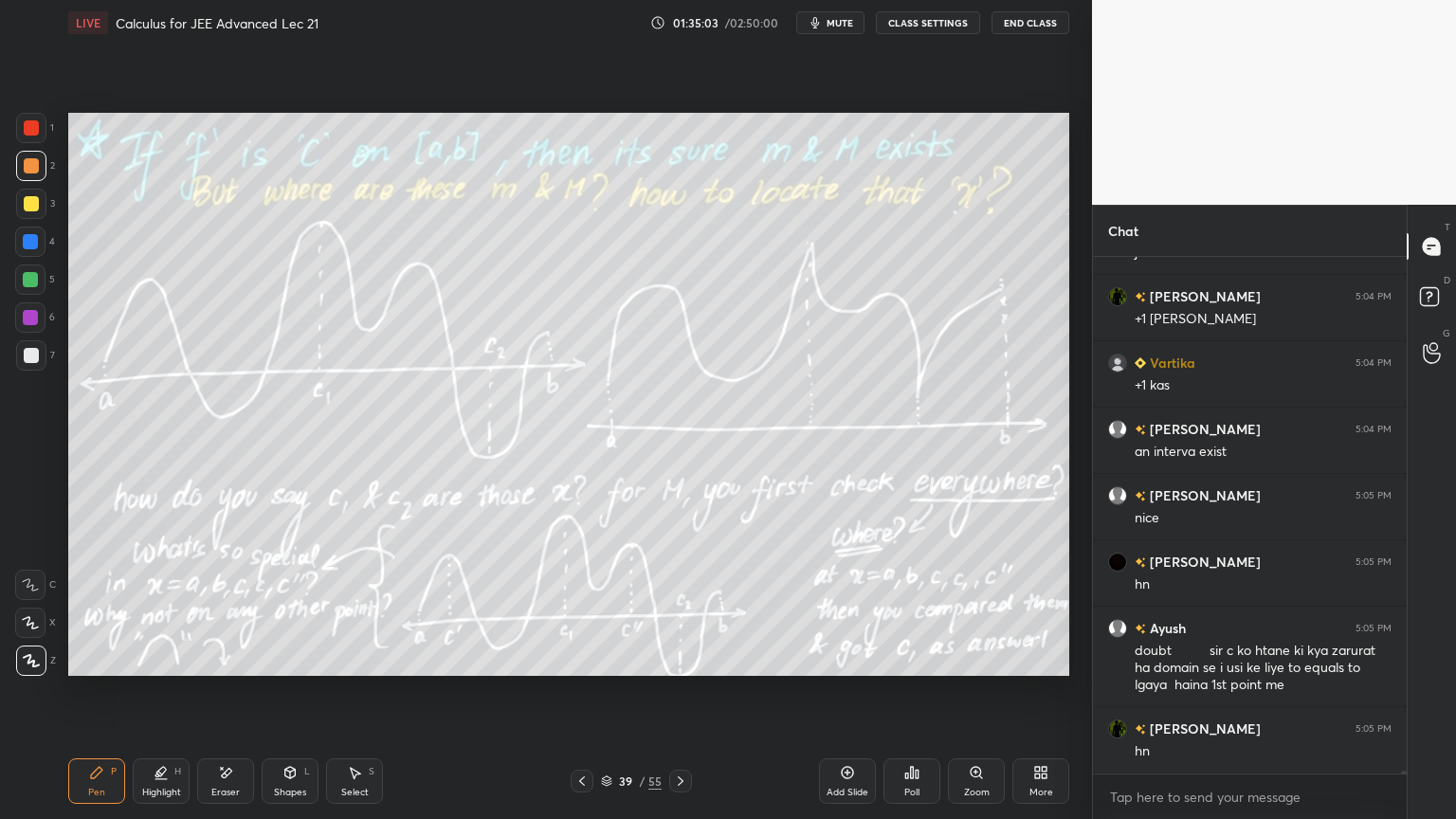 click 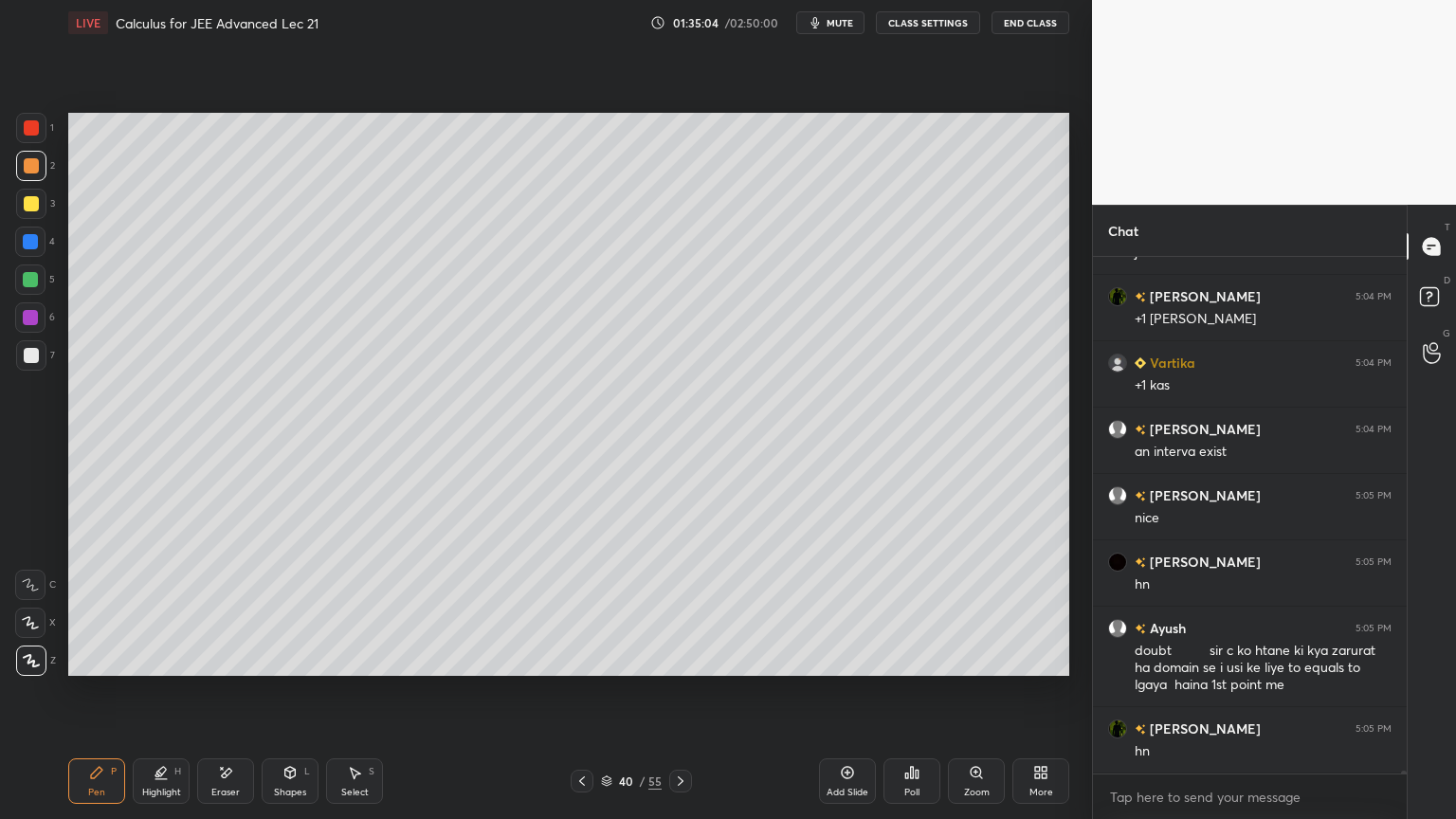 click 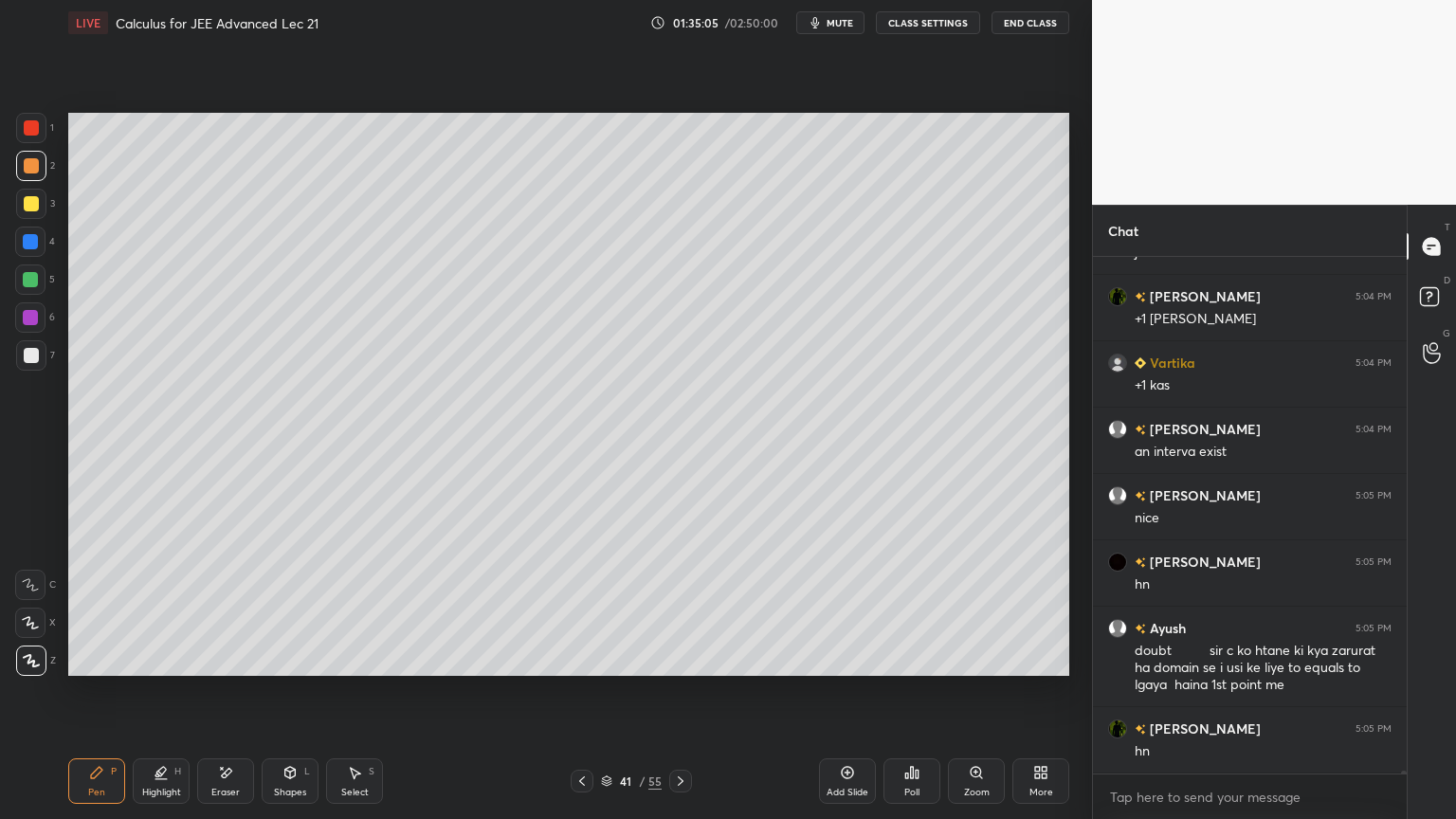 click at bounding box center [681, 781] 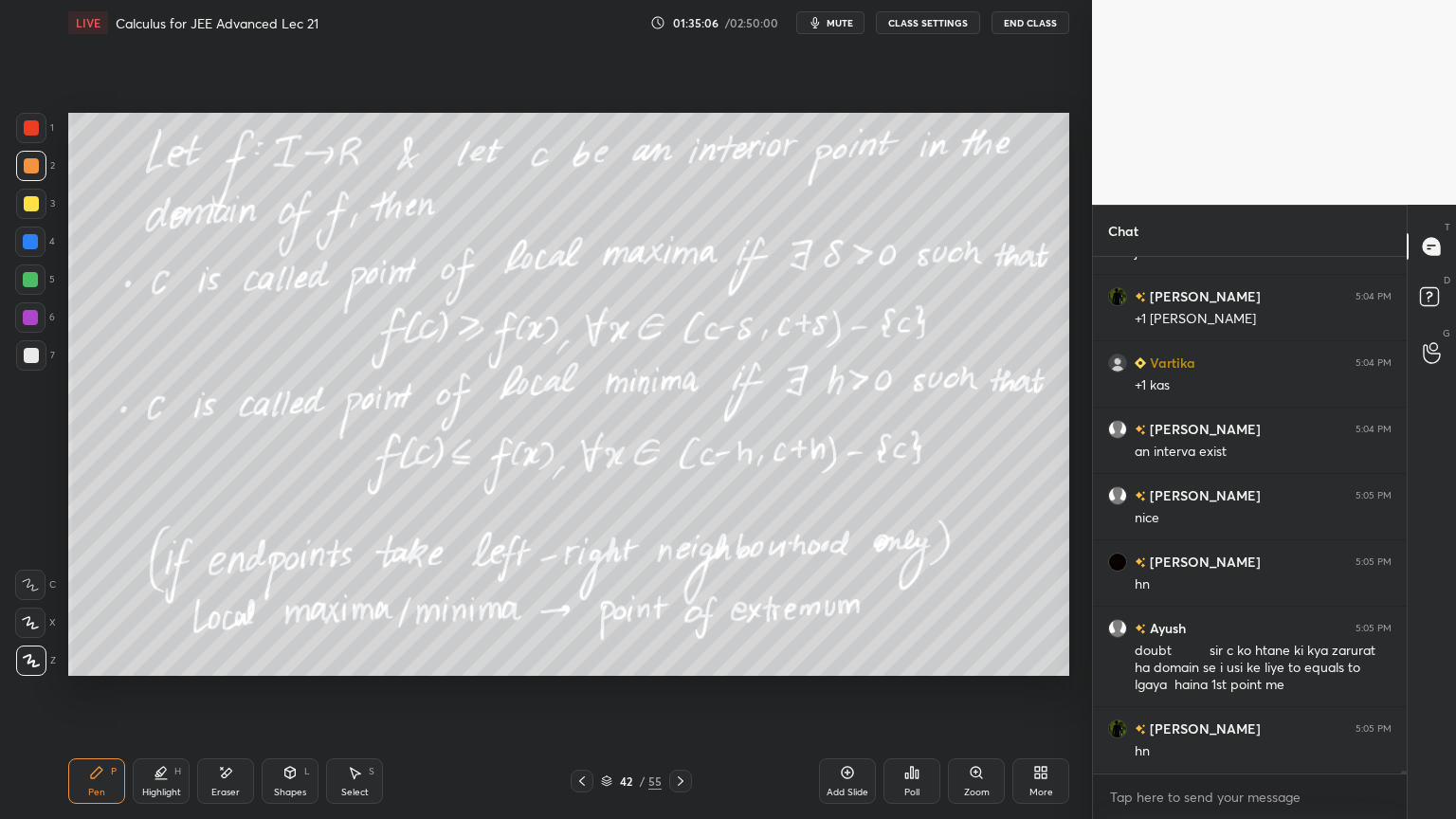 click at bounding box center [681, 781] 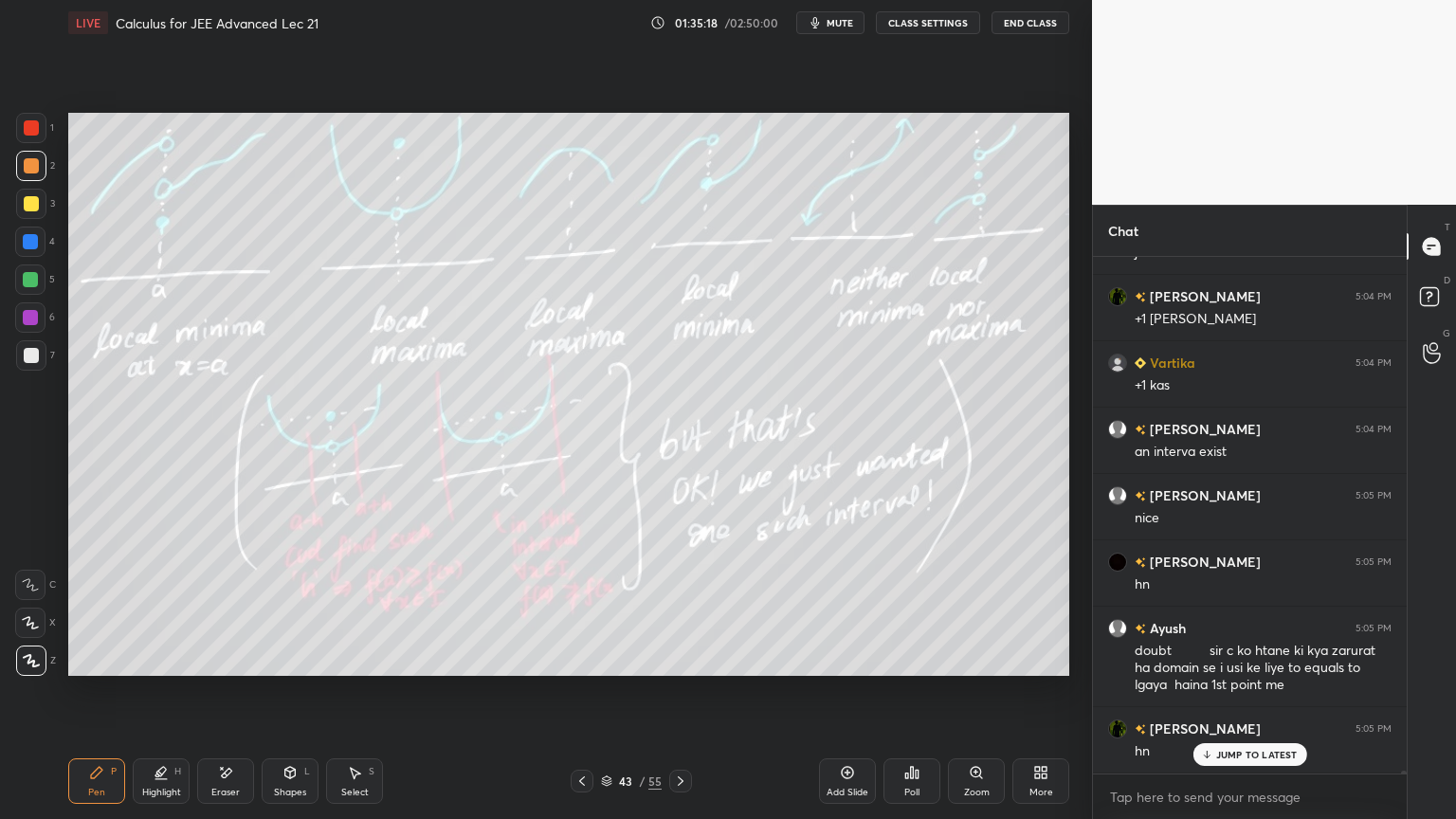 scroll, scrollTop: 84380, scrollLeft: 0, axis: vertical 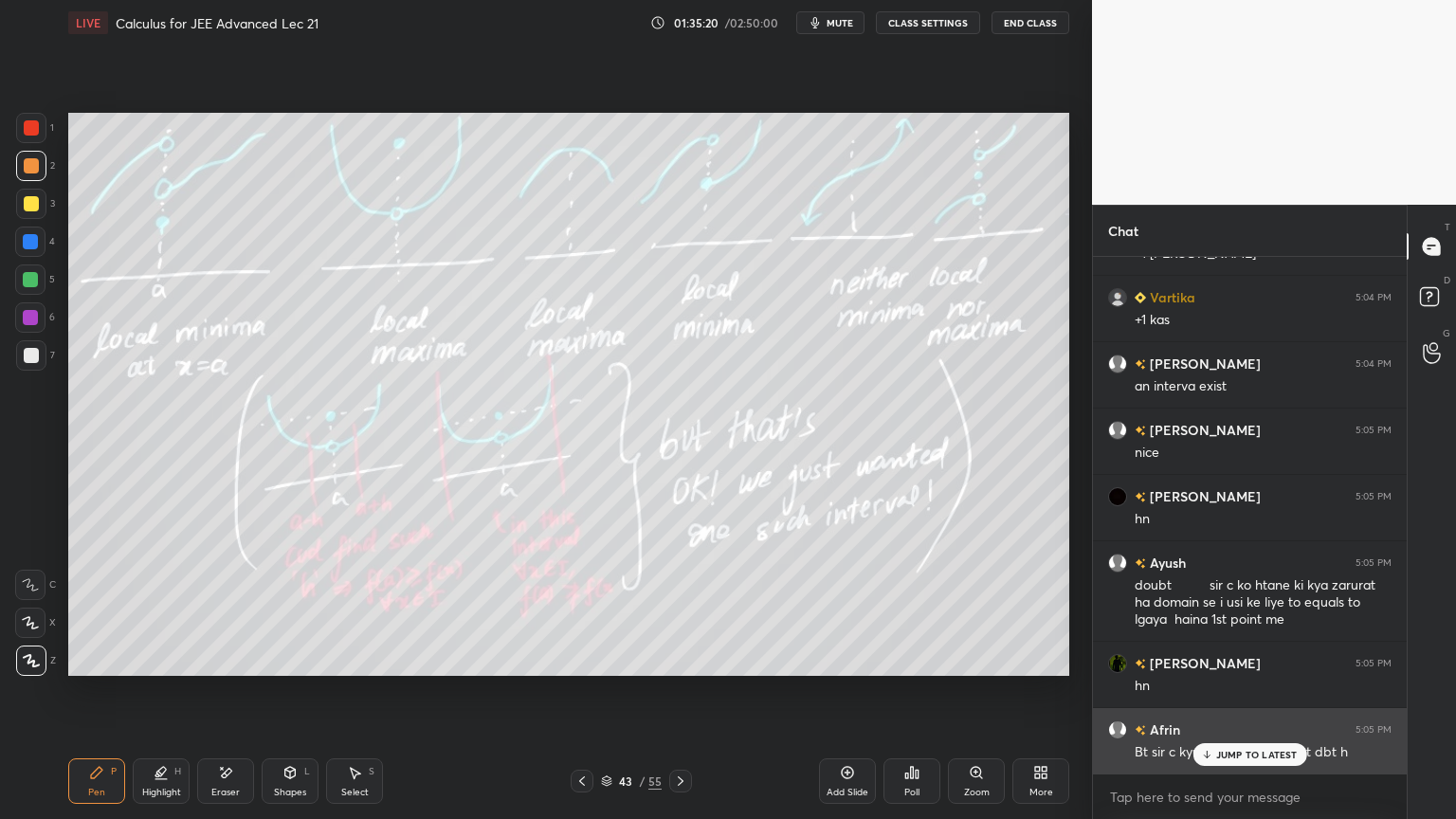 click on "JUMP TO LATEST" at bounding box center [1257, 755] 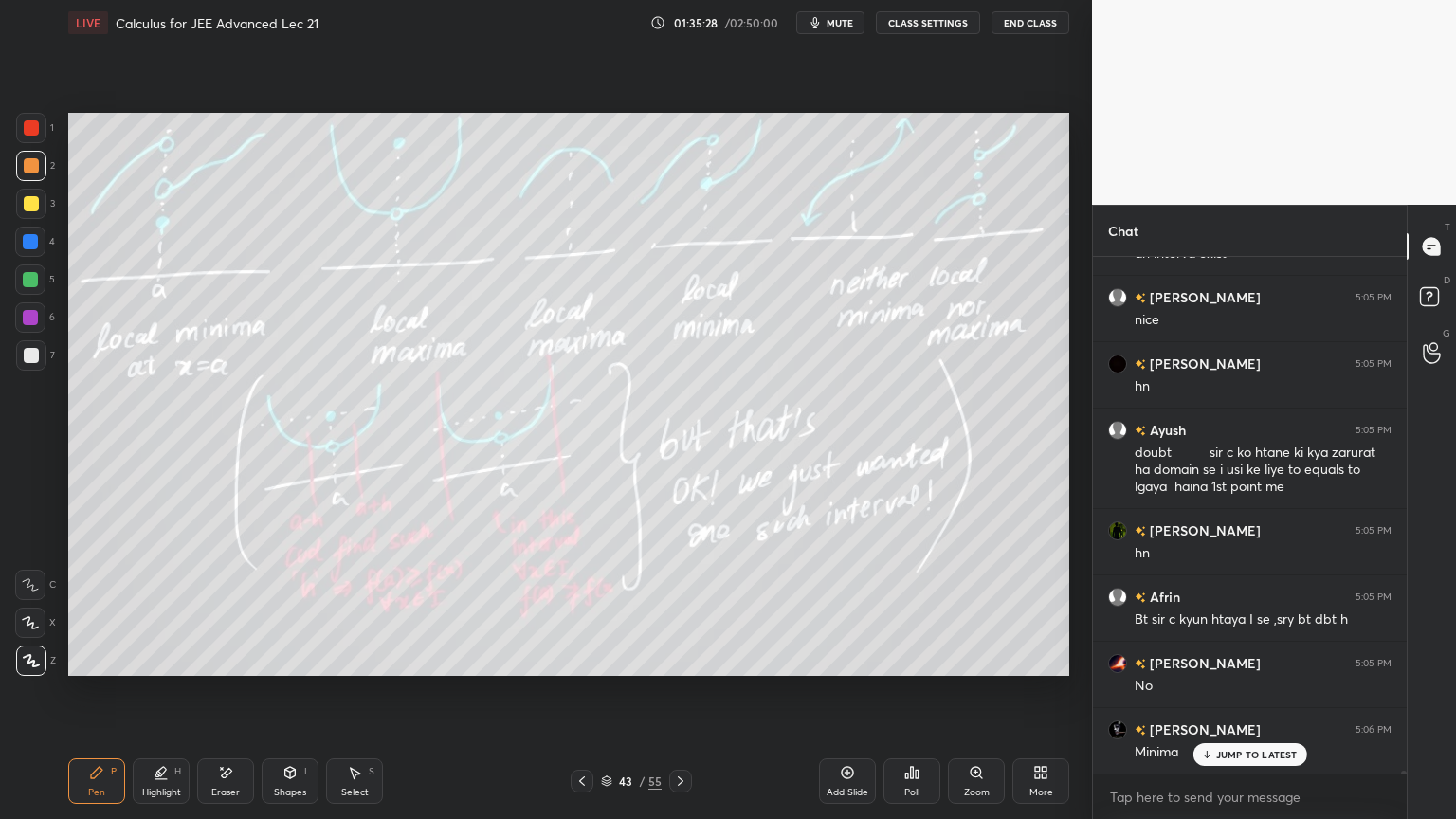 scroll, scrollTop: 84580, scrollLeft: 0, axis: vertical 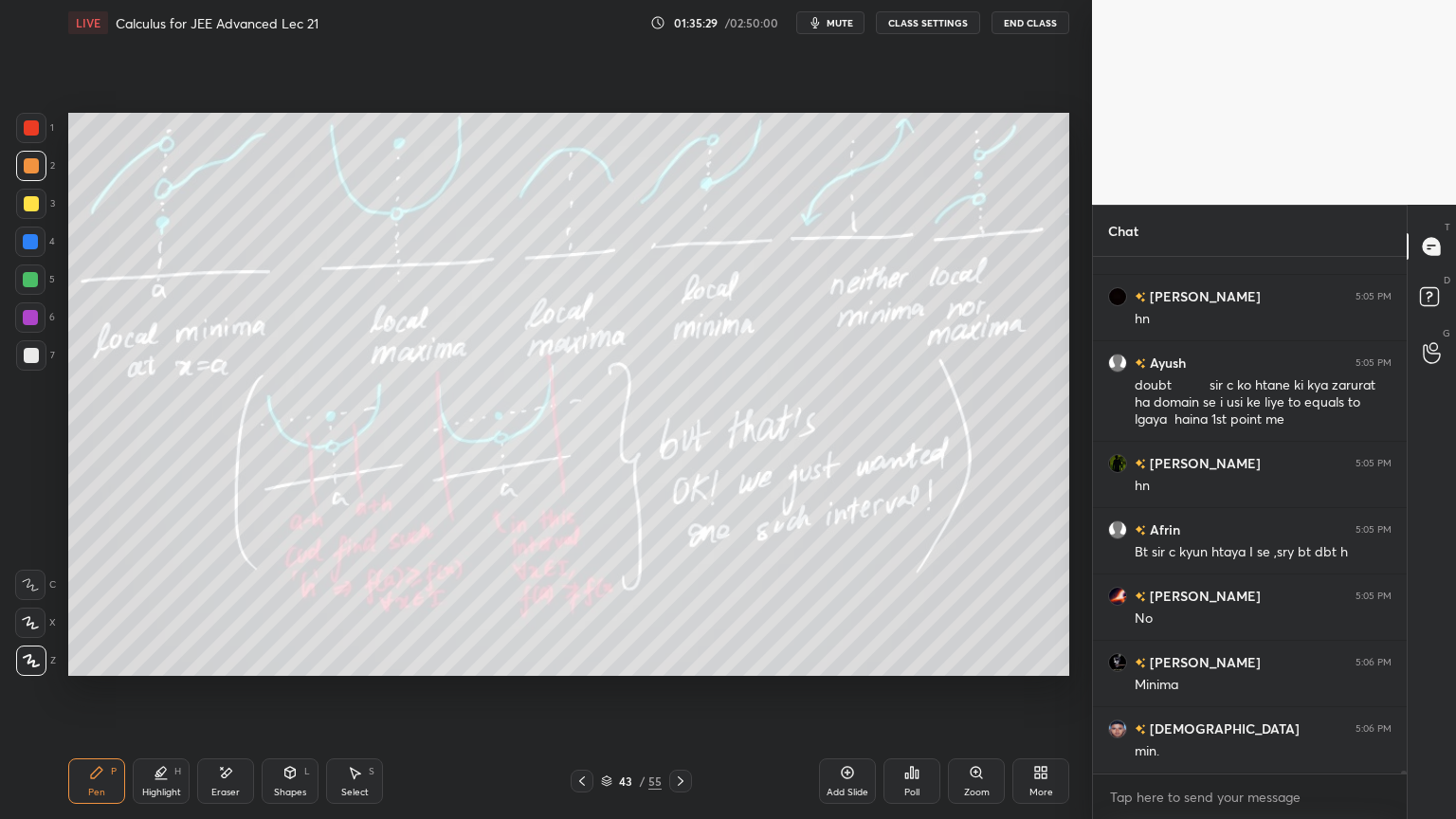 click 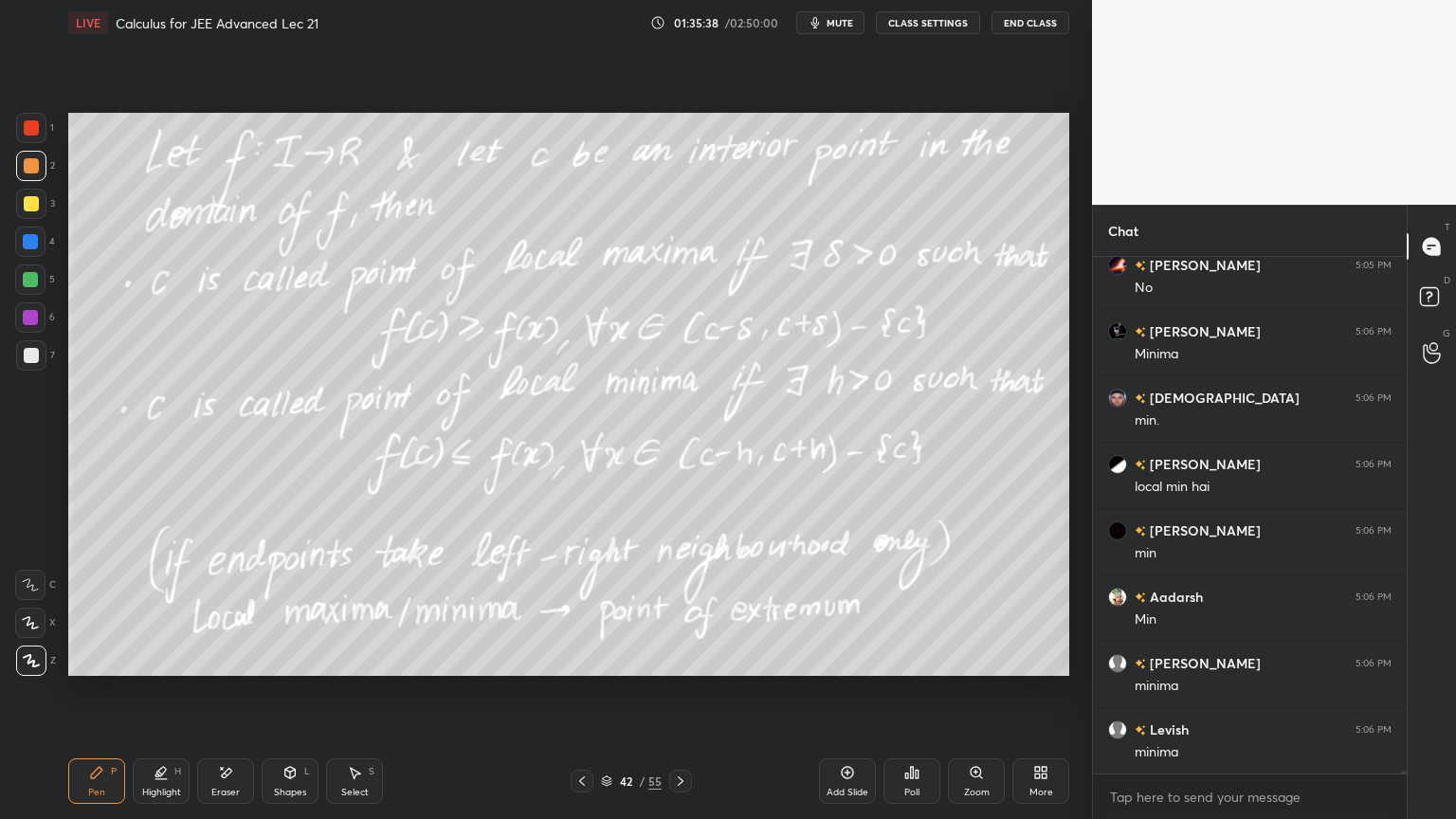scroll, scrollTop: 84978, scrollLeft: 0, axis: vertical 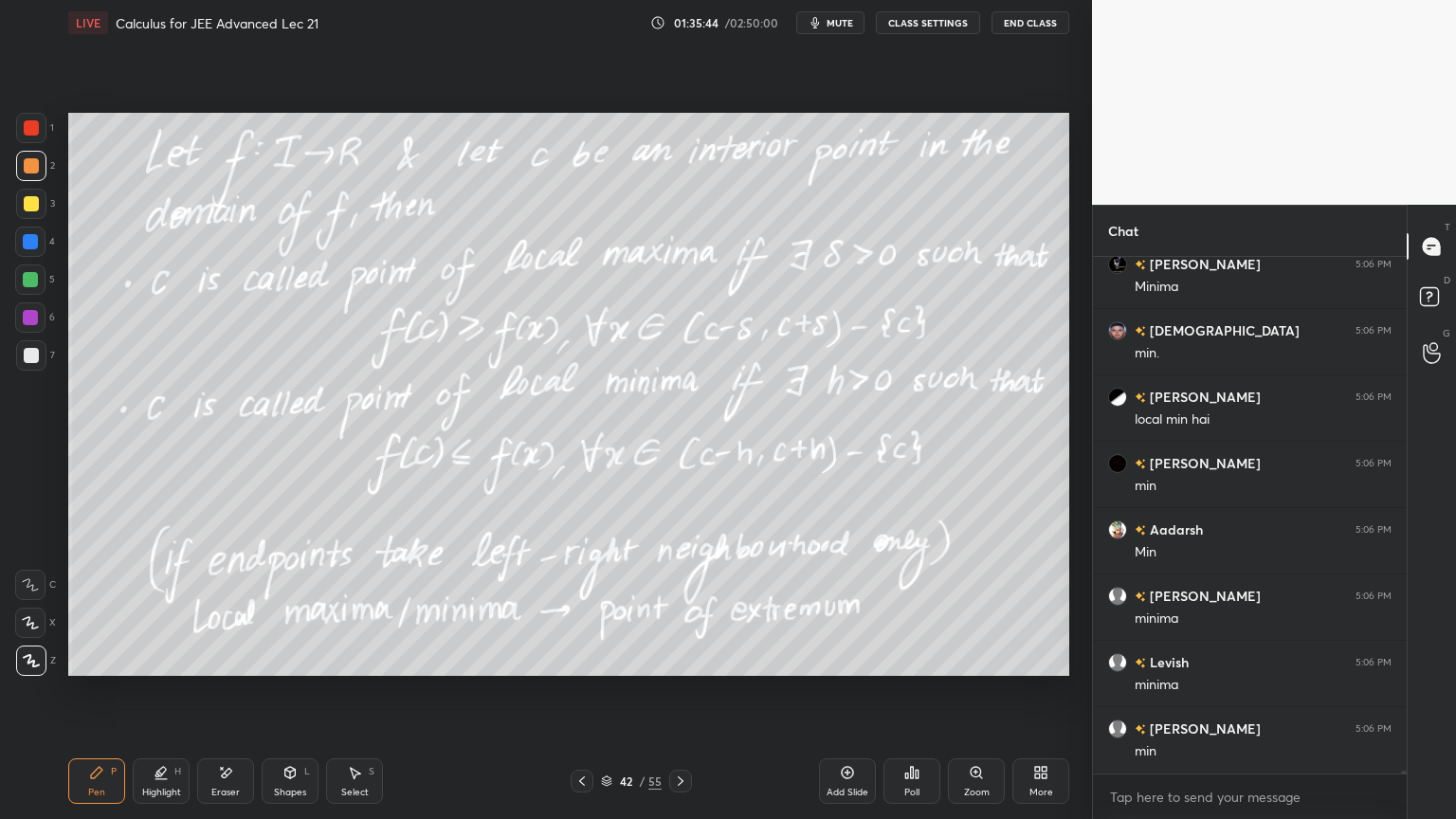 drag, startPoint x: 232, startPoint y: 775, endPoint x: 243, endPoint y: 752, distance: 25.495 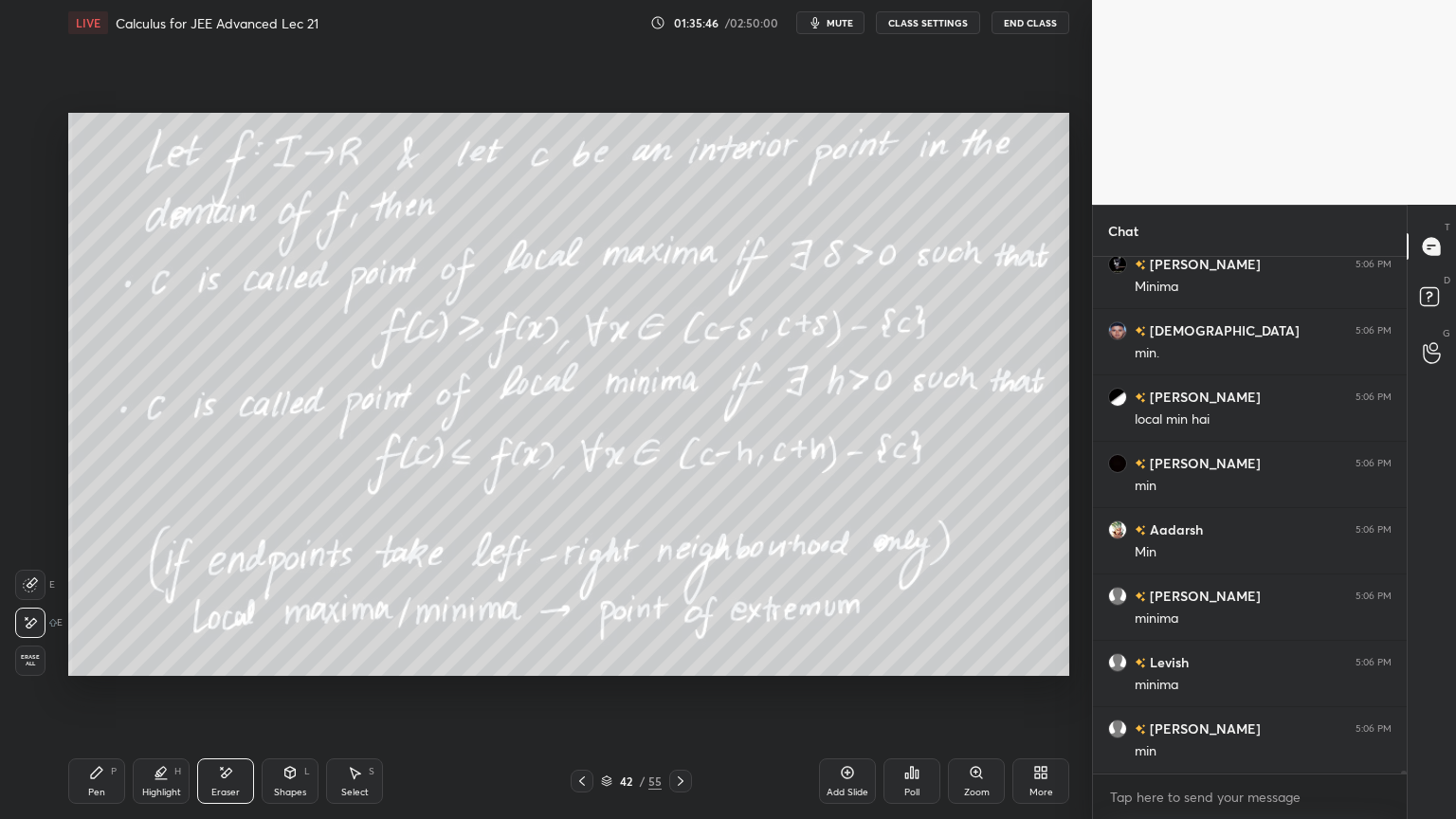 click on "Pen P" at bounding box center [97, 781] 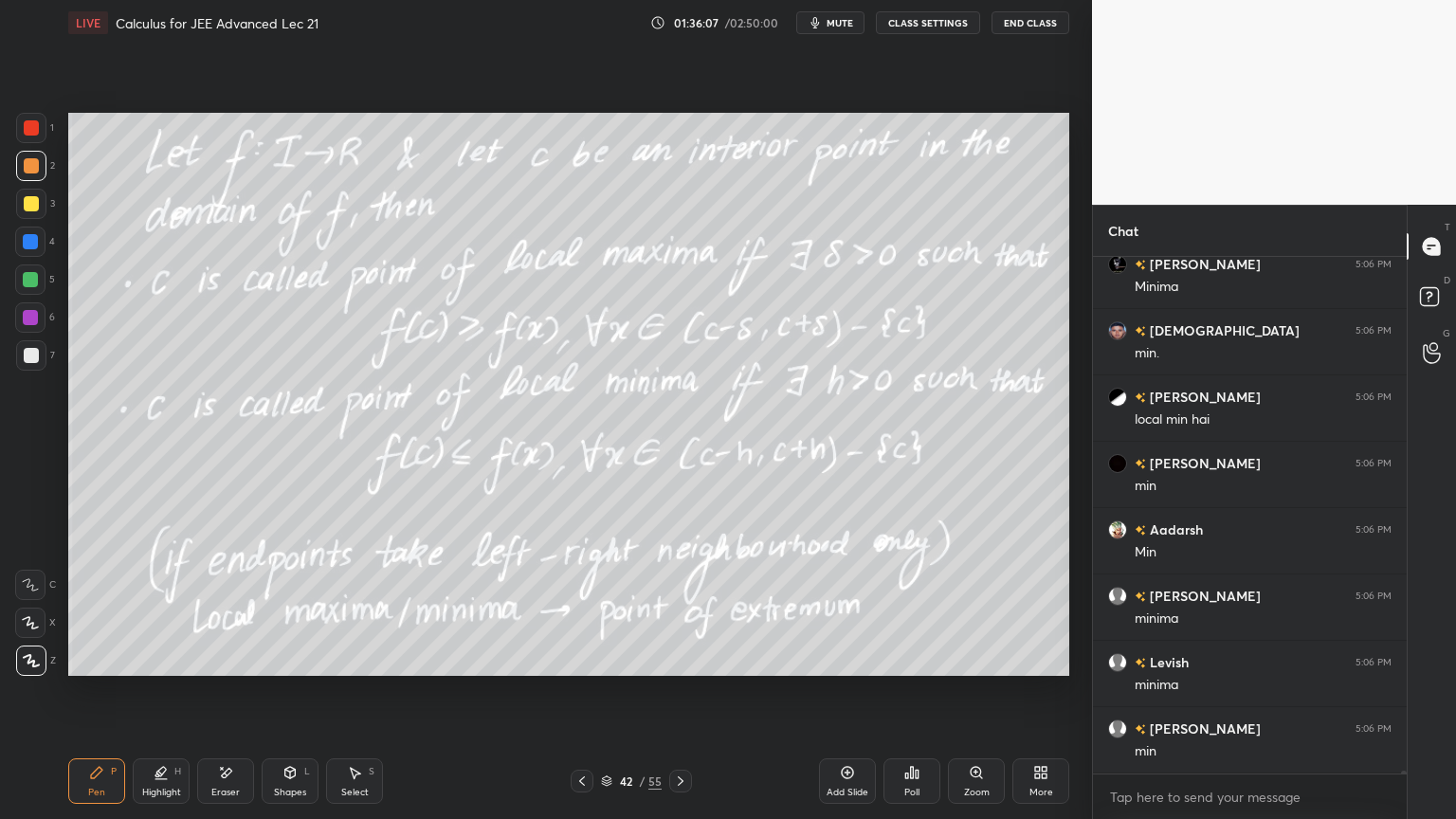 click at bounding box center [681, 781] 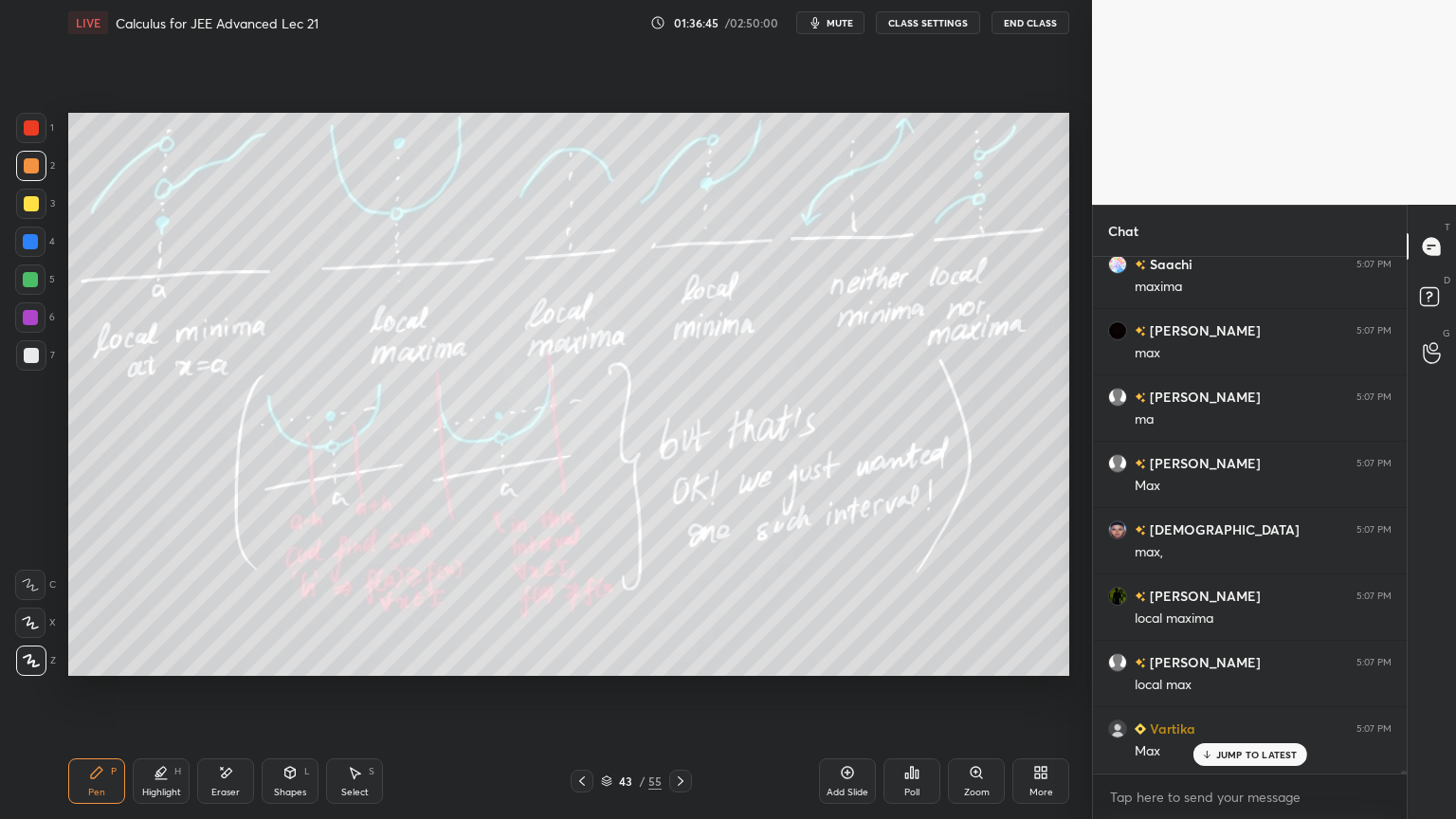 scroll, scrollTop: 86105, scrollLeft: 0, axis: vertical 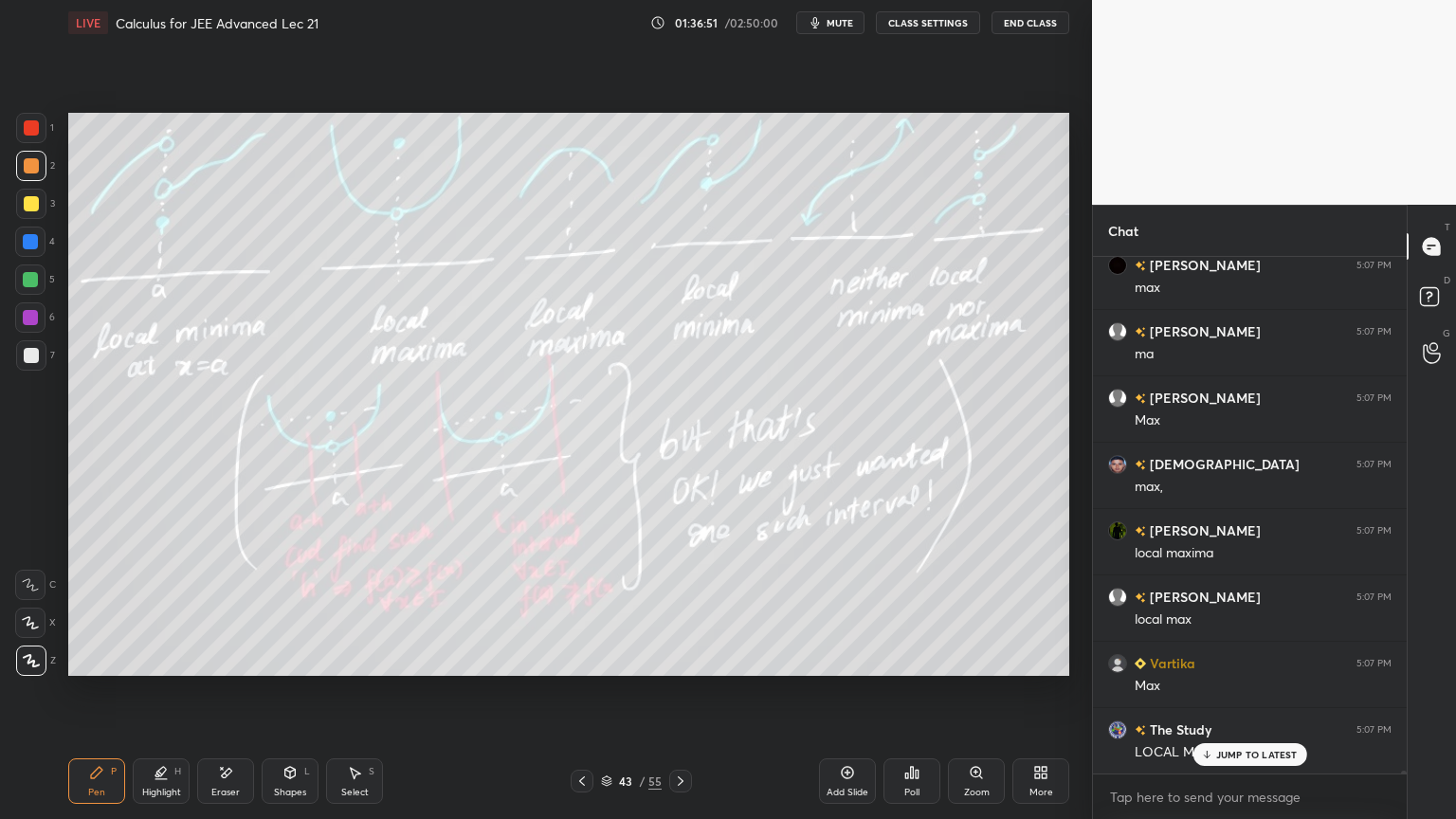 click on "Eraser" at bounding box center [226, 781] 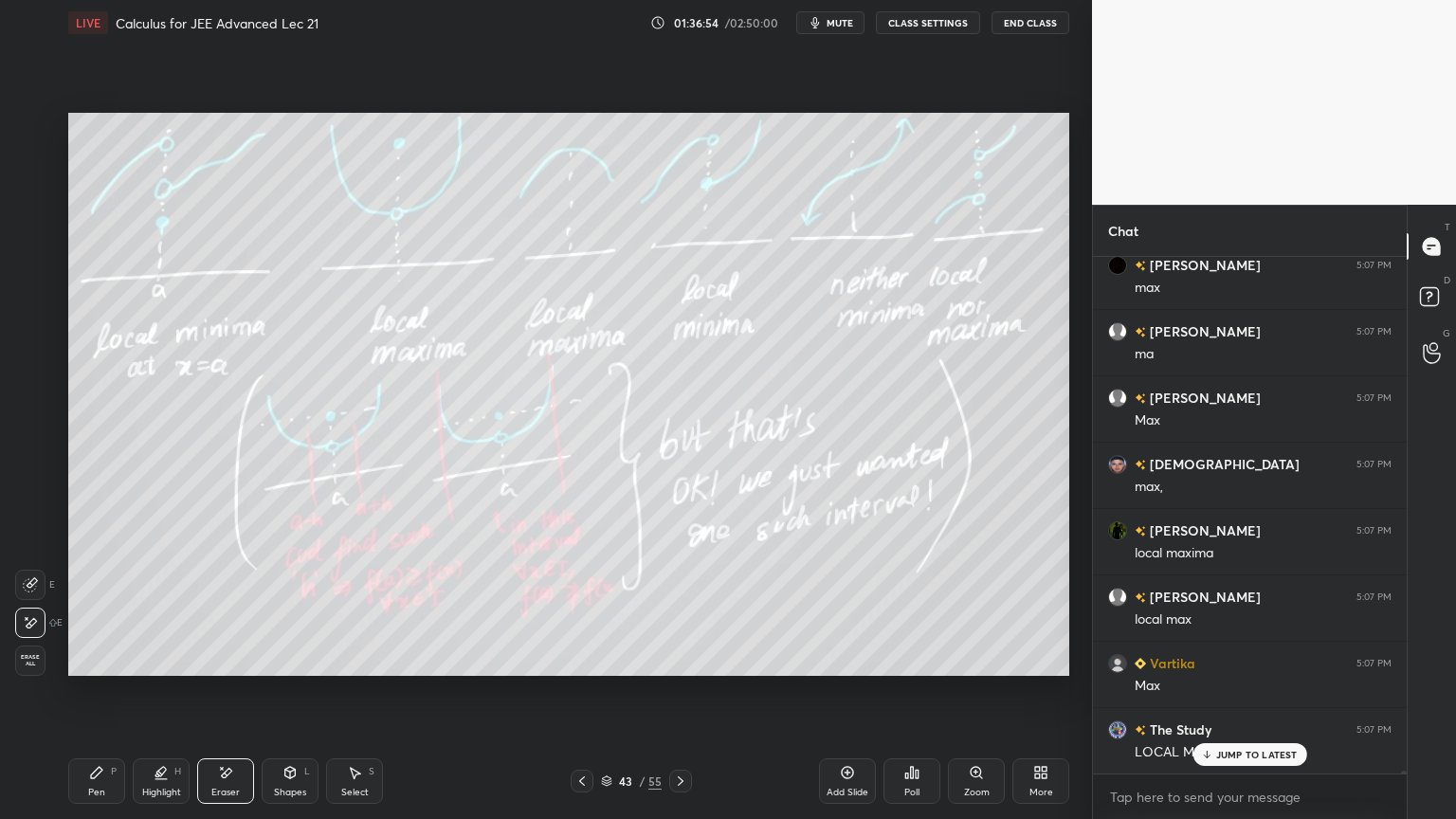click 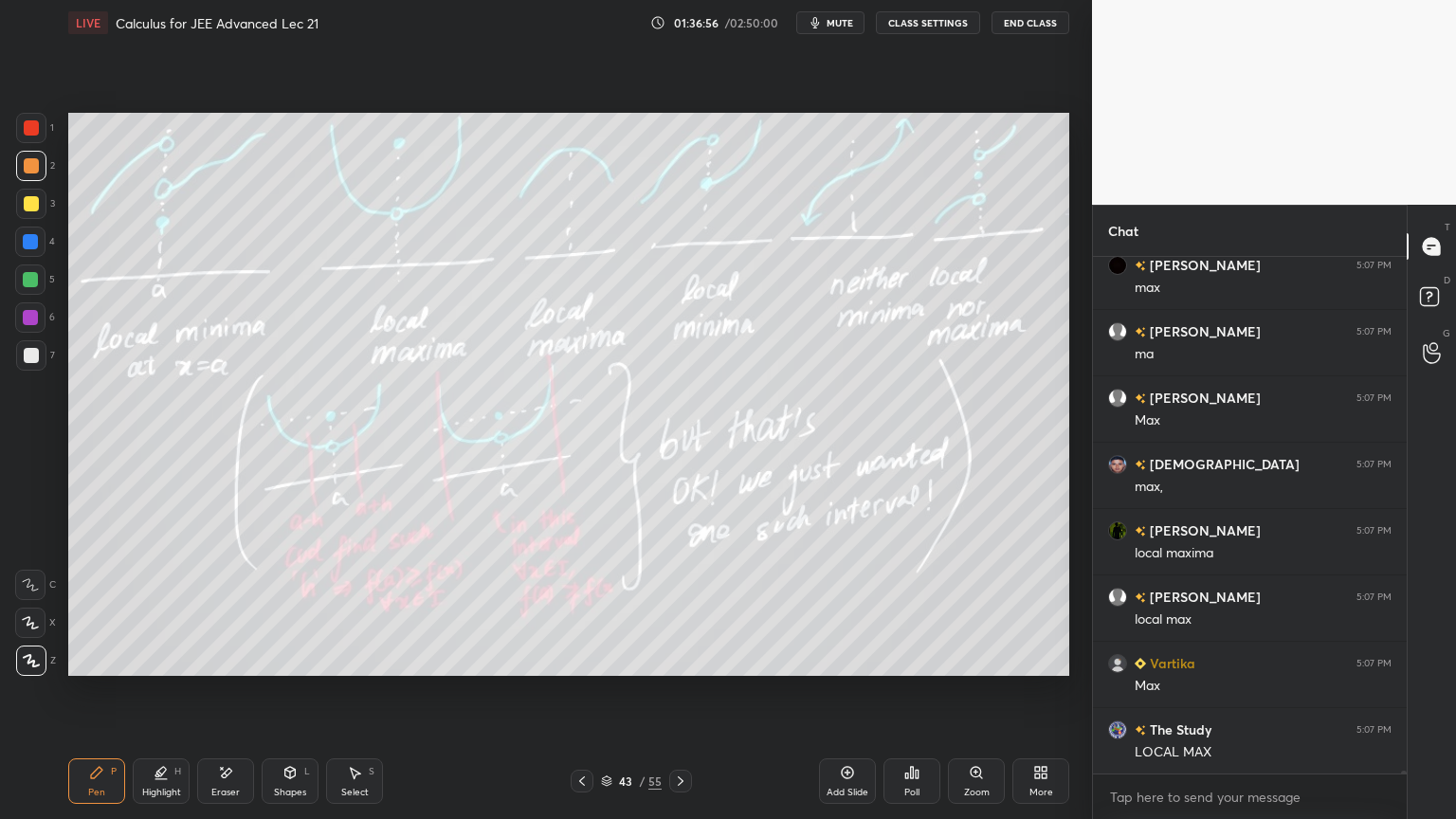 scroll, scrollTop: 86172, scrollLeft: 0, axis: vertical 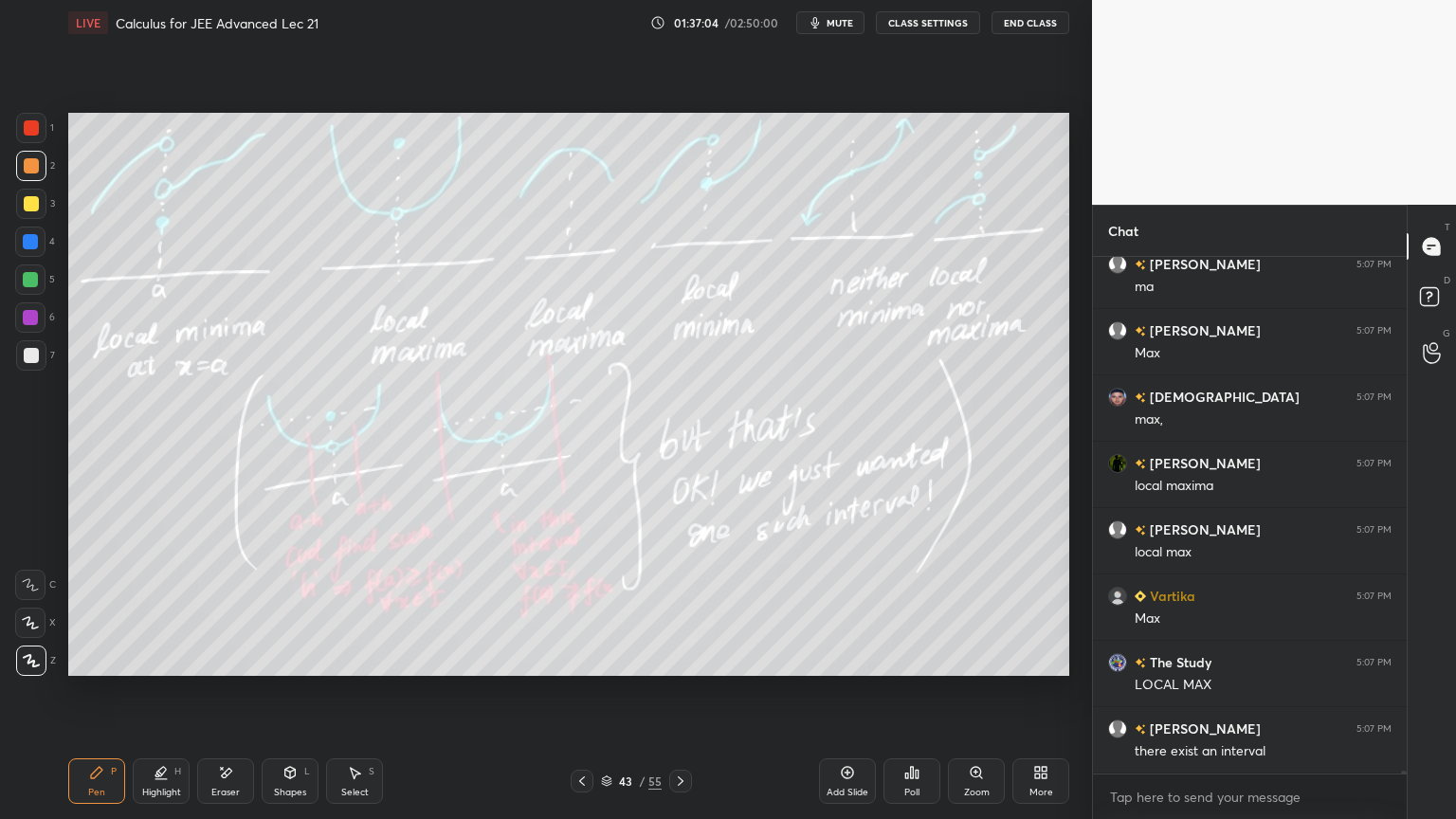 click on "Eraser" at bounding box center (226, 792) 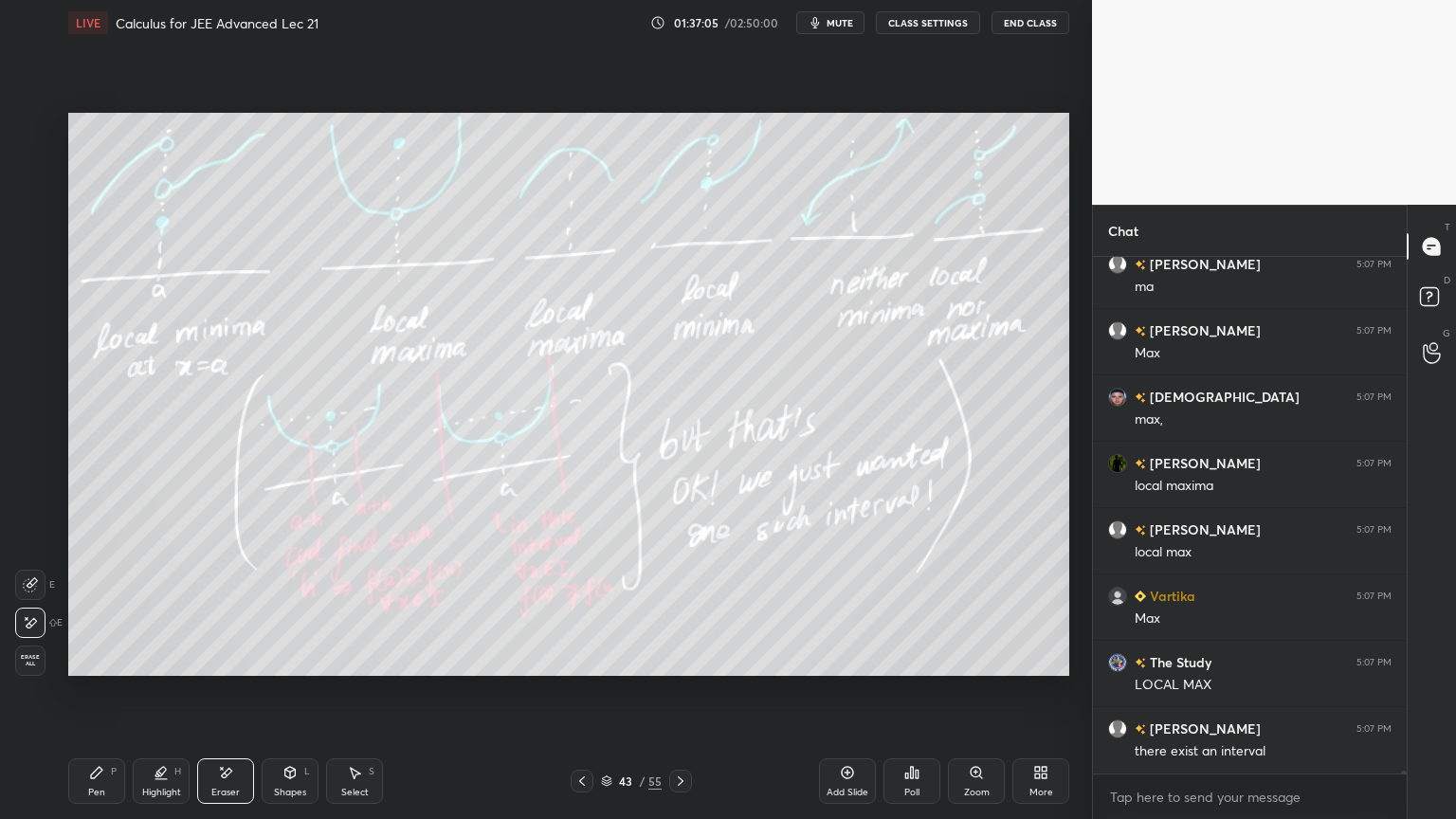 scroll, scrollTop: 86238, scrollLeft: 0, axis: vertical 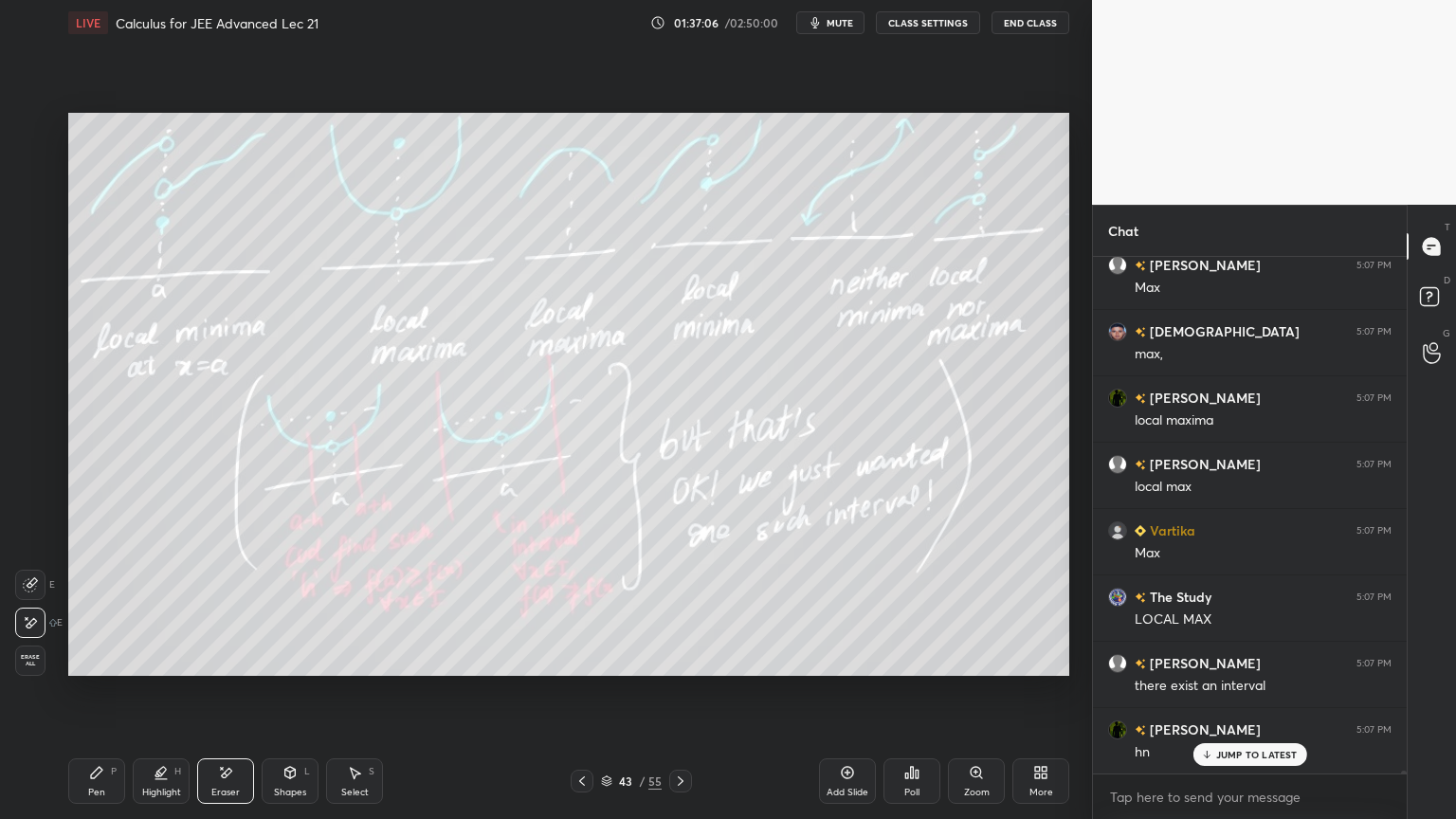 click on "Pen P" at bounding box center [97, 781] 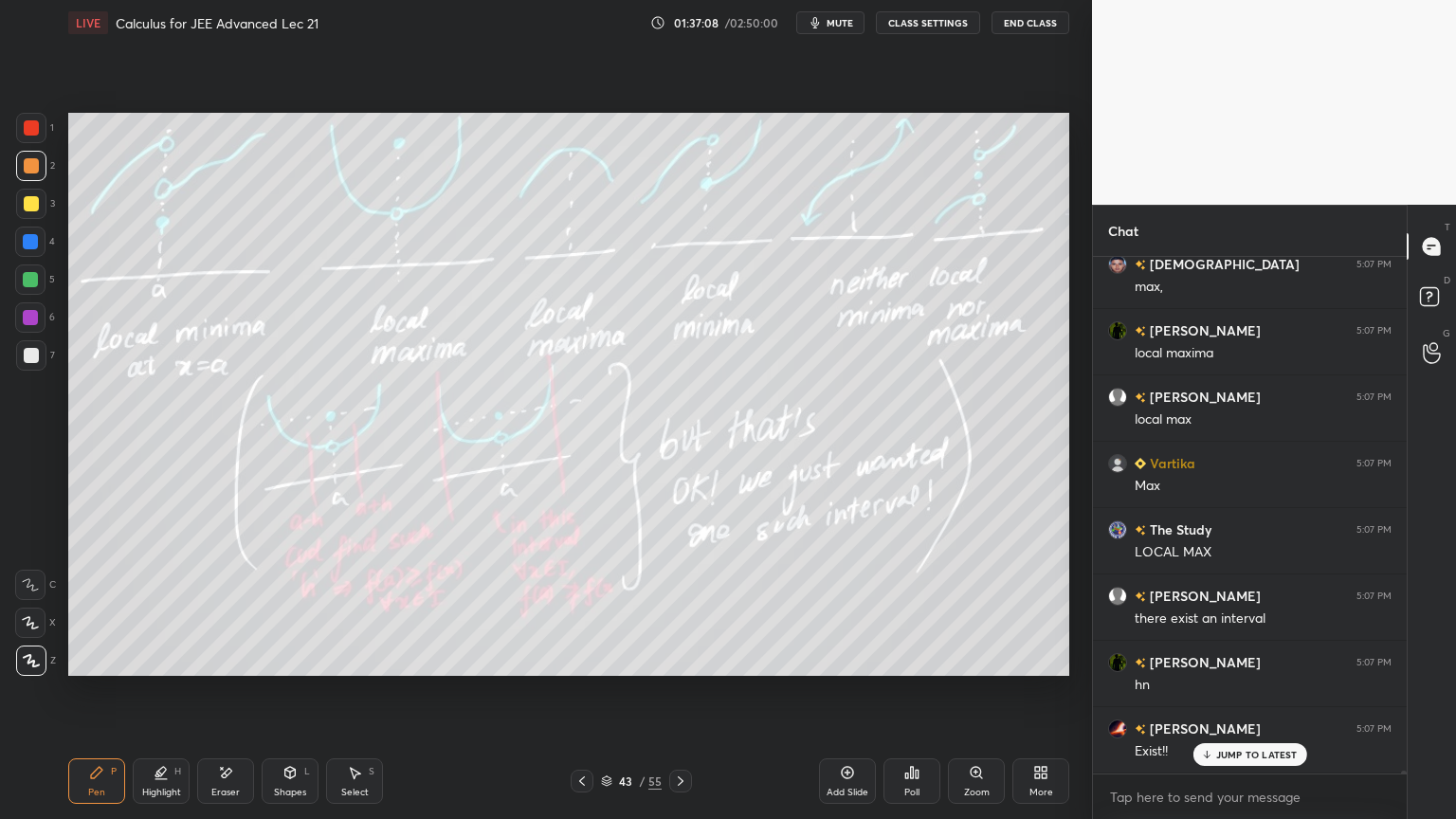 scroll, scrollTop: 86370, scrollLeft: 0, axis: vertical 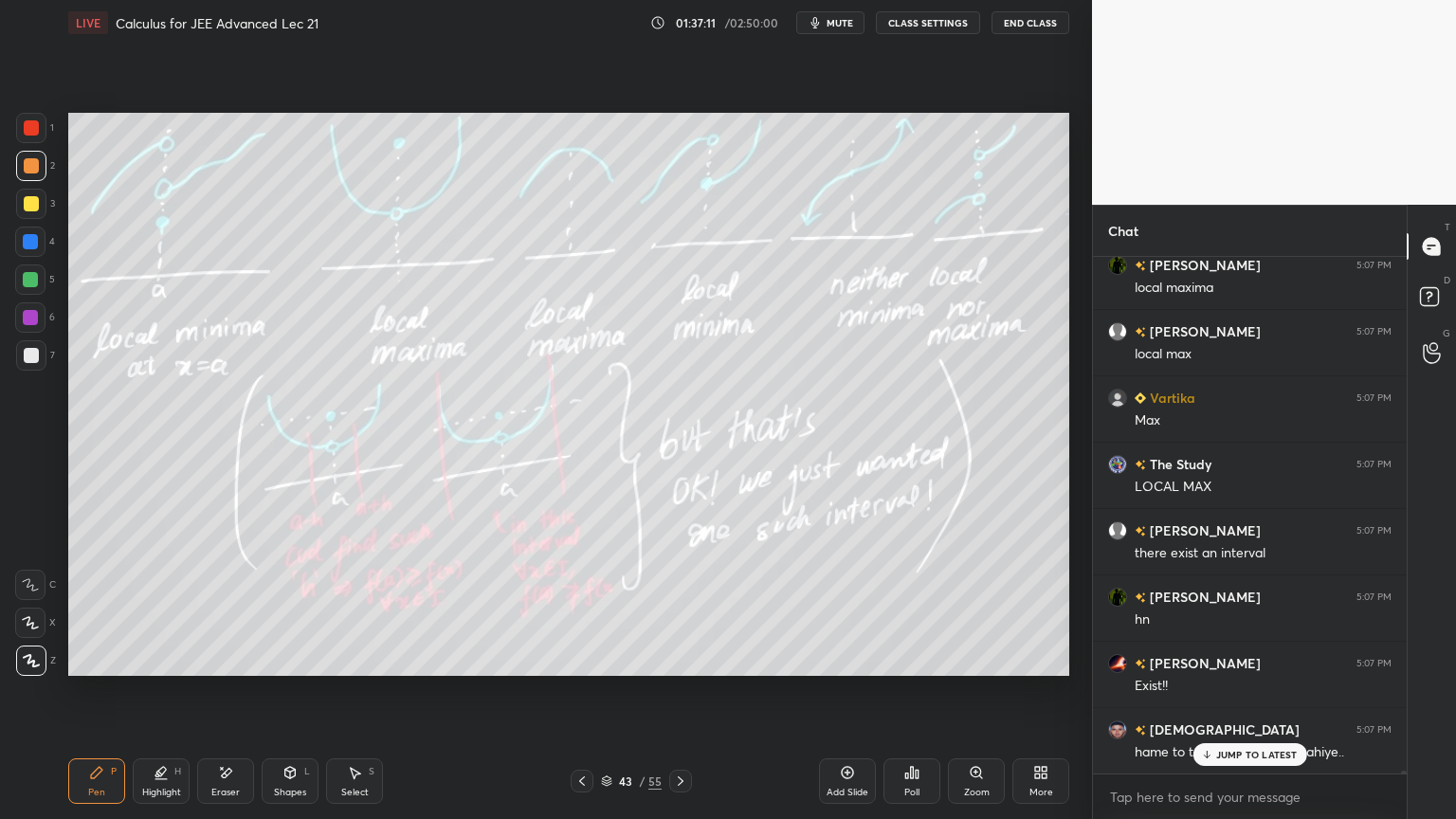 click on "Eraser" at bounding box center (226, 781) 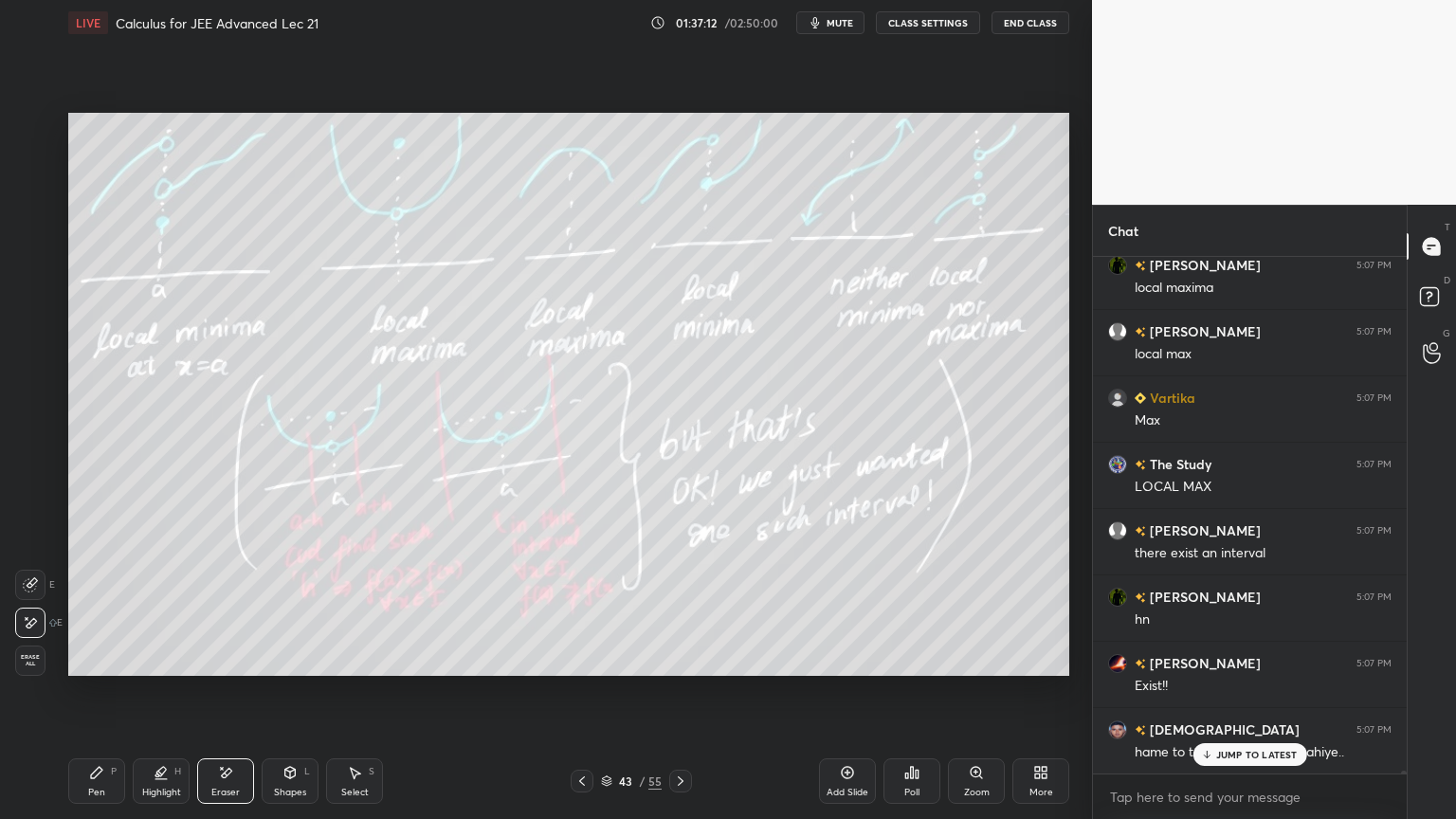 drag, startPoint x: 96, startPoint y: 775, endPoint x: 159, endPoint y: 686, distance: 109.04128 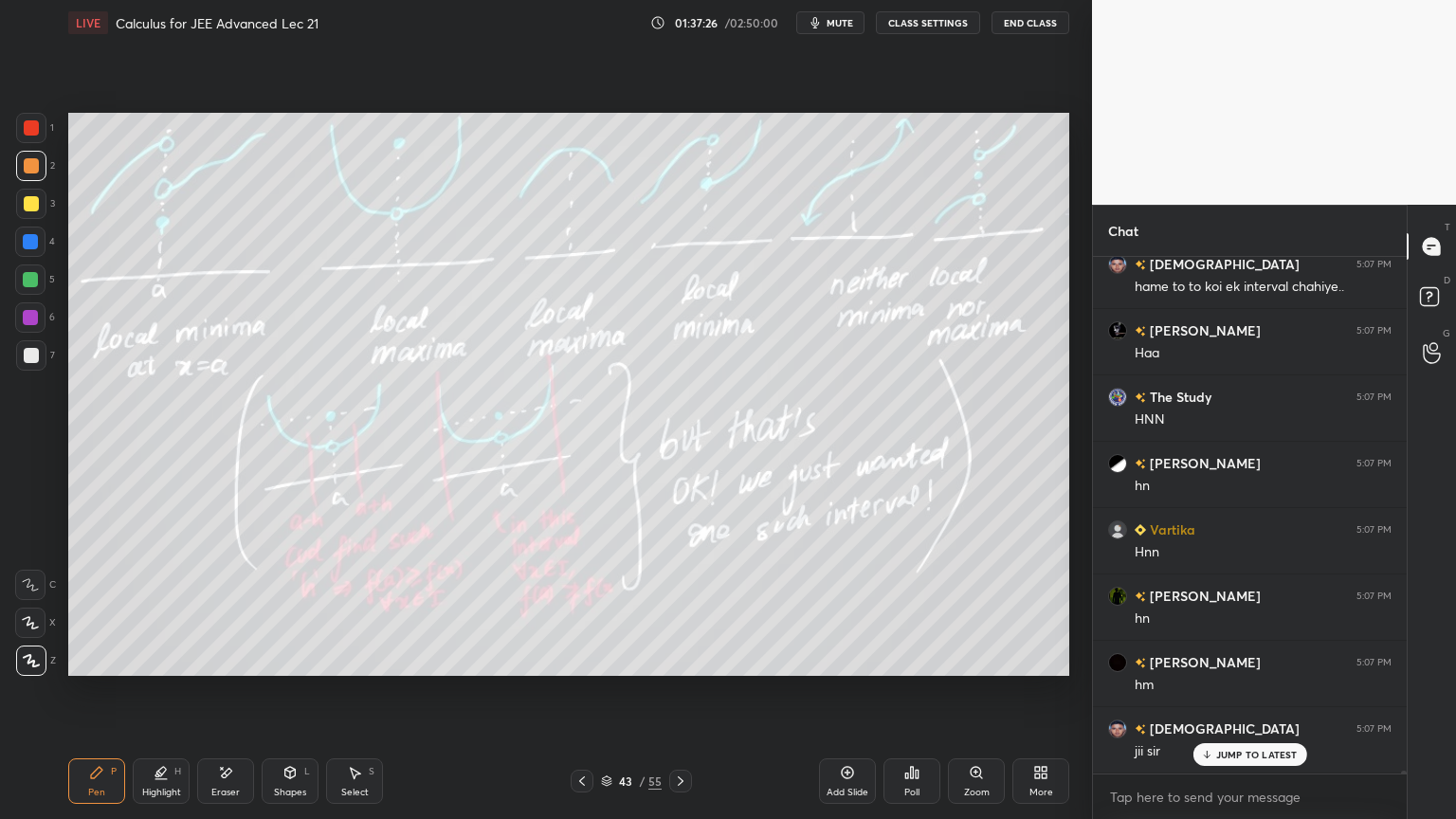 scroll, scrollTop: 86901, scrollLeft: 0, axis: vertical 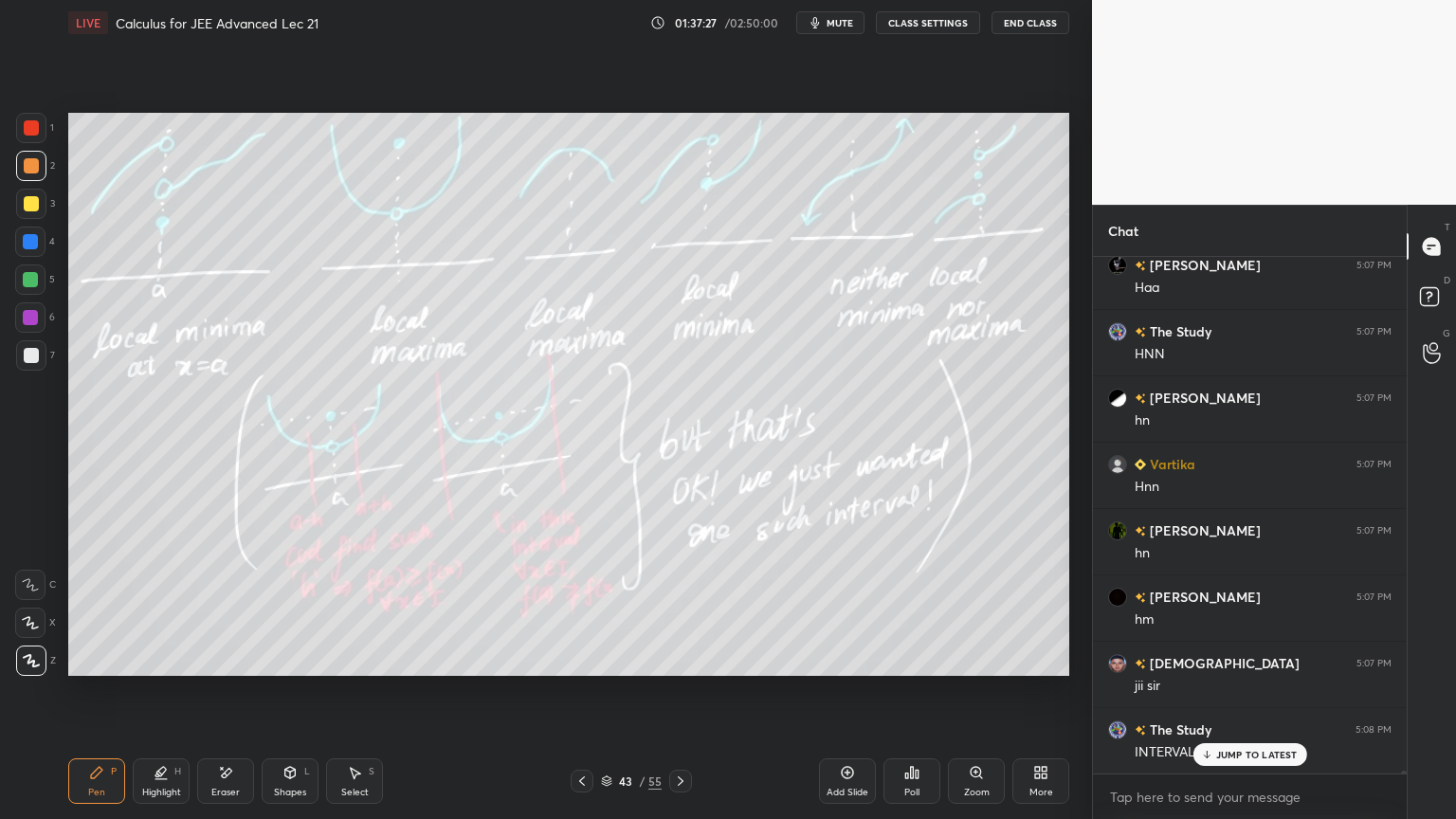 drag, startPoint x: 226, startPoint y: 775, endPoint x: 174, endPoint y: 704, distance: 88.005682 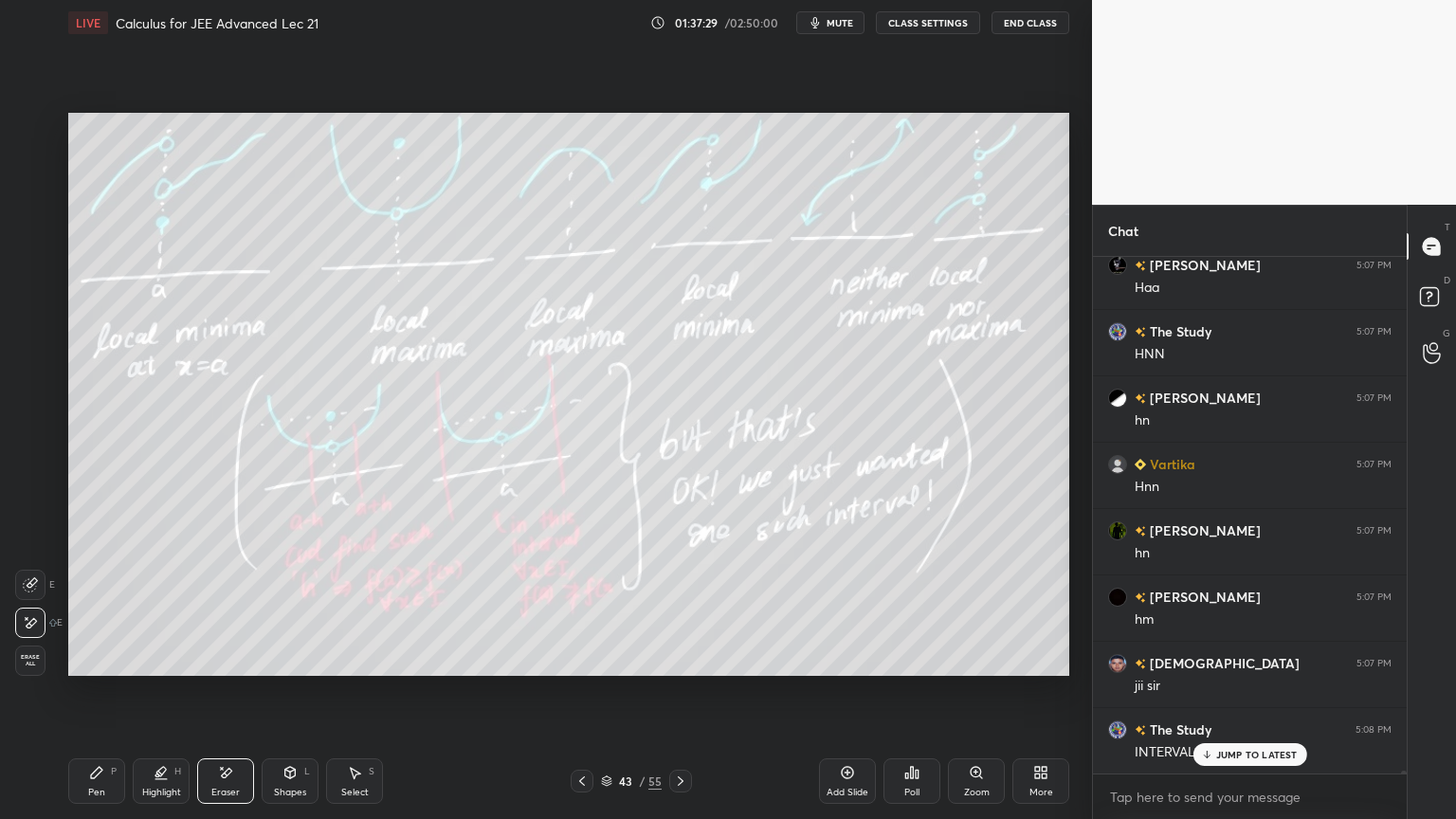 drag, startPoint x: 99, startPoint y: 789, endPoint x: 114, endPoint y: 783, distance: 16.155494 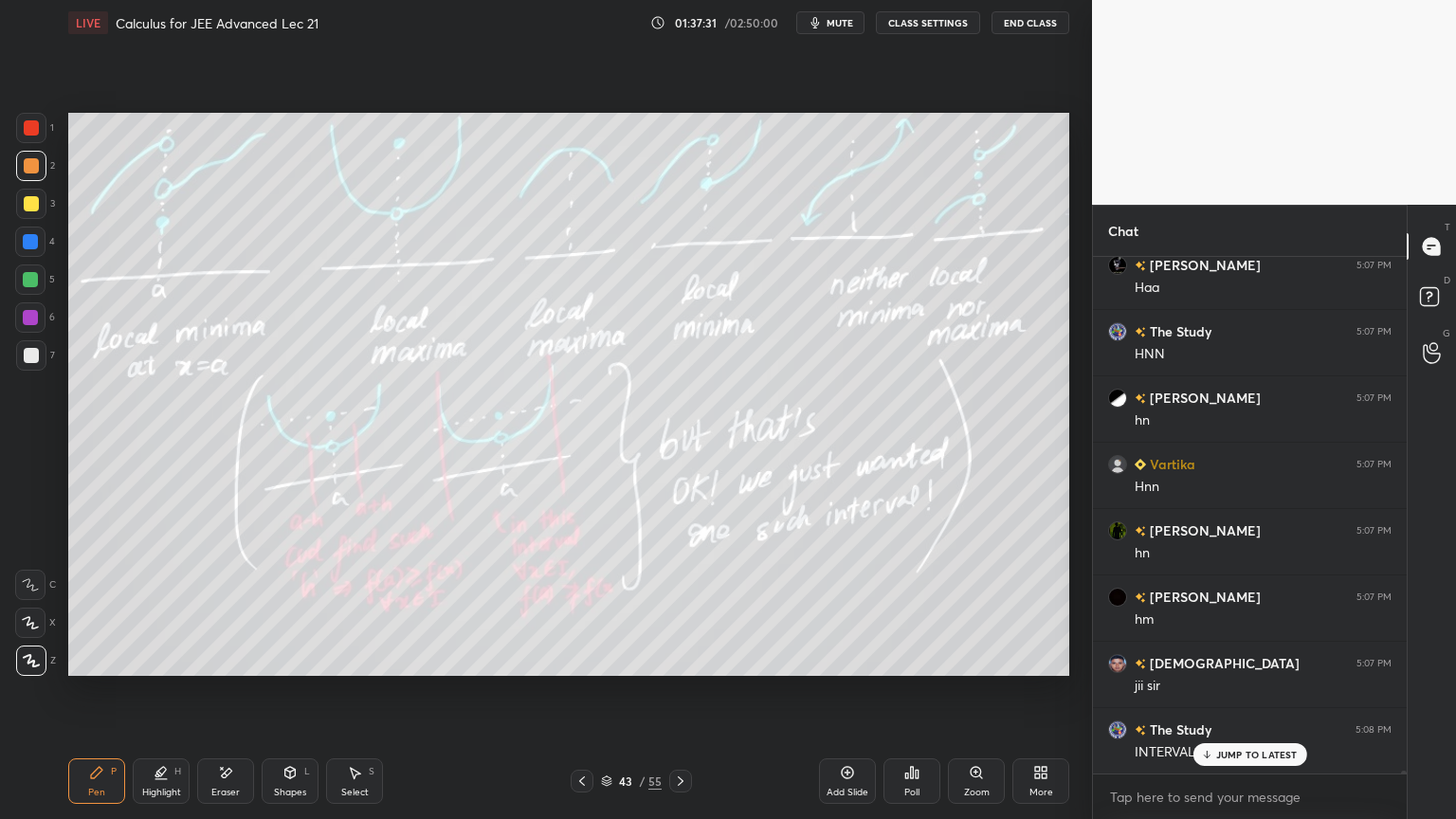 click on "JUMP TO LATEST" at bounding box center [1257, 755] 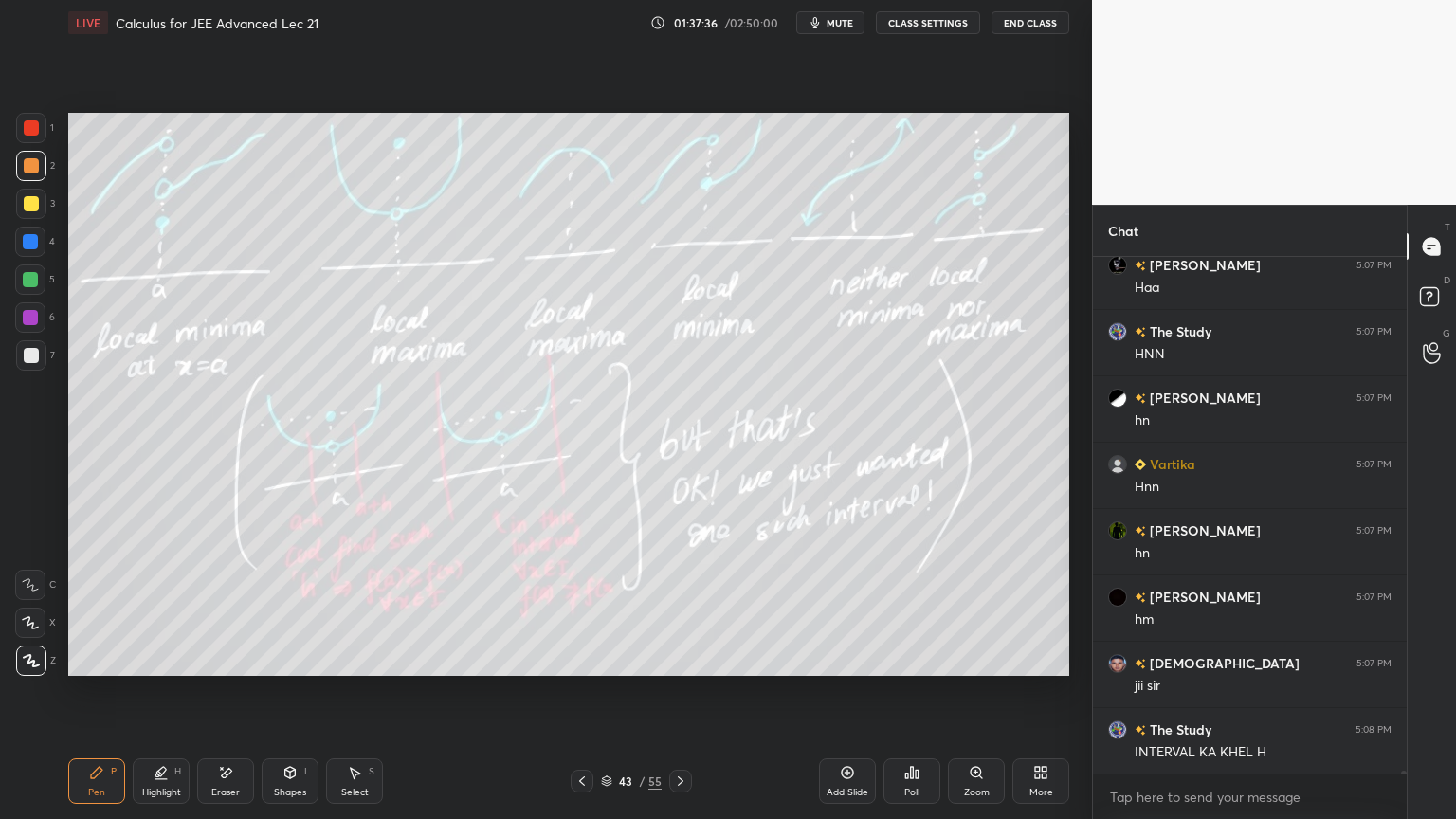 click 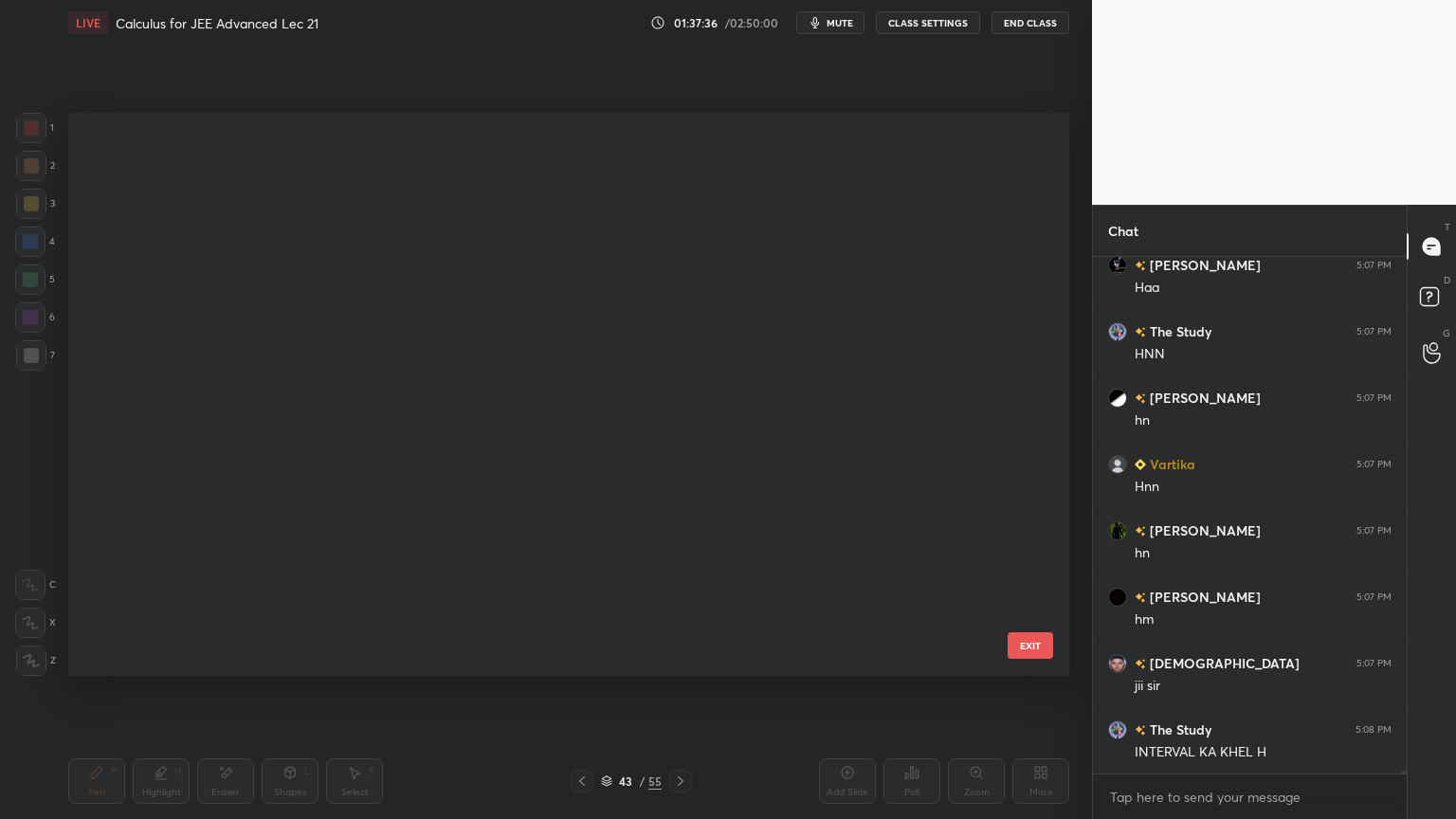 scroll, scrollTop: 2039, scrollLeft: 0, axis: vertical 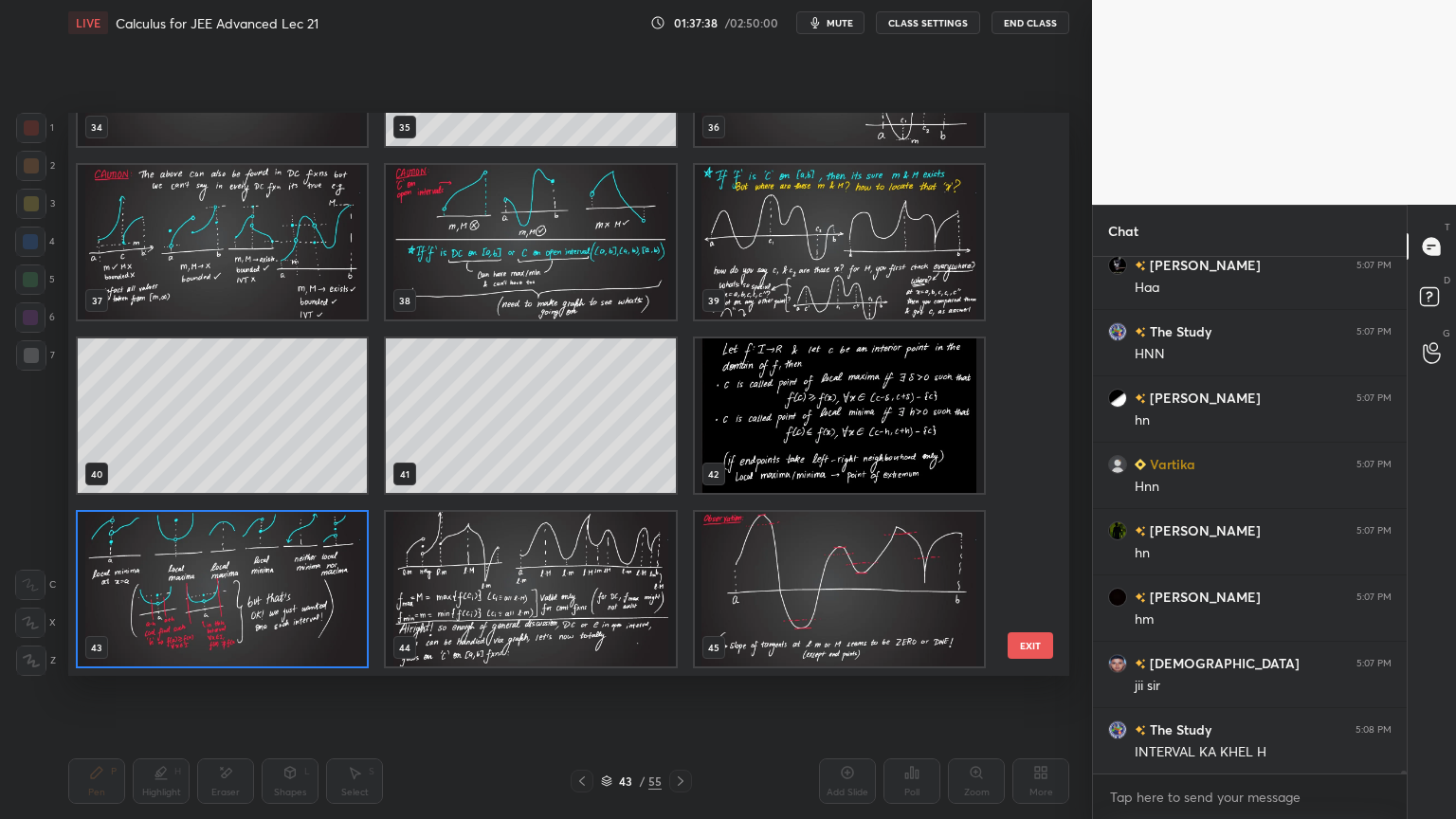 click at bounding box center [530, 589] 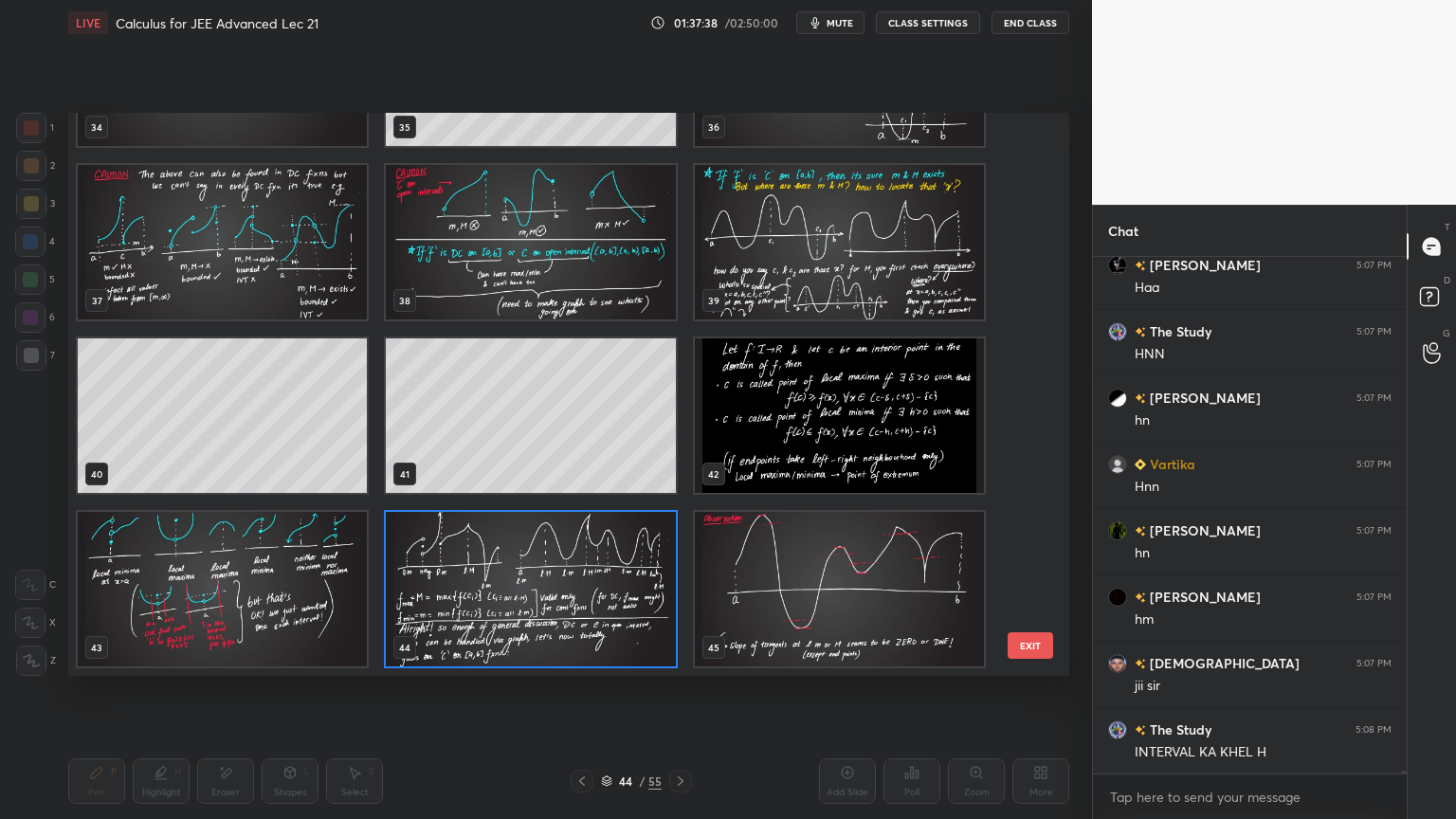 click at bounding box center [530, 589] 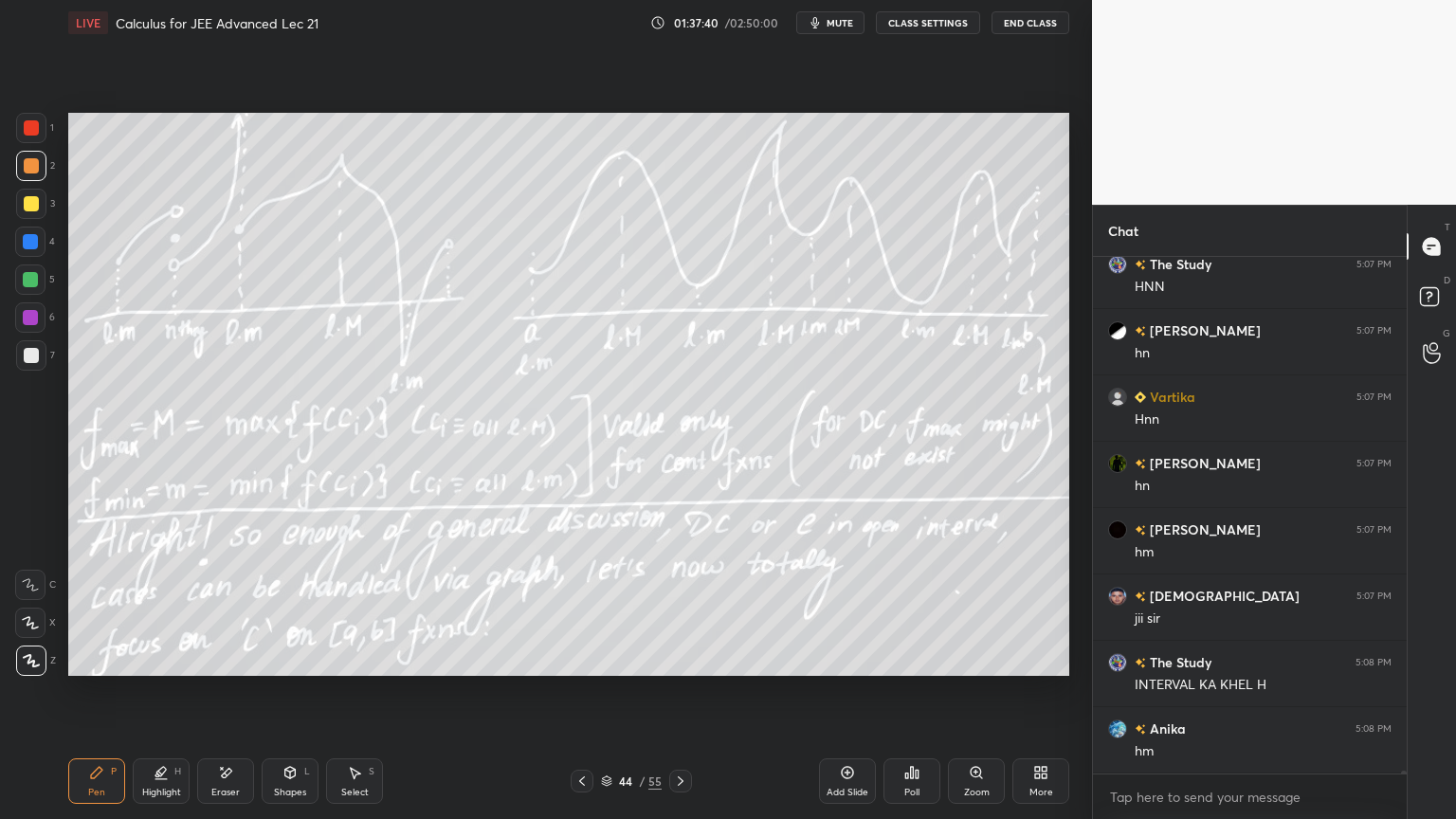 scroll, scrollTop: 87101, scrollLeft: 0, axis: vertical 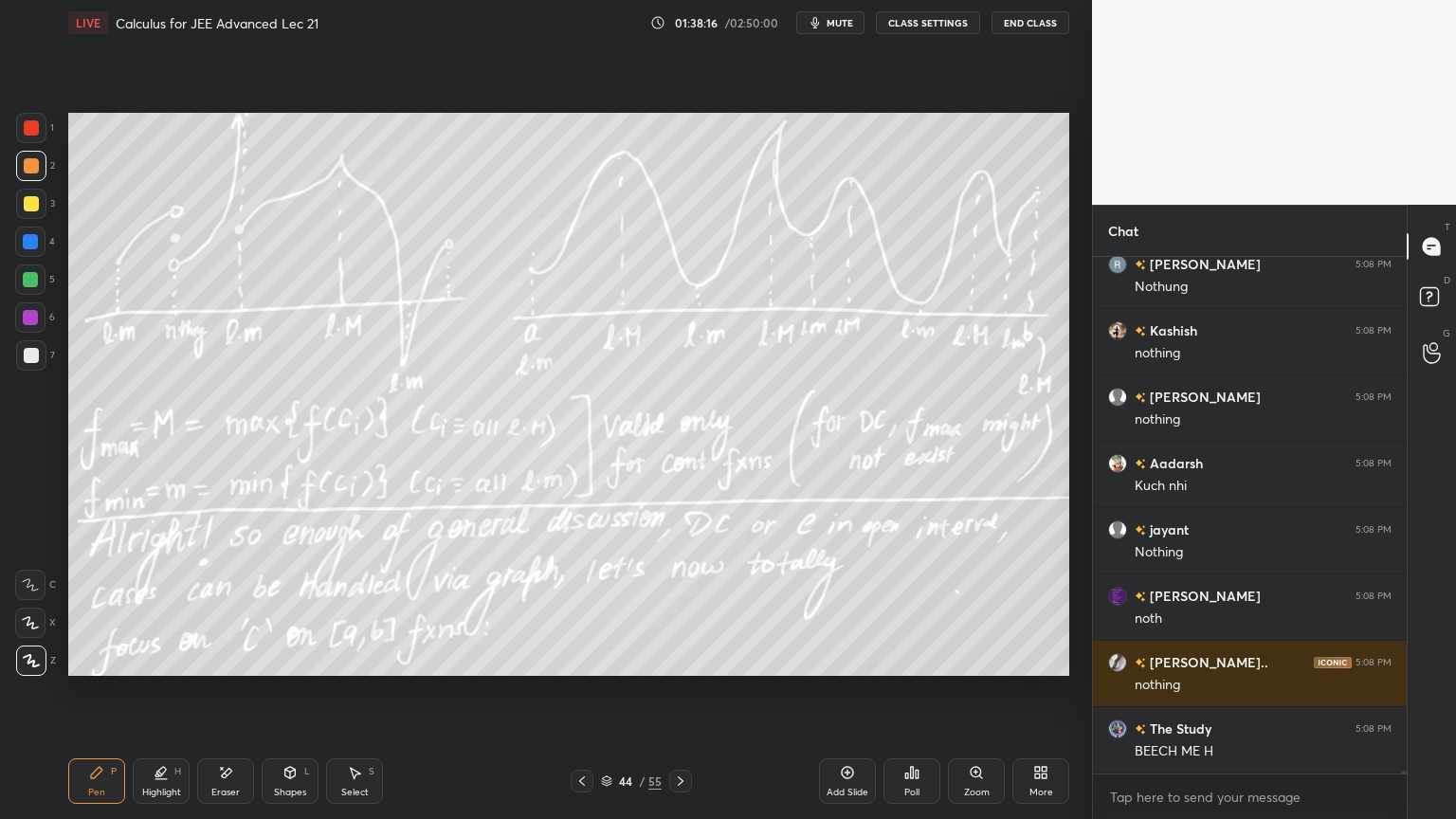 click on "Setting up your live class Poll for   secs No correct answer Start poll" at bounding box center (569, 394) 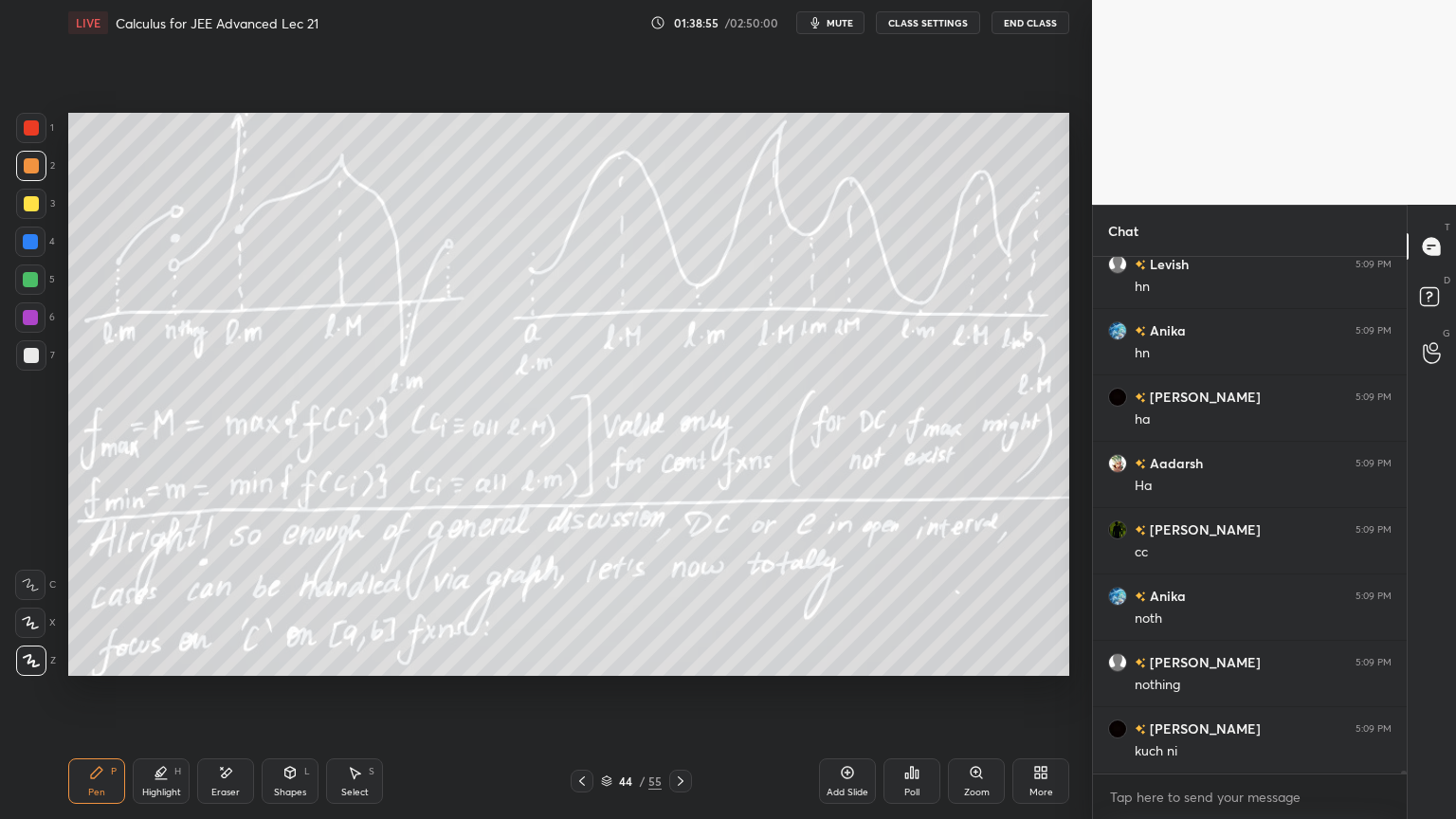 scroll, scrollTop: 91413, scrollLeft: 0, axis: vertical 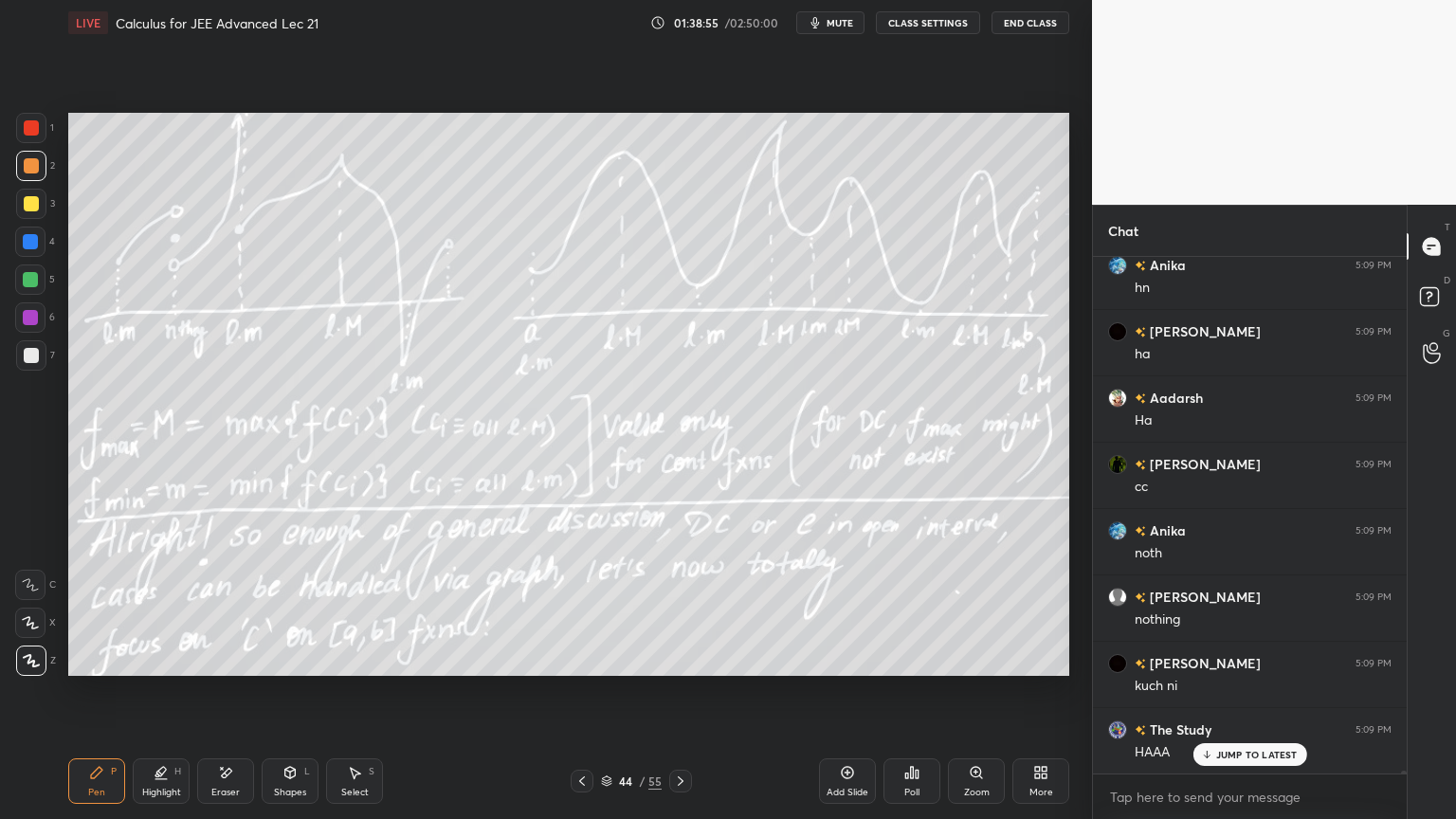 click 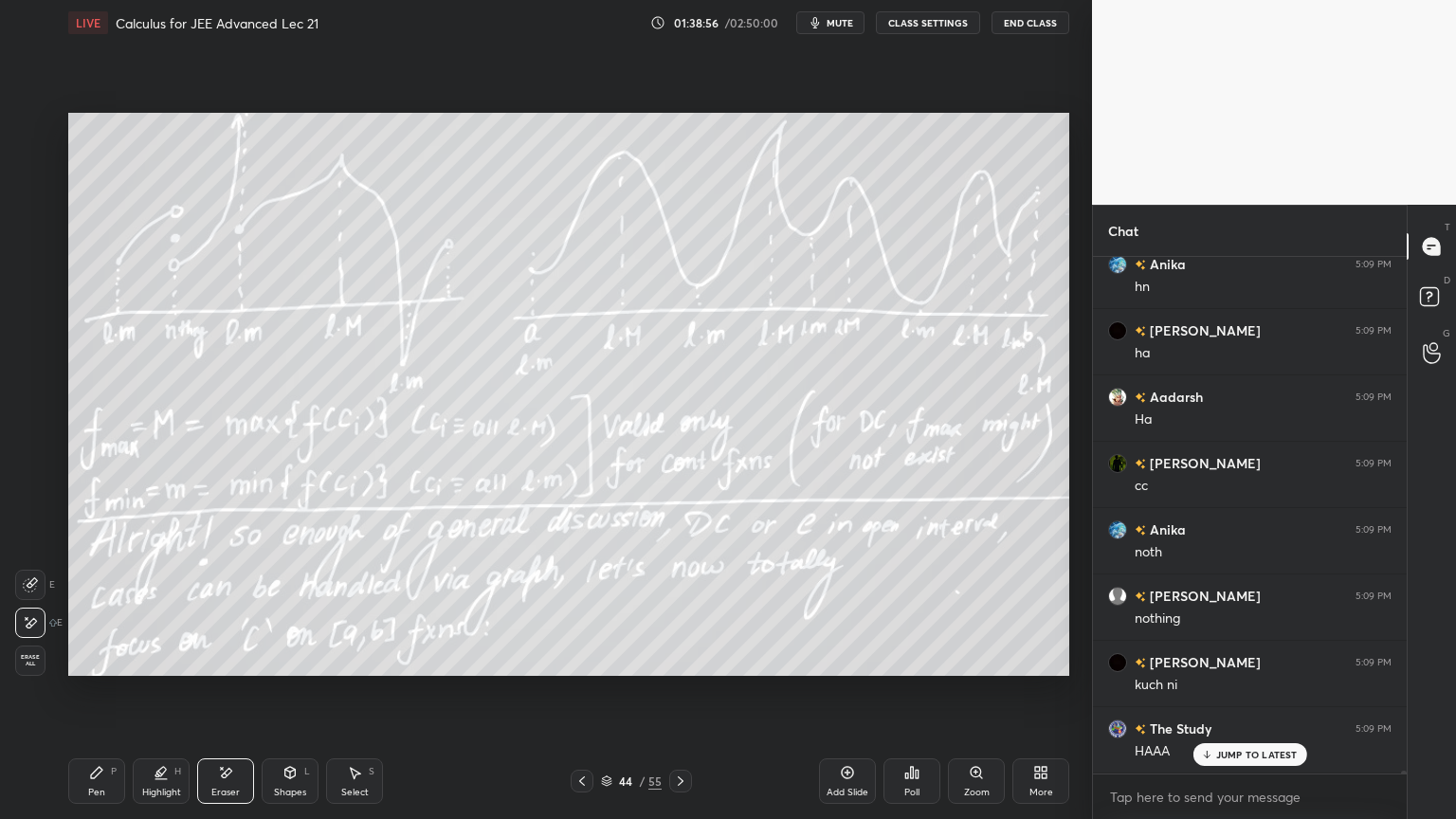 click on "Erase all" at bounding box center [30, 661] 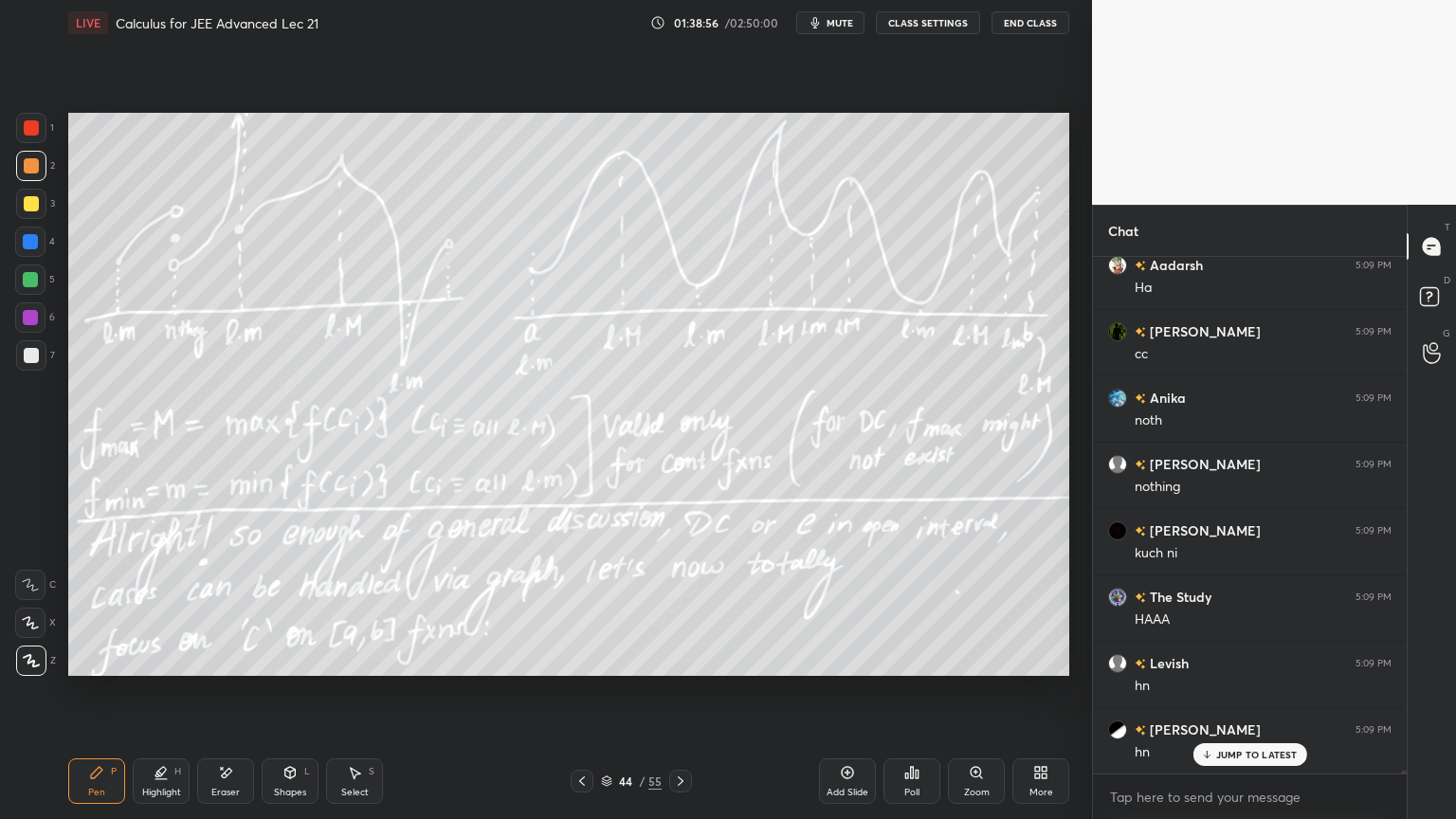 click on "Highlight H" at bounding box center (161, 781) 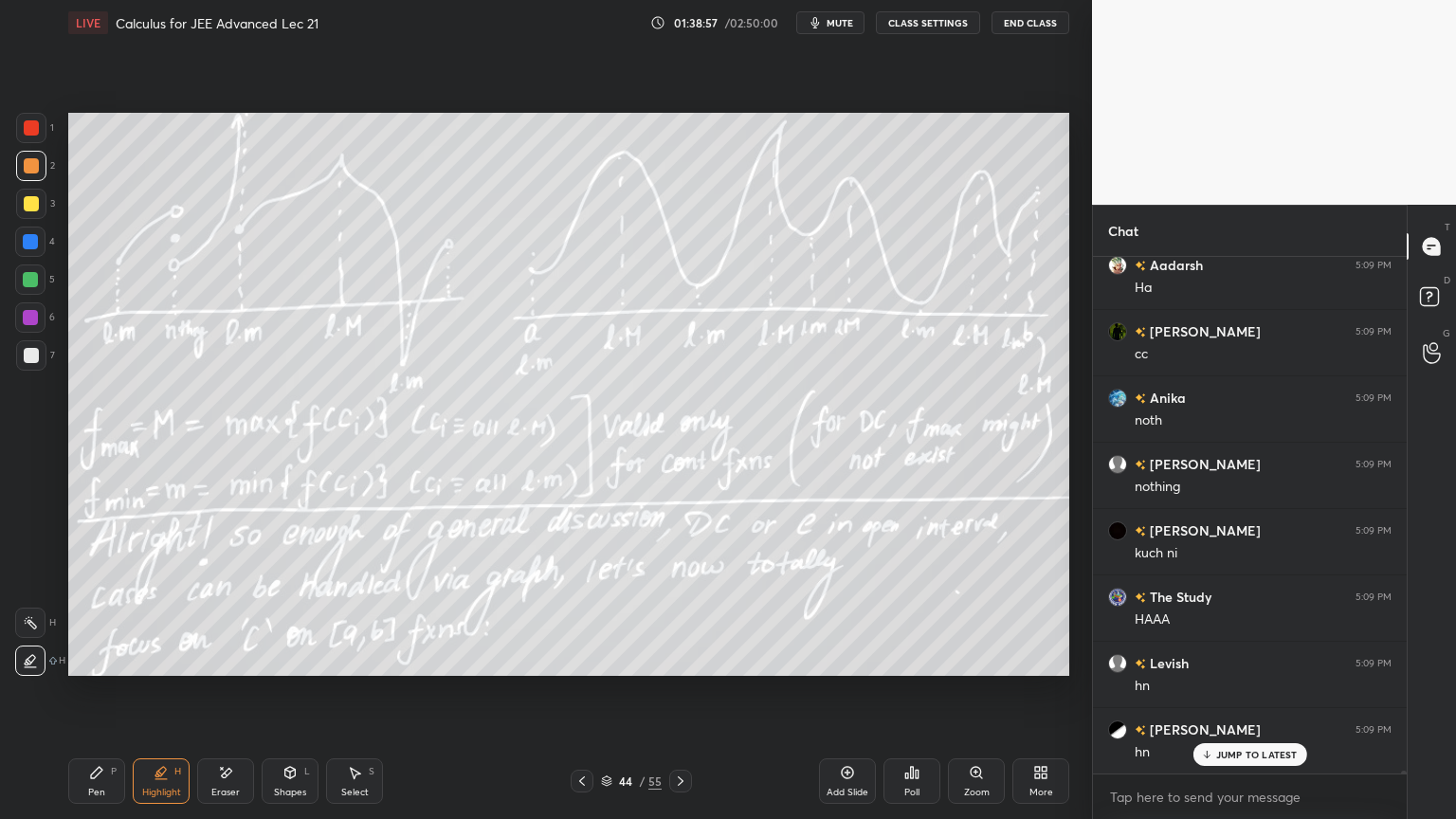 drag, startPoint x: 98, startPoint y: 782, endPoint x: 145, endPoint y: 751, distance: 56.302753 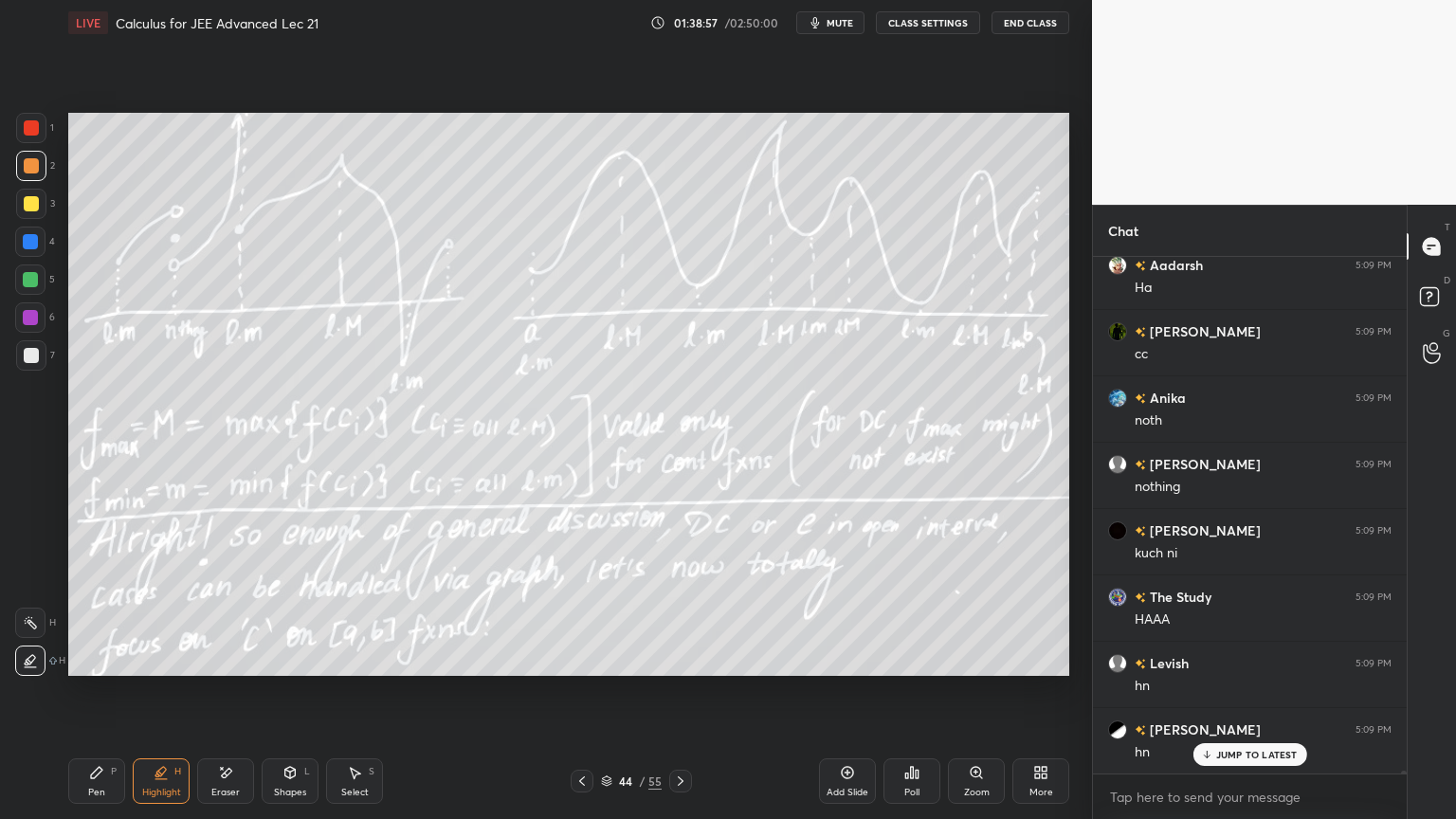 click on "Pen P" at bounding box center [97, 781] 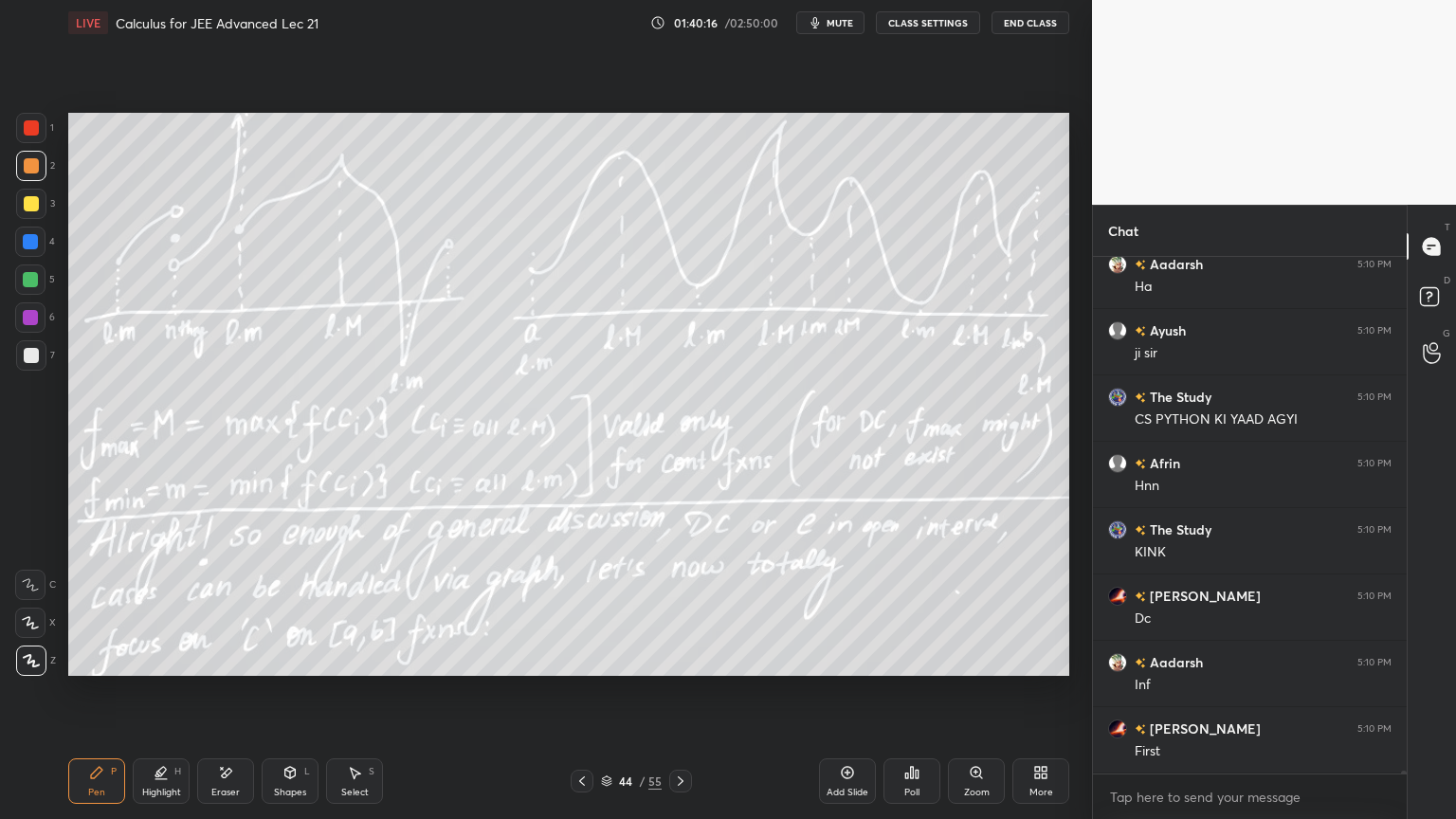 scroll, scrollTop: 92720, scrollLeft: 0, axis: vertical 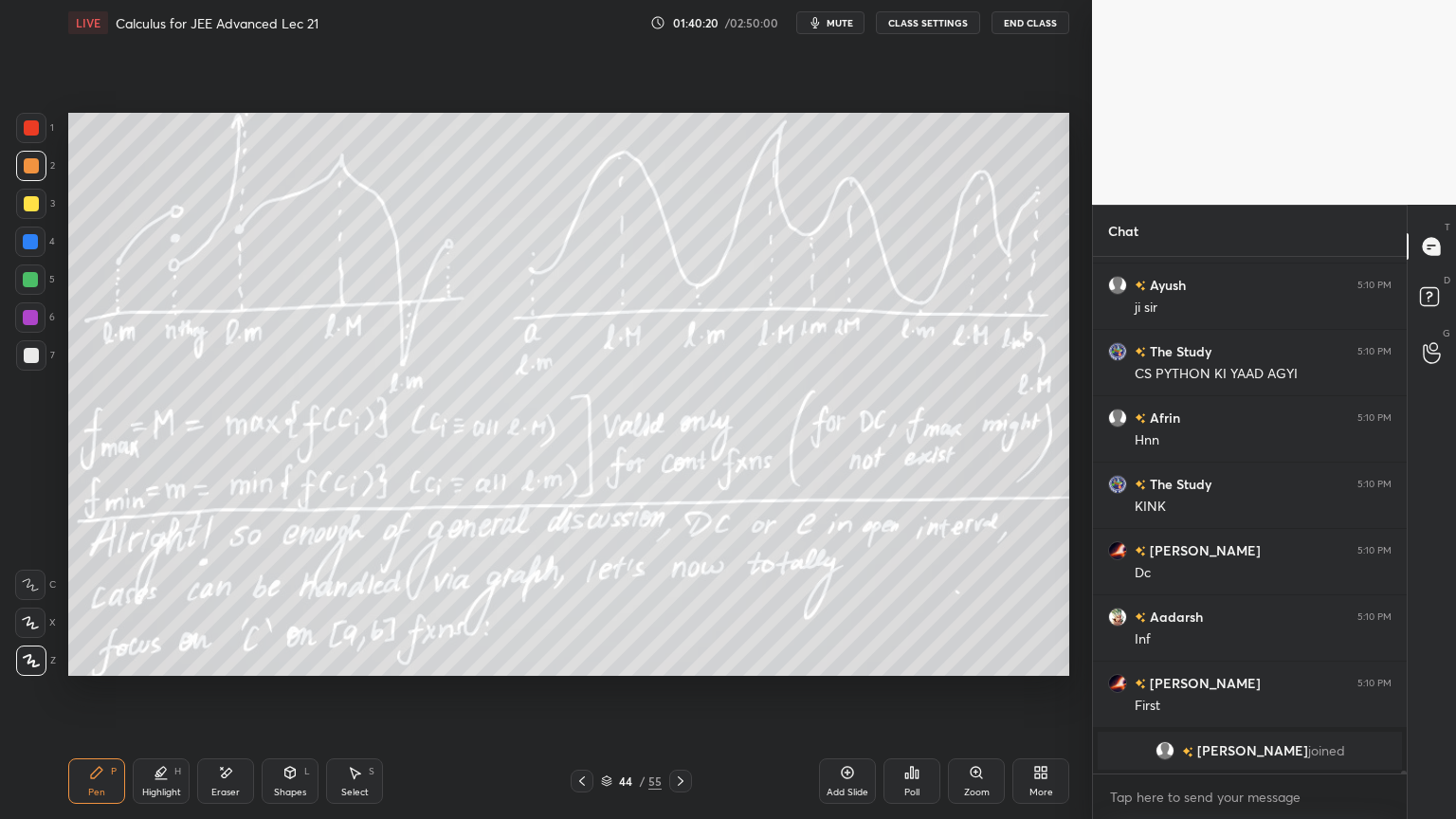click on "7" at bounding box center (35, 355) 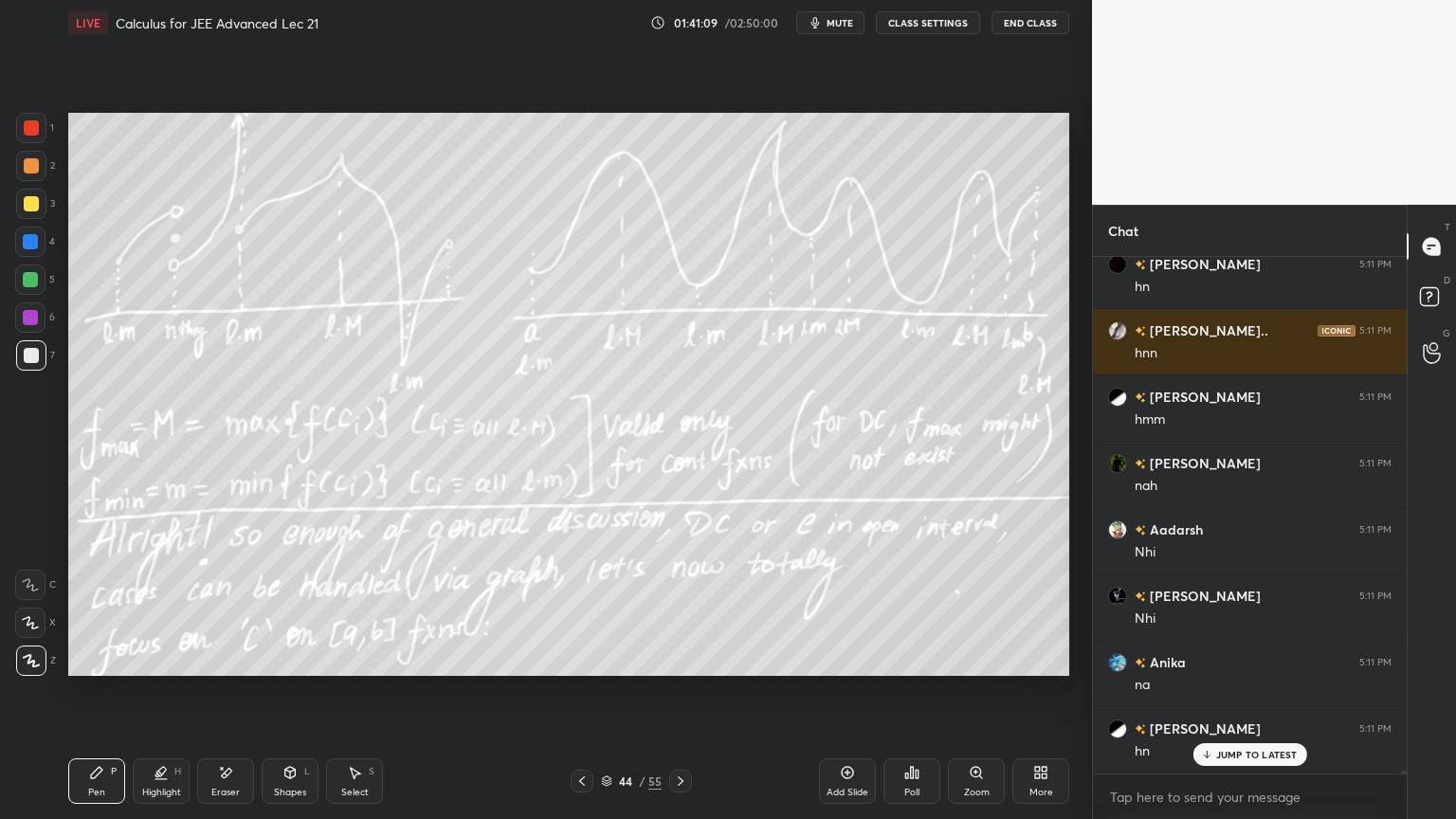 scroll, scrollTop: 86120, scrollLeft: 0, axis: vertical 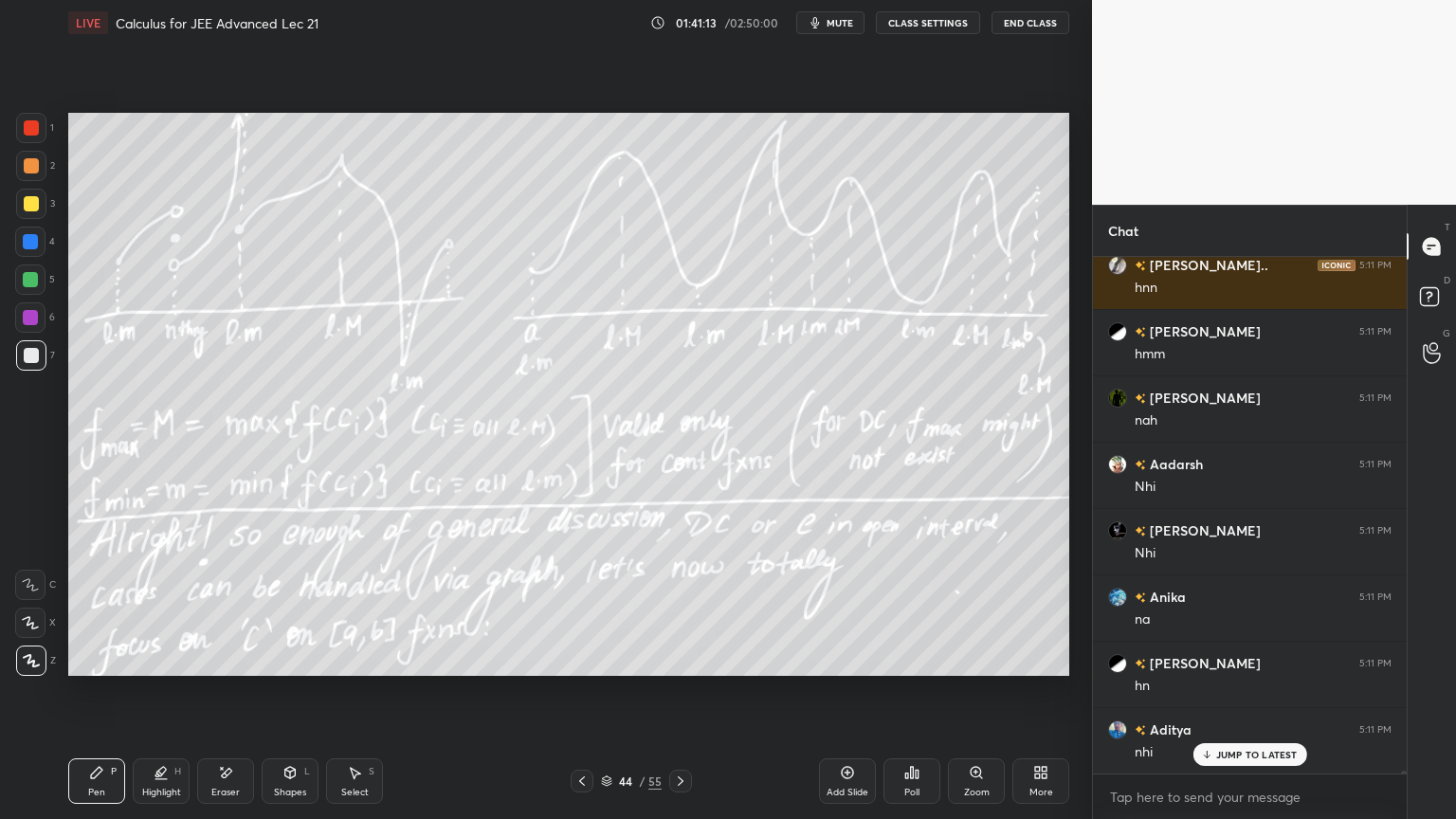 click on "Eraser" at bounding box center [226, 781] 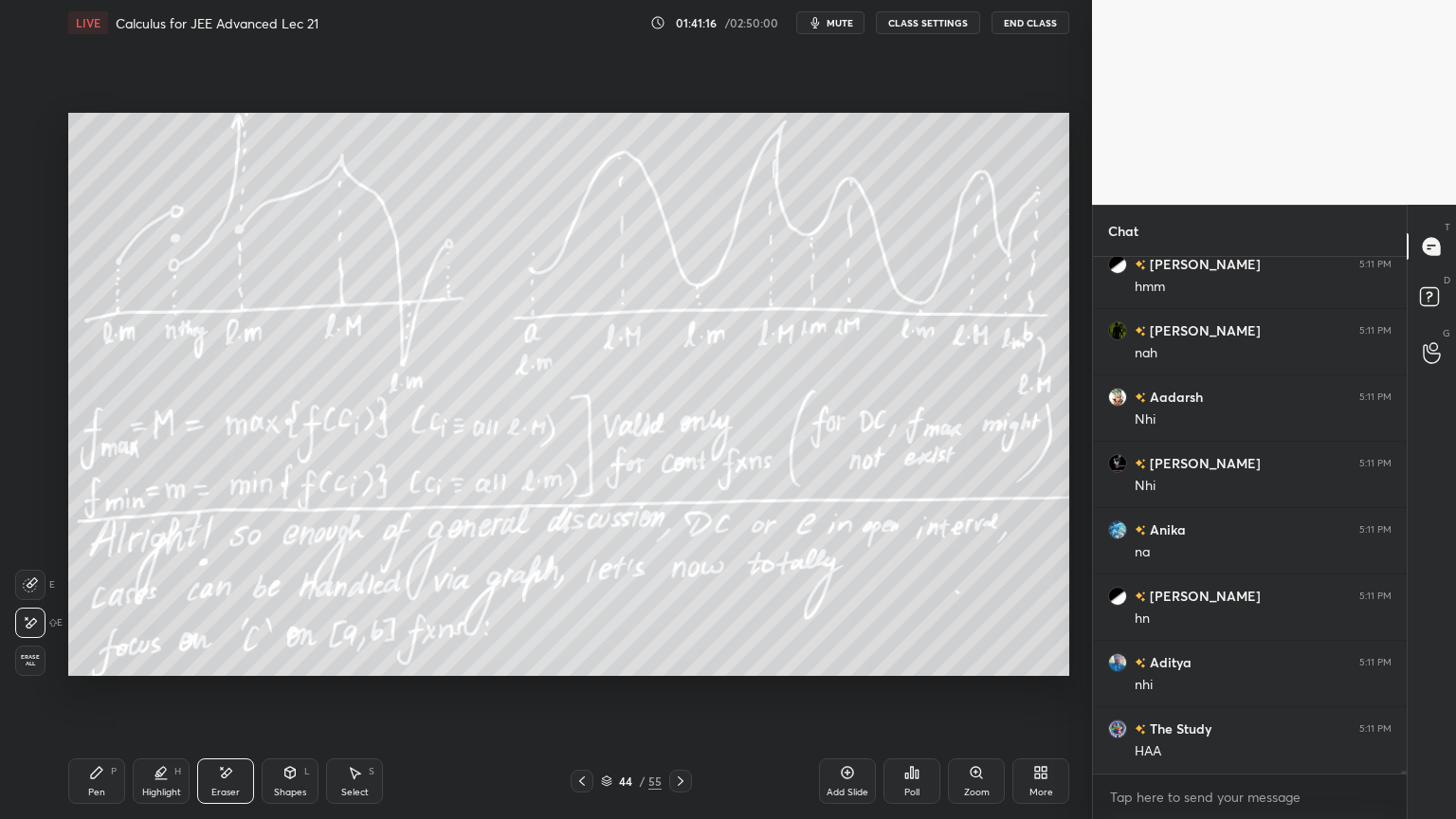 scroll, scrollTop: 86253, scrollLeft: 0, axis: vertical 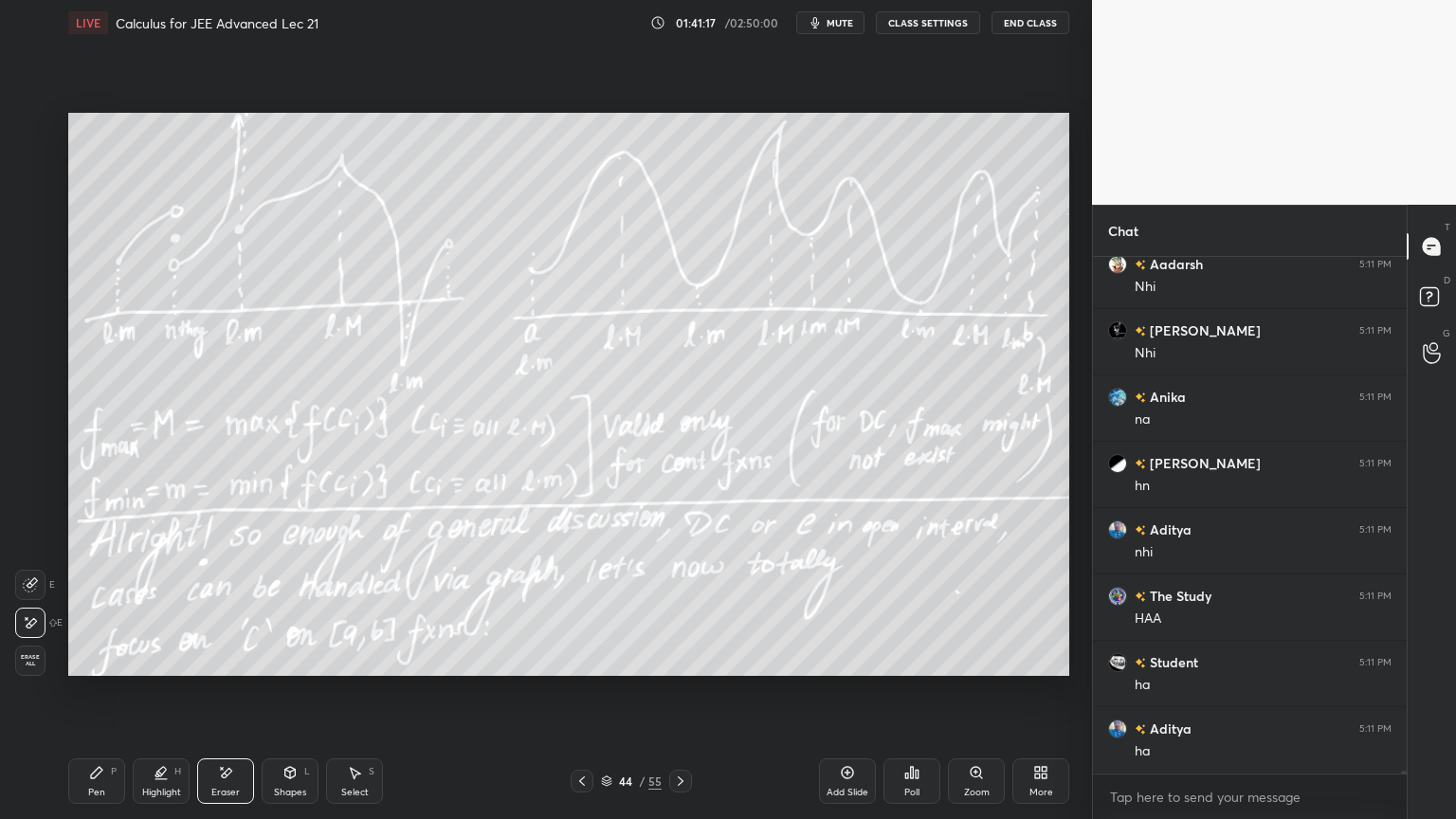 click 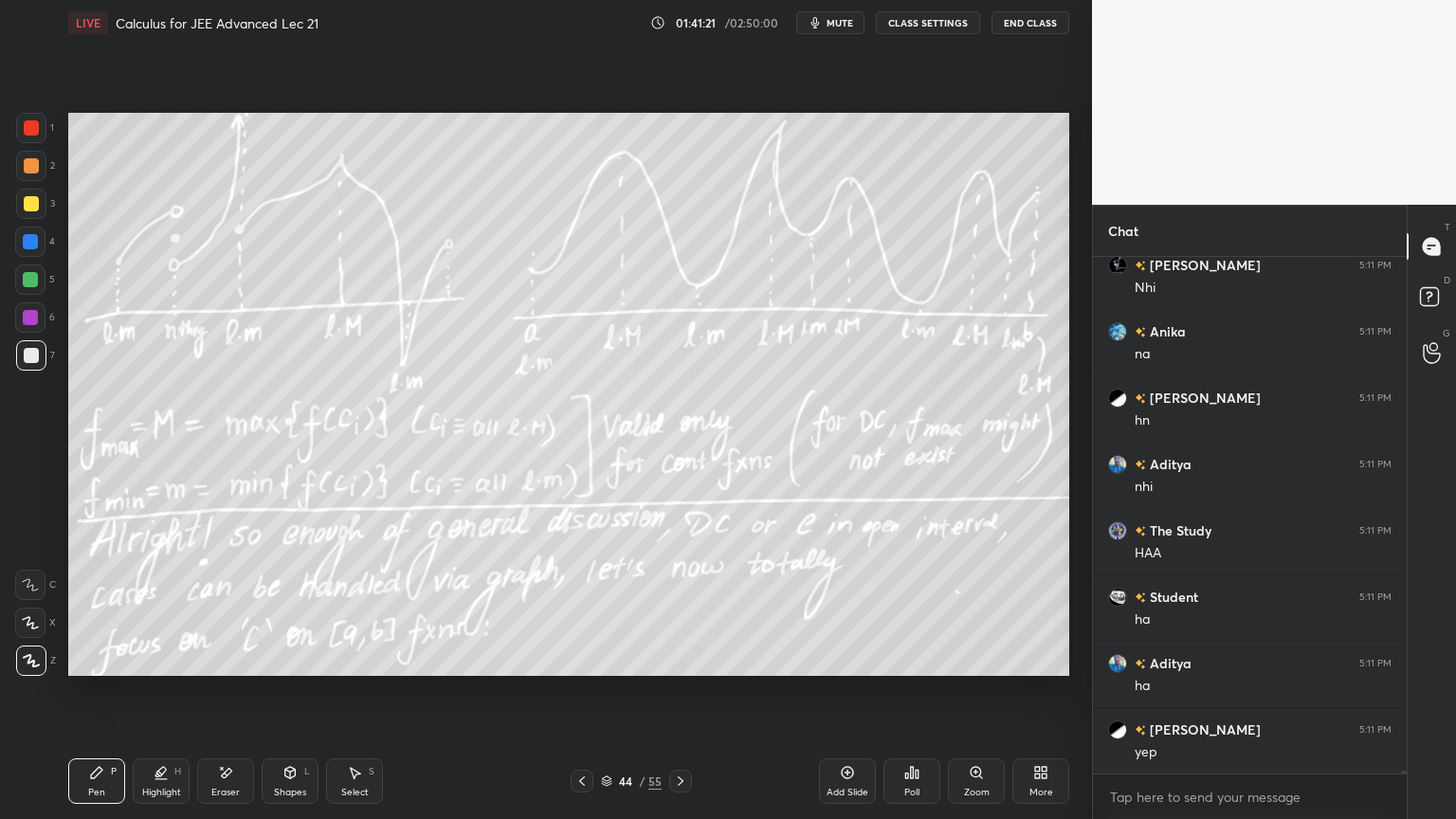 scroll, scrollTop: 86453, scrollLeft: 0, axis: vertical 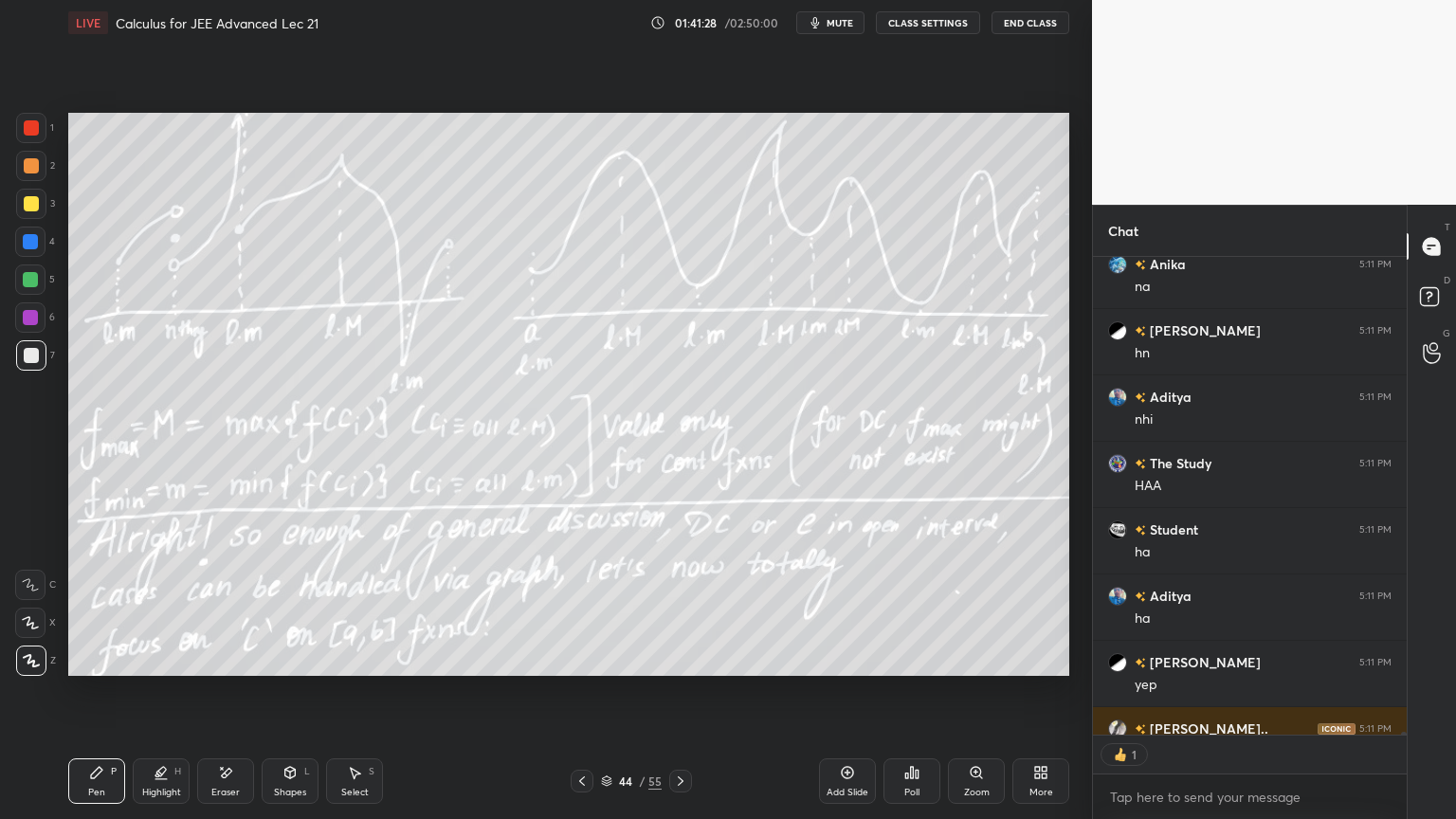 click 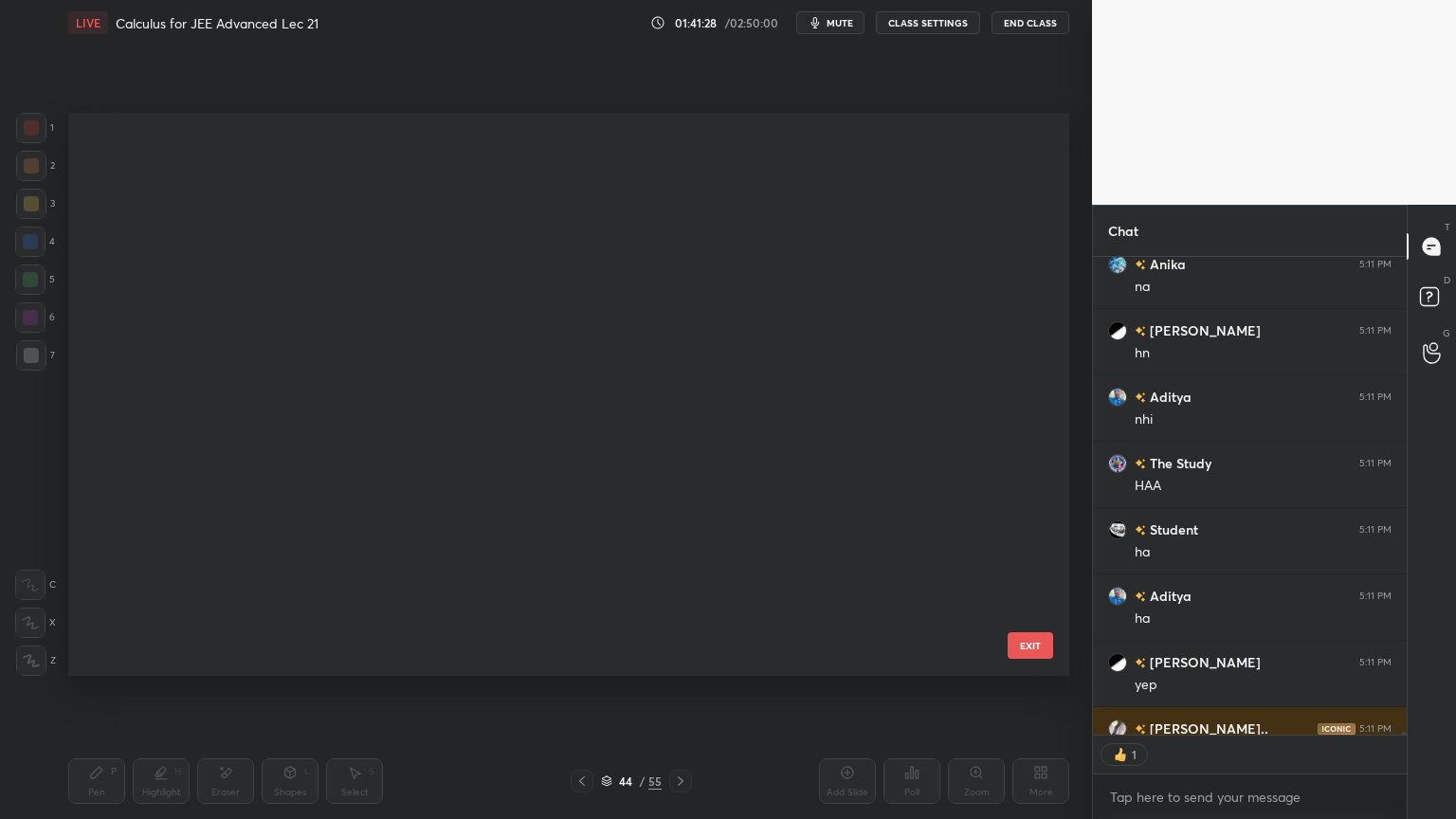 scroll, scrollTop: 2039, scrollLeft: 0, axis: vertical 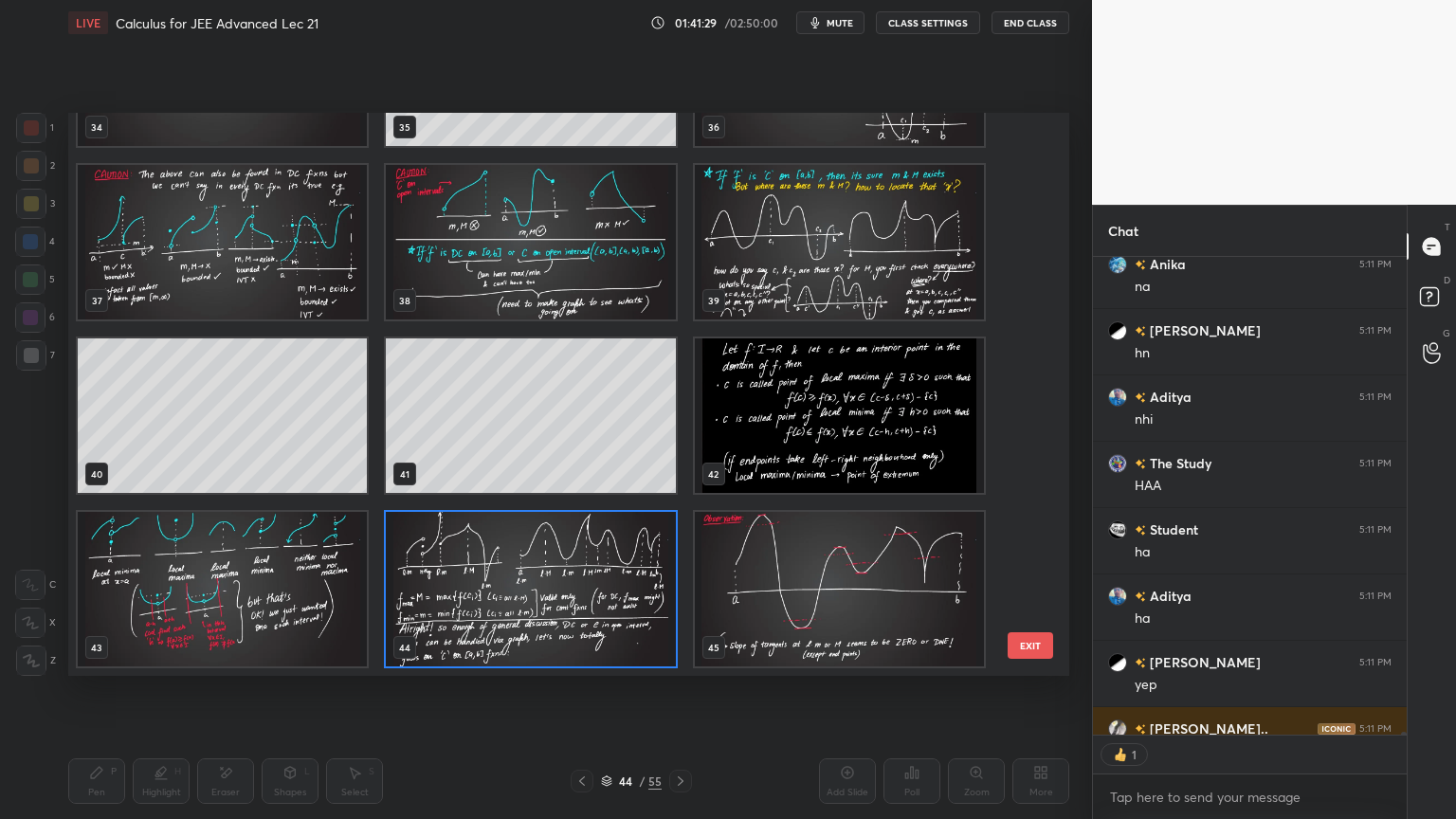 click at bounding box center [839, 589] 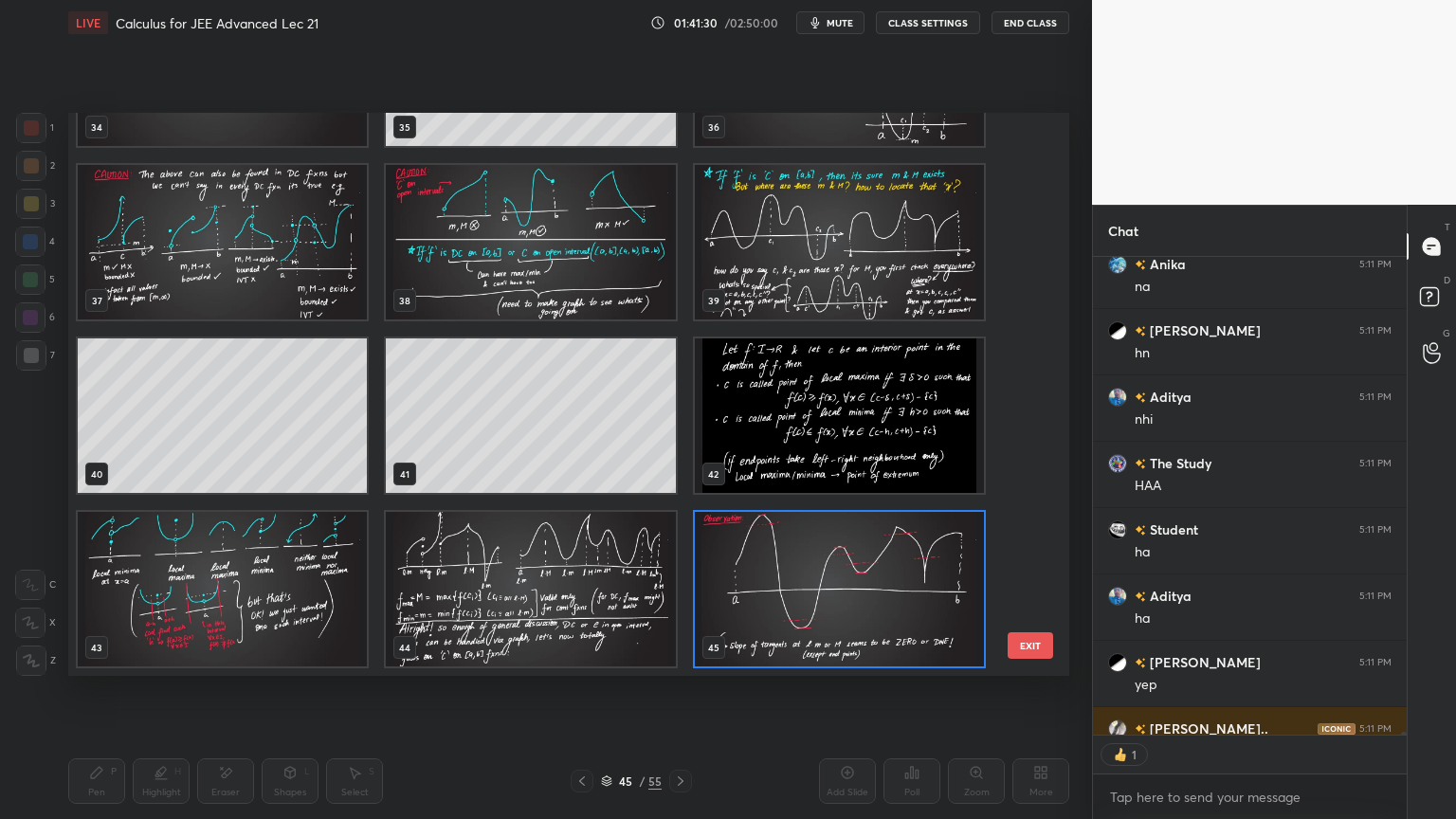 click at bounding box center [839, 589] 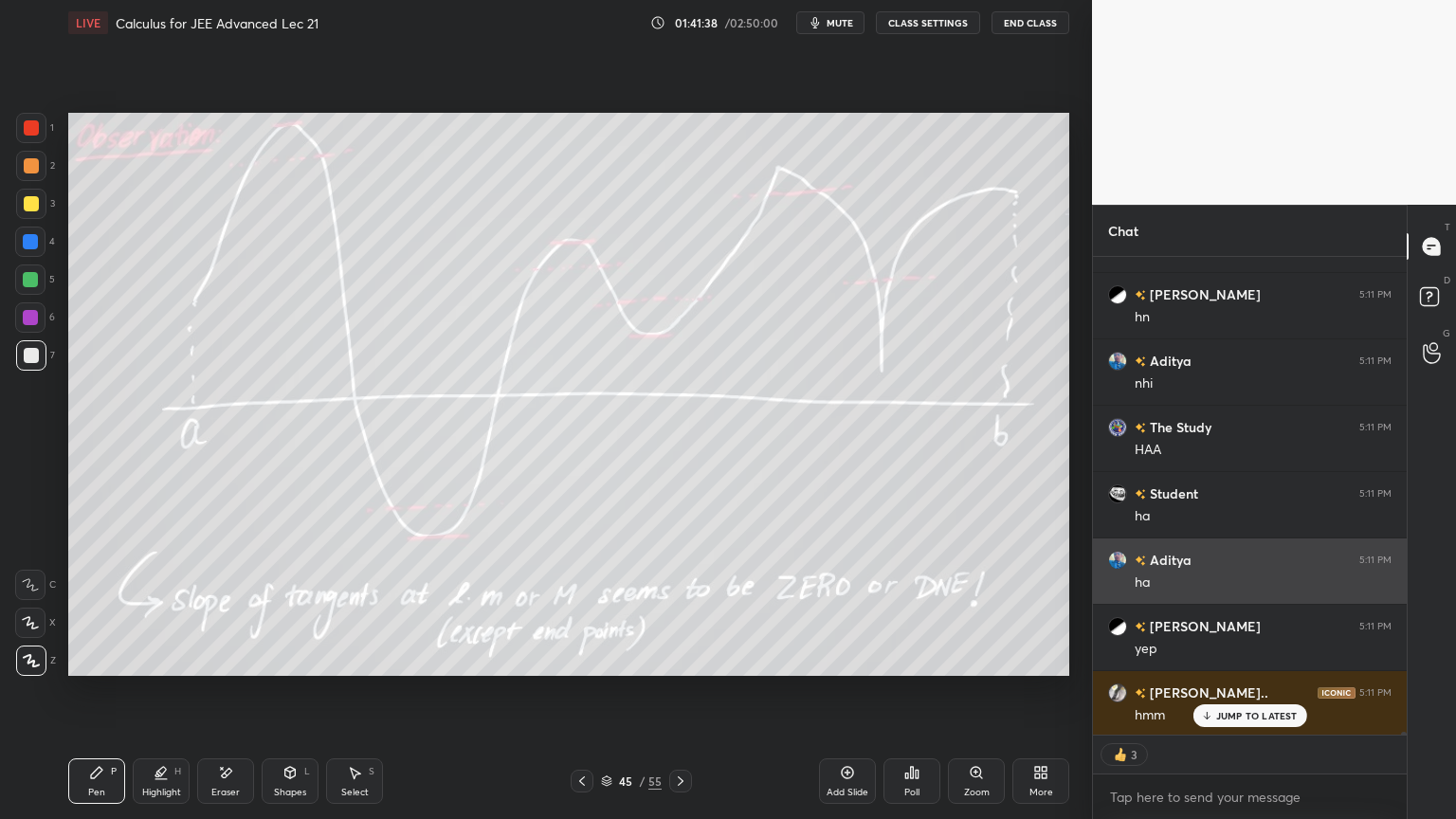 scroll, scrollTop: 86492, scrollLeft: 0, axis: vertical 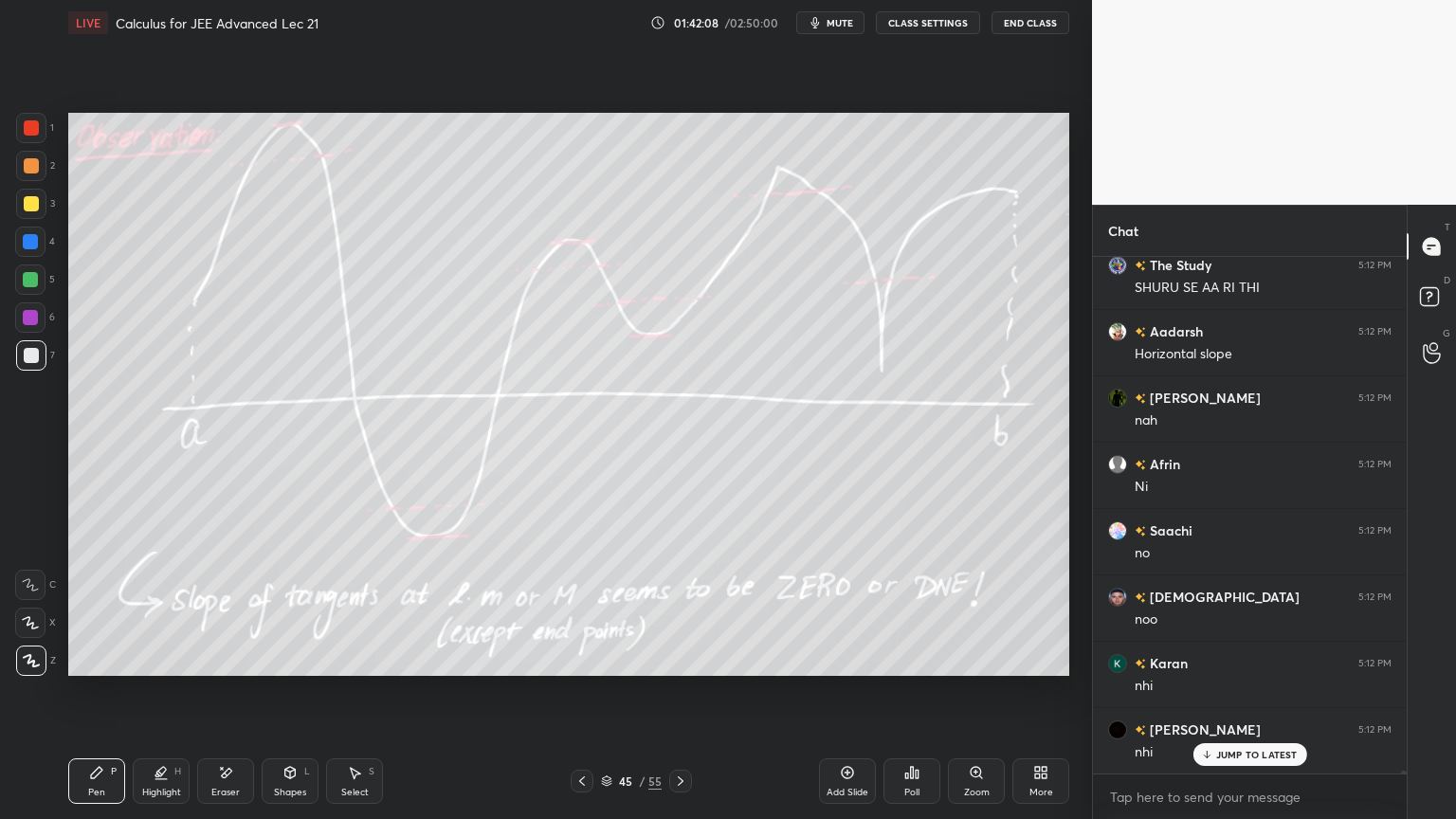 click on "Eraser" at bounding box center [226, 792] 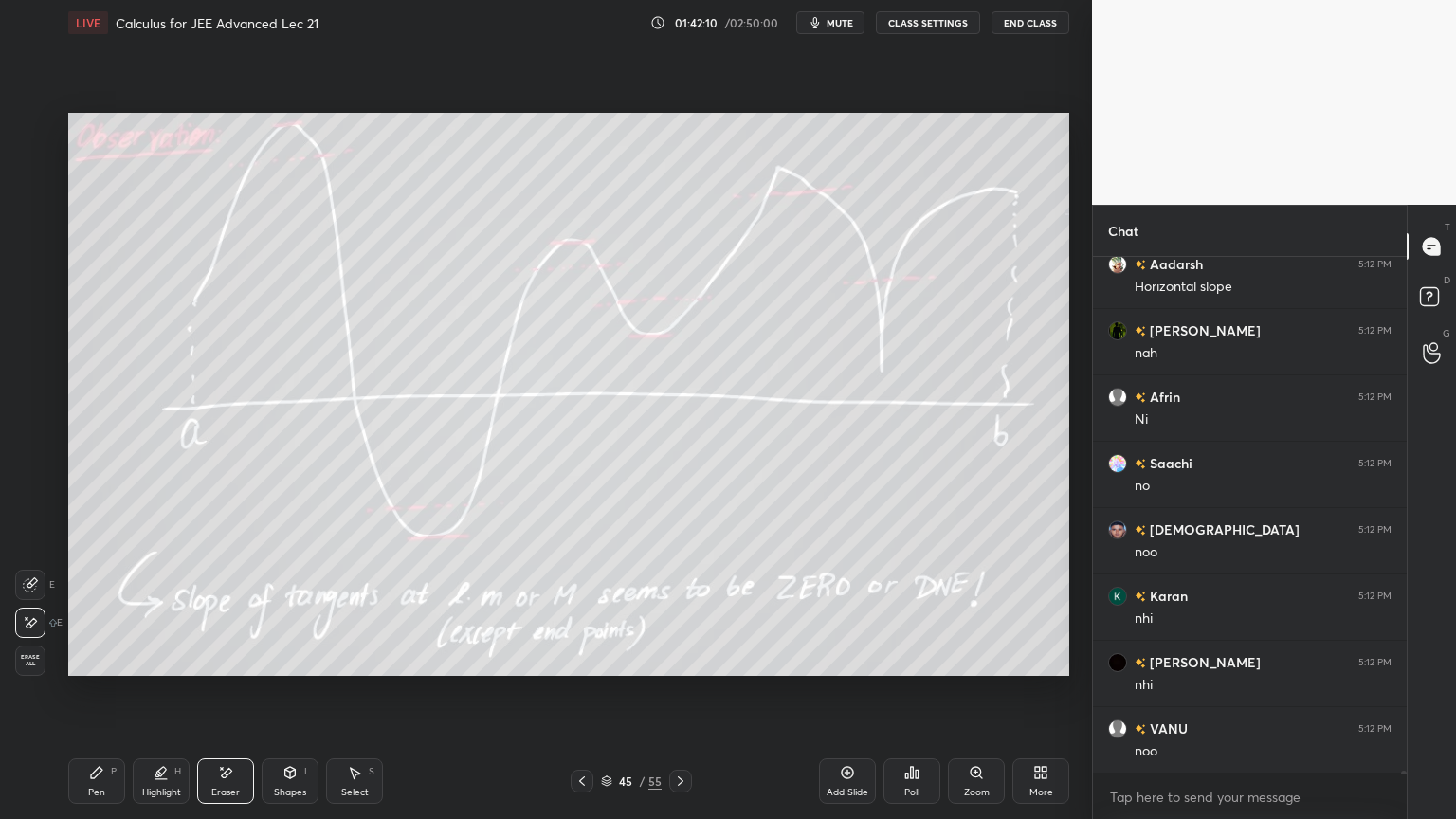 scroll, scrollTop: 88111, scrollLeft: 0, axis: vertical 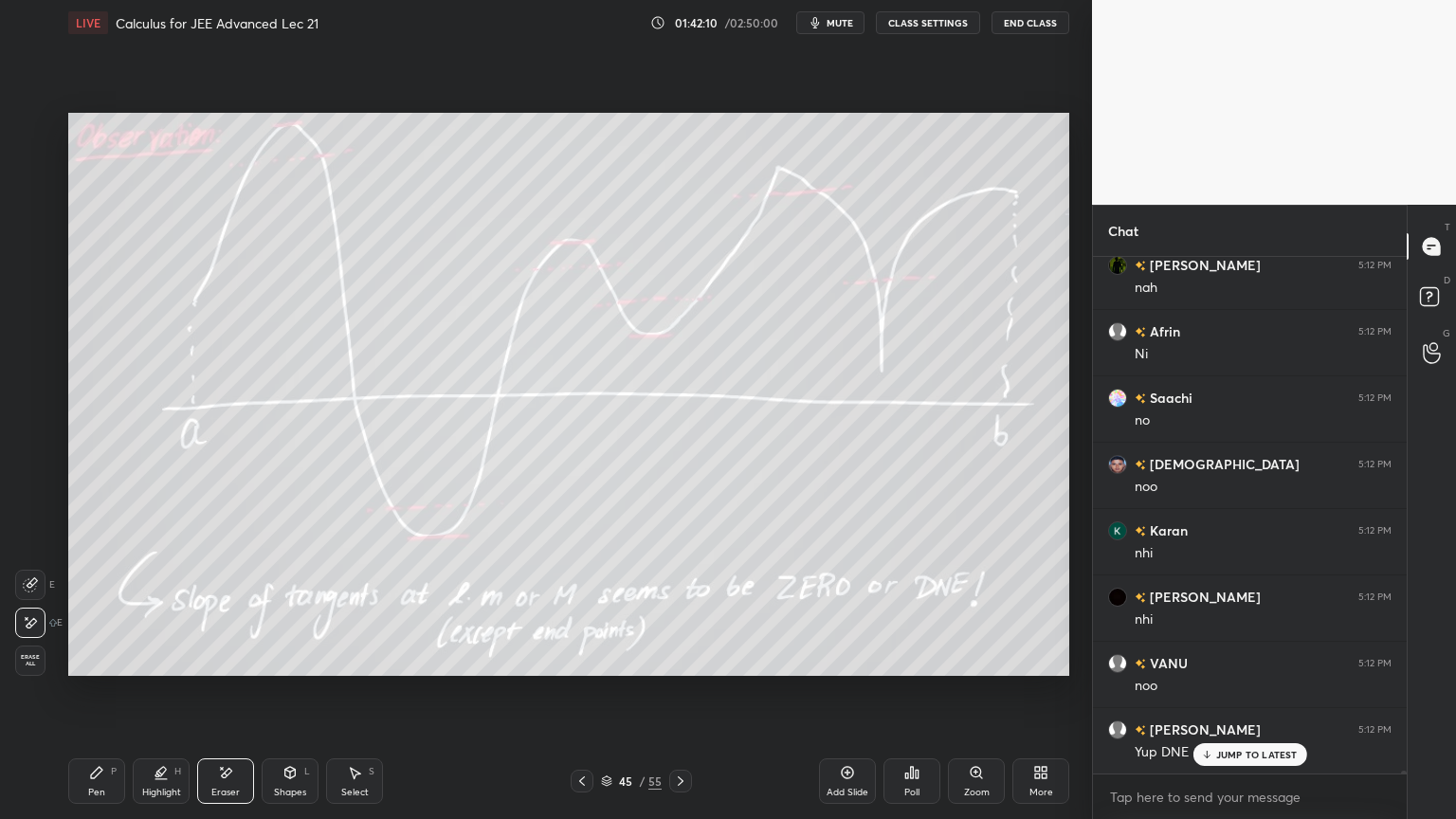 click on "Pen P" at bounding box center (97, 781) 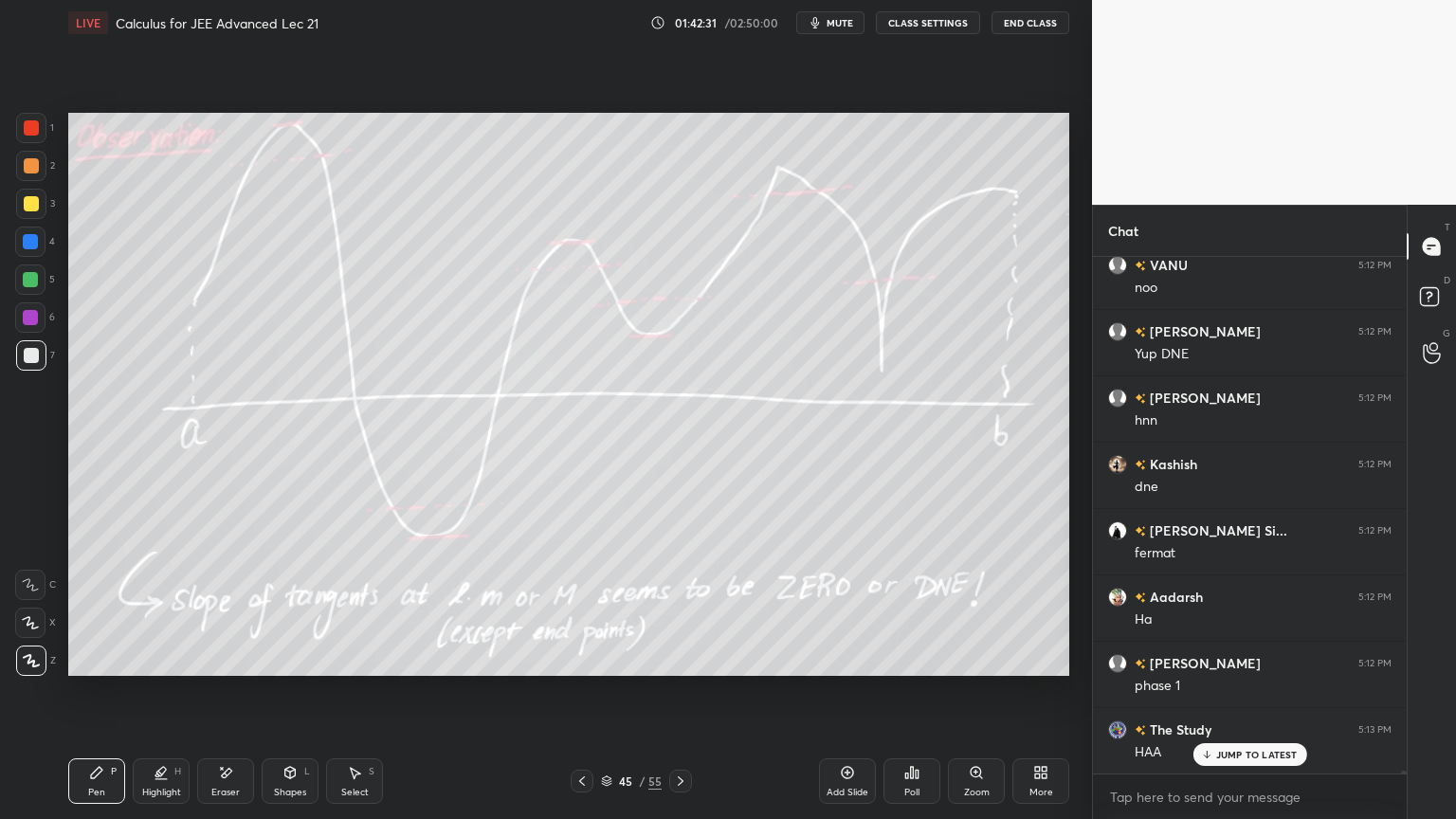 scroll, scrollTop: 88576, scrollLeft: 0, axis: vertical 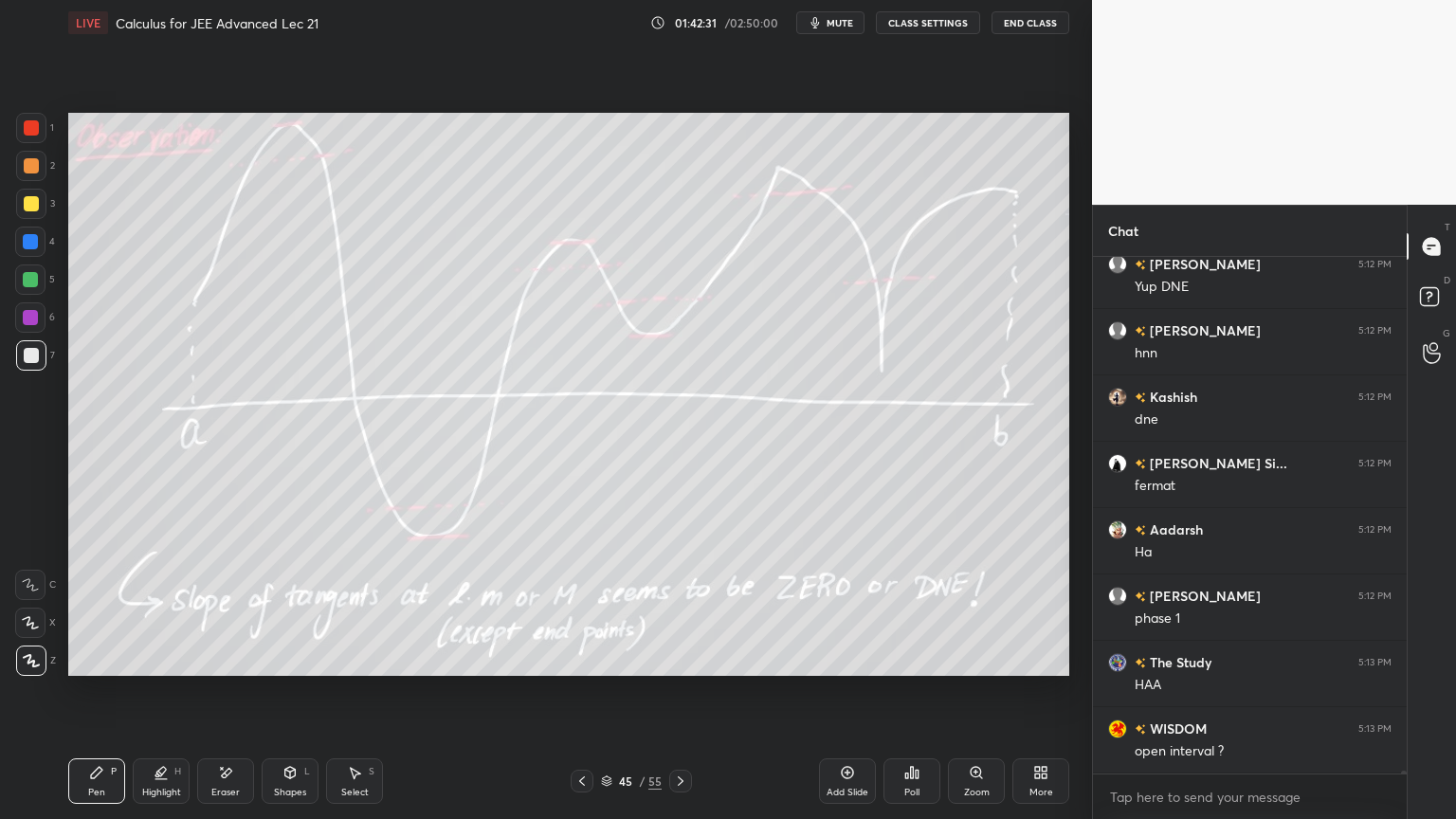 drag, startPoint x: 218, startPoint y: 773, endPoint x: 191, endPoint y: 698, distance: 79.71198 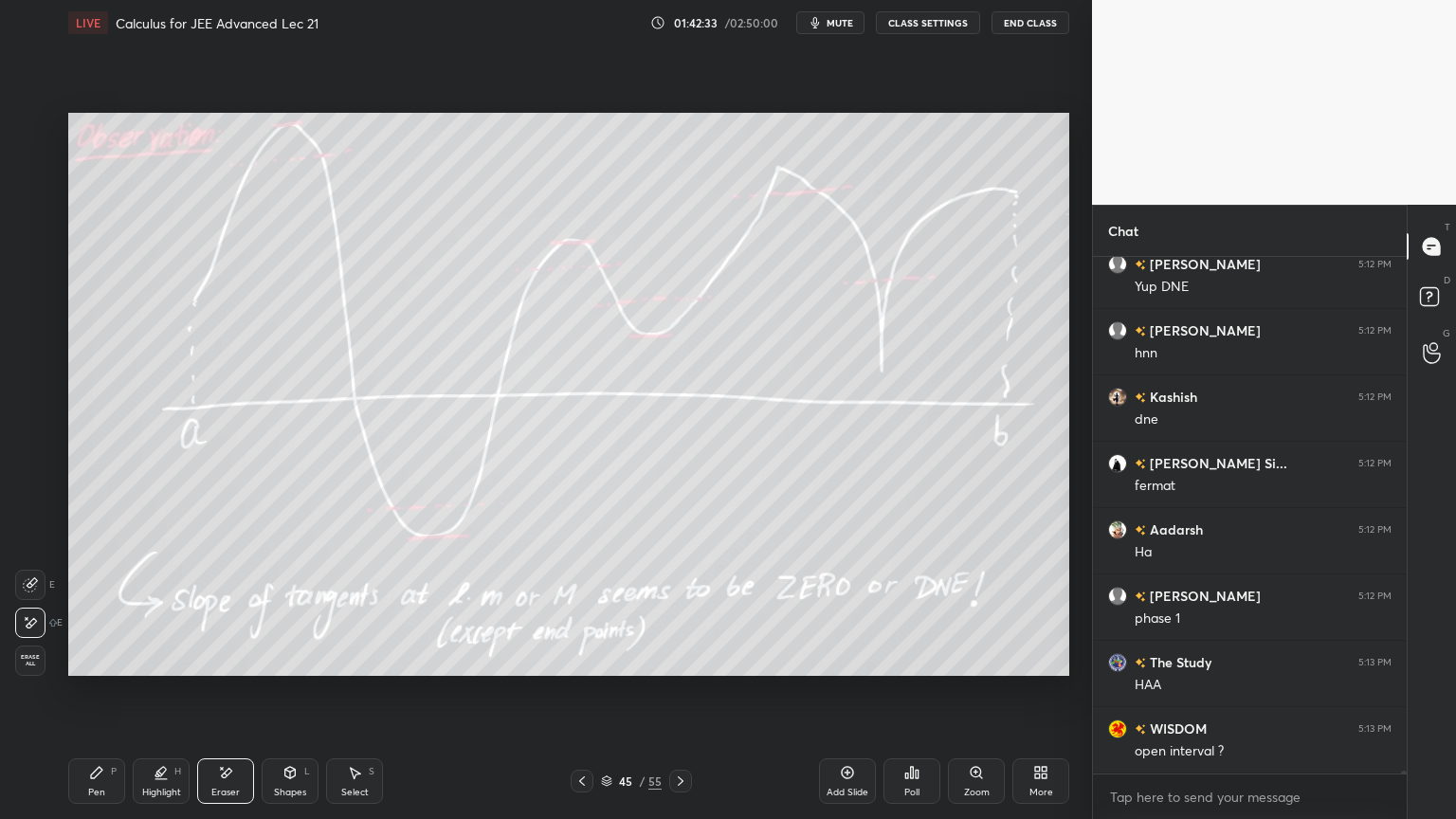 drag, startPoint x: 117, startPoint y: 770, endPoint x: 116, endPoint y: 701, distance: 69.00725 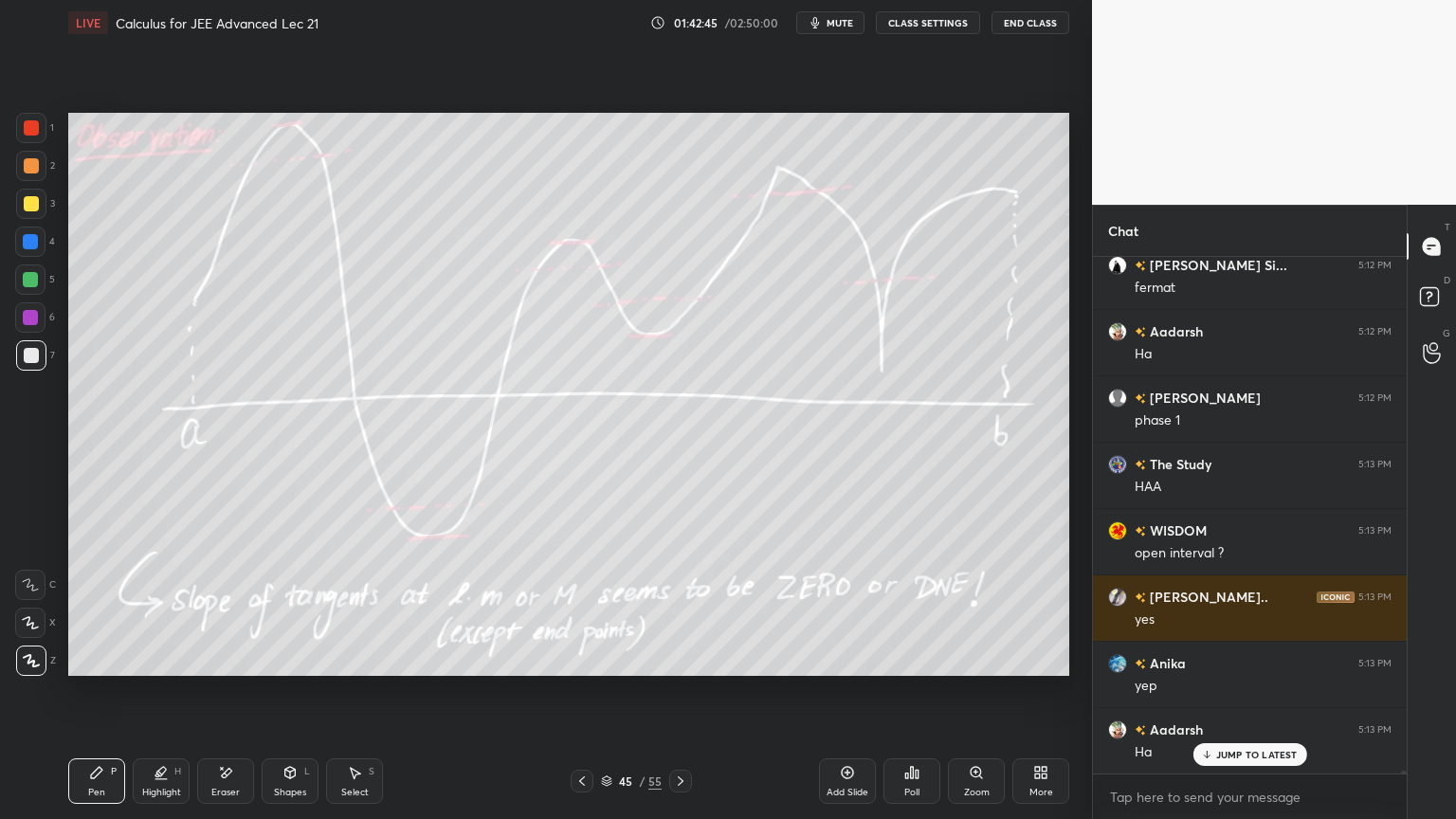 scroll, scrollTop: 88842, scrollLeft: 0, axis: vertical 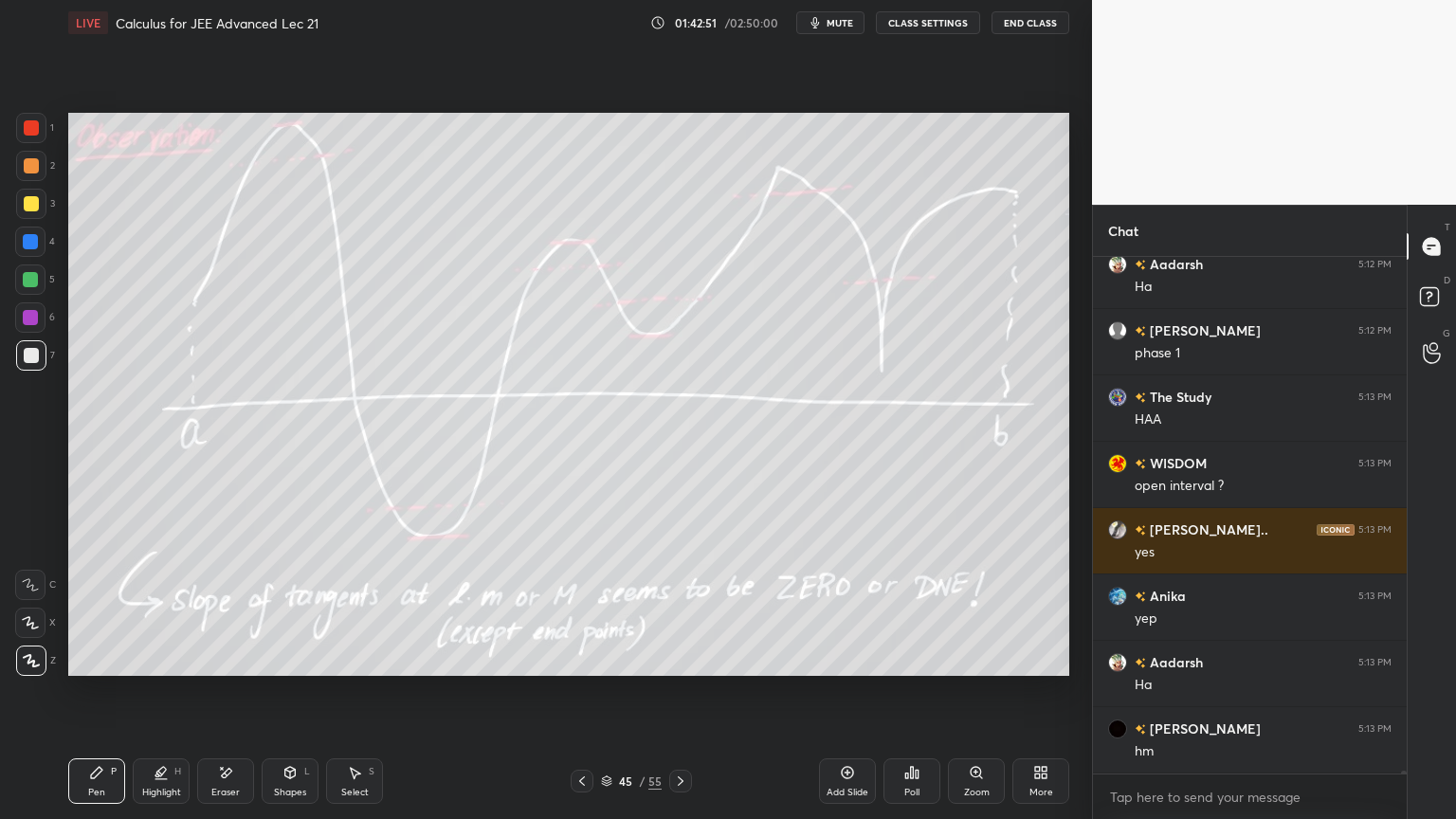 click on "Eraser" at bounding box center (226, 781) 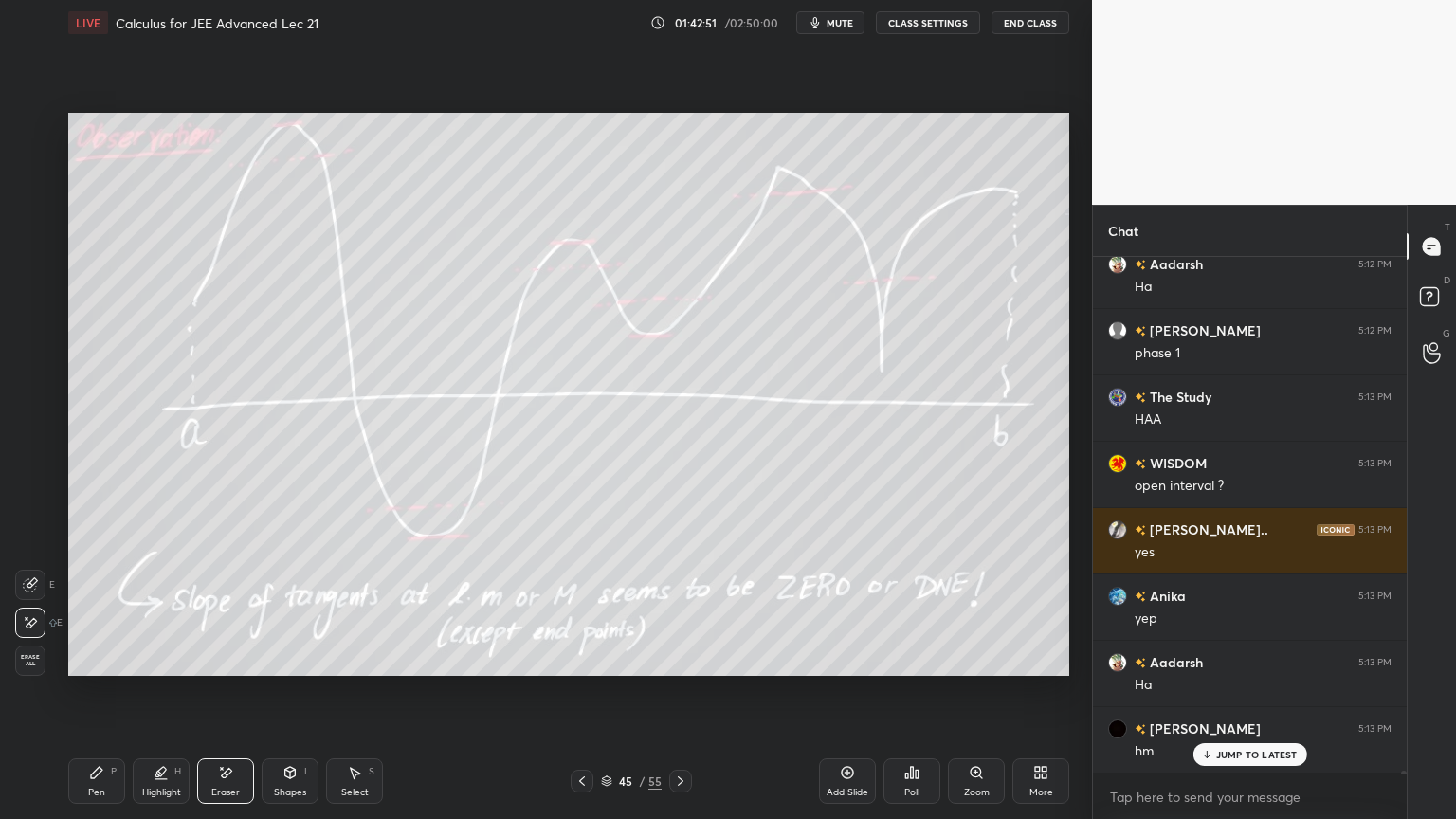 scroll, scrollTop: 88907, scrollLeft: 0, axis: vertical 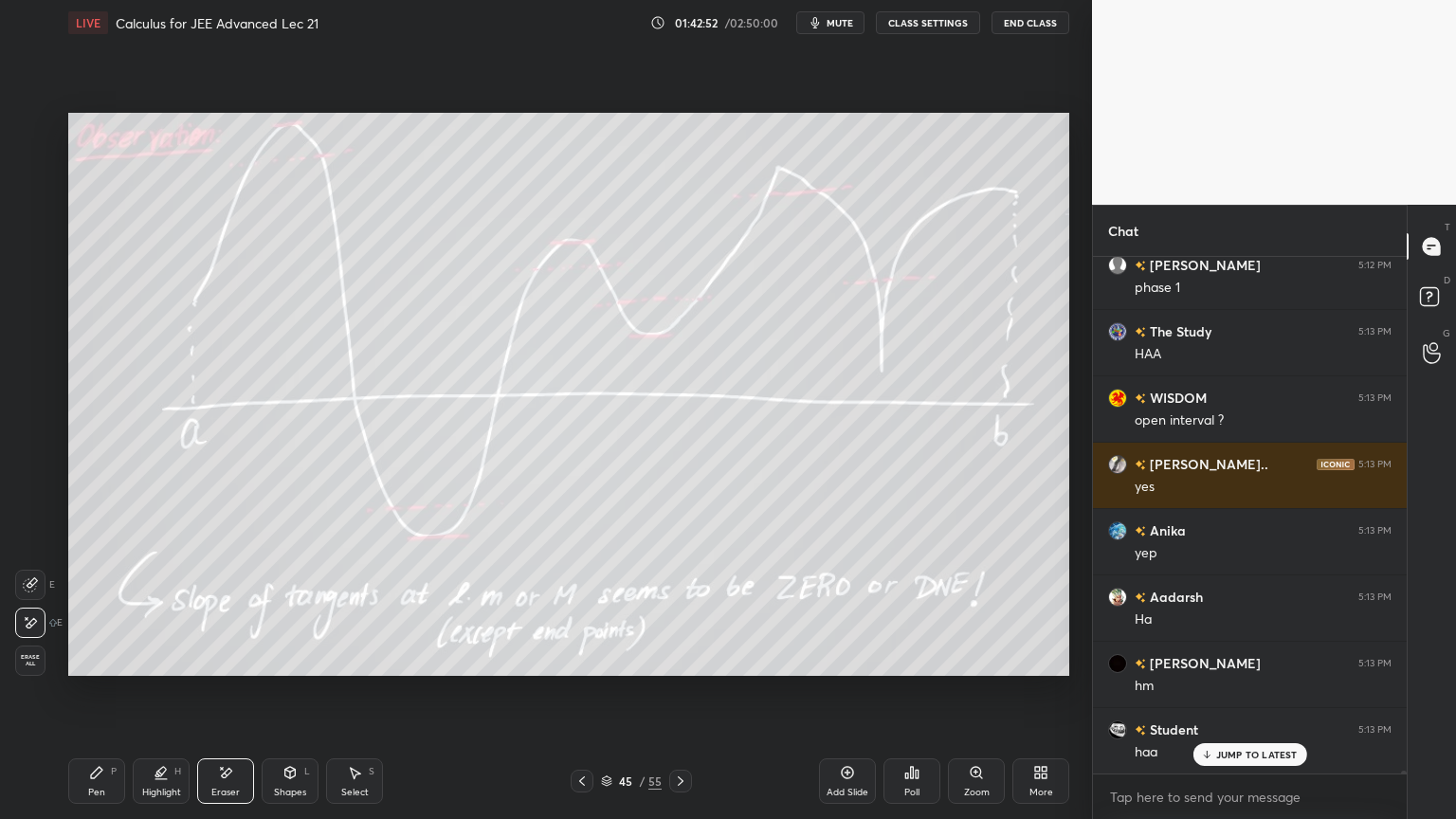 drag, startPoint x: 27, startPoint y: 658, endPoint x: 99, endPoint y: 705, distance: 85.98256 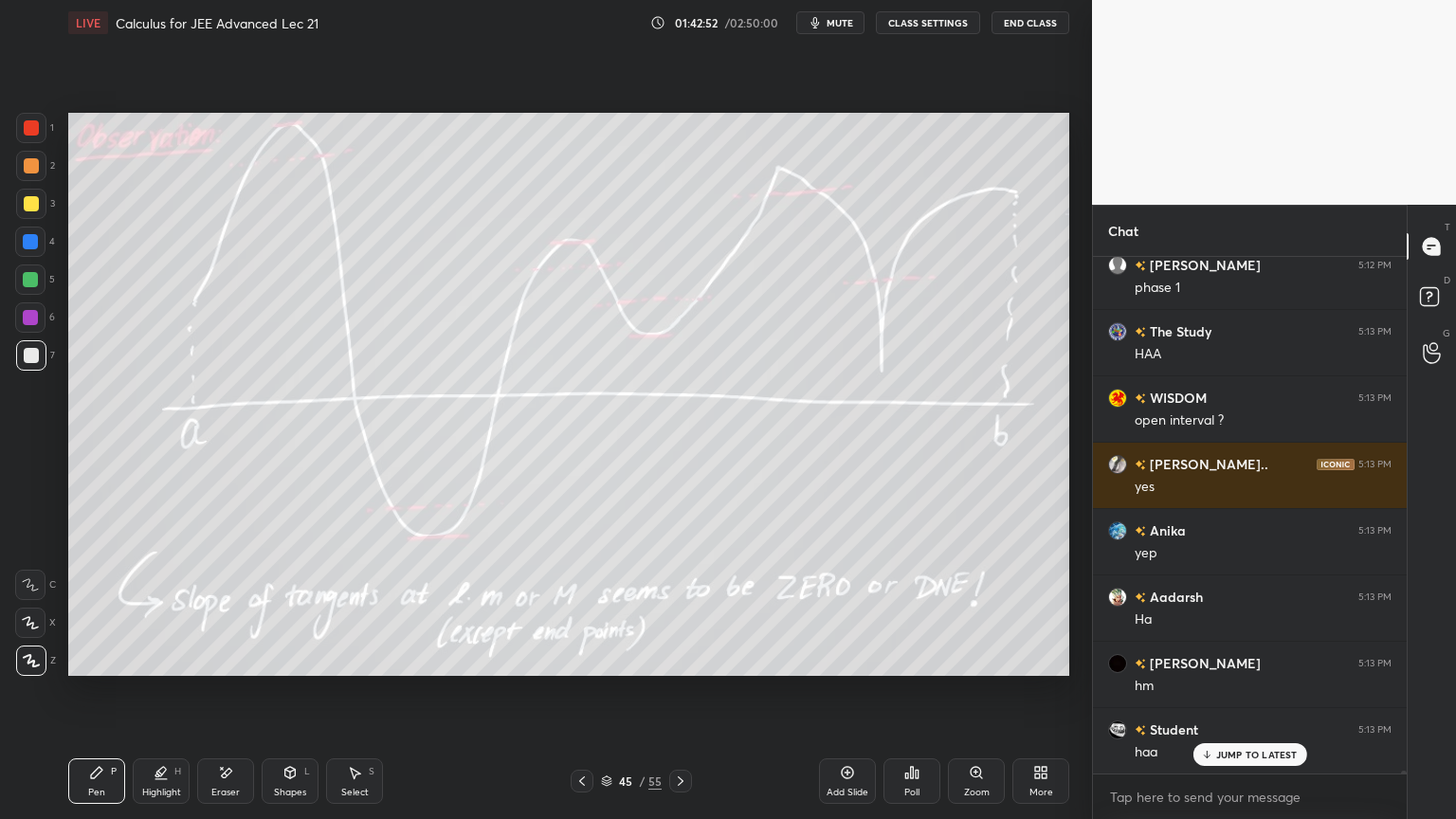 drag, startPoint x: 149, startPoint y: 773, endPoint x: 128, endPoint y: 767, distance: 21.84033 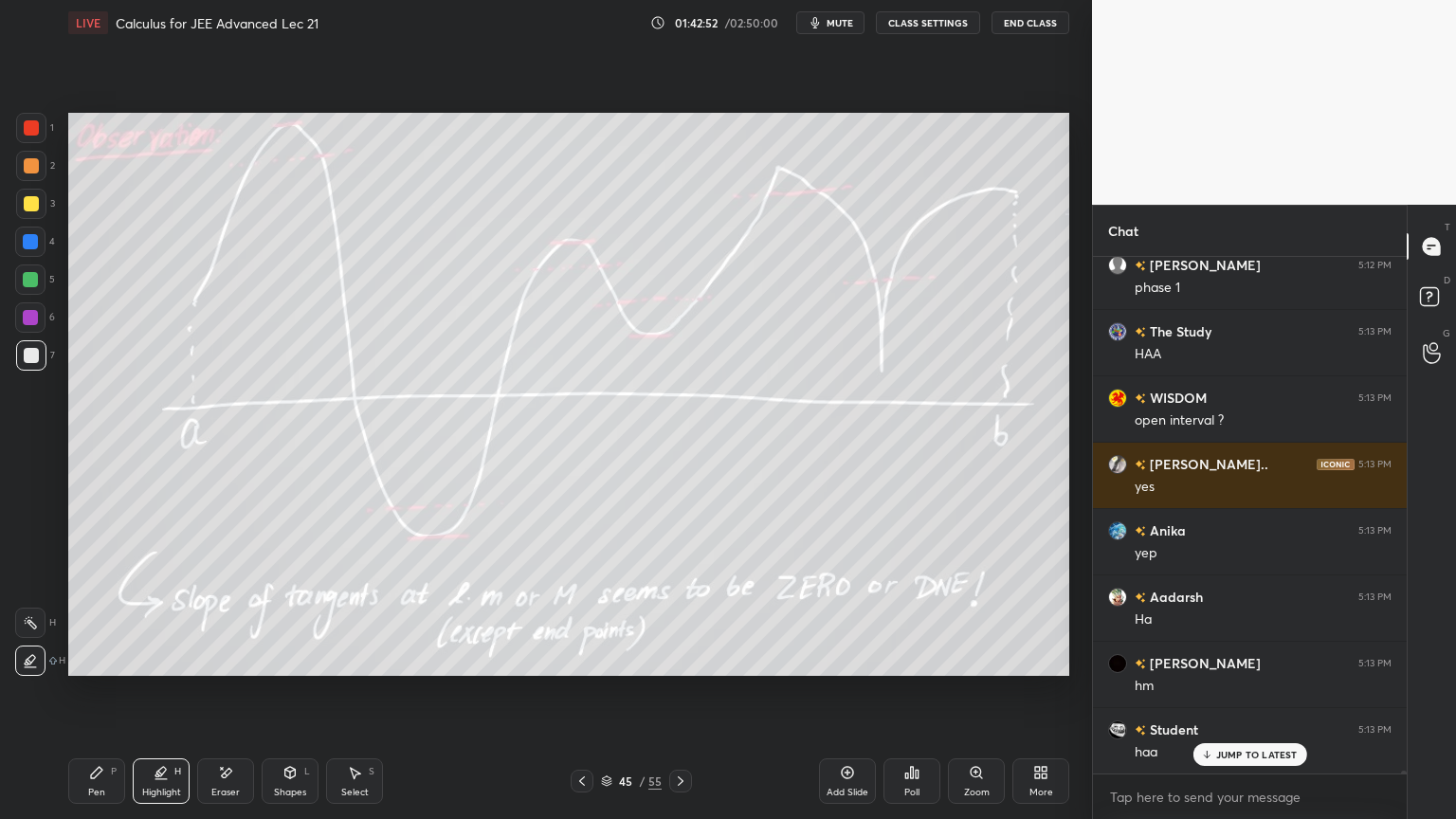 click on "Pen P" at bounding box center [97, 781] 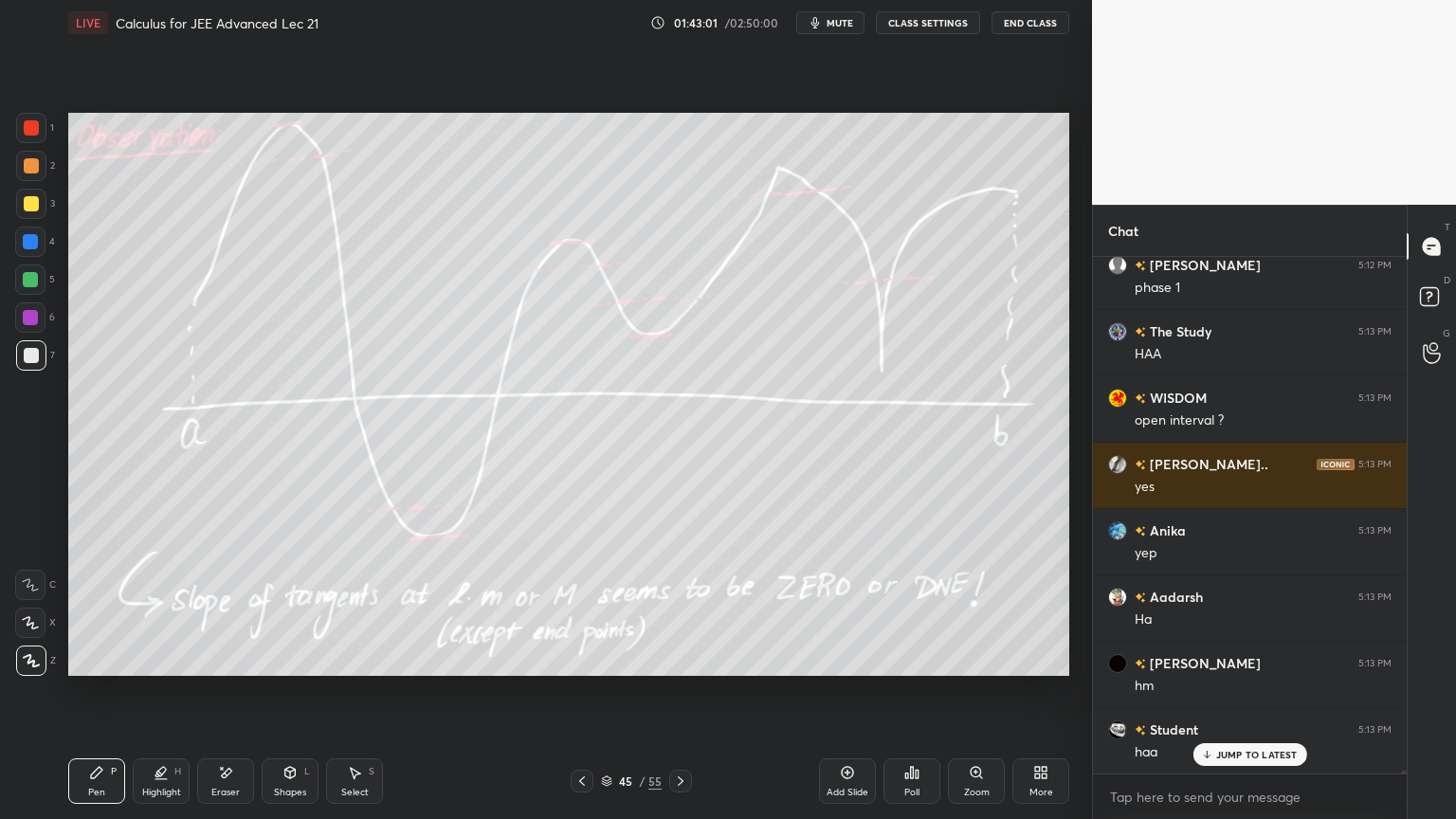 click on "Eraser" at bounding box center [226, 781] 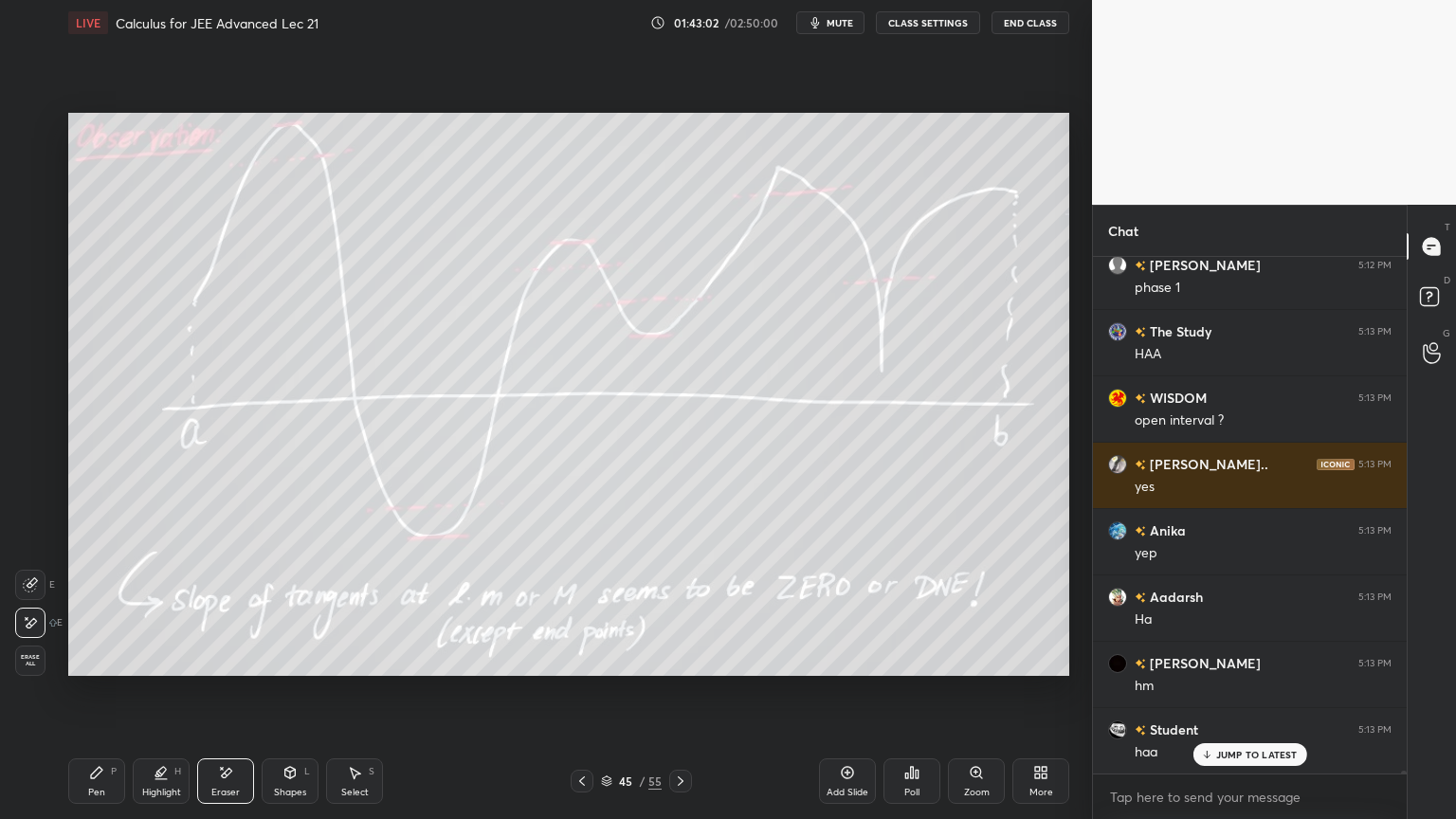 click on "Pen P" at bounding box center [97, 781] 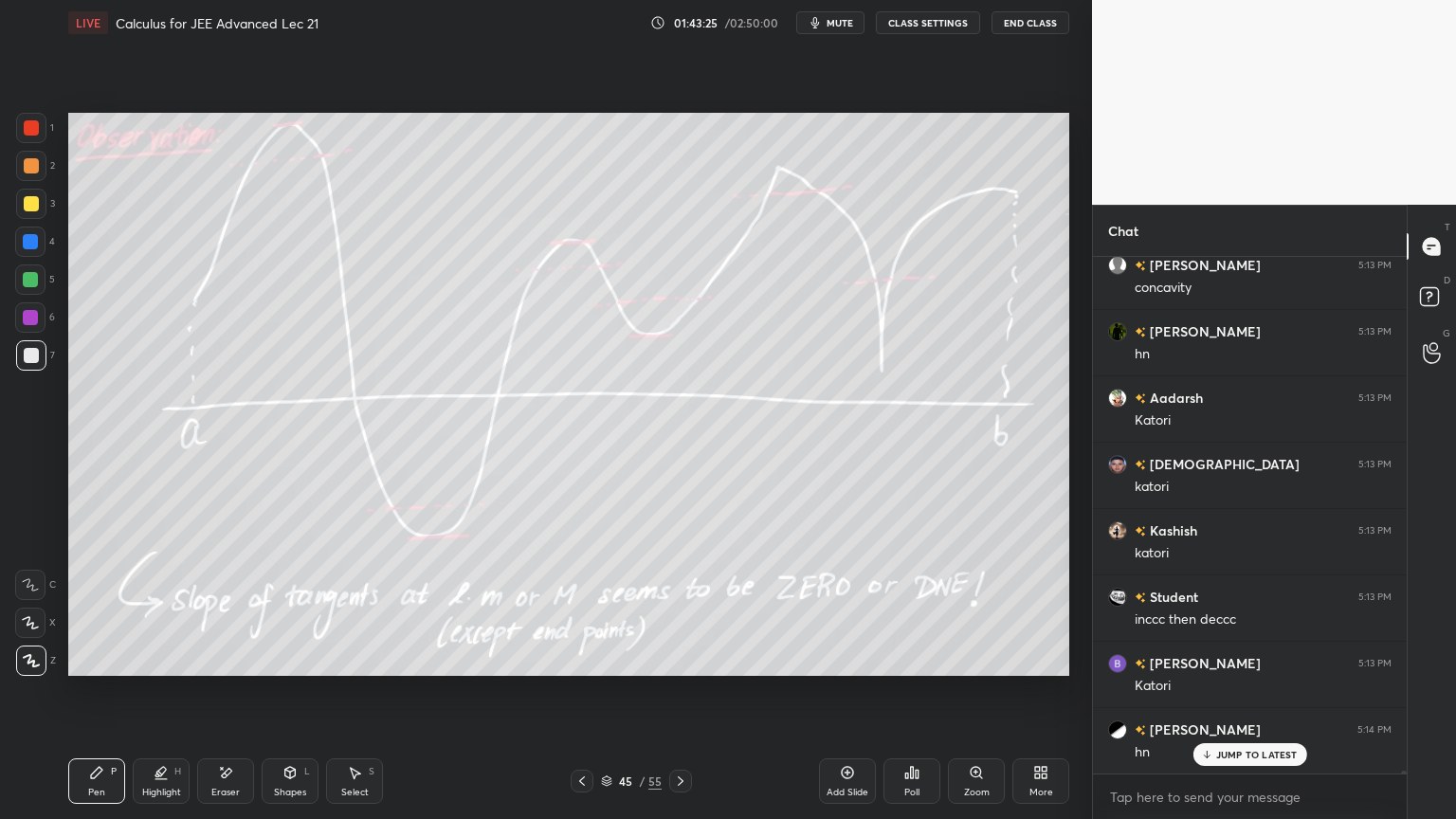 scroll, scrollTop: 89571, scrollLeft: 0, axis: vertical 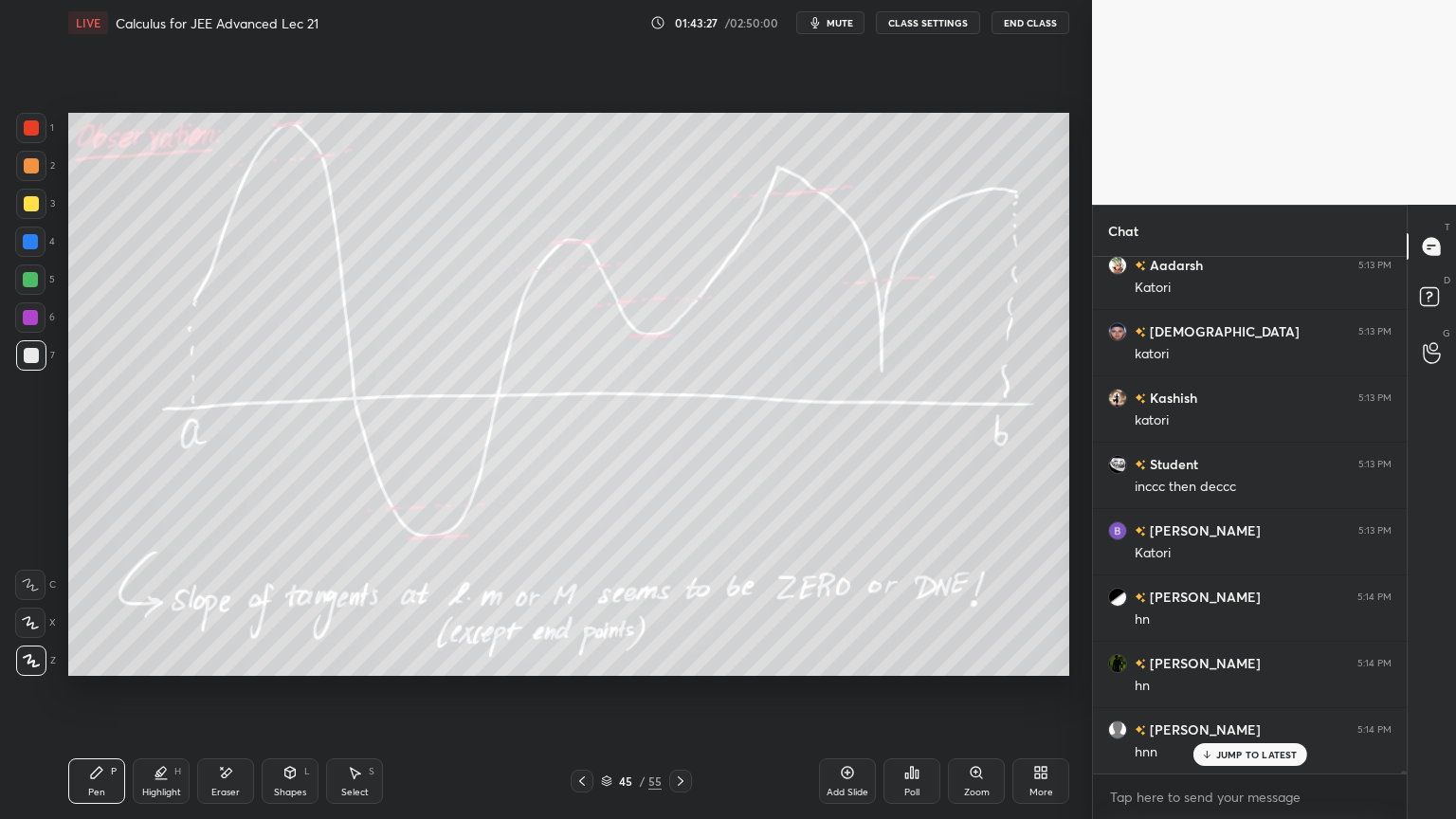 click on "Eraser" at bounding box center (226, 781) 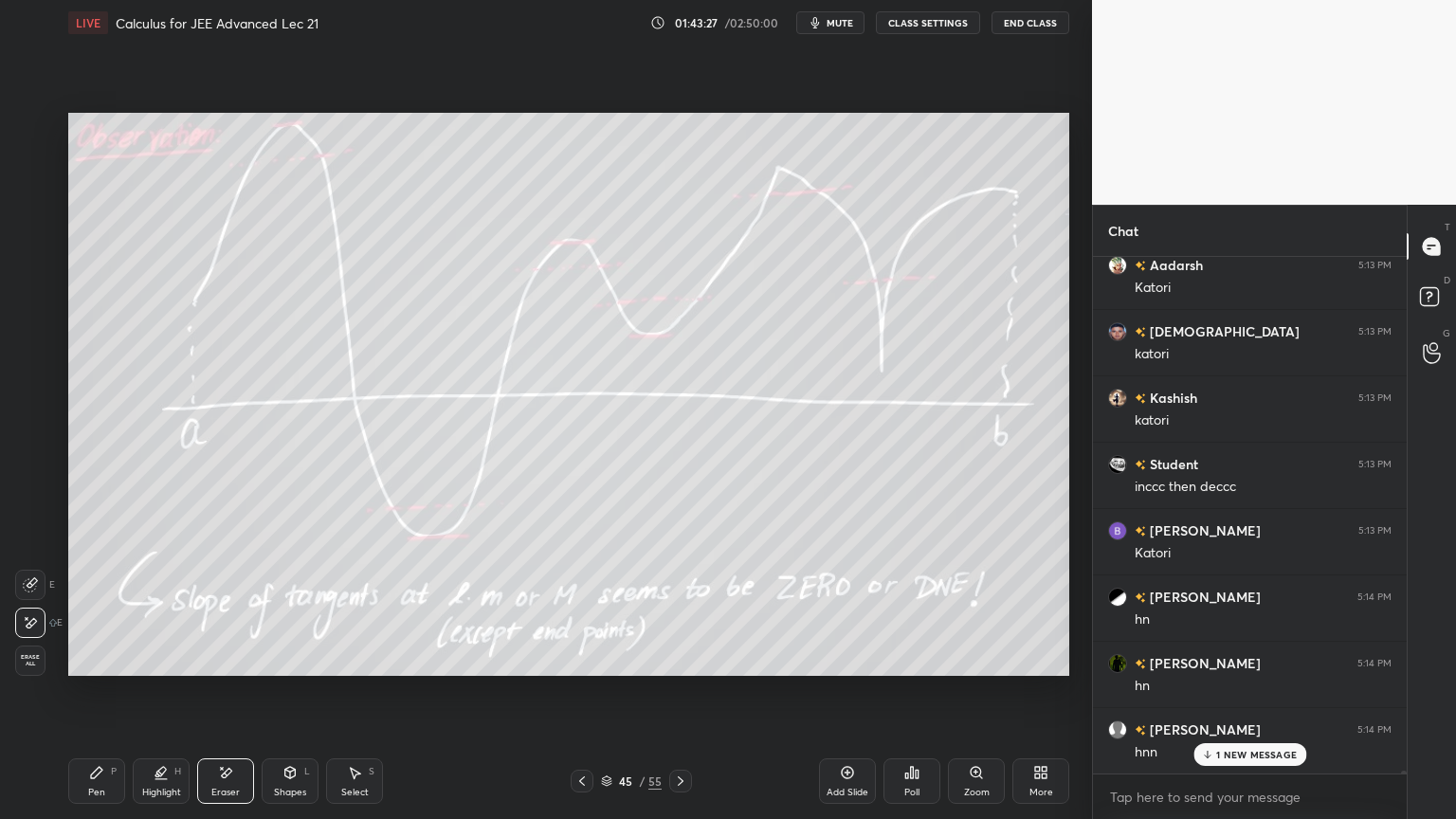 scroll, scrollTop: 89638, scrollLeft: 0, axis: vertical 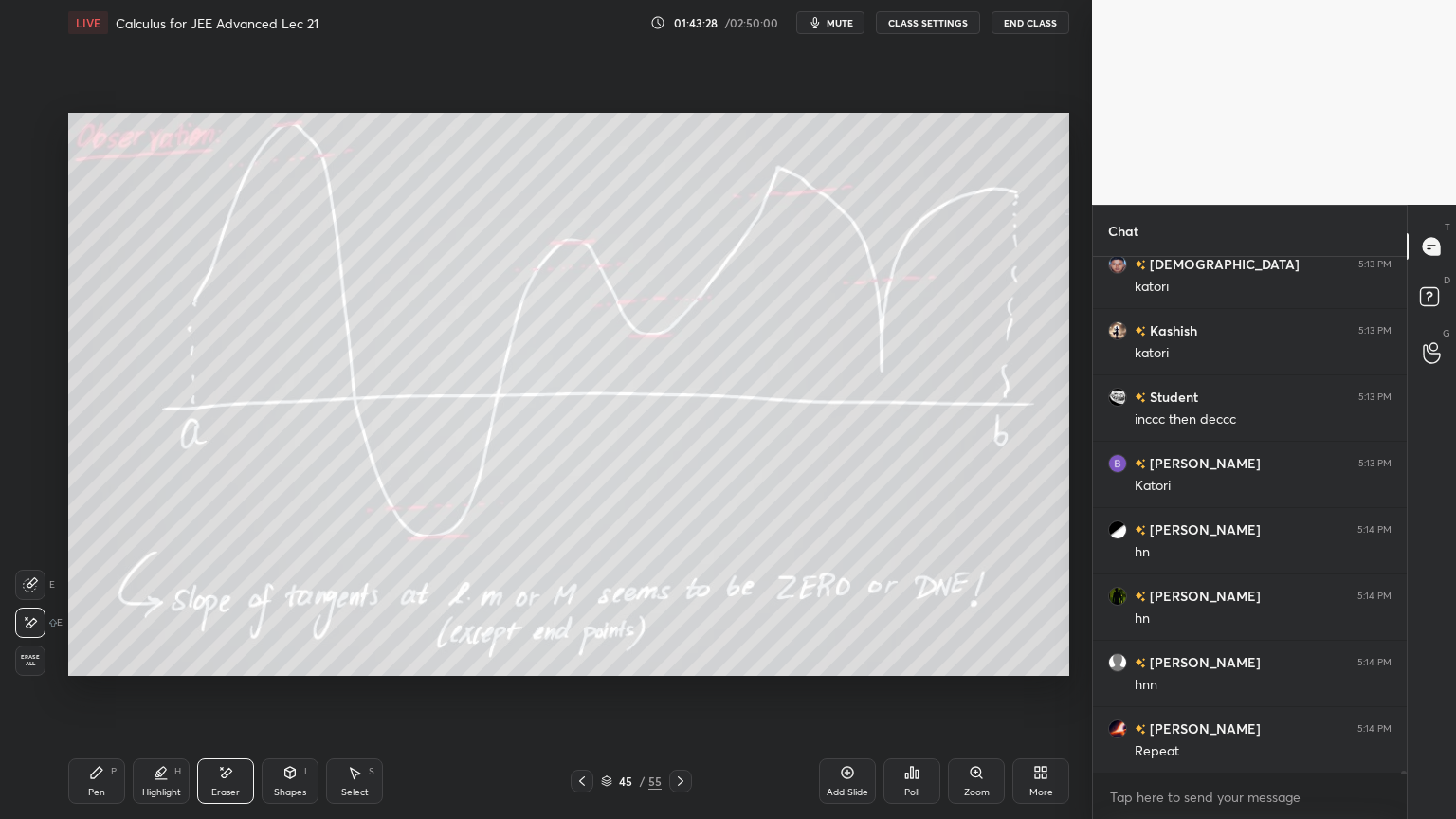 click on "Erase all" at bounding box center (30, 661) 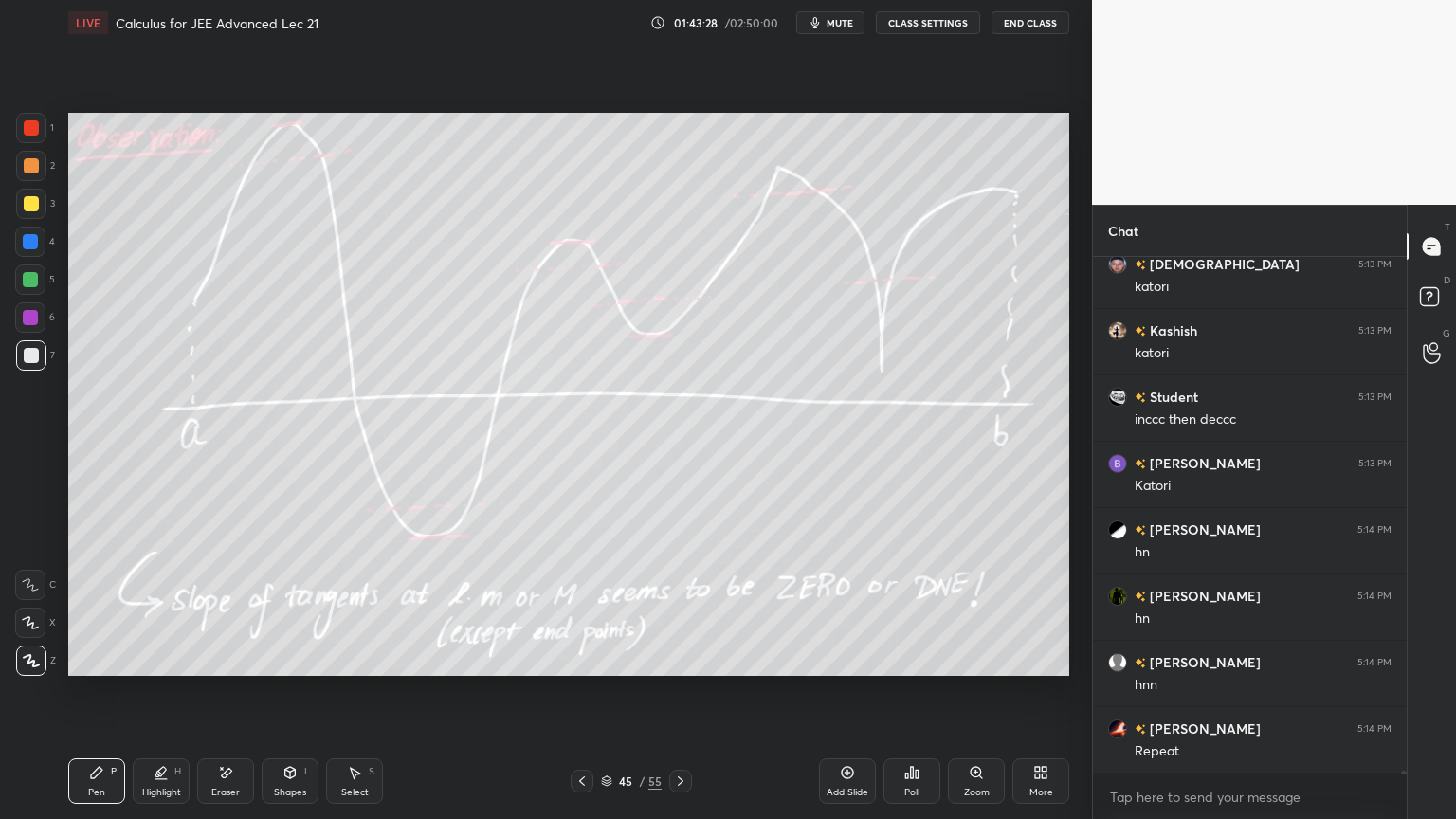 drag, startPoint x: 155, startPoint y: 782, endPoint x: 133, endPoint y: 779, distance: 22.203603 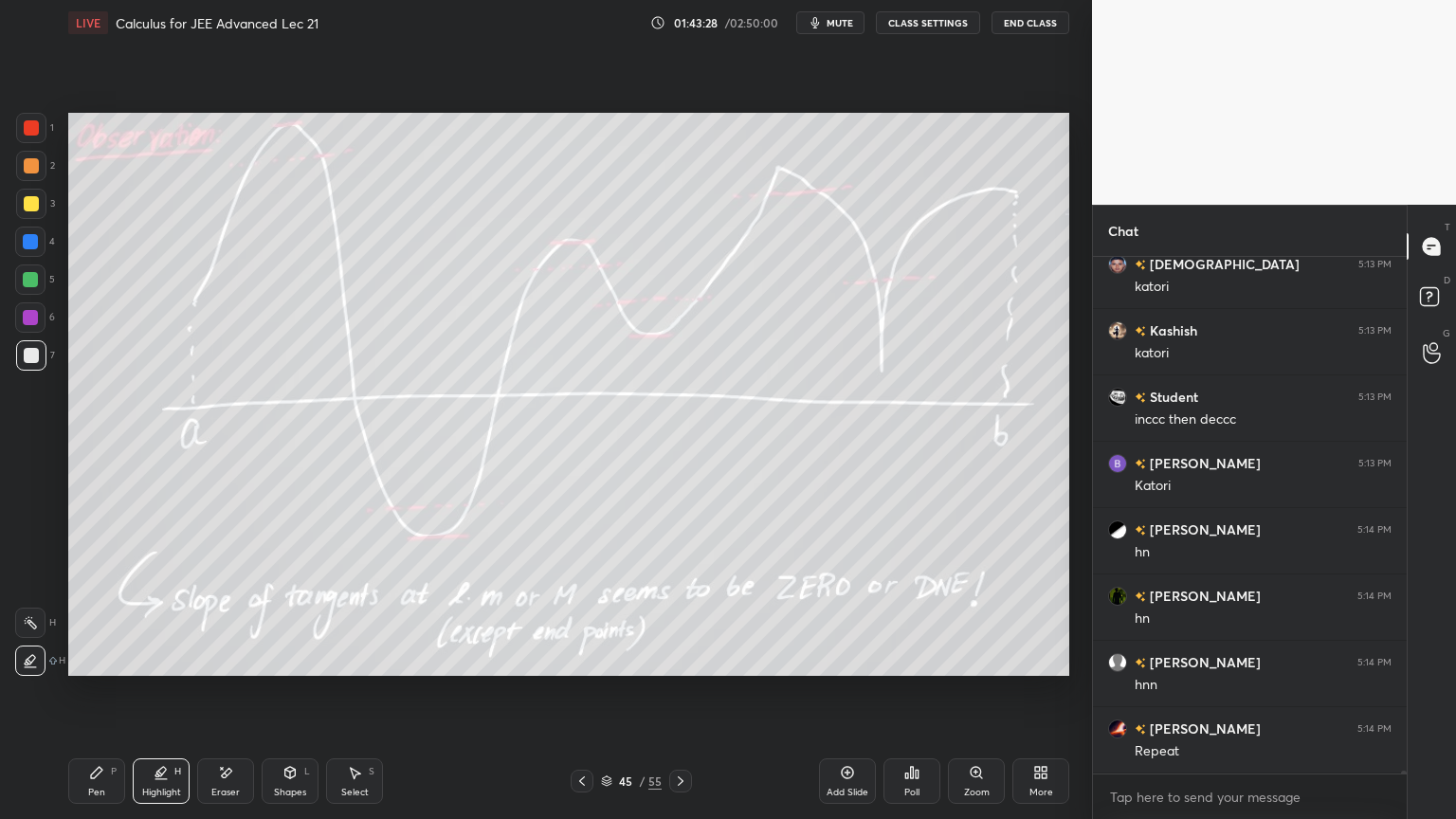 click 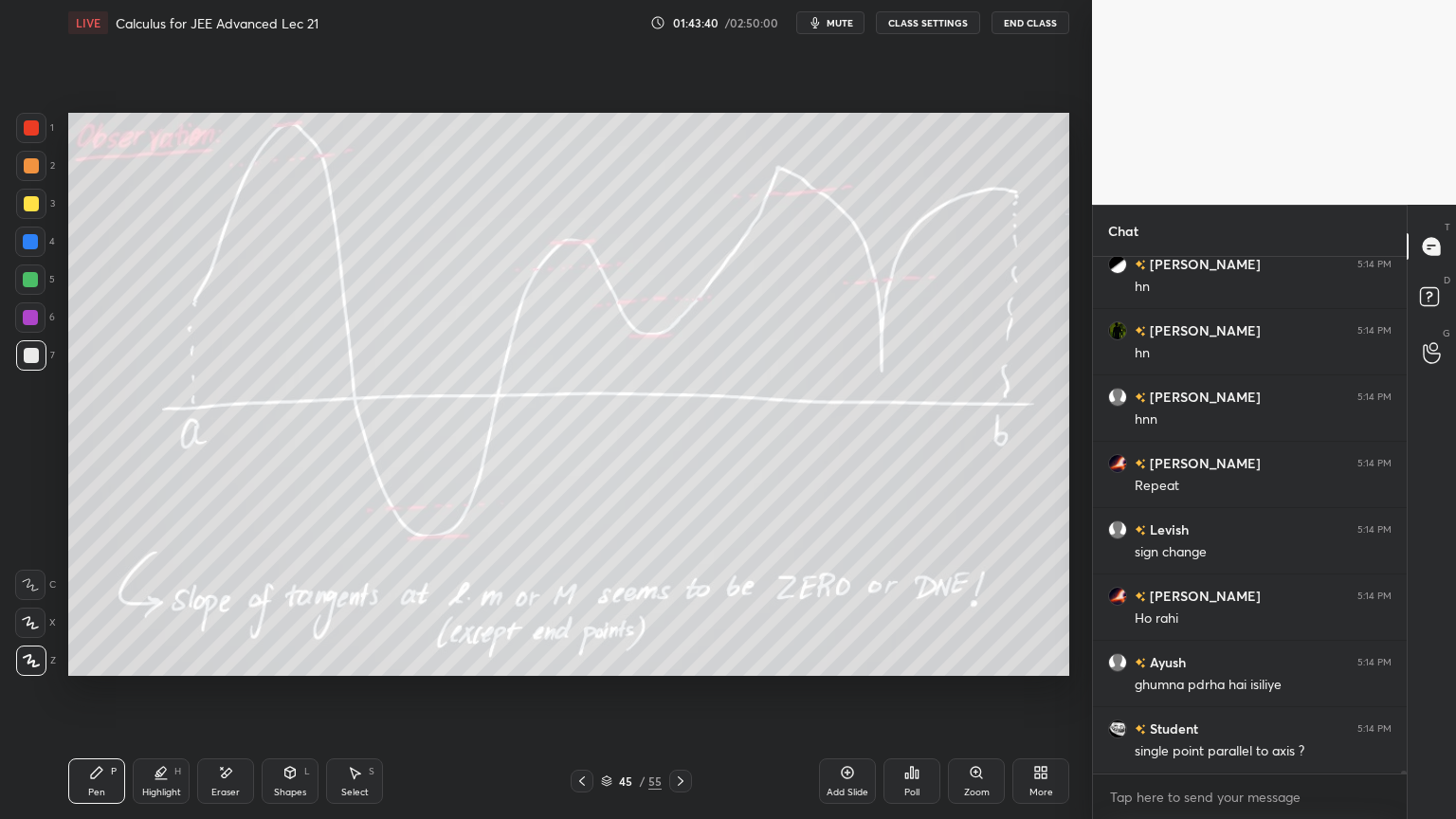 scroll, scrollTop: 89969, scrollLeft: 0, axis: vertical 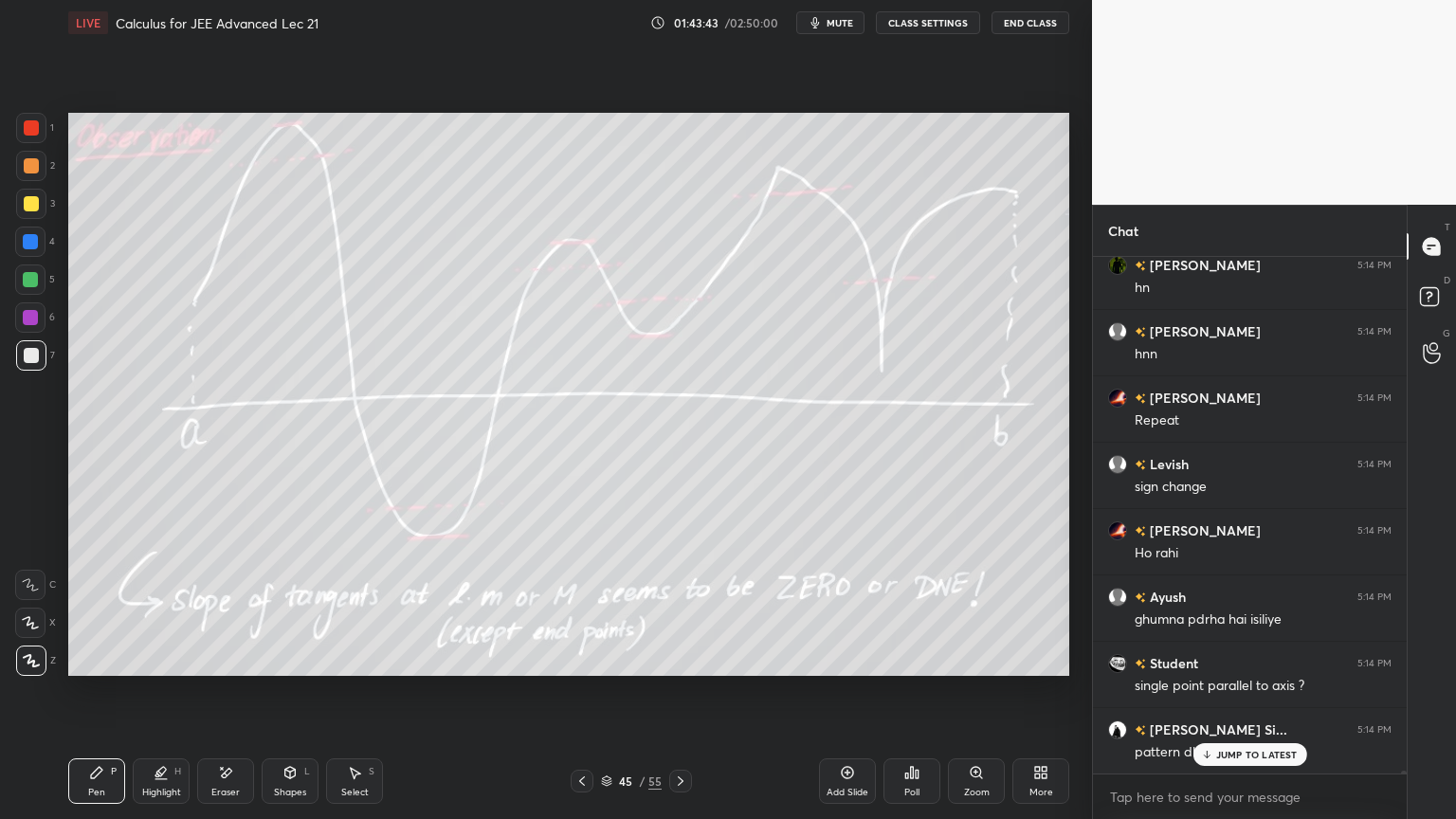 drag, startPoint x: 239, startPoint y: 778, endPoint x: 246, endPoint y: 771, distance: 9.899495 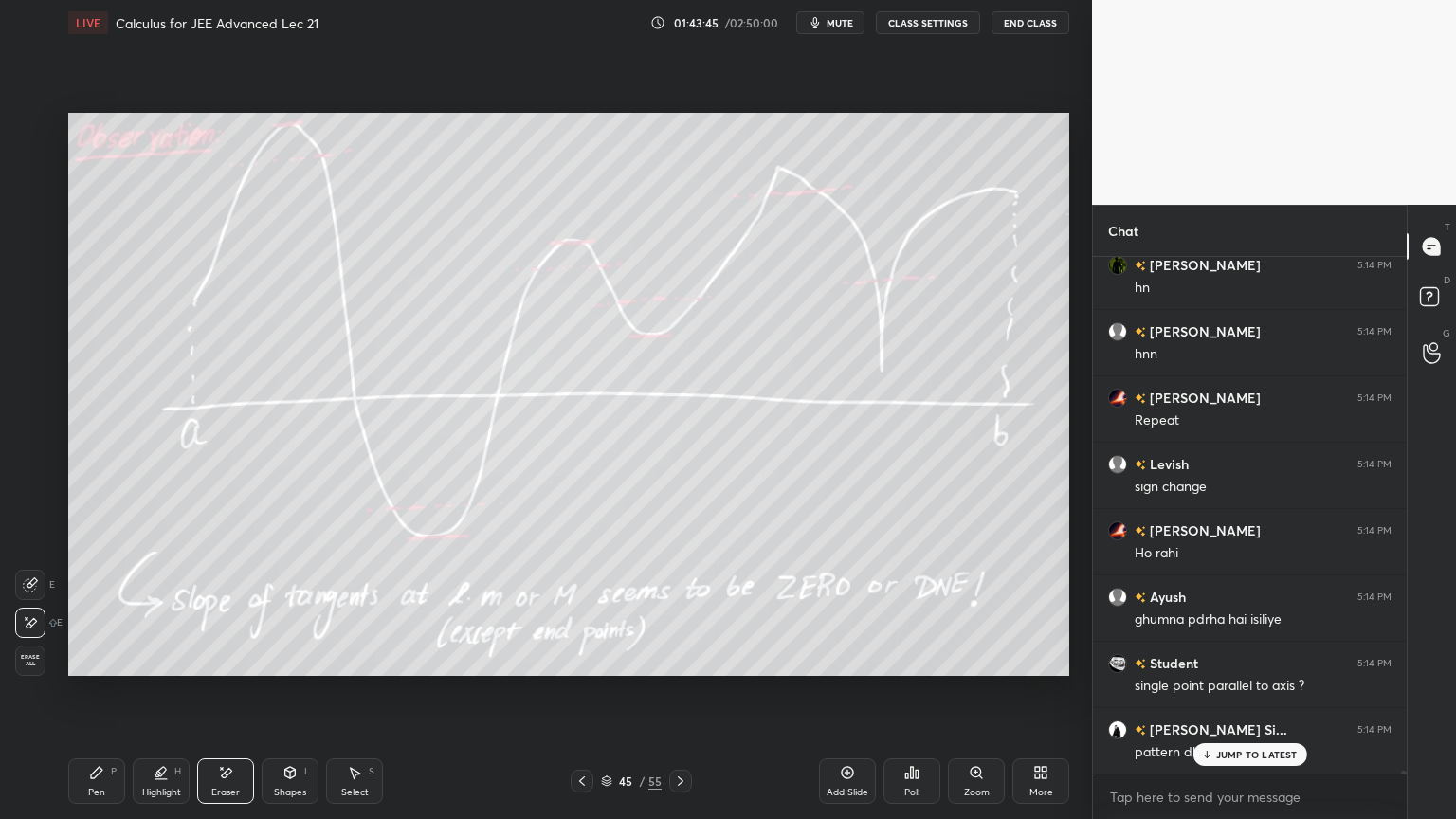 drag, startPoint x: 104, startPoint y: 788, endPoint x: 158, endPoint y: 726, distance: 82.2192 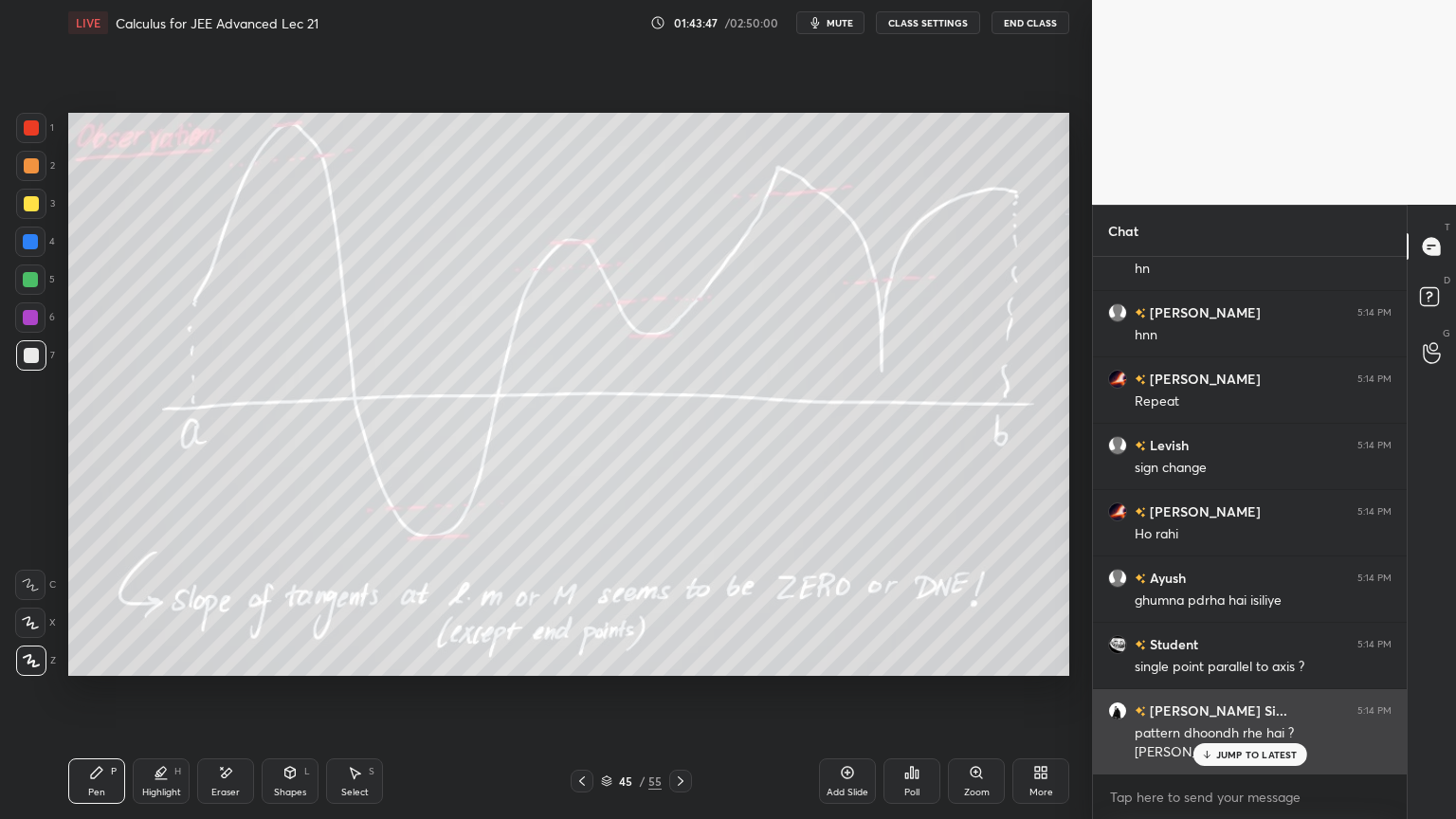 click on "JUMP TO LATEST" at bounding box center [1257, 755] 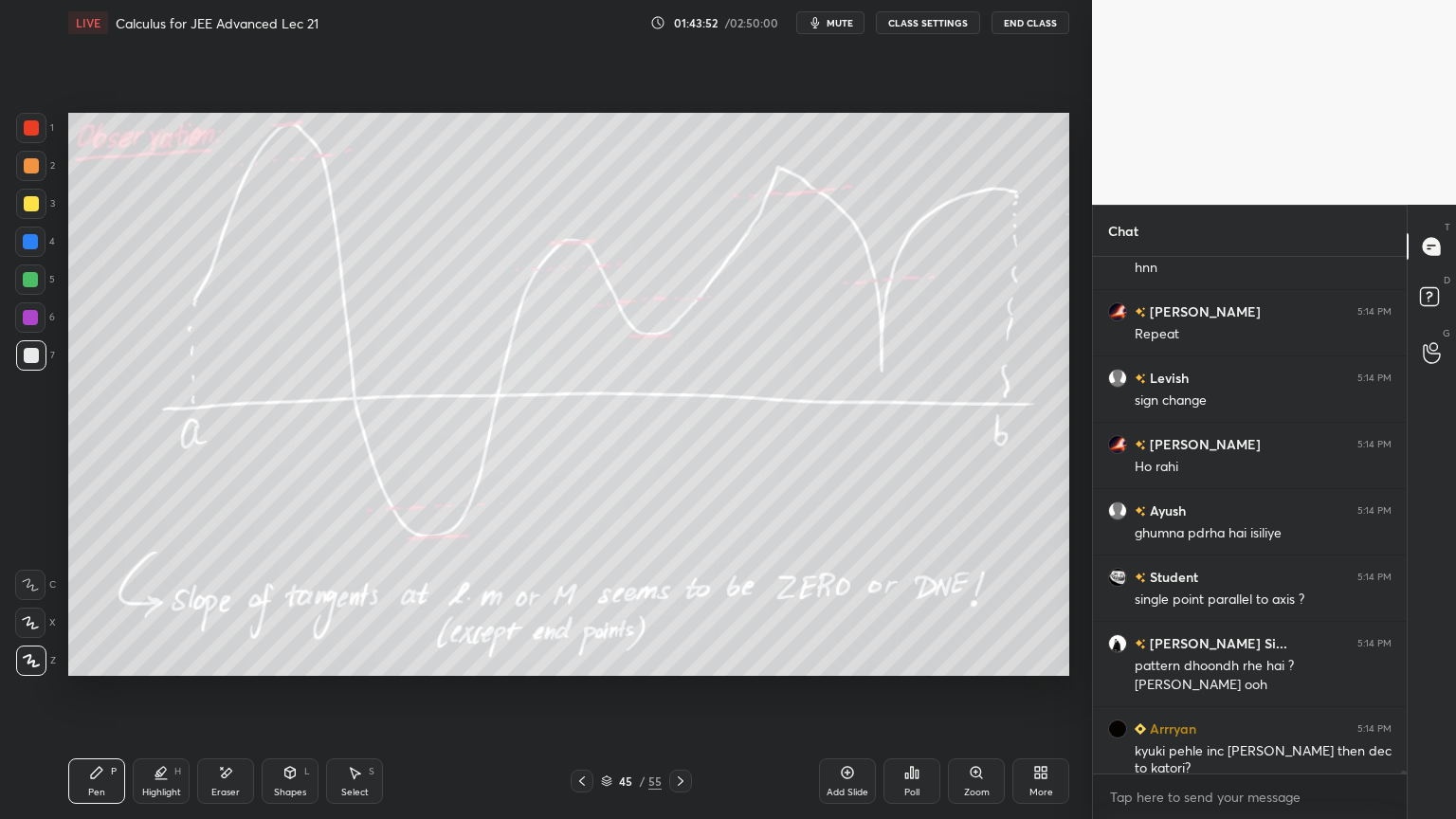 scroll, scrollTop: 90120, scrollLeft: 0, axis: vertical 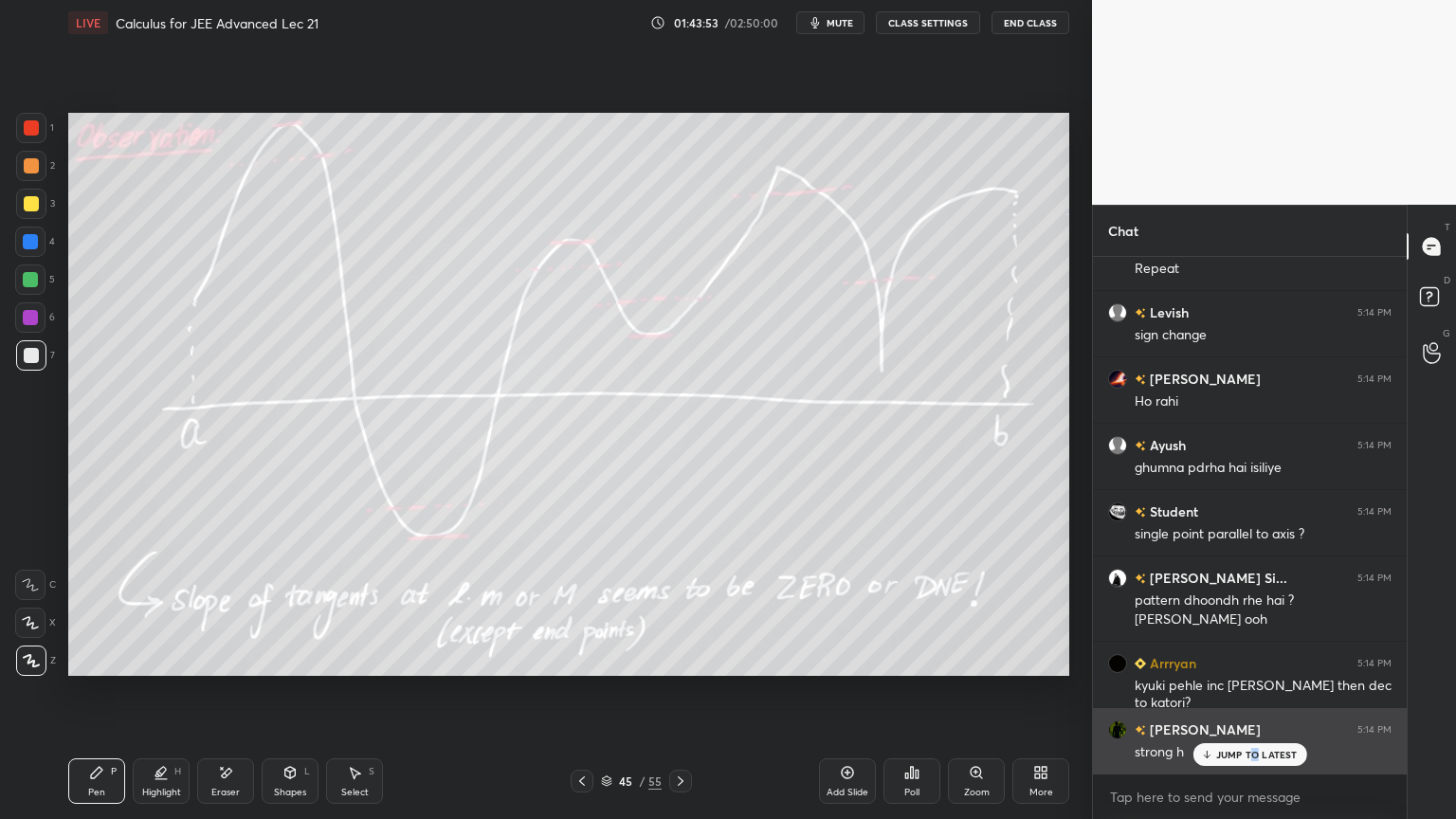 click on "JUMP TO LATEST" at bounding box center [1257, 755] 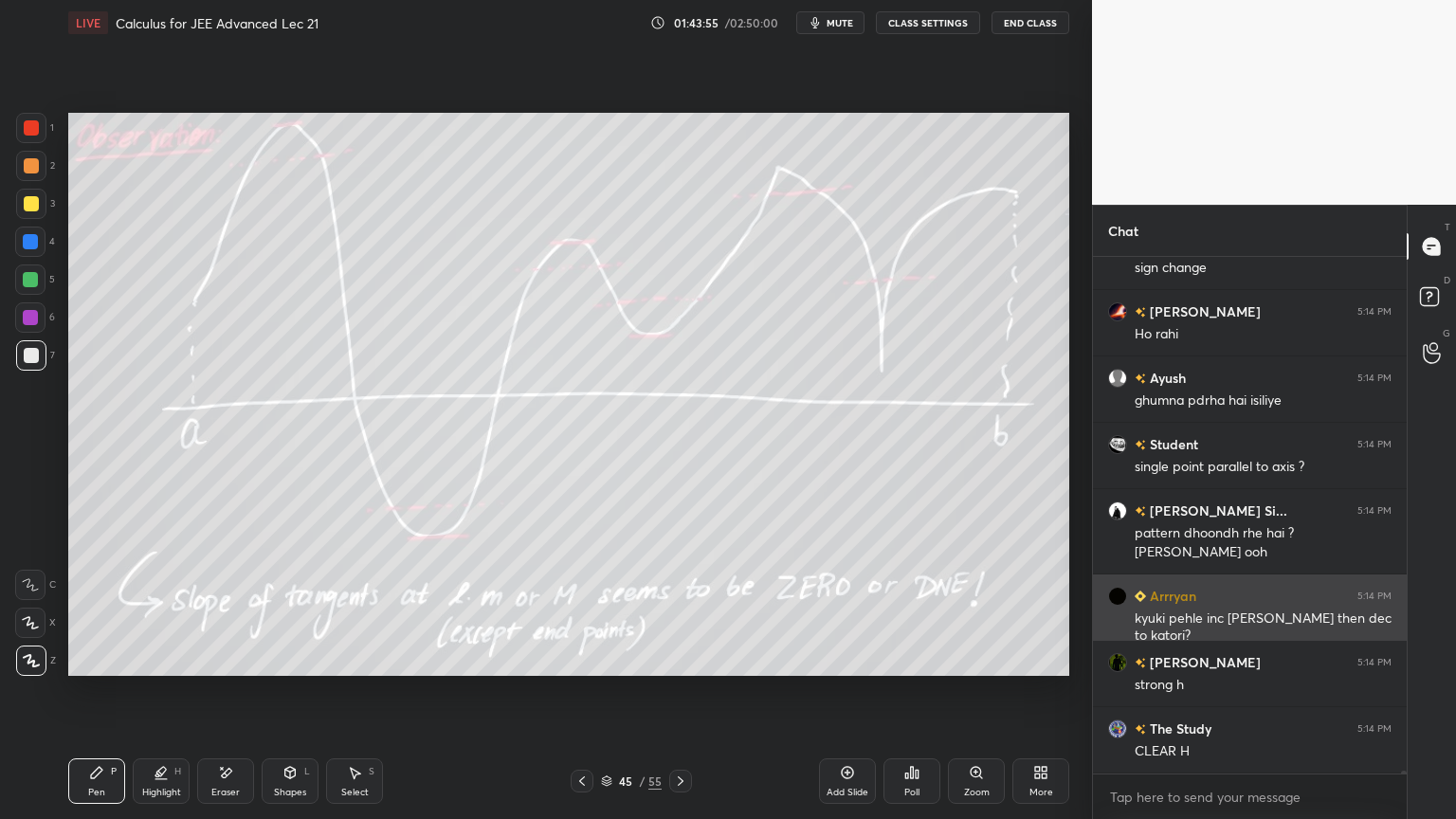 scroll, scrollTop: 90253, scrollLeft: 0, axis: vertical 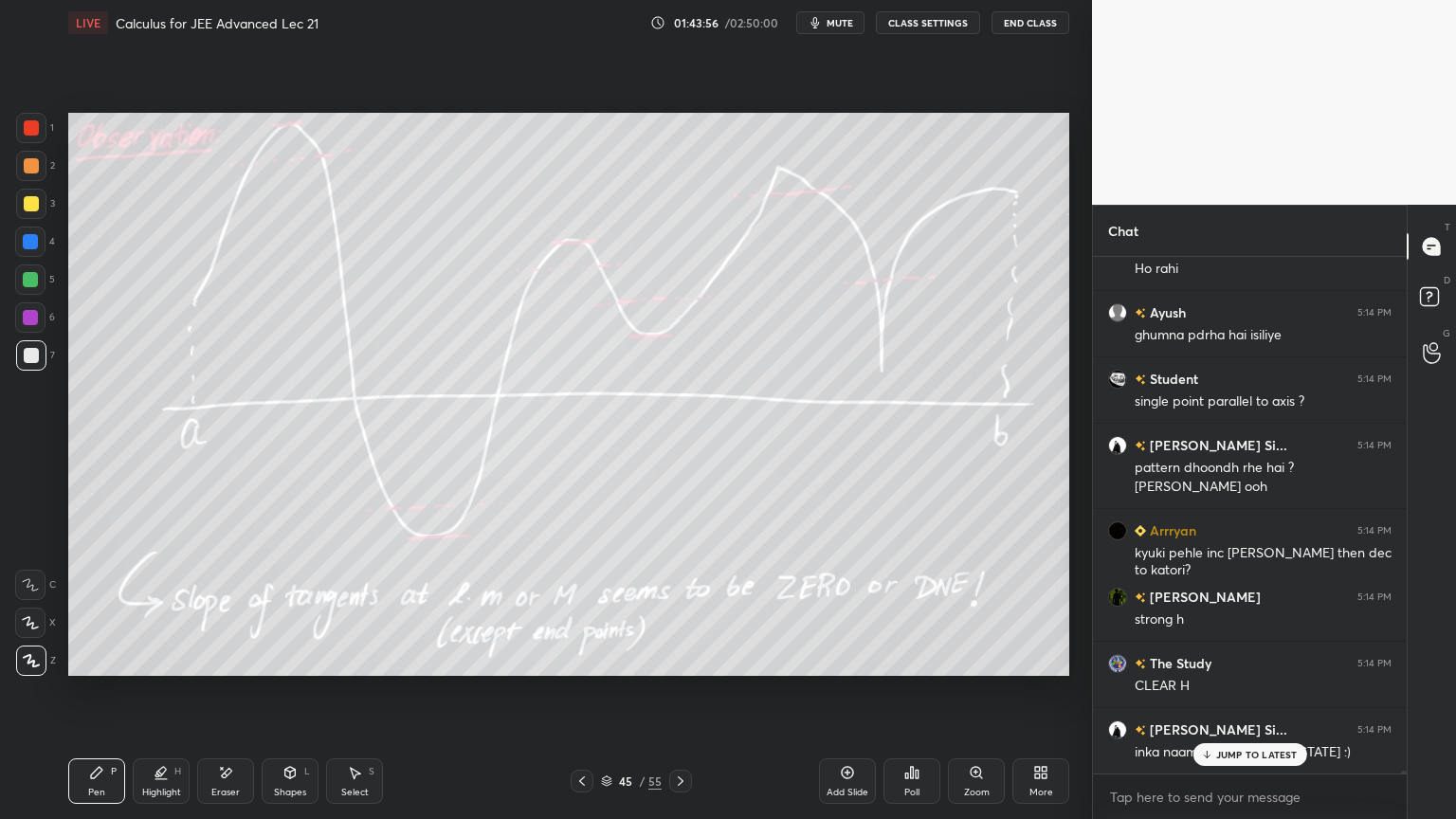 click on "[PERSON_NAME] 5:13 PM [PERSON_NAME] 5:13 PM [PERSON_NAME] 5:13 PM katori Student 5:13 PM inccc then deccc [PERSON_NAME] 5:13 PM Katori [PERSON_NAME] 5:14 PM hn Divyansh 5:14 PM hn [PERSON_NAME] 5:14 PM hnn [PERSON_NAME] 5:14 PM Repeat Levish 5:14 PM sign change [PERSON_NAME] 5:14 PM Ho rahi [PERSON_NAME] 5:14 PM ghumna pdrha hai isiliye Student 5:14 PM single point parallel to axis ? [PERSON_NAME] Si... 5:14 PM pattern dhoondh rhe hai ? [PERSON_NAME] ooh Arrryan 5:14 PM kyuki pehle inc karahe then dec to [GEOGRAPHIC_DATA]? [PERSON_NAME] 5:14 PM strong h The Study 5:14 PM CLEAR H [PERSON_NAME] Si... 5:14 PM inka naam suna sa hai [US_STATE] :) JUMP TO LATEST" at bounding box center (1249, 515) 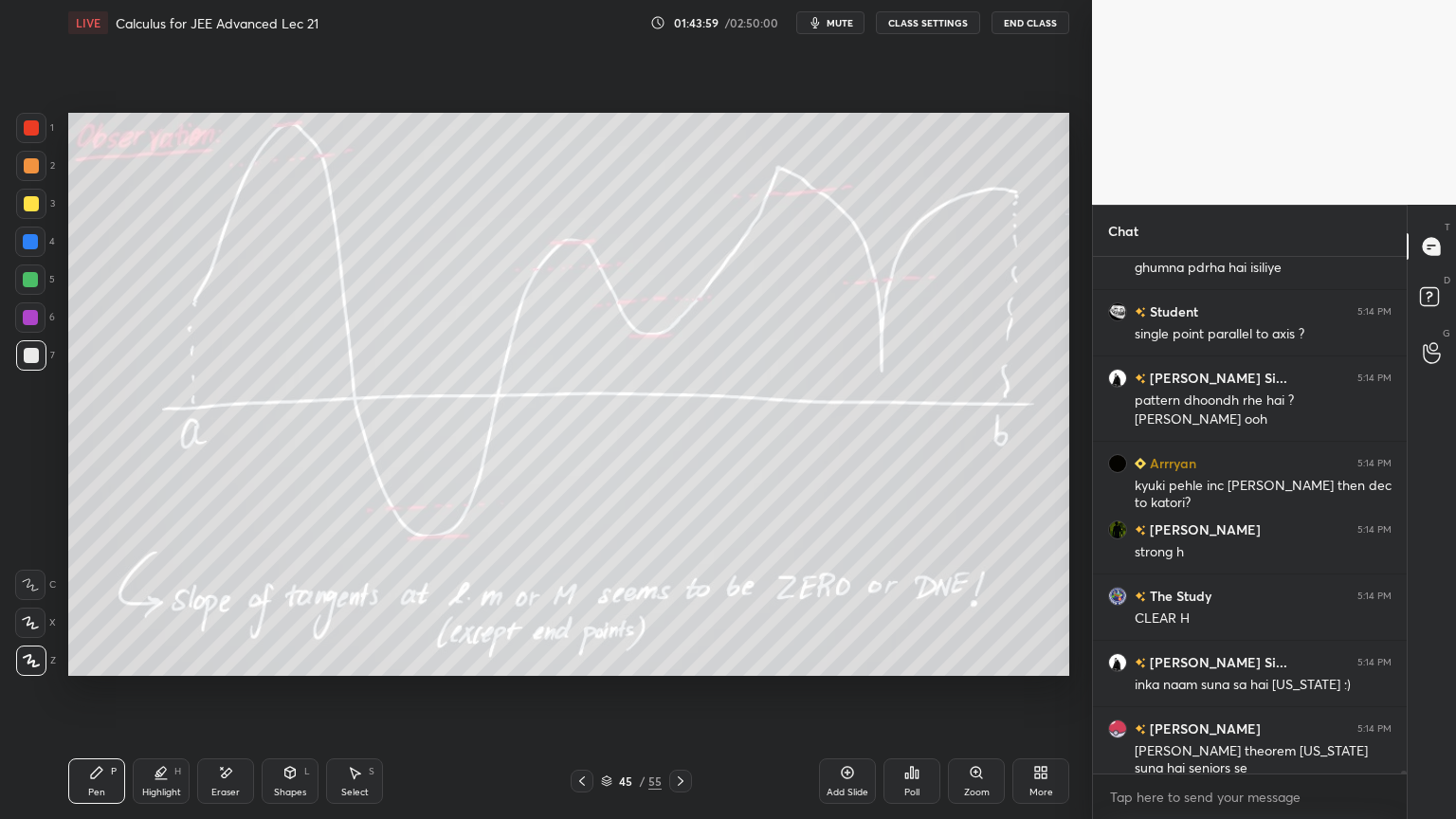 scroll, scrollTop: 90386, scrollLeft: 0, axis: vertical 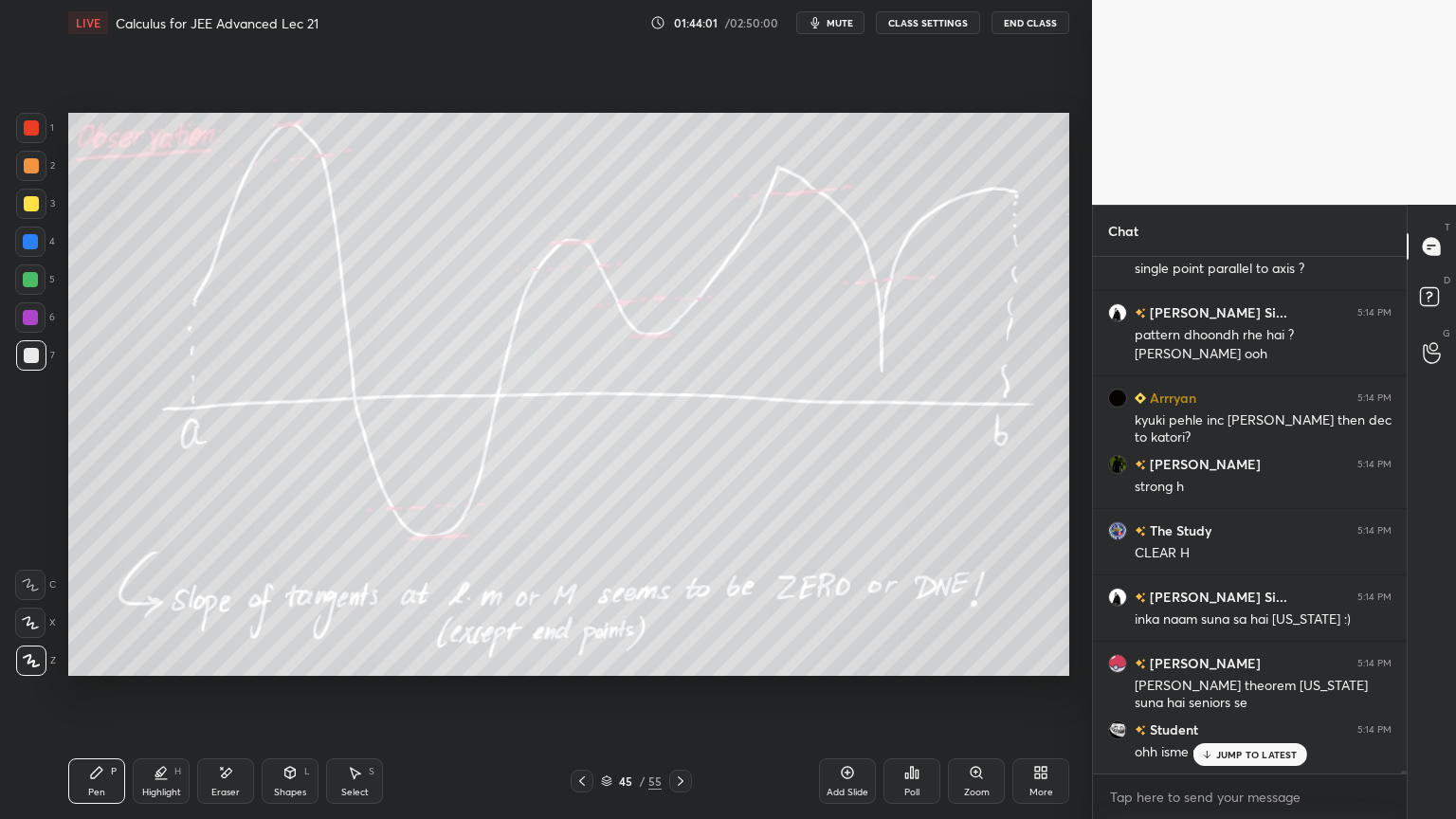 click 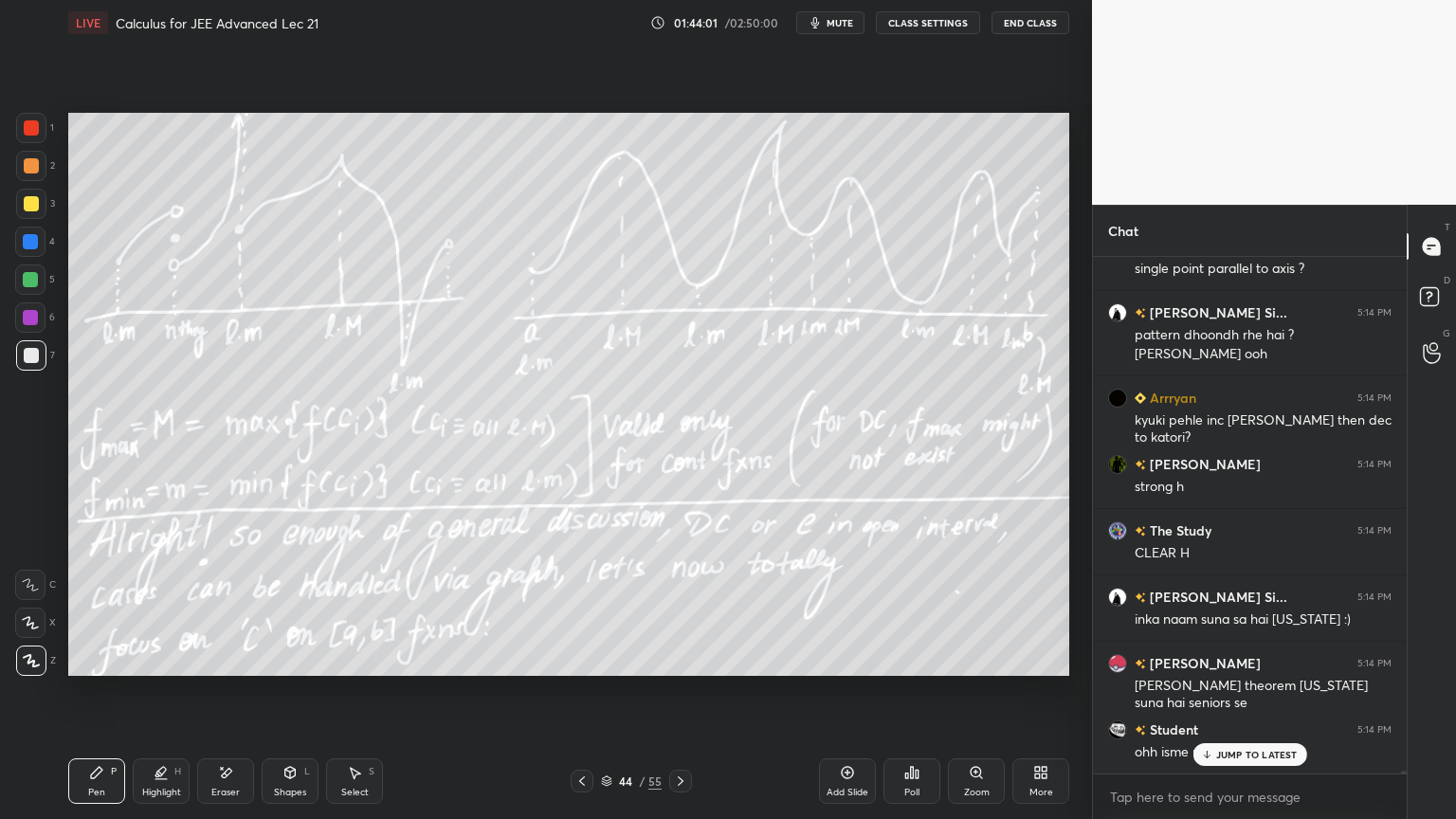 click 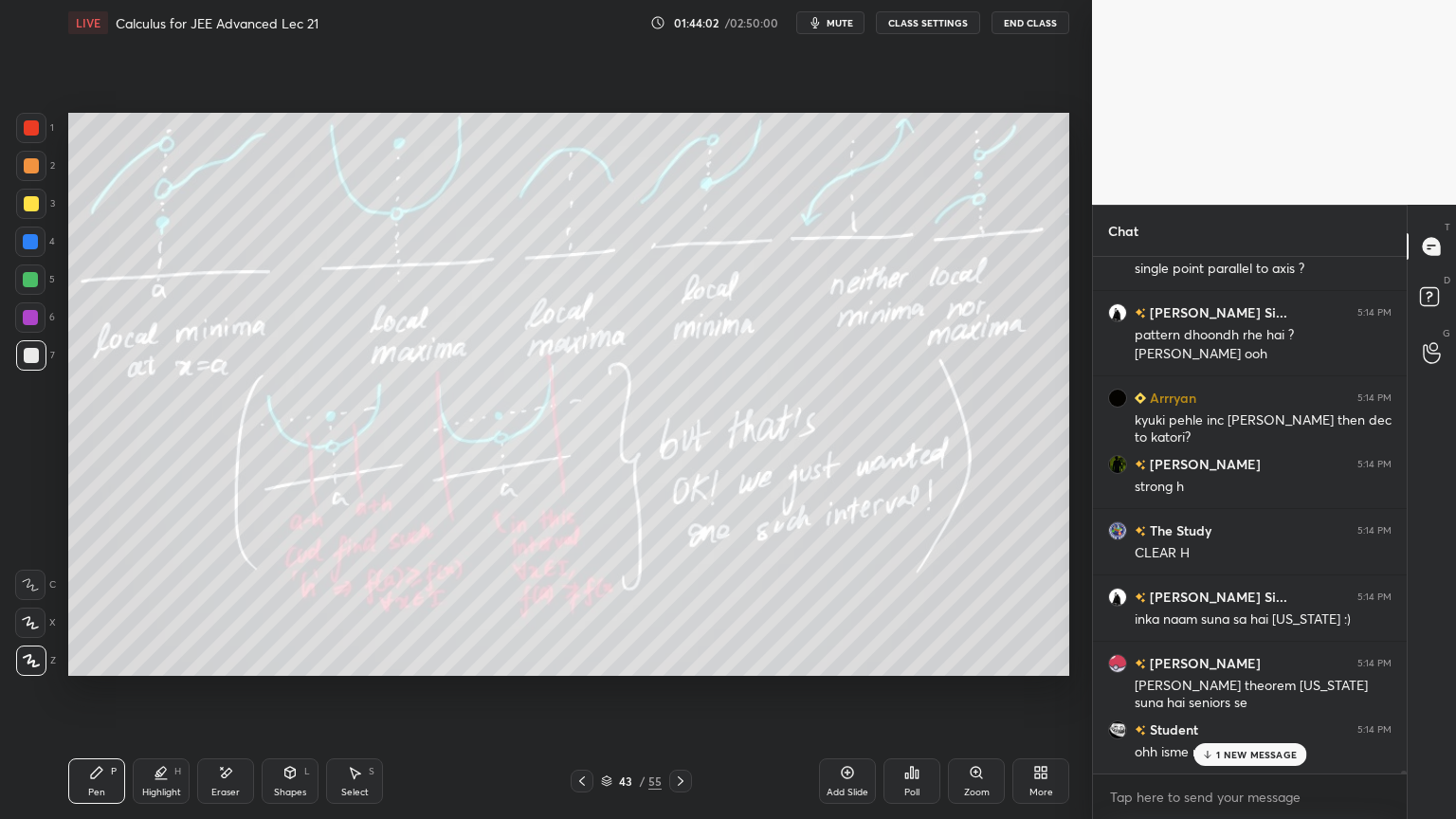 scroll, scrollTop: 90453, scrollLeft: 0, axis: vertical 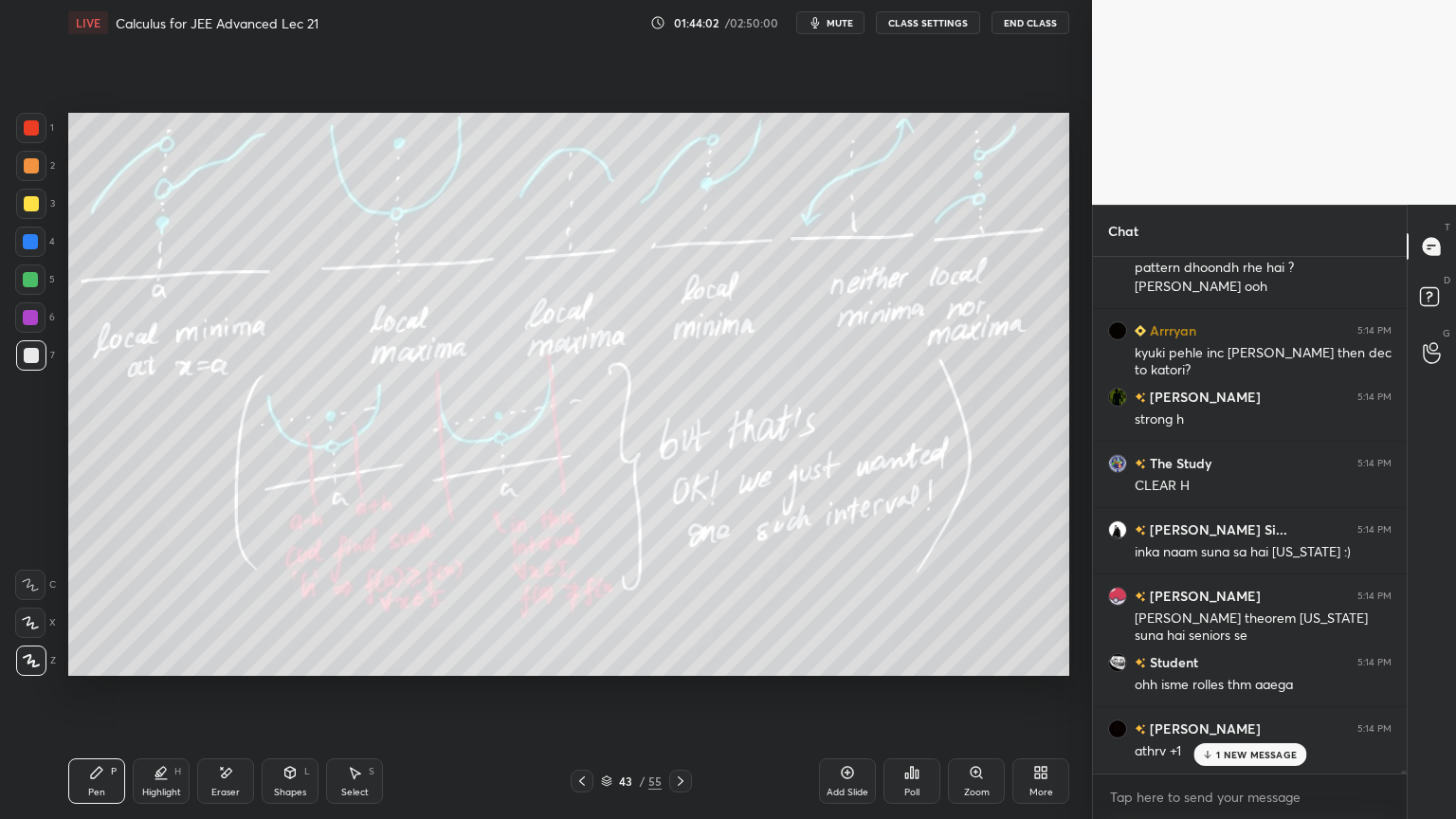 click 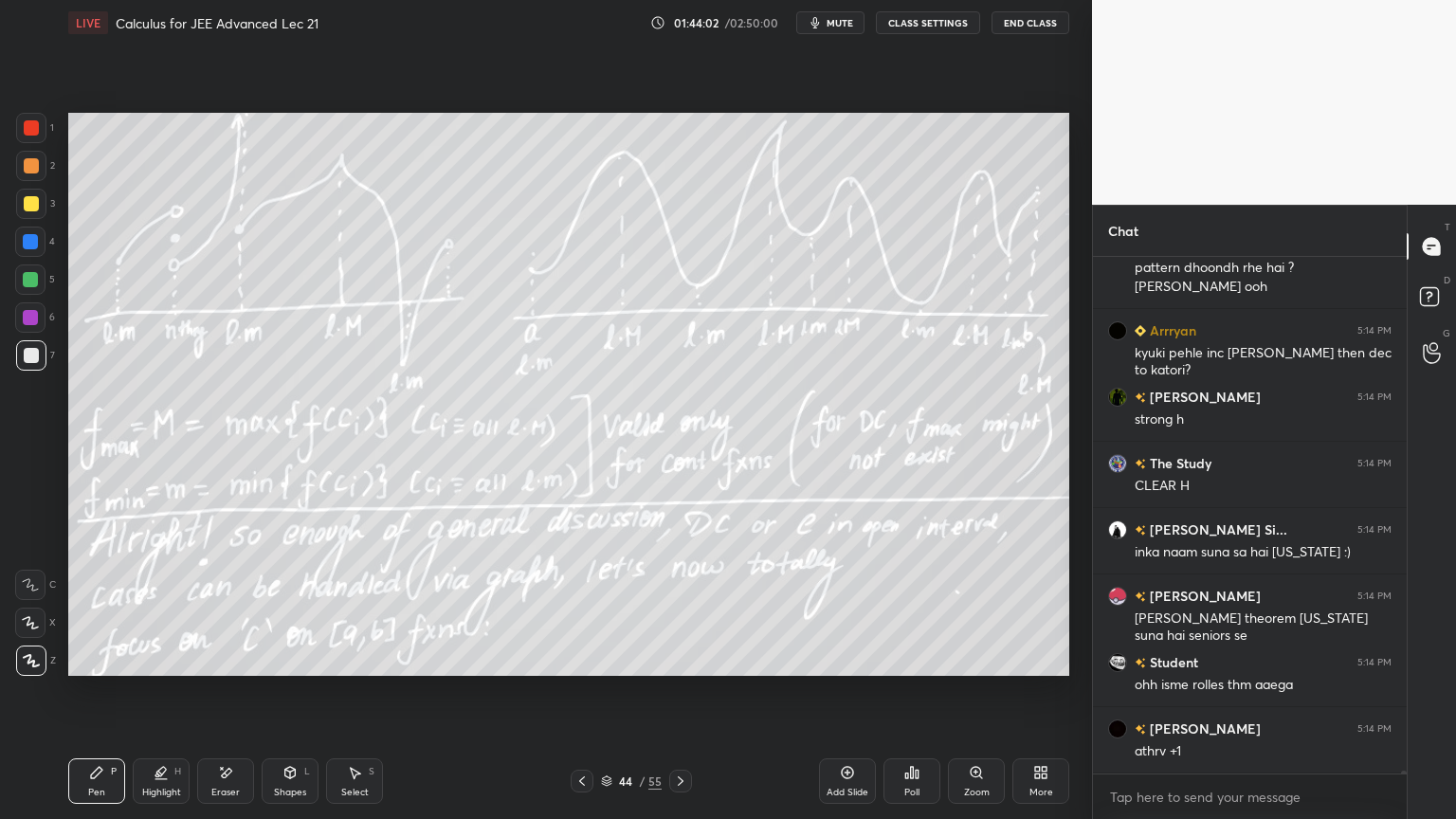 click 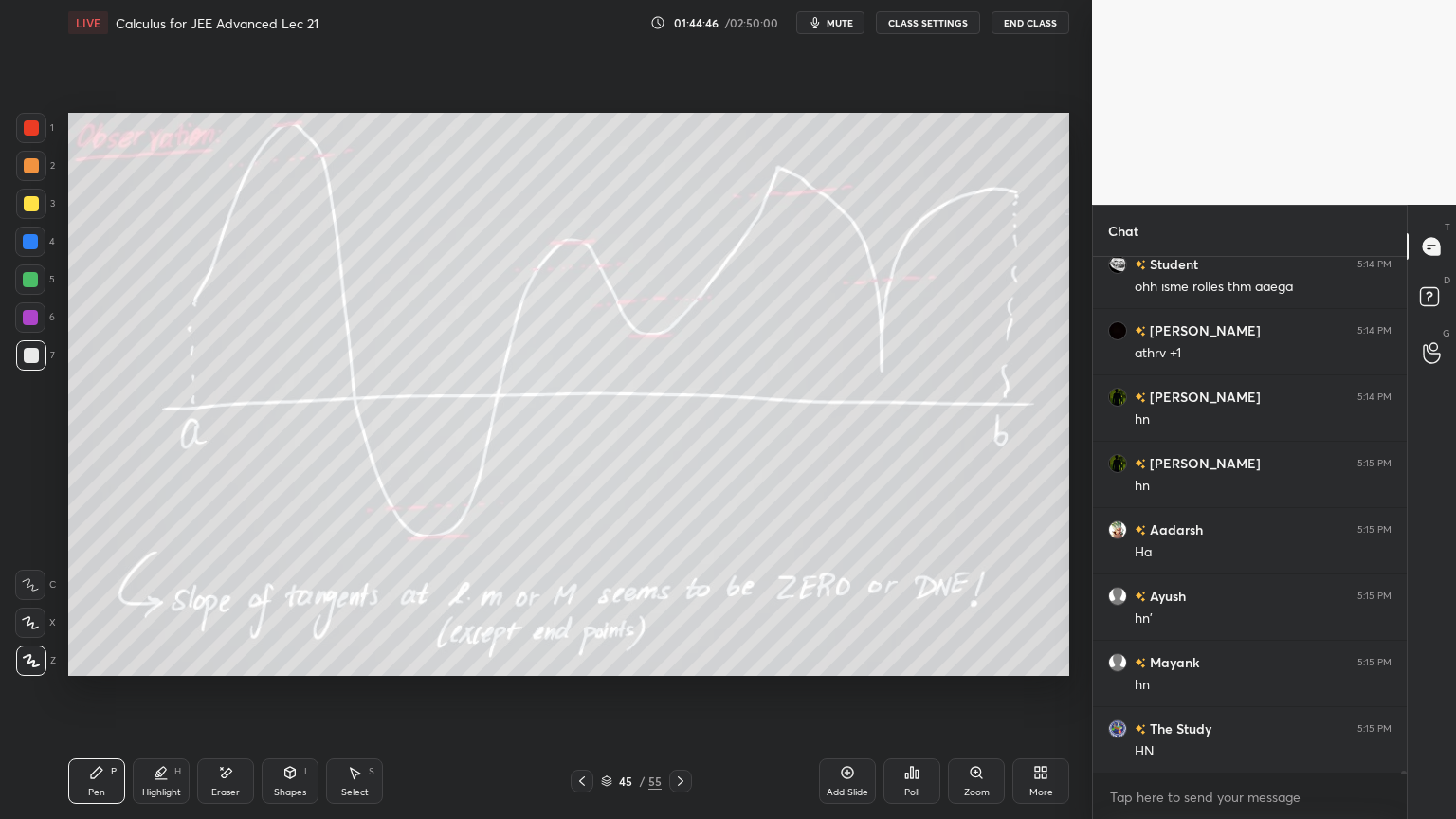 scroll, scrollTop: 90917, scrollLeft: 0, axis: vertical 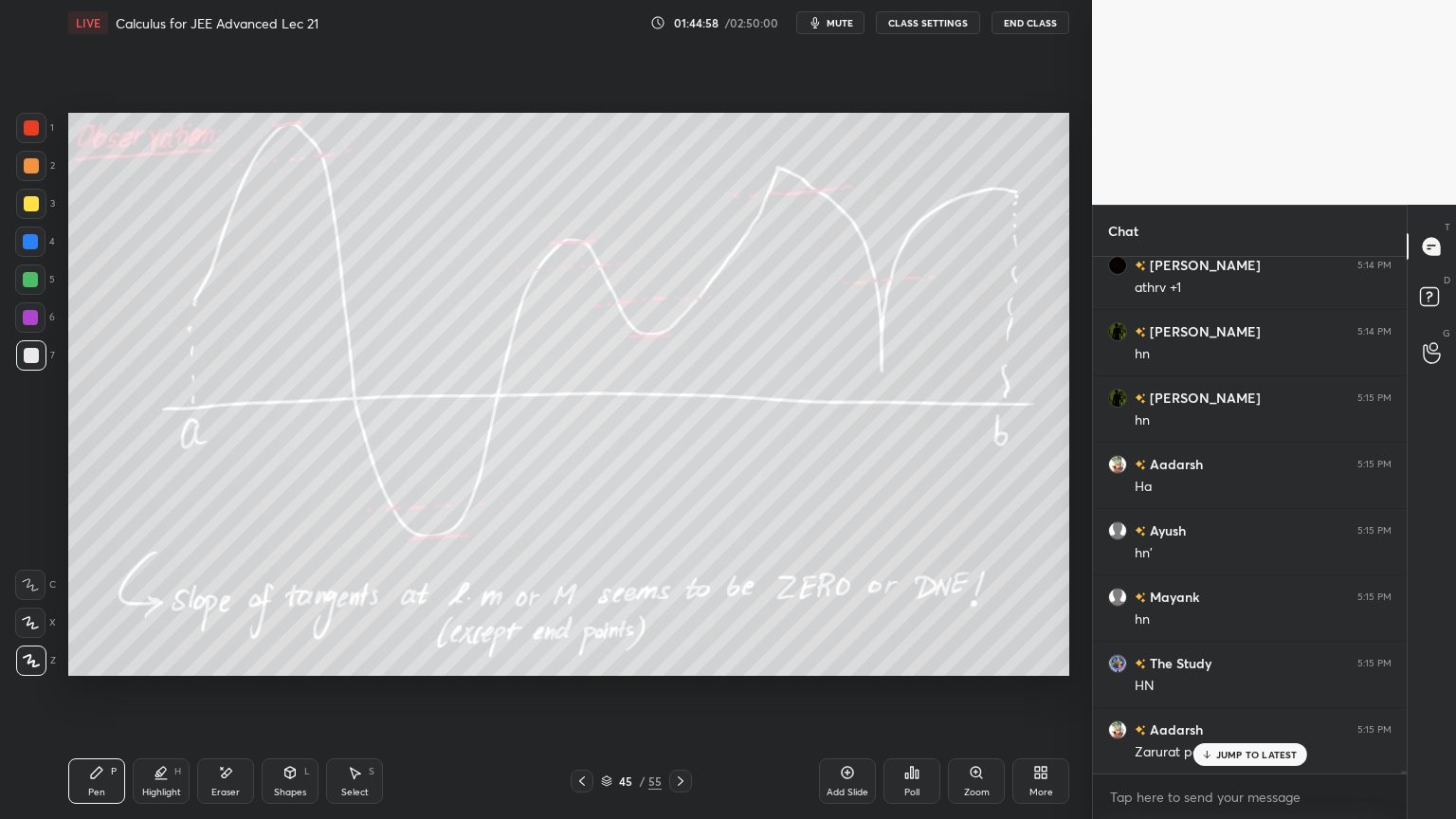 click on "Add Slide Poll Zoom More" at bounding box center [944, 781] 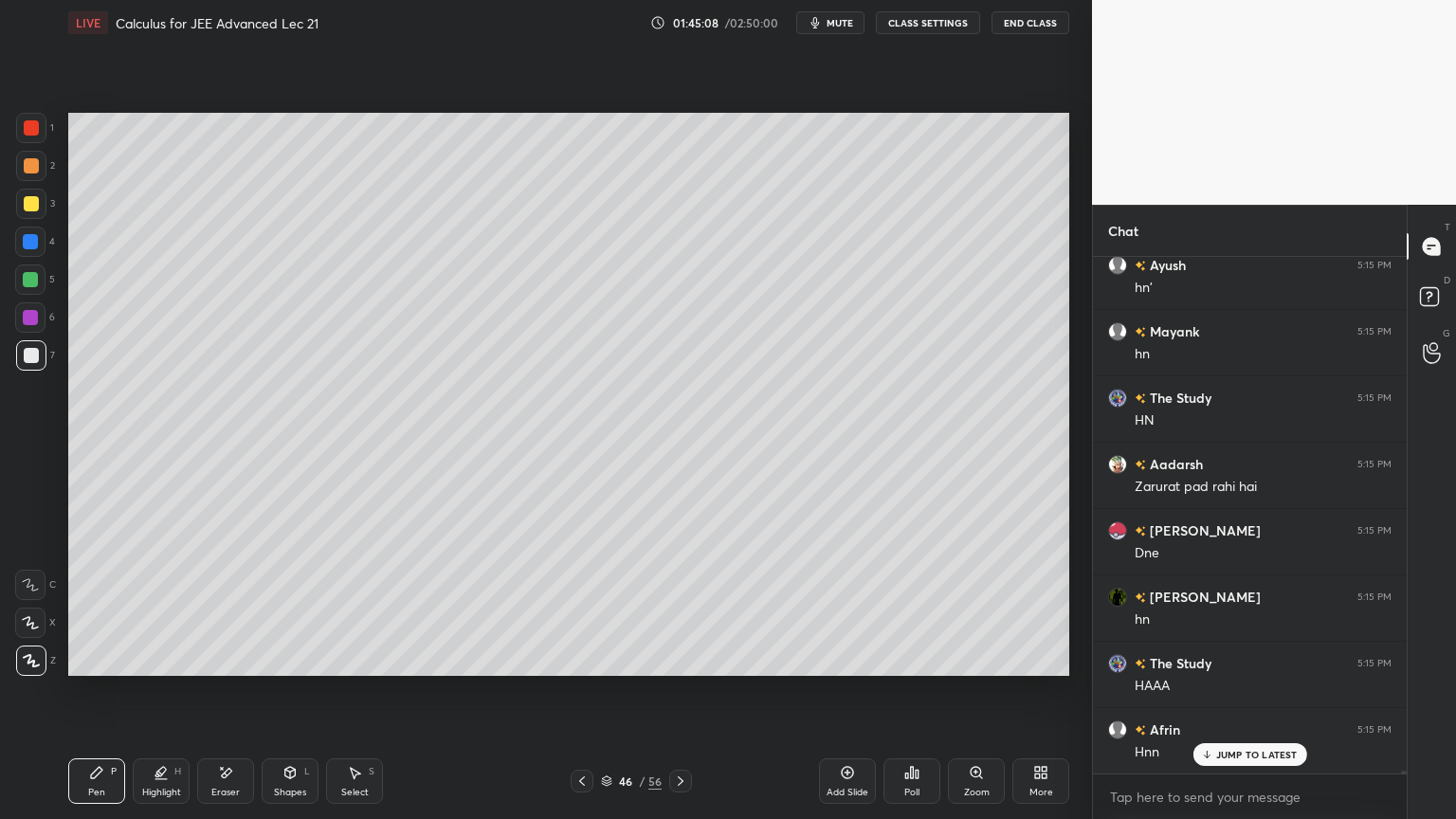 scroll, scrollTop: 91249, scrollLeft: 0, axis: vertical 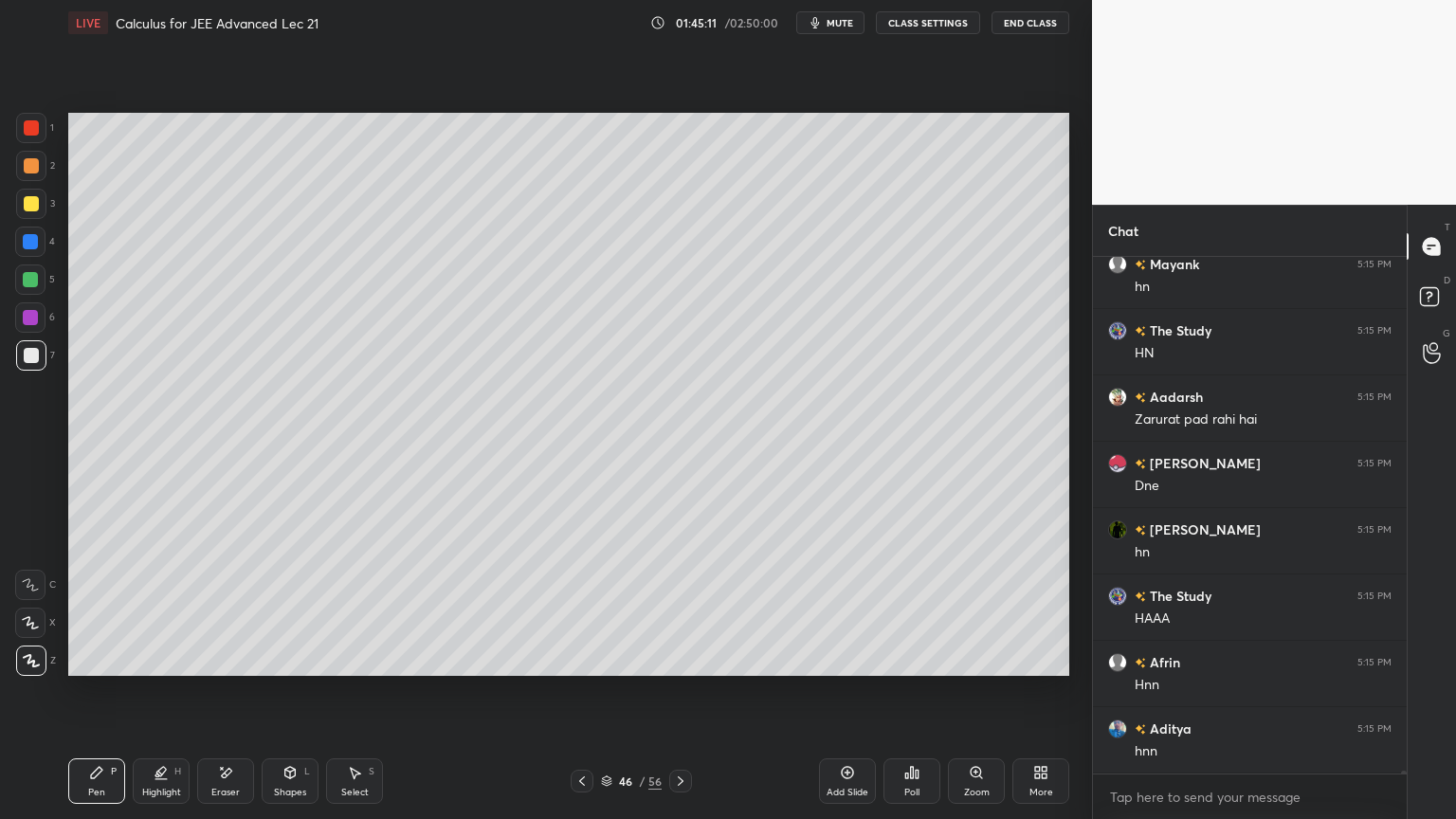 click on "Eraser" at bounding box center [226, 781] 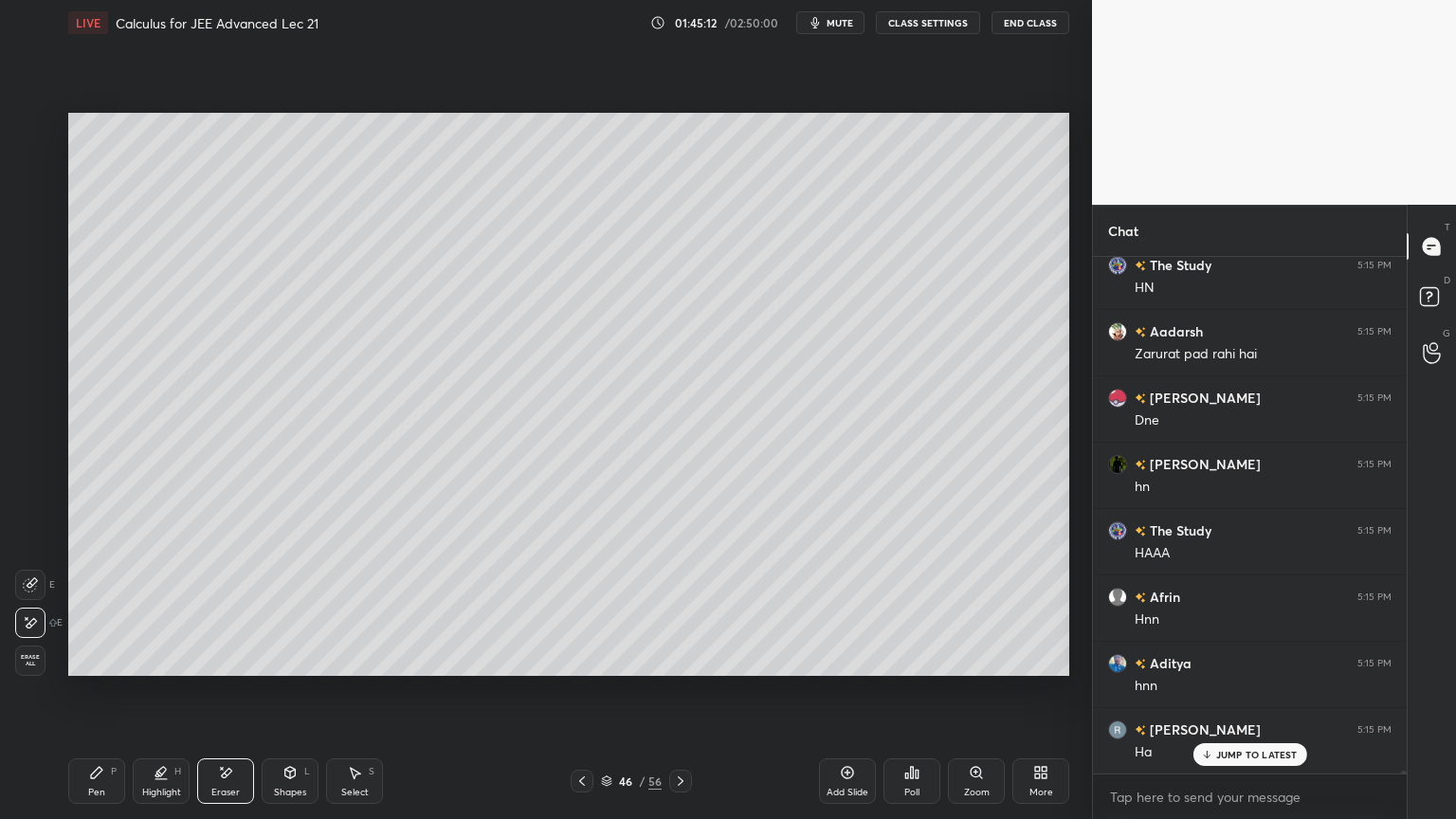 scroll, scrollTop: 91382, scrollLeft: 0, axis: vertical 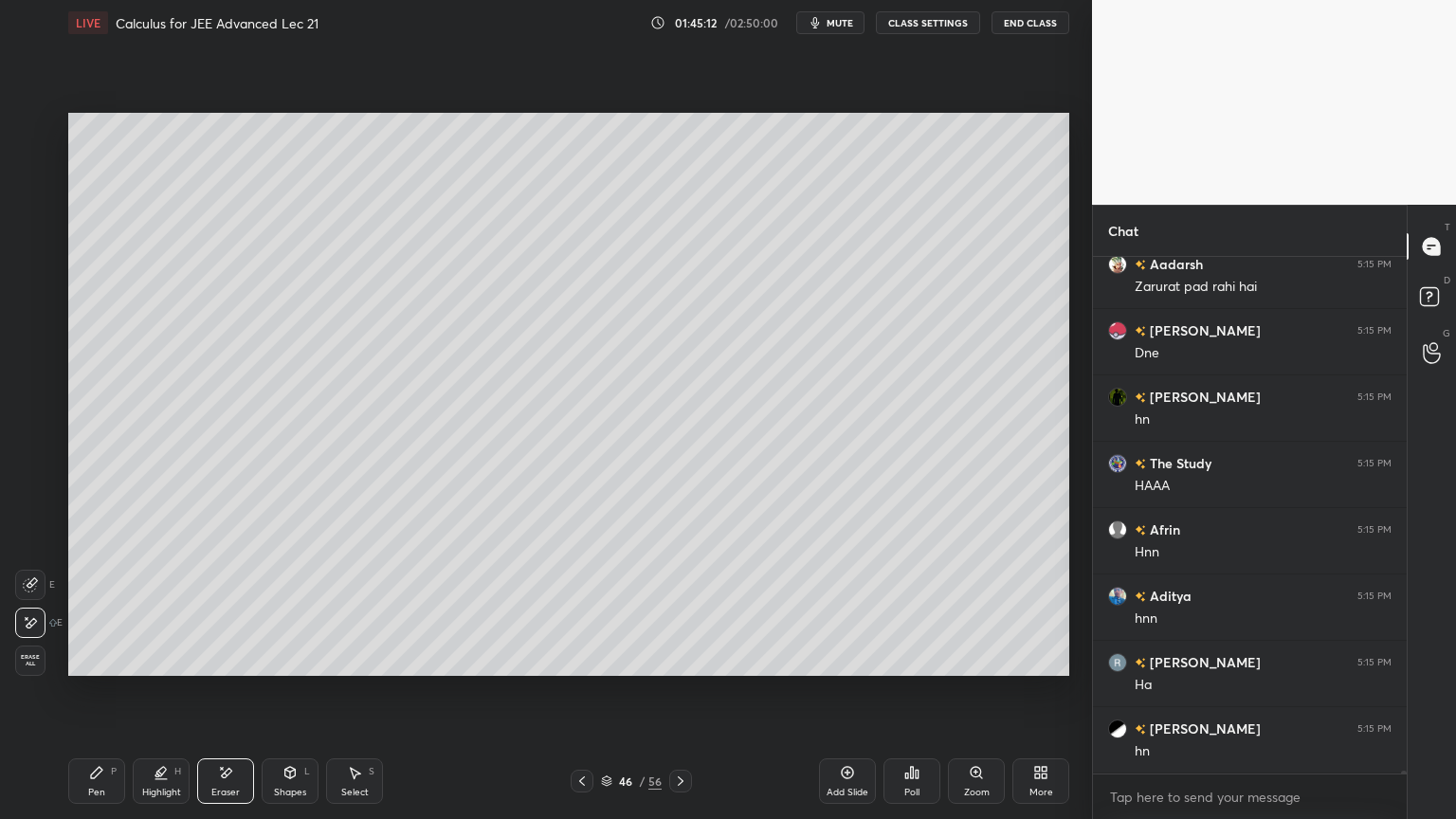 click 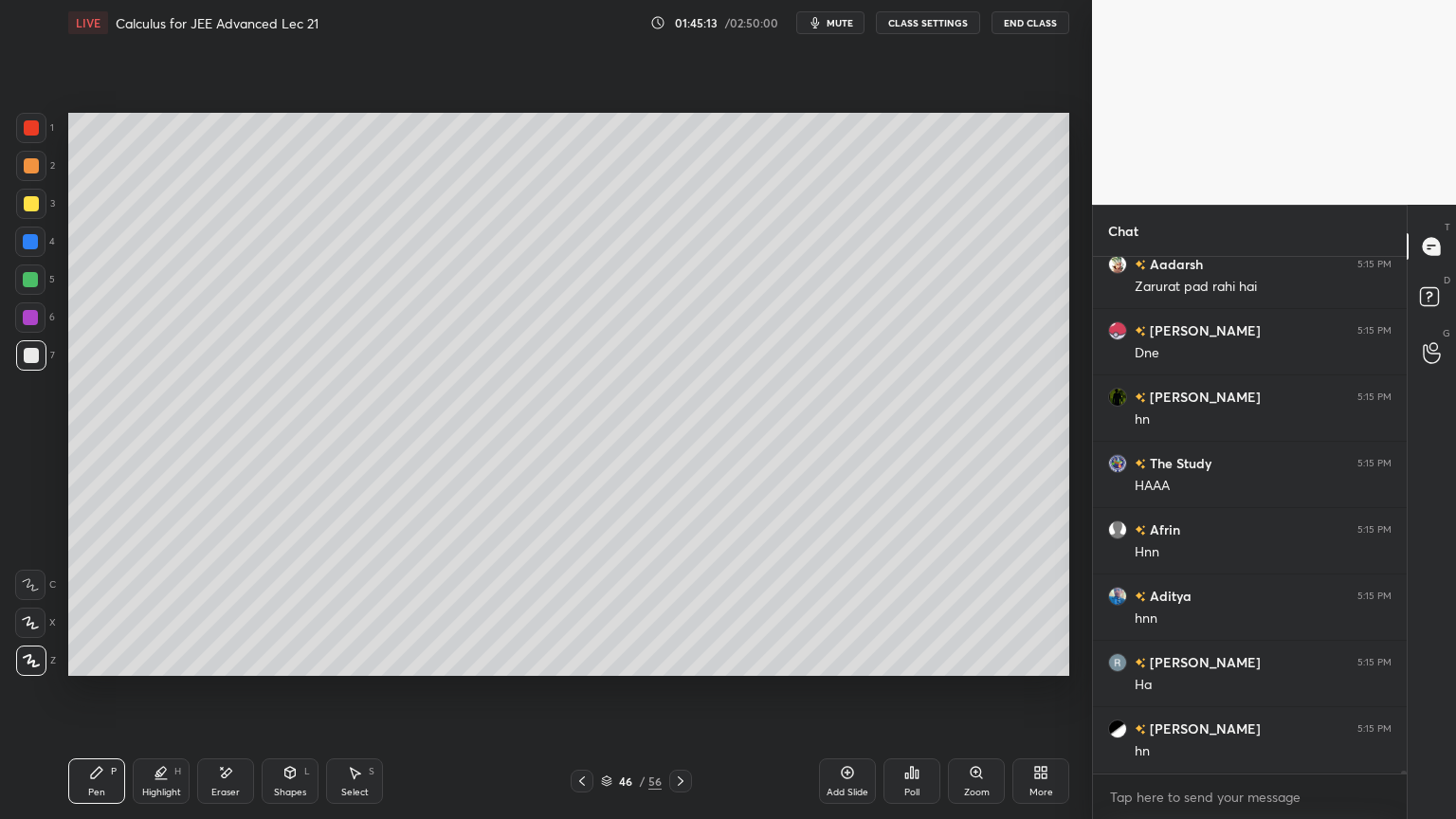 scroll, scrollTop: 91447, scrollLeft: 0, axis: vertical 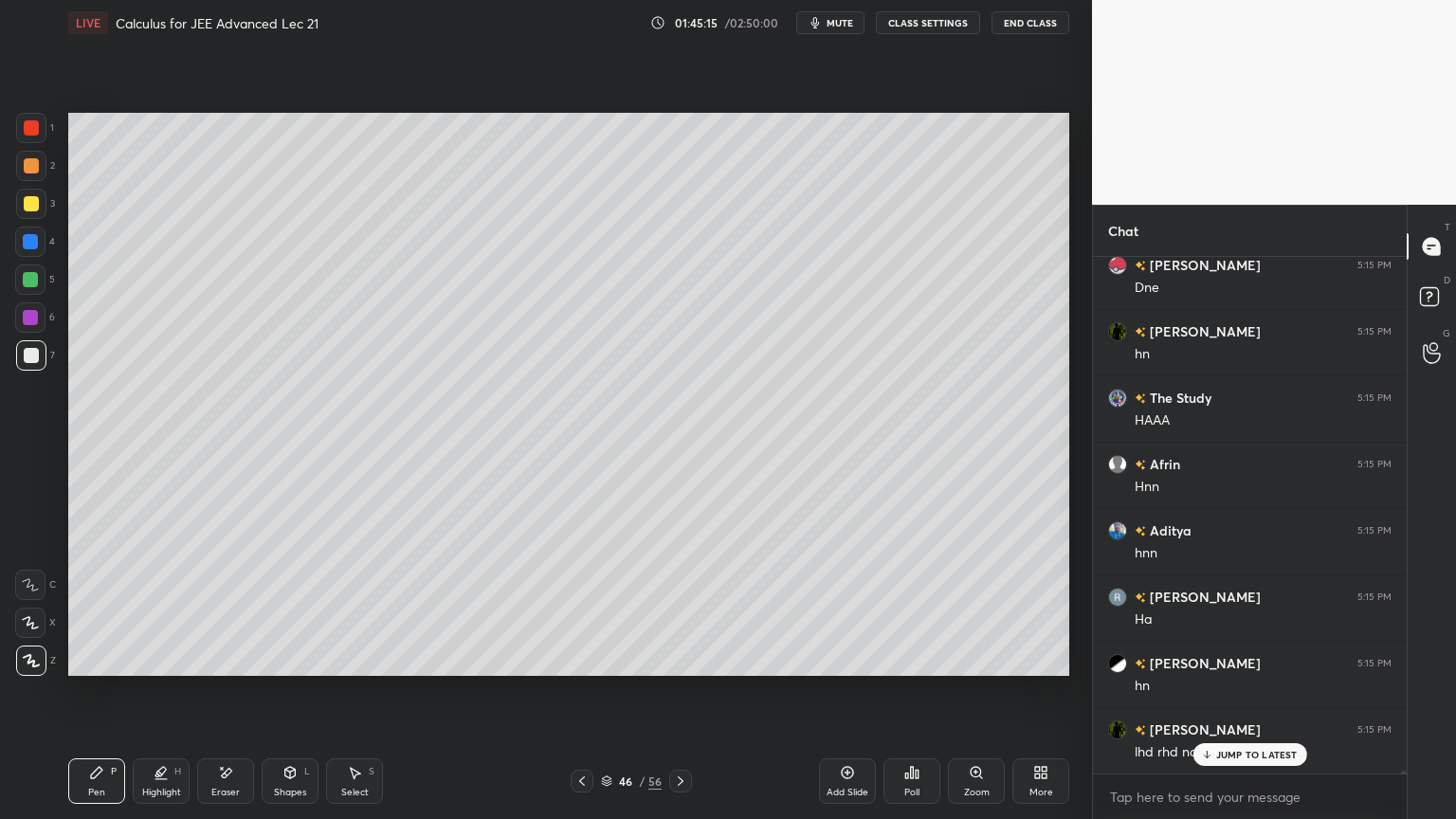 click on "Eraser" at bounding box center (226, 792) 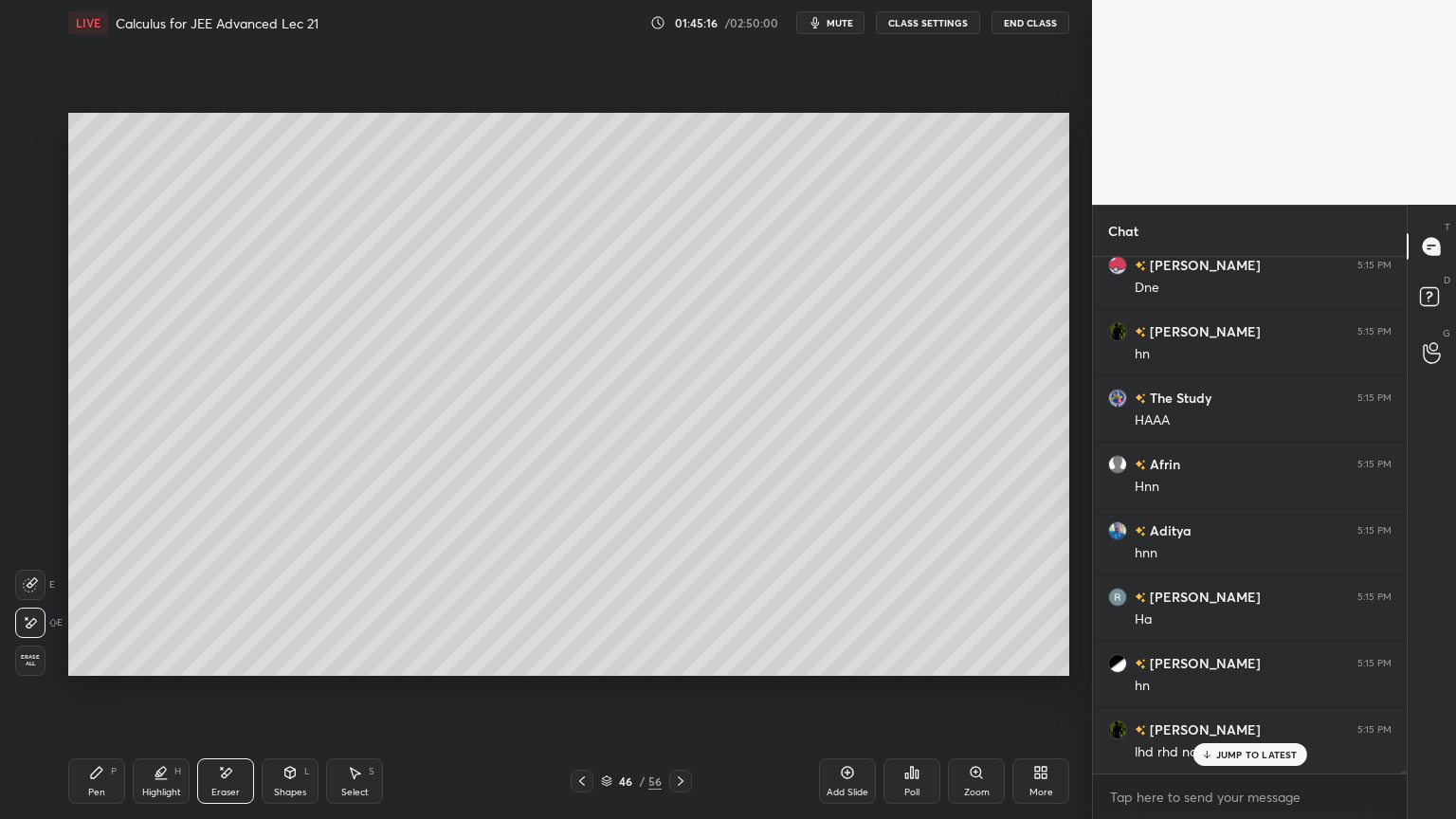 scroll, scrollTop: 91515, scrollLeft: 0, axis: vertical 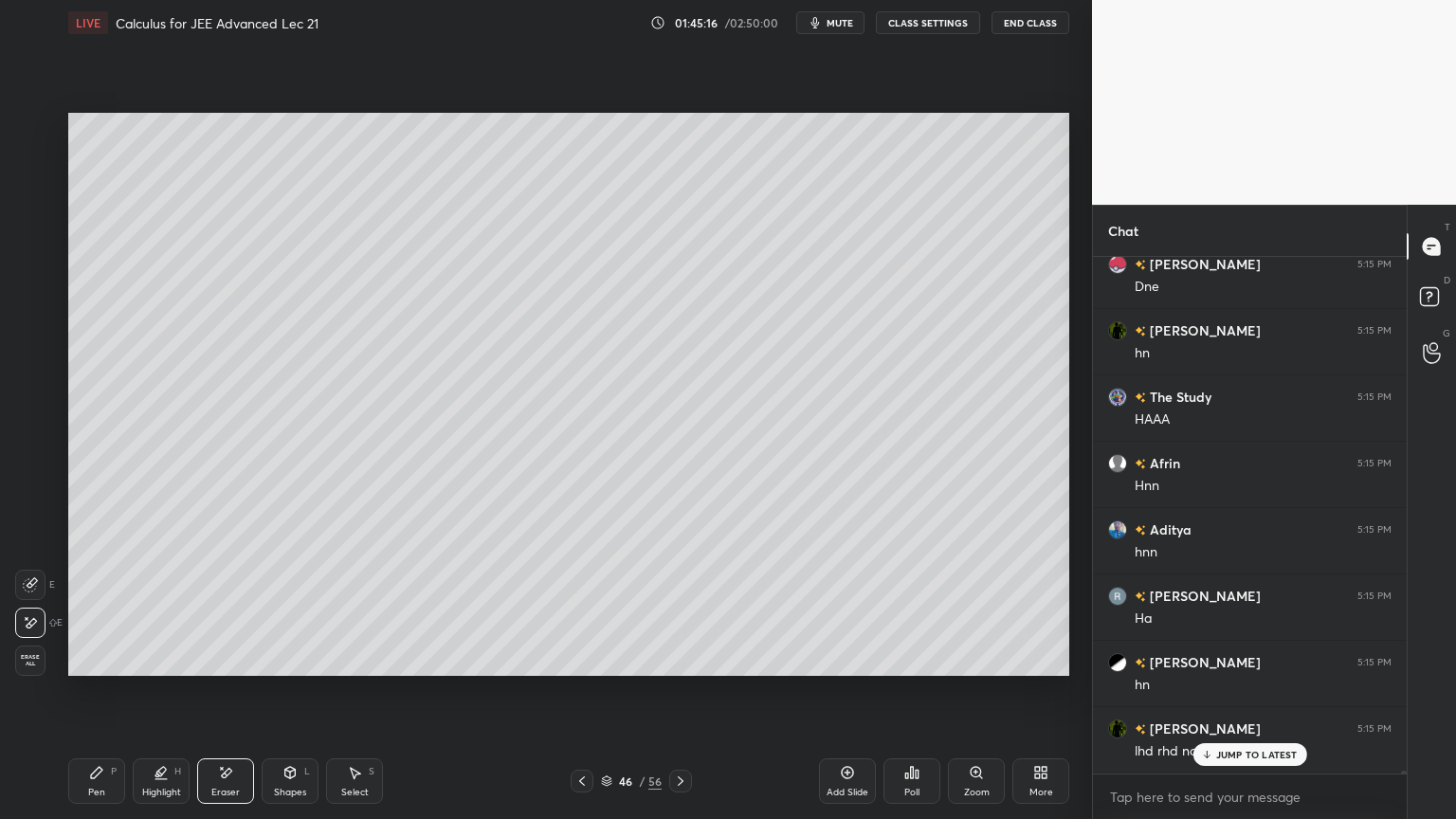 click on "Pen P" at bounding box center (97, 781) 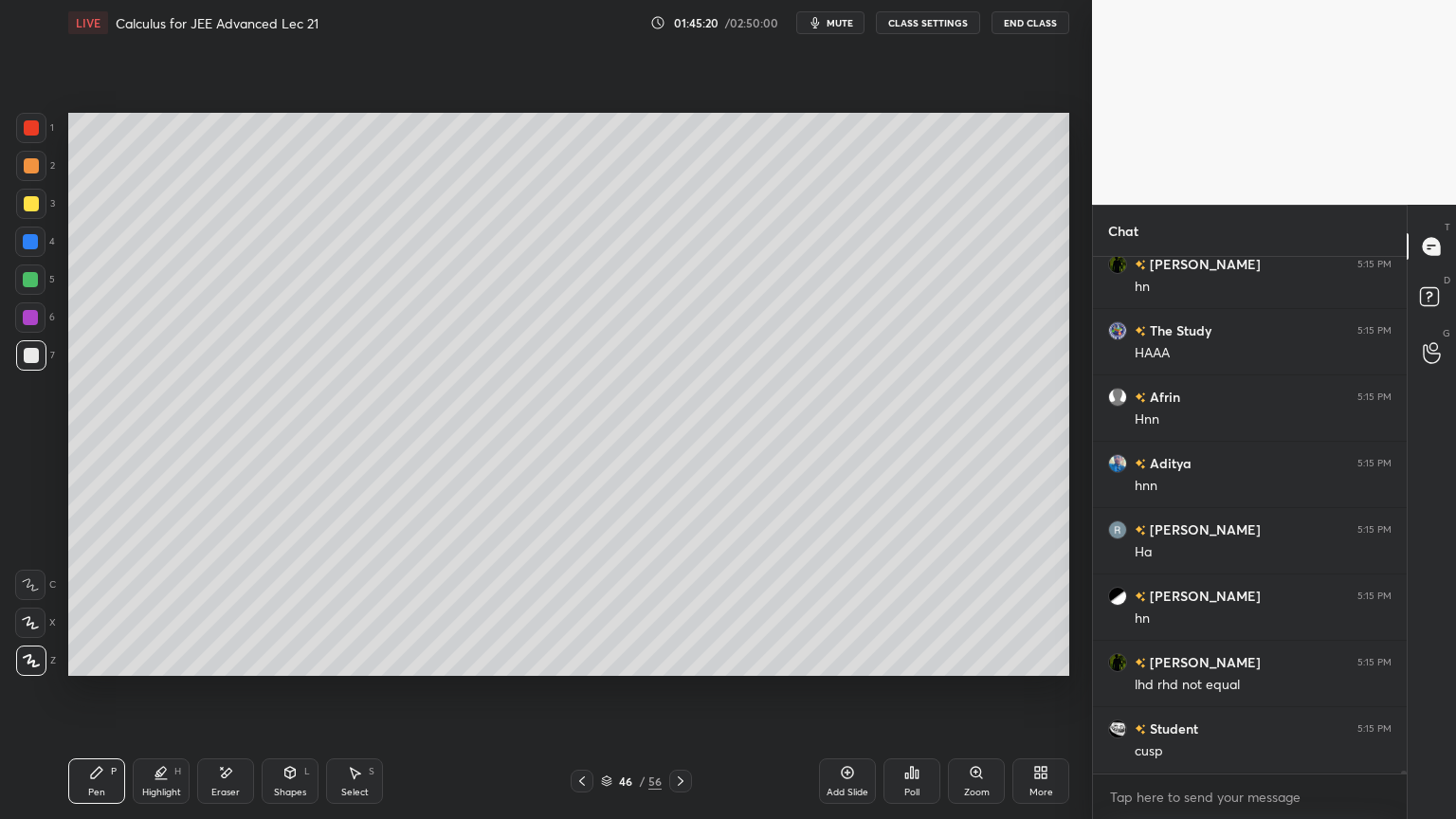 click on "Eraser" at bounding box center (226, 781) 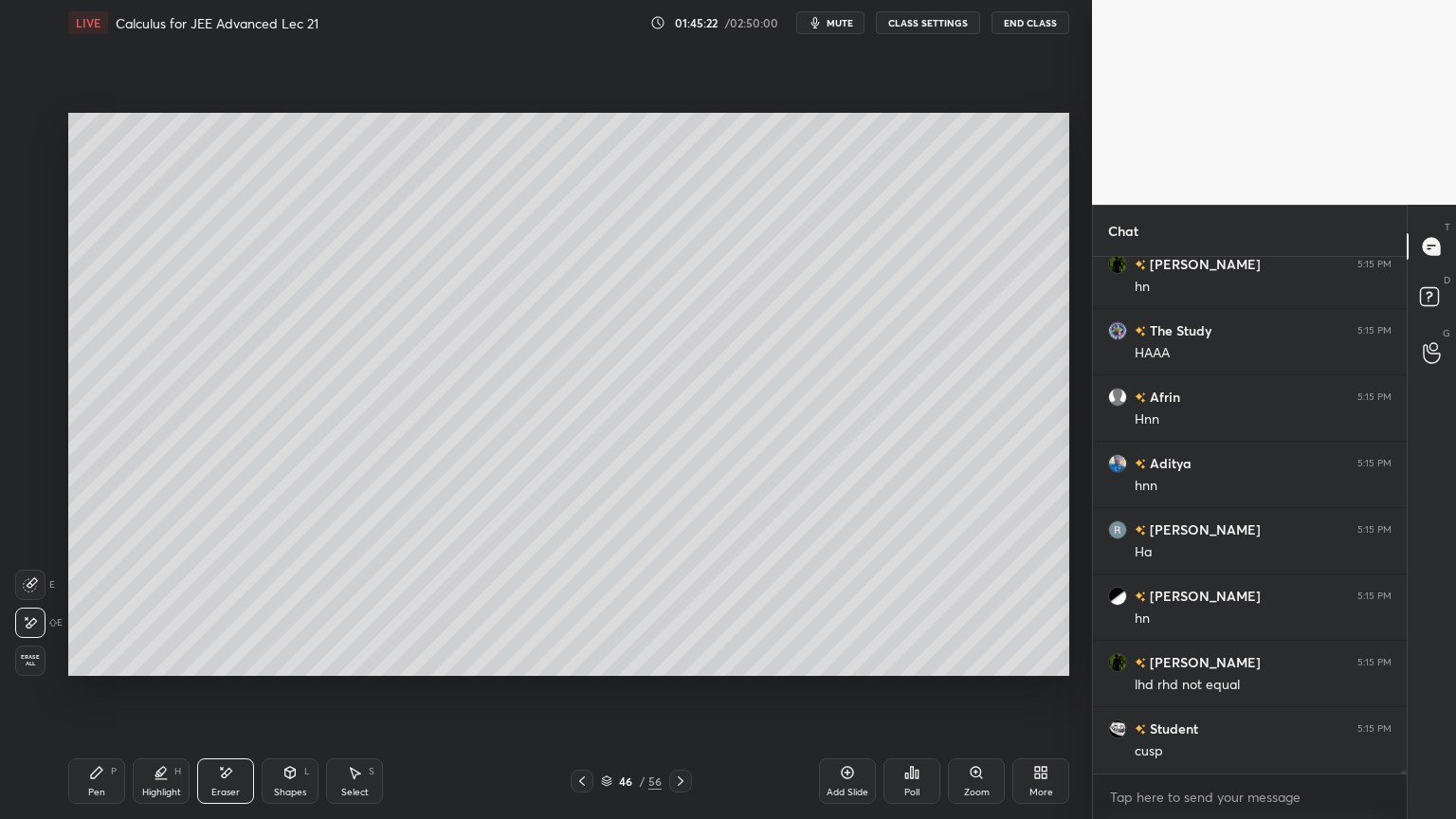 click on "Pen" at bounding box center (97, 792) 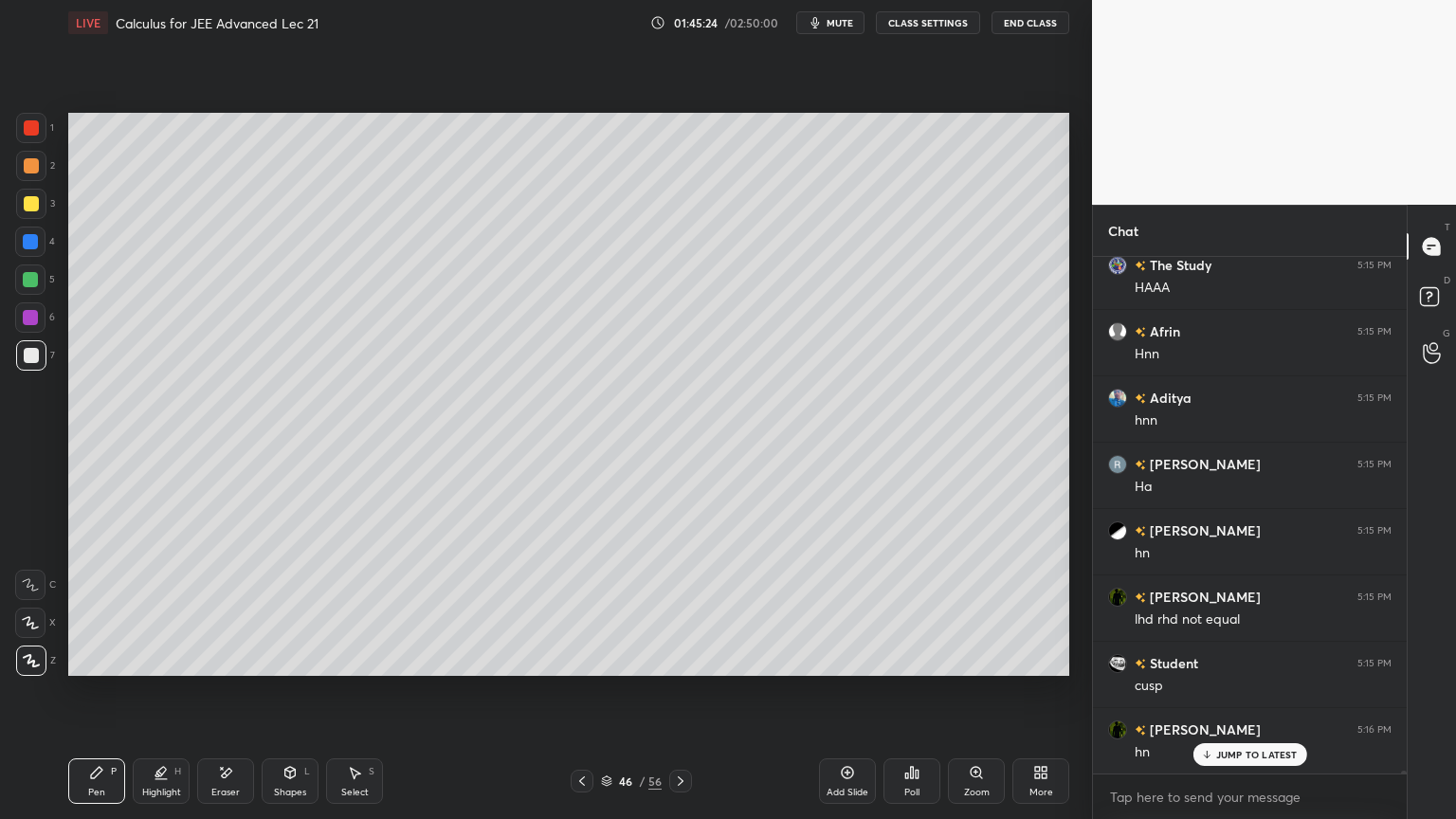 scroll, scrollTop: 91647, scrollLeft: 0, axis: vertical 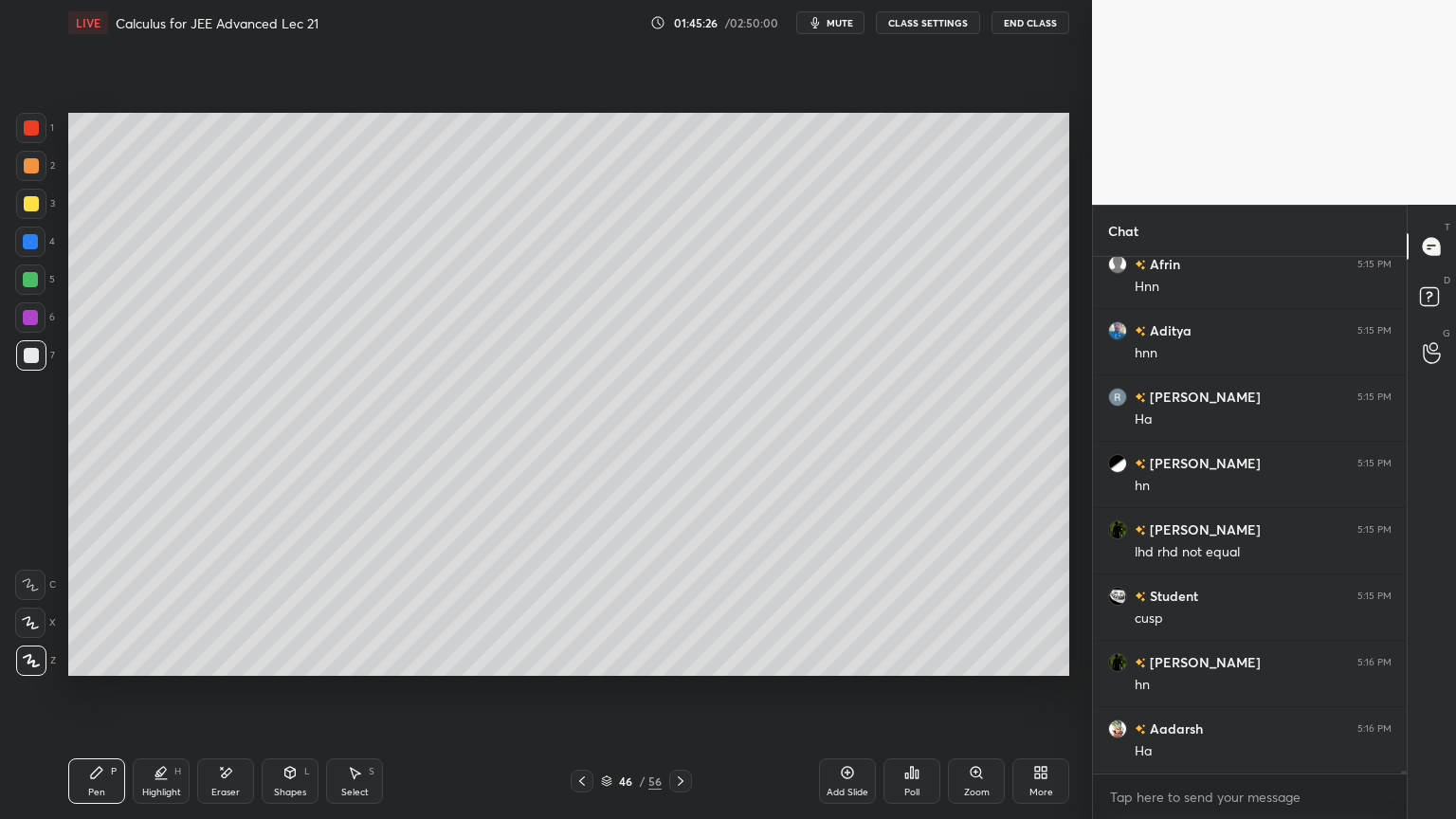click 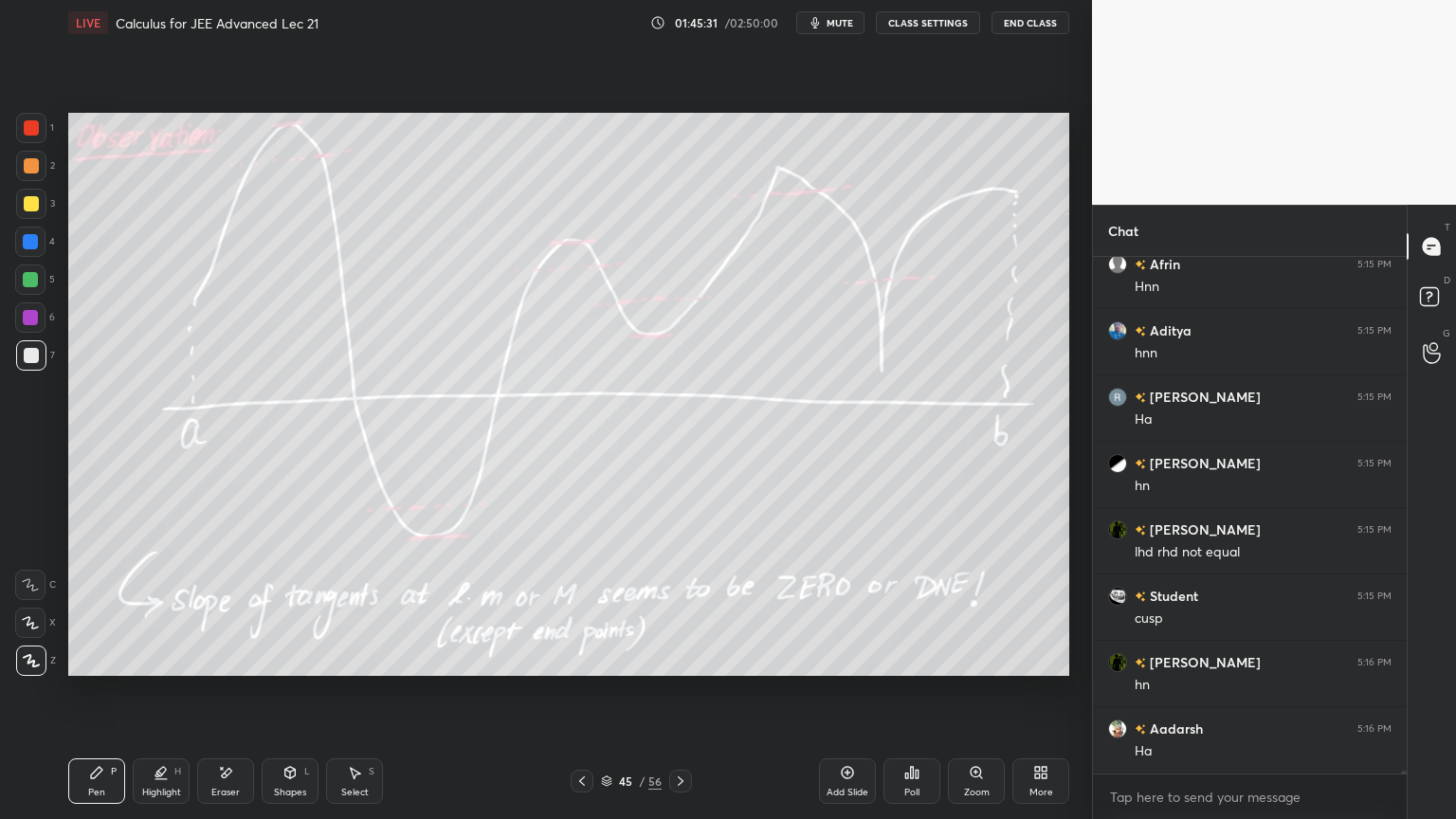 scroll, scrollTop: 91713, scrollLeft: 0, axis: vertical 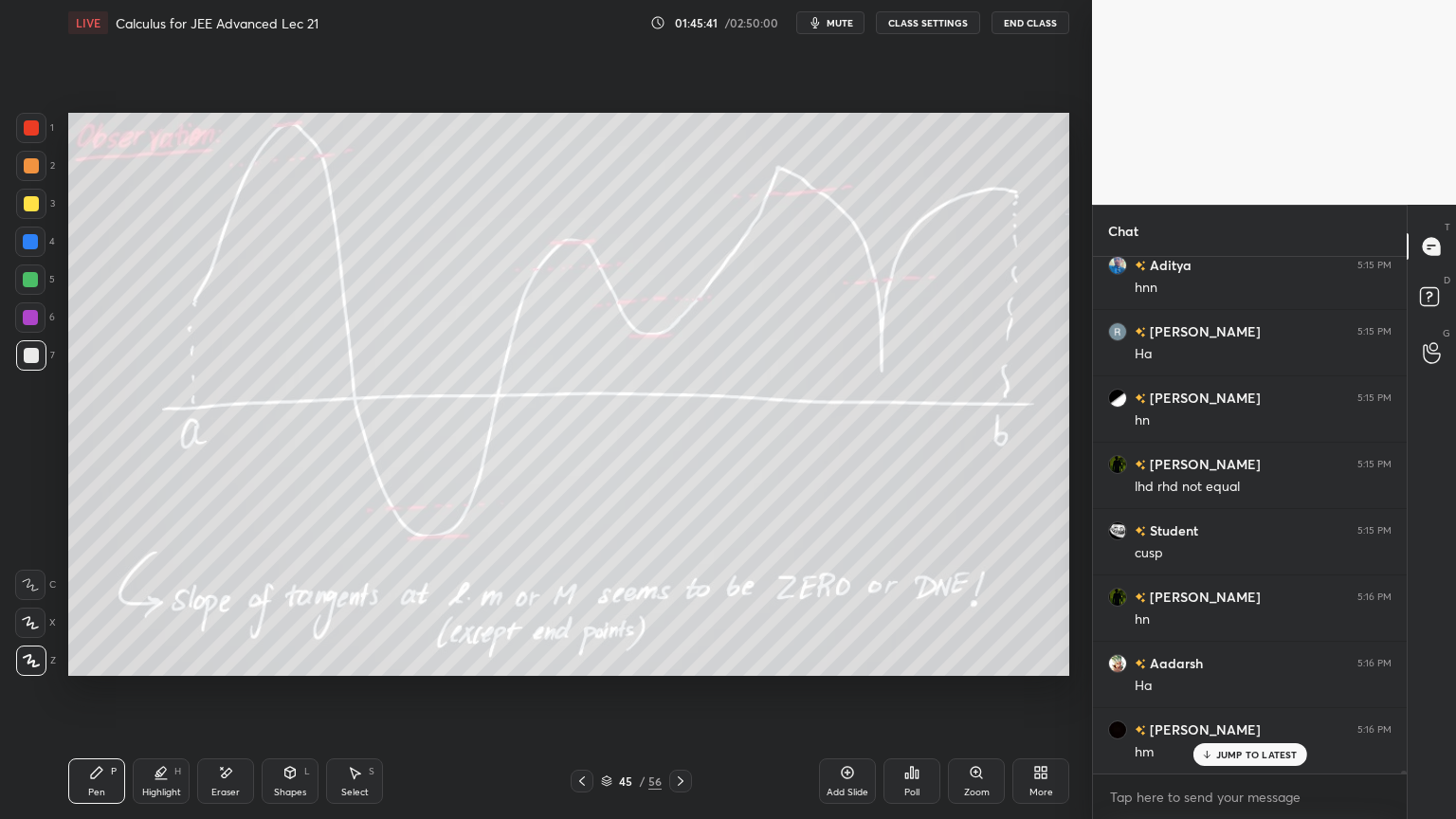click 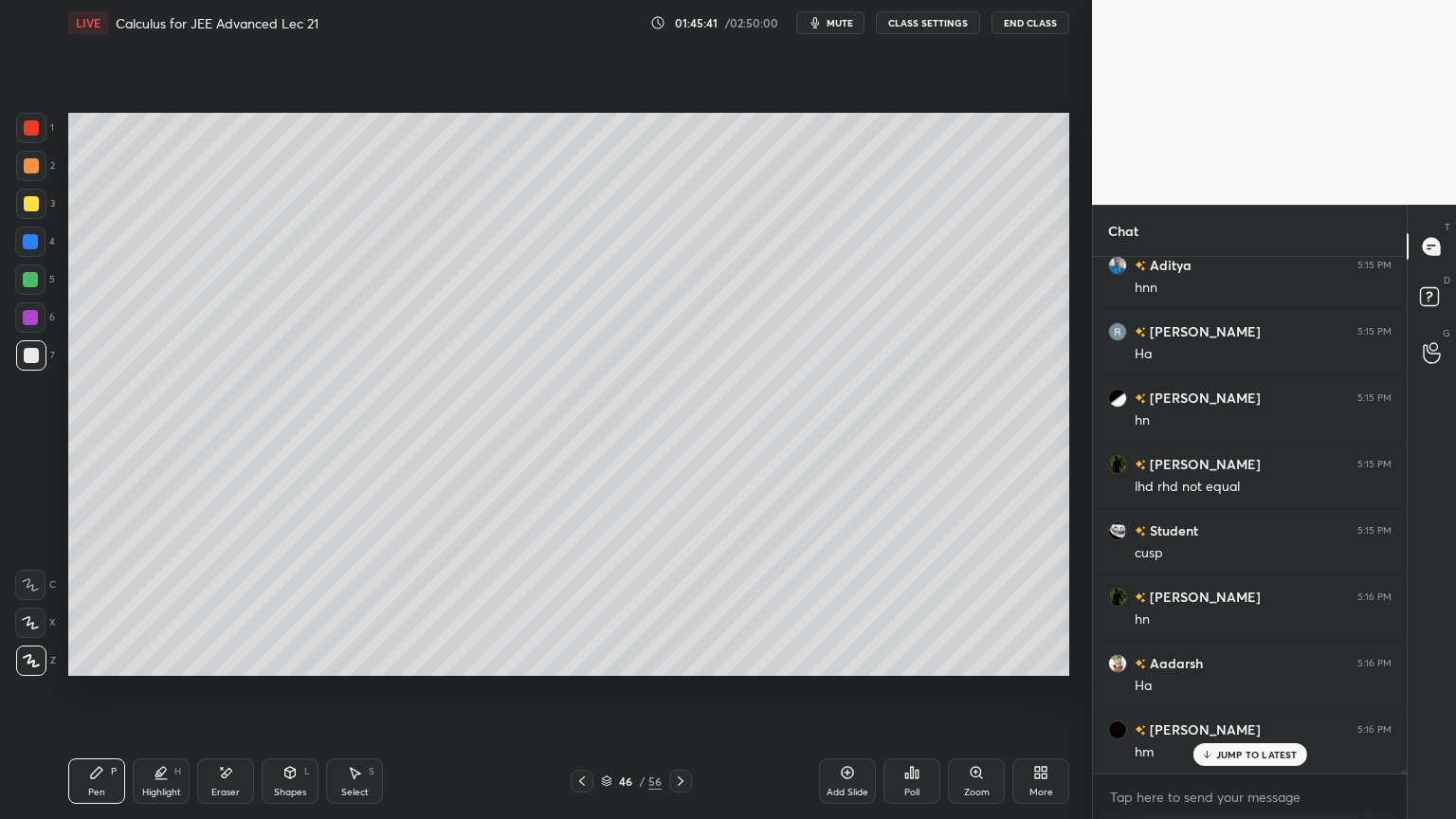 click 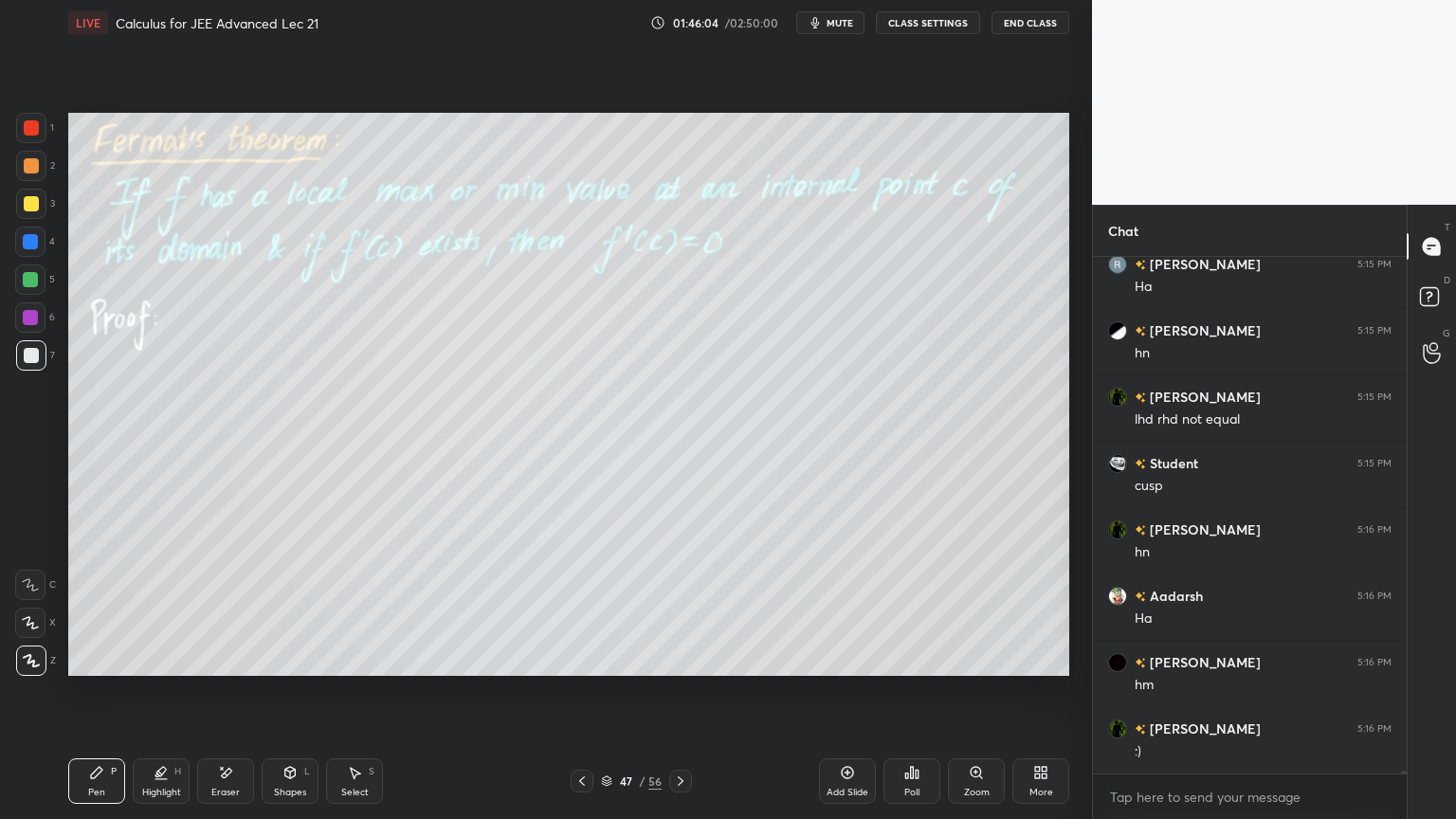 scroll, scrollTop: 91846, scrollLeft: 0, axis: vertical 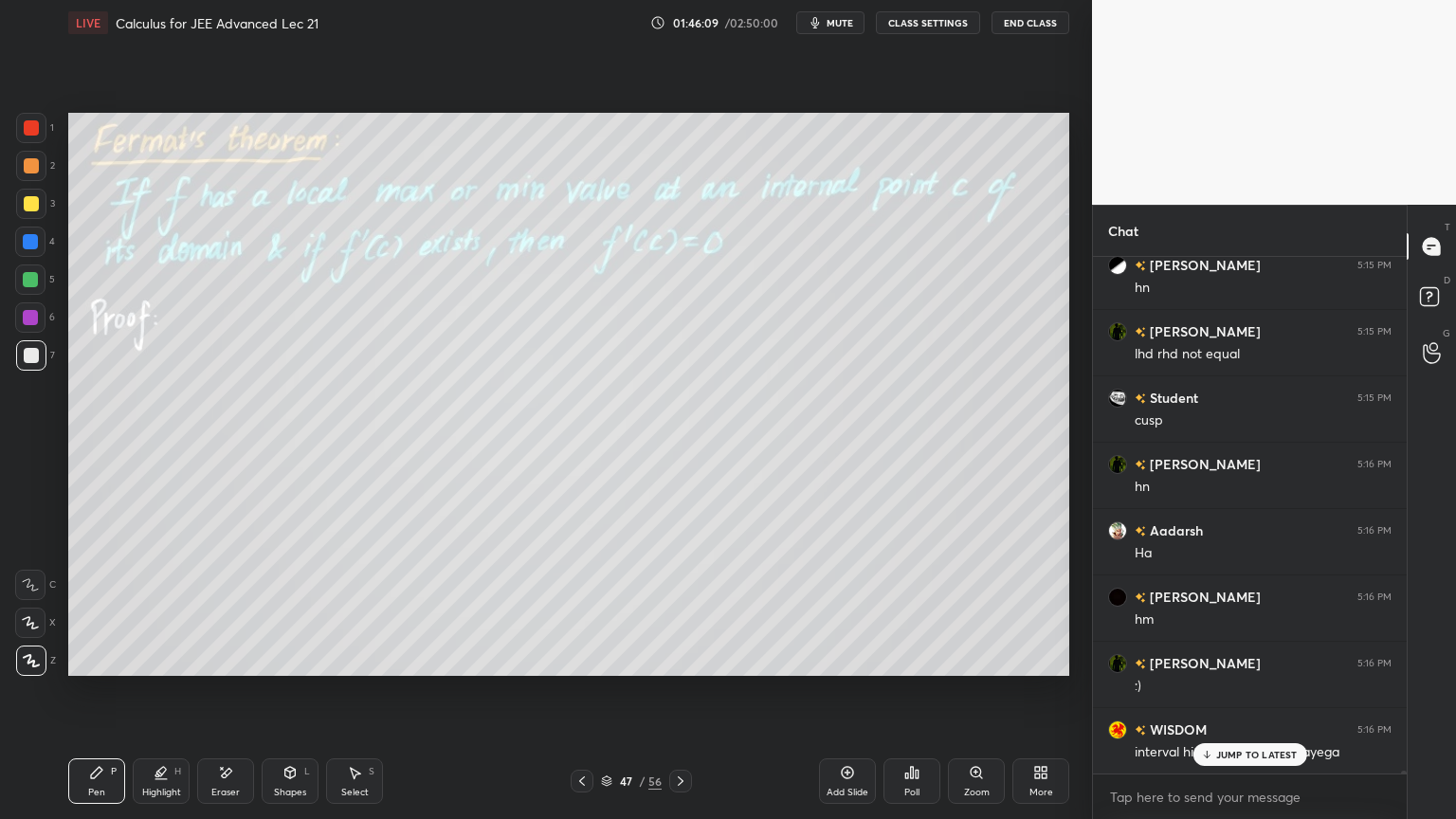 click 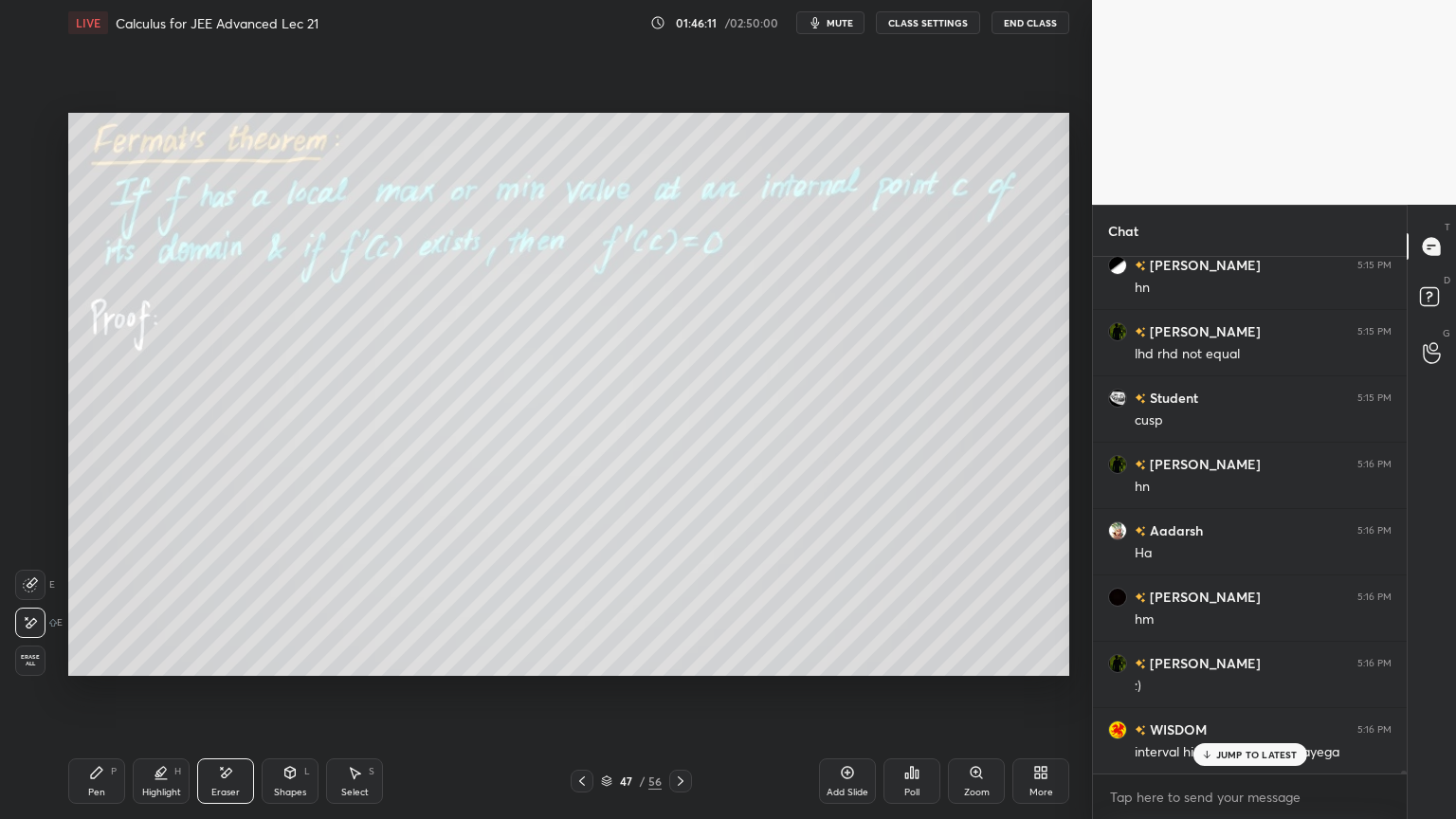 click on "Pen P" at bounding box center (97, 781) 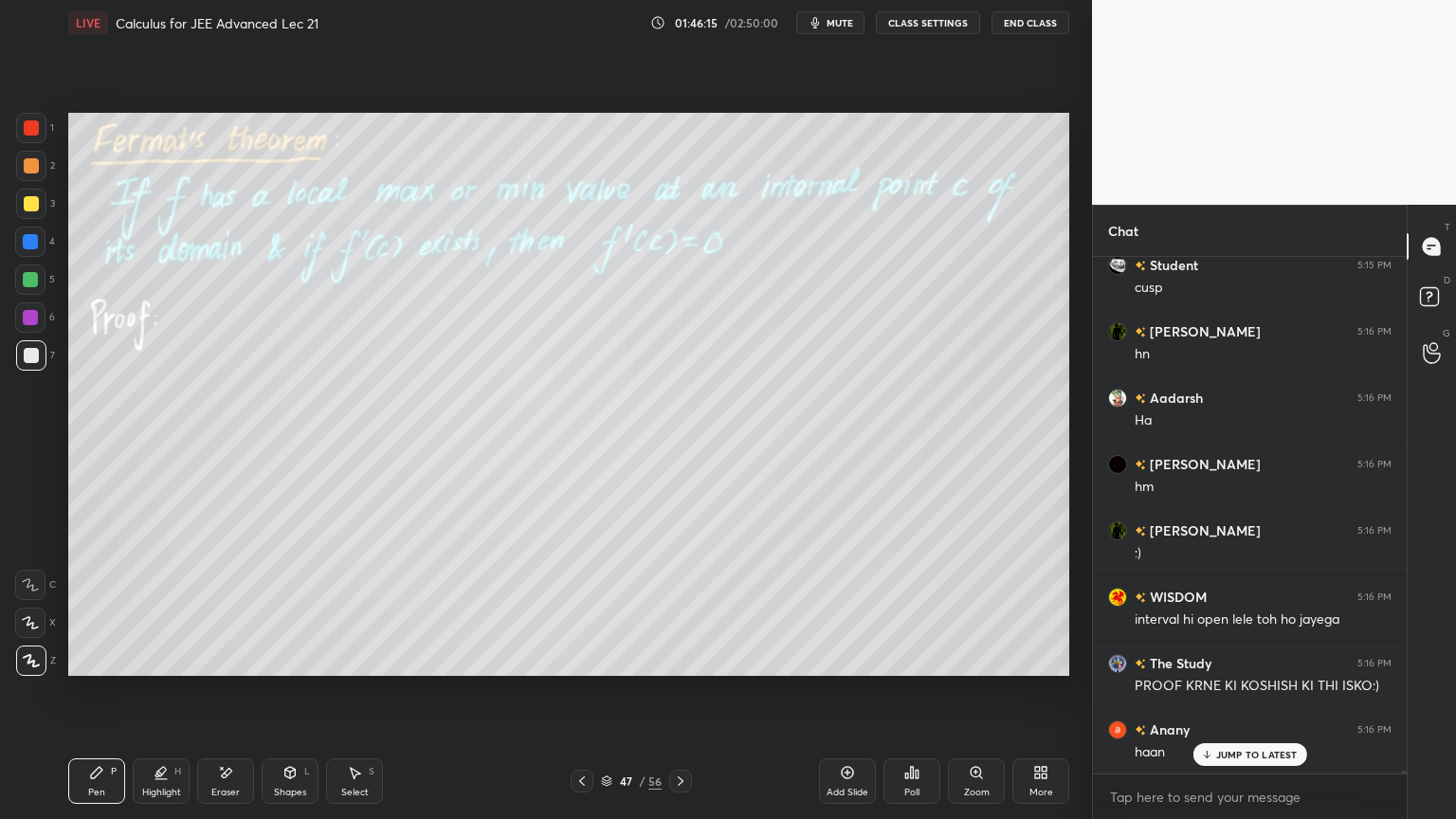 scroll, scrollTop: 92024, scrollLeft: 0, axis: vertical 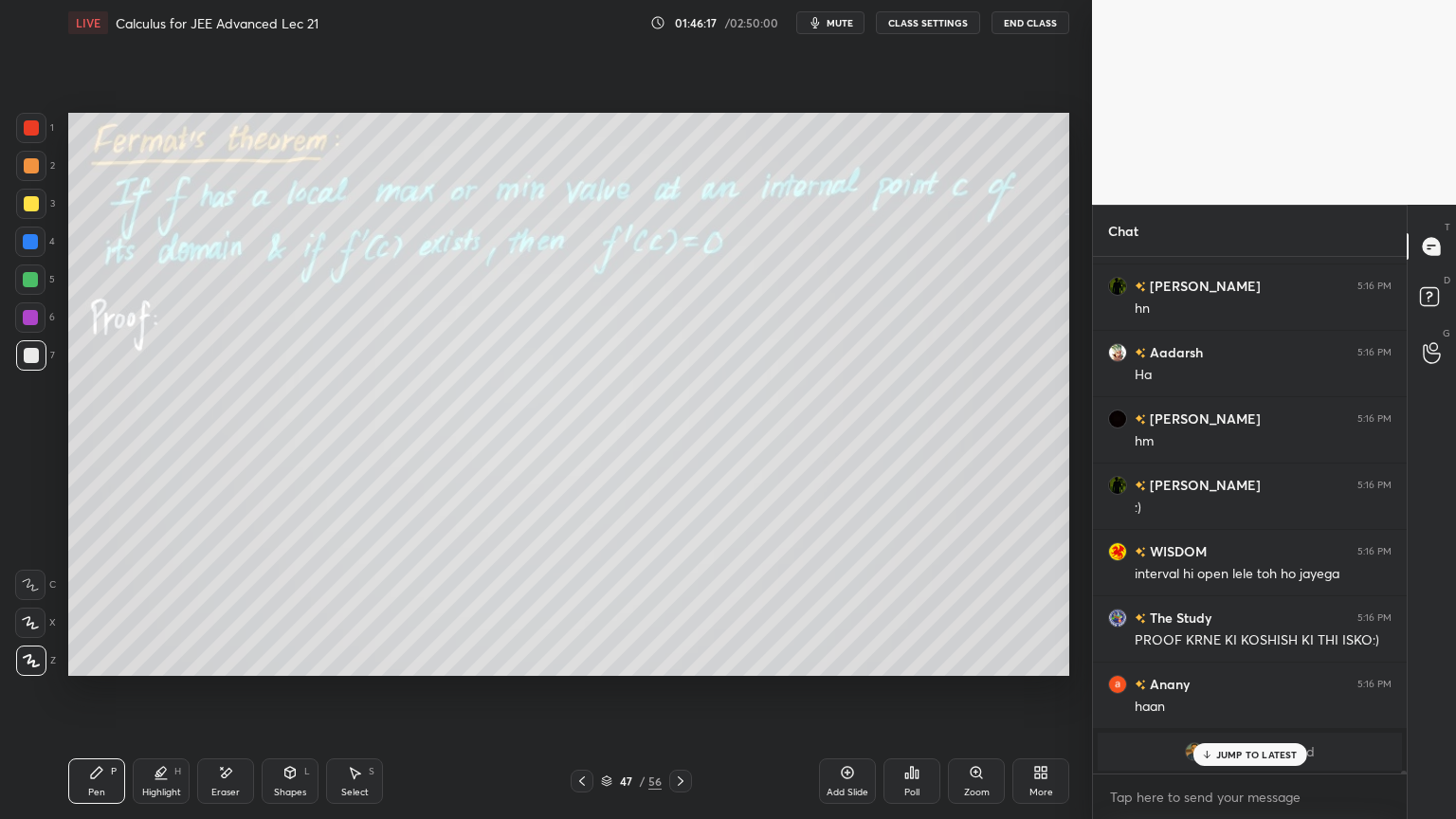 click on "Eraser" at bounding box center (226, 781) 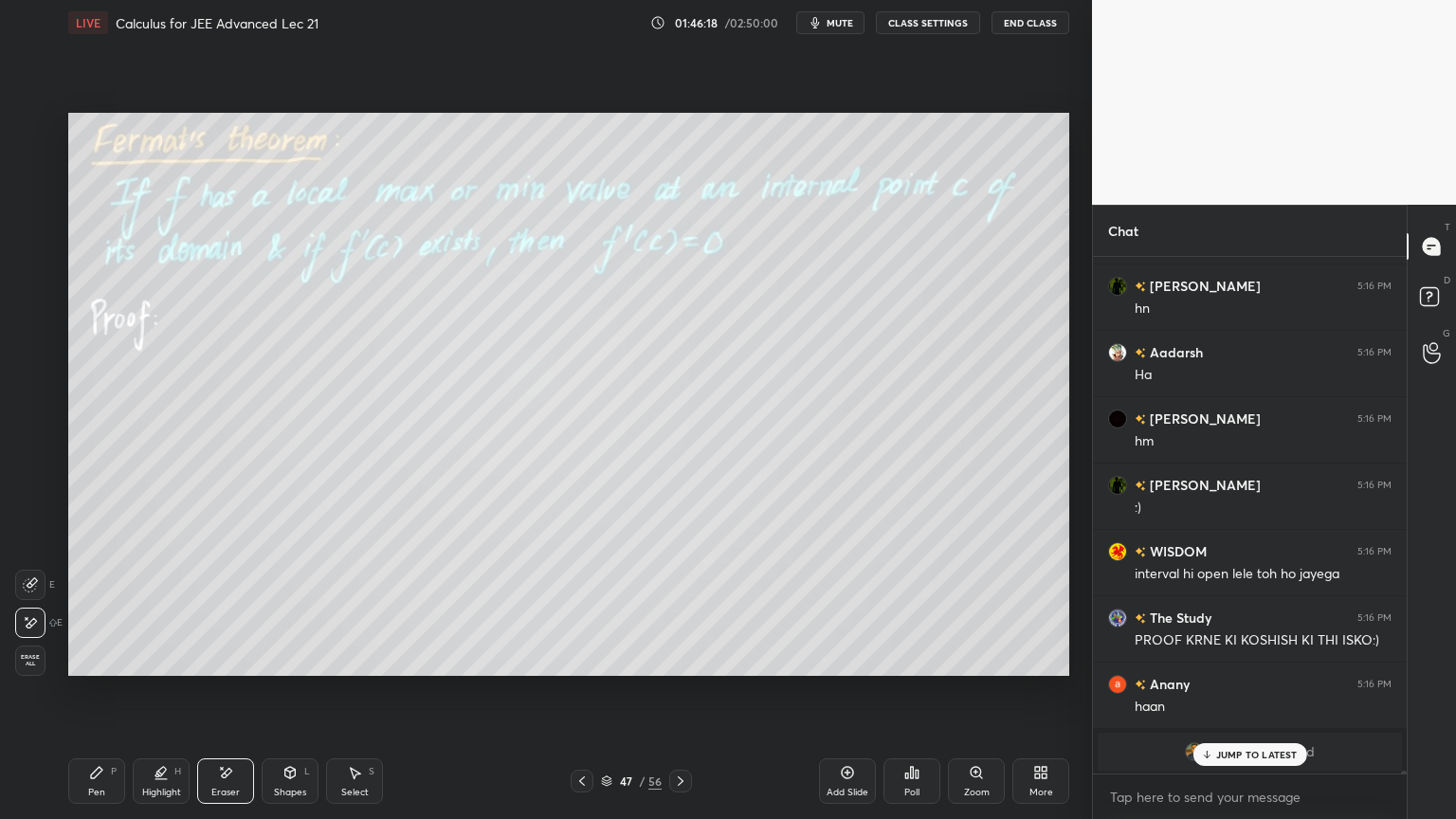drag, startPoint x: 27, startPoint y: 661, endPoint x: 41, endPoint y: 672, distance: 17.804494 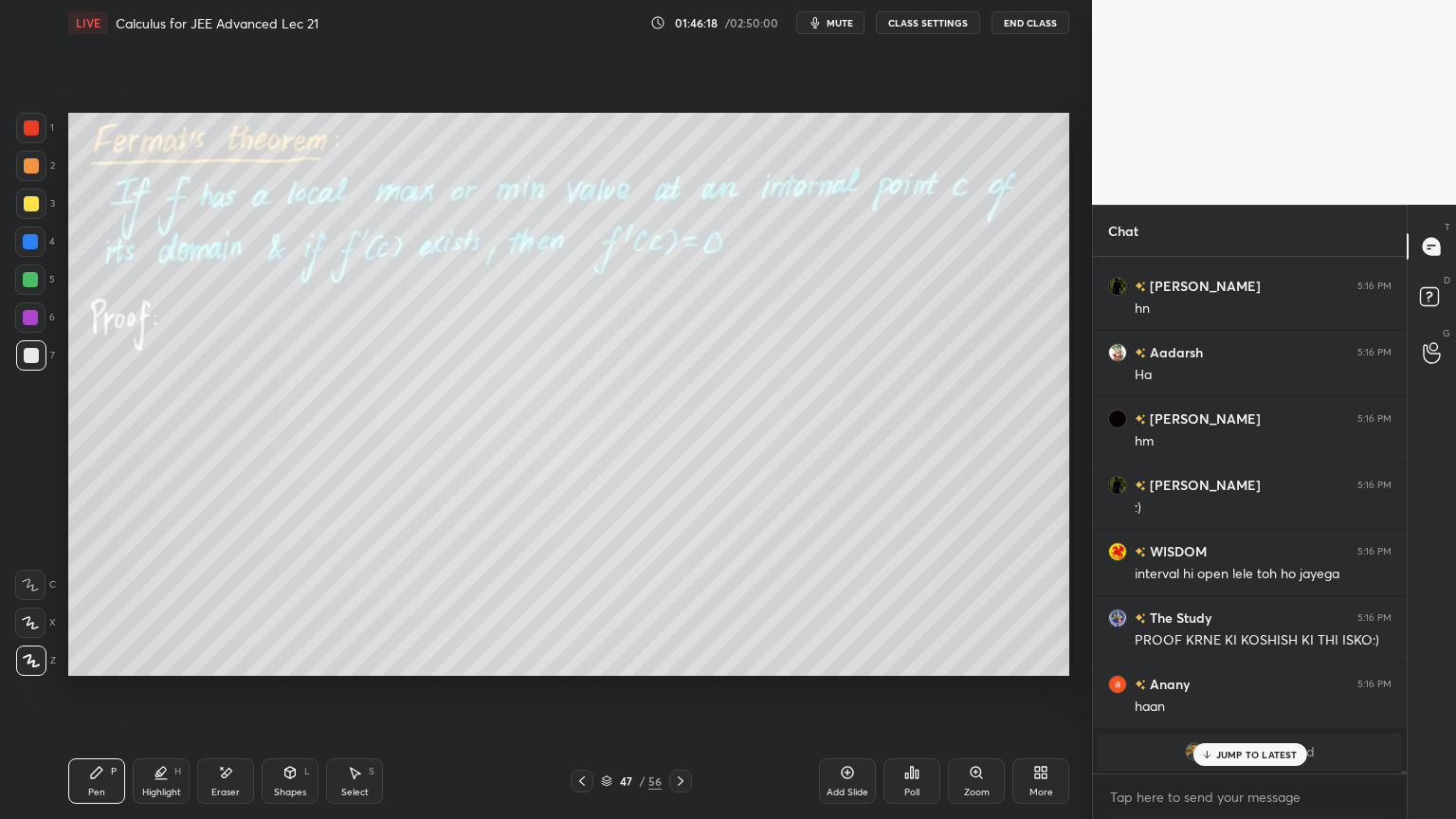 click on "Highlight H" at bounding box center [161, 781] 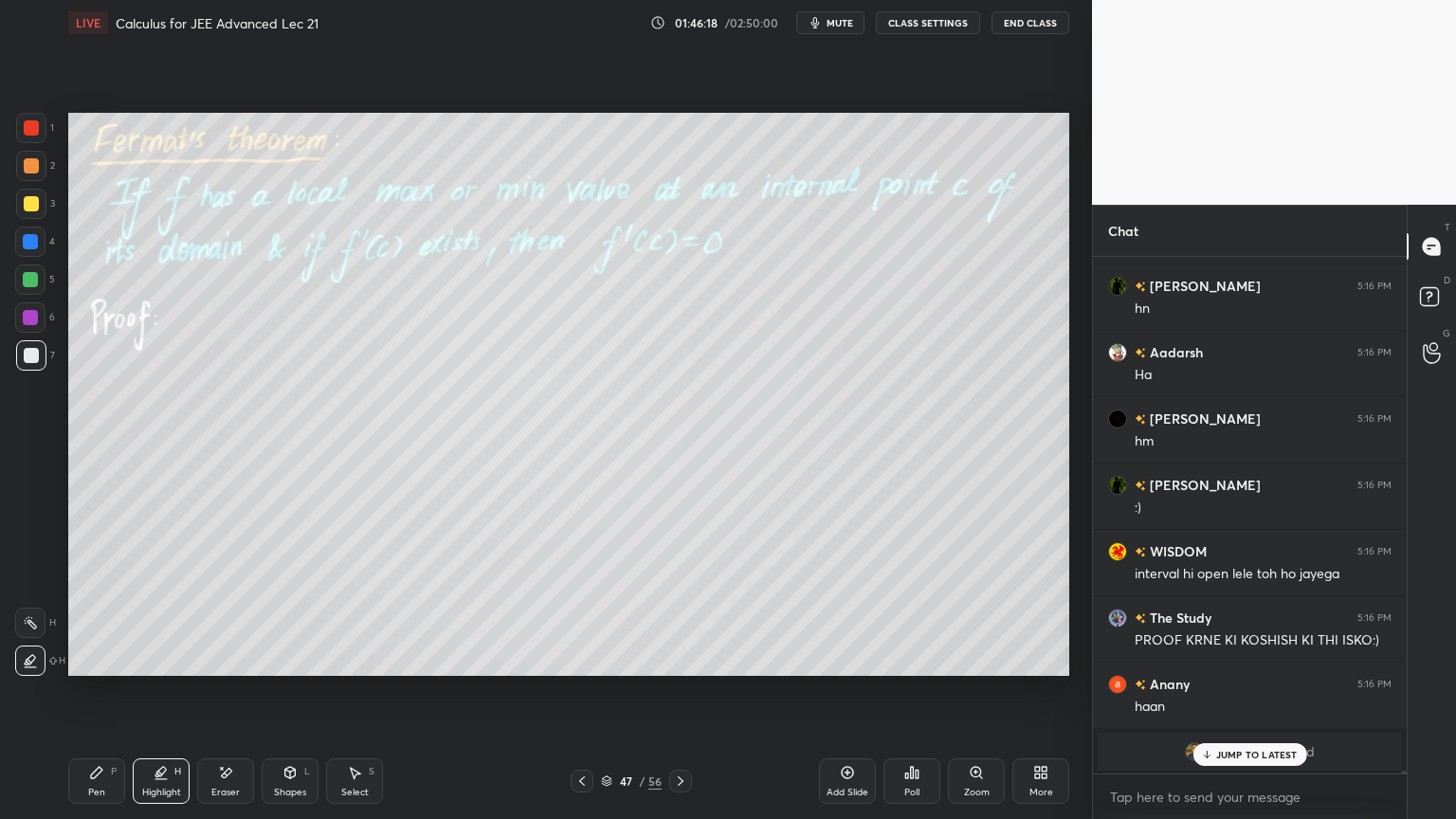 click on "Pen P" at bounding box center (97, 781) 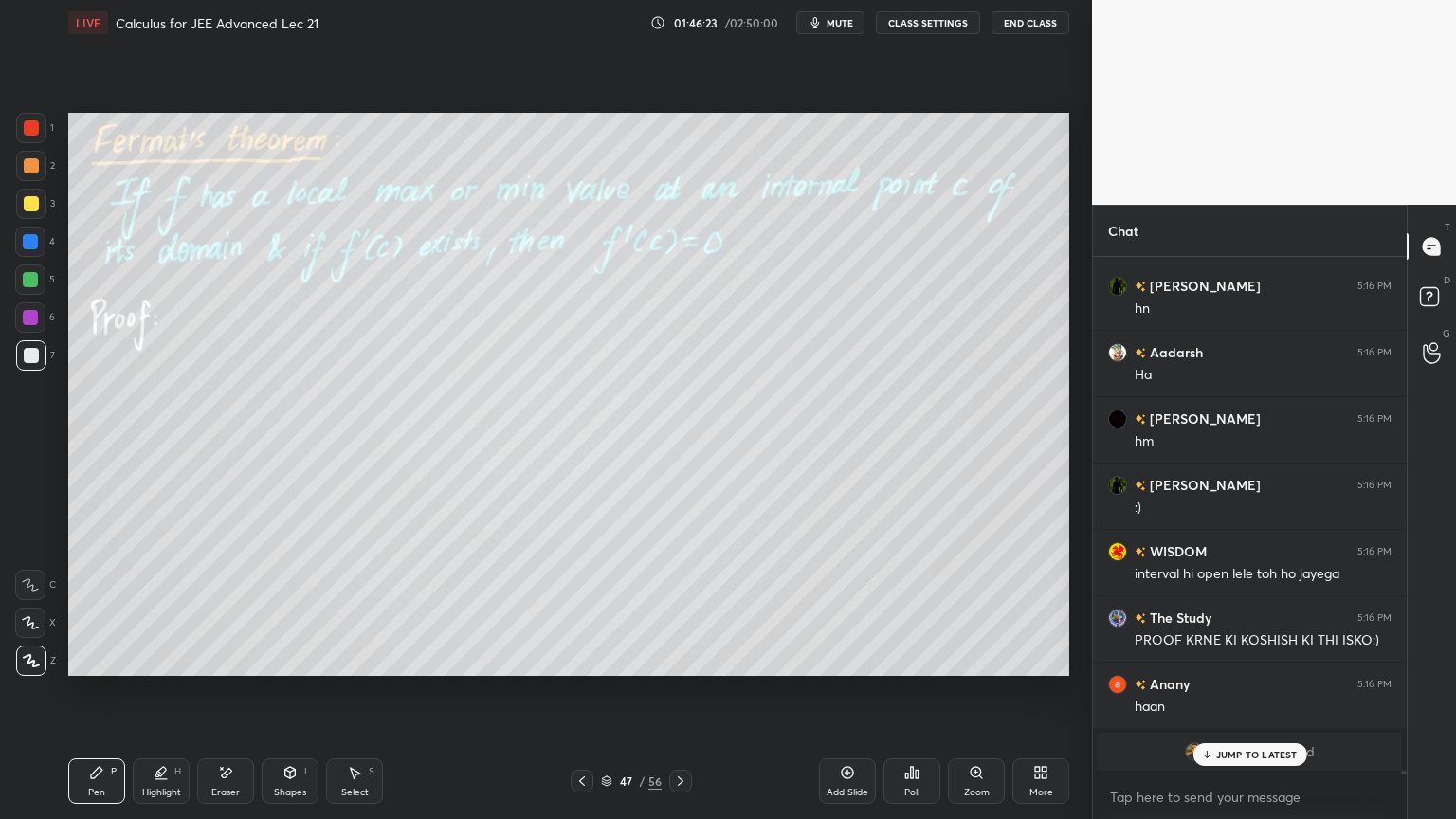 click on "JUMP TO LATEST" at bounding box center [1257, 755] 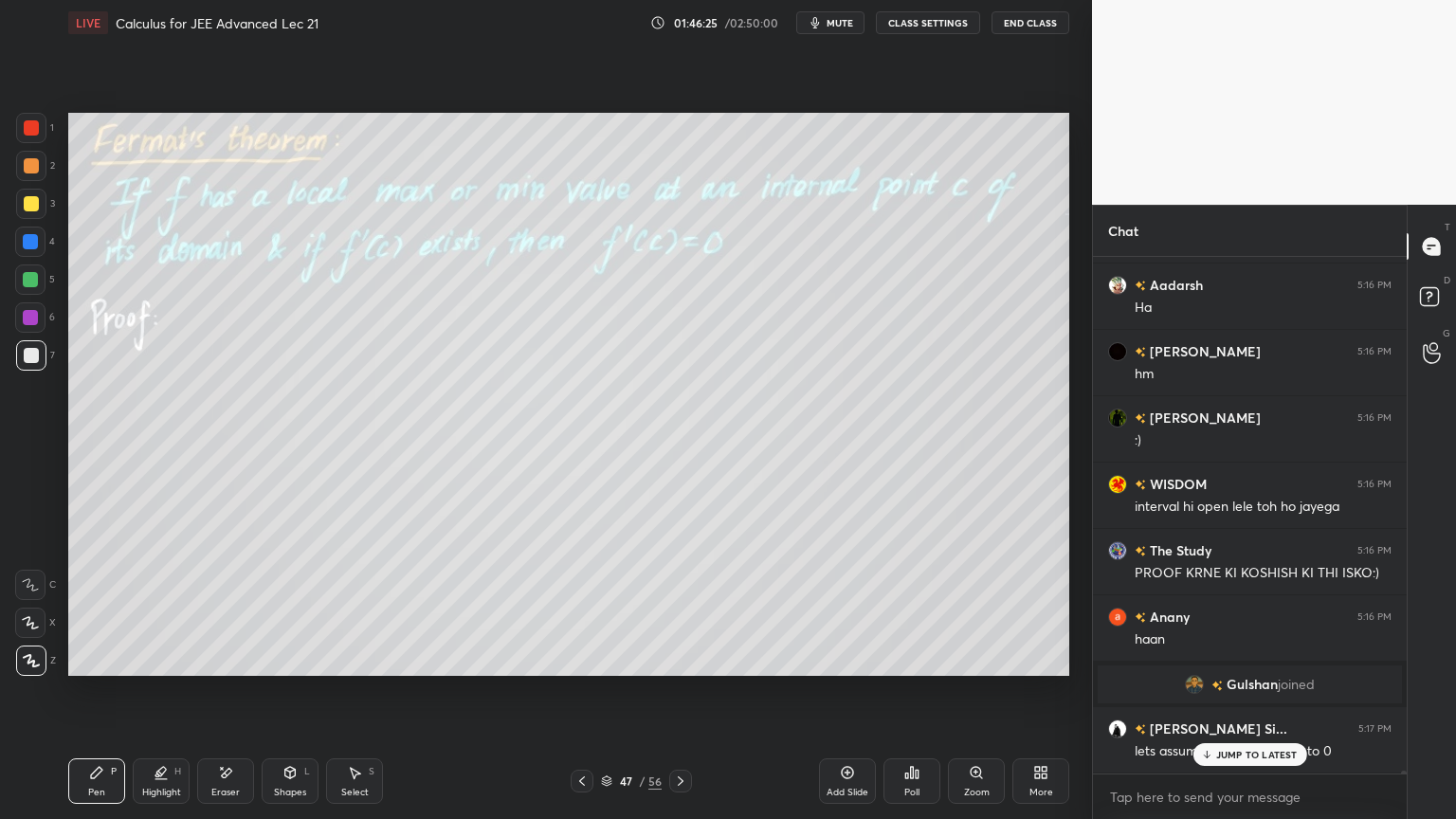 scroll, scrollTop: 92156, scrollLeft: 0, axis: vertical 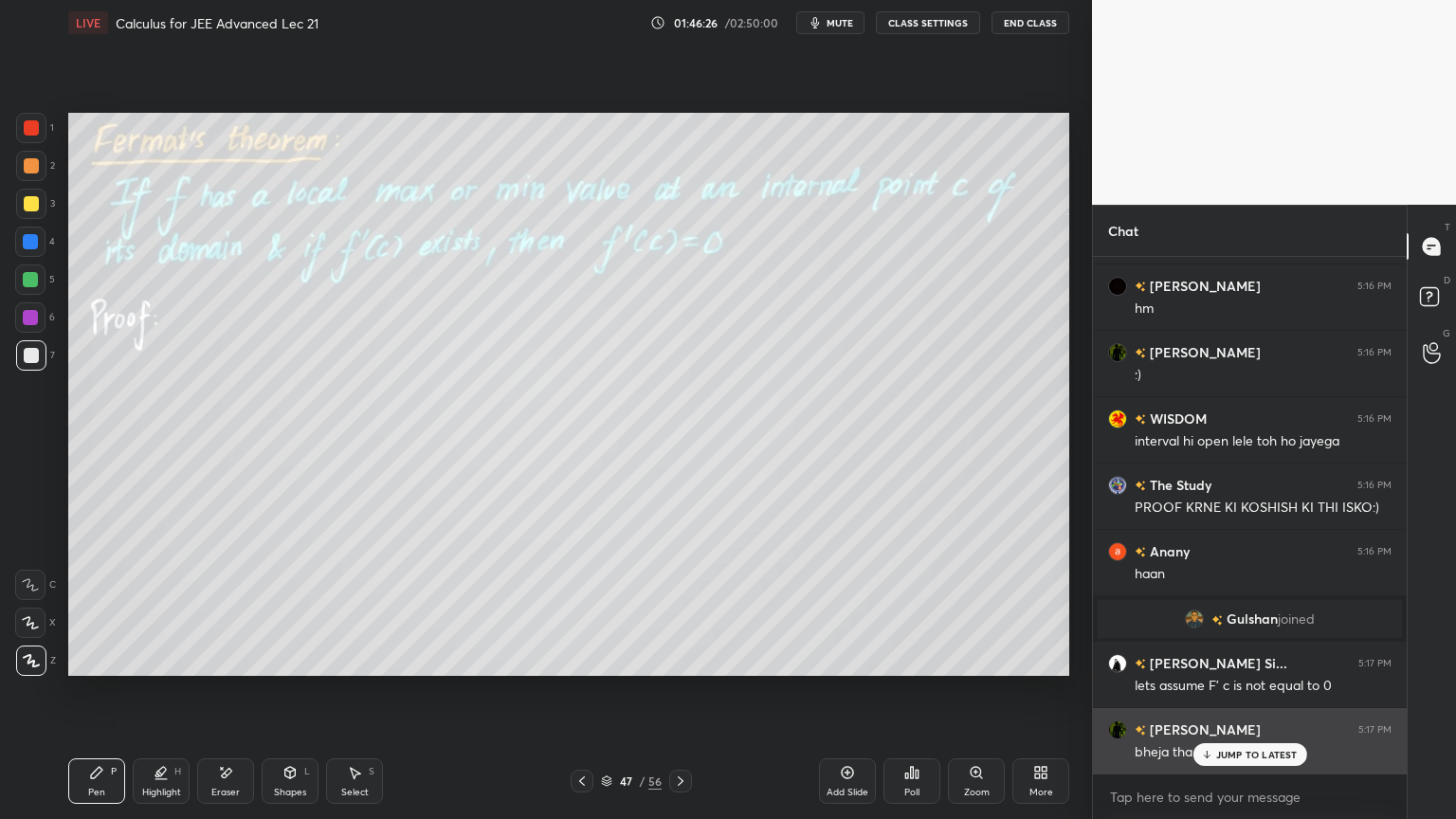 click on "JUMP TO LATEST" at bounding box center (1257, 755) 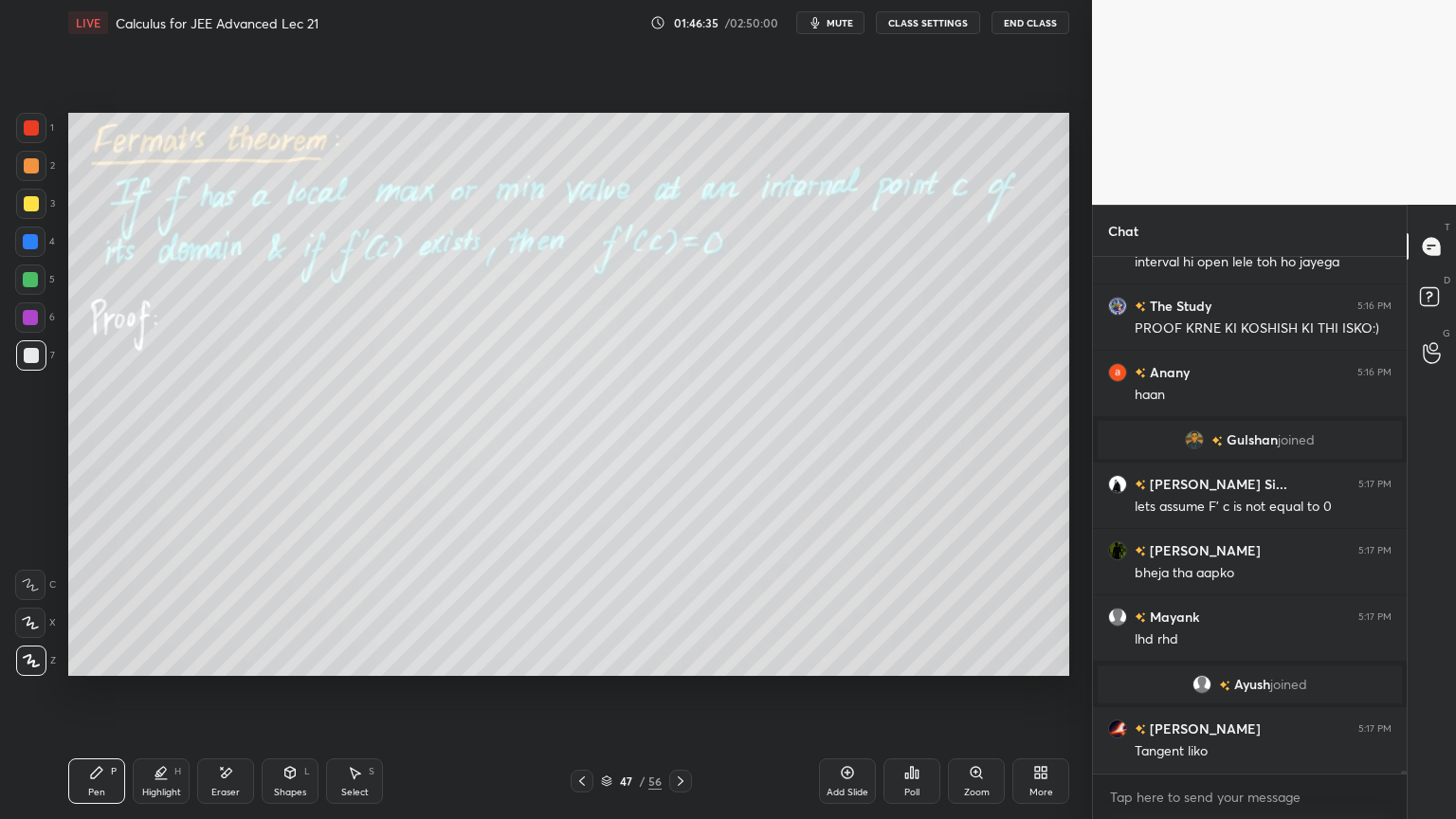 scroll, scrollTop: 90166, scrollLeft: 0, axis: vertical 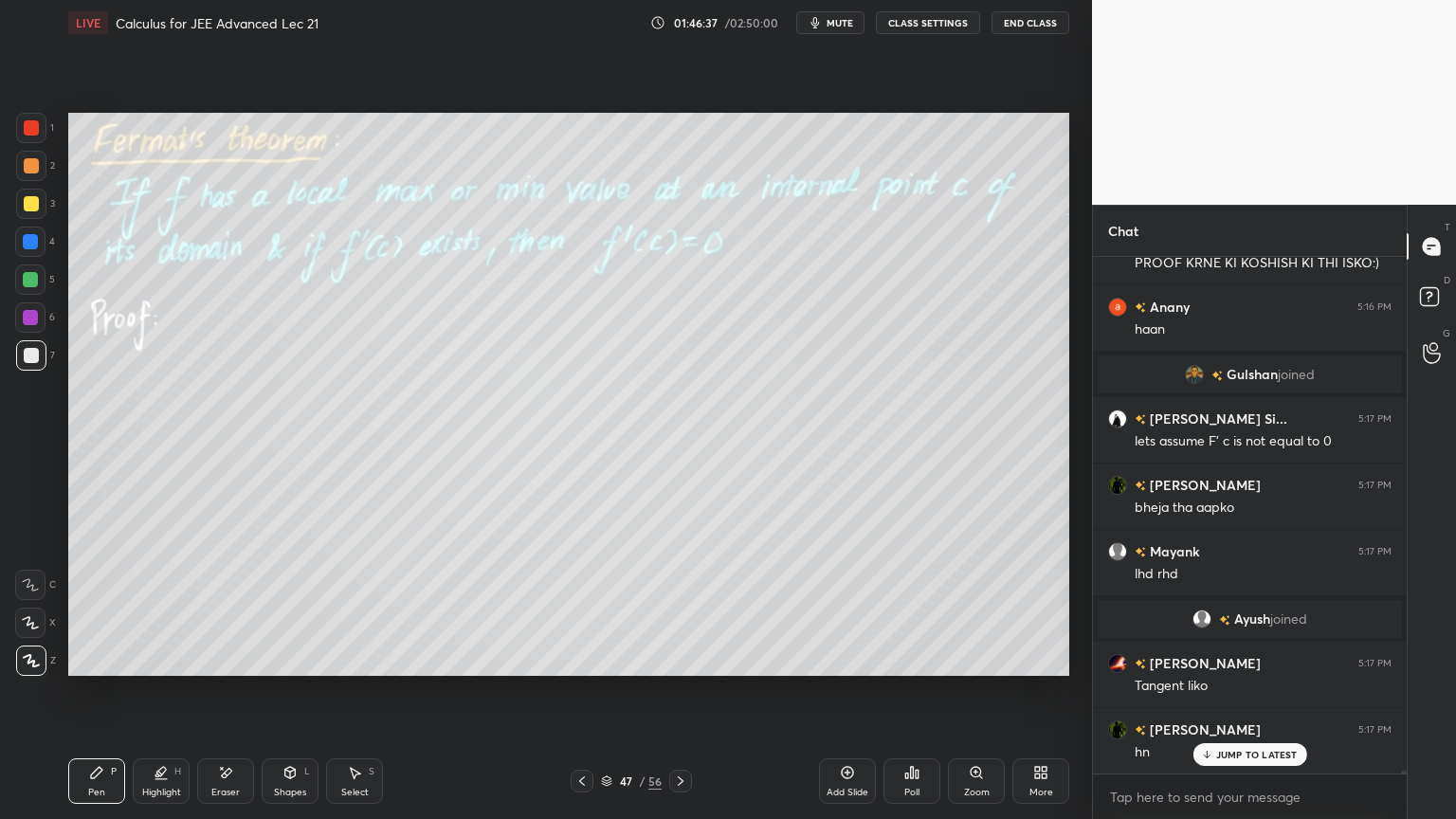 click on "Eraser" at bounding box center (226, 781) 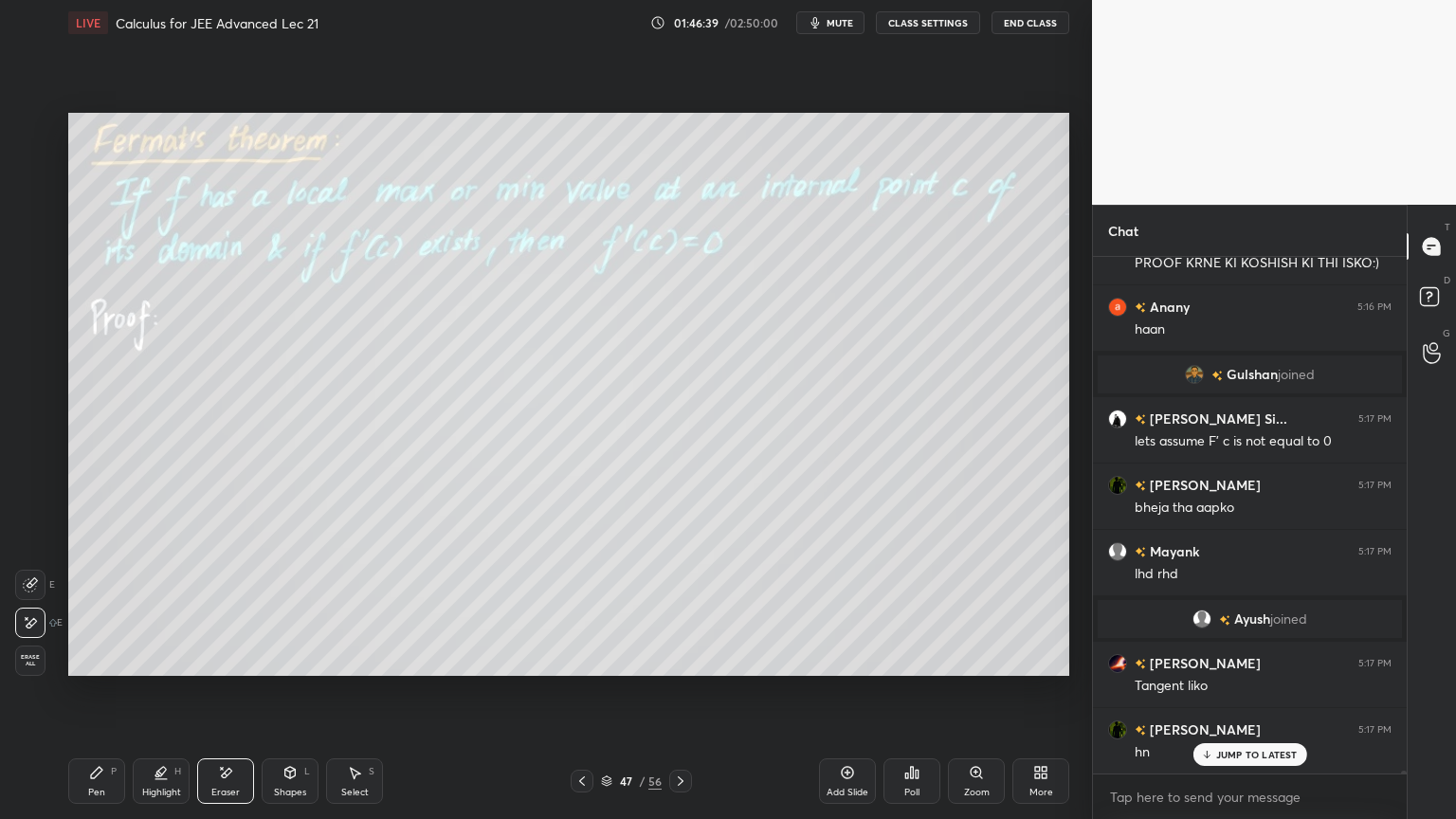 click on "Pen P" at bounding box center [97, 781] 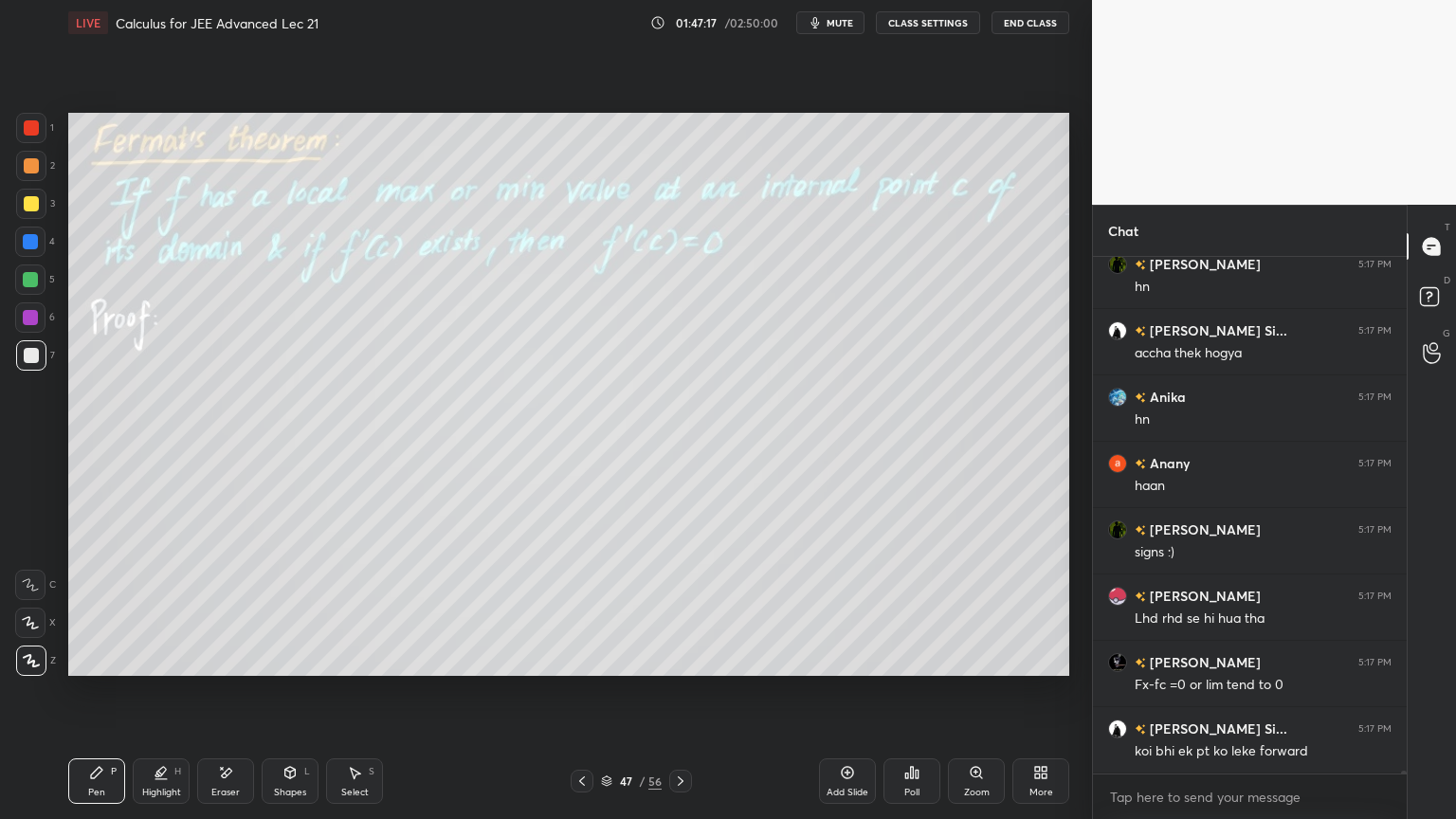 scroll, scrollTop: 91777, scrollLeft: 0, axis: vertical 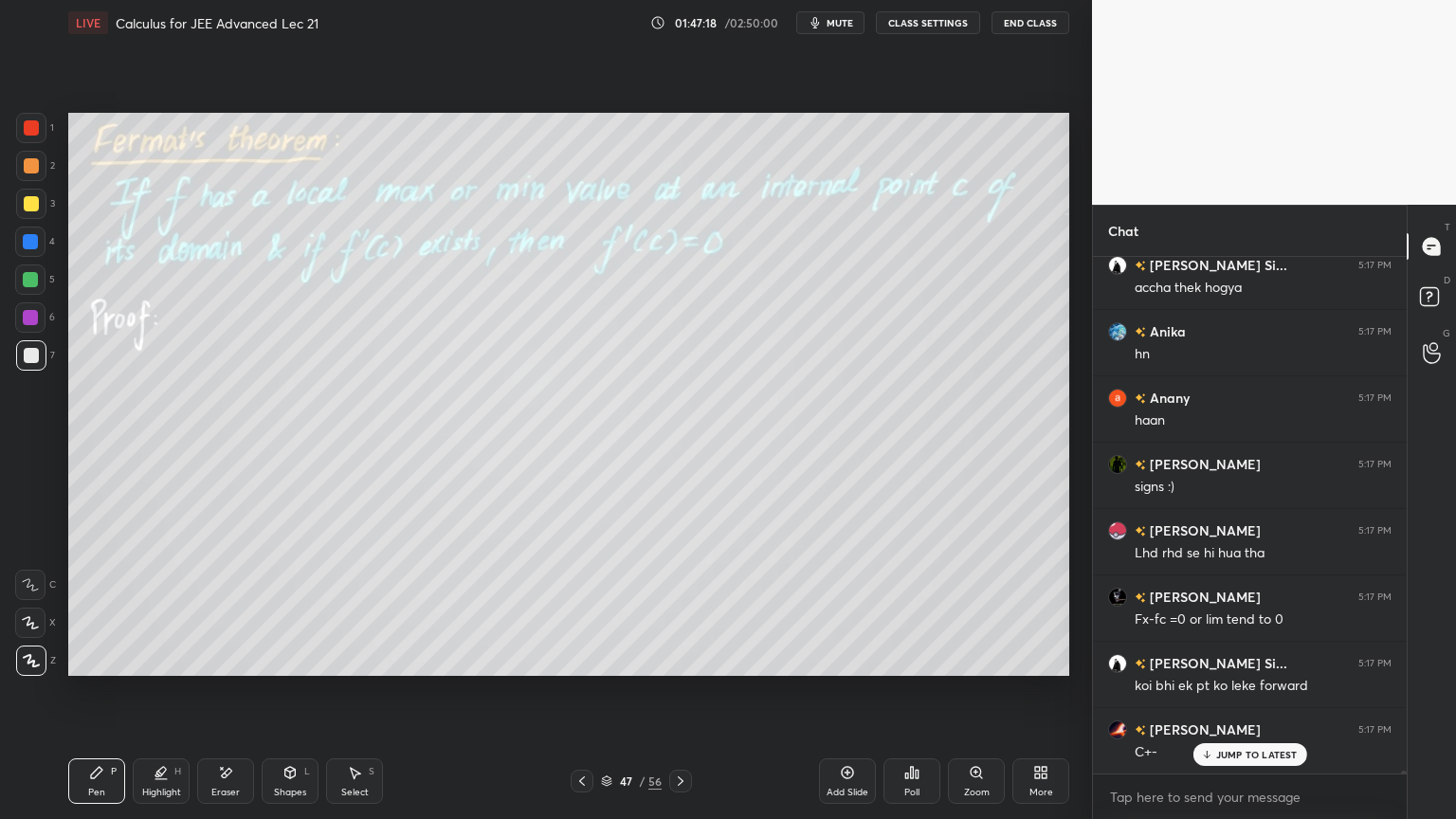 click on "Eraser" at bounding box center [226, 792] 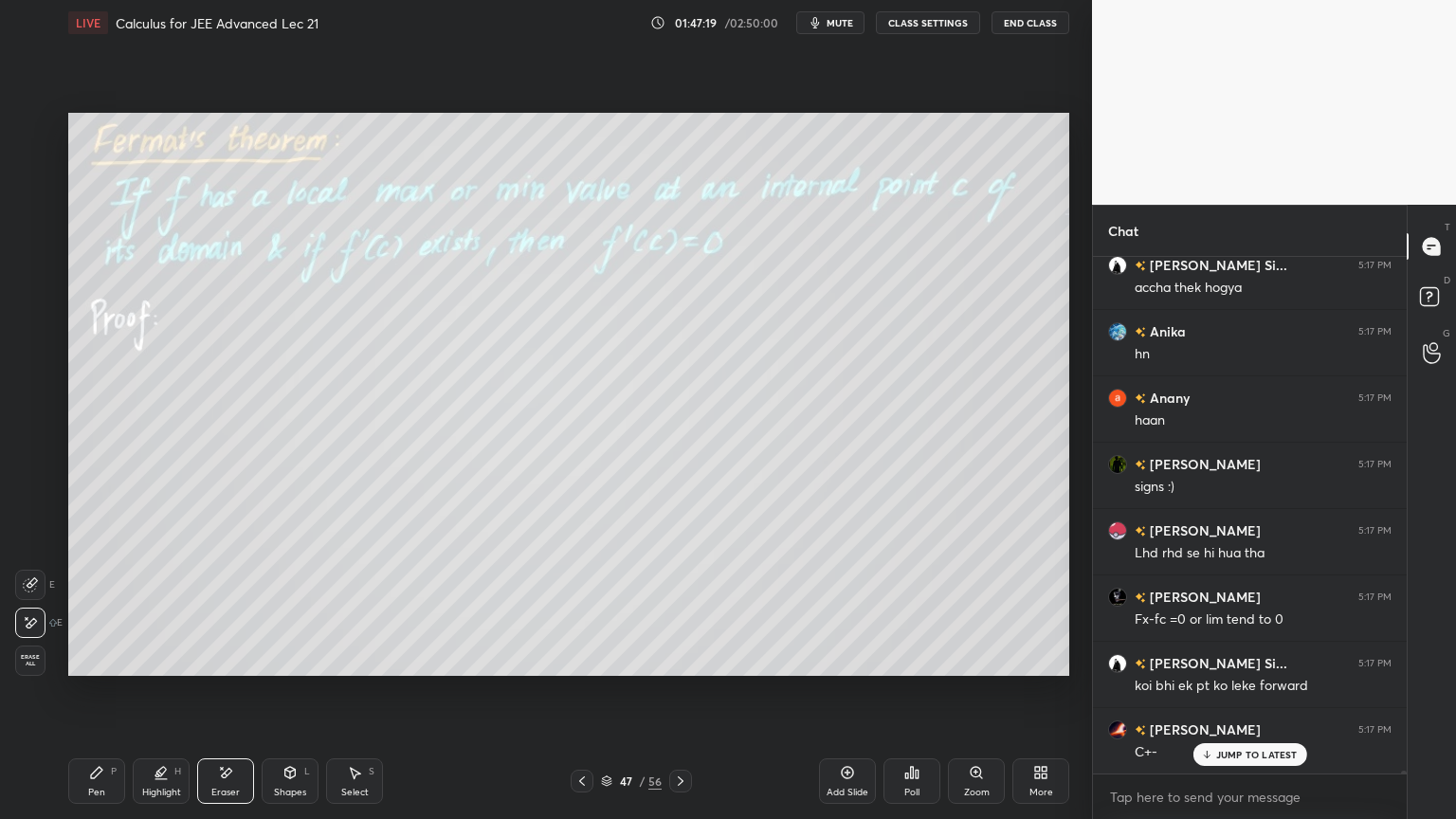 click on "Pen" at bounding box center [97, 792] 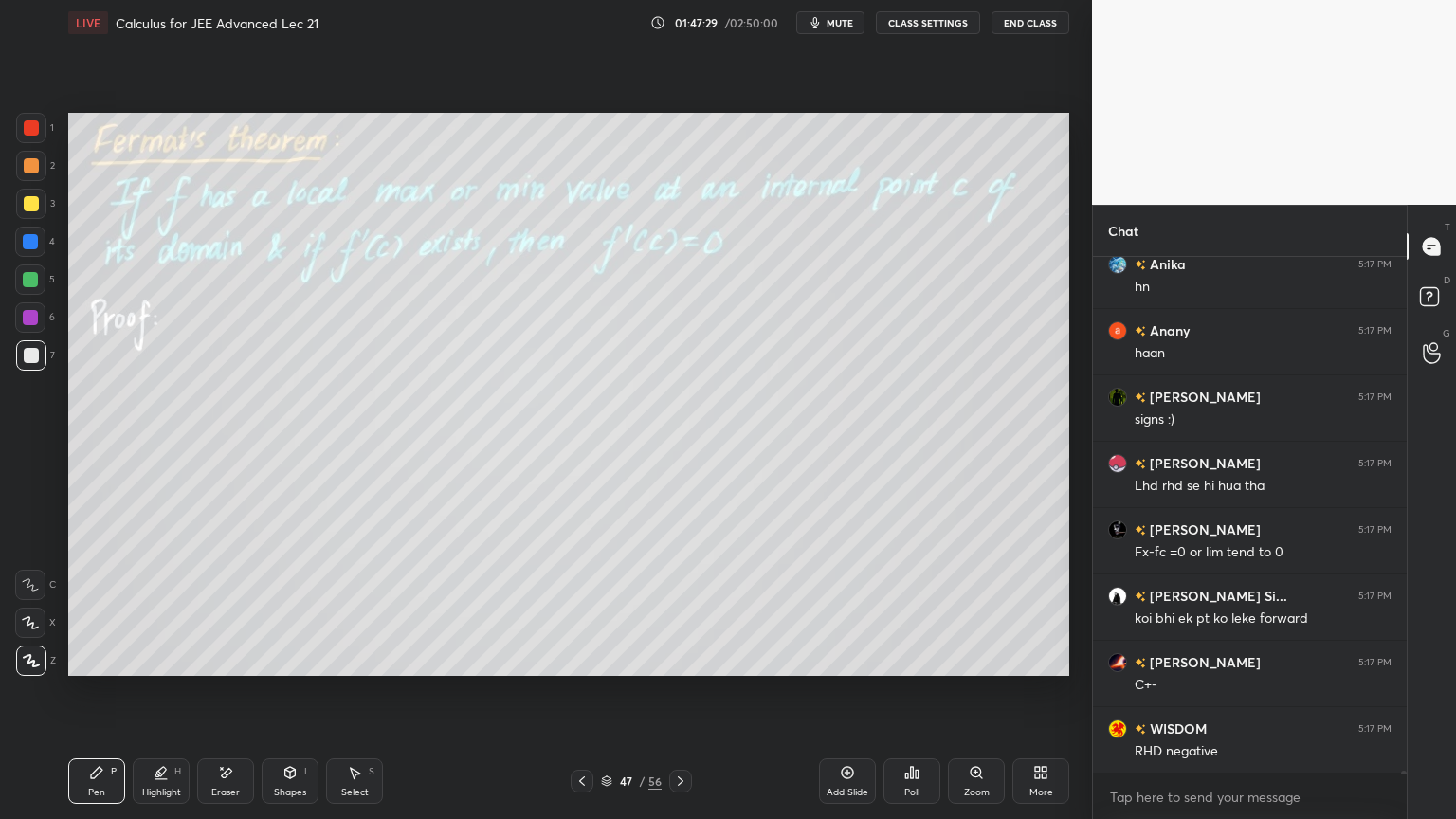scroll, scrollTop: 91910, scrollLeft: 0, axis: vertical 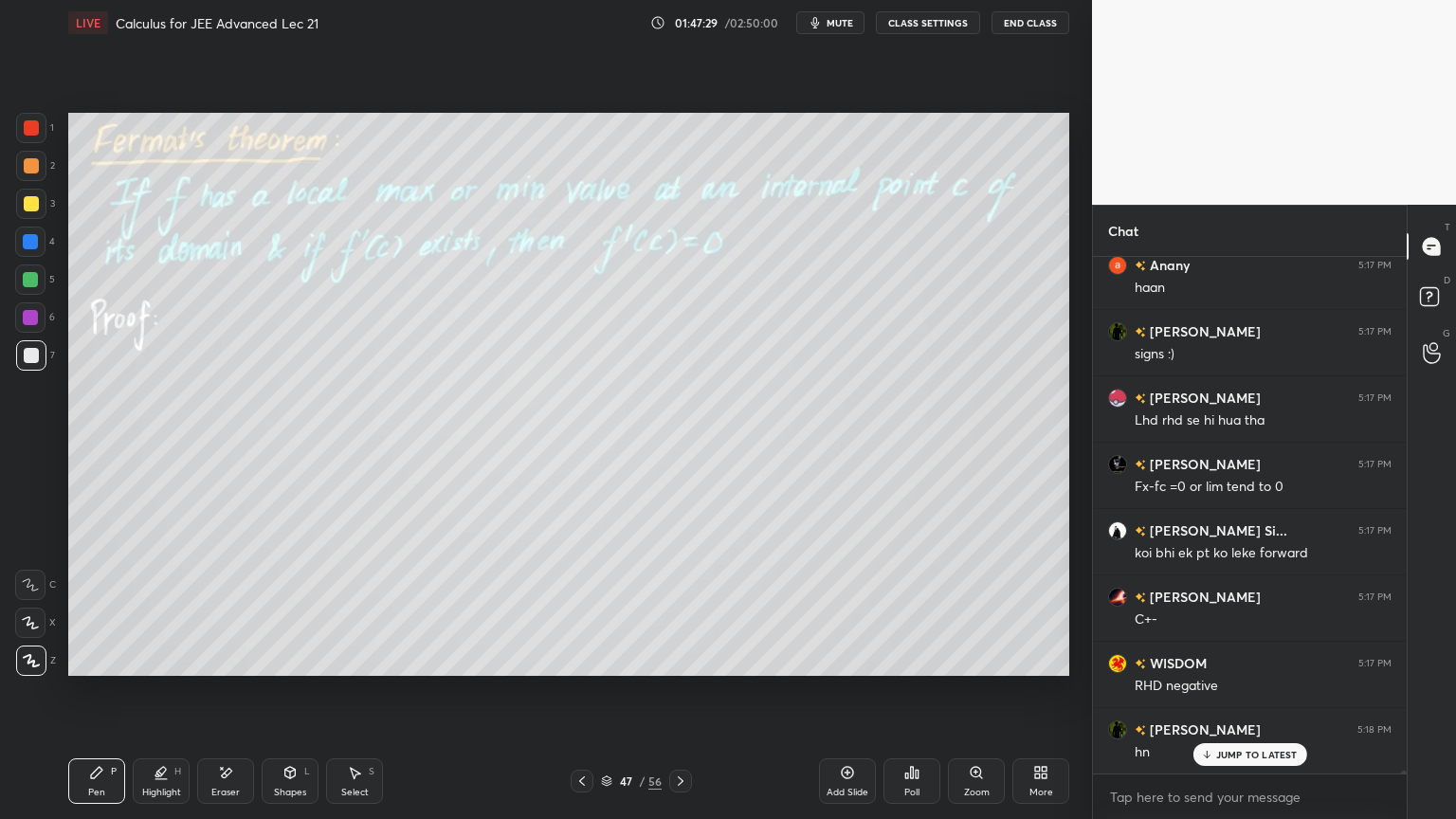 click on "Eraser" at bounding box center [226, 781] 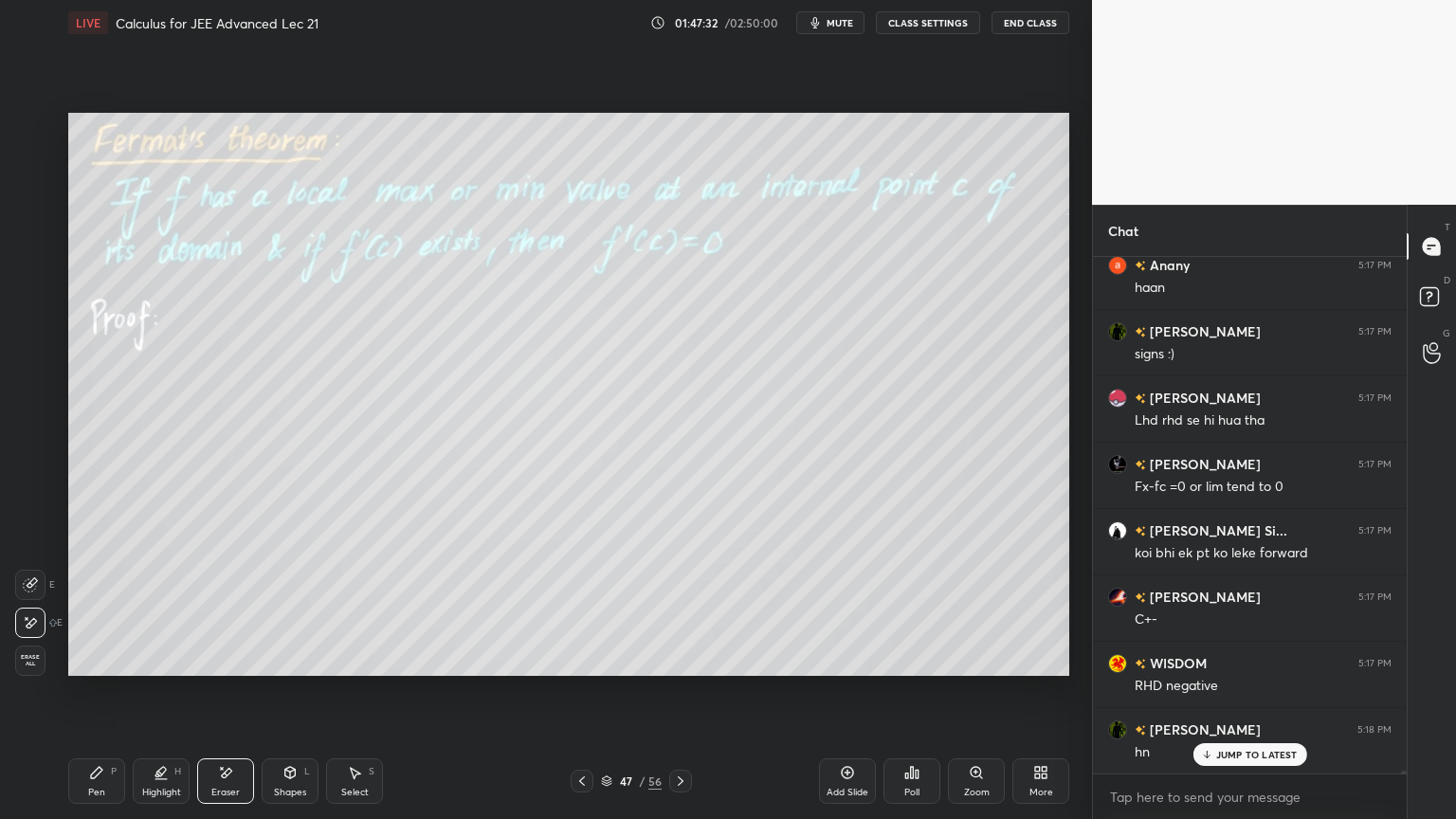drag, startPoint x: 91, startPoint y: 782, endPoint x: 95, endPoint y: 682, distance: 100.07997 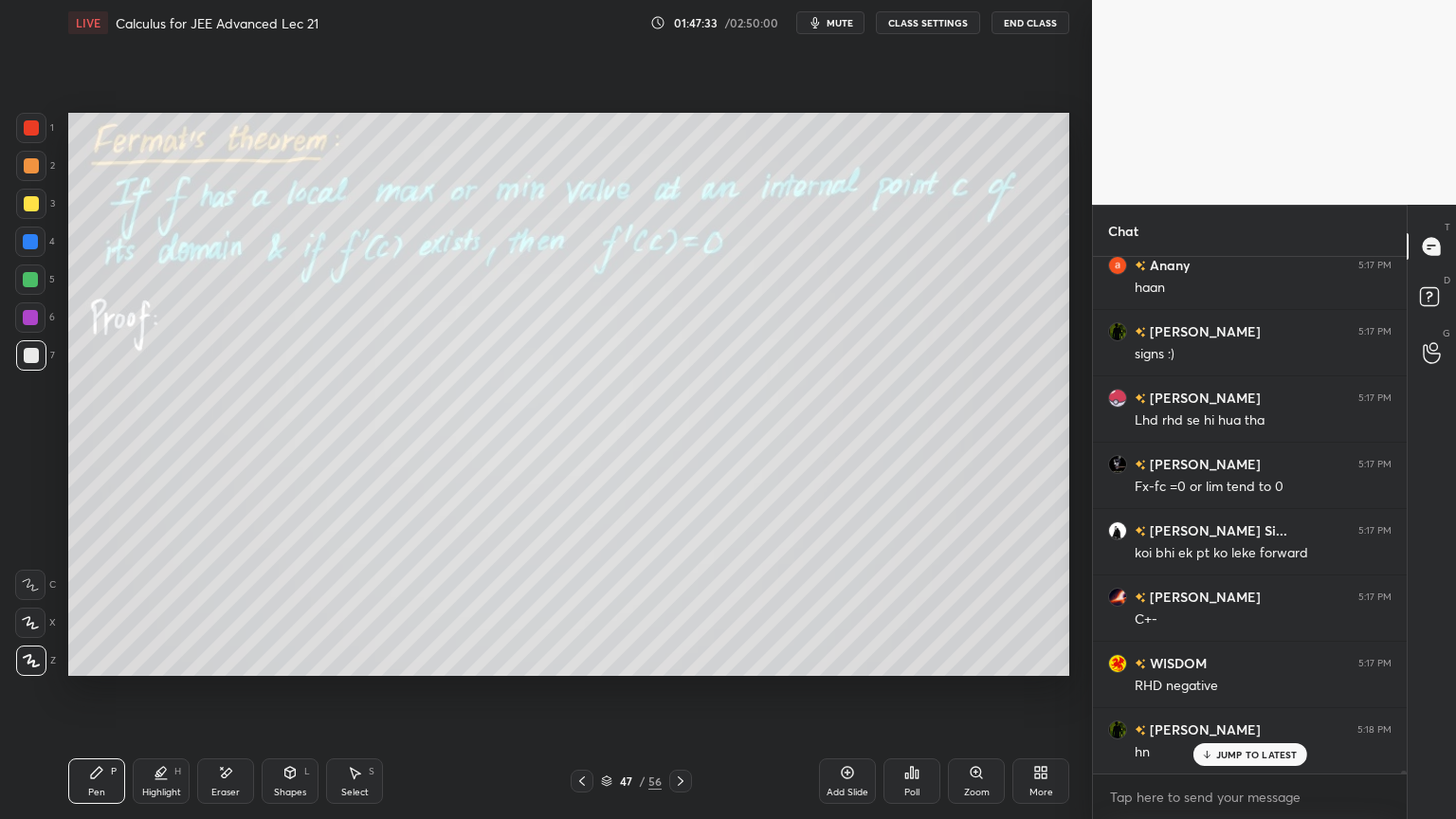 drag, startPoint x: 228, startPoint y: 748, endPoint x: 209, endPoint y: 693, distance: 58.189346 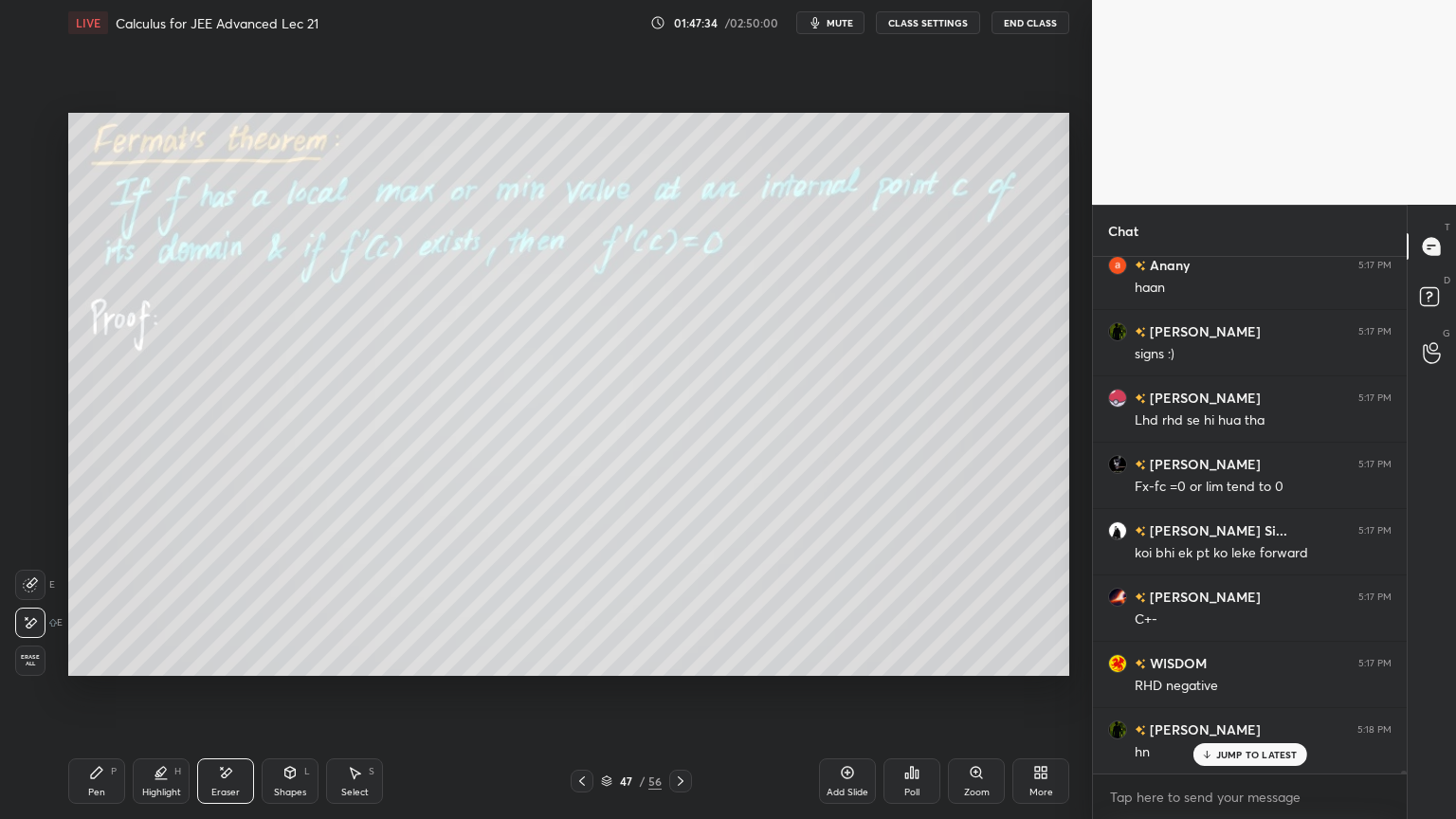 click on "Pen" at bounding box center [97, 792] 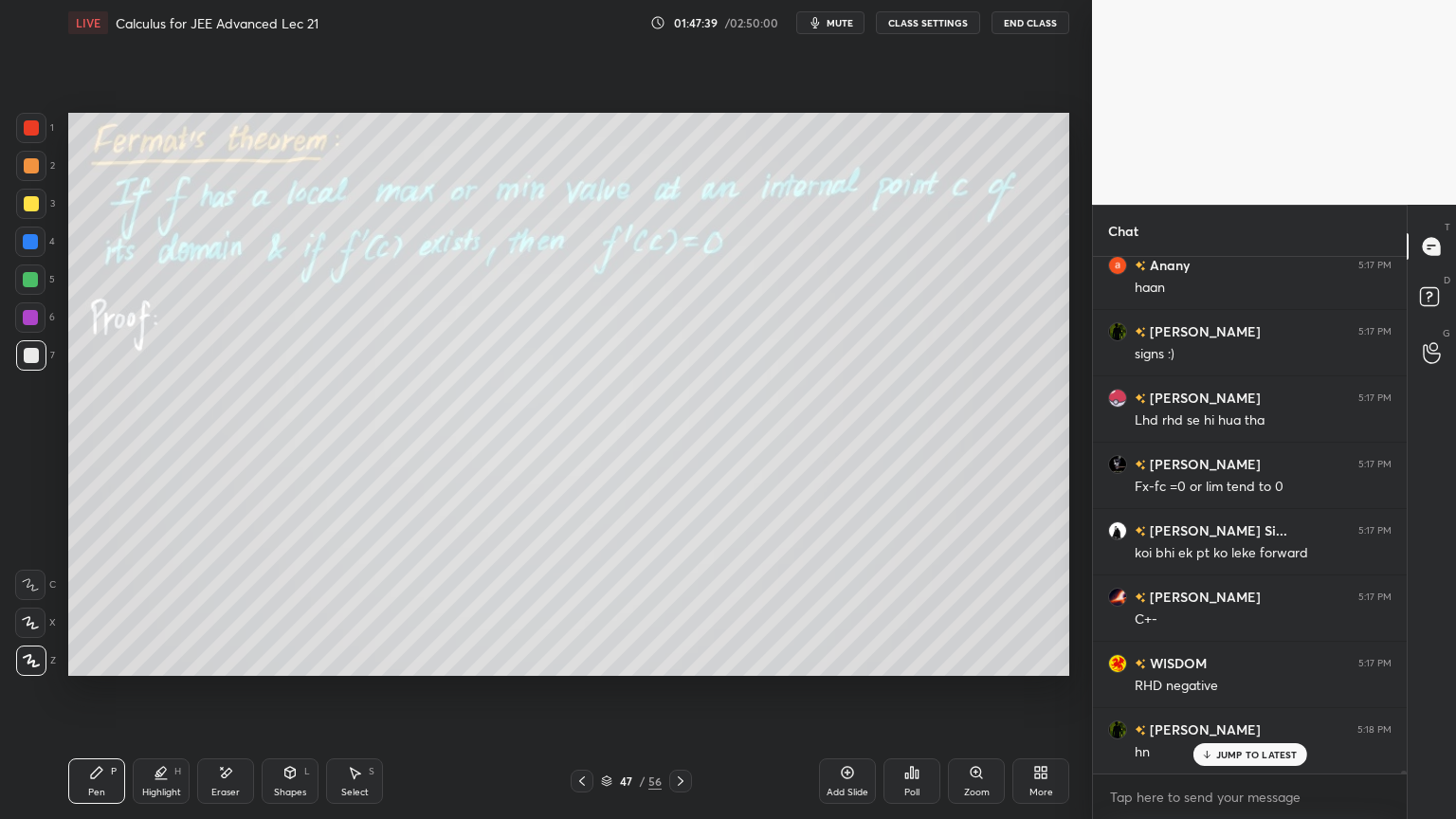 scroll, scrollTop: 91977, scrollLeft: 0, axis: vertical 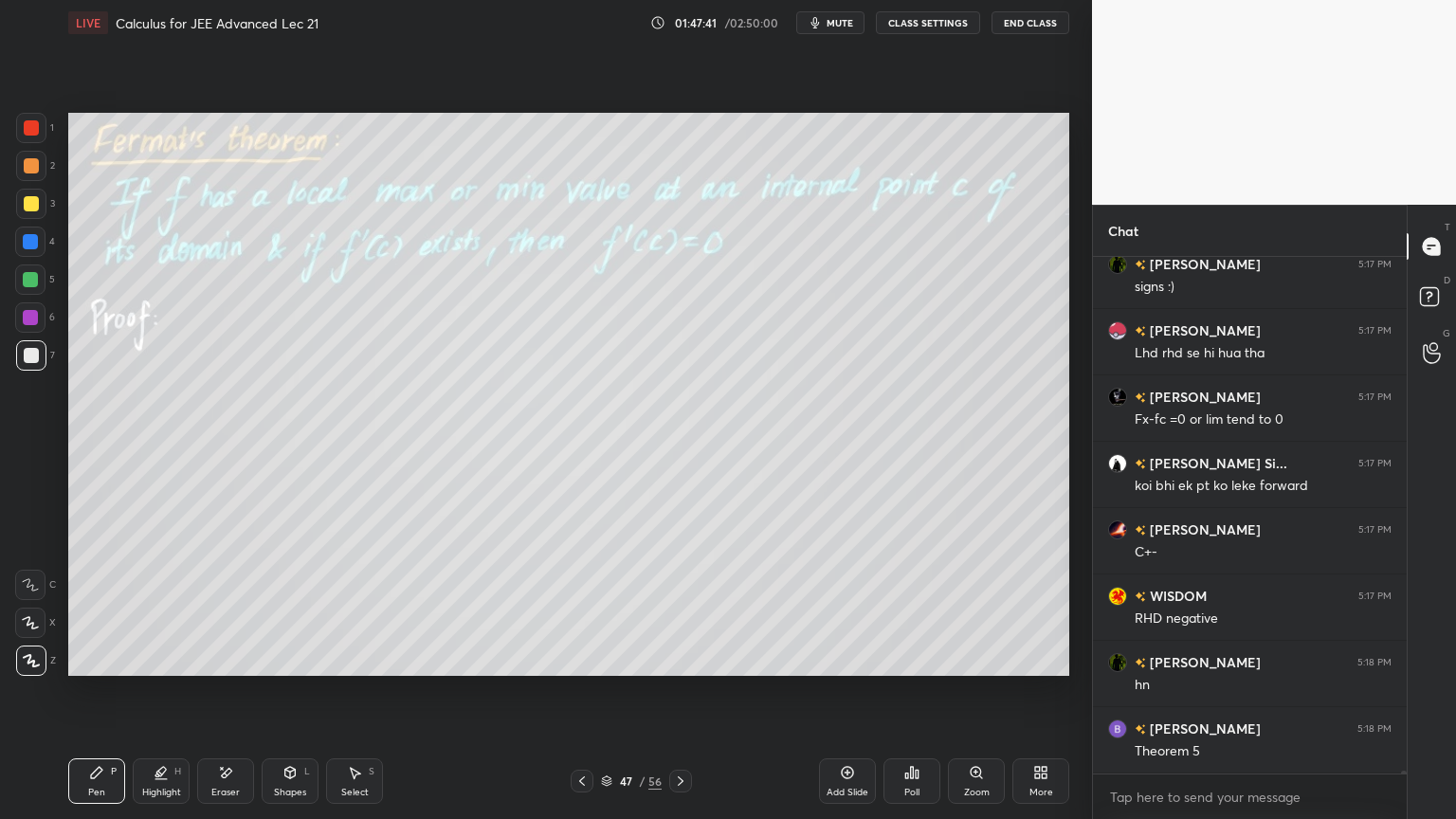 click on "Eraser" at bounding box center [226, 781] 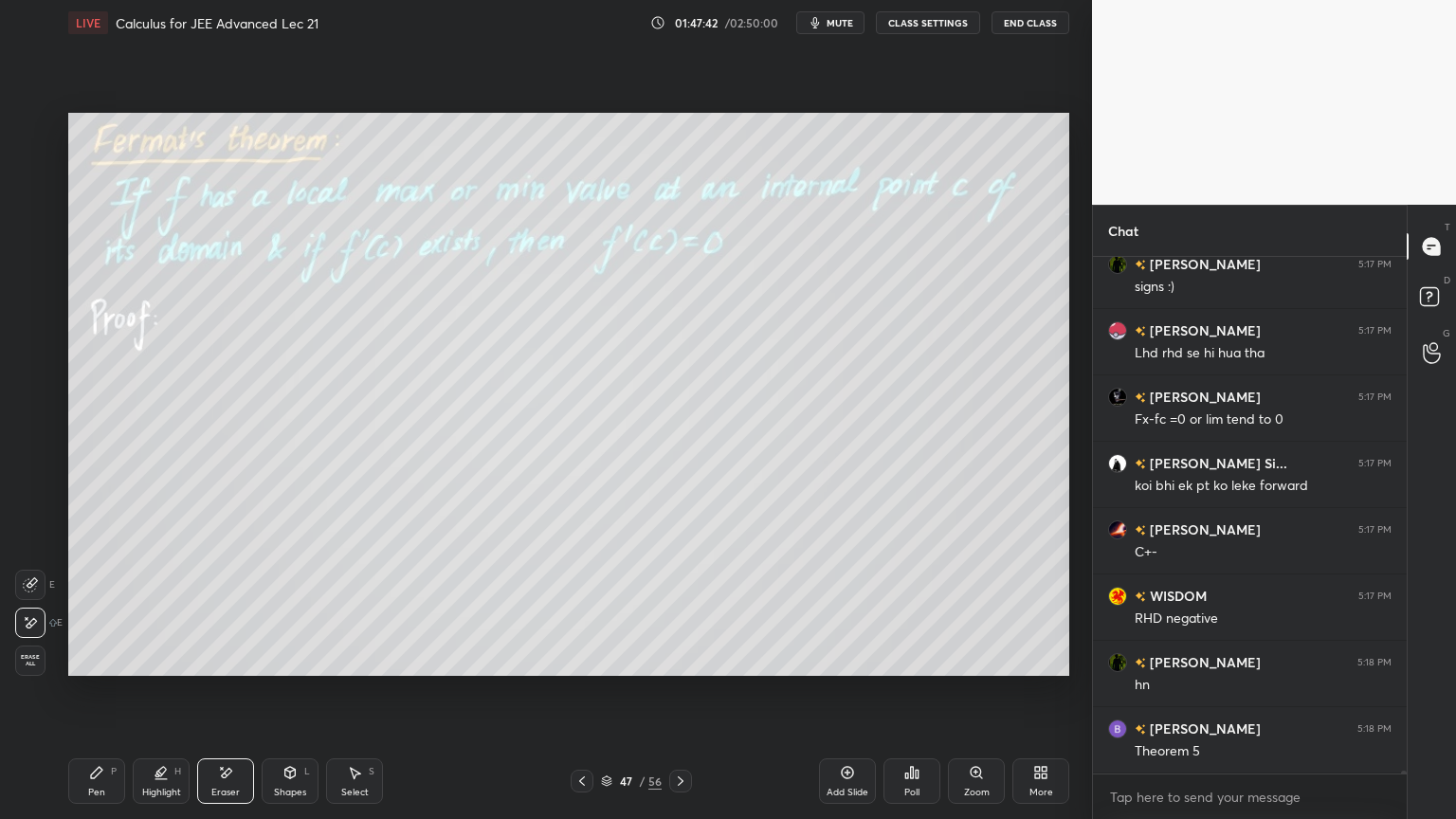 click on "Pen P" at bounding box center [97, 781] 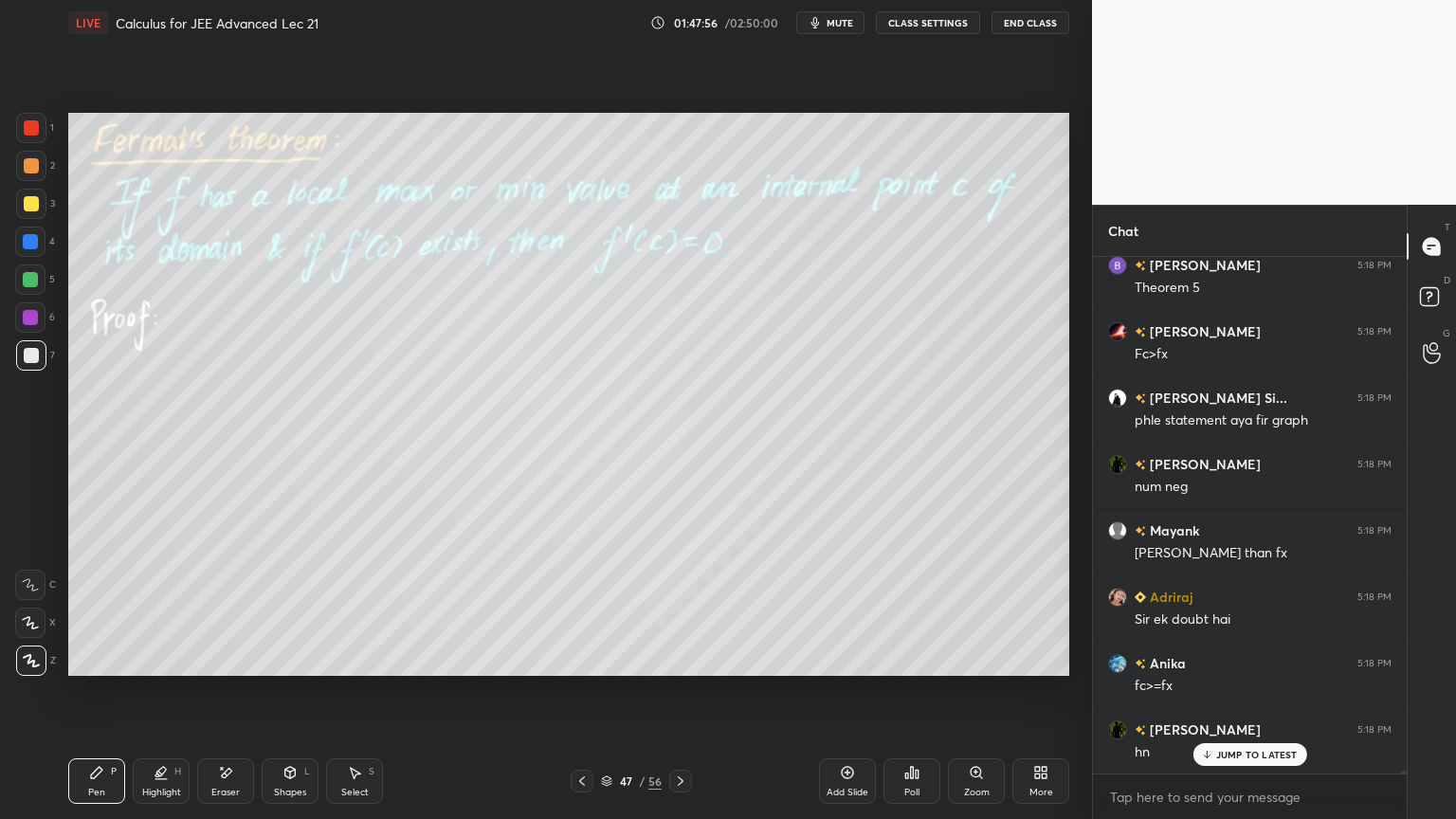 scroll, scrollTop: 92508, scrollLeft: 0, axis: vertical 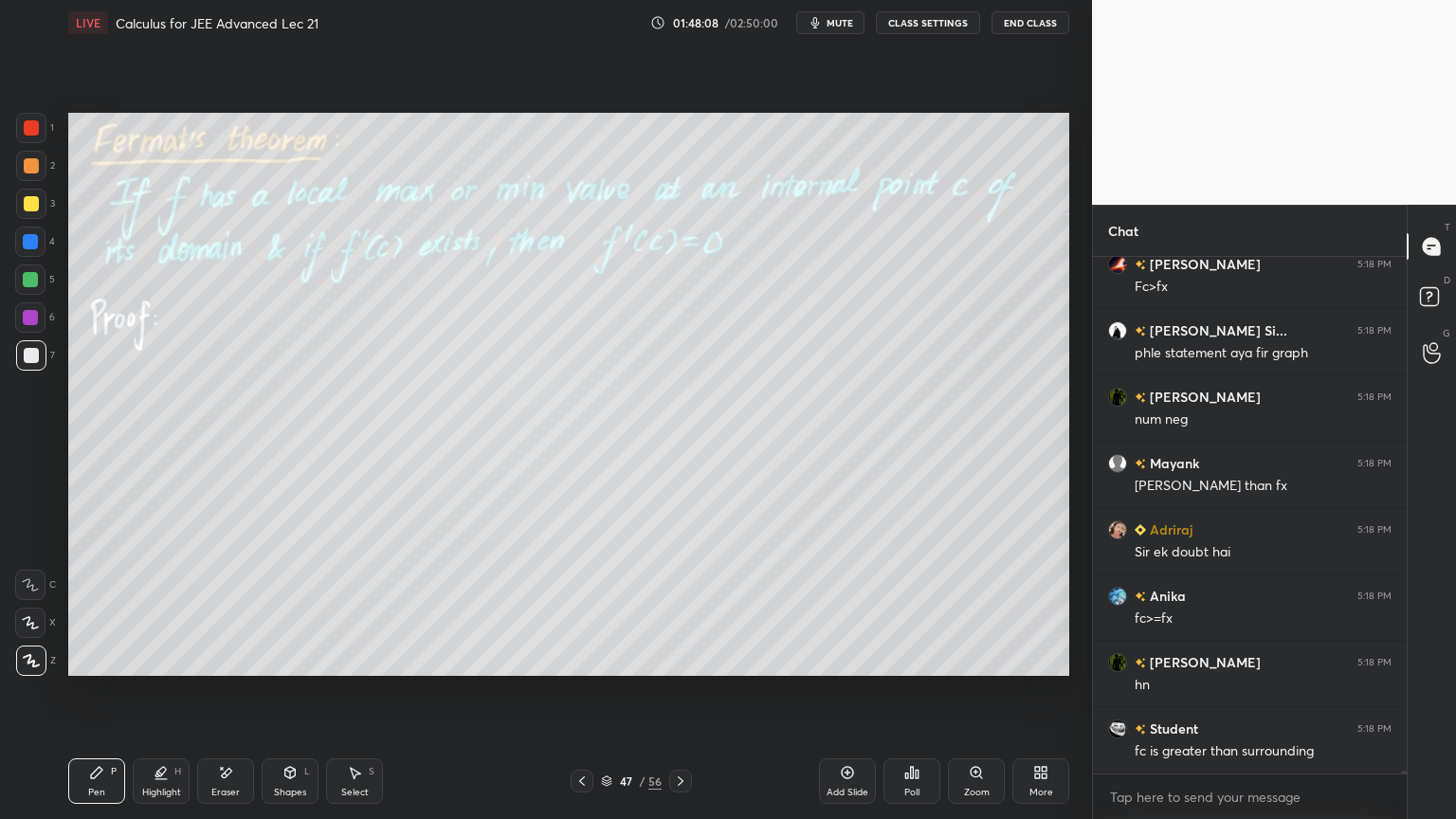 drag, startPoint x: 240, startPoint y: 784, endPoint x: 273, endPoint y: 762, distance: 39.661064 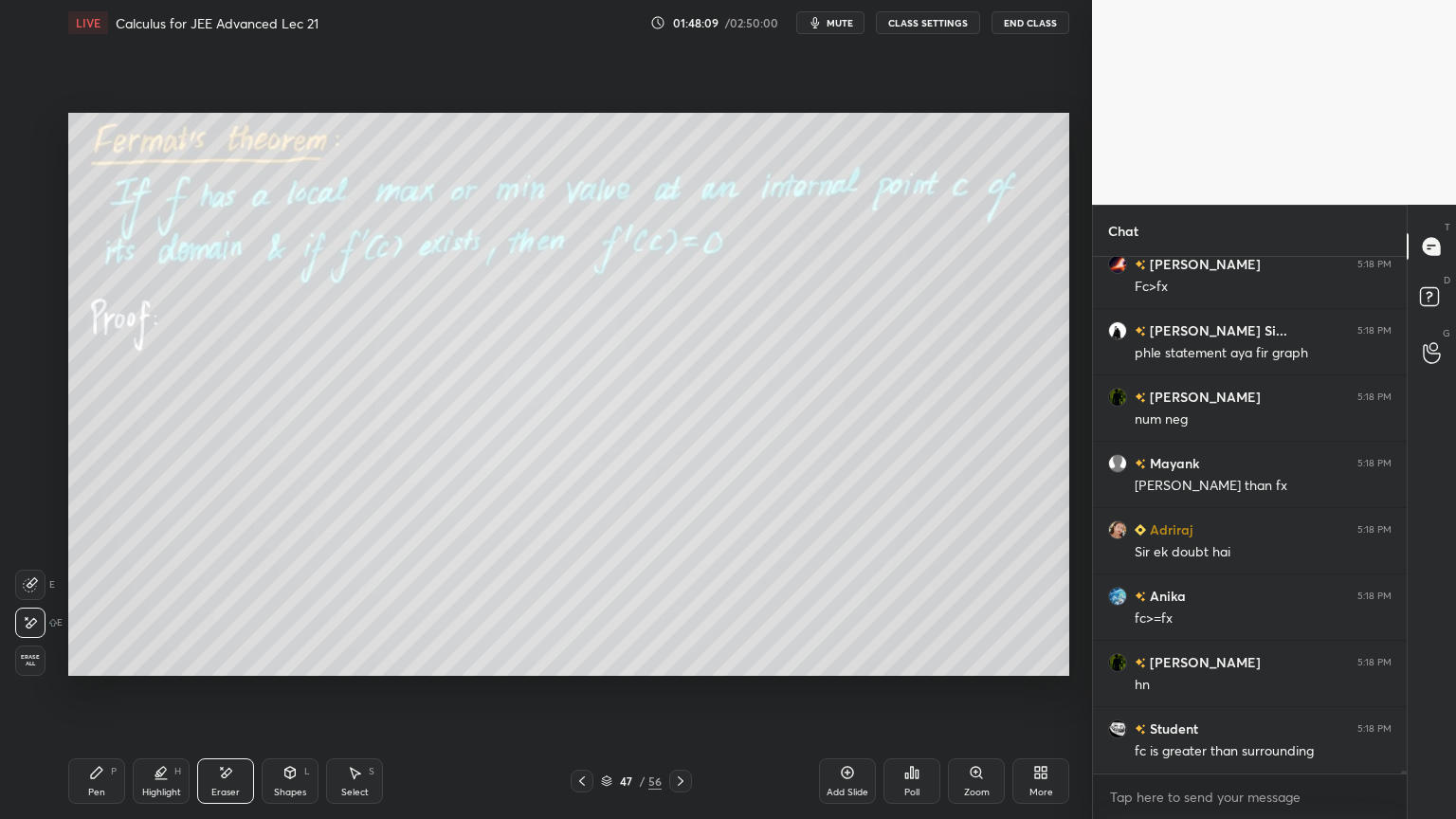 scroll, scrollTop: 92574, scrollLeft: 0, axis: vertical 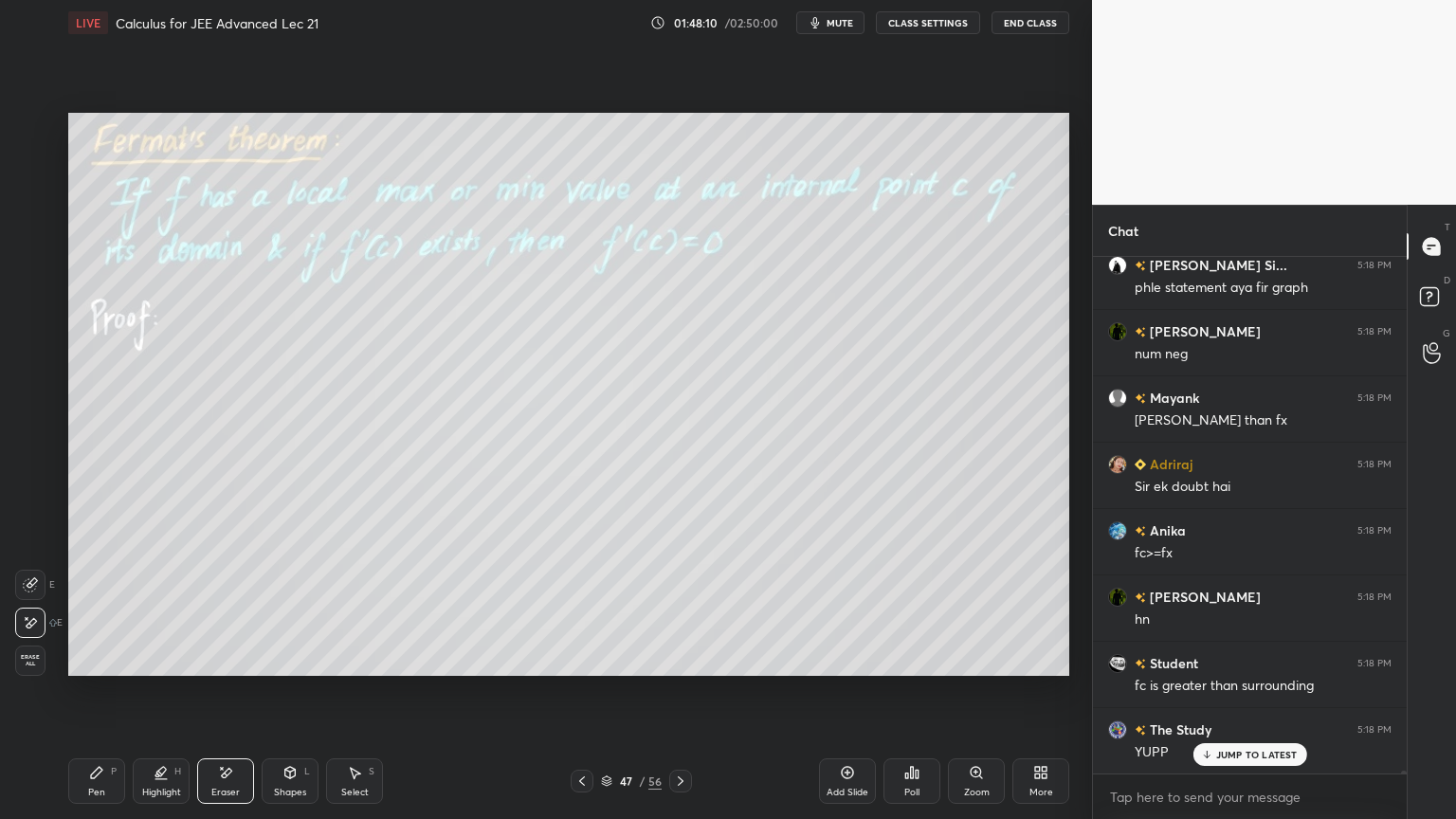 drag, startPoint x: 104, startPoint y: 782, endPoint x: 243, endPoint y: 714, distance: 154.74172 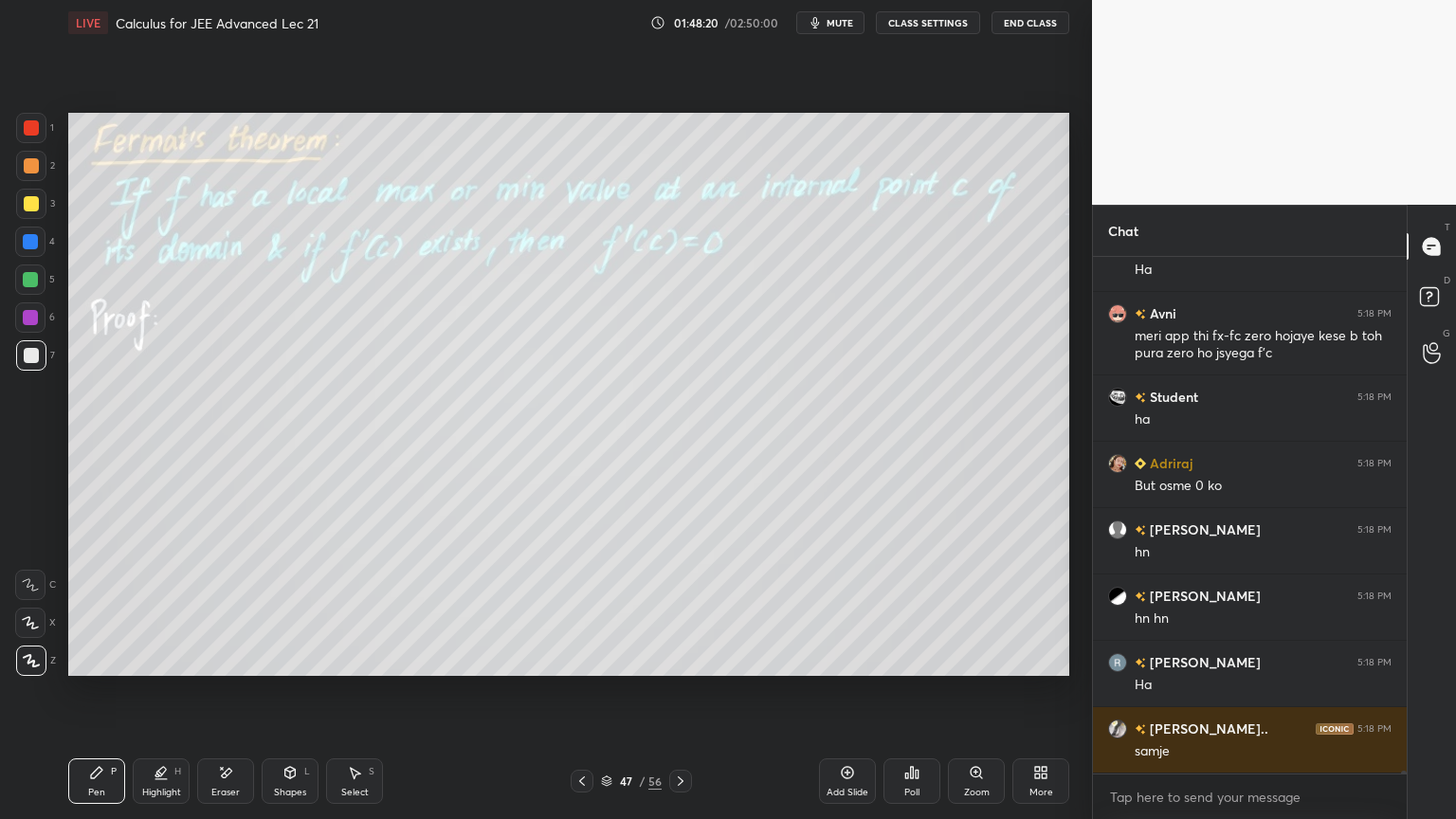 scroll, scrollTop: 93188, scrollLeft: 0, axis: vertical 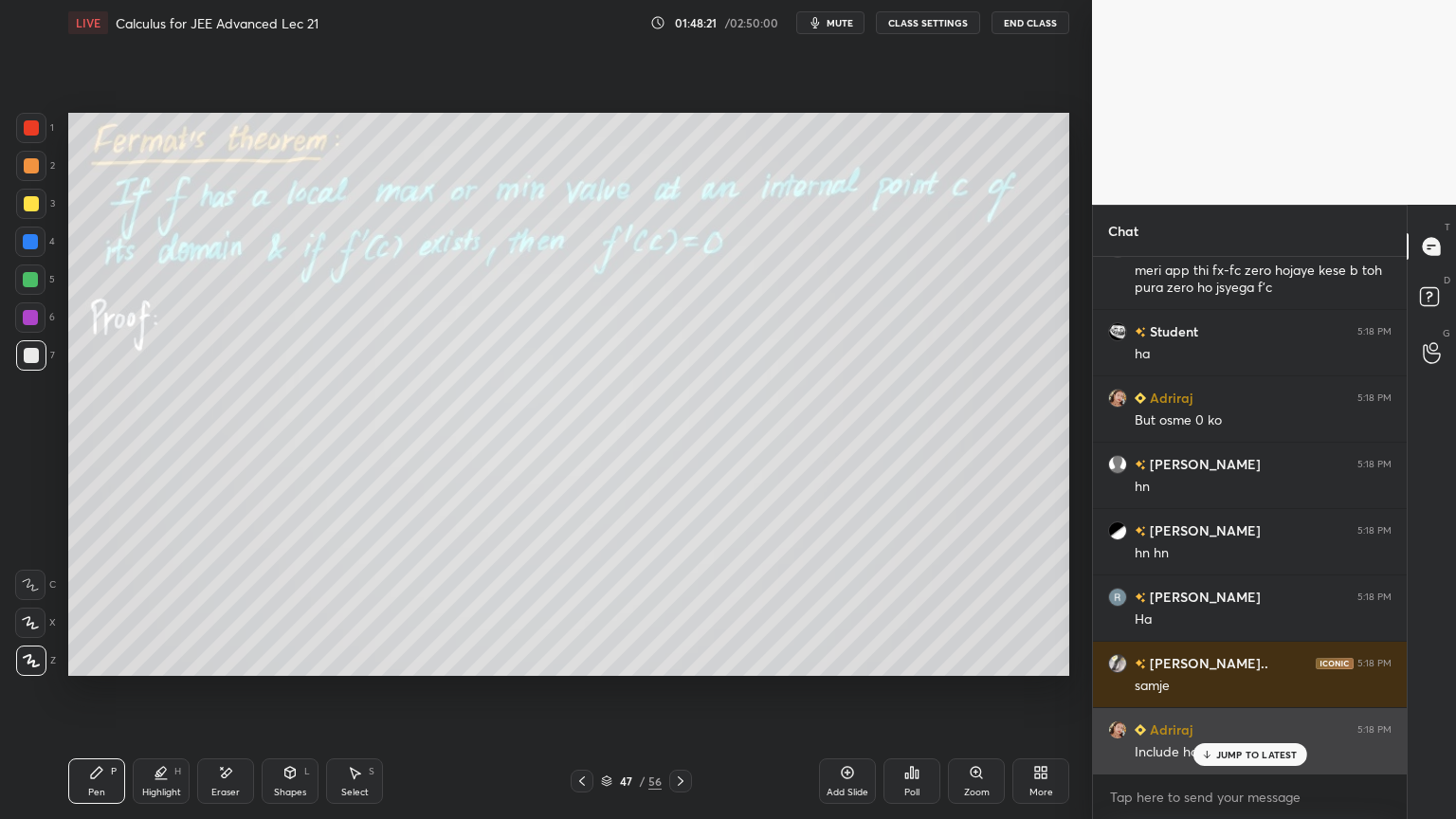 drag, startPoint x: 1226, startPoint y: 759, endPoint x: 1212, endPoint y: 748, distance: 17.804494 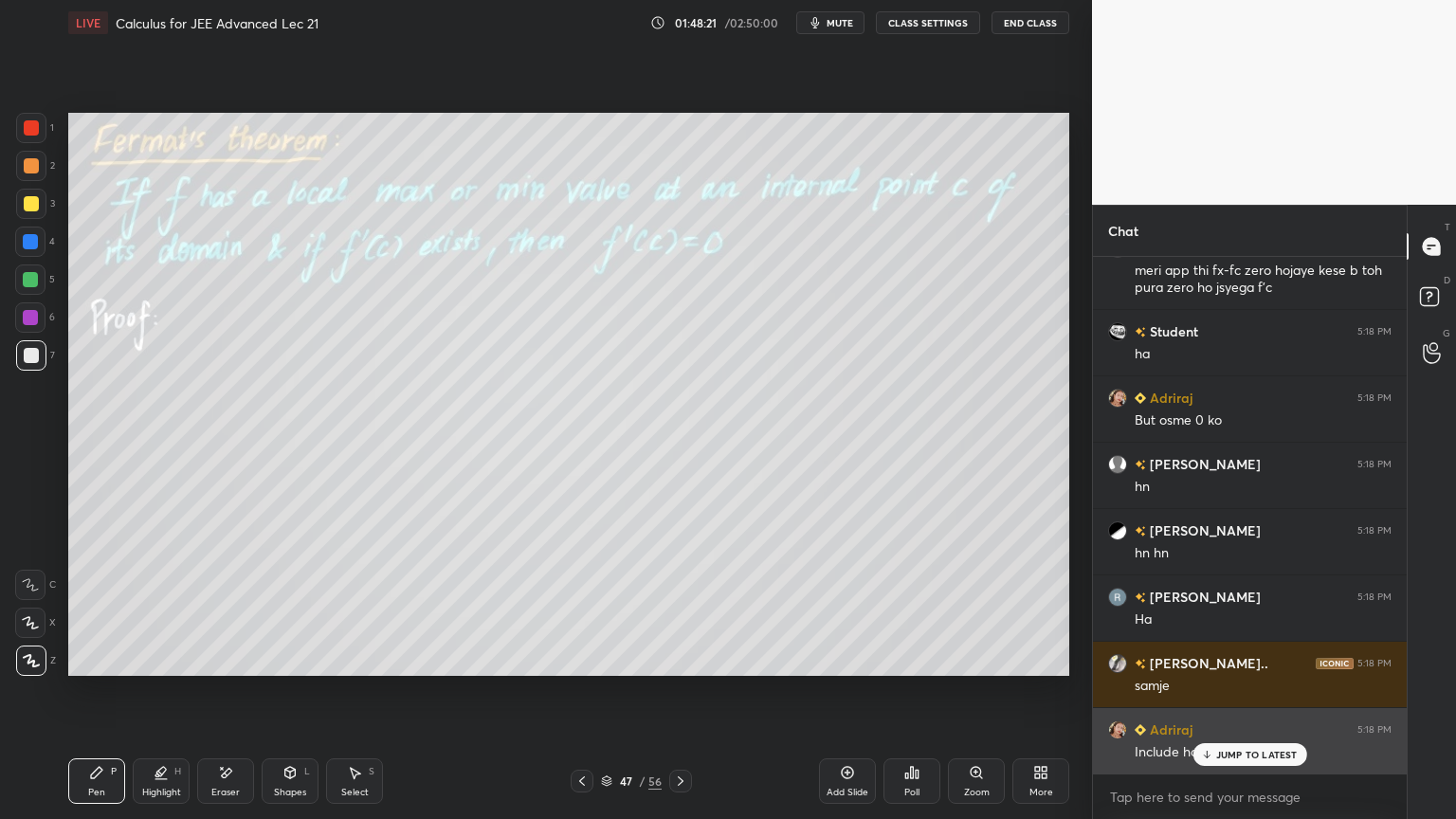 click on "JUMP TO LATEST" at bounding box center (1249, 755) 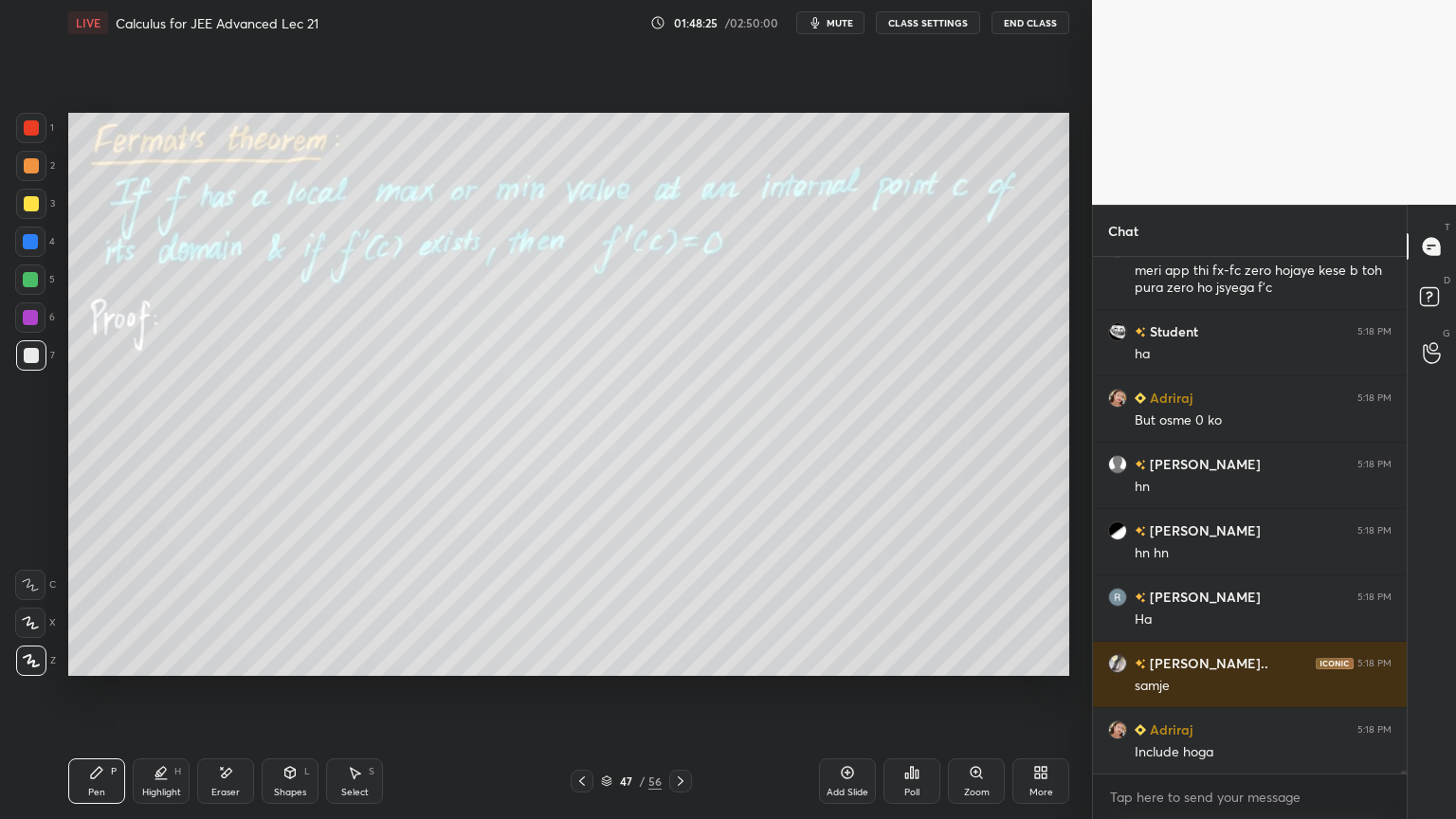 click on "Highlight H" at bounding box center (161, 781) 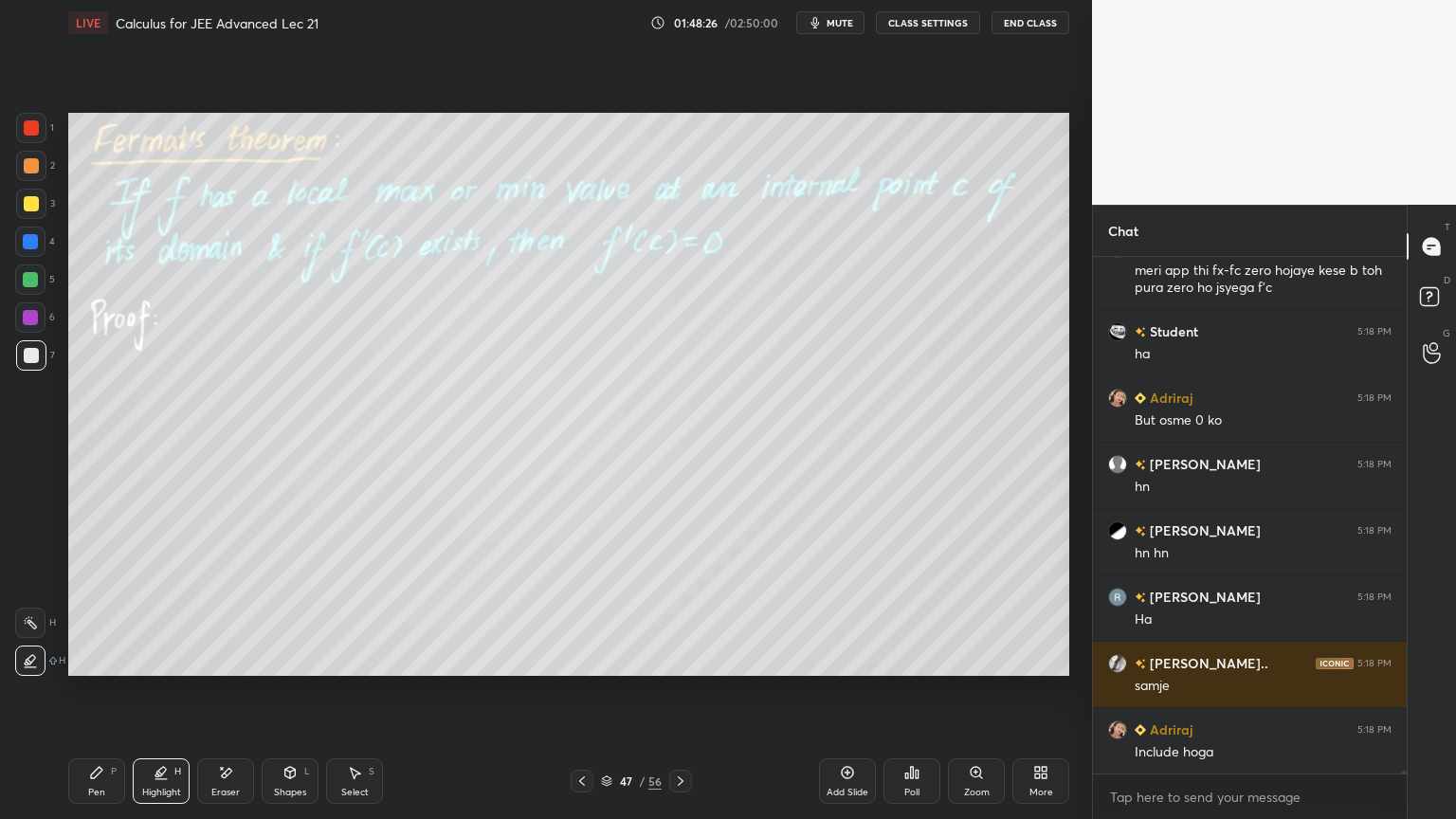 drag, startPoint x: 96, startPoint y: 781, endPoint x: 108, endPoint y: 774, distance: 13.892444 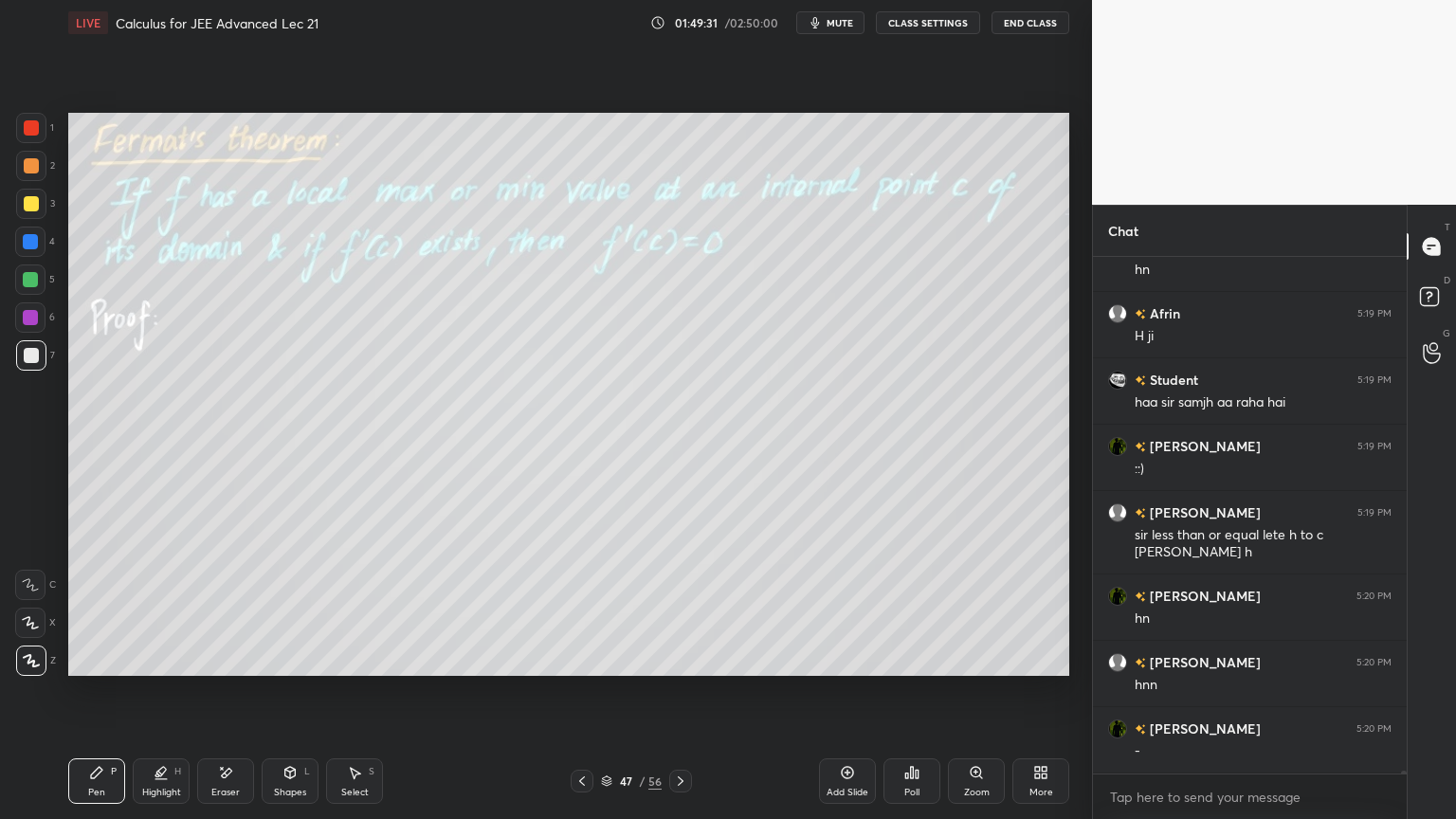 scroll, scrollTop: 95660, scrollLeft: 0, axis: vertical 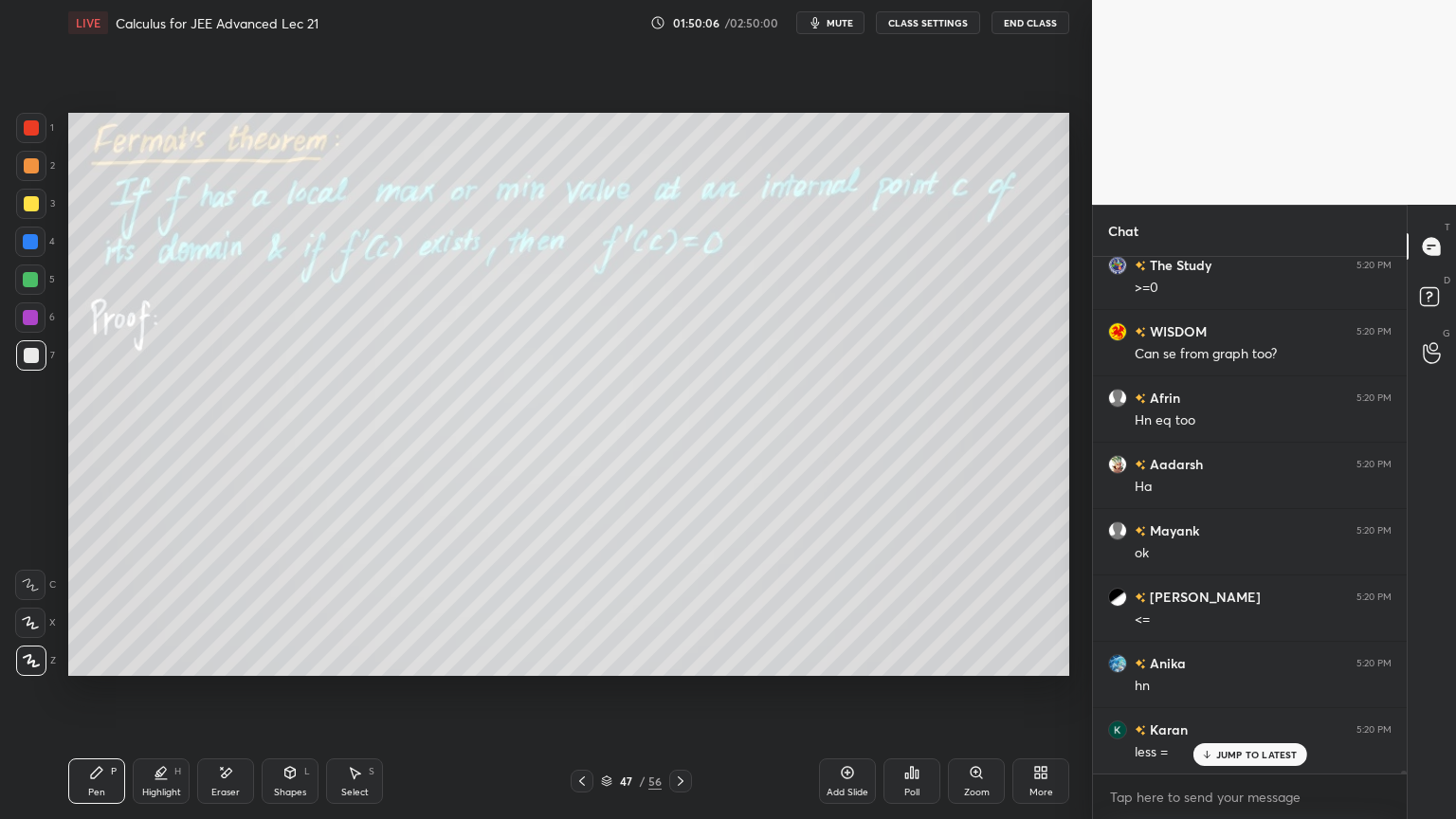 drag, startPoint x: 235, startPoint y: 782, endPoint x: 245, endPoint y: 776, distance: 11.661904 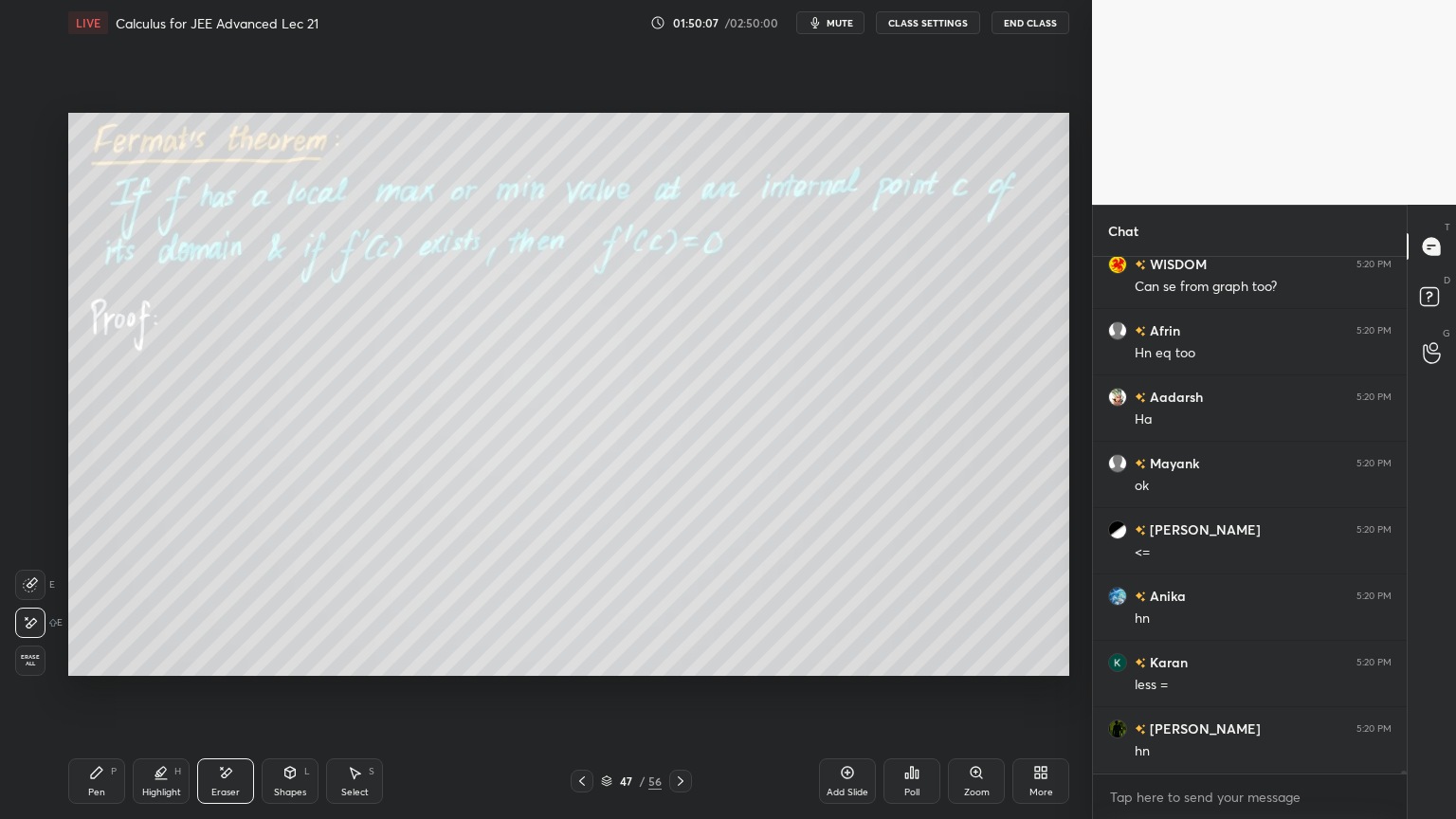 click on "Pen" at bounding box center (97, 792) 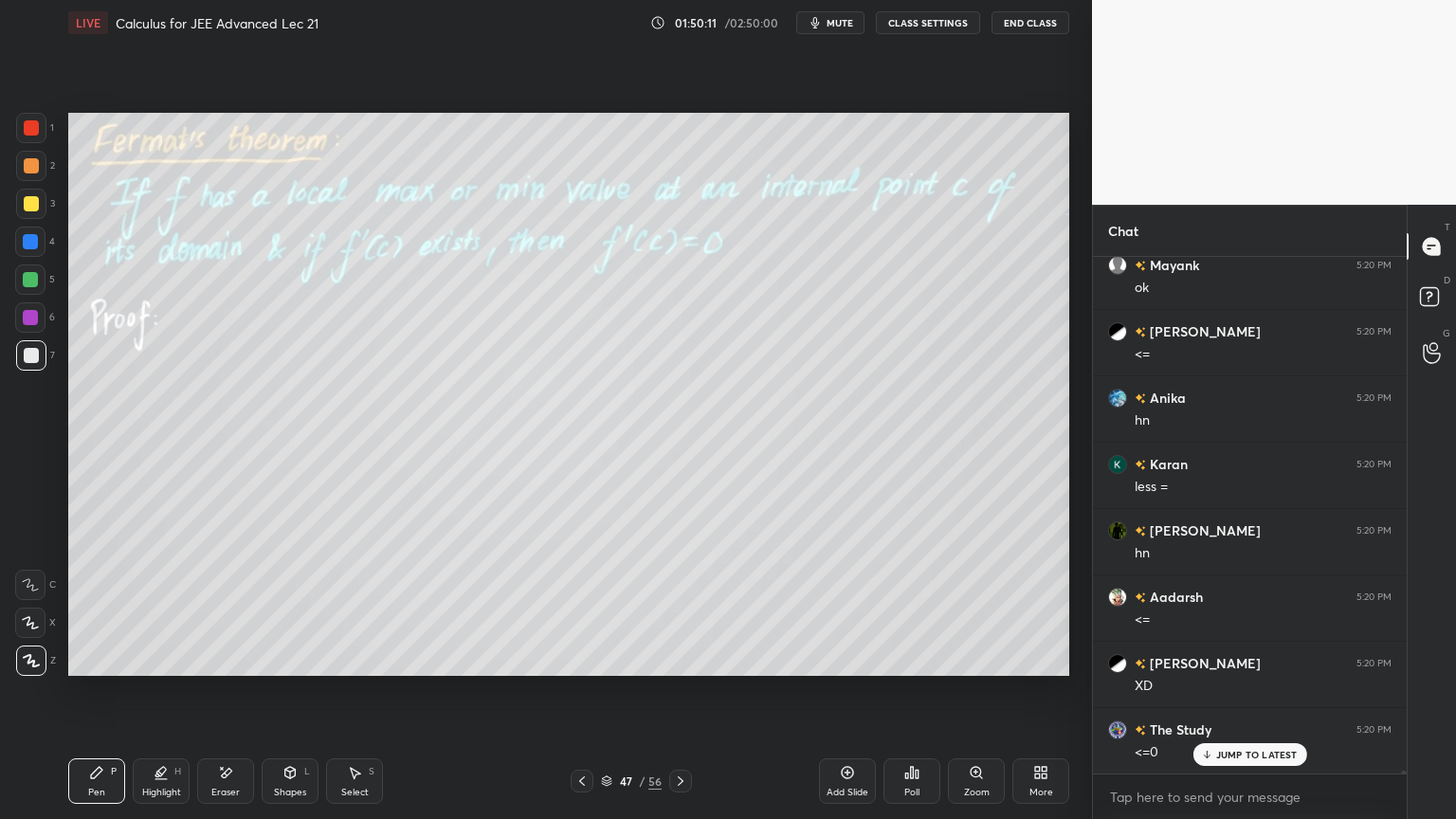 click on "Eraser" at bounding box center [226, 781] 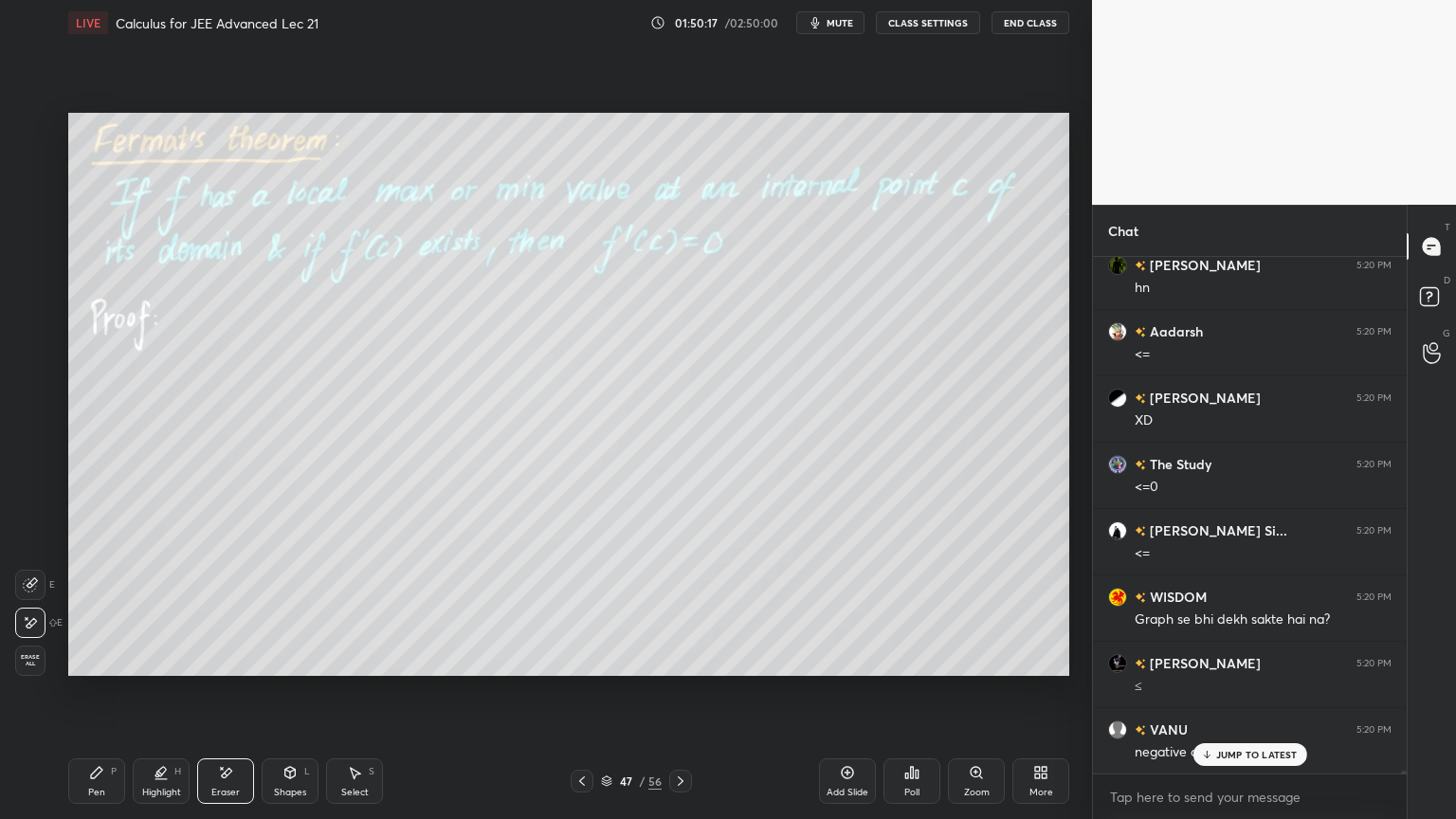 click on "Pen P" at bounding box center (97, 781) 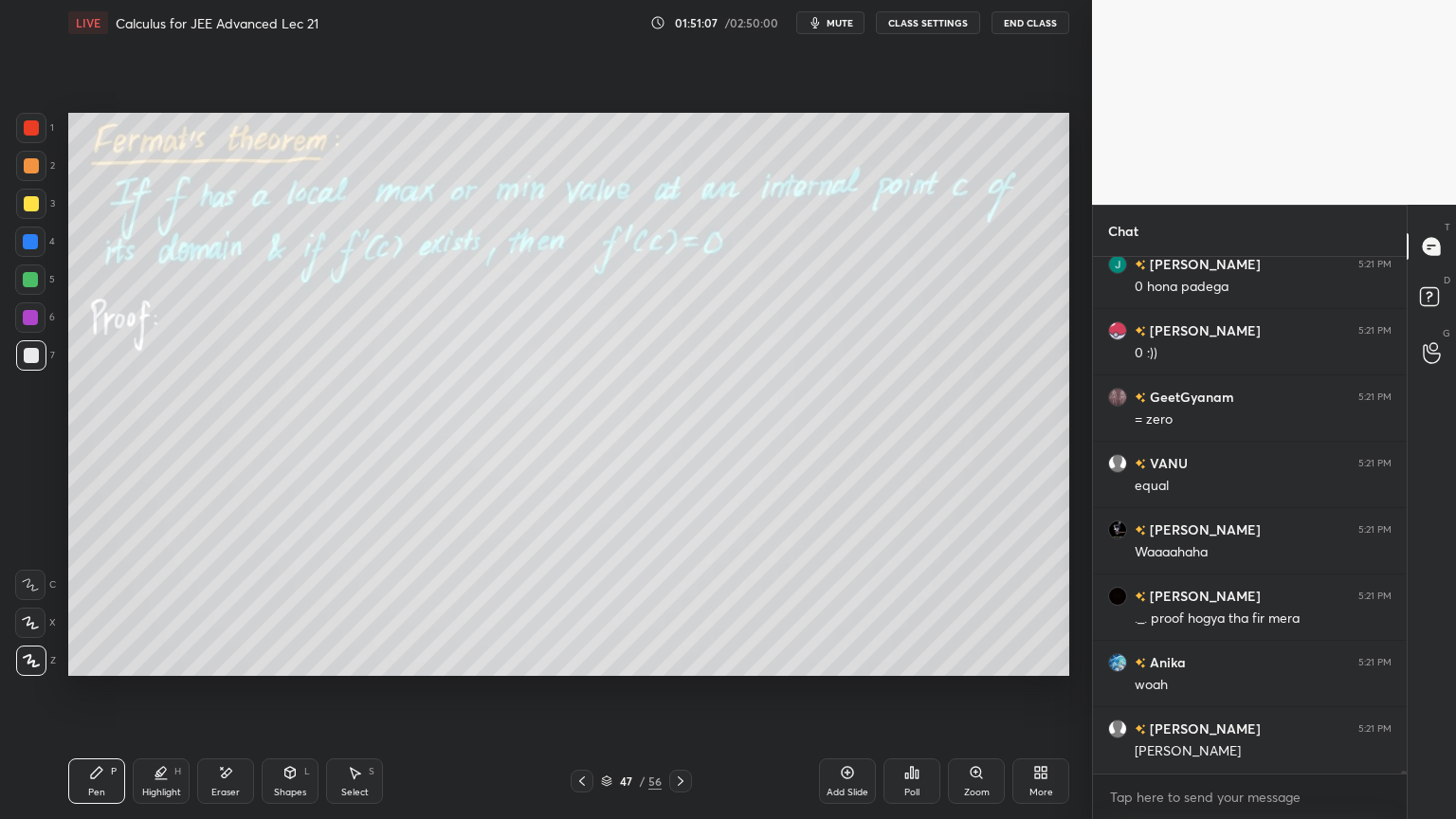 scroll, scrollTop: 101154, scrollLeft: 0, axis: vertical 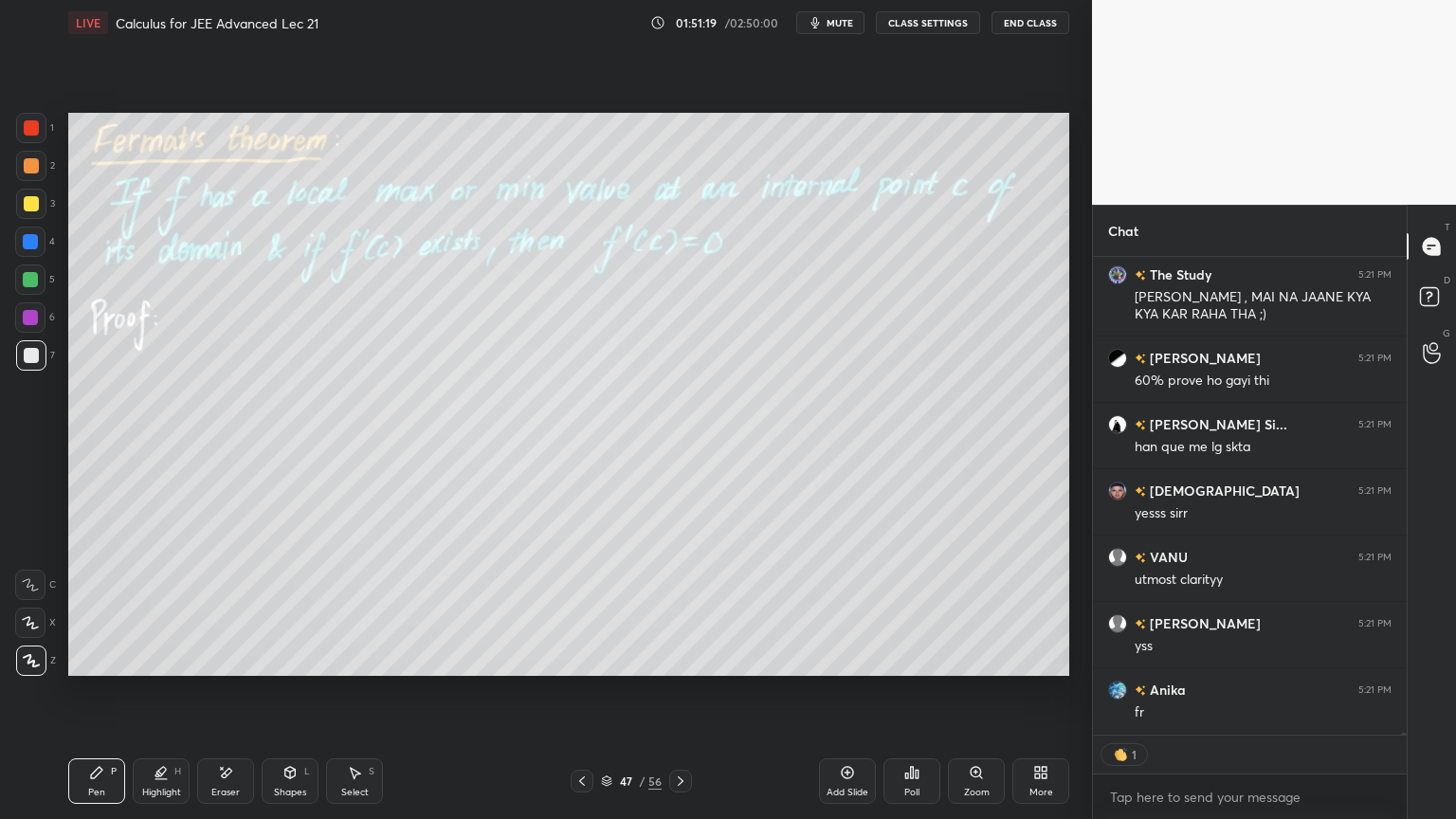 click 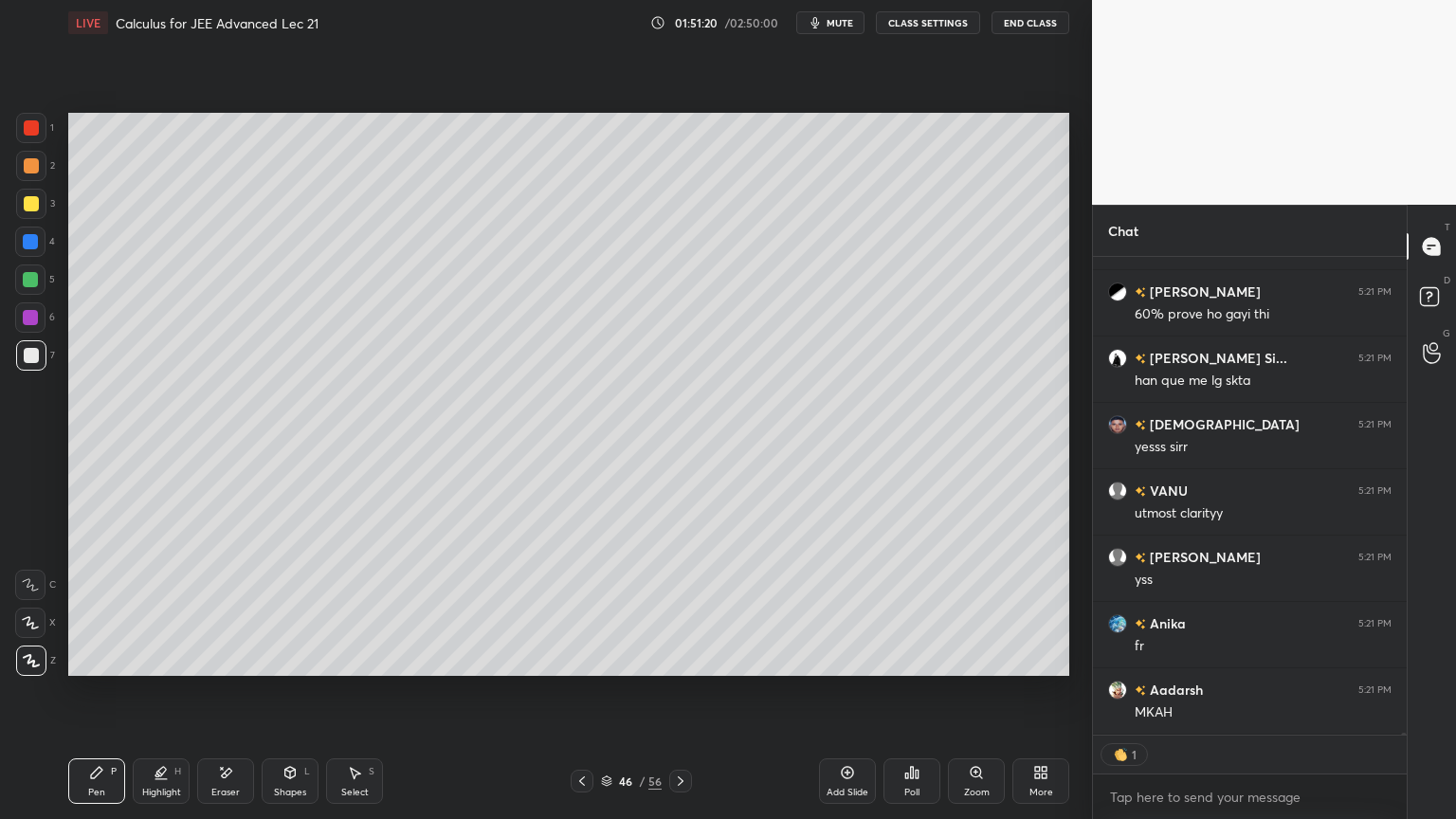 click 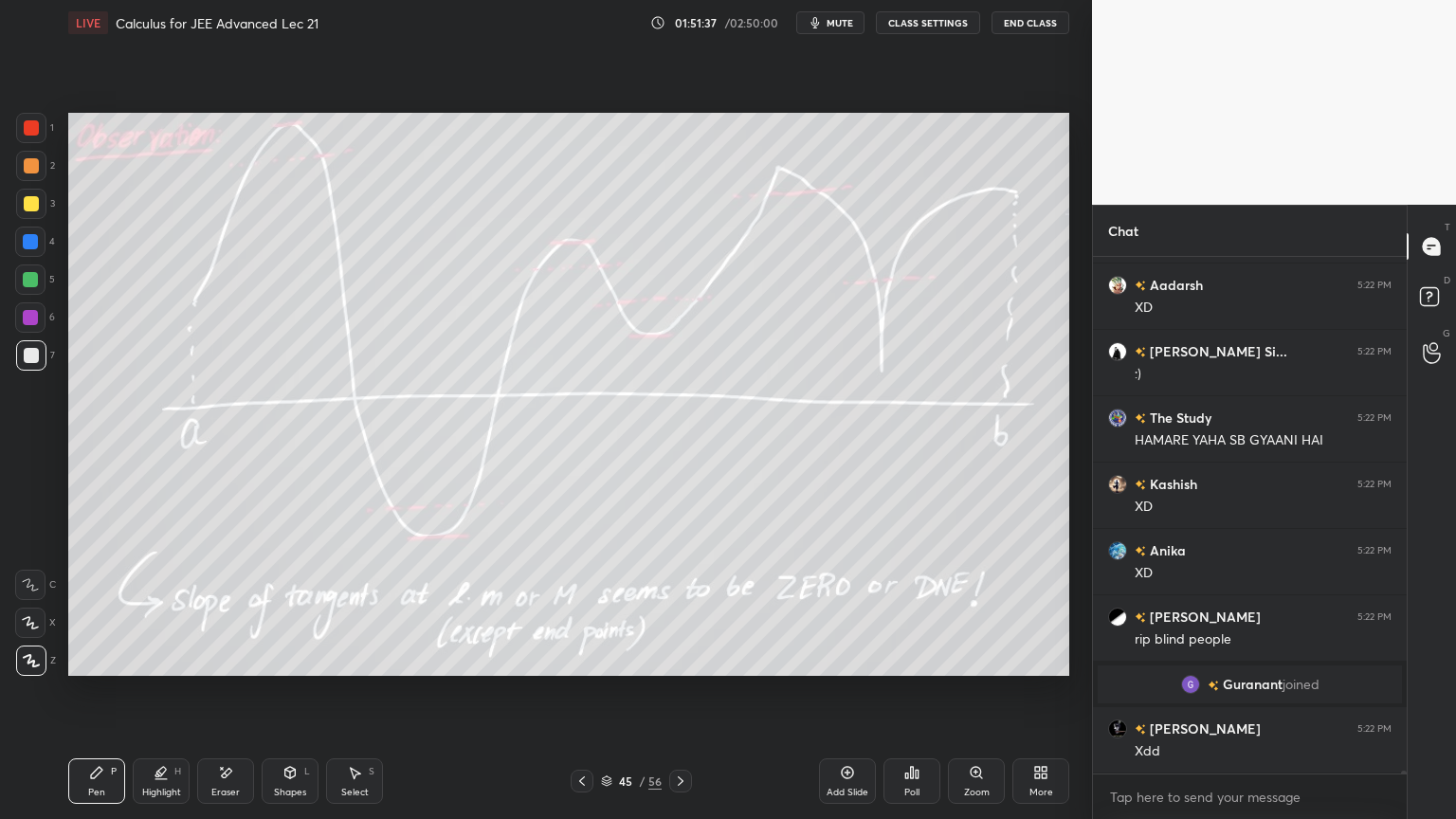 click at bounding box center (681, 781) 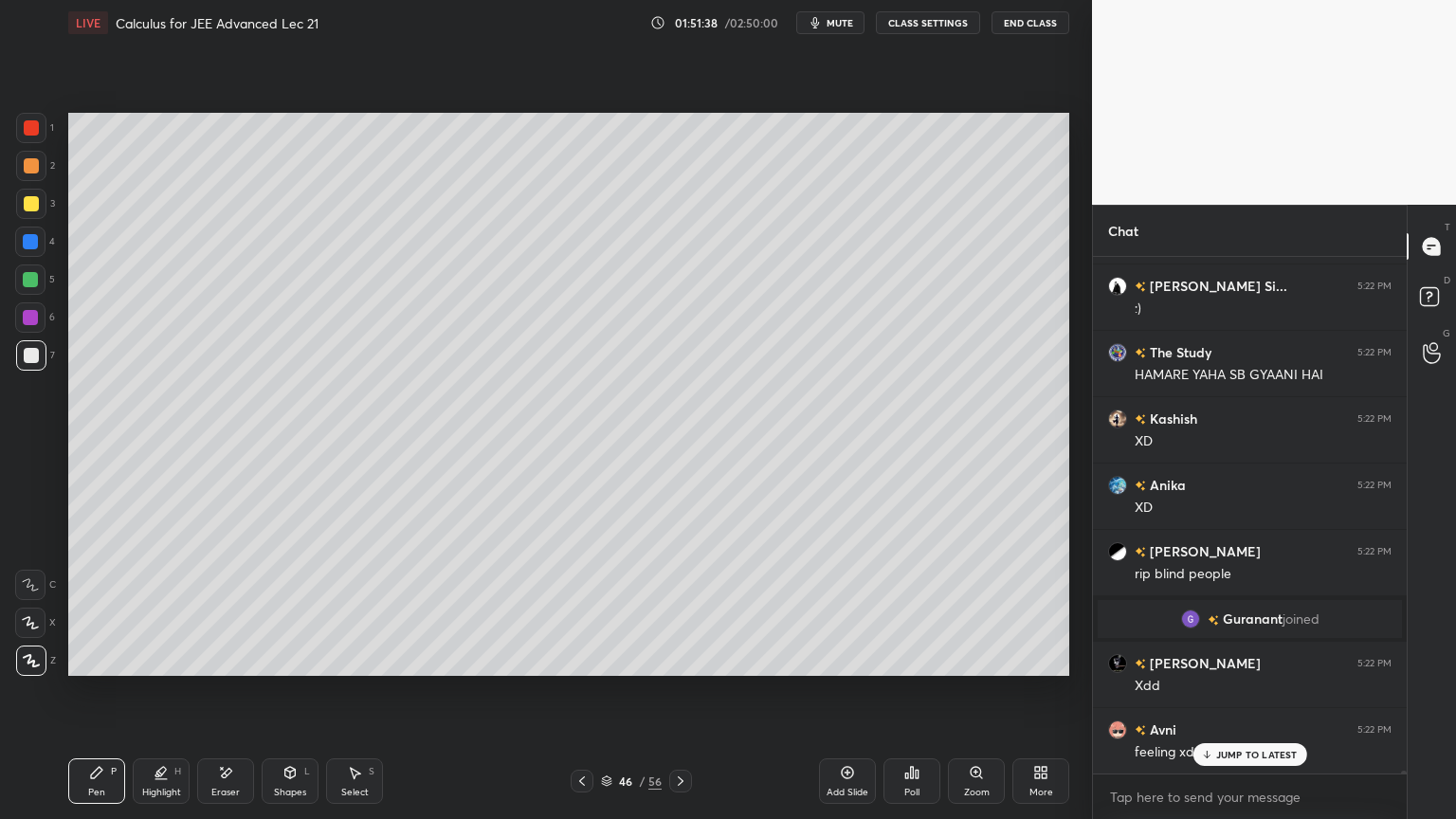 click 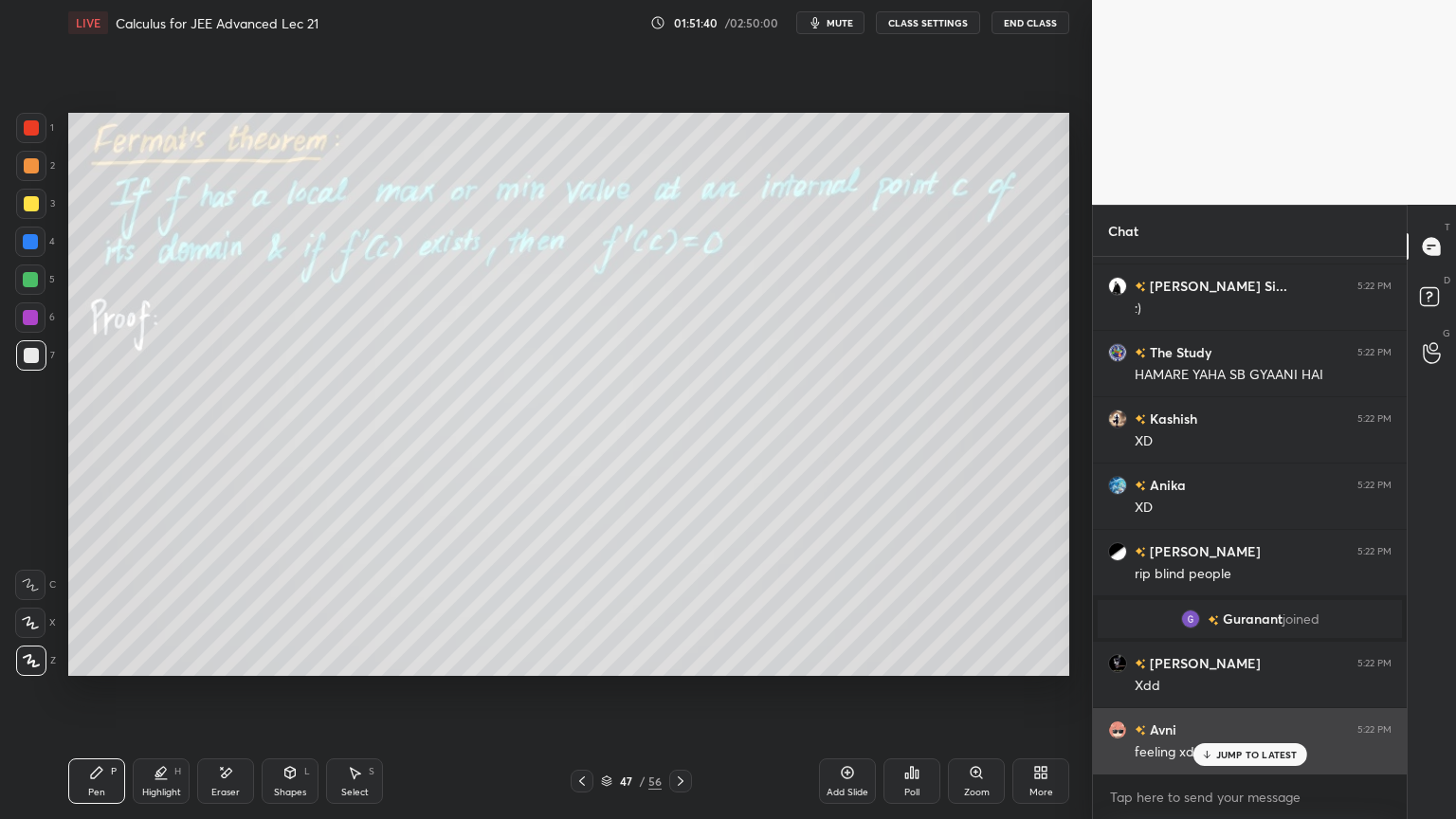 click 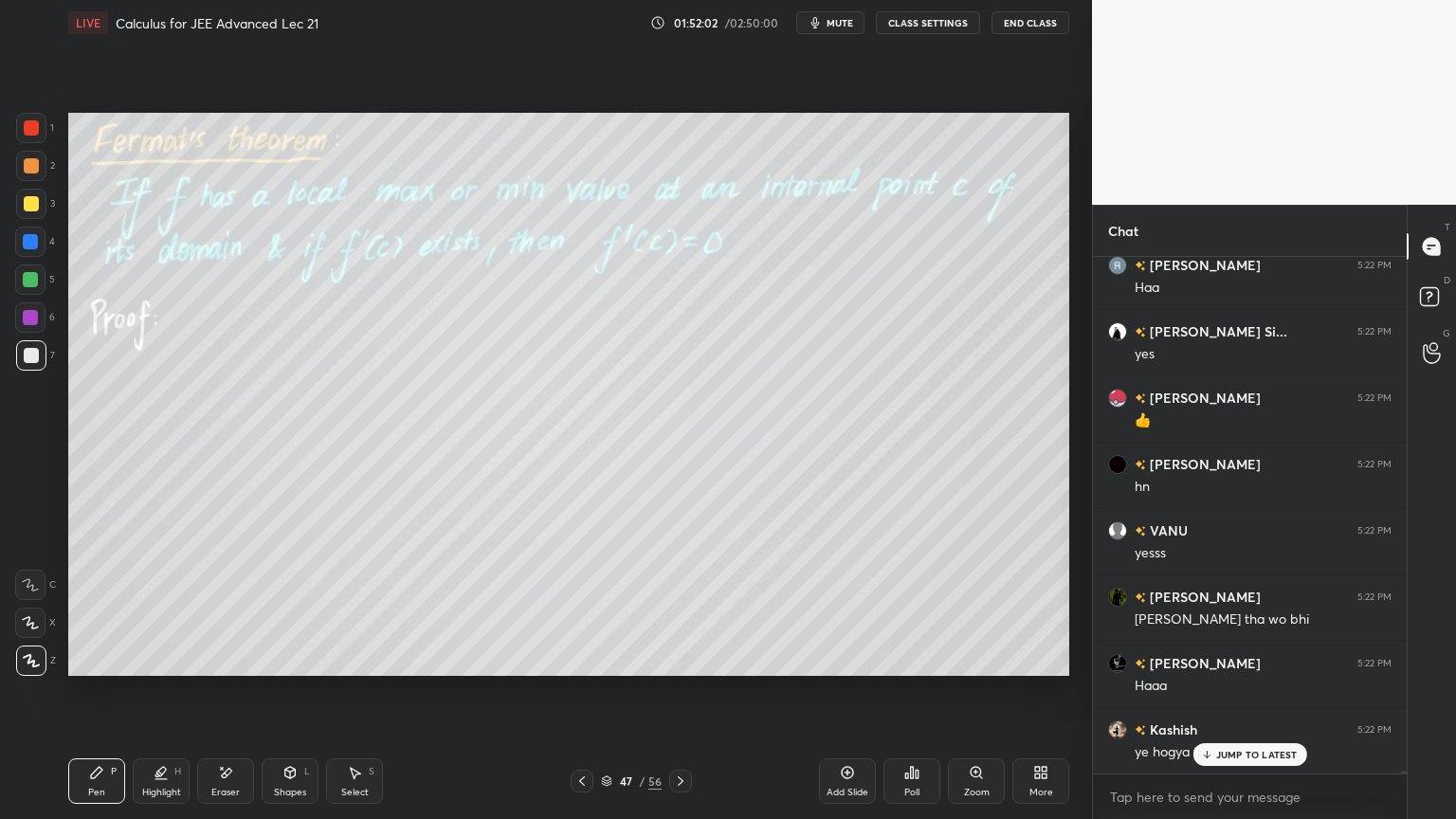 click 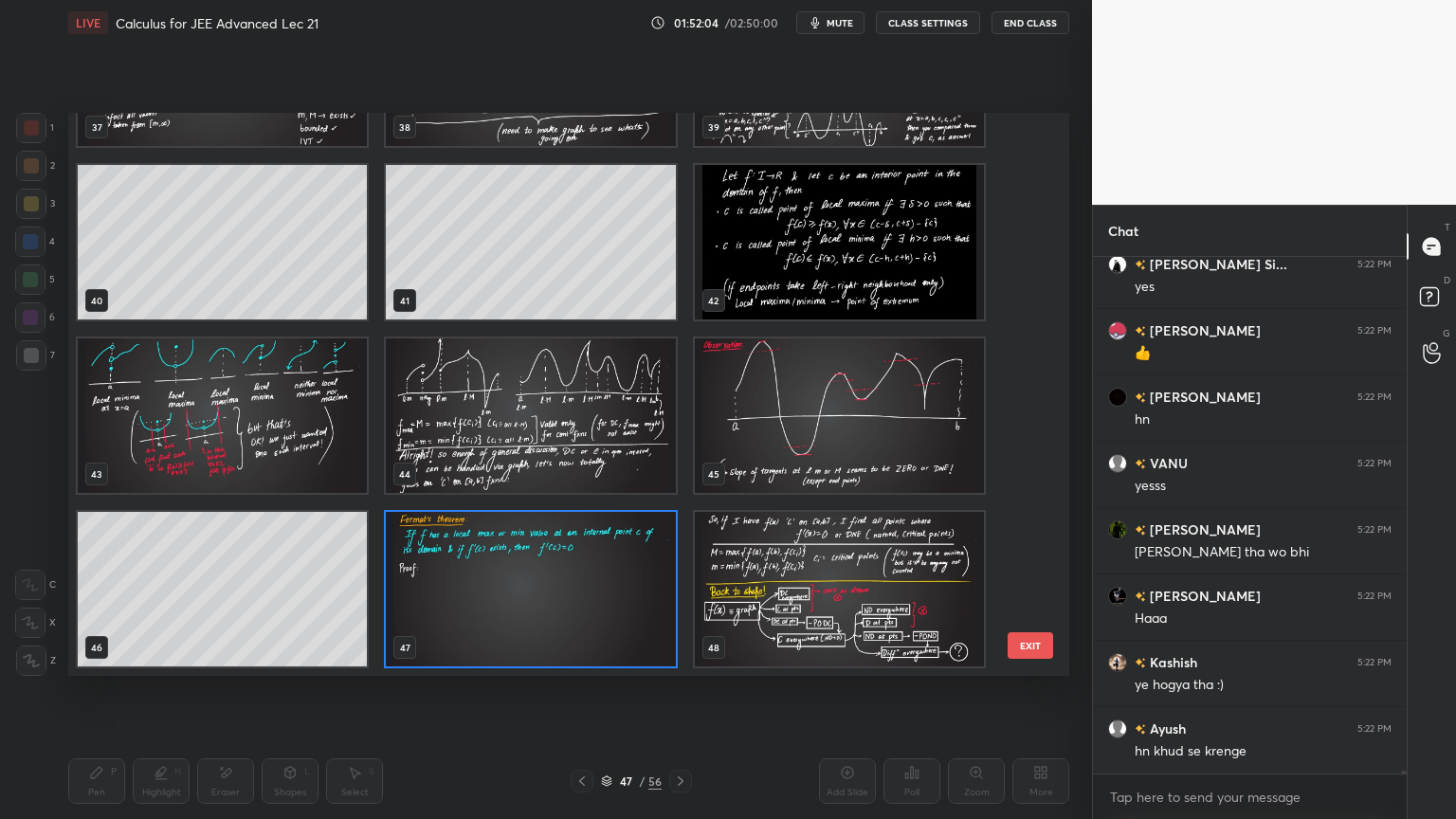 click at bounding box center [530, 589] 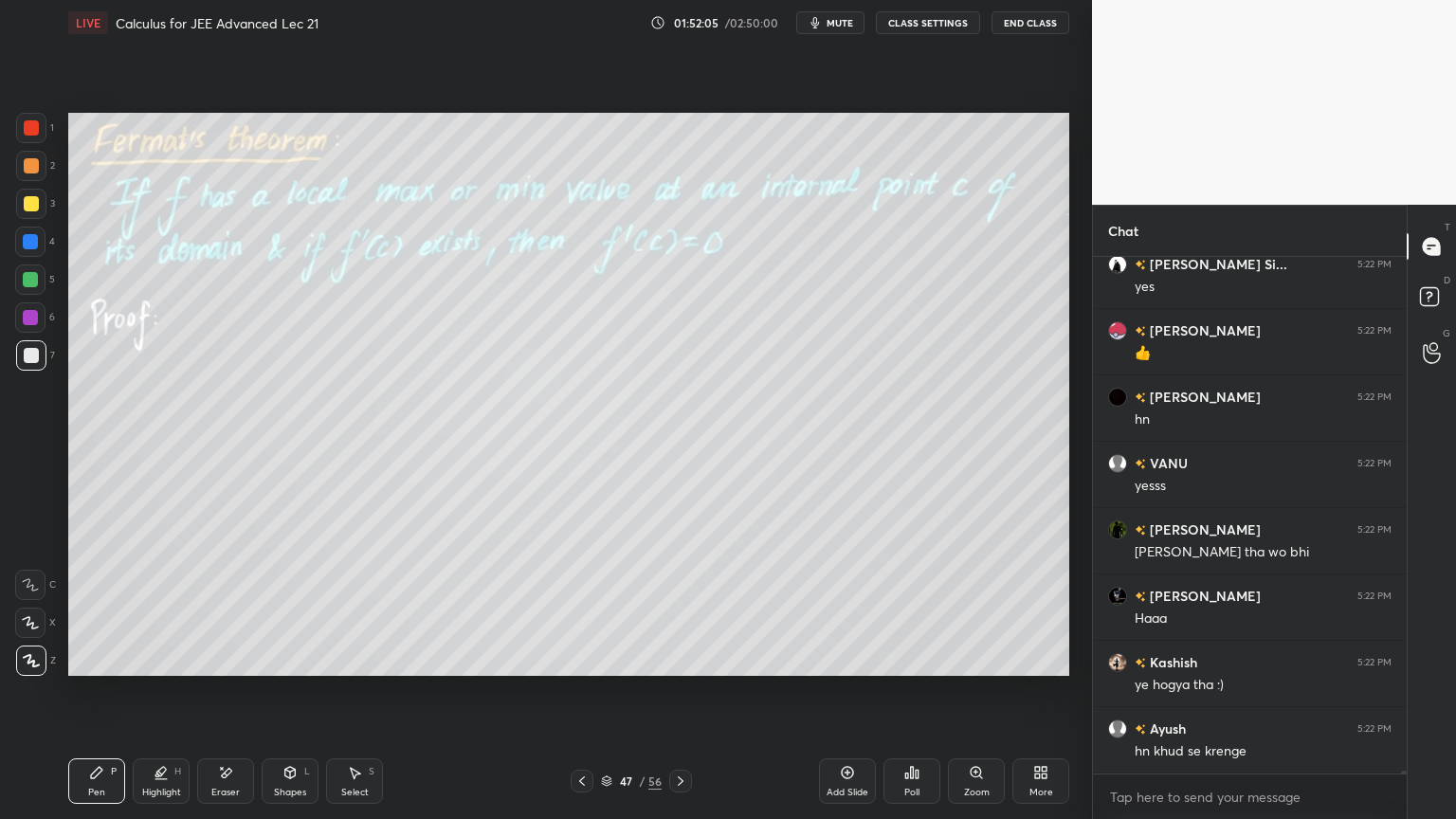 click at bounding box center (530, 589) 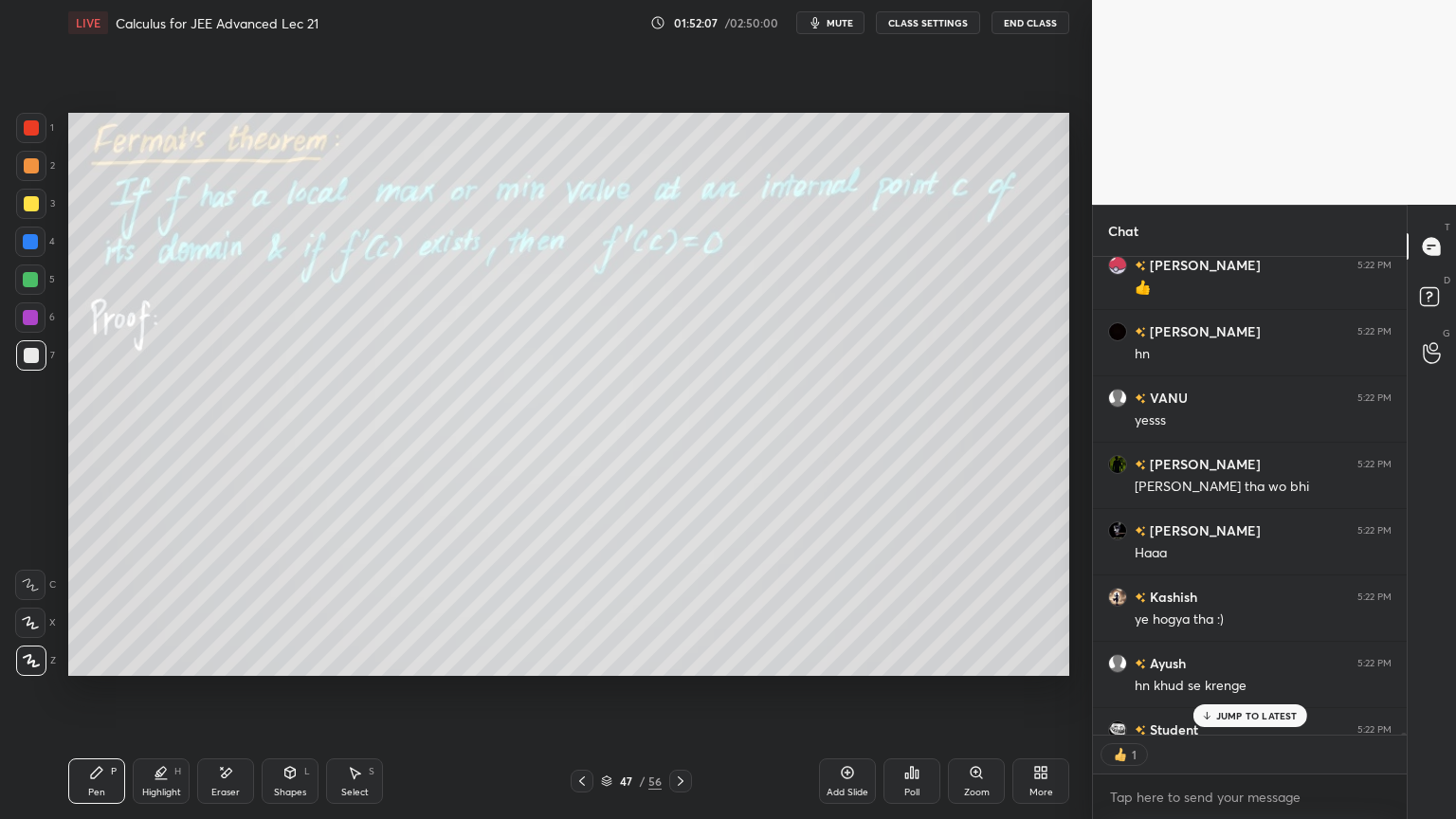 drag, startPoint x: 578, startPoint y: 776, endPoint x: 899, endPoint y: 690, distance: 332.3206 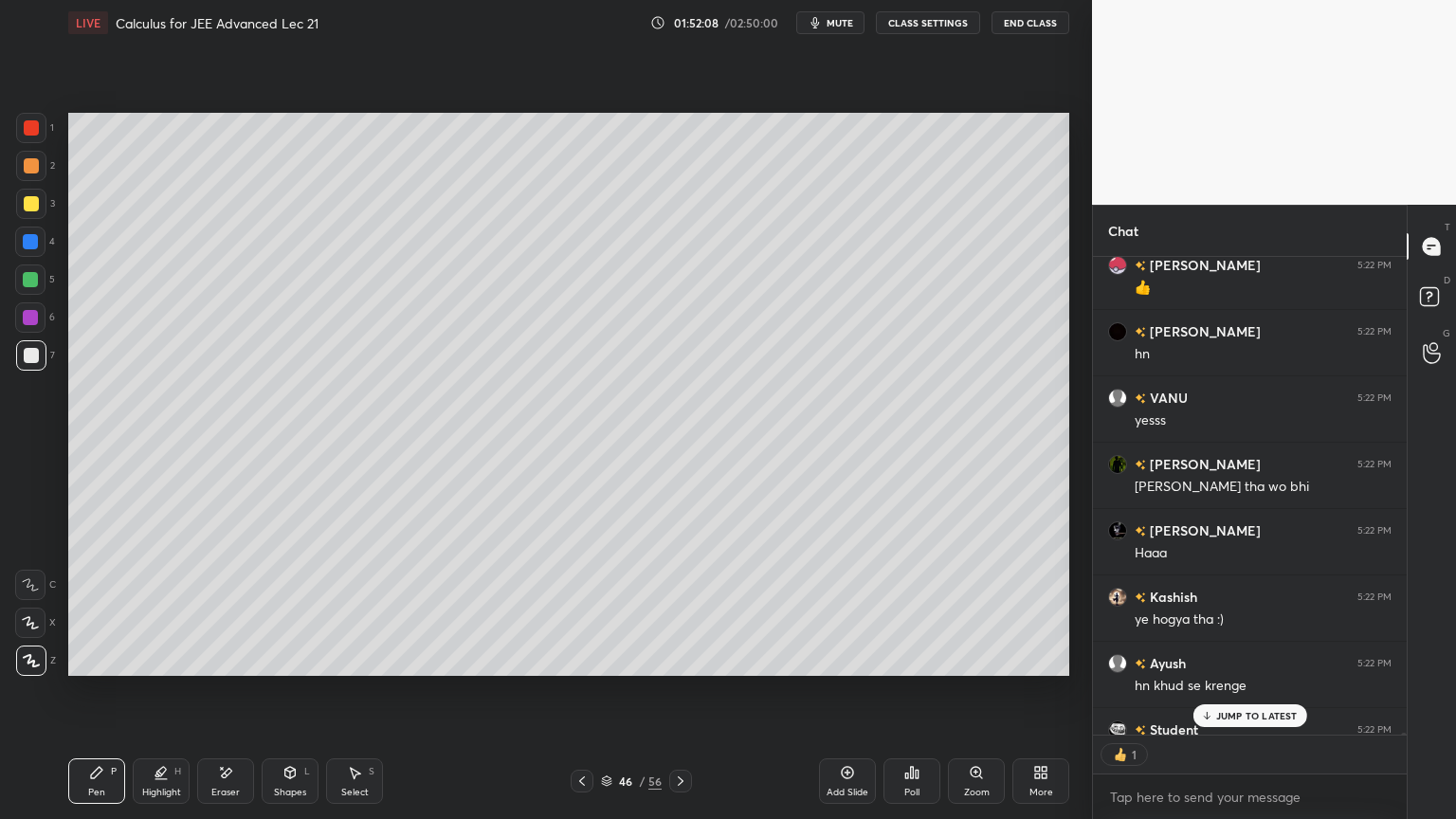 click on "JUMP TO LATEST" at bounding box center [1257, 716] 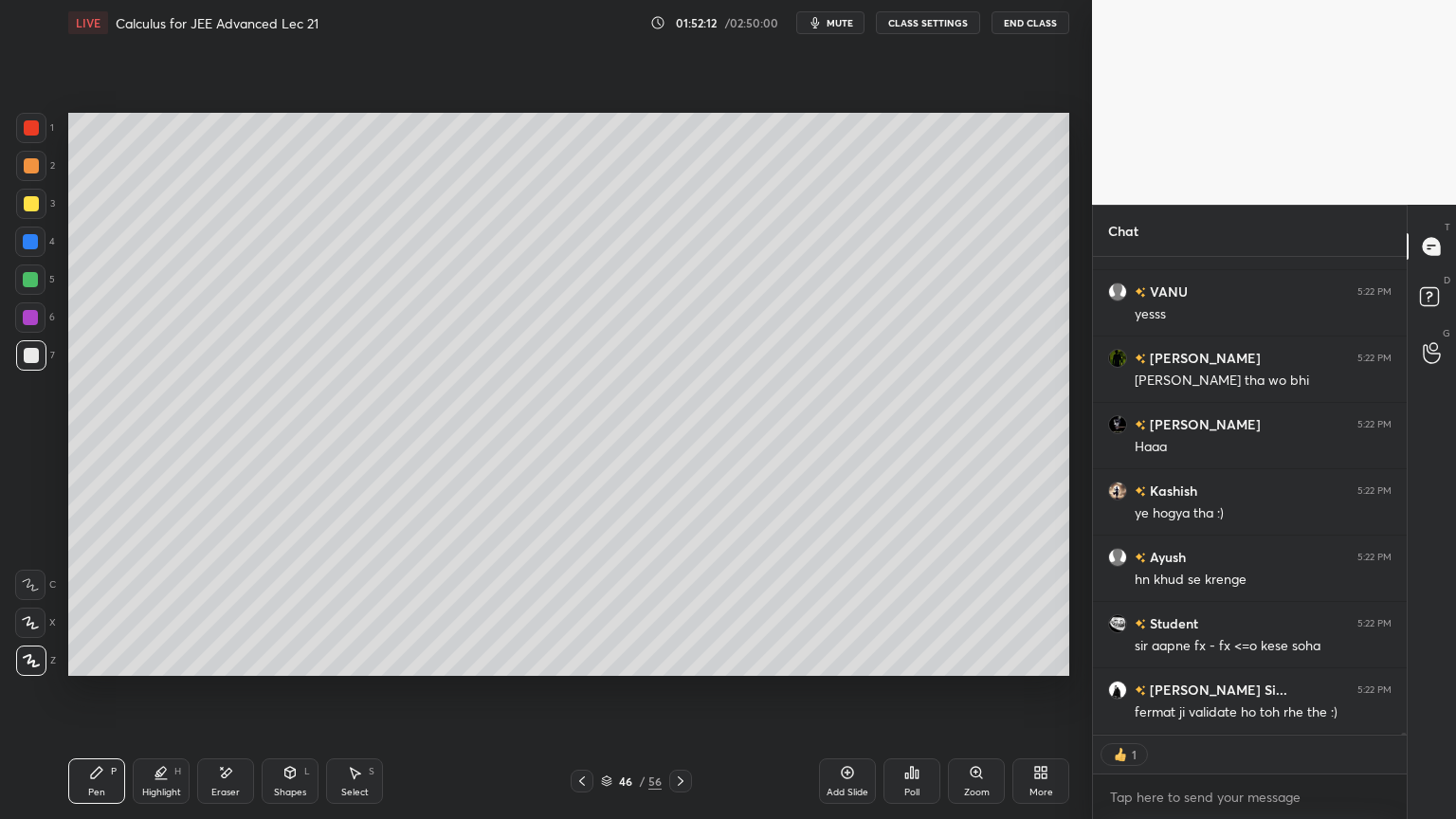 click 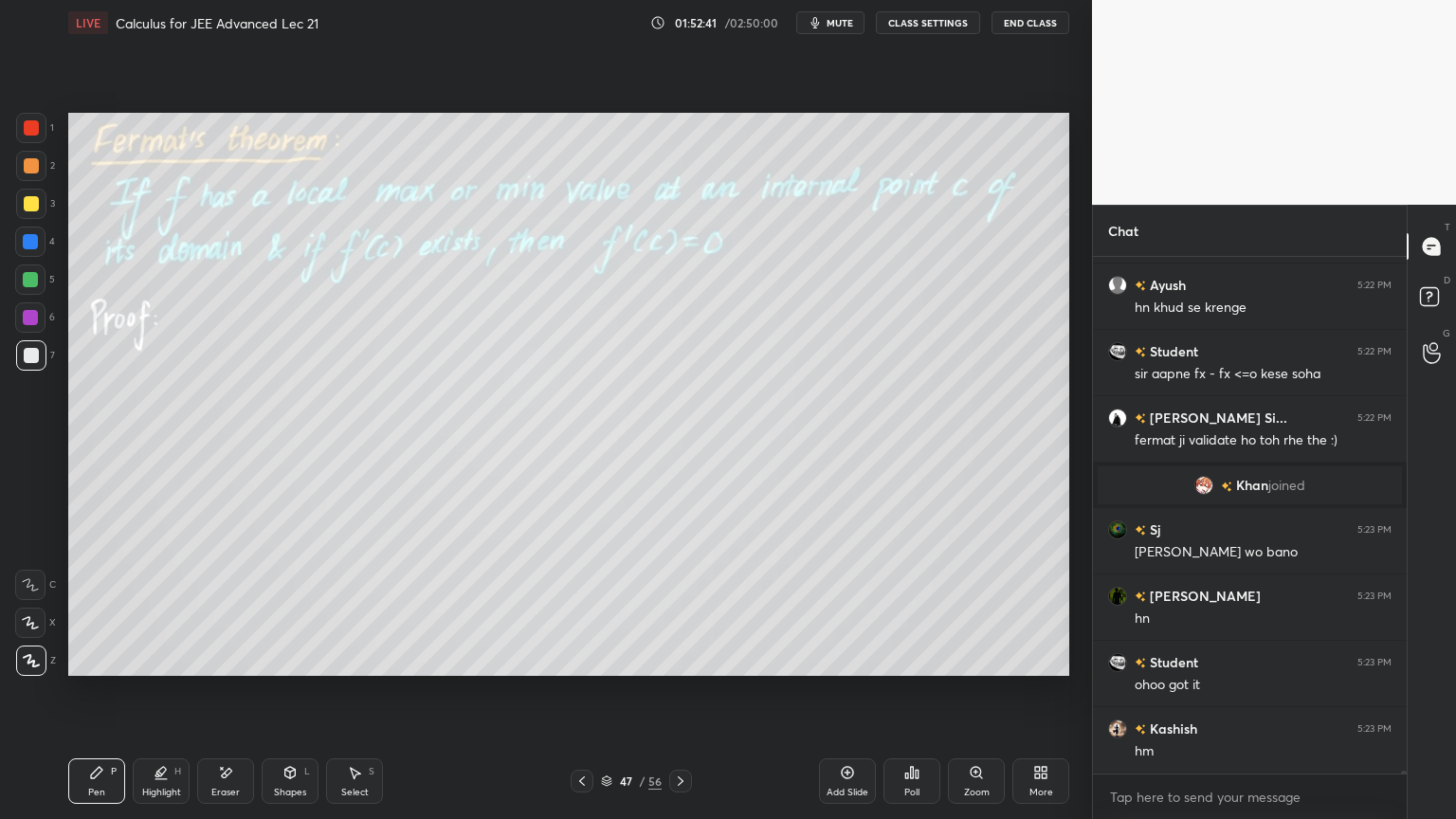 scroll, scrollTop: 101154, scrollLeft: 0, axis: vertical 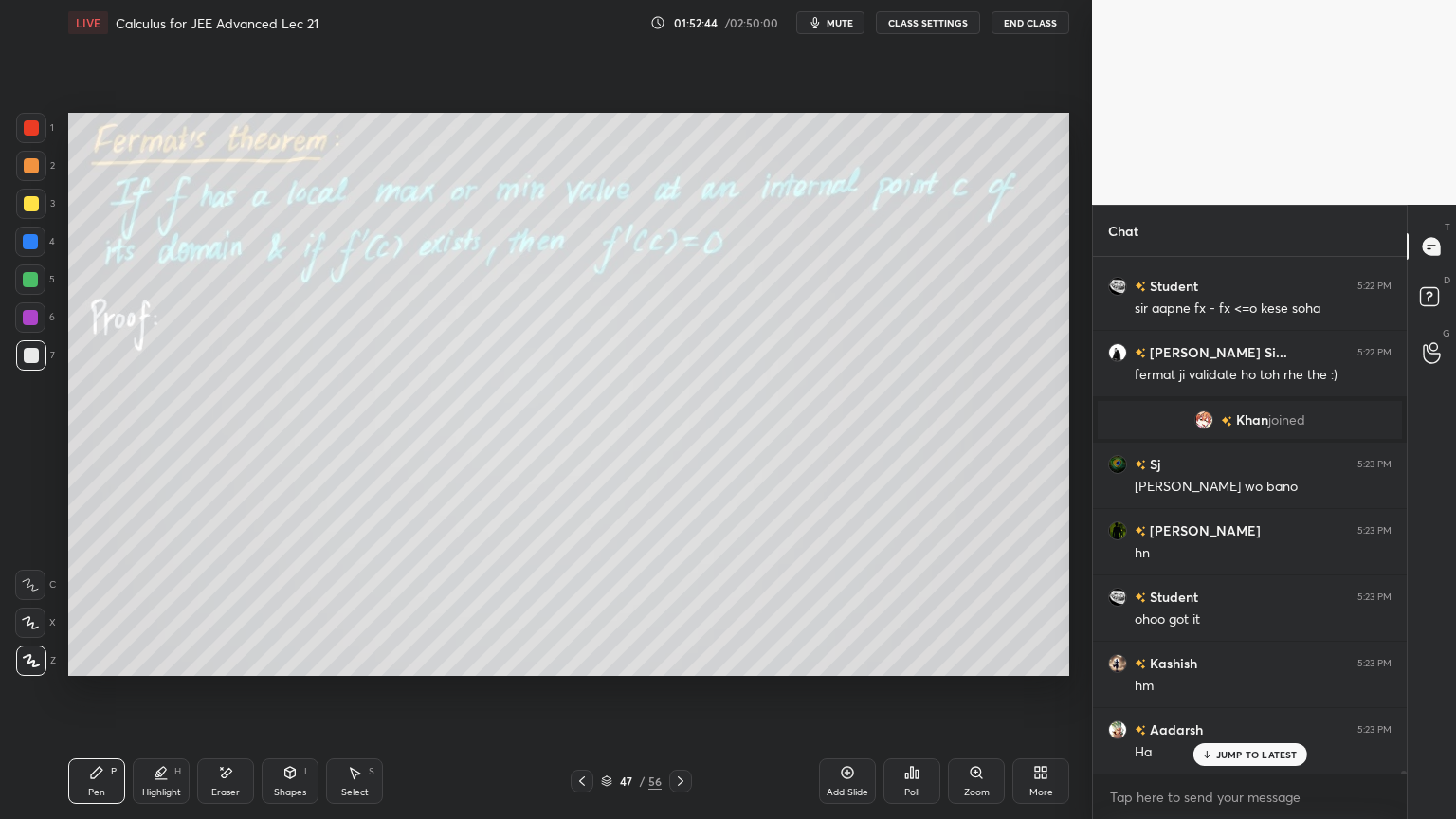 click 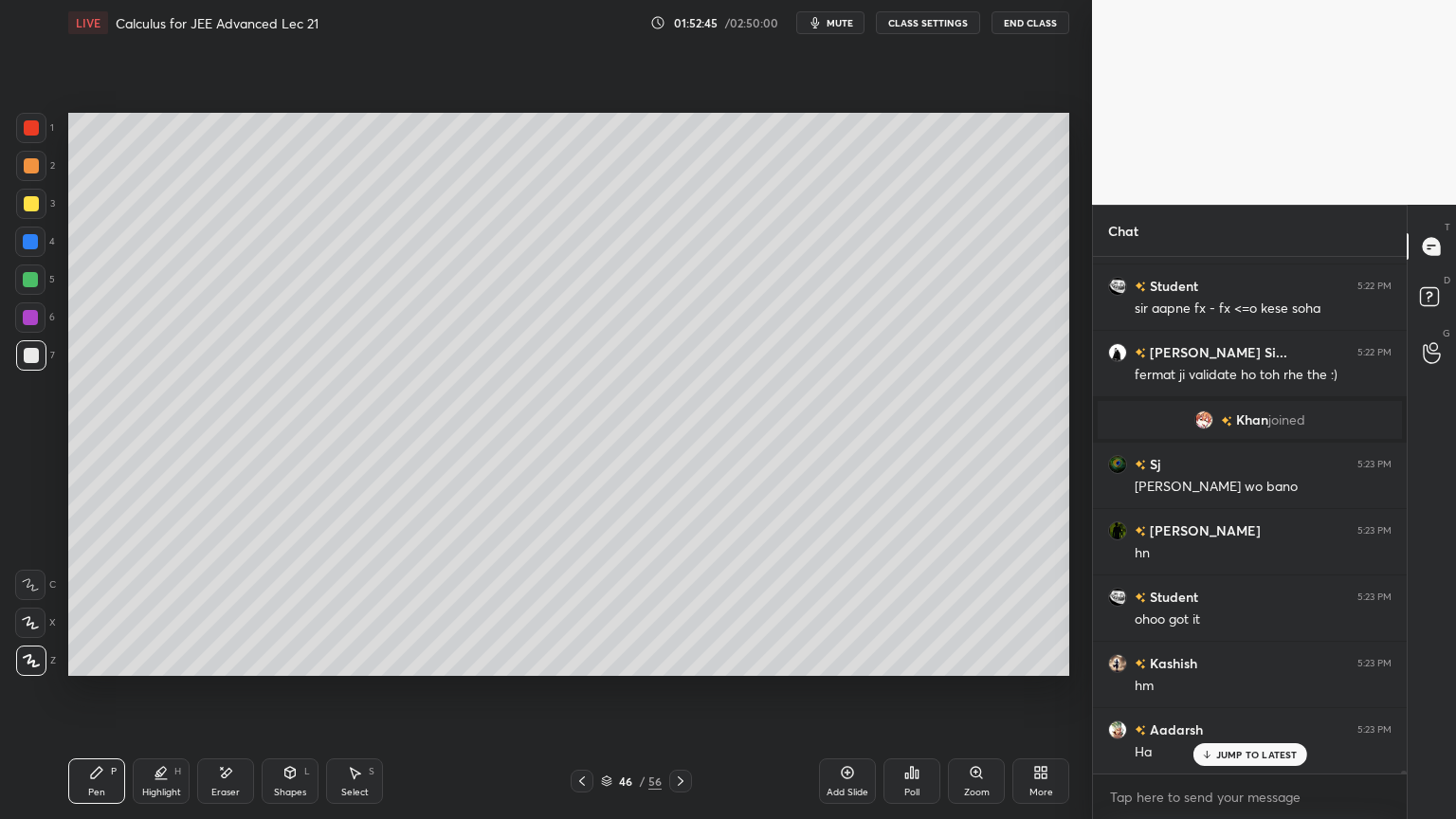 click 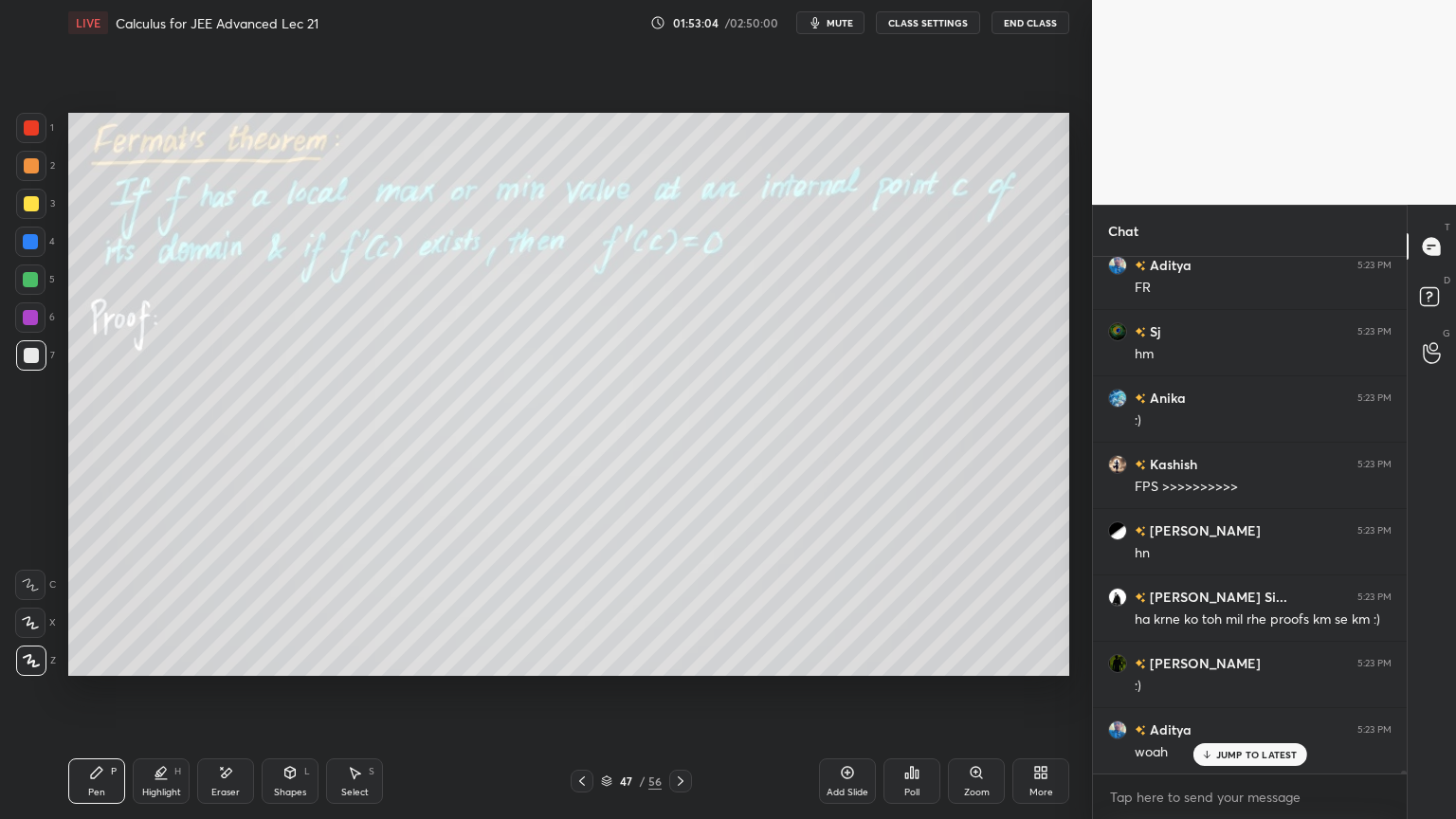 scroll, scrollTop: 102034, scrollLeft: 0, axis: vertical 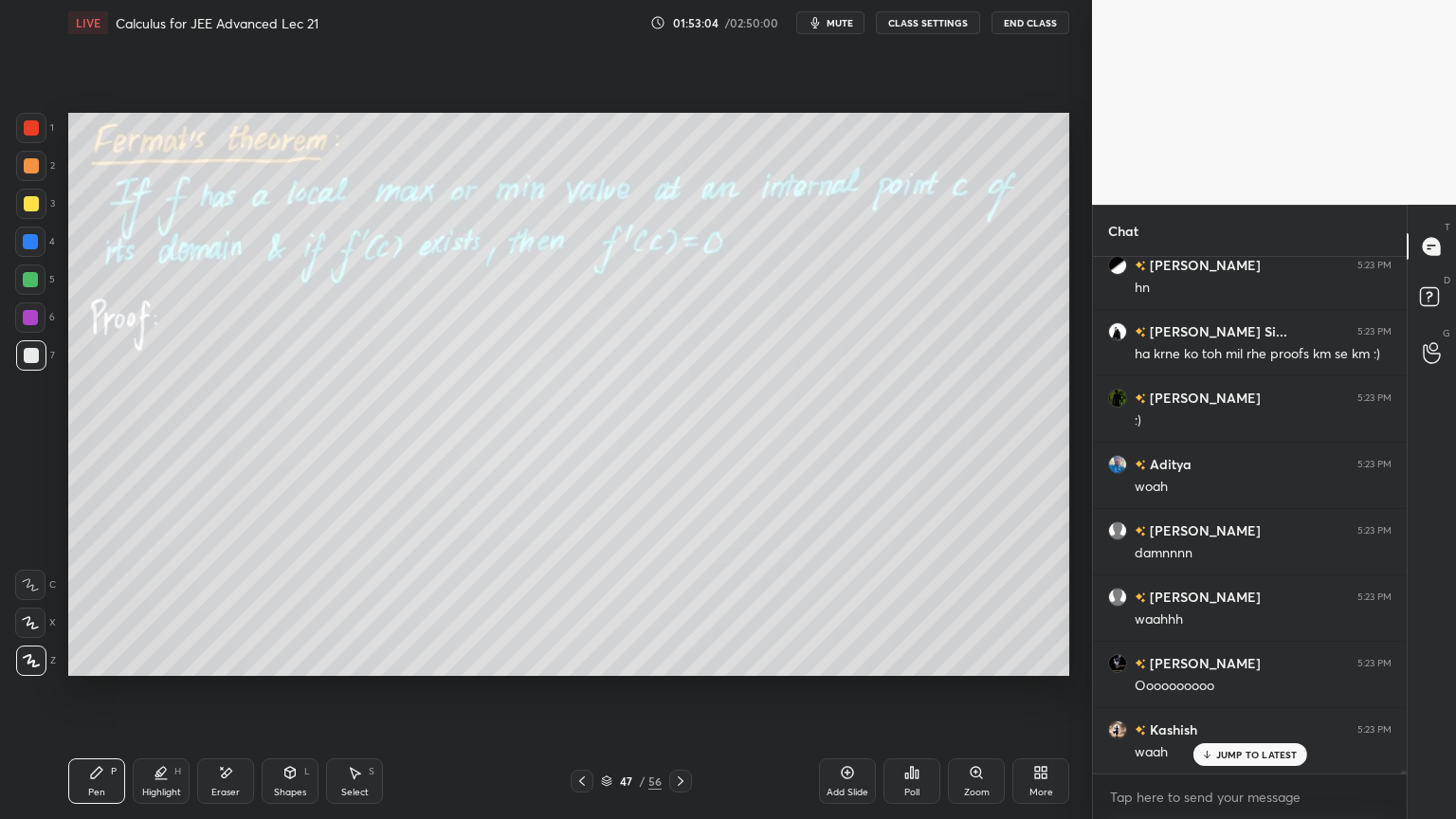 click on "JUMP TO LATEST" at bounding box center (1257, 755) 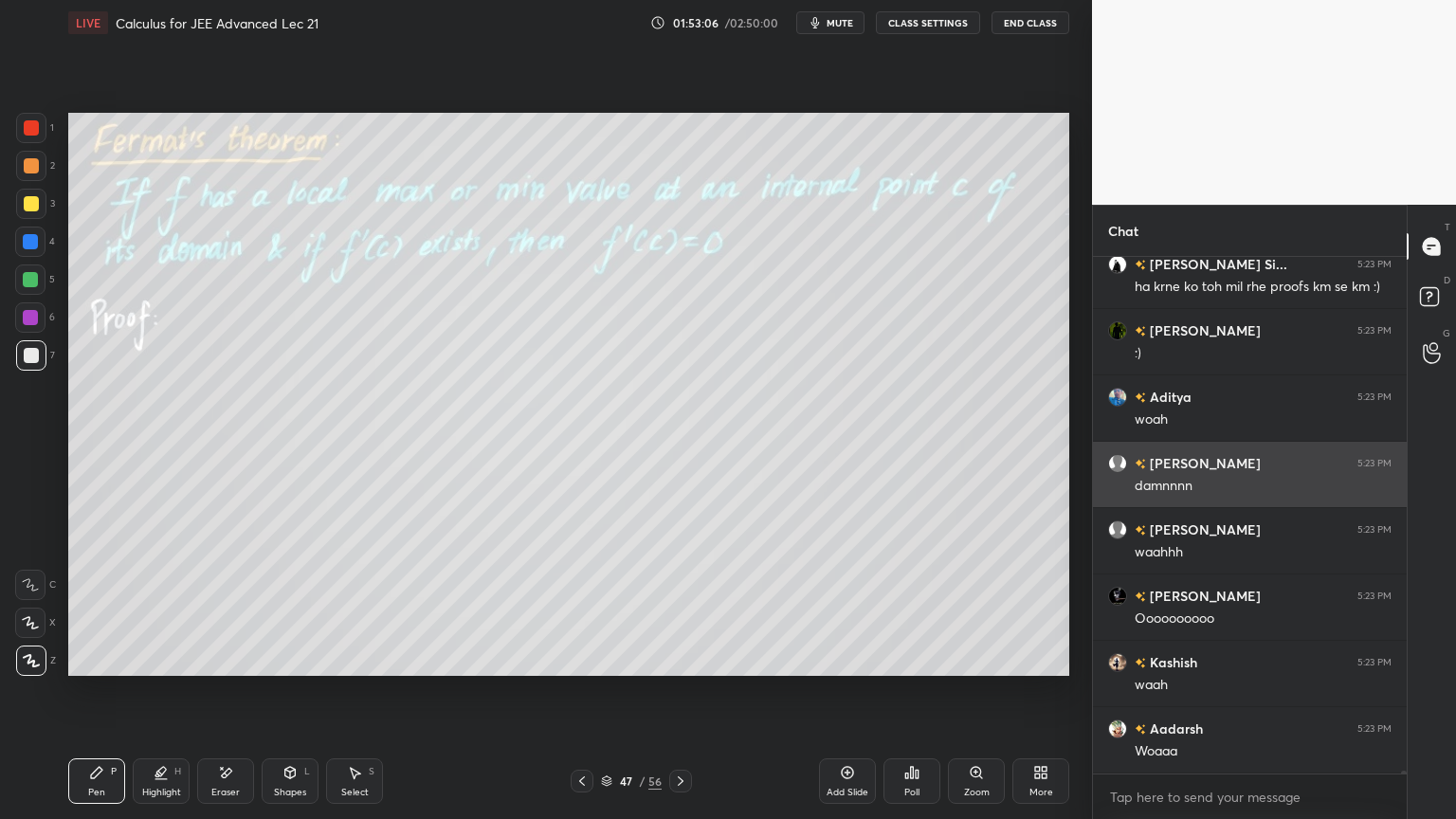 scroll, scrollTop: 102166, scrollLeft: 0, axis: vertical 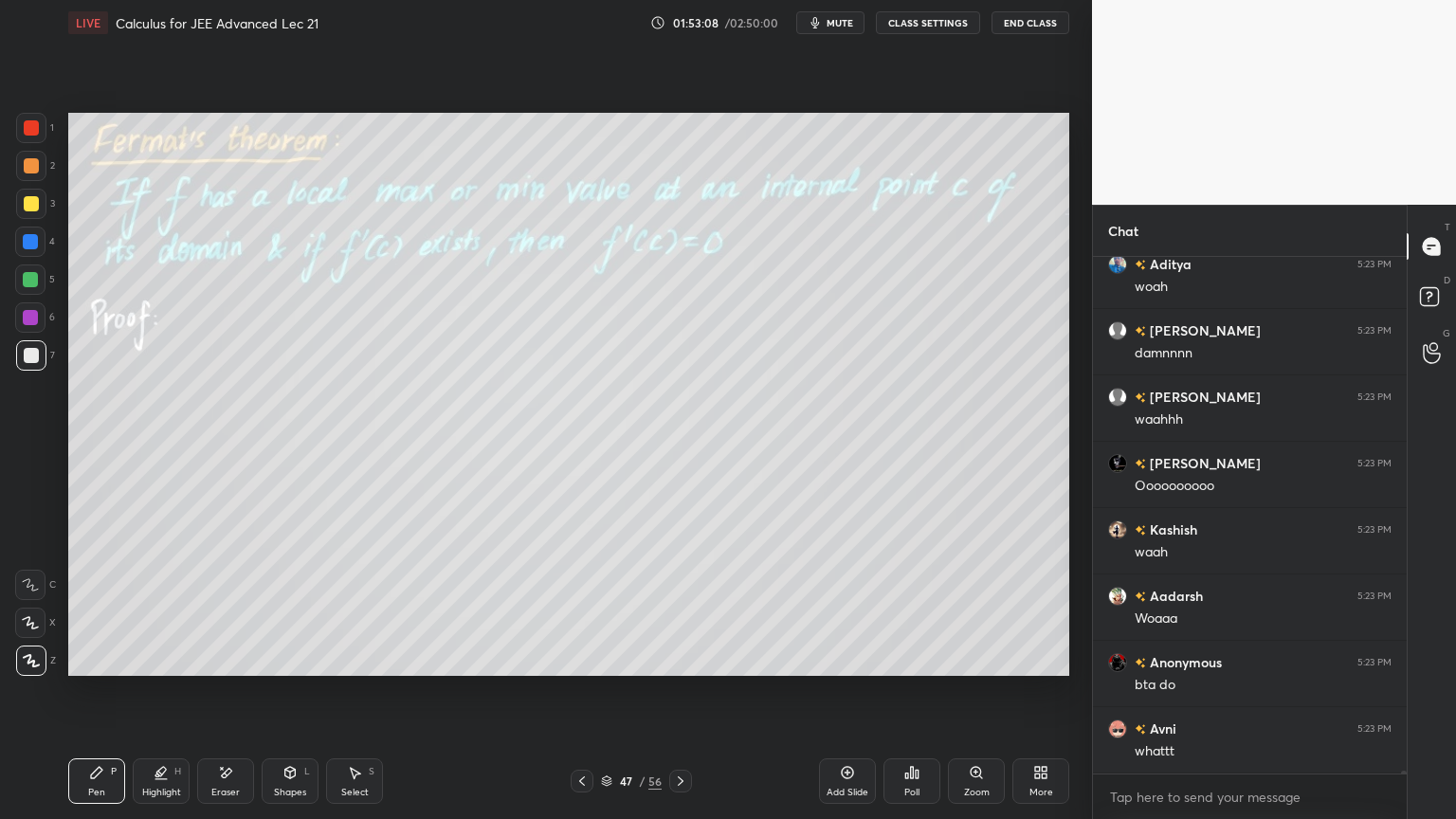 click on "[PERSON_NAME] 5:23 PM :) Aditya 5:23 PM woah [PERSON_NAME] 5:23 PM [PERSON_NAME] 5:23 PM waahhh [PERSON_NAME] 5:23 PM Oooooooooo [PERSON_NAME] 5:23 PM waah [PERSON_NAME] 5:23 PM Woaaa Anonymous 5:23 PM bta do Avni 5:23 PM whattt" at bounding box center (1249, 515) 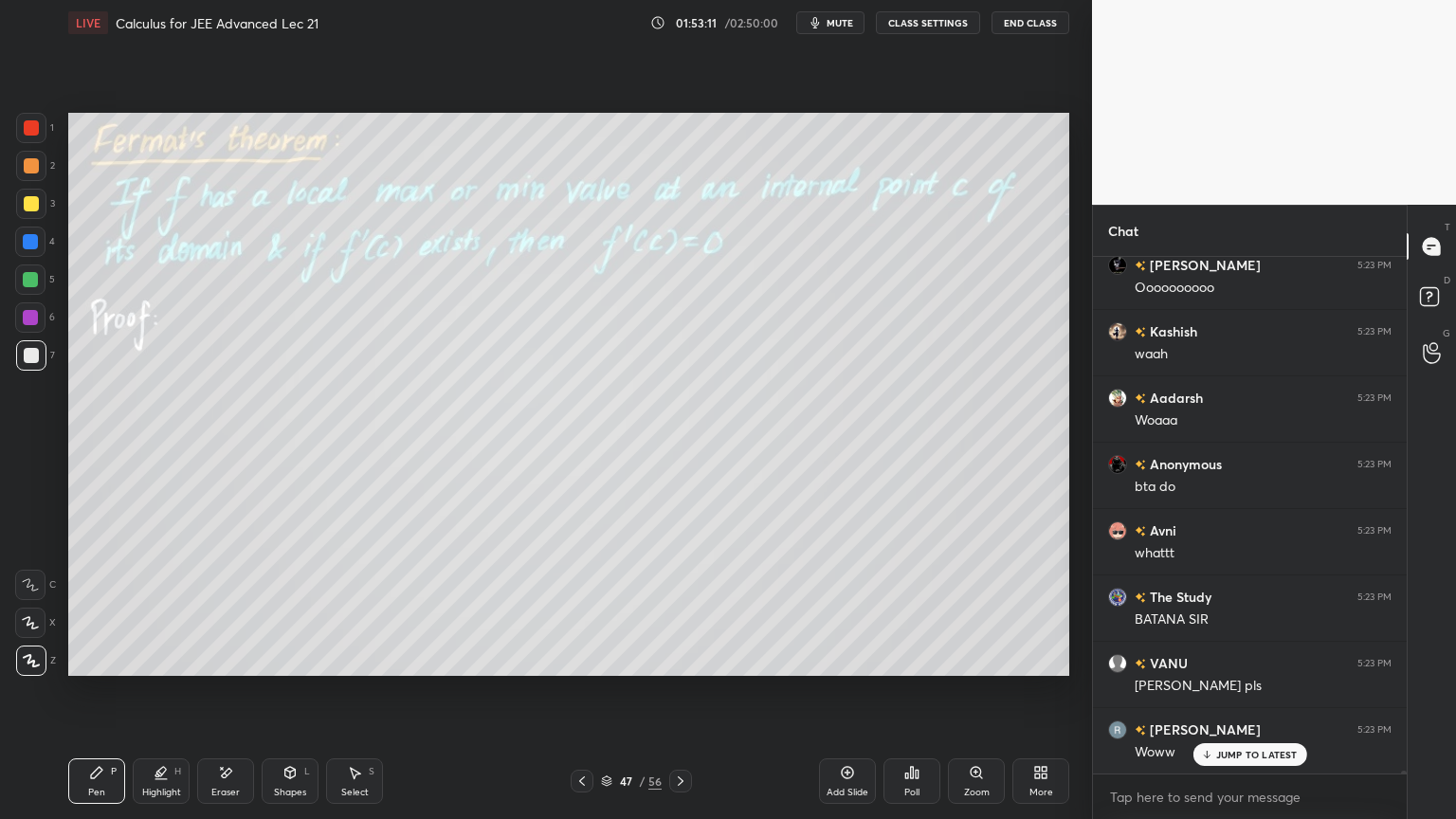 click on "Aditya 5:23 PM FR Sj 5:23 PM hm [PERSON_NAME] 5:23 PM :) [PERSON_NAME] 5:23 PM FPS >>>>>>>>>> [PERSON_NAME] 5:23 PM [PERSON_NAME] Si... 5:23 PM ha krne ko toh mil rhe proofs km se km :) [PERSON_NAME] 5:23 PM :) Aditya 5:23 PM woah [PERSON_NAME] 5:23 PM [PERSON_NAME] 5:23 PM waahhh [PERSON_NAME] 5:23 PM Oooooooooo [PERSON_NAME] 5:23 PM waah [PERSON_NAME] 5:23 PM Woaaa Anonymous 5:23 PM bta do Avni 5:23 PM whattt The Study 5:23 PM BATANA SIR VANU 5:23 PM [PERSON_NAME] pls [PERSON_NAME] 5:23 PM Woww JUMP TO LATEST" at bounding box center [1249, 515] 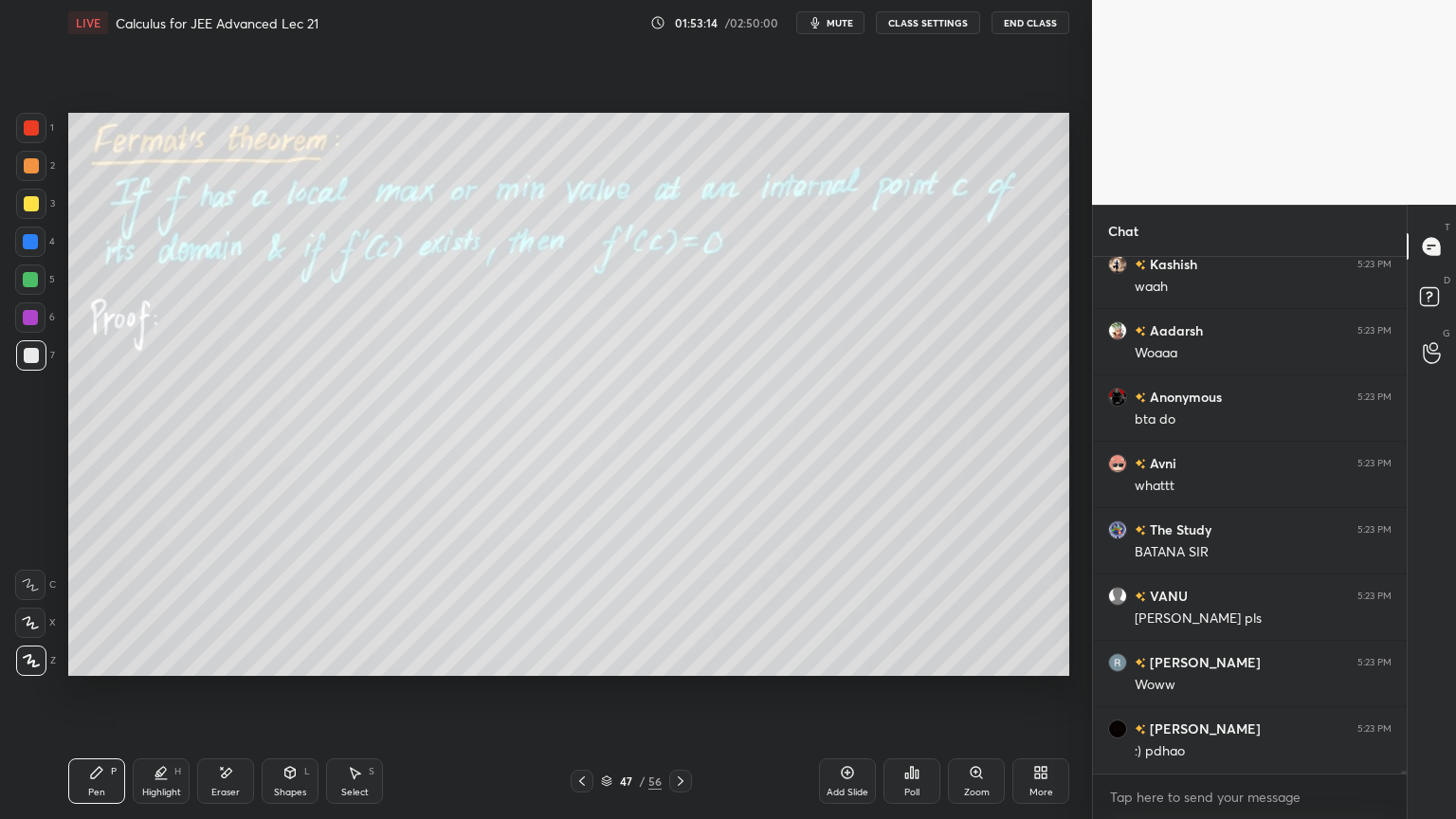 scroll, scrollTop: 102565, scrollLeft: 0, axis: vertical 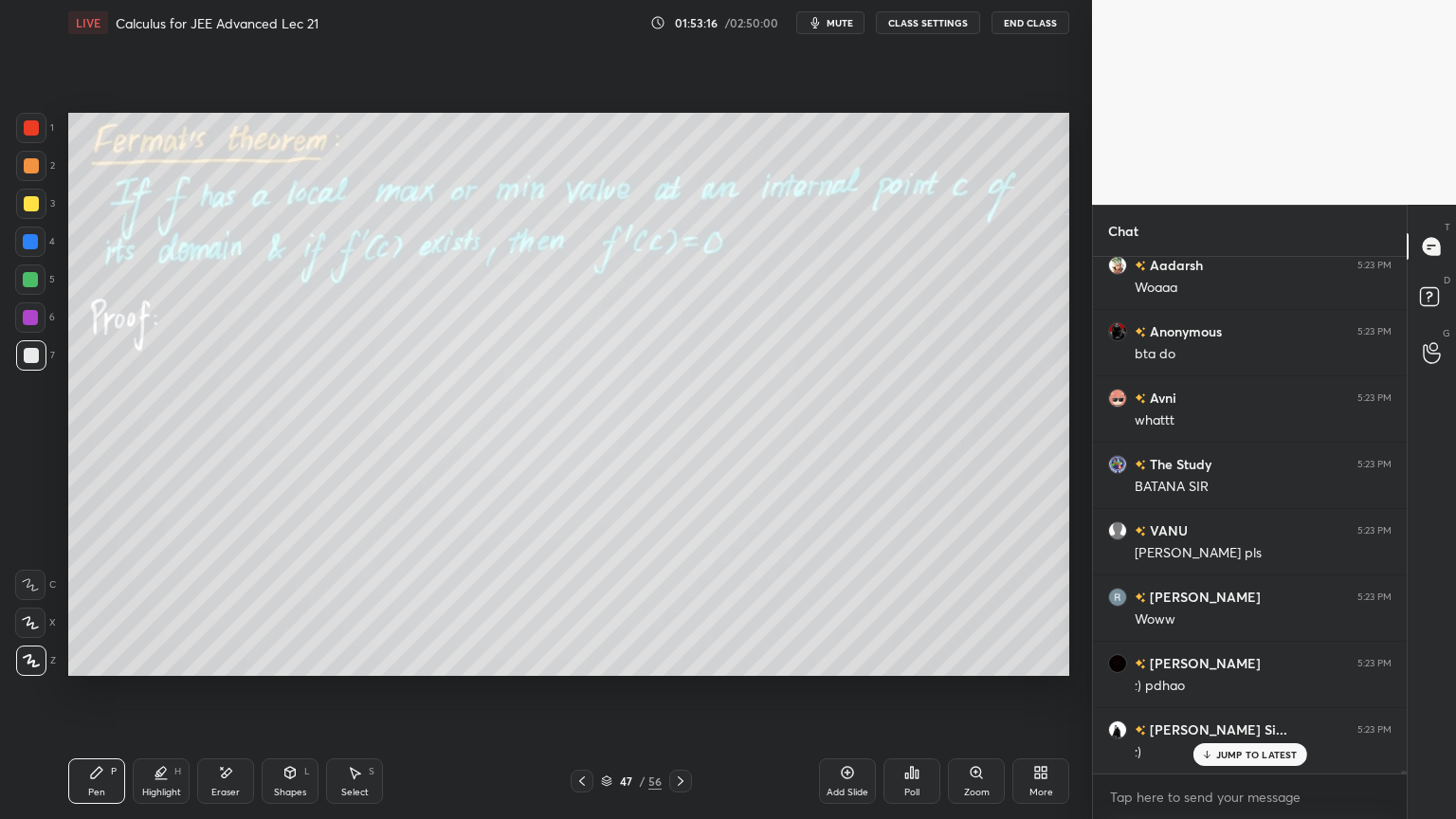 click on "Anika 5:23 PM :) [PERSON_NAME] 5:23 PM FPS >>>>>>>>>> [PERSON_NAME] 5:23 PM [PERSON_NAME] Si... 5:23 PM ha krne ko toh mil rhe proofs km se km :) [PERSON_NAME] 5:23 PM :) Aditya 5:23 PM woah [PERSON_NAME] 5:23 PM damnnnn [PERSON_NAME] 5:23 PM waahhh [PERSON_NAME] 5:23 PM Oooooooooo [PERSON_NAME] 5:23 PM waah [PERSON_NAME] 5:23 PM Woaaa Anonymous 5:23 PM bta do Avni 5:23 PM whattt The Study 5:23 PM BATANA SIR VANU 5:23 PM [PERSON_NAME] pls [PERSON_NAME] 5:23 PM Woww [PERSON_NAME] 5:23 PM :) [PERSON_NAME] Si... 5:23 PM :) JUMP TO LATEST" at bounding box center [1249, 515] 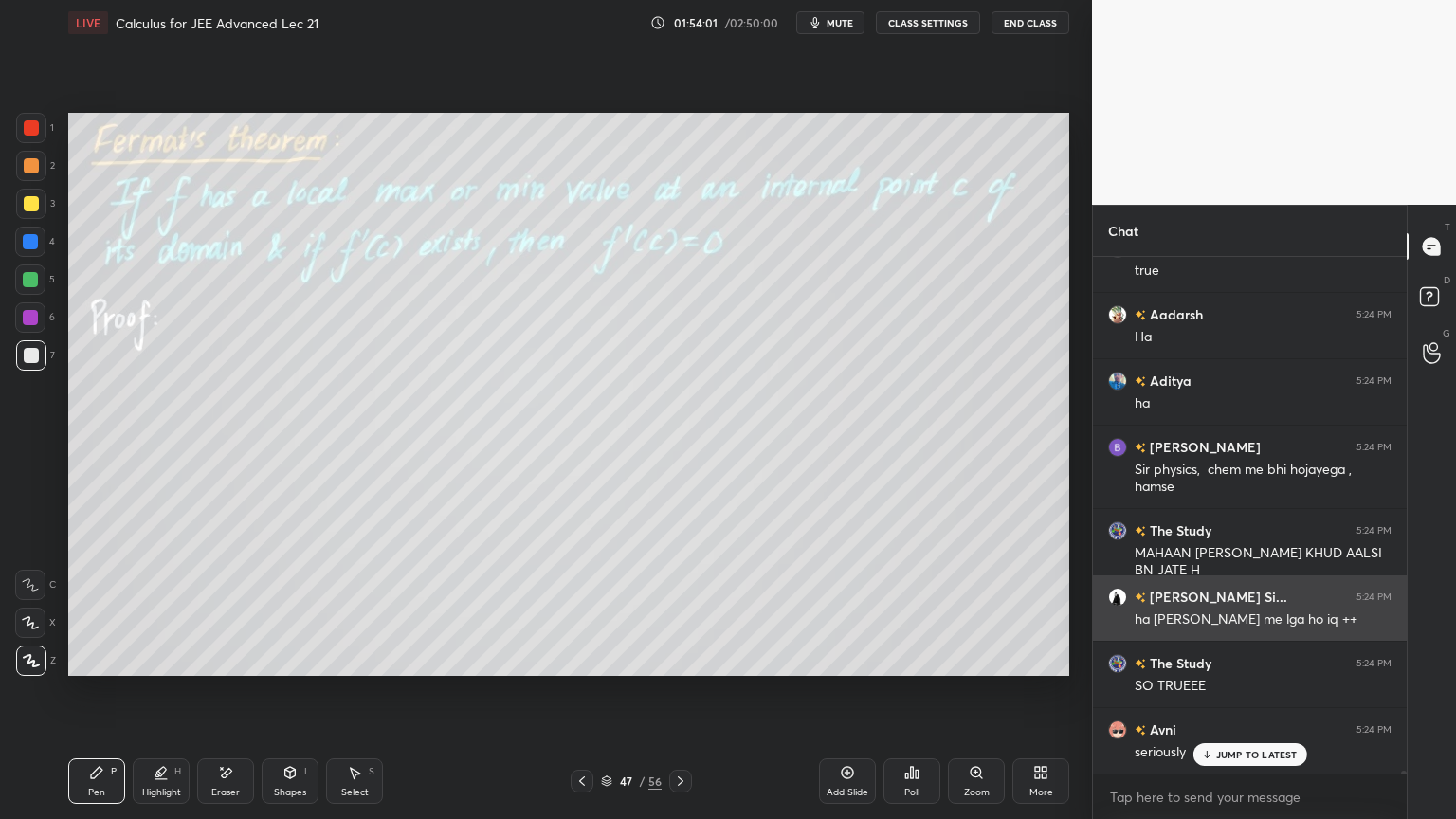 scroll, scrollTop: 103595, scrollLeft: 0, axis: vertical 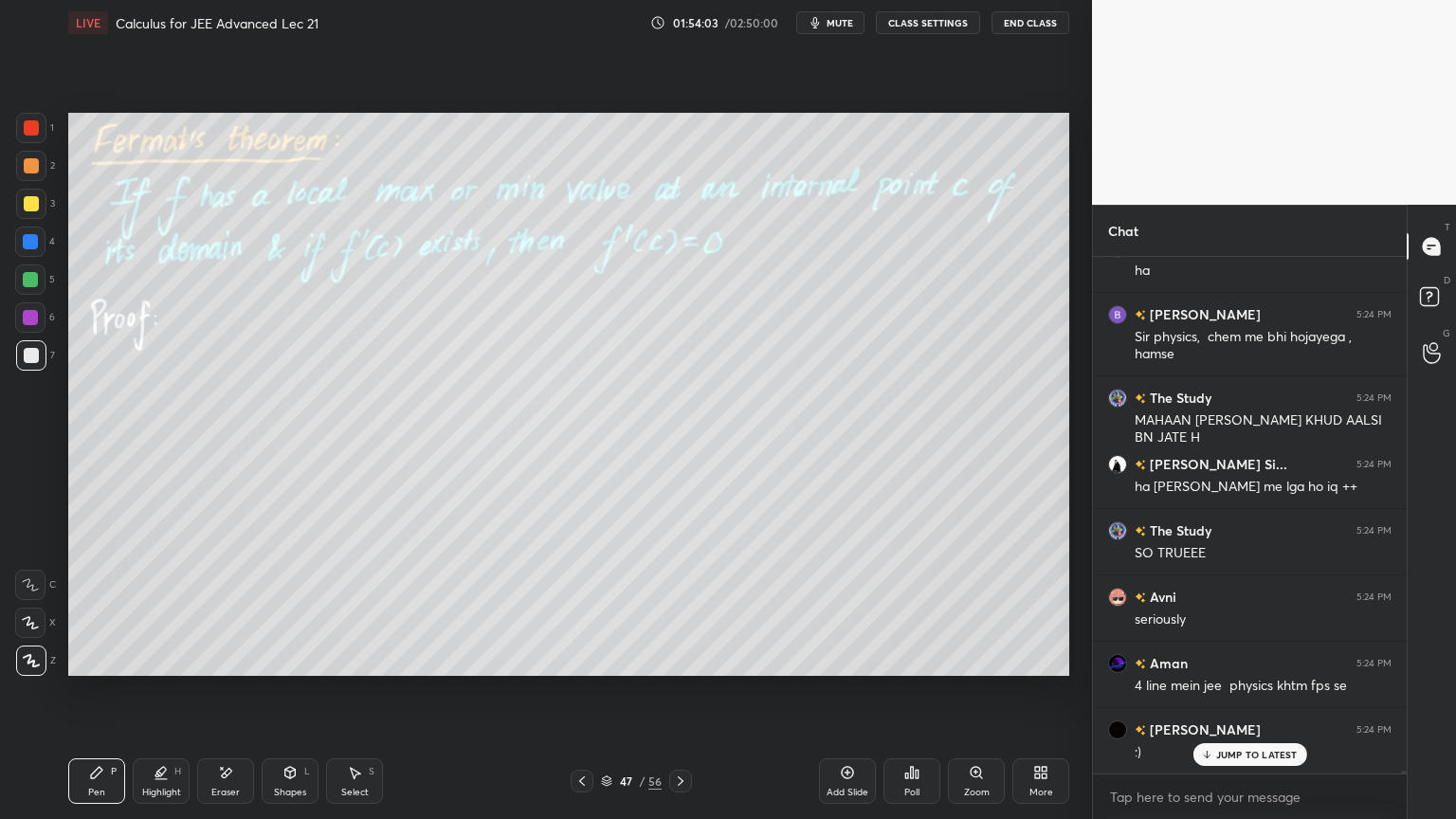 click on "JUMP TO LATEST" at bounding box center [1257, 755] 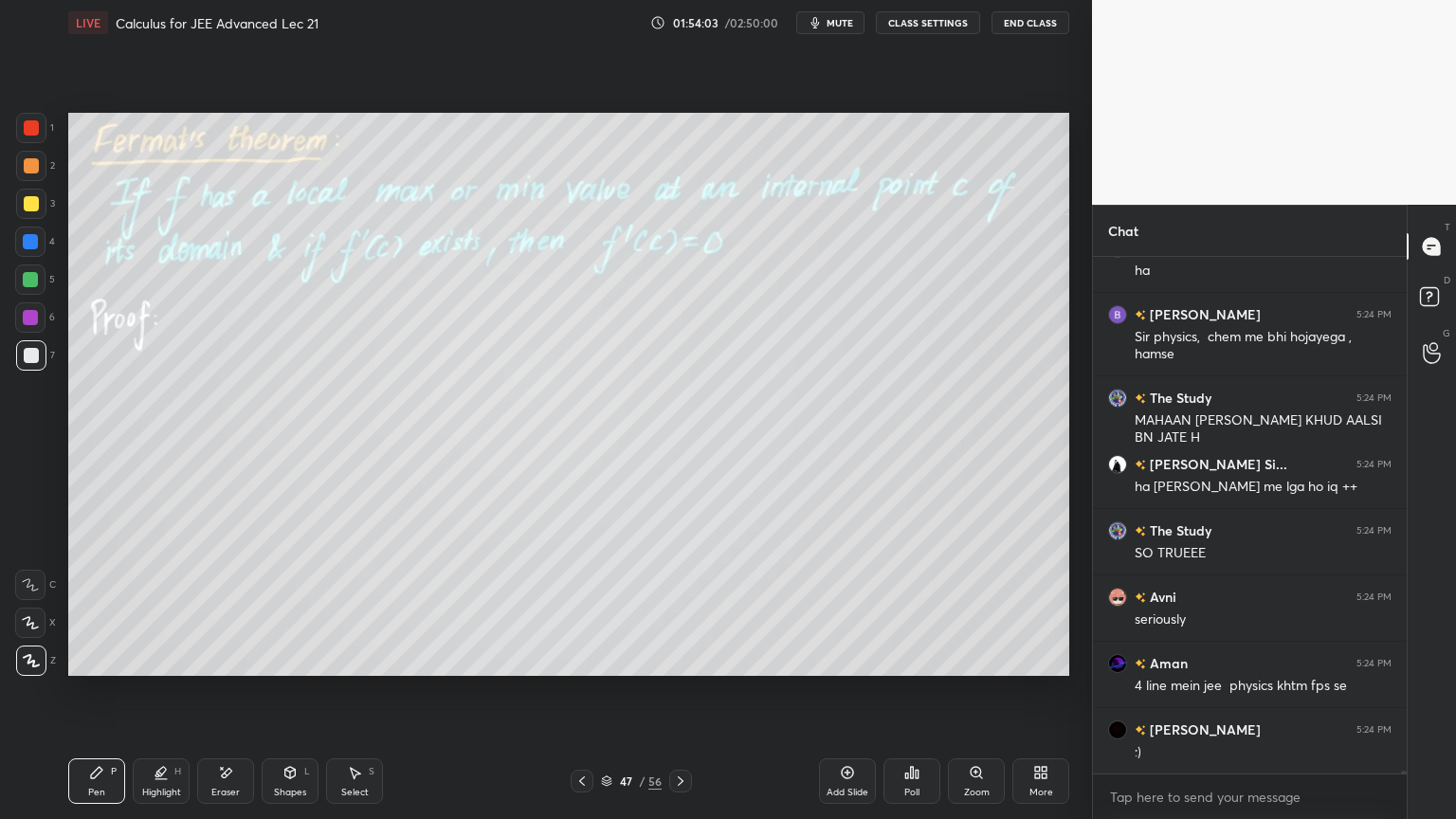 scroll, scrollTop: 103793, scrollLeft: 0, axis: vertical 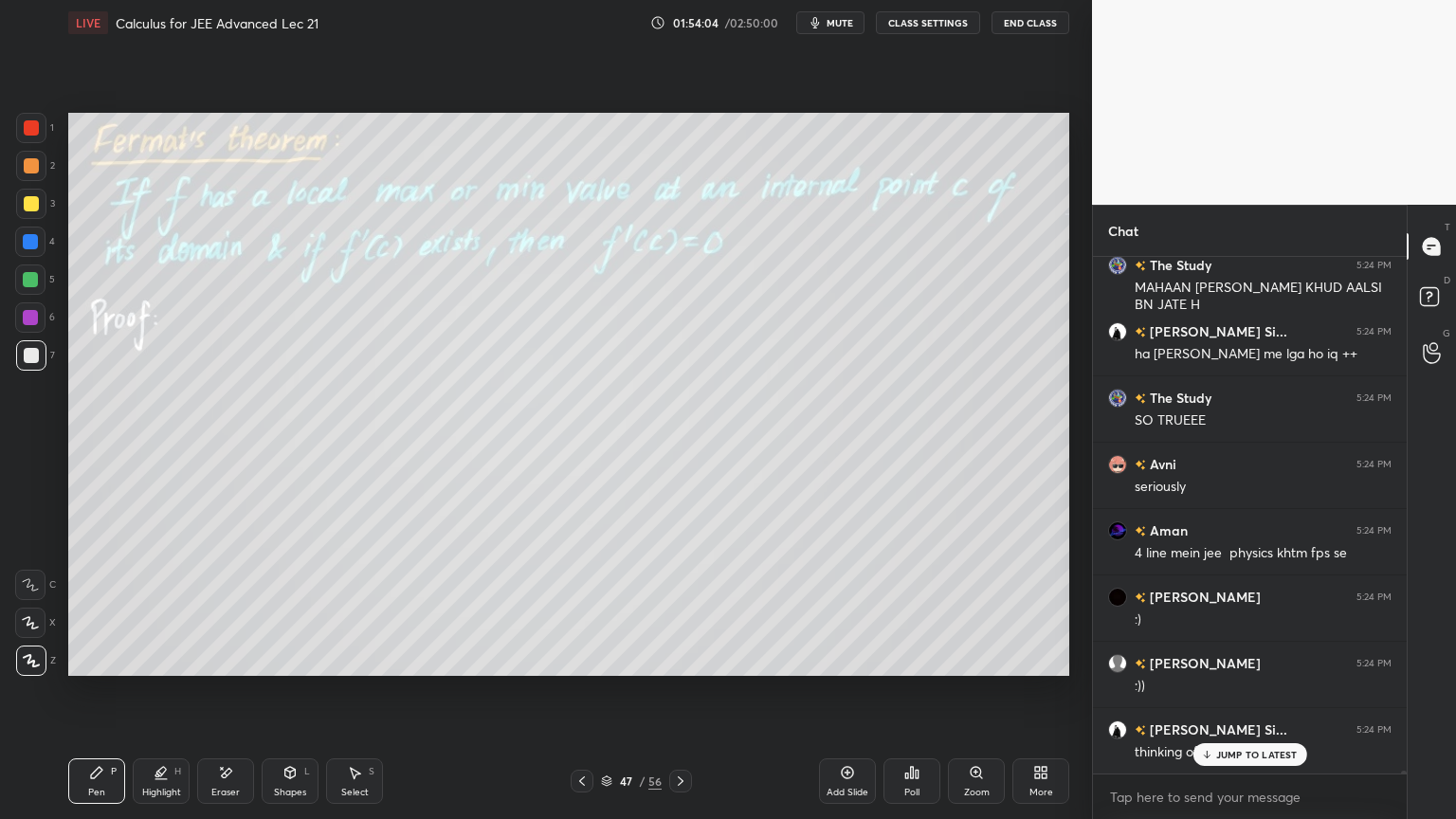 click on "Avni 5:23 PM [PERSON_NAME]??? [PERSON_NAME] 5:23 PM FPS is GOD Aman 5:23 PM Wth [PERSON_NAME] 5:23 PM Ook WISDOM 5:23 PM Udher ye level ka teacher na mile toh [PERSON_NAME] 5:24 PM Hai nhi hum but mathematician [PERSON_NAME] feel hota aise Anonymous 5:24 PM true [PERSON_NAME] 5:24 PM Ha Aditya 5:24 PM [PERSON_NAME] 5:24 PM Sir physics,  chem me bhi hojayega , hamse The Study 5:24 PM MAHAAN [PERSON_NAME] KHUD AALSI BN JATE H [PERSON_NAME] Si... 5:24 PM ha [PERSON_NAME] me lga ho iq ++ The Study 5:24 PM SO TRUEEE Avni 5:24 PM seriously Aman 5:24 PM 4 line mein jee  physics khtm fps se [PERSON_NAME] 5:24 PM :) [PERSON_NAME] 5:24 PM :)) [PERSON_NAME] Si... 5:24 PM thinking of how to think :)" at bounding box center (1249, 515) 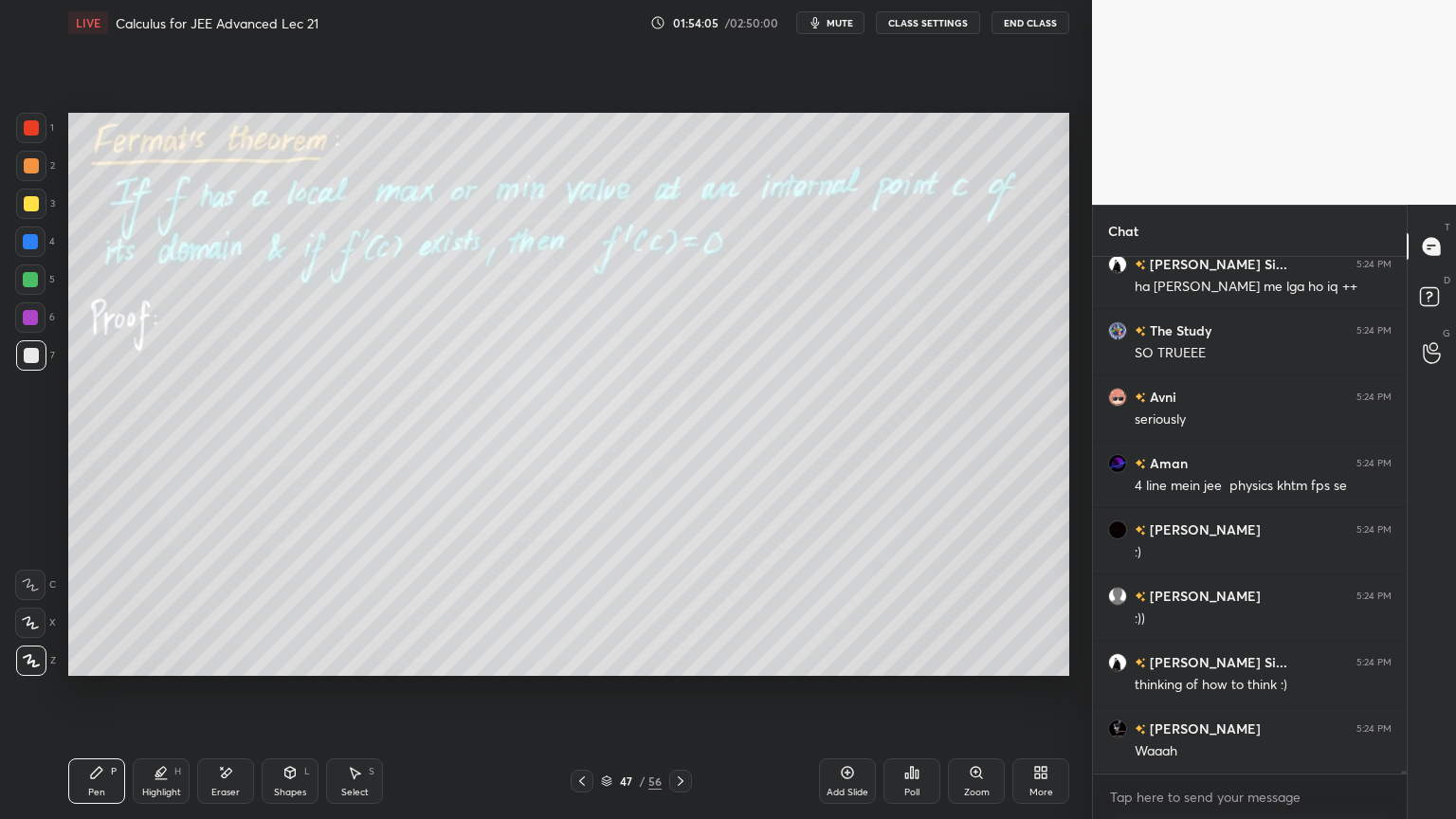scroll, scrollTop: 103926, scrollLeft: 0, axis: vertical 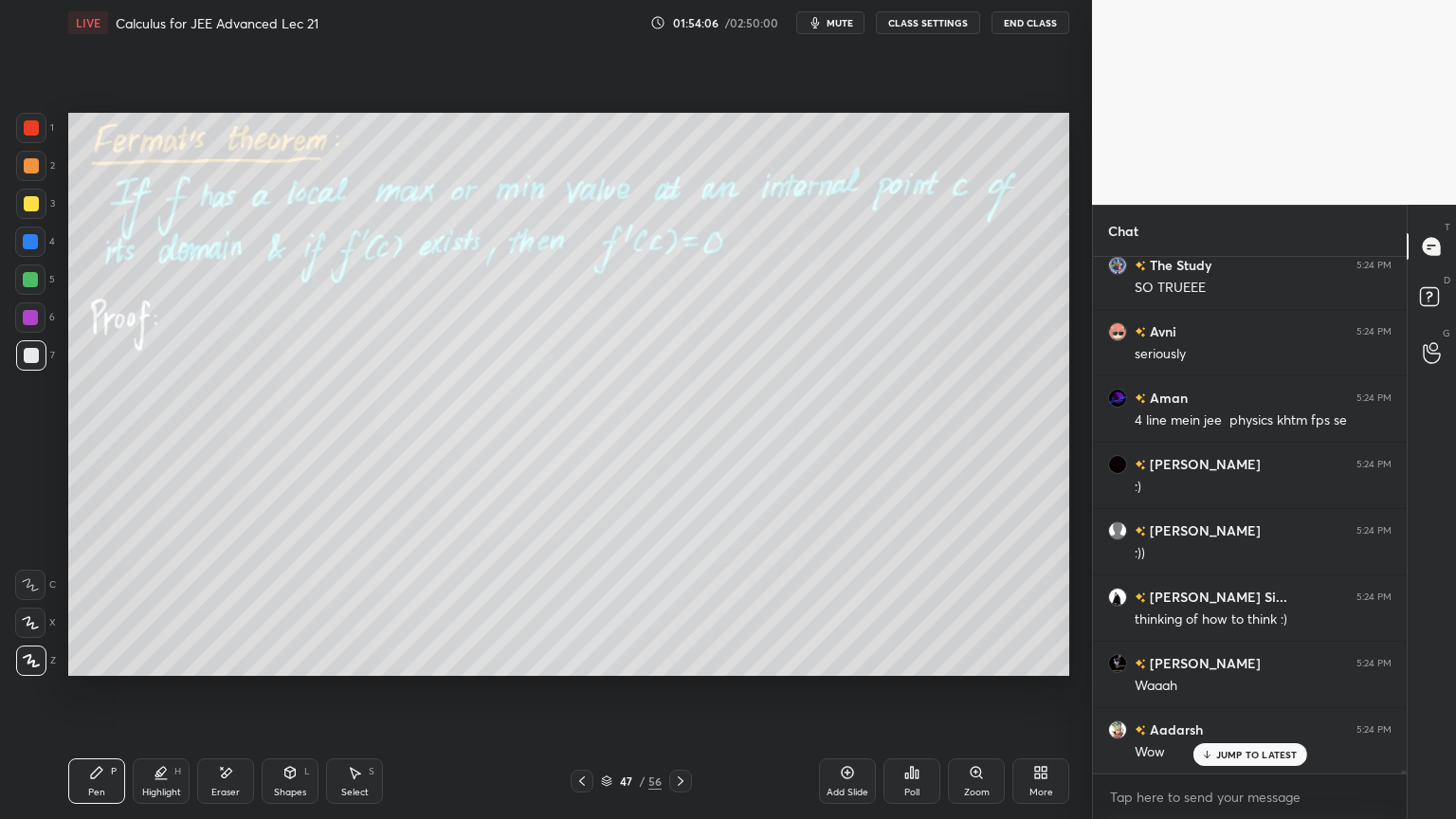 click 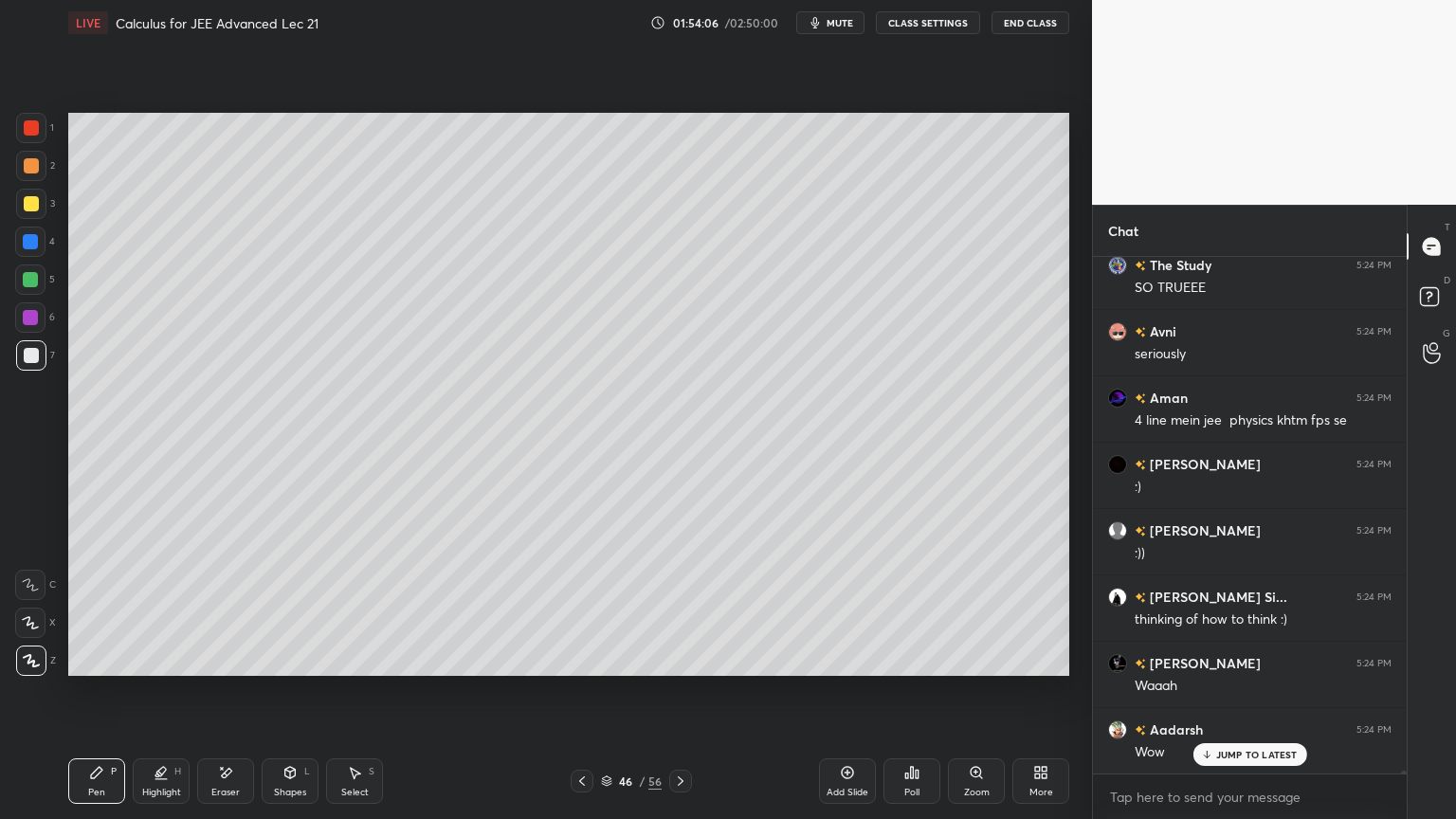 scroll, scrollTop: 103993, scrollLeft: 0, axis: vertical 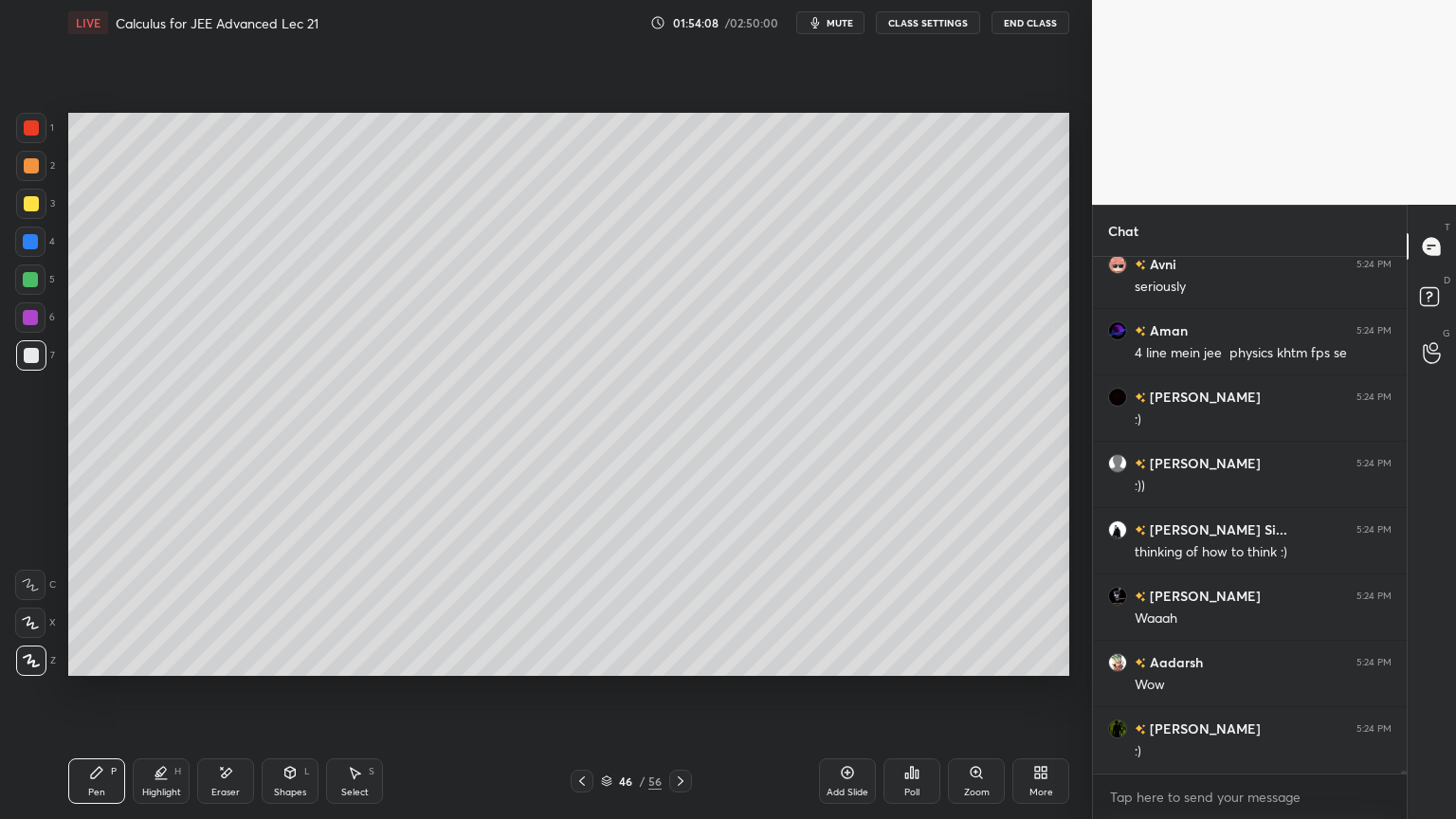 click 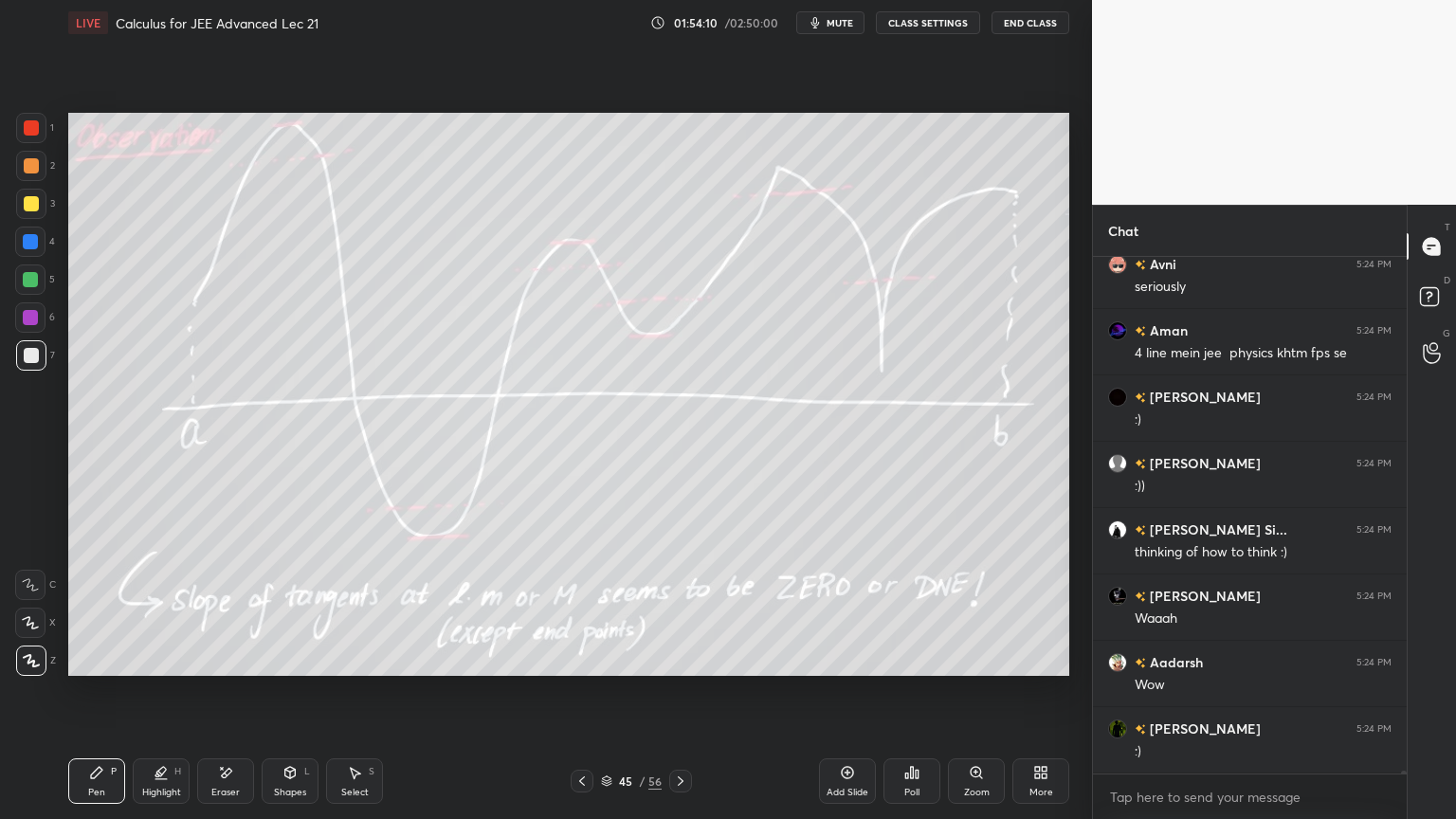 click on "Eraser" at bounding box center (226, 781) 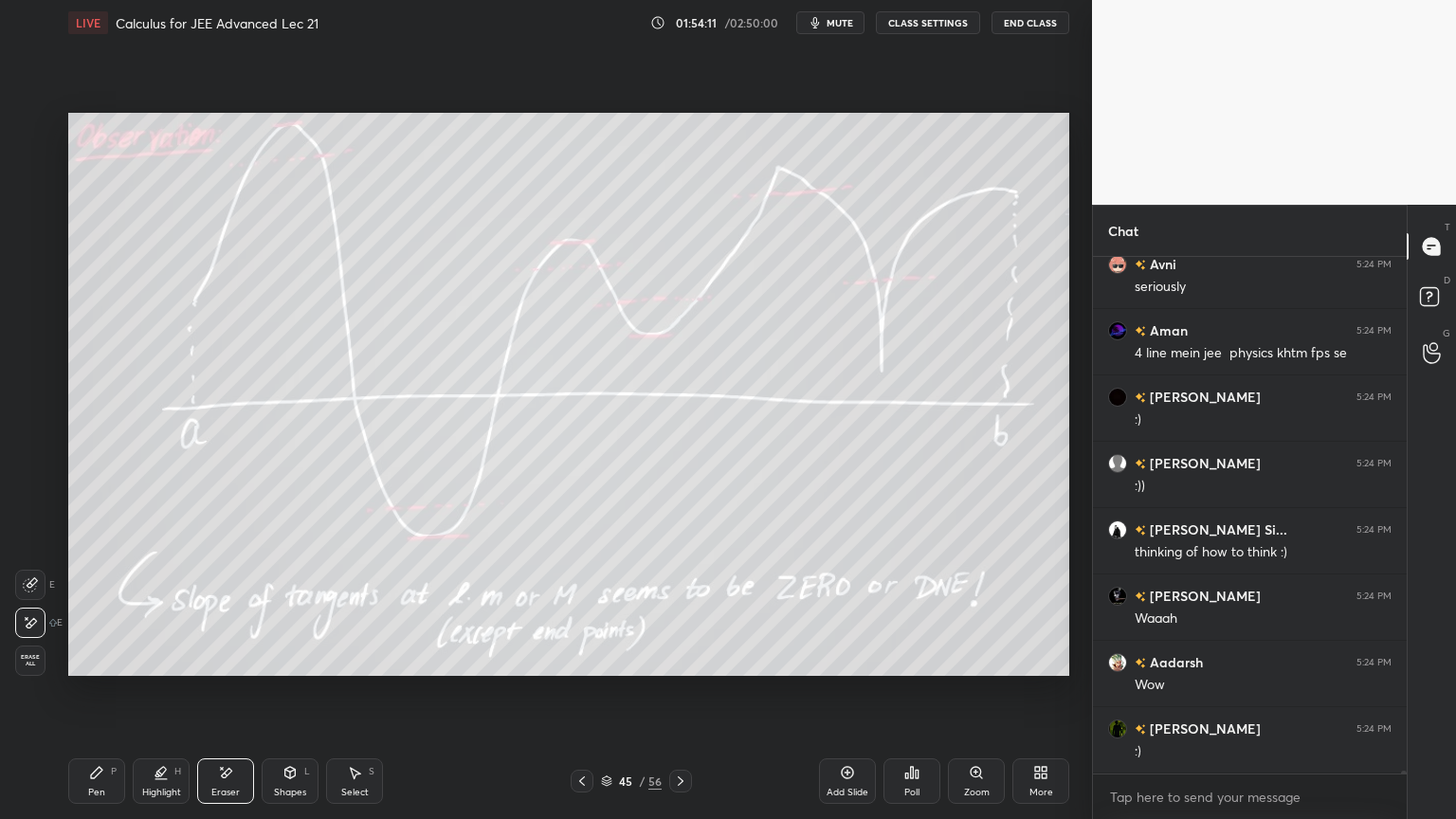 click on "1 2 3 4 5 6 7 C X Z E E Erase all   H H" at bounding box center (30, 394) 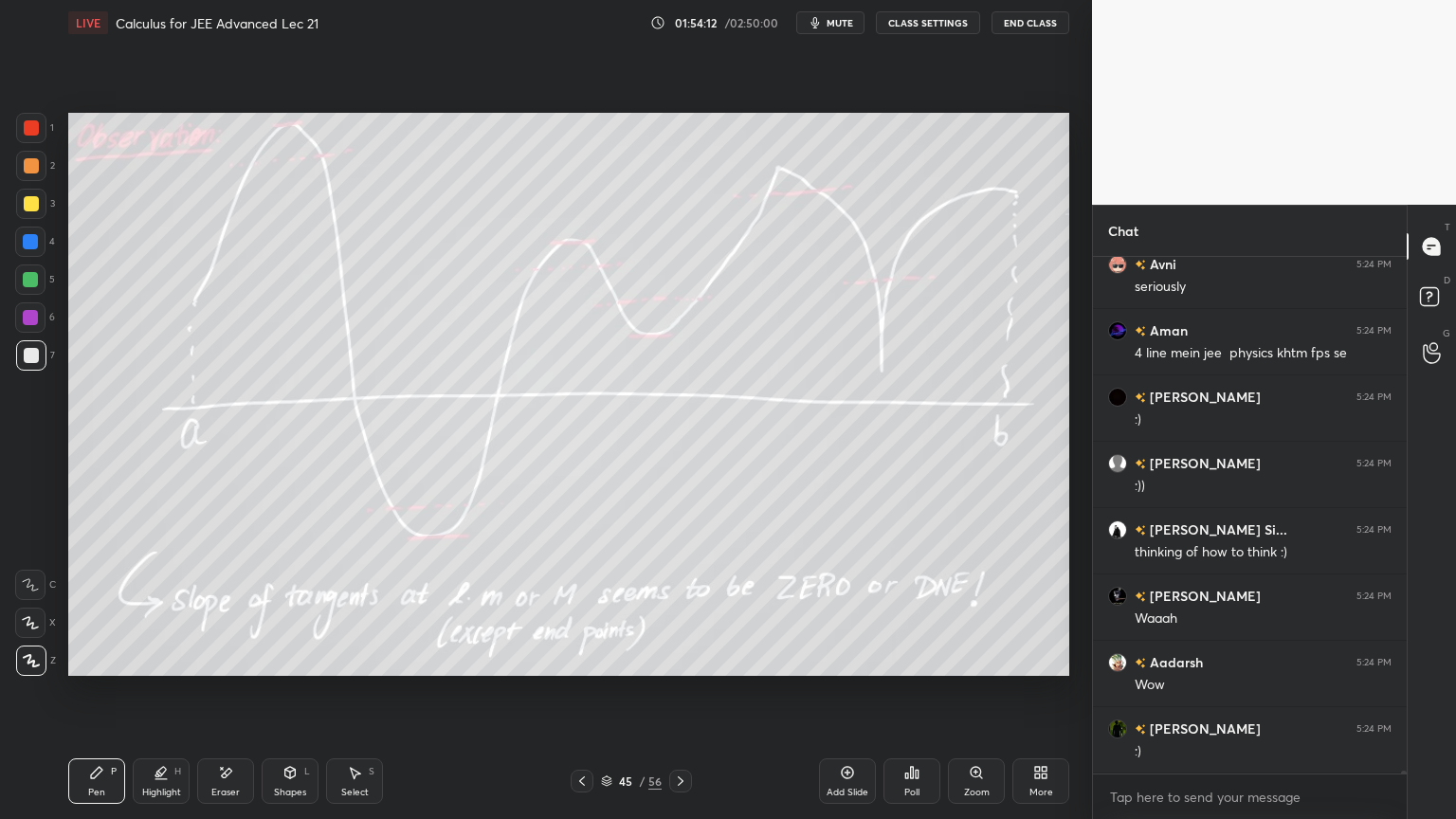 click 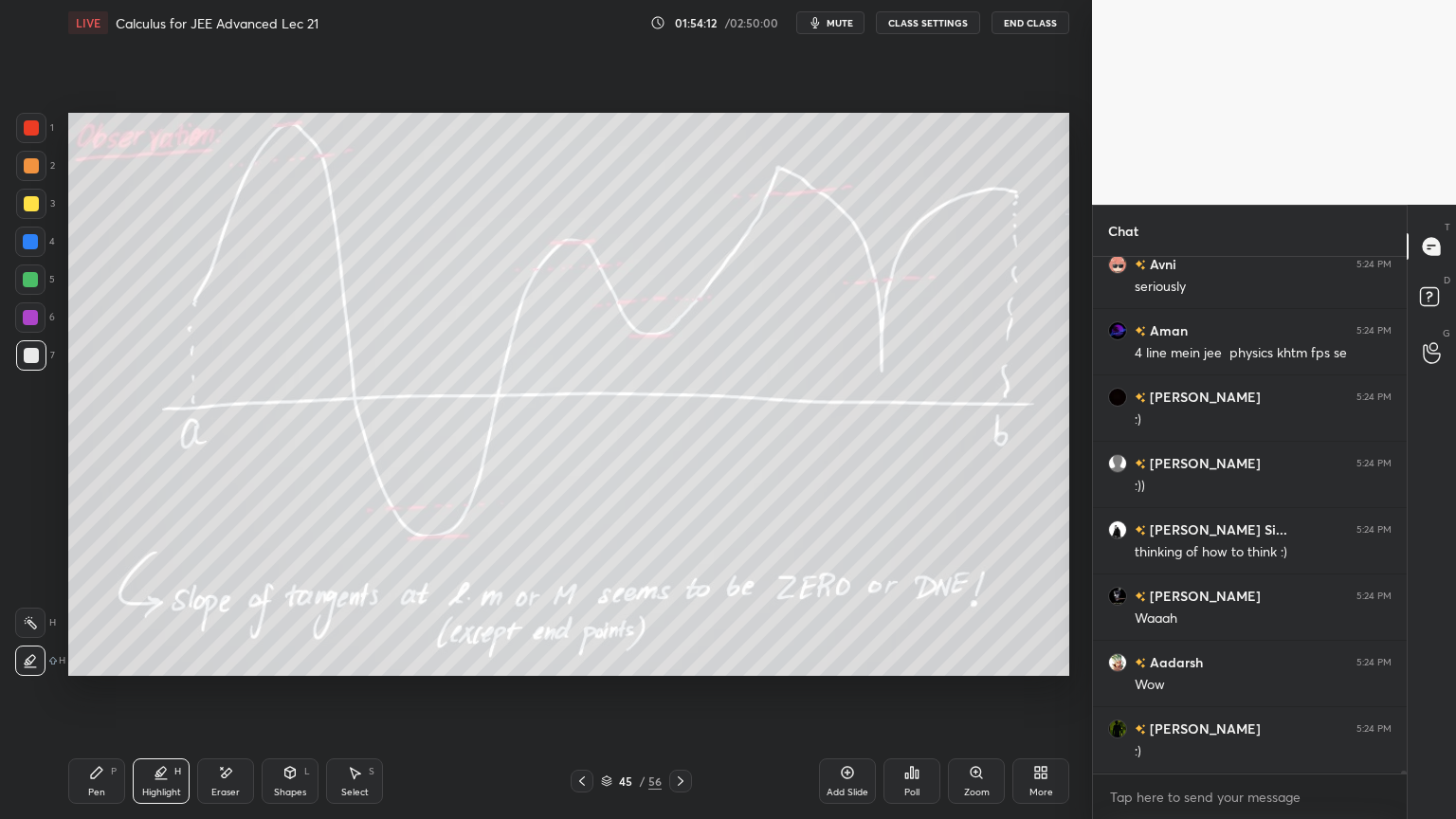click on "Pen P" at bounding box center [97, 781] 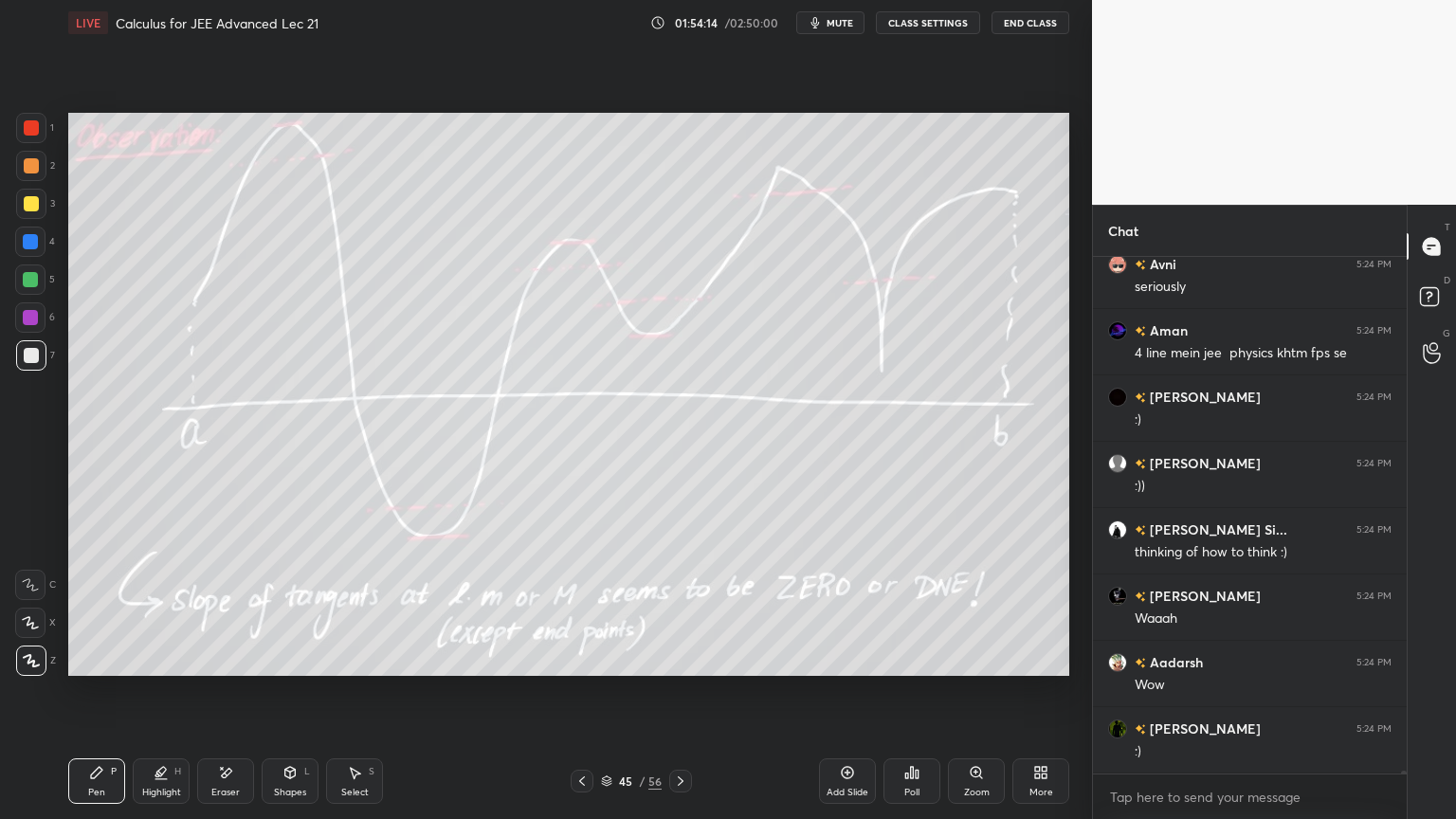 click 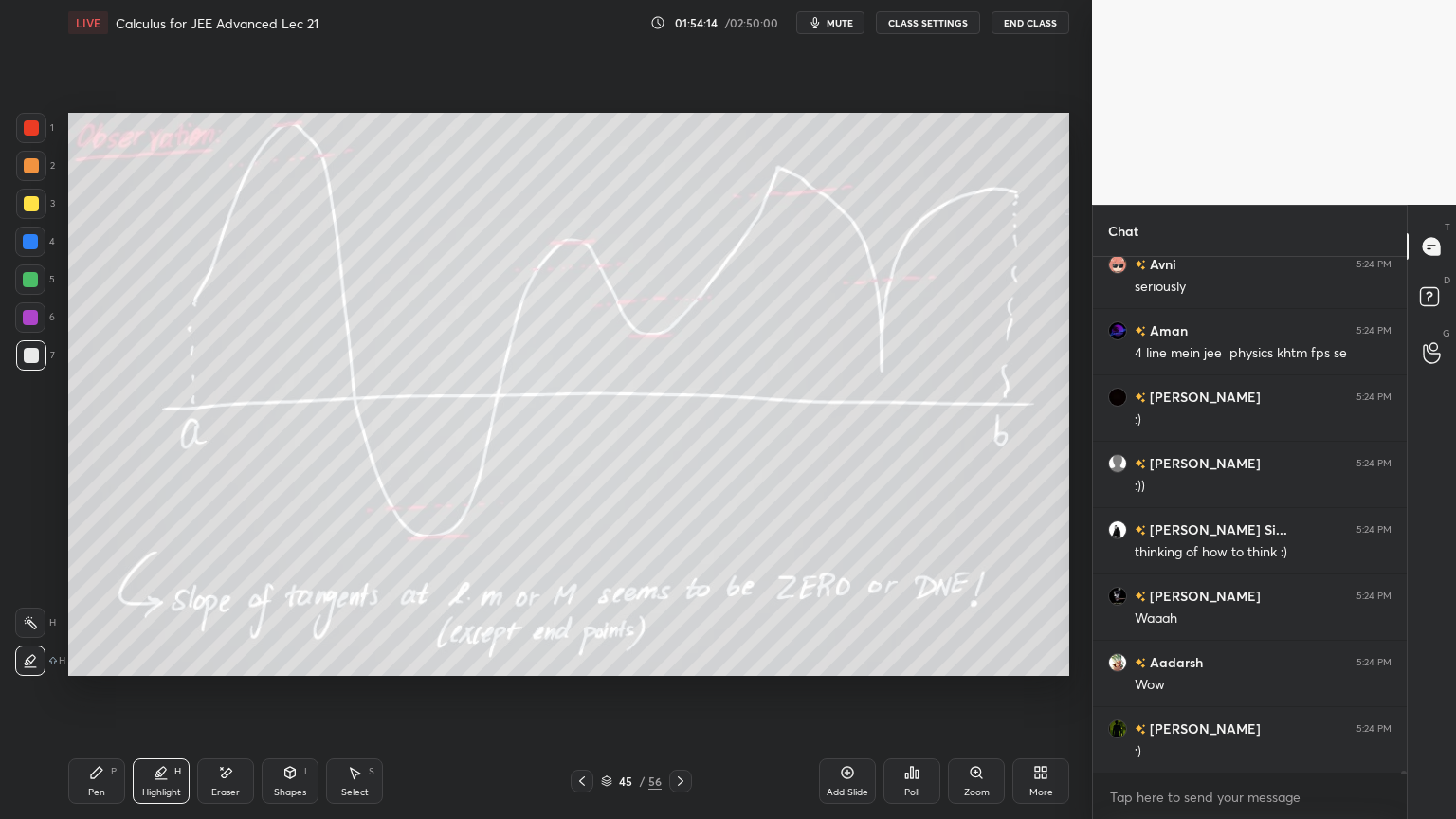 click on "P" at bounding box center (114, 772) 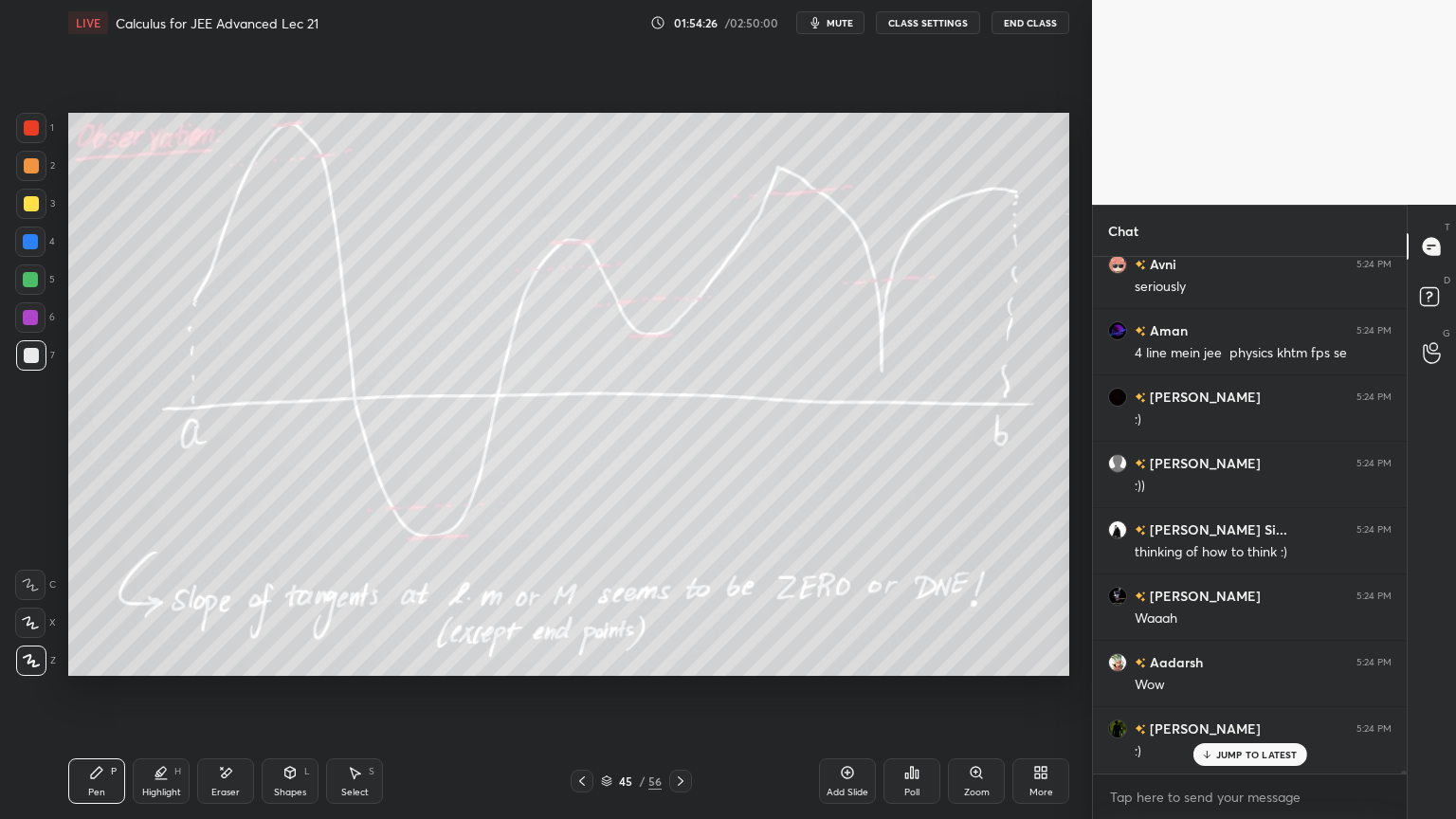 scroll, scrollTop: 104058, scrollLeft: 0, axis: vertical 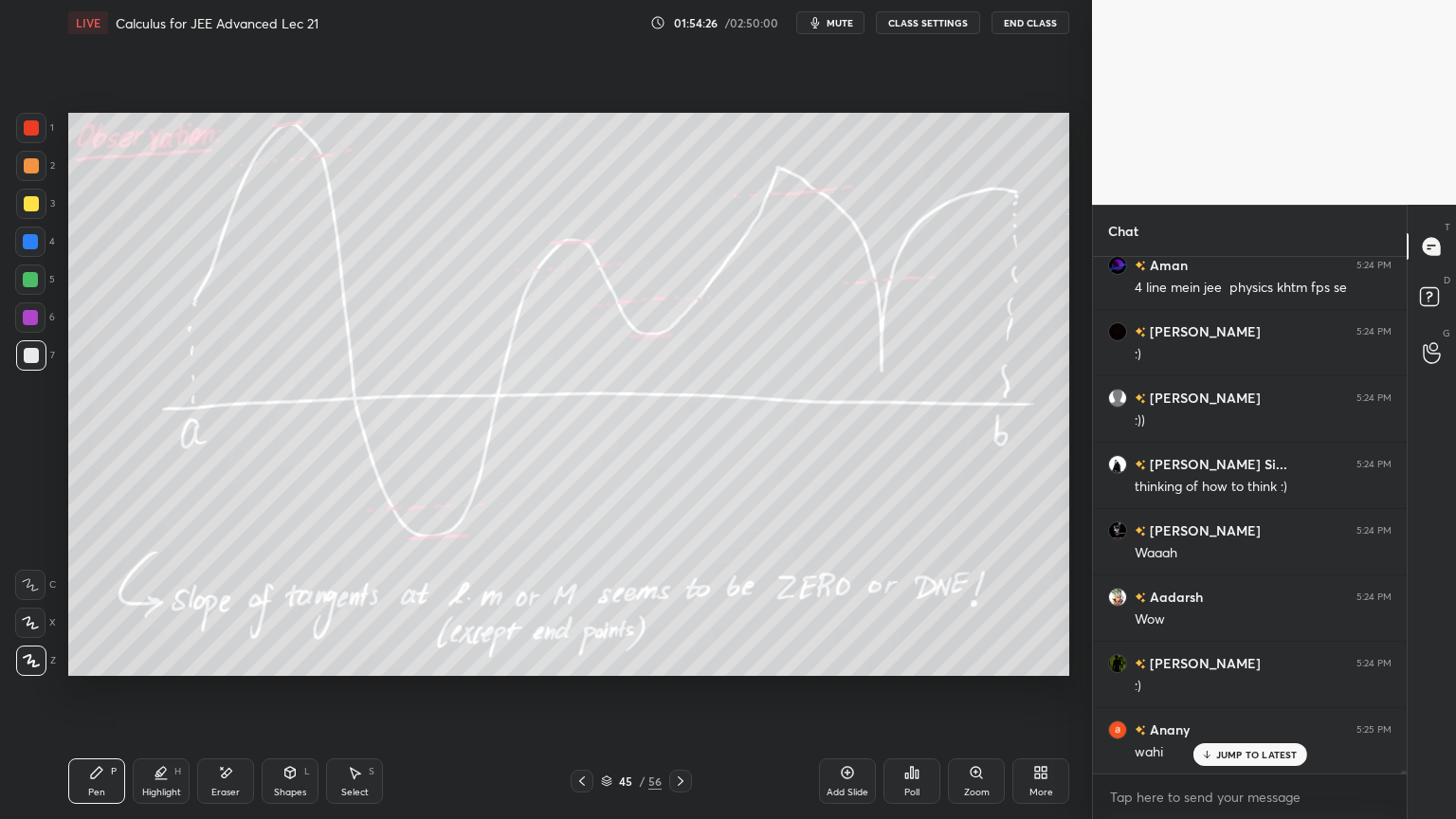 drag, startPoint x: 161, startPoint y: 787, endPoint x: 118, endPoint y: 779, distance: 43.73786 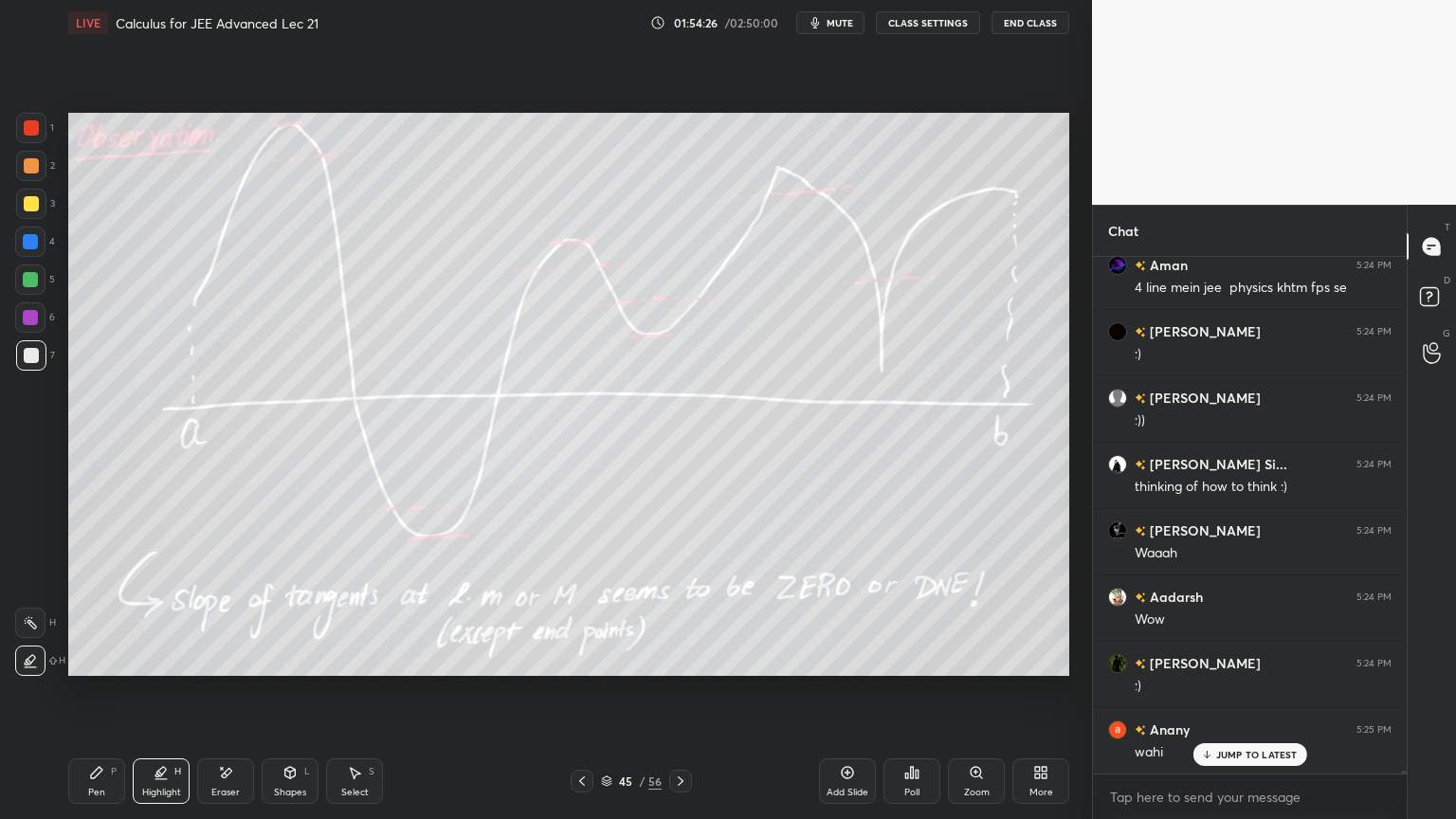 click on "Pen P" at bounding box center (97, 781) 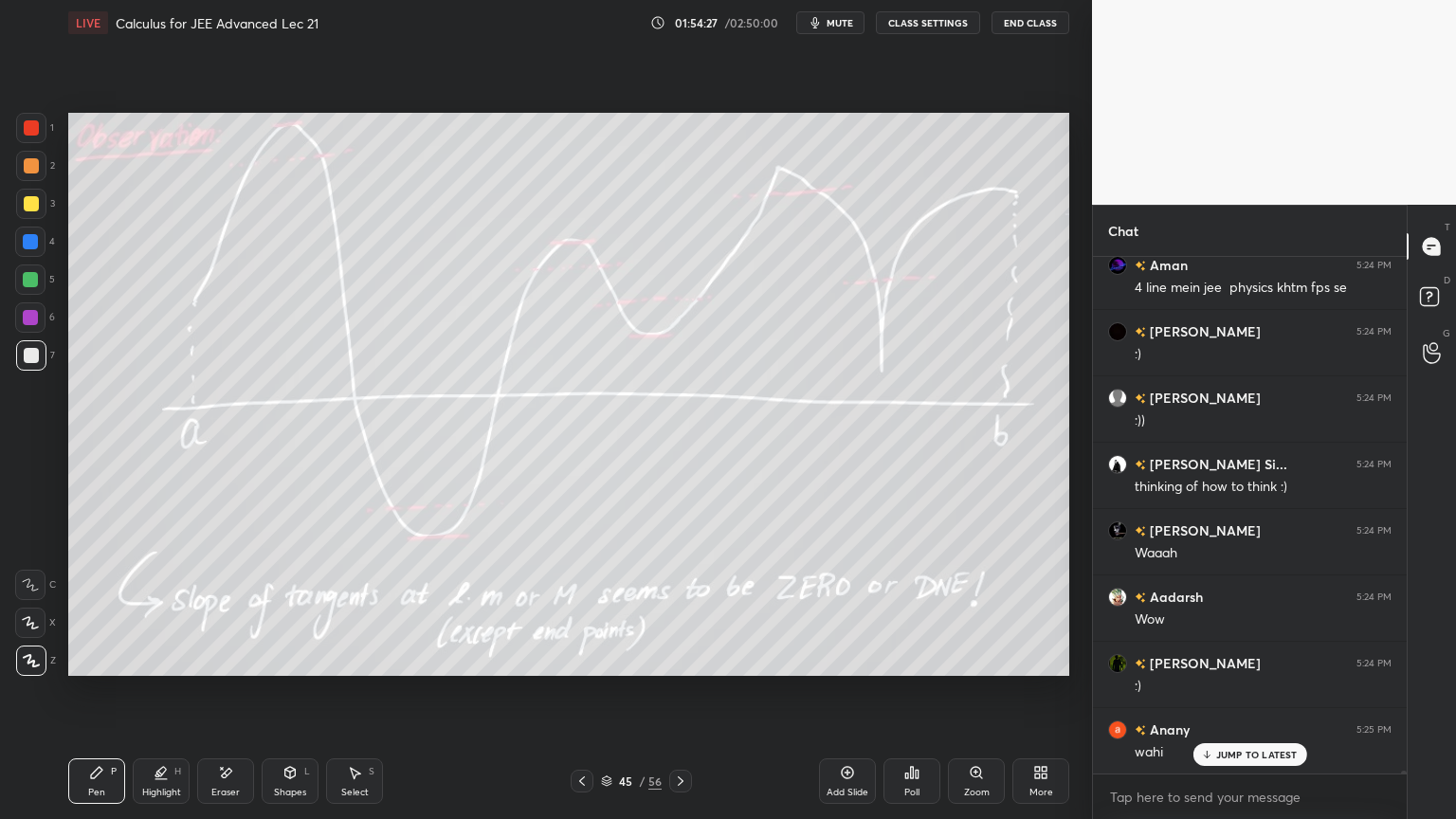 drag, startPoint x: 158, startPoint y: 778, endPoint x: 240, endPoint y: 773, distance: 82.152298 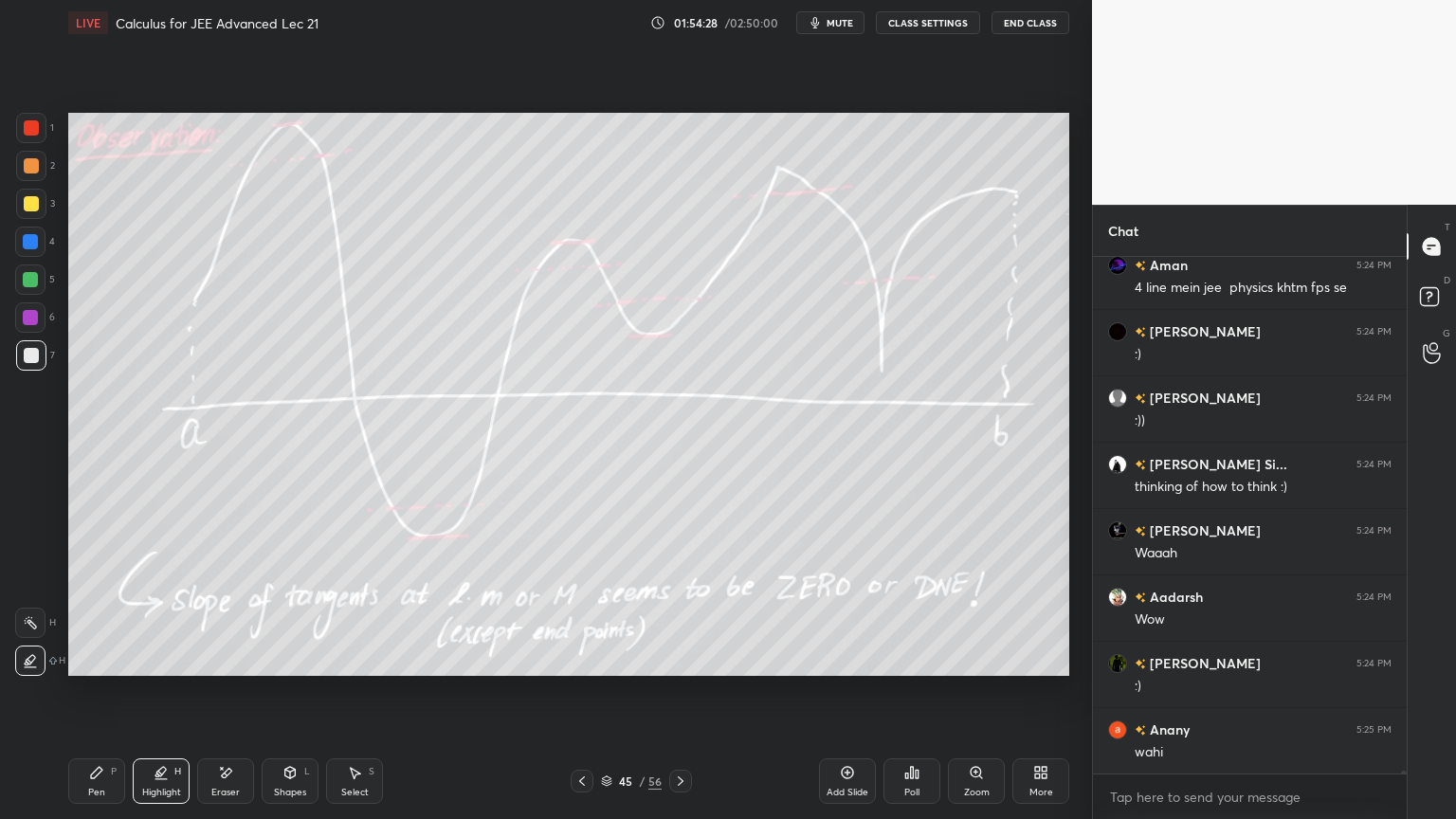 click on "Aman 5:24 PM 4 line mein jee  physics khtm fps se [PERSON_NAME] 5:24 PM :) [PERSON_NAME] 5:24 PM :)) [PERSON_NAME] Si... 5:24 PM thinking of how to think :) [PERSON_NAME] 5:24 PM Waaah [PERSON_NAME] 5:24 PM Wow [PERSON_NAME] 5:24 PM :) Anany 5:25 PM wahi VANU 5:25 PM truee JUMP TO LATEST" at bounding box center [1249, 515] 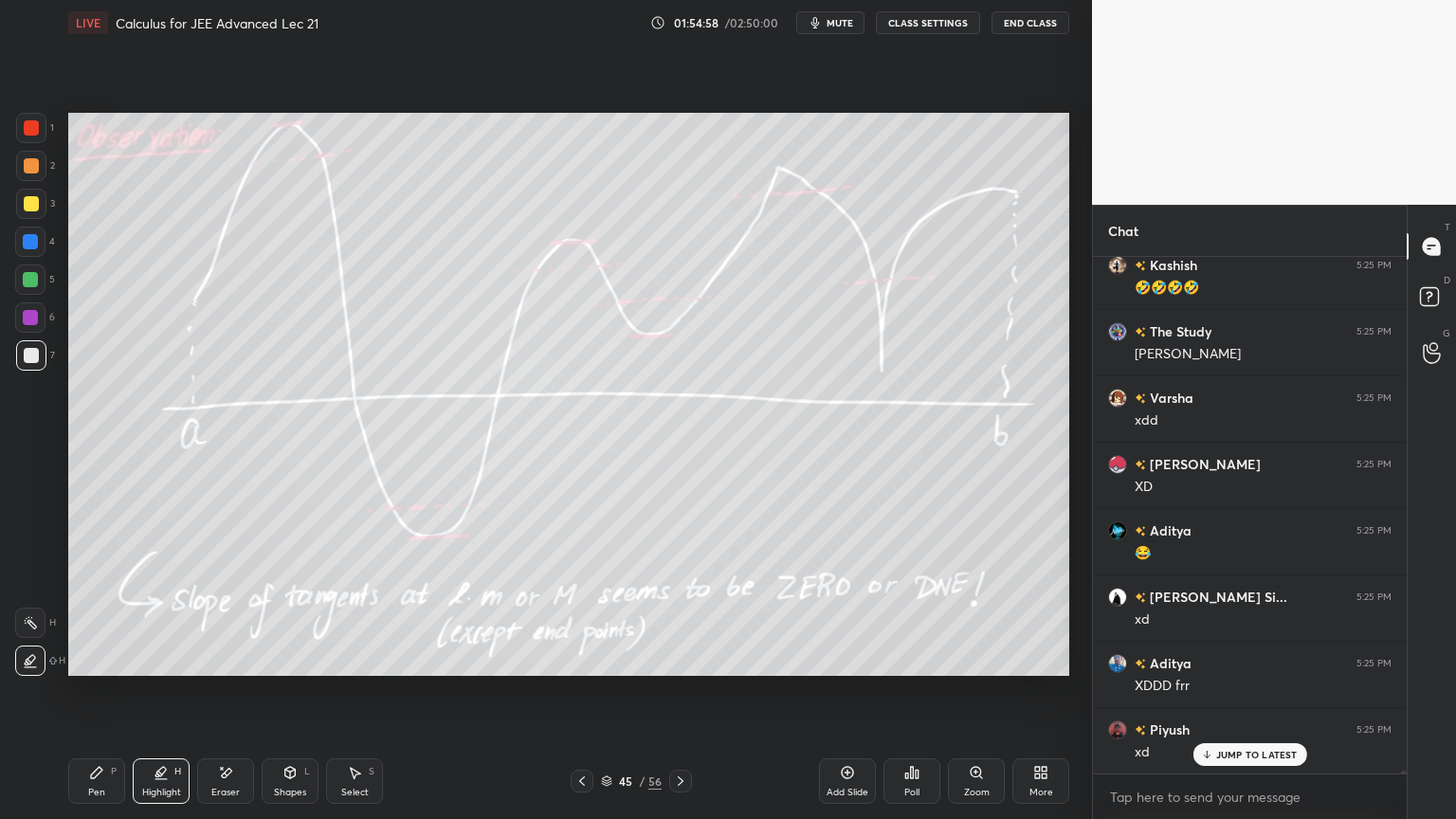 scroll, scrollTop: 106929, scrollLeft: 0, axis: vertical 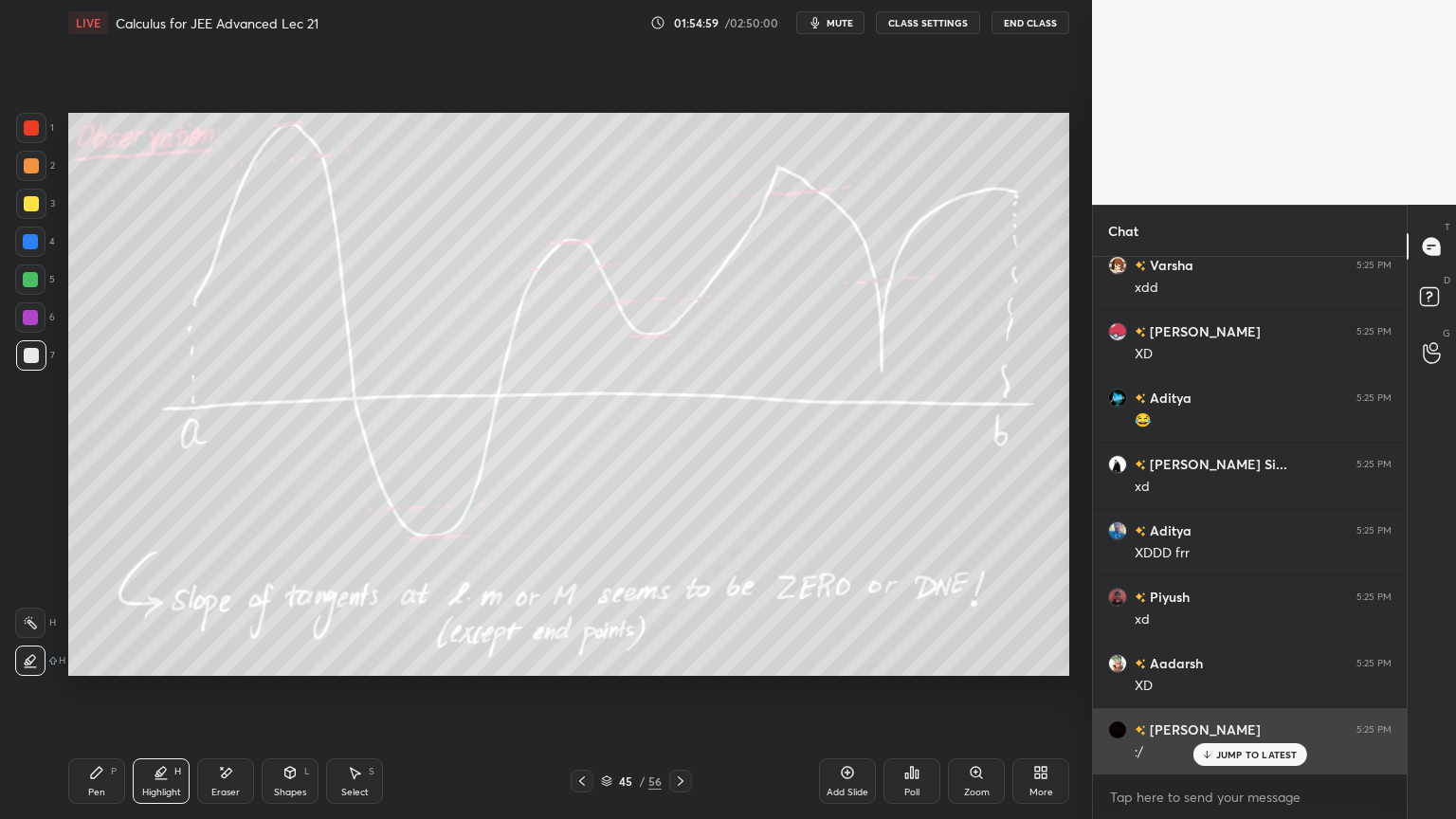 click on "JUMP TO LATEST" at bounding box center (1257, 755) 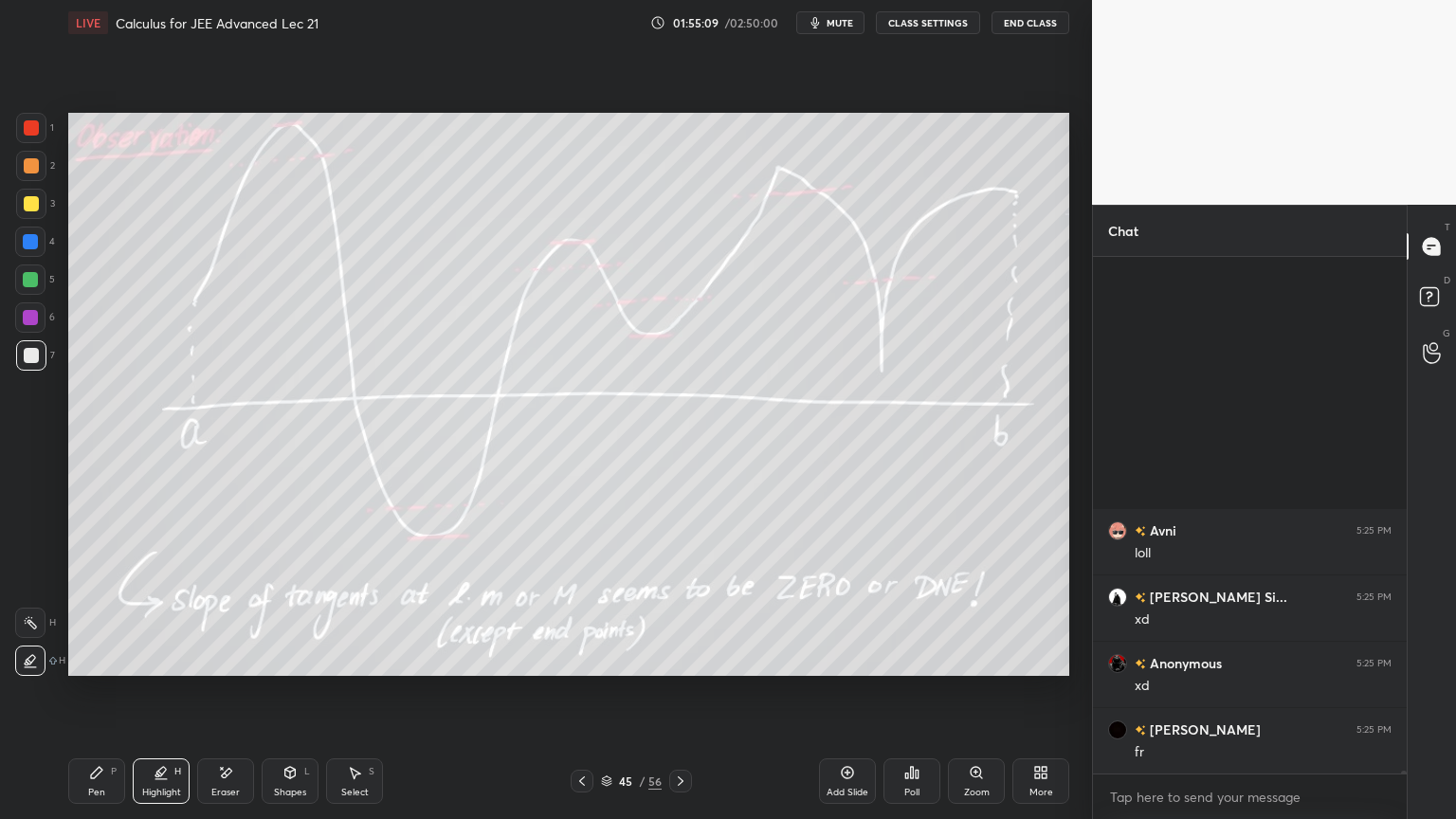 scroll, scrollTop: 108475, scrollLeft: 0, axis: vertical 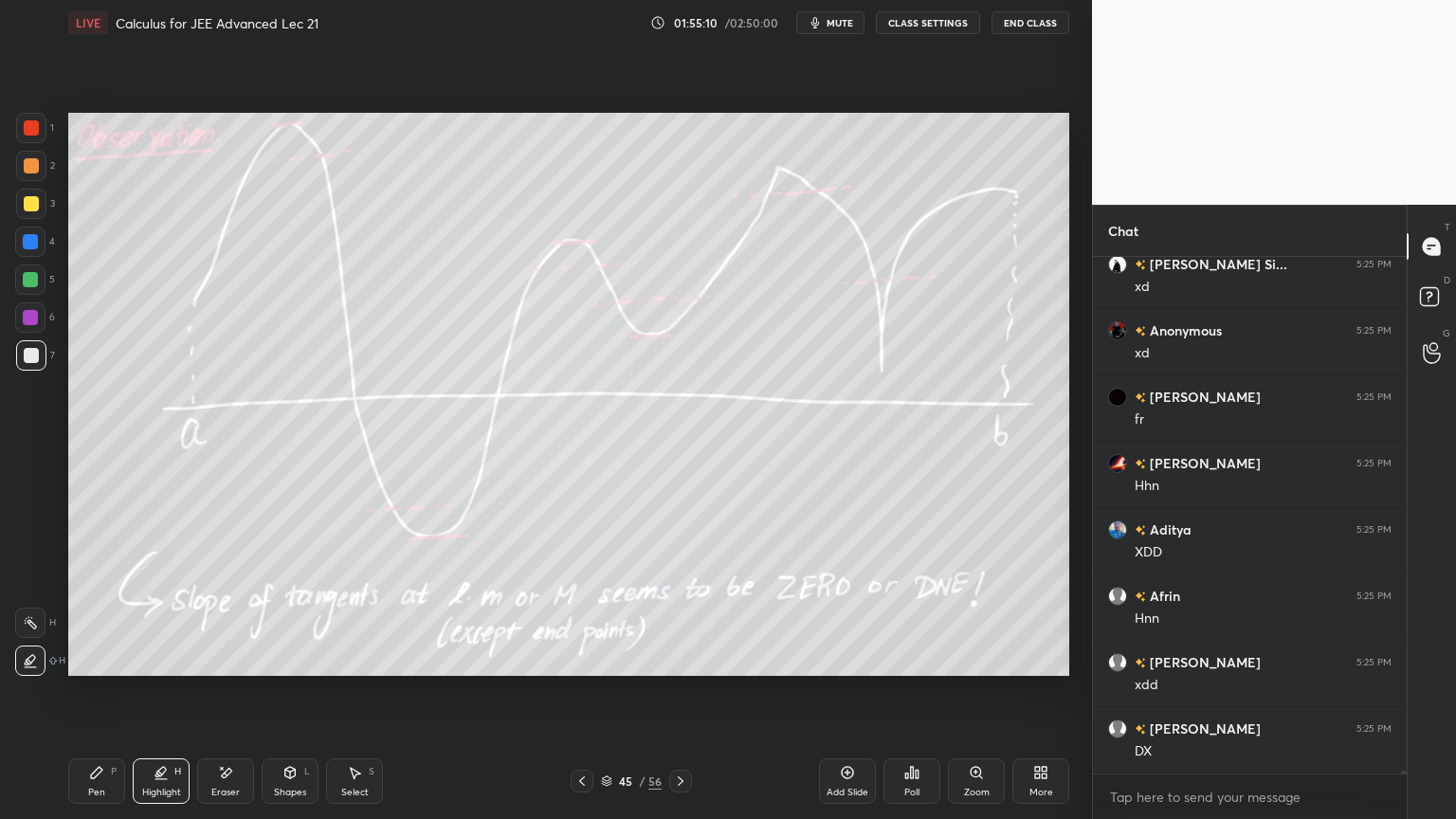 drag, startPoint x: 225, startPoint y: 775, endPoint x: 222, endPoint y: 765, distance: 10.440307 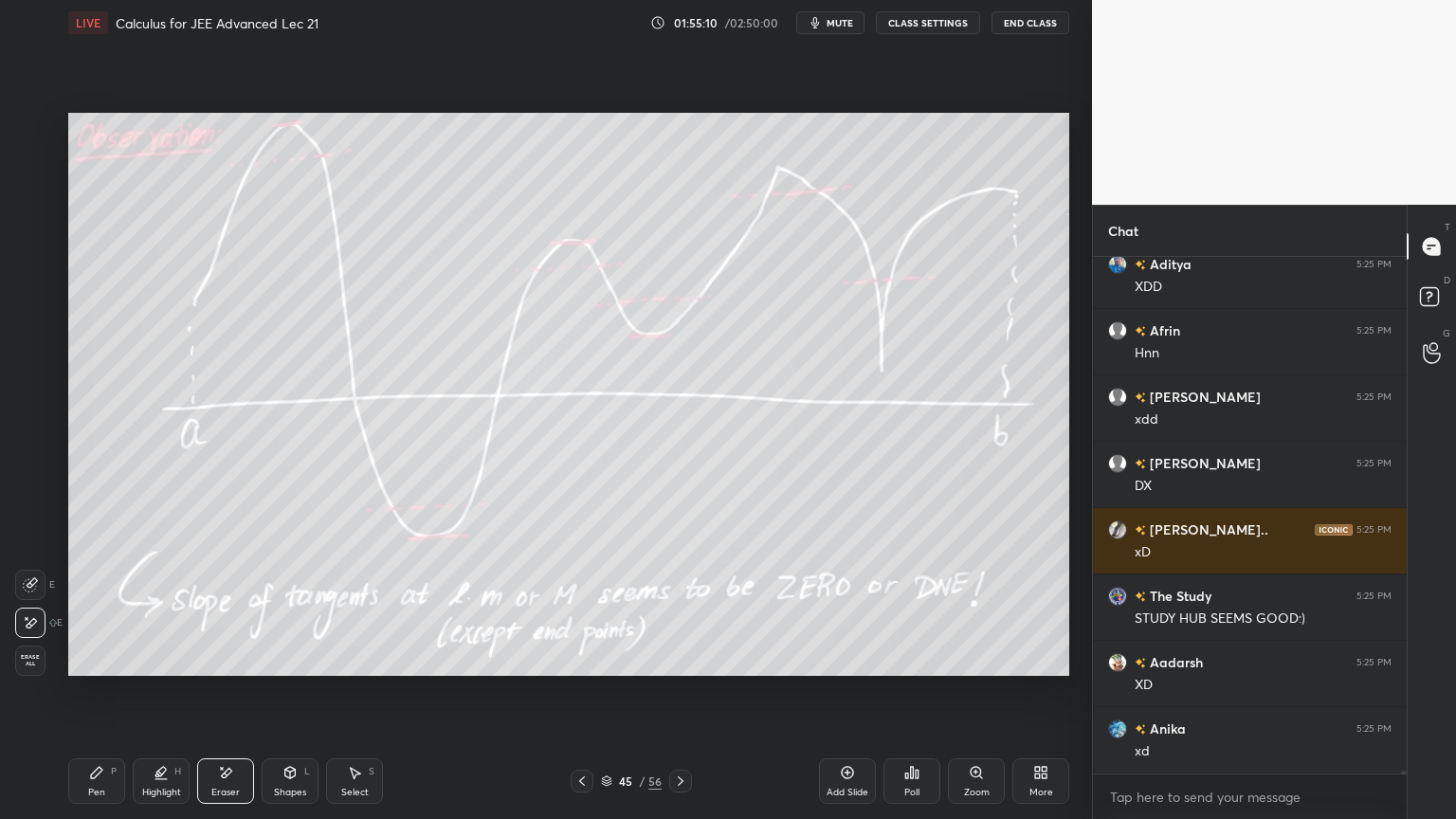 drag, startPoint x: 159, startPoint y: 782, endPoint x: 115, endPoint y: 791, distance: 44.911023 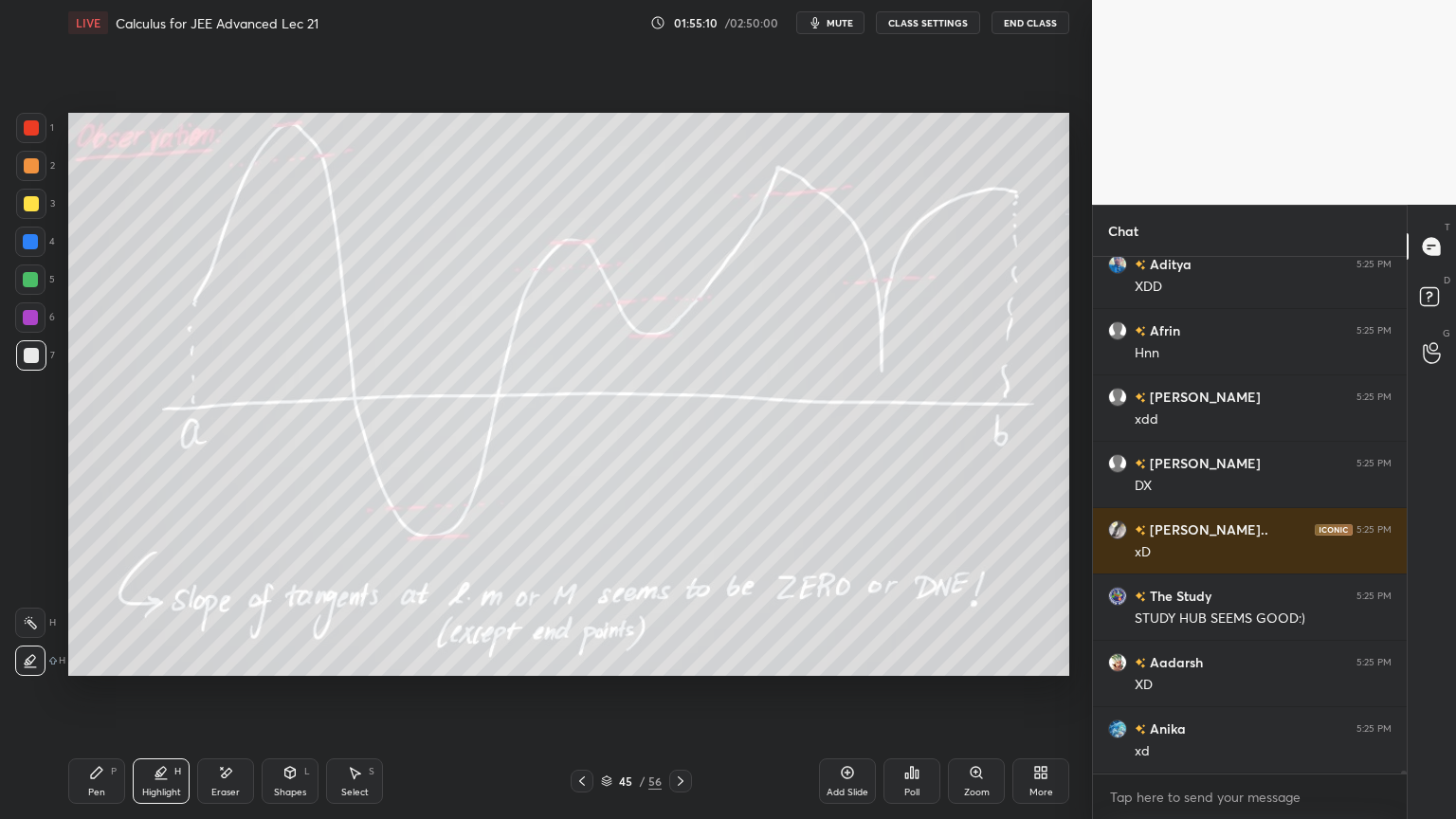 drag, startPoint x: 100, startPoint y: 794, endPoint x: 126, endPoint y: 804, distance: 27.856777 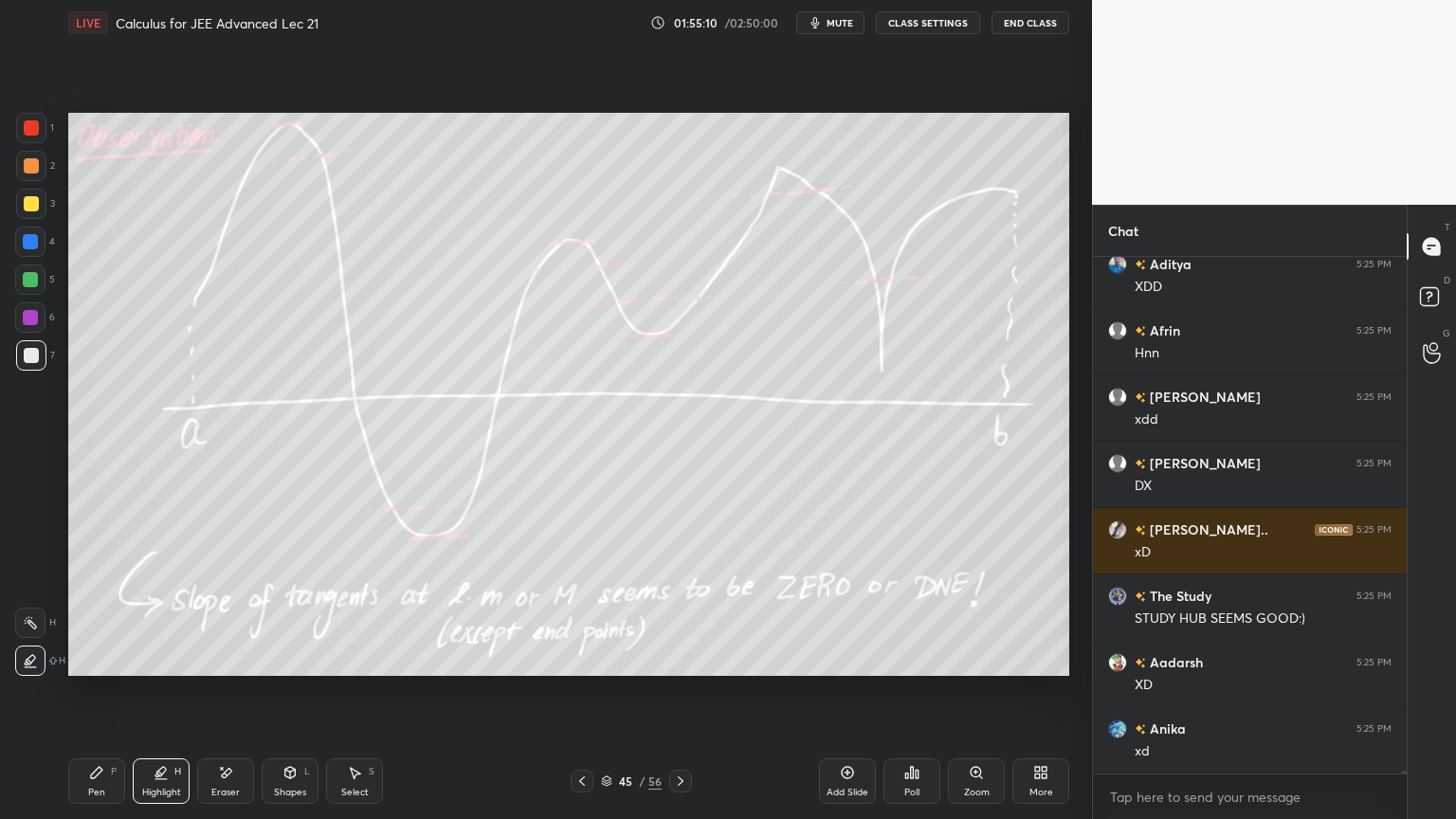 click on "Pen" at bounding box center (97, 792) 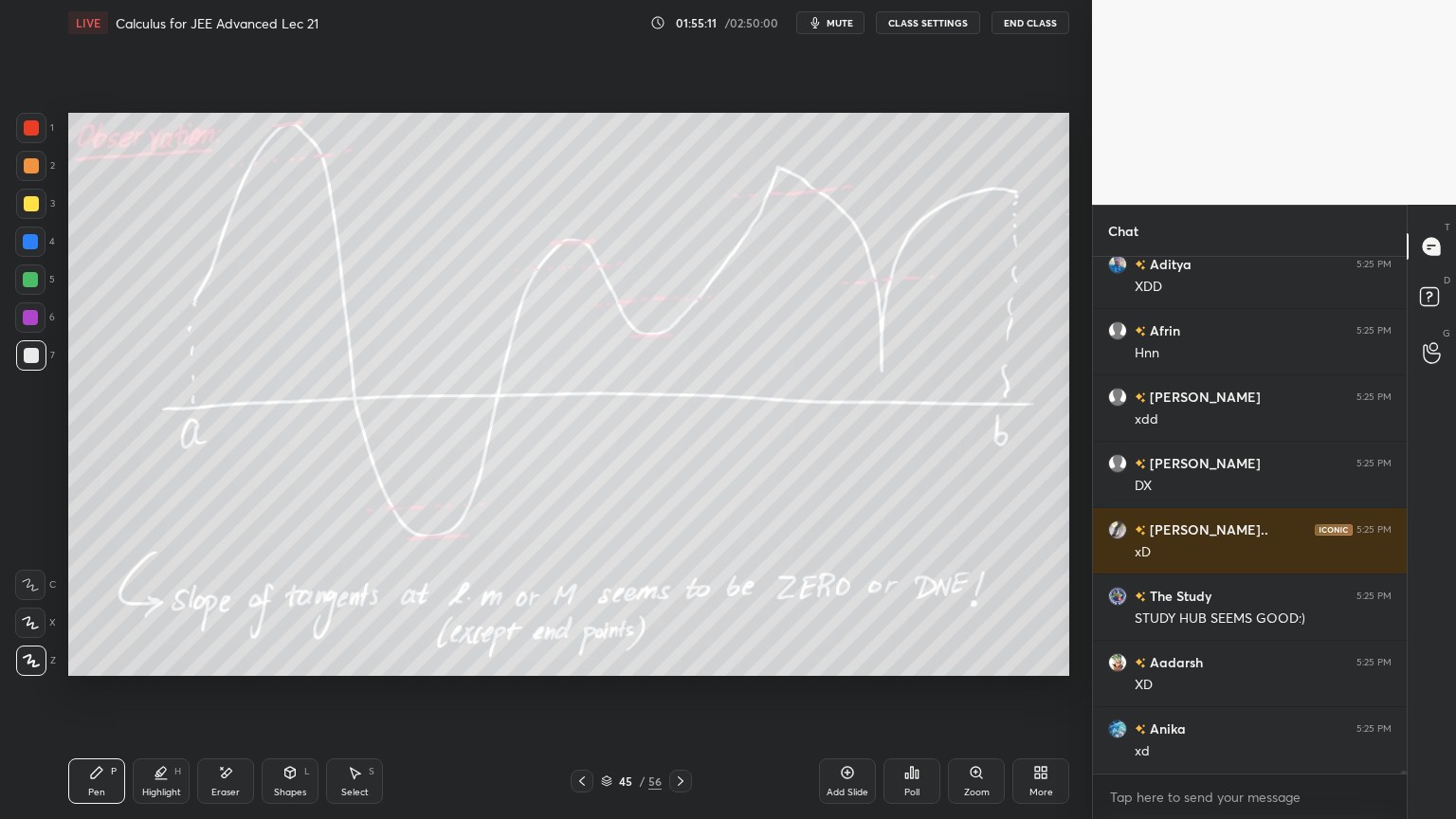 scroll, scrollTop: 108806, scrollLeft: 0, axis: vertical 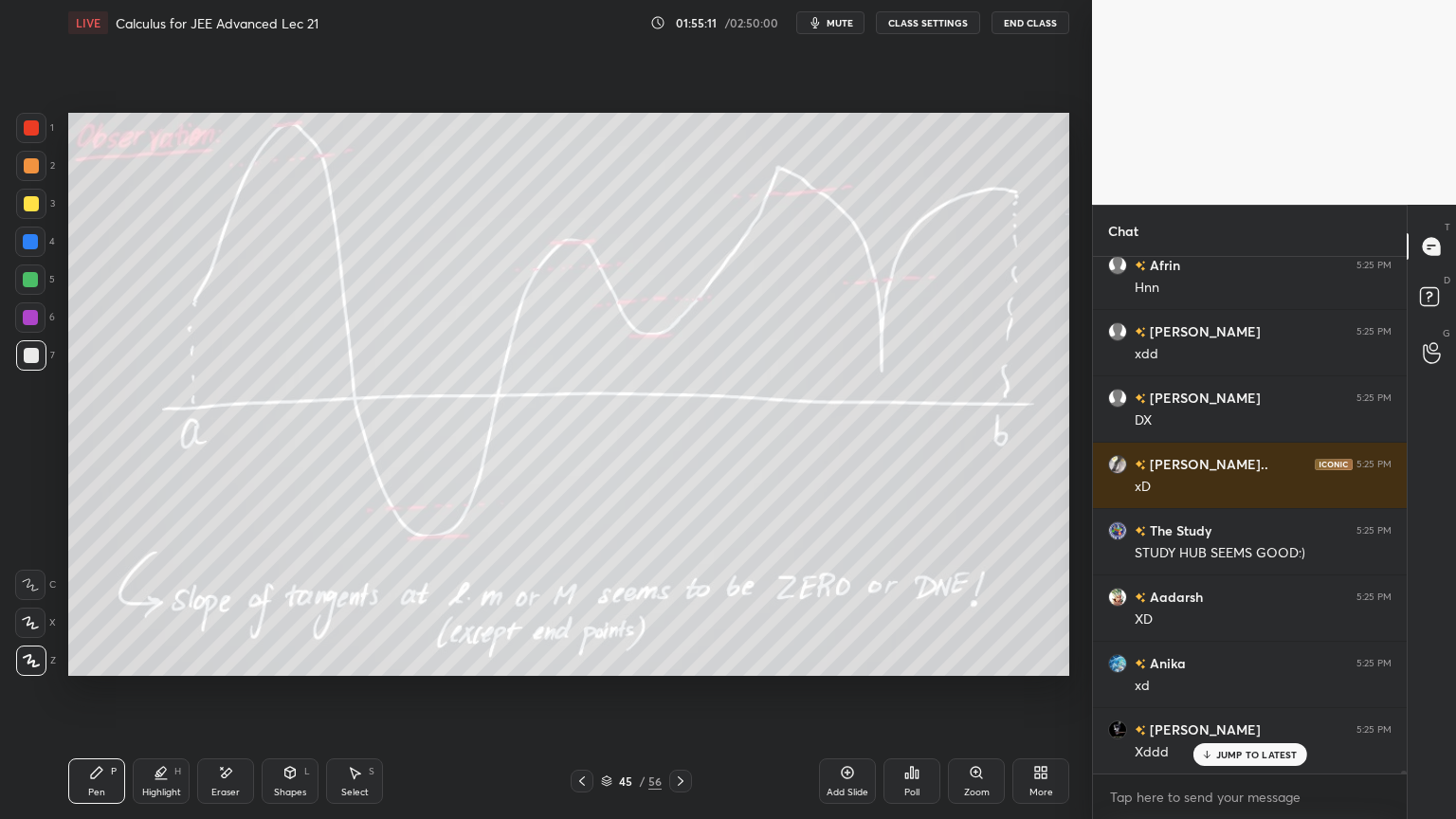 click on "Highlight H" at bounding box center [161, 781] 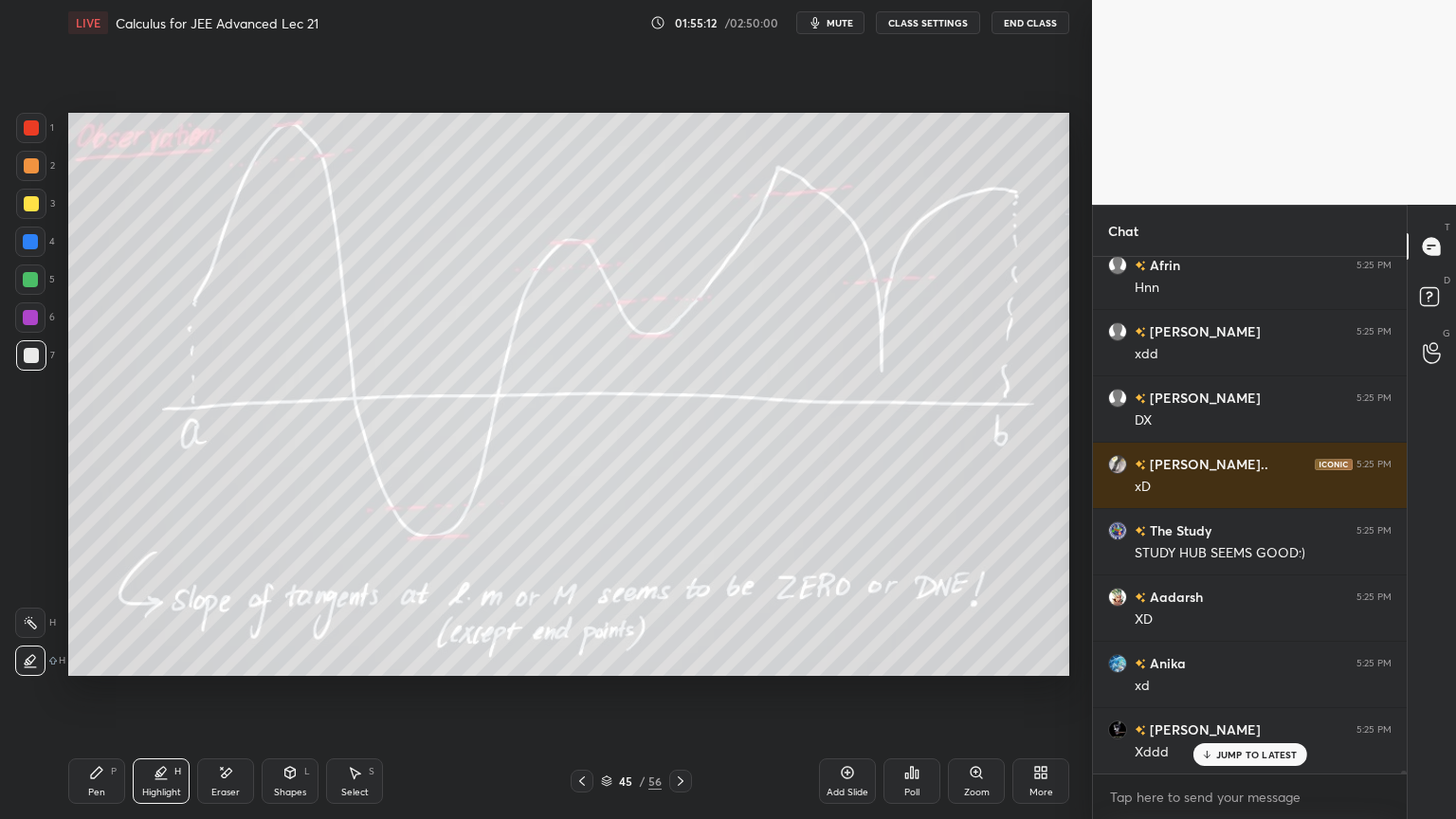 drag, startPoint x: 118, startPoint y: 786, endPoint x: 133, endPoint y: 787, distance: 15.0333 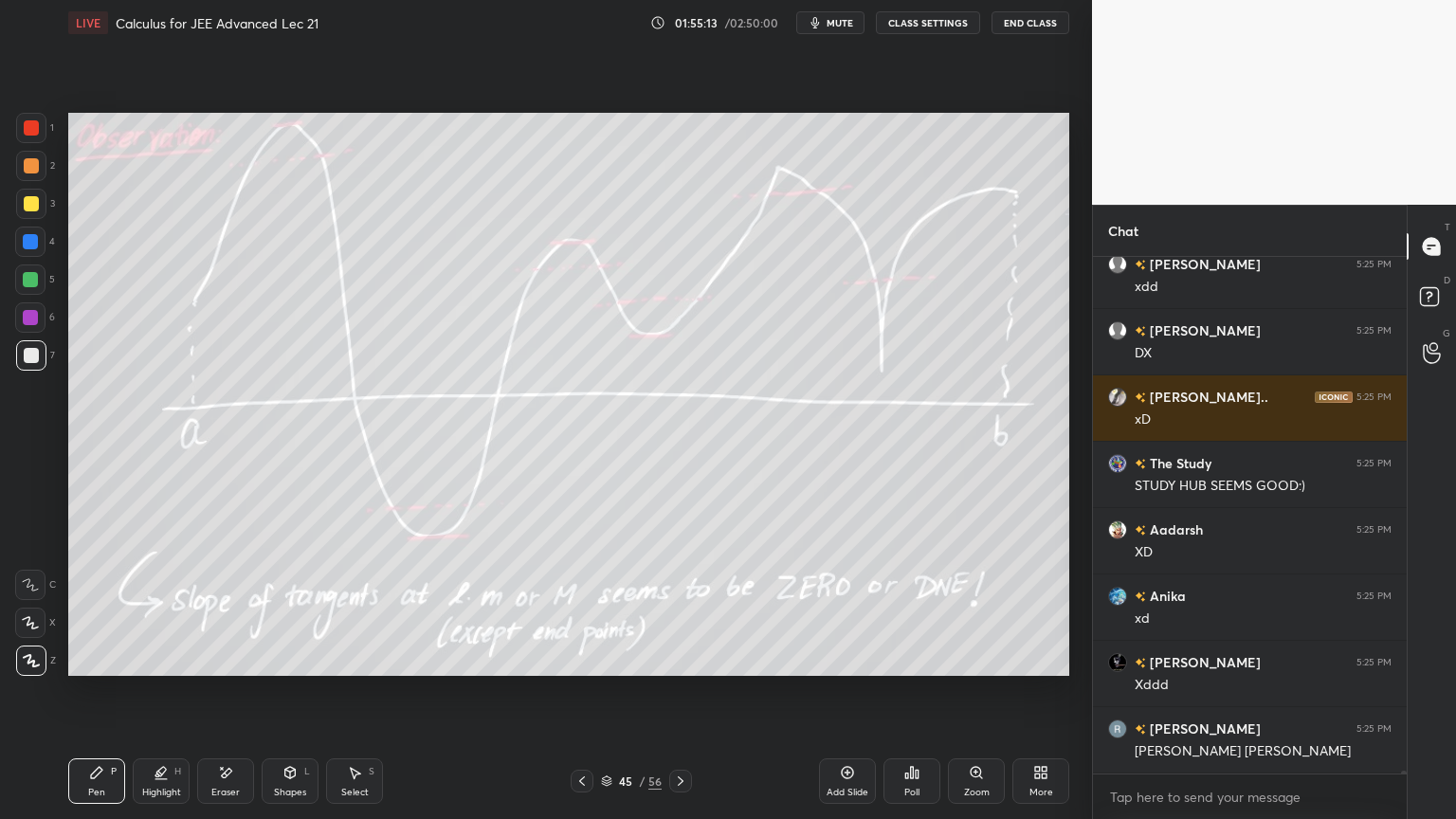 scroll, scrollTop: 108938, scrollLeft: 0, axis: vertical 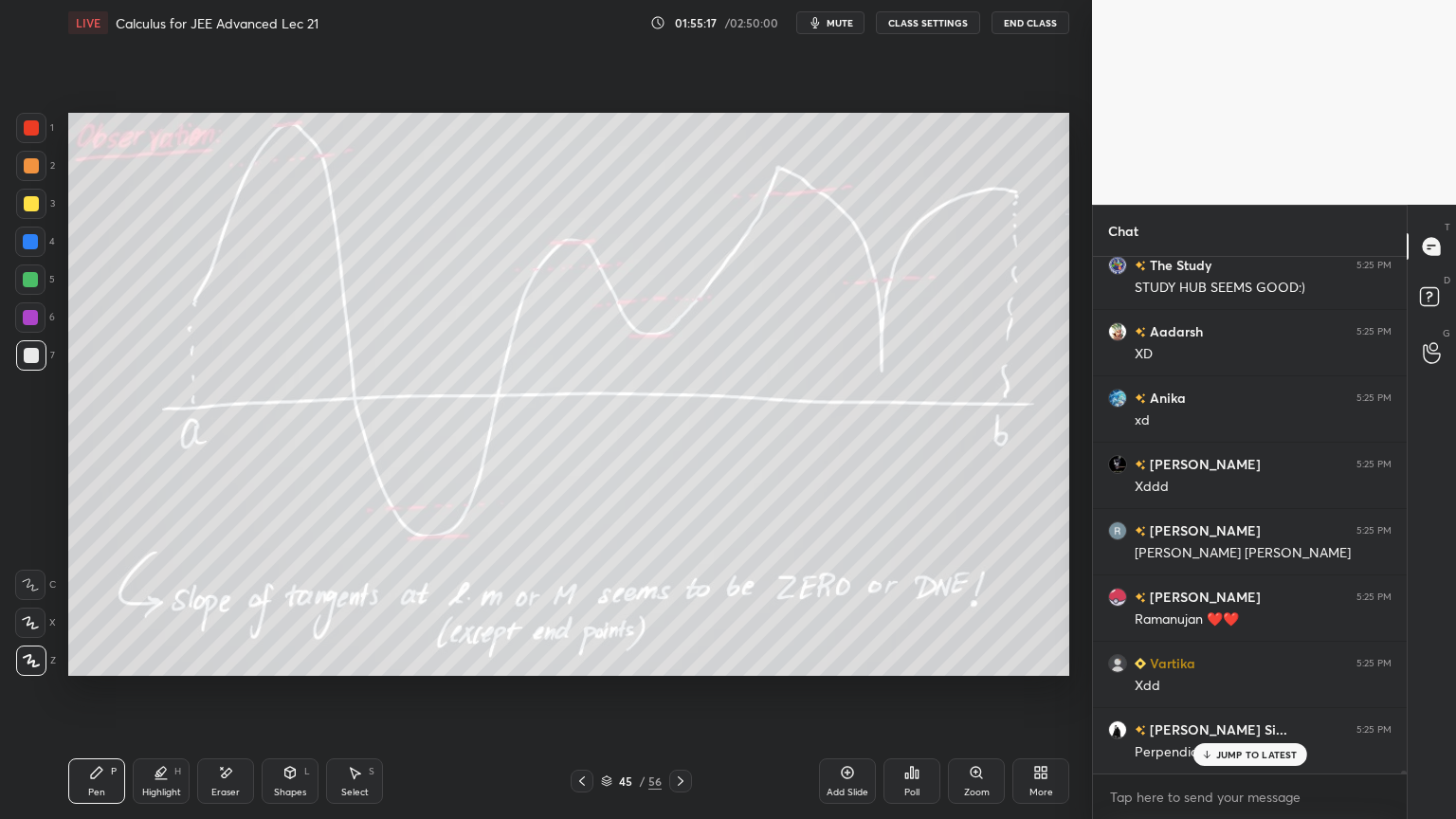 click on "Eraser" at bounding box center (226, 781) 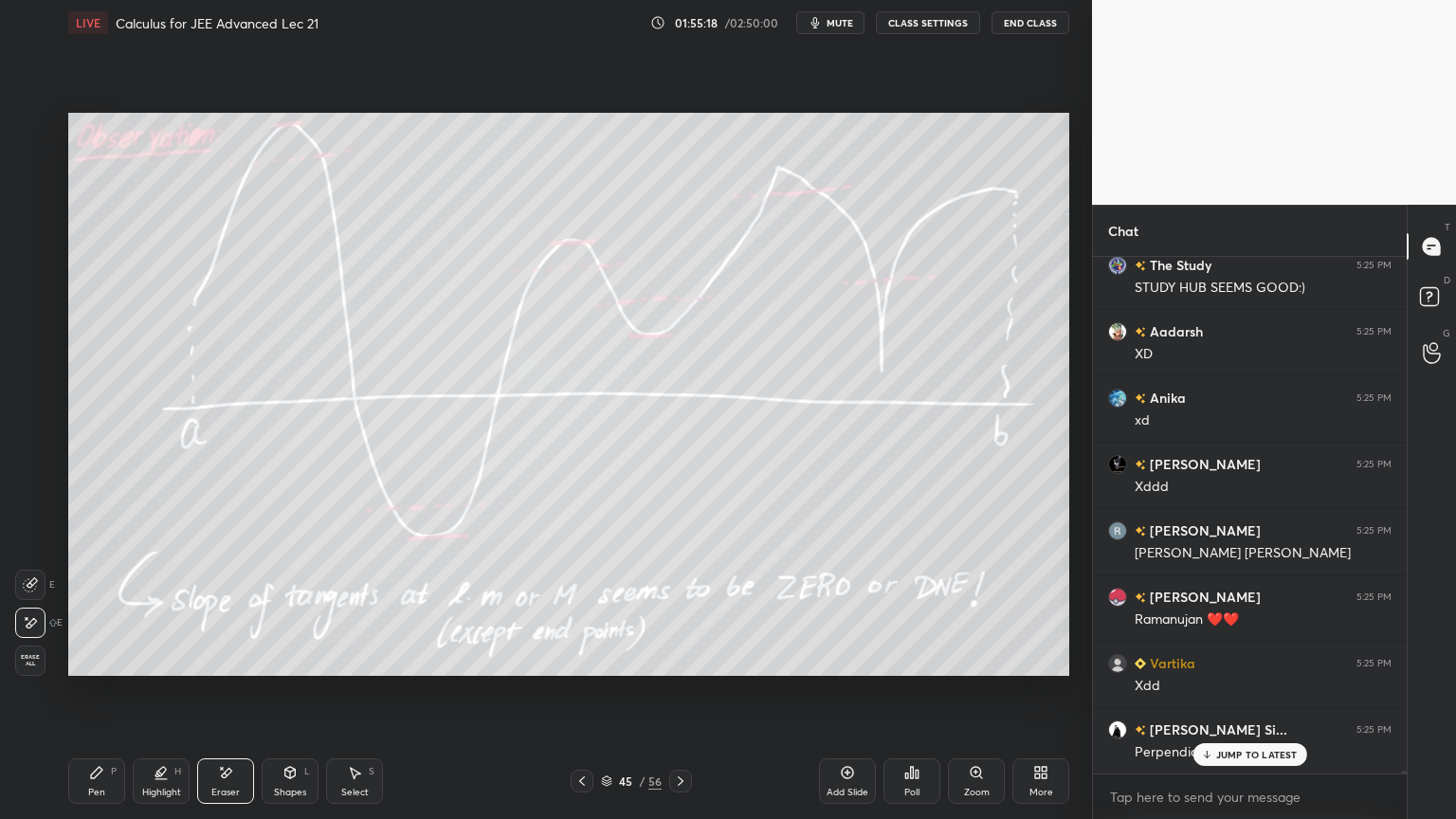 click on "Highlight H" at bounding box center (161, 781) 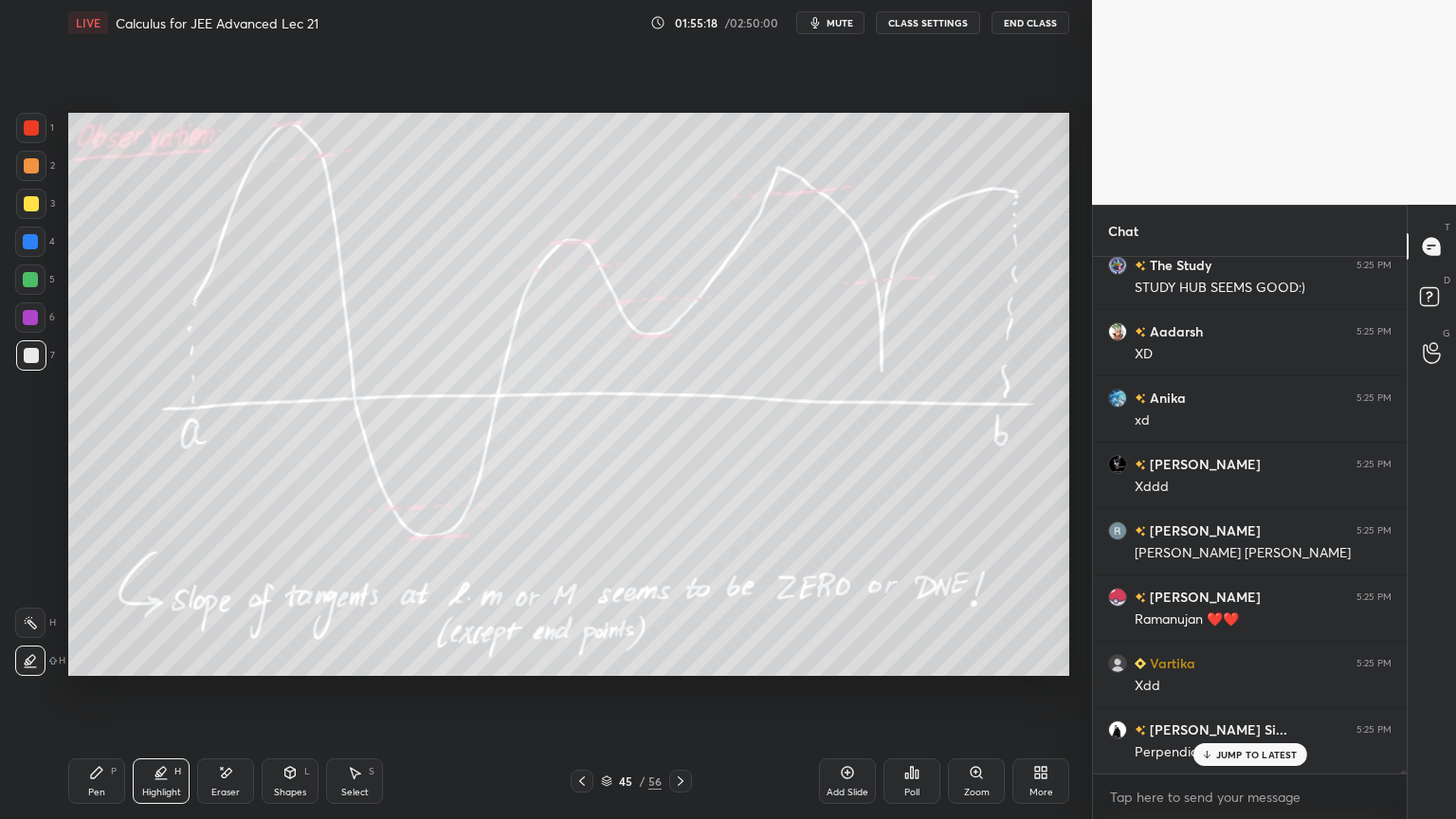 click on "Pen P Highlight H Eraser Shapes L Select S" at bounding box center (256, 781) 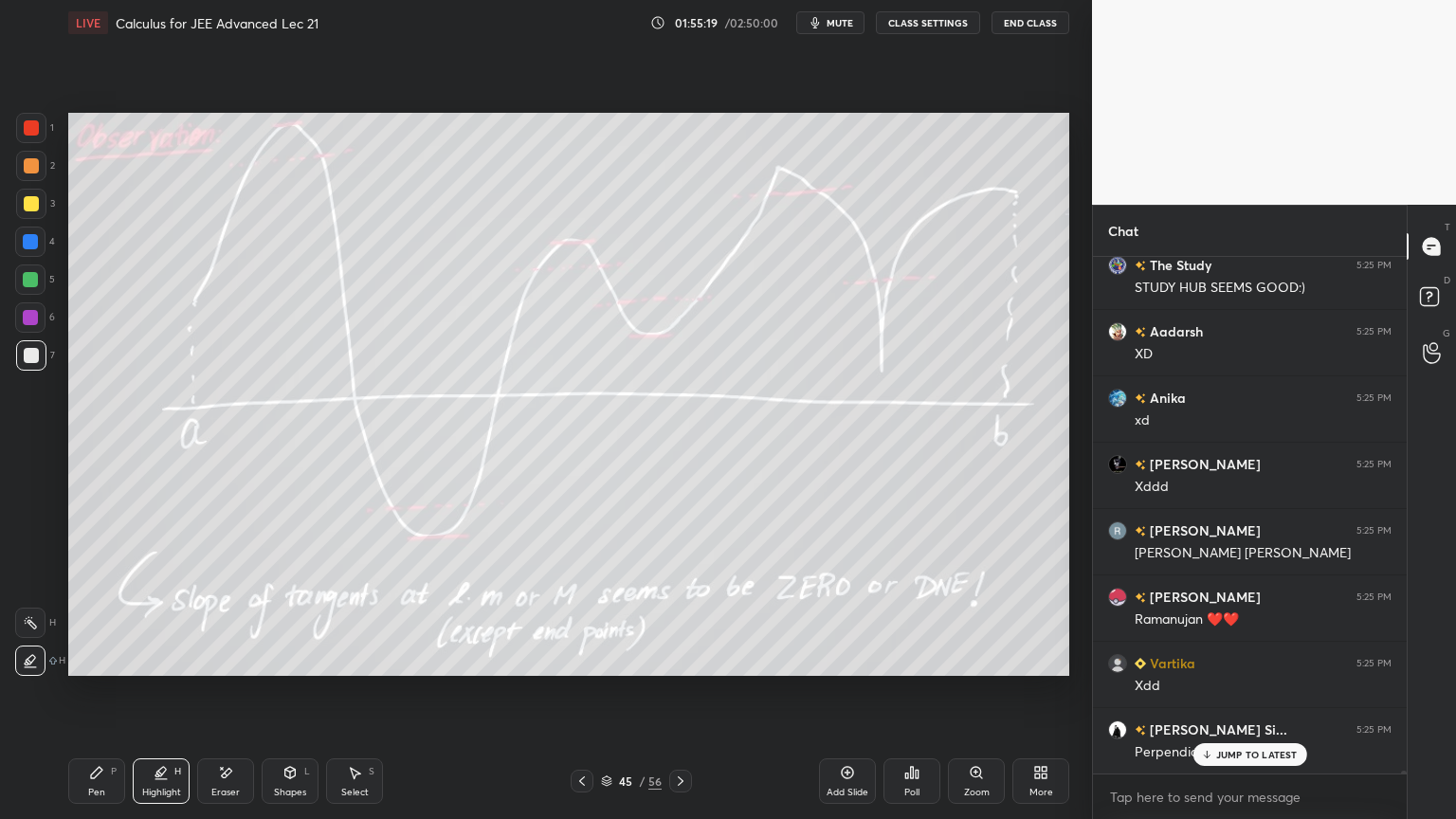 click on "Pen P" at bounding box center [97, 781] 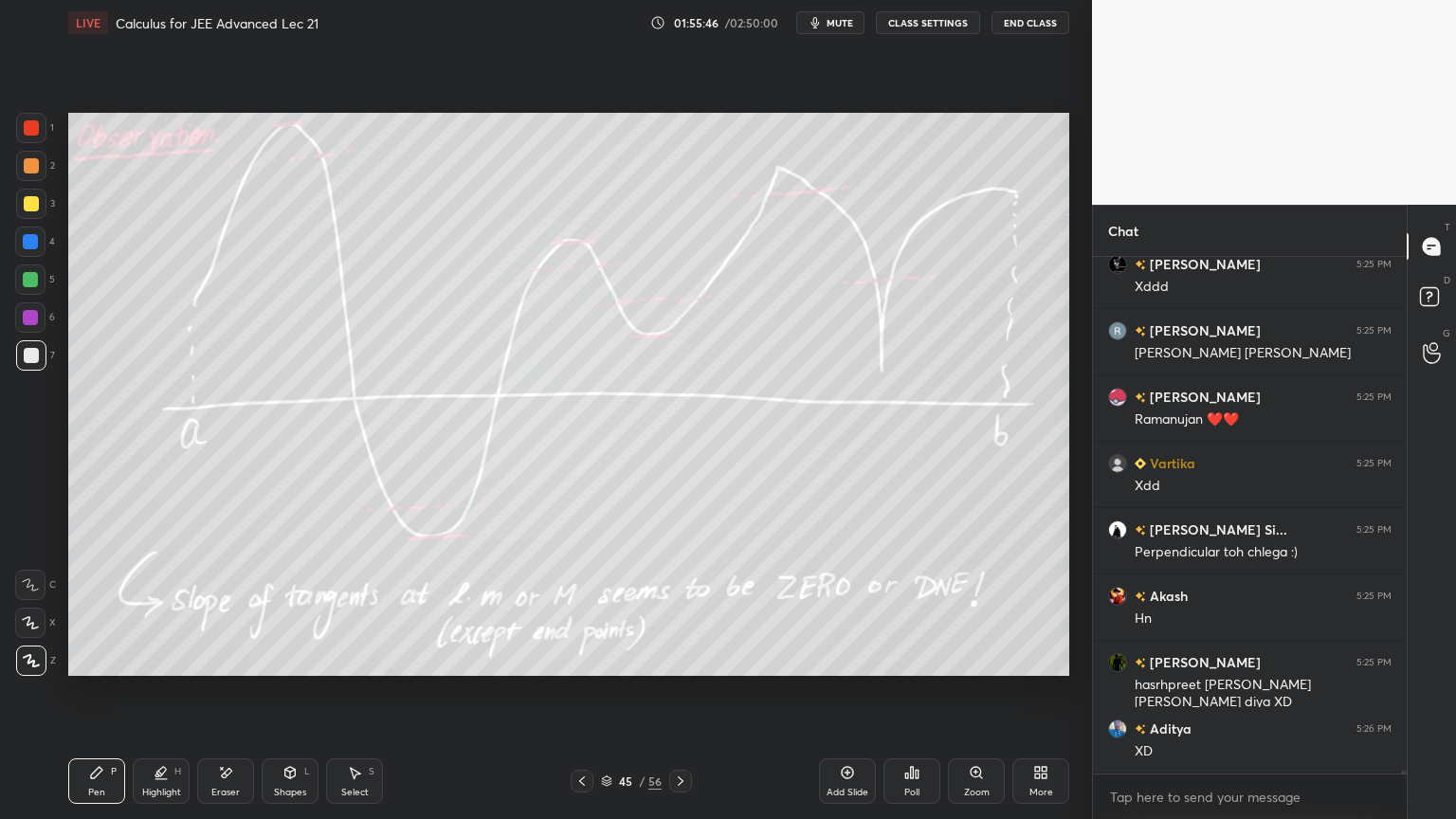 click 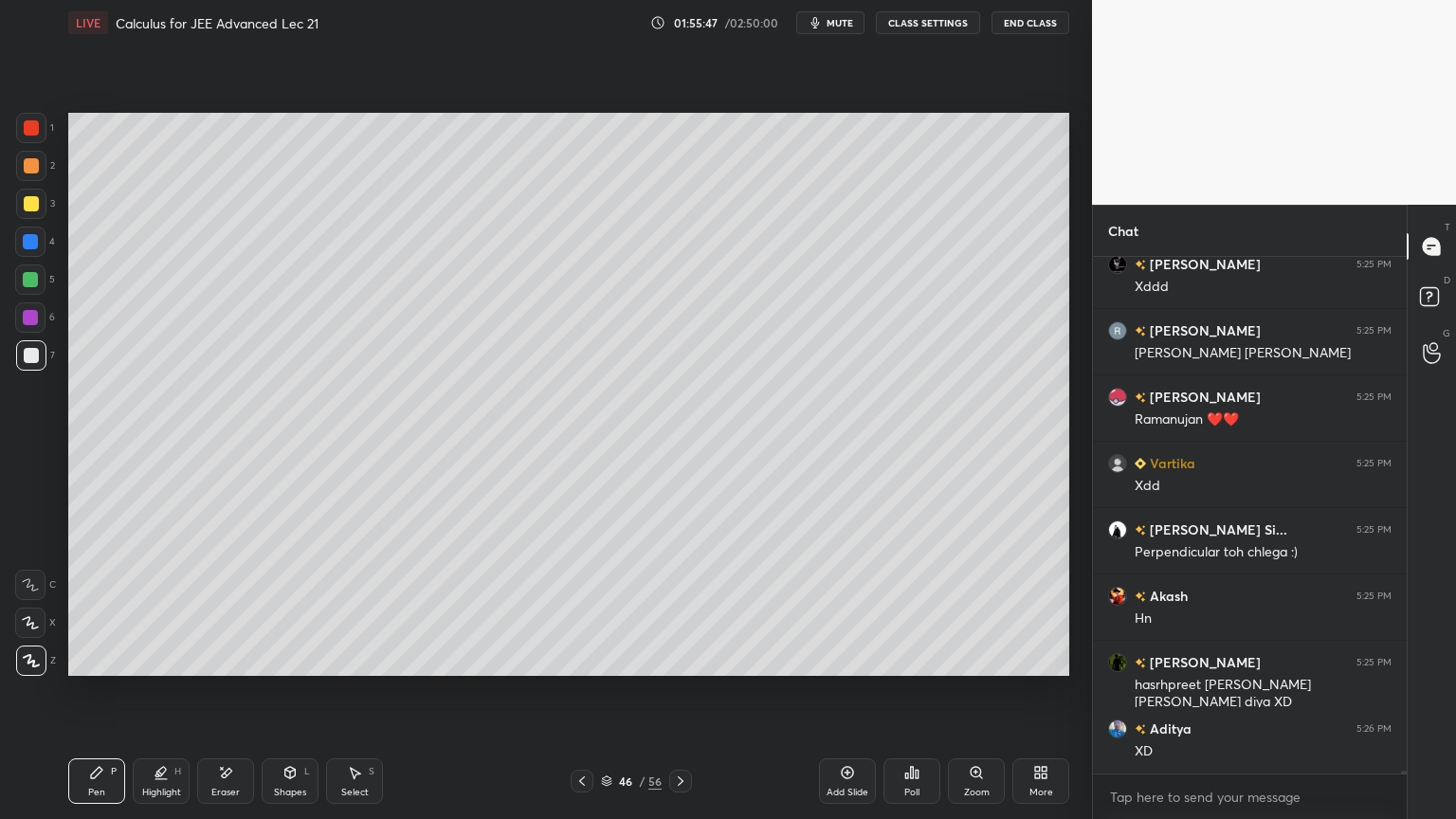 scroll, scrollTop: 109336, scrollLeft: 0, axis: vertical 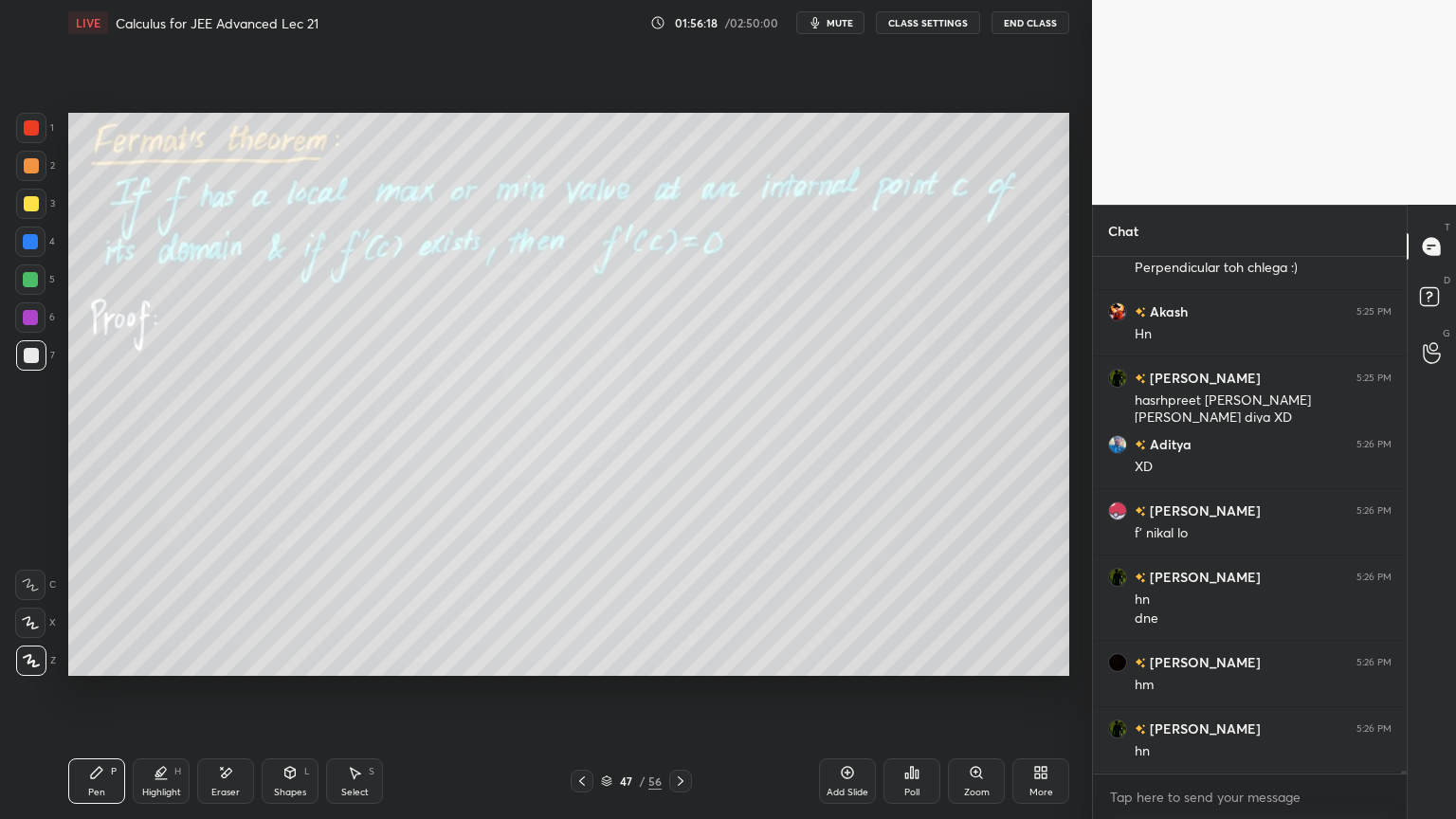 click 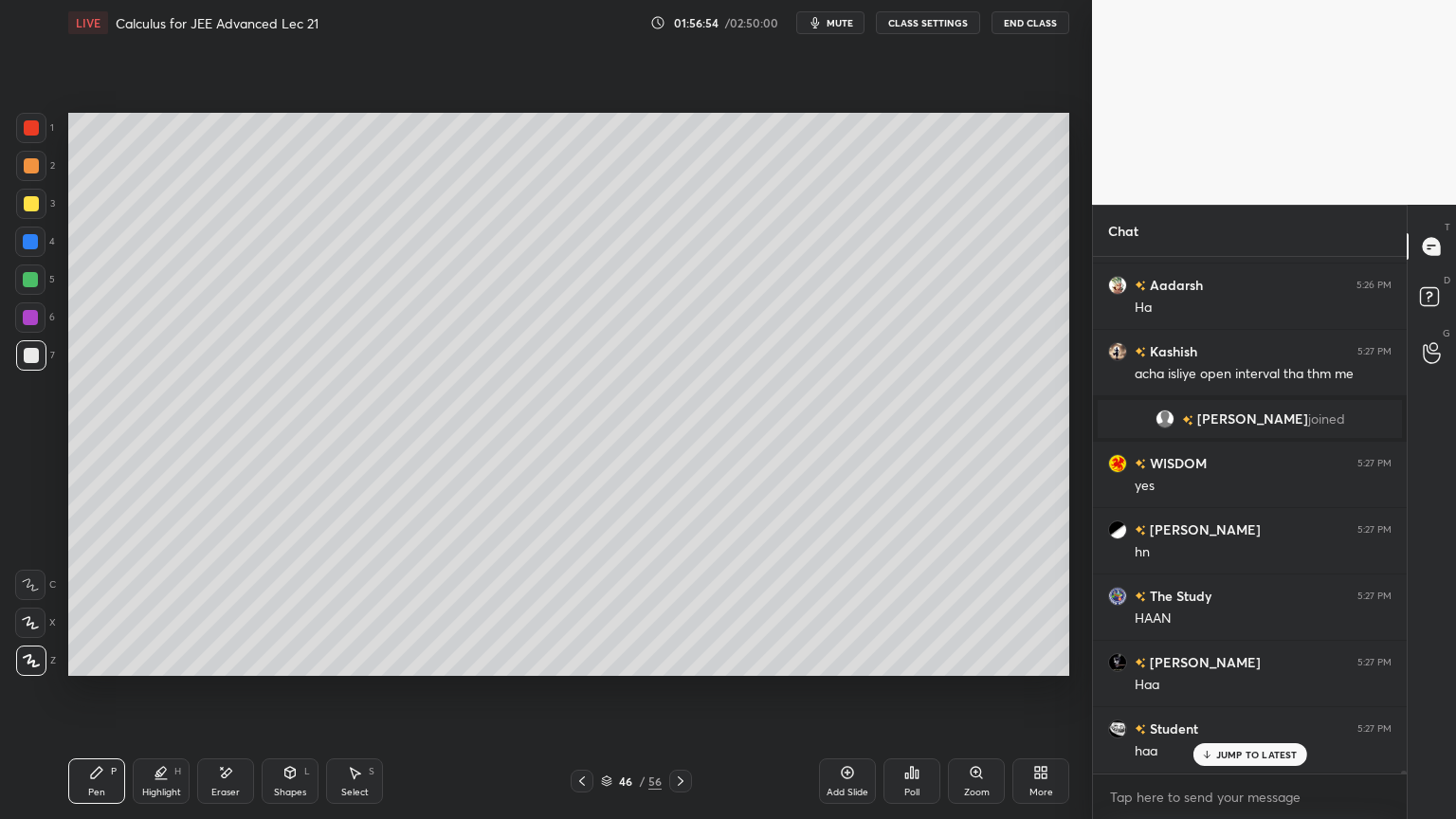 scroll, scrollTop: 107562, scrollLeft: 0, axis: vertical 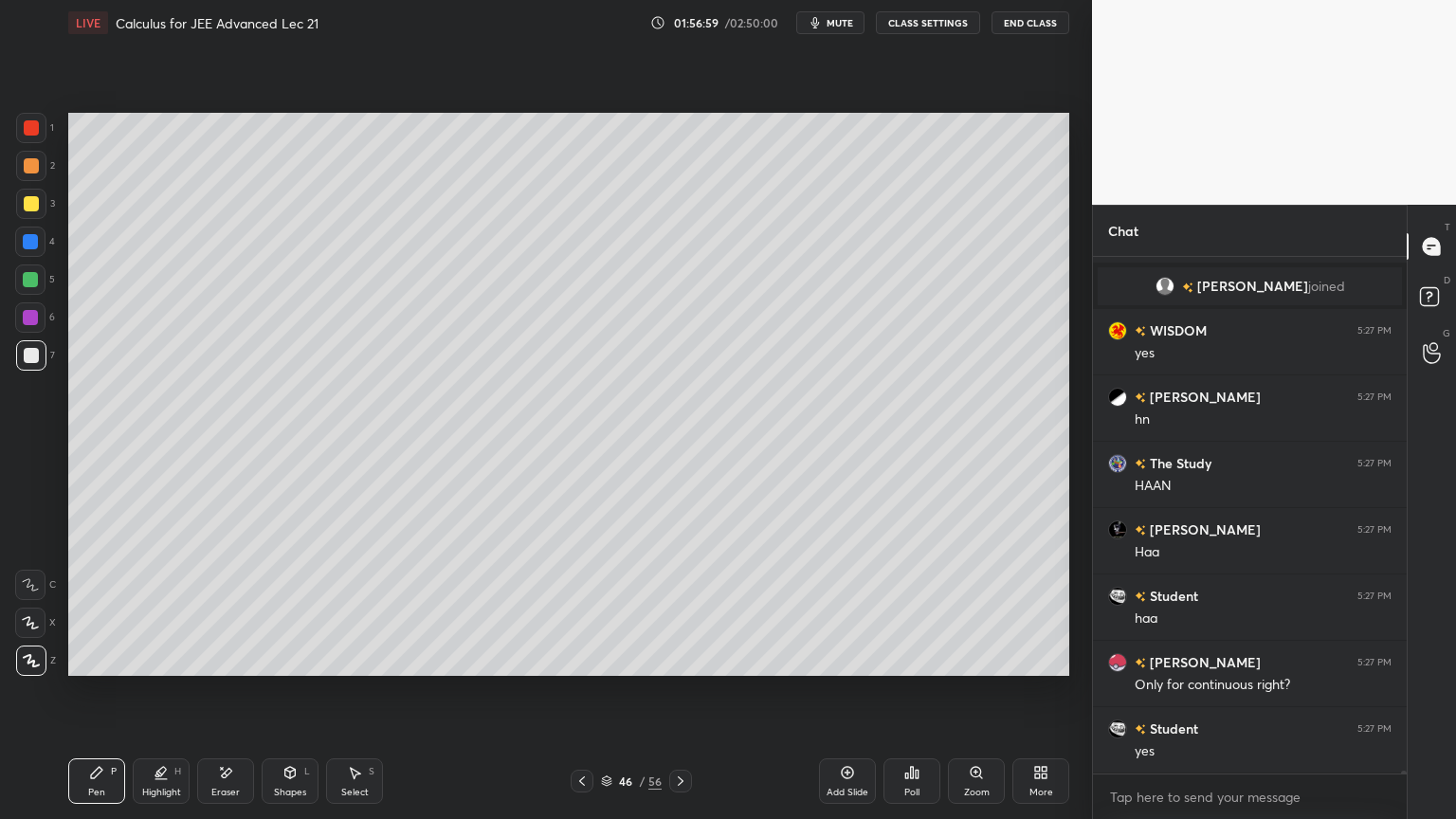 click at bounding box center (681, 781) 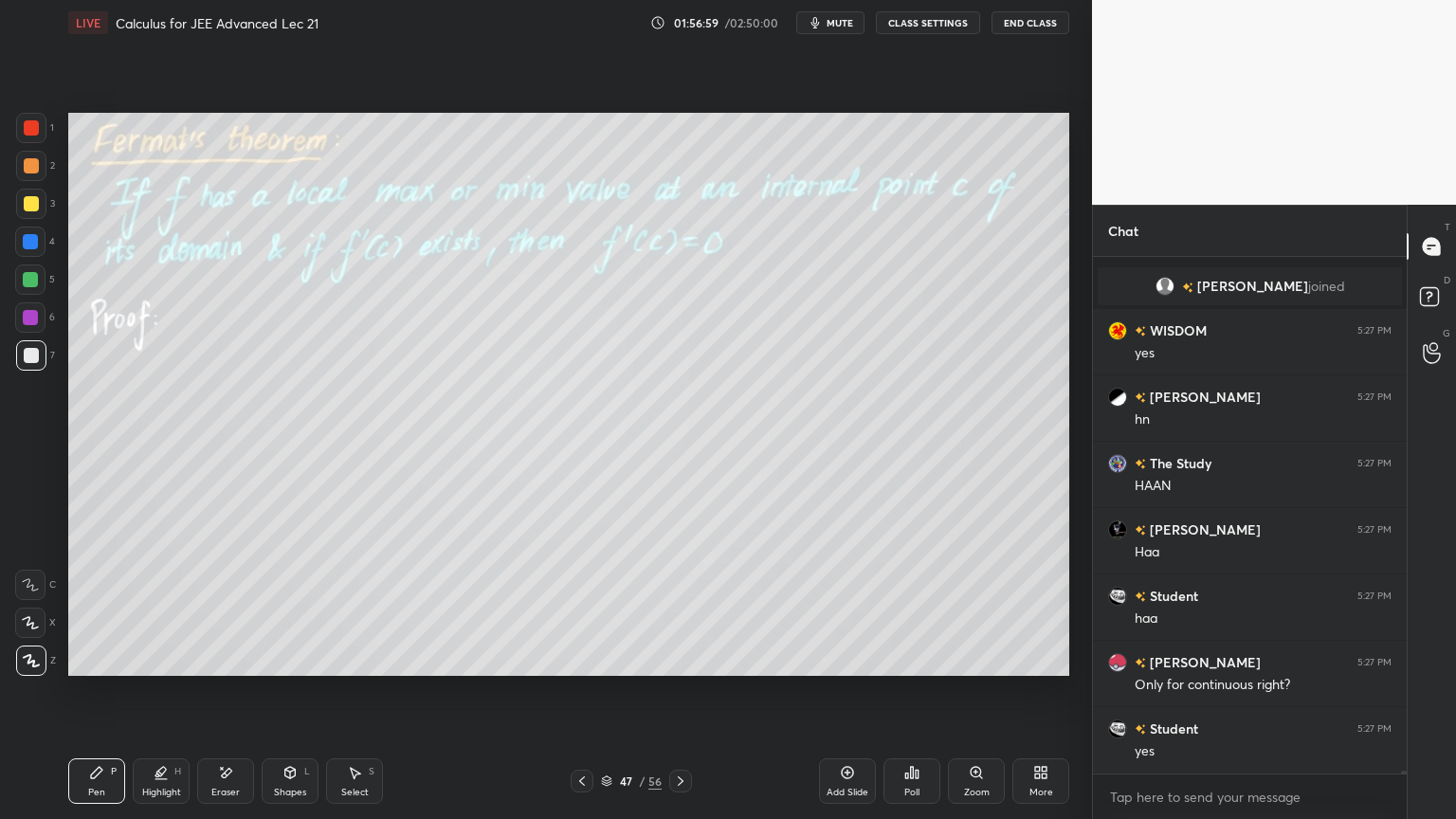 scroll, scrollTop: 107695, scrollLeft: 0, axis: vertical 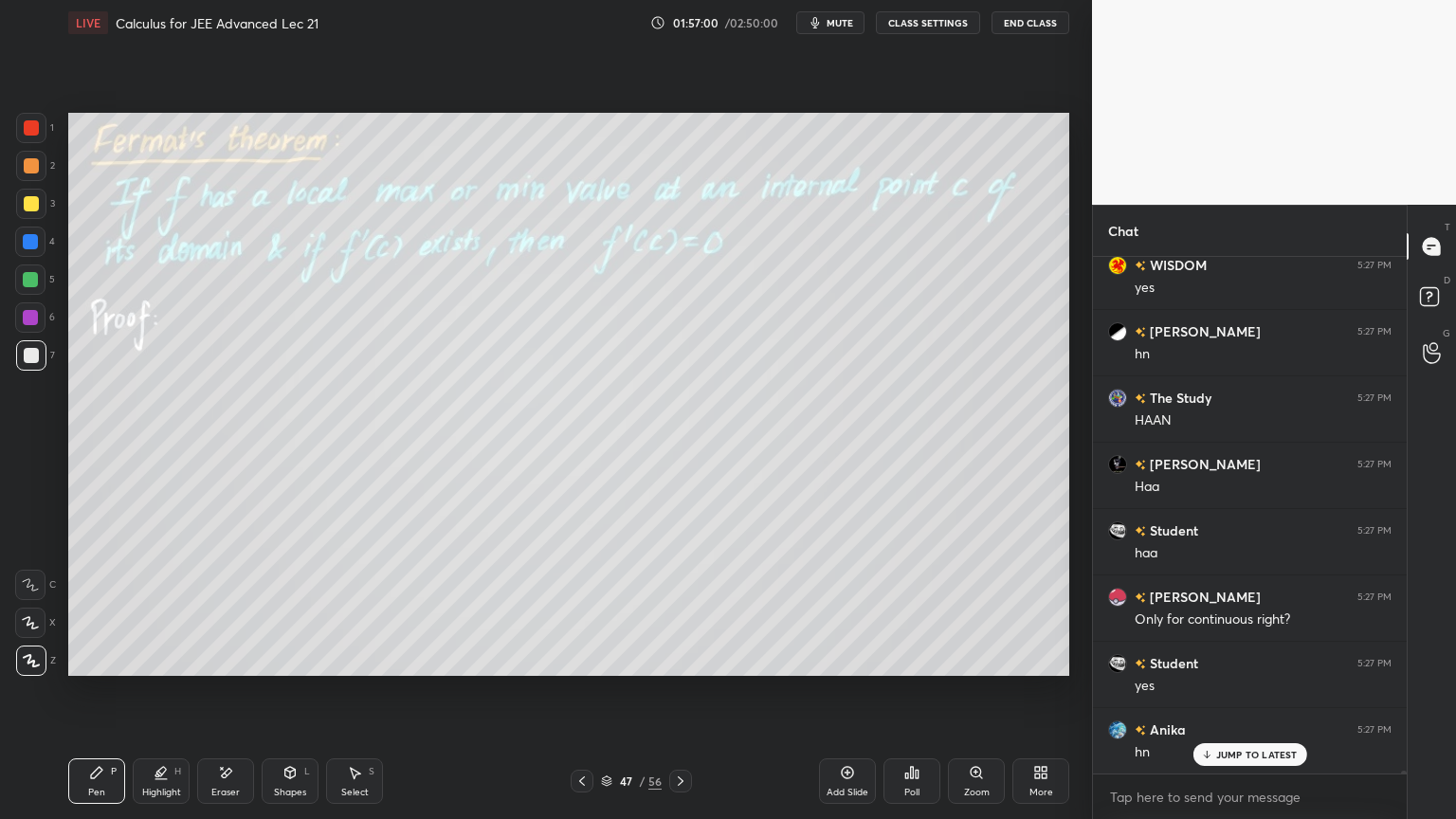 click 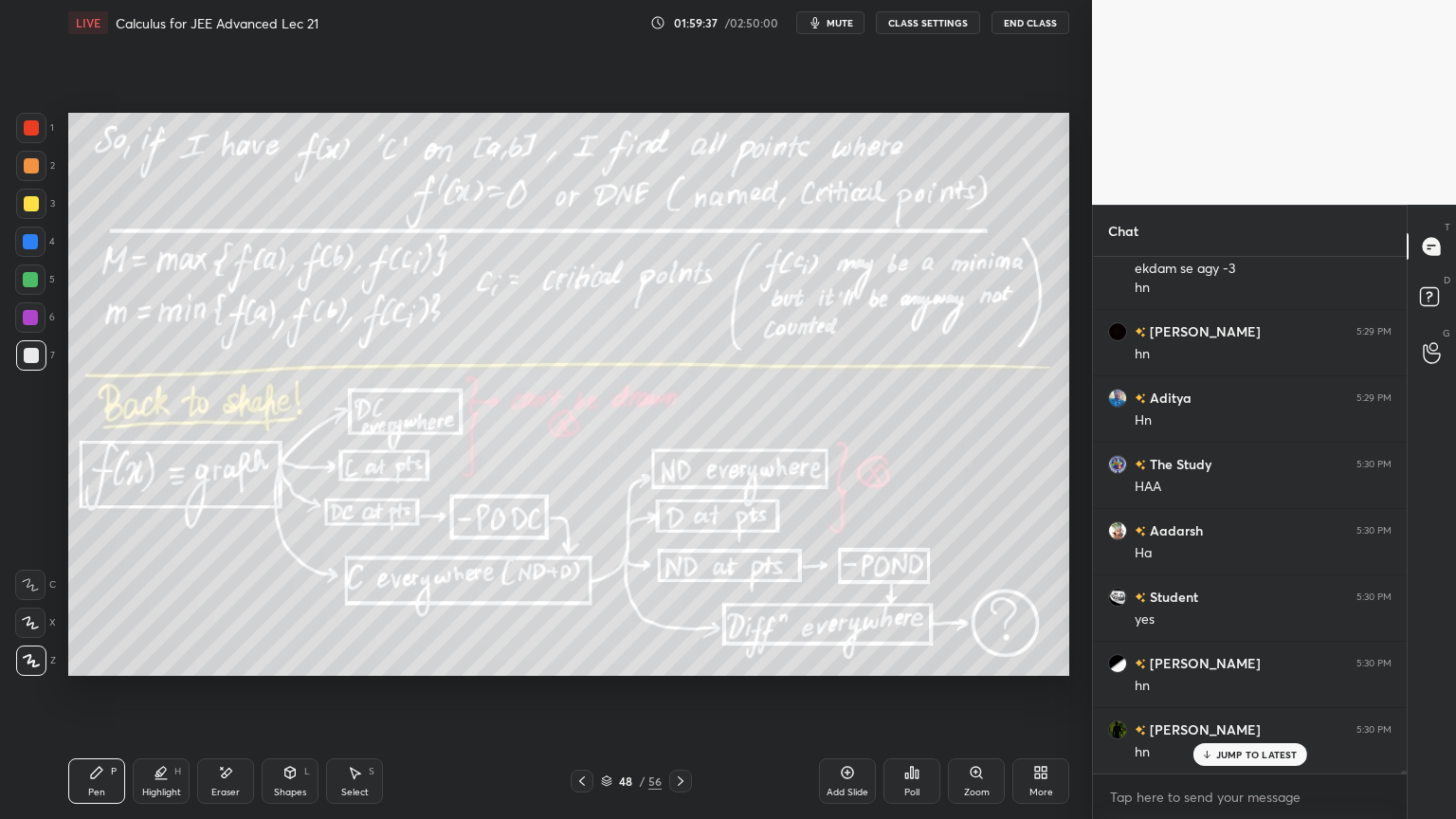 scroll, scrollTop: 109453, scrollLeft: 0, axis: vertical 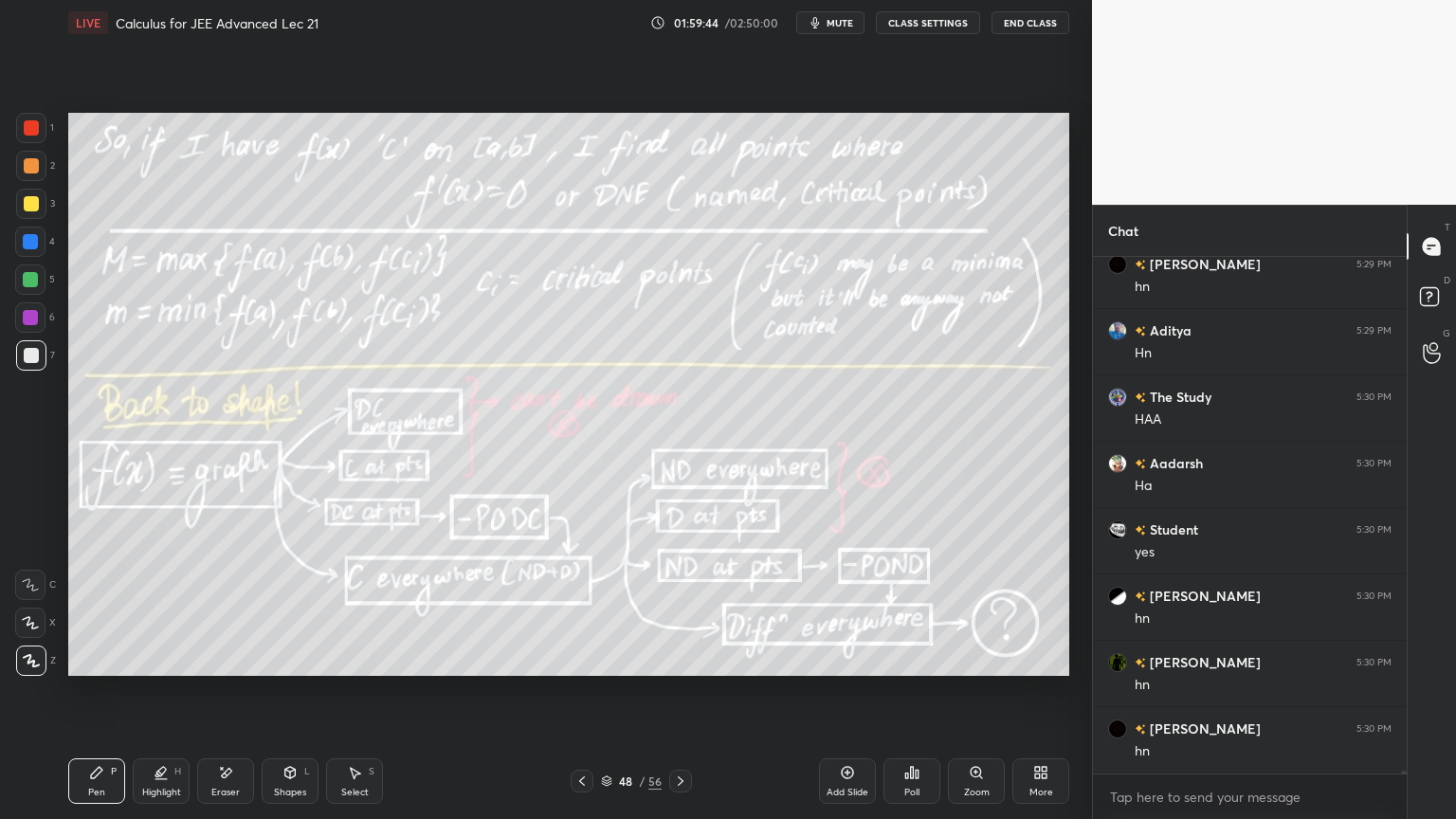 click 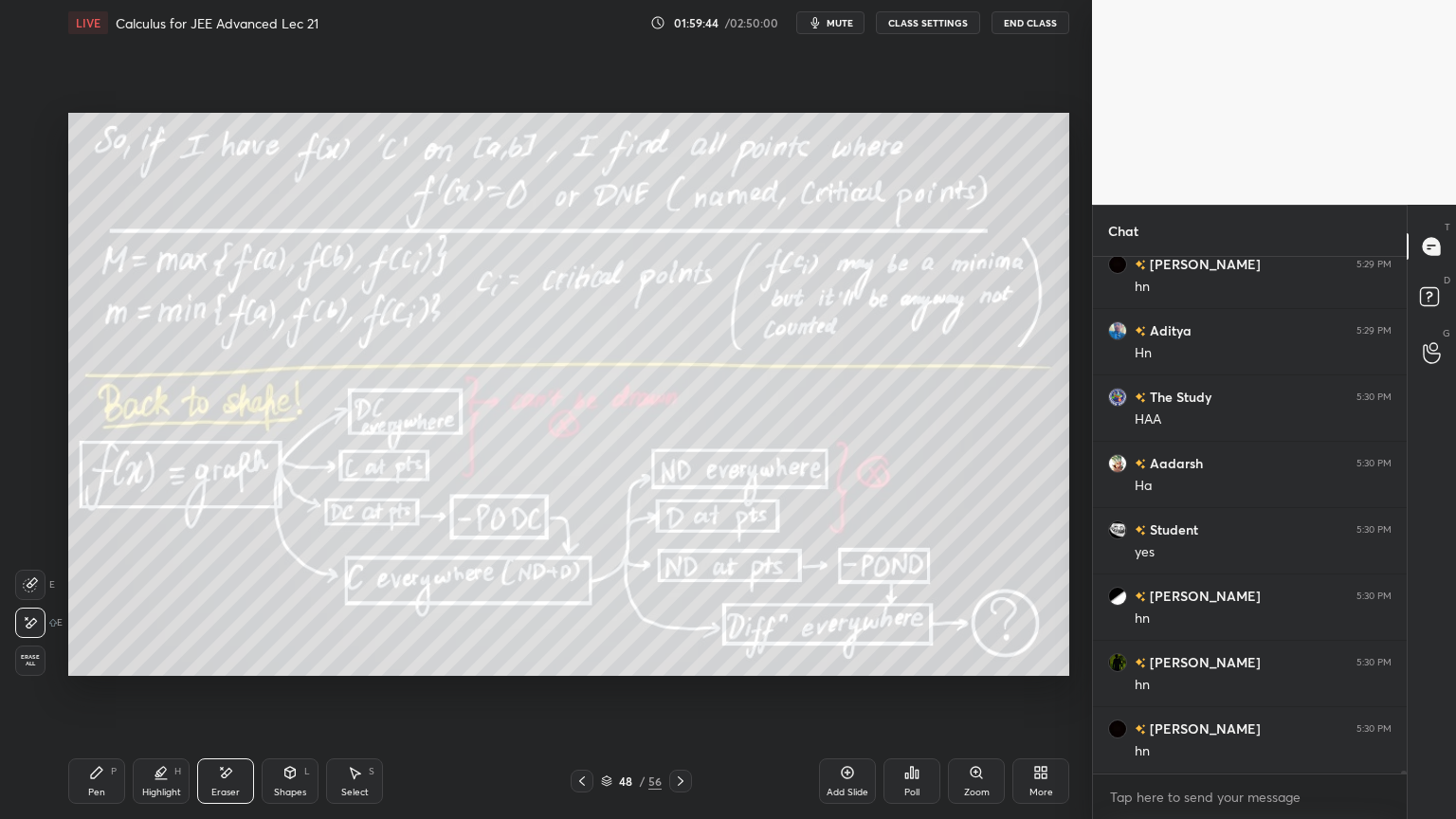 click on "Erase all" at bounding box center (30, 661) 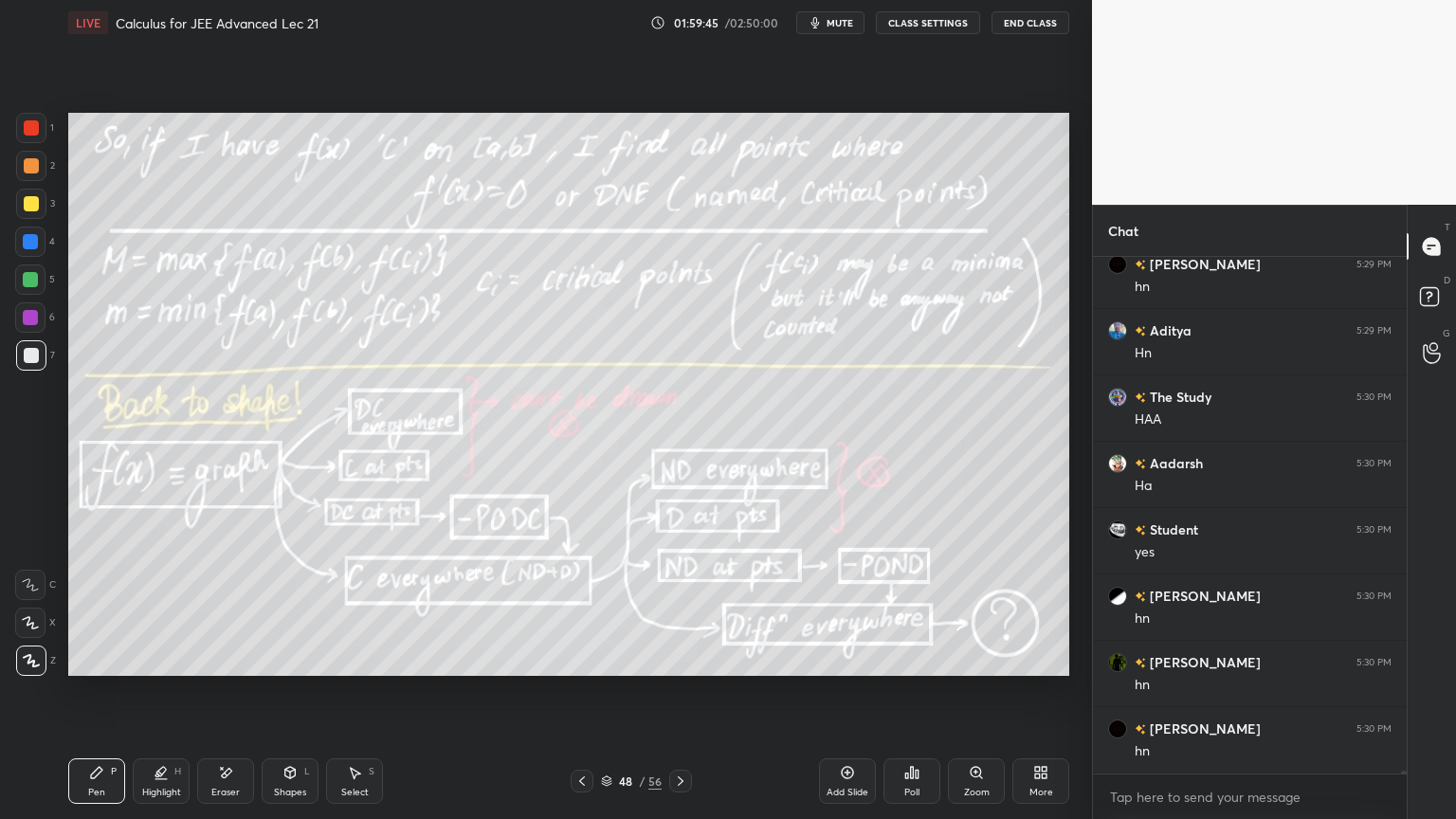 drag, startPoint x: 155, startPoint y: 799, endPoint x: 102, endPoint y: 778, distance: 57.008771 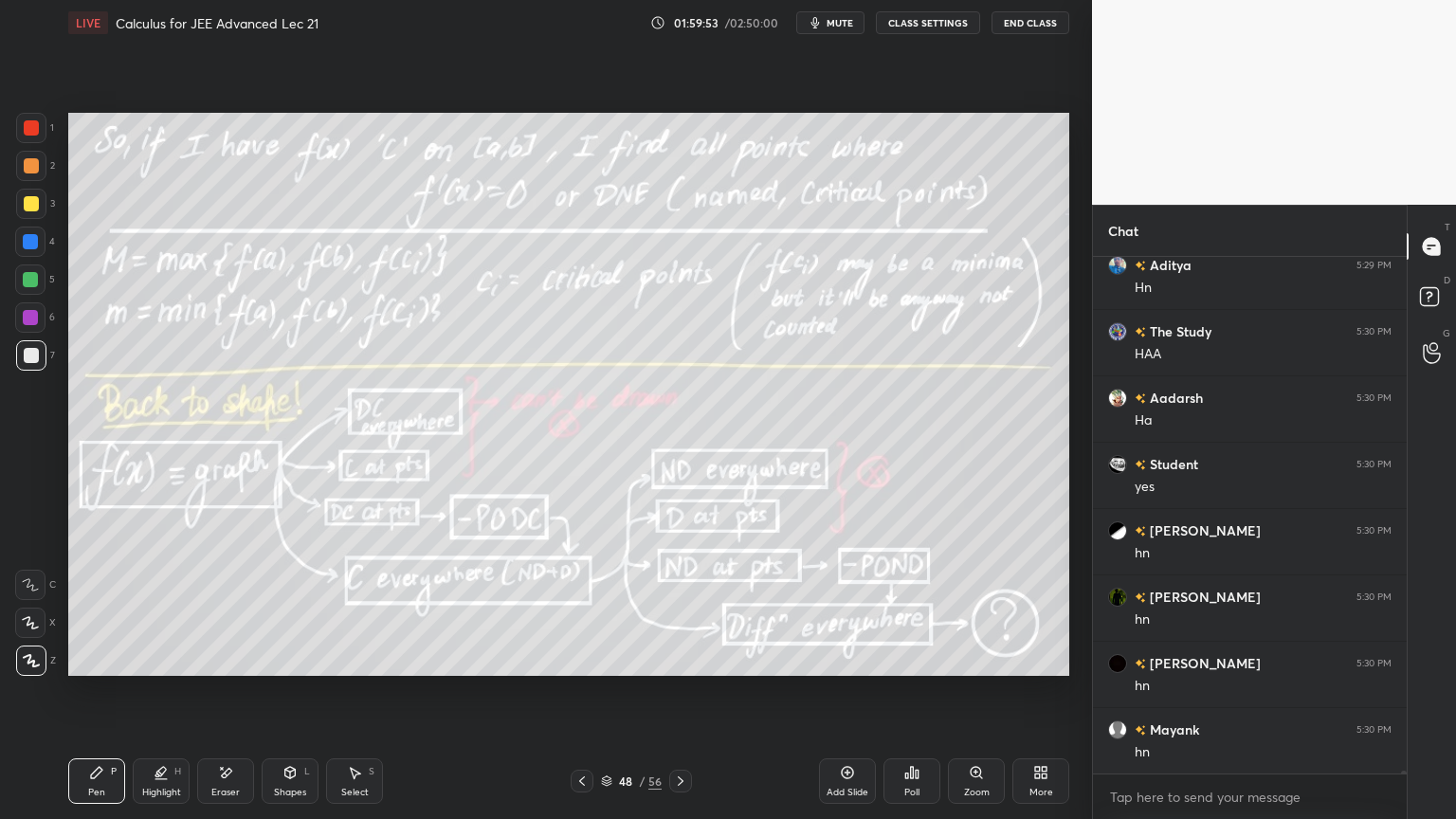 scroll, scrollTop: 109586, scrollLeft: 0, axis: vertical 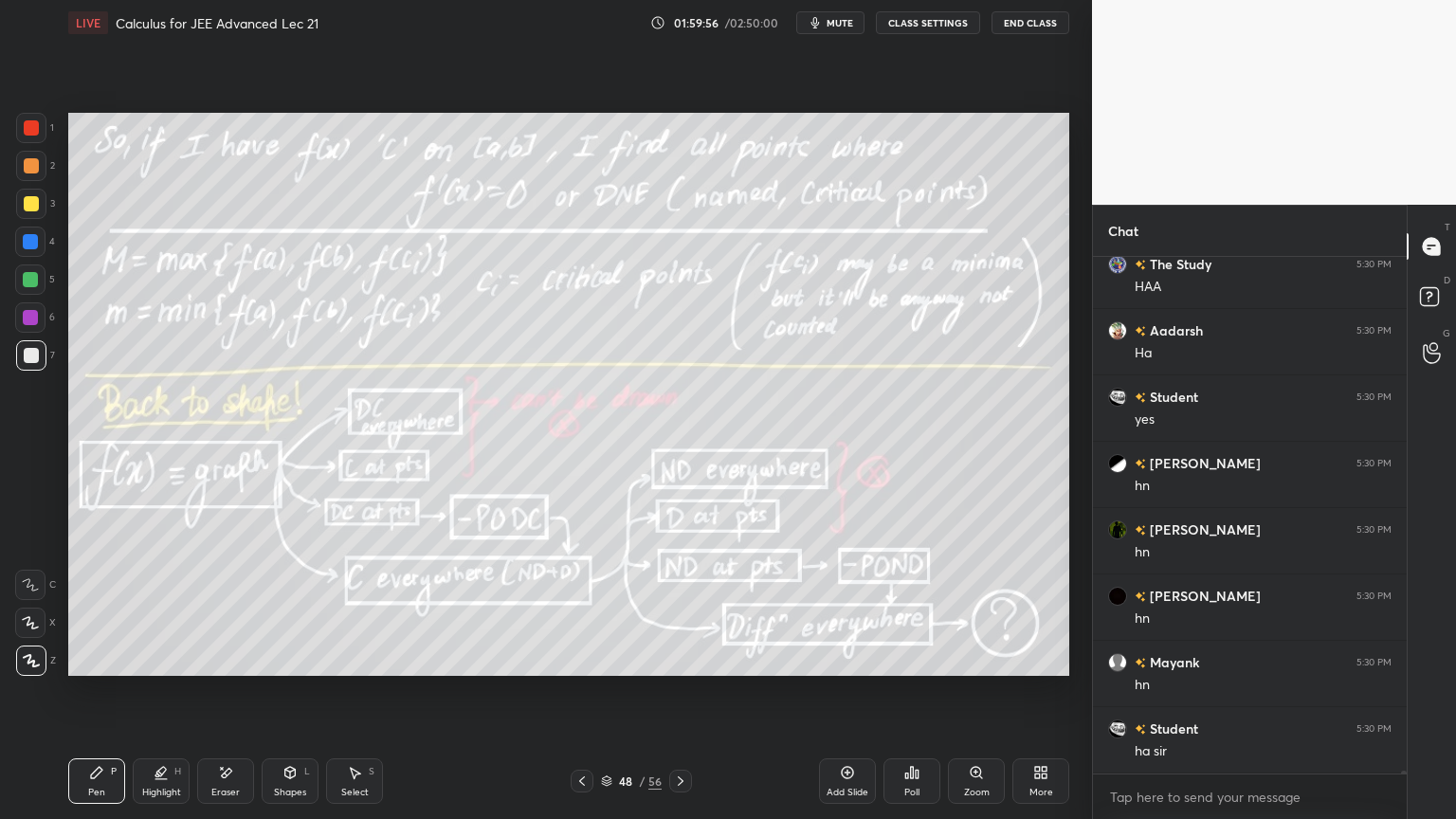 click 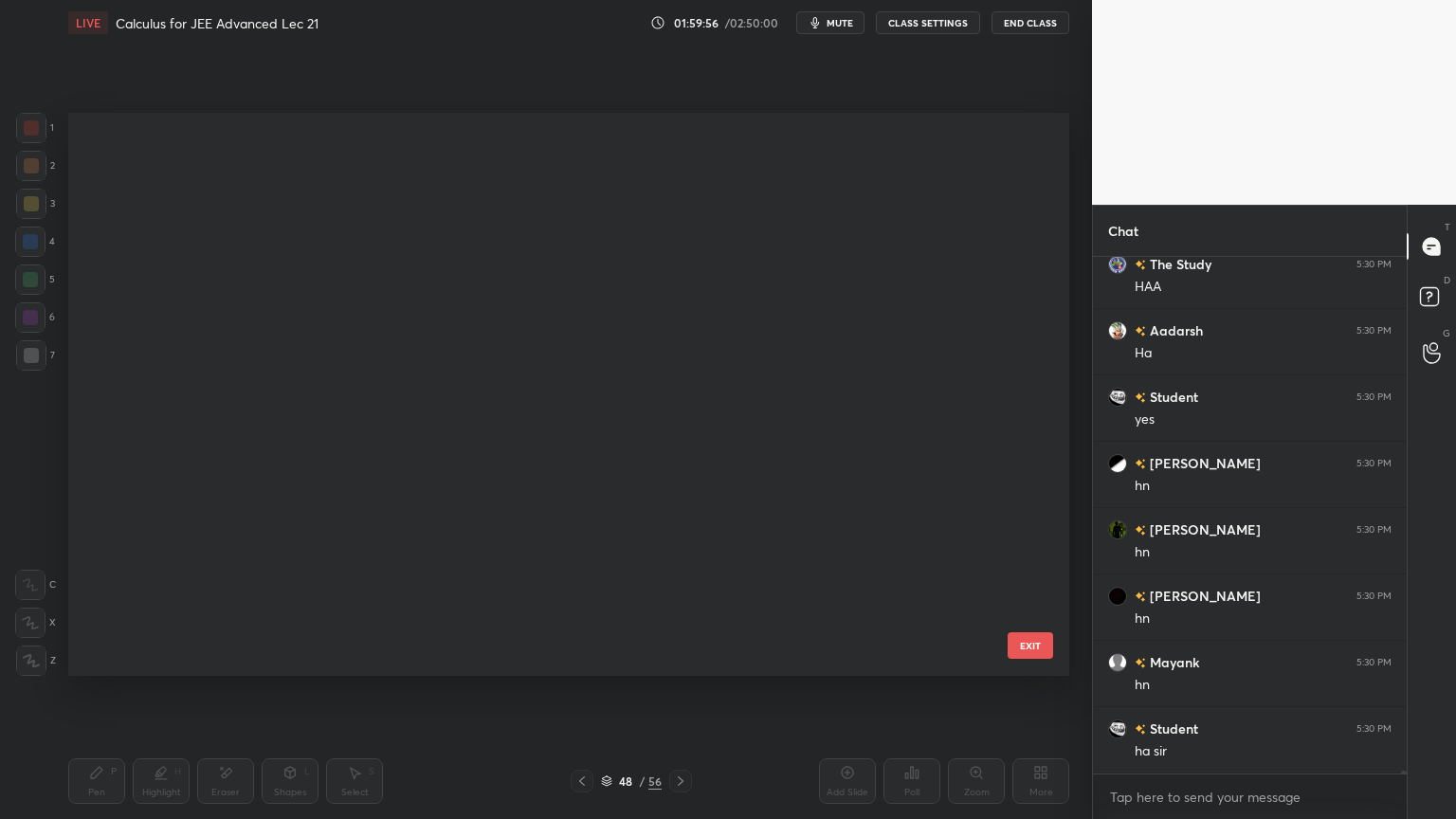 scroll, scrollTop: 2212, scrollLeft: 0, axis: vertical 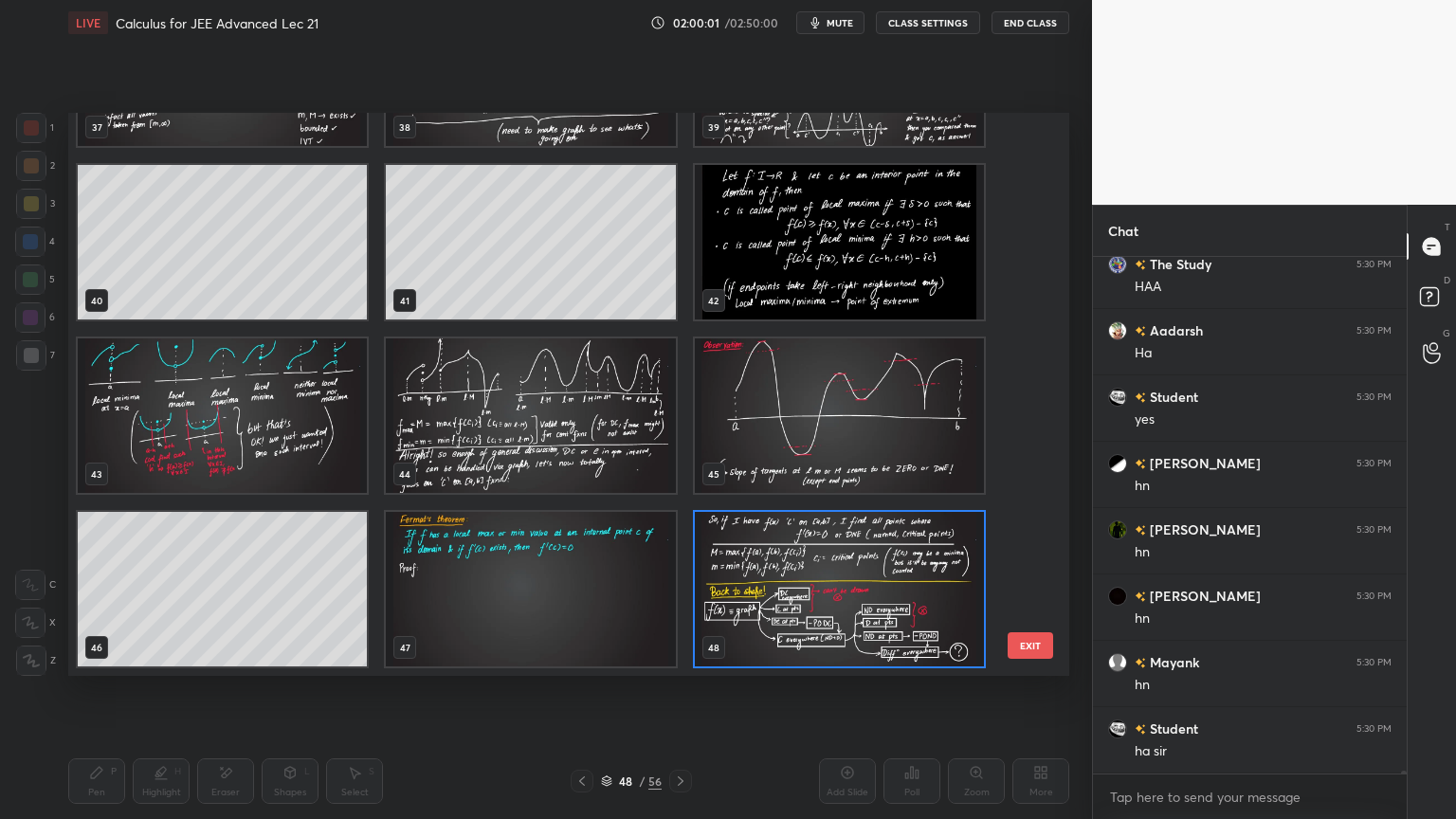 click at bounding box center [839, 589] 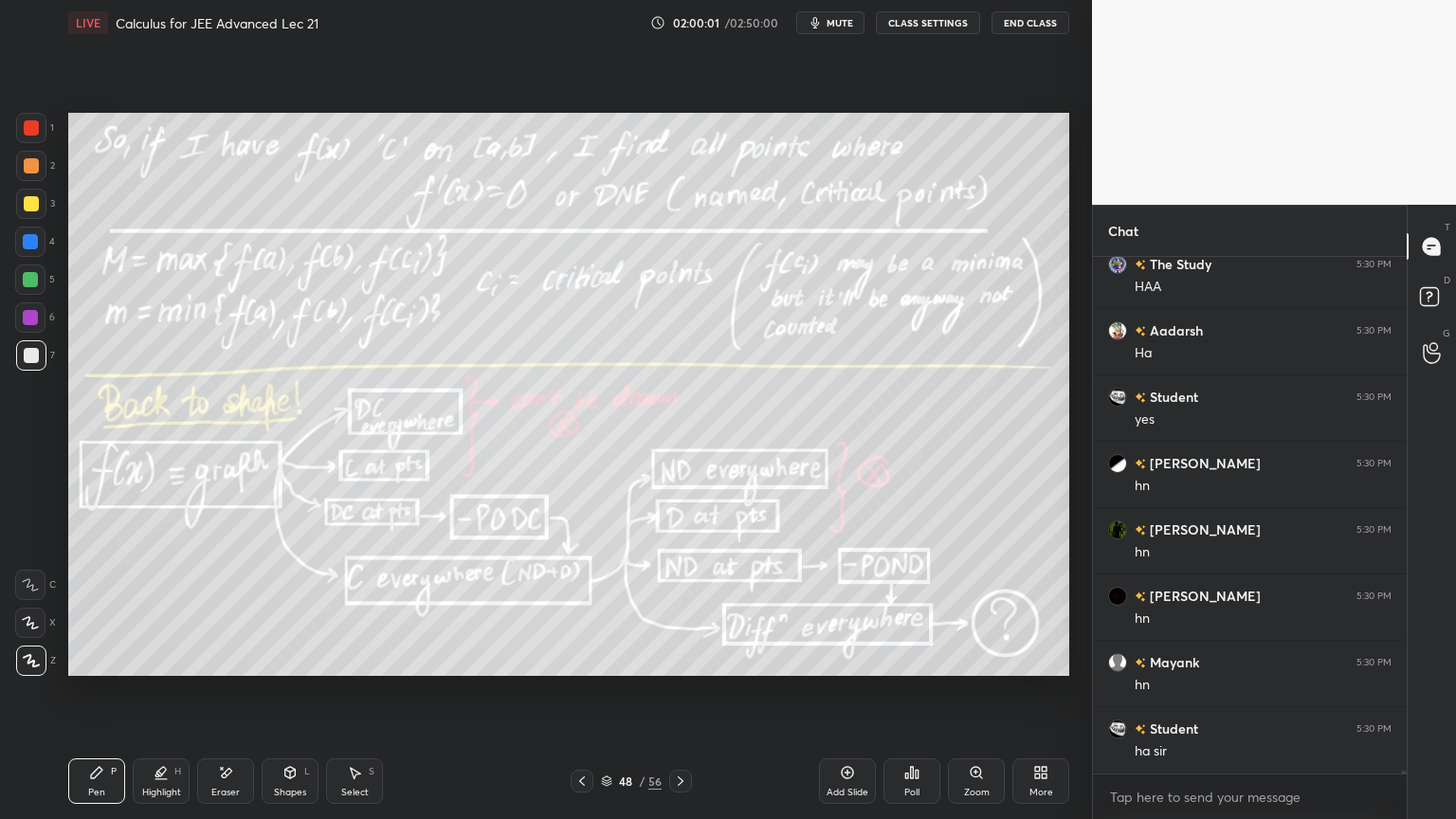 click at bounding box center [839, 589] 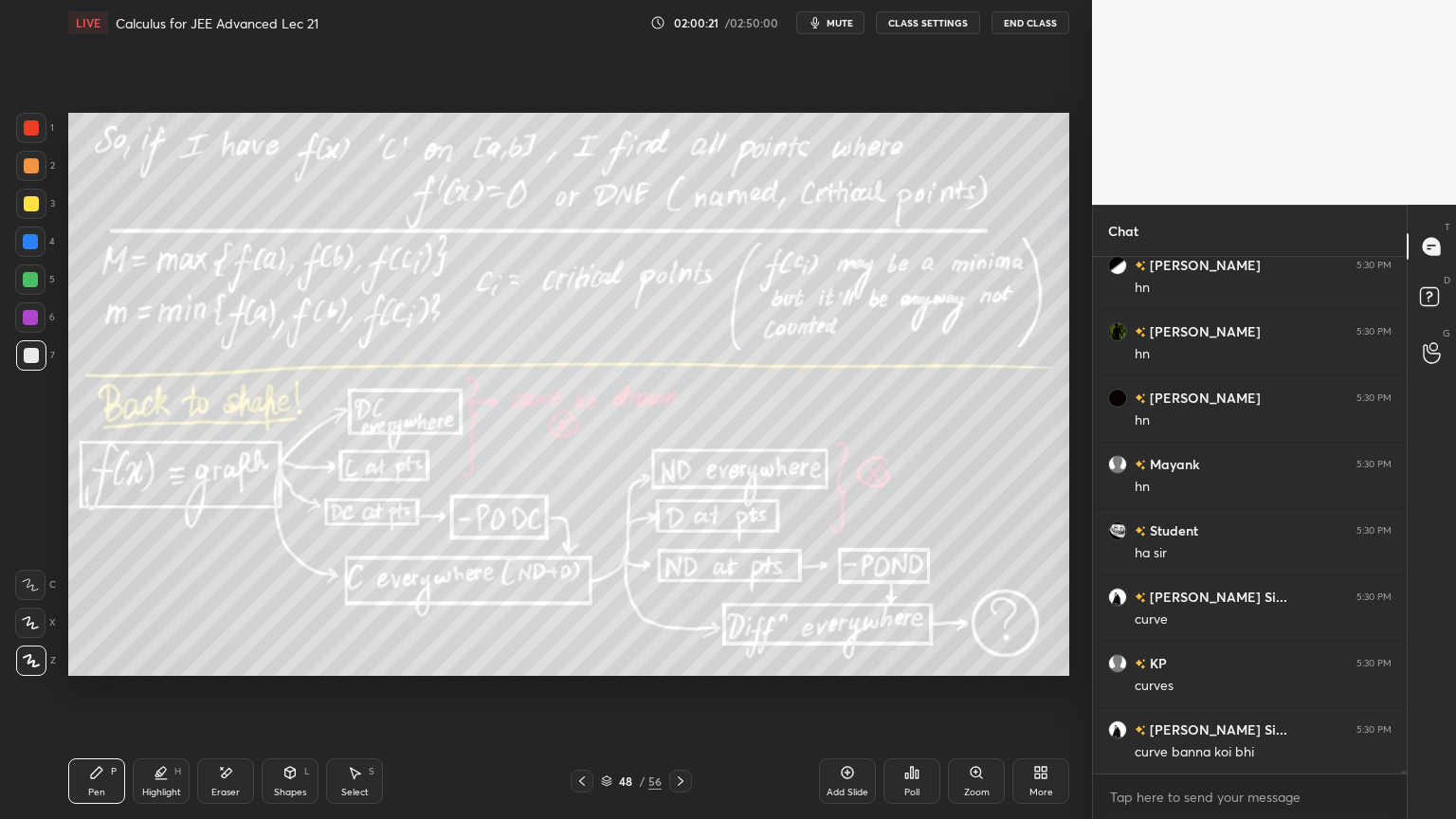scroll, scrollTop: 109851, scrollLeft: 0, axis: vertical 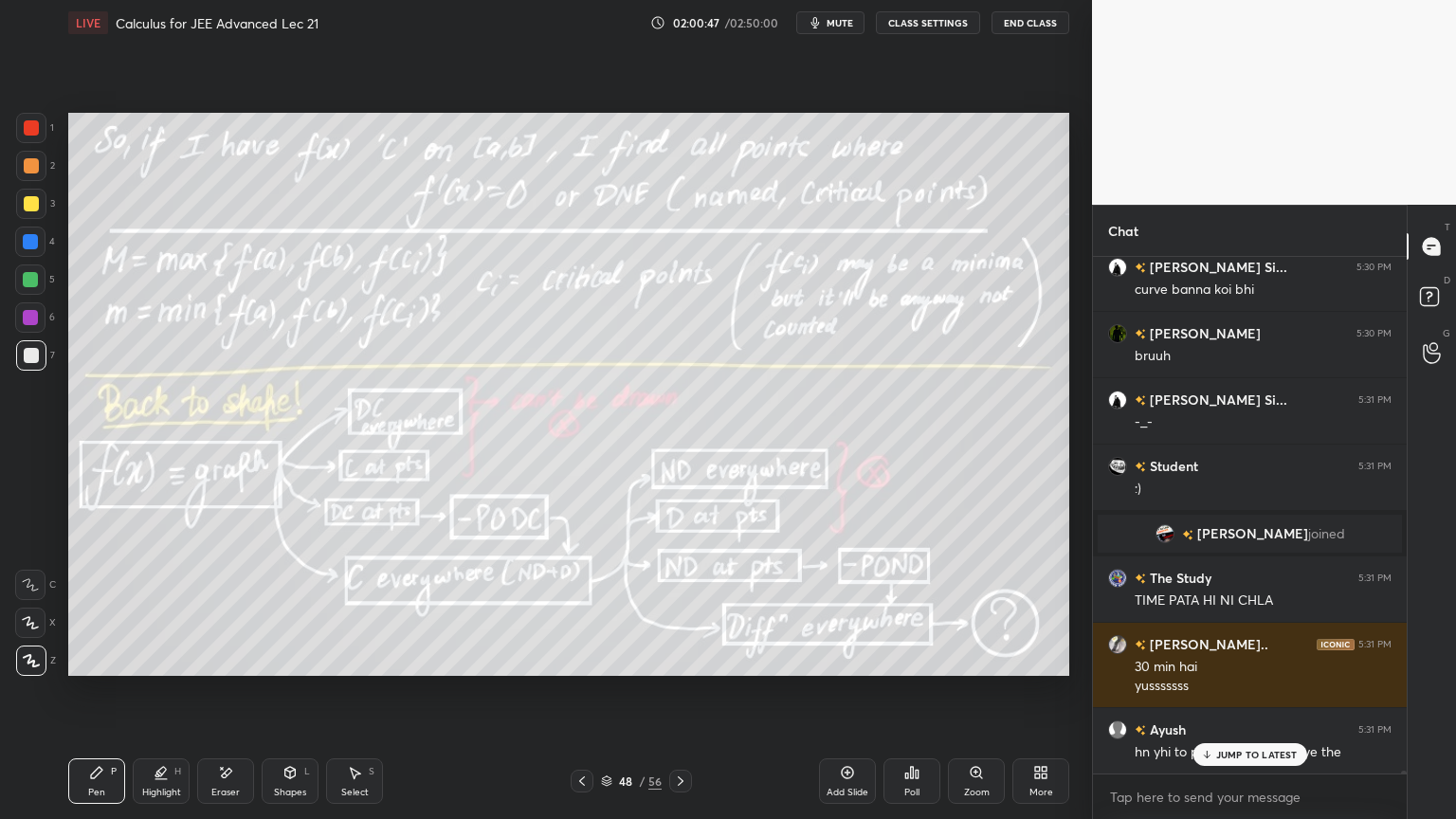 click on "Eraser" at bounding box center (226, 781) 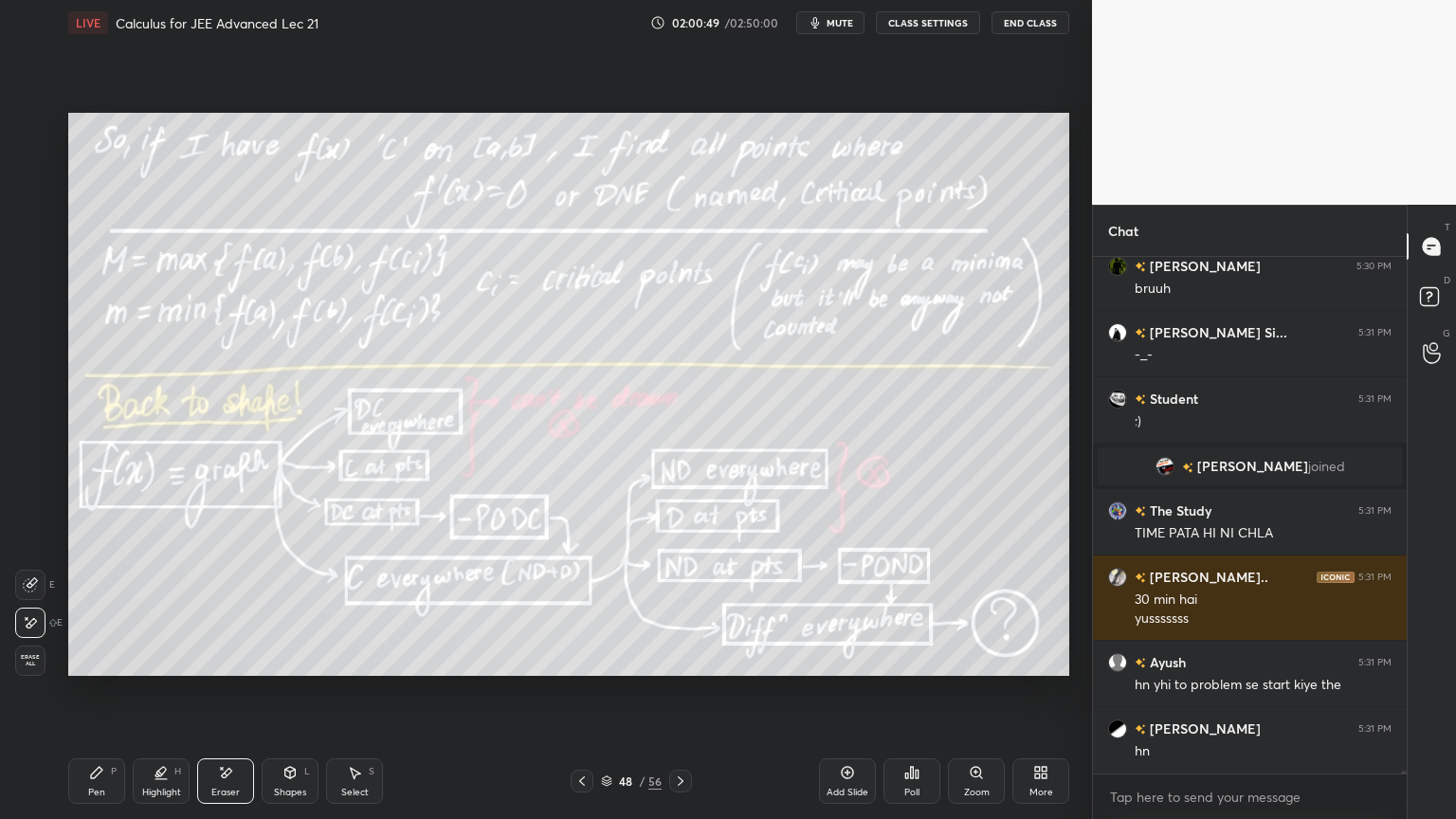 scroll, scrollTop: 109572, scrollLeft: 0, axis: vertical 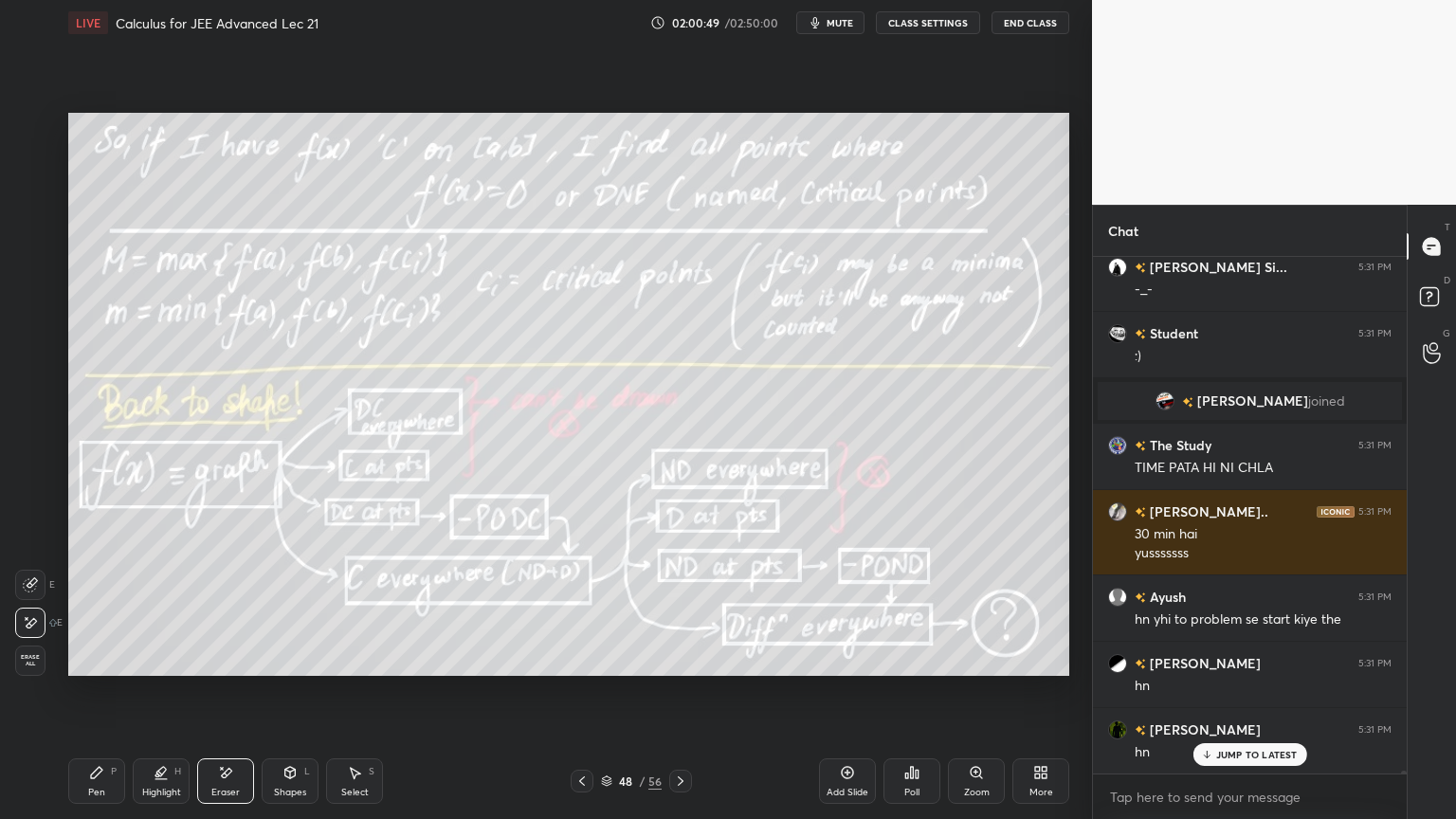 click on "Pen P" at bounding box center (97, 781) 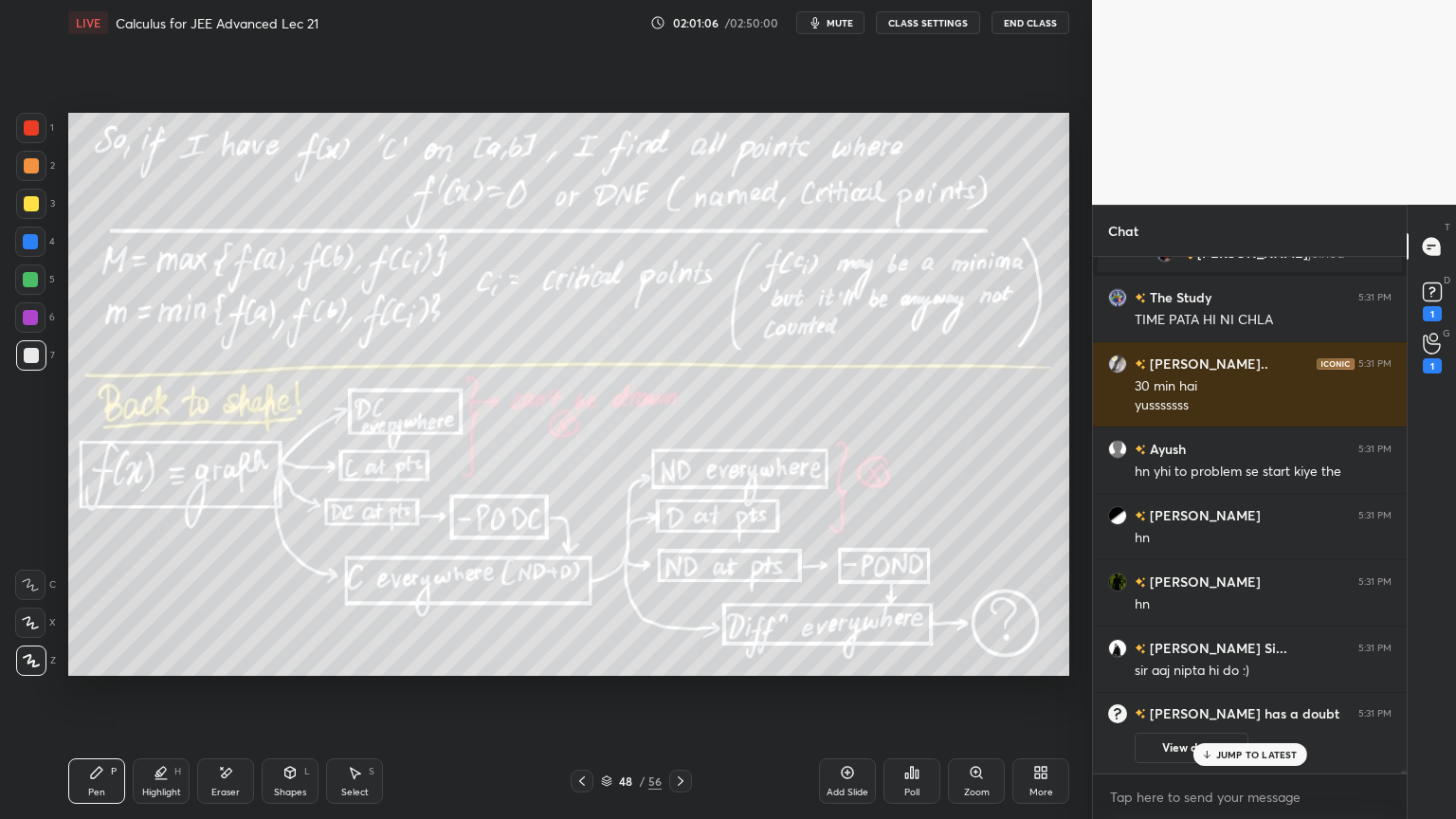 scroll, scrollTop: 109578, scrollLeft: 0, axis: vertical 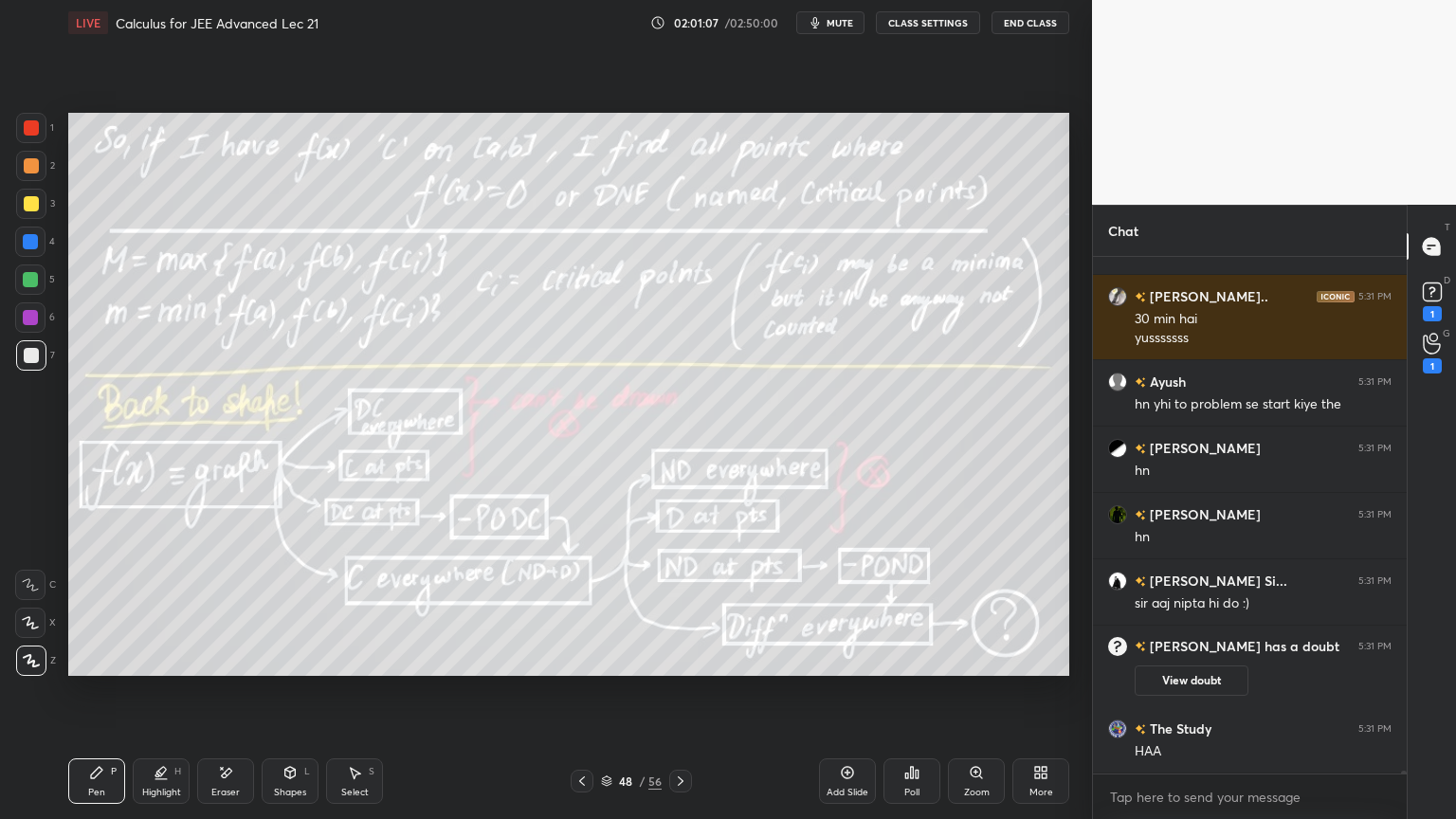 click 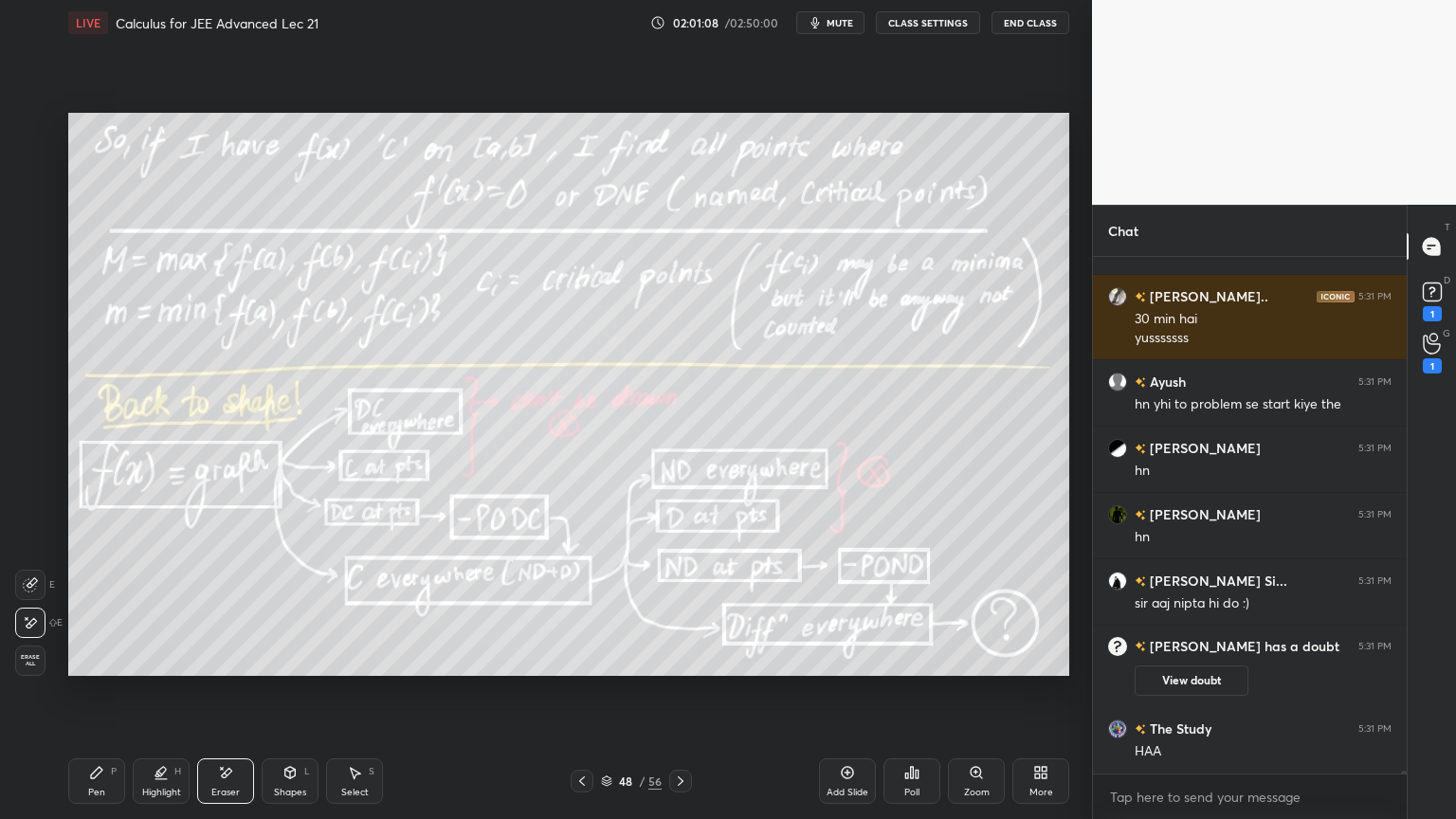scroll, scrollTop: 109625, scrollLeft: 0, axis: vertical 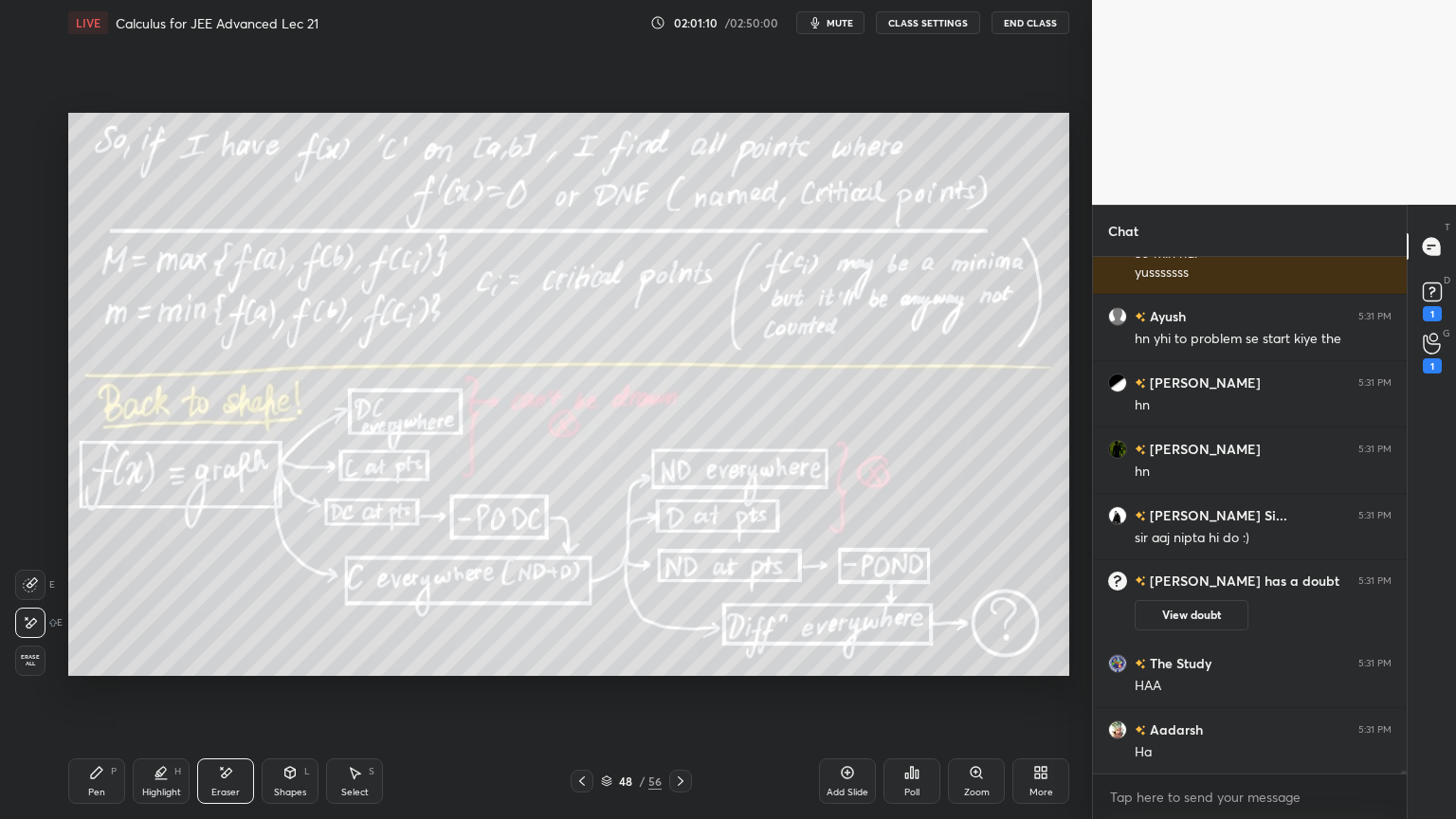 click on "Pen" at bounding box center [97, 792] 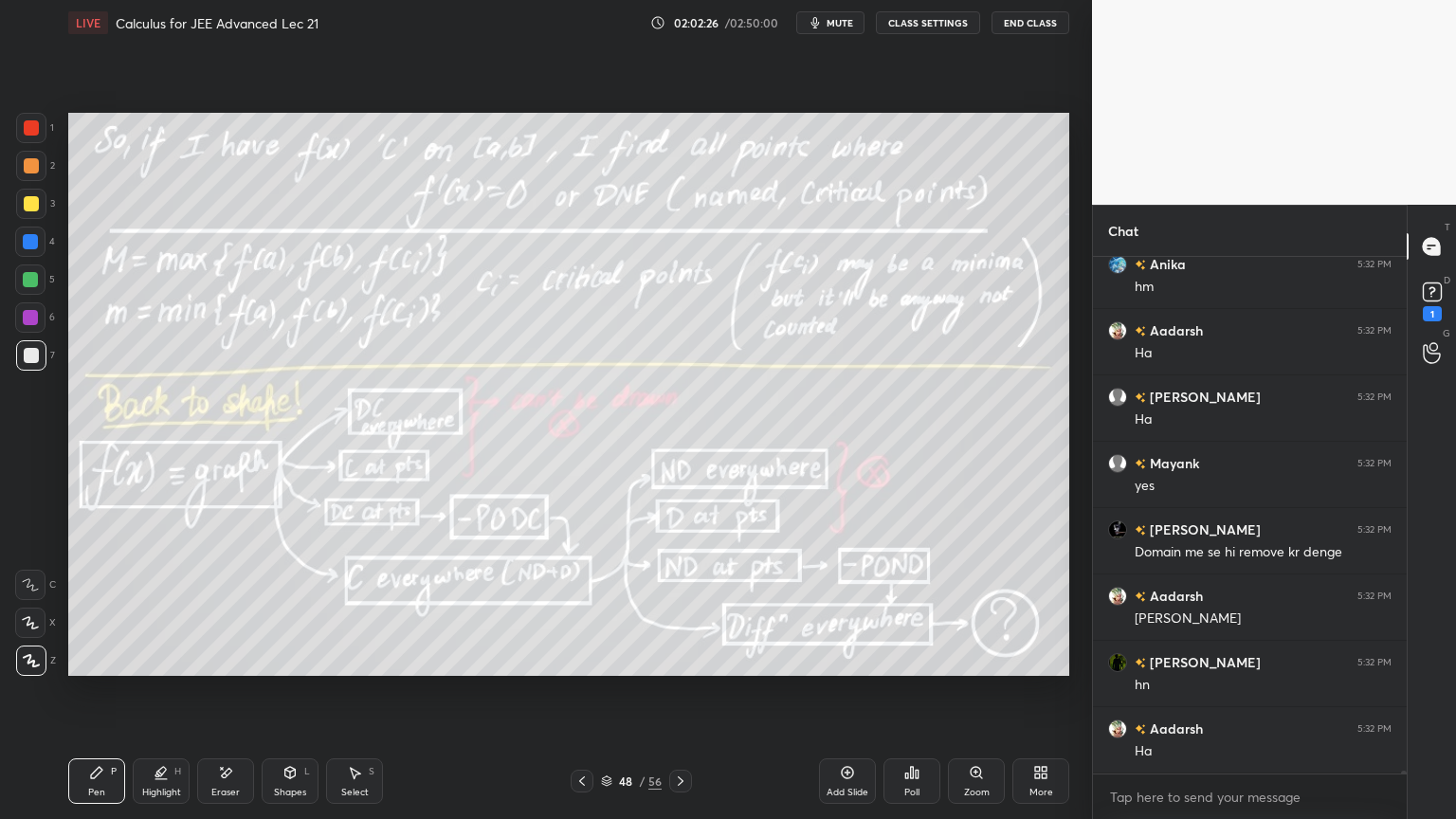 scroll, scrollTop: 110554, scrollLeft: 0, axis: vertical 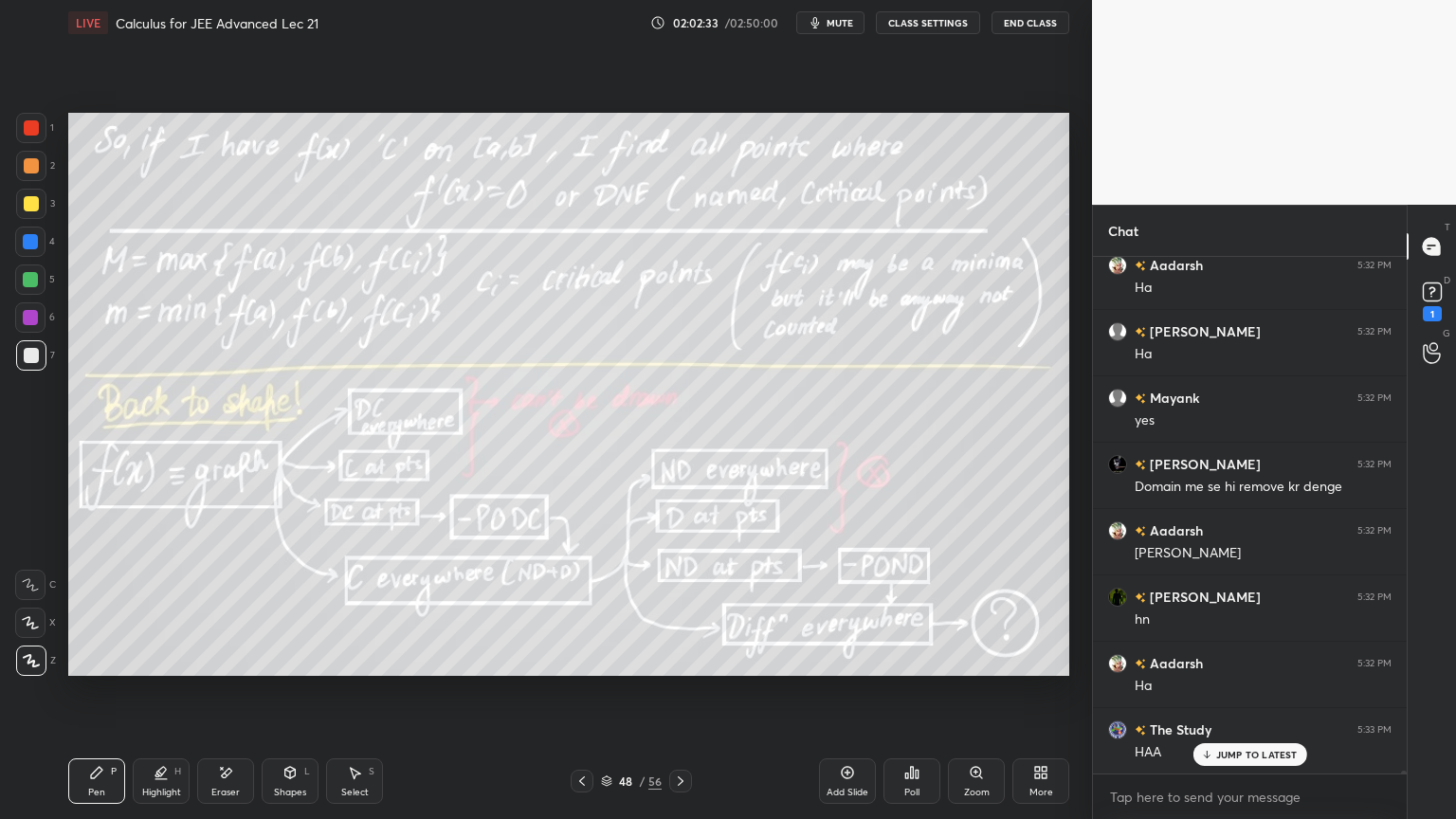 click on "Eraser" at bounding box center [226, 792] 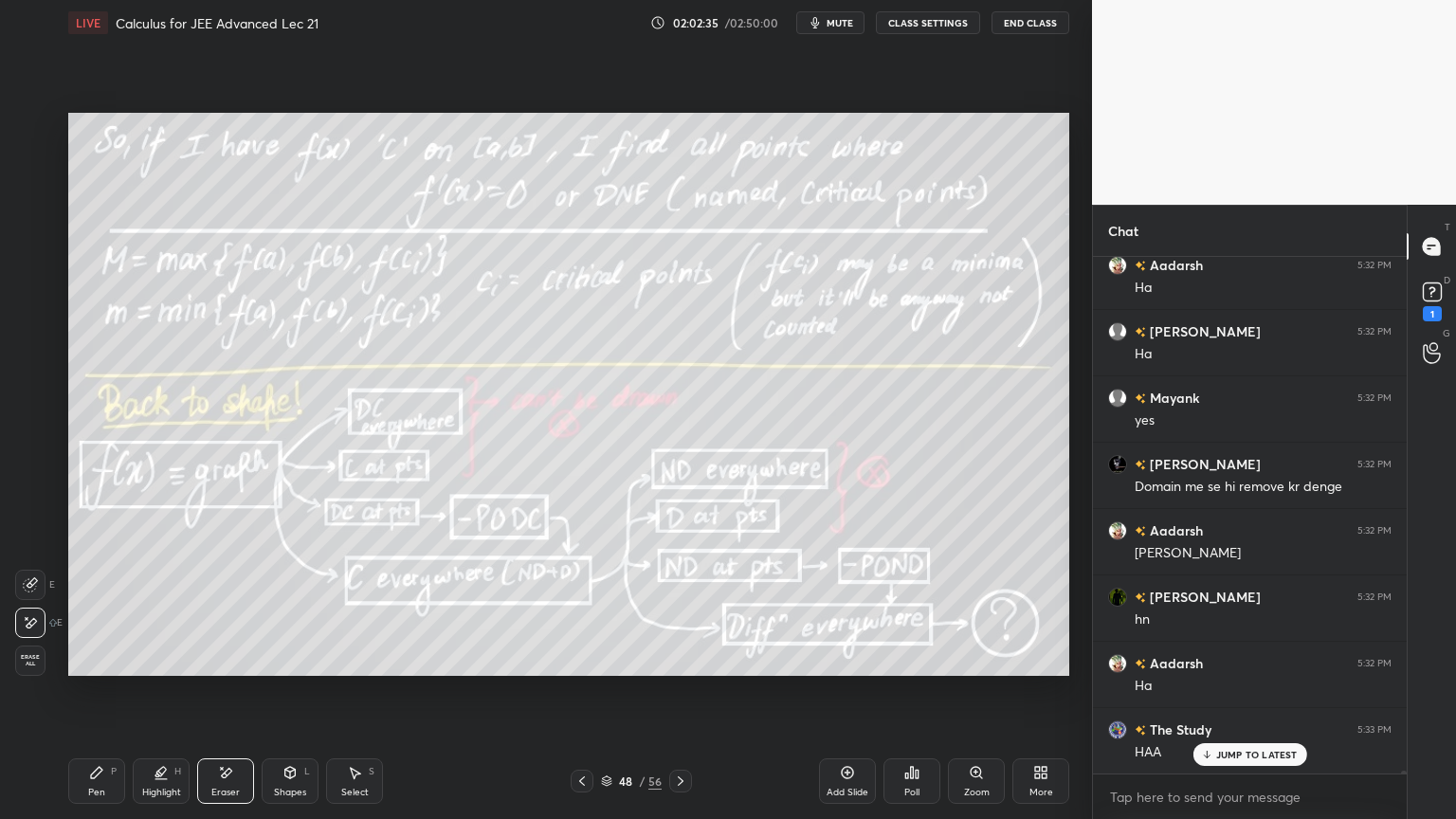 click 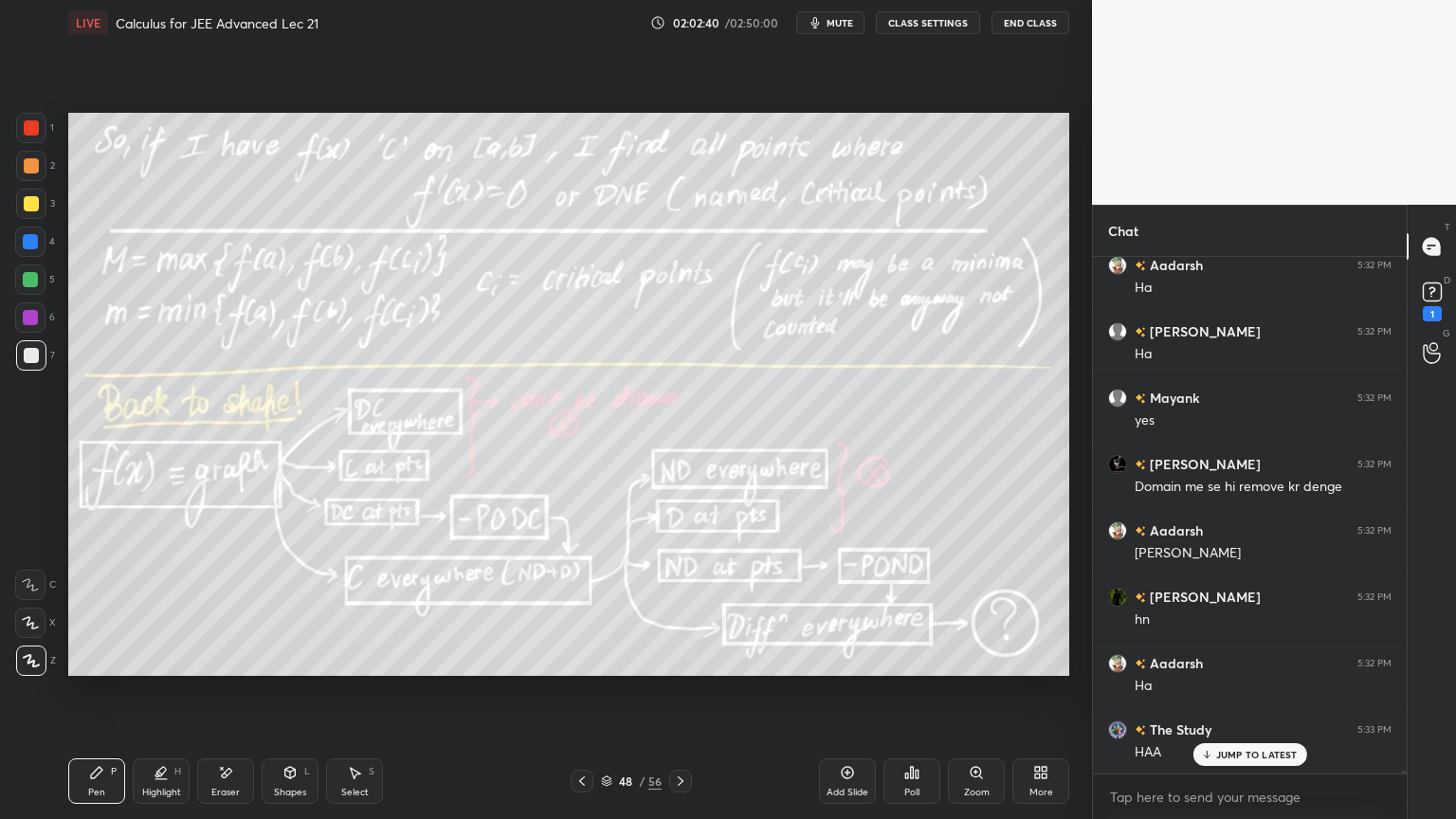 drag, startPoint x: 224, startPoint y: 788, endPoint x: 283, endPoint y: 762, distance: 64.4748 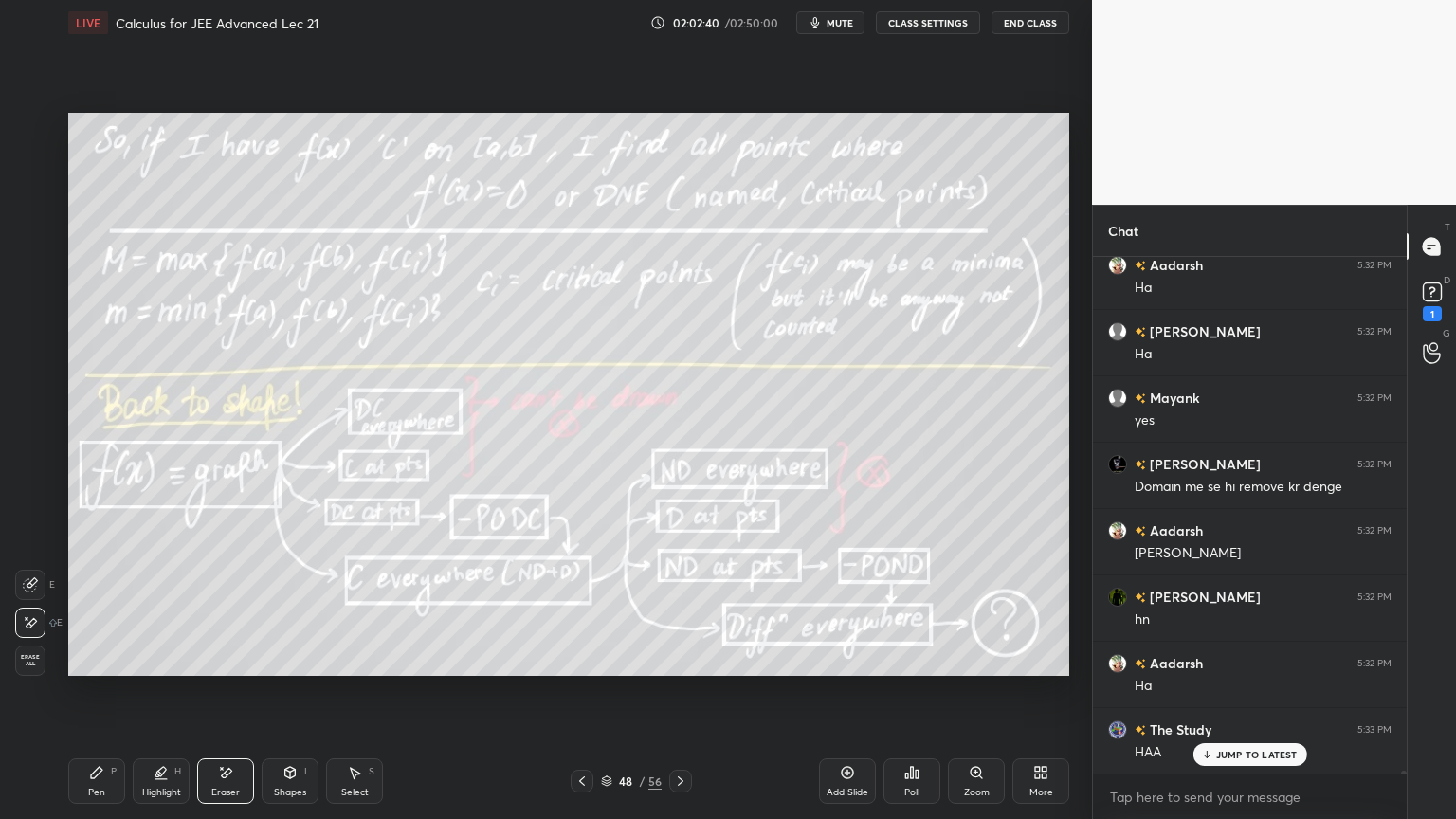 scroll, scrollTop: 110621, scrollLeft: 0, axis: vertical 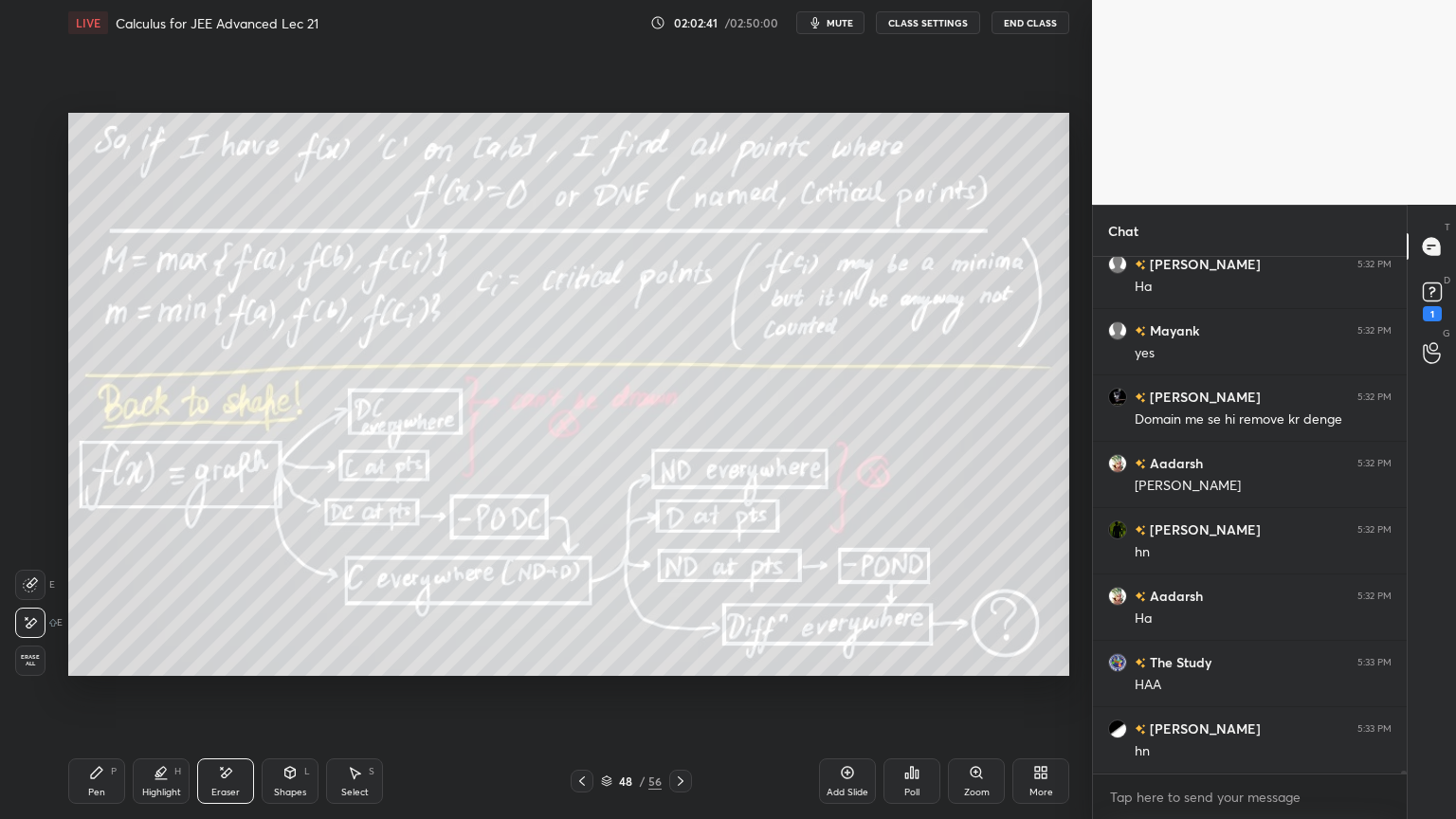 click on "Pen" at bounding box center (97, 792) 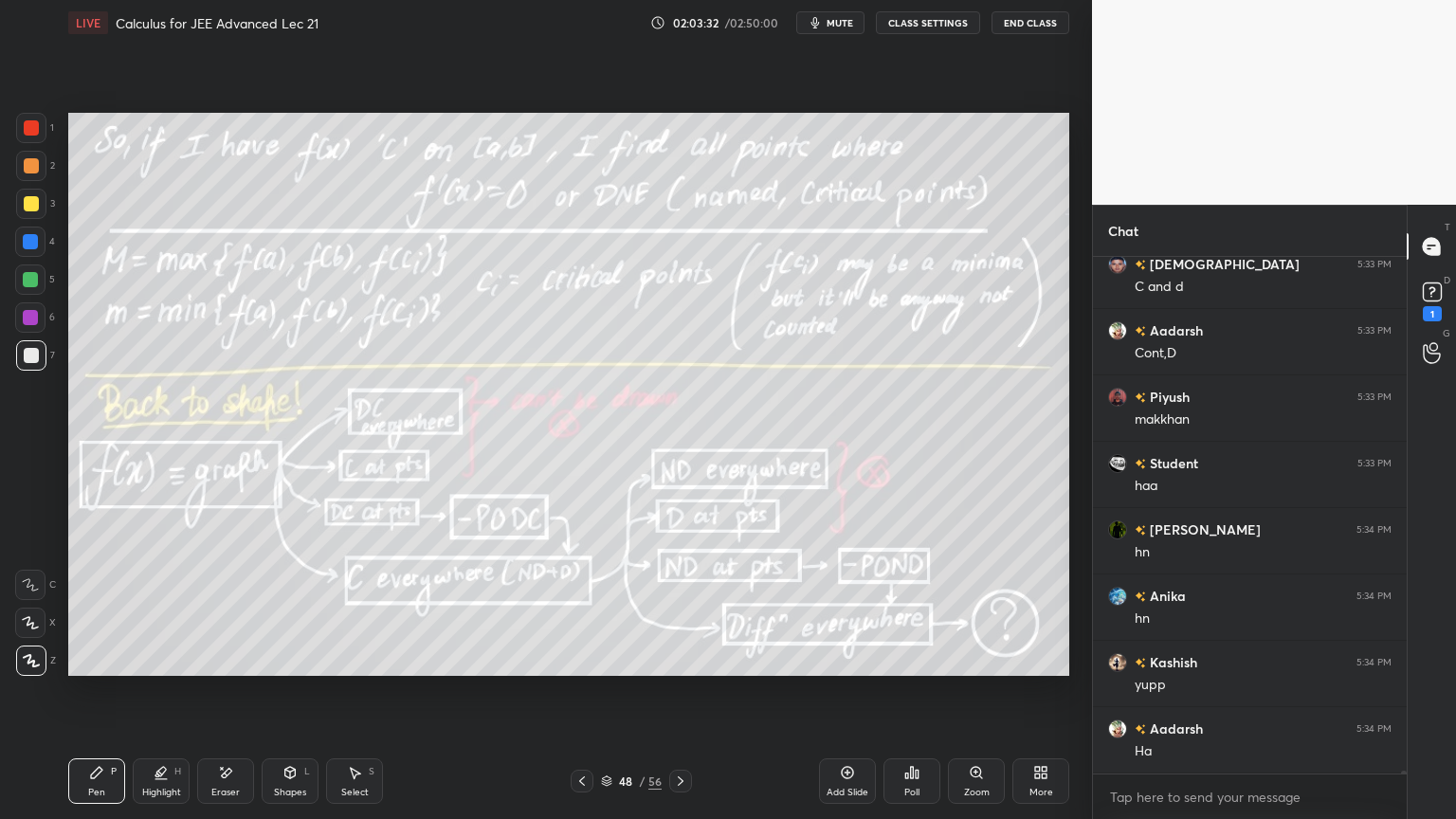 scroll, scrollTop: 111615, scrollLeft: 0, axis: vertical 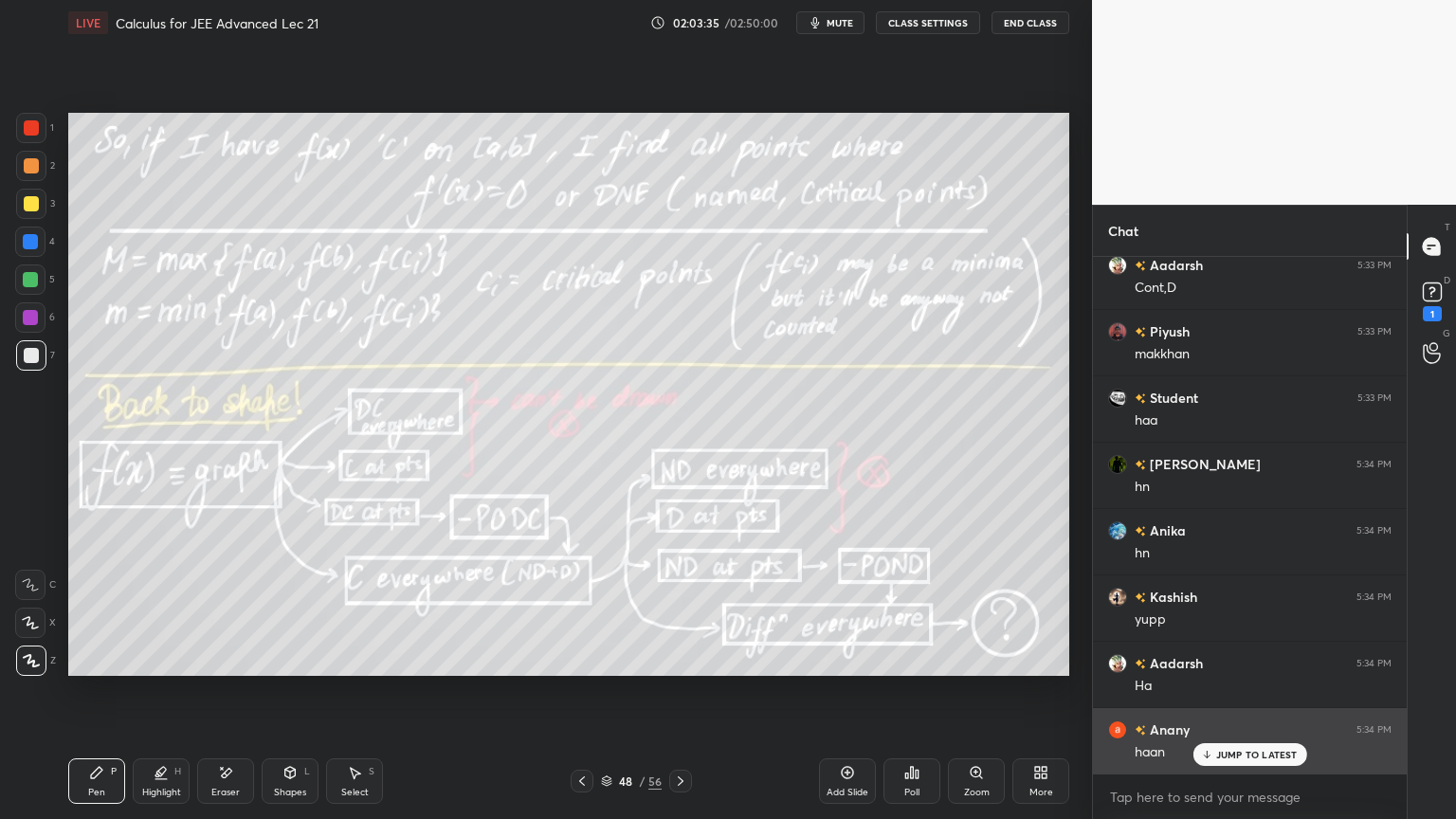 click on "JUMP TO LATEST" at bounding box center [1257, 755] 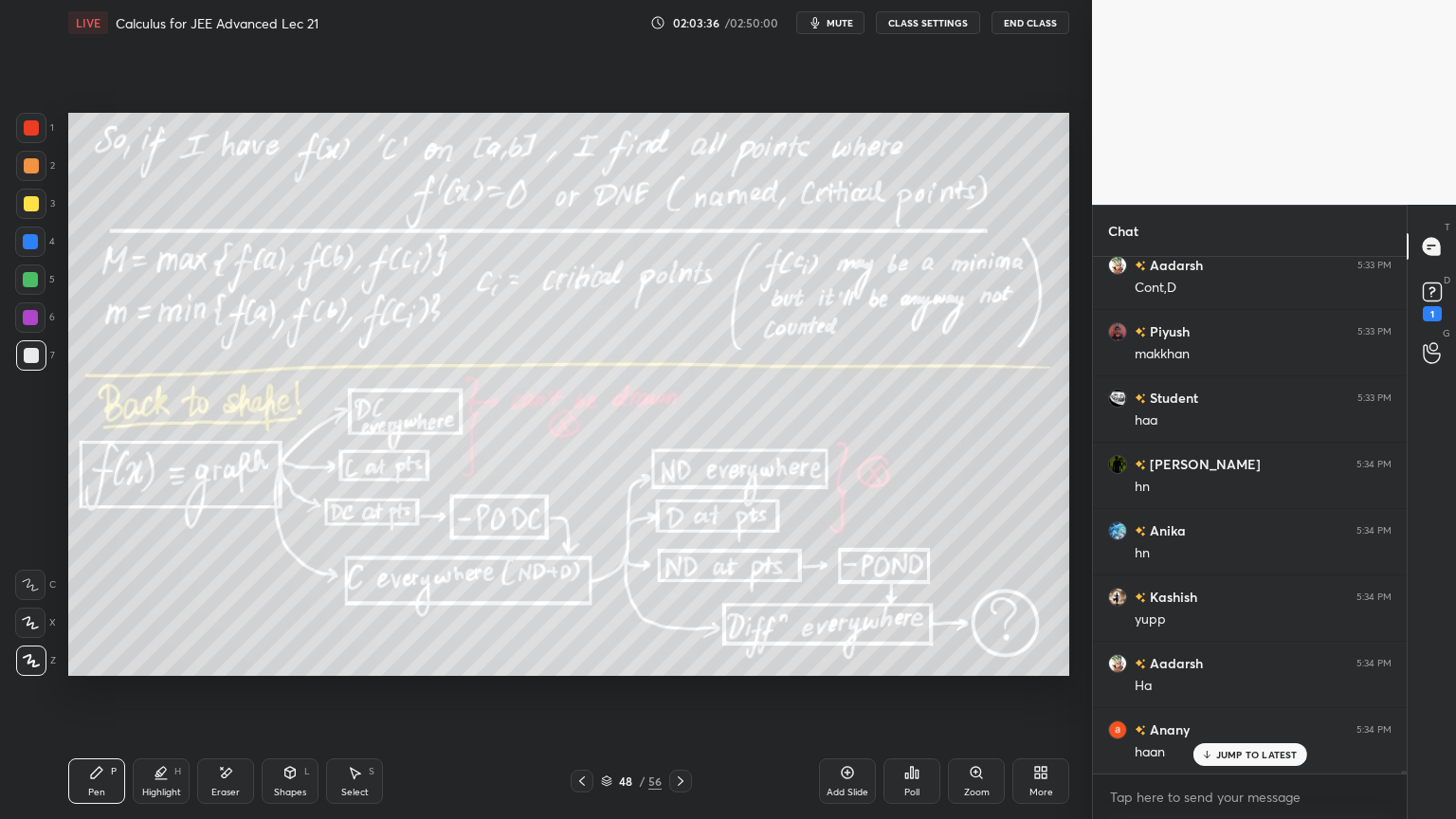 scroll, scrollTop: 111699, scrollLeft: 0, axis: vertical 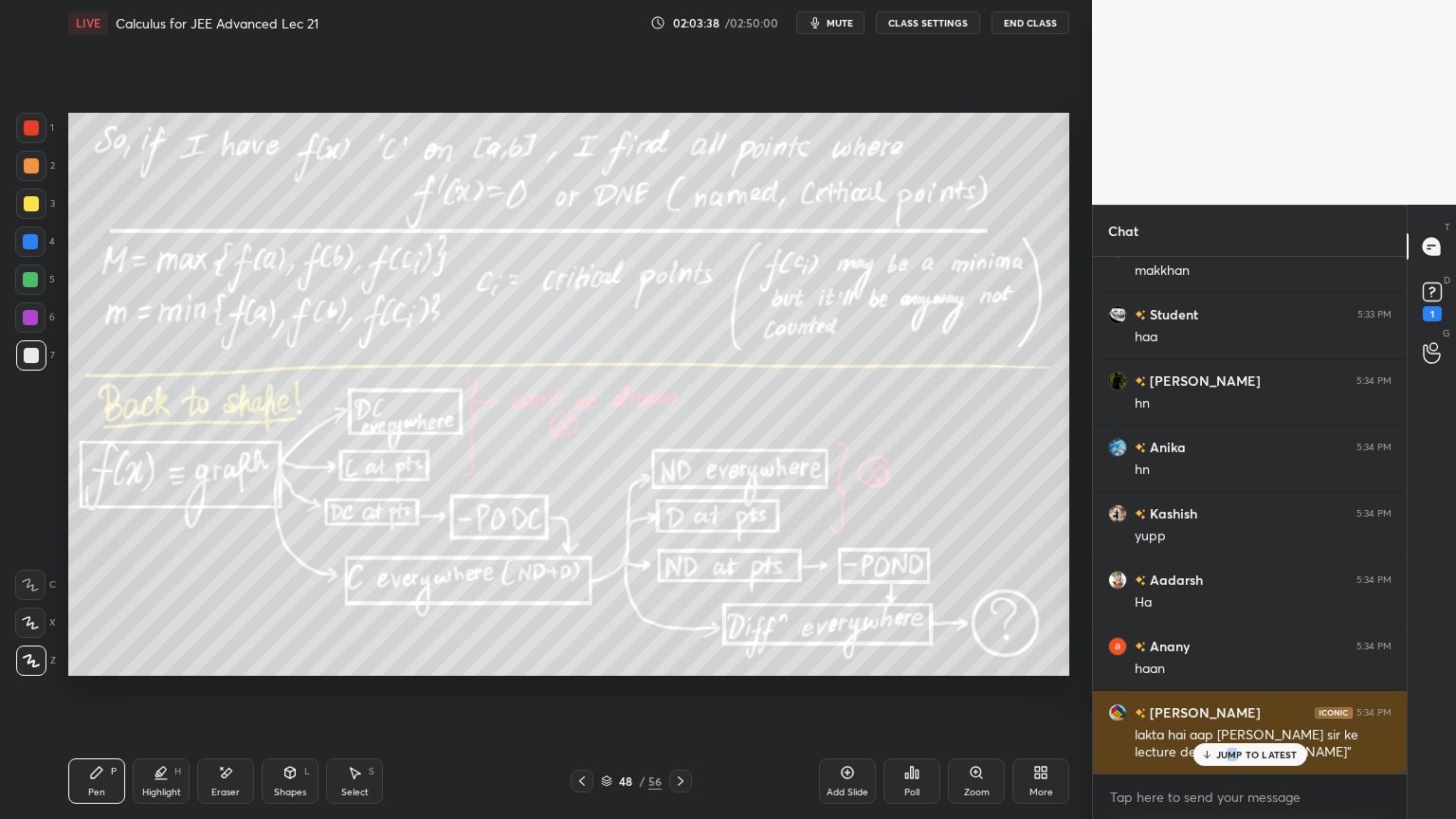 click on "JUMP TO LATEST" at bounding box center [1257, 755] 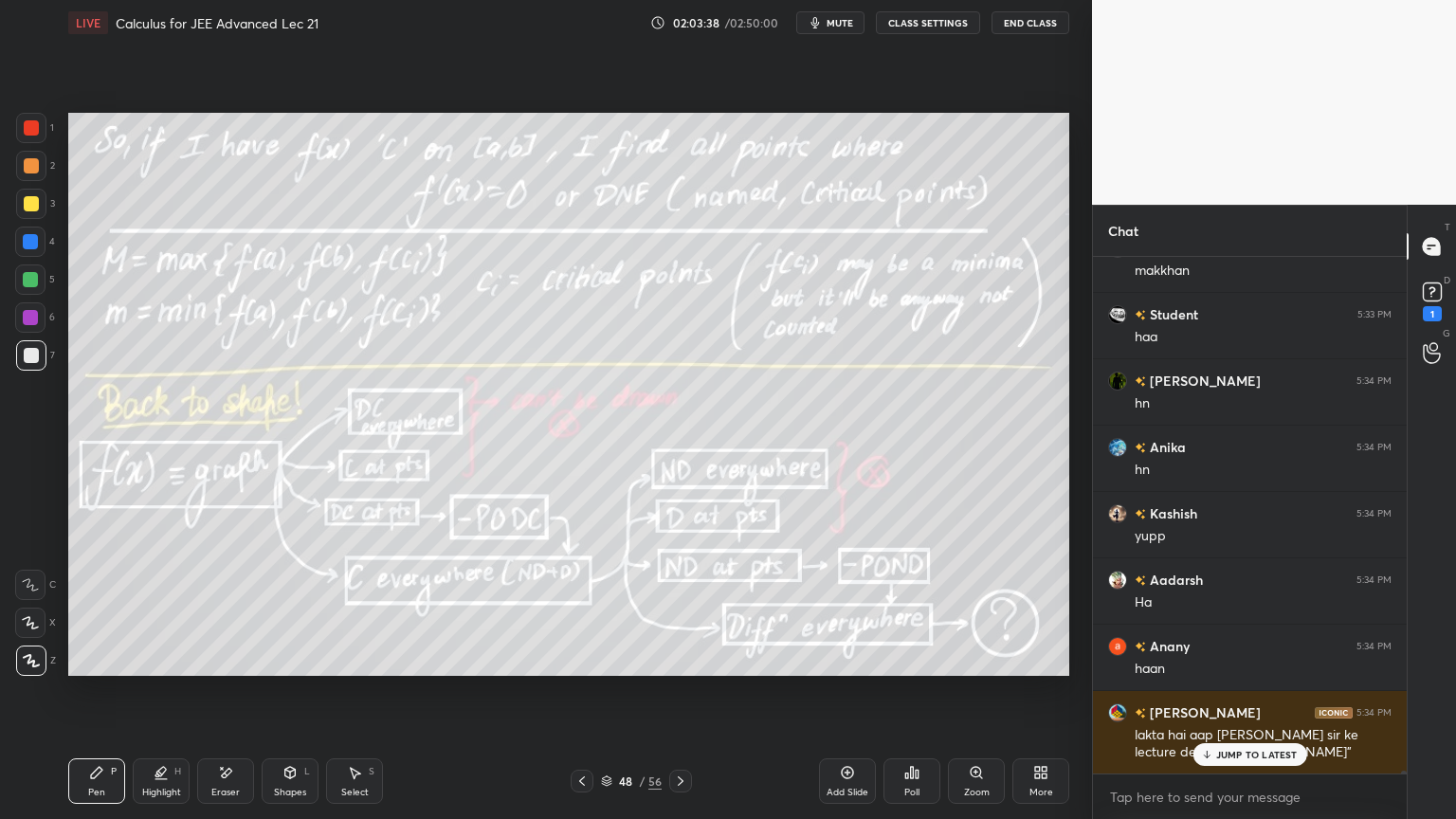 scroll, scrollTop: 111766, scrollLeft: 0, axis: vertical 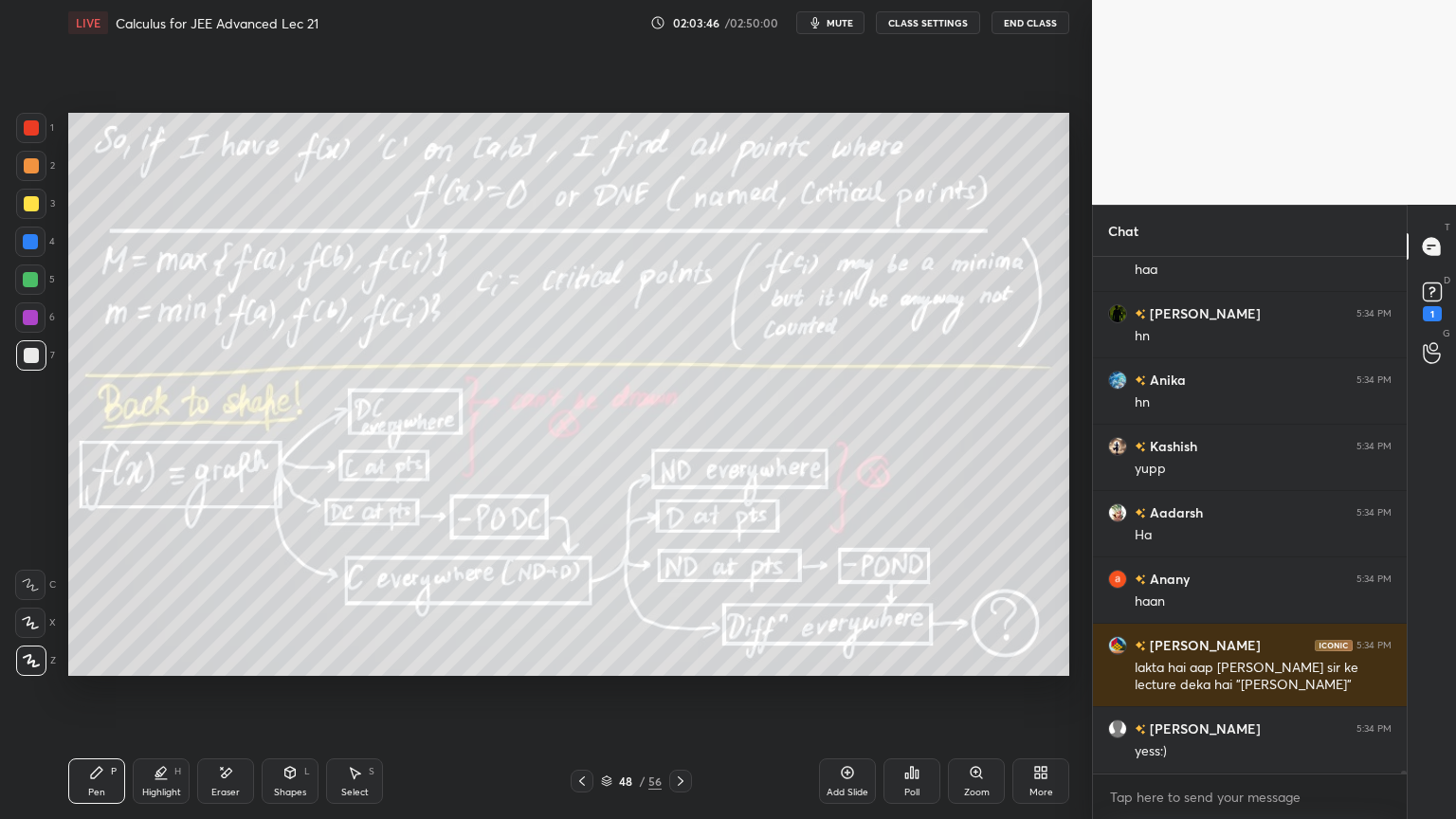 click 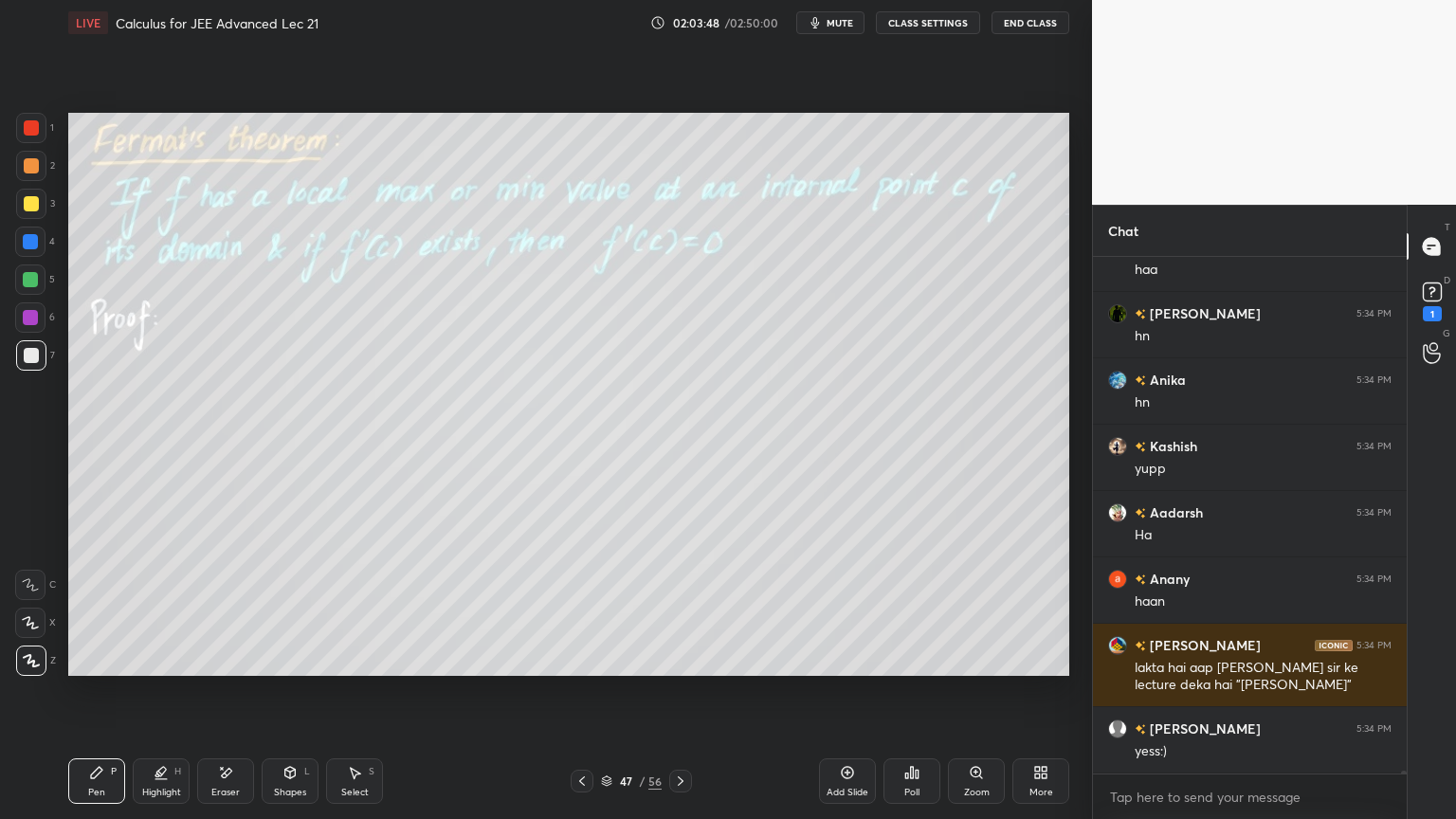 click 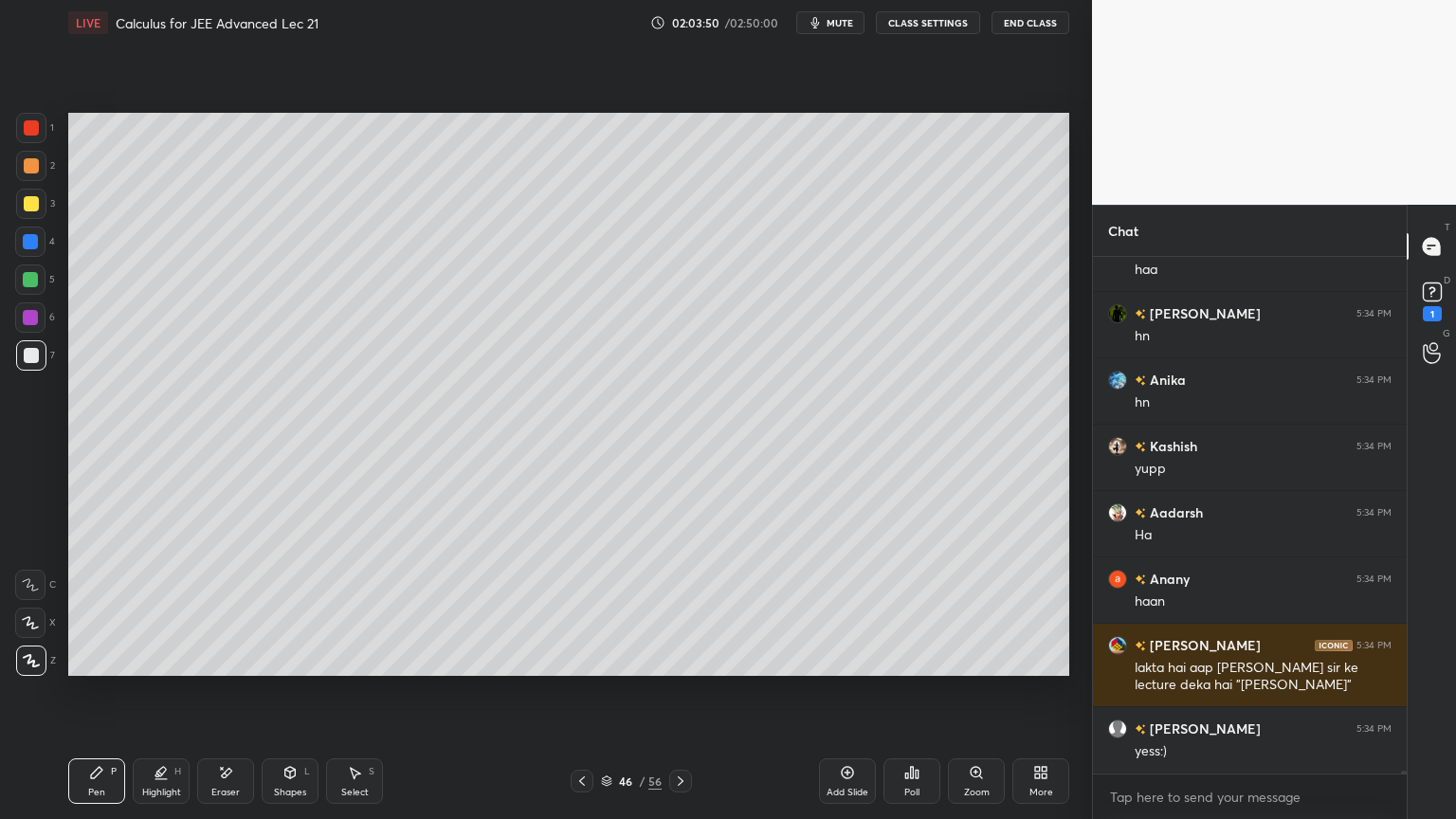 click 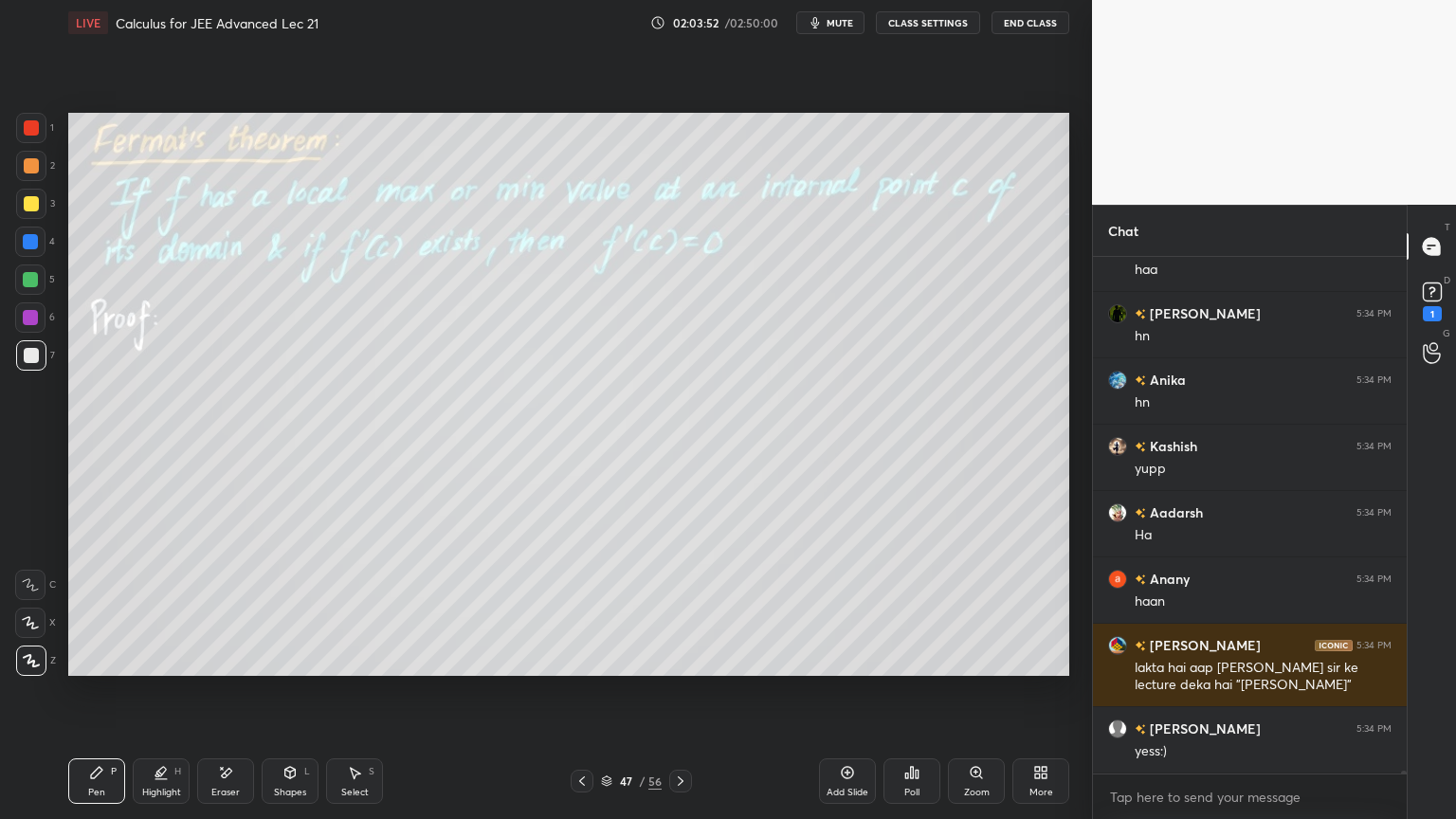 click on "Eraser" at bounding box center (226, 781) 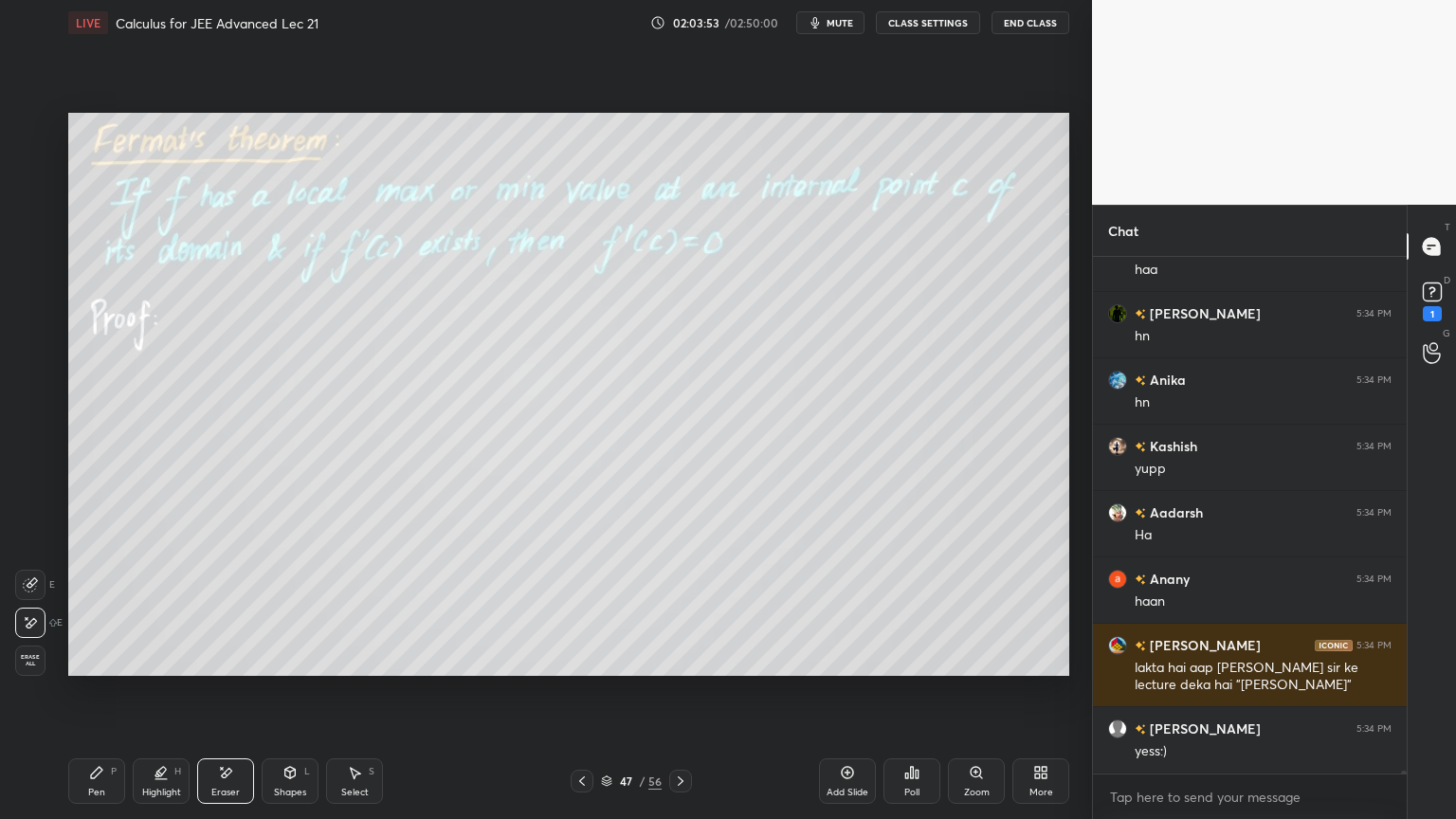 scroll, scrollTop: 111831, scrollLeft: 0, axis: vertical 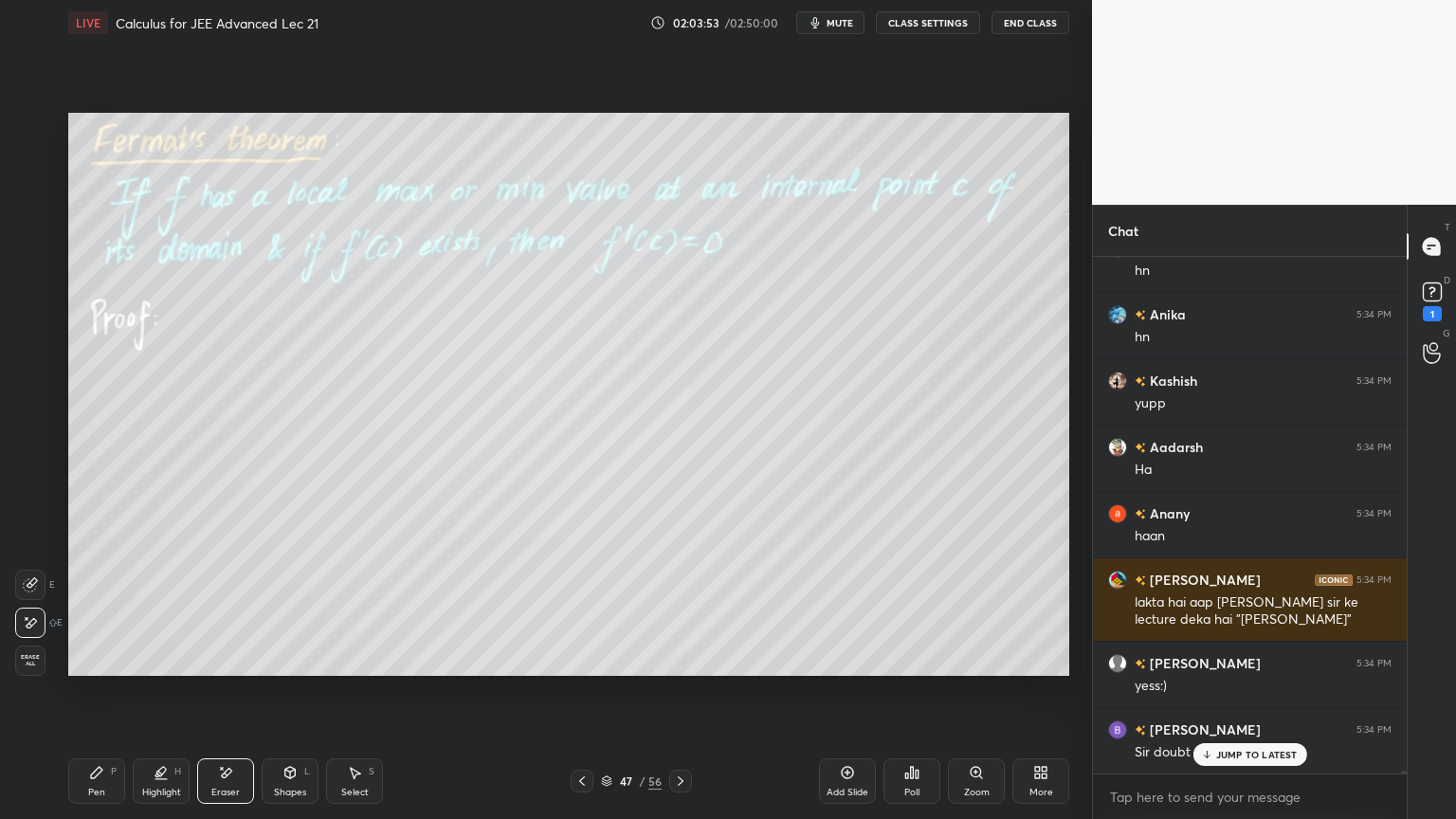 click on "Erase all" at bounding box center (30, 661) 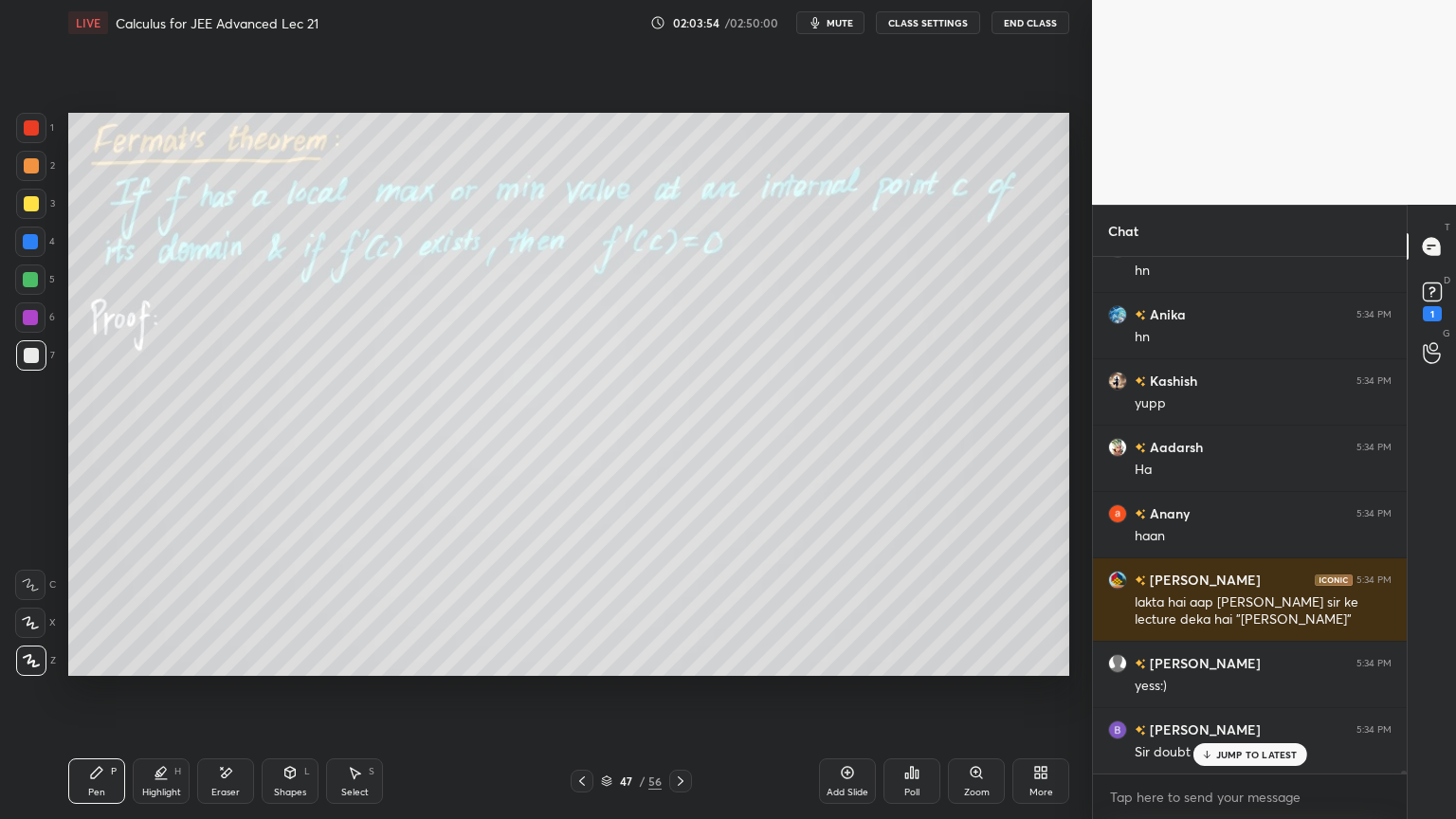 drag, startPoint x: 155, startPoint y: 780, endPoint x: 117, endPoint y: 780, distance: 38 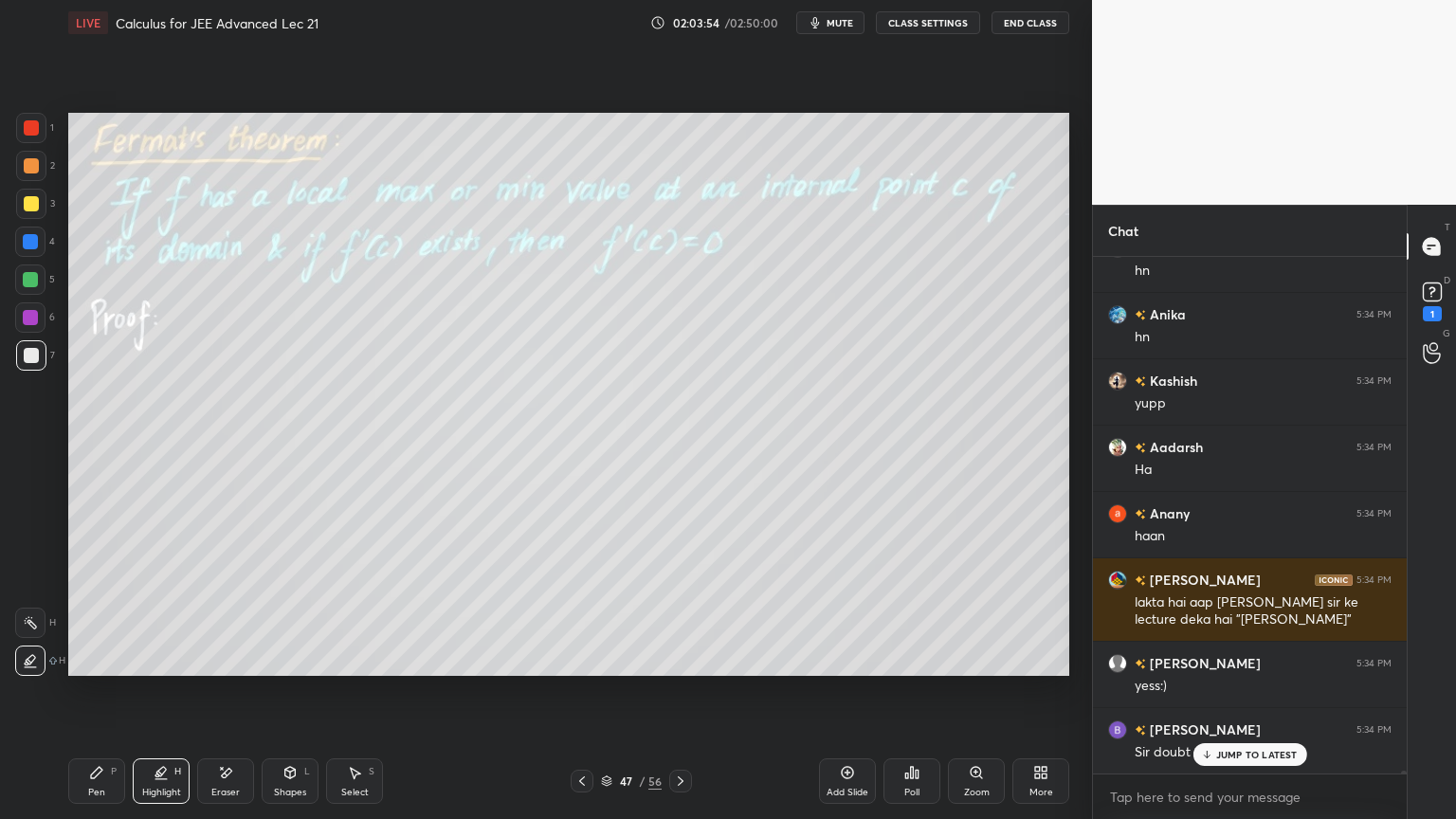 click on "Pen P" at bounding box center (97, 781) 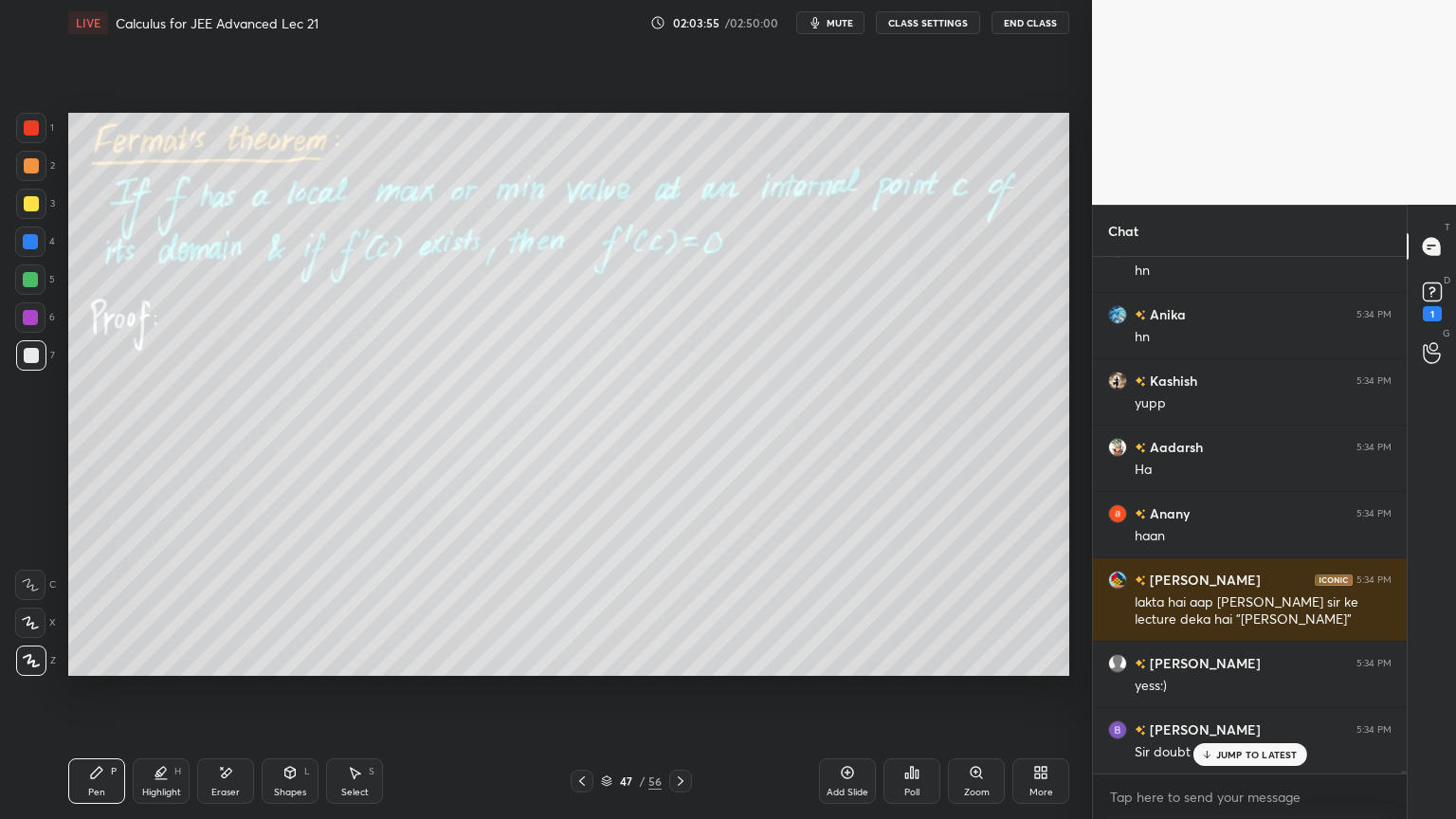 click 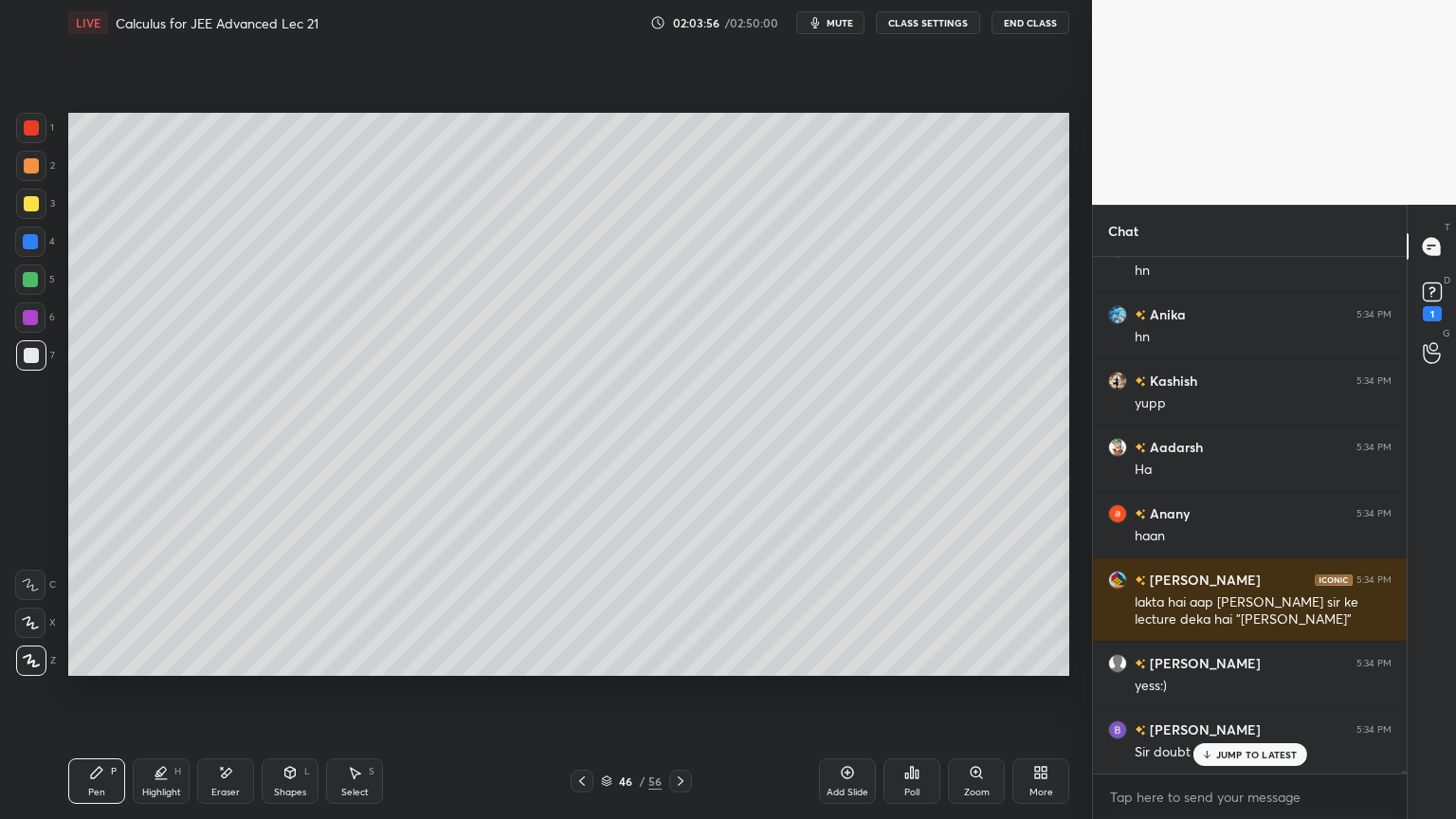 click 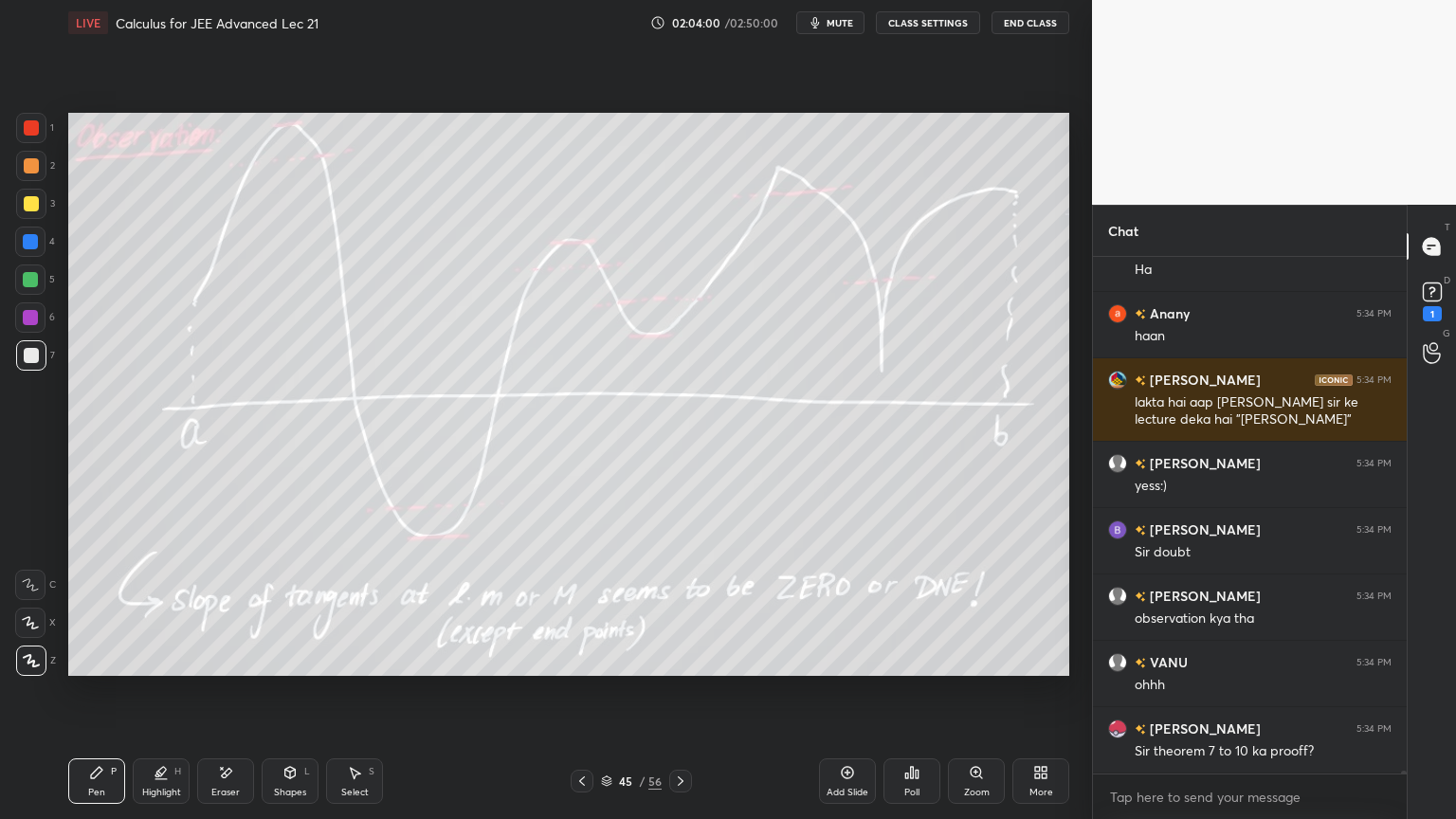 scroll, scrollTop: 112097, scrollLeft: 0, axis: vertical 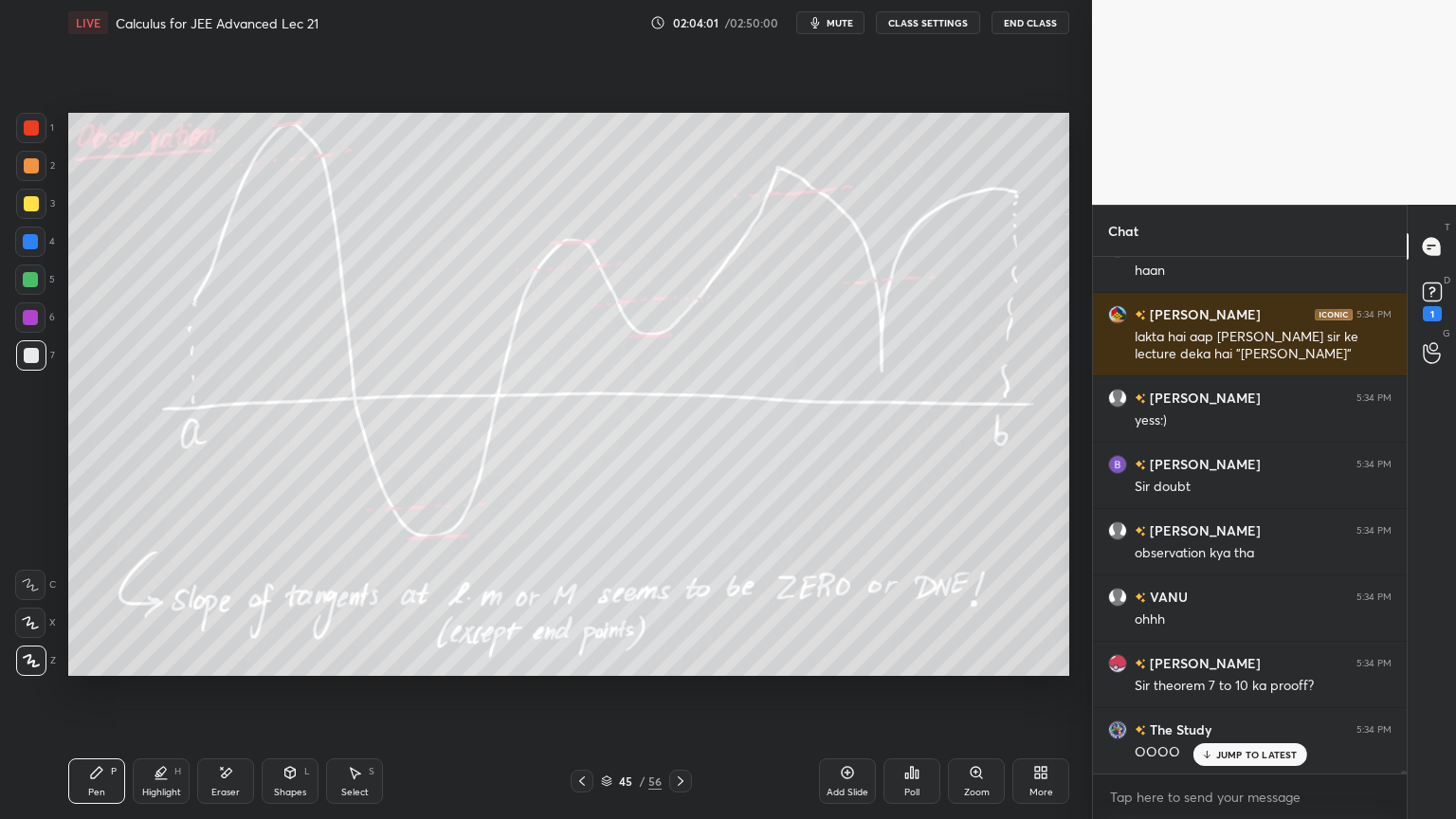 drag, startPoint x: 221, startPoint y: 790, endPoint x: 200, endPoint y: 761, distance: 35.805028 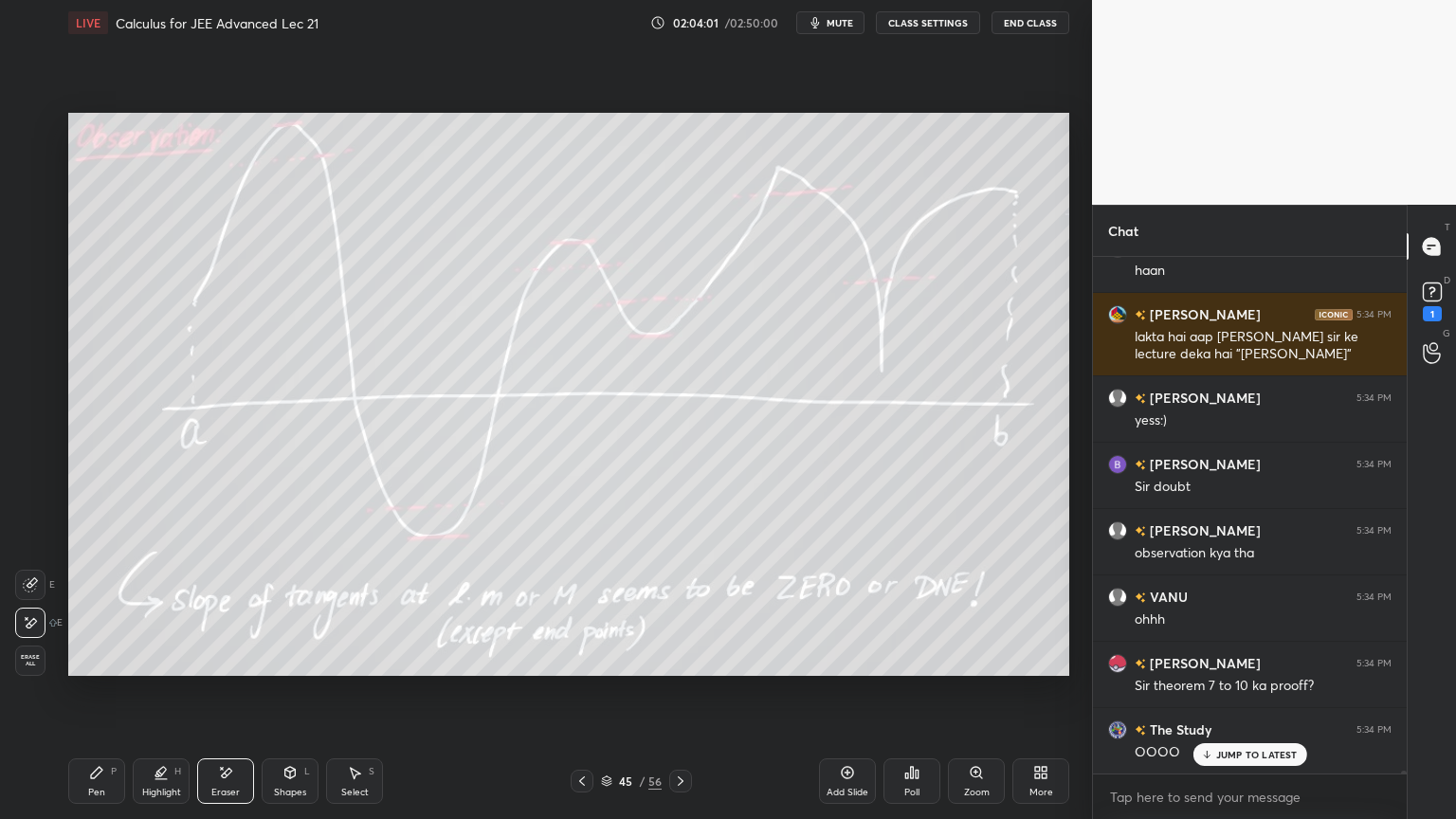 drag, startPoint x: 28, startPoint y: 661, endPoint x: 40, endPoint y: 667, distance: 13.416408 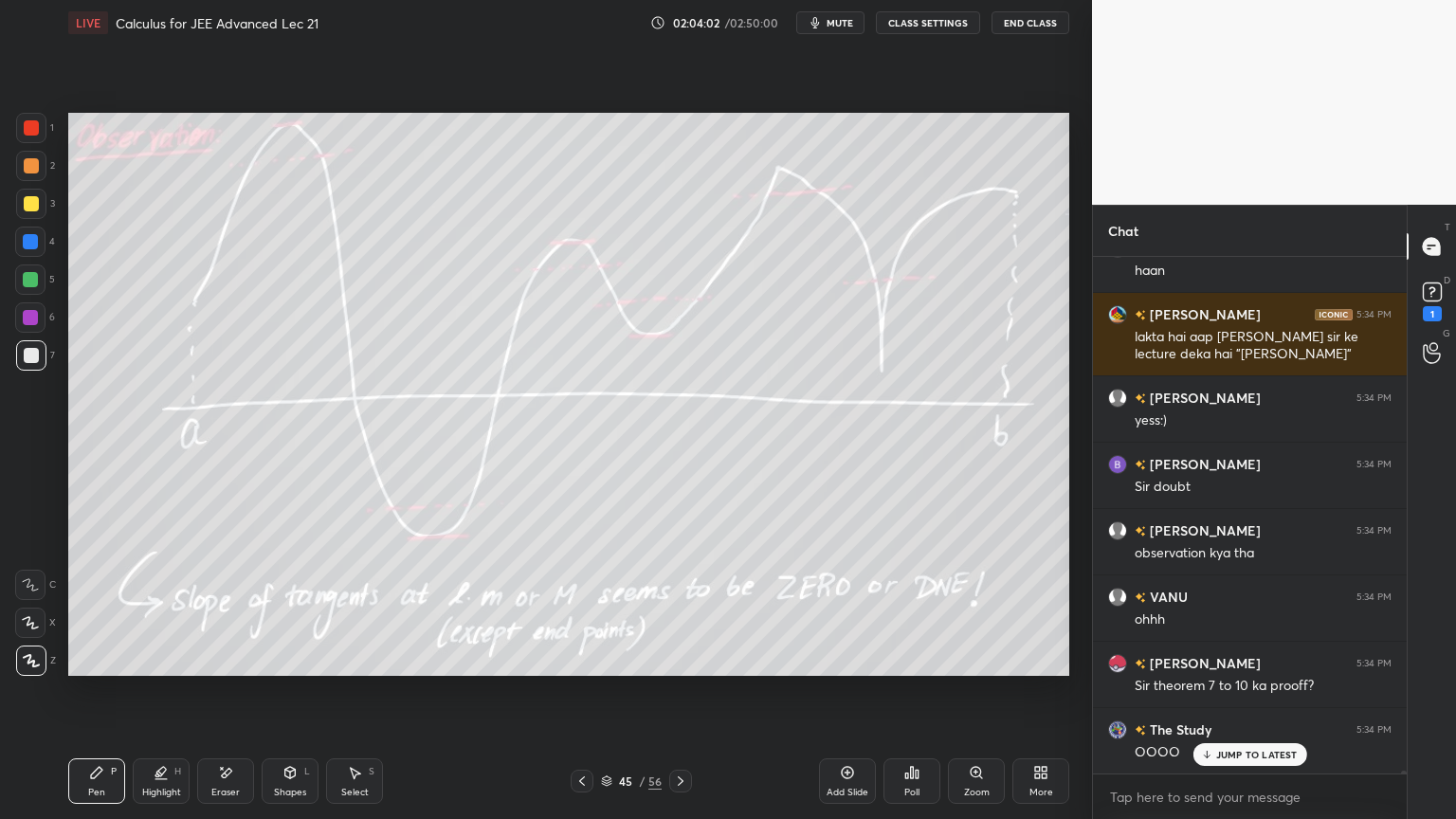 click 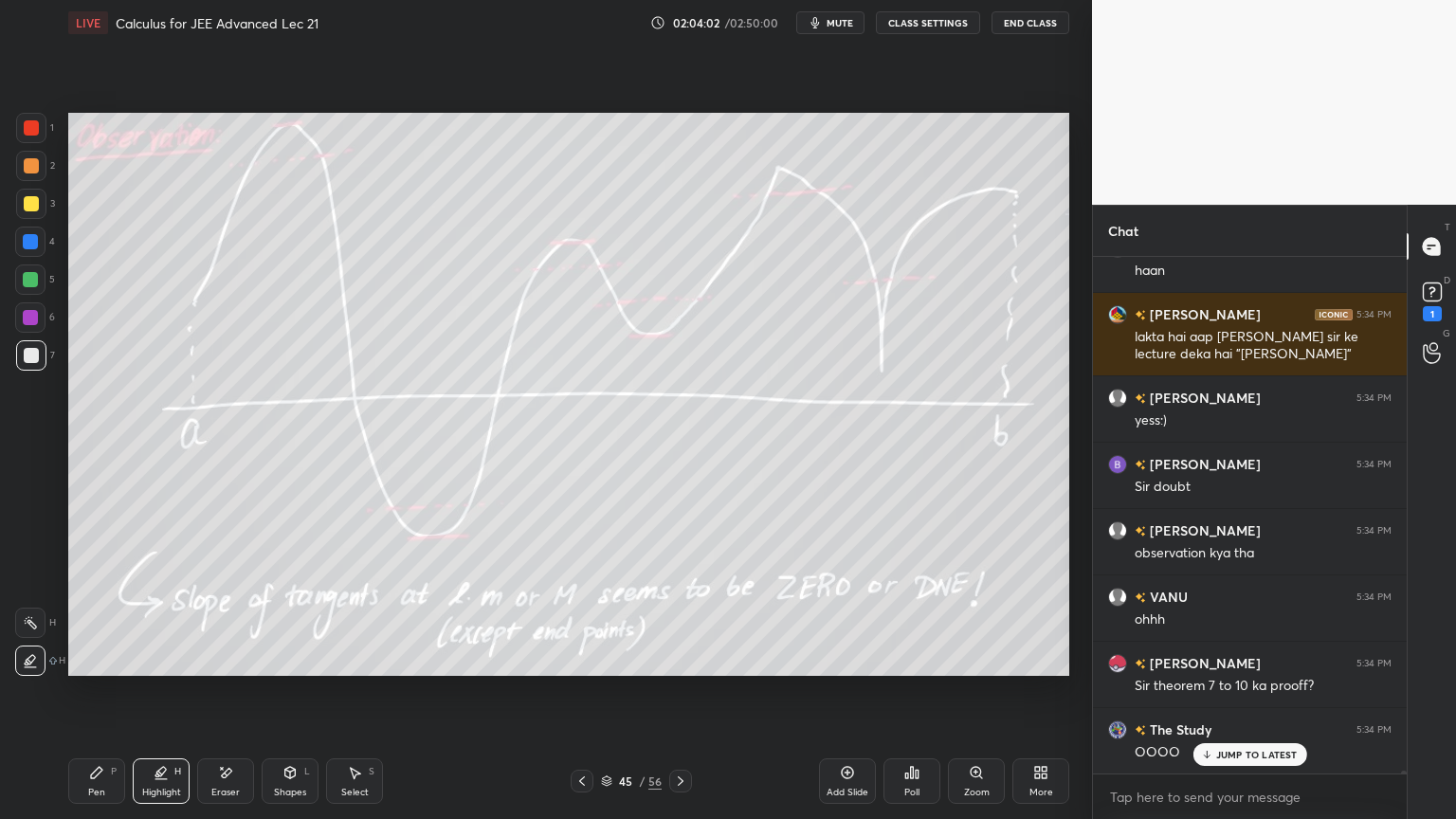 click on "Pen P" at bounding box center (97, 781) 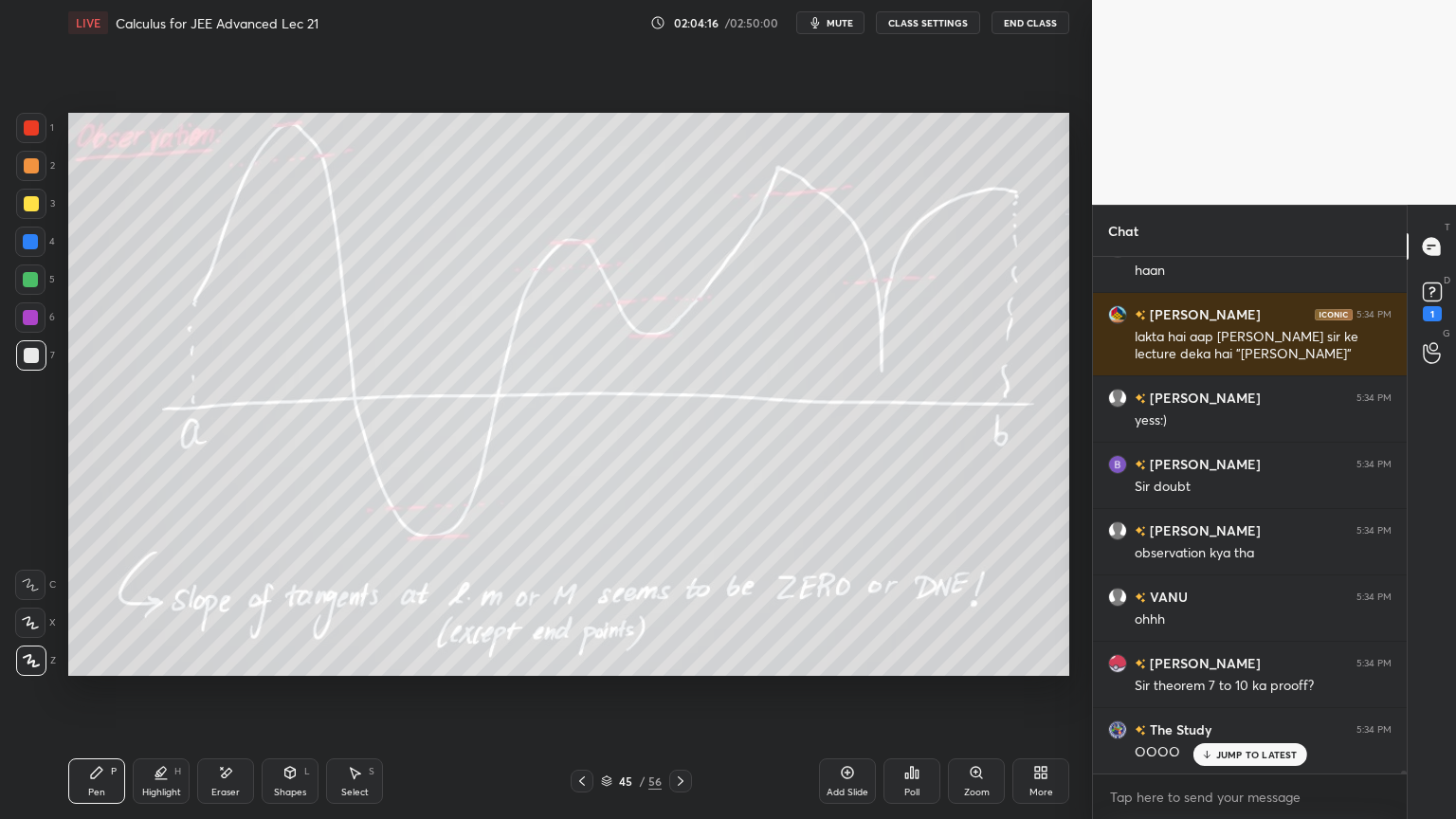 scroll, scrollTop: 473, scrollLeft: 308, axis: both 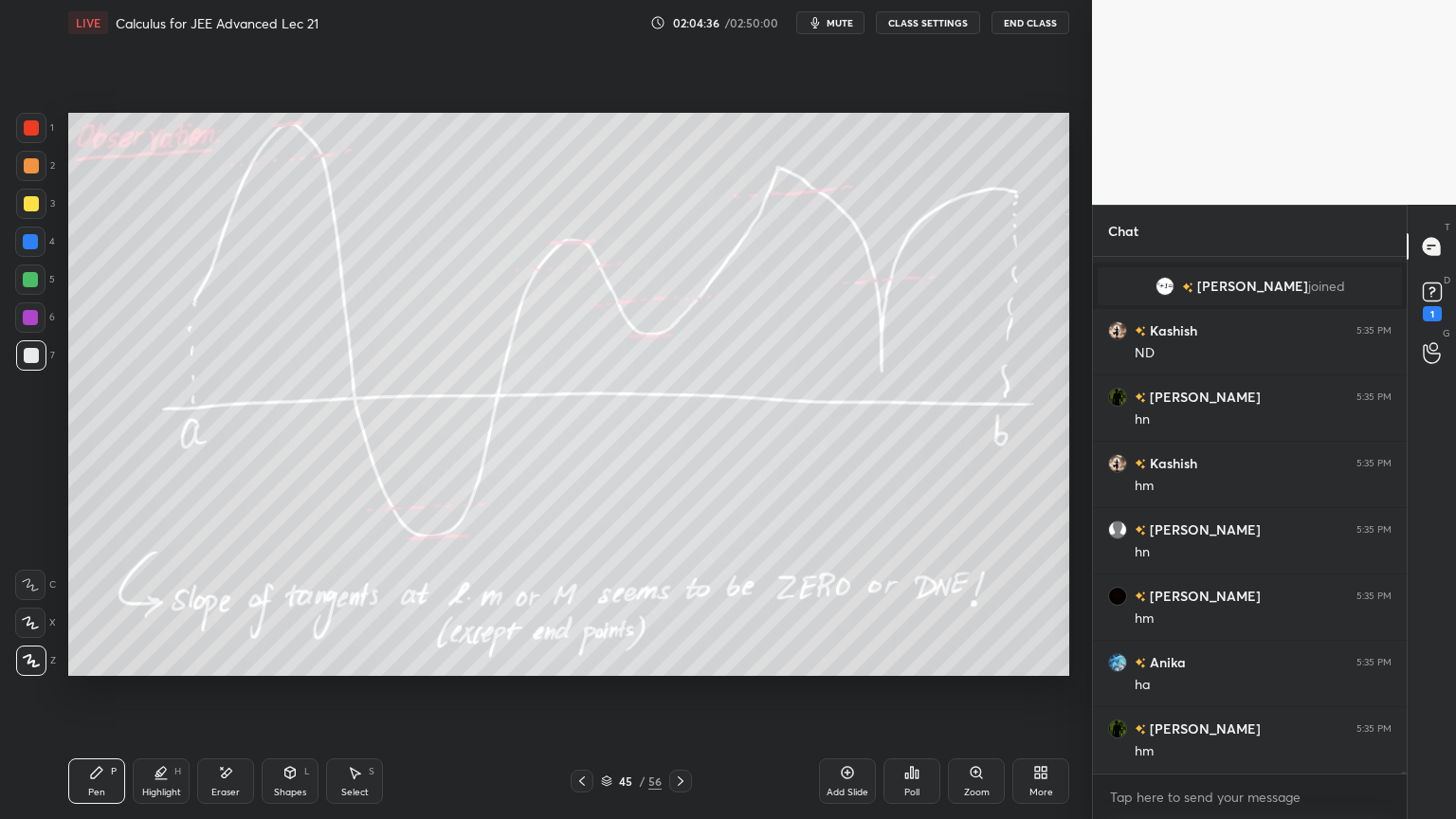 click 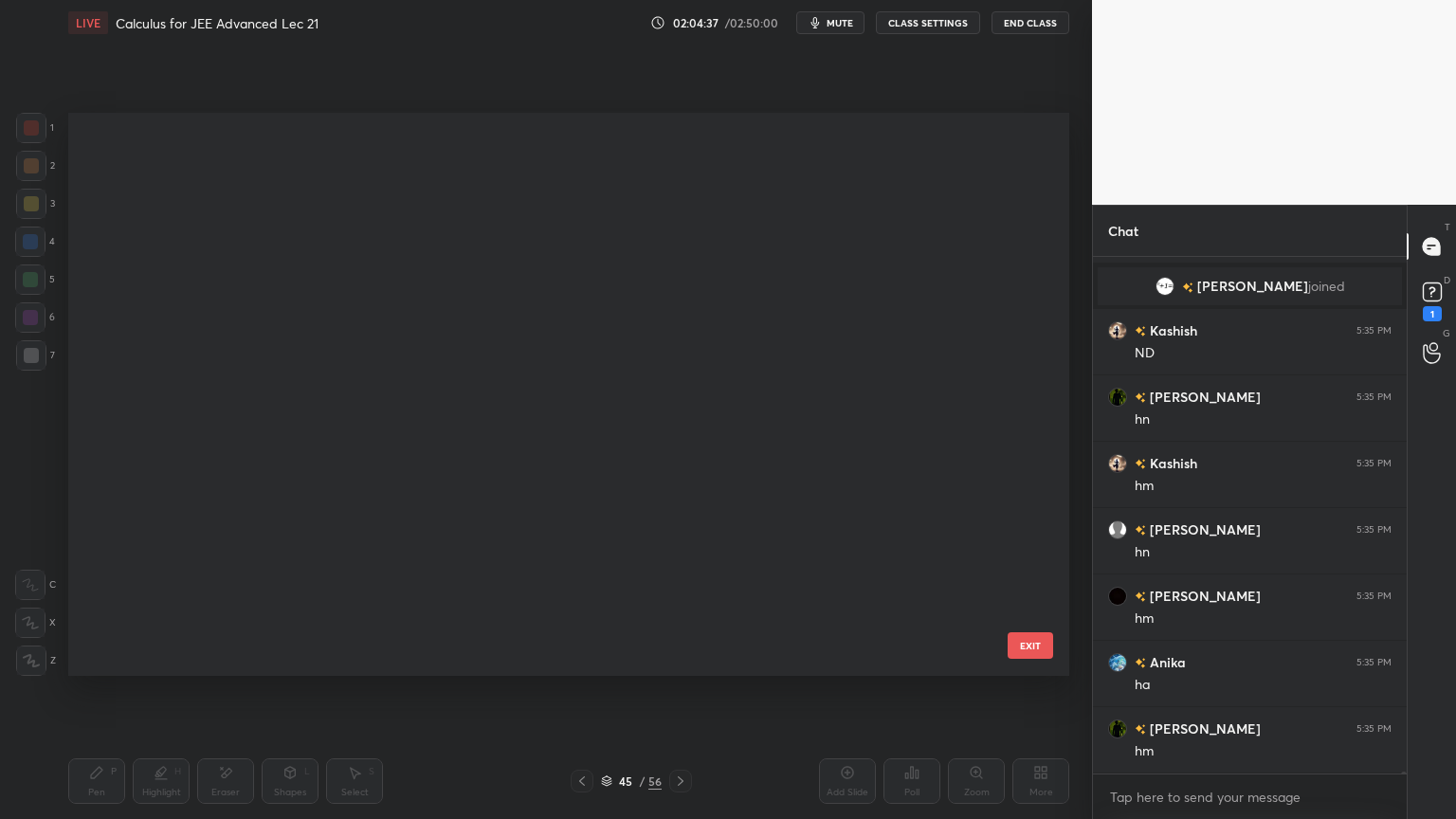 scroll, scrollTop: 2039, scrollLeft: 0, axis: vertical 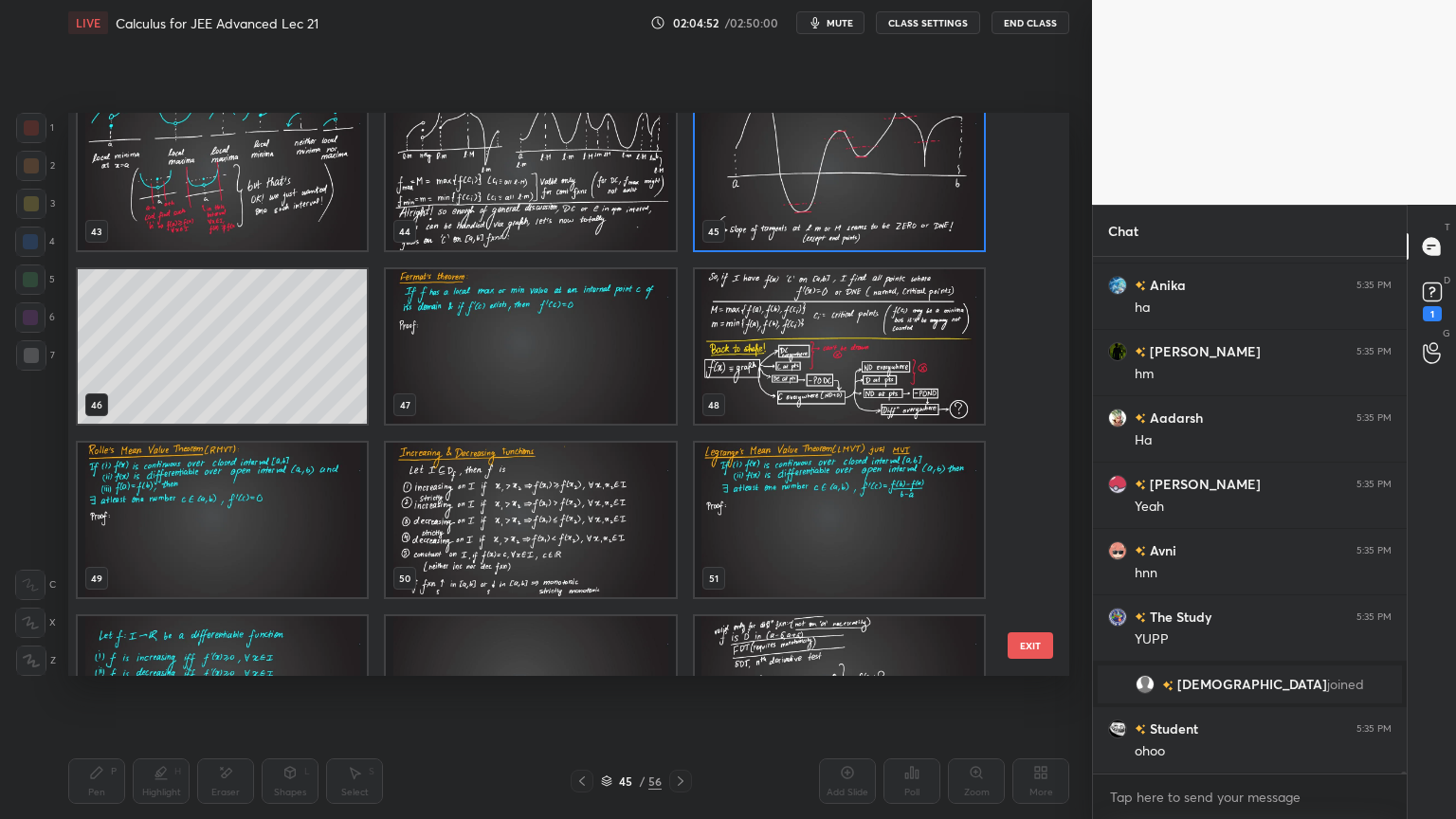 click at bounding box center [222, 519] 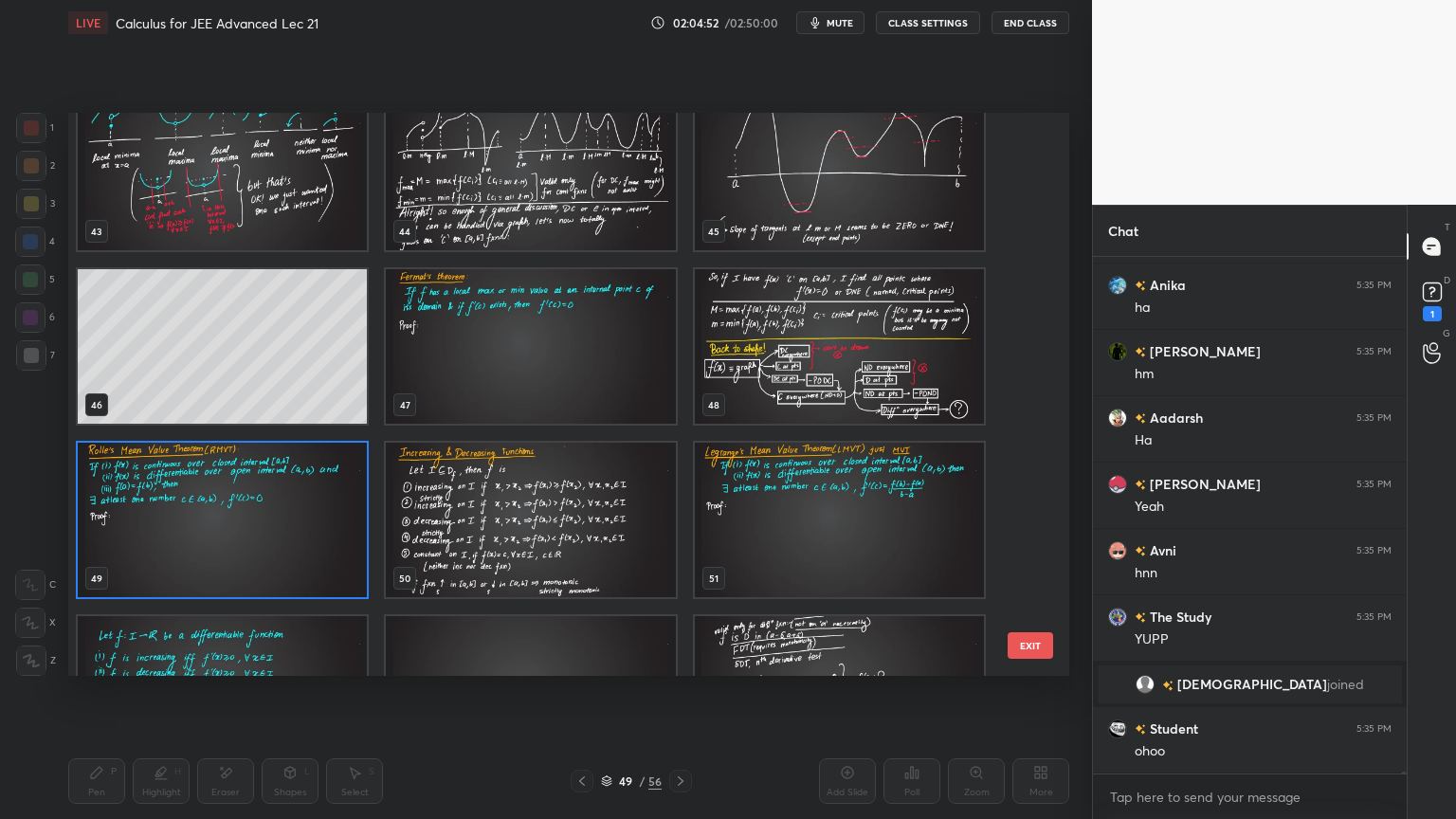 click at bounding box center (222, 519) 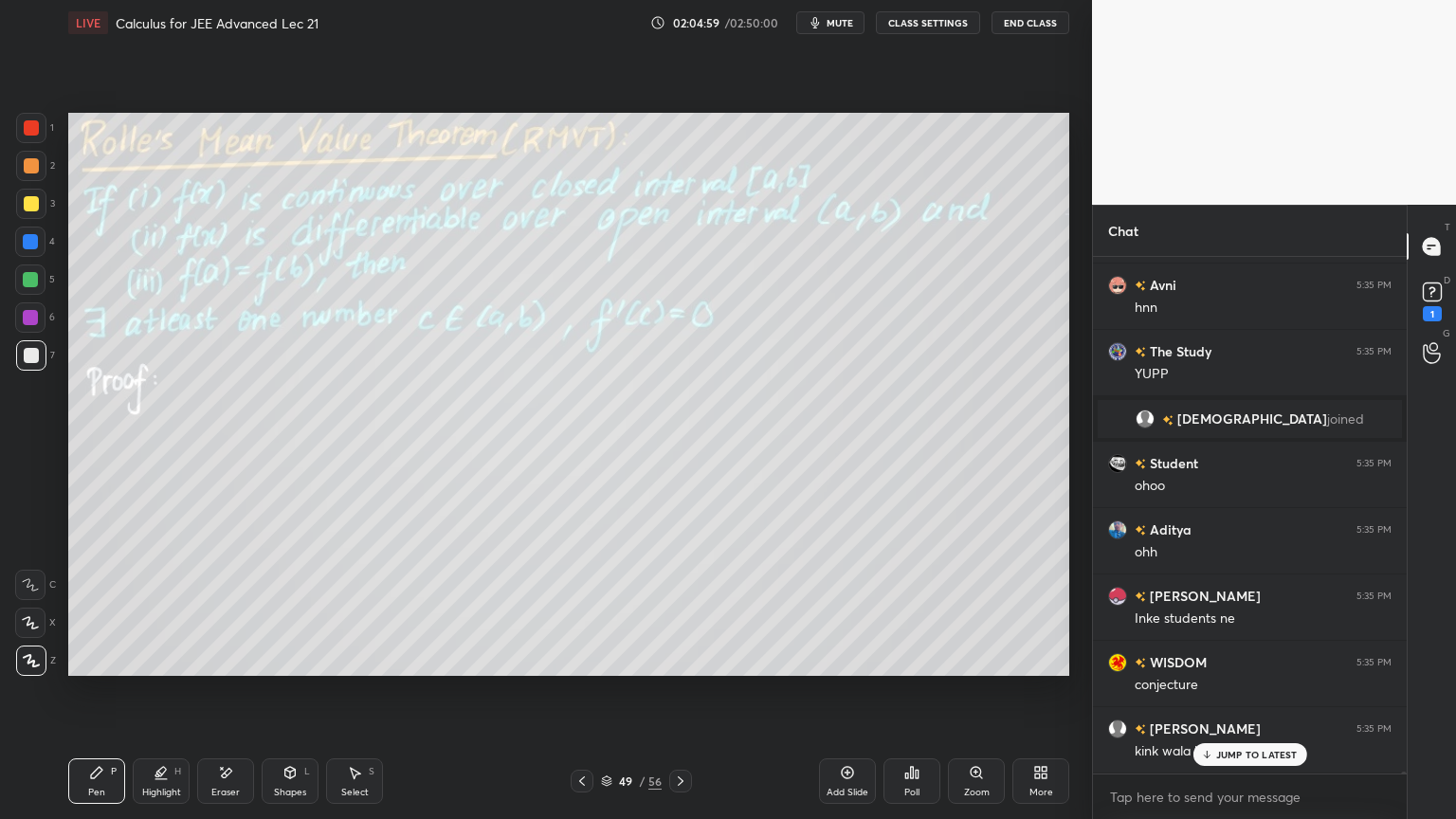 scroll, scrollTop: 112393, scrollLeft: 0, axis: vertical 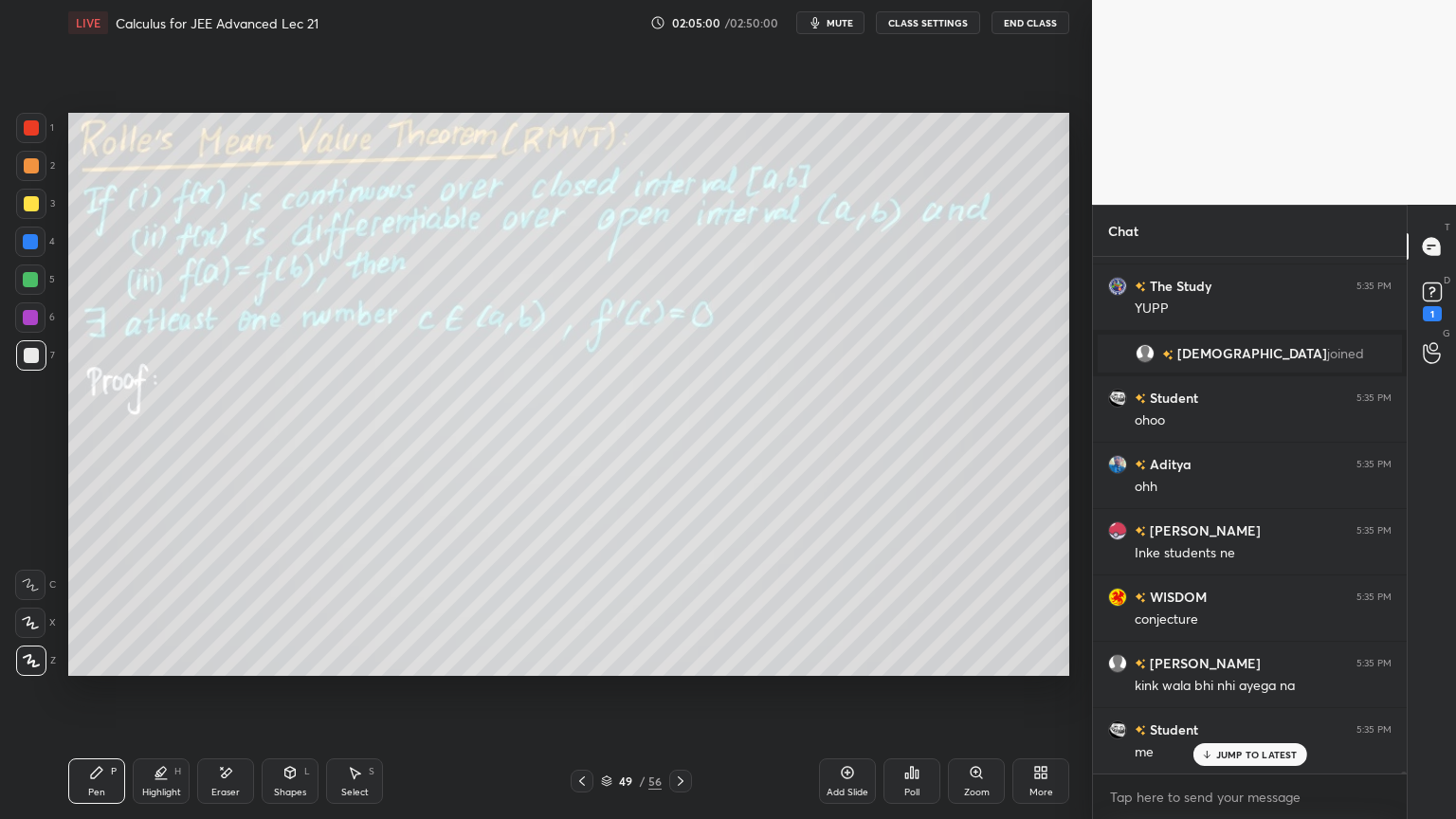 click on "JUMP TO LATEST" at bounding box center (1257, 755) 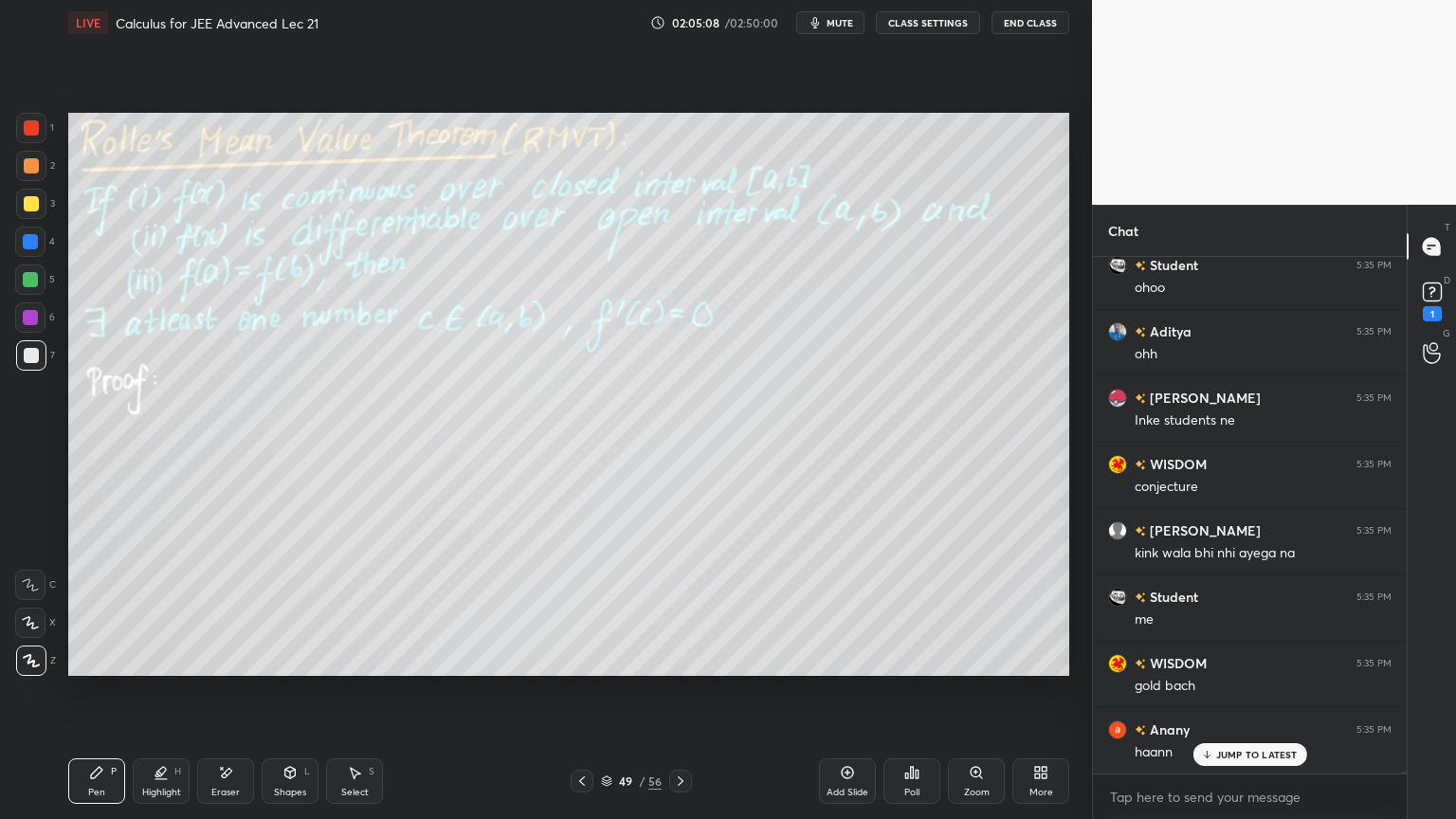 scroll, scrollTop: 112658, scrollLeft: 0, axis: vertical 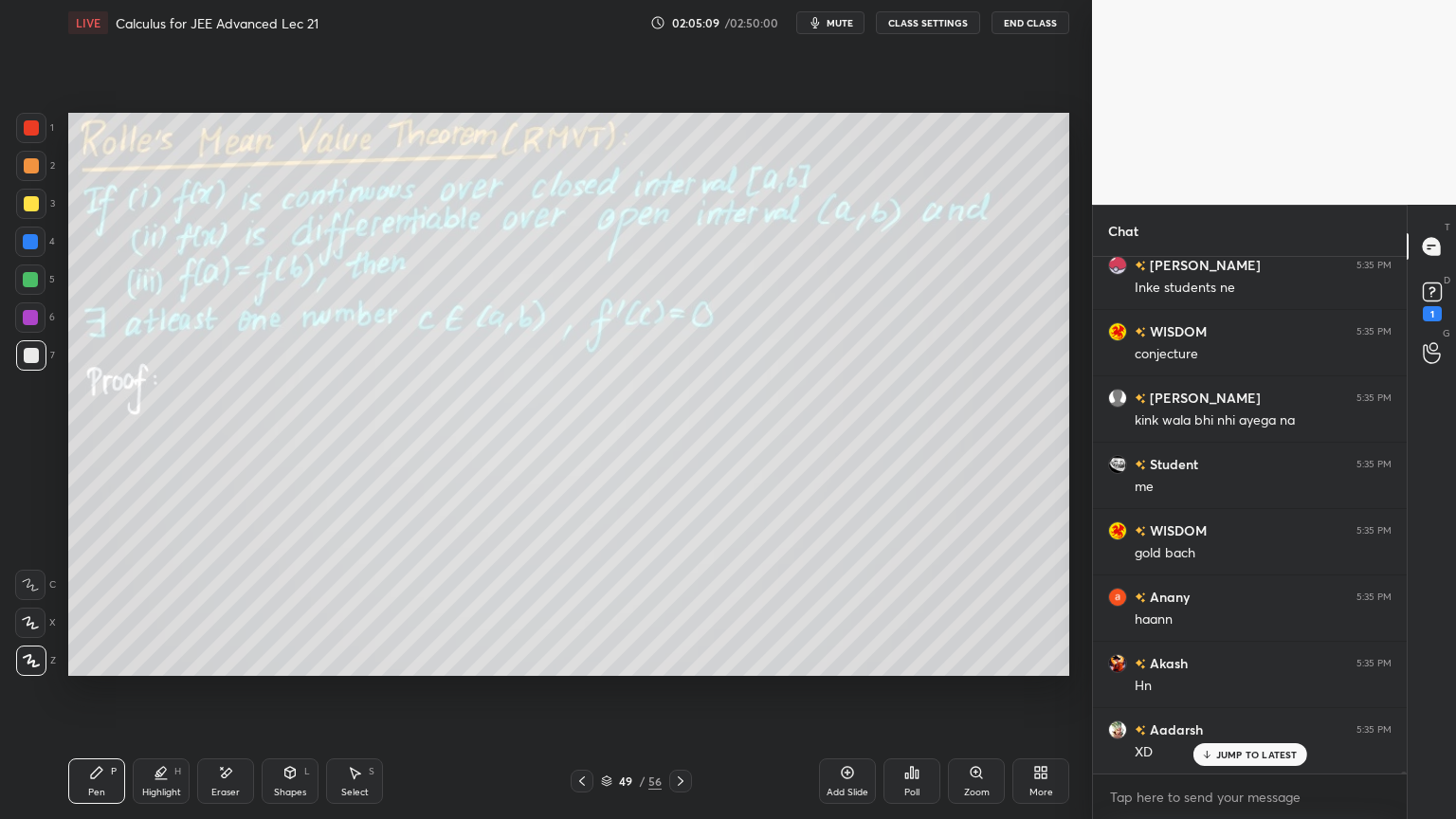 click on "Eraser" at bounding box center (226, 792) 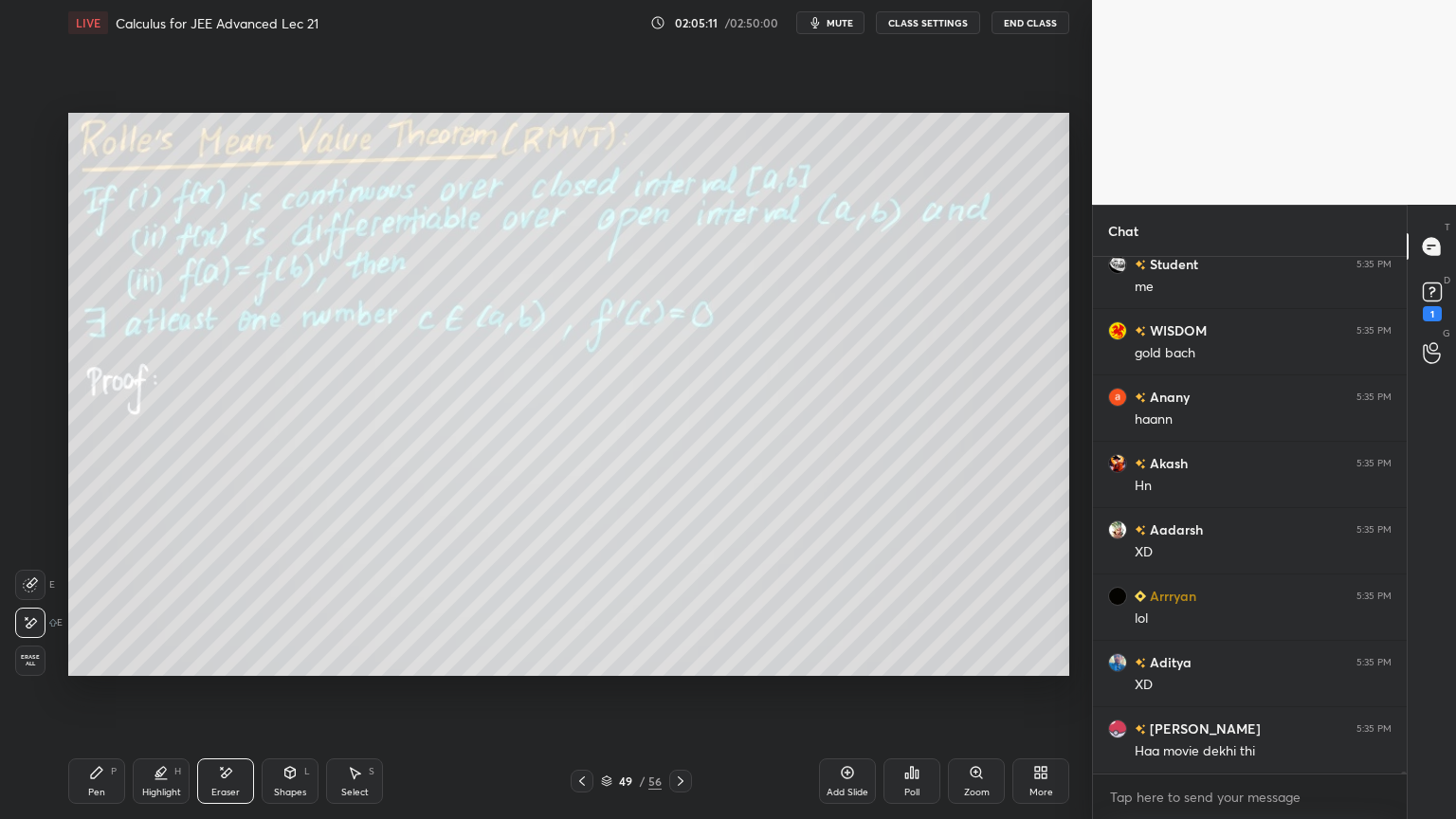 drag, startPoint x: 106, startPoint y: 781, endPoint x: 167, endPoint y: 758, distance: 65.19202 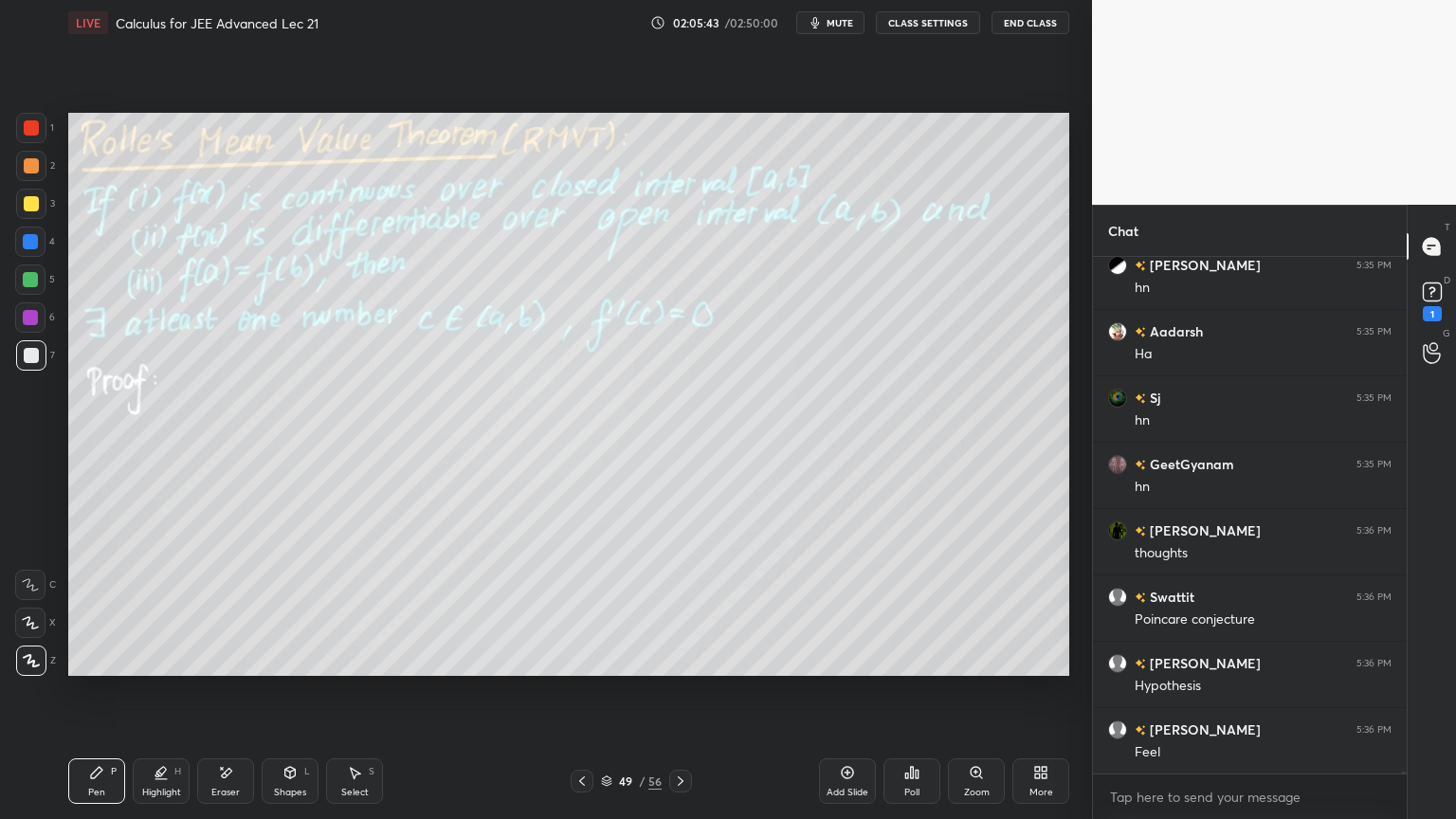 scroll, scrollTop: 113787, scrollLeft: 0, axis: vertical 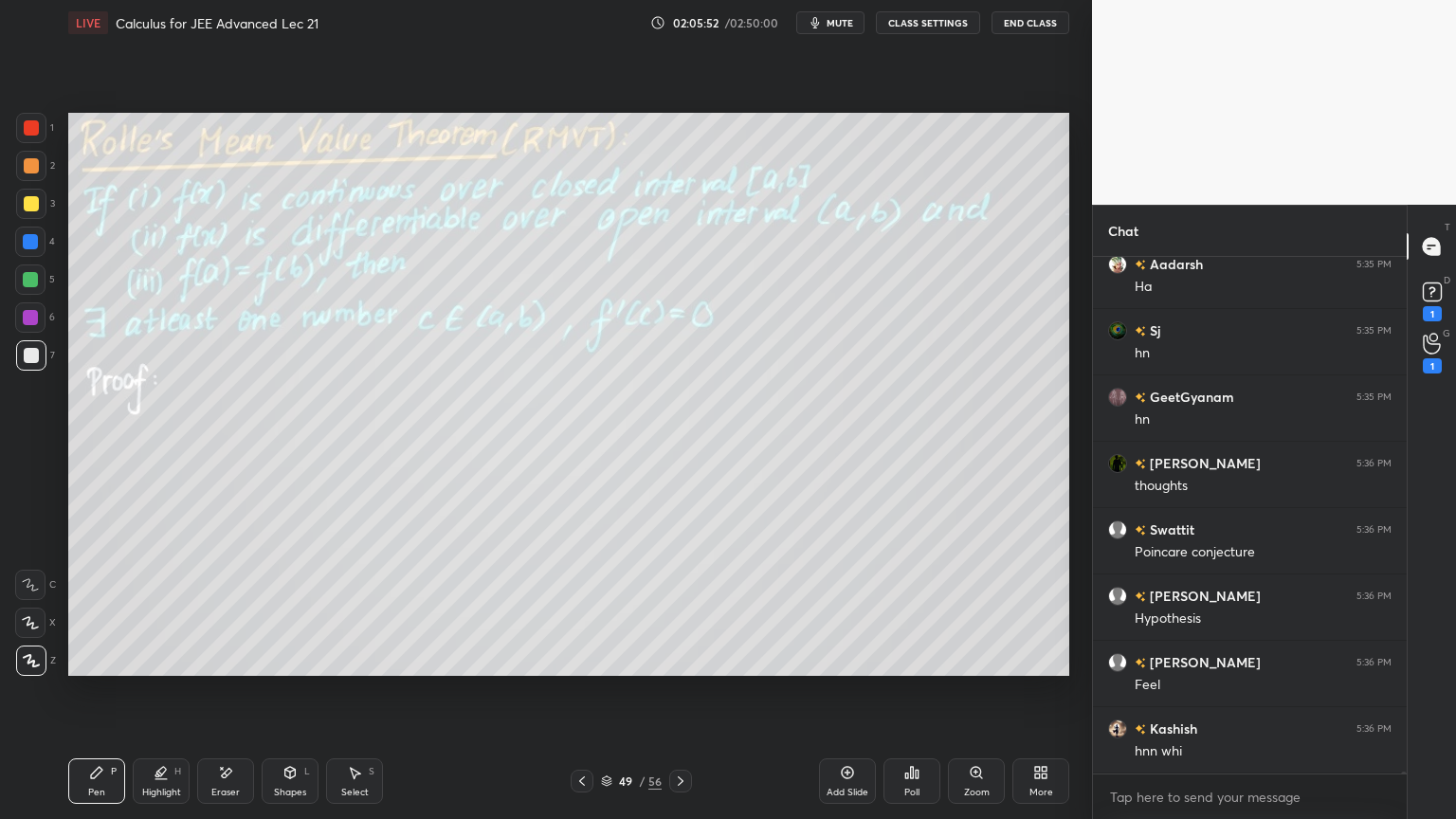 click 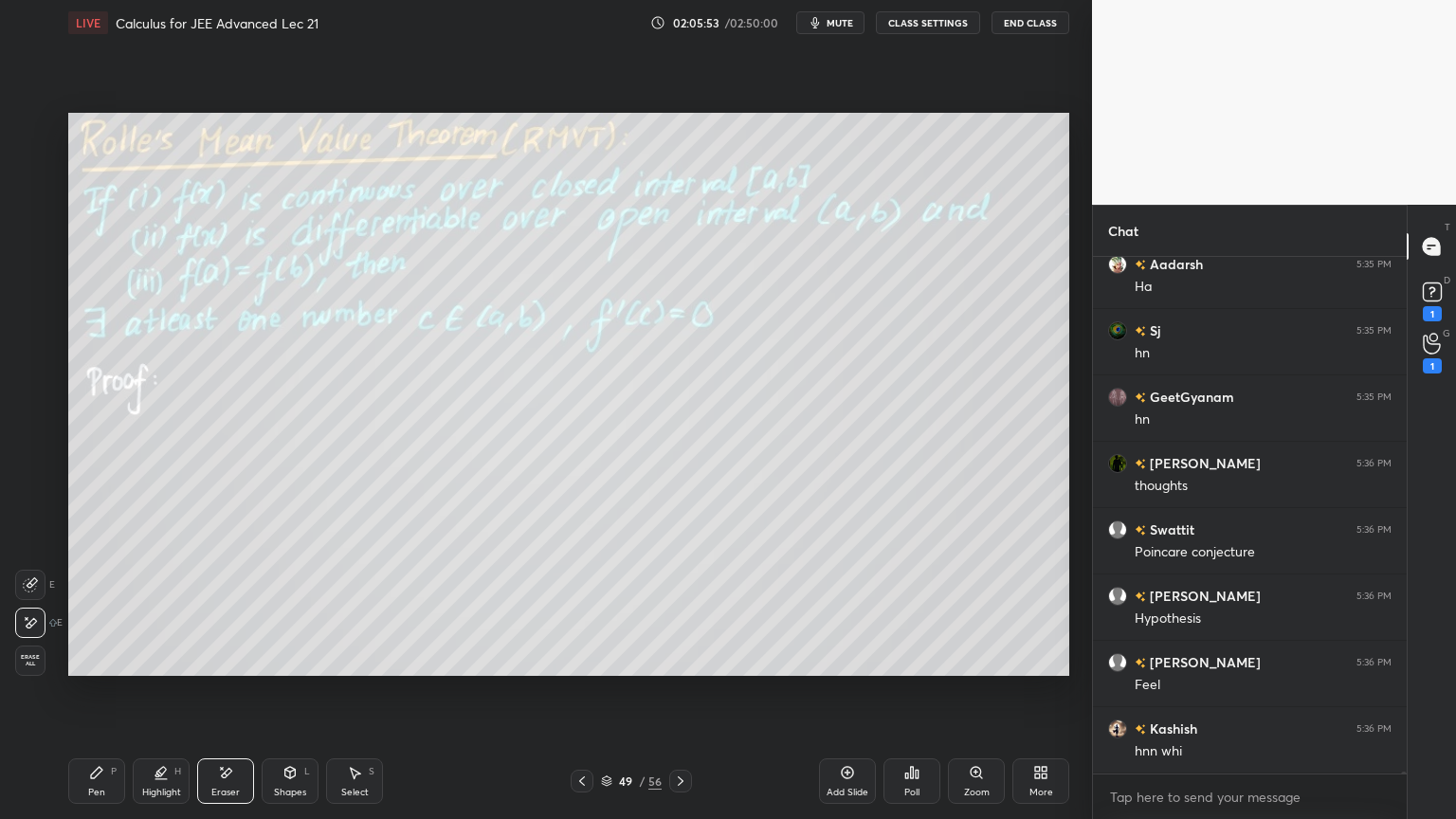 drag, startPoint x: 89, startPoint y: 774, endPoint x: 106, endPoint y: 696, distance: 79.83107 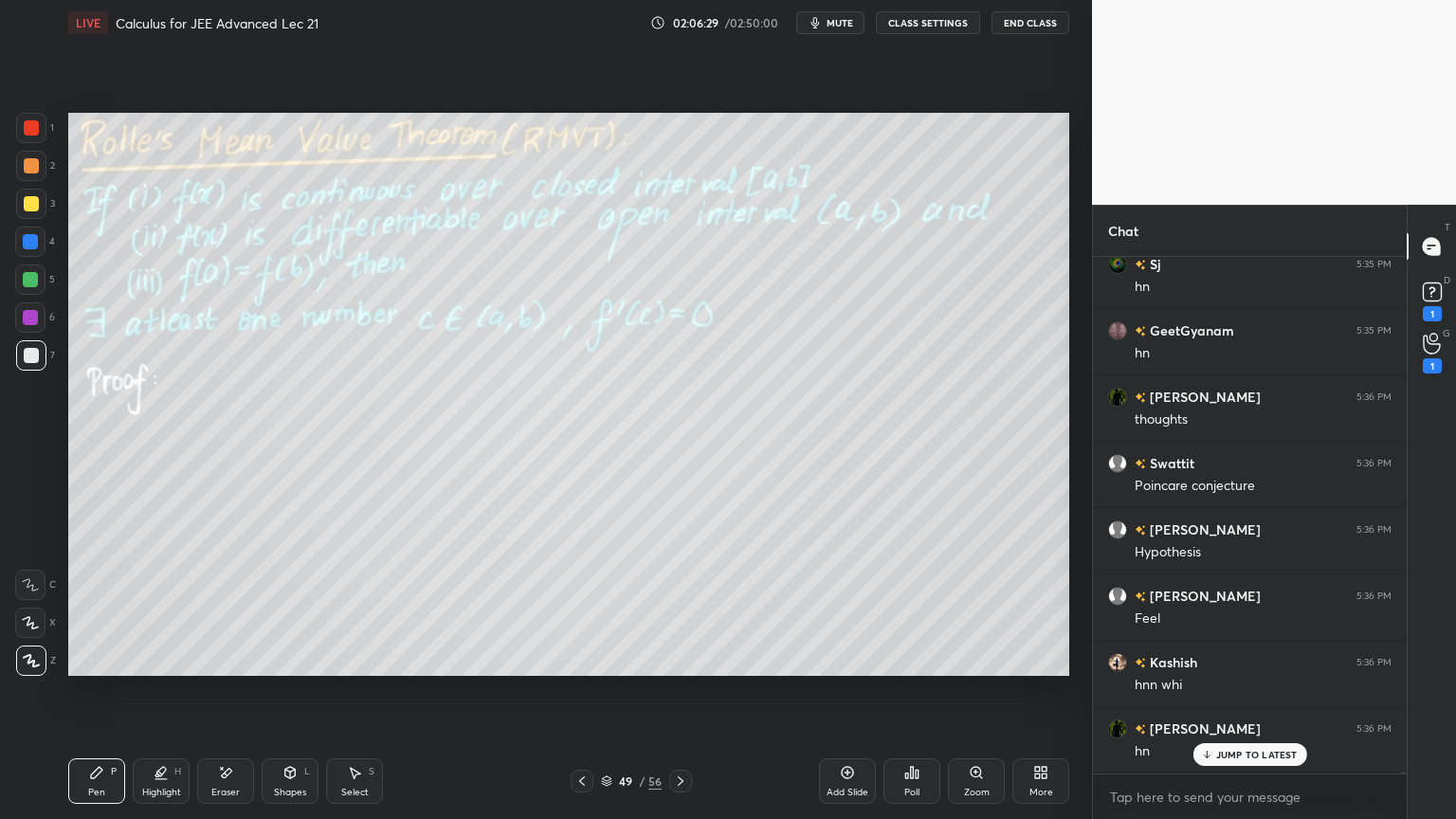 scroll, scrollTop: 113432, scrollLeft: 0, axis: vertical 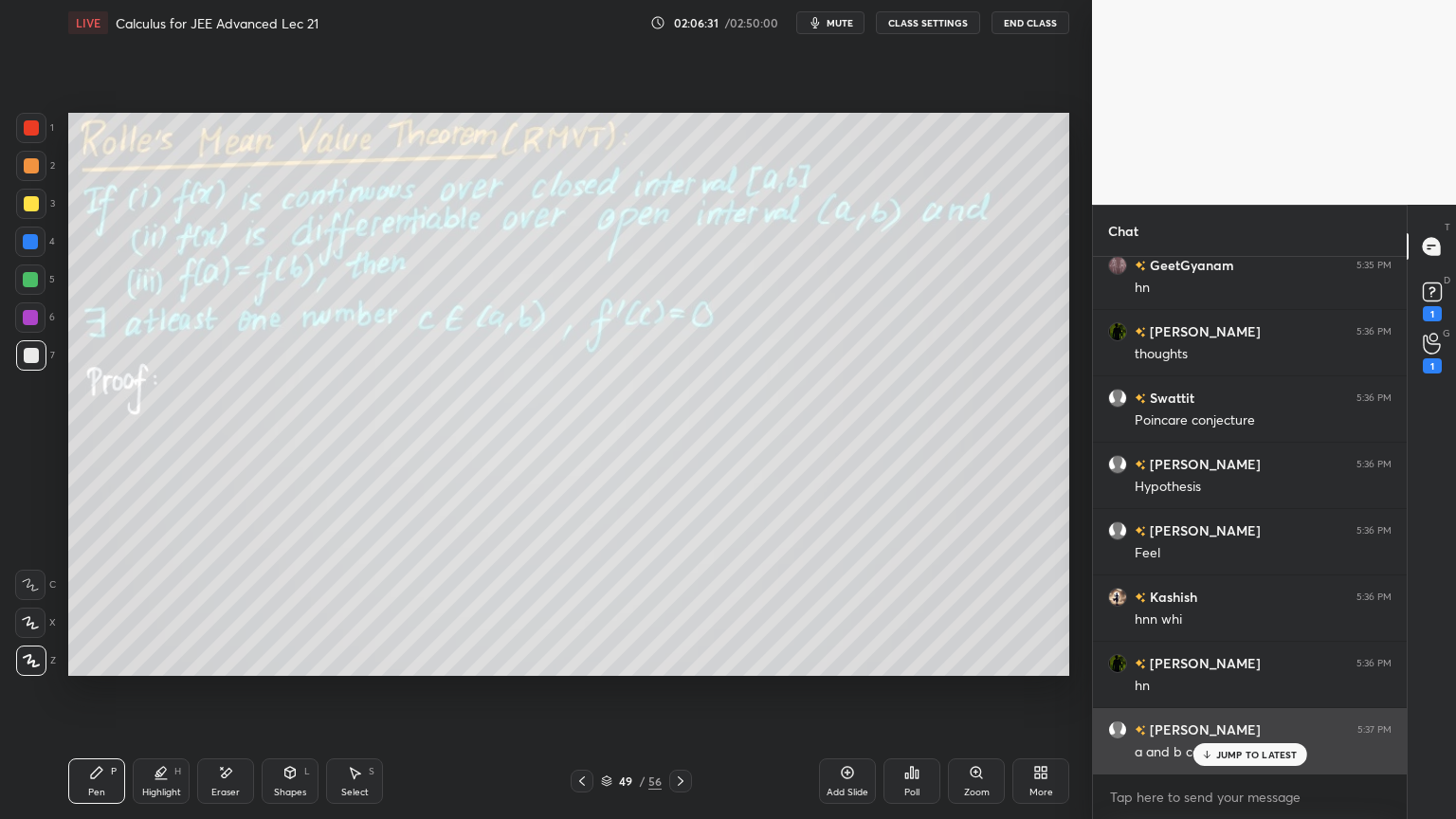 click on "JUMP TO LATEST" at bounding box center (1249, 755) 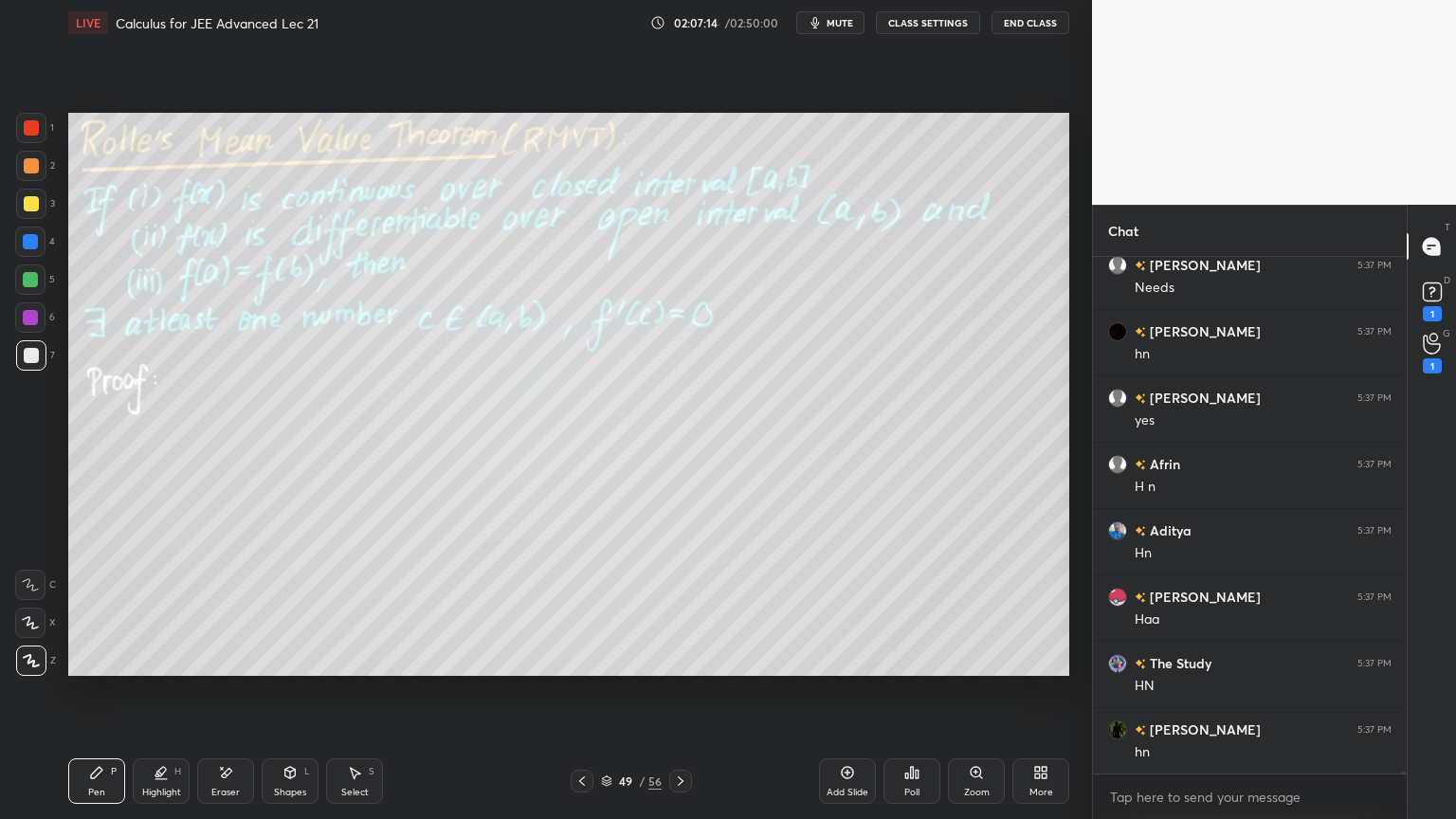 scroll, scrollTop: 114428, scrollLeft: 0, axis: vertical 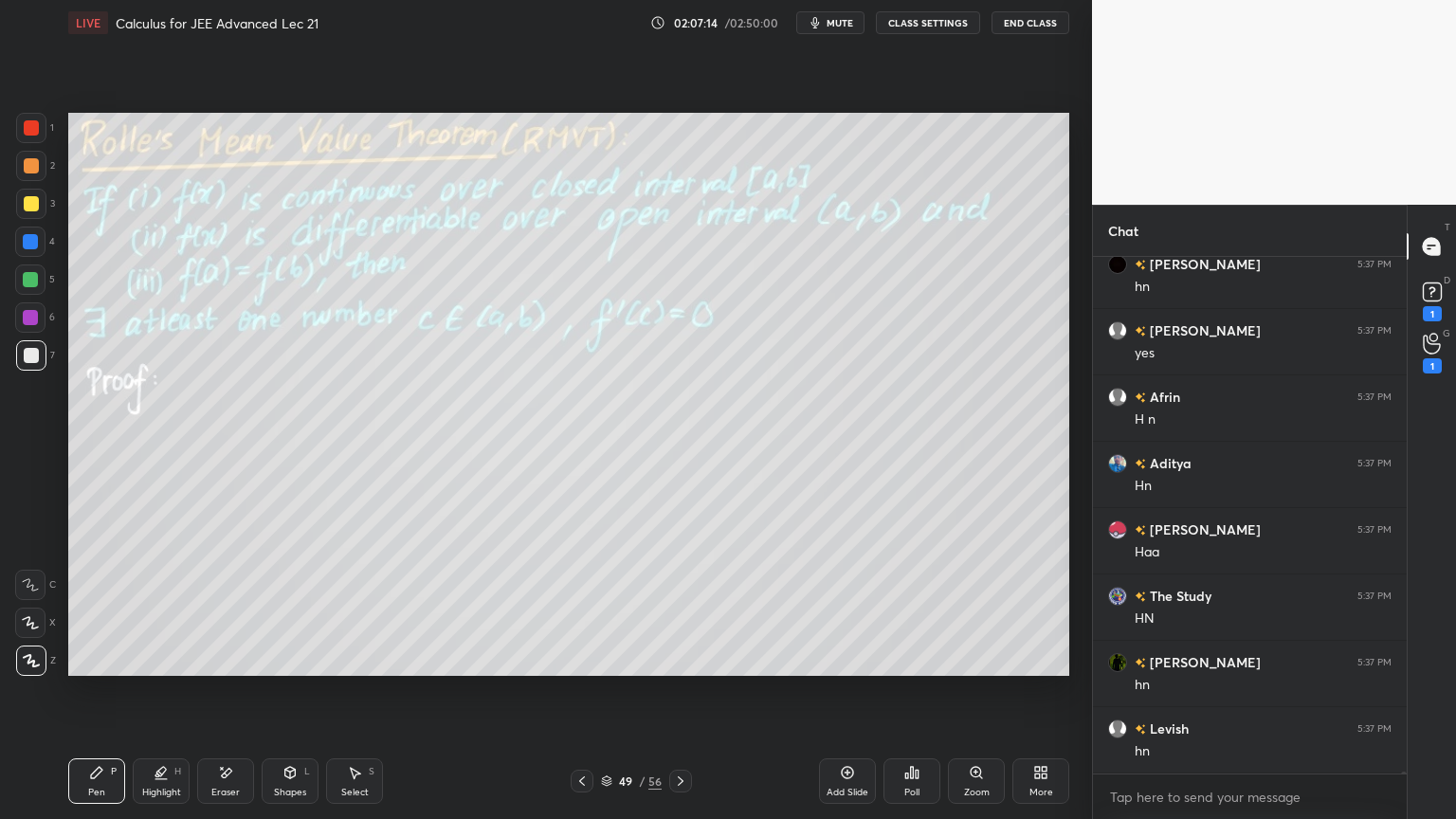 click on "Eraser" at bounding box center [226, 792] 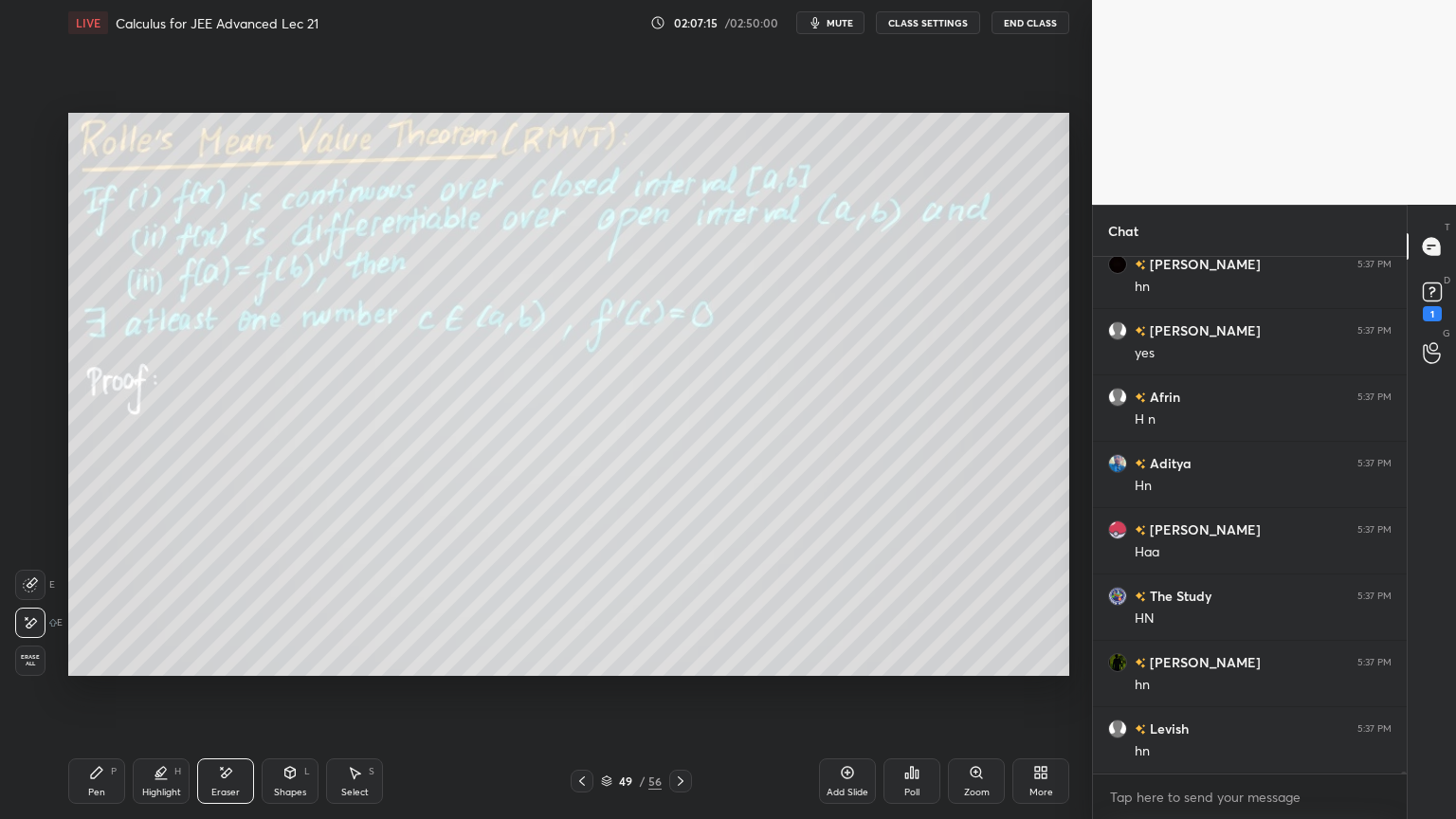 scroll, scrollTop: 114171, scrollLeft: 0, axis: vertical 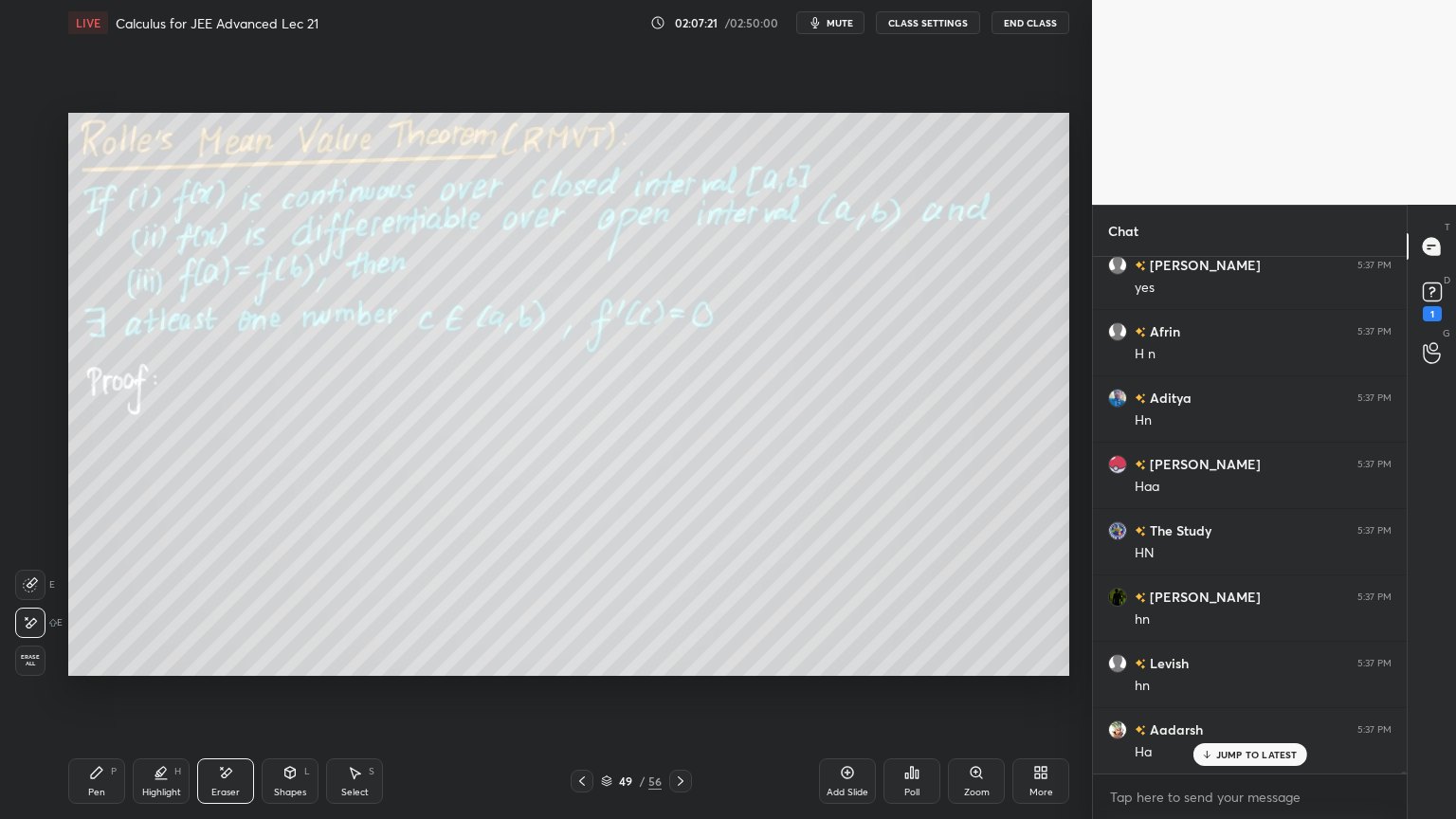 click 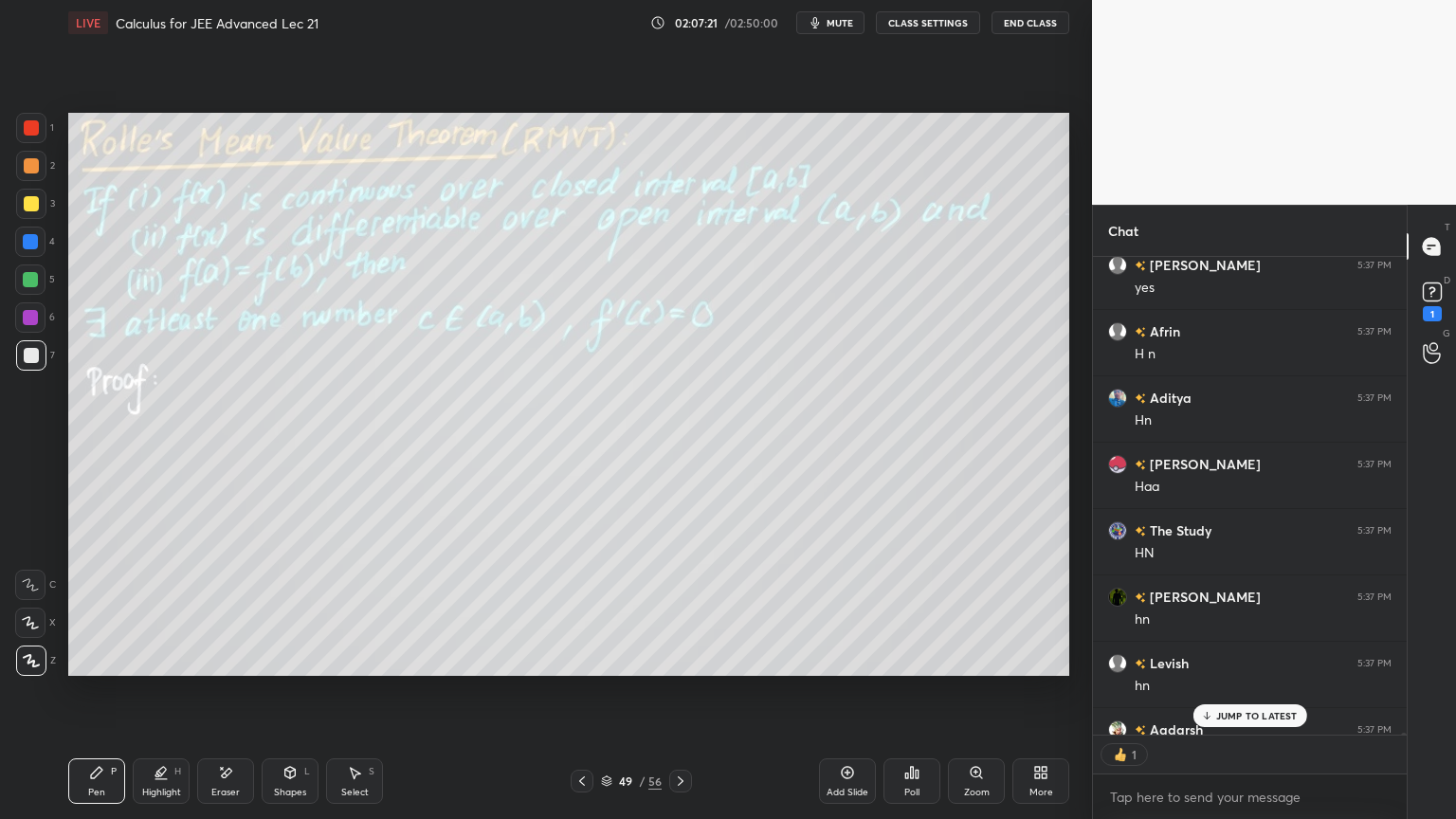 scroll, scrollTop: 473, scrollLeft: 308, axis: both 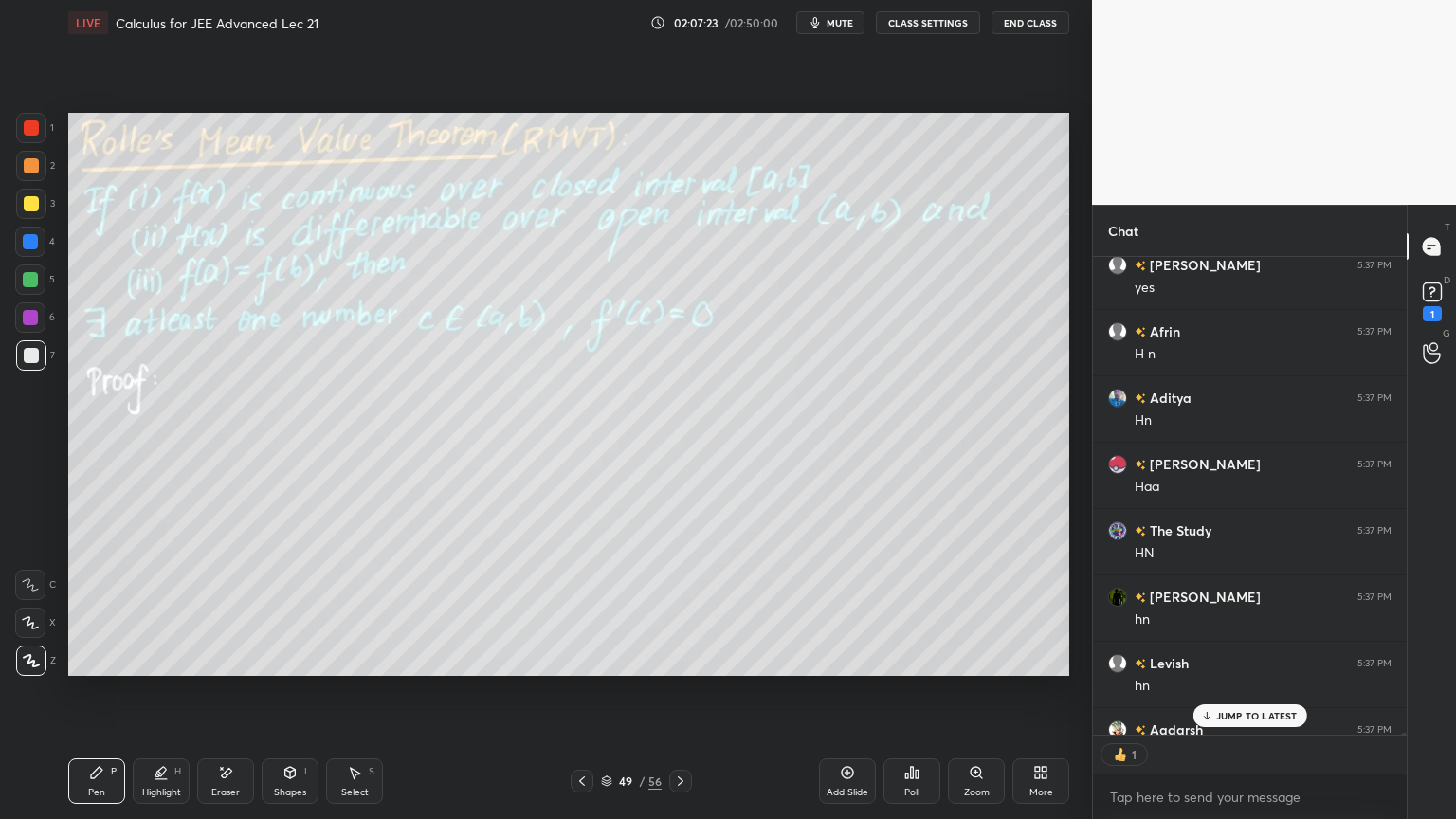 click on "JUMP TO LATEST" at bounding box center [1249, 716] 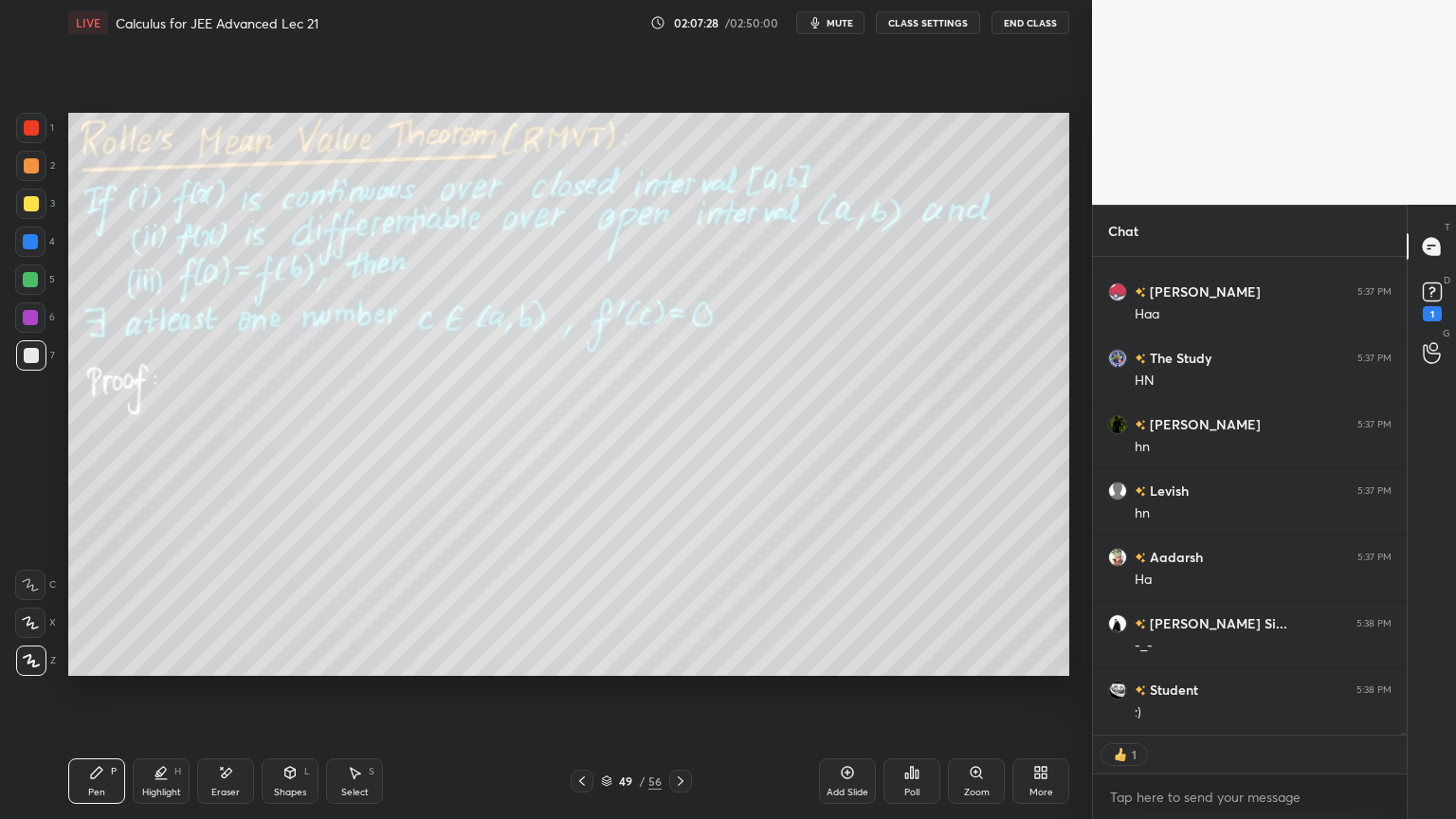 scroll, scrollTop: 114410, scrollLeft: 0, axis: vertical 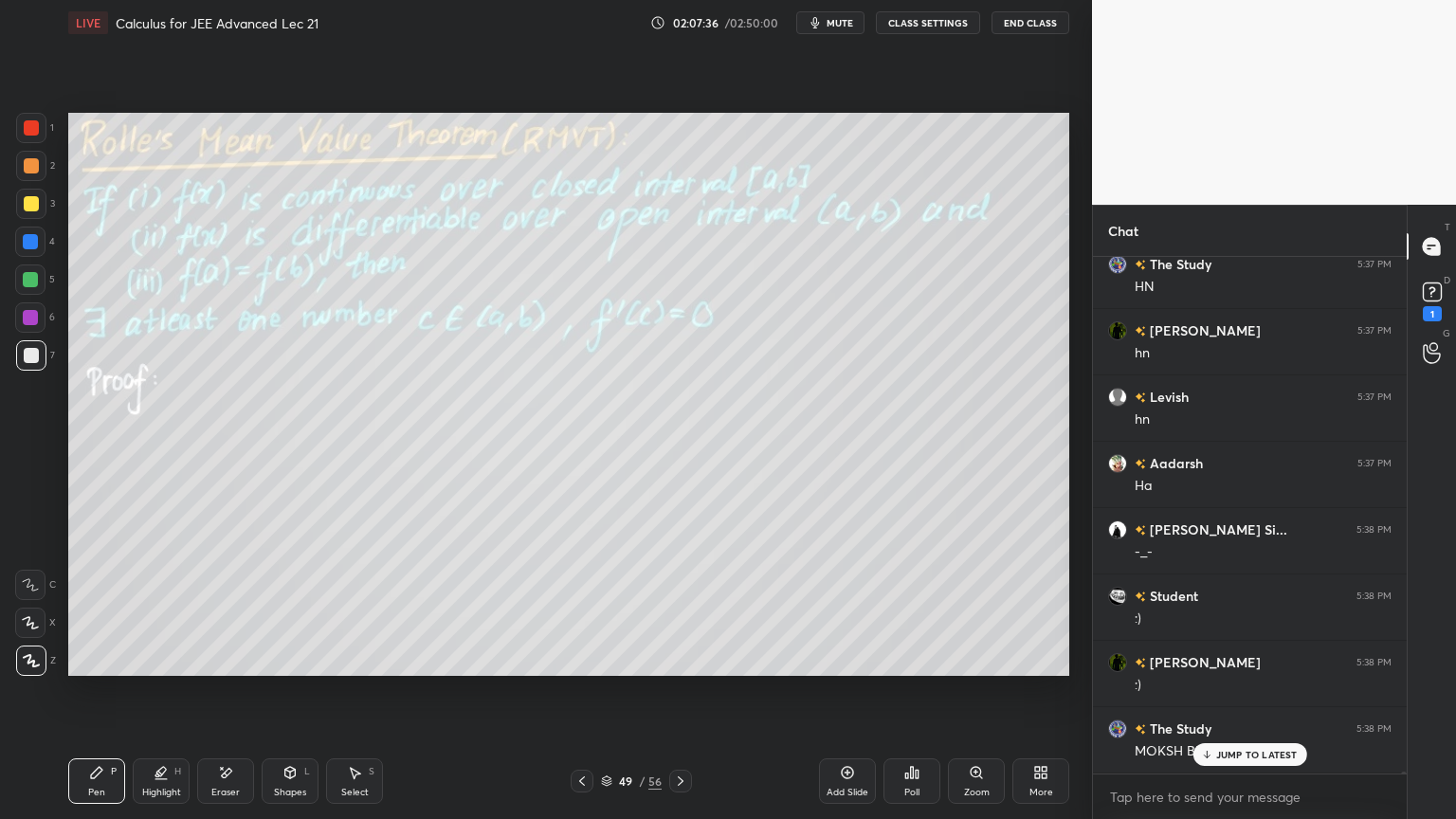 click on "Eraser" at bounding box center [226, 792] 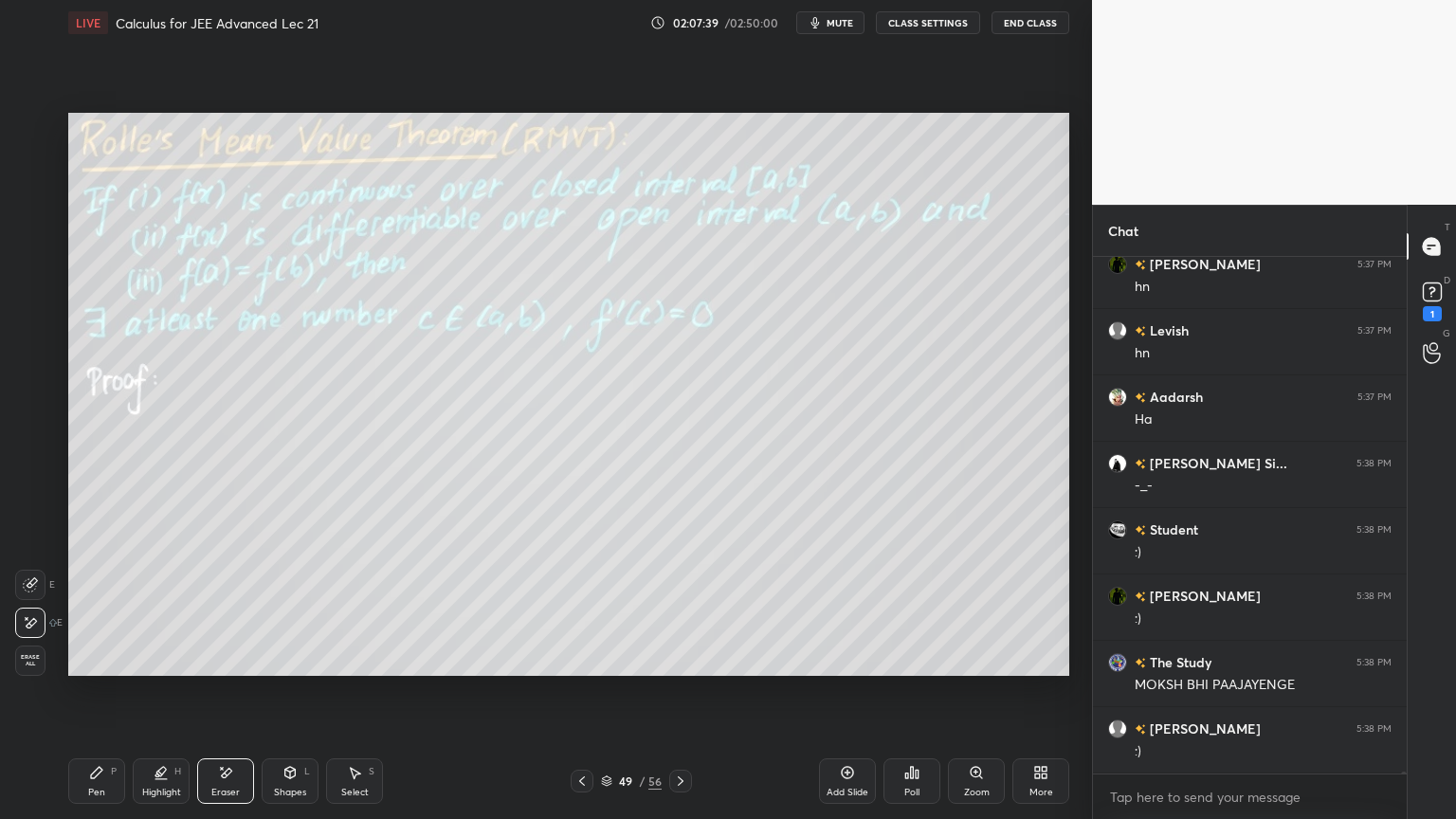 click on "Pen P" at bounding box center (97, 781) 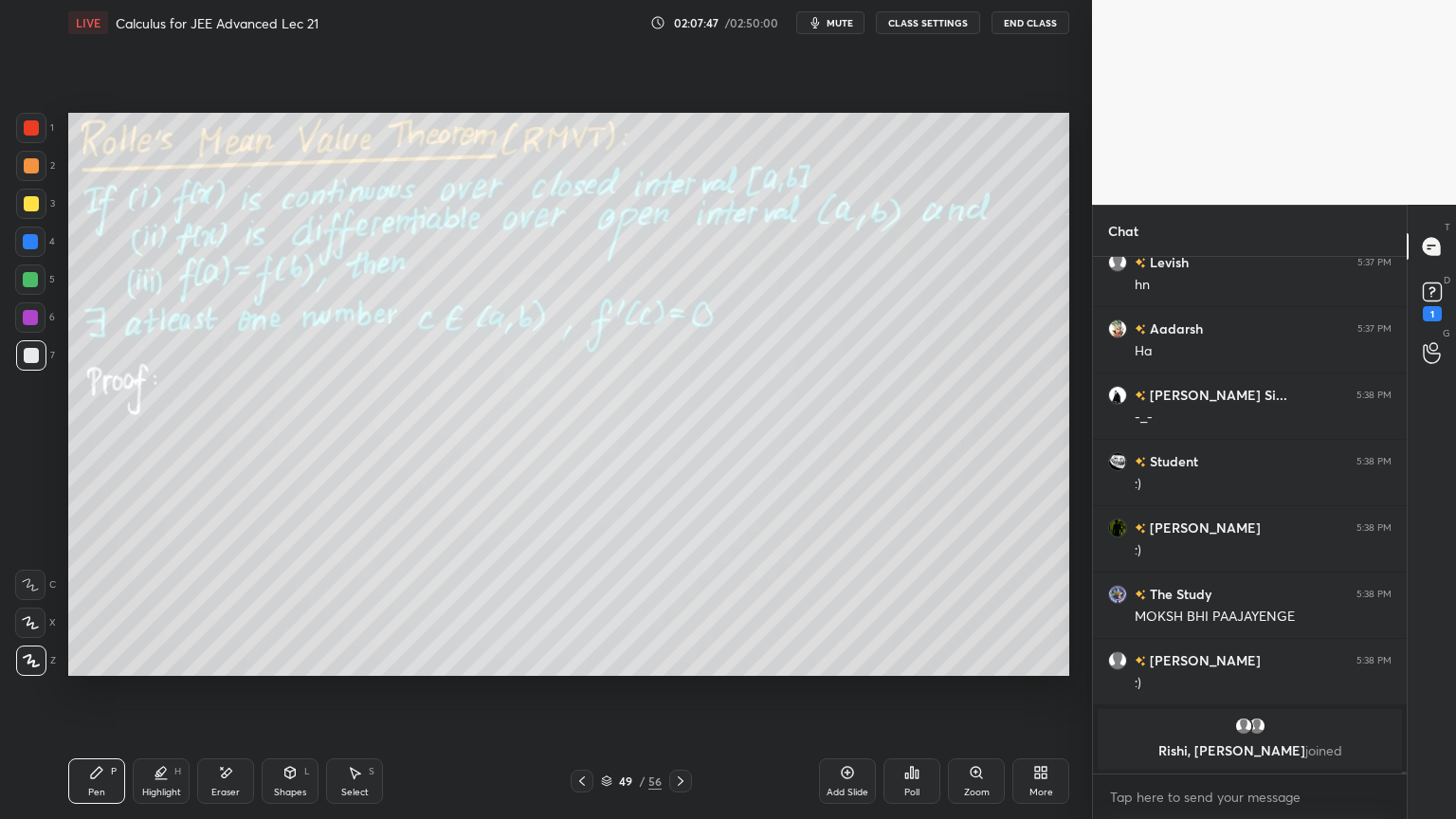 scroll, scrollTop: 114448, scrollLeft: 0, axis: vertical 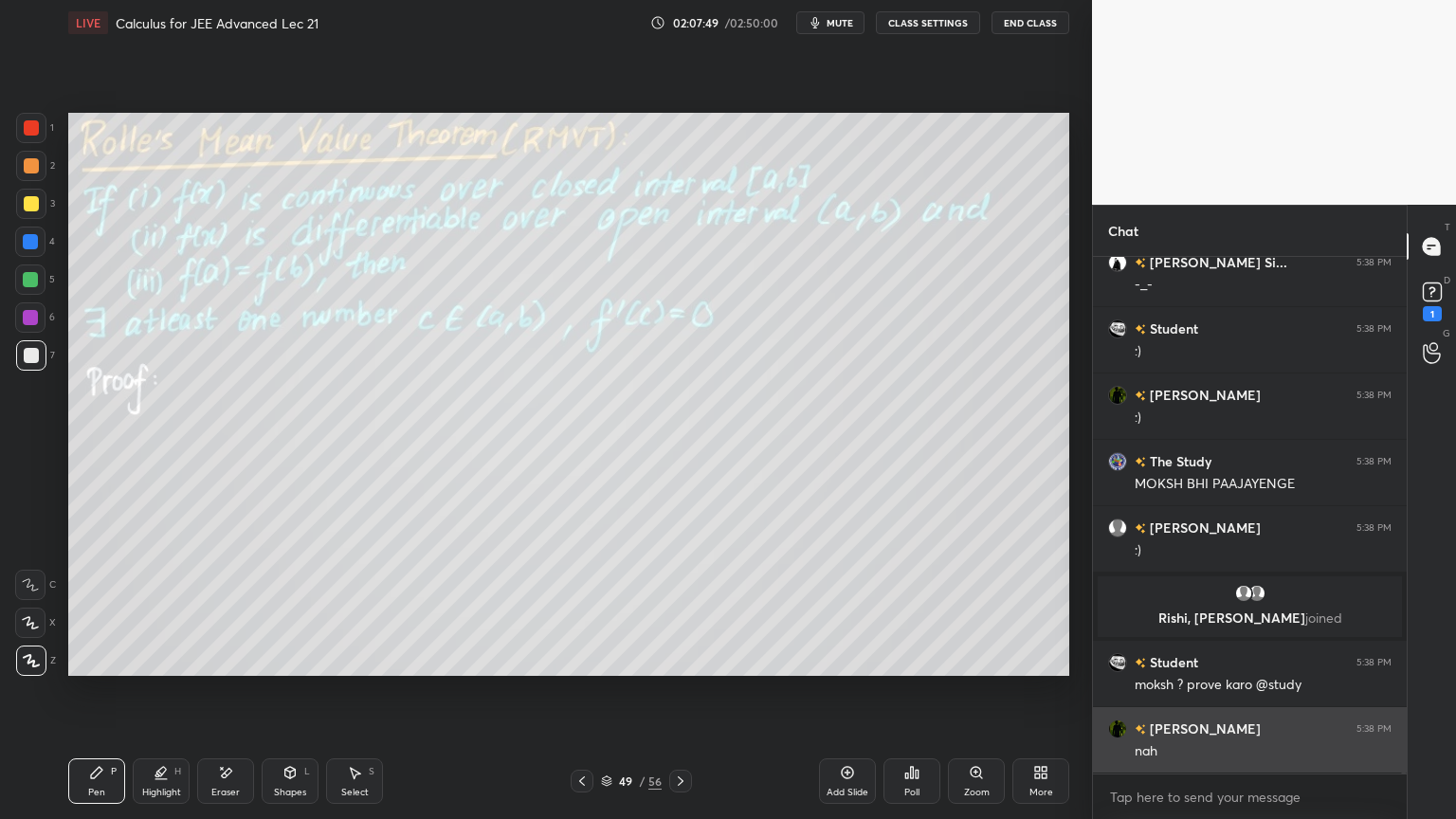click on "nah" at bounding box center [1263, 752] 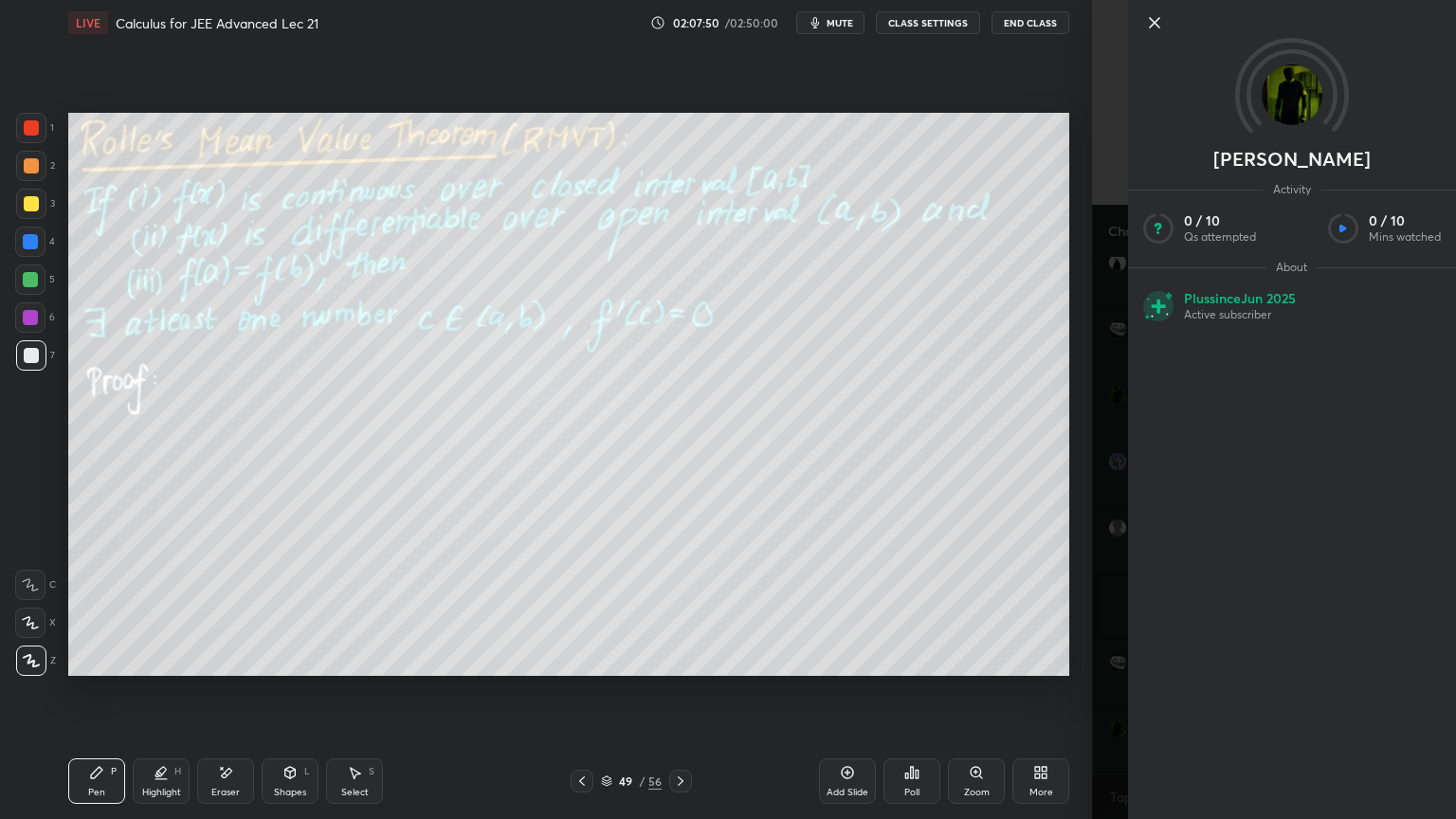 click on "[PERSON_NAME] Activity 0 / 10 Qs attempted 0 / 10 Mins watched About Plus  since  [DATE] Active subscriber" at bounding box center (1274, 410) 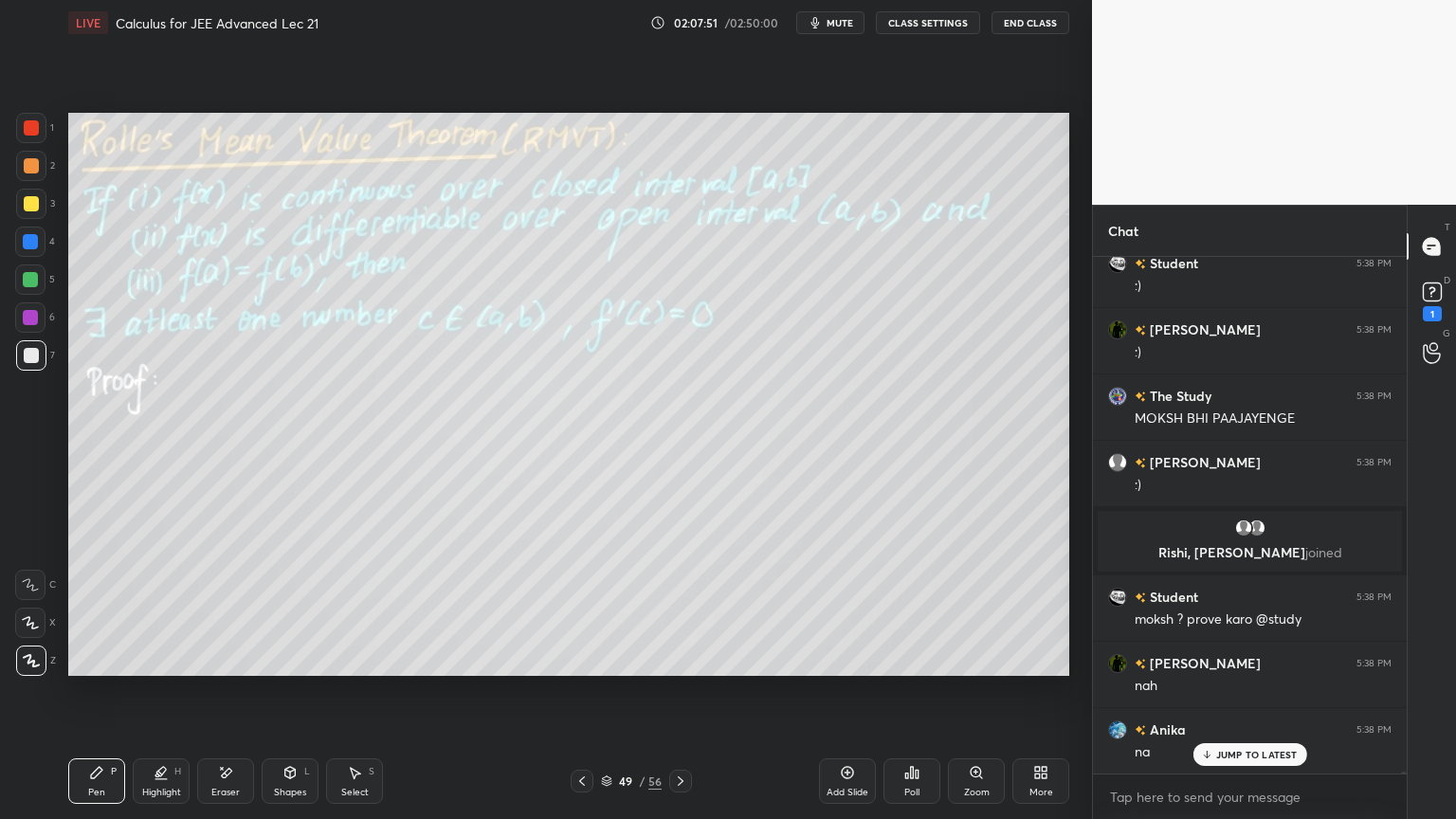 scroll, scrollTop: 114713, scrollLeft: 0, axis: vertical 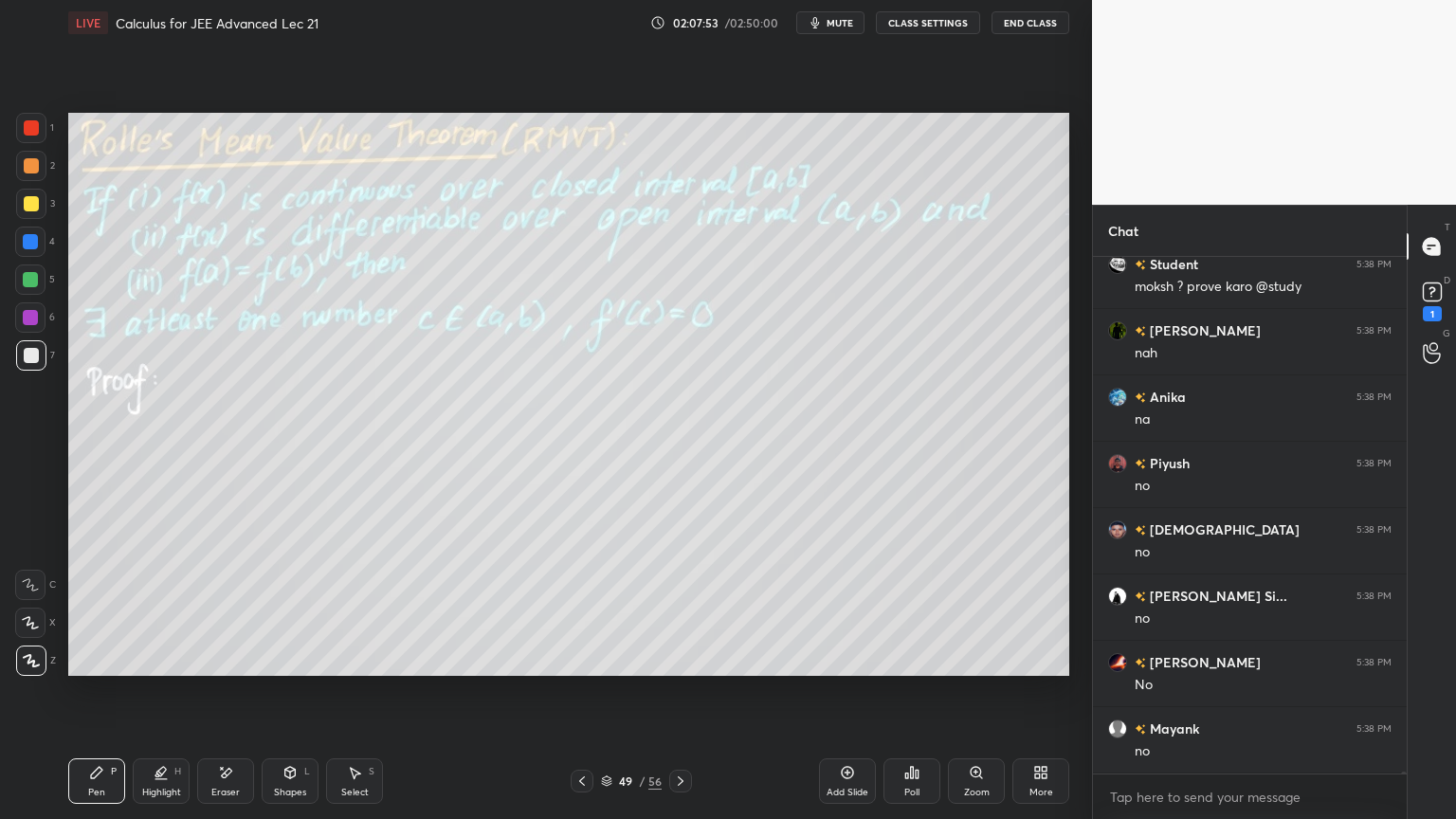 click on "Eraser" at bounding box center [226, 792] 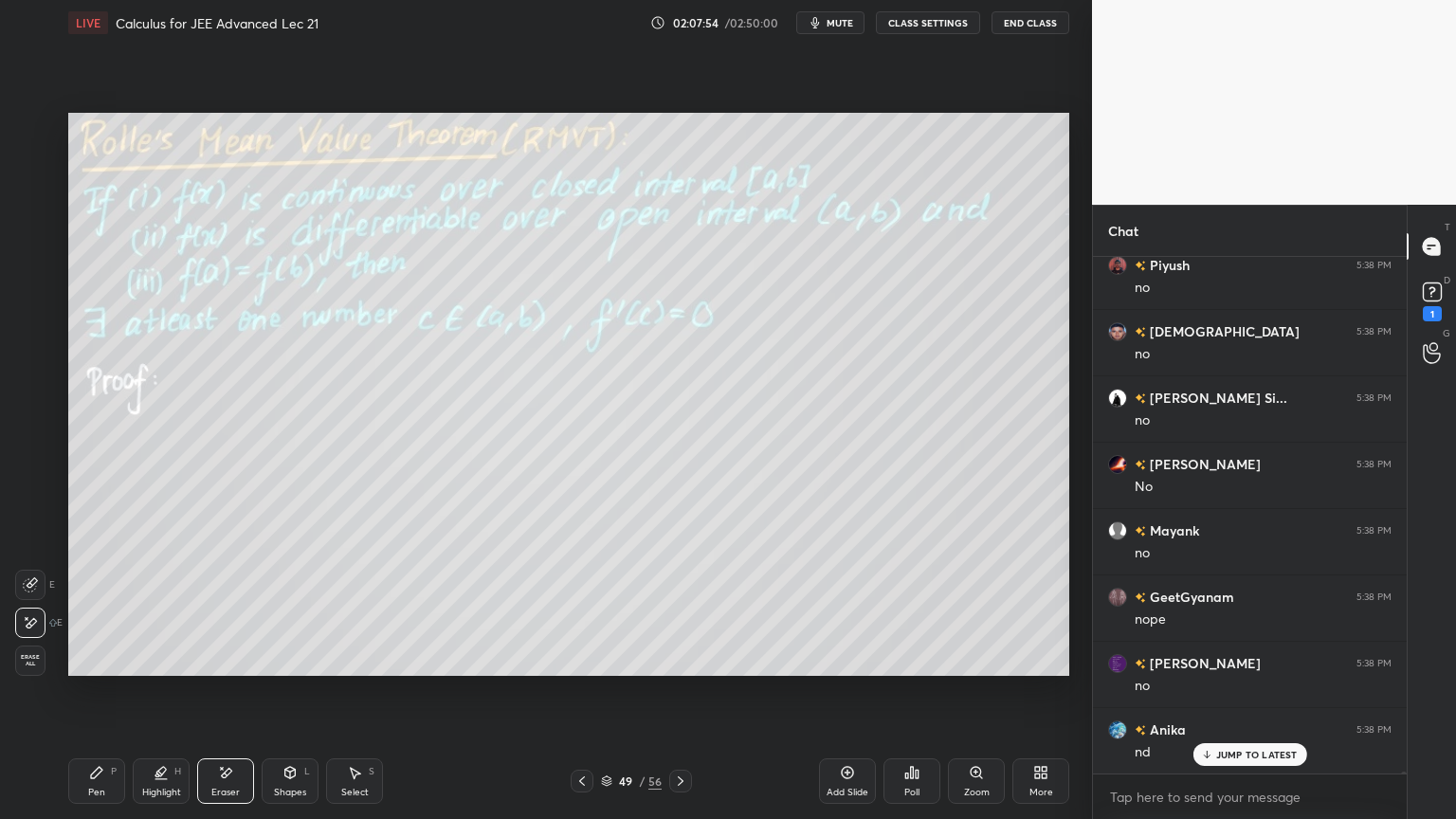 click on "Pen" at bounding box center (97, 792) 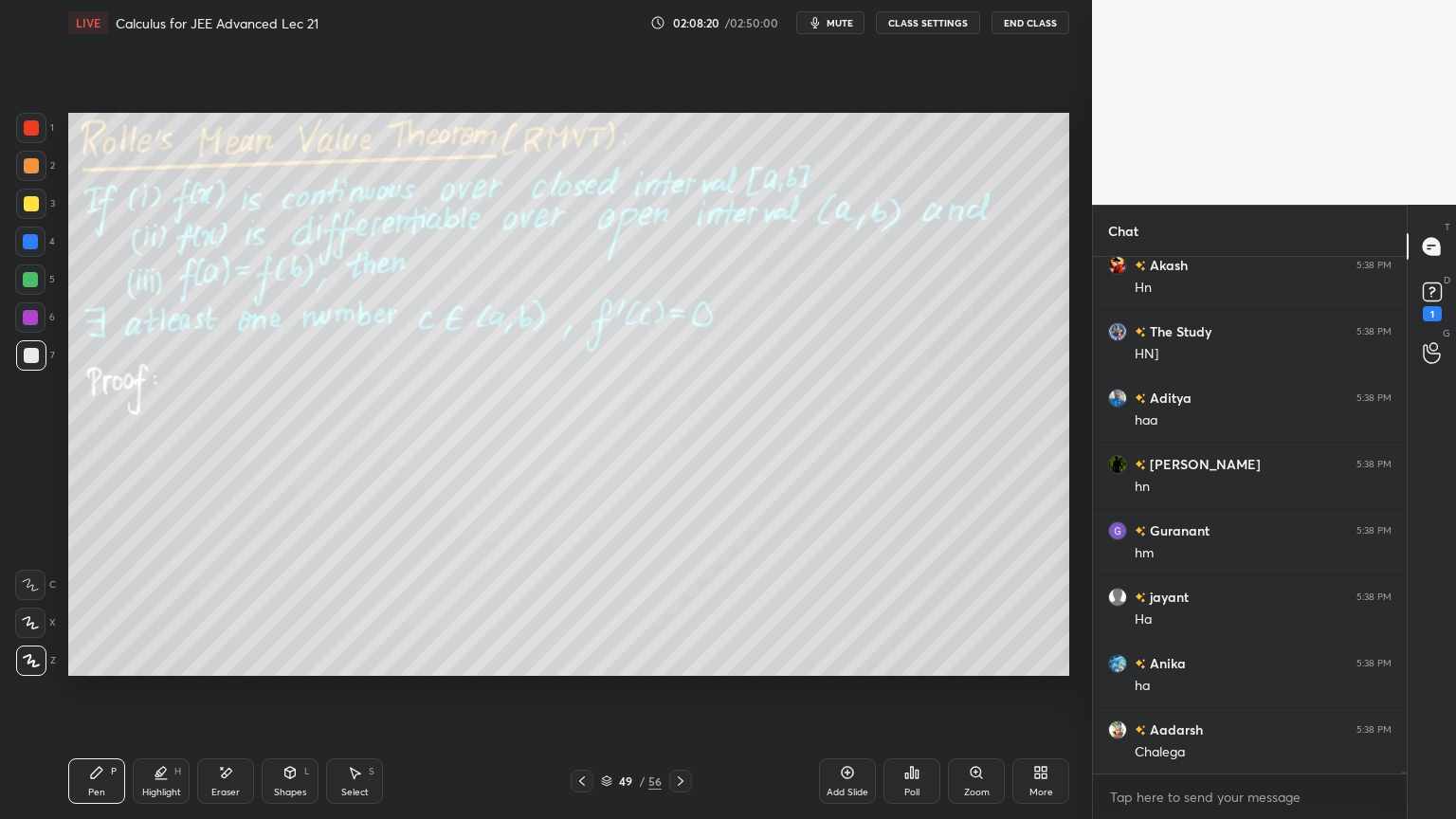 scroll, scrollTop: 116949, scrollLeft: 0, axis: vertical 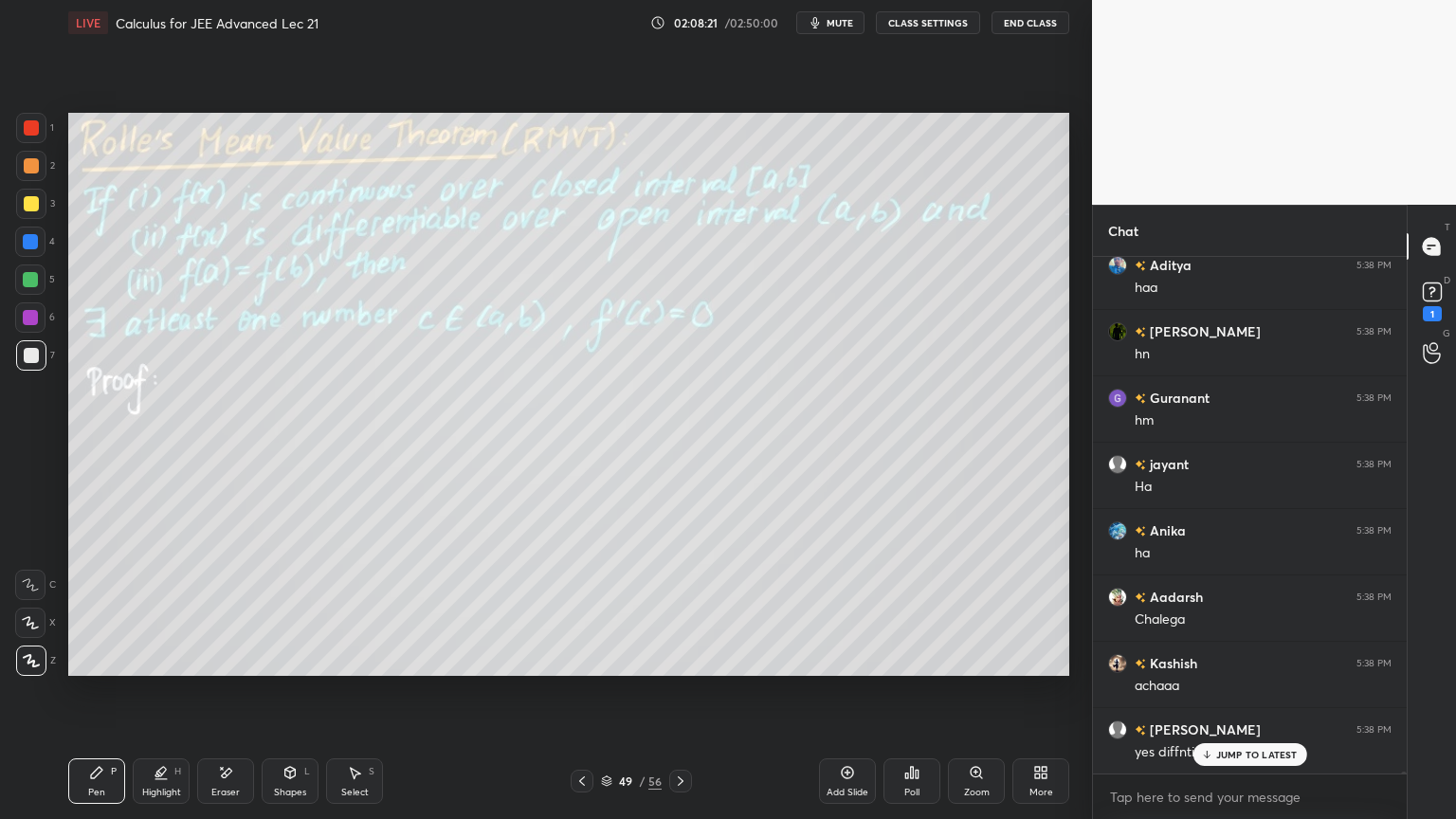 click 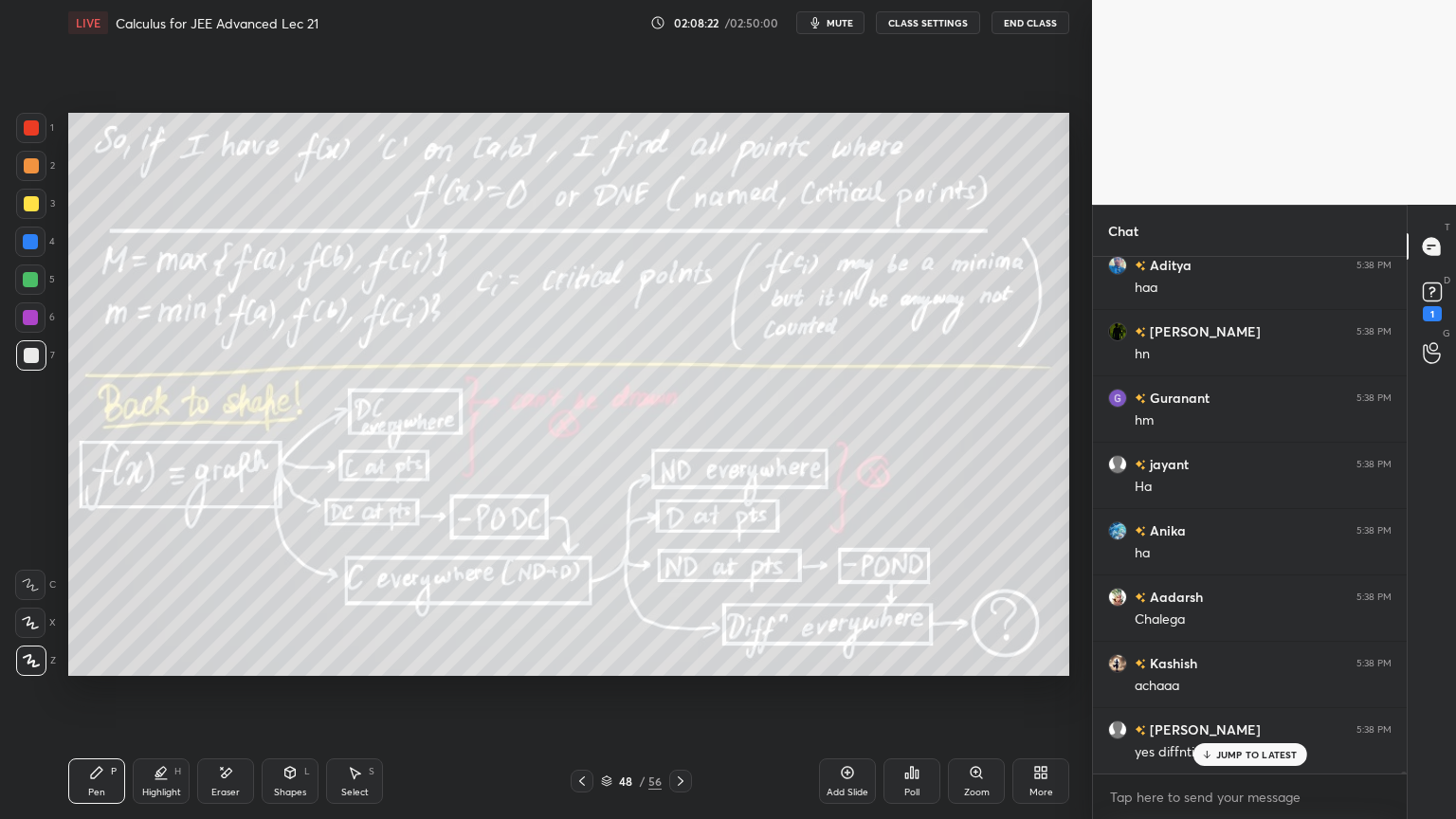 scroll, scrollTop: 117082, scrollLeft: 0, axis: vertical 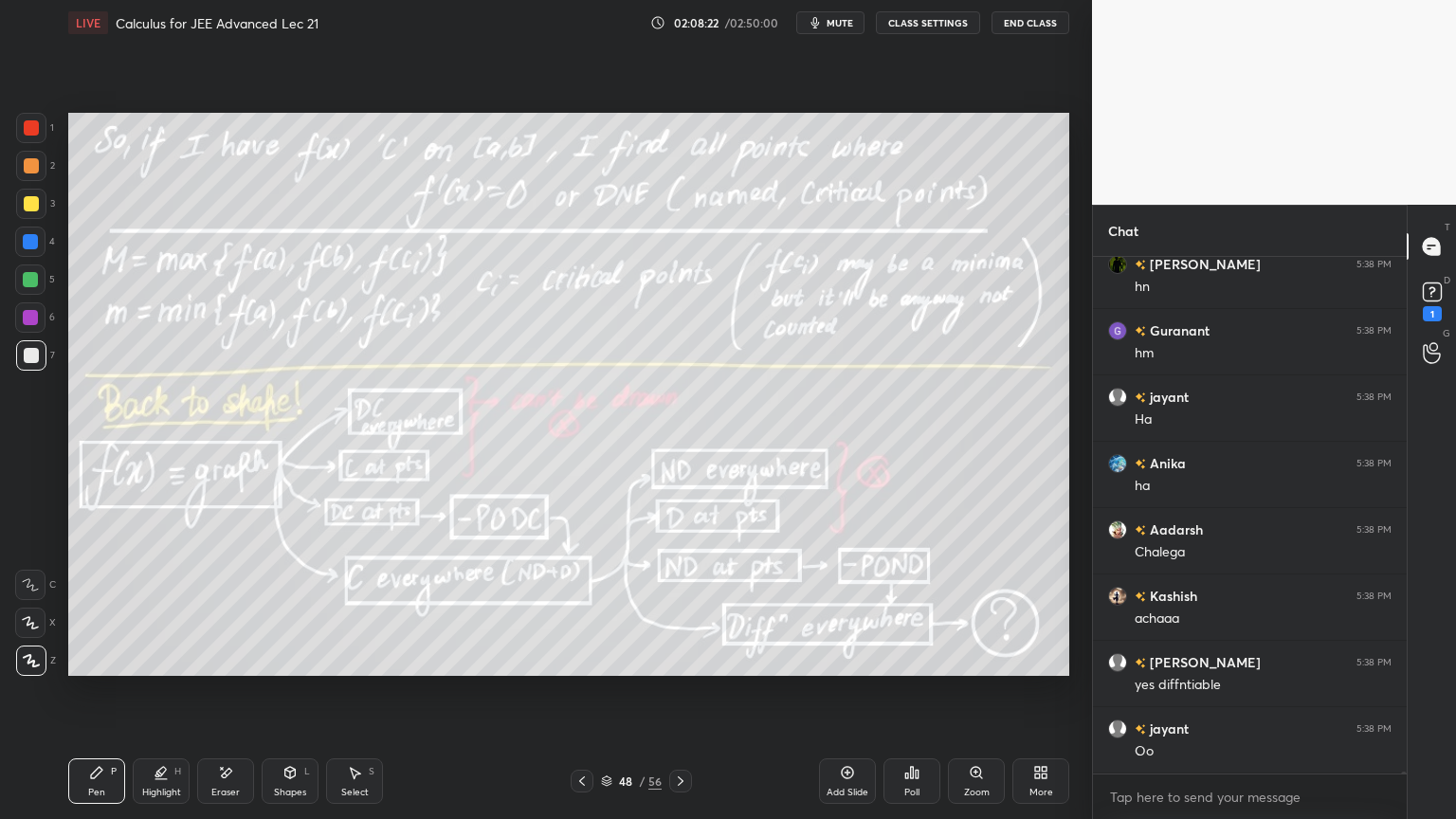 click 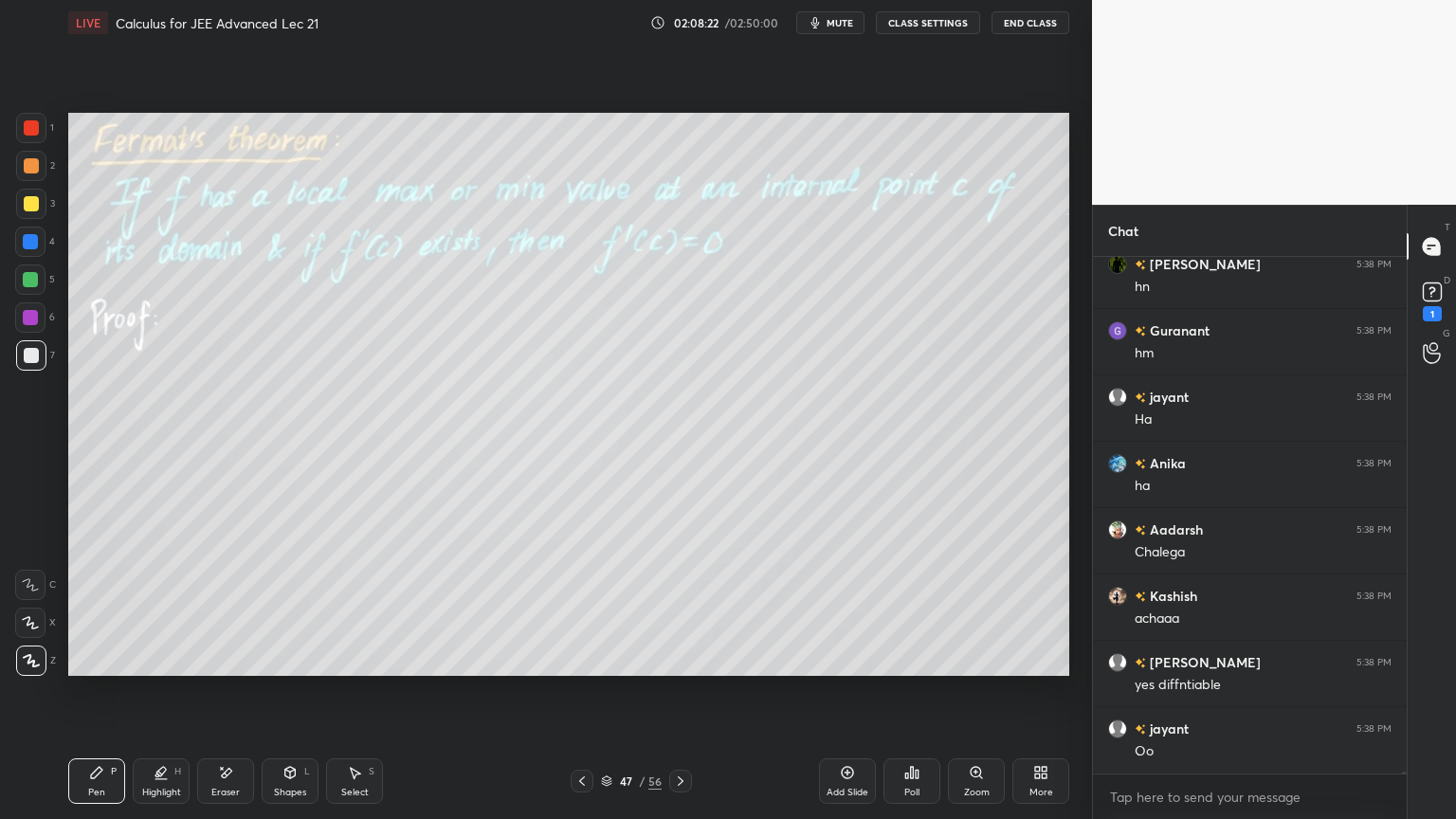click 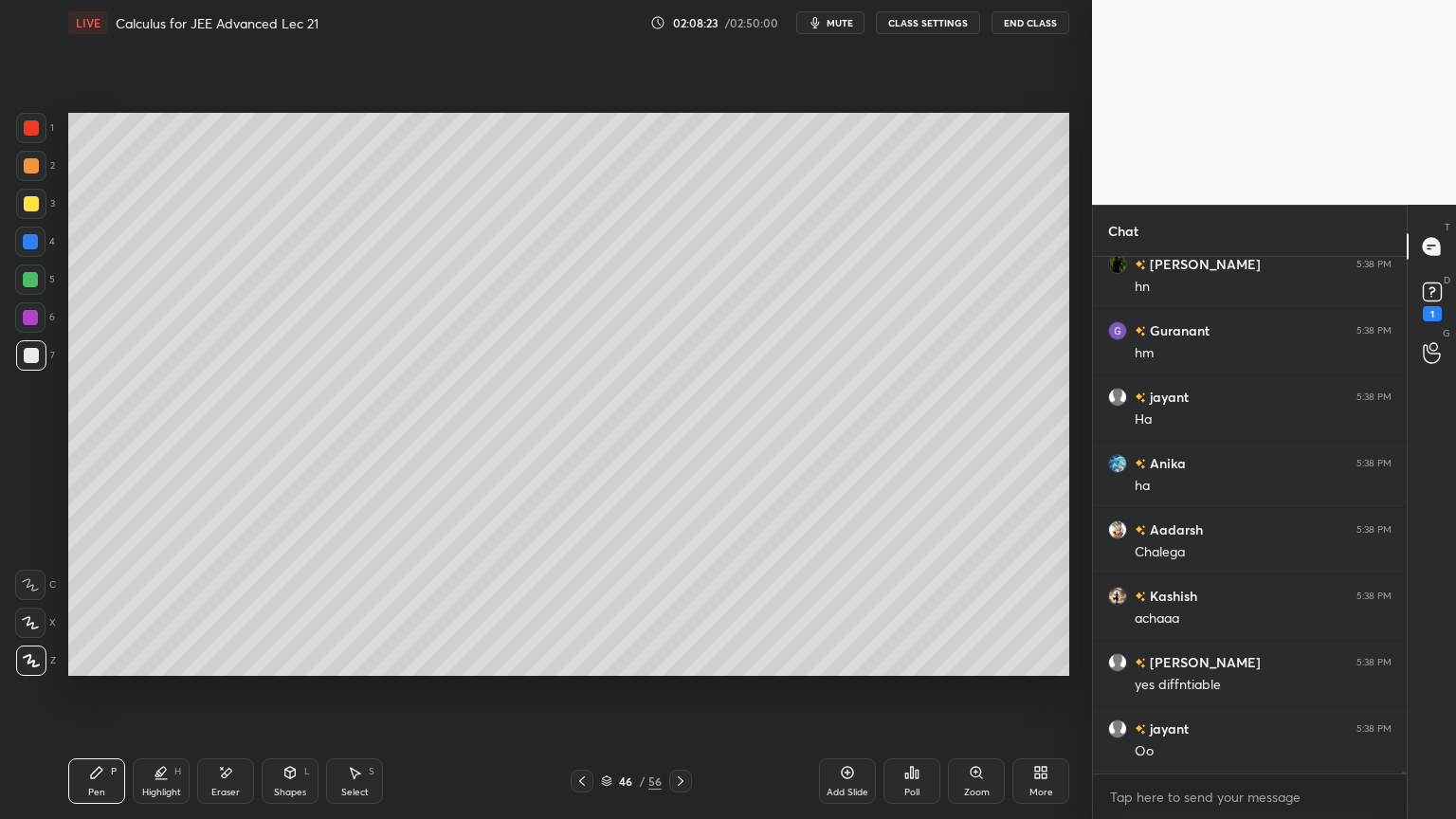 scroll, scrollTop: 117147, scrollLeft: 0, axis: vertical 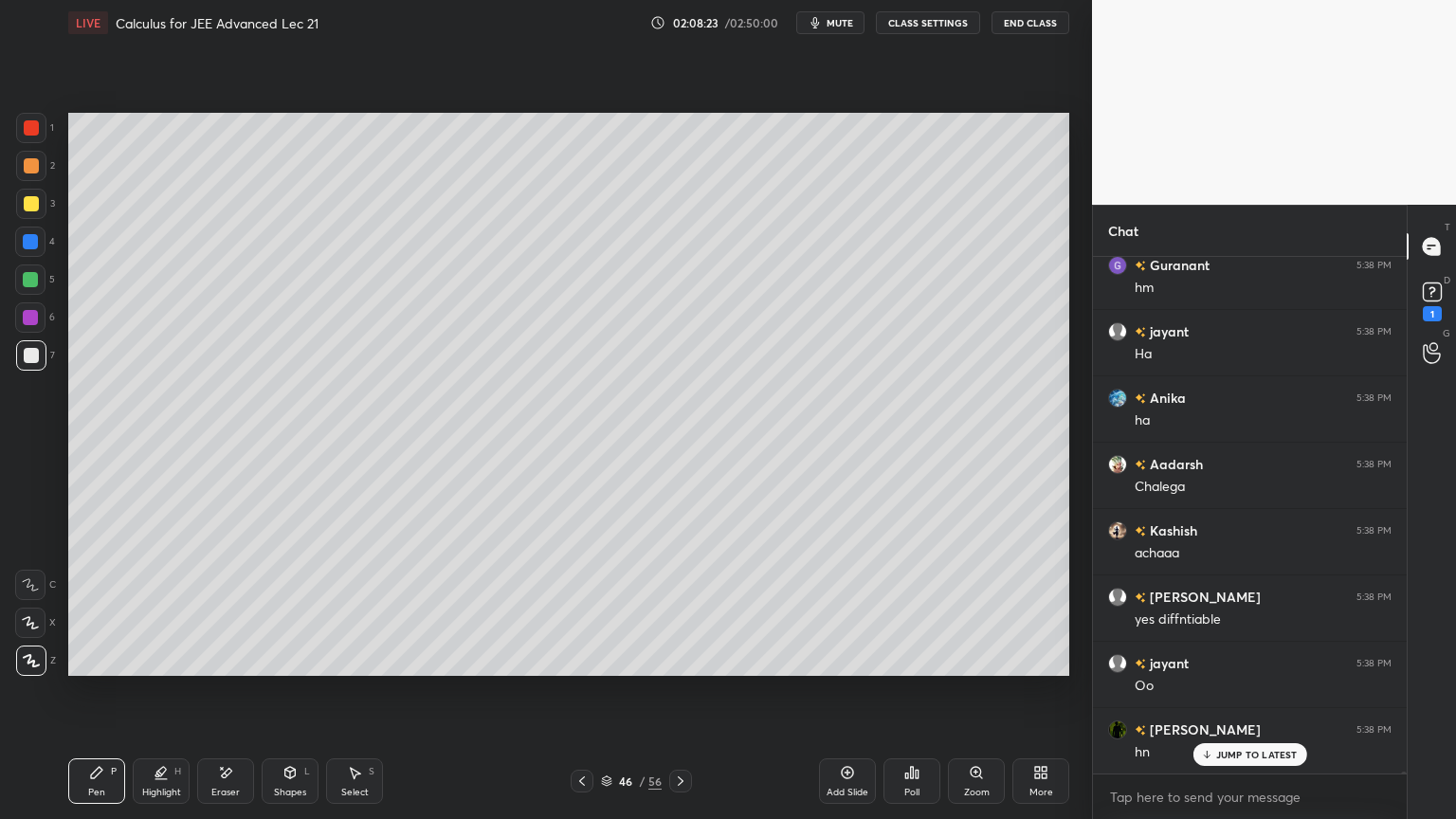click 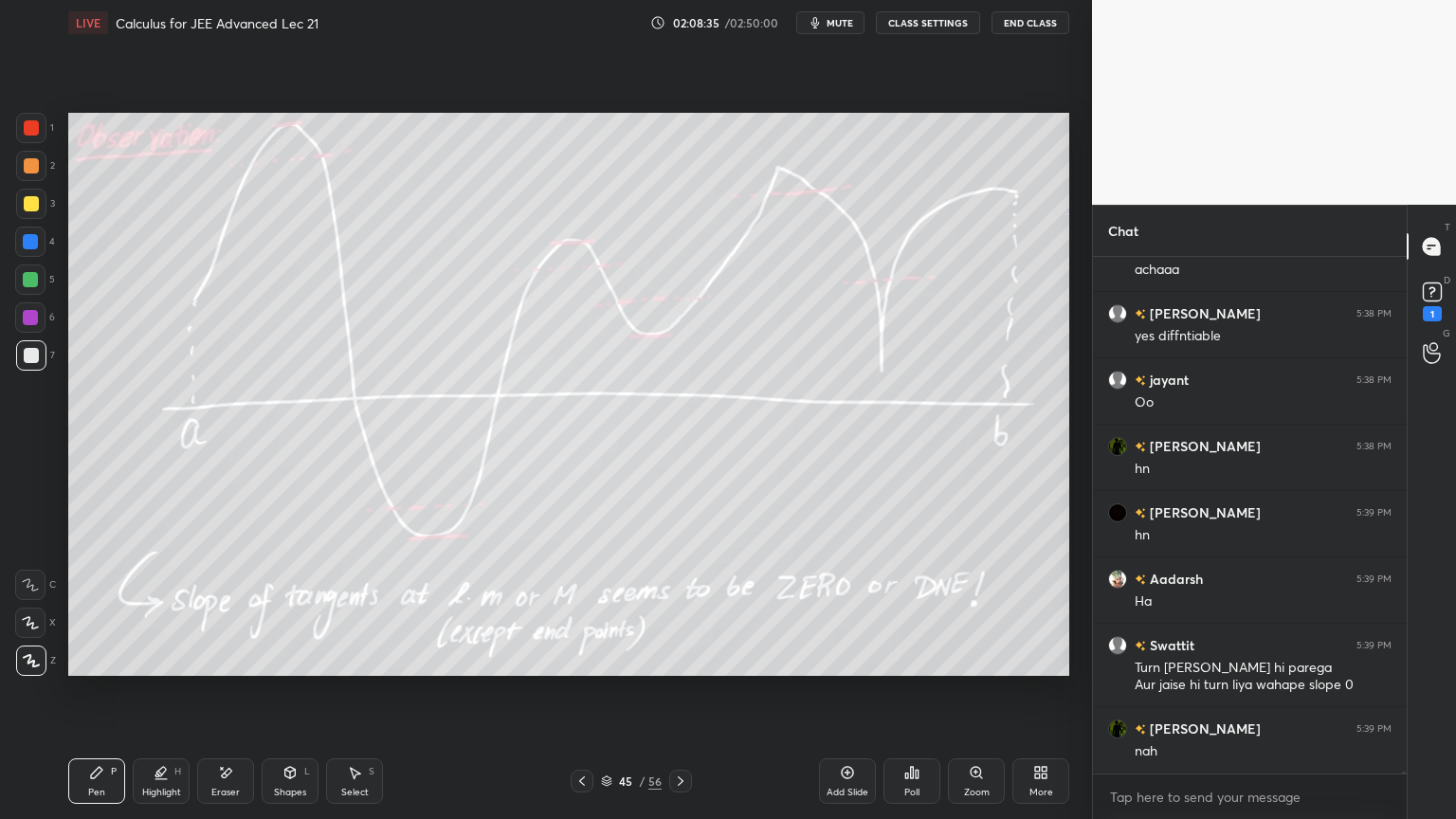 scroll, scrollTop: 117496, scrollLeft: 0, axis: vertical 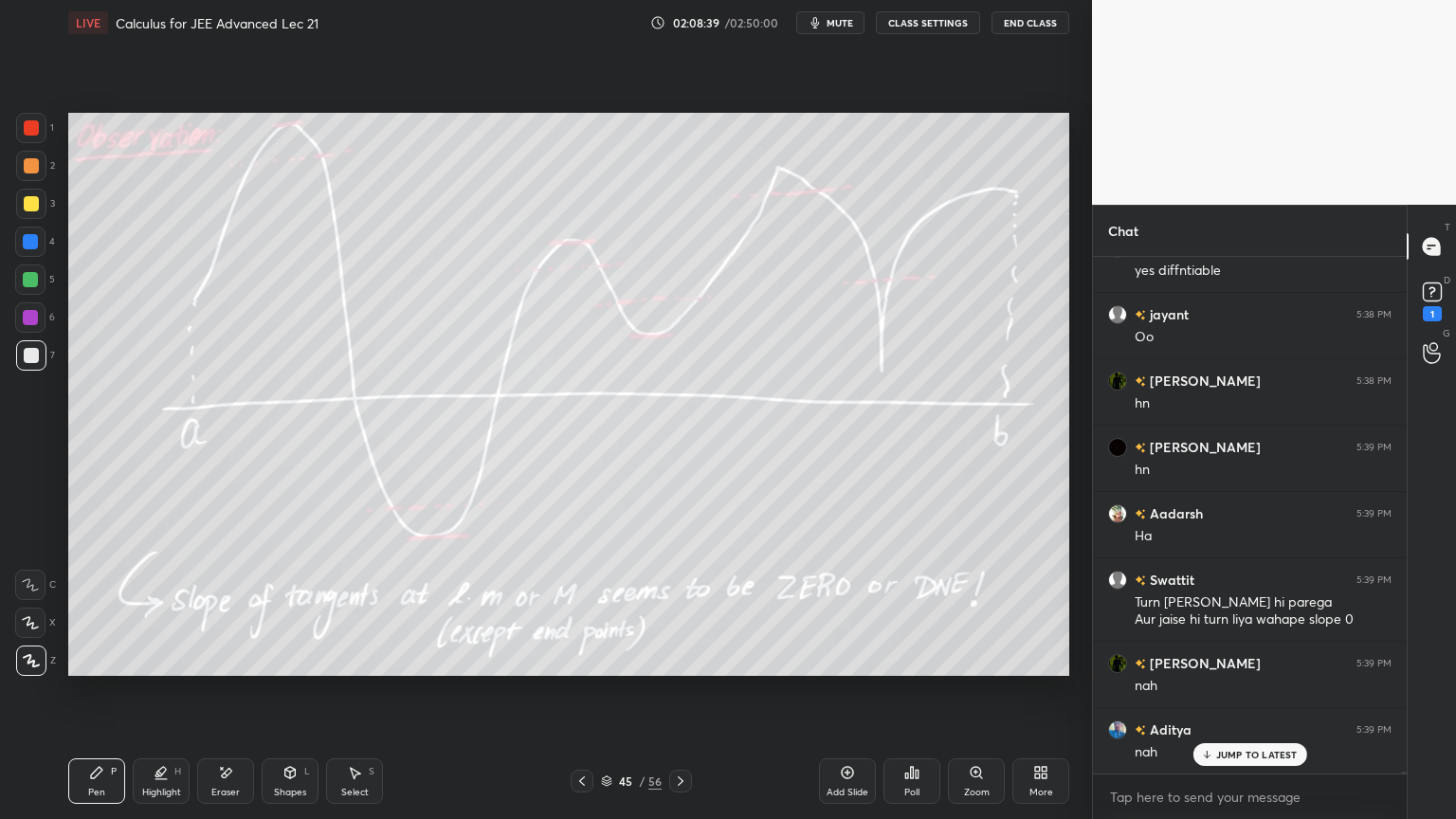 click 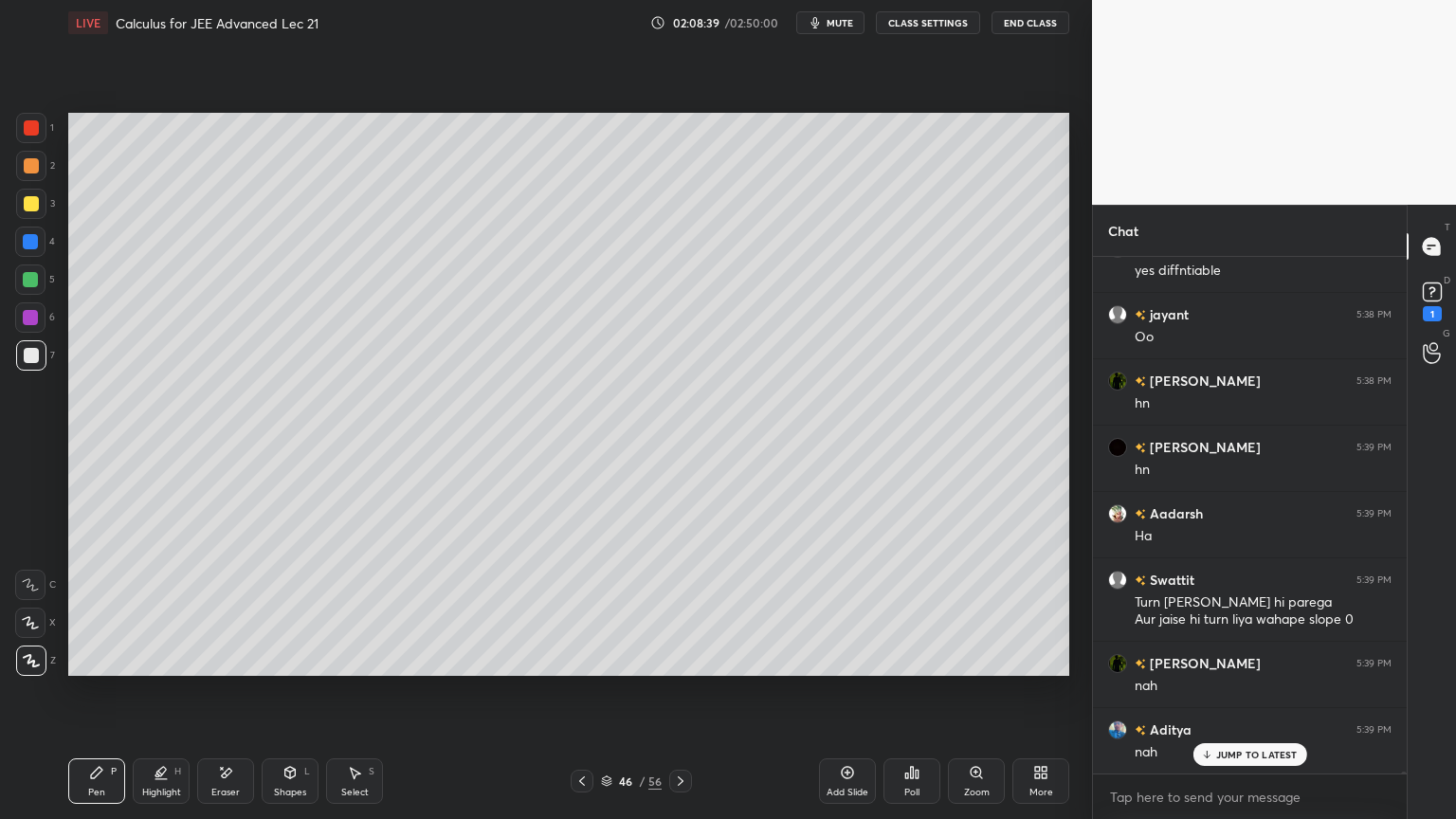 click 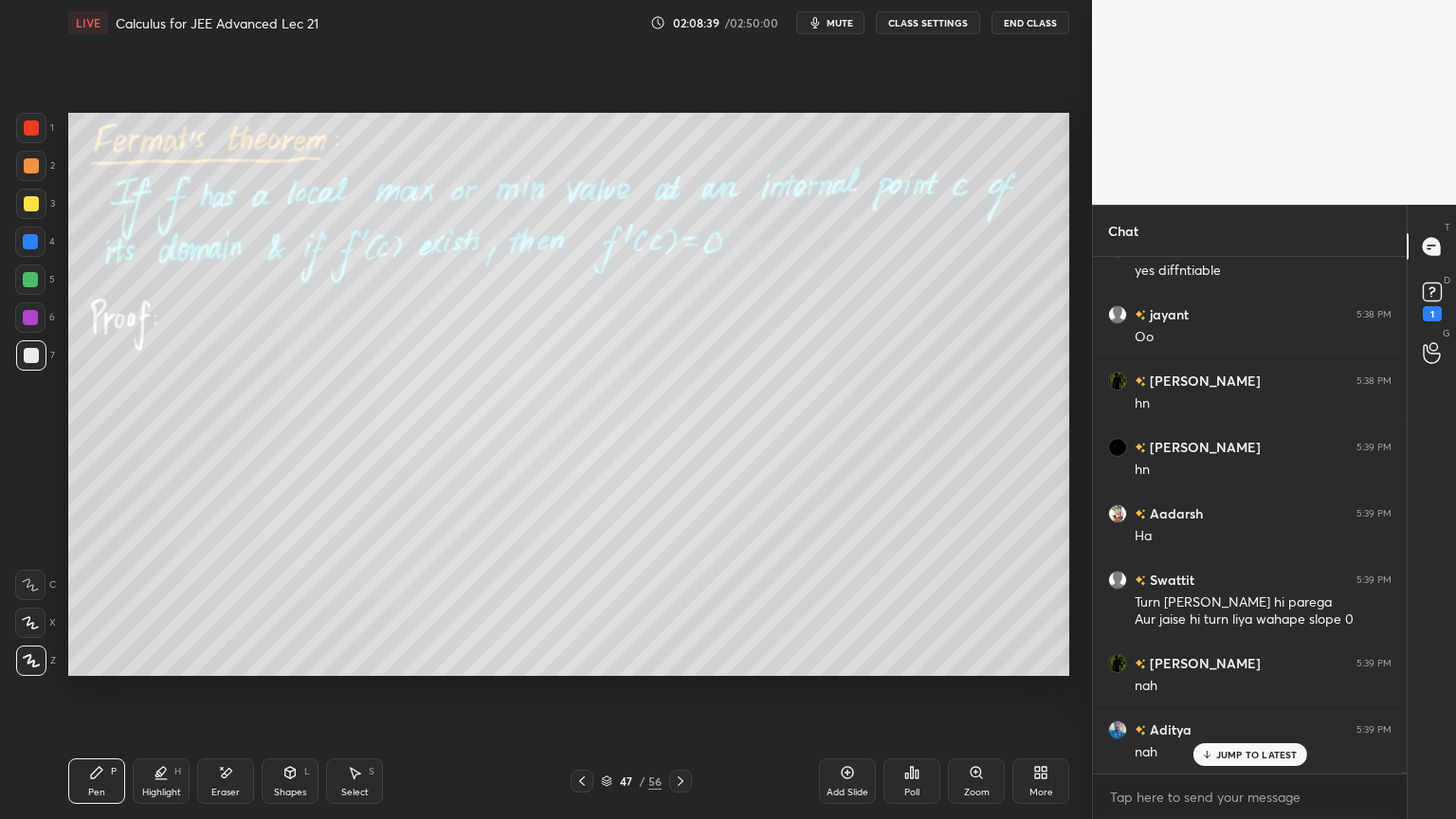 click 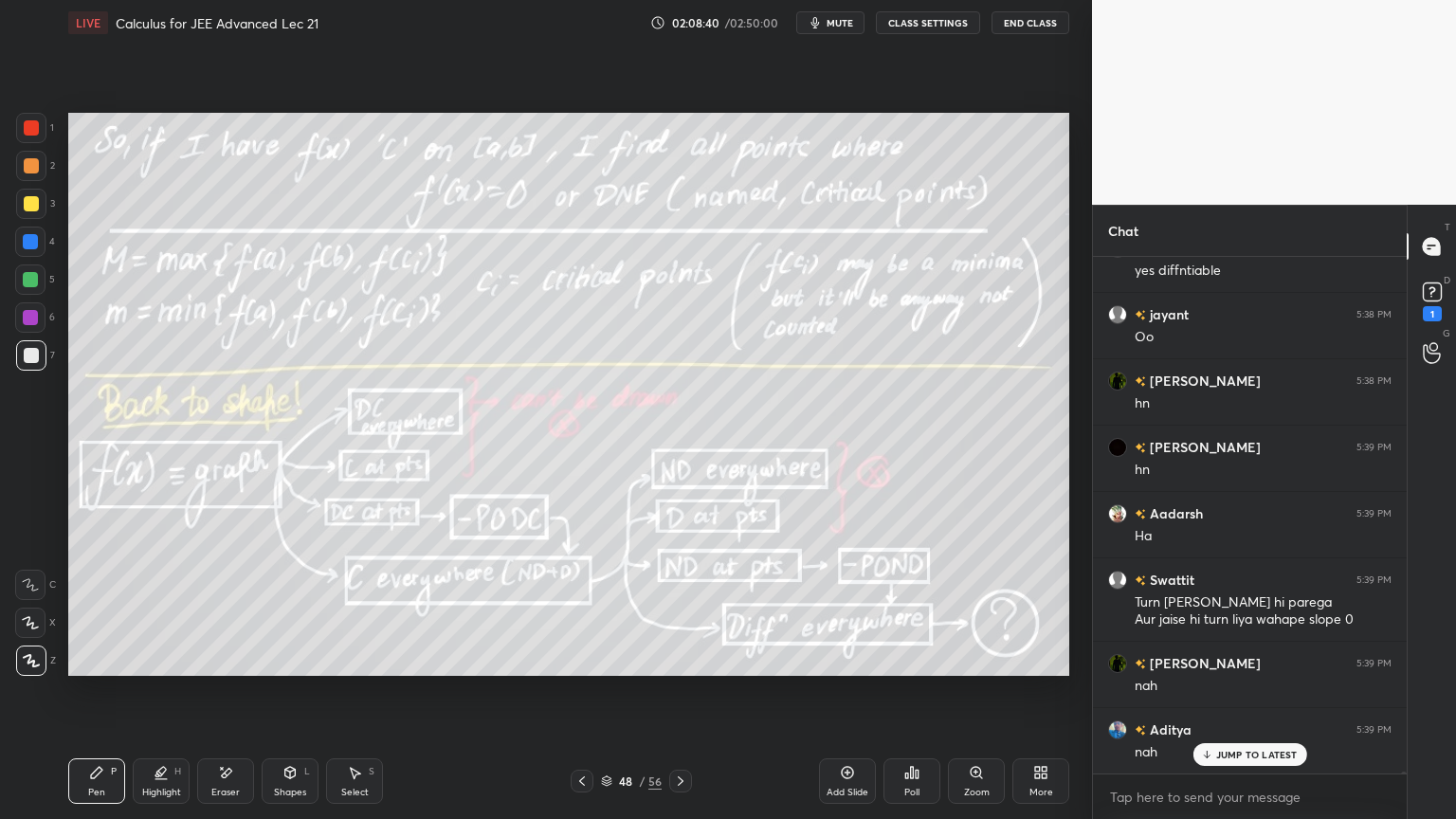 scroll, scrollTop: 117563, scrollLeft: 0, axis: vertical 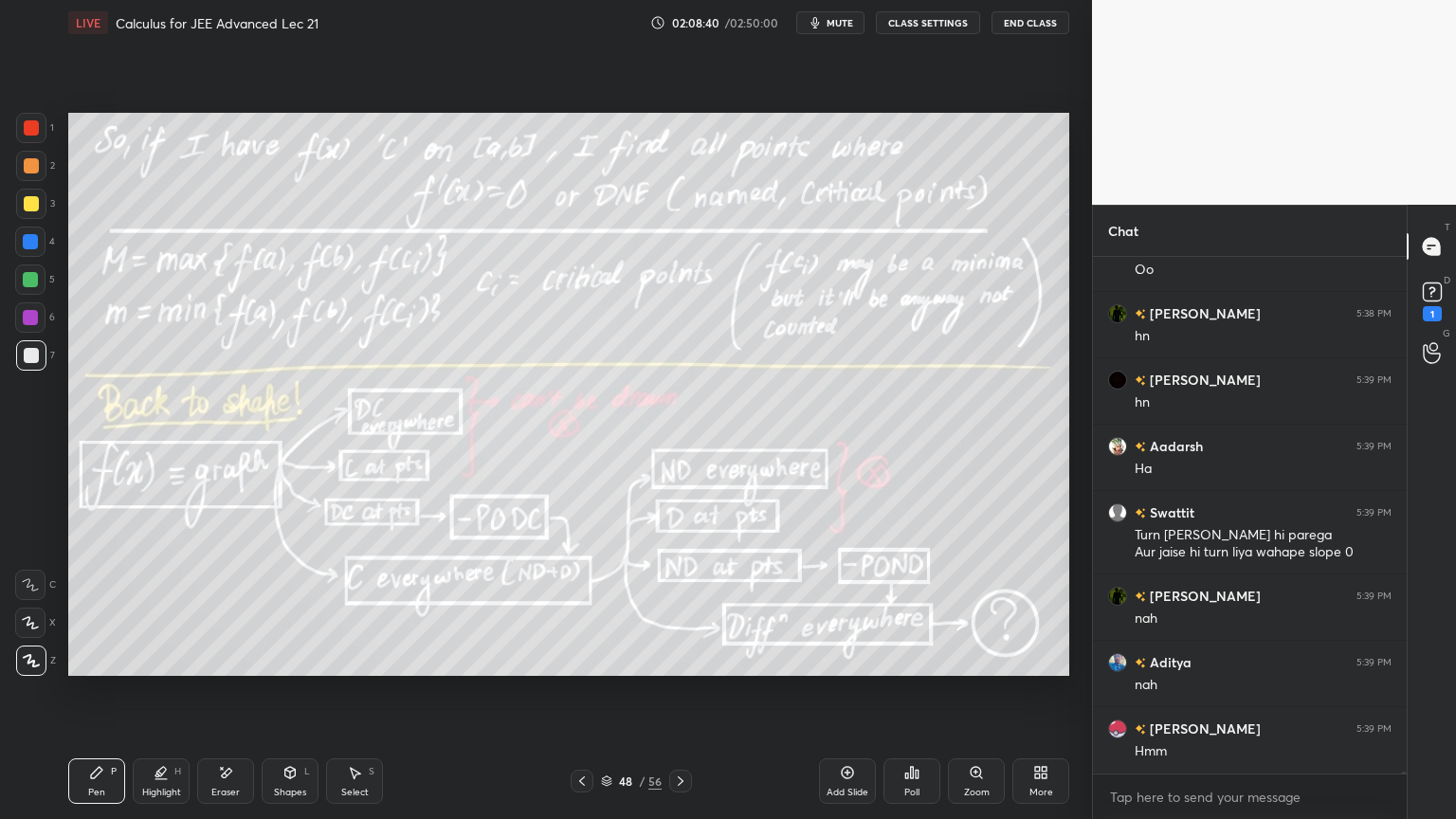 click 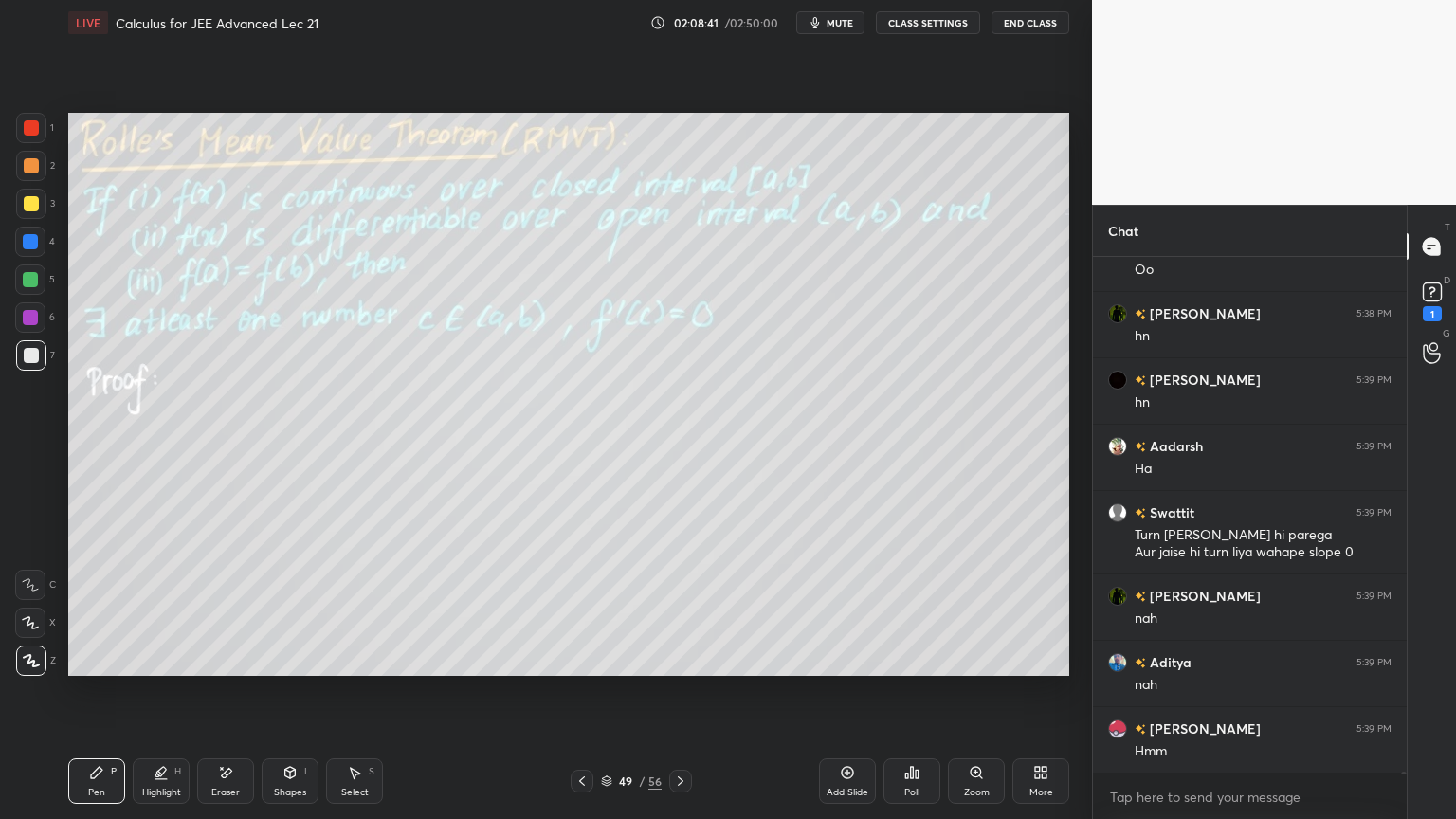 drag, startPoint x: 218, startPoint y: 782, endPoint x: 243, endPoint y: 763, distance: 31.40064 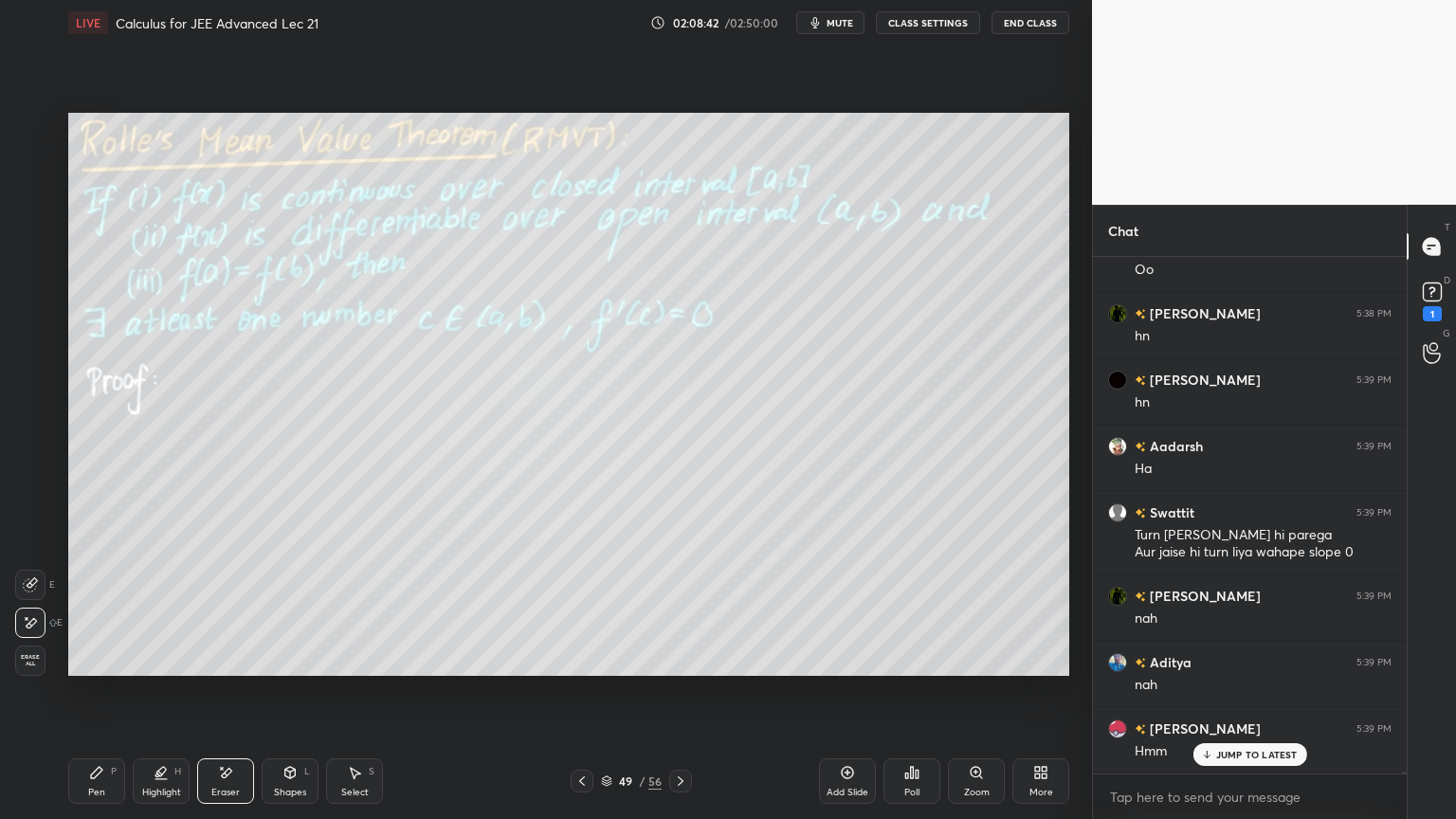 scroll, scrollTop: 117629, scrollLeft: 0, axis: vertical 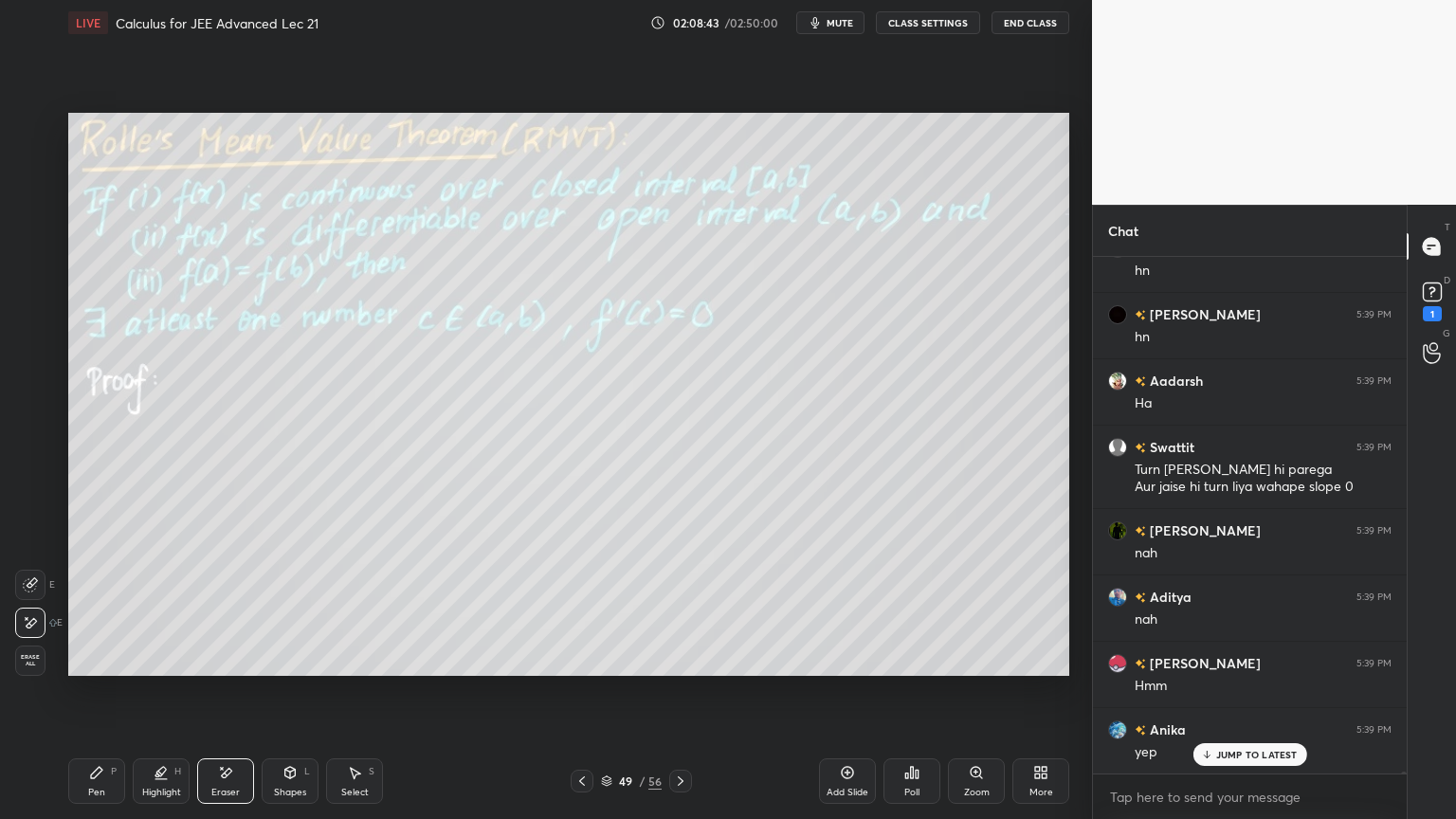 click on "Pen P" at bounding box center [97, 781] 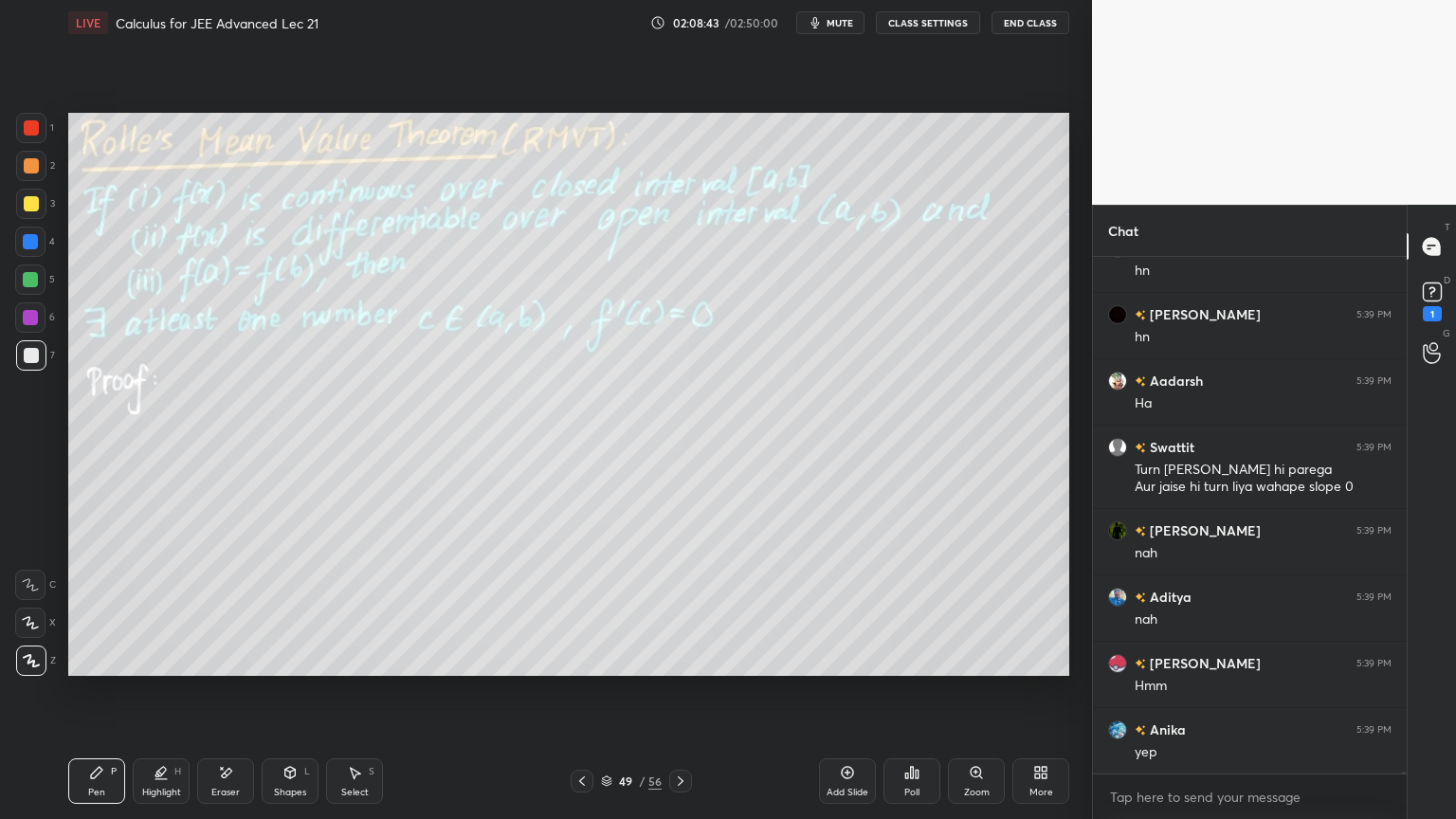 scroll, scrollTop: 117696, scrollLeft: 0, axis: vertical 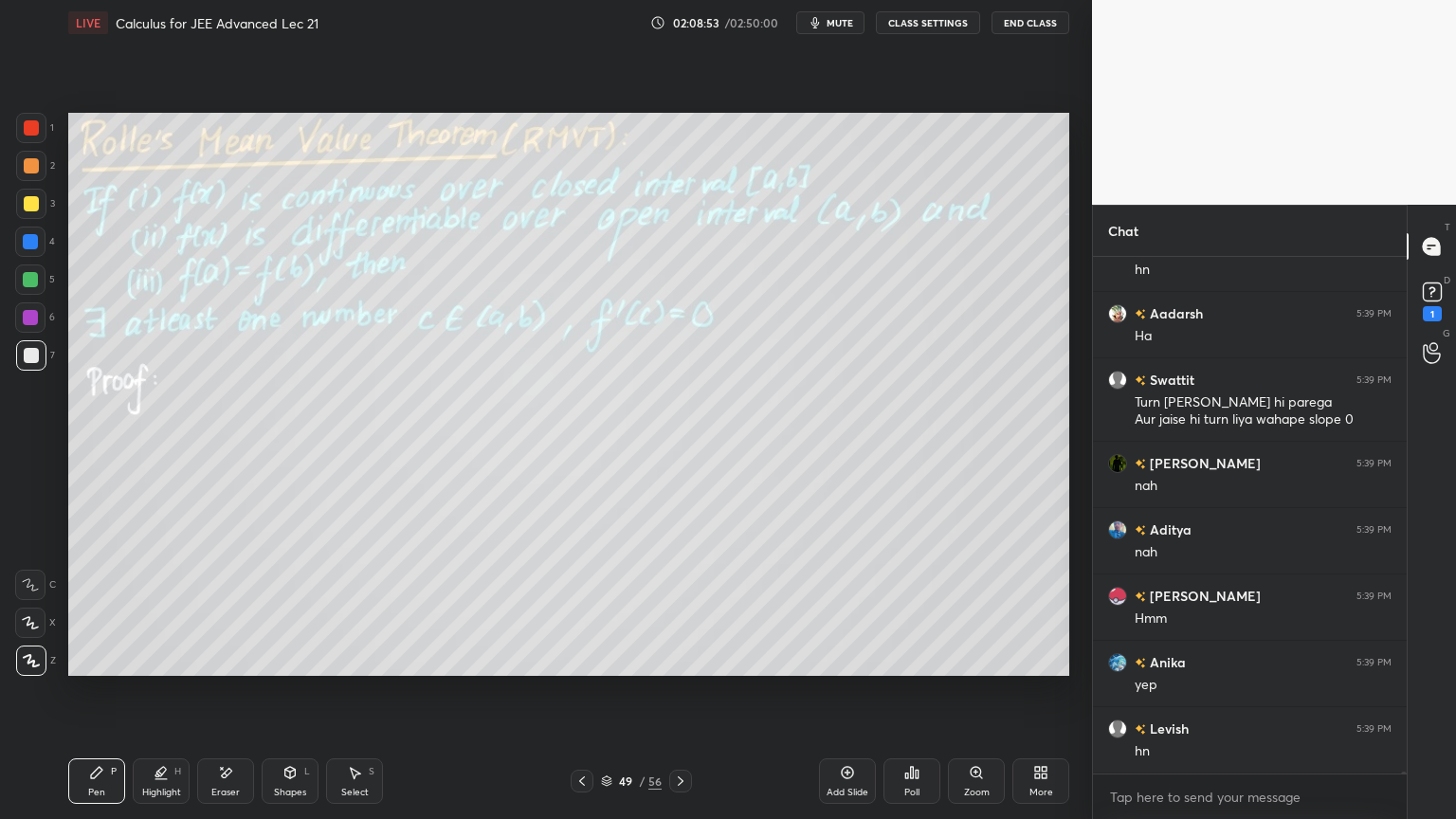 click 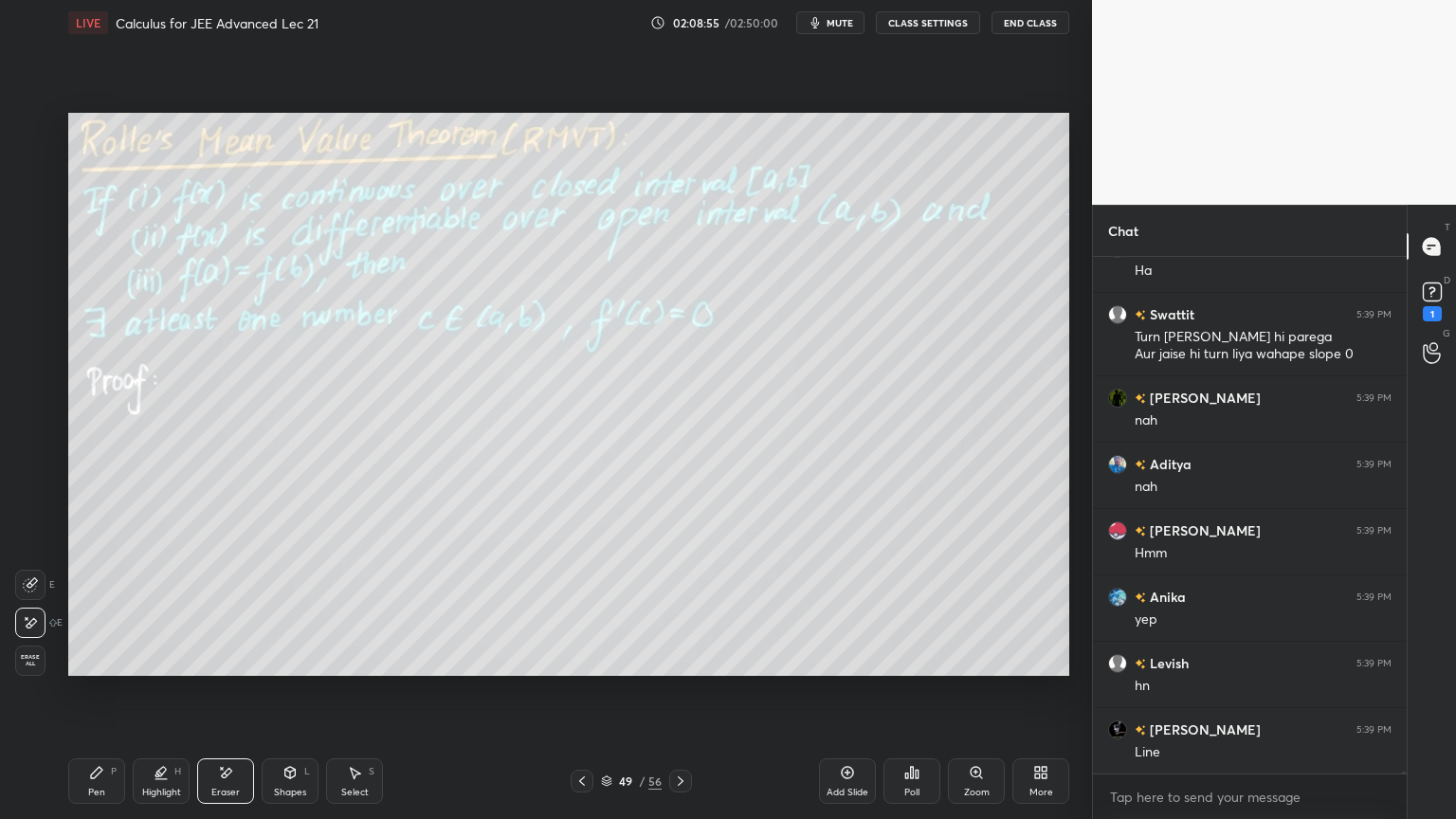 scroll, scrollTop: 117829, scrollLeft: 0, axis: vertical 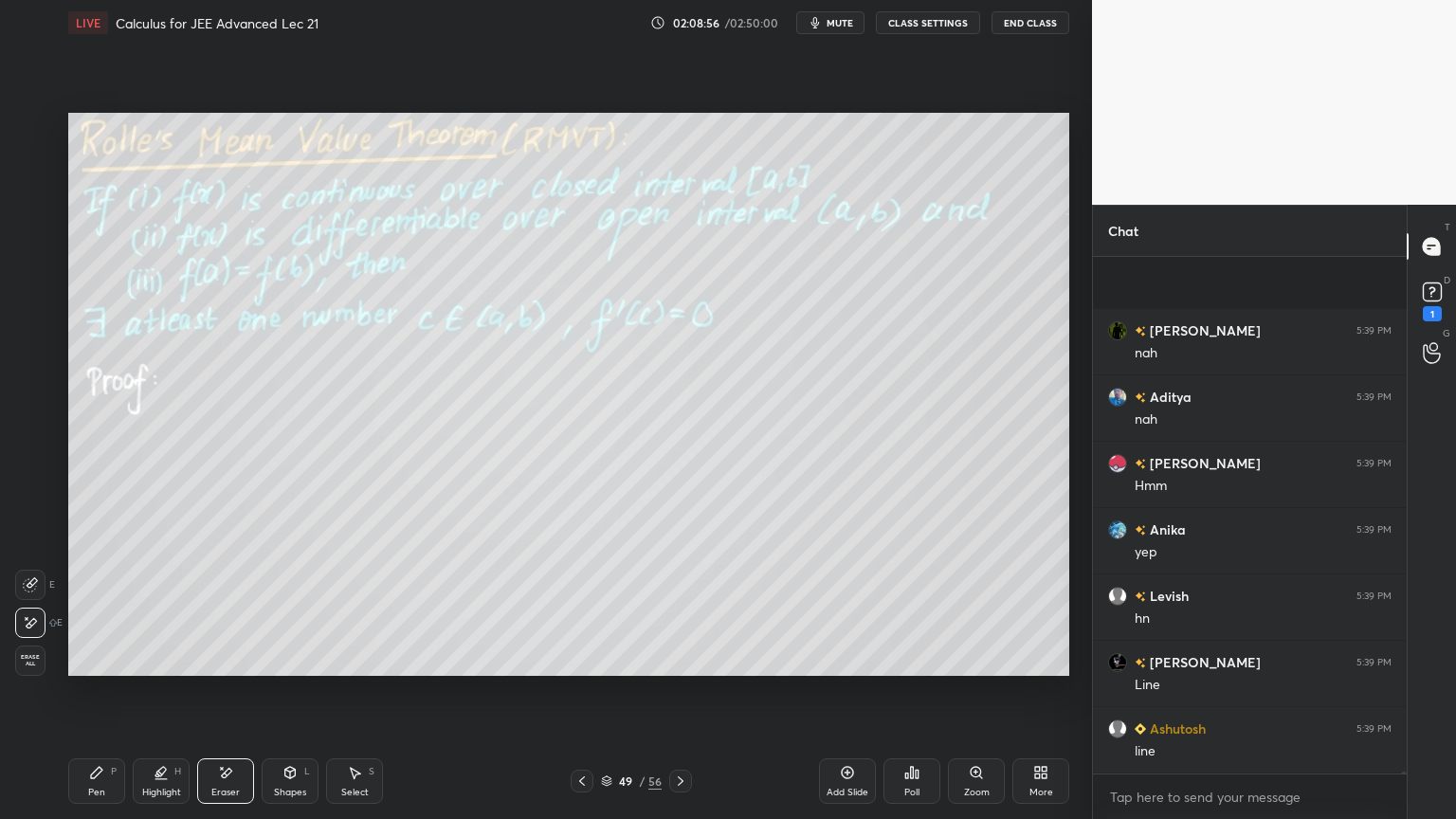 click 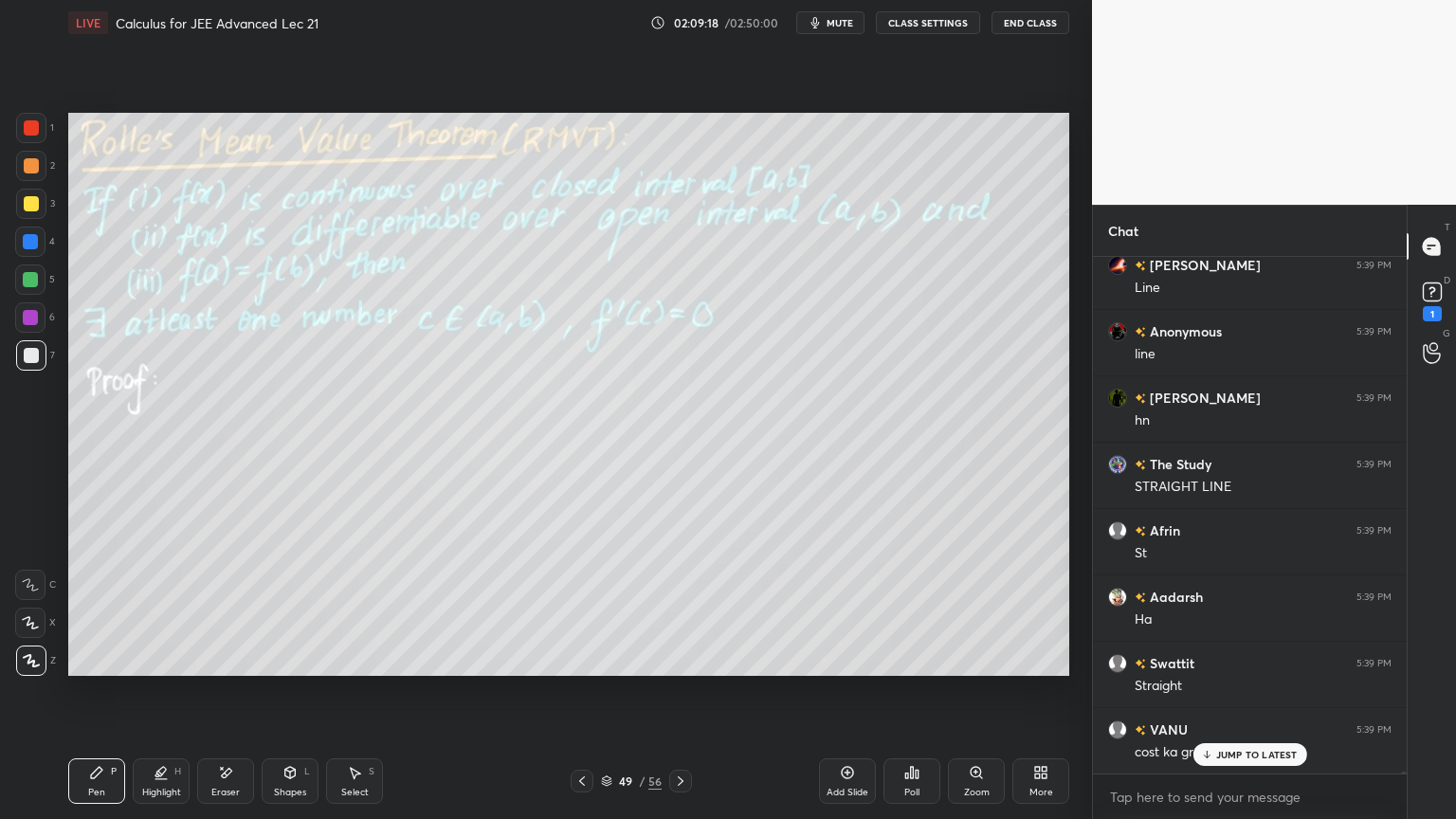 scroll, scrollTop: 118492, scrollLeft: 0, axis: vertical 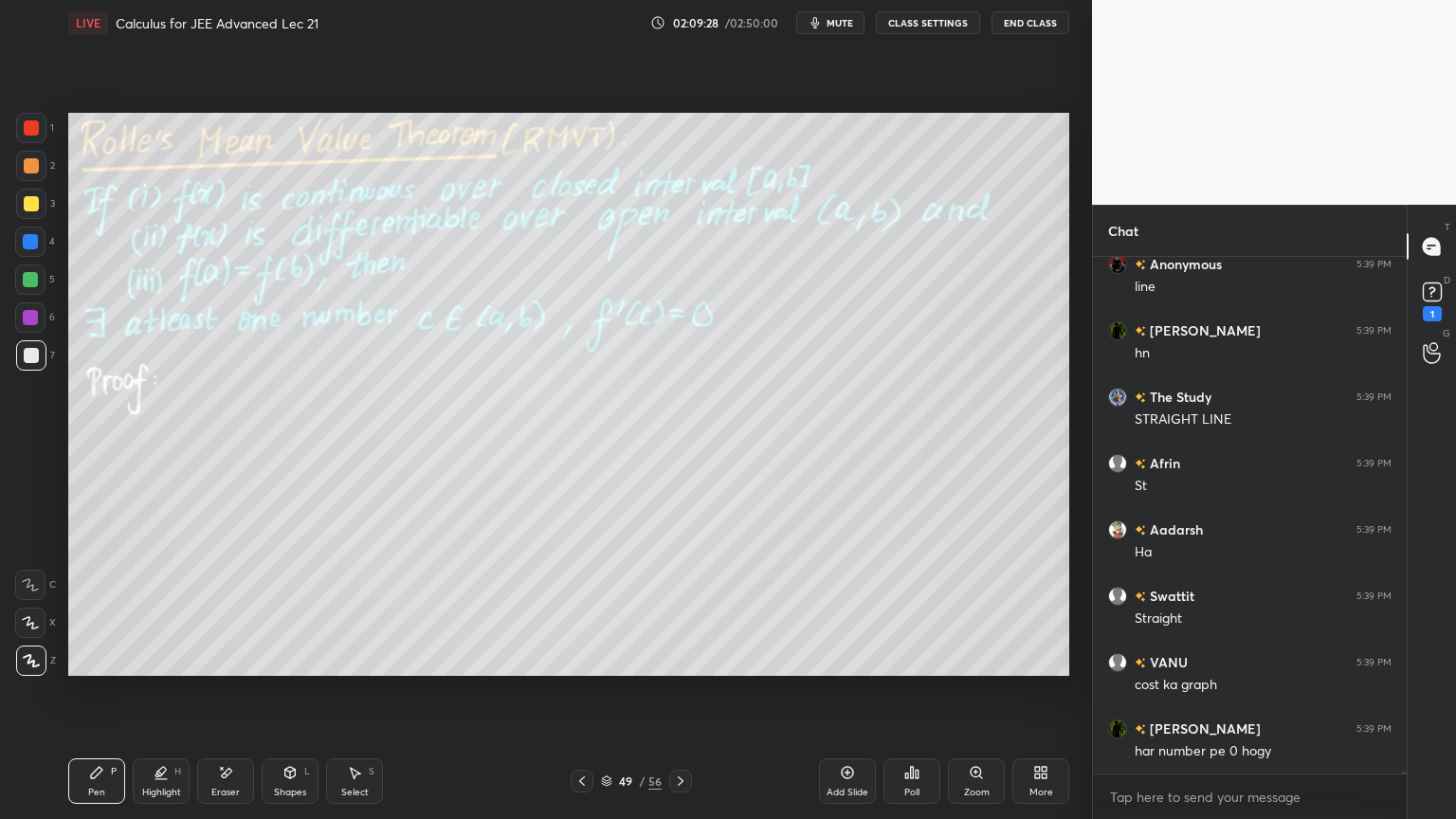 click 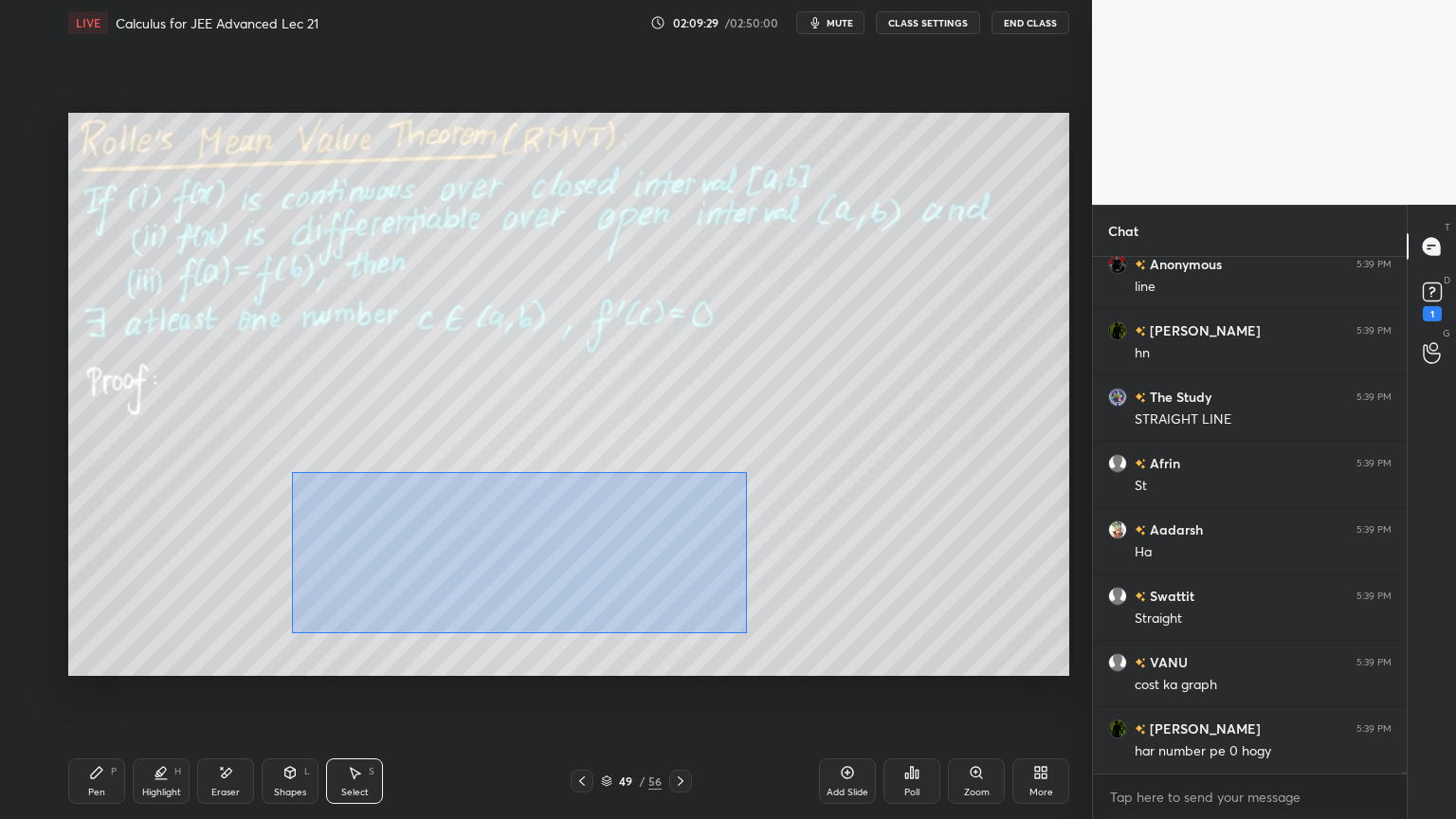 drag, startPoint x: 304, startPoint y: 485, endPoint x: 556, endPoint y: 564, distance: 264.09279 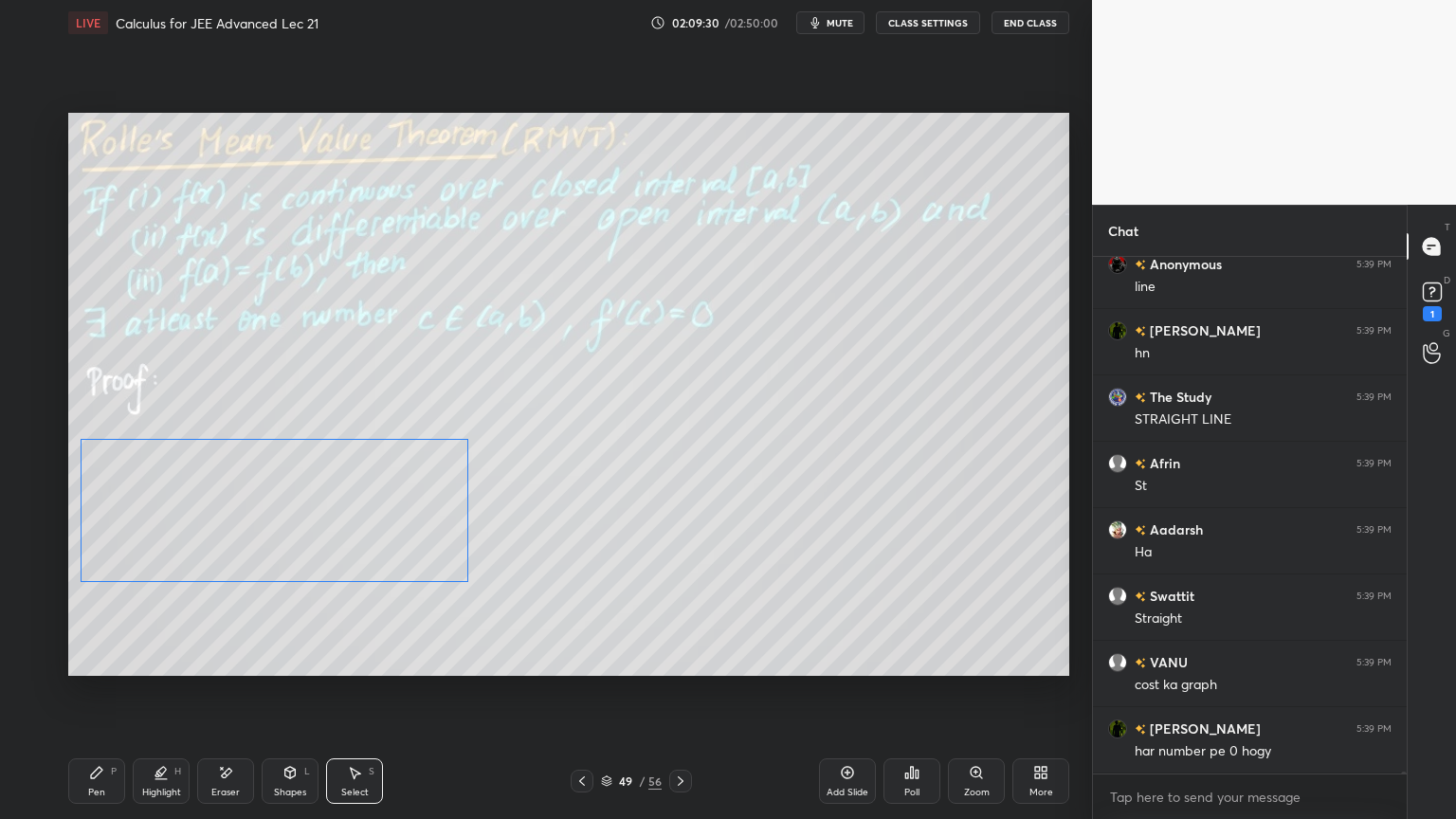 drag, startPoint x: 558, startPoint y: 568, endPoint x: 325, endPoint y: 531, distance: 235.91948 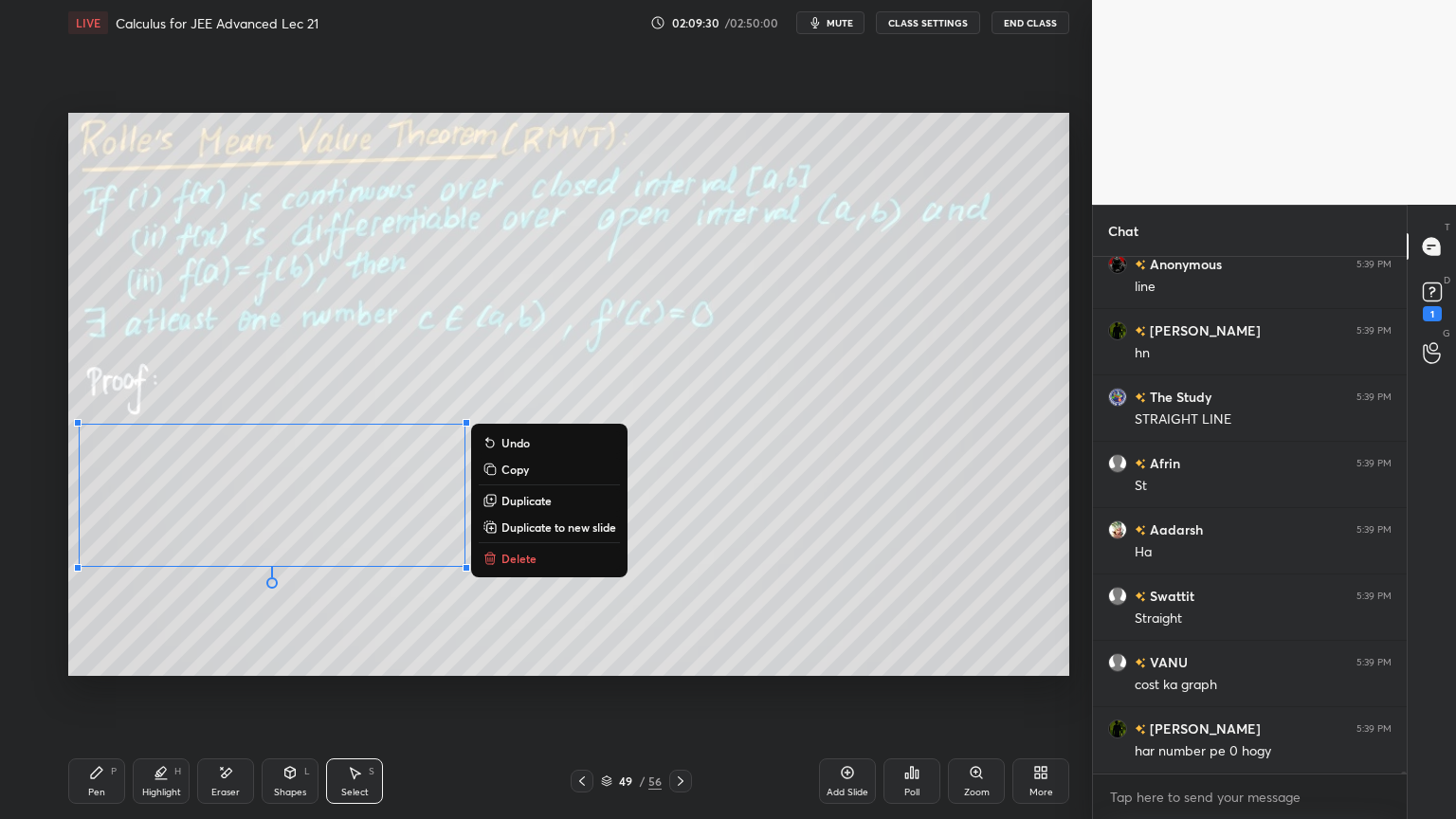click on "0 ° Undo Copy Duplicate Duplicate to new slide Delete" at bounding box center (569, 394) 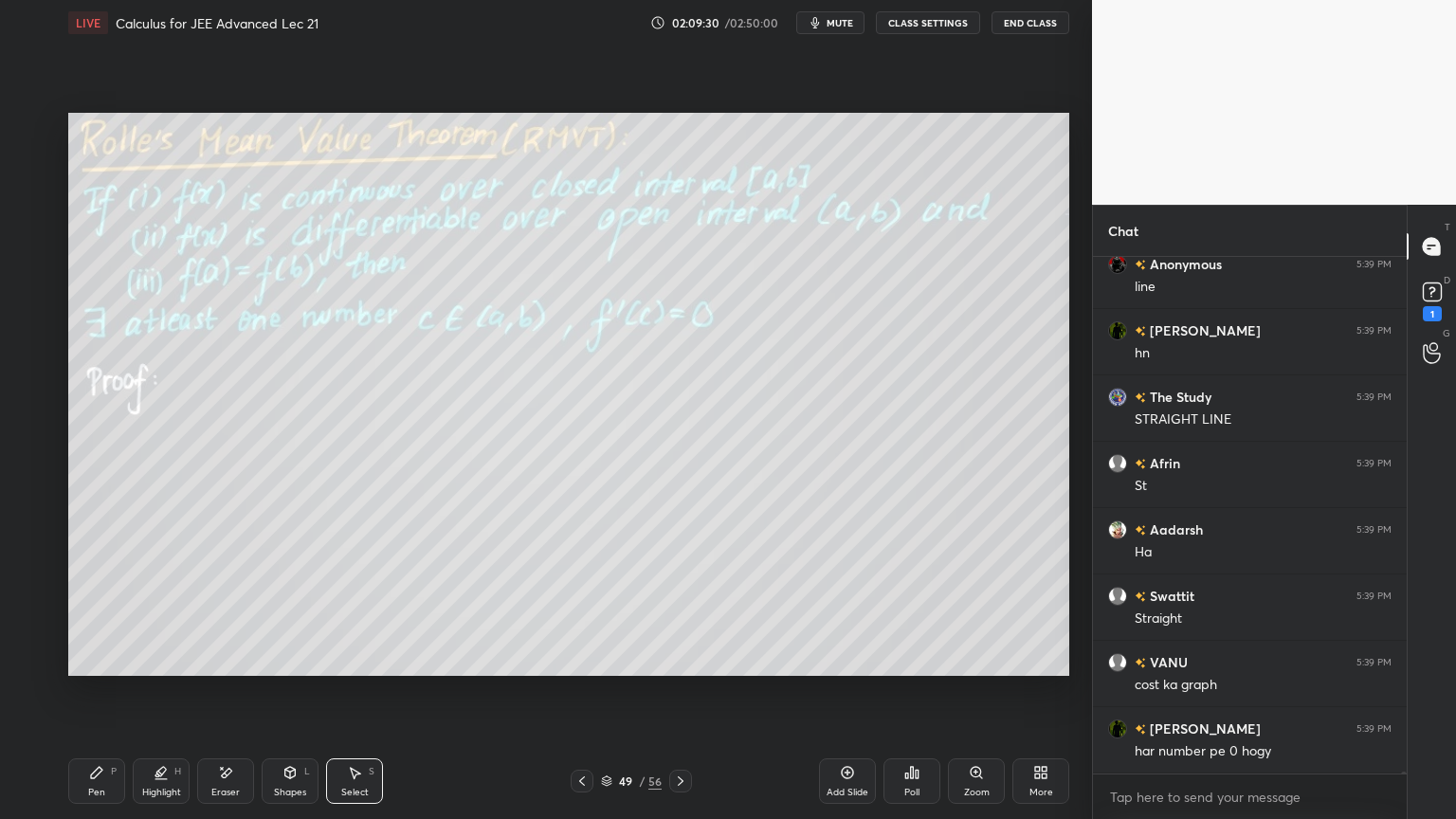 click on "Pen P" at bounding box center [97, 781] 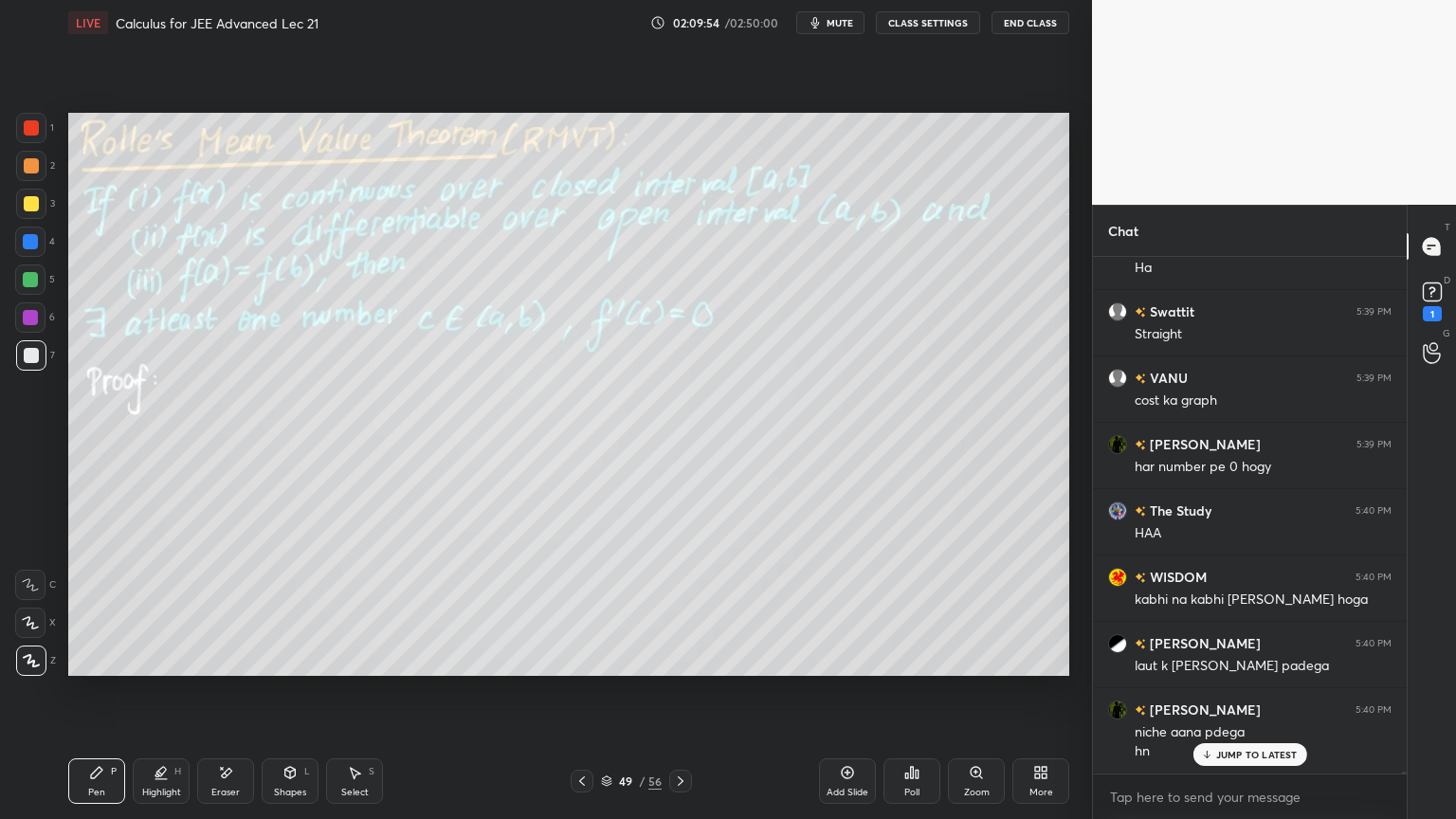 scroll, scrollTop: 118842, scrollLeft: 0, axis: vertical 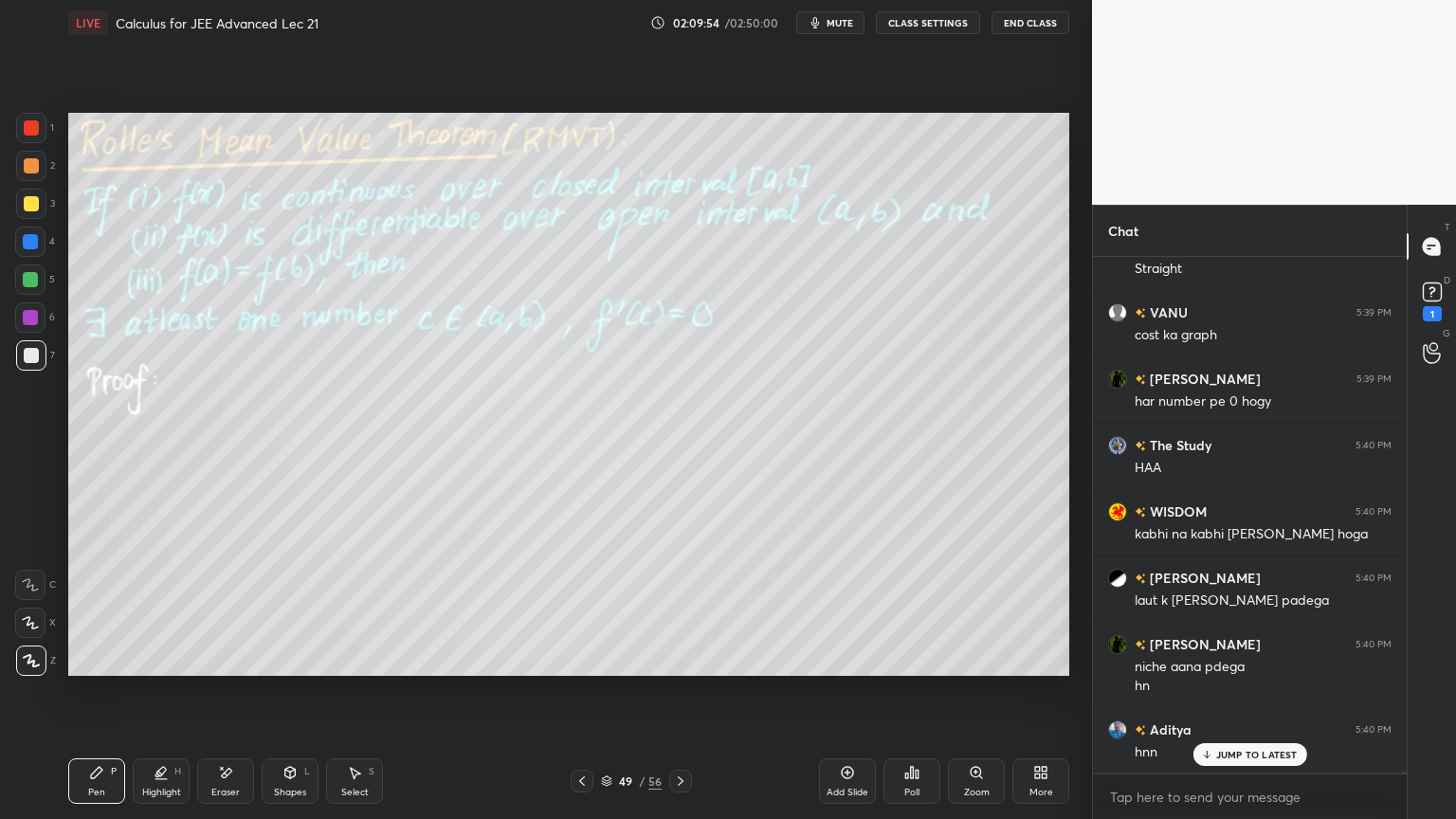 click 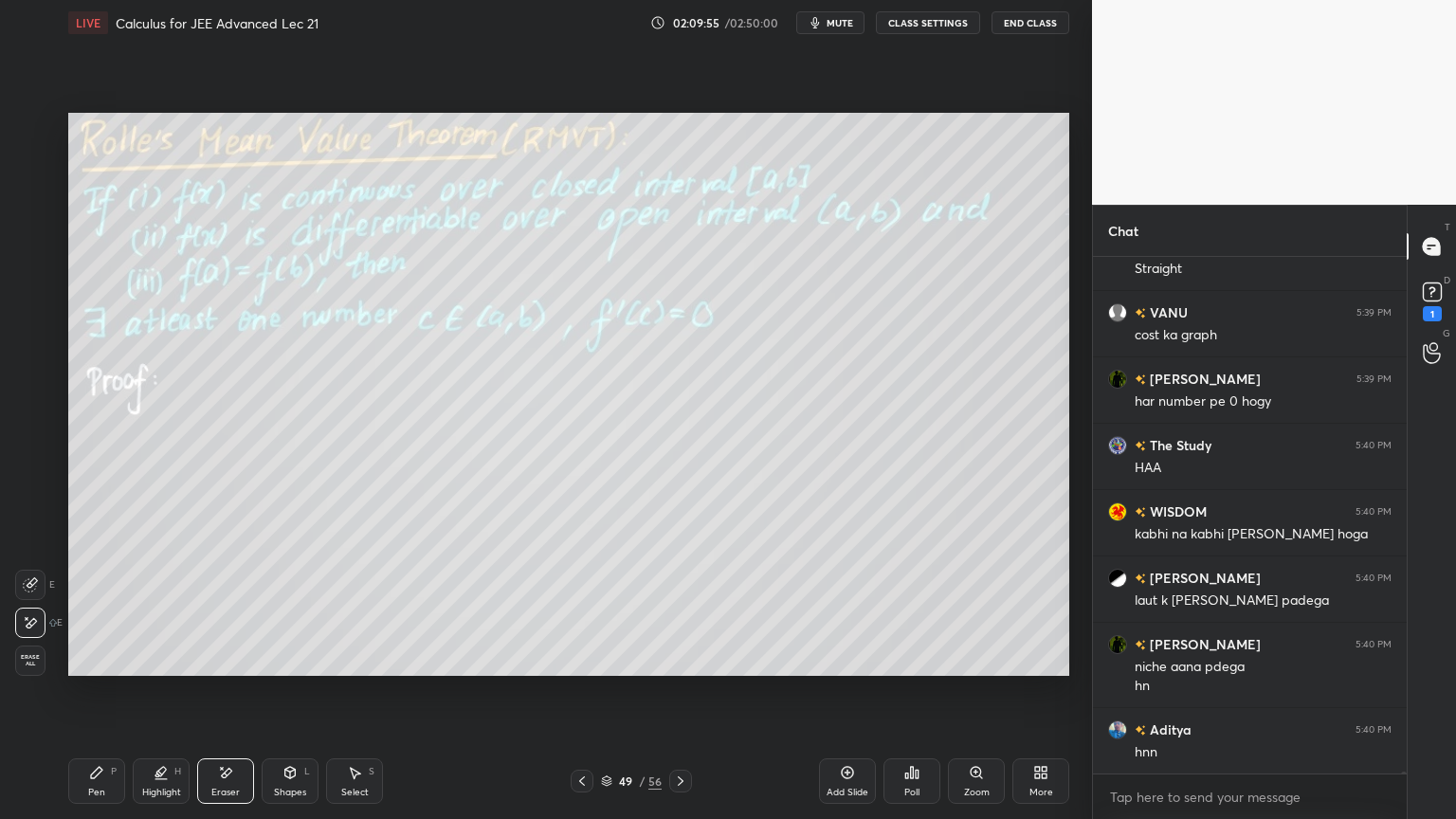 scroll, scrollTop: 118910, scrollLeft: 0, axis: vertical 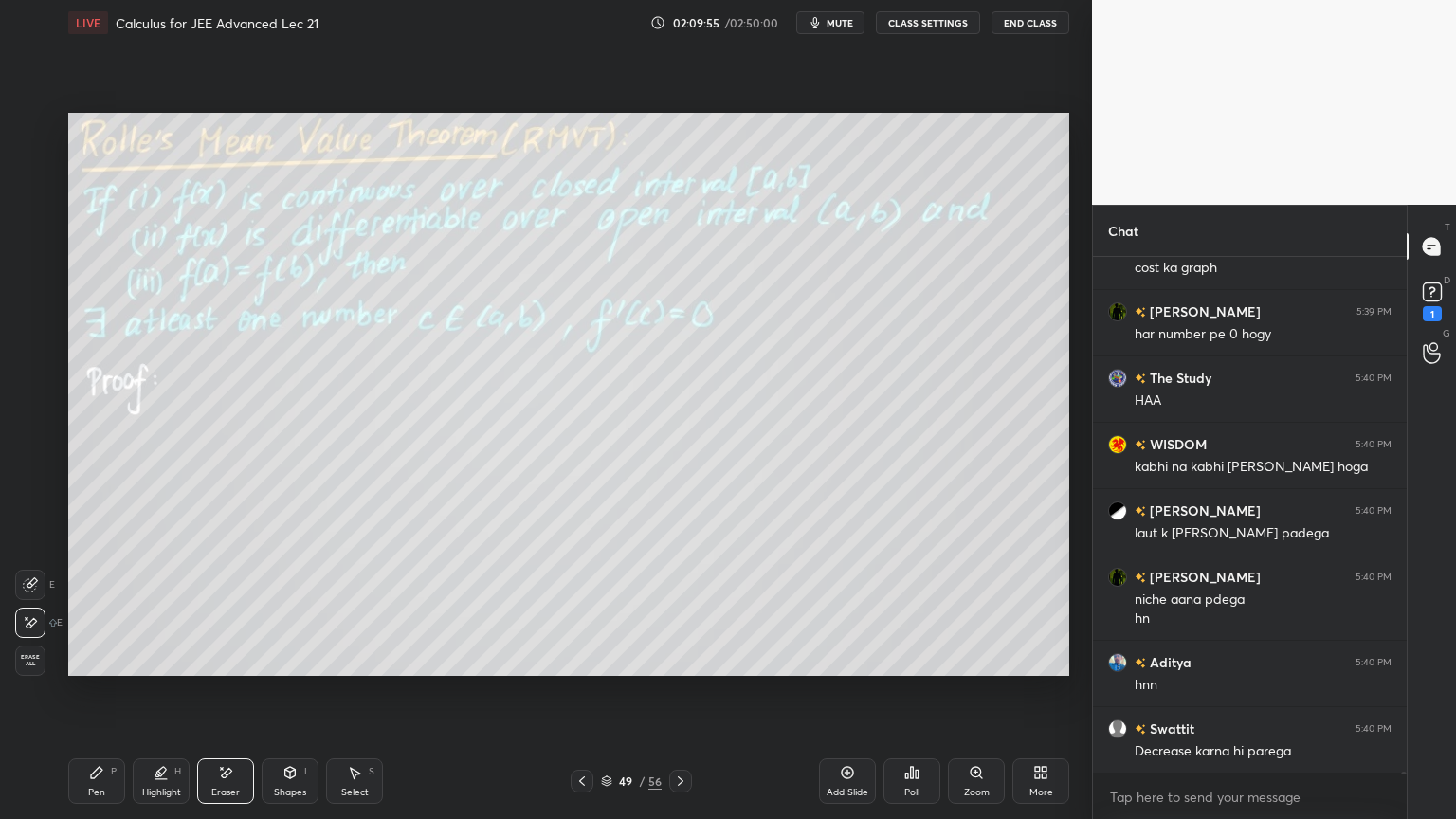 drag, startPoint x: 106, startPoint y: 775, endPoint x: 118, endPoint y: 753, distance: 25.059928 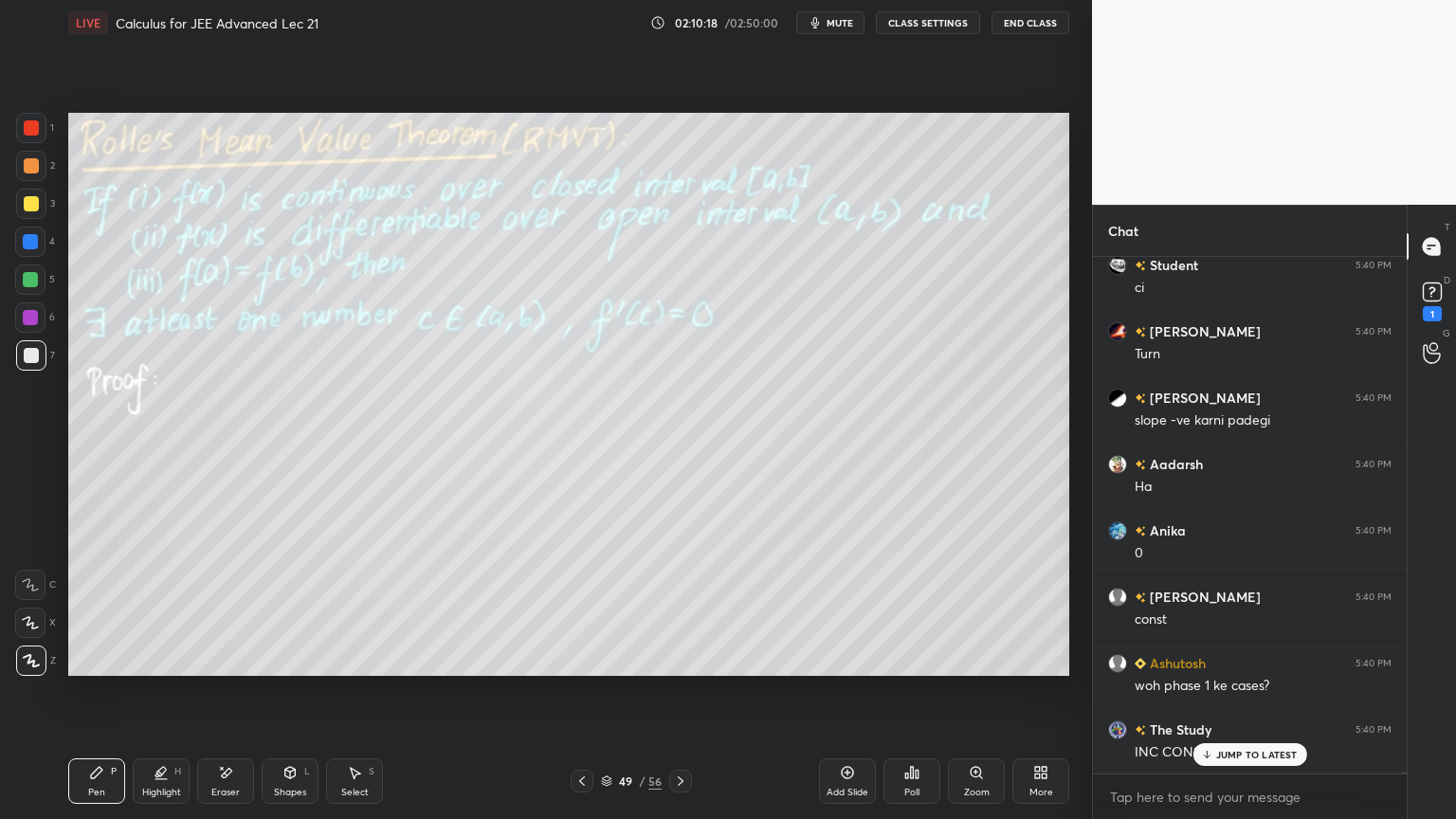 scroll, scrollTop: 119904, scrollLeft: 0, axis: vertical 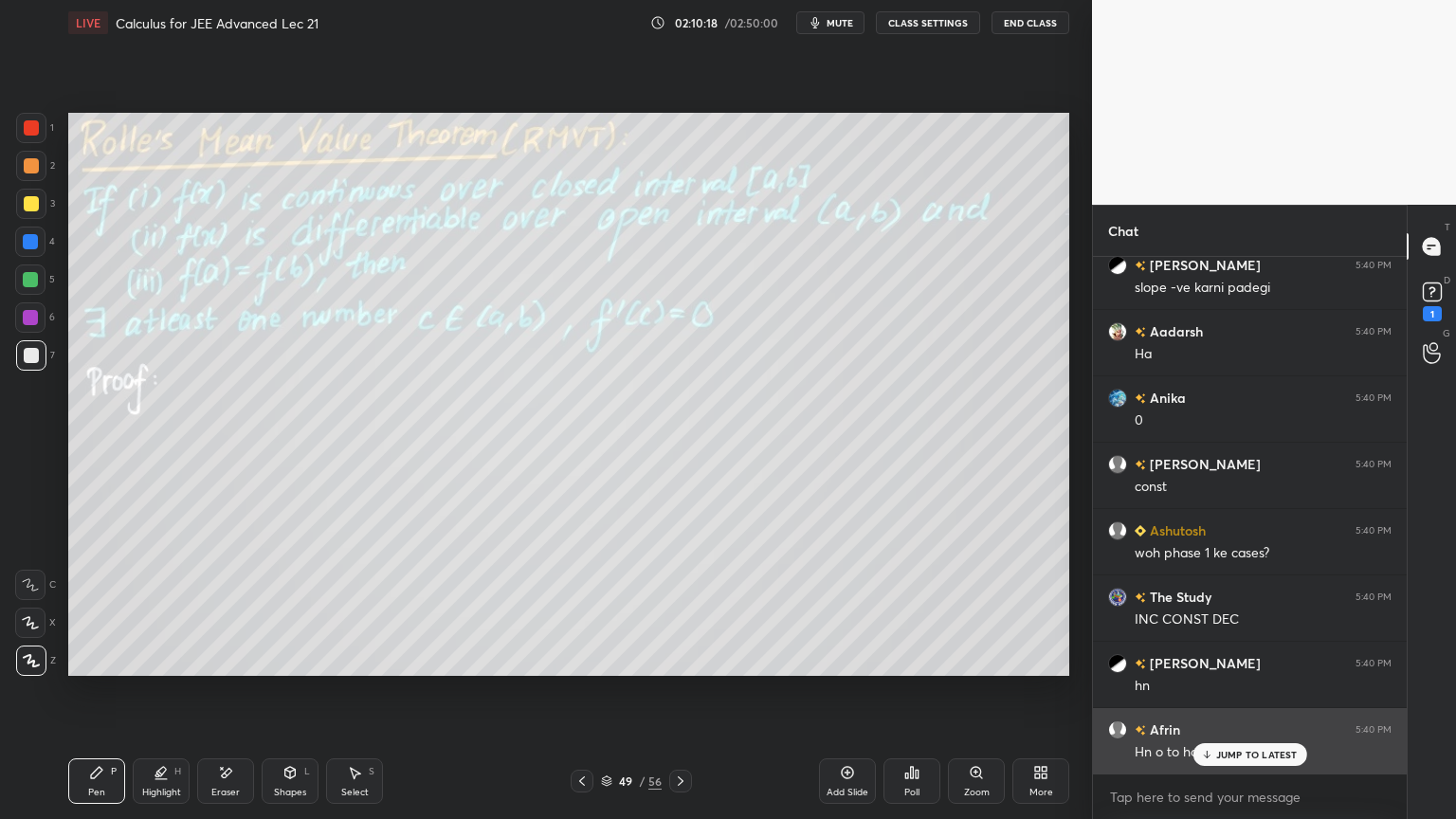 click on "JUMP TO LATEST" at bounding box center [1257, 755] 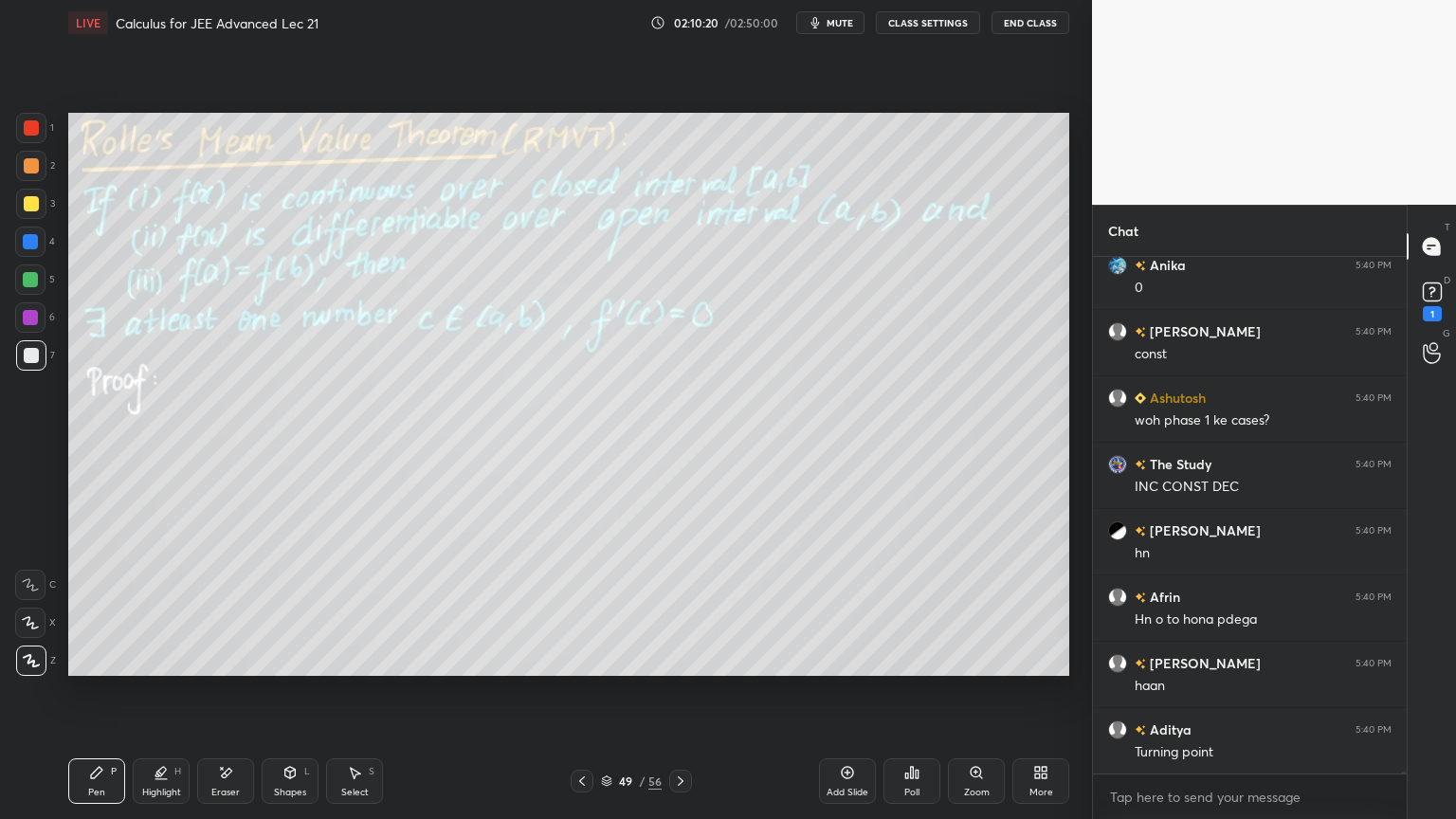 scroll, scrollTop: 120104, scrollLeft: 0, axis: vertical 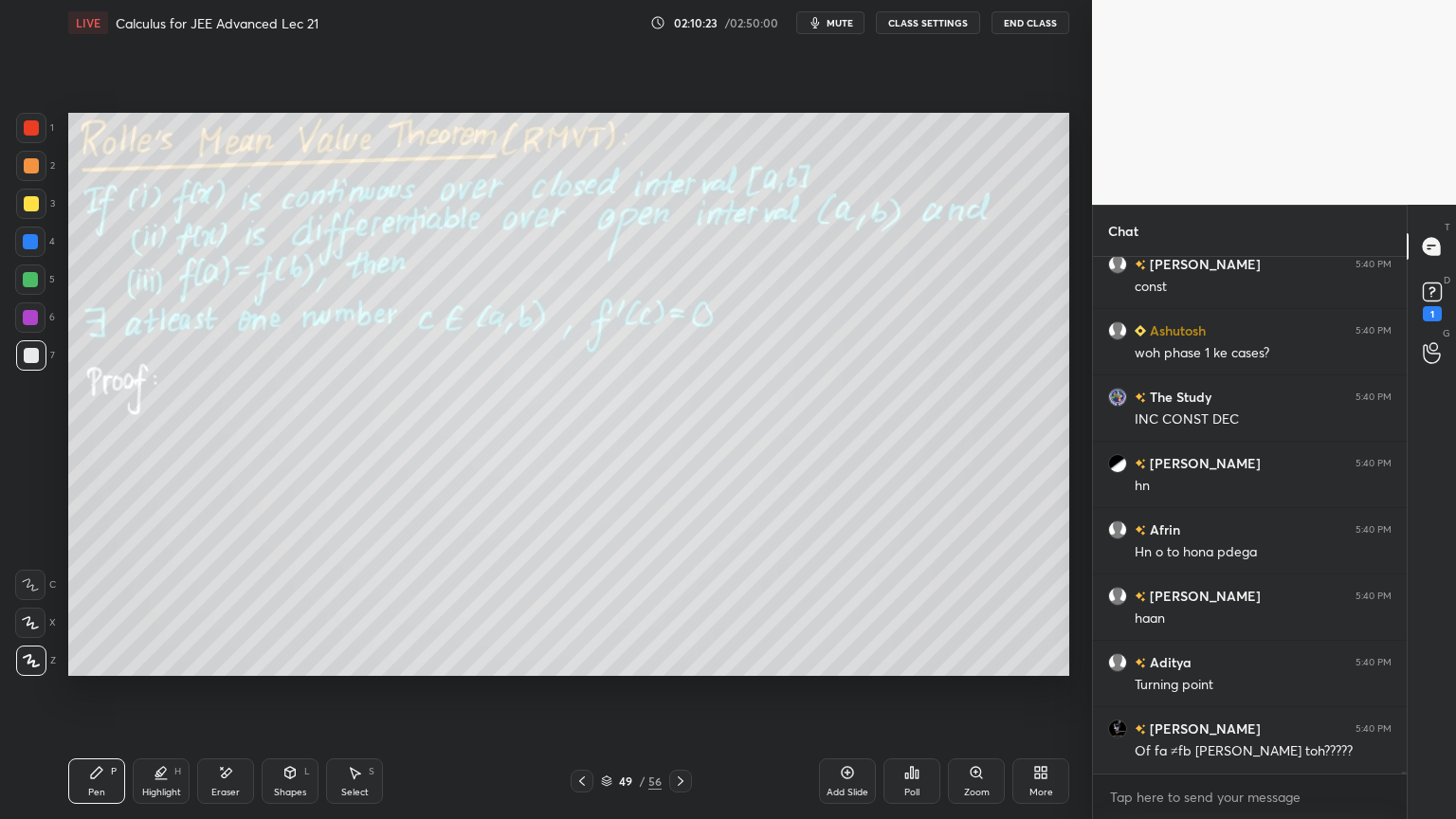 click 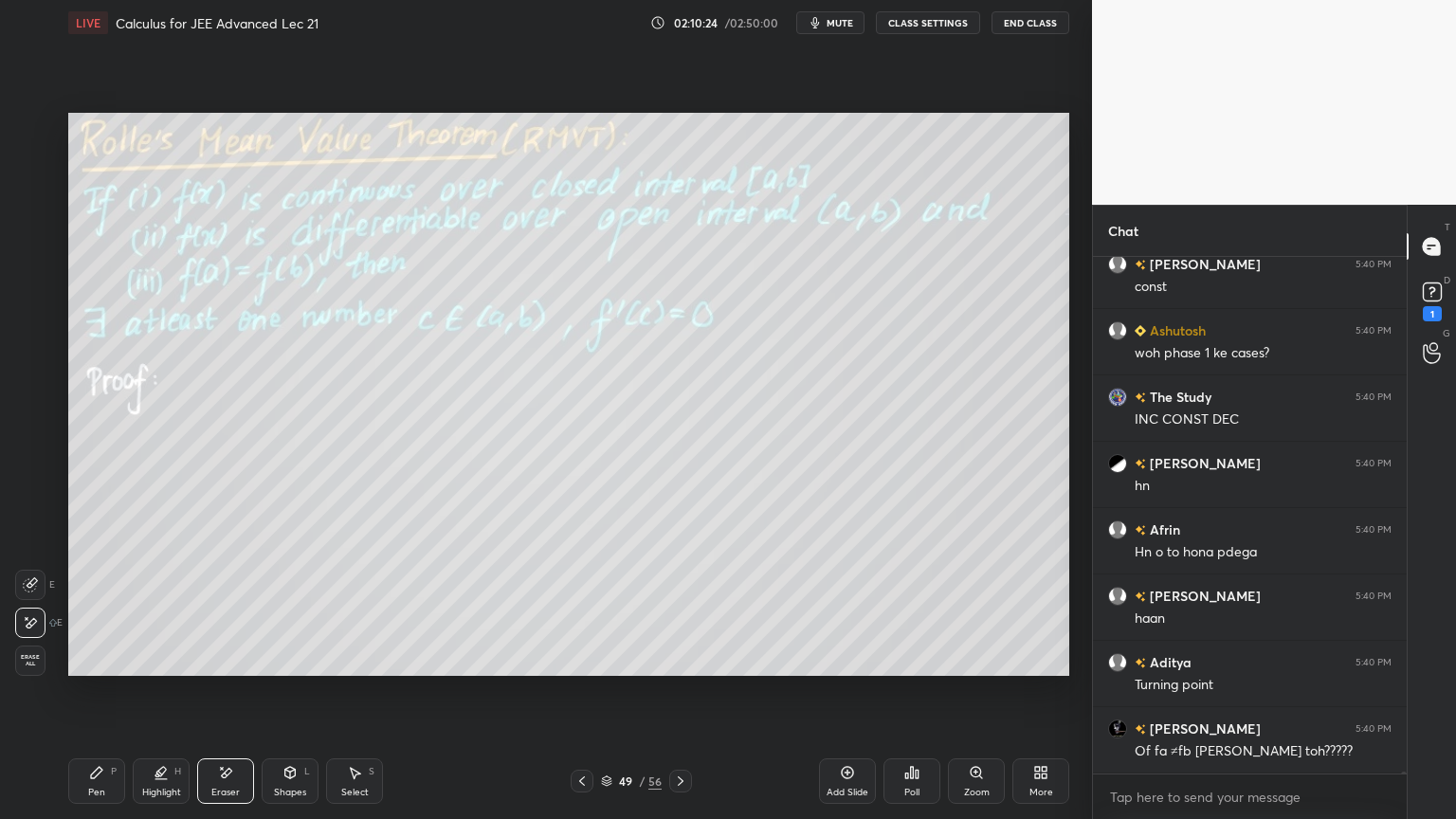 click on "Pen P" at bounding box center [97, 781] 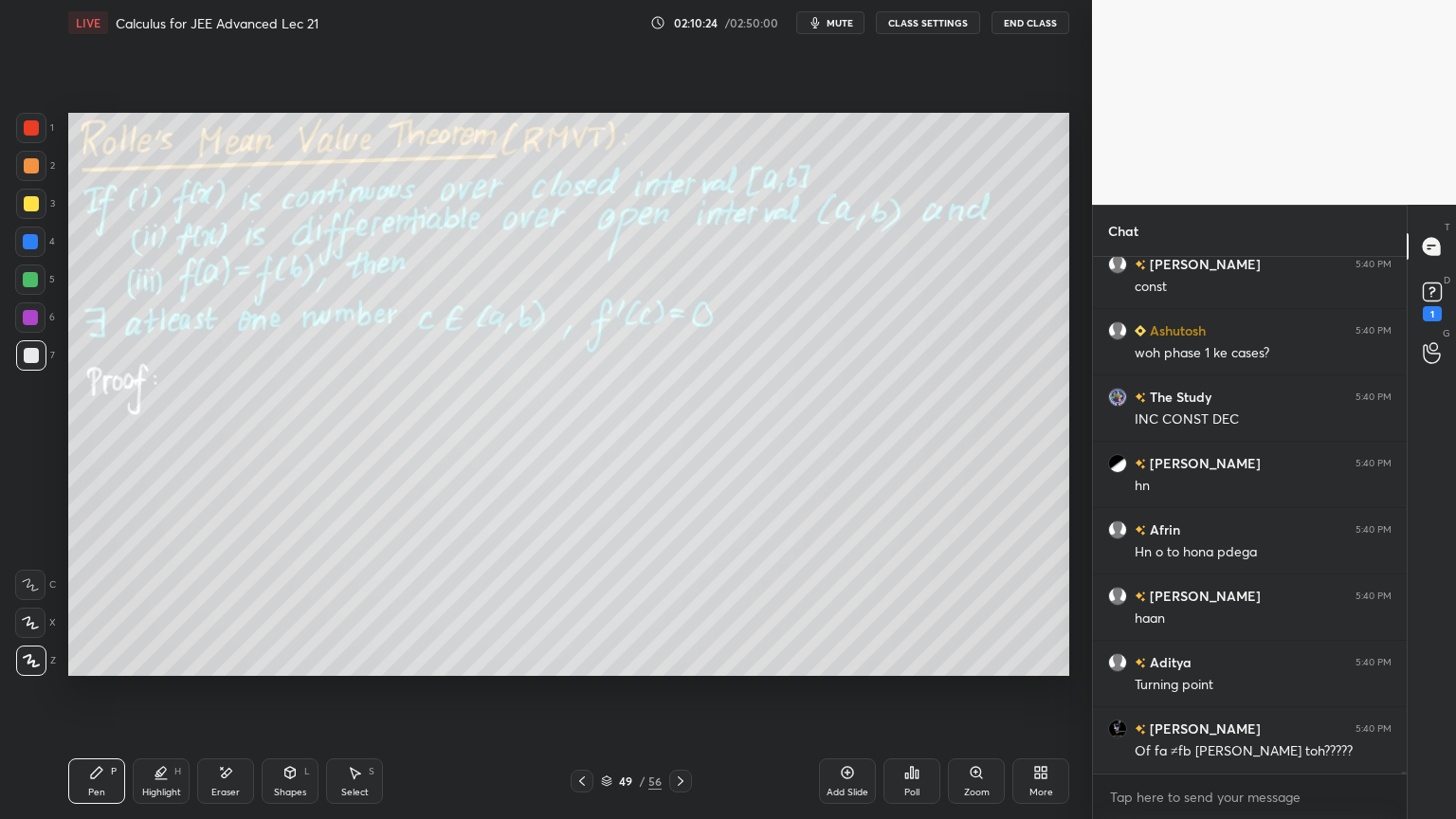 click on "Highlight H" at bounding box center (161, 781) 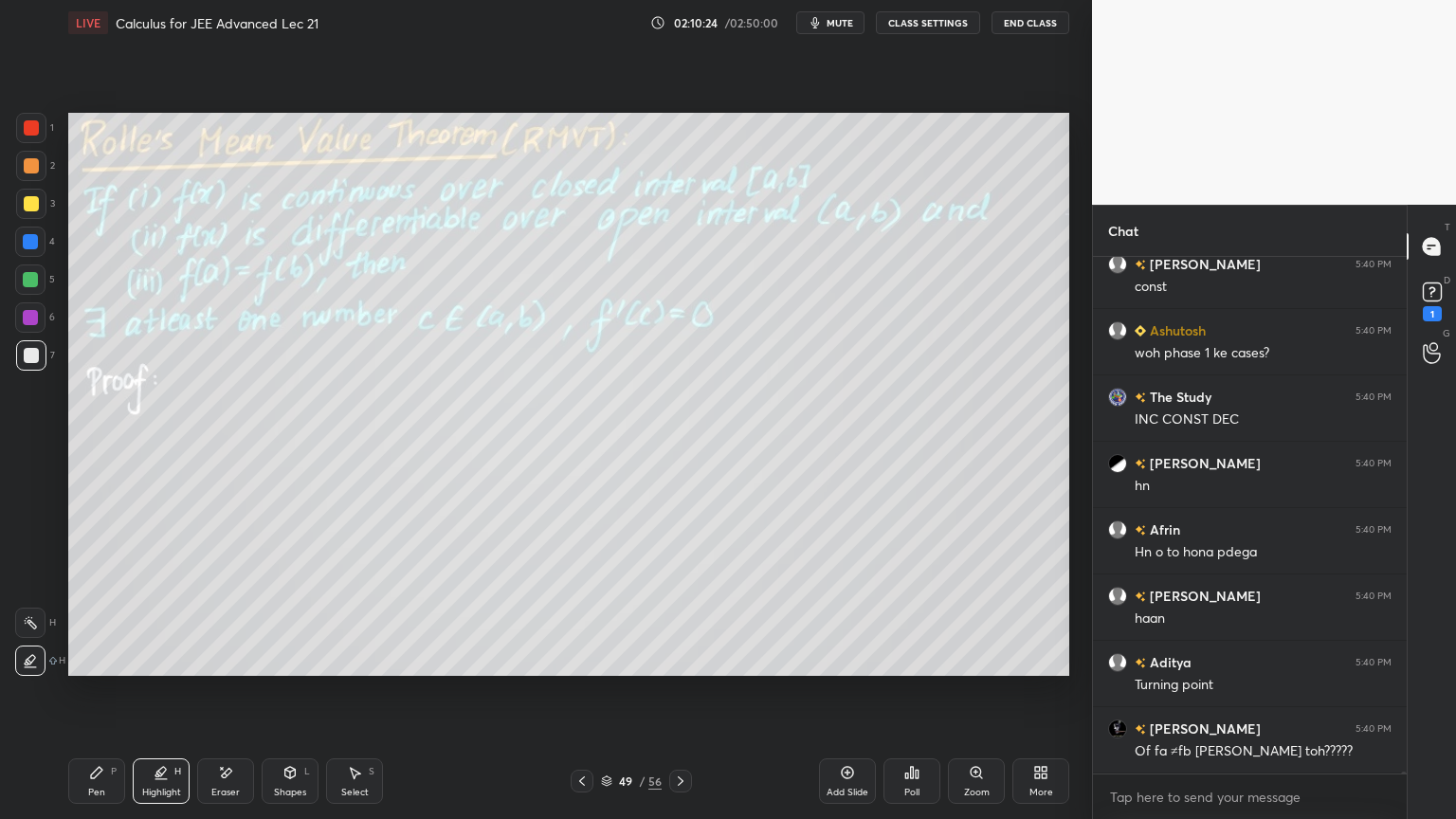 drag, startPoint x: 106, startPoint y: 783, endPoint x: 127, endPoint y: 778, distance: 21.587033 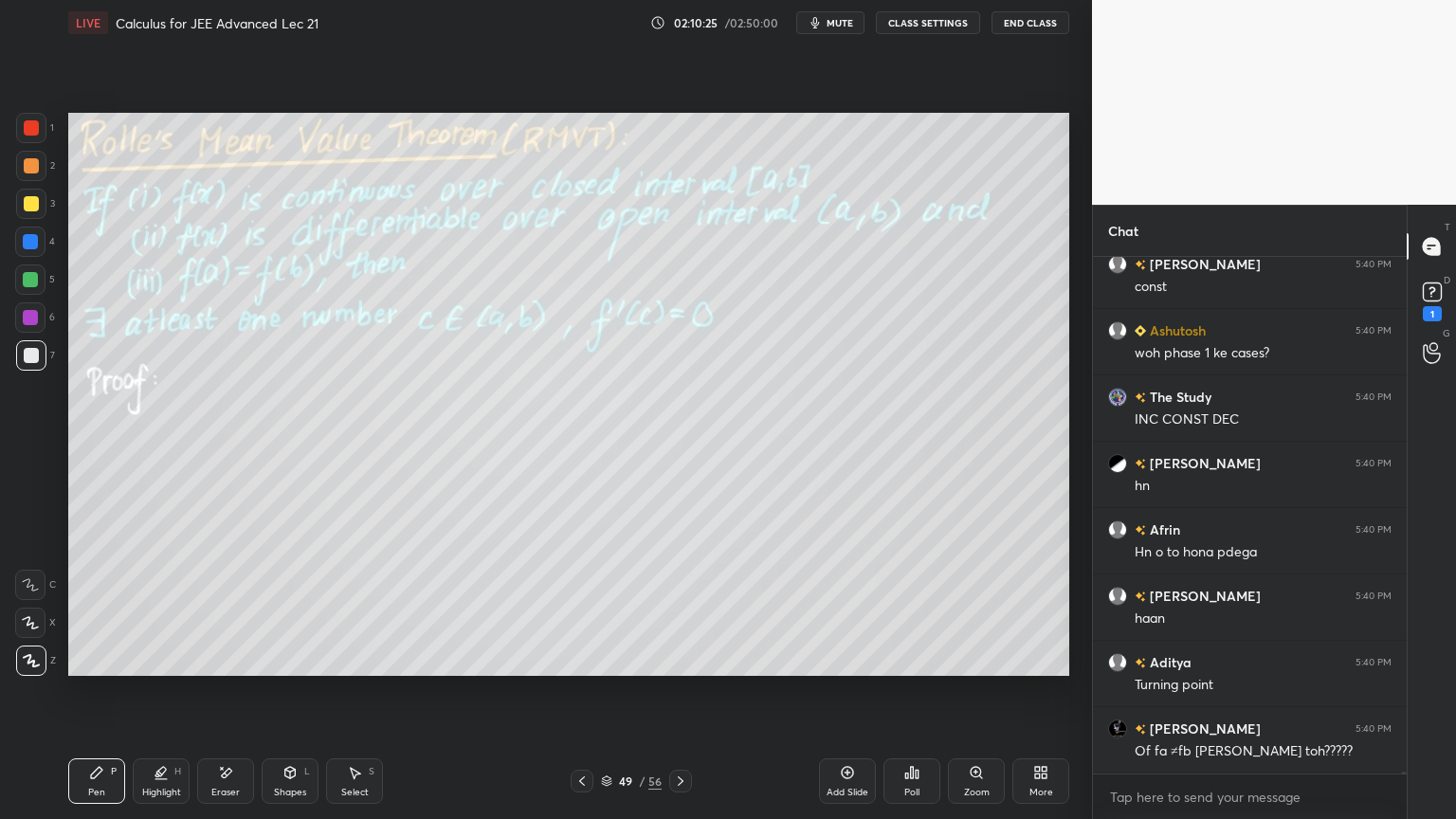 drag, startPoint x: 235, startPoint y: 785, endPoint x: 309, endPoint y: 696, distance: 115.74541 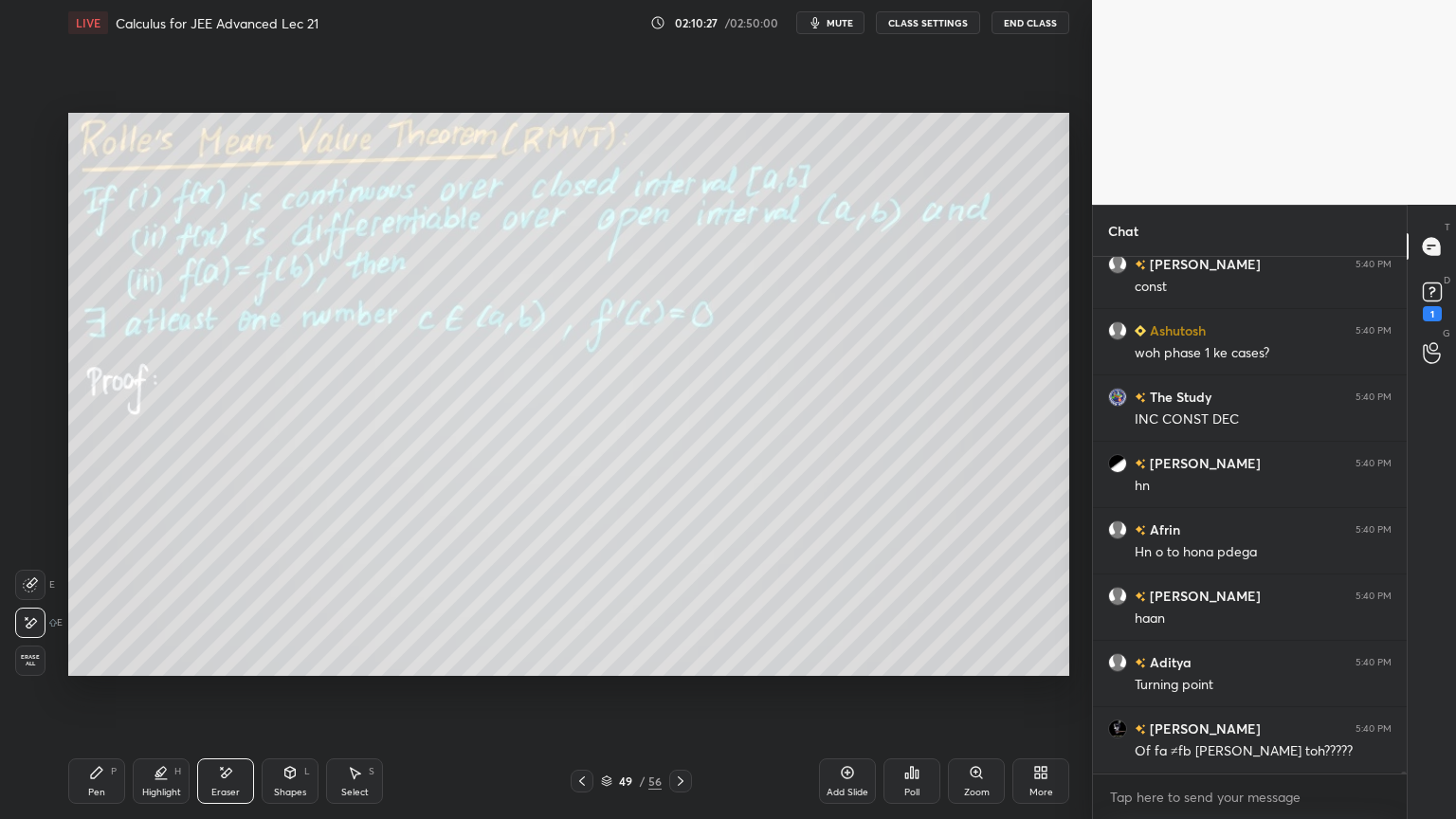 drag, startPoint x: 109, startPoint y: 779, endPoint x: 190, endPoint y: 706, distance: 109.04128 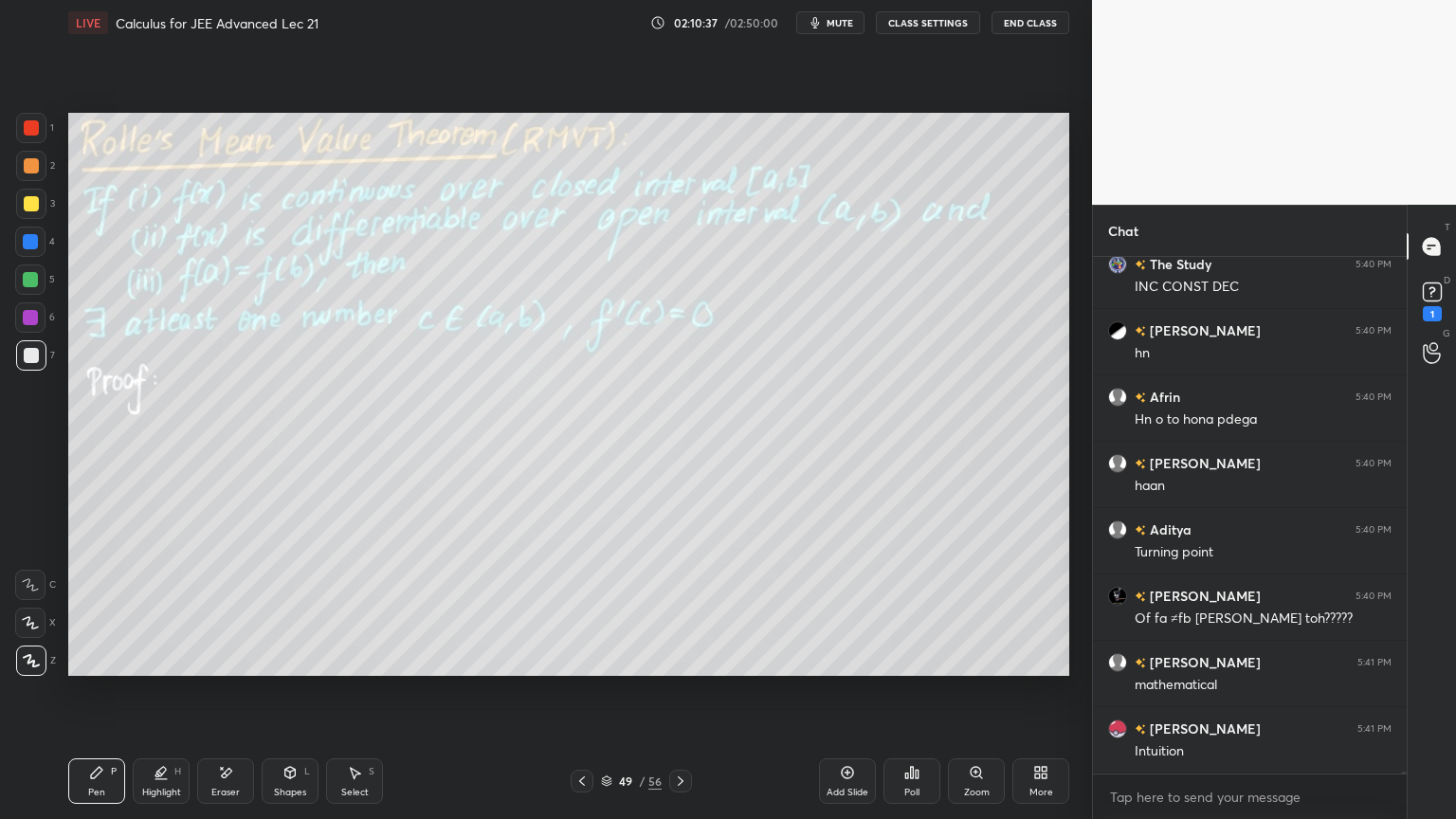 scroll, scrollTop: 120302, scrollLeft: 0, axis: vertical 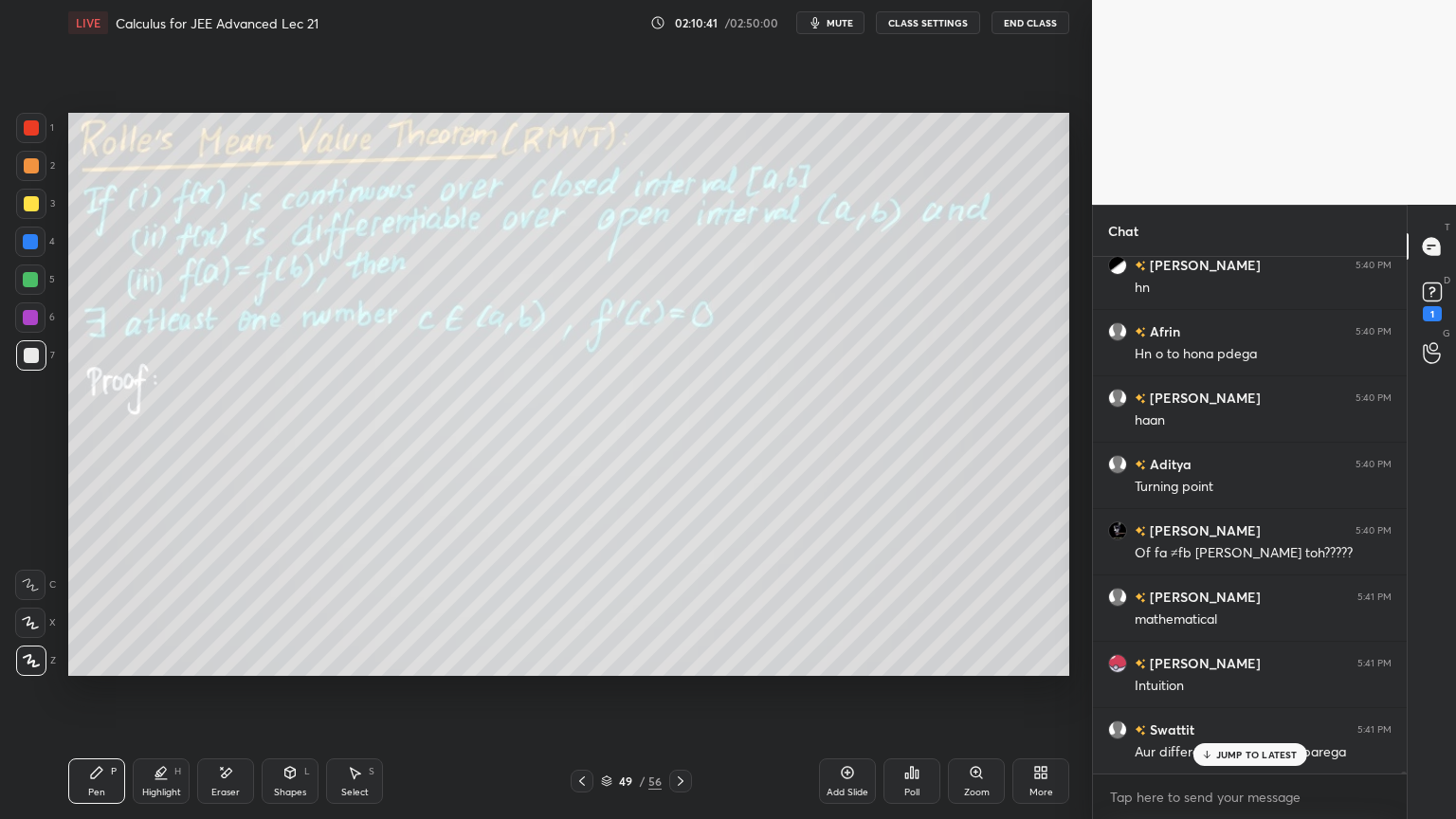 drag, startPoint x: 228, startPoint y: 788, endPoint x: 263, endPoint y: 752, distance: 50.20956 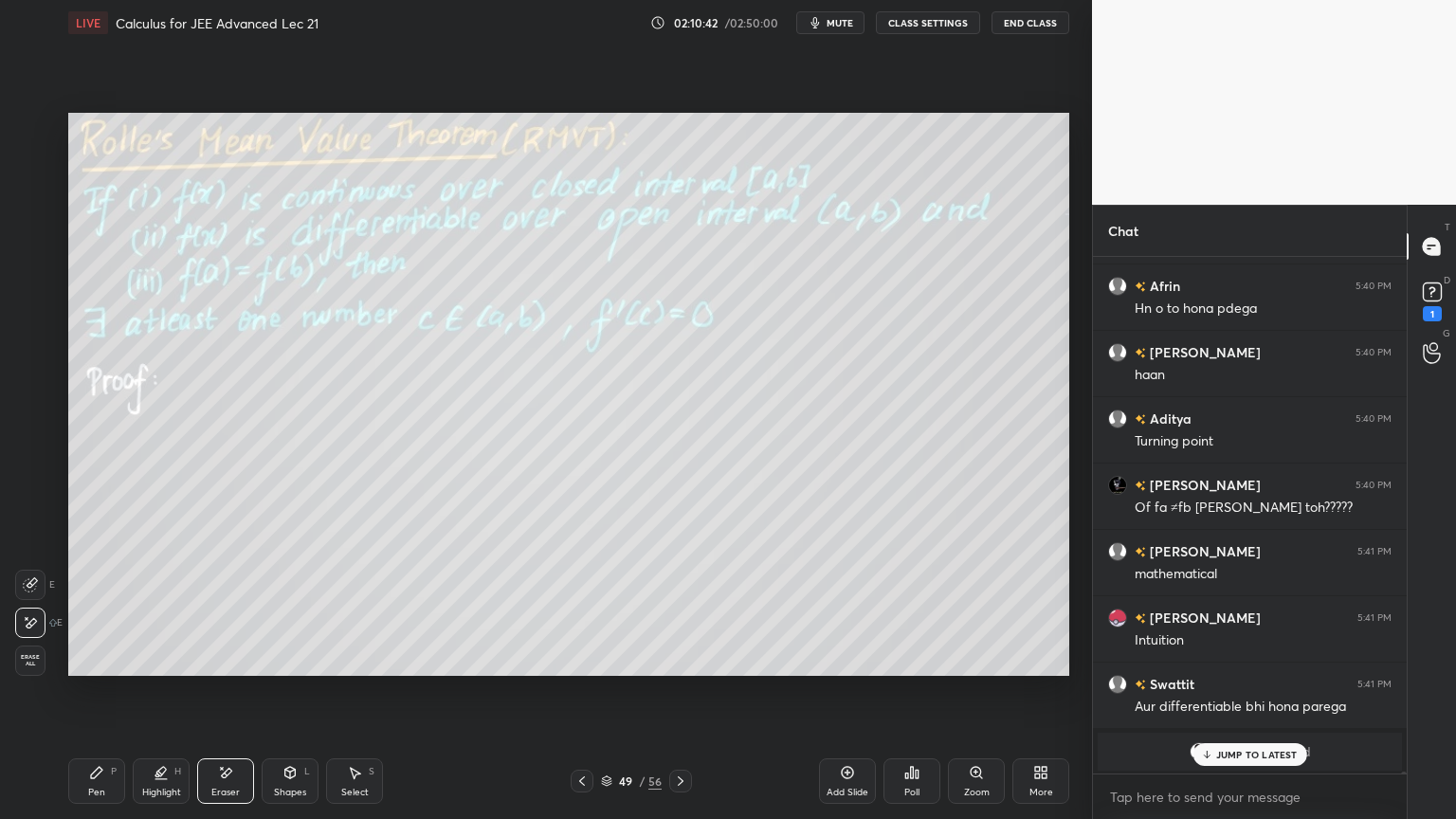 click on "Pen P" at bounding box center (97, 781) 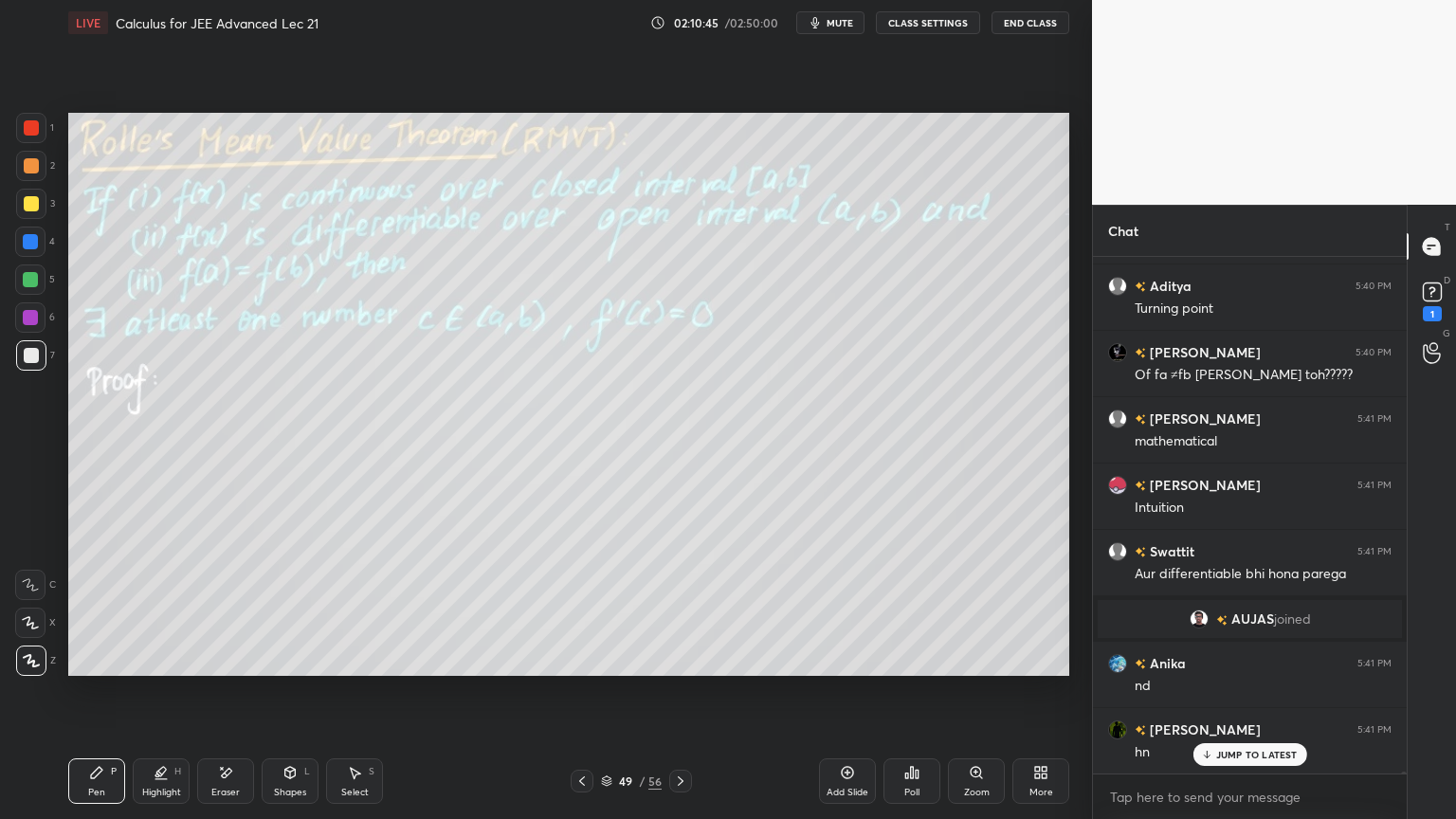 scroll, scrollTop: 120548, scrollLeft: 0, axis: vertical 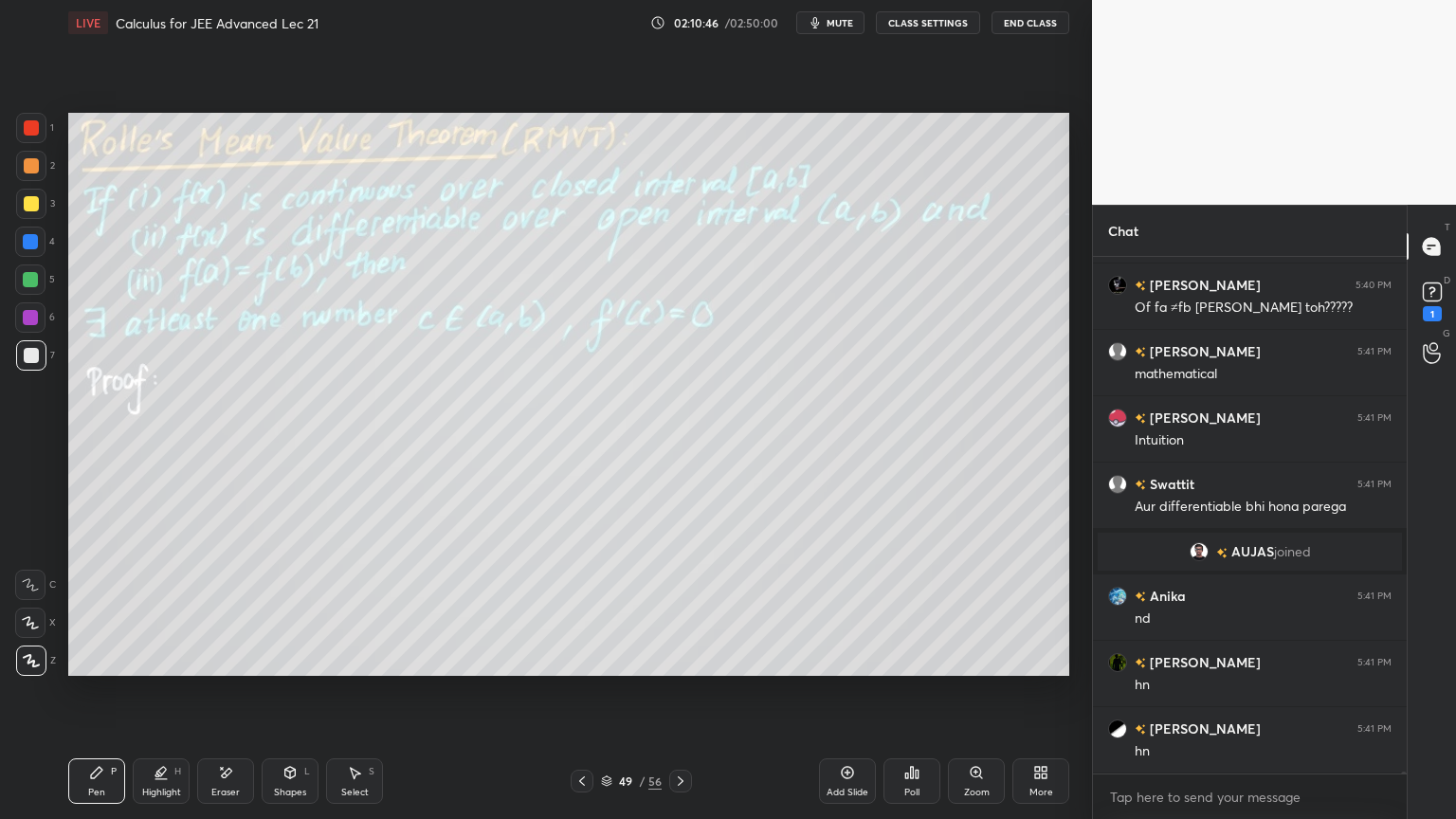 click on "Eraser" at bounding box center [226, 781] 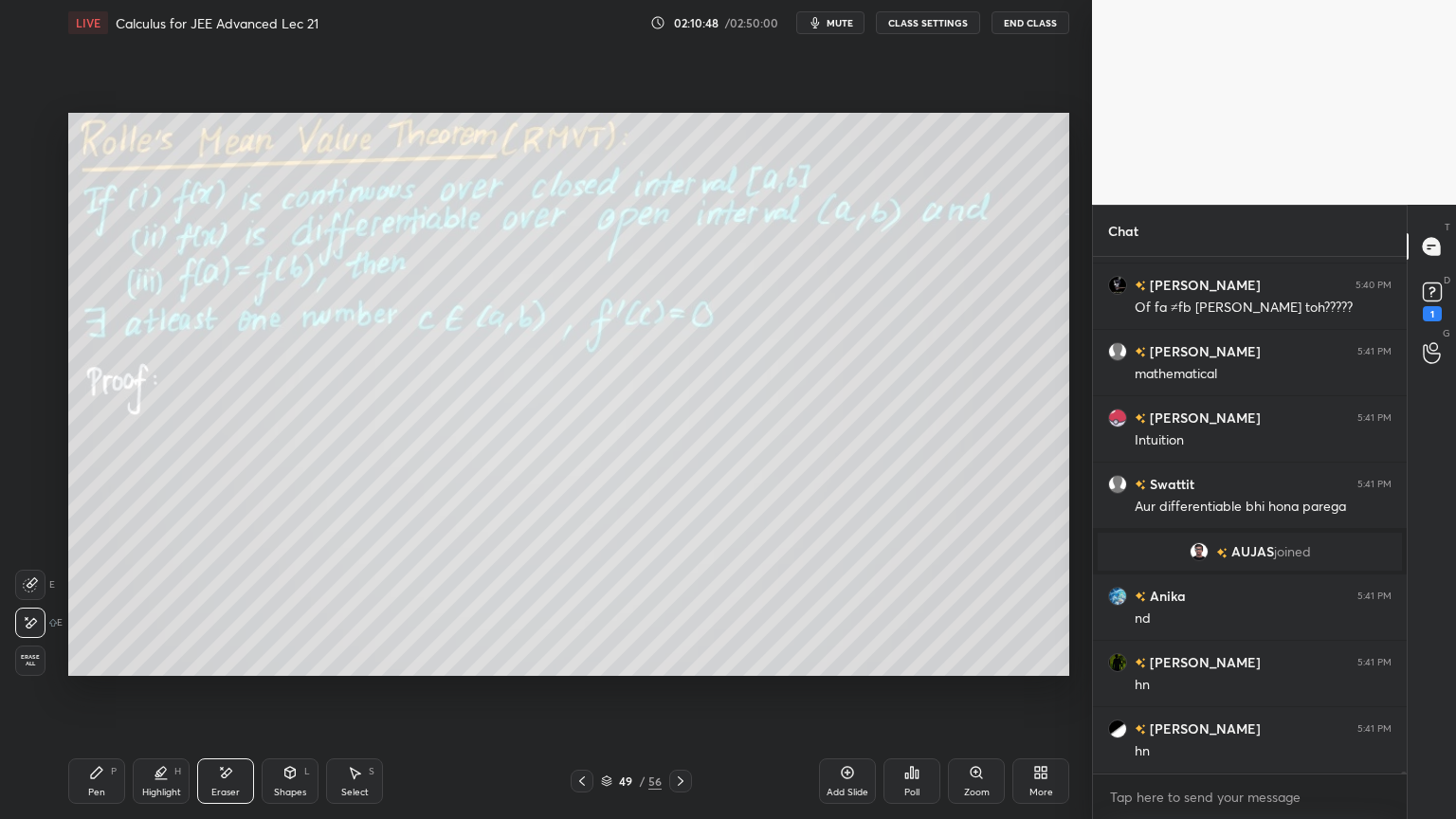 click on "Pen" at bounding box center [97, 792] 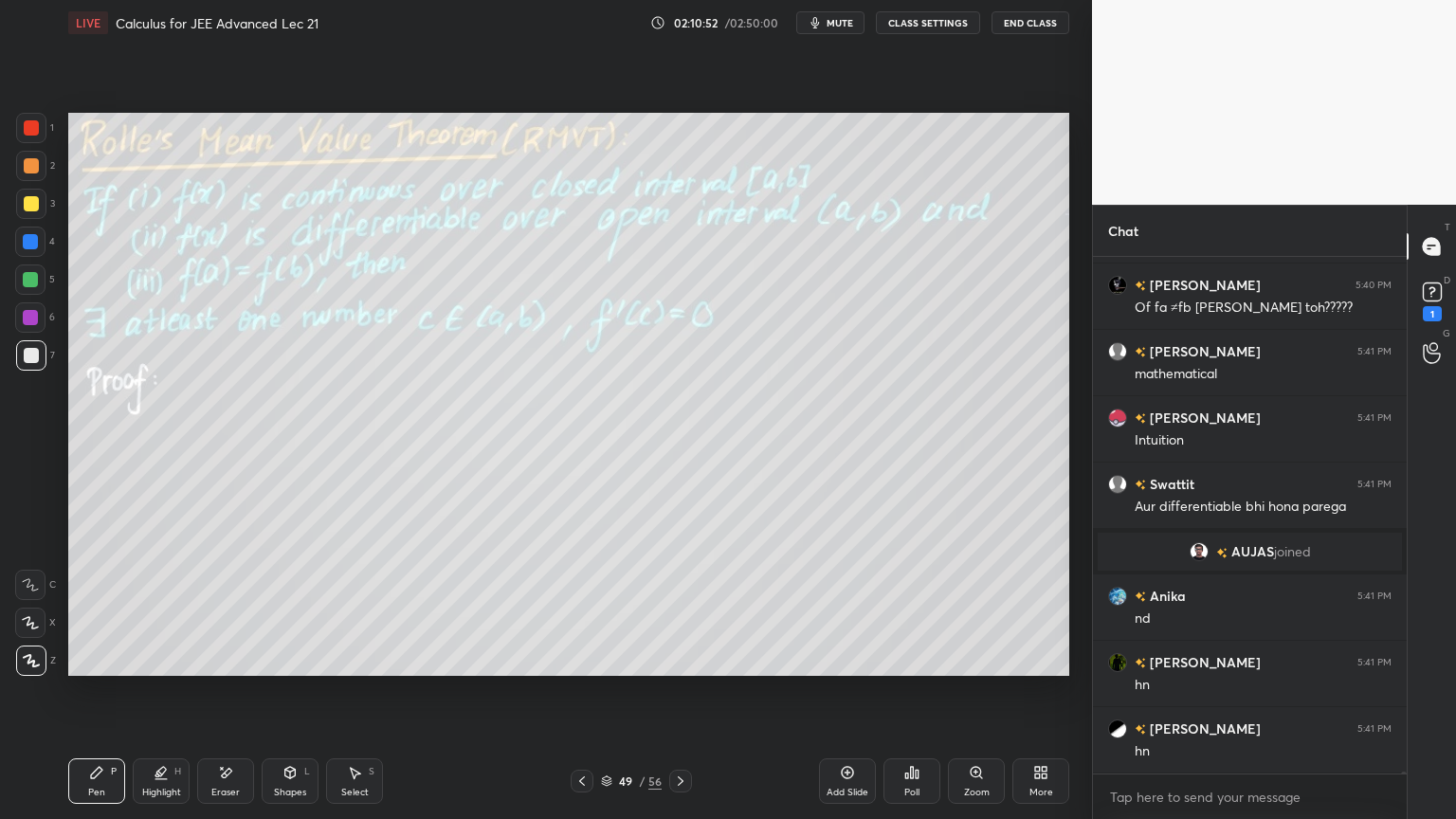 drag, startPoint x: 231, startPoint y: 781, endPoint x: 239, endPoint y: 764, distance: 18.788294 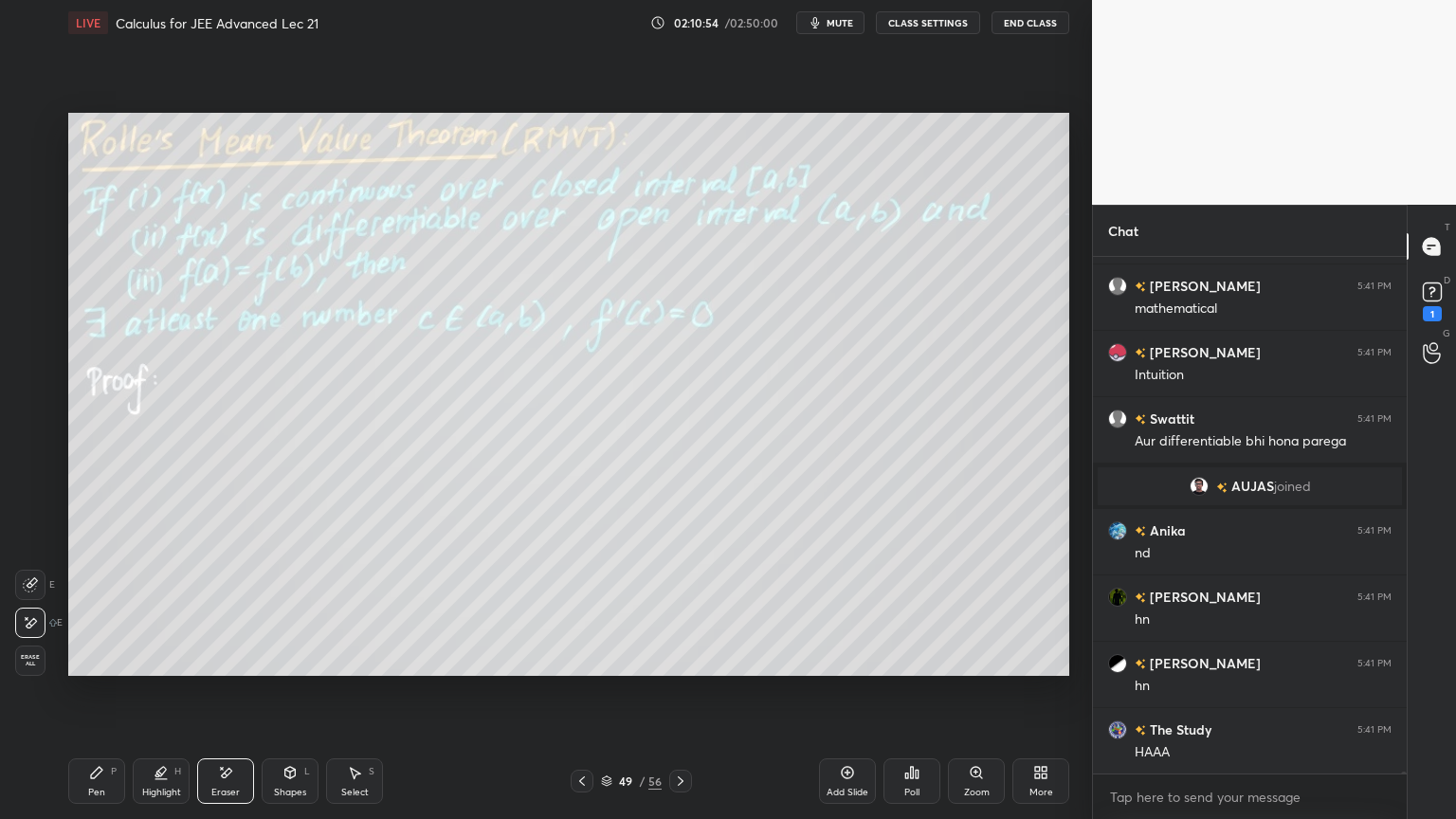 scroll, scrollTop: 120680, scrollLeft: 0, axis: vertical 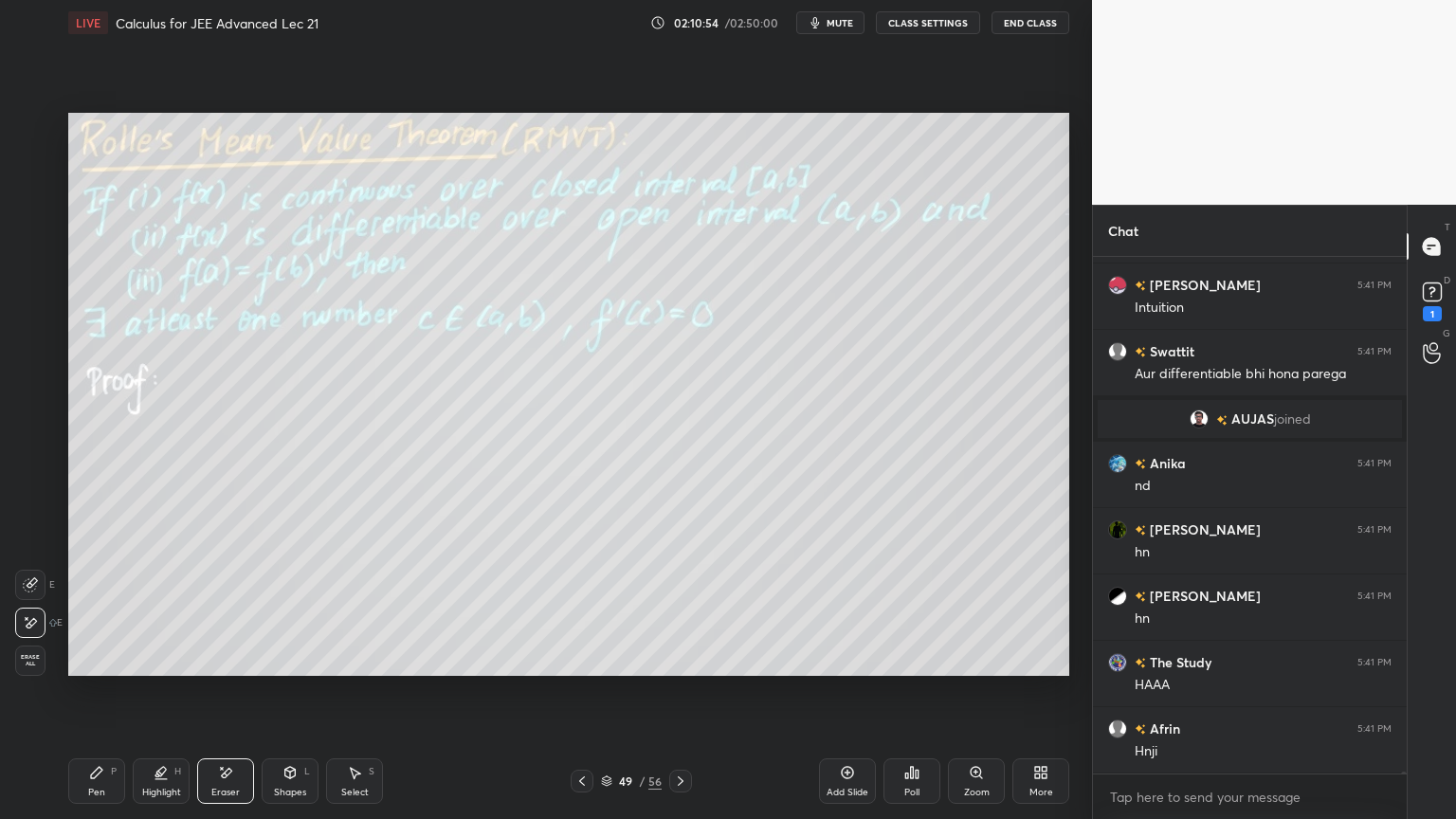 drag, startPoint x: 148, startPoint y: 776, endPoint x: 118, endPoint y: 774, distance: 30.06659 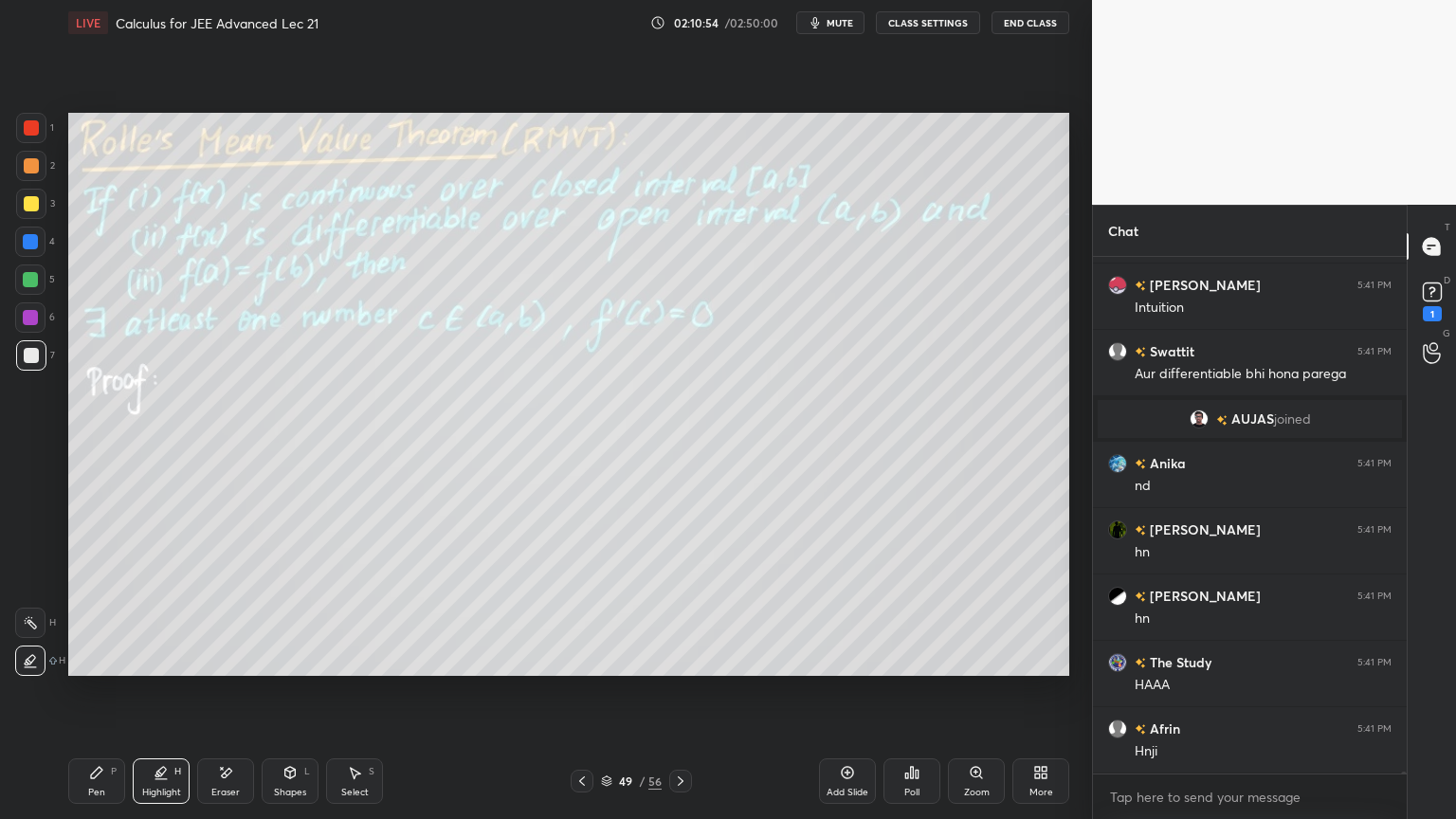 click 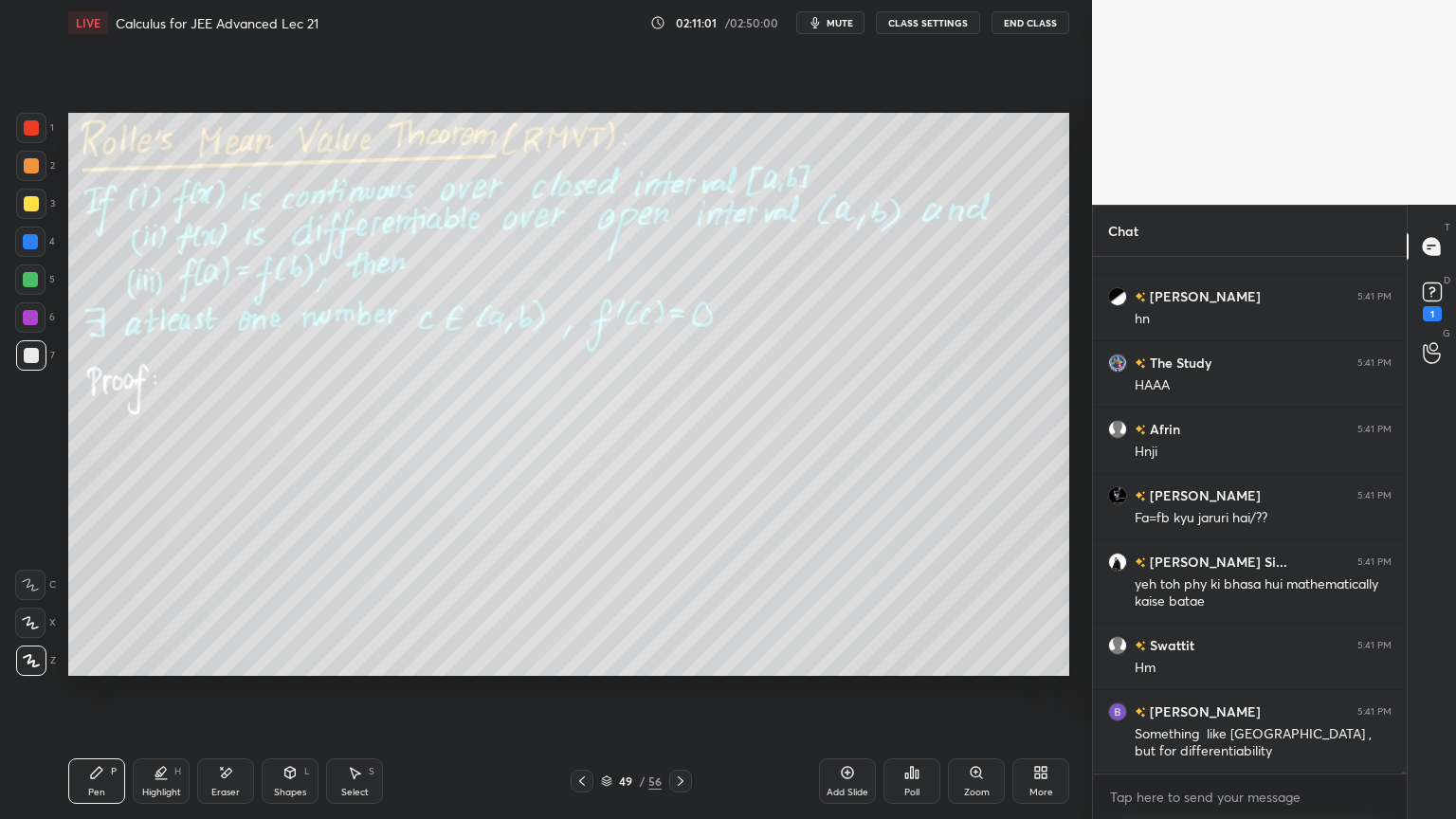 scroll, scrollTop: 121045, scrollLeft: 0, axis: vertical 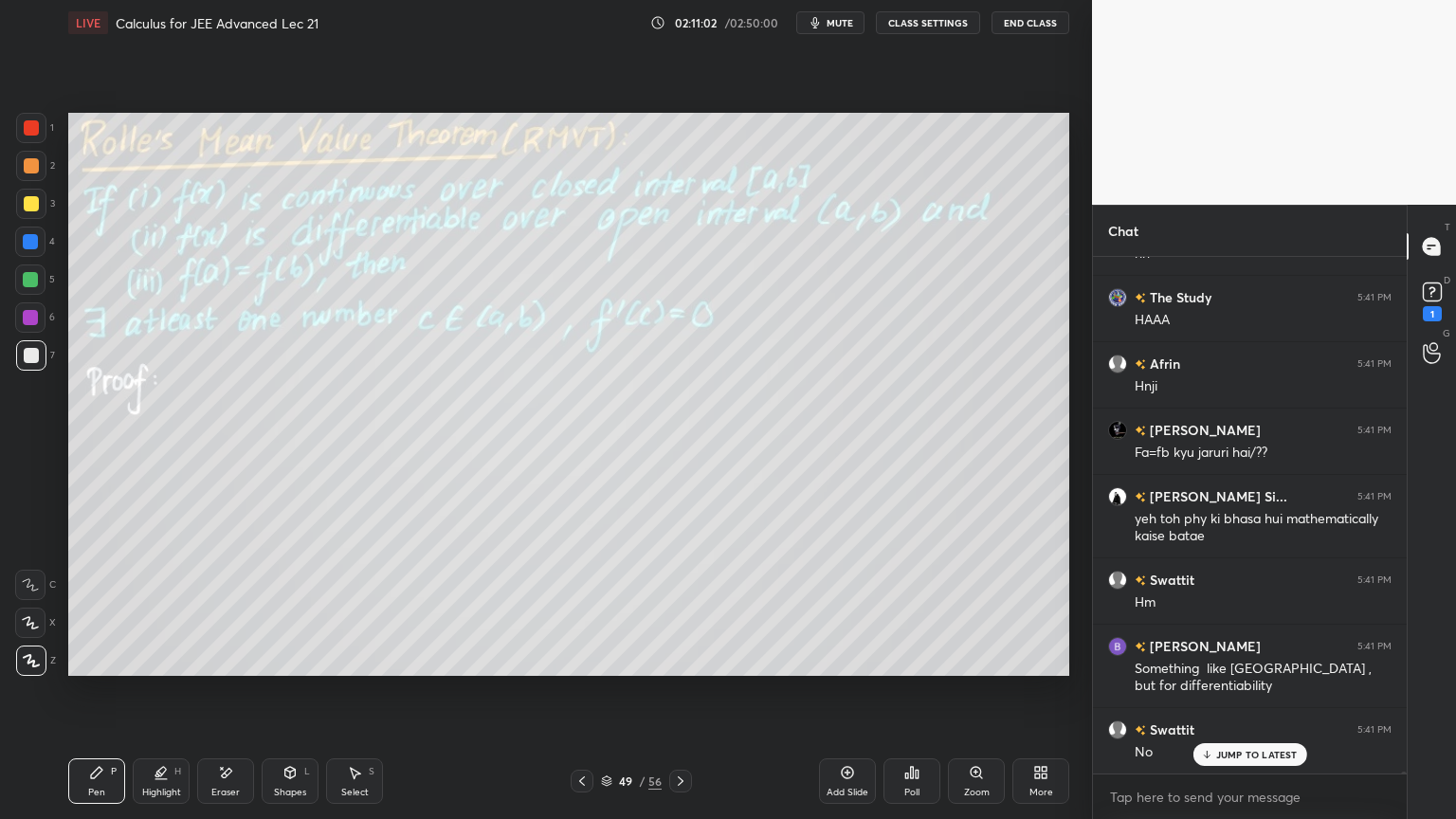 click on "Eraser" at bounding box center [226, 781] 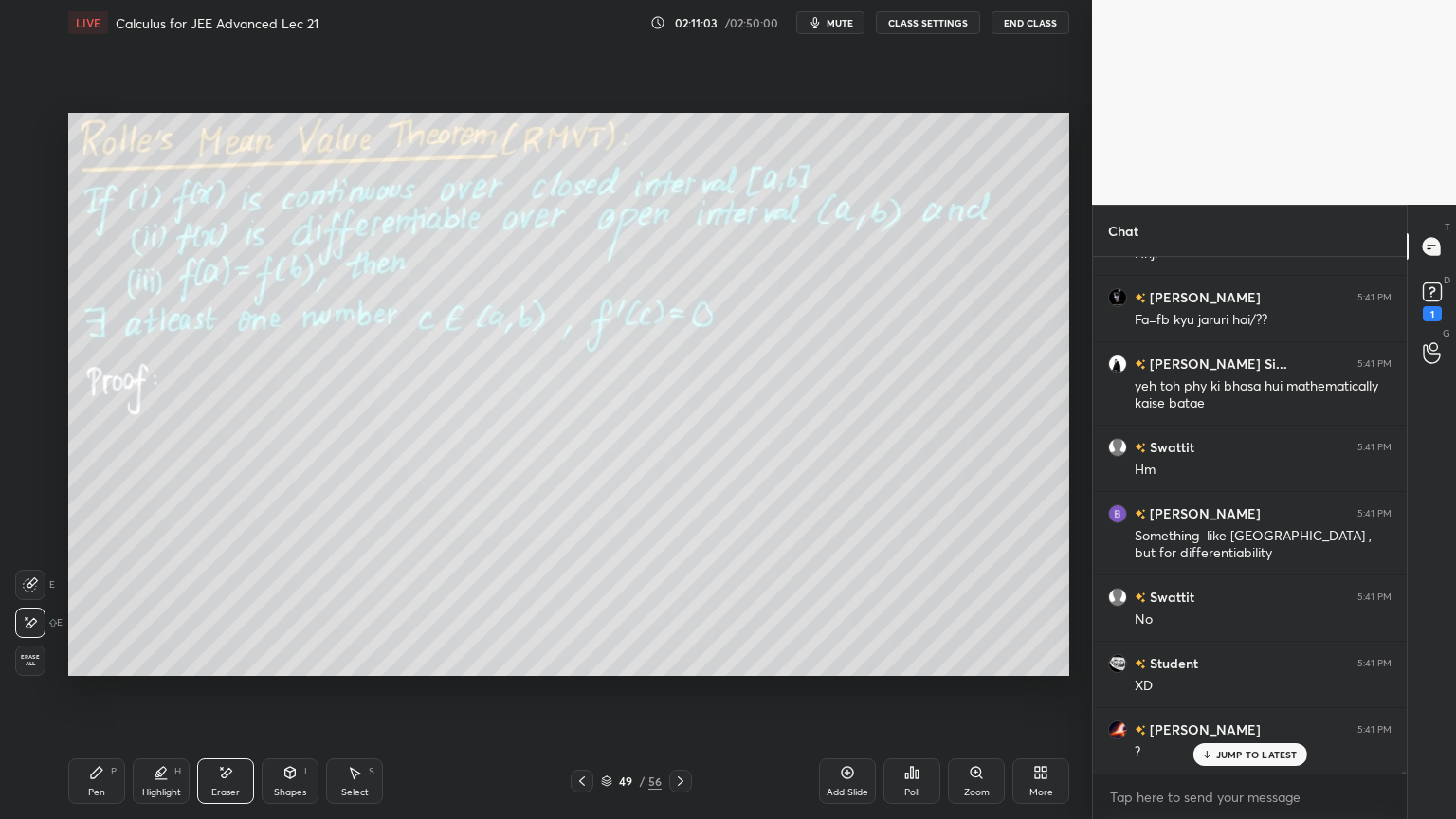 click on "Erase all" at bounding box center (30, 661) 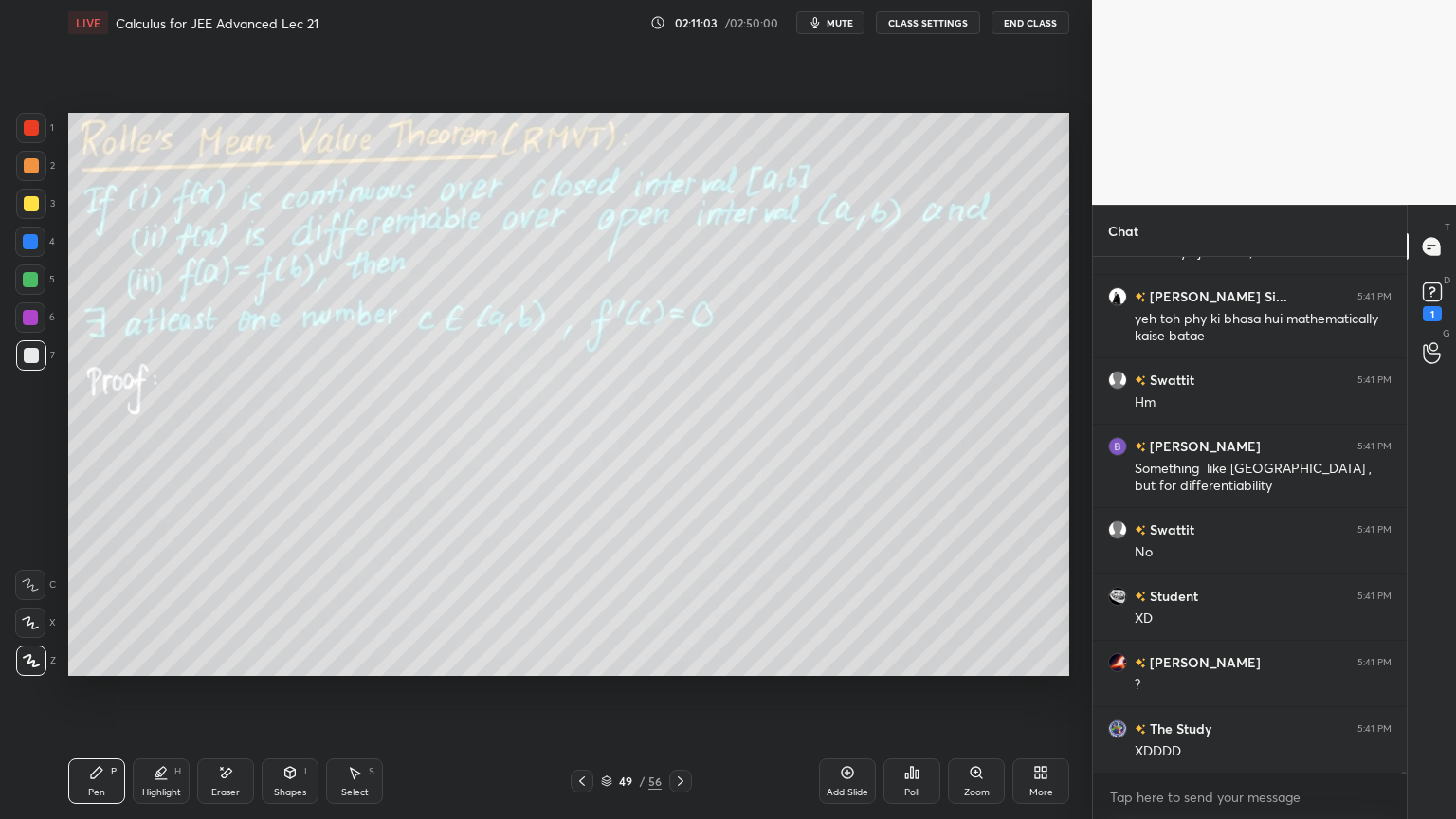 click on "Highlight H" at bounding box center [161, 781] 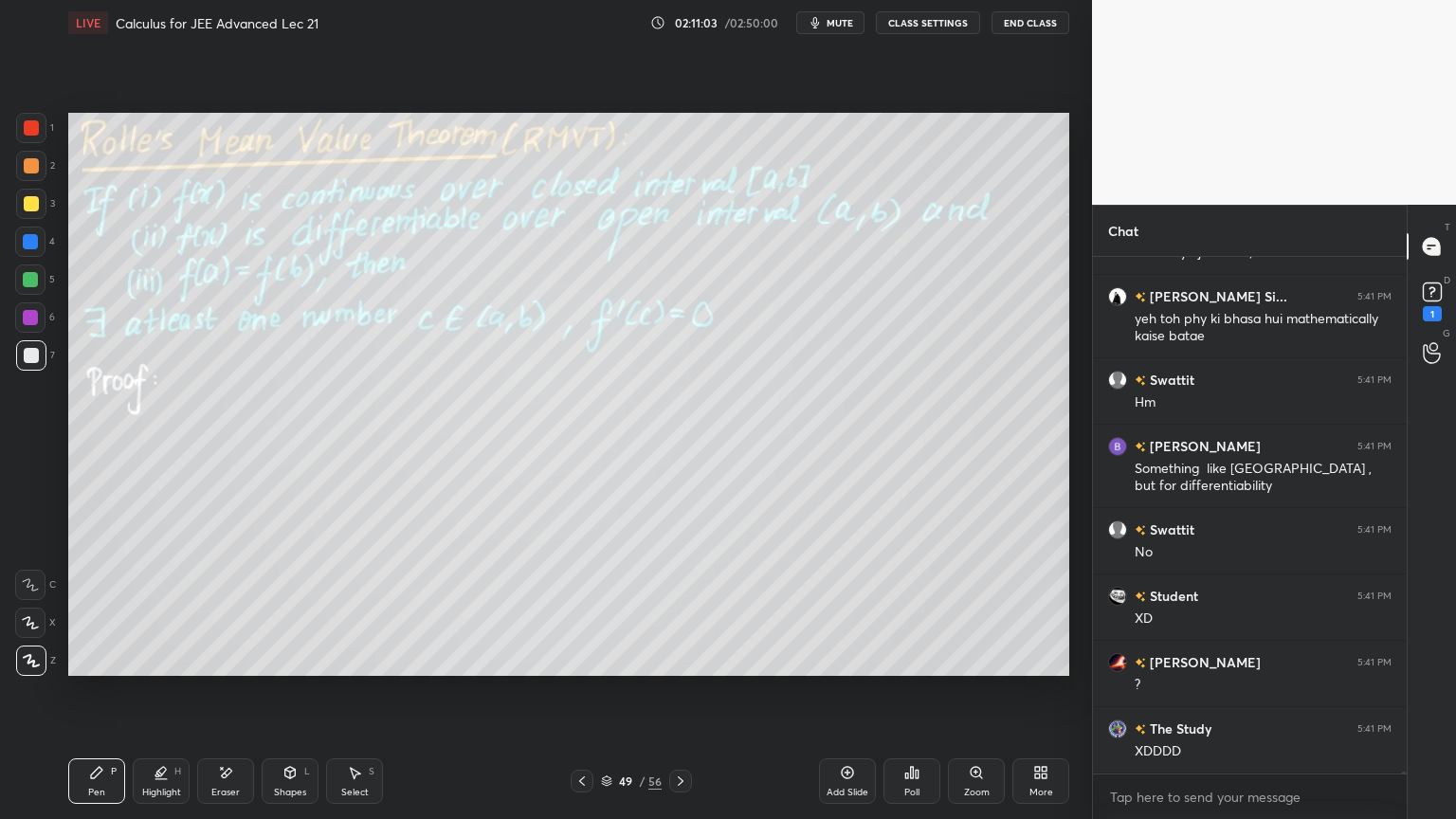 click 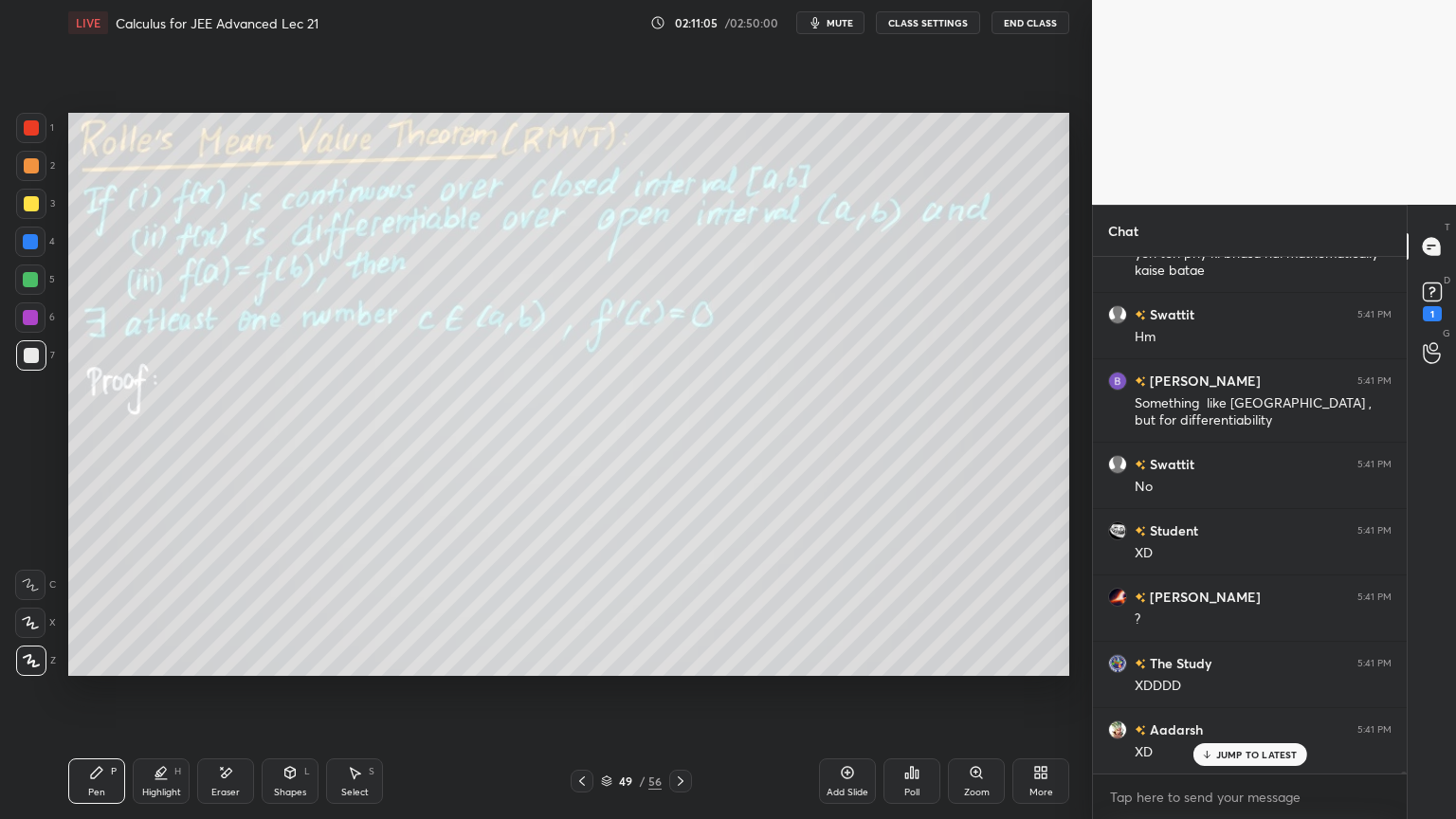 scroll, scrollTop: 121443, scrollLeft: 0, axis: vertical 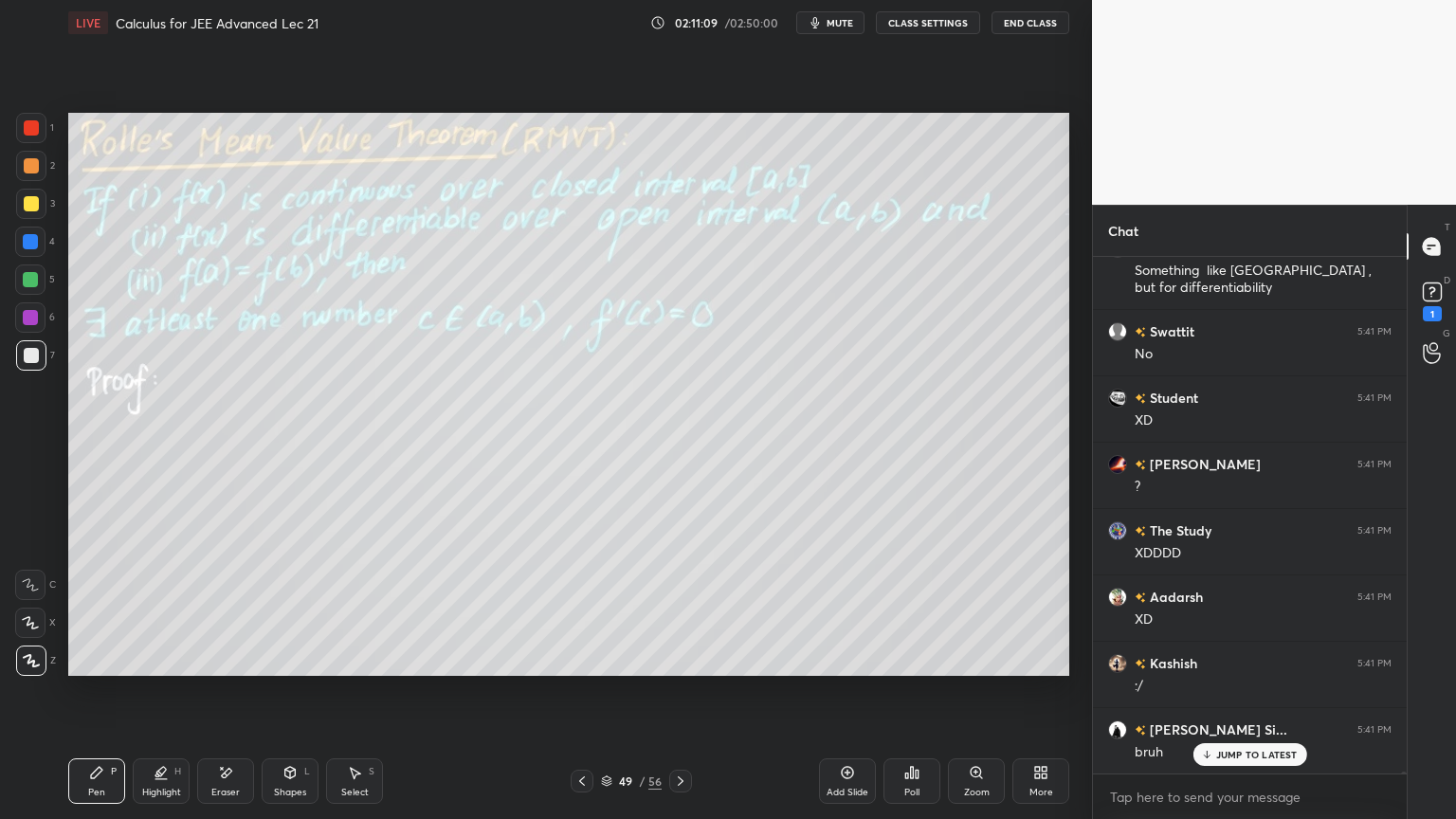 click at bounding box center [31, 128] 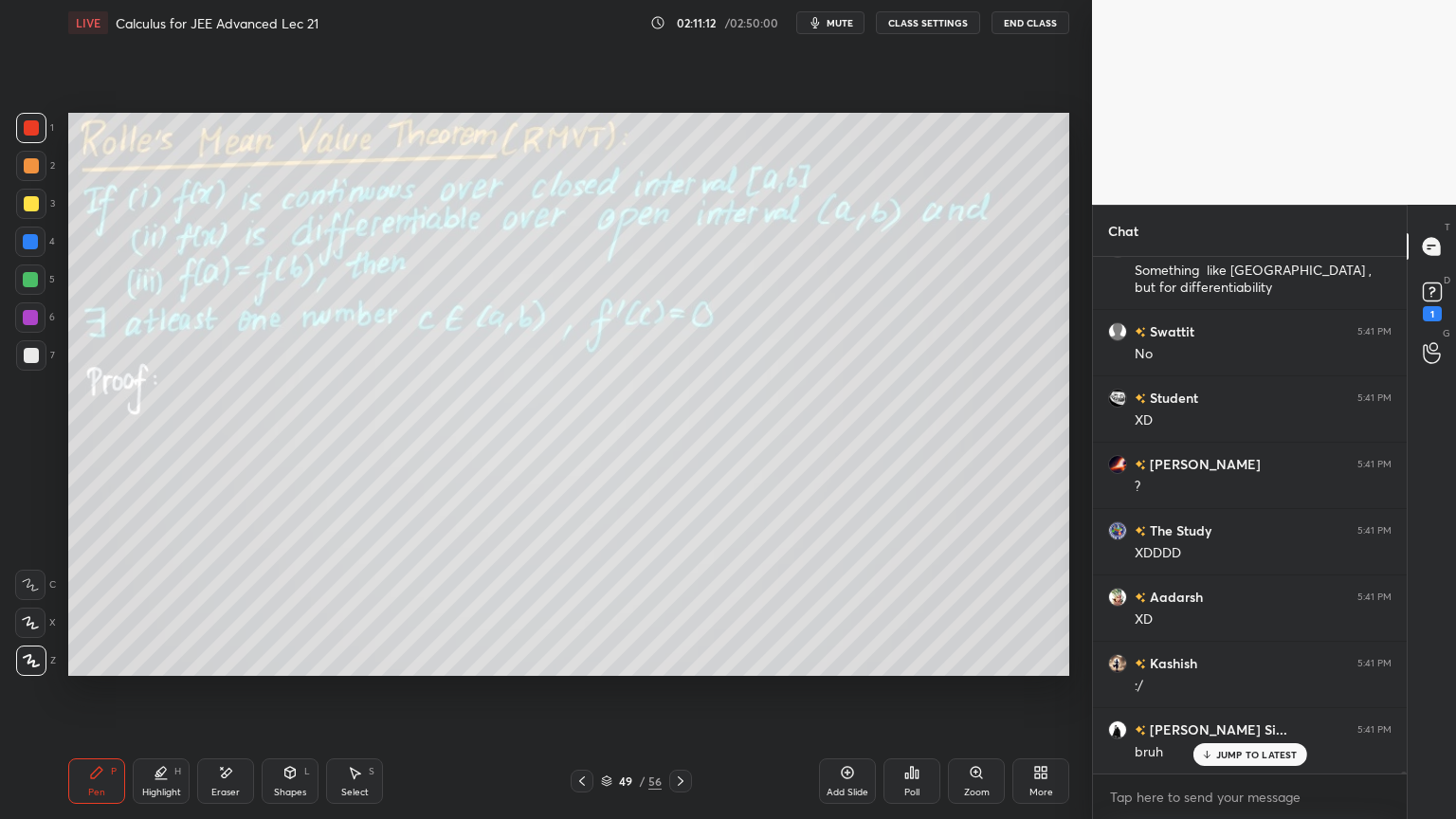 click at bounding box center (31, 204) 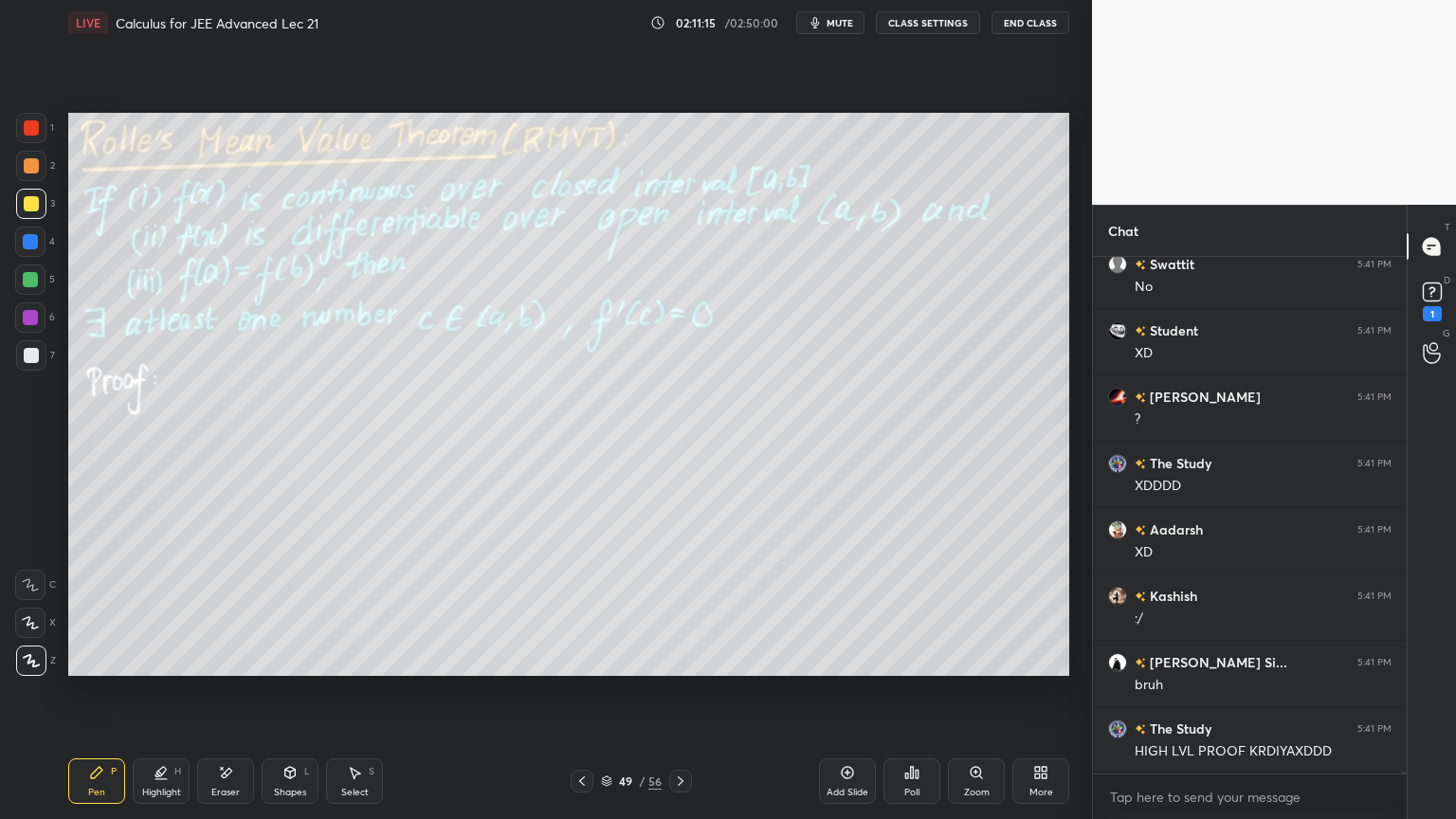 scroll, scrollTop: 121576, scrollLeft: 0, axis: vertical 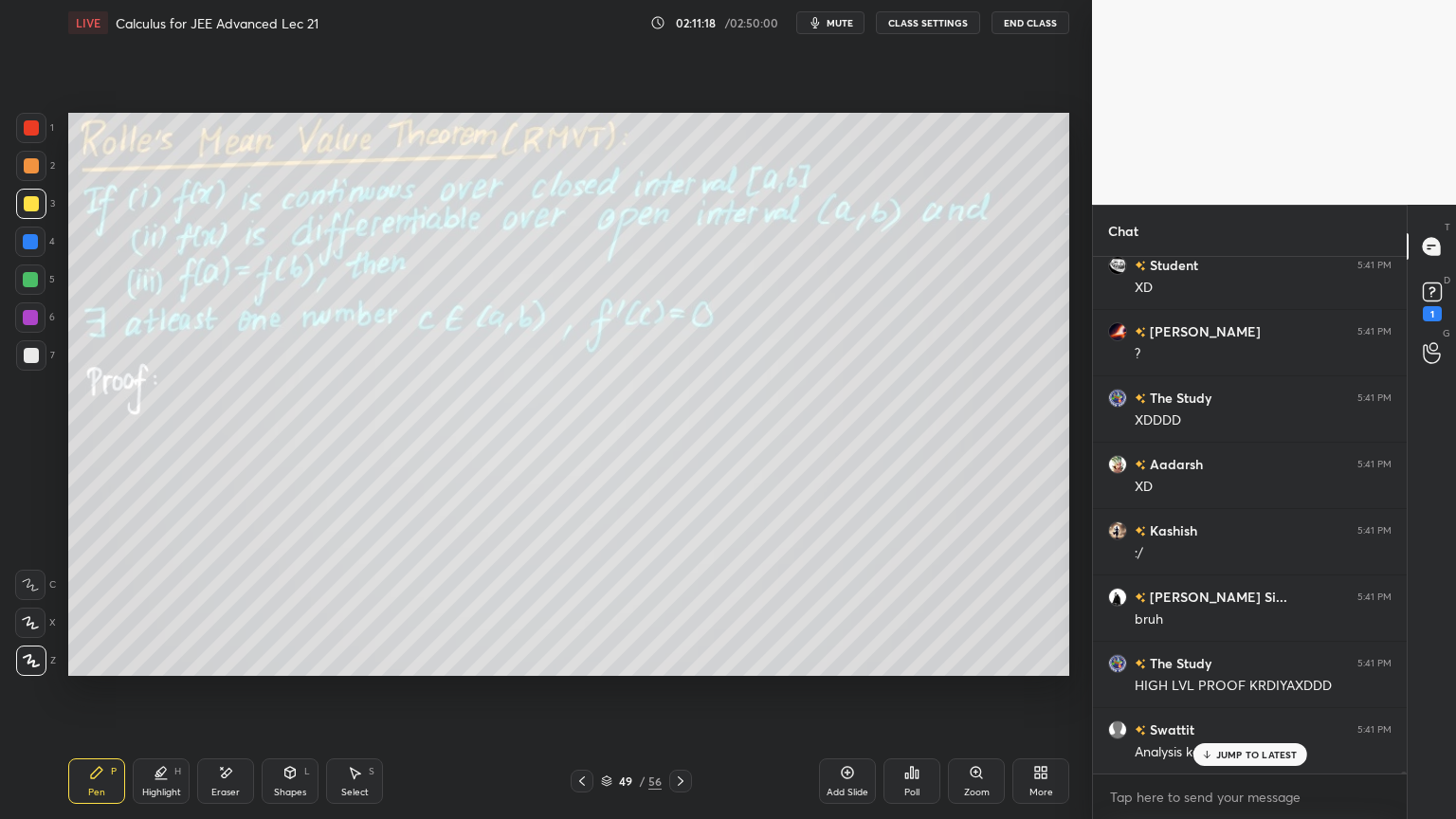 click on "JUMP TO LATEST" at bounding box center [1249, 755] 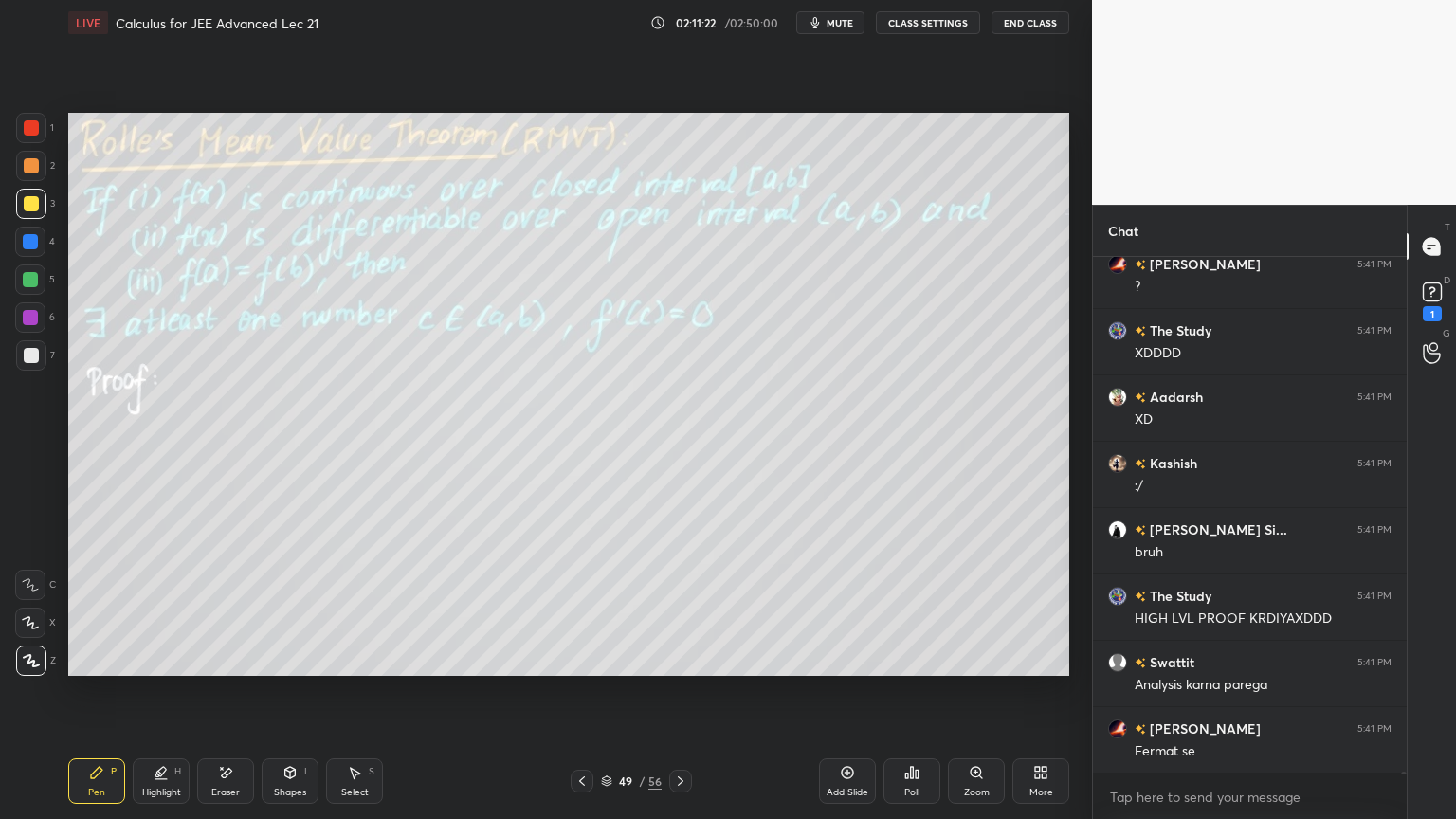 drag, startPoint x: 32, startPoint y: 128, endPoint x: 41, endPoint y: 157, distance: 30.364453 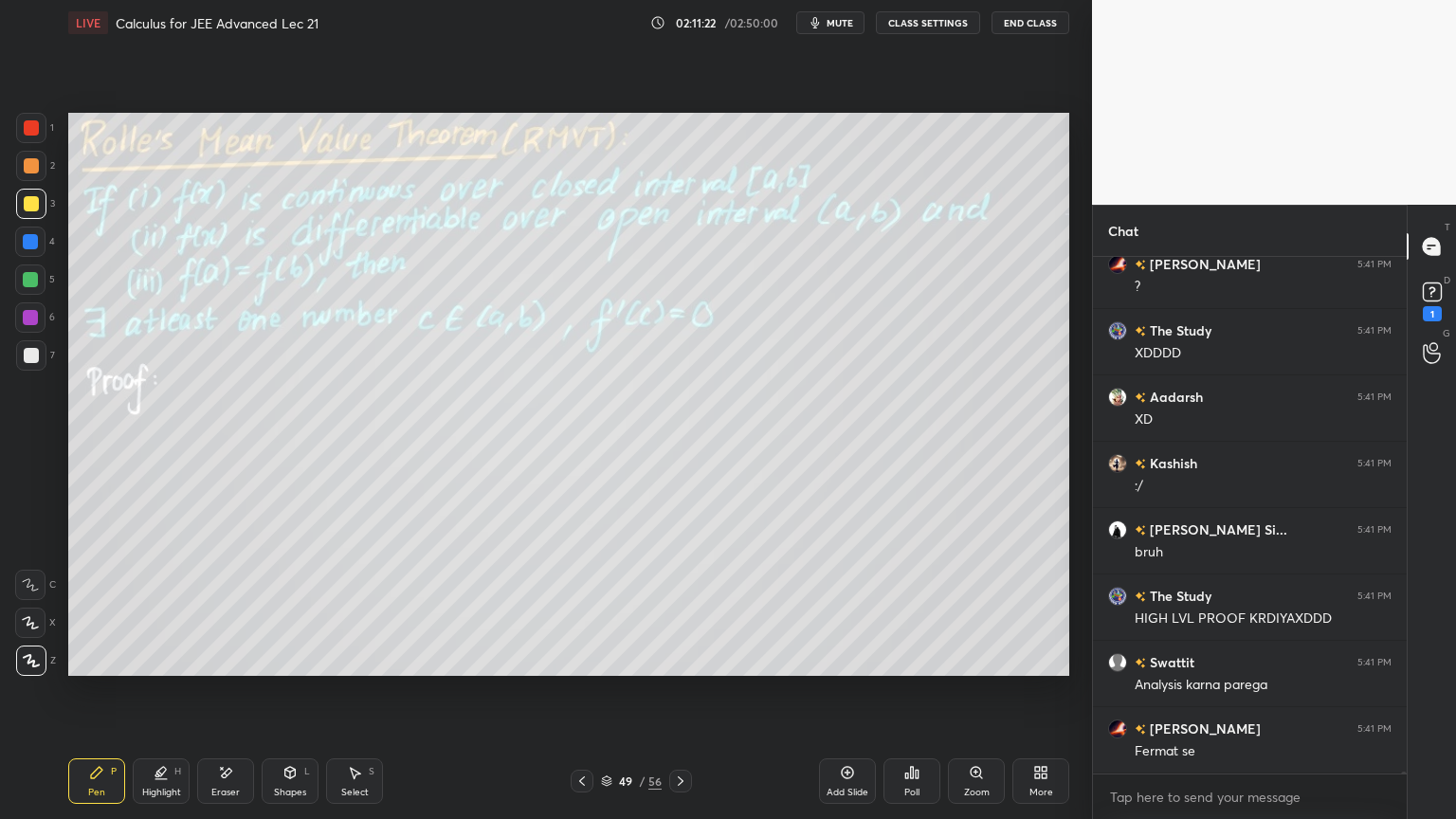 click at bounding box center (31, 128) 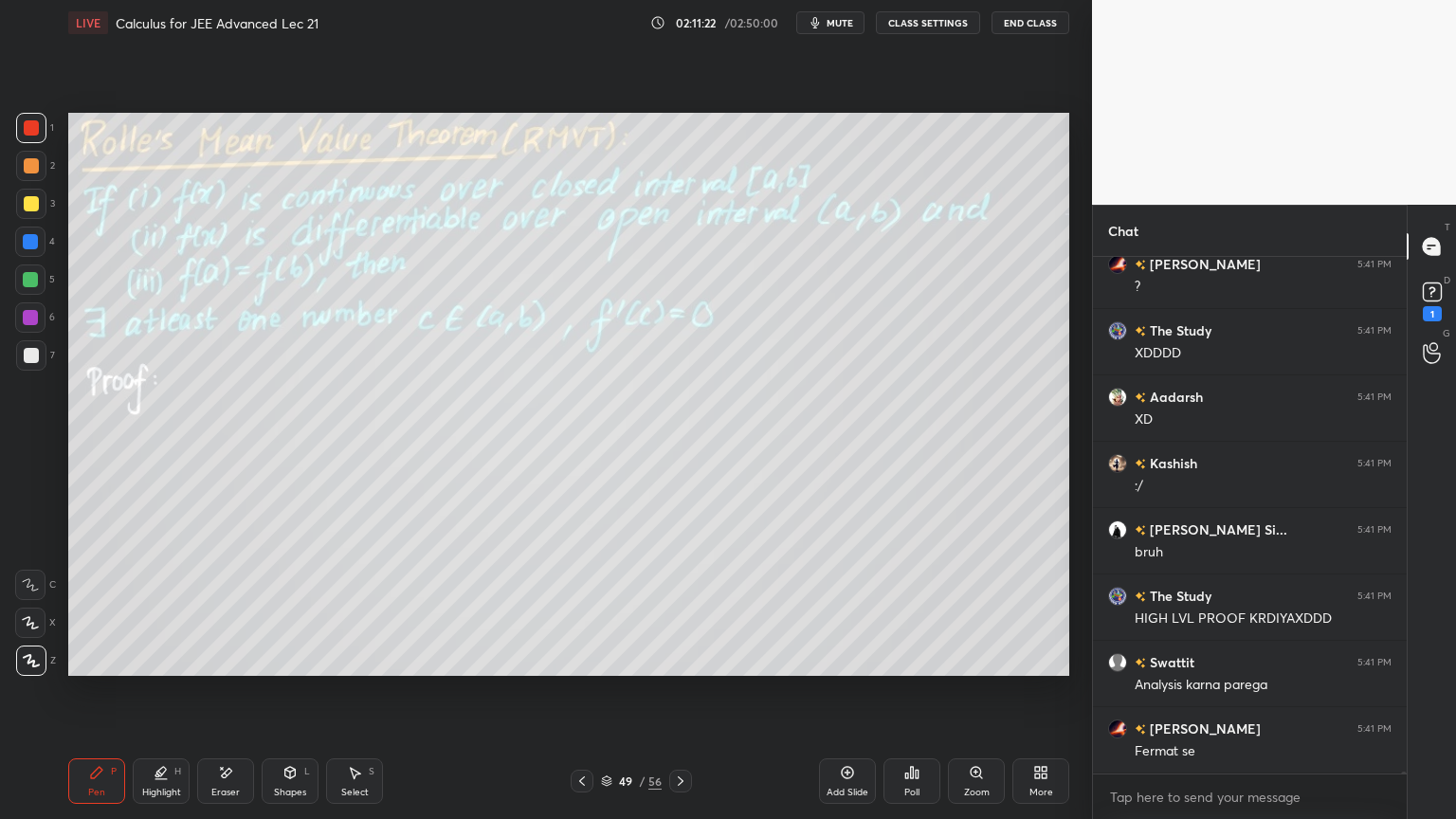 scroll, scrollTop: 121709, scrollLeft: 0, axis: vertical 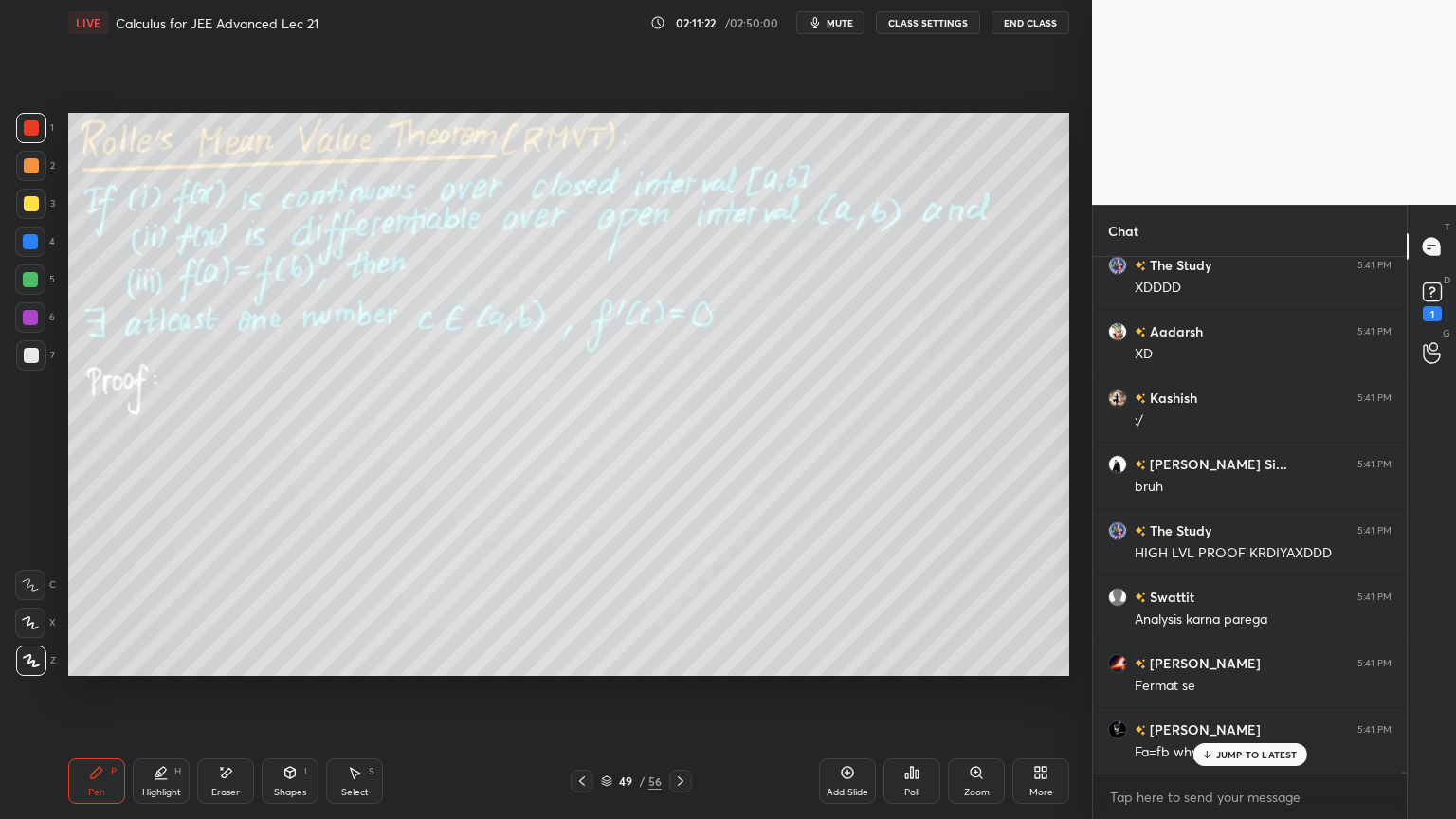 drag, startPoint x: 216, startPoint y: 778, endPoint x: 217, endPoint y: 756, distance: 22.022716 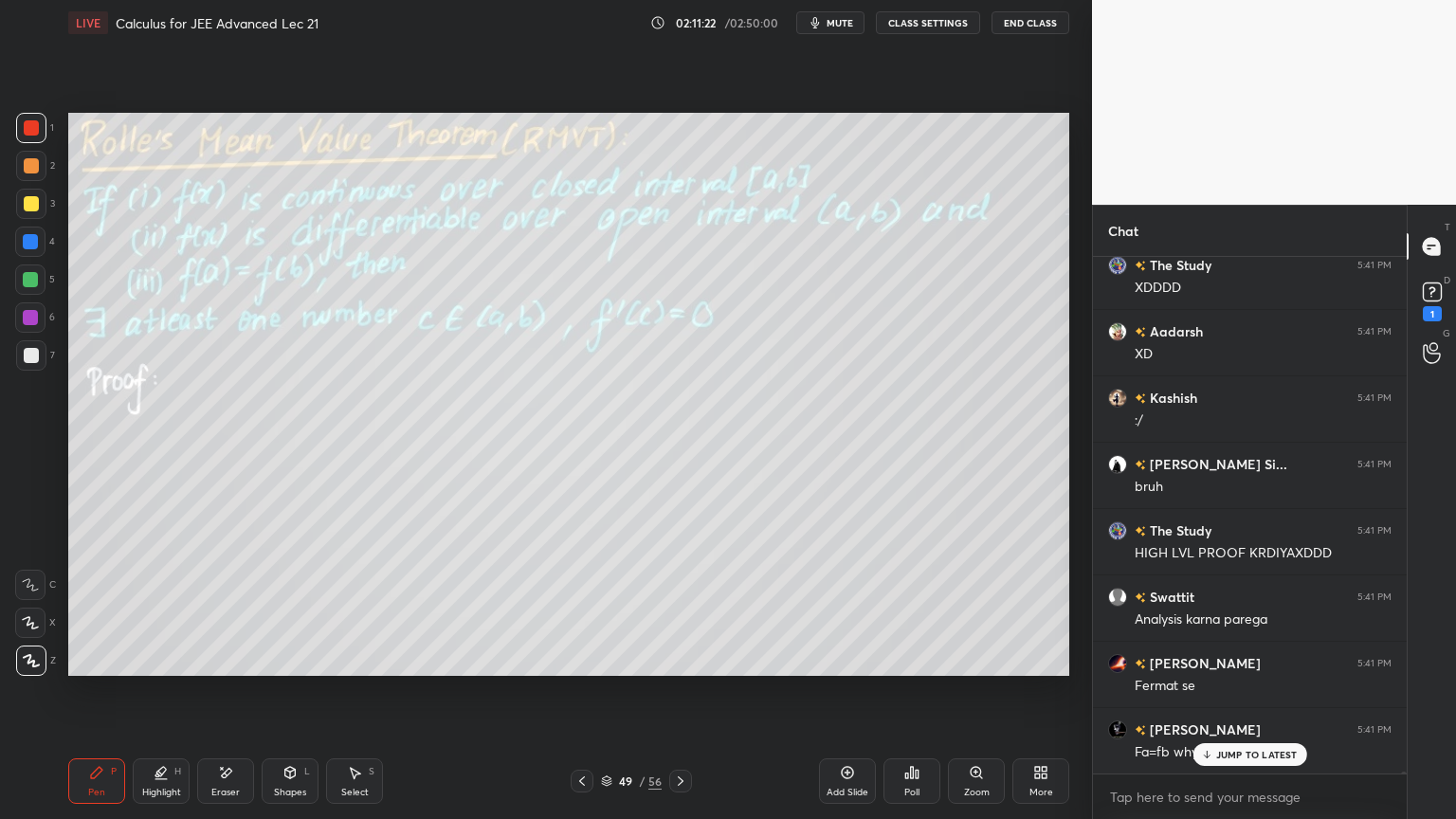 click 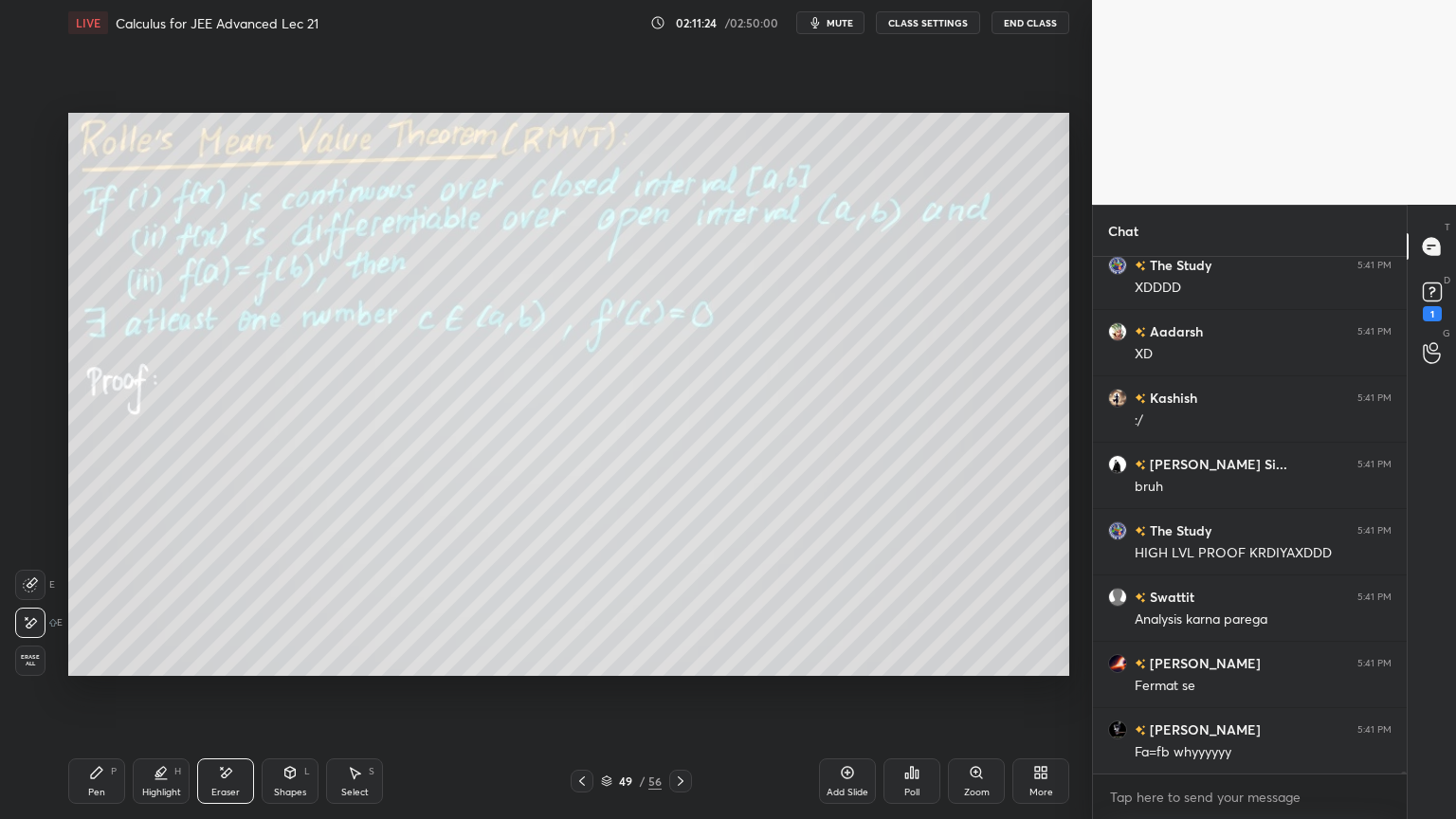 scroll, scrollTop: 121776, scrollLeft: 0, axis: vertical 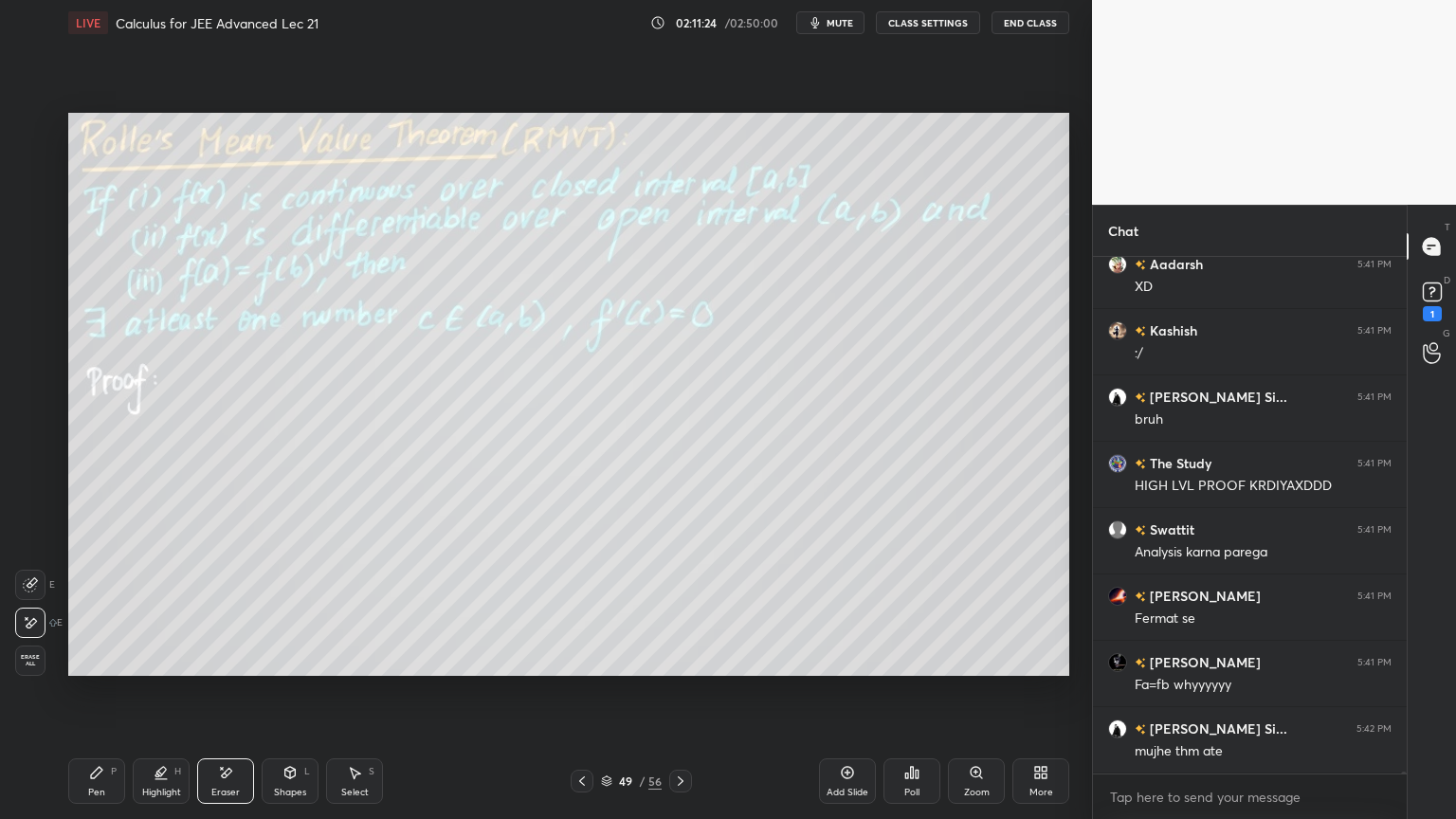 click on "Pen P" at bounding box center (97, 781) 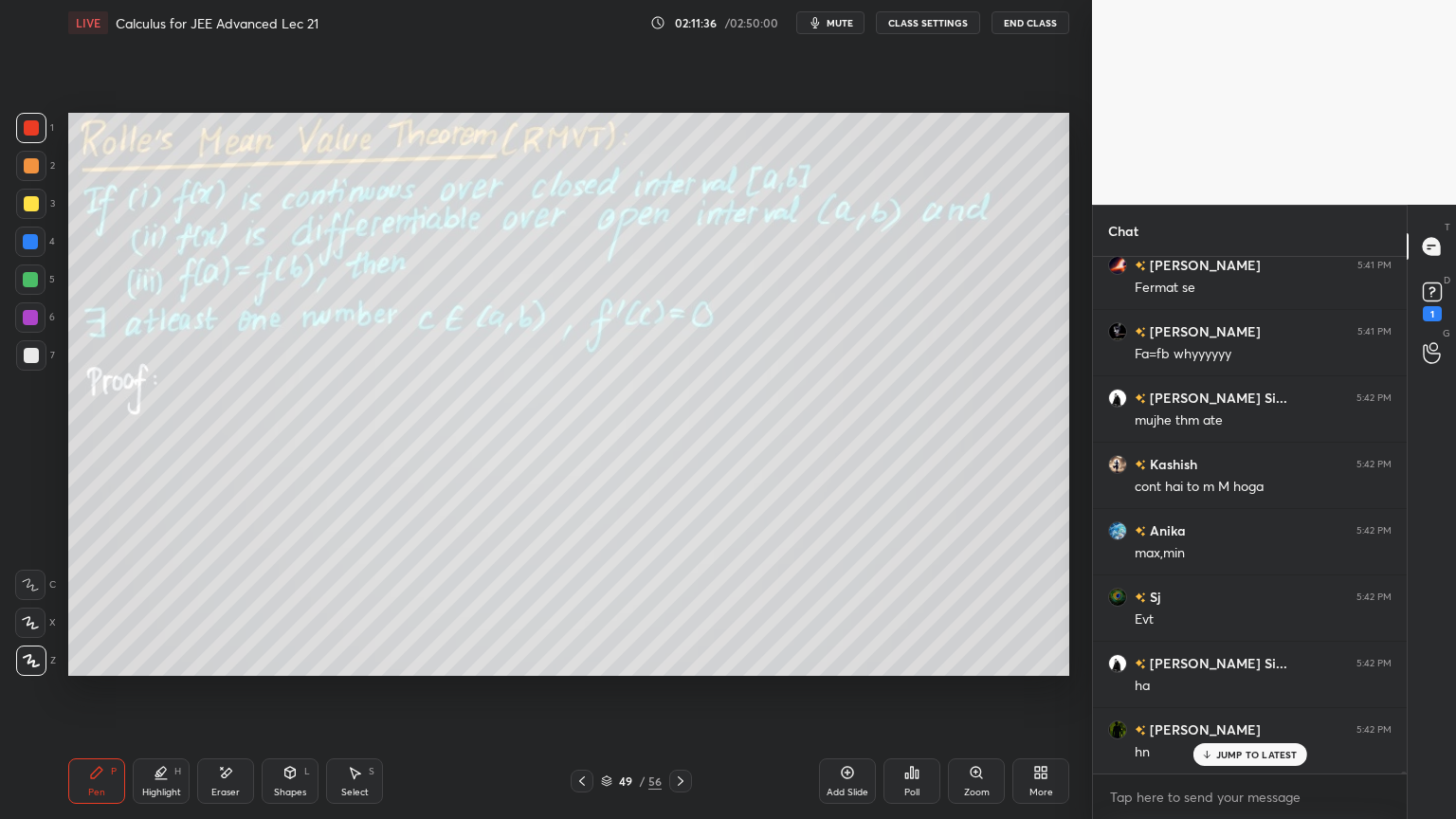scroll, scrollTop: 122240, scrollLeft: 0, axis: vertical 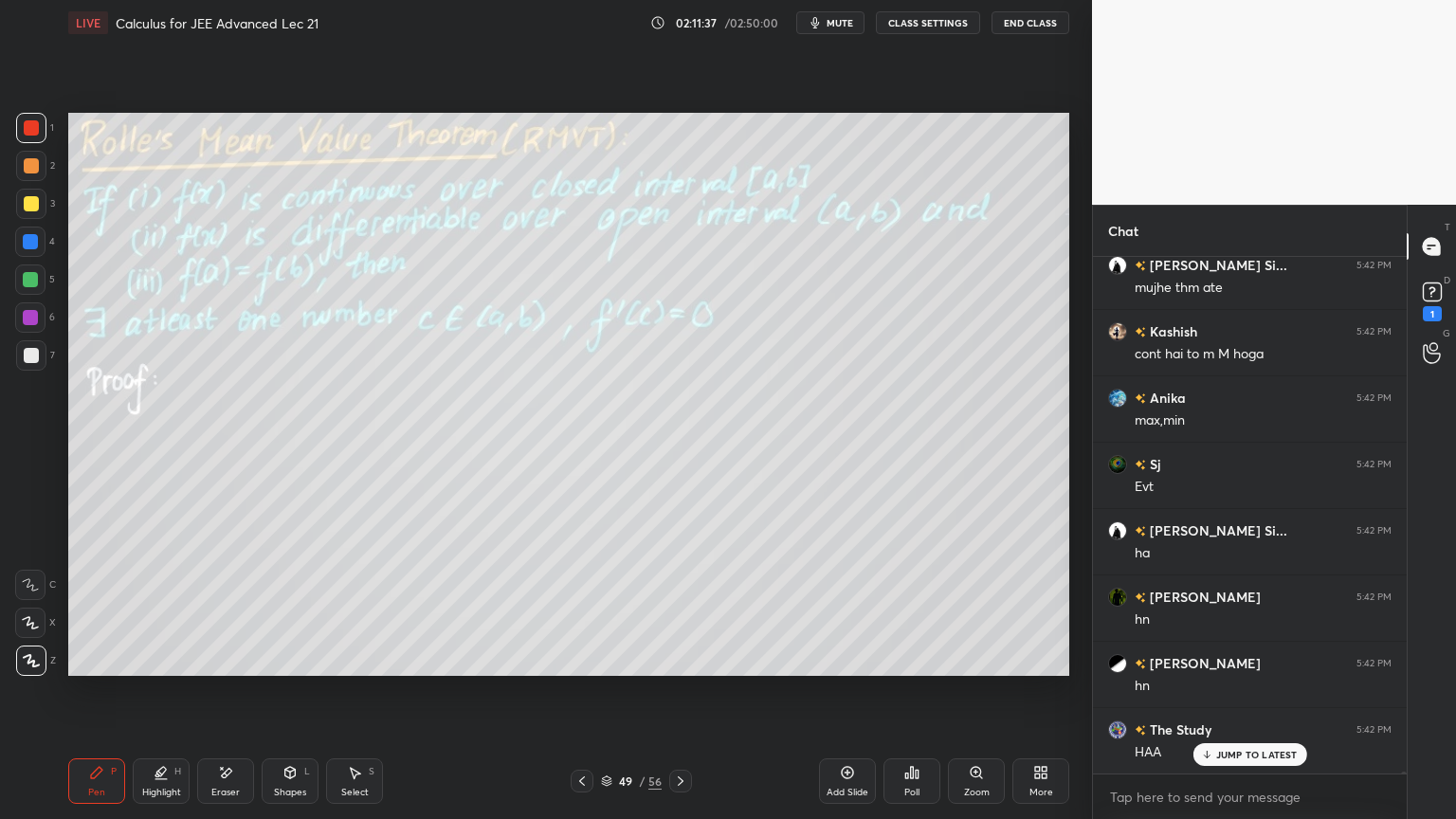 drag, startPoint x: 229, startPoint y: 770, endPoint x: 308, endPoint y: 682, distance: 118.25819 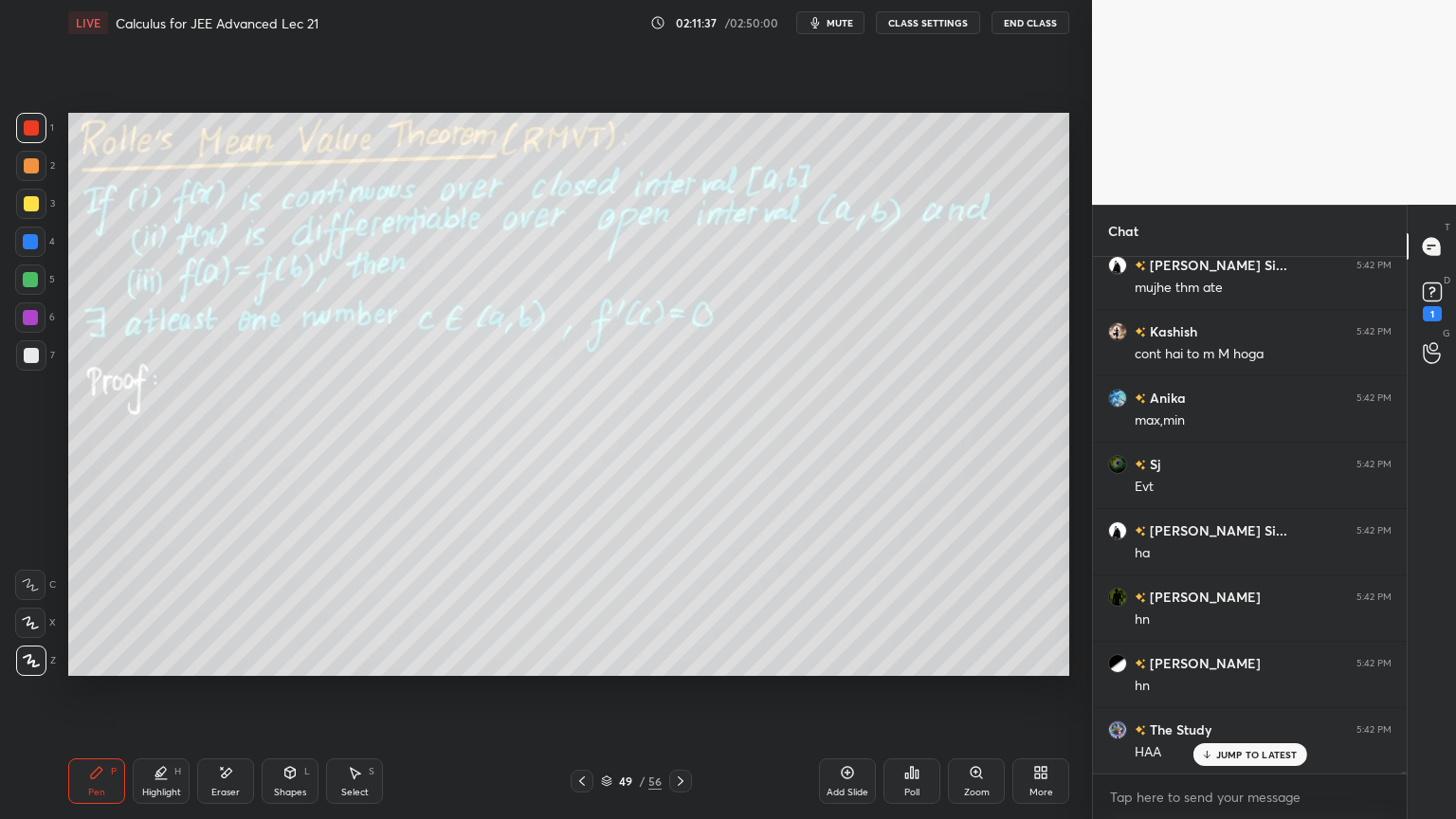 click 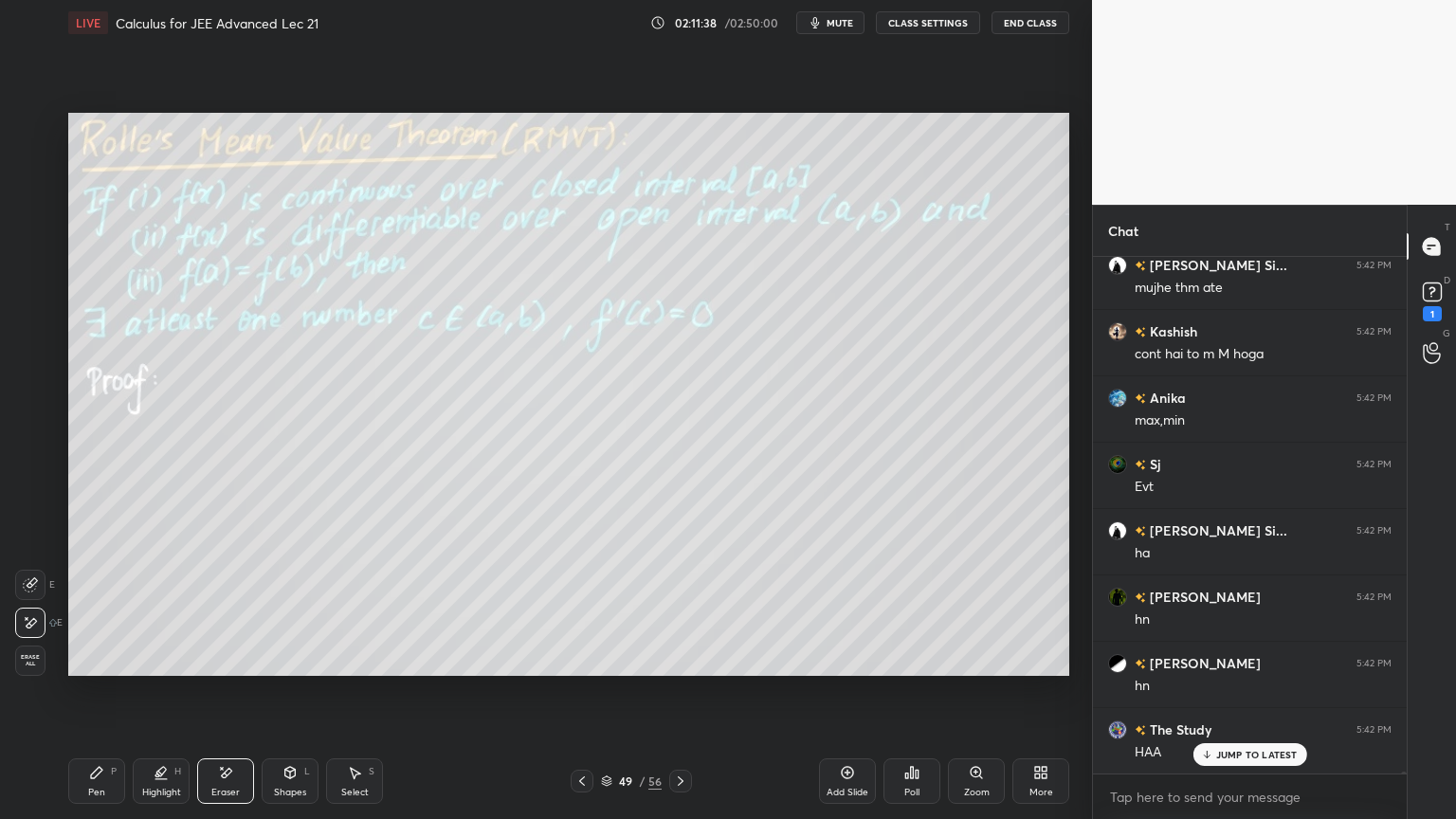 click on "Pen" at bounding box center (97, 792) 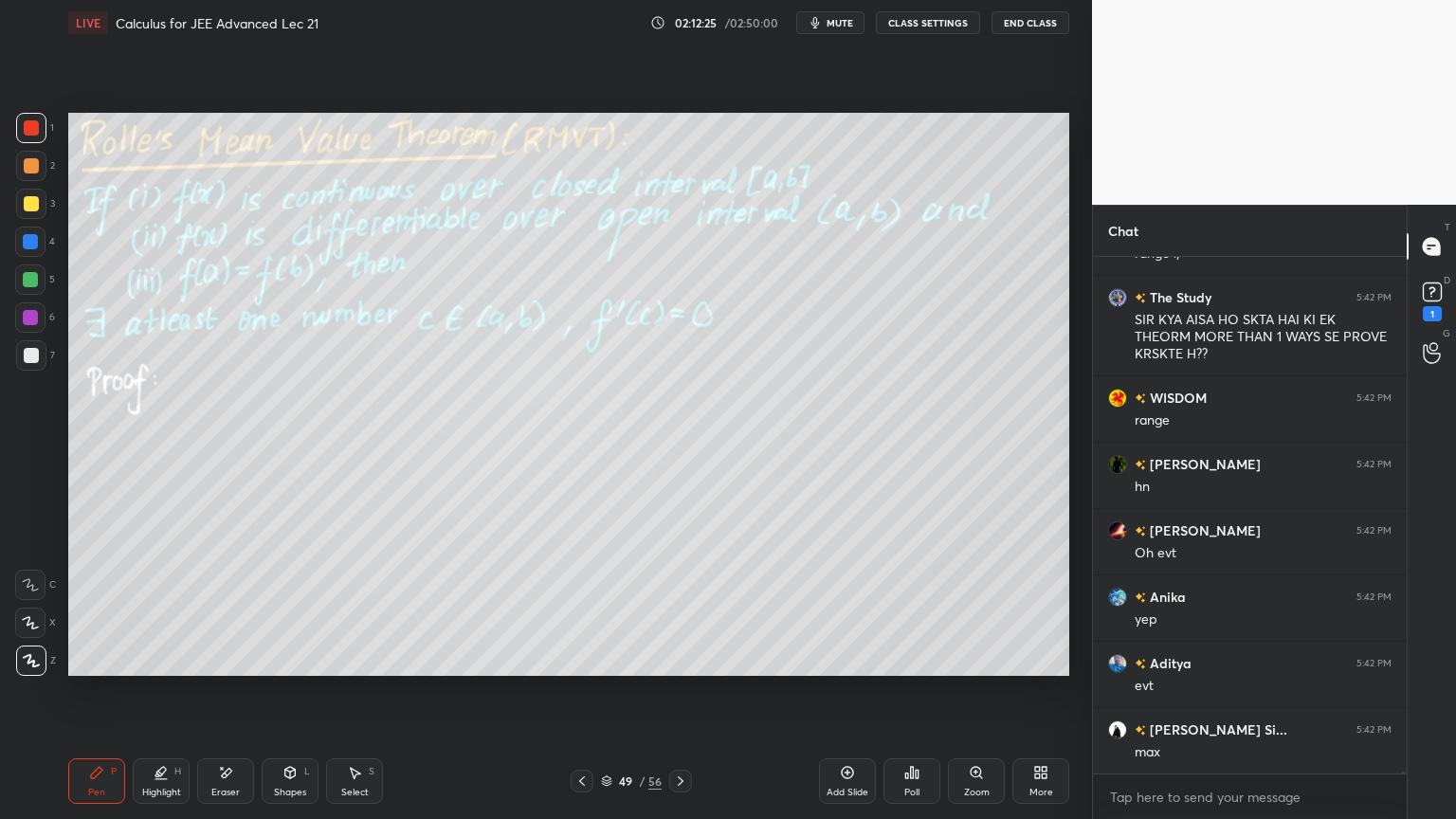 scroll, scrollTop: 123801, scrollLeft: 0, axis: vertical 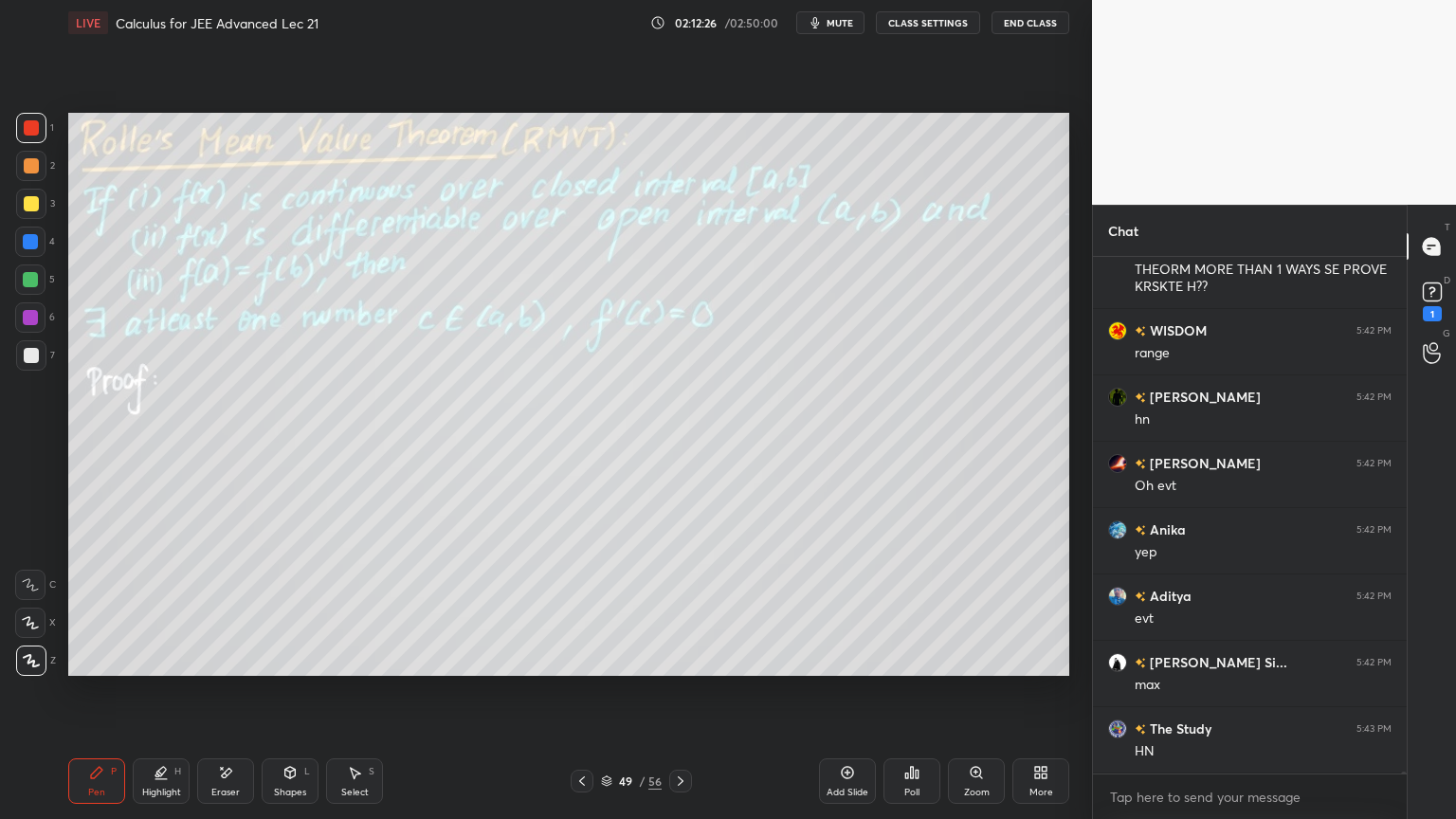 drag, startPoint x: 218, startPoint y: 778, endPoint x: 213, endPoint y: 766, distance: 13 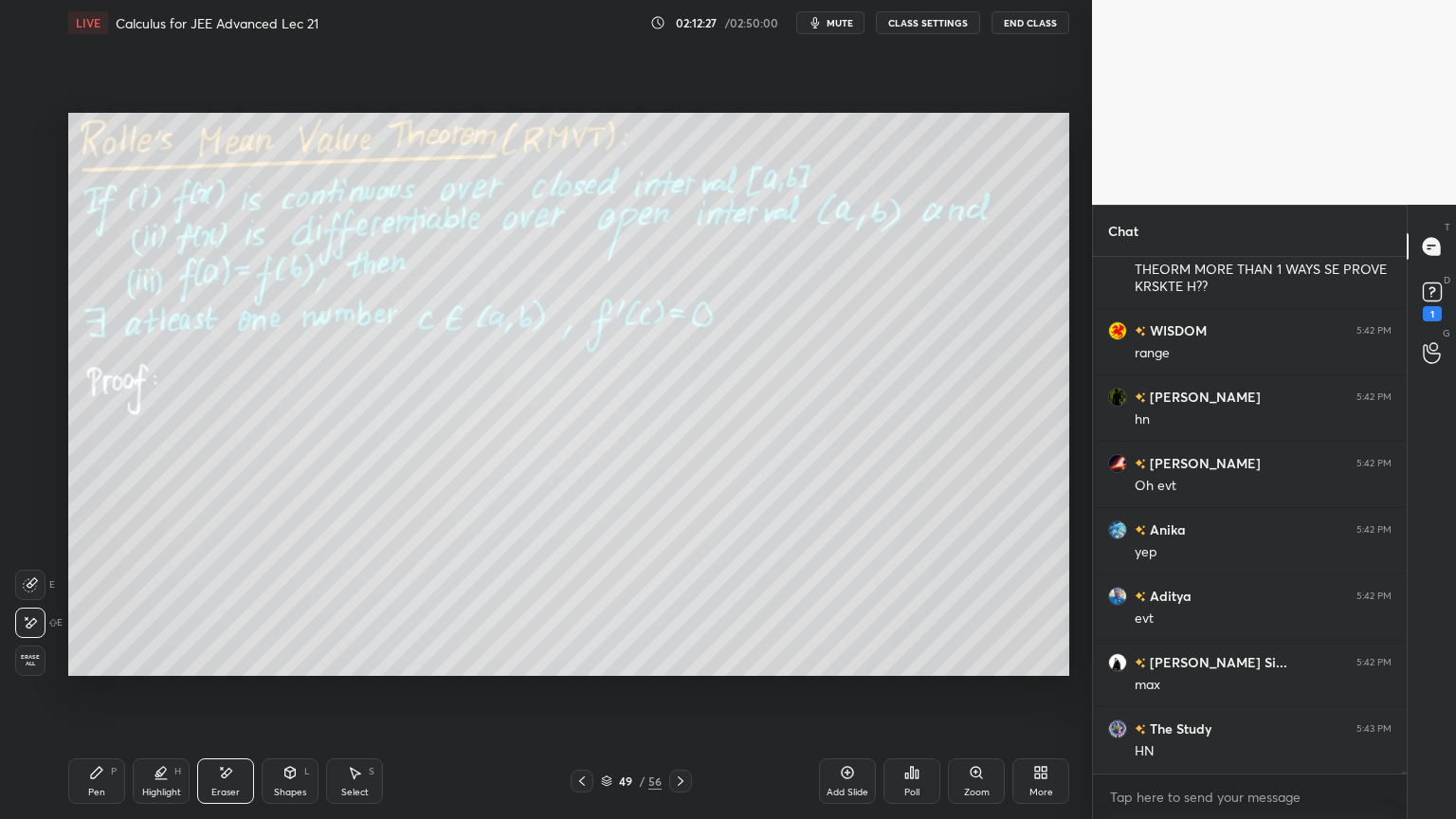 click on "Pen P" at bounding box center [97, 781] 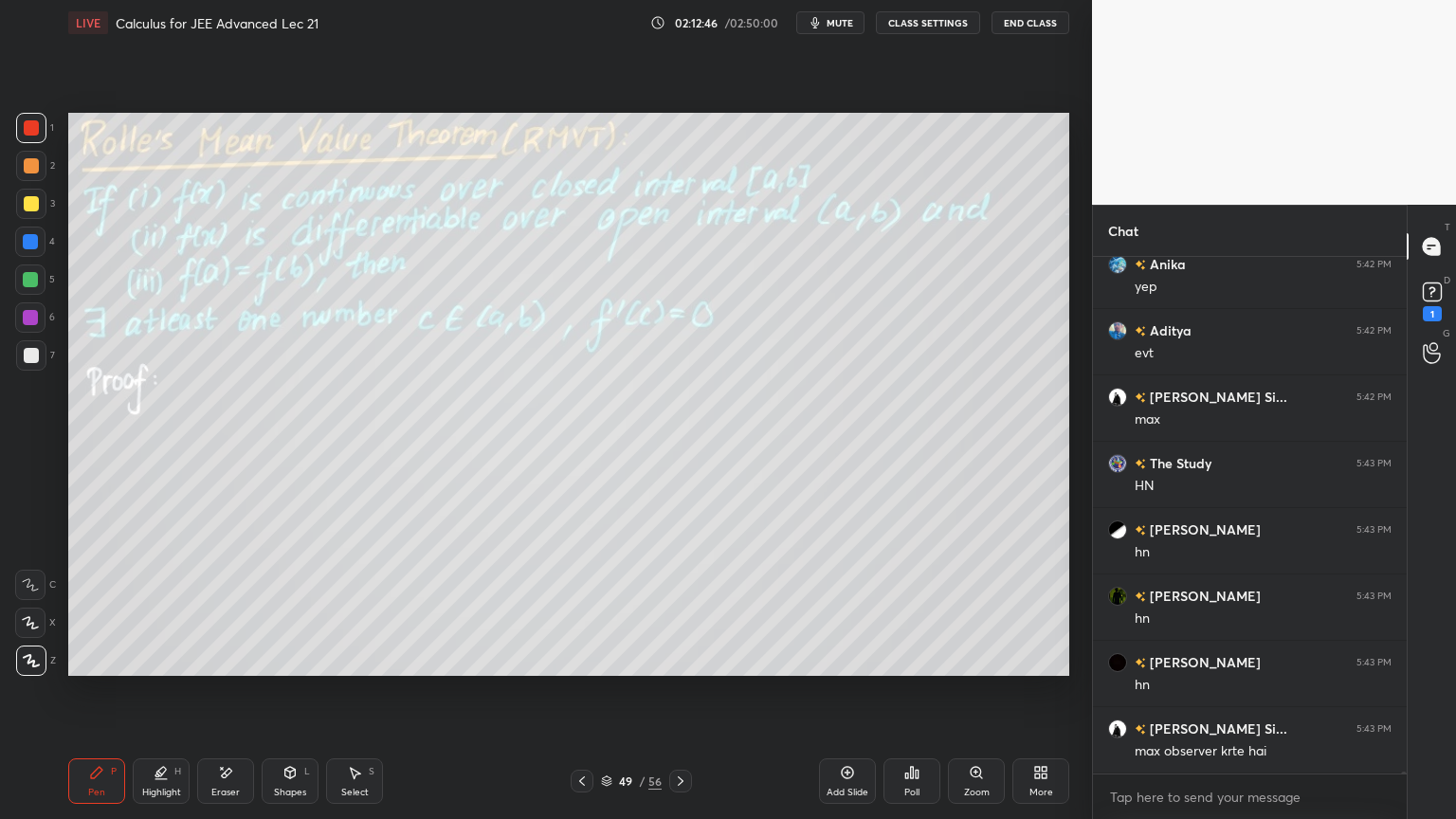 scroll, scrollTop: 124132, scrollLeft: 0, axis: vertical 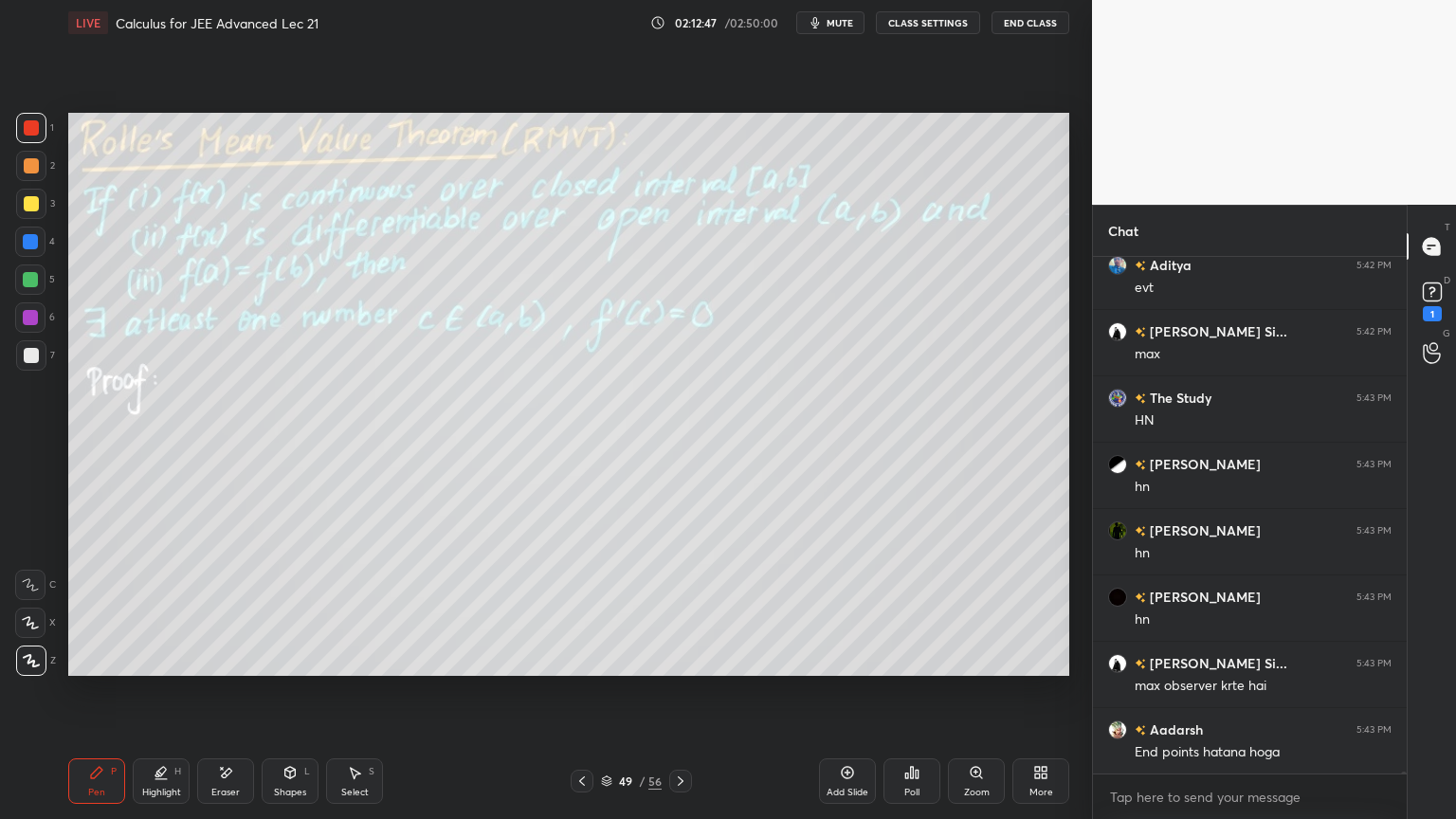 click on "Eraser" at bounding box center (226, 792) 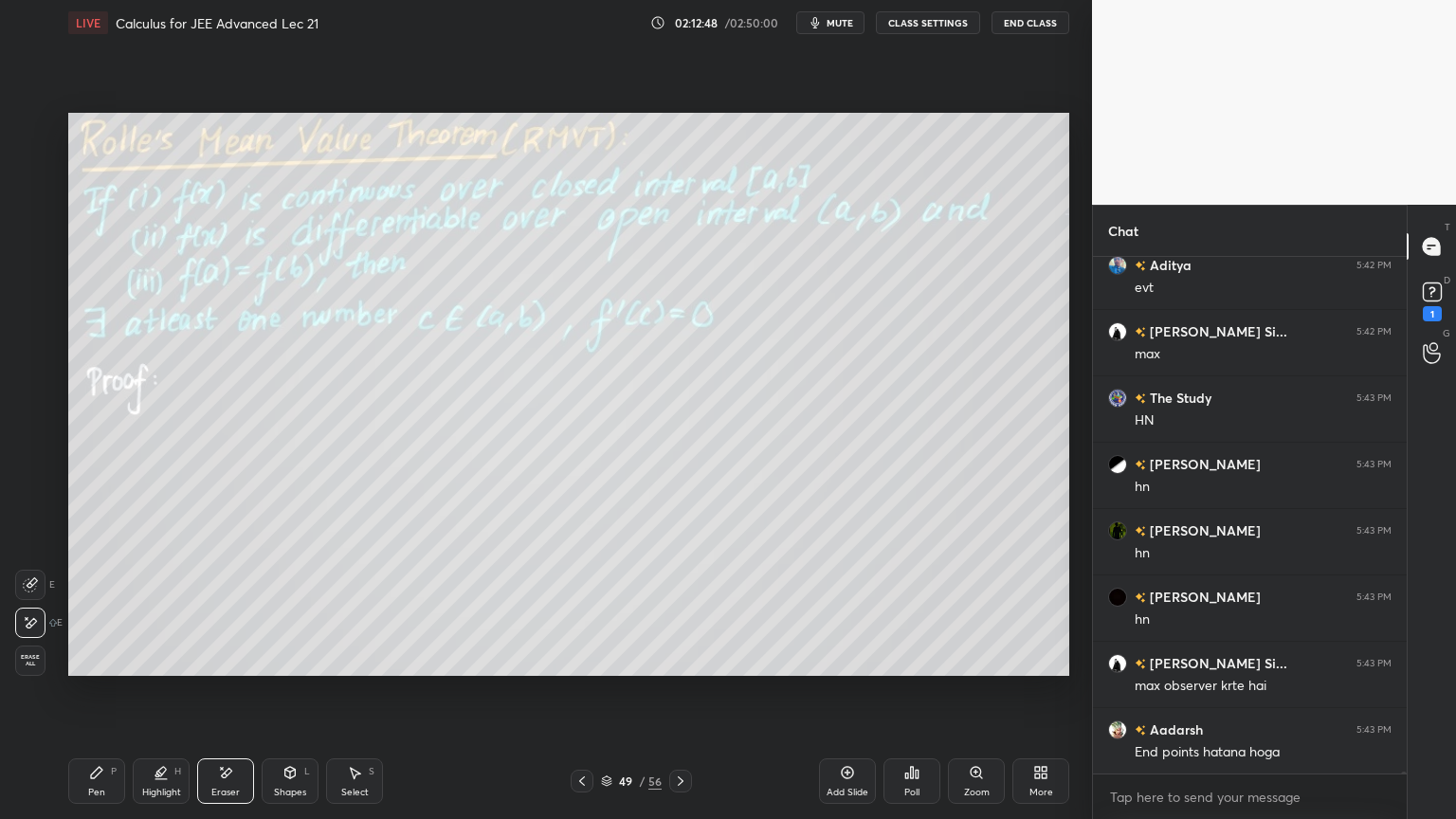 click on "Pen P" at bounding box center (97, 781) 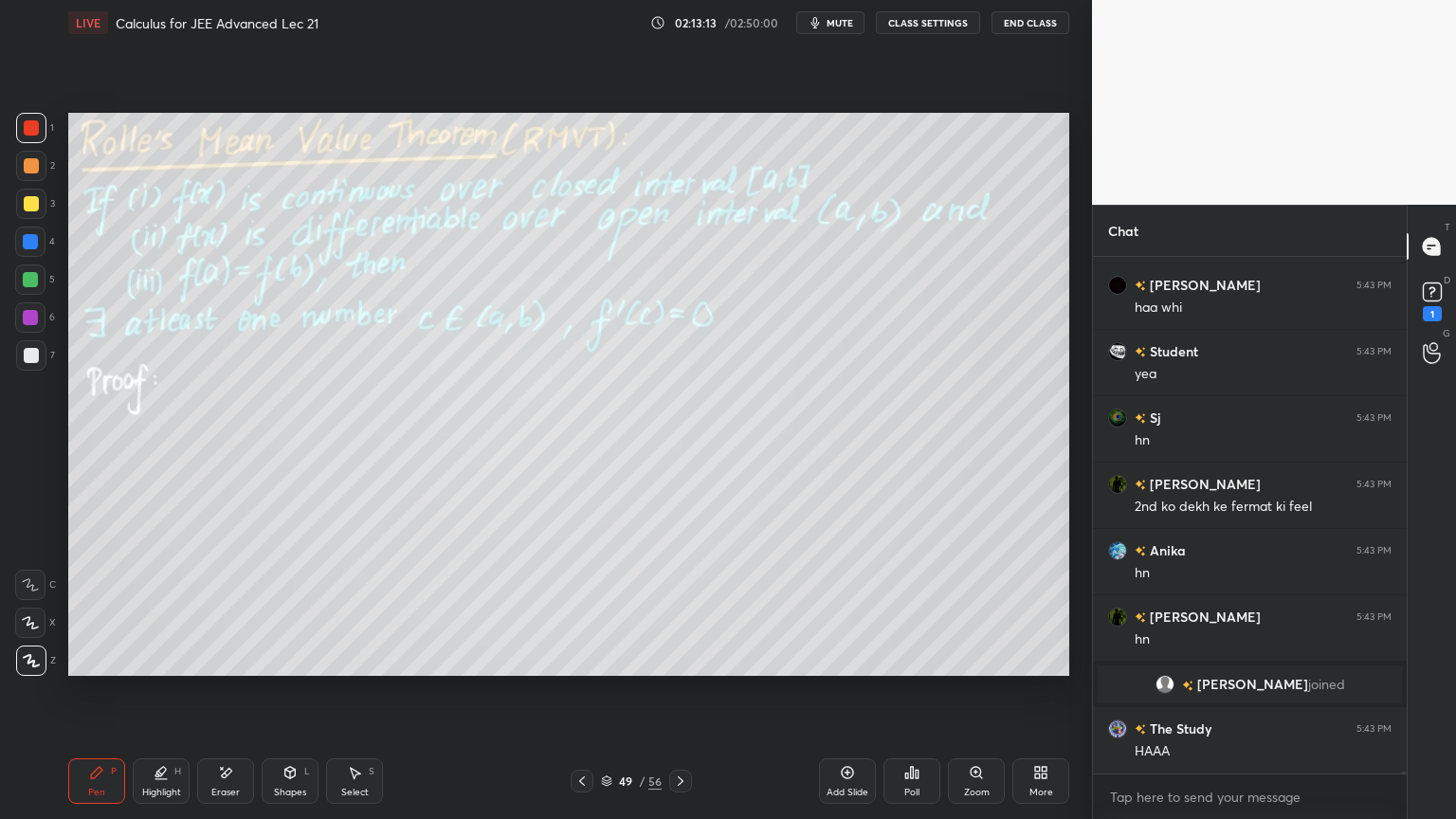 scroll, scrollTop: 124708, scrollLeft: 0, axis: vertical 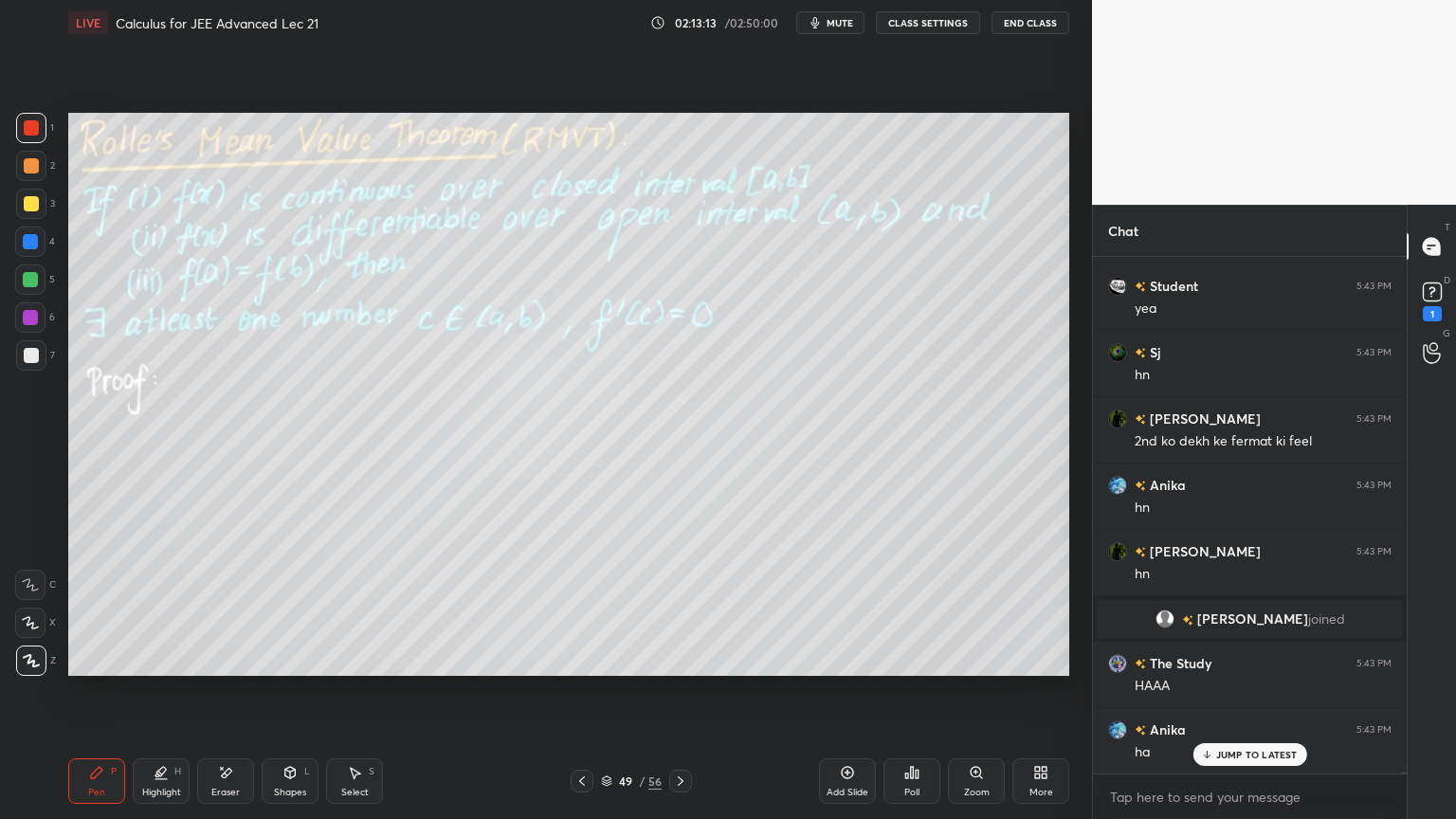 drag, startPoint x: 224, startPoint y: 773, endPoint x: 226, endPoint y: 744, distance: 29.068884 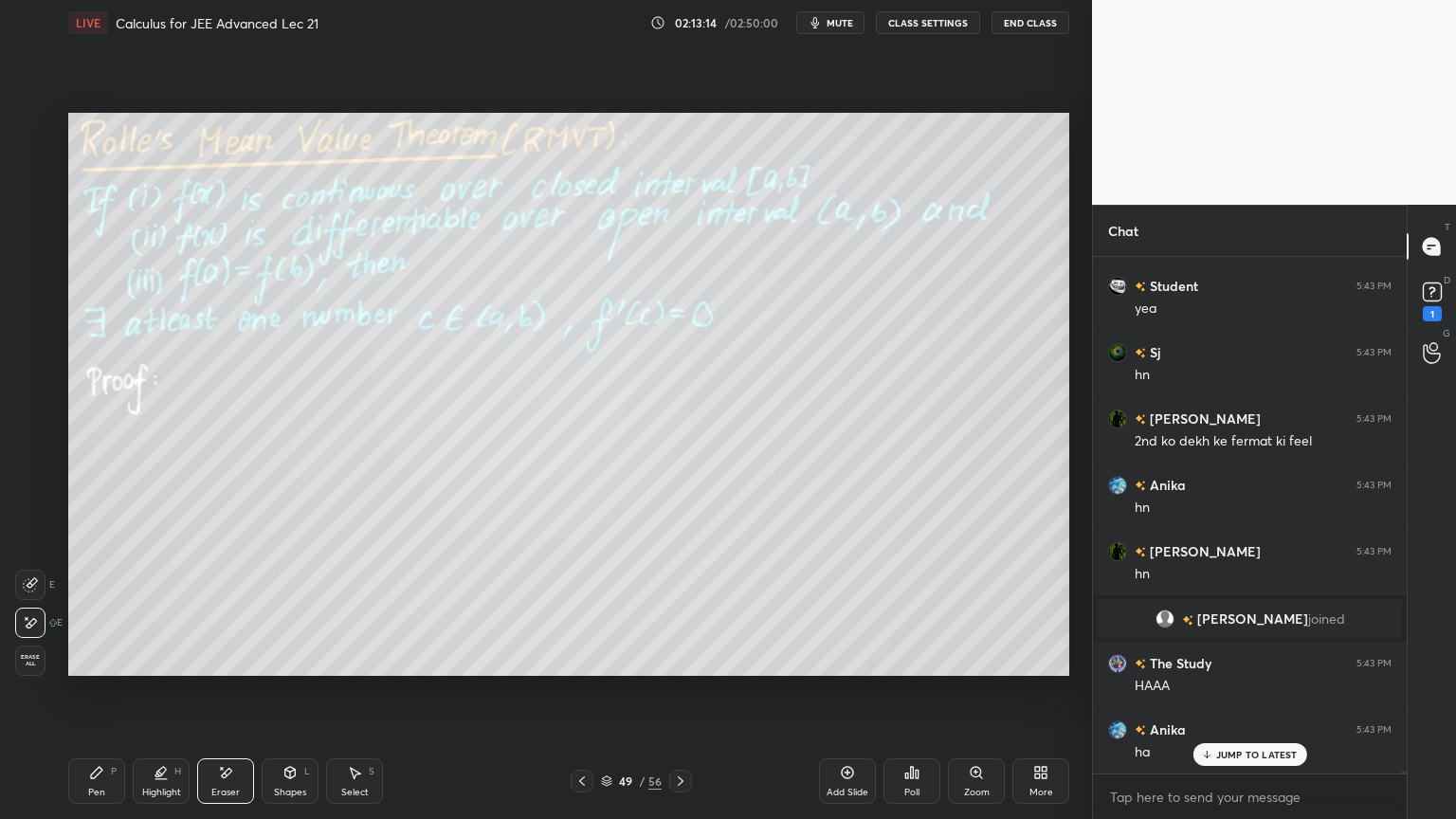 scroll, scrollTop: 124841, scrollLeft: 0, axis: vertical 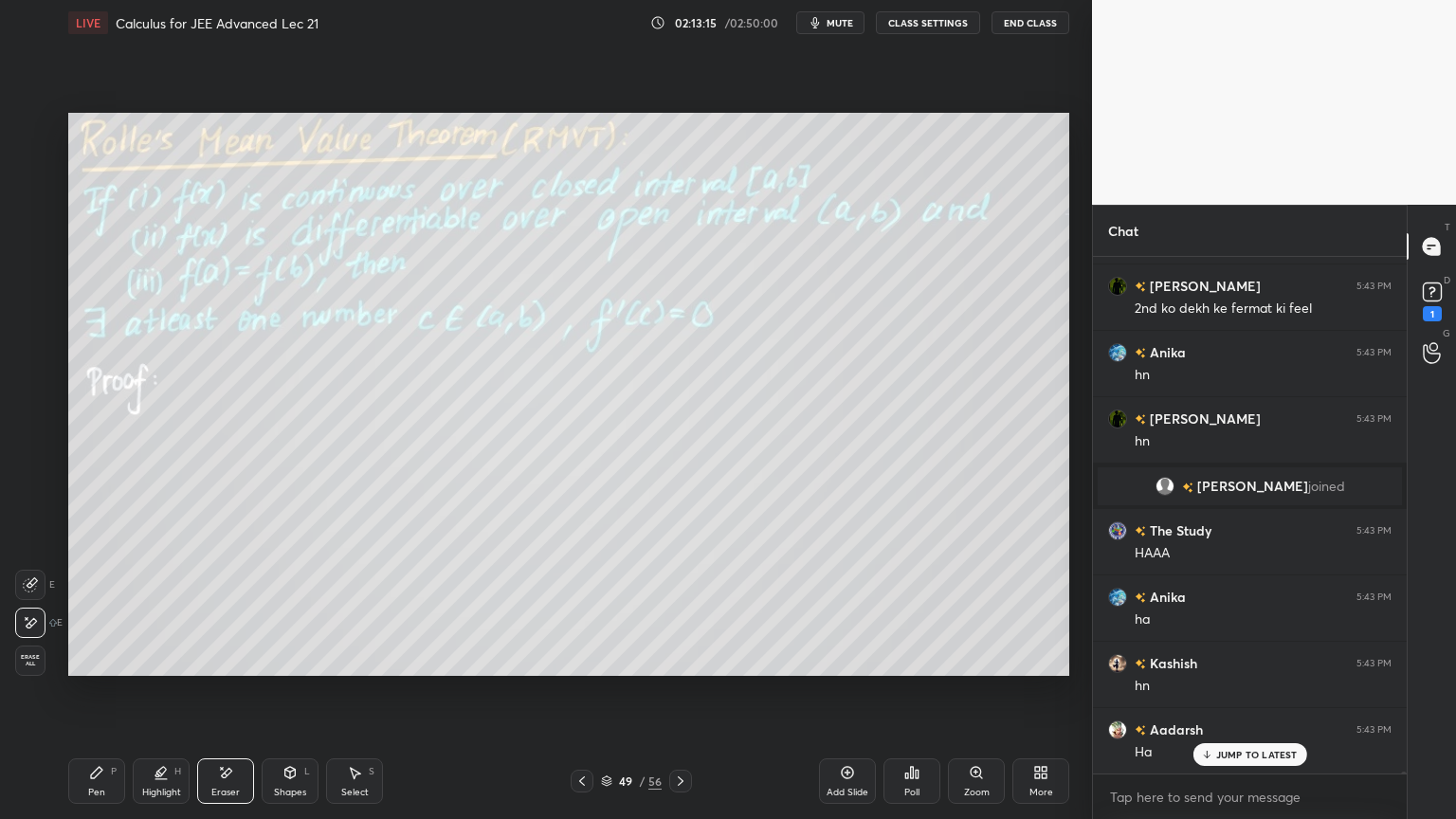 drag, startPoint x: 116, startPoint y: 772, endPoint x: 157, endPoint y: 770, distance: 41.04875 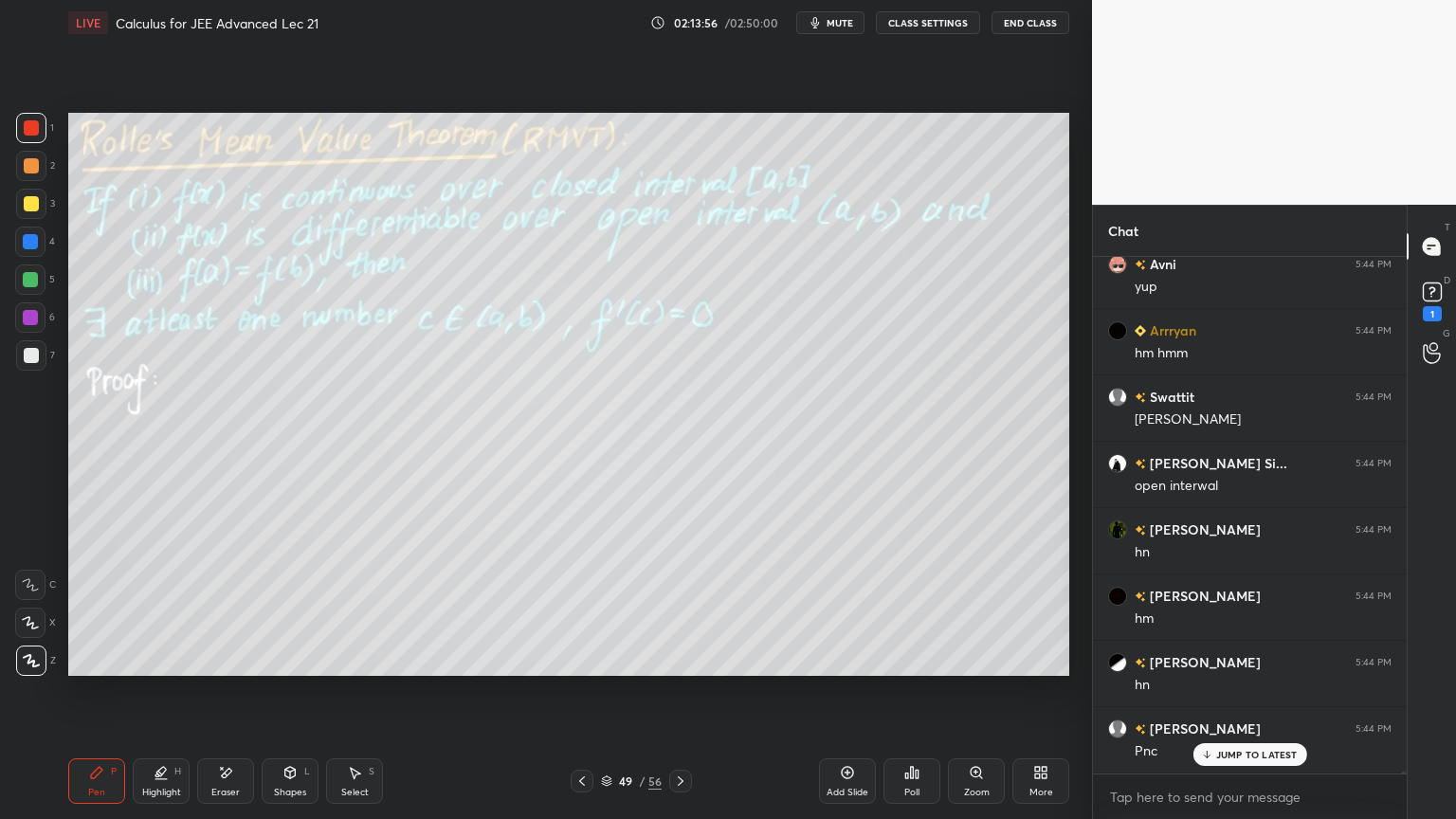 scroll, scrollTop: 125967, scrollLeft: 0, axis: vertical 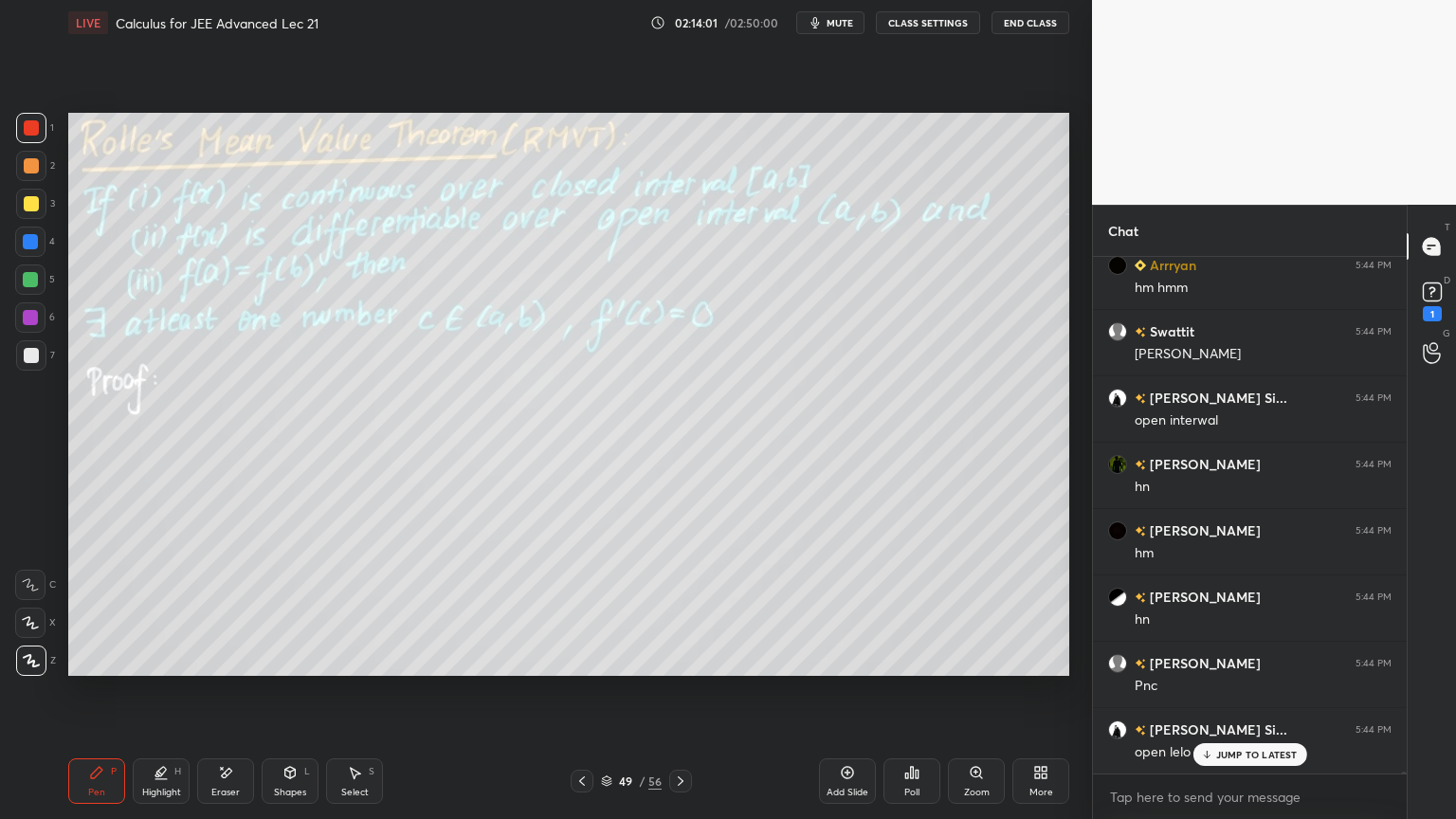 click 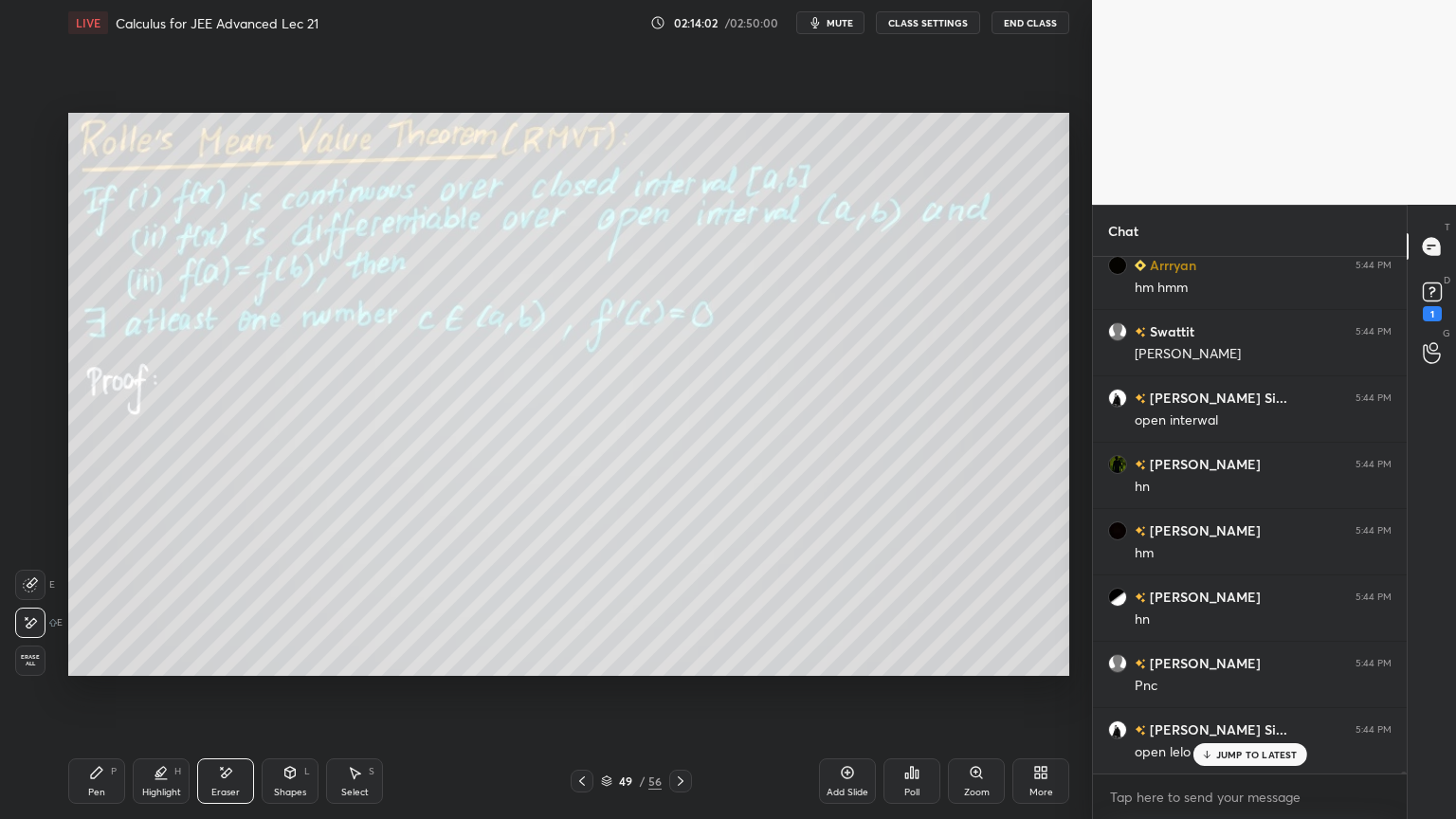 drag, startPoint x: 91, startPoint y: 783, endPoint x: 157, endPoint y: 711, distance: 97.67292 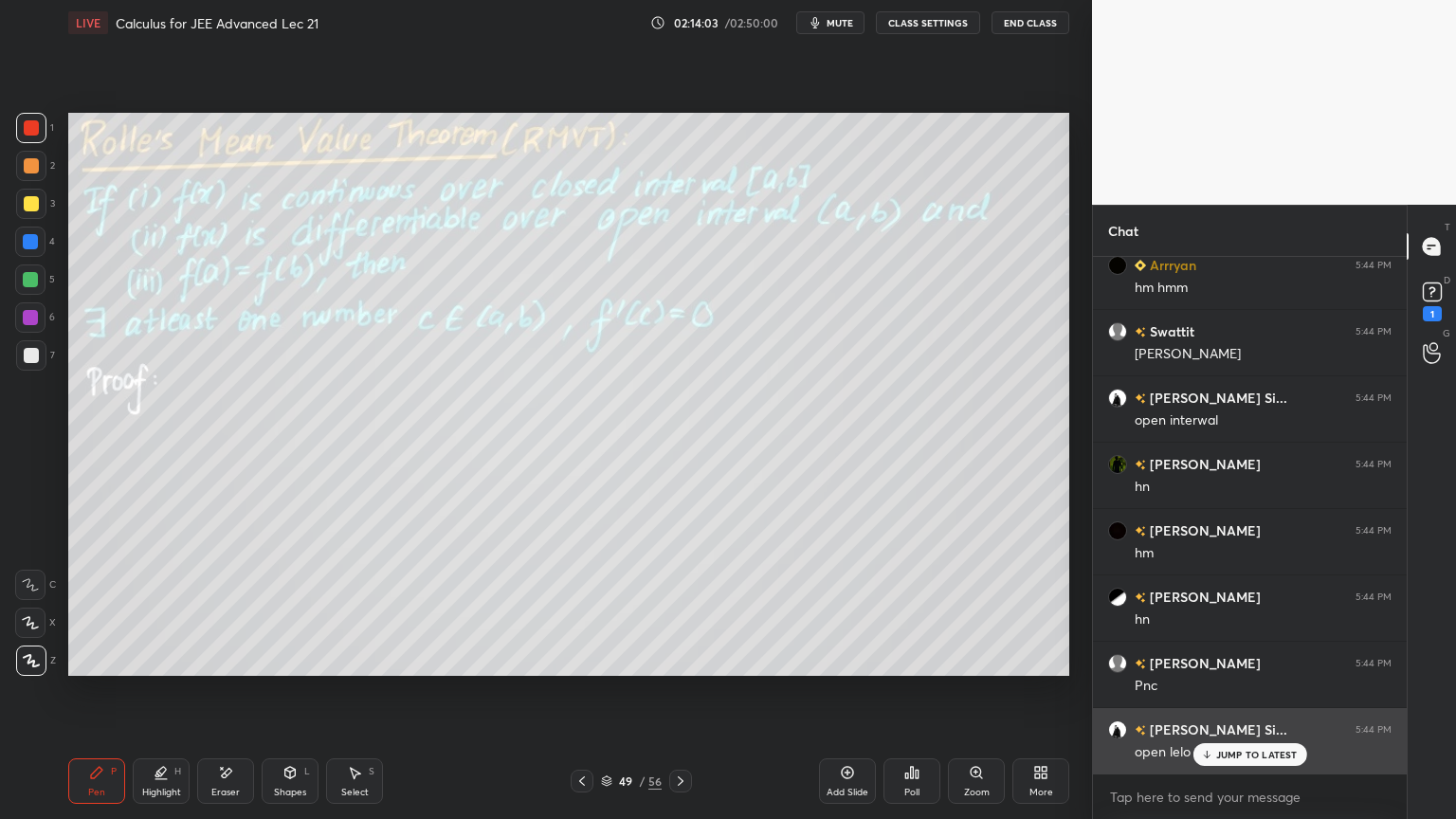 click on "JUMP TO LATEST" at bounding box center (1257, 755) 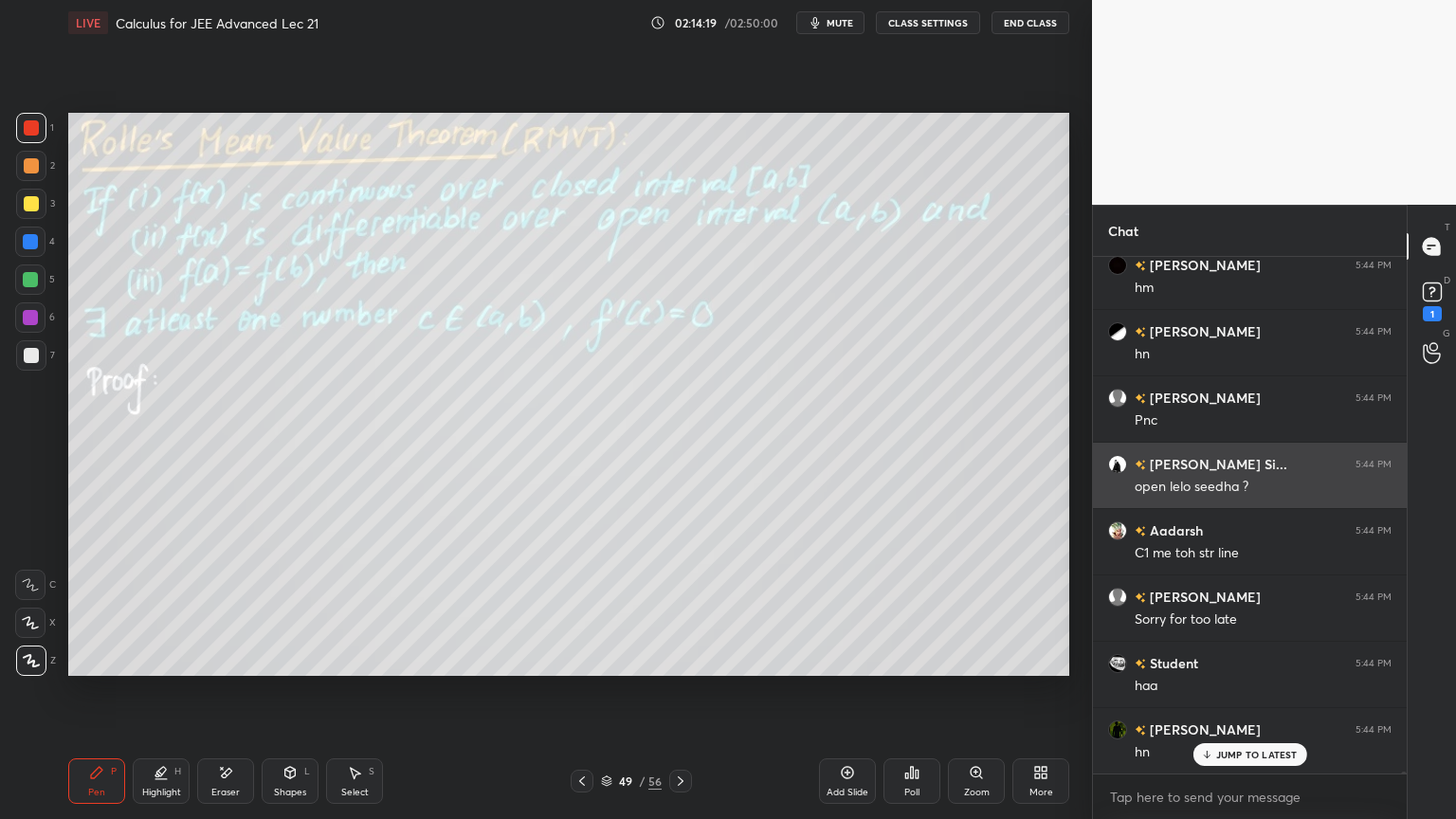 scroll, scrollTop: 126299, scrollLeft: 0, axis: vertical 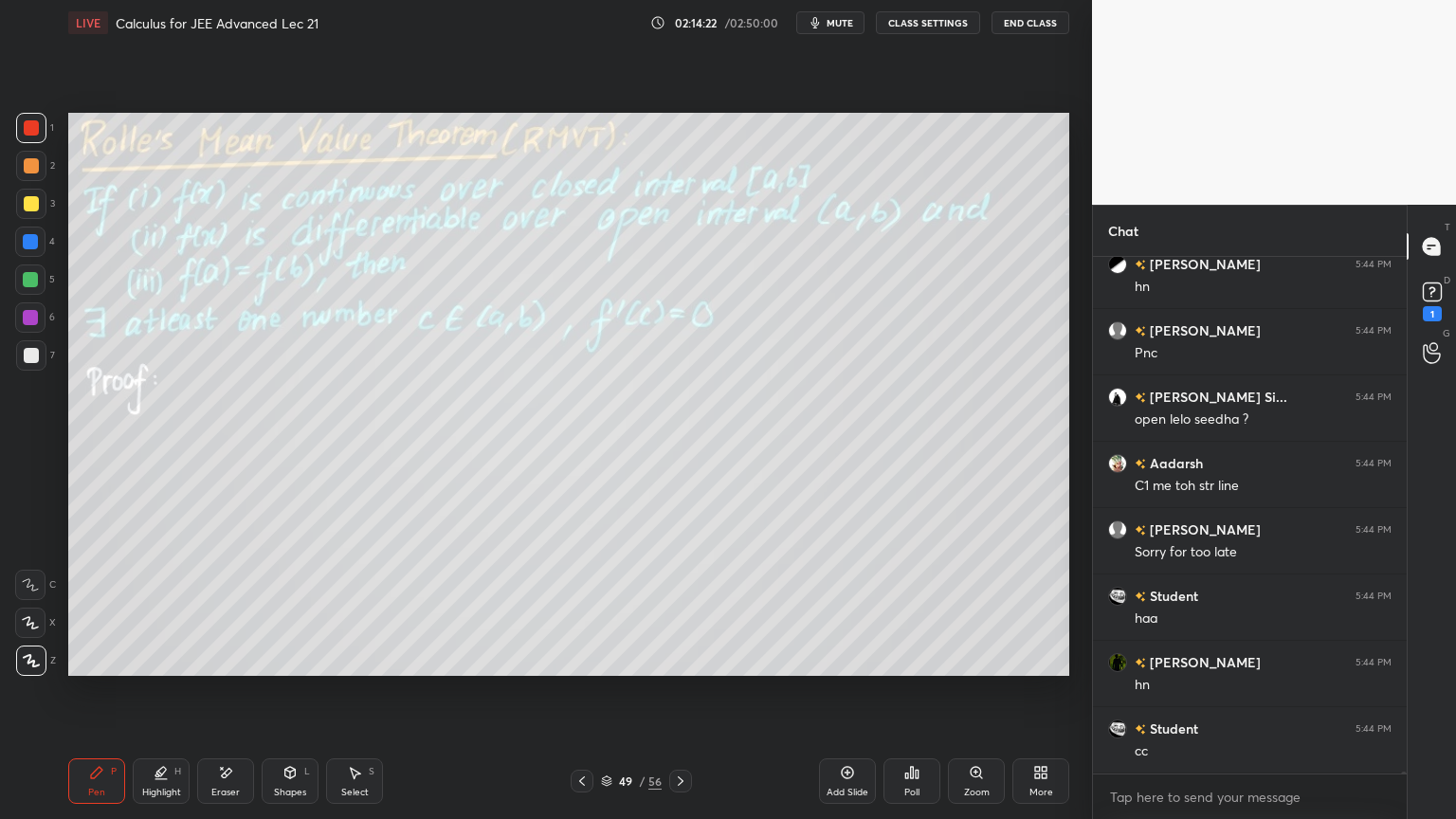 click at bounding box center [31, 355] 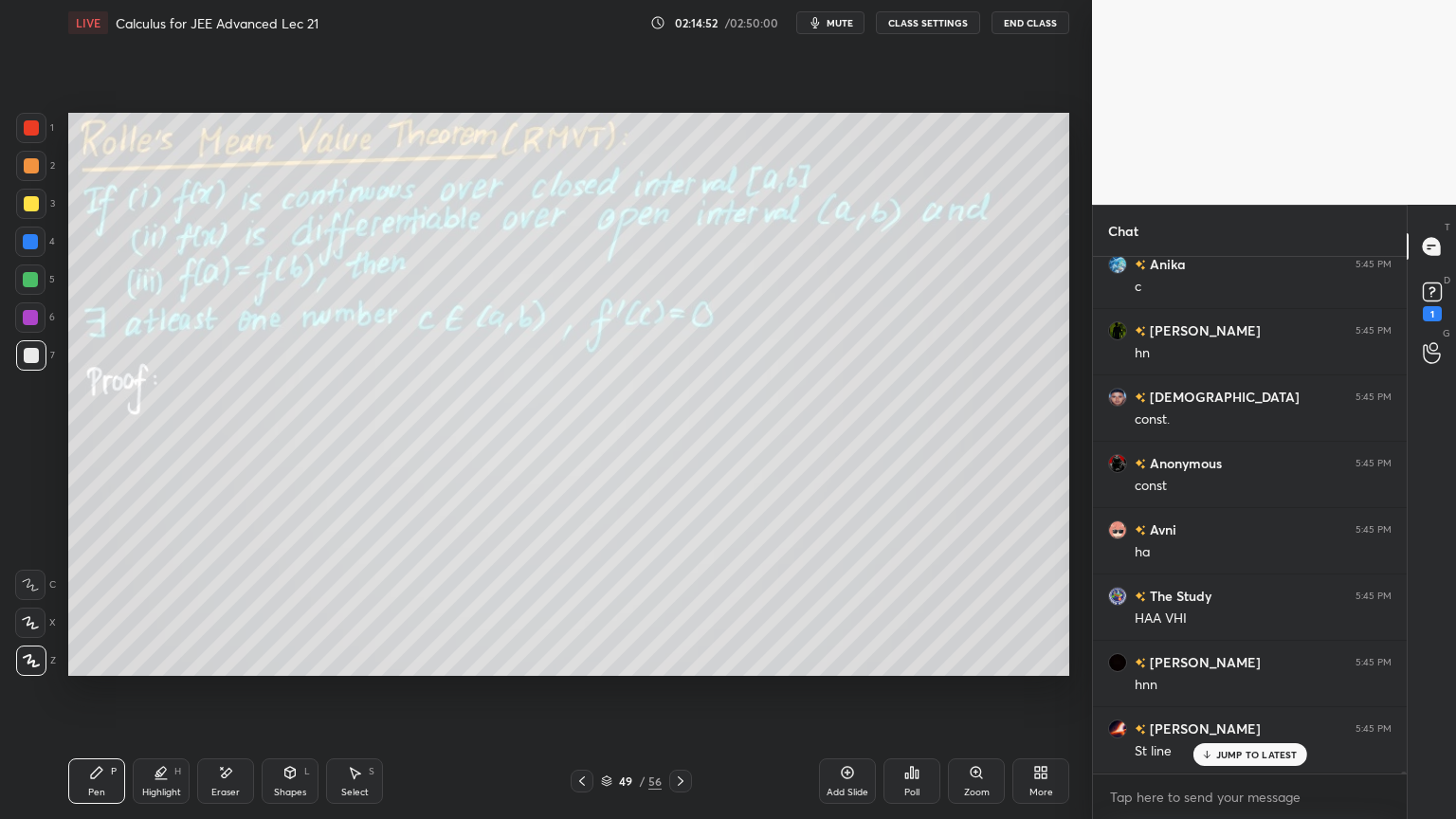 scroll, scrollTop: 127161, scrollLeft: 0, axis: vertical 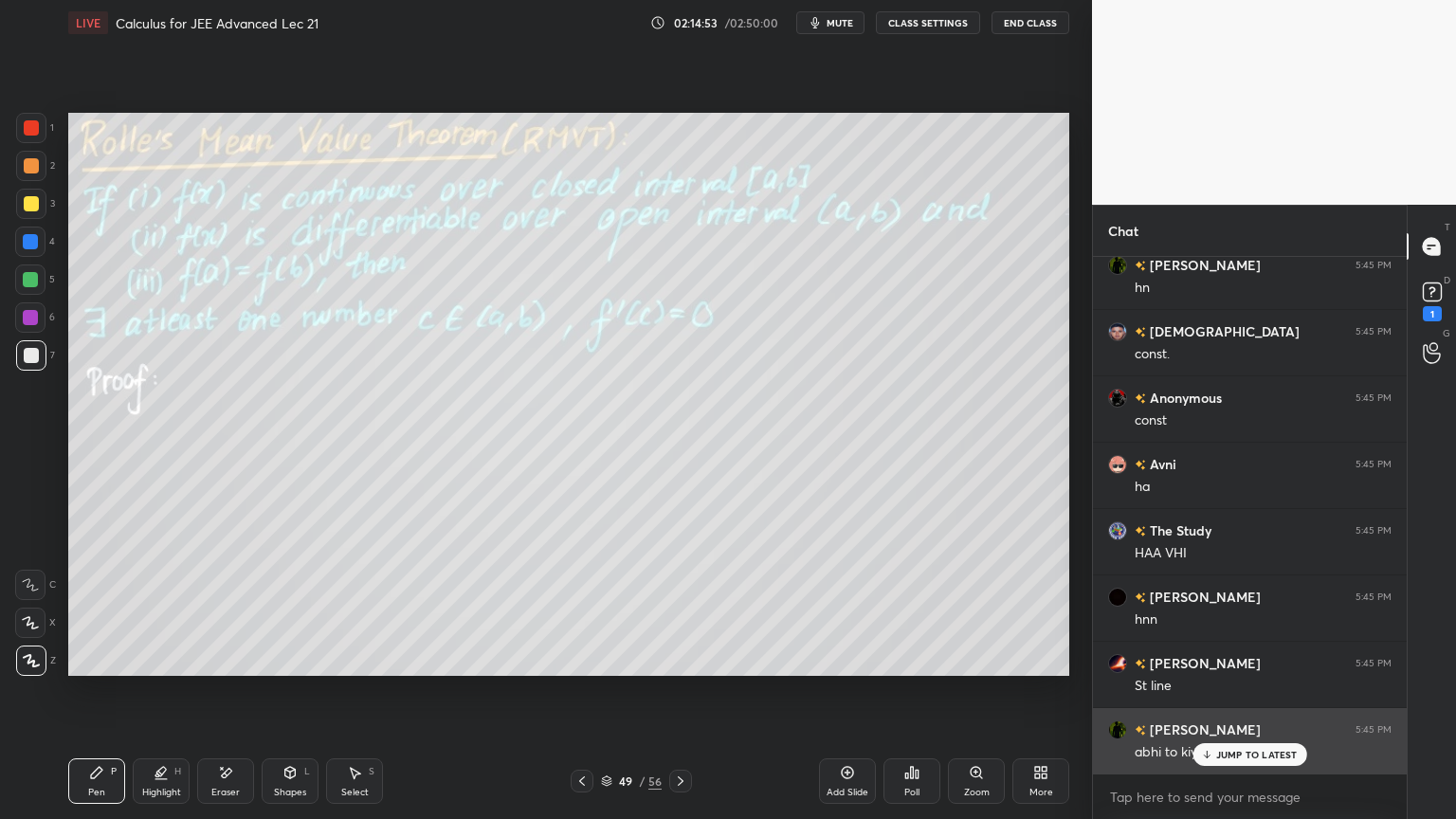 drag, startPoint x: 1211, startPoint y: 755, endPoint x: 1199, endPoint y: 747, distance: 14.422205 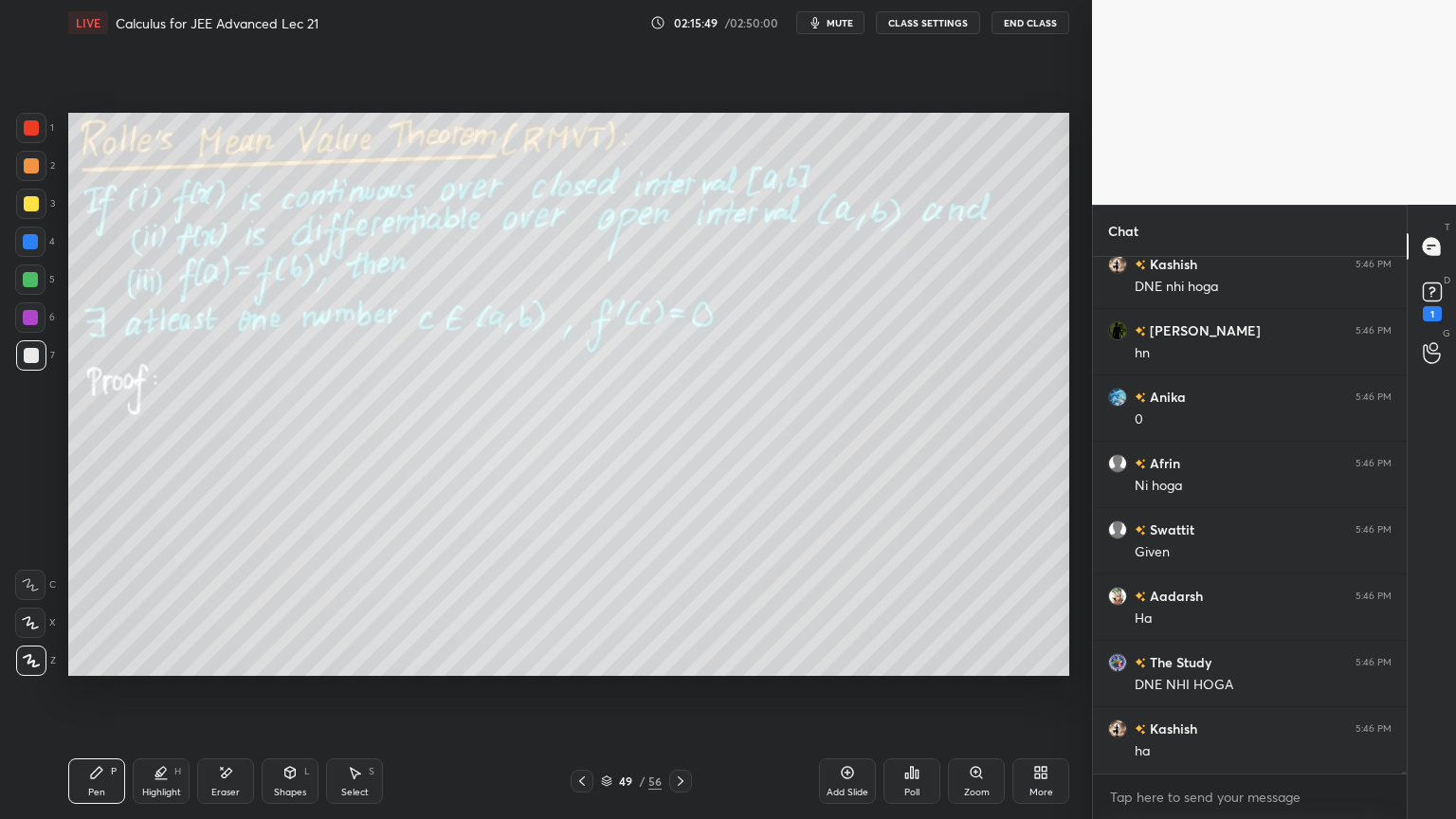 scroll, scrollTop: 128886, scrollLeft: 0, axis: vertical 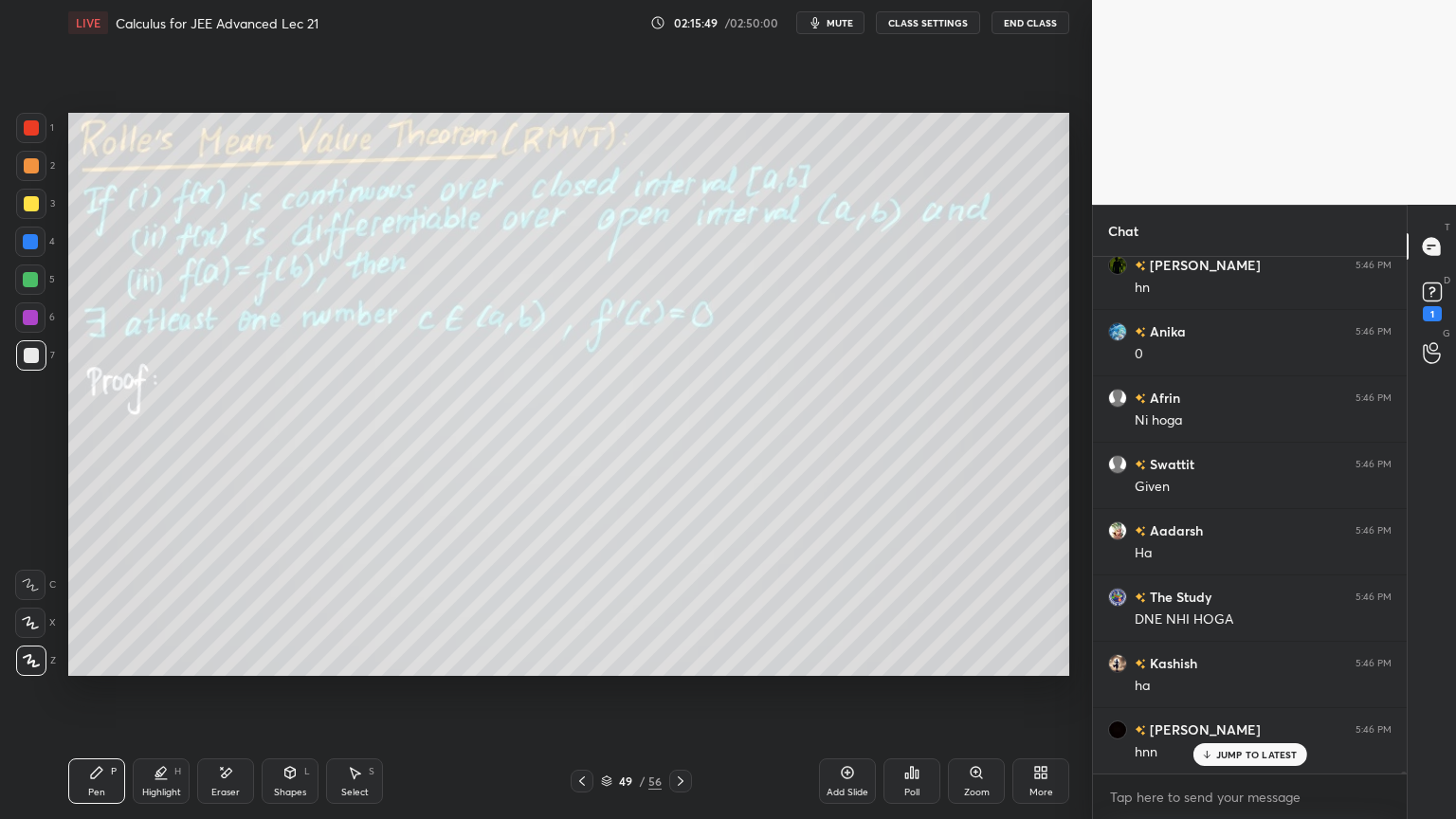 click on "Eraser" at bounding box center [226, 781] 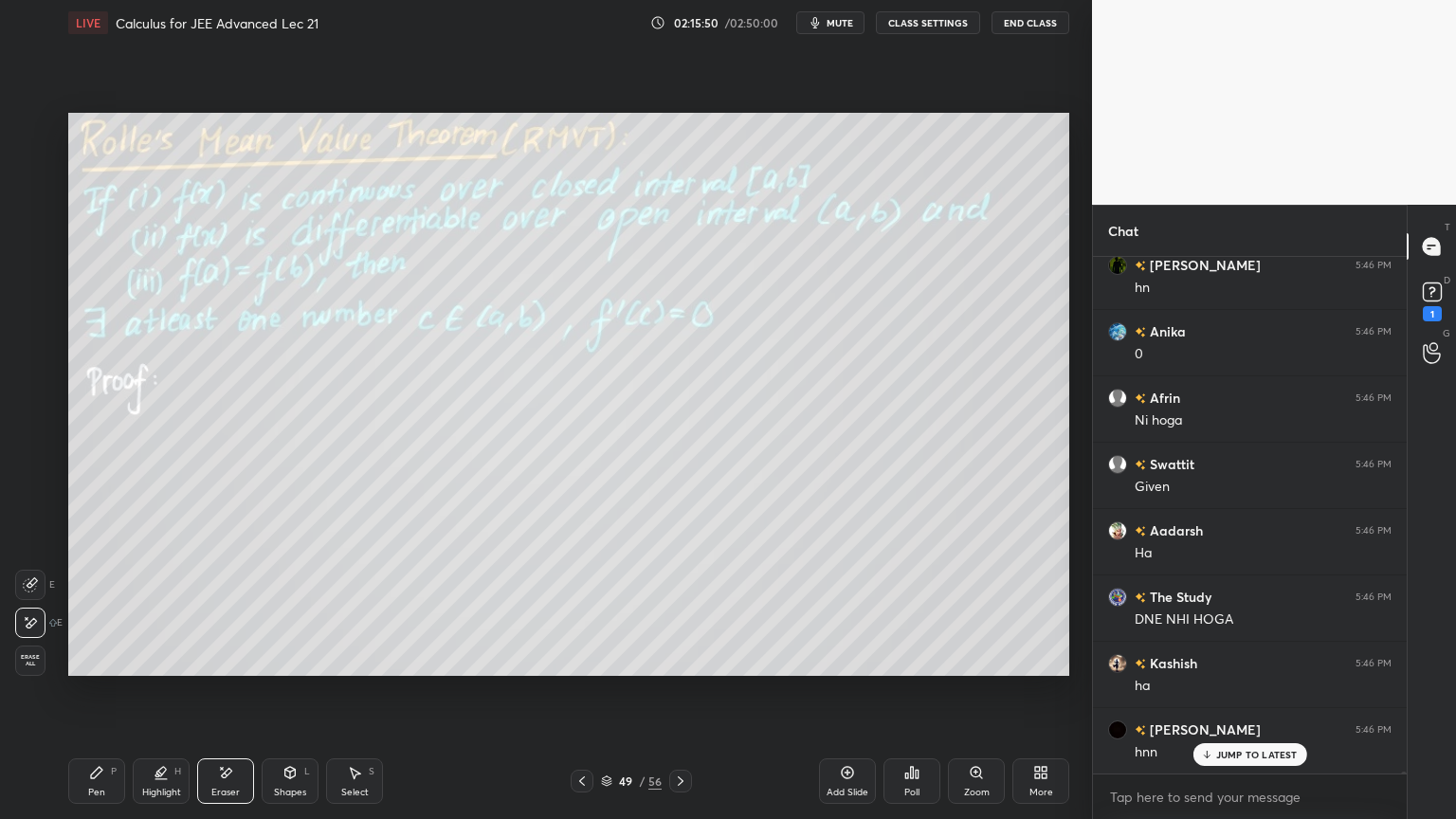 scroll, scrollTop: 128954, scrollLeft: 0, axis: vertical 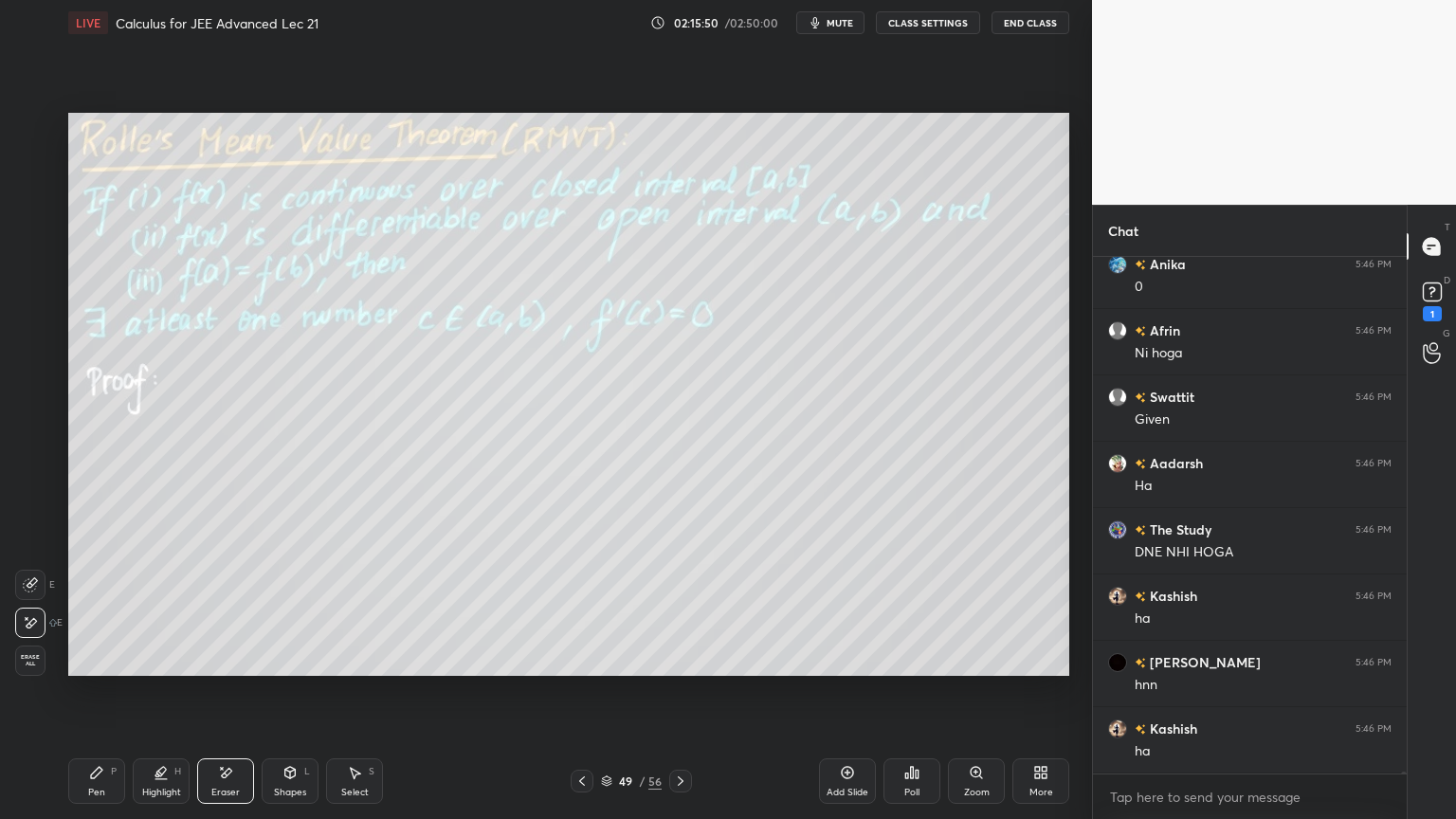 click on "Pen P" at bounding box center [97, 781] 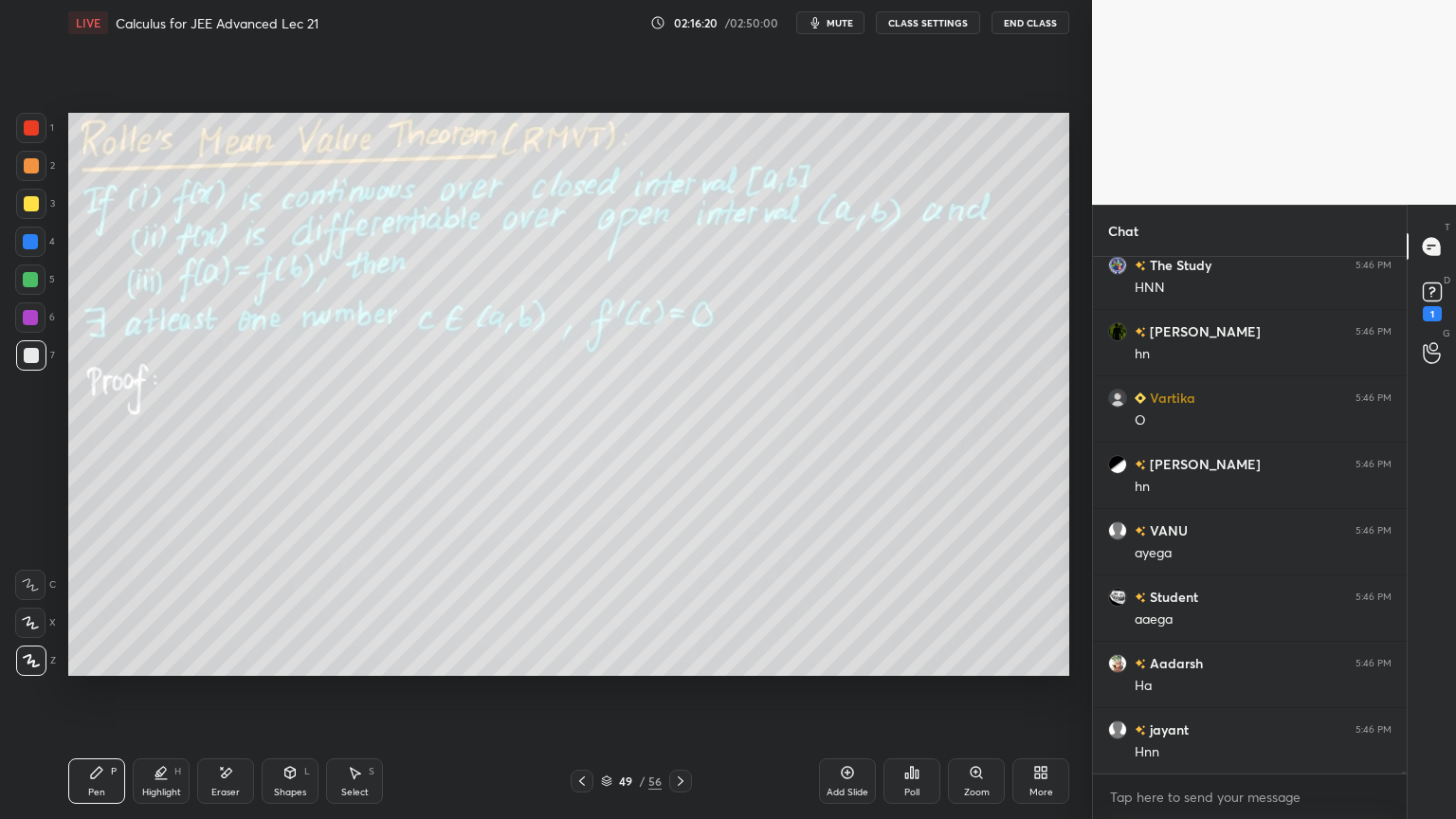 scroll, scrollTop: 129921, scrollLeft: 0, axis: vertical 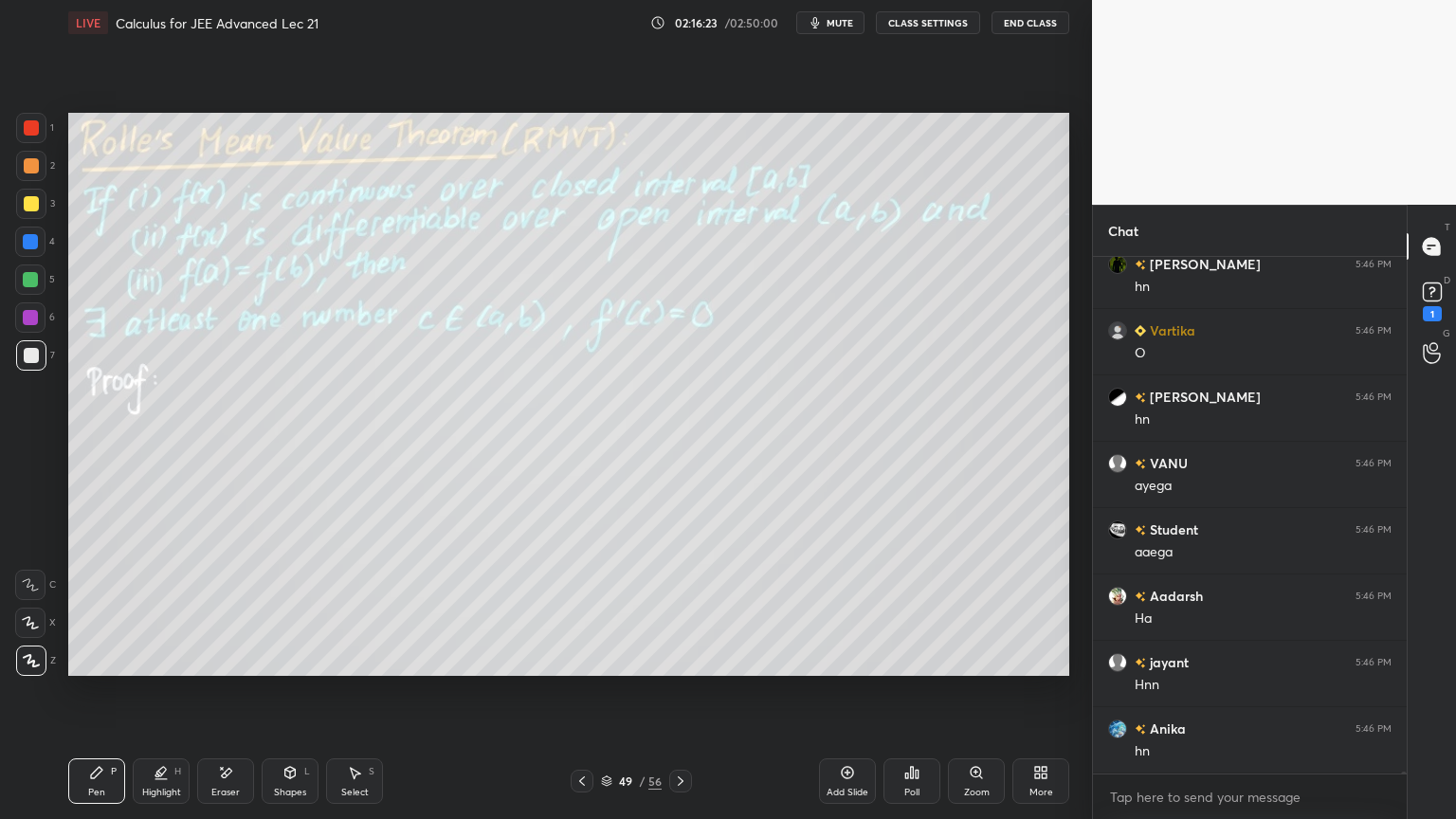 click on "Add Slide" at bounding box center [847, 781] 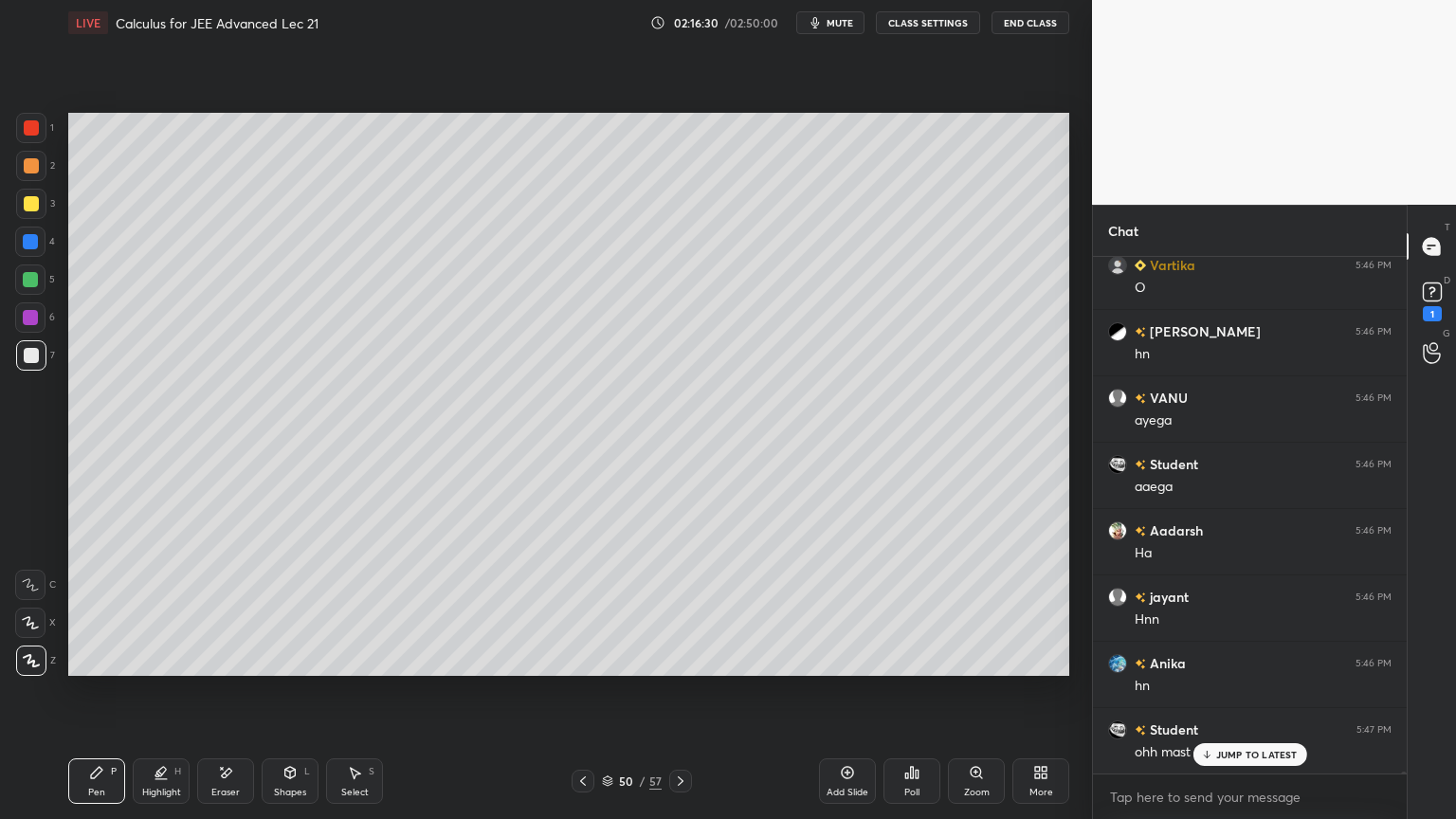 scroll, scrollTop: 130053, scrollLeft: 0, axis: vertical 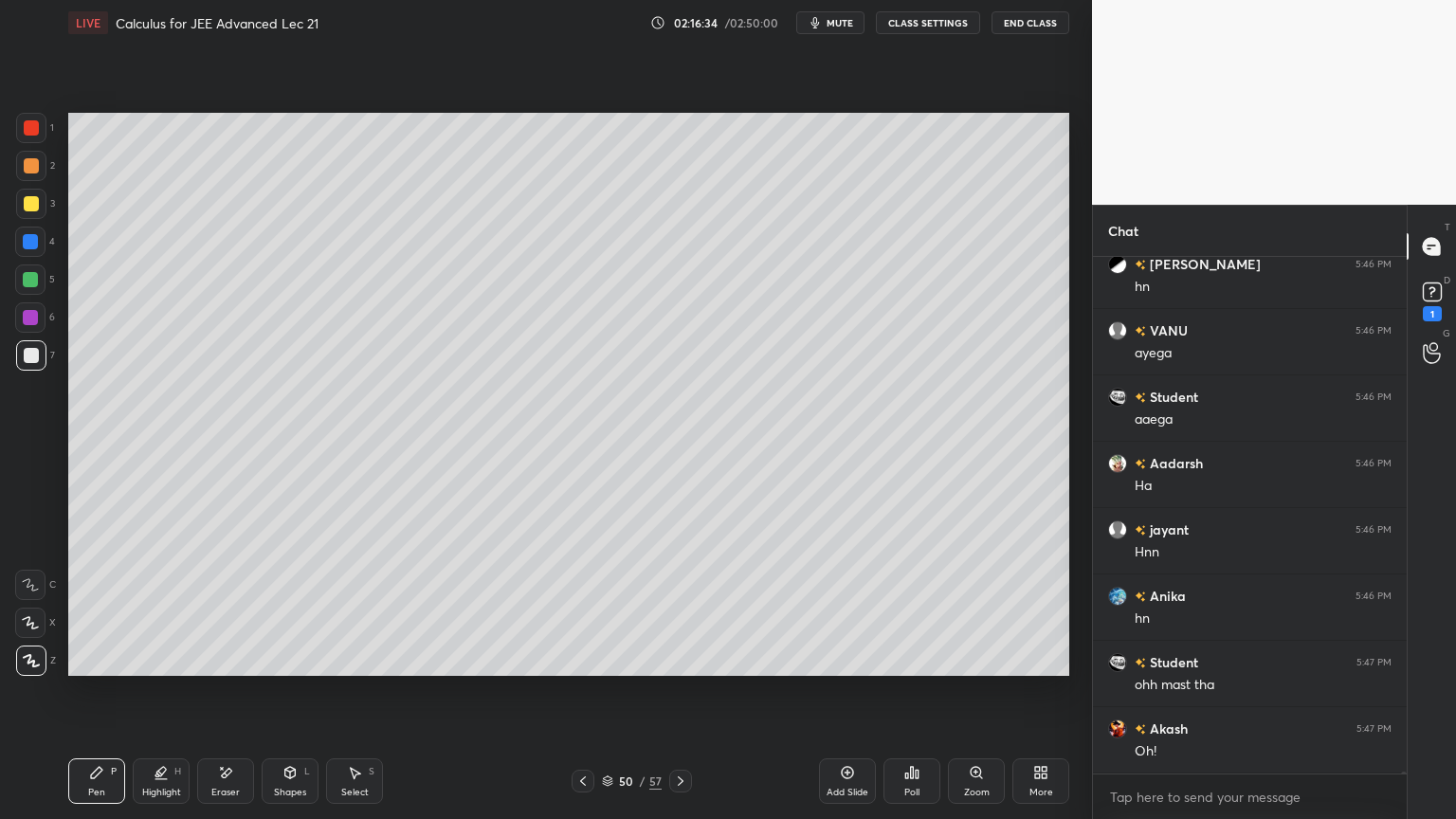 click 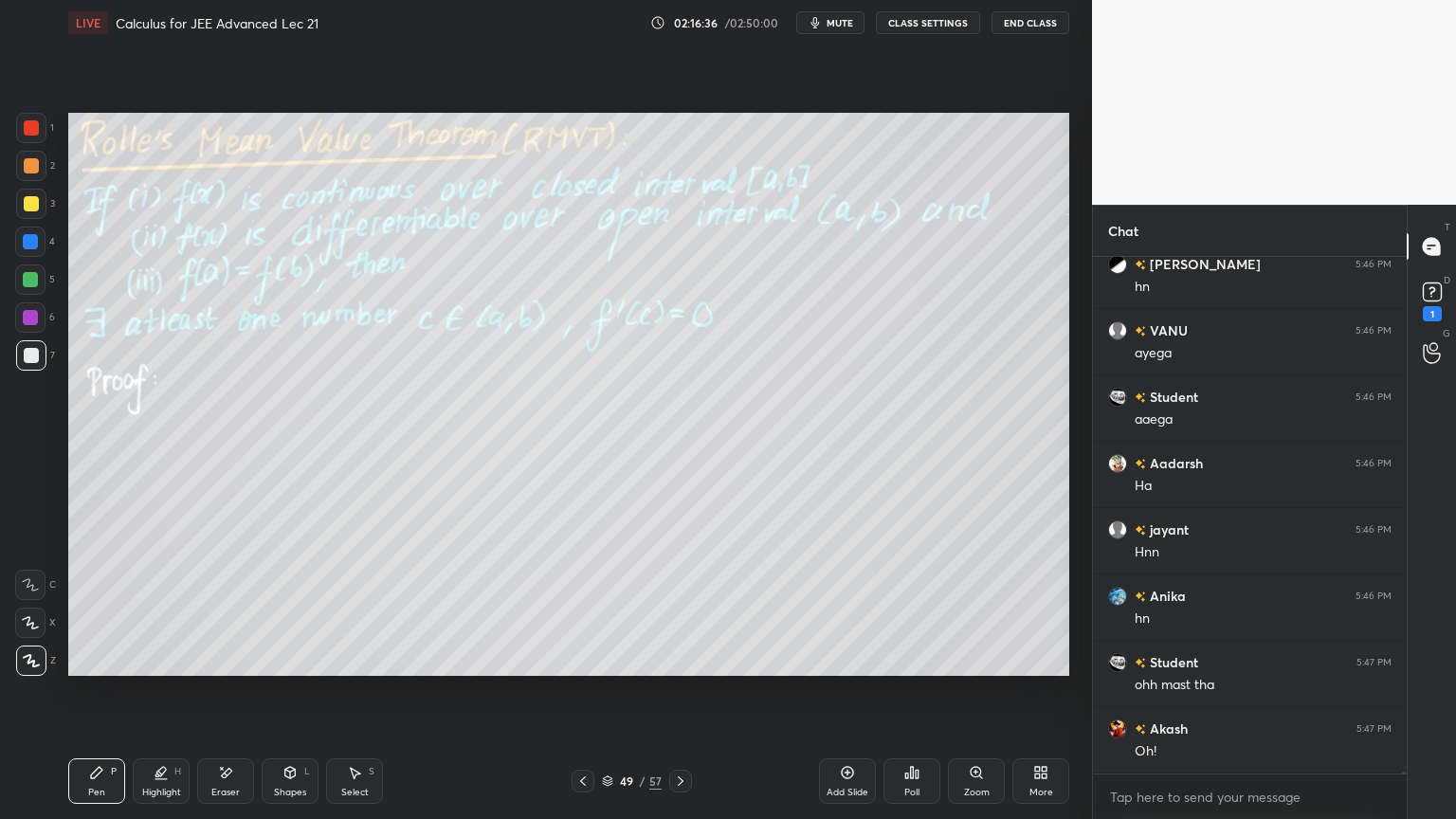 drag, startPoint x: 680, startPoint y: 788, endPoint x: 476, endPoint y: 760, distance: 205.9126 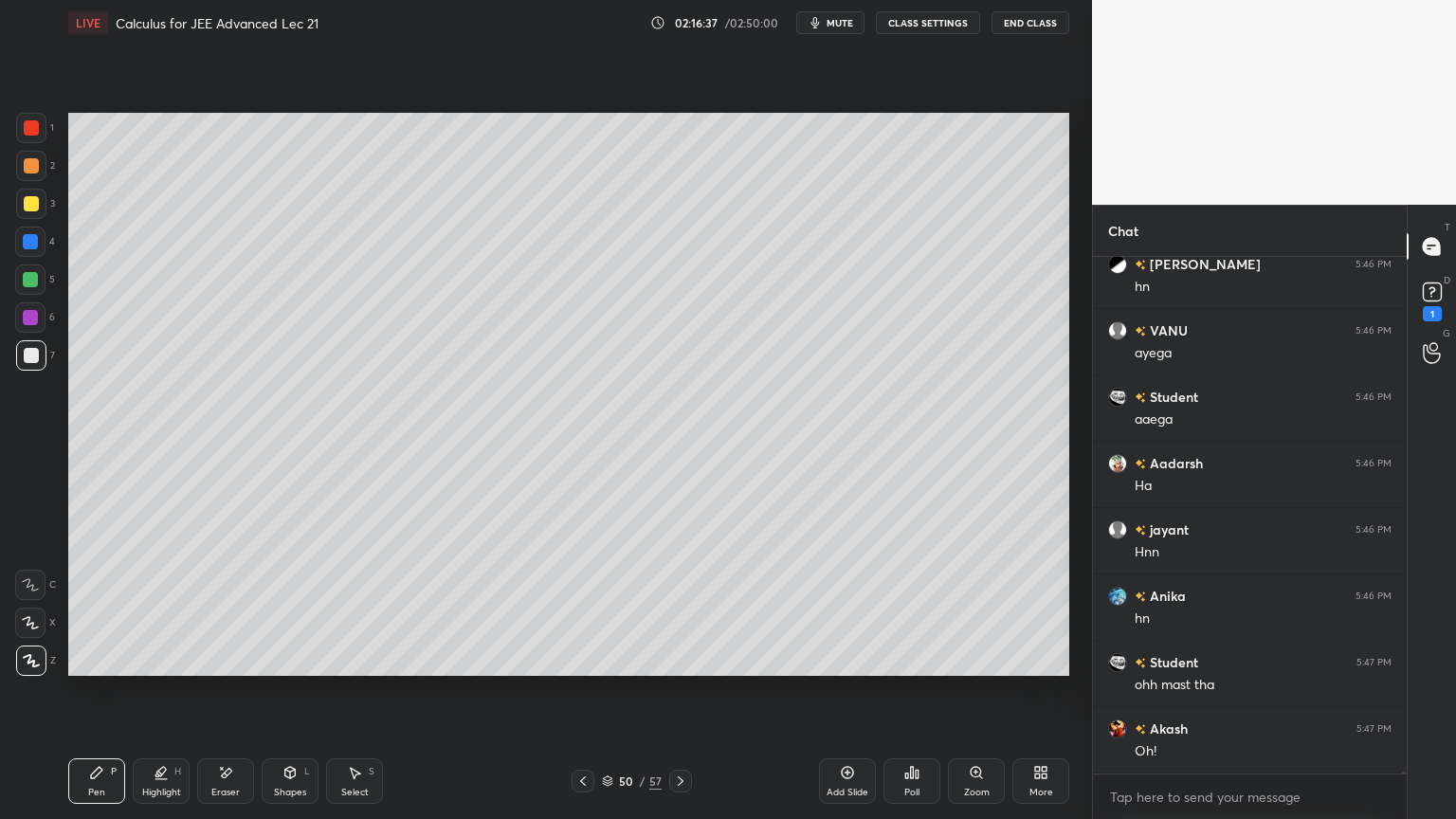 click on "Eraser" at bounding box center (226, 781) 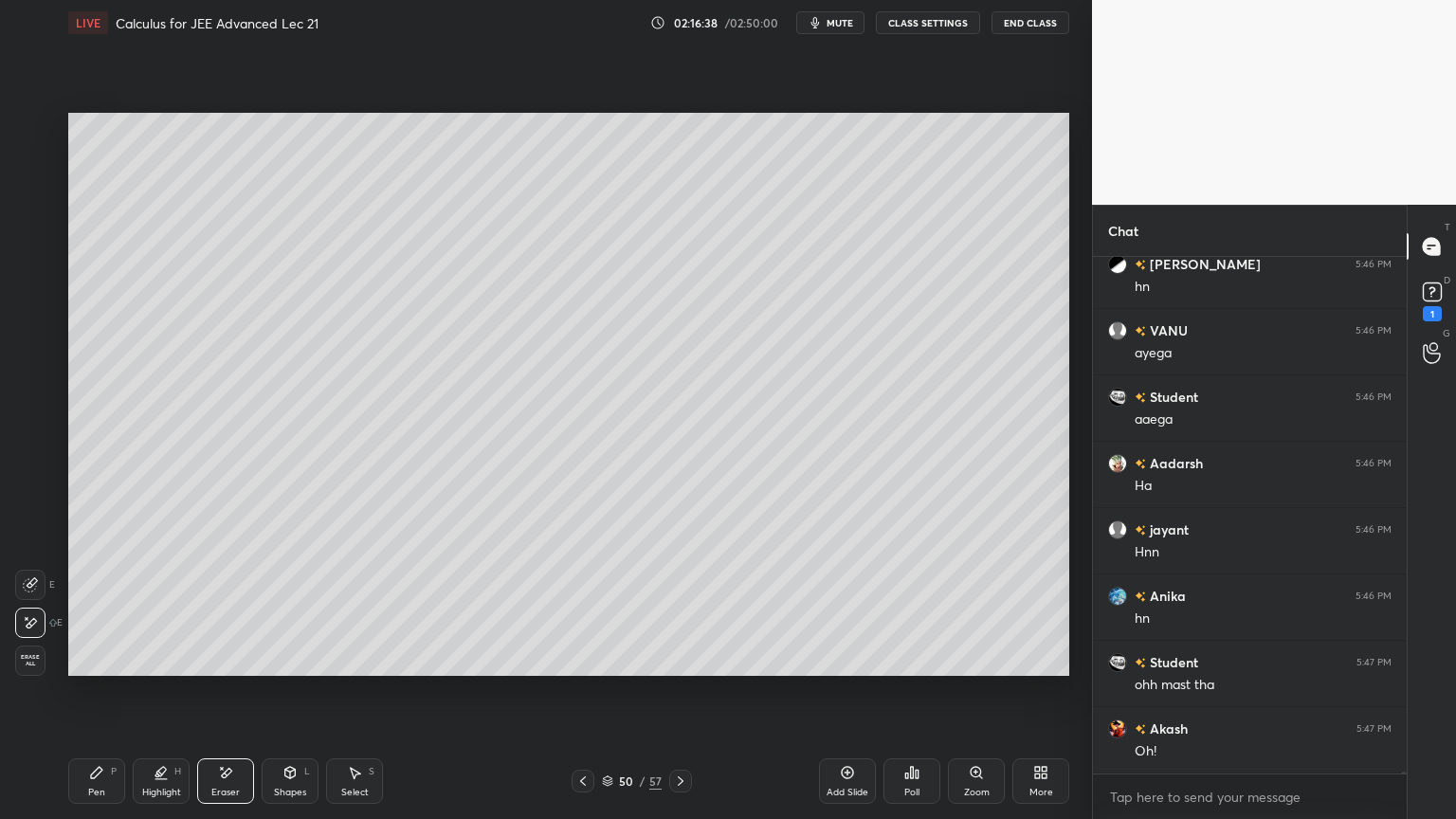 click 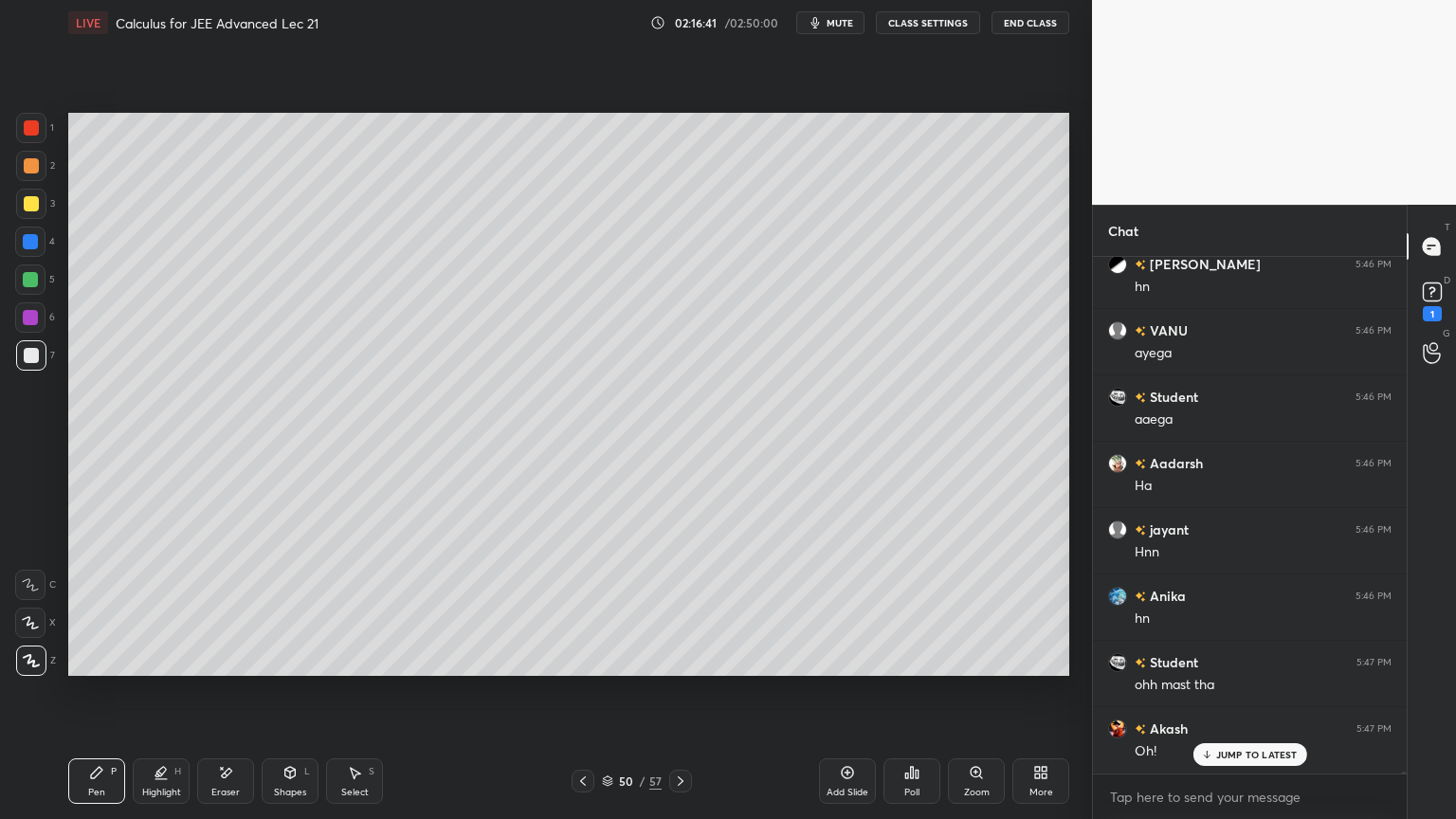scroll, scrollTop: 130119, scrollLeft: 0, axis: vertical 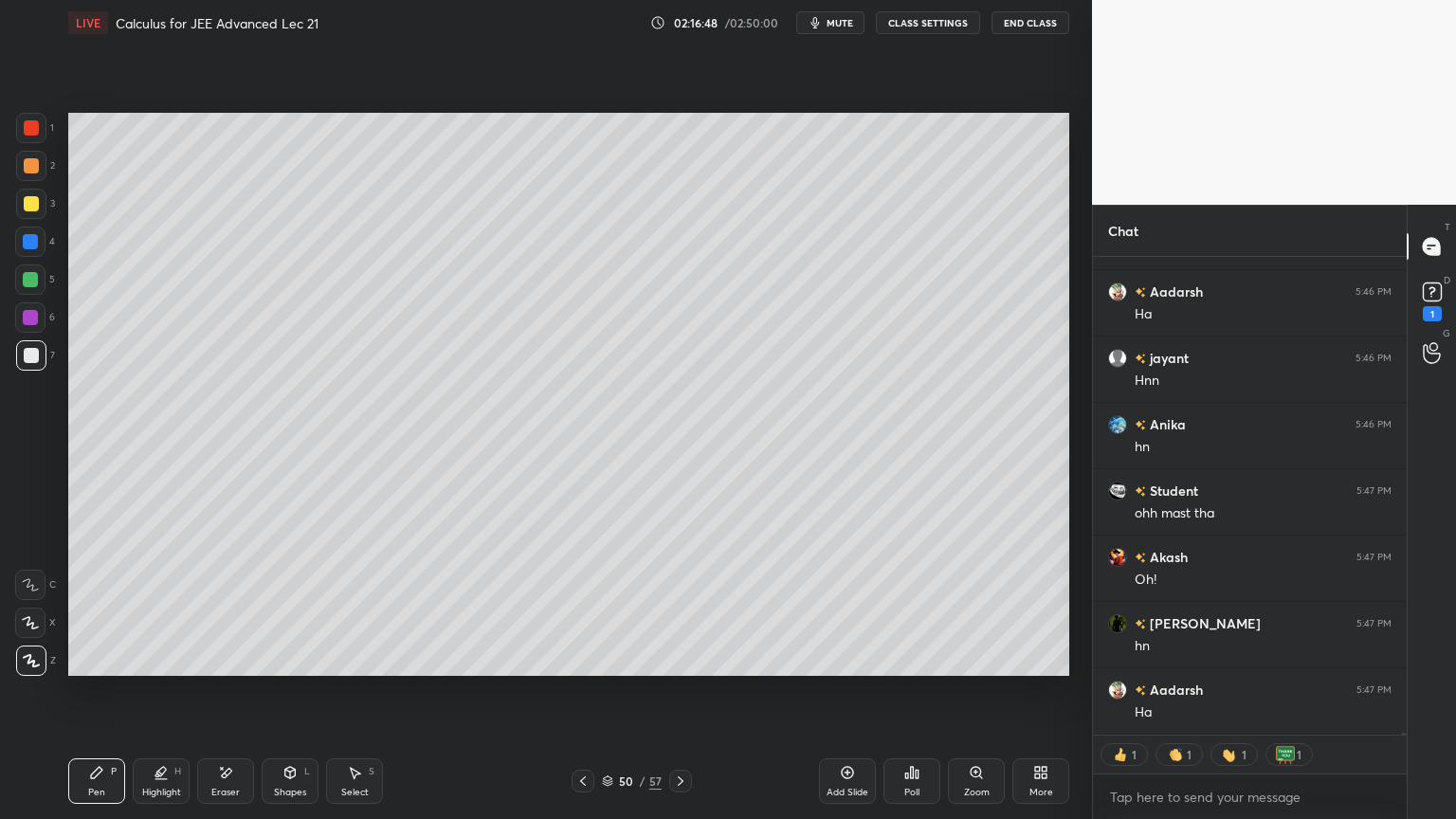 click on "Select" at bounding box center (355, 792) 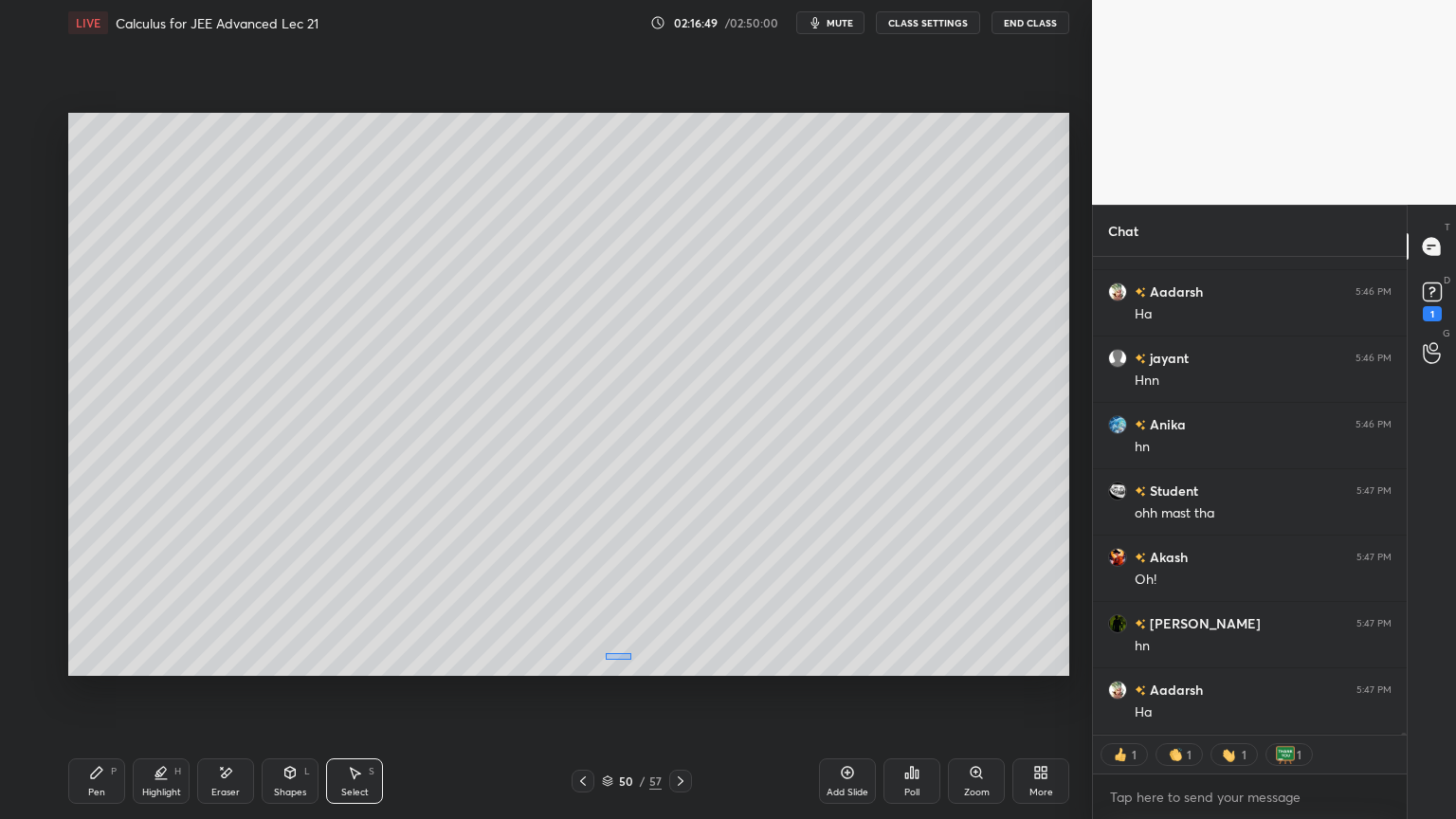 drag, startPoint x: 619, startPoint y: 655, endPoint x: 606, endPoint y: 659, distance: 13.60147 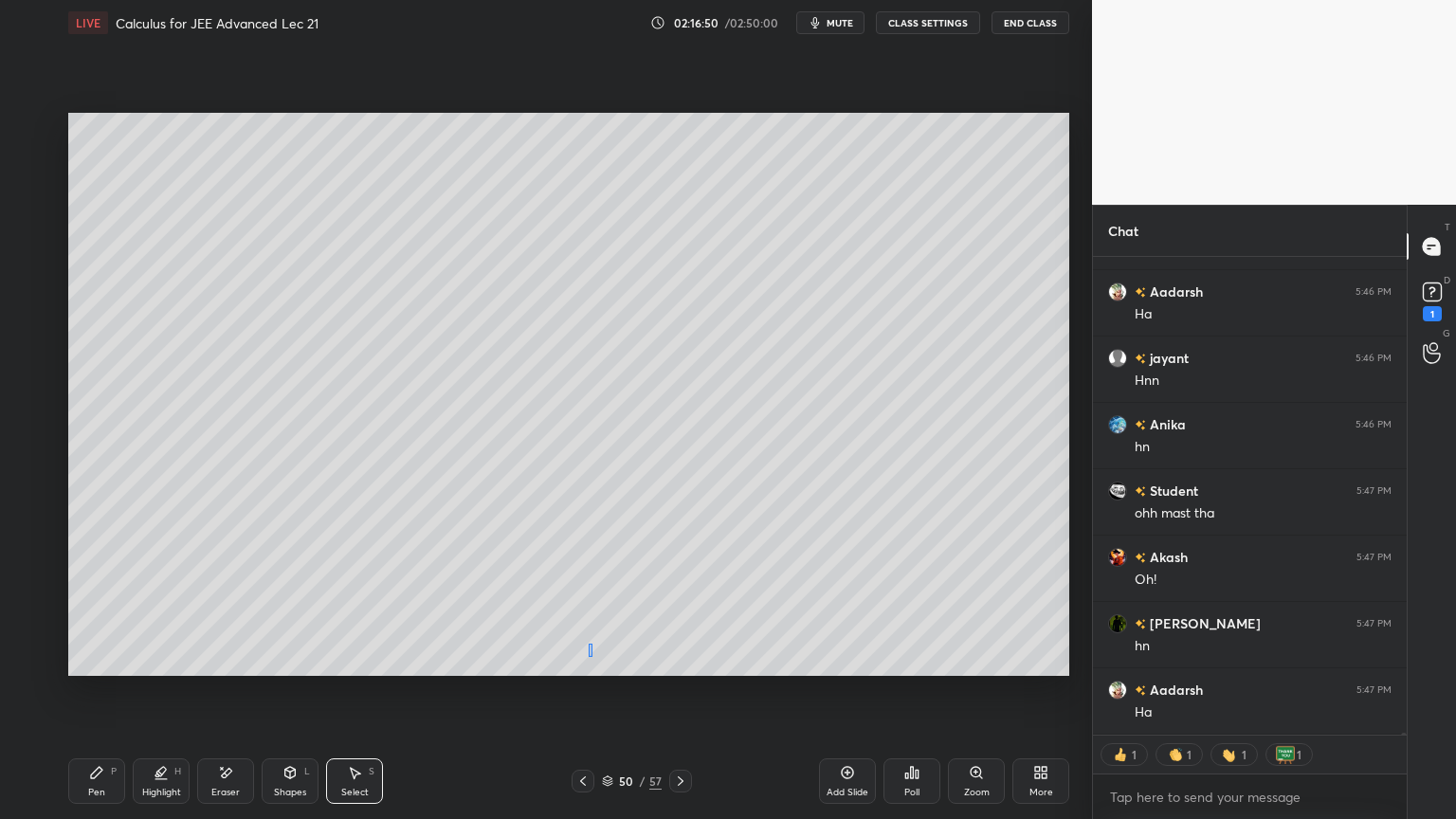 drag, startPoint x: 591, startPoint y: 655, endPoint x: 590, endPoint y: 644, distance: 11.045361 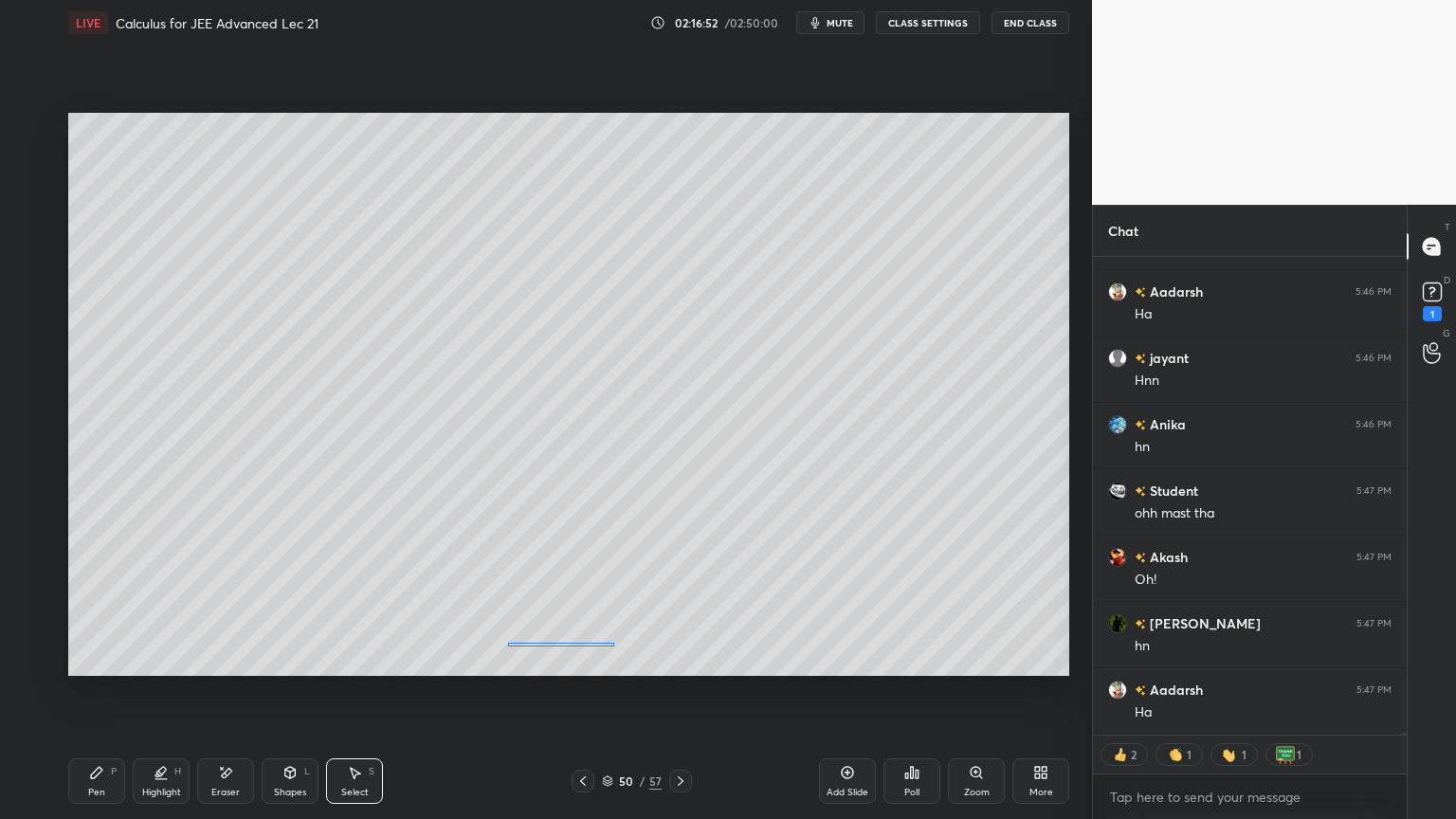 click on "0 ° Undo Copy Duplicate Duplicate to new slide Delete" at bounding box center (569, 394) 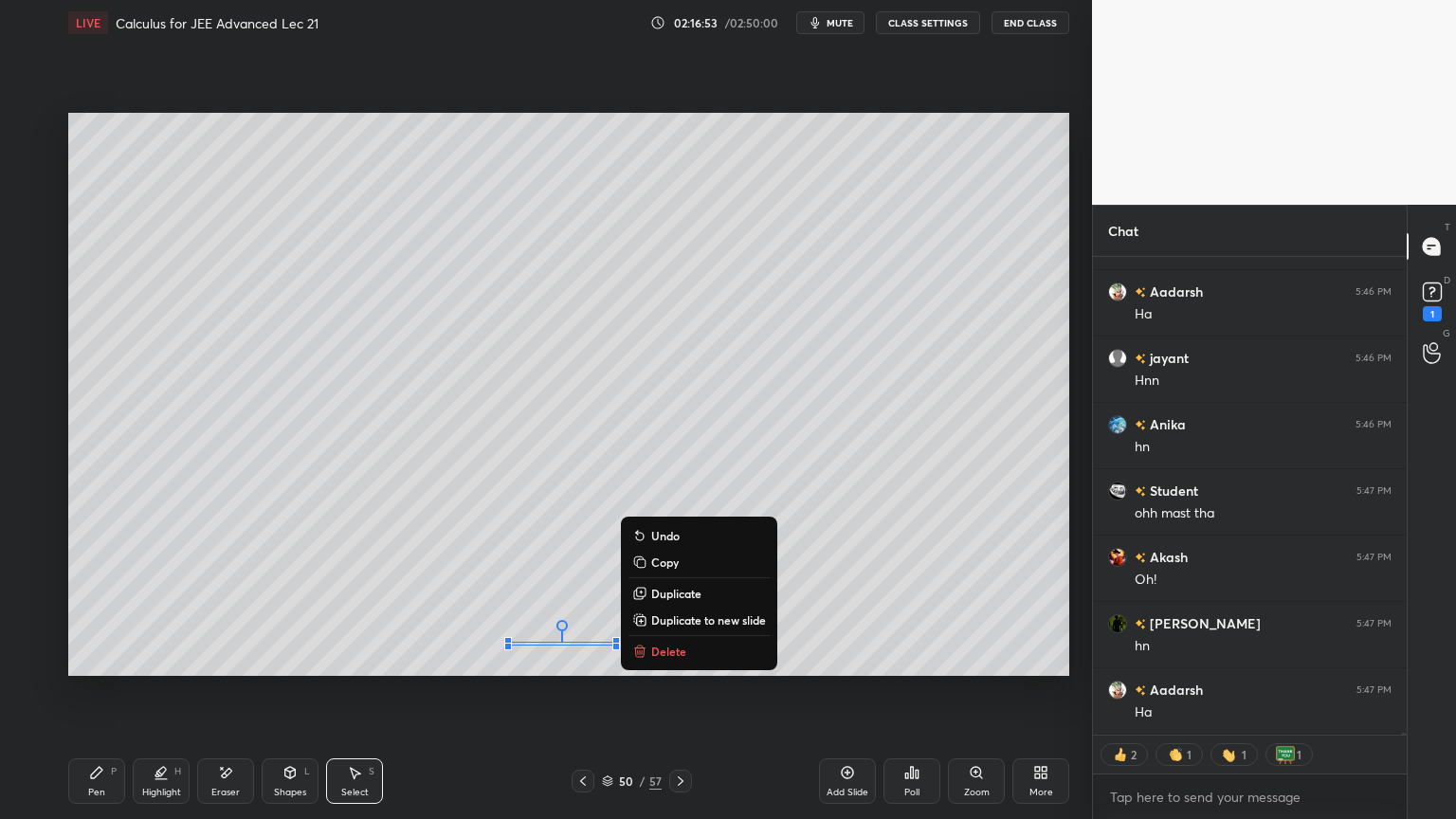 click on "0 ° Undo Copy Duplicate Duplicate to new slide Delete" at bounding box center [569, 394] 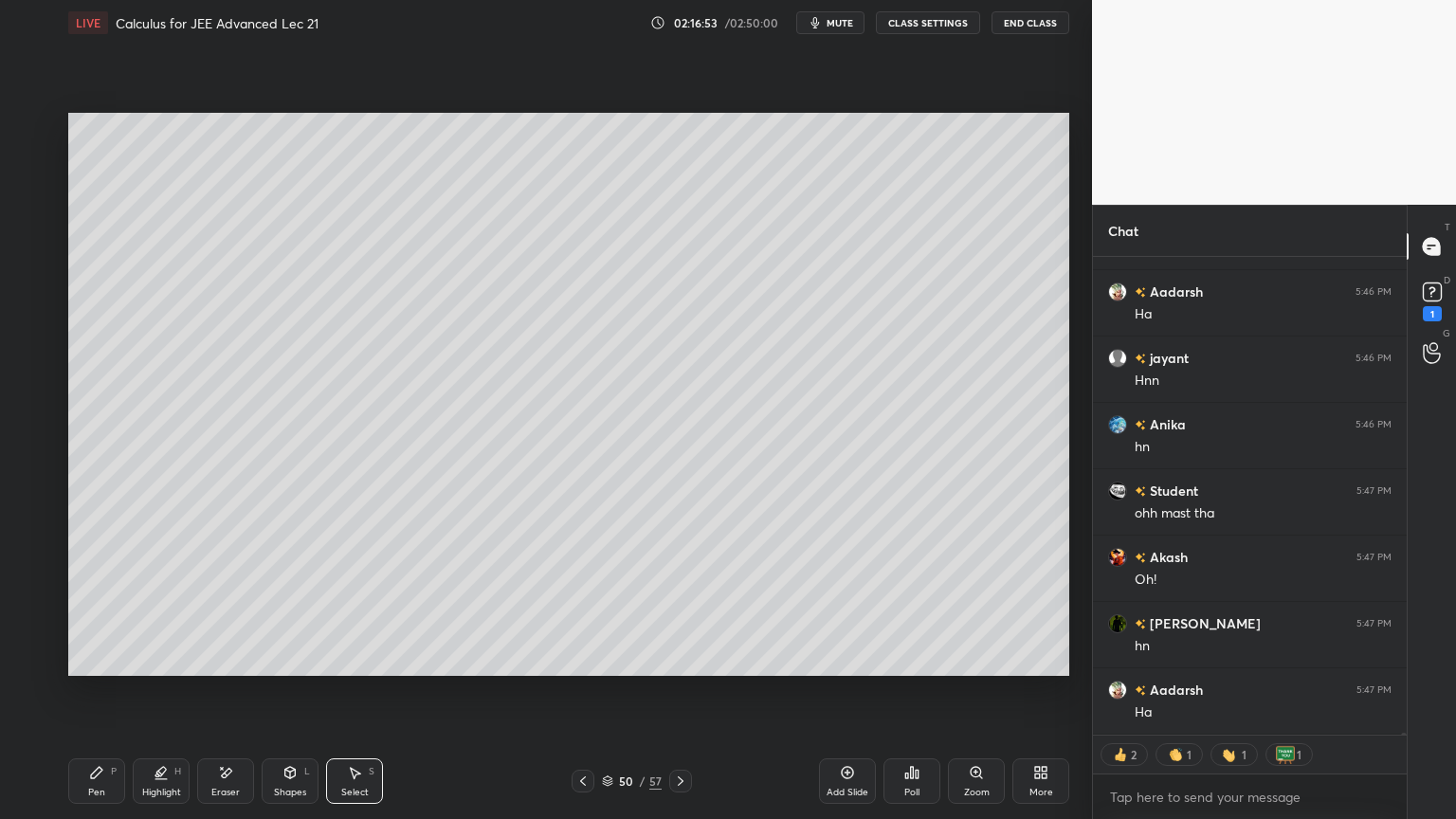 click on "Pen P" at bounding box center (97, 781) 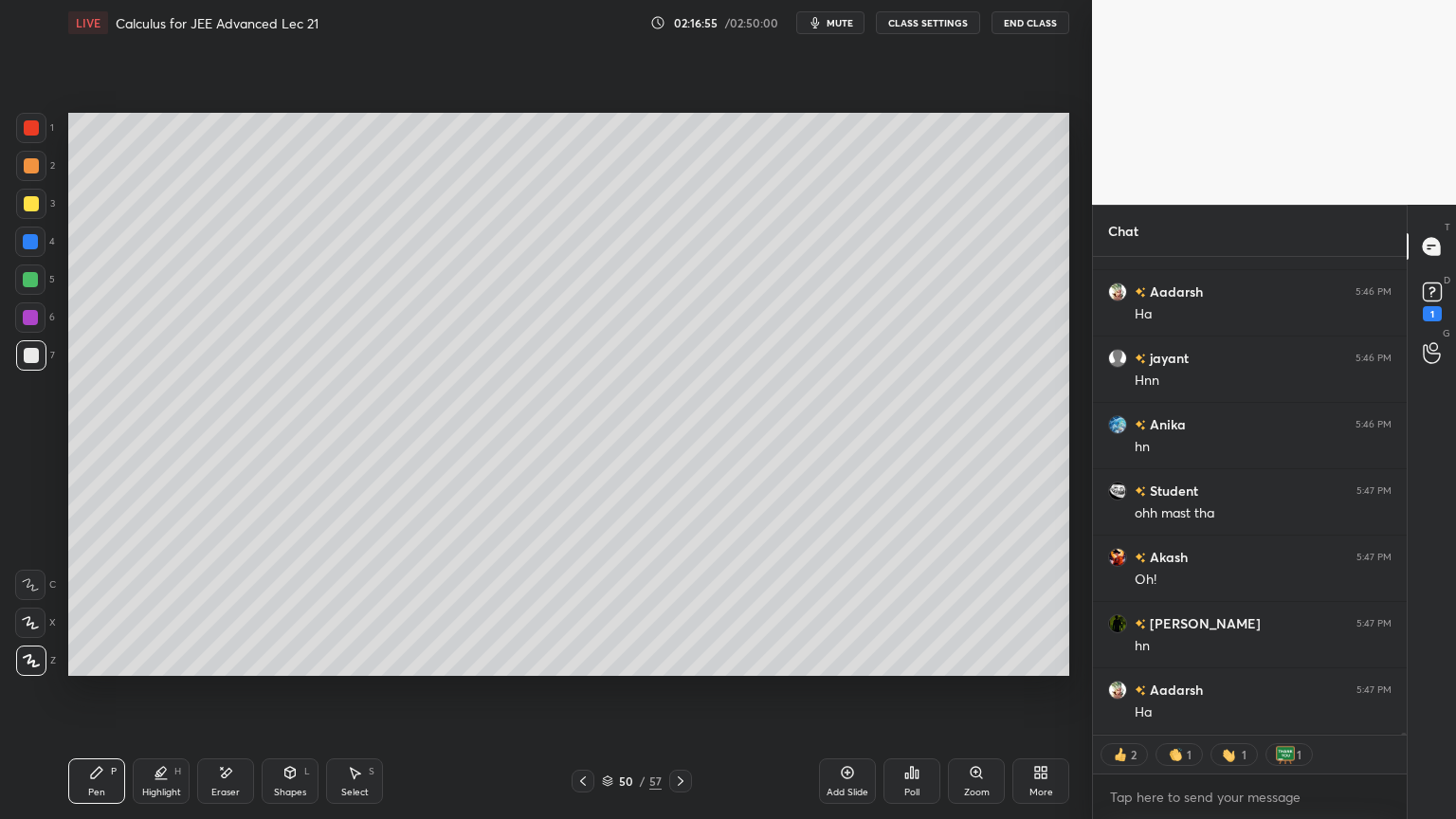 click on "Eraser" at bounding box center [226, 781] 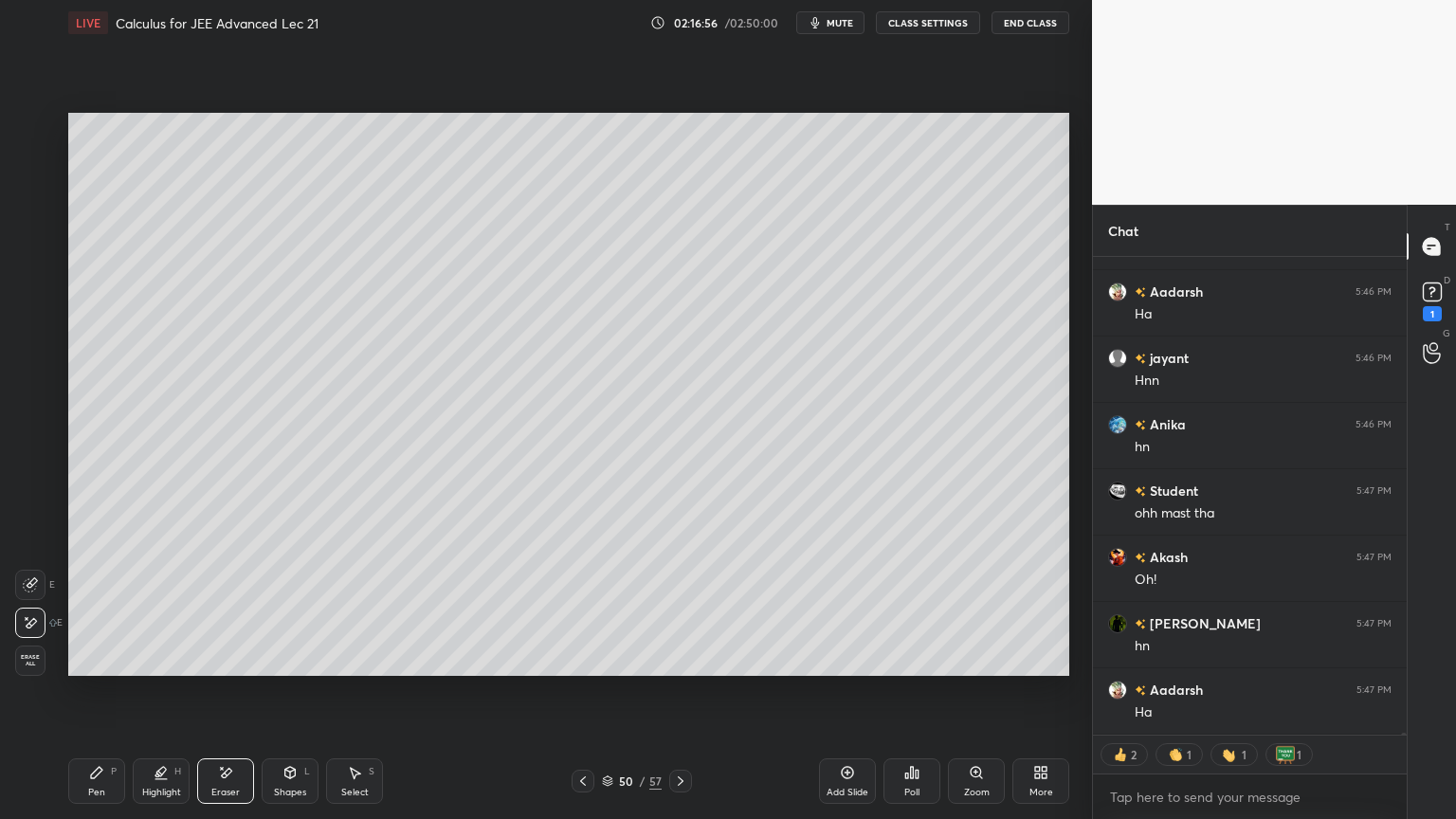 click on "Setting up your live class Poll for   secs No correct answer Start poll" at bounding box center [569, 394] 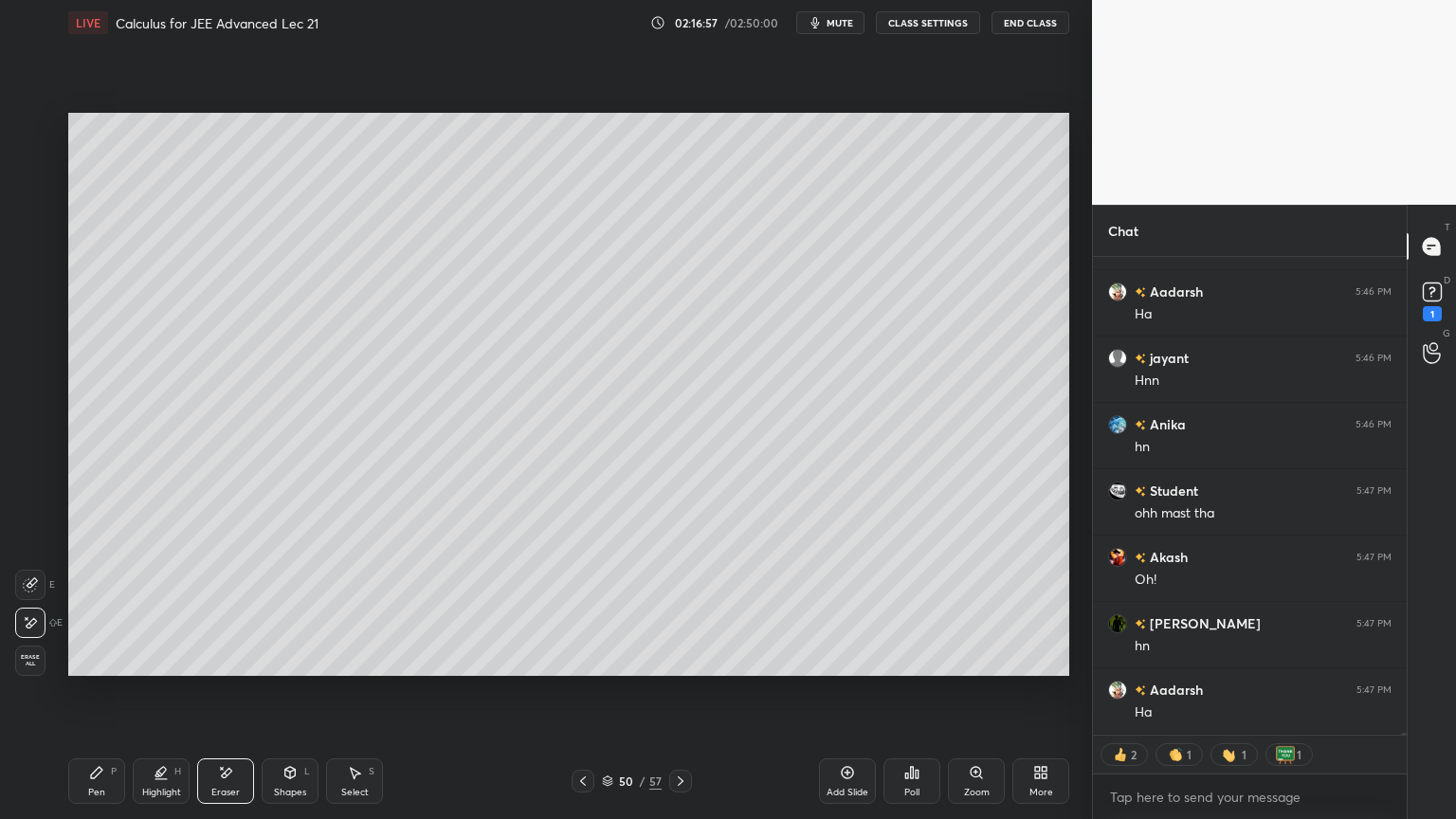 click 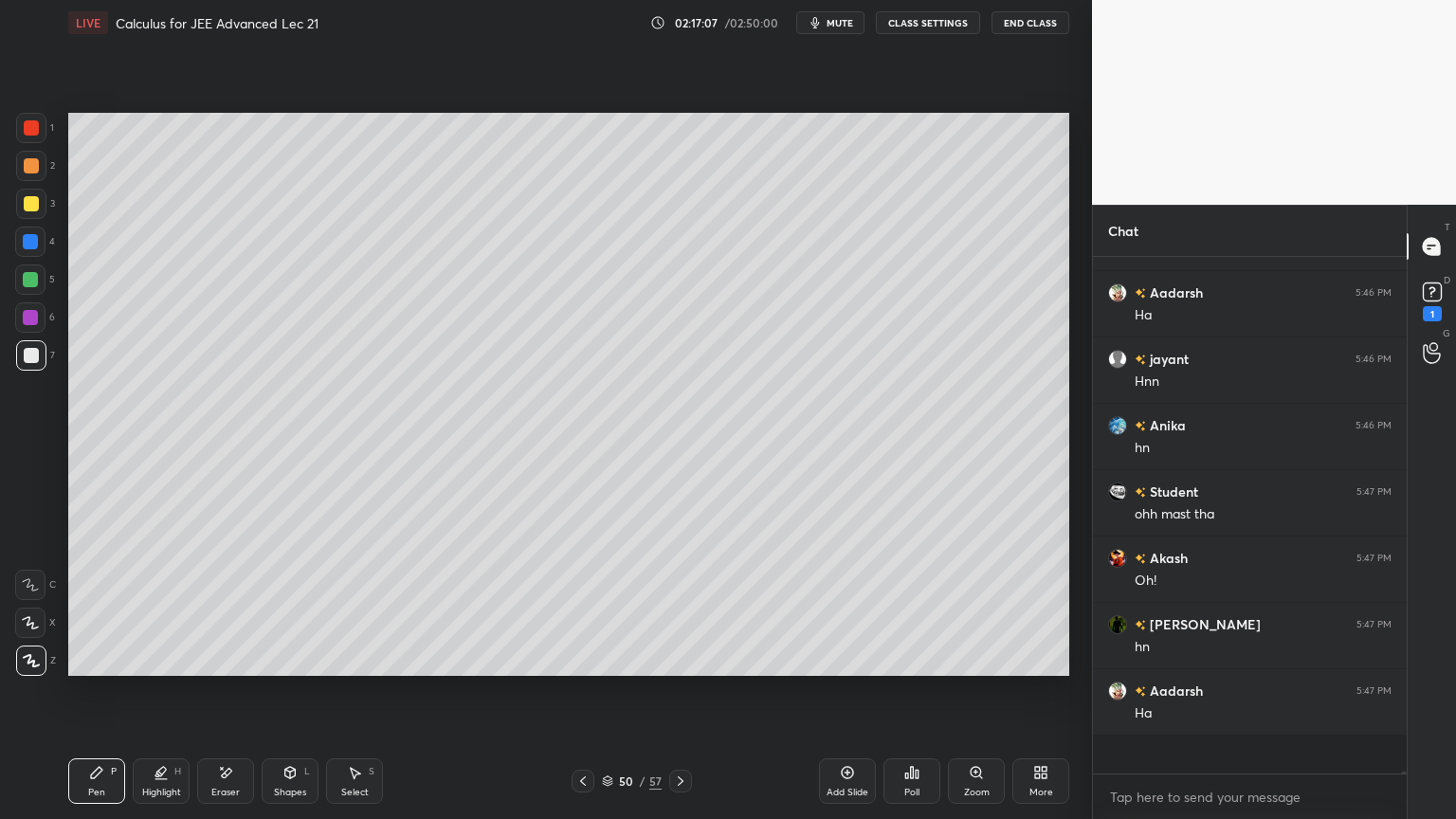 scroll, scrollTop: 6, scrollLeft: 6, axis: both 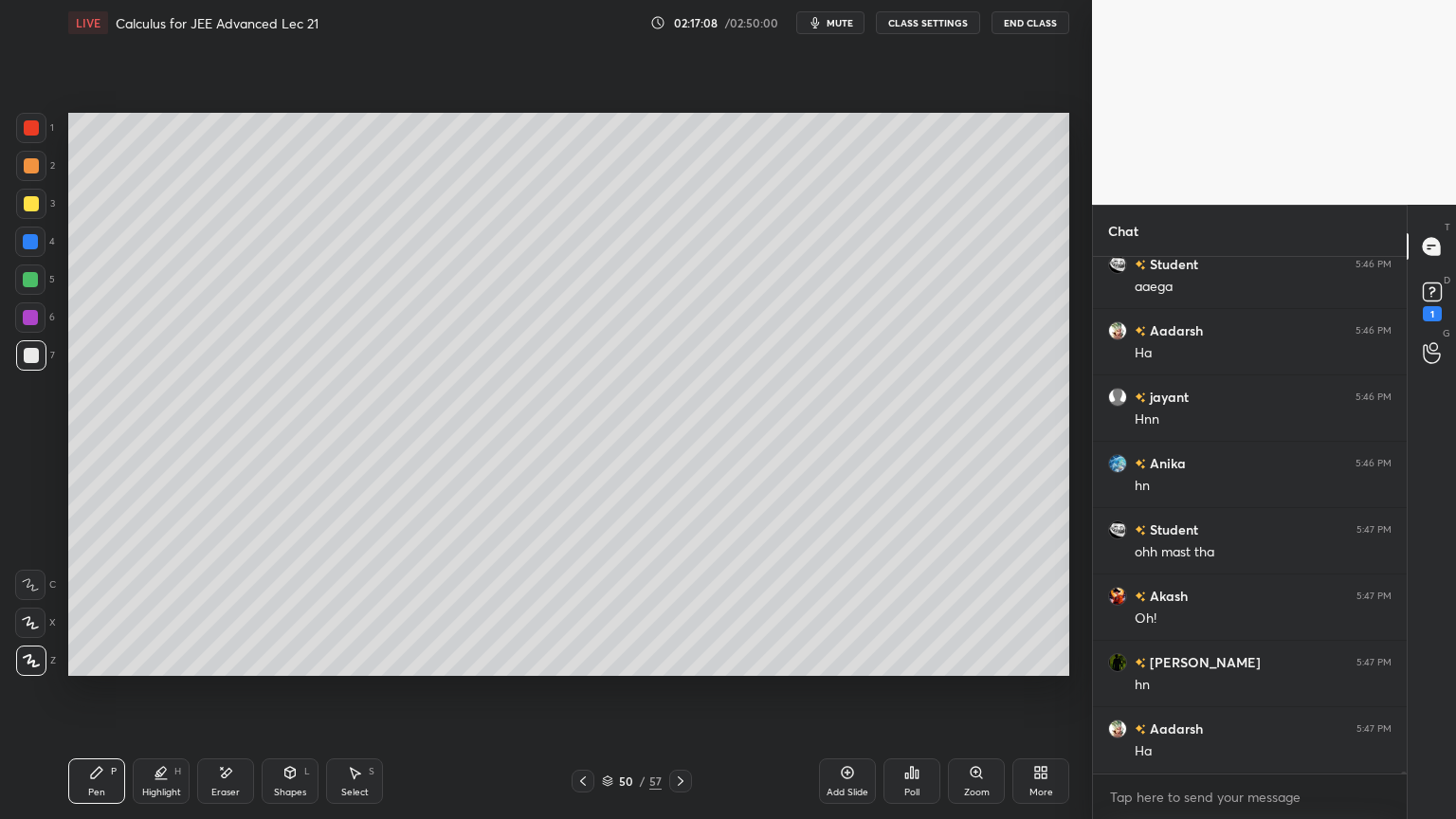 click 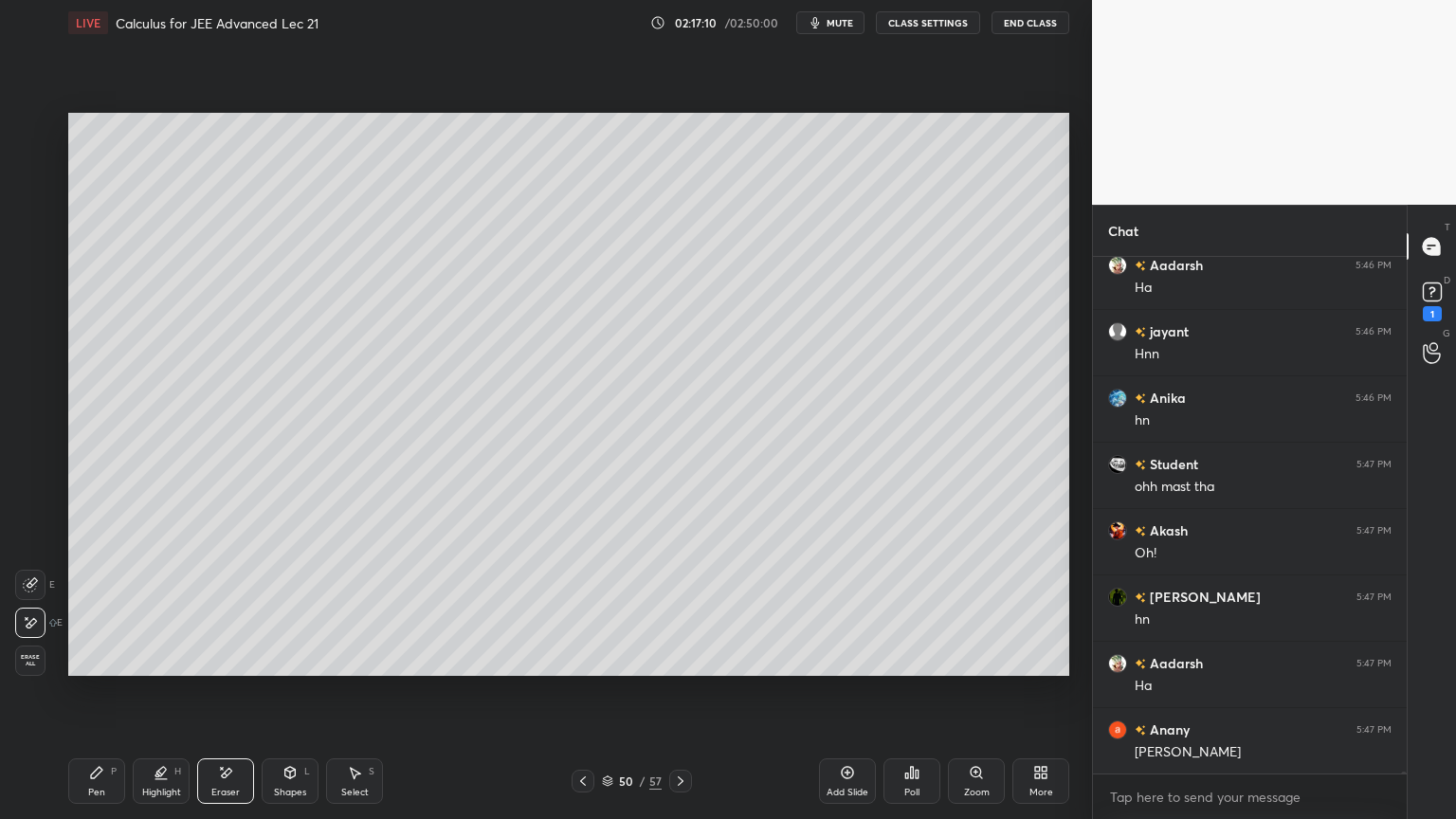 scroll, scrollTop: 130319, scrollLeft: 0, axis: vertical 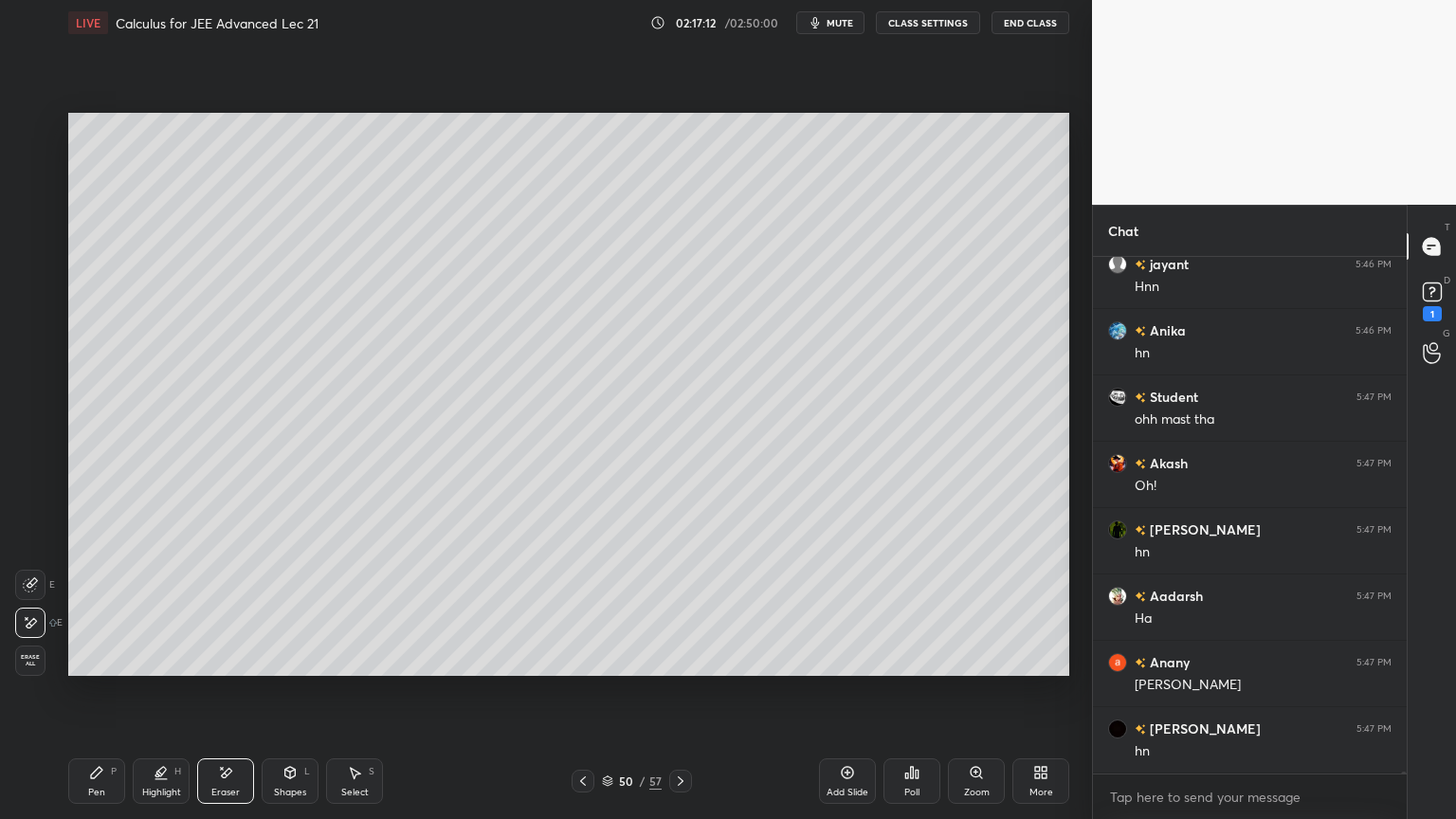 click 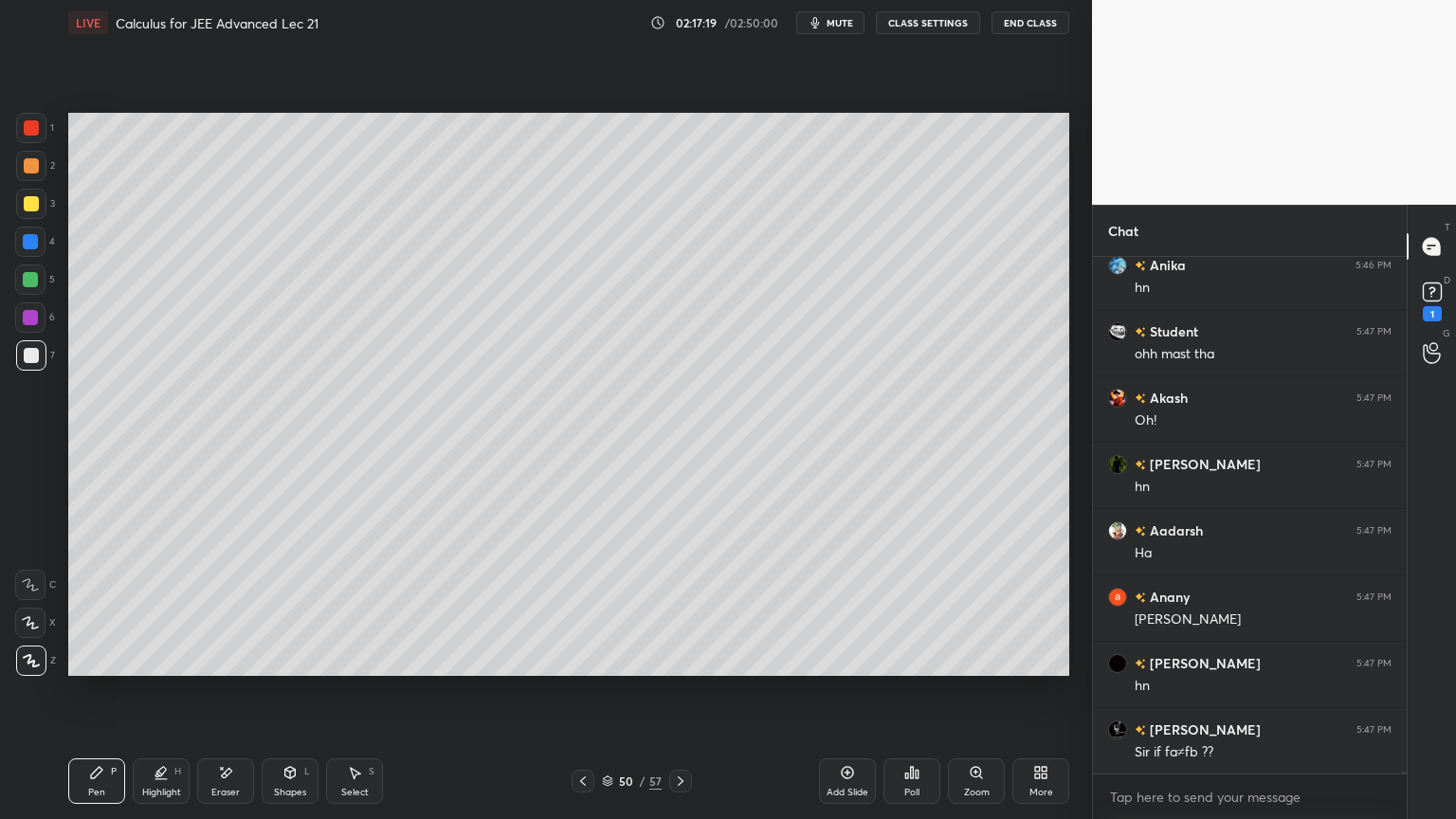 scroll, scrollTop: 130451, scrollLeft: 0, axis: vertical 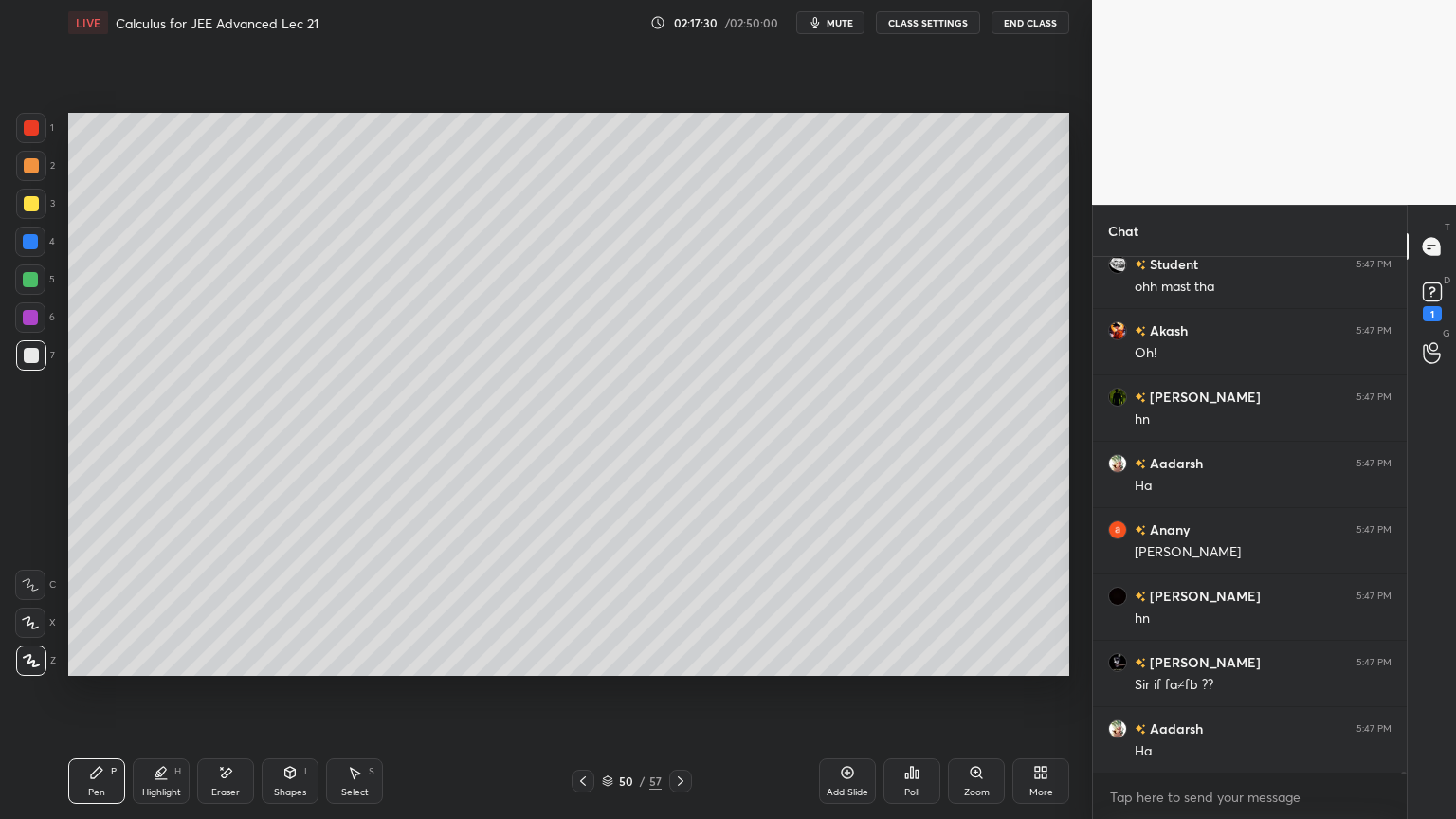 click 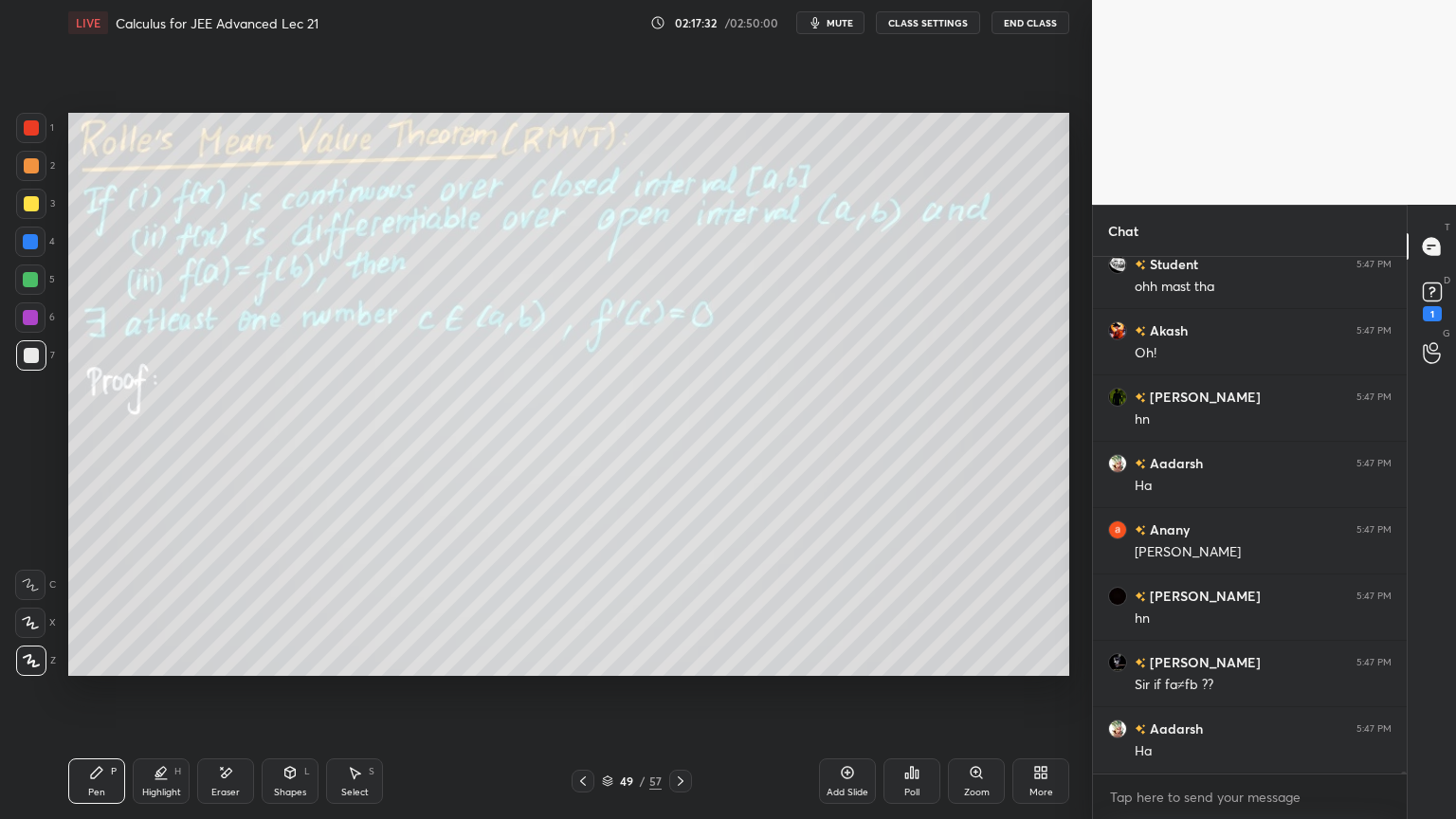 scroll, scrollTop: 130517, scrollLeft: 0, axis: vertical 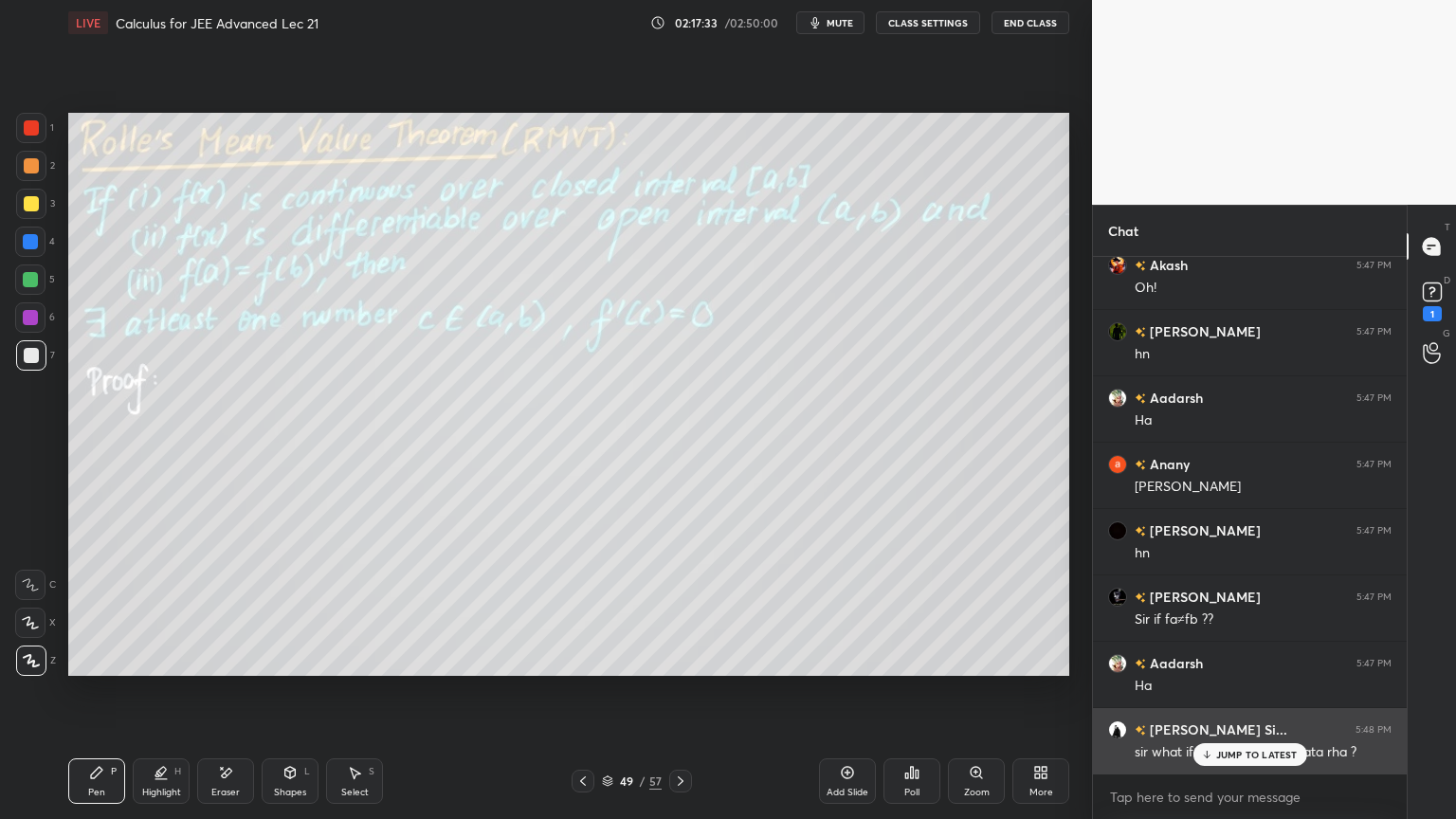 click on "JUMP TO LATEST" at bounding box center (1257, 755) 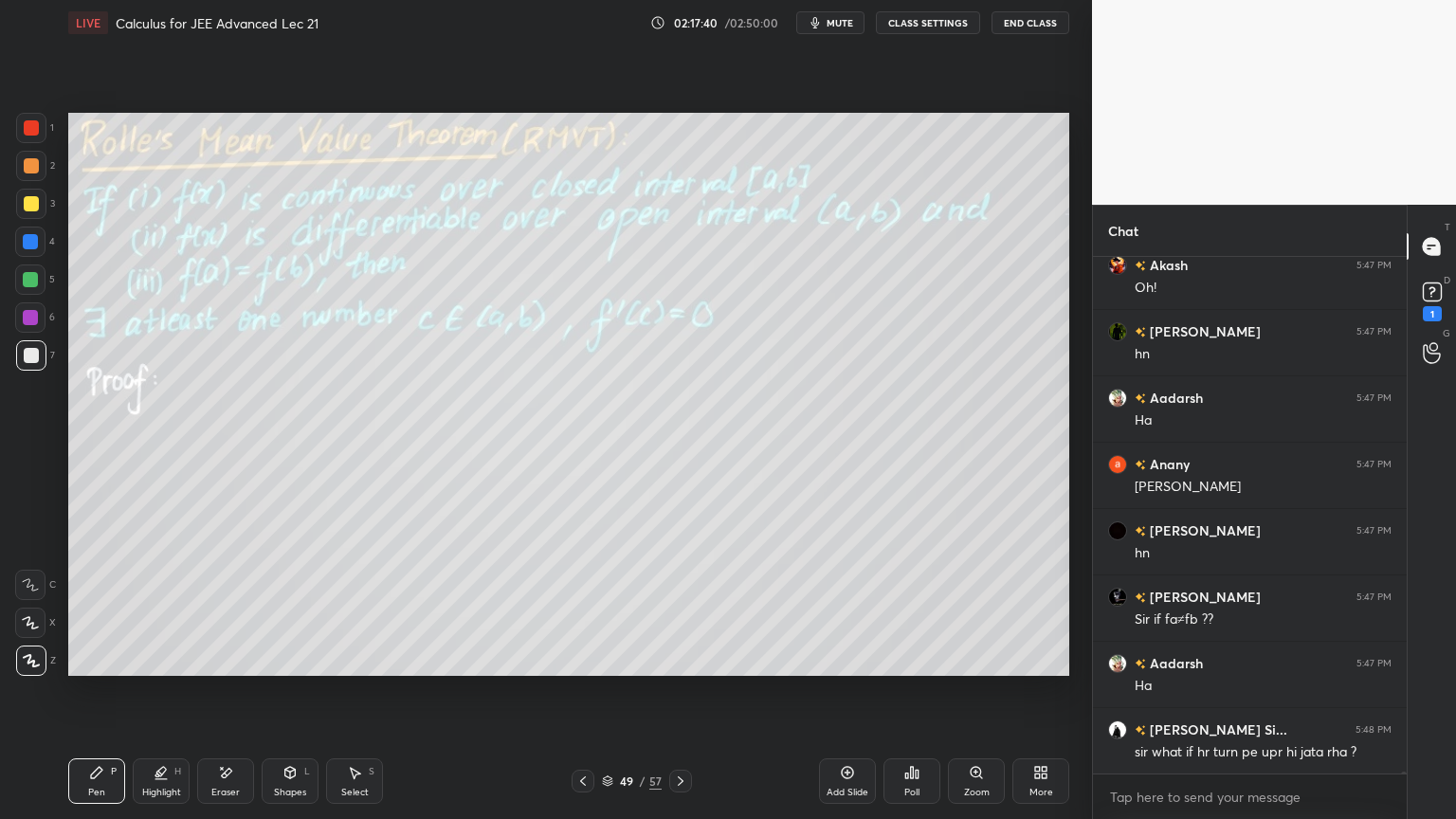 click 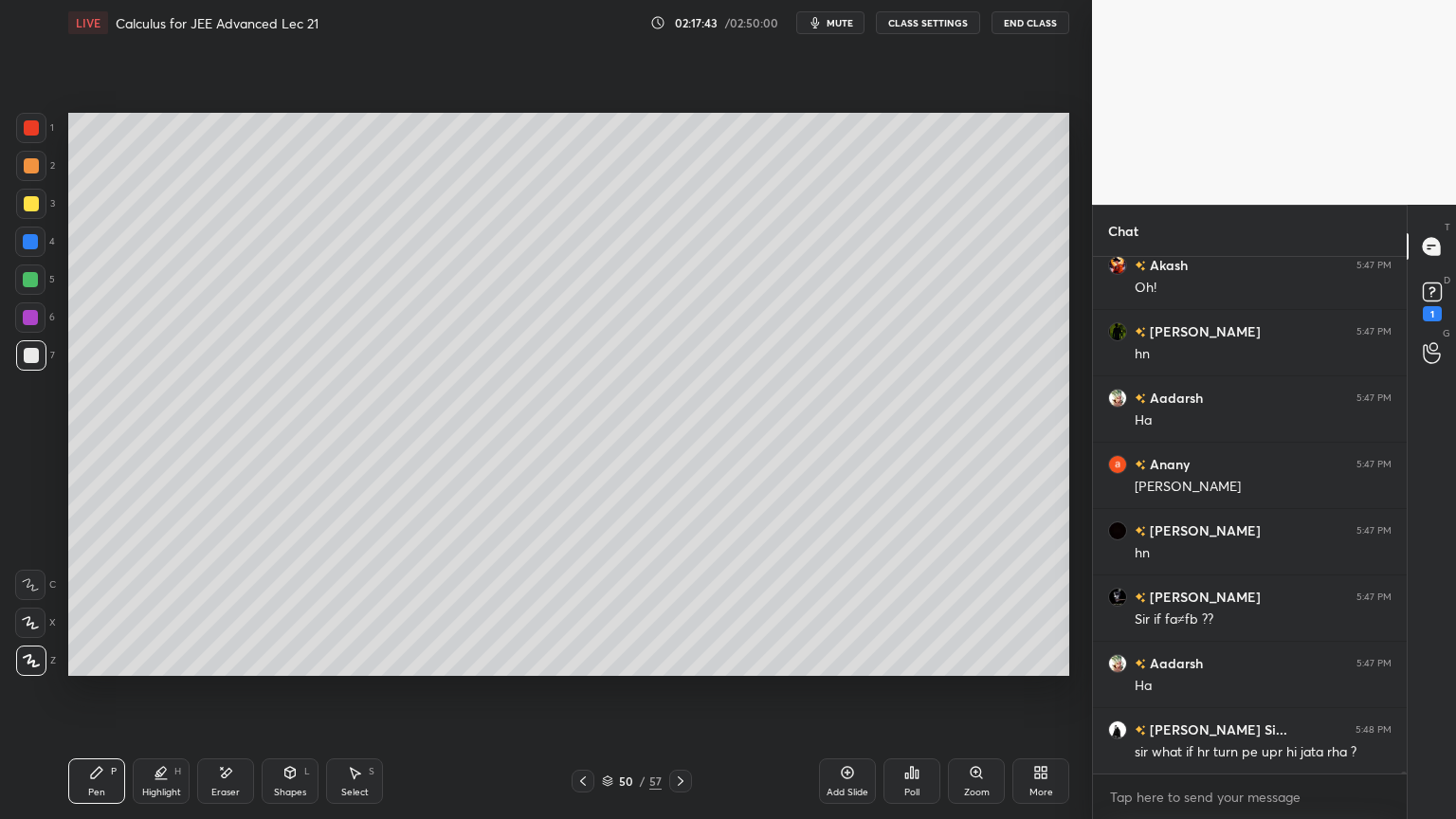 drag, startPoint x: 220, startPoint y: 769, endPoint x: 231, endPoint y: 677, distance: 92.65528 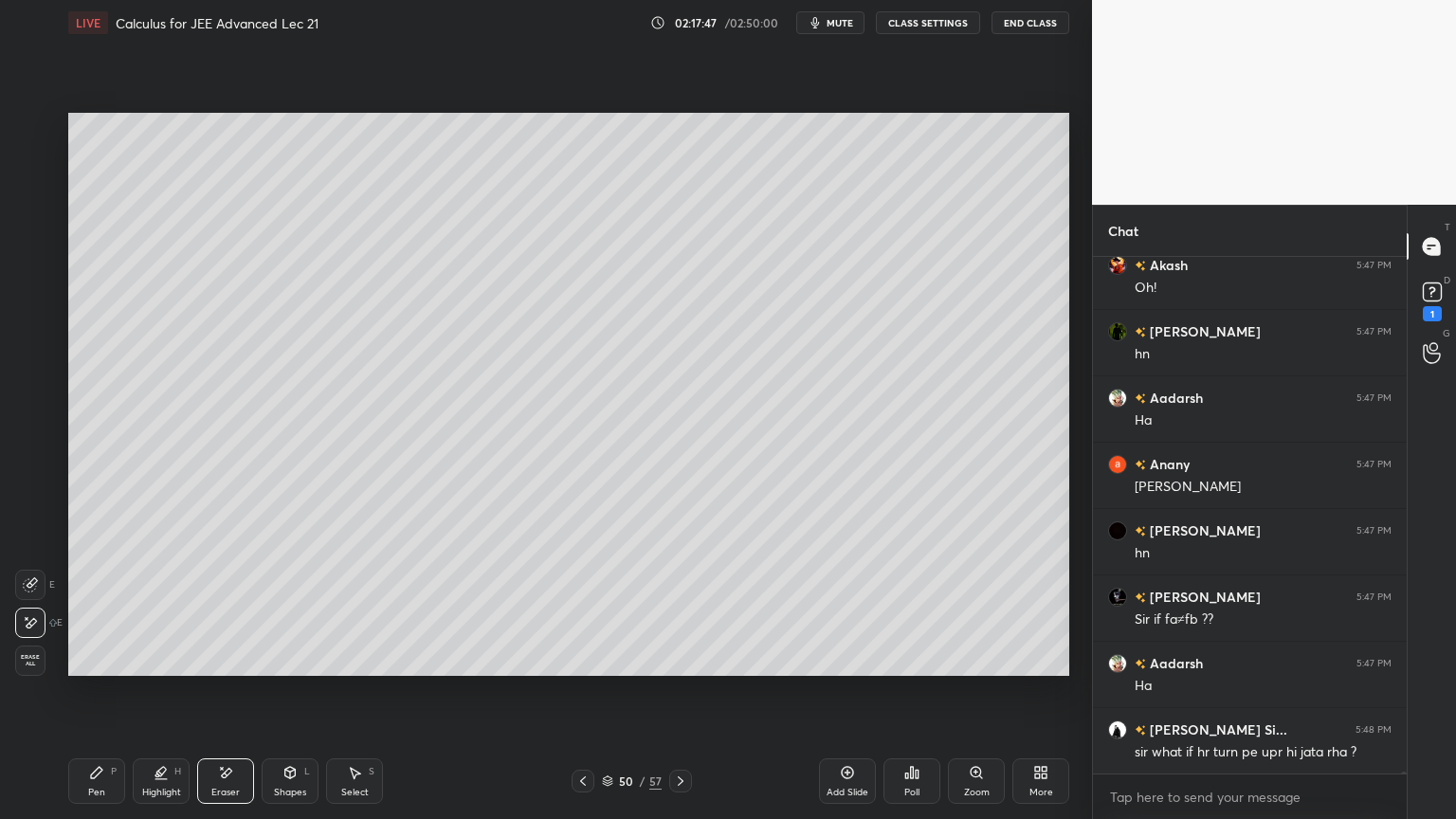 click on "Pen P" at bounding box center [97, 781] 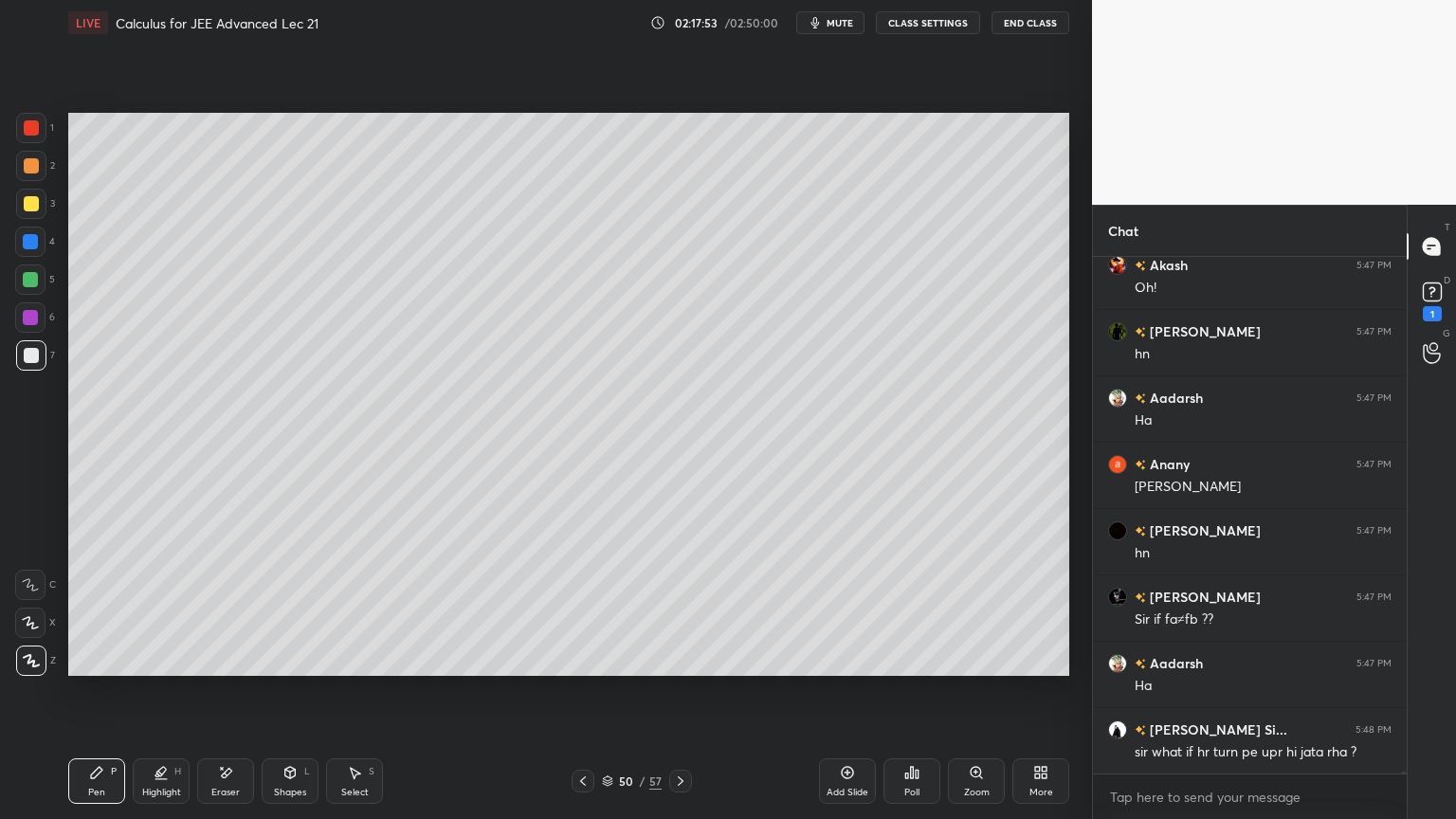 scroll, scrollTop: 130584, scrollLeft: 0, axis: vertical 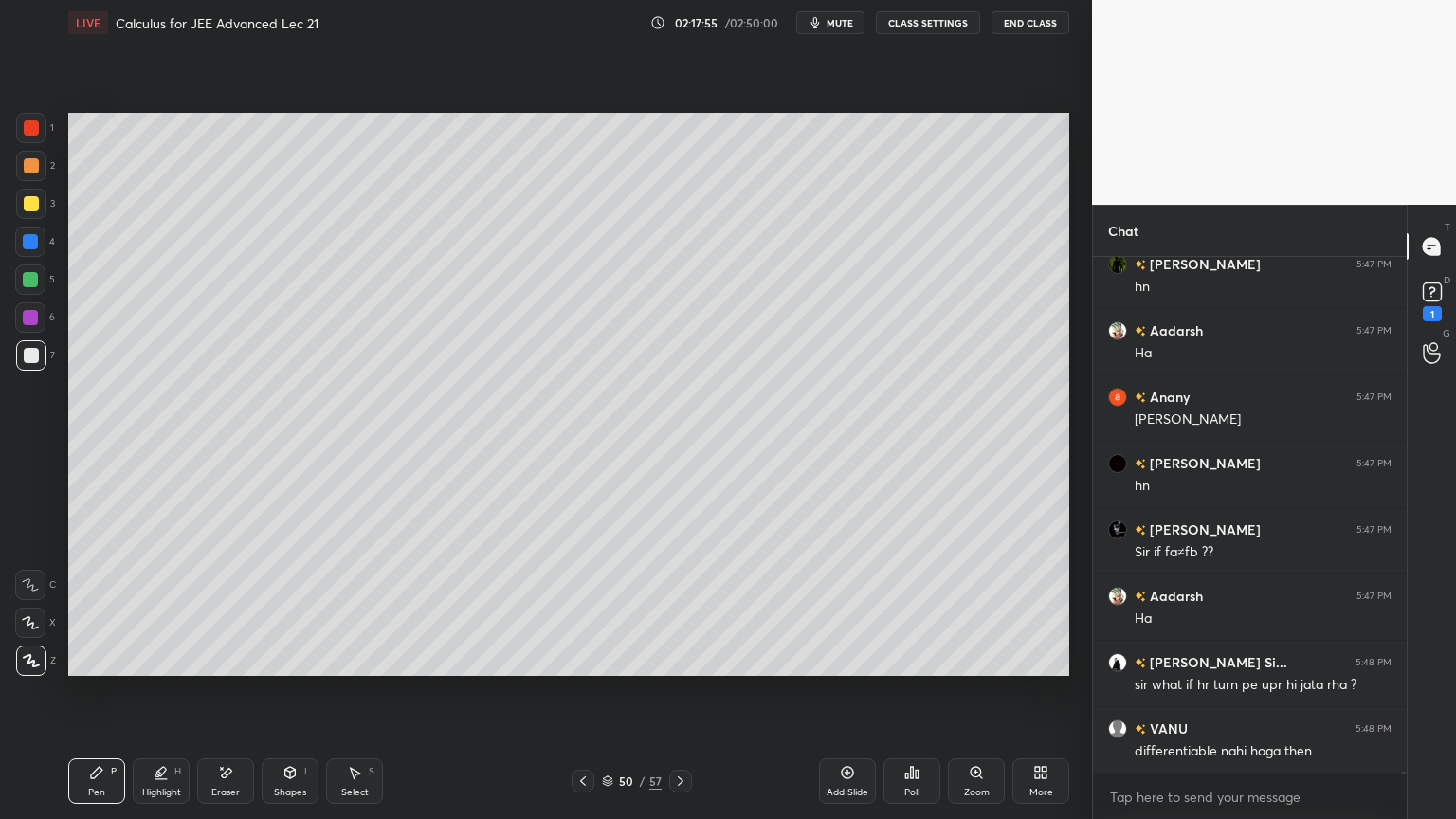 click on "Eraser" at bounding box center [226, 781] 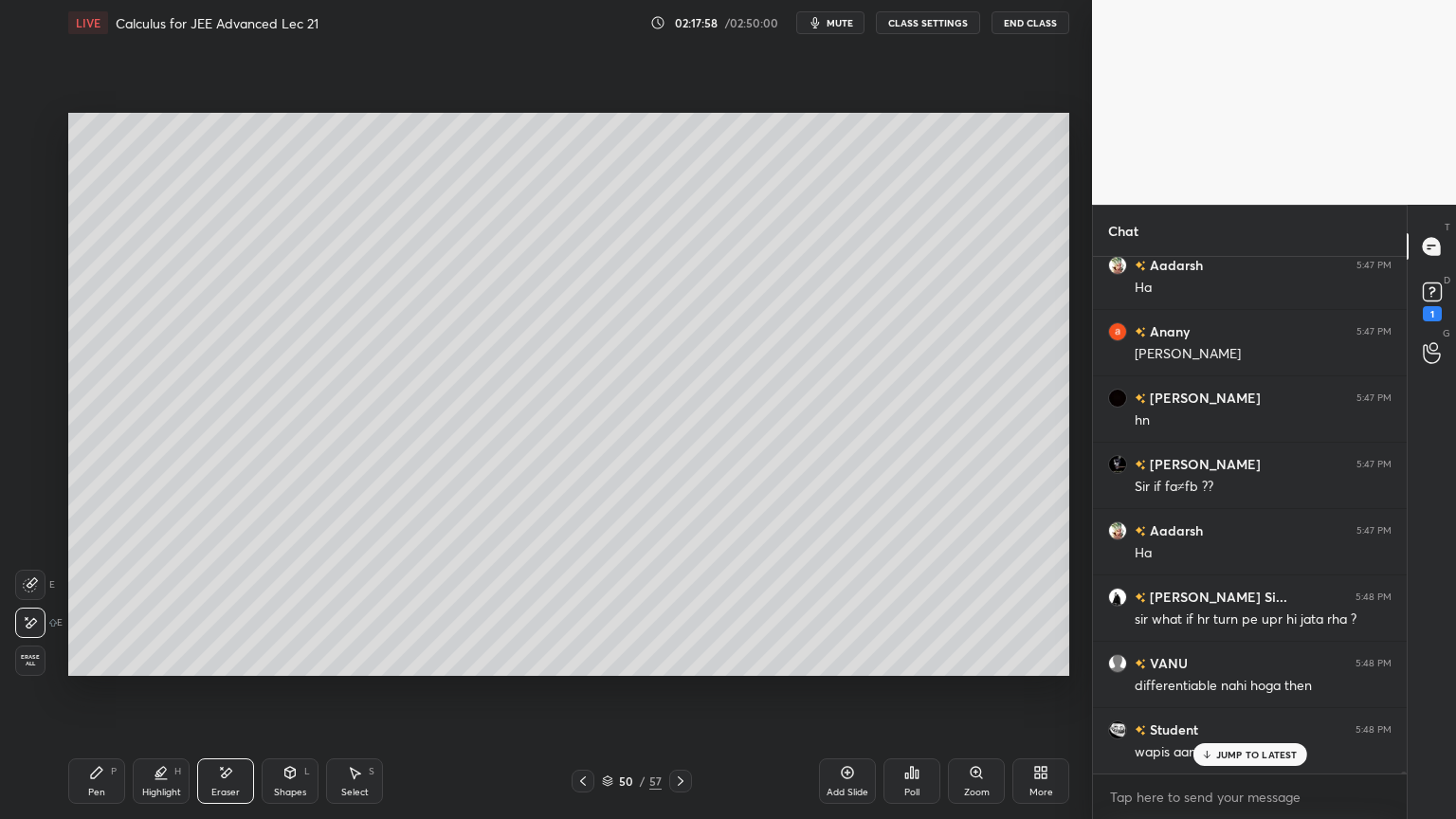 scroll, scrollTop: 130717, scrollLeft: 0, axis: vertical 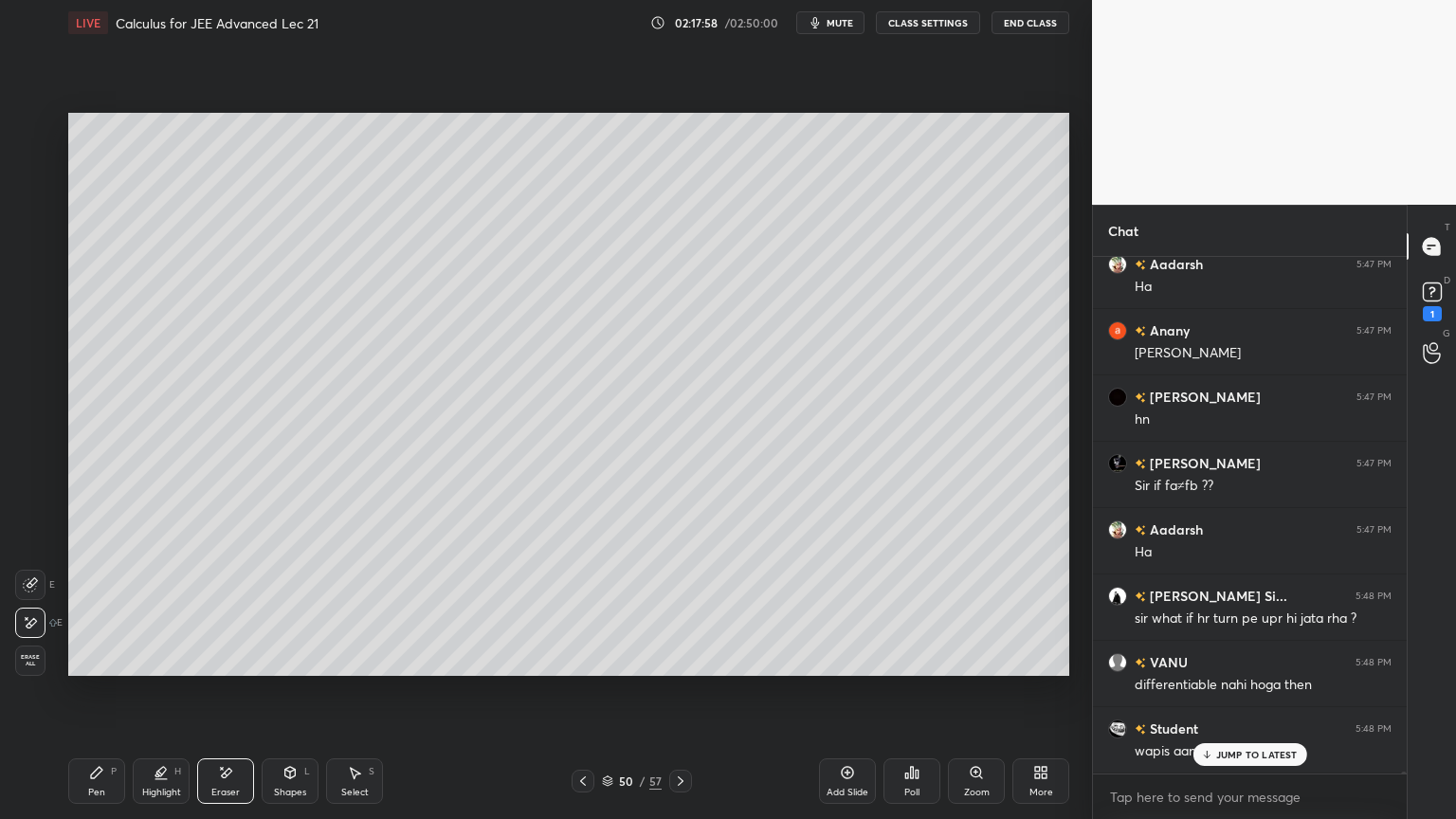 click on "Pen P" at bounding box center (97, 781) 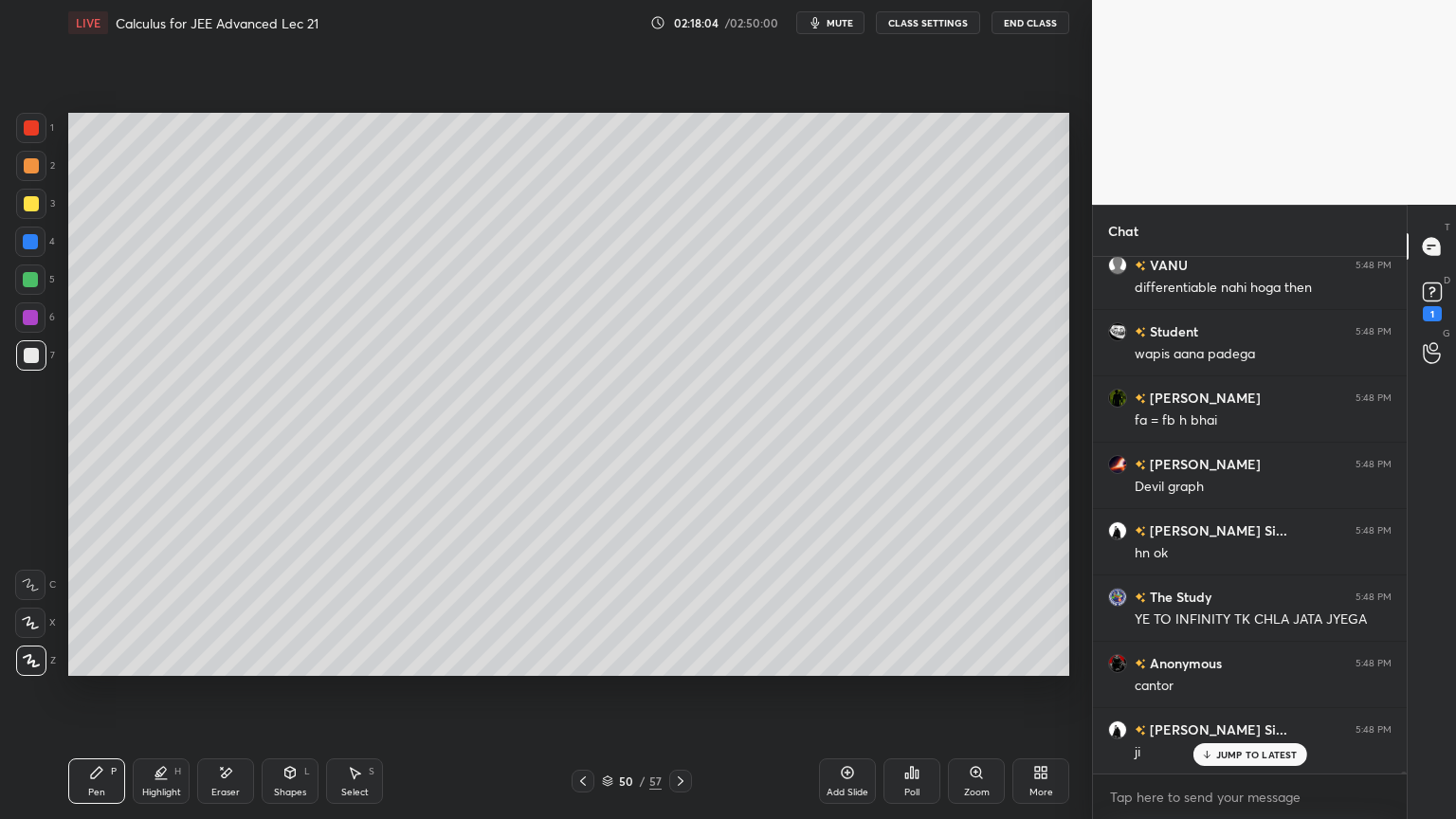 scroll, scrollTop: 131115, scrollLeft: 0, axis: vertical 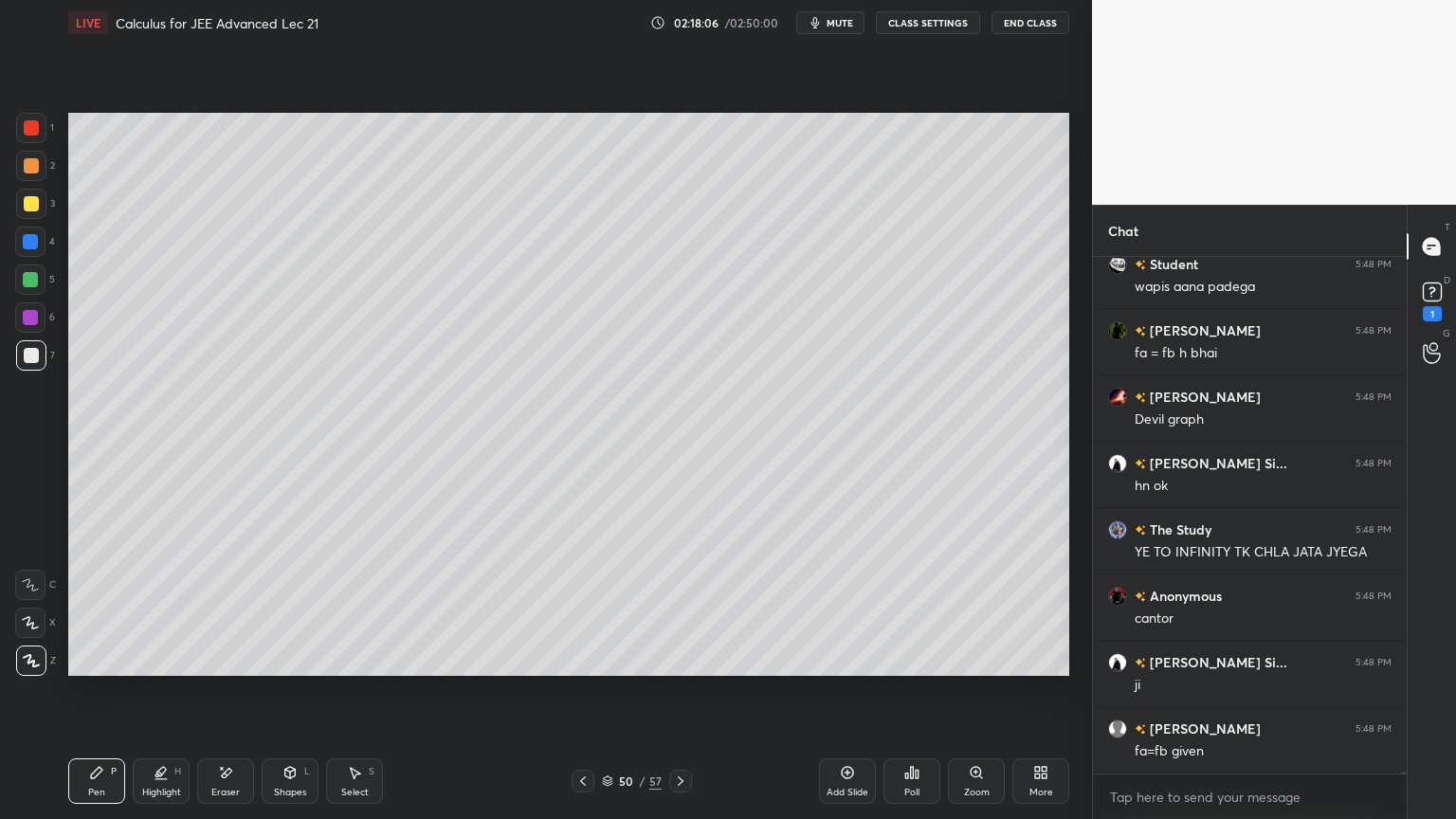 click 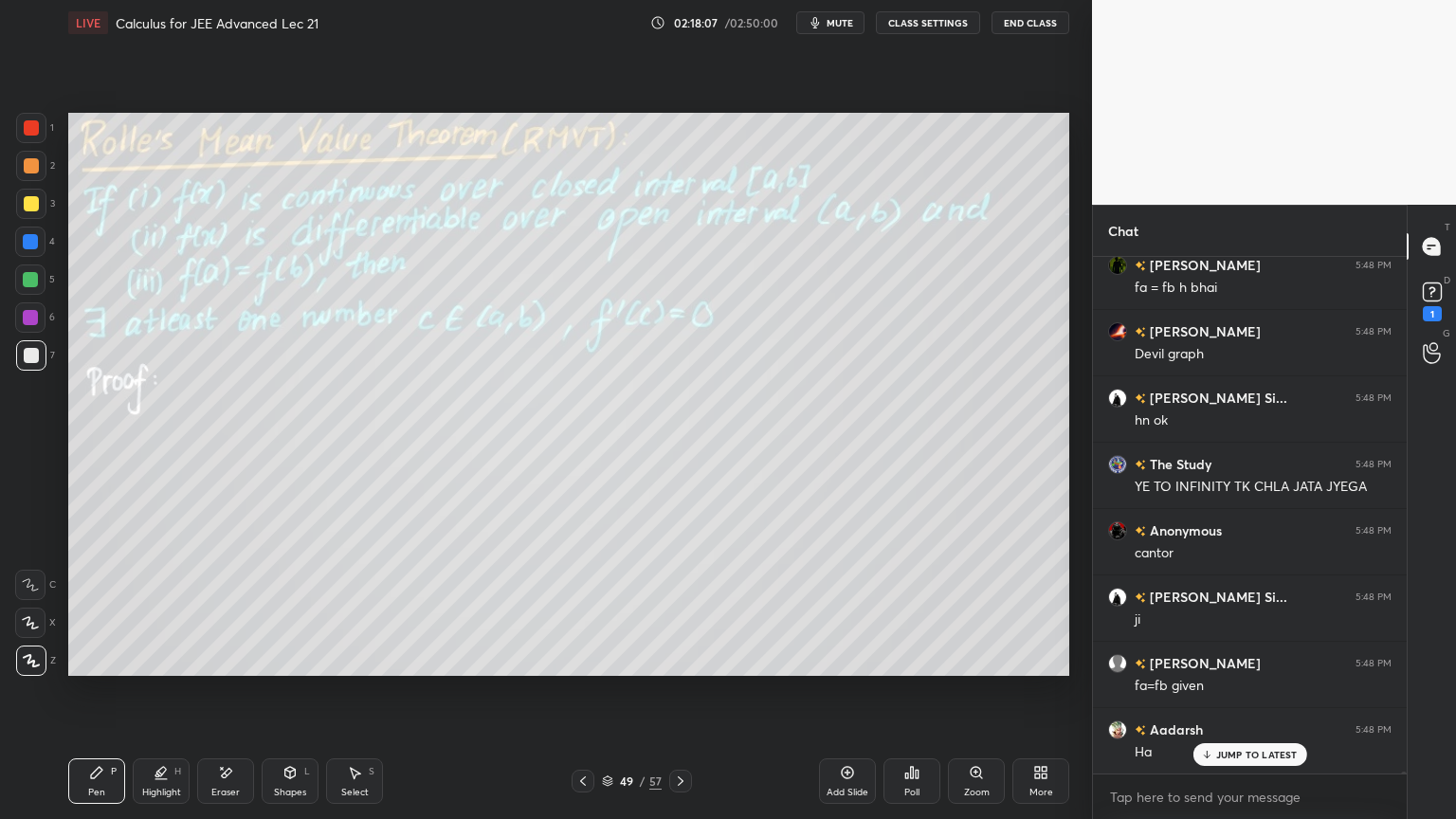 scroll, scrollTop: 131248, scrollLeft: 0, axis: vertical 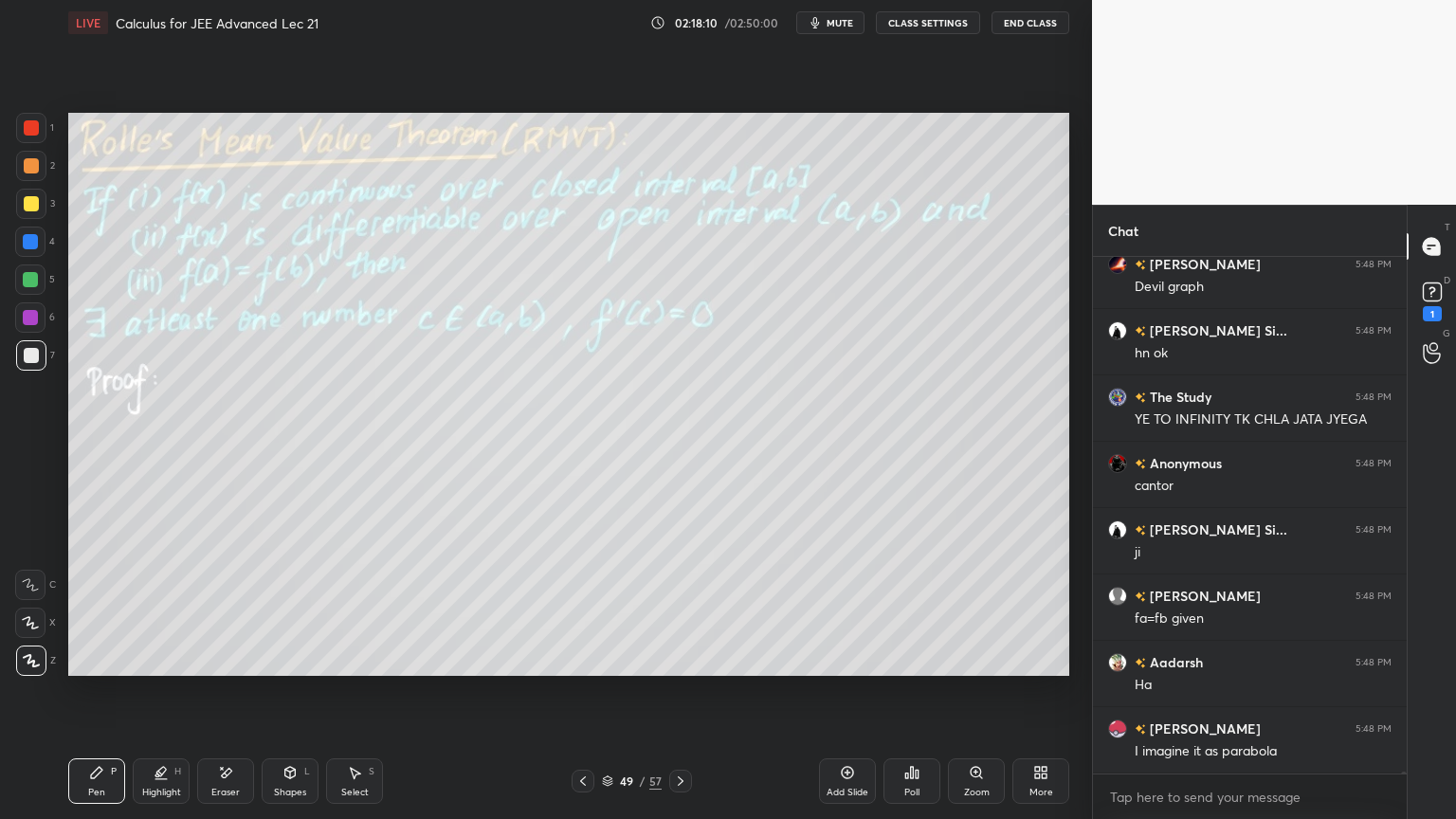click on "49 / 57" at bounding box center [631, 781] 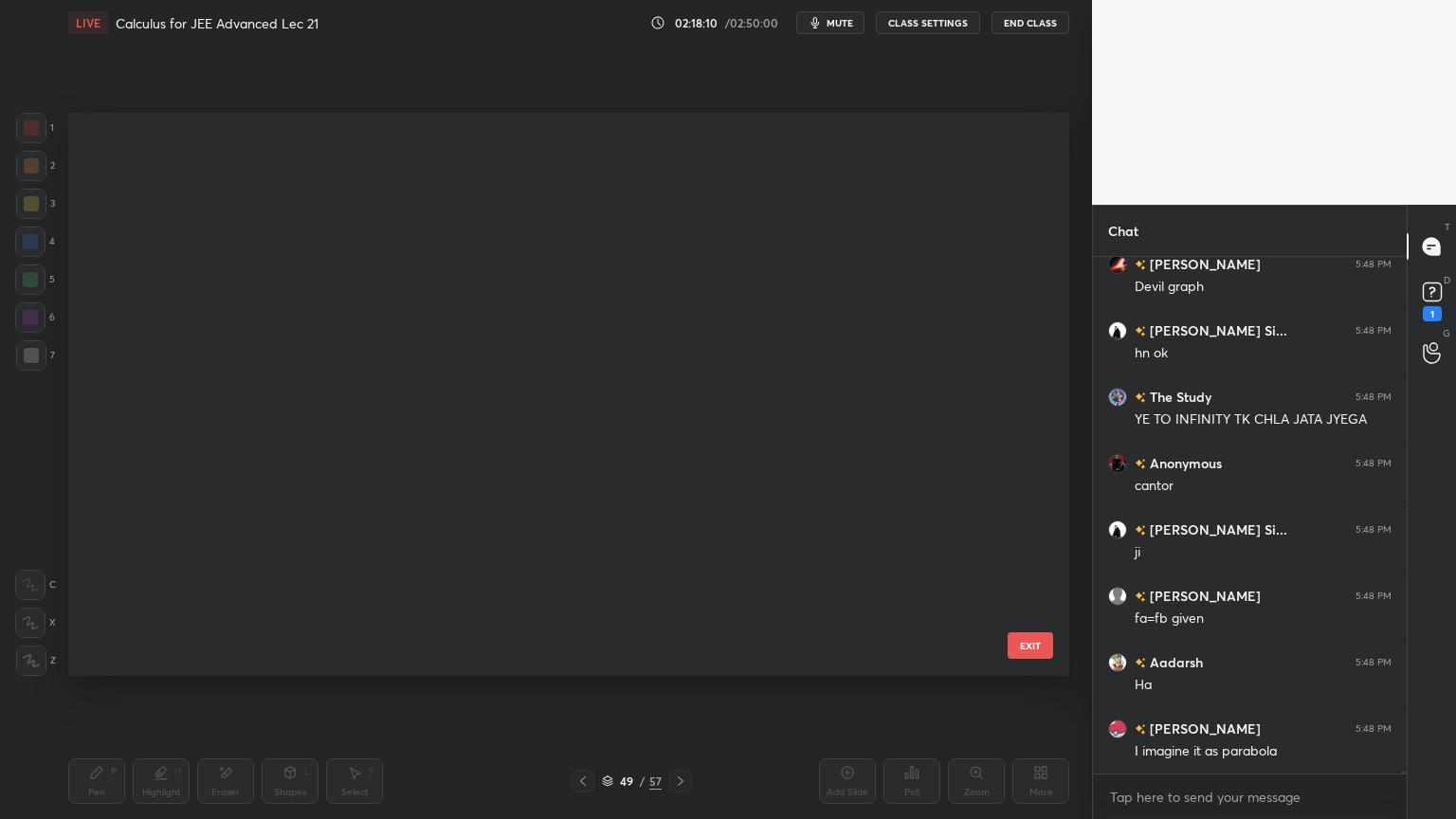 scroll, scrollTop: 2385, scrollLeft: 0, axis: vertical 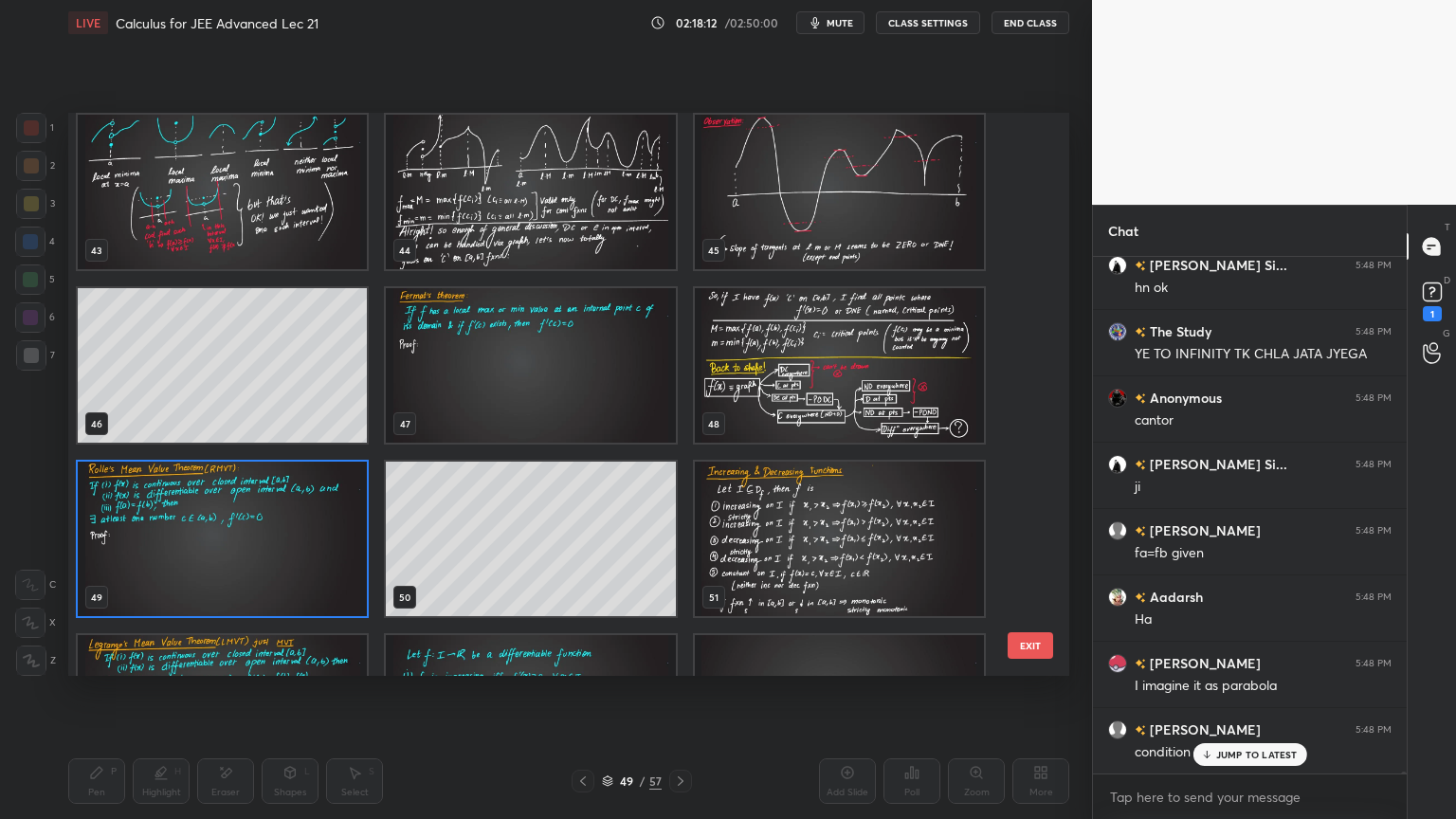 click on "JUMP TO LATEST" at bounding box center [1249, 755] 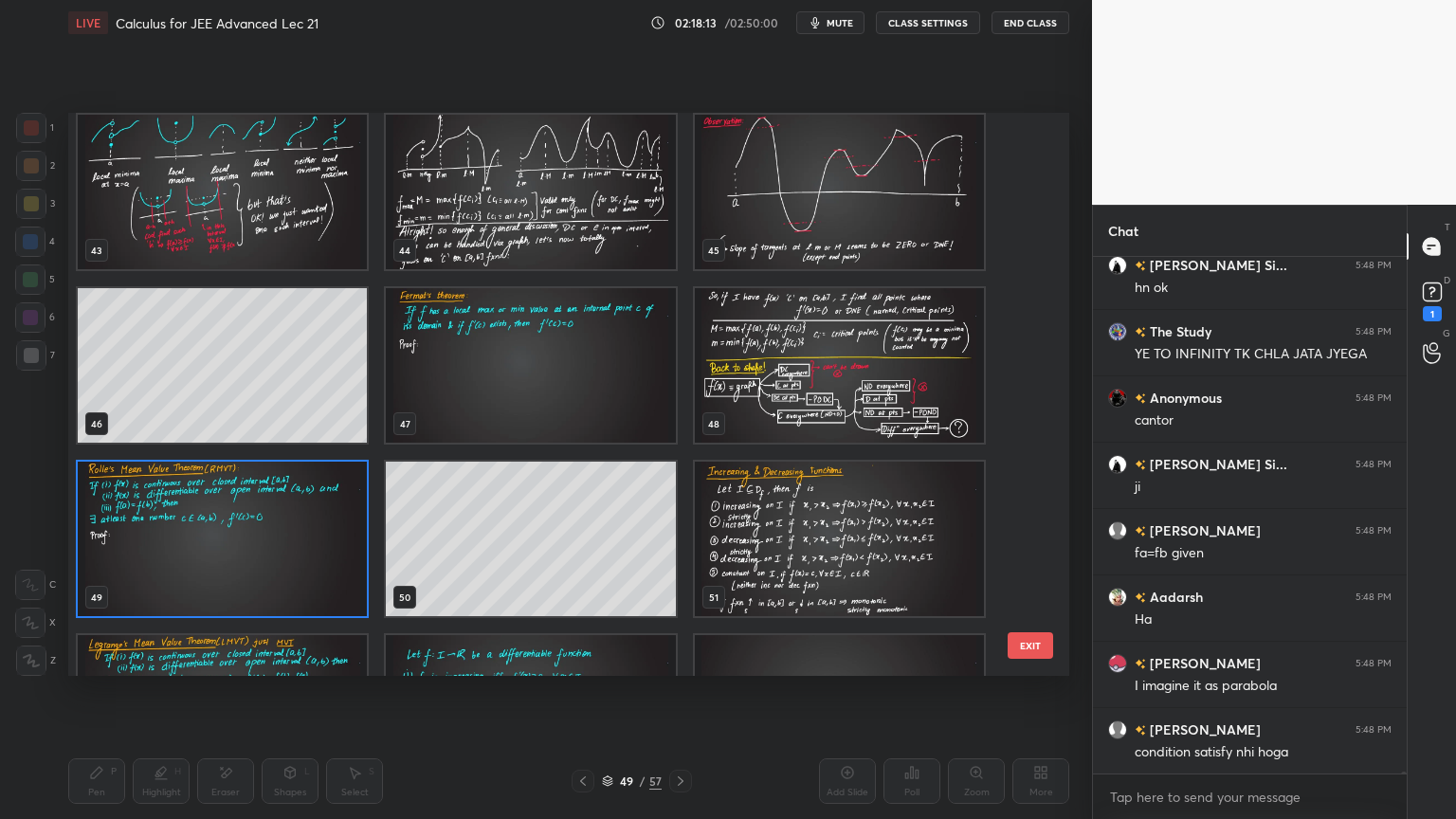 click at bounding box center (222, 538) 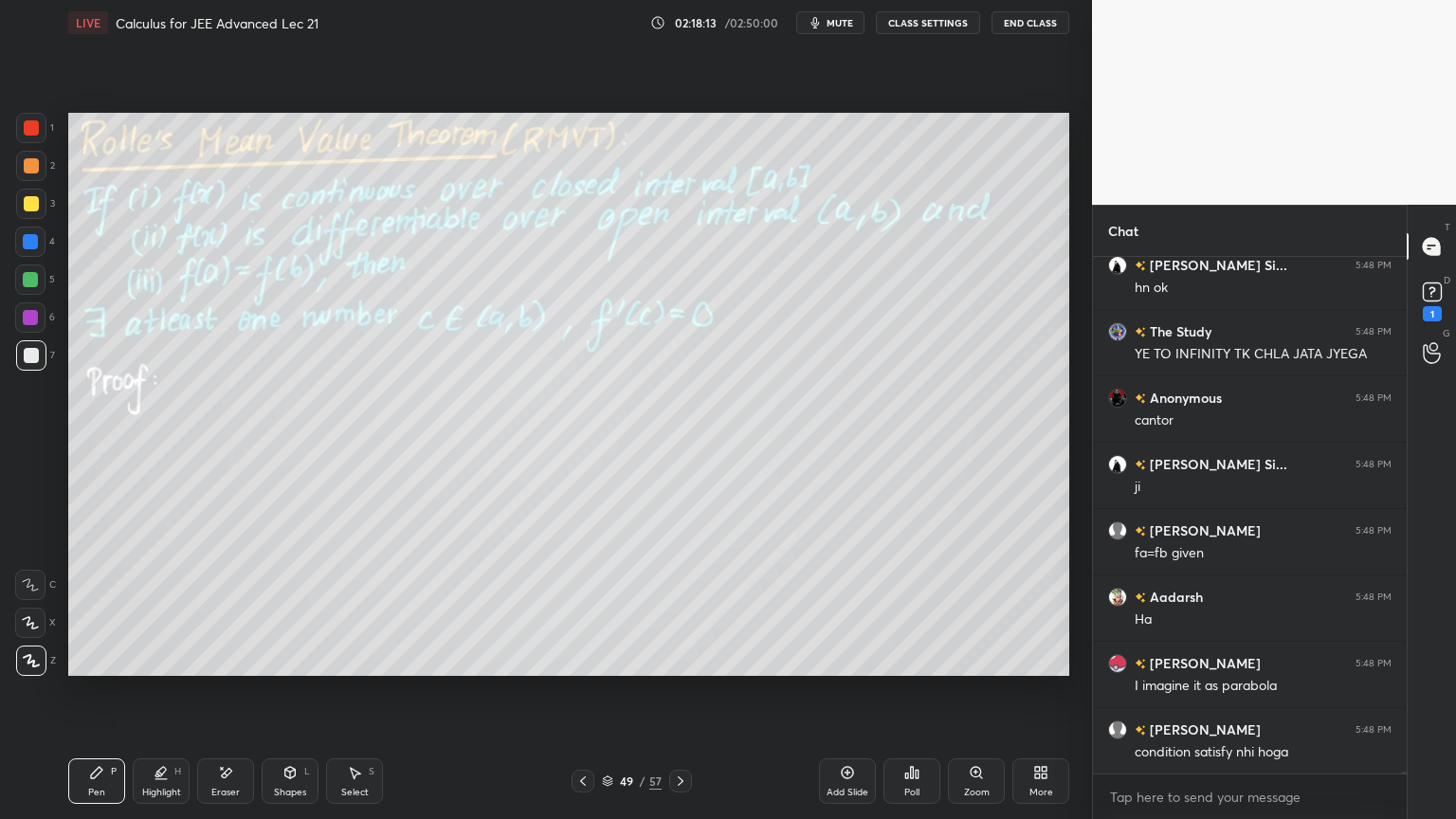 click at bounding box center (222, 538) 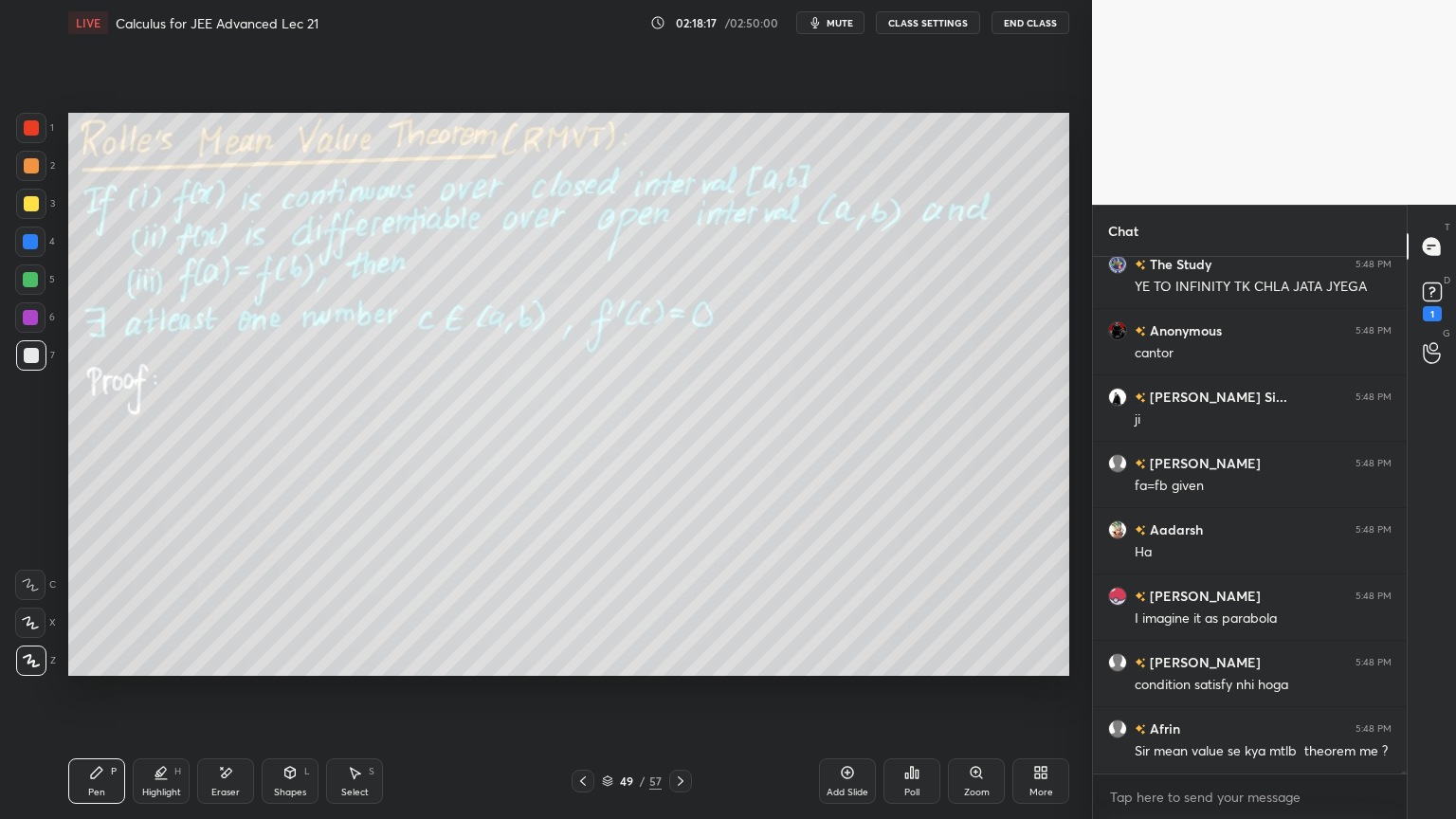 scroll, scrollTop: 131446, scrollLeft: 0, axis: vertical 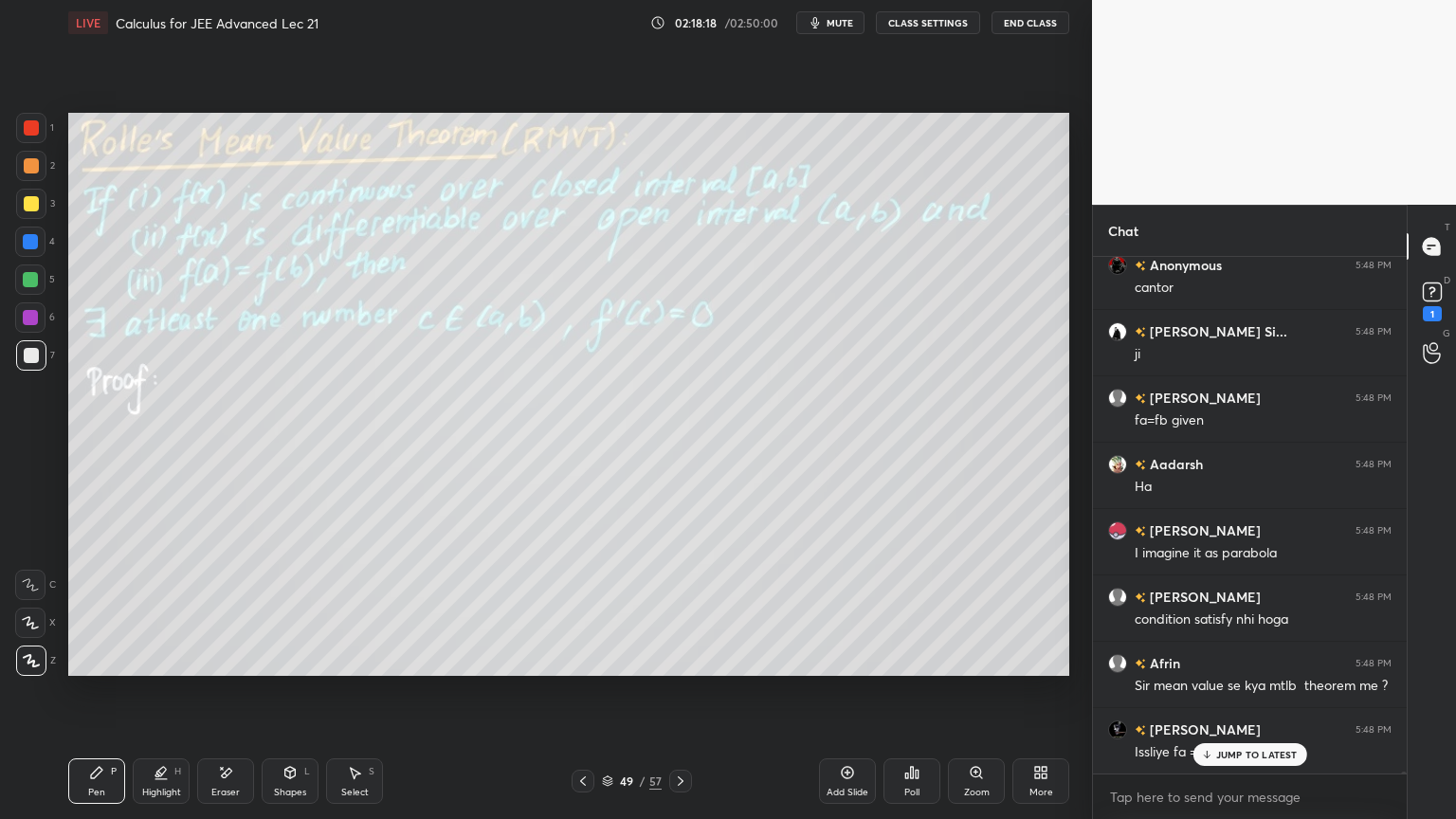 click 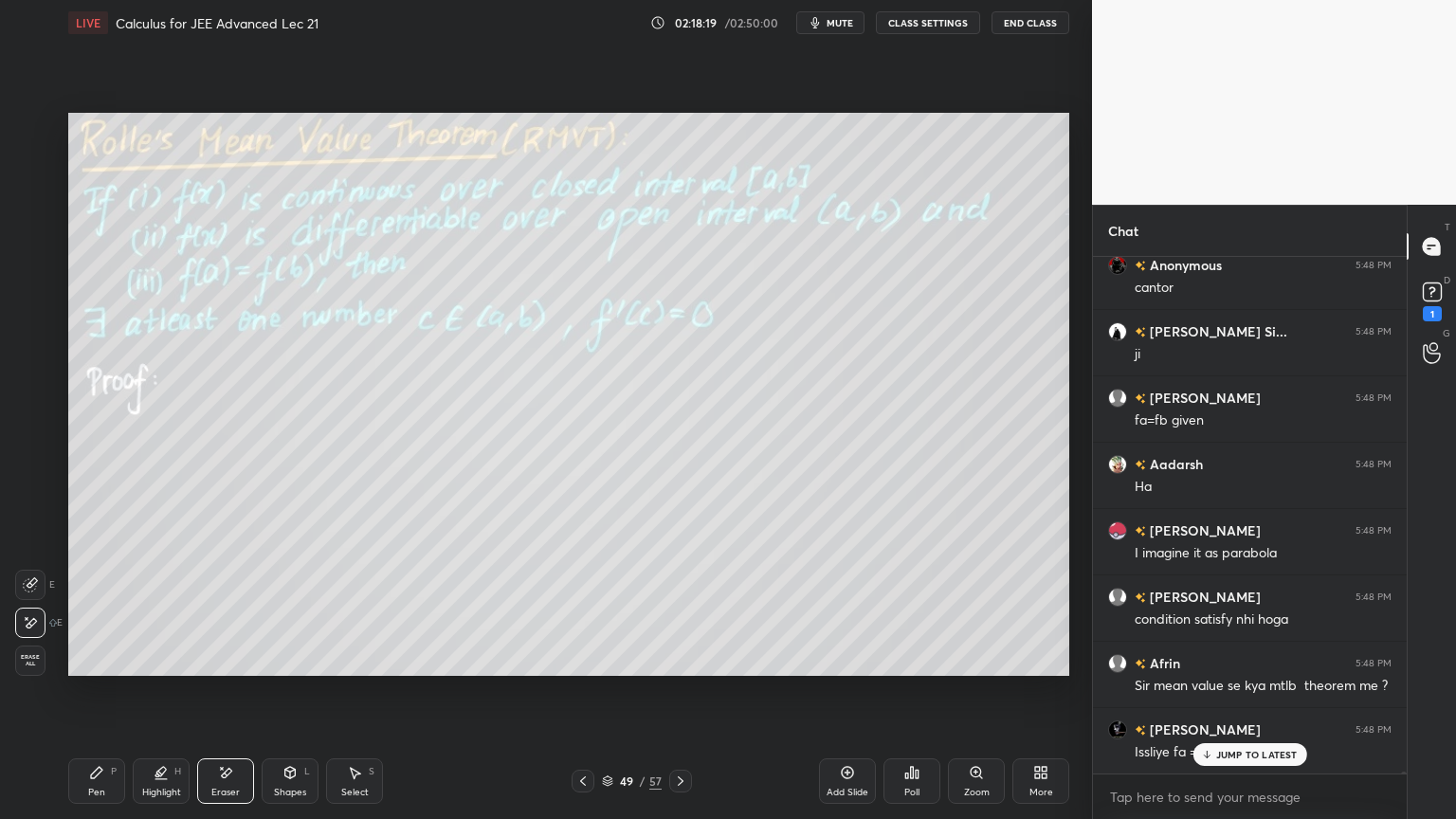 drag, startPoint x: 9, startPoint y: 664, endPoint x: 26, endPoint y: 662, distance: 17.117243 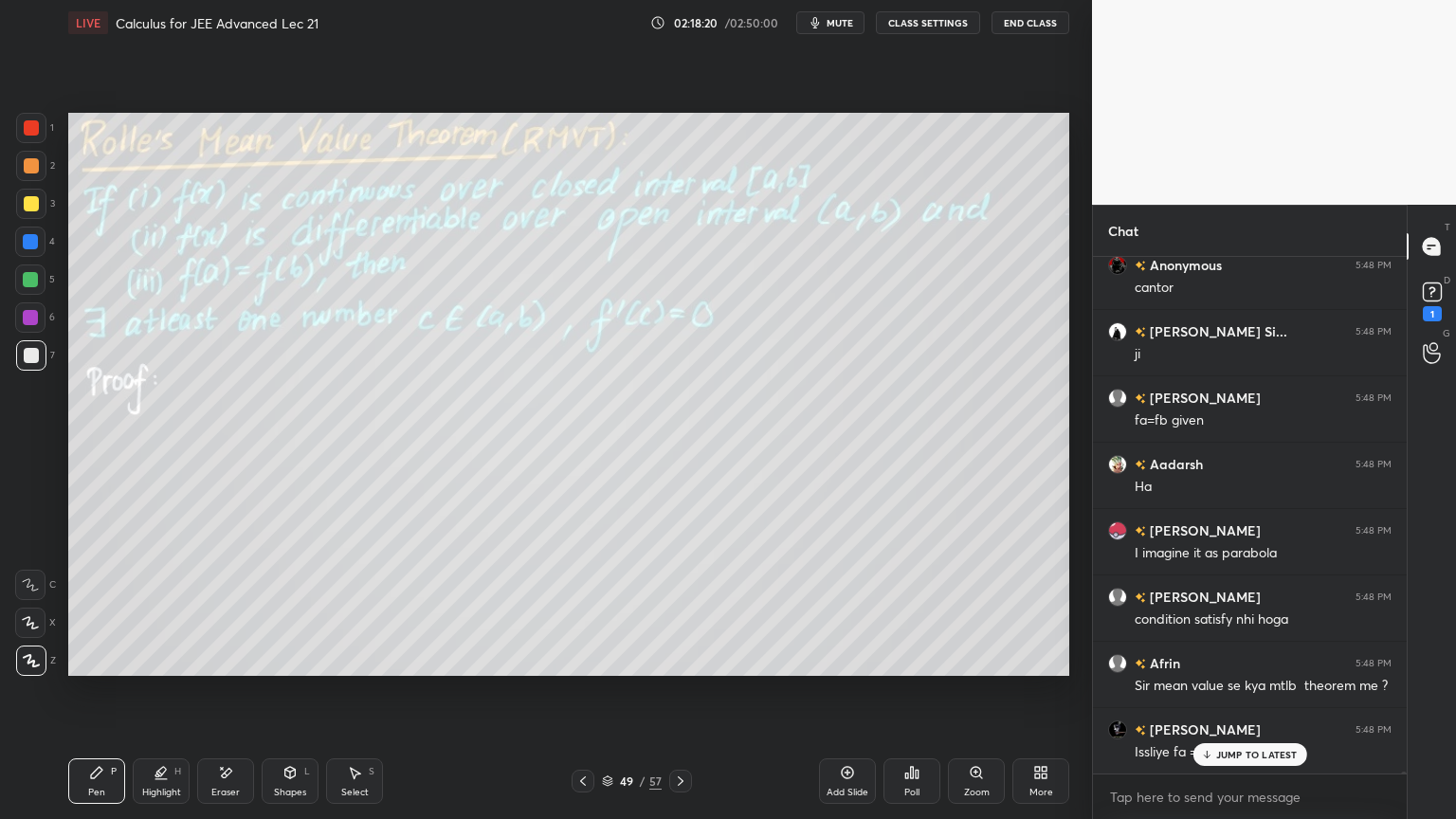 click on "Highlight H" at bounding box center (161, 781) 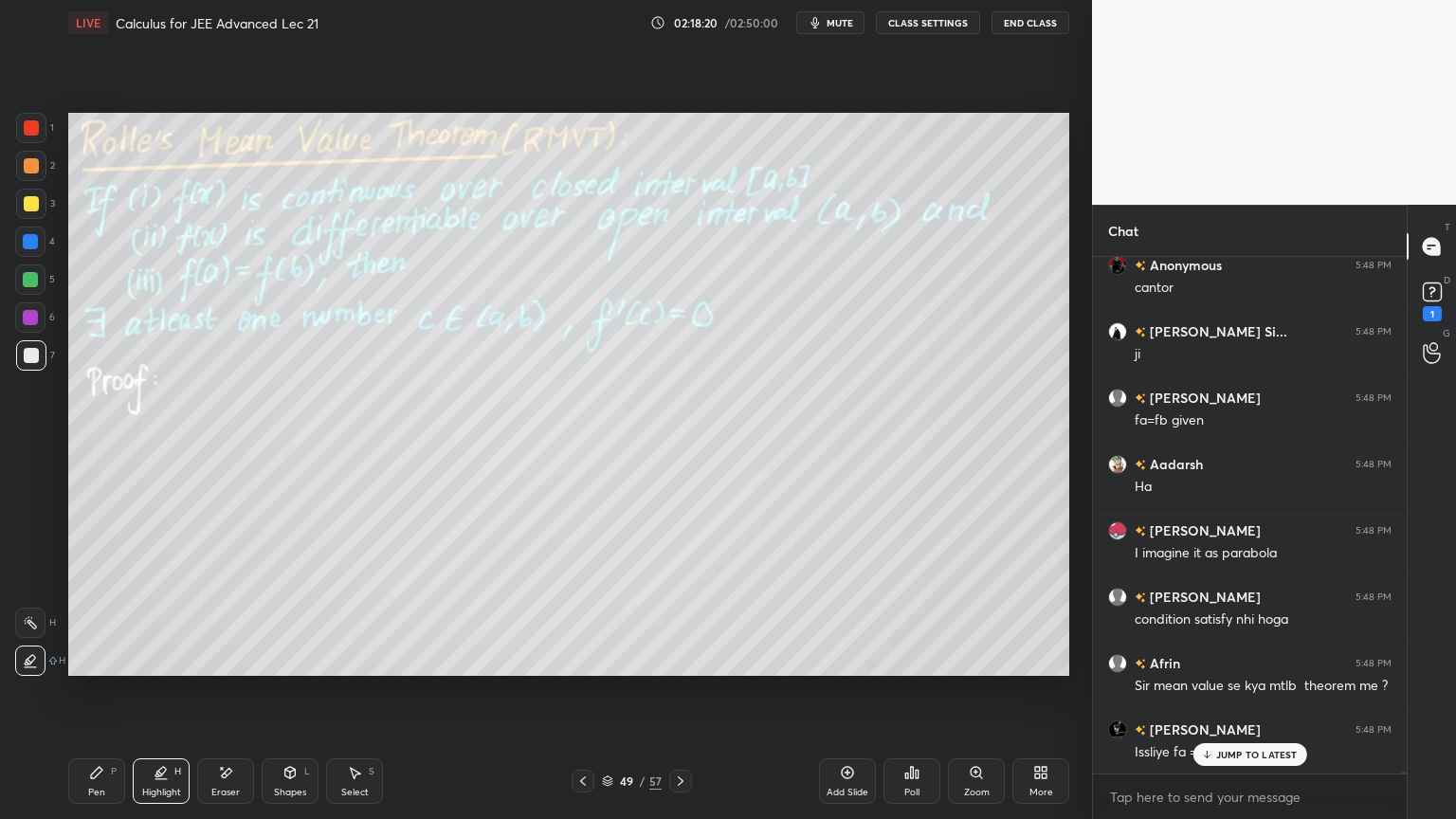 click on "Pen P" at bounding box center (97, 781) 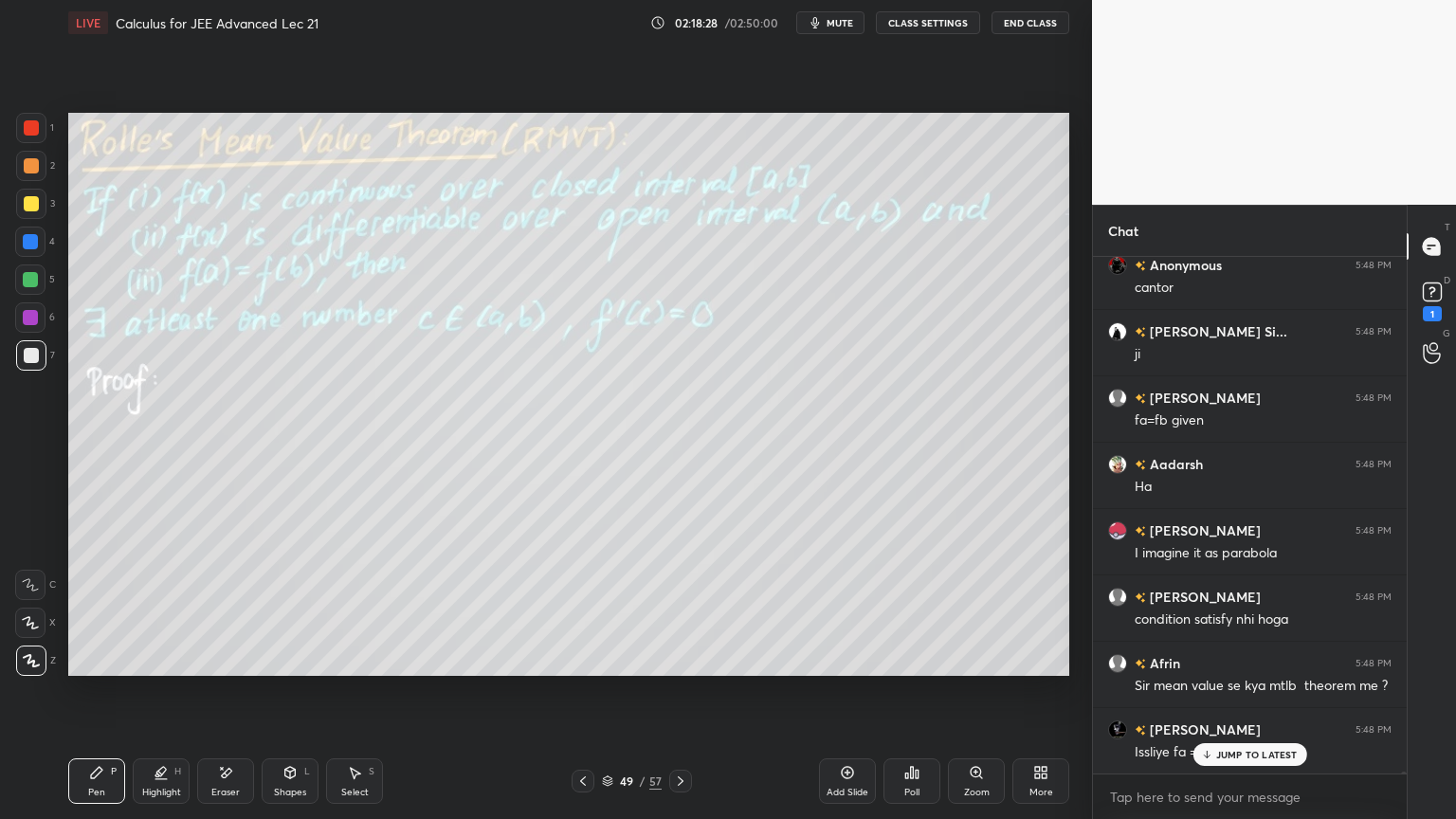 click on "JUMP TO LATEST" at bounding box center (1257, 755) 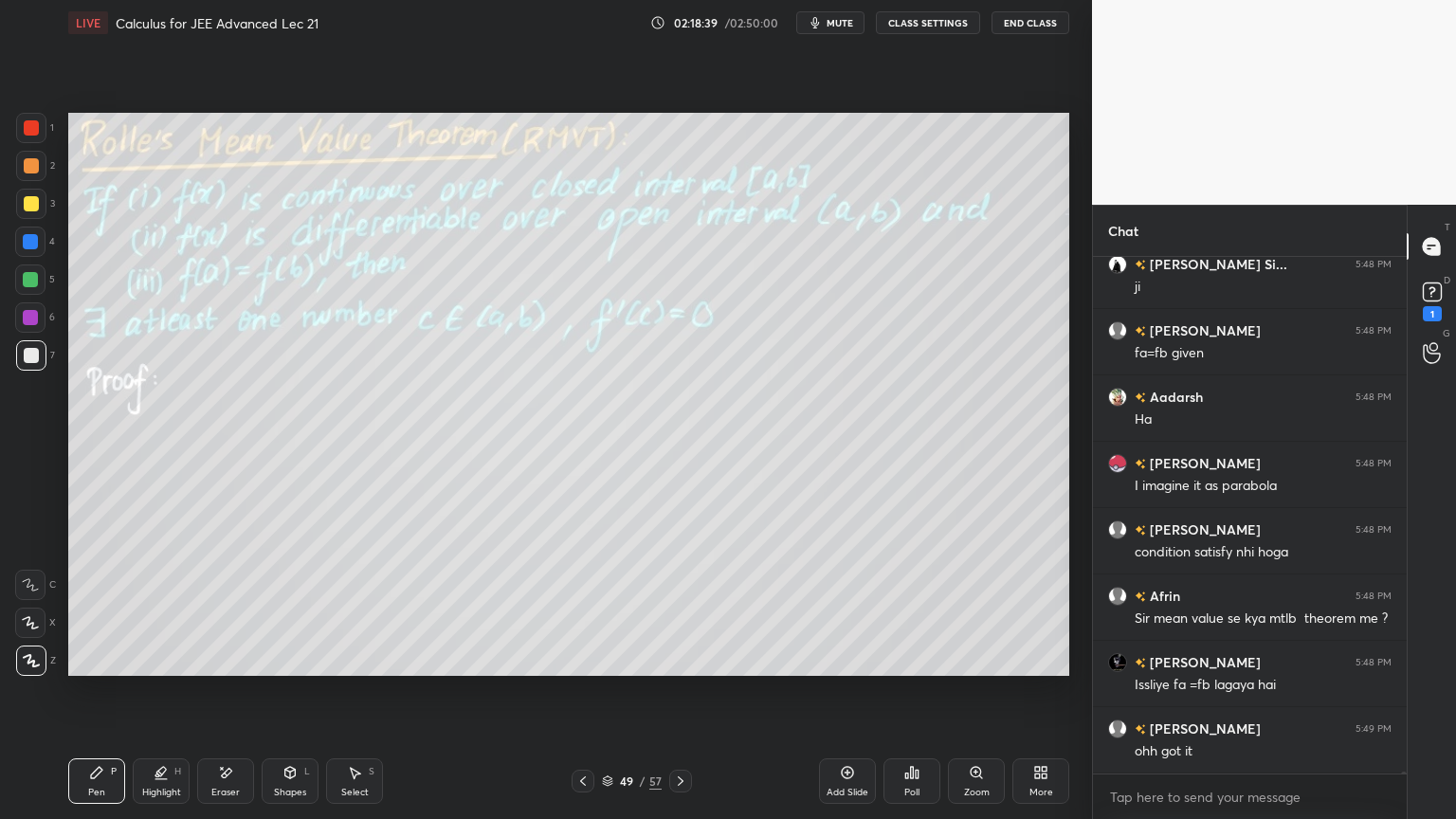 scroll, scrollTop: 131578, scrollLeft: 0, axis: vertical 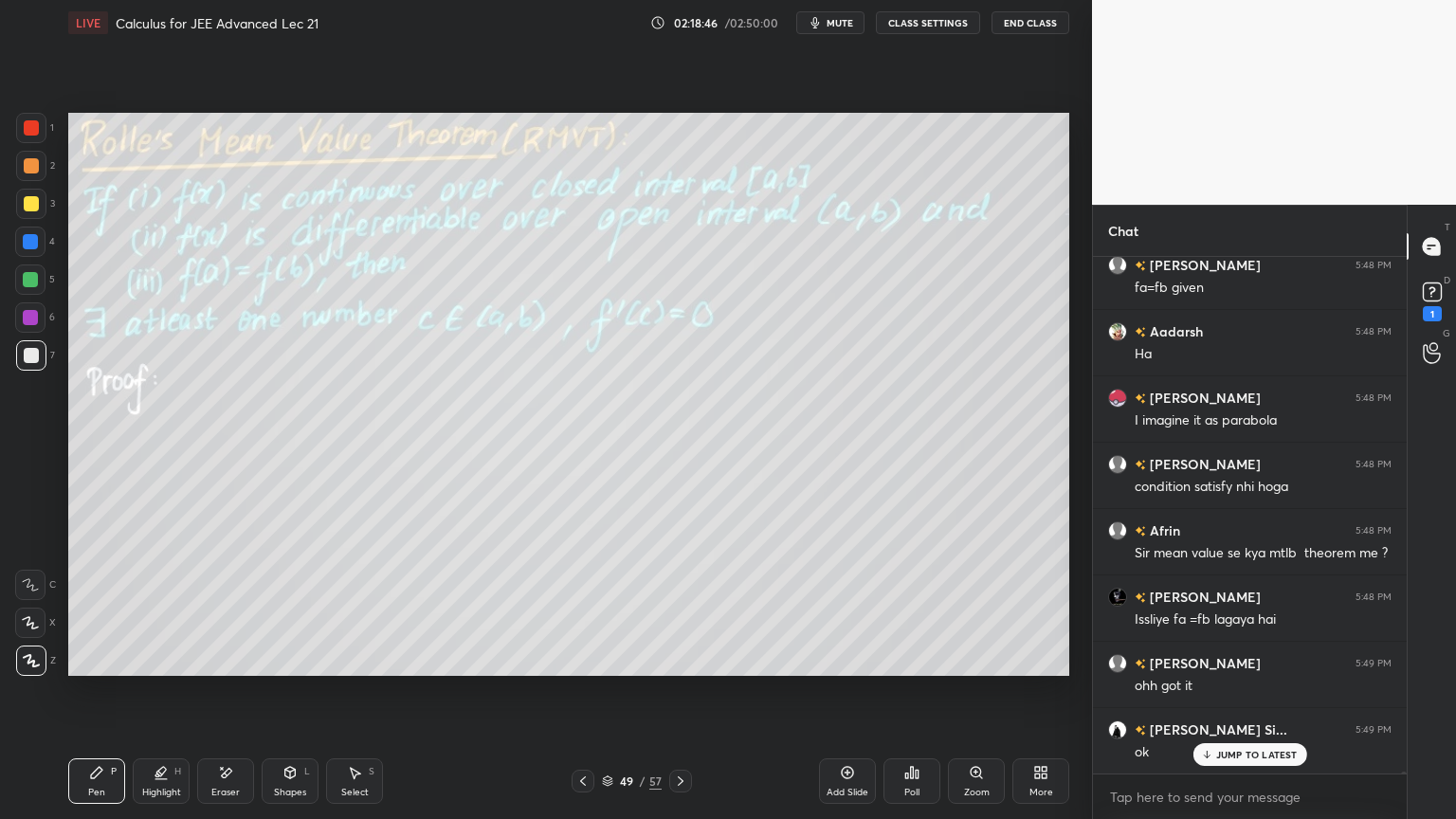 click 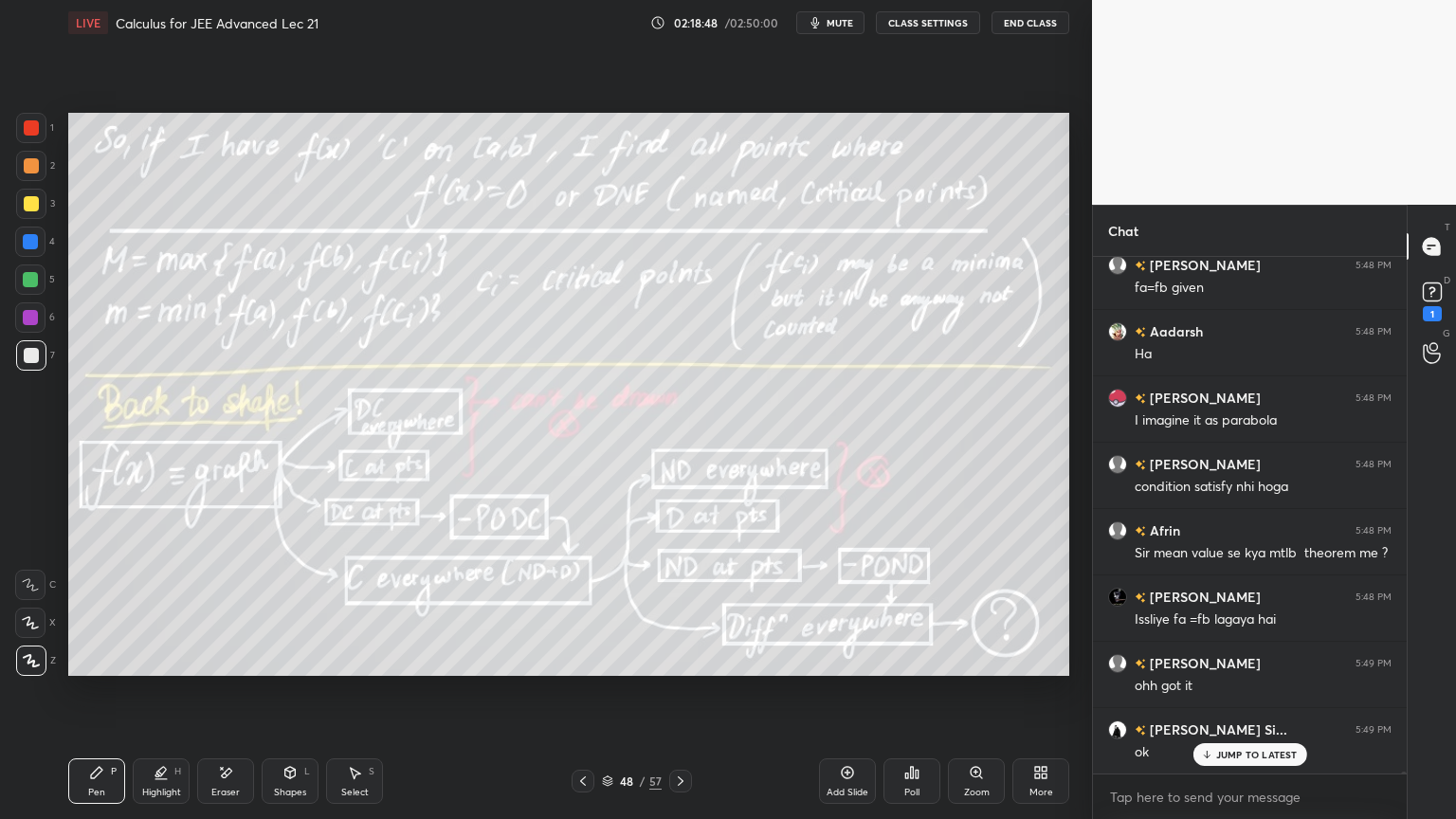 click 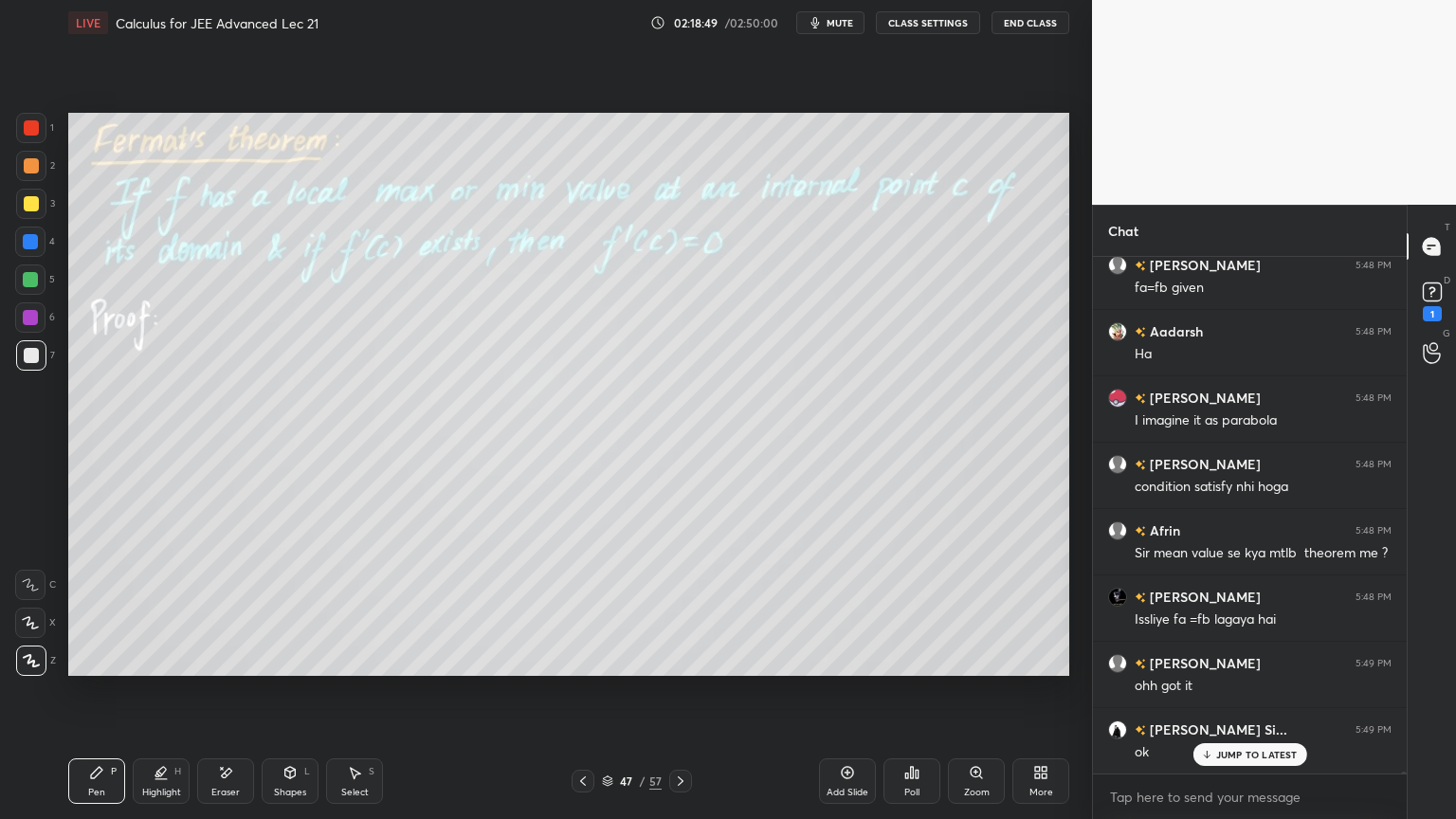click 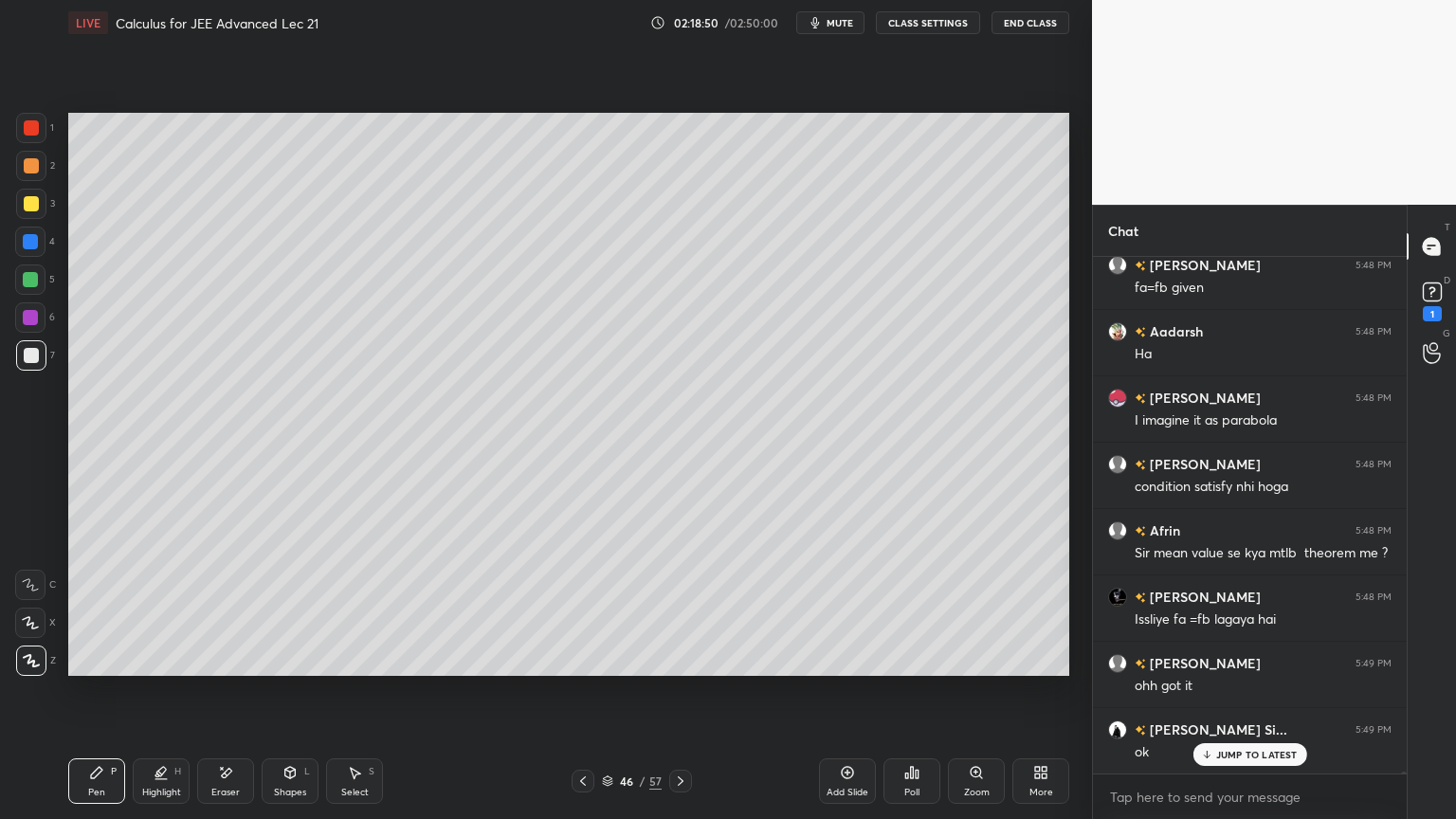 click 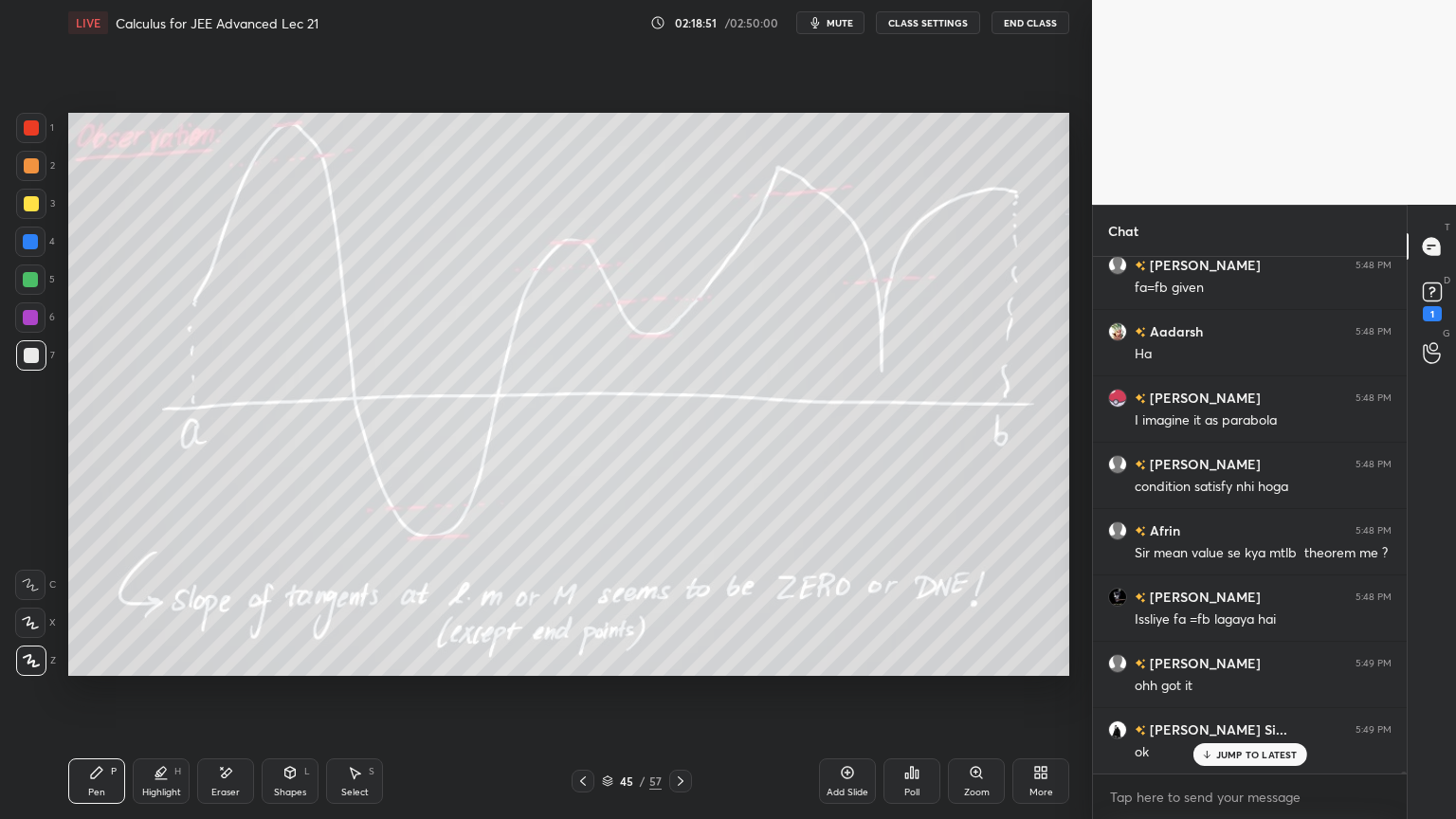 click at bounding box center (681, 781) 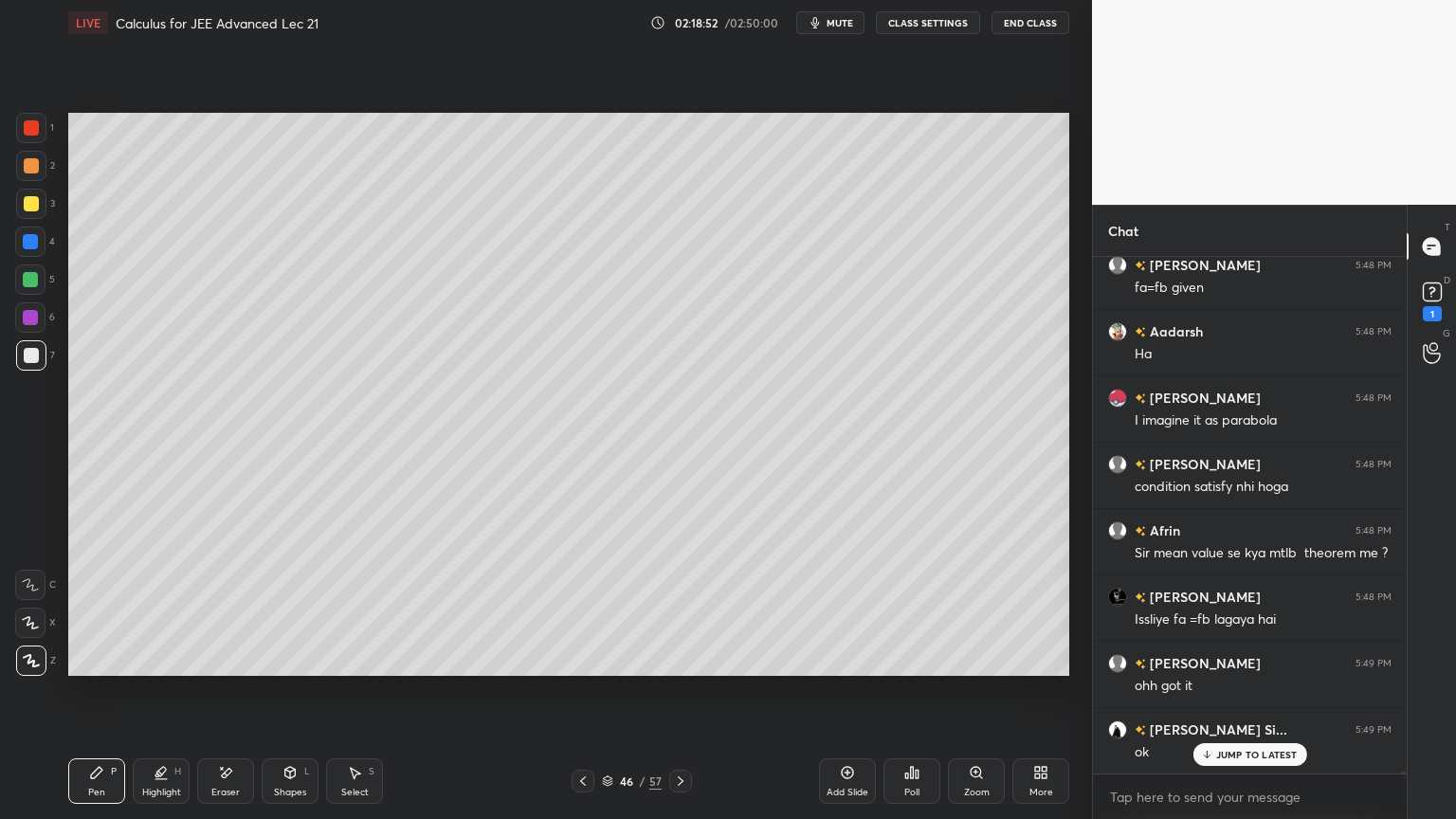 click 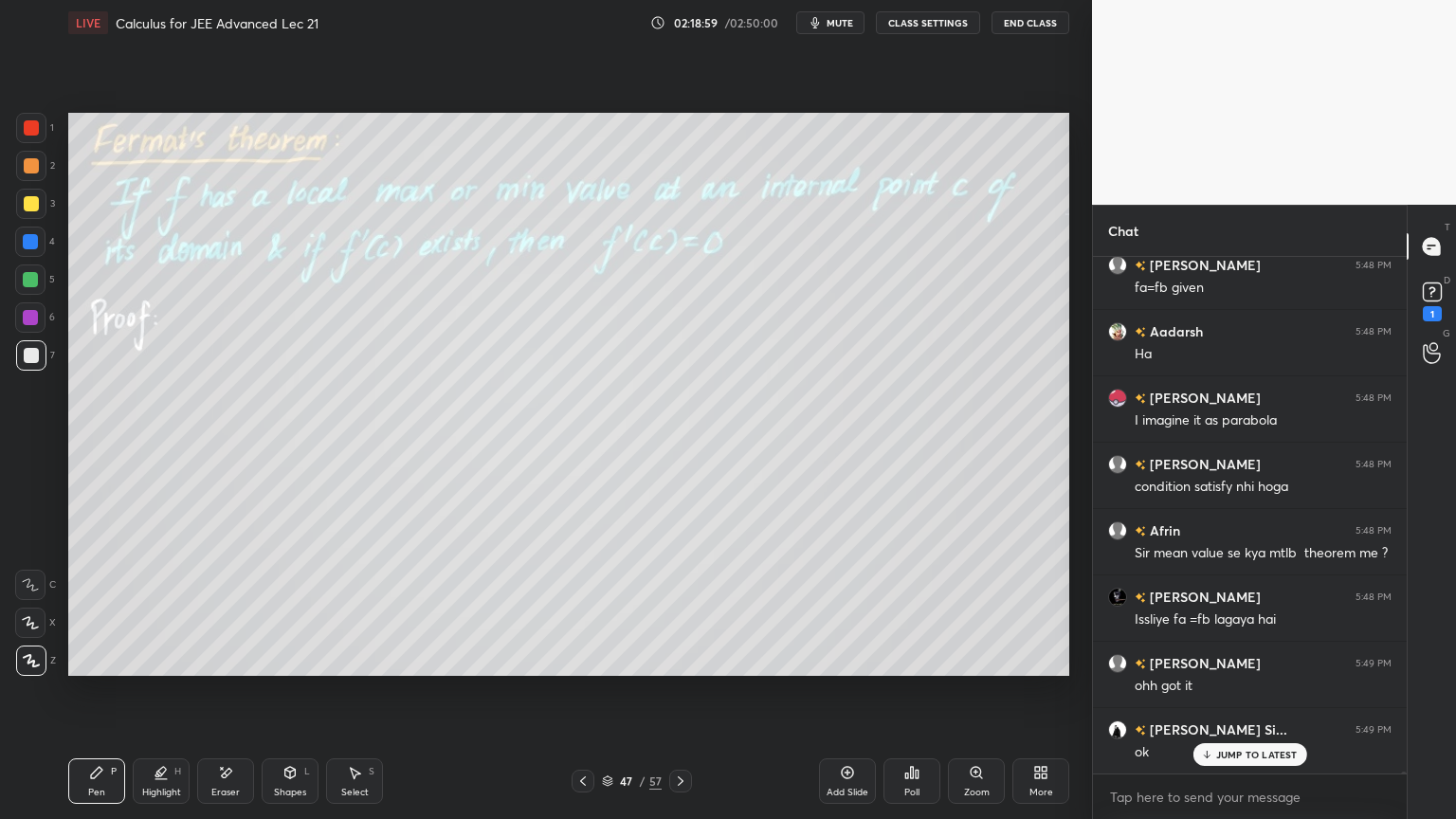 click 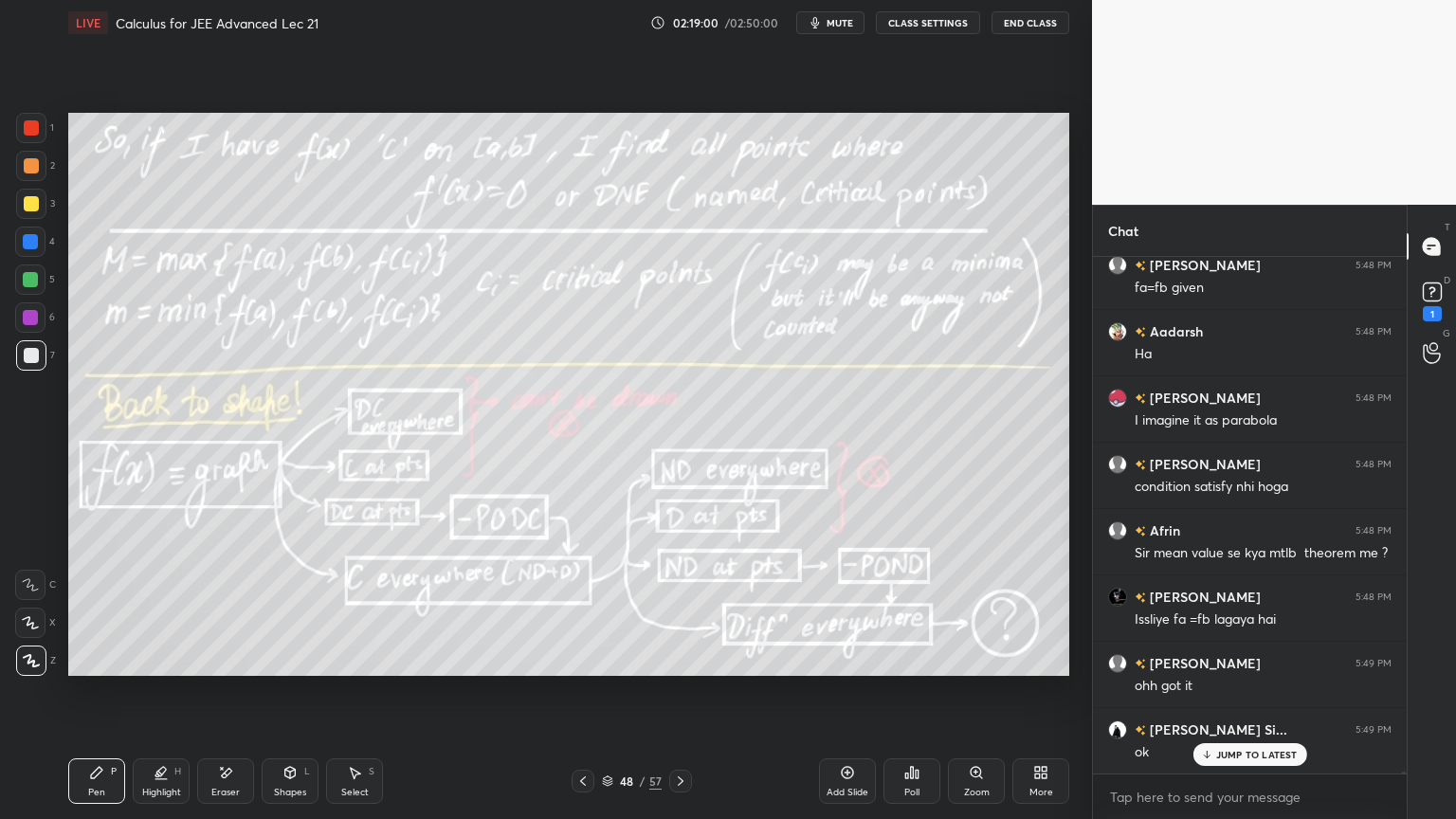 click 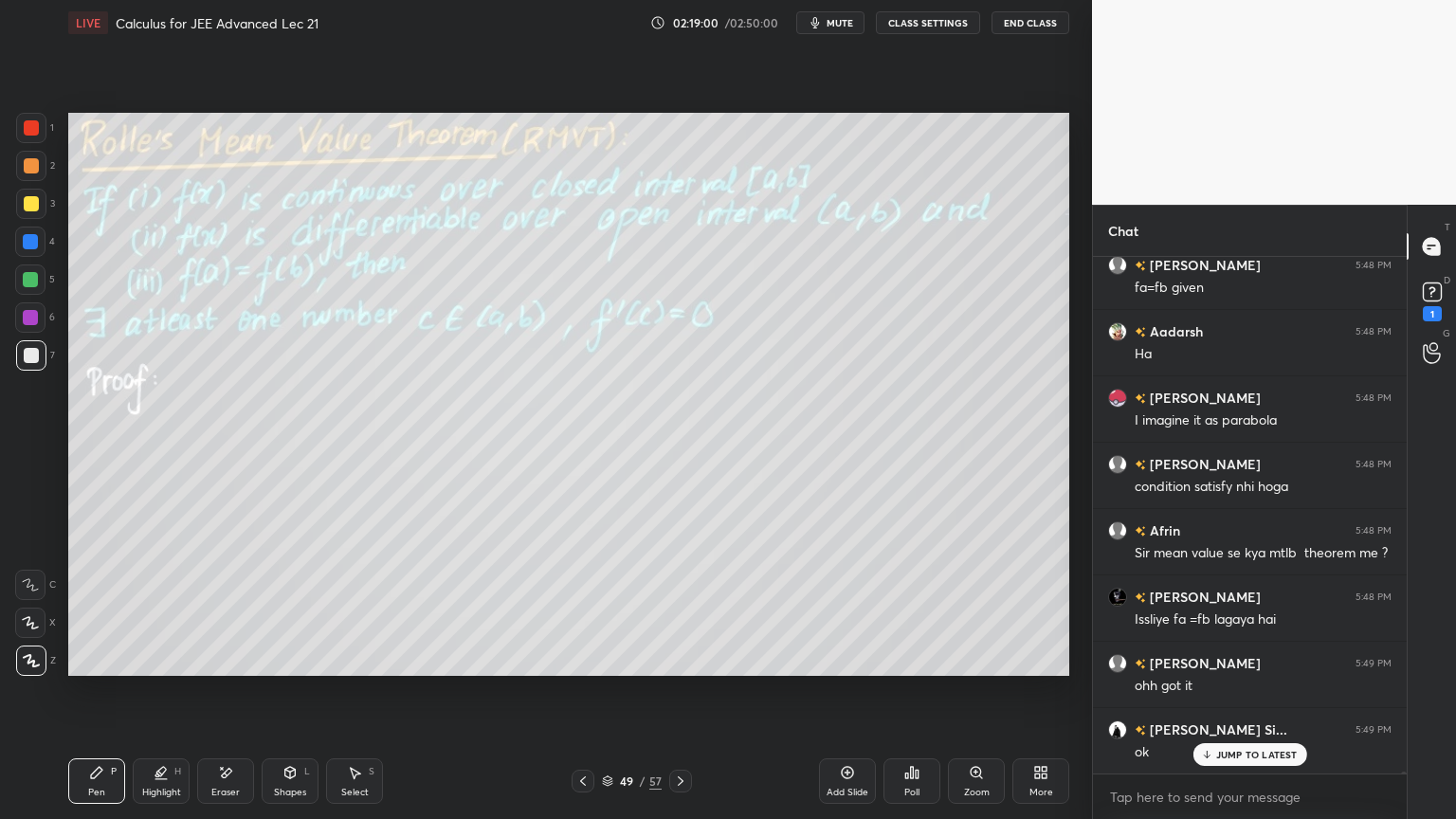 click 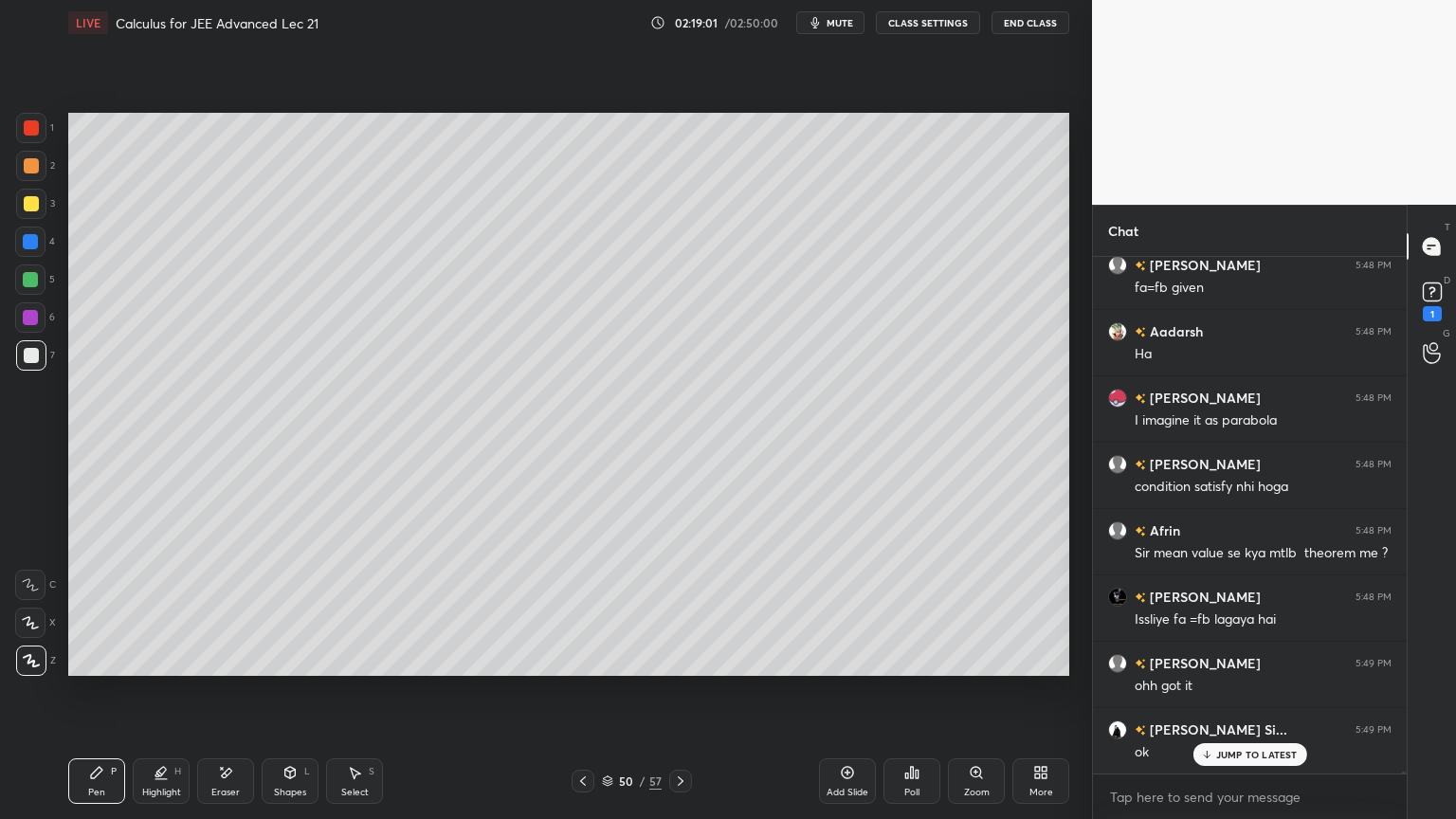 drag, startPoint x: 580, startPoint y: 777, endPoint x: 588, endPoint y: 758, distance: 20.615528 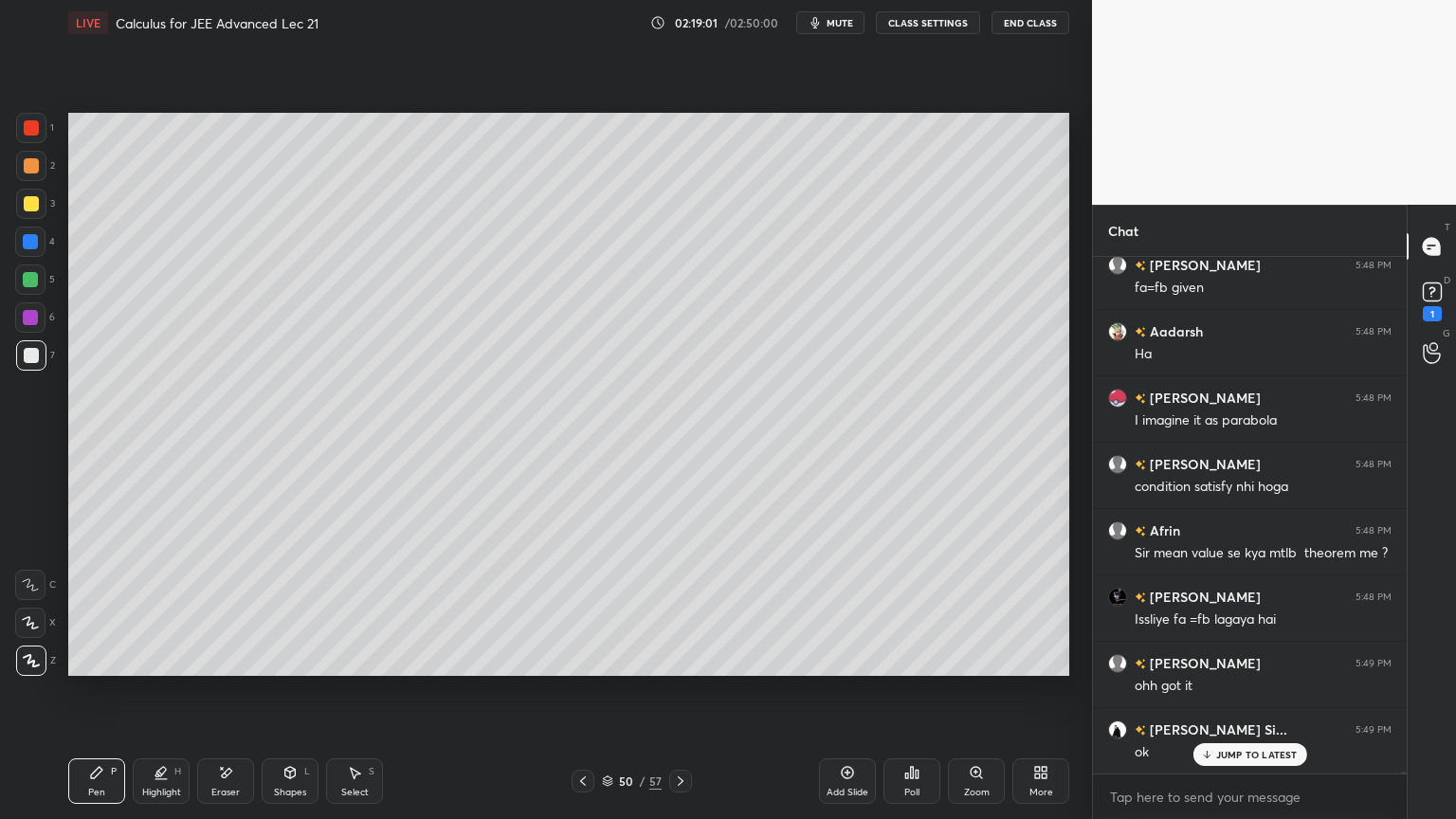 click 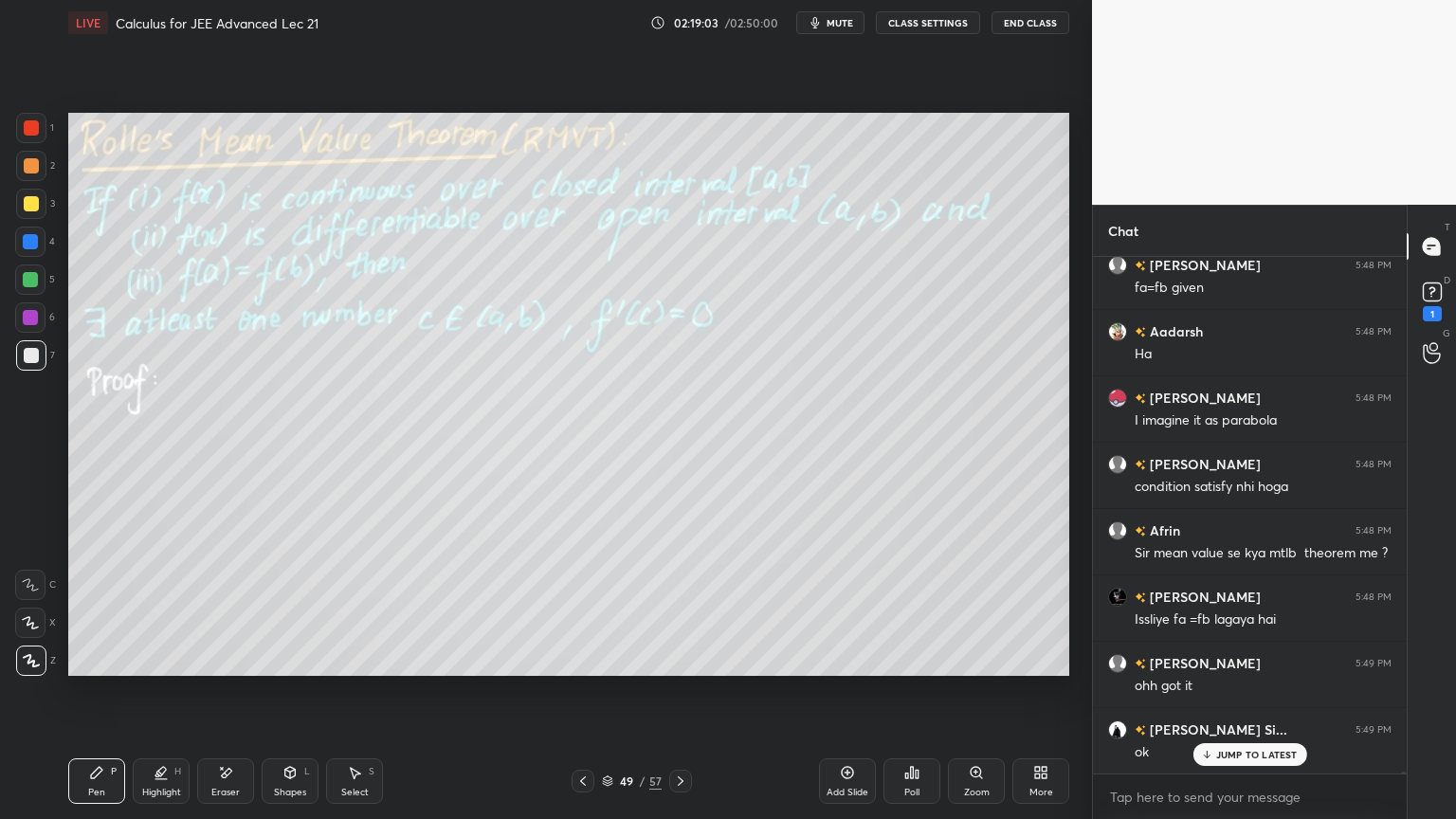 click on "Eraser" at bounding box center (226, 781) 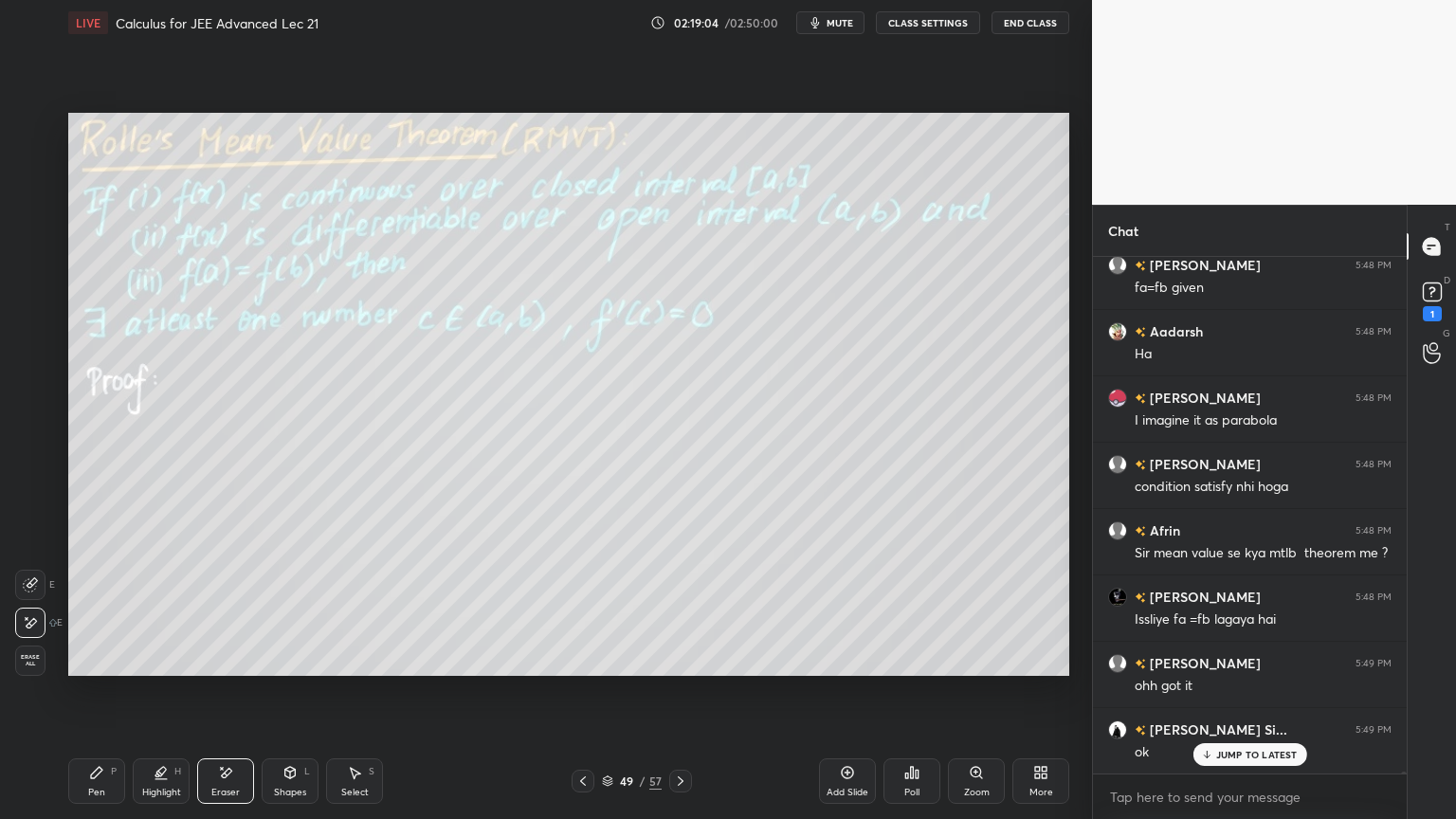click on "Pen P" at bounding box center [97, 781] 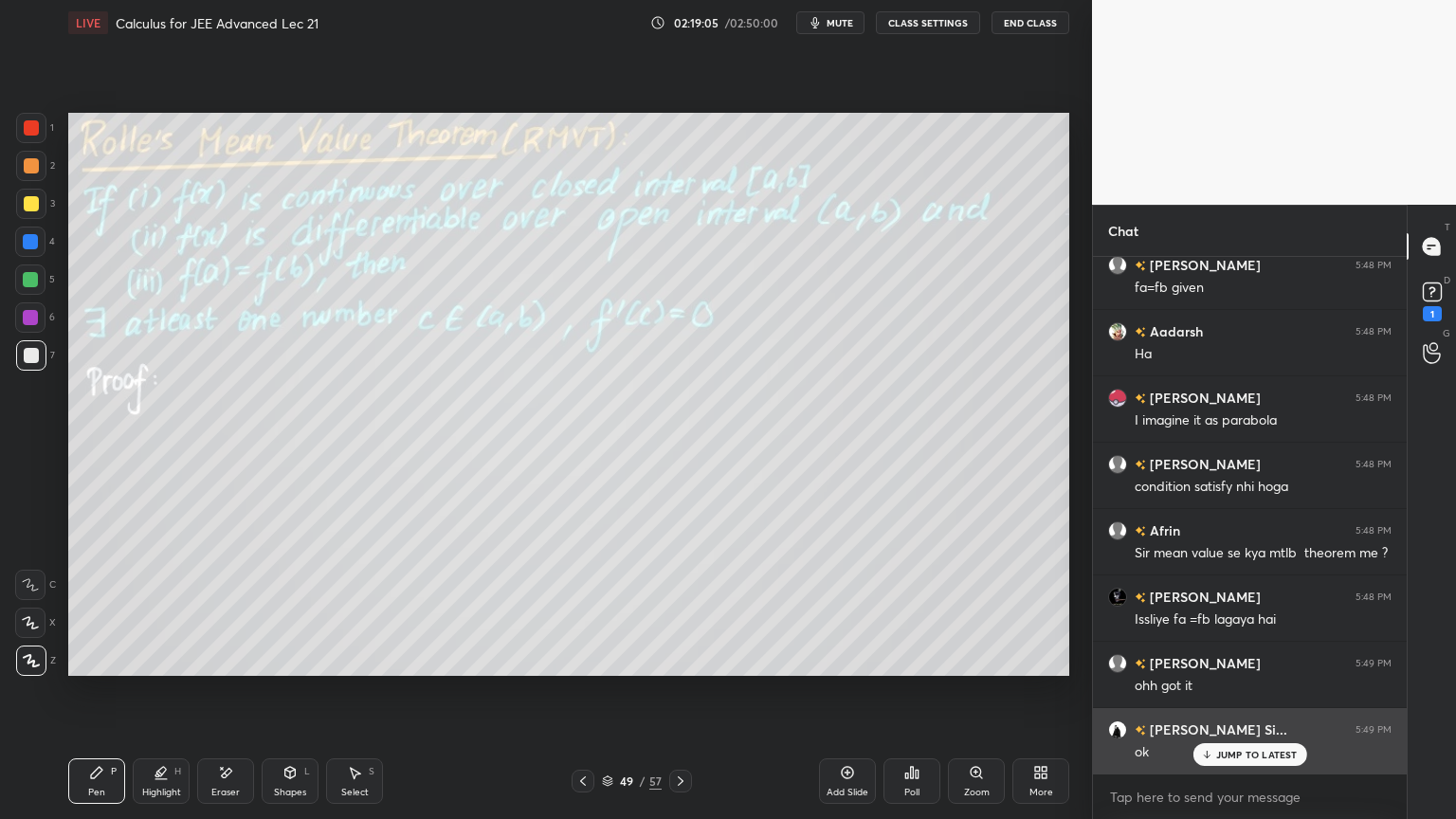 click on "JUMP TO LATEST" at bounding box center (1257, 755) 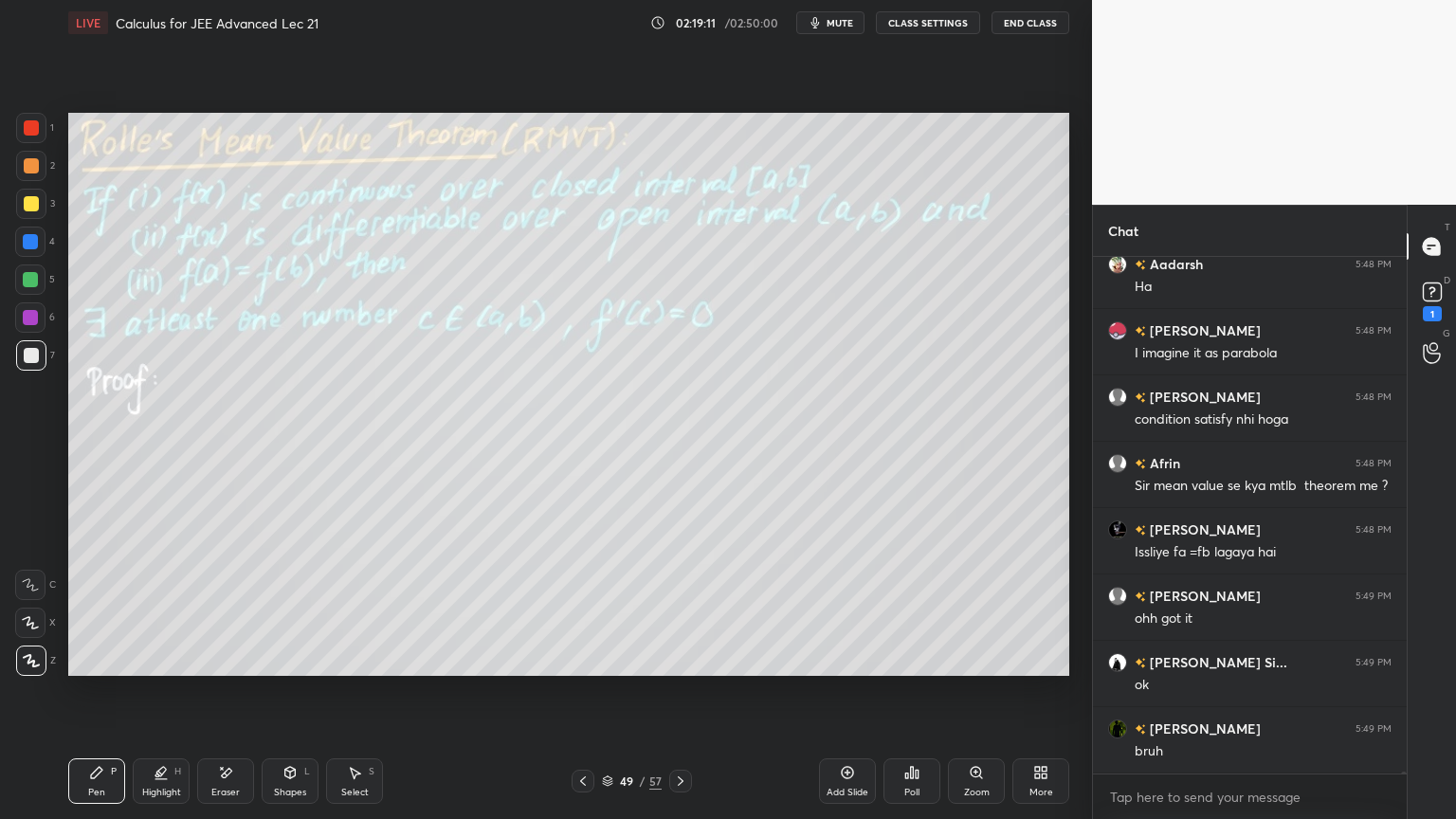 scroll, scrollTop: 131711, scrollLeft: 0, axis: vertical 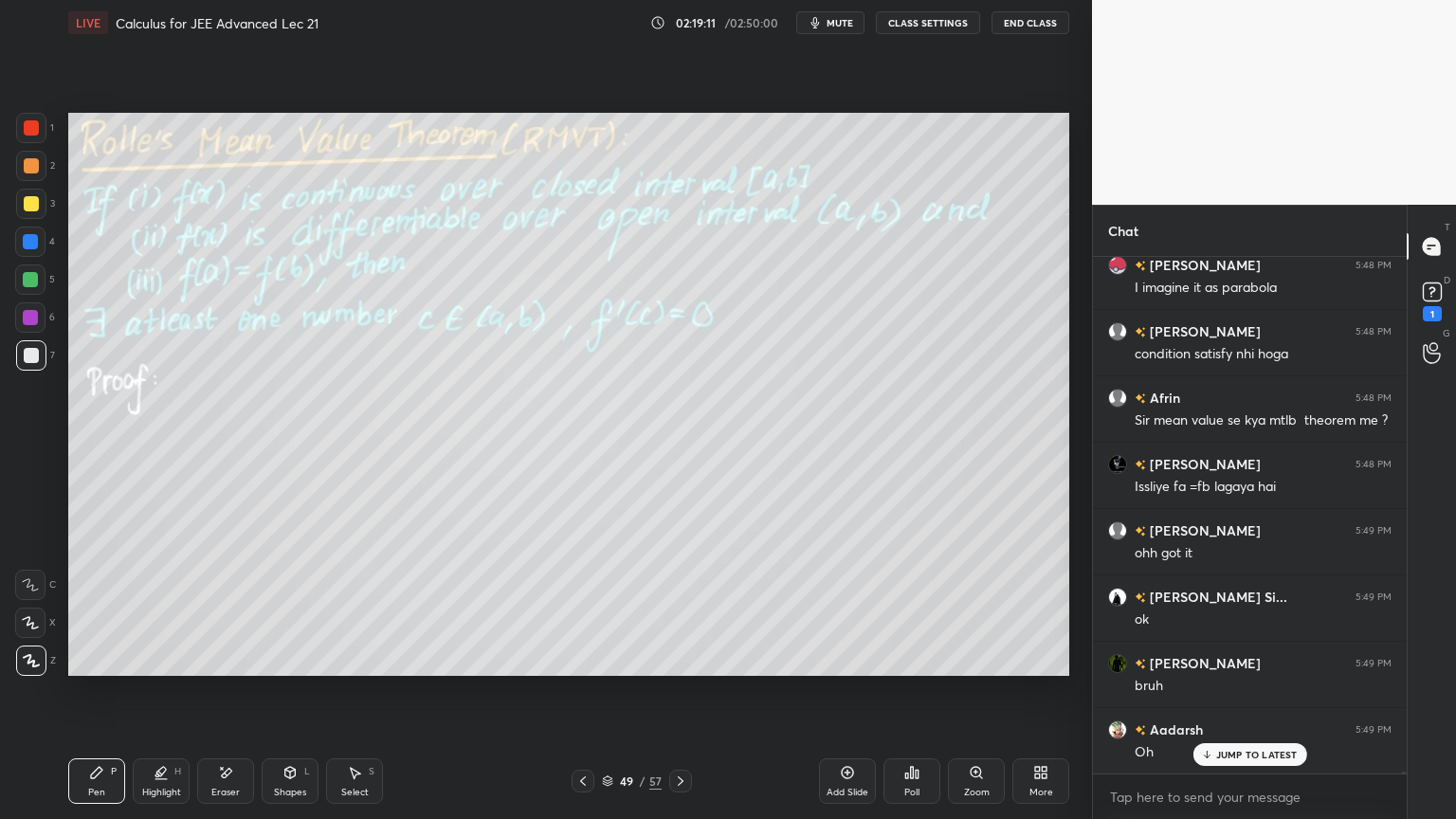 click 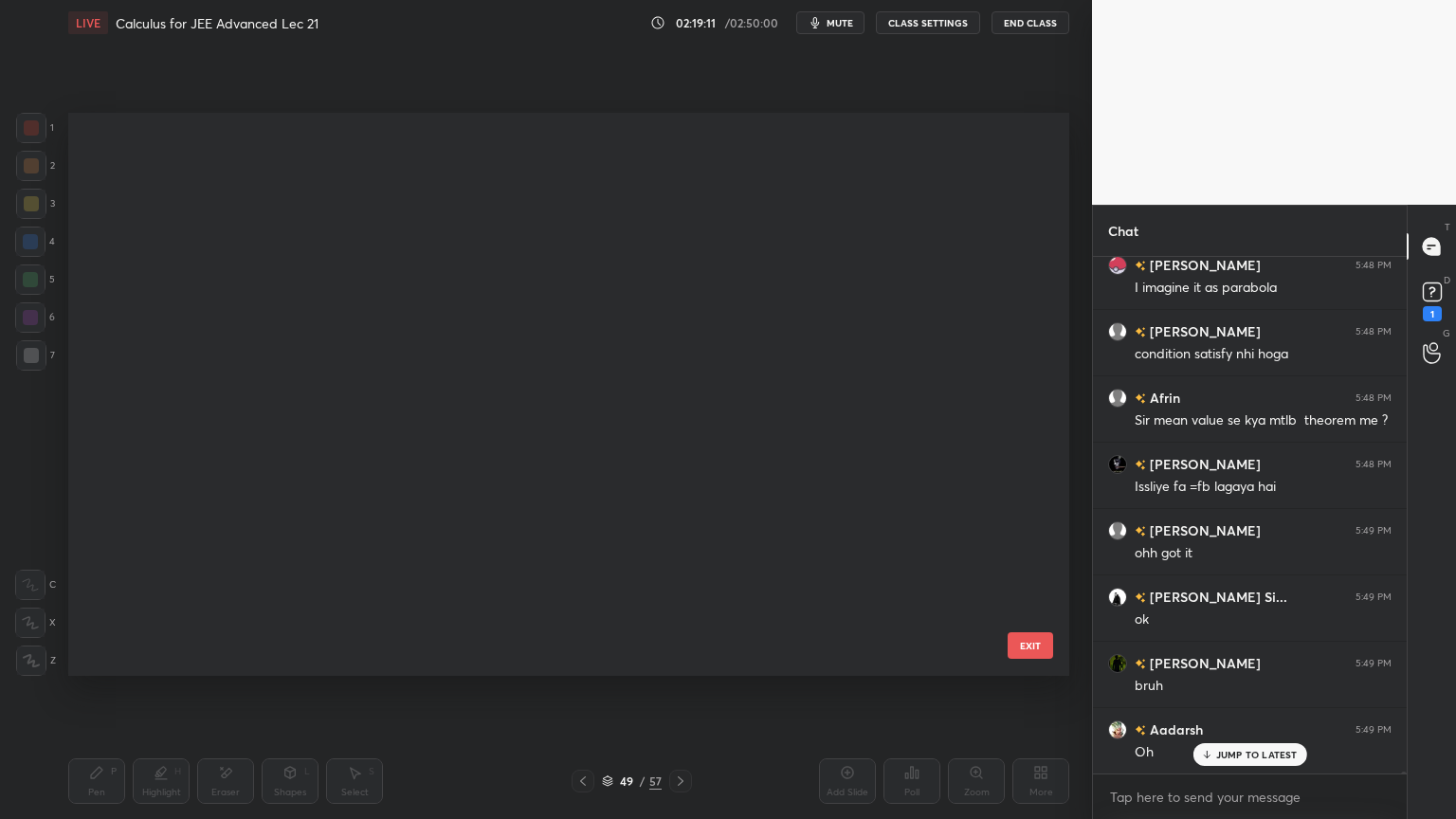 scroll, scrollTop: 2385, scrollLeft: 0, axis: vertical 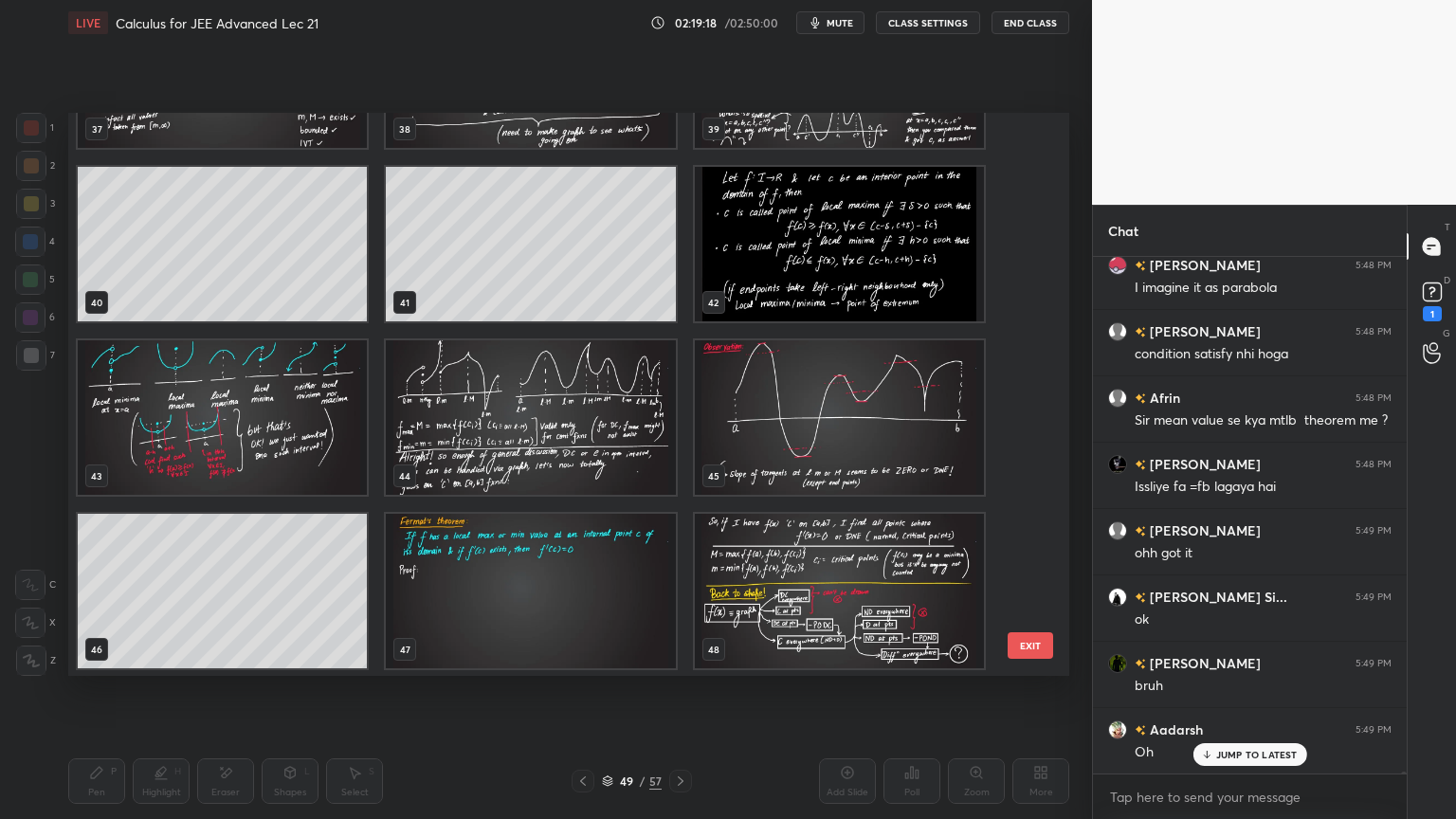 click at bounding box center [839, 417] 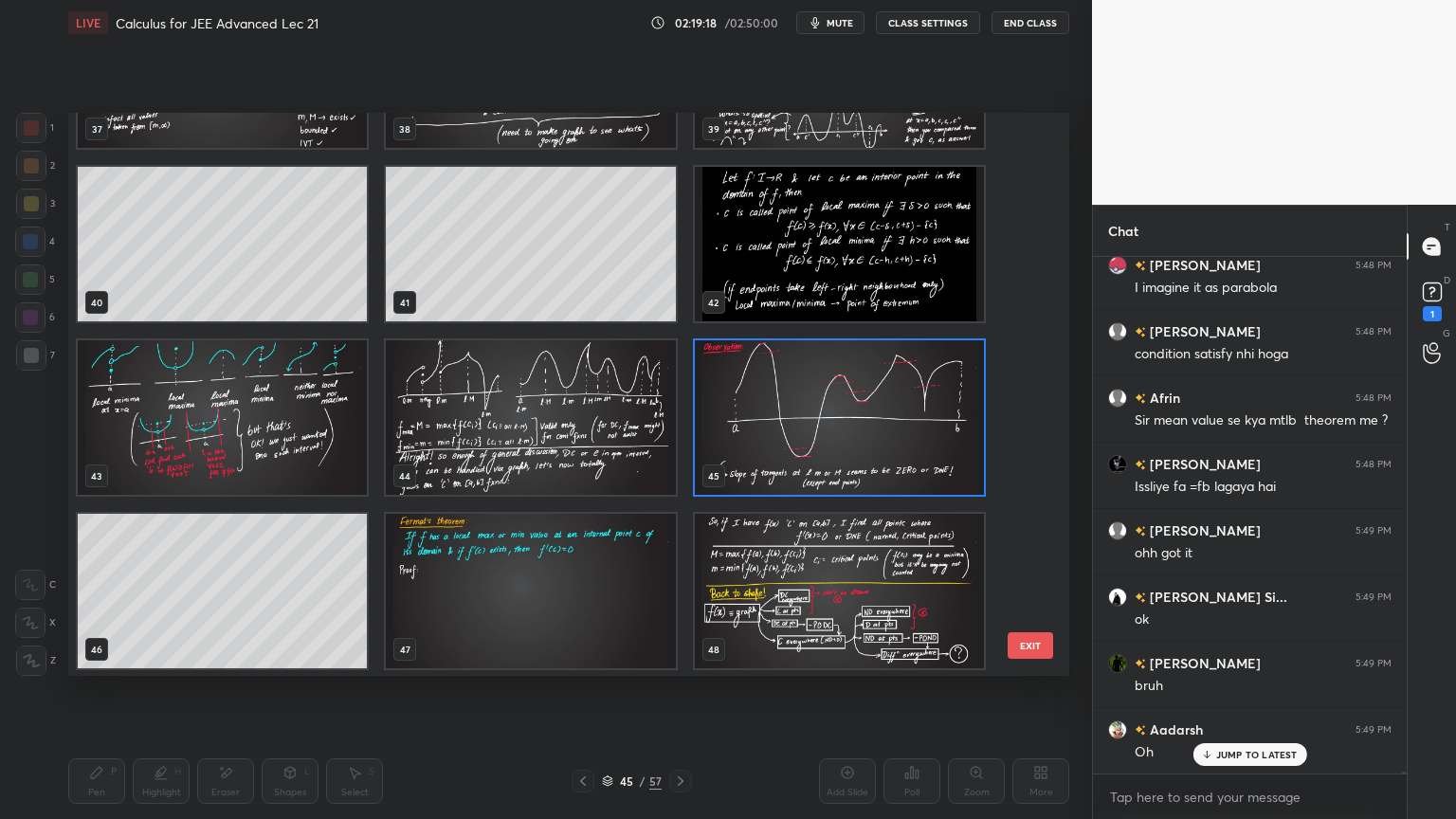 click at bounding box center [839, 417] 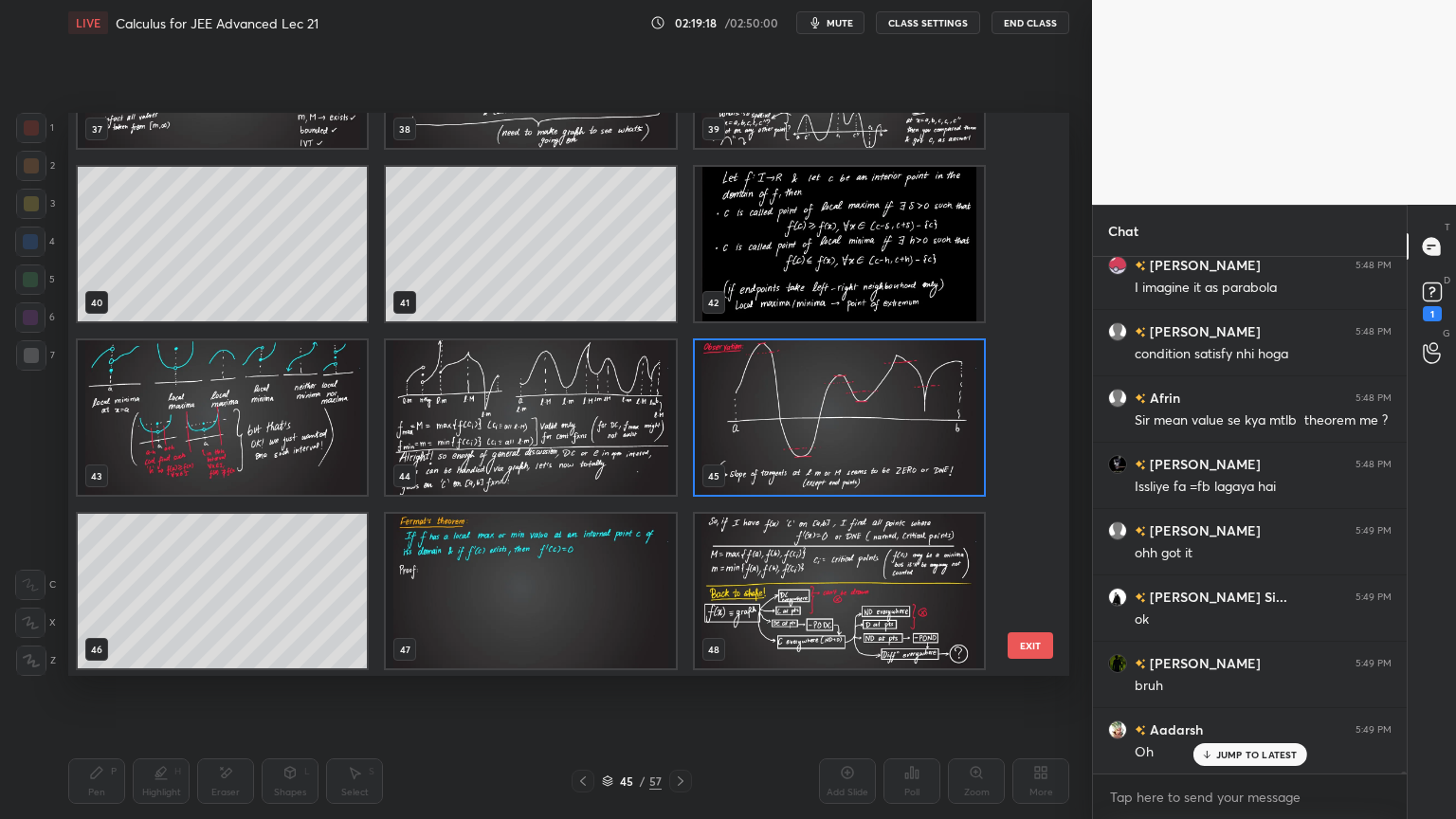 click at bounding box center (839, 417) 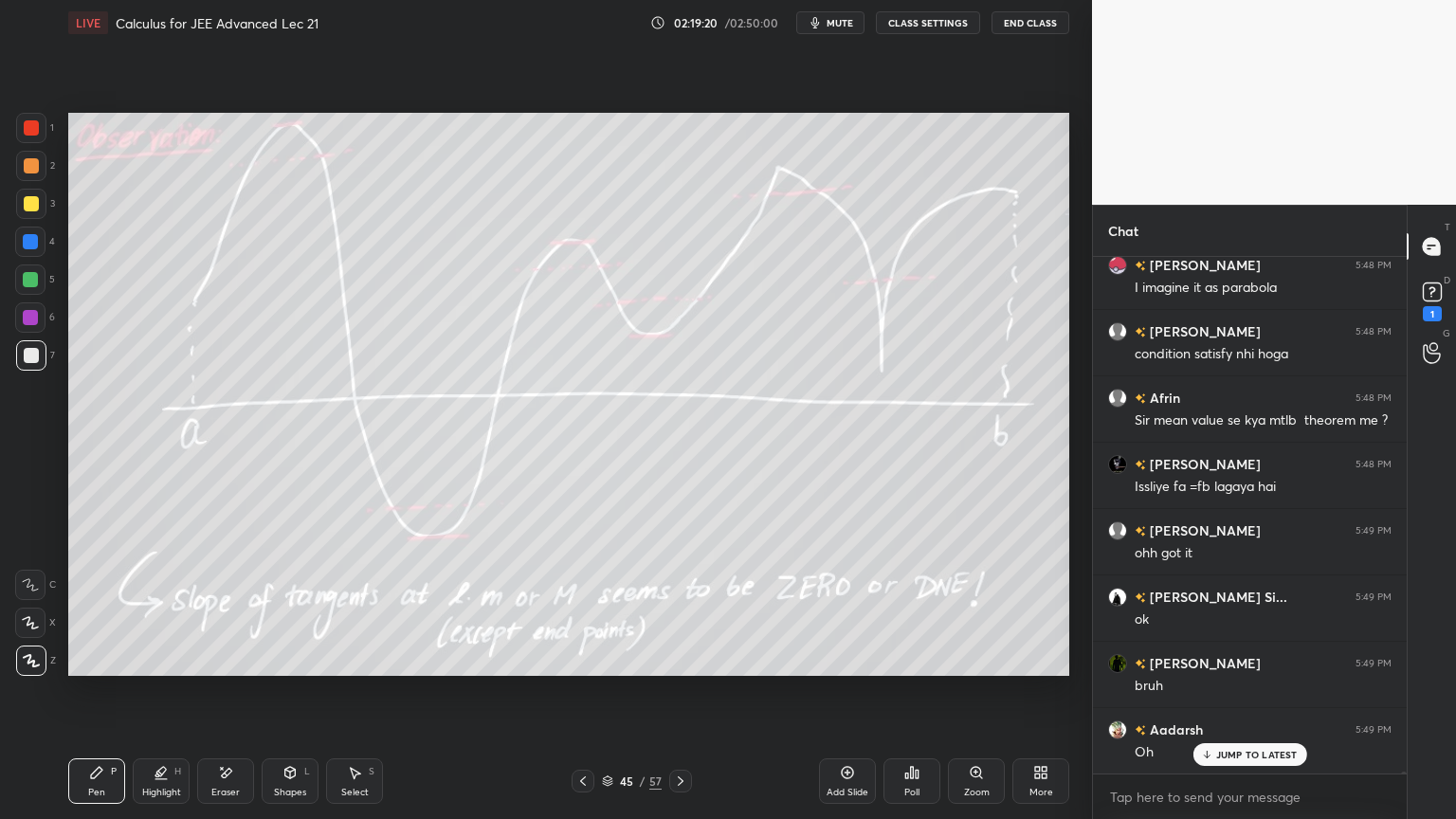 click on "Eraser" at bounding box center (226, 781) 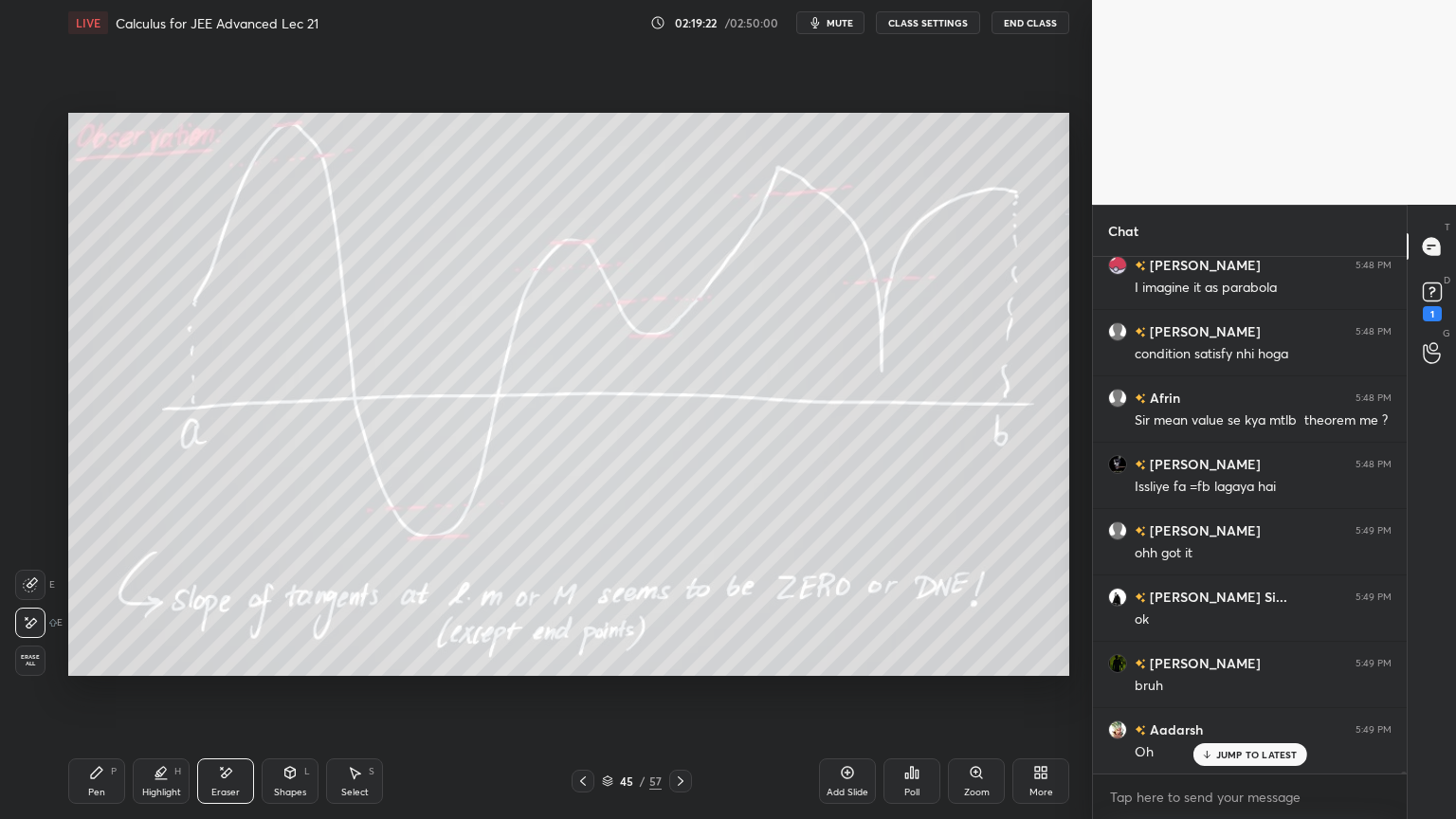 drag, startPoint x: 112, startPoint y: 782, endPoint x: 119, endPoint y: 775, distance: 9.899495 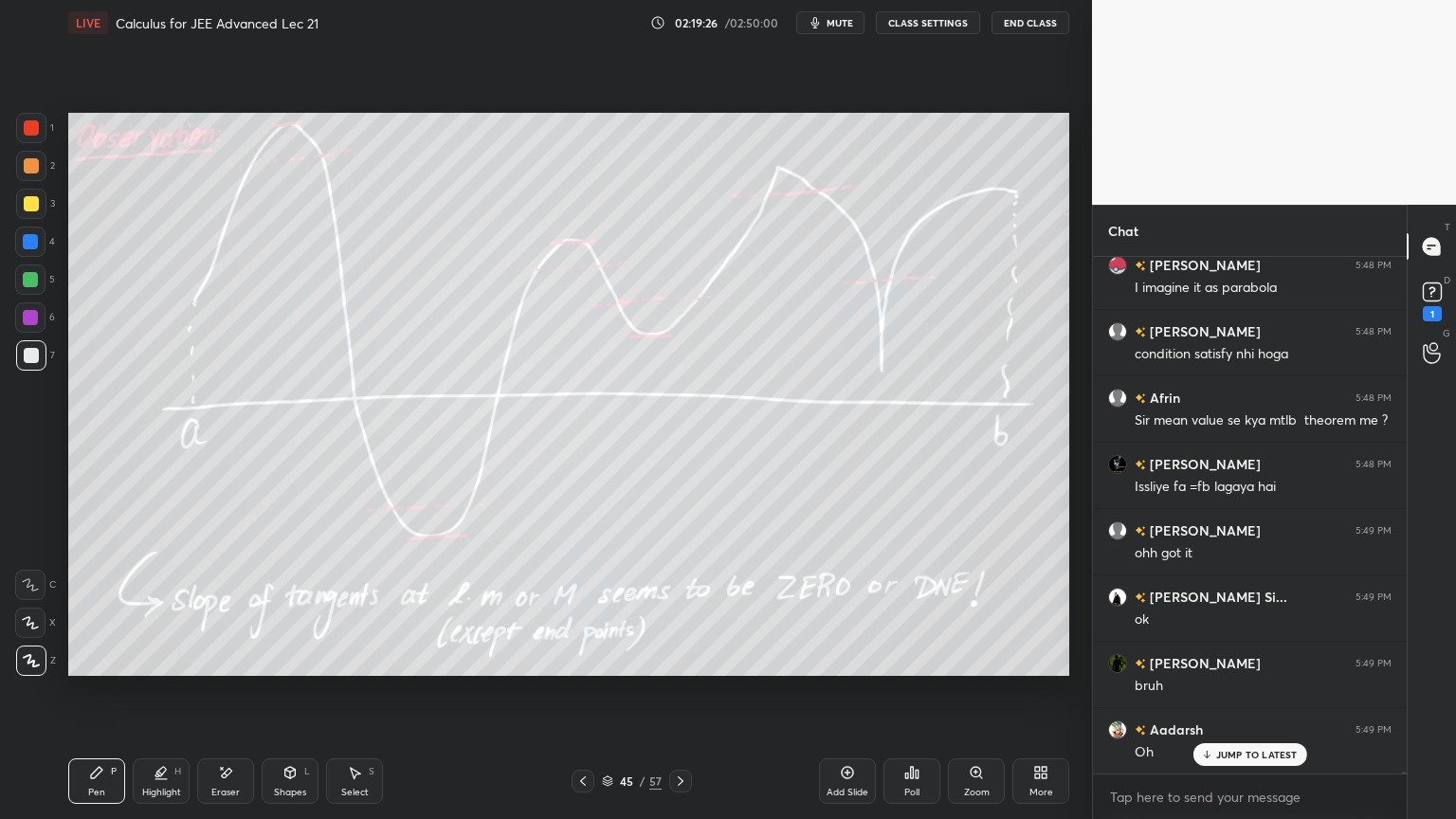 click 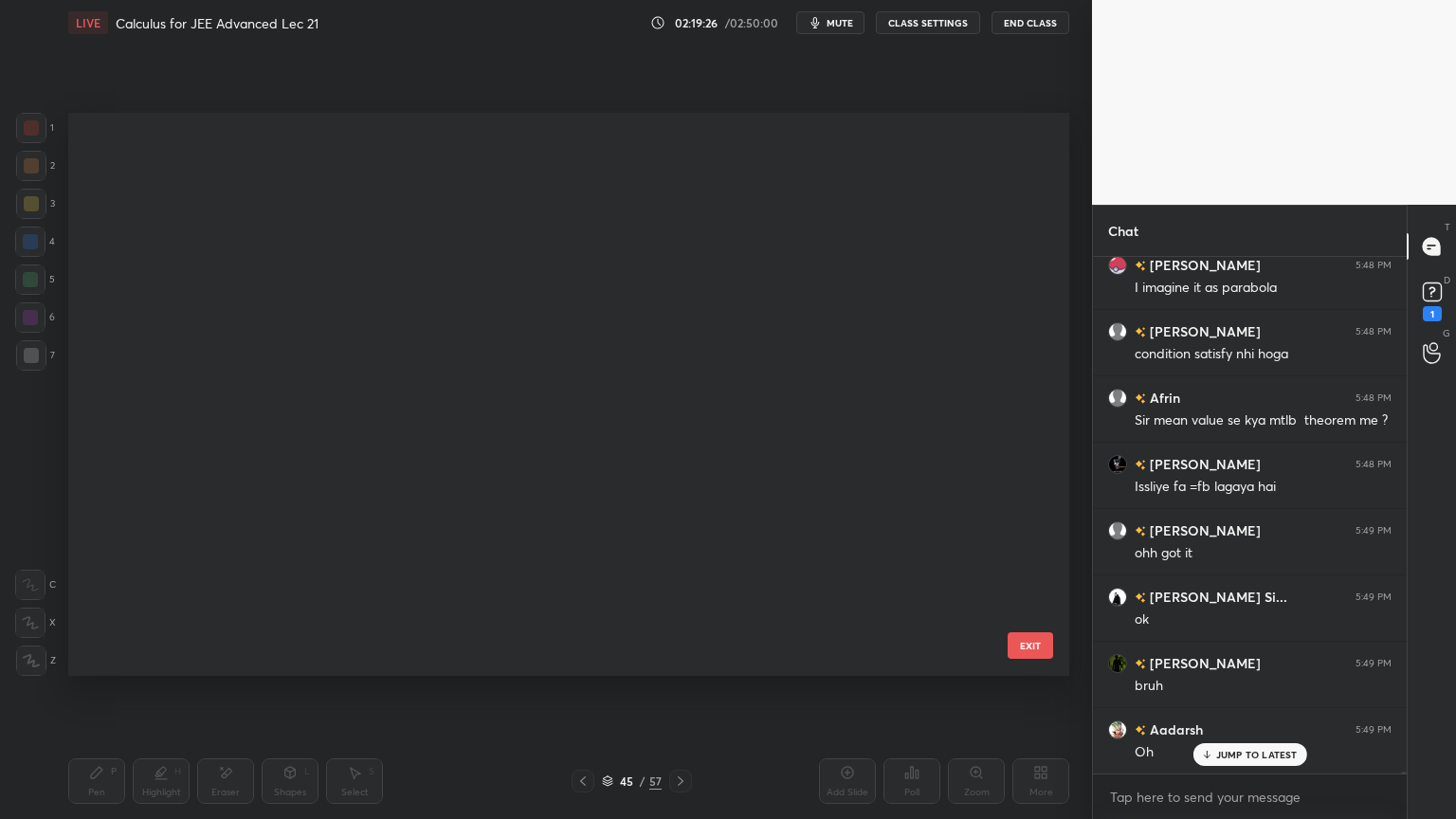 scroll, scrollTop: 2039, scrollLeft: 0, axis: vertical 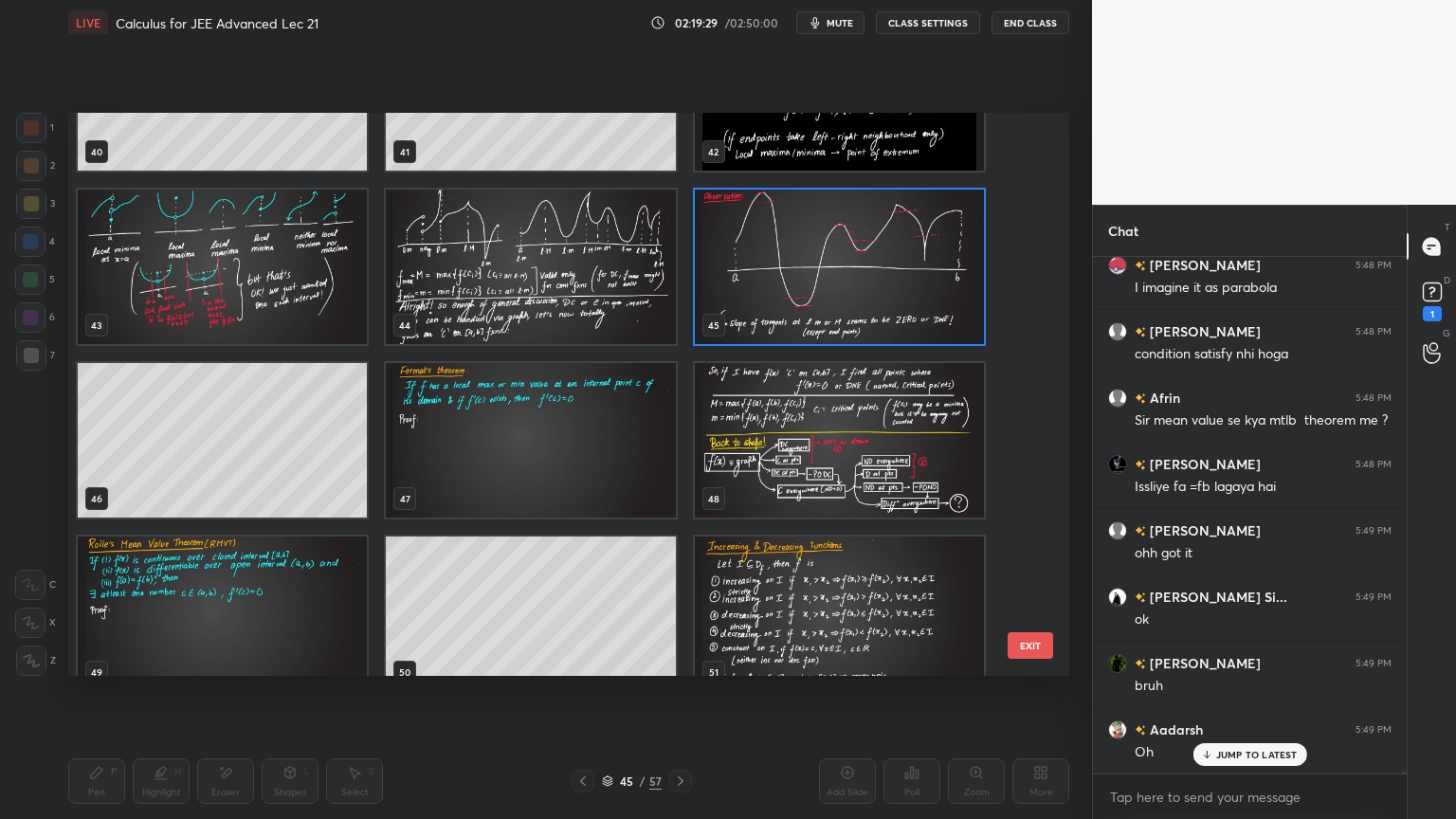 click at bounding box center [530, 440] 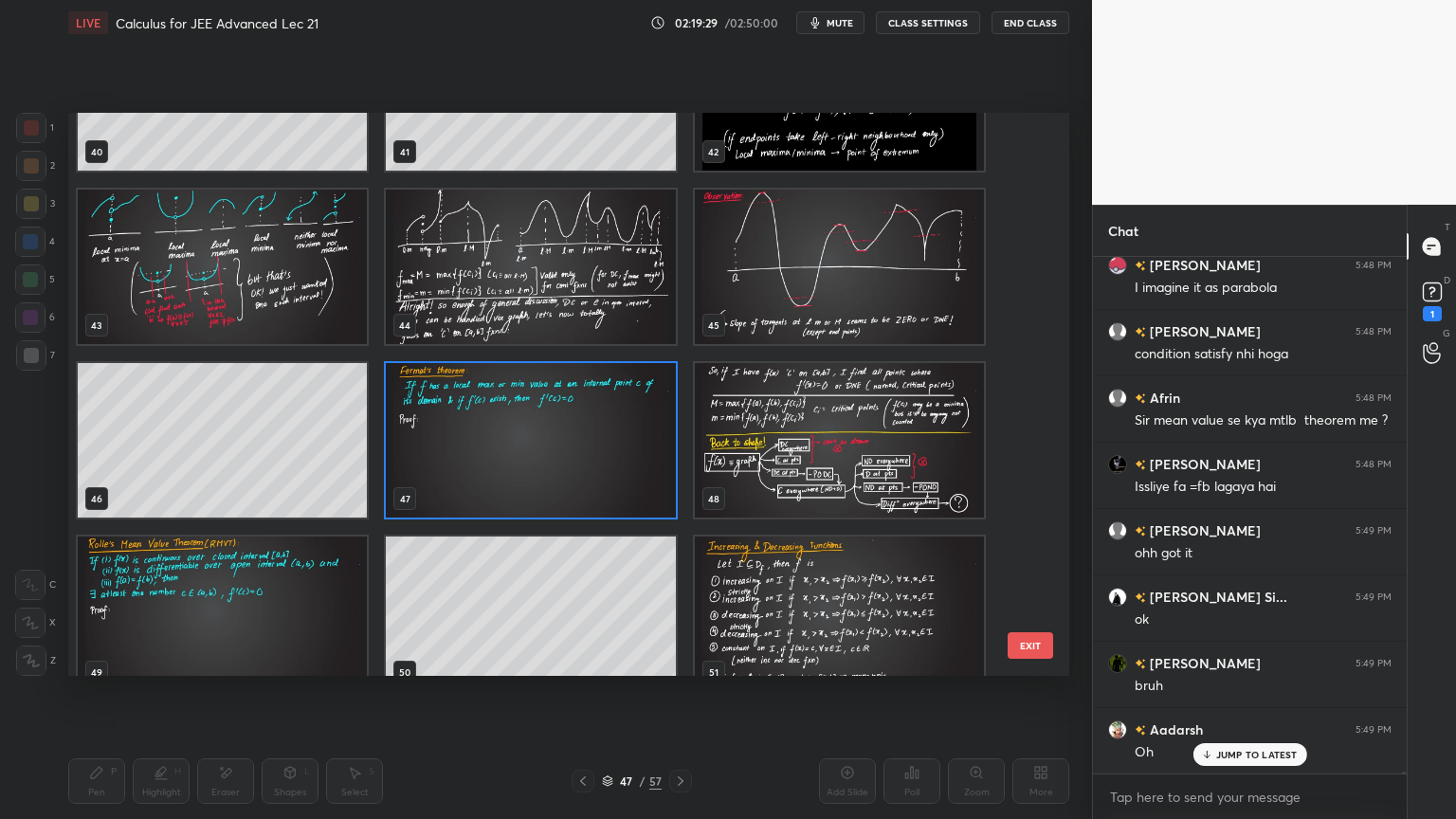 click at bounding box center [530, 440] 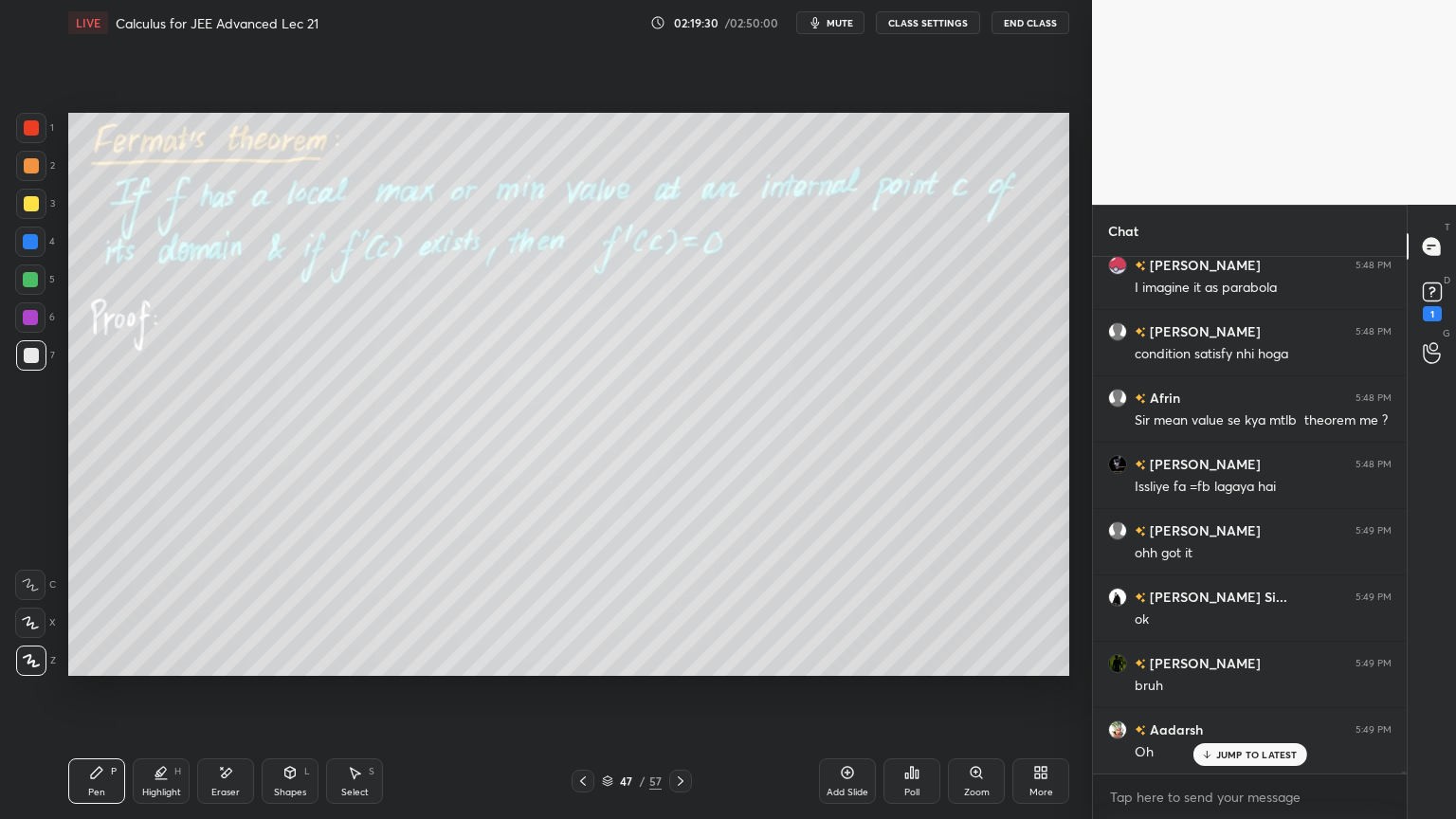 click 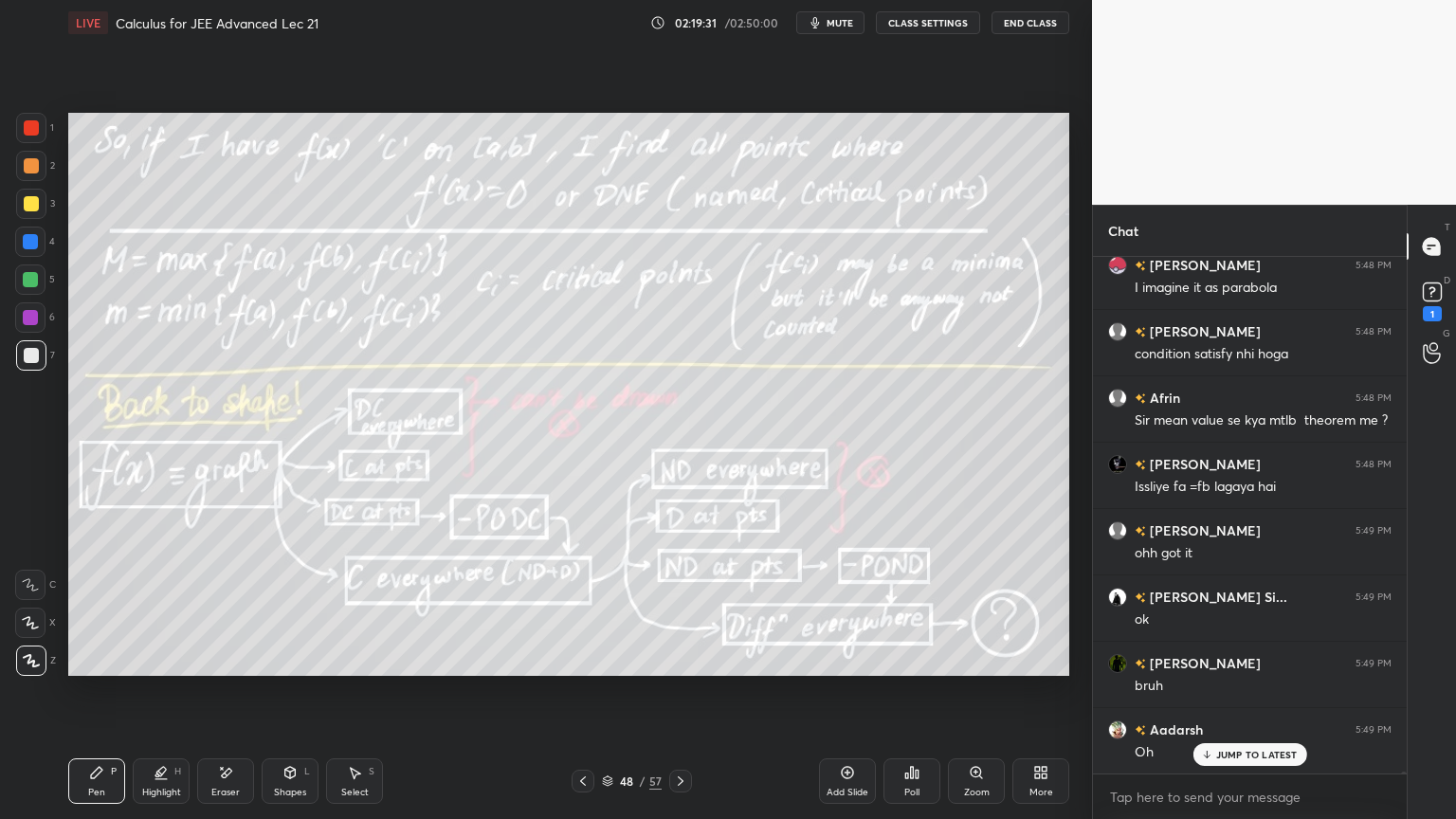 click 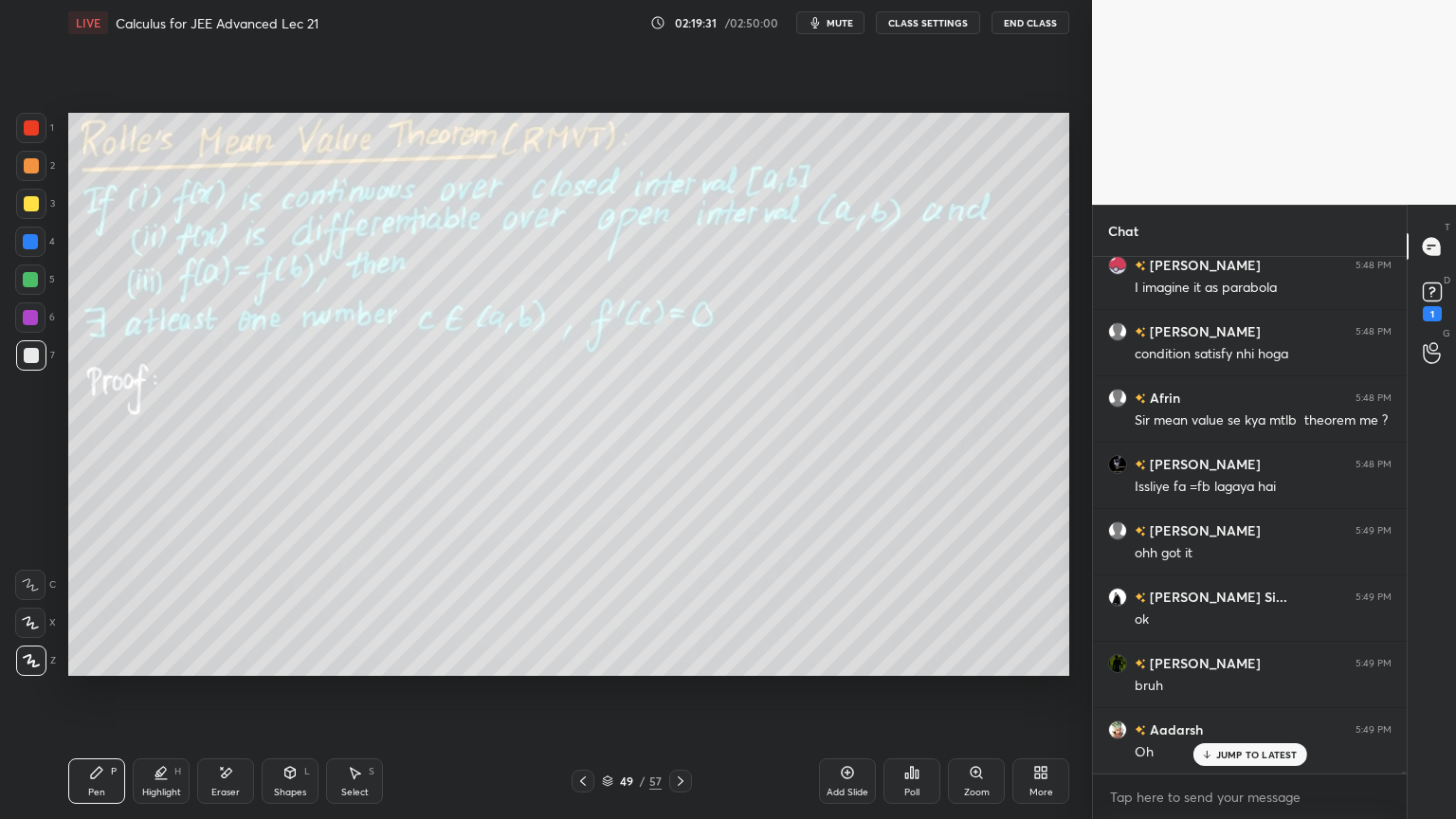 scroll, scrollTop: 131778, scrollLeft: 0, axis: vertical 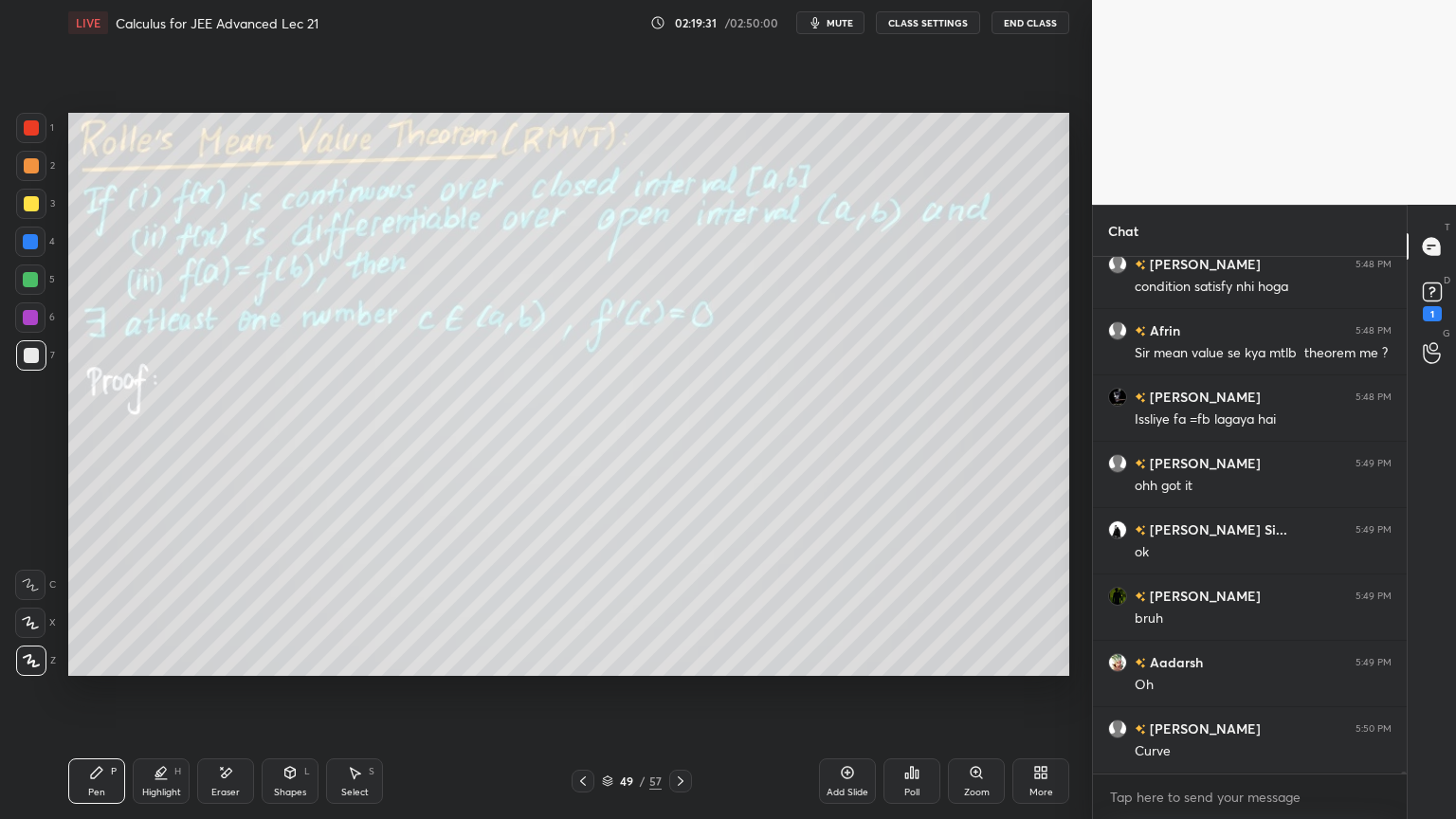click at bounding box center [583, 781] 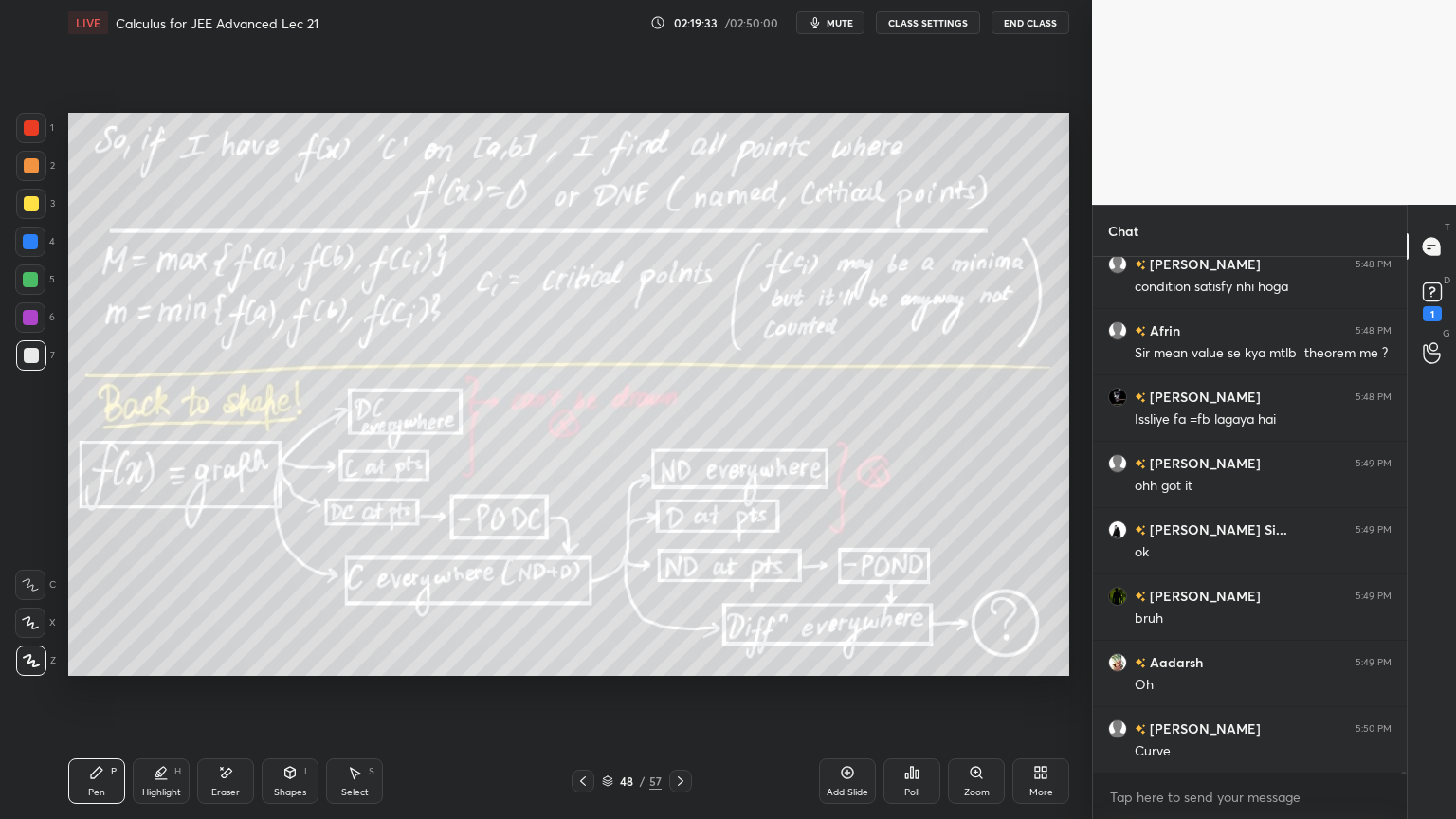 click 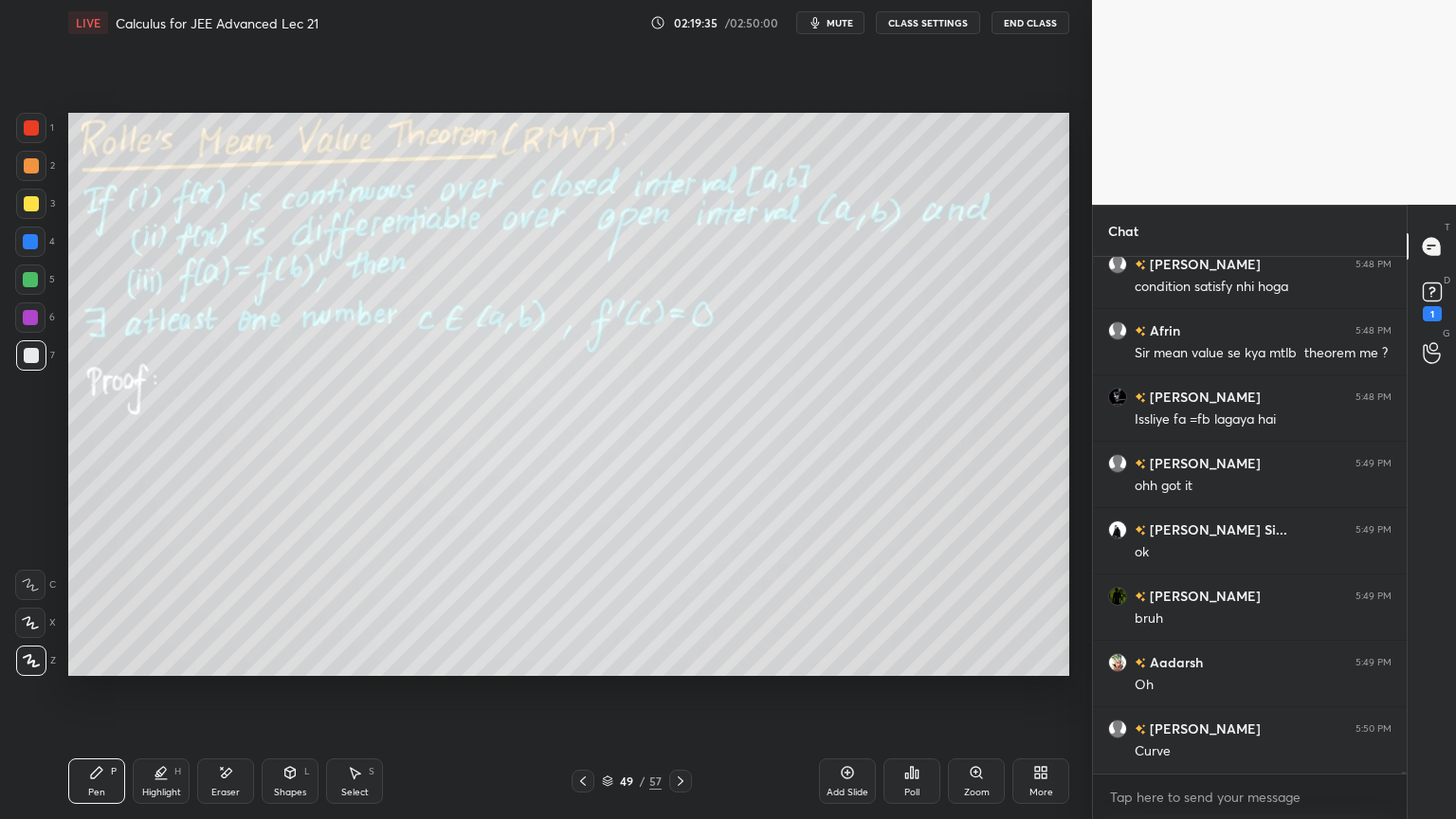 click on "Add Slide" at bounding box center [847, 792] 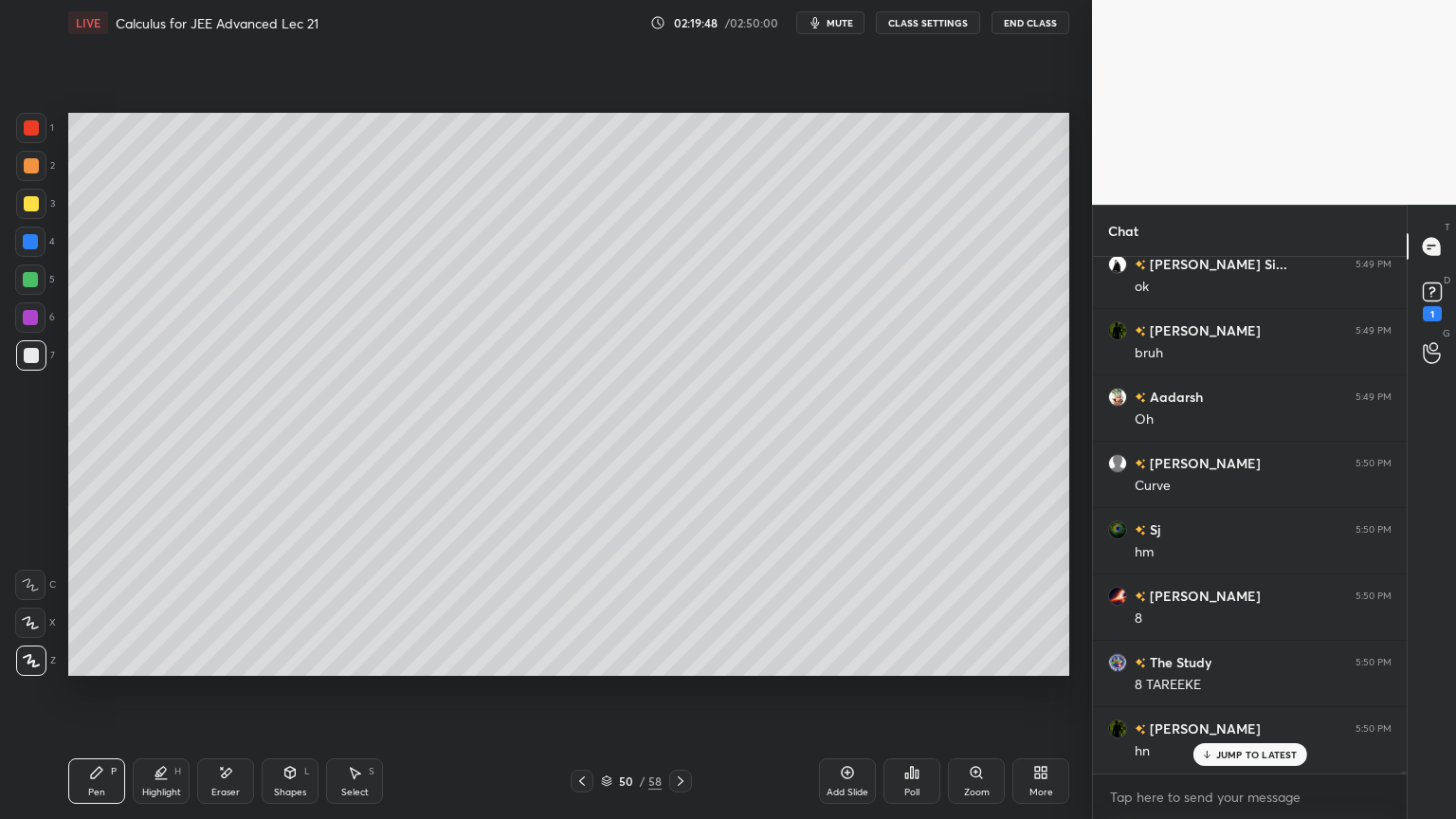 scroll, scrollTop: 132109, scrollLeft: 0, axis: vertical 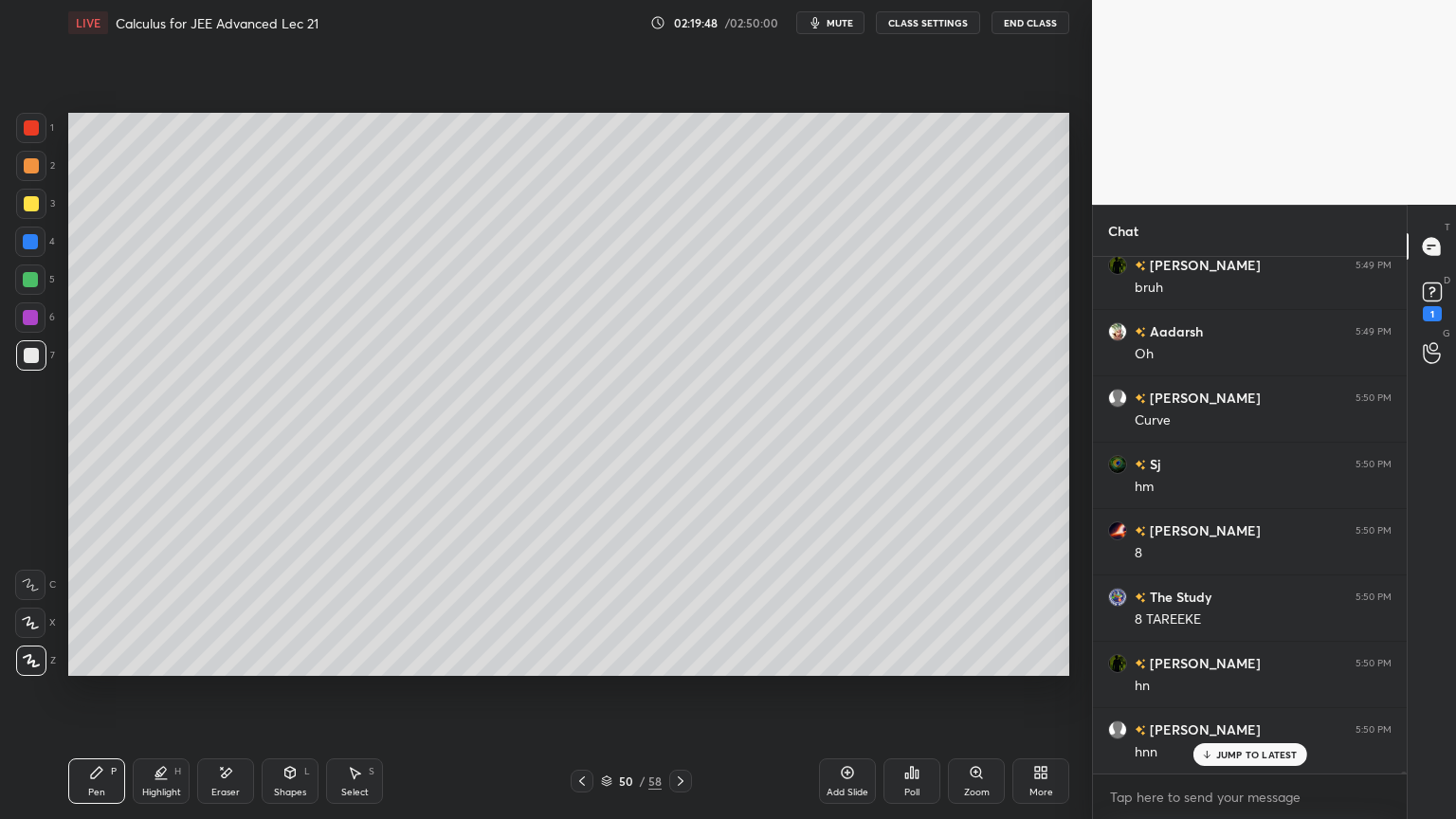 click on "Eraser" at bounding box center (226, 781) 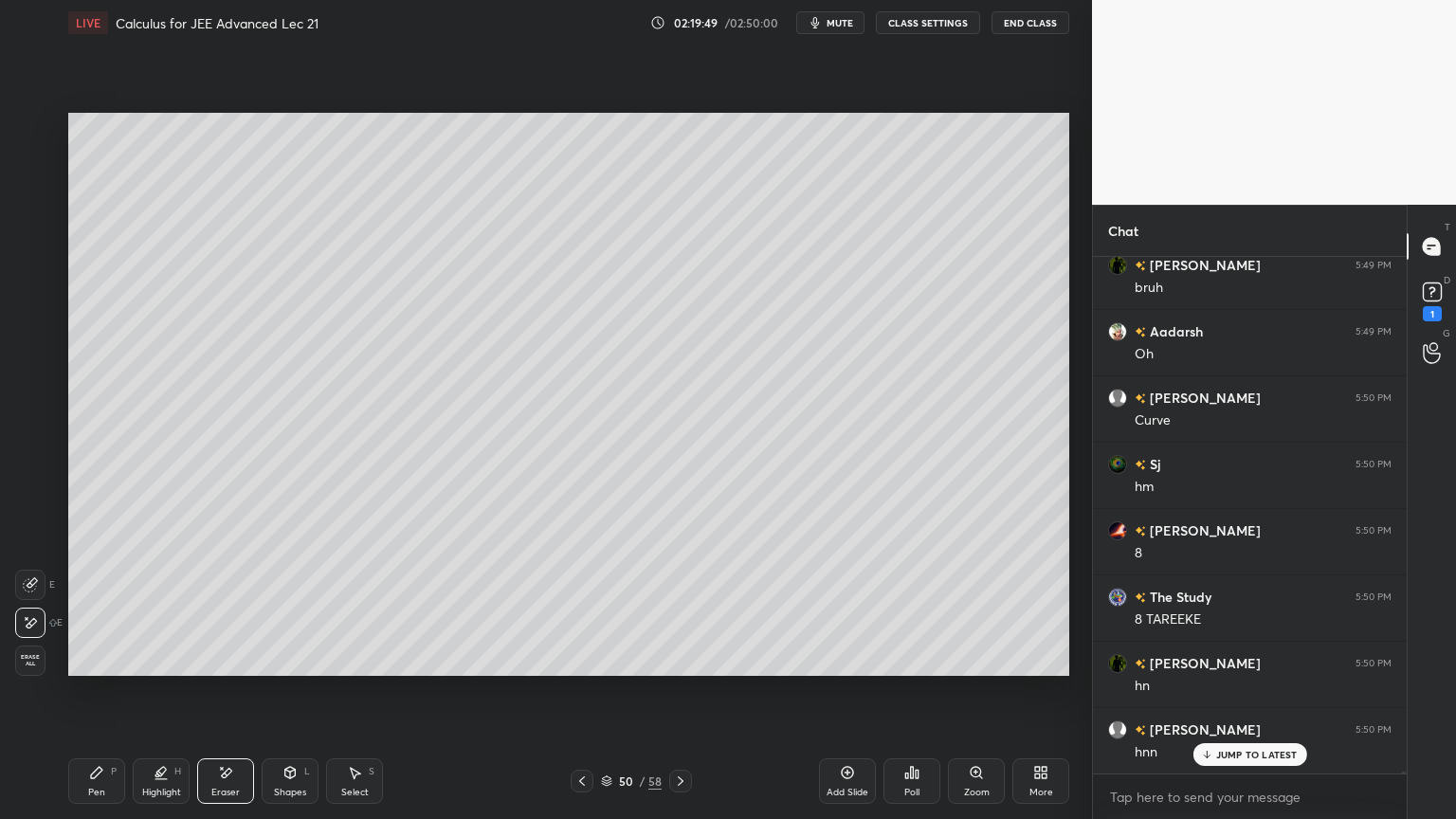 scroll, scrollTop: 132375, scrollLeft: 0, axis: vertical 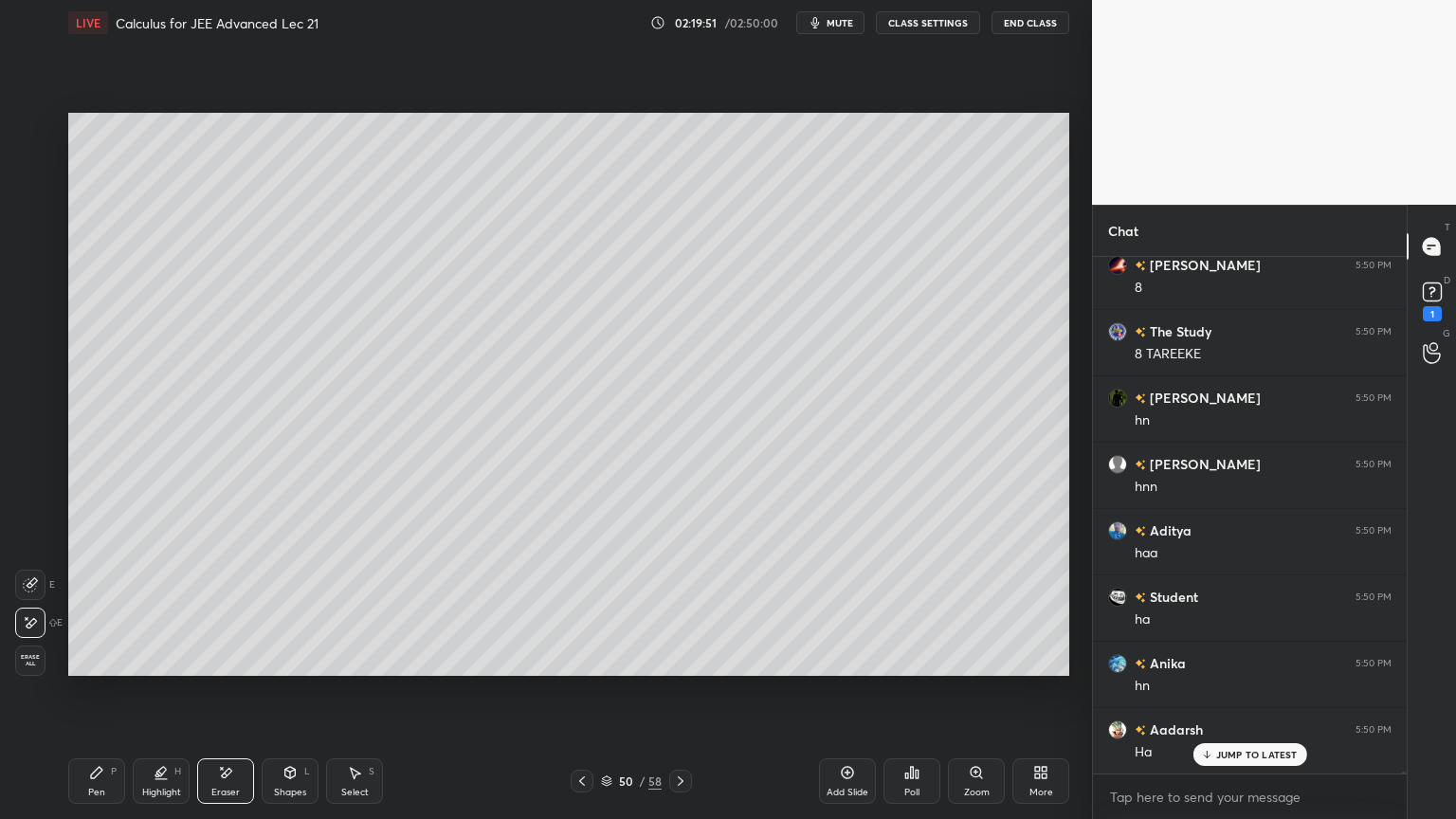 drag, startPoint x: 111, startPoint y: 783, endPoint x: 118, endPoint y: 747, distance: 36.674242 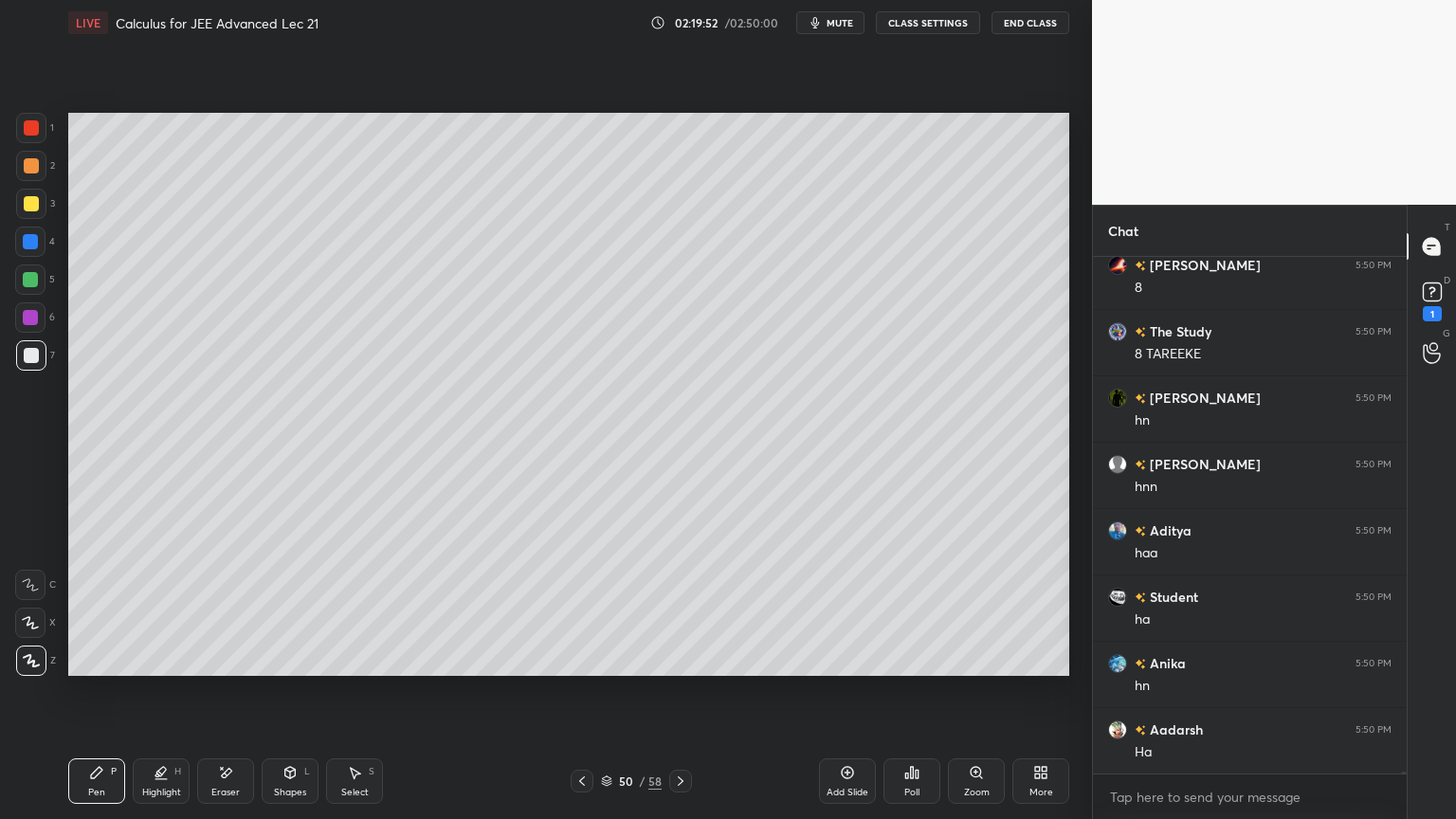 scroll, scrollTop: 132442, scrollLeft: 0, axis: vertical 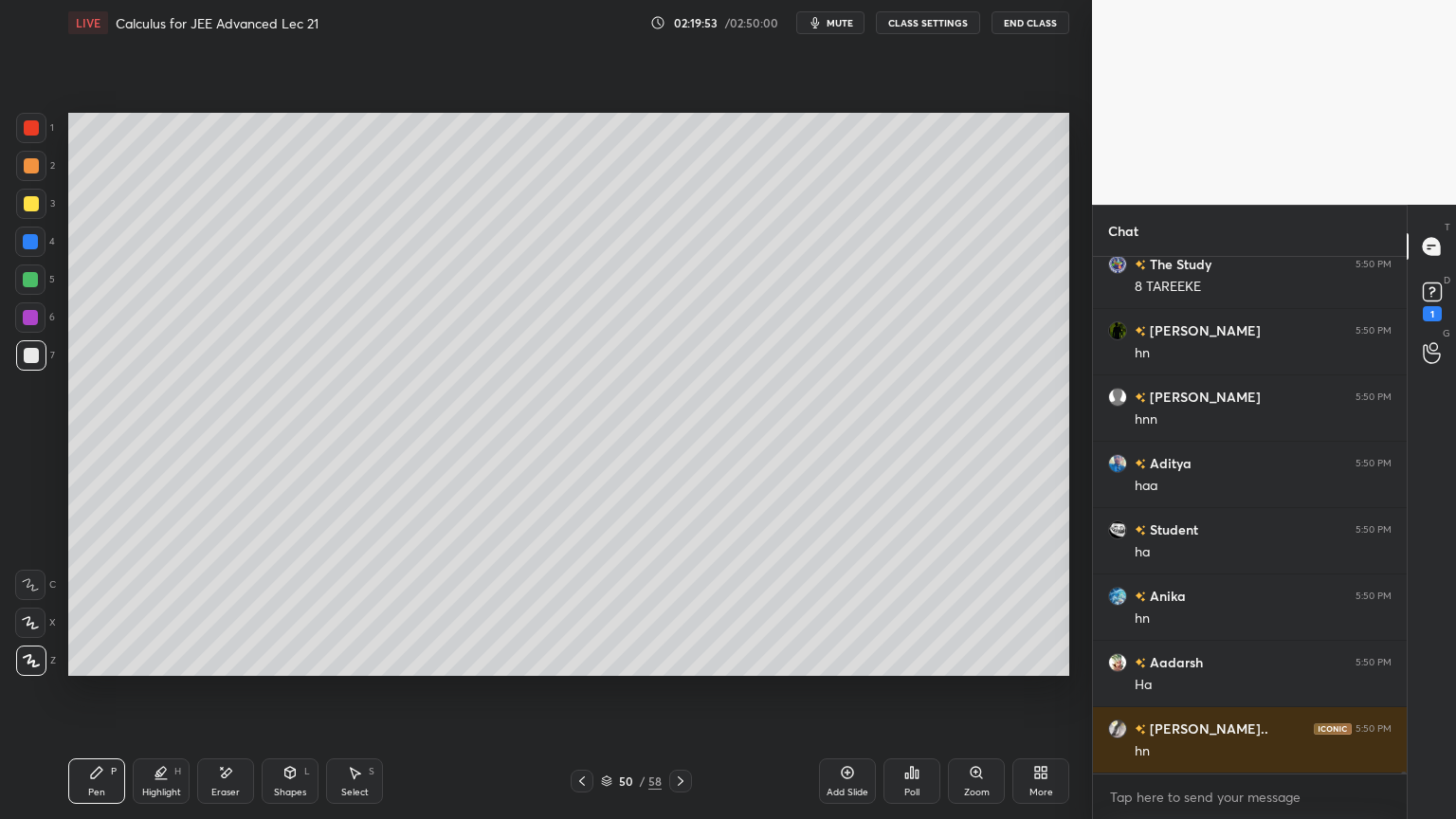 drag, startPoint x: 228, startPoint y: 788, endPoint x: 231, endPoint y: 698, distance: 90.049986 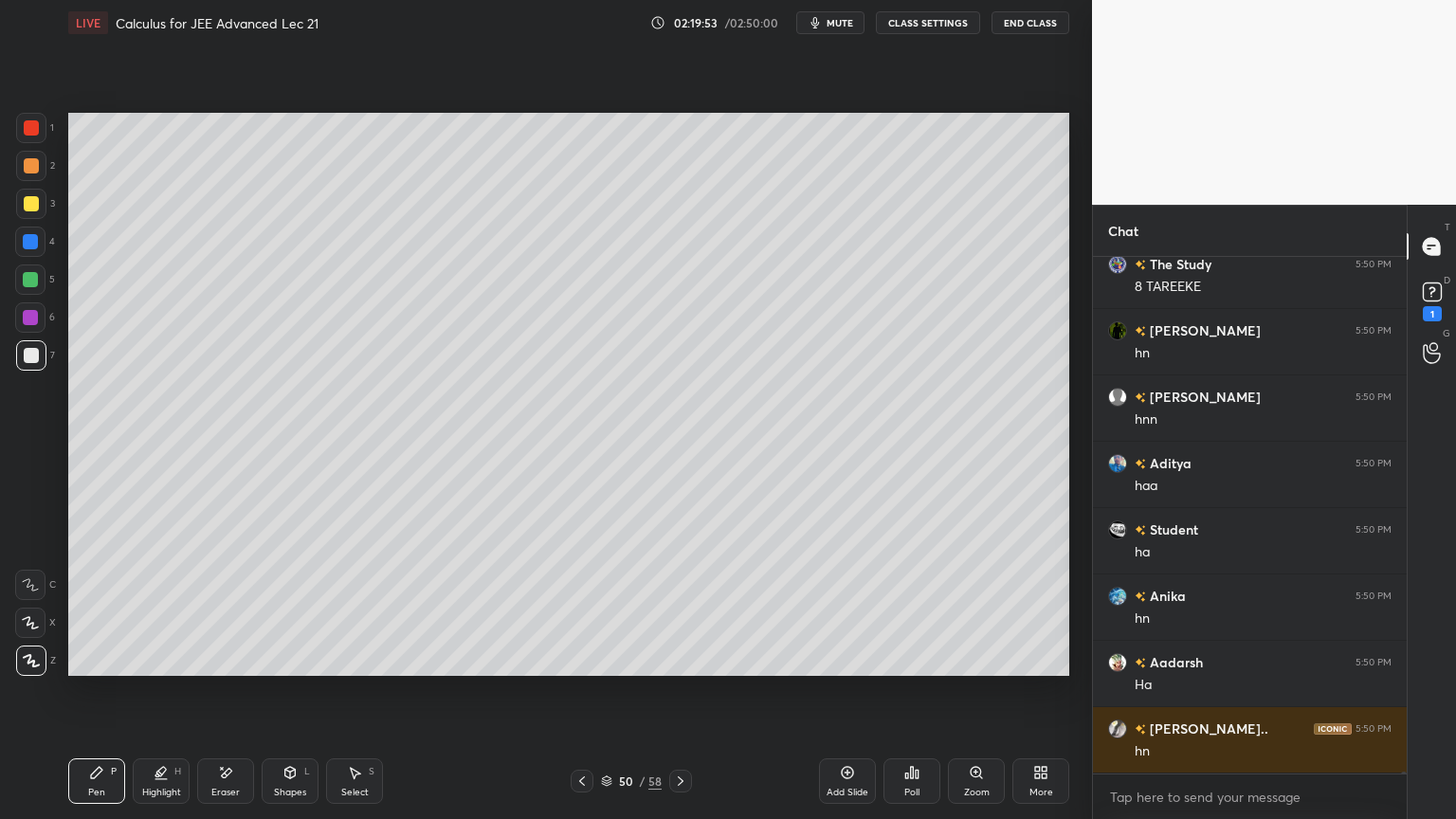 click on "Eraser" at bounding box center (226, 792) 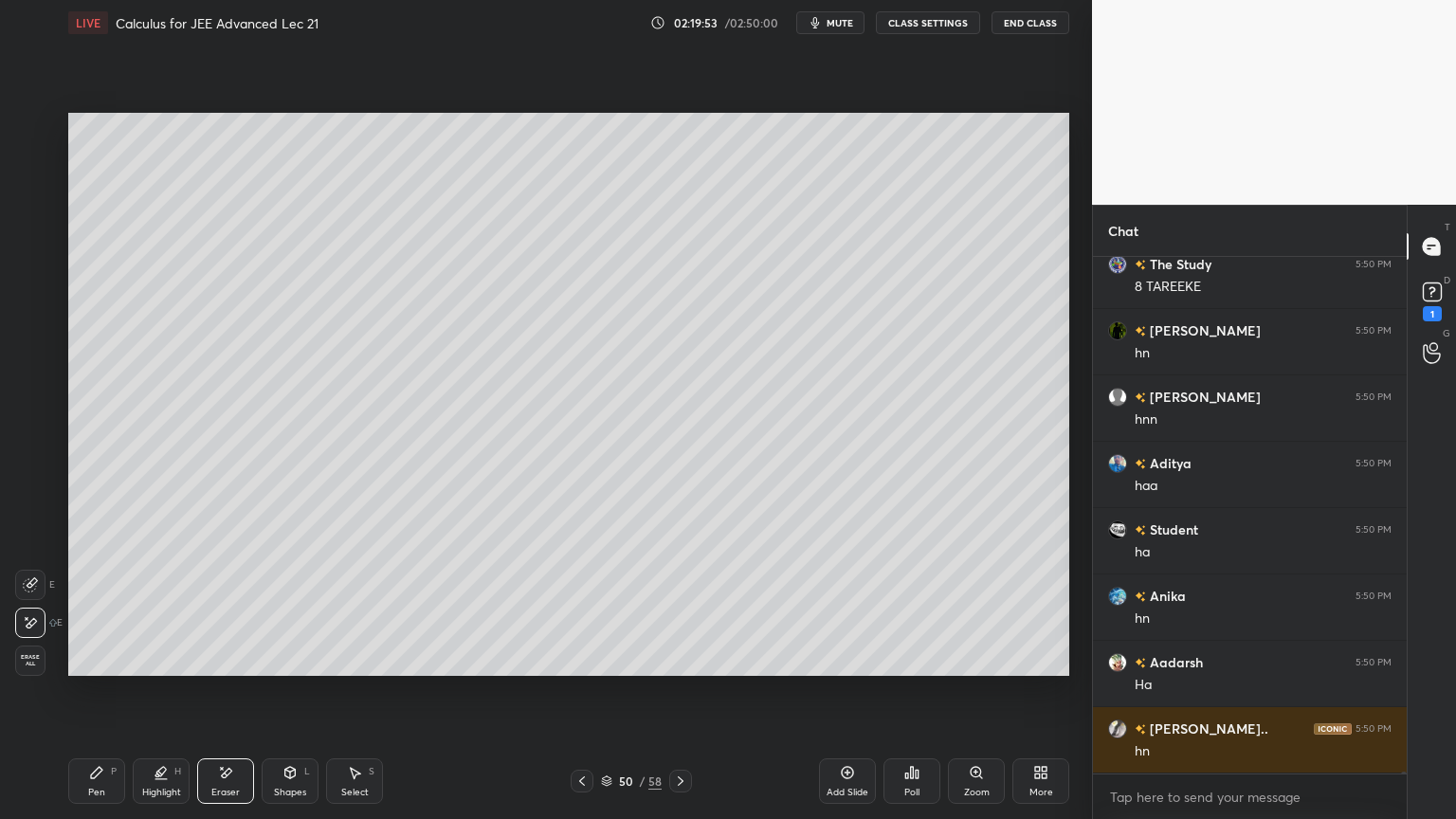 scroll, scrollTop: 132507, scrollLeft: 0, axis: vertical 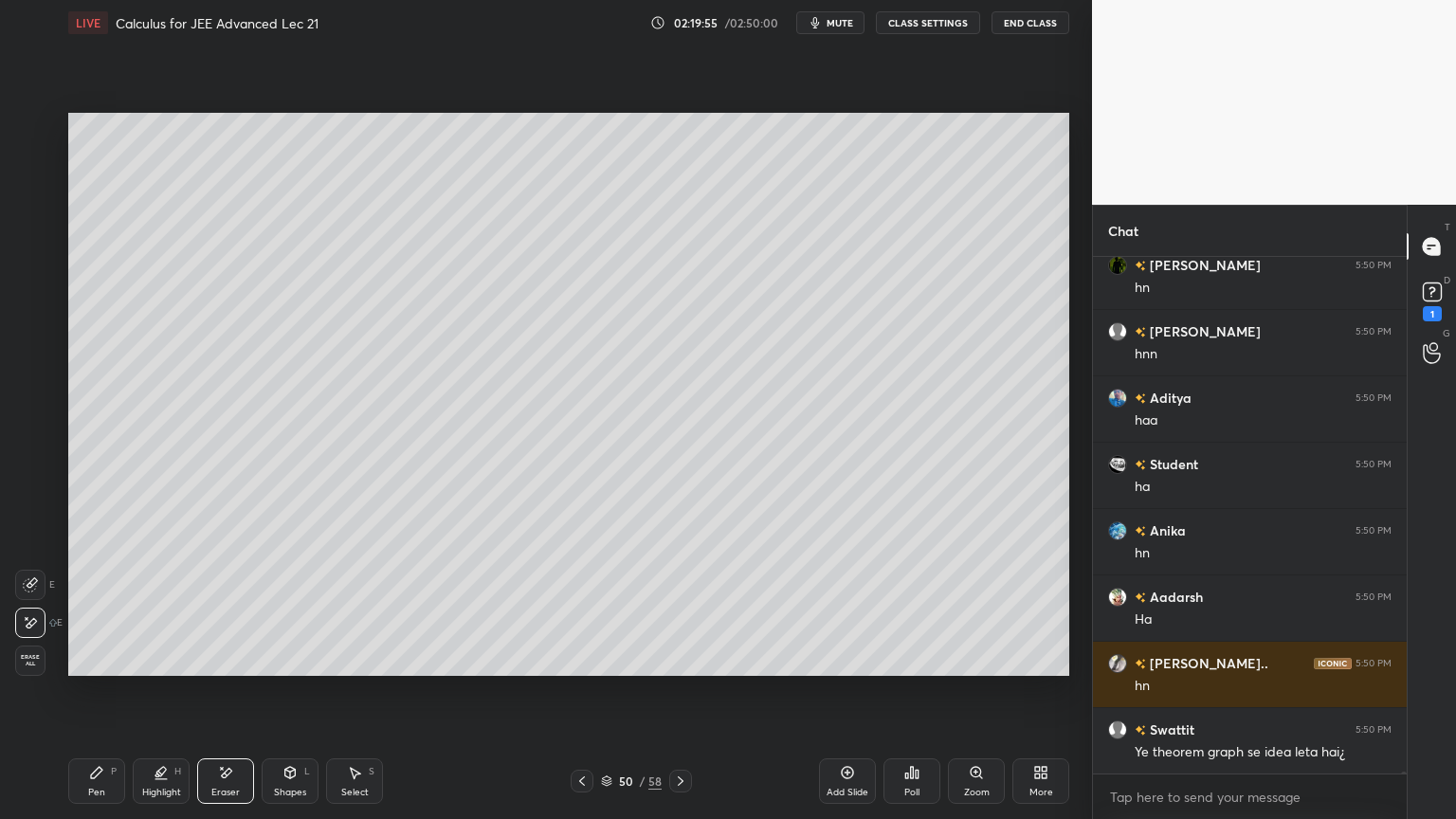 click on "Pen P" at bounding box center (97, 781) 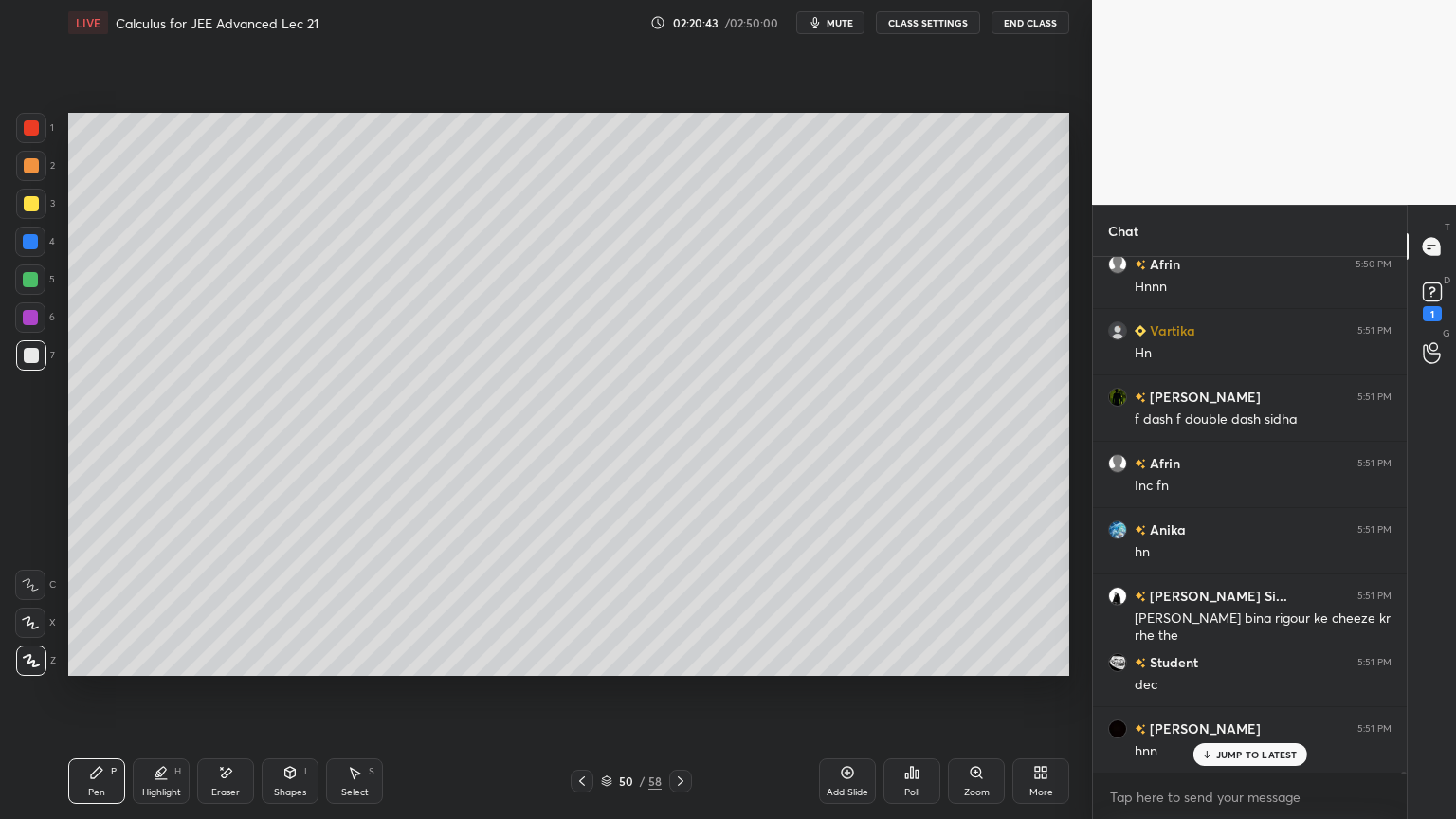 scroll, scrollTop: 133436, scrollLeft: 0, axis: vertical 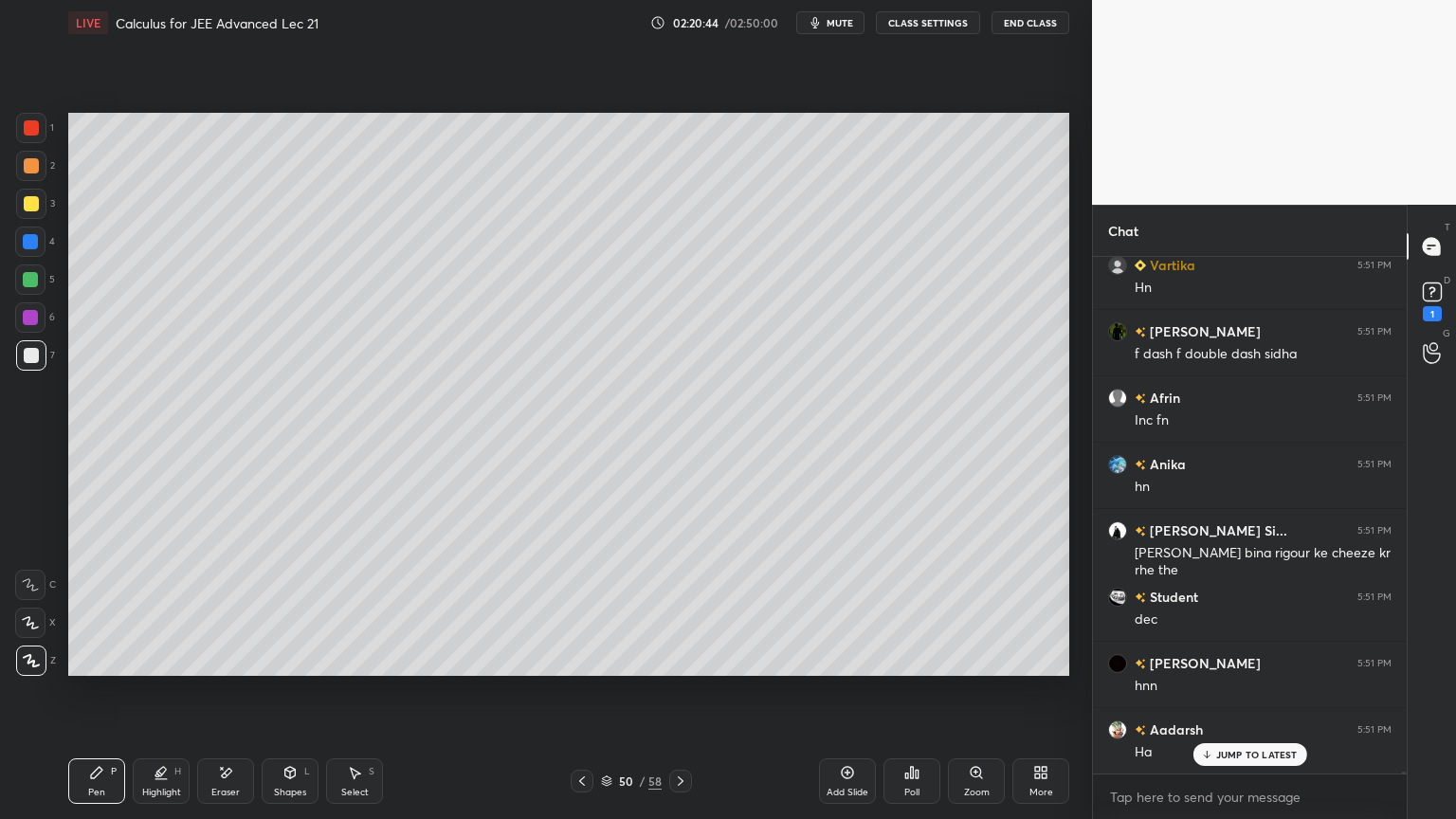 click 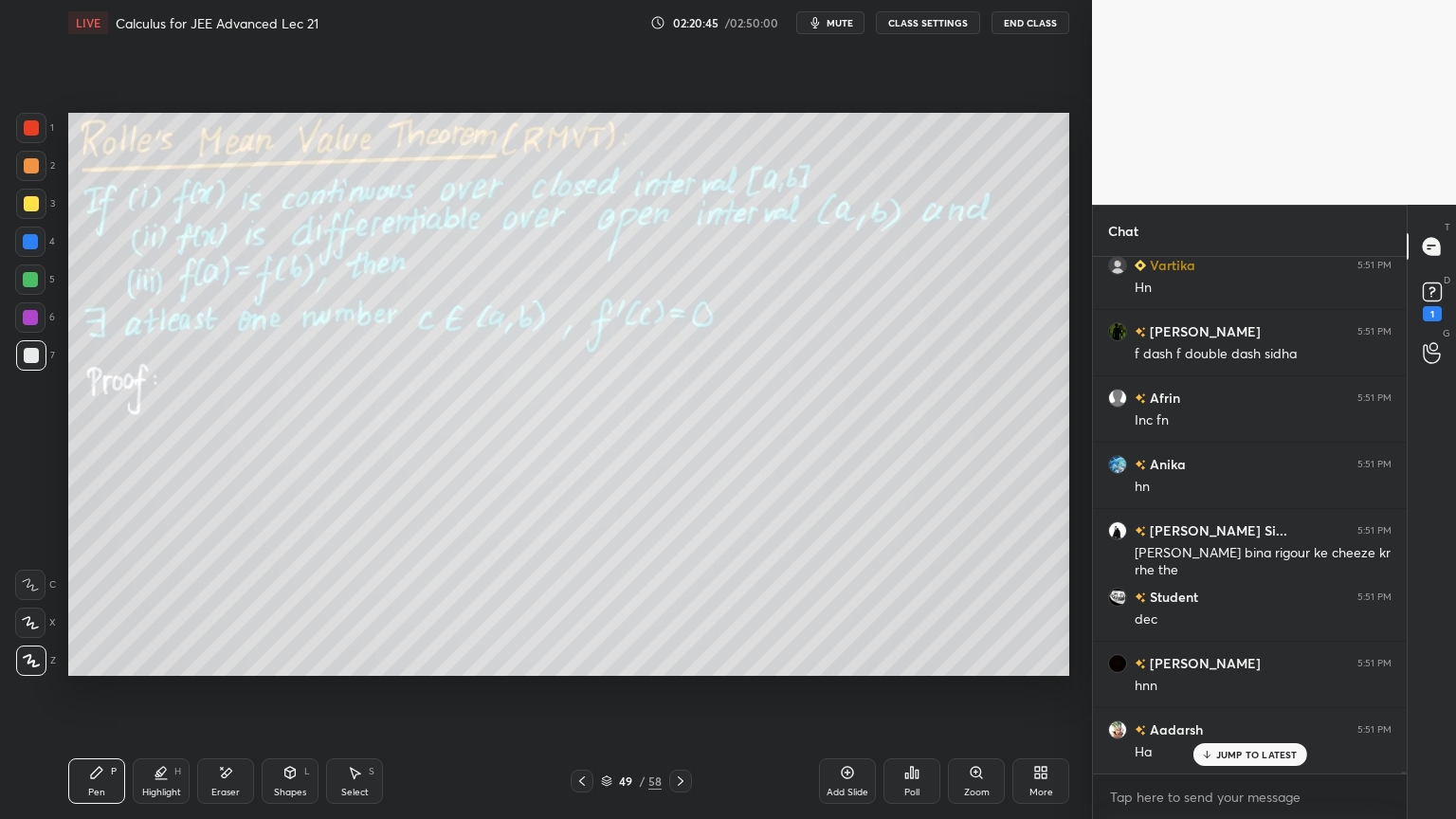 click at bounding box center [582, 781] 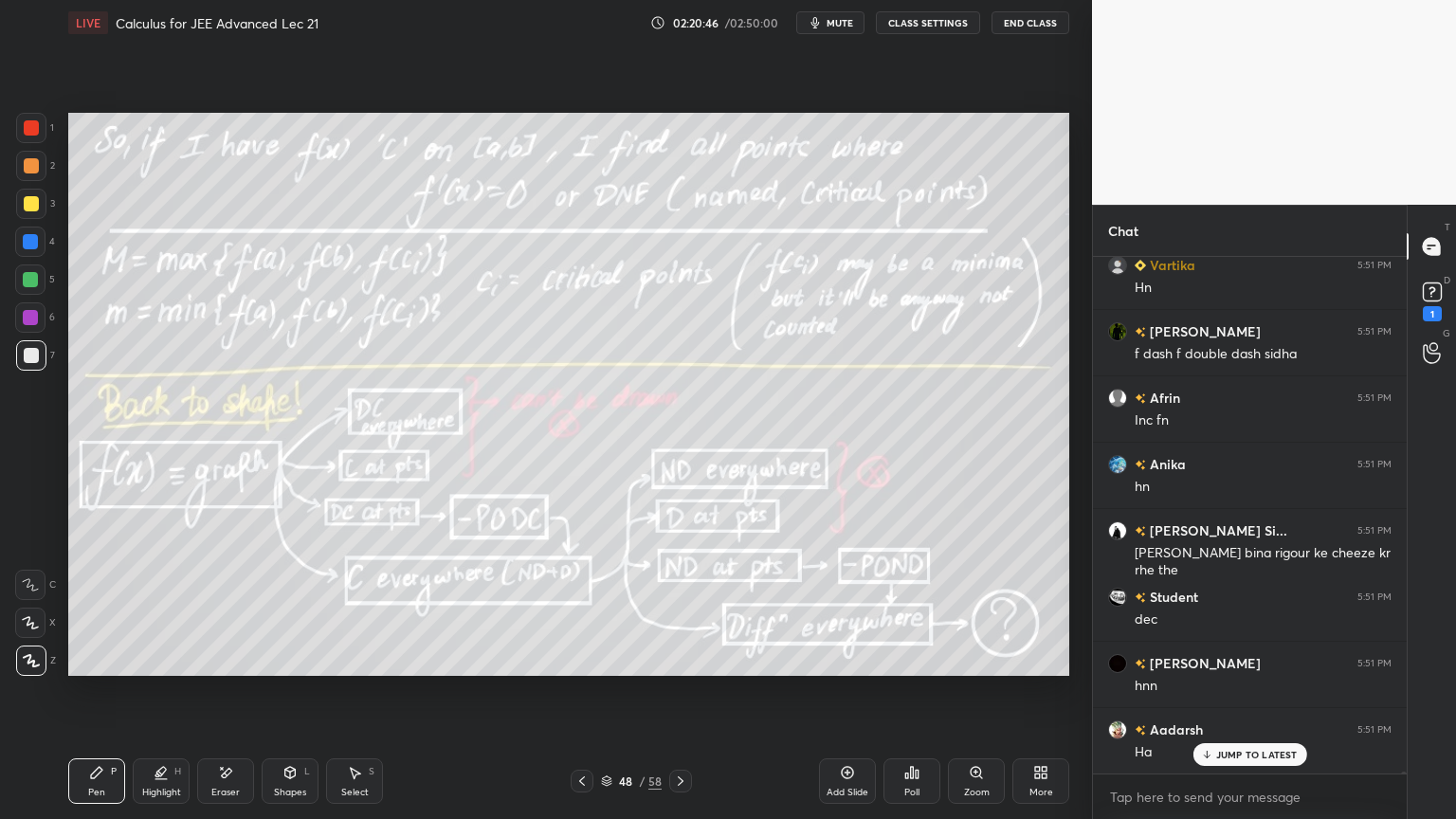 click 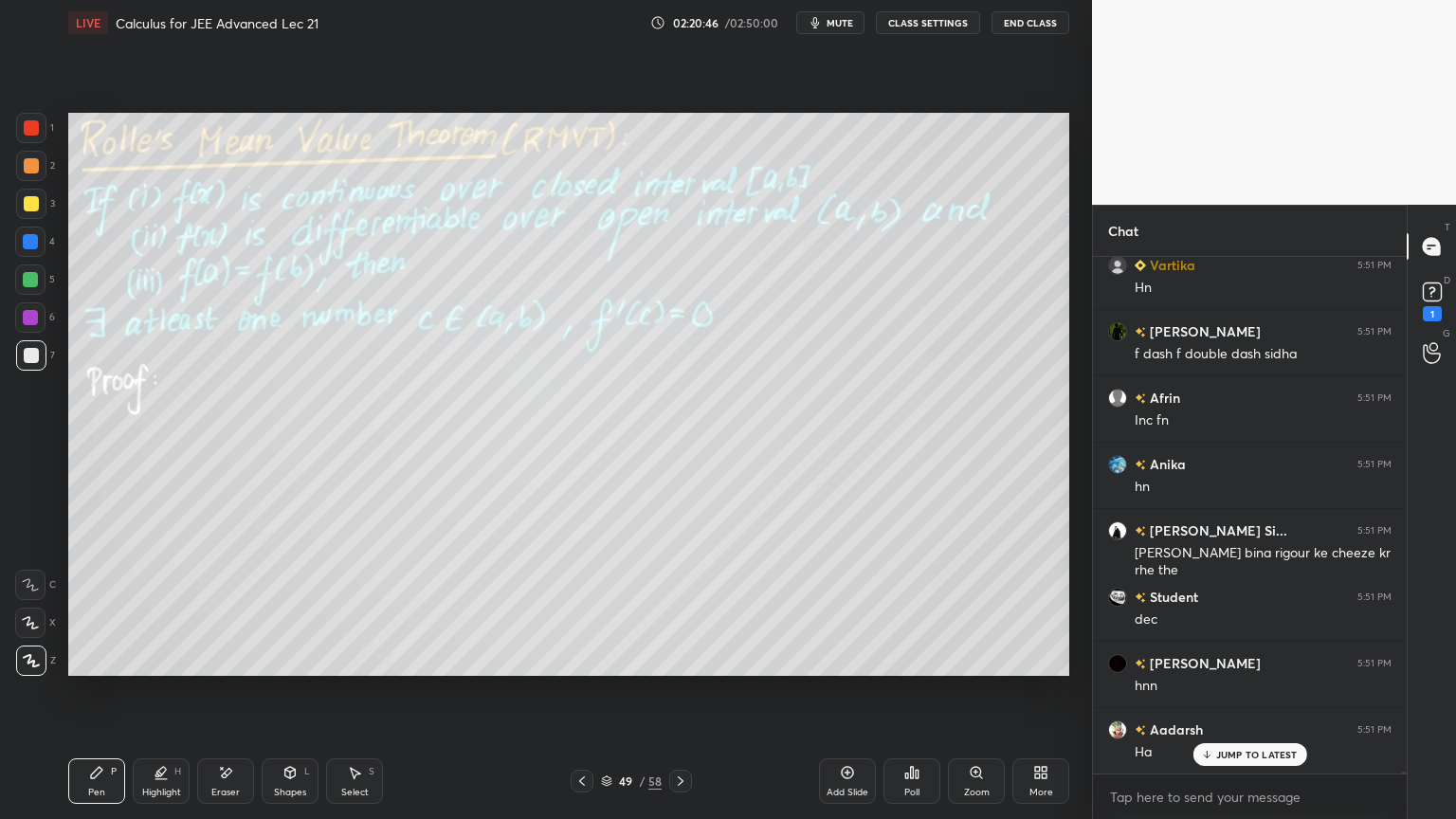 click 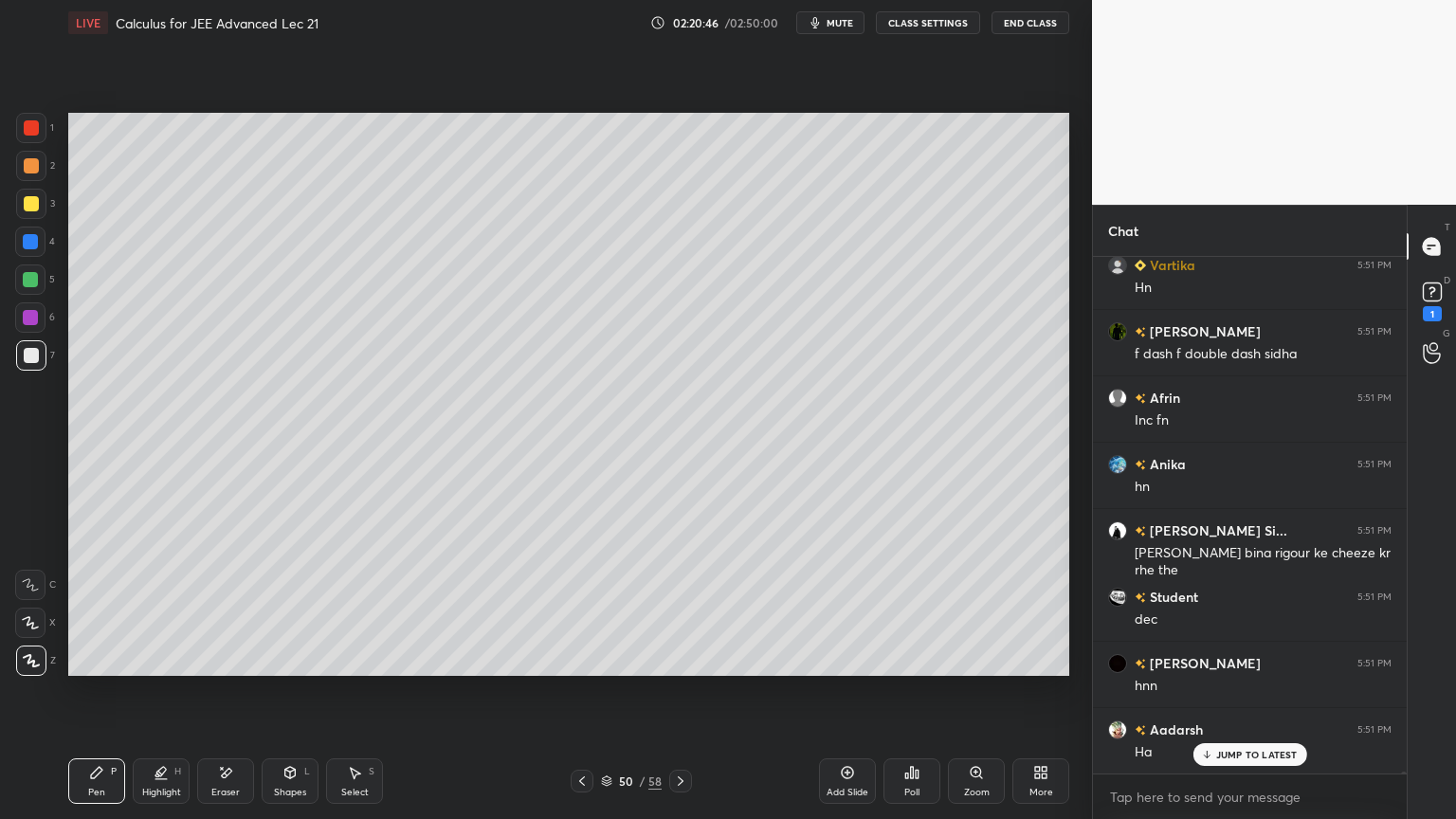 click 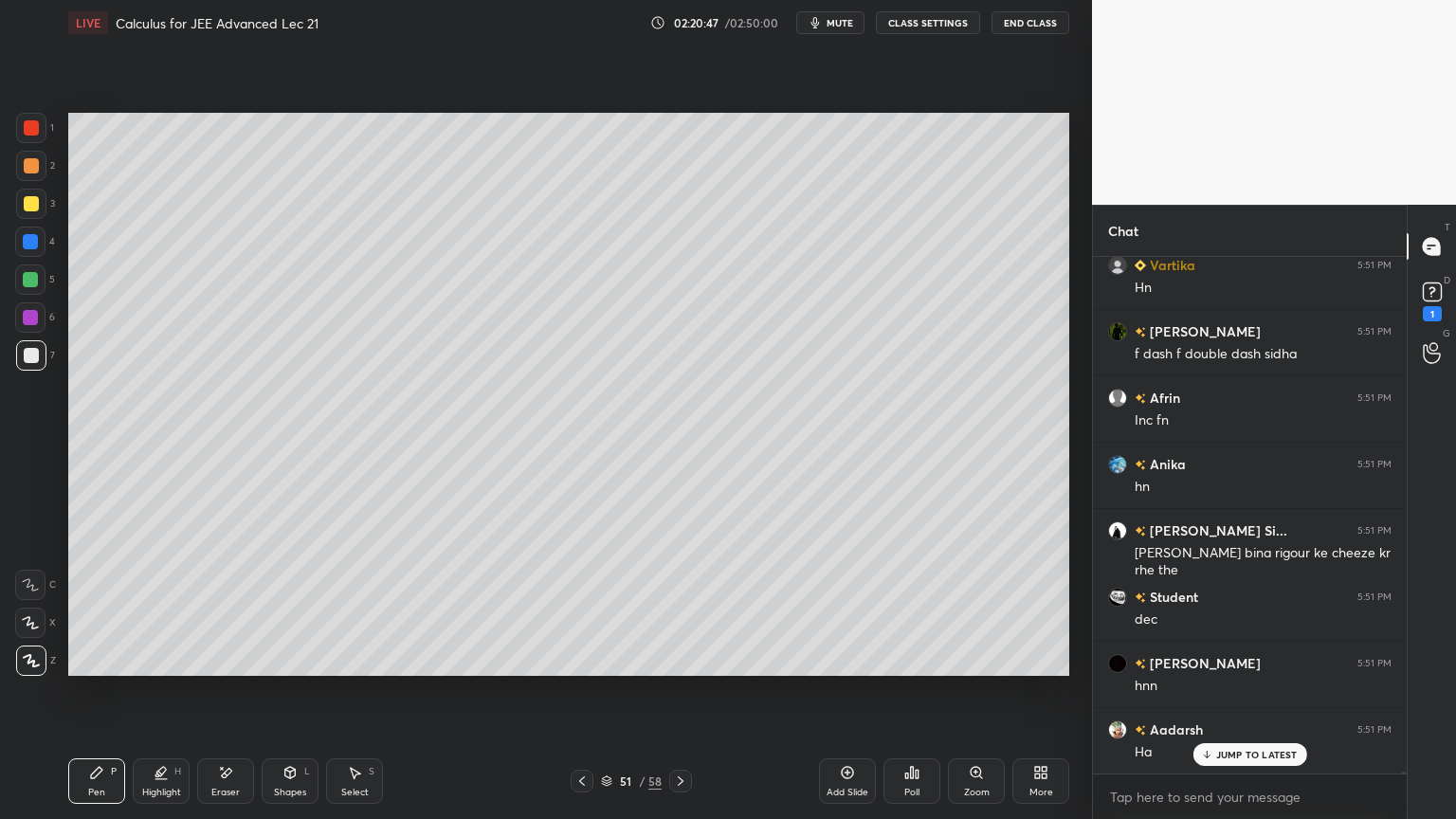 click at bounding box center (681, 781) 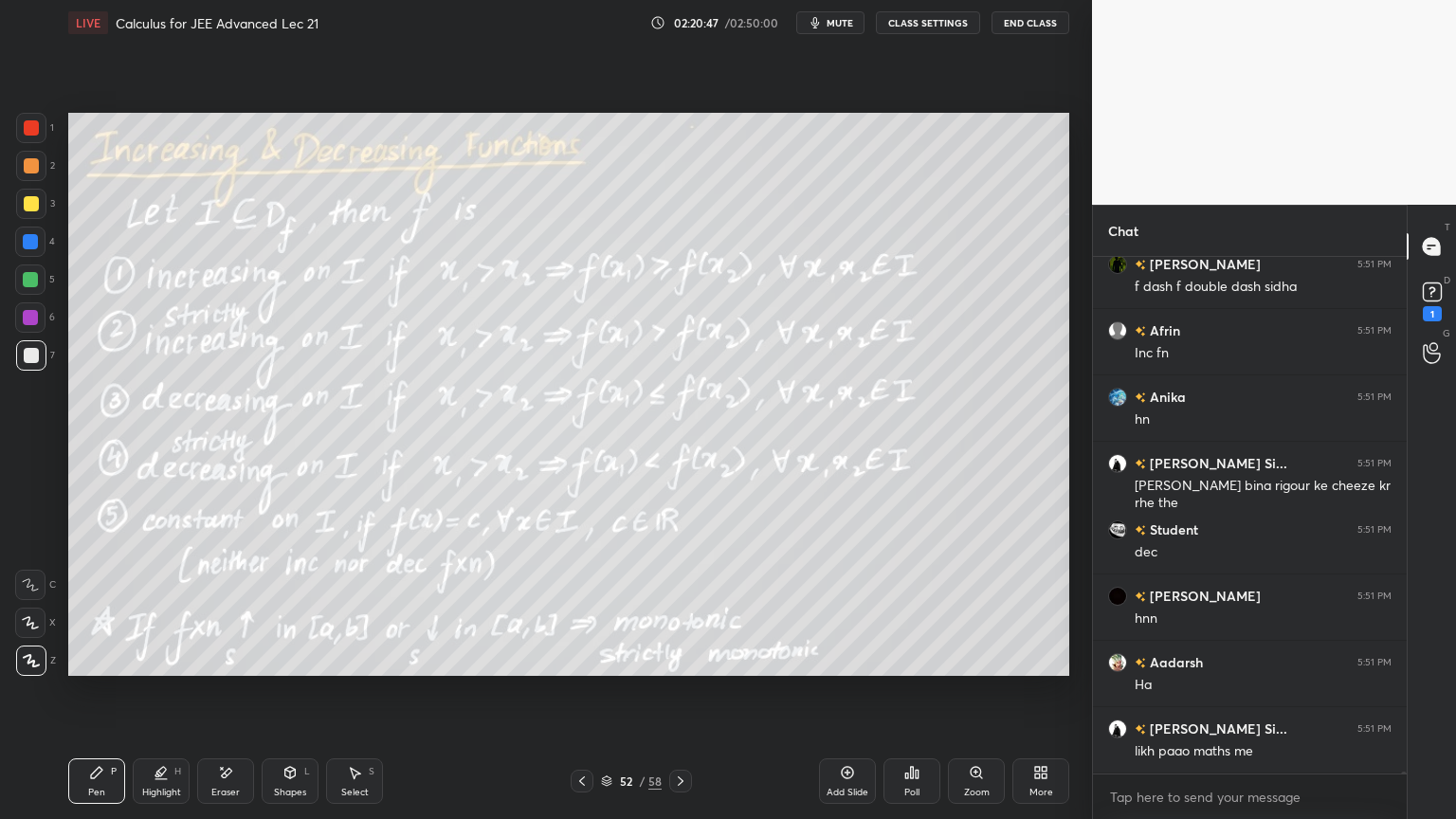 click 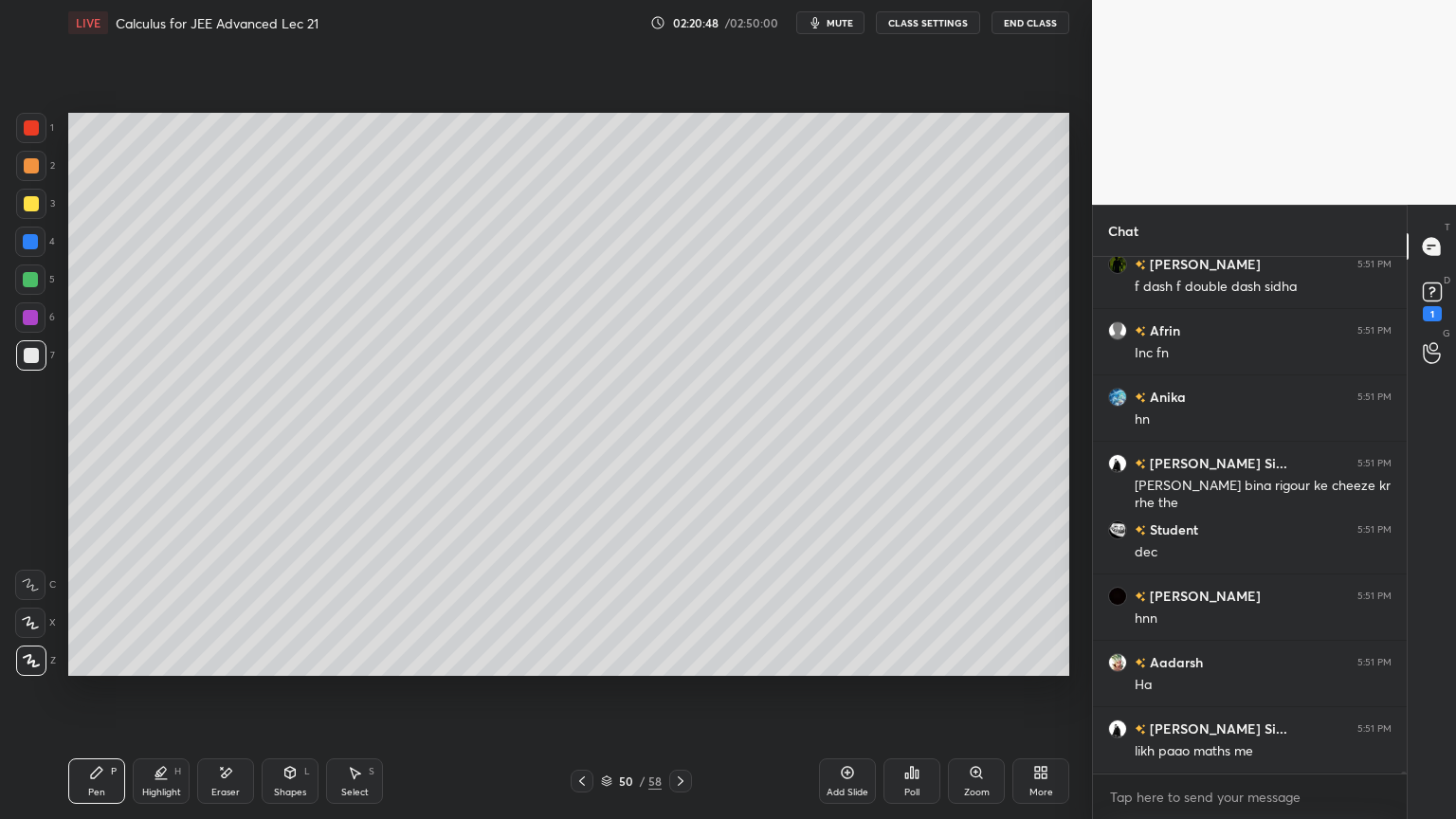 click at bounding box center [582, 781] 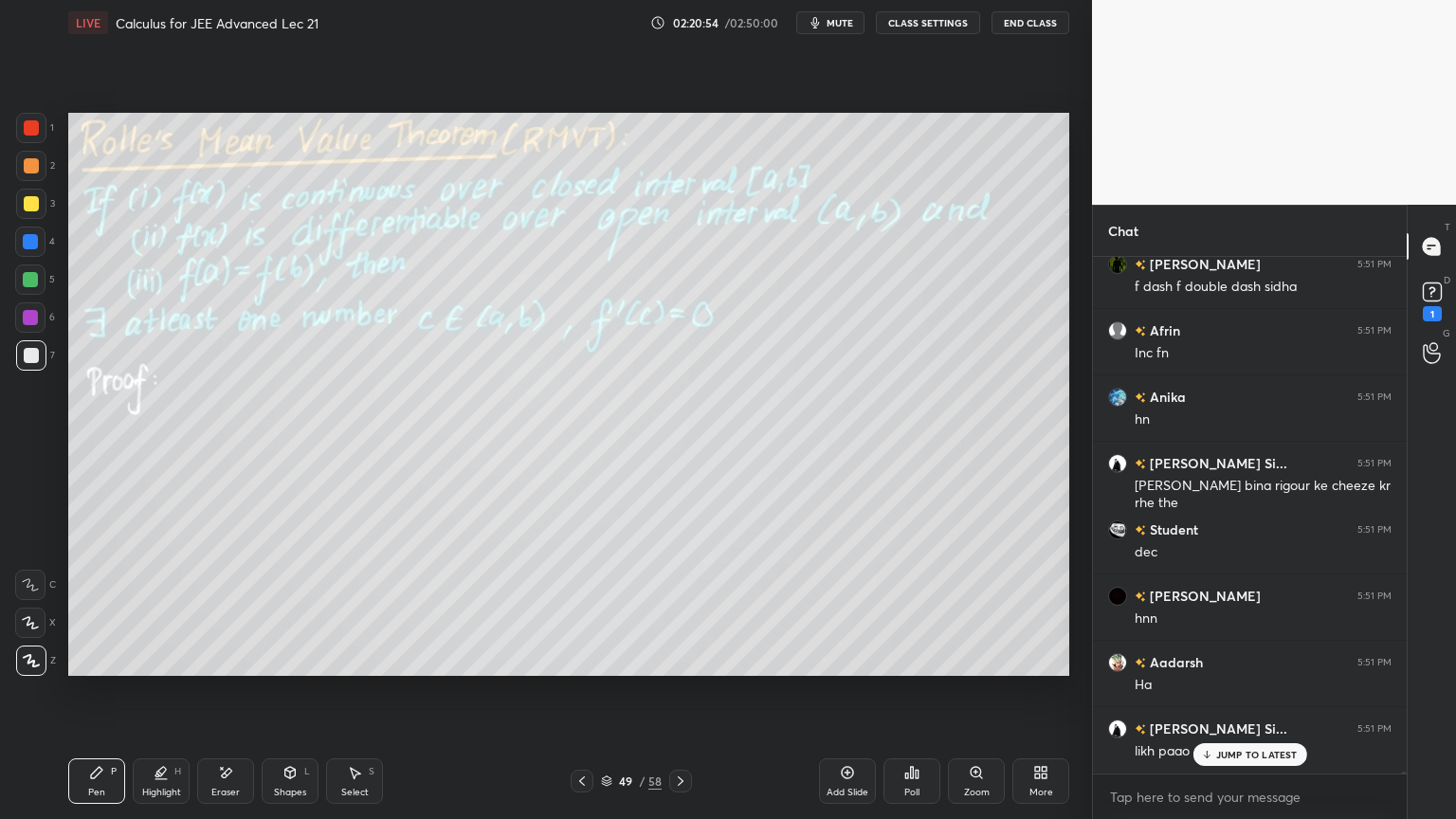 scroll, scrollTop: 133569, scrollLeft: 0, axis: vertical 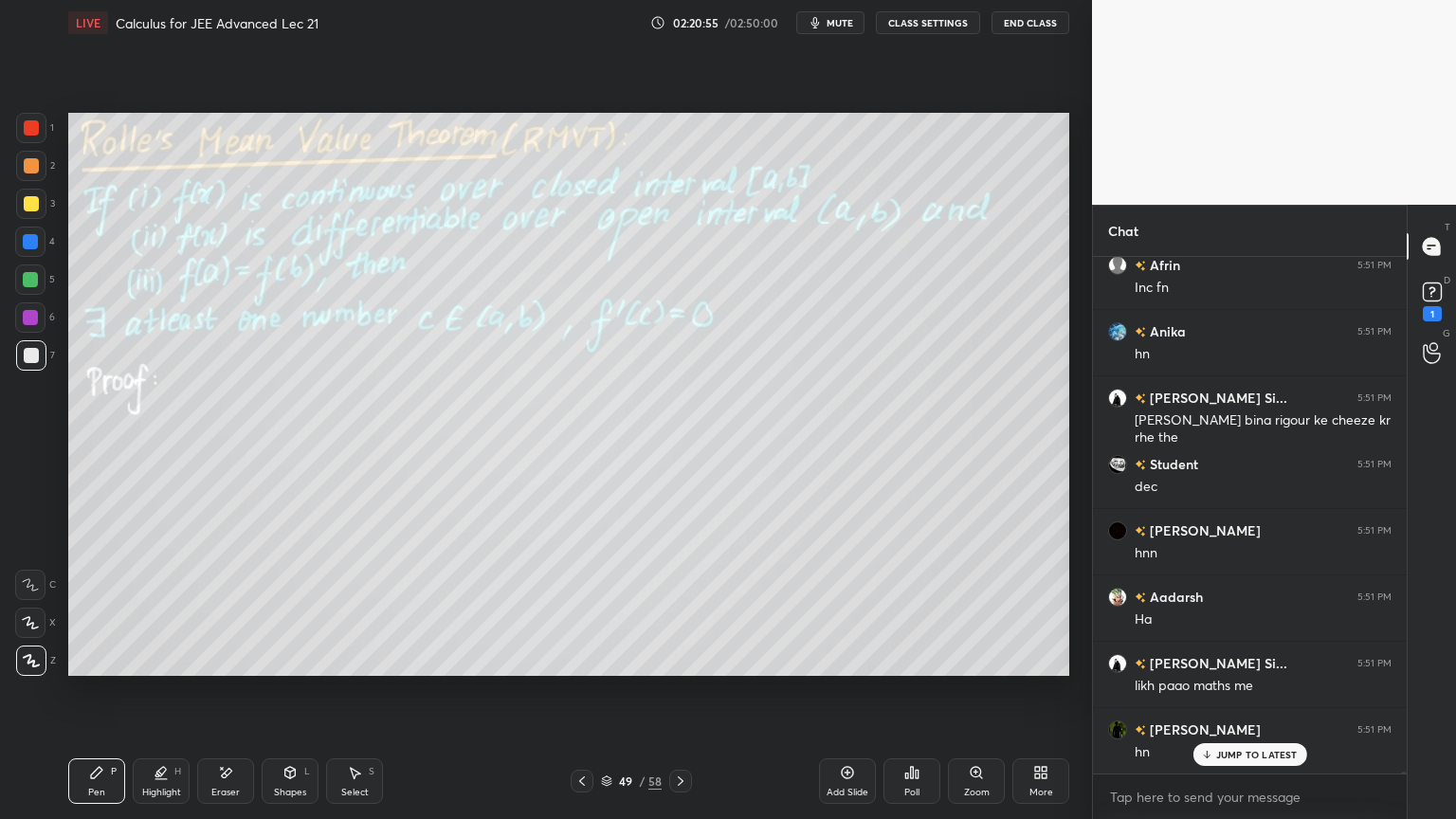 click on "Eraser" at bounding box center [226, 792] 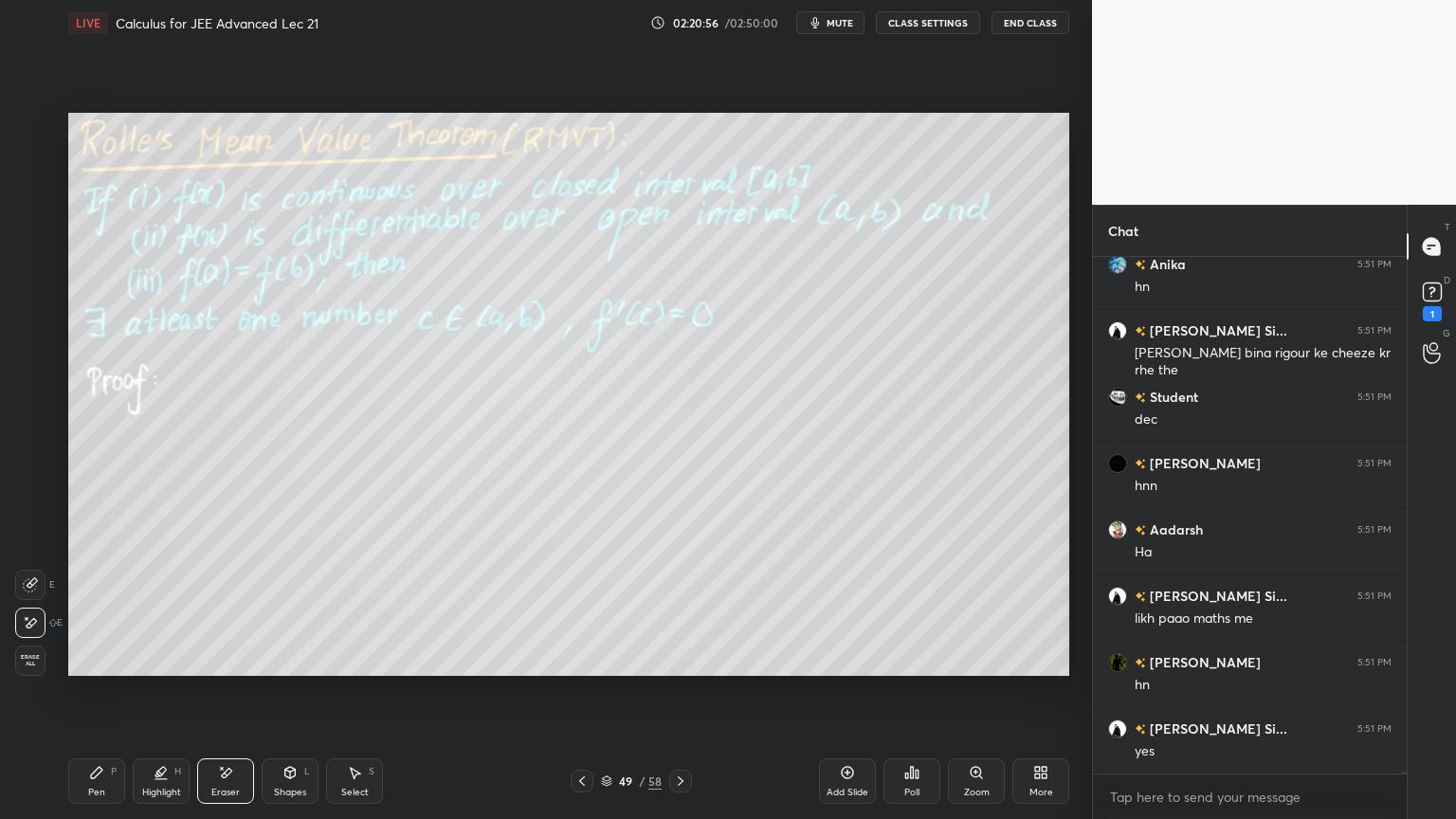 click on "Pen P" at bounding box center [97, 781] 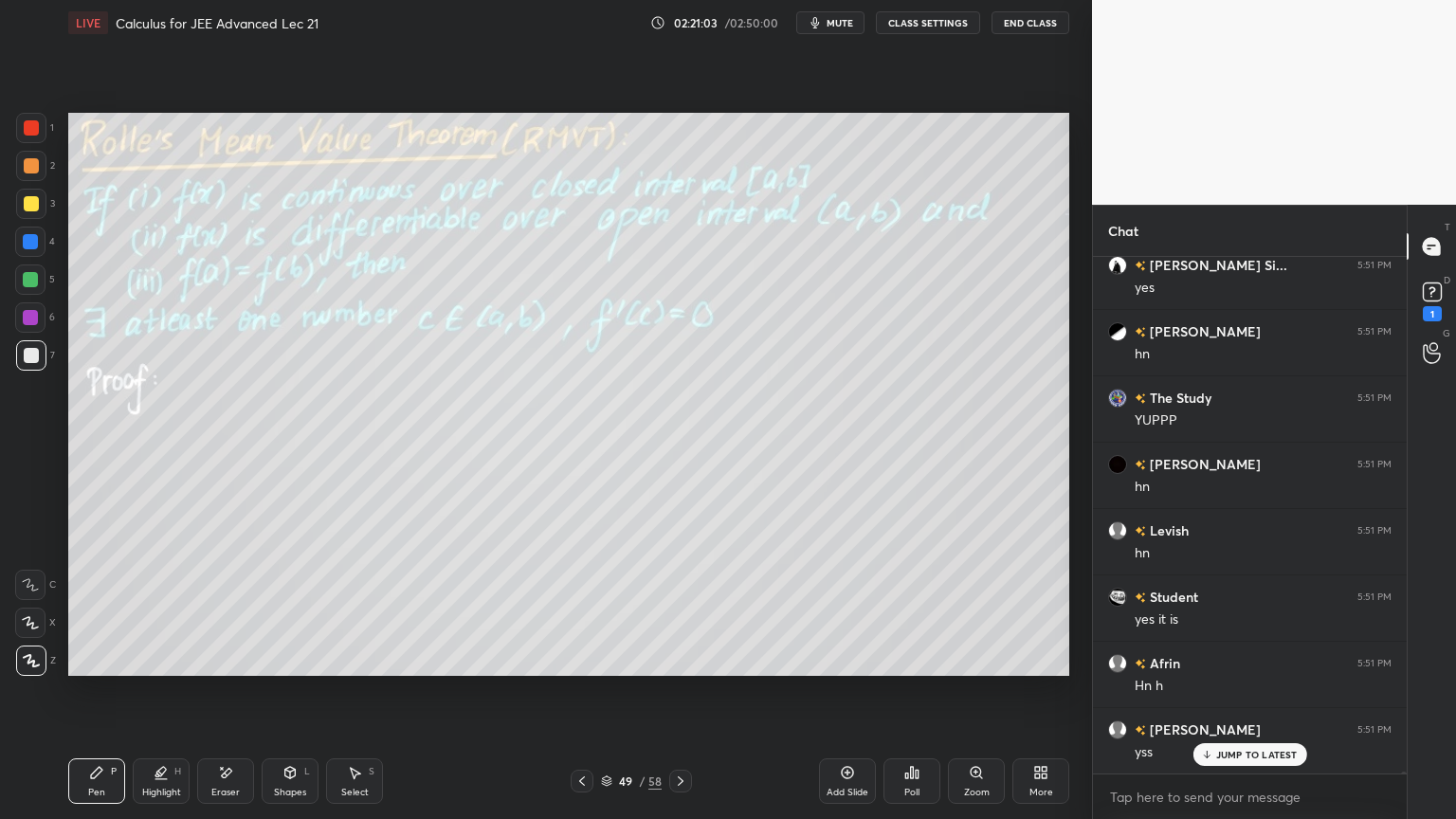 scroll, scrollTop: 134167, scrollLeft: 0, axis: vertical 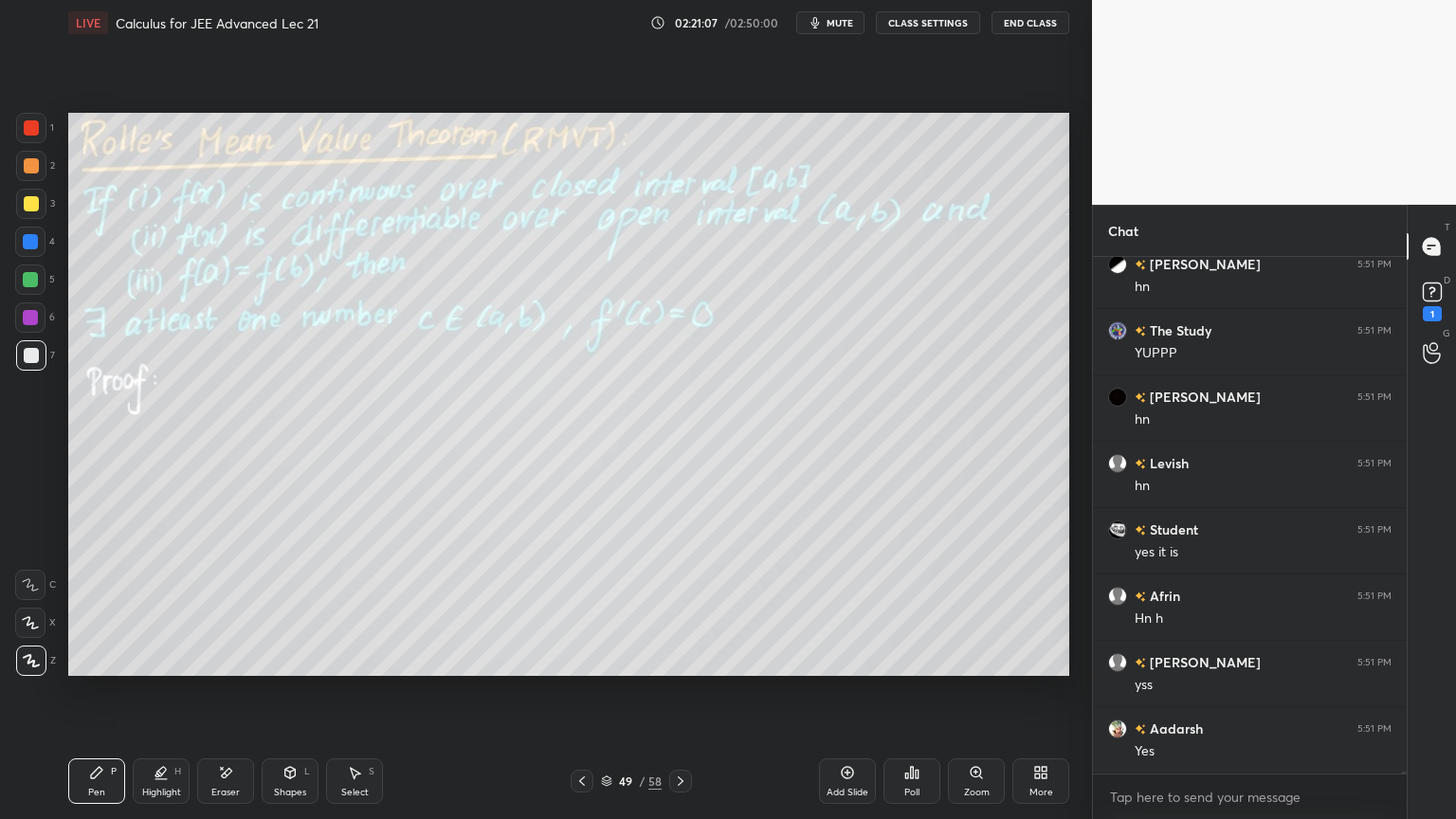click on "Eraser" at bounding box center (226, 792) 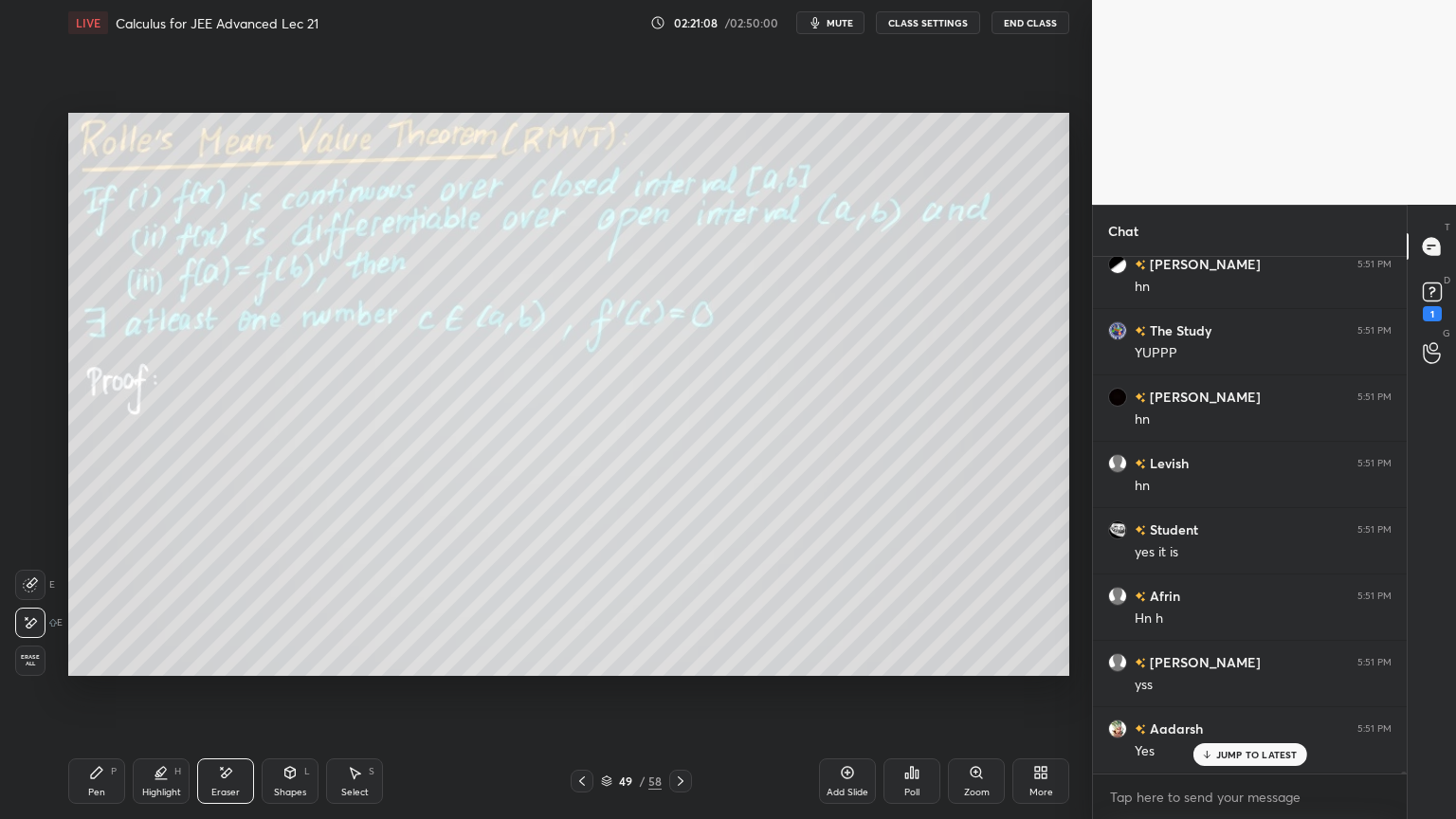 scroll, scrollTop: 134233, scrollLeft: 0, axis: vertical 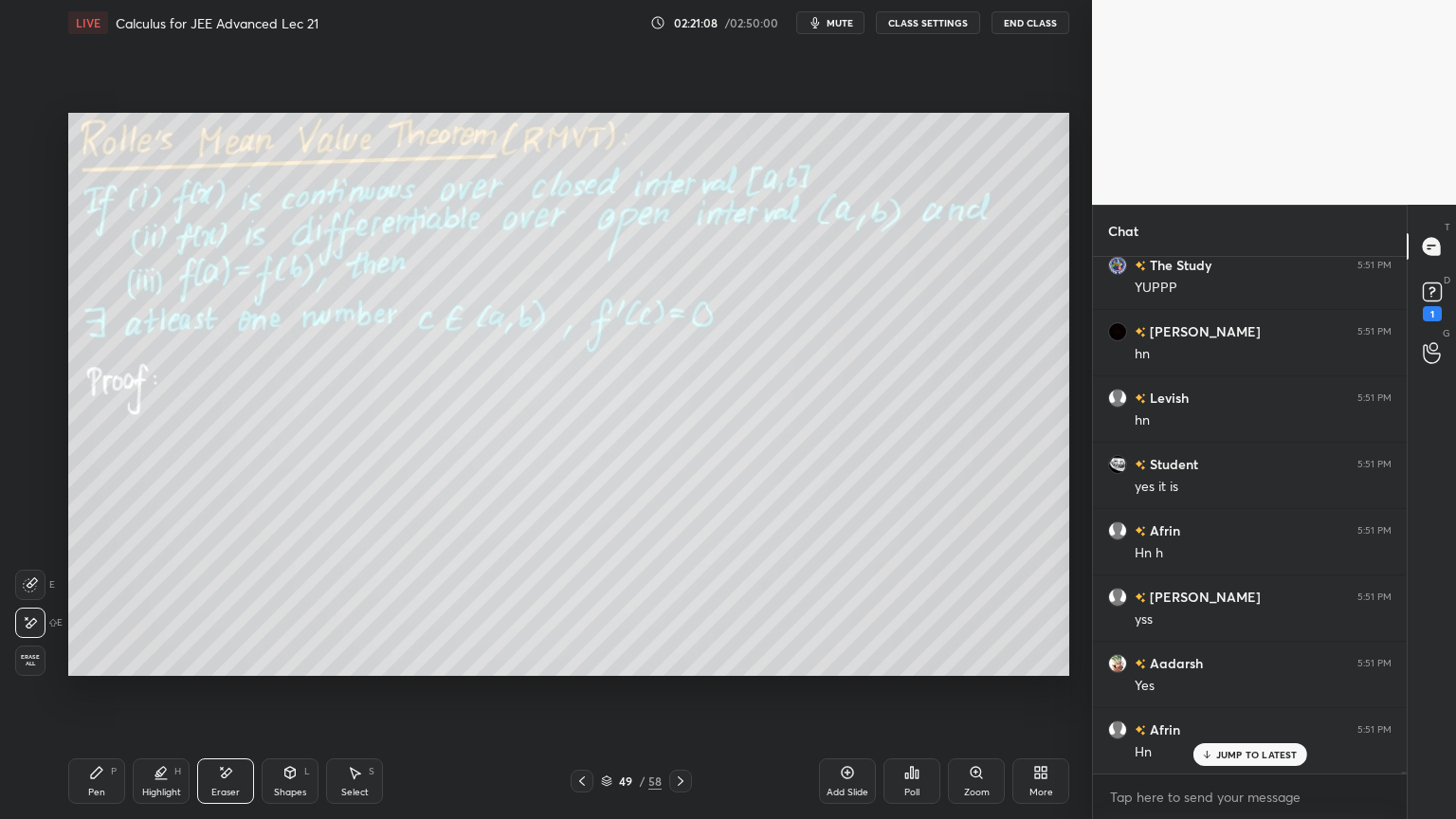 click on "Erase all" at bounding box center [30, 661] 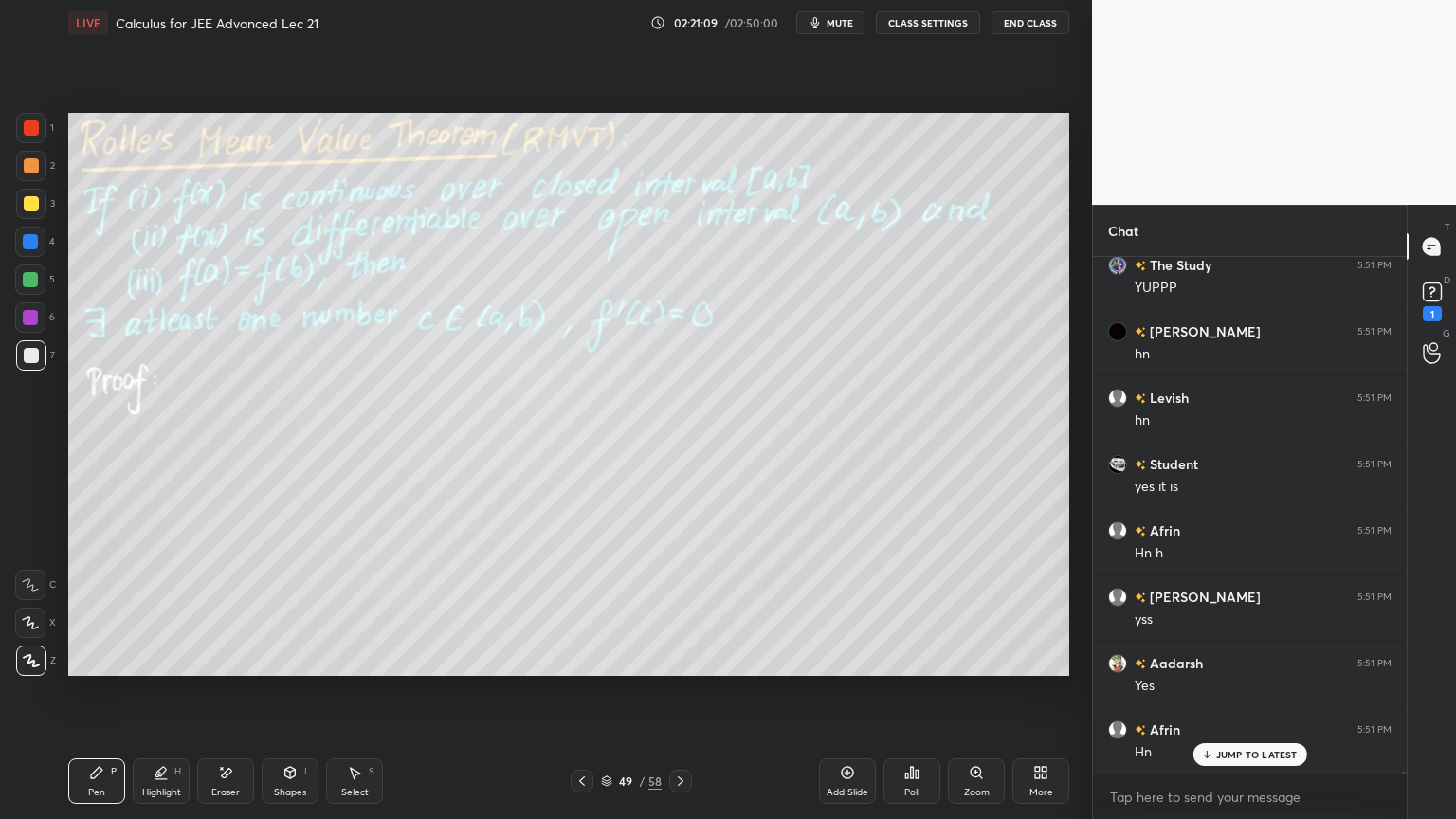 click on "Highlight H" at bounding box center [161, 781] 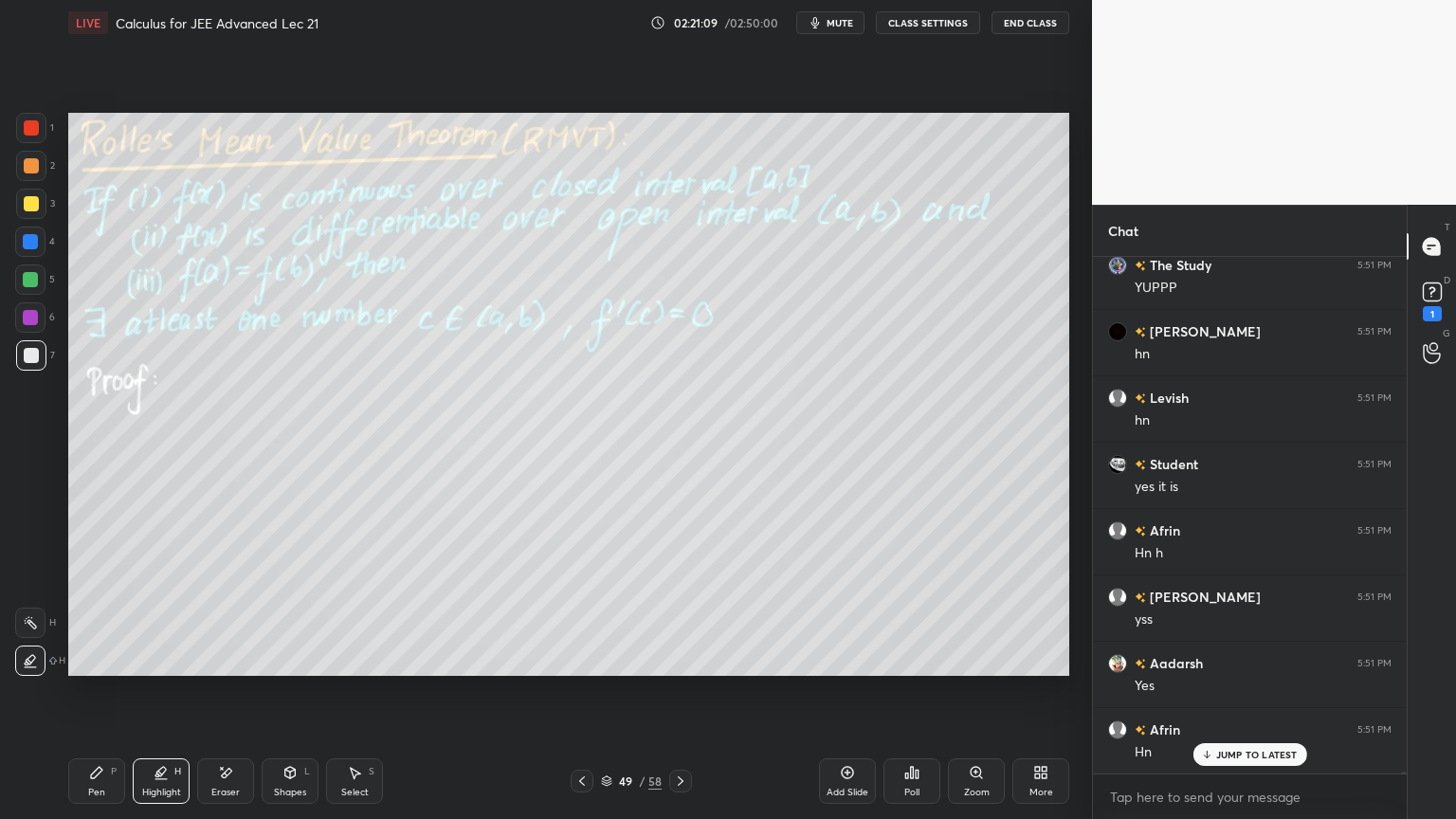click on "Pen P" at bounding box center [97, 781] 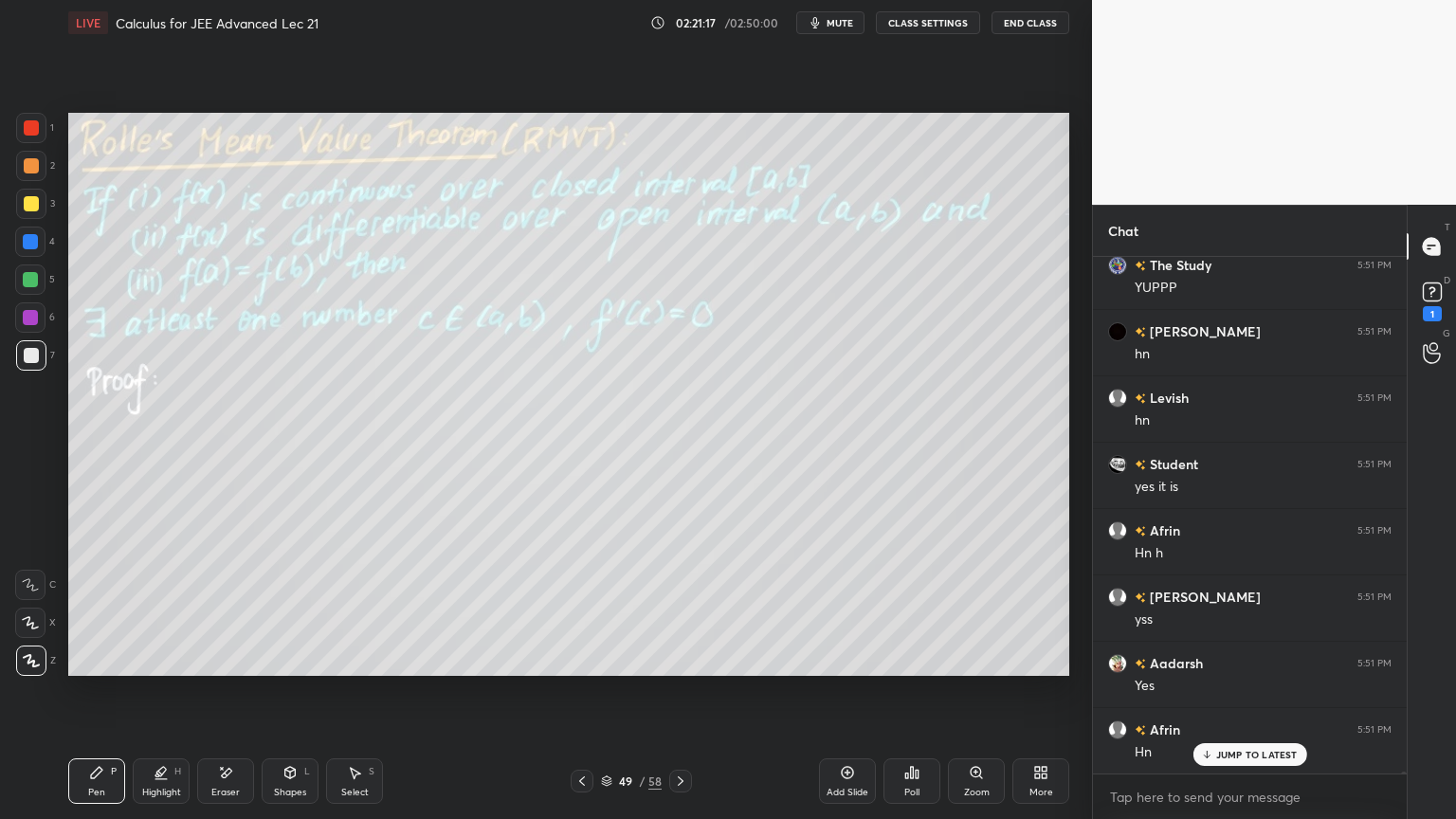 drag, startPoint x: 231, startPoint y: 784, endPoint x: 253, endPoint y: 766, distance: 28.425341 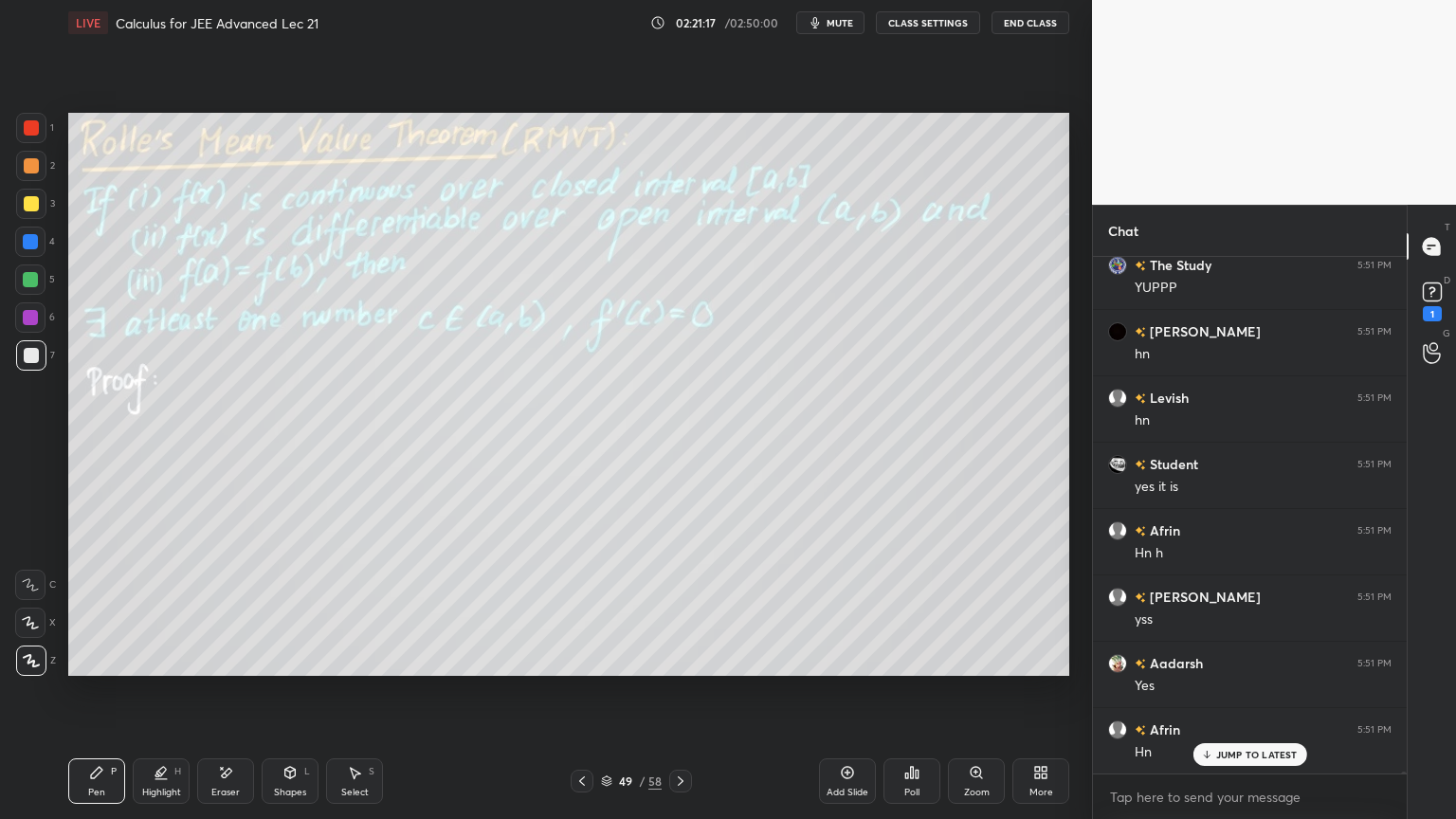 click on "Eraser" at bounding box center (226, 781) 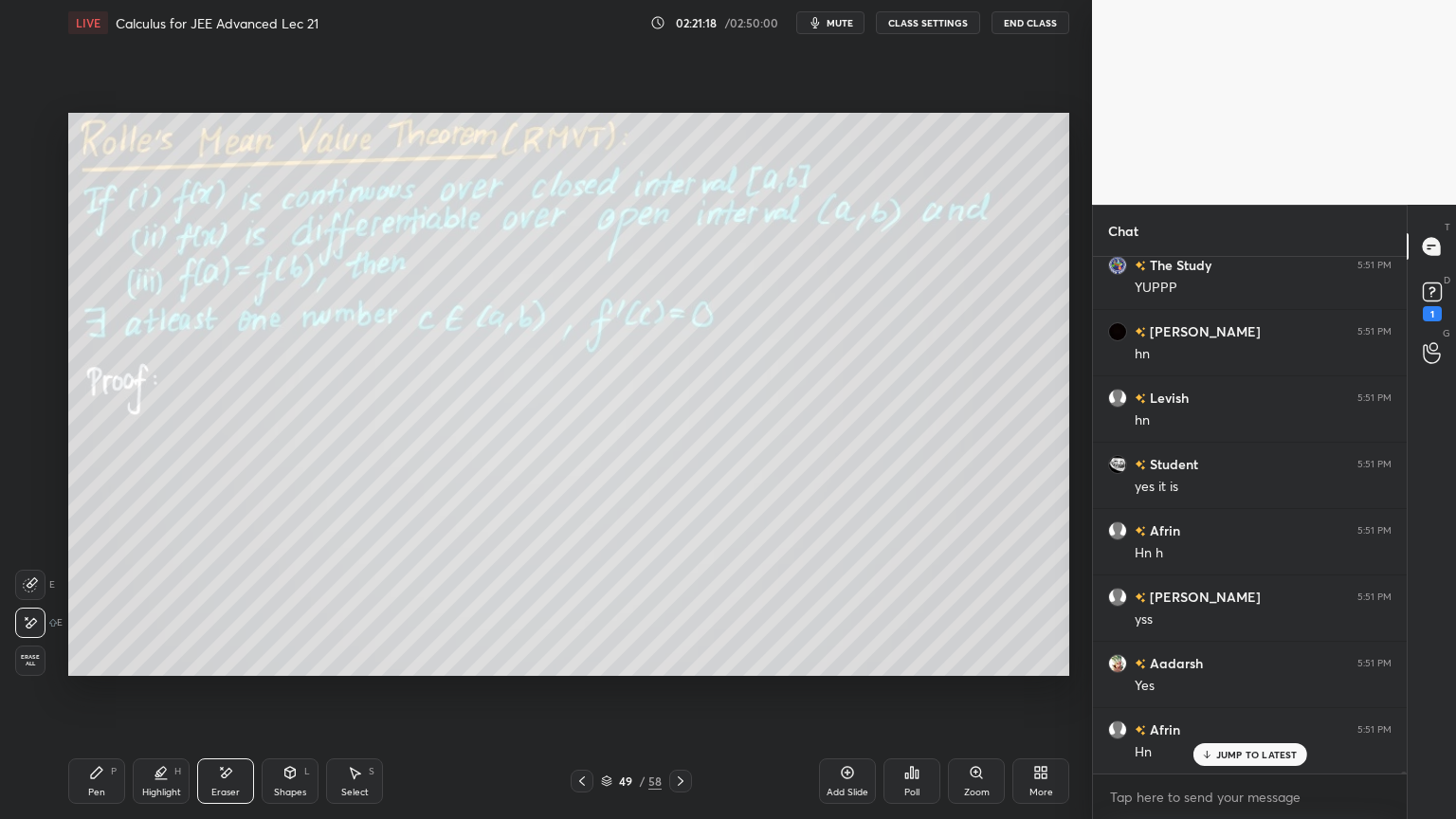 click on "Pen" at bounding box center [97, 792] 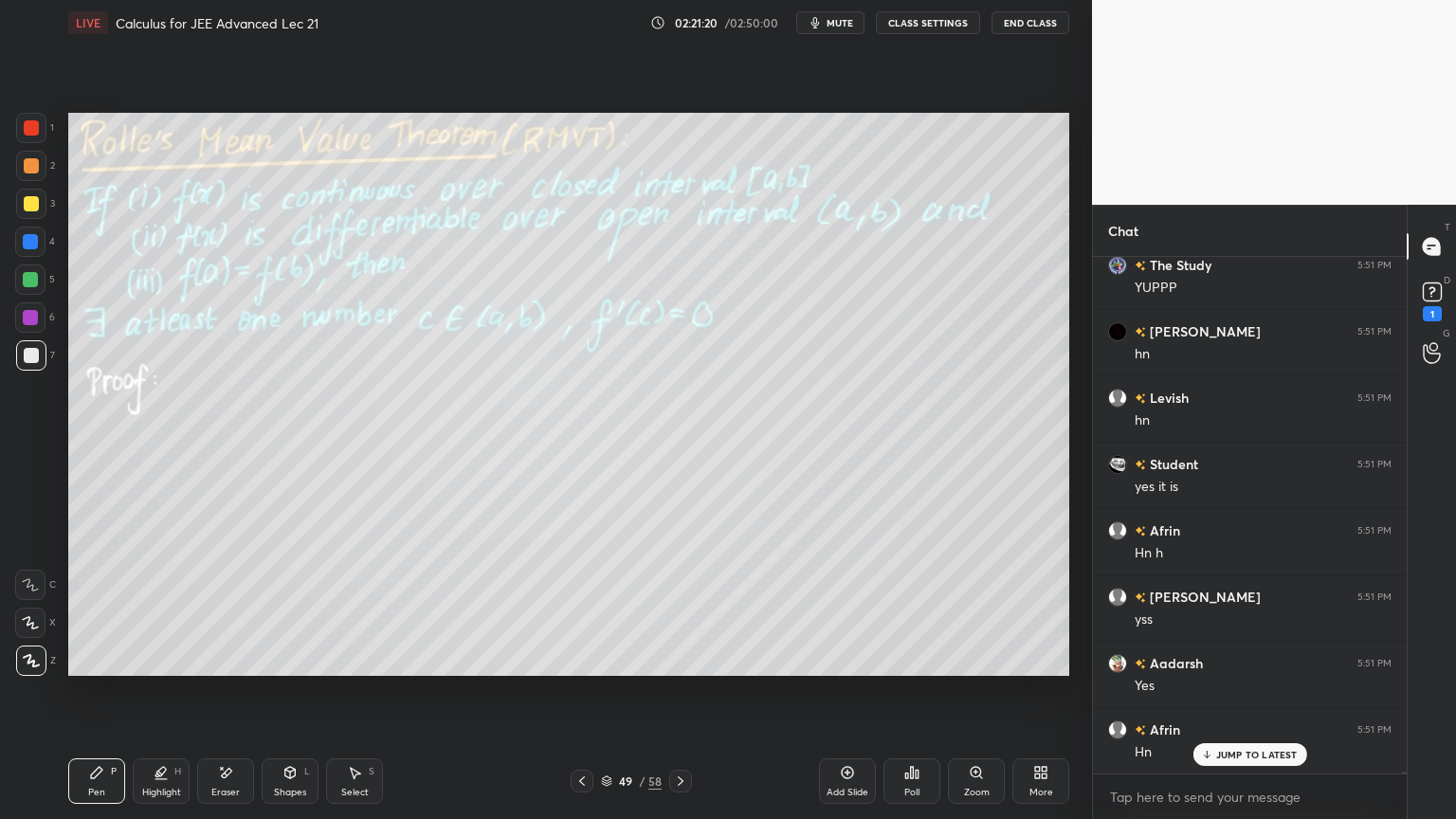 scroll, scrollTop: 134300, scrollLeft: 0, axis: vertical 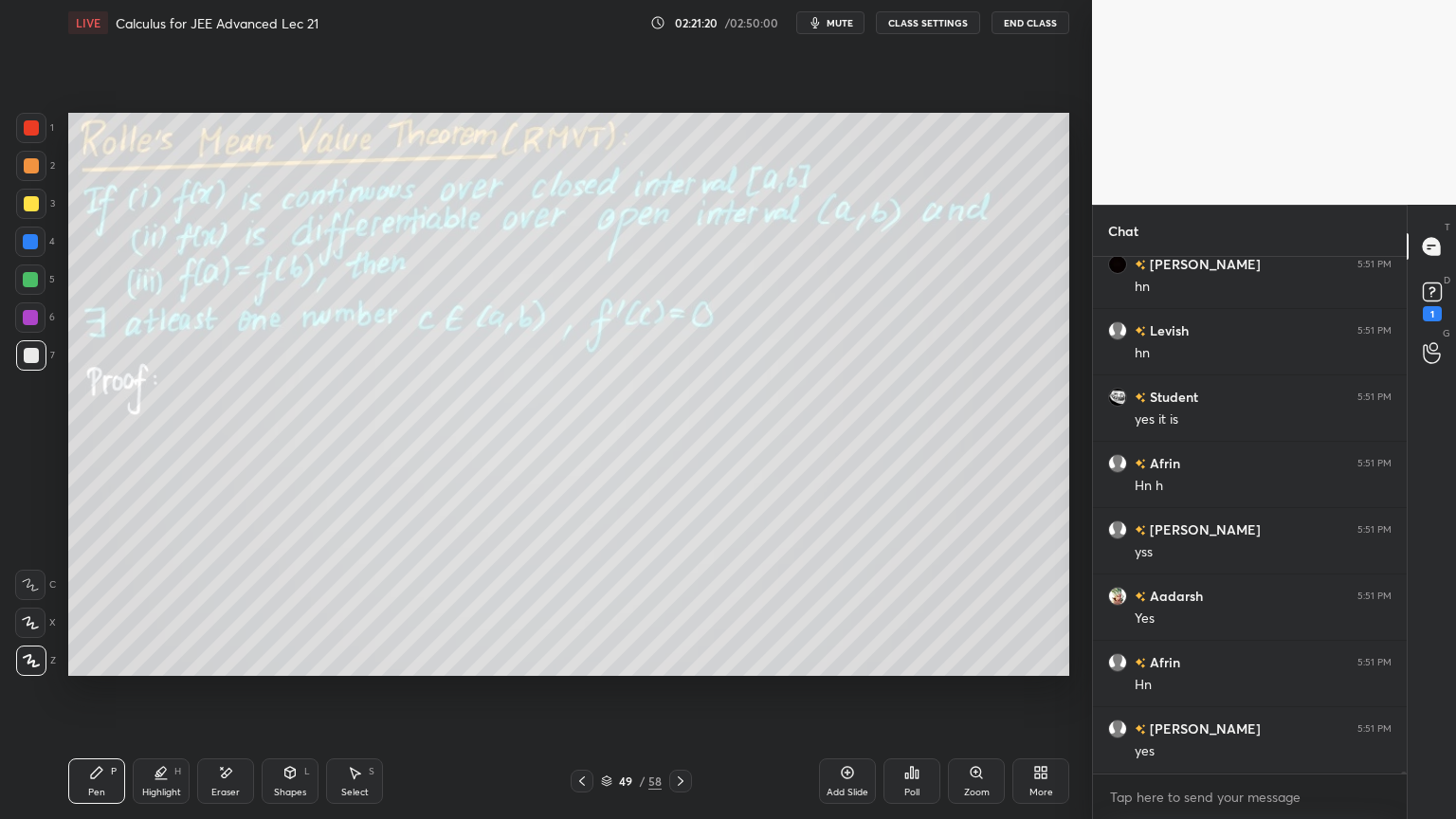 click on "Eraser" at bounding box center [226, 781] 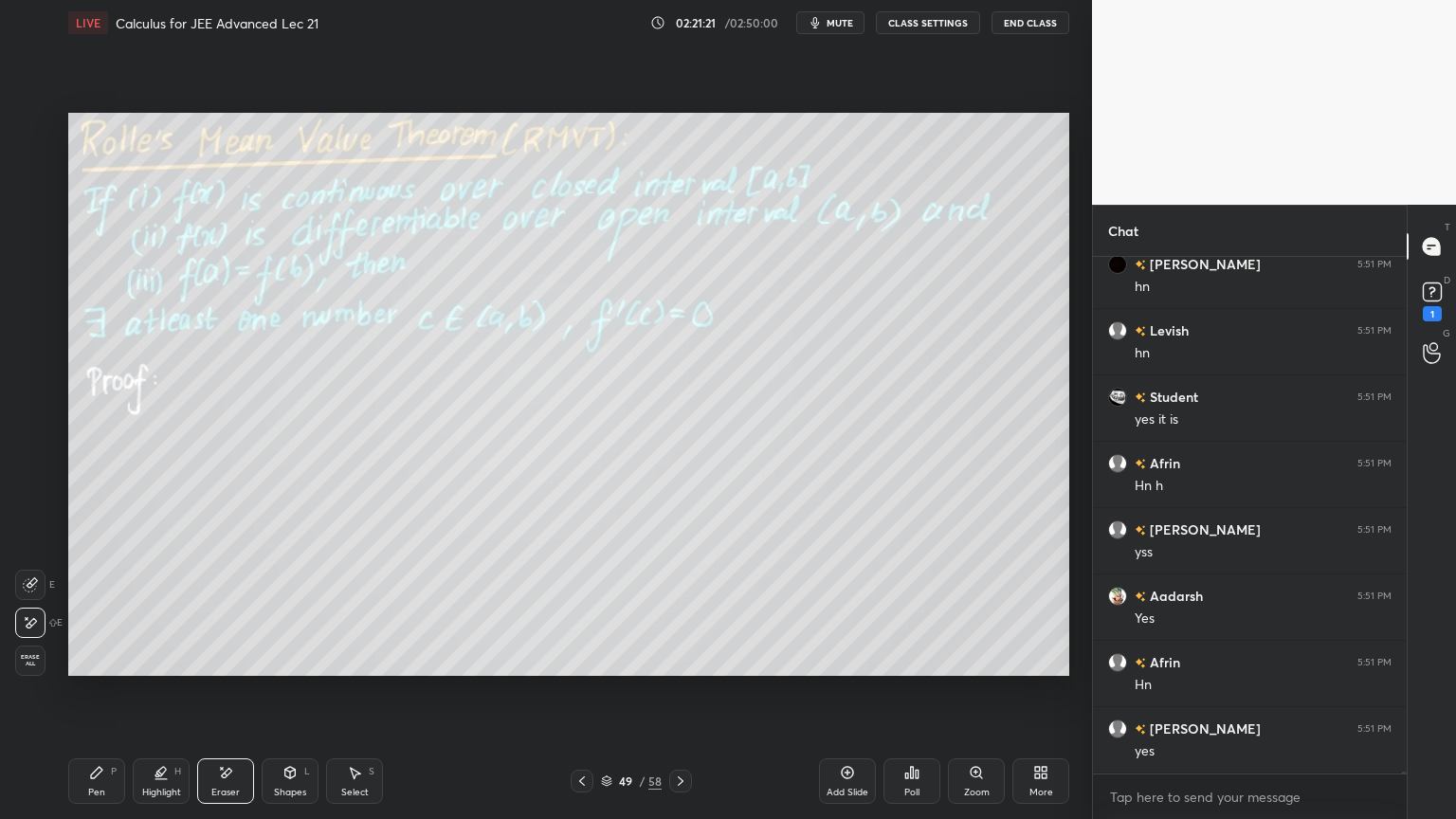 click on "Pen P" at bounding box center [97, 781] 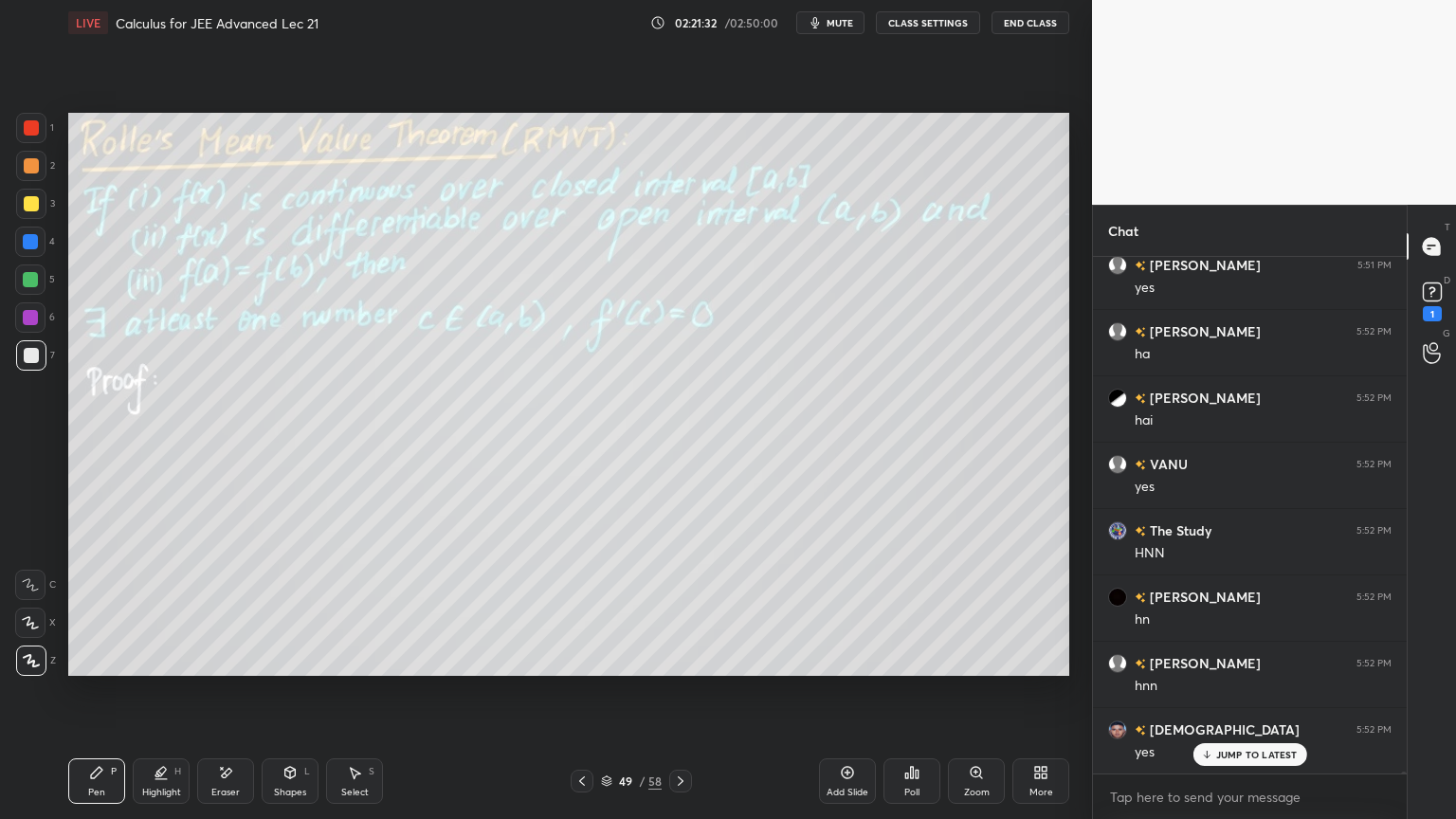 scroll, scrollTop: 134896, scrollLeft: 0, axis: vertical 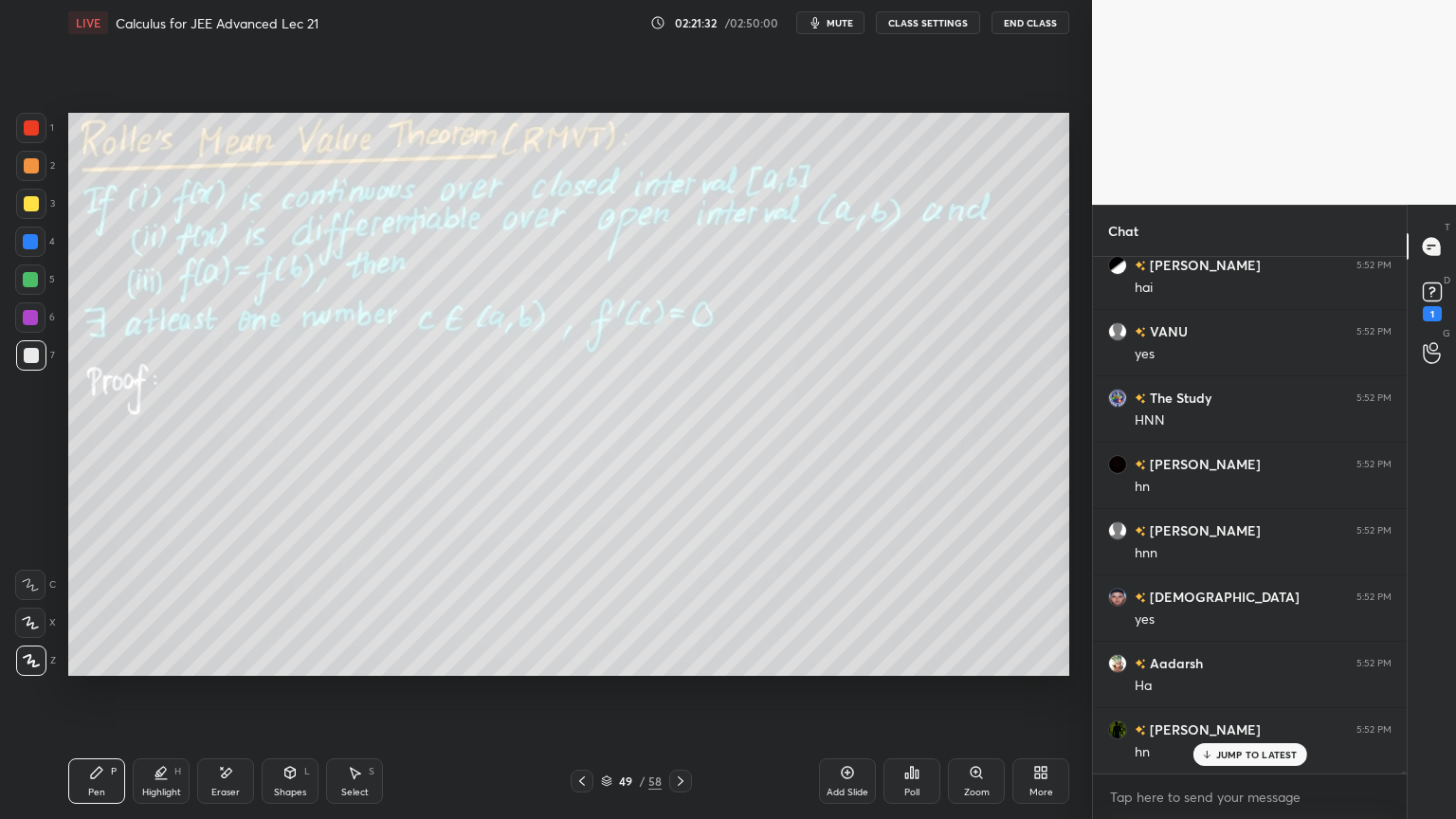 click on "Eraser" at bounding box center (226, 781) 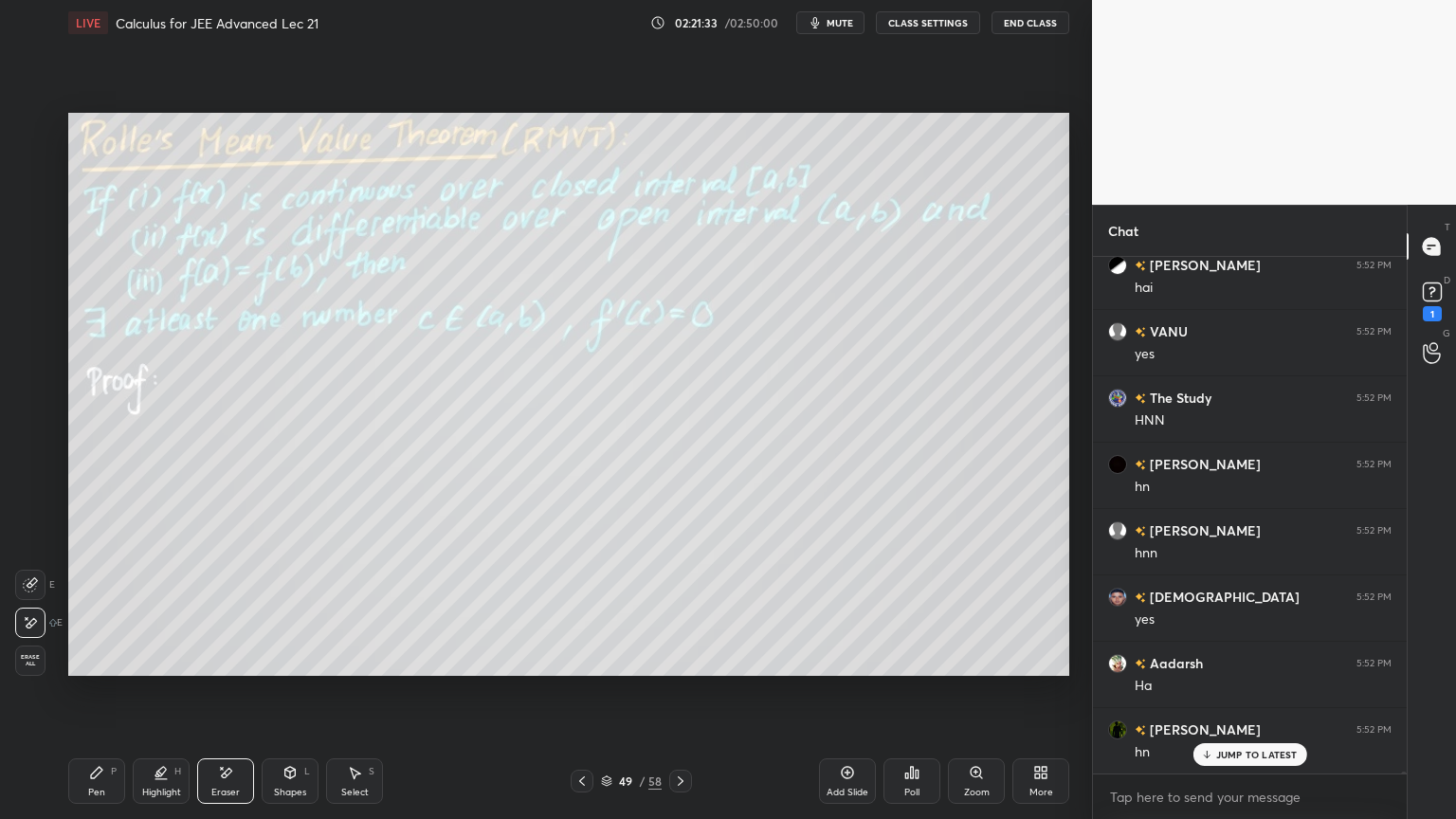 click on "Erase all" at bounding box center [30, 661] 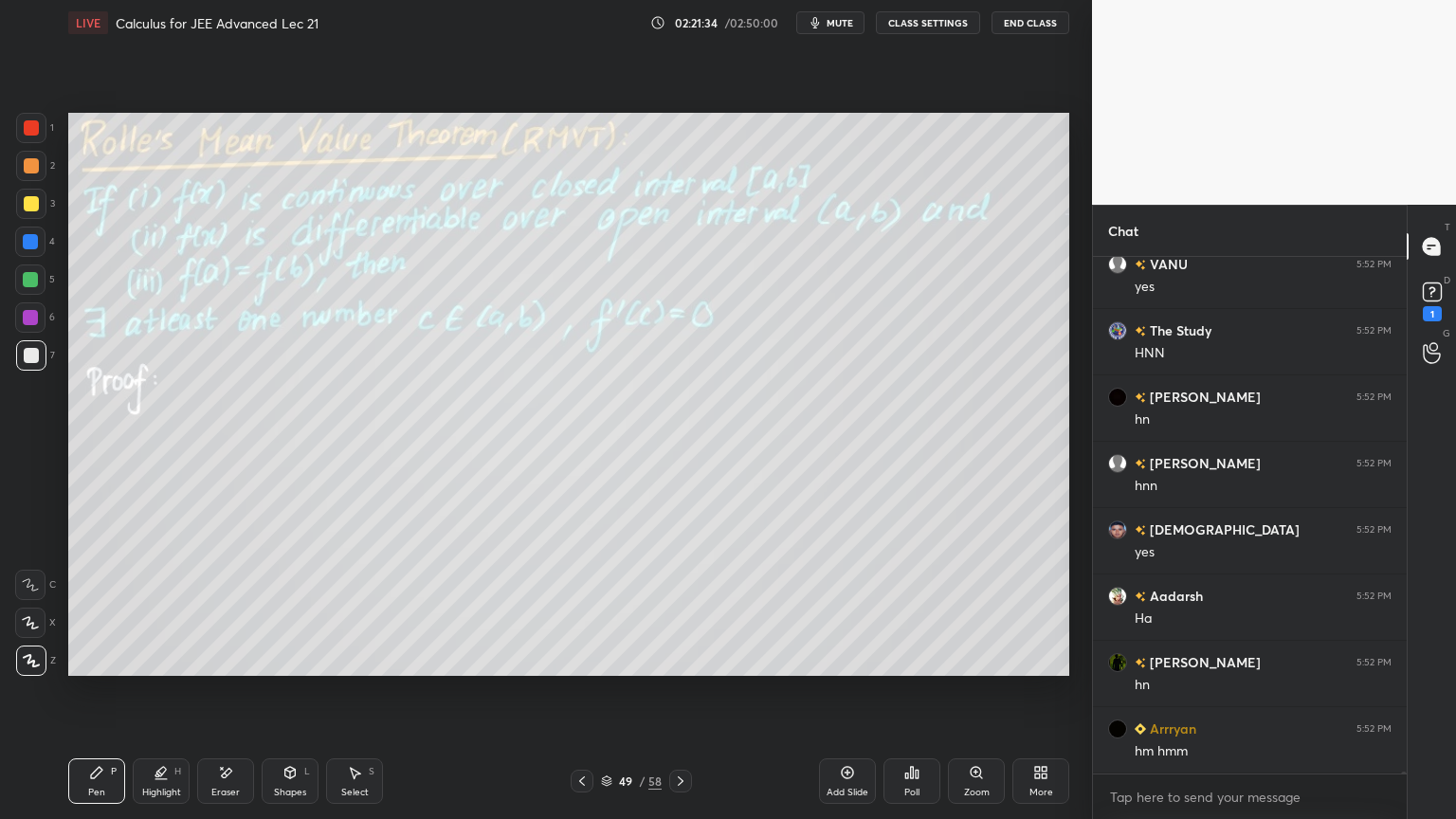 click 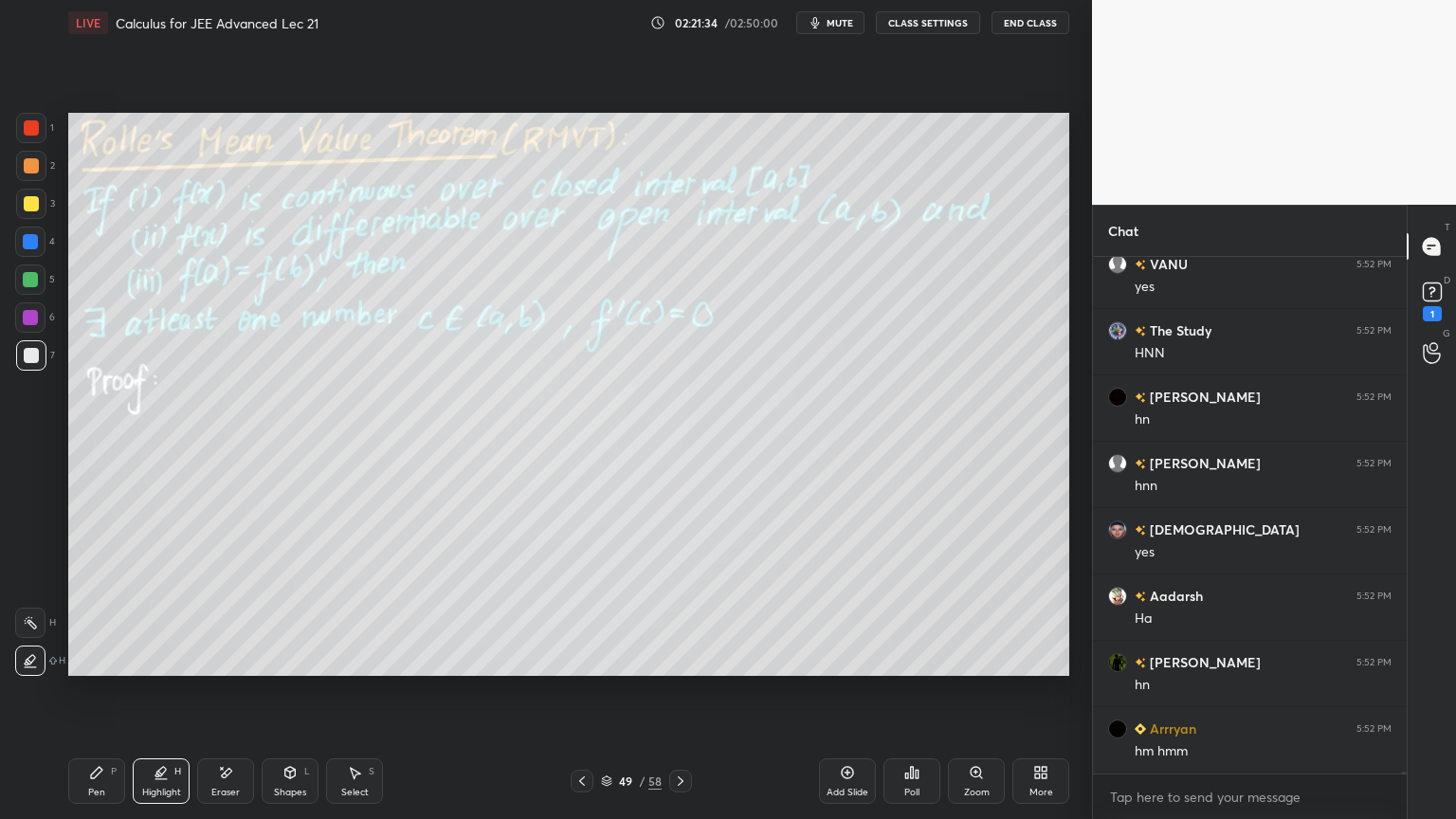 click on "Pen P" at bounding box center [97, 781] 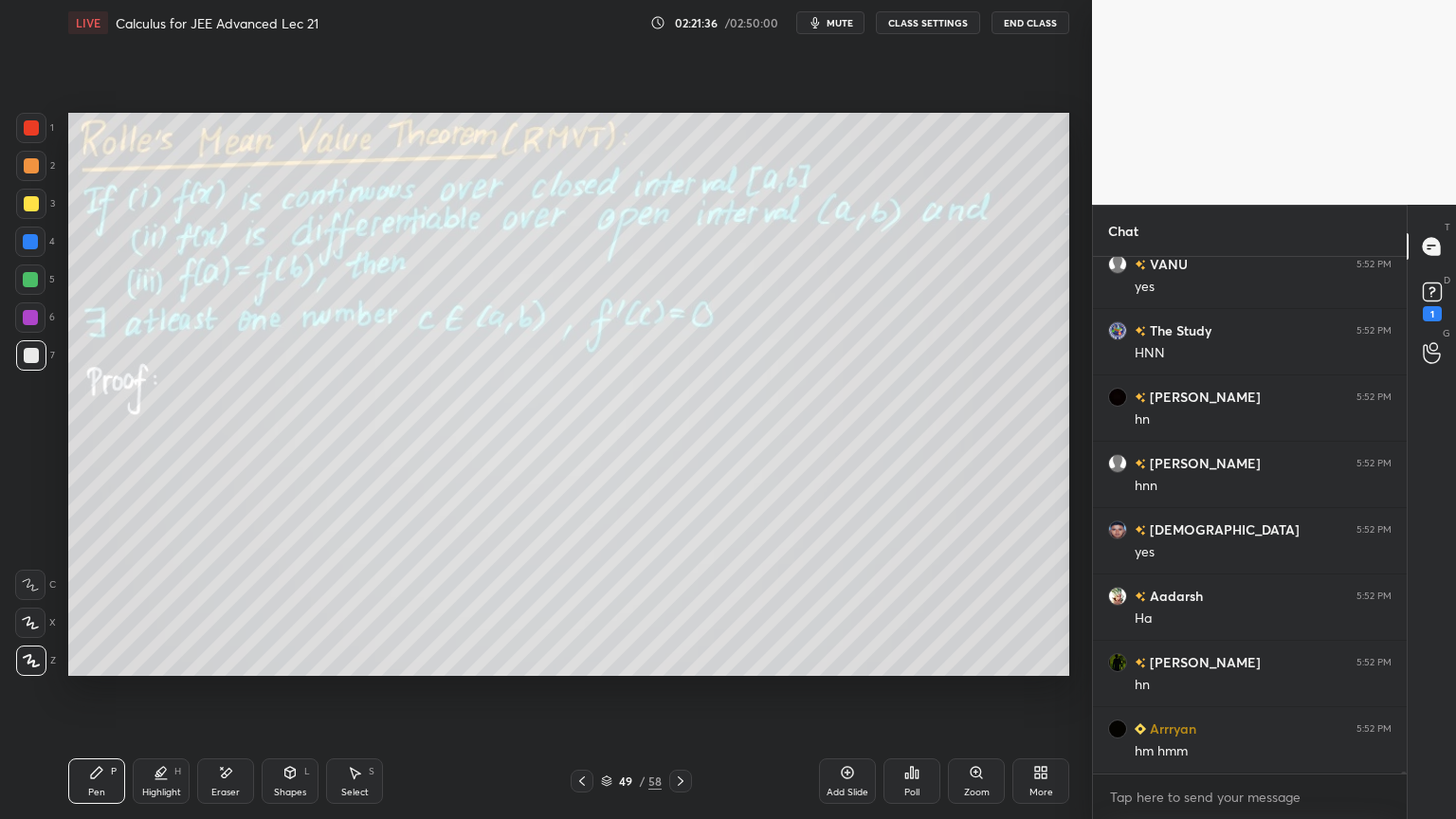 scroll, scrollTop: 135029, scrollLeft: 0, axis: vertical 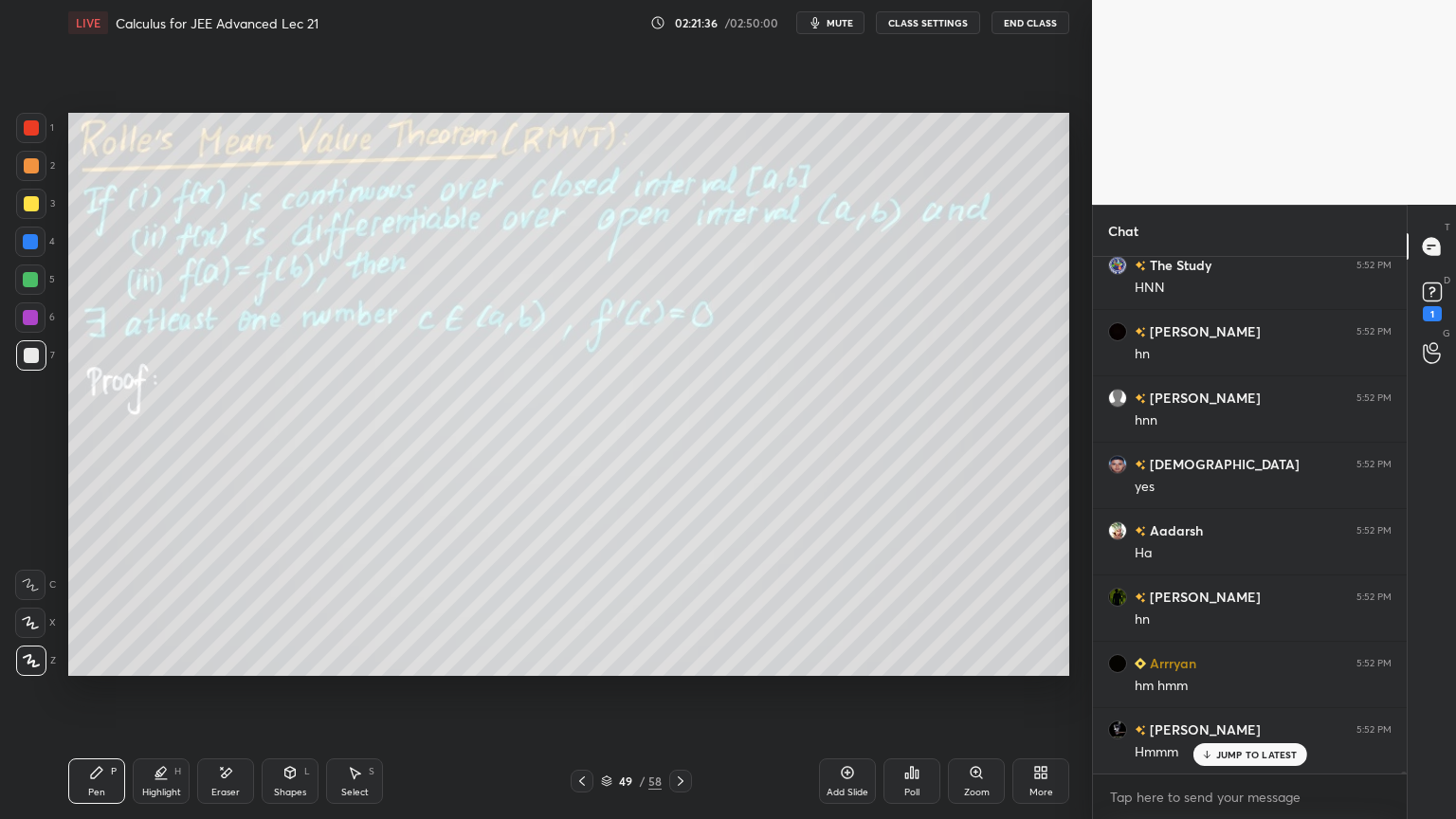 click 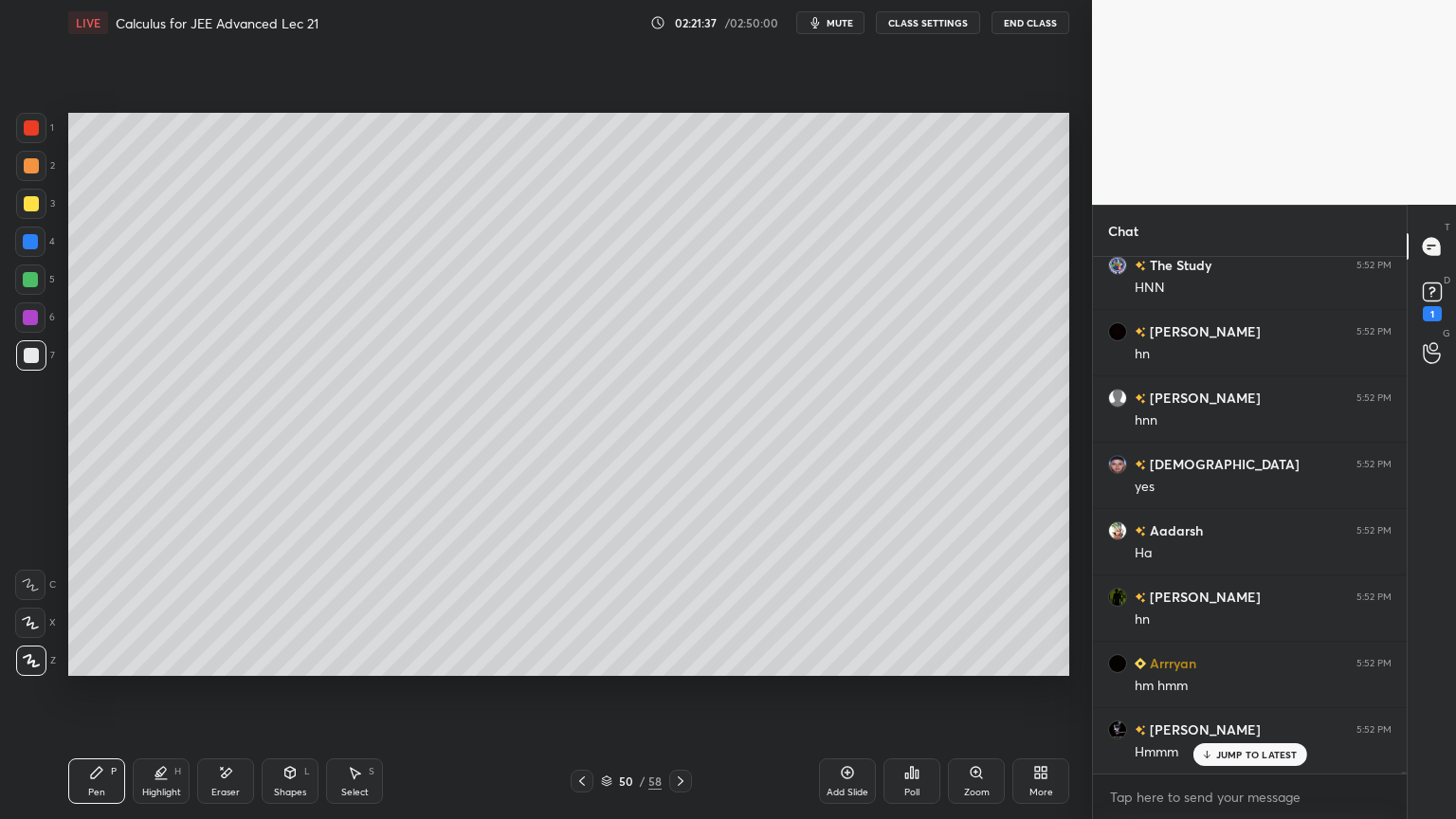 click 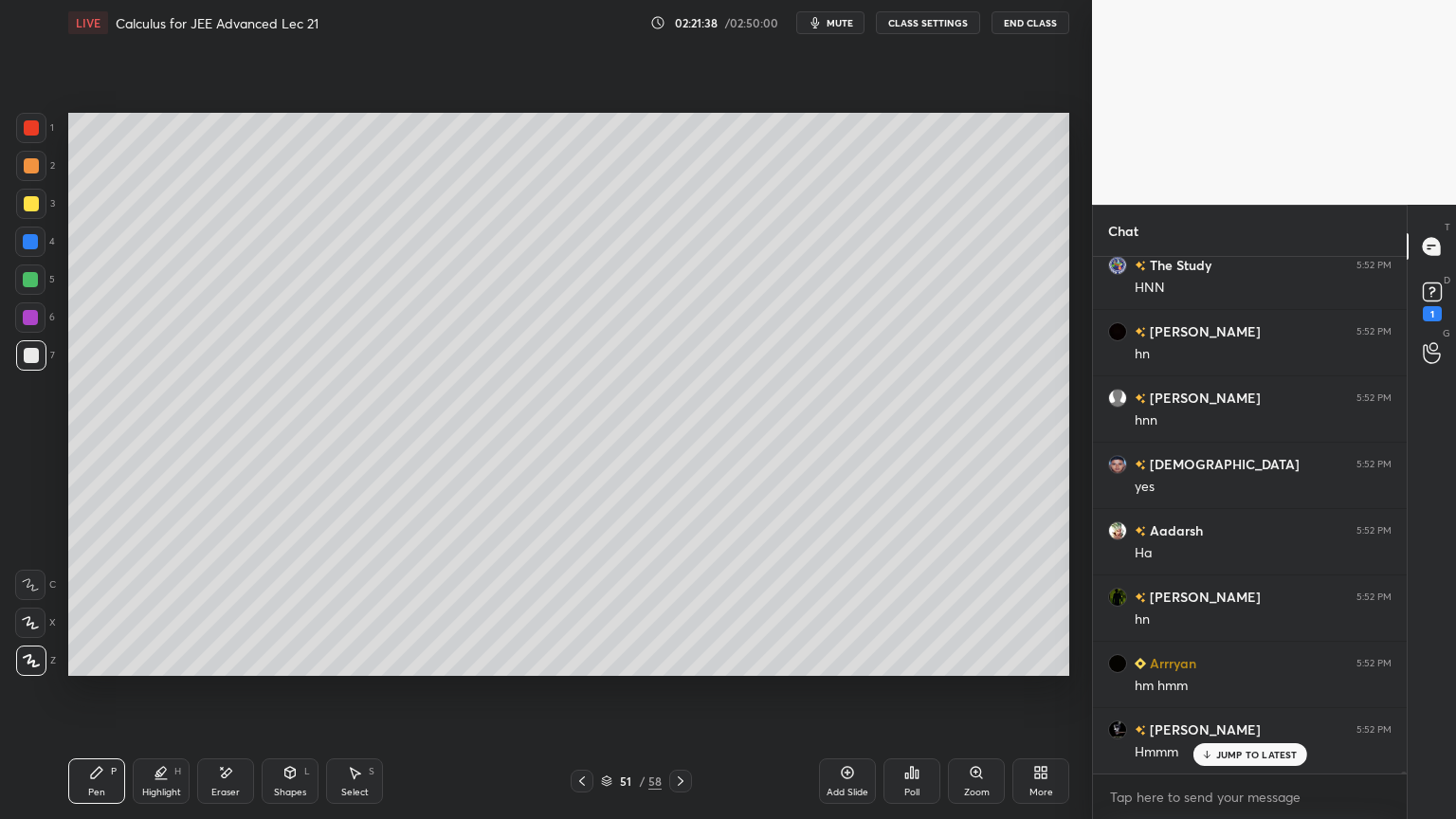 click 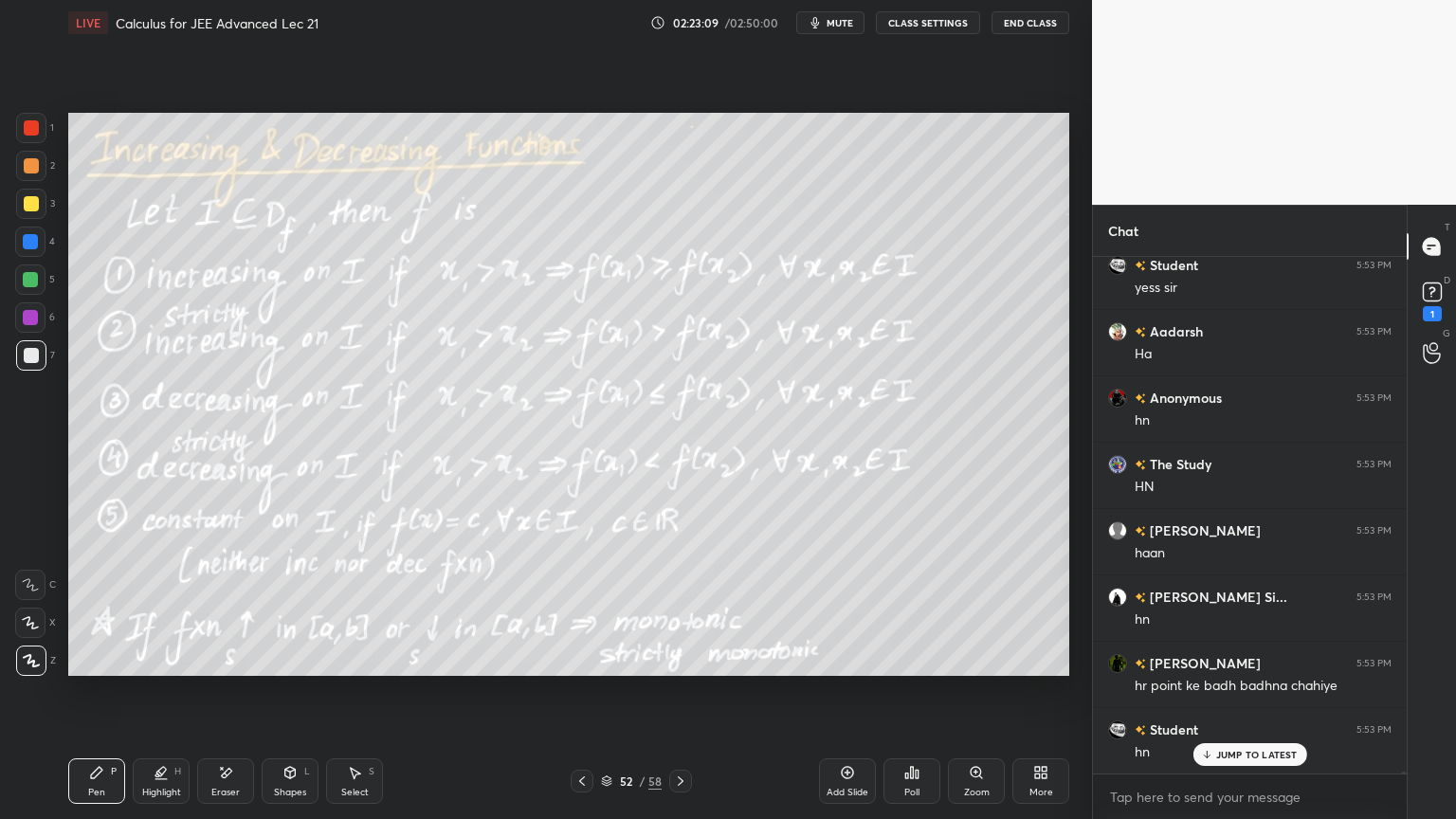 scroll, scrollTop: 136021, scrollLeft: 0, axis: vertical 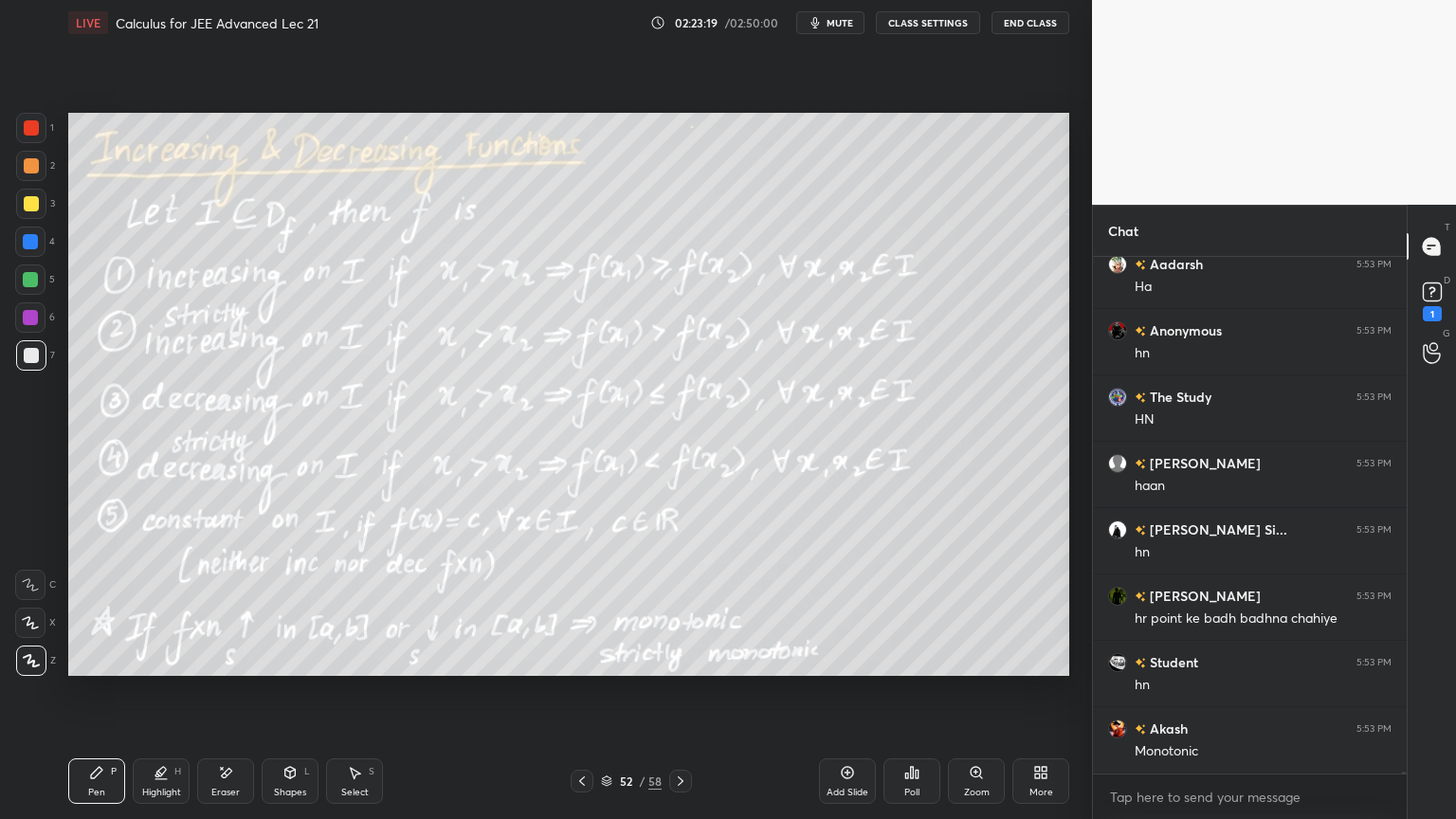 click on "Eraser" at bounding box center (226, 792) 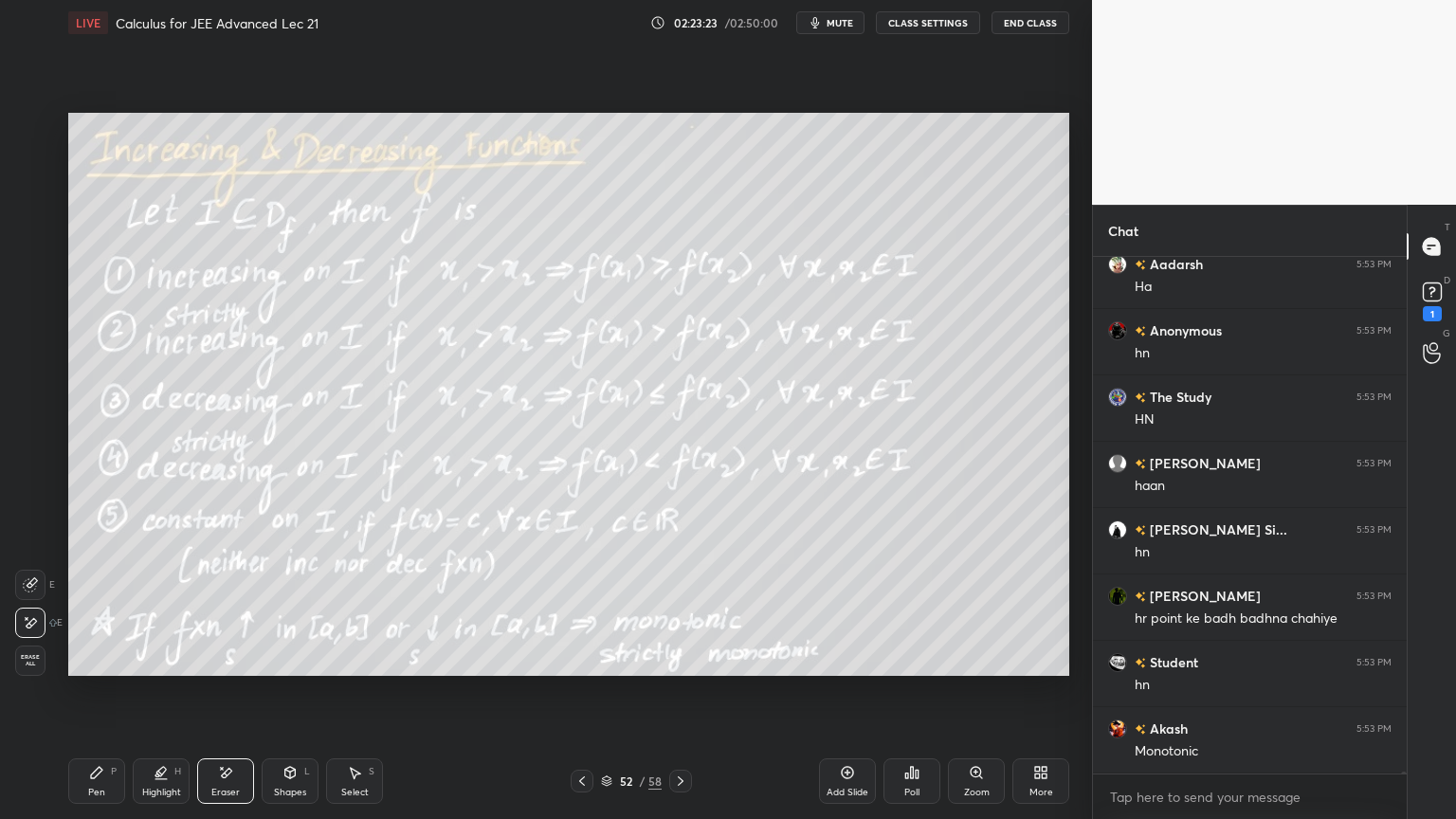 click on "Pen" at bounding box center (97, 792) 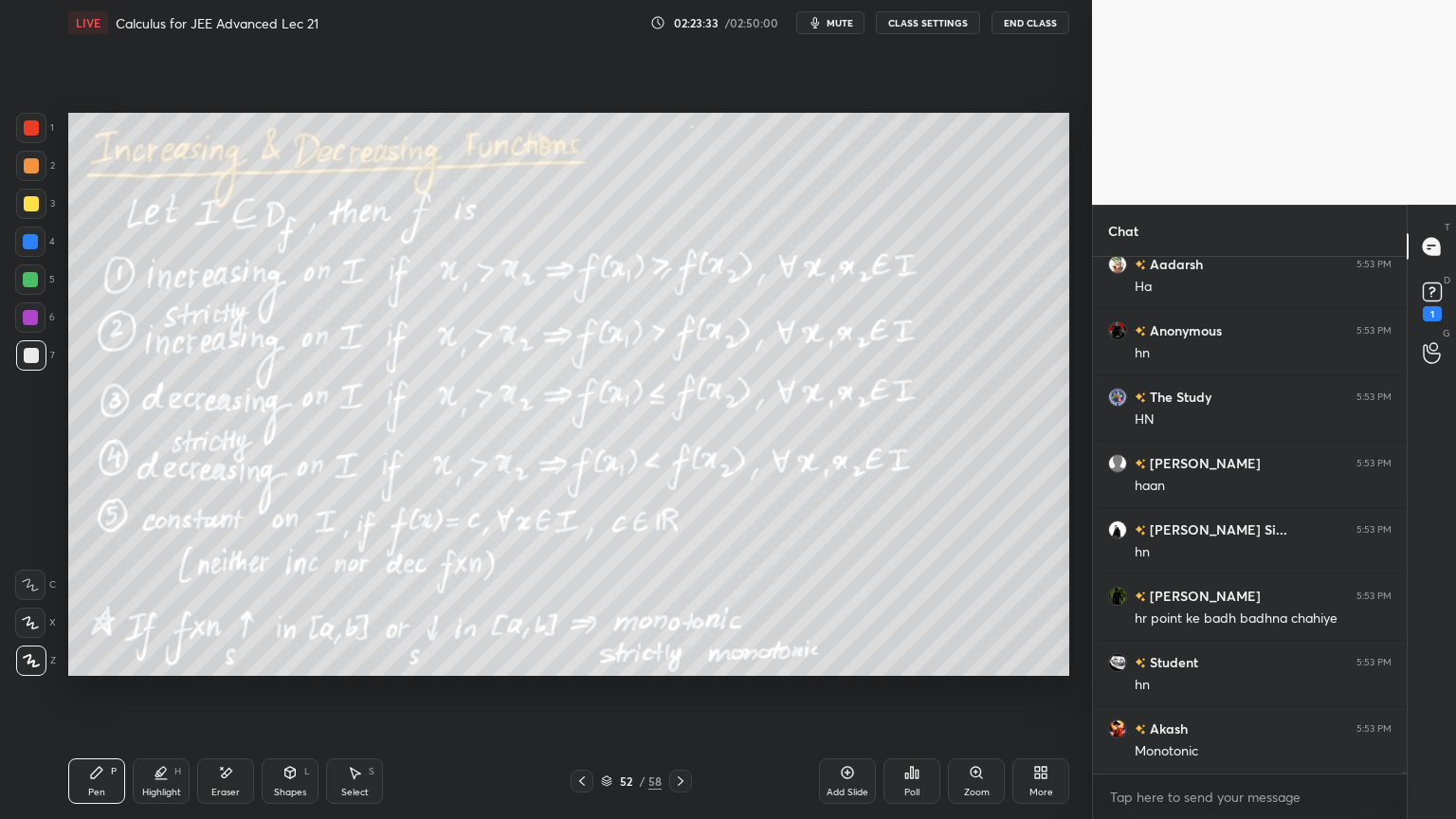 drag, startPoint x: 224, startPoint y: 770, endPoint x: 274, endPoint y: 689, distance: 95.18929 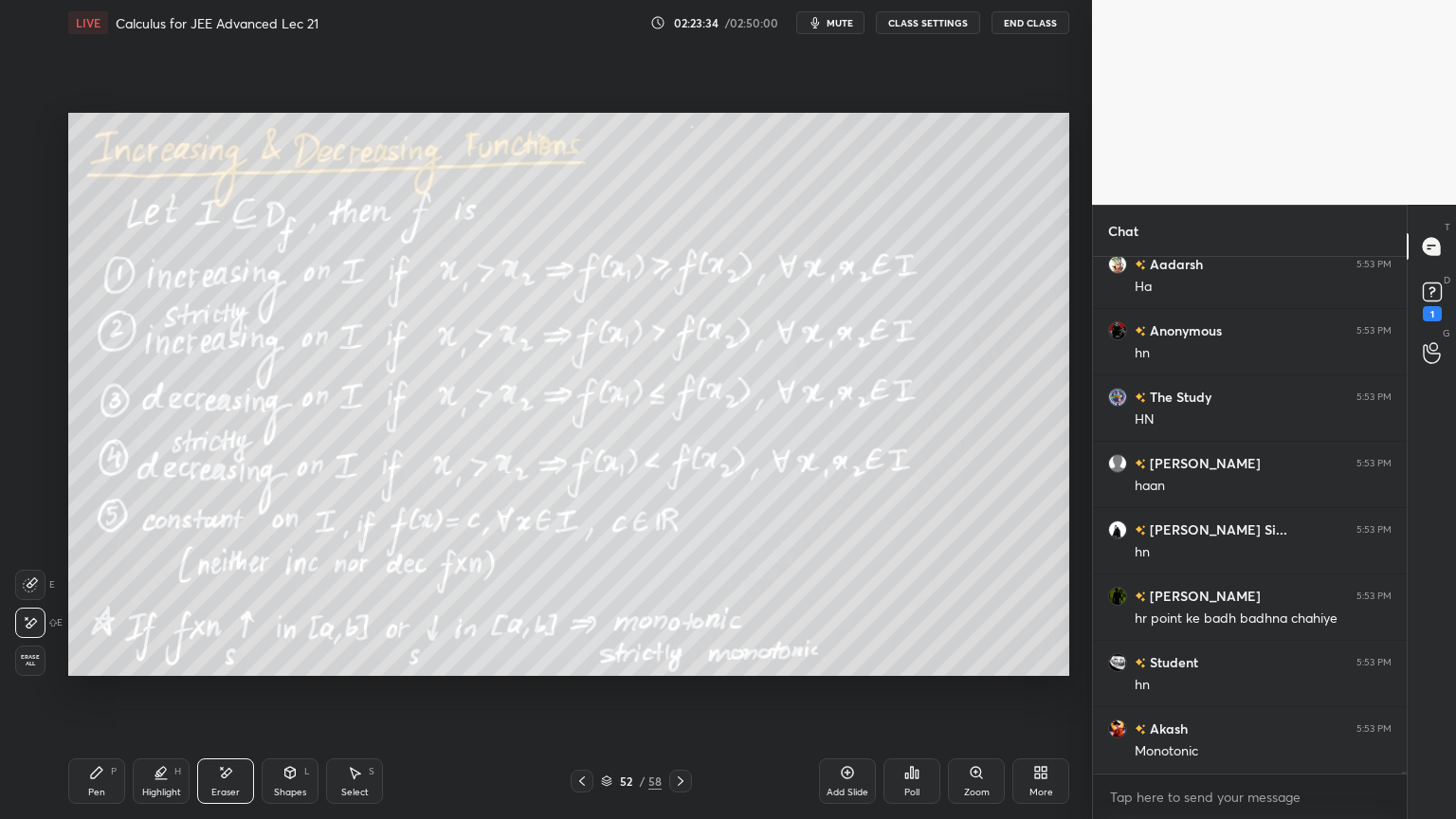 click 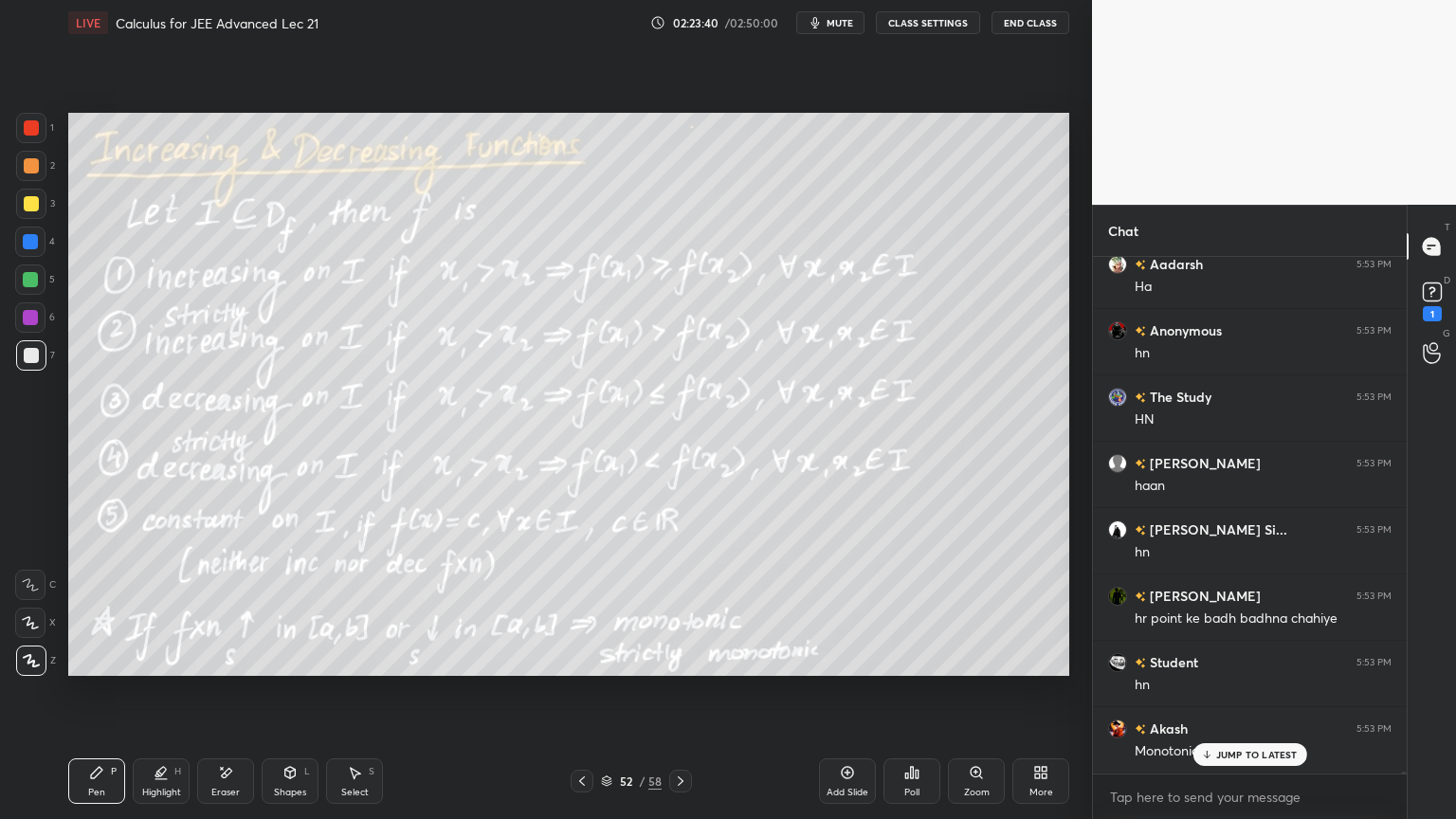 scroll, scrollTop: 136087, scrollLeft: 0, axis: vertical 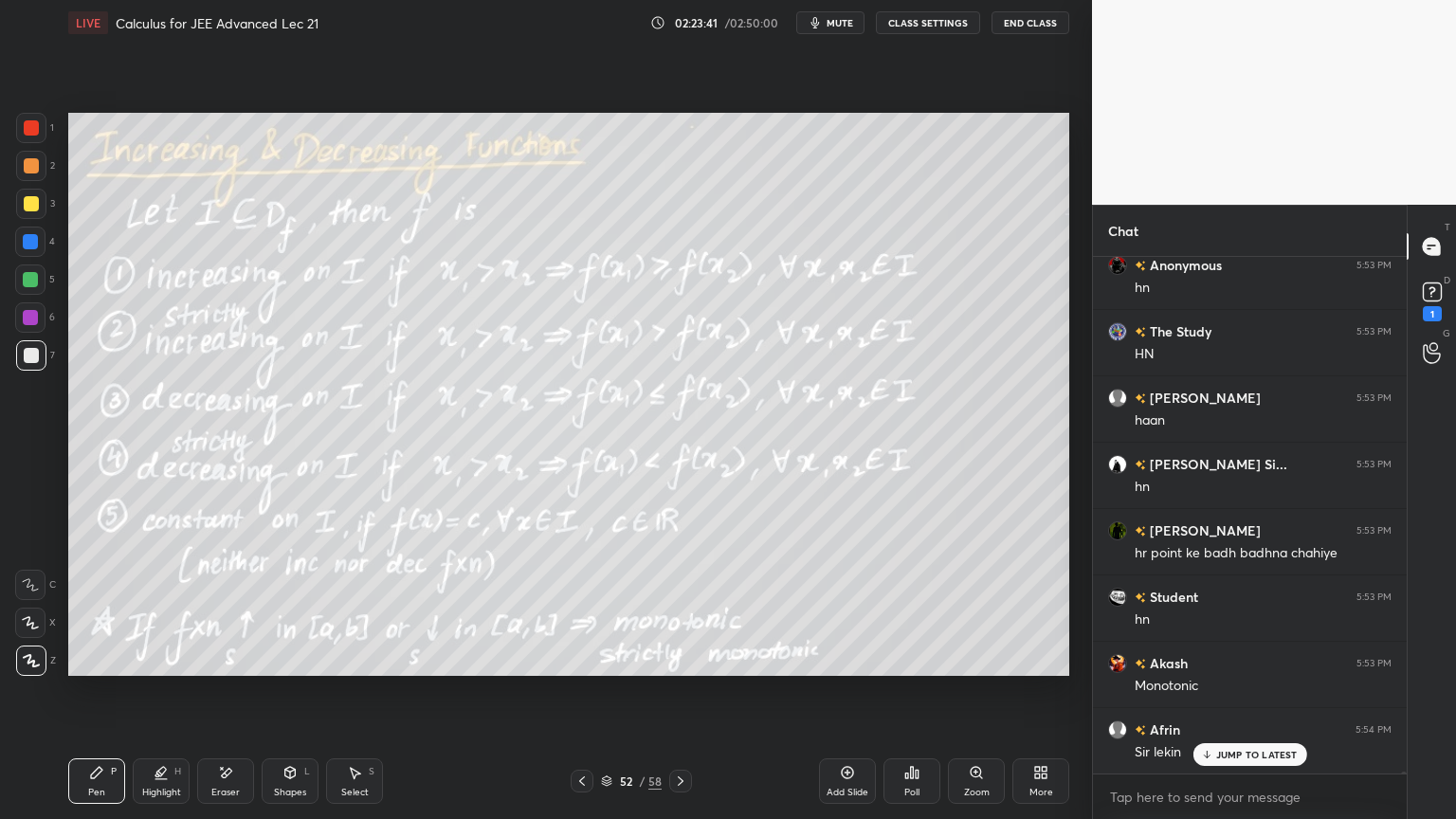 click on "Eraser" at bounding box center [226, 781] 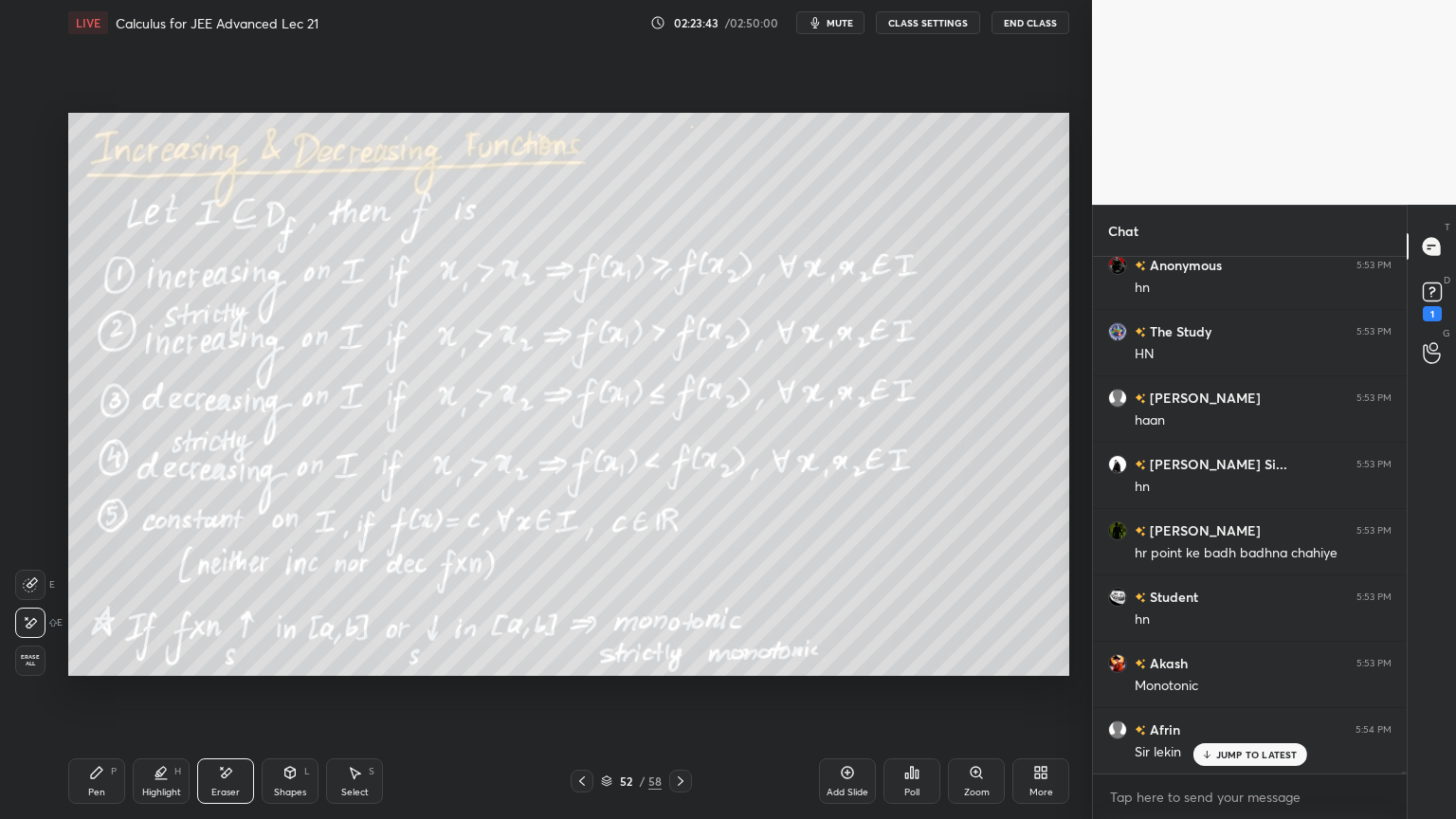 drag, startPoint x: 84, startPoint y: 771, endPoint x: 155, endPoint y: 690, distance: 107.71258 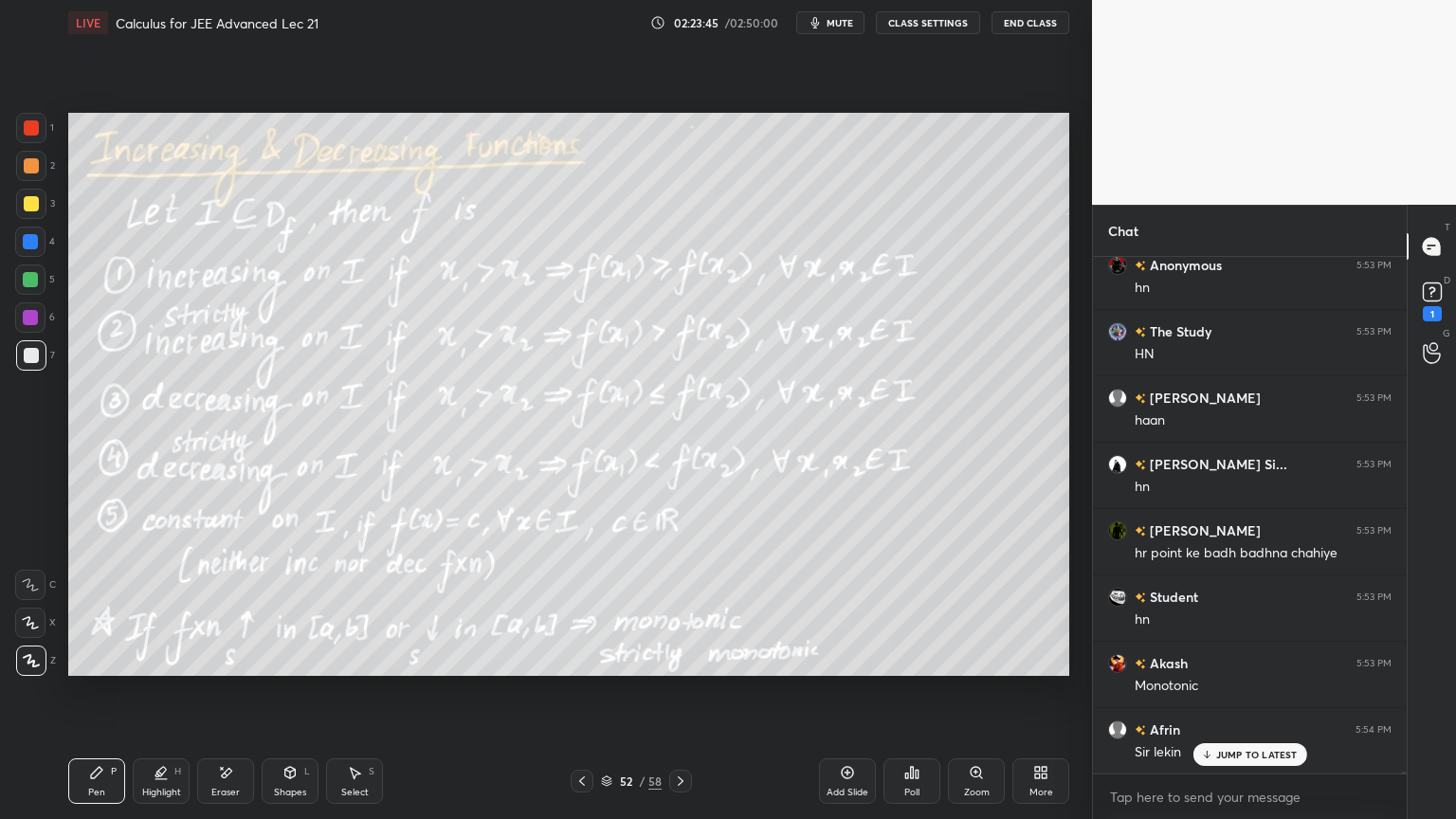 scroll, scrollTop: 136154, scrollLeft: 0, axis: vertical 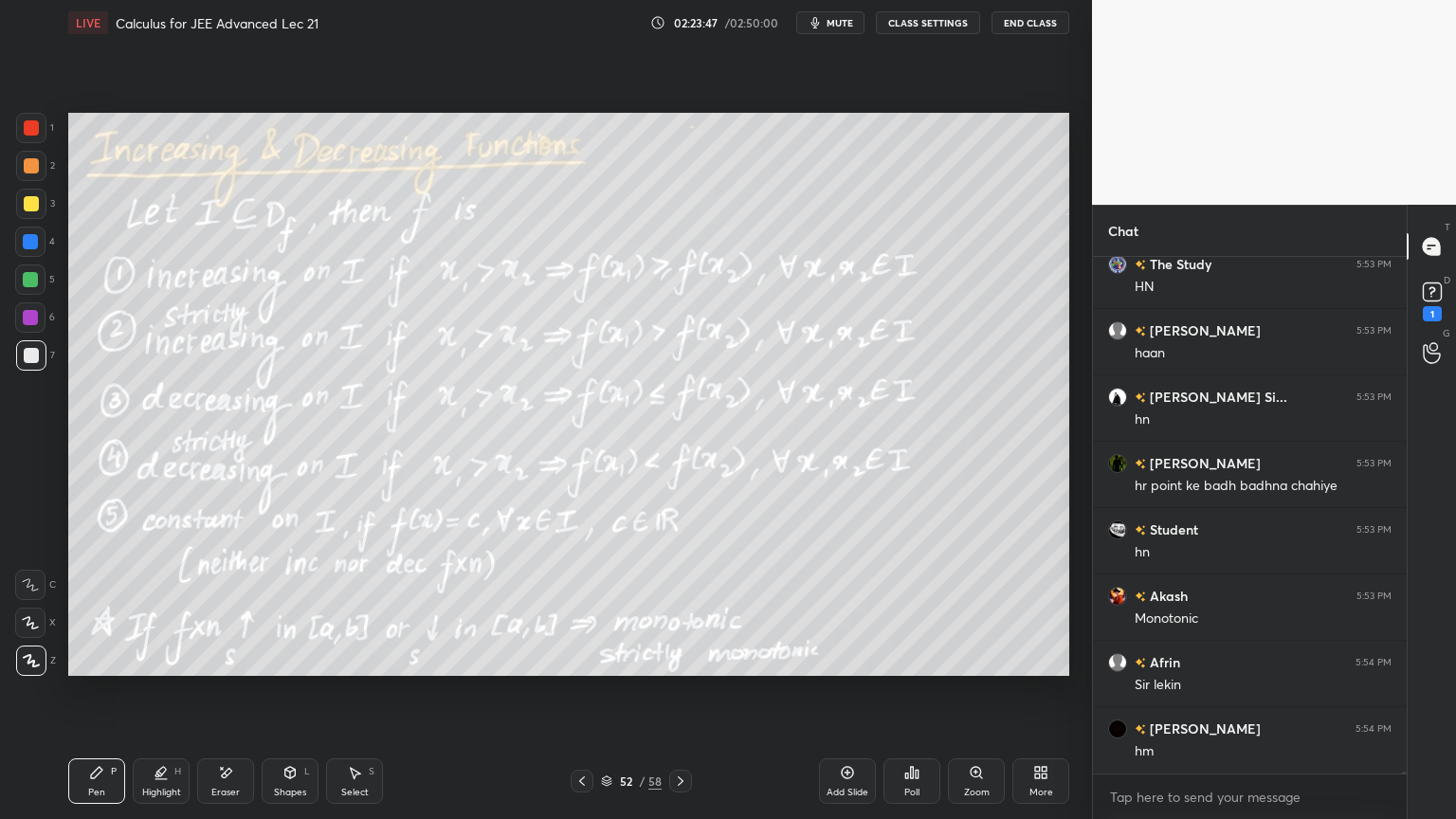 click on "Eraser" at bounding box center [226, 781] 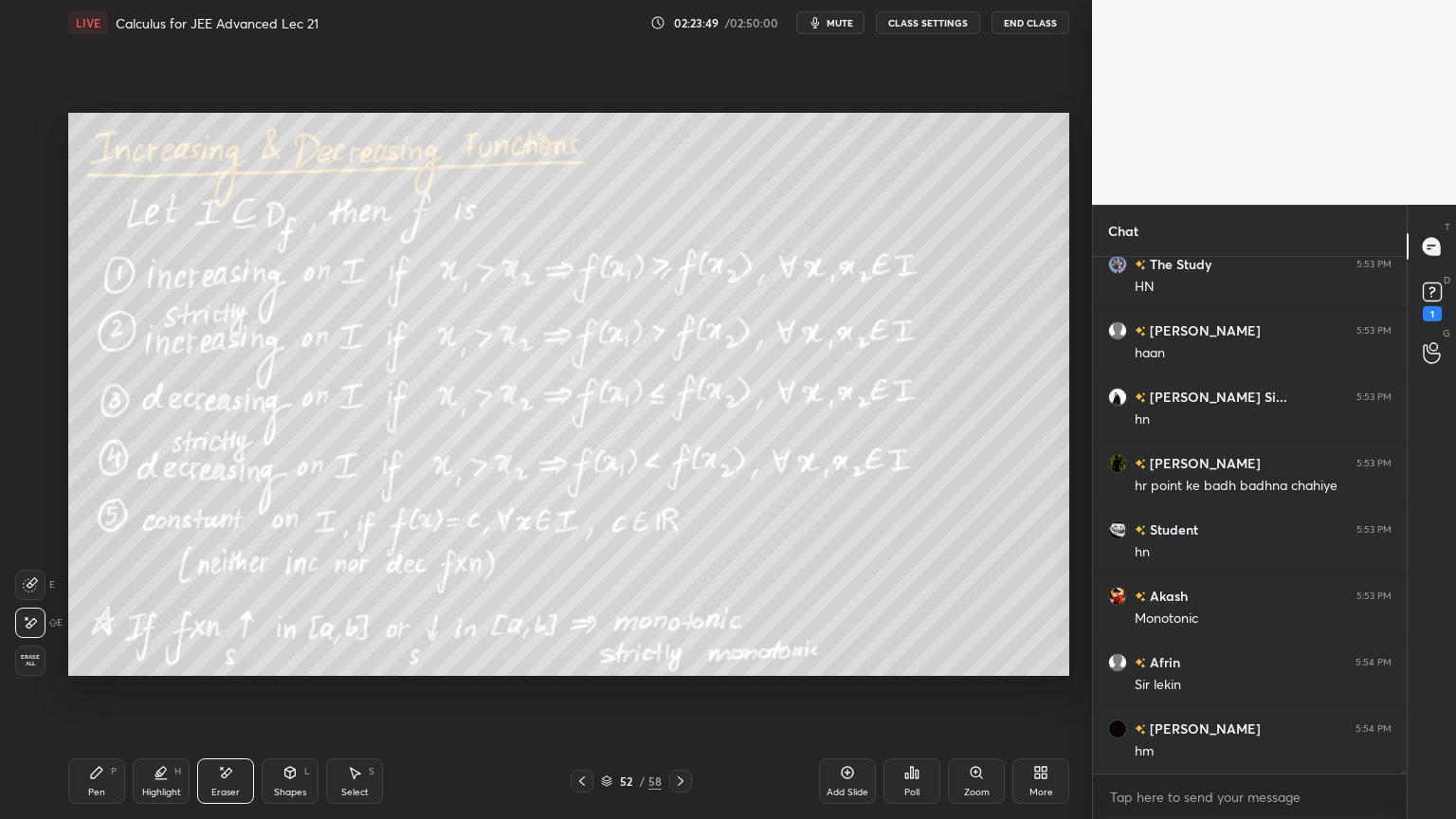 click on "Pen P" at bounding box center (97, 781) 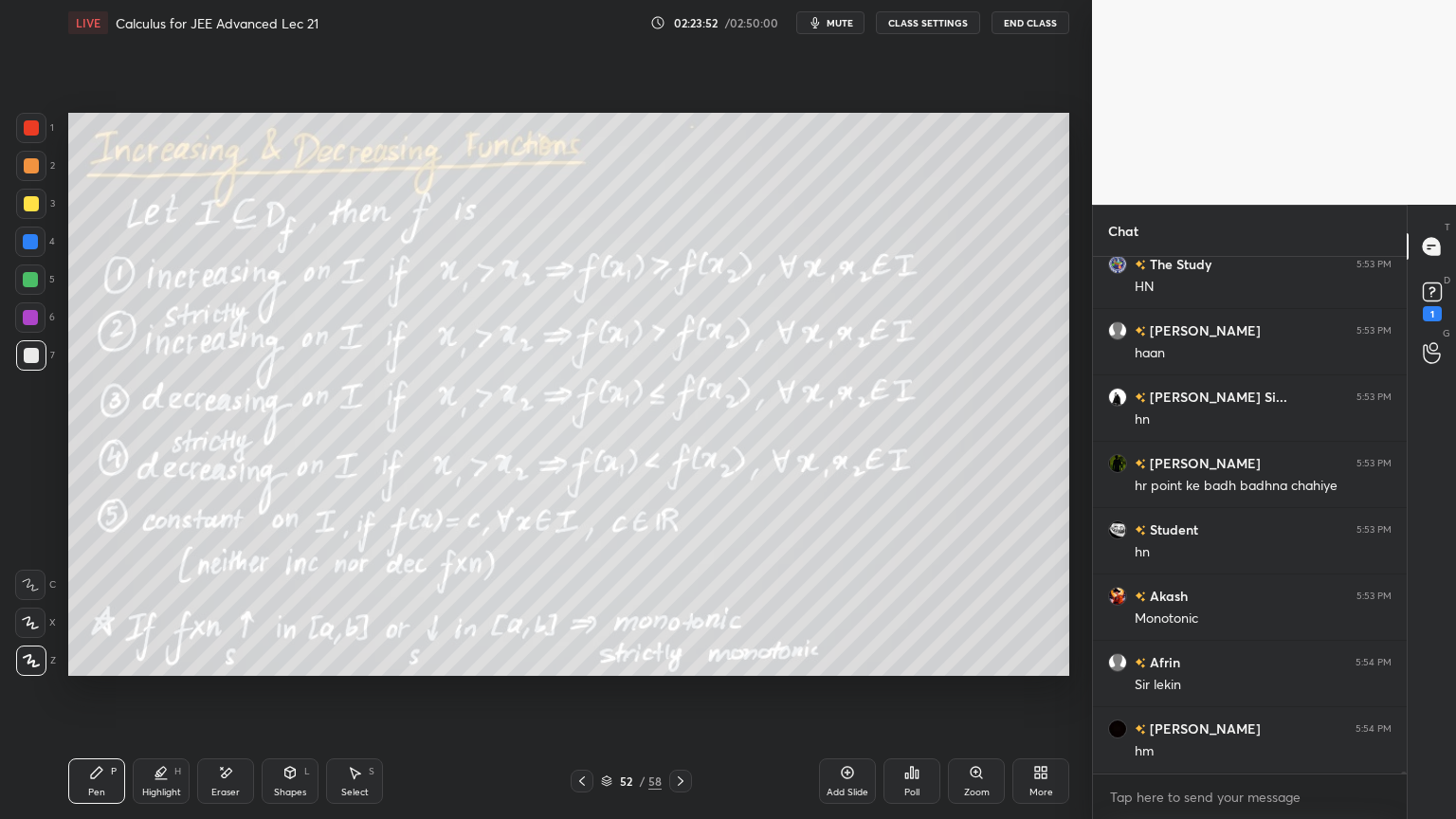 click on "Eraser" at bounding box center (226, 792) 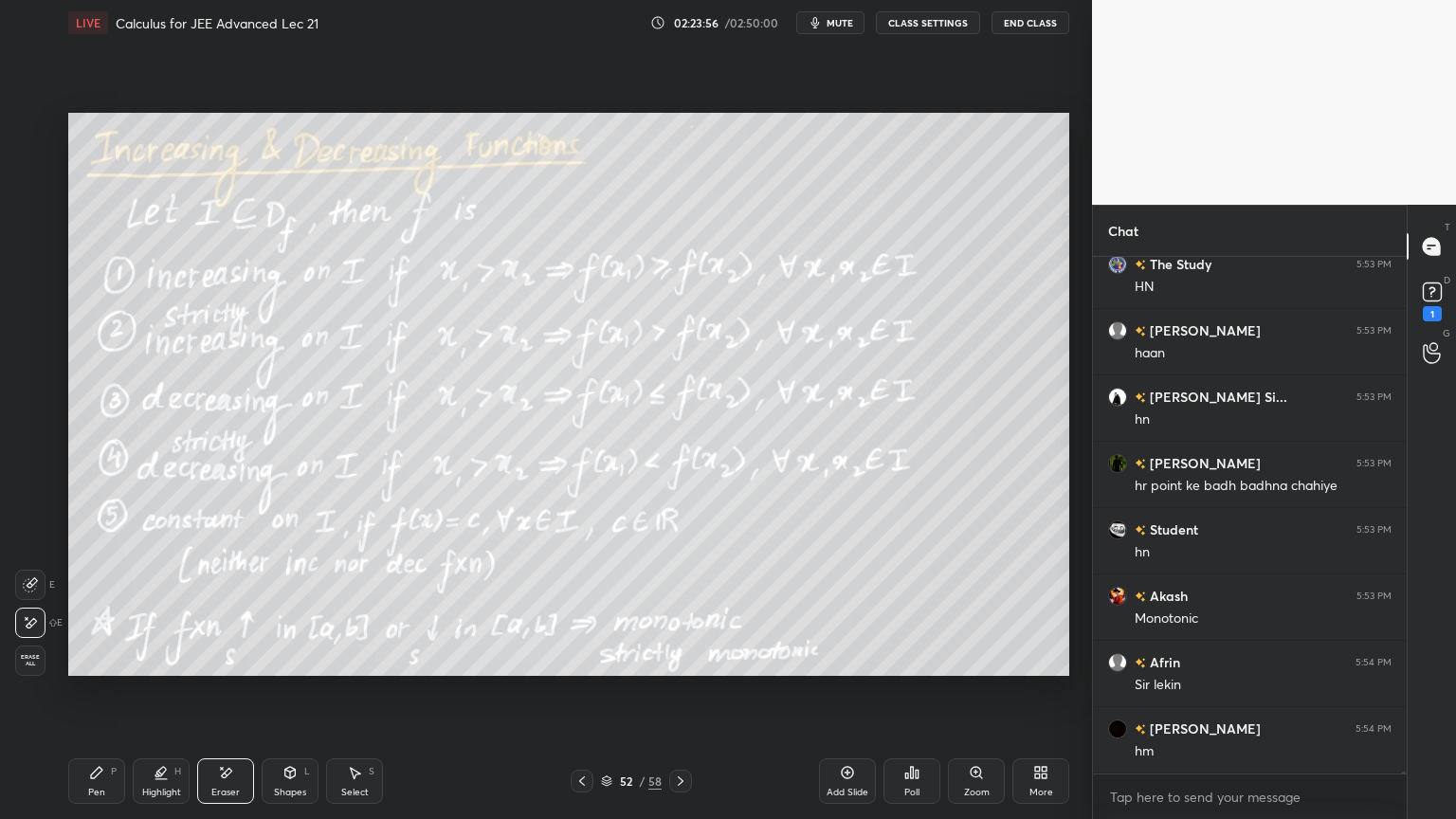 click on "P" at bounding box center [114, 772] 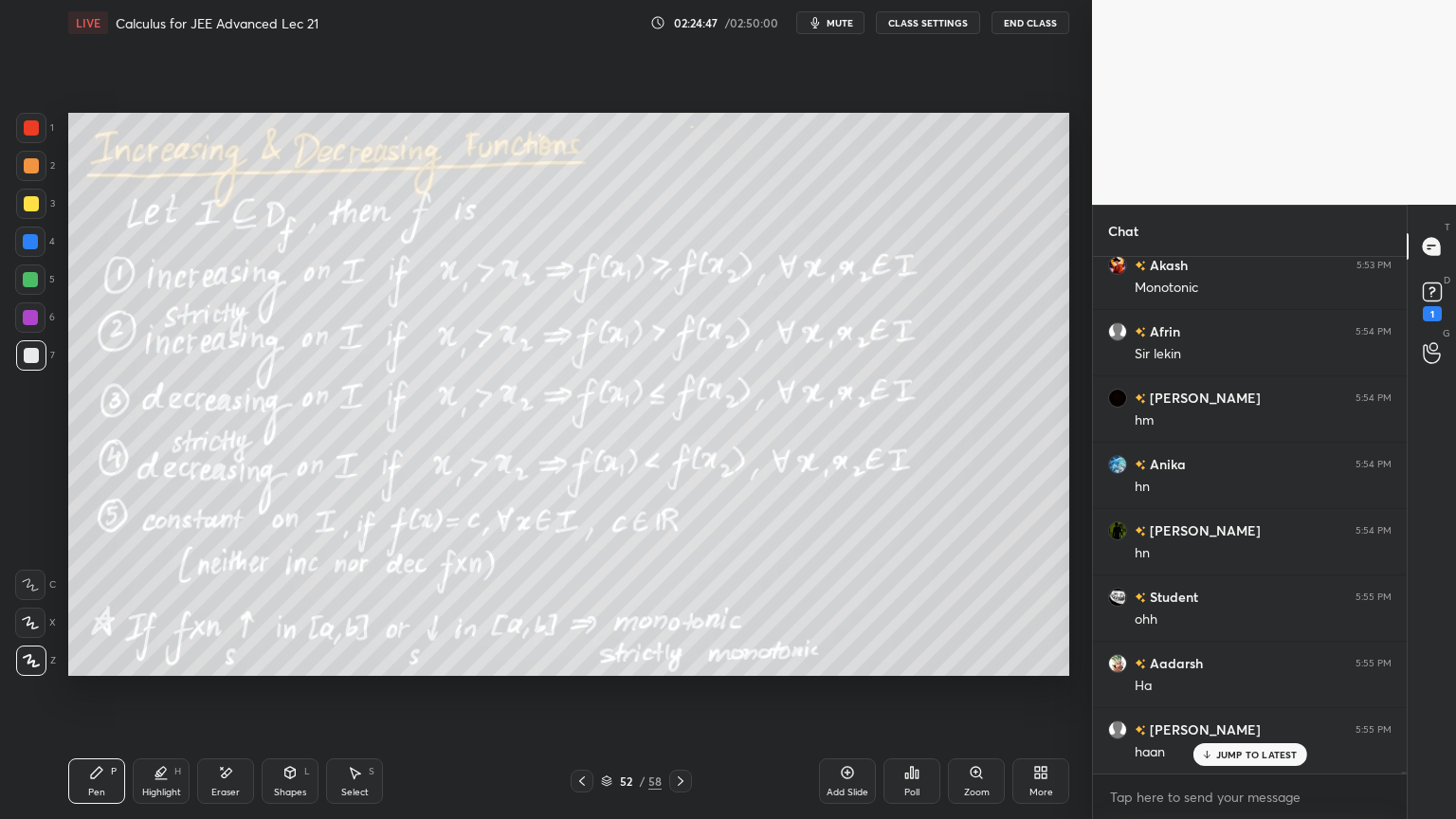 scroll, scrollTop: 130254, scrollLeft: 0, axis: vertical 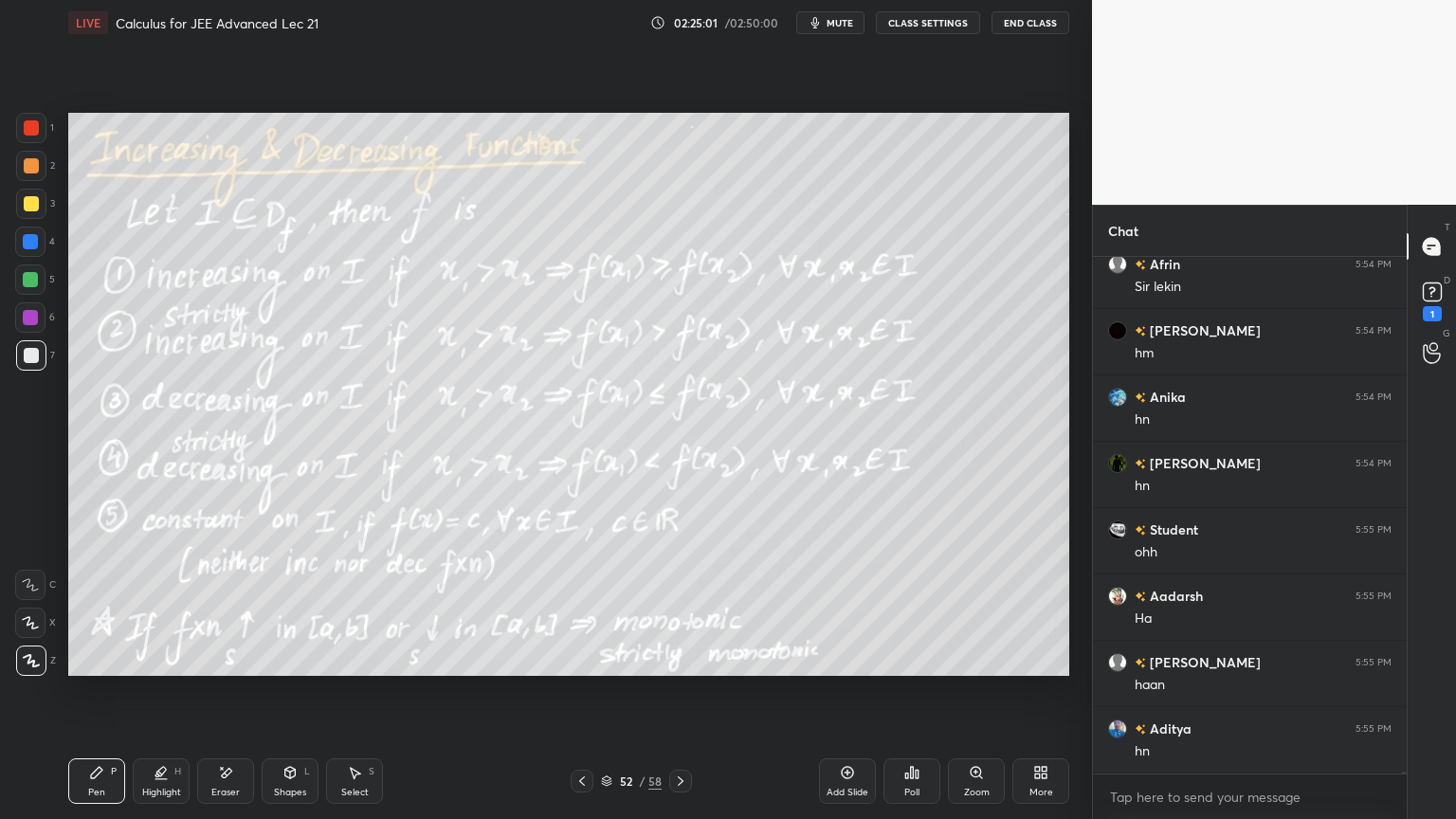 click on "Eraser" at bounding box center (226, 792) 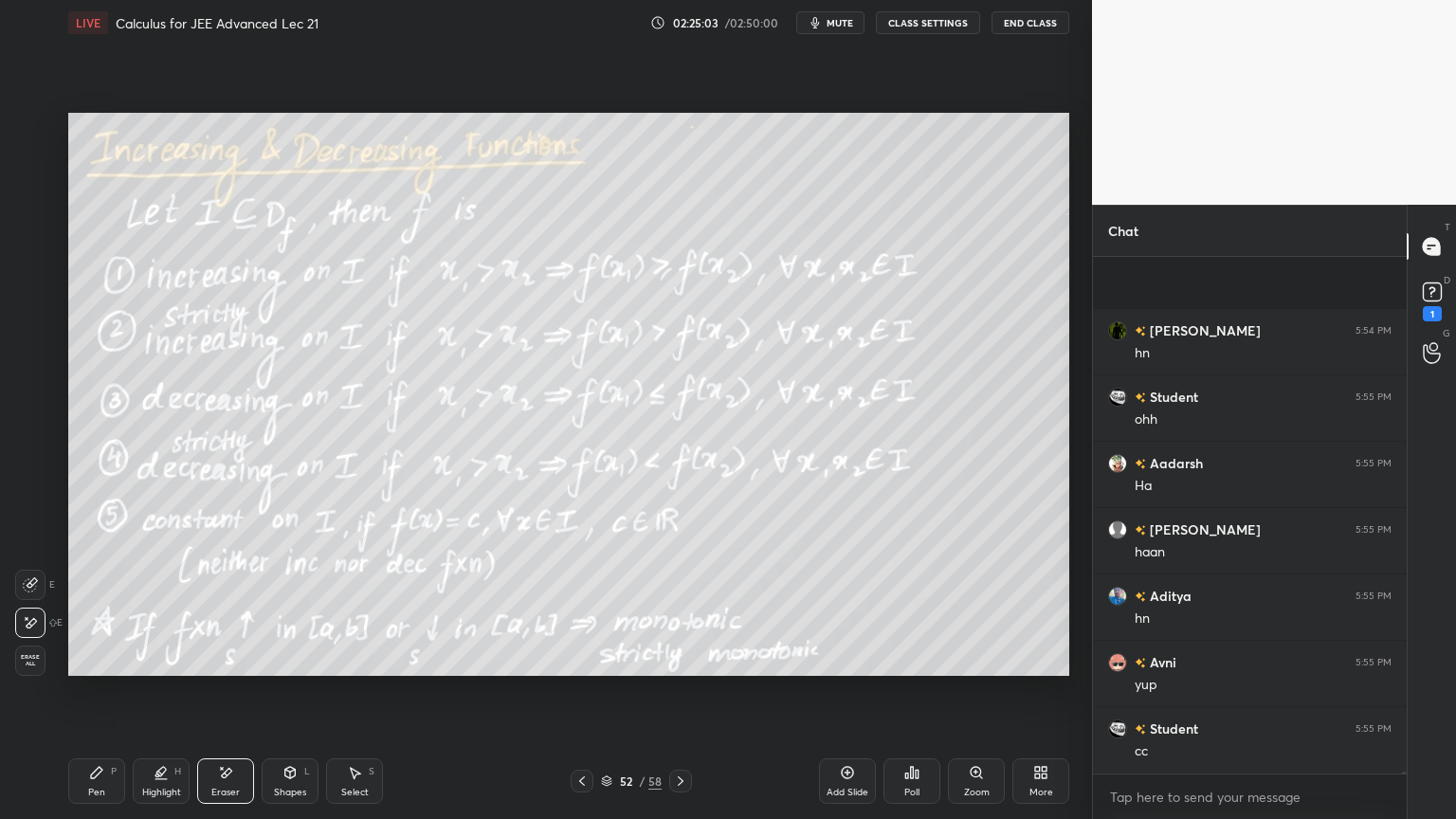 scroll, scrollTop: 130520, scrollLeft: 0, axis: vertical 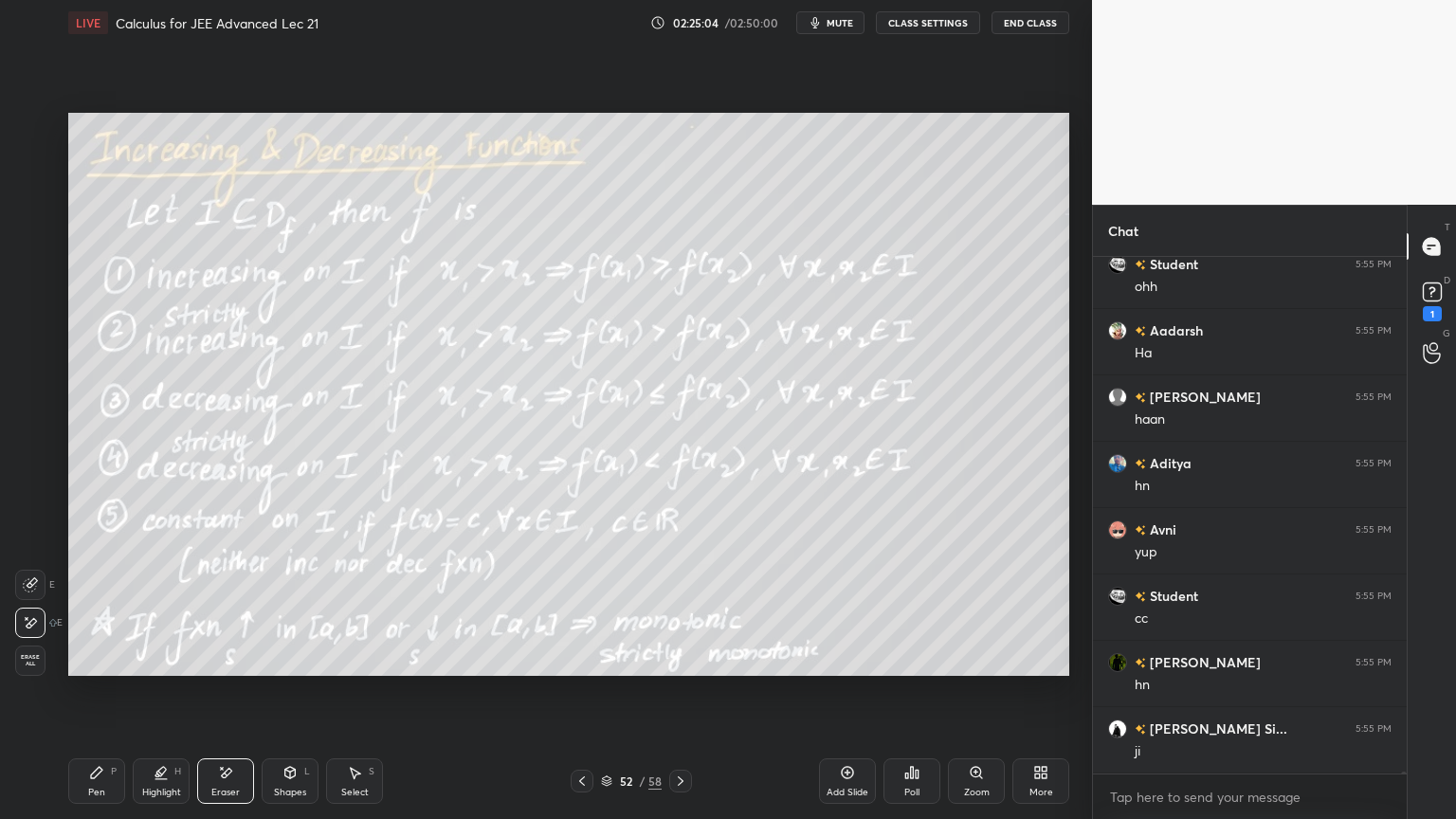 click on "Pen P" at bounding box center (97, 781) 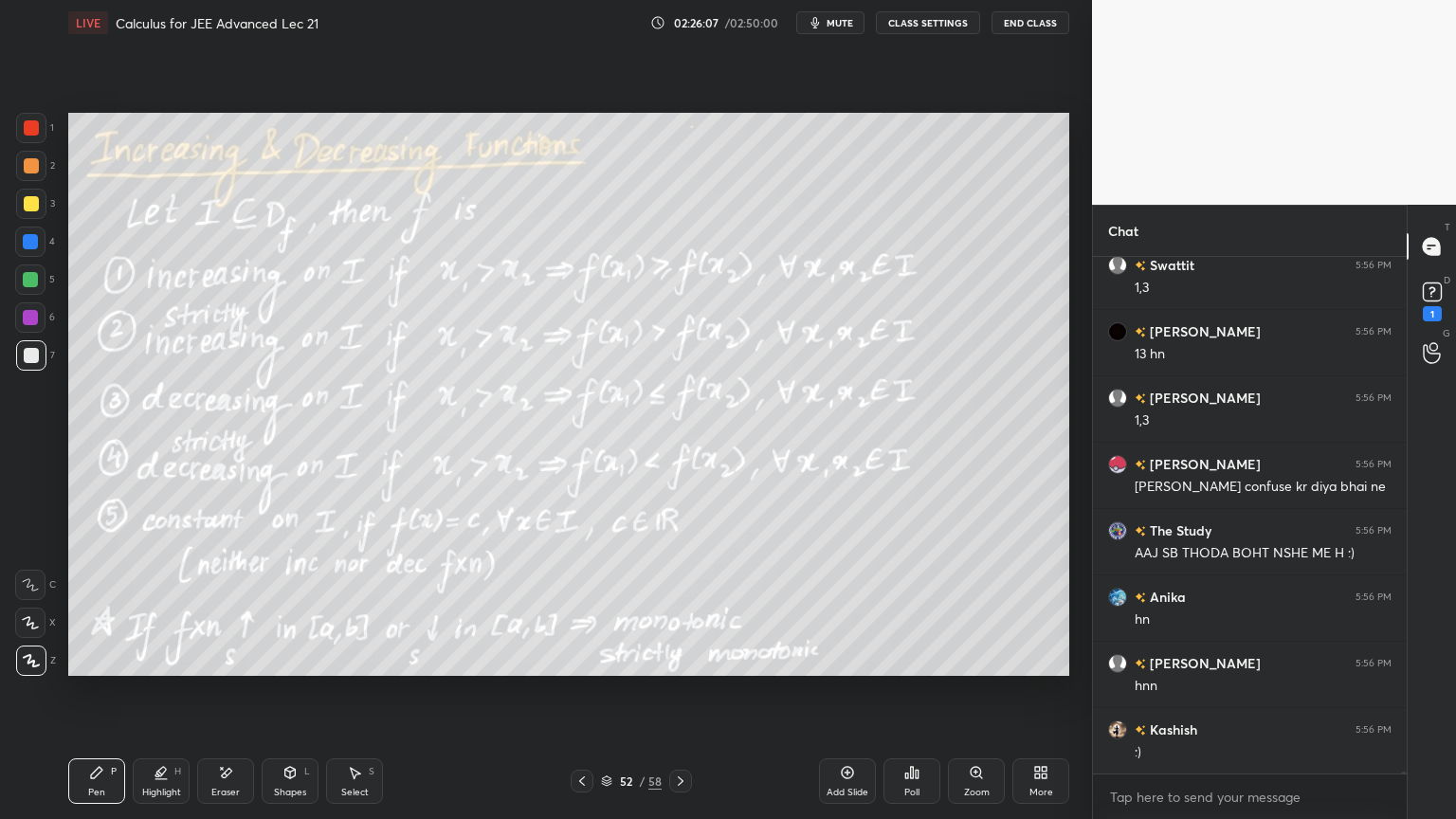 scroll, scrollTop: 132246, scrollLeft: 0, axis: vertical 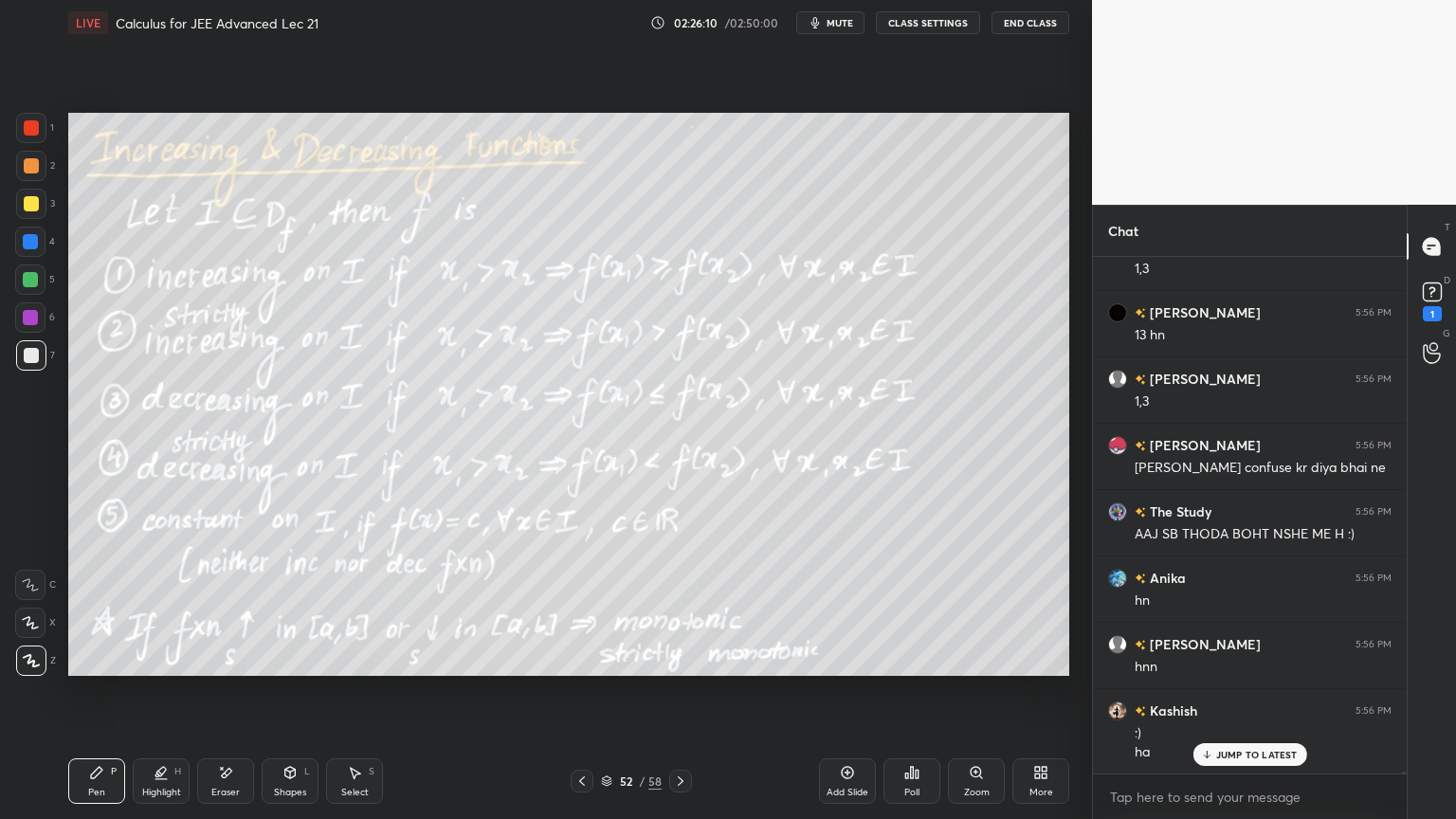 click on "Eraser" at bounding box center (226, 781) 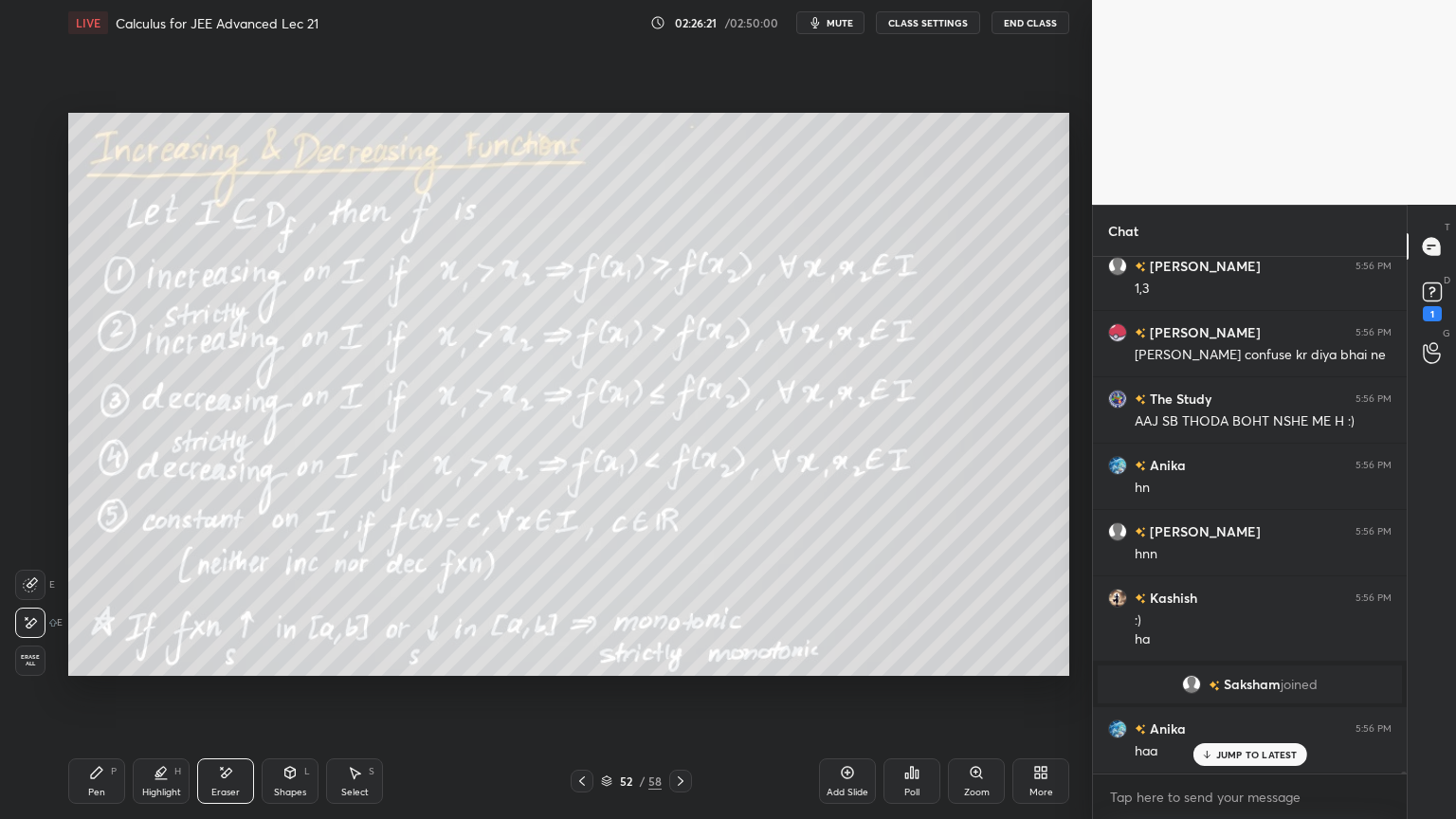 scroll, scrollTop: 132424, scrollLeft: 0, axis: vertical 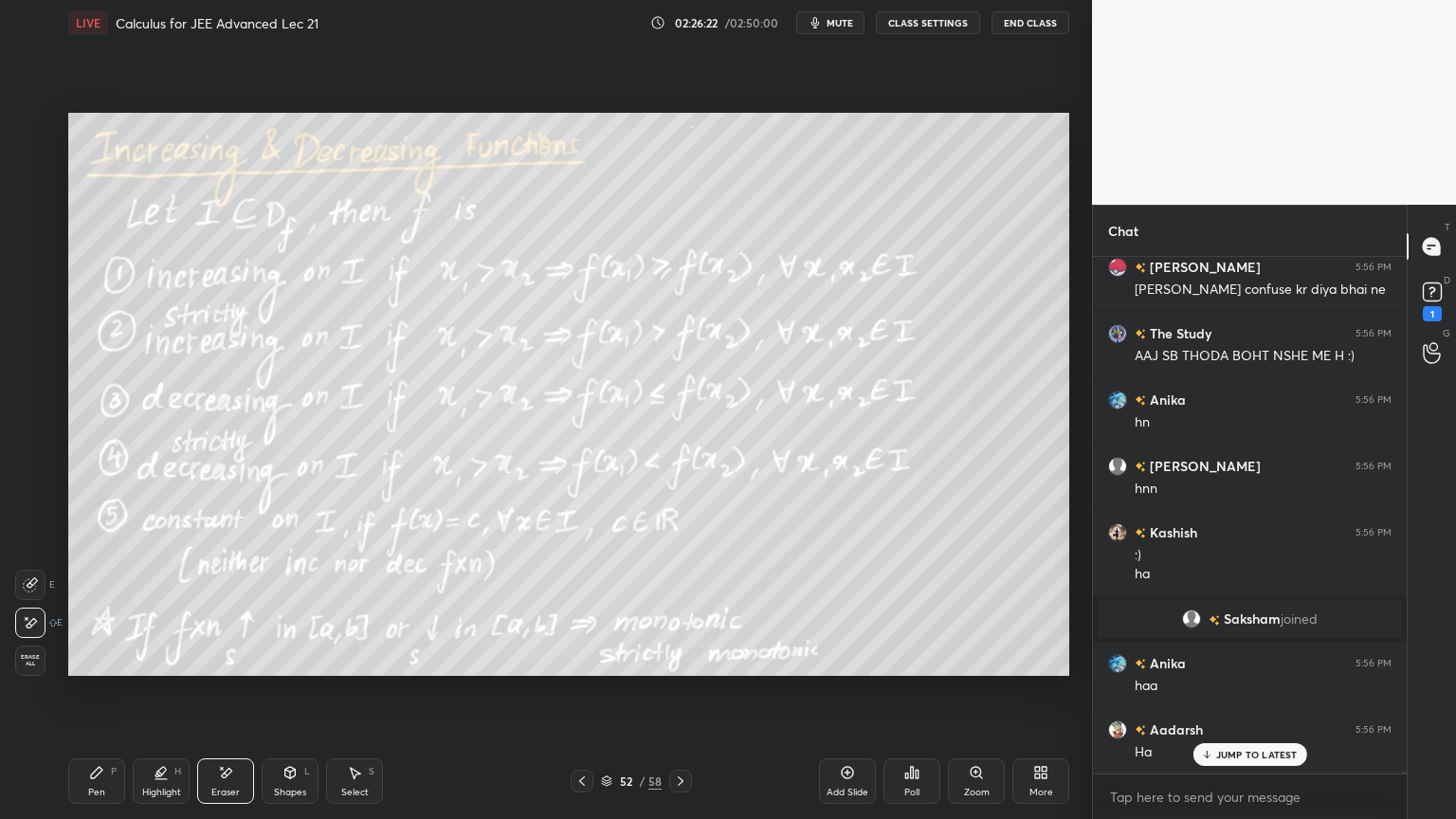 click 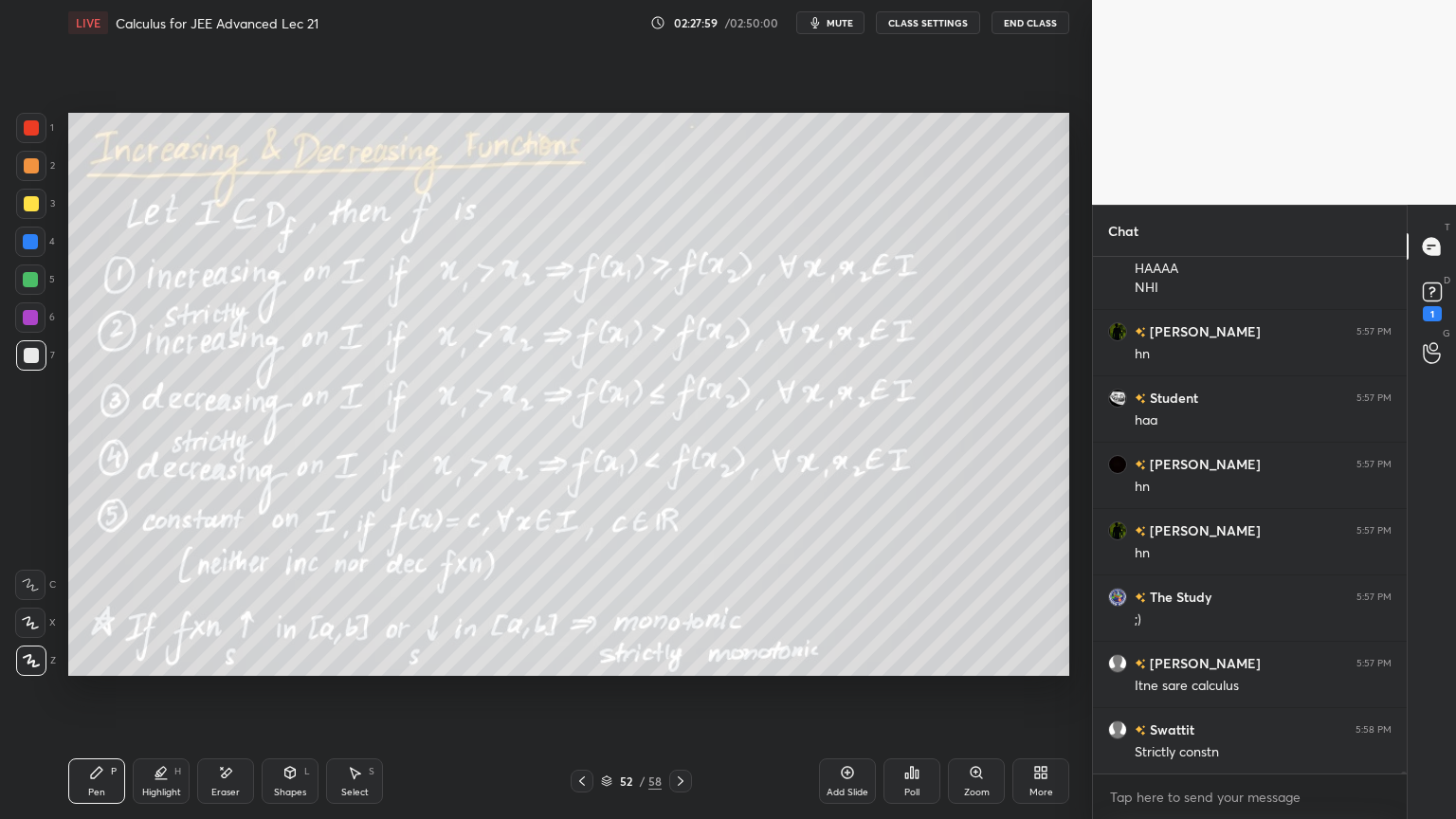 scroll, scrollTop: 133041, scrollLeft: 0, axis: vertical 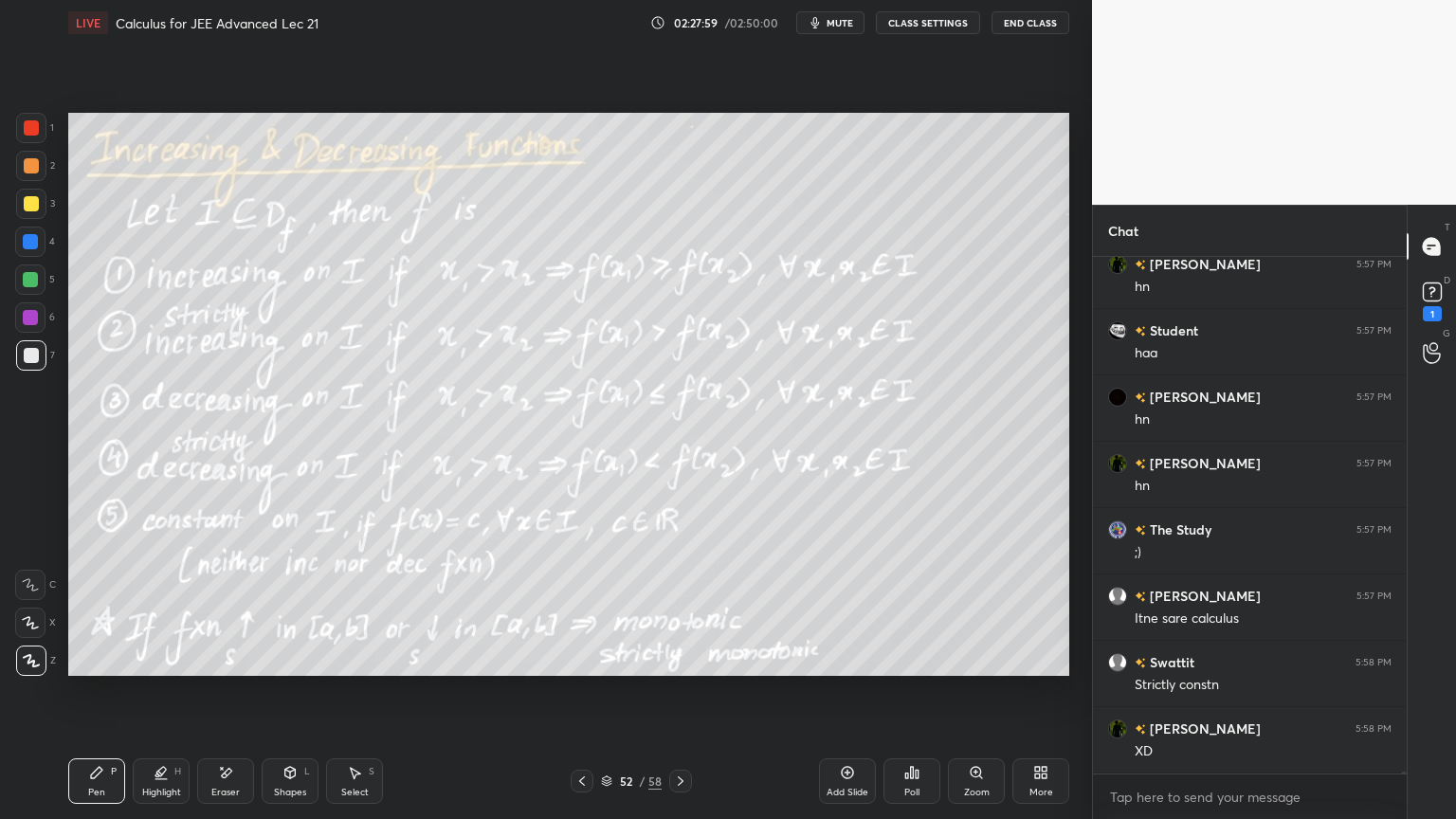click on "Eraser" at bounding box center [226, 792] 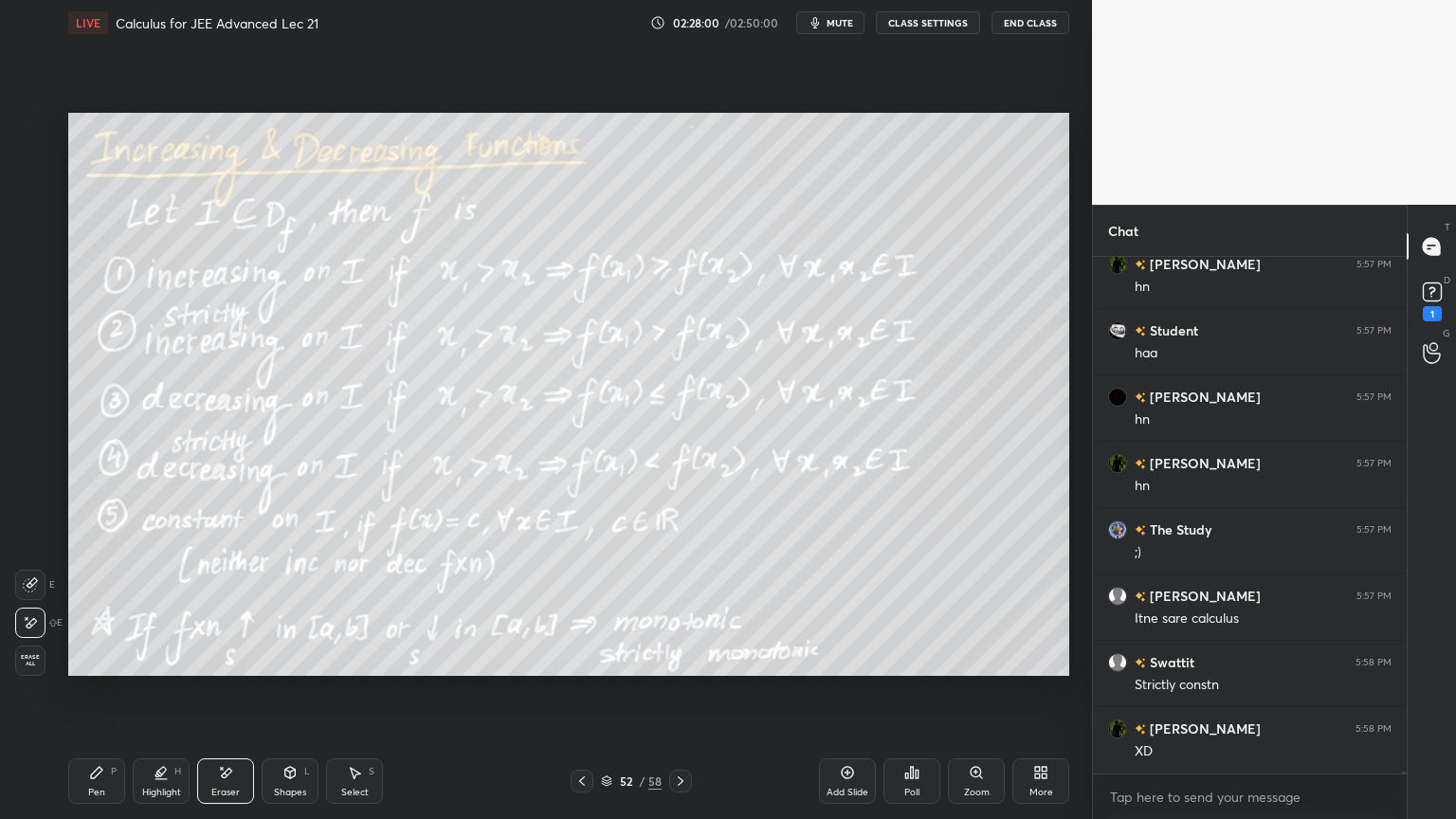 click on "Erase all" at bounding box center (30, 661) 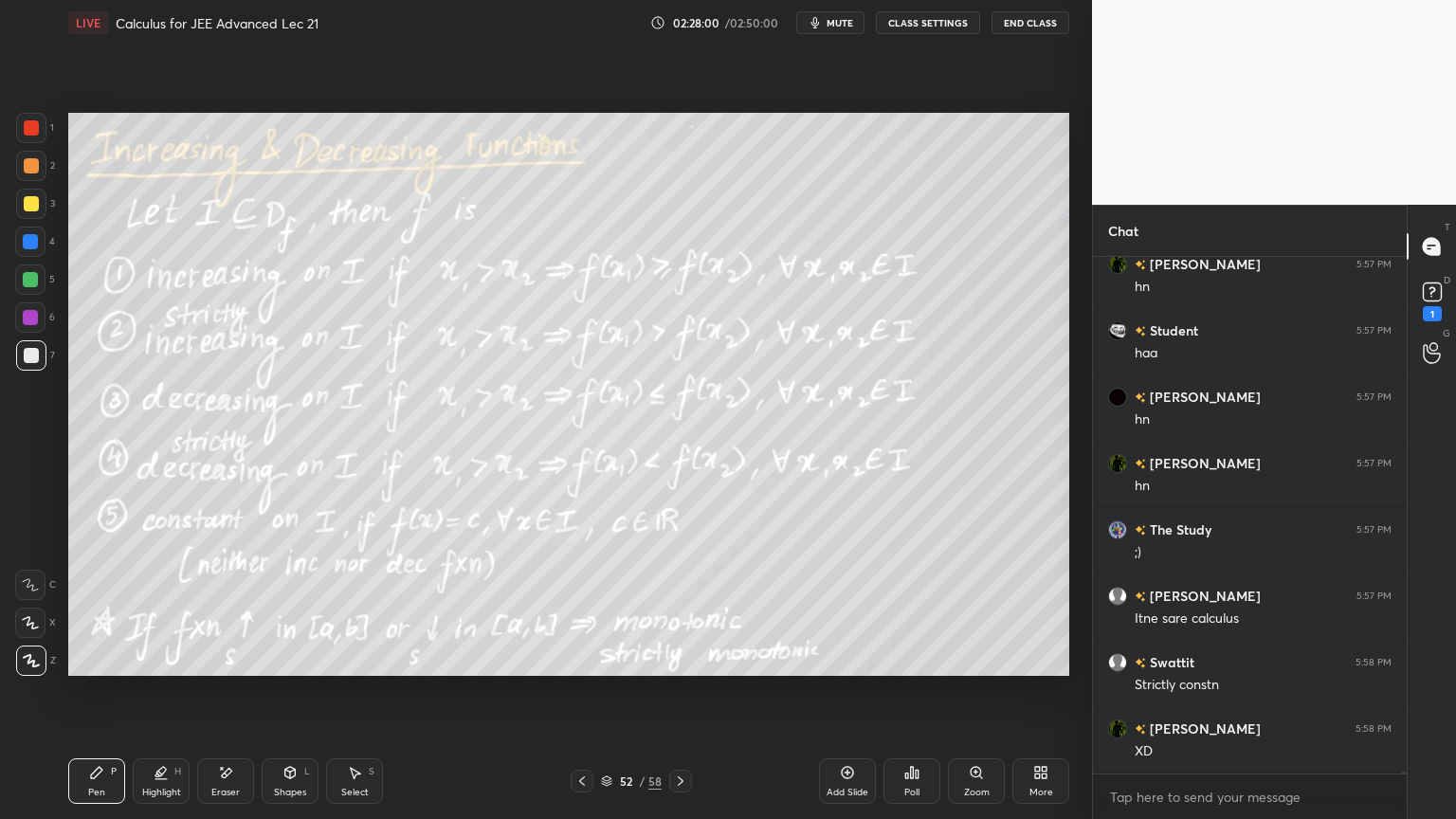 drag, startPoint x: 161, startPoint y: 777, endPoint x: 108, endPoint y: 782, distance: 53.23533 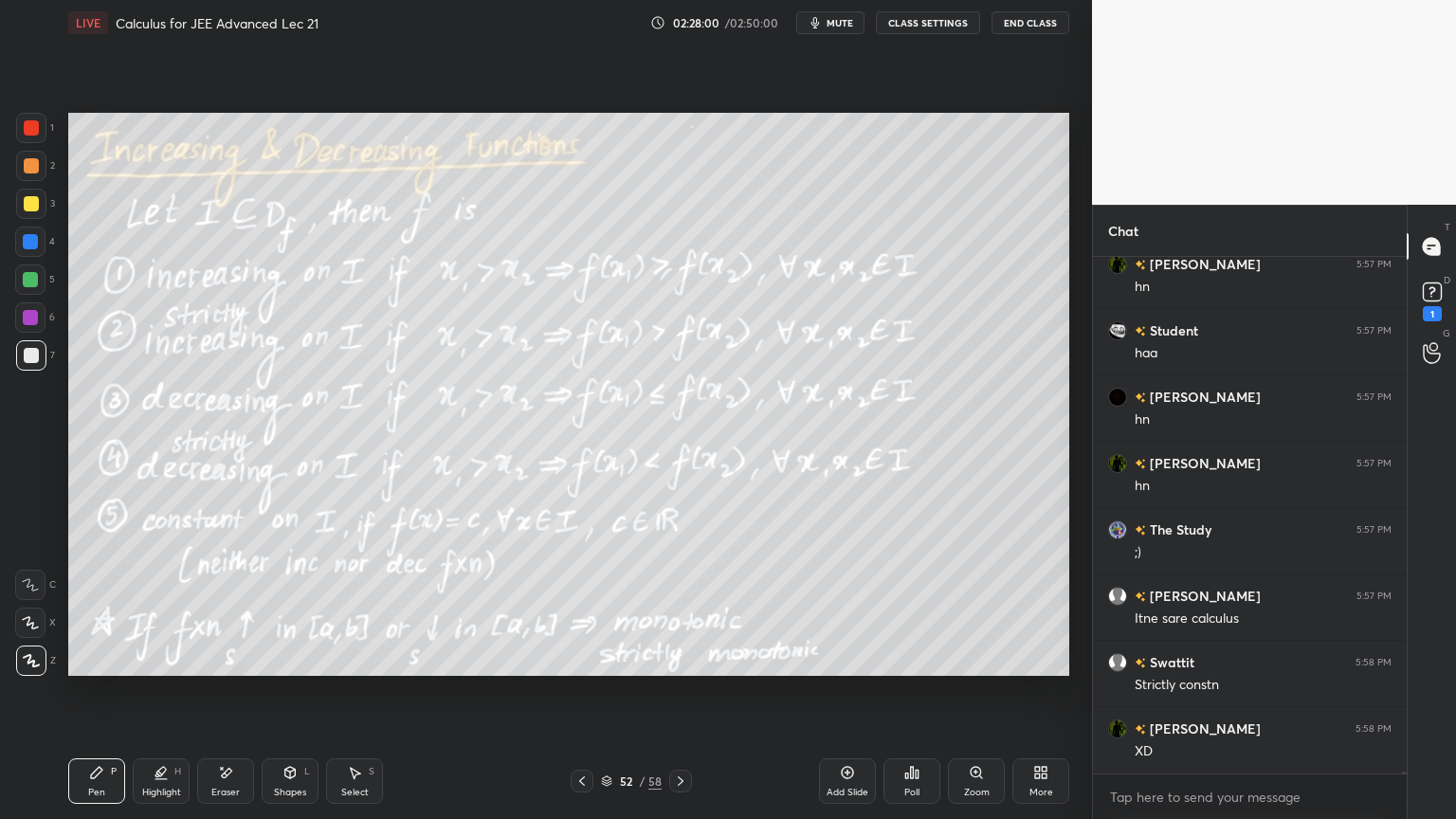 click 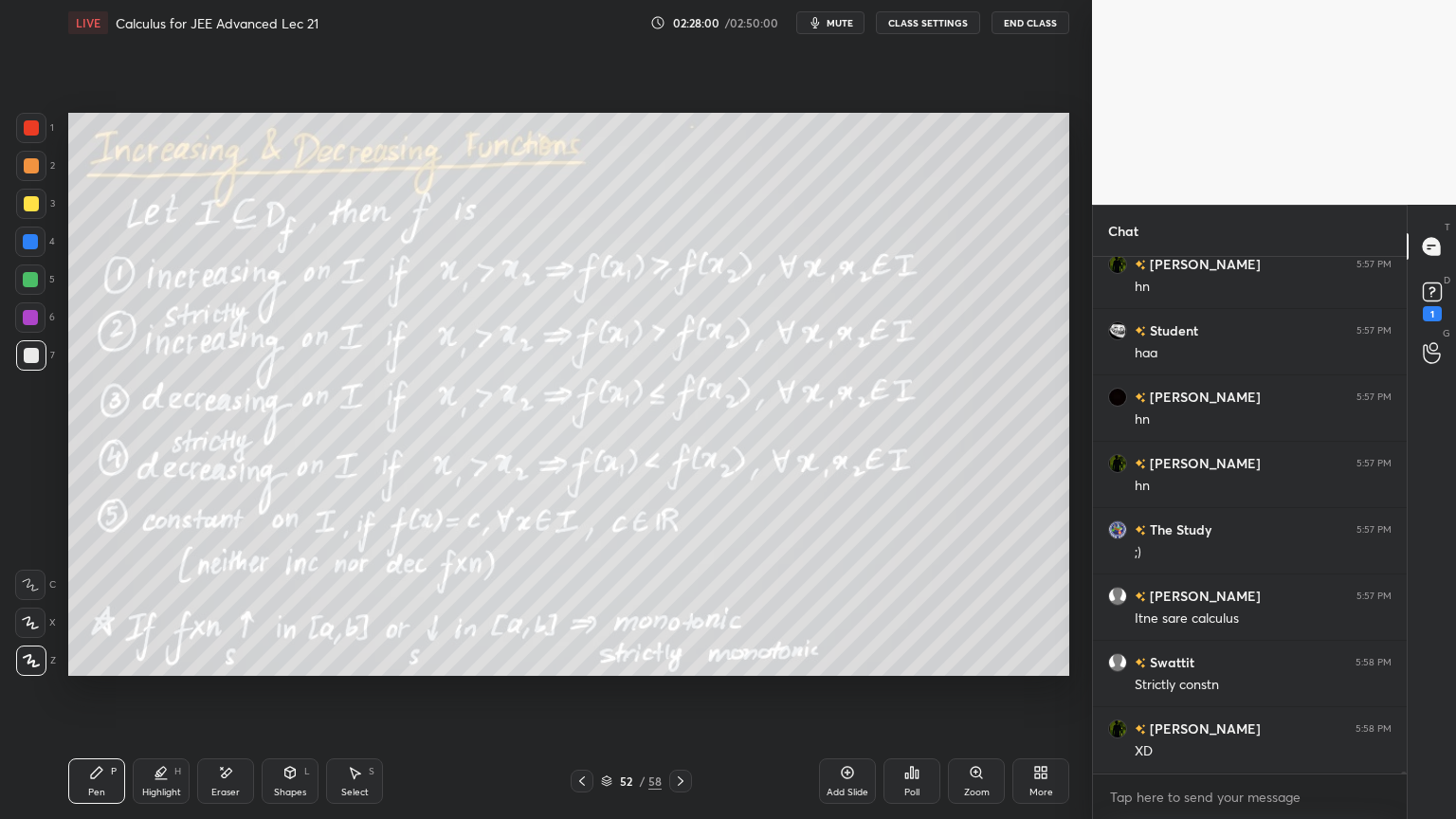 click on "Pen P" at bounding box center [97, 781] 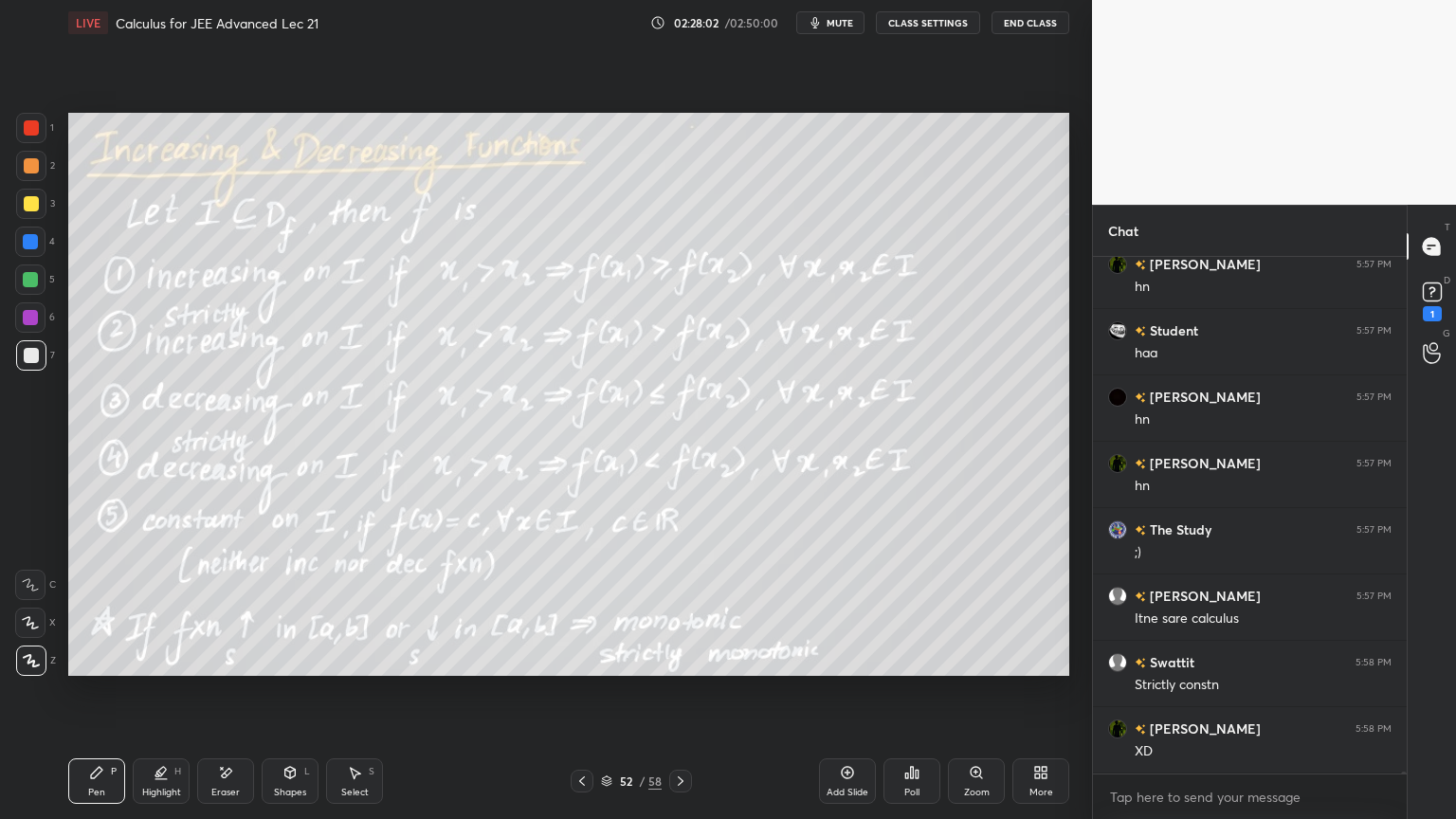 scroll, scrollTop: 133106, scrollLeft: 0, axis: vertical 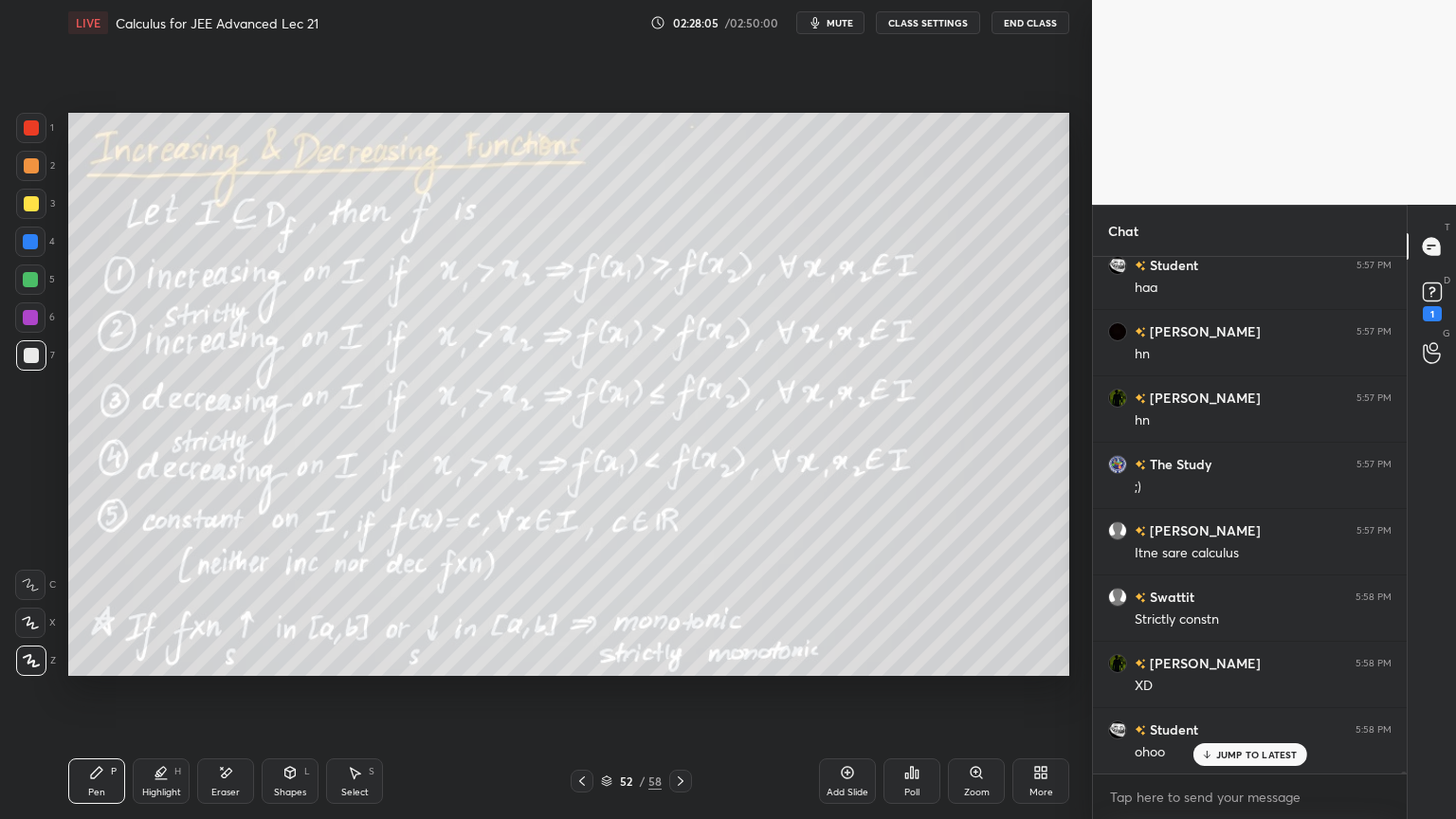 click 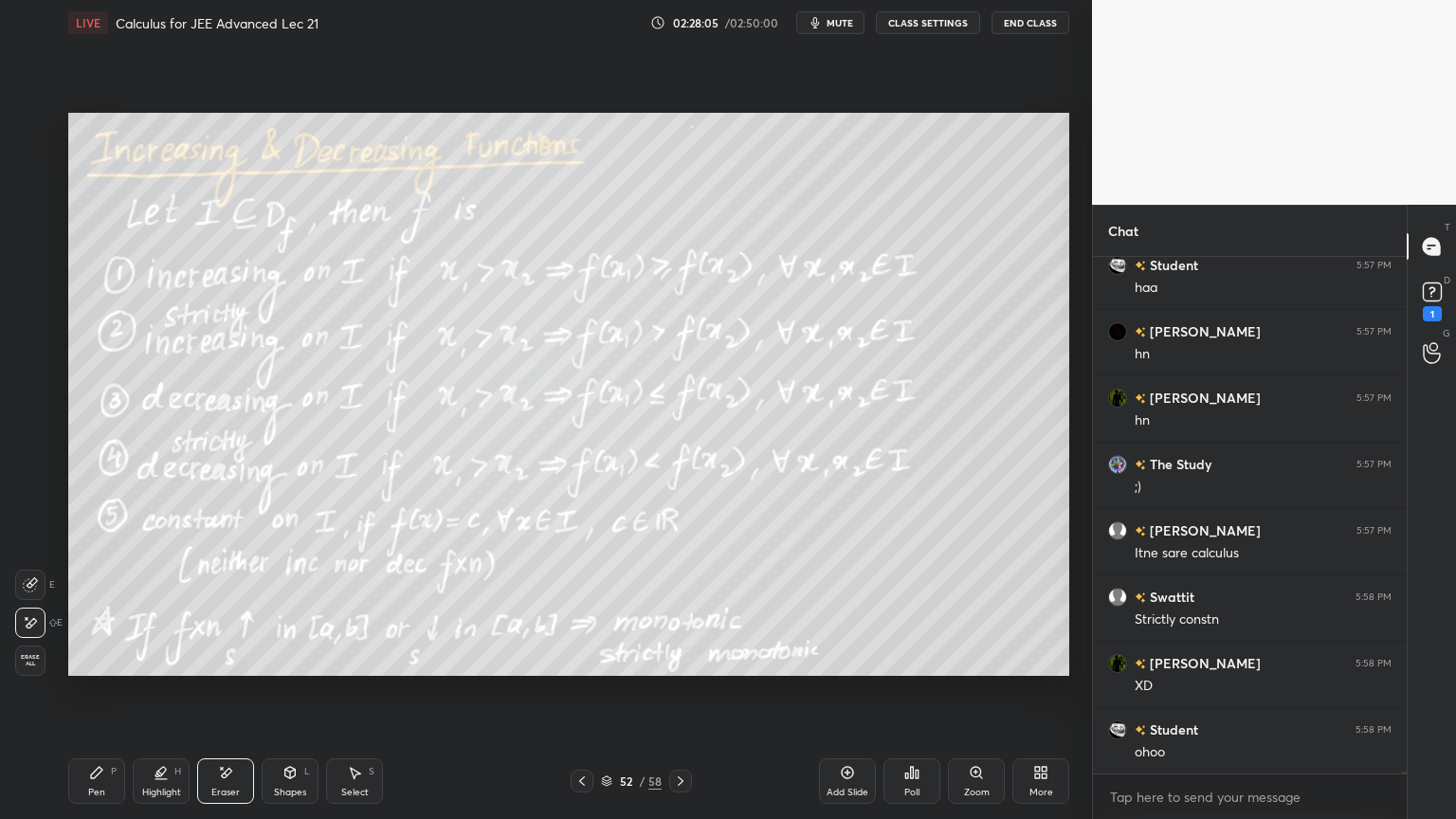 scroll, scrollTop: 133174, scrollLeft: 0, axis: vertical 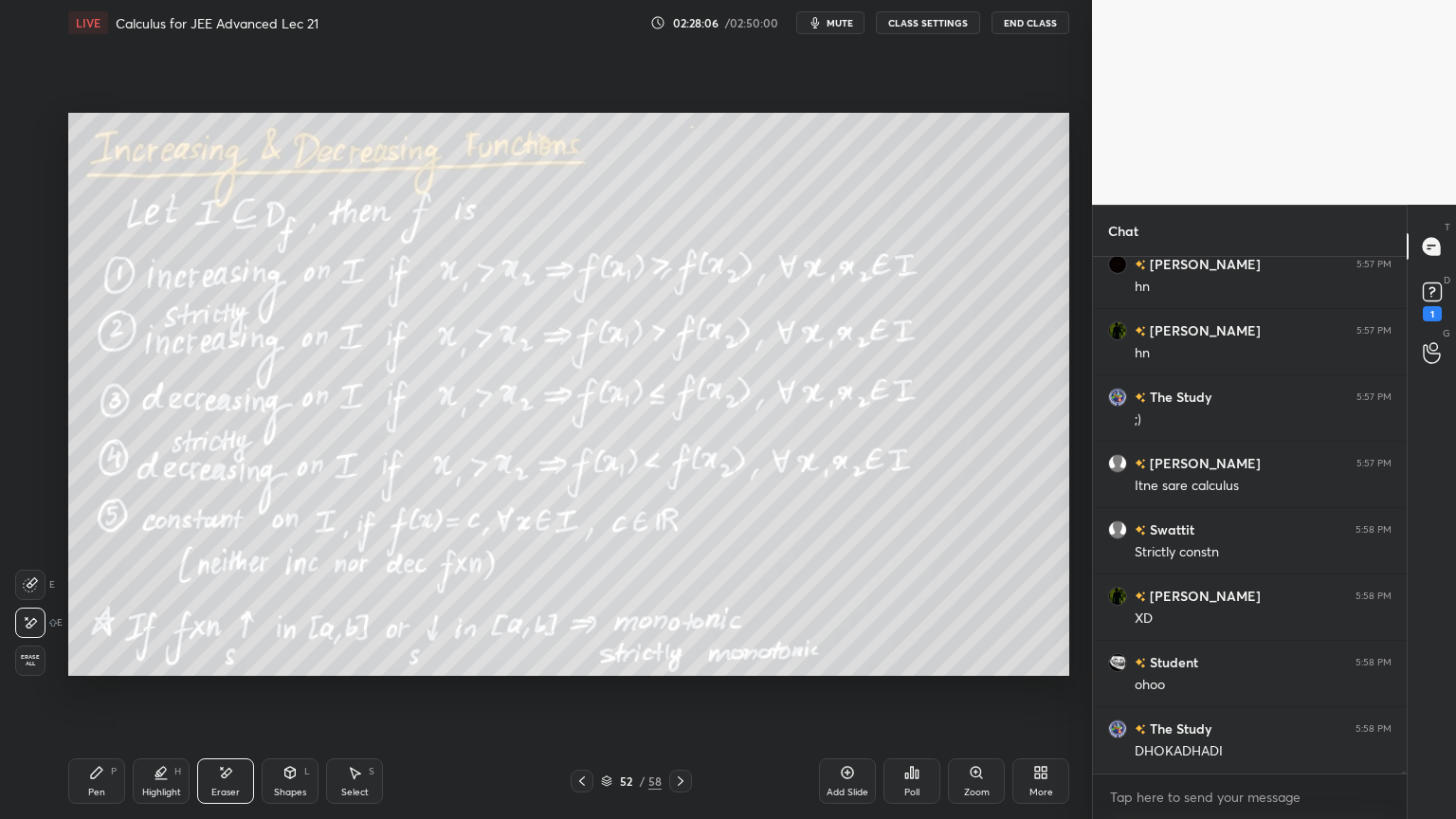 drag, startPoint x: 103, startPoint y: 776, endPoint x: 137, endPoint y: 775, distance: 34.014703 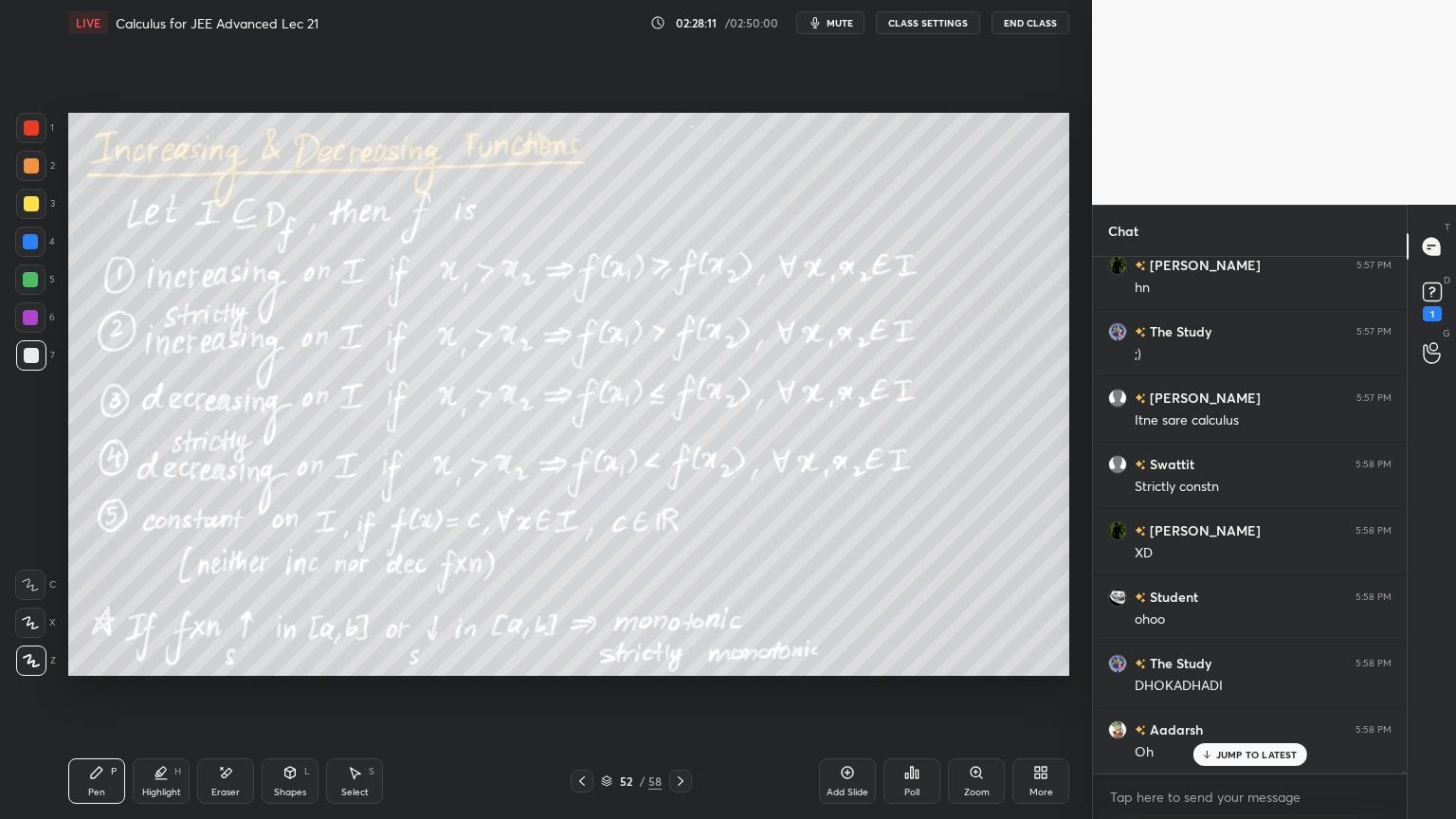 drag, startPoint x: 223, startPoint y: 770, endPoint x: 188, endPoint y: 723, distance: 58.600341 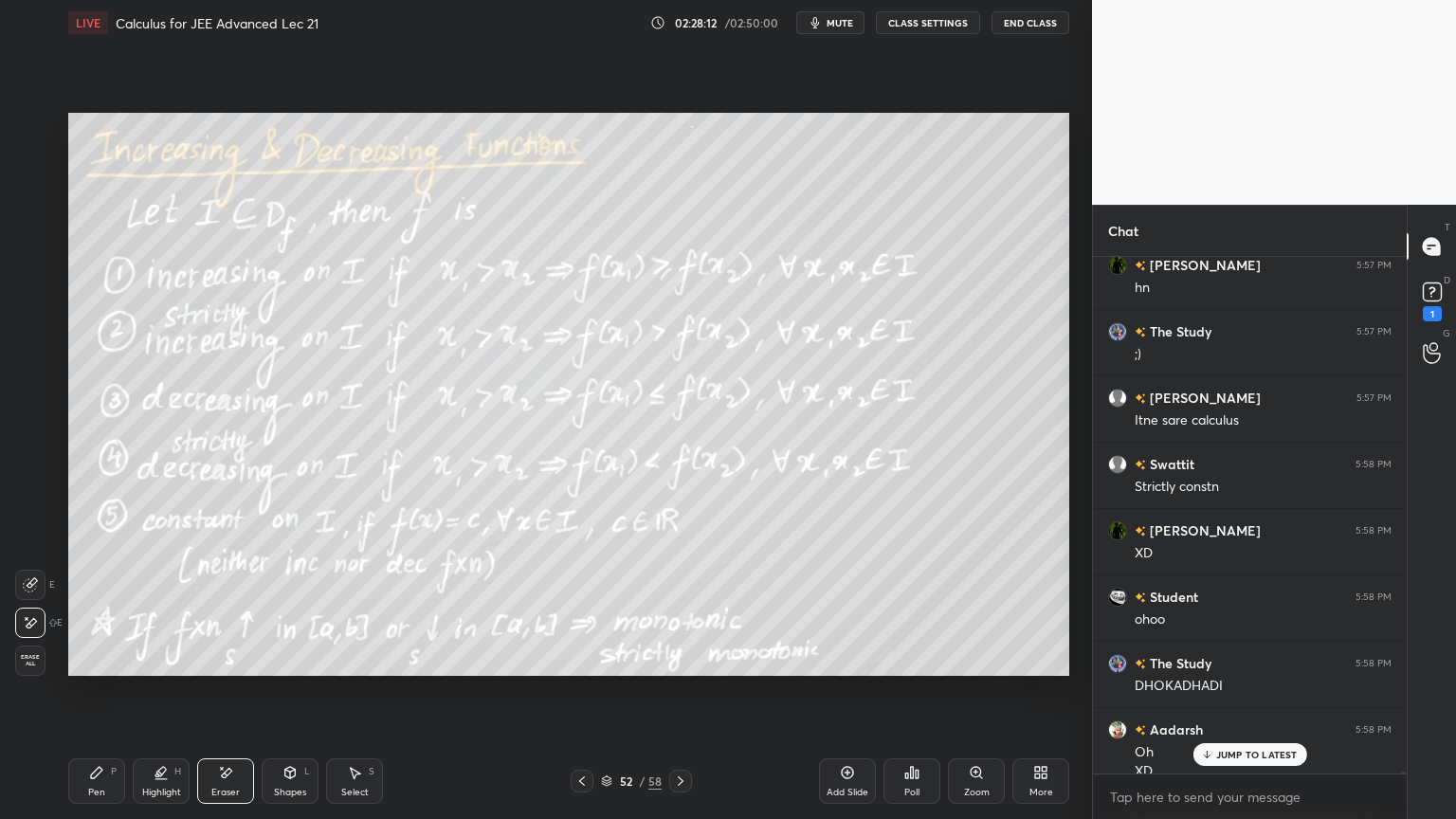 drag, startPoint x: 103, startPoint y: 785, endPoint x: 118, endPoint y: 774, distance: 18.601075 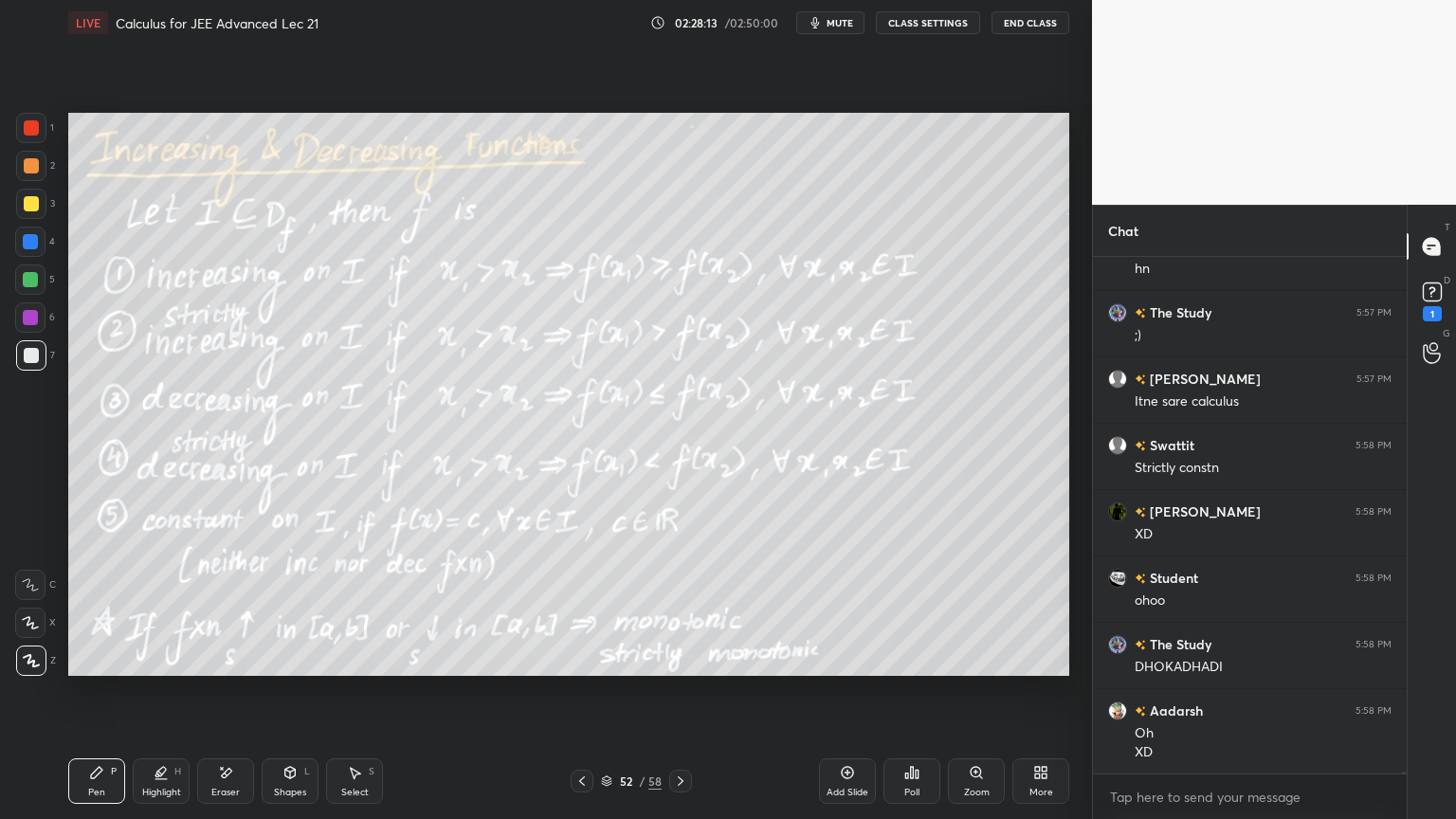 scroll, scrollTop: 133325, scrollLeft: 0, axis: vertical 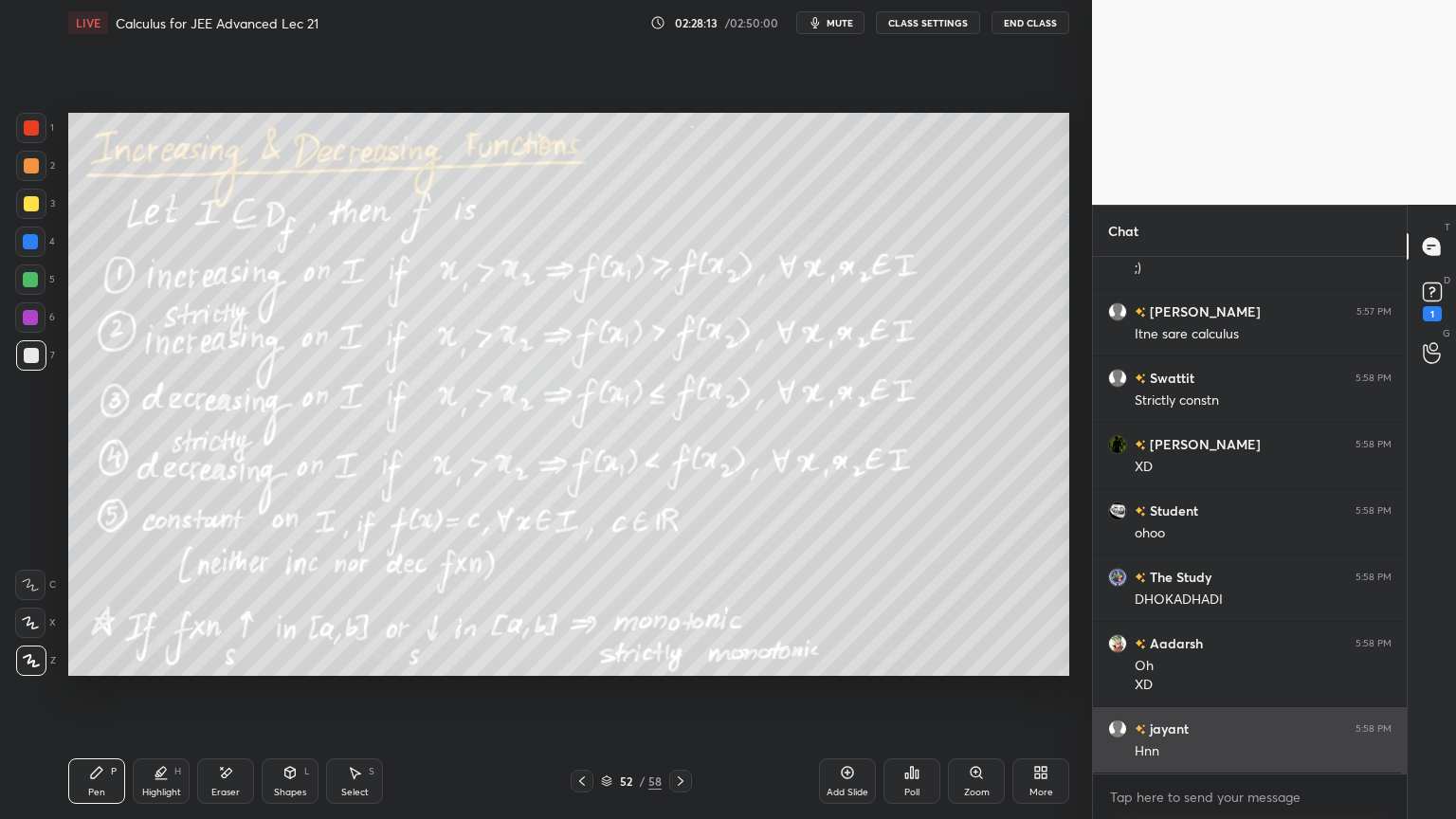 click on "[PERSON_NAME] 5:57 PM hn The Study 5:57 PM ;) [PERSON_NAME] 5:57 PM Itne sare calculus Swattit 5:58 PM Strictly constn [PERSON_NAME] 5:58 PM XD Student 5:58 PM ohoo The Study 5:58 PM [PERSON_NAME] 5:58 PM Oh XD jayant 5:58 PM Hnn" at bounding box center [1249, 515] 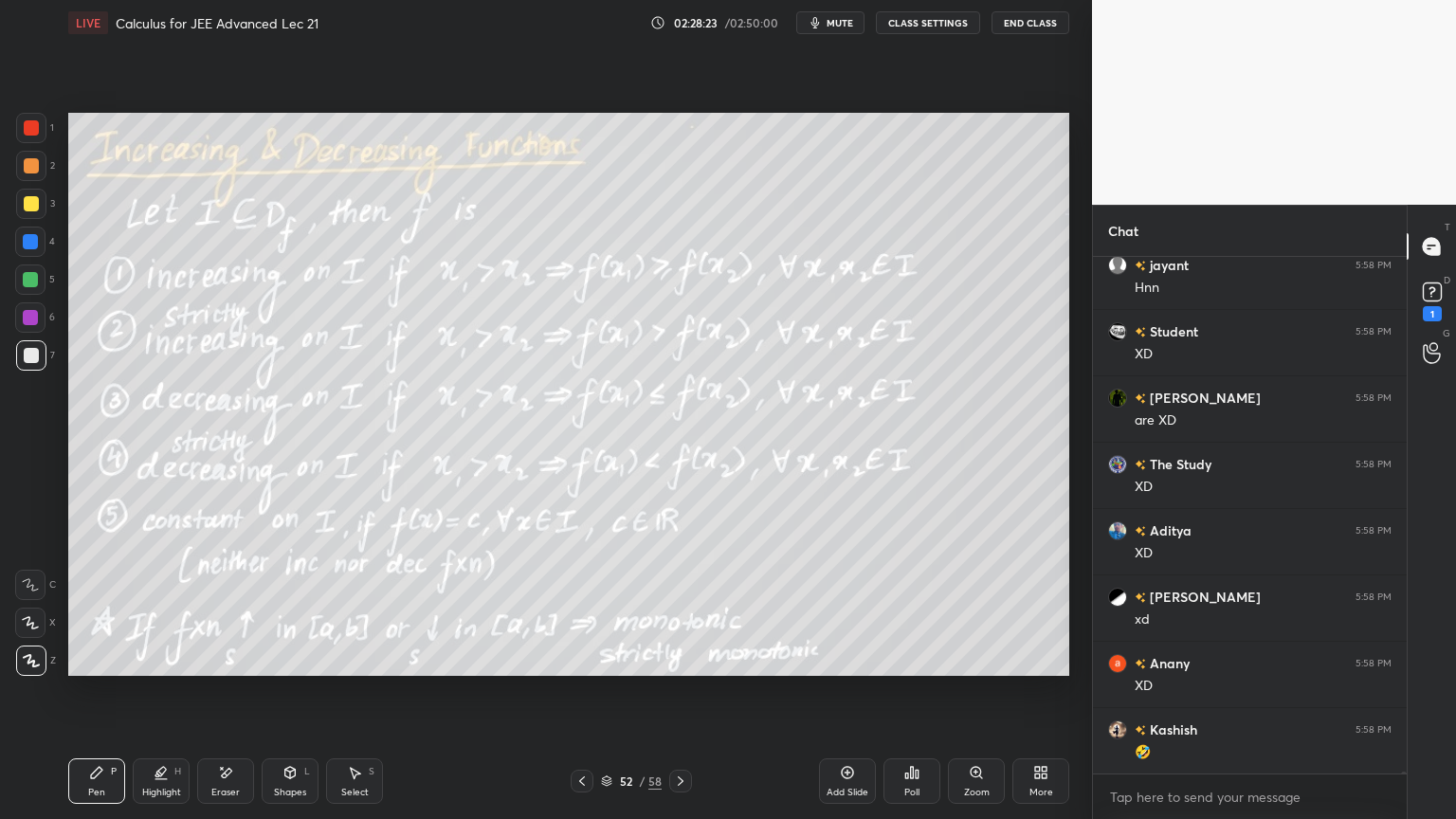 scroll, scrollTop: 133856, scrollLeft: 0, axis: vertical 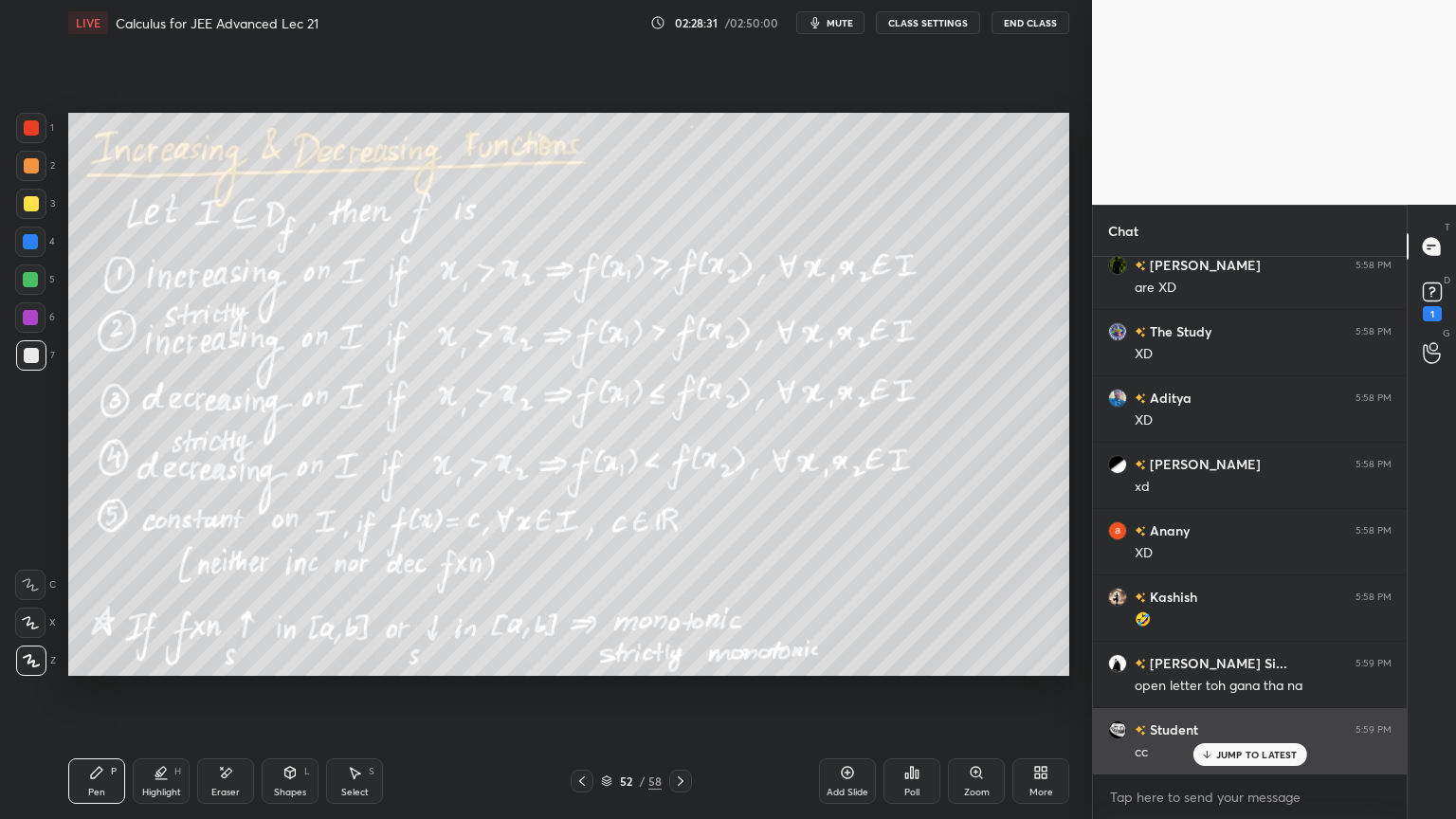 click on "JUMP TO LATEST" at bounding box center [1257, 755] 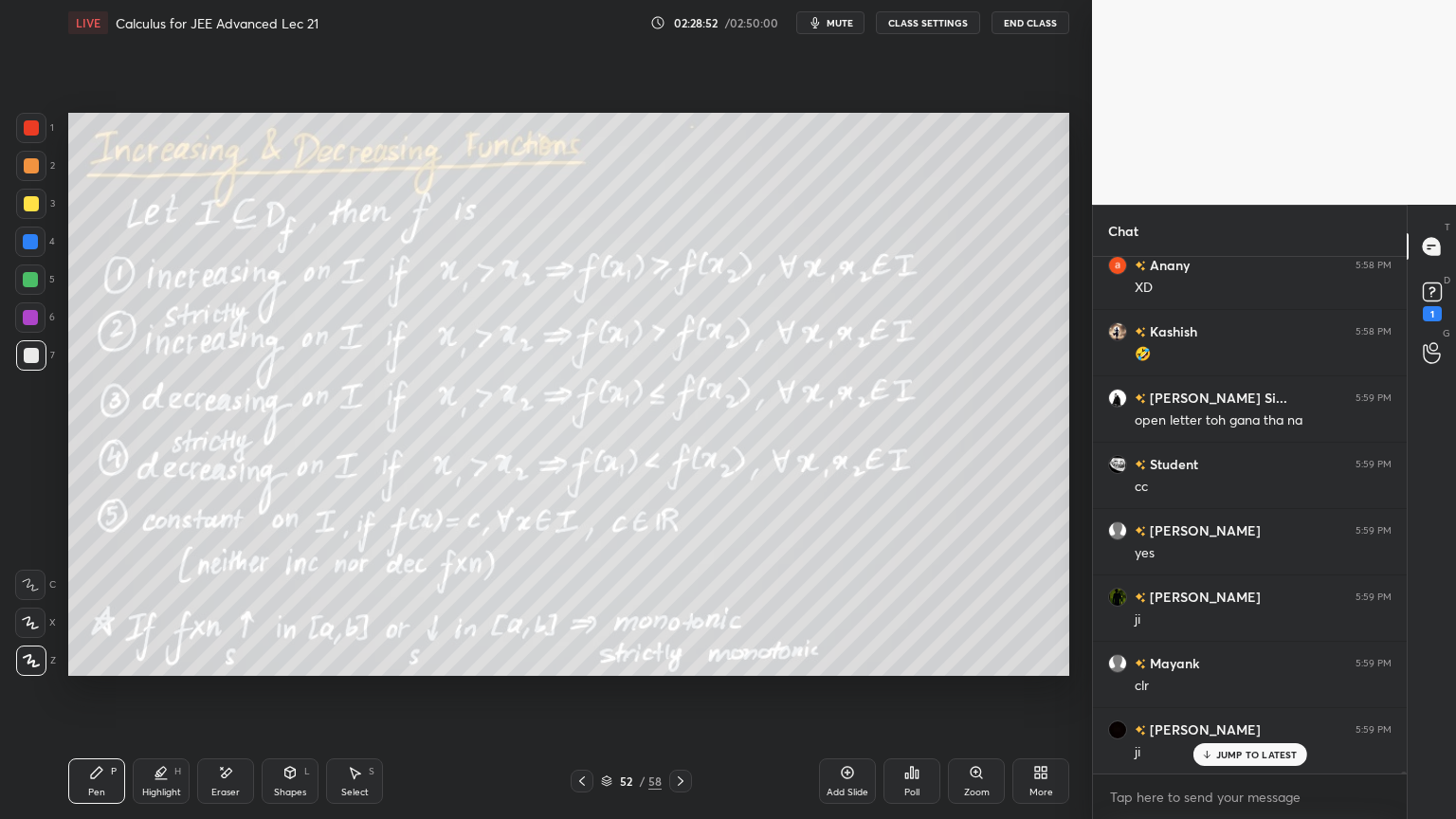 scroll, scrollTop: 134254, scrollLeft: 0, axis: vertical 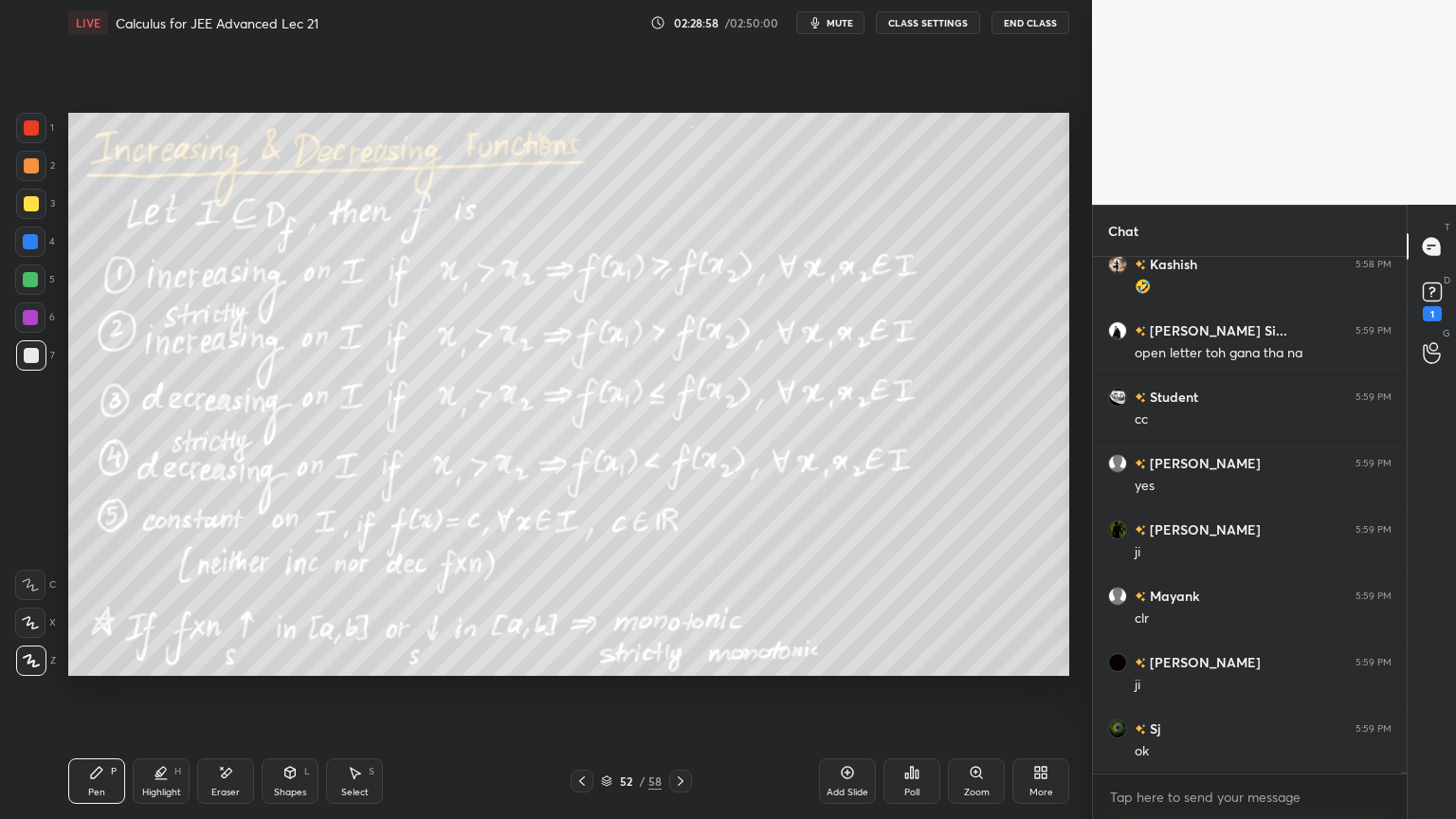 click on "Eraser" at bounding box center [226, 781] 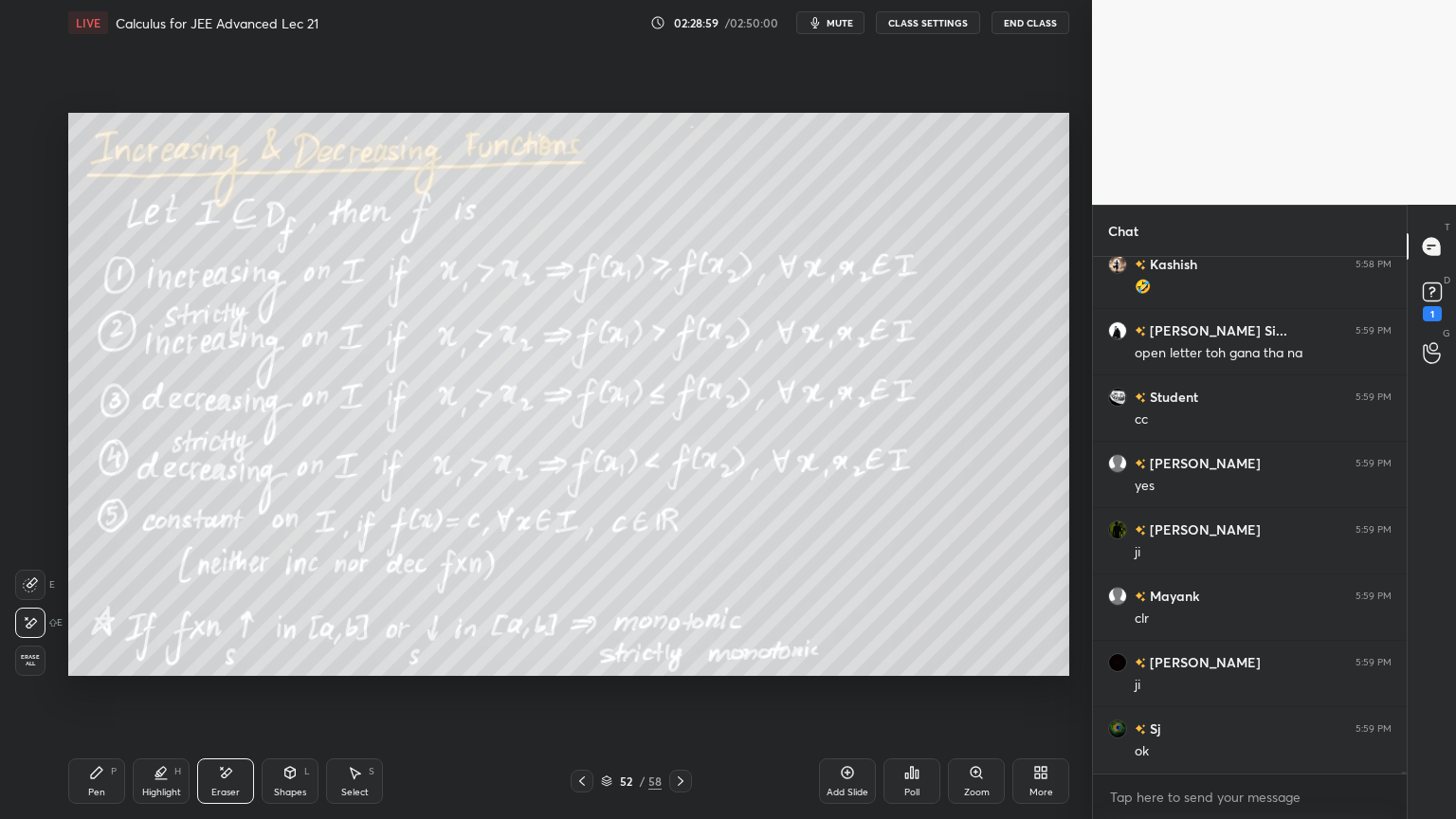 click on "Pen P" at bounding box center [97, 781] 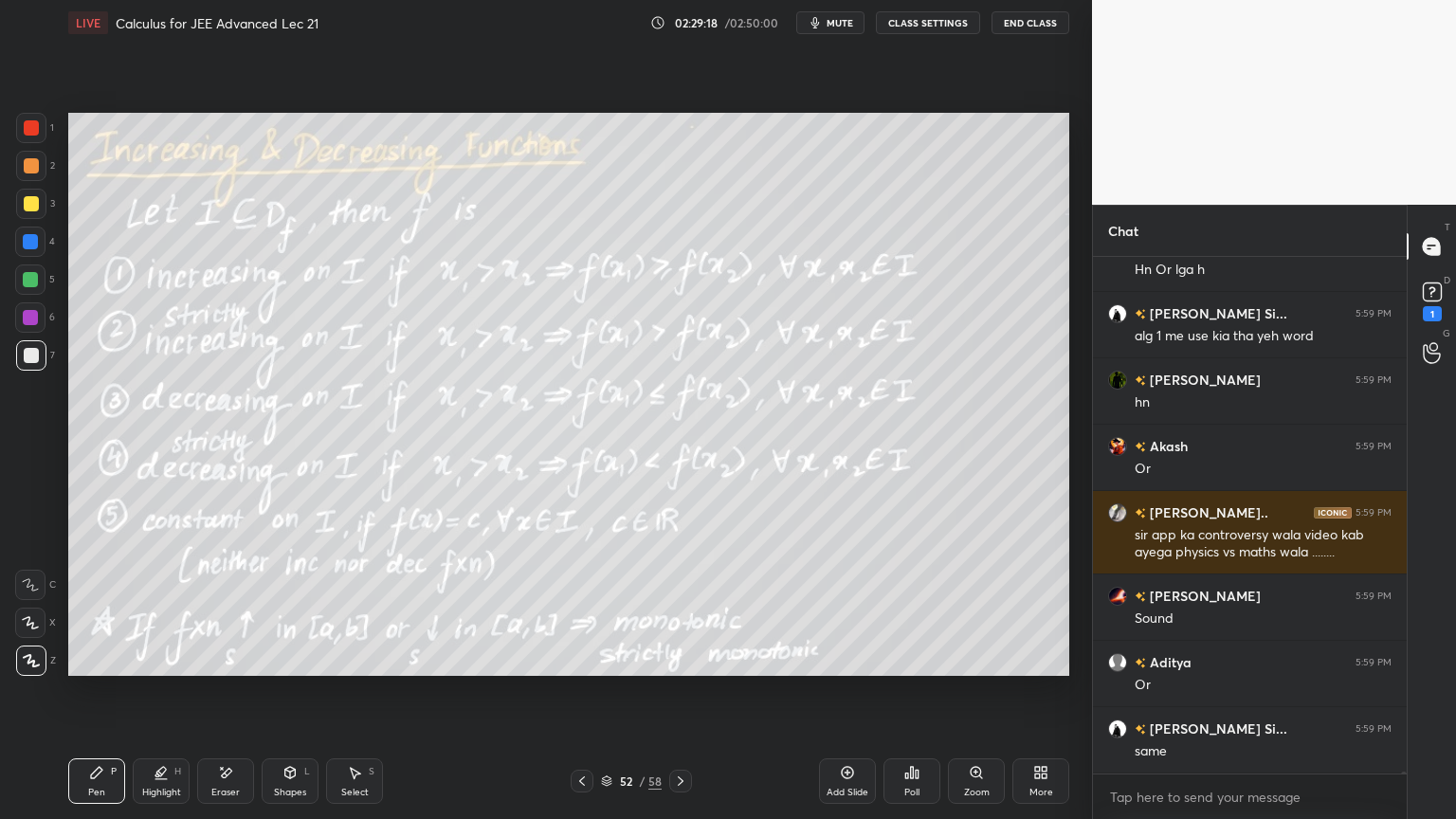 scroll, scrollTop: 134934, scrollLeft: 0, axis: vertical 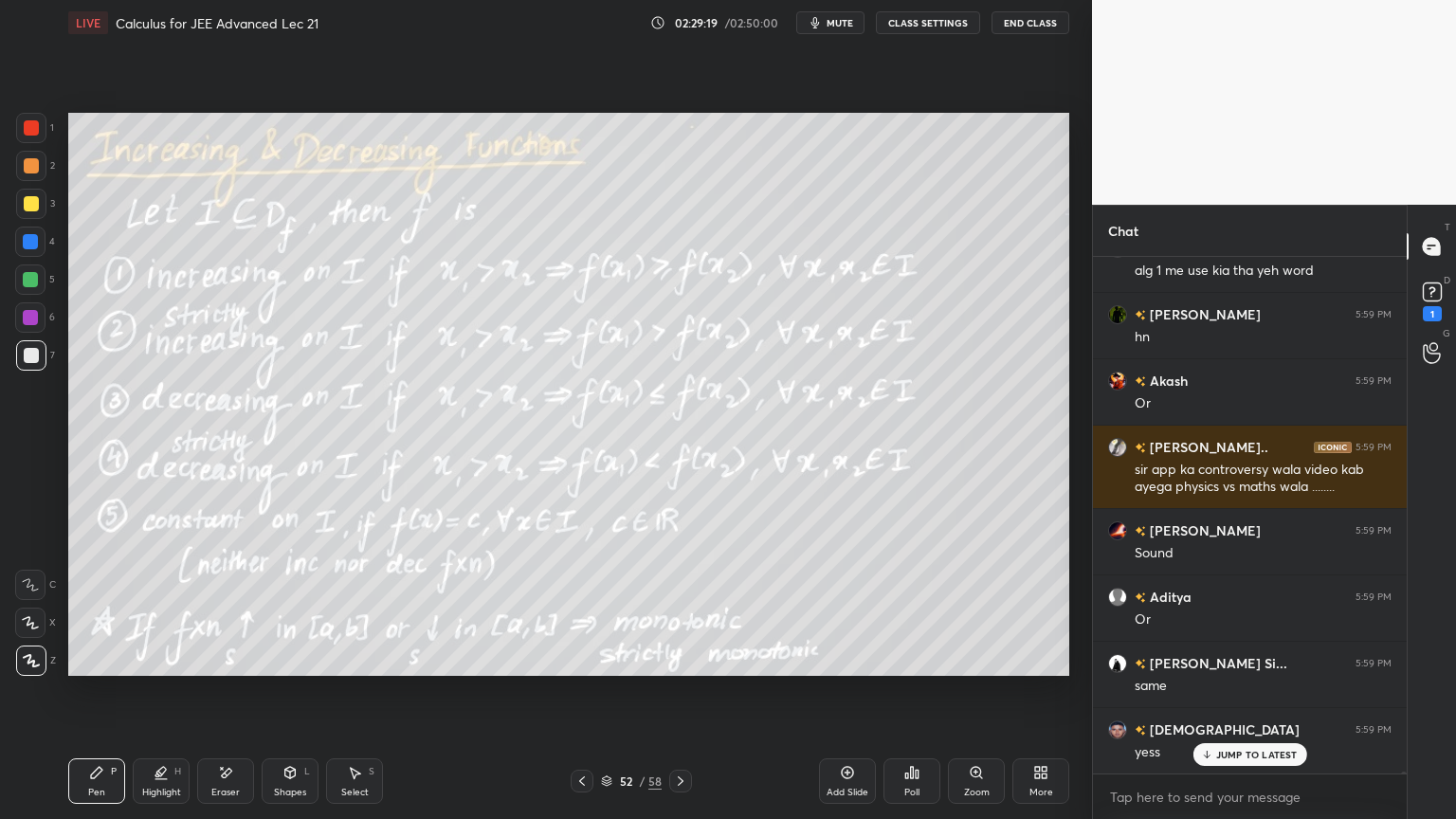 drag, startPoint x: 238, startPoint y: 791, endPoint x: 286, endPoint y: 783, distance: 48.6621 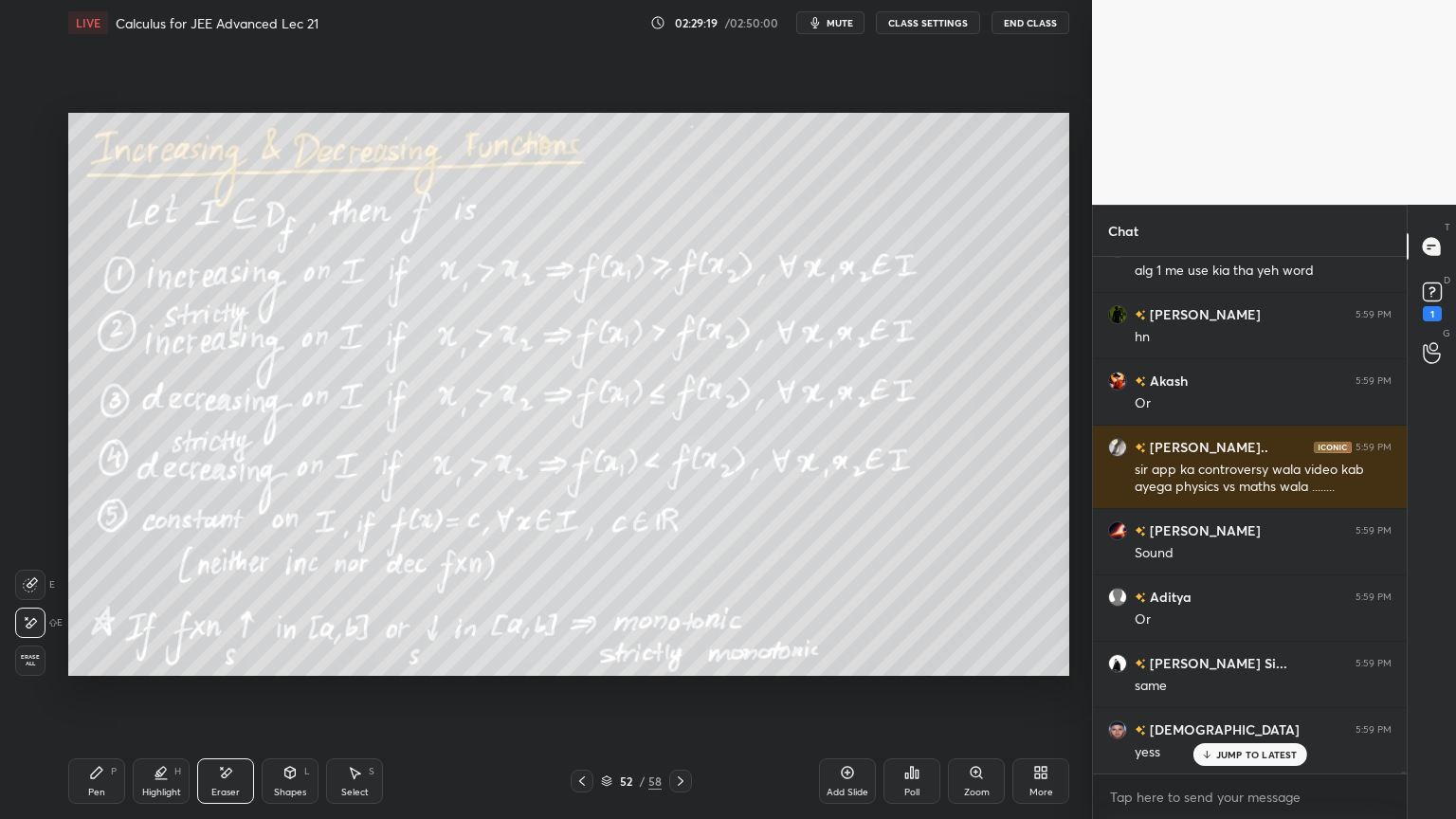 scroll, scrollTop: 135001, scrollLeft: 0, axis: vertical 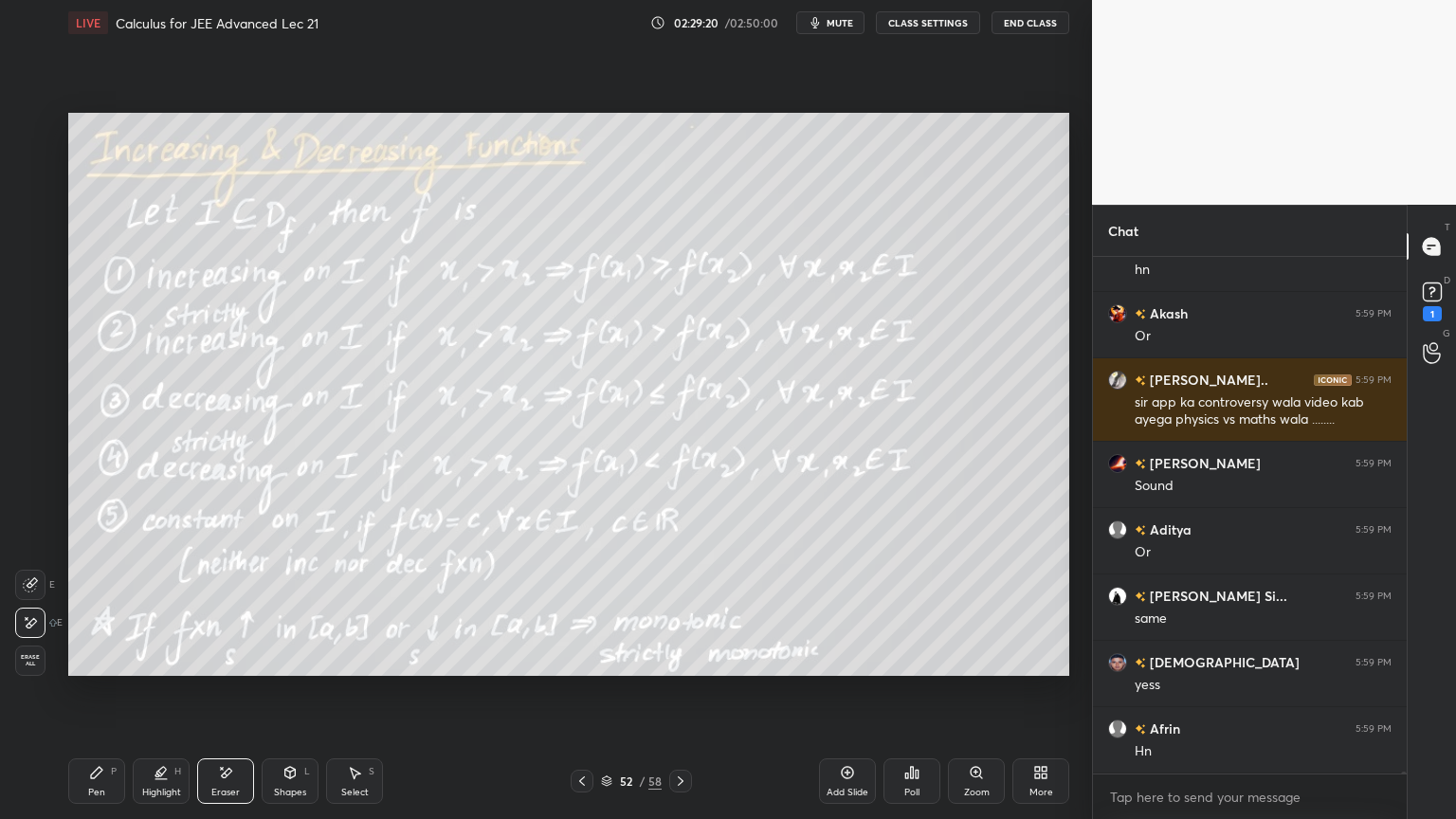 click on "Pen P" at bounding box center [97, 781] 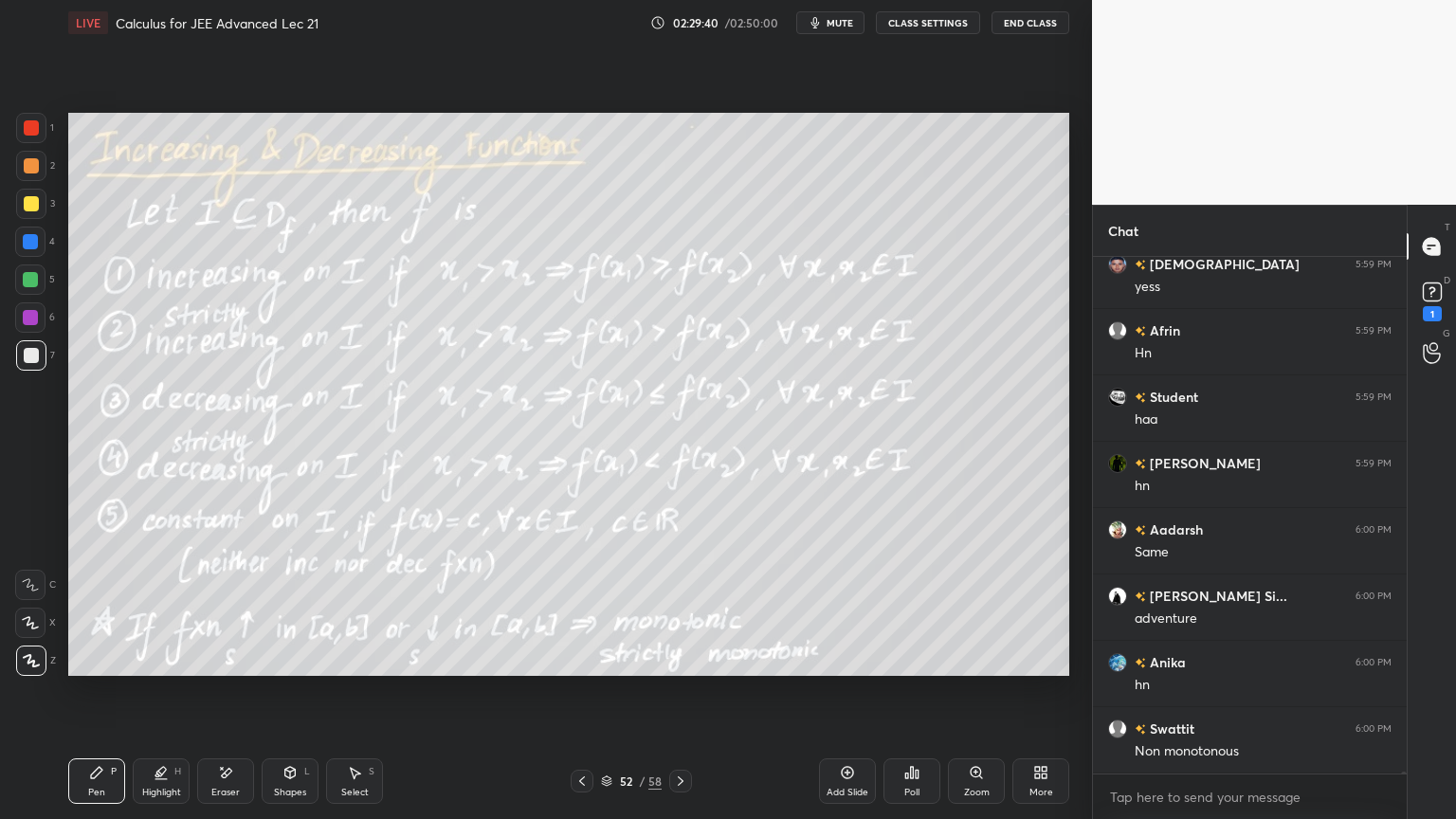 scroll, scrollTop: 135465, scrollLeft: 0, axis: vertical 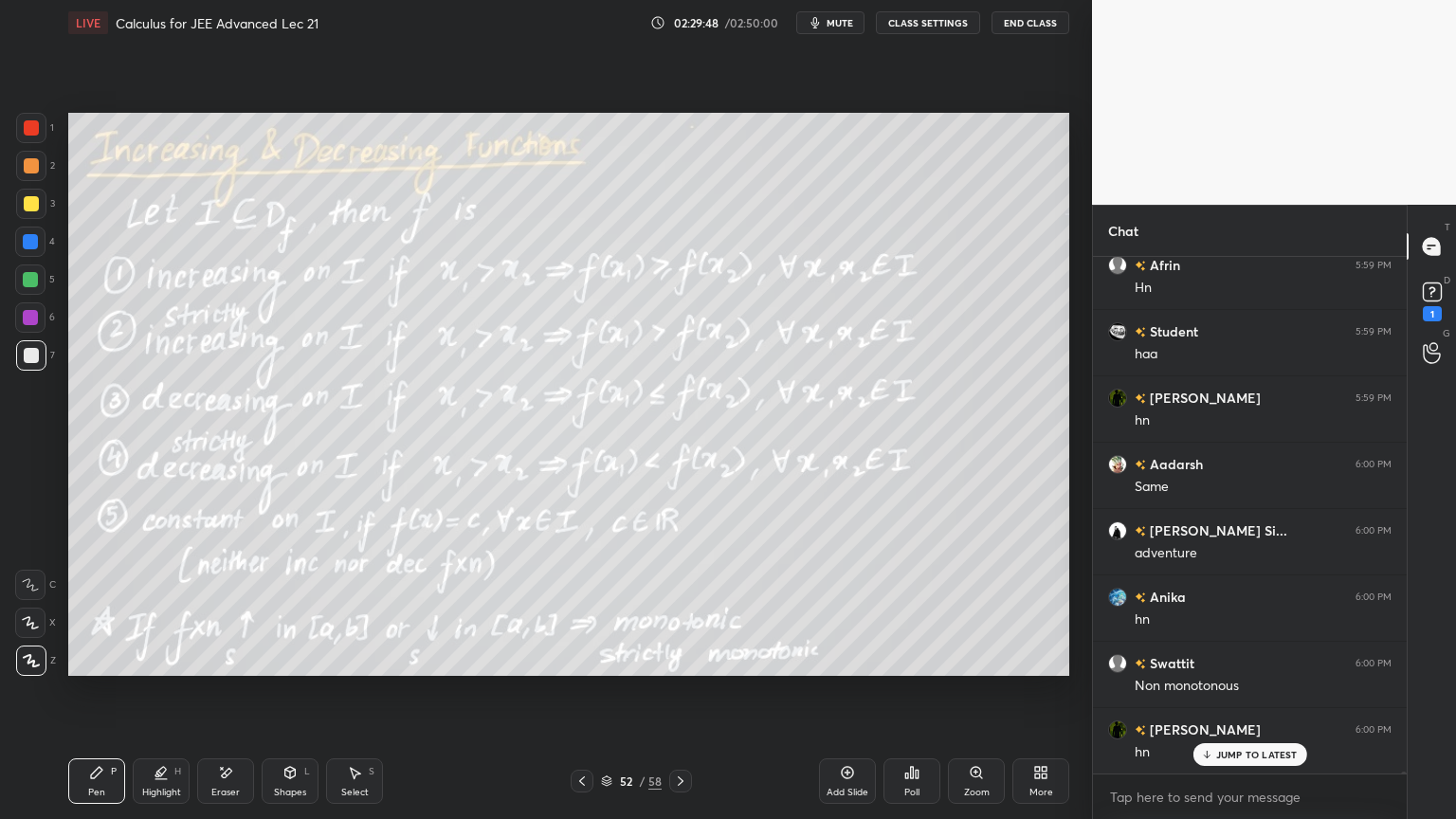 click on "JUMP TO LATEST" at bounding box center (1257, 755) 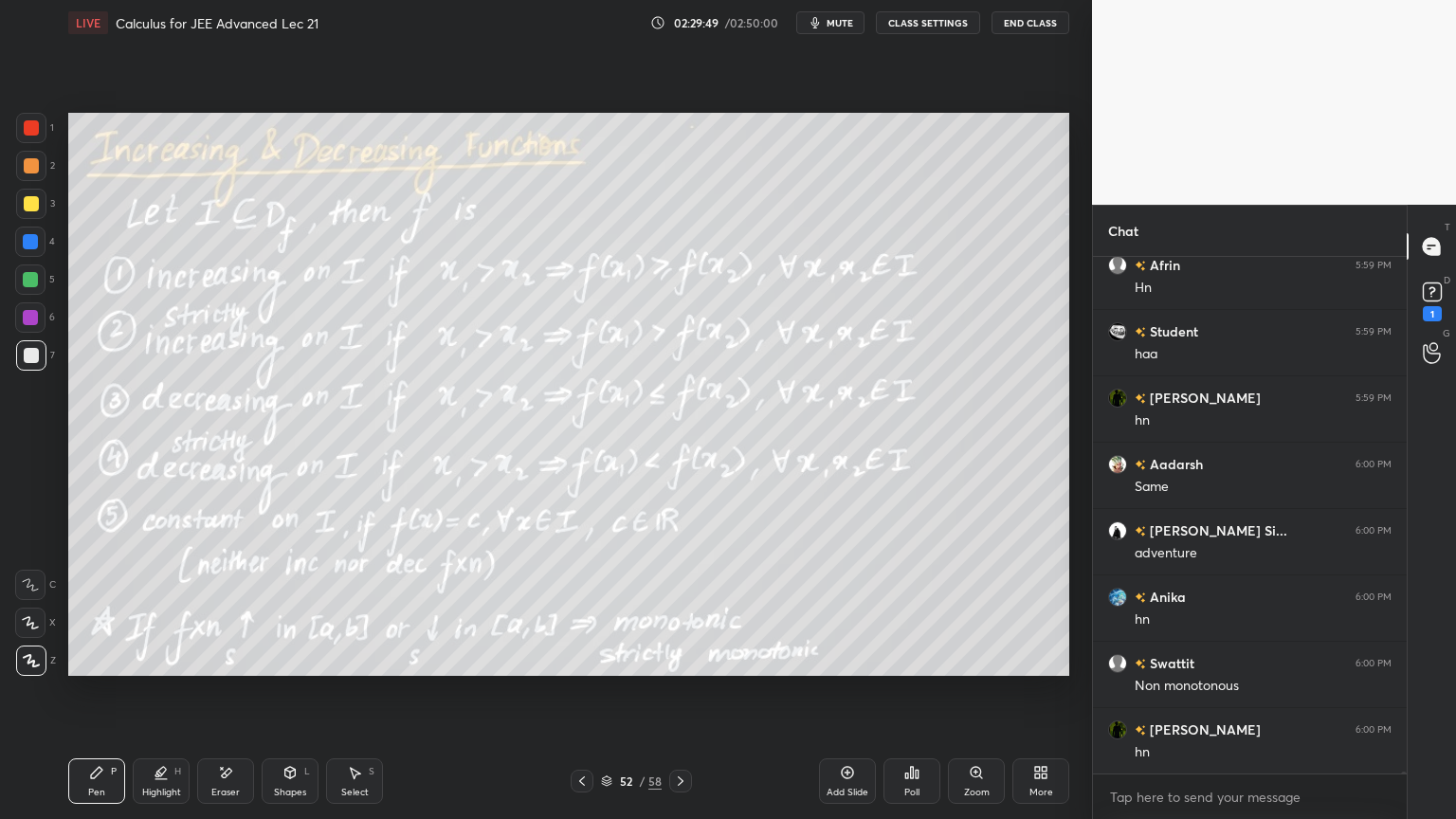 scroll, scrollTop: 135484, scrollLeft: 0, axis: vertical 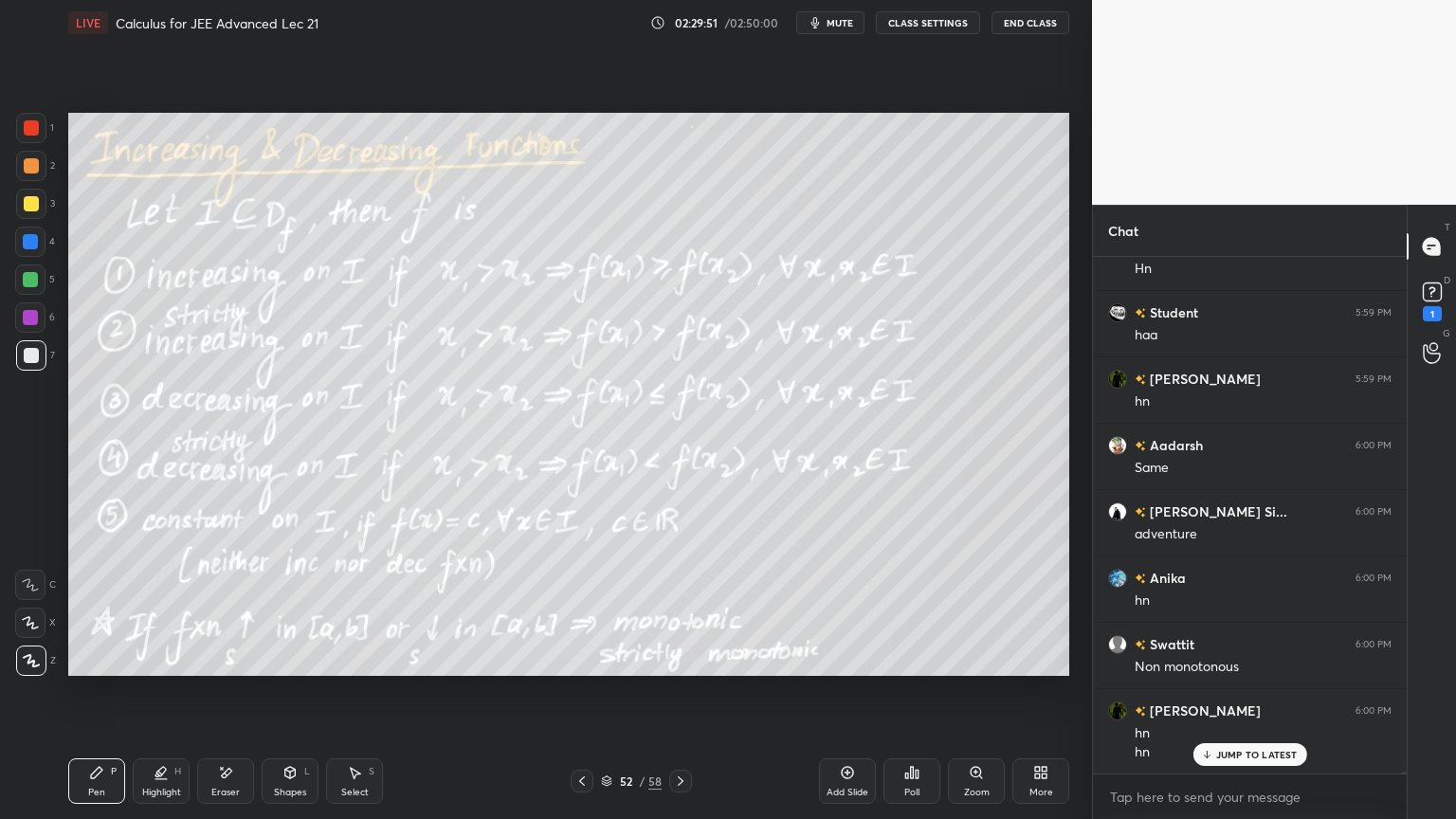 click on "JUMP TO LATEST" at bounding box center [1257, 755] 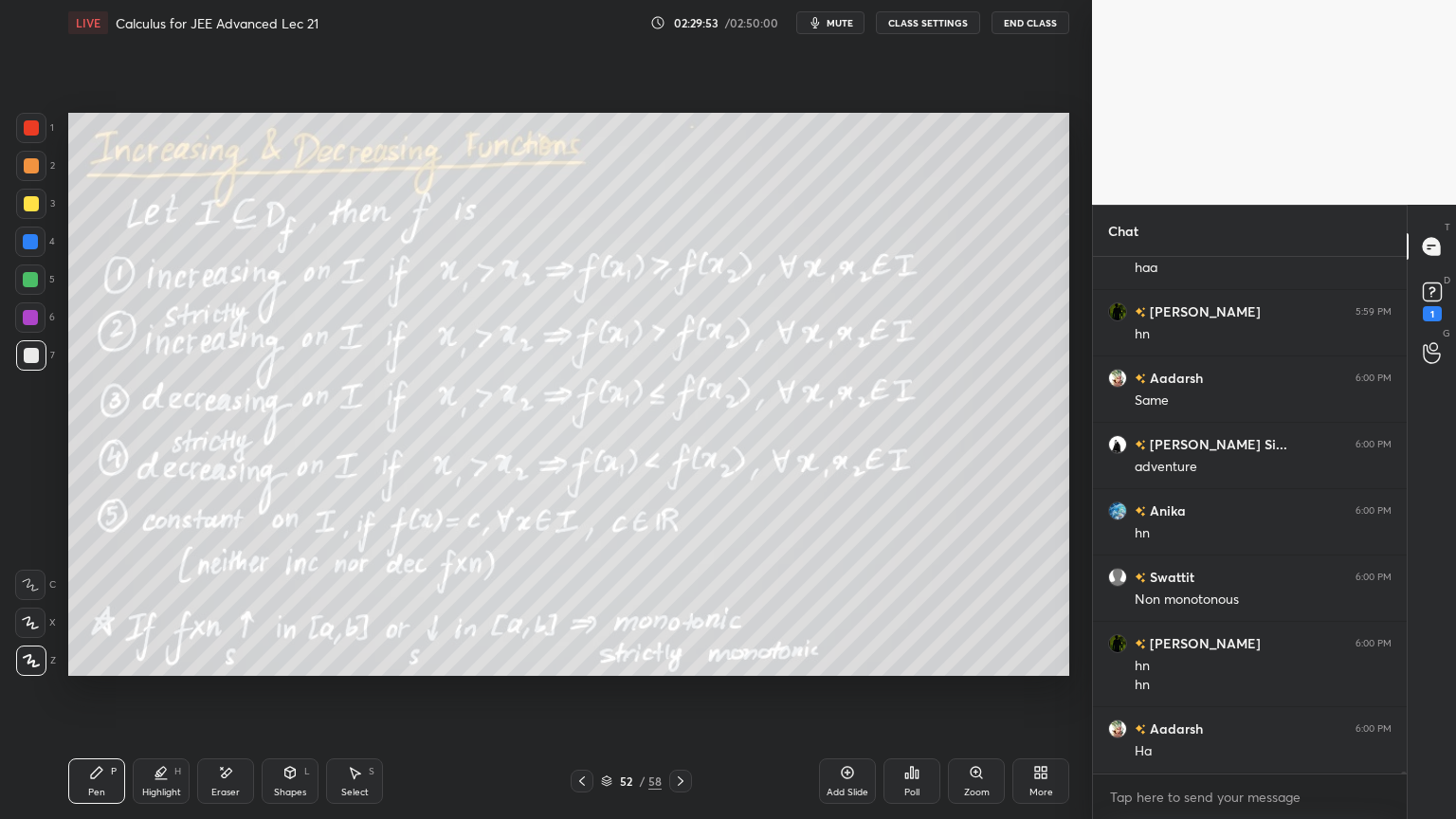 click 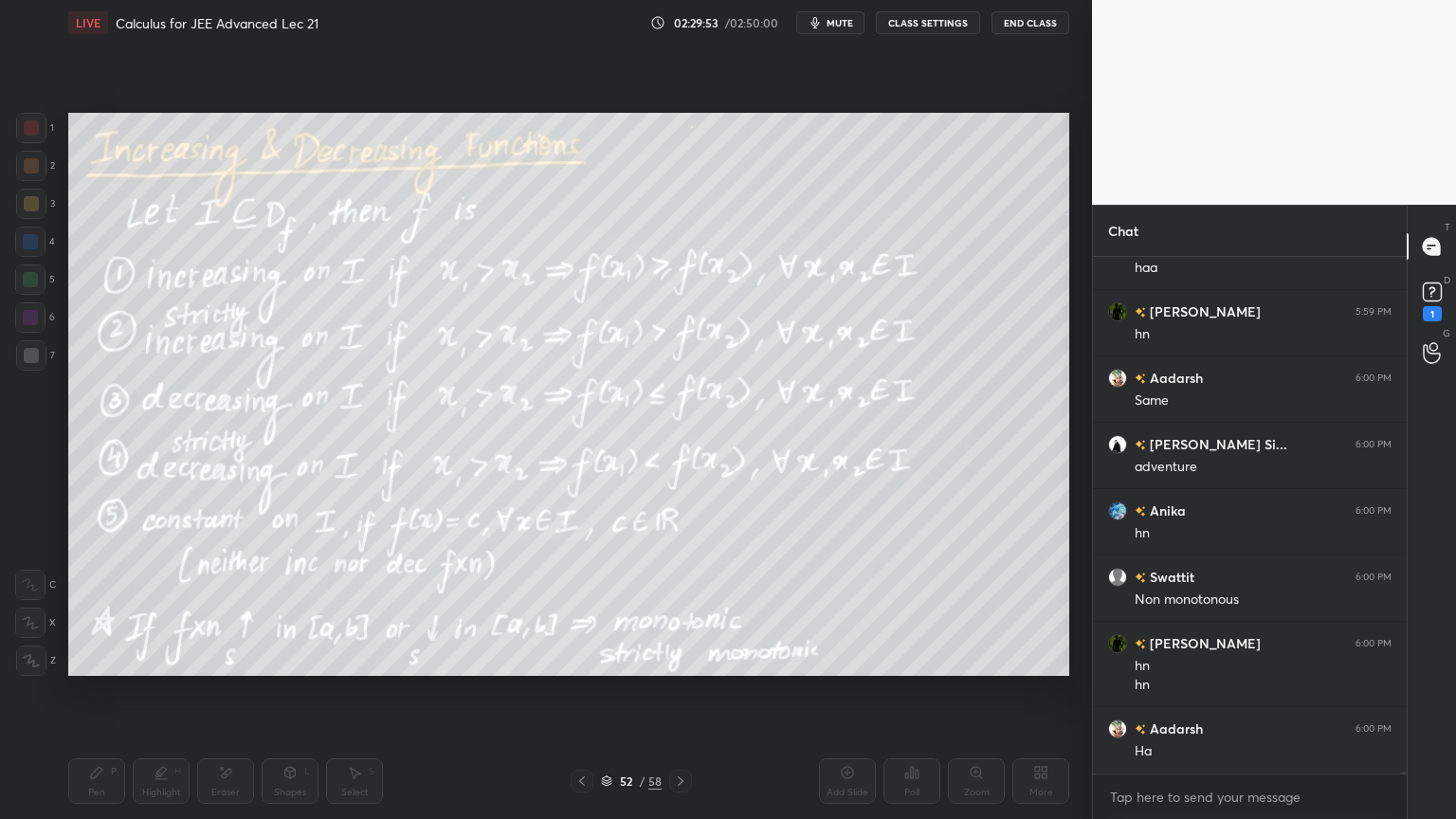 scroll, scrollTop: 135684, scrollLeft: 0, axis: vertical 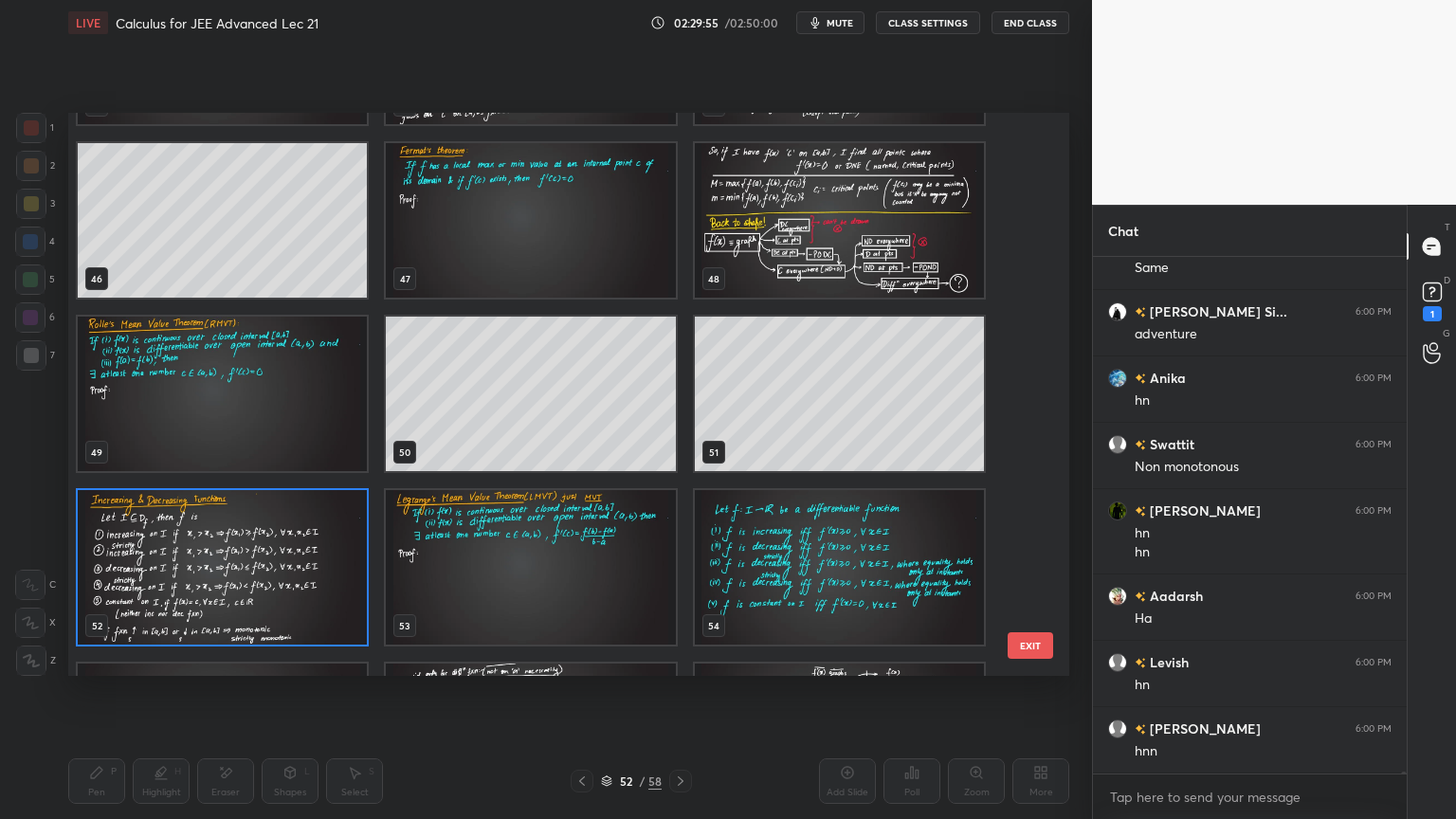 click at bounding box center [222, 567] 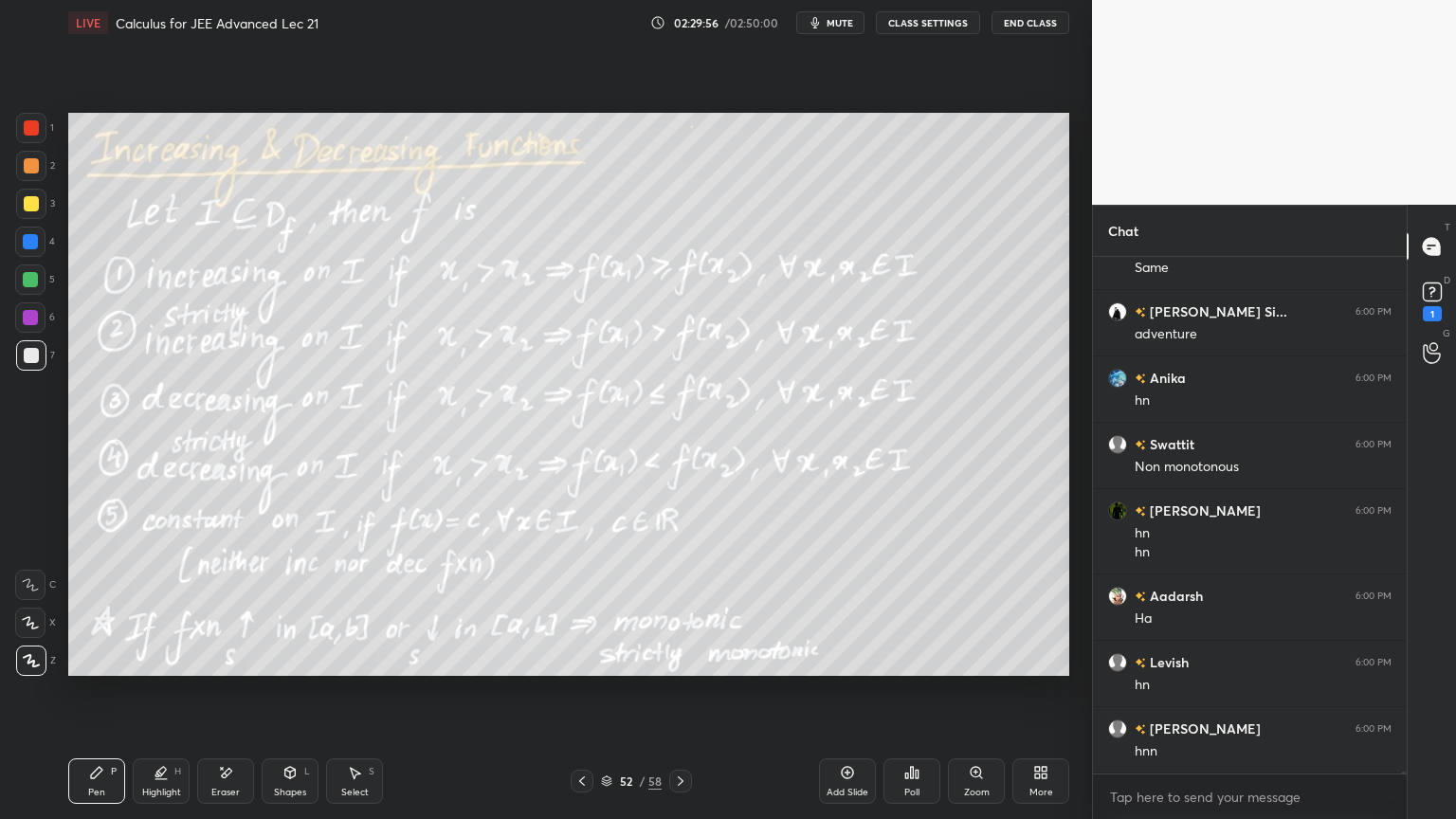 click 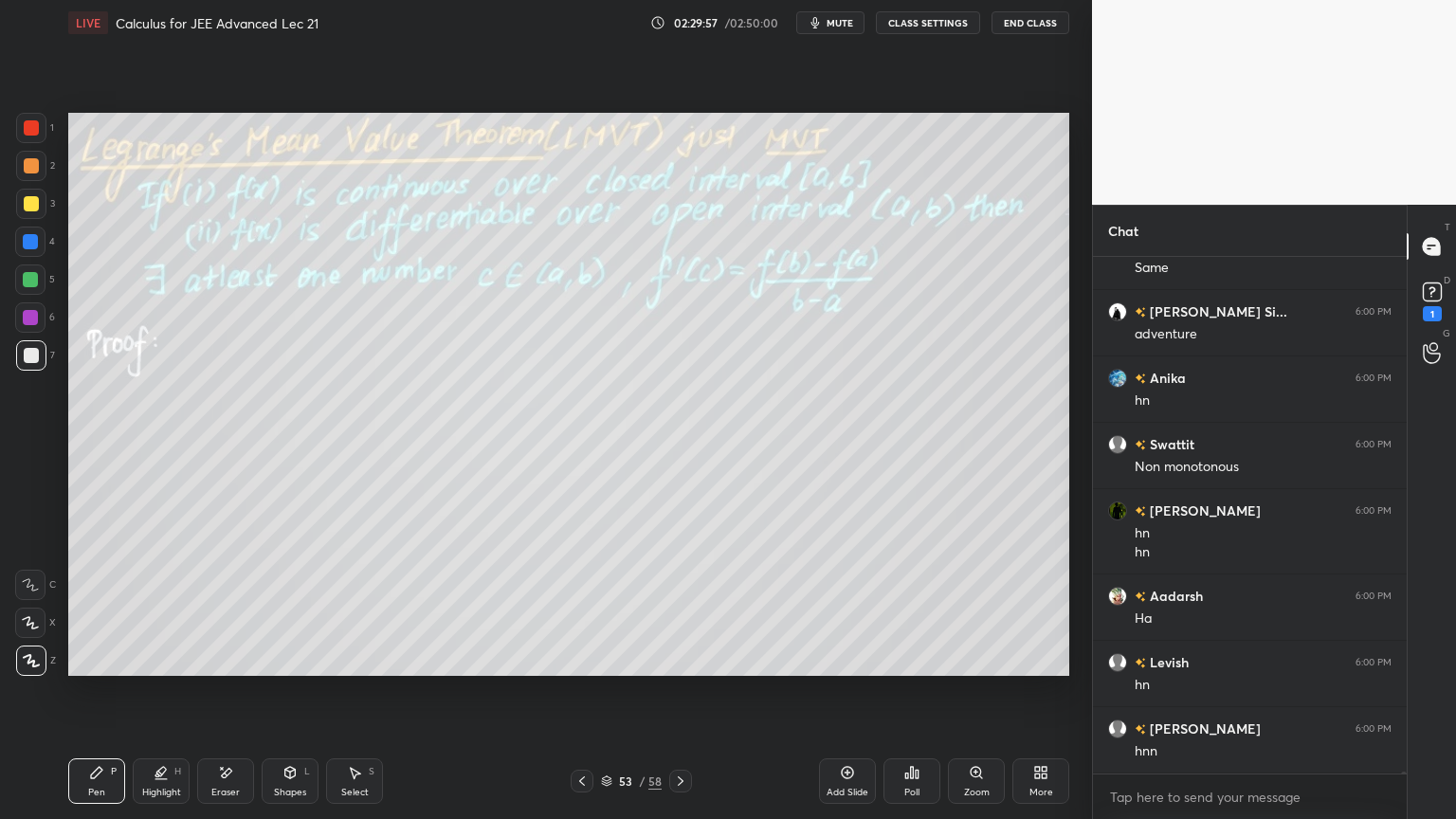 click 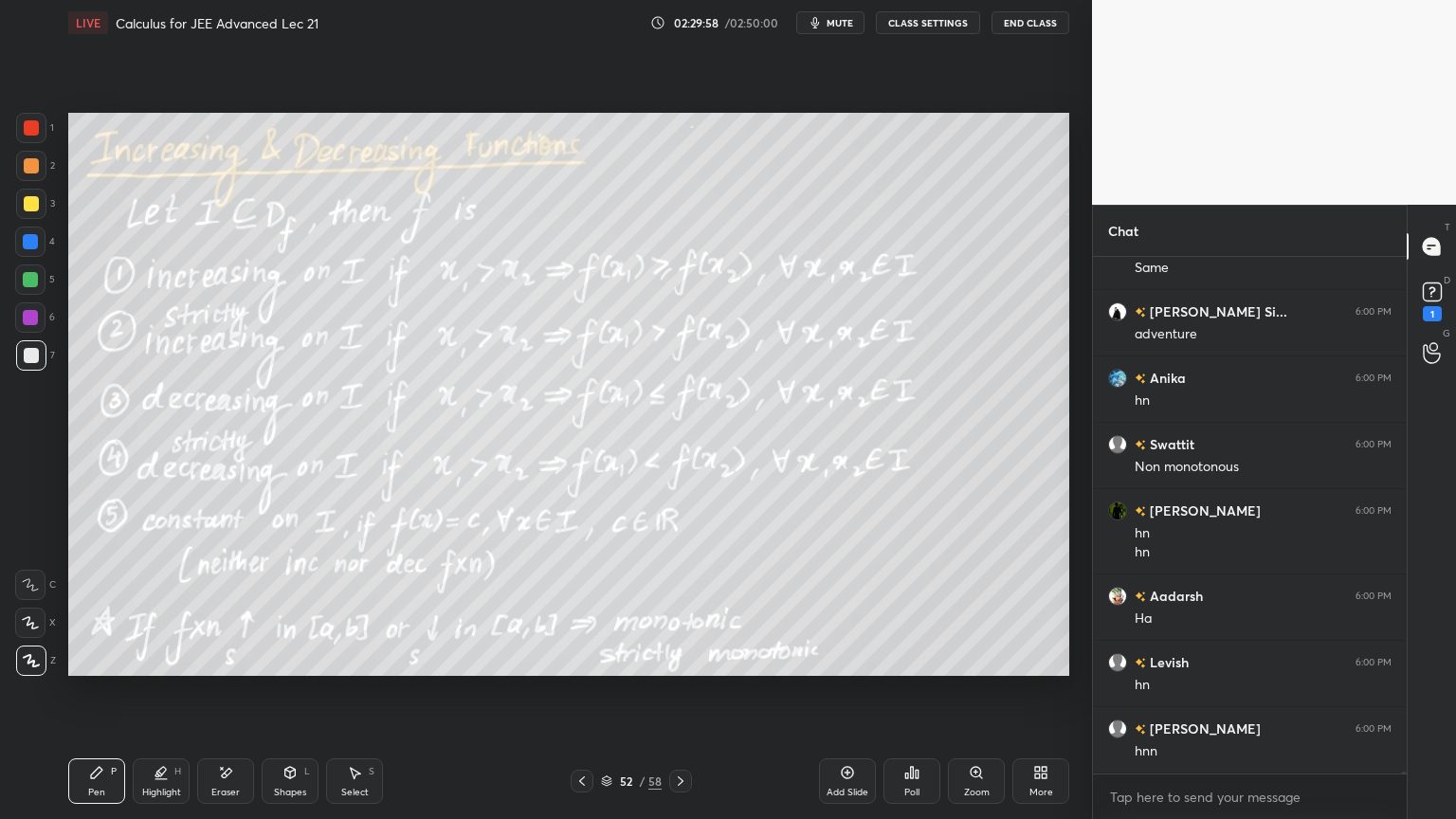 drag, startPoint x: 854, startPoint y: 787, endPoint x: 814, endPoint y: 801, distance: 42.37924 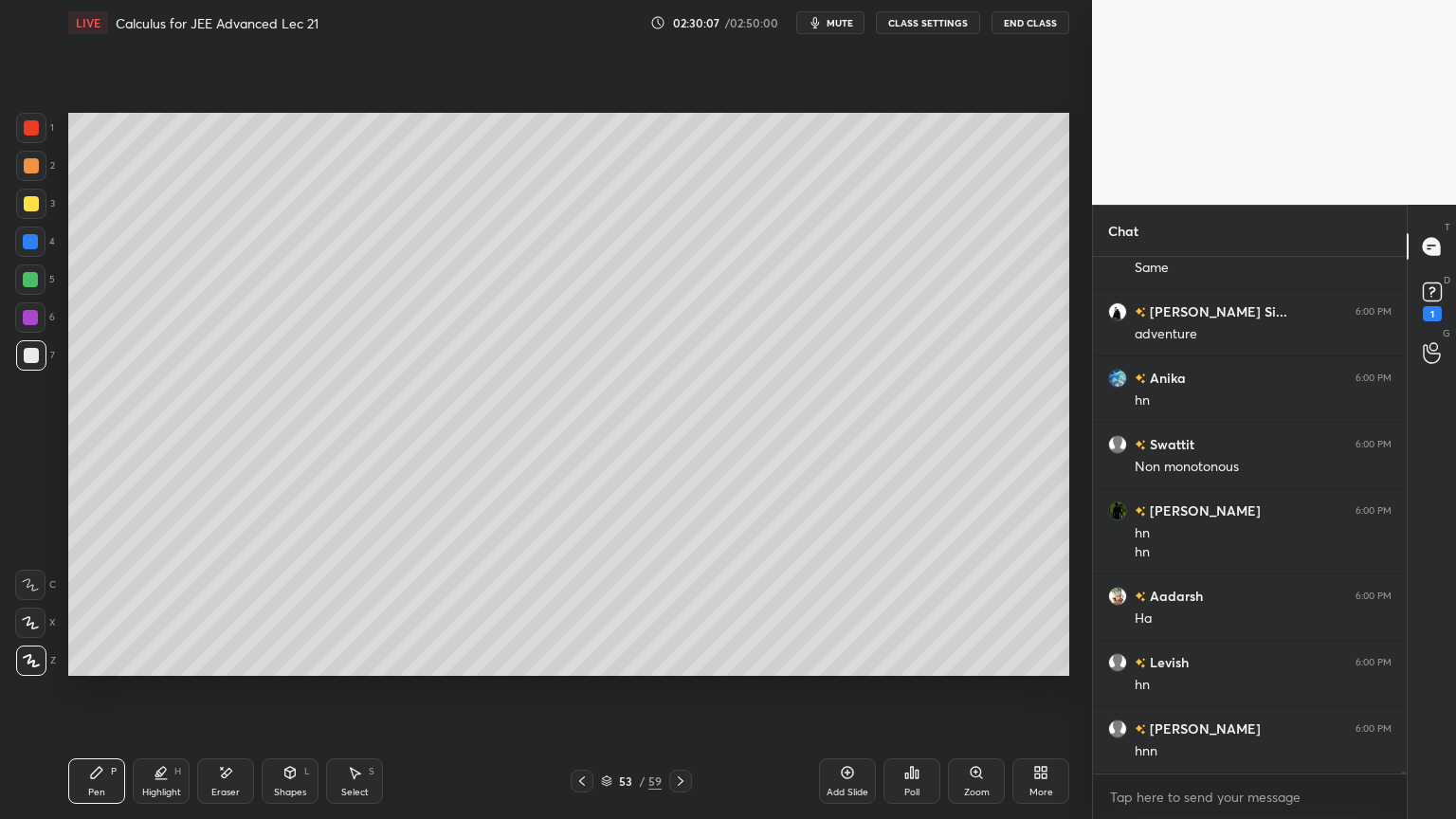click 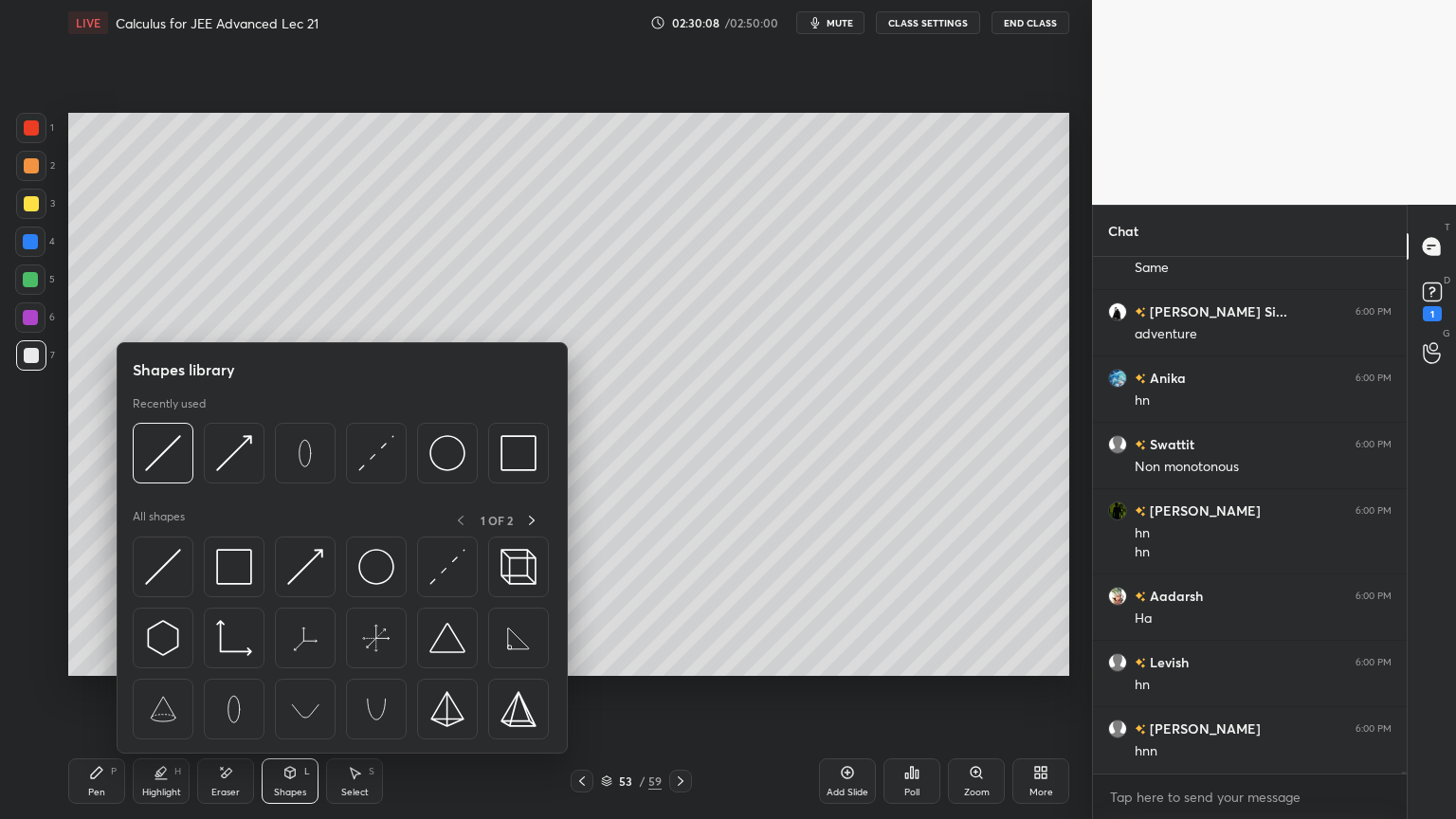 click on "Eraser" at bounding box center (226, 781) 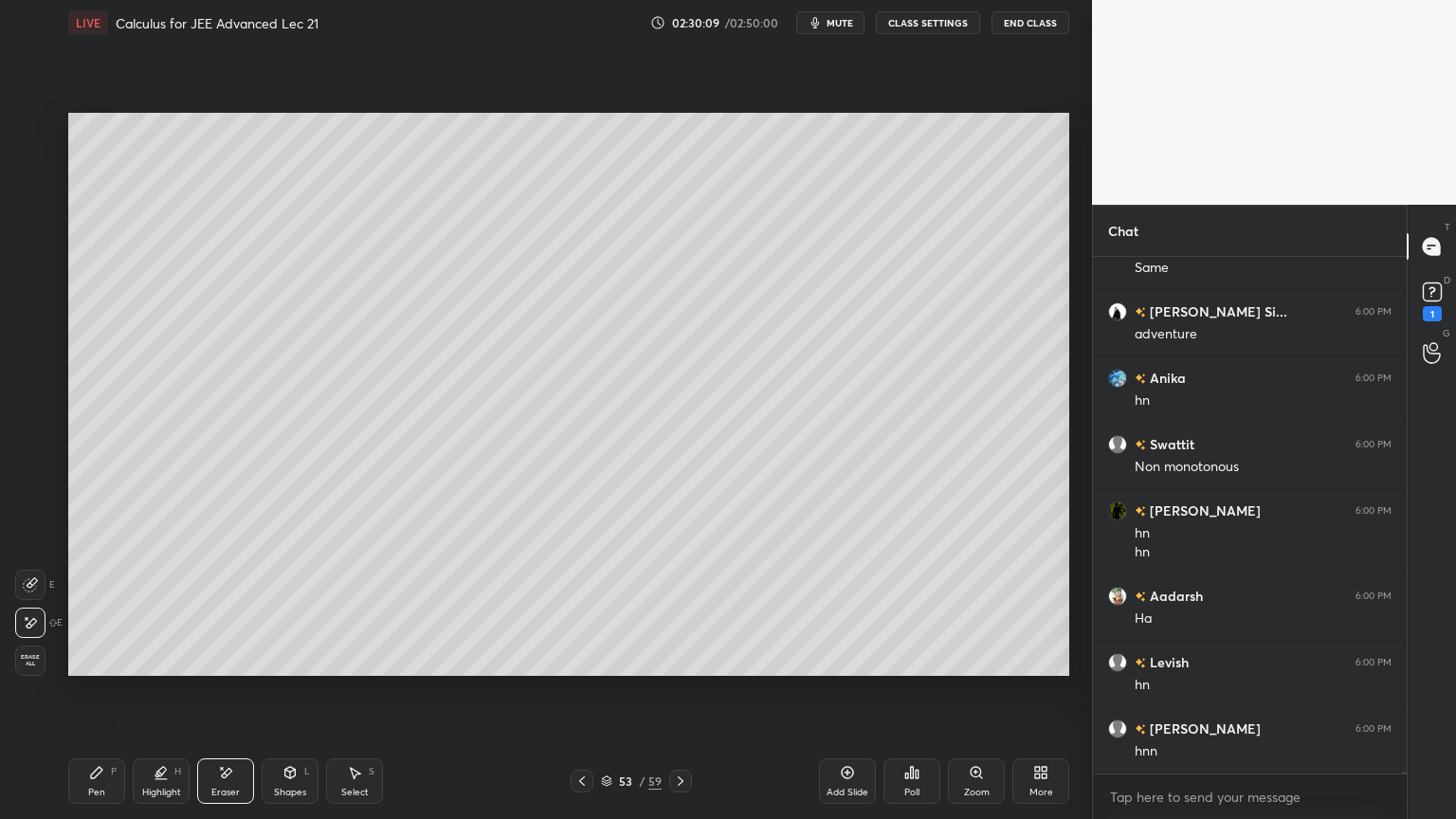 click on "Pen P Highlight H Eraser Shapes L Select S 53 / 59 Add Slide Poll Zoom More" at bounding box center [569, 781] 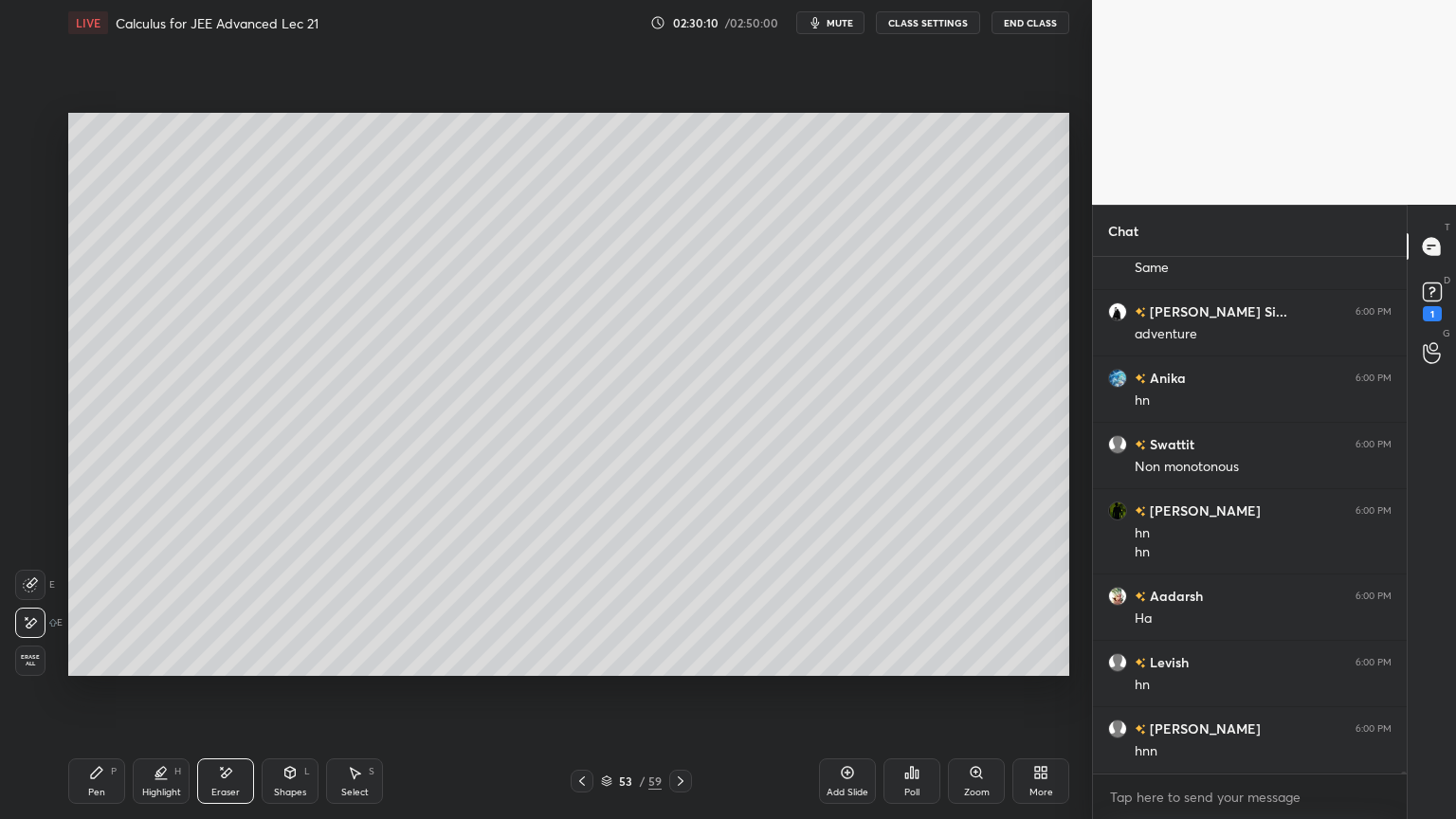 click 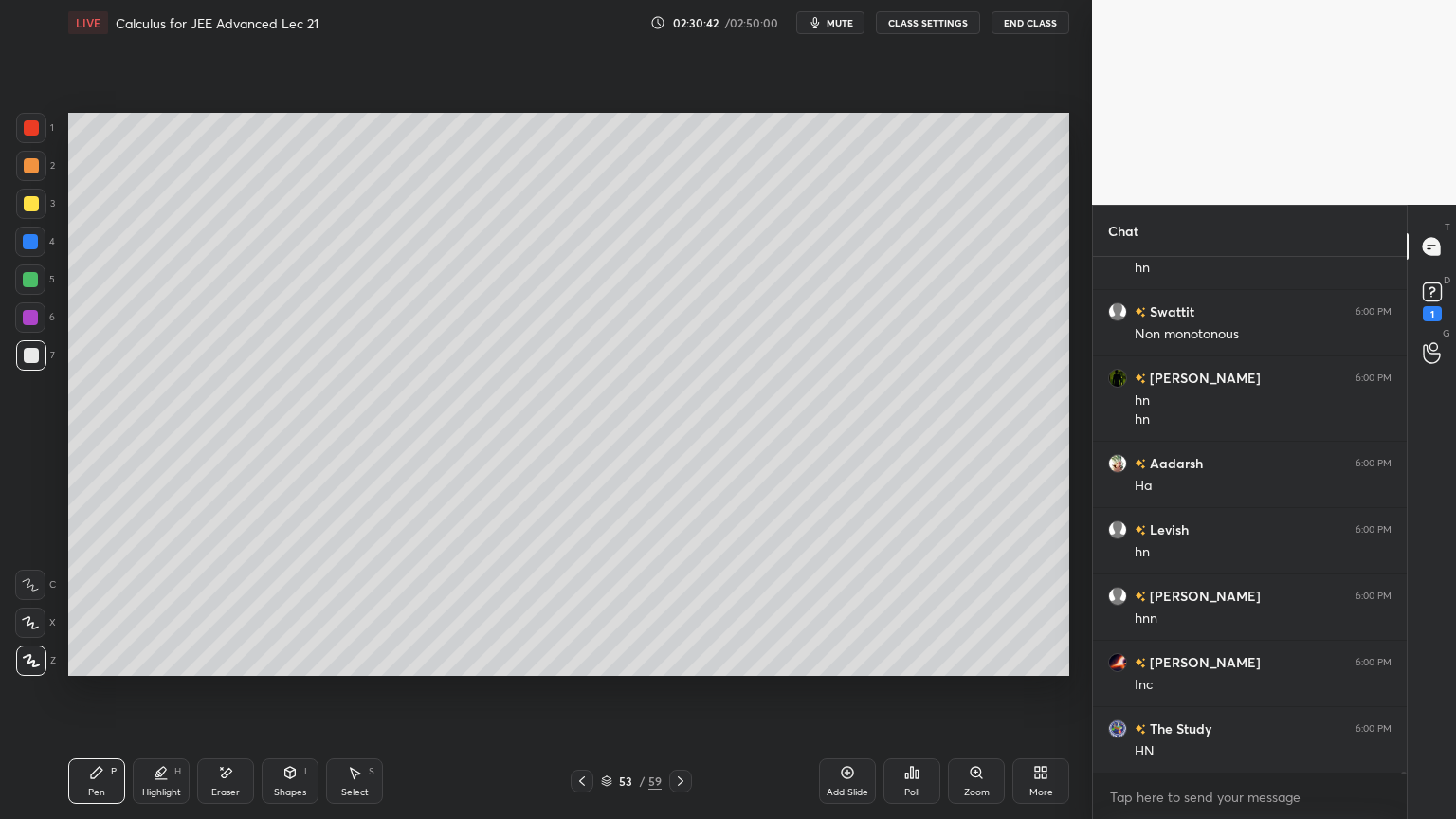 scroll, scrollTop: 135882, scrollLeft: 0, axis: vertical 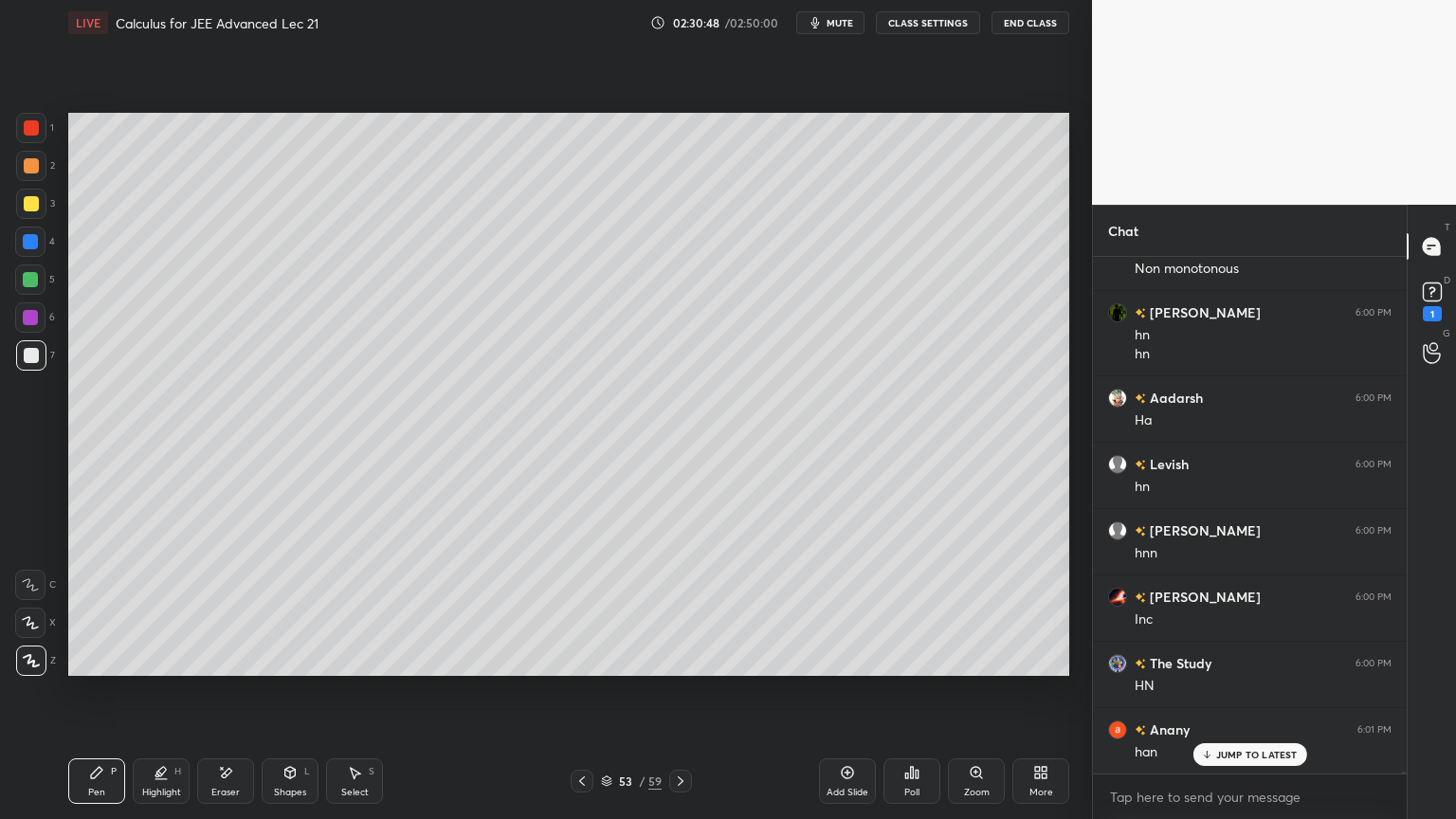 click 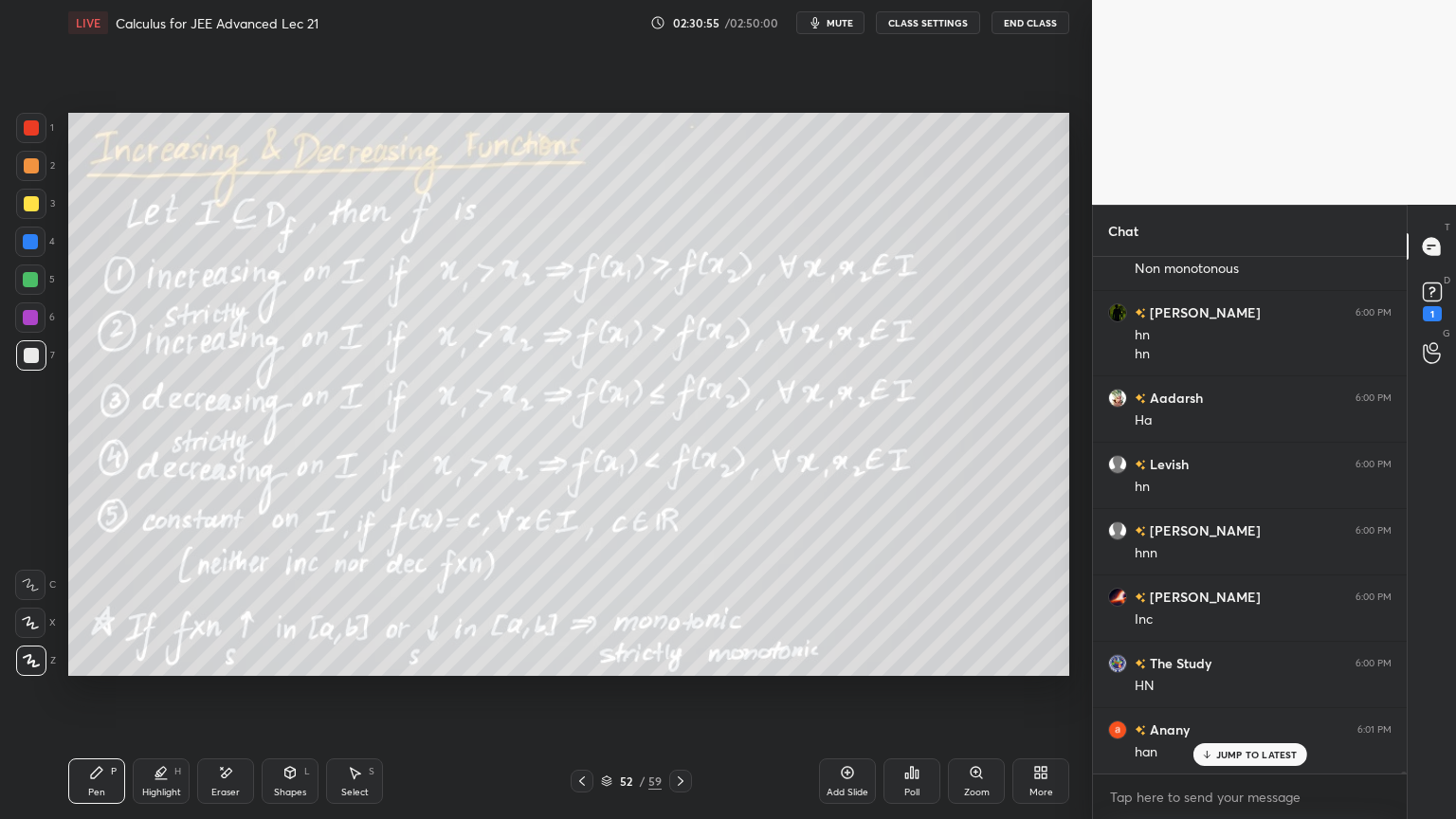 click on "Eraser" at bounding box center [226, 781] 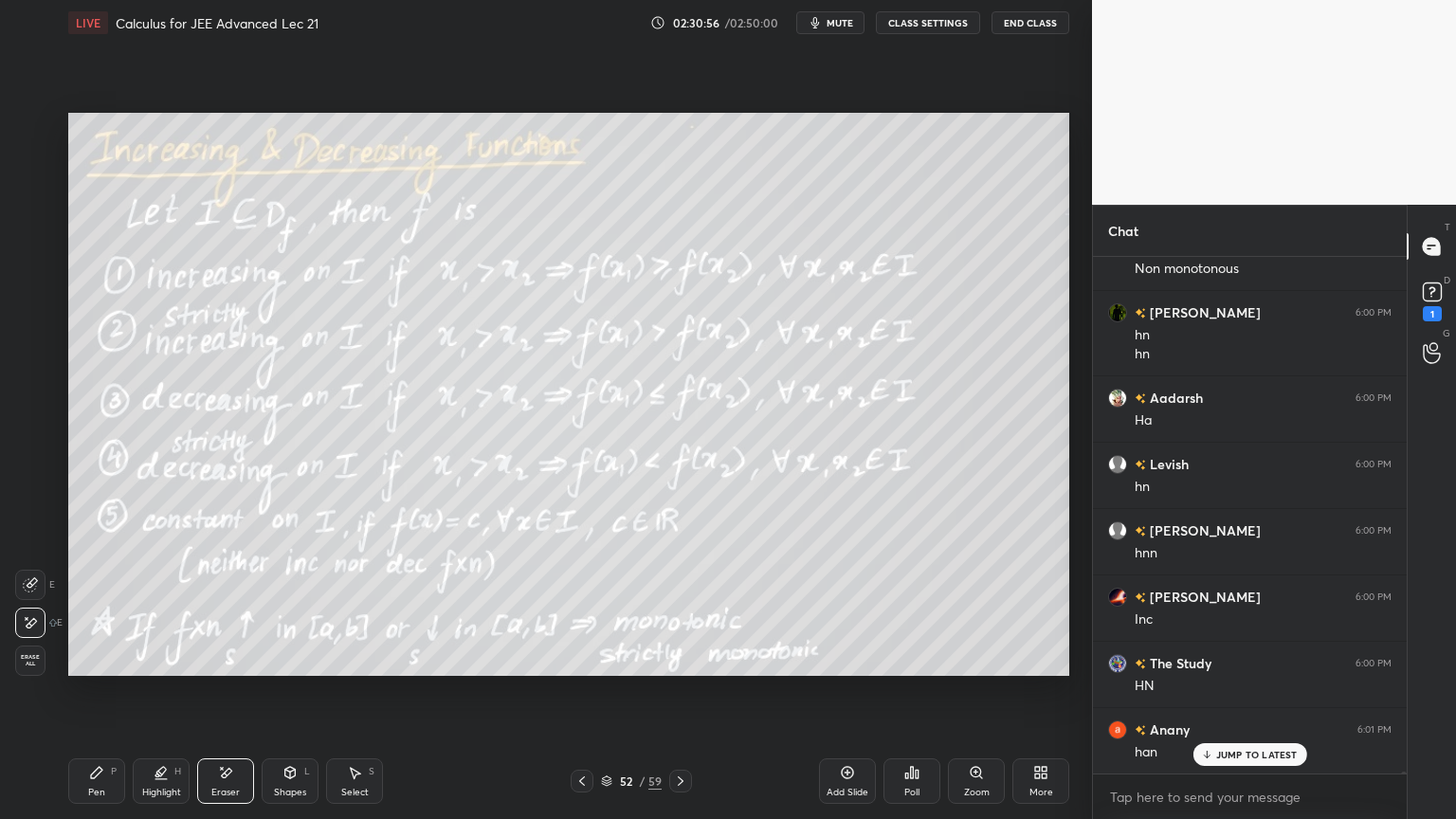 click on "Erase all" at bounding box center [30, 661] 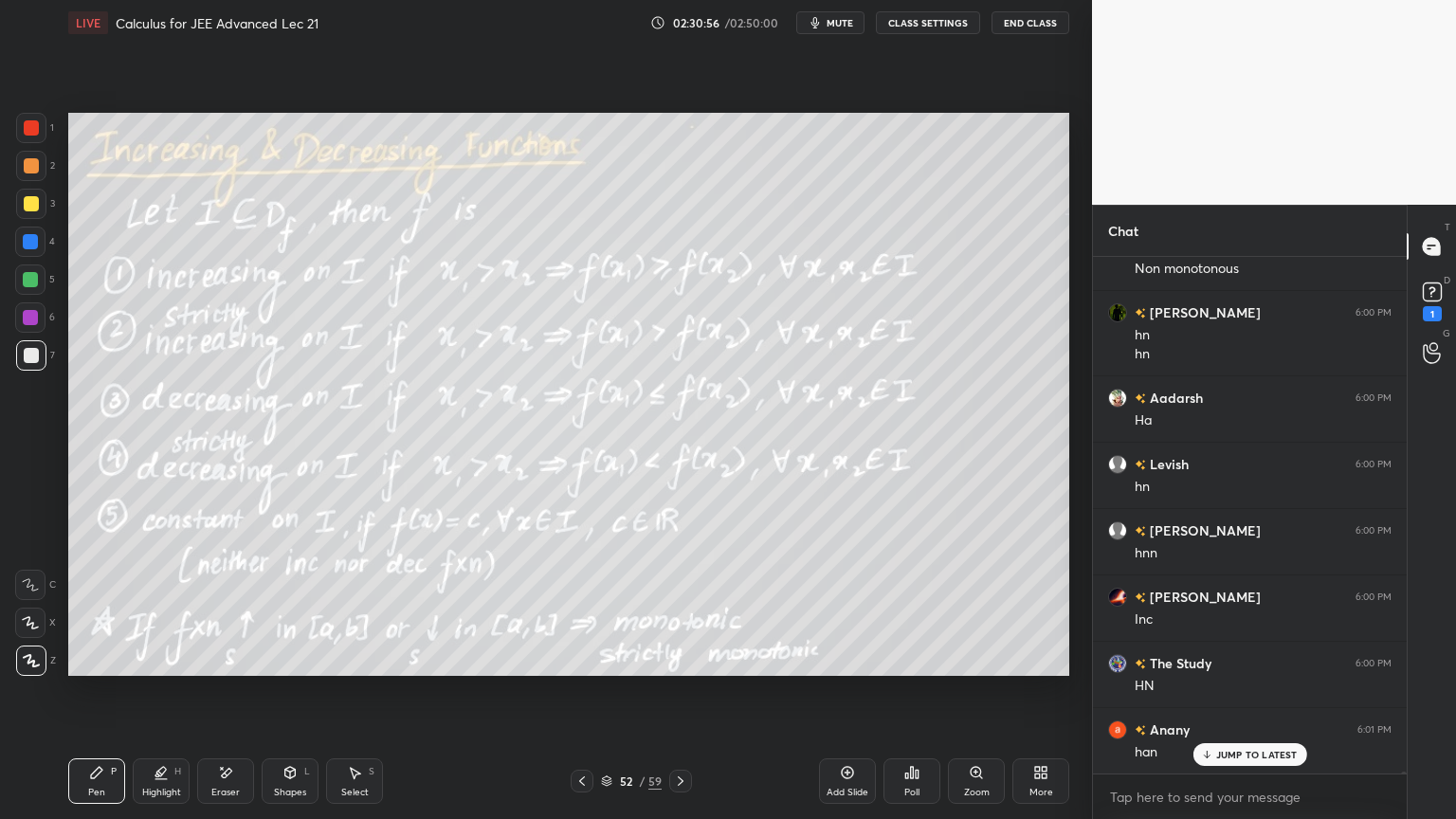 click on "Highlight H" at bounding box center [161, 781] 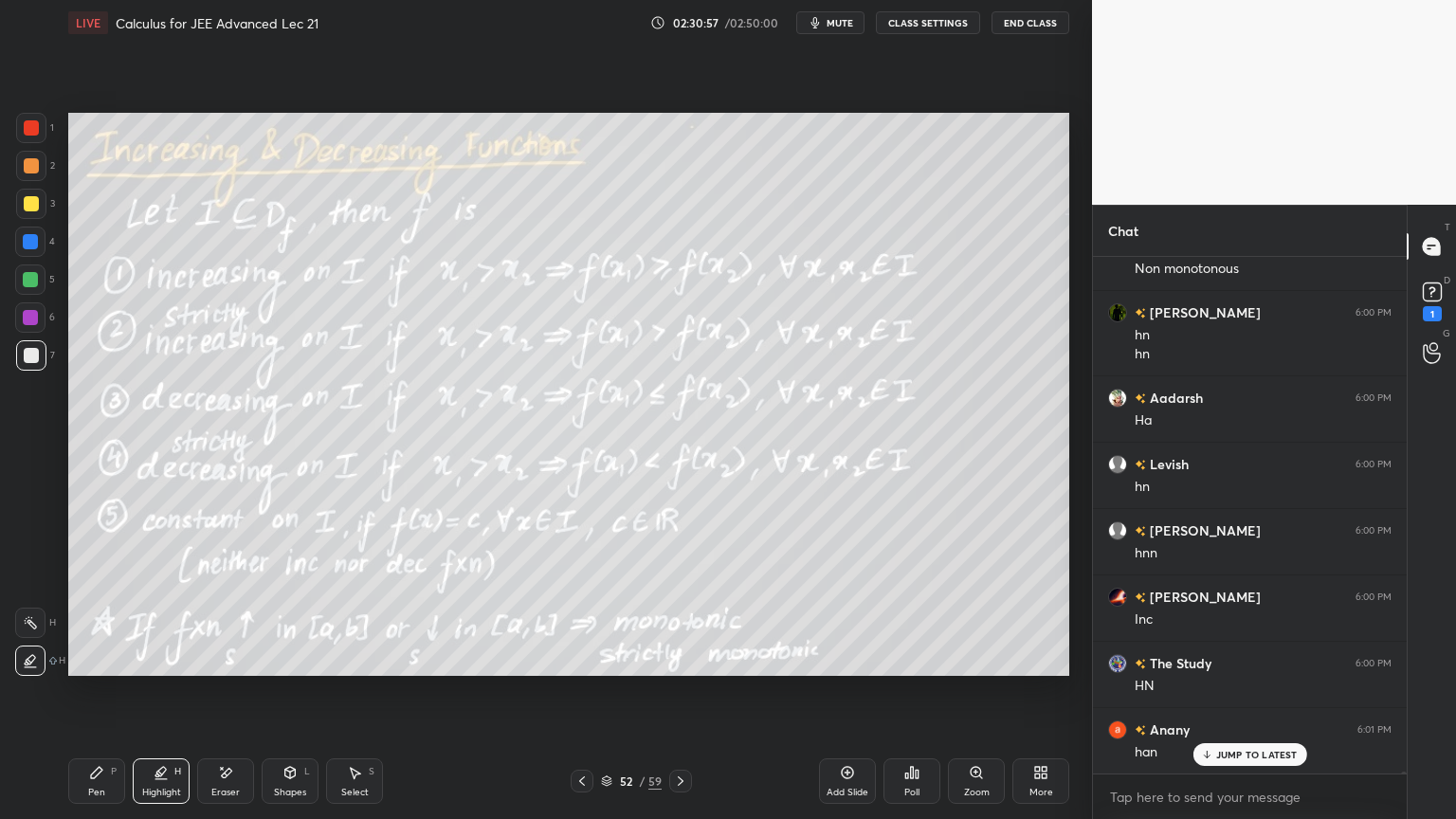 click 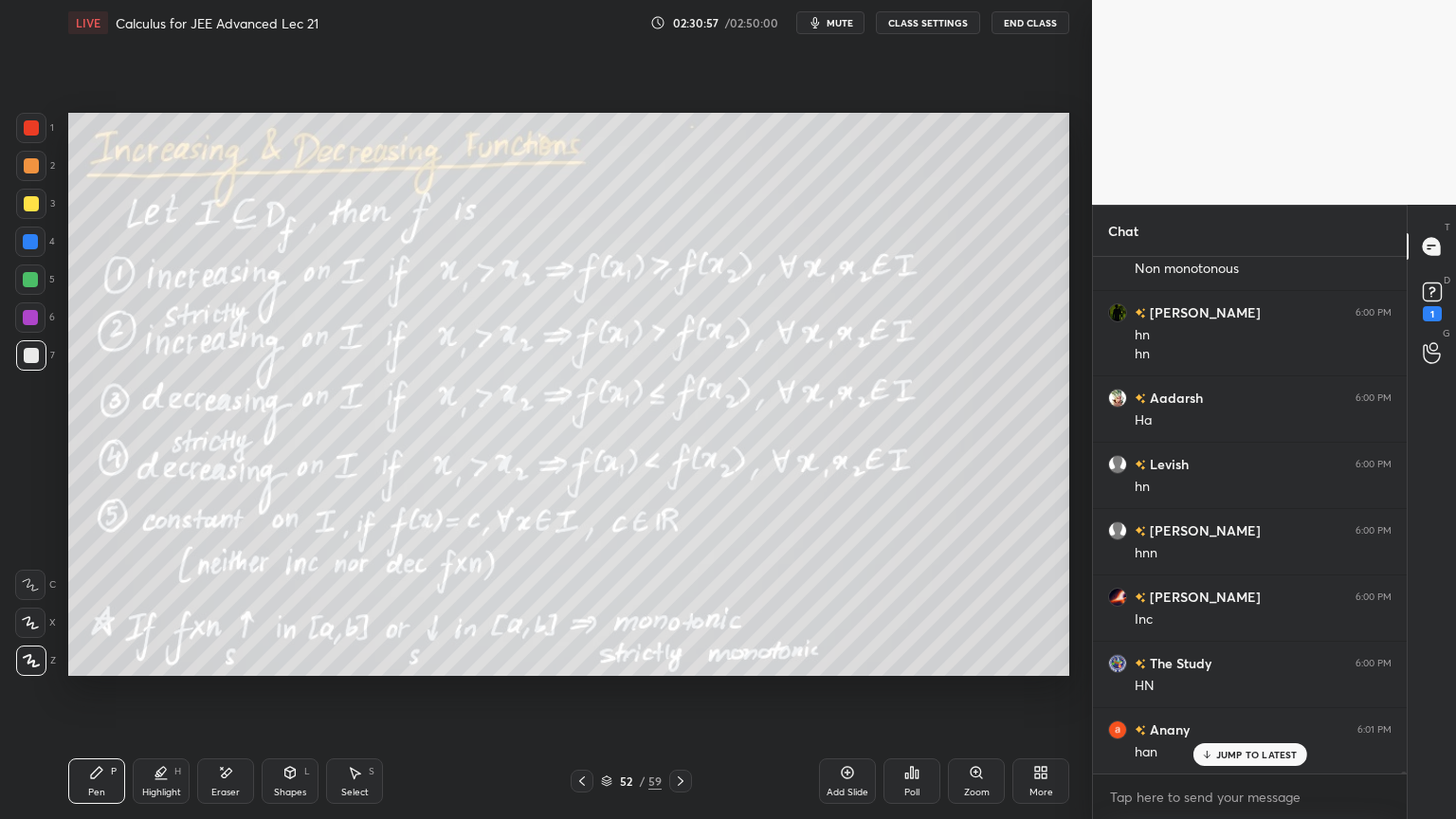scroll, scrollTop: 135949, scrollLeft: 0, axis: vertical 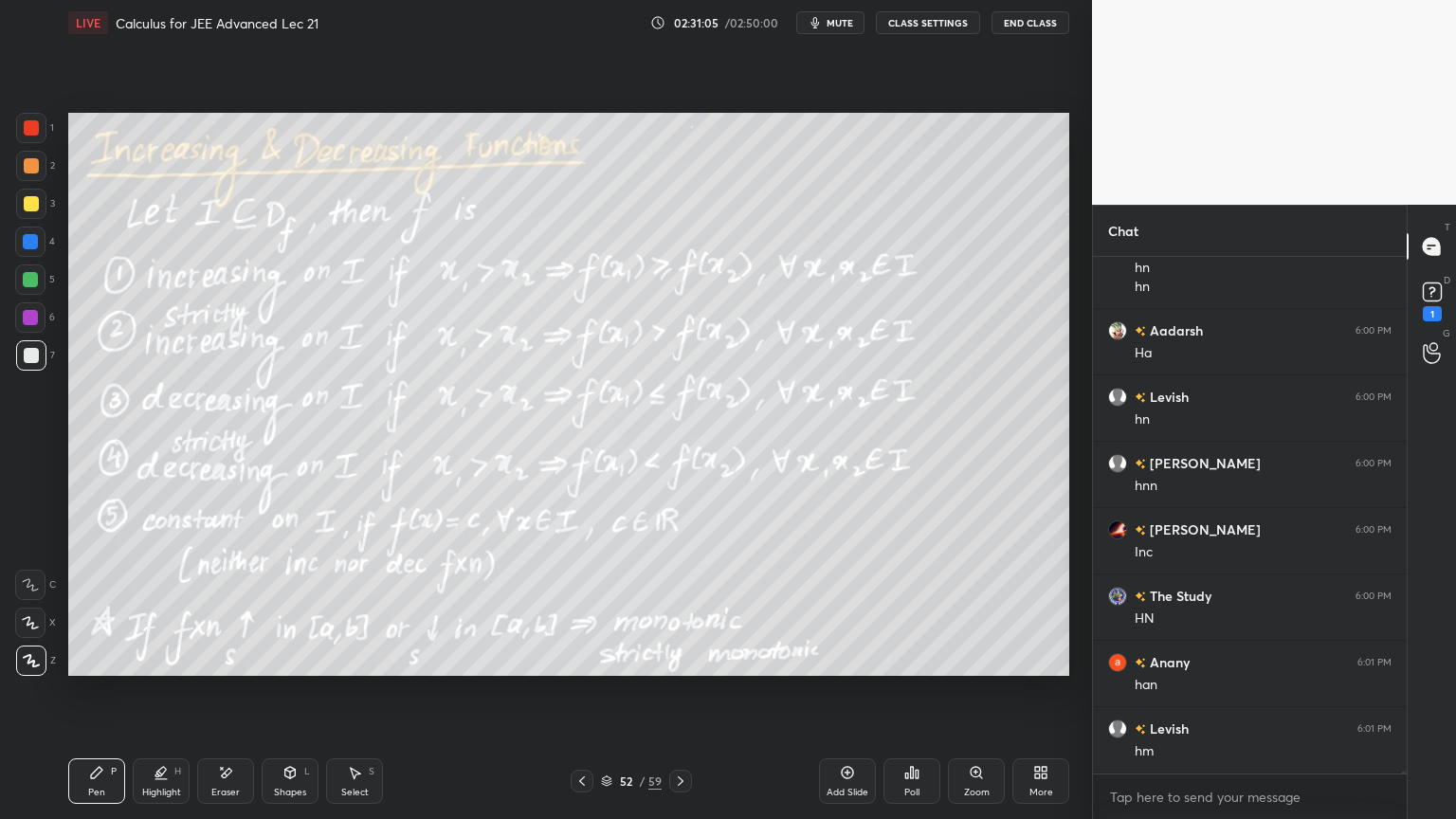 click 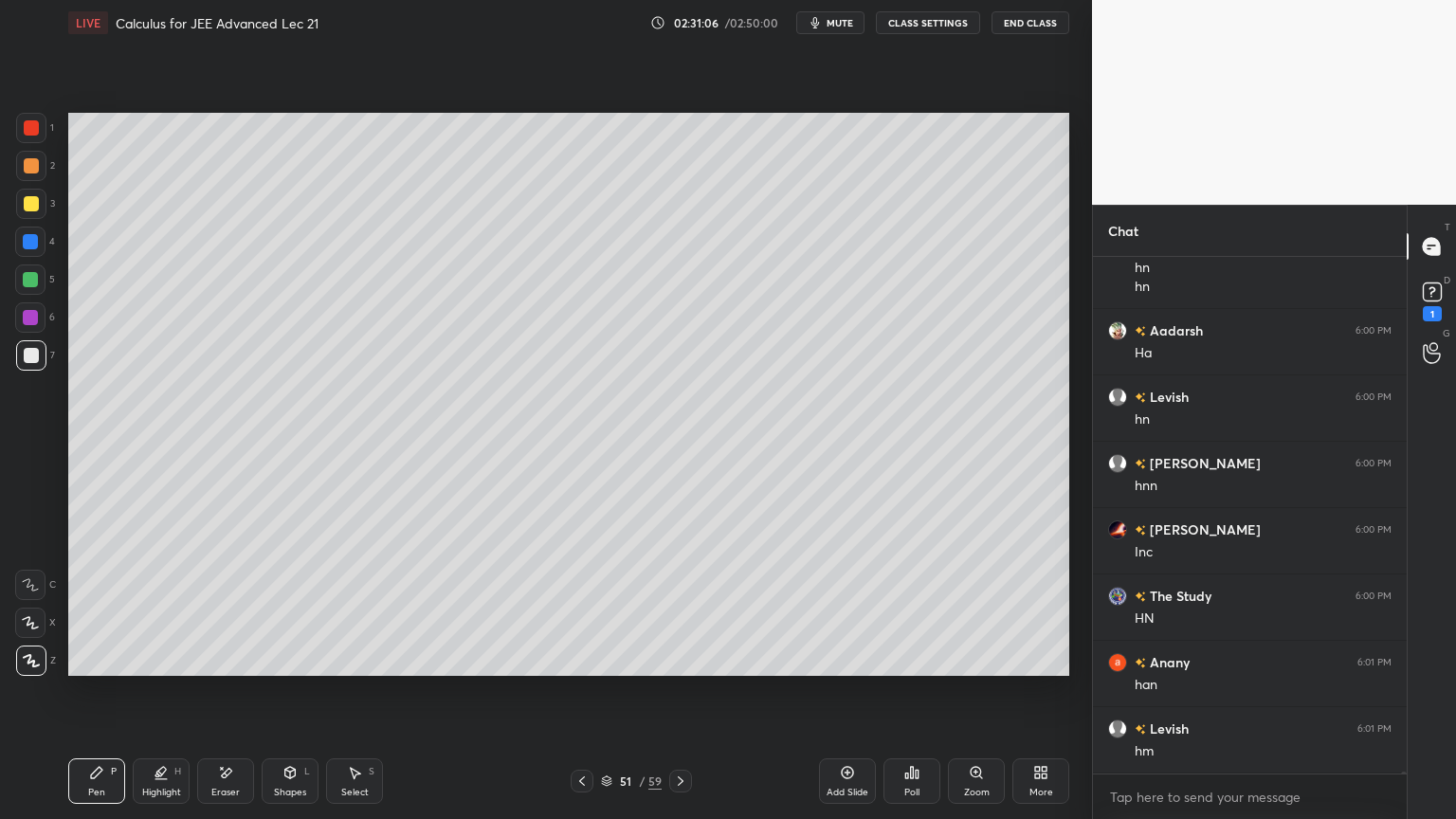 click 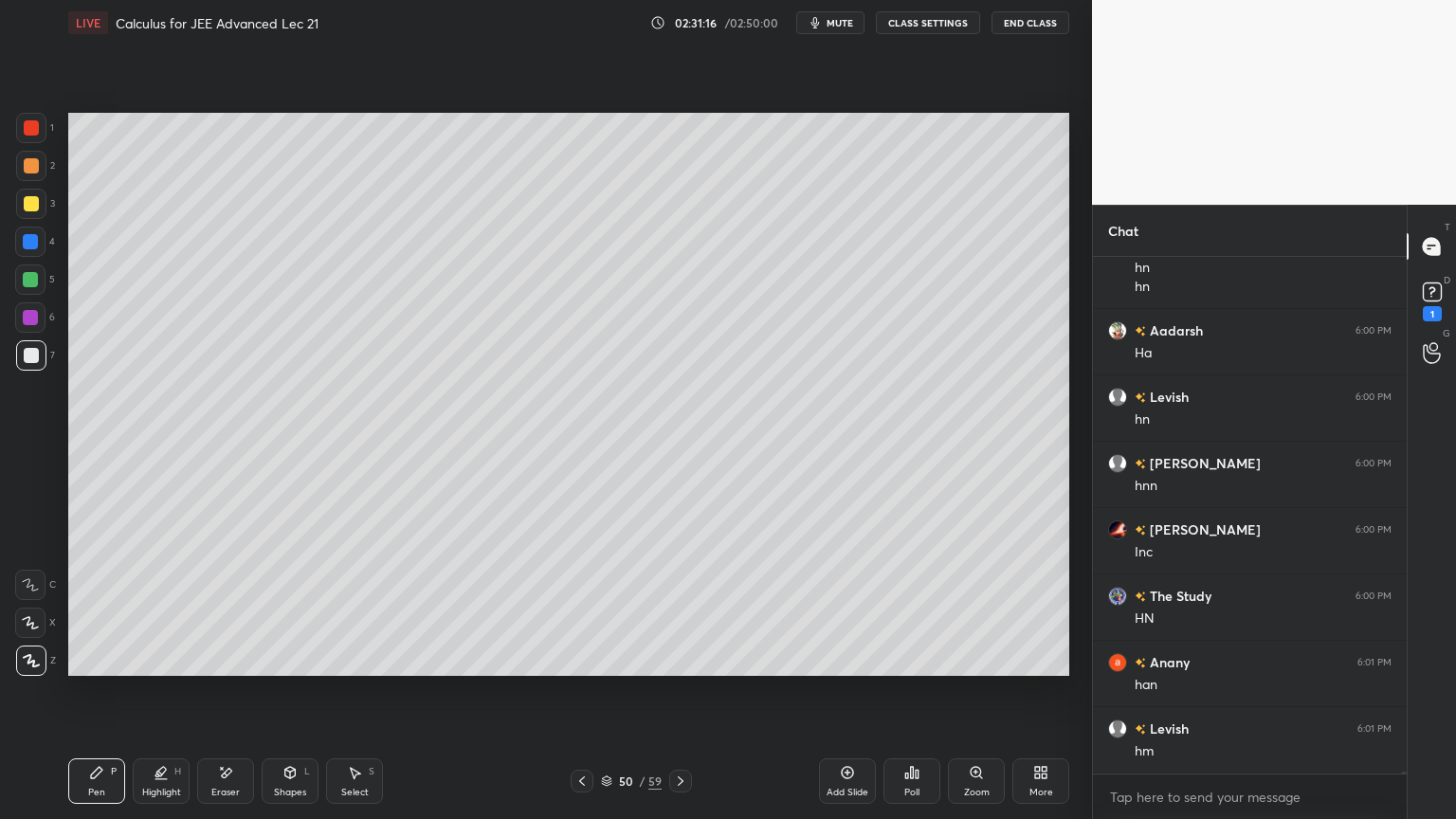 click on "Eraser" at bounding box center [226, 781] 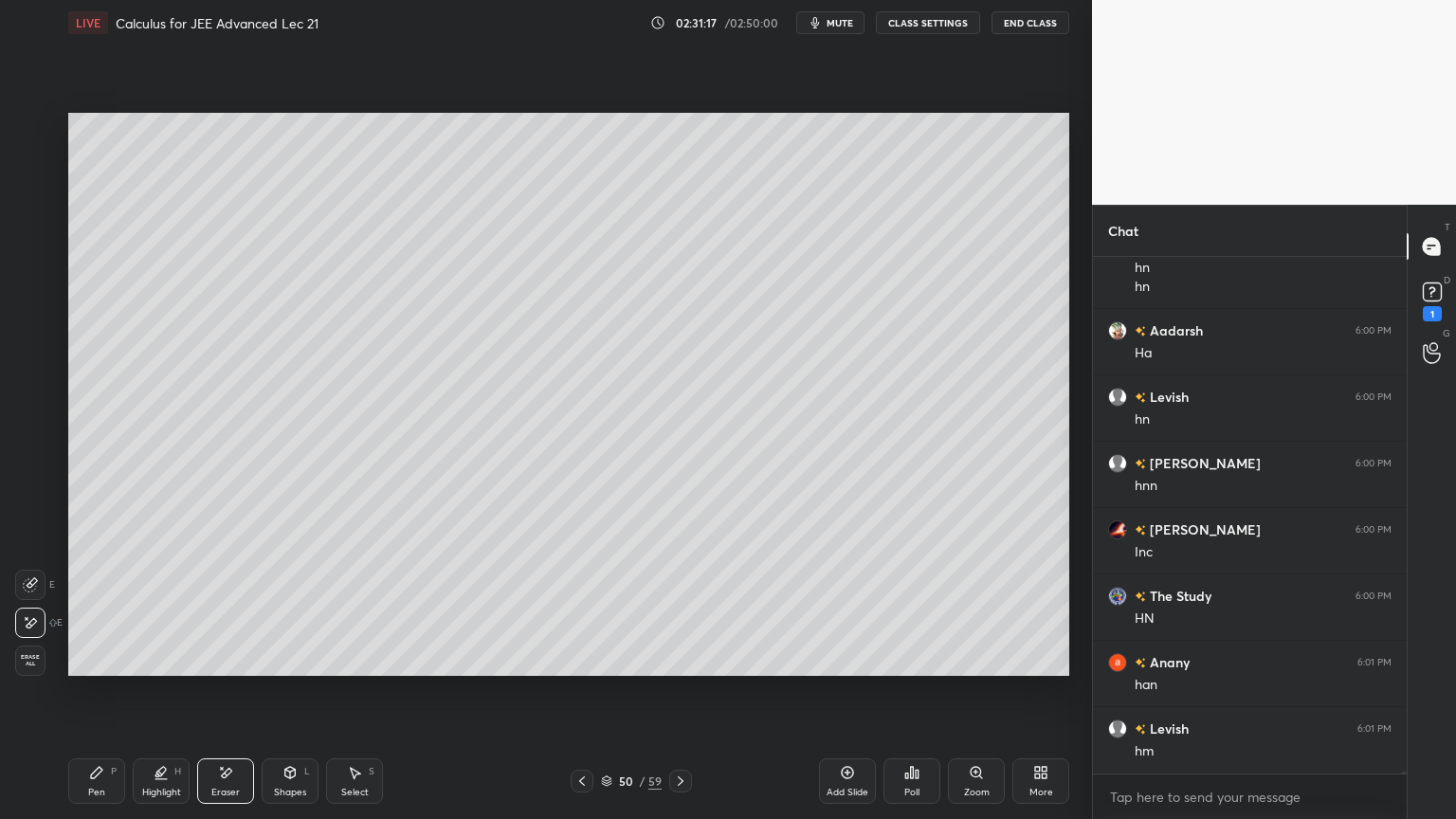 drag, startPoint x: 100, startPoint y: 774, endPoint x: 115, endPoint y: 773, distance: 15.033296 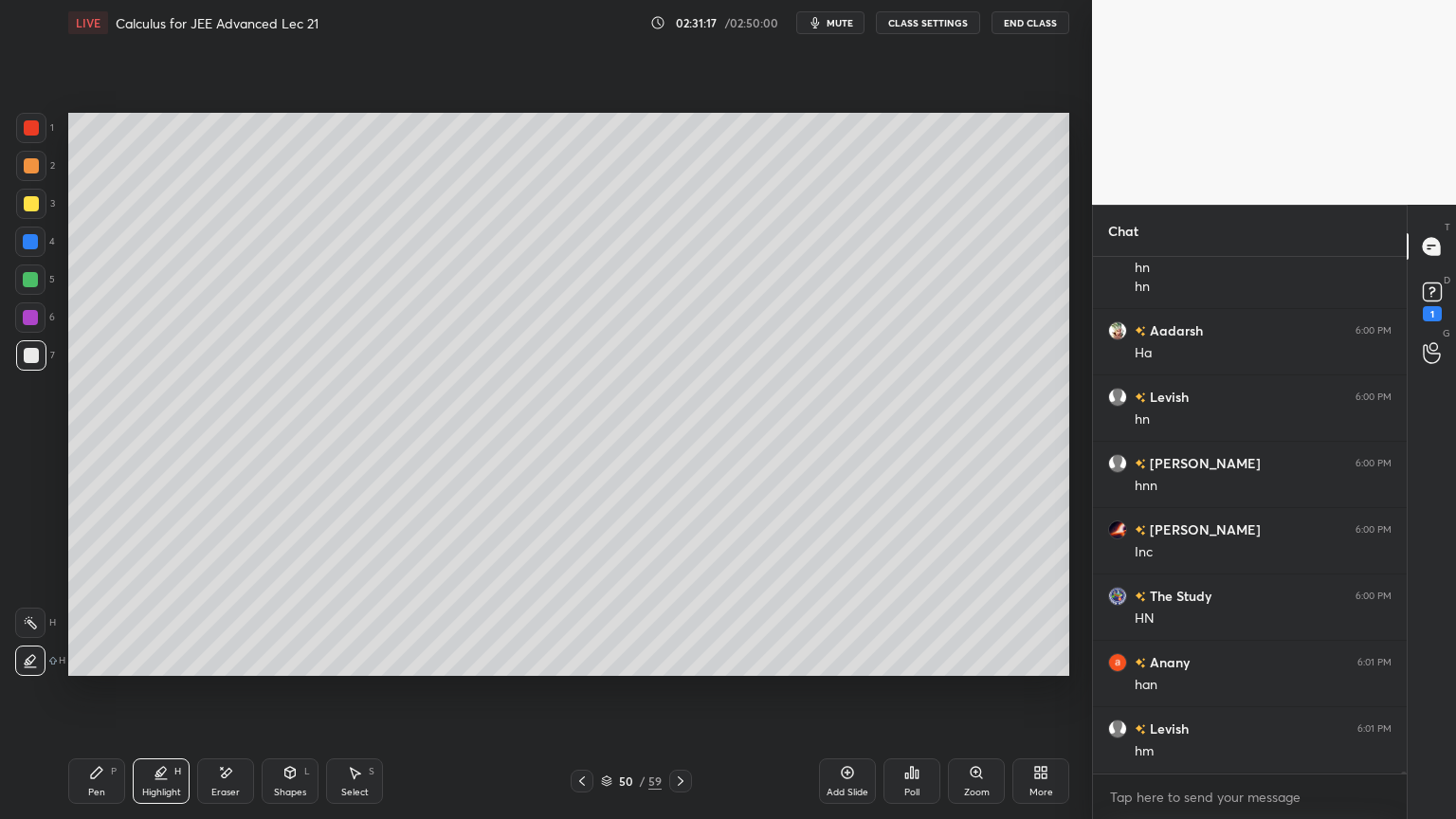 click on "Pen P" at bounding box center [97, 781] 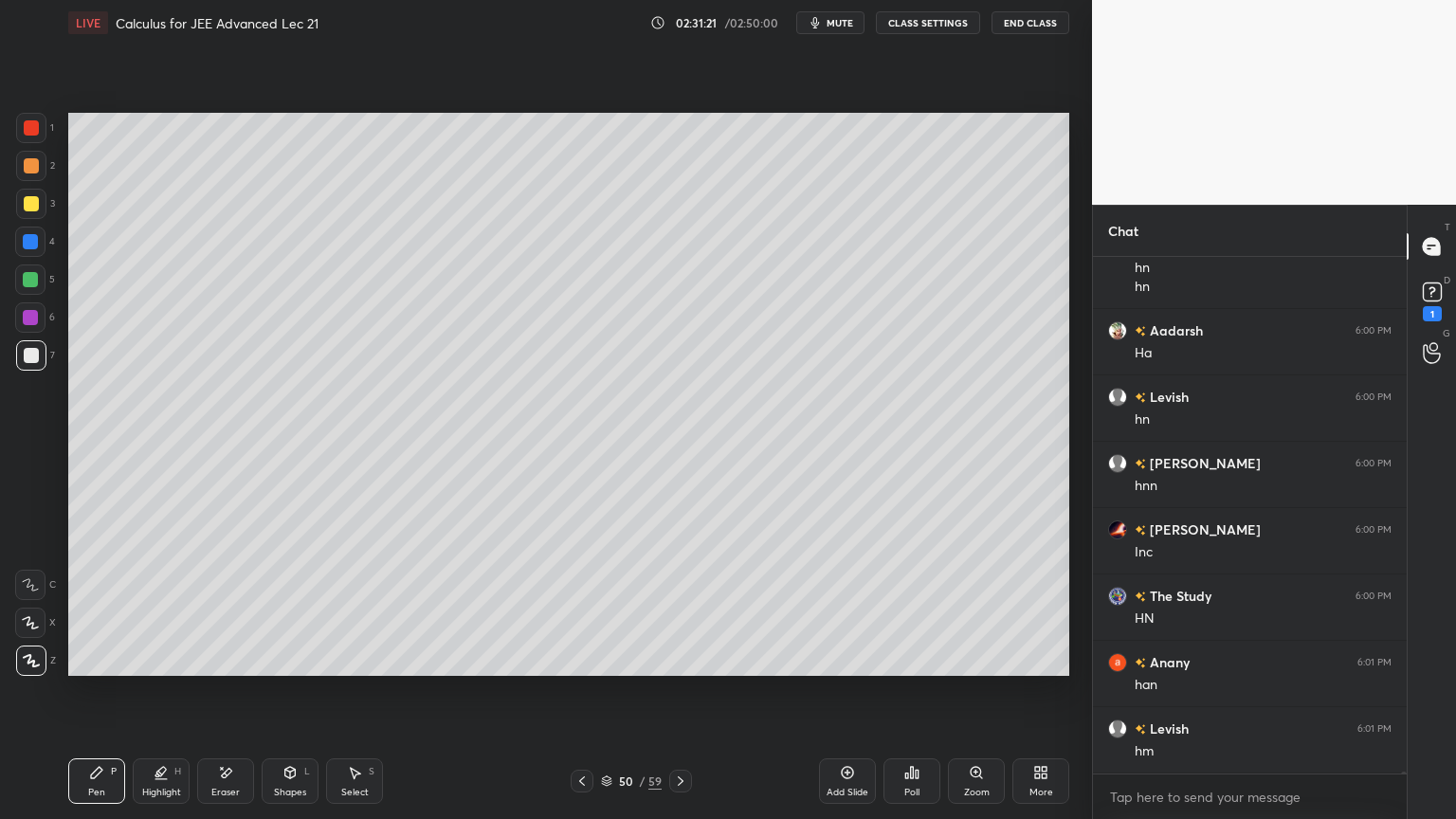 click on "Add Slide" at bounding box center [847, 781] 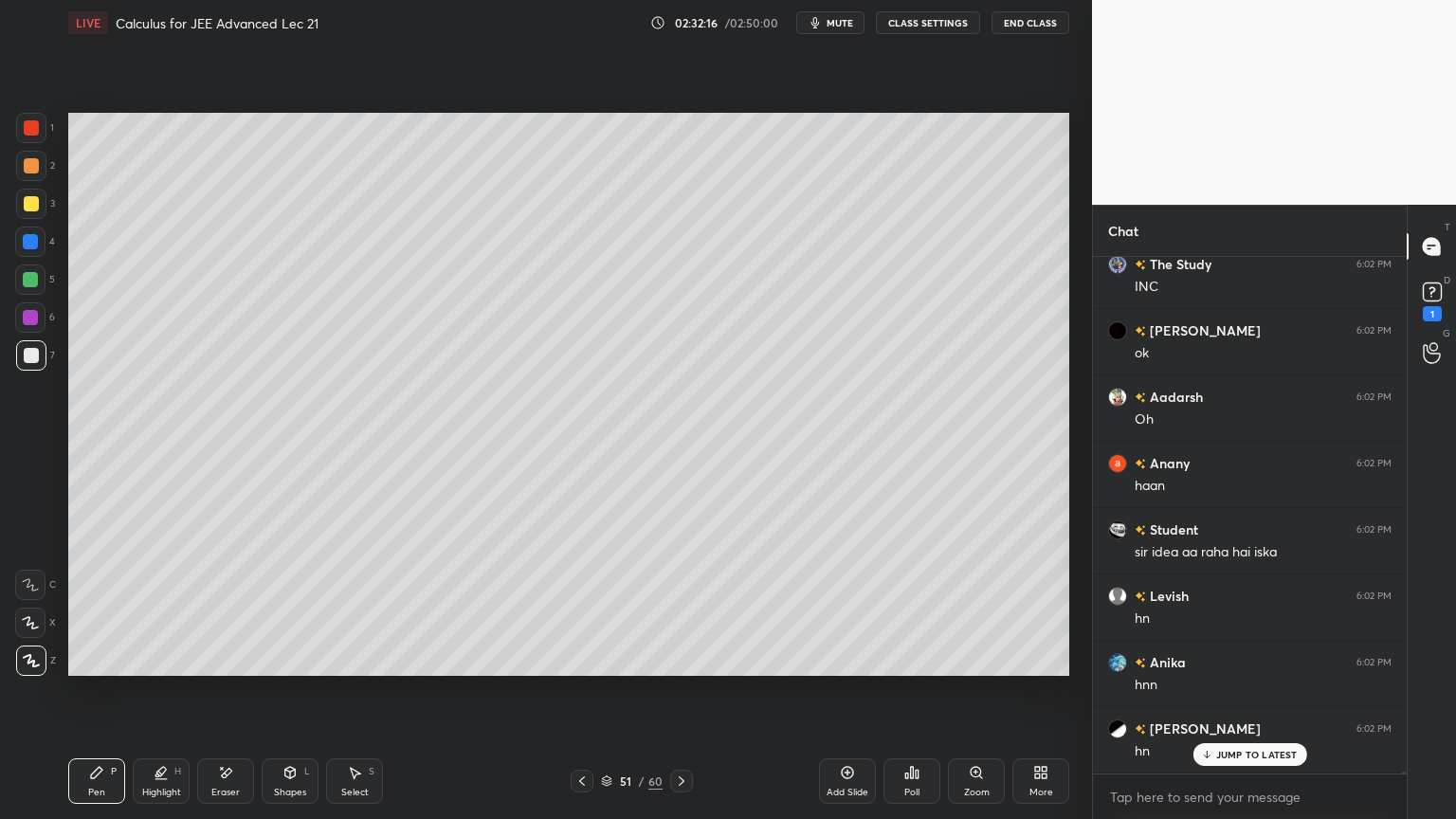 scroll, scrollTop: 136629, scrollLeft: 0, axis: vertical 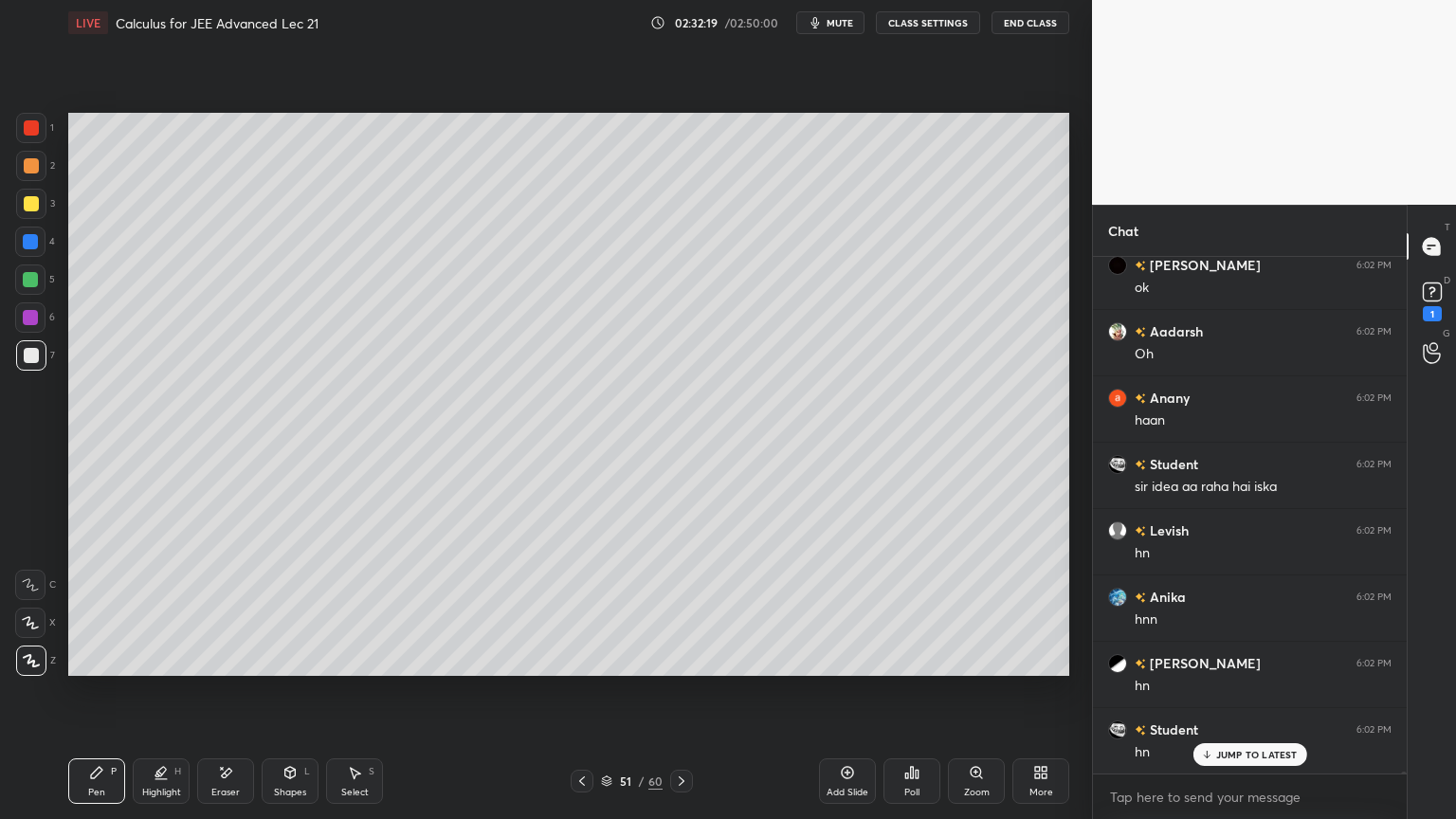 drag, startPoint x: 205, startPoint y: 792, endPoint x: 258, endPoint y: 751, distance: 67.00746 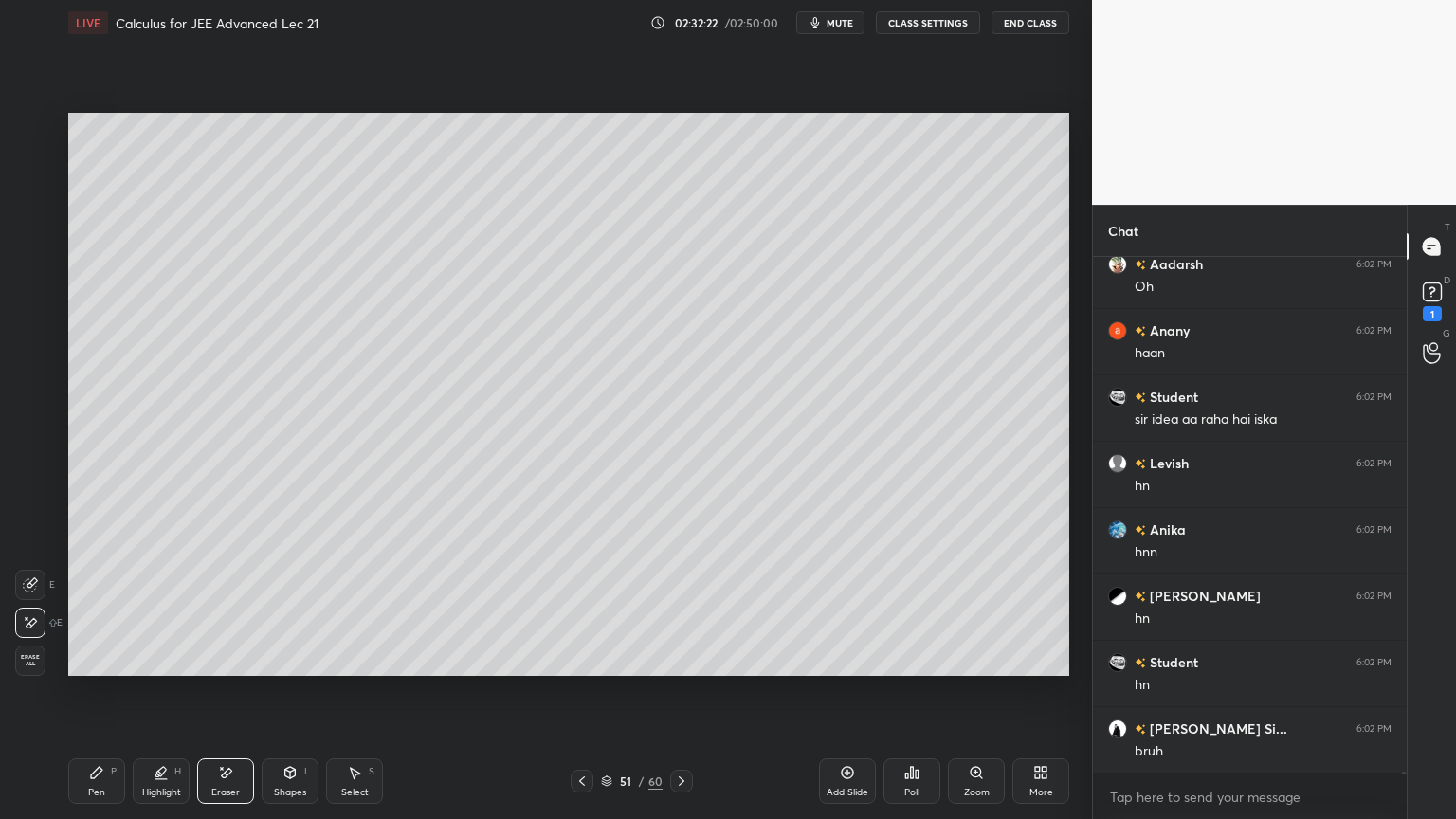 scroll, scrollTop: 136762, scrollLeft: 0, axis: vertical 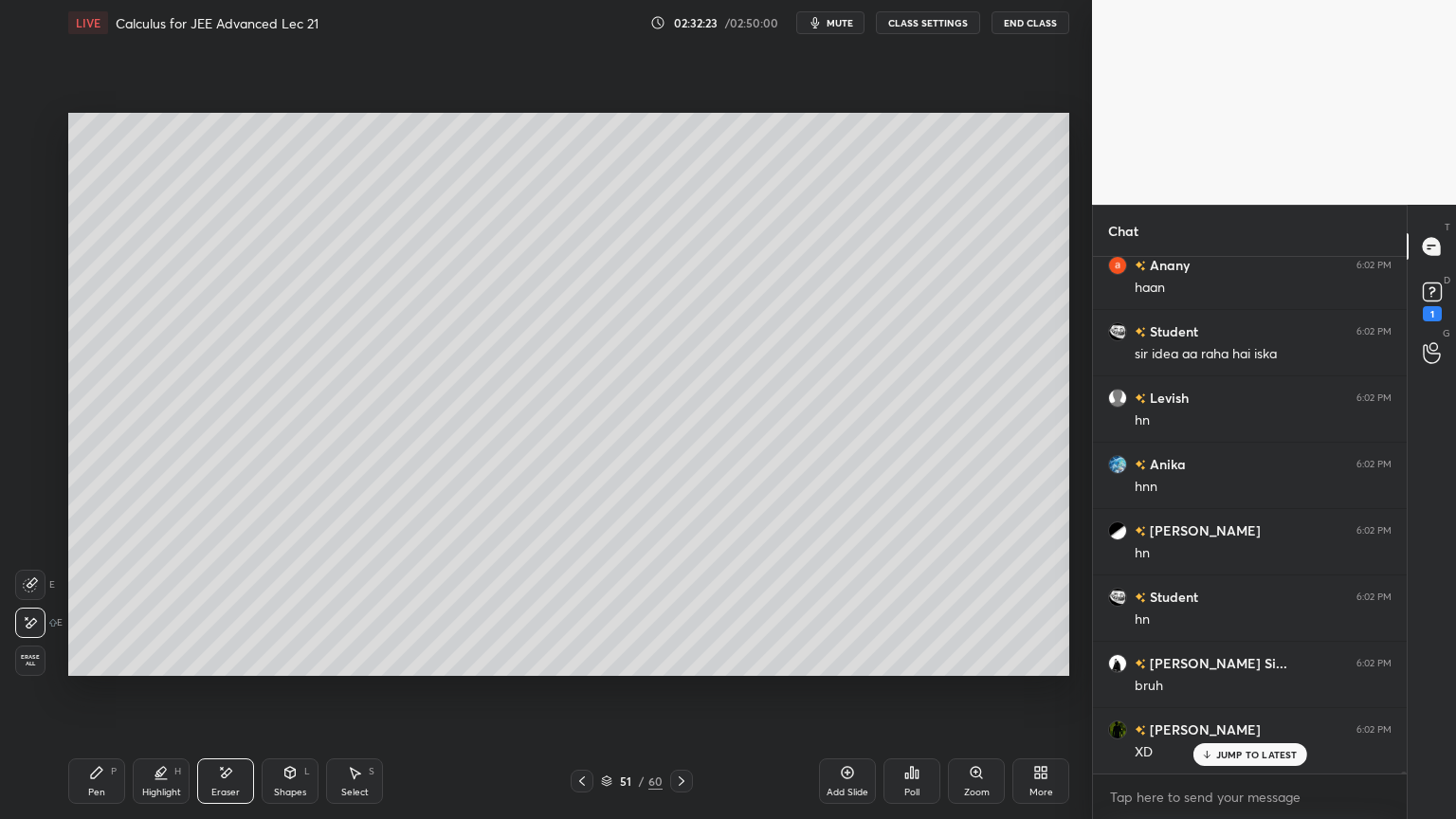 click on "Pen P" at bounding box center (97, 781) 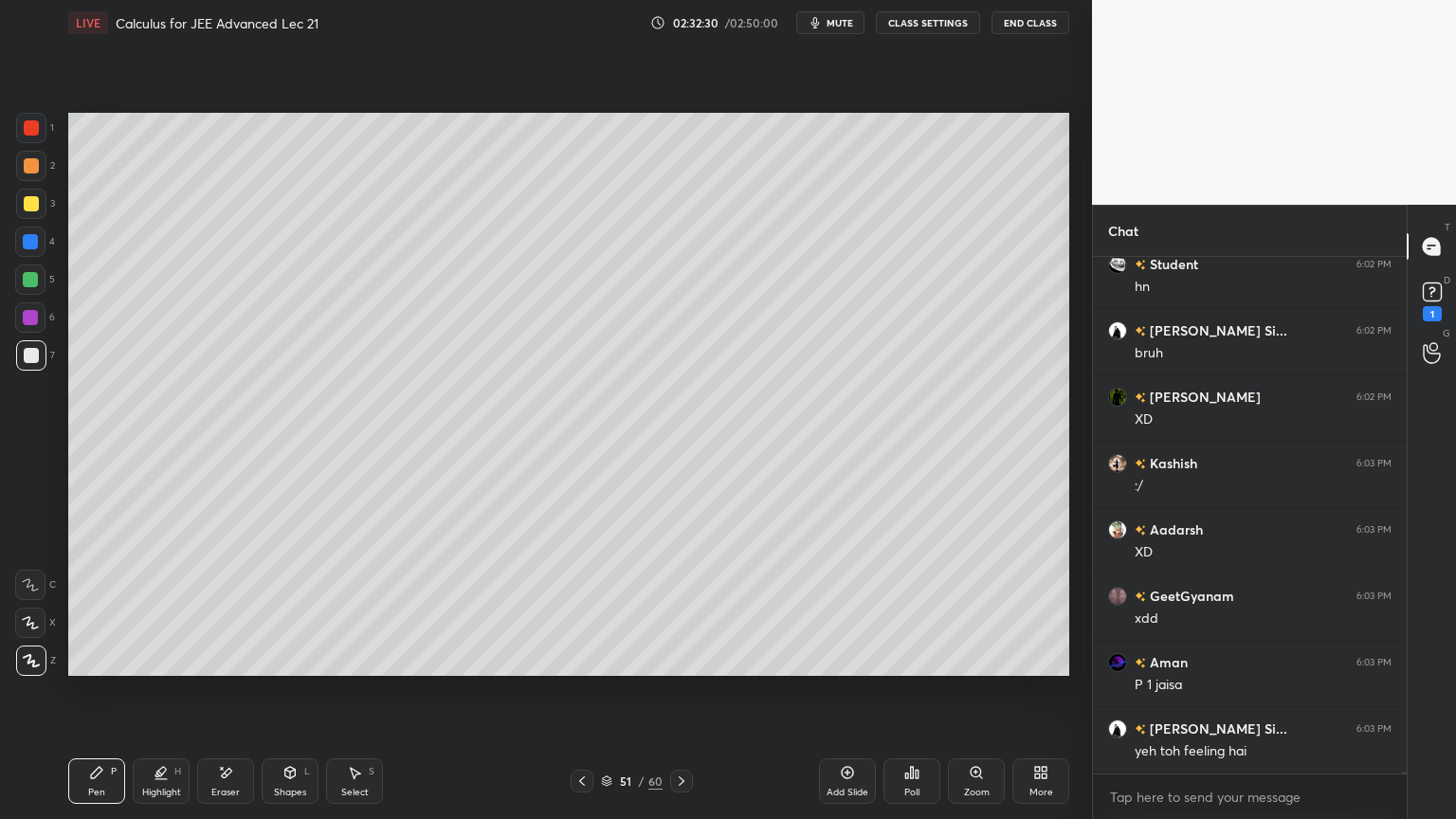 scroll, scrollTop: 137160, scrollLeft: 0, axis: vertical 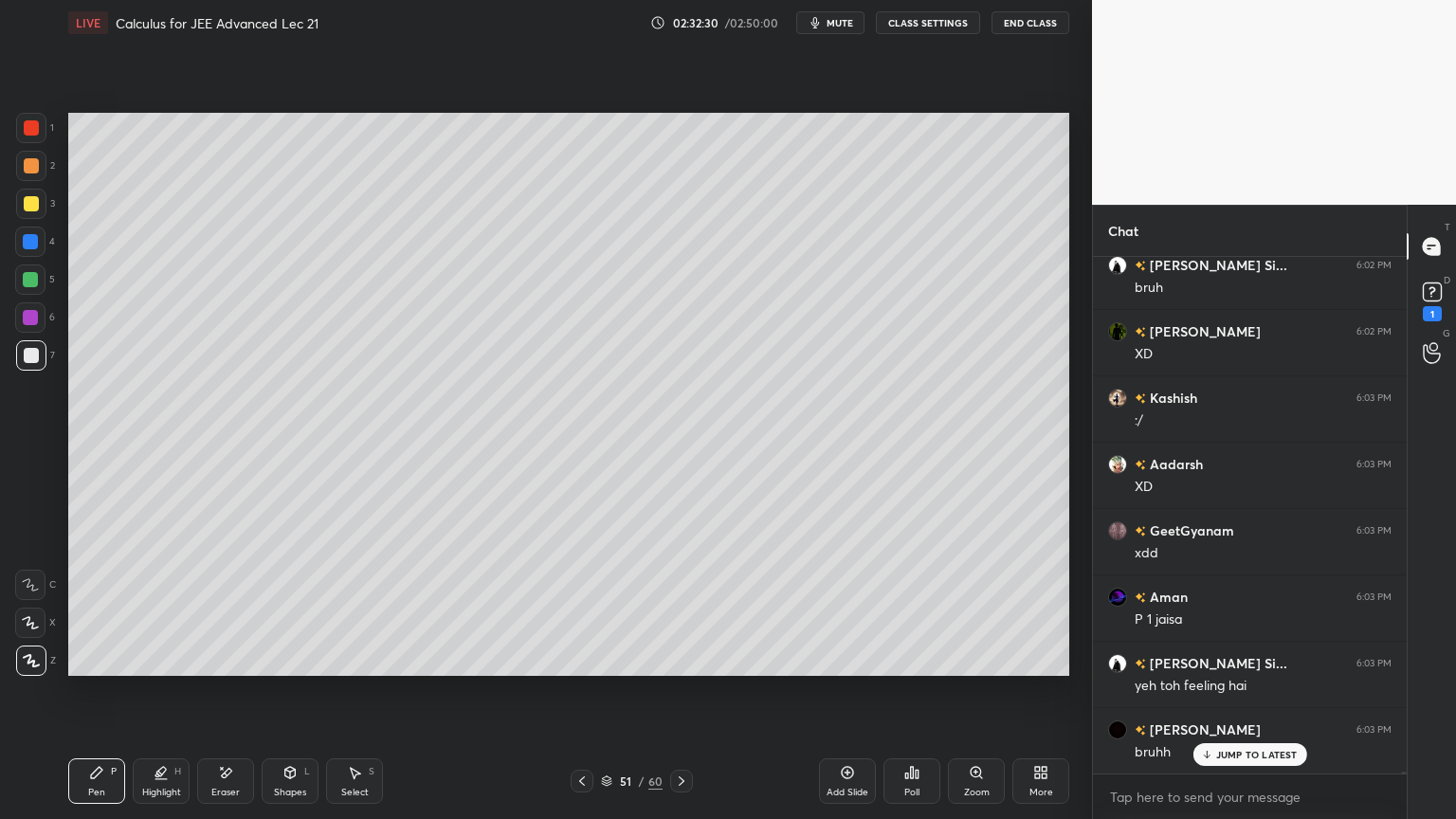 click on "Eraser" at bounding box center [226, 781] 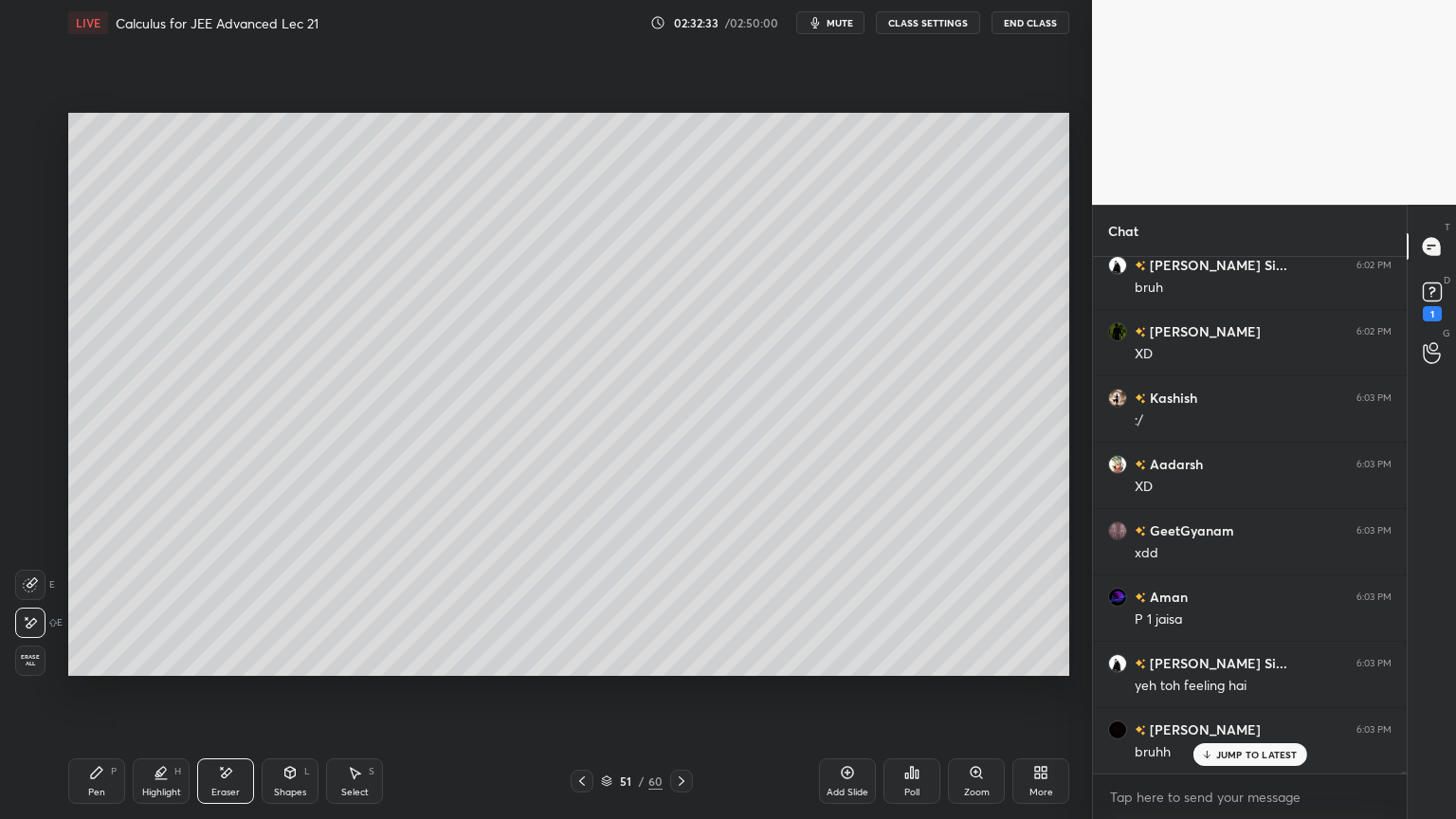scroll, scrollTop: 137227, scrollLeft: 0, axis: vertical 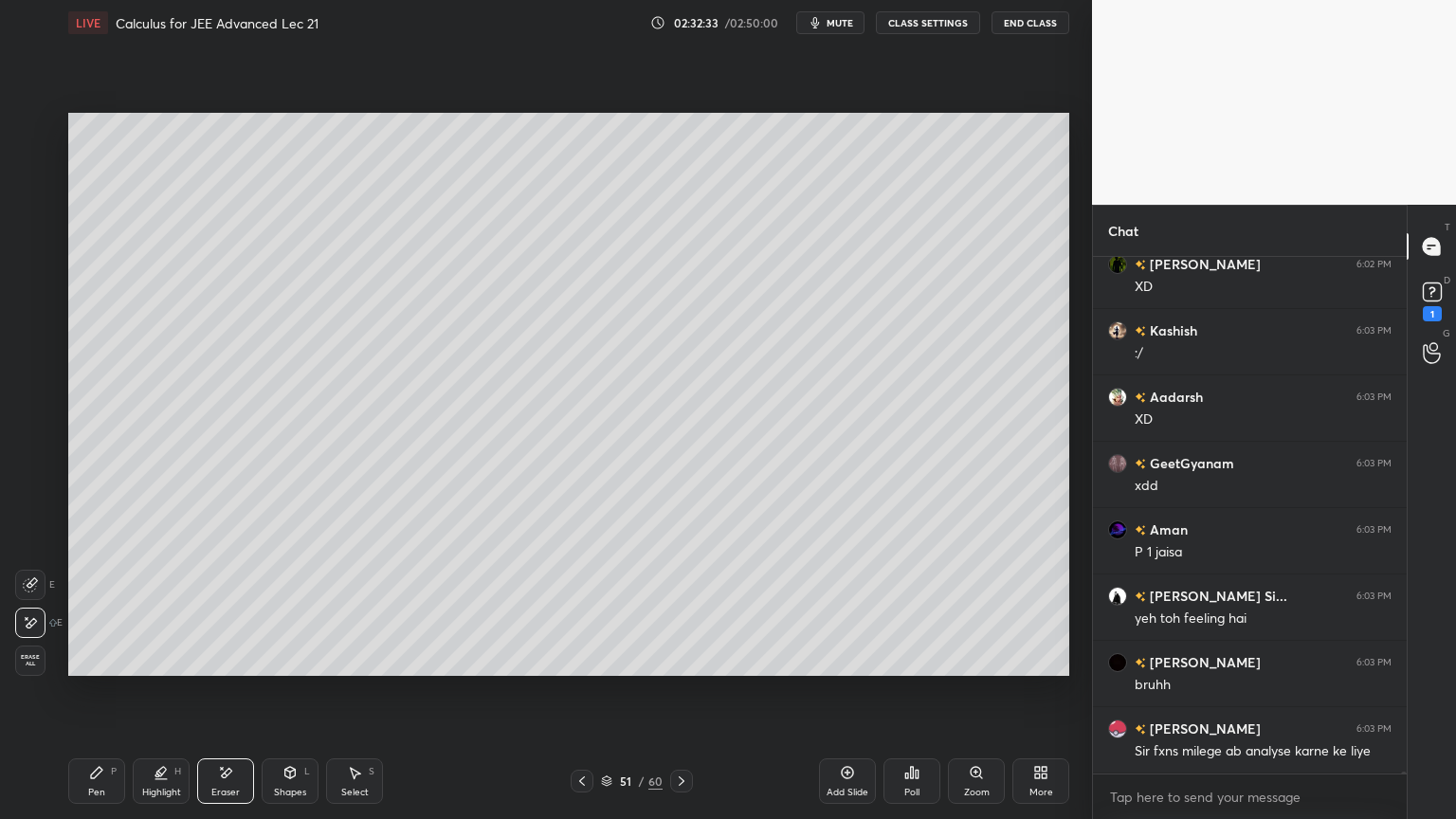 click on "Pen P" at bounding box center [97, 781] 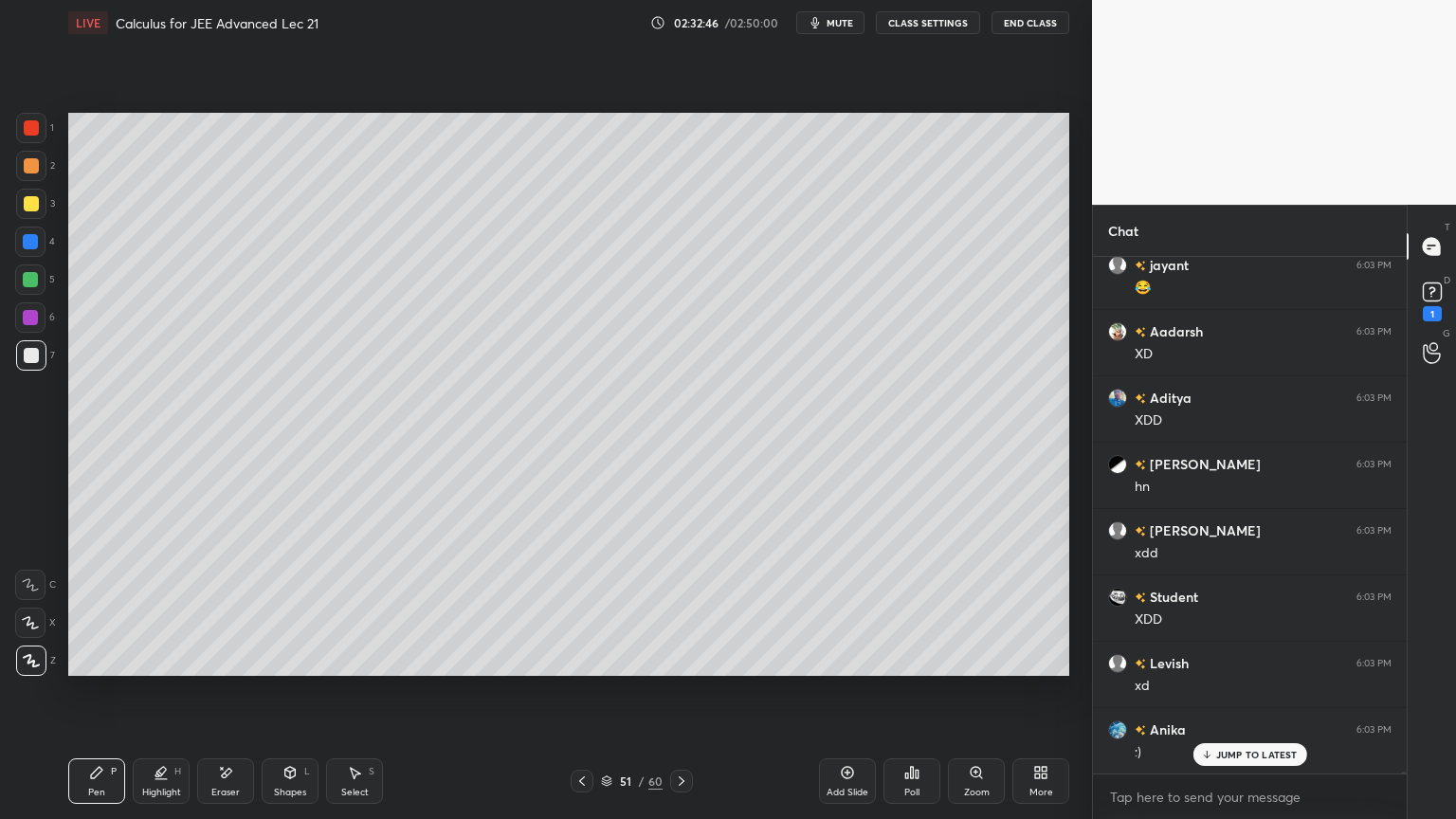 scroll, scrollTop: 137891, scrollLeft: 0, axis: vertical 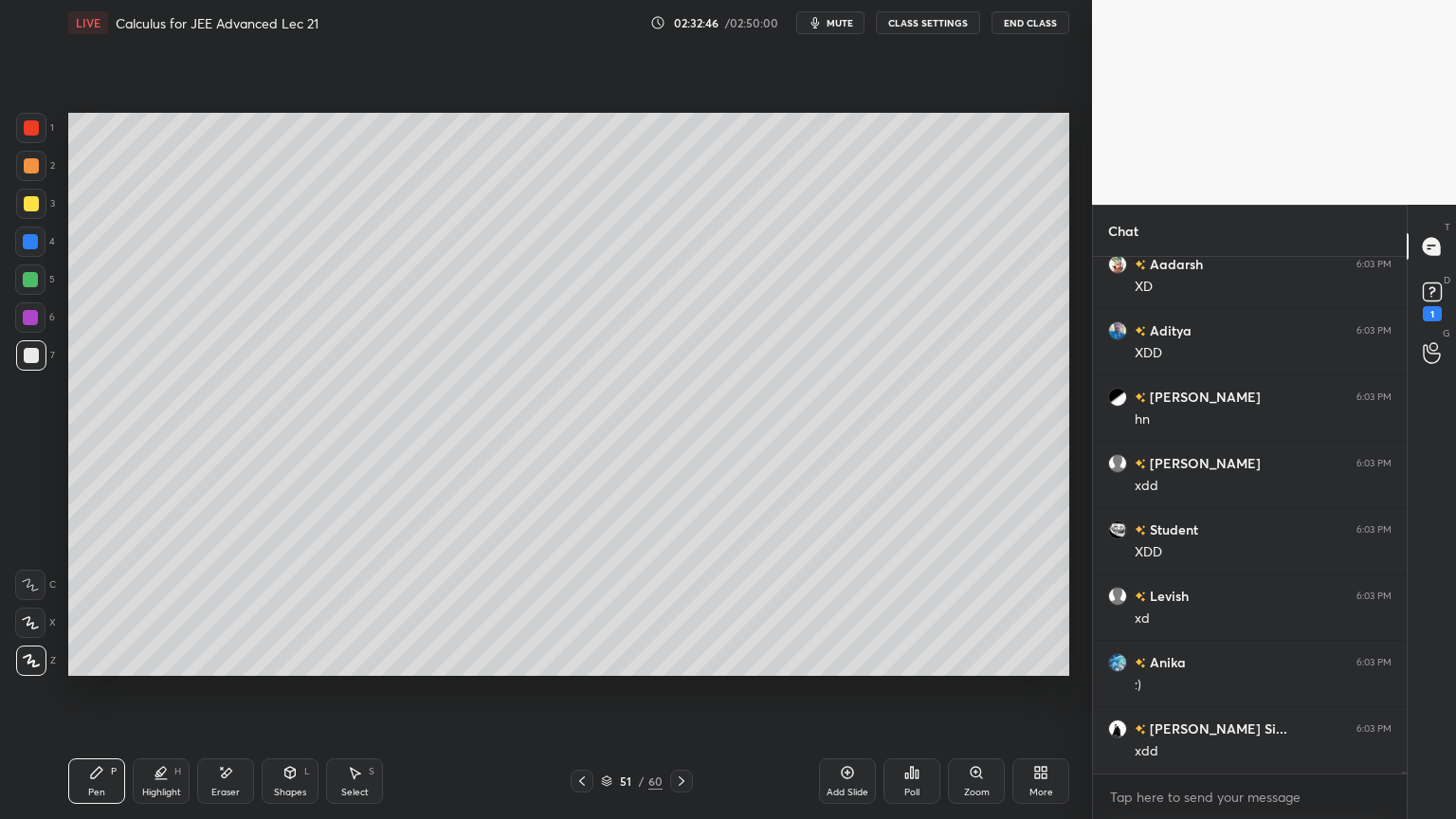 drag, startPoint x: 239, startPoint y: 780, endPoint x: 325, endPoint y: 738, distance: 95.70789 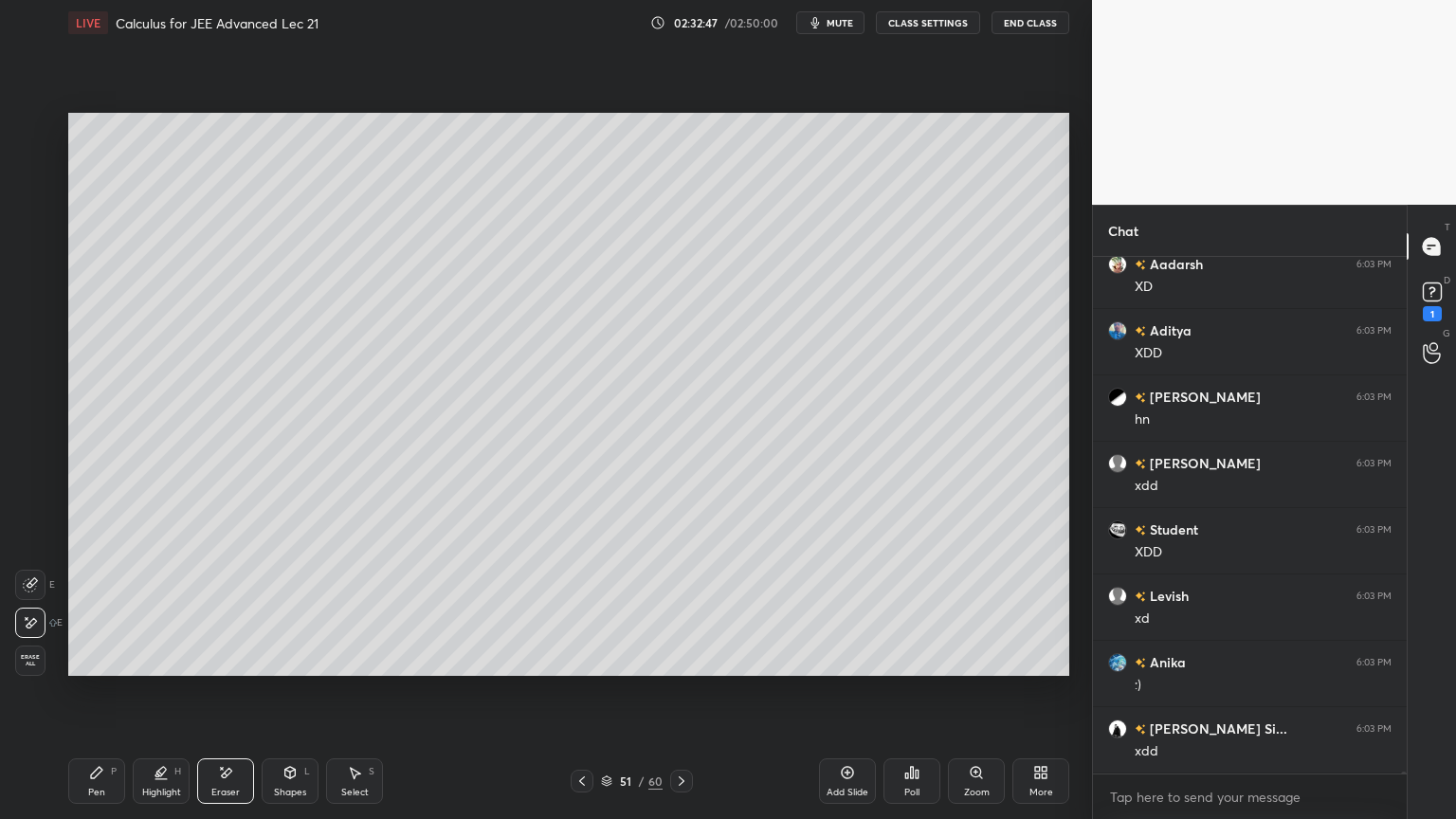 scroll, scrollTop: 137956, scrollLeft: 0, axis: vertical 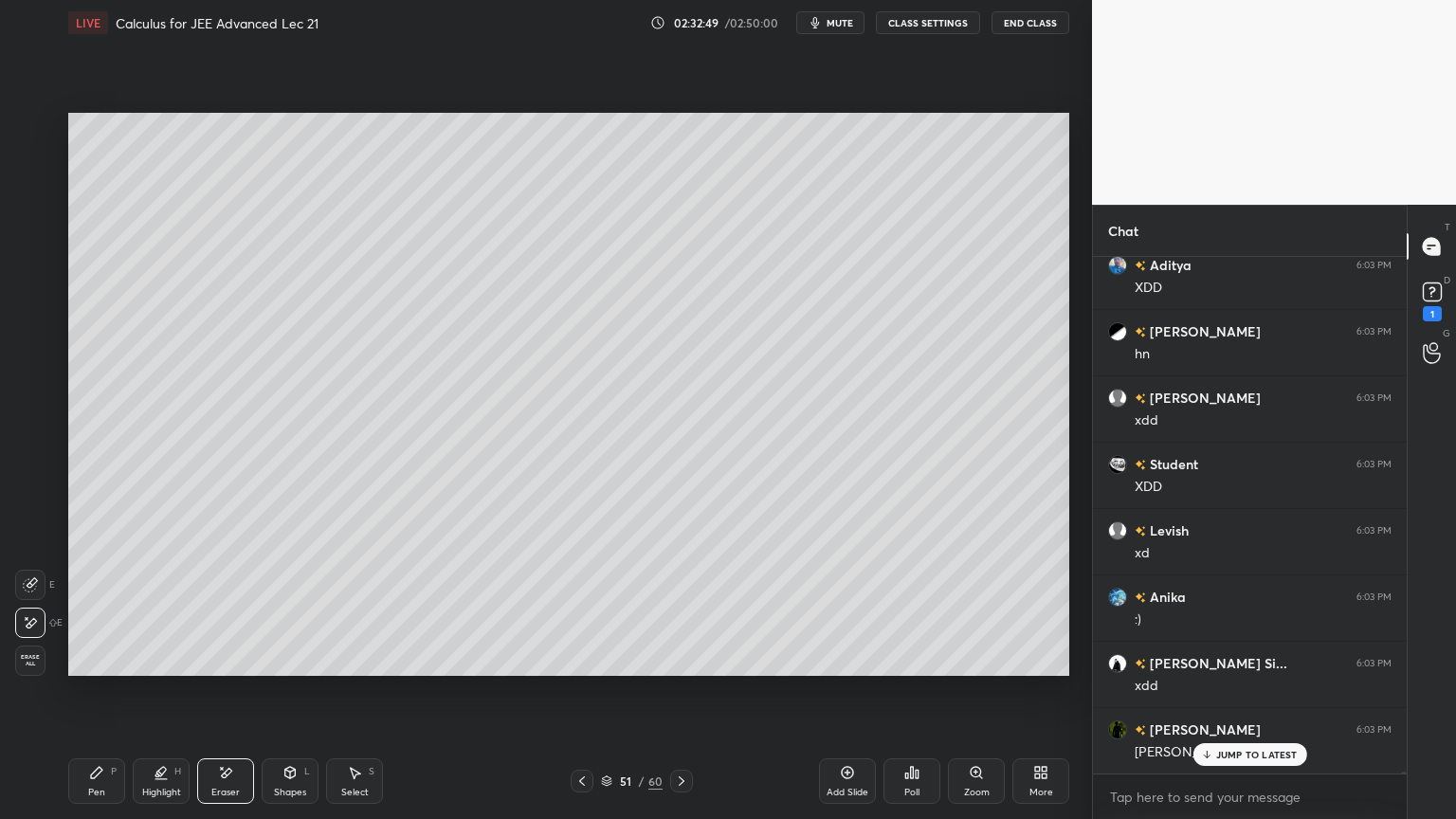 click on "Pen P" at bounding box center [97, 781] 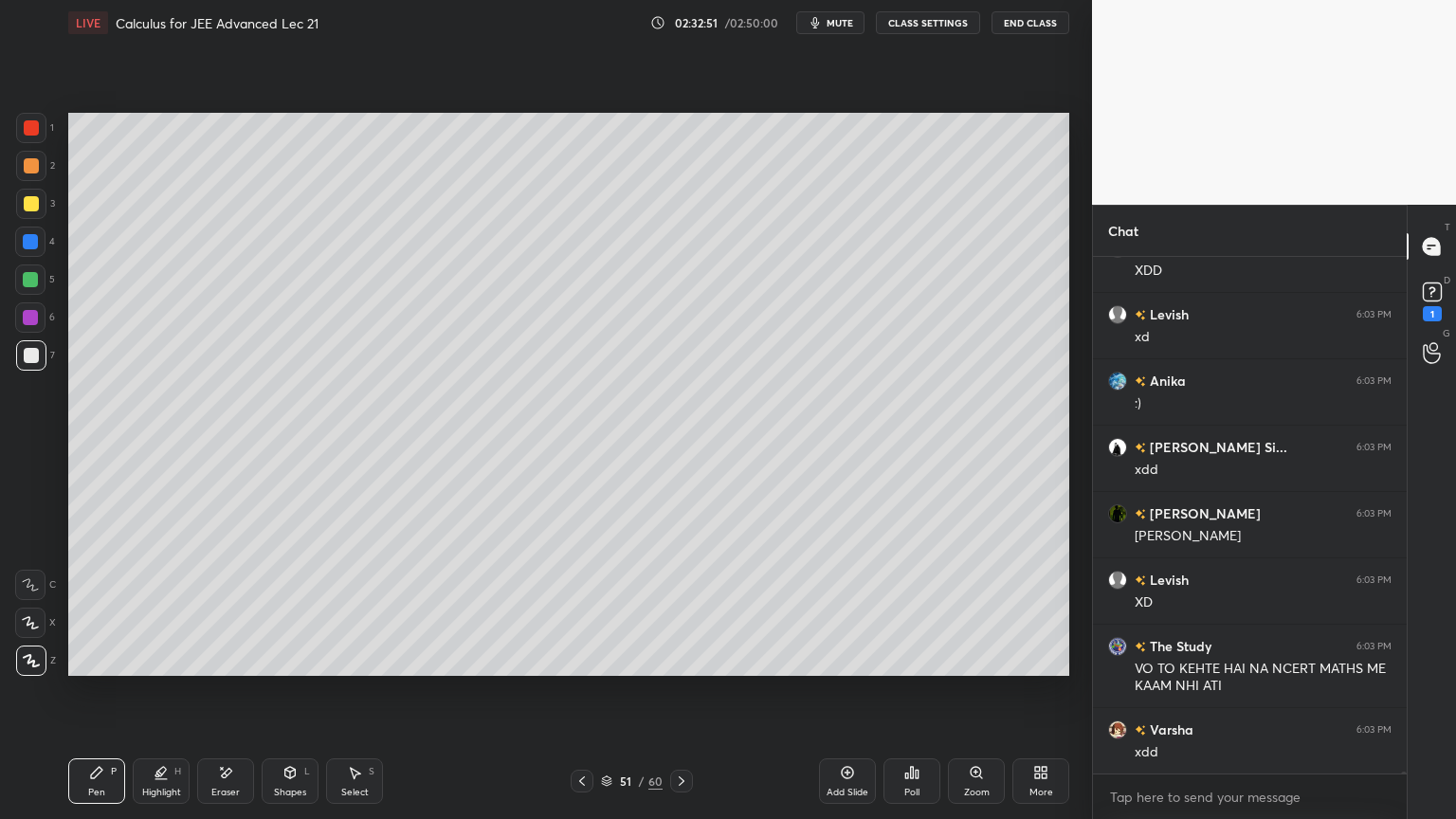 scroll, scrollTop: 138239, scrollLeft: 0, axis: vertical 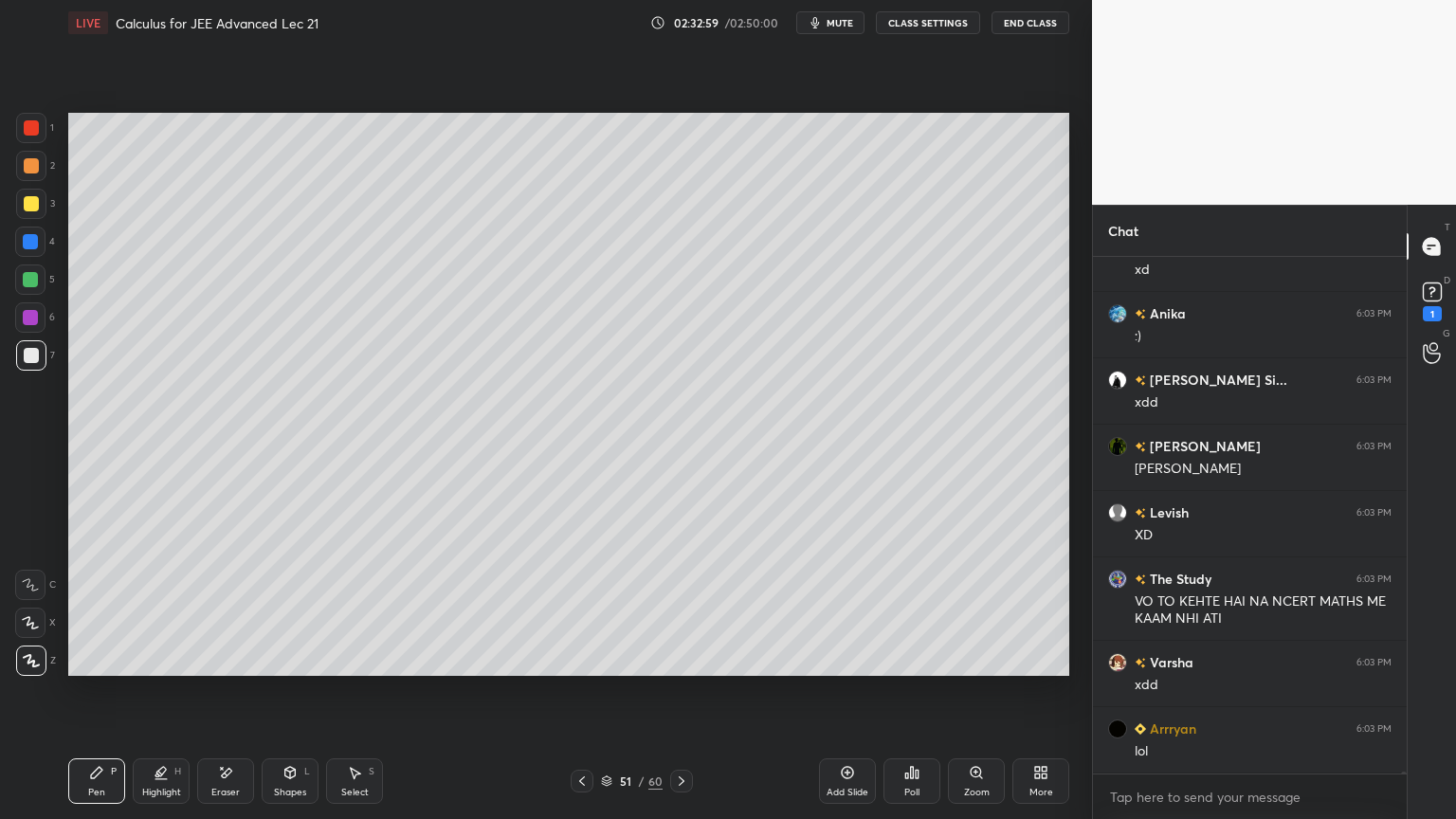 click 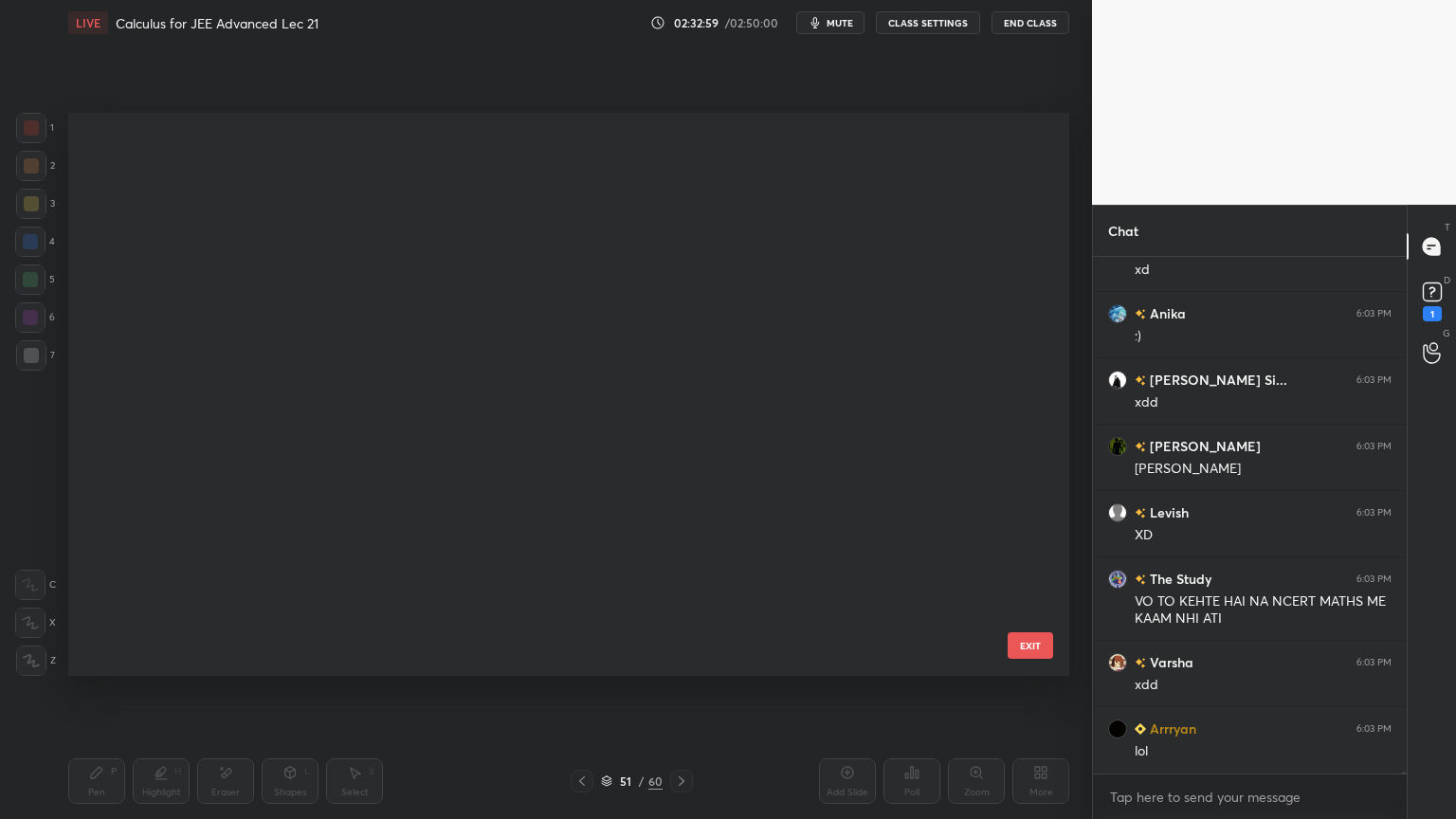 scroll, scrollTop: 2385, scrollLeft: 0, axis: vertical 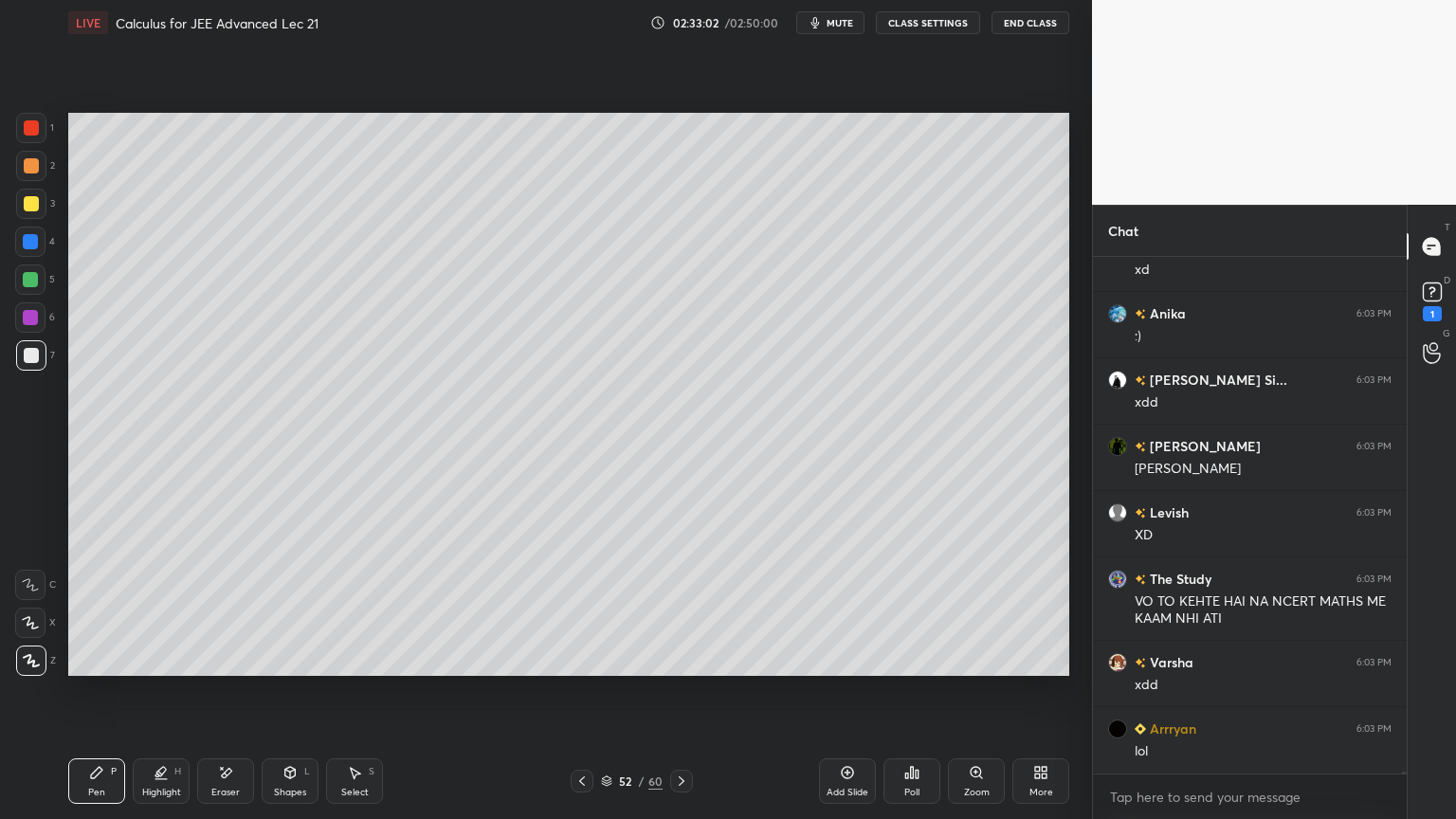 click 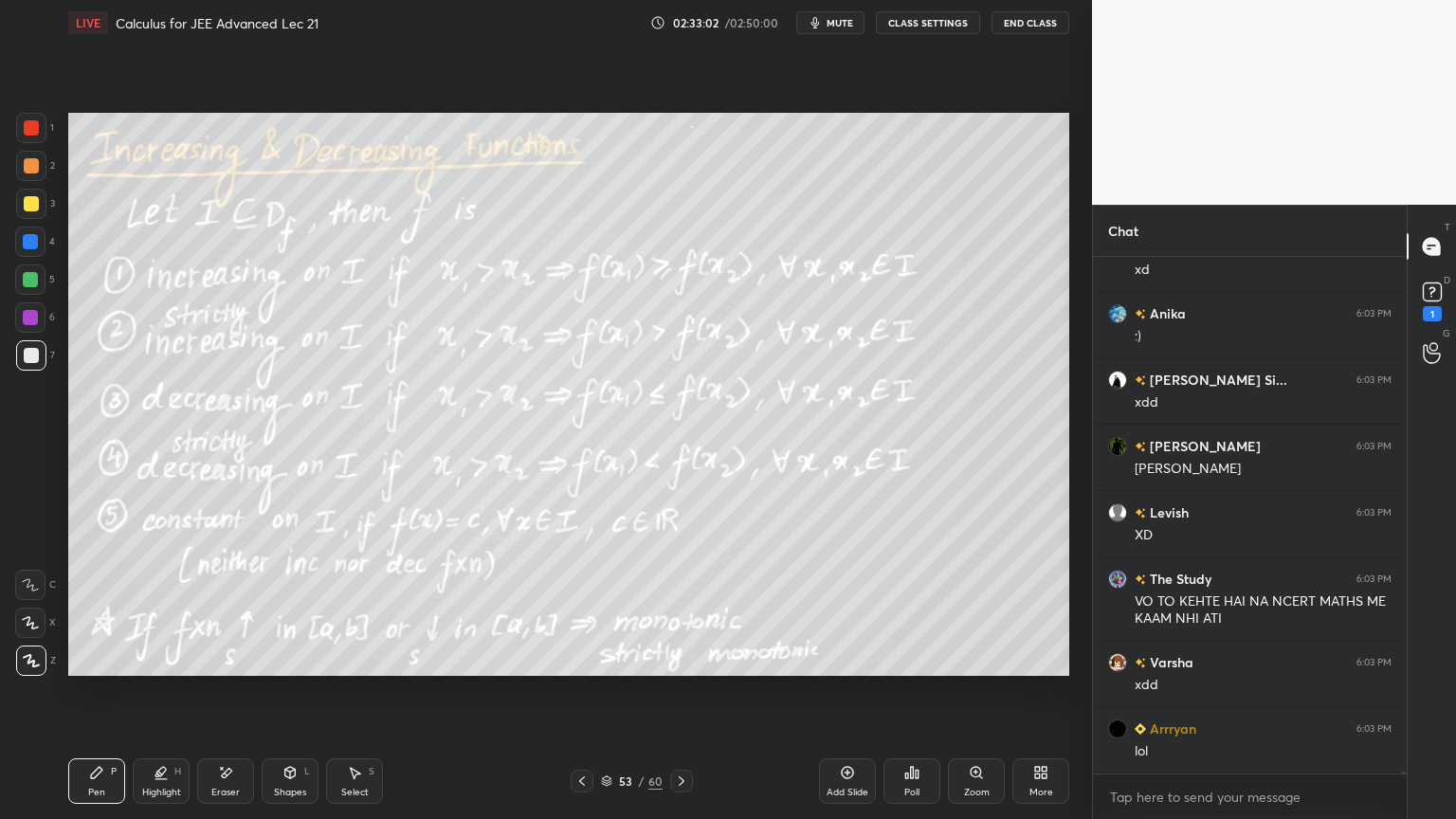 click 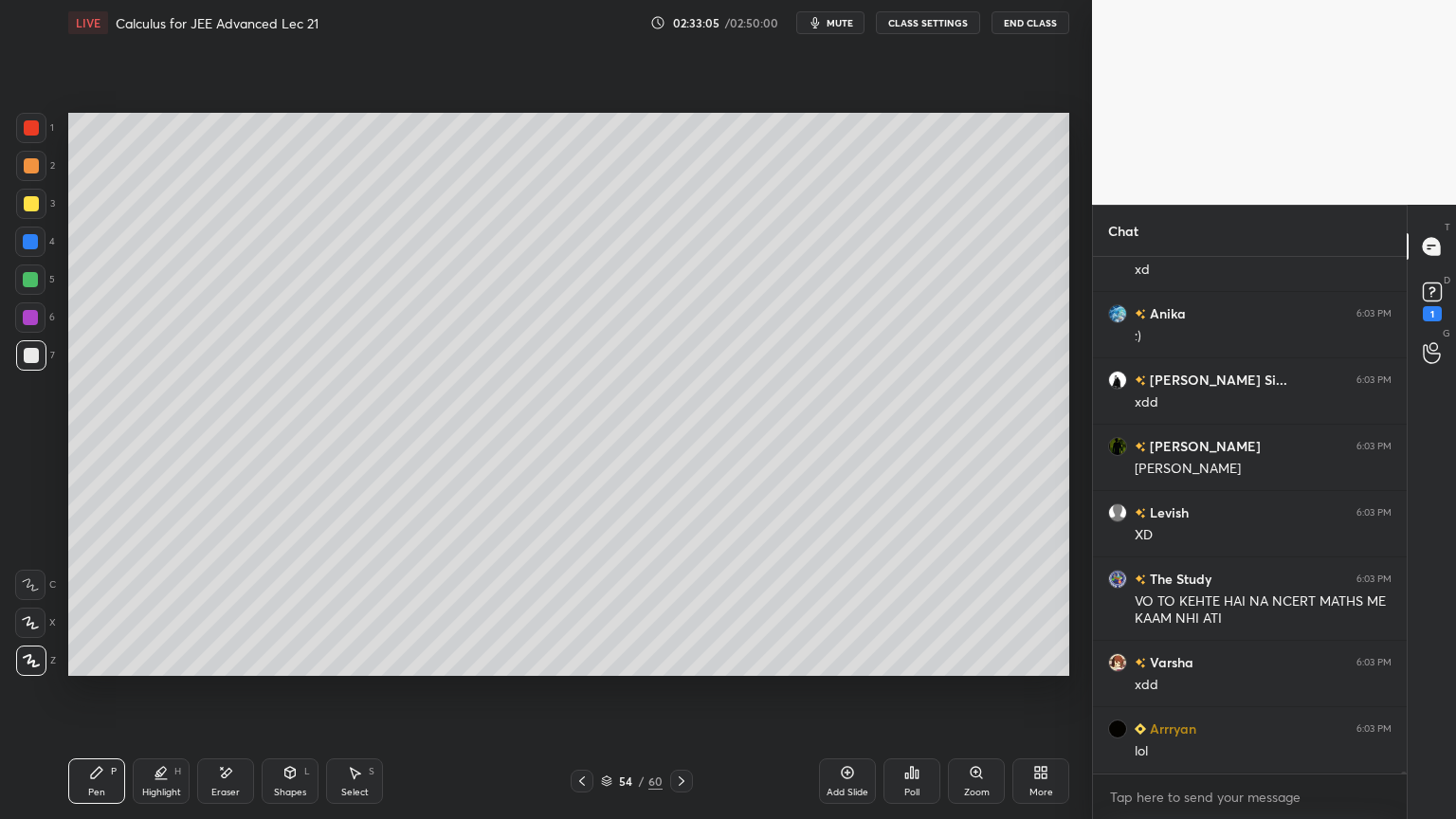 click 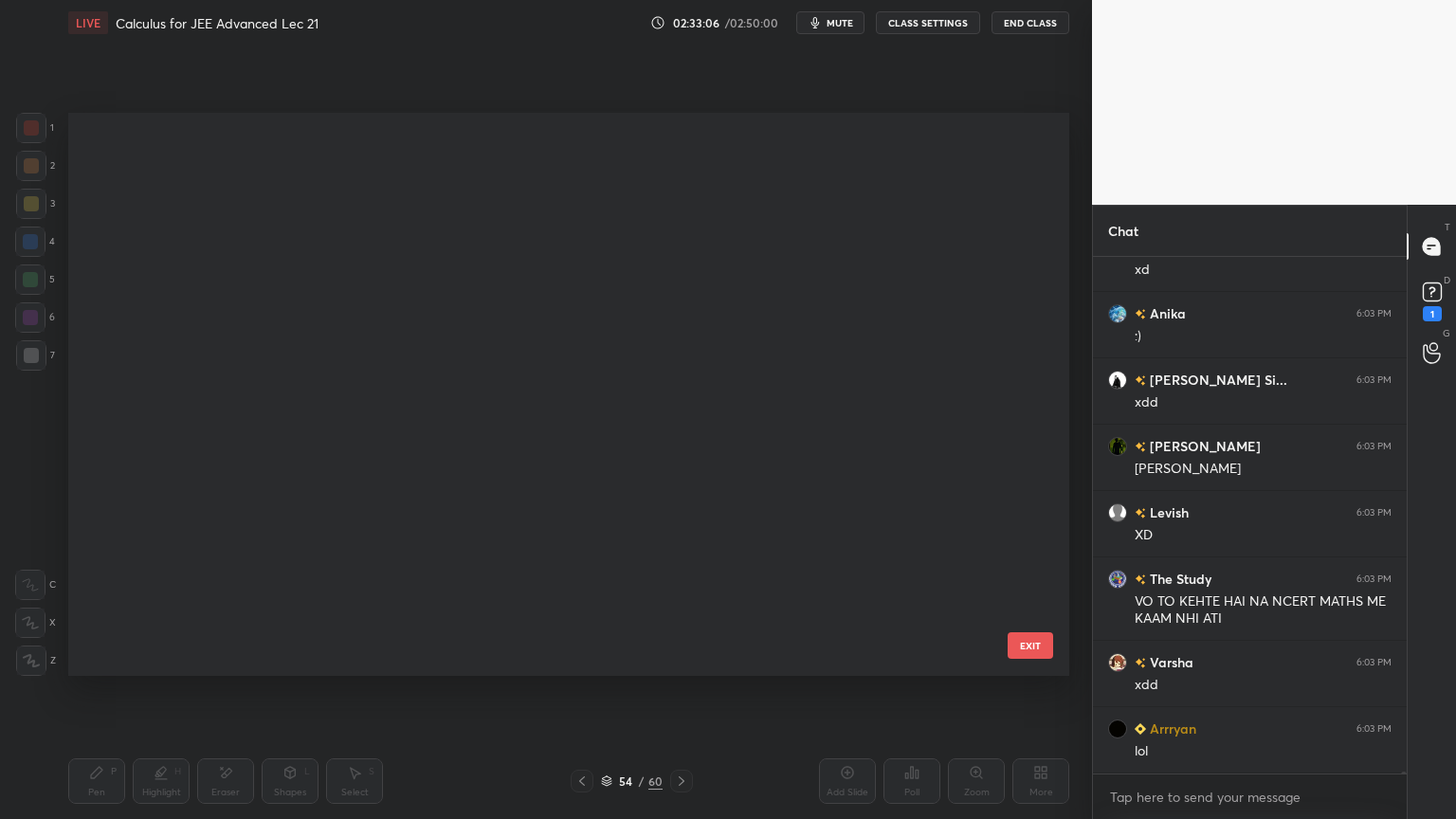 scroll, scrollTop: 2559, scrollLeft: 0, axis: vertical 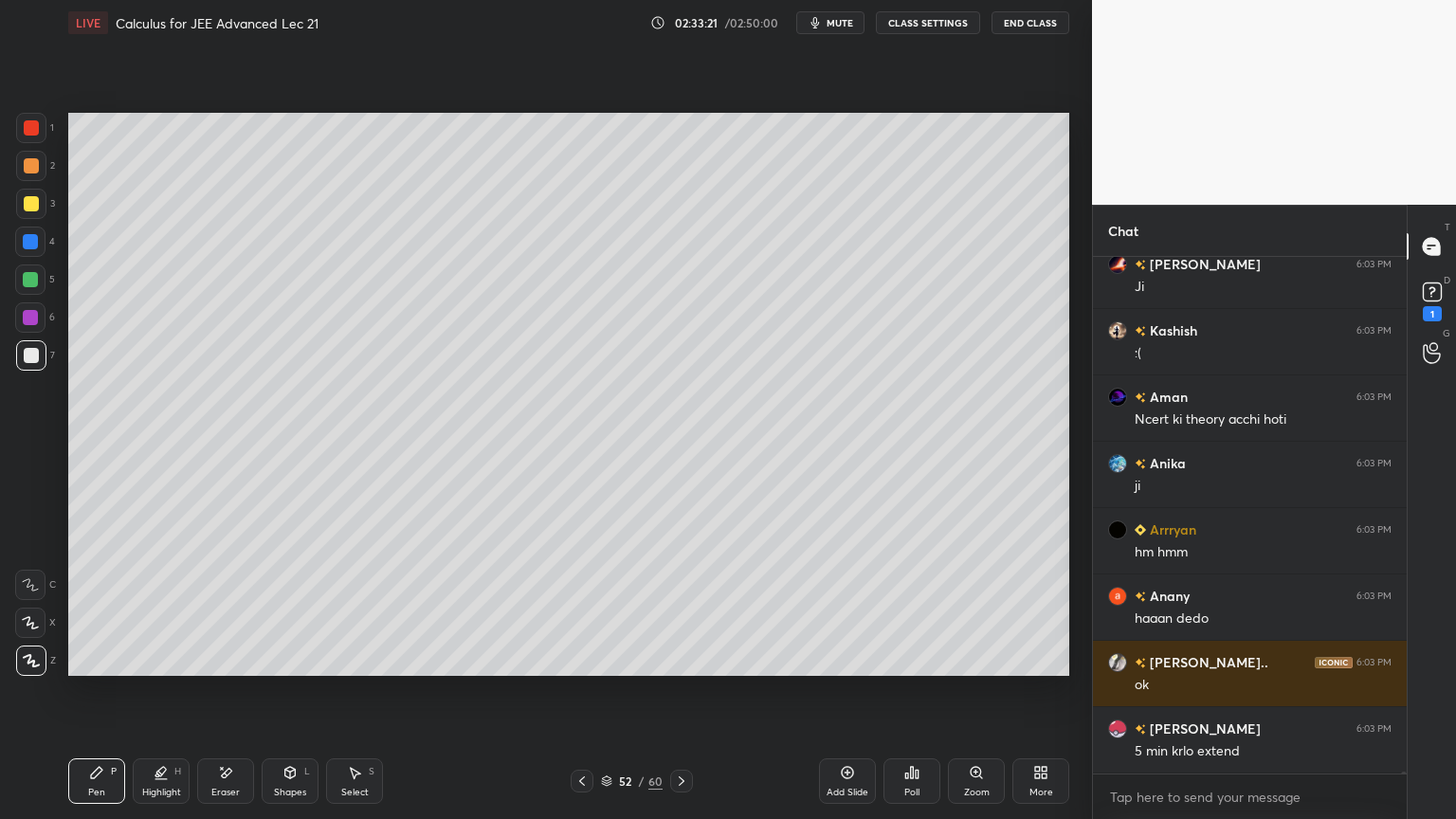 click 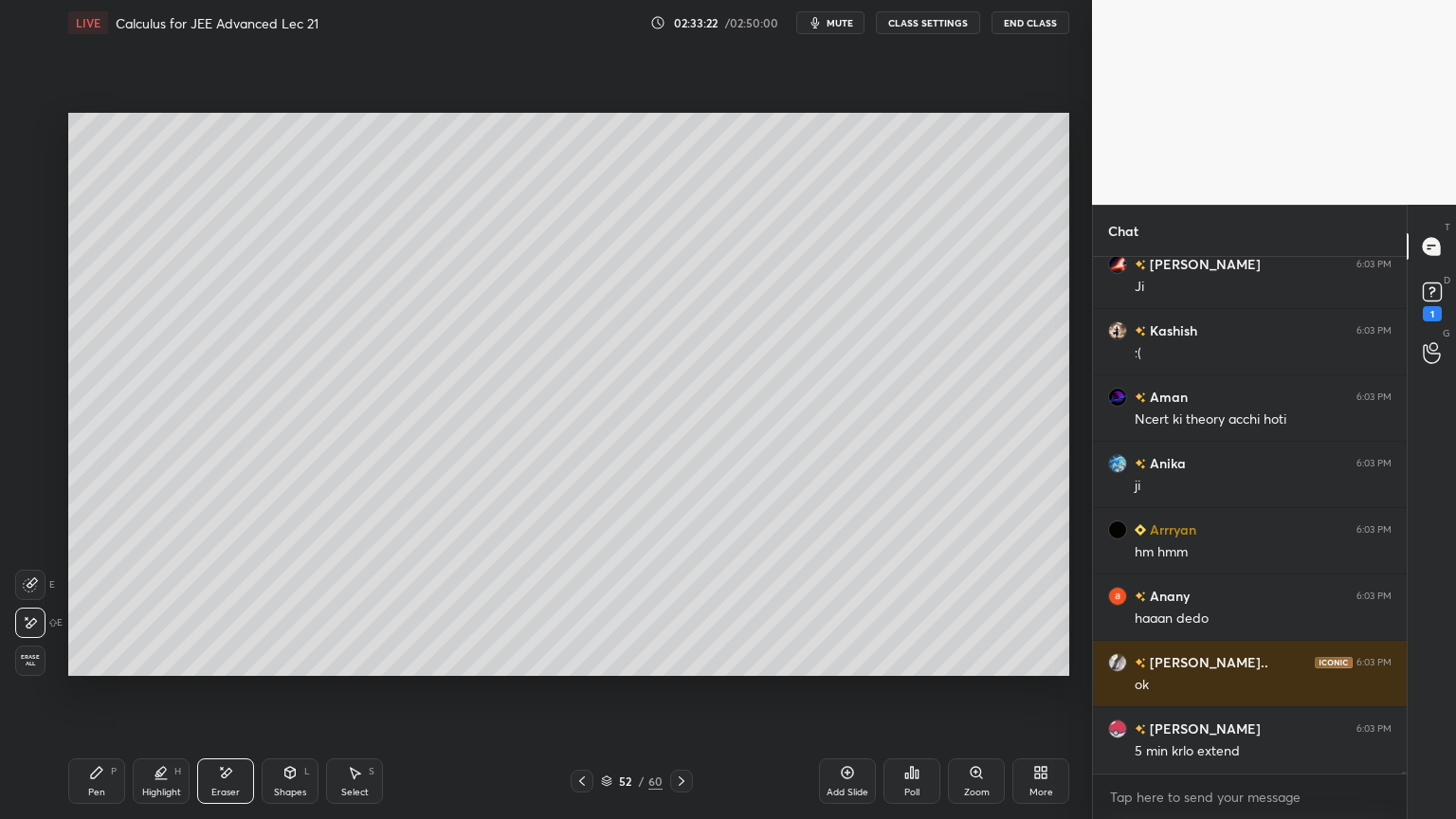 click on "Pen P" at bounding box center [97, 781] 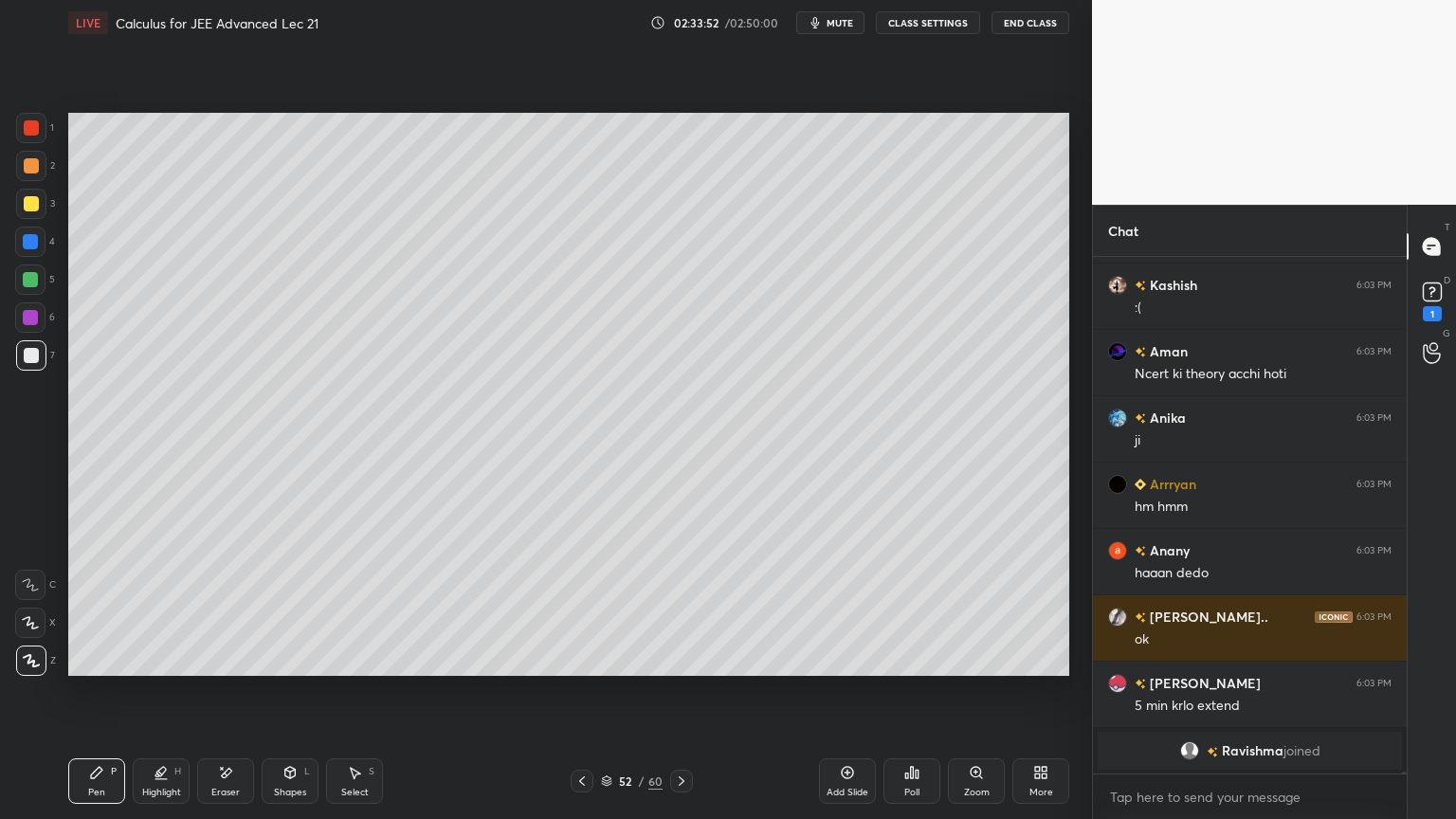 click on "Eraser" at bounding box center [226, 781] 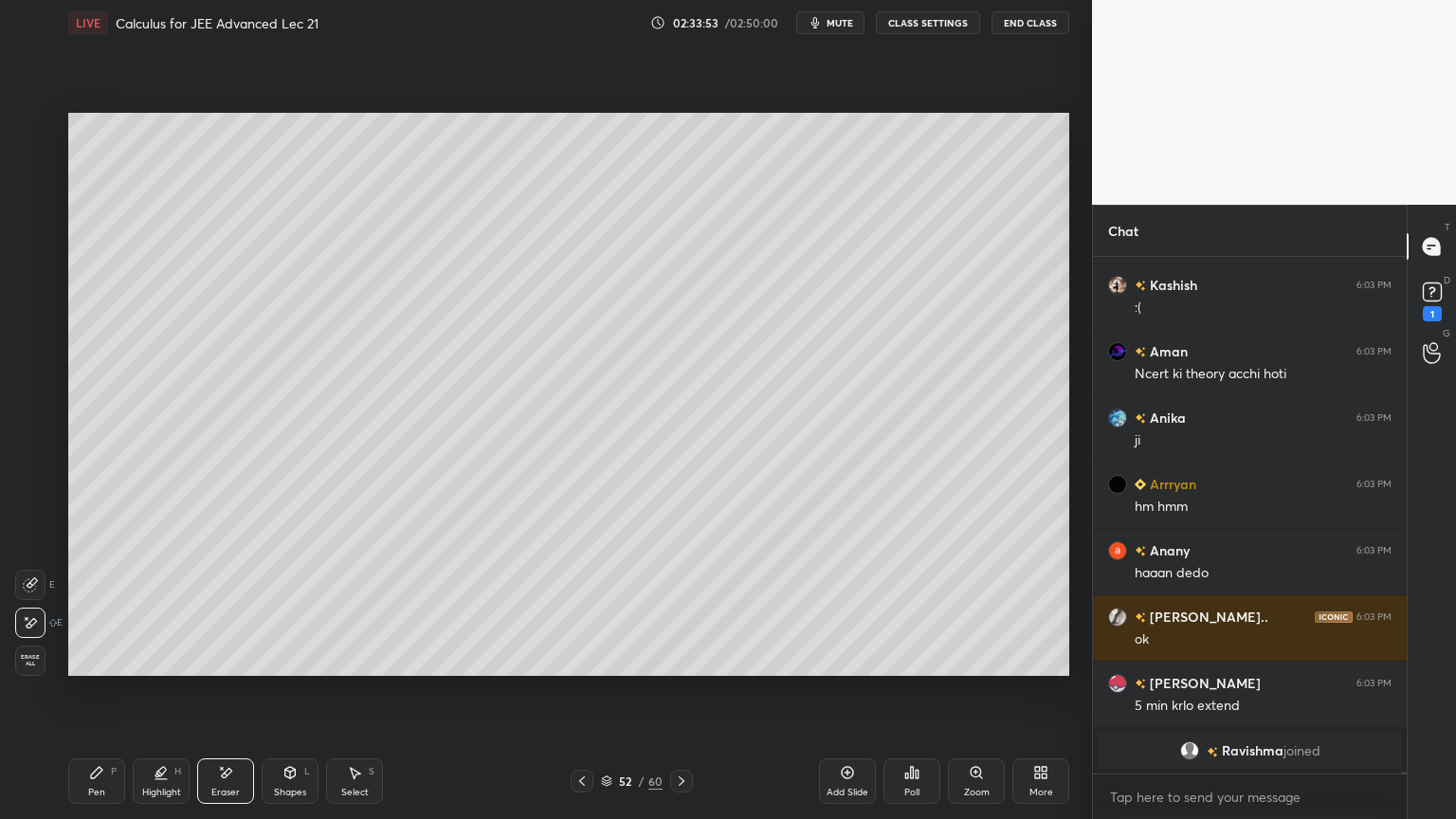 drag, startPoint x: 96, startPoint y: 784, endPoint x: 85, endPoint y: 774, distance: 14.866069 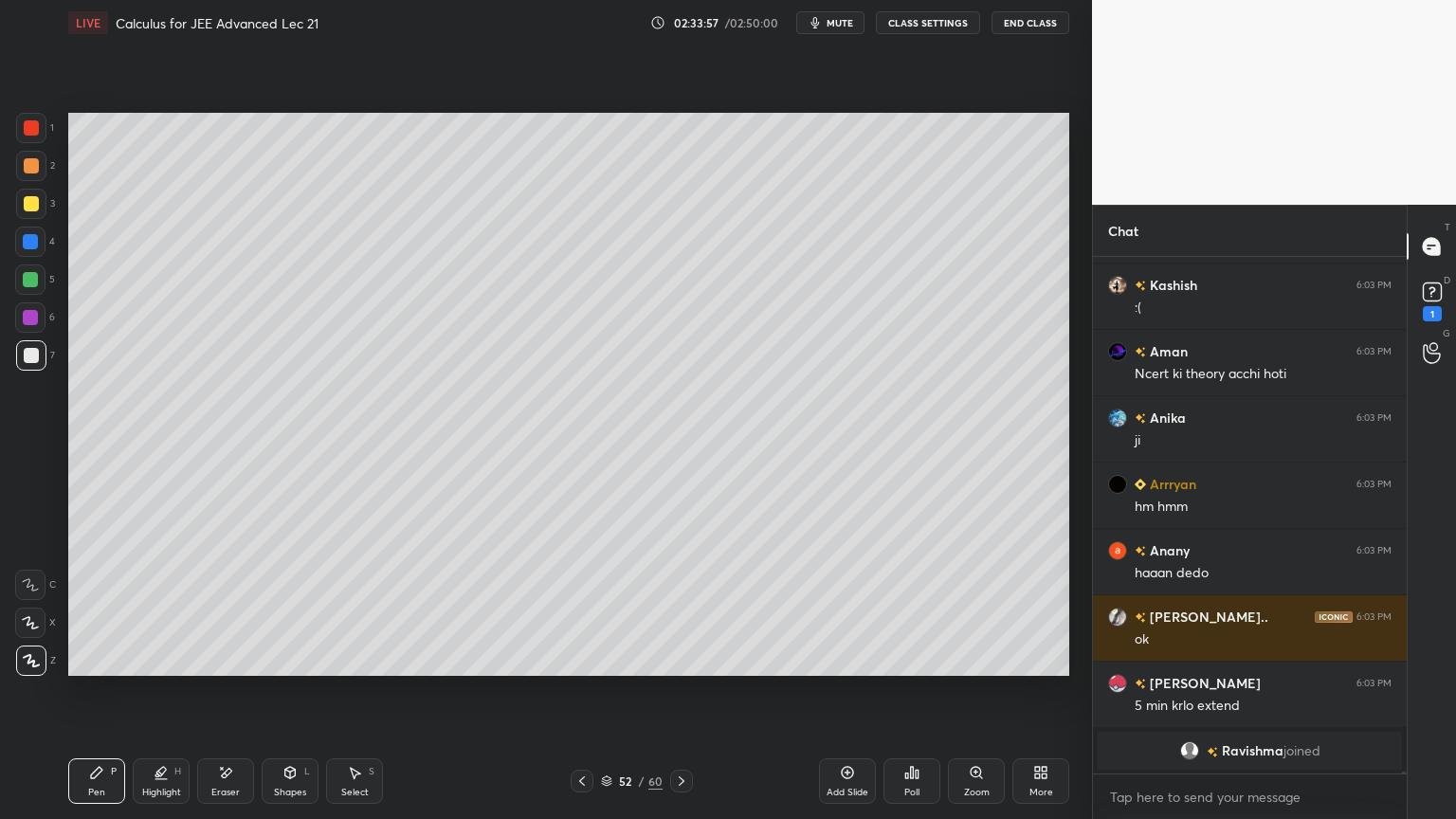 click 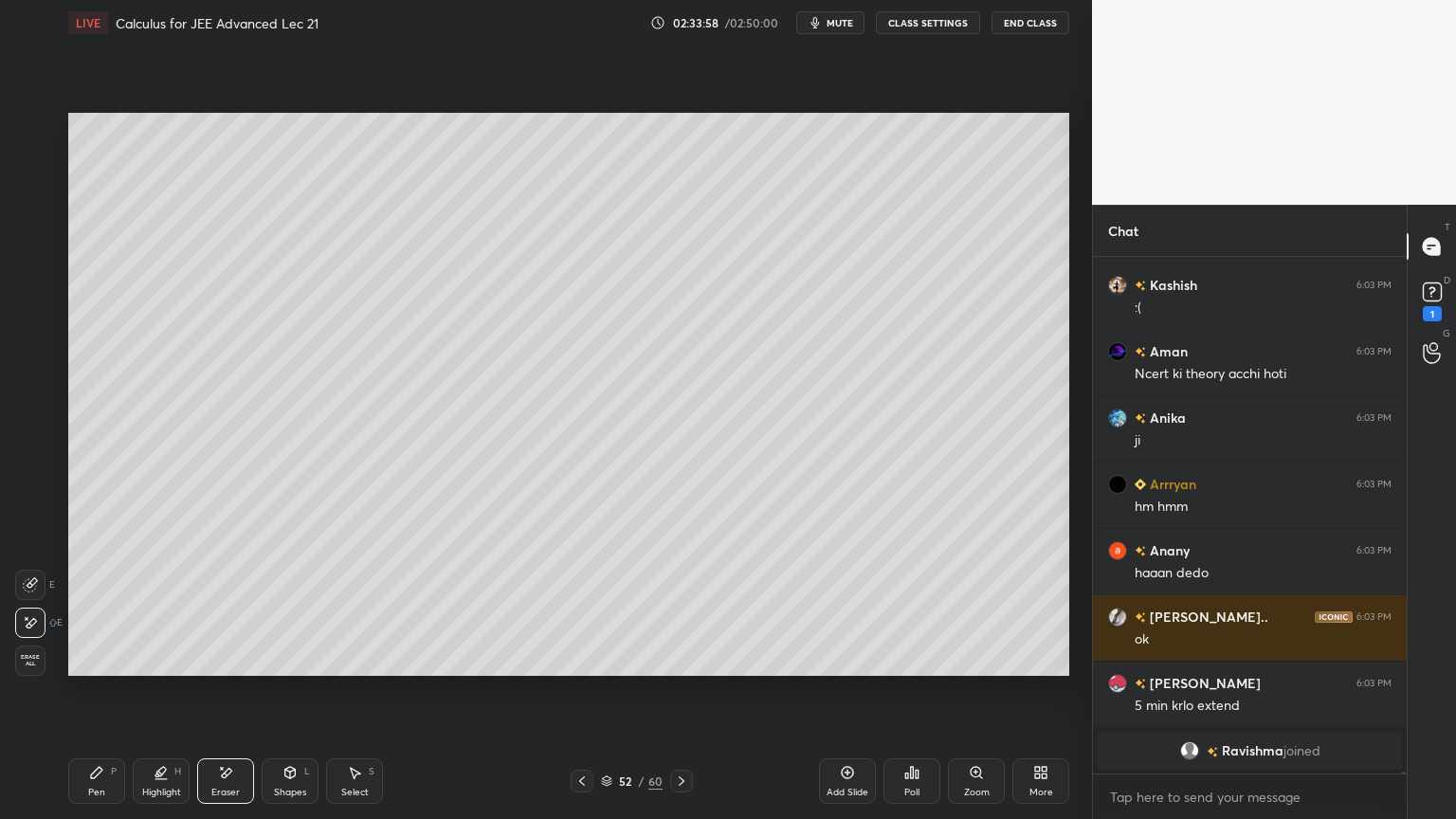 click on "Pen P" at bounding box center (97, 781) 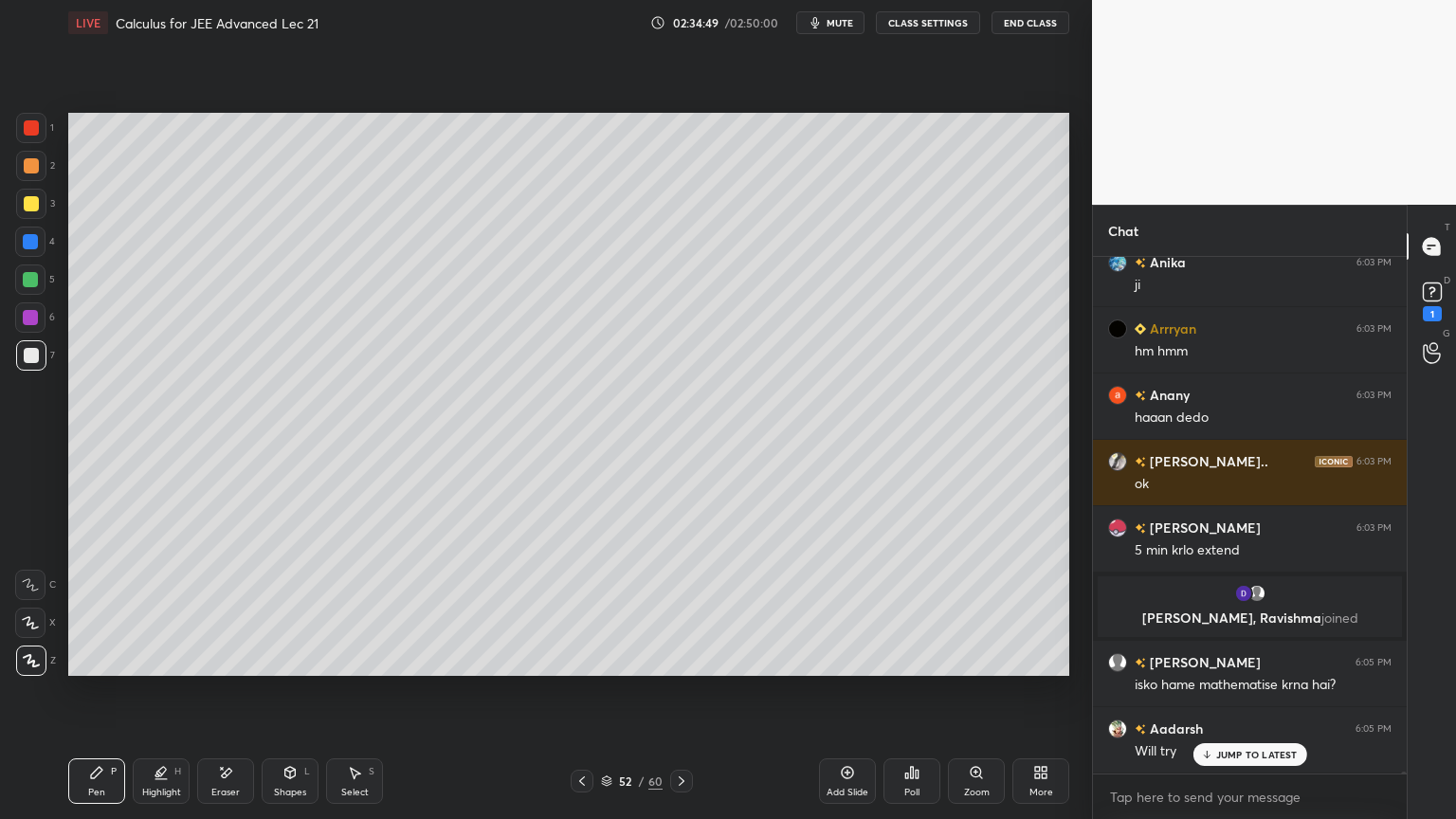 scroll, scrollTop: 136599, scrollLeft: 0, axis: vertical 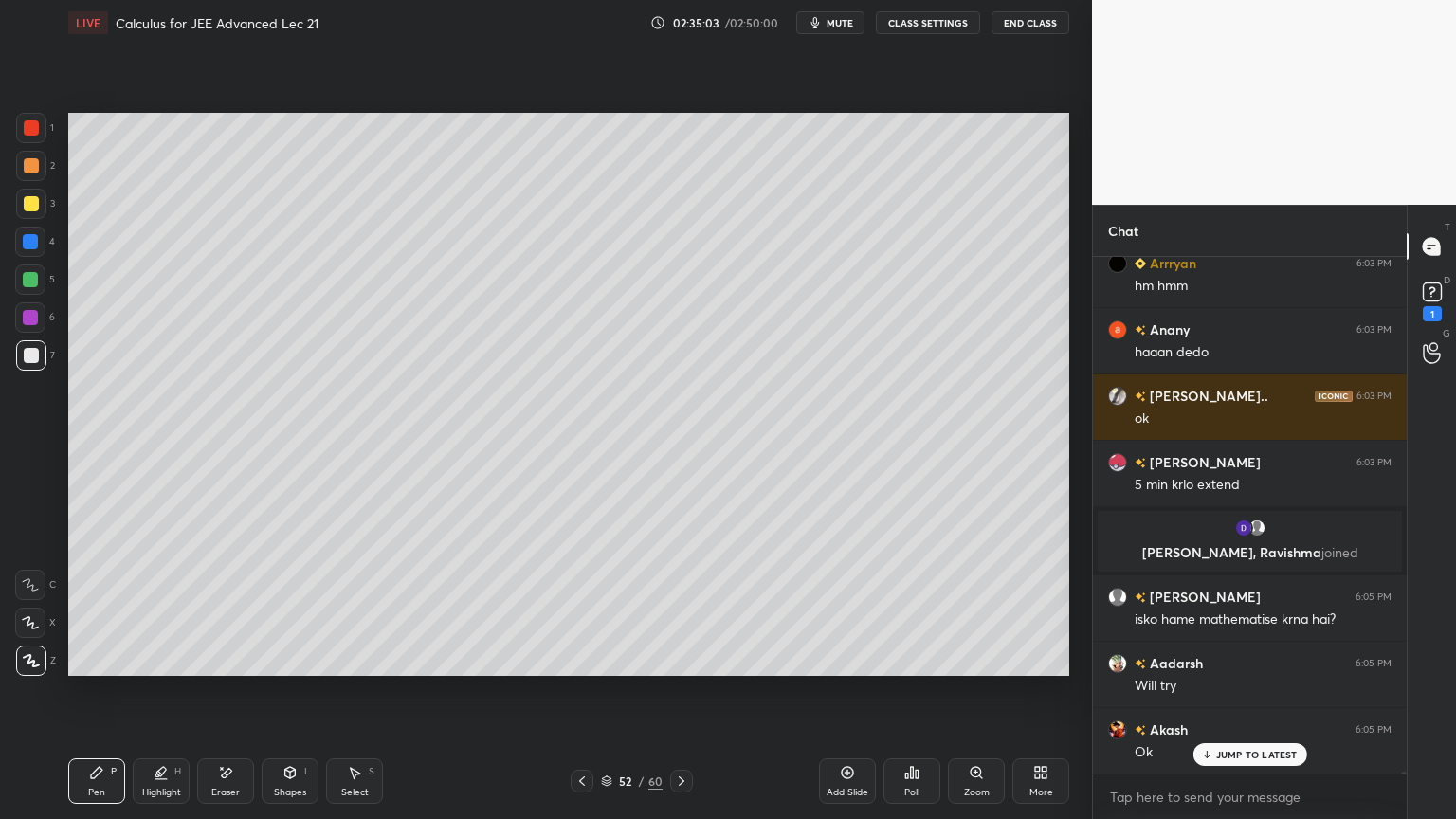 click on "Eraser" at bounding box center (226, 781) 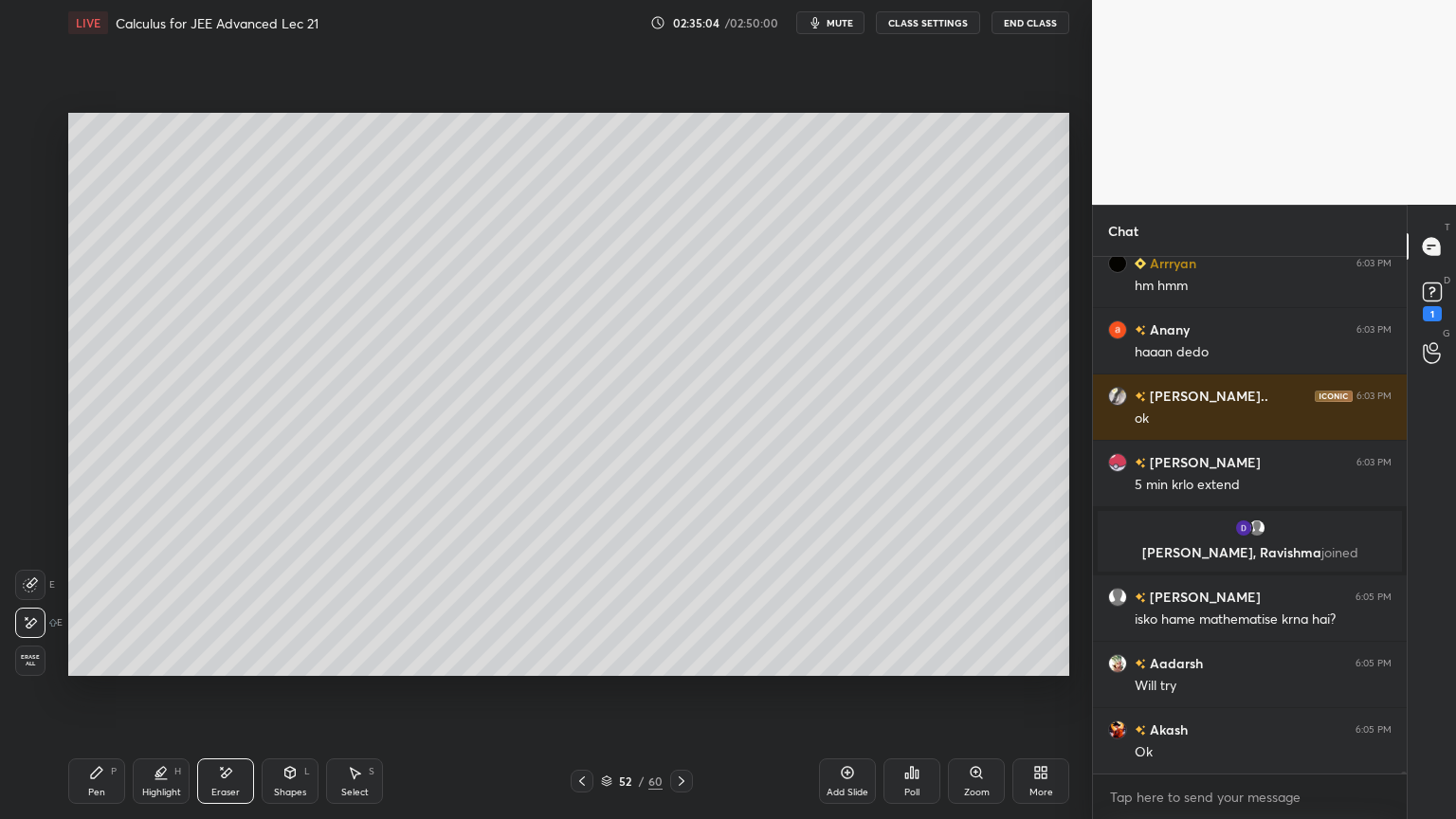 scroll, scrollTop: 136666, scrollLeft: 0, axis: vertical 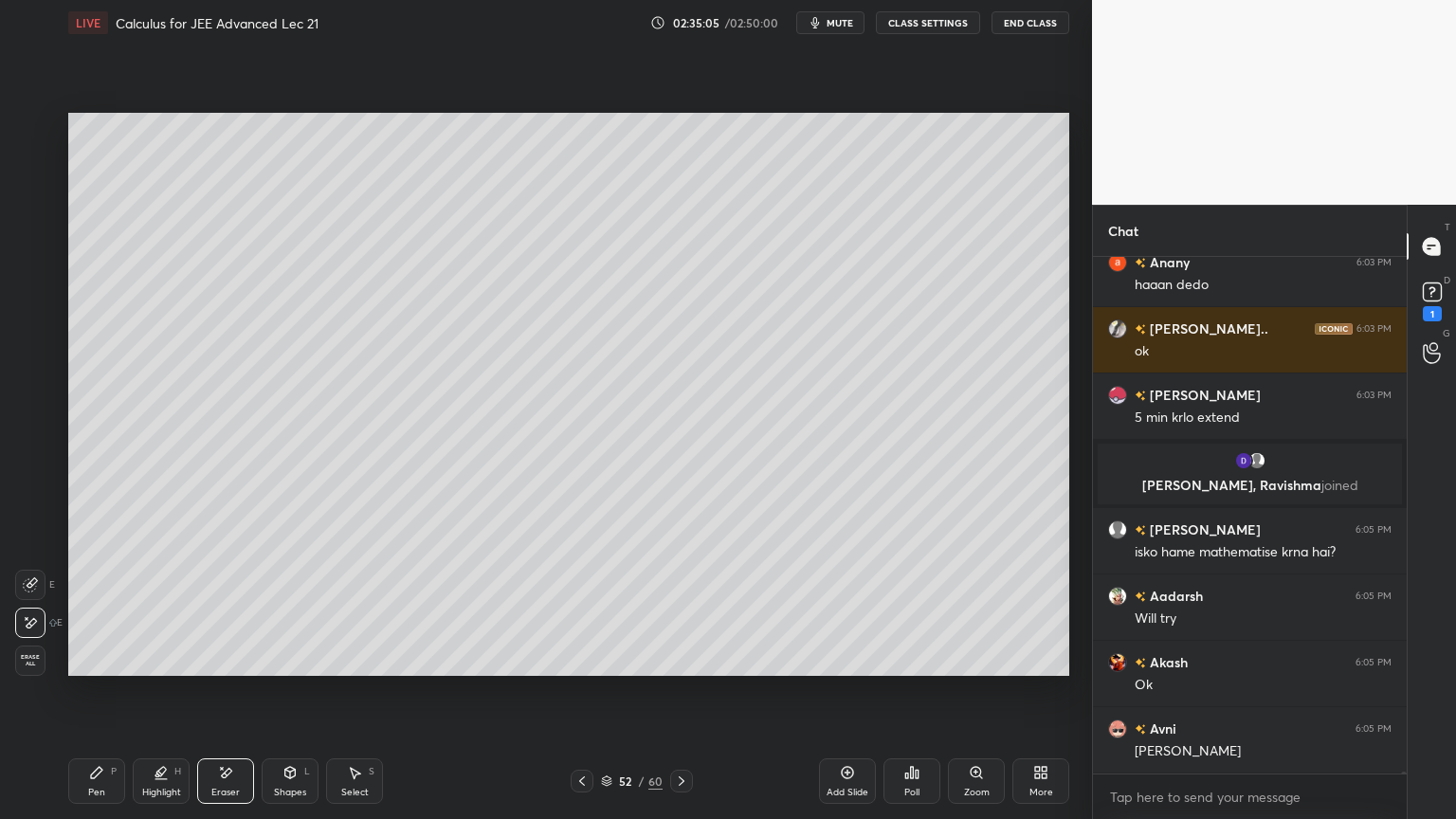 drag, startPoint x: 111, startPoint y: 784, endPoint x: 273, endPoint y: 755, distance: 164.57521 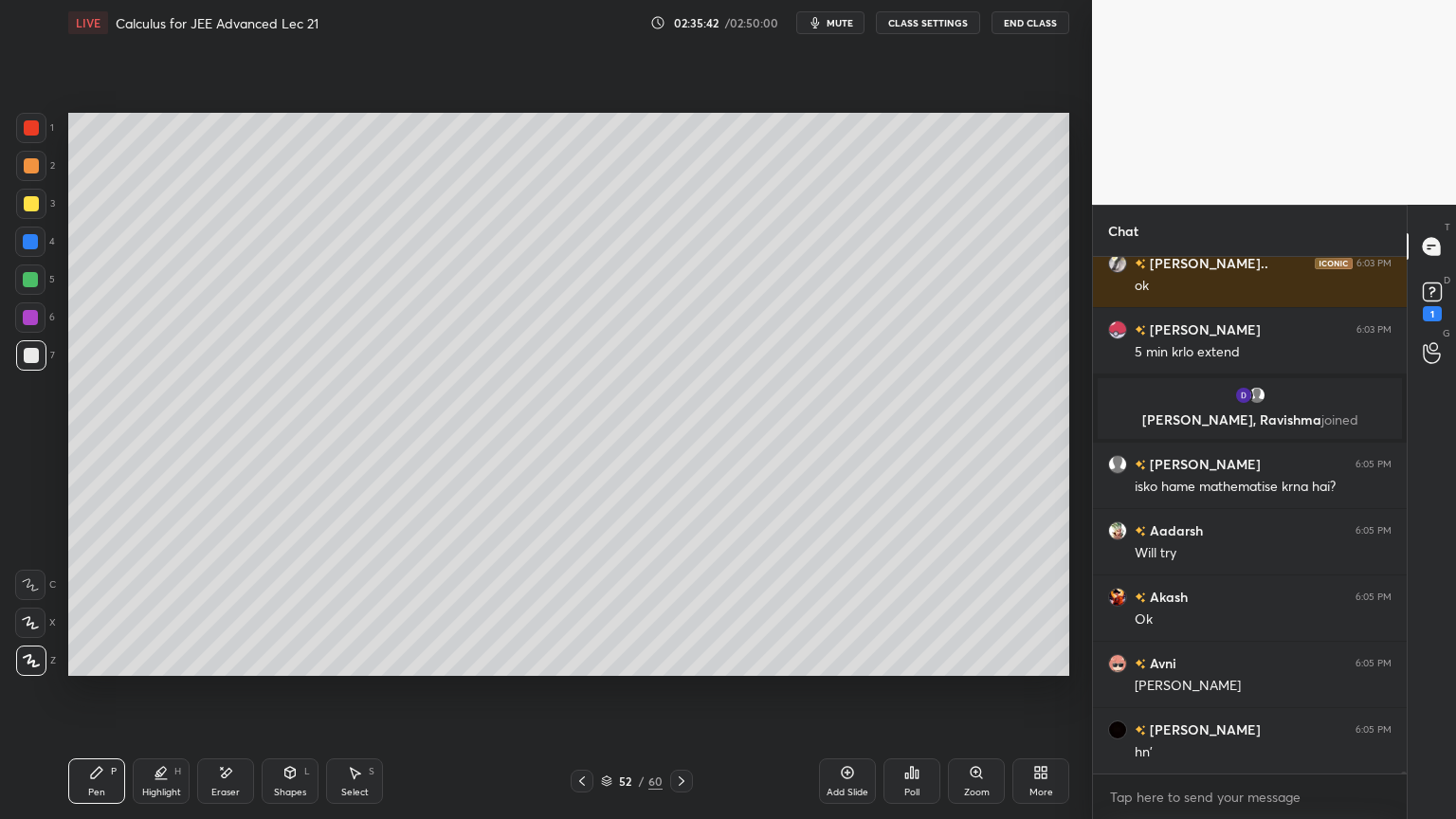 scroll, scrollTop: 136799, scrollLeft: 0, axis: vertical 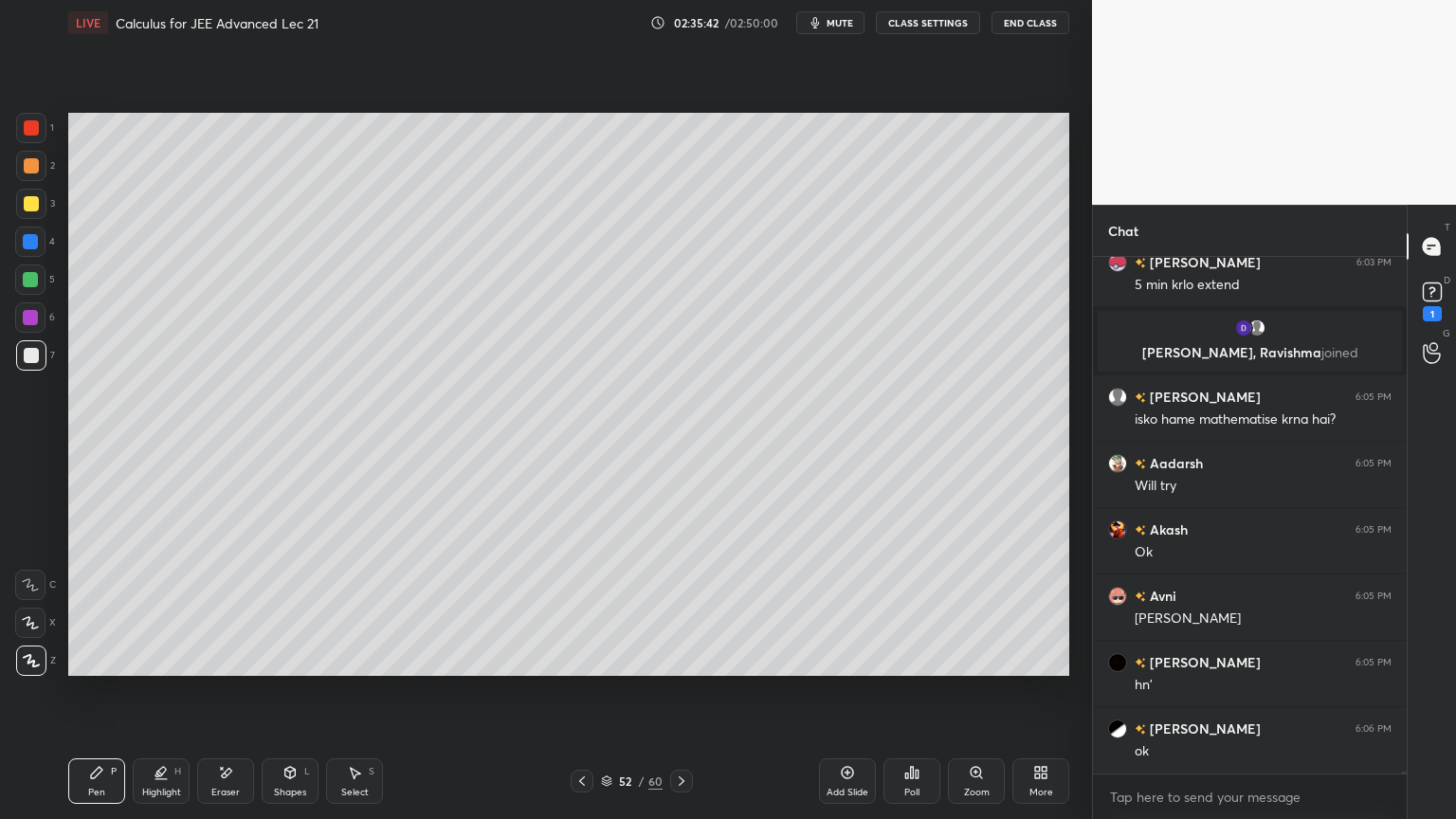 click on "[PERSON_NAME].. 6:03 PM ok [PERSON_NAME] 6:03 PM 5 min krlo extend [PERSON_NAME], [PERSON_NAME]  joined [PERSON_NAME] 6:05 PM isko hame mathematise krna hai? [PERSON_NAME] 6:05 PM Will try Akash 6:05 PM Ok Avni 6:05 PM ha [PERSON_NAME] 6:05 PM hn' [PERSON_NAME] 6:06 PM ok" at bounding box center [1249, 515] 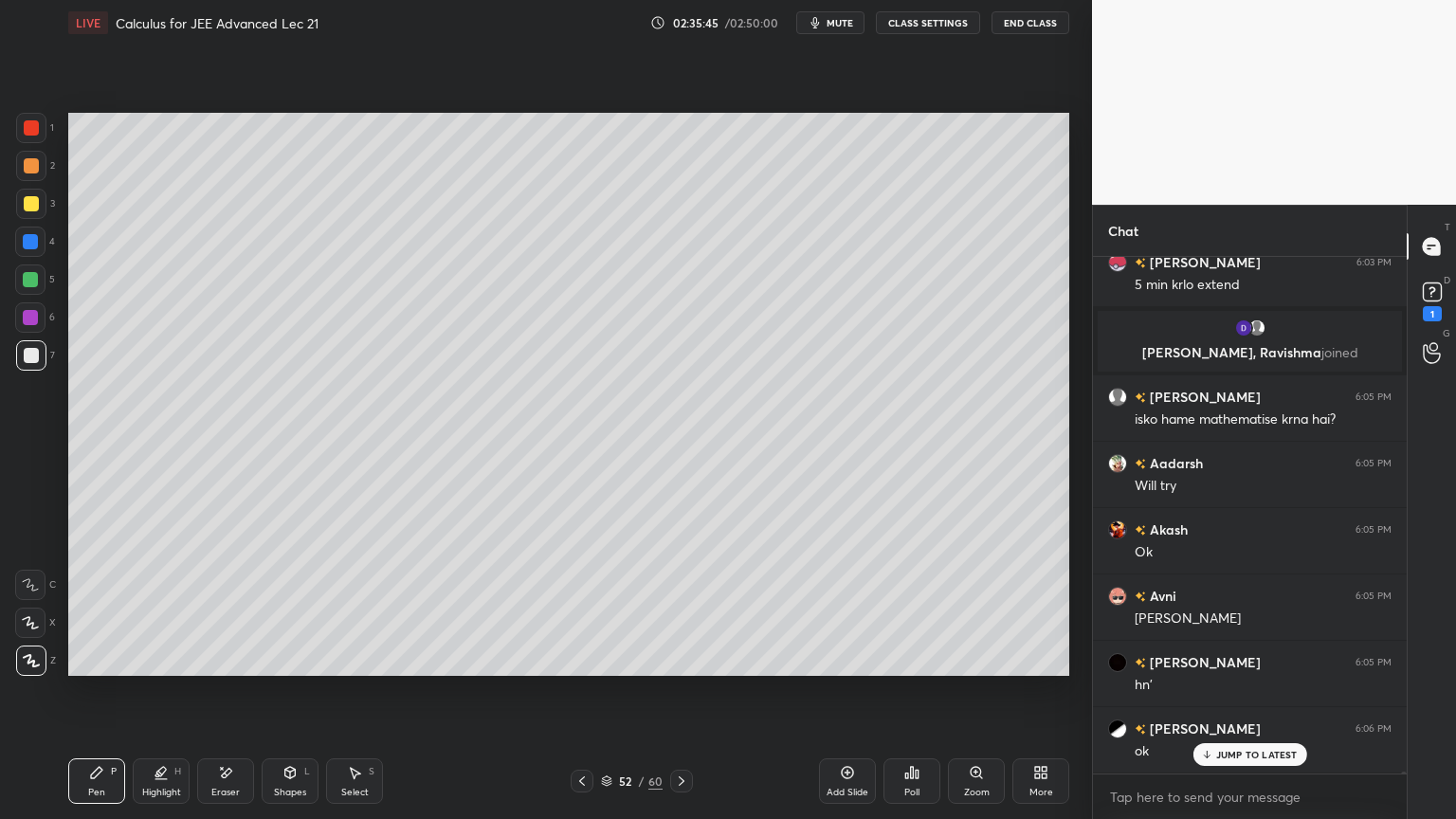 scroll, scrollTop: 136864, scrollLeft: 0, axis: vertical 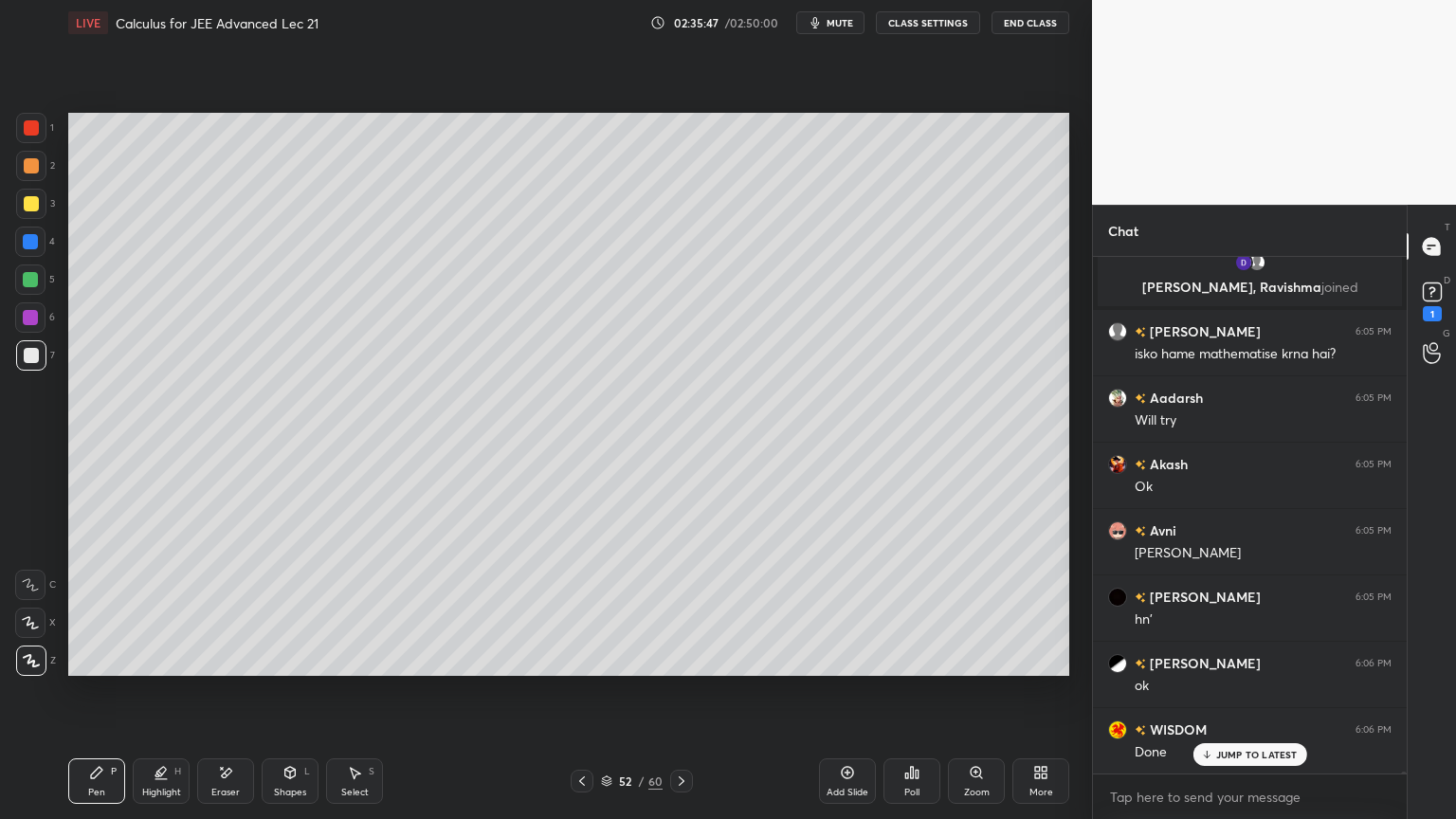 click on "JUMP TO LATEST" at bounding box center [1257, 755] 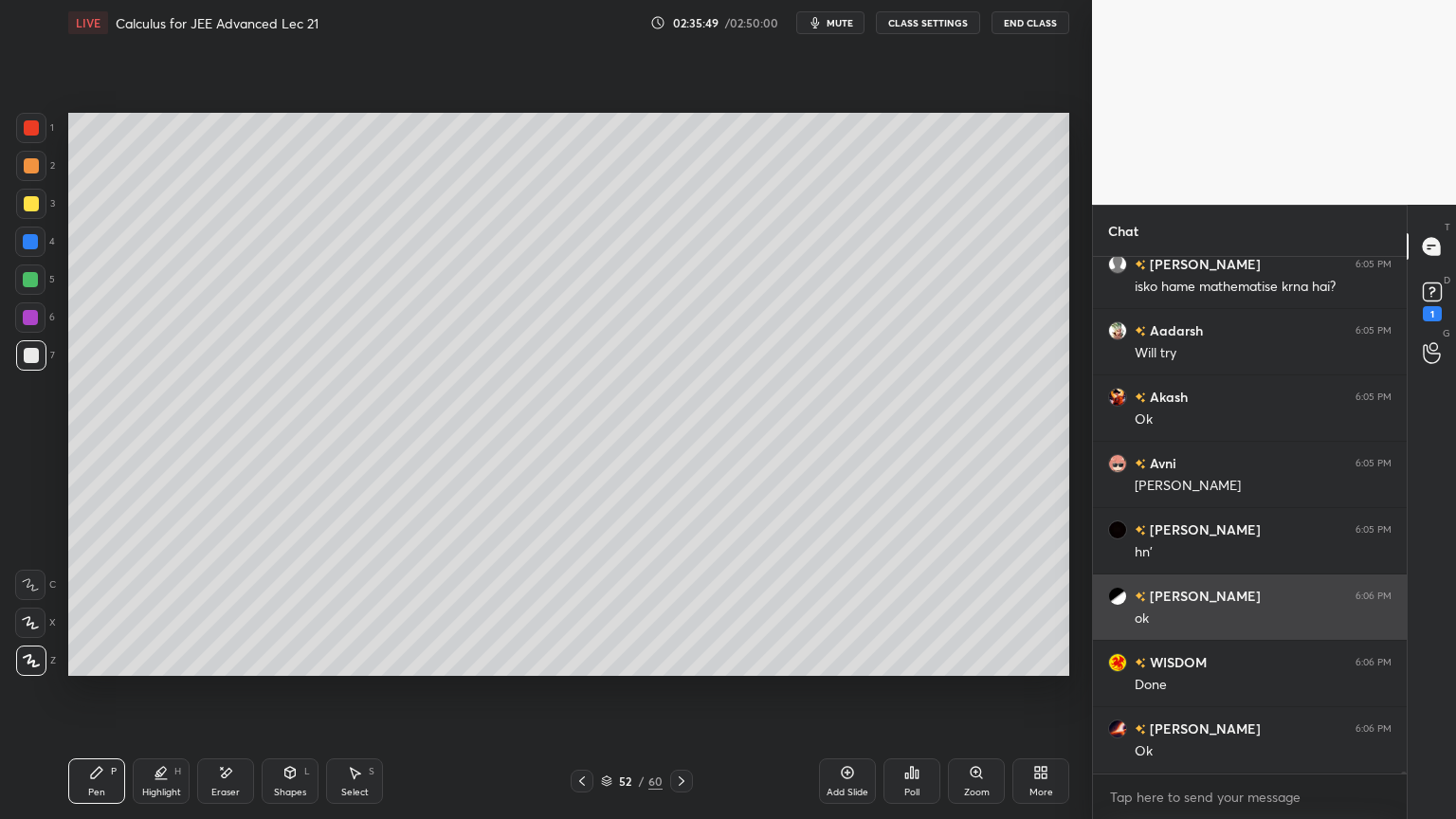 scroll, scrollTop: 137064, scrollLeft: 0, axis: vertical 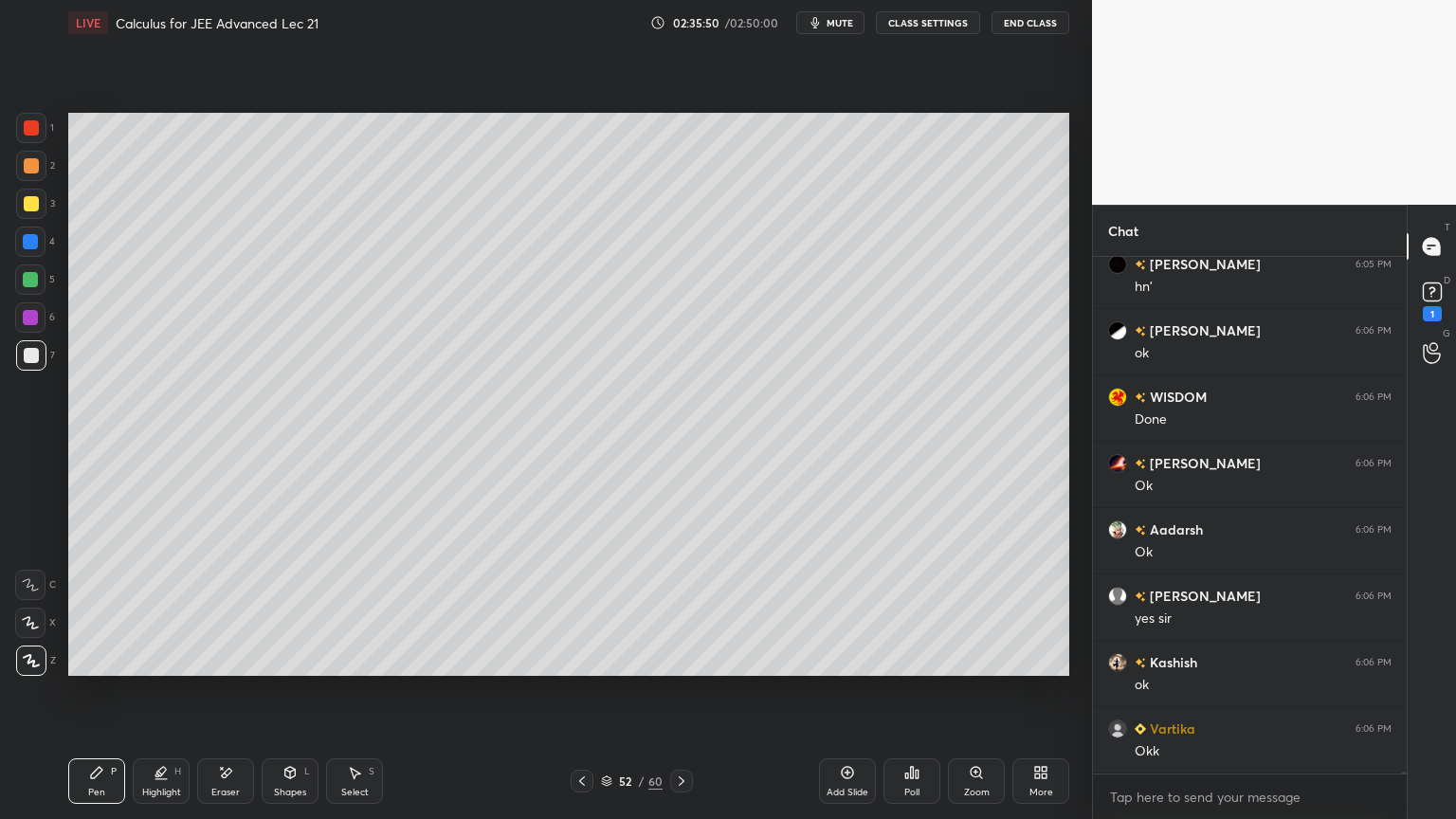 click 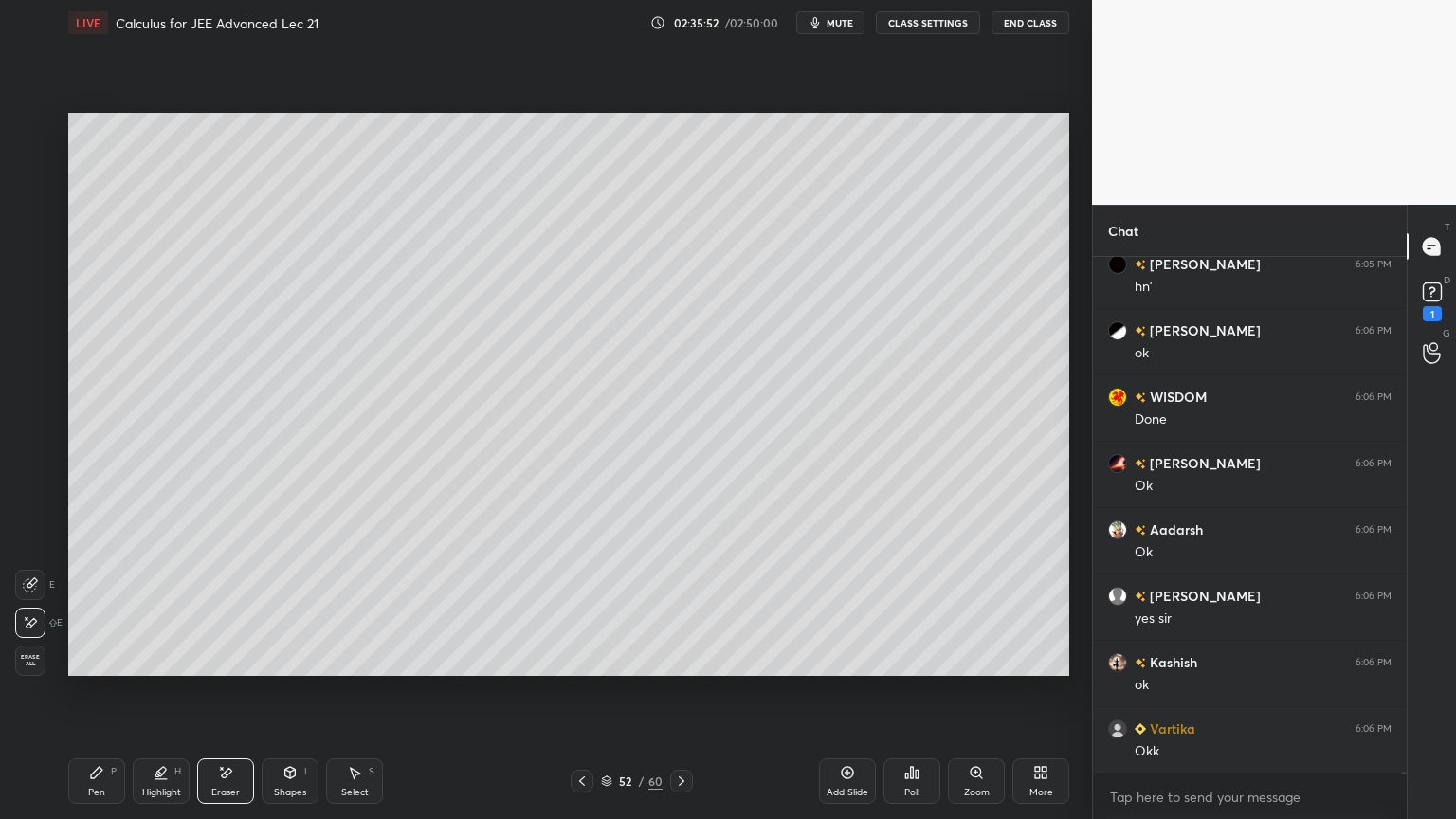 click 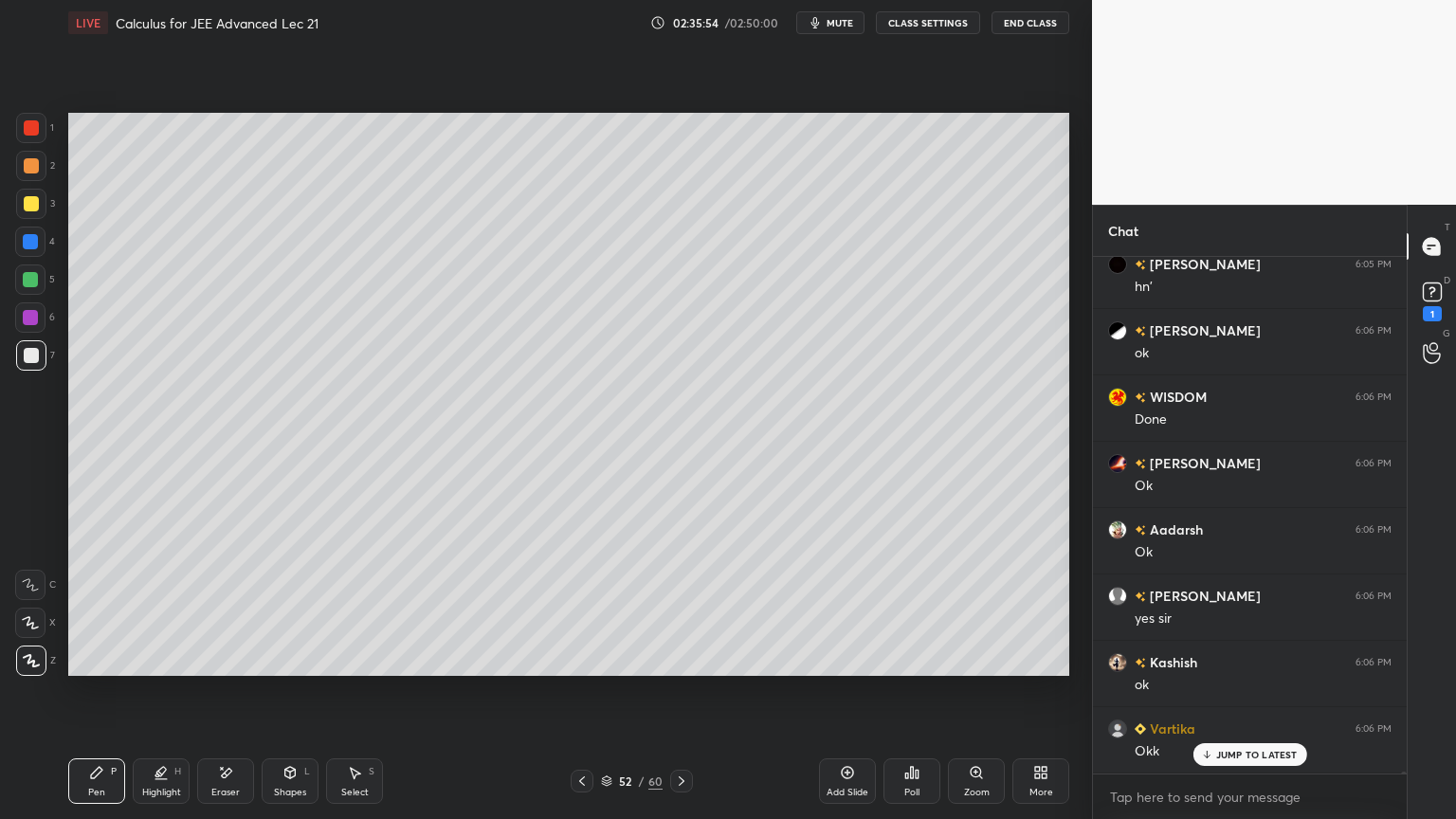 scroll, scrollTop: 137262, scrollLeft: 0, axis: vertical 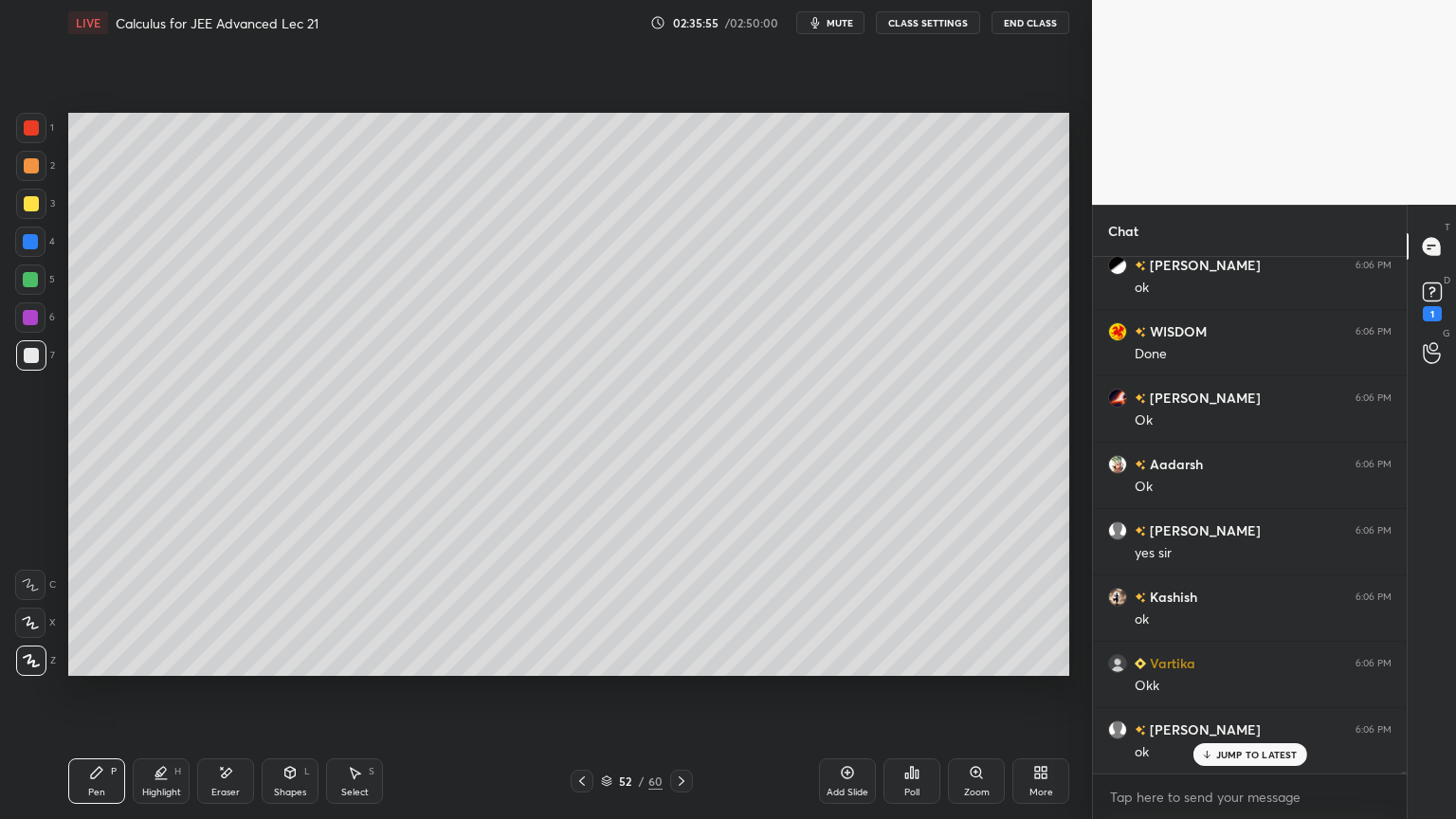 drag, startPoint x: 223, startPoint y: 782, endPoint x: 211, endPoint y: 694, distance: 88.814413 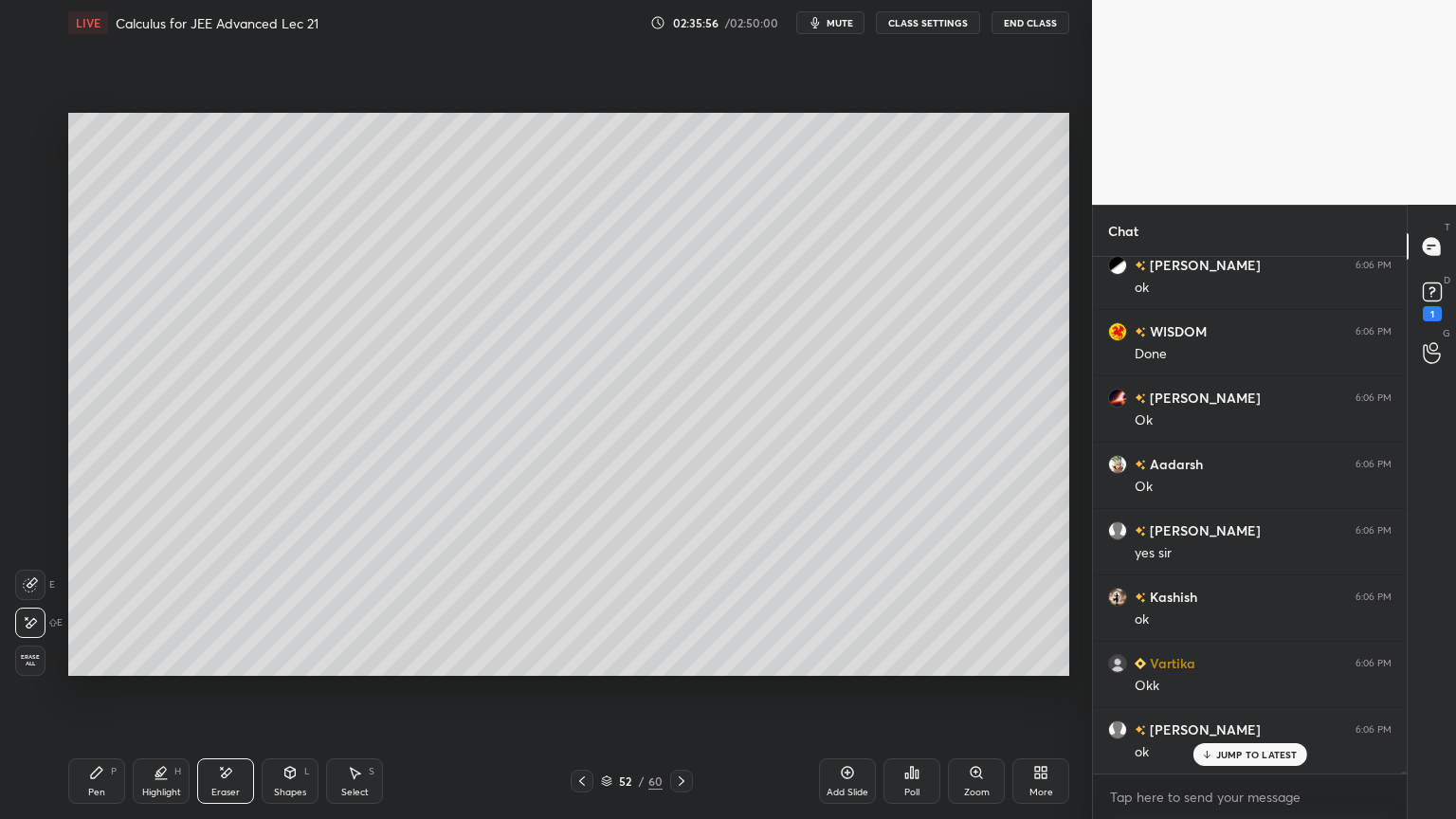 click on "Pen P" at bounding box center (97, 781) 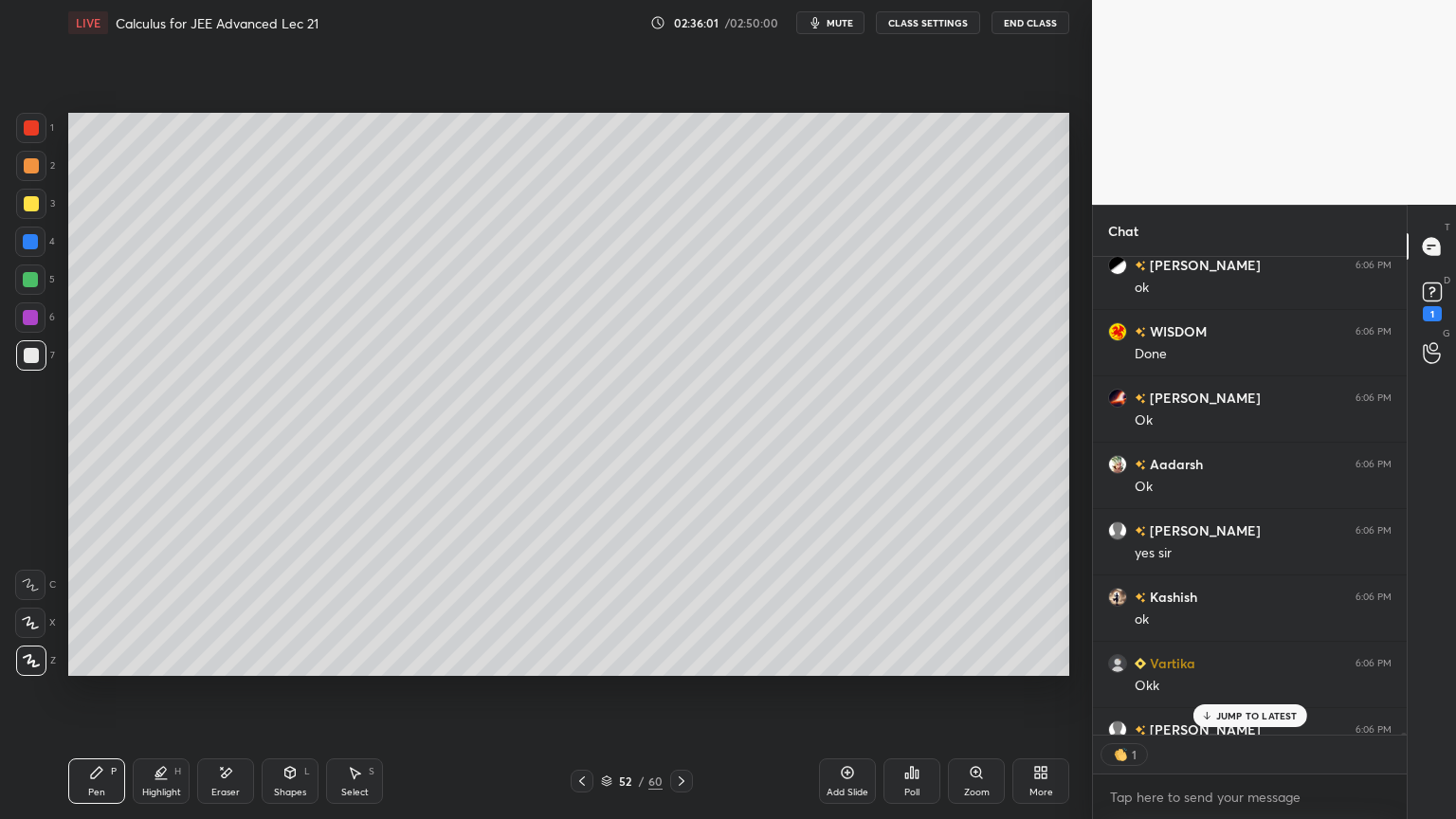 scroll, scrollTop: 473, scrollLeft: 308, axis: both 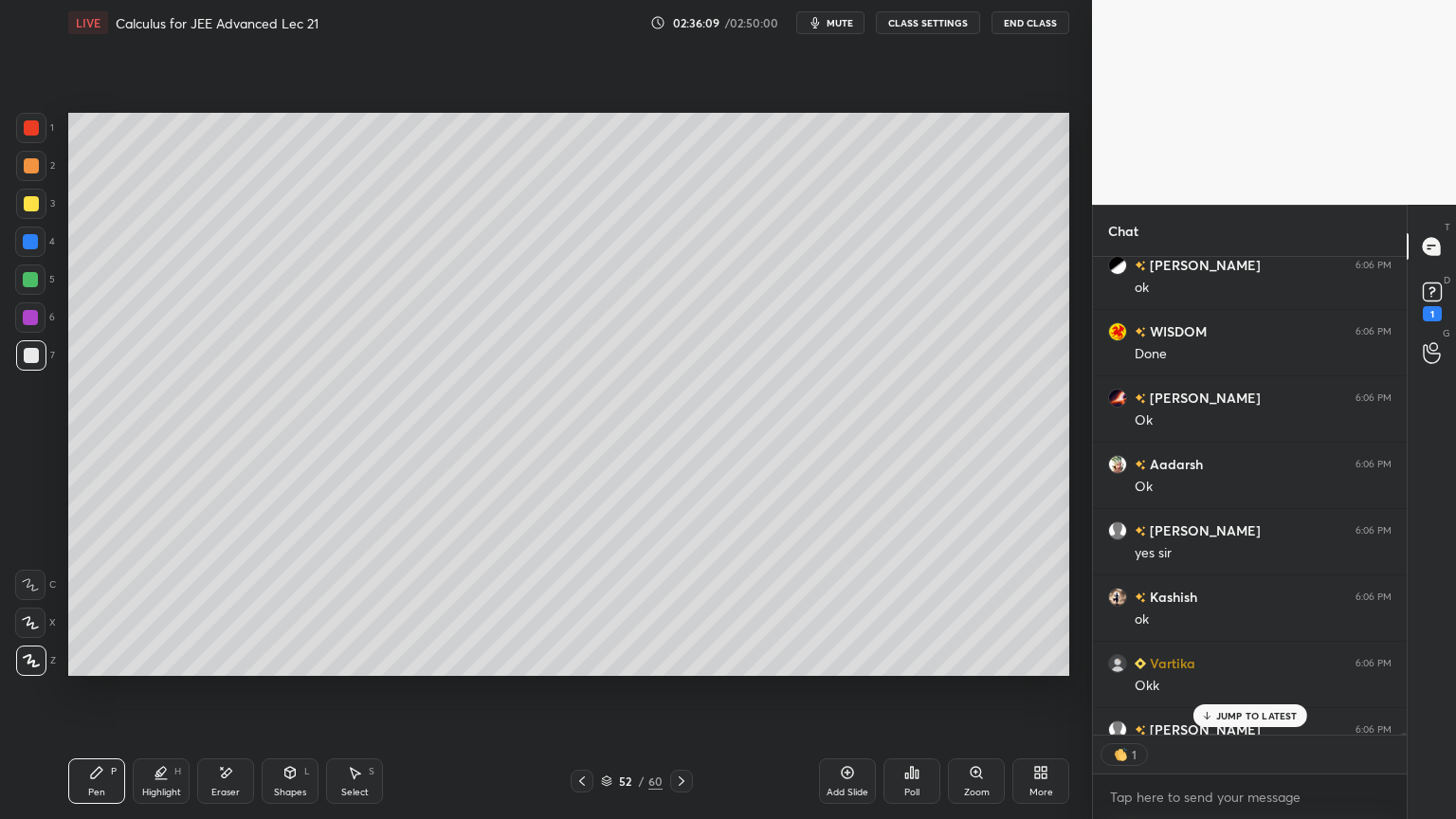 drag, startPoint x: 1212, startPoint y: 710, endPoint x: 1192, endPoint y: 719, distance: 21.931712 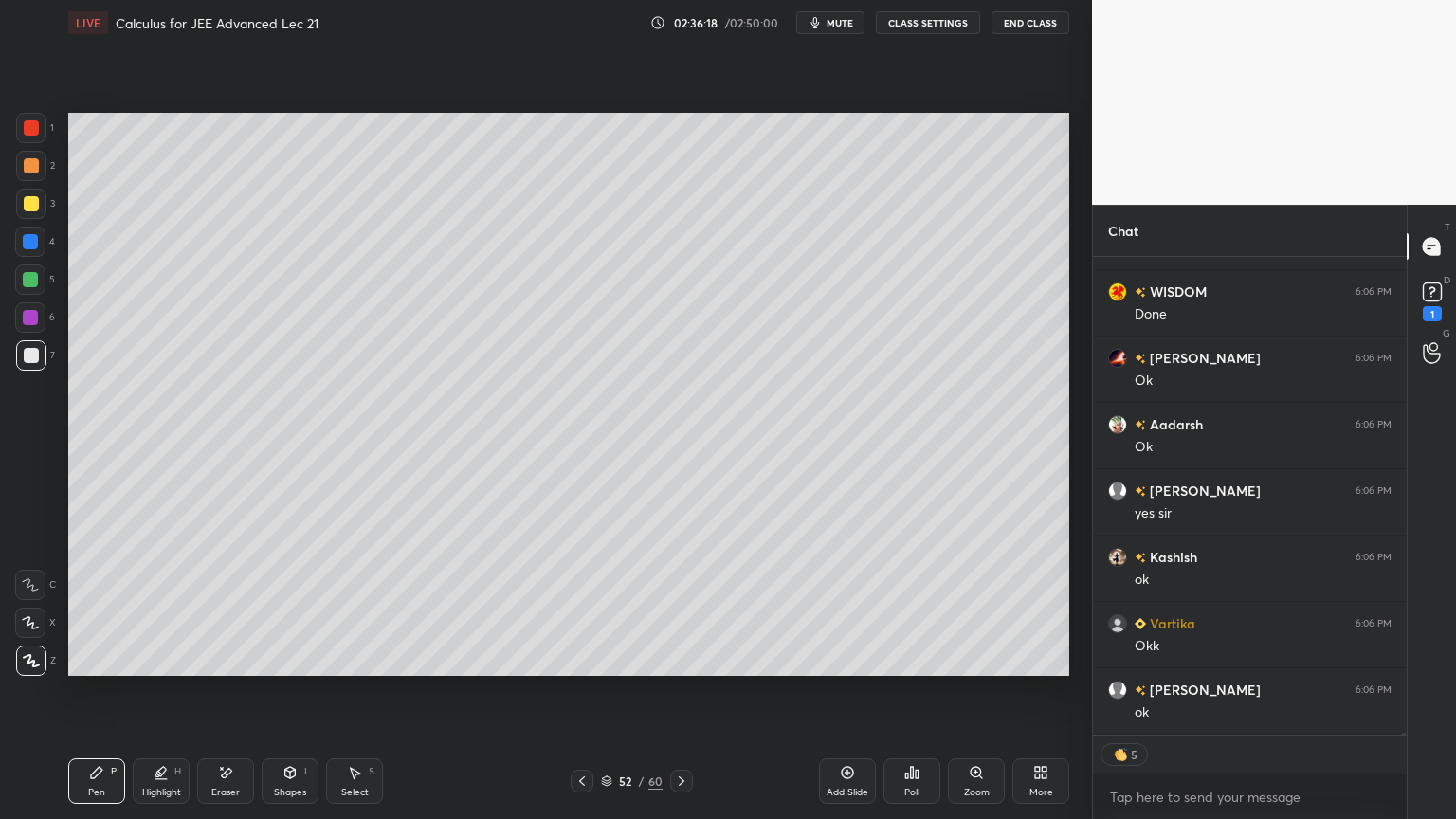 click on "Setting up your live class Poll for   secs No correct answer Start poll" at bounding box center (569, 394) 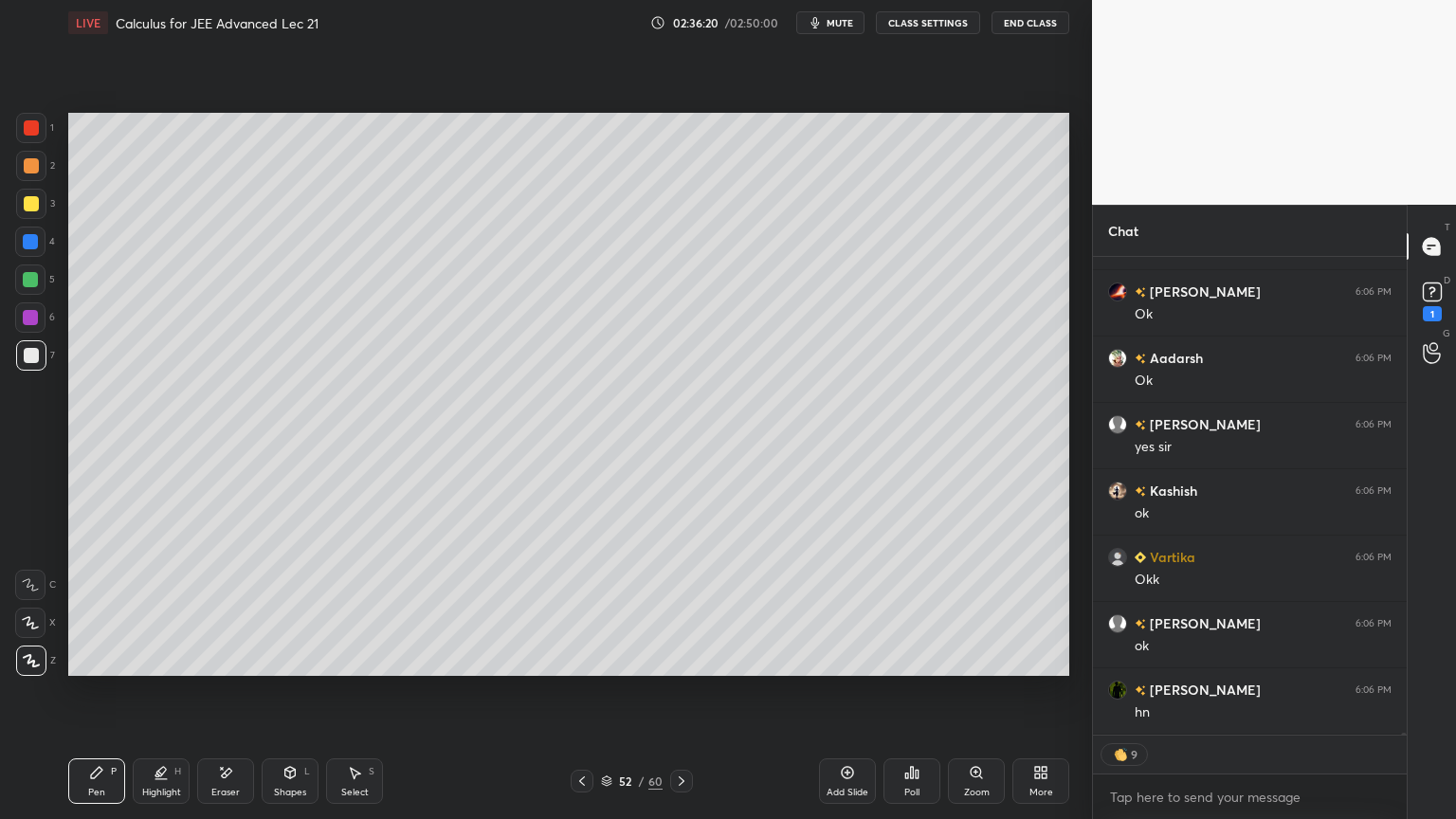 scroll, scrollTop: 137435, scrollLeft: 0, axis: vertical 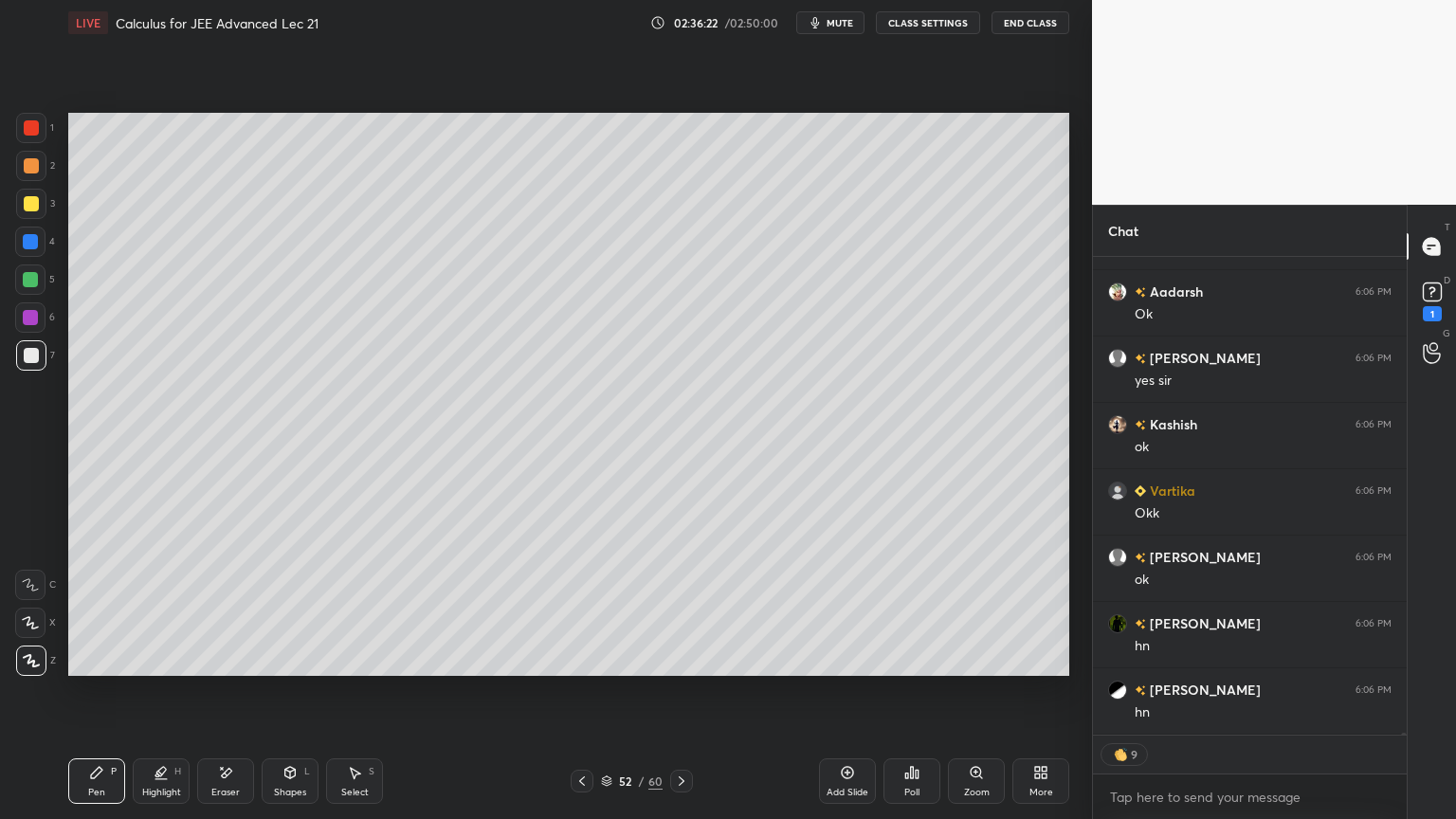 click 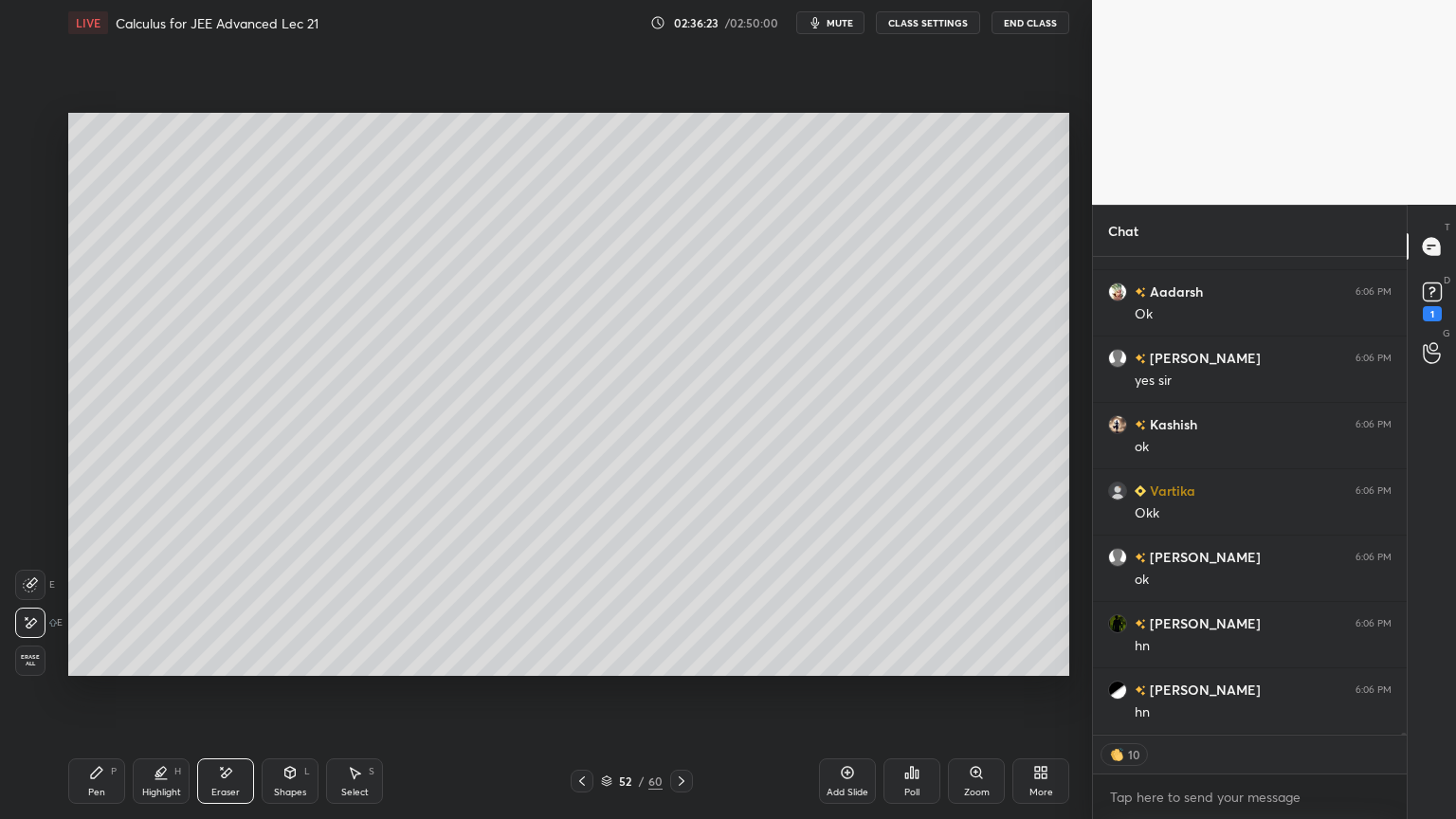 scroll, scrollTop: 137501, scrollLeft: 0, axis: vertical 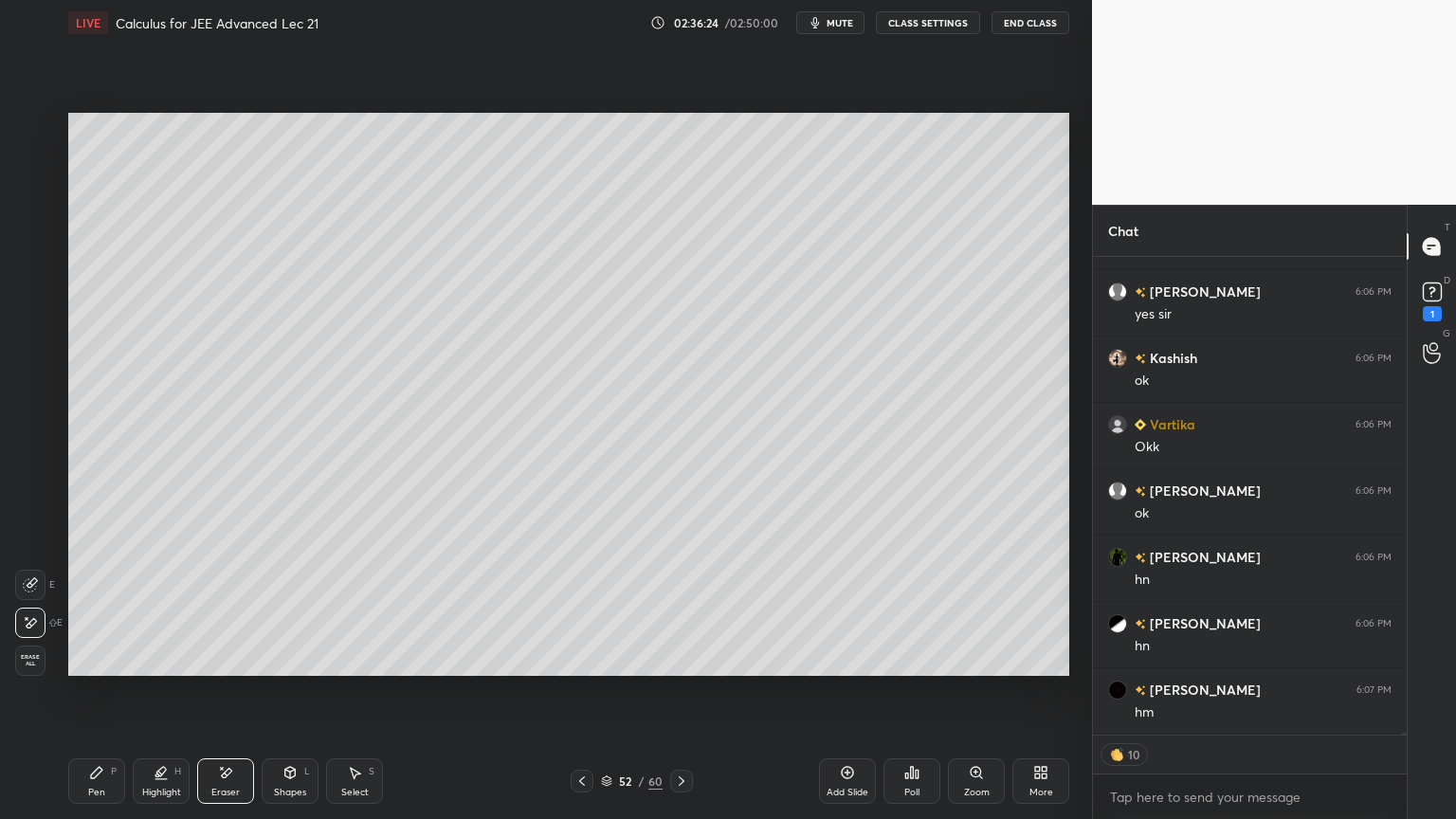 click on "P" at bounding box center [114, 772] 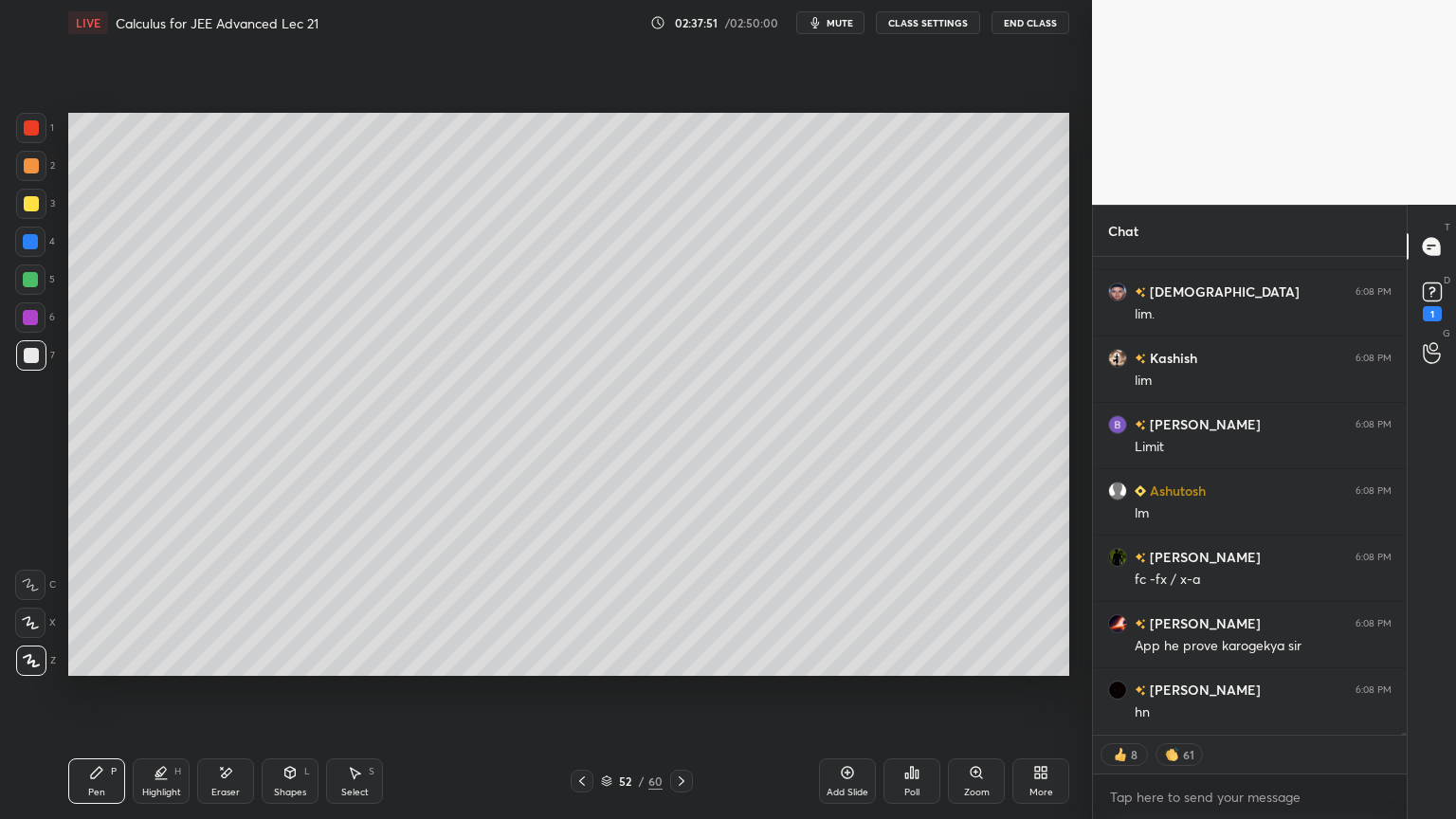 scroll, scrollTop: 138535, scrollLeft: 0, axis: vertical 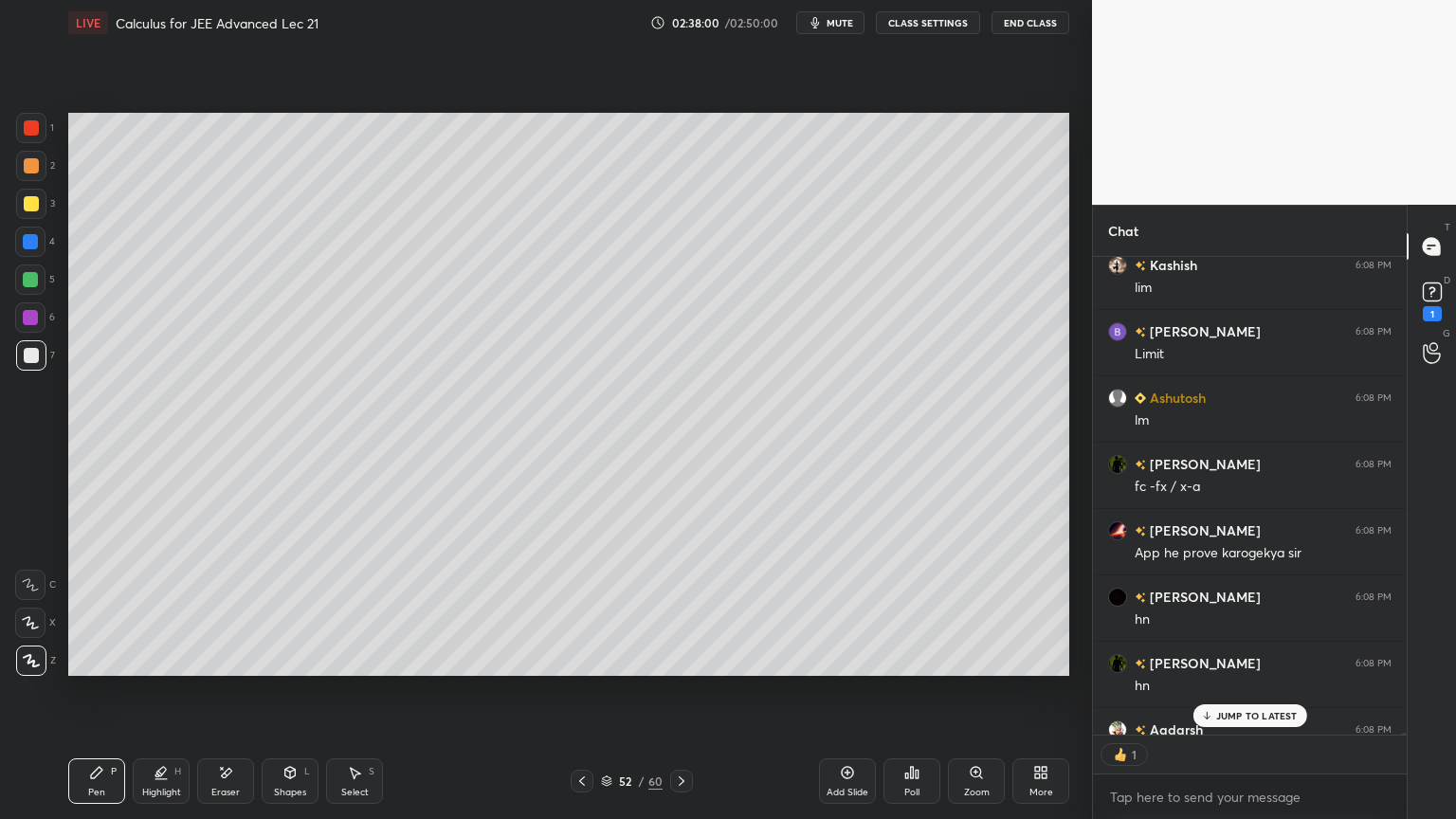 click on "JUMP TO LATEST" at bounding box center [1257, 716] 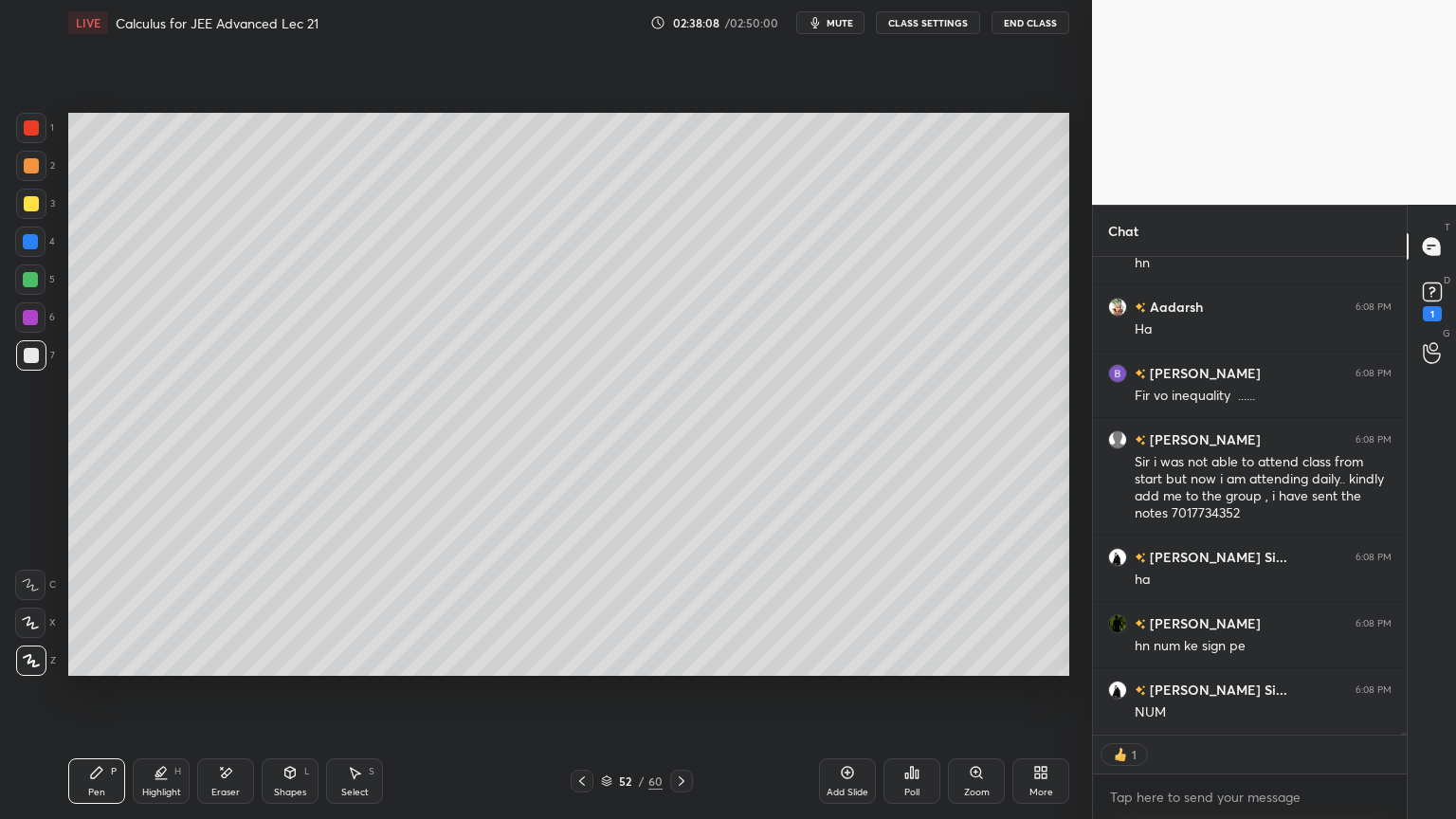 scroll, scrollTop: 139078, scrollLeft: 0, axis: vertical 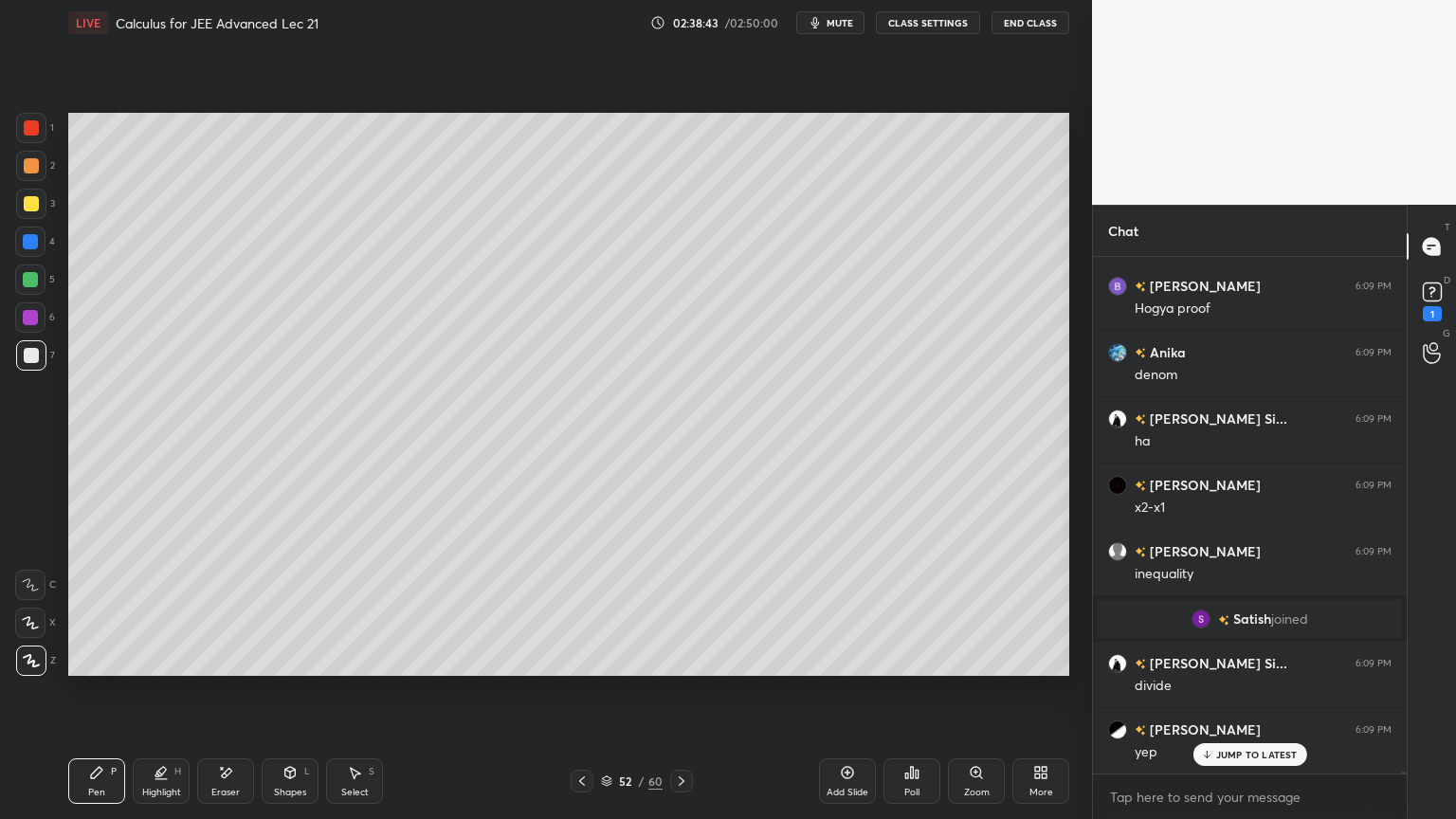 click on "Setting up your live class Poll for   secs No correct answer Start poll" at bounding box center [569, 394] 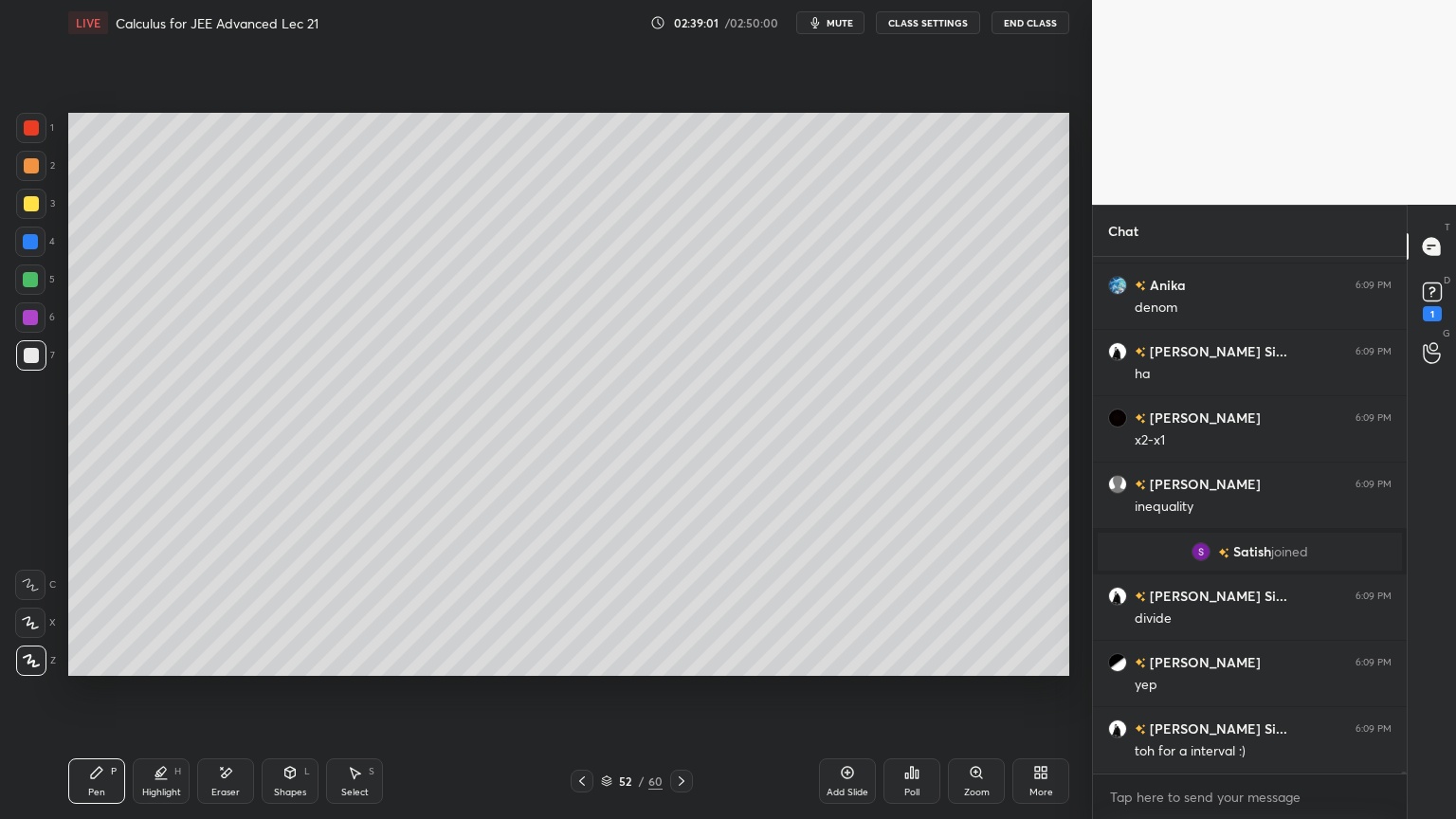 scroll, scrollTop: 139658, scrollLeft: 0, axis: vertical 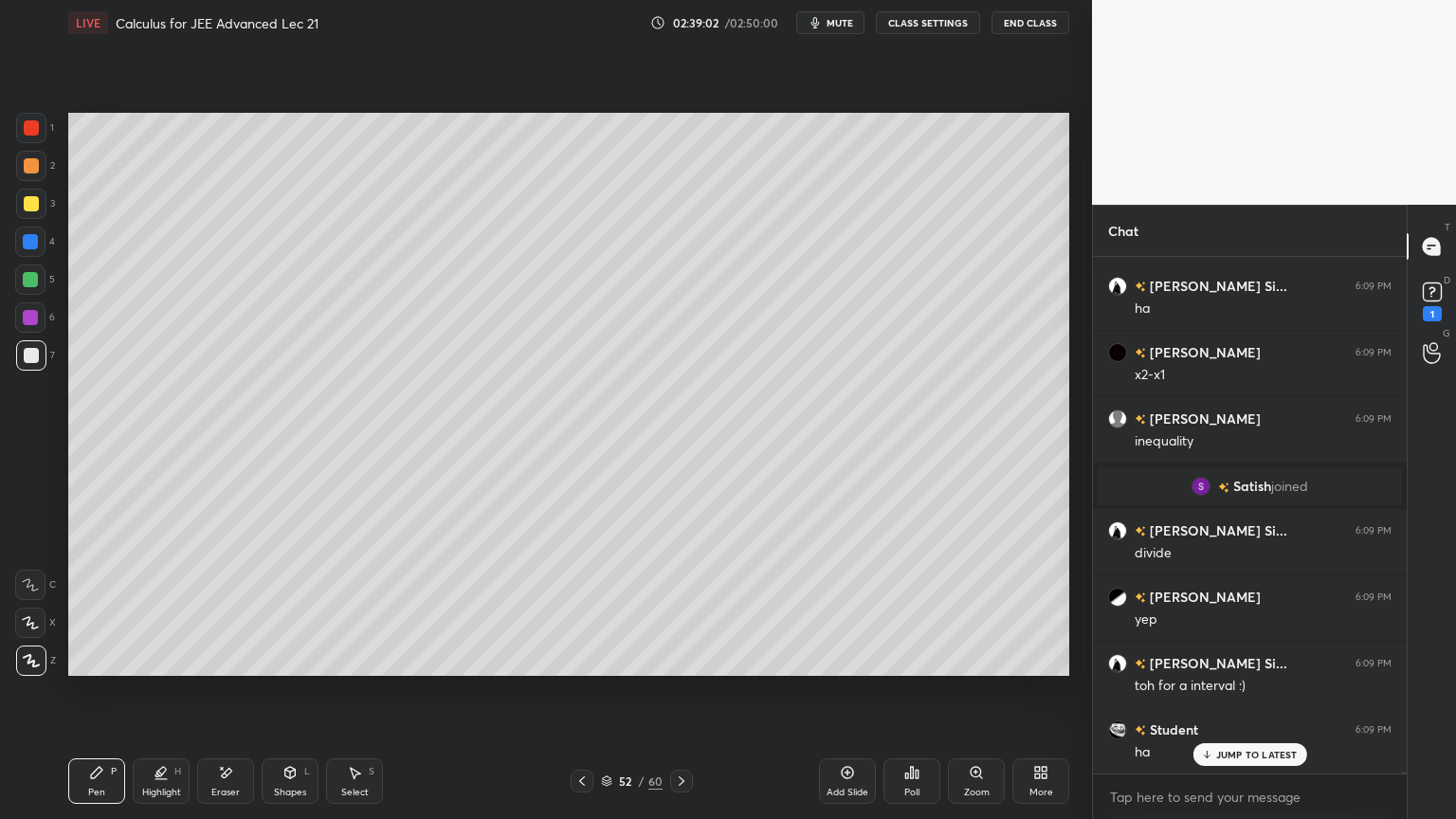 click 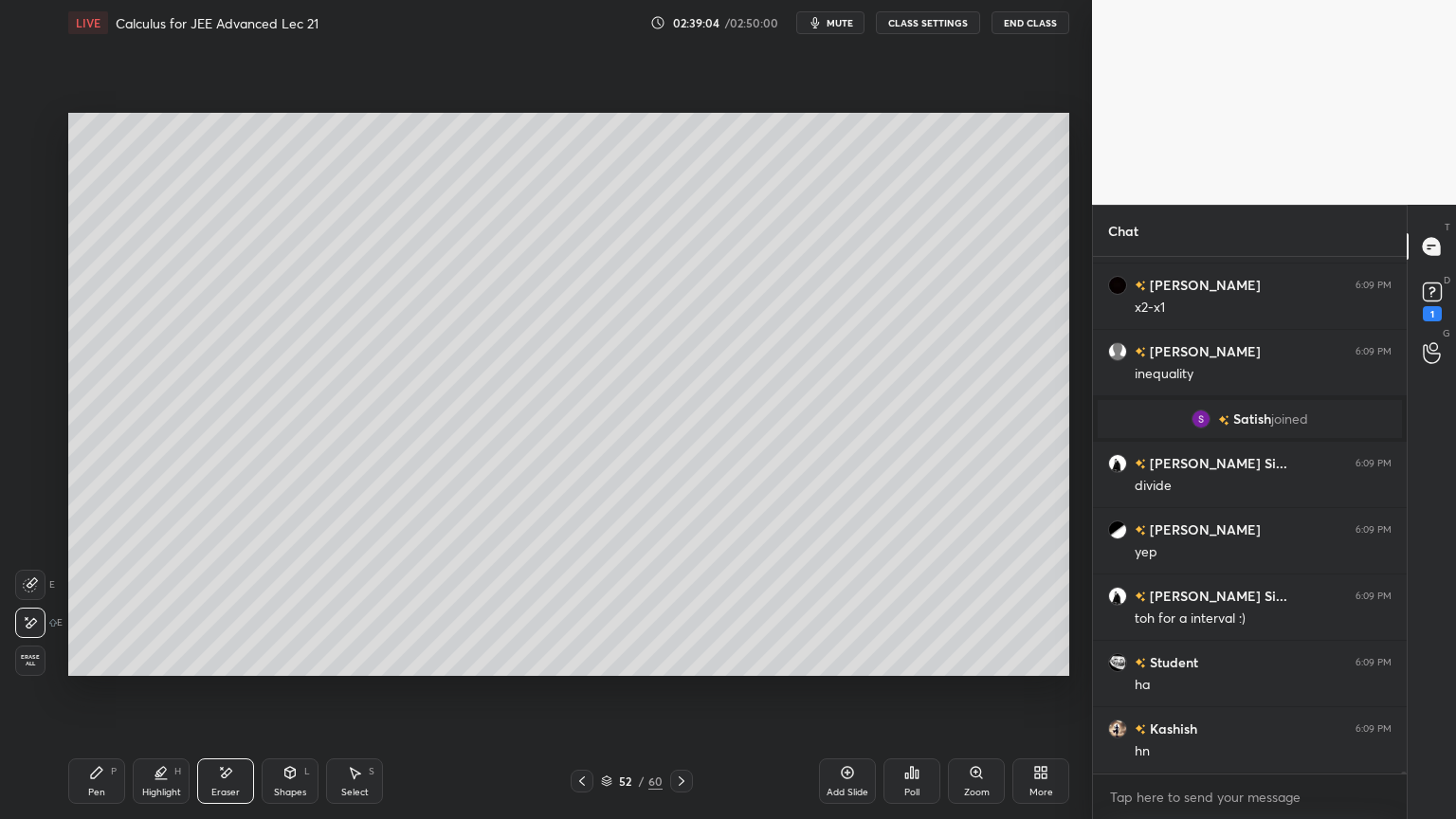 scroll, scrollTop: 139791, scrollLeft: 0, axis: vertical 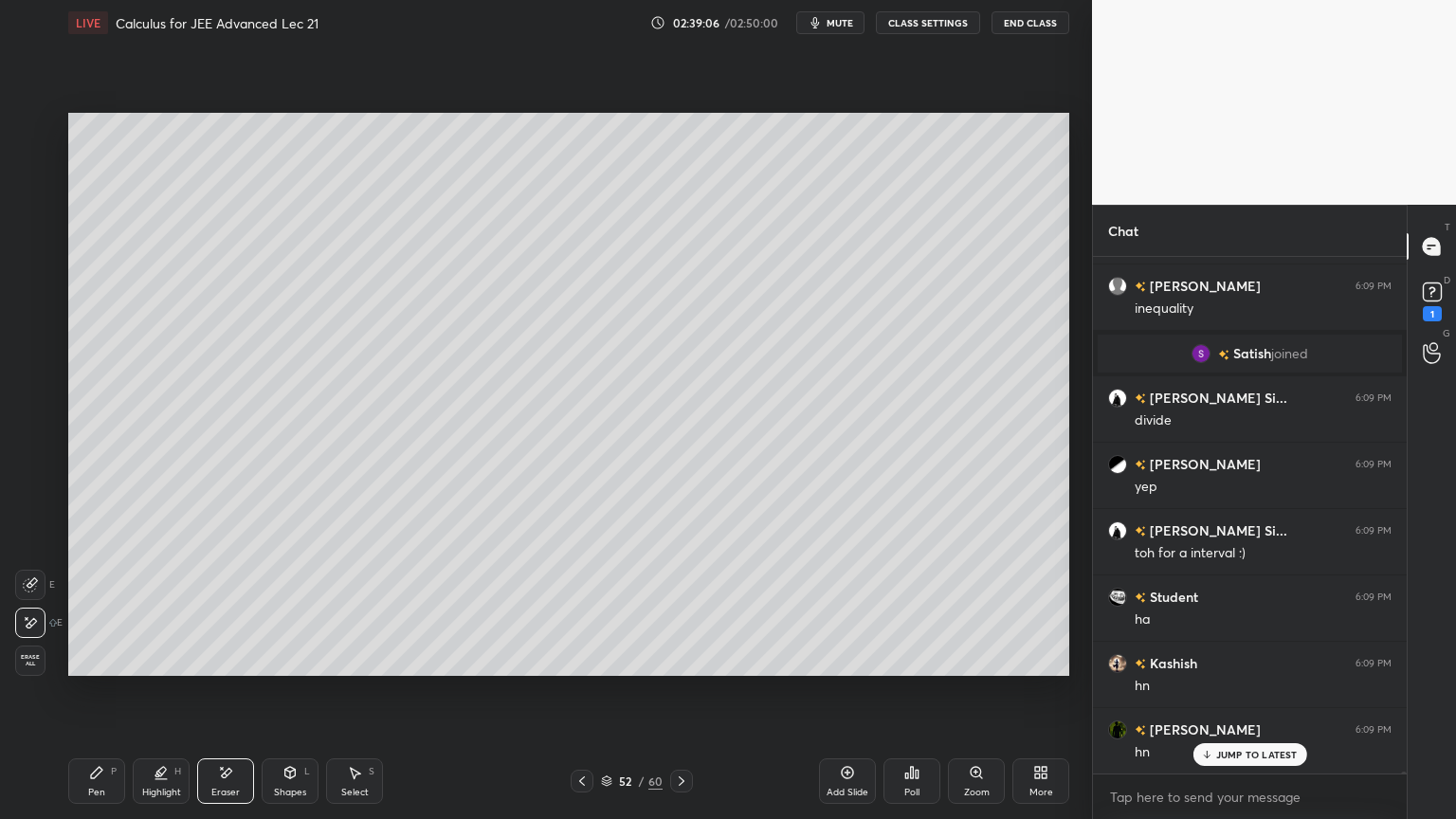 click on "Pen P" at bounding box center (97, 781) 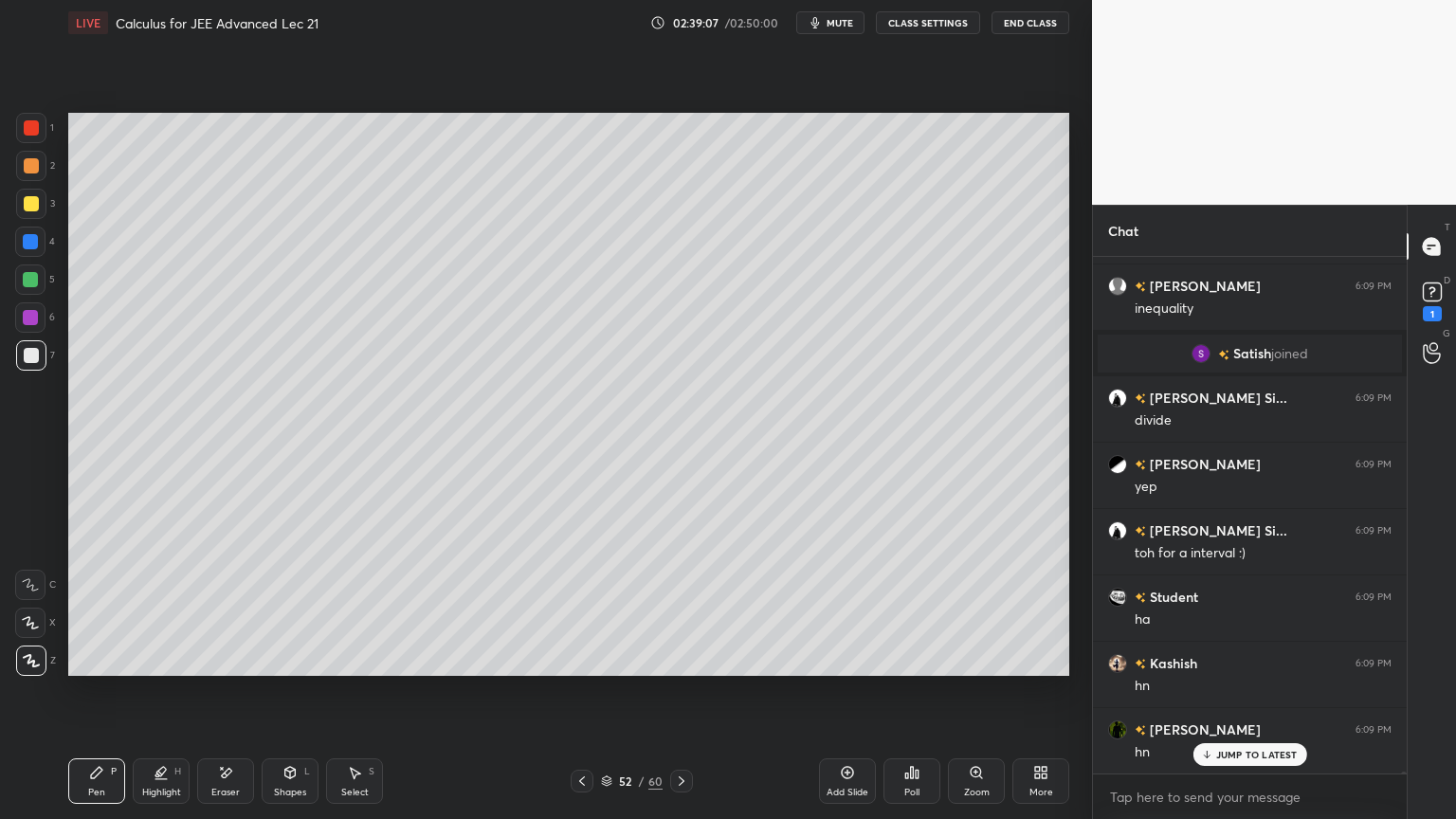 click on "Add Slide" at bounding box center (847, 792) 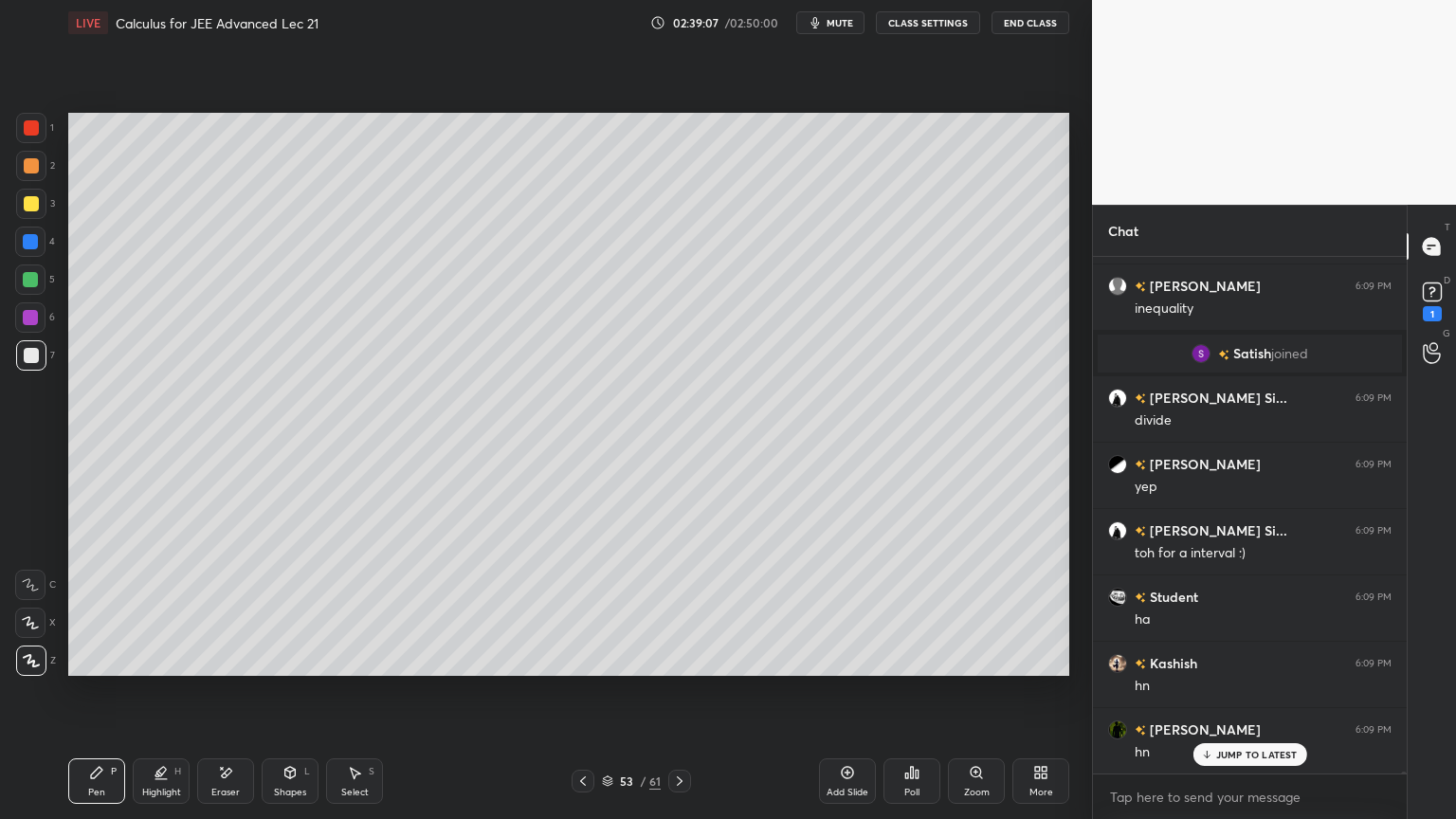 click at bounding box center [583, 781] 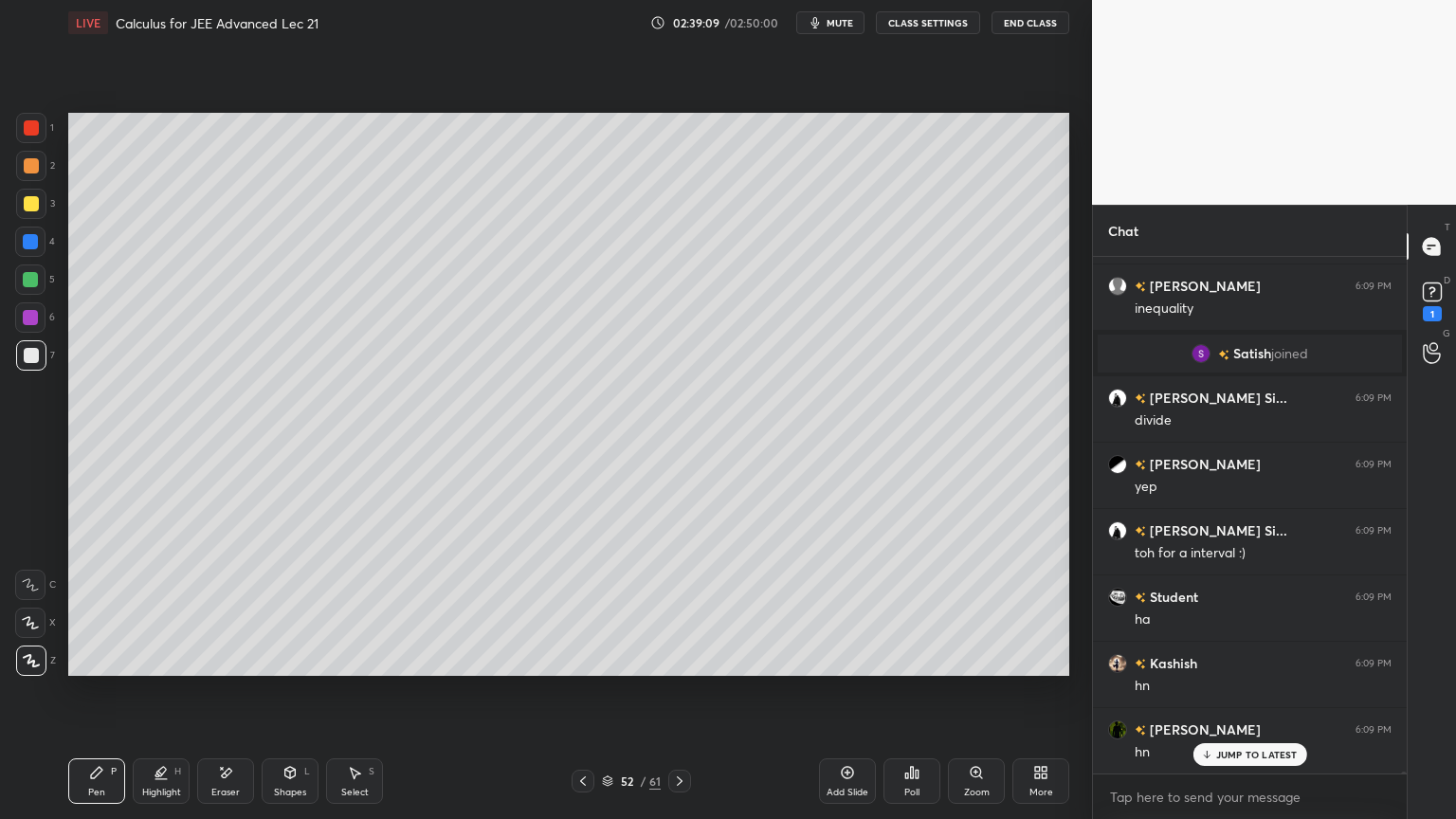 click at bounding box center (31, 128) 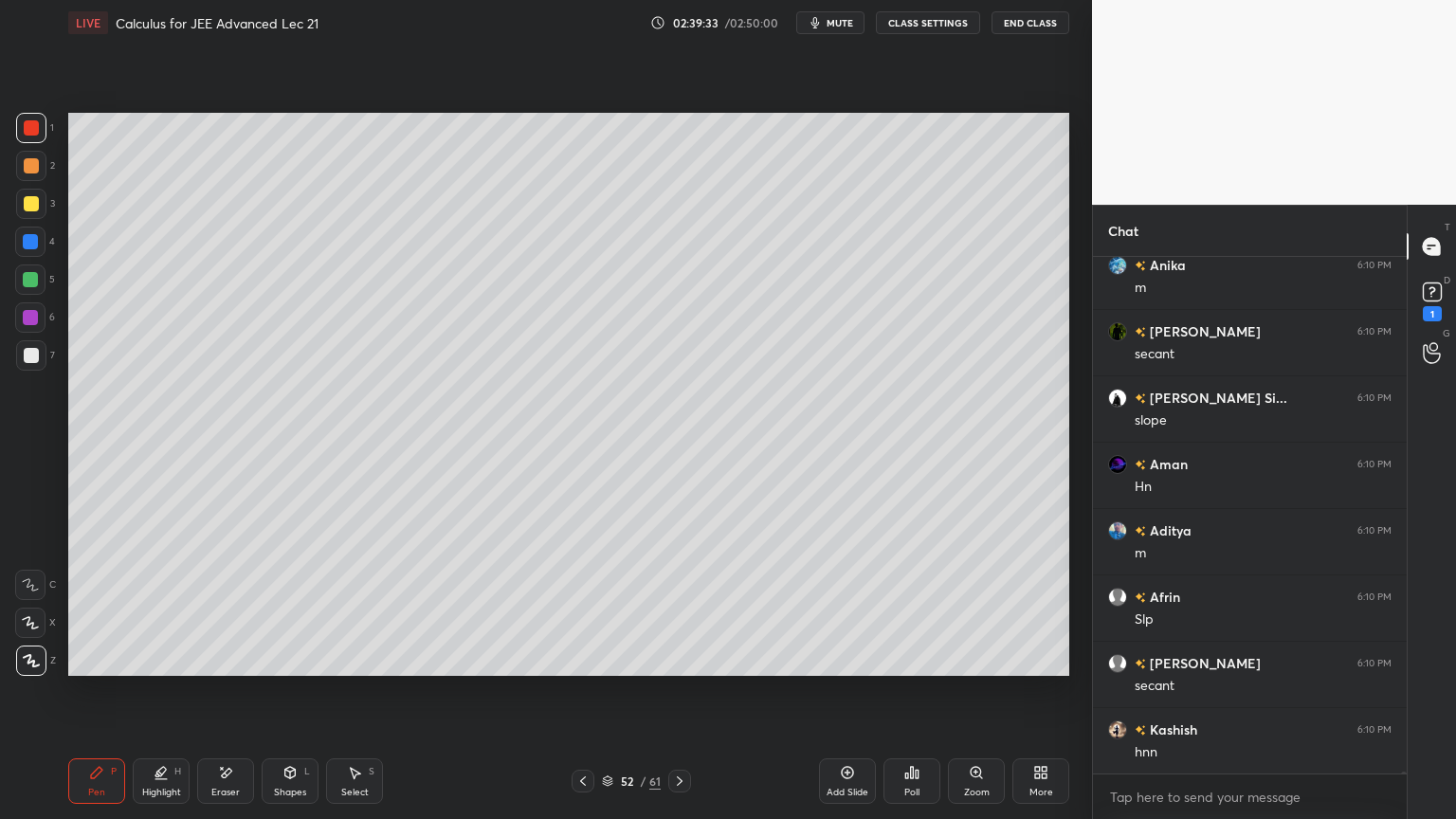 scroll, scrollTop: 140655, scrollLeft: 0, axis: vertical 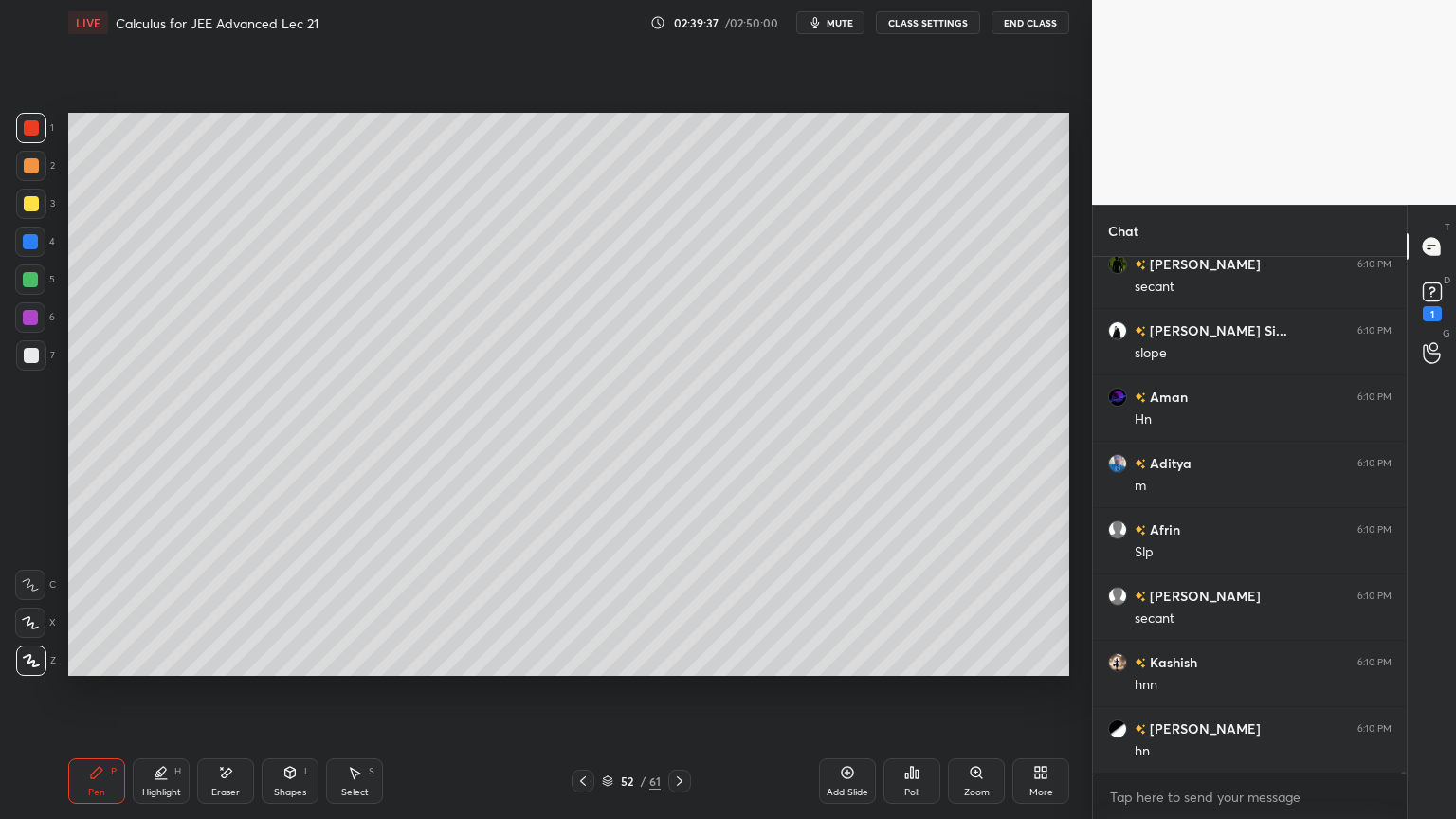 click 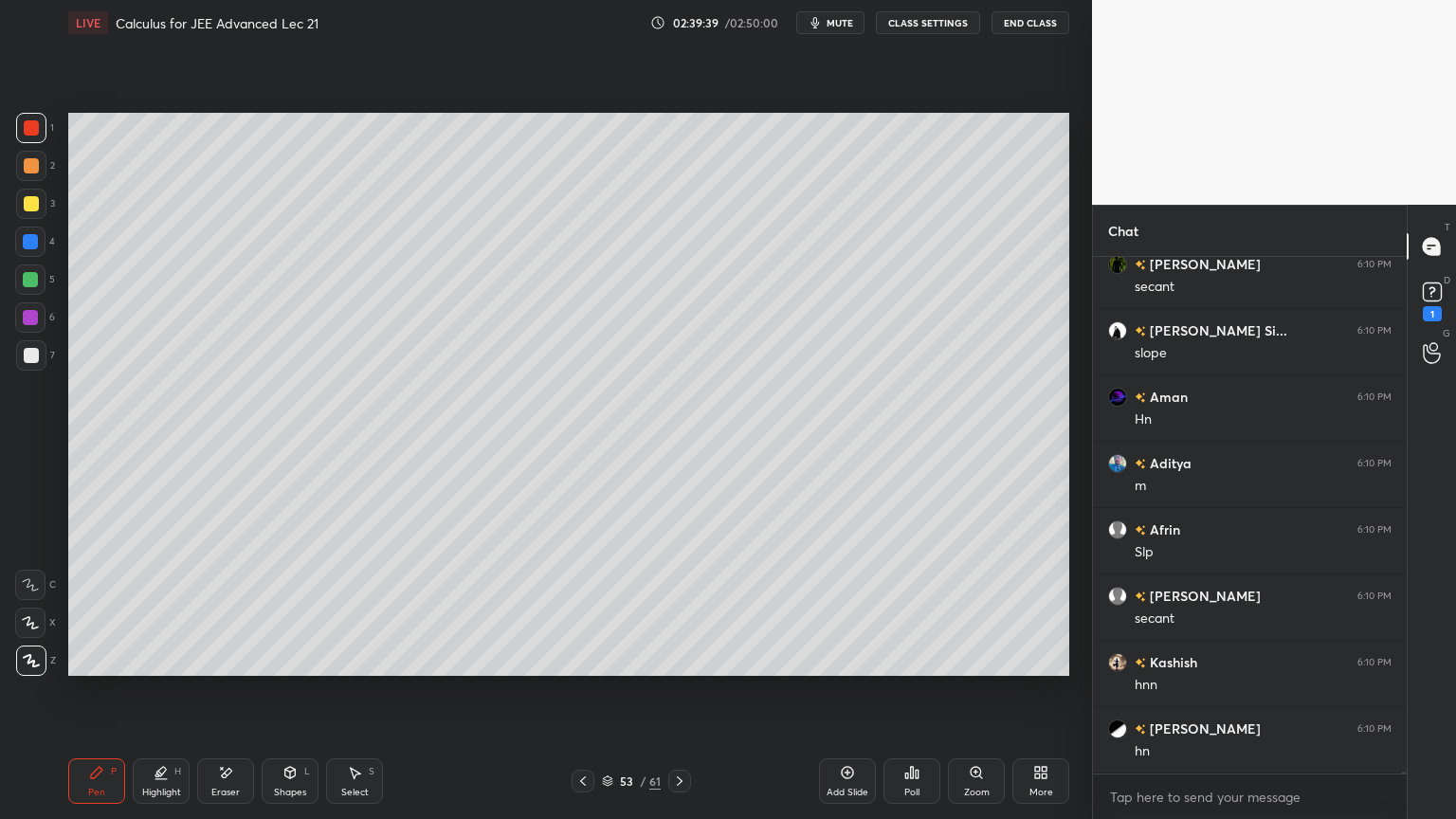 click 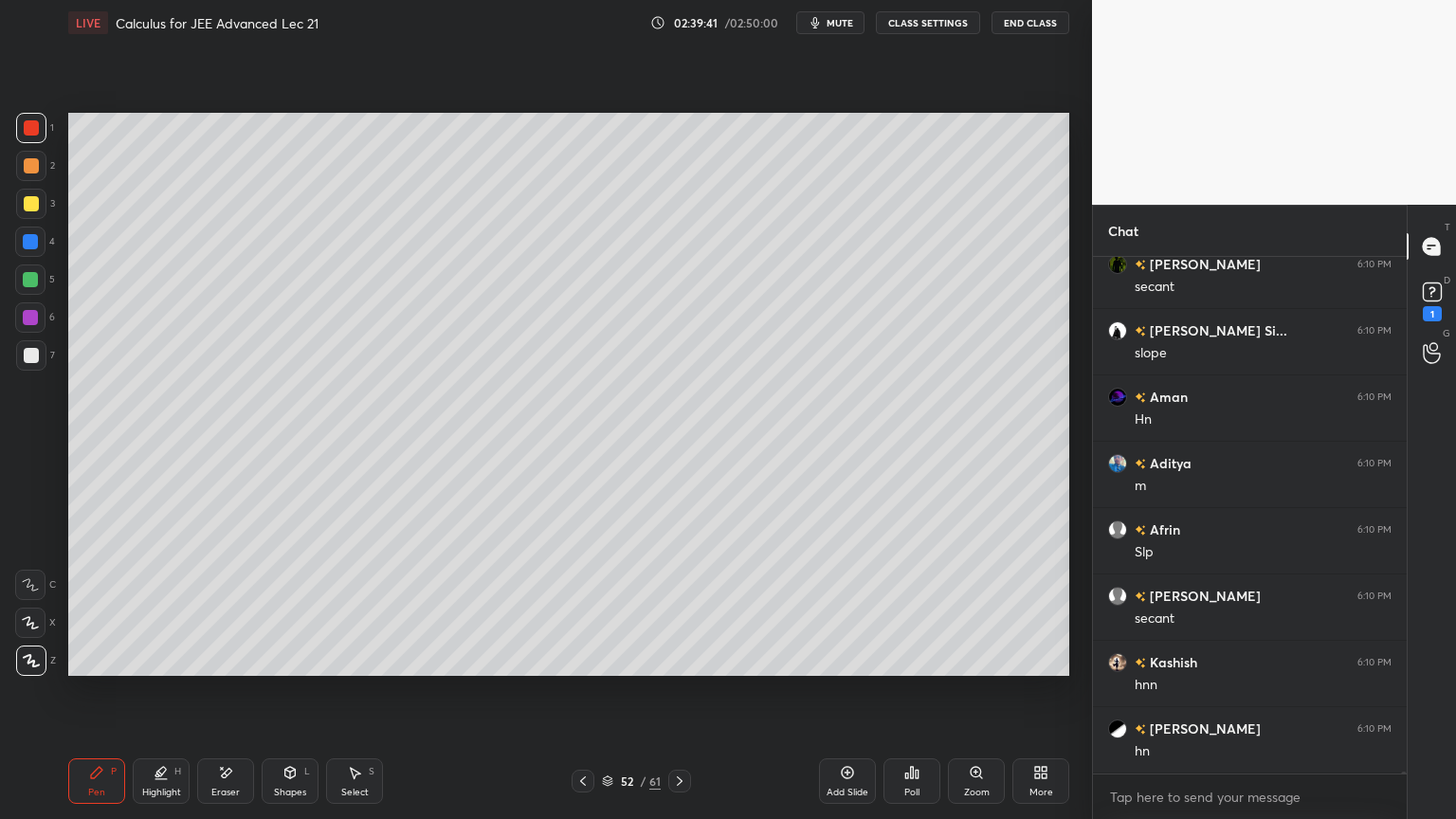 click at bounding box center [680, 781] 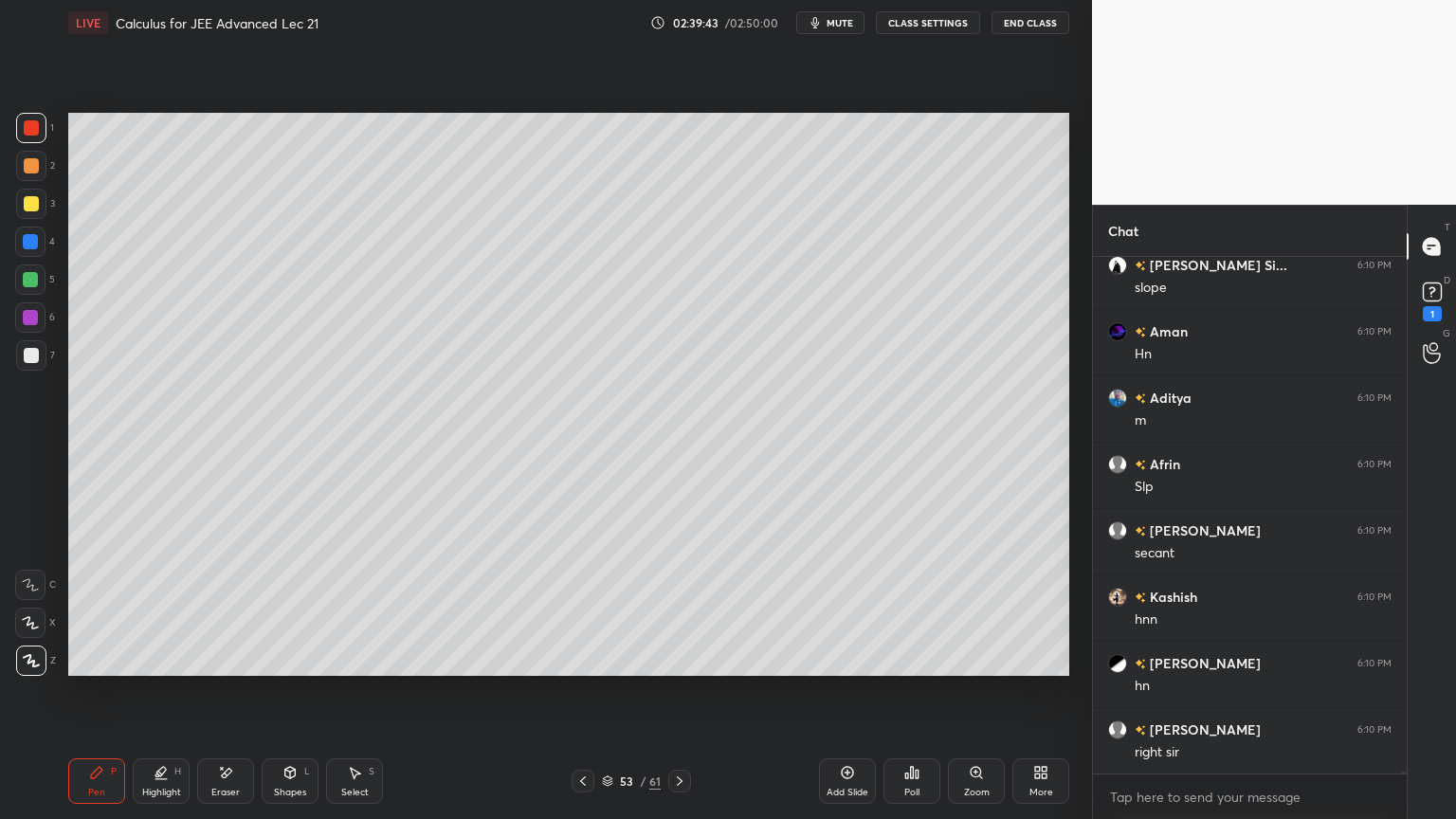 scroll, scrollTop: 140787, scrollLeft: 0, axis: vertical 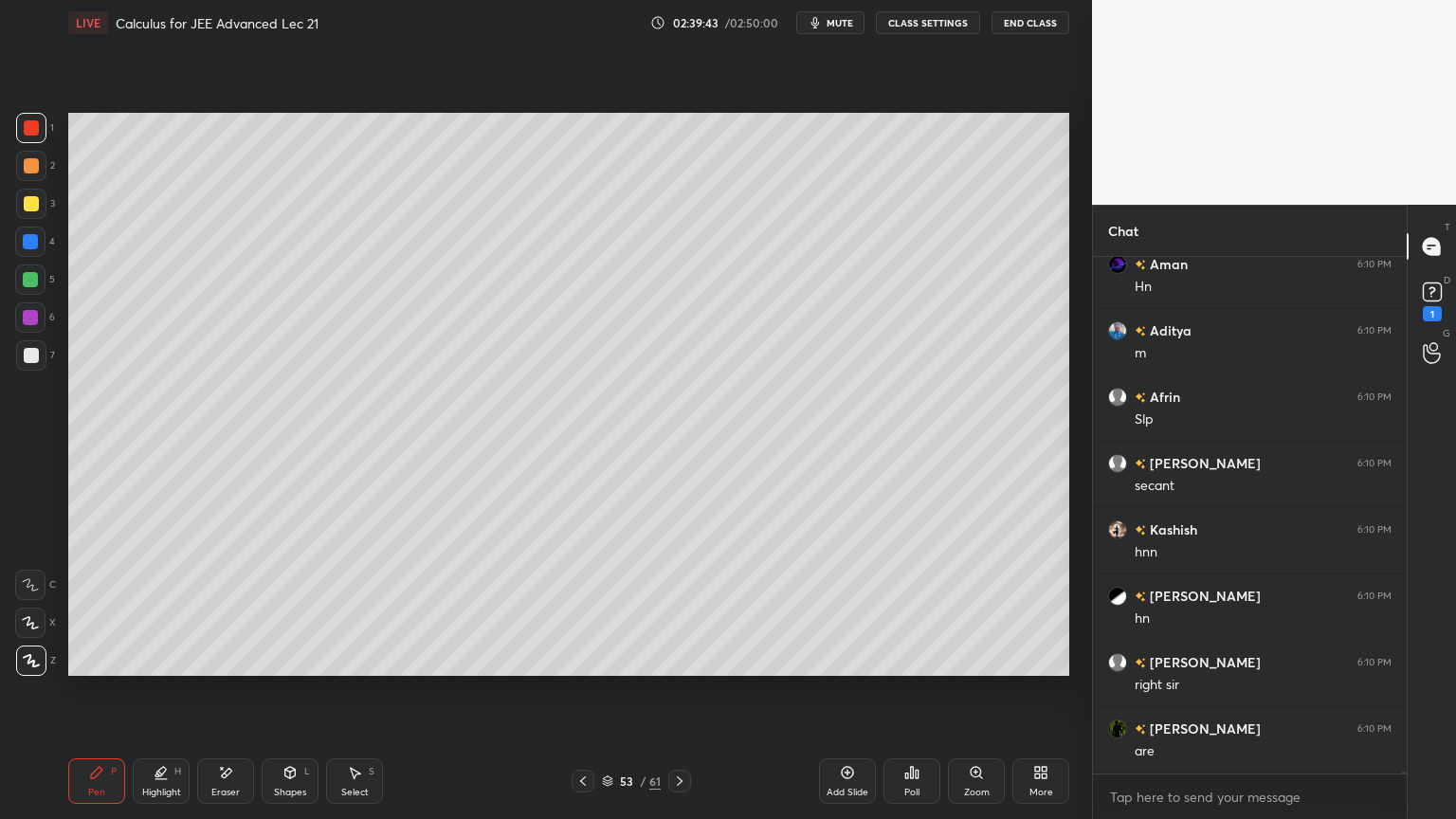 drag, startPoint x: 27, startPoint y: 348, endPoint x: 49, endPoint y: 348, distance: 22 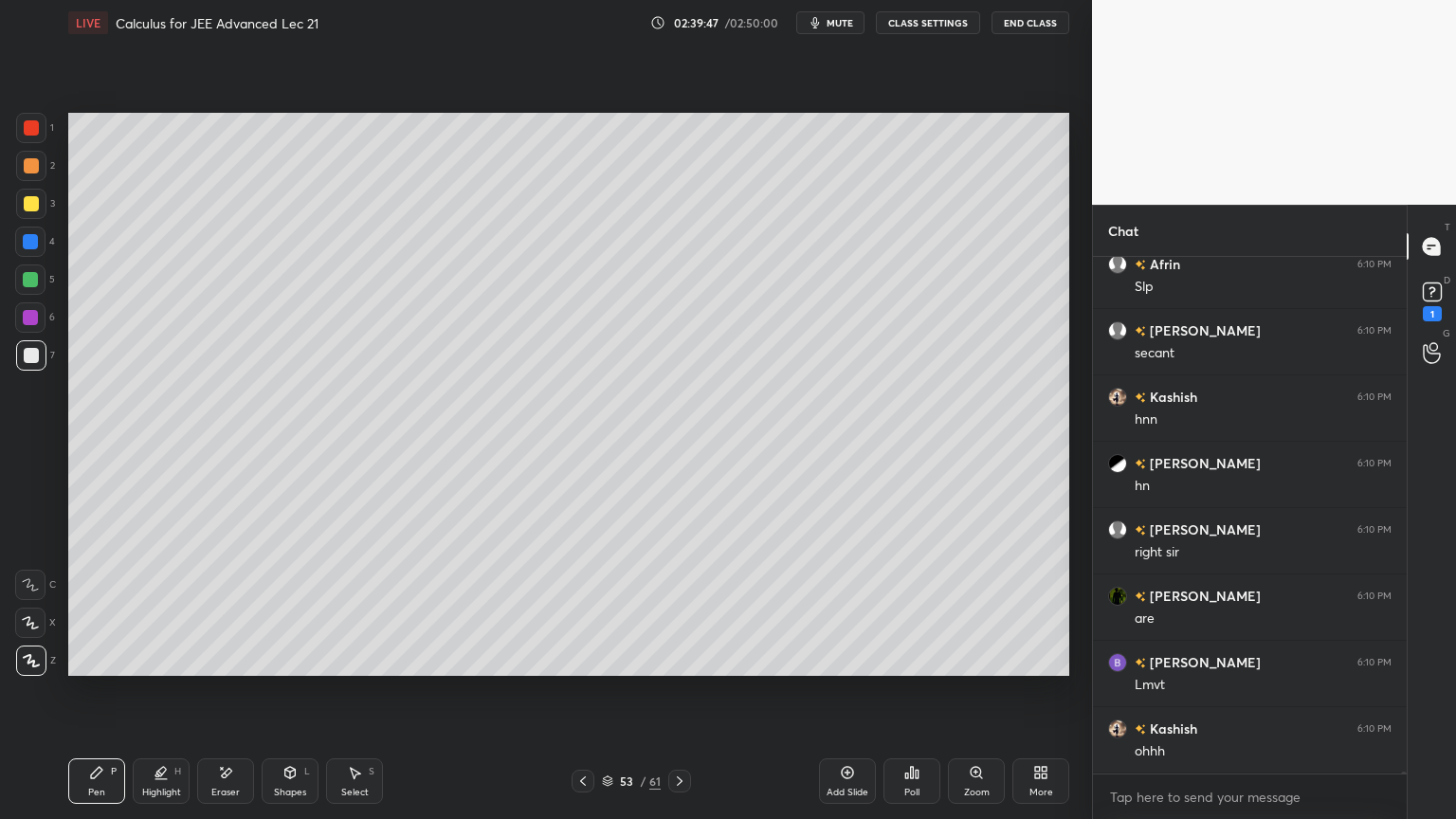 scroll, scrollTop: 140986, scrollLeft: 0, axis: vertical 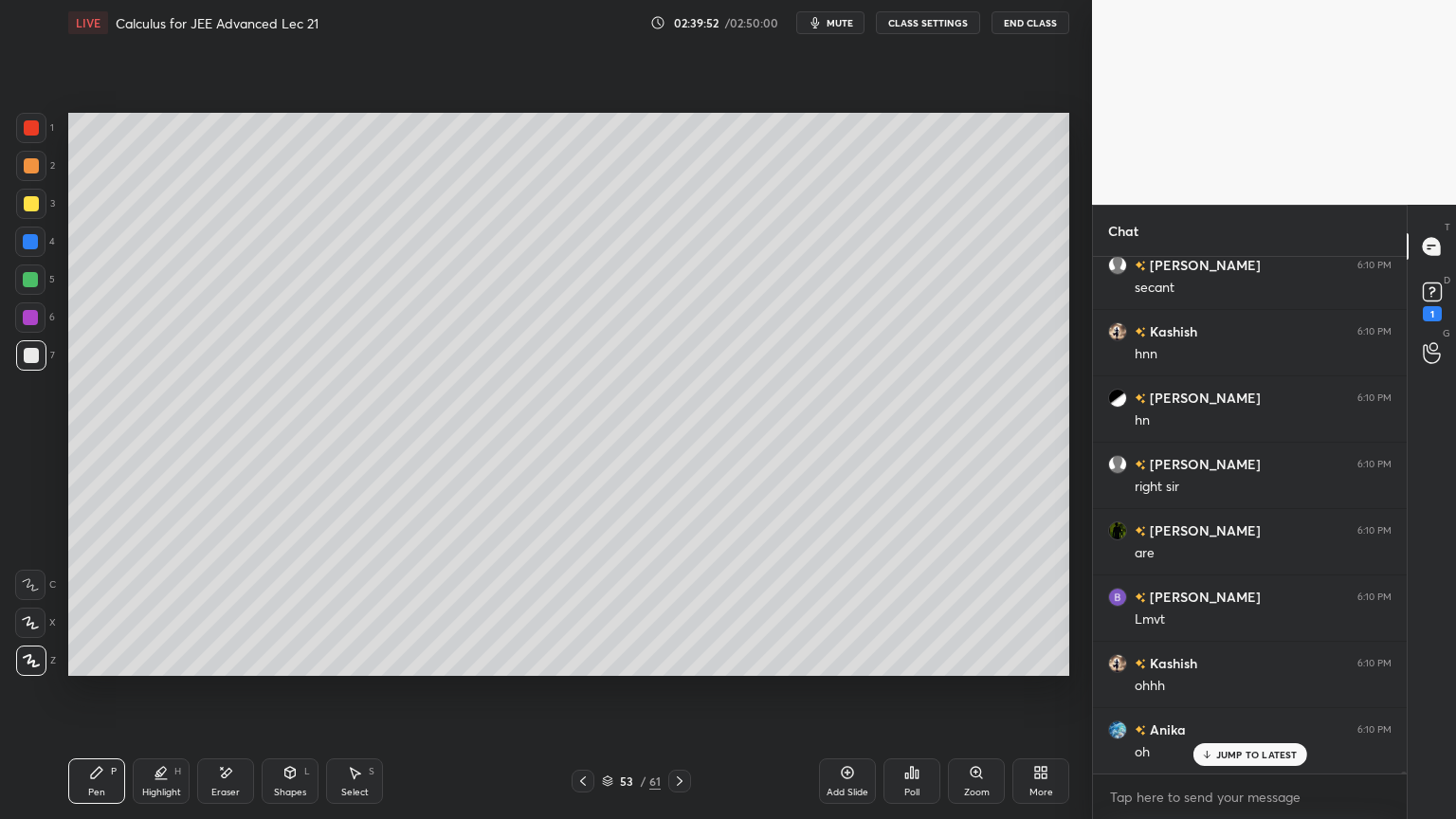 drag, startPoint x: 584, startPoint y: 778, endPoint x: 464, endPoint y: 687, distance: 150.60212 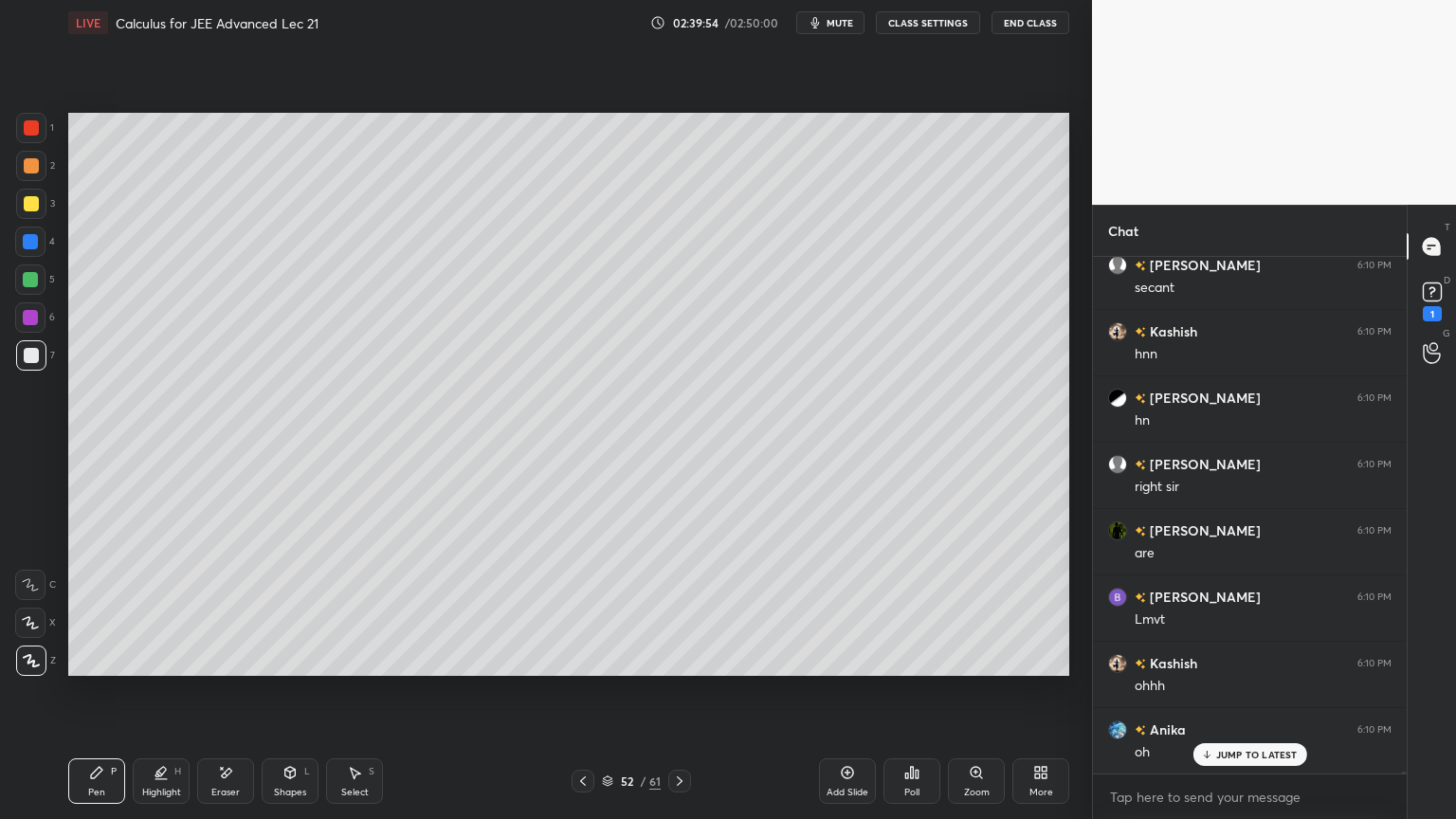 drag, startPoint x: 682, startPoint y: 780, endPoint x: 674, endPoint y: 757, distance: 24.351591 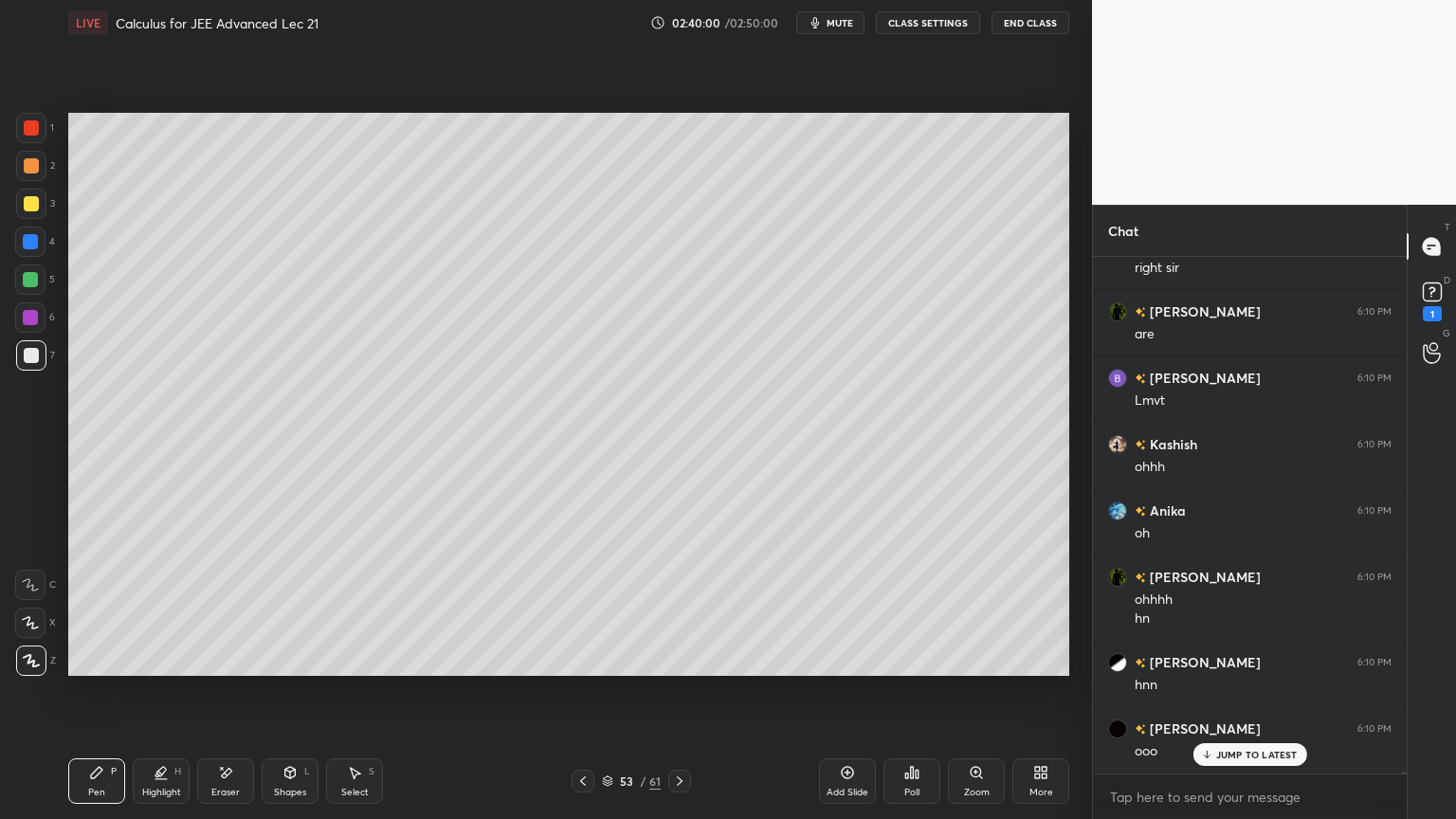 scroll, scrollTop: 141270, scrollLeft: 0, axis: vertical 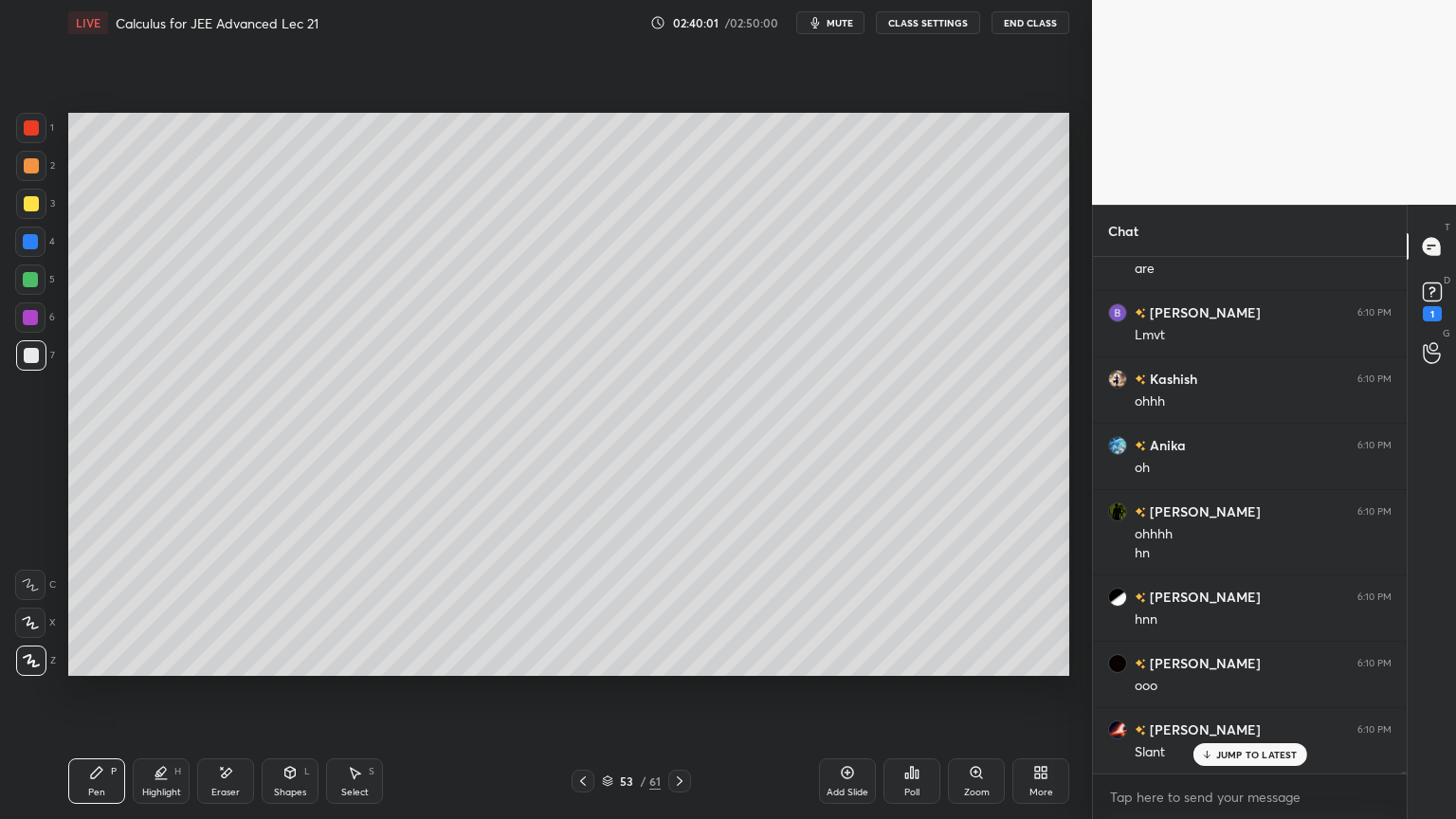 click on "Eraser" at bounding box center [226, 781] 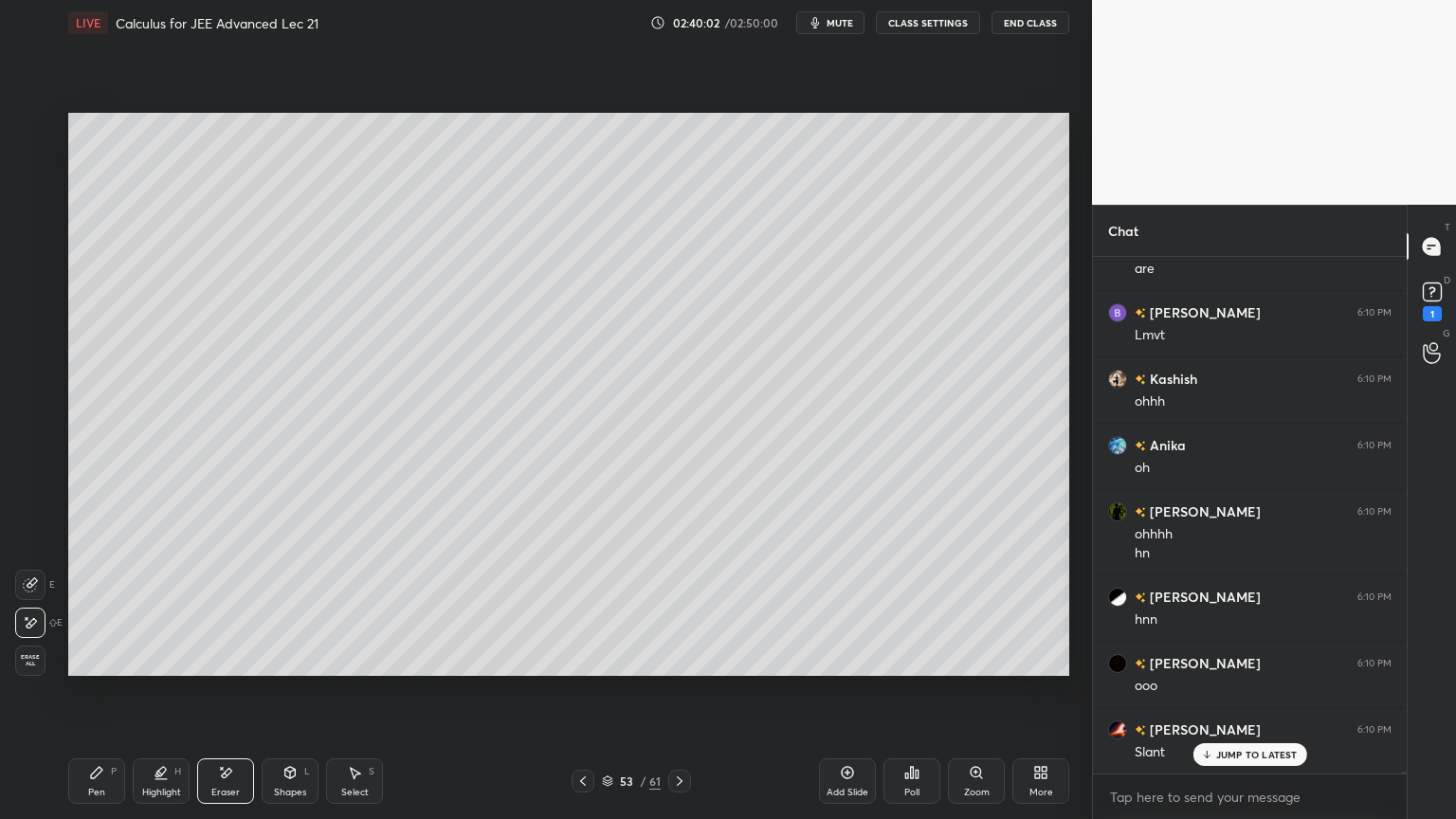 click on "Pen P" at bounding box center [97, 781] 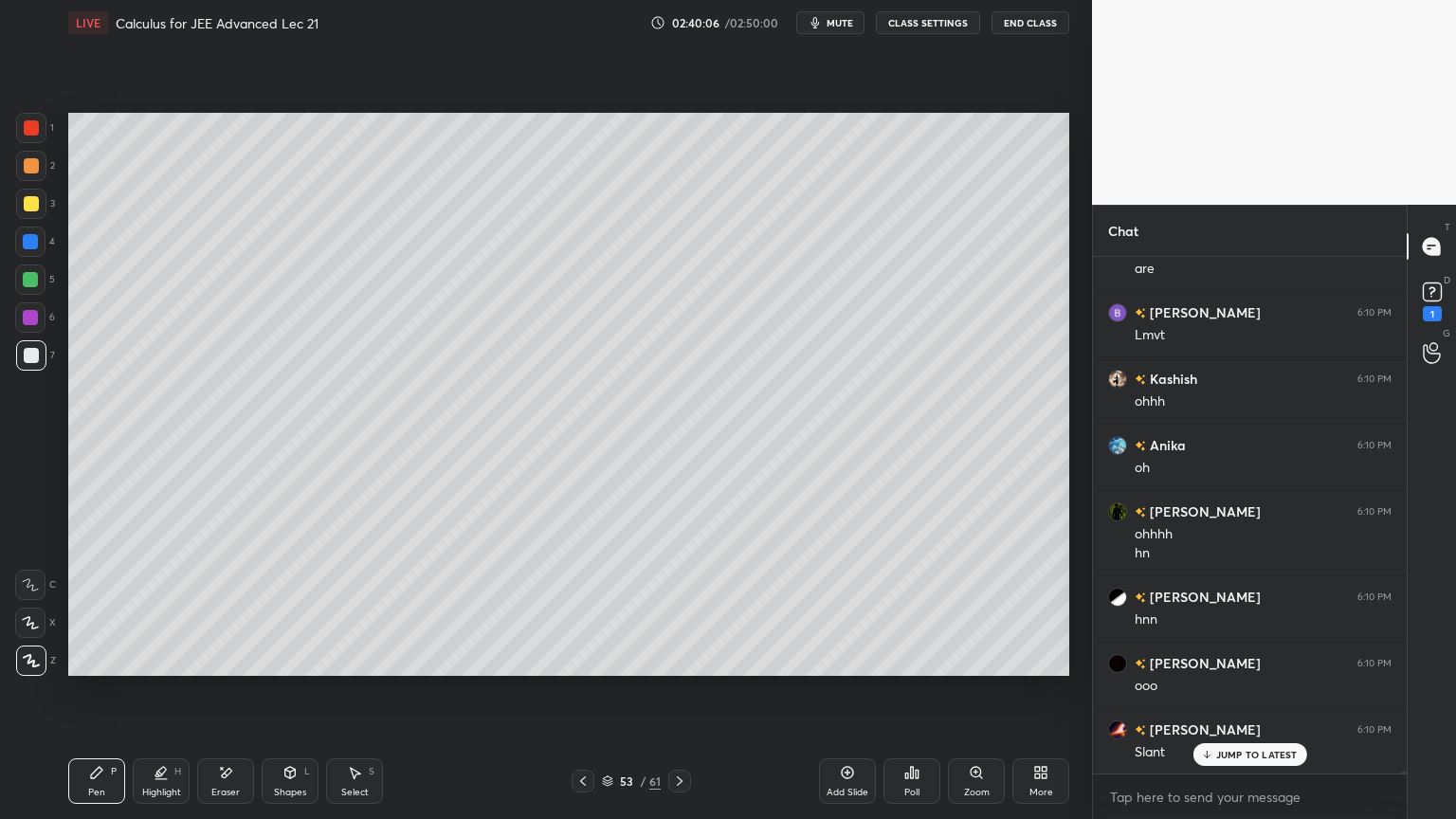 drag, startPoint x: 239, startPoint y: 774, endPoint x: 355, endPoint y: 695, distance: 140.346 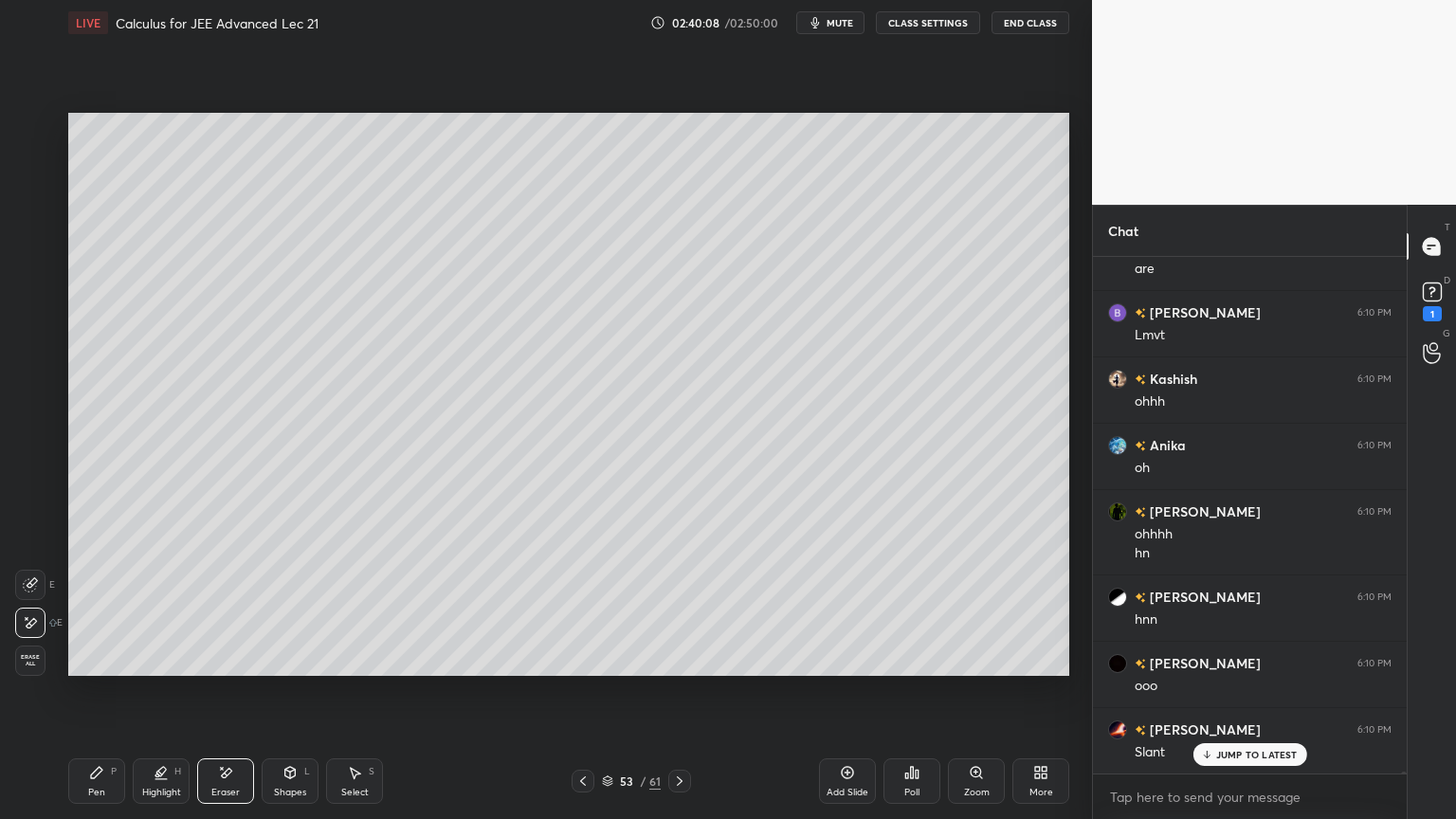 click on "Pen" at bounding box center [97, 792] 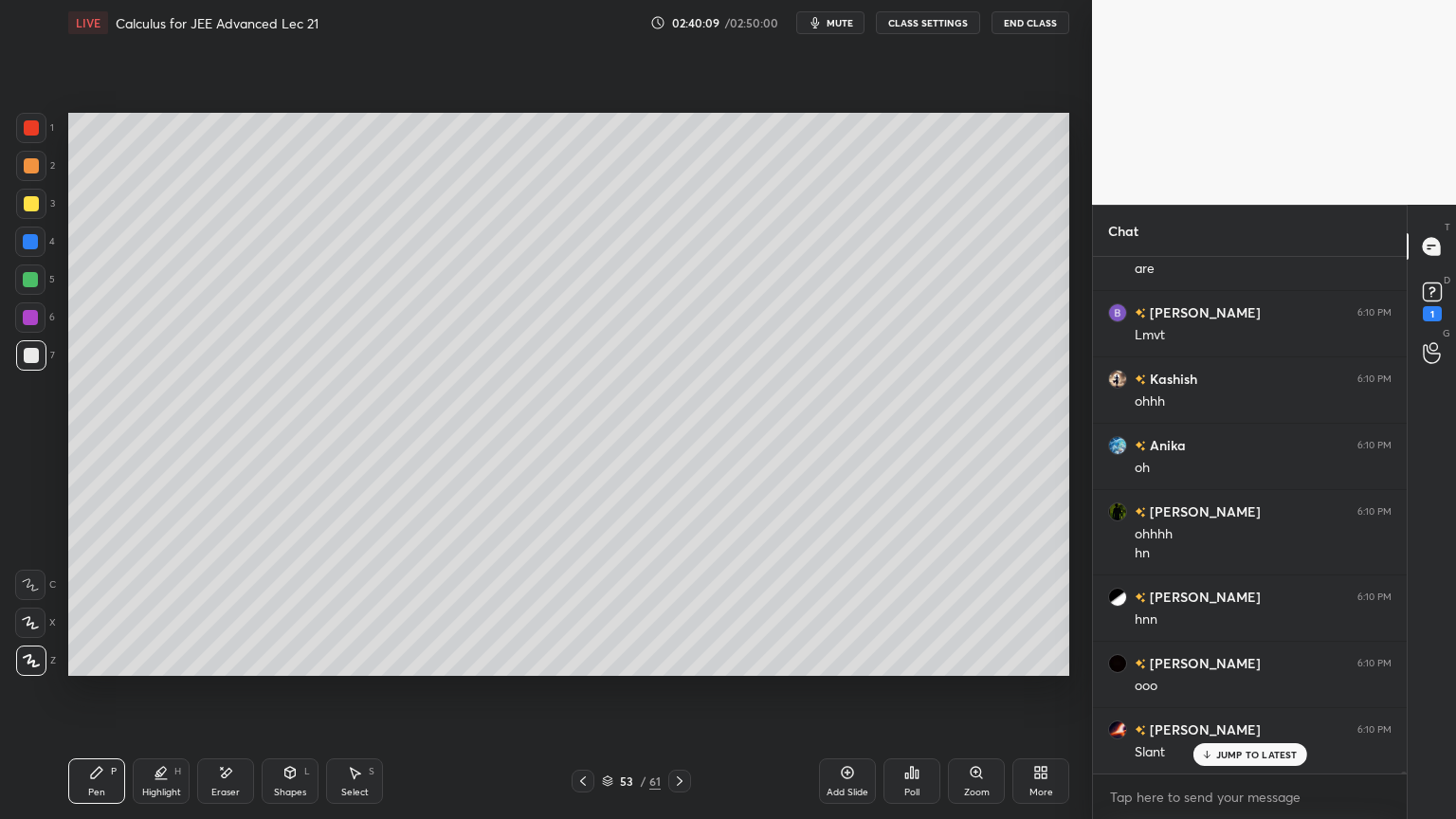 drag, startPoint x: 585, startPoint y: 778, endPoint x: 570, endPoint y: 768, distance: 18.027756 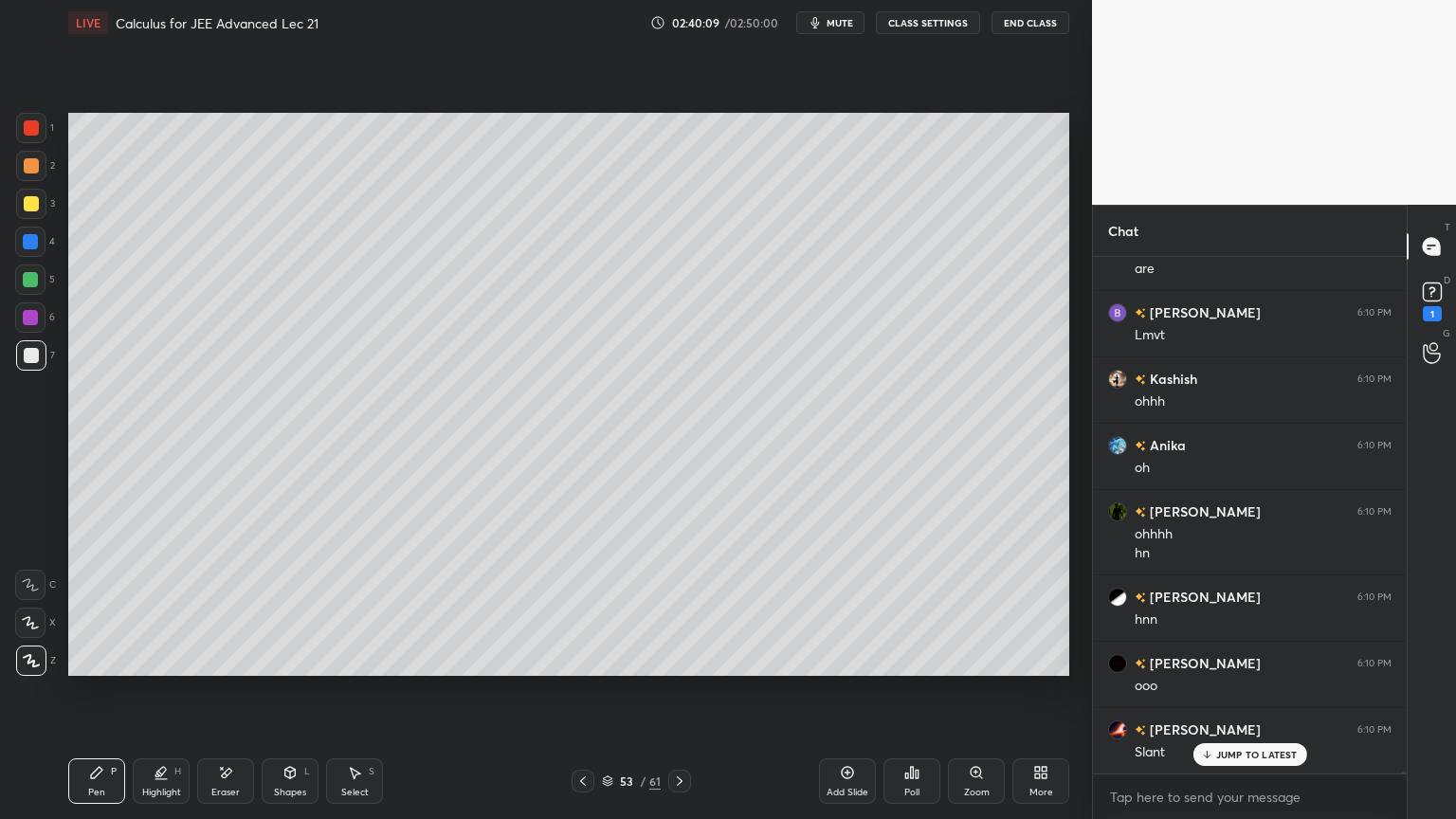 click 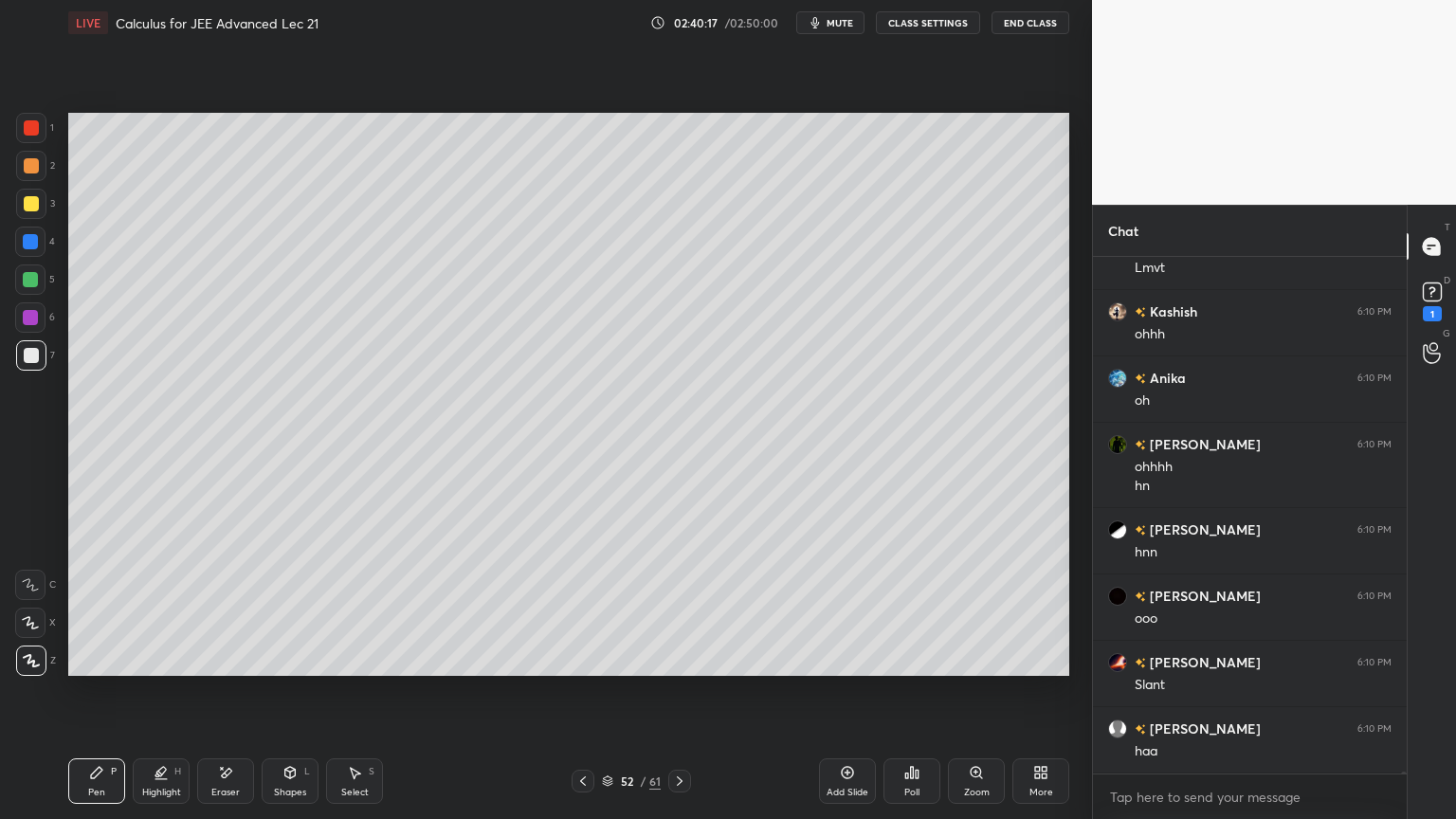 scroll, scrollTop: 141403, scrollLeft: 0, axis: vertical 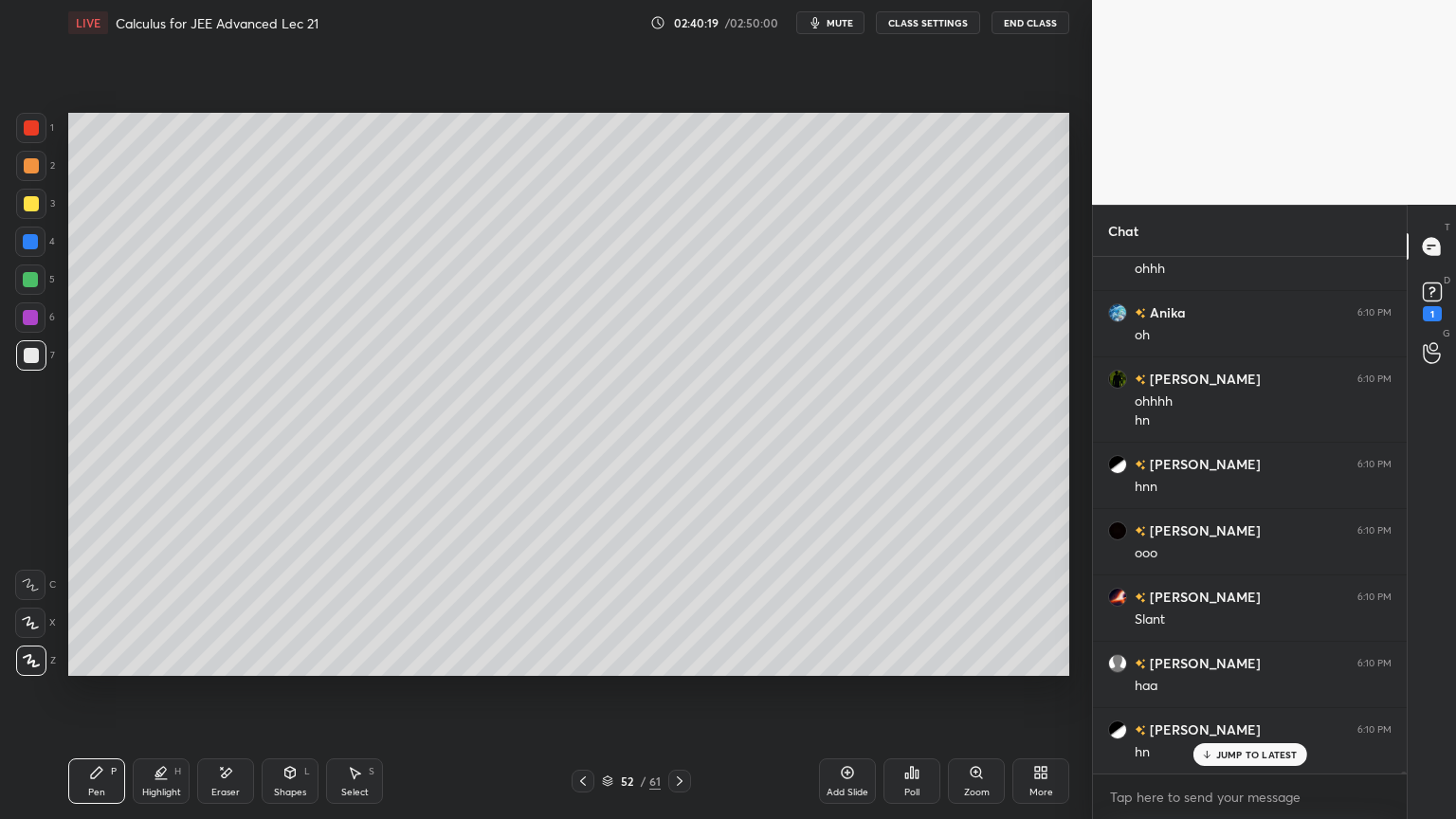 click at bounding box center [680, 781] 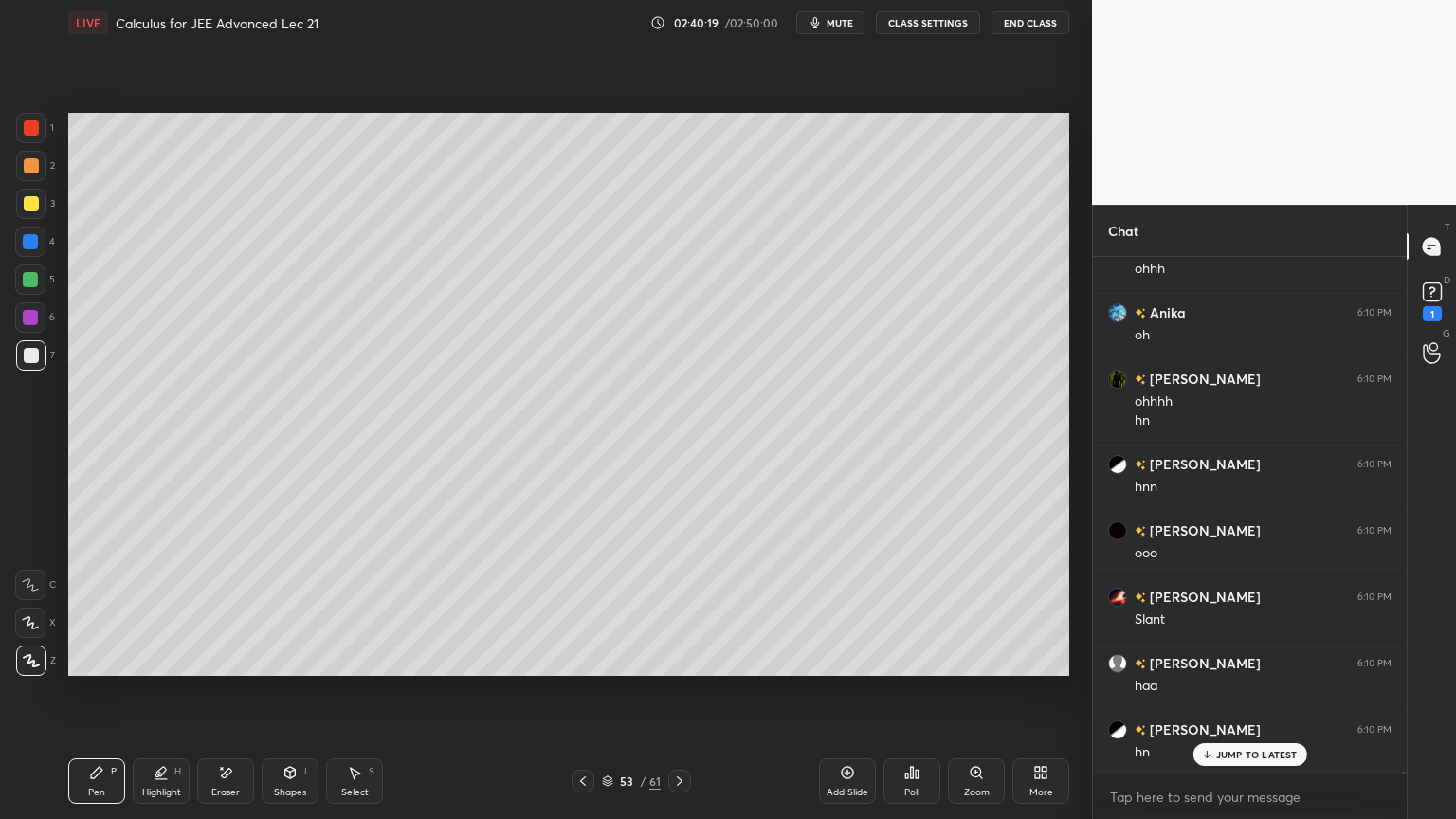 click 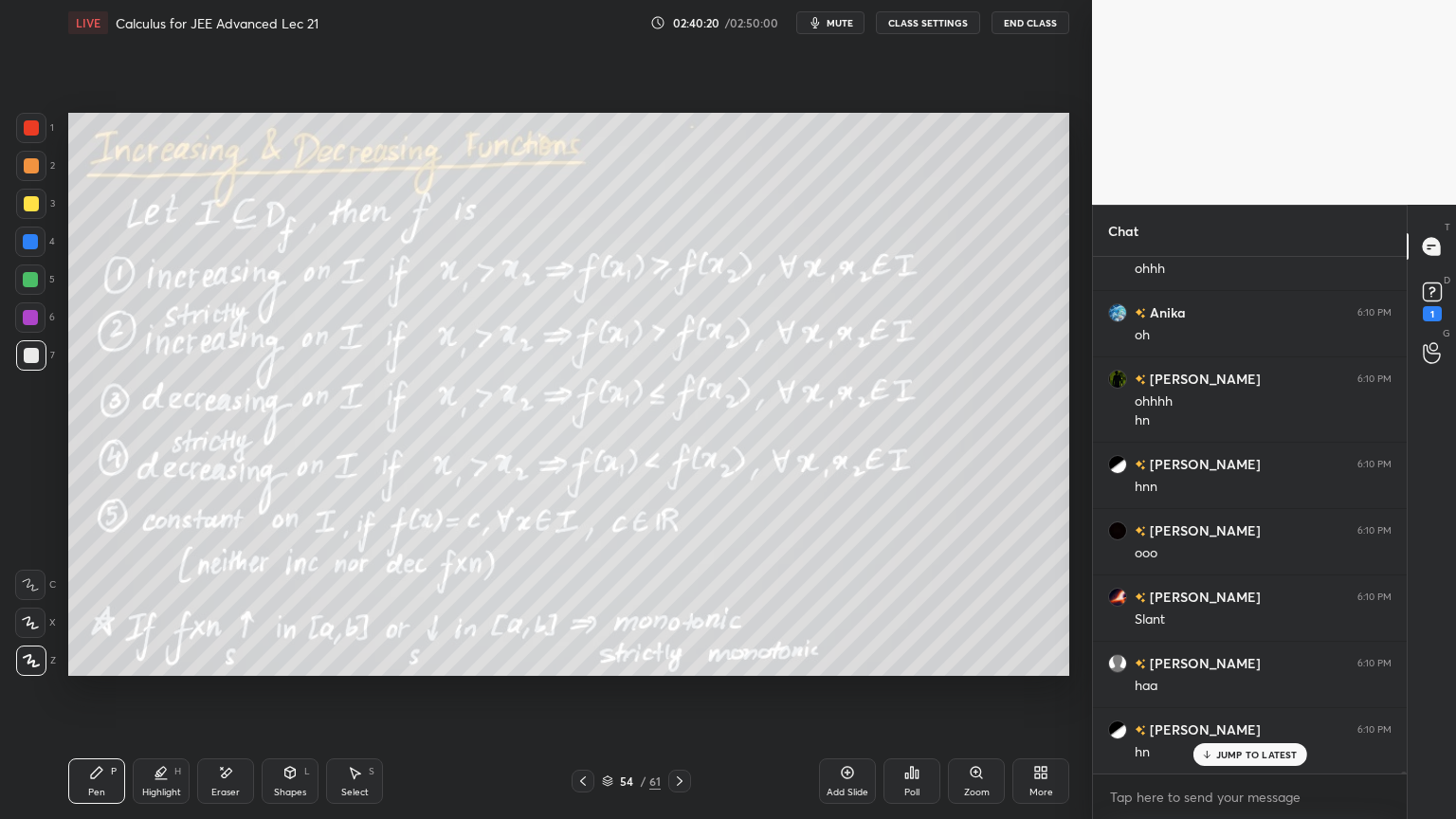 scroll, scrollTop: 141470, scrollLeft: 0, axis: vertical 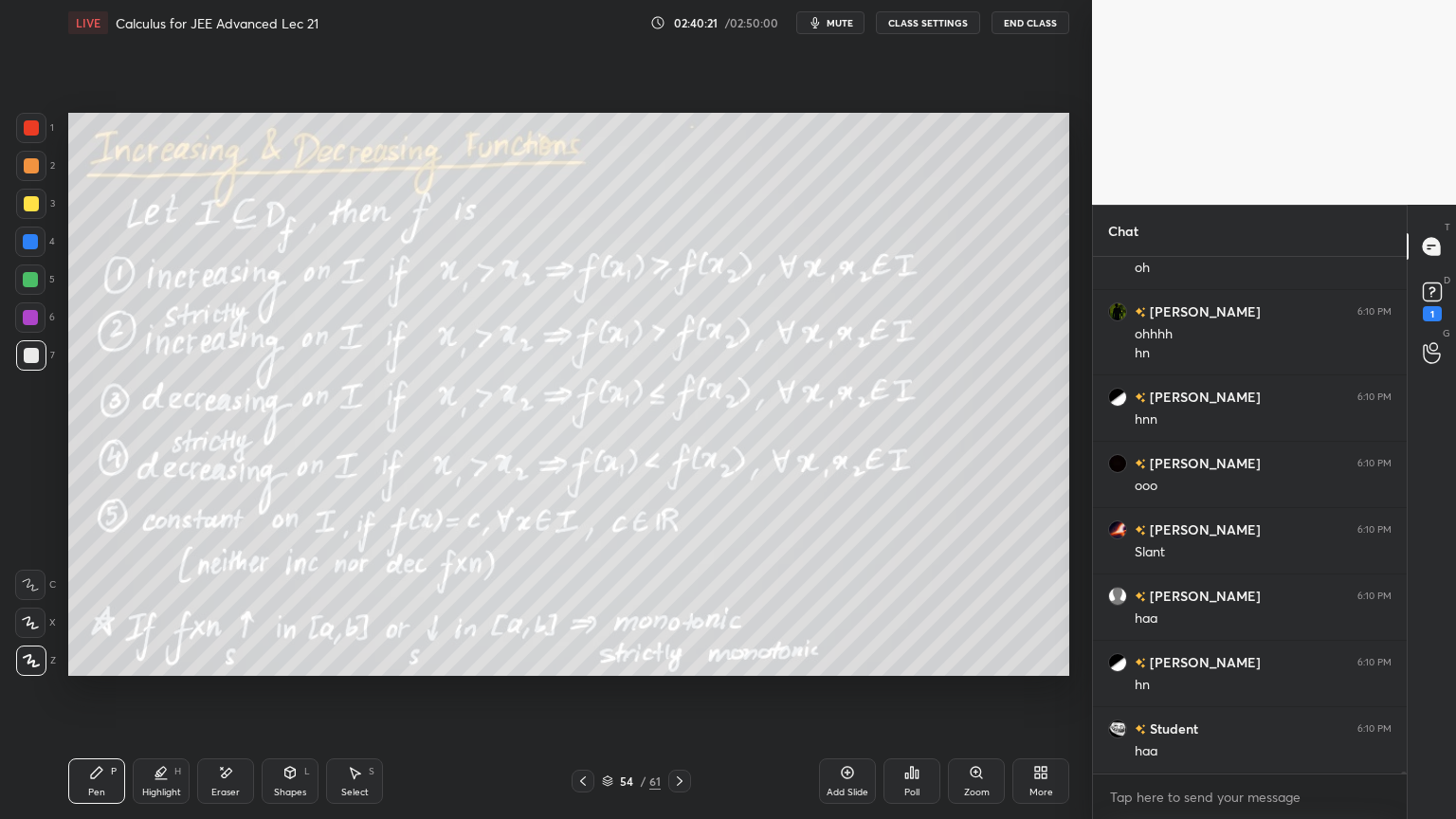 click 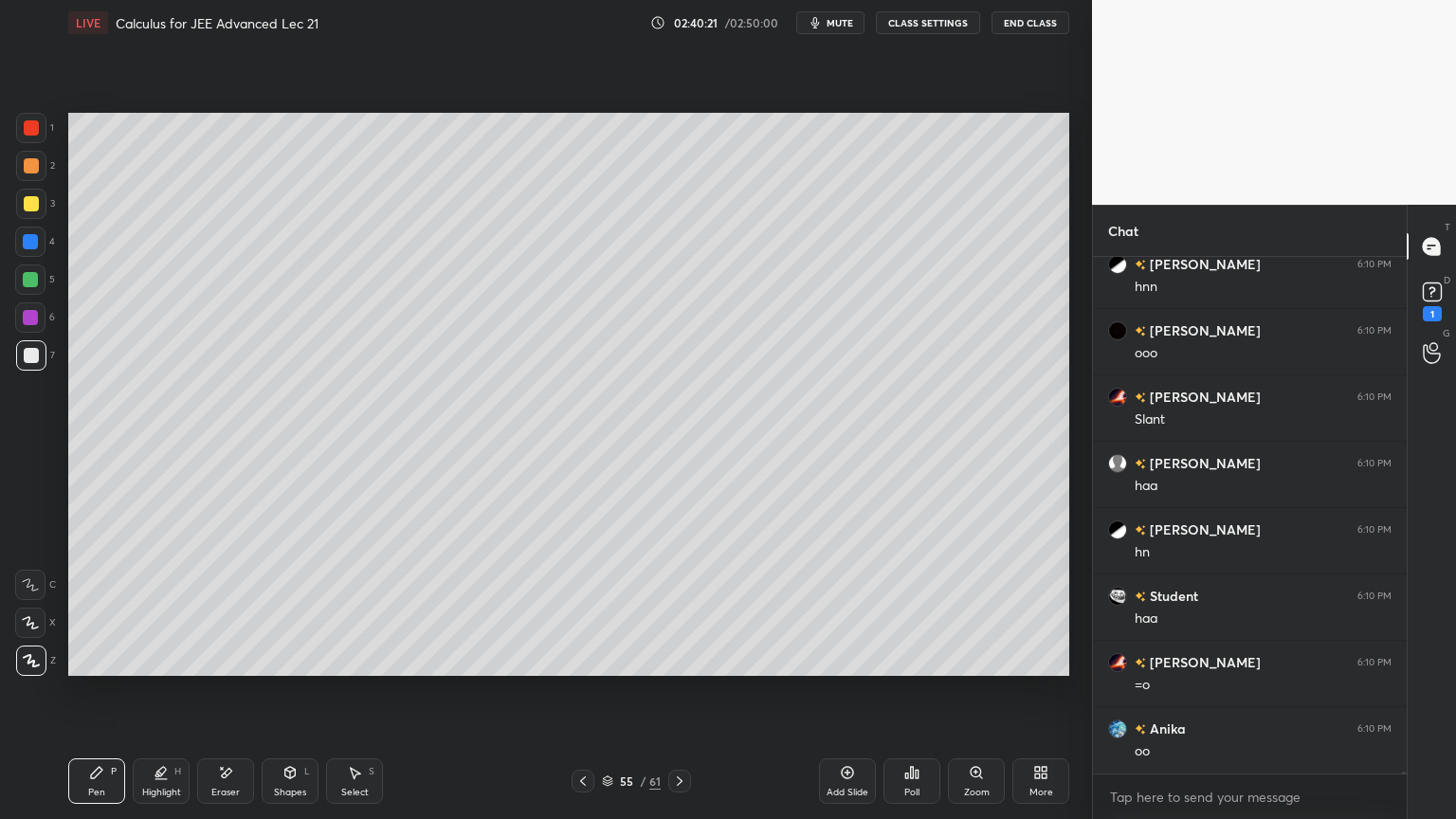 click 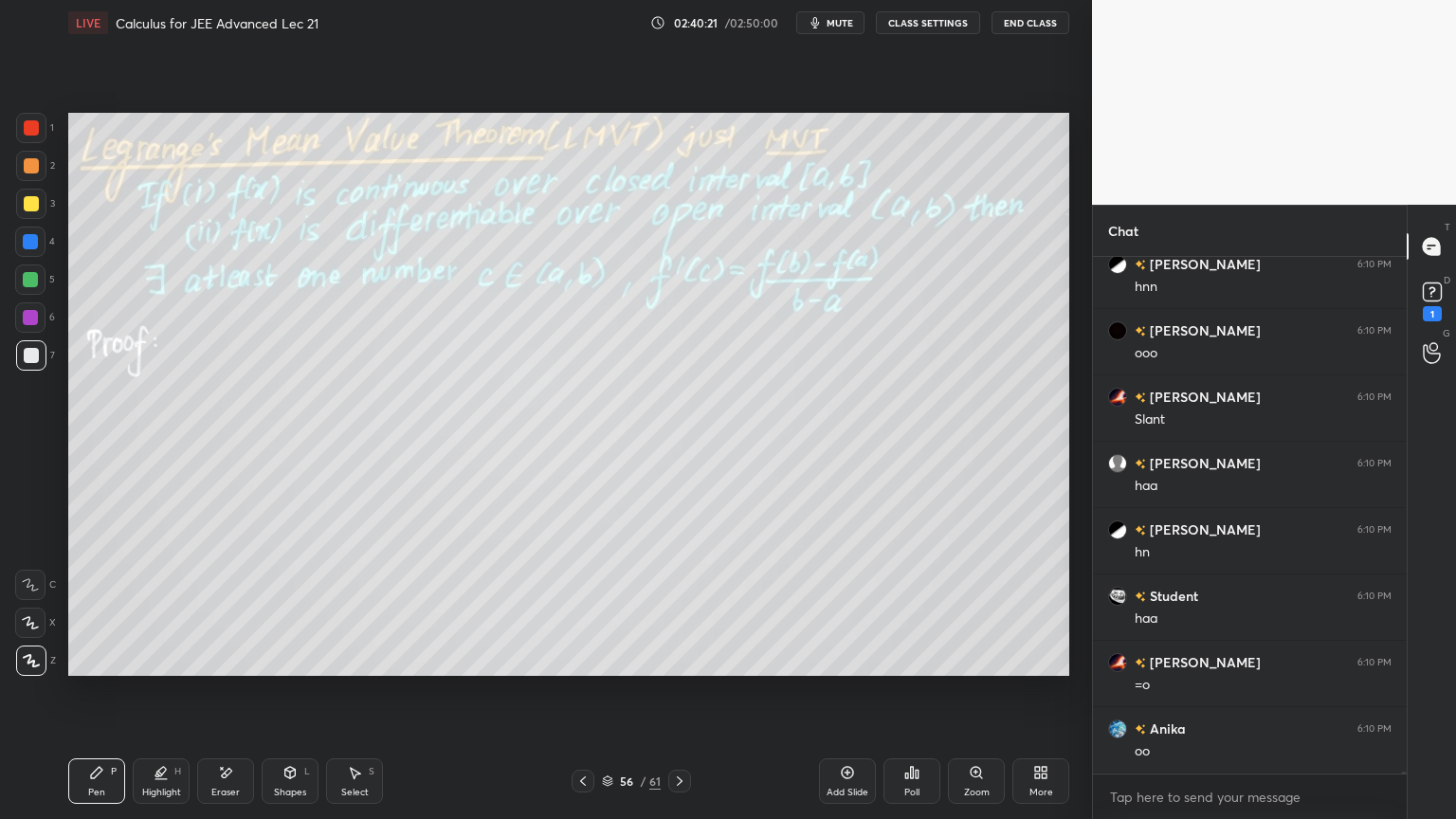 scroll, scrollTop: 141668, scrollLeft: 0, axis: vertical 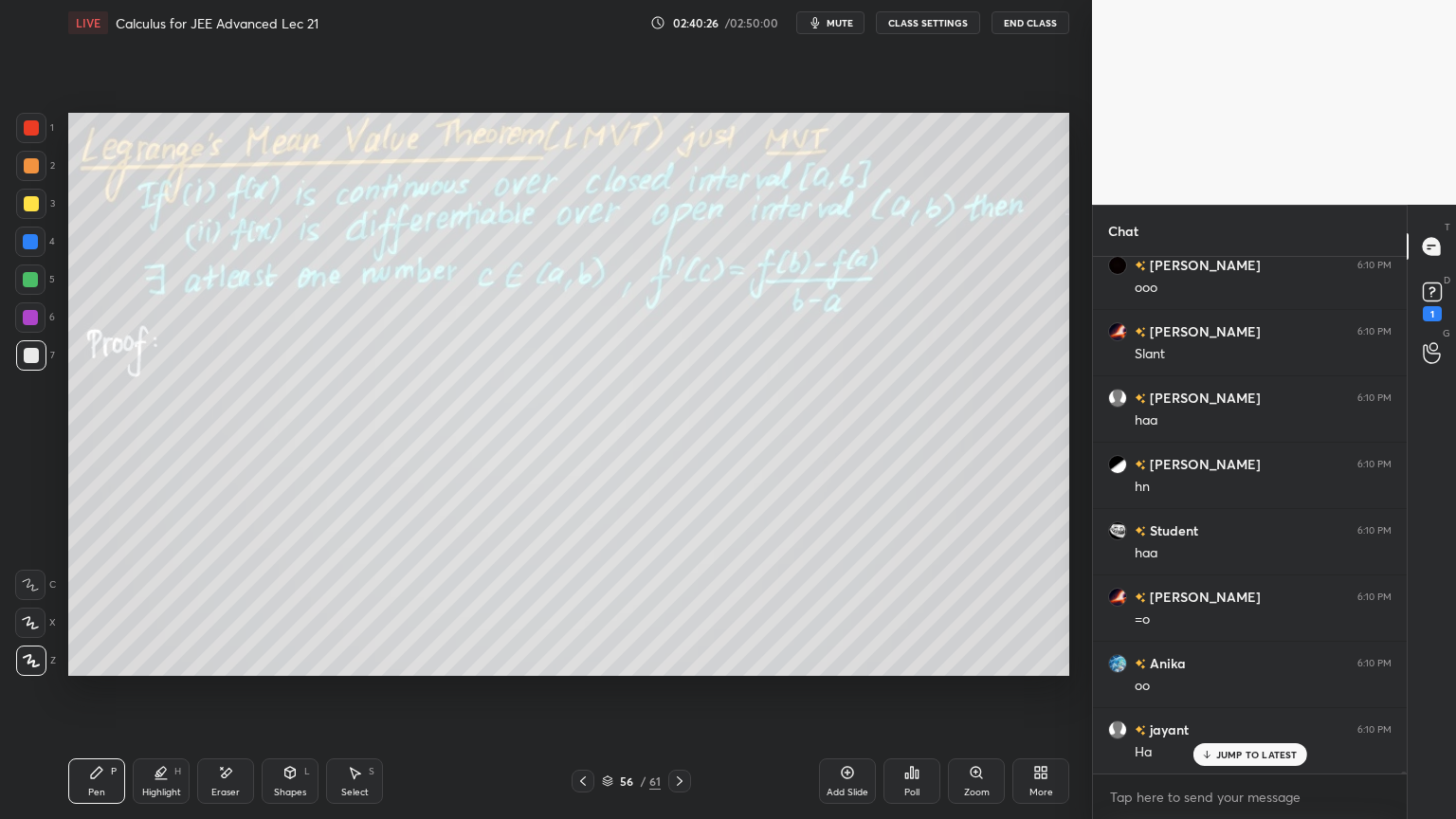 click 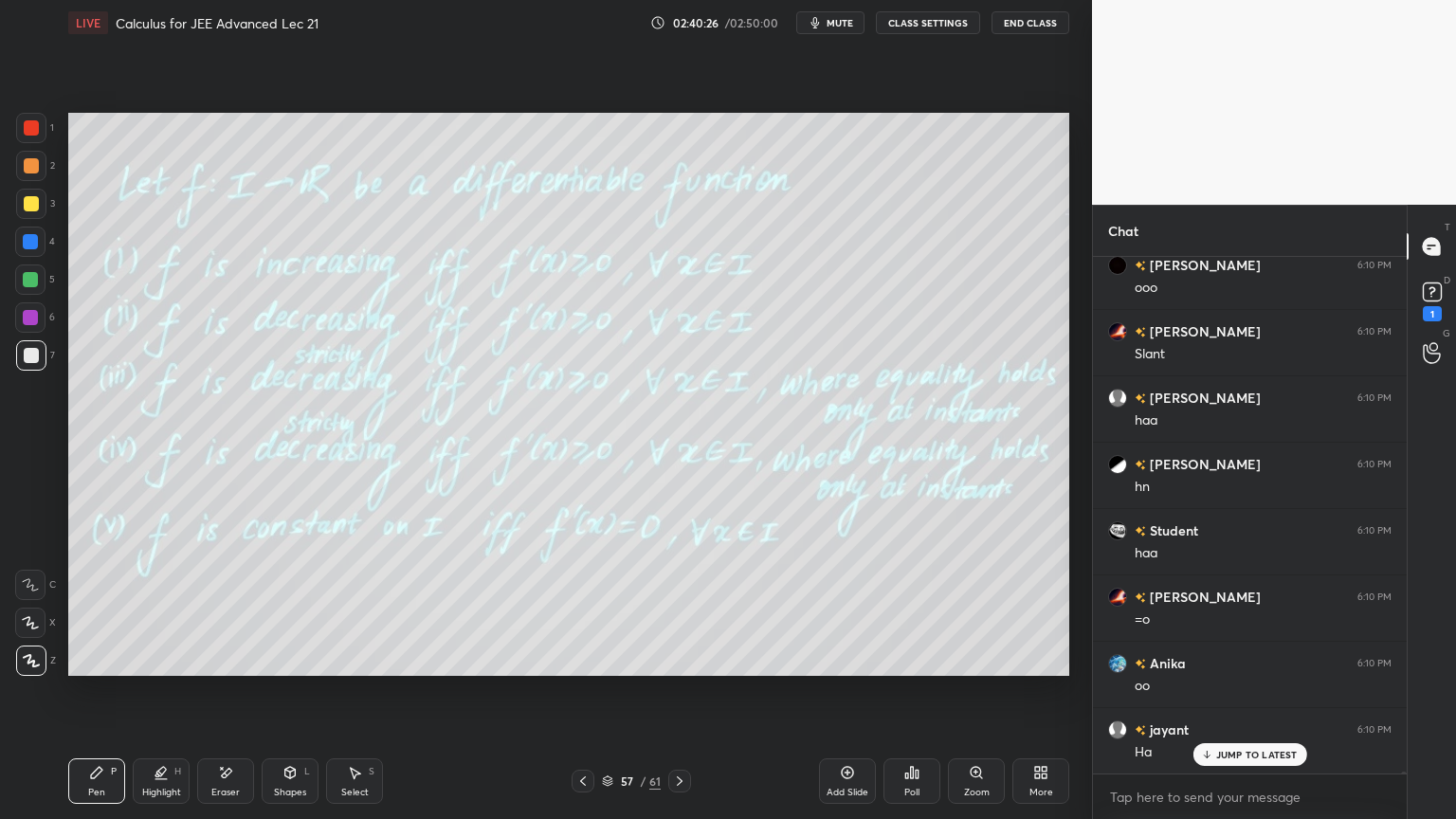 scroll, scrollTop: 473, scrollLeft: 308, axis: both 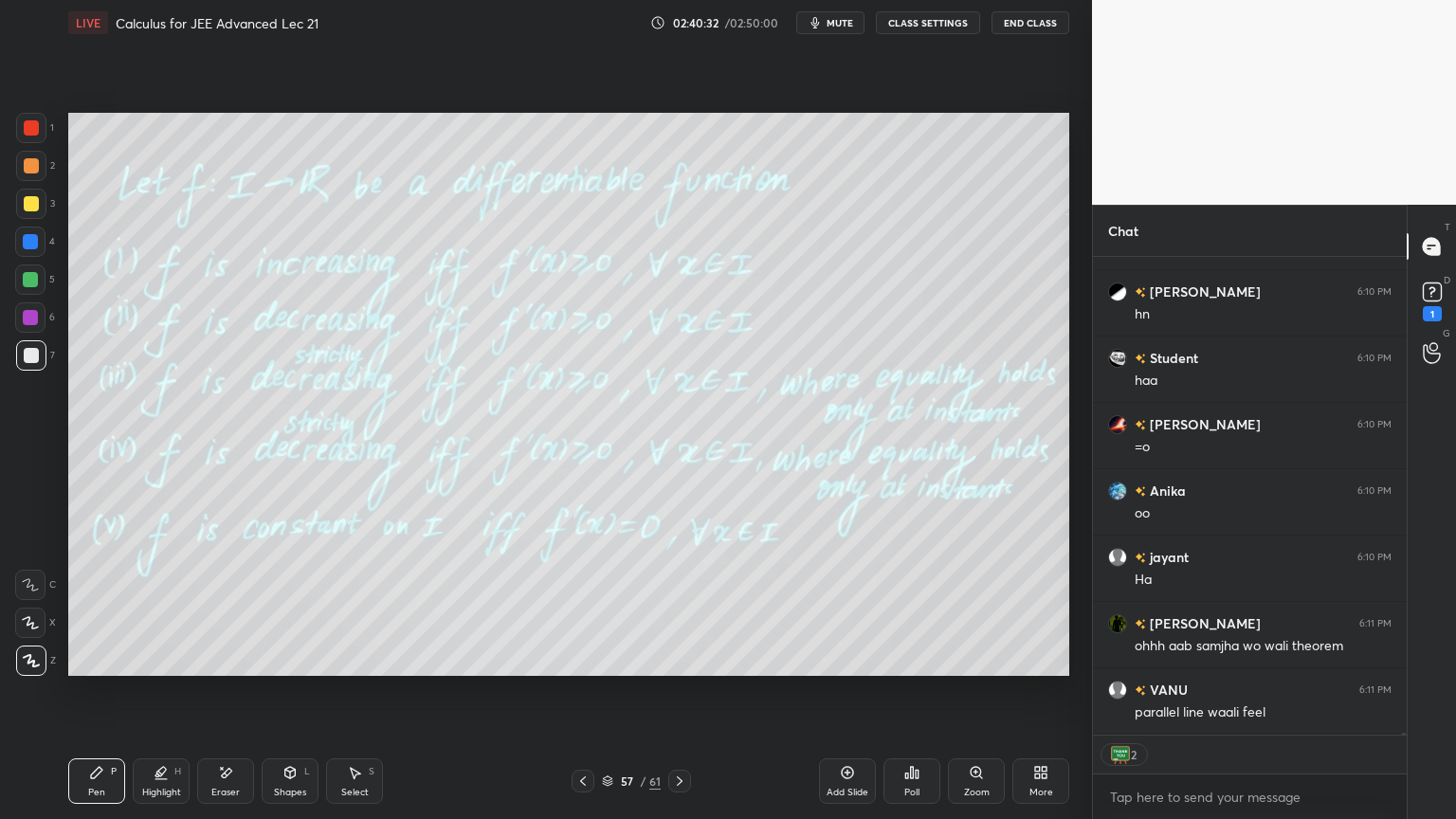 click on "More" at bounding box center [1041, 781] 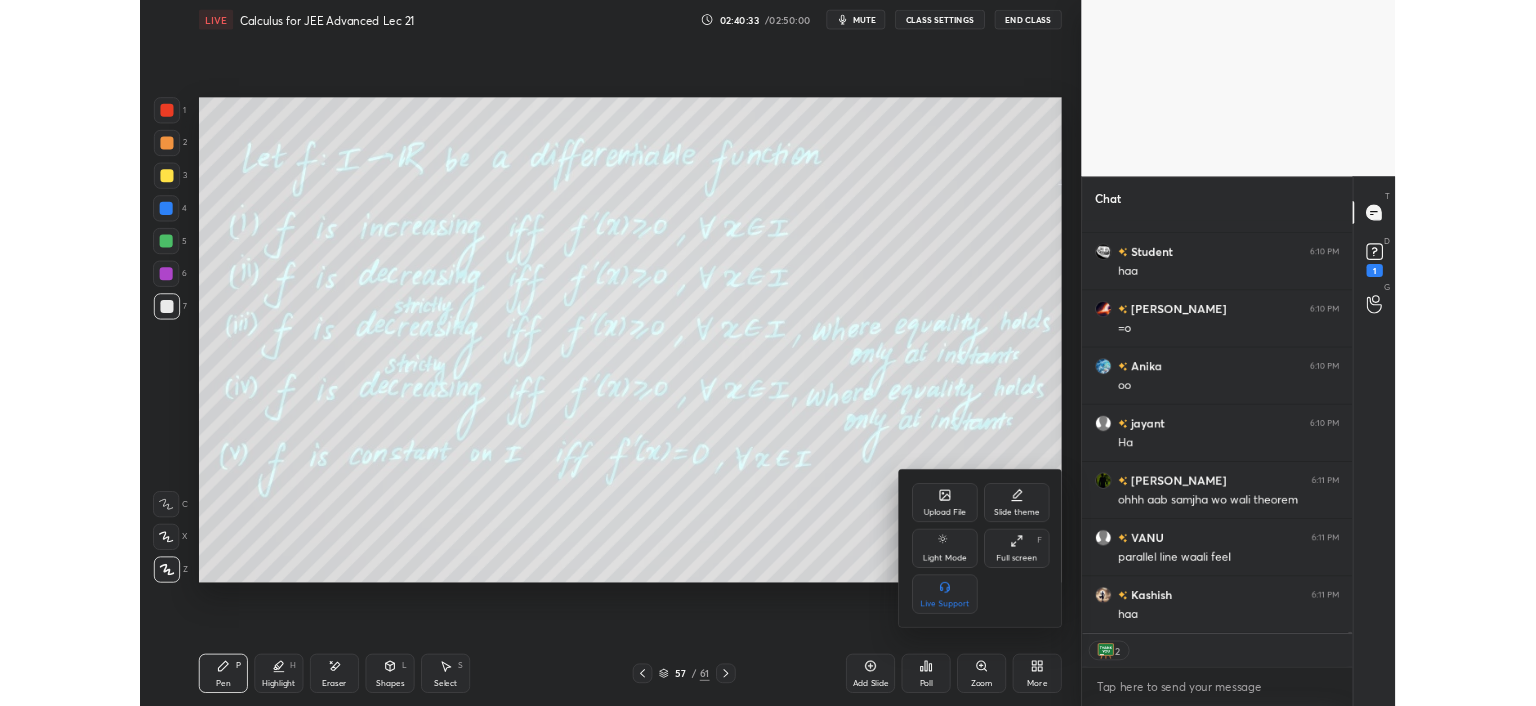scroll, scrollTop: 149844, scrollLeft: 0, axis: vertical 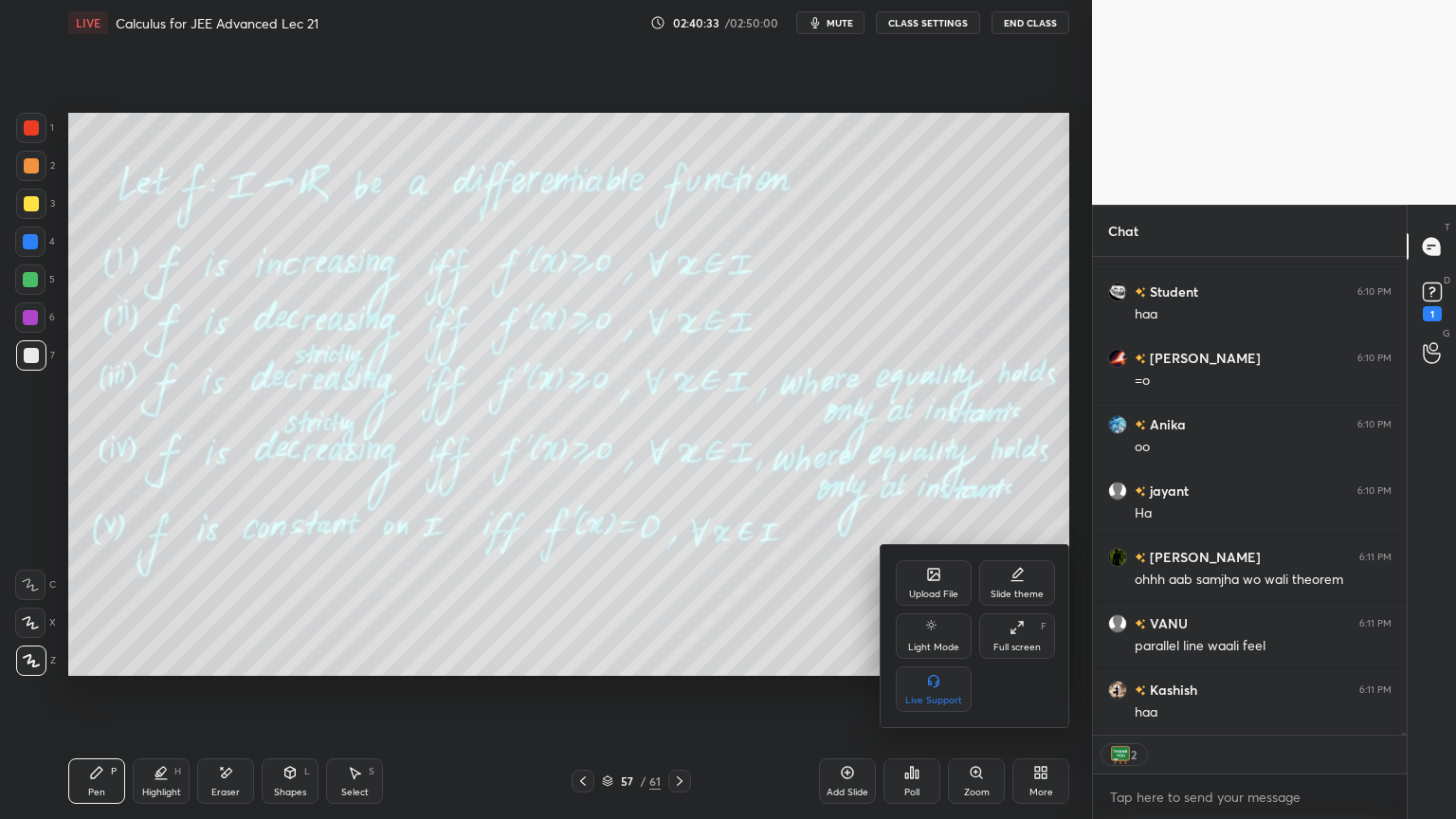 click on "Full screen" at bounding box center (1017, 647) 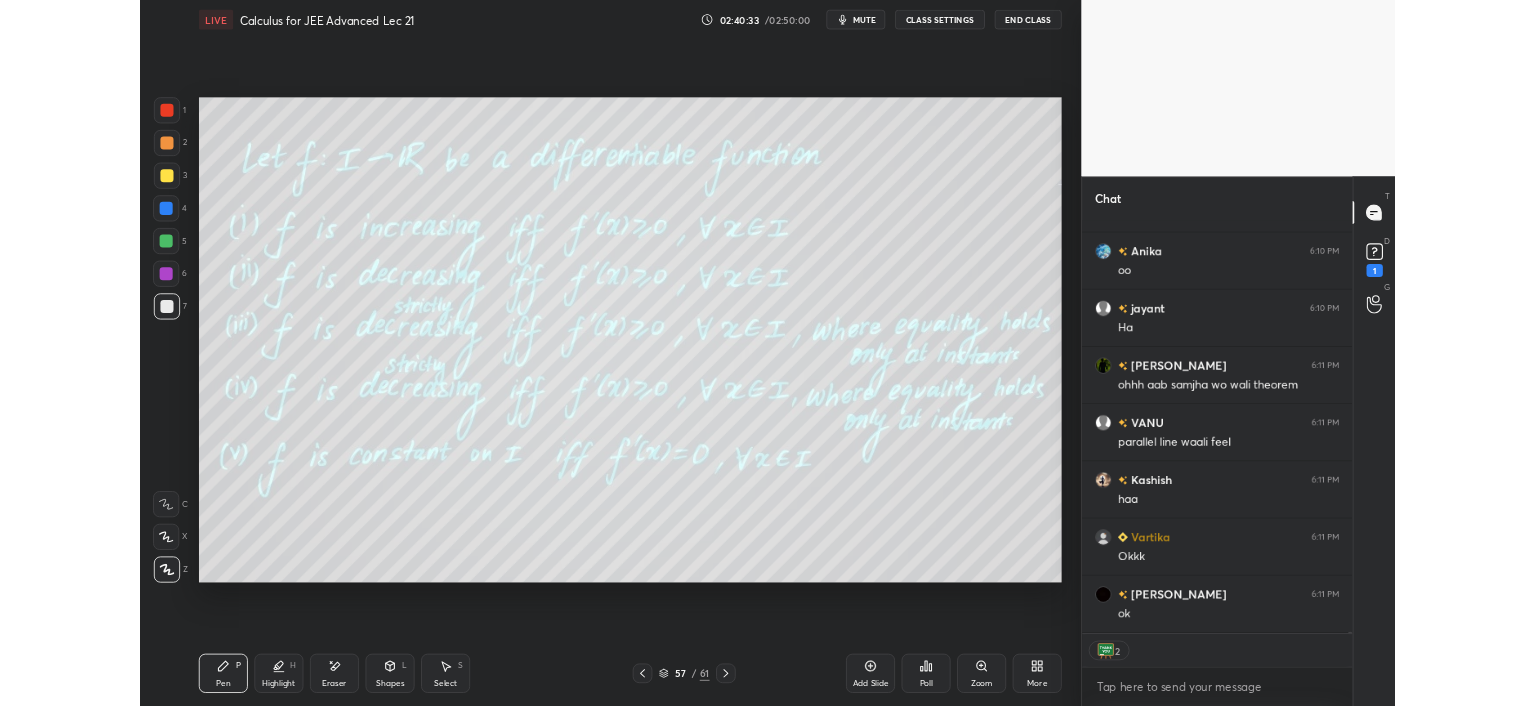 scroll, scrollTop: 578, scrollLeft: 1072, axis: both 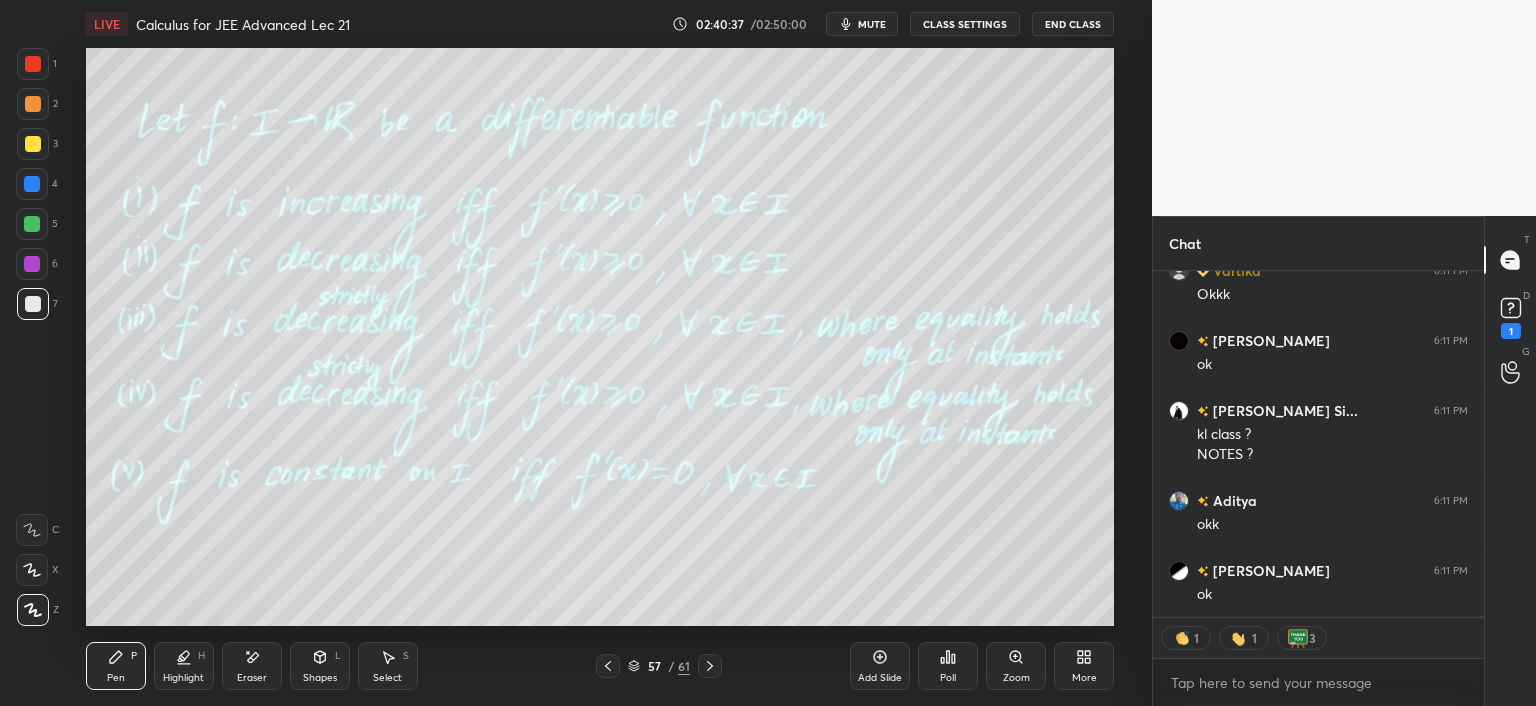 click on "[PERSON_NAME] 6:11 PM haa [PERSON_NAME] 6:11 PM [PERSON_NAME] 6:11 PM ok [PERSON_NAME] Si... 6:11 PM kl class ? NOTES ? Aditya 6:11 PM okk [PERSON_NAME] 6:11 PM ok" at bounding box center (1318, 444) 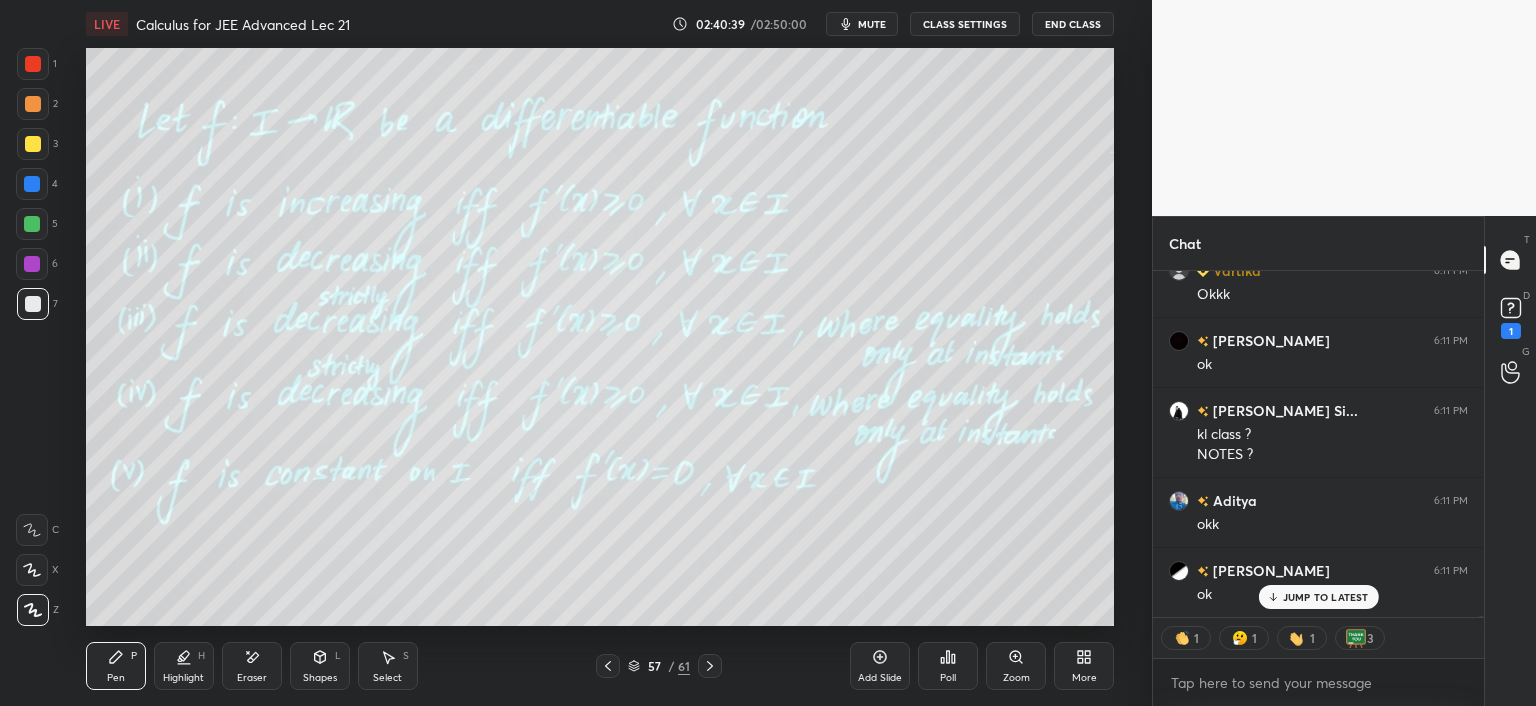 scroll, scrollTop: 150300, scrollLeft: 0, axis: vertical 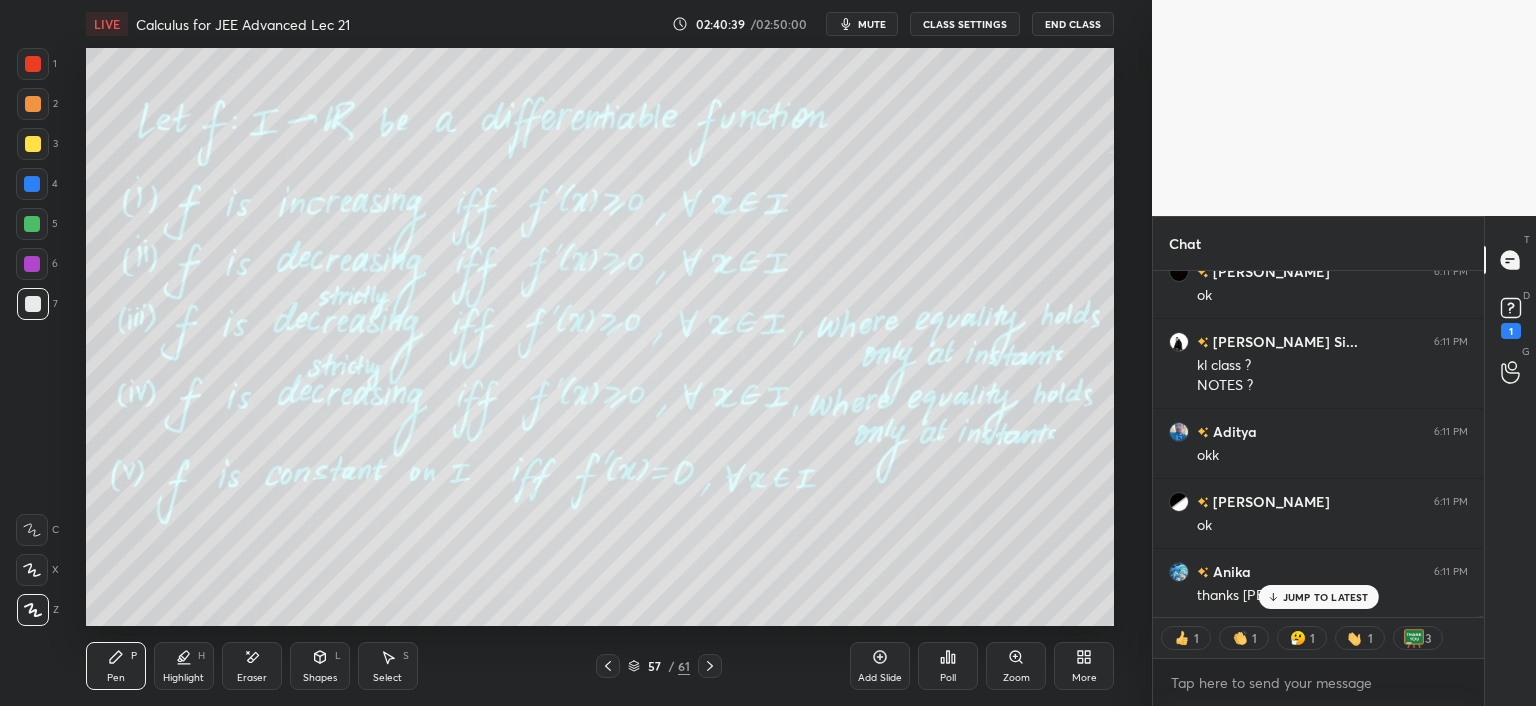 click 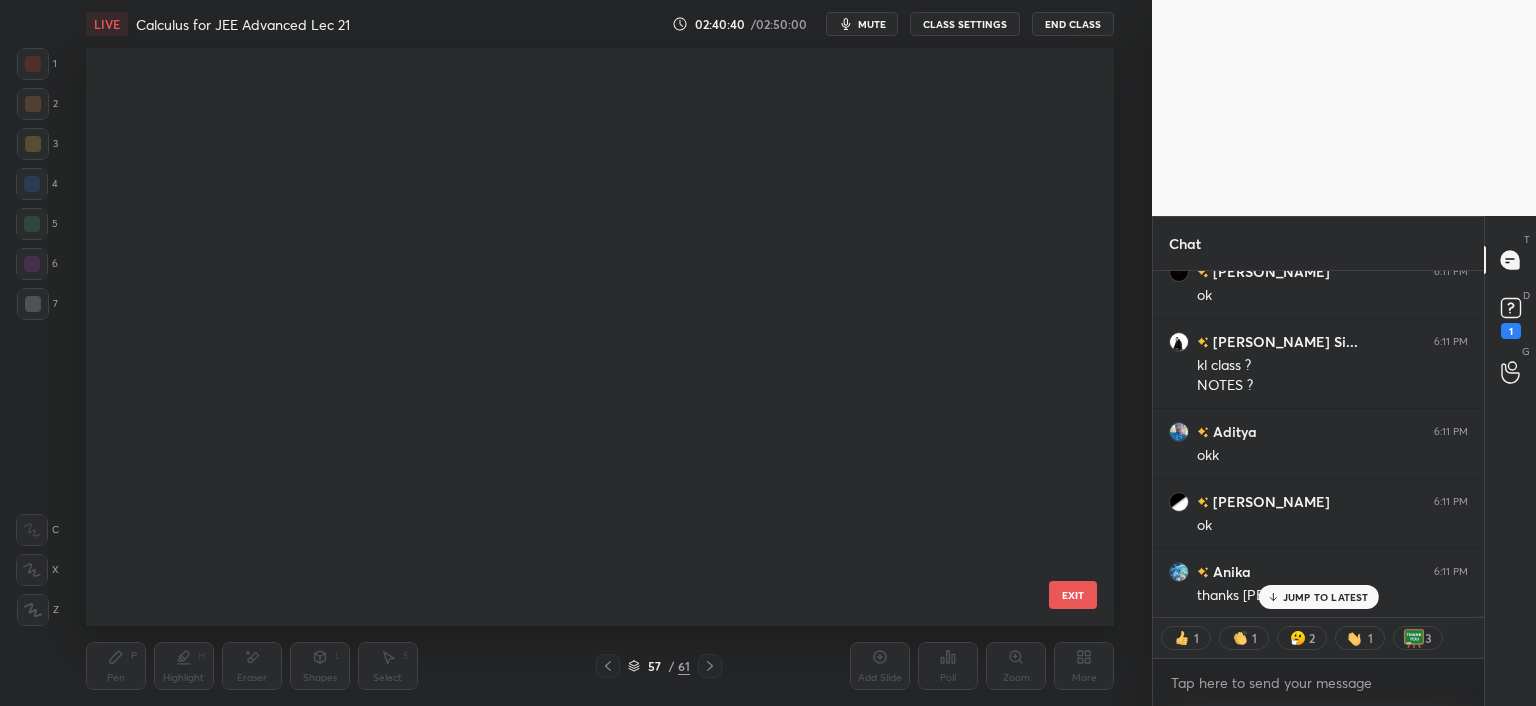 scroll, scrollTop: 2799, scrollLeft: 0, axis: vertical 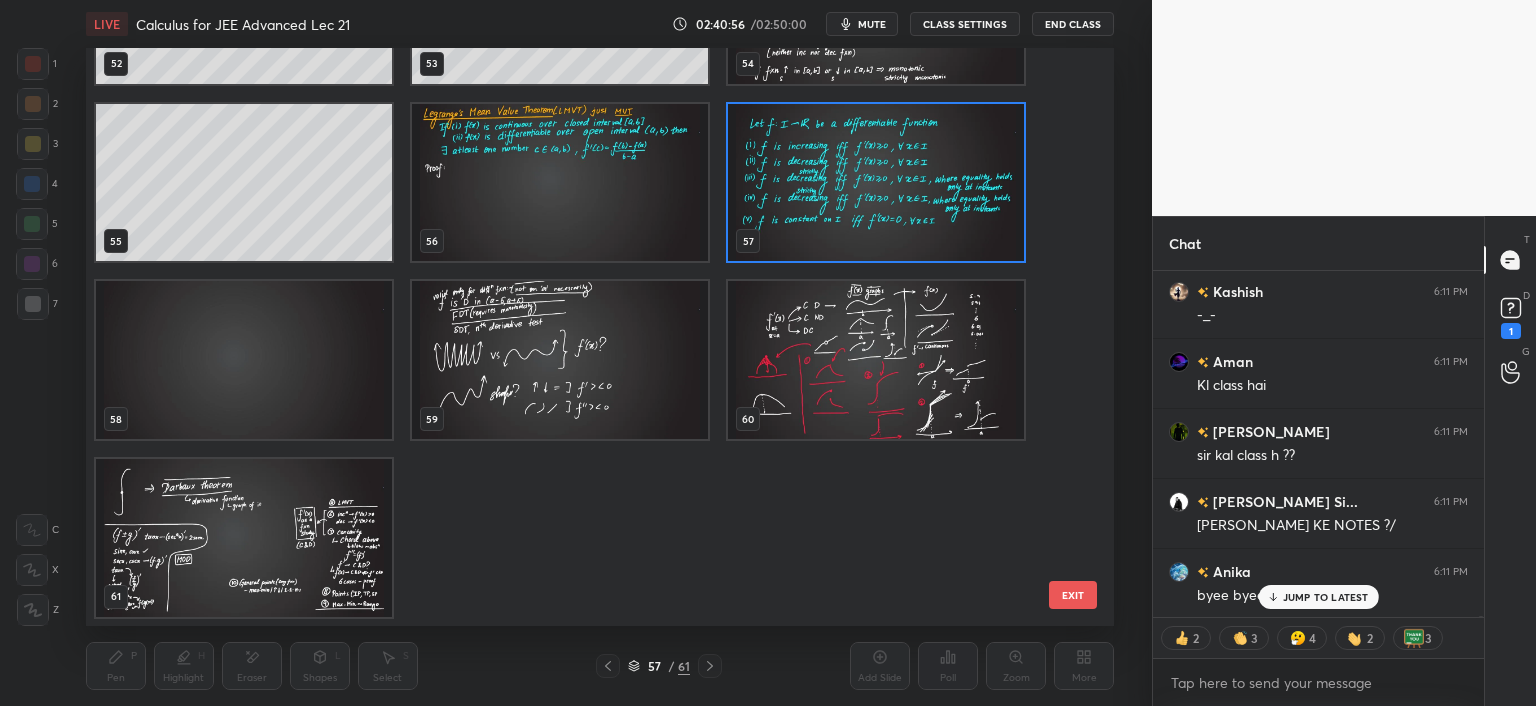 click on "JUMP TO LATEST" at bounding box center [1326, 597] 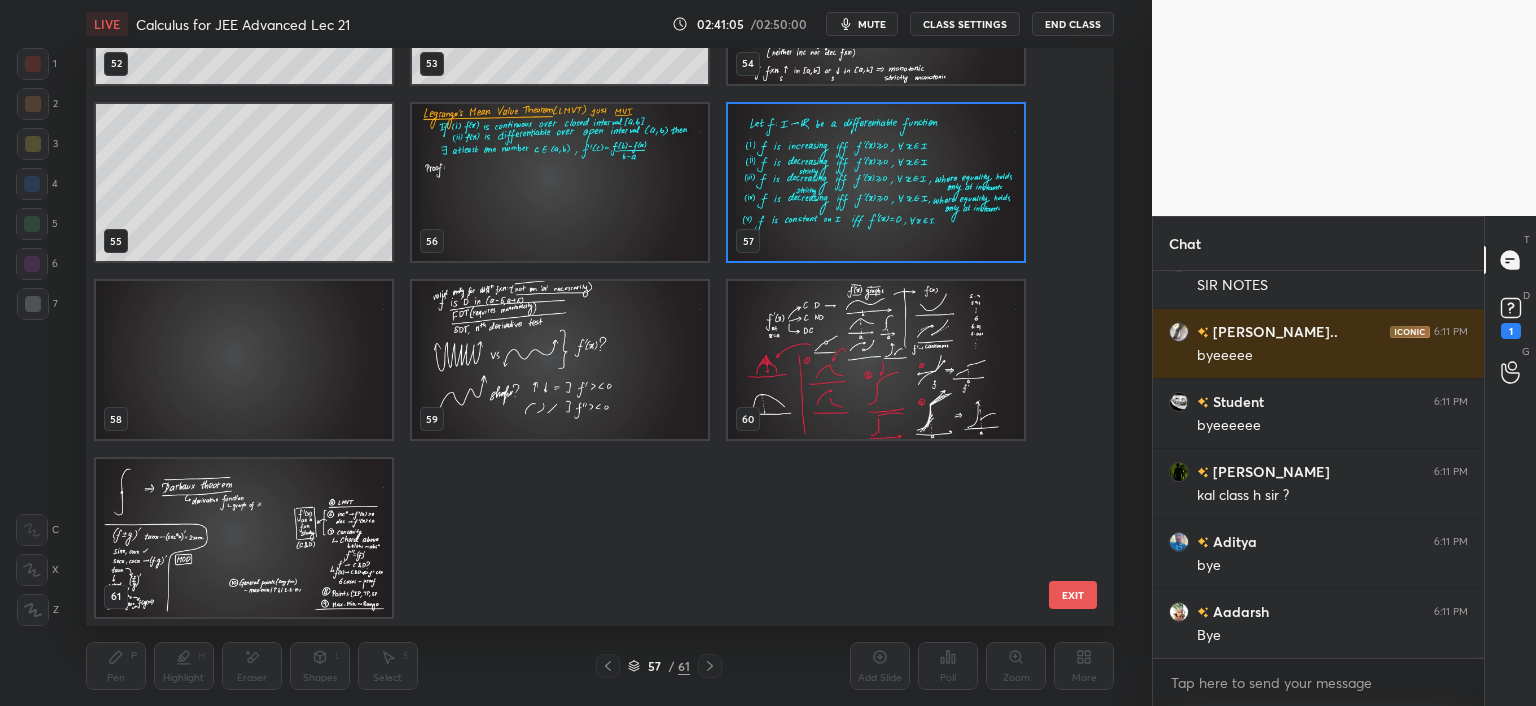 click on "EXIT" at bounding box center [1073, 595] 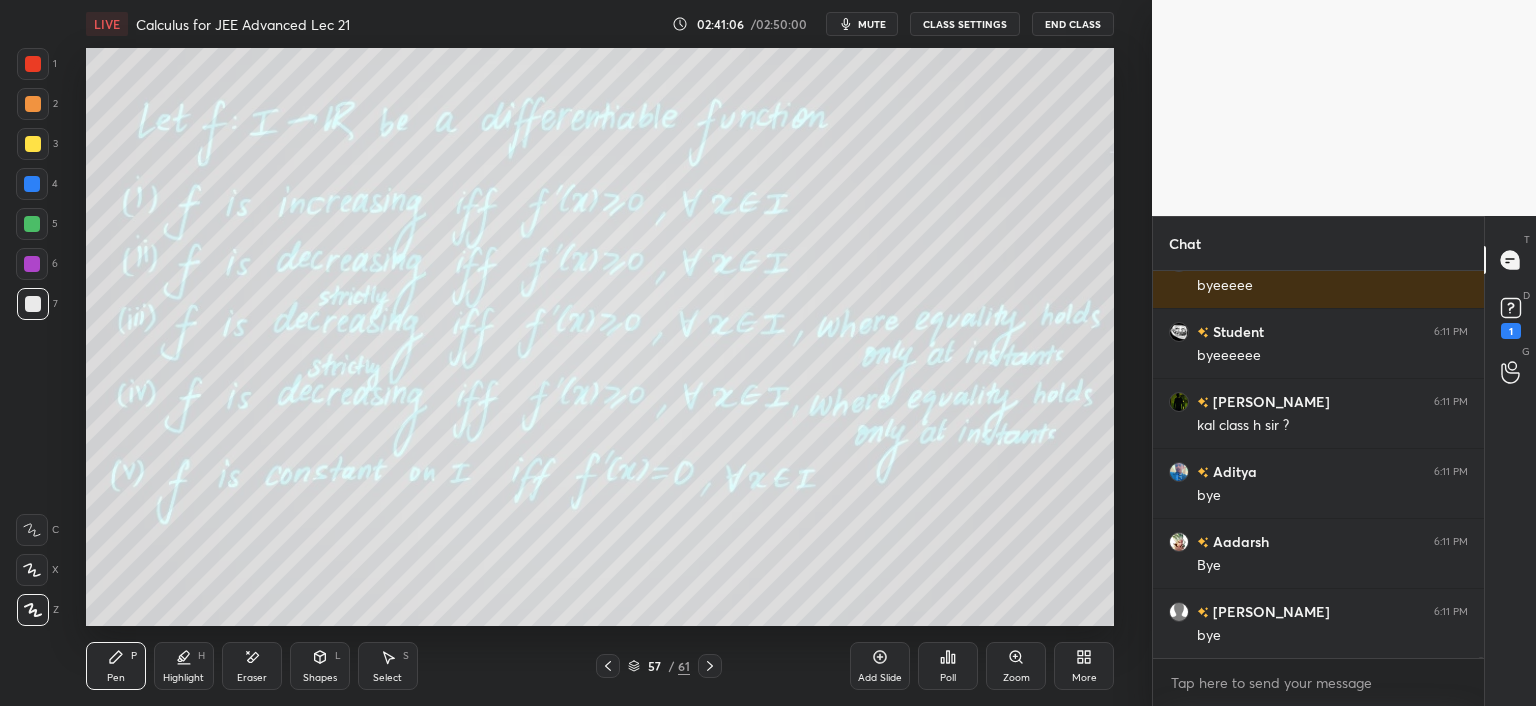 click on "End Class" at bounding box center [1073, 24] 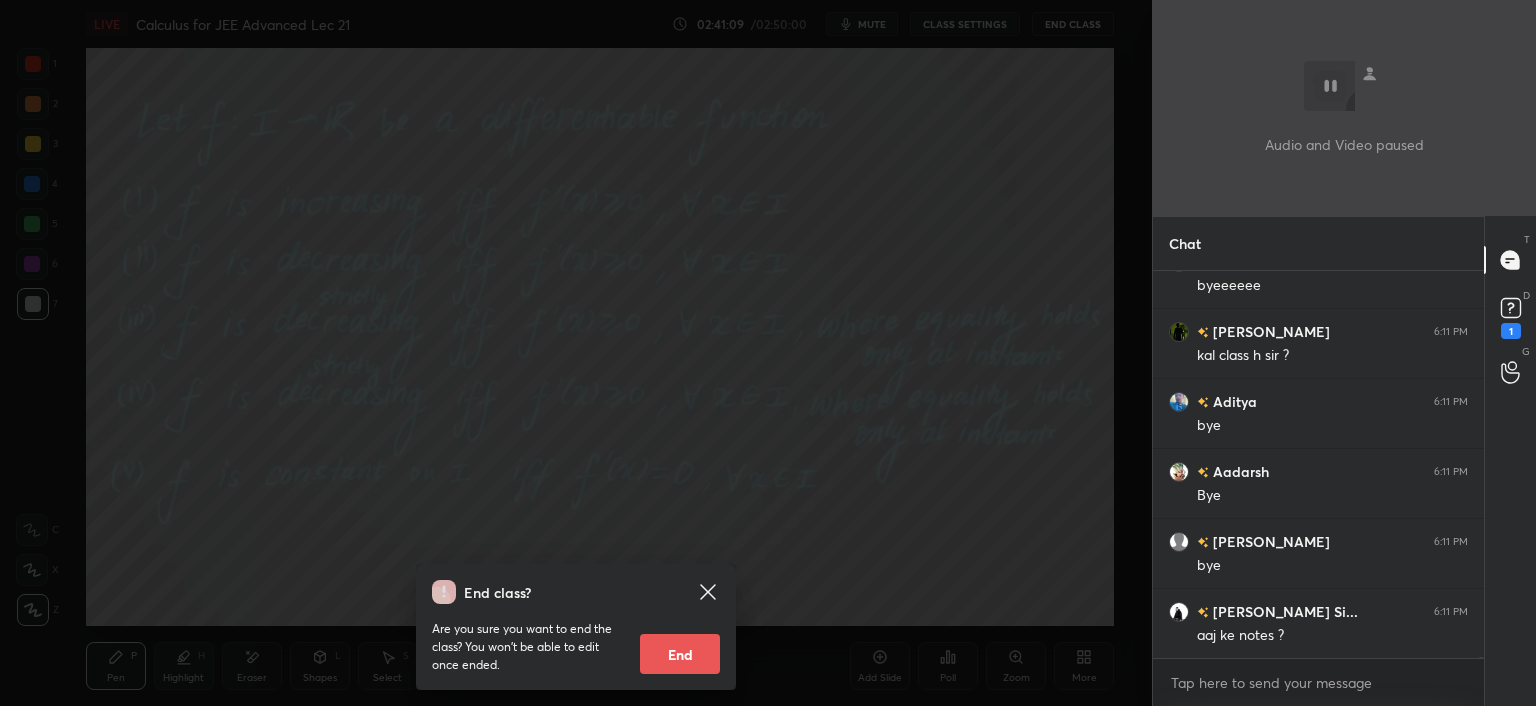 click on "End" at bounding box center (680, 654) 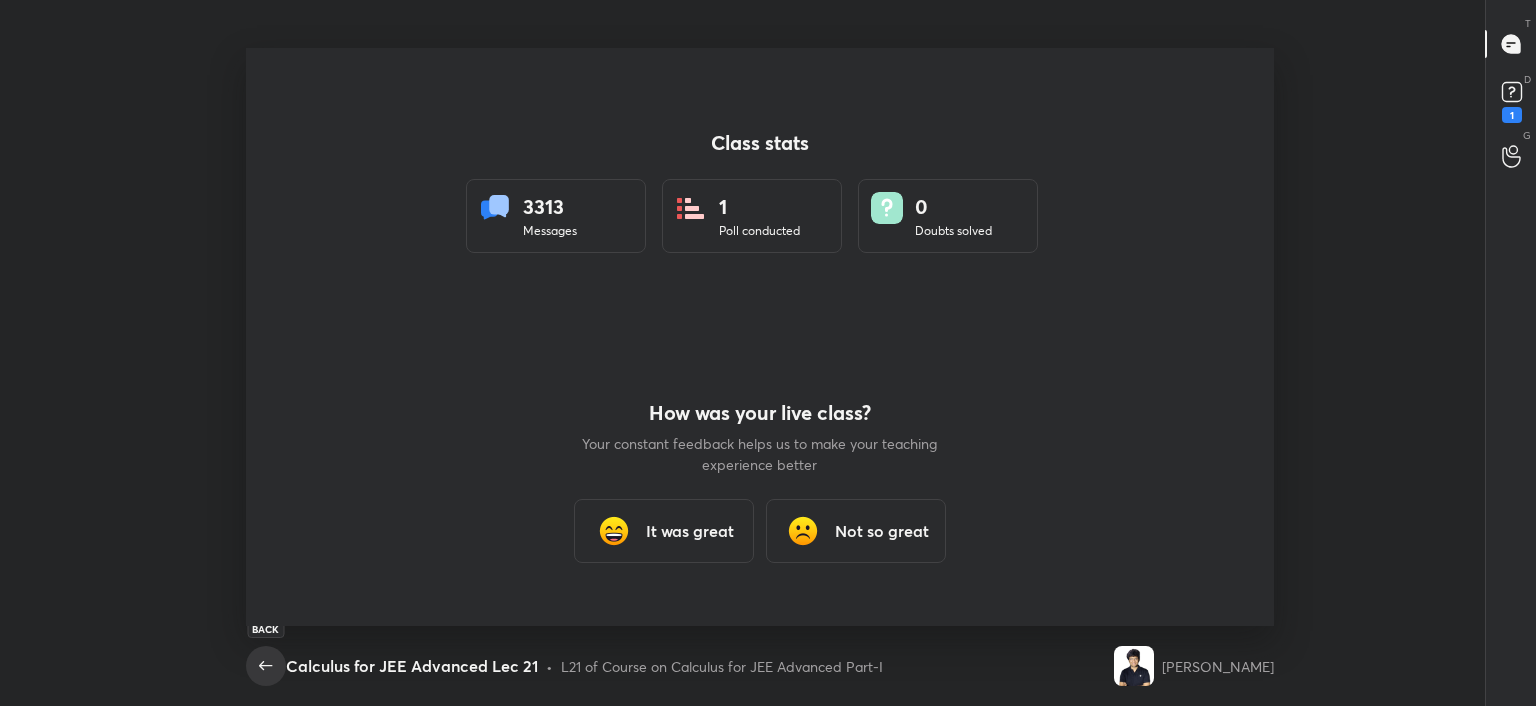 click 